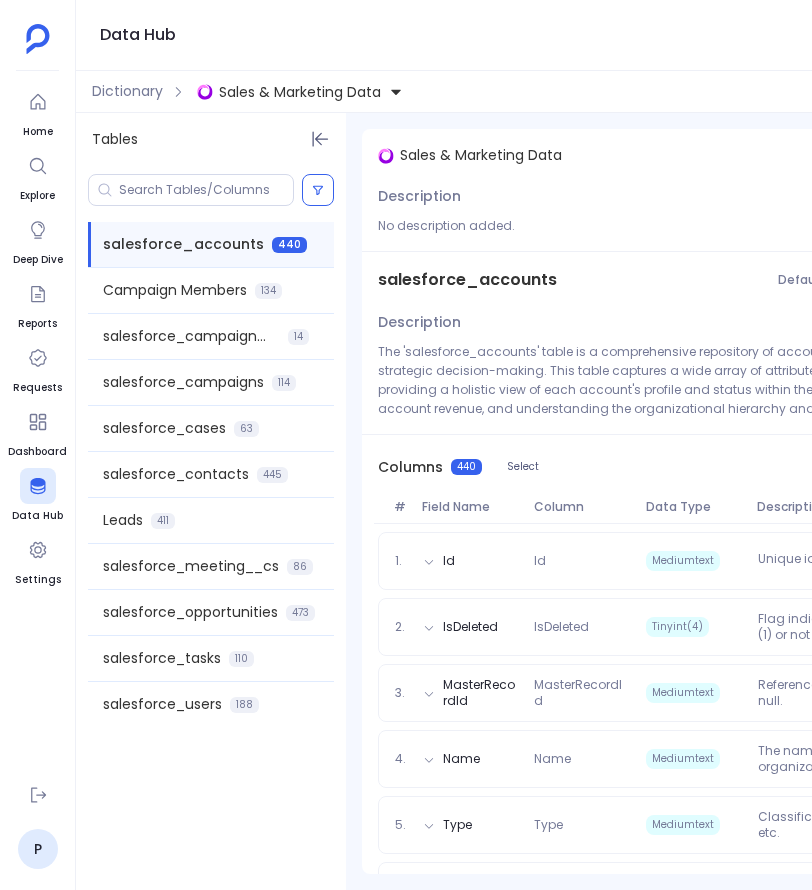scroll, scrollTop: 0, scrollLeft: 0, axis: both 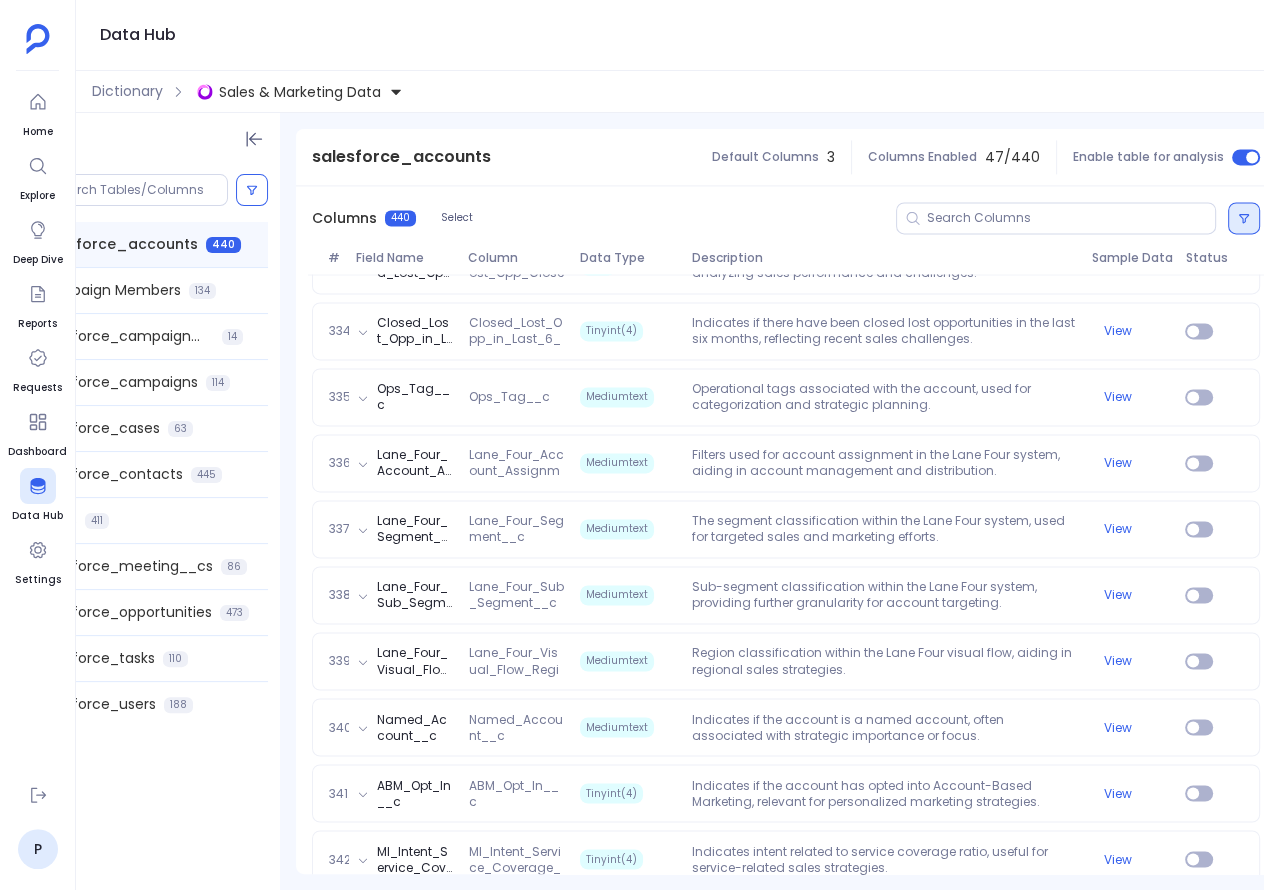 click 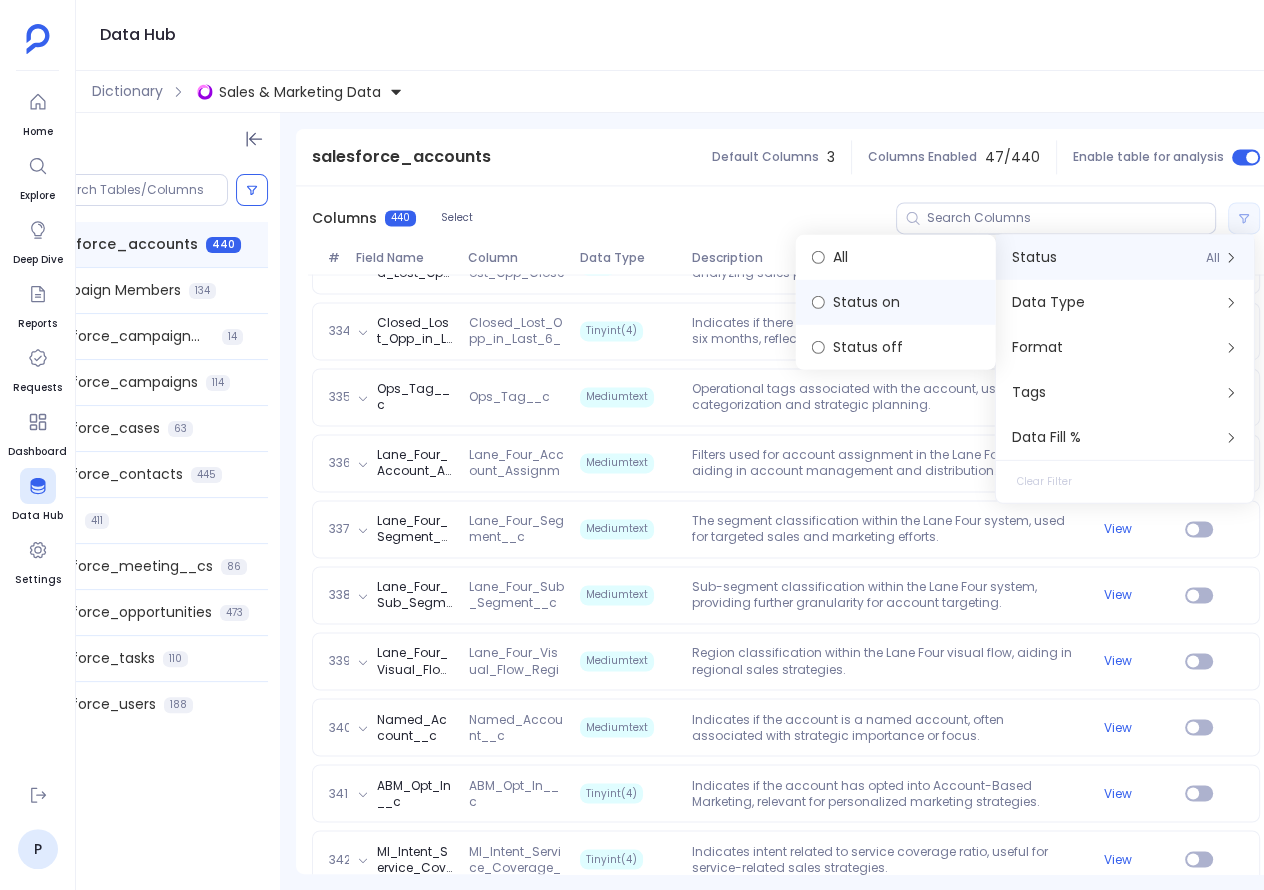 click on "Status on" at bounding box center [896, 302] 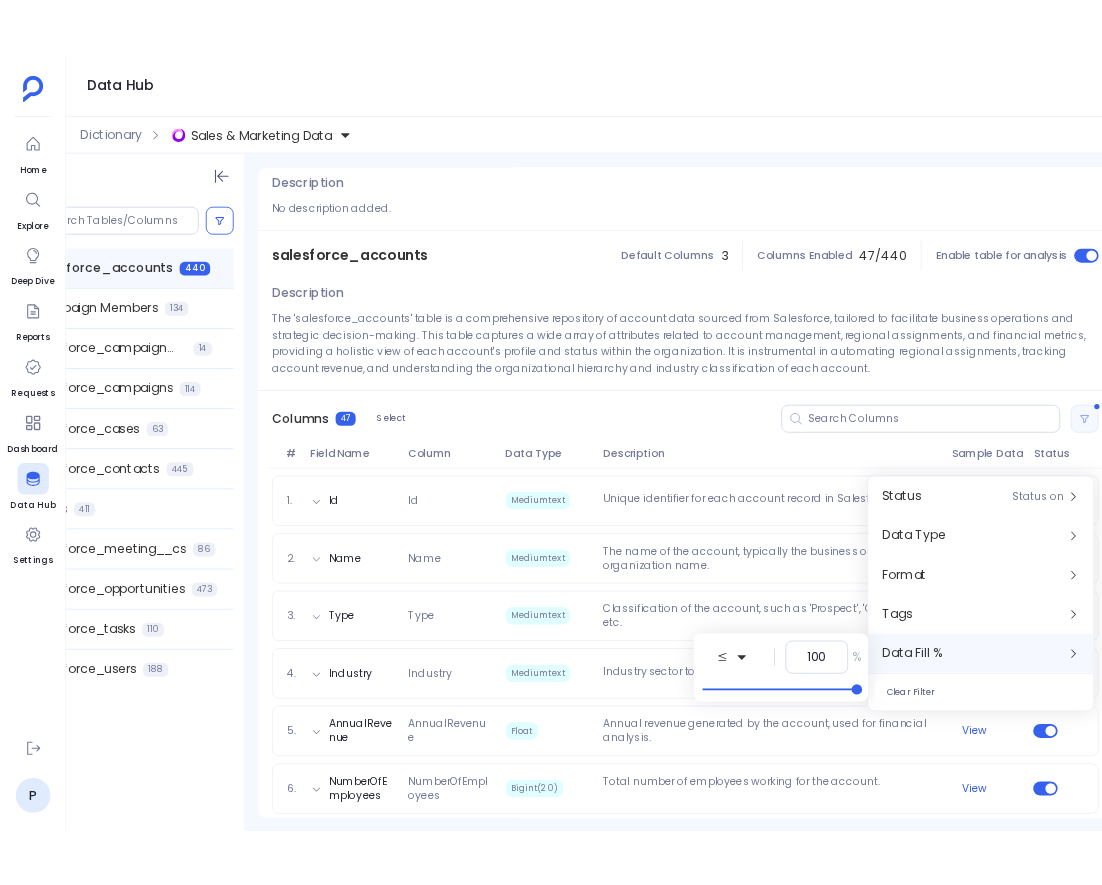 scroll, scrollTop: 0, scrollLeft: 0, axis: both 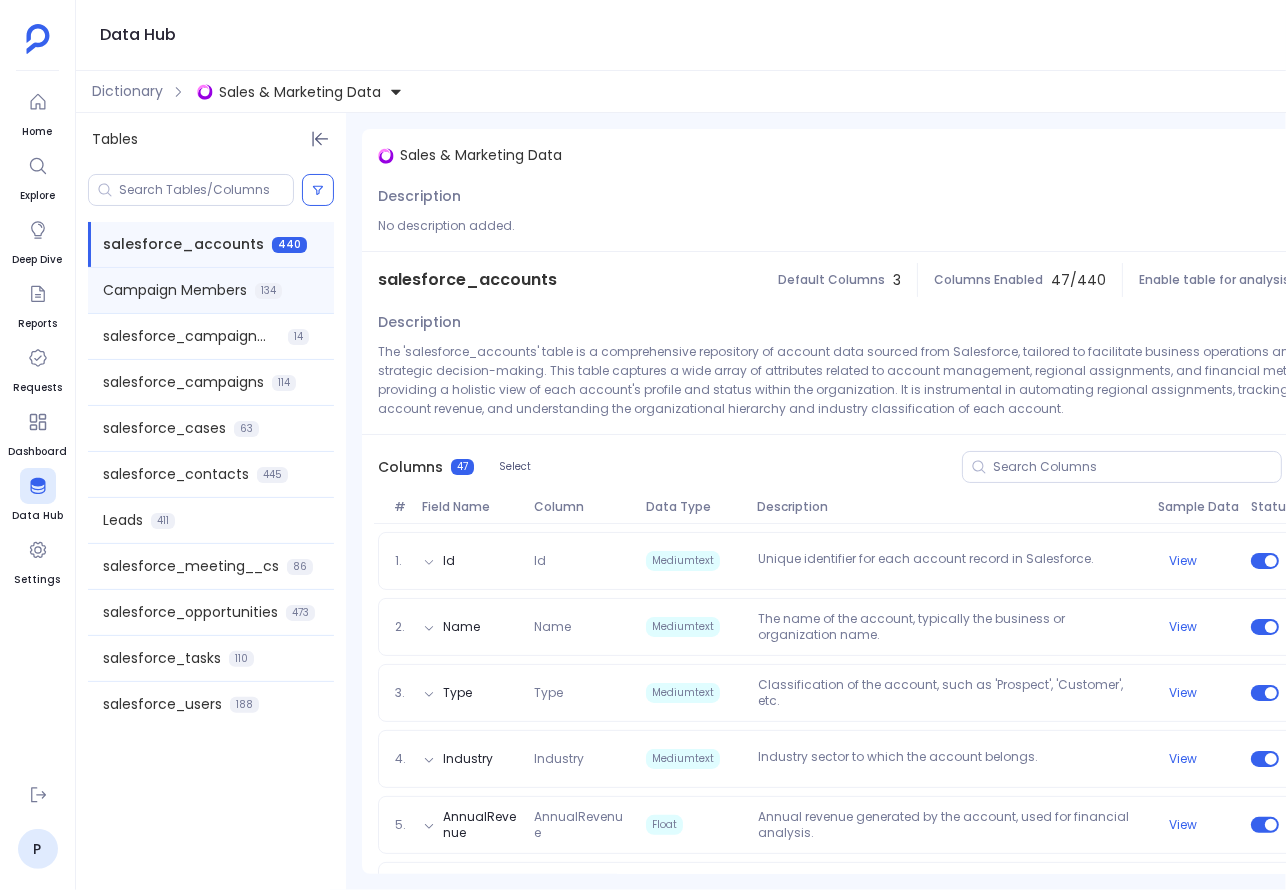click on "Campaign Members" at bounding box center [175, 290] 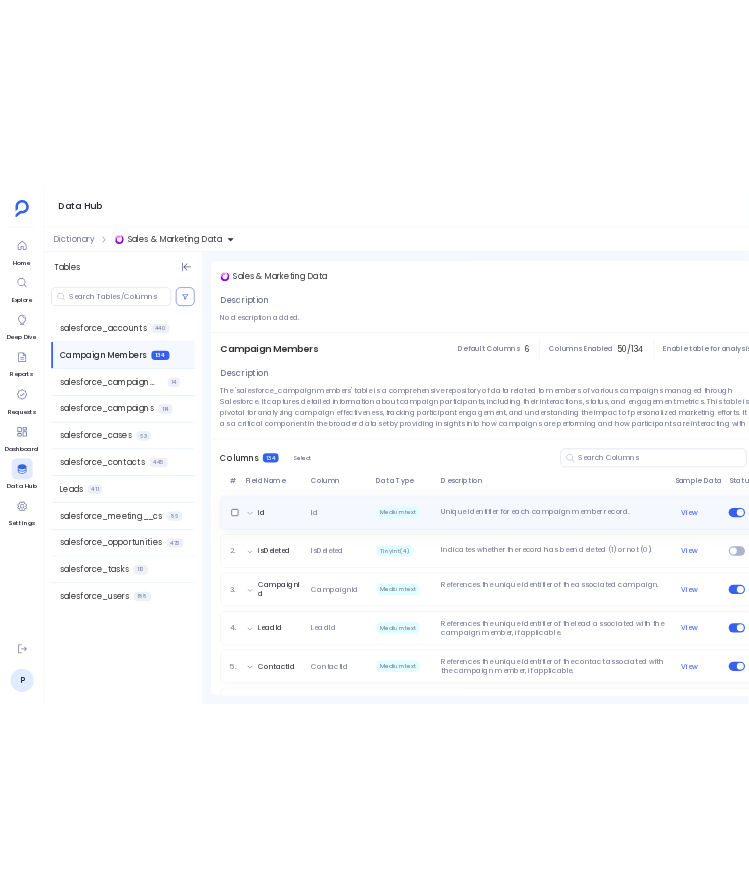 scroll, scrollTop: 0, scrollLeft: 43, axis: horizontal 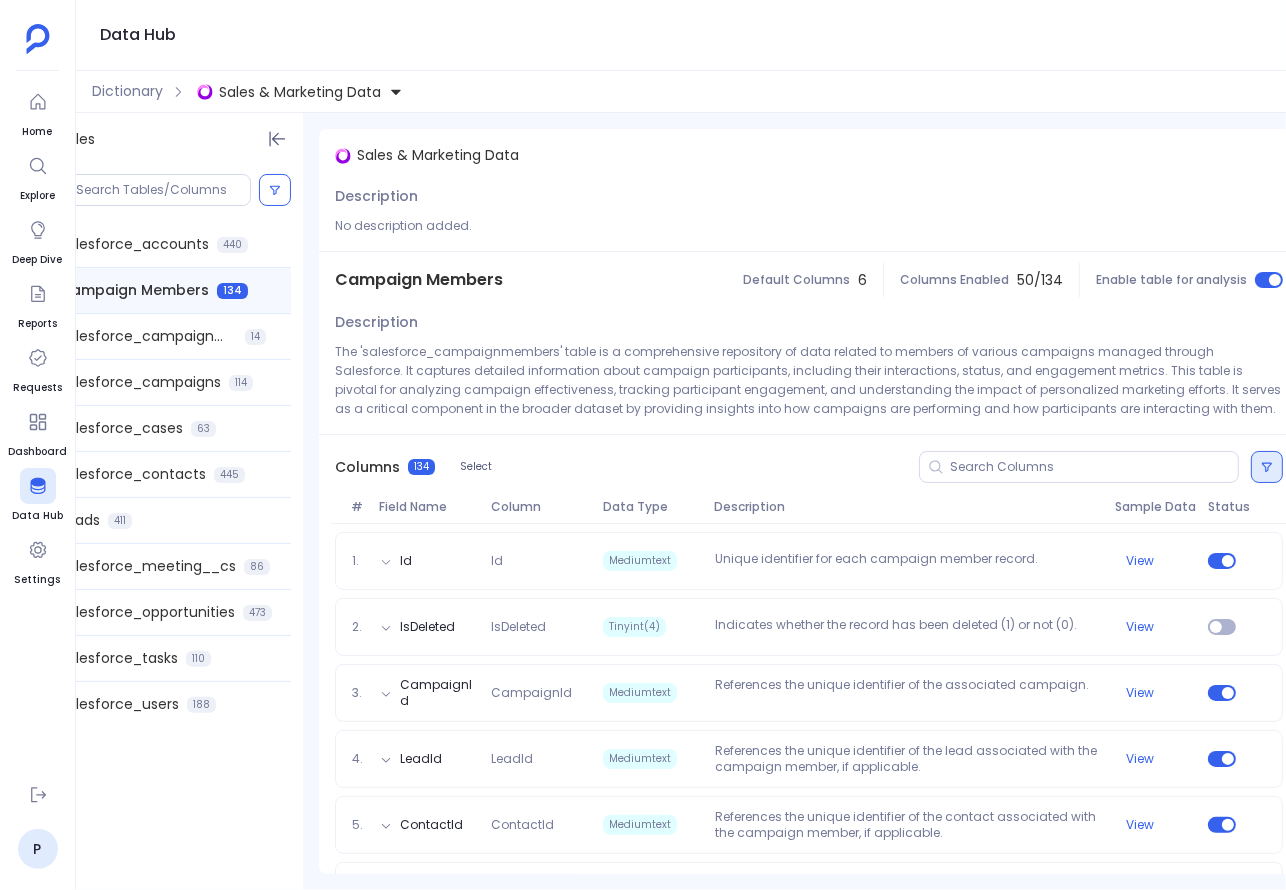 click 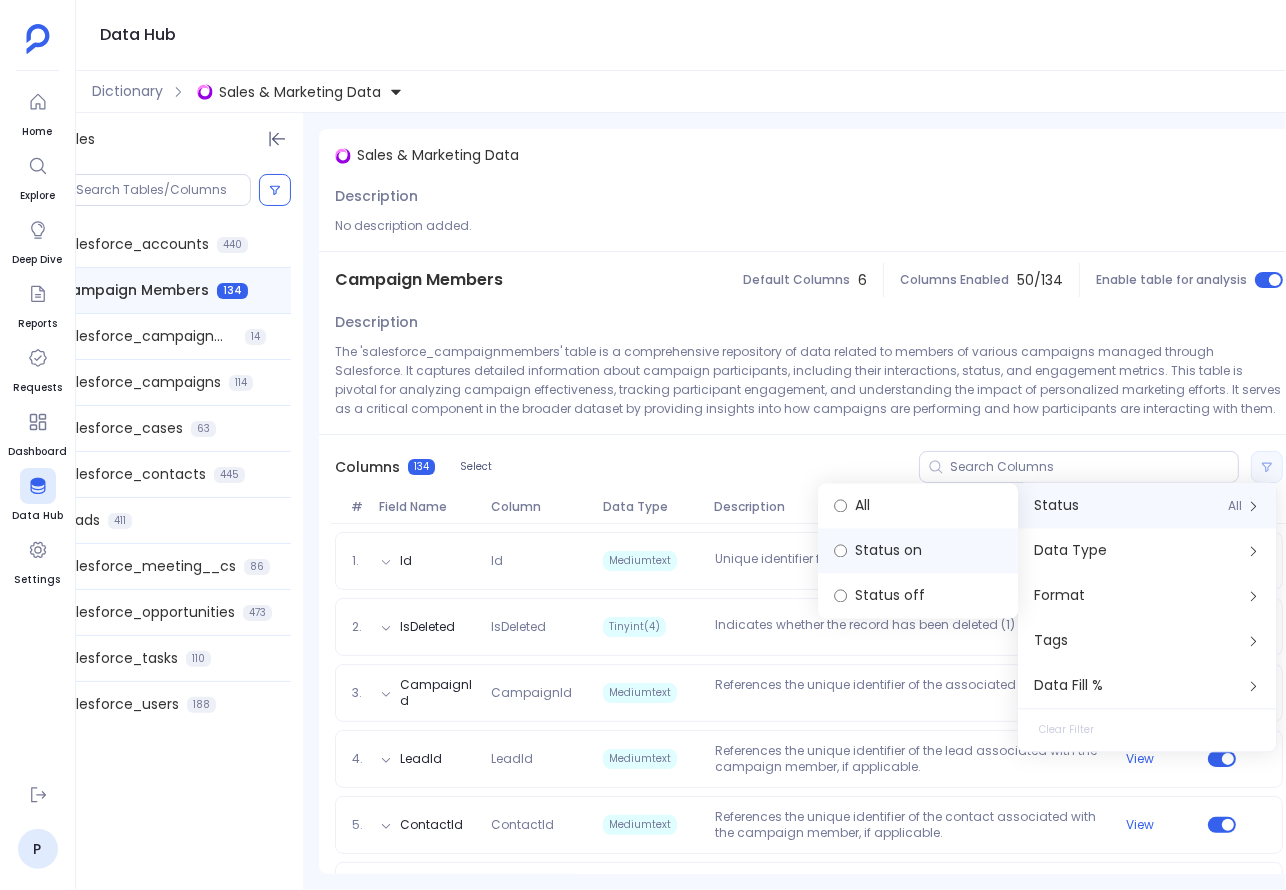 click on "Status on" at bounding box center (918, 551) 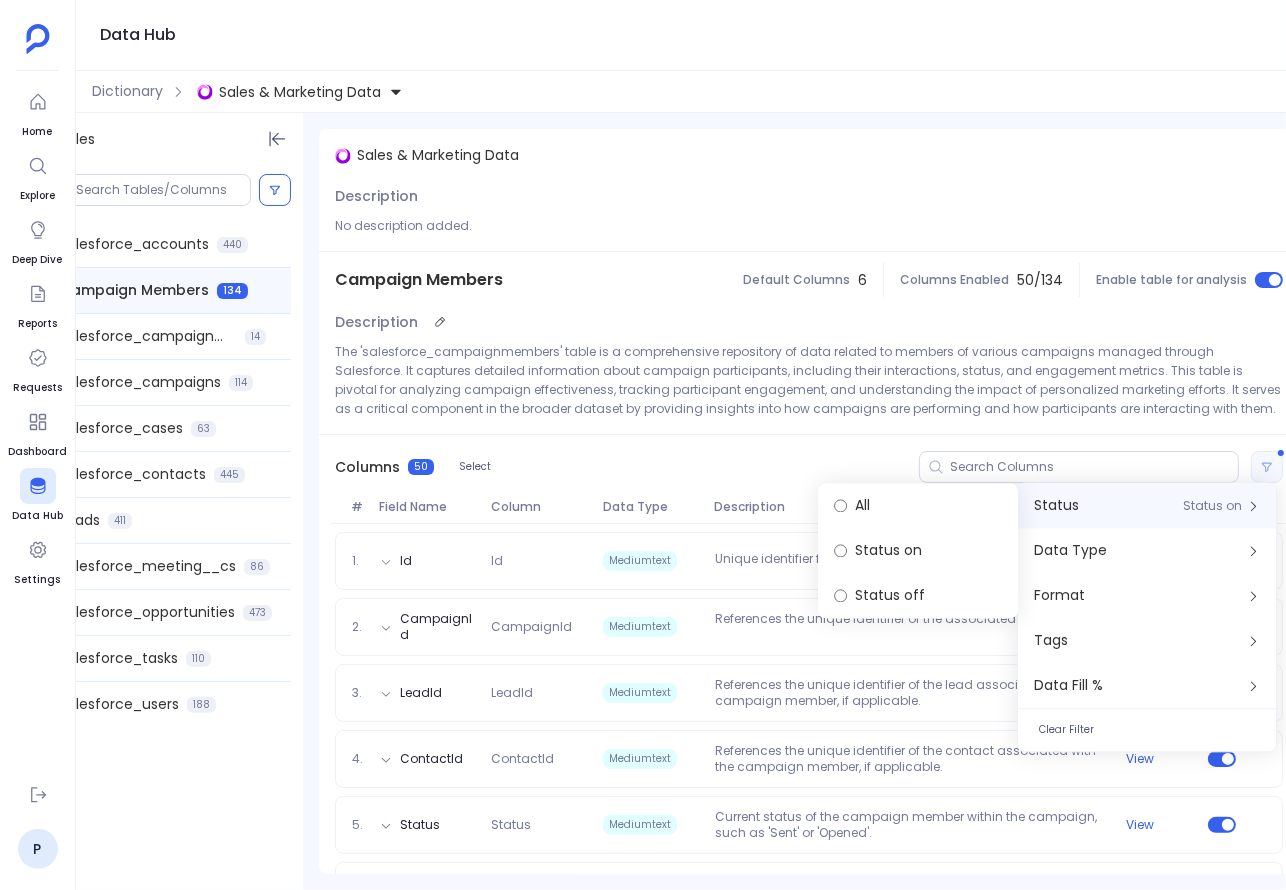click on "Description The 'salesforce_campaignmembers' table is a comprehensive repository of data related to members of various campaigns managed through Salesforce. It captures detailed information about campaign participants, including their interactions, status, and engagement metrics. This table is pivotal for analyzing campaign effectiveness, tracking participant engagement, and understanding the impact of personalized marketing efforts. It serves as a critical component in the broader dataset by providing insights into how campaigns are performing and how participants are interacting with them." at bounding box center [809, 371] 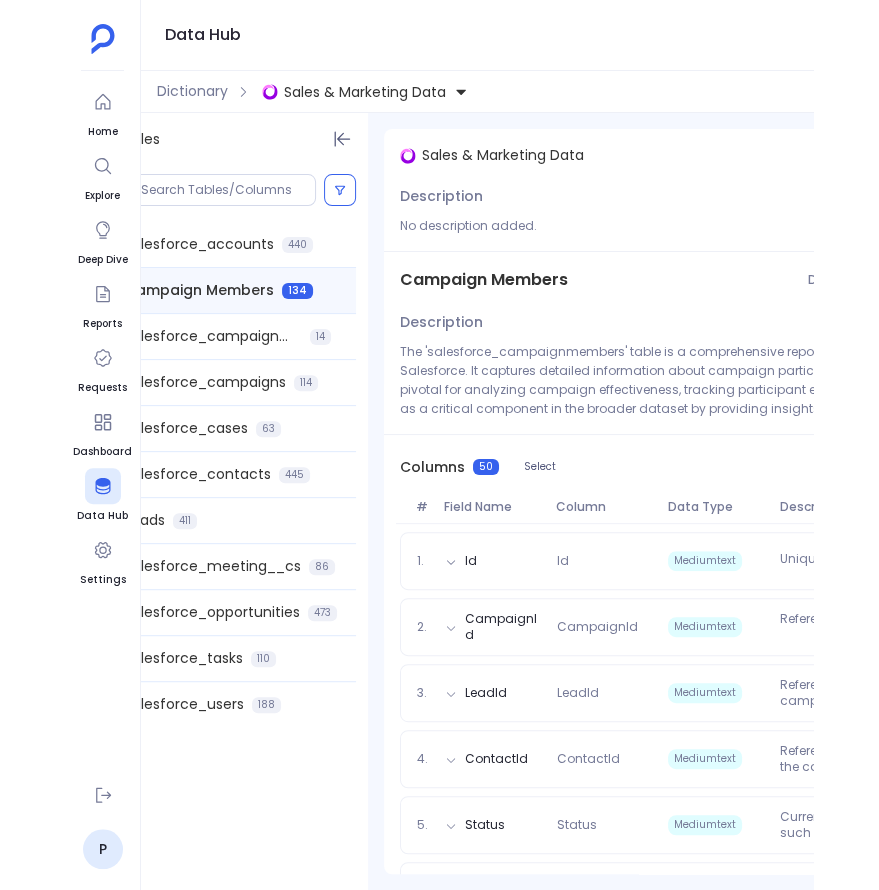 scroll, scrollTop: 0, scrollLeft: 0, axis: both 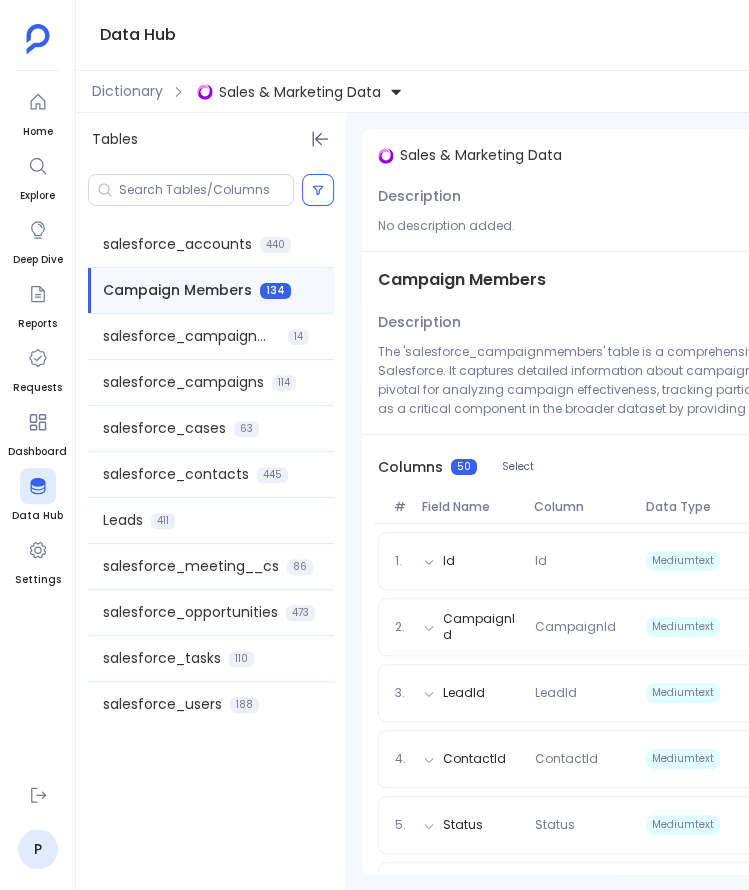 click on "Campaign Members" at bounding box center (462, 280) 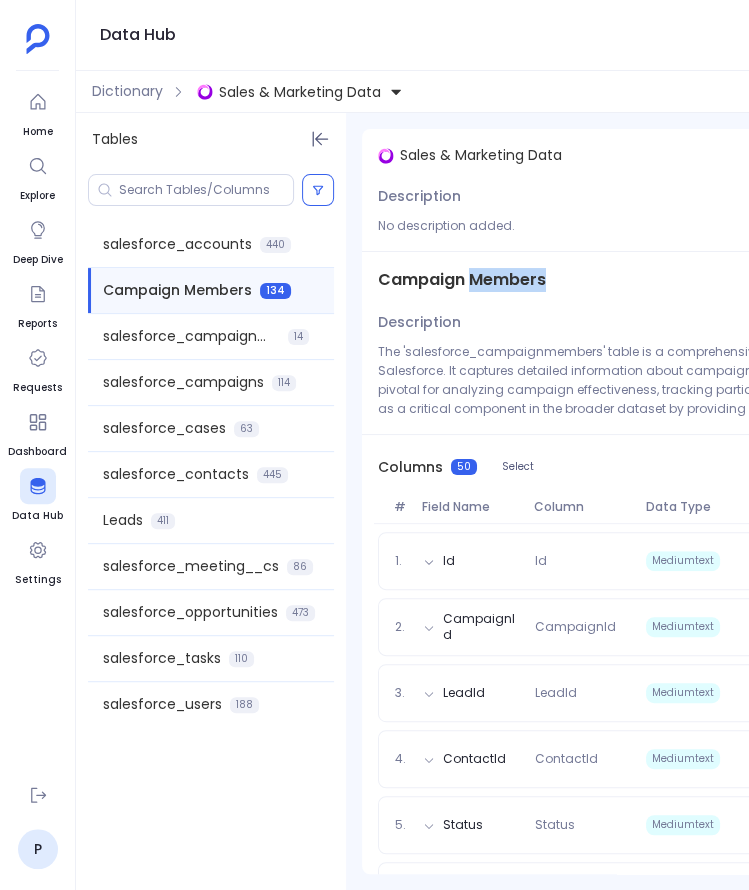 click on "Campaign Members" at bounding box center [462, 280] 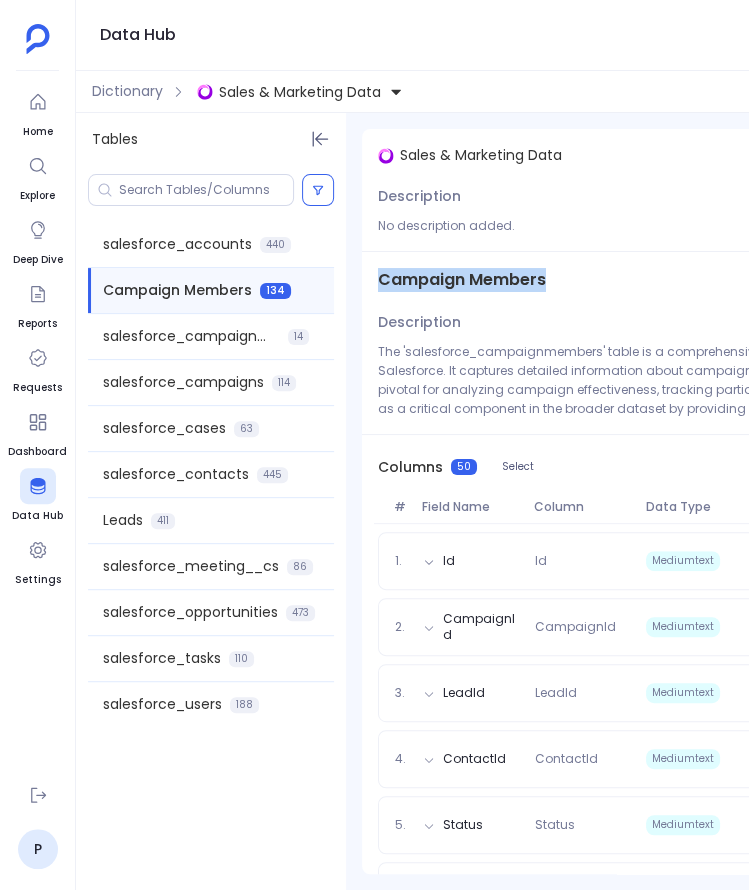 click on "Campaign Members" at bounding box center [462, 280] 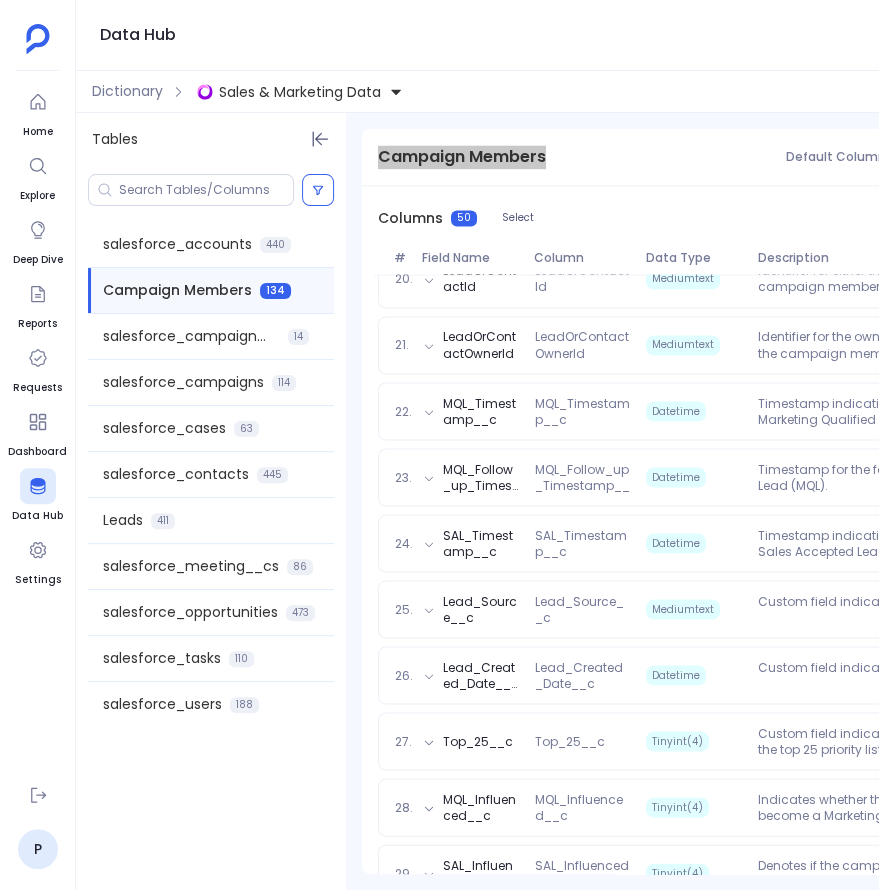 scroll, scrollTop: 2965, scrollLeft: 0, axis: vertical 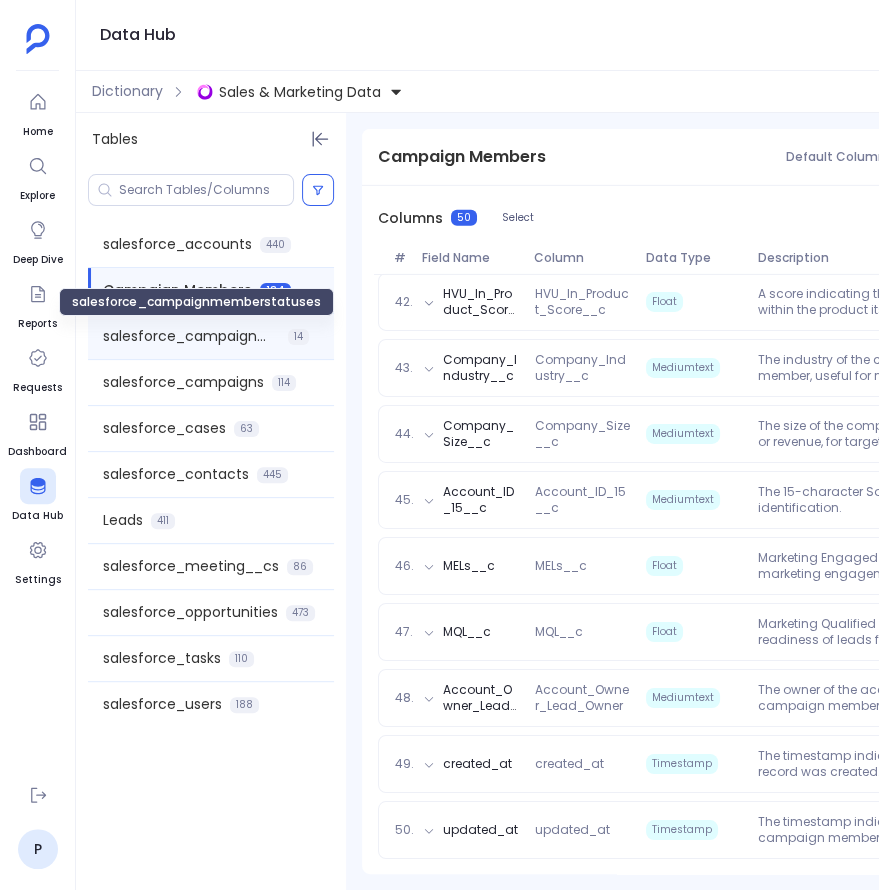 click on "salesforce_campaignmemberstatuses" at bounding box center [191, 336] 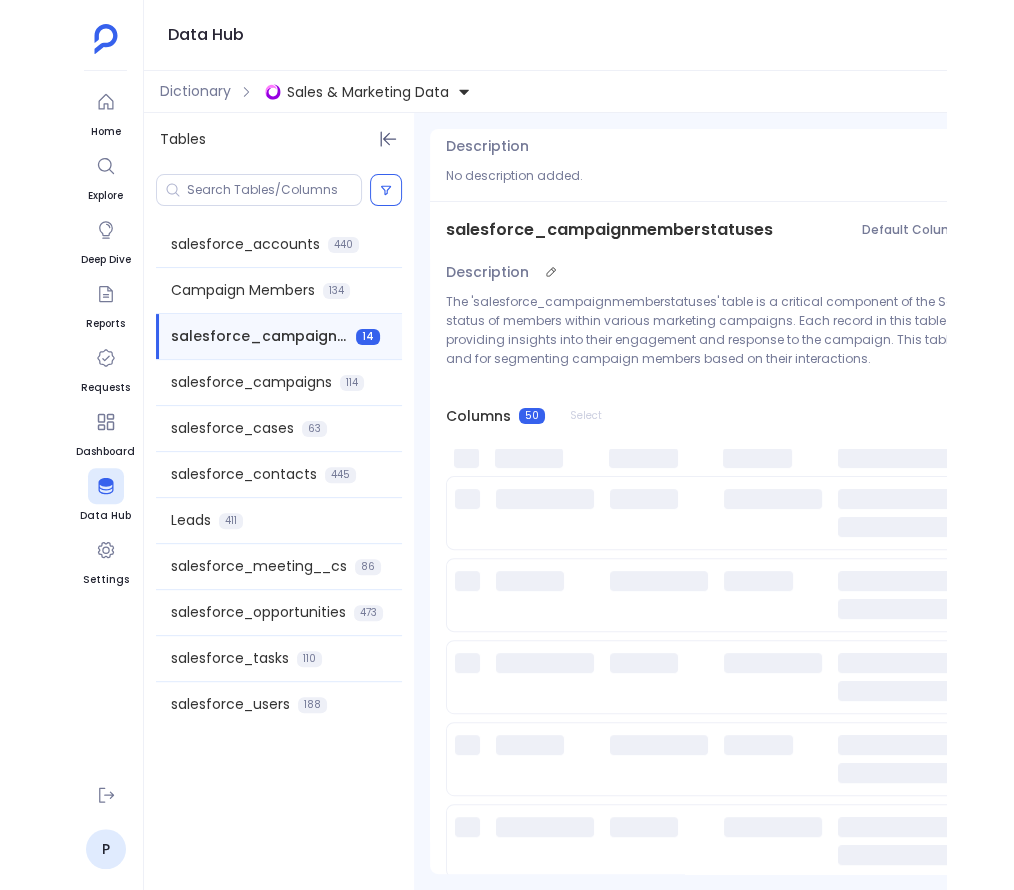 scroll, scrollTop: 0, scrollLeft: 0, axis: both 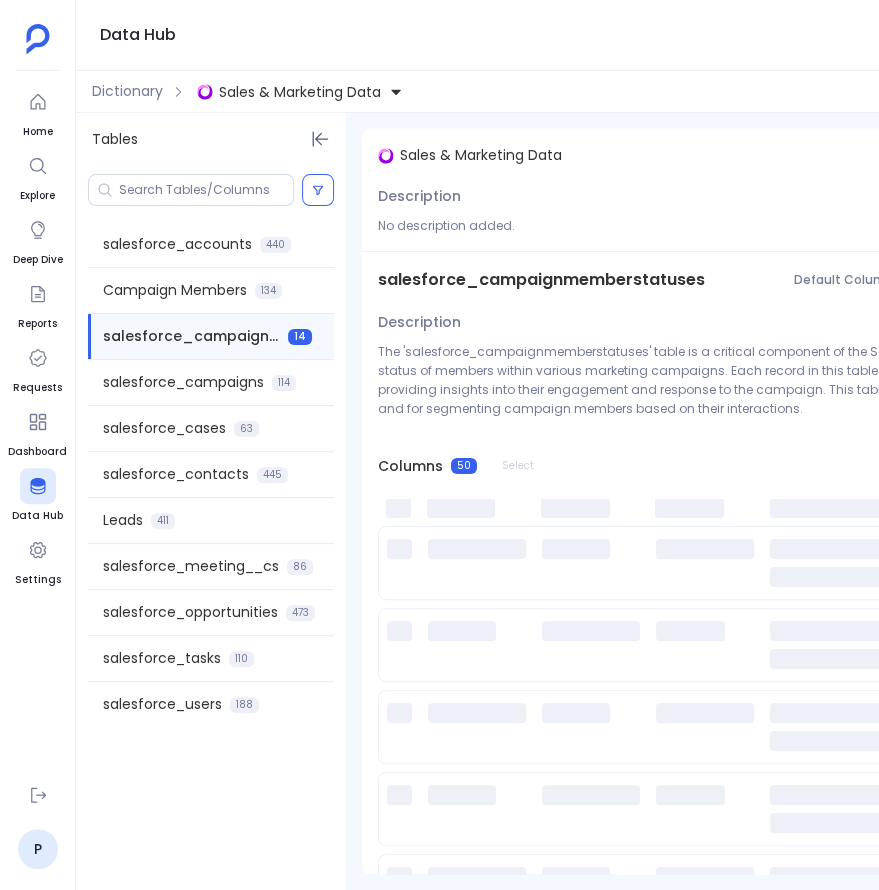 click on "salesforce_campaignmemberstatuses" at bounding box center [541, 280] 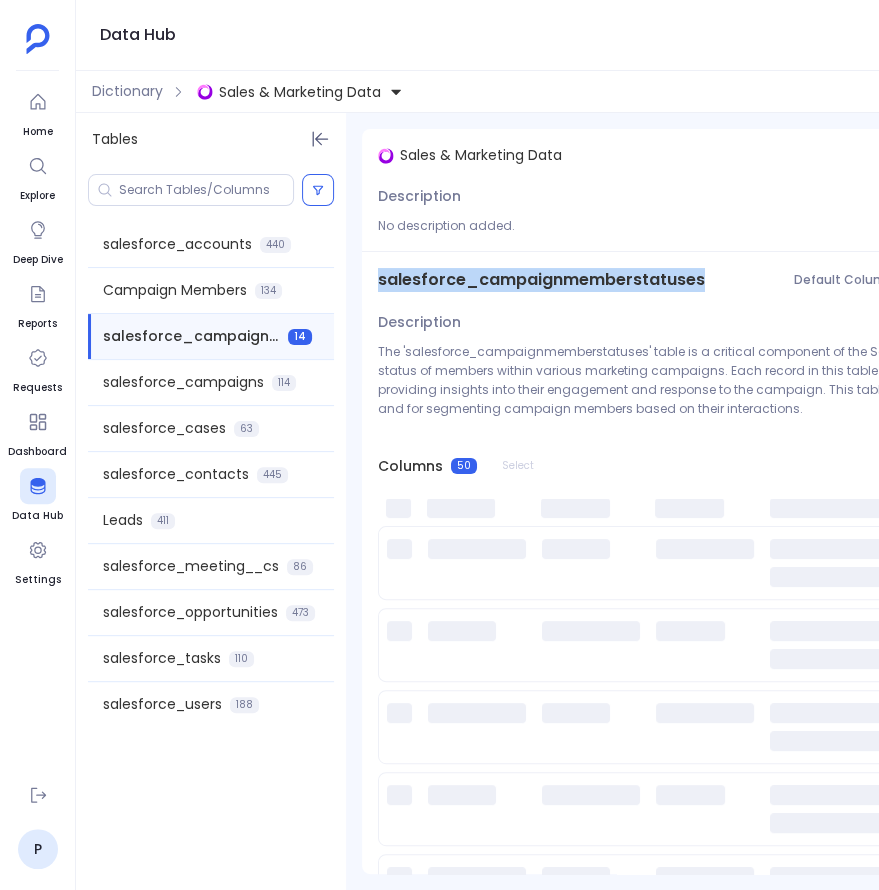 click on "salesforce_campaignmemberstatuses" at bounding box center (541, 280) 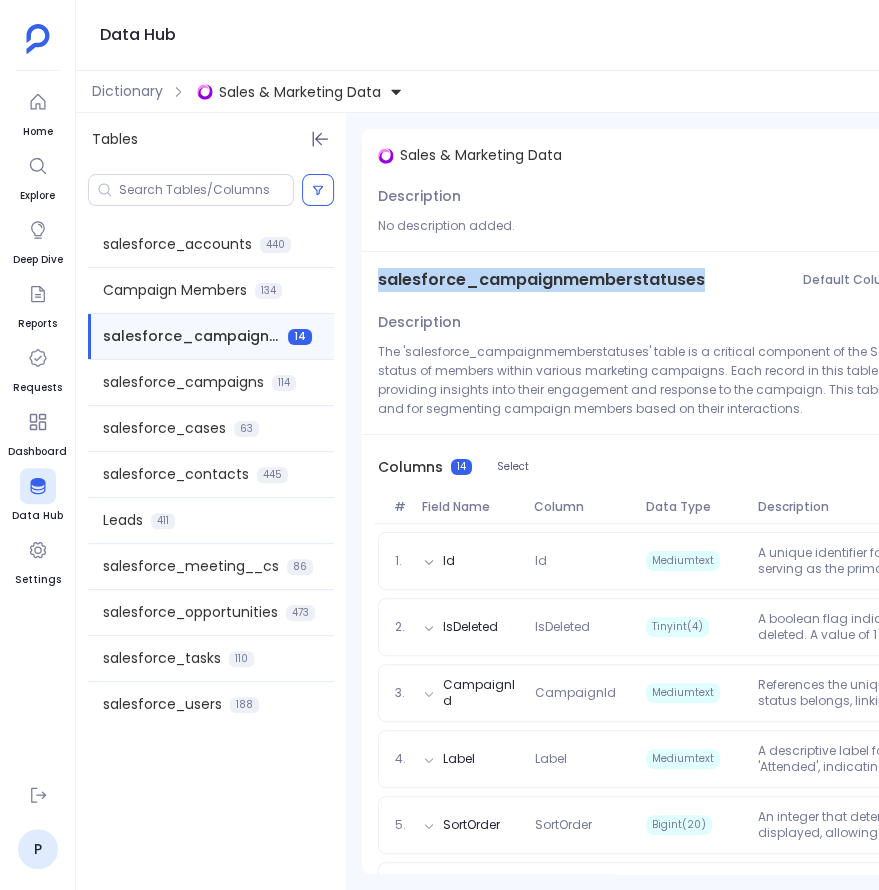 click on "salesforce_campaignmemberstatuses" at bounding box center (541, 280) 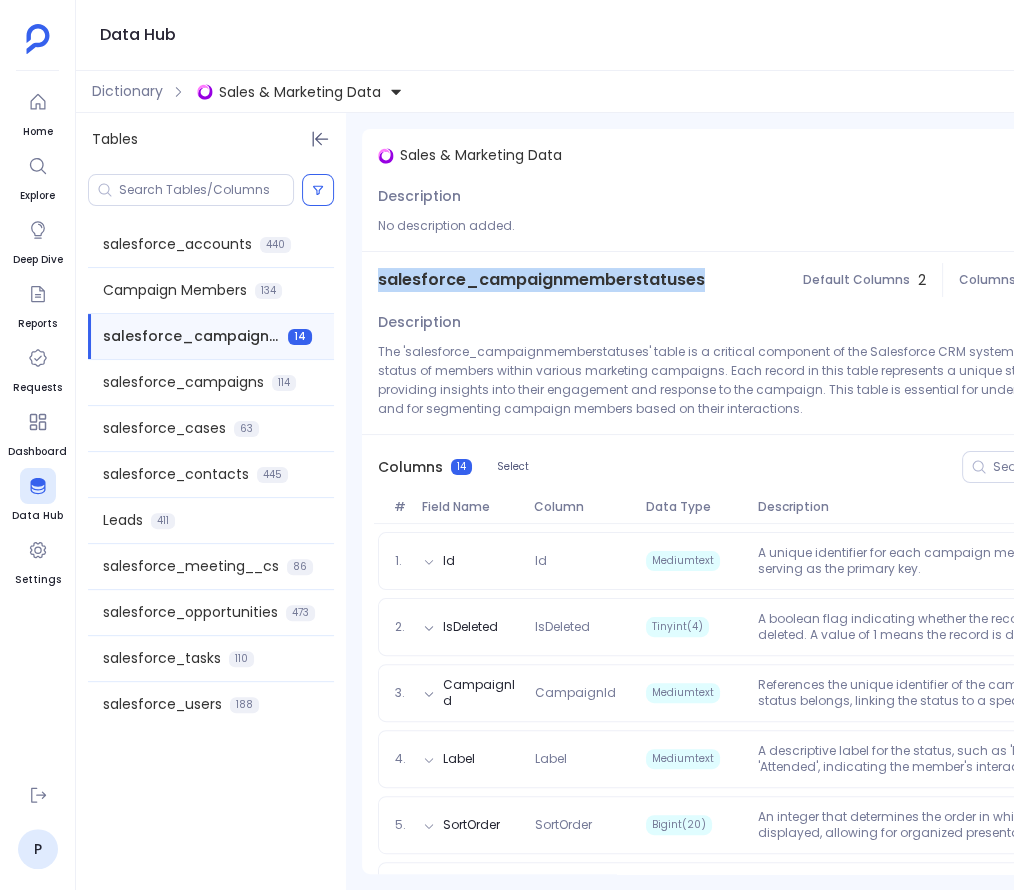click on "salesforce_campaignmemberstatuses" at bounding box center [541, 280] 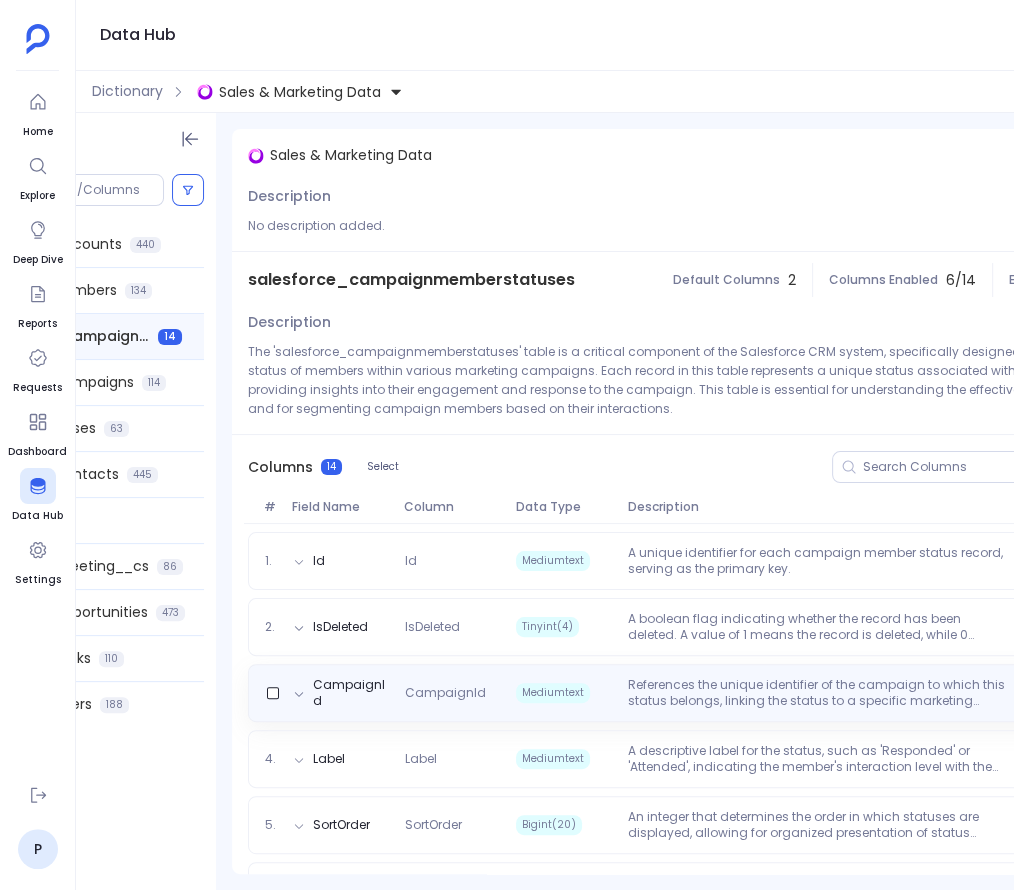 scroll, scrollTop: 0, scrollLeft: 316, axis: horizontal 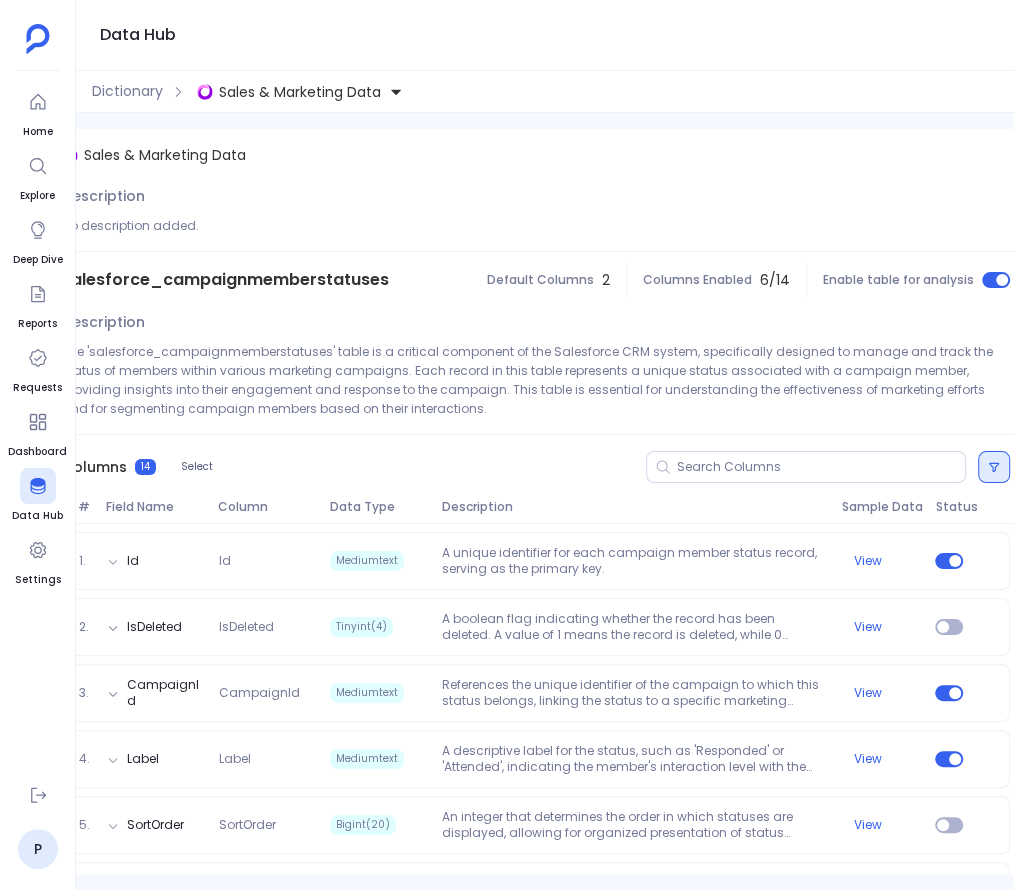 click at bounding box center [994, 467] 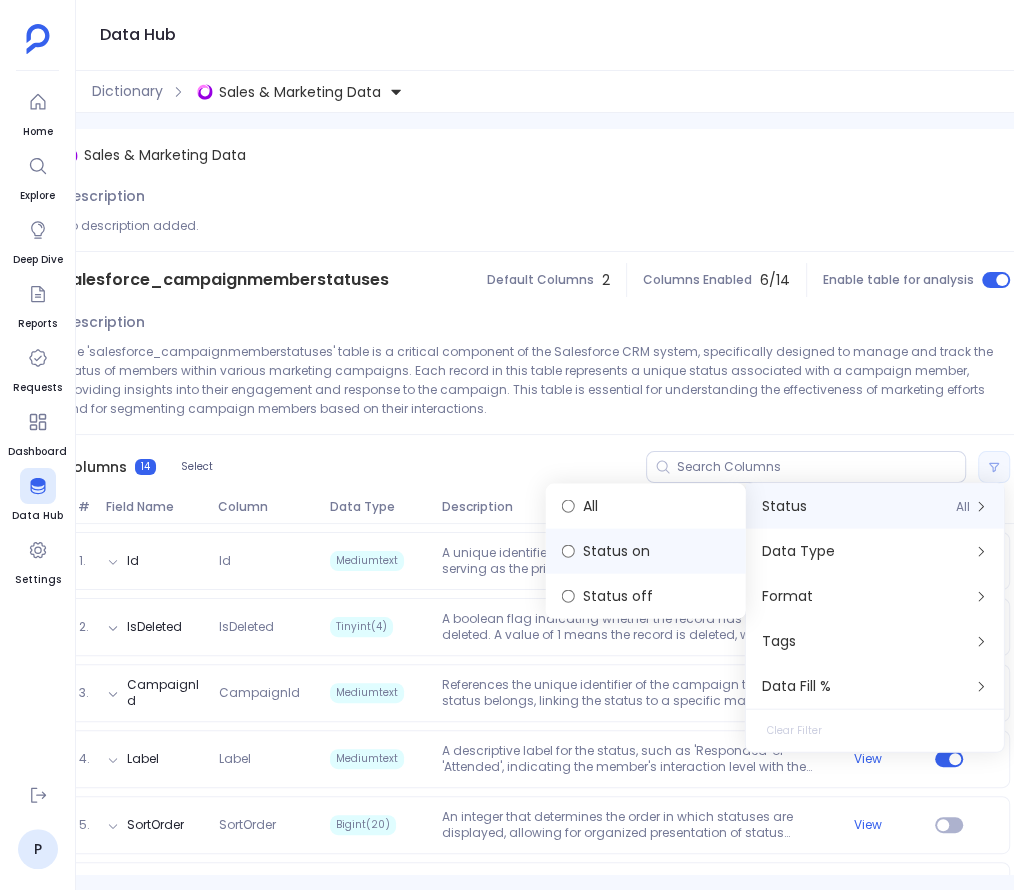 click on "Status on" at bounding box center [646, 551] 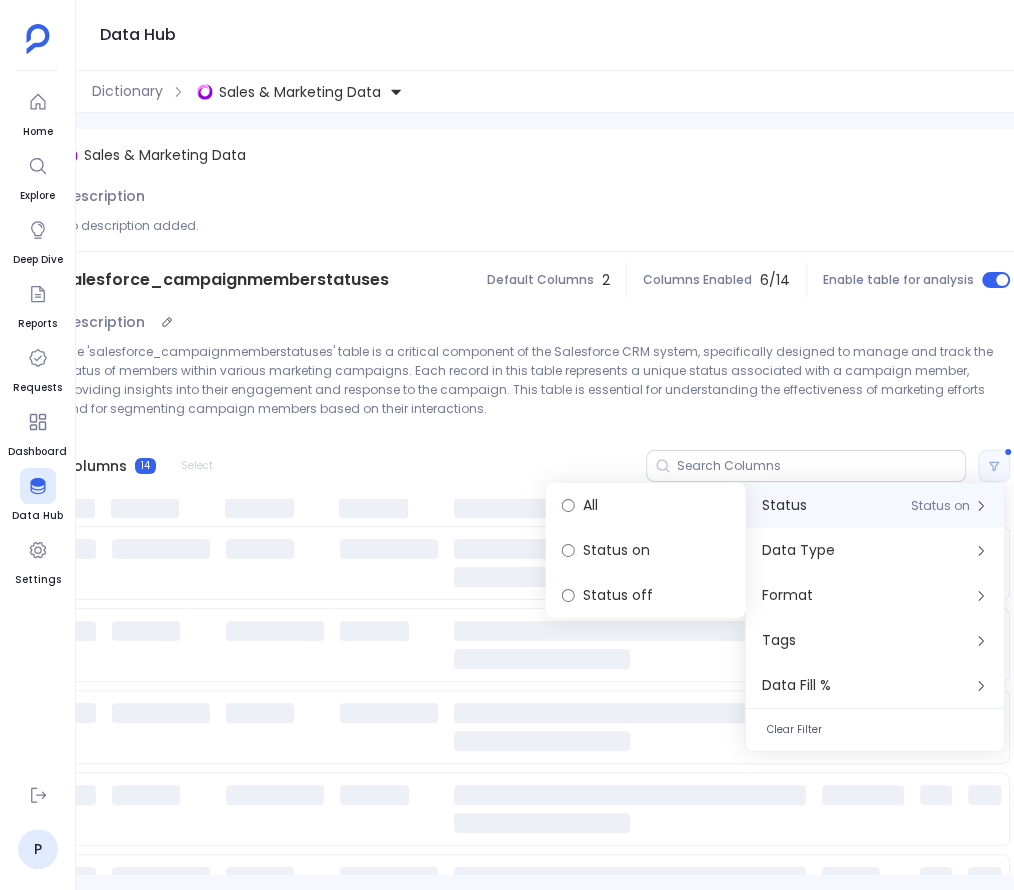 click on "Description The 'salesforce_campaignmemberstatuses' table is a critical component of the Salesforce CRM system, specifically designed to manage and track the status of members within various marketing campaigns. Each record in this table represents a unique status associated with a campaign member, providing insights into their engagement and response to the campaign. This table is essential for understanding the effectiveness of marketing efforts and for segmenting campaign members based on their interactions." at bounding box center (536, 371) 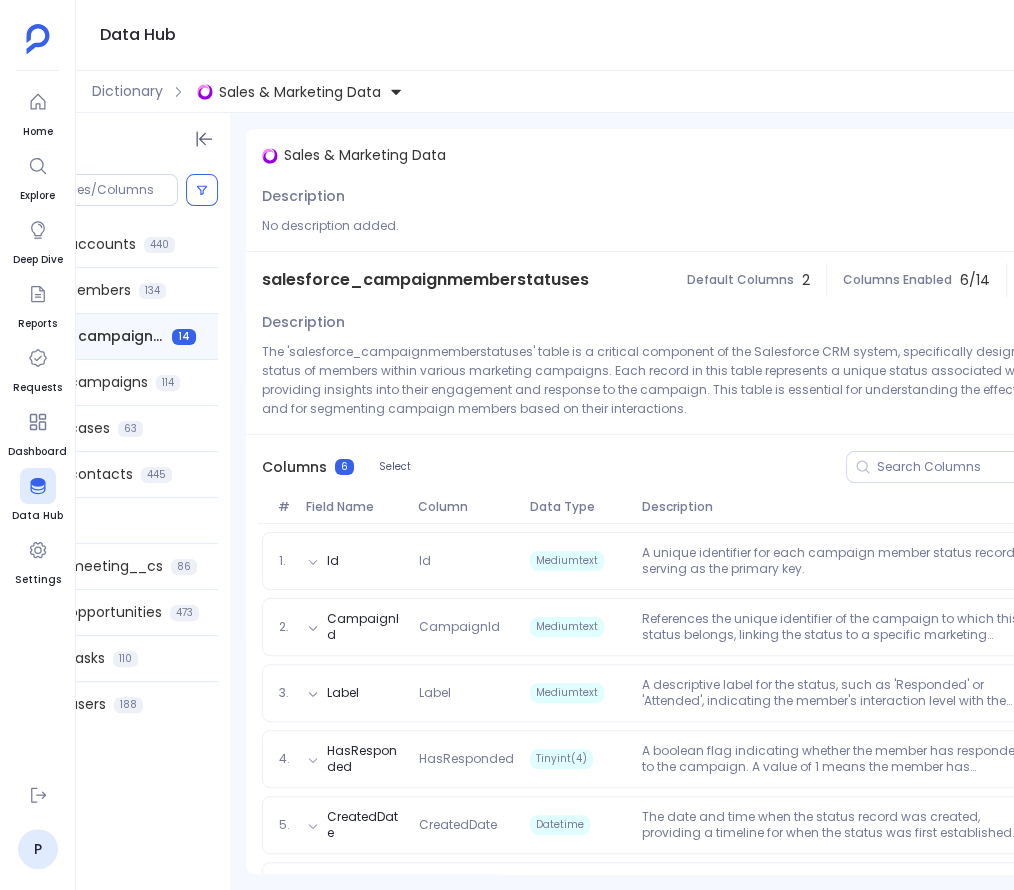 scroll, scrollTop: 0, scrollLeft: 0, axis: both 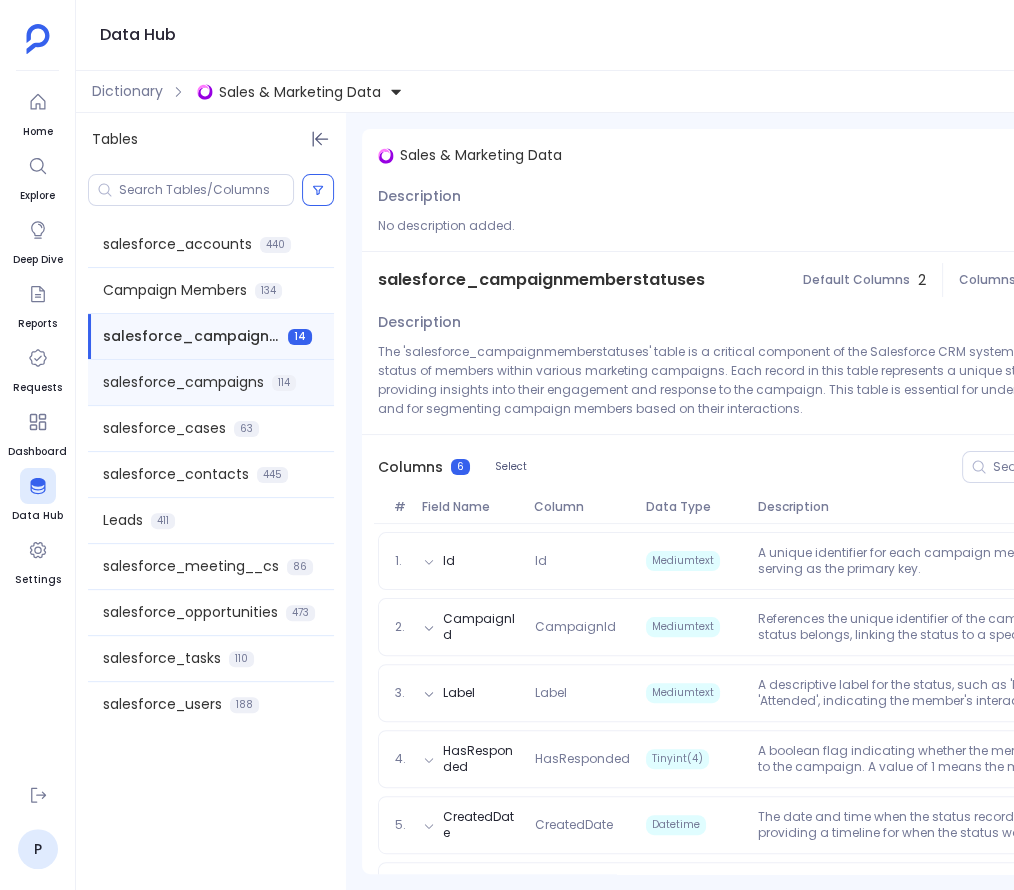click on "salesforce_campaigns" at bounding box center [183, 382] 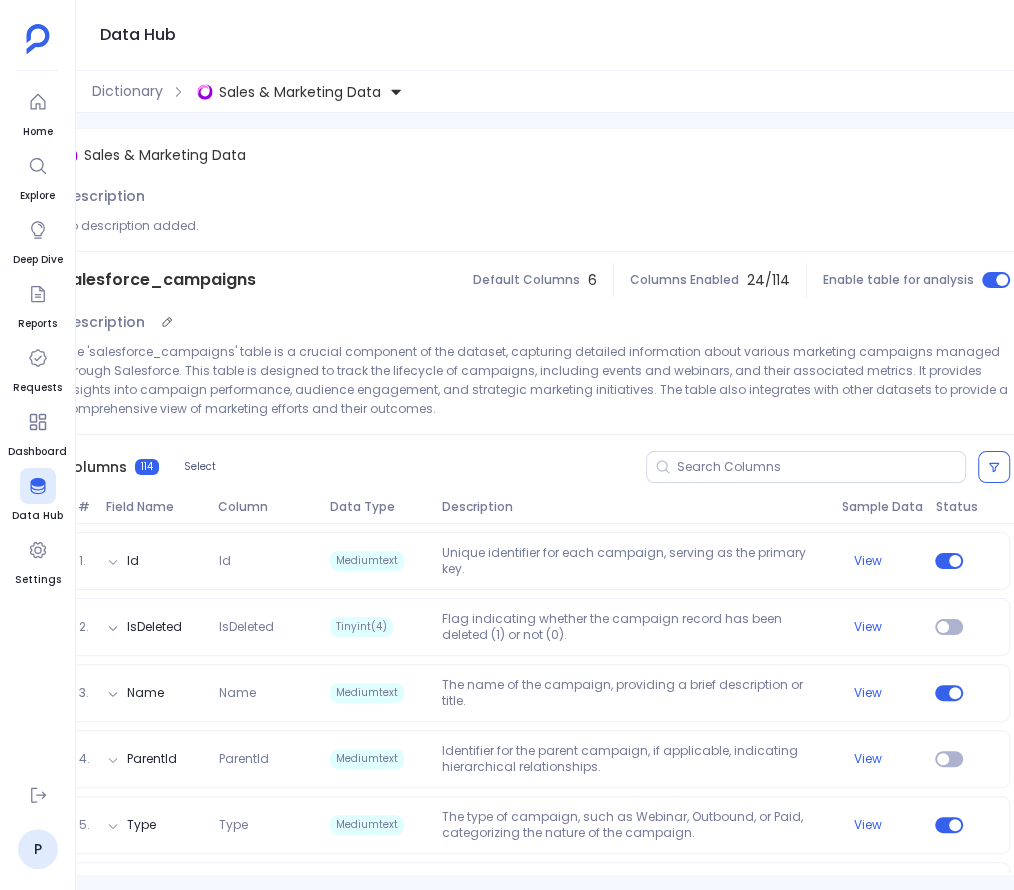 scroll, scrollTop: 0, scrollLeft: 0, axis: both 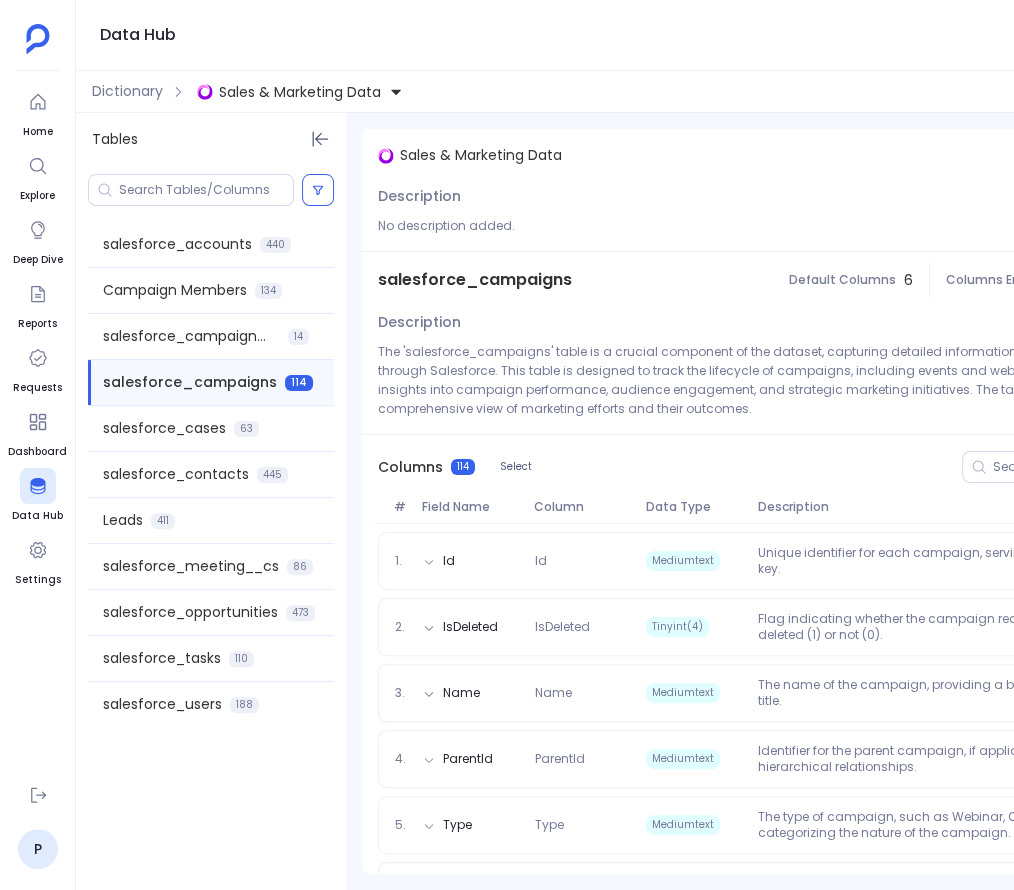 click on "salesforce_campaigns" at bounding box center (475, 280) 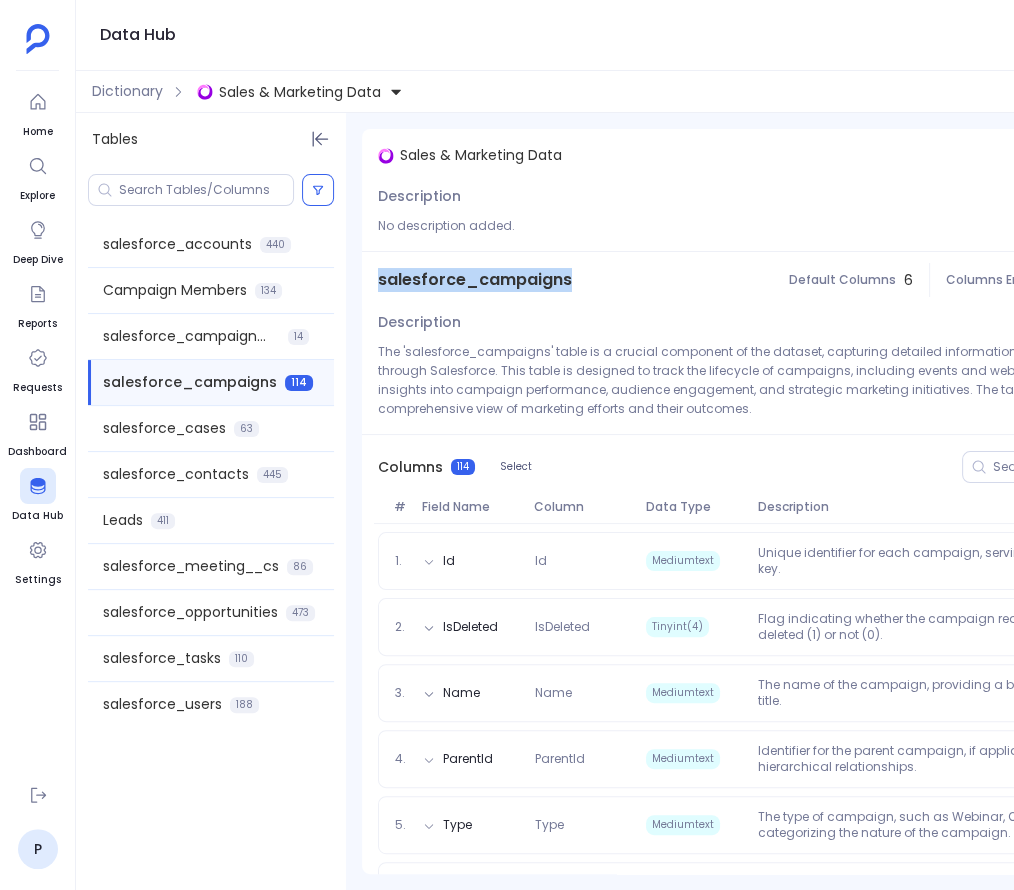 click on "salesforce_campaigns" at bounding box center [475, 280] 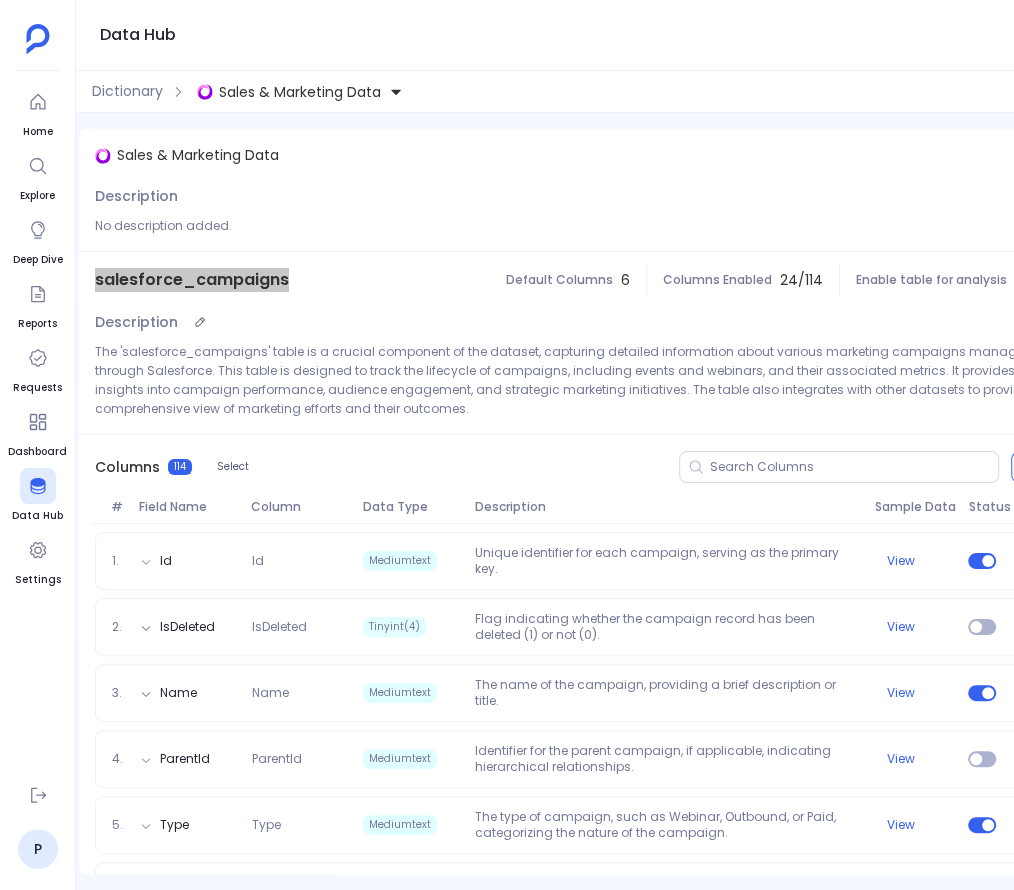 scroll, scrollTop: 0, scrollLeft: 0, axis: both 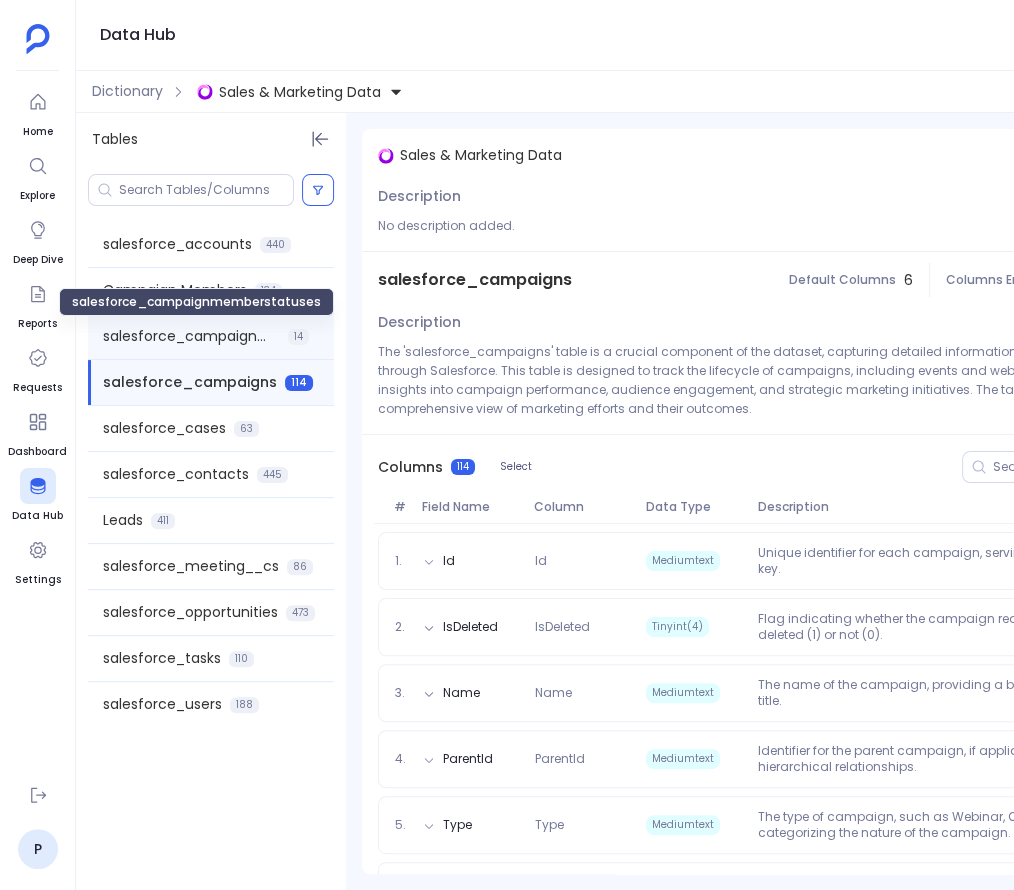 click on "salesforce_campaignmemberstatuses" at bounding box center (191, 336) 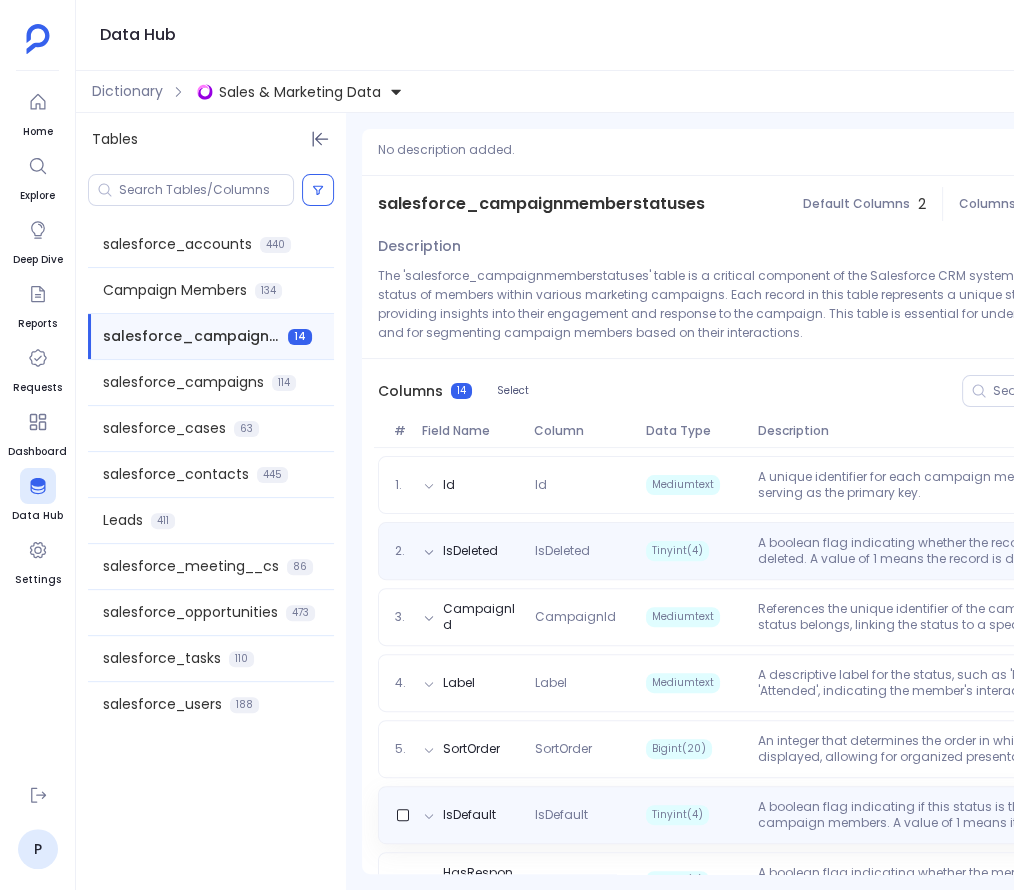 scroll, scrollTop: 0, scrollLeft: 0, axis: both 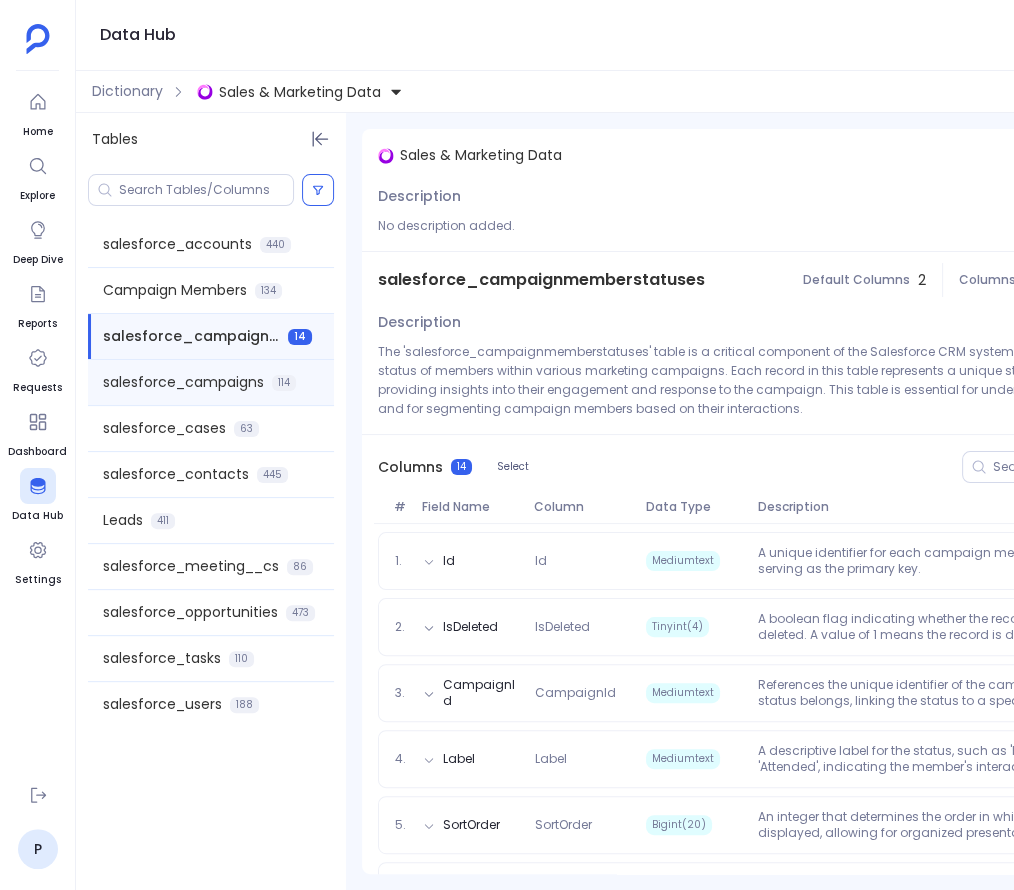 click on "salesforce_campaigns" at bounding box center (183, 382) 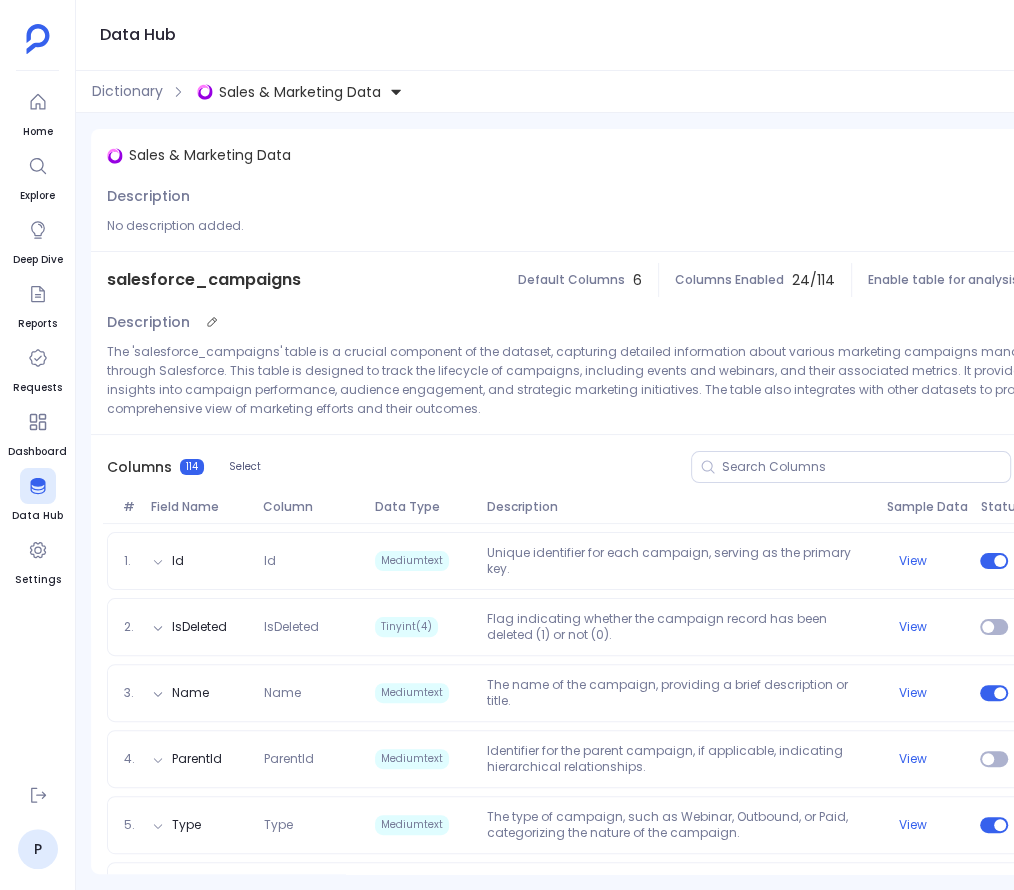 scroll, scrollTop: 0, scrollLeft: 0, axis: both 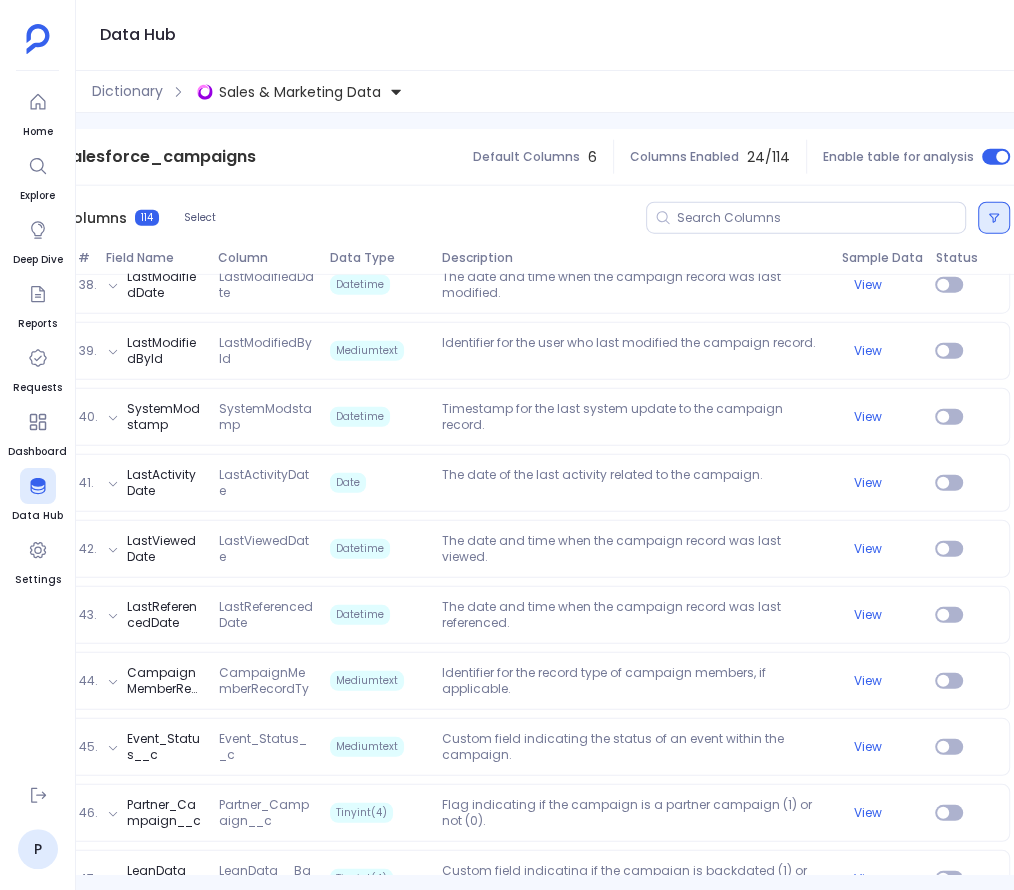 click 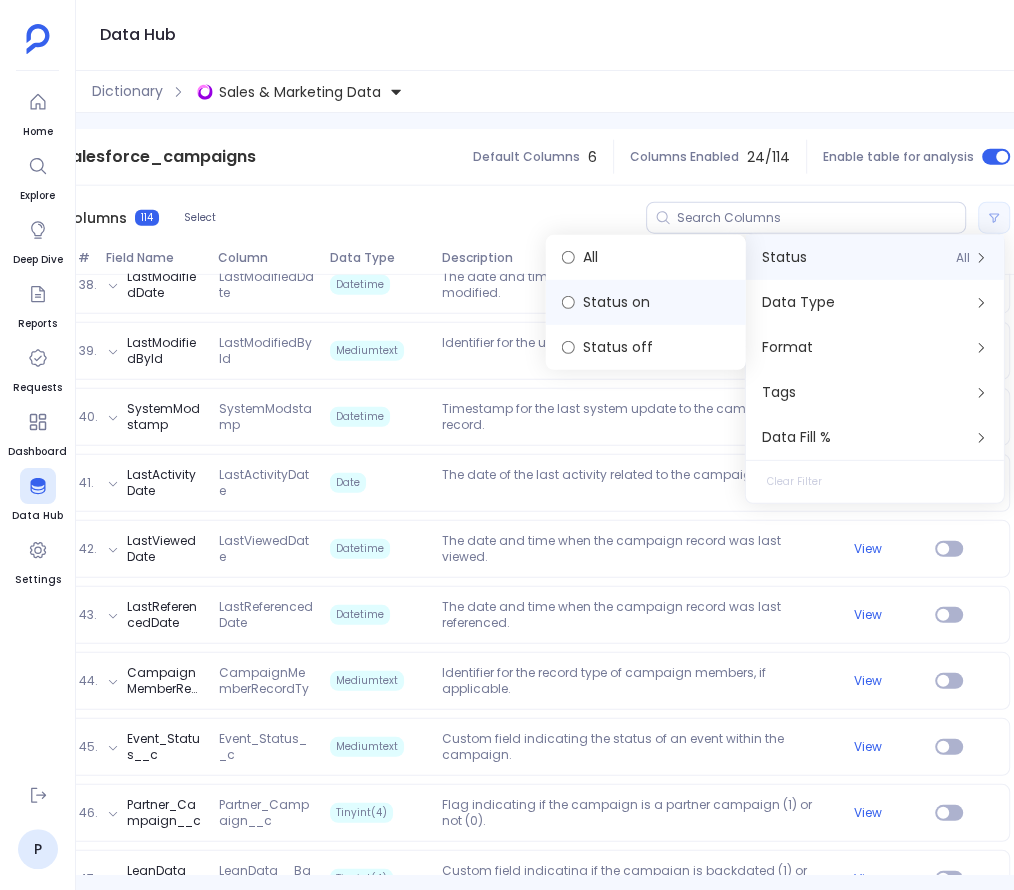 click on "Status on" at bounding box center [646, 302] 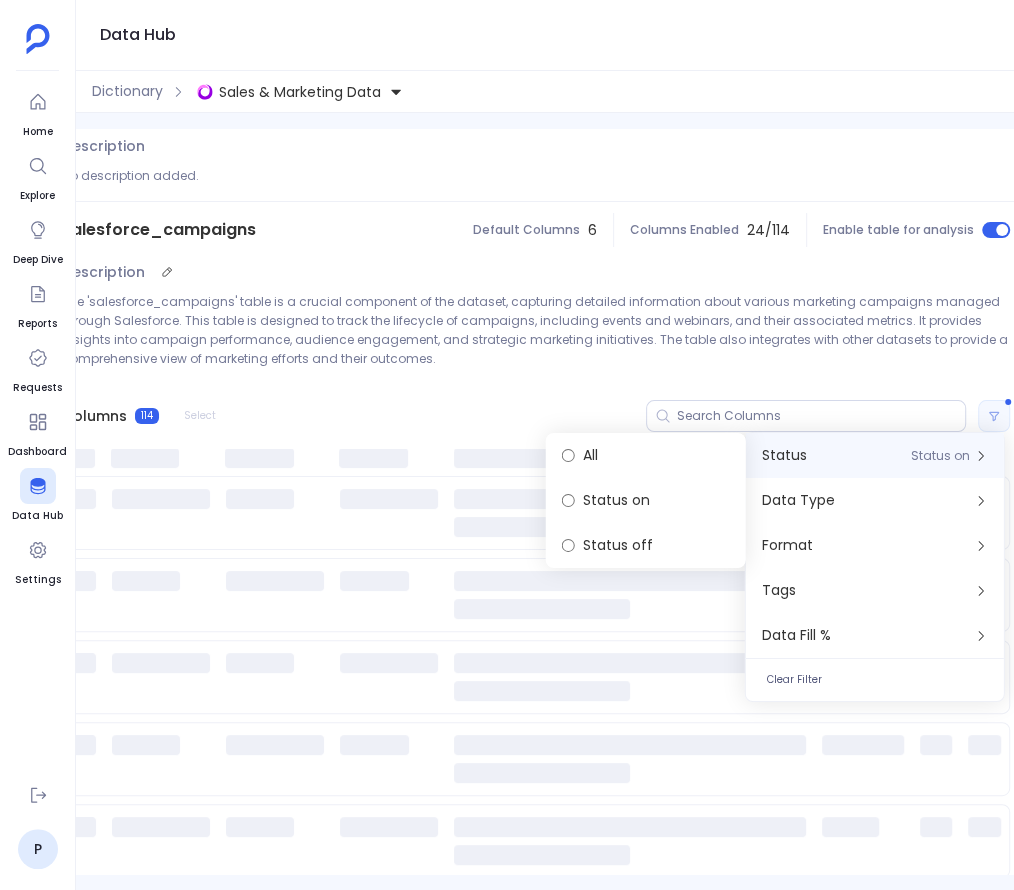 click on "Description The 'salesforce_campaigns' table is a crucial component of the dataset, capturing detailed information about various marketing campaigns managed through Salesforce. This table is designed to track the lifecycle of campaigns, including events and webinars, and their associated metrics. It provides insights into campaign performance, audience engagement, and strategic marketing initiatives. The table also integrates with other datasets to provide a comprehensive view of marketing efforts and their outcomes." at bounding box center [536, 321] 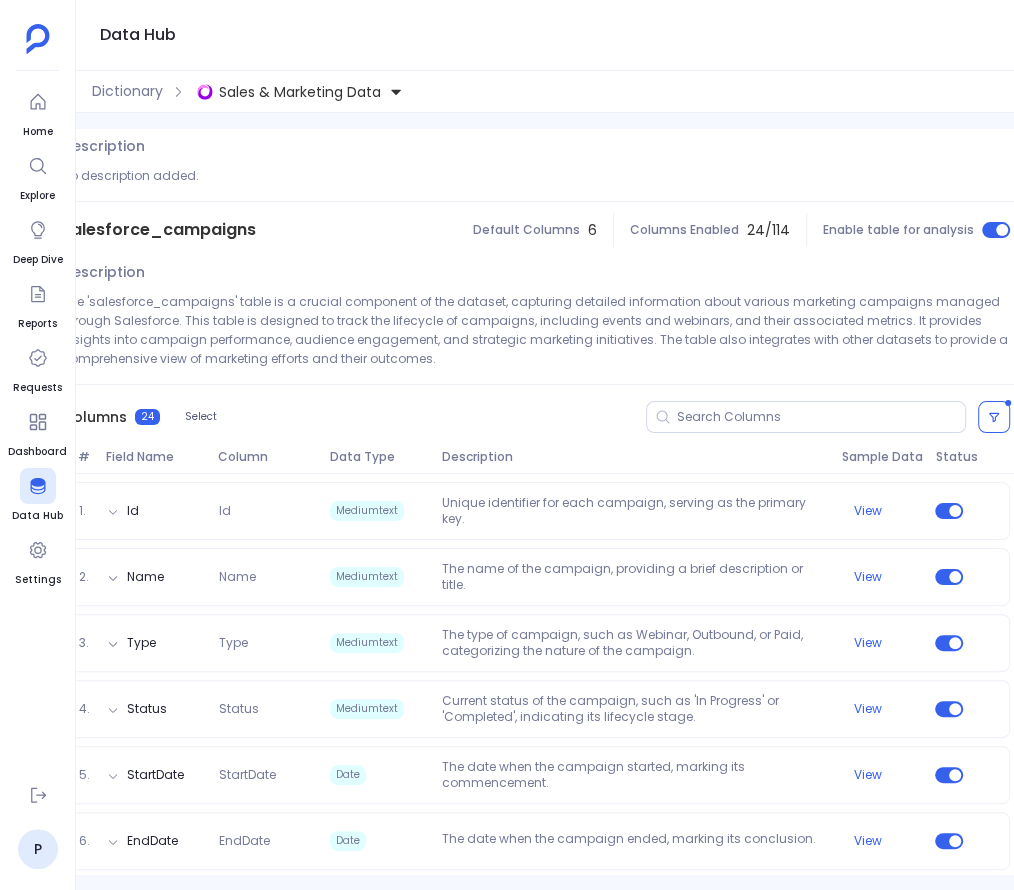 scroll, scrollTop: 0, scrollLeft: 0, axis: both 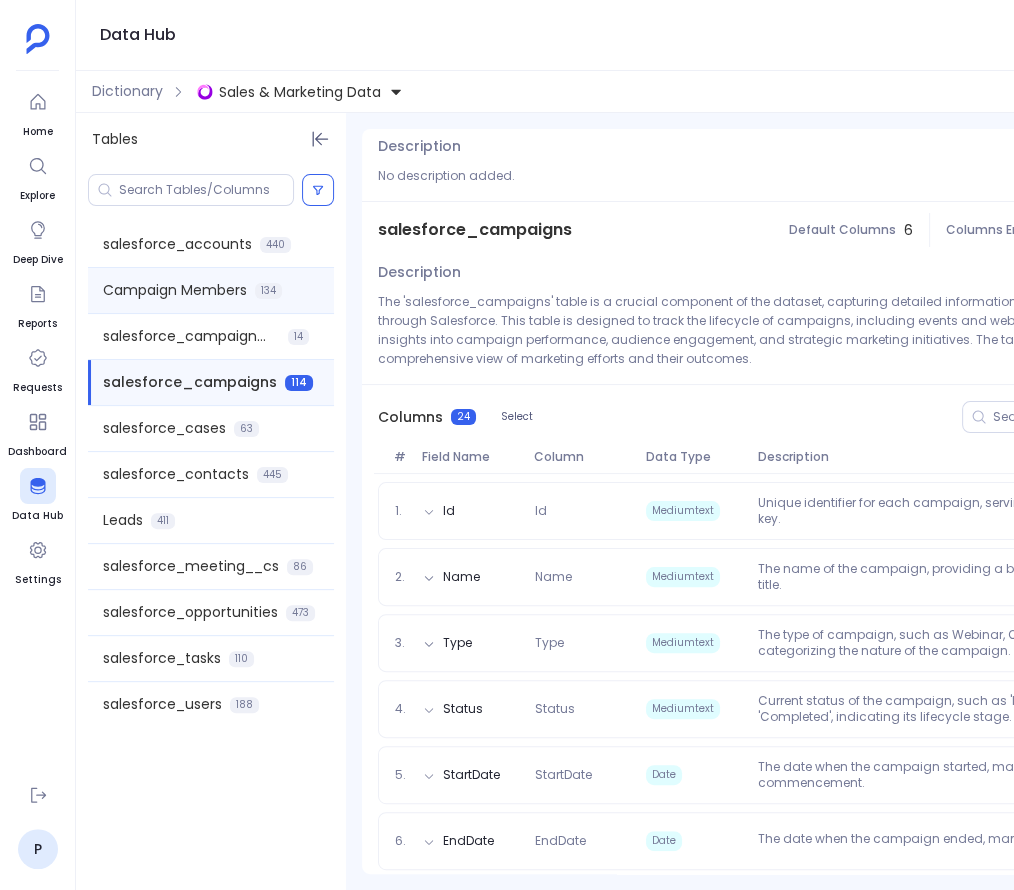 click on "Campaign Members" at bounding box center (175, 290) 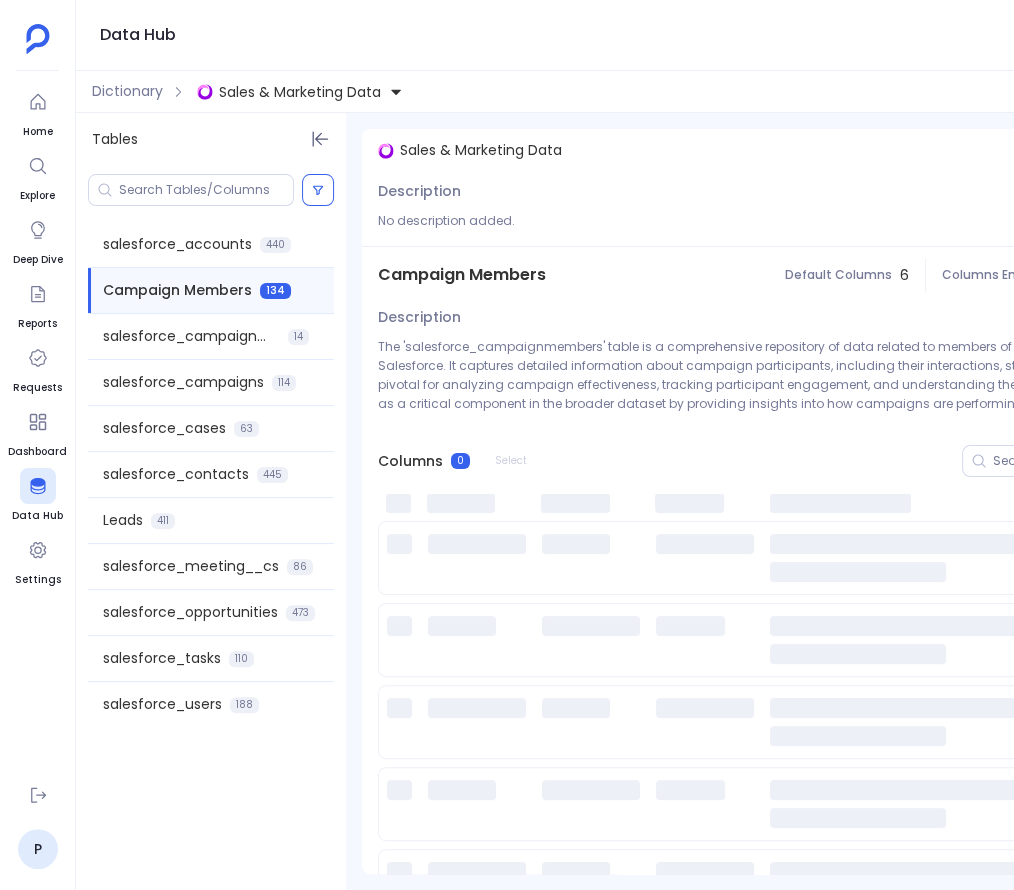 scroll, scrollTop: 0, scrollLeft: 0, axis: both 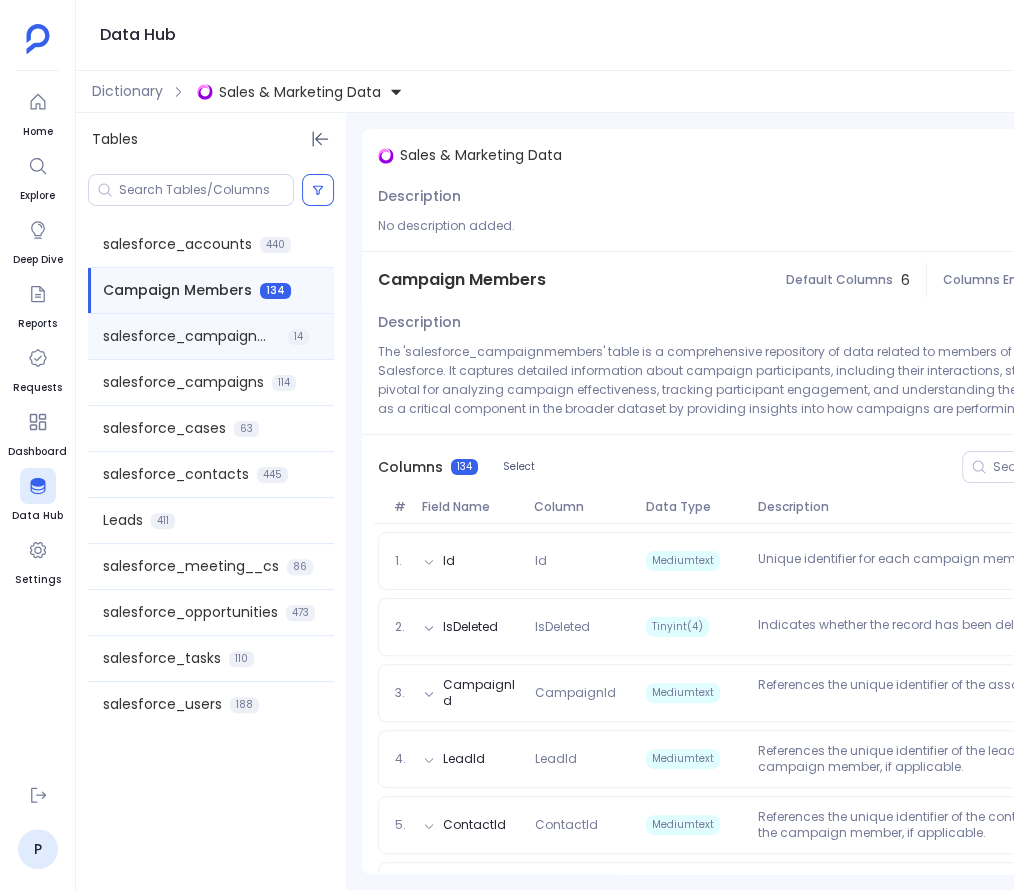 click on "salesforce_campaignmemberstatuses" at bounding box center (191, 336) 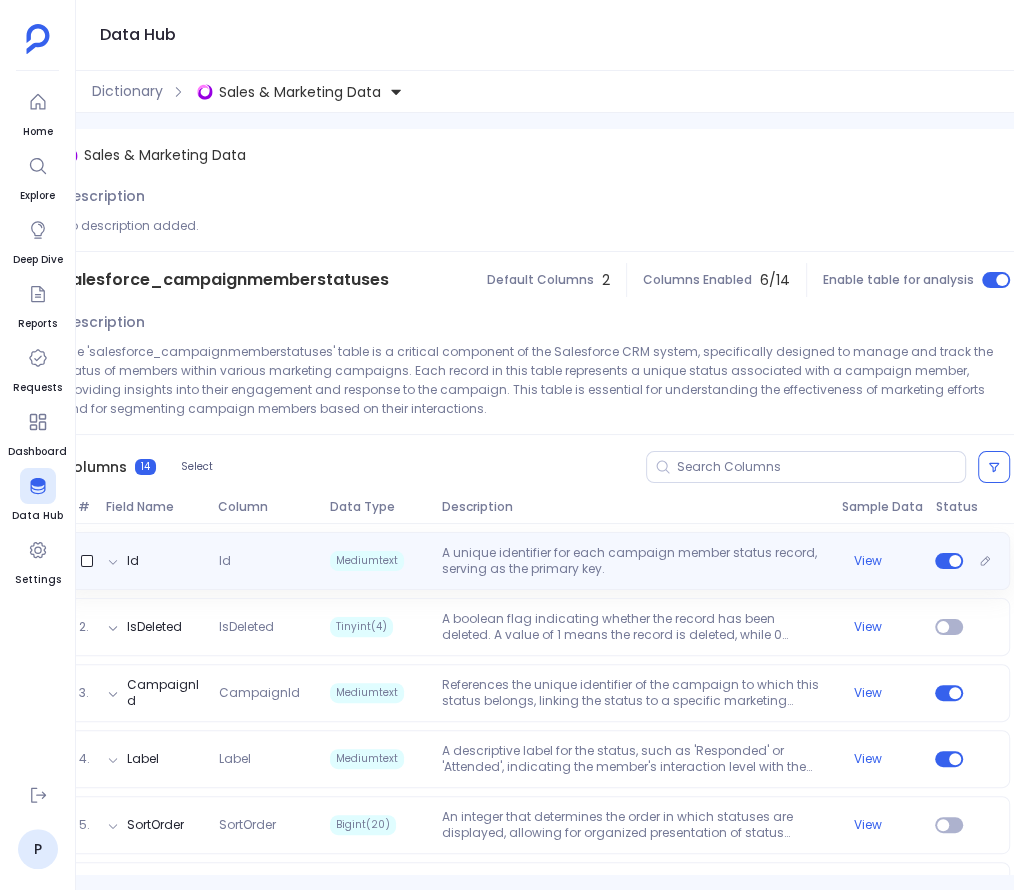 scroll, scrollTop: 0, scrollLeft: 0, axis: both 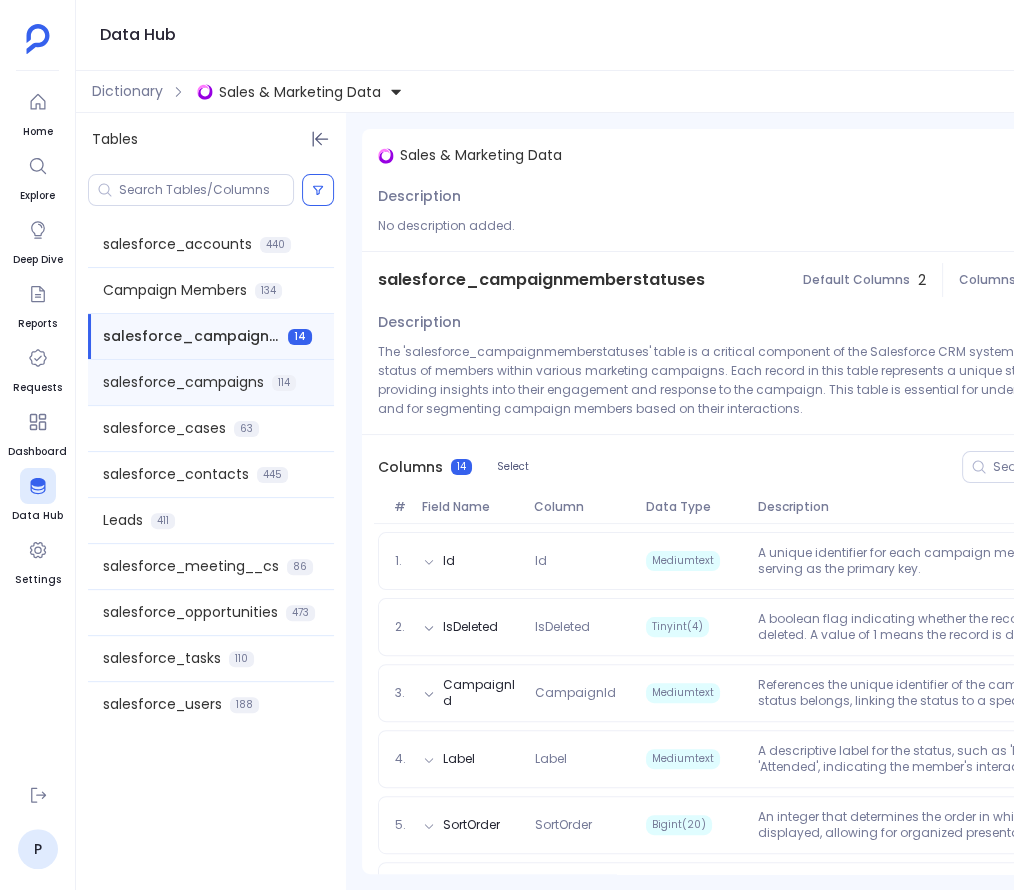 click on "salesforce_campaigns" at bounding box center [183, 382] 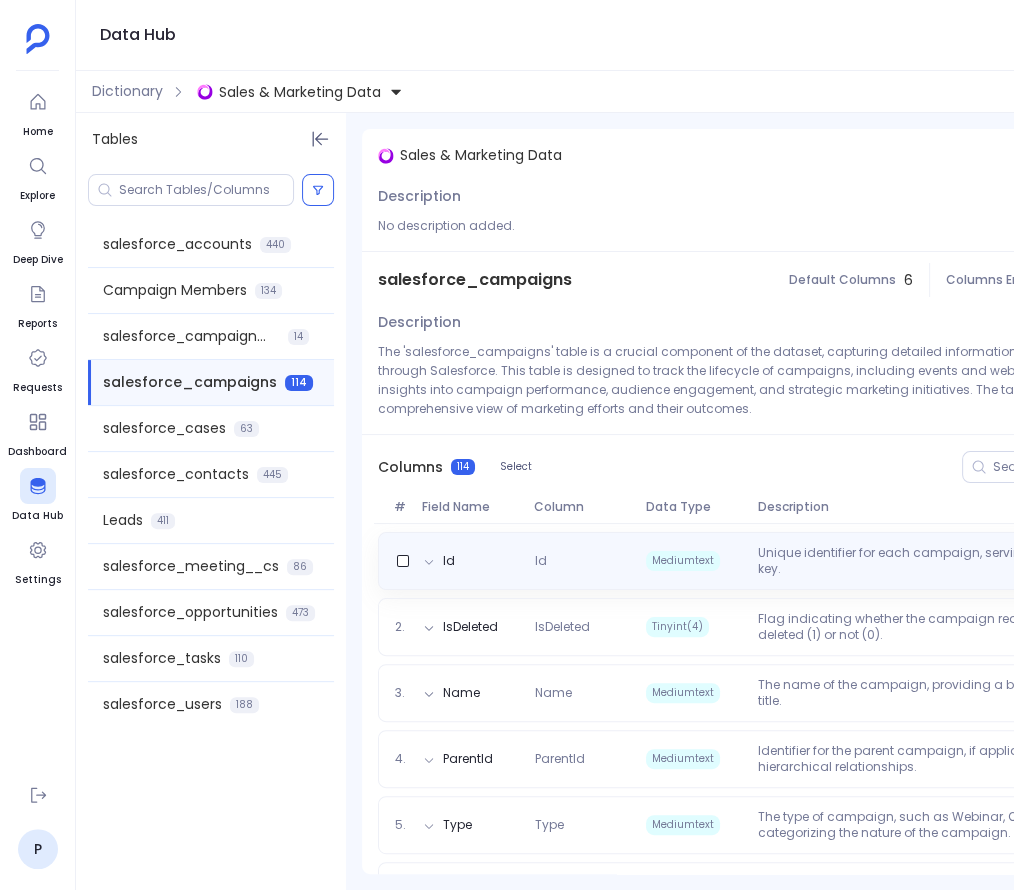 scroll, scrollTop: 0, scrollLeft: 316, axis: horizontal 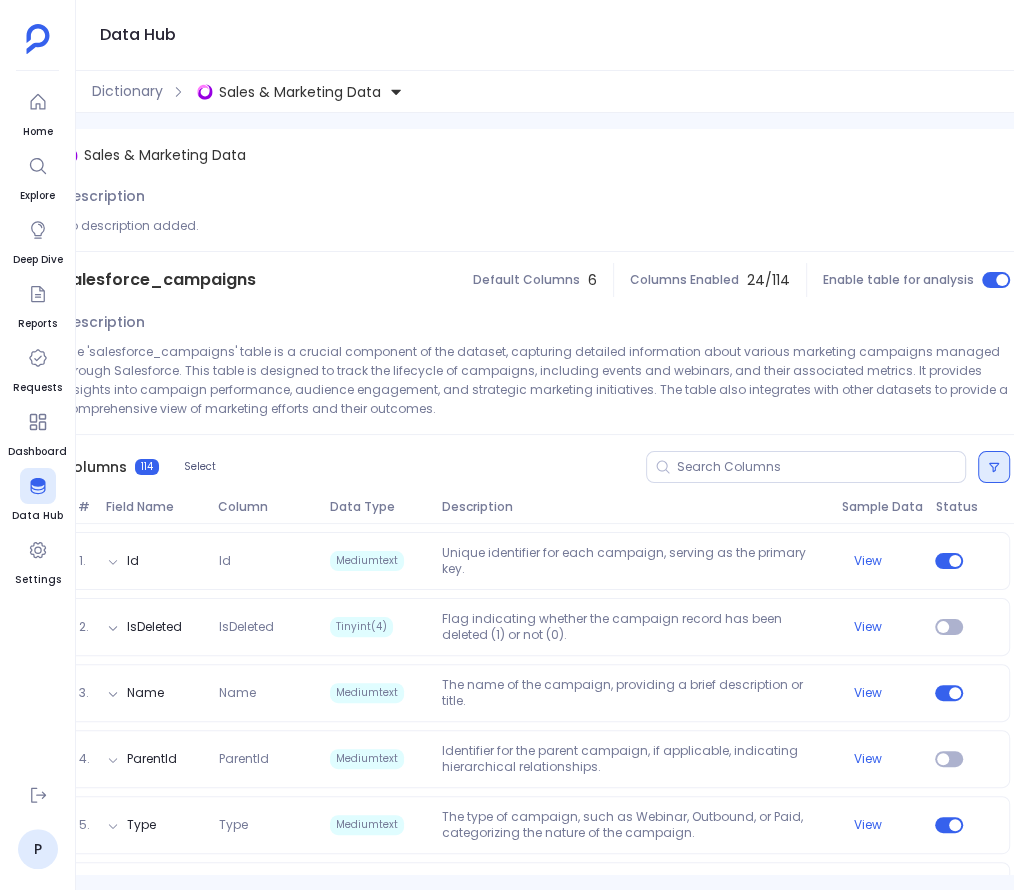 click 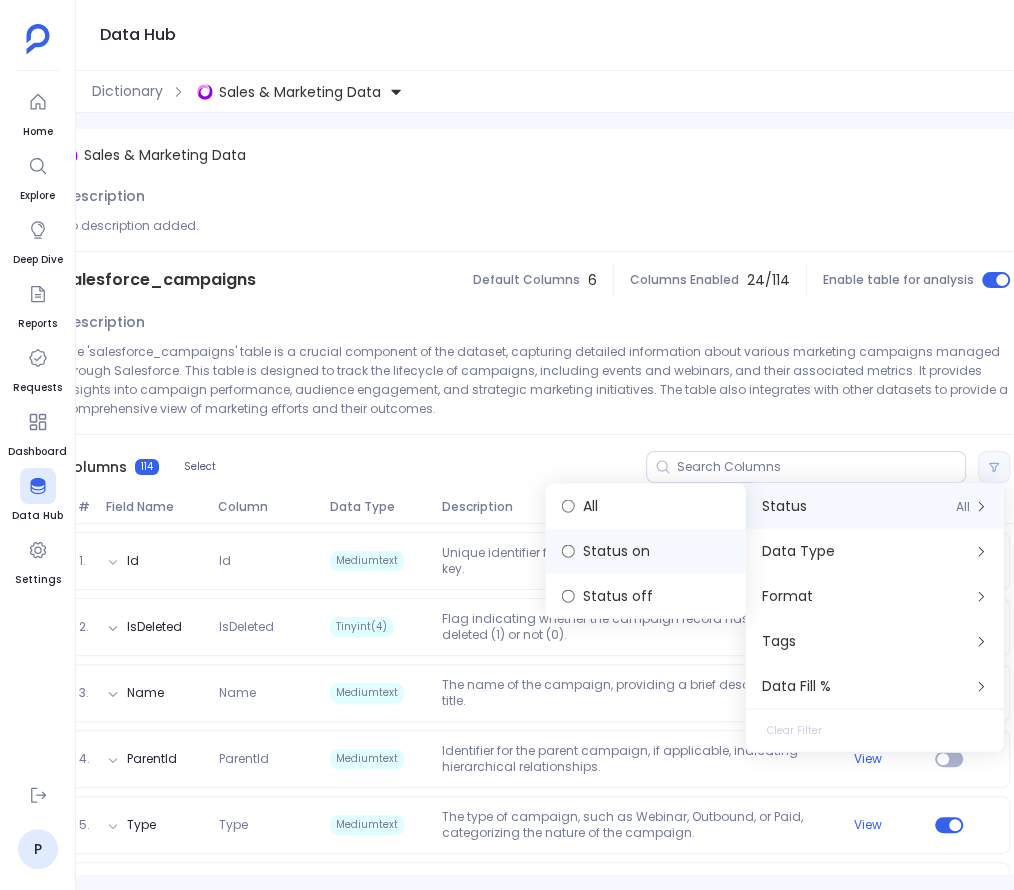 click on "Status on" at bounding box center [646, 551] 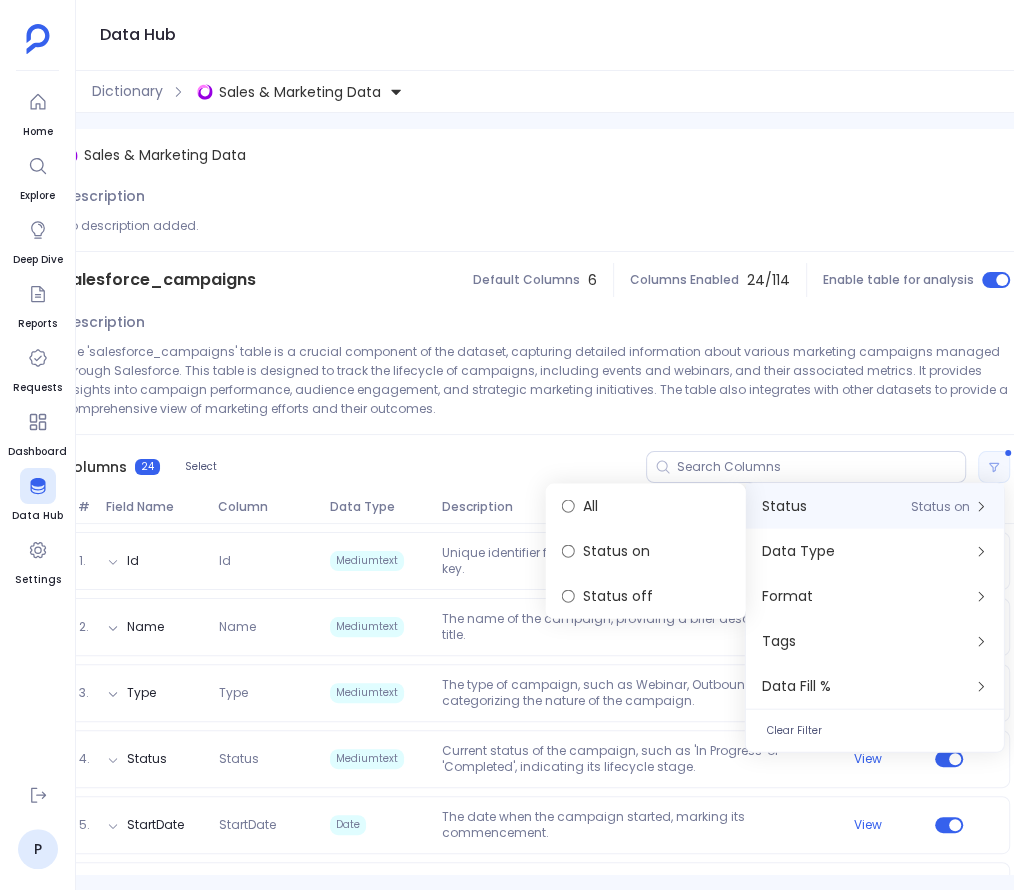 click on "Columns 24 Select" at bounding box center [536, 467] 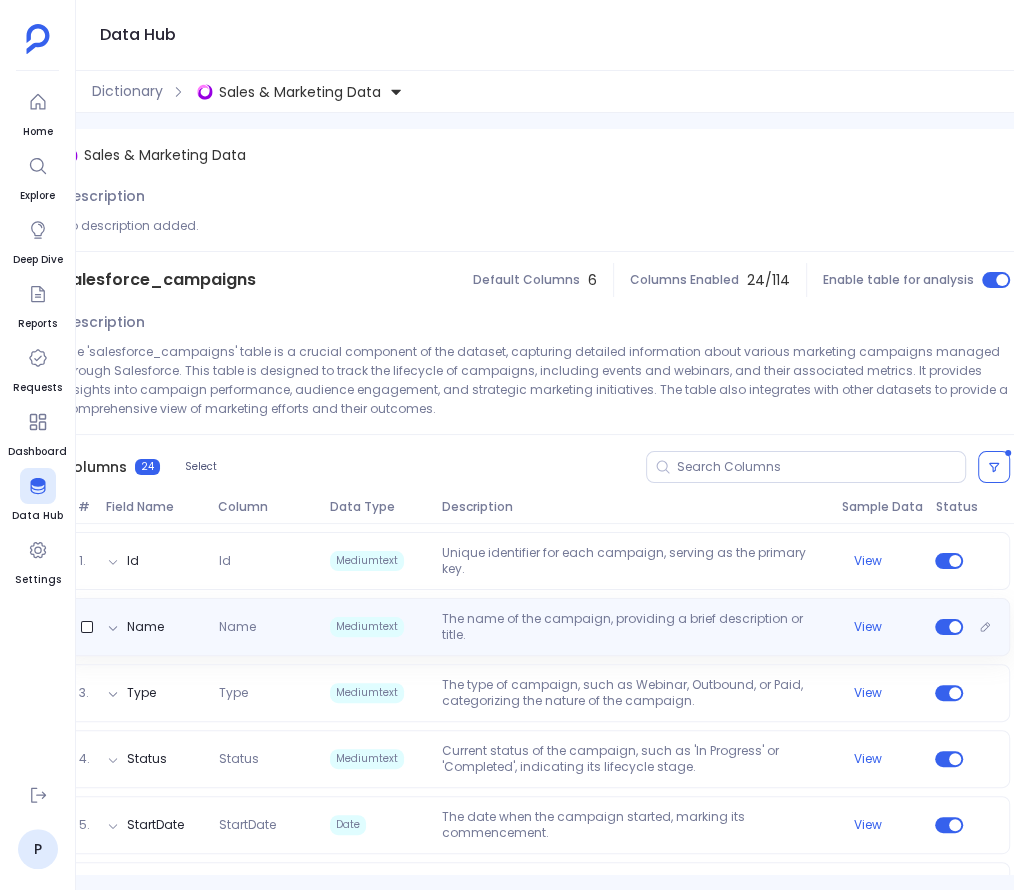 scroll, scrollTop: 0, scrollLeft: 0, axis: both 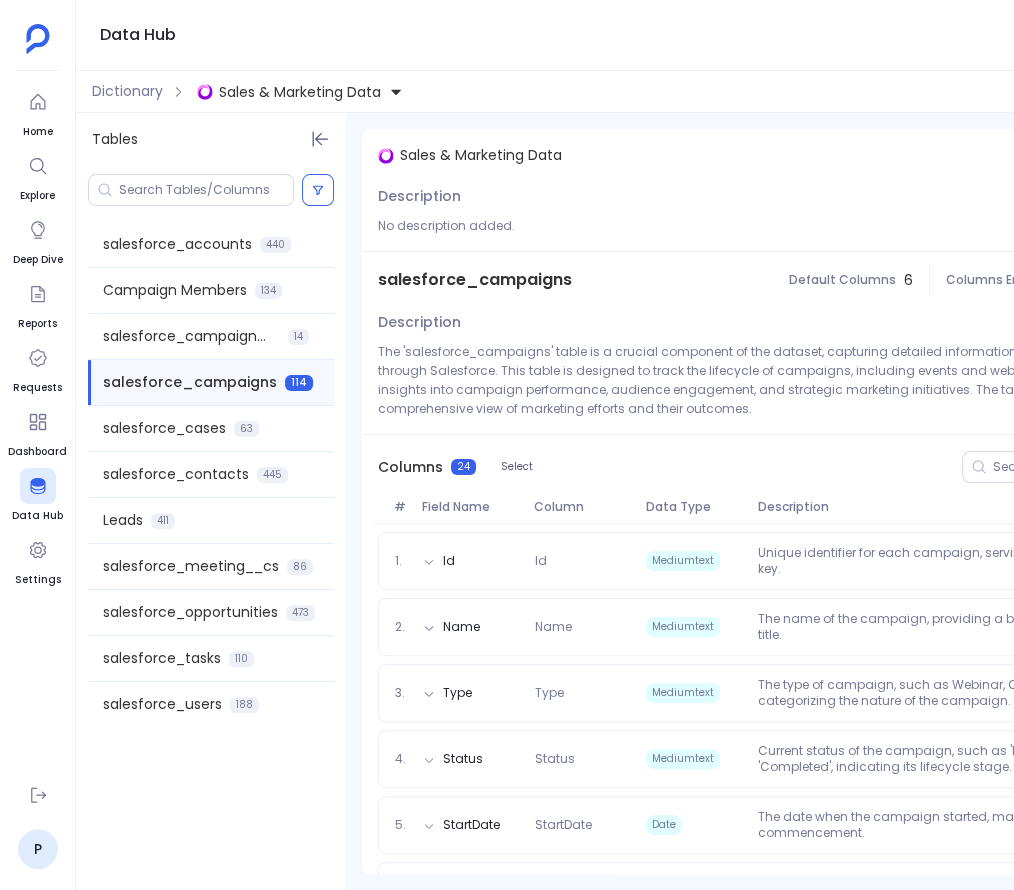 click on "salesforce_campaigns" at bounding box center [475, 280] 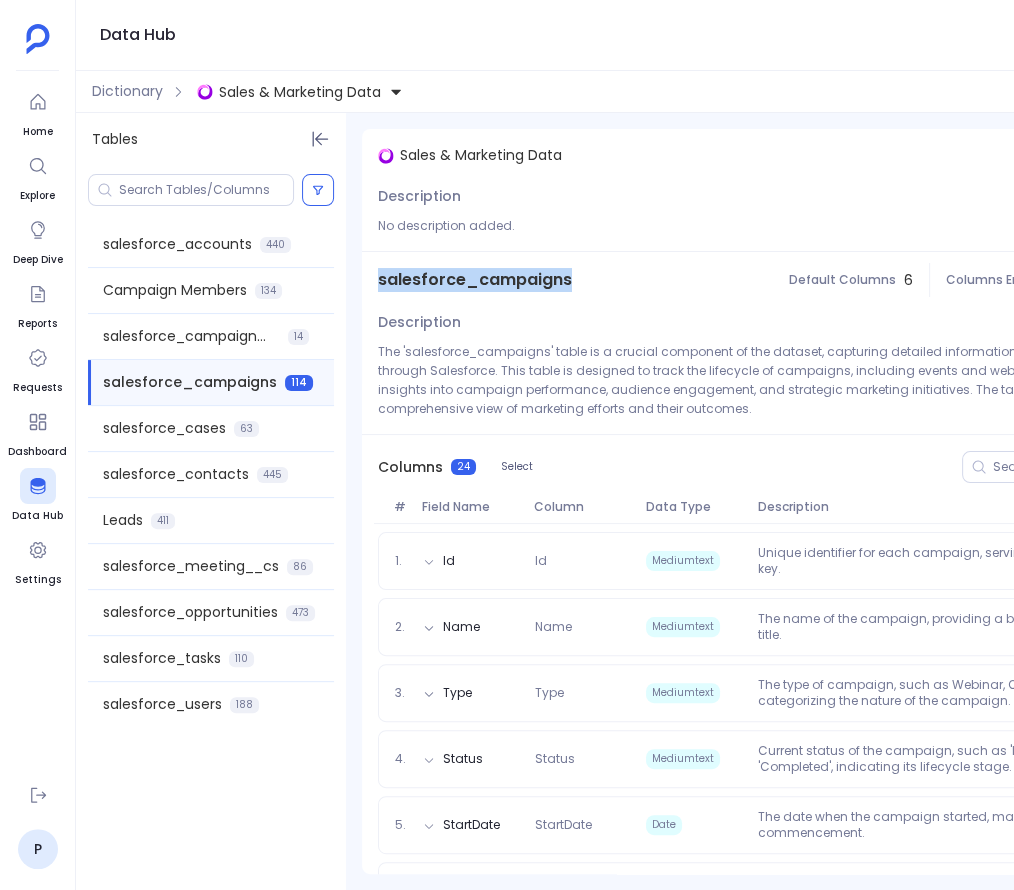 click on "salesforce_campaigns" at bounding box center (475, 280) 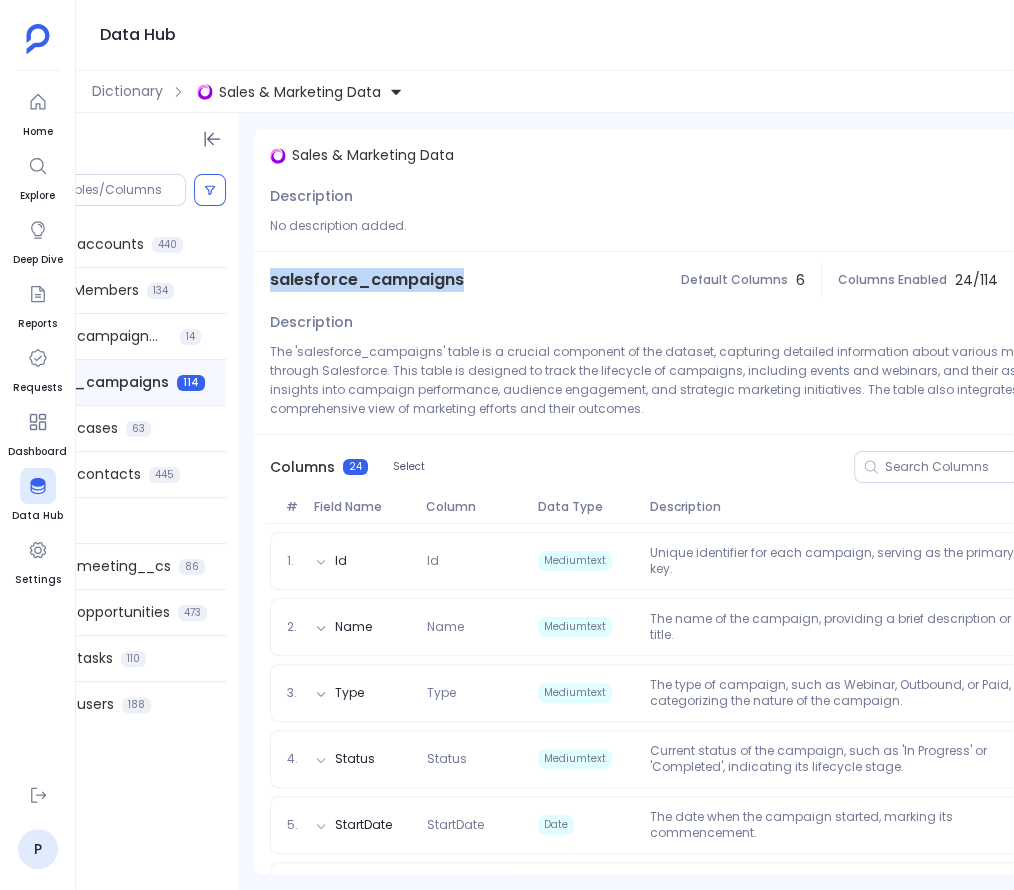 scroll, scrollTop: 0, scrollLeft: 118, axis: horizontal 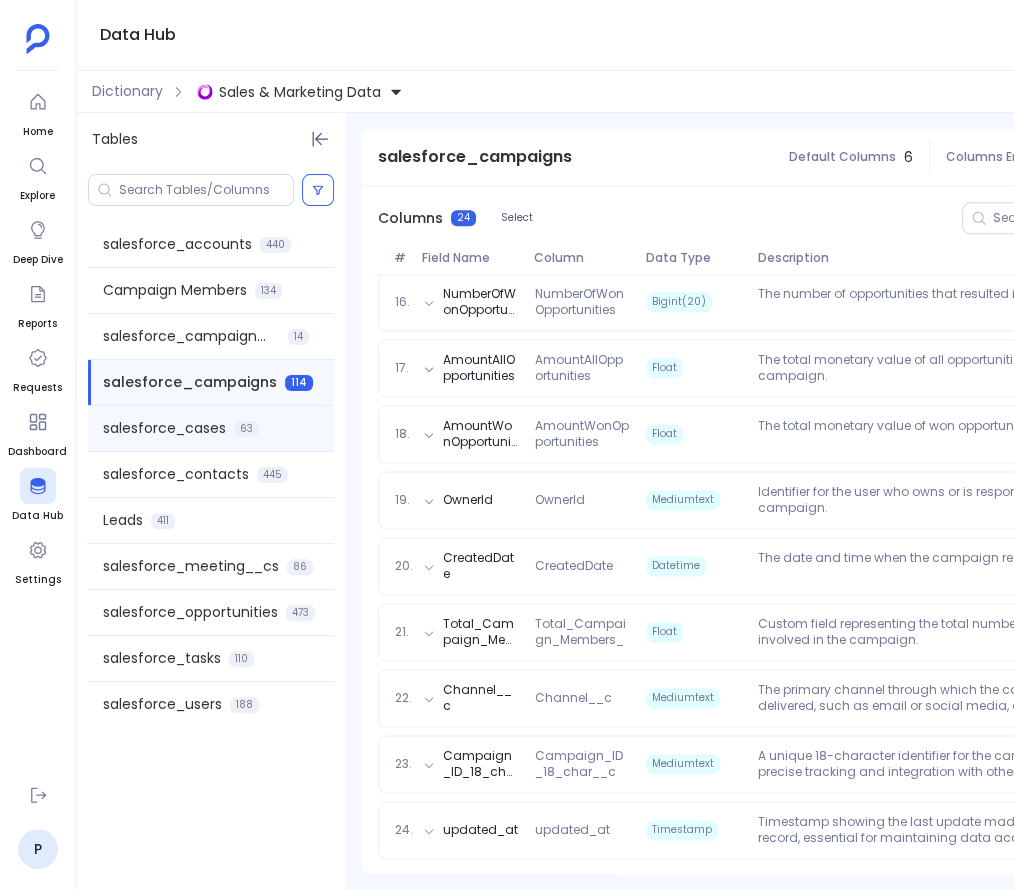 click on "salesforce_cases" at bounding box center (164, 428) 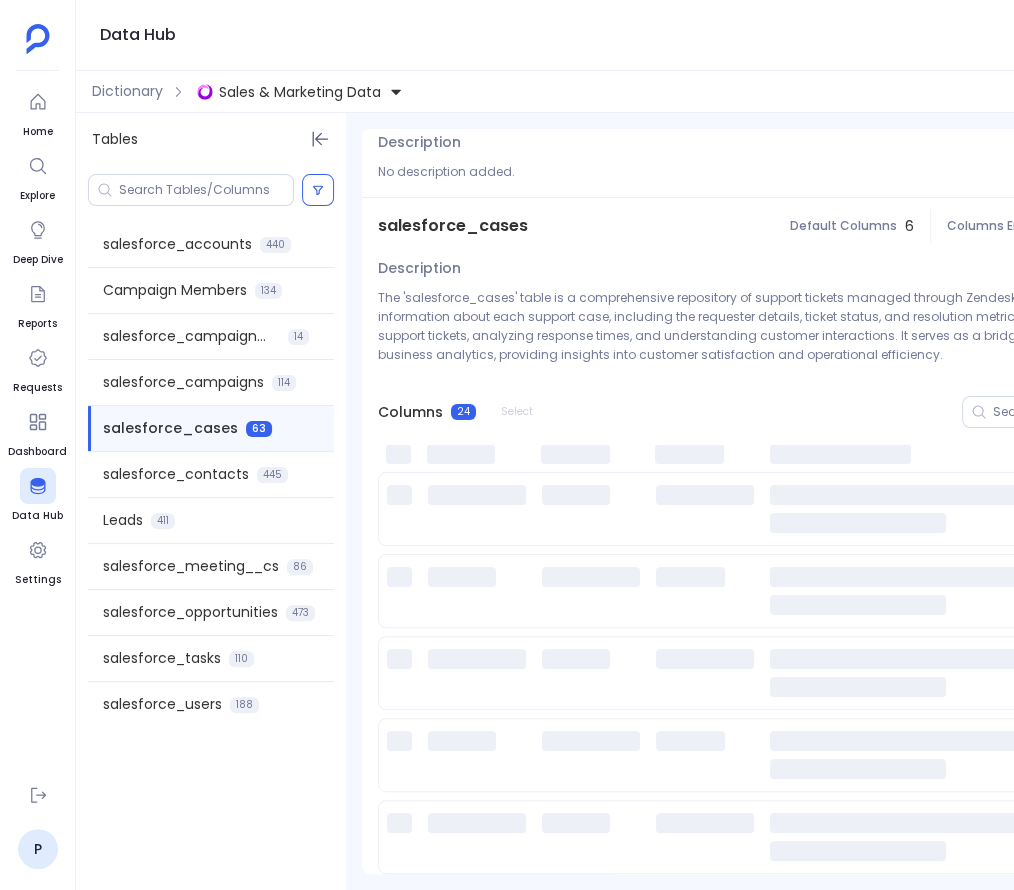 scroll, scrollTop: 50, scrollLeft: 0, axis: vertical 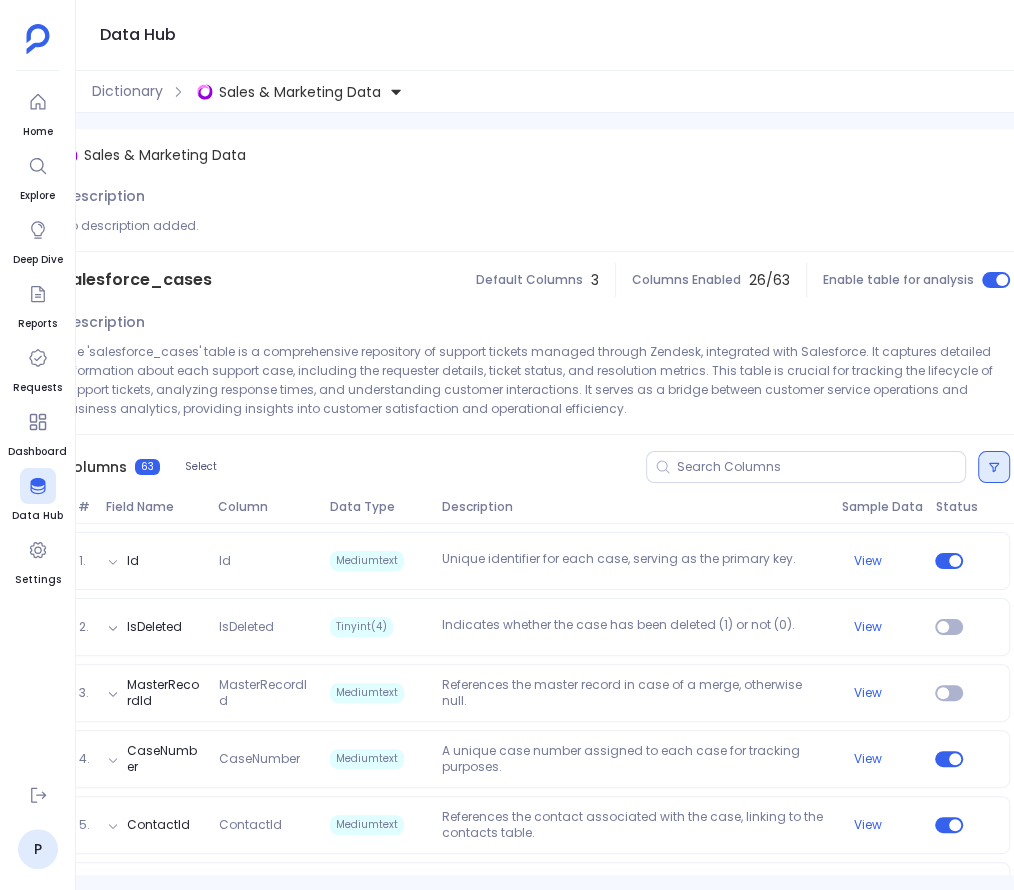 click 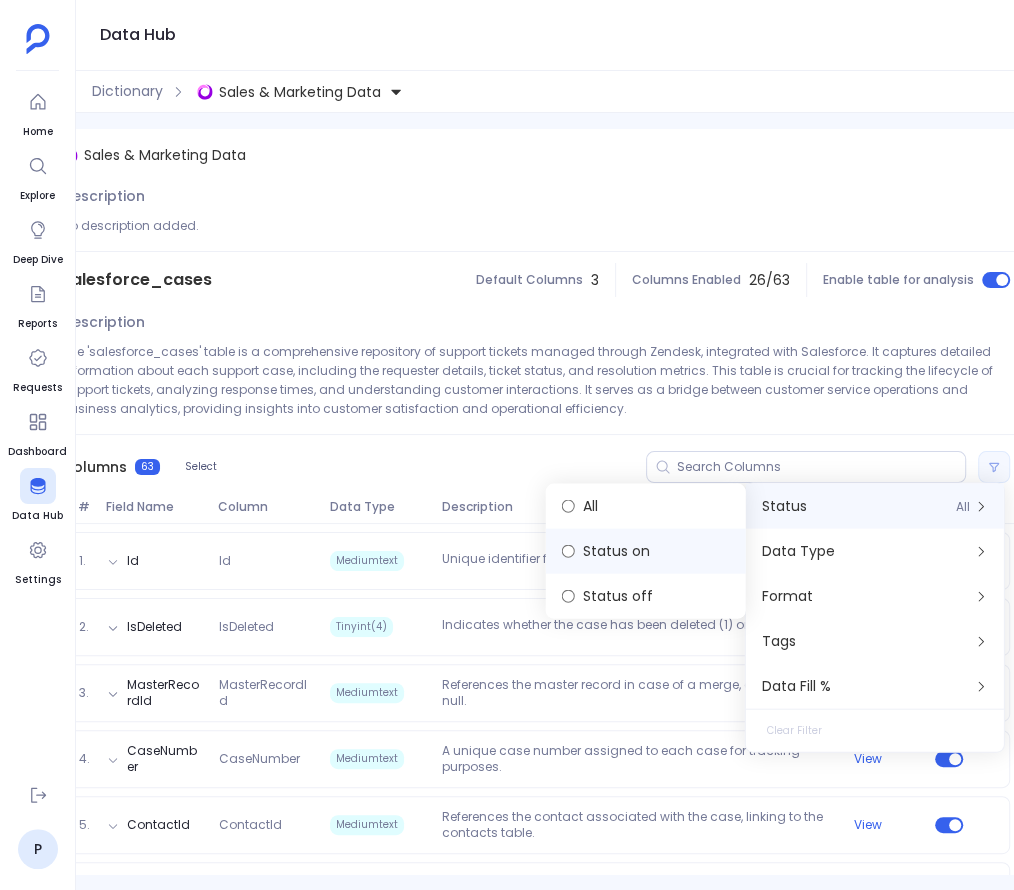 click on "Status on" at bounding box center [646, 551] 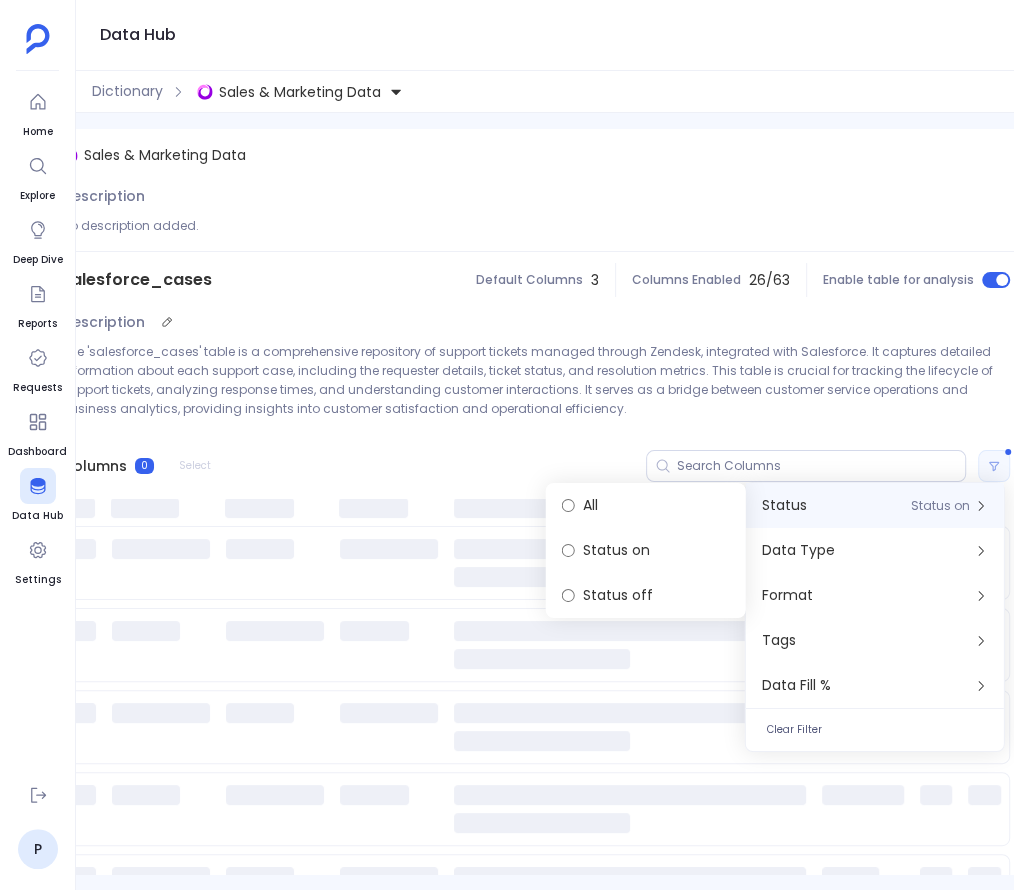 click on "Description The 'salesforce_cases' table is a comprehensive repository of support tickets managed through Zendesk, integrated with Salesforce. It captures detailed information about each support case, including the requester details, ticket status, and resolution metrics. This table is crucial for tracking the lifecycle of support tickets, analyzing response times, and understanding customer interactions. It serves as a bridge between customer service operations and business analytics, providing insights into customer satisfaction and operational efficiency." at bounding box center (536, 371) 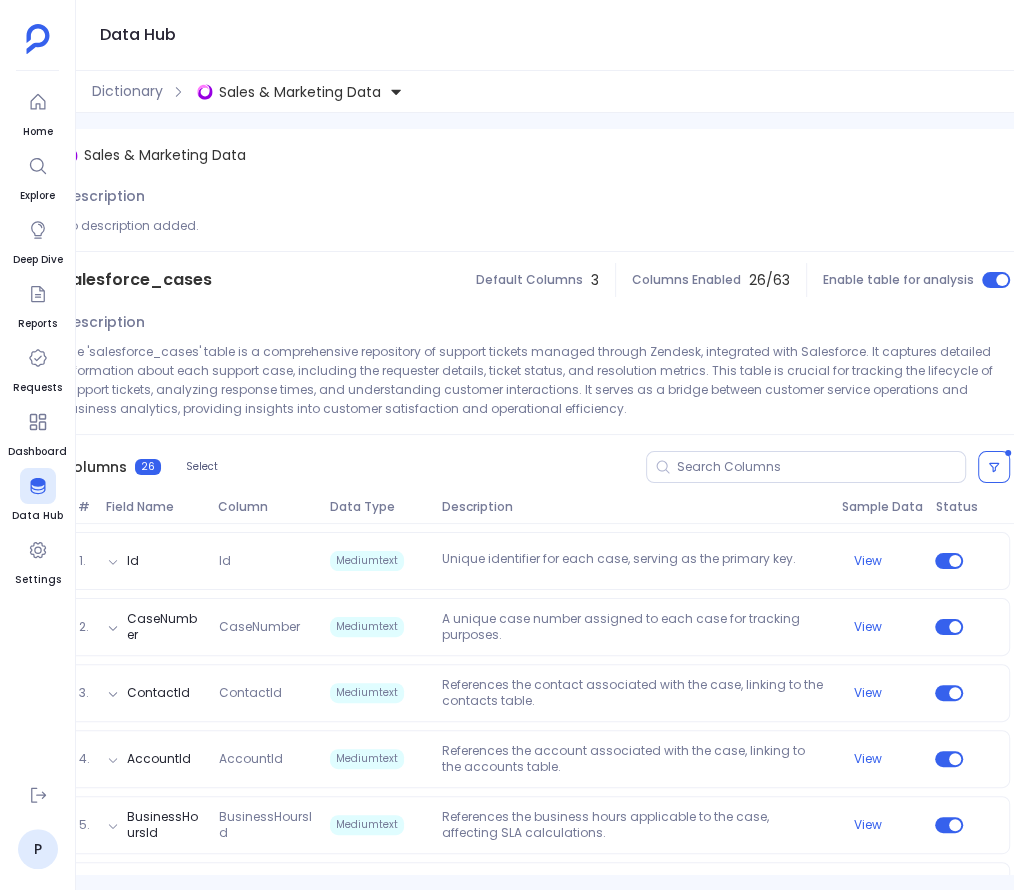 click on "salesforce_cases" at bounding box center [137, 280] 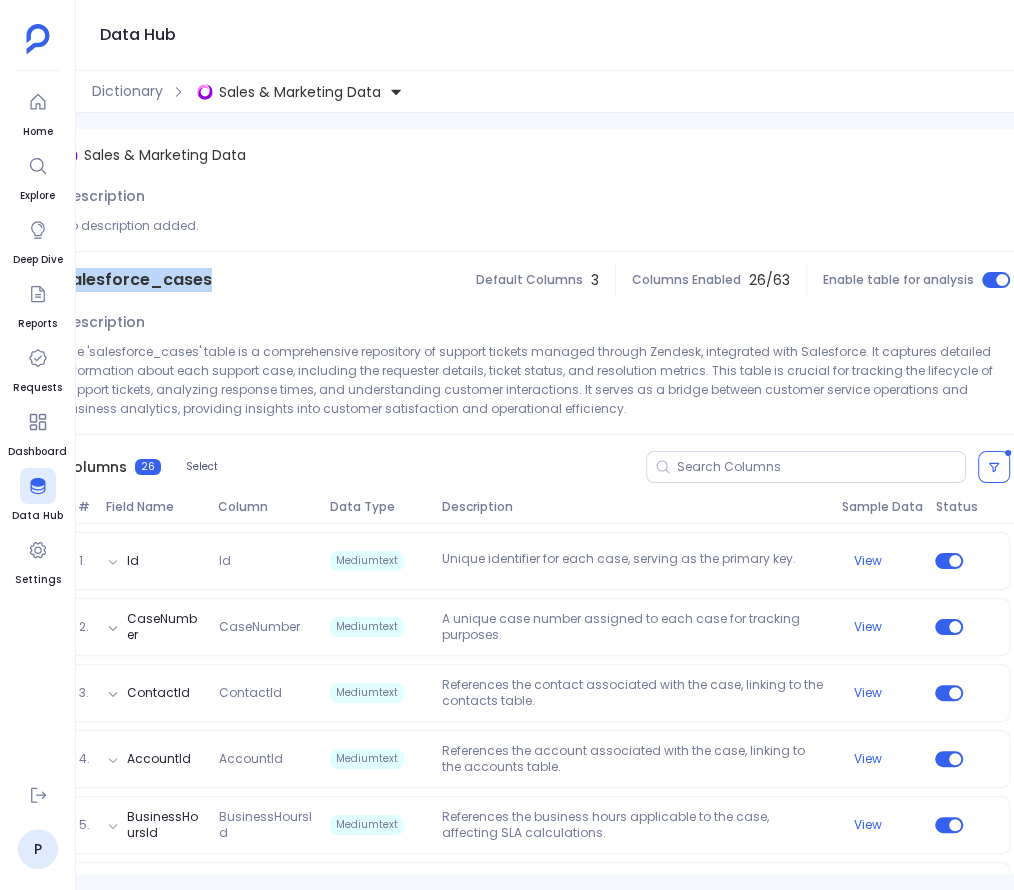 click on "salesforce_cases" at bounding box center (137, 280) 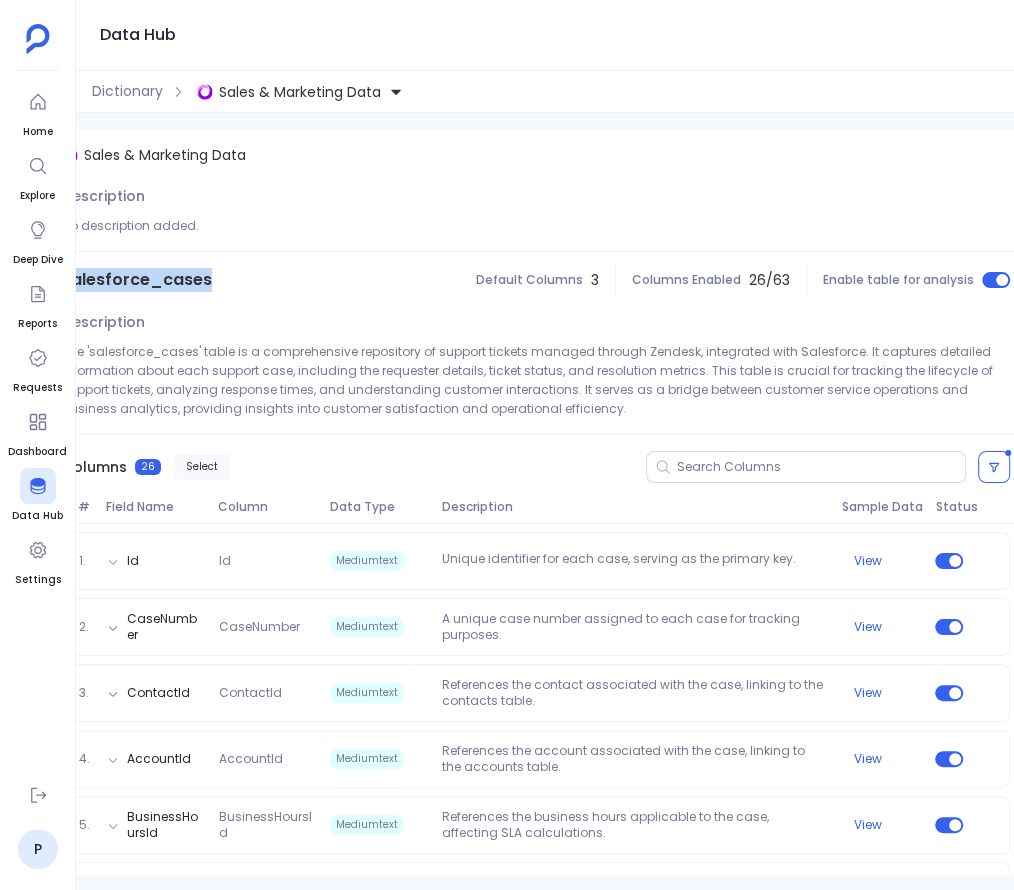 scroll, scrollTop: 0, scrollLeft: 0, axis: both 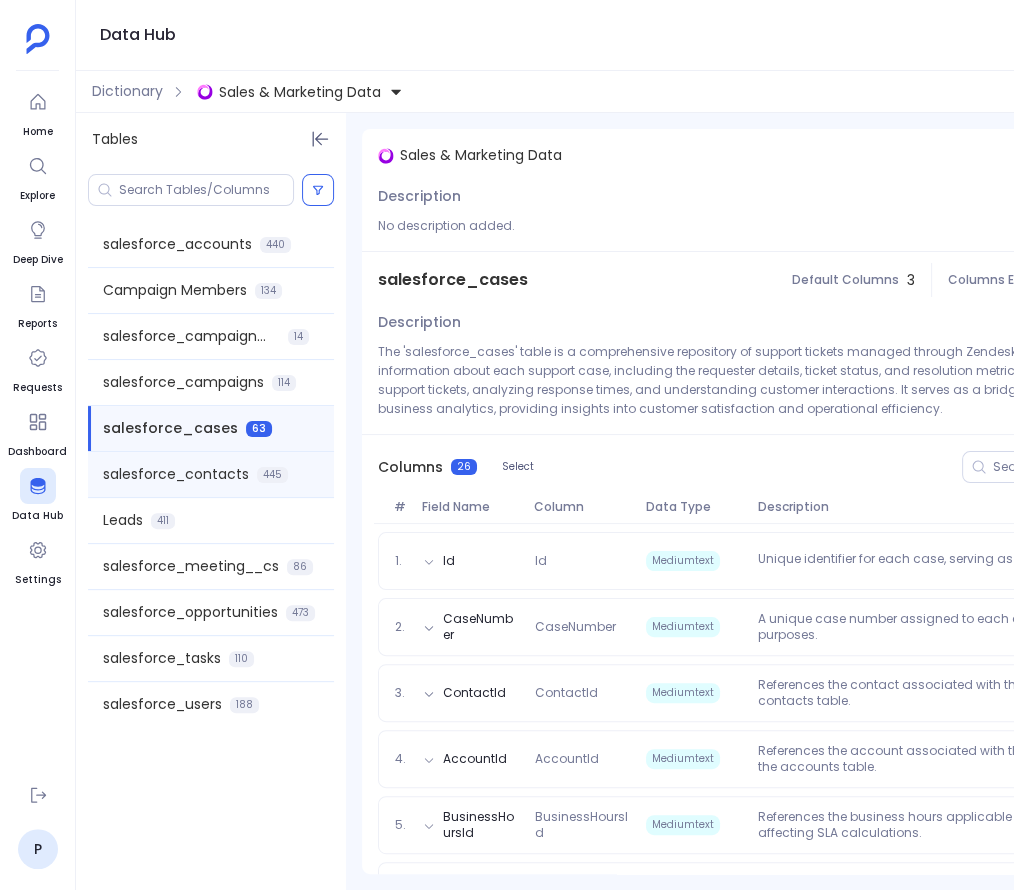 click on "salesforce_contacts" at bounding box center (176, 474) 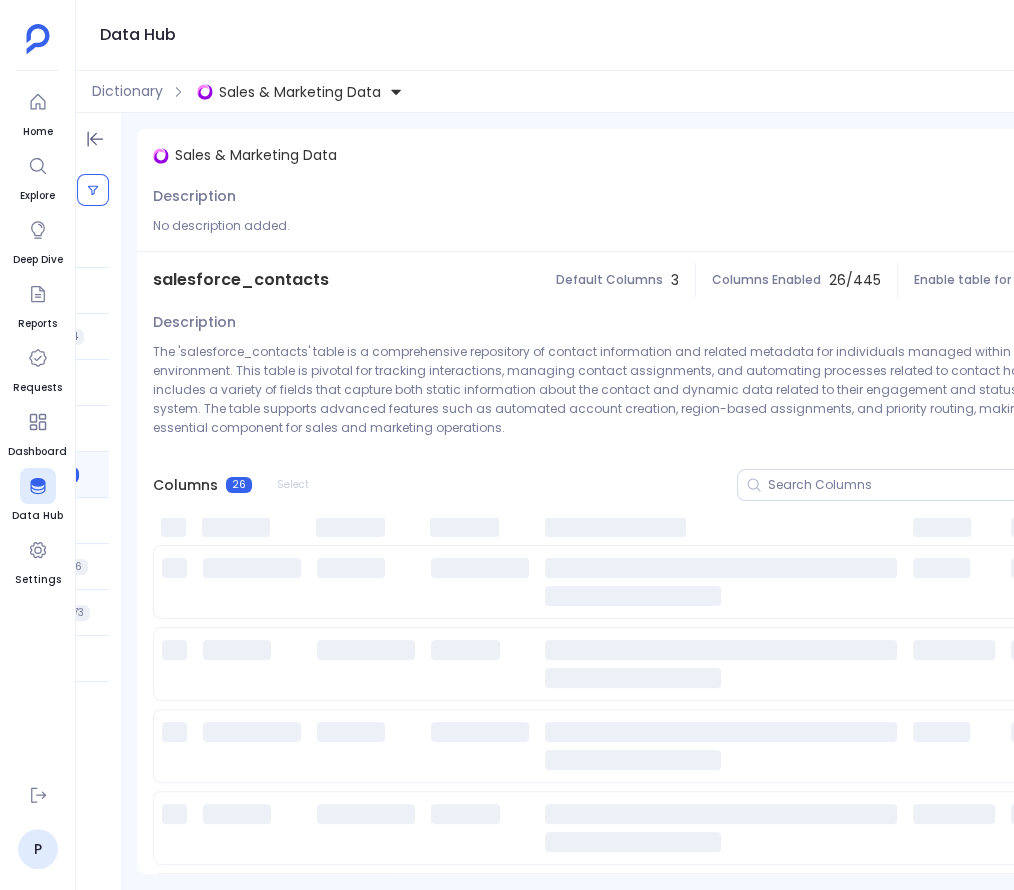 scroll, scrollTop: 0, scrollLeft: 316, axis: horizontal 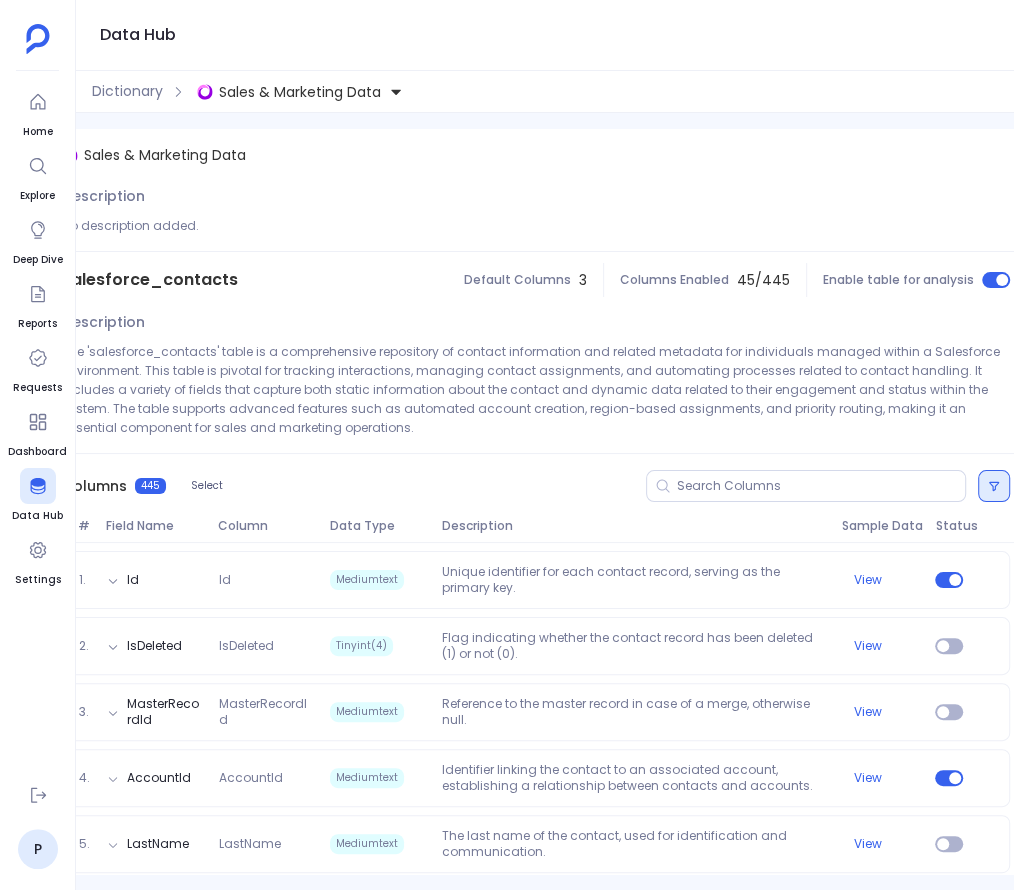 click 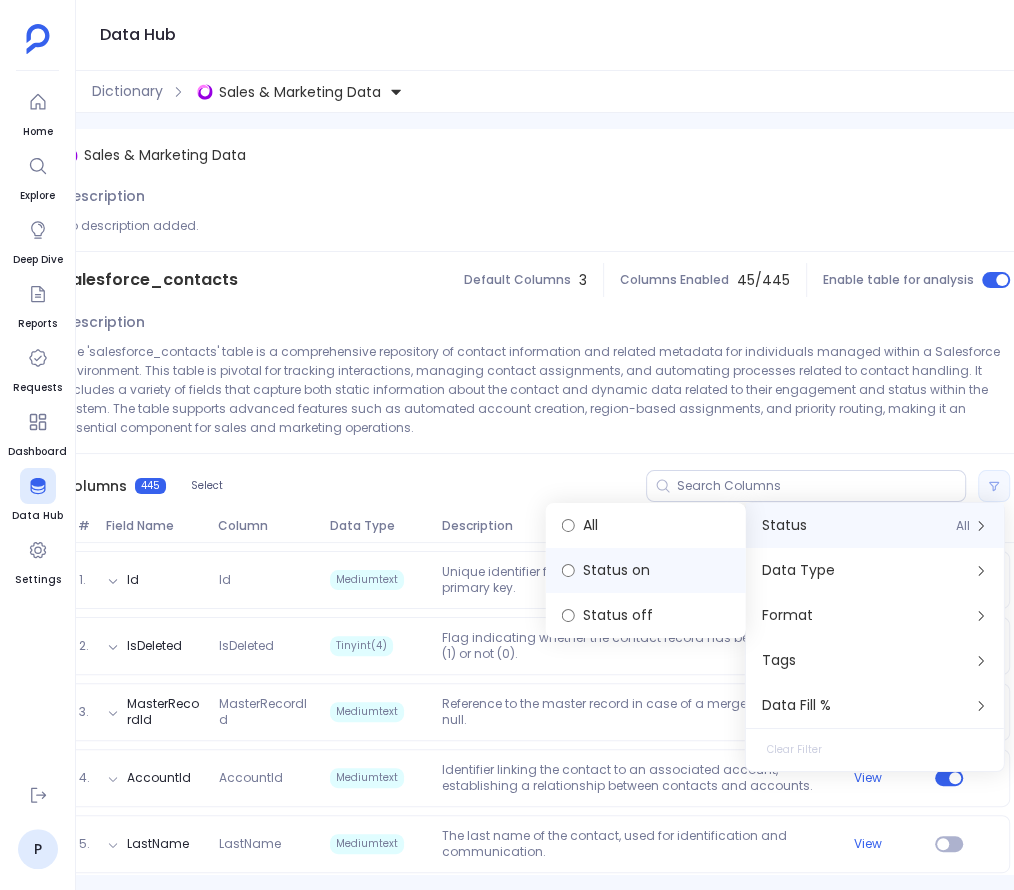 click on "Status on" at bounding box center (646, 570) 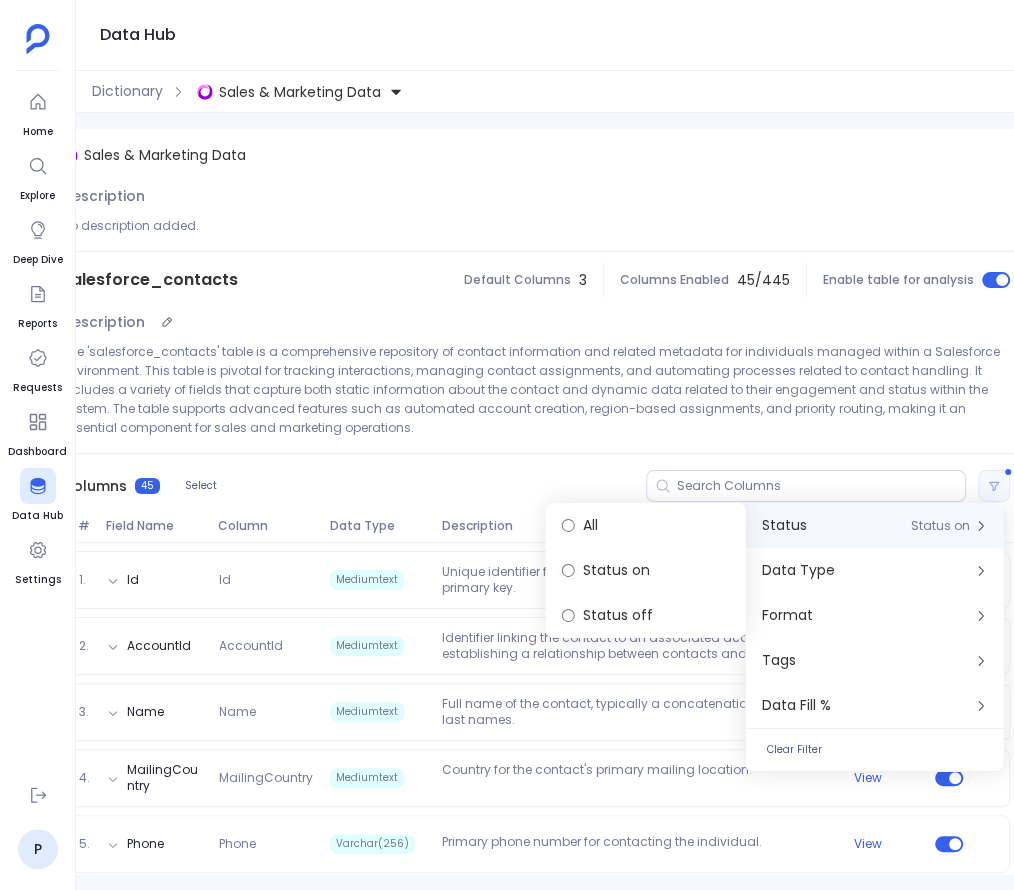click on "Description The 'salesforce_contacts' table is a comprehensive repository of contact information and related metadata for individuals managed within a Salesforce environment. This table is pivotal for tracking interactions, managing contact assignments, and automating processes related to contact handling. It includes a variety of fields that capture both static information about the contact and dynamic data related to their engagement and status within the system. The table supports advanced features such as automated account creation, region-based assignments, and priority routing, making it an essential component for sales and marketing operations." at bounding box center (536, 380) 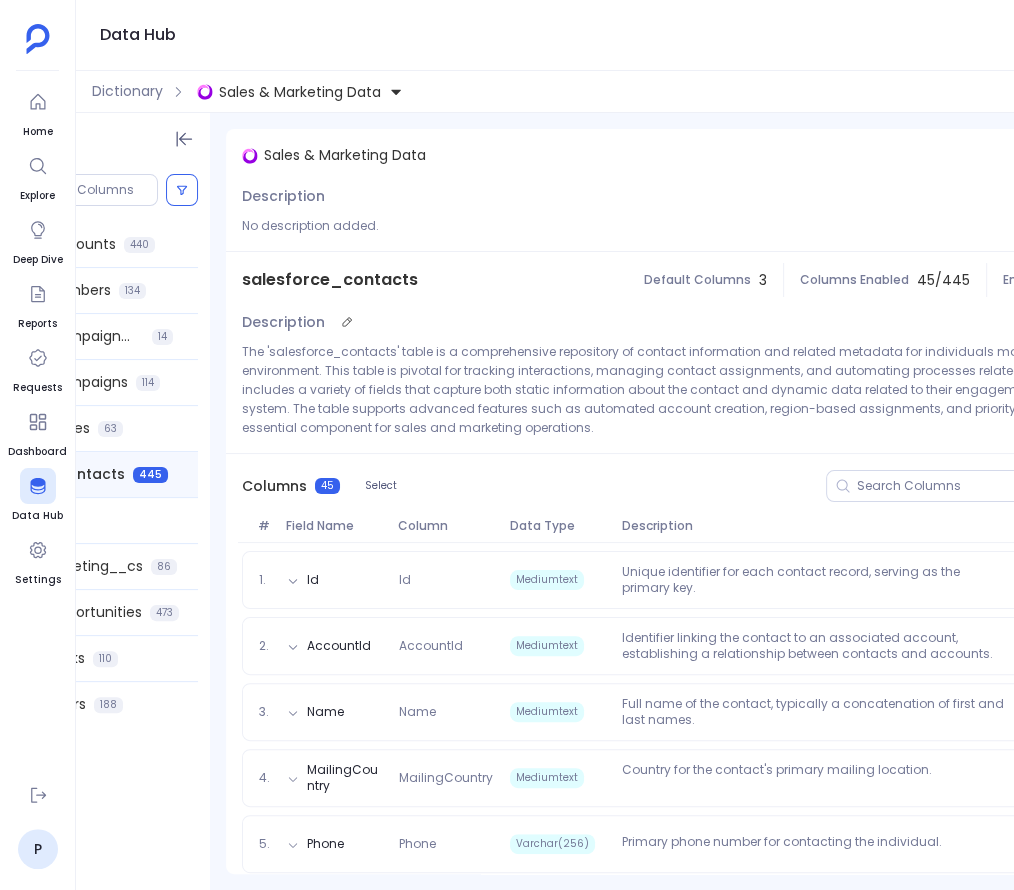 scroll, scrollTop: 0, scrollLeft: 41, axis: horizontal 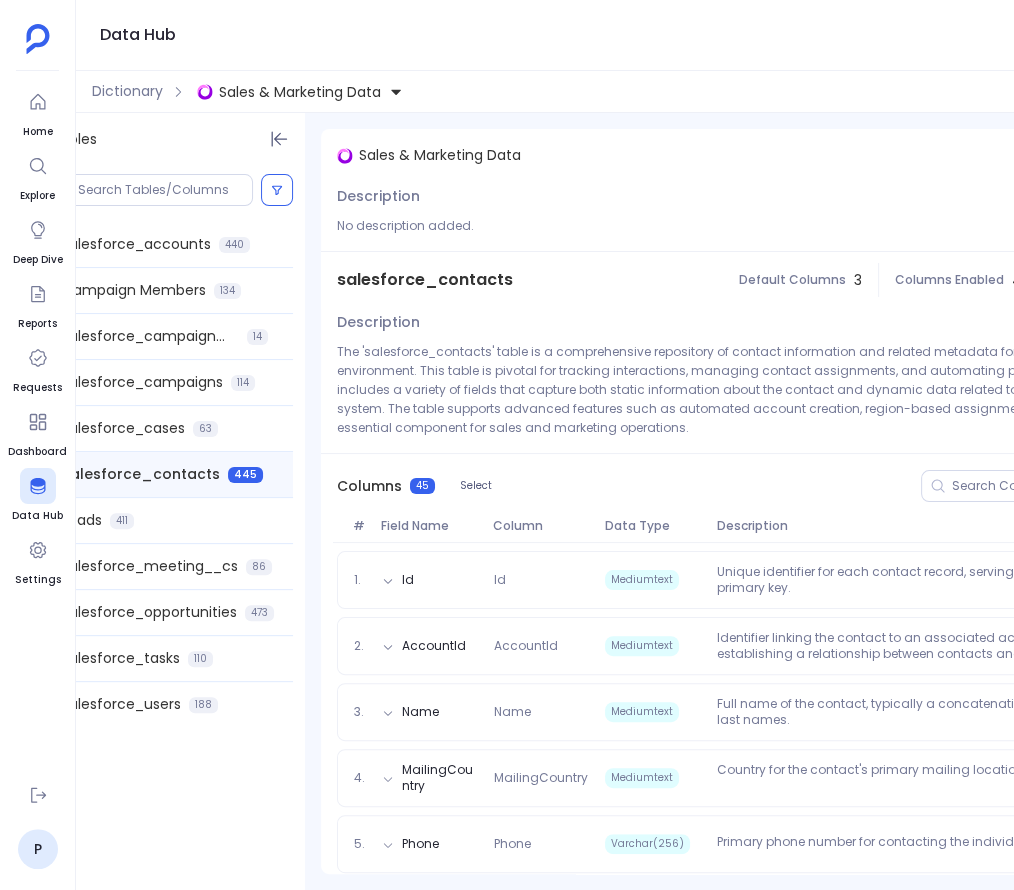 click on "salesforce_contacts" at bounding box center [425, 280] 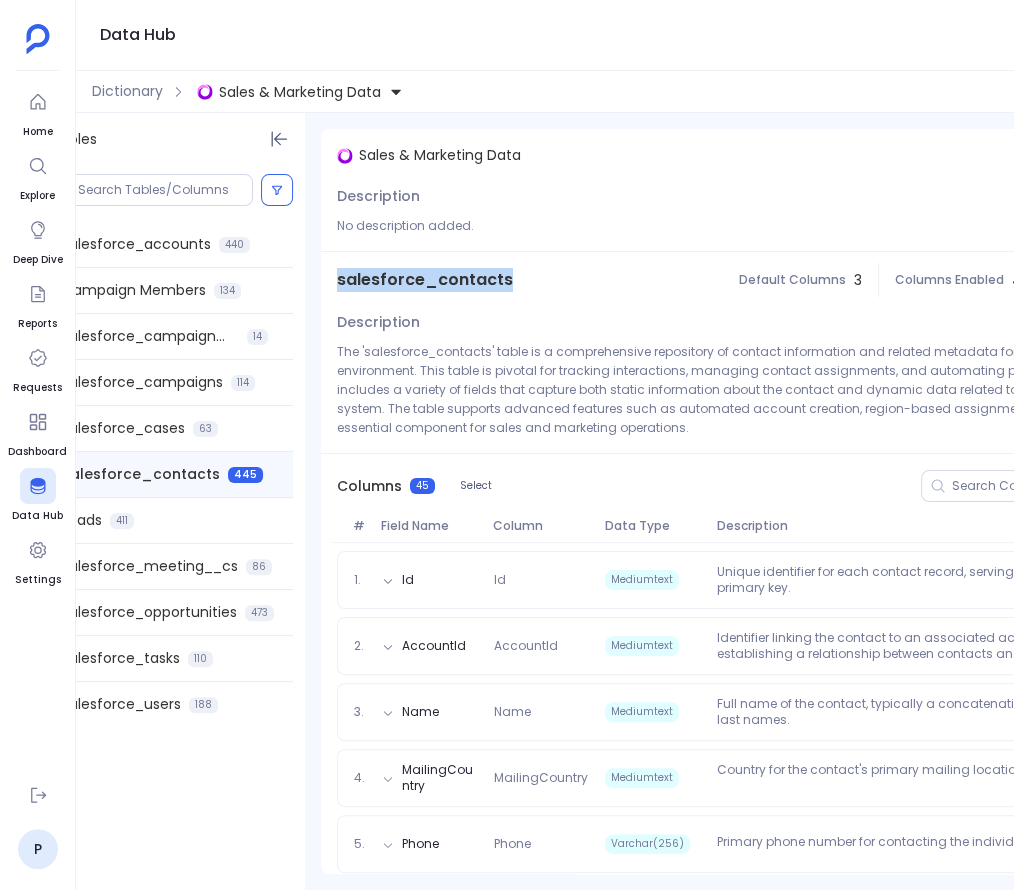 click on "salesforce_contacts" at bounding box center [425, 280] 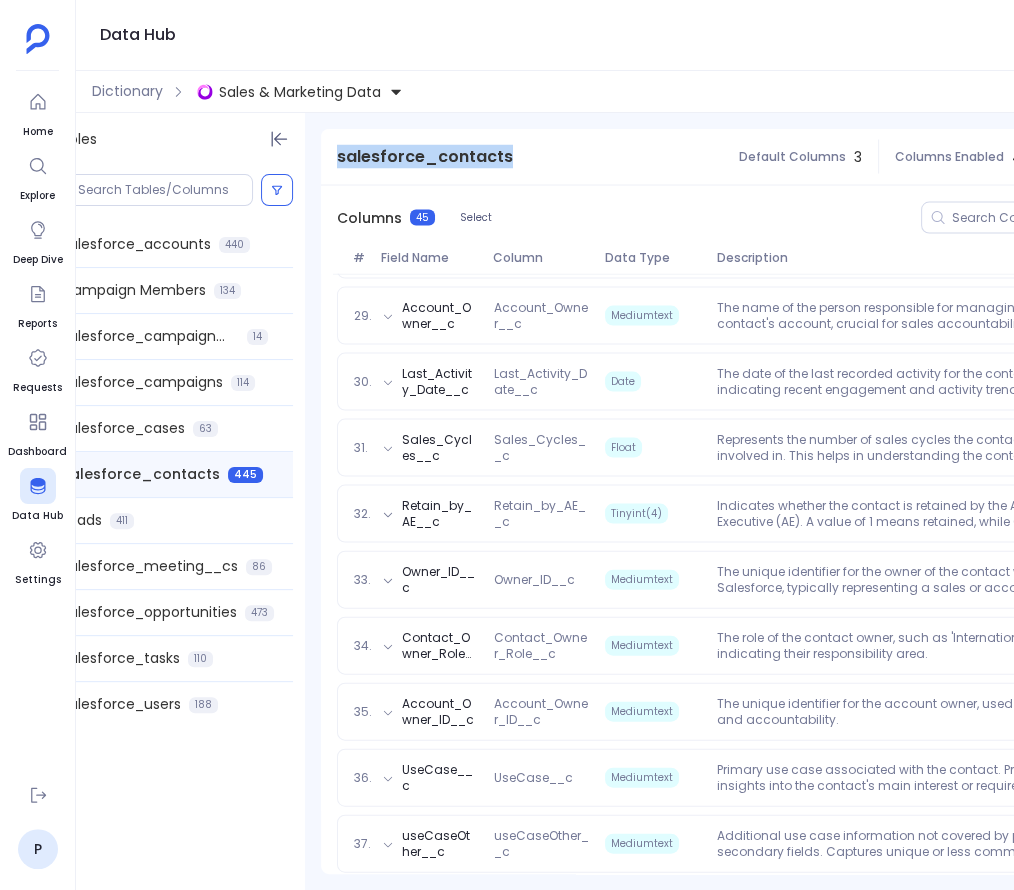 scroll, scrollTop: 2654, scrollLeft: 0, axis: vertical 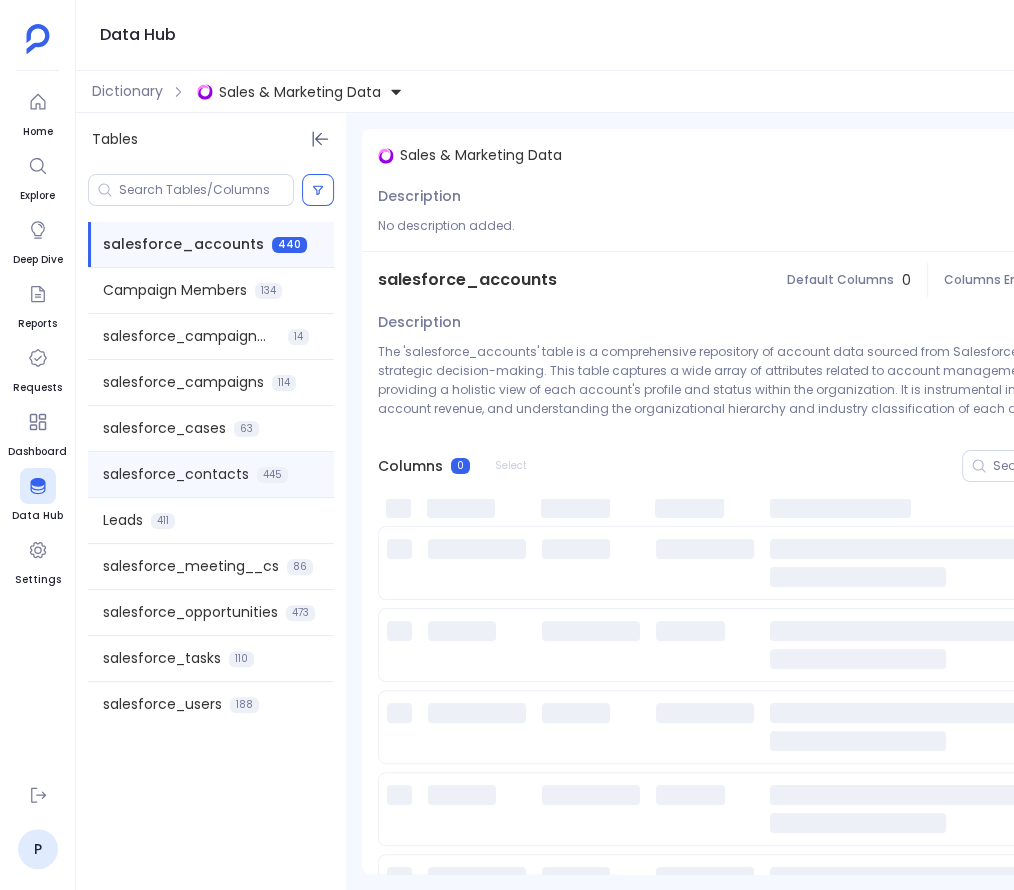 click on "salesforce_contacts" at bounding box center (176, 474) 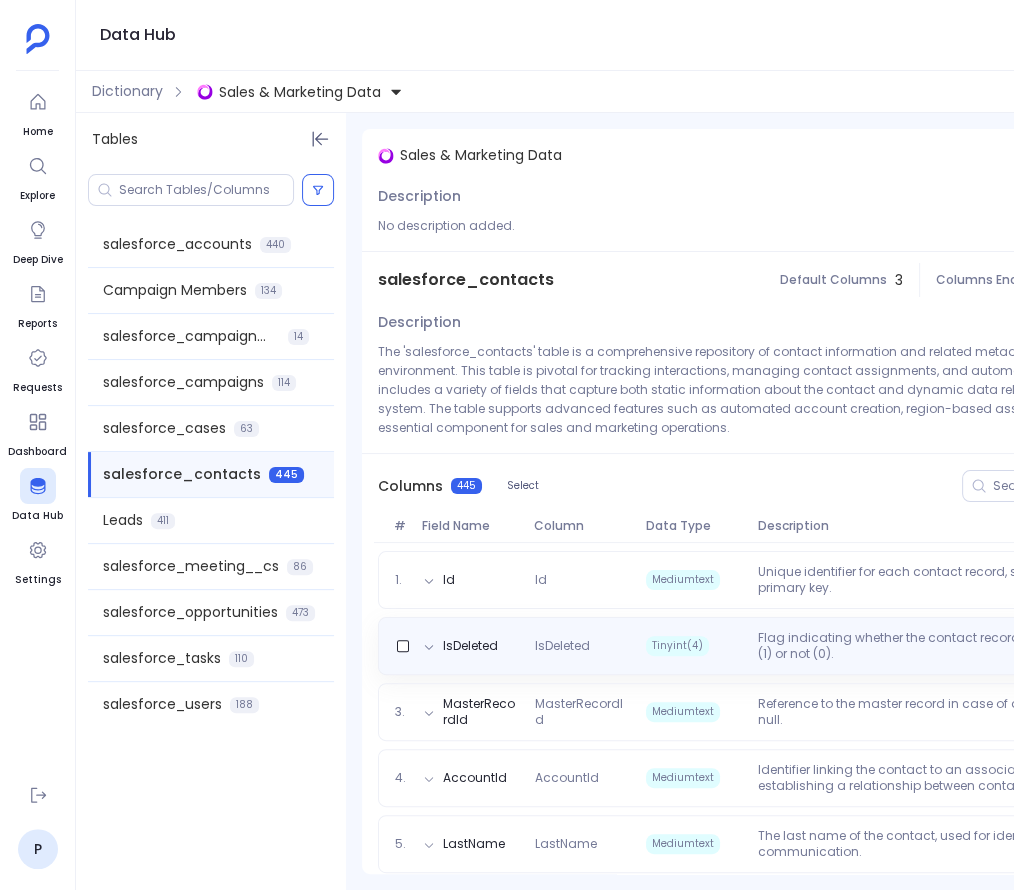 scroll, scrollTop: 0, scrollLeft: 316, axis: horizontal 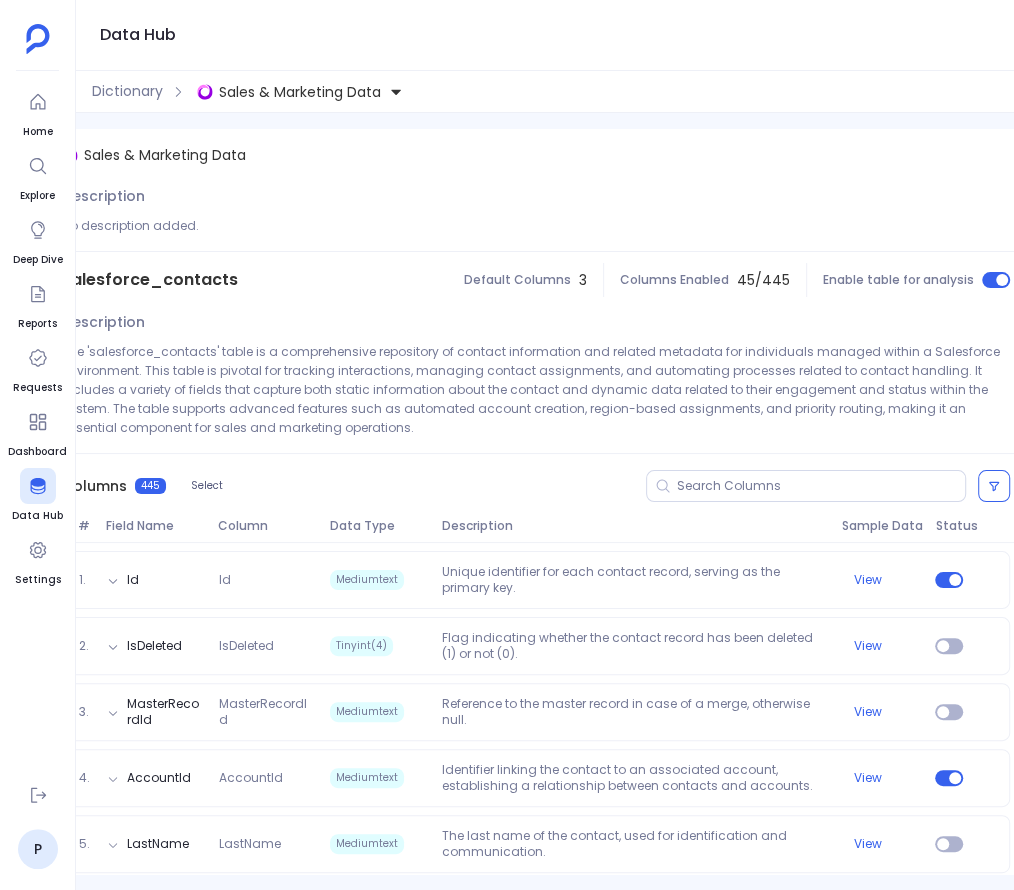 click on "Enable table for analysis" at bounding box center [916, 280] 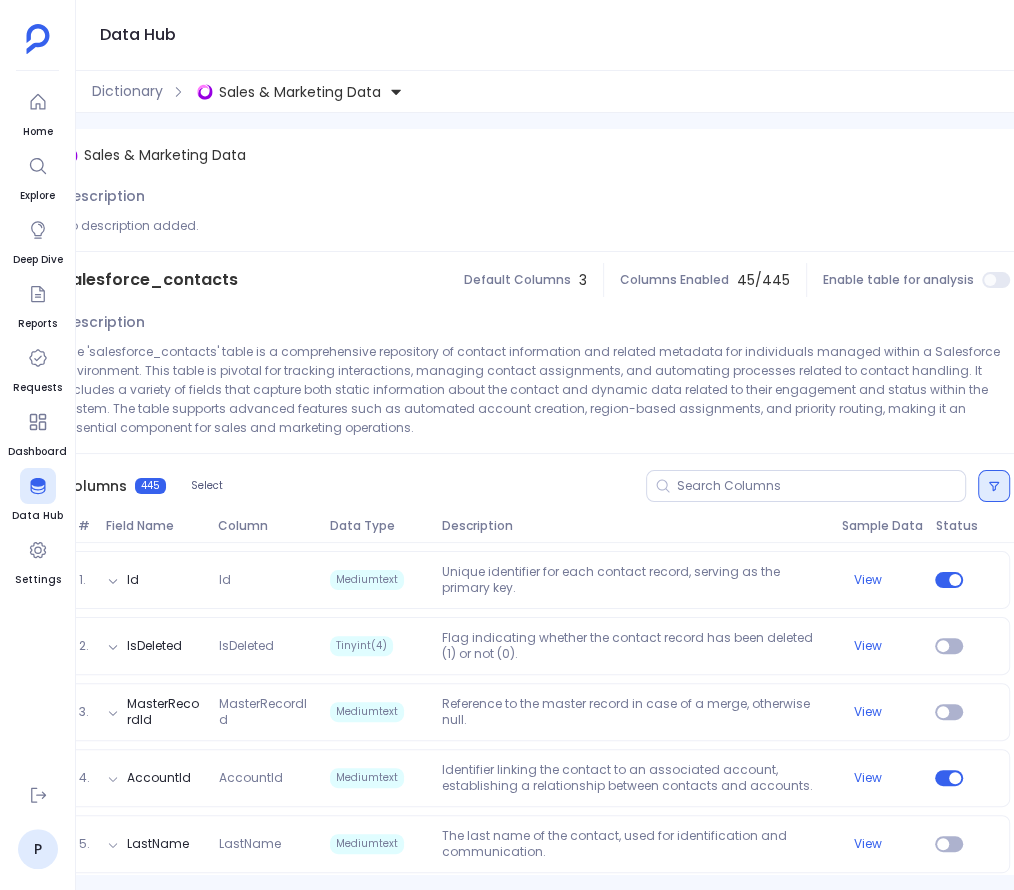 click 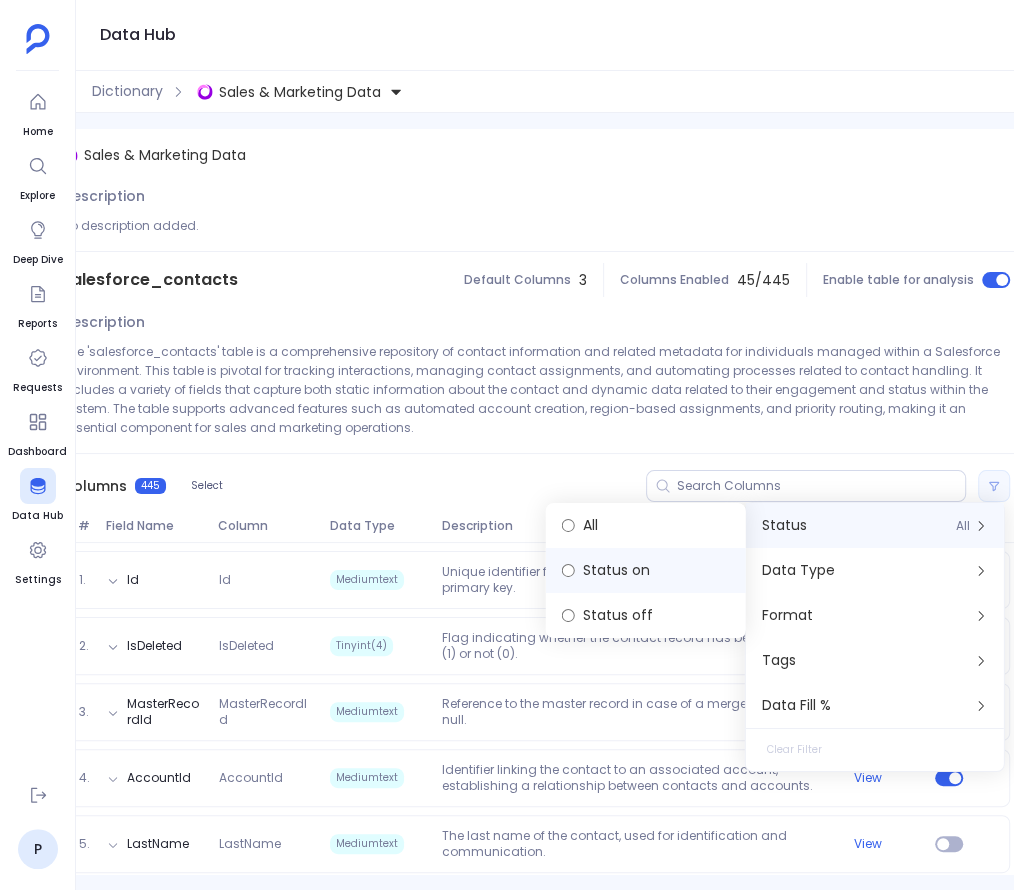 click on "Status on" at bounding box center [646, 570] 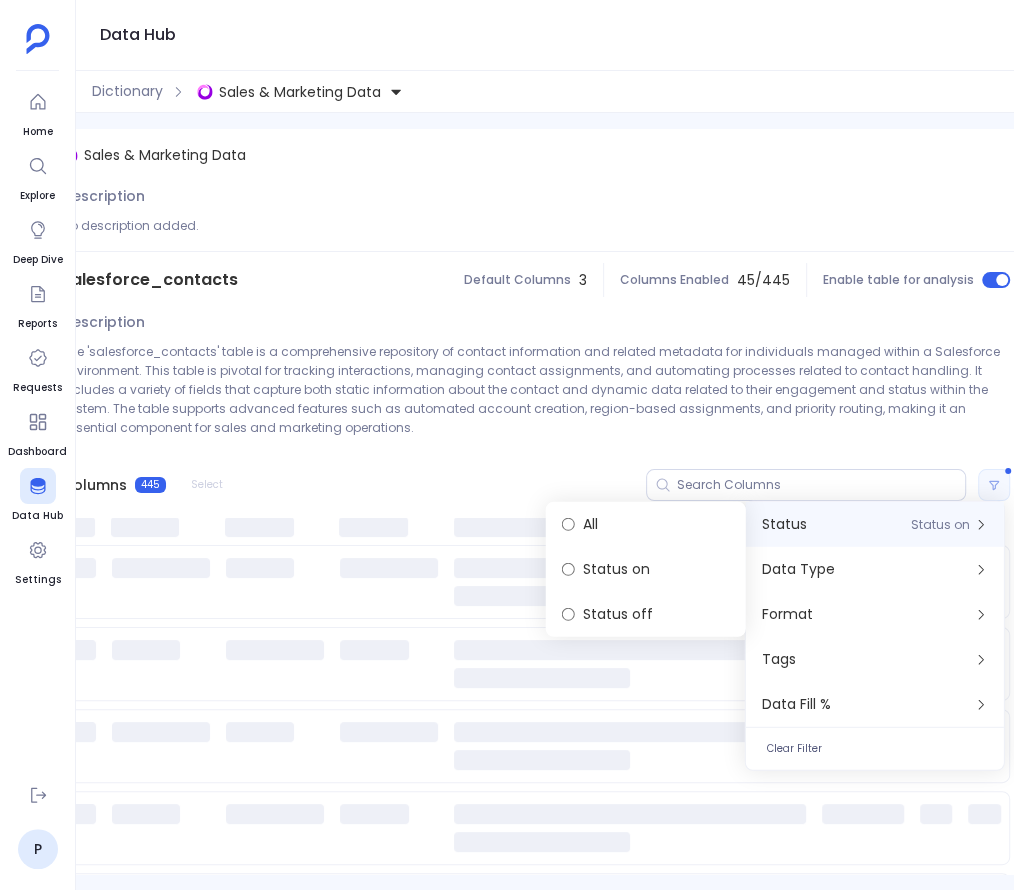 click on "Columns 445 Select" at bounding box center (536, 485) 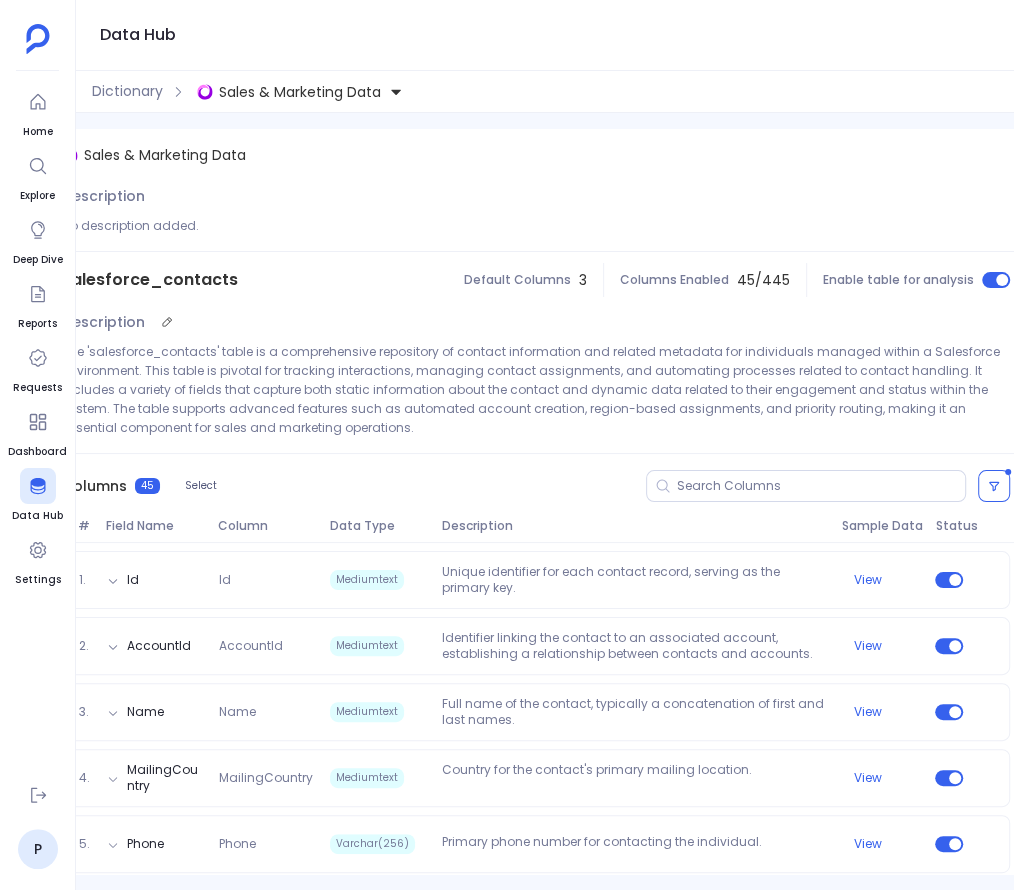 scroll, scrollTop: 0, scrollLeft: 0, axis: both 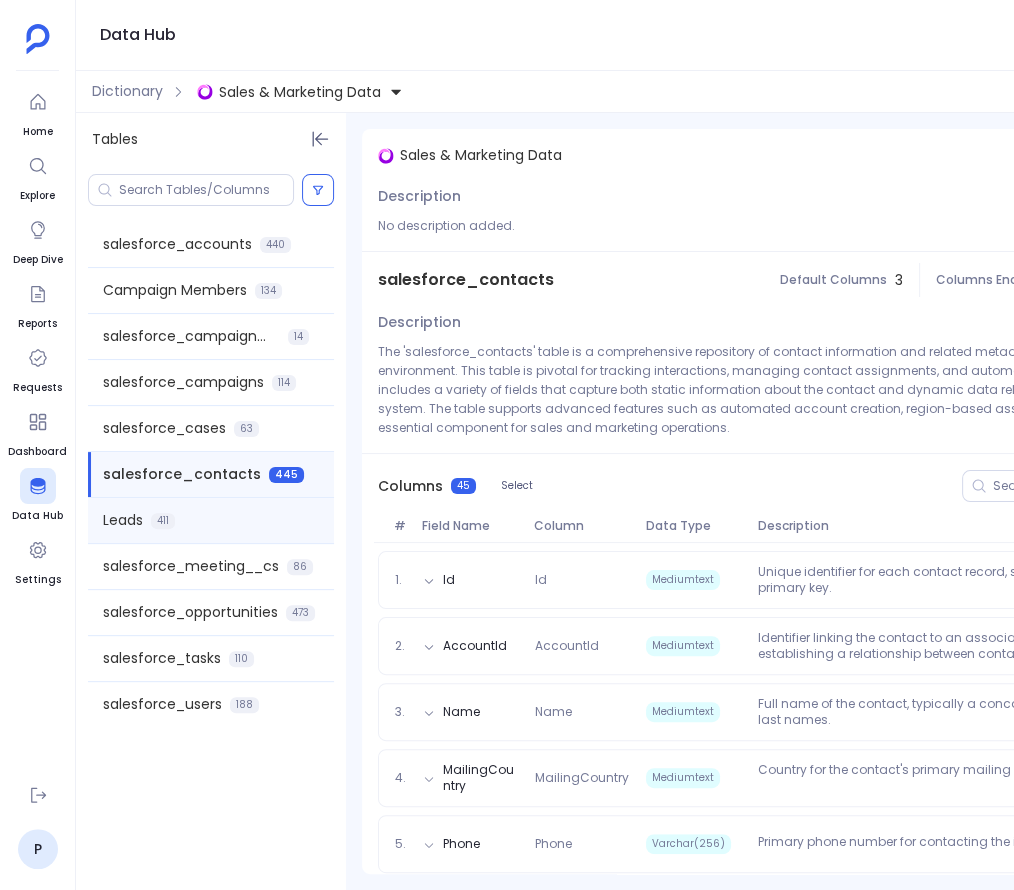 click on "Leads 411" at bounding box center [211, 520] 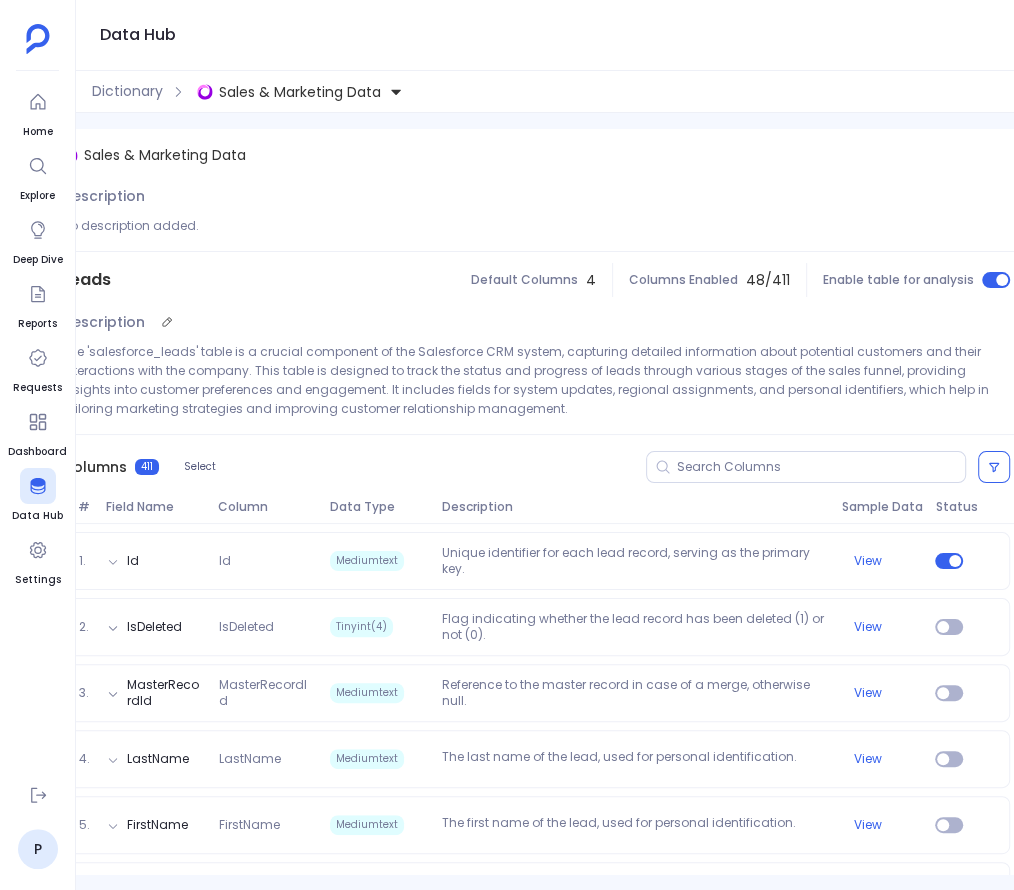 scroll, scrollTop: 0, scrollLeft: 0, axis: both 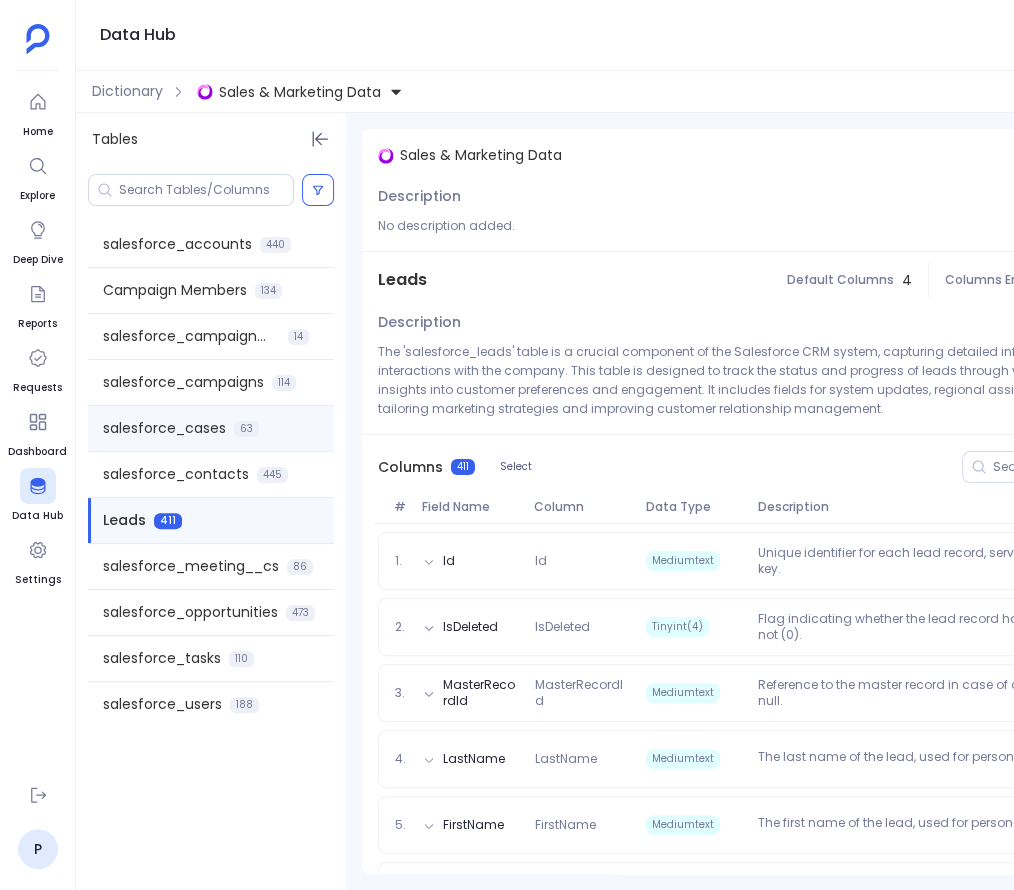 click on "salesforce_cases" at bounding box center (164, 428) 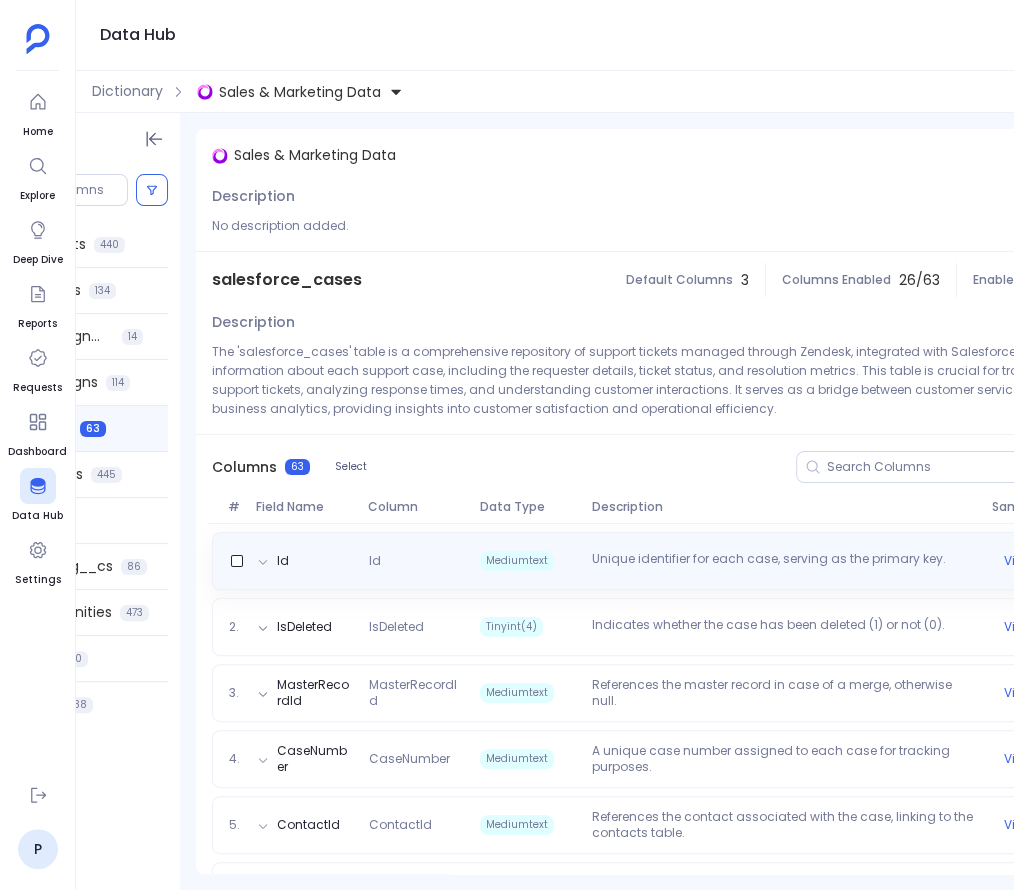 scroll, scrollTop: 0, scrollLeft: 0, axis: both 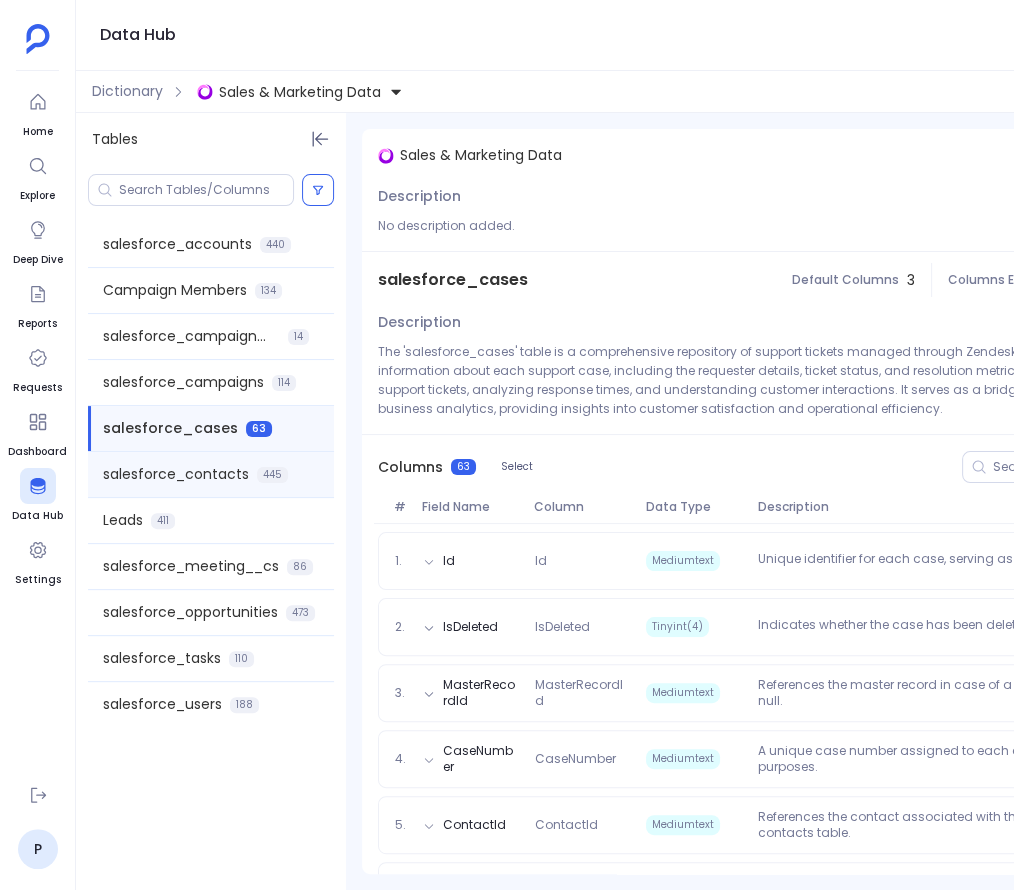 click on "salesforce_contacts" at bounding box center [176, 474] 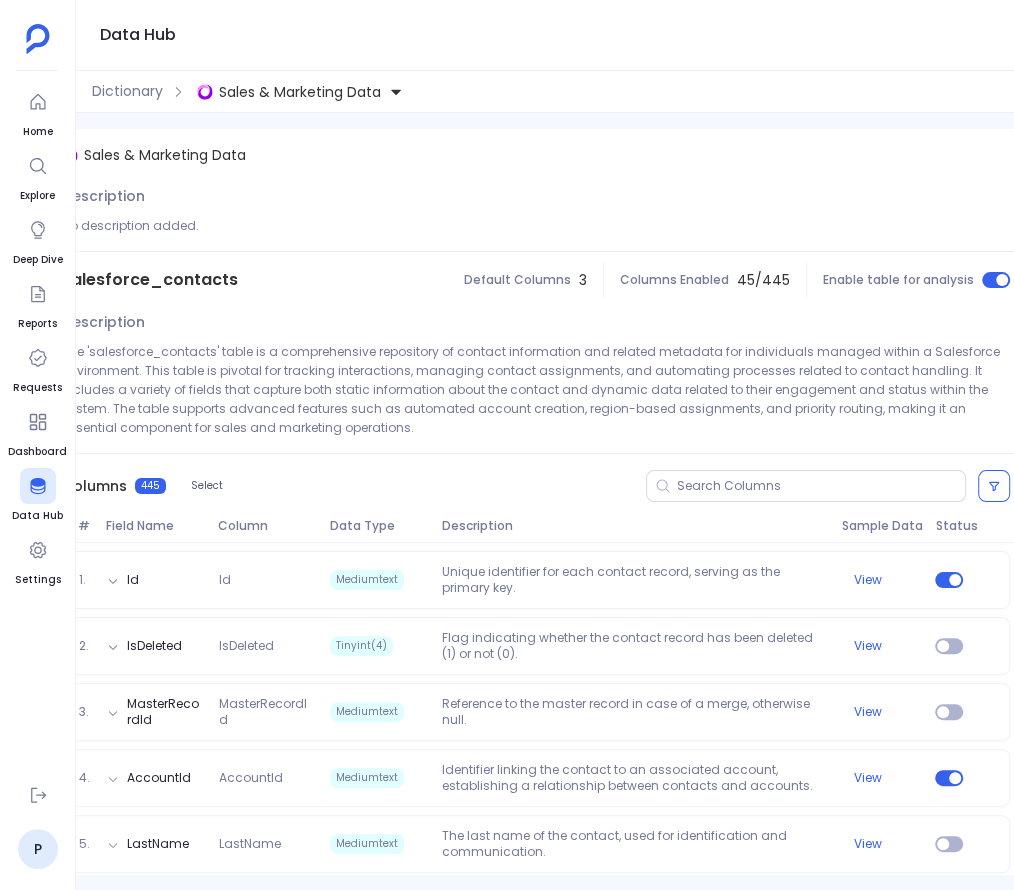 scroll, scrollTop: 0, scrollLeft: 0, axis: both 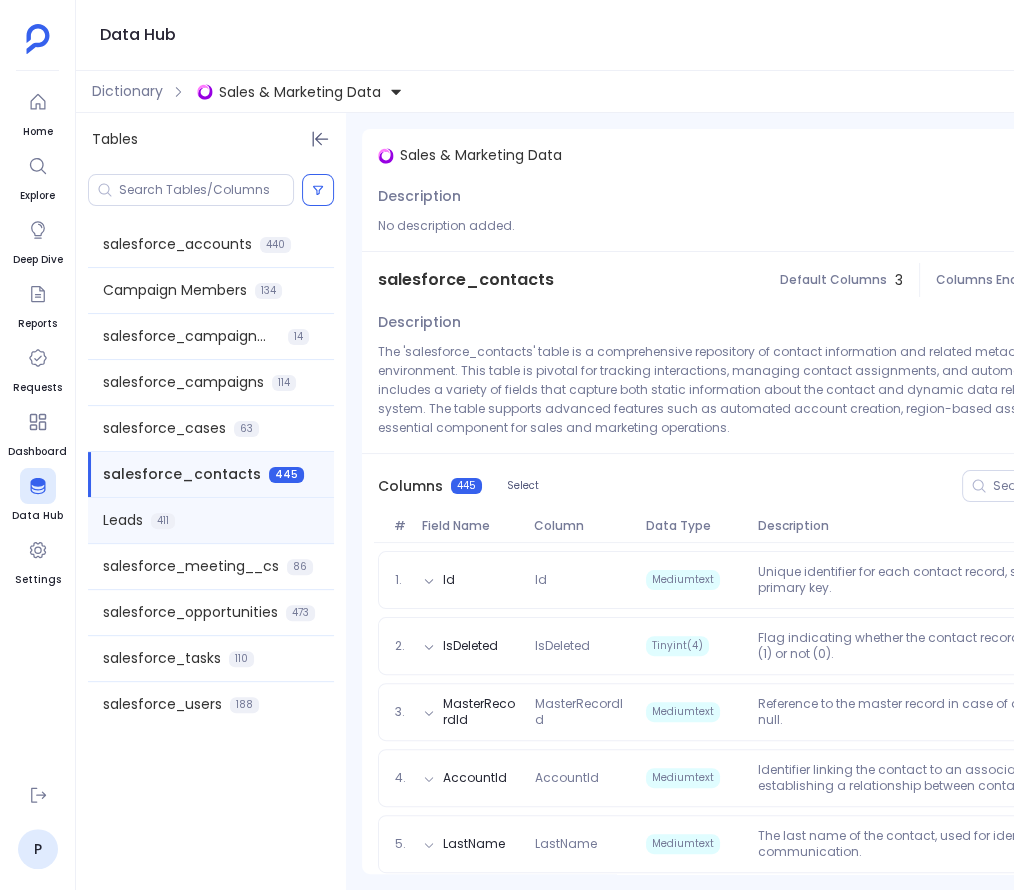 click on "Leads 411" at bounding box center [211, 520] 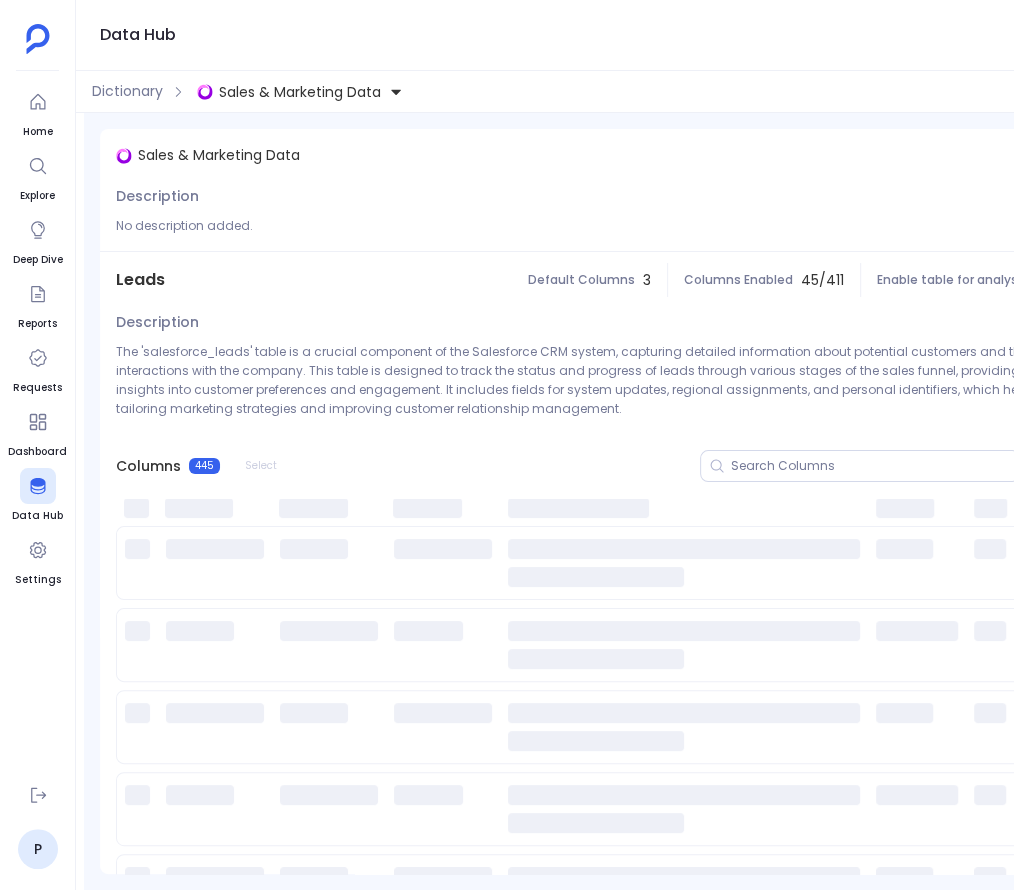 scroll, scrollTop: 0, scrollLeft: 316, axis: horizontal 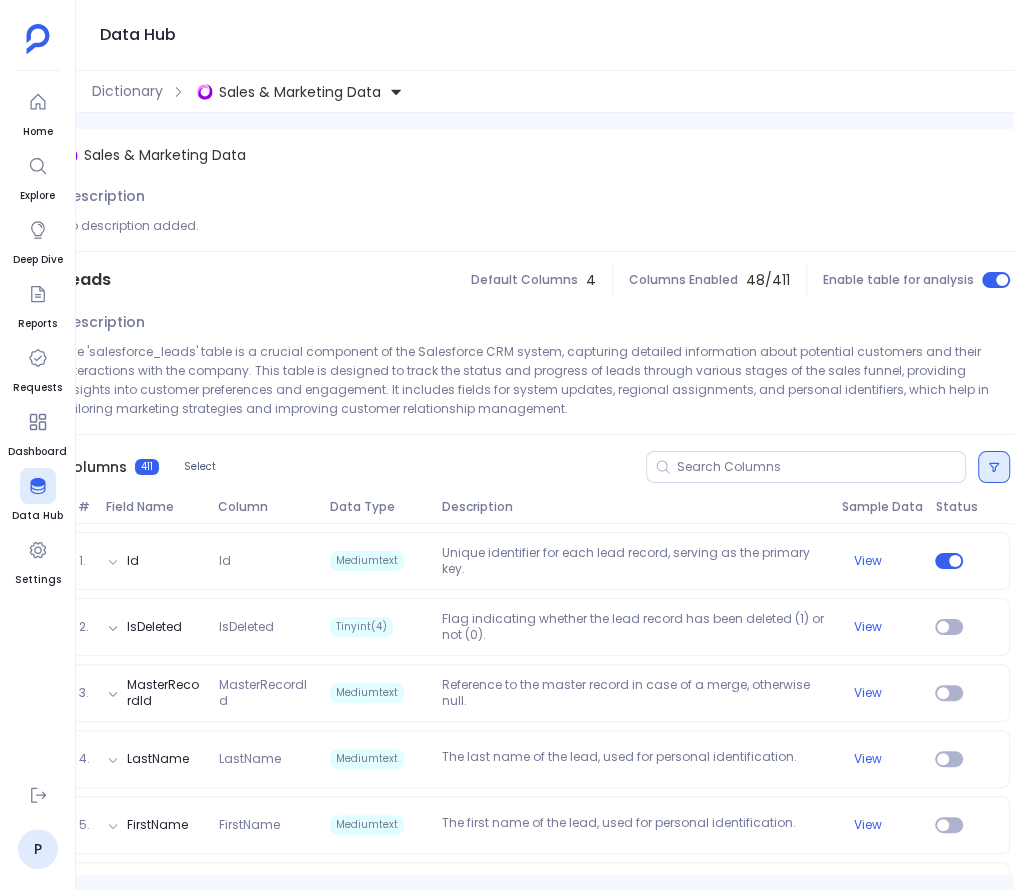 click 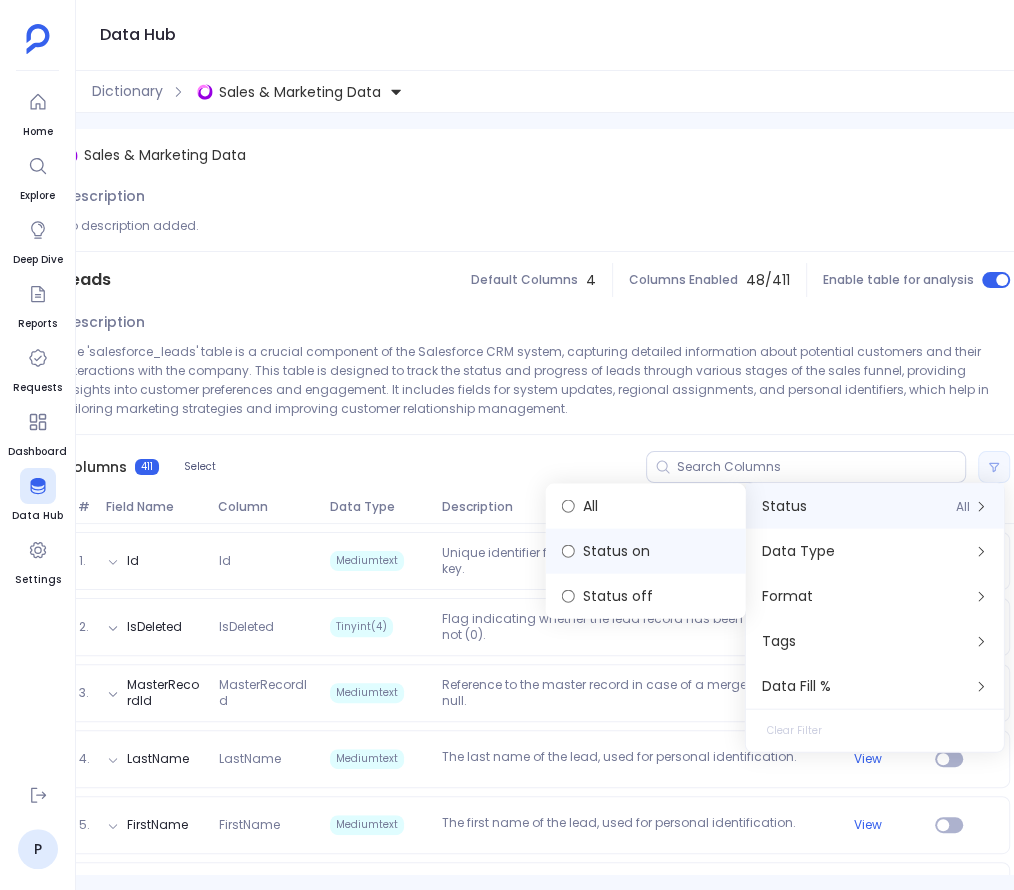 click on "Status on" at bounding box center [646, 551] 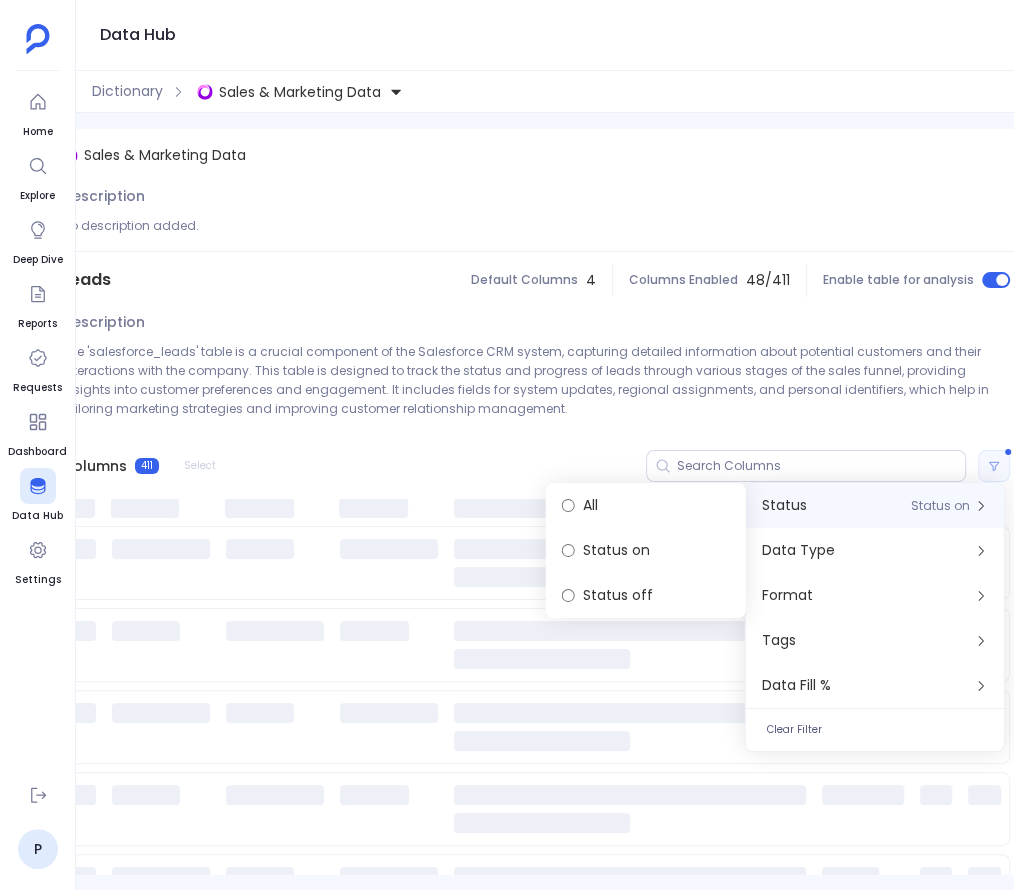 click on "Columns 411 Select" at bounding box center (536, 466) 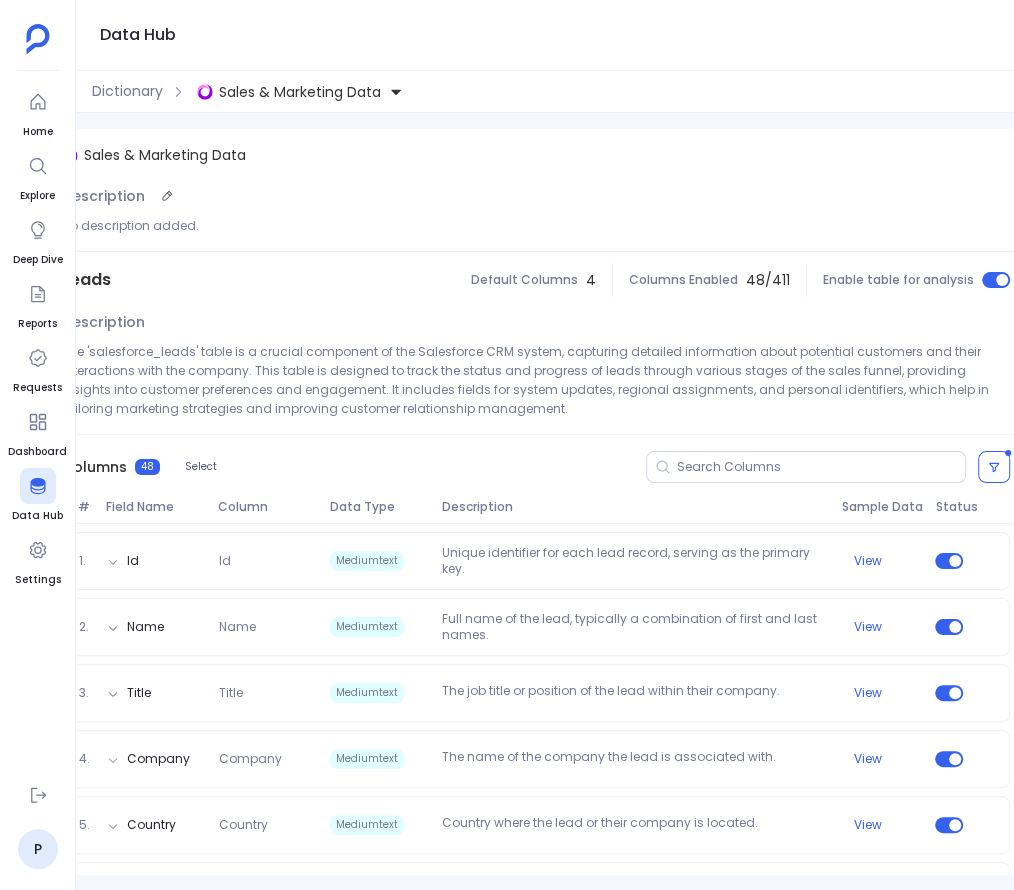 scroll, scrollTop: 0, scrollLeft: 0, axis: both 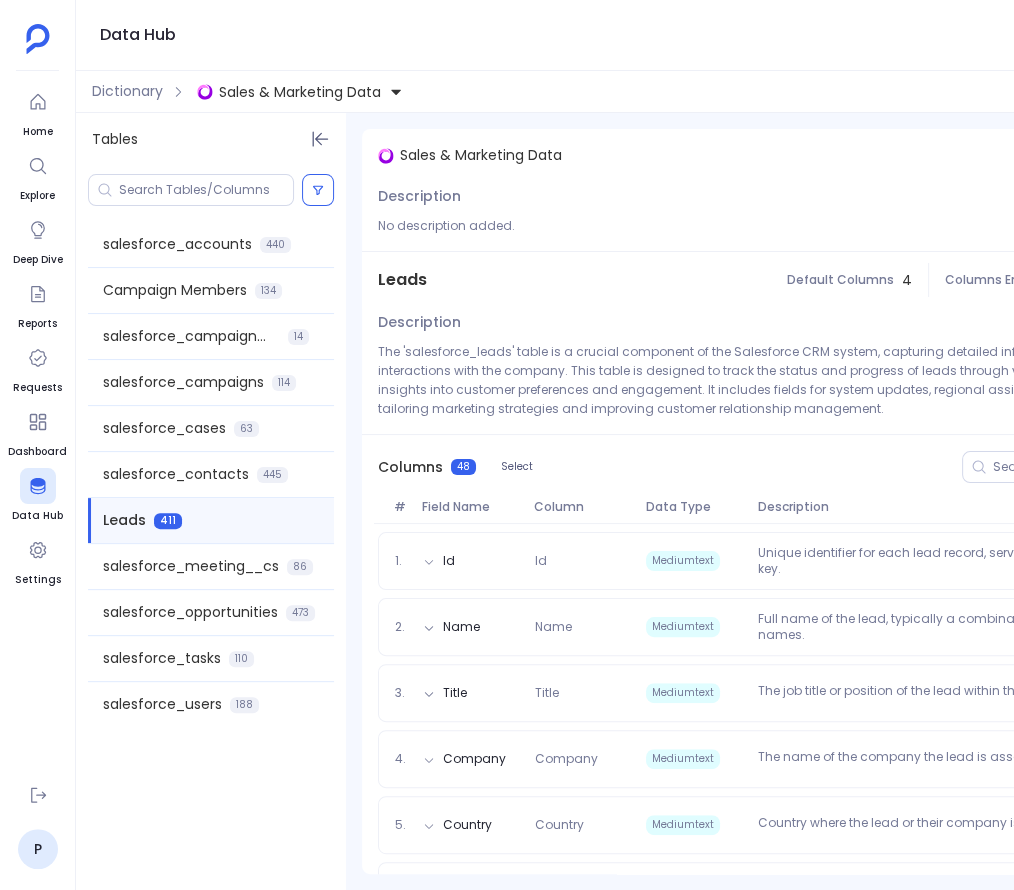 click on "Leads" at bounding box center [402, 280] 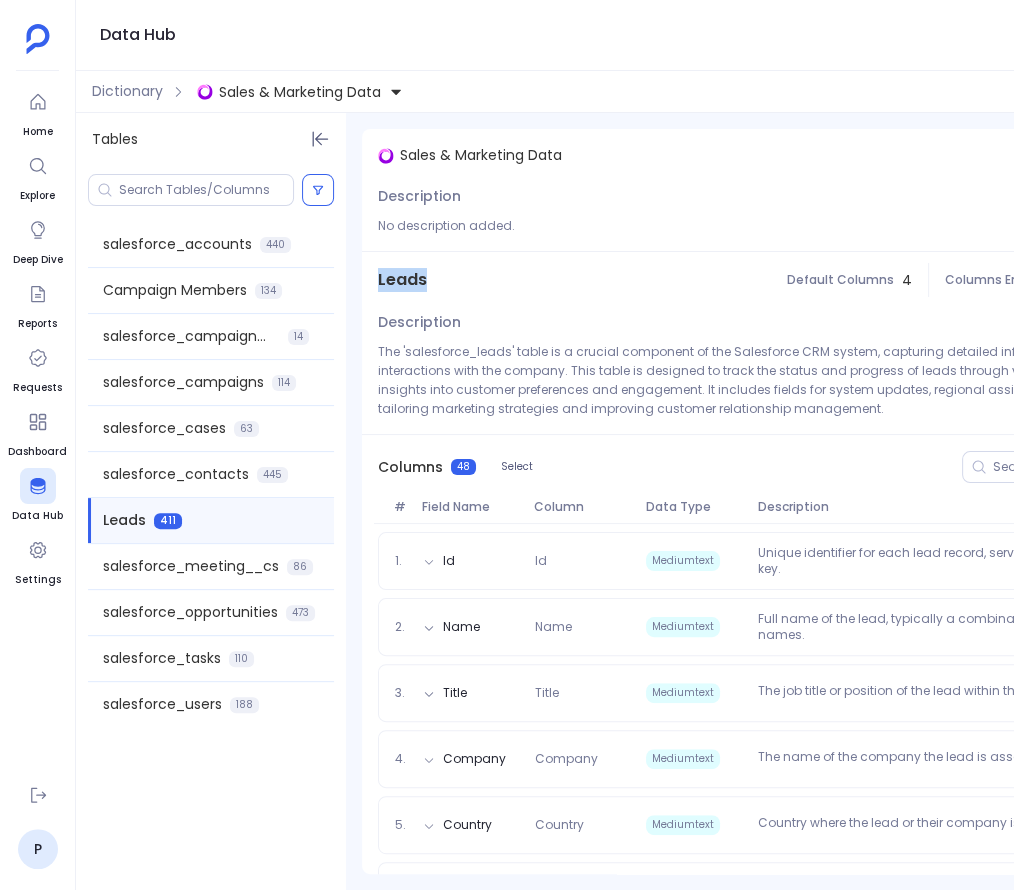 click on "Leads" at bounding box center (402, 280) 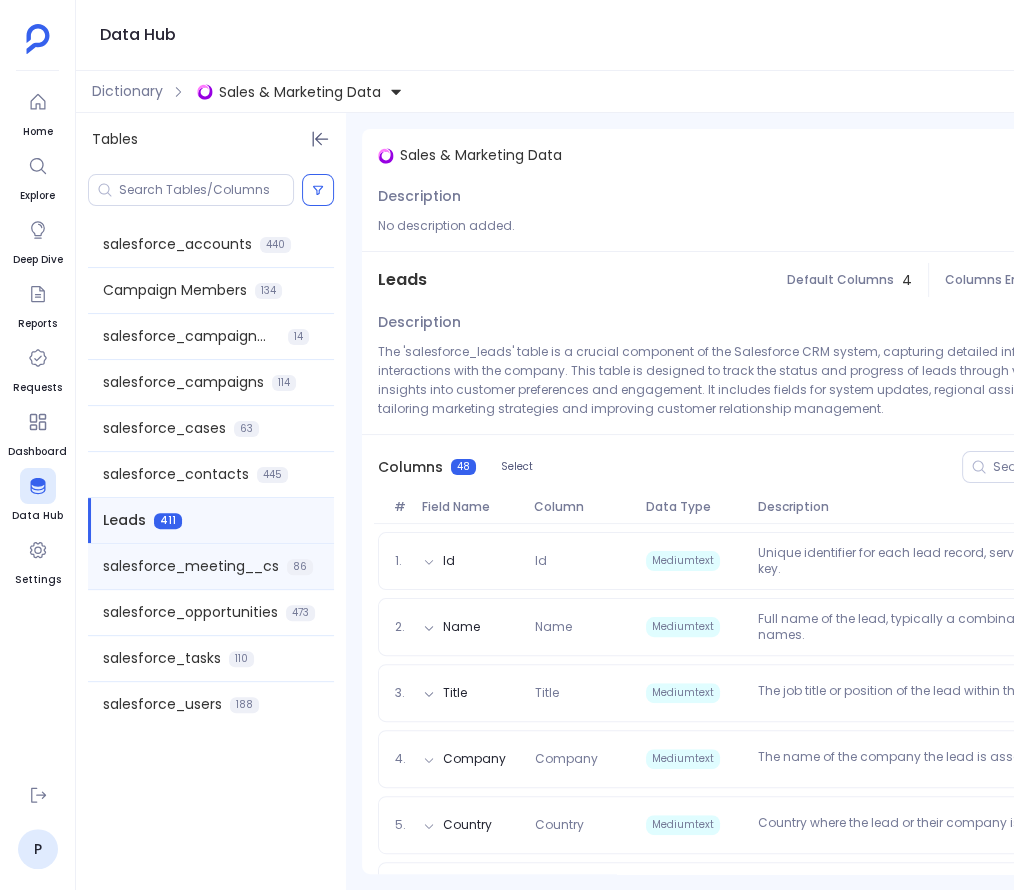 click on "salesforce_meeting__cs" at bounding box center (191, 566) 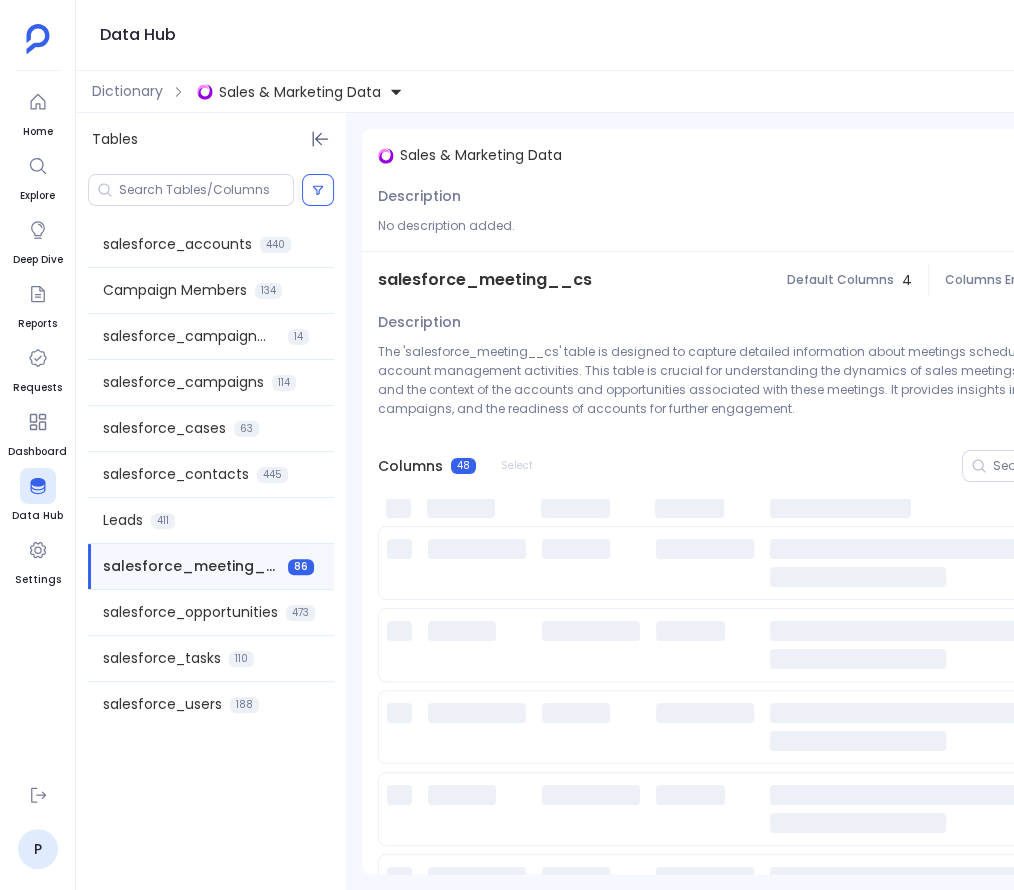 click on "salesforce_meeting__cs" at bounding box center [485, 280] 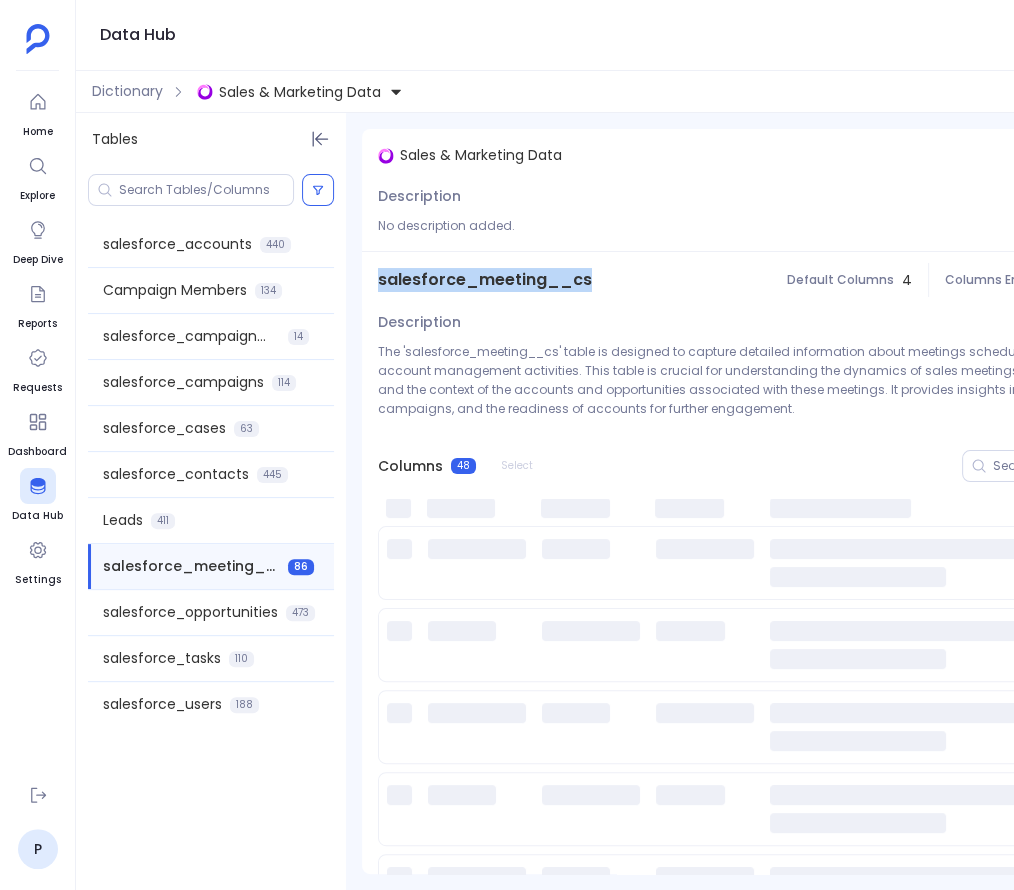 click on "salesforce_meeting__cs" at bounding box center [485, 280] 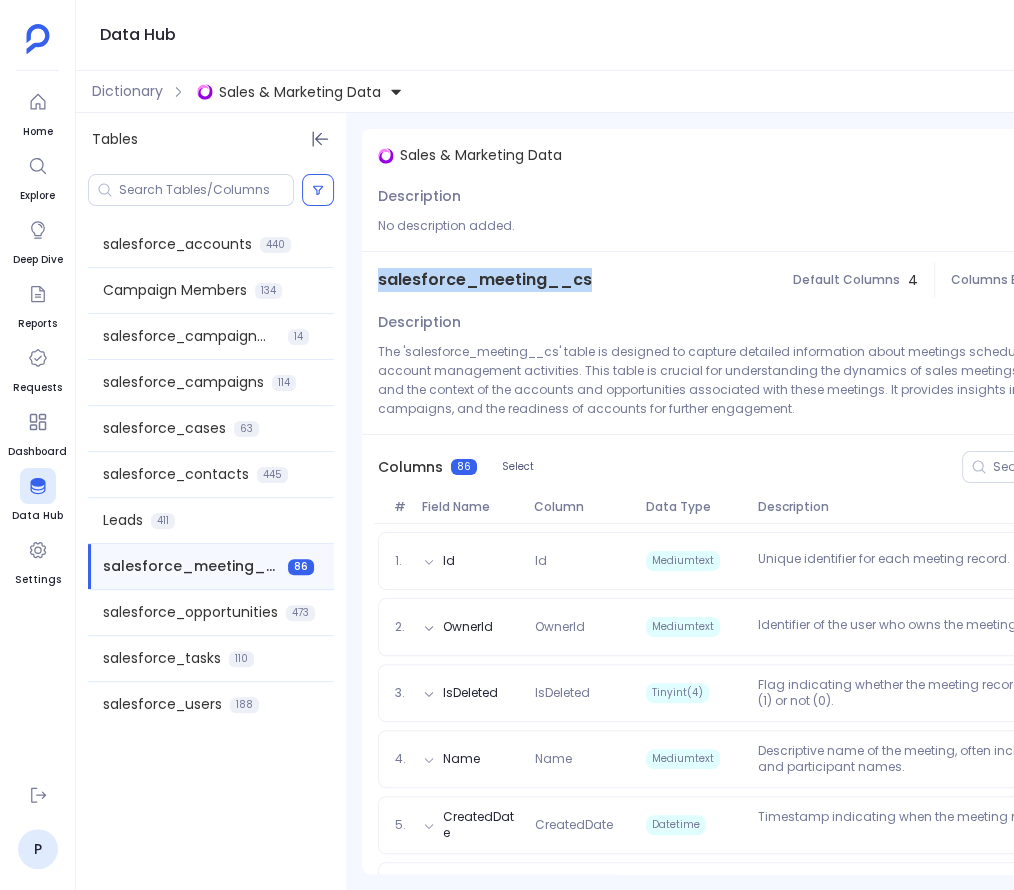 copy on "salesforce_meeting__cs" 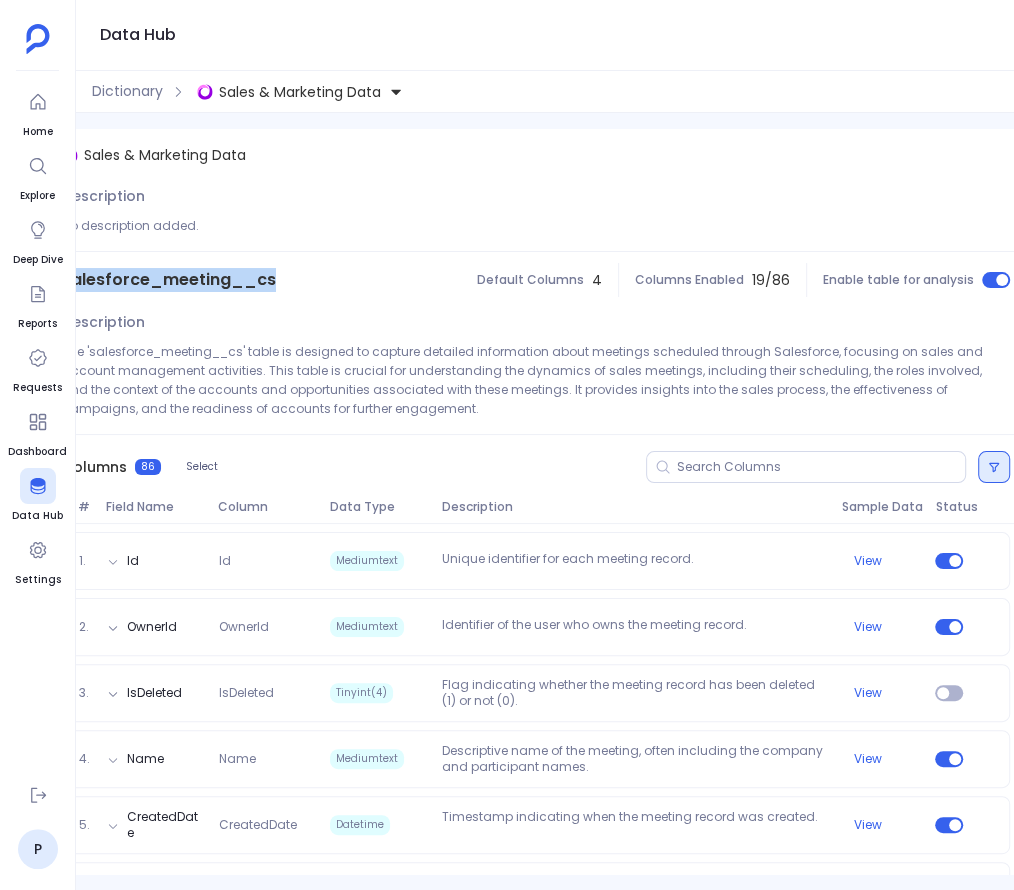 click 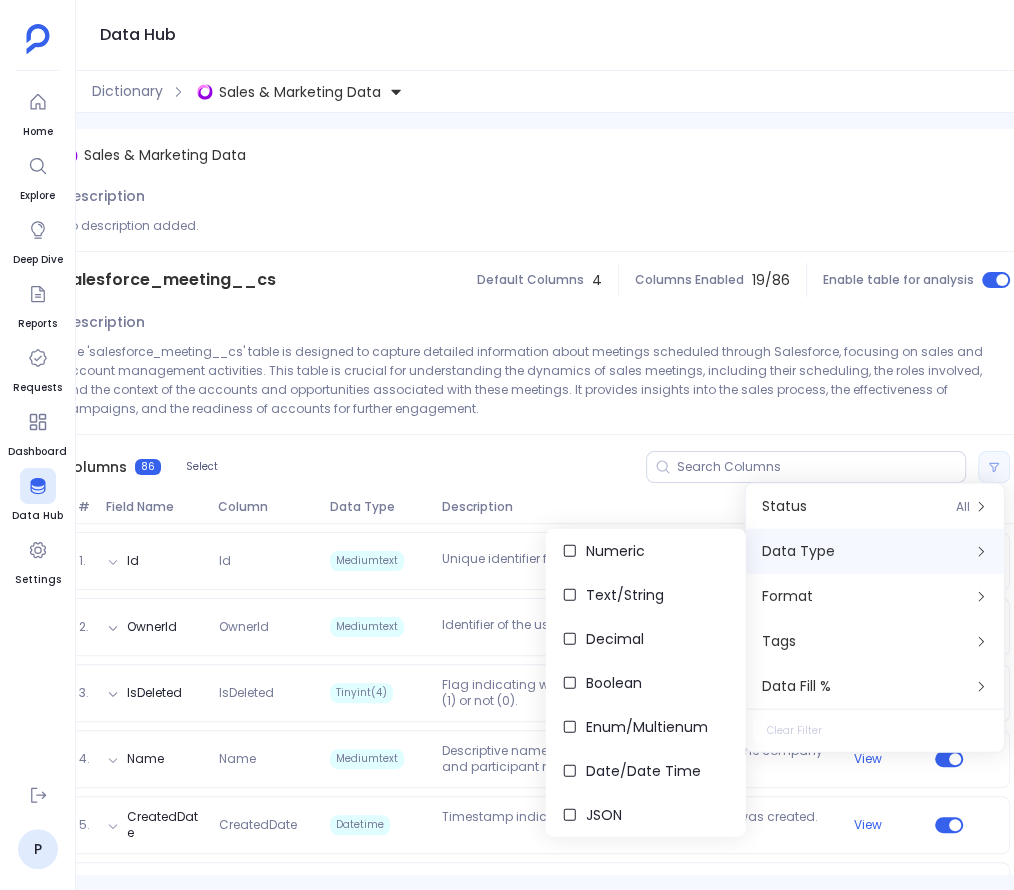 click on "Numeric" at bounding box center (646, 551) 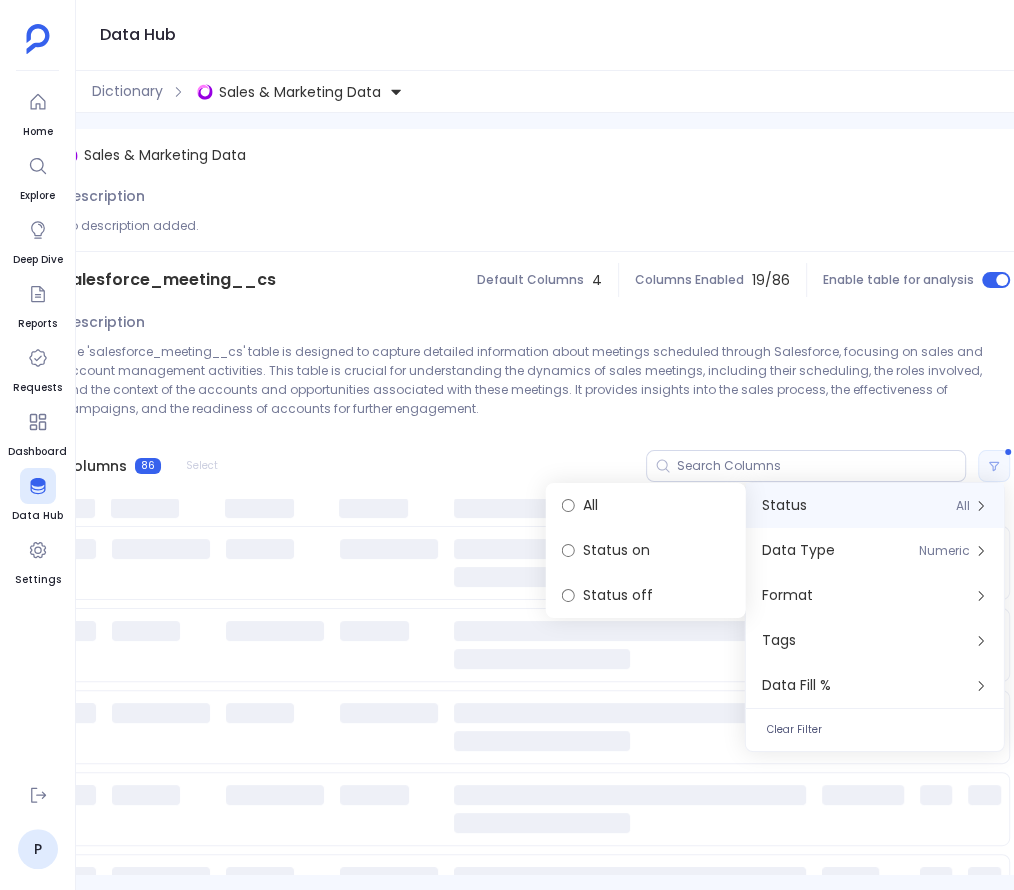 click on "Status All" at bounding box center [875, 505] 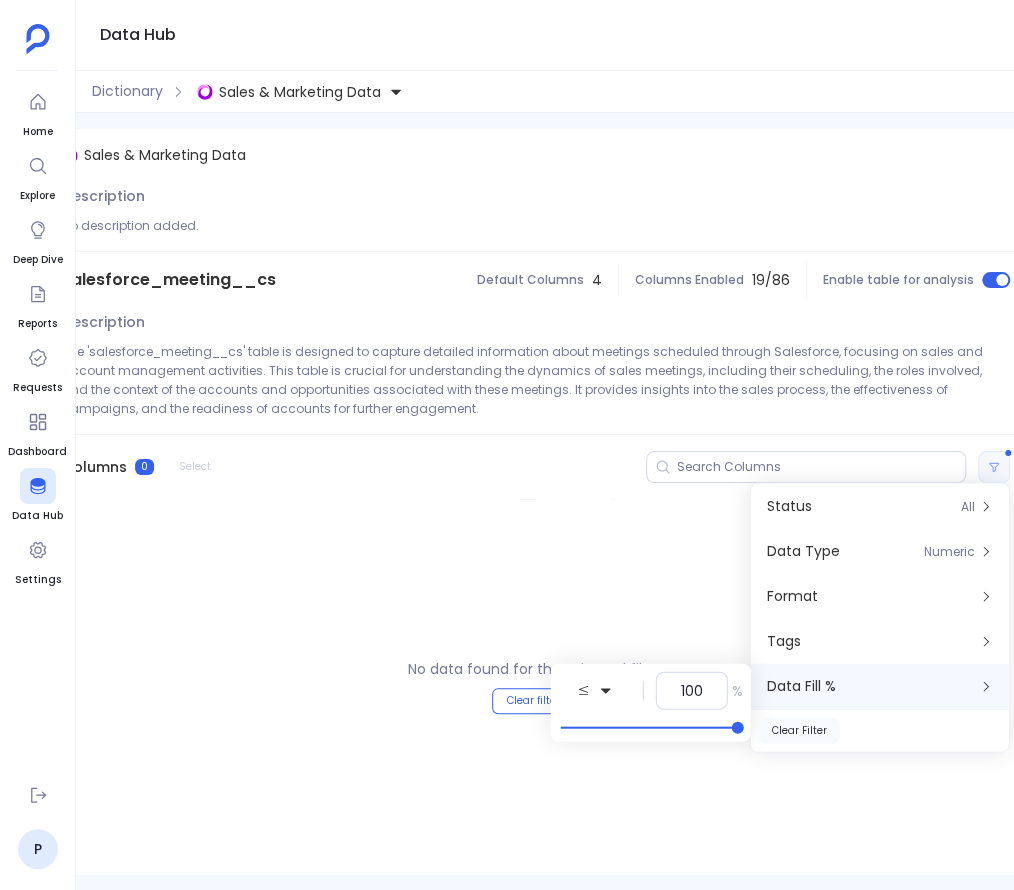 click on "Clear Filter" at bounding box center [799, 731] 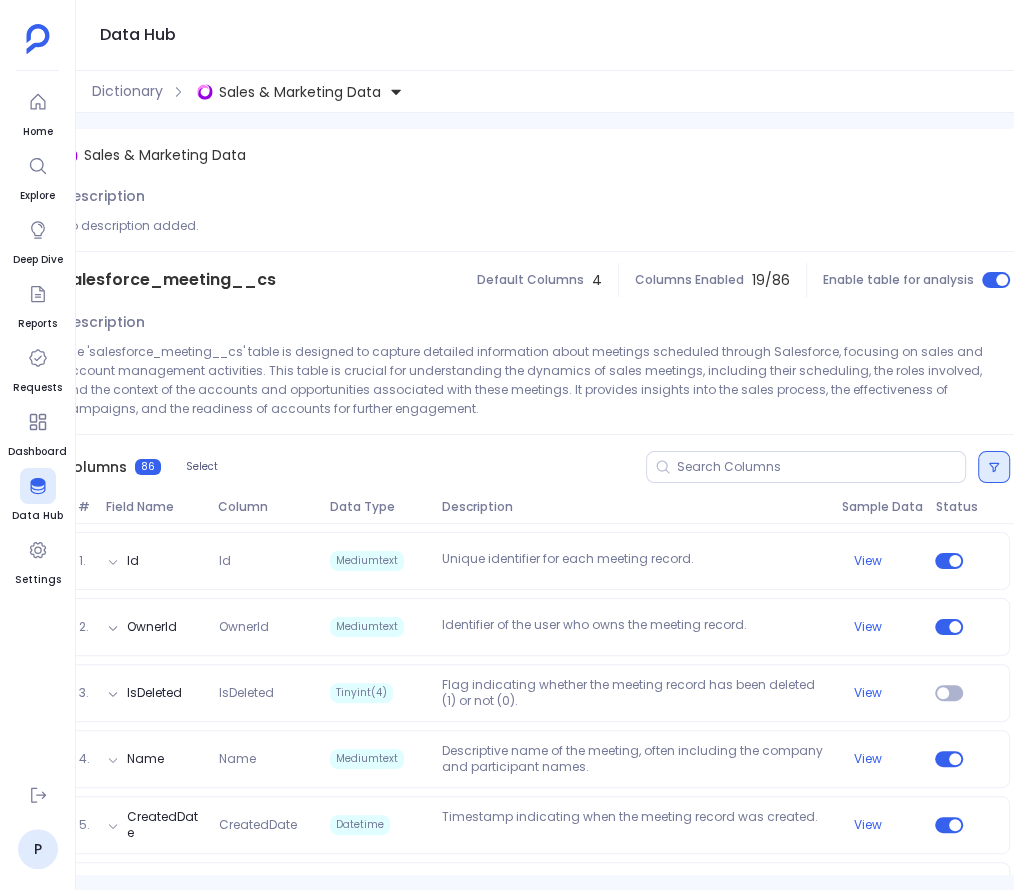 click at bounding box center (994, 467) 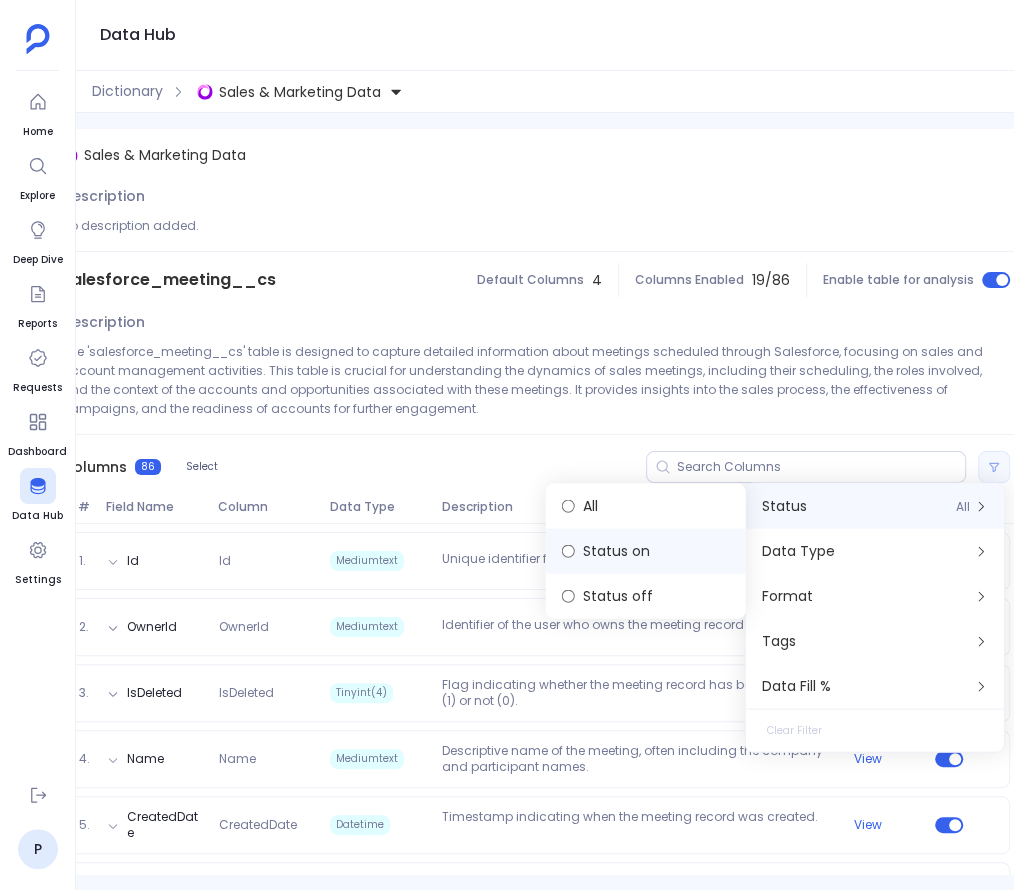 click on "Status on" at bounding box center (646, 551) 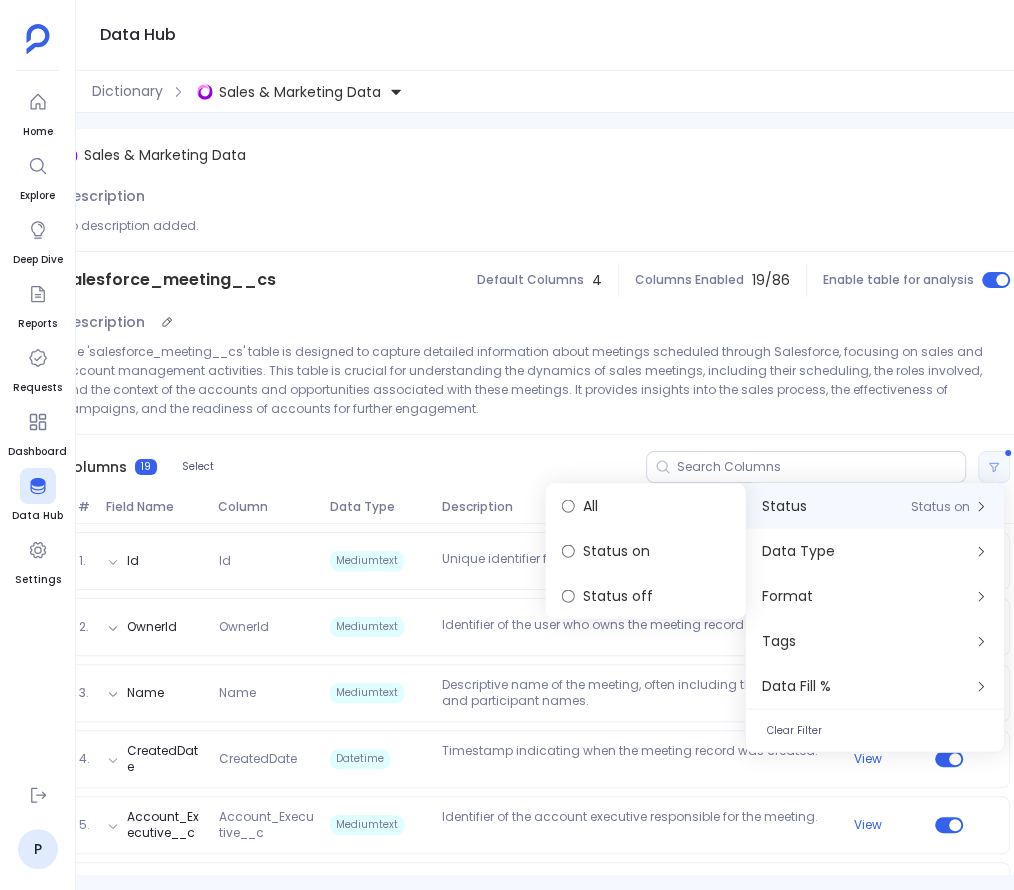 click on "Description The 'salesforce_meeting__cs' table is designed to capture detailed information about meetings scheduled through Salesforce, focusing on sales and account management activities. This table is crucial for understanding the dynamics of sales meetings, including their scheduling, the roles involved, and the context of the accounts and opportunities associated with these meetings. It provides insights into the sales process, the effectiveness of campaigns, and the readiness of accounts for further engagement." at bounding box center (536, 371) 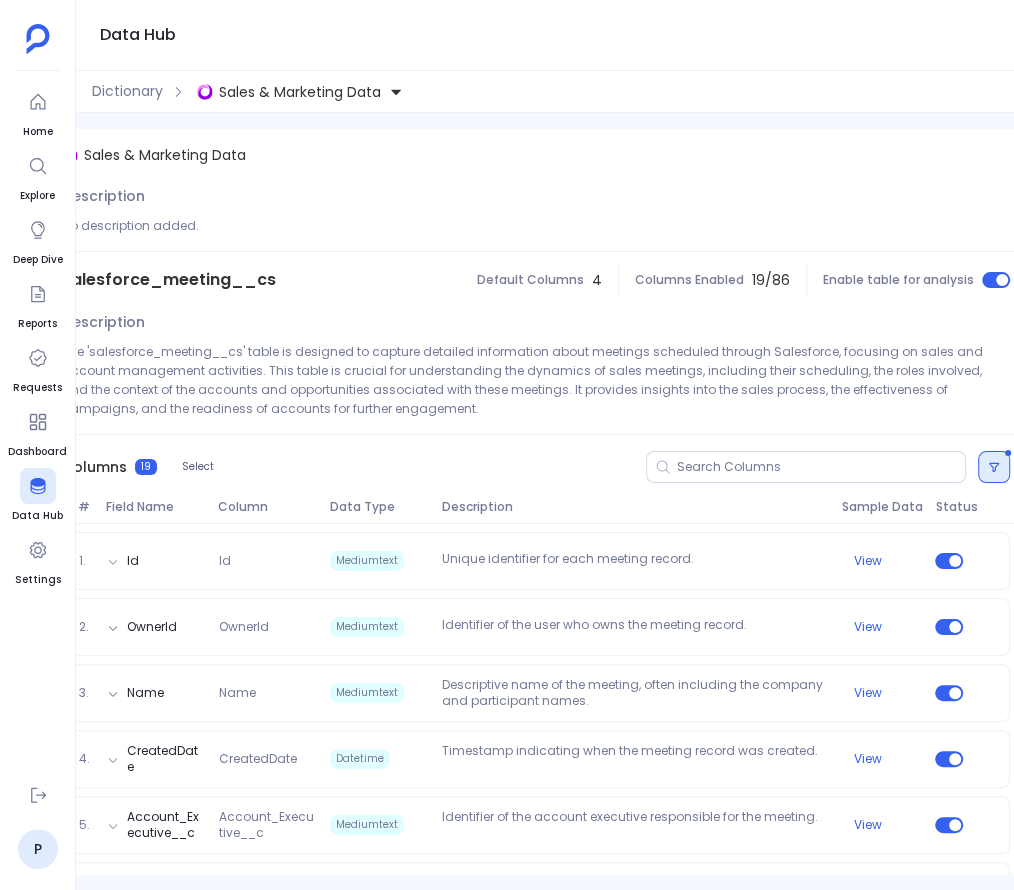 click at bounding box center [994, 467] 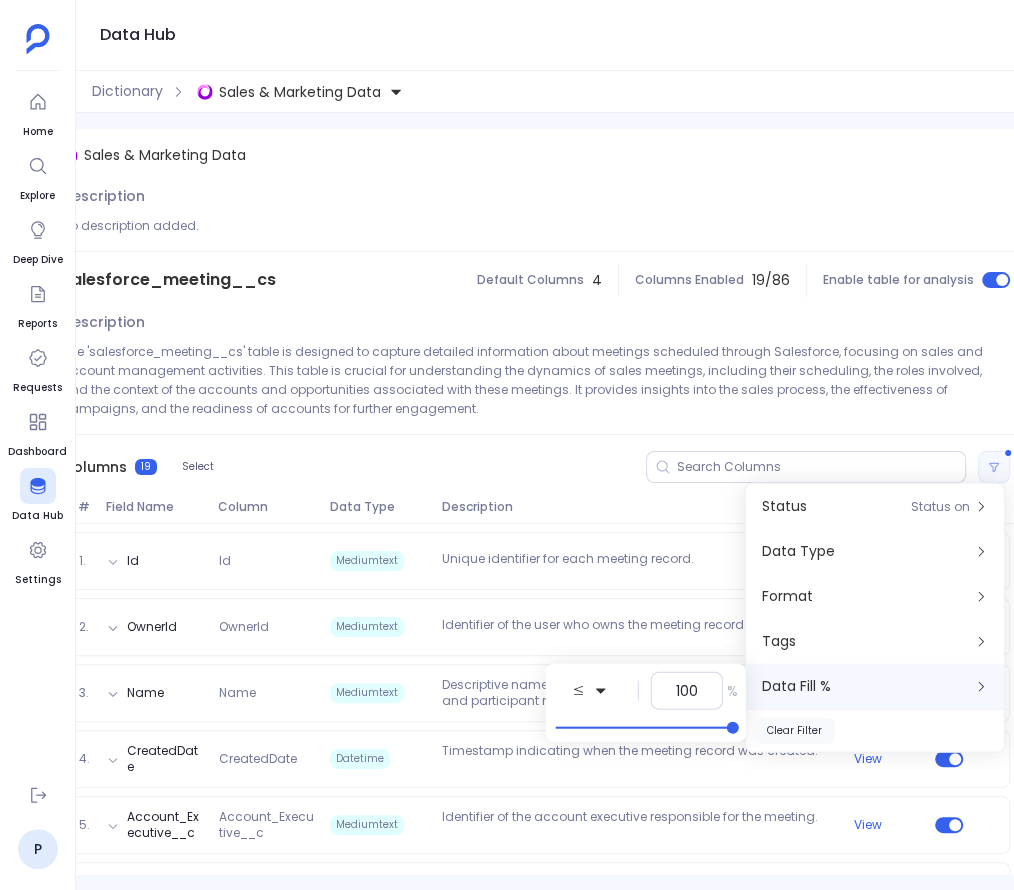 click on "Clear Filter" at bounding box center [794, 731] 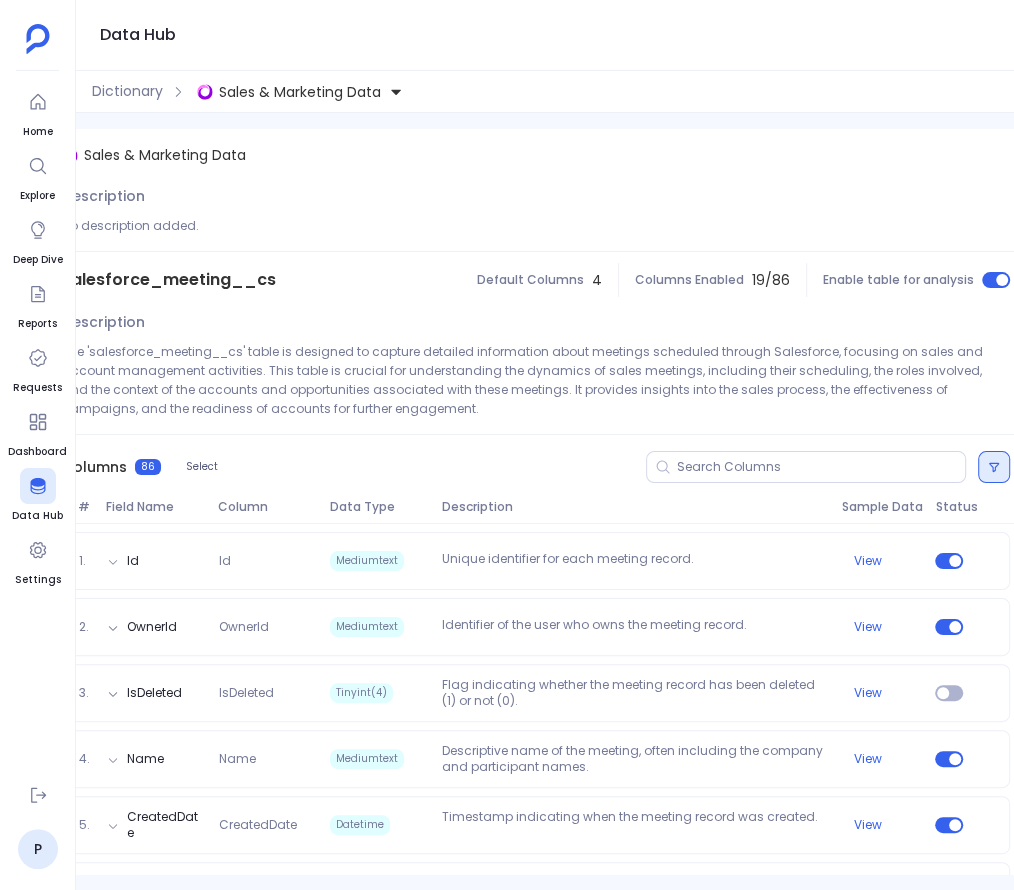 click 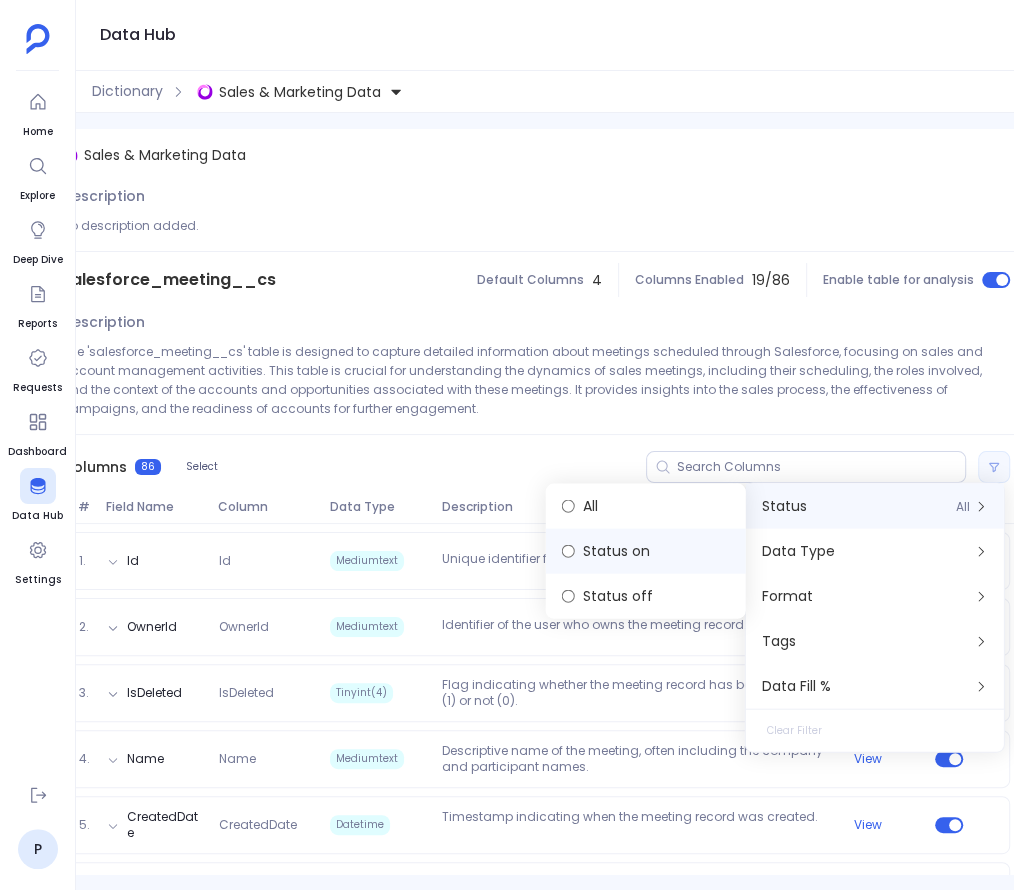 click on "Status on" at bounding box center (646, 551) 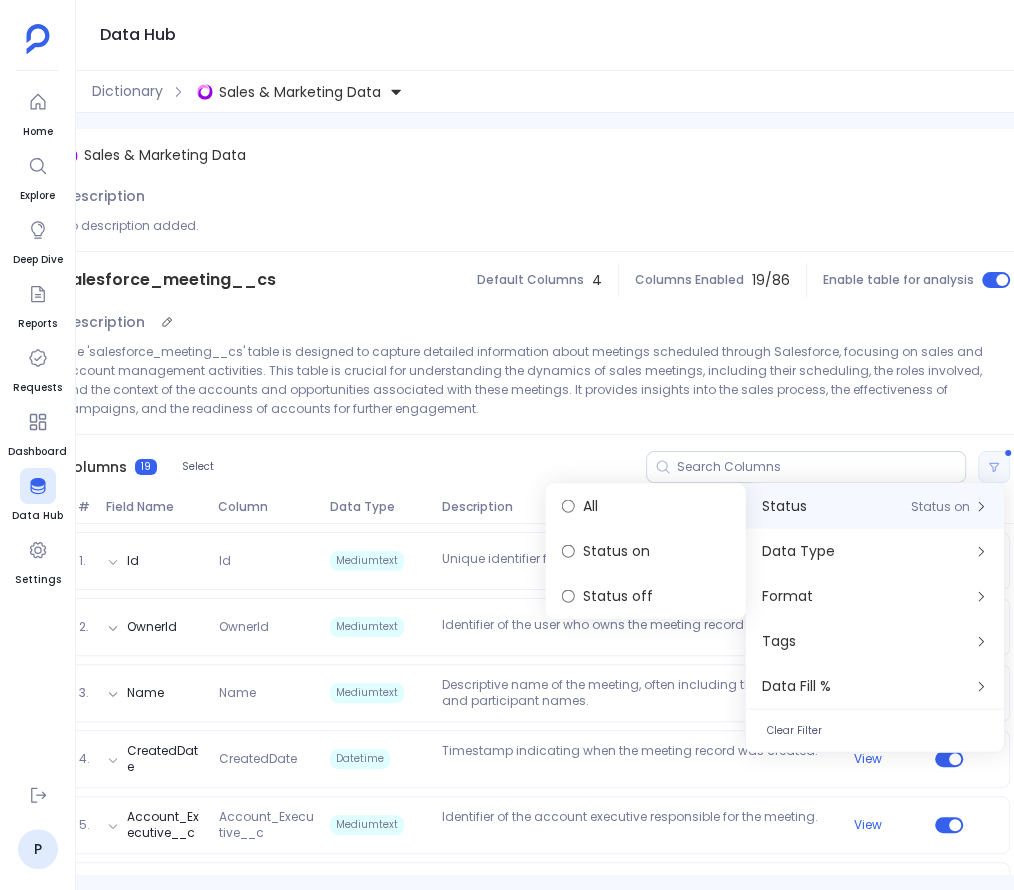 click on "The 'salesforce_meeting__cs' table is designed to capture detailed information about meetings scheduled through Salesforce, focusing on sales and account management activities. This table is crucial for understanding the dynamics of sales meetings, including their scheduling, the roles involved, and the context of the accounts and opportunities associated with these meetings. It provides insights into the sales process, the effectiveness of campaigns, and the readiness of accounts for further engagement." at bounding box center [536, 380] 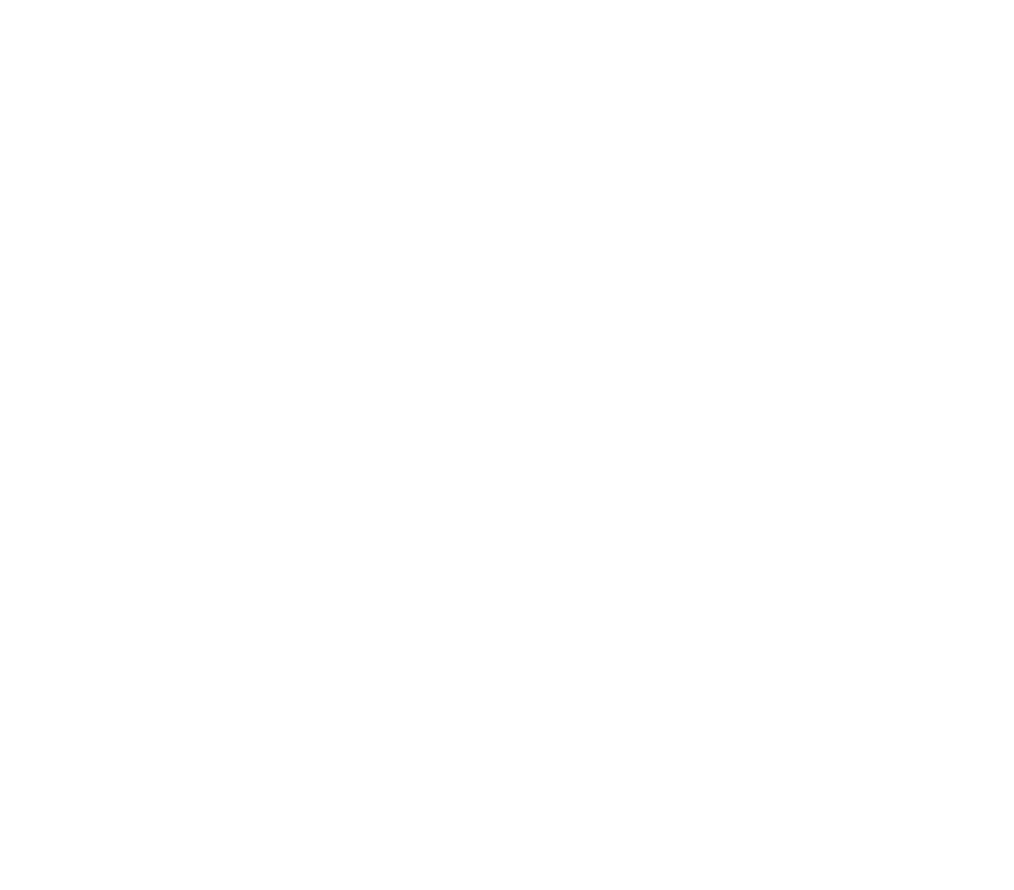 scroll, scrollTop: 0, scrollLeft: 0, axis: both 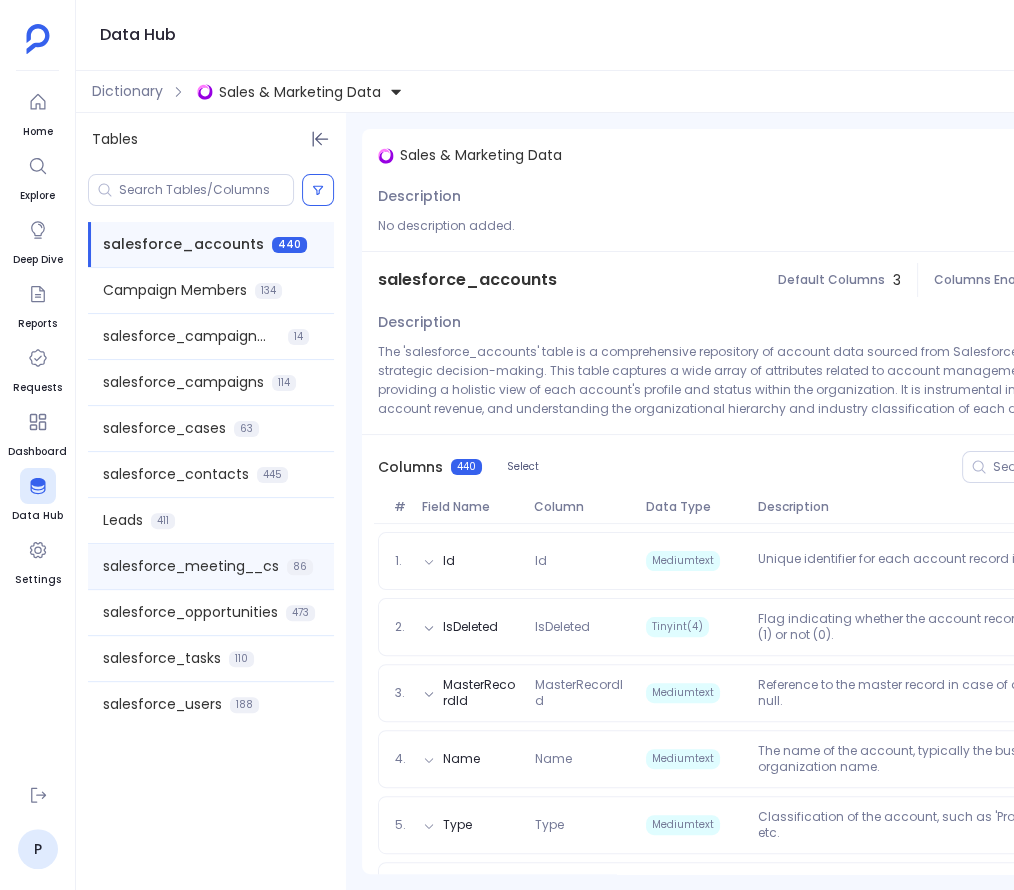 click on "salesforce_meeting__cs 86" at bounding box center [211, 566] 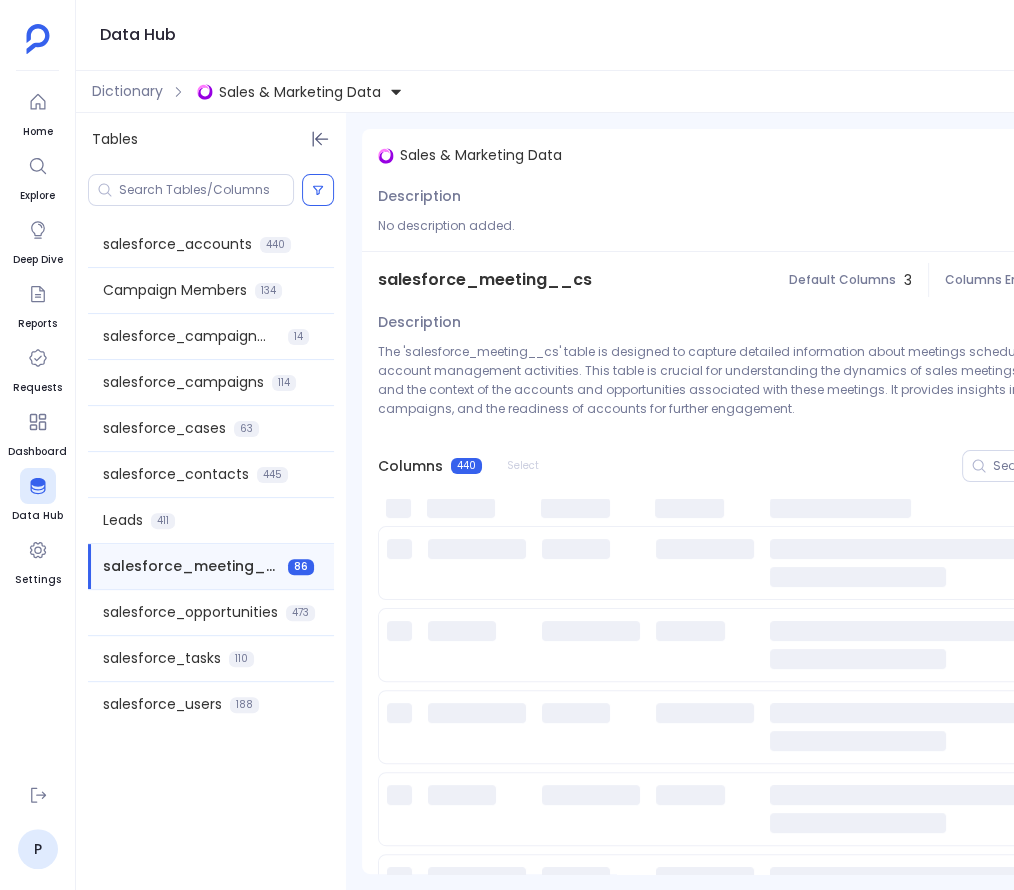 scroll, scrollTop: 0, scrollLeft: 316, axis: horizontal 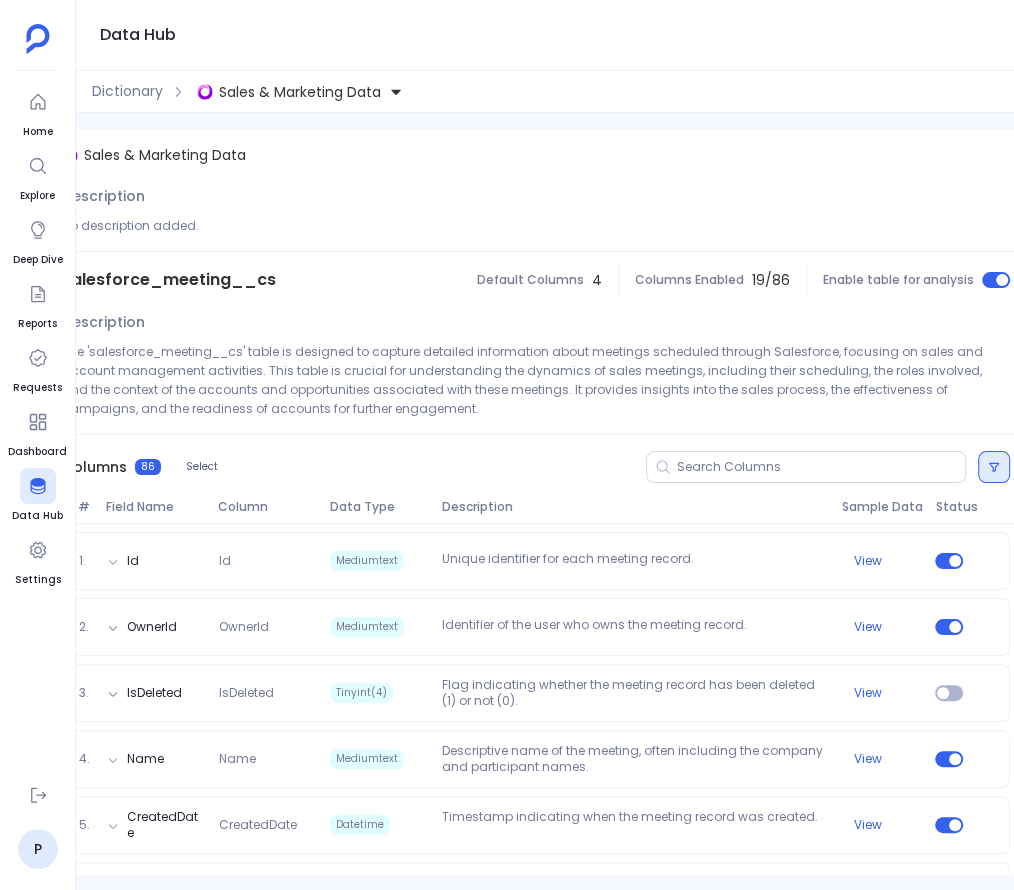 click 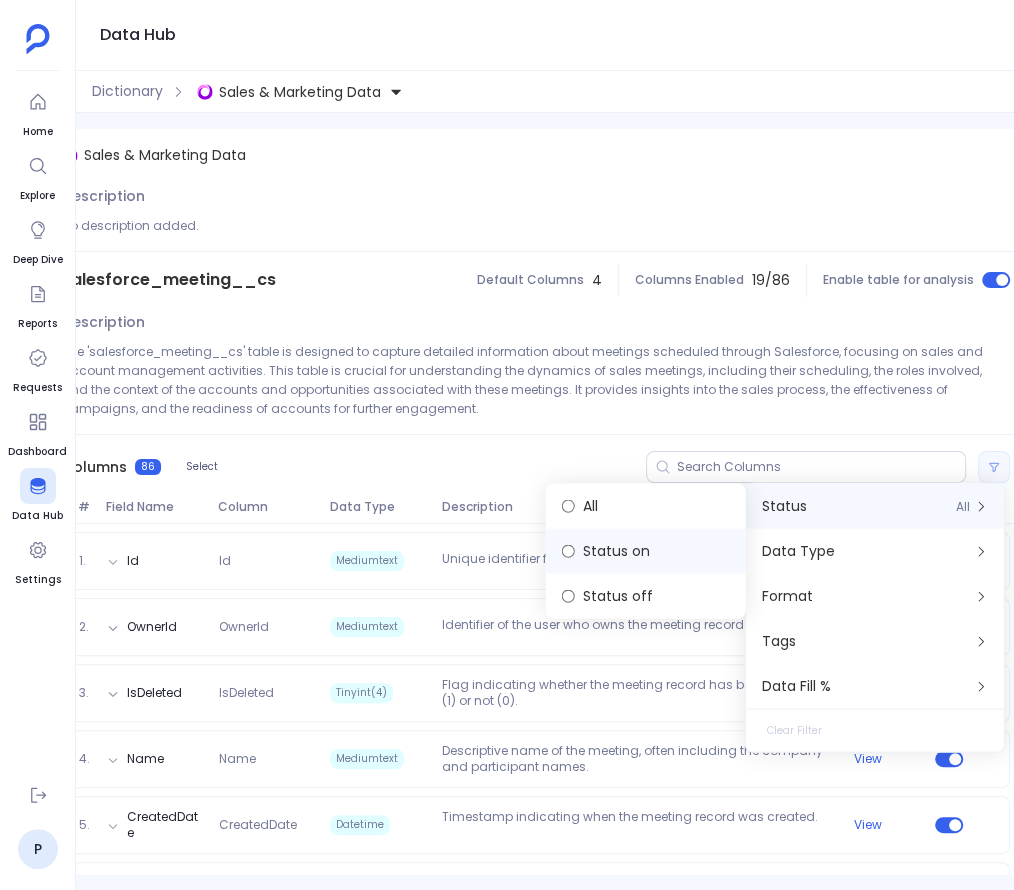 click on "Status on" at bounding box center [646, 551] 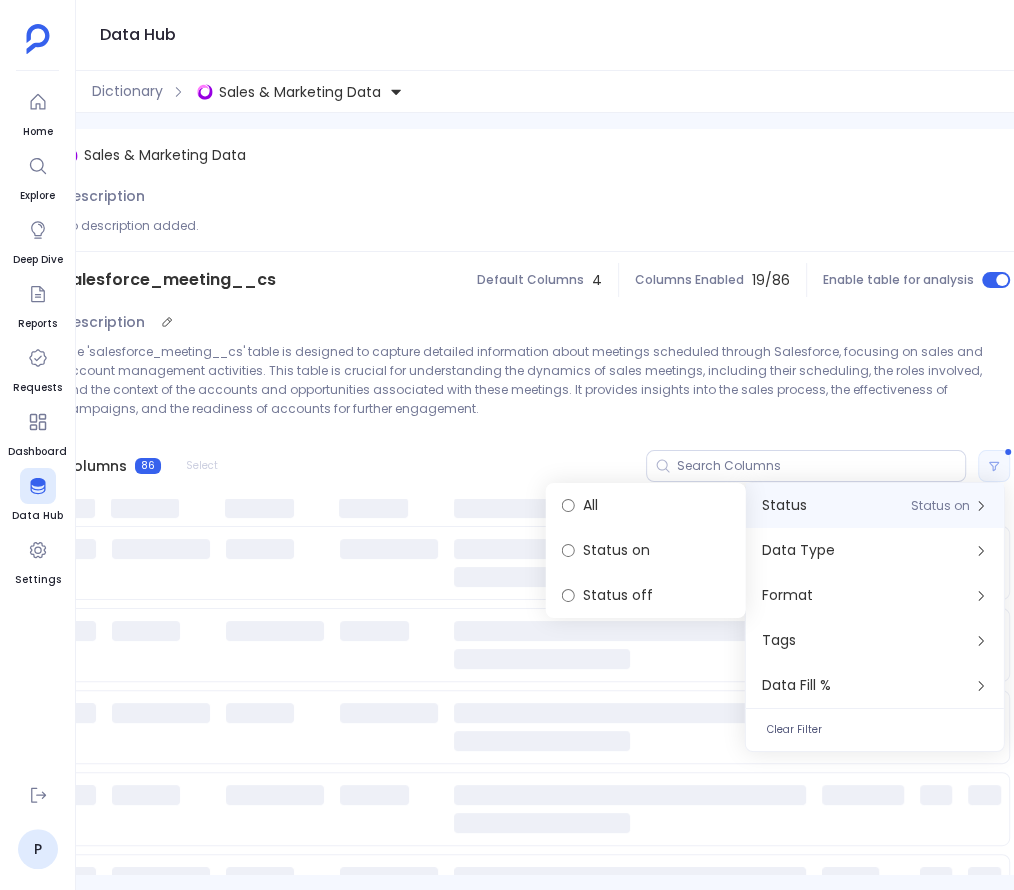 click on "The 'salesforce_meeting__cs' table is designed to capture detailed information about meetings scheduled through Salesforce, focusing on sales and account management activities. This table is crucial for understanding the dynamics of sales meetings, including their scheduling, the roles involved, and the context of the accounts and opportunities associated with these meetings. It provides insights into the sales process, the effectiveness of campaigns, and the readiness of accounts for further engagement." at bounding box center (536, 380) 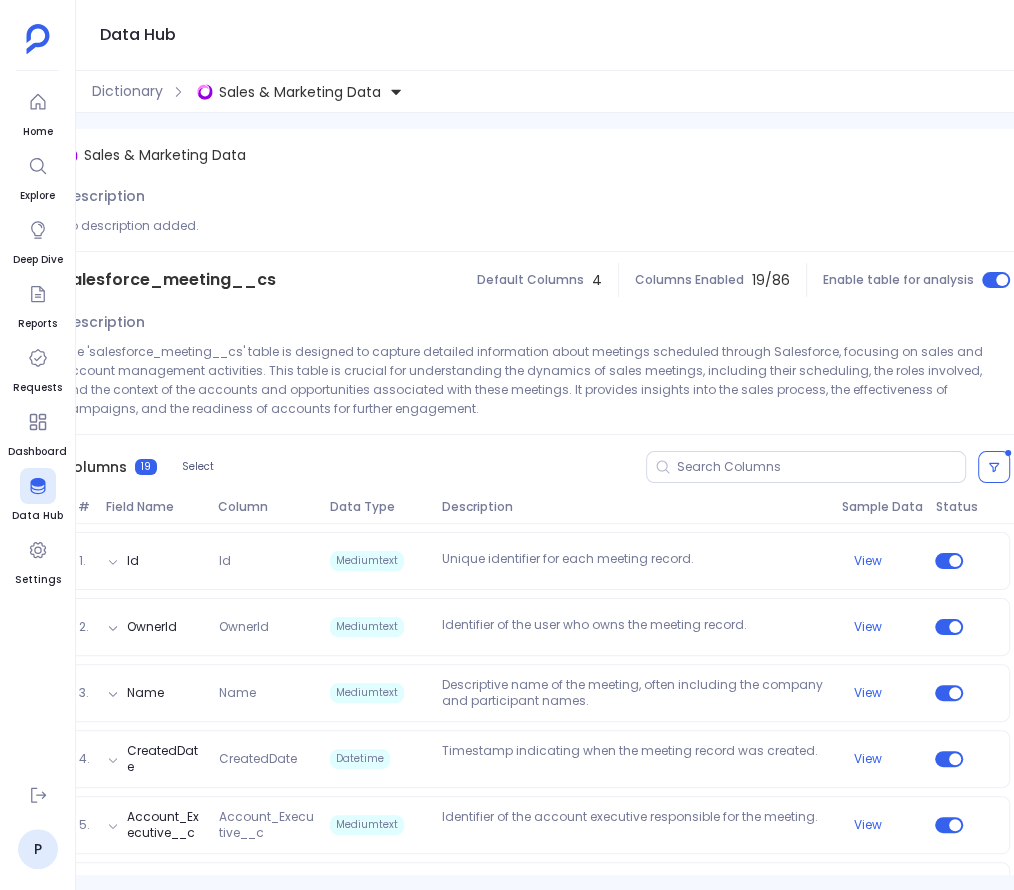 click on "salesforce_meeting__cs" at bounding box center (169, 280) 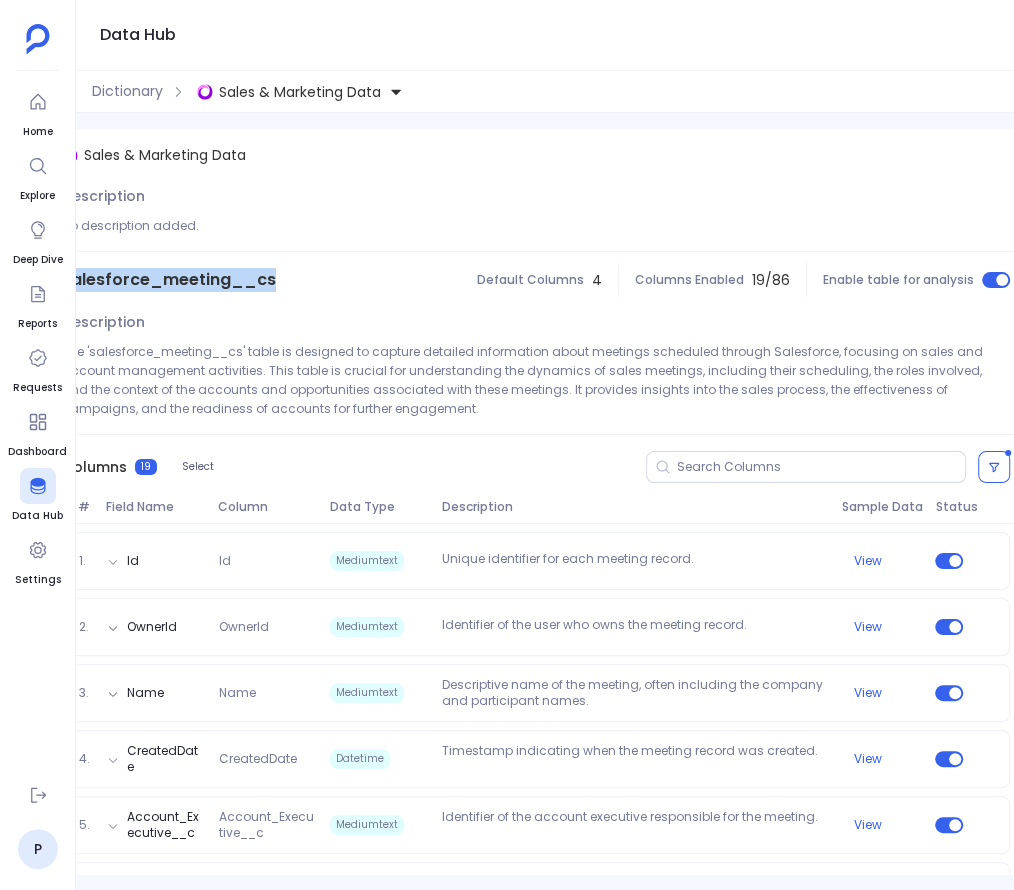 click on "salesforce_meeting__cs" at bounding box center [169, 280] 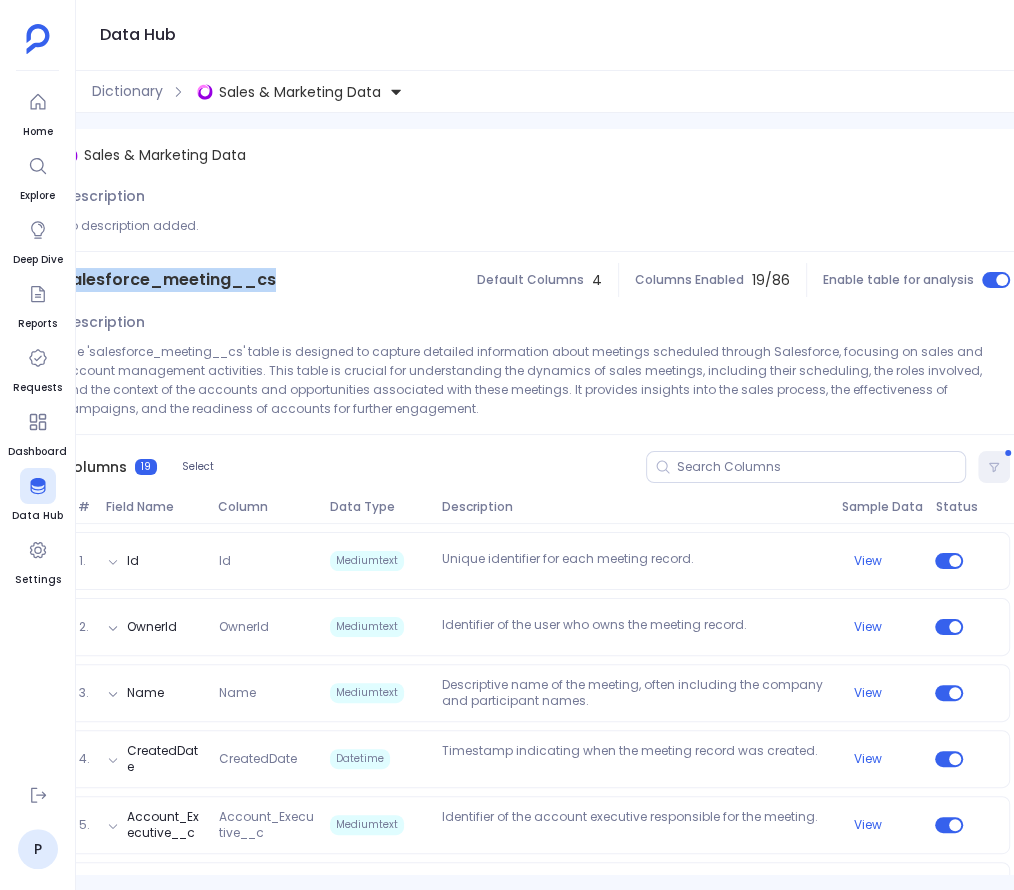 scroll, scrollTop: 0, scrollLeft: 0, axis: both 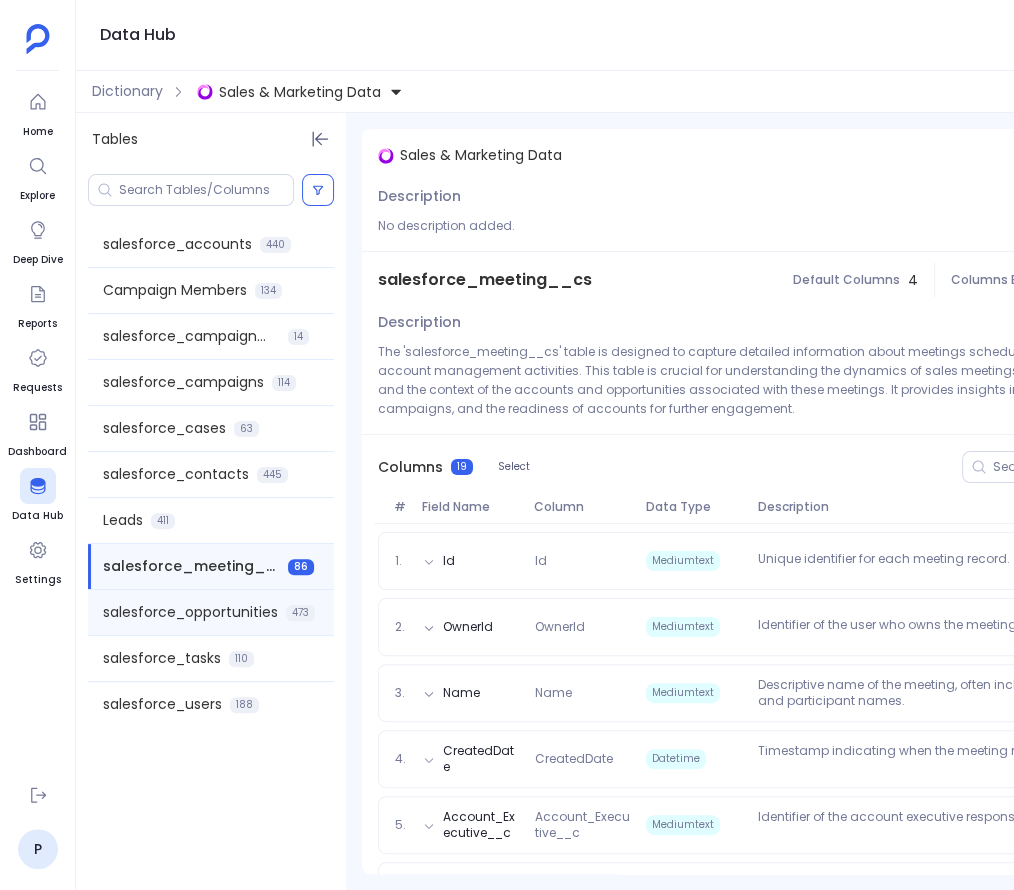 click on "salesforce_opportunities" at bounding box center (190, 612) 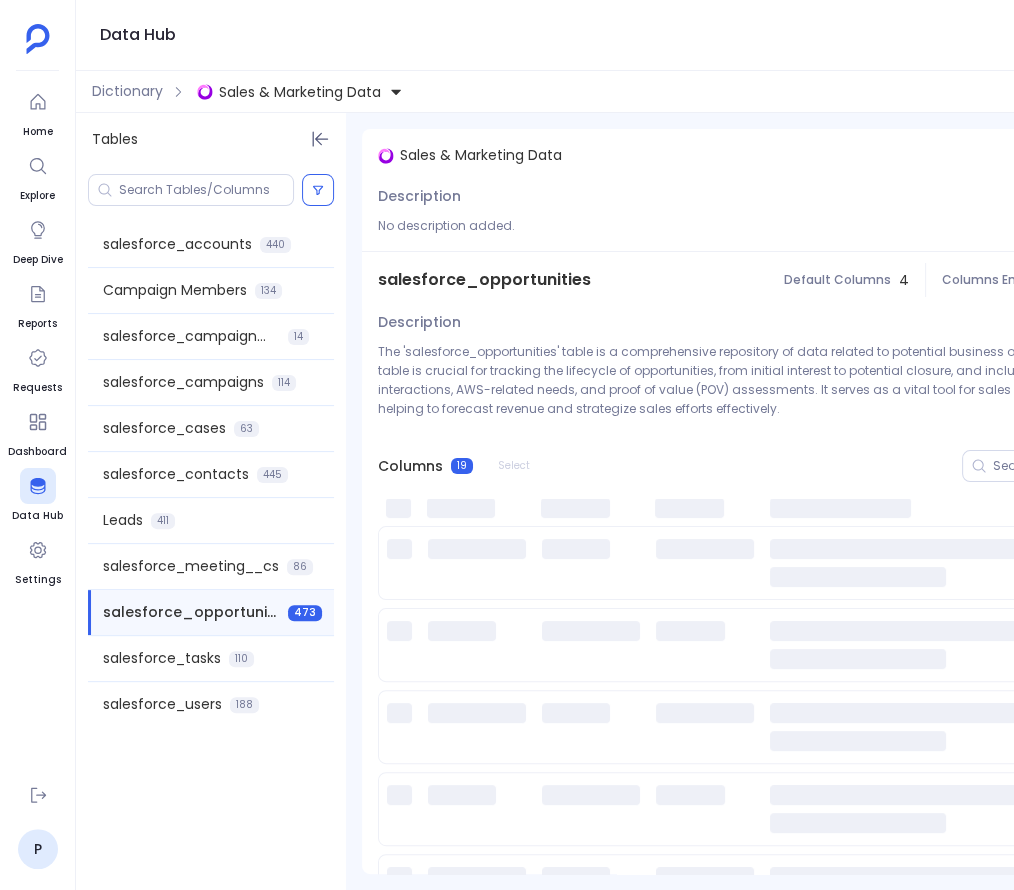 scroll, scrollTop: 0, scrollLeft: 316, axis: horizontal 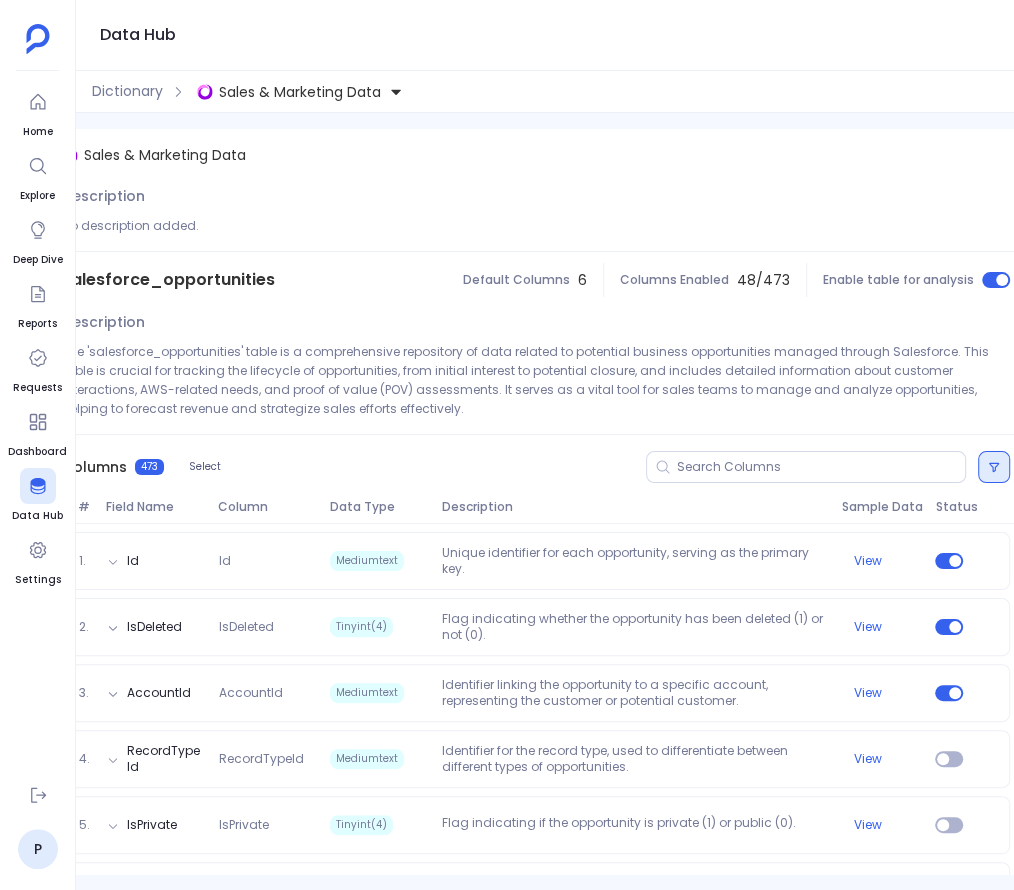 click at bounding box center (994, 467) 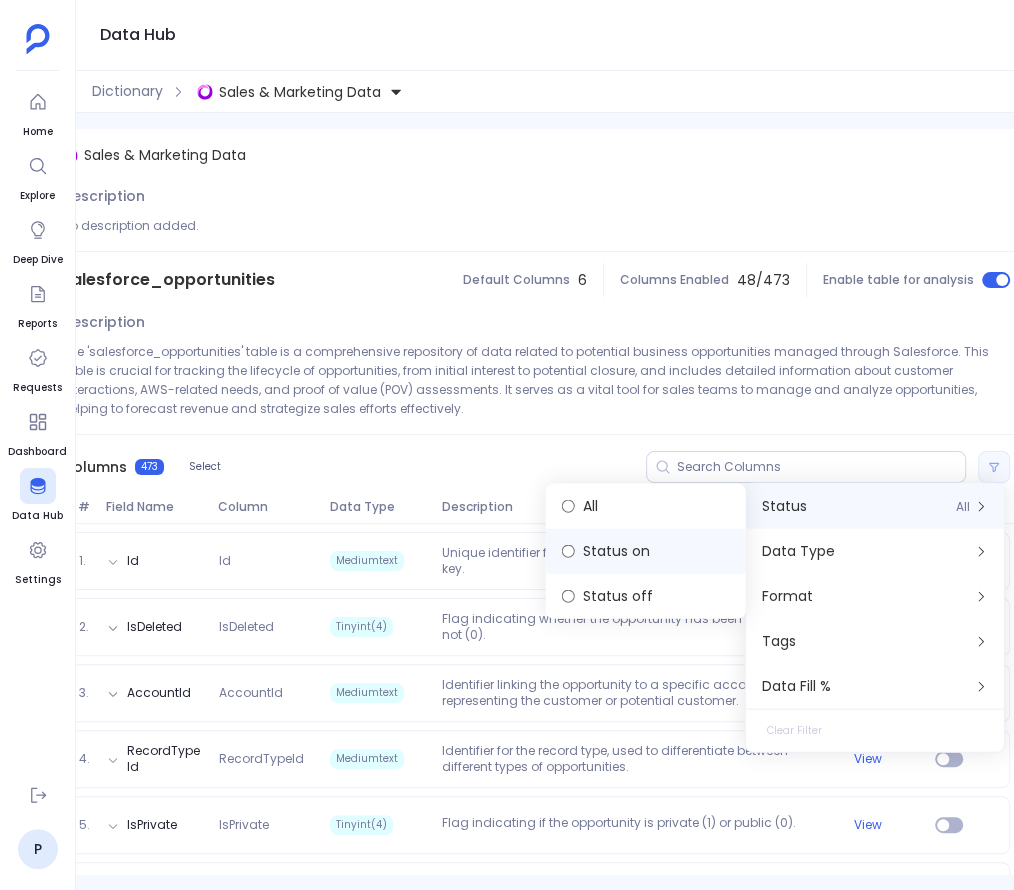click on "Status on" at bounding box center [646, 551] 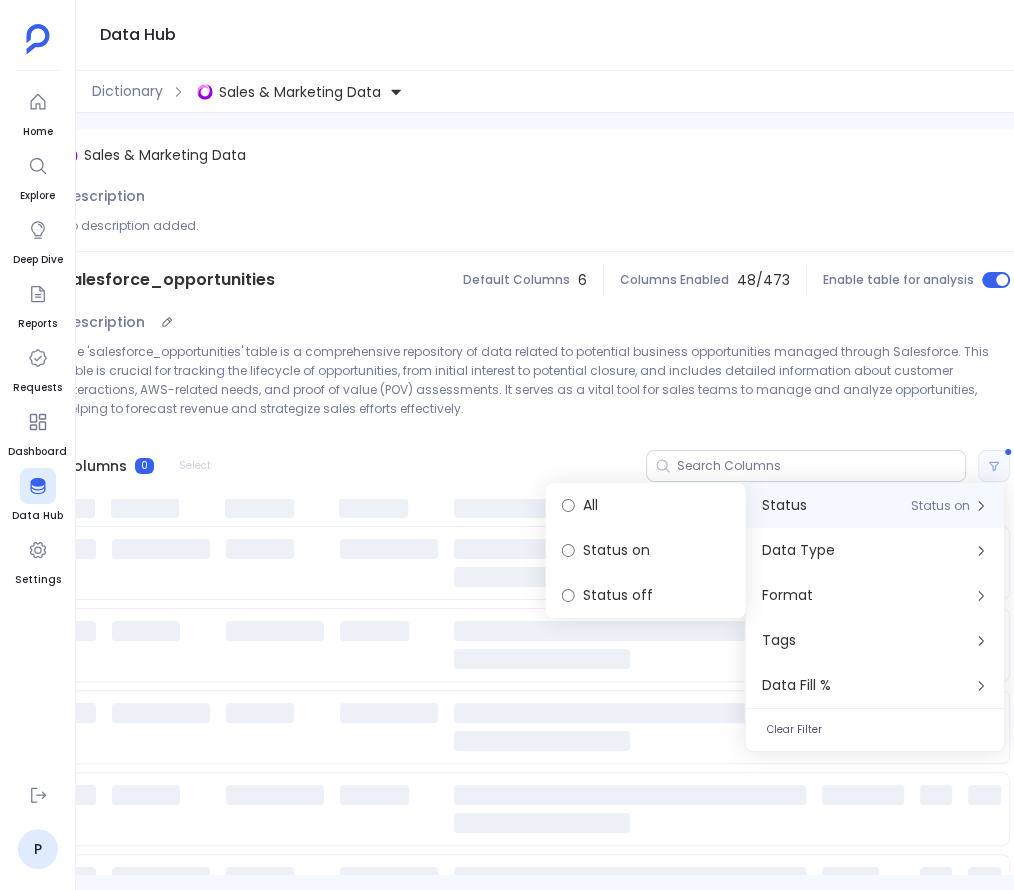 click on "The 'salesforce_opportunities' table is a comprehensive repository of data related to potential business opportunities managed through Salesforce. This table is crucial for tracking the lifecycle of opportunities, from initial interest to potential closure, and includes detailed information about customer interactions, AWS-related needs, and proof of value (POV) assessments. It serves as a vital tool for sales teams to manage and analyze opportunities, helping to forecast revenue and strategize sales efforts effectively." at bounding box center (536, 380) 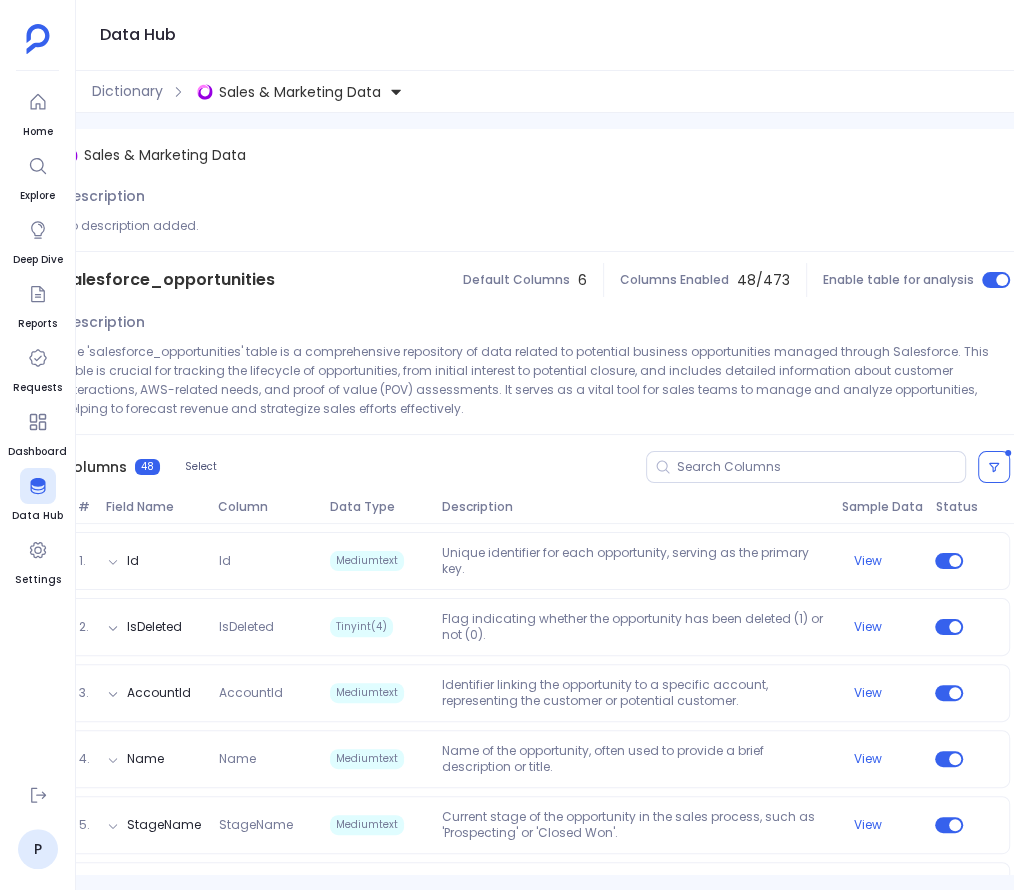 click on "salesforce_opportunities" at bounding box center [168, 280] 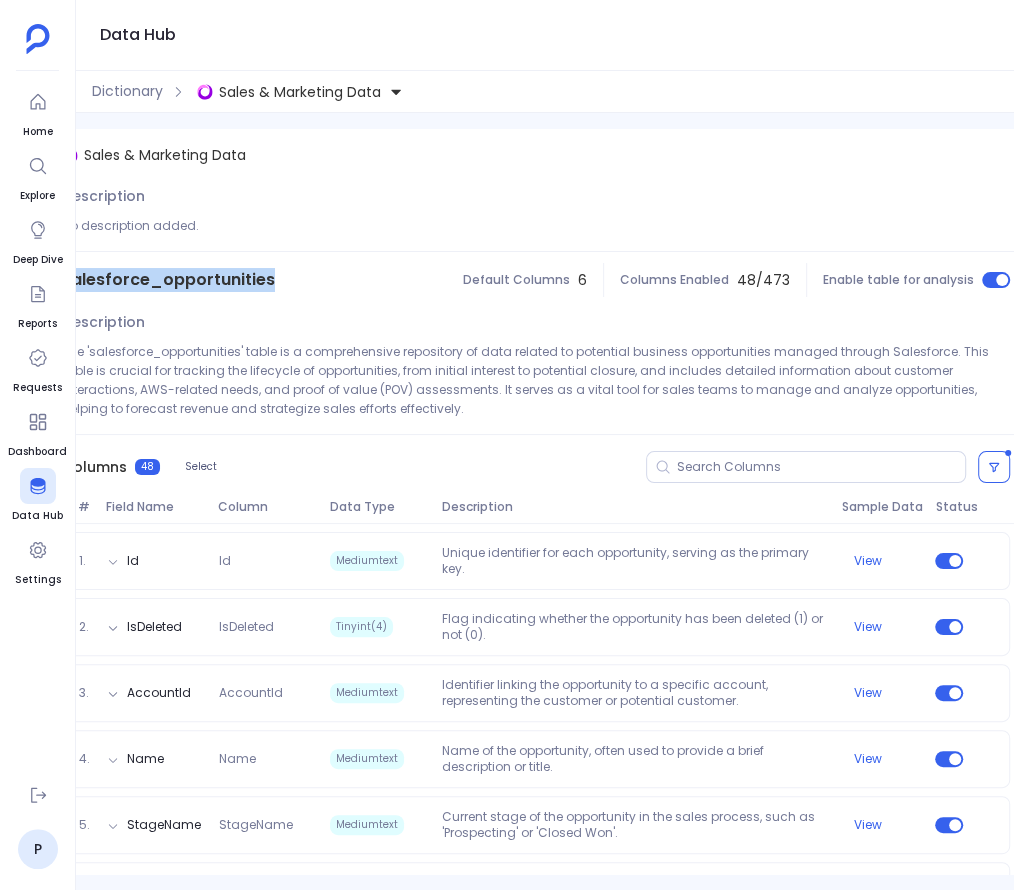 click on "salesforce_opportunities" at bounding box center (168, 280) 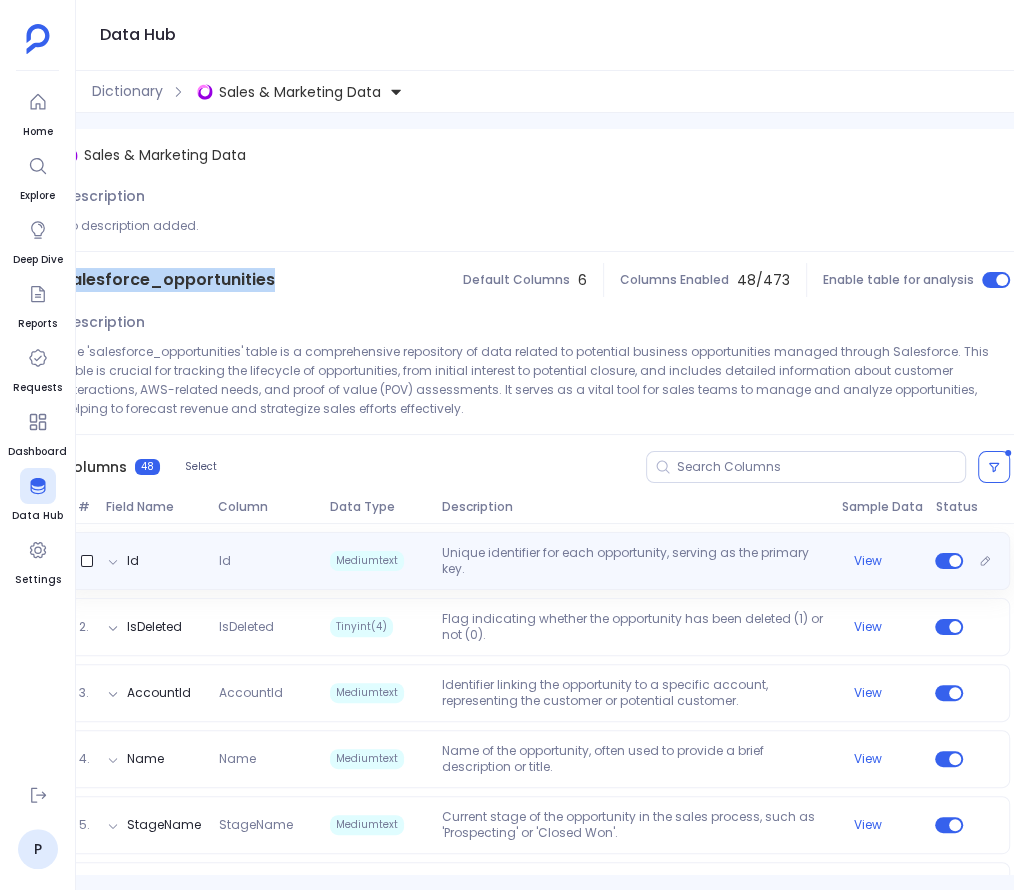scroll, scrollTop: 0, scrollLeft: 0, axis: both 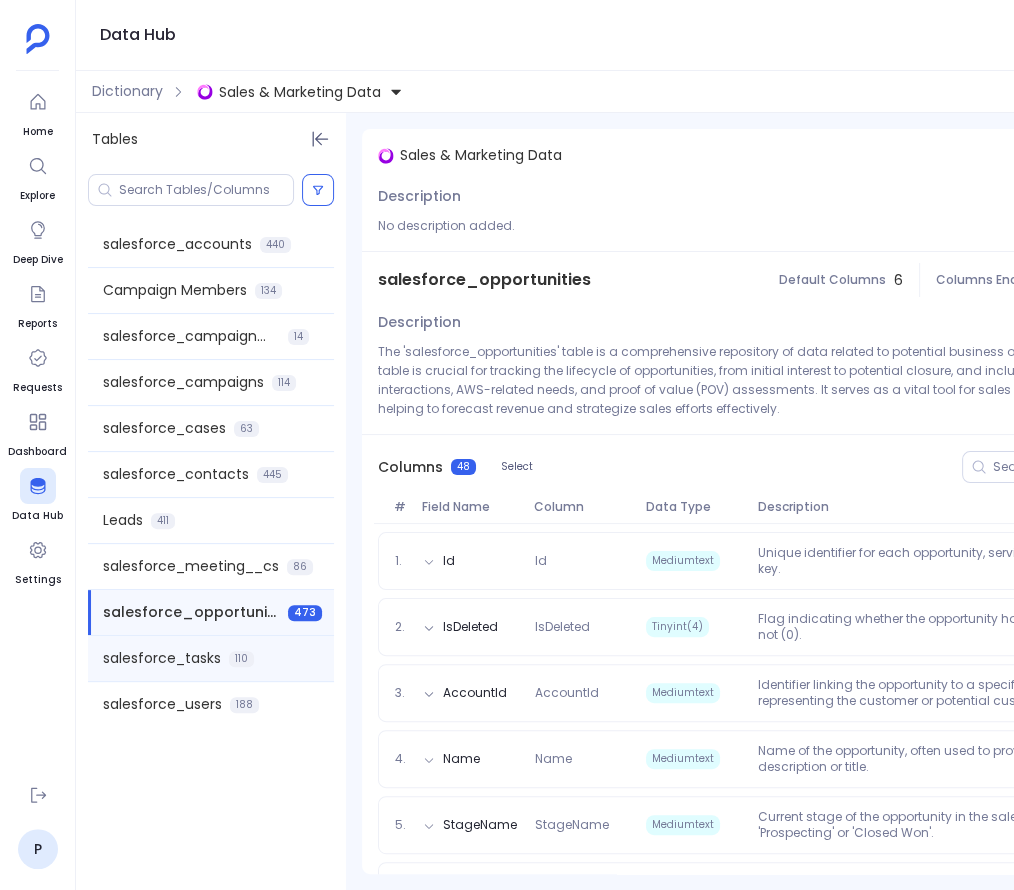 click on "salesforce_tasks" at bounding box center [162, 658] 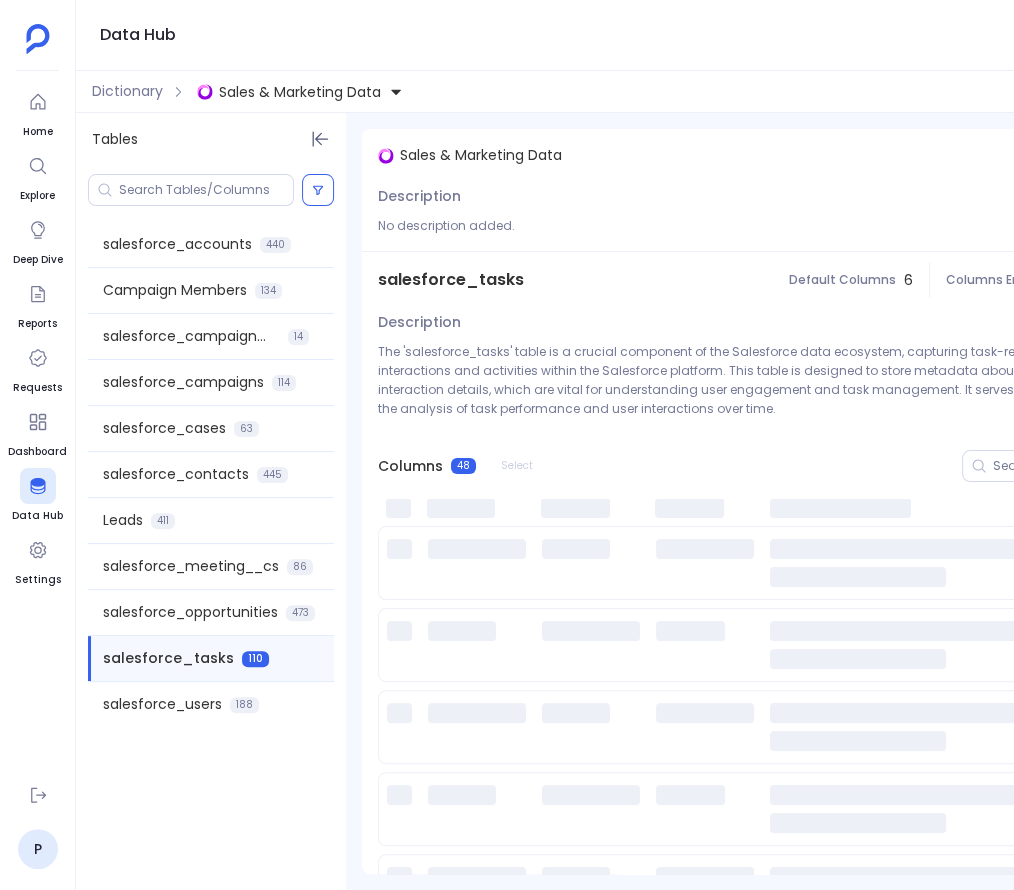 scroll, scrollTop: 0, scrollLeft: 316, axis: horizontal 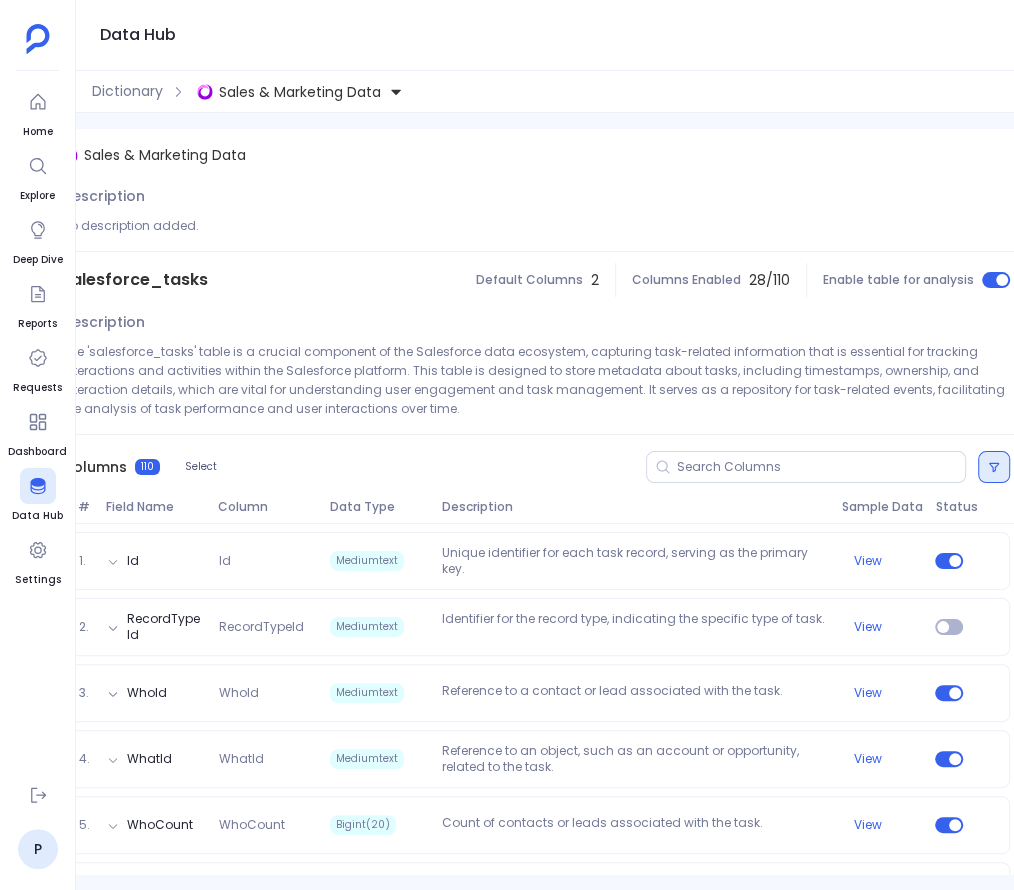 click at bounding box center [994, 467] 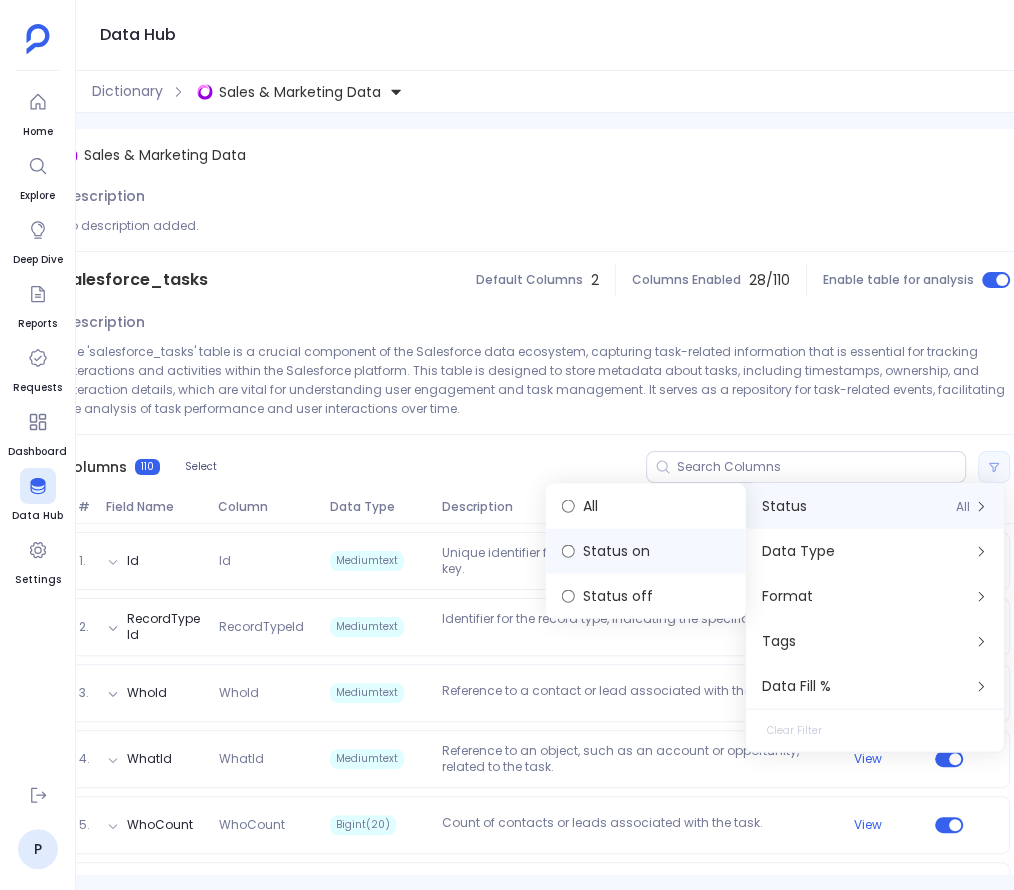click on "Status on" at bounding box center (646, 551) 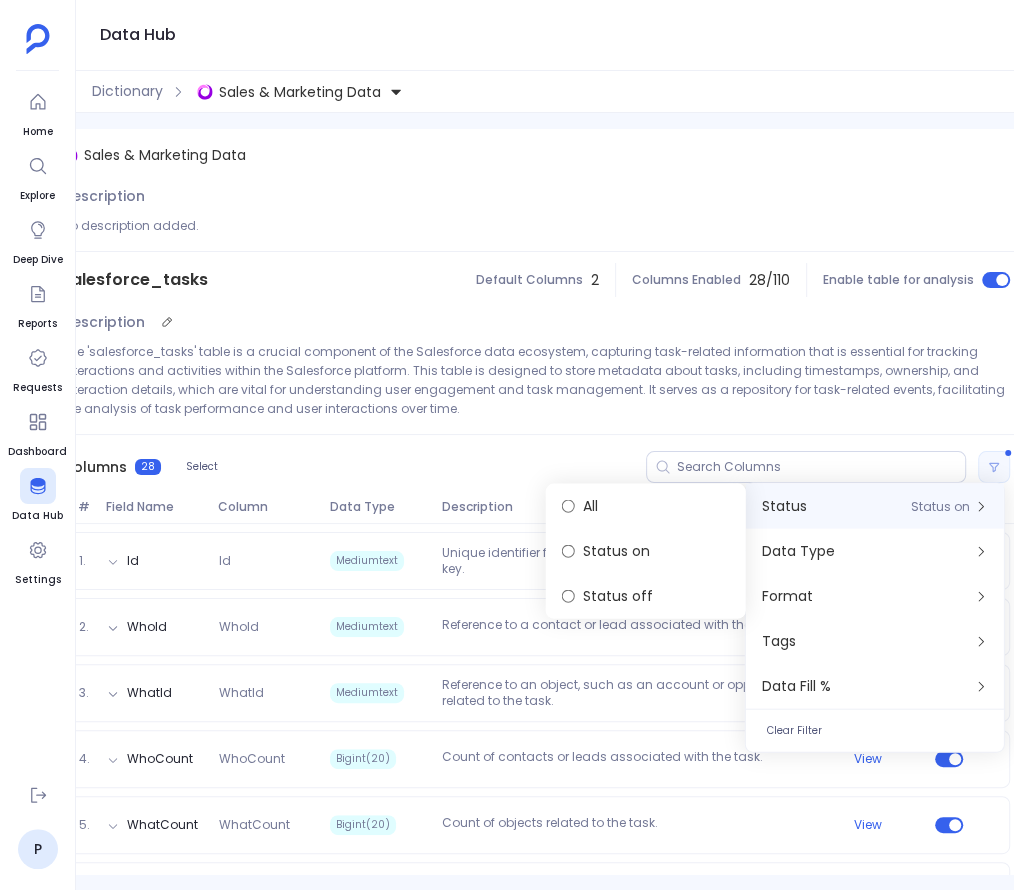 click on "The 'salesforce_tasks' table is a crucial component of the Salesforce data ecosystem, capturing task-related information that is essential for tracking interactions and activities within the Salesforce platform. This table is designed to store metadata about tasks, including timestamps, ownership, and interaction details, which are vital for understanding user engagement and task management. It serves as a repository for task-related events, facilitating the analysis of task performance and user interactions over time." at bounding box center (536, 380) 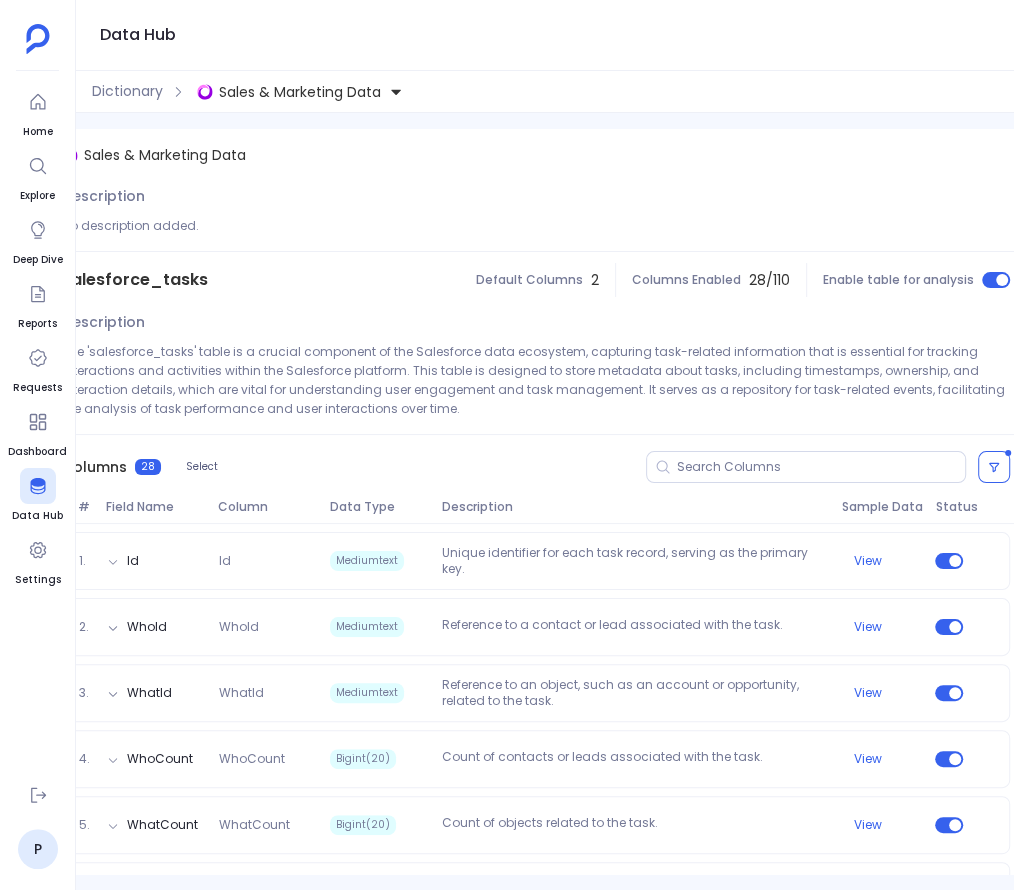 click on "salesforce_tasks" at bounding box center [135, 280] 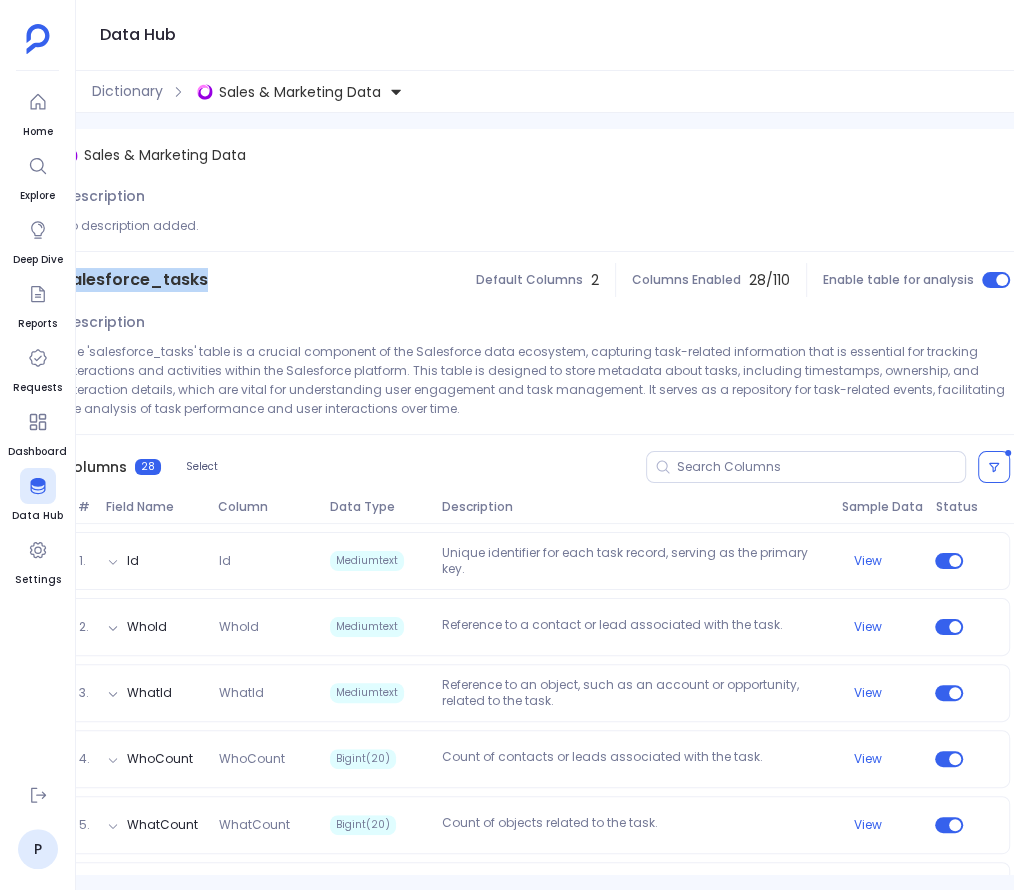 click on "salesforce_tasks" at bounding box center [135, 280] 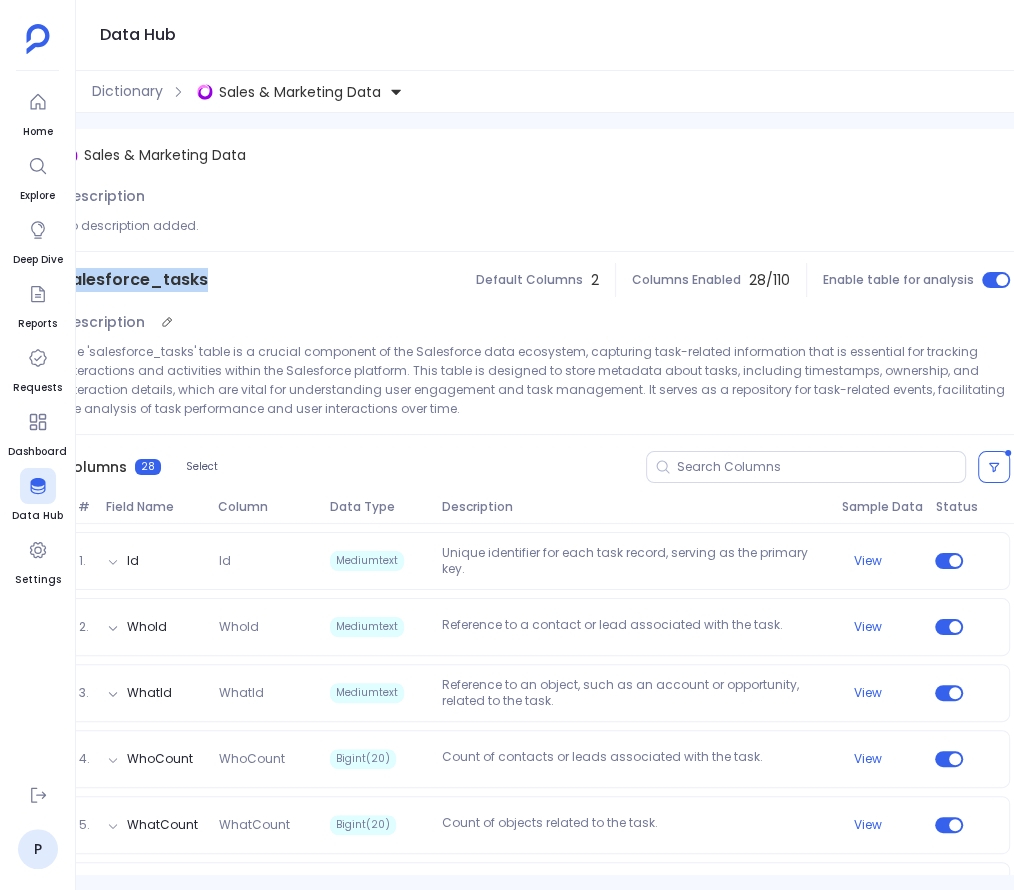 scroll, scrollTop: 0, scrollLeft: 0, axis: both 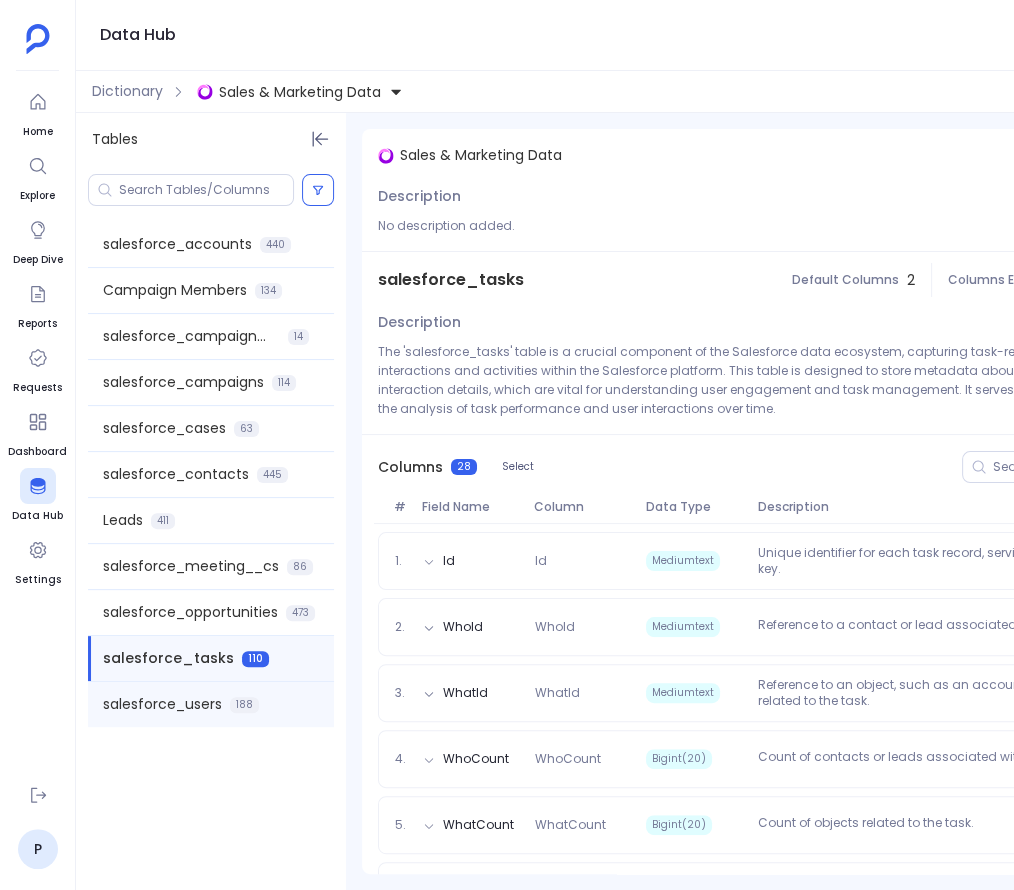 click on "salesforce_users" at bounding box center (162, 704) 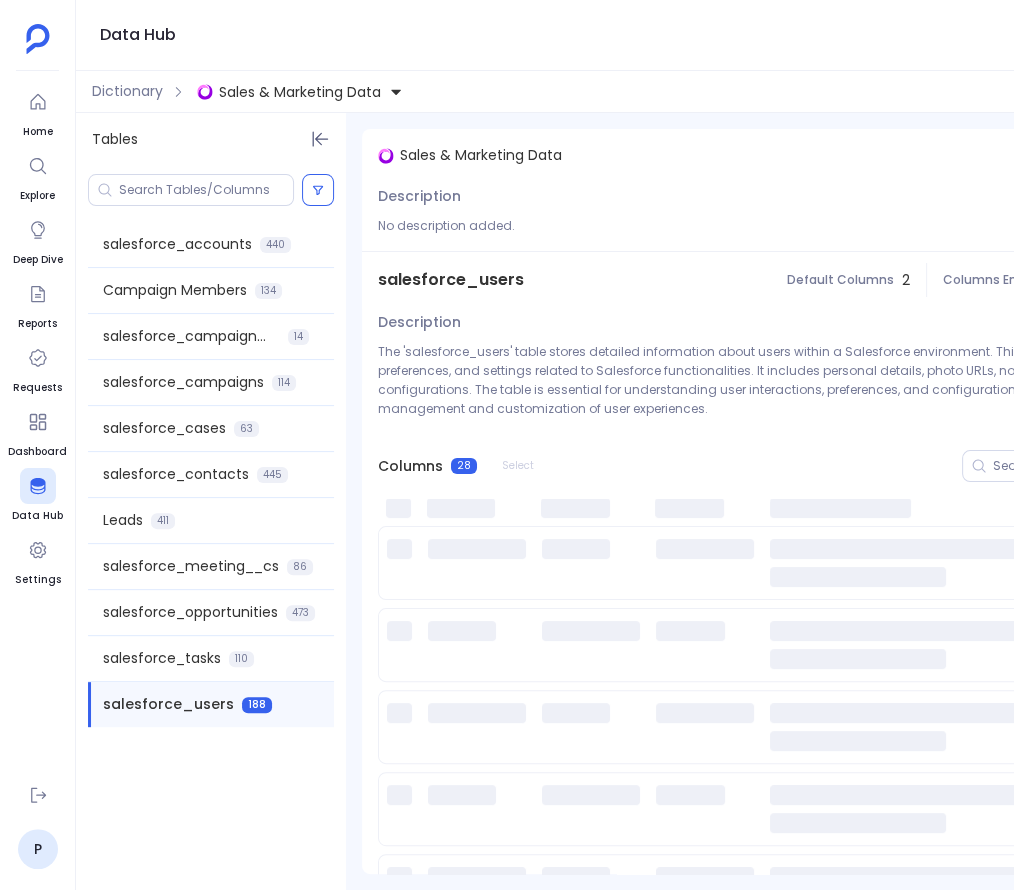 scroll, scrollTop: 0, scrollLeft: 316, axis: horizontal 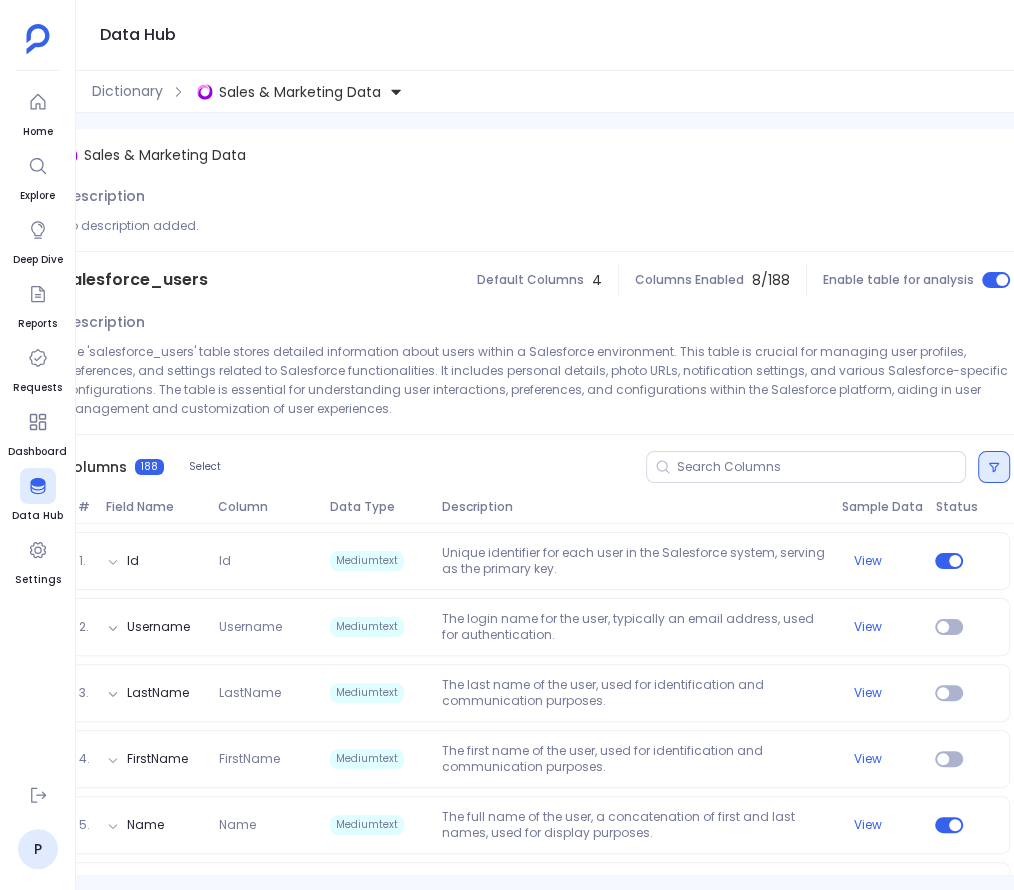 click at bounding box center (994, 467) 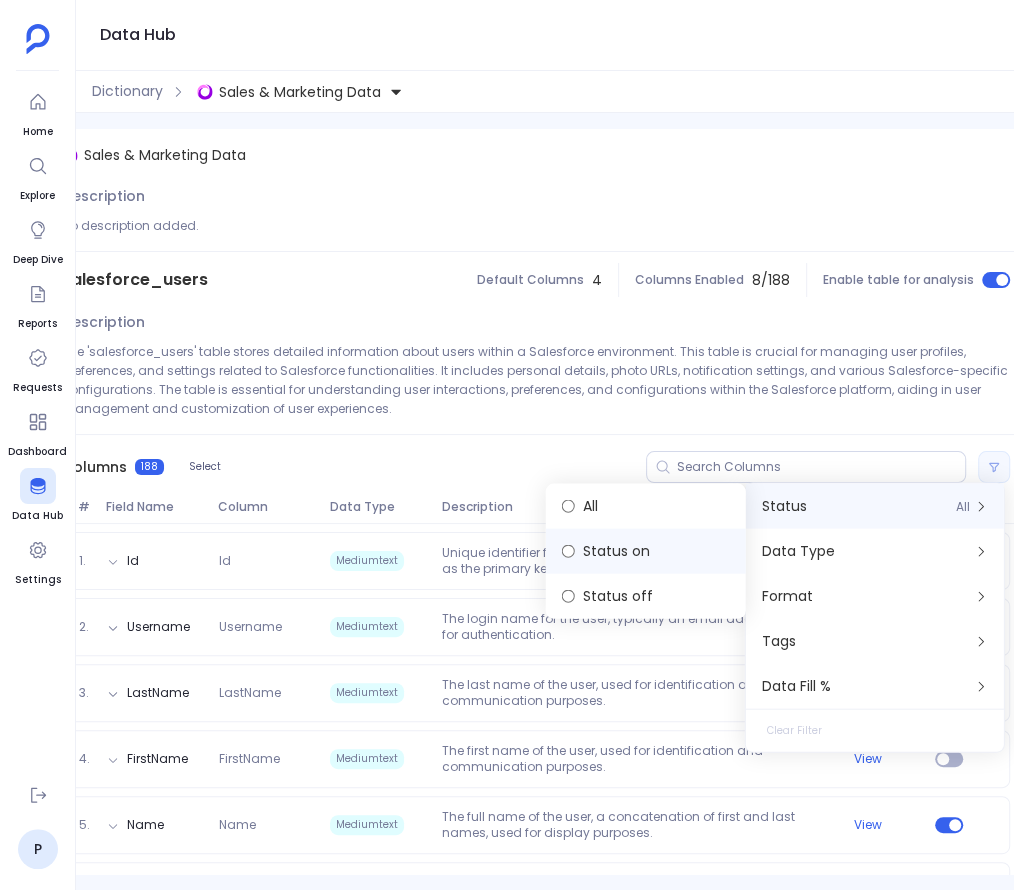 click on "Status on" at bounding box center (646, 551) 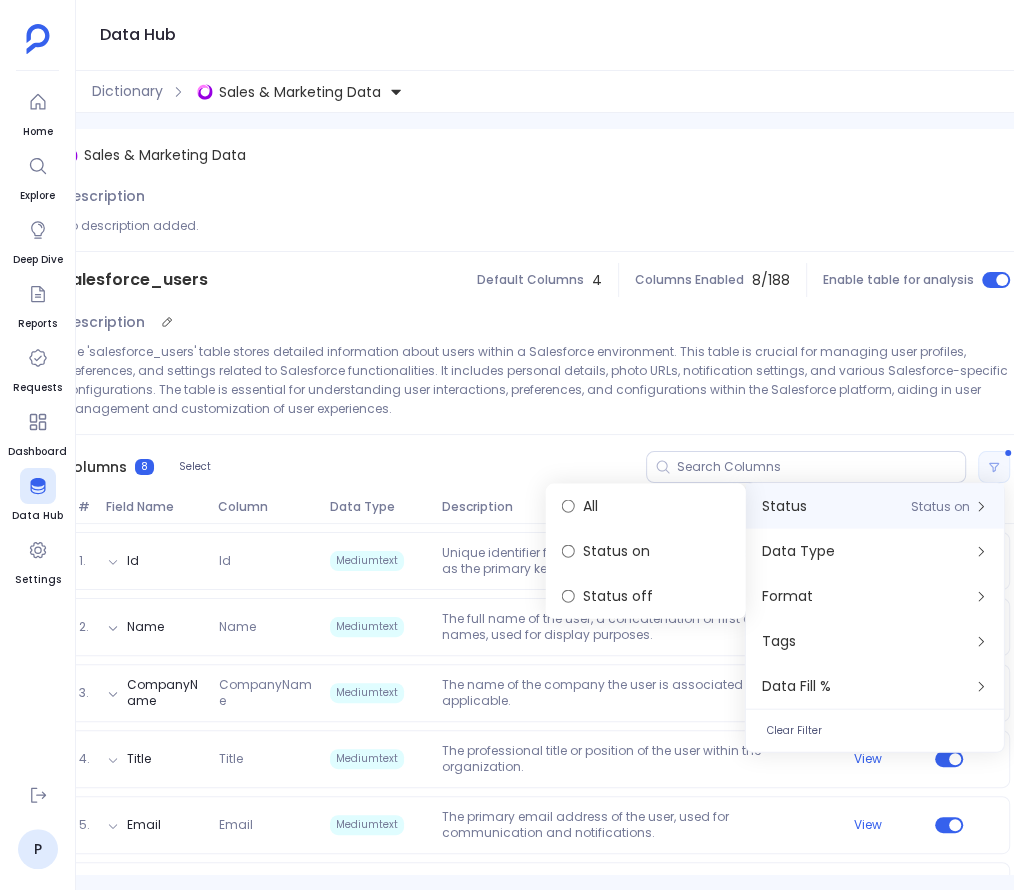 click on "Description The 'salesforce_users' table stores detailed information about users within a Salesforce environment. This table is crucial for managing user profiles, preferences, and settings related to Salesforce functionalities. It includes personal details, photo URLs, notification settings, and various Salesforce-specific configurations. The table is essential for understanding user interactions, preferences, and configurations within the Salesforce platform, aiding in user management and customization of user experiences." at bounding box center (536, 371) 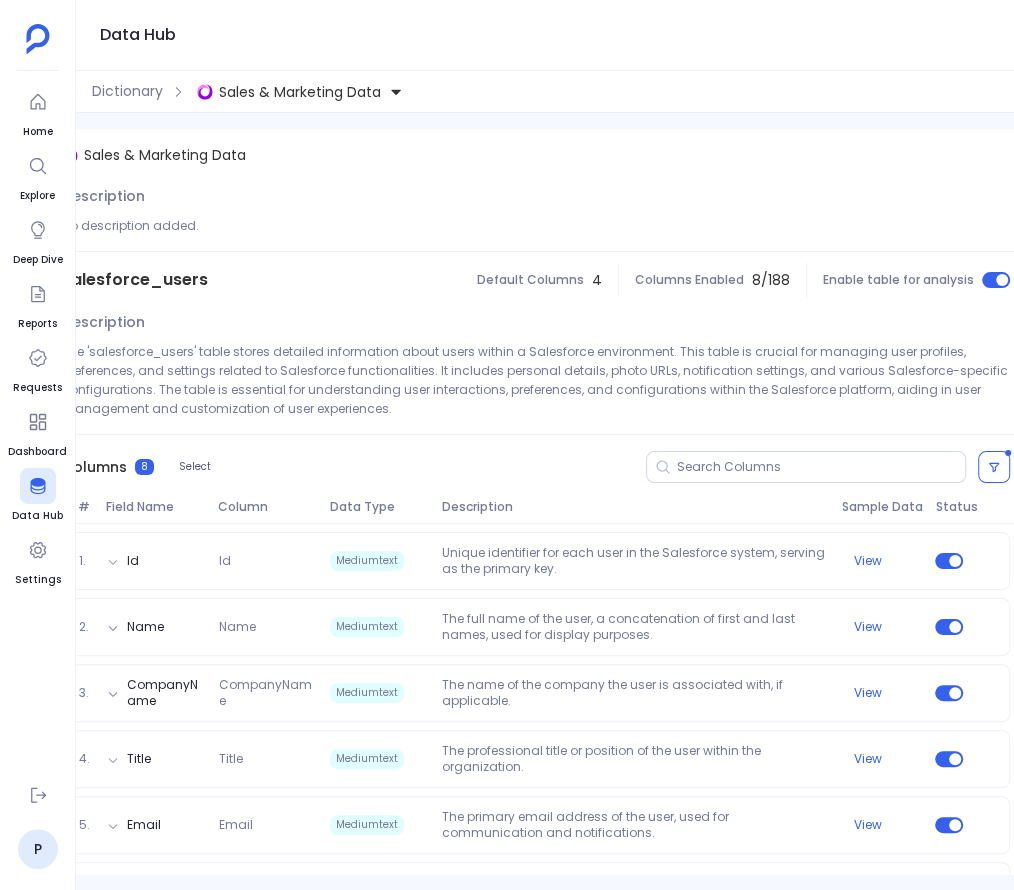 scroll, scrollTop: 0, scrollLeft: 0, axis: both 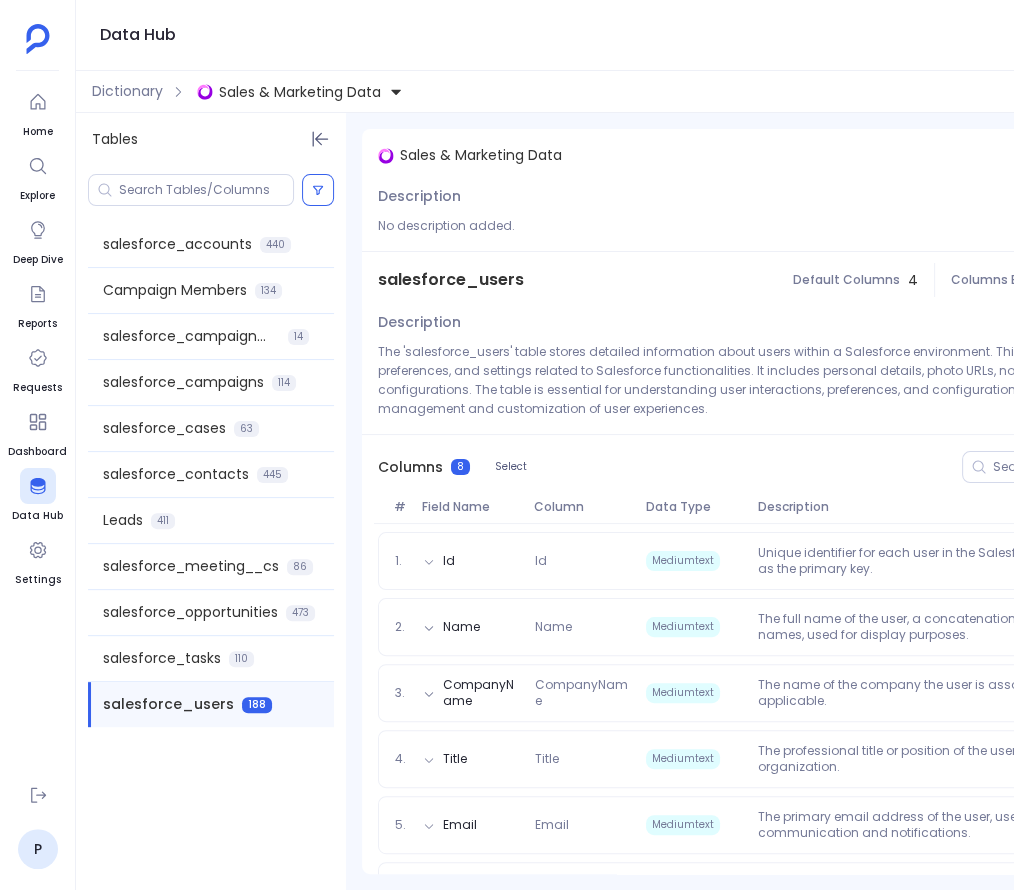 click on "salesforce_users" at bounding box center (451, 280) 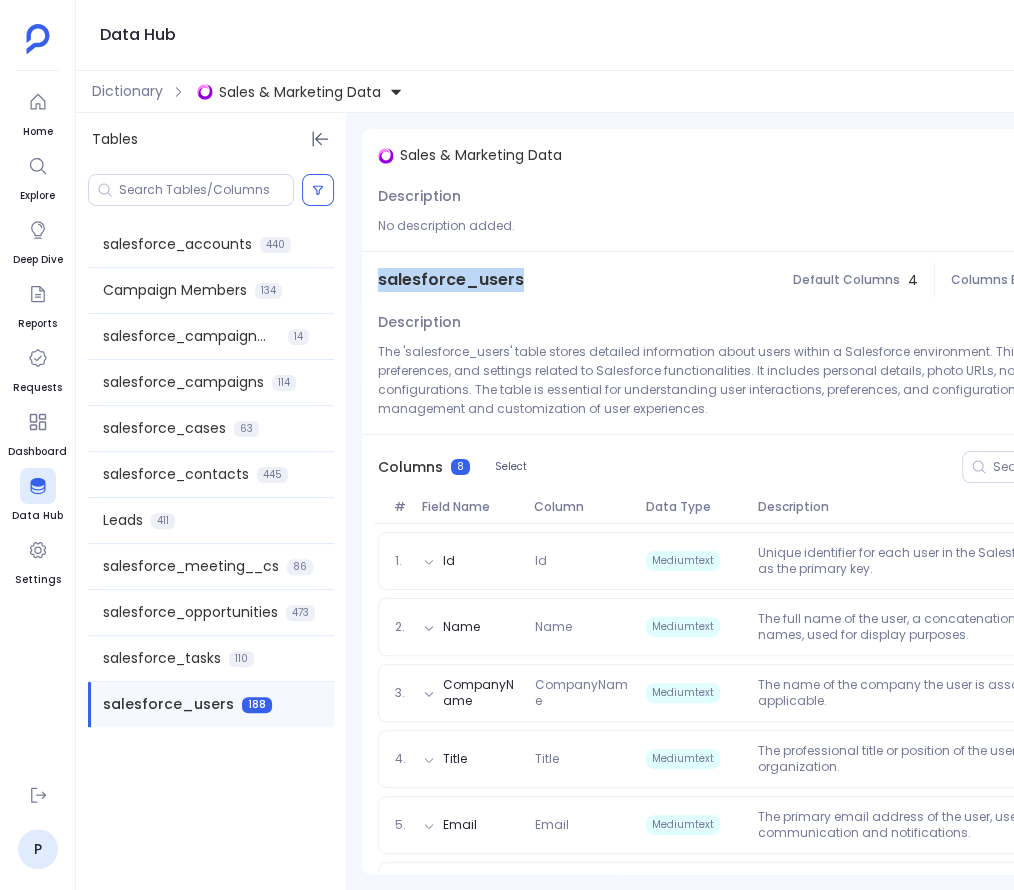 click on "salesforce_users" at bounding box center [451, 280] 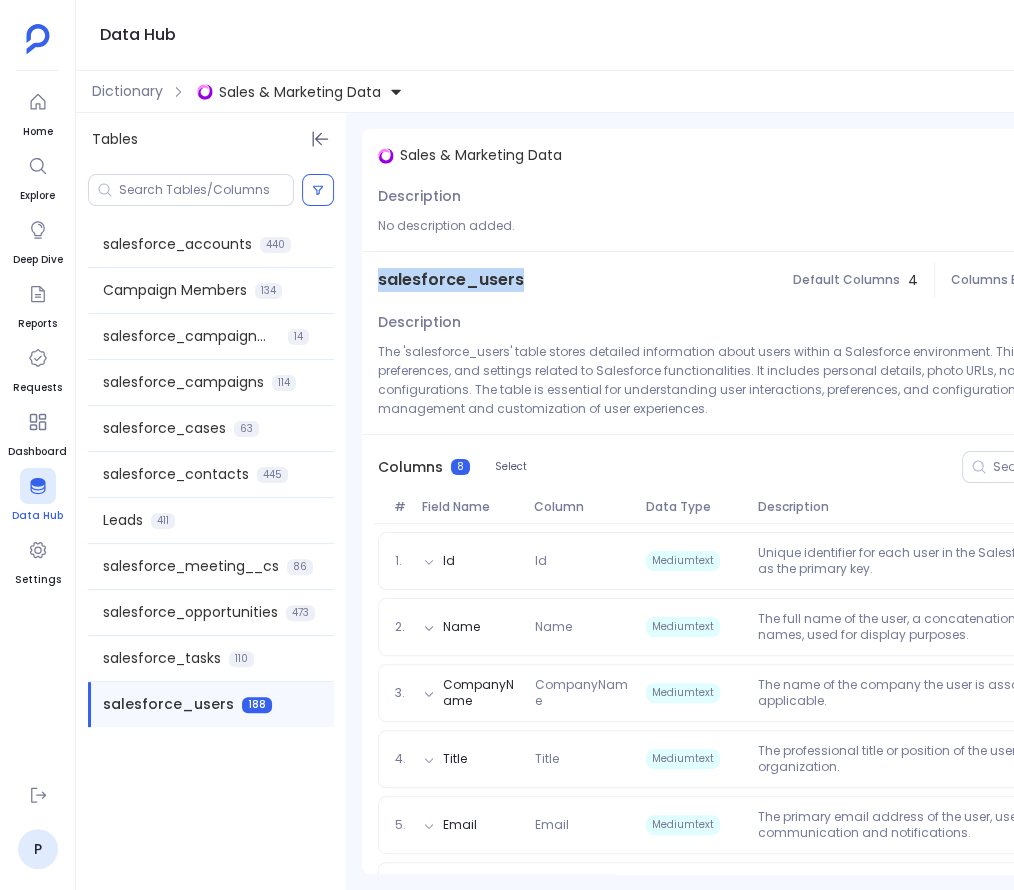 click 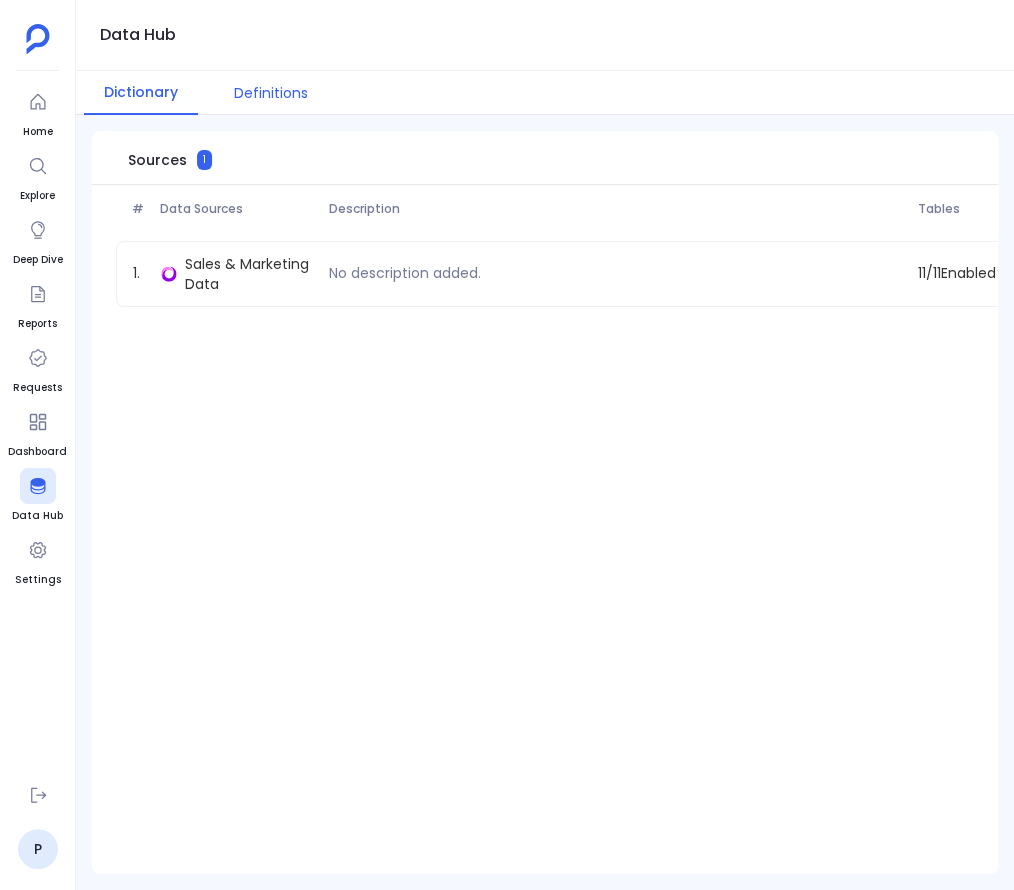 click on "Definitions" at bounding box center [271, 93] 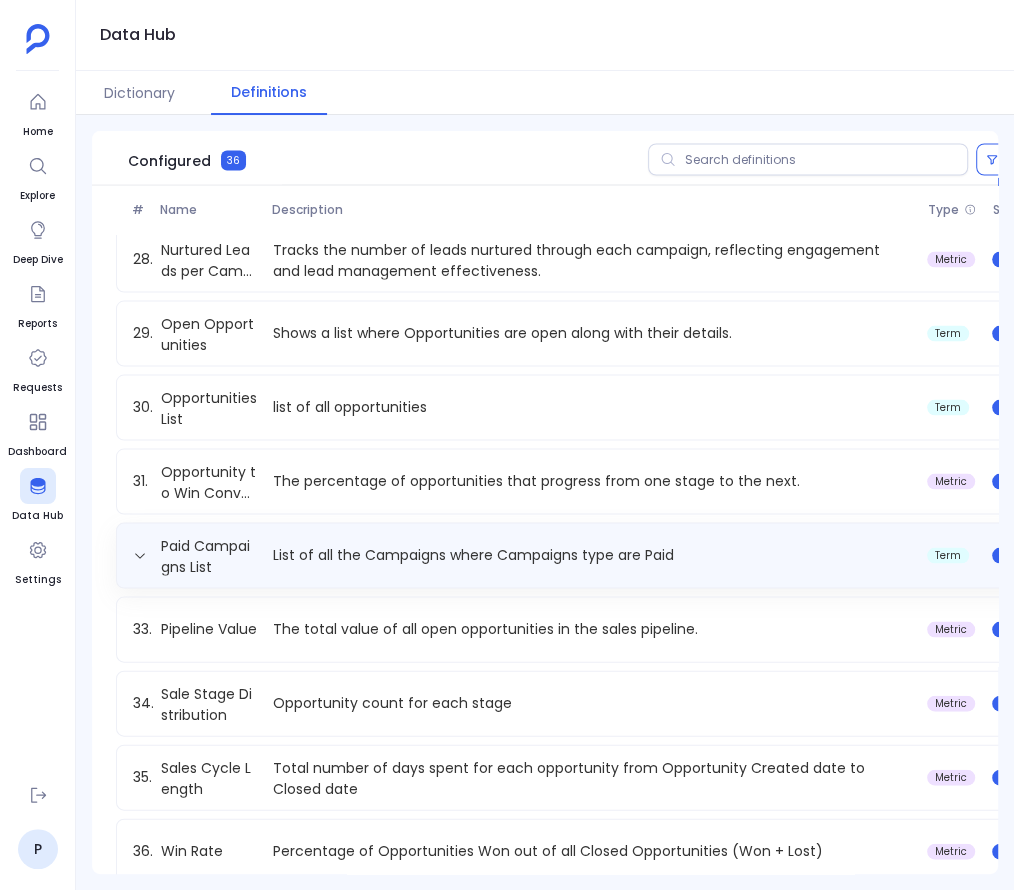 scroll, scrollTop: 2043, scrollLeft: 0, axis: vertical 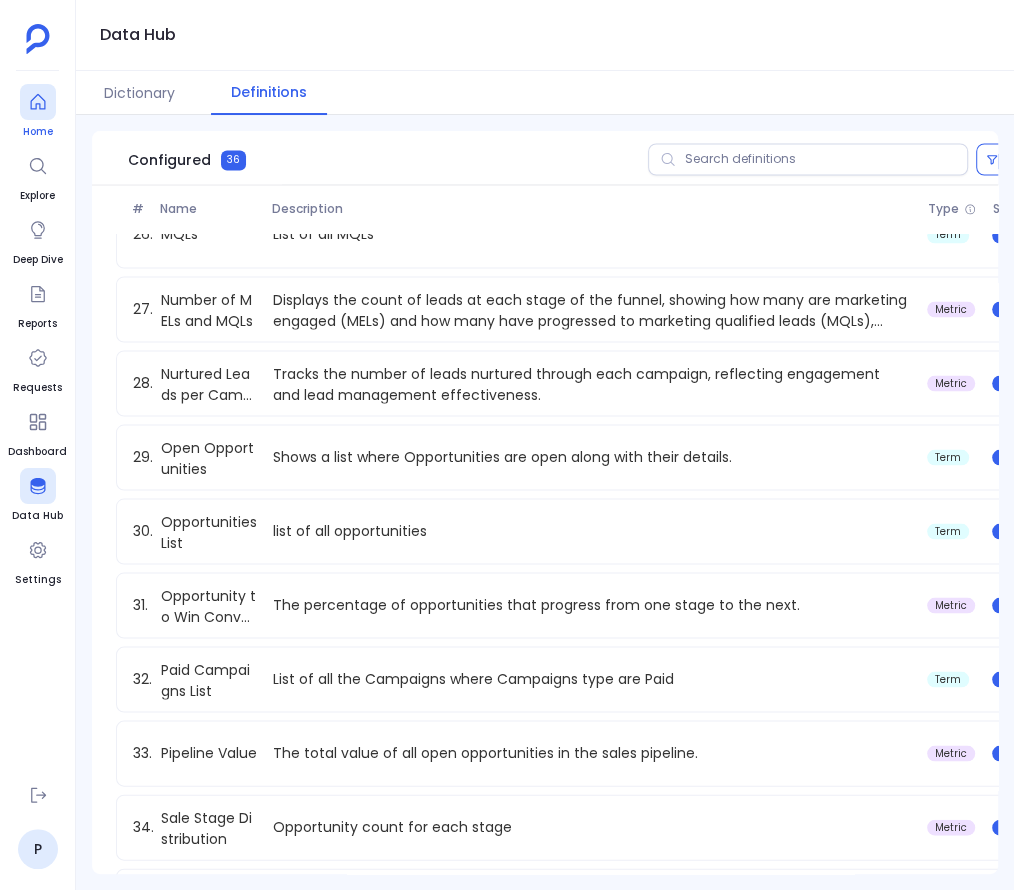 click 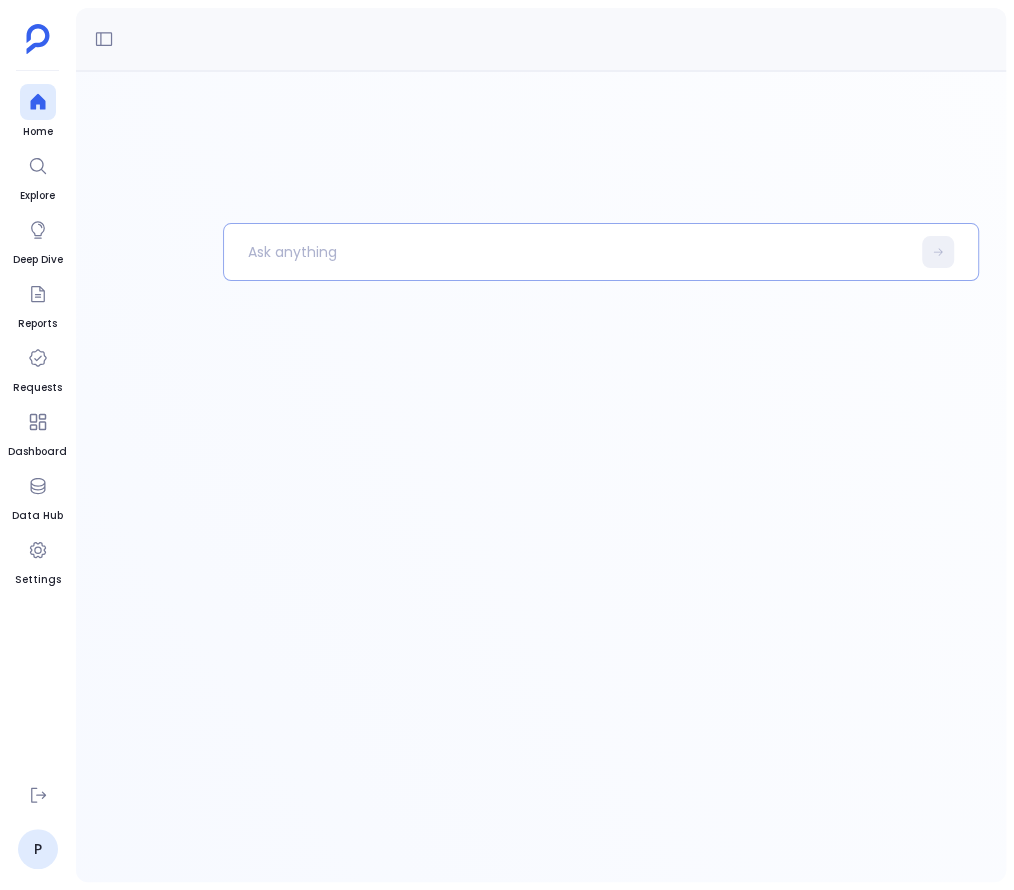 click at bounding box center (567, 252) 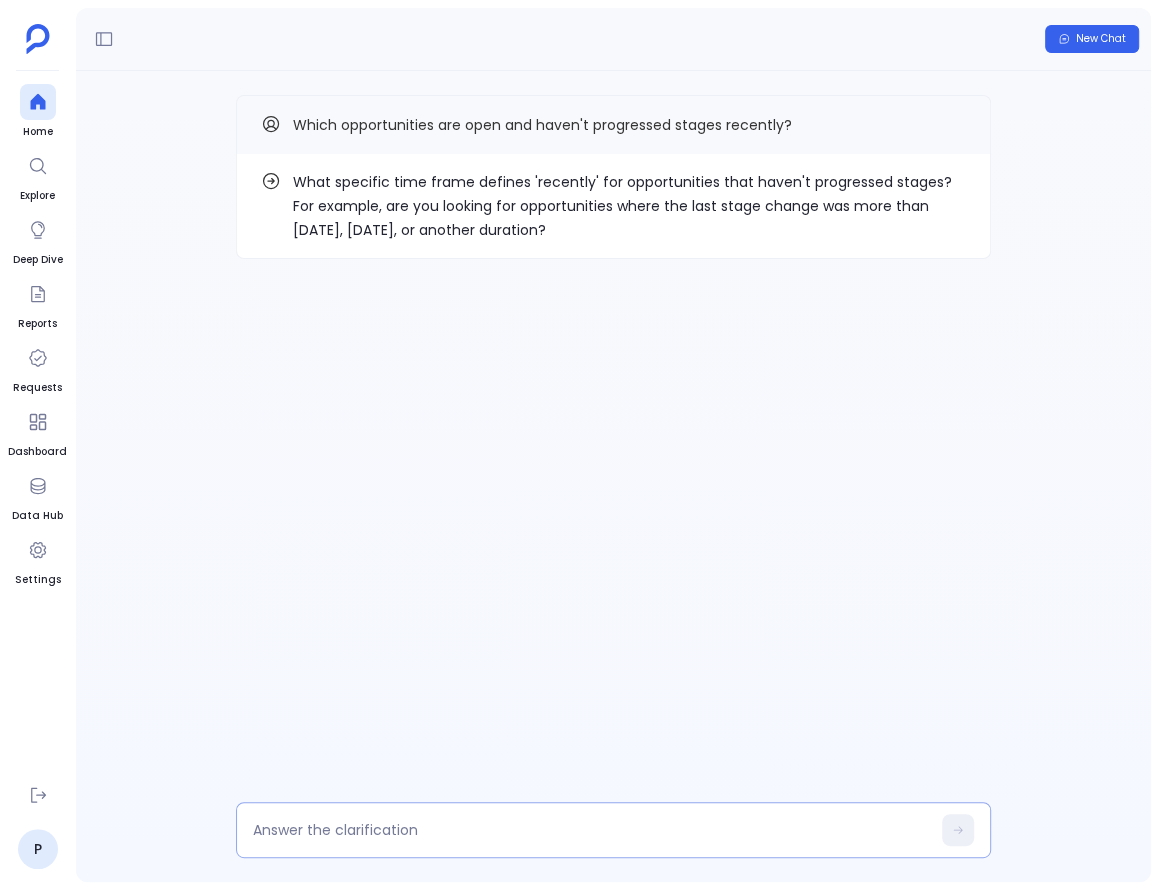 click at bounding box center [613, 830] 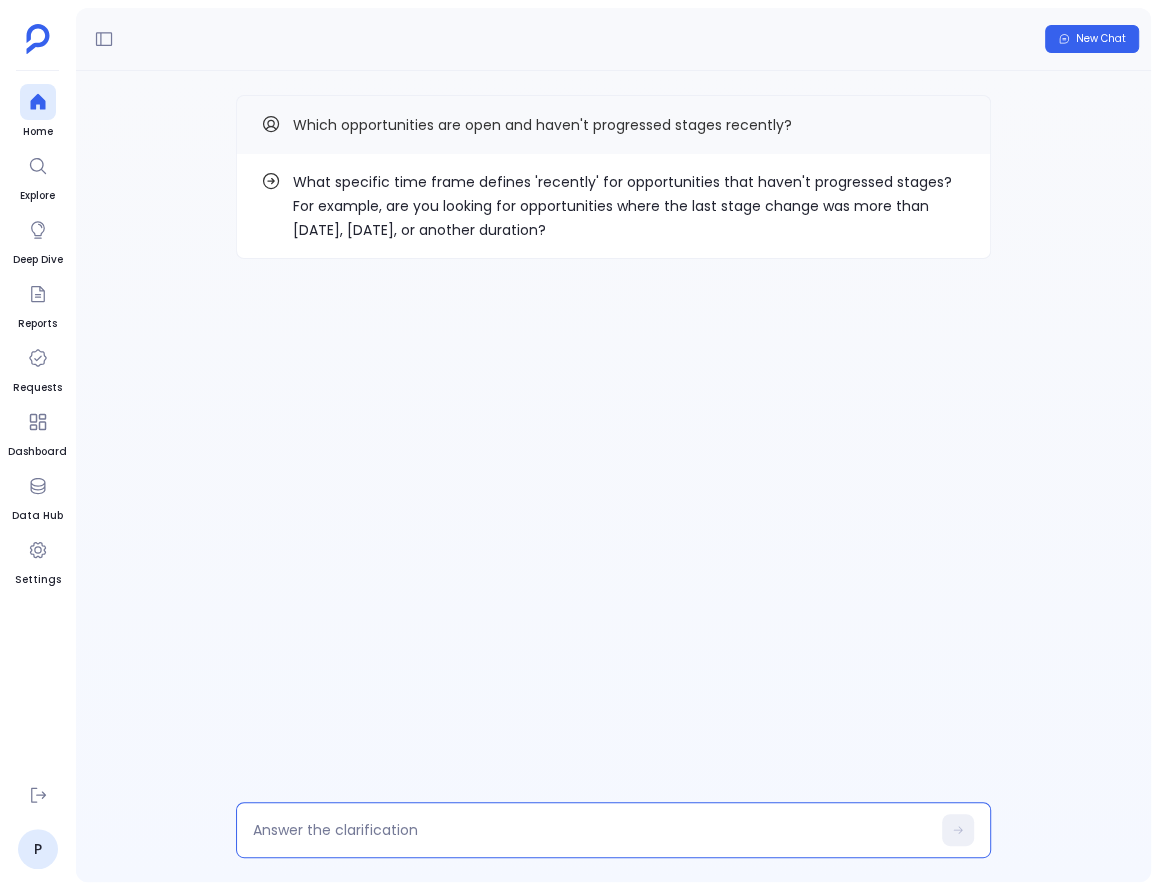 click at bounding box center (591, 830) 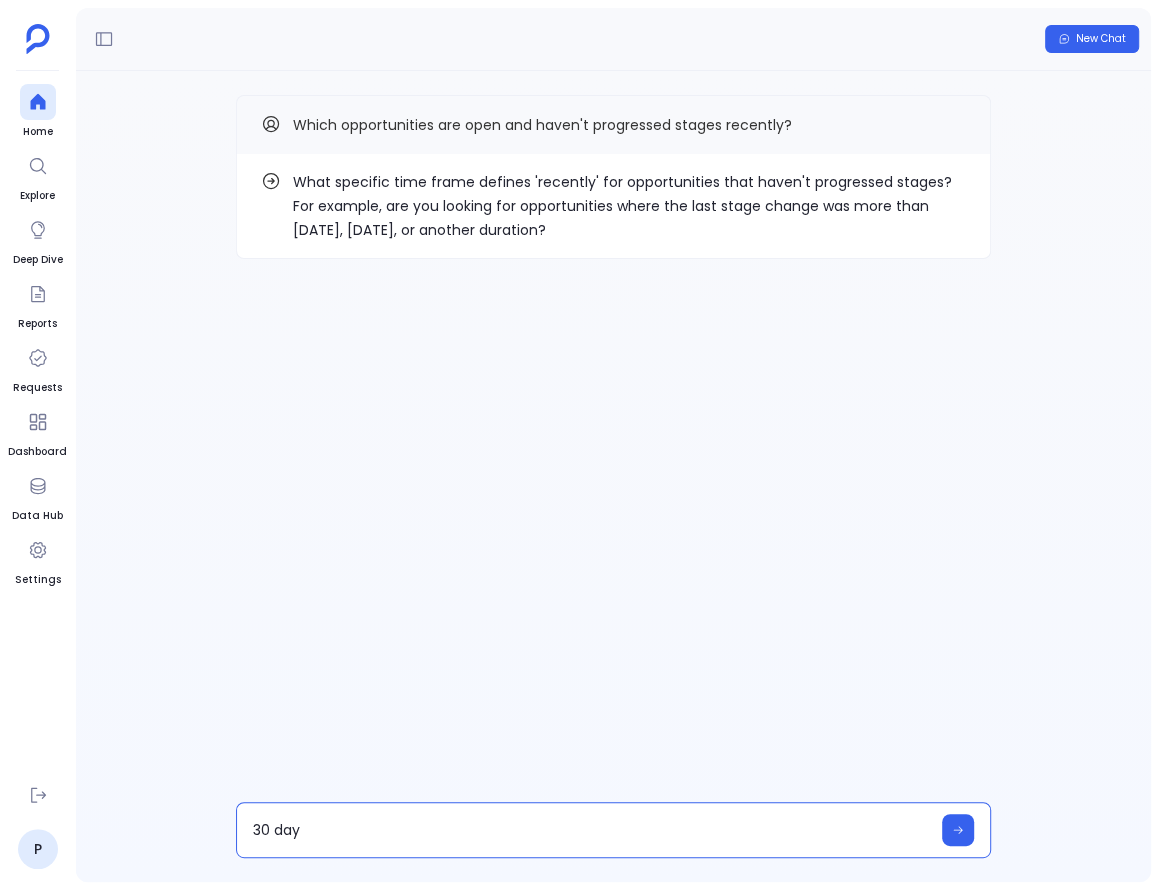 type on "30 days" 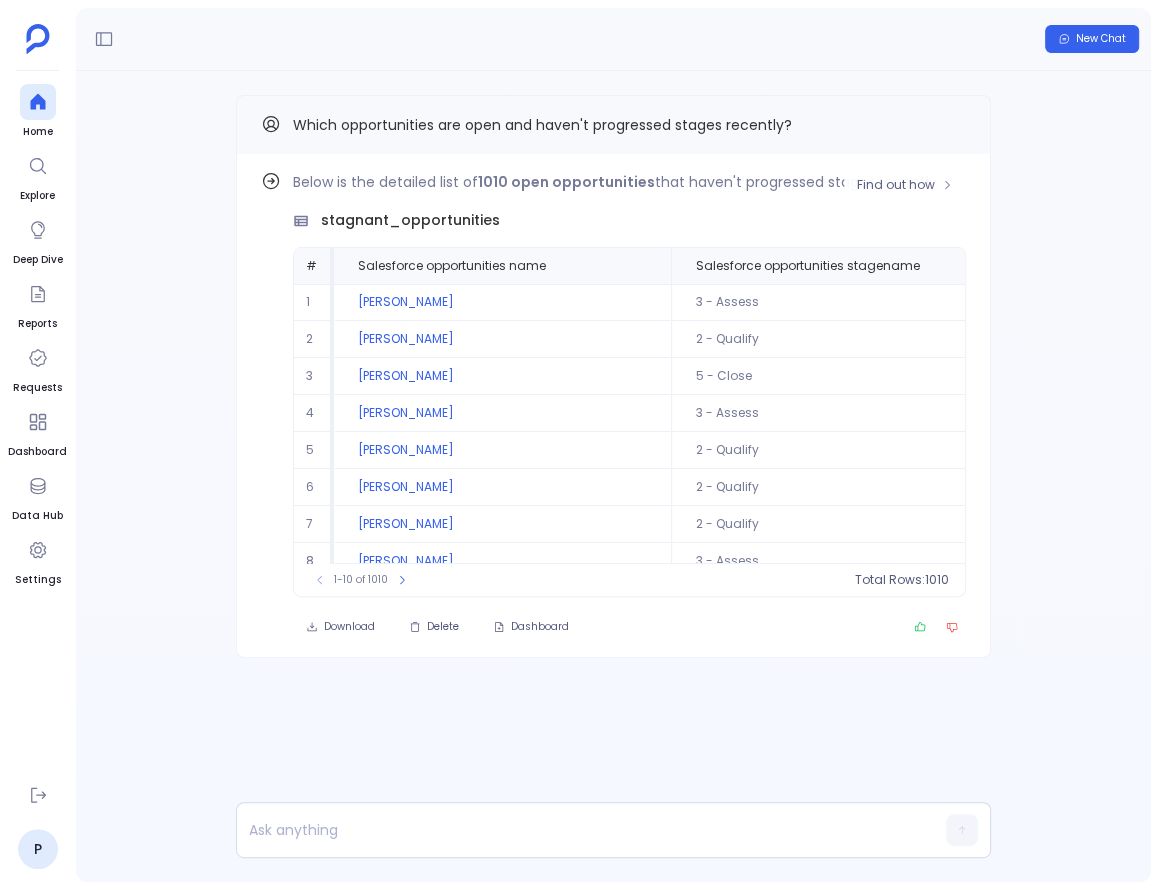 scroll, scrollTop: 91, scrollLeft: 0, axis: vertical 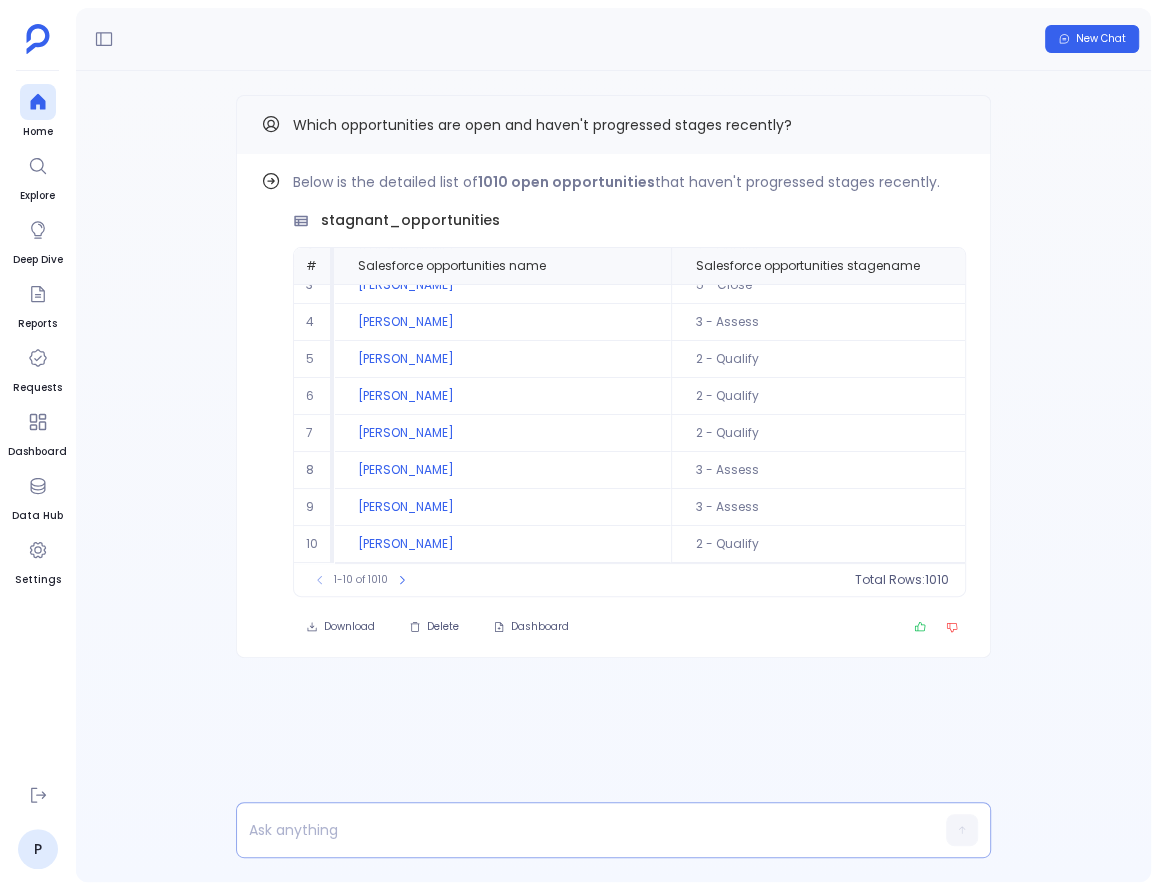 click at bounding box center [575, 830] 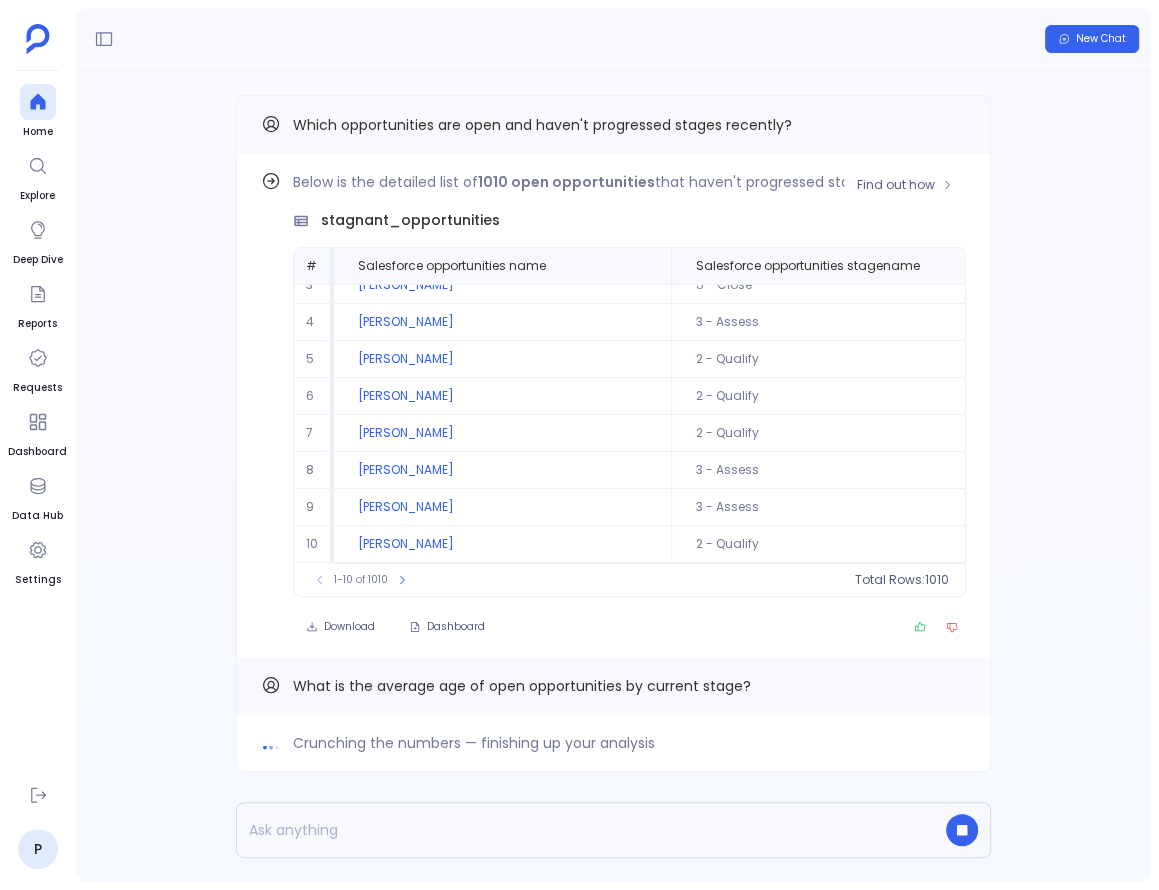 scroll, scrollTop: 0, scrollLeft: 0, axis: both 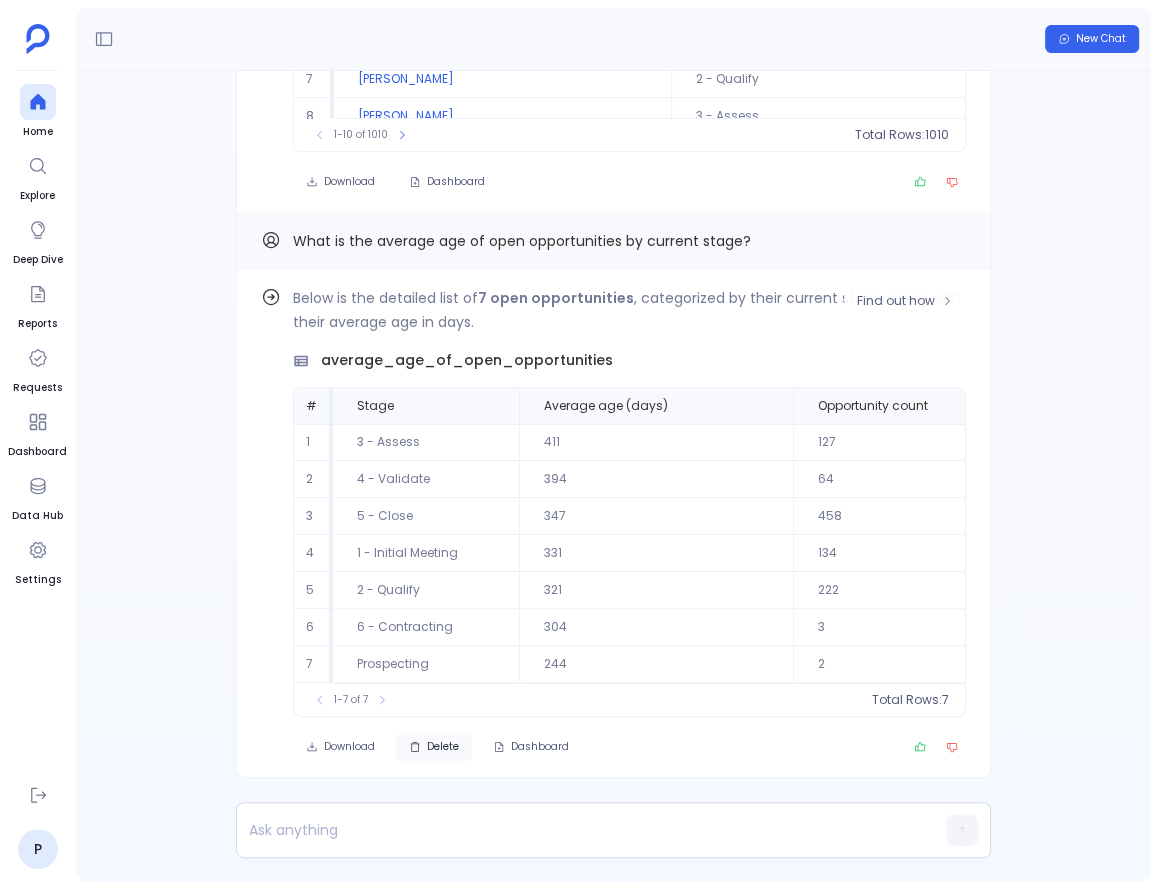 click on "Delete" at bounding box center (443, 747) 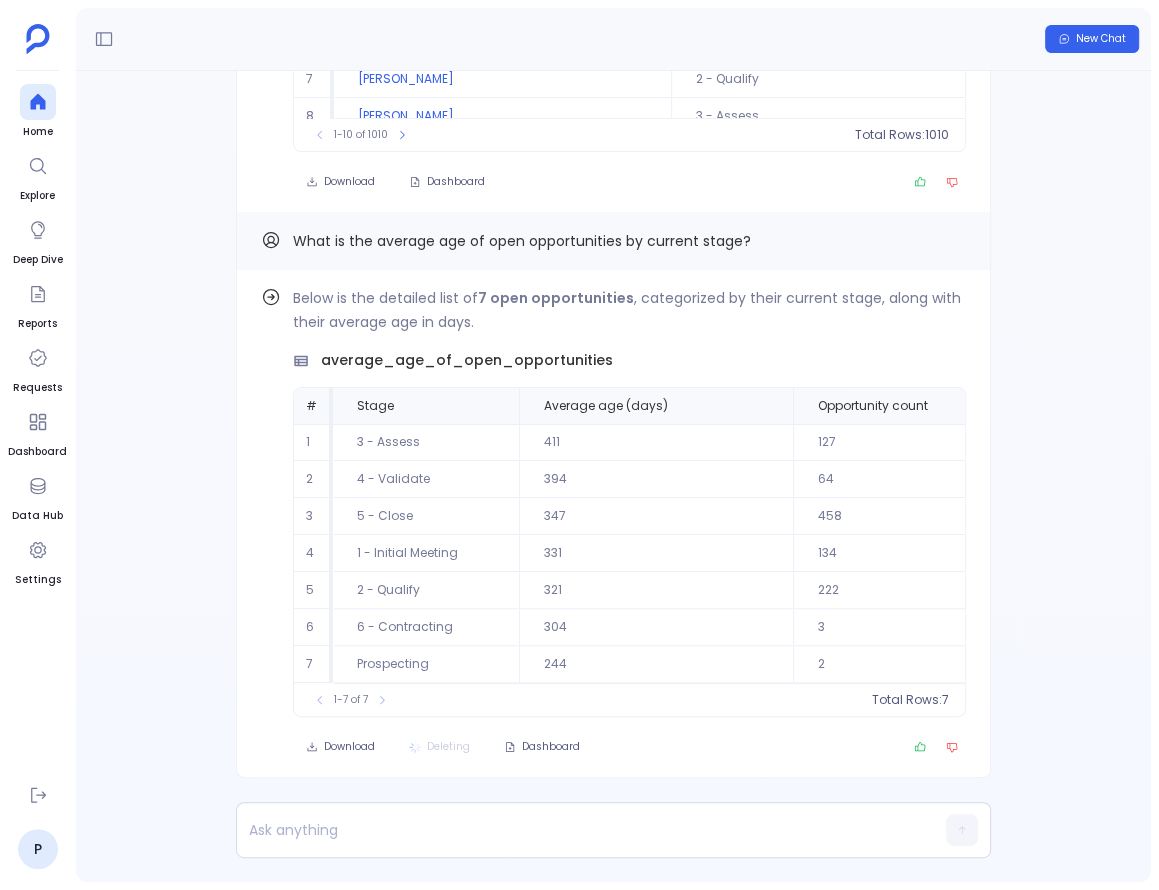 scroll, scrollTop: 0, scrollLeft: 0, axis: both 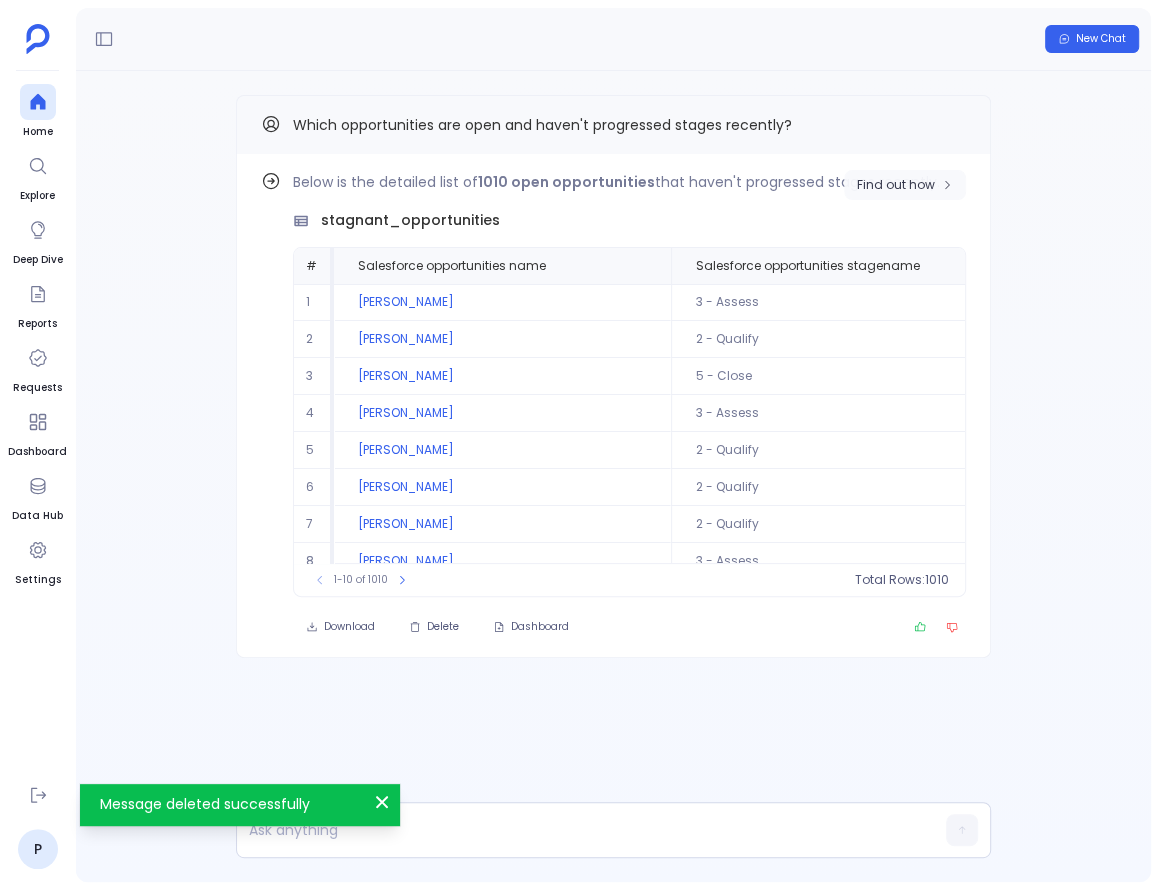 click on "Find out how" at bounding box center [896, 185] 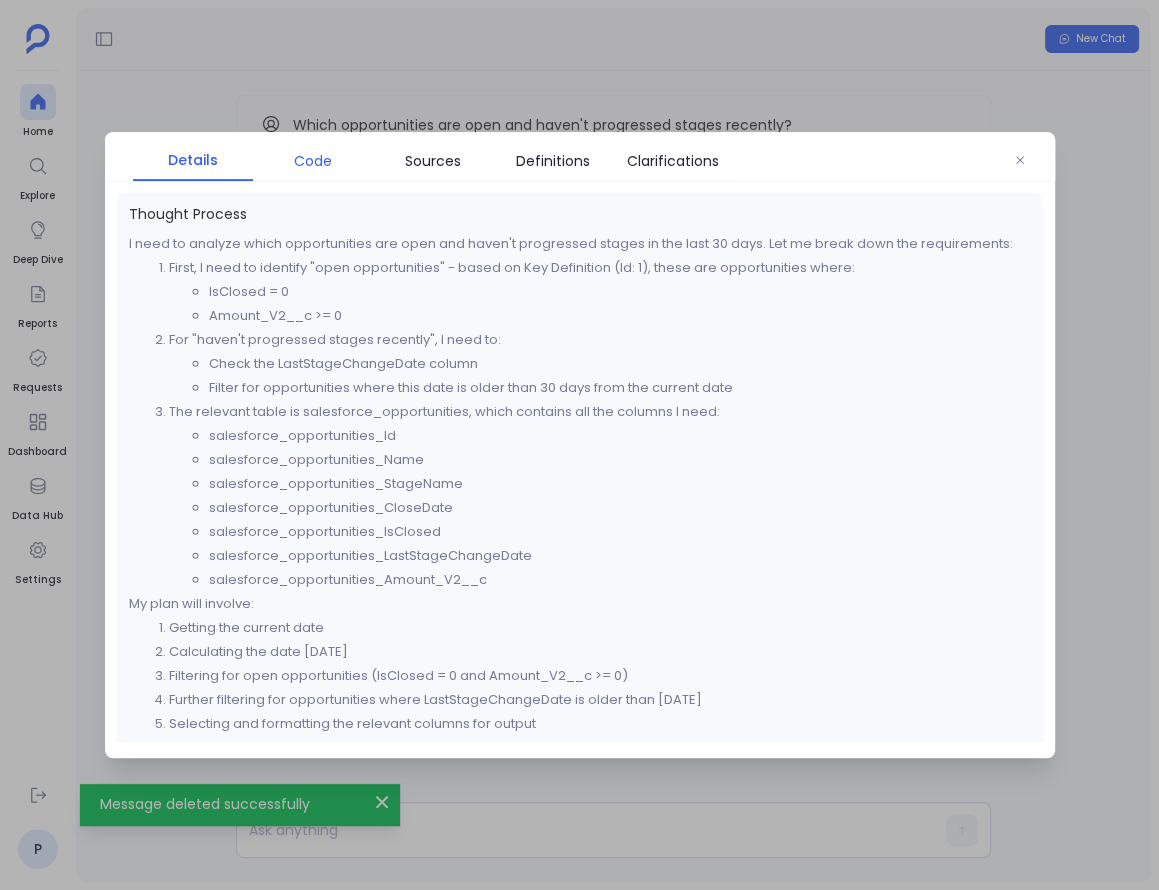 click on "Code" at bounding box center (313, 161) 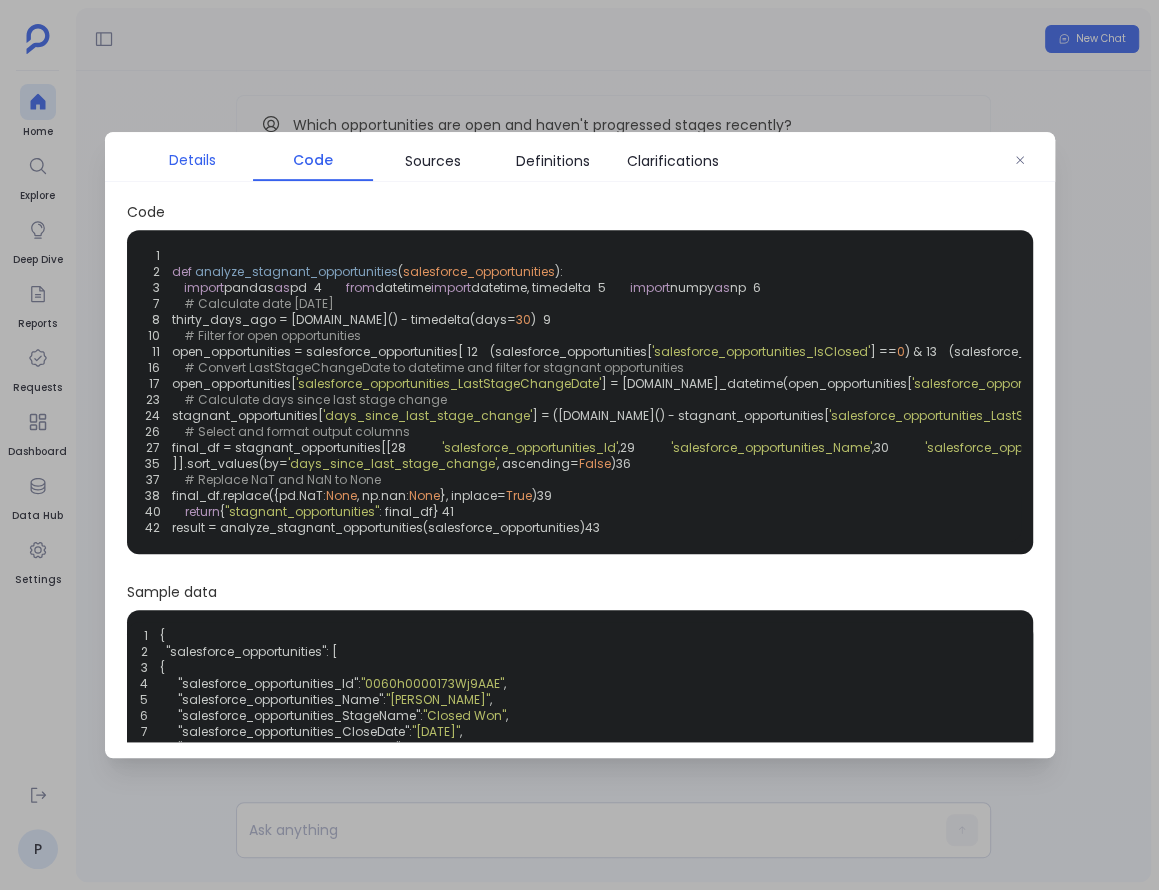 click on "Details" at bounding box center [193, 160] 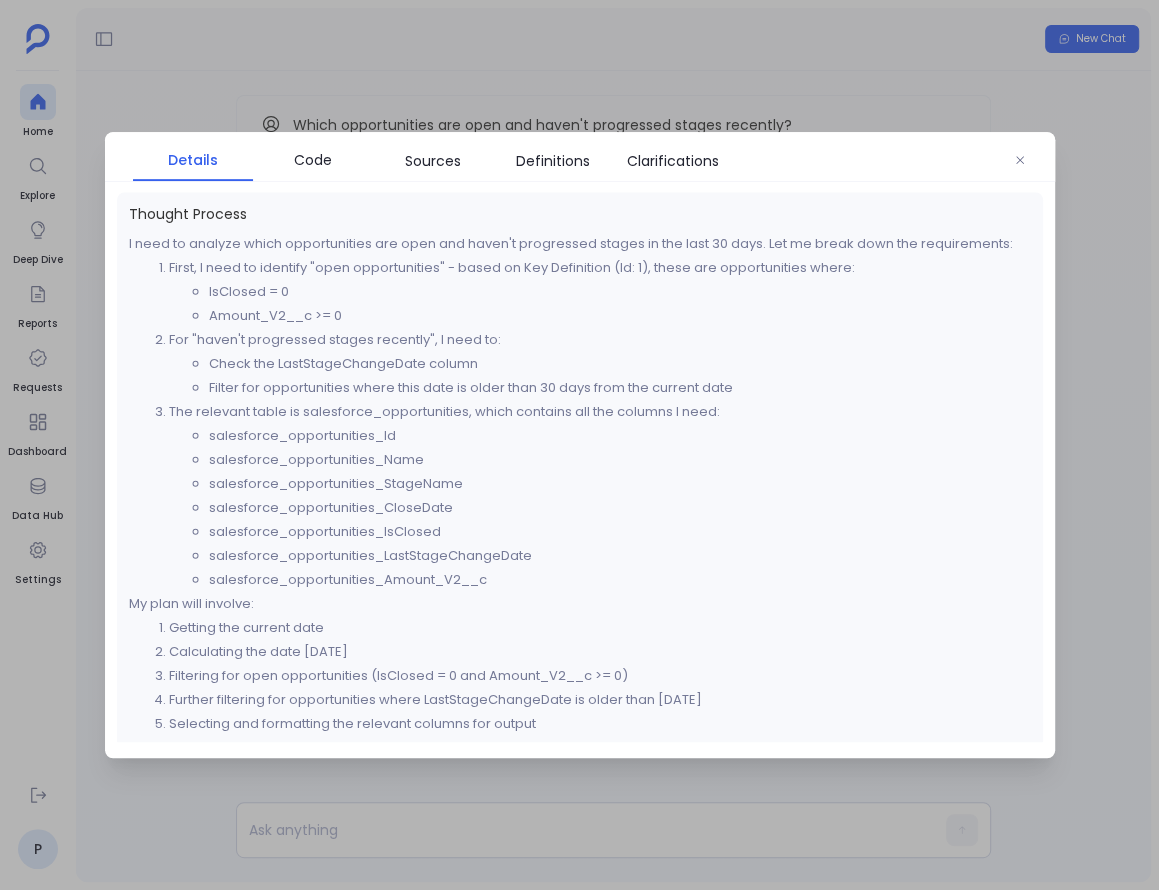 click at bounding box center [579, 445] 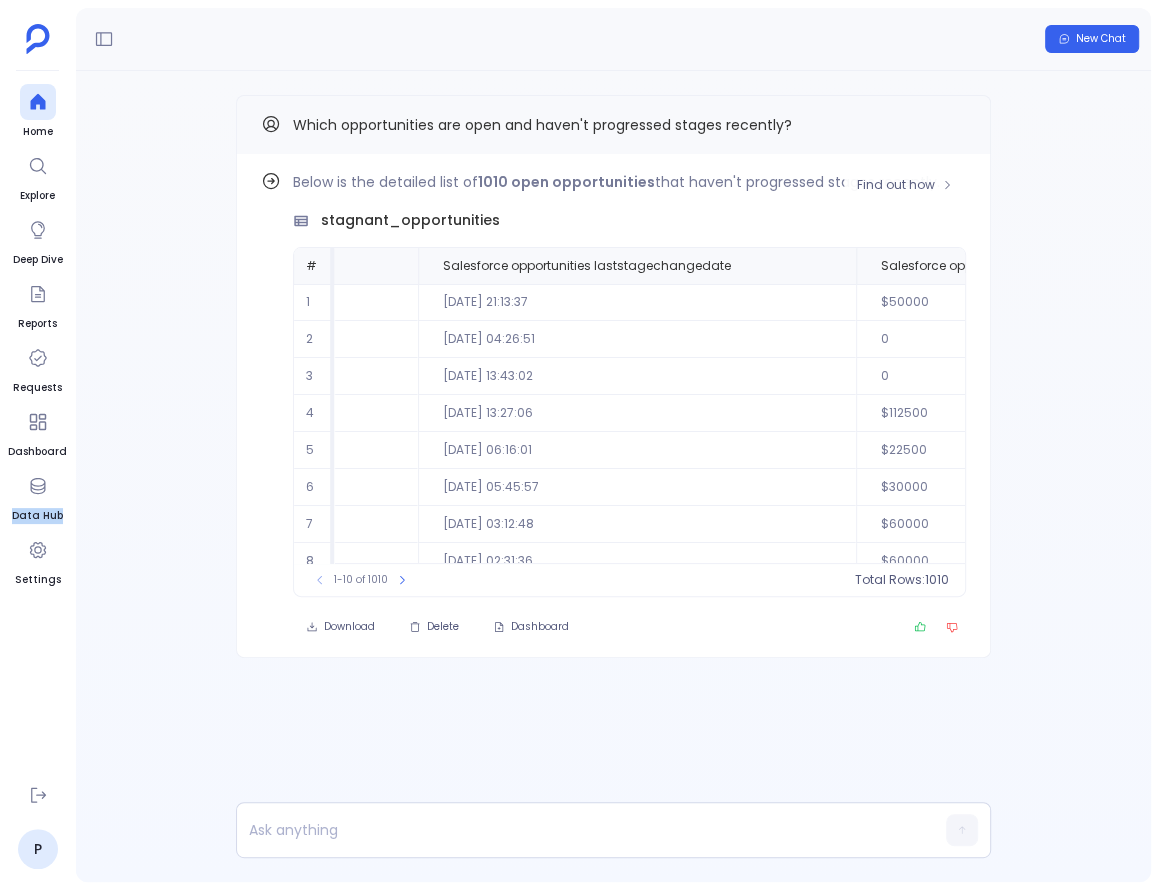 scroll, scrollTop: 0, scrollLeft: 1546, axis: horizontal 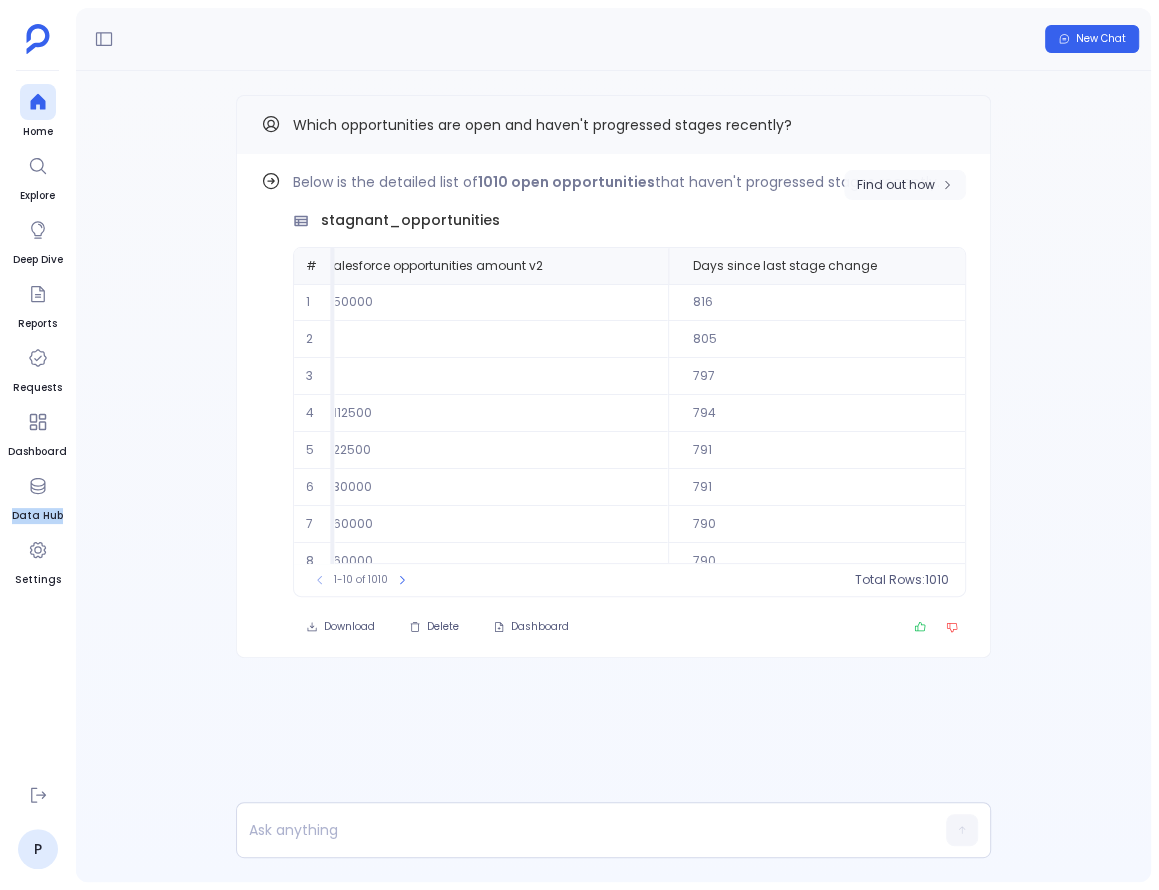 click on "Find out how" at bounding box center [905, 185] 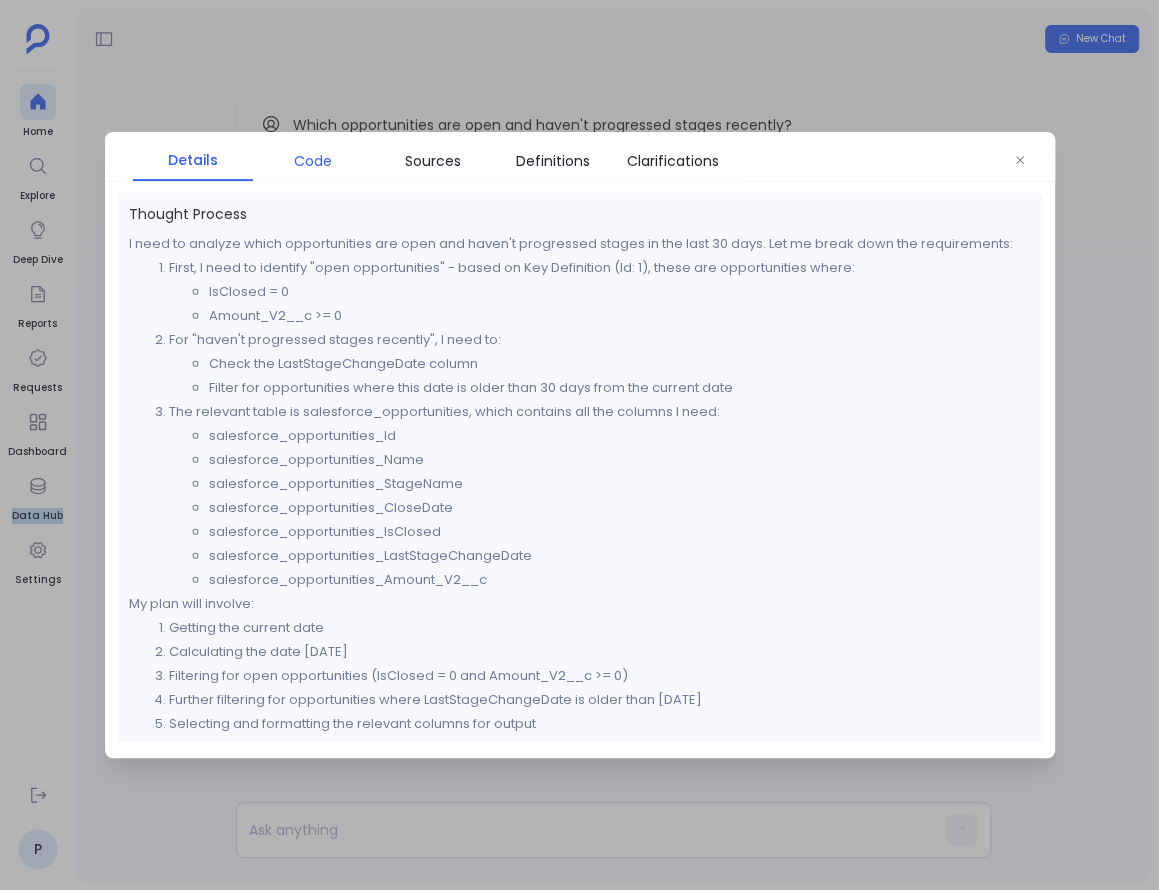 click on "Code" at bounding box center [313, 161] 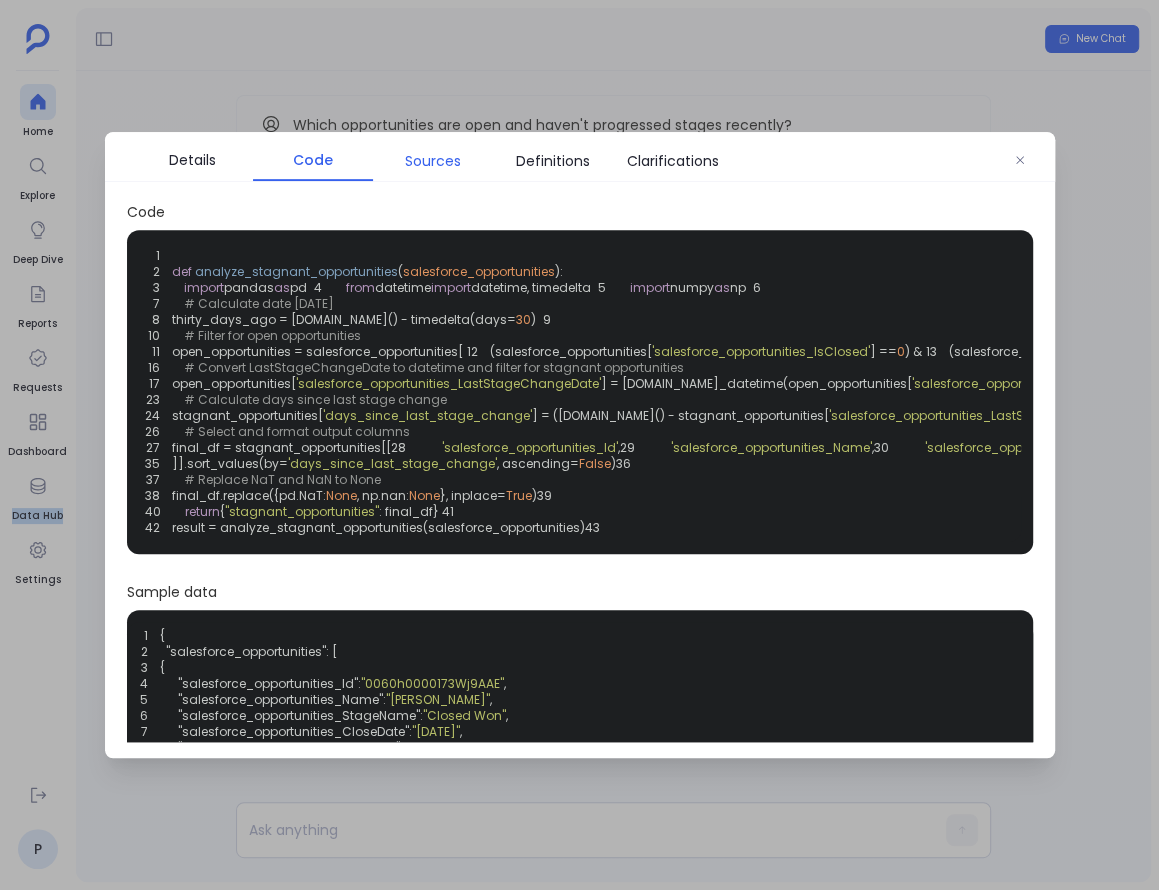 click on "Sources" at bounding box center [433, 161] 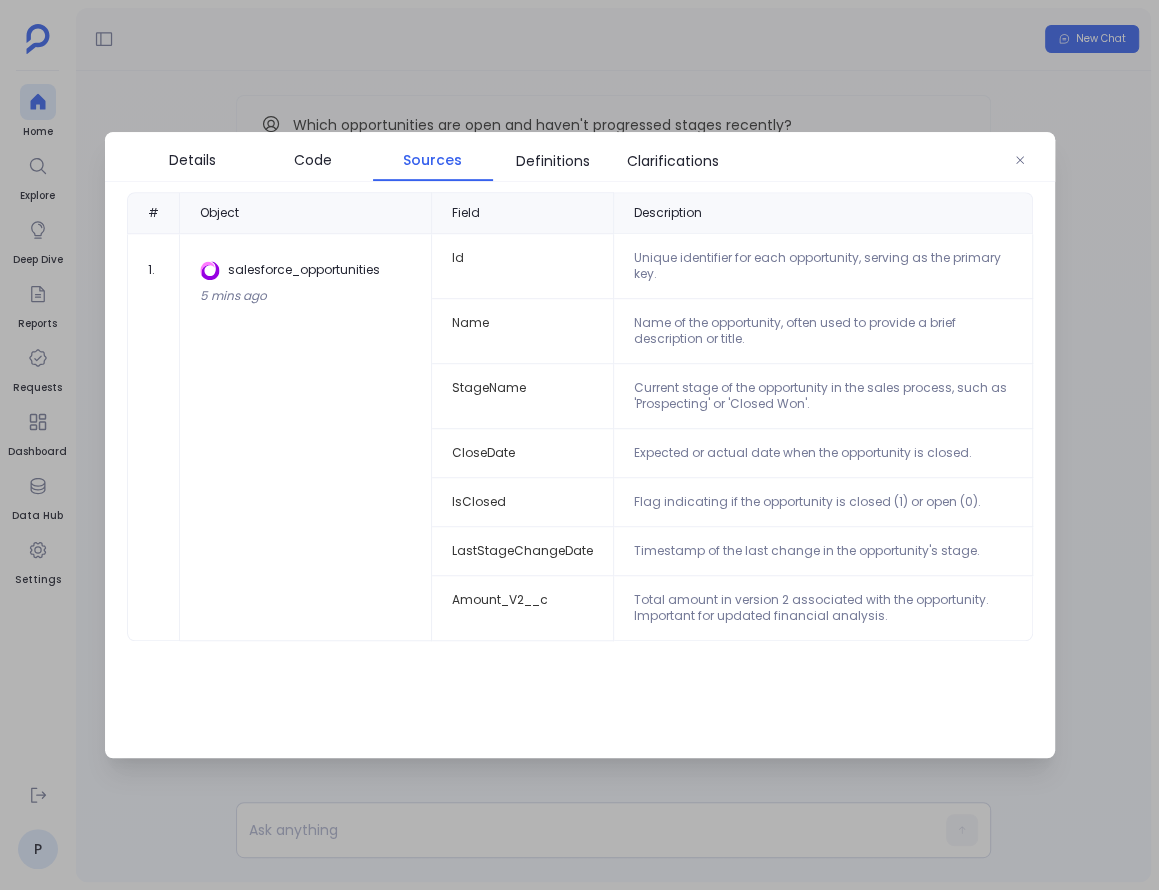 click at bounding box center (579, 445) 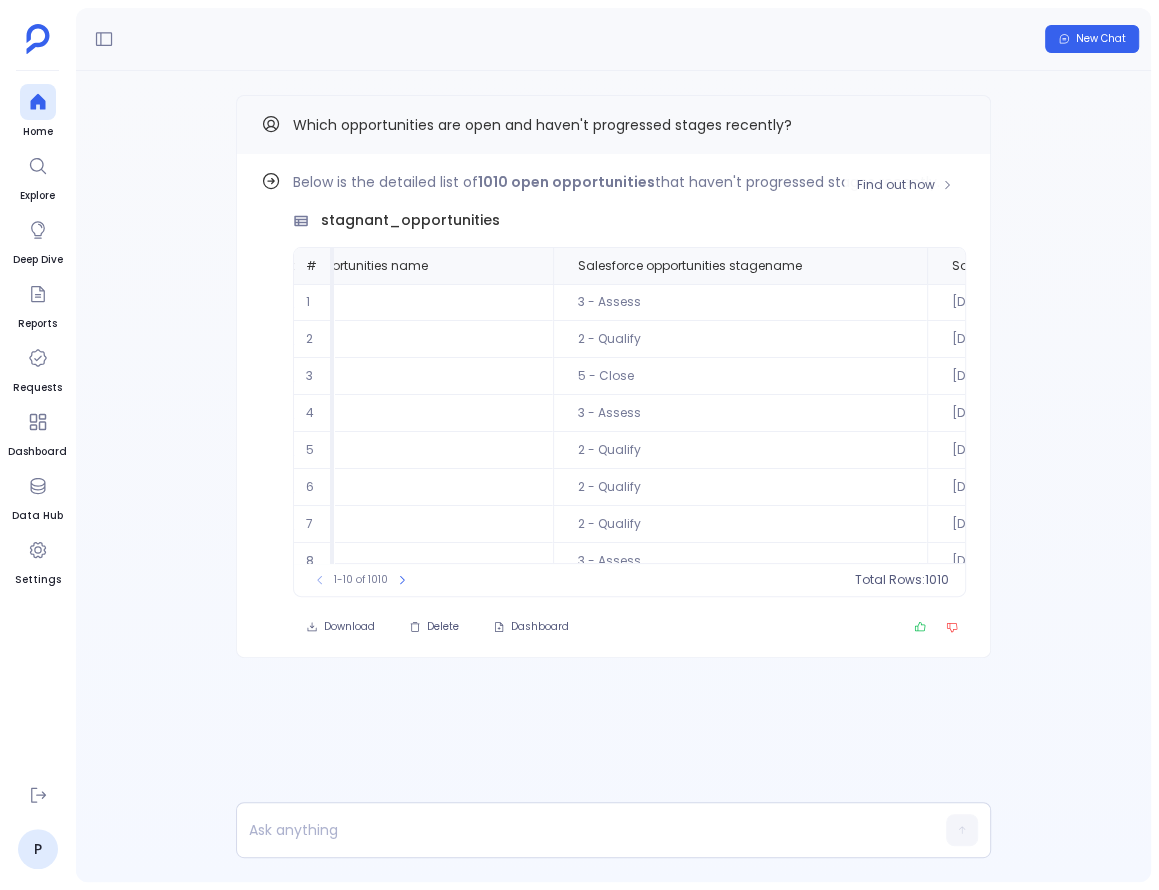 scroll, scrollTop: 0, scrollLeft: 0, axis: both 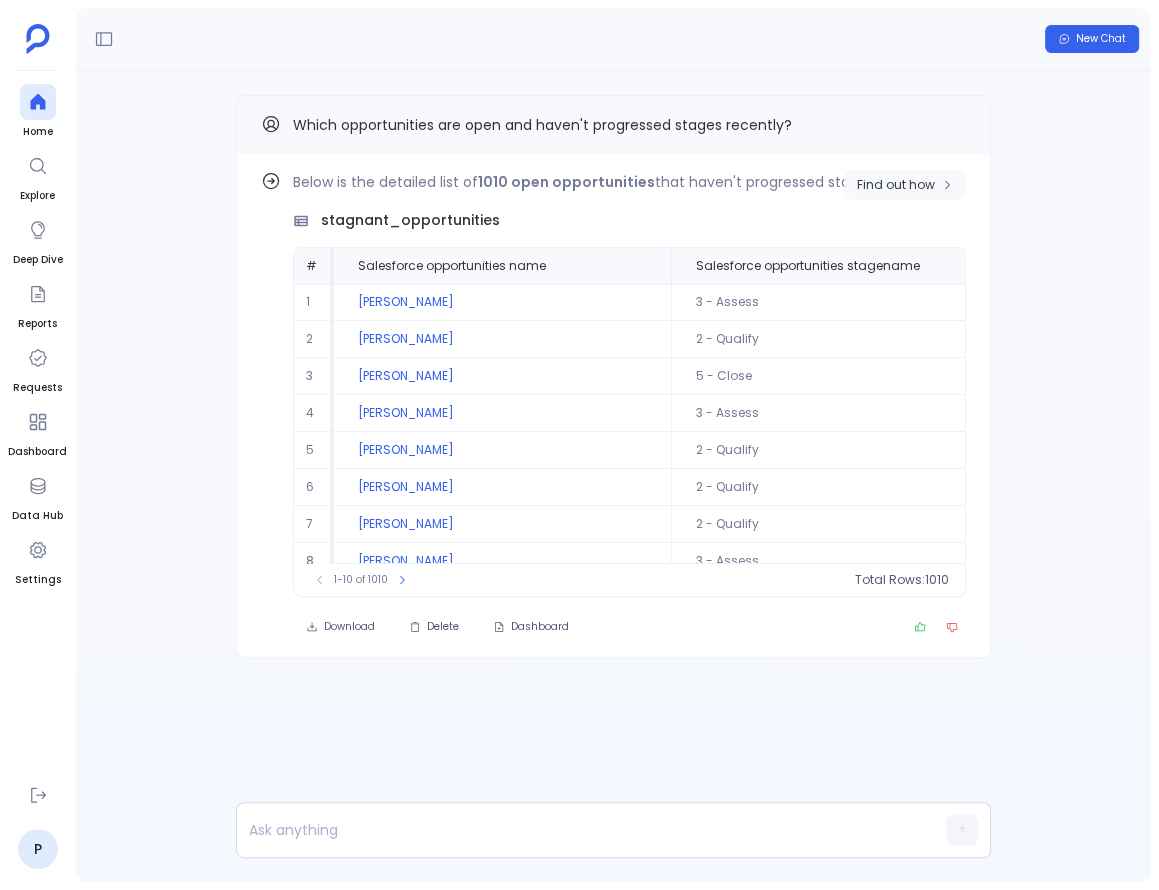 click on "Find out how" at bounding box center (905, 185) 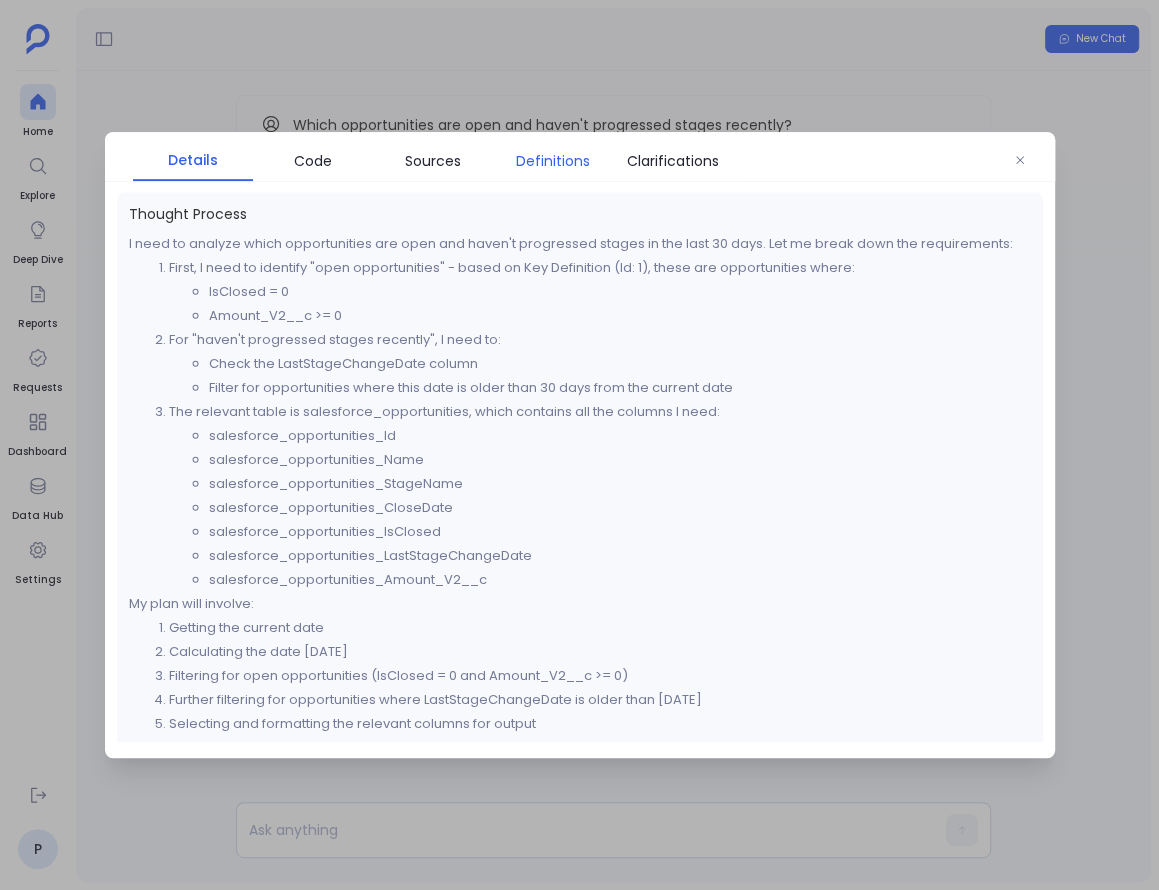 click on "Definitions" at bounding box center (553, 161) 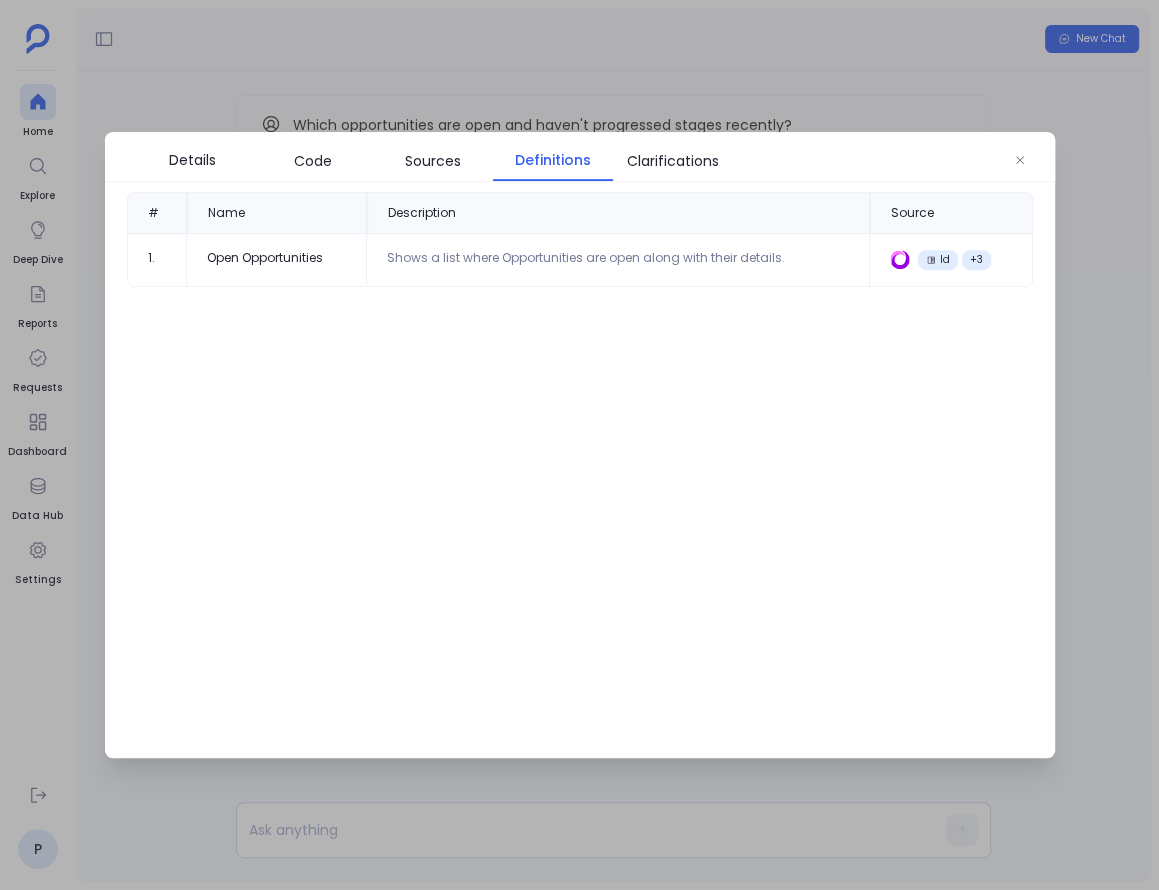 click at bounding box center [579, 445] 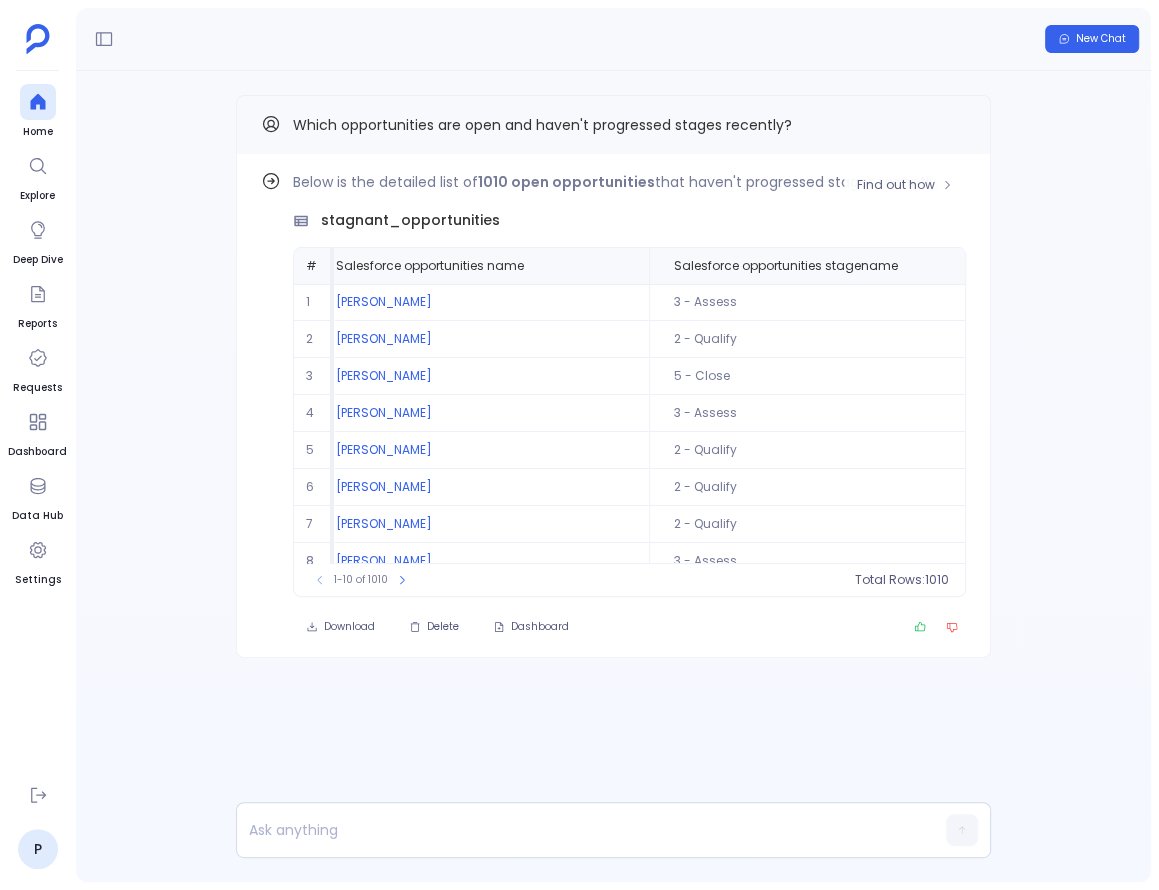 scroll, scrollTop: 0, scrollLeft: 0, axis: both 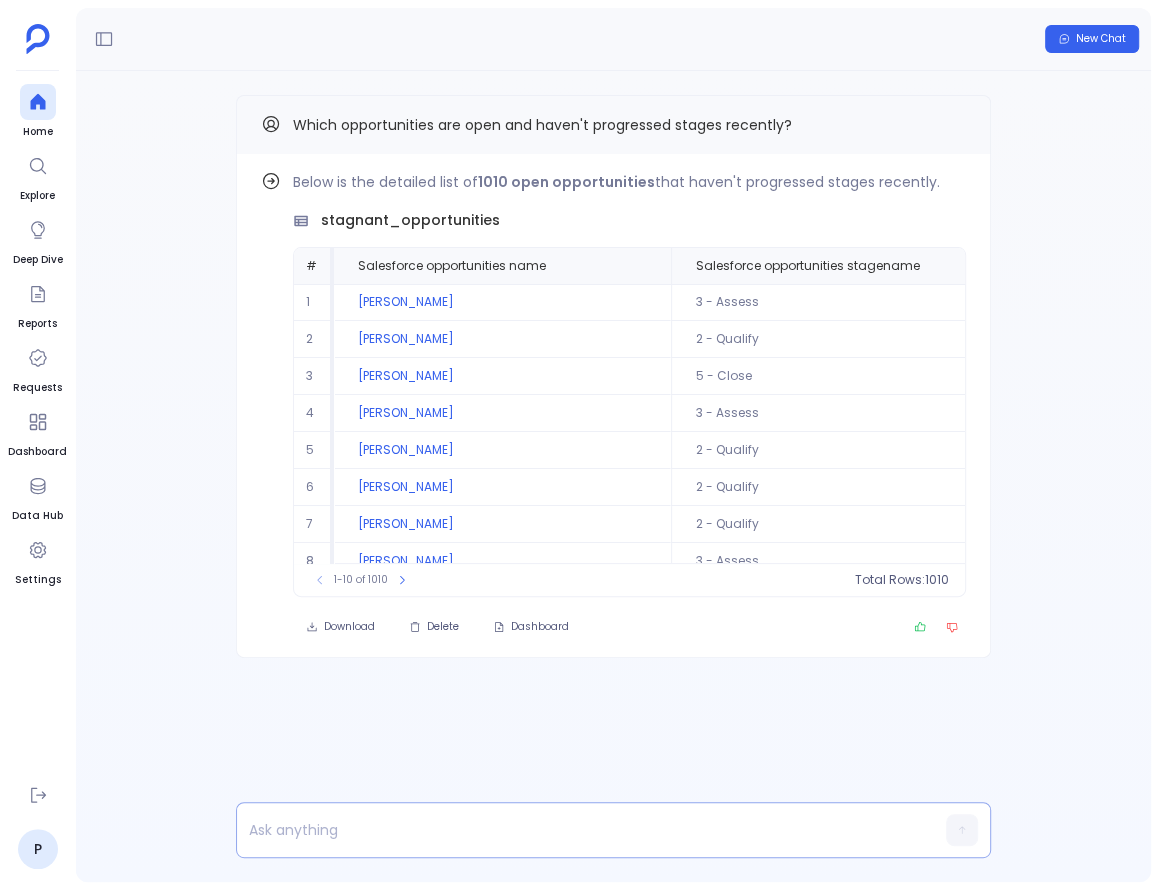 click at bounding box center [575, 830] 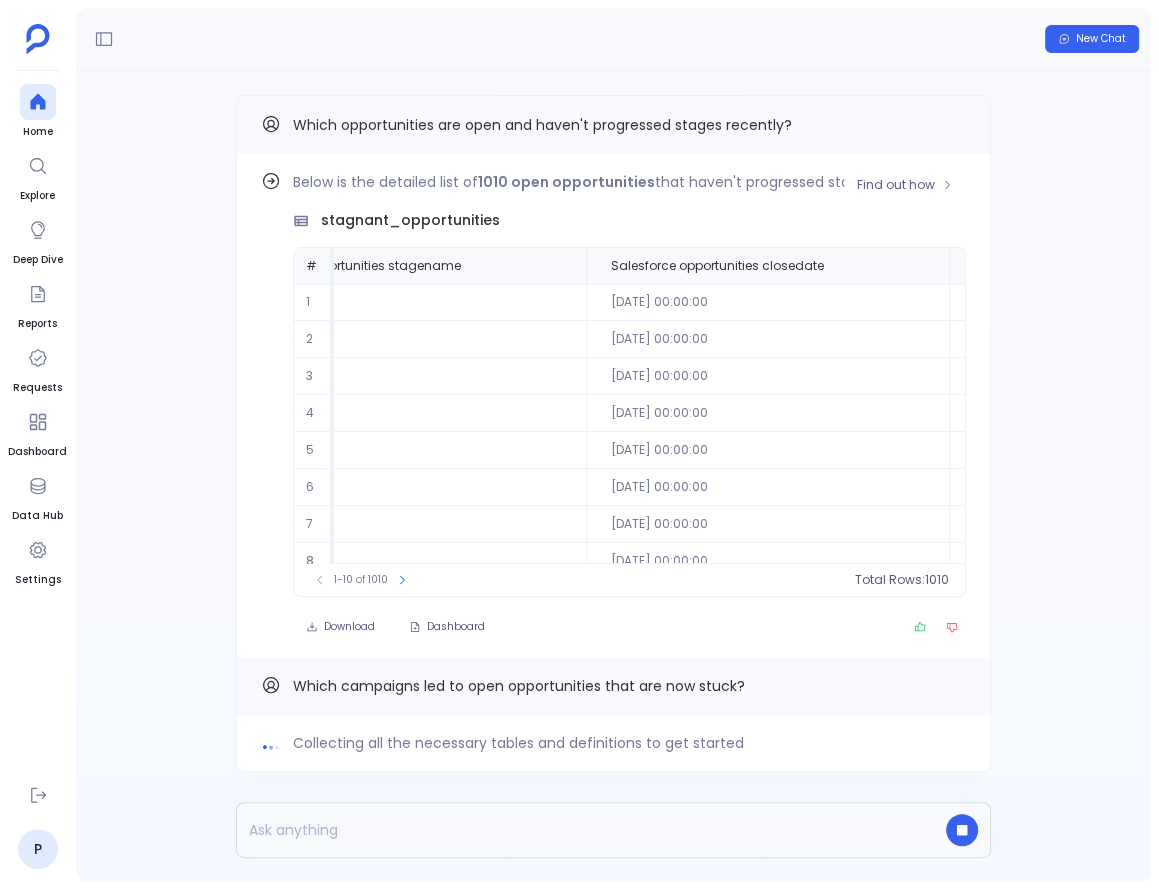 scroll, scrollTop: 0, scrollLeft: 176, axis: horizontal 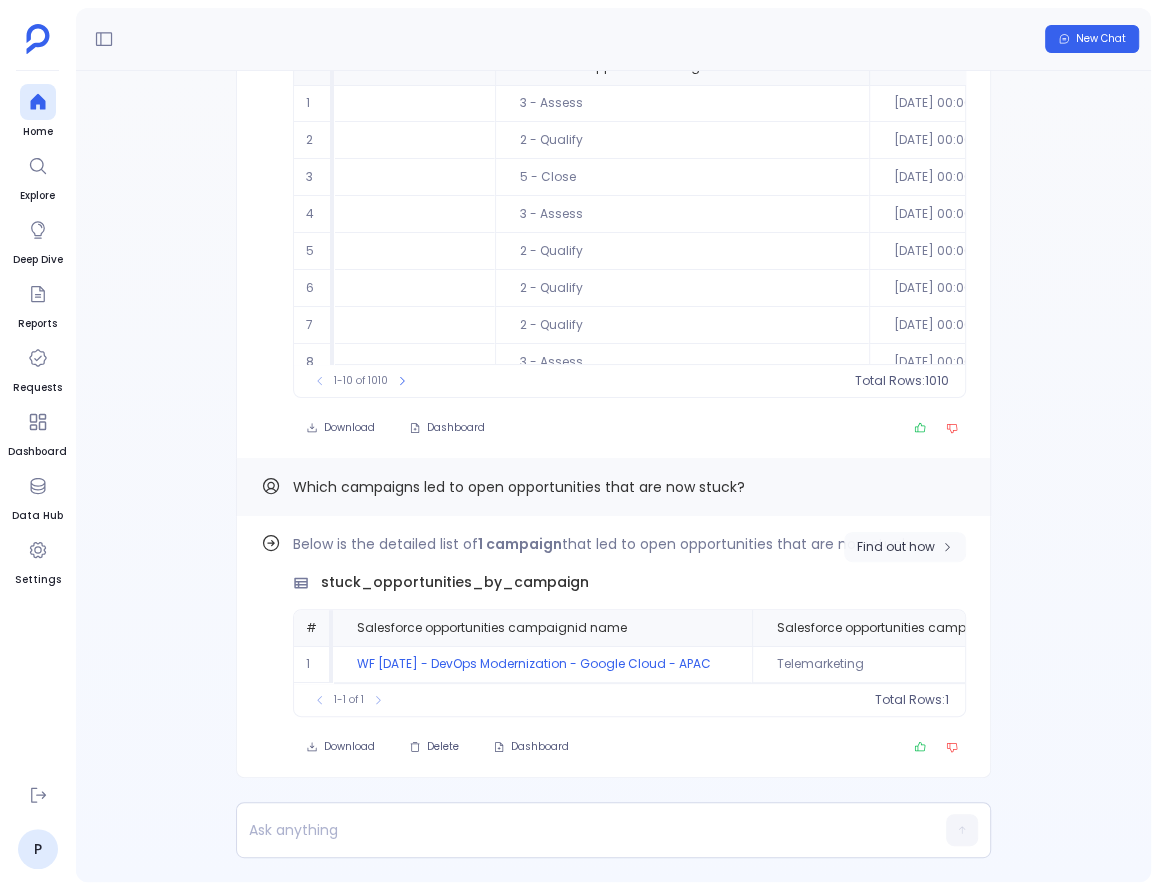 click on "Find out how" at bounding box center (896, 547) 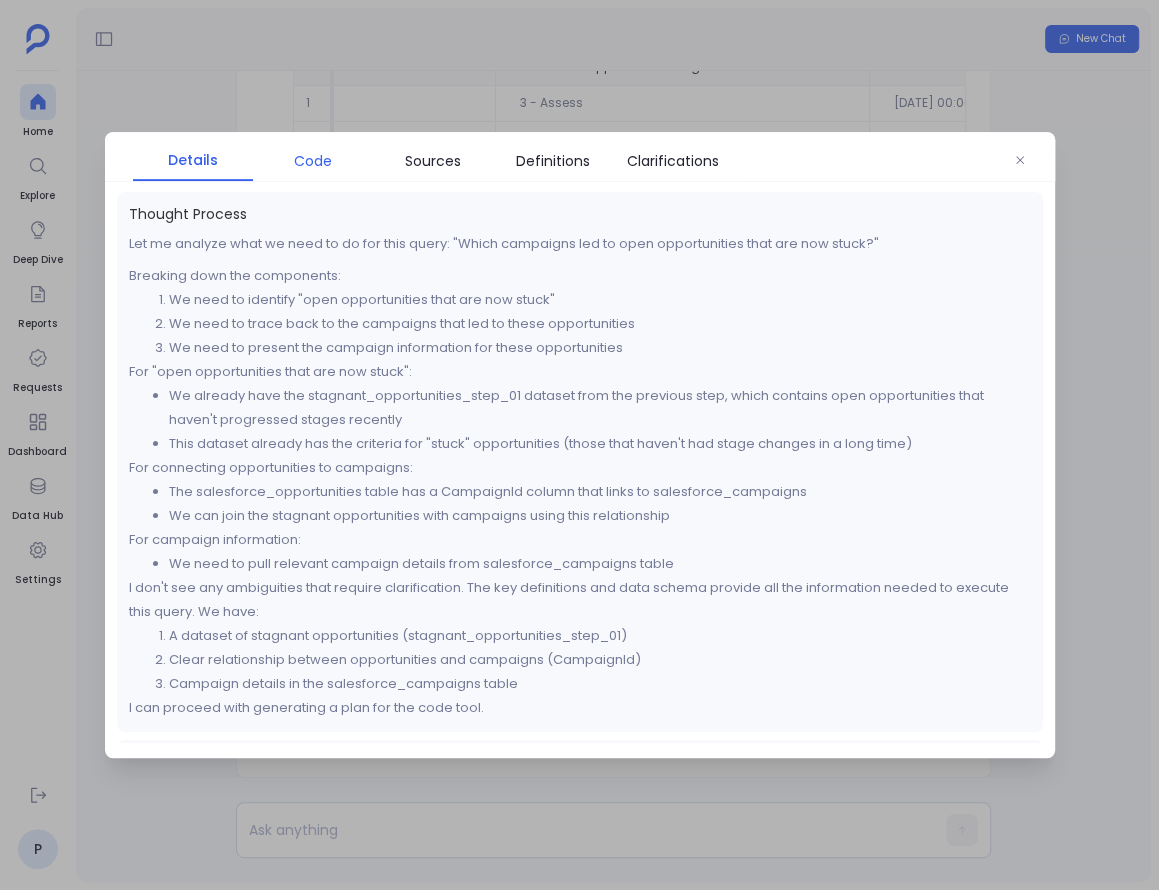 click on "Code" at bounding box center [313, 161] 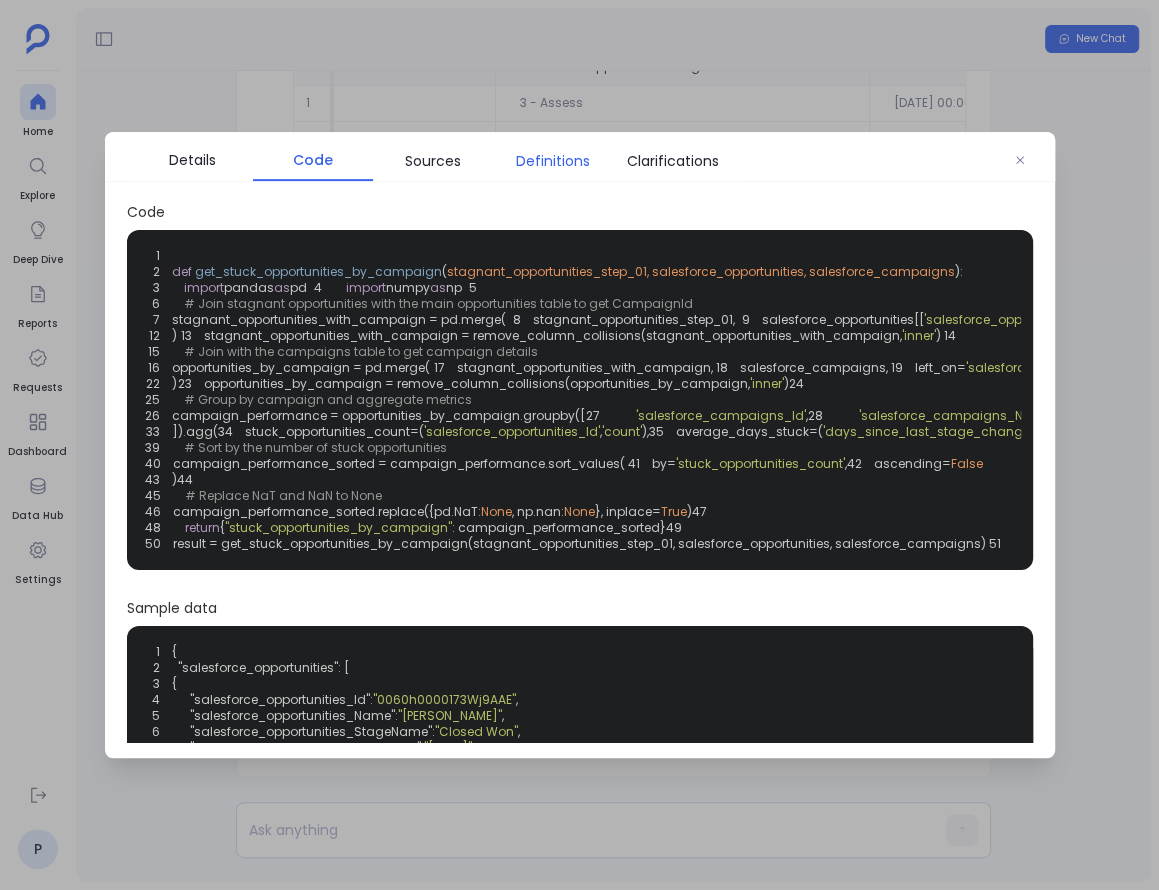 click on "Definitions" at bounding box center (553, 161) 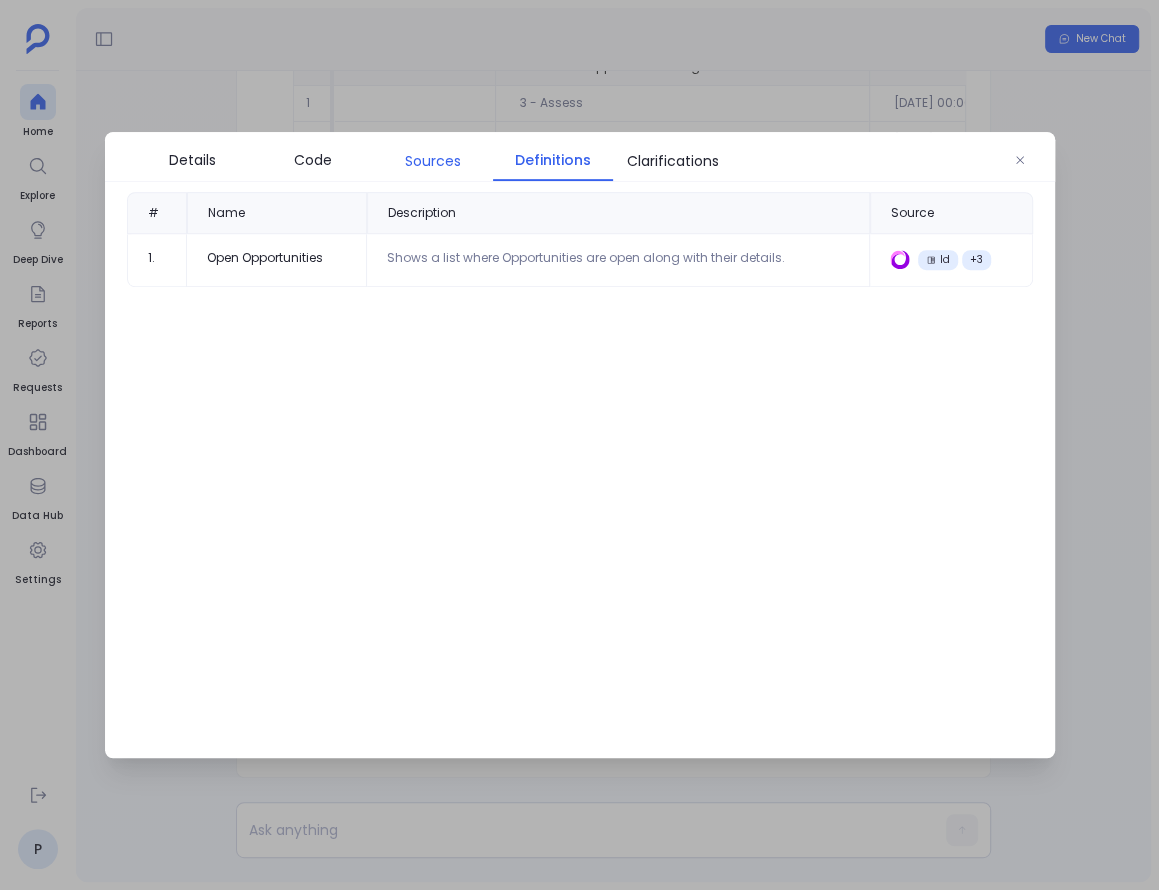 click on "Sources" at bounding box center (433, 161) 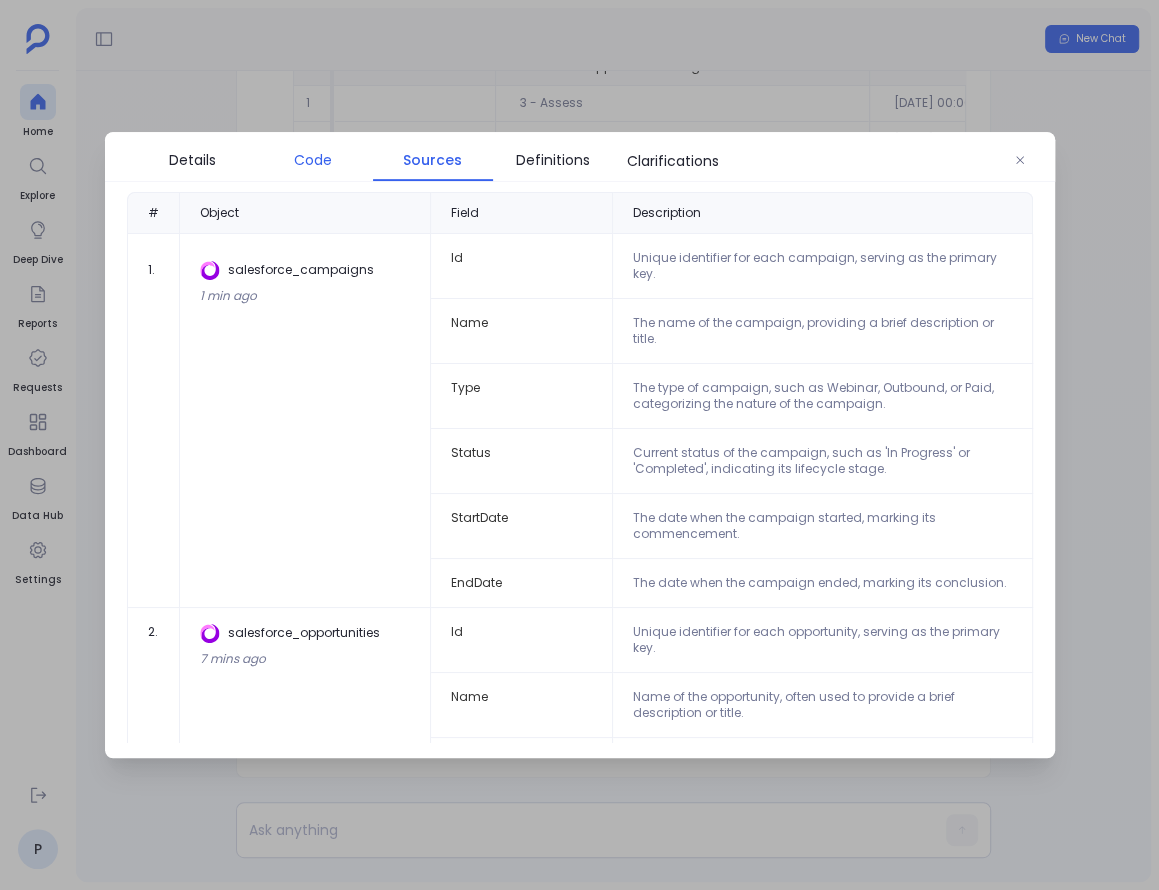 click on "Code" at bounding box center (313, 160) 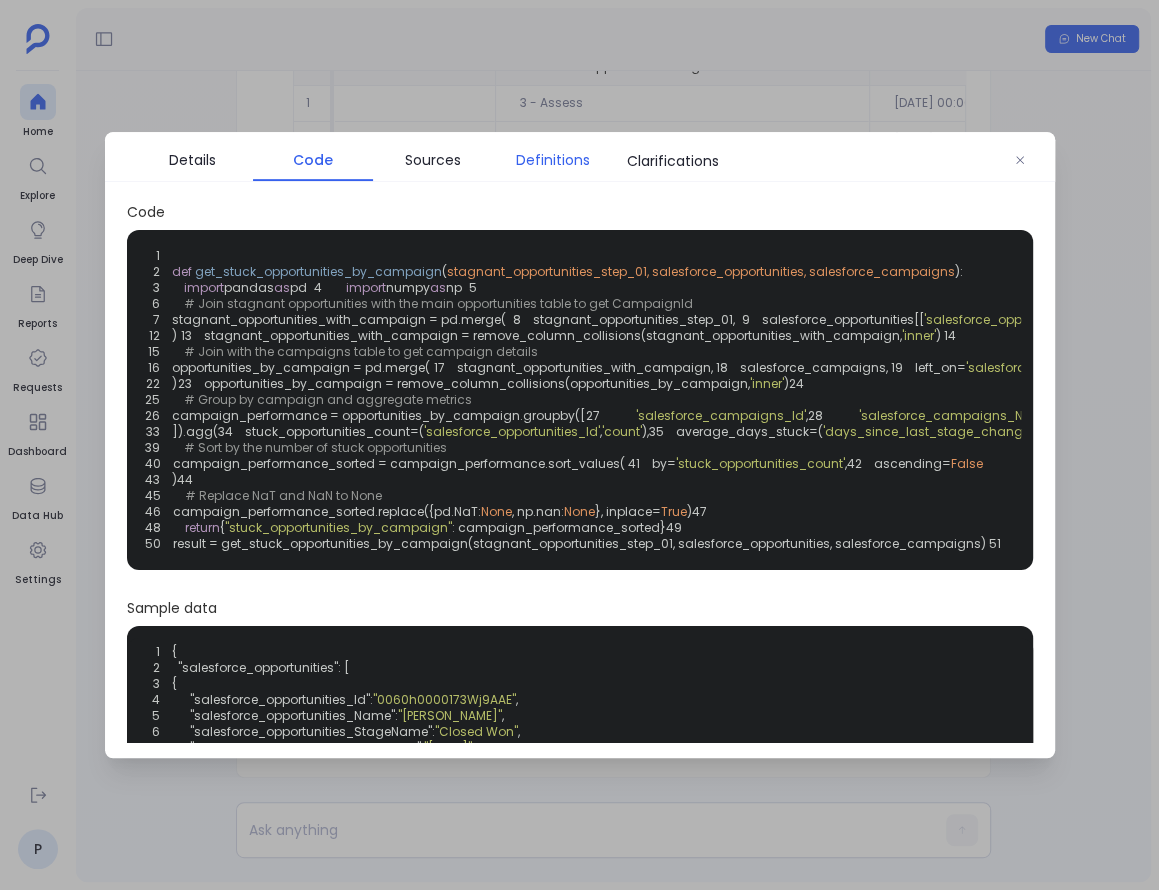 click on "Definitions" at bounding box center (553, 160) 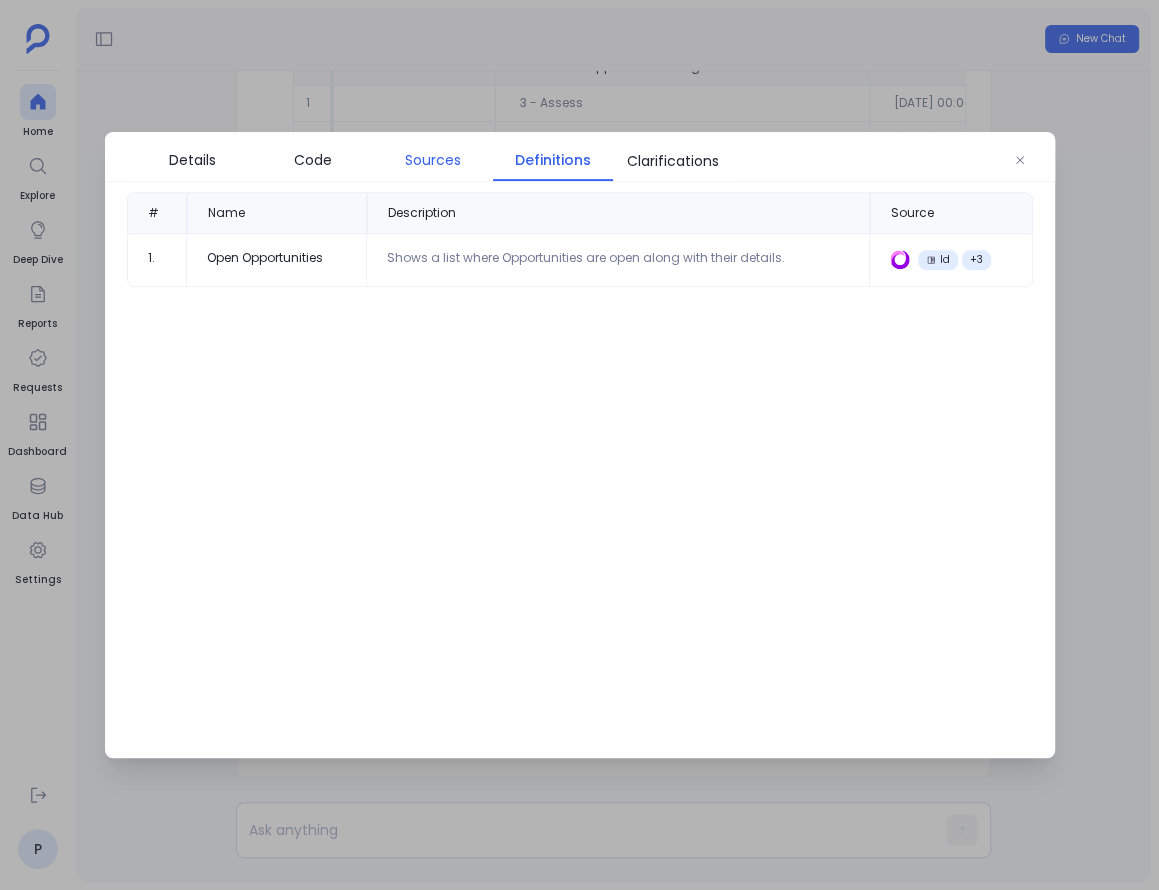 click on "Sources" at bounding box center [433, 160] 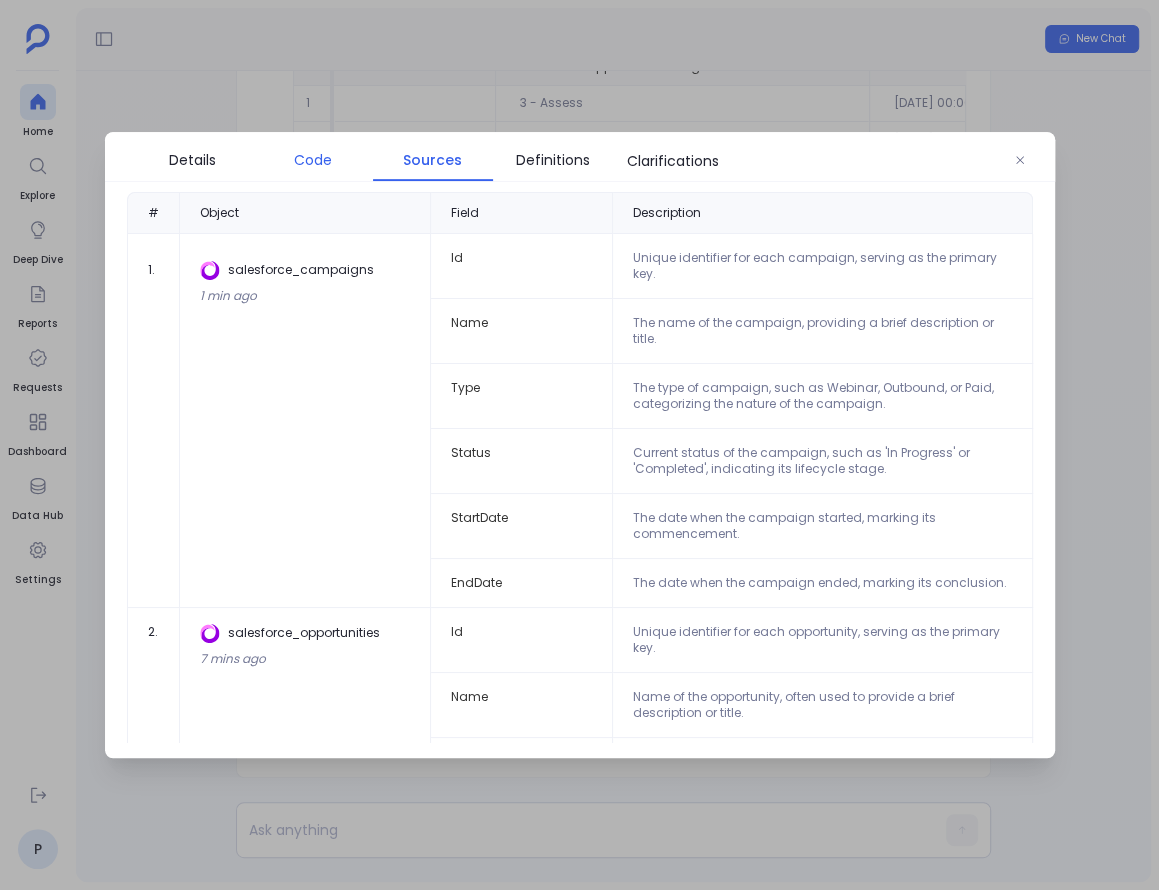 click on "Code" at bounding box center [313, 160] 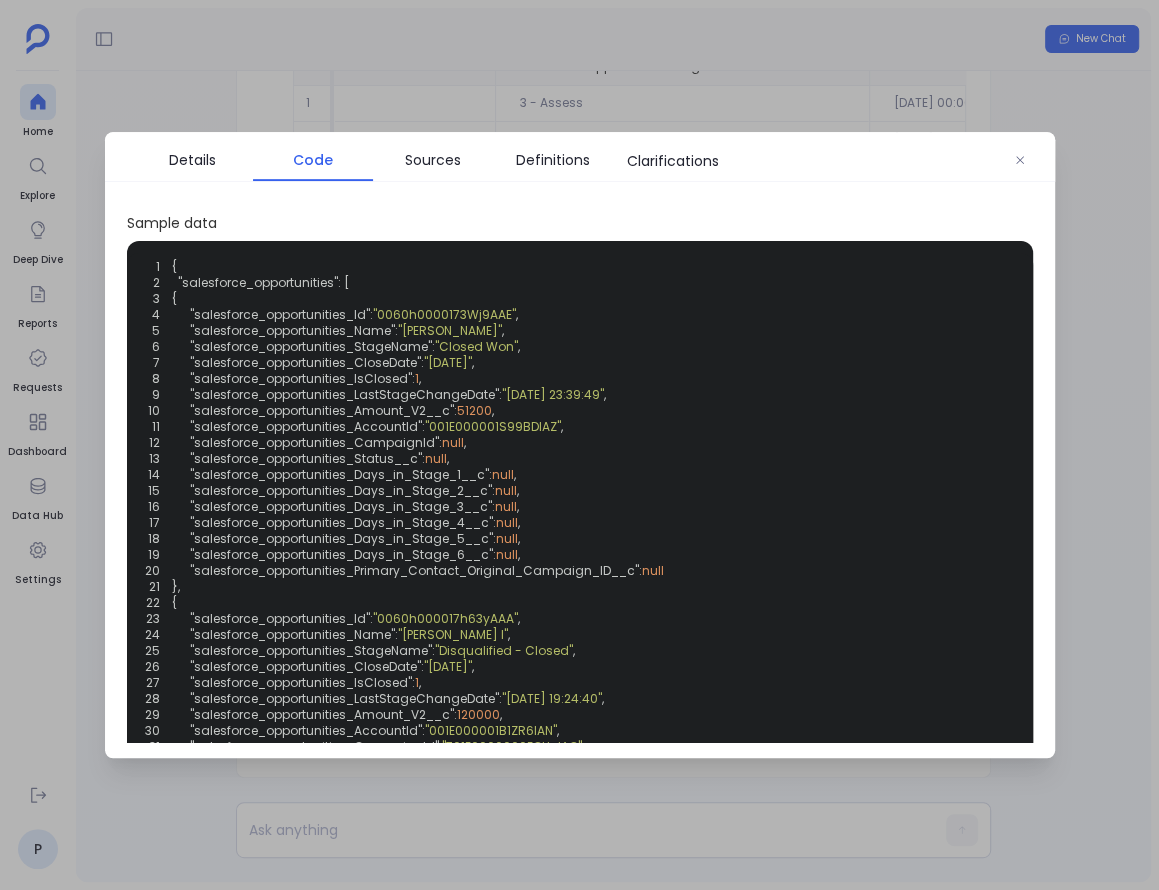 scroll, scrollTop: 455, scrollLeft: 0, axis: vertical 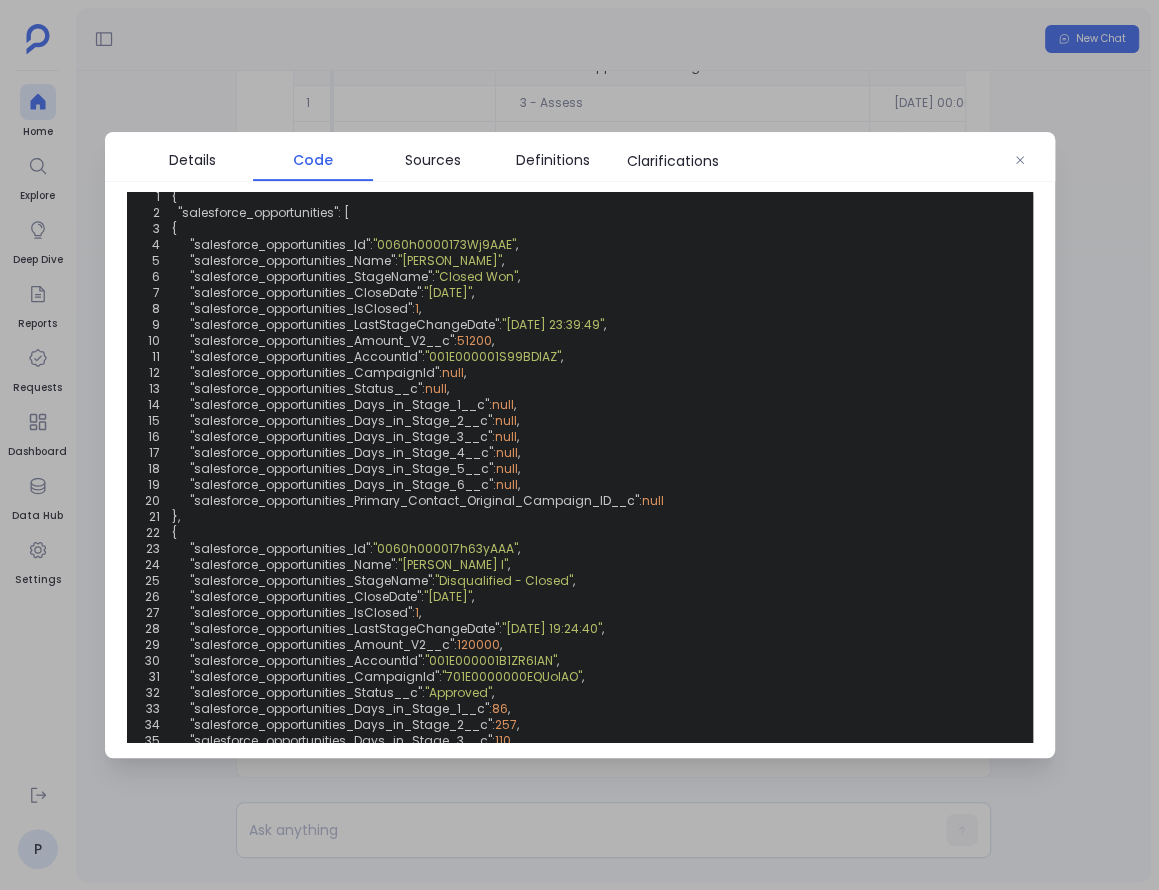 click at bounding box center [579, 445] 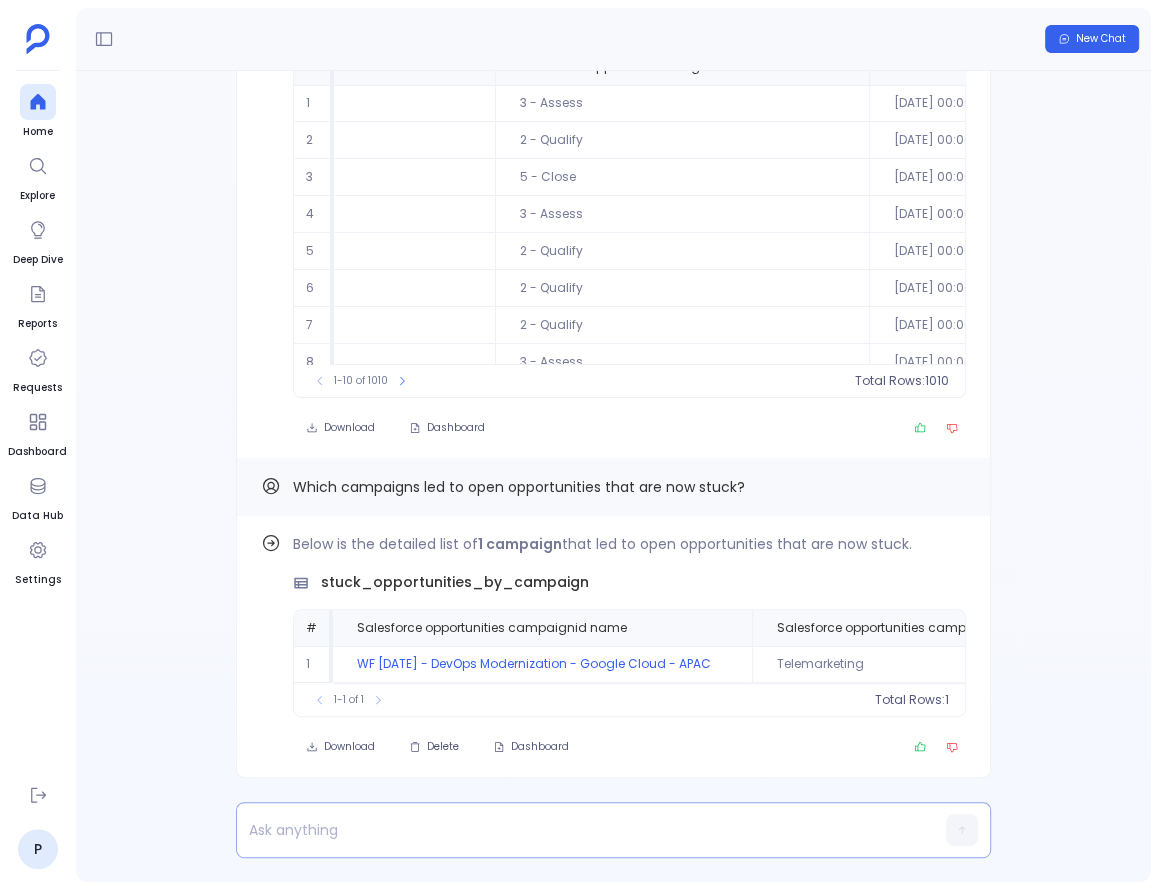 click at bounding box center (575, 830) 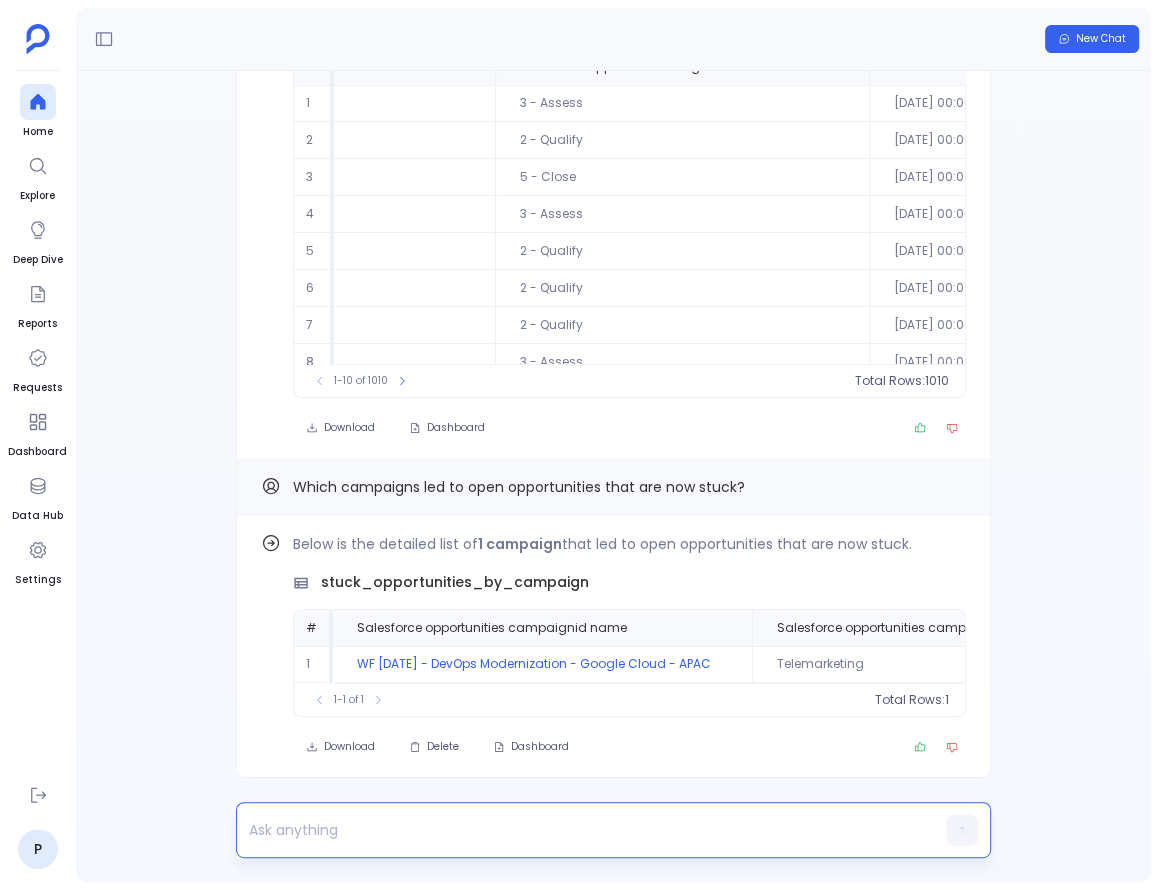 click at bounding box center (575, 830) 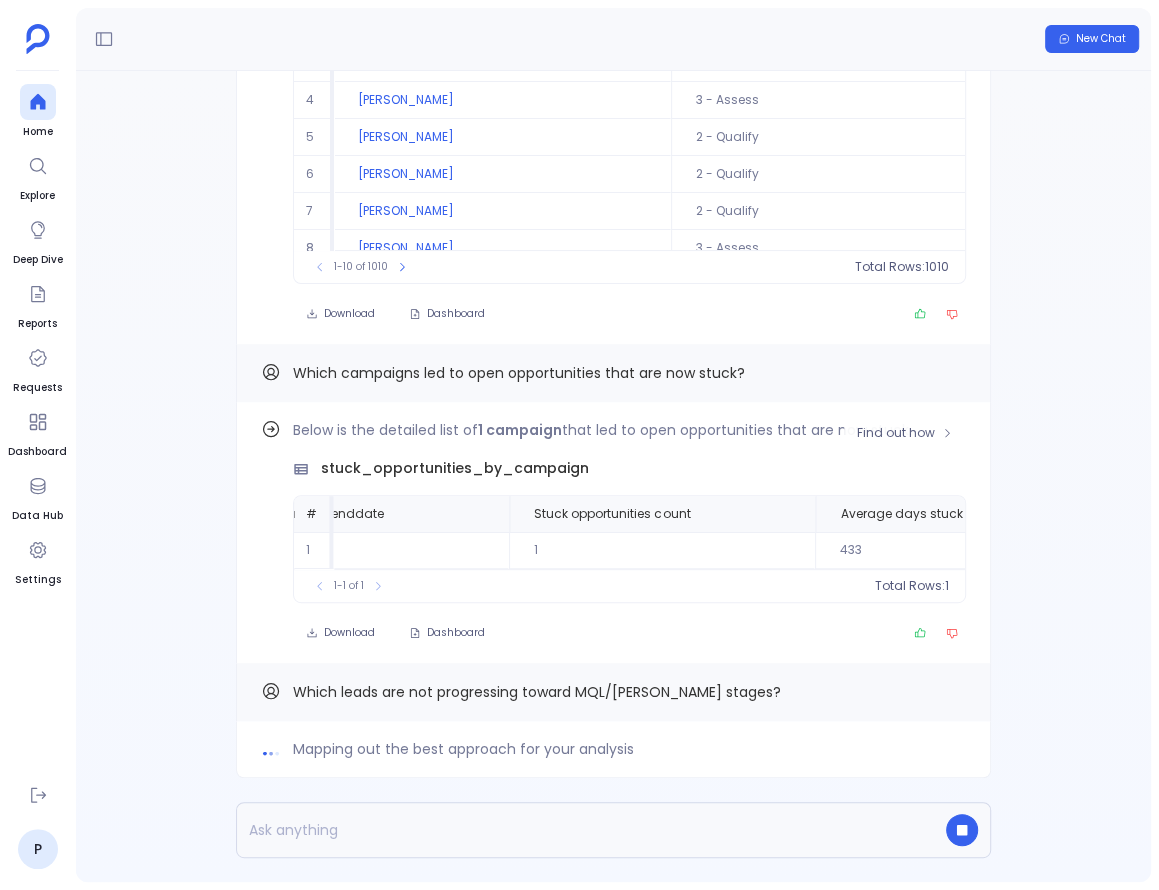 scroll, scrollTop: 0, scrollLeft: 2296, axis: horizontal 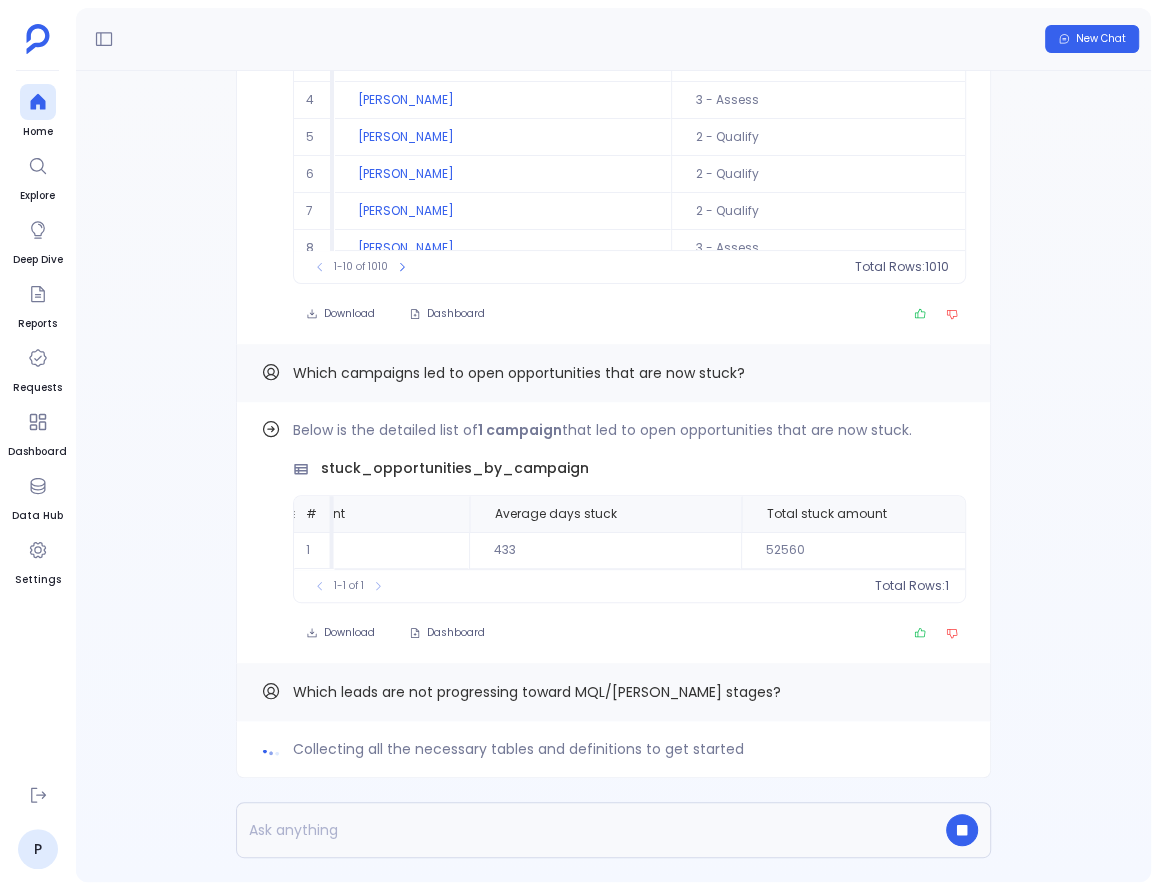 click on "Collecting all the necessary tables and definitions to get started Which leads are not progressing toward MQL/SAL stages? Find out how Below is the detailed list of  1 campaign  that led to open opportunities that are now stuck. stuck_opportunities_by_campaign # Salesforce opportunities campaignid name Salesforce opportunities campaignid type Salesforce opportunities campaignid status Salesforce opportunities campaignid startdate Salesforce opportunities campaignid enddate Stuck opportunities count Average days stuck Total stuck amount 1 WF 2020.05.25 - DevOps Modernization - Google Cloud - APAC Telemarketing In Progress 2023-12-05 00:00:00 2023-12-06 00:00:00 1 433 52560
To pick up a draggable item, press the space bar.
While dragging, use the arrow keys to move the item.
Press space again to drop the item in its new position, or press escape to cancel.
1-1 of 1 Total Rows:  1 Download Dashboard Which campaigns led to open opportunities that are now stuck? Find out how 1010 open opportunities" at bounding box center (613, 476) 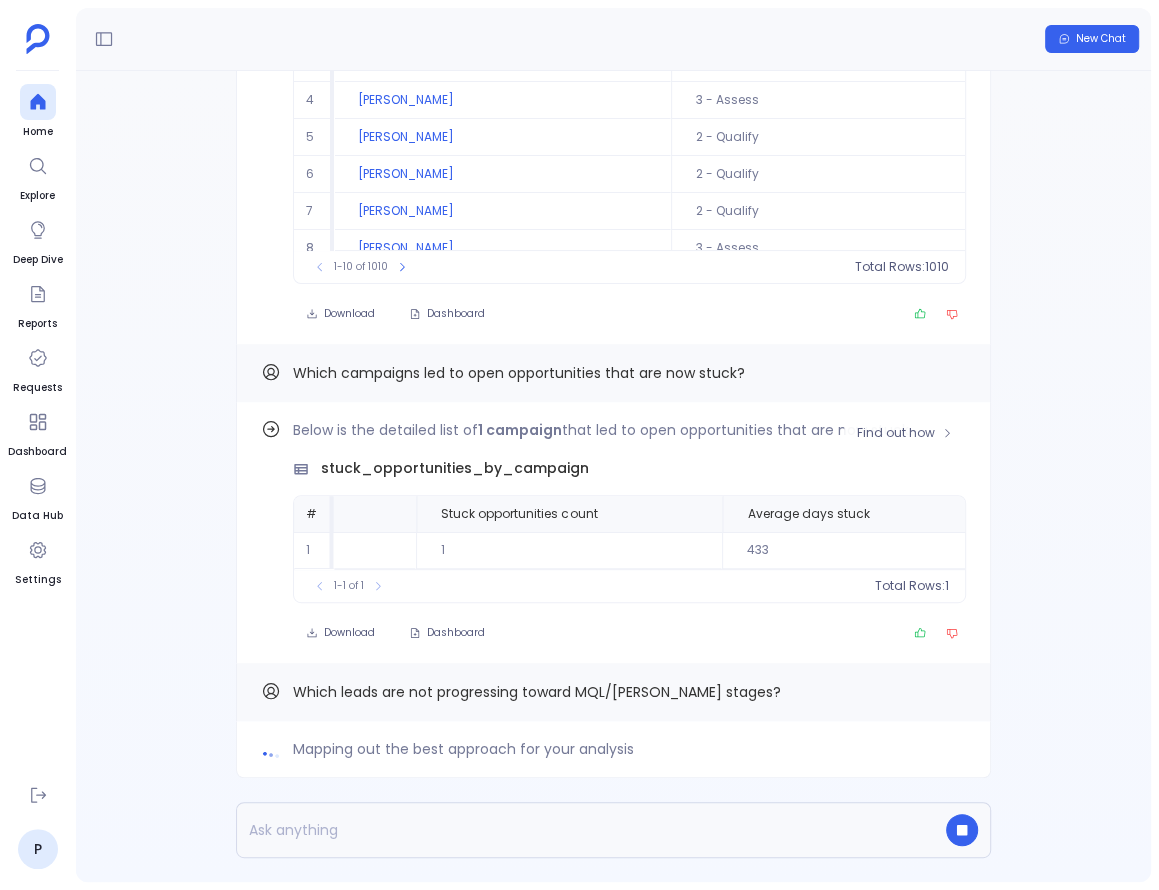 scroll, scrollTop: 0, scrollLeft: 2296, axis: horizontal 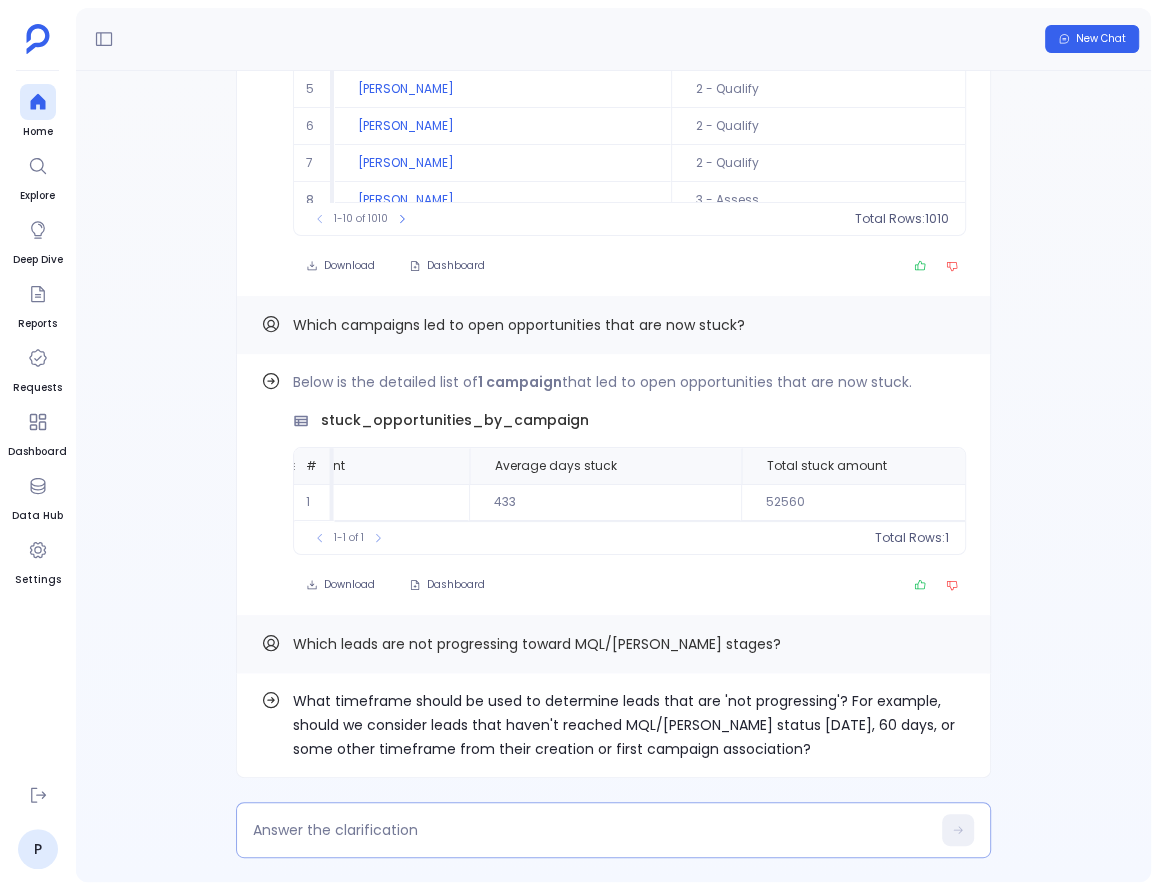 click at bounding box center (591, 830) 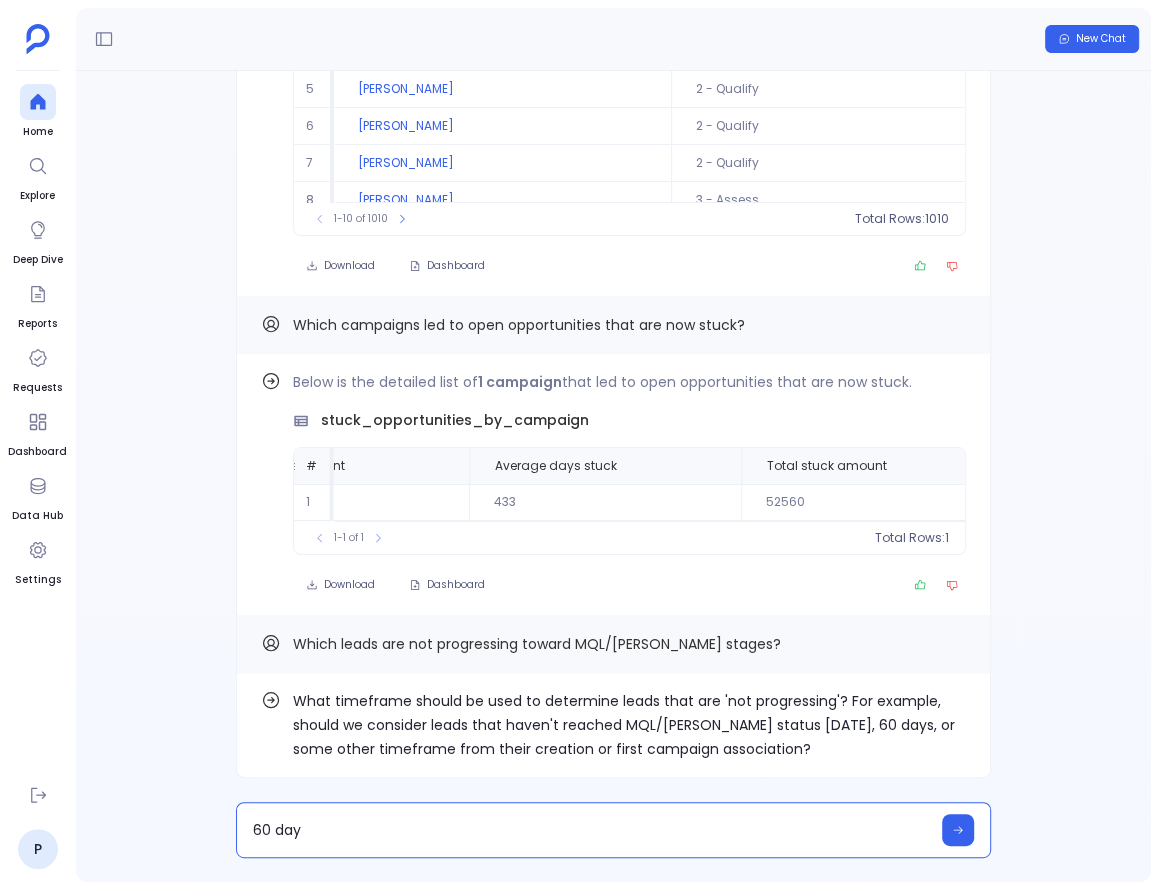 type on "60 days" 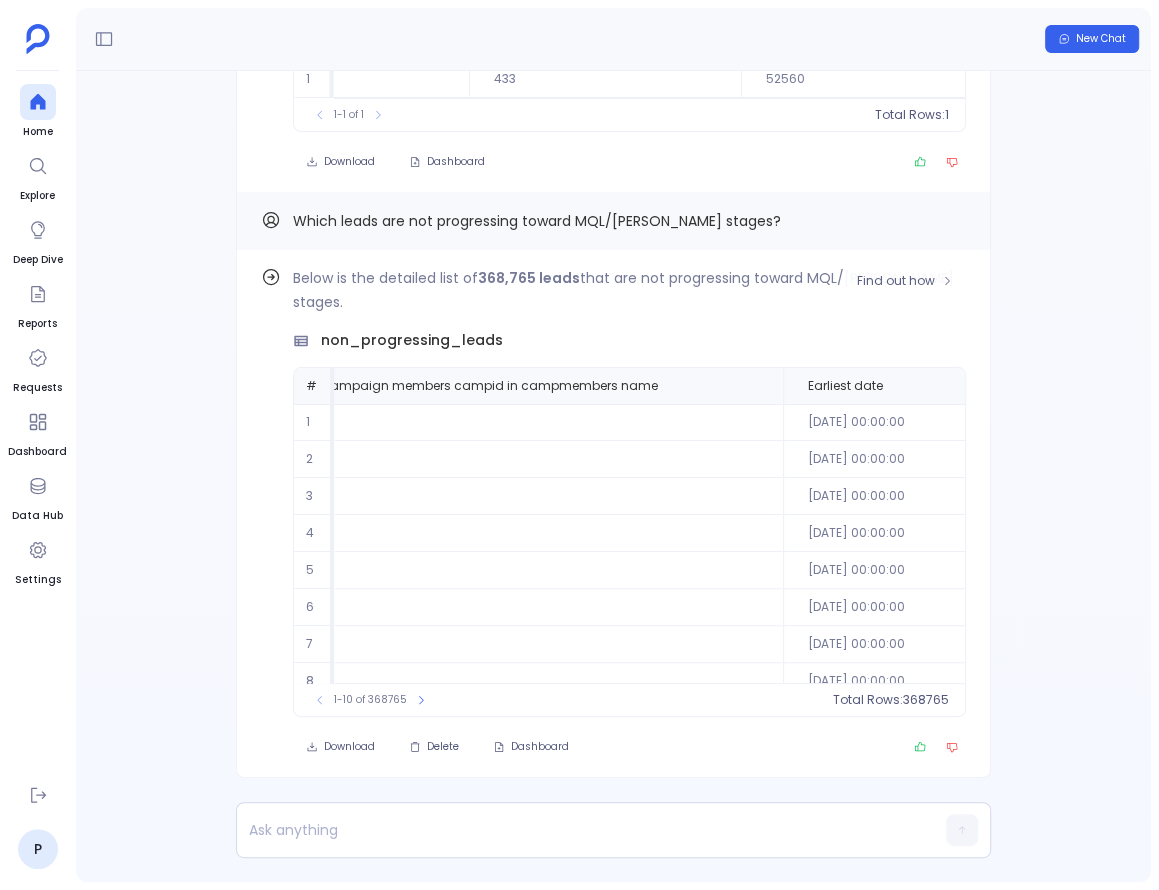 scroll, scrollTop: 0, scrollLeft: 811, axis: horizontal 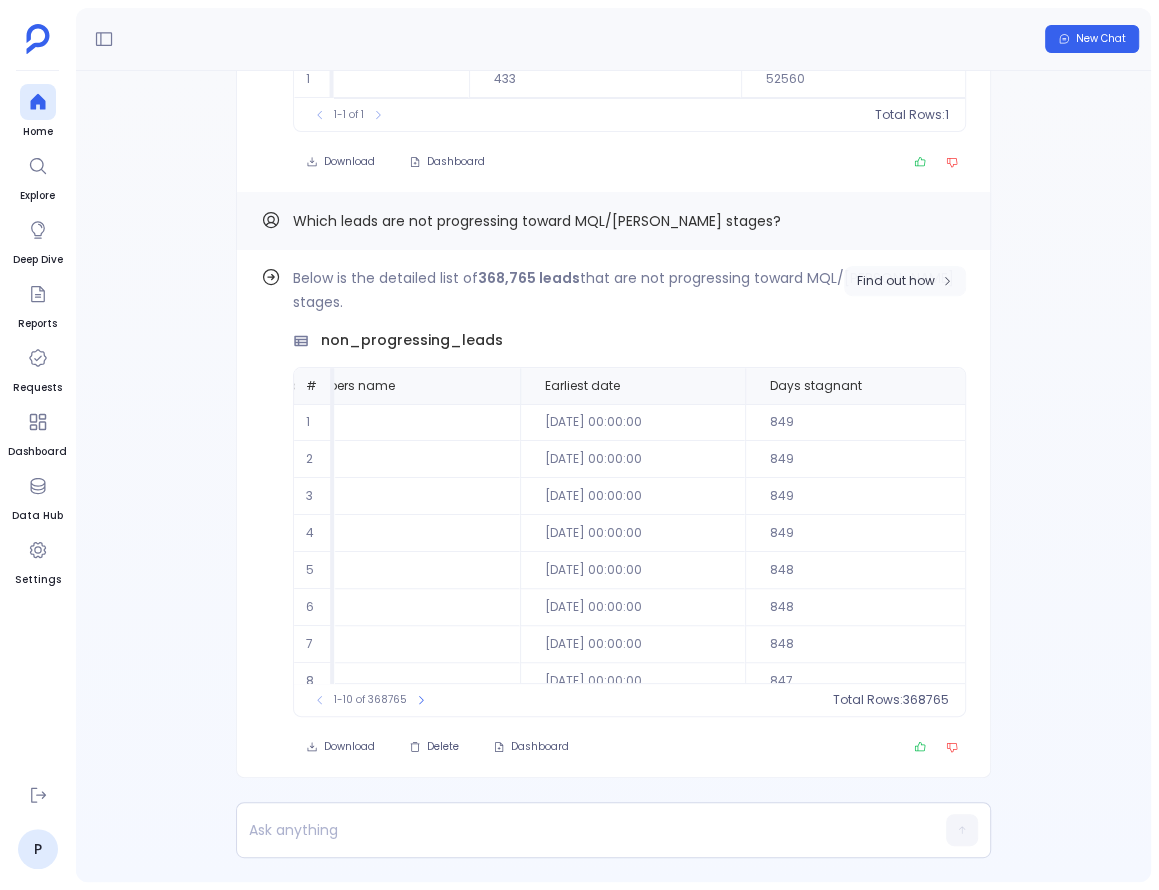 click on "Find out how" at bounding box center [896, 281] 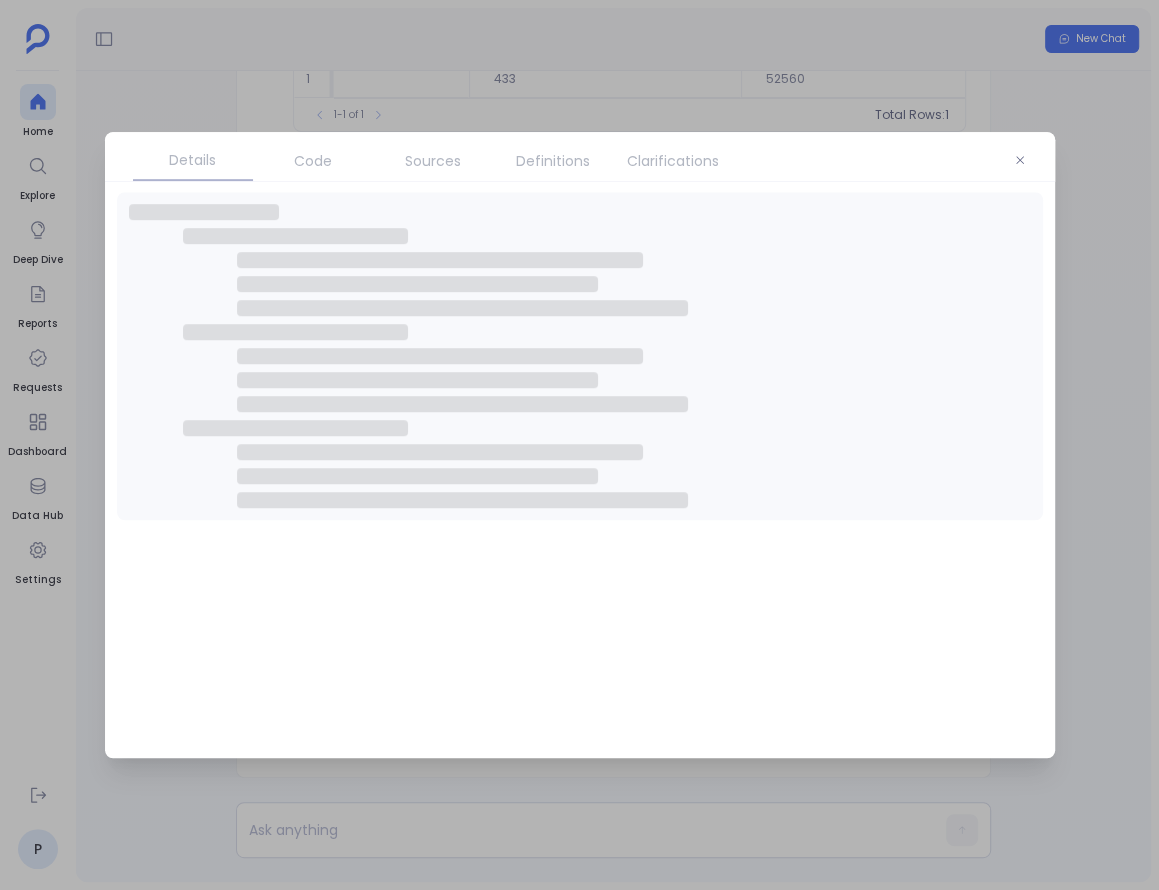 click on "Definitions" at bounding box center (553, 161) 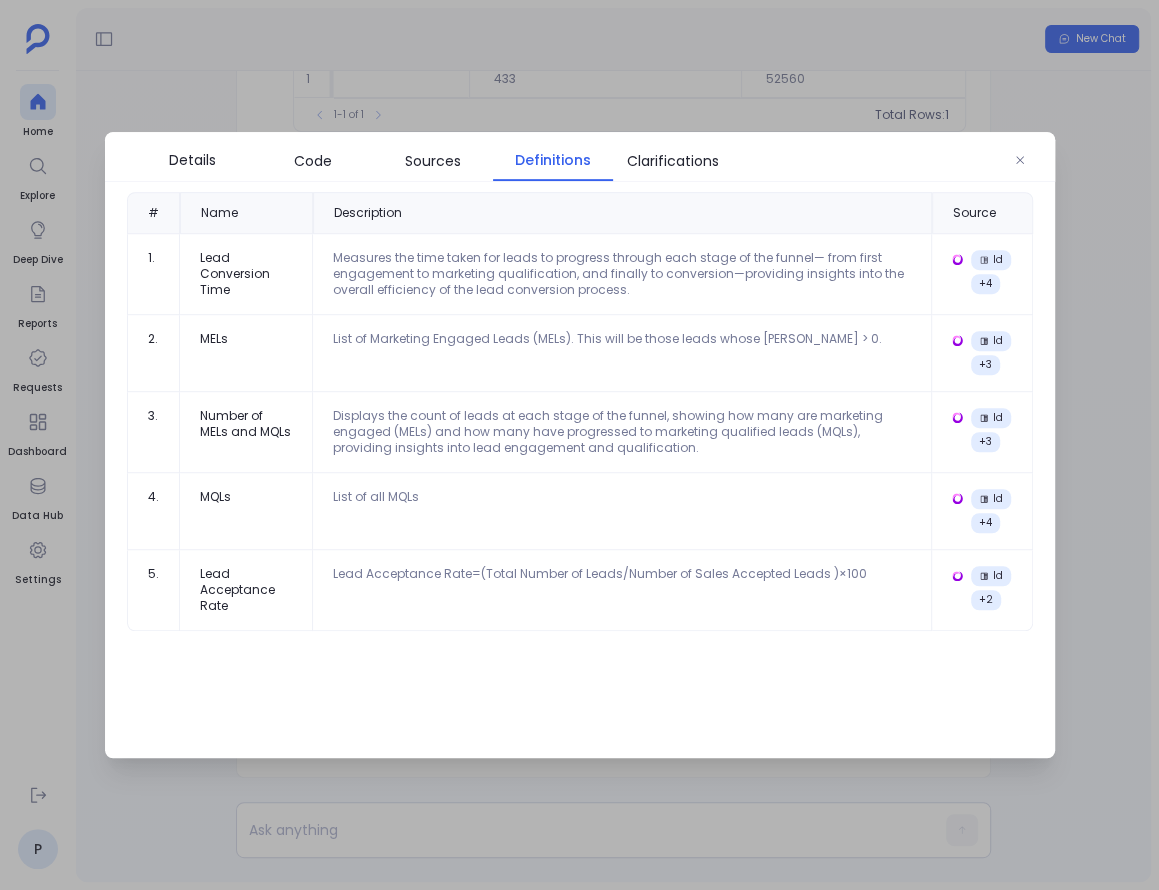 click on "Definitions" at bounding box center (553, 160) 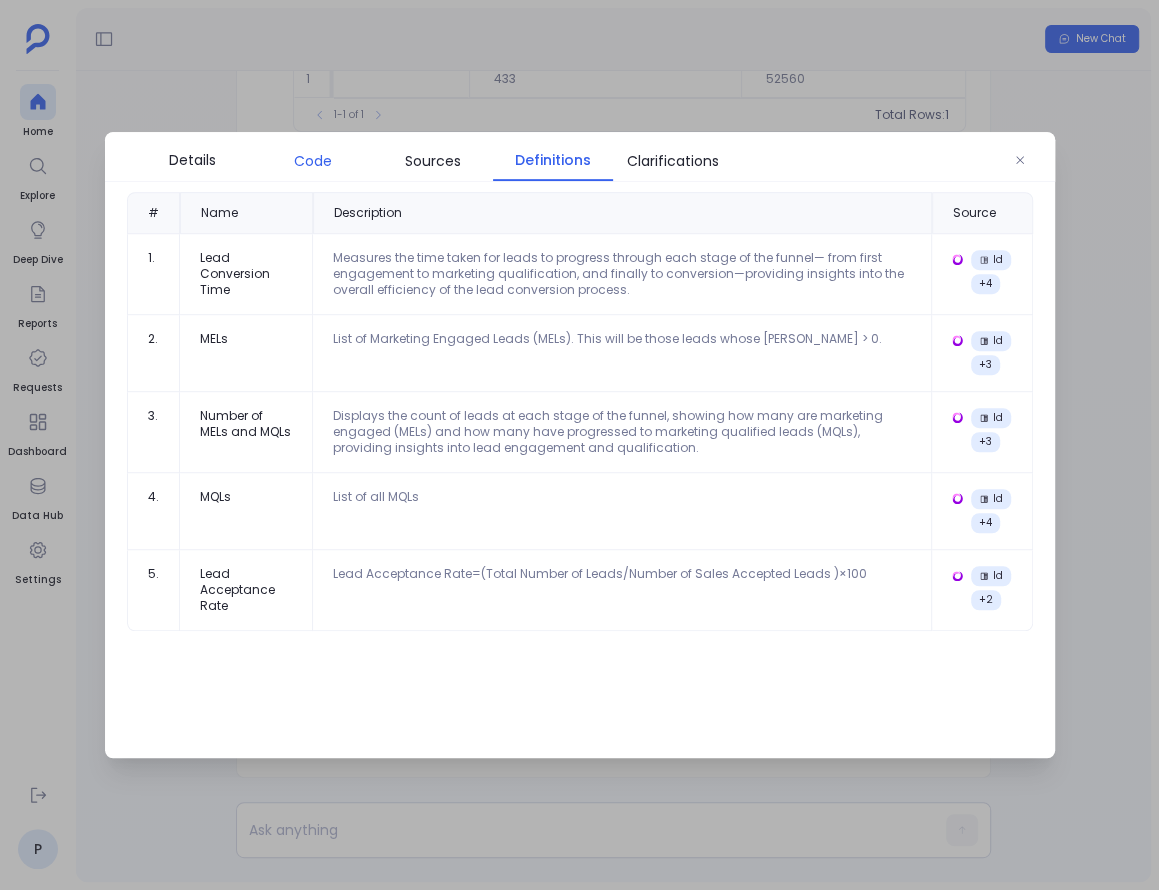 click on "Code" at bounding box center (313, 161) 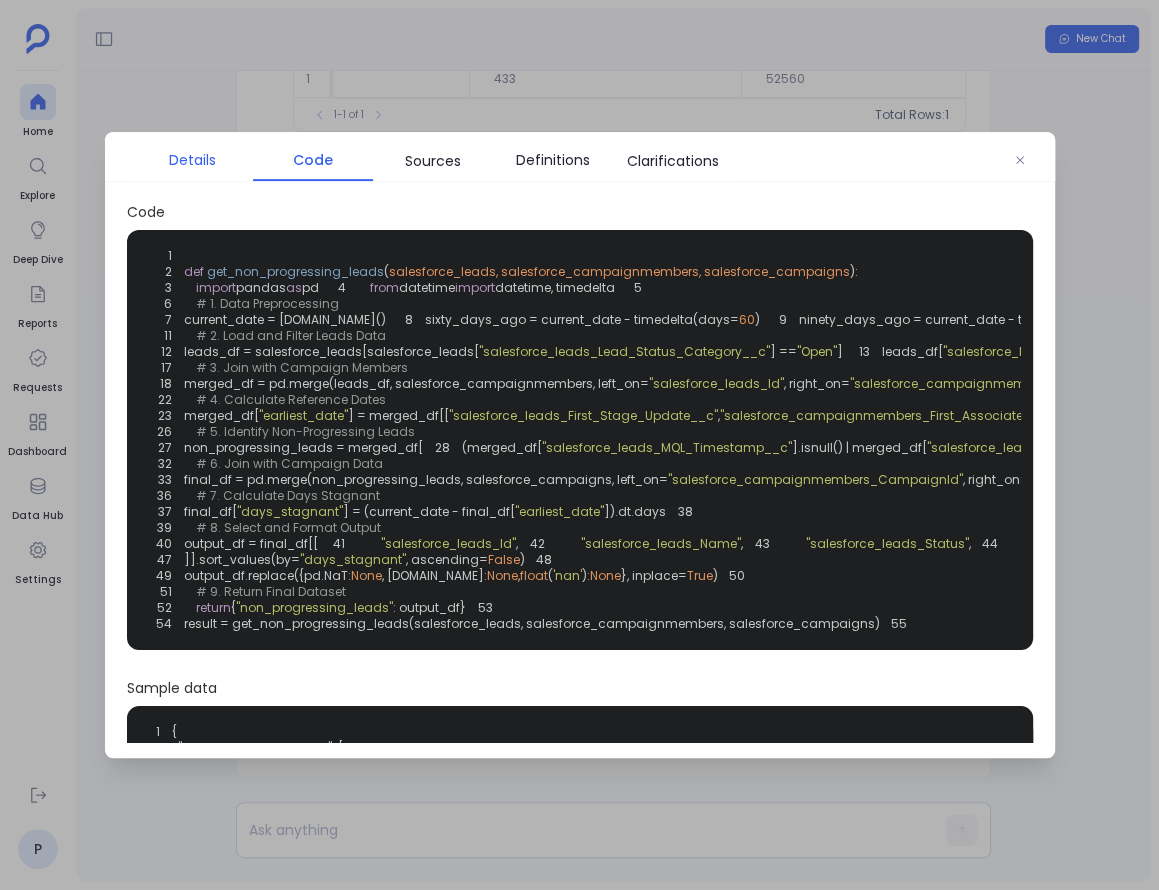 click on "Details" at bounding box center (193, 160) 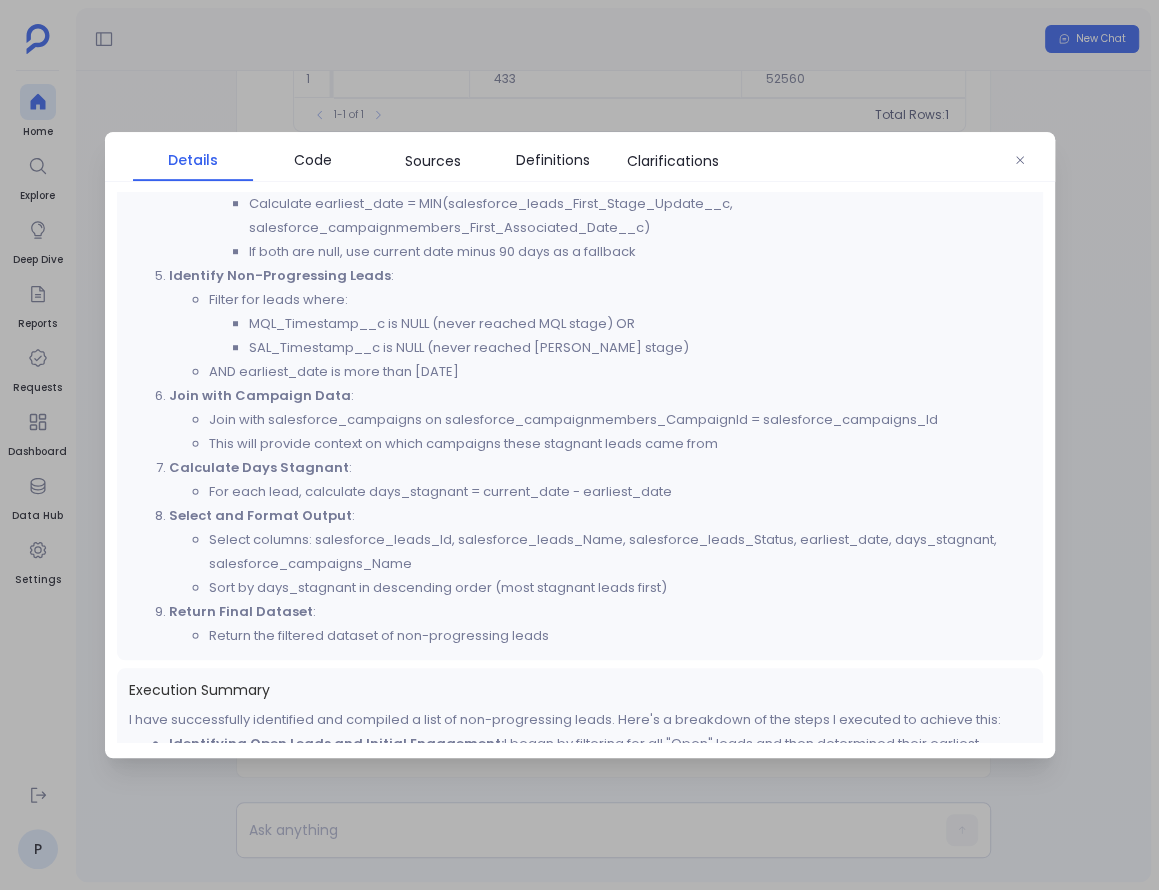 scroll, scrollTop: 915, scrollLeft: 0, axis: vertical 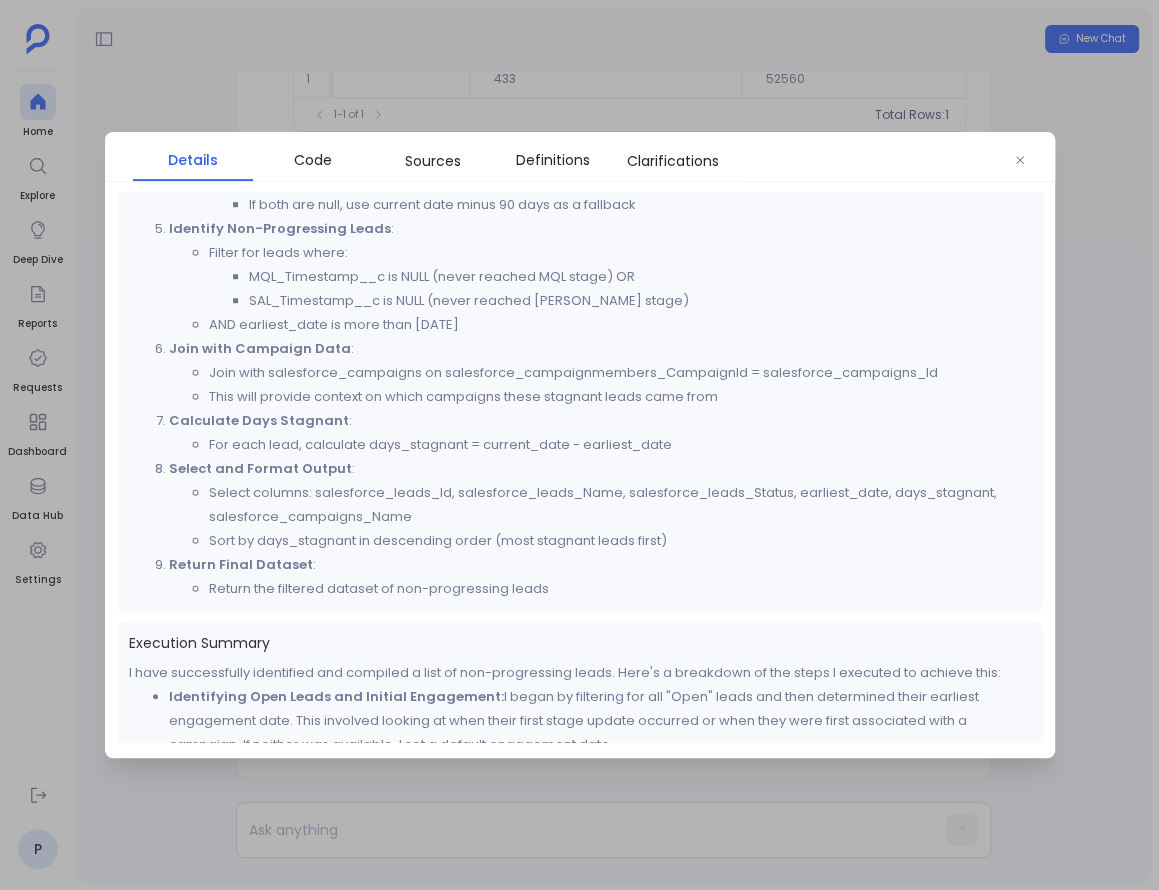 click at bounding box center [579, 445] 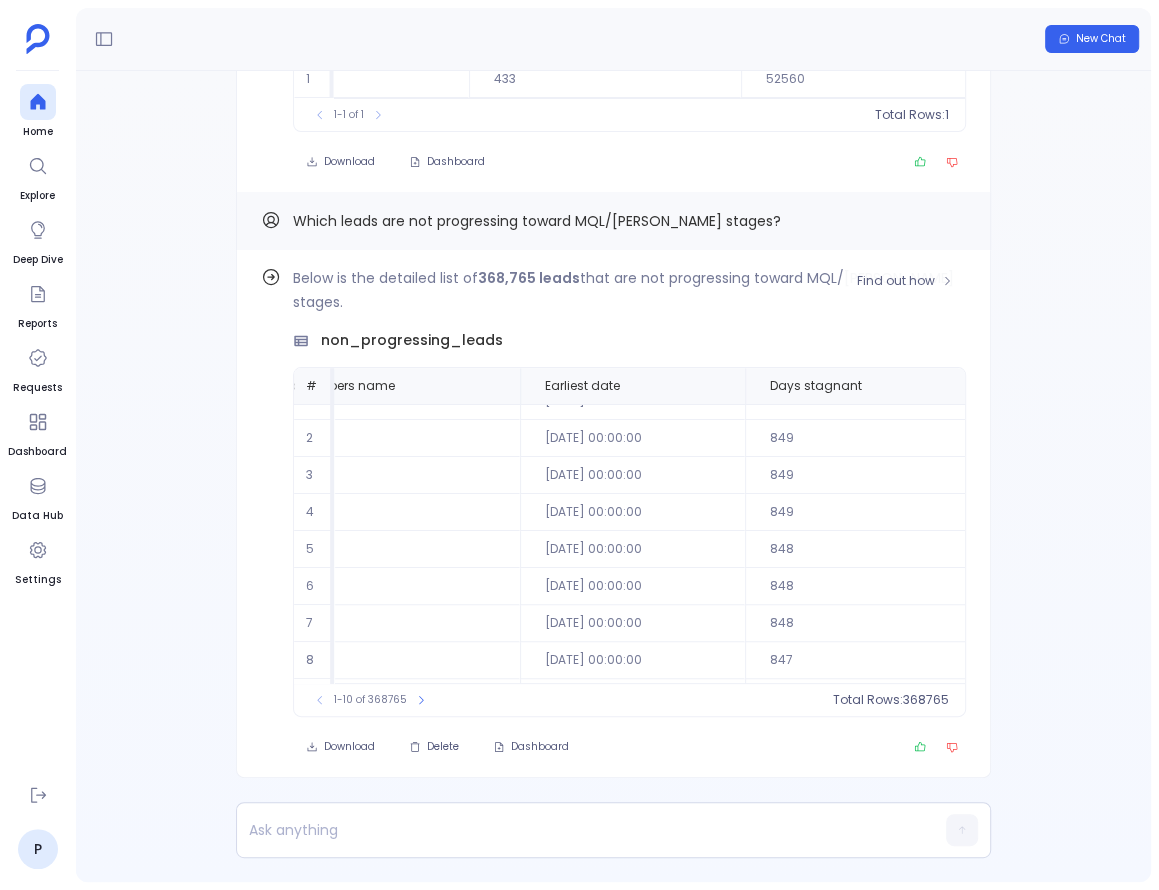 scroll, scrollTop: 0, scrollLeft: 811, axis: horizontal 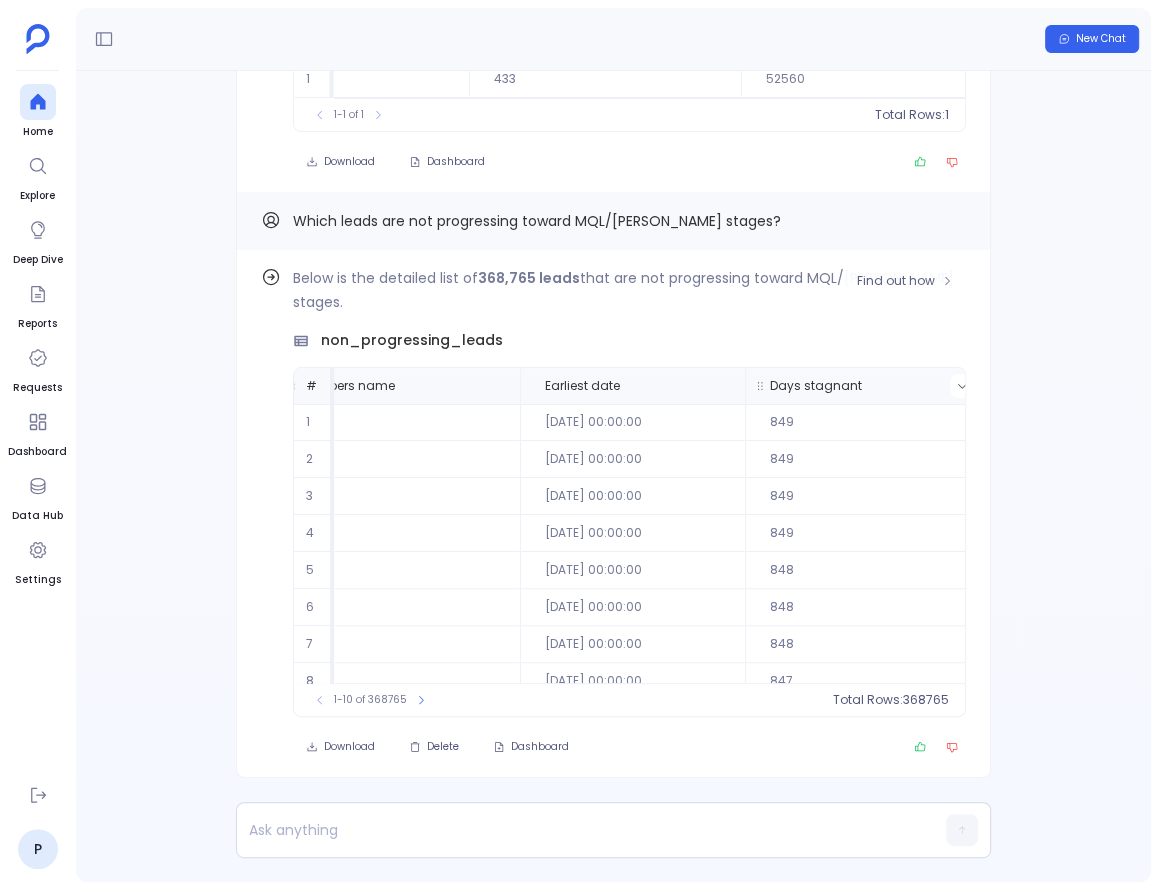 click at bounding box center [962, 386] 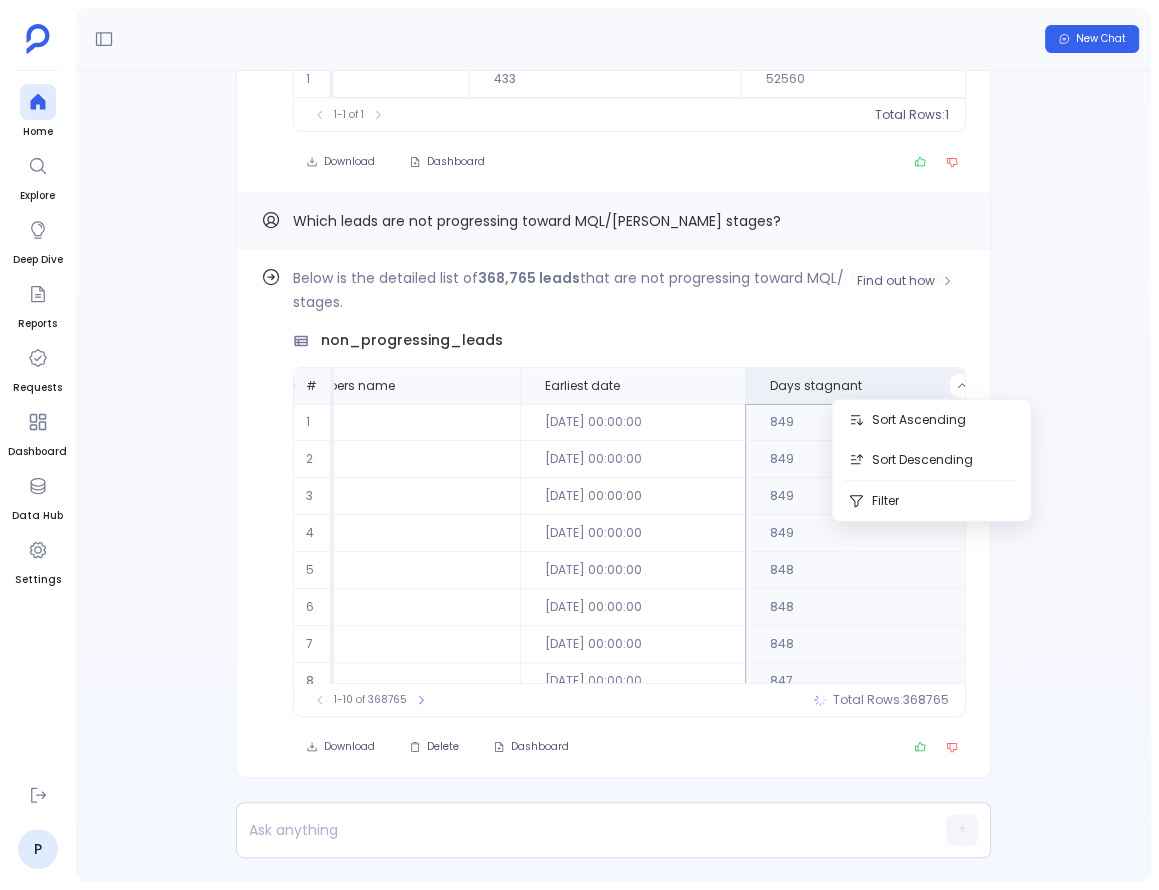 click on "Below is the detailed list of  368,765 leads  that are not progressing toward MQL/SAL stages. non_progressing_leads # Leads name Leads detailed status Campaign members campid in campmembers name Earliest date Days stagnant 1 Joe Glover Open 2023-04-01 00:00:00 849 2 Cristina Raynor Open 2023-04-01 00:00:00 849 3 Samuel Runte Open 2023-04-01 00:00:00 849 4 Shari Rogahn-Padberg Open 2023-04-01 00:00:00 849 5 Jacqueline Bradtke Open 2023-04-02 00:00:00 848 6 Ashley Schmitt Open 2023-04-02 00:00:00 848 7 Marvin Wuckert IV Open 2023-04-02 00:00:00 848 8 Dr. Anita Stoltenberg Open 2023-04-03 00:00:00 847 9 Belinda VonRueden Open 2023-04-03 00:00:00 847 10 Courtney Cormier Open 2023-04-03 00:00:00 847
To pick up a draggable item, press the space bar.
While dragging, use the arrow keys to move the item.
Press space again to drop the item in its new position, or press escape to cancel.
1-10 of 368765 Total Rows:  368765" at bounding box center [629, 491] 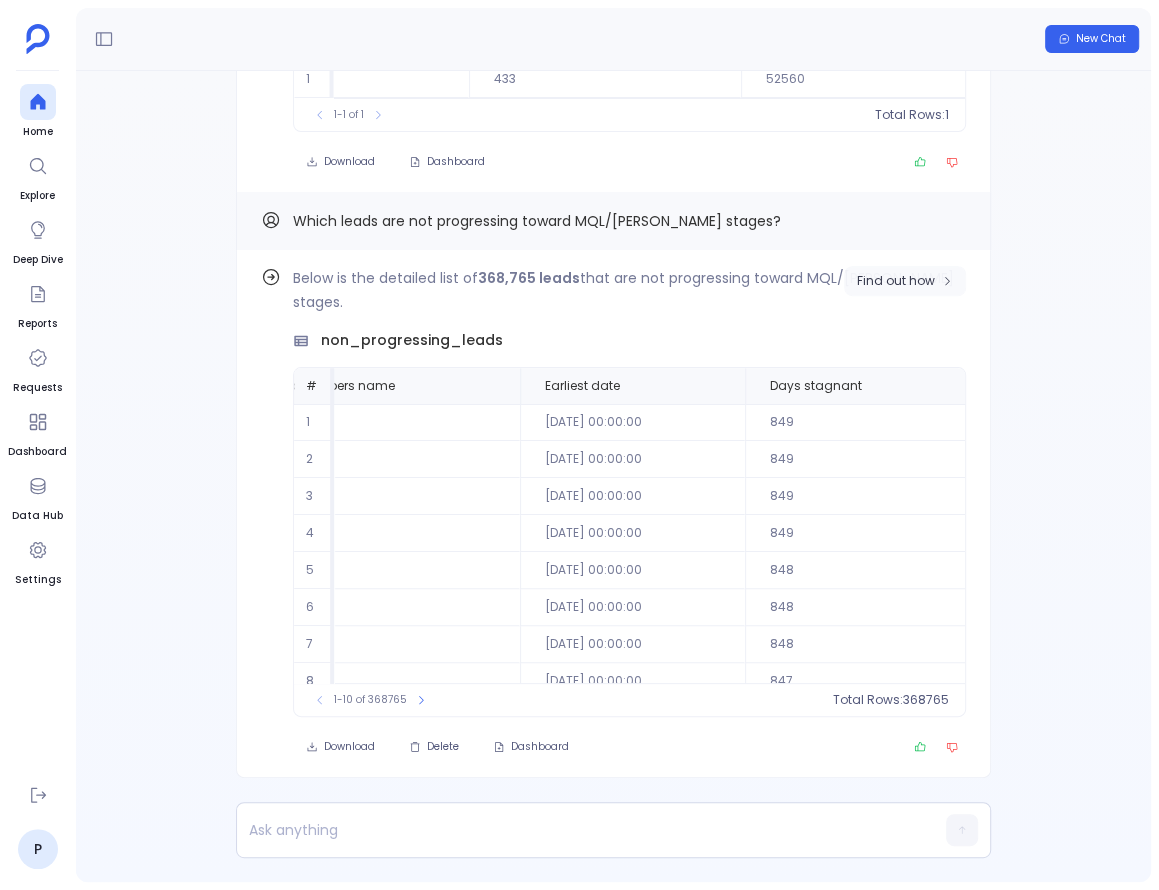 click on "Find out how" at bounding box center [896, 281] 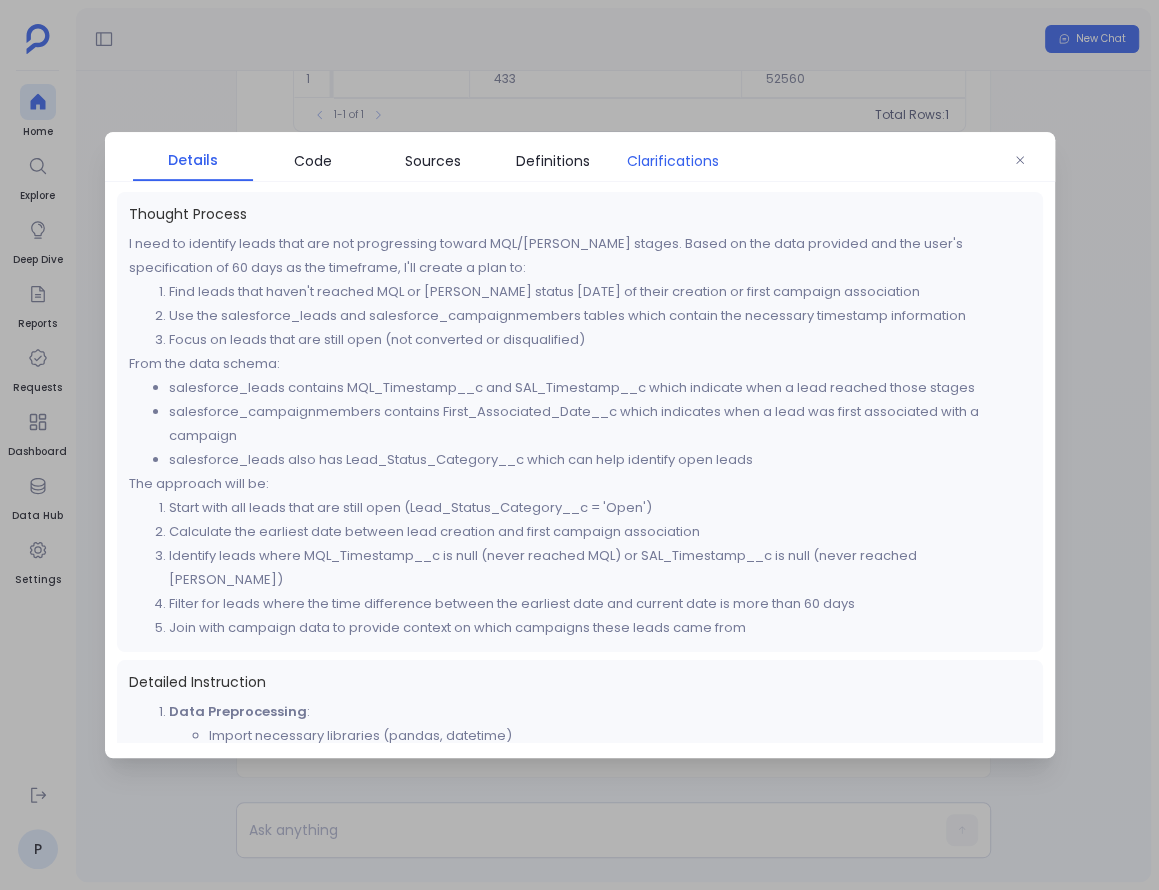 click on "Clarifications" at bounding box center (673, 161) 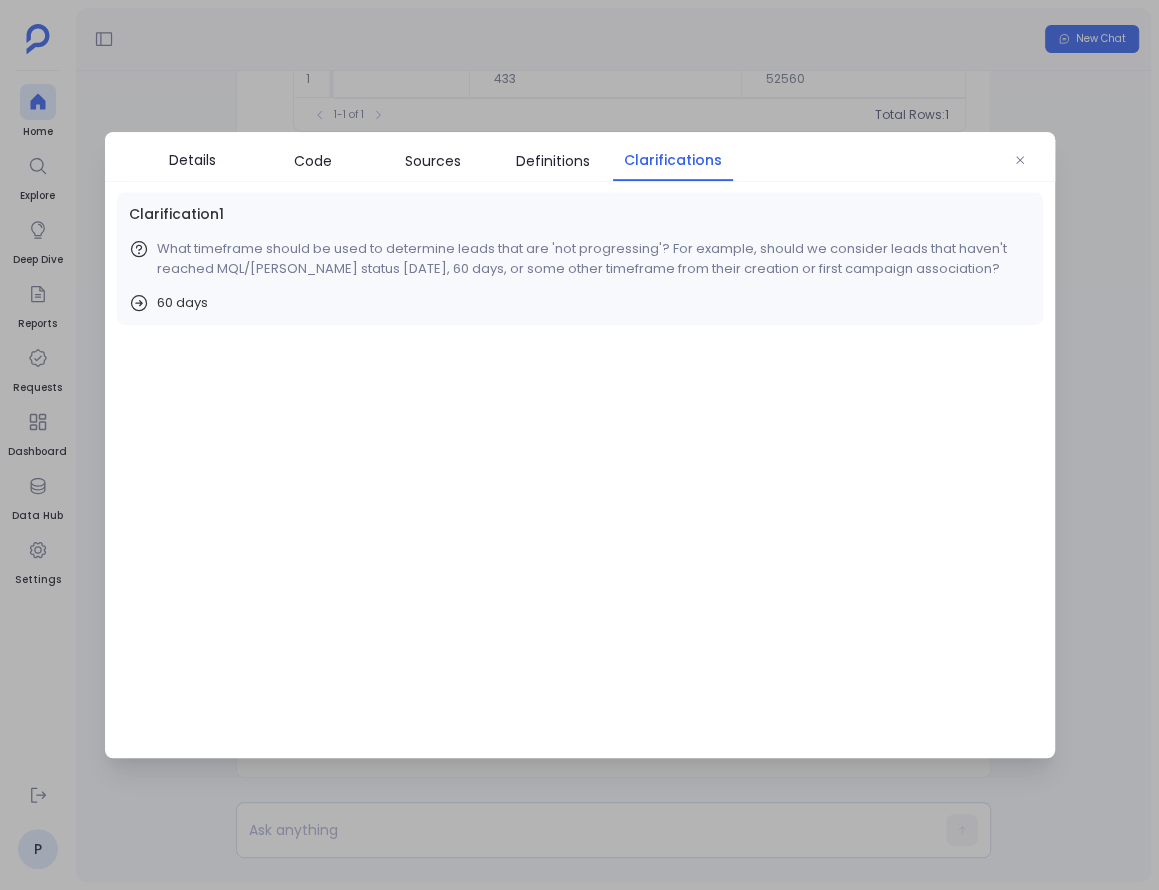 click at bounding box center [579, 445] 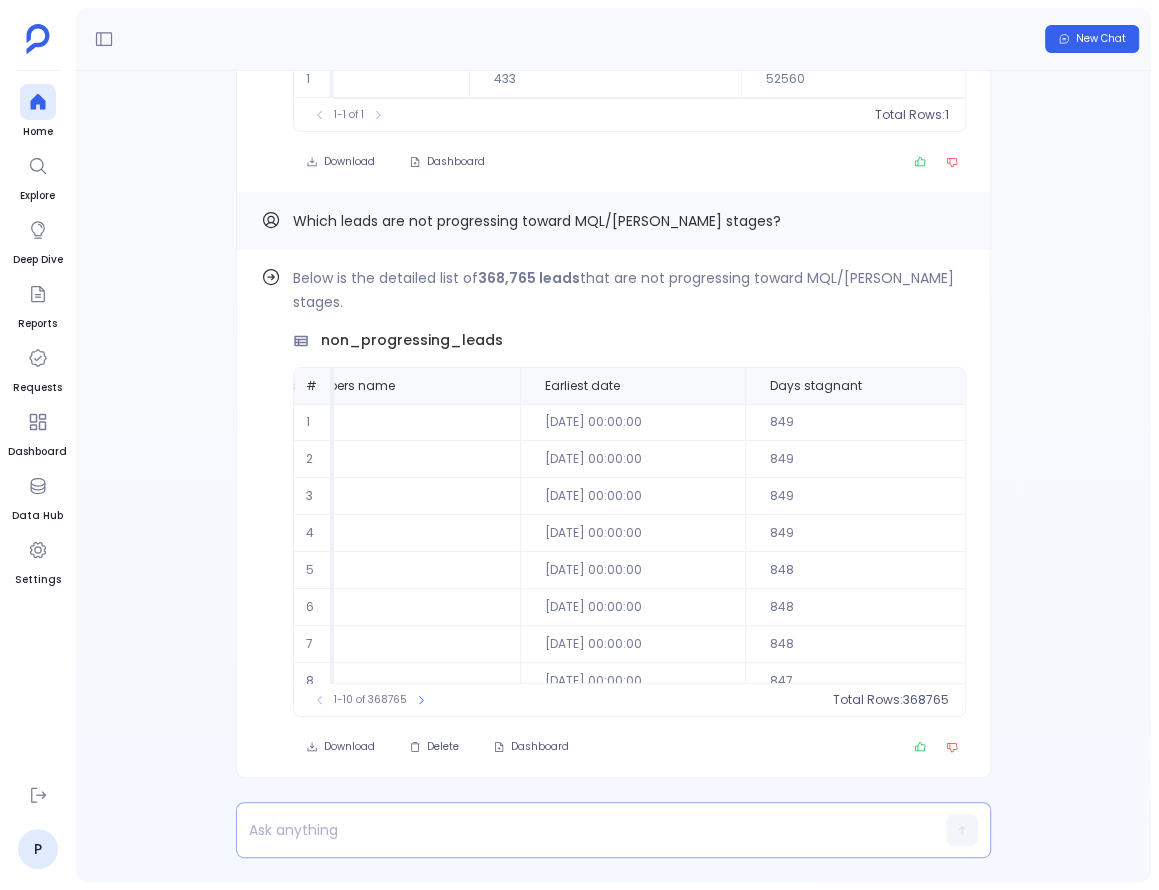 click at bounding box center (575, 830) 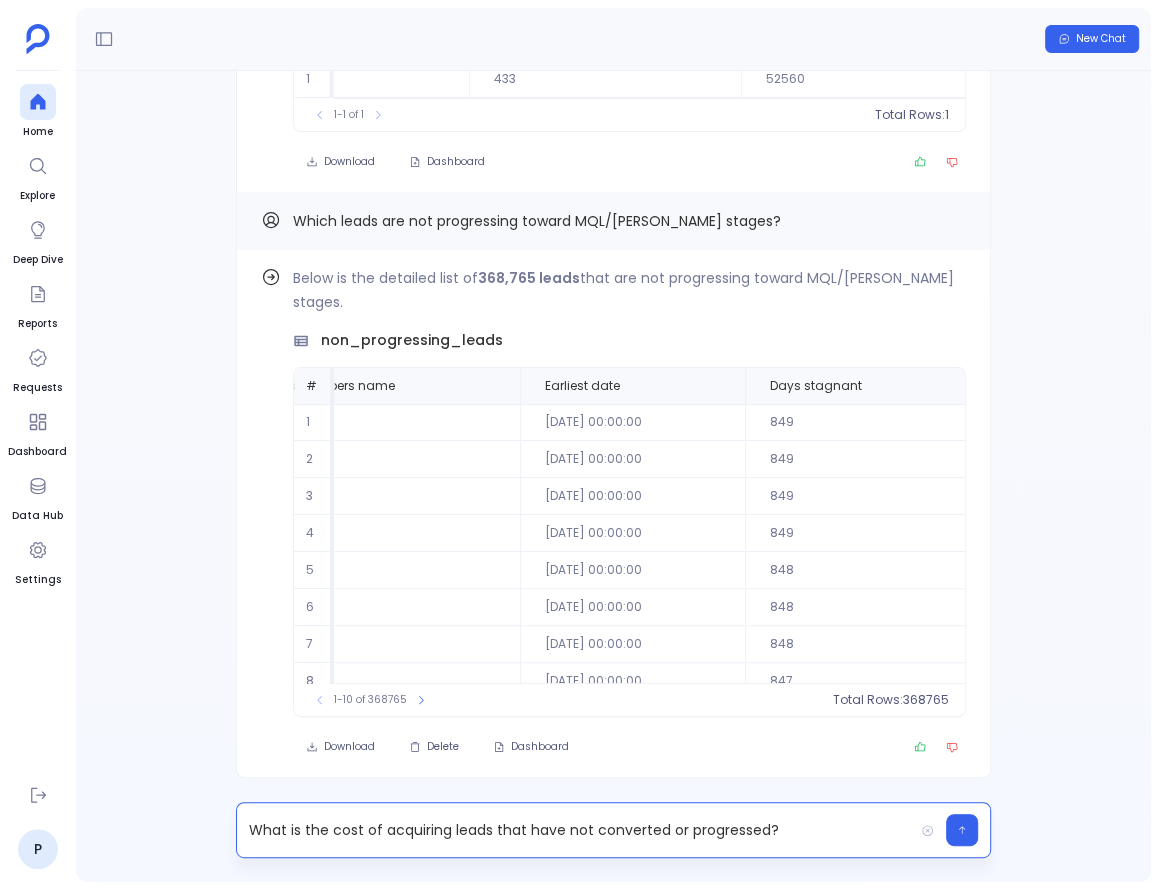 scroll, scrollTop: 0, scrollLeft: 811, axis: horizontal 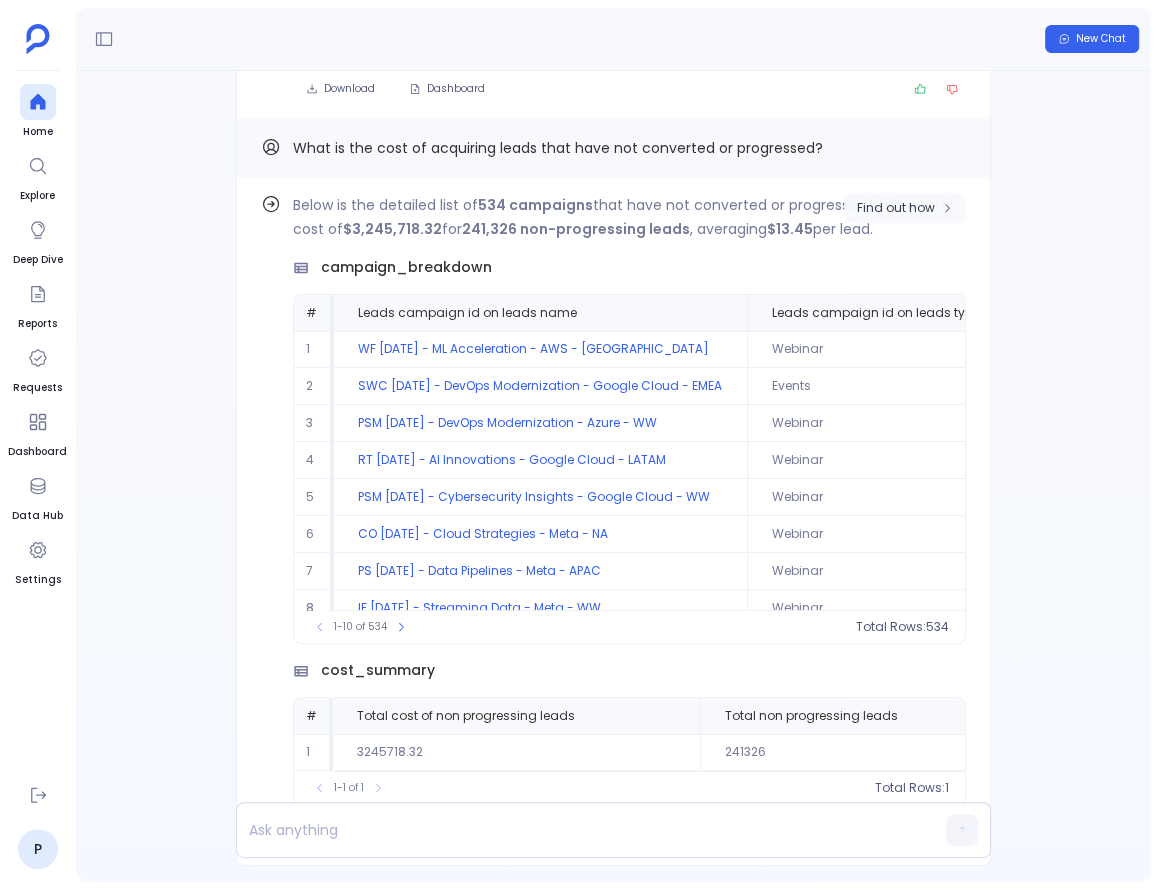 click on "Find out how" at bounding box center [896, 208] 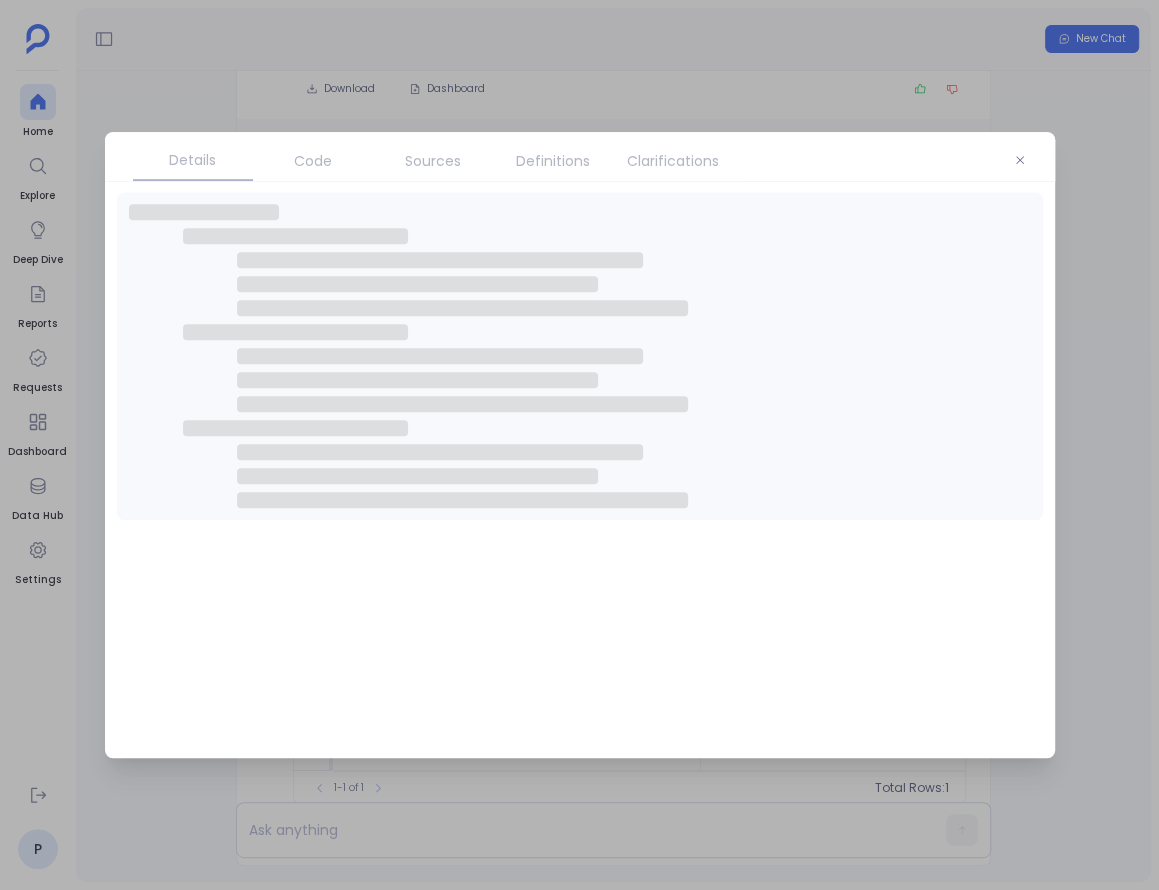 click on "Definitions" at bounding box center [553, 161] 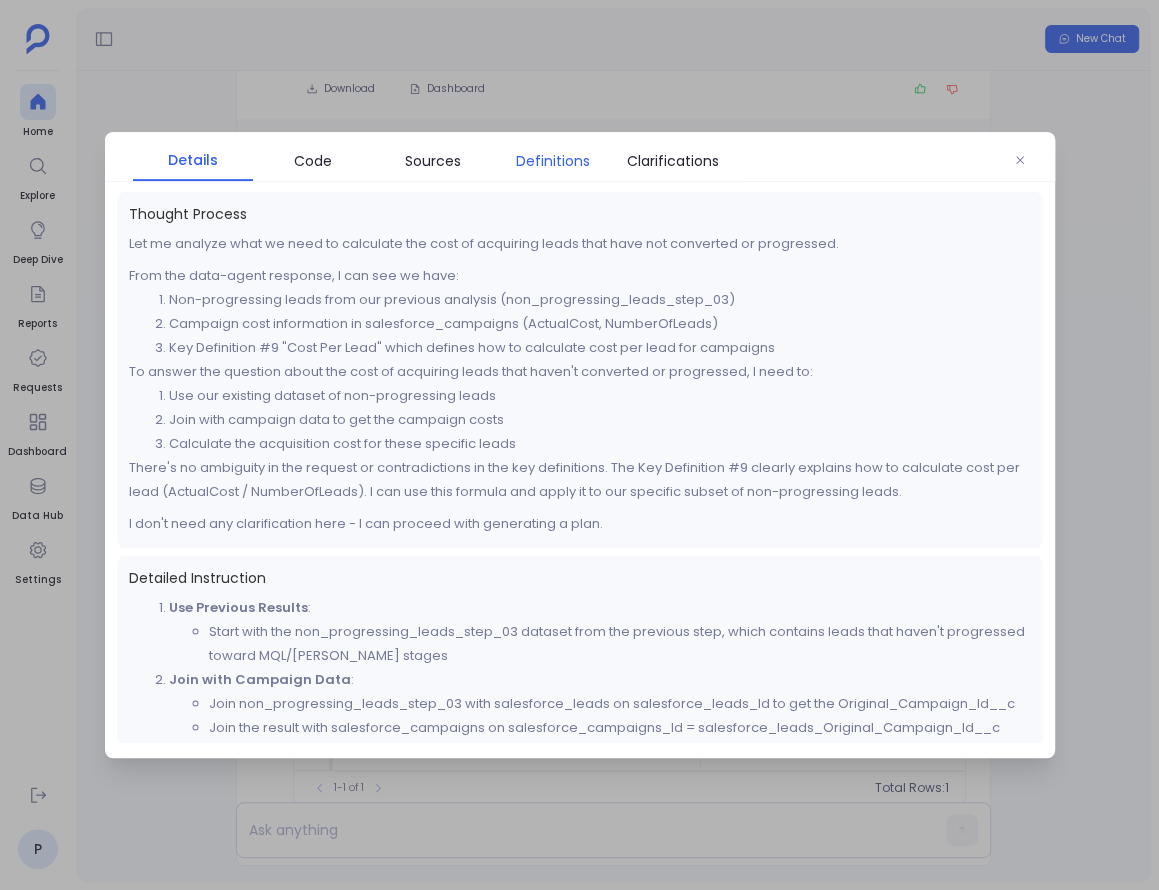 click on "Definitions" at bounding box center [553, 161] 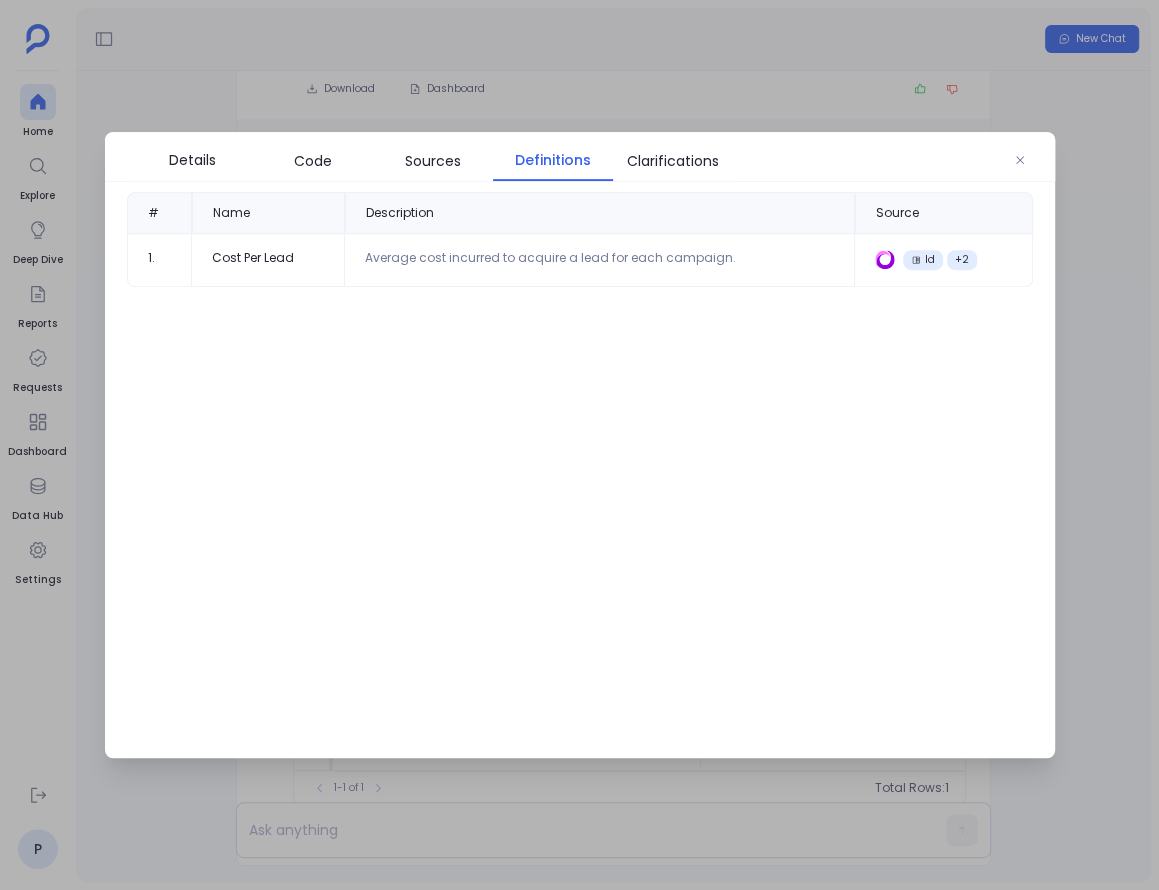 click at bounding box center [579, 445] 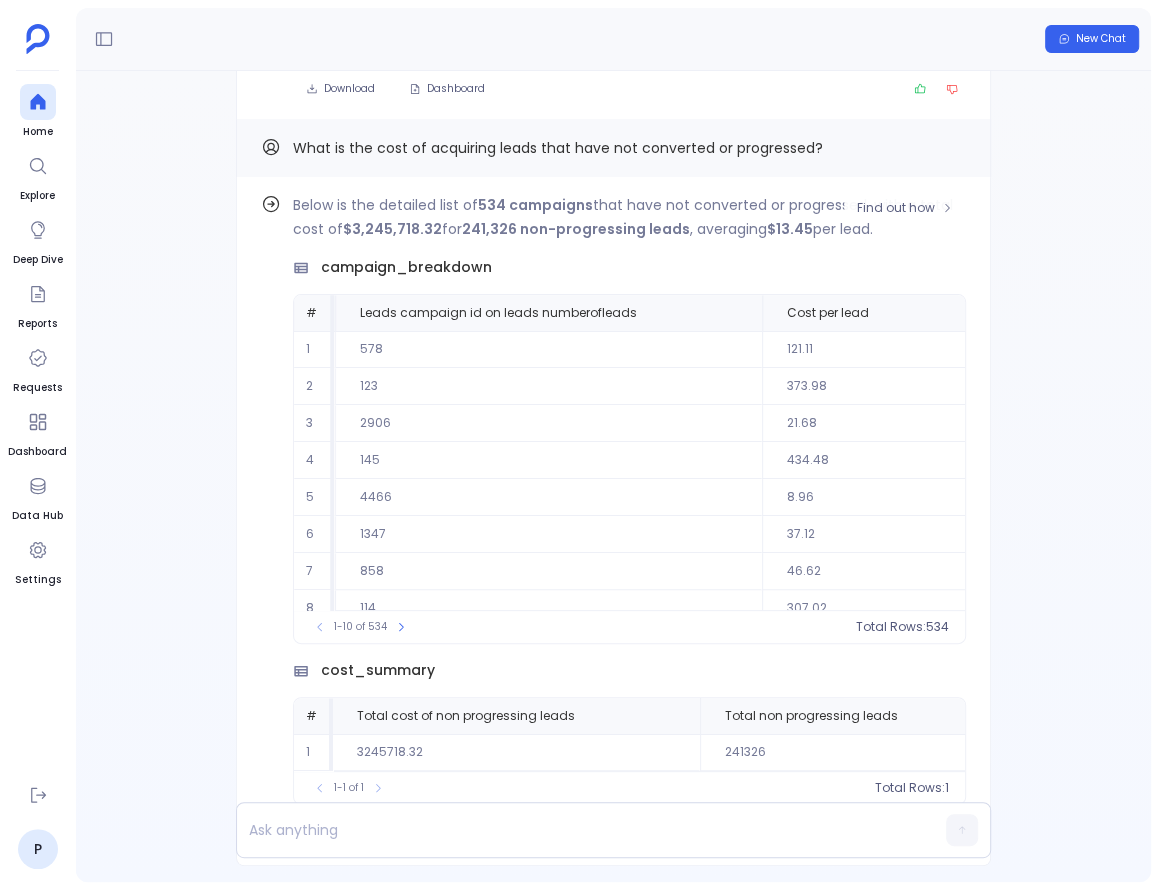 scroll, scrollTop: 0, scrollLeft: 926, axis: horizontal 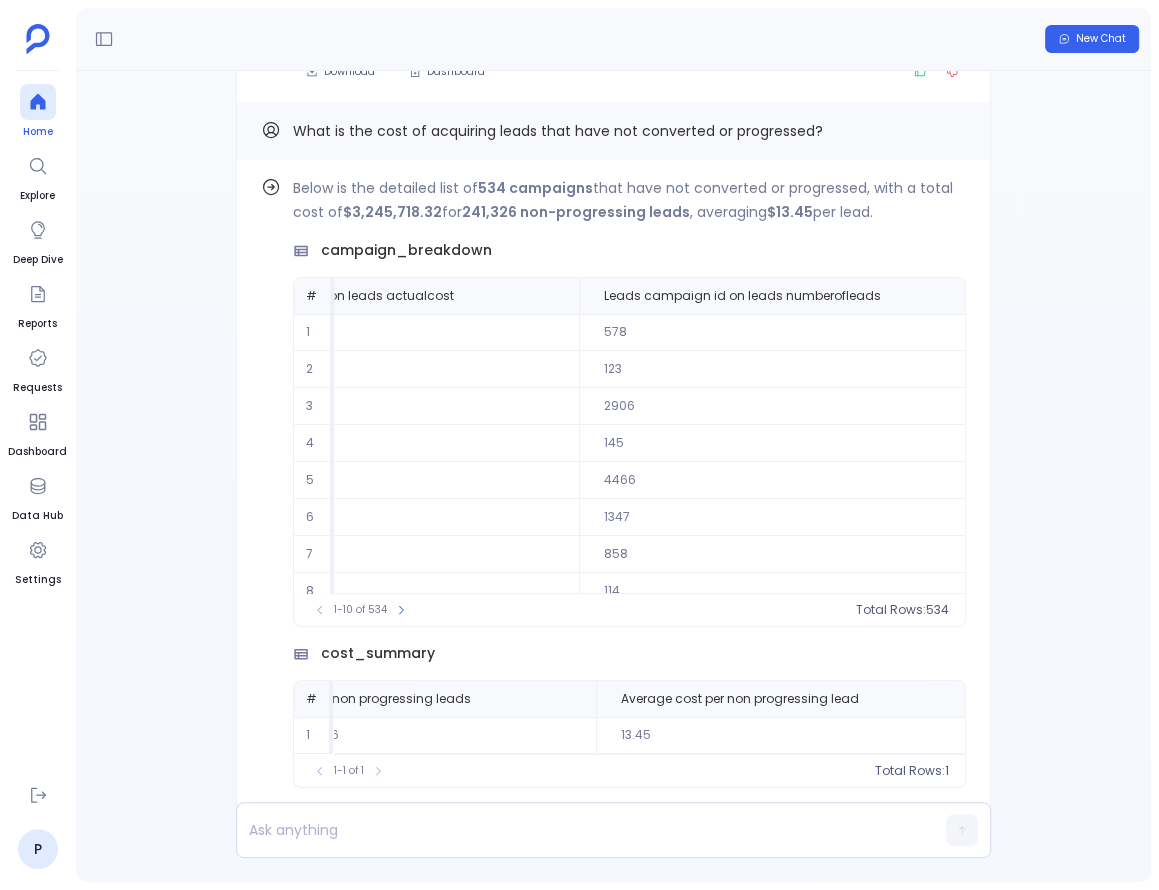 click at bounding box center [38, 102] 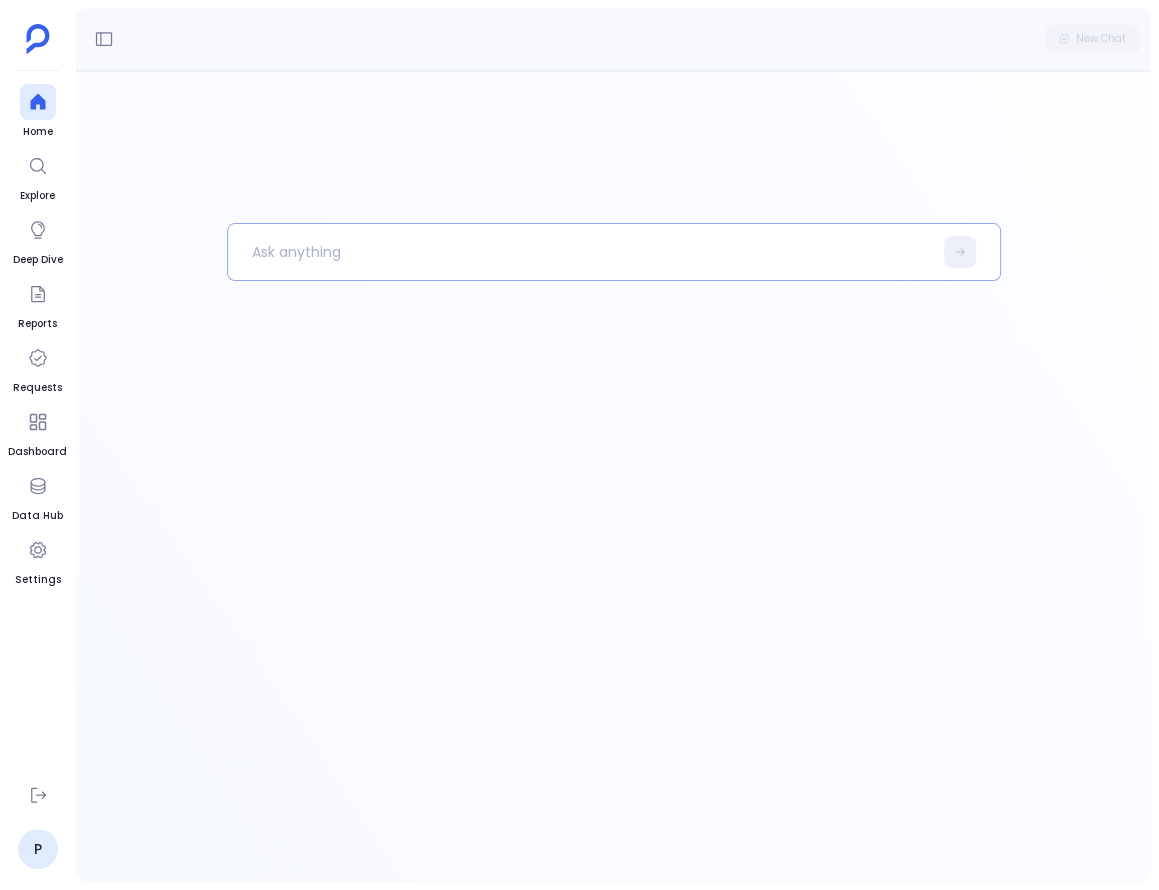 click at bounding box center (580, 252) 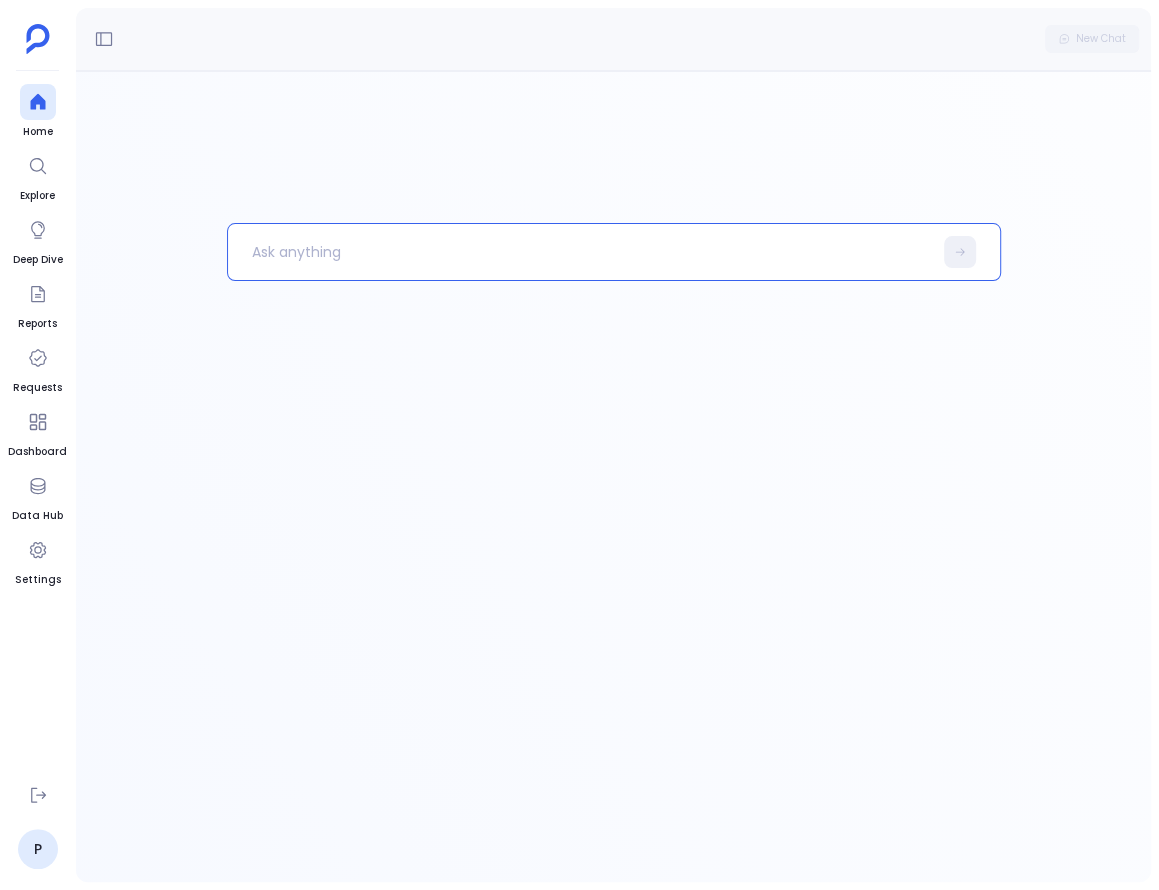 type 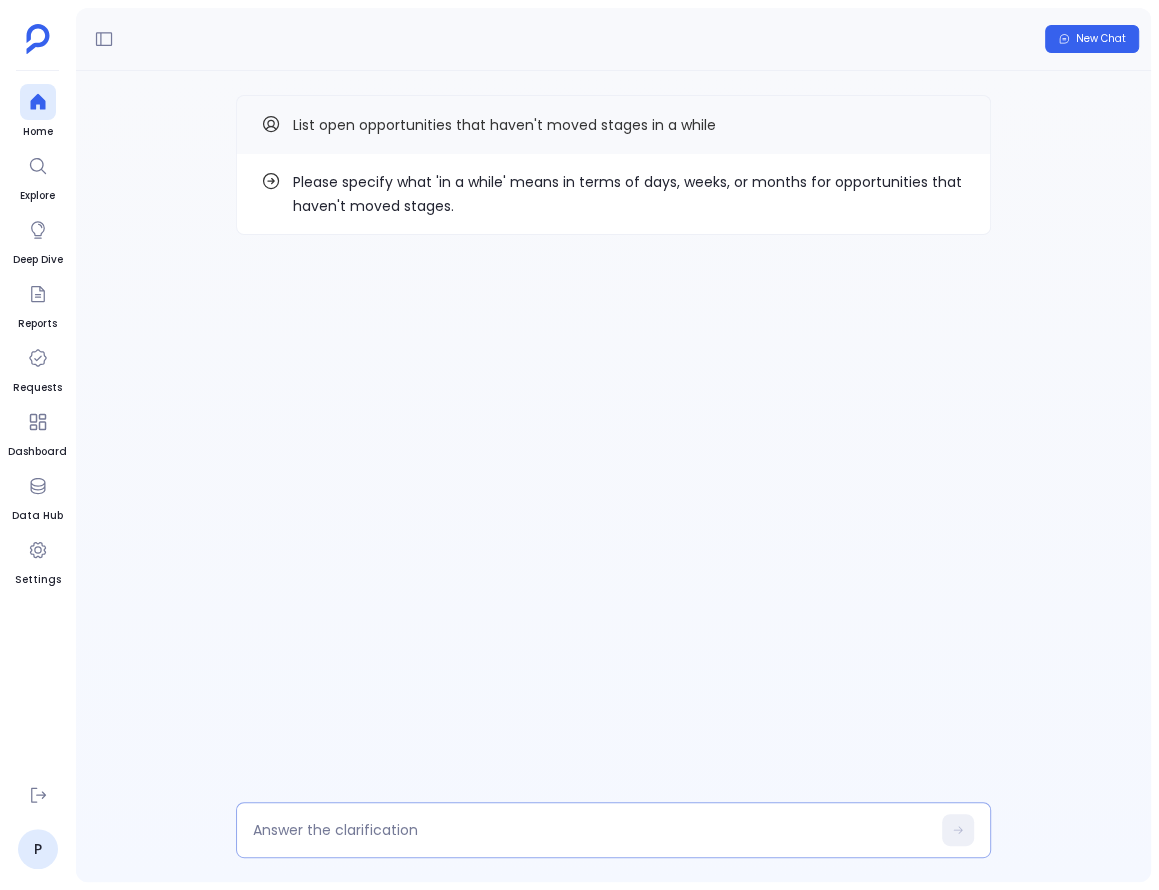 click at bounding box center (591, 830) 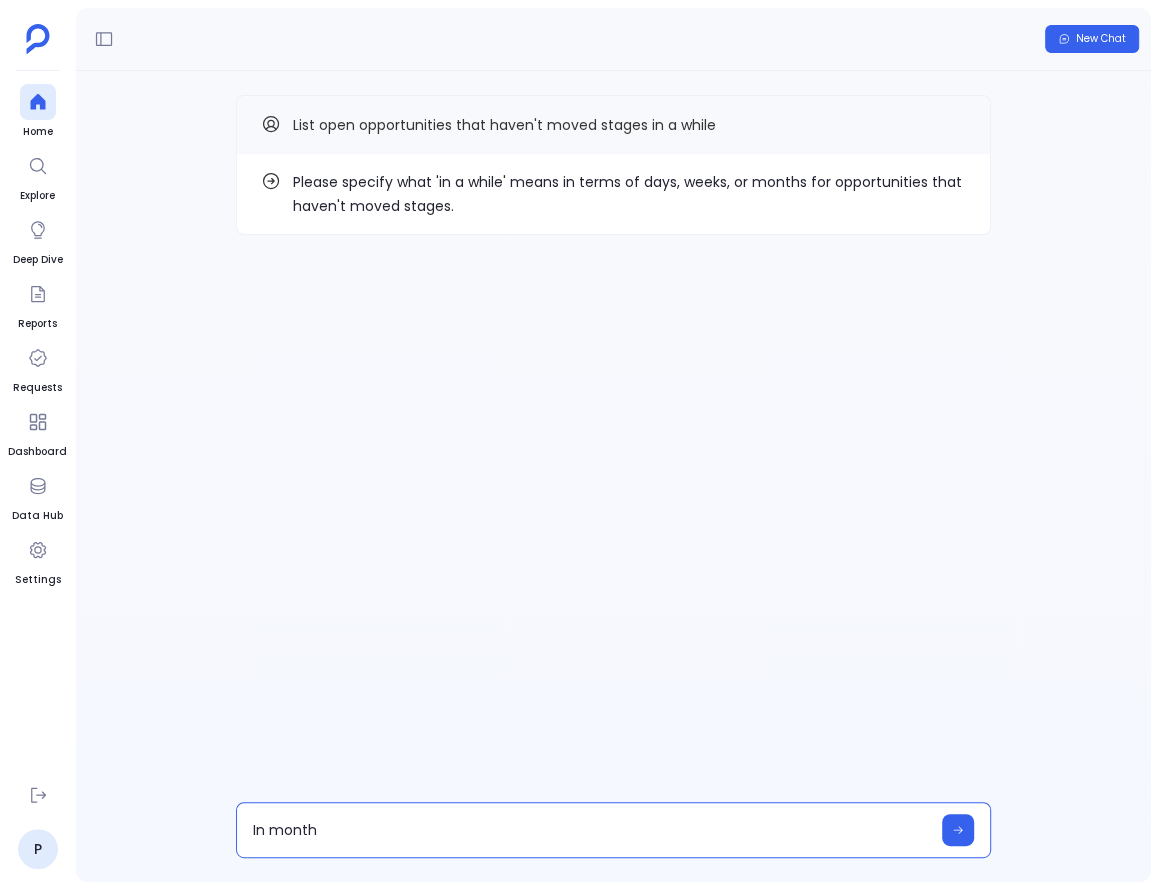 type on "In months" 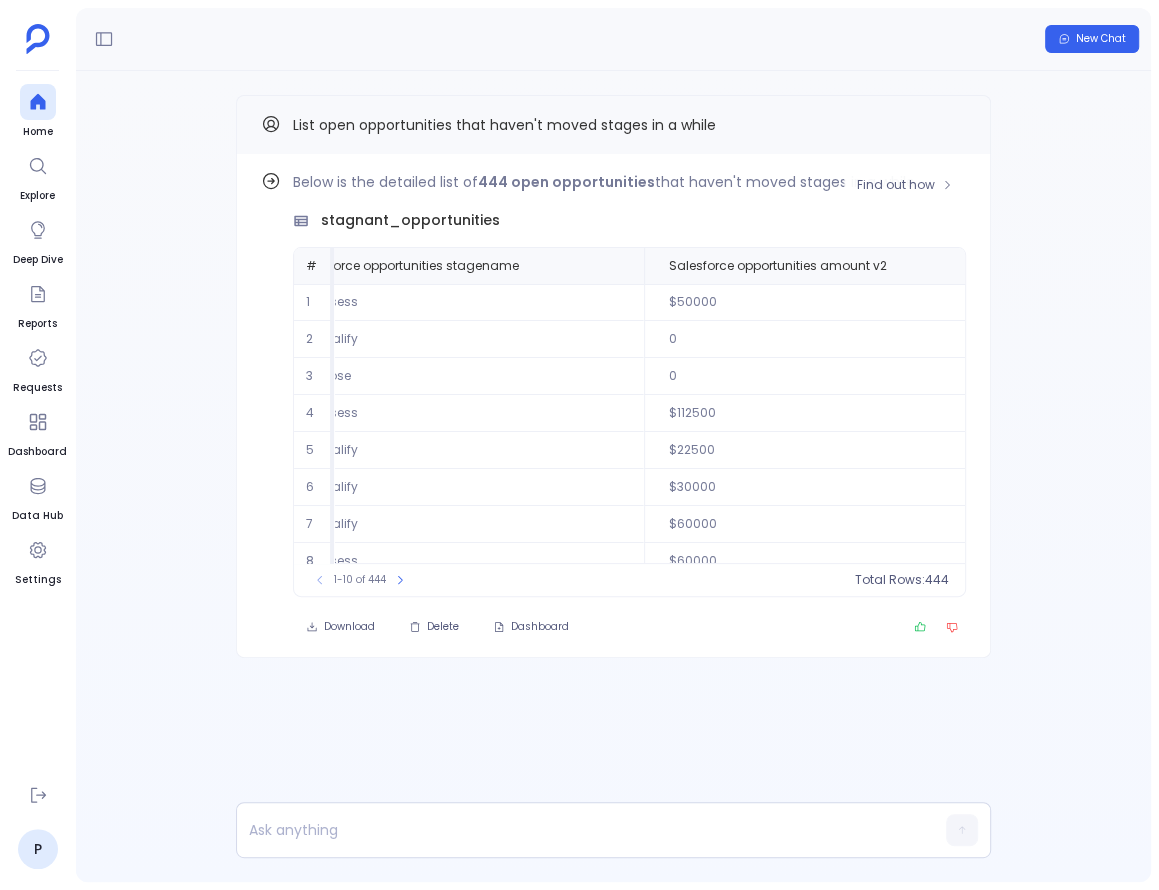 scroll, scrollTop: 0, scrollLeft: 438, axis: horizontal 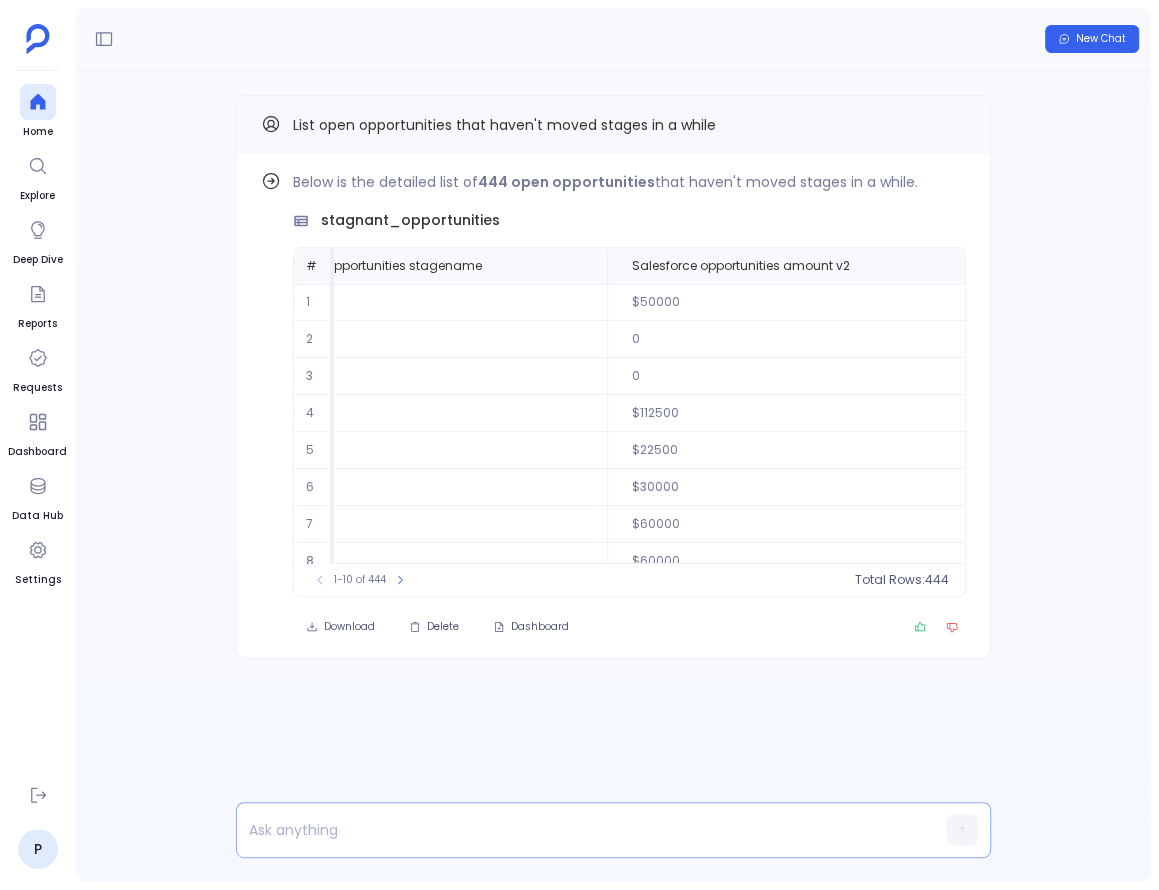 click at bounding box center (575, 830) 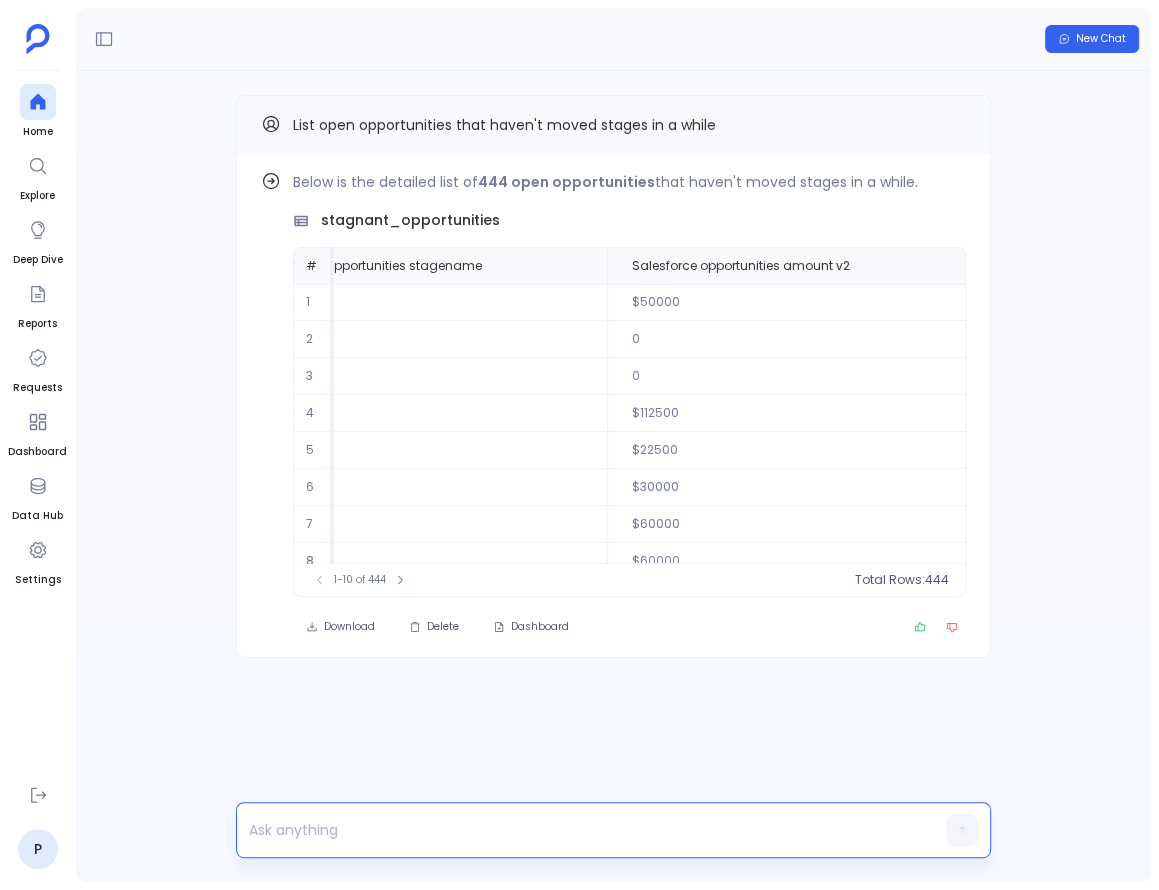 click at bounding box center [575, 830] 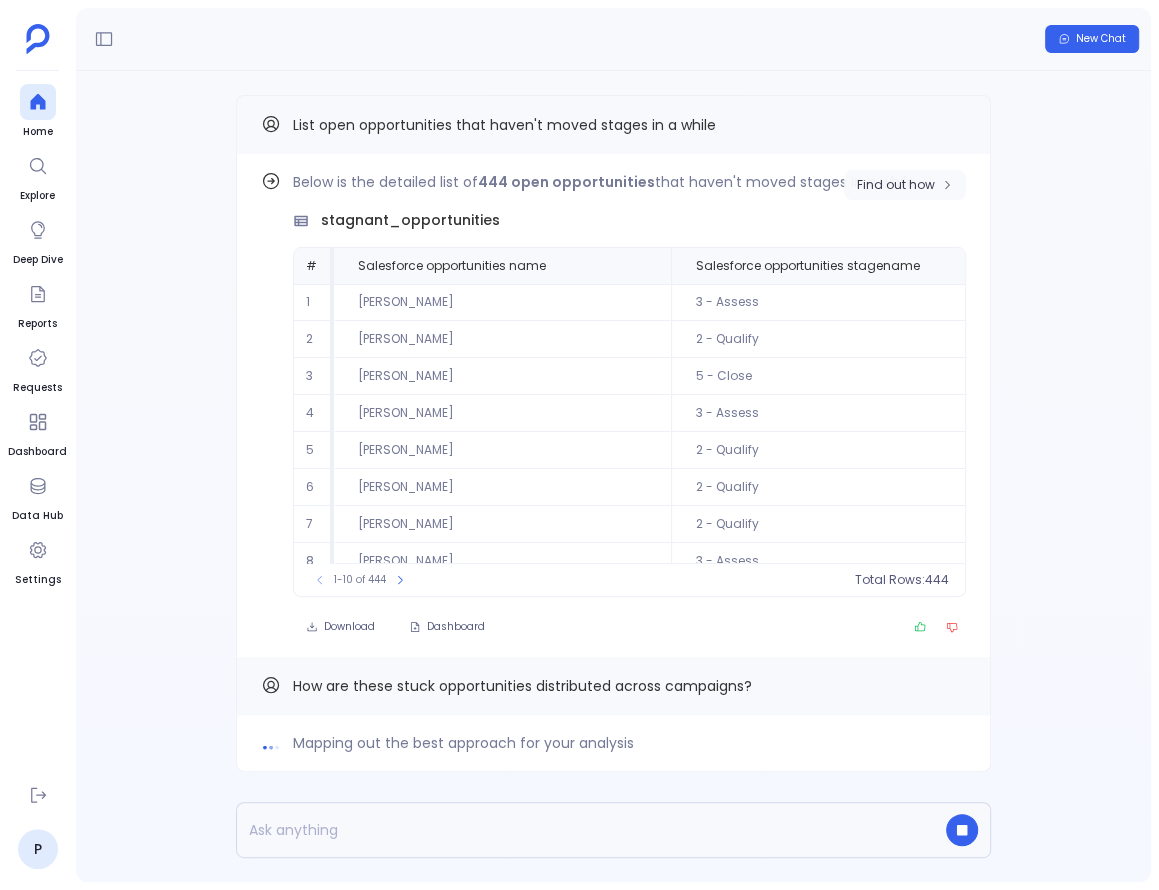 click on "Find out how" at bounding box center (896, 185) 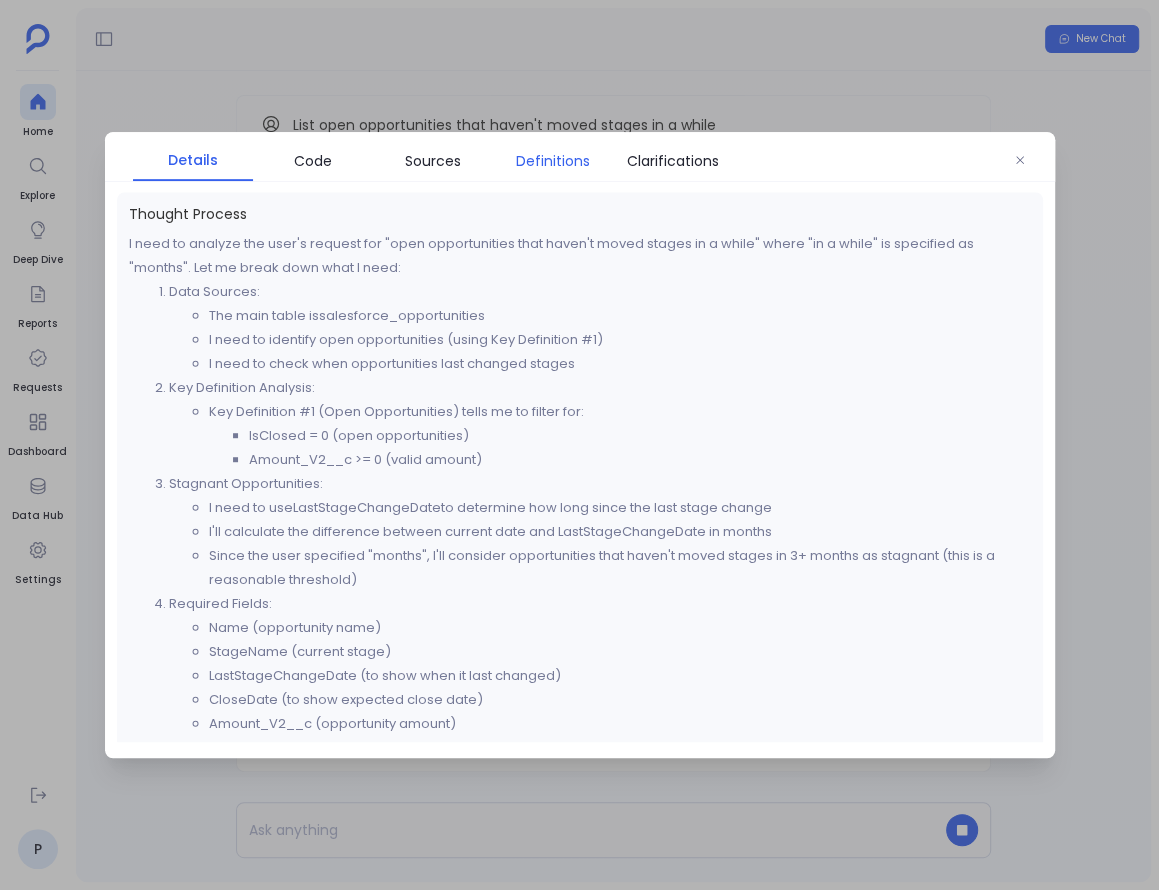click on "Definitions" at bounding box center (553, 161) 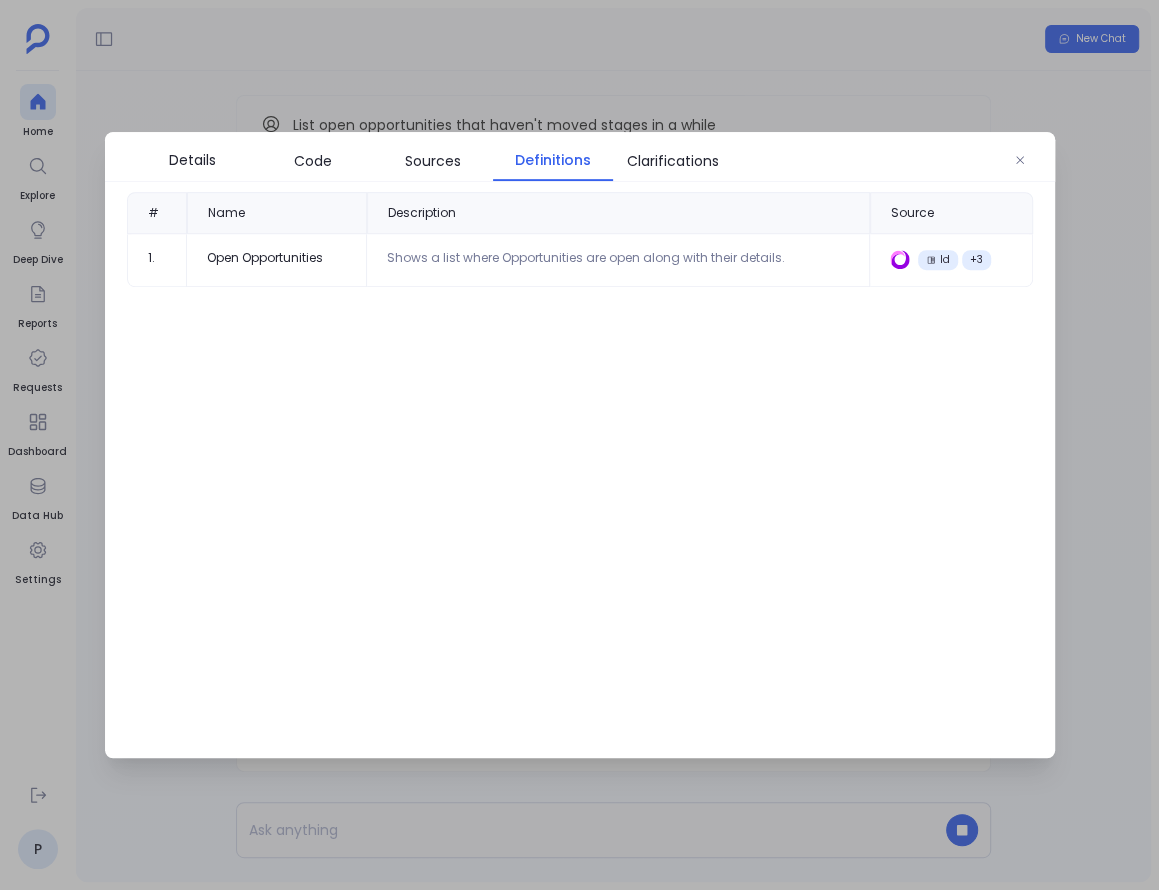 click at bounding box center (579, 445) 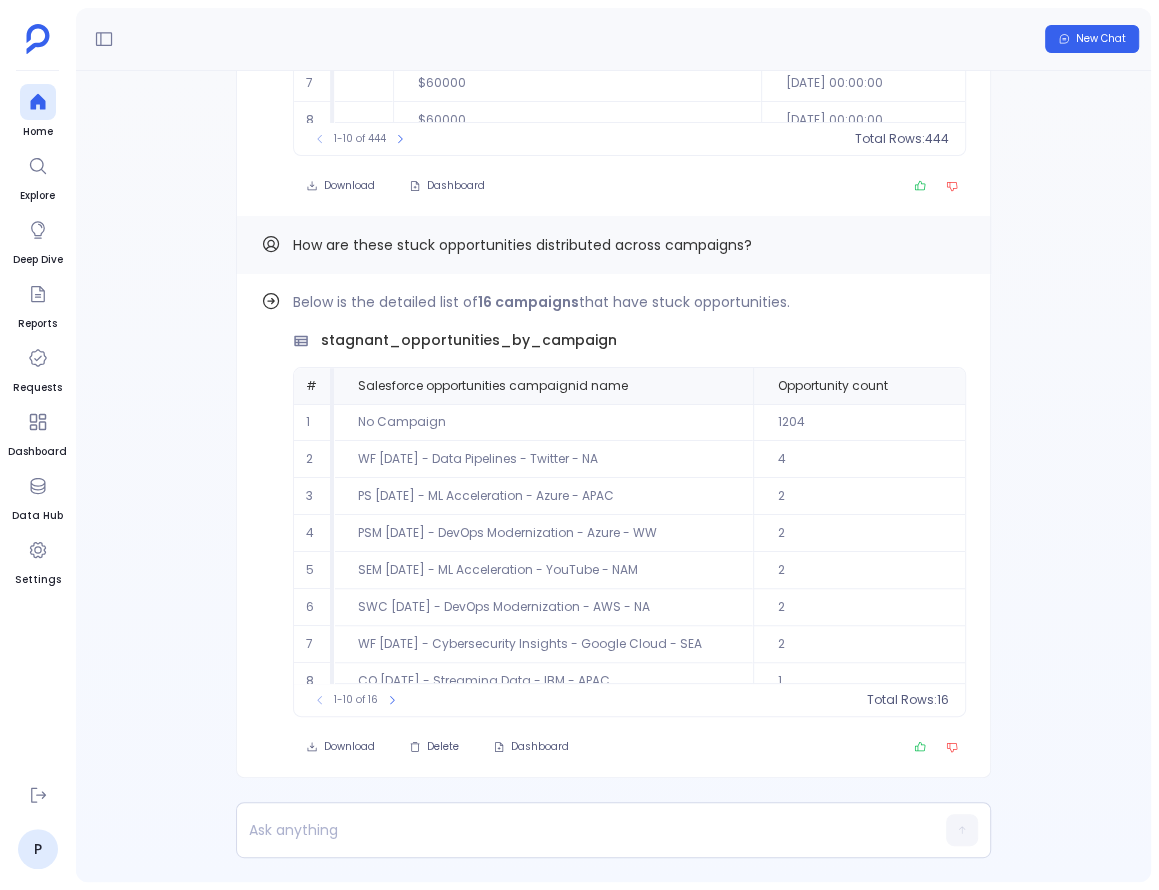 scroll, scrollTop: 0, scrollLeft: 758, axis: horizontal 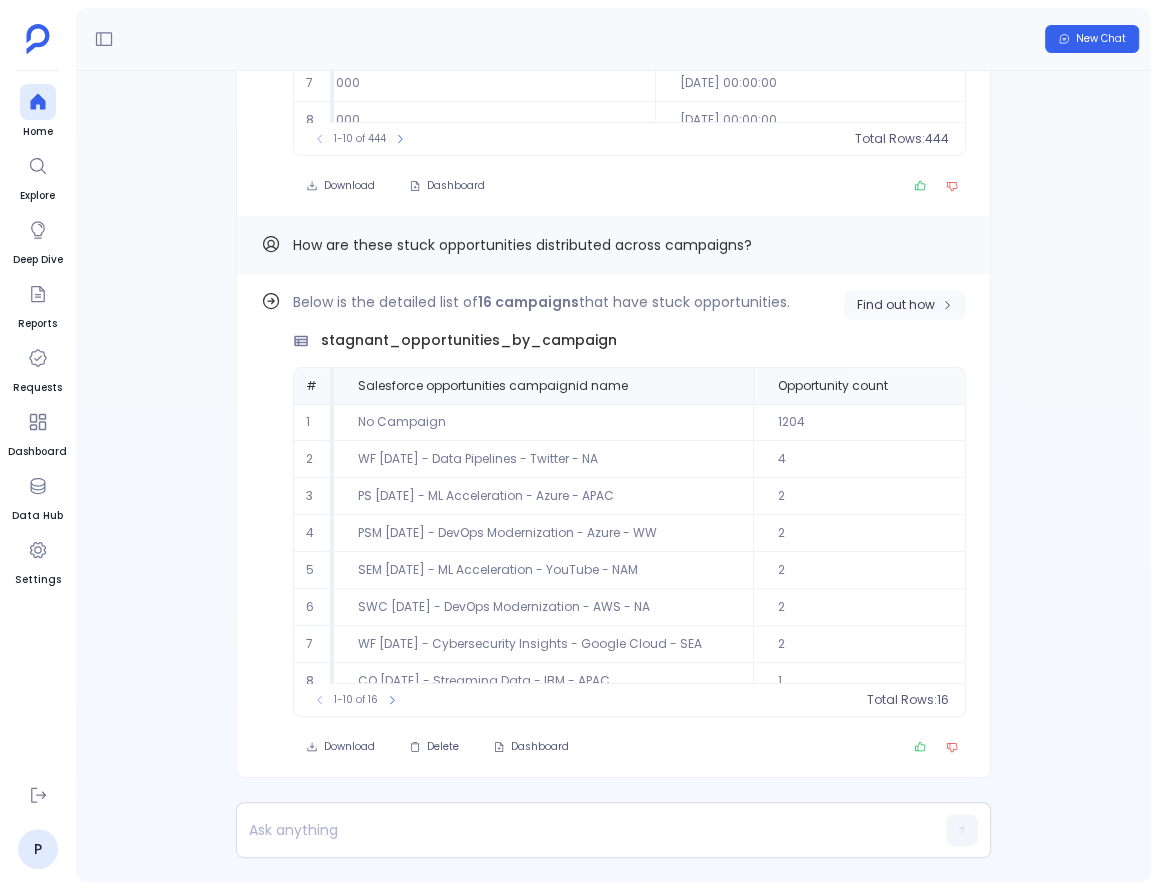 click on "Find out how" at bounding box center [896, 305] 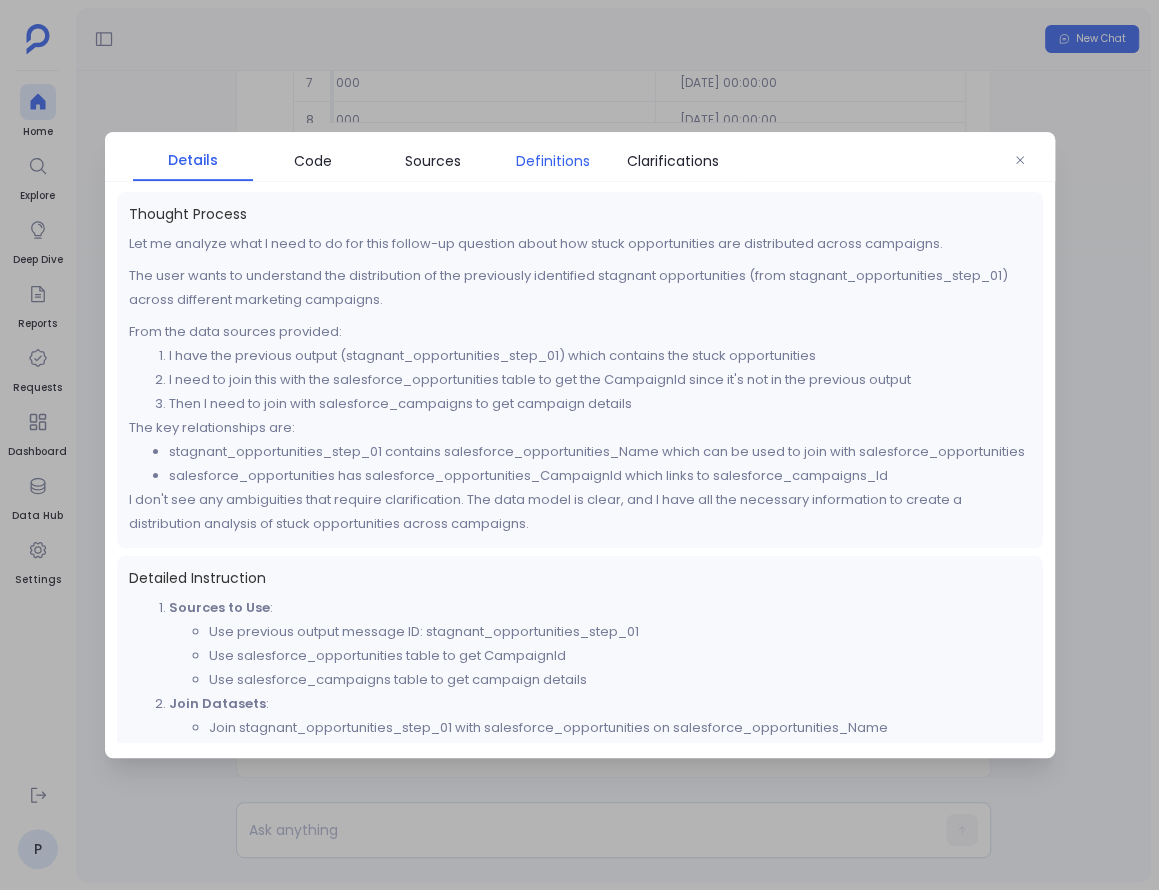 click on "Definitions" at bounding box center (553, 161) 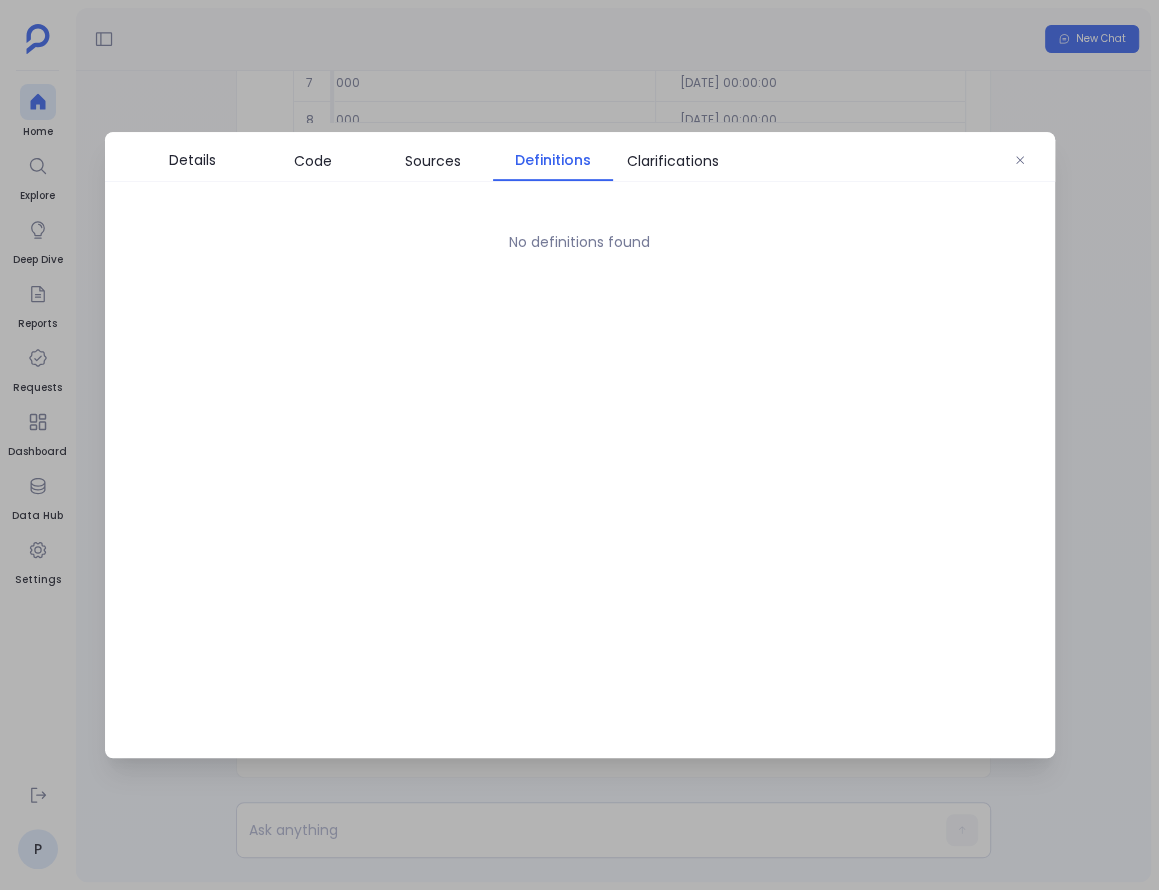 click at bounding box center (579, 445) 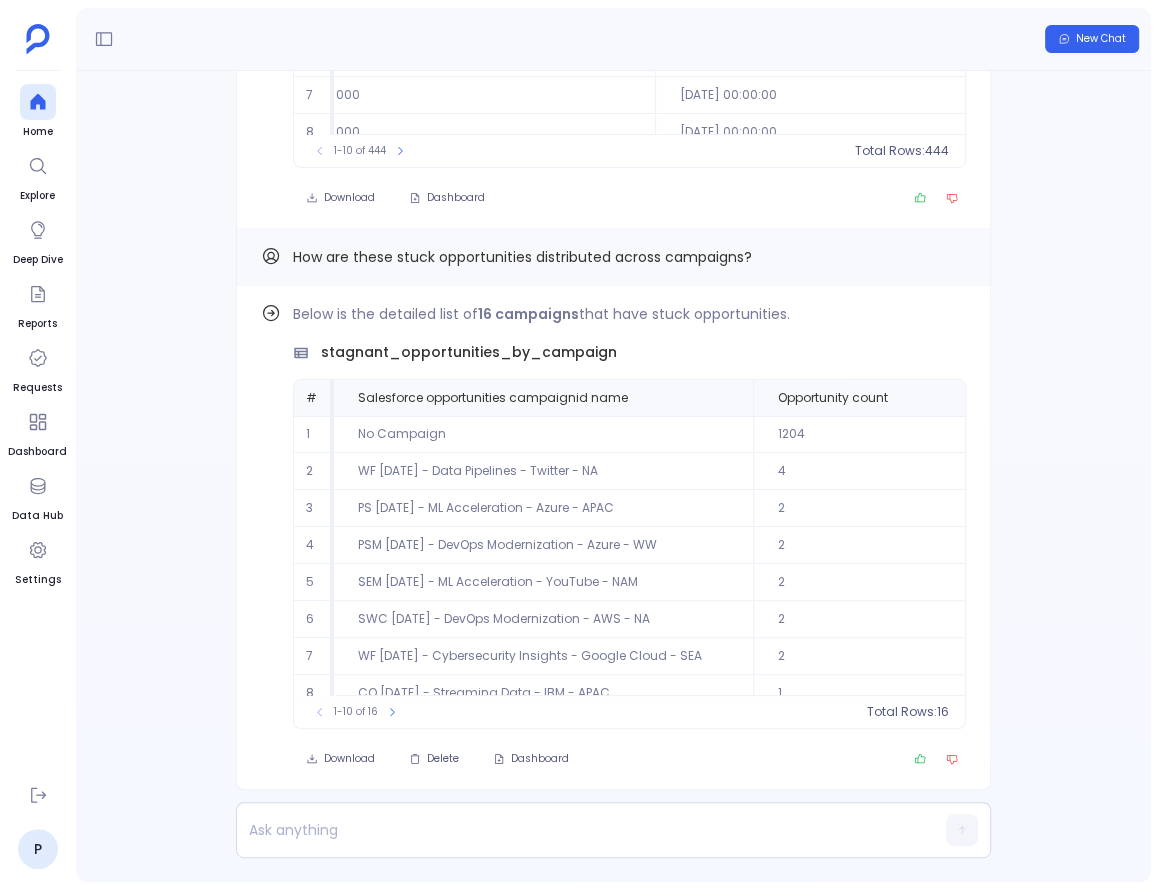 scroll, scrollTop: 0, scrollLeft: 0, axis: both 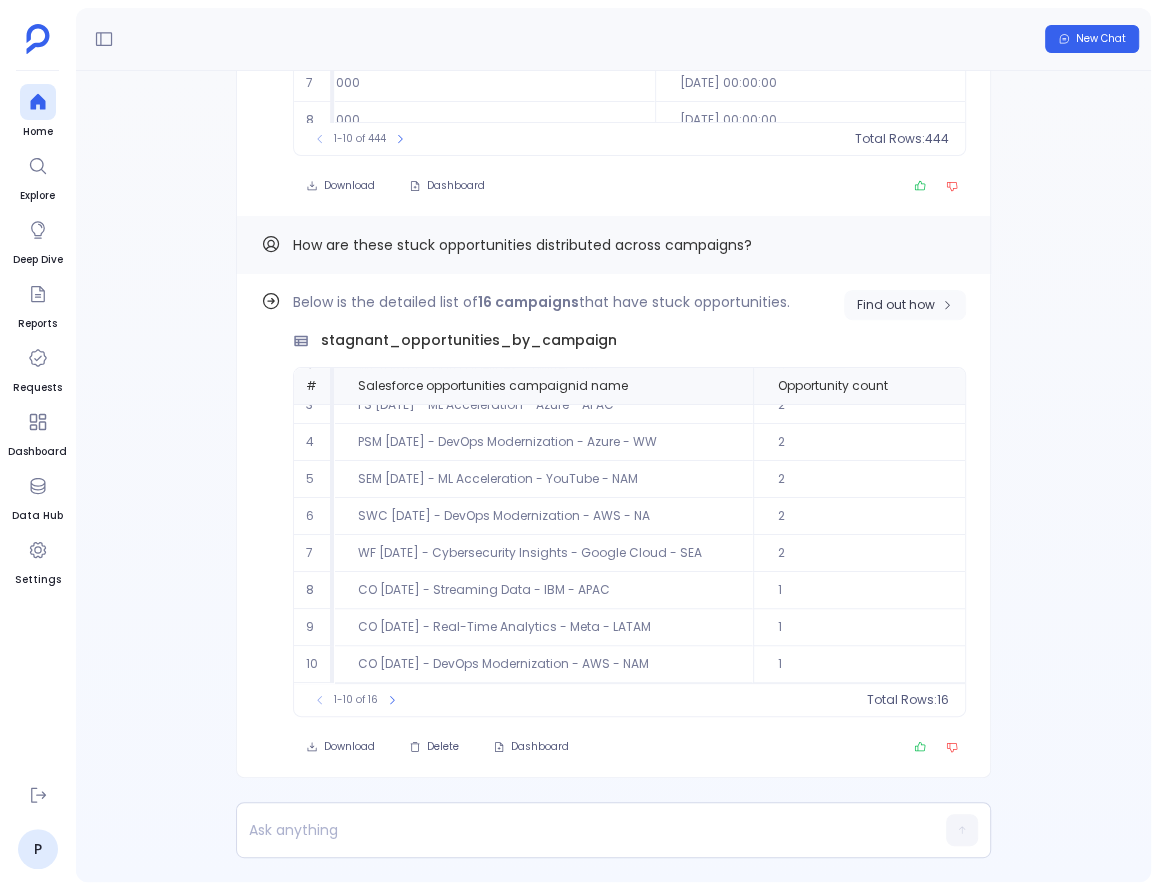 click on "Find out how" at bounding box center (896, 305) 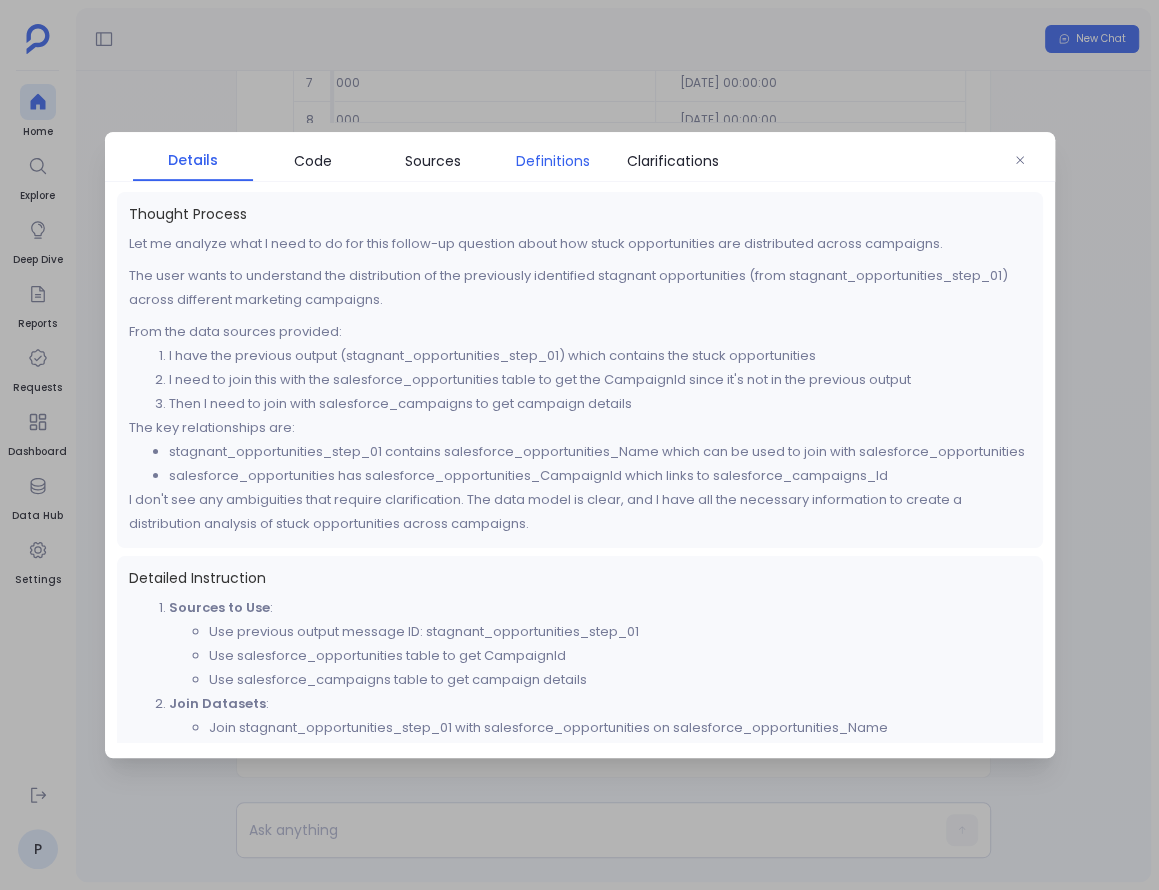 click on "Definitions" at bounding box center (553, 161) 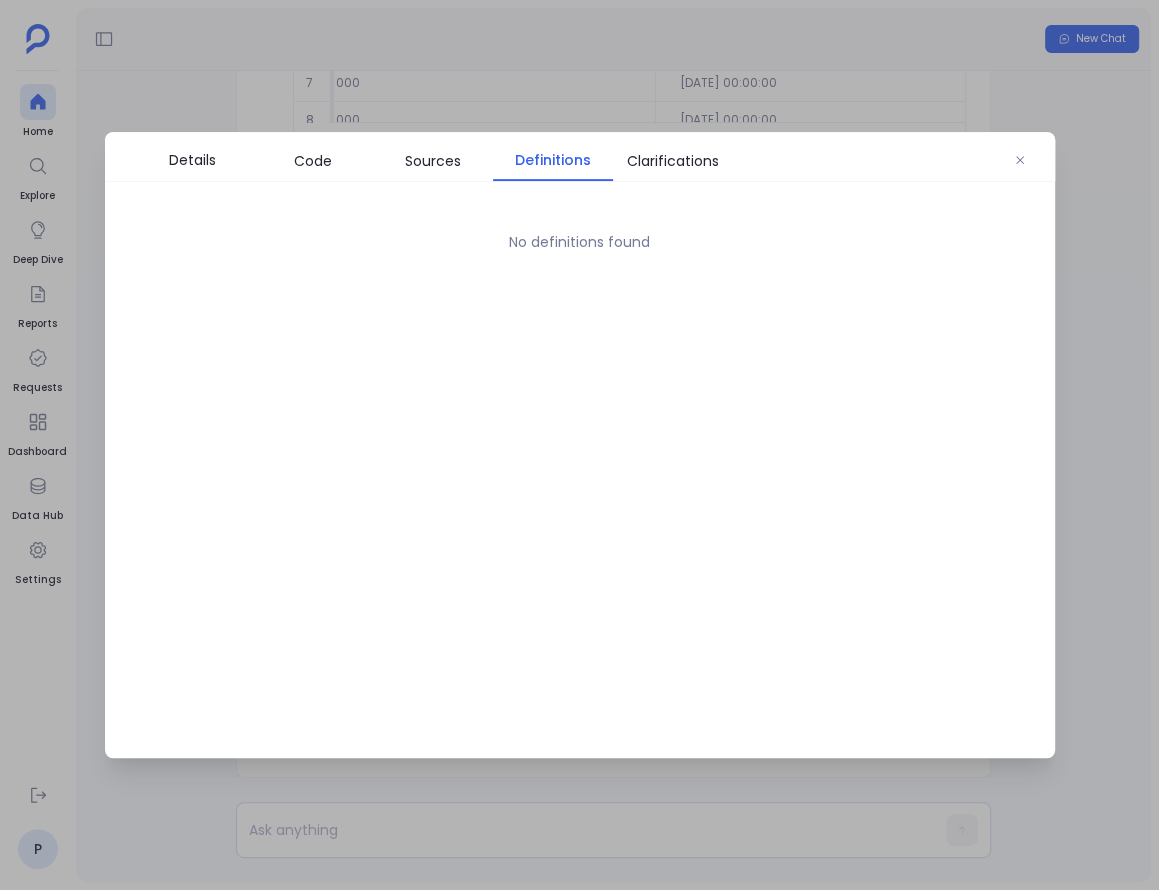 click at bounding box center [579, 445] 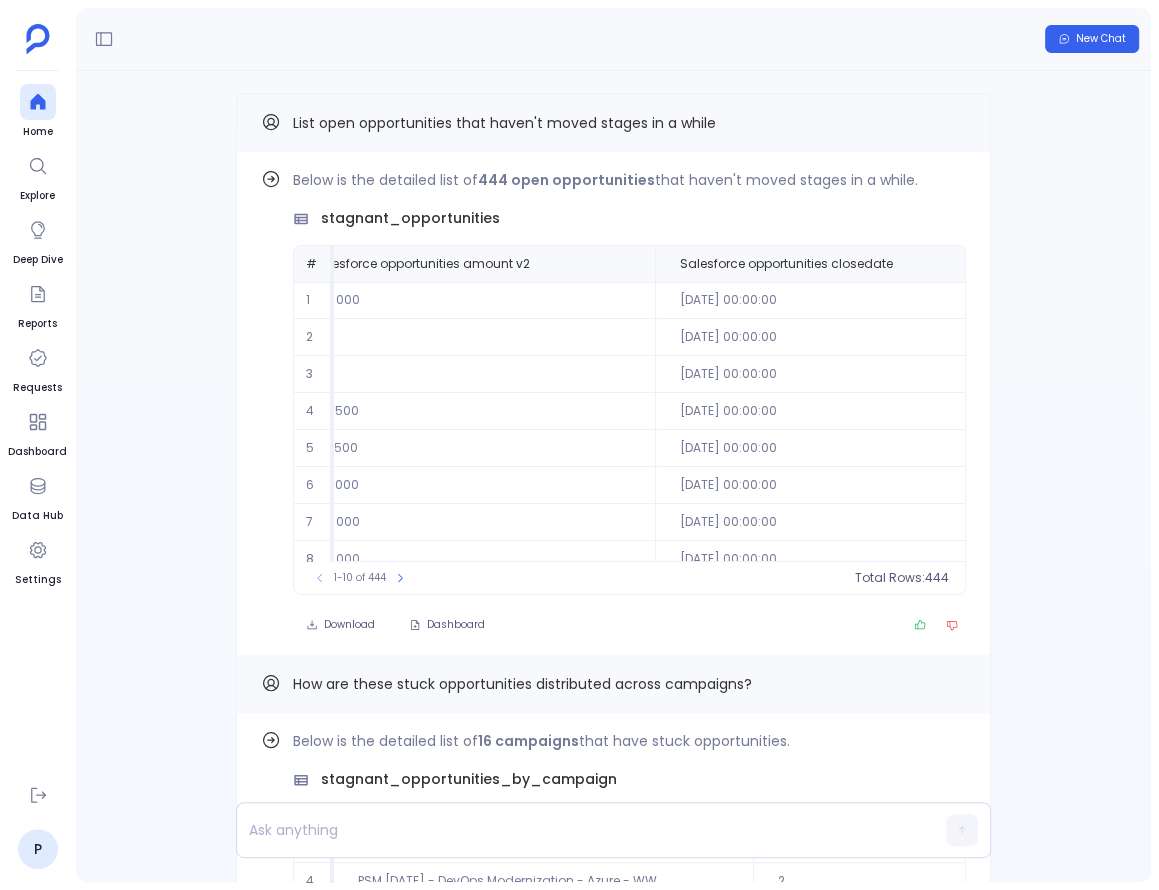 scroll, scrollTop: 0, scrollLeft: 0, axis: both 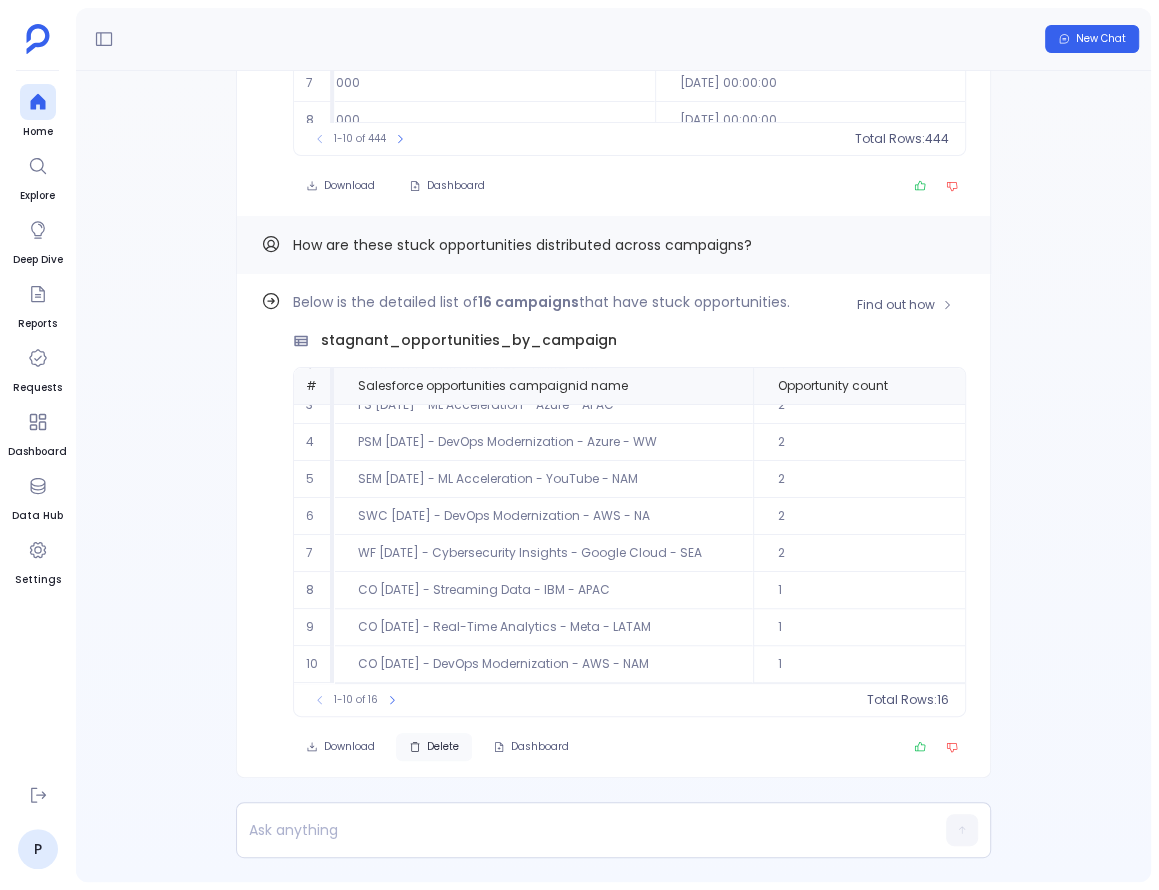 click on "Delete" at bounding box center (443, 747) 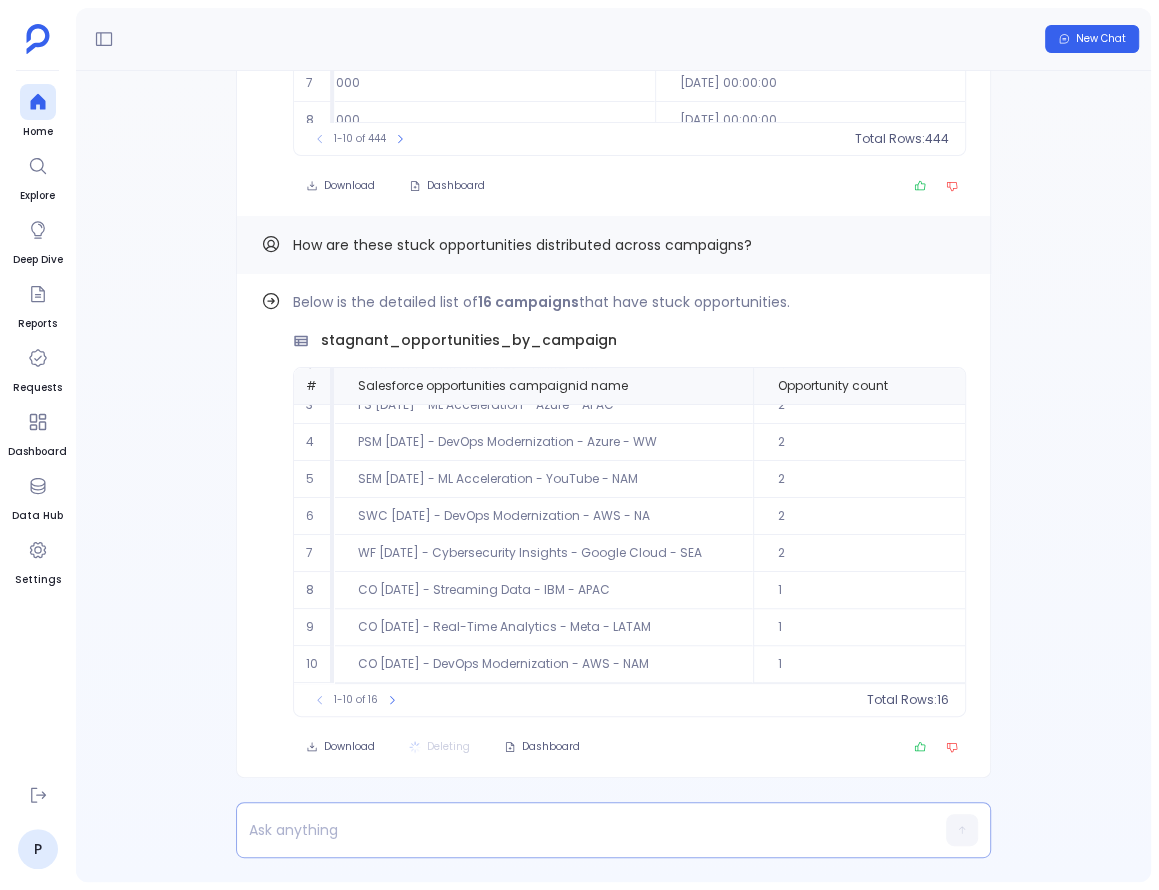 click at bounding box center (575, 830) 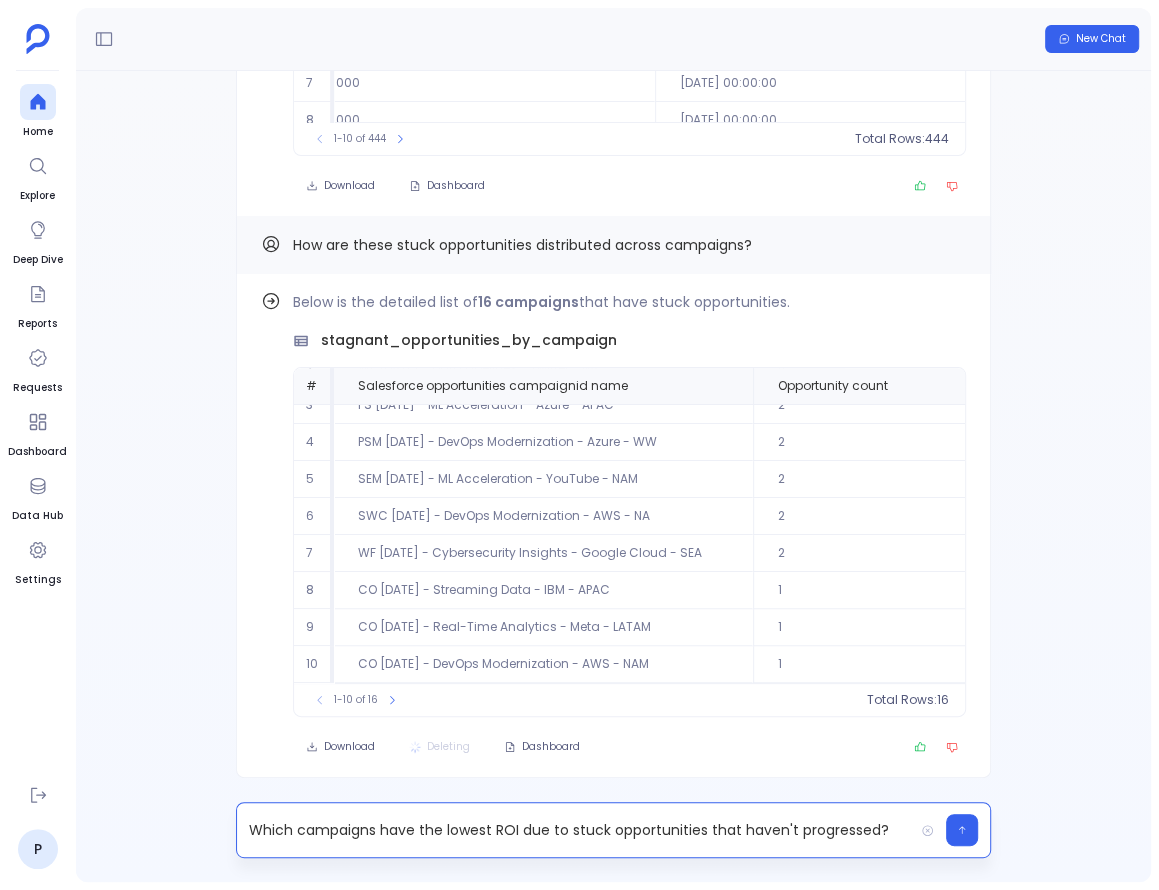 scroll, scrollTop: 0, scrollLeft: 0, axis: both 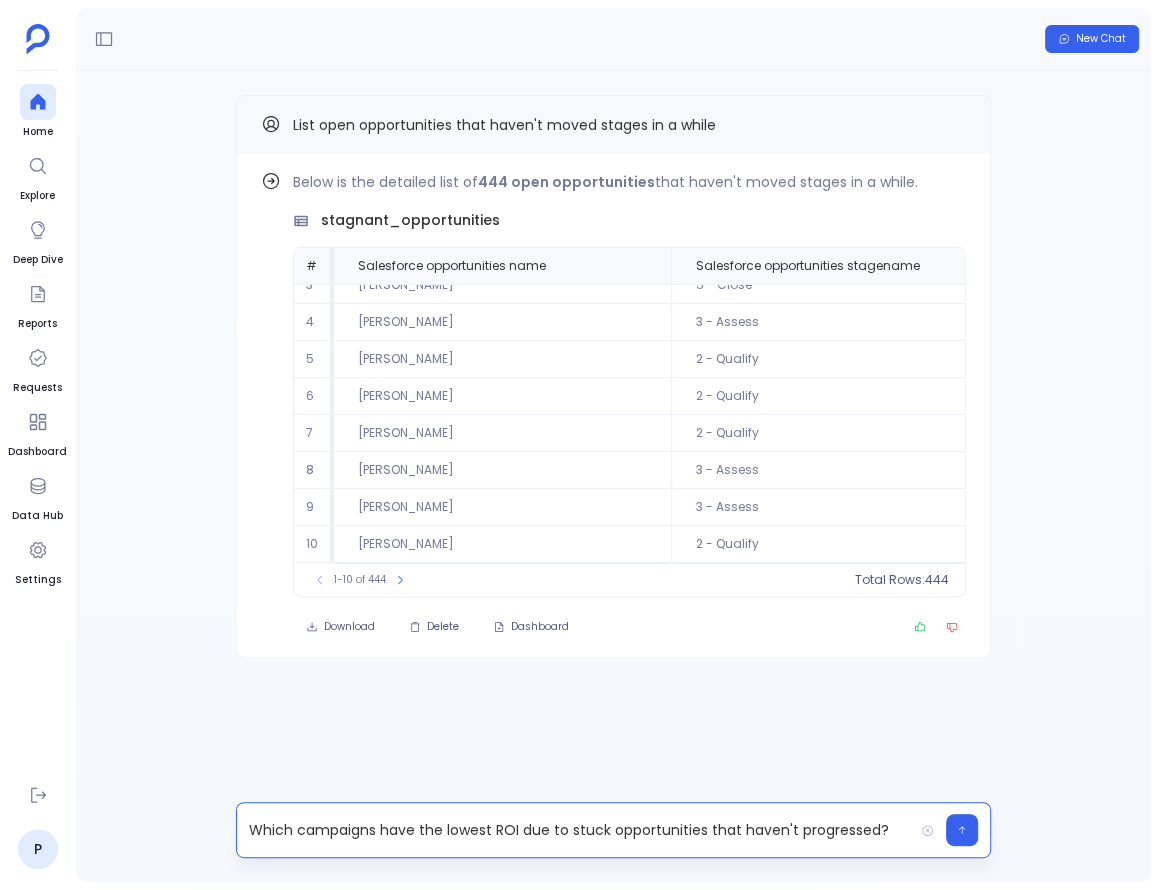 click on "Which campaigns have the lowest ROI due to stuck opportunities that haven't progressed?" at bounding box center [575, 830] 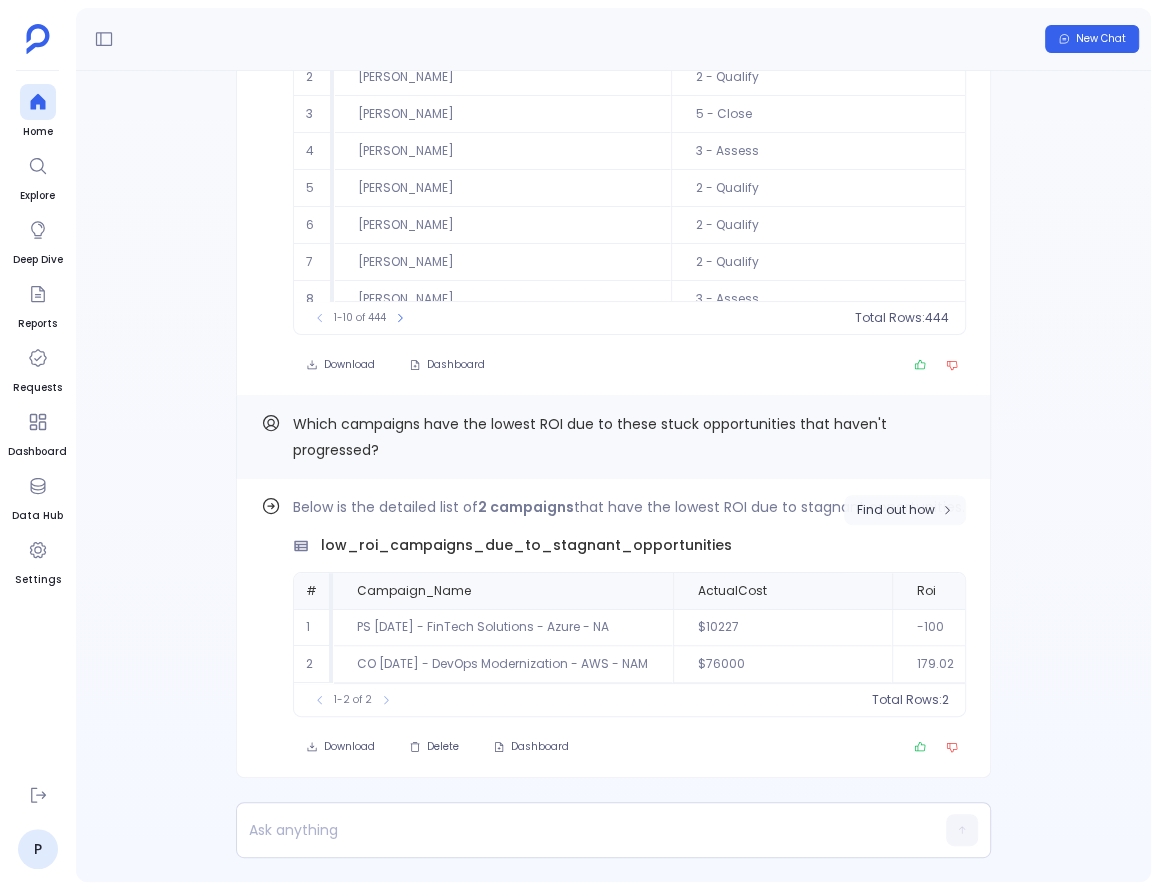 click on "Find out how" at bounding box center (905, 510) 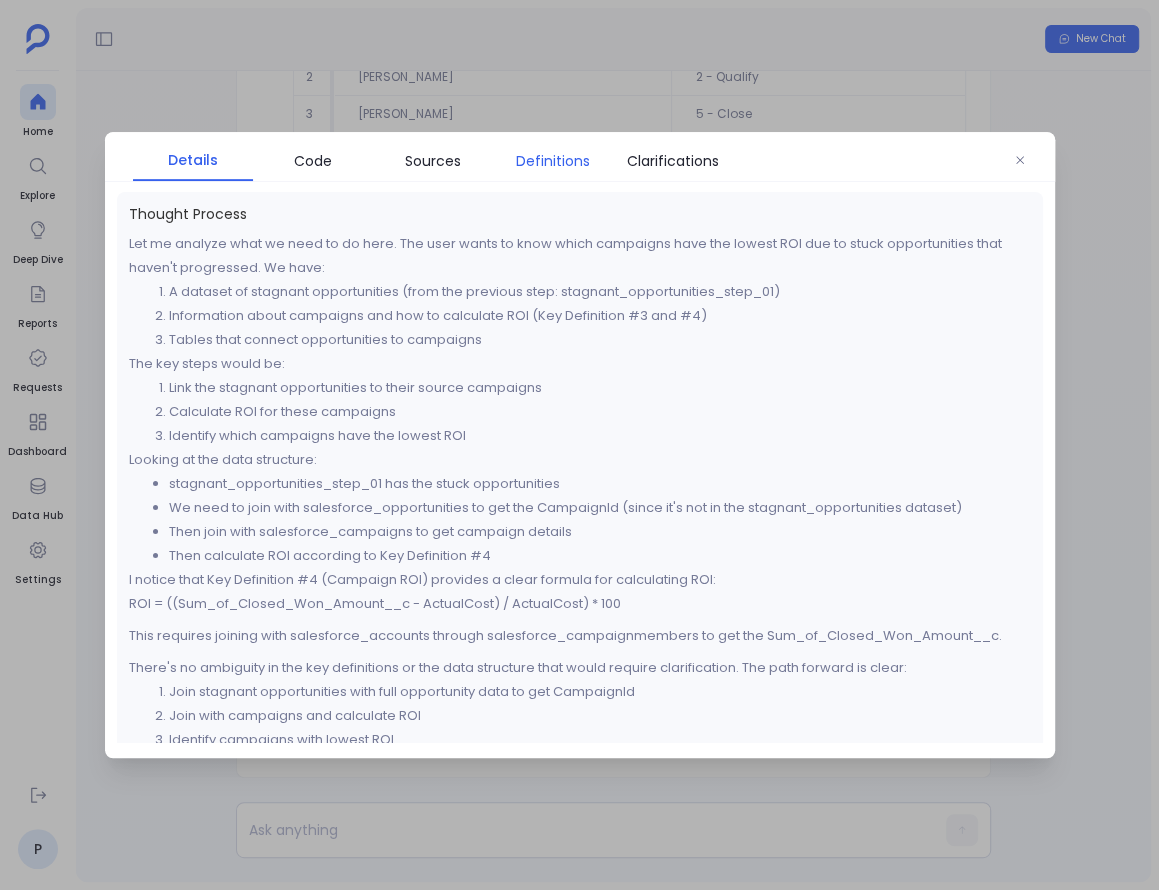 click on "Definitions" at bounding box center (553, 161) 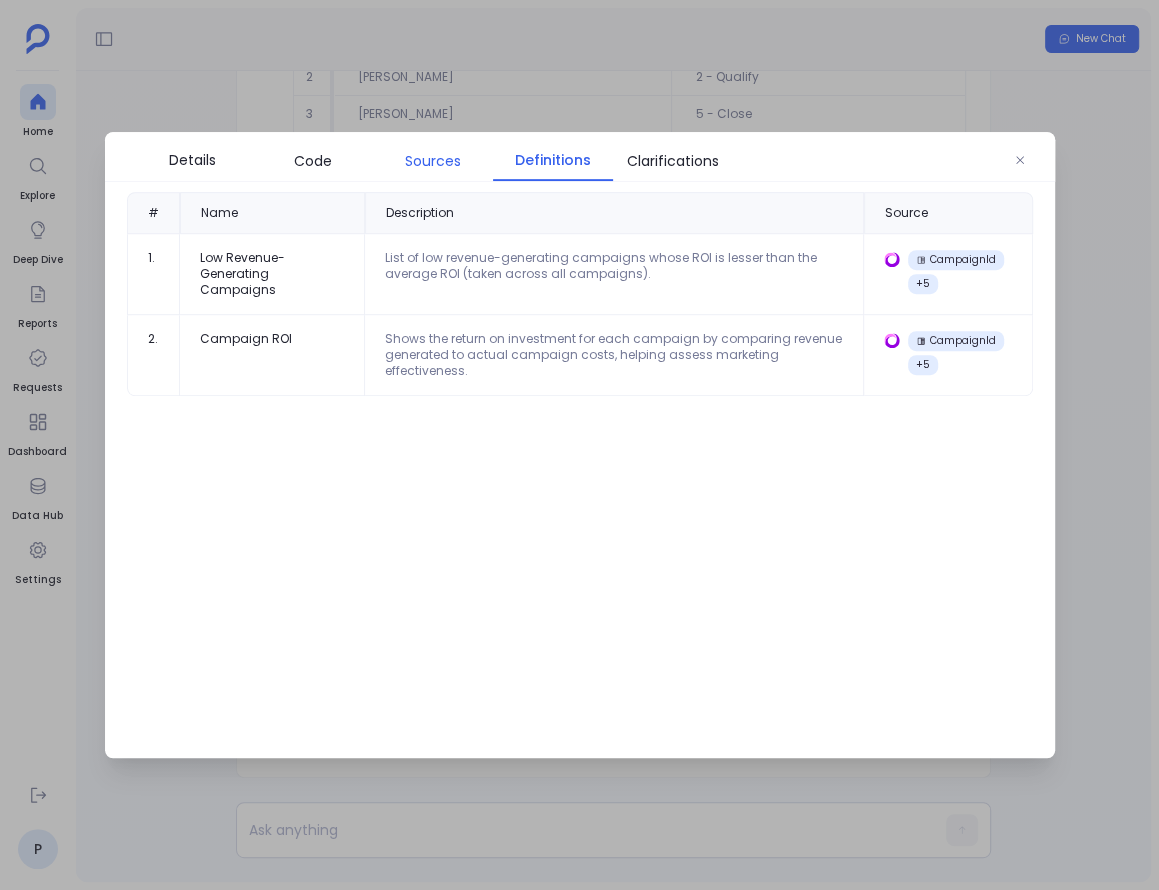 click on "Sources" at bounding box center [433, 161] 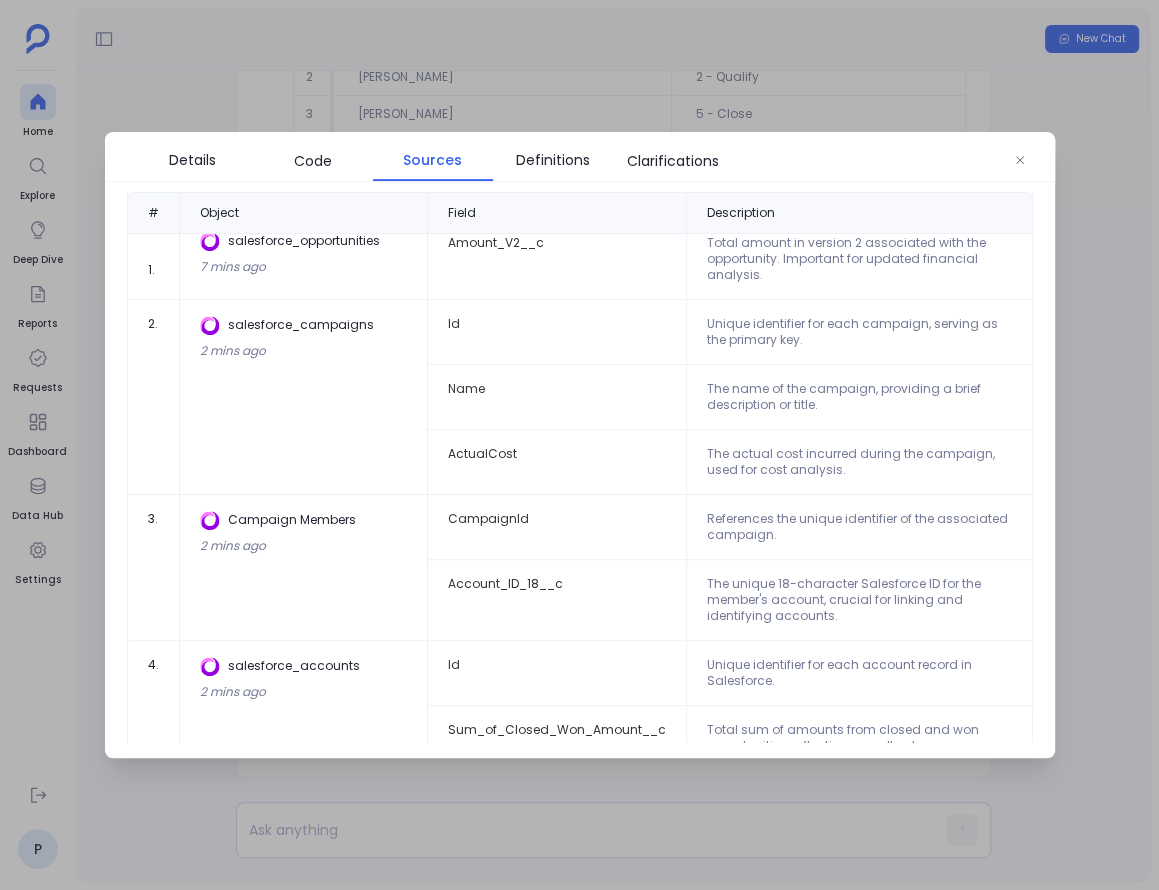 scroll, scrollTop: 0, scrollLeft: 0, axis: both 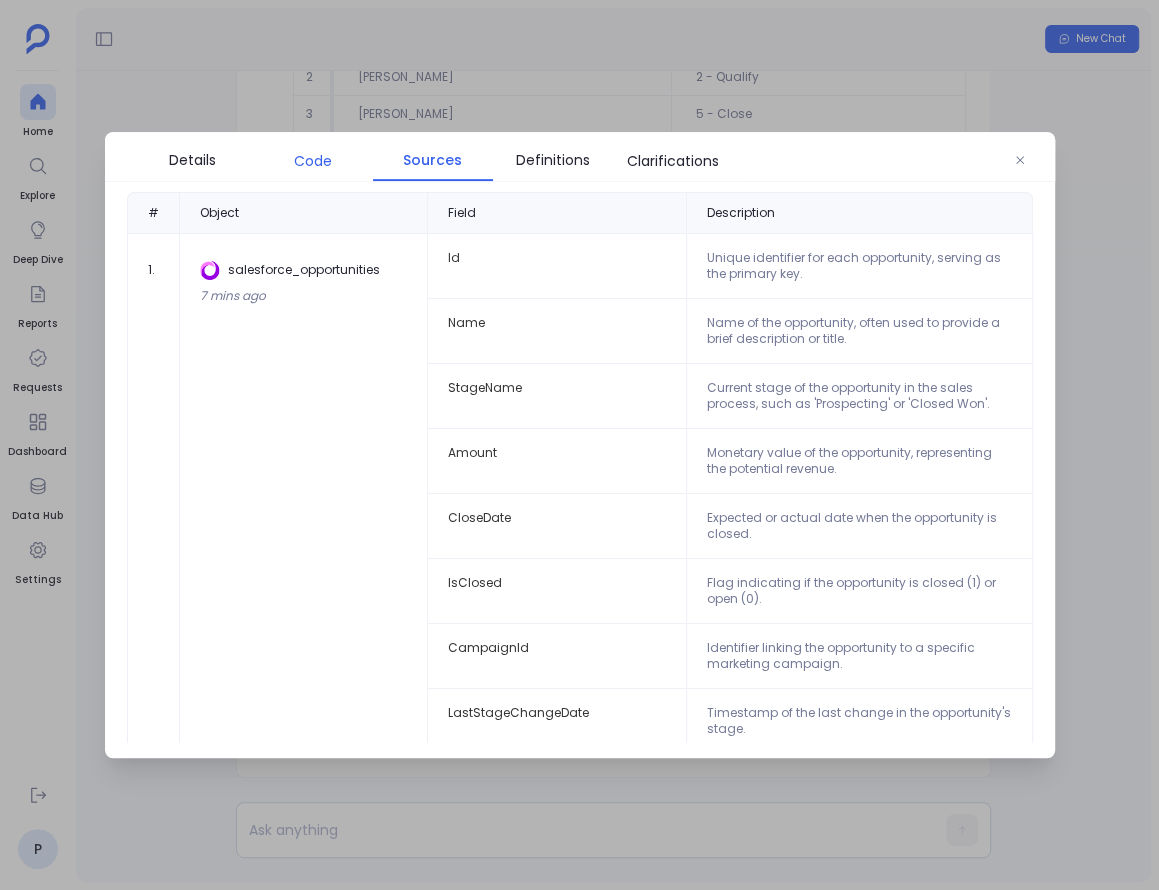 click on "Code" at bounding box center [313, 161] 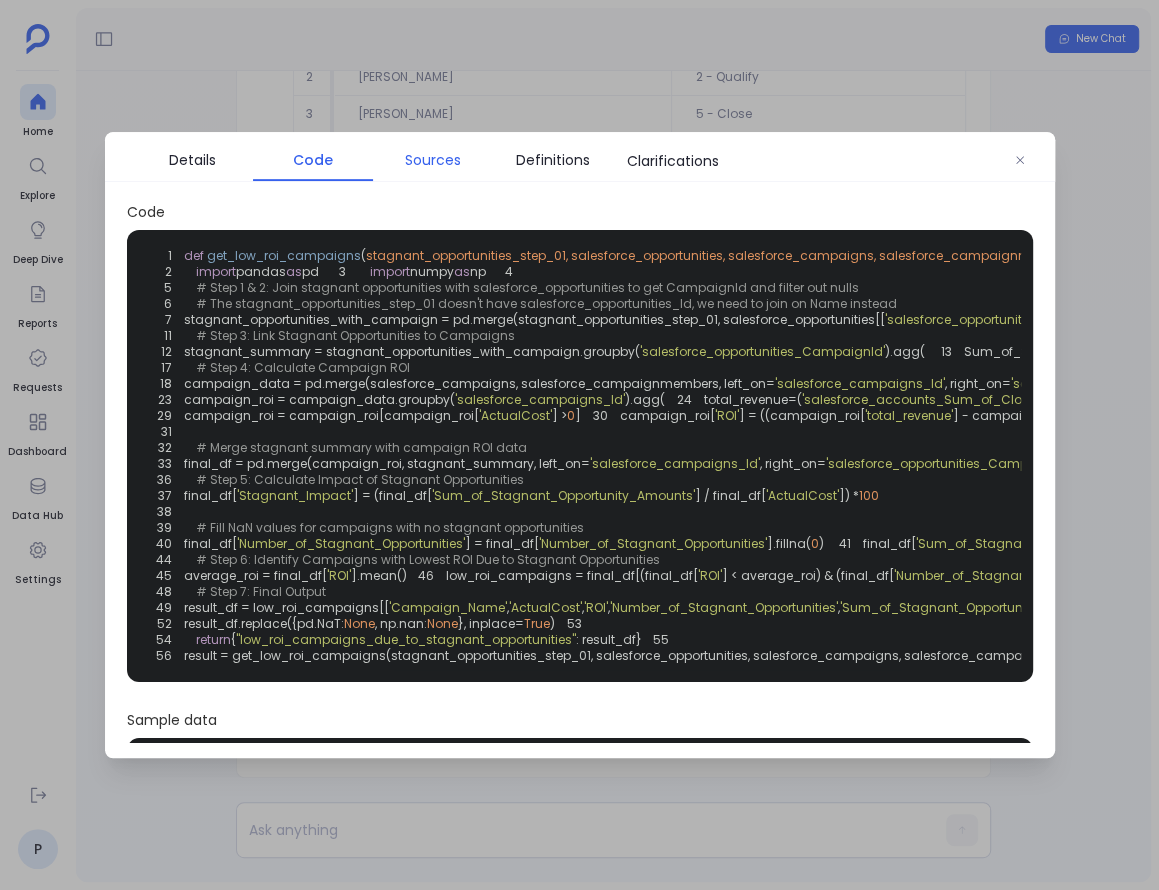 click on "Sources" at bounding box center (433, 160) 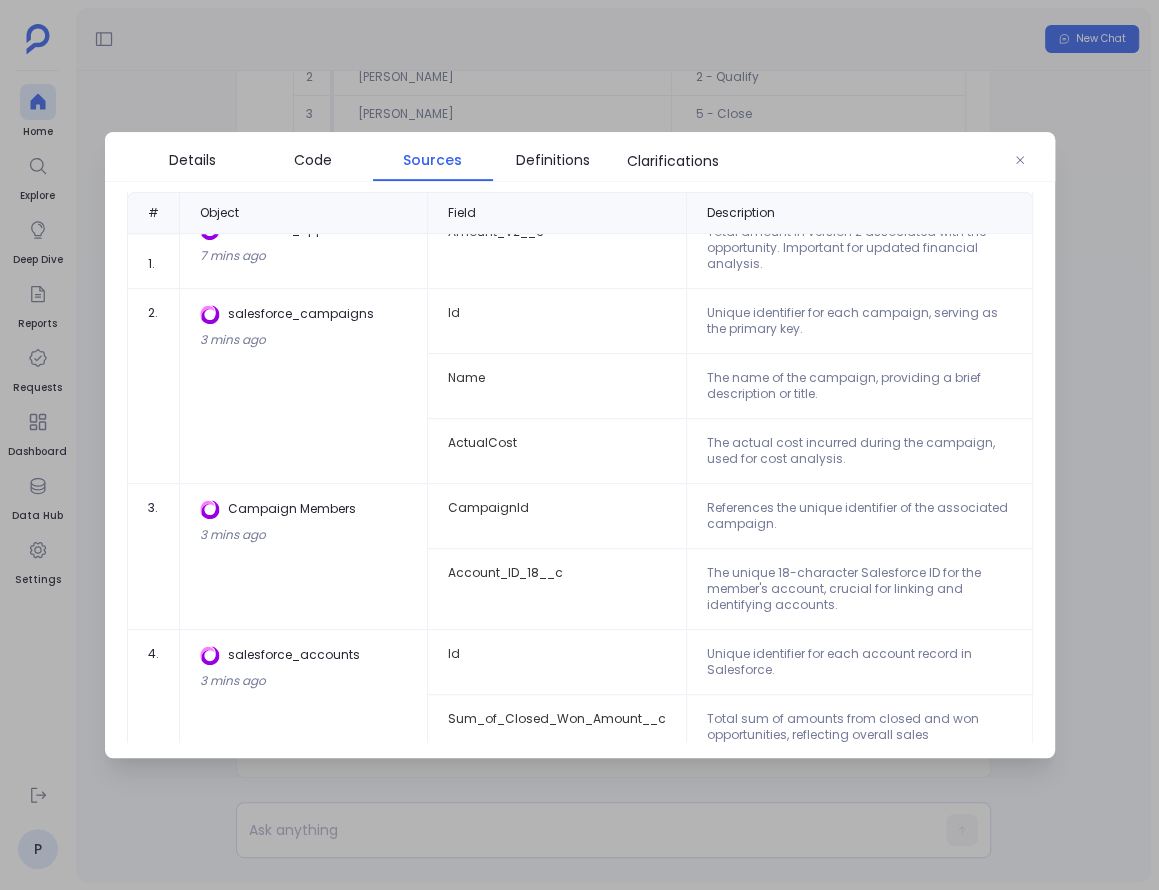 scroll, scrollTop: 0, scrollLeft: 0, axis: both 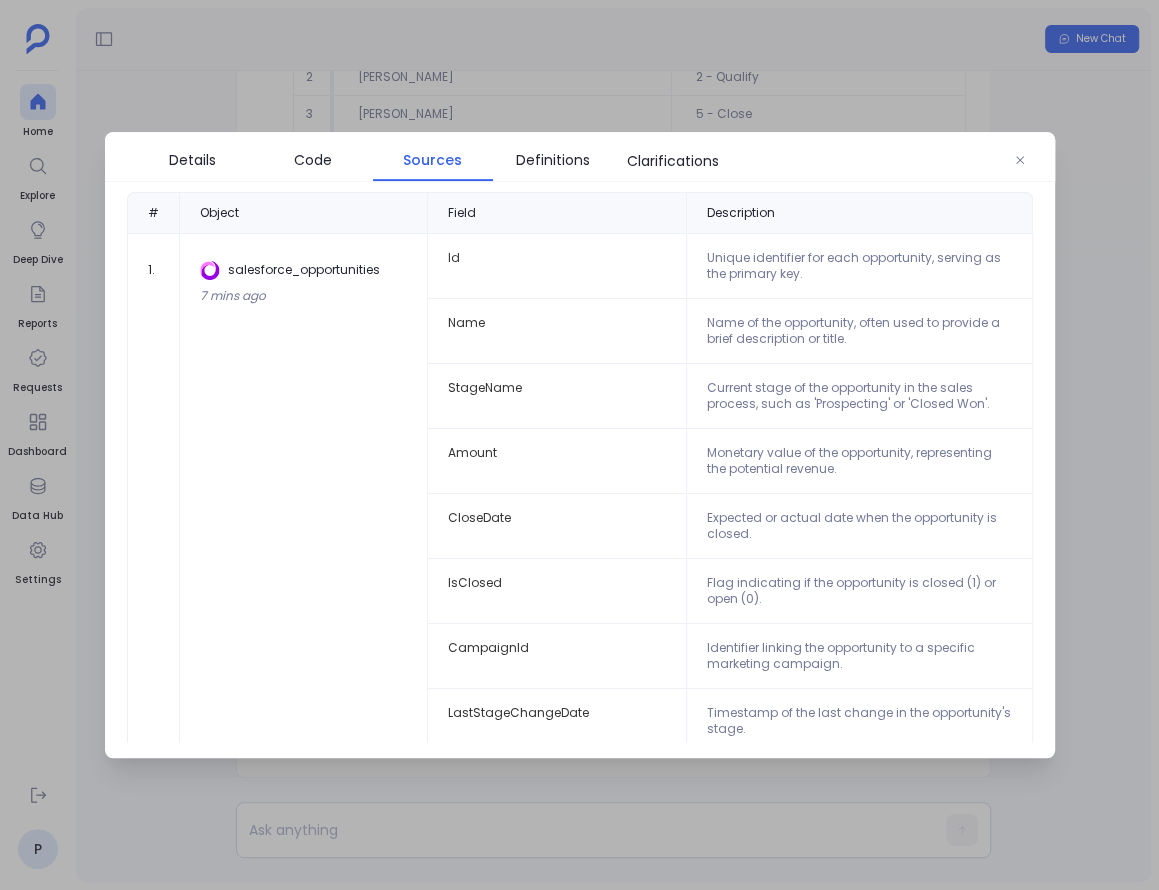 click at bounding box center [579, 445] 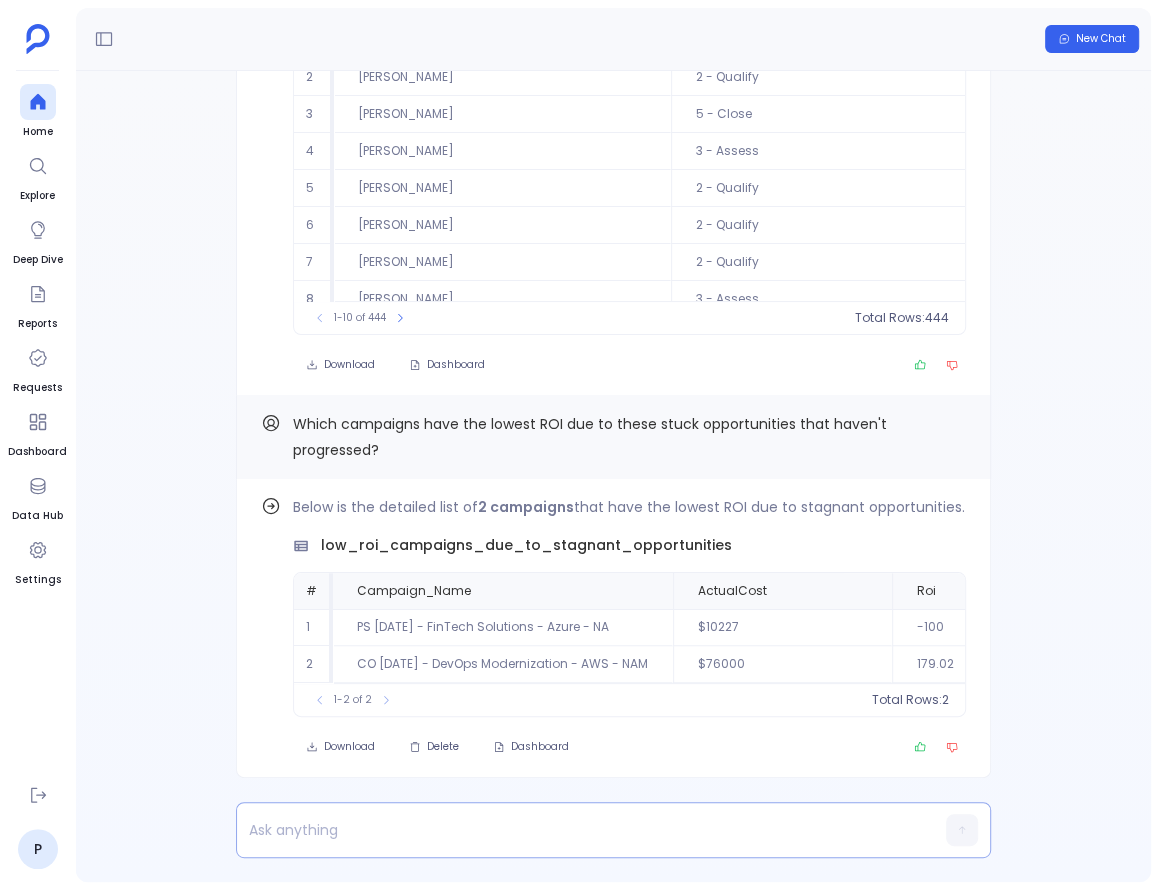 click at bounding box center (575, 830) 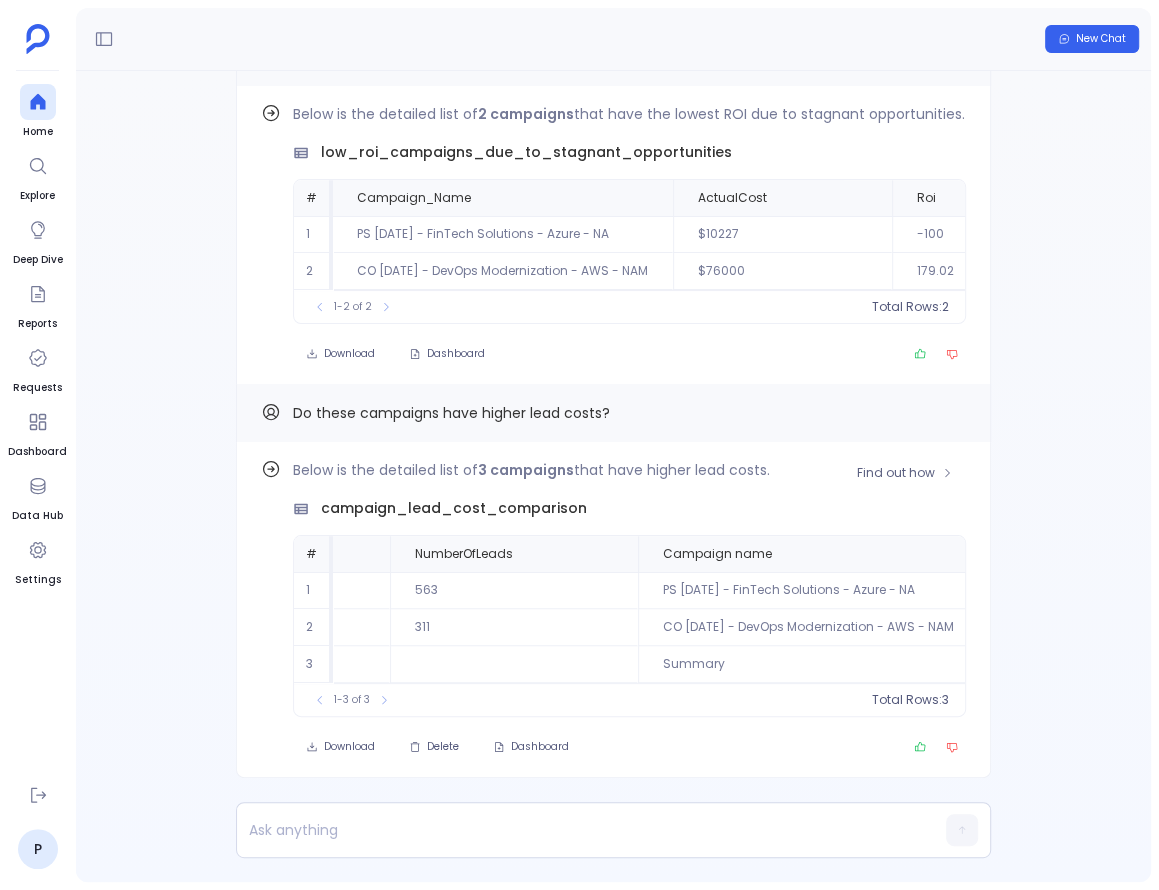 scroll, scrollTop: 0, scrollLeft: 0, axis: both 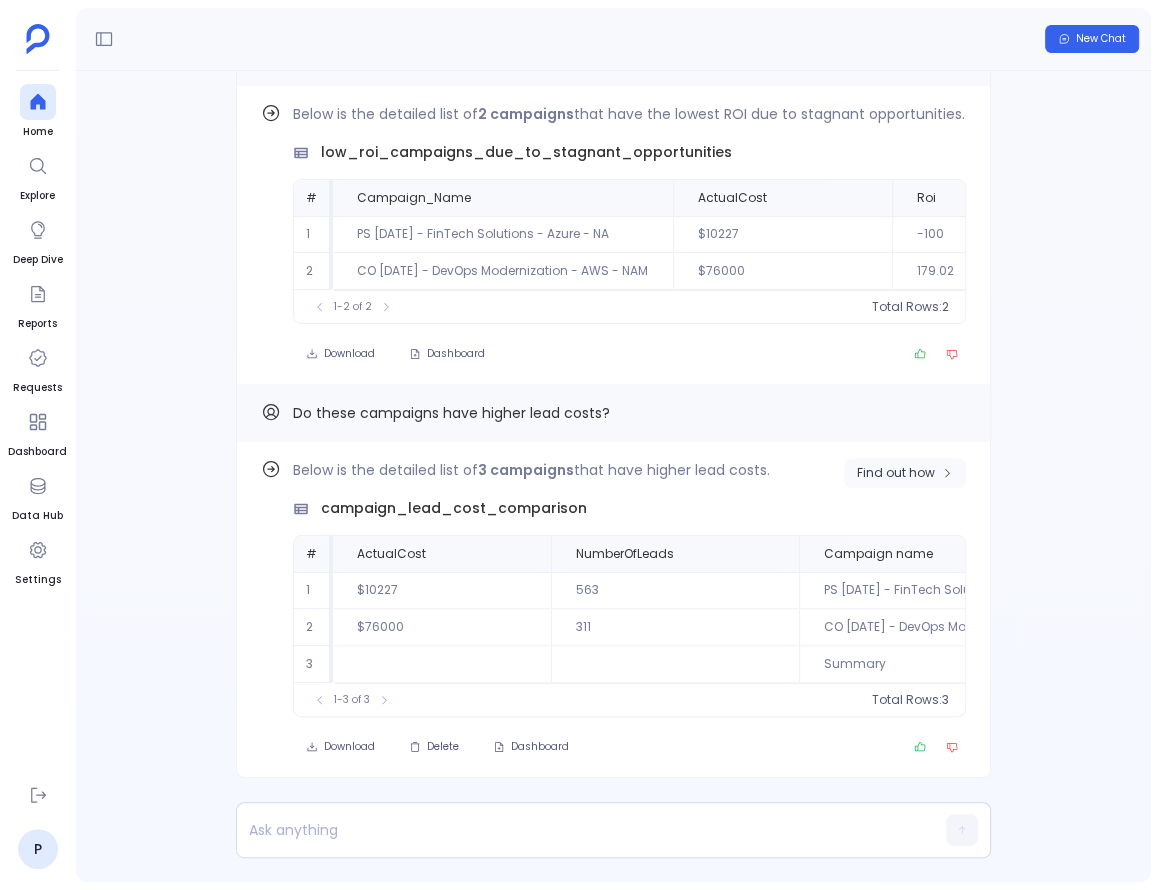 click on "Find out how" at bounding box center (896, 473) 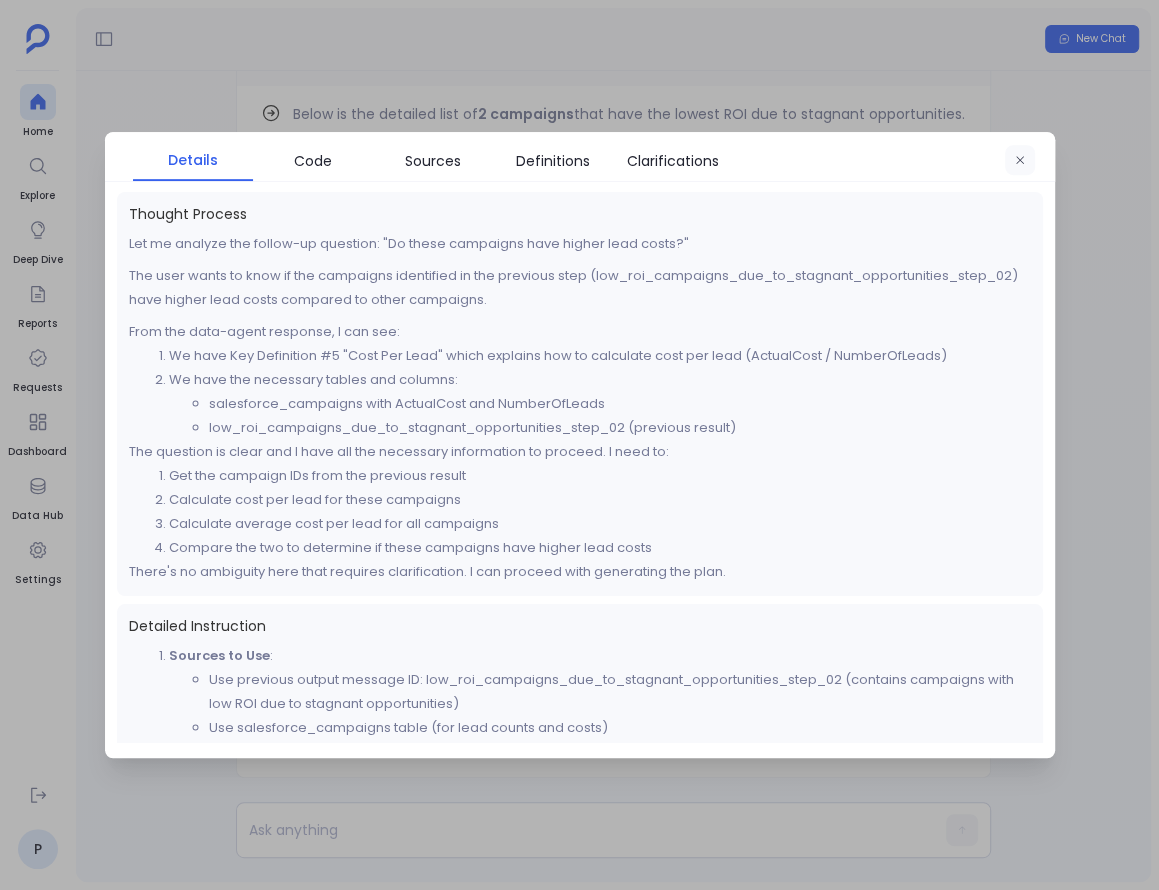 click at bounding box center (1020, 161) 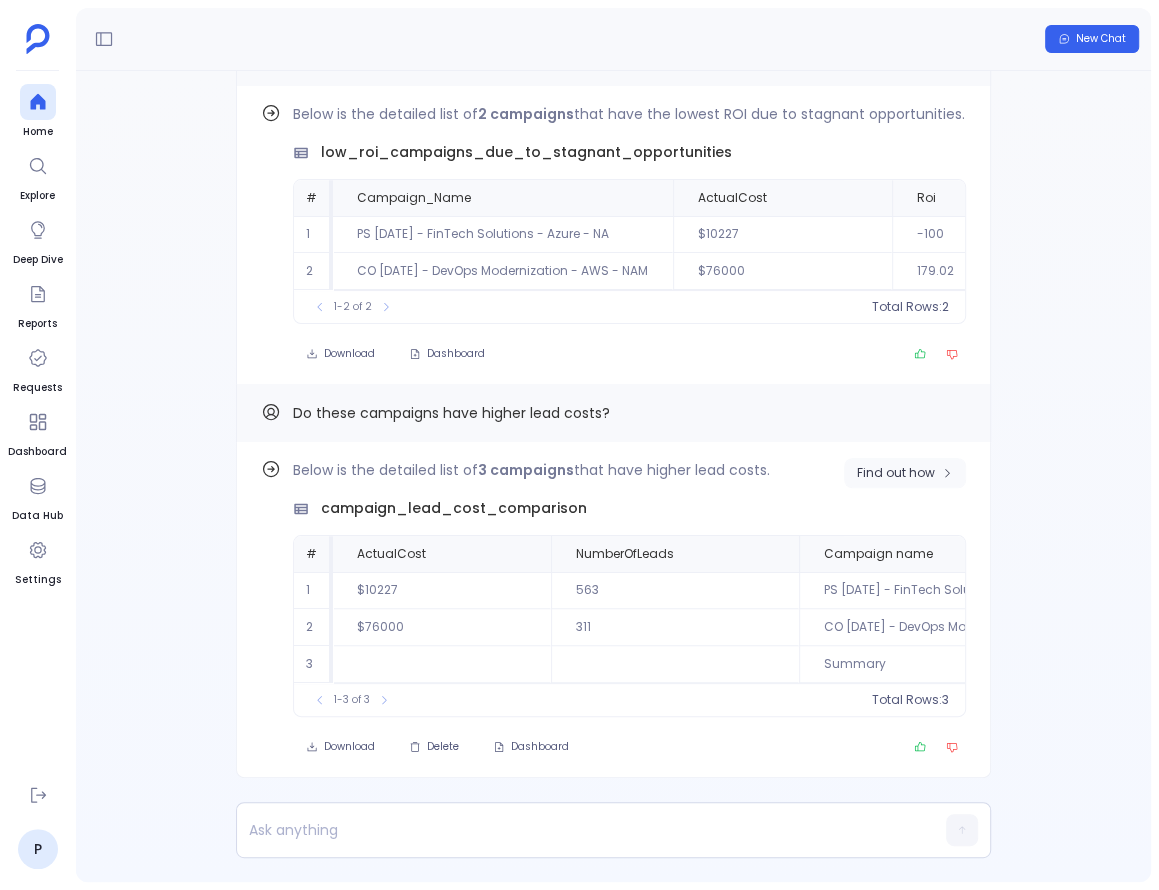 click on "Find out how" at bounding box center [896, 473] 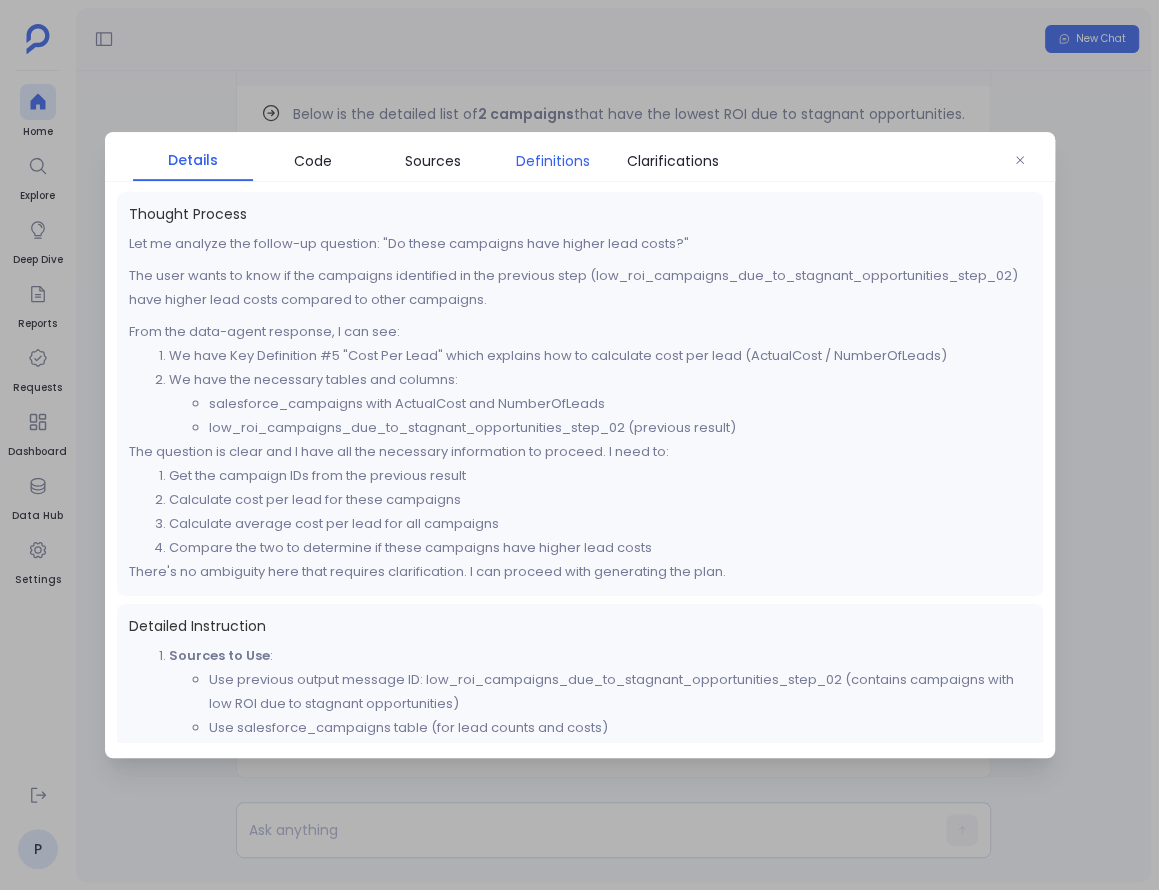 click on "Definitions" at bounding box center [553, 161] 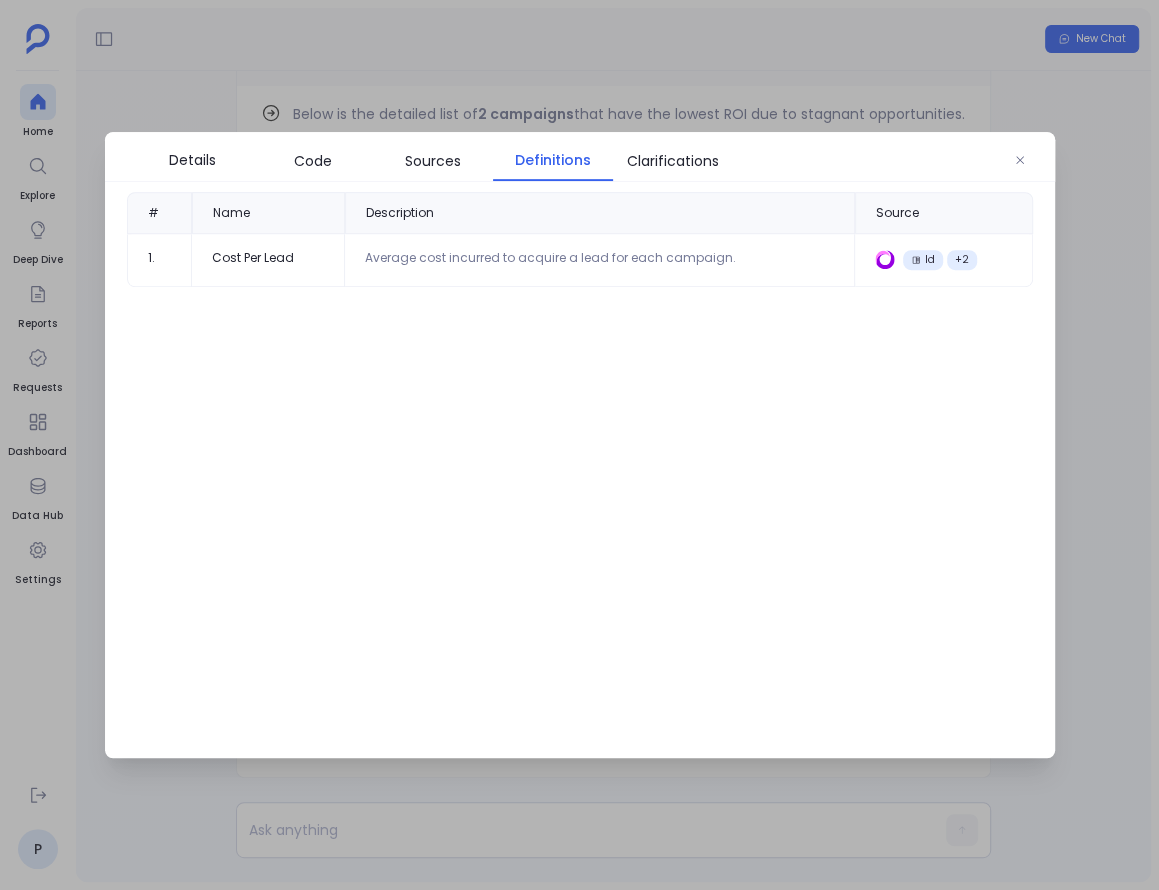 click at bounding box center [579, 445] 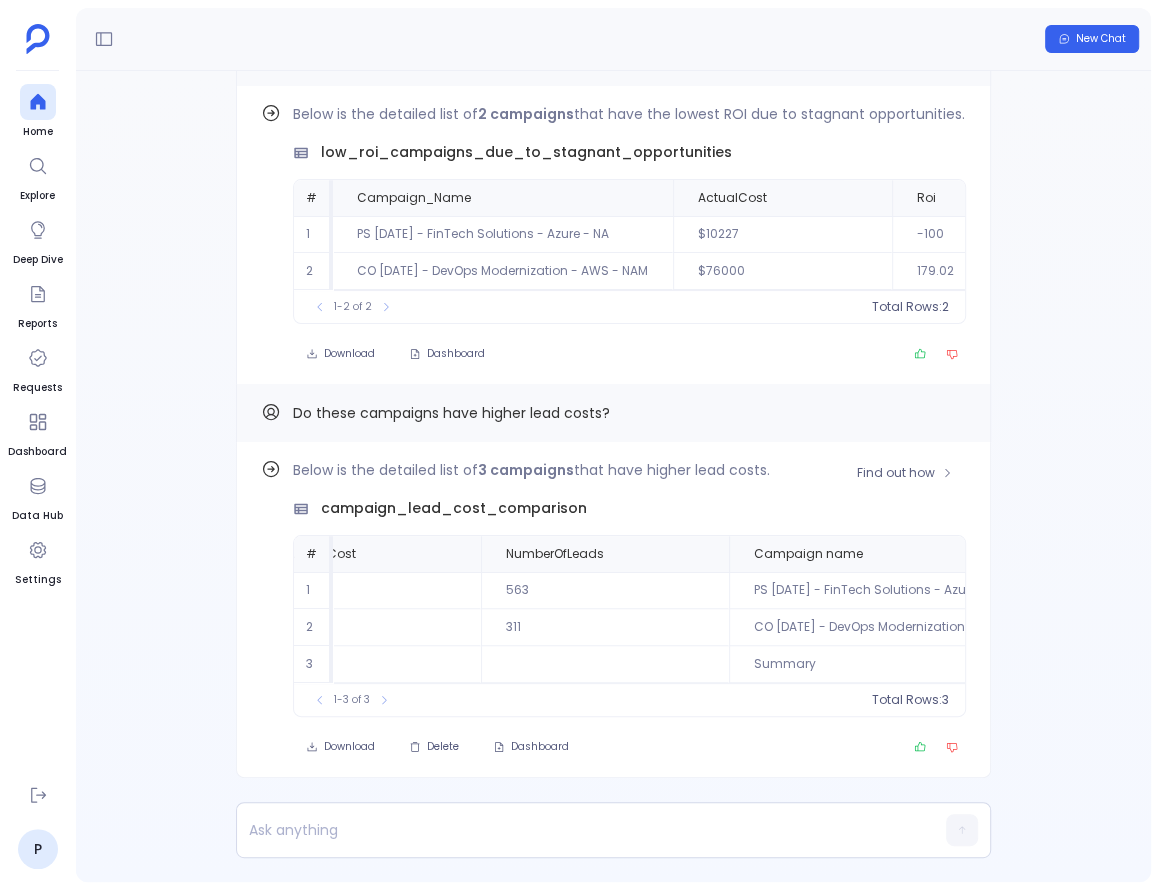 scroll, scrollTop: 0, scrollLeft: 0, axis: both 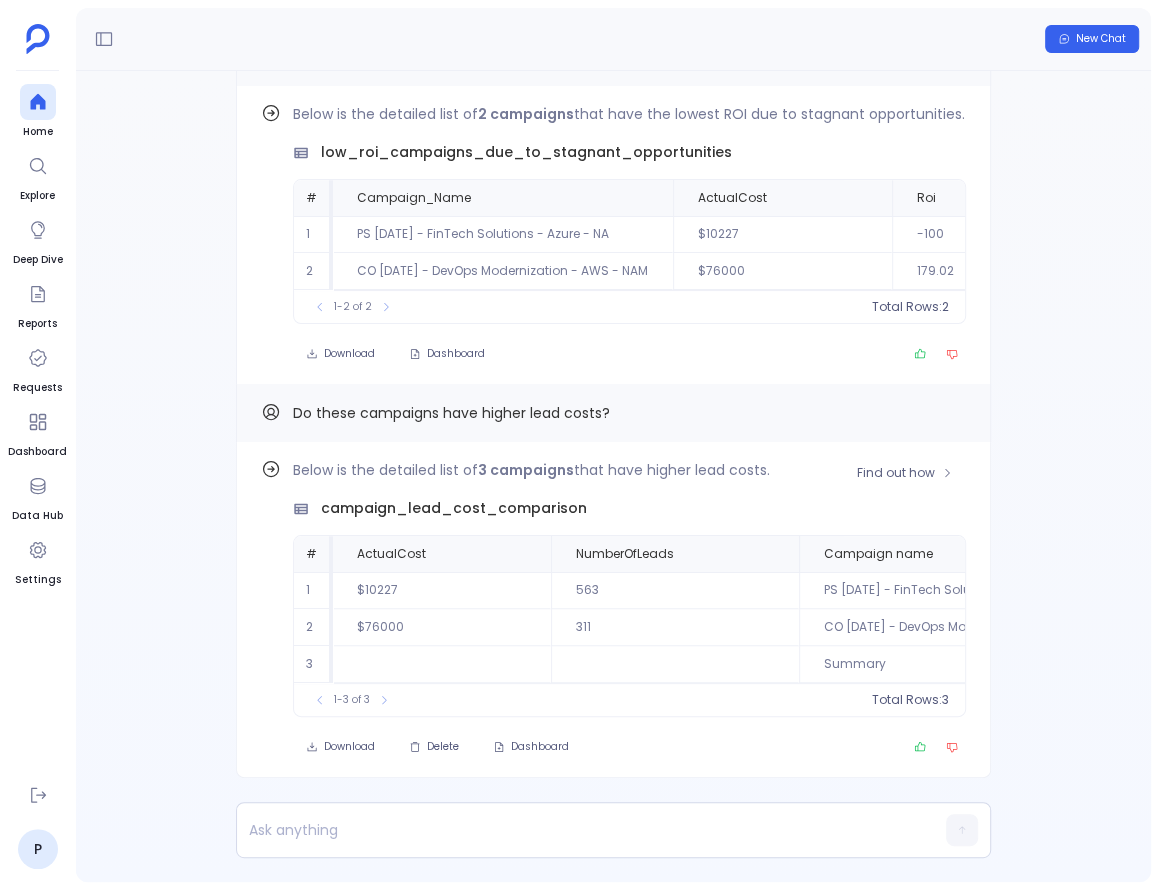 click on "Below is the detailed list of  3 campaigns  that have higher lead costs. campaign_lead_cost_comparison # ActualCost NumberOfLeads Campaign name Cost per lead Overall average cost per lead Difference from average Has higher lead cost 1 $10227 563 PS 2019.04.27 - FinTech Solutions - Azure - NA 18.17 9.35 94.34 true 2 $76000 311 CO 2025.09.01 - DevOps Modernization - AWS - NAM 244.37 9.35 2514.44 true 3 Summary true
To pick up a draggable item, press the space bar.
While dragging, use the arrow keys to move the item.
Press space again to drop the item in its new position, or press escape to cancel.
1-3 of 3 Total Rows:  3" at bounding box center (629, 587) 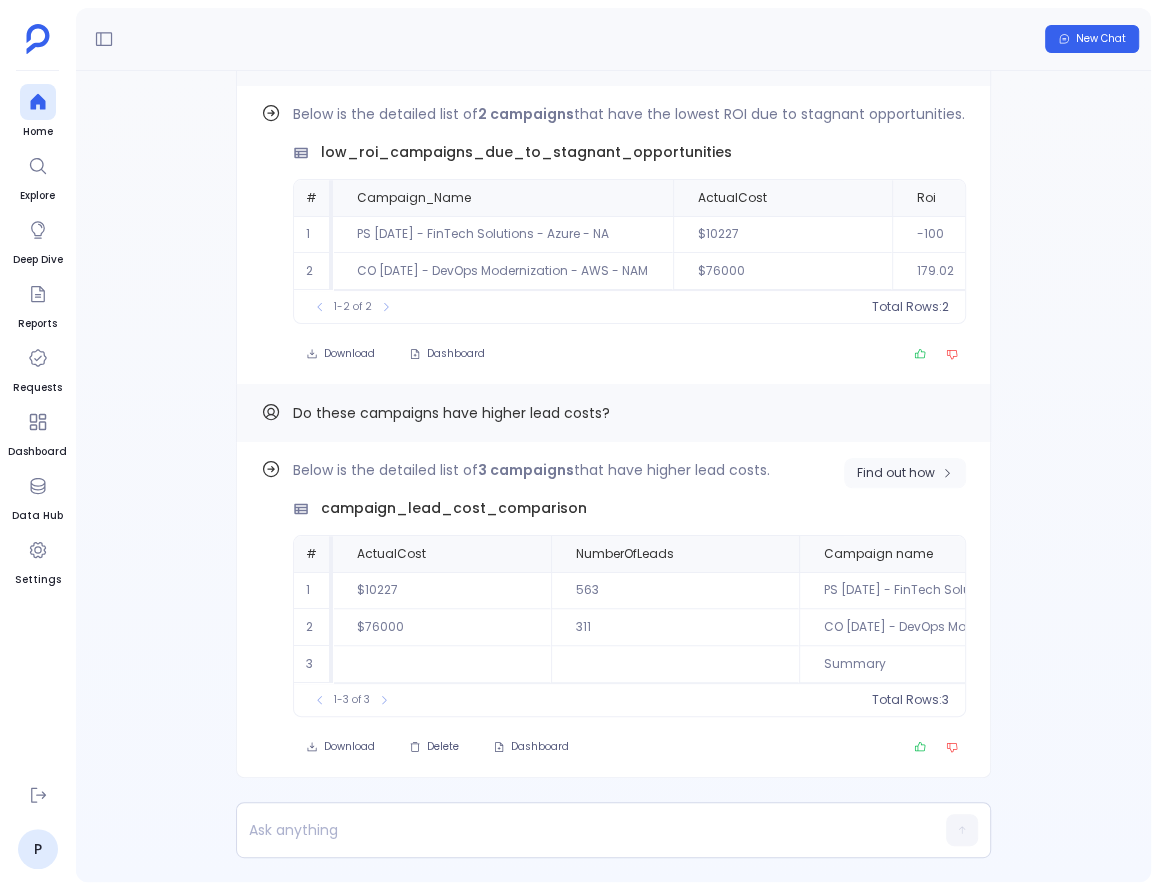 click on "Find out how" at bounding box center (905, 473) 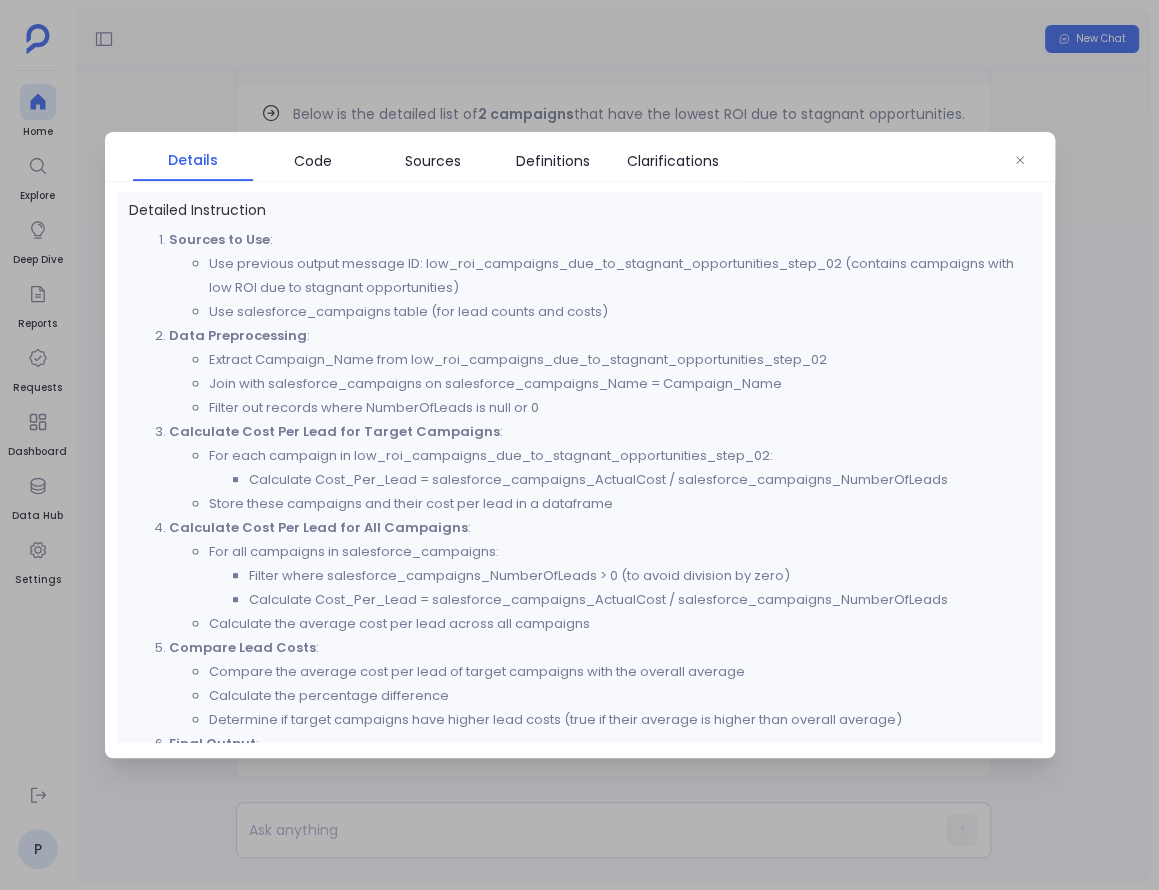 scroll, scrollTop: 426, scrollLeft: 0, axis: vertical 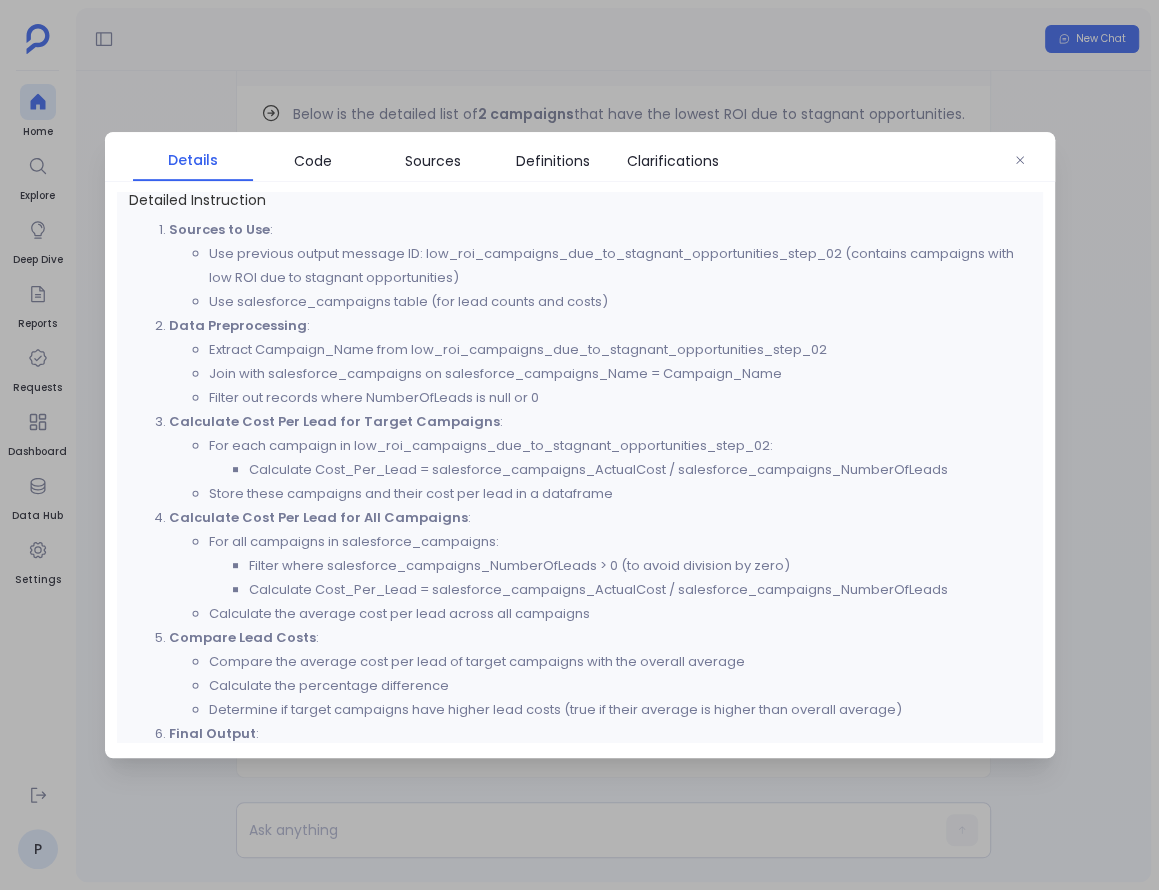 click at bounding box center [579, 445] 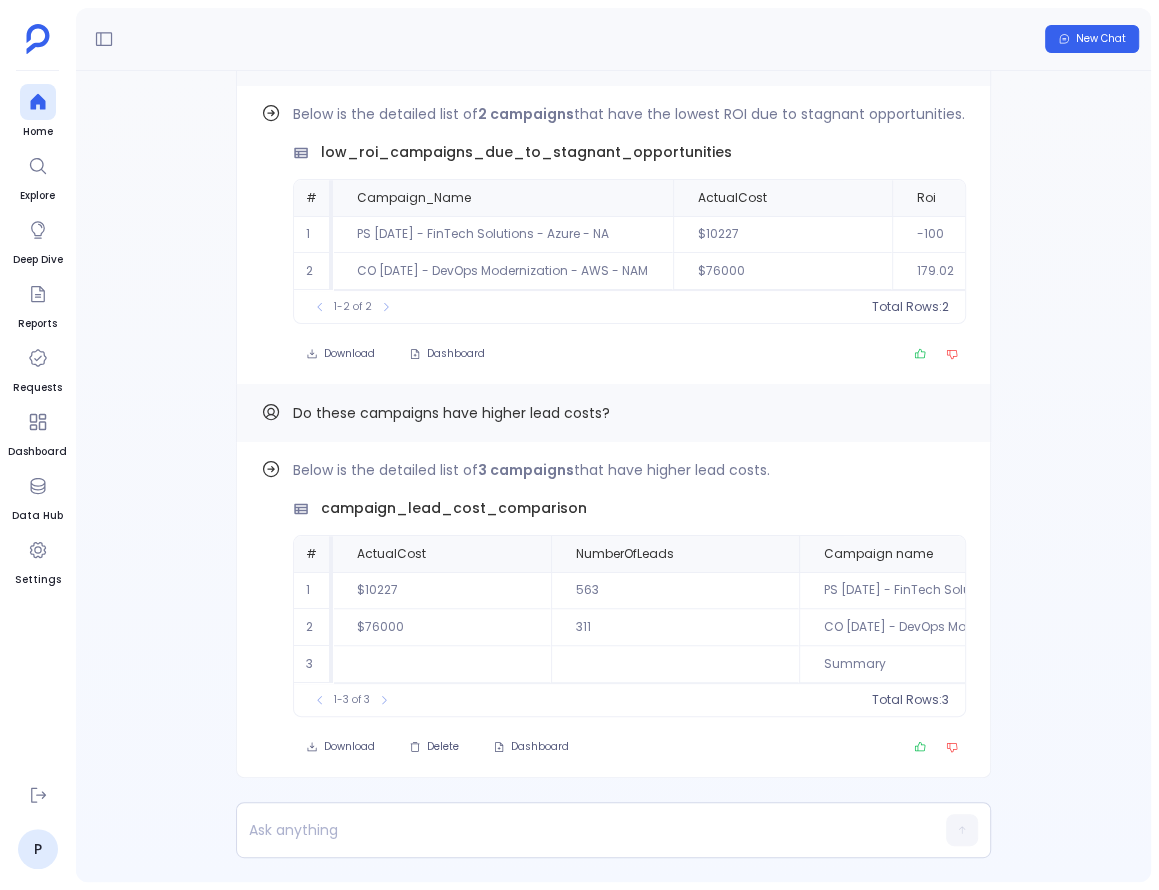 click on "Find out how Below is the detailed list of  3 campaigns  that have higher lead costs. campaign_lead_cost_comparison # ActualCost NumberOfLeads Campaign name Cost per lead Overall average cost per lead Difference from average Has higher lead cost 1 $10227 563 PS 2019.04.27 - FinTech Solutions - Azure - NA 18.17 9.35 94.34 true 2 $76000 311 CO 2025.09.01 - DevOps Modernization - AWS - NAM 244.37 9.35 2514.44 true 3 Summary true
To pick up a draggable item, press the space bar.
While dragging, use the arrow keys to move the item.
Press space again to drop the item in its new position, or press escape to cancel.
1-3 of 3 Total Rows:  3 Download Delete Dashboard Do these campaigns have higher lead costs? Find out how Below is the detailed list of  2 campaigns  that have the lowest ROI due to stagnant opportunities. low_roi_campaigns_due_to_stagnant_opportunities # Campaign_Name ActualCost Roi Number of stagnant opportunities Sum of stagnant opportunity amounts Stagnant impact 1 $10227 -100 1 0 0 2" at bounding box center (613, 476) 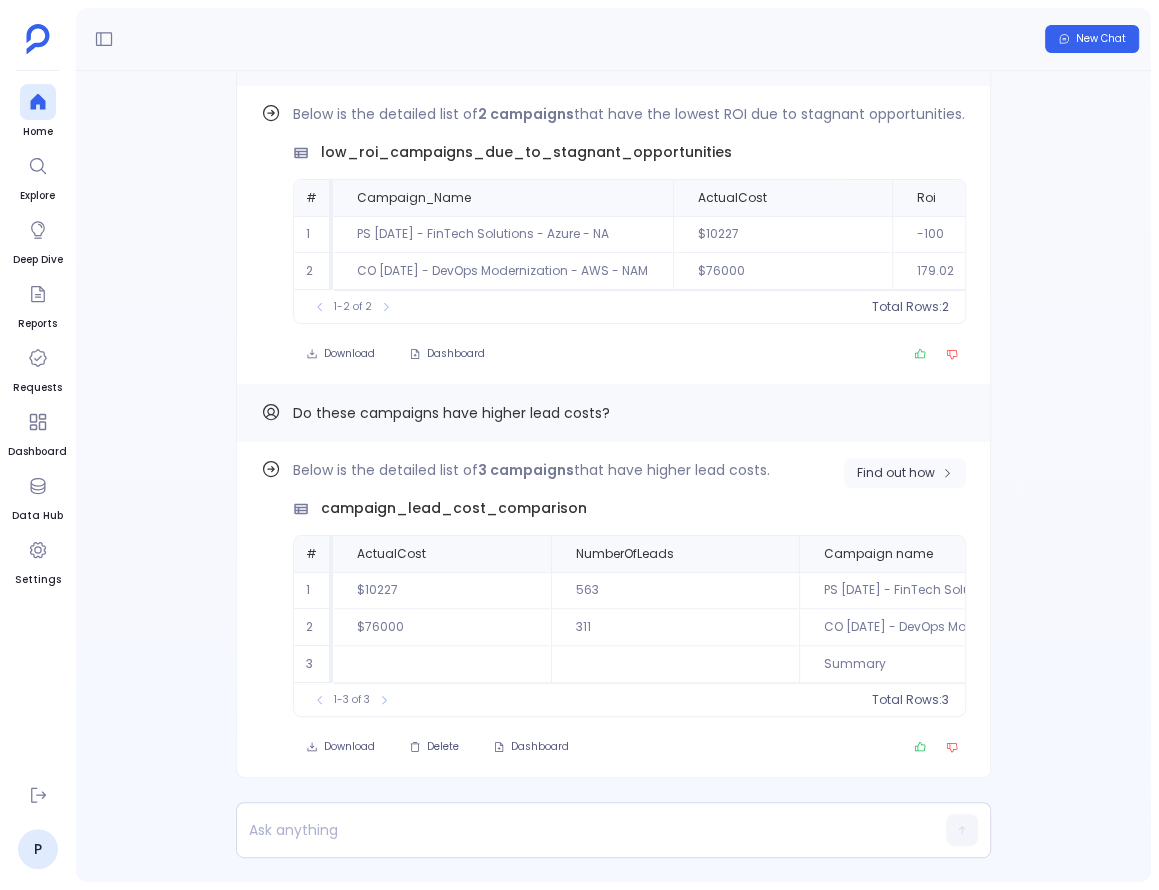 click on "Find out how" at bounding box center (896, 473) 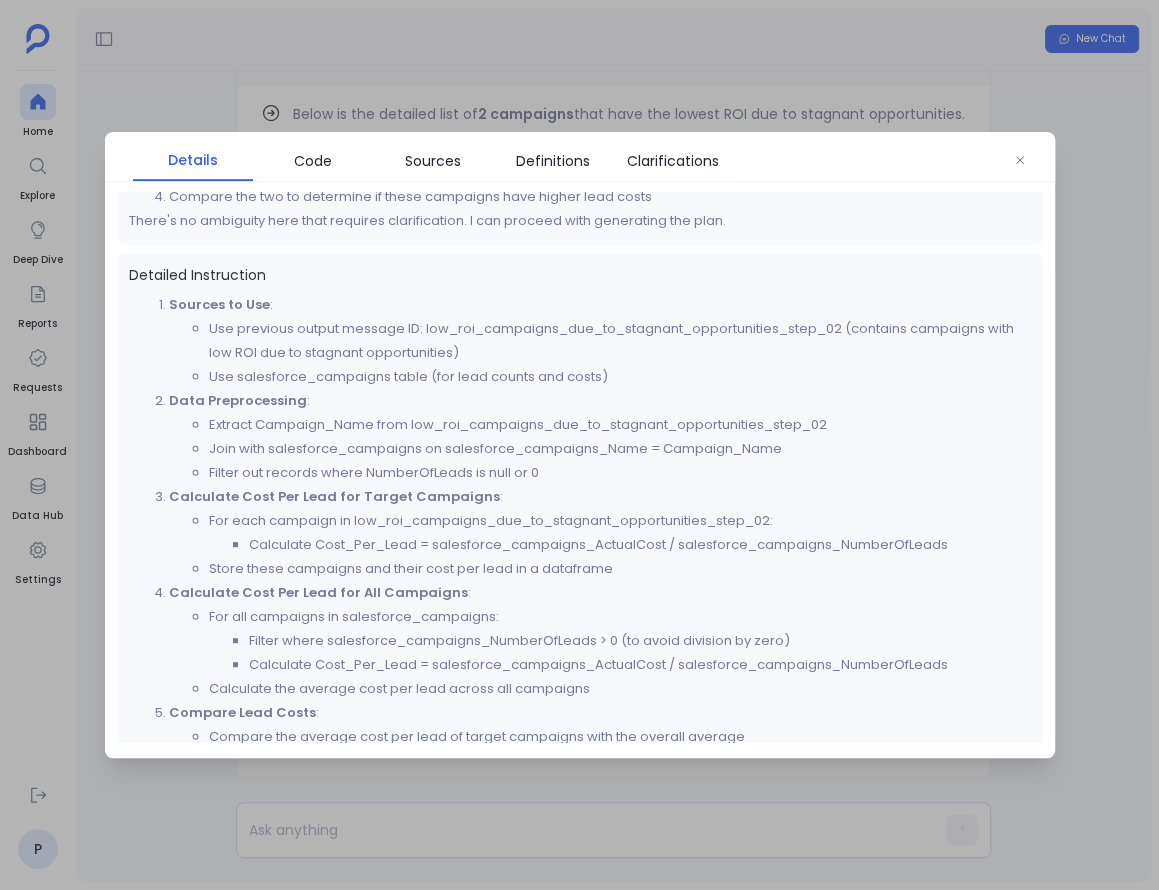 scroll, scrollTop: 981, scrollLeft: 0, axis: vertical 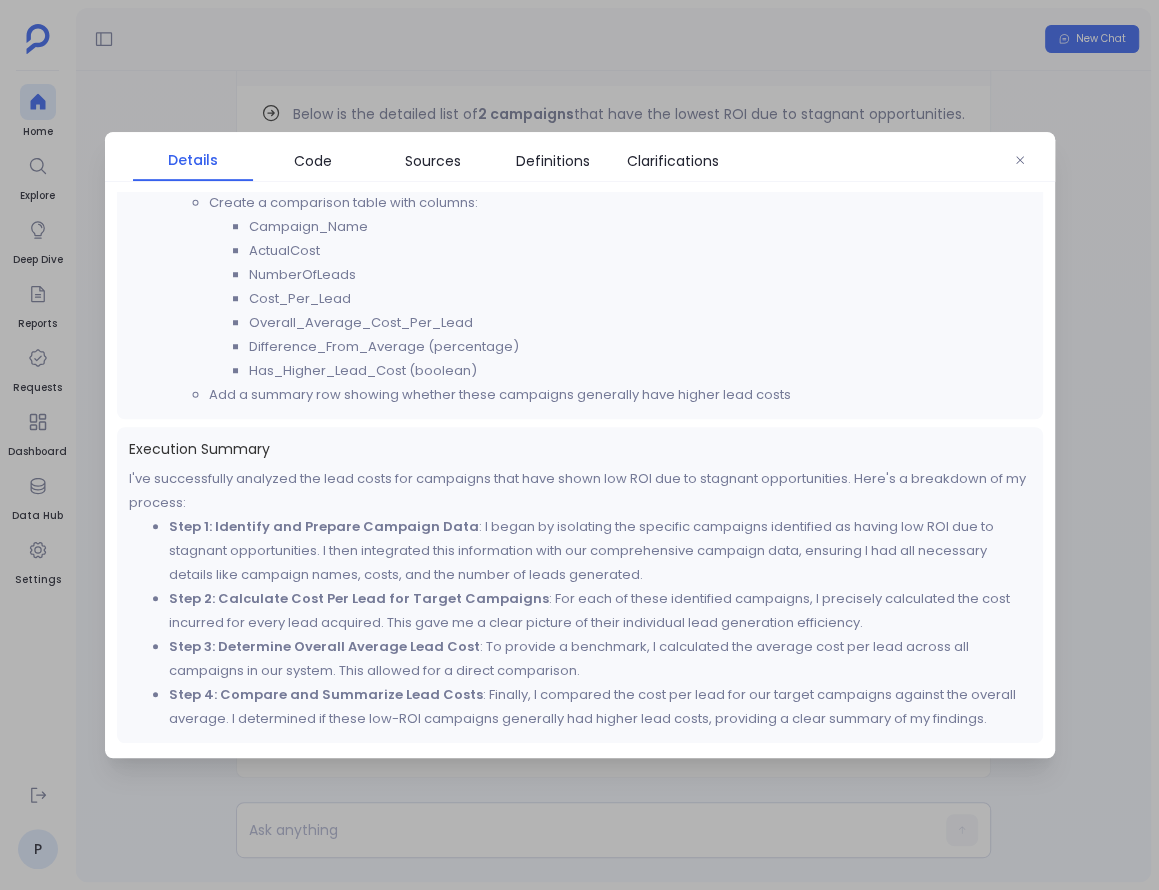 click at bounding box center [579, 445] 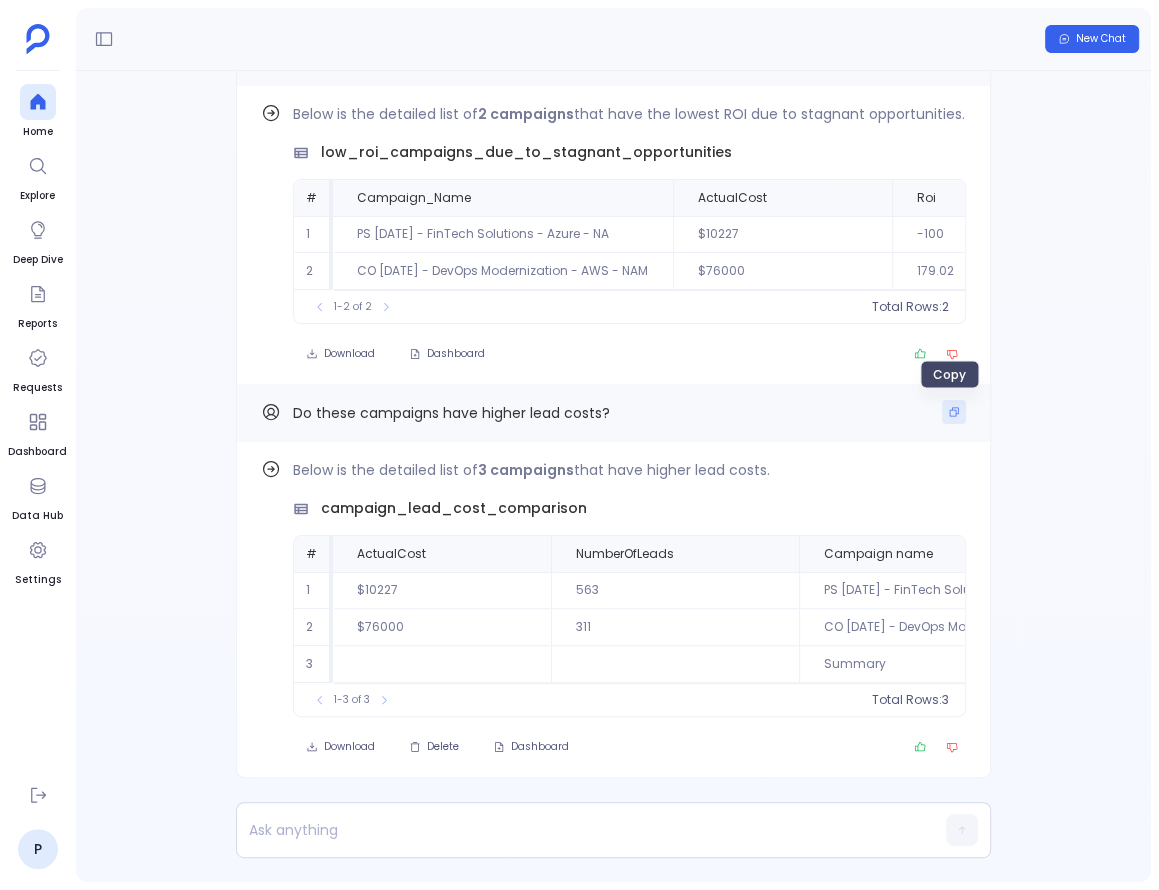 click at bounding box center (954, 412) 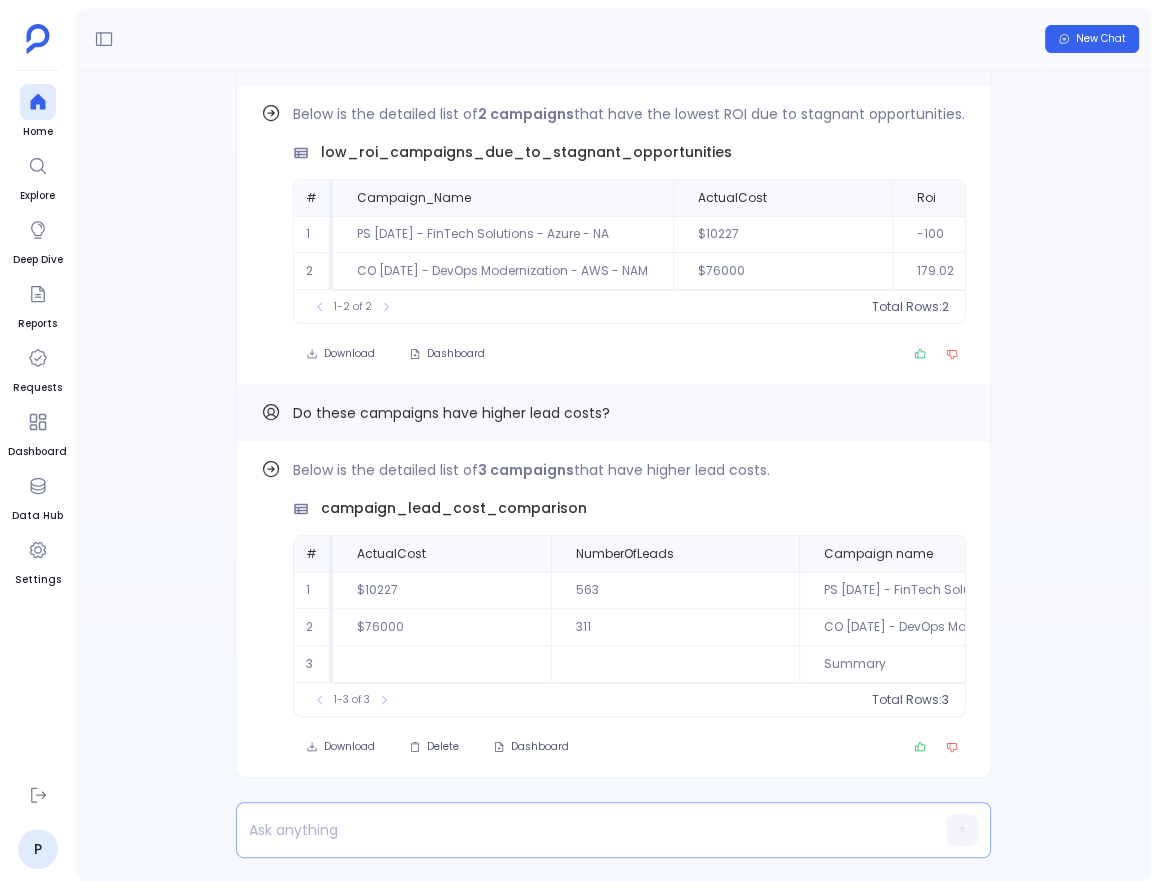 click at bounding box center (575, 830) 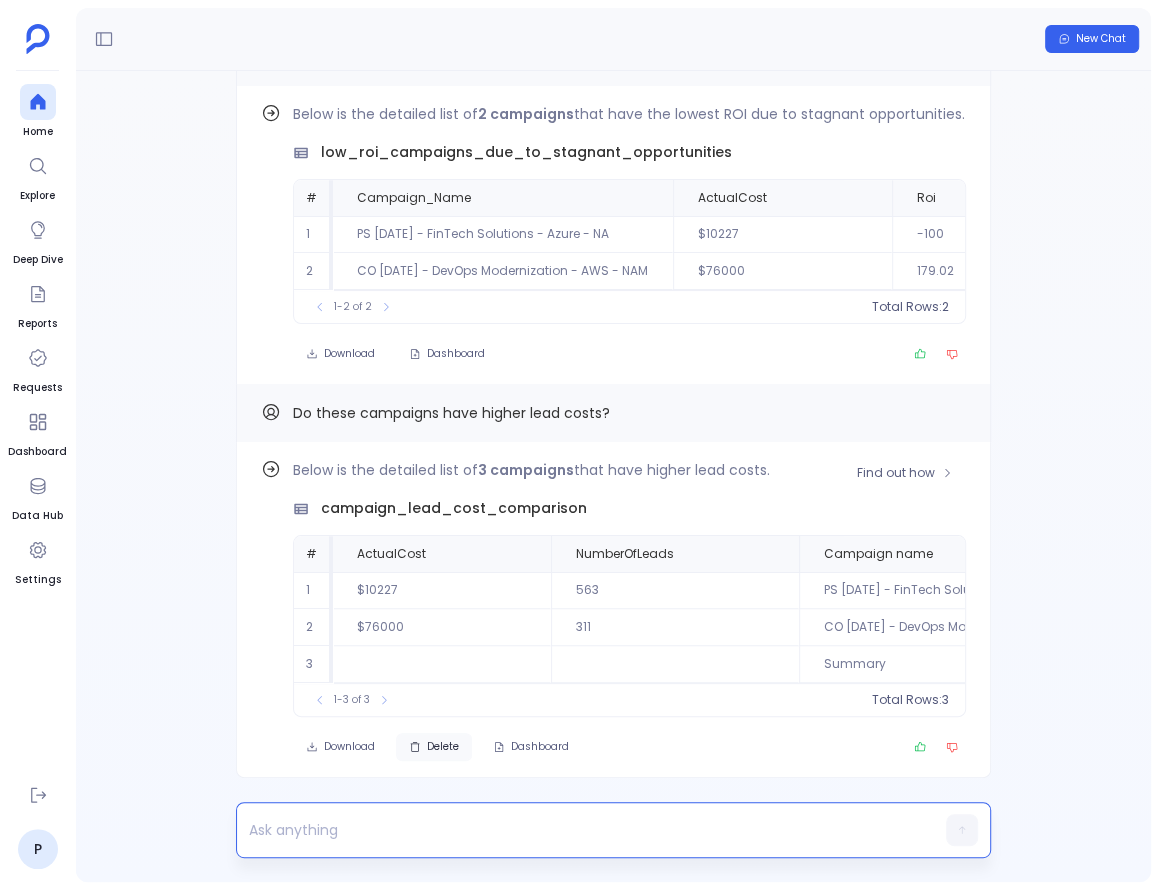 click on "Delete" at bounding box center [434, 747] 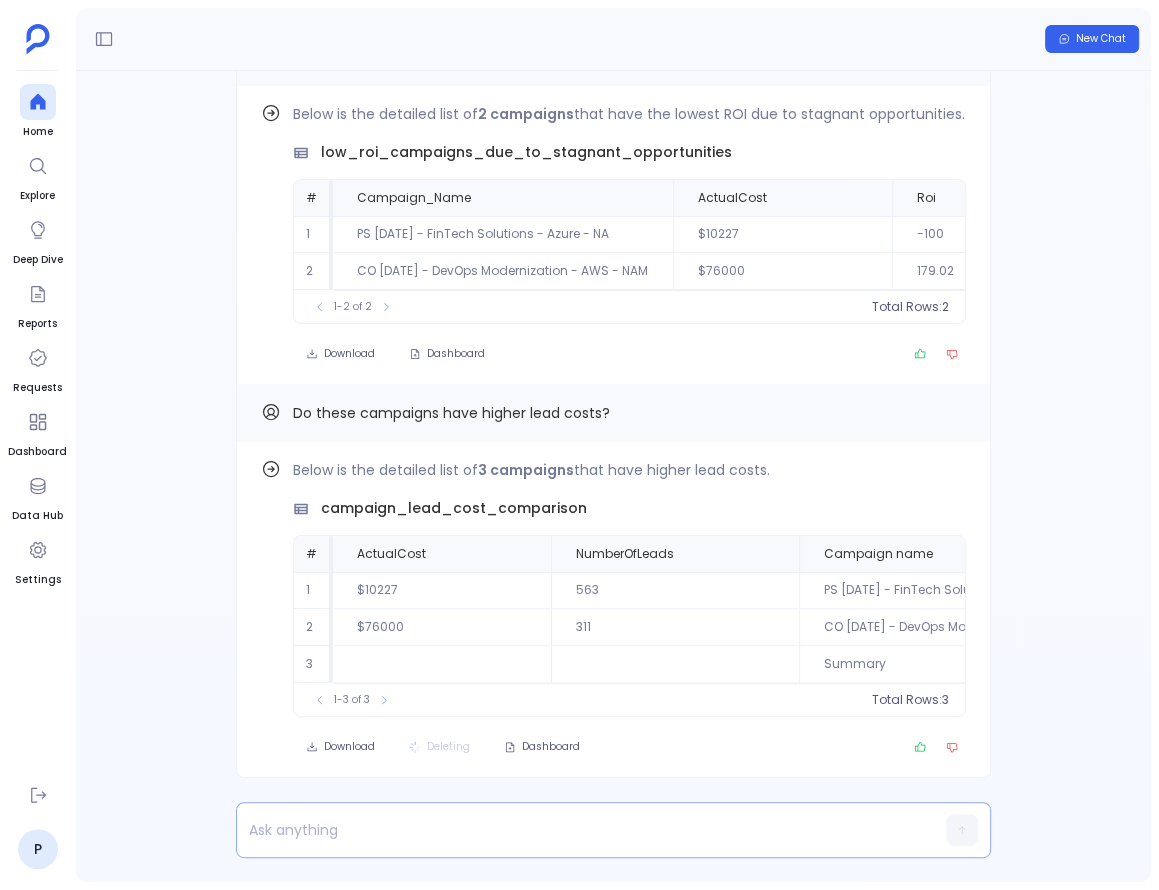 click at bounding box center (575, 830) 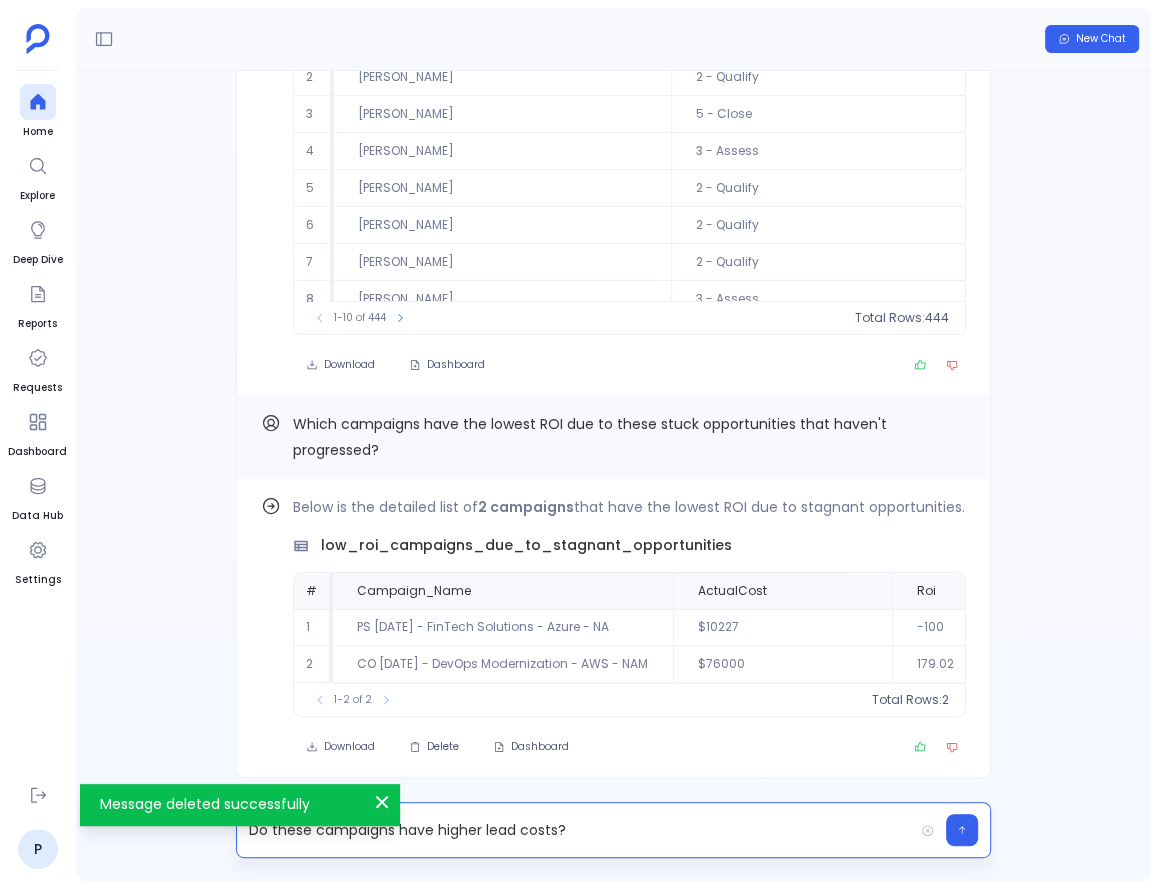 click on "Do these campaigns have higher lead costs?" at bounding box center [575, 830] 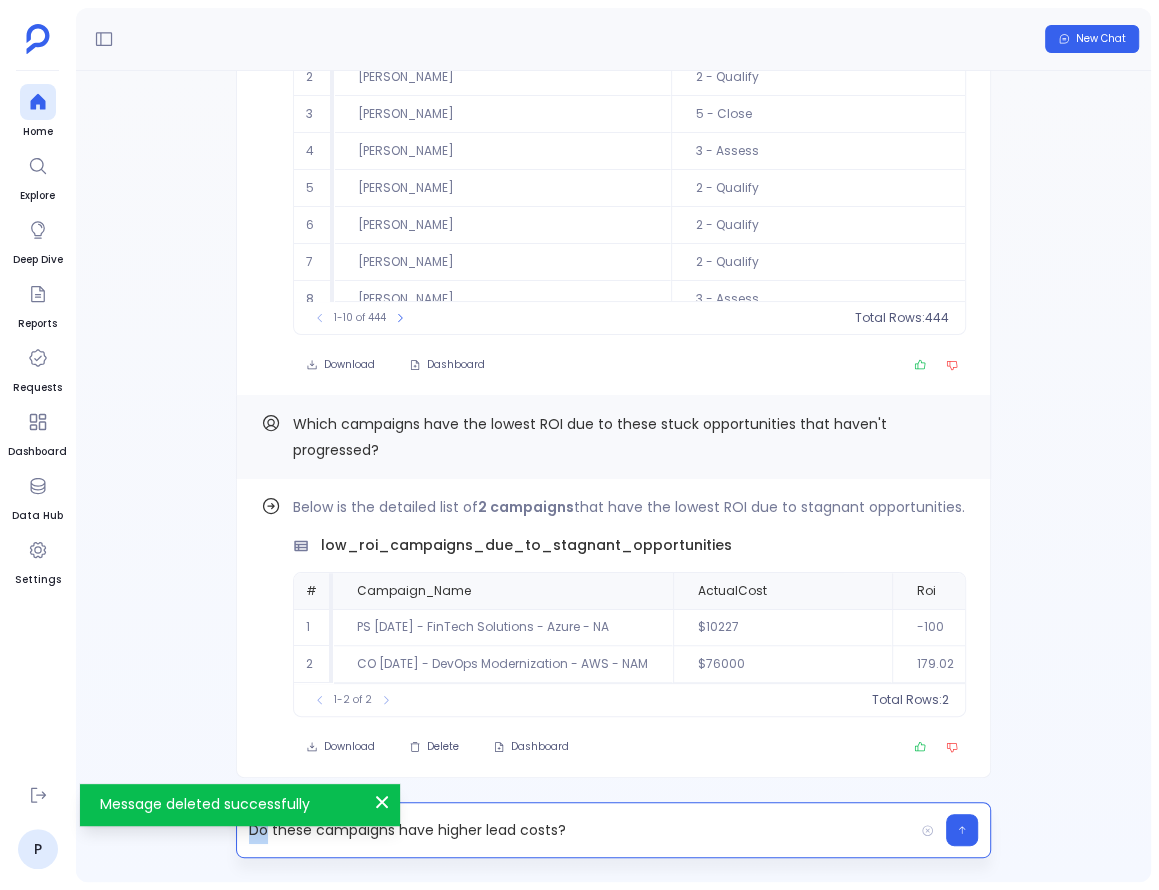 click on "Do these campaigns have higher lead costs?" at bounding box center (575, 830) 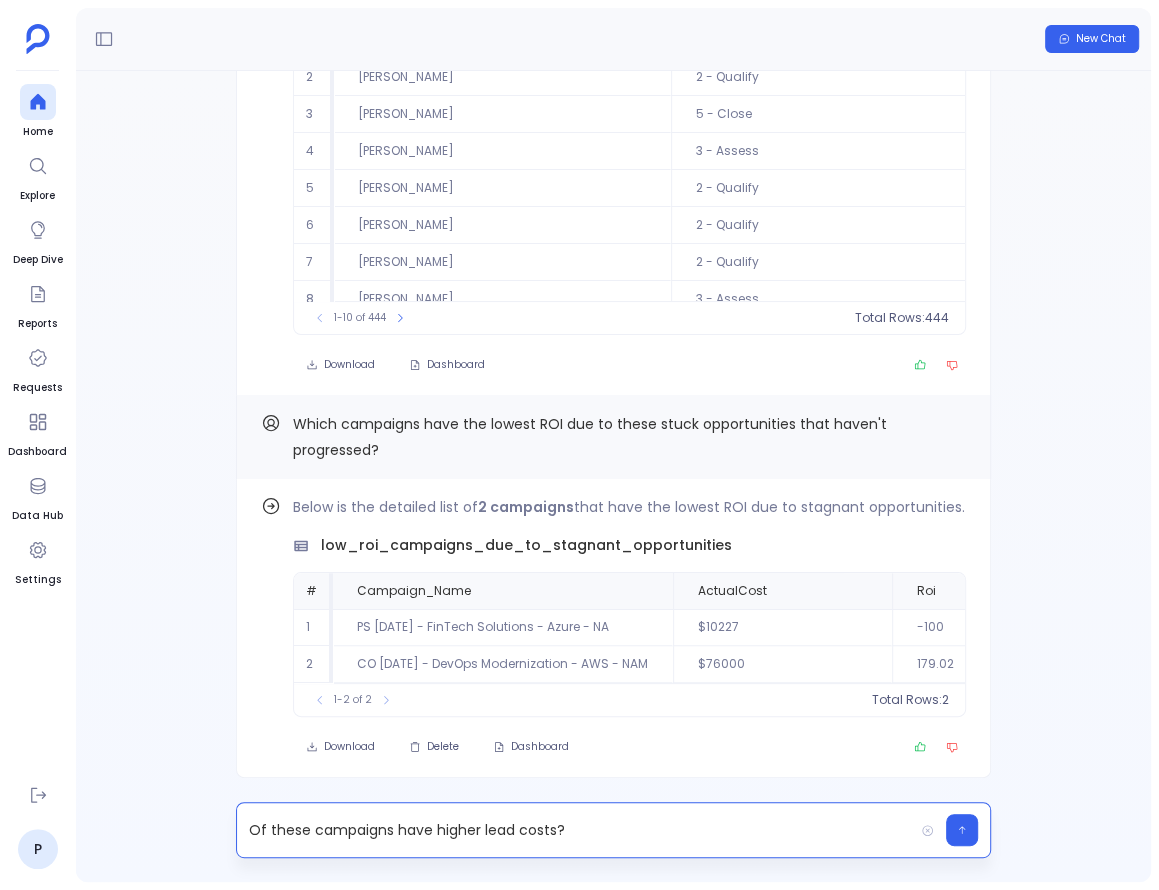 click on "Of these campaigns have higher lead costs?" at bounding box center [575, 830] 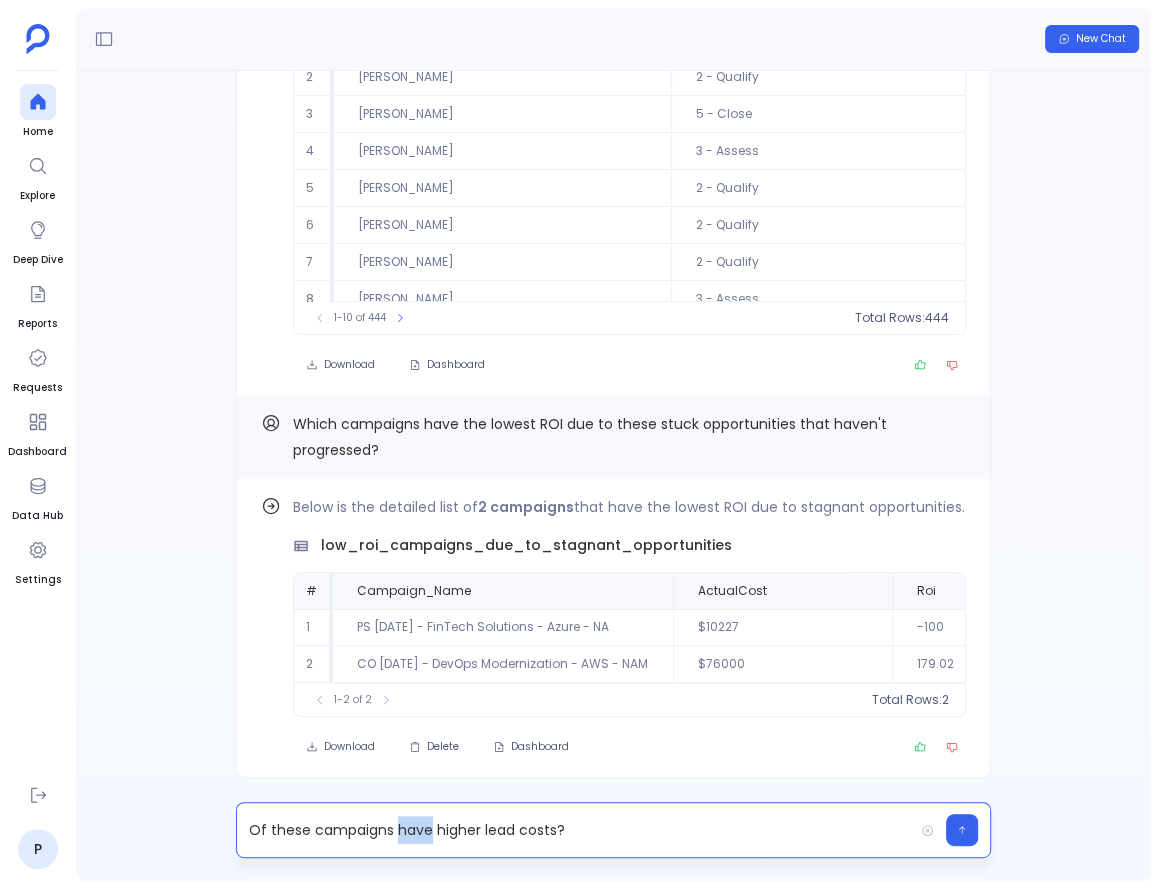 click on "Of these campaigns have higher lead costs?" at bounding box center [575, 830] 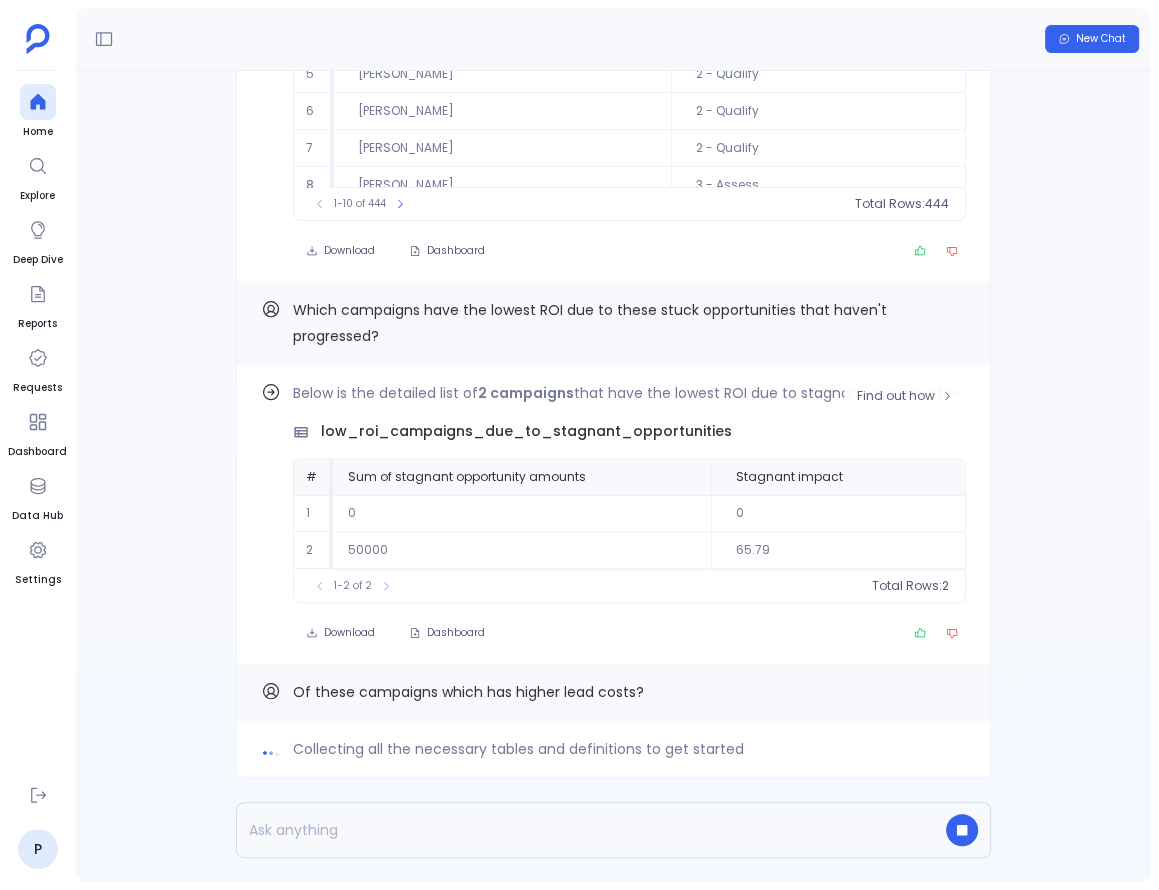 scroll, scrollTop: 0, scrollLeft: 0, axis: both 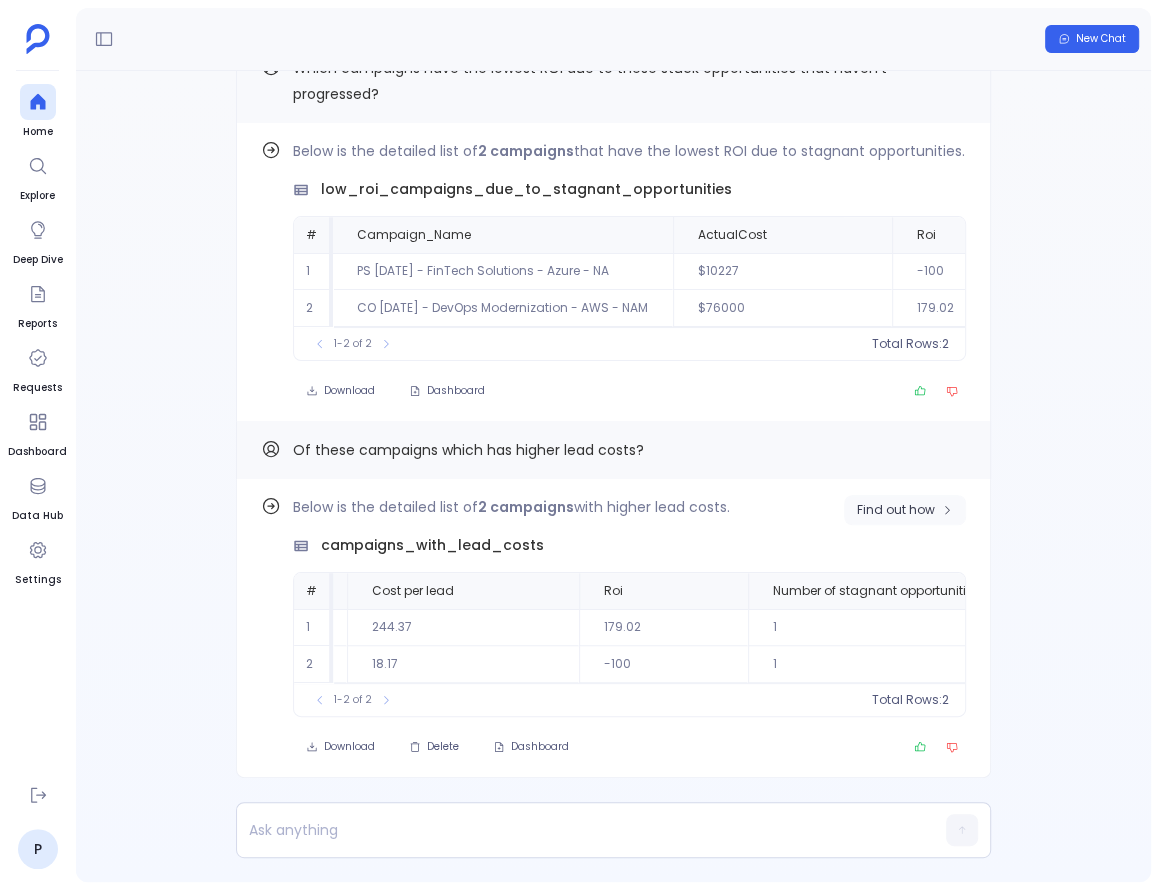 click on "Find out how" at bounding box center [896, 510] 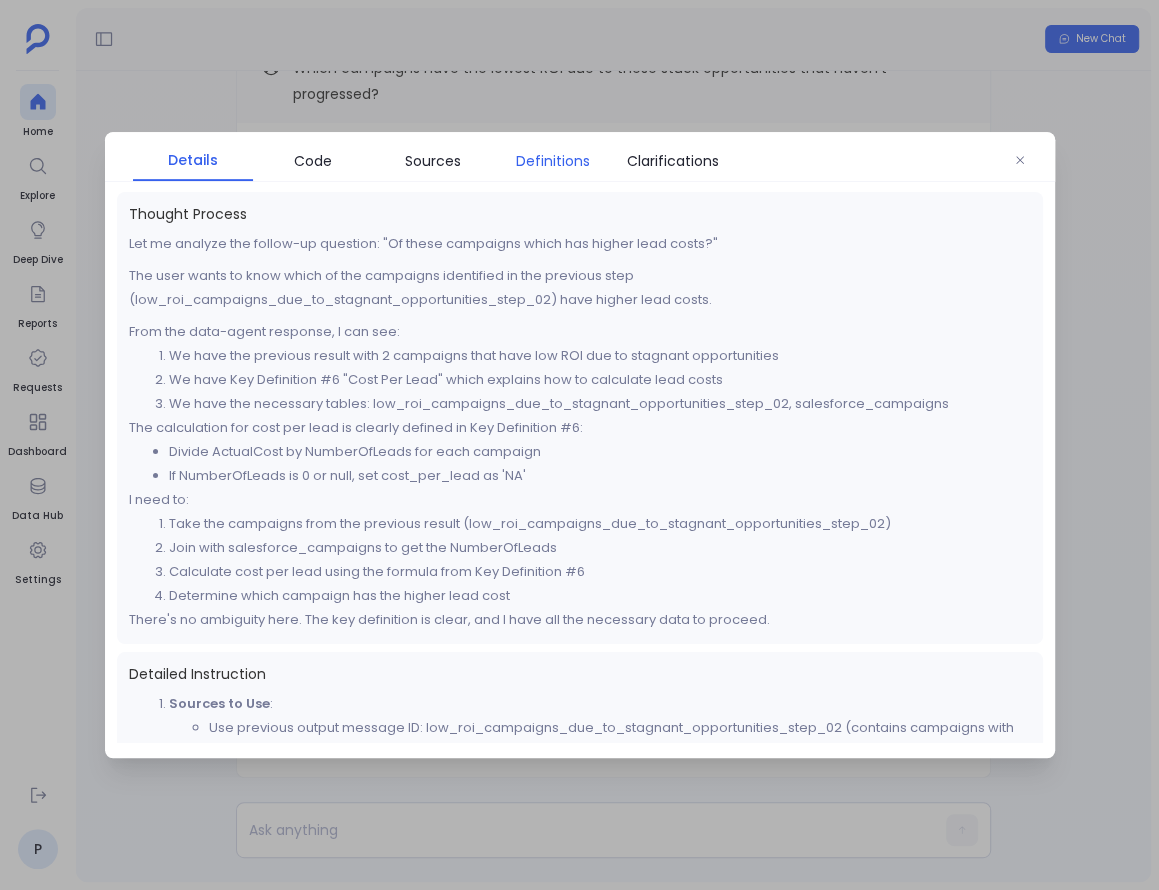 click on "Definitions" at bounding box center [553, 161] 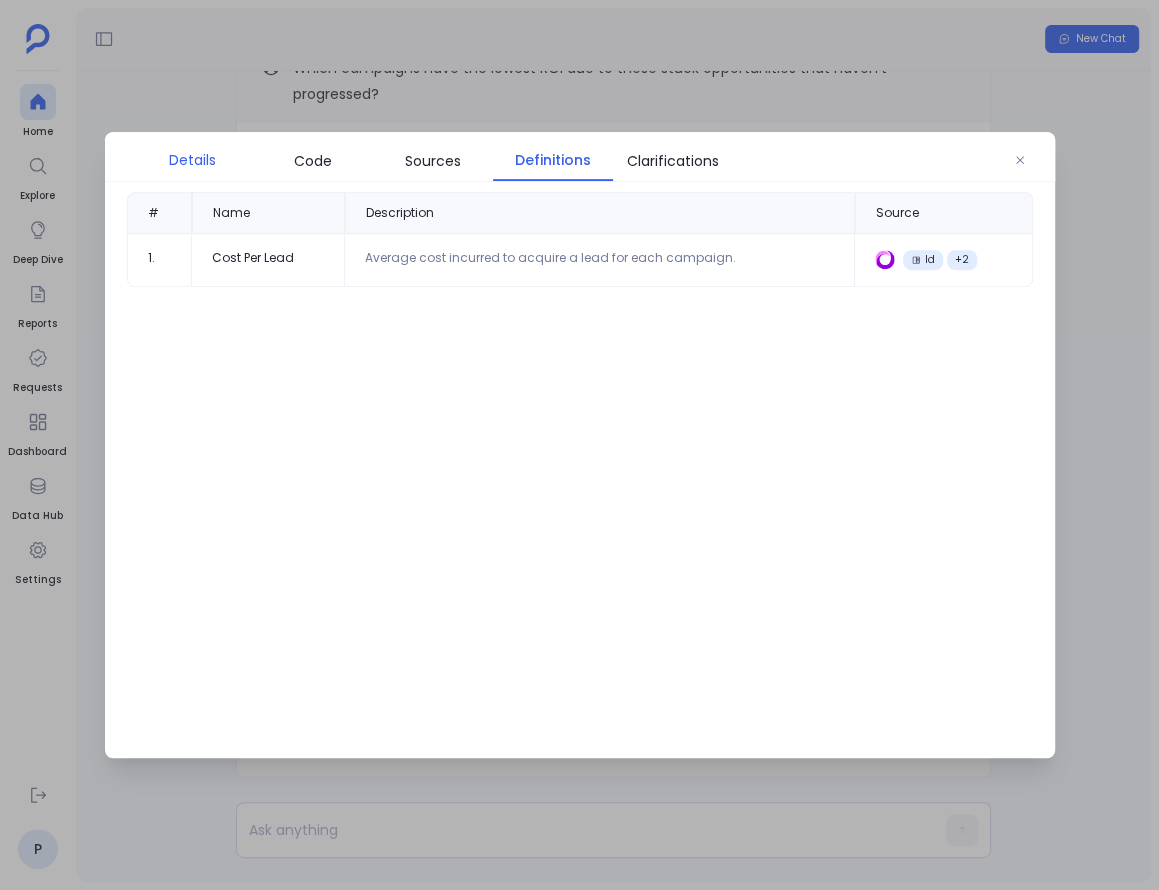 click on "Details" at bounding box center (192, 160) 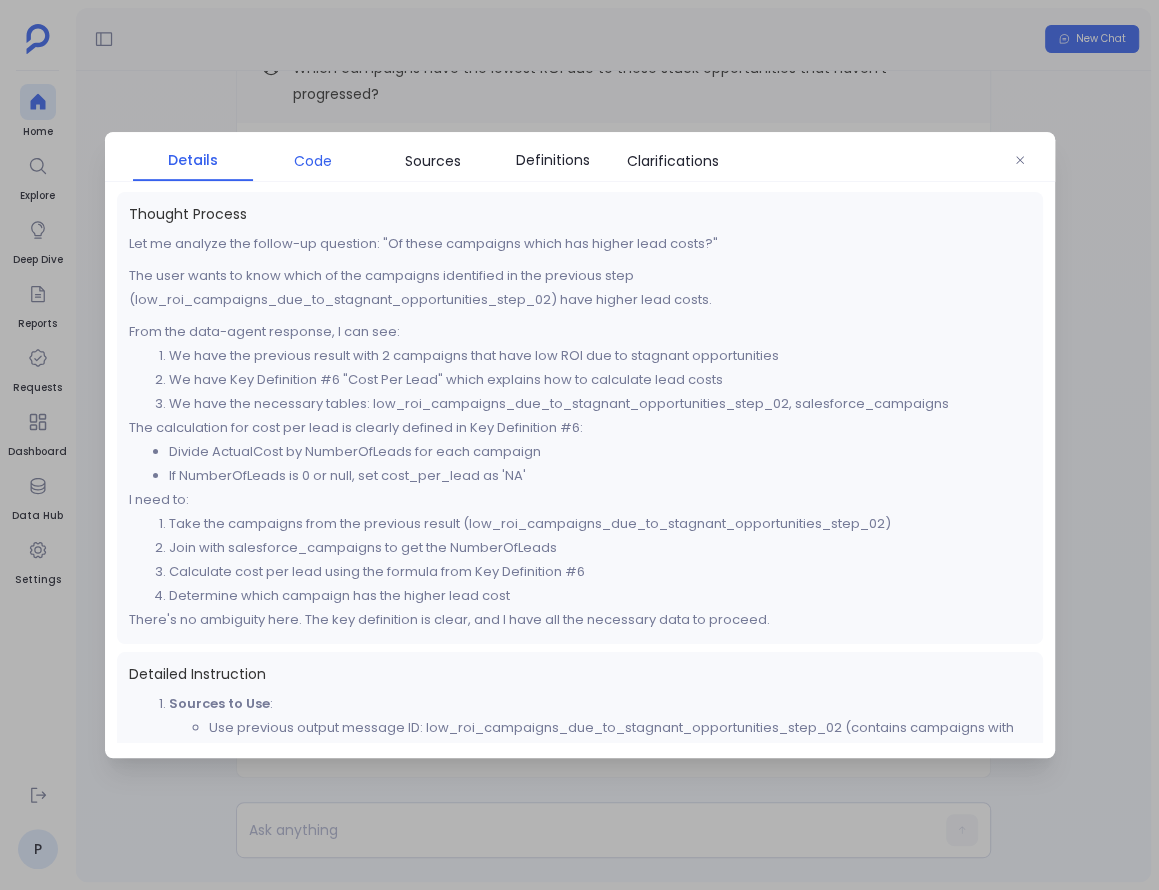 click on "Code" at bounding box center [313, 161] 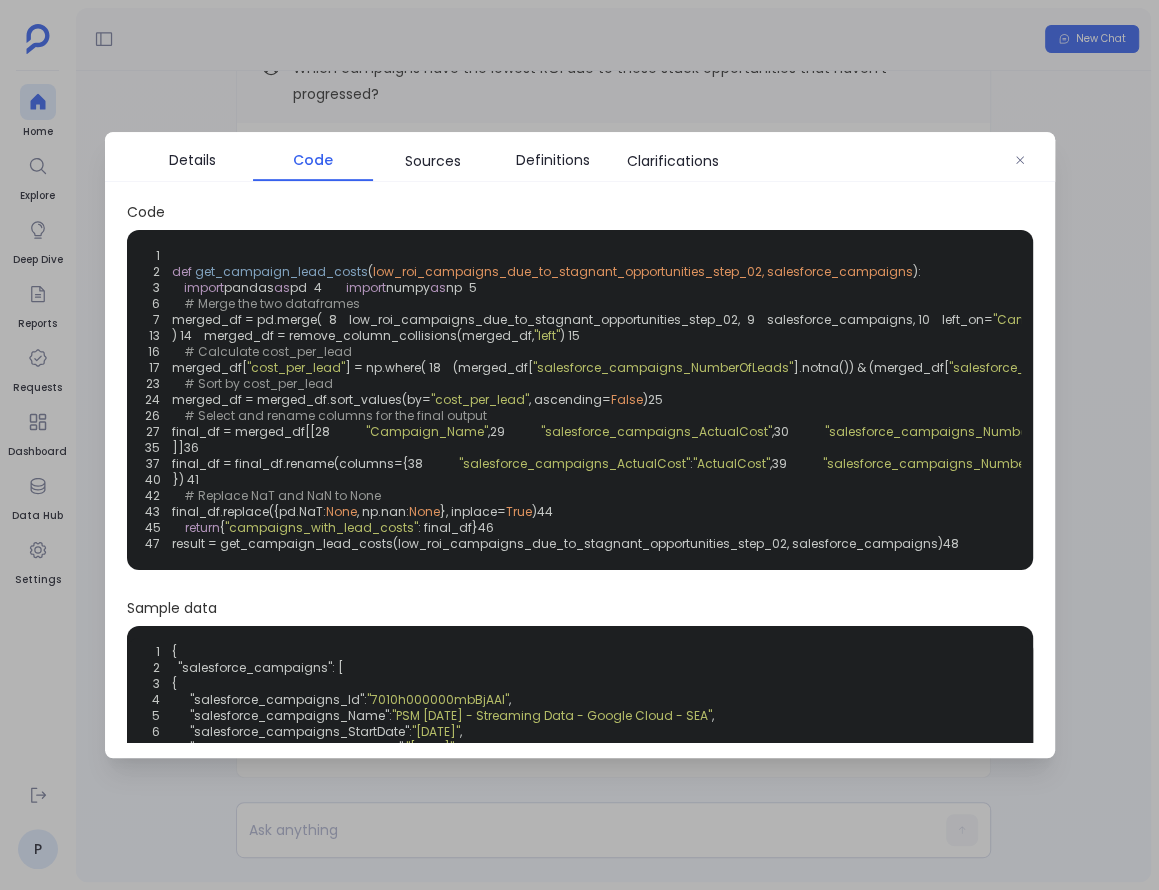 click at bounding box center (579, 445) 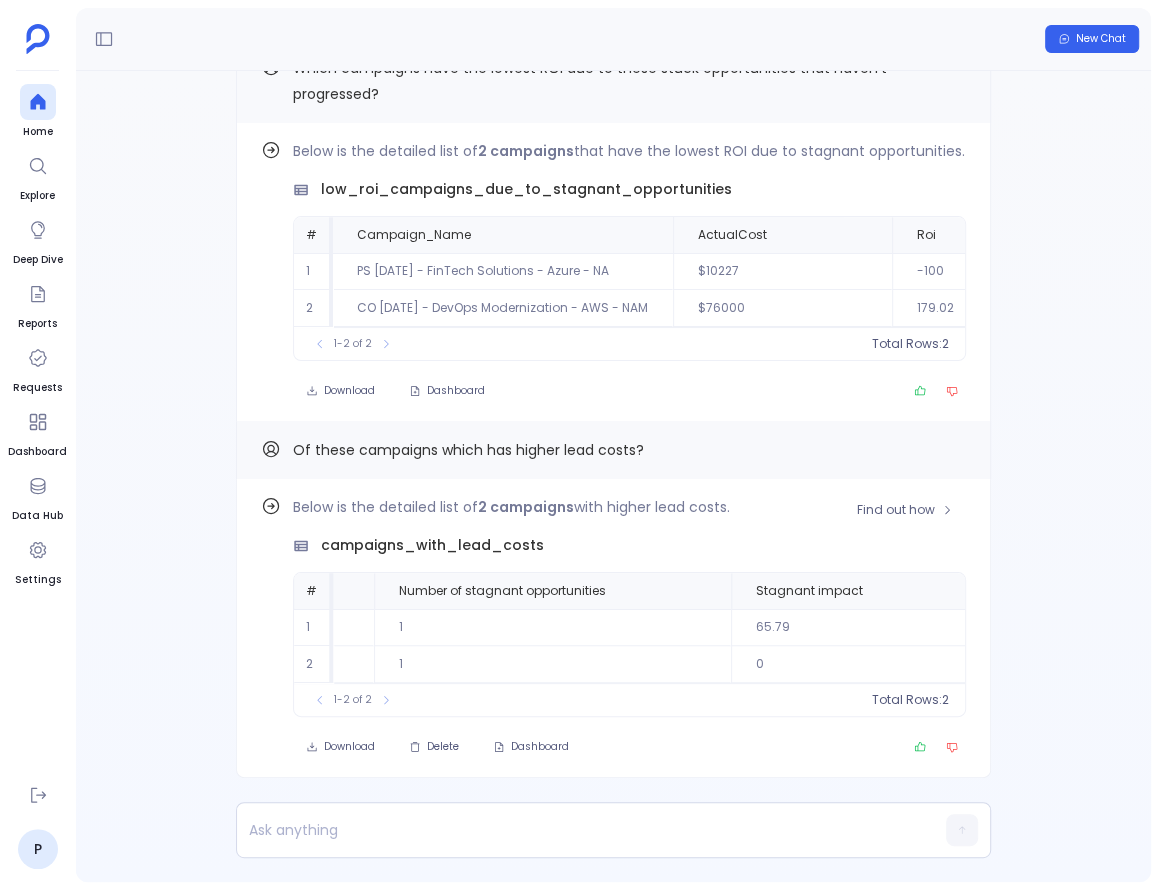 scroll, scrollTop: 0, scrollLeft: 1191, axis: horizontal 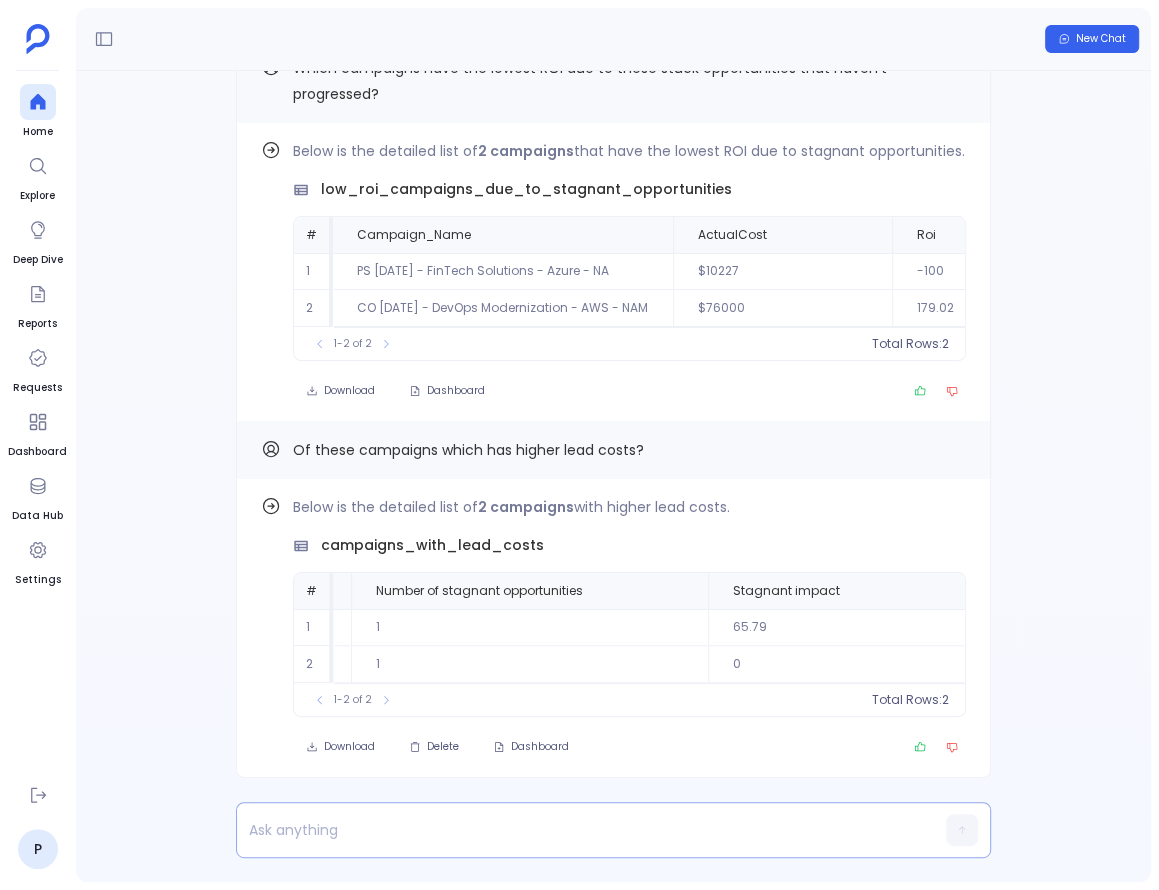 click at bounding box center [575, 830] 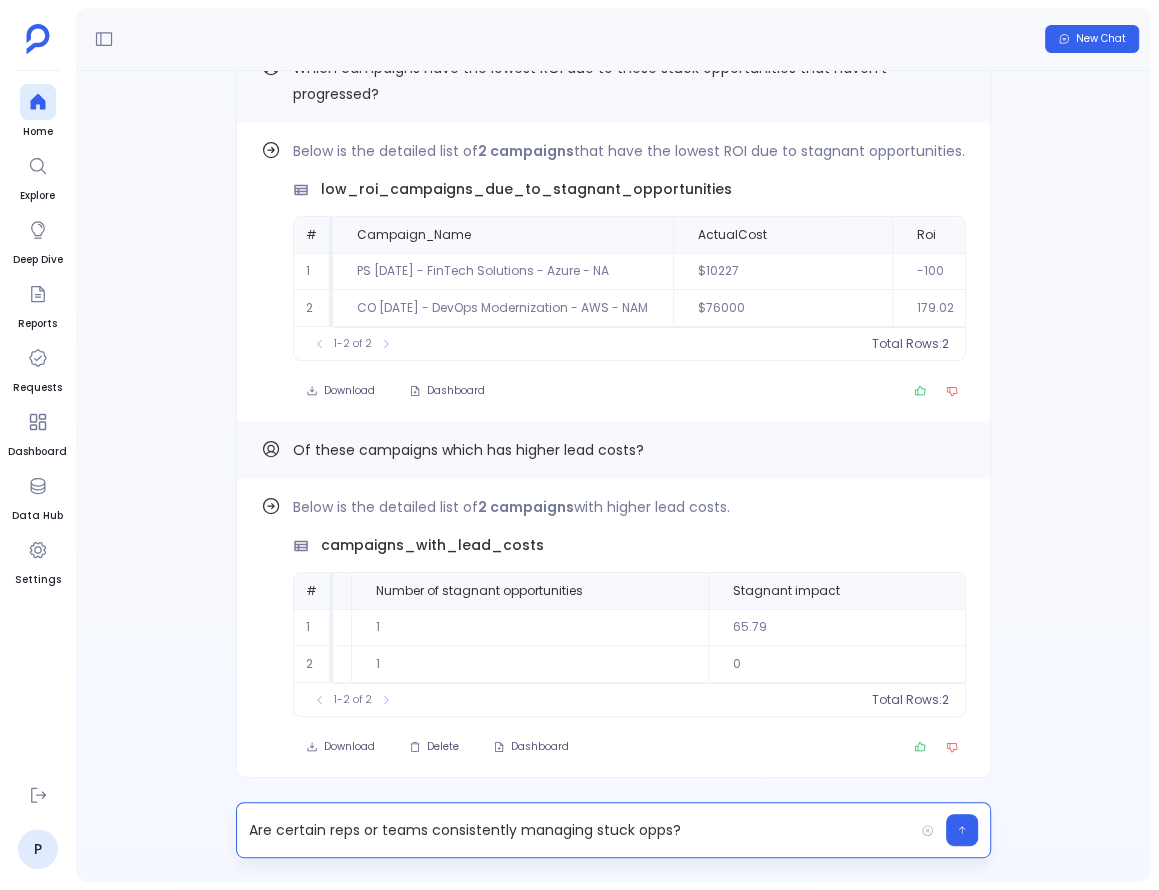 click on "Are certain reps or teams consistently managing stuck opps?" at bounding box center [575, 830] 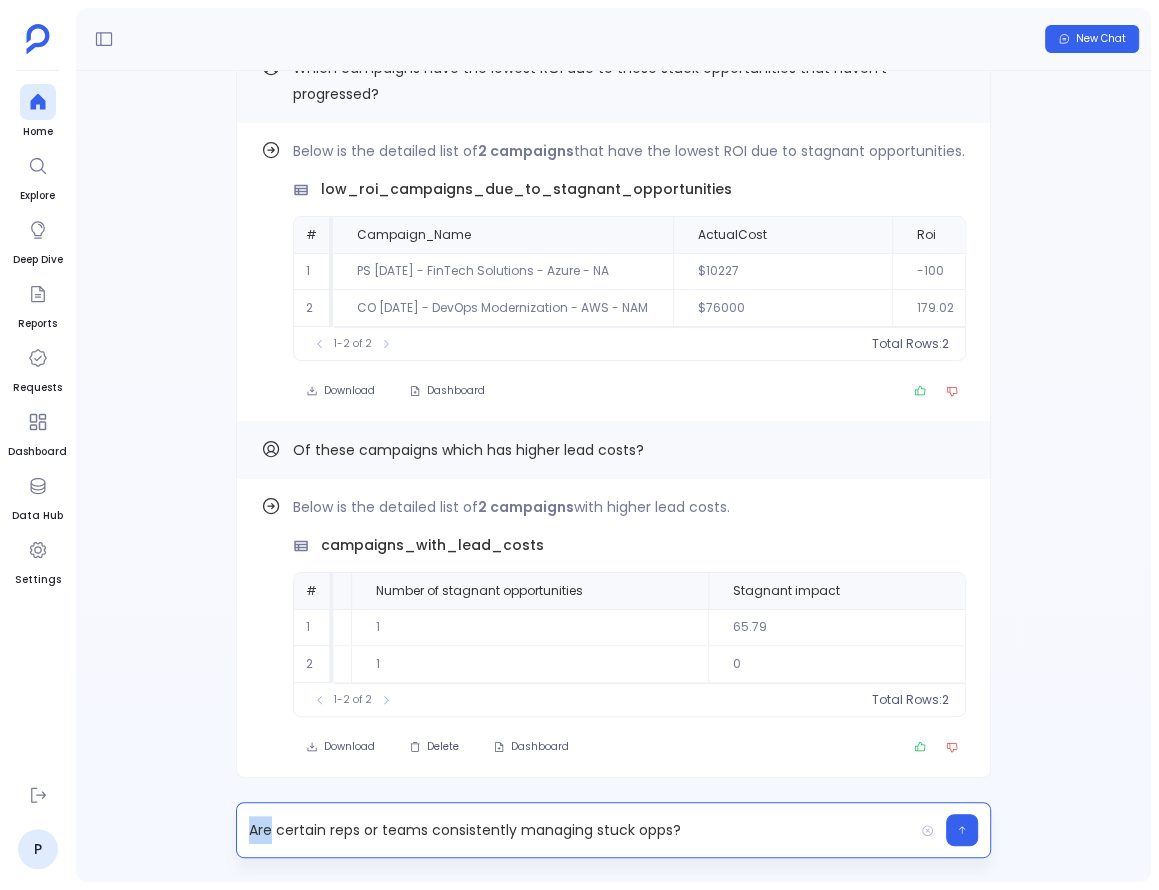 click on "Are certain reps or teams consistently managing stuck opps?" at bounding box center [575, 830] 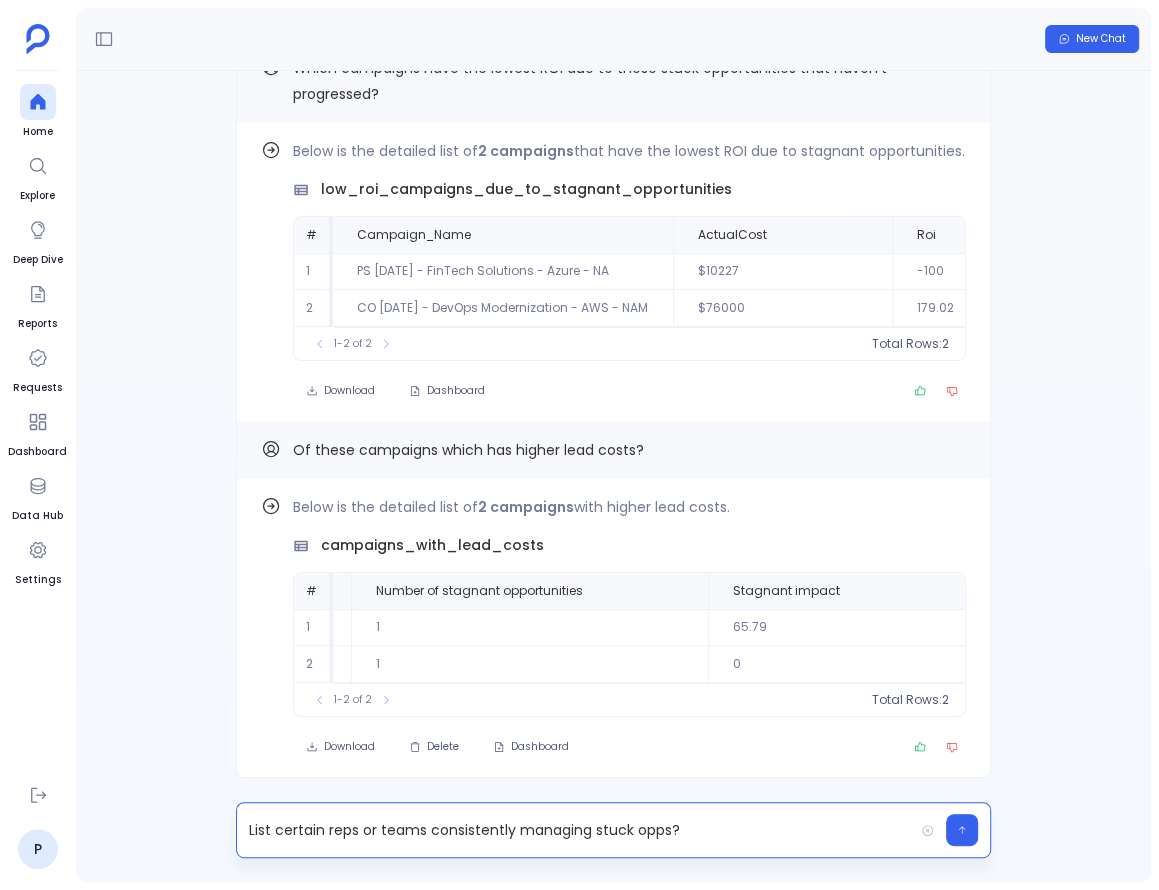 click on "List certain reps or teams consistently managing stuck opps?" at bounding box center [575, 830] 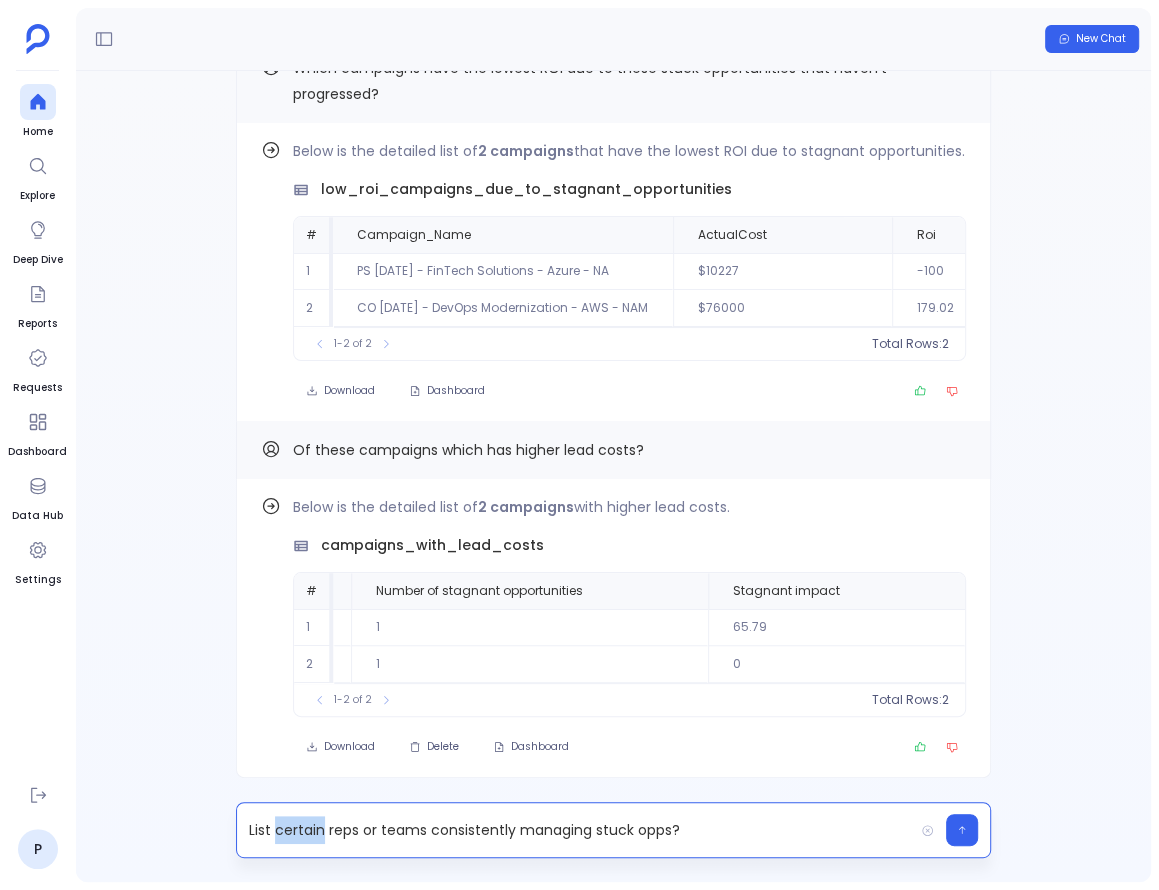 click on "List certain reps or teams consistently managing stuck opps?" at bounding box center [575, 830] 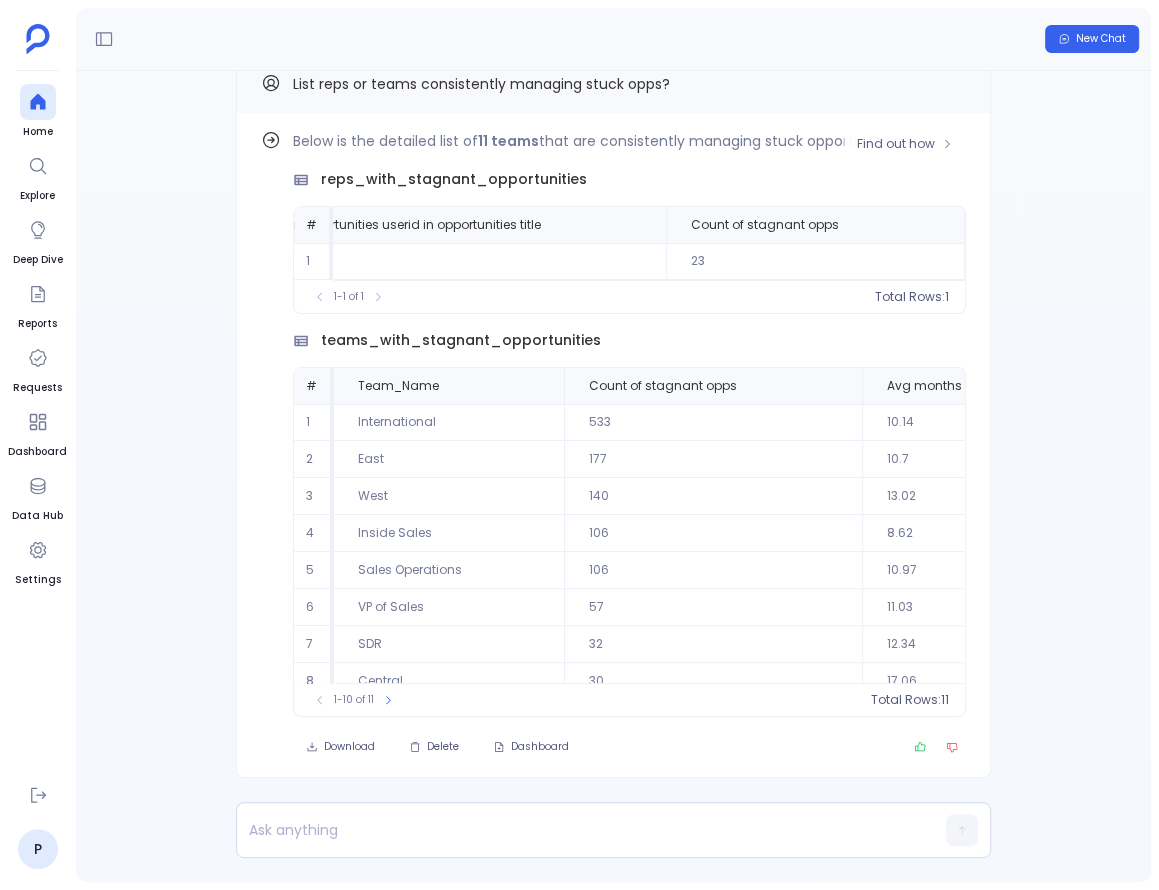 scroll, scrollTop: 0, scrollLeft: 868, axis: horizontal 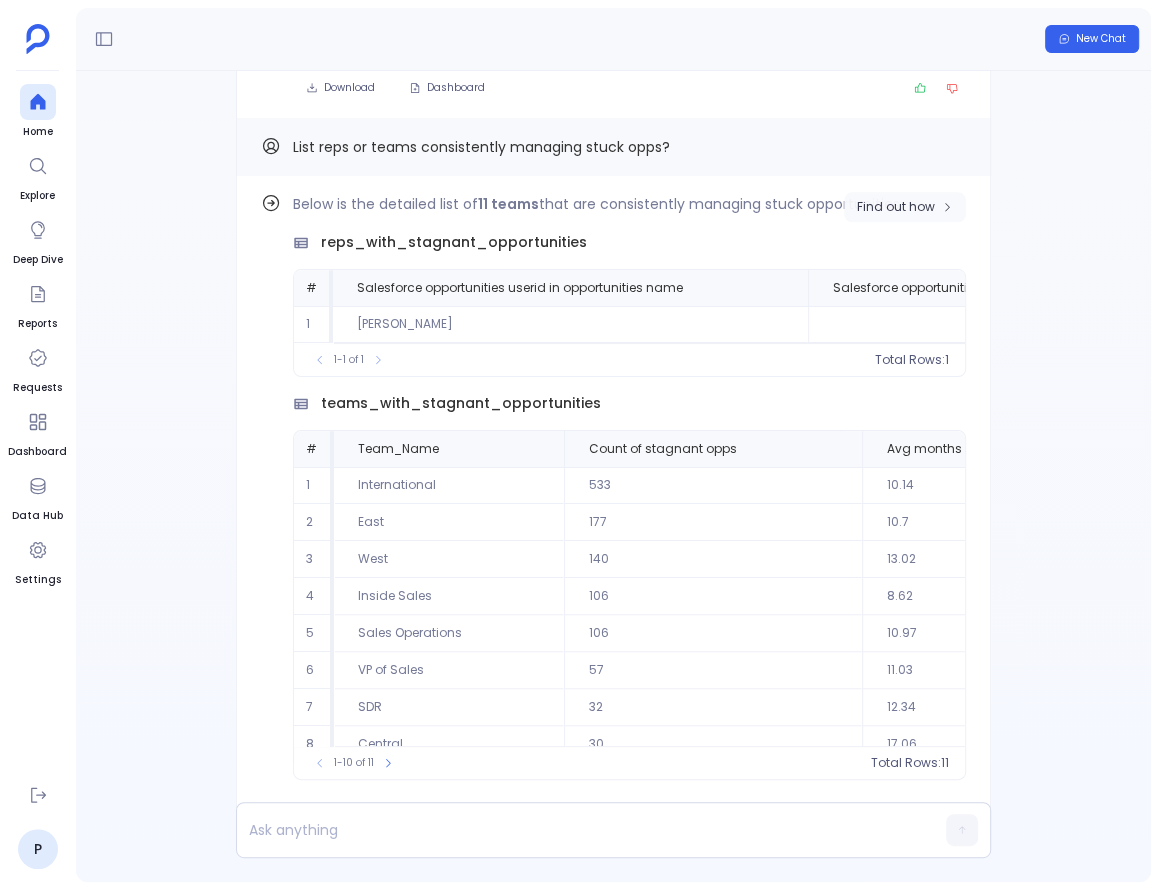 click on "Find out how" at bounding box center (896, 207) 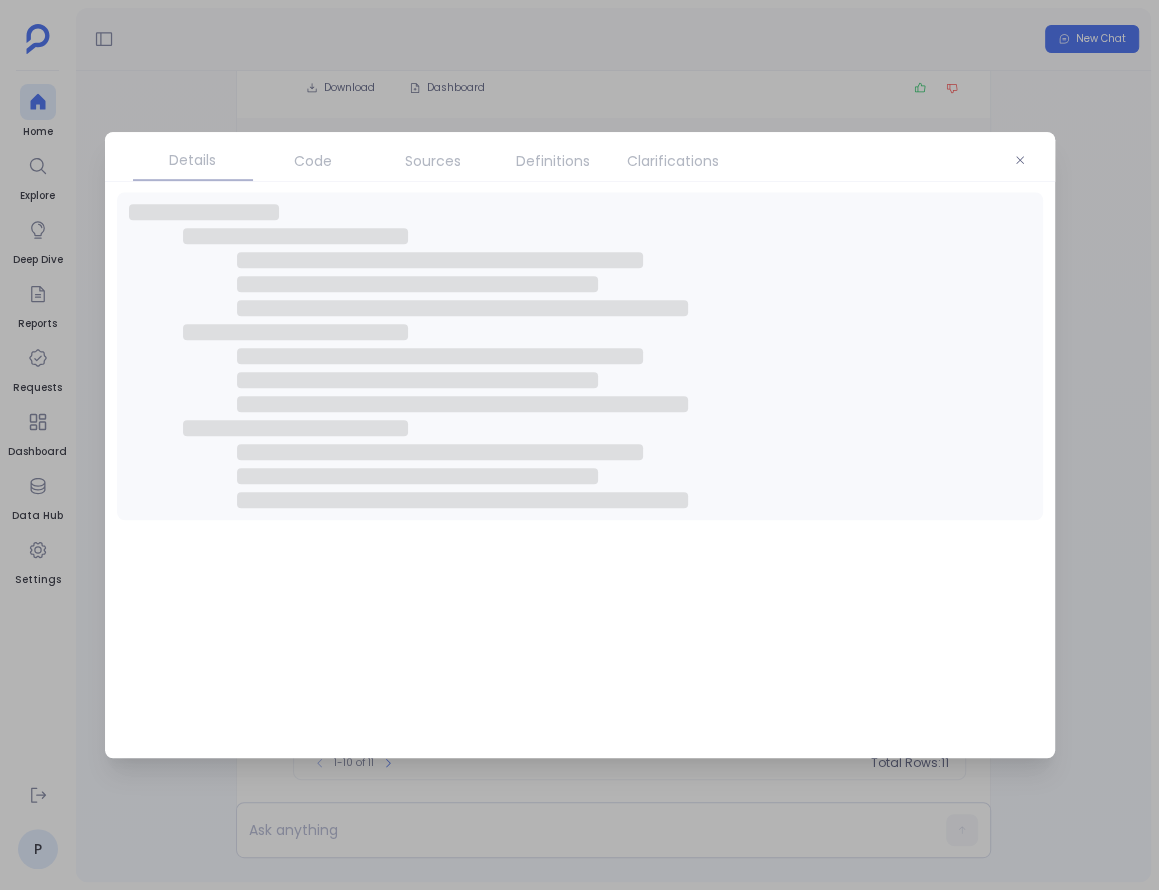 click on "Definitions" at bounding box center [553, 161] 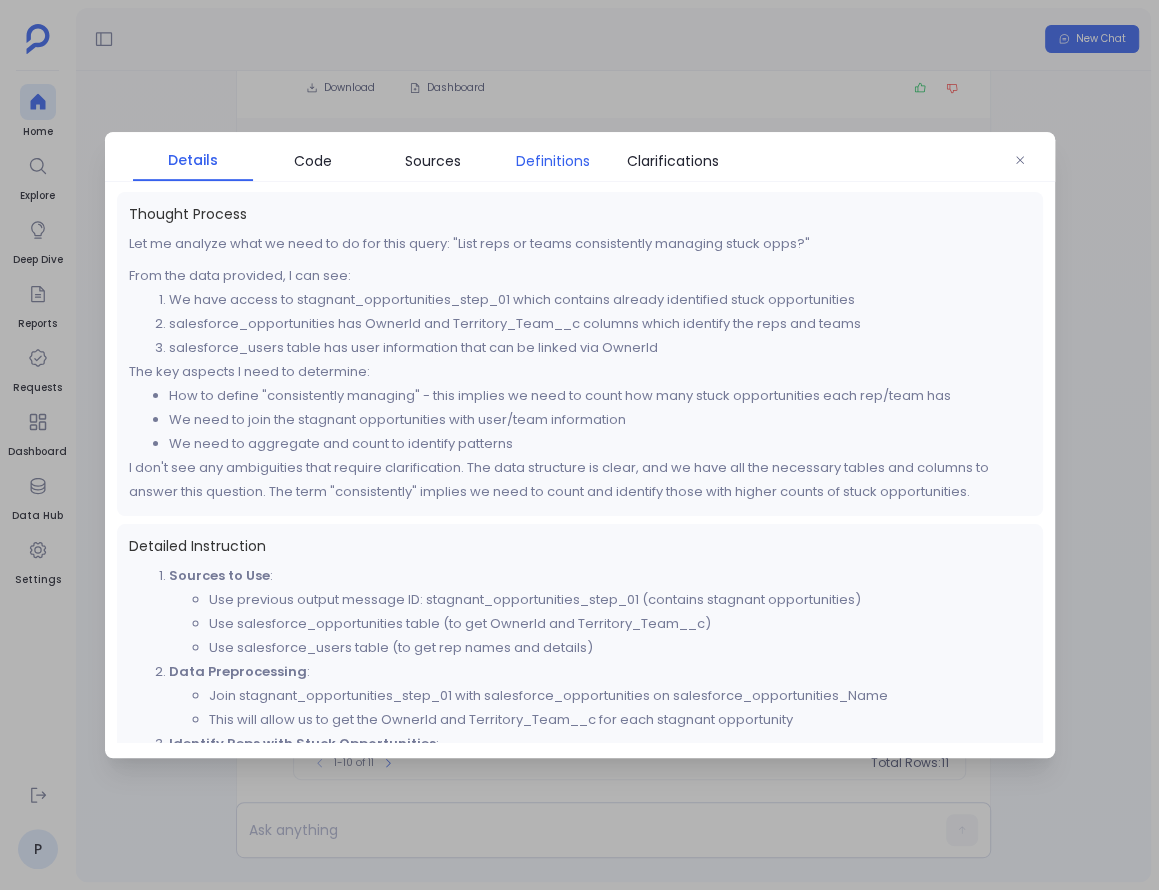 click on "Definitions" at bounding box center (553, 161) 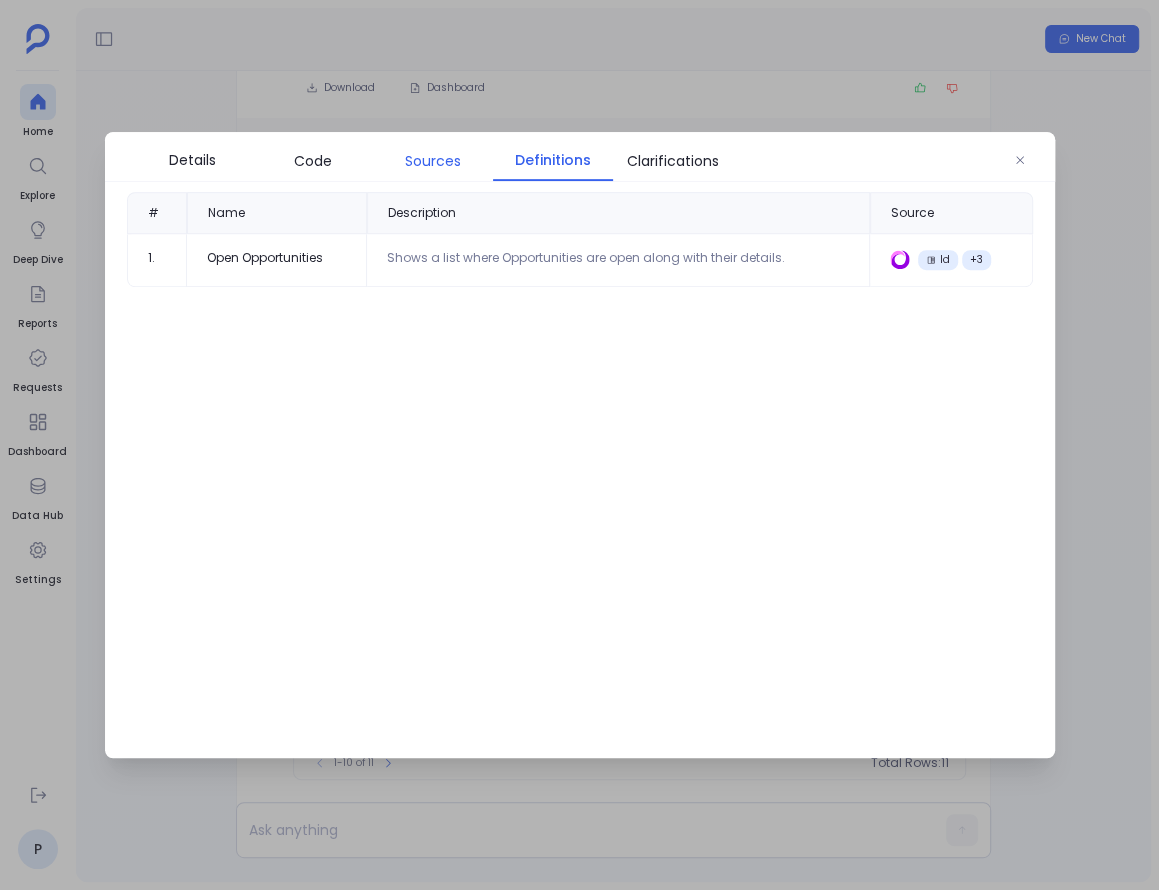 click on "Sources" at bounding box center [433, 161] 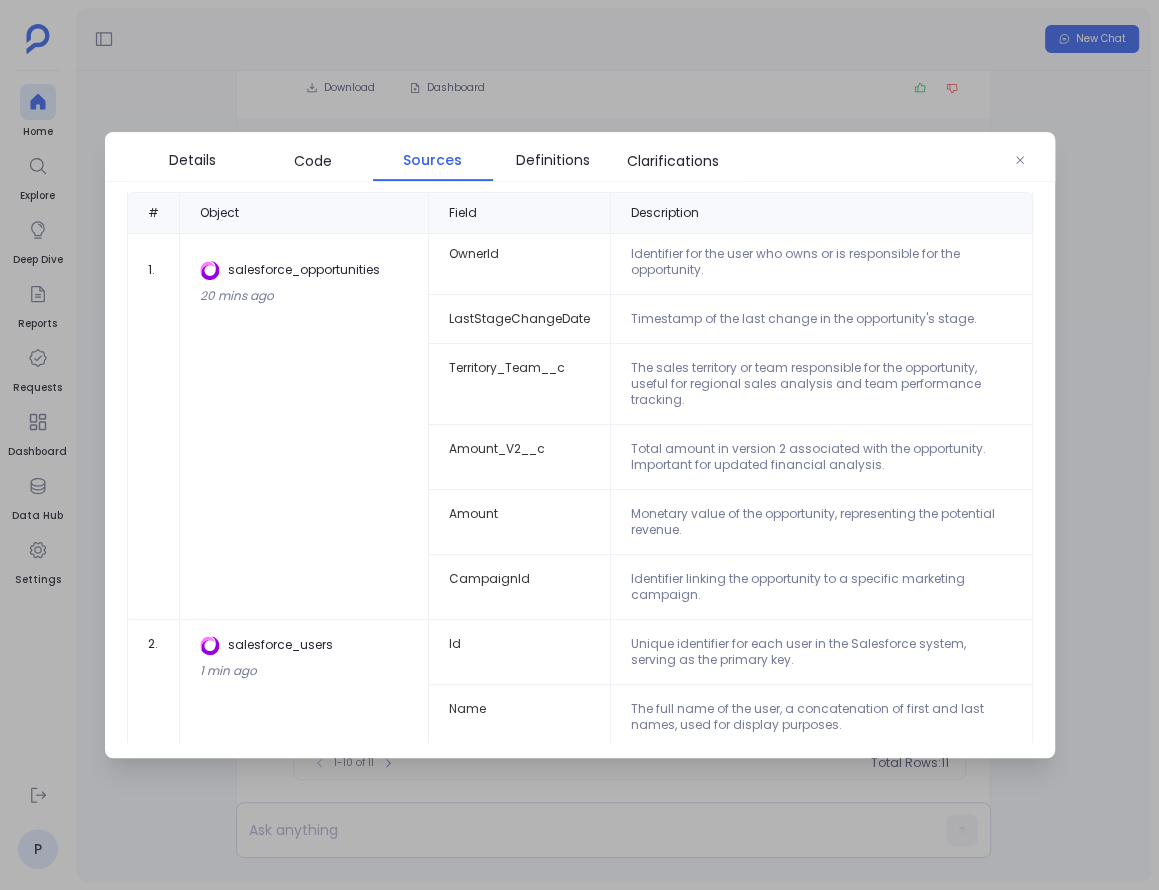 scroll, scrollTop: 311, scrollLeft: 0, axis: vertical 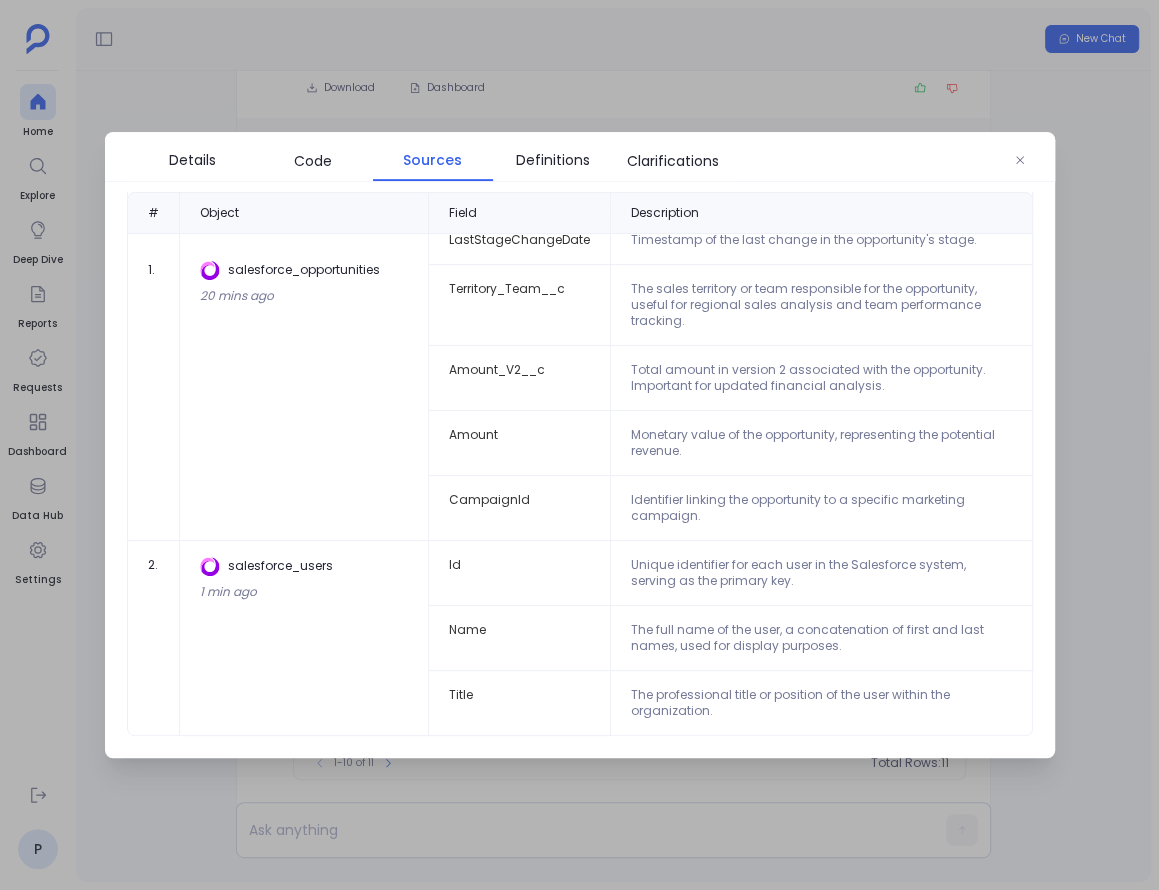 click at bounding box center (579, 445) 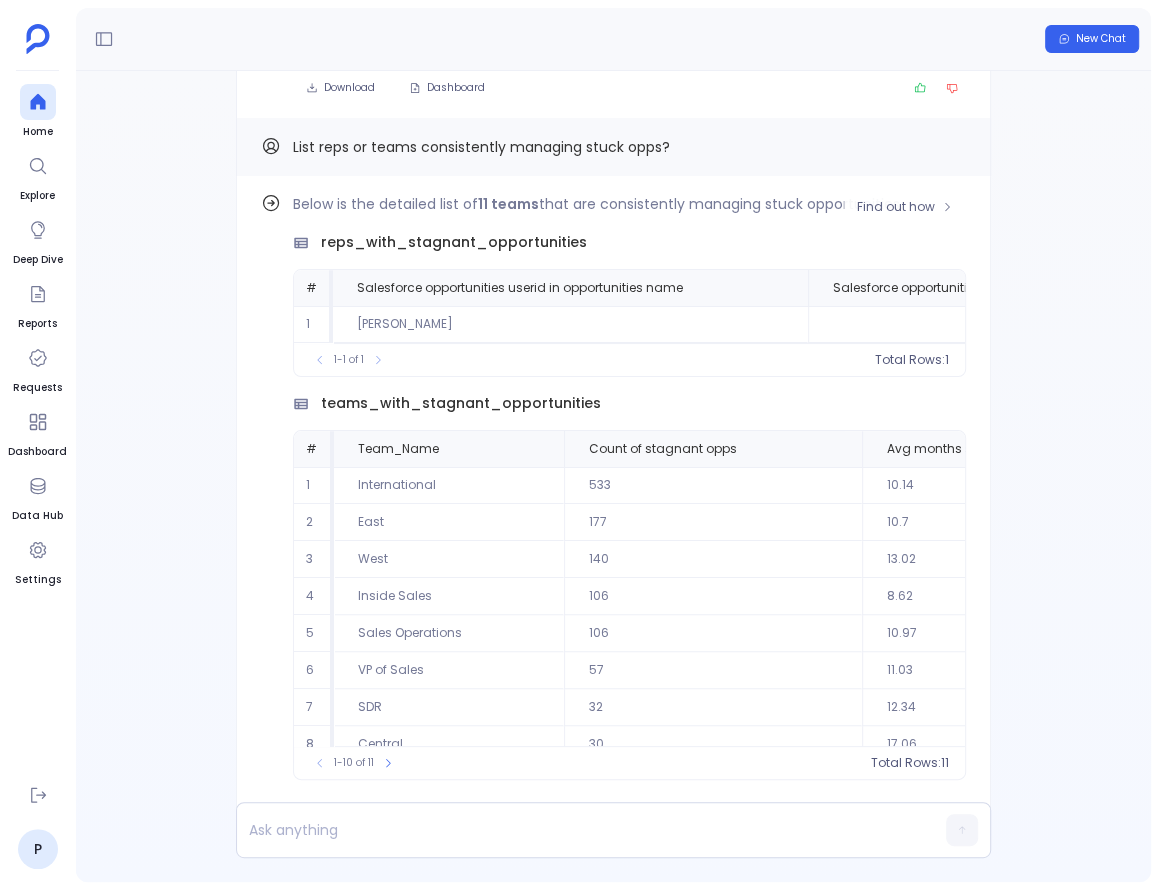 scroll, scrollTop: -91, scrollLeft: 0, axis: vertical 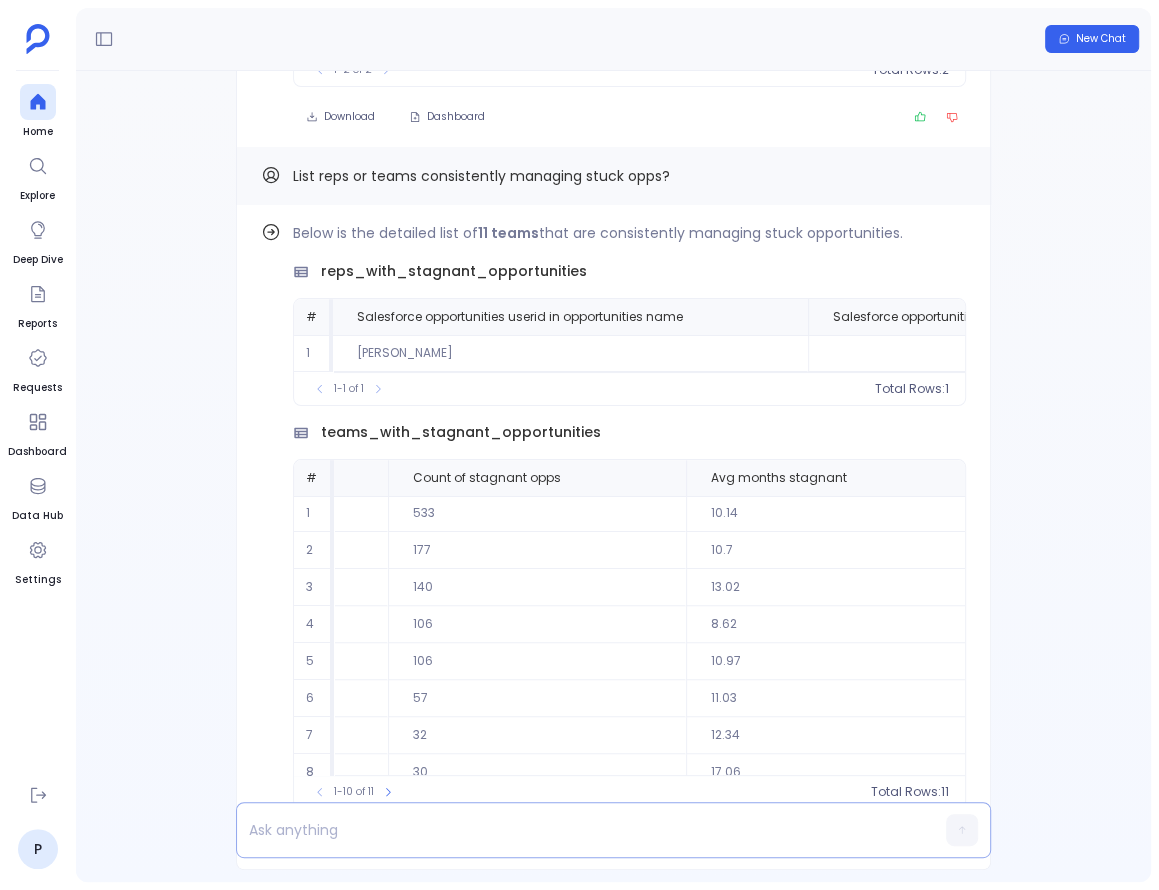 click at bounding box center [575, 830] 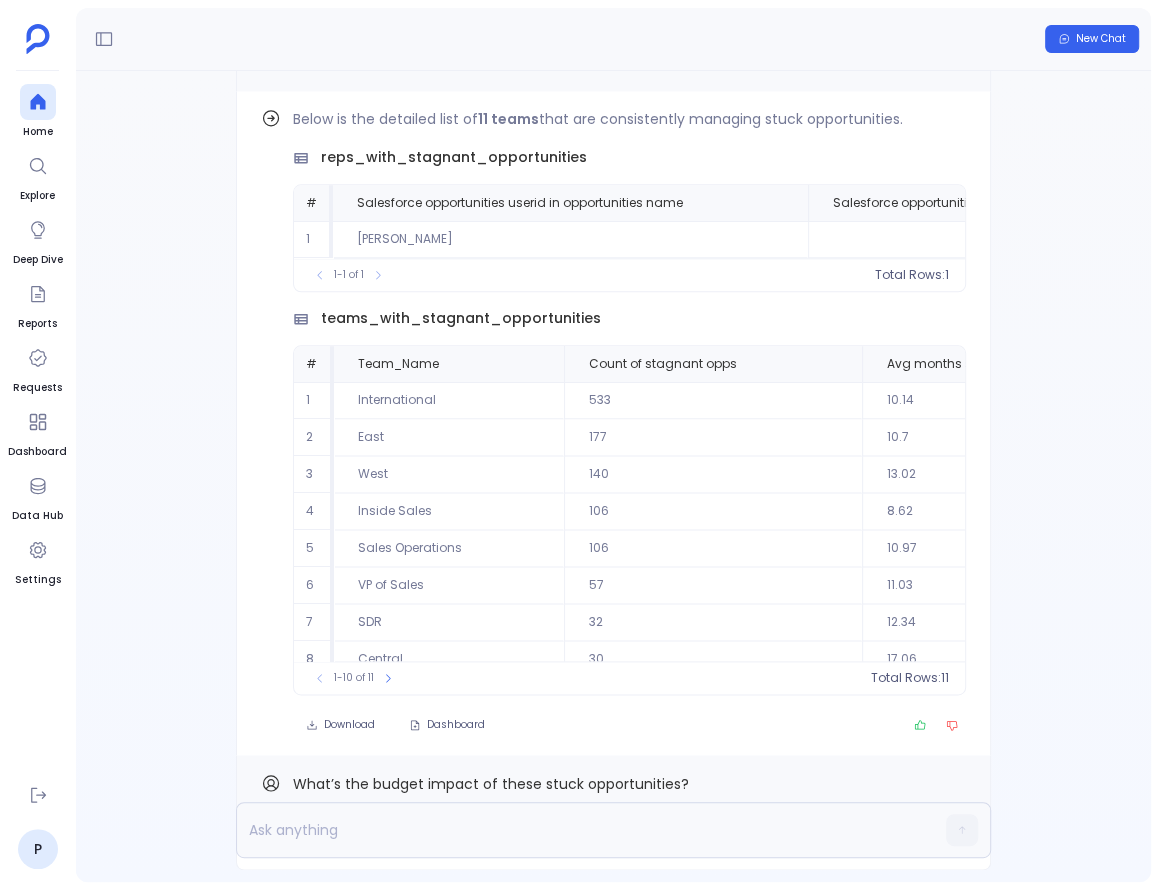 scroll, scrollTop: 0, scrollLeft: 0, axis: both 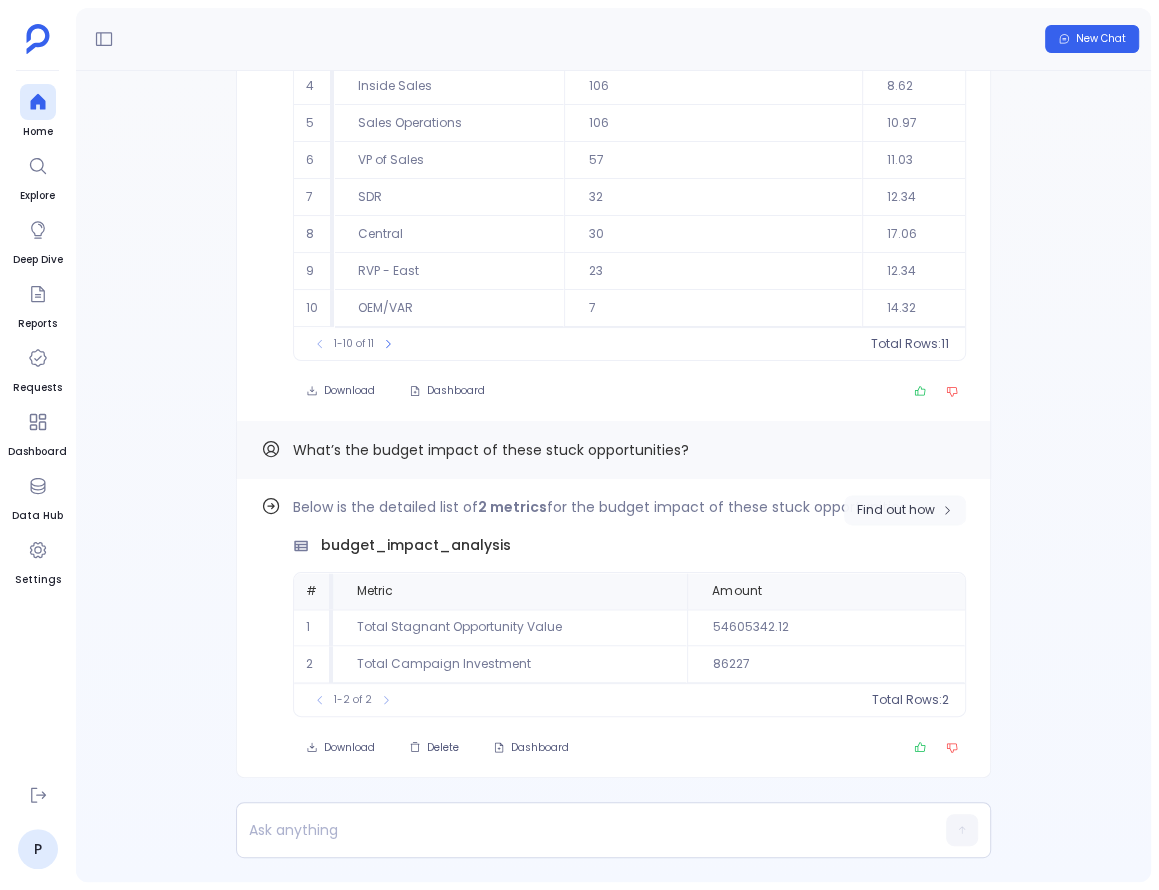 click on "Find out how" at bounding box center (905, 510) 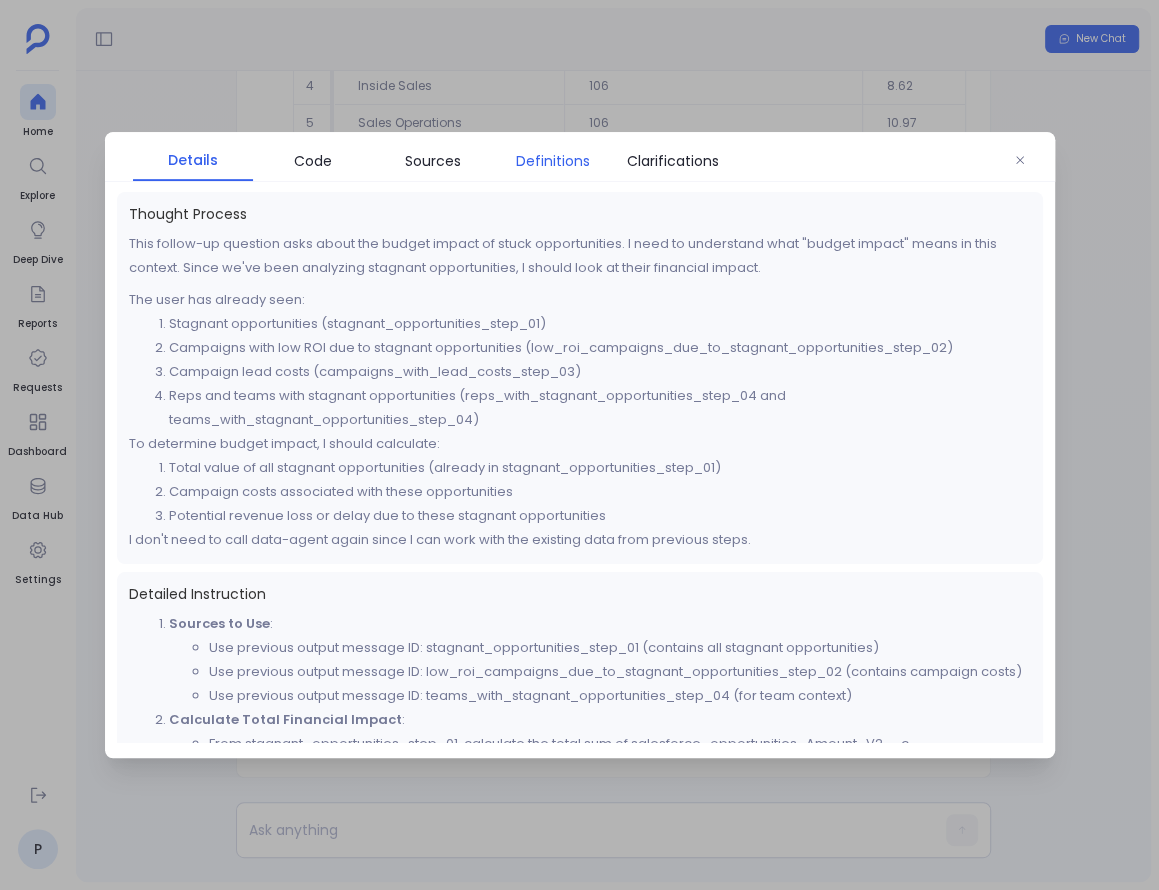 click on "Definitions" at bounding box center [553, 161] 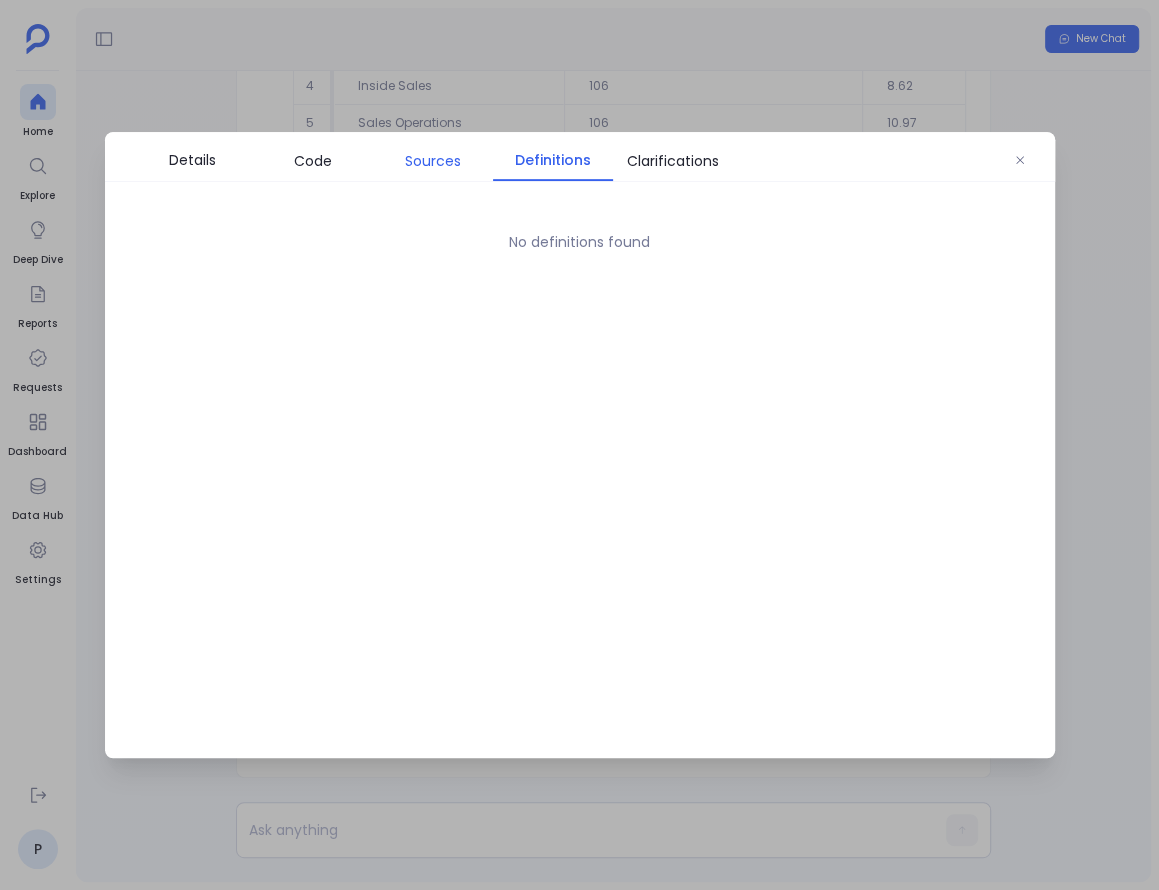 click on "Sources" at bounding box center [433, 161] 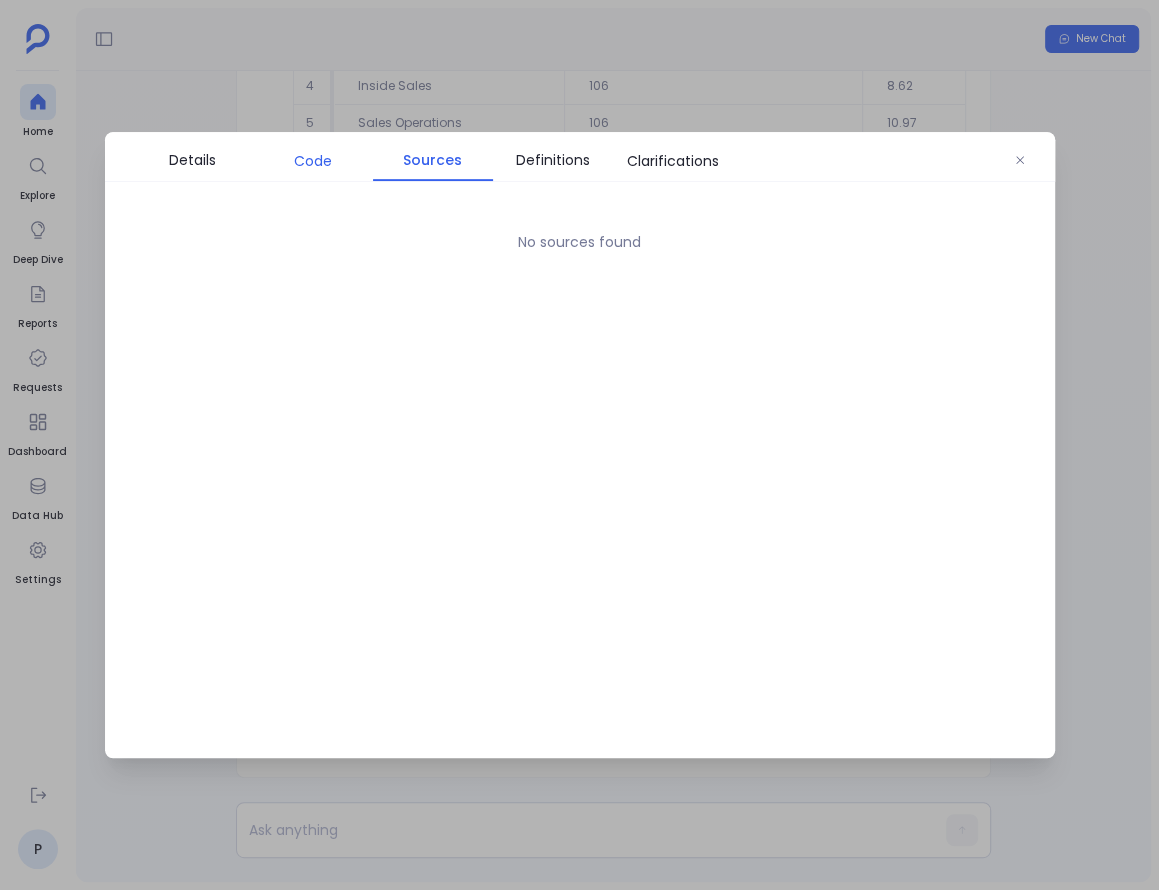 click on "Code" at bounding box center (313, 161) 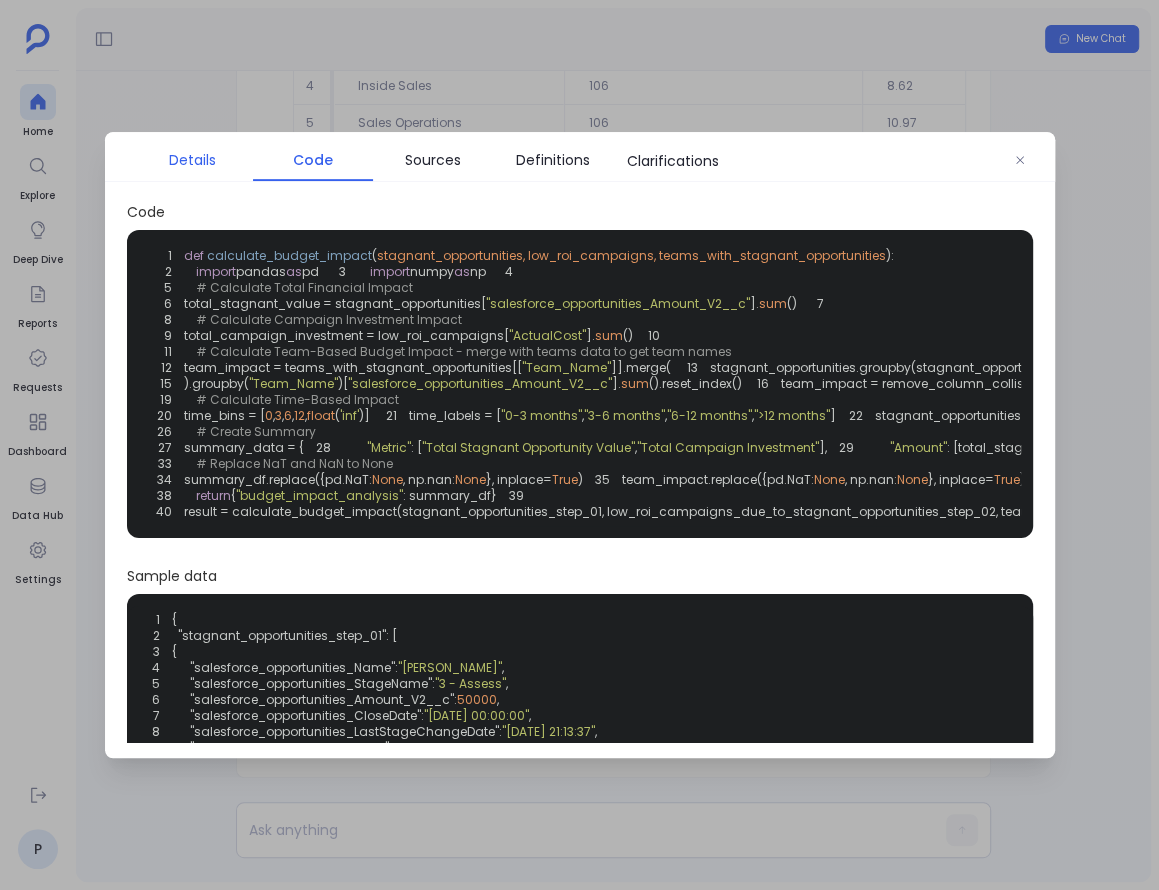click on "Details" at bounding box center (192, 160) 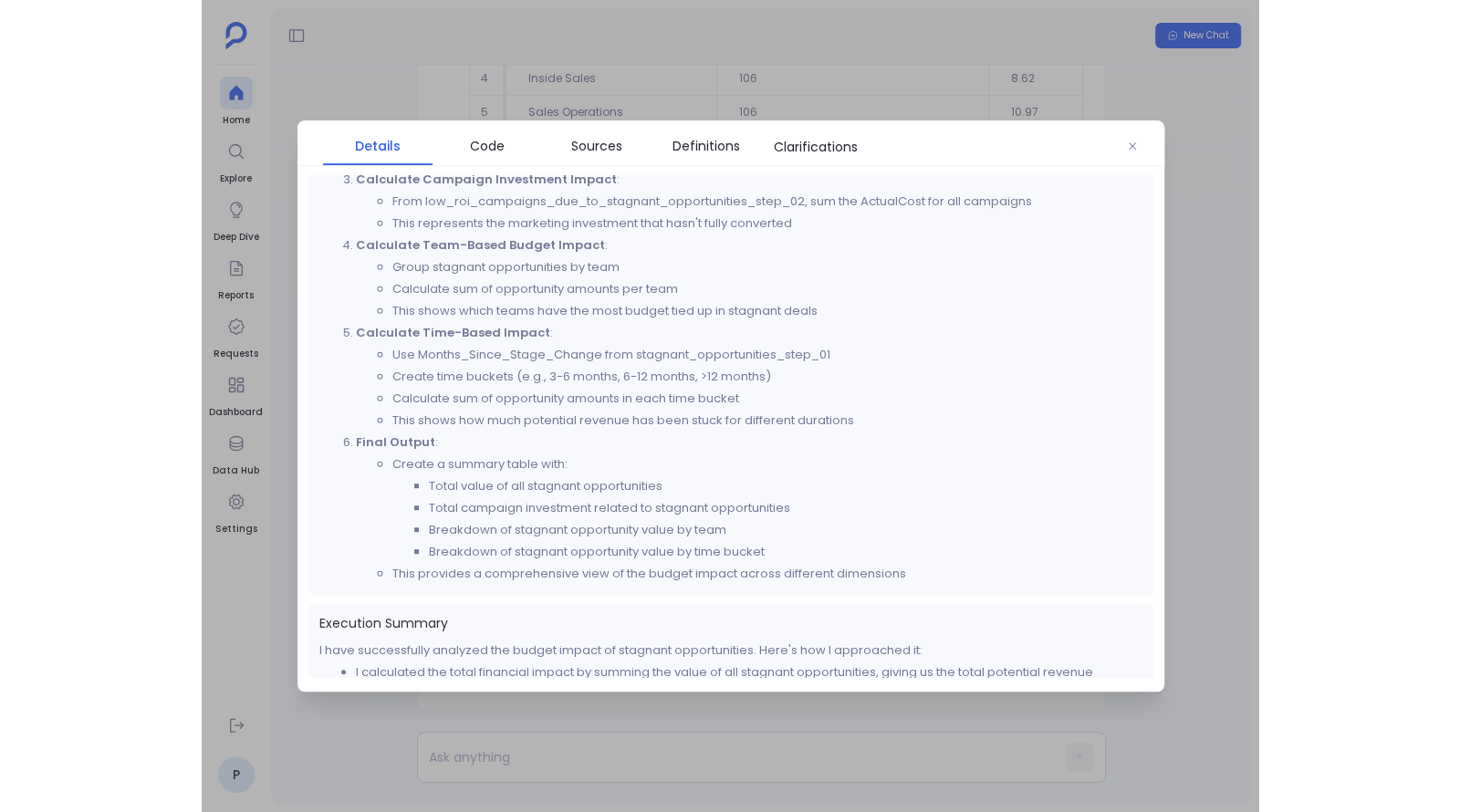 scroll, scrollTop: 713, scrollLeft: 0, axis: vertical 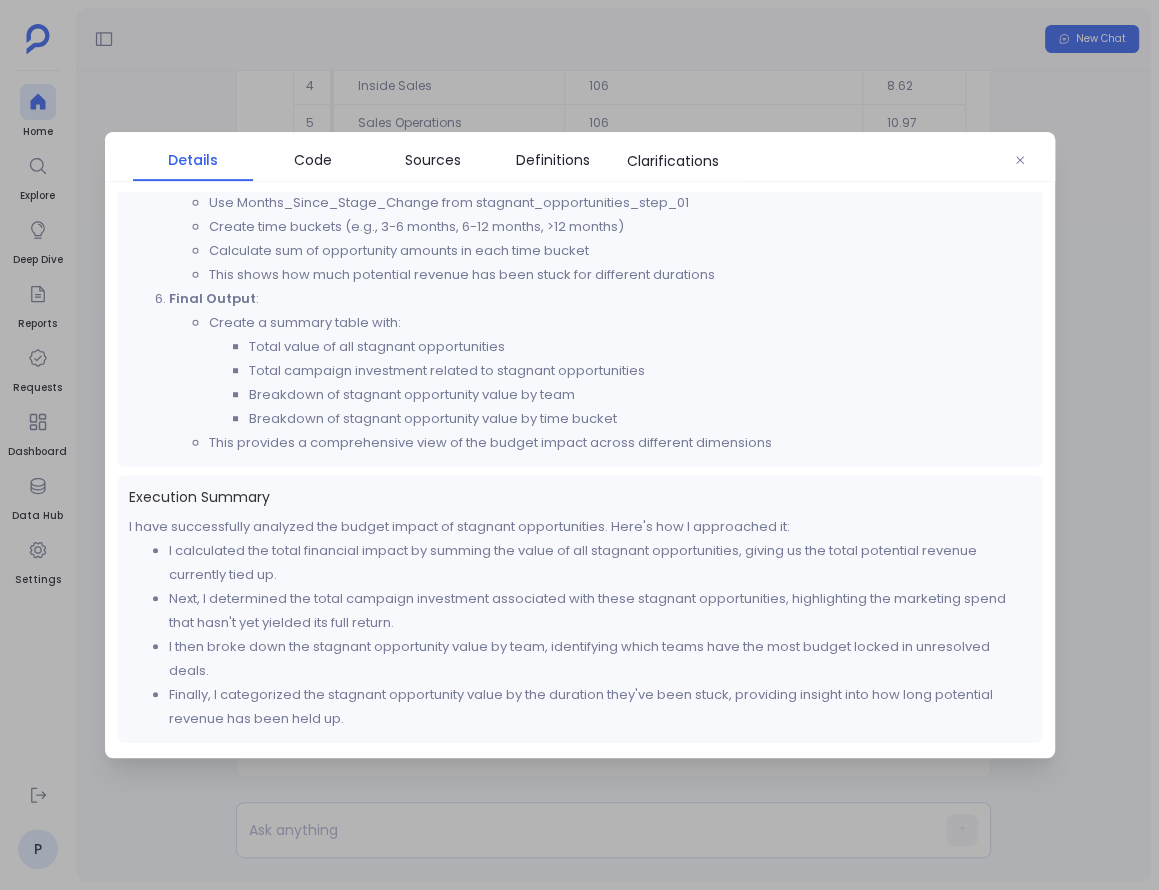 click at bounding box center [579, 445] 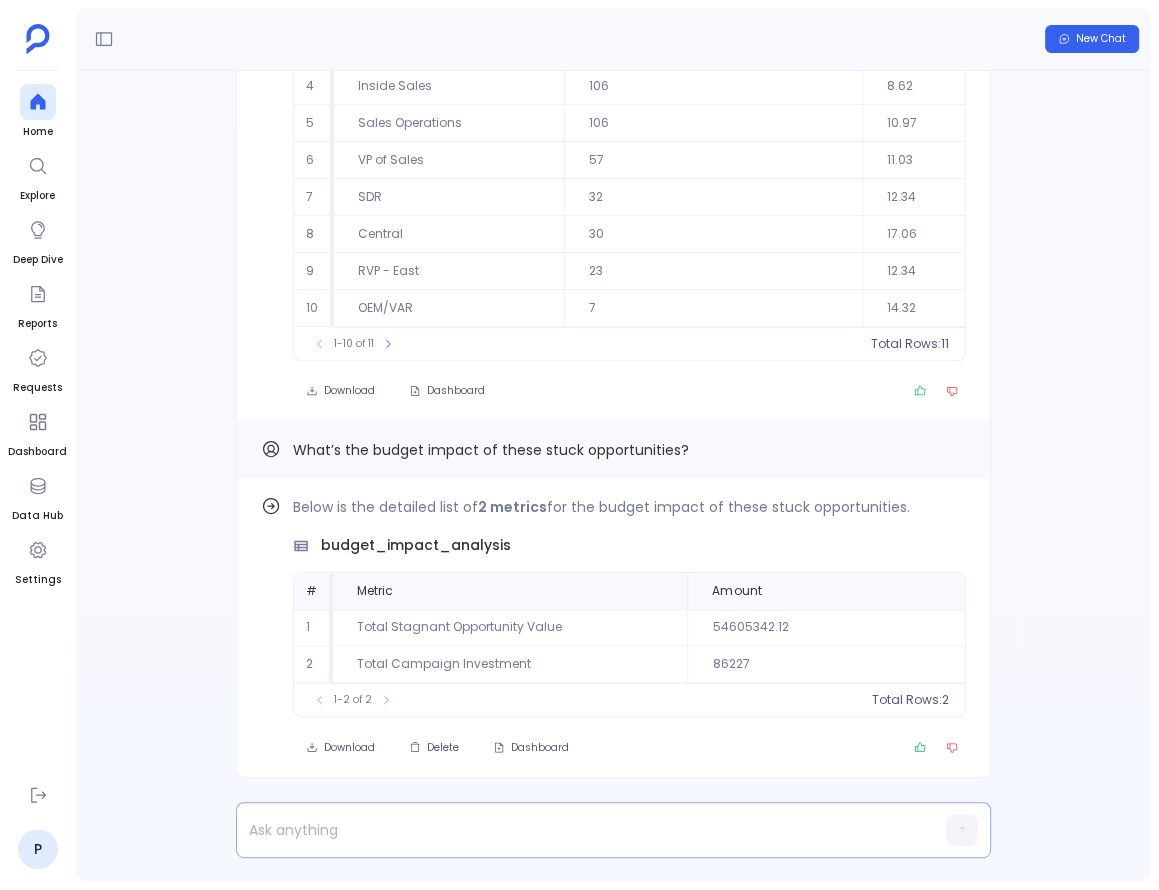 click at bounding box center (575, 830) 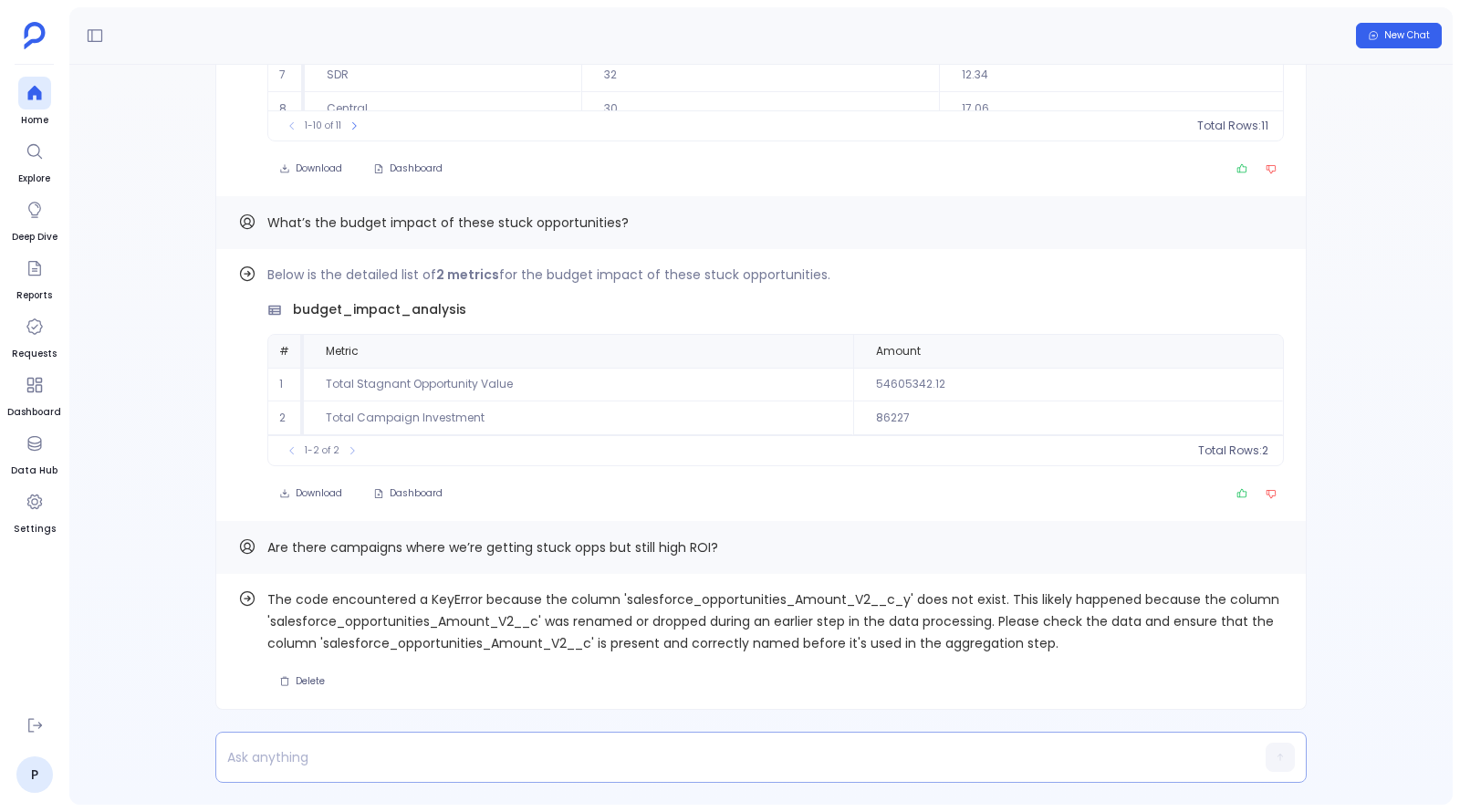 click at bounding box center (725, 757) 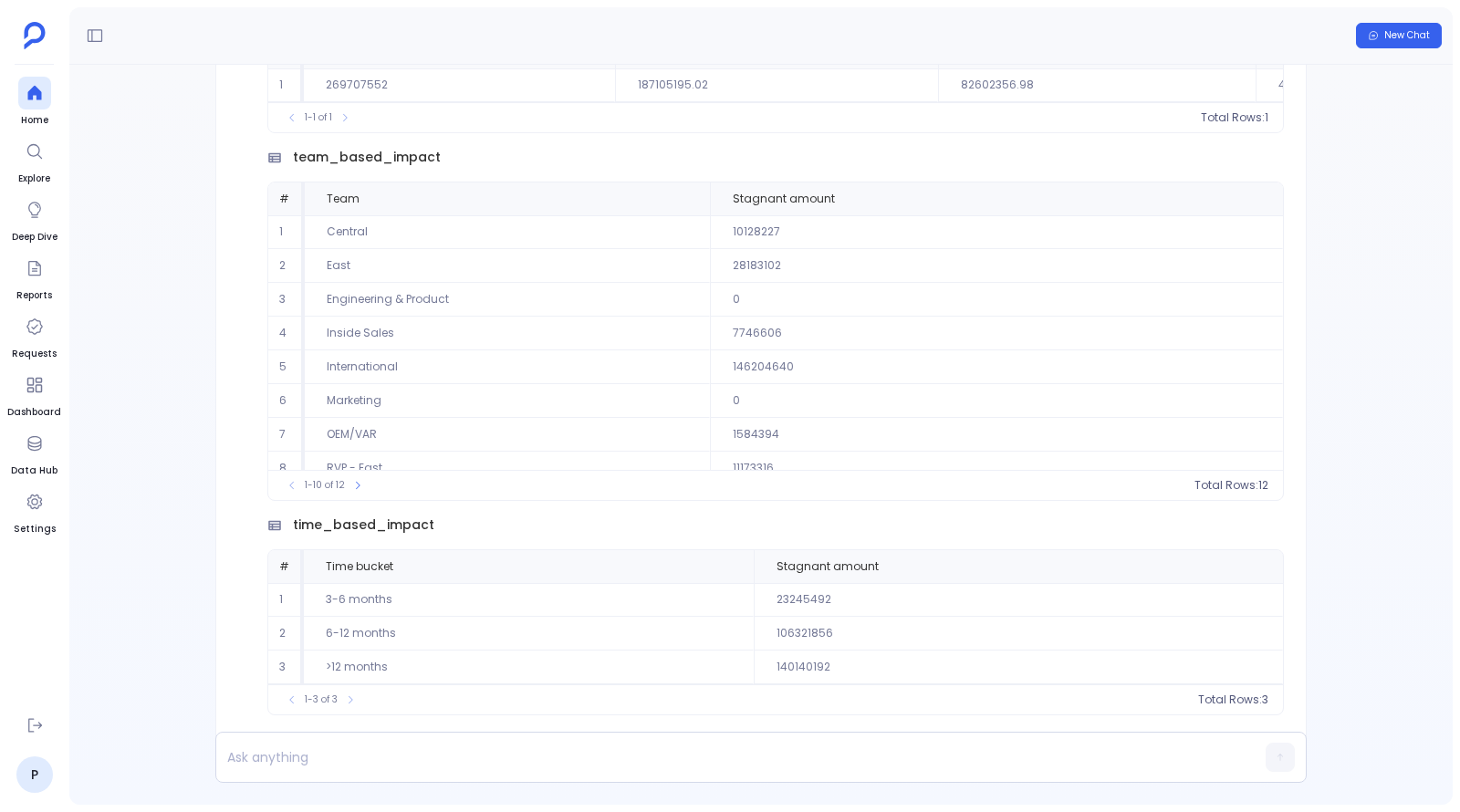 scroll, scrollTop: 0, scrollLeft: 0, axis: both 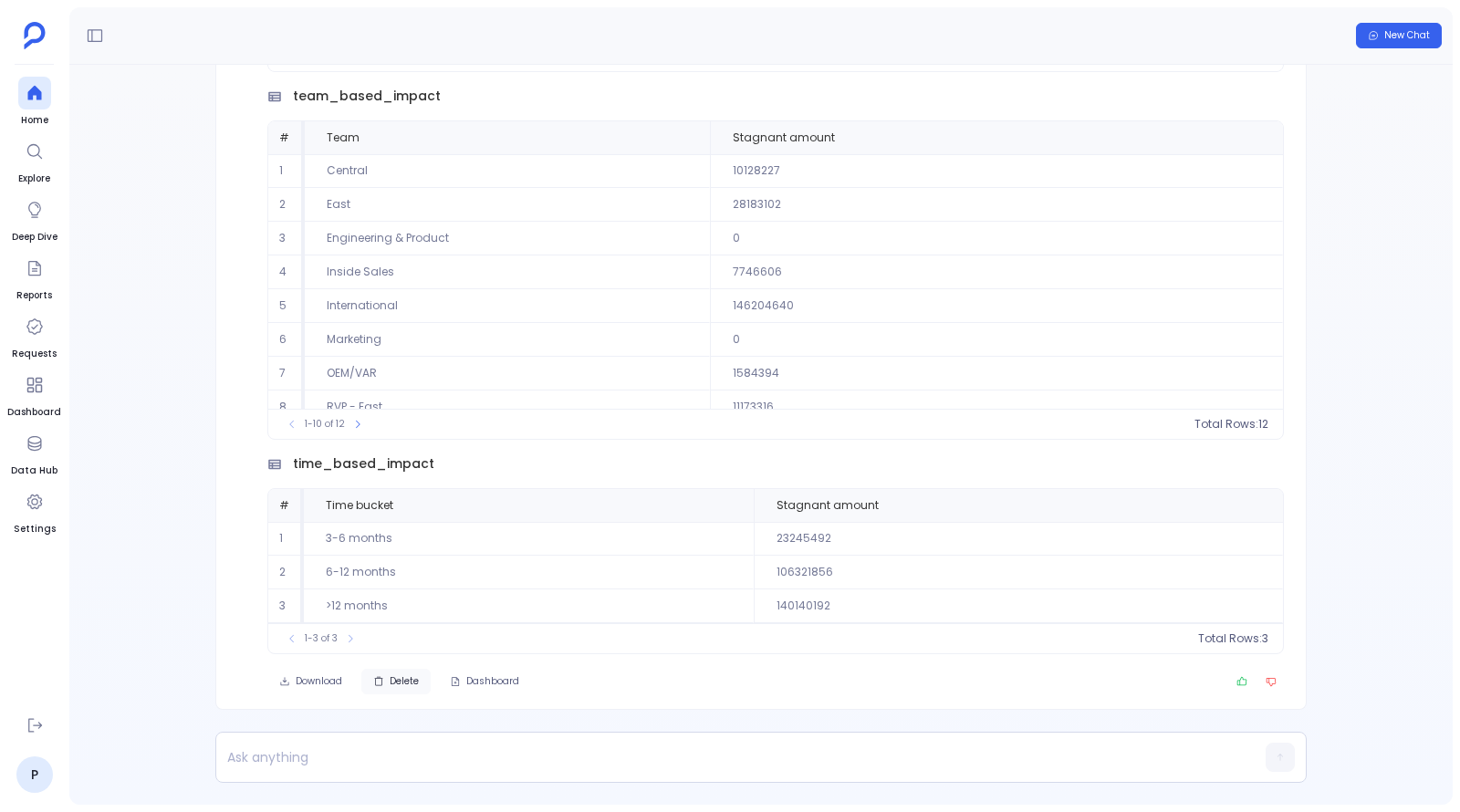 click on "Delete" at bounding box center [404, 682] 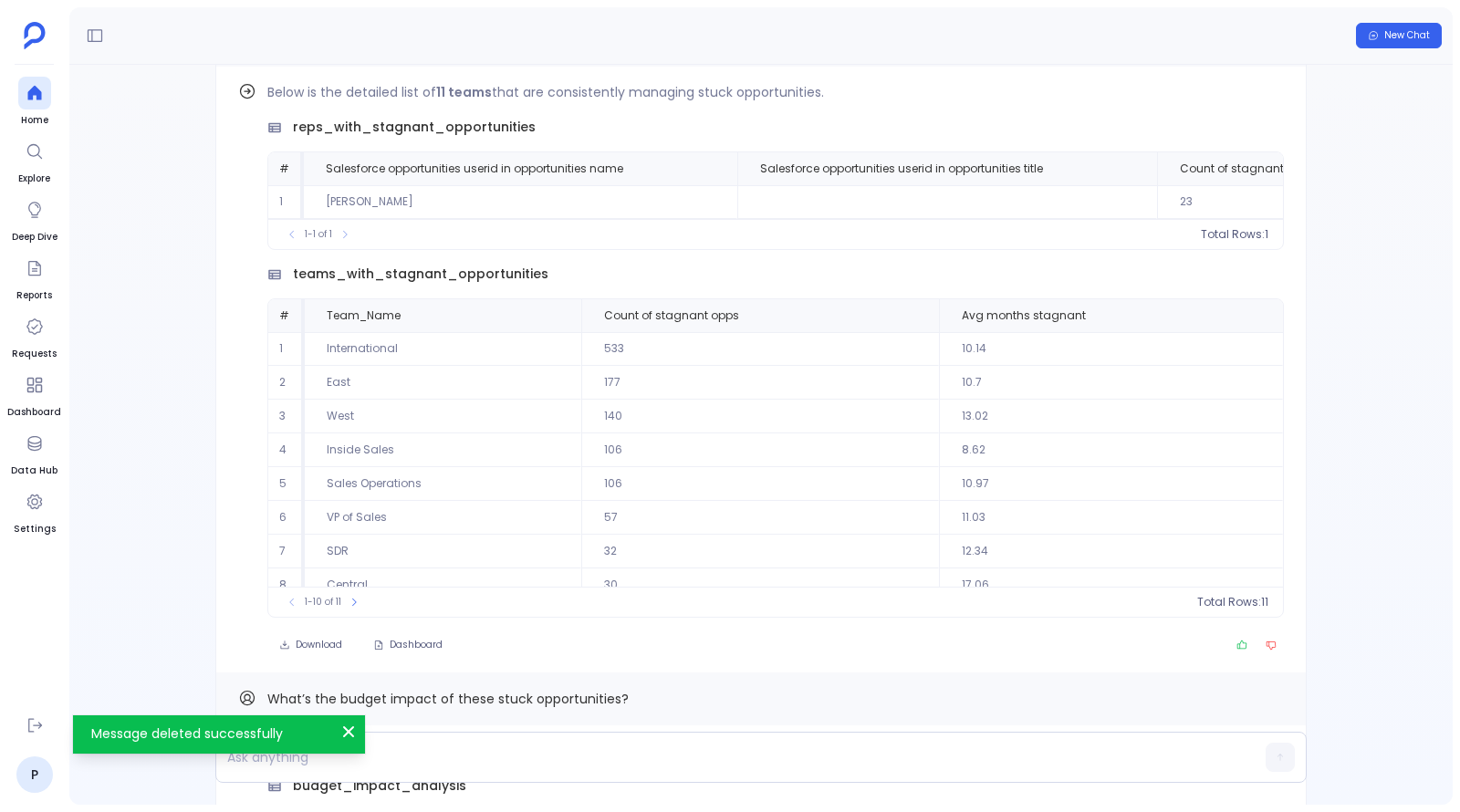 scroll, scrollTop: -415, scrollLeft: 0, axis: vertical 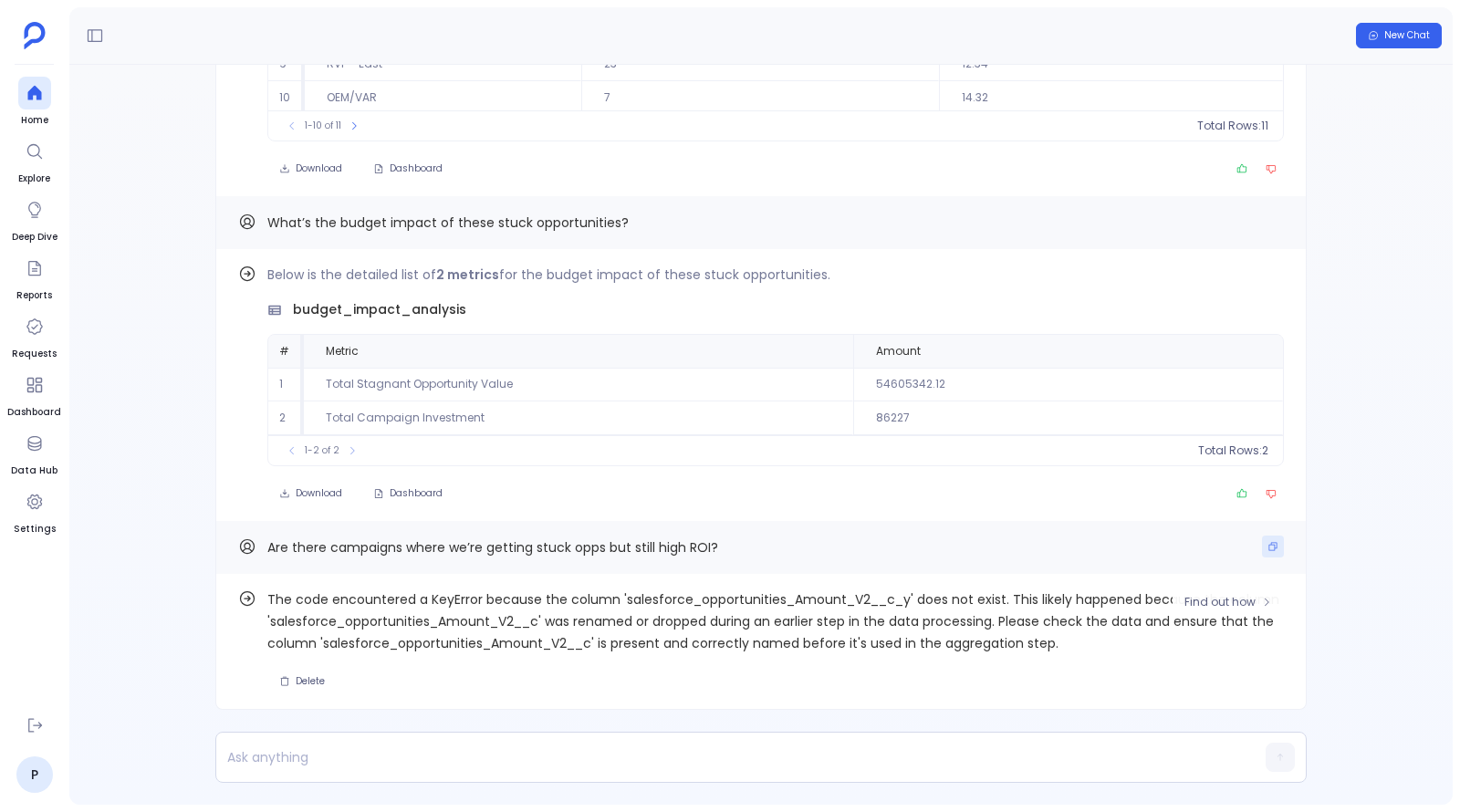 click 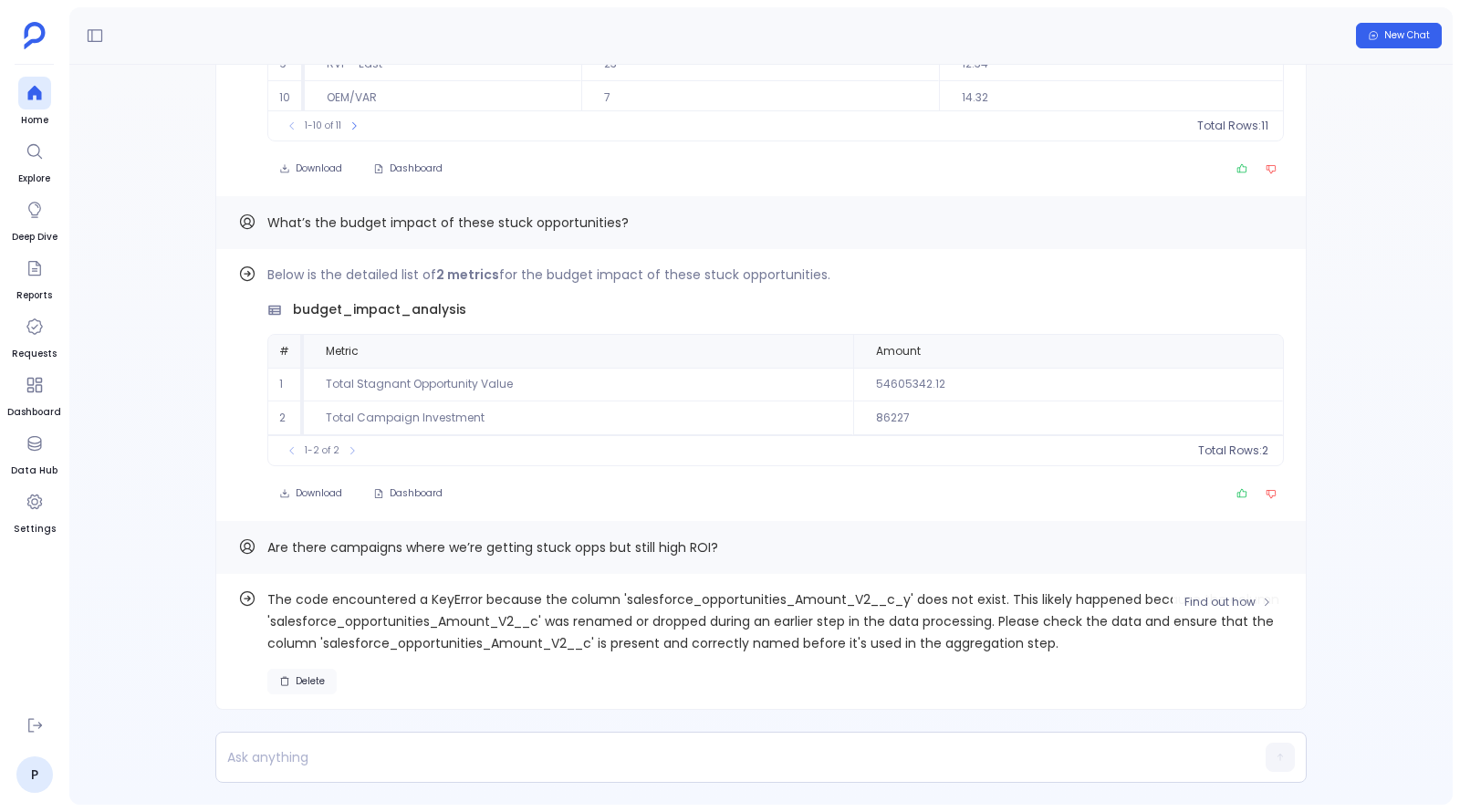 click on "Delete" at bounding box center (310, 682) 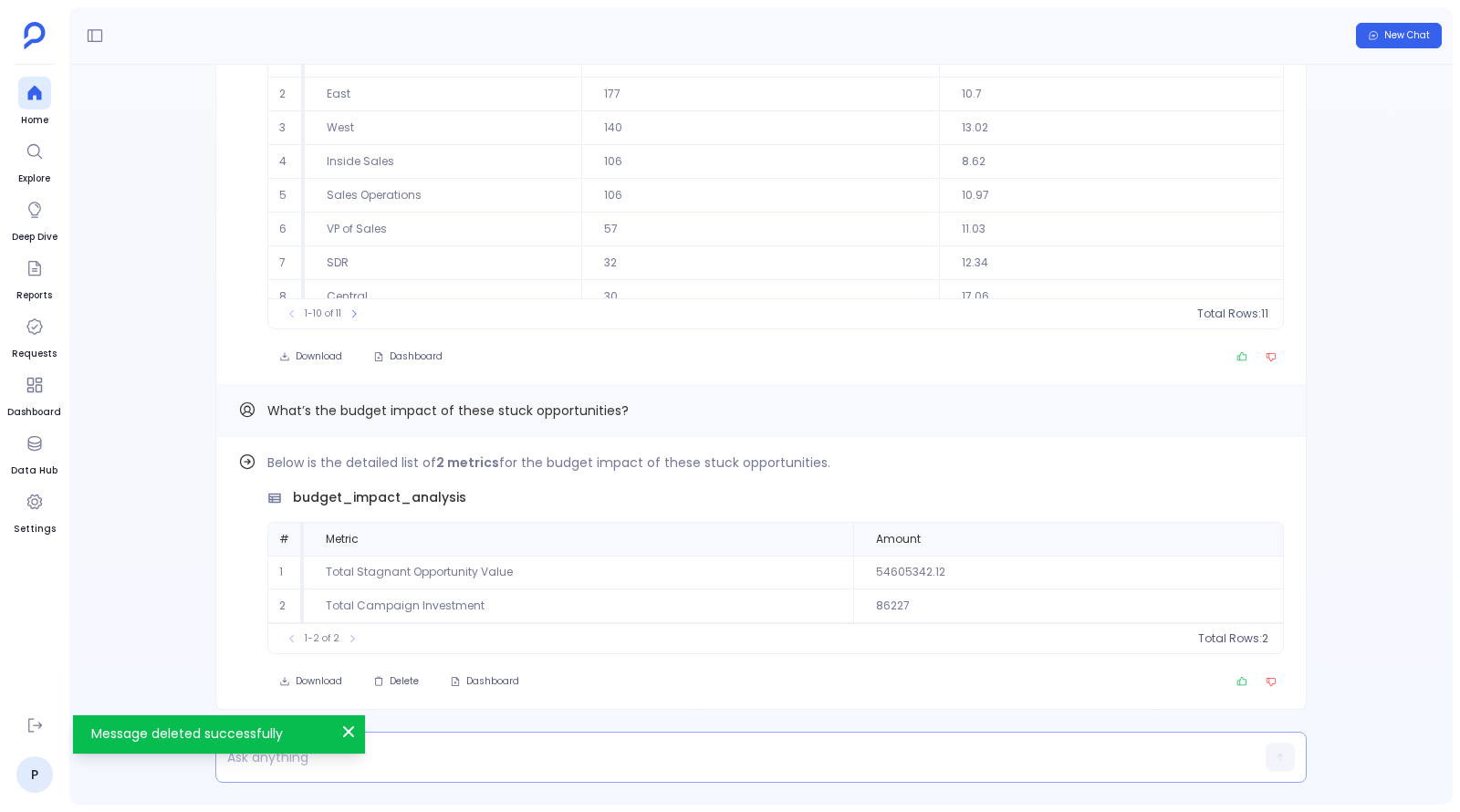 click at bounding box center [725, 757] 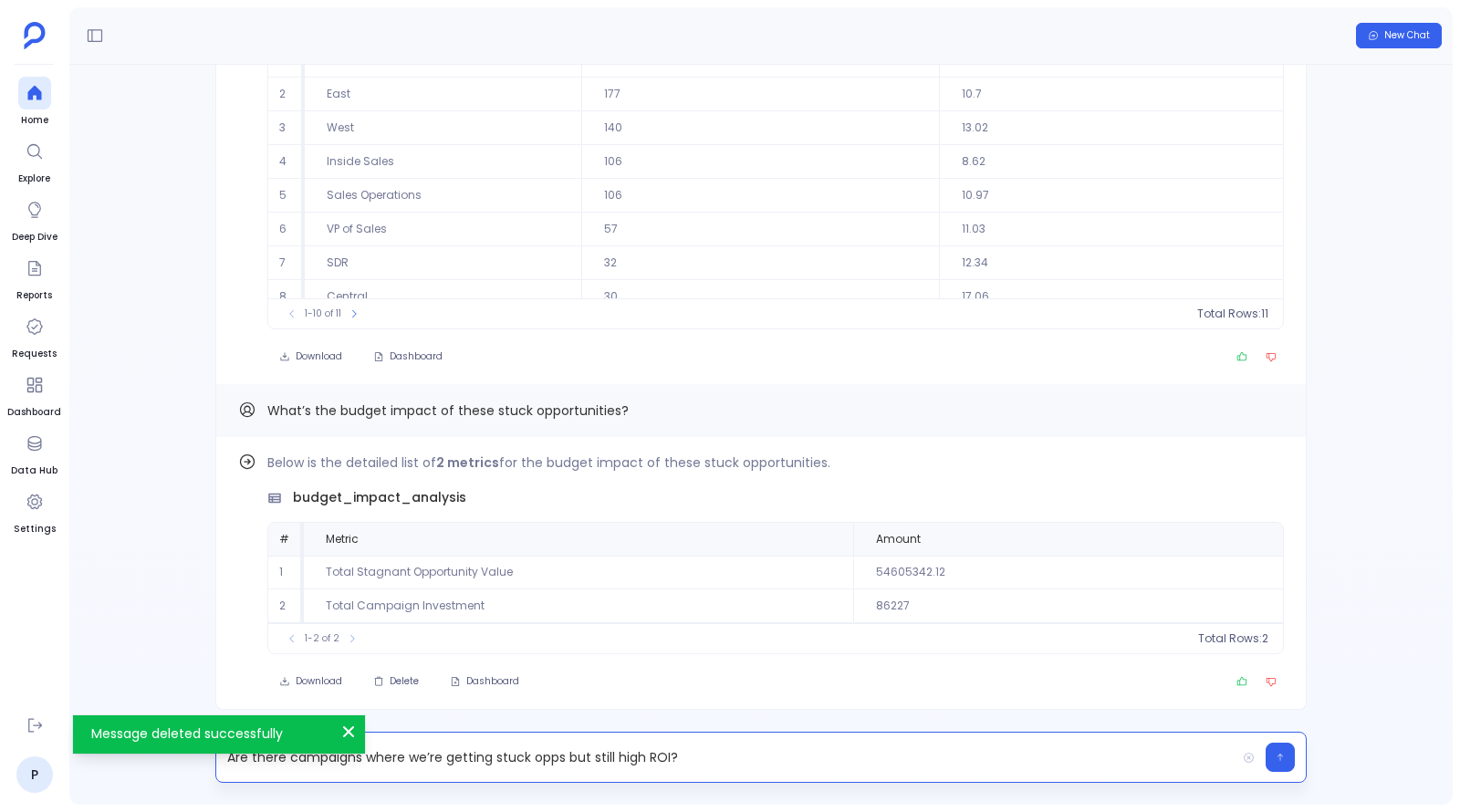click on "Are there campaigns where we’re getting stuck opps but still high ROI?" at bounding box center [725, 757] 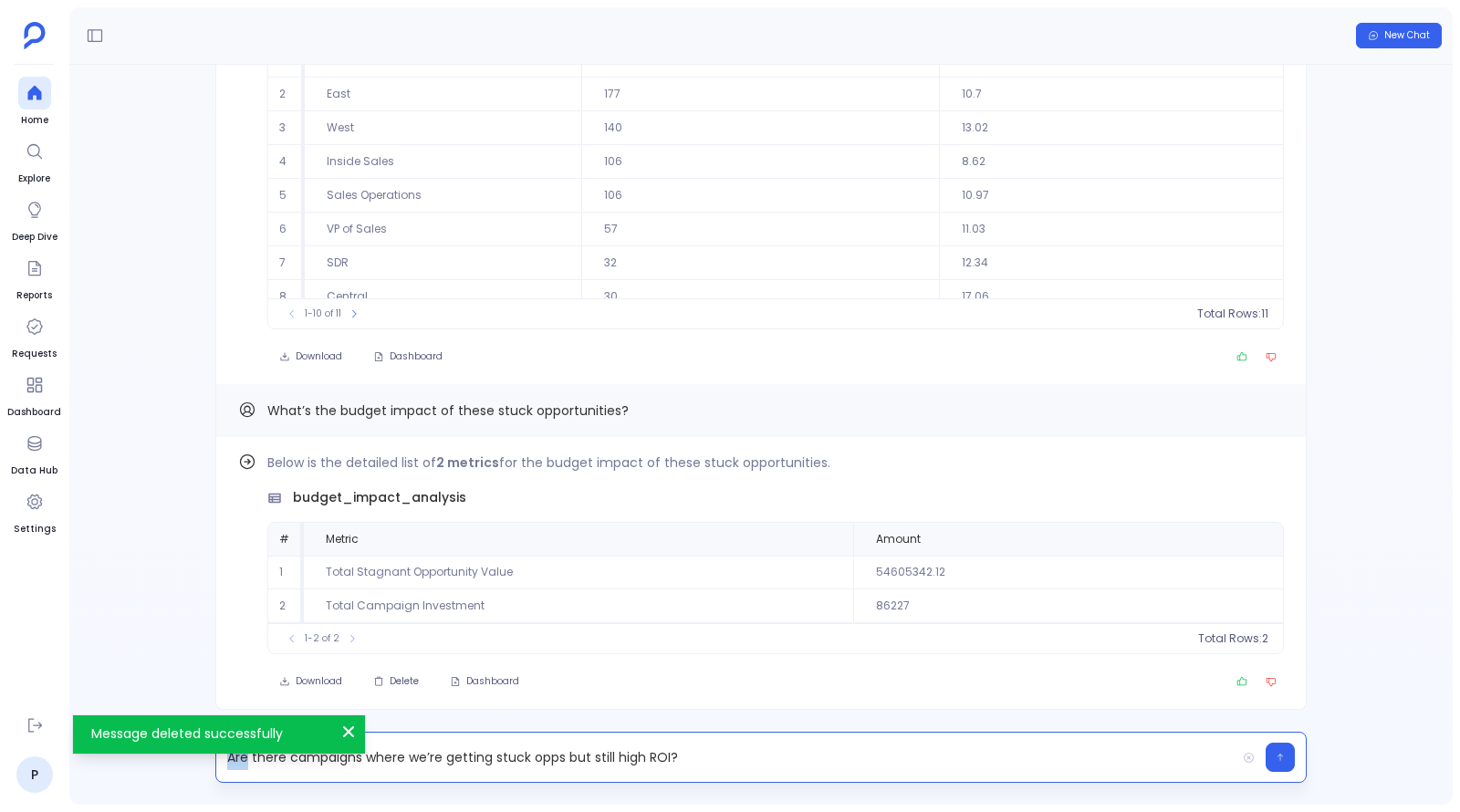 click on "Are there campaigns where we’re getting stuck opps but still high ROI?" at bounding box center (725, 757) 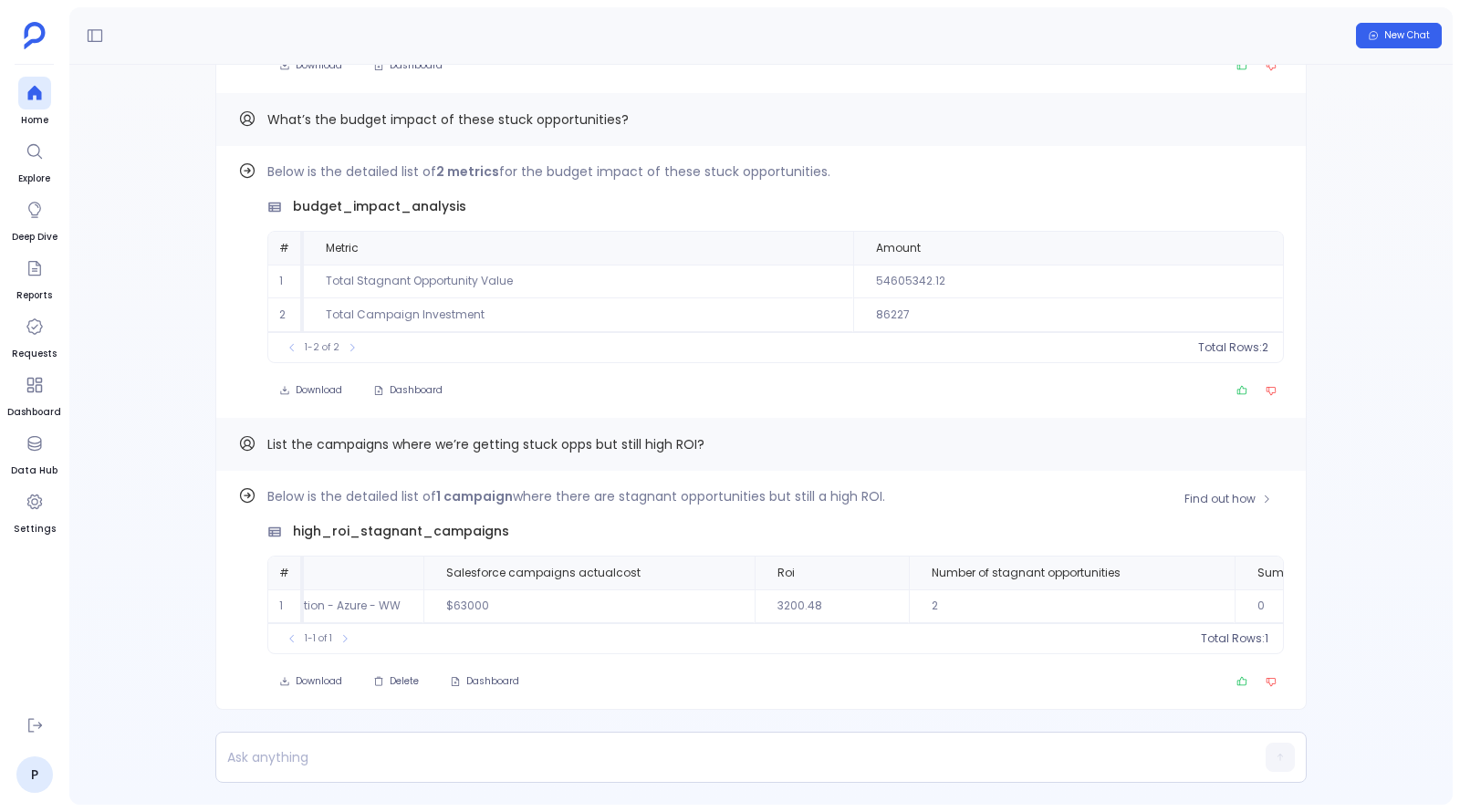 scroll, scrollTop: 0, scrollLeft: 199, axis: horizontal 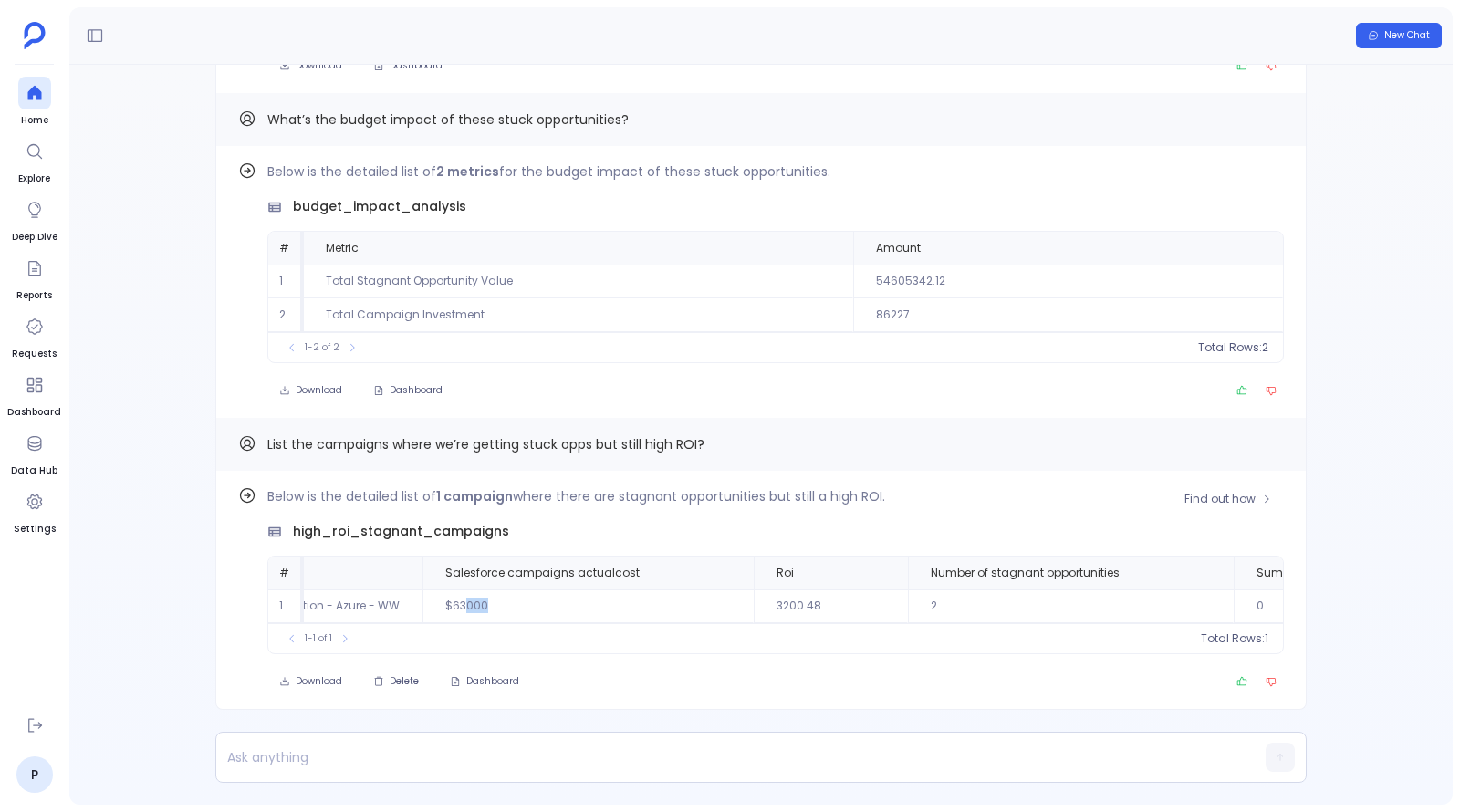 drag, startPoint x: 477, startPoint y: 604, endPoint x: 531, endPoint y: 604, distance: 54 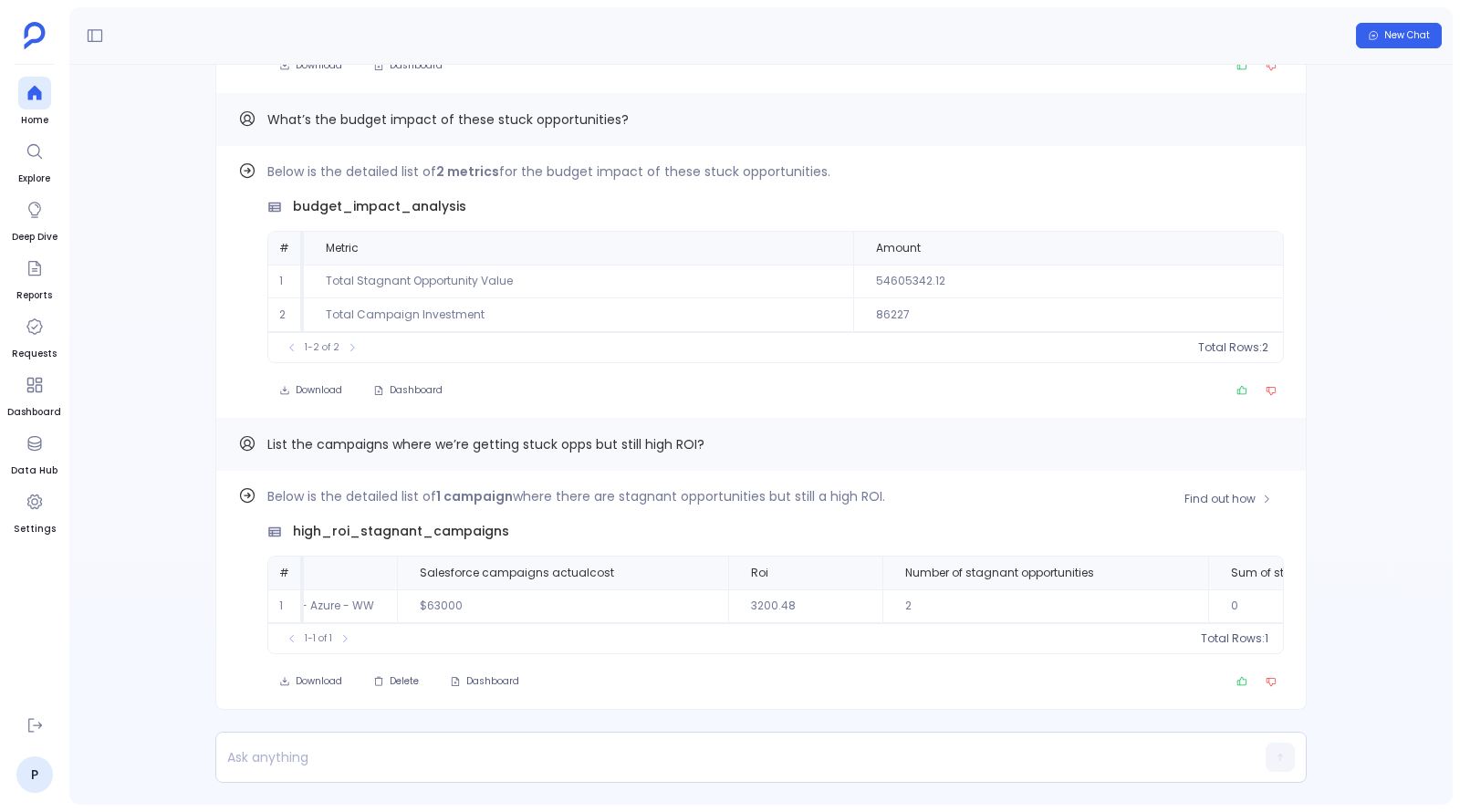 scroll, scrollTop: 0, scrollLeft: 0, axis: both 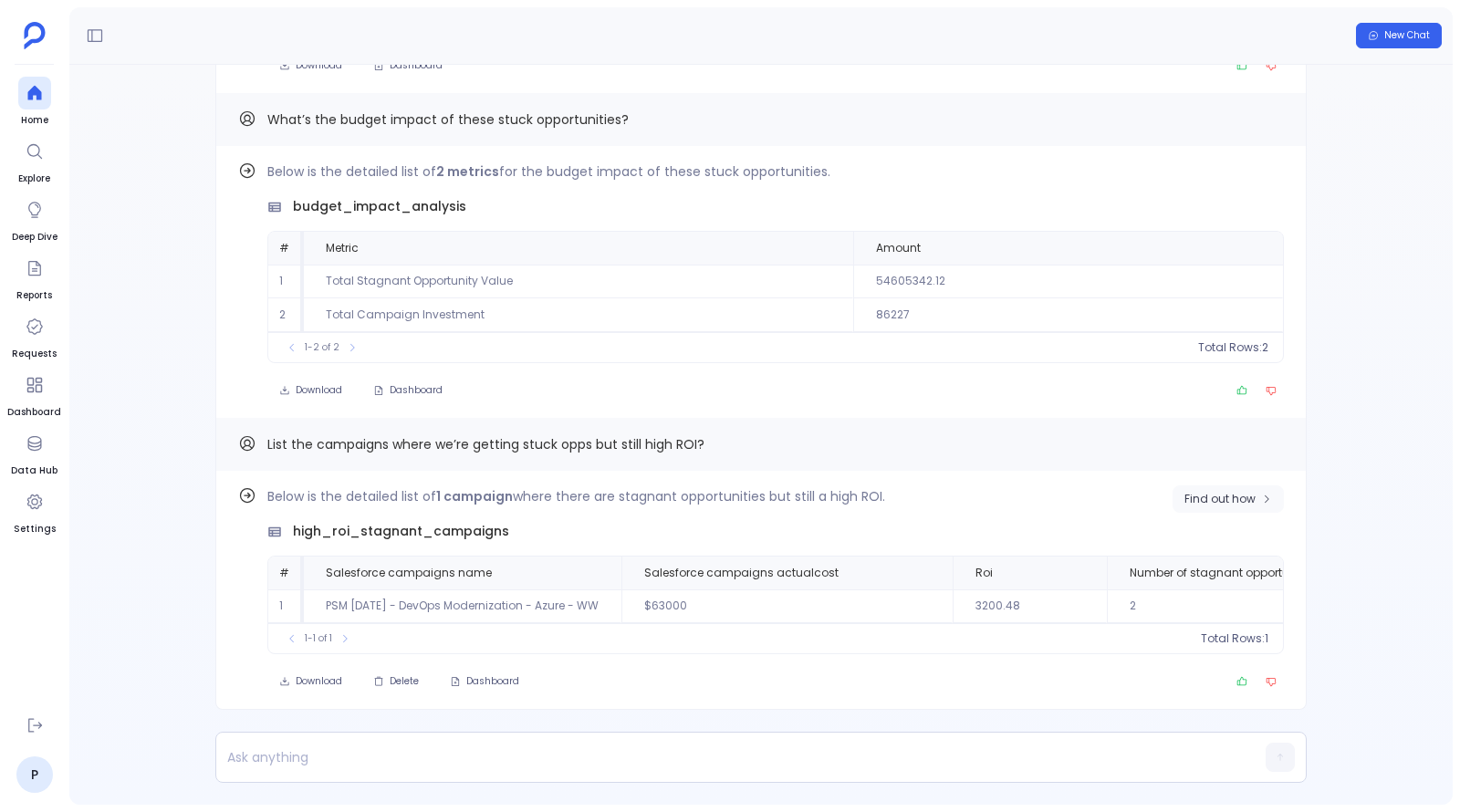 click on "Find out how" at bounding box center (1220, 499) 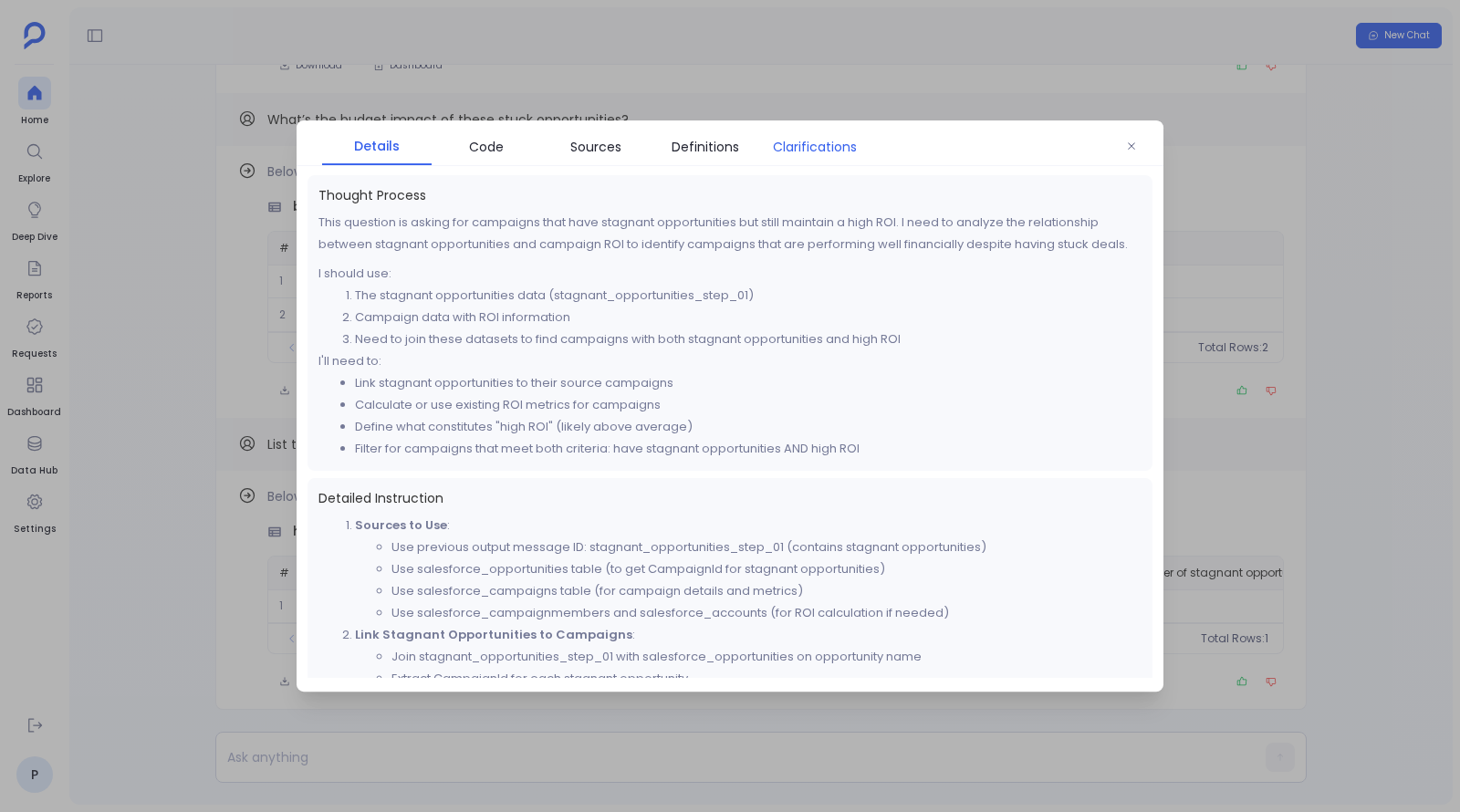 click on "Clarifications" at bounding box center (815, 147) 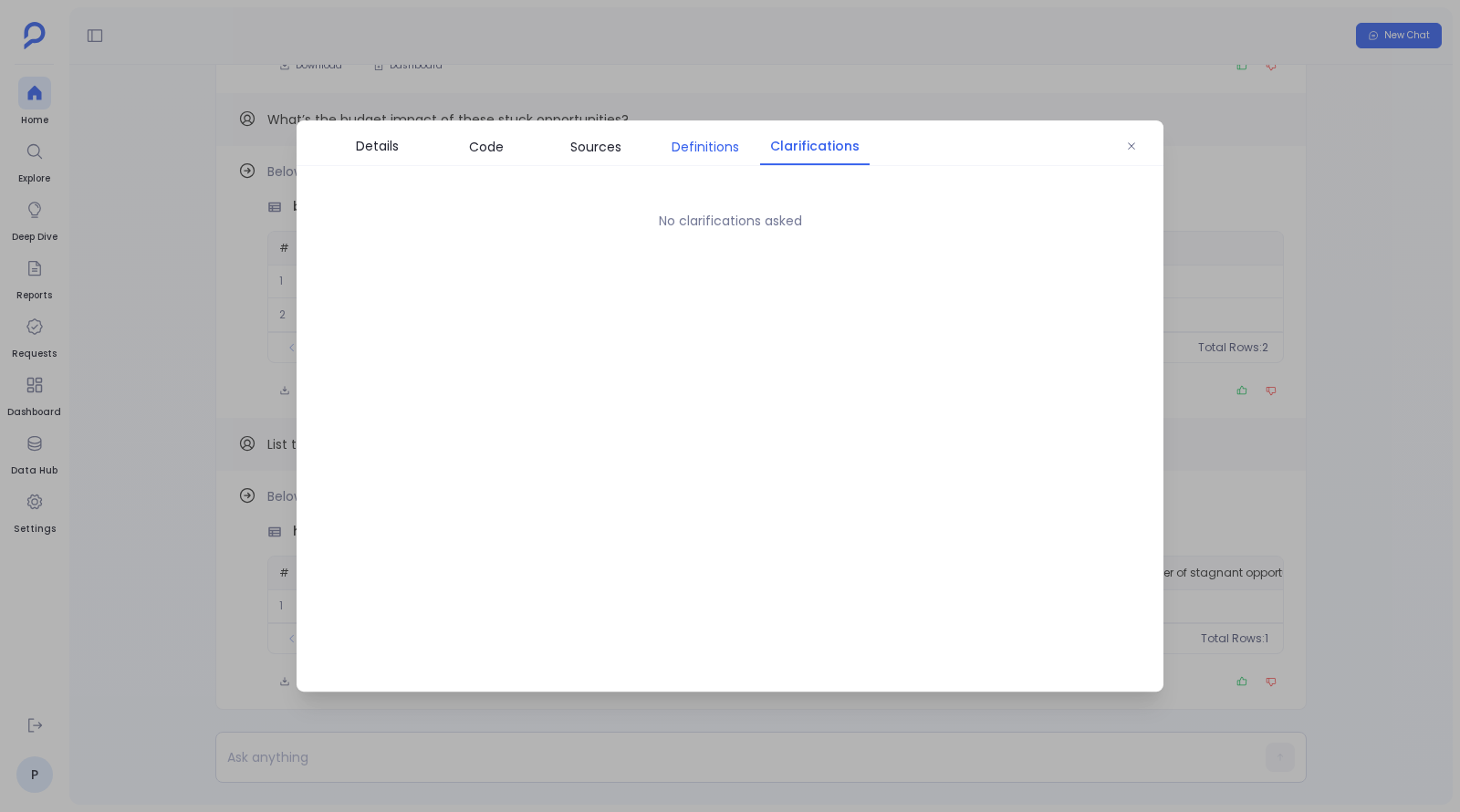 click on "Definitions" at bounding box center [705, 147] 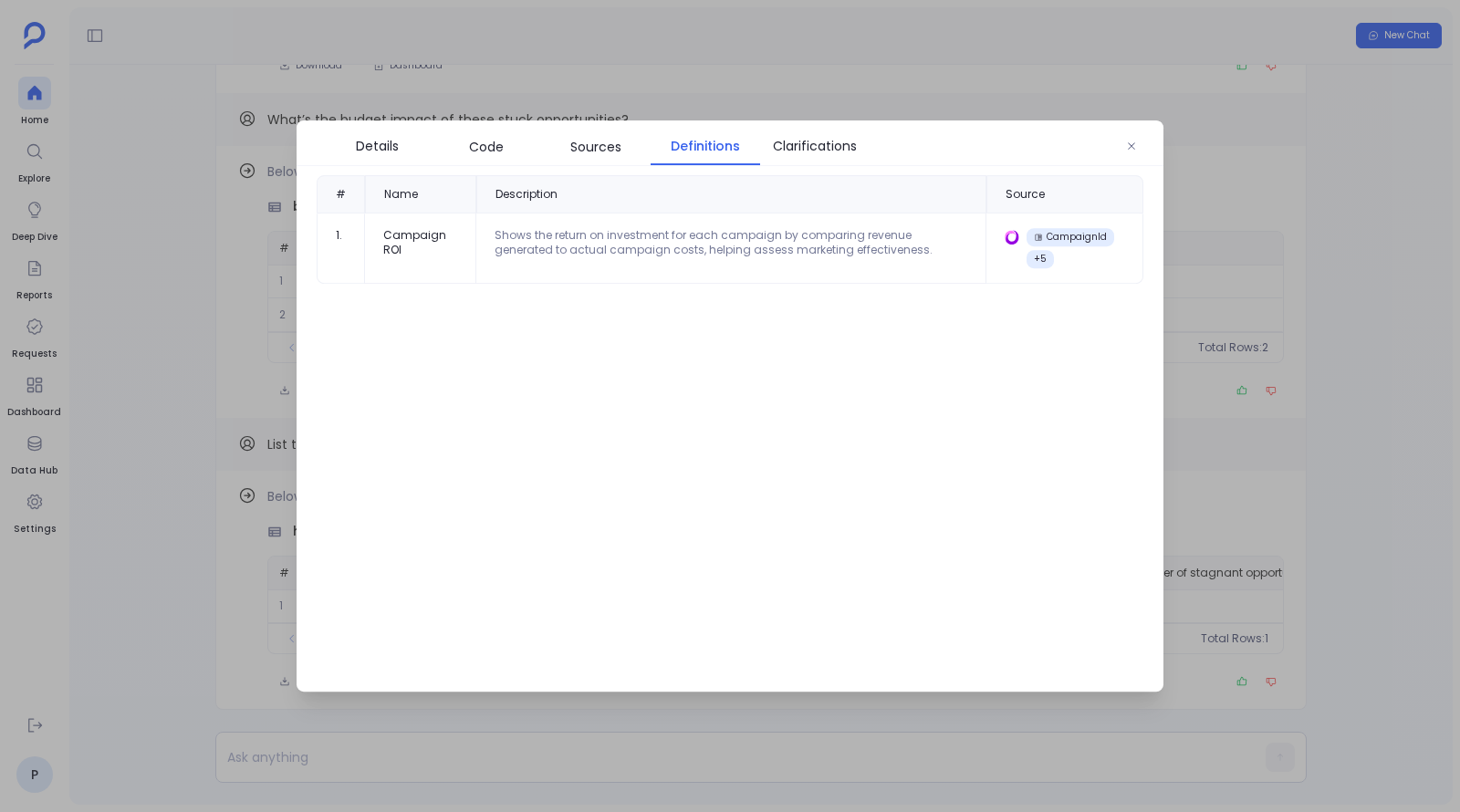 click at bounding box center (730, 406) 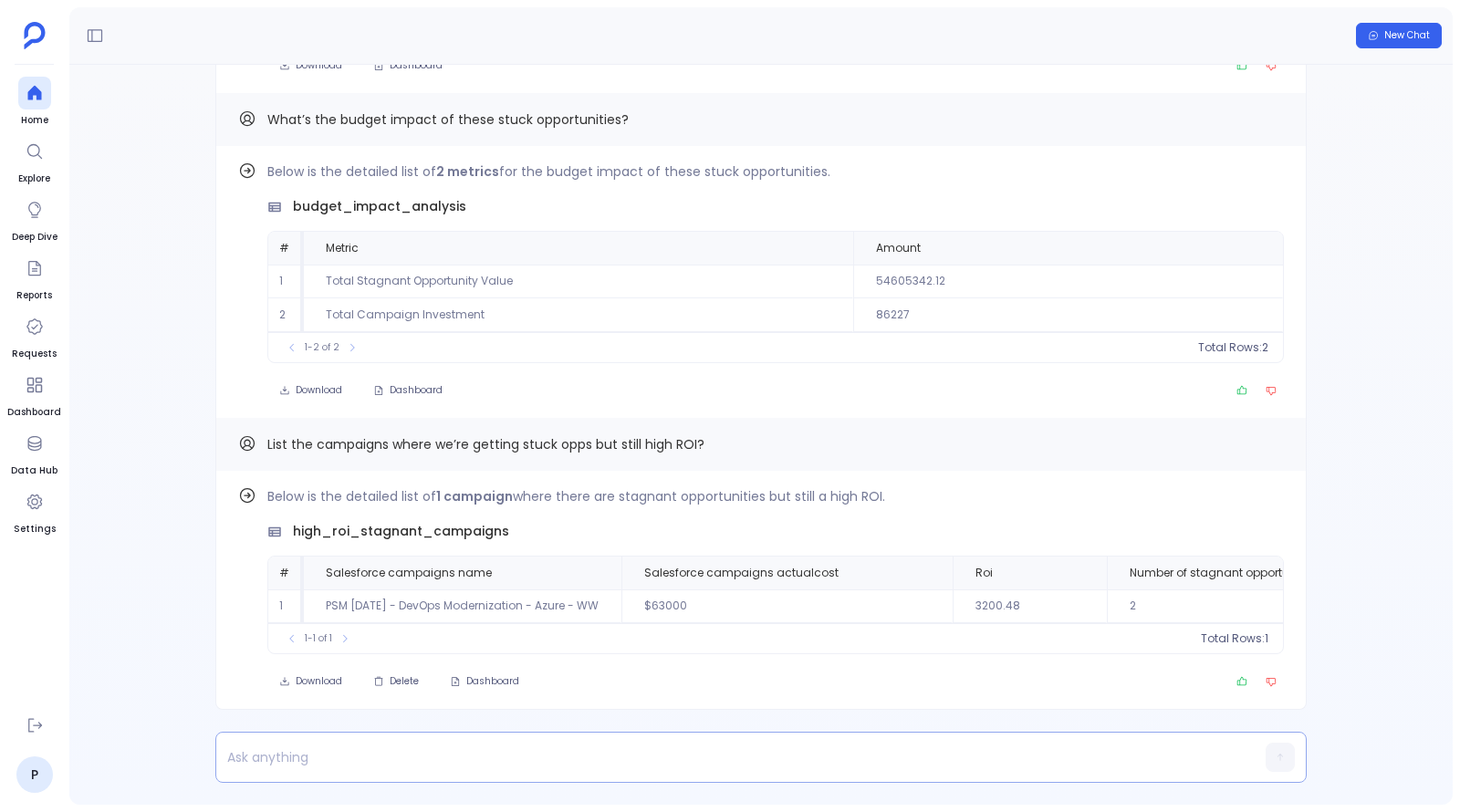 click at bounding box center (725, 757) 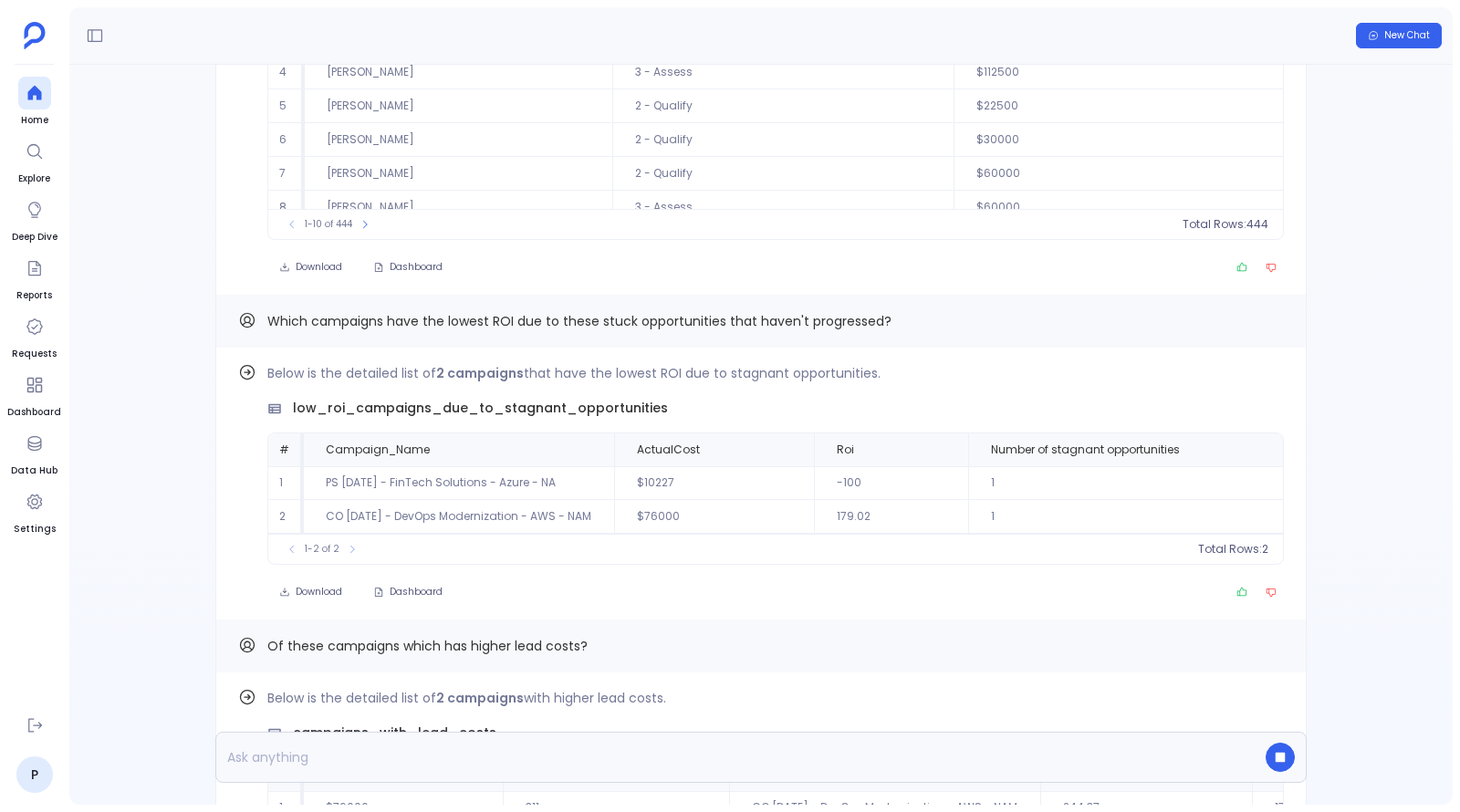scroll, scrollTop: -1923, scrollLeft: 0, axis: vertical 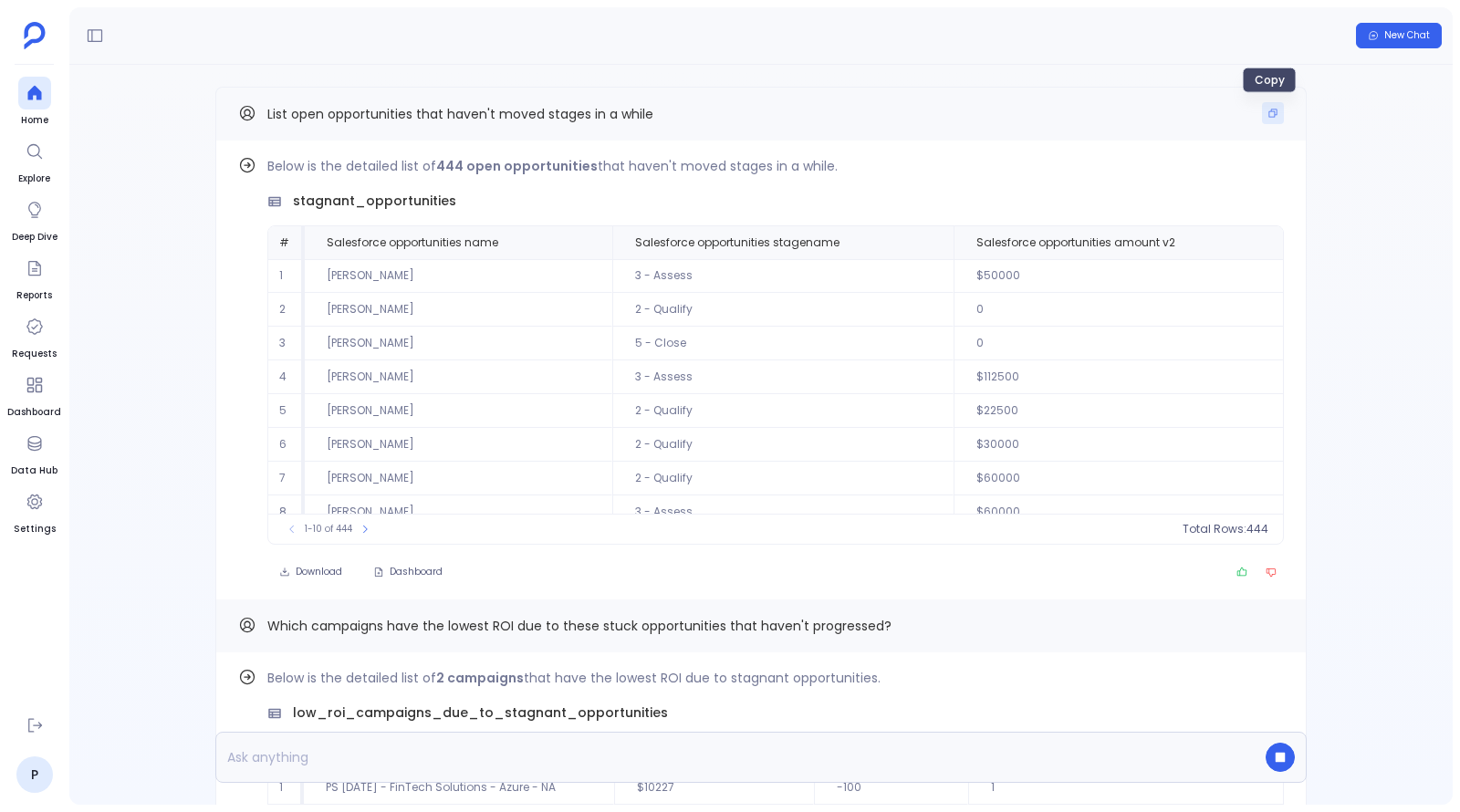 click at bounding box center (1273, 113) 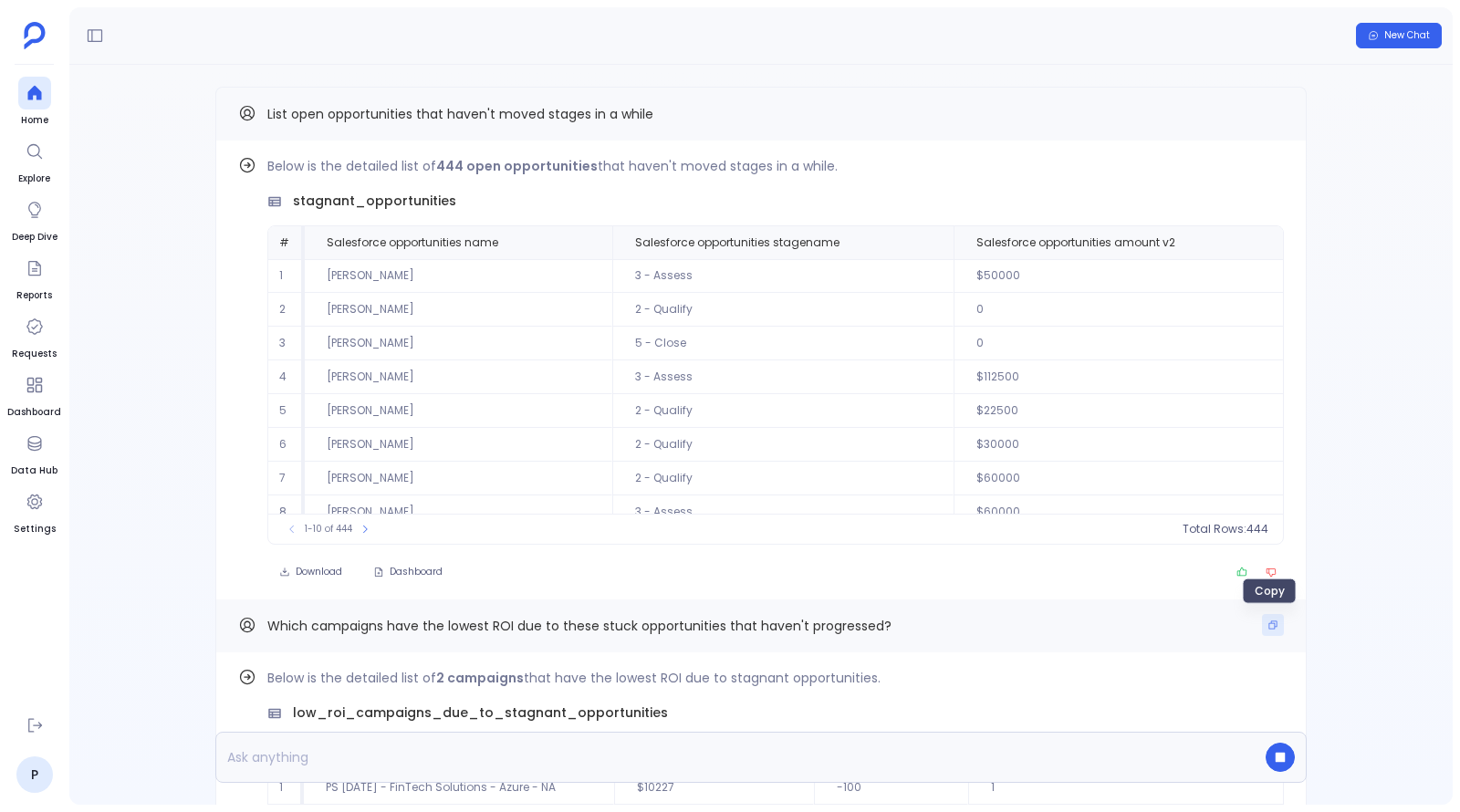click 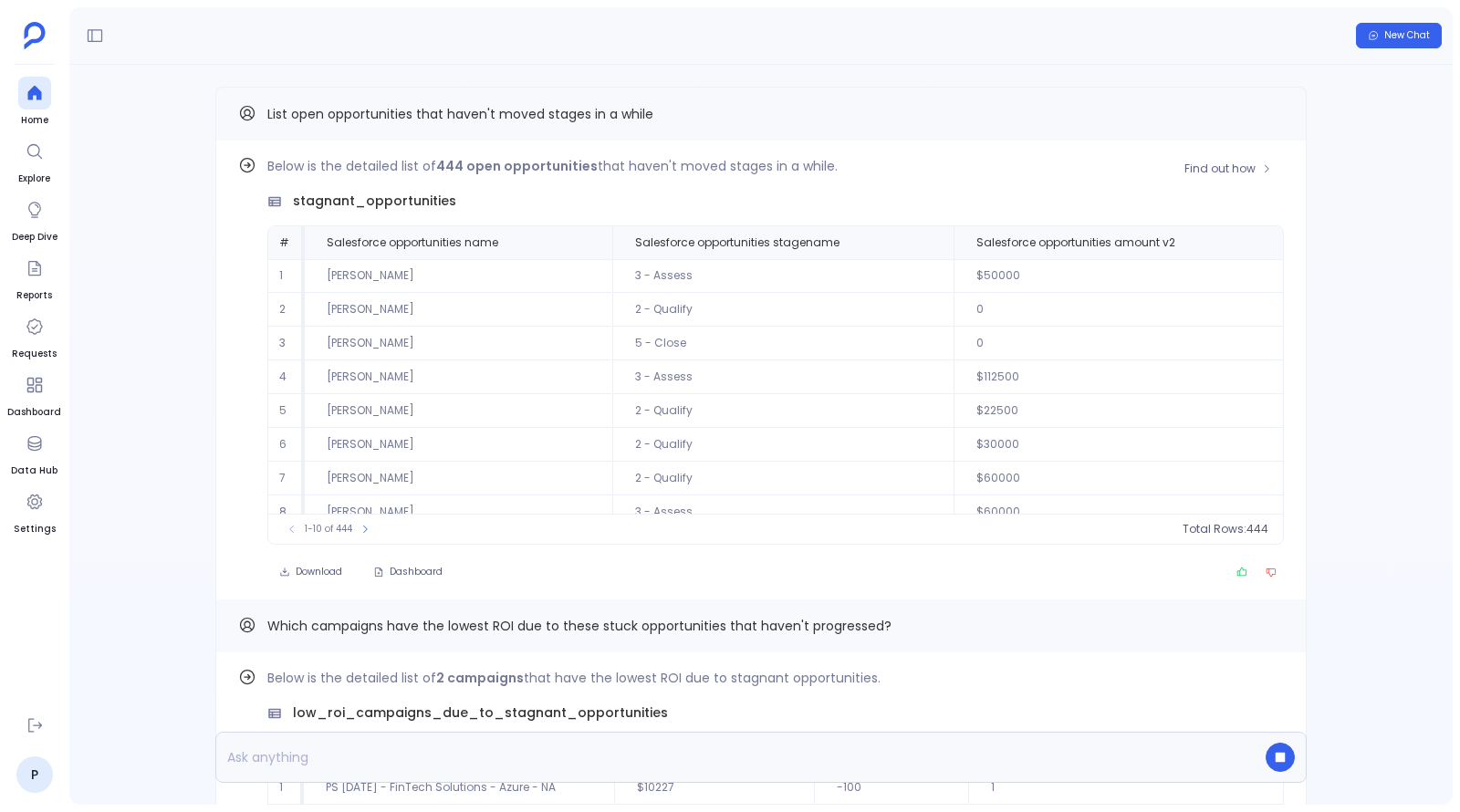 scroll, scrollTop: 83, scrollLeft: 0, axis: vertical 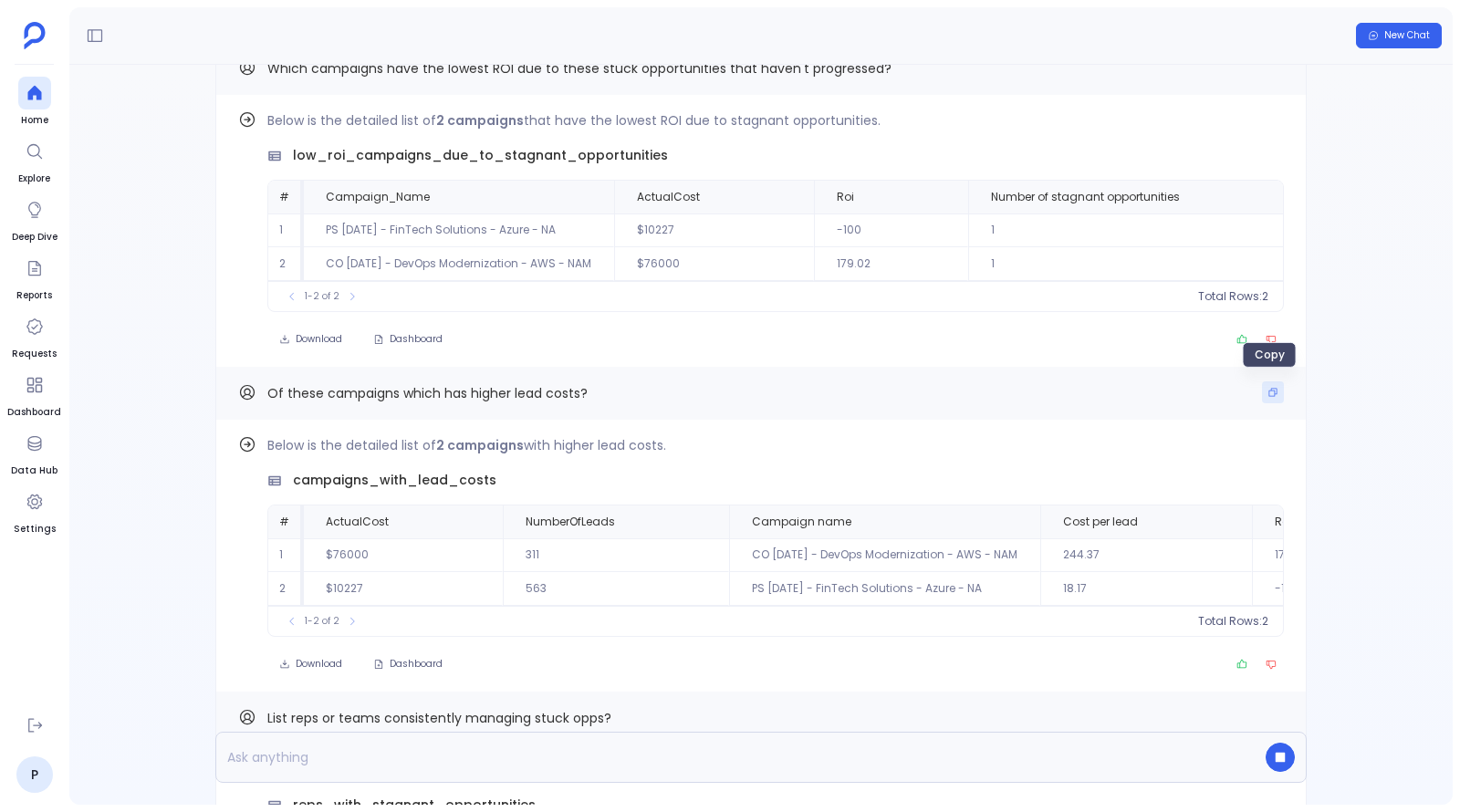 click at bounding box center (1273, 392) 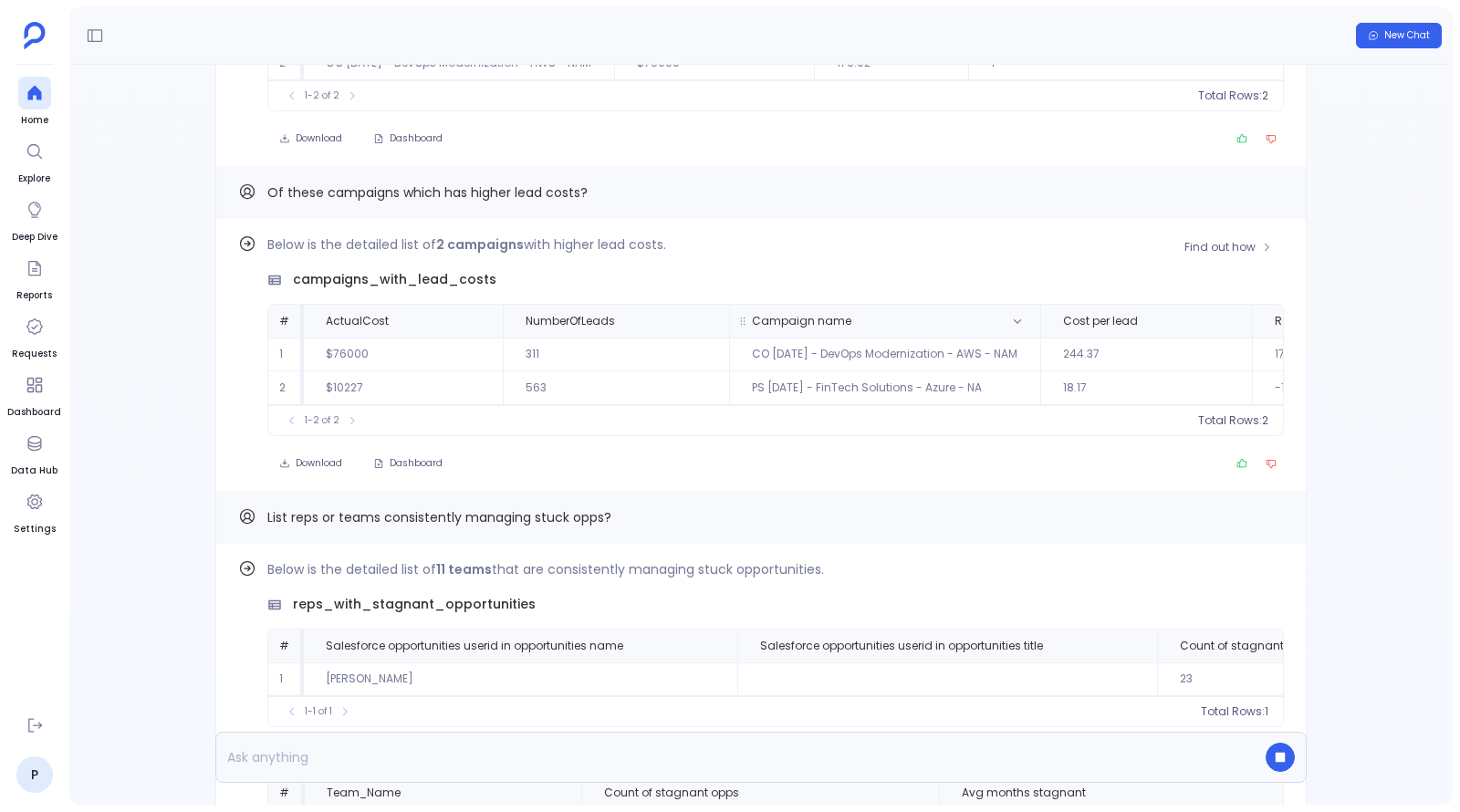 scroll, scrollTop: -1051, scrollLeft: 0, axis: vertical 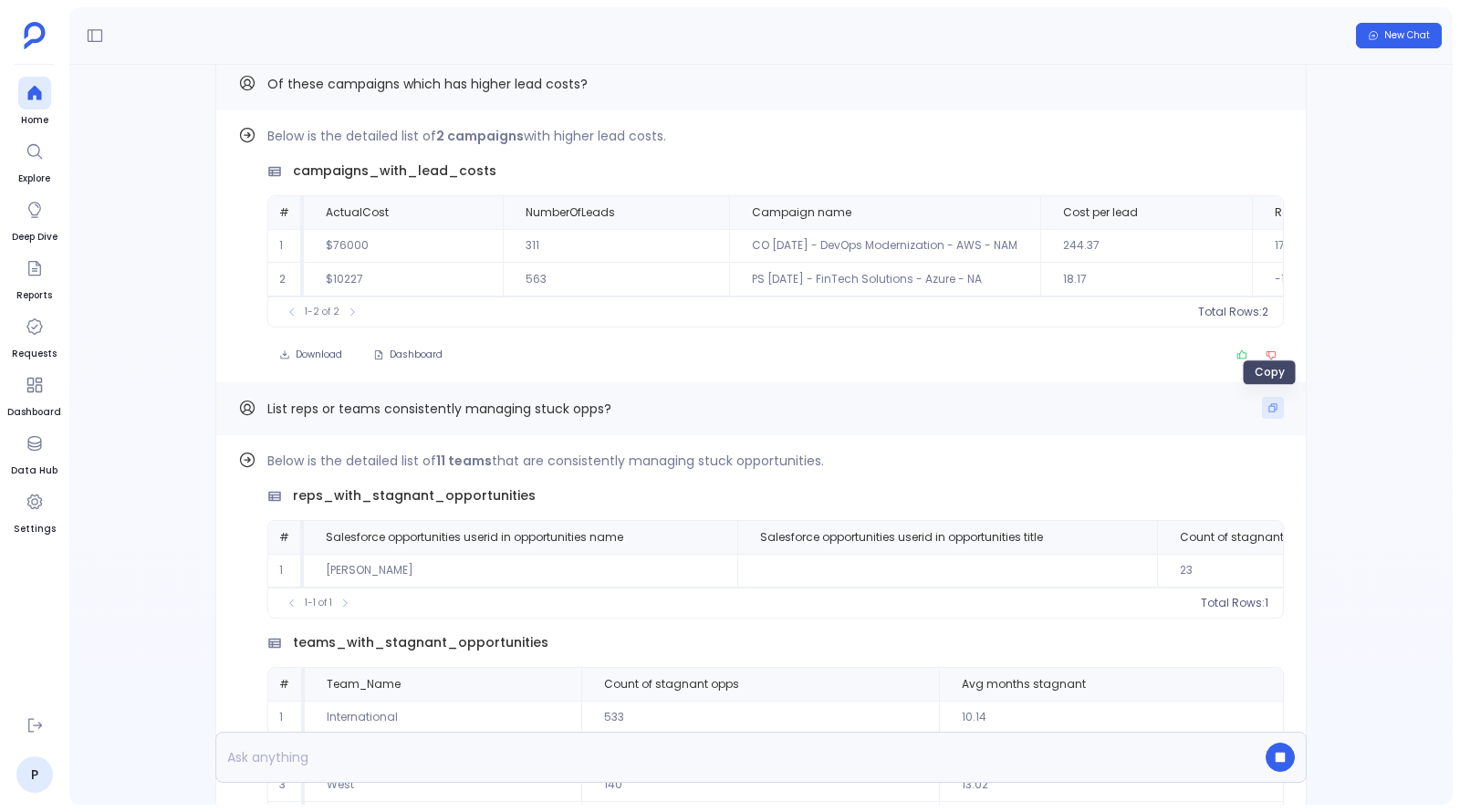 click at bounding box center [1273, 408] 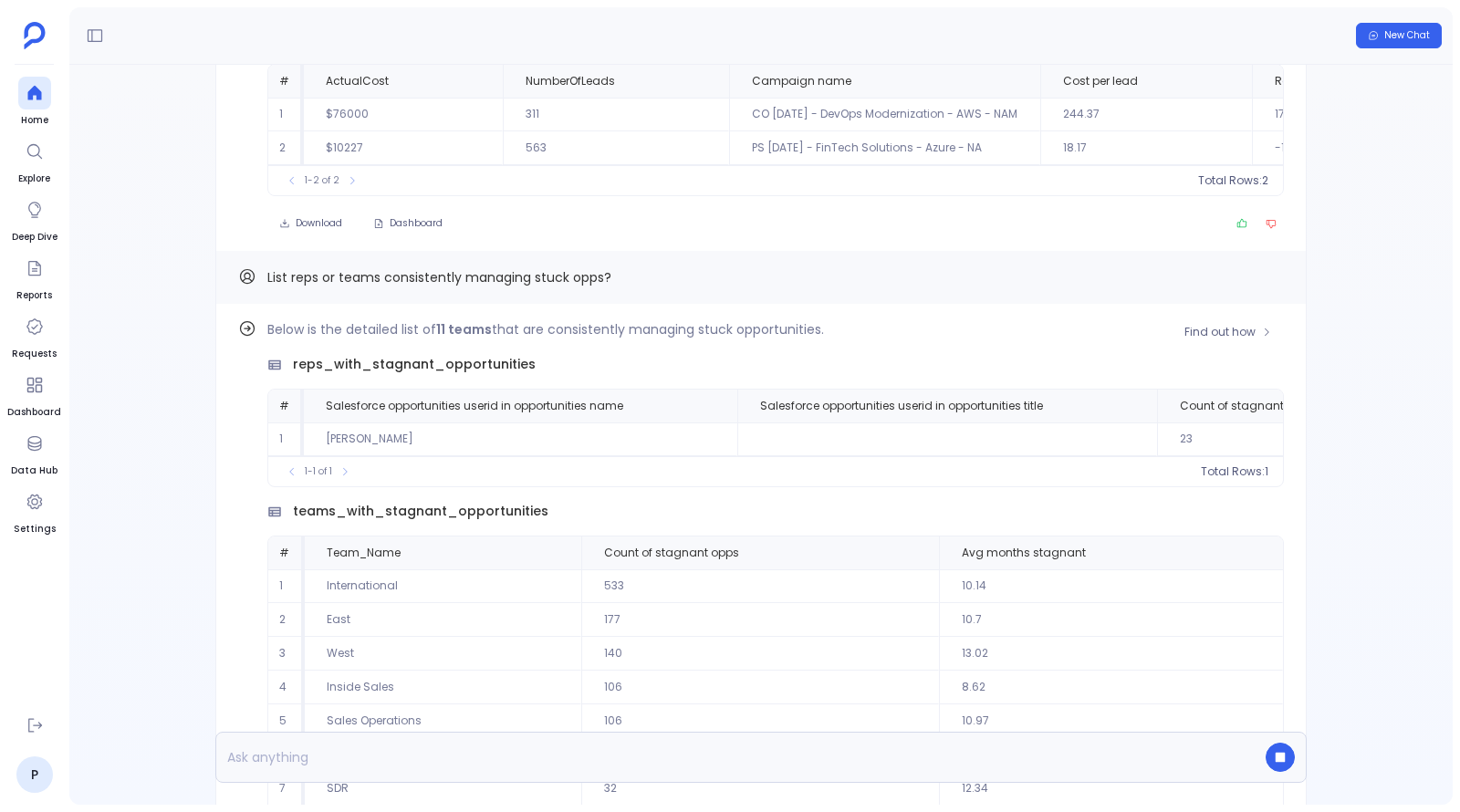 scroll, scrollTop: -850, scrollLeft: 0, axis: vertical 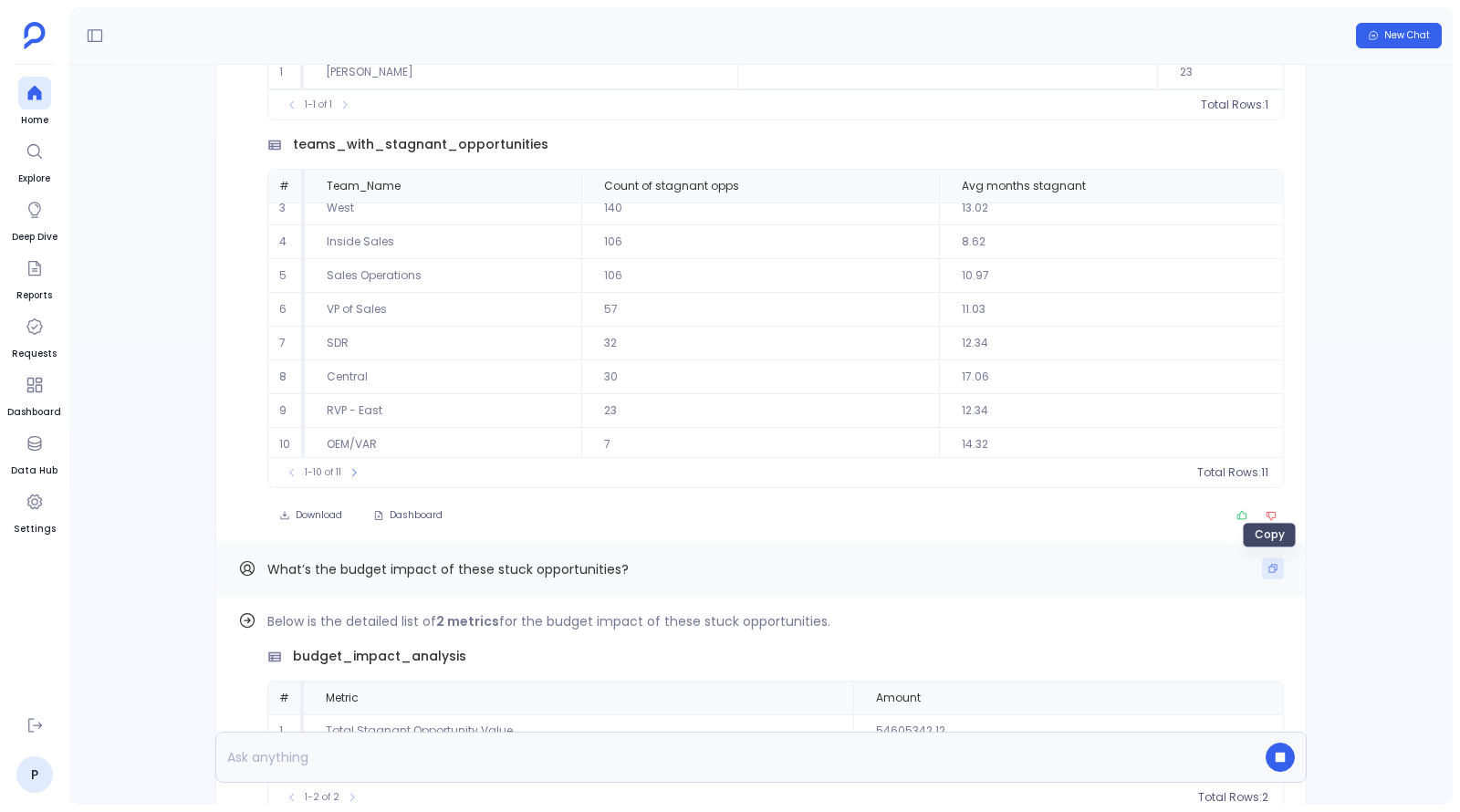 click 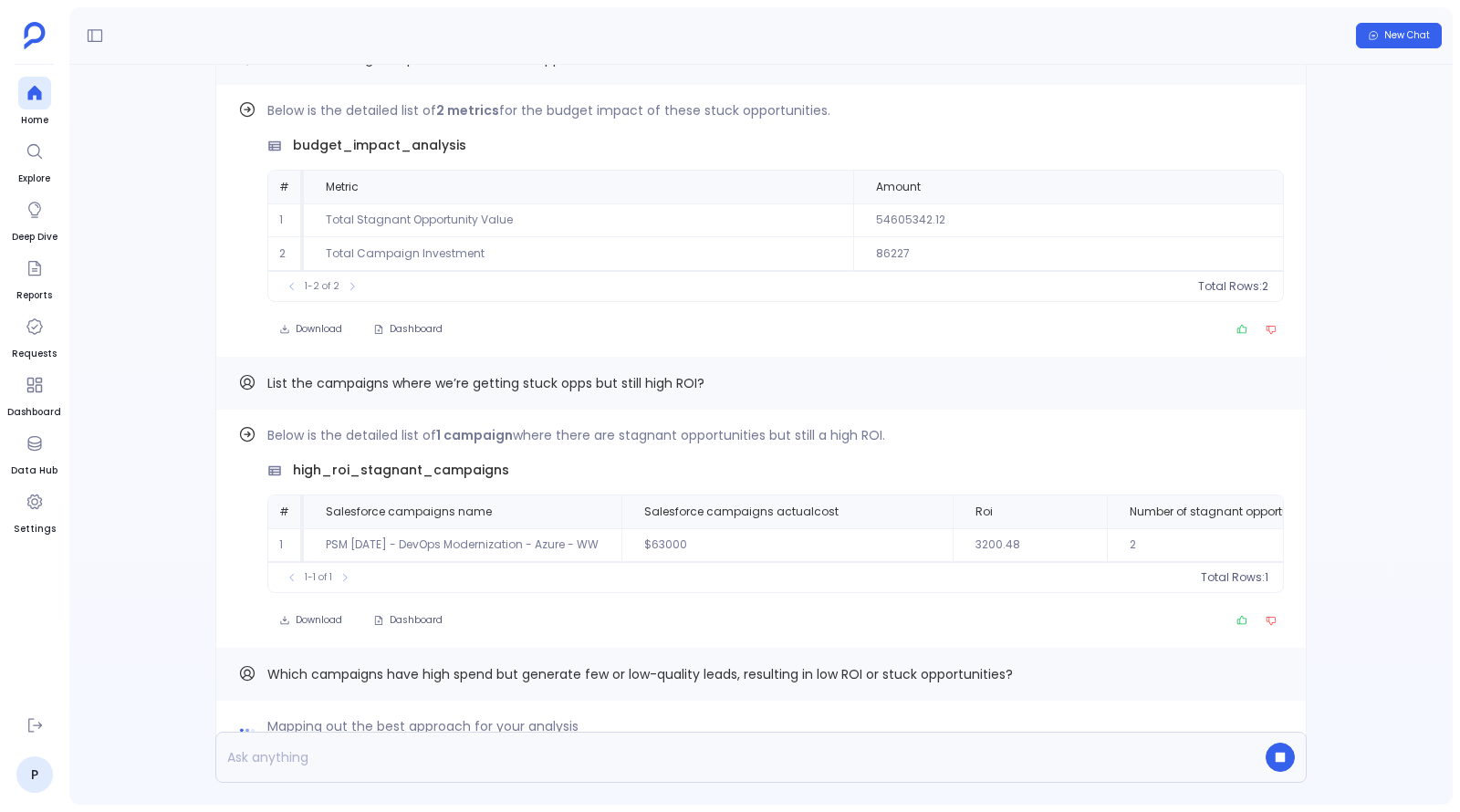 scroll, scrollTop: -33, scrollLeft: 0, axis: vertical 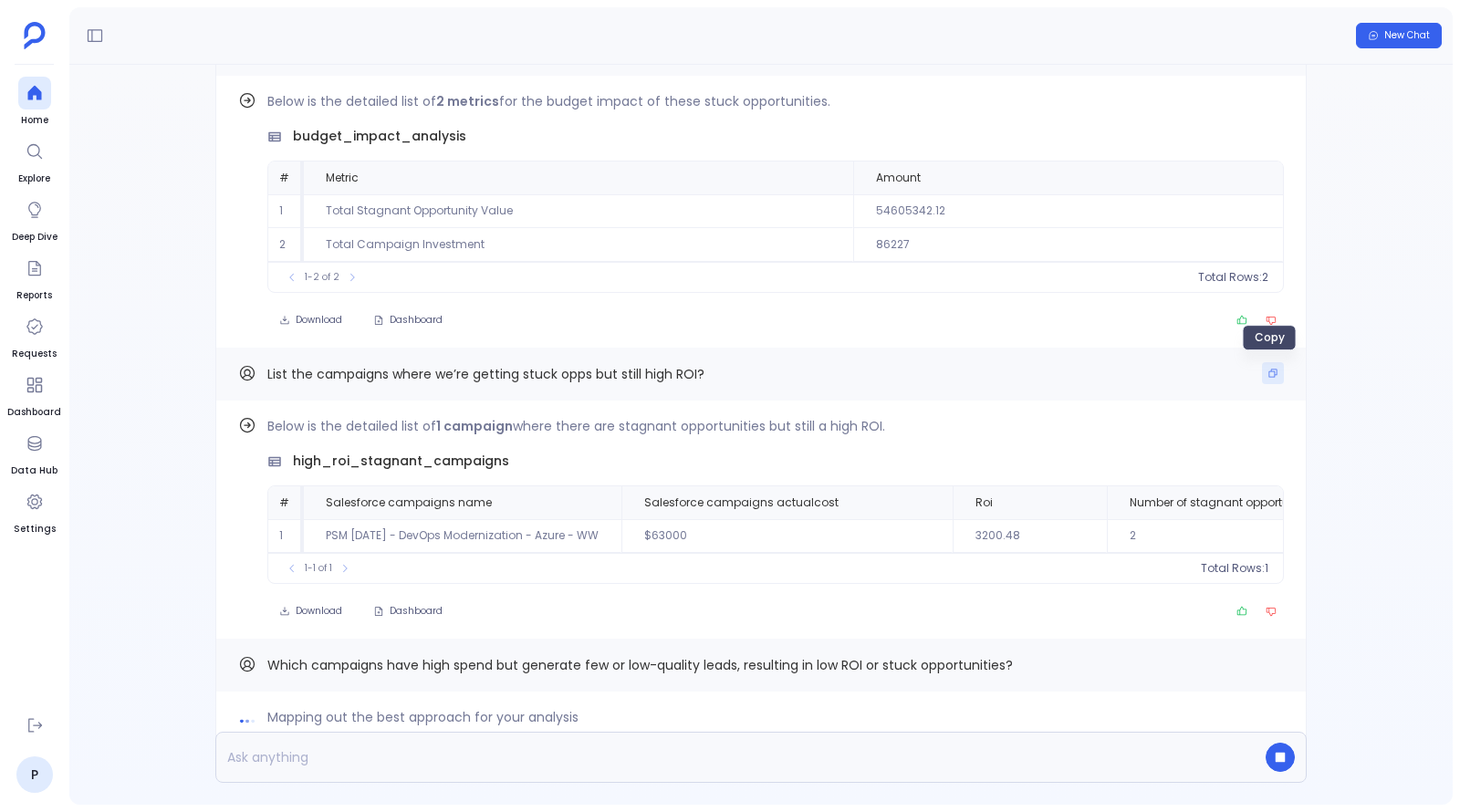click at bounding box center (1273, 373) 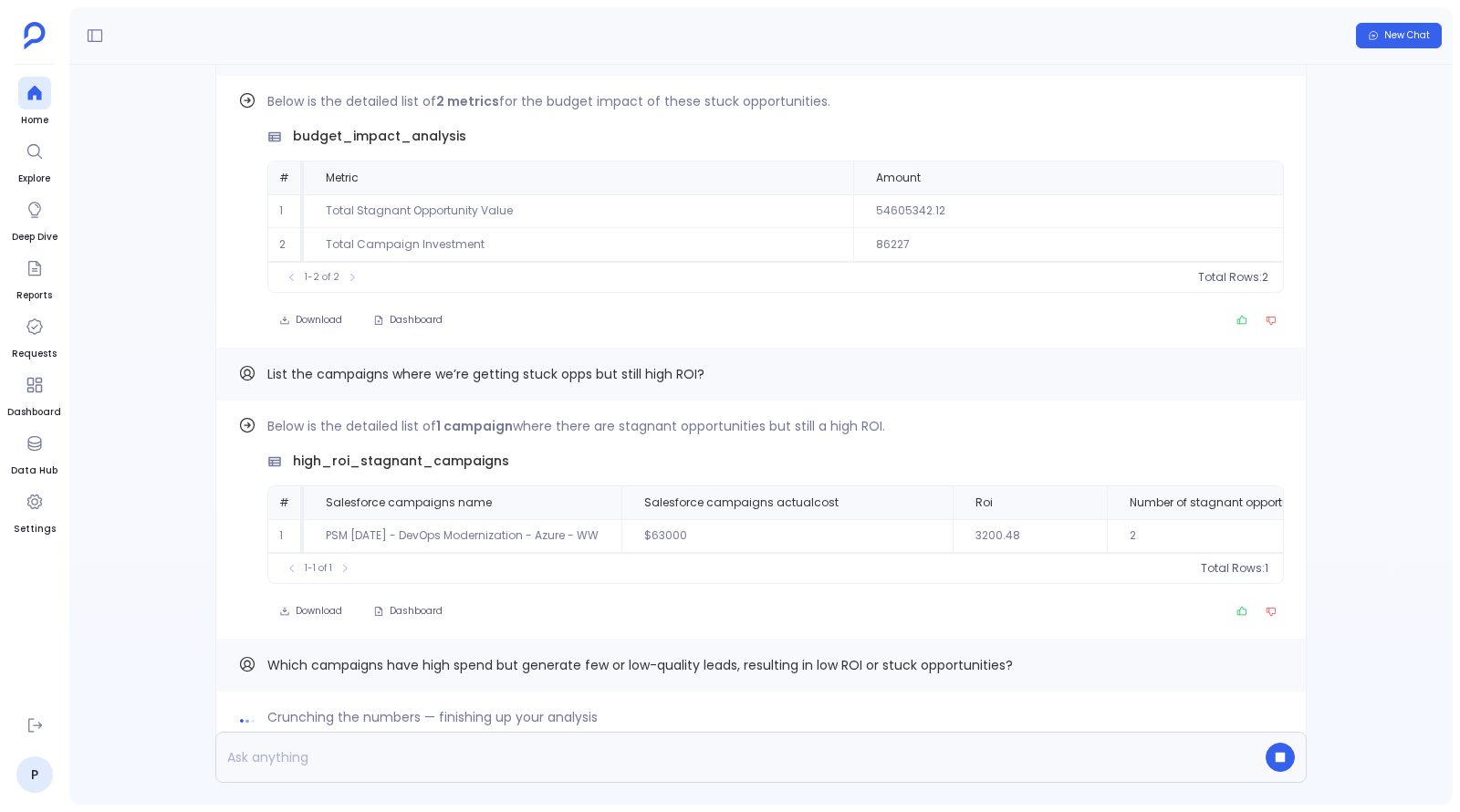 scroll, scrollTop: 0, scrollLeft: 0, axis: both 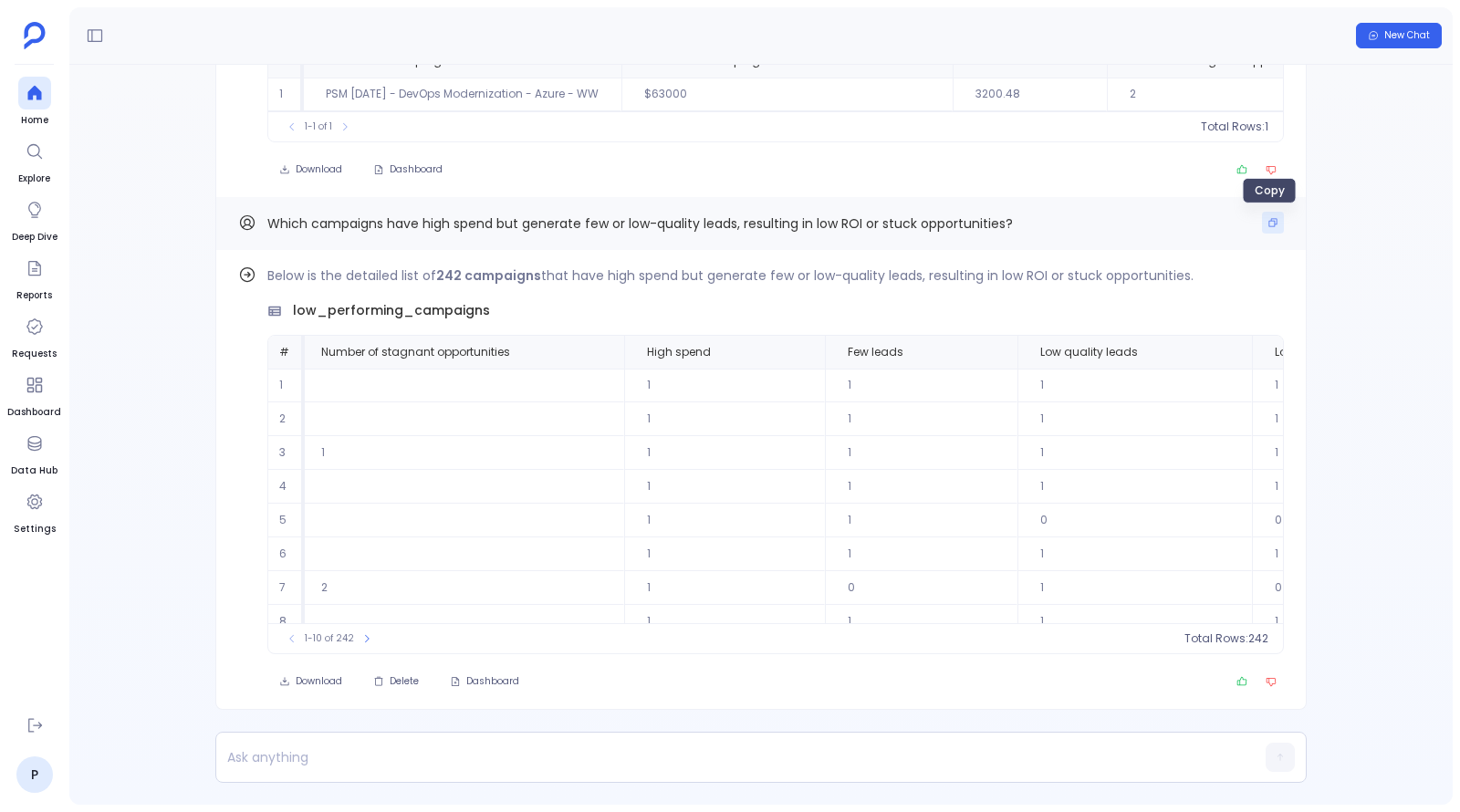 click 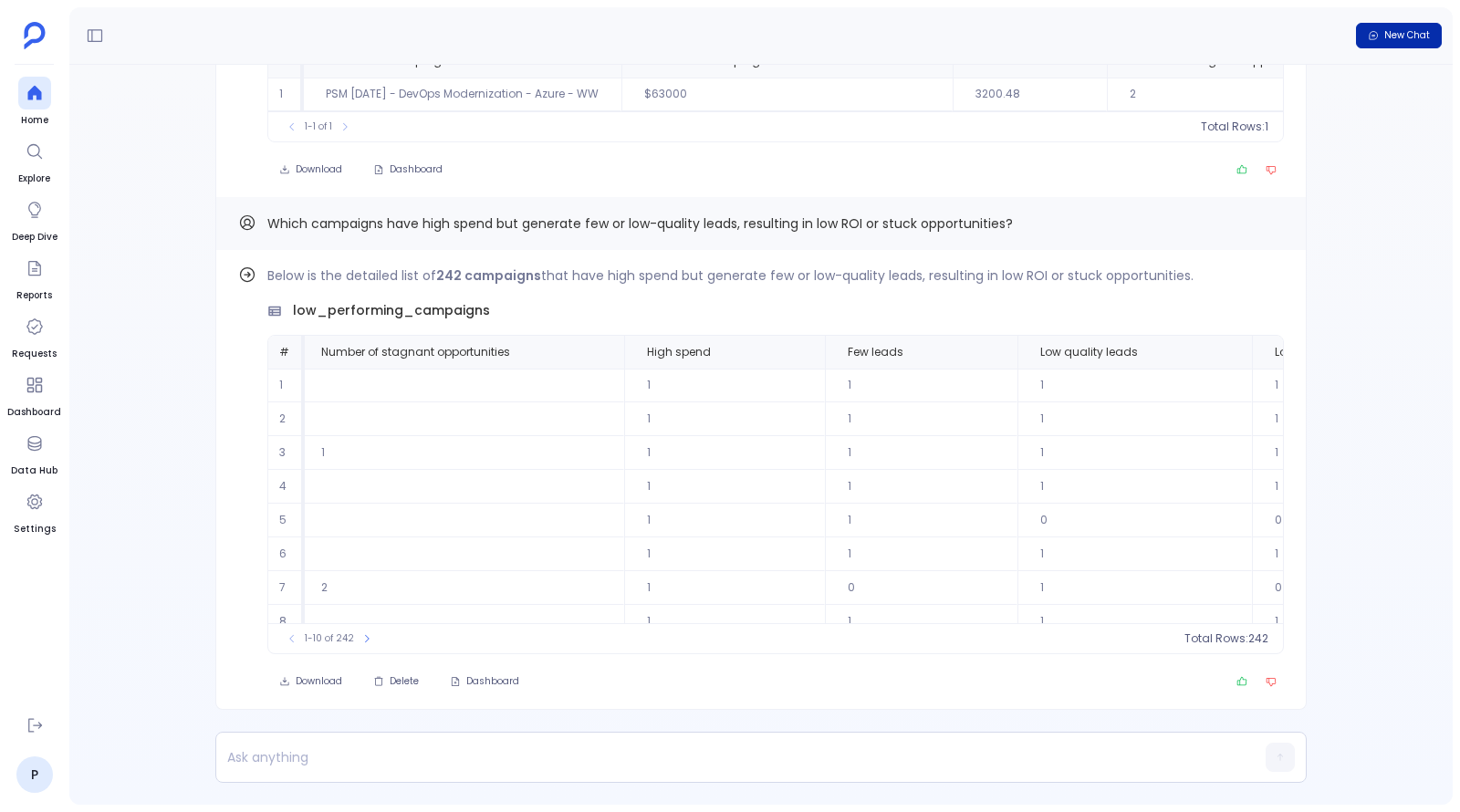 click on "New Chat" at bounding box center [1399, 36] 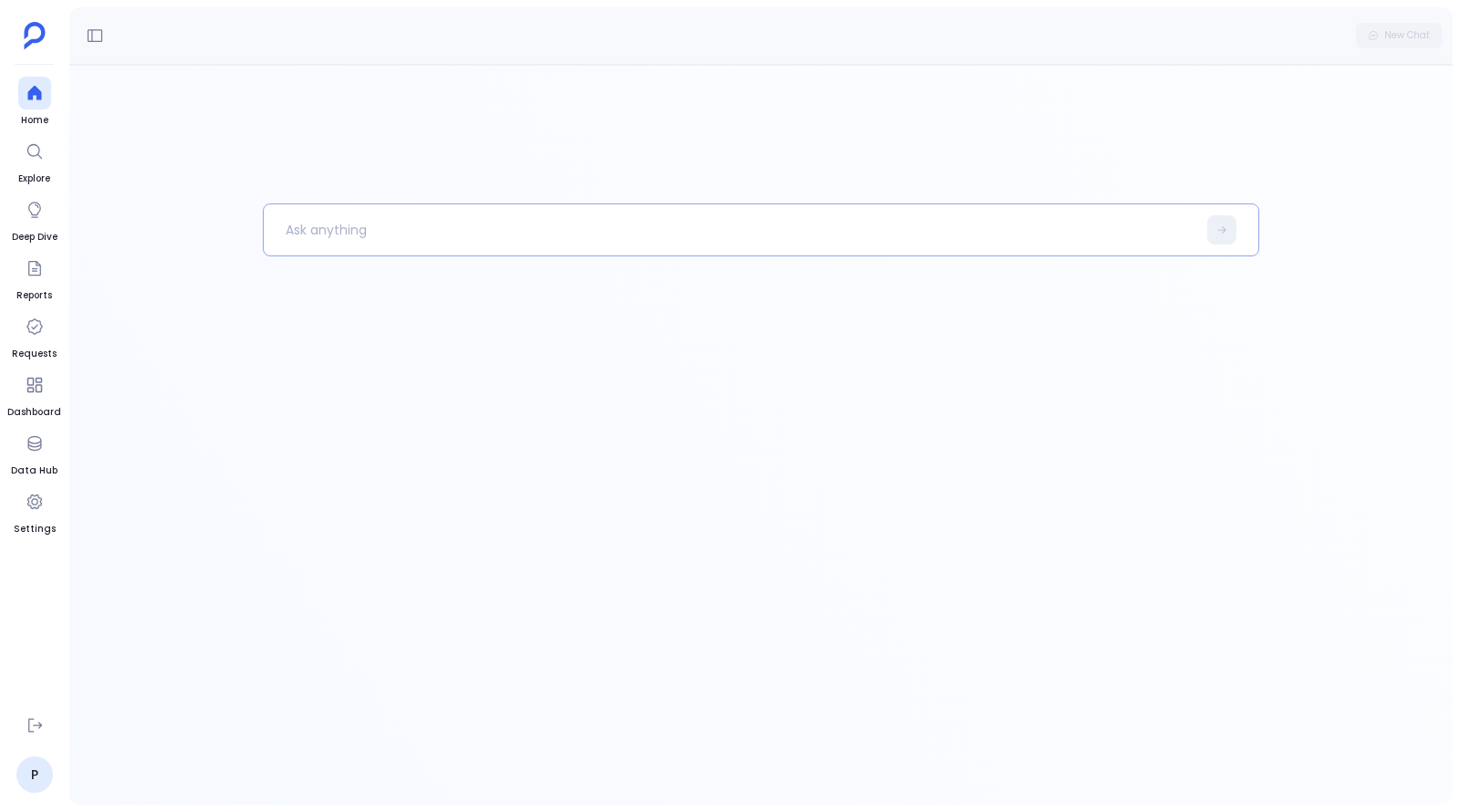 click at bounding box center (730, 230) 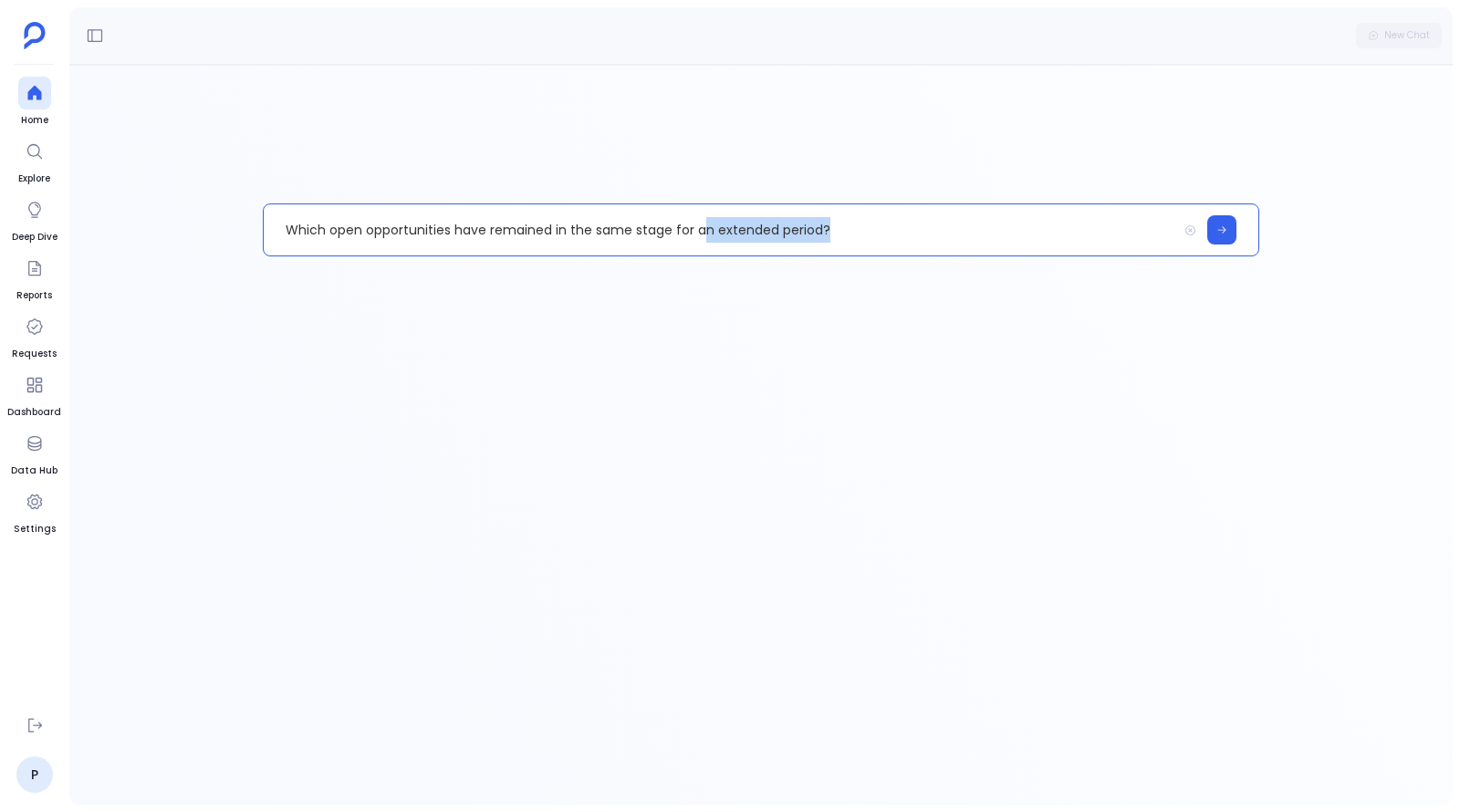 drag, startPoint x: 694, startPoint y: 234, endPoint x: 819, endPoint y: 233, distance: 125.004 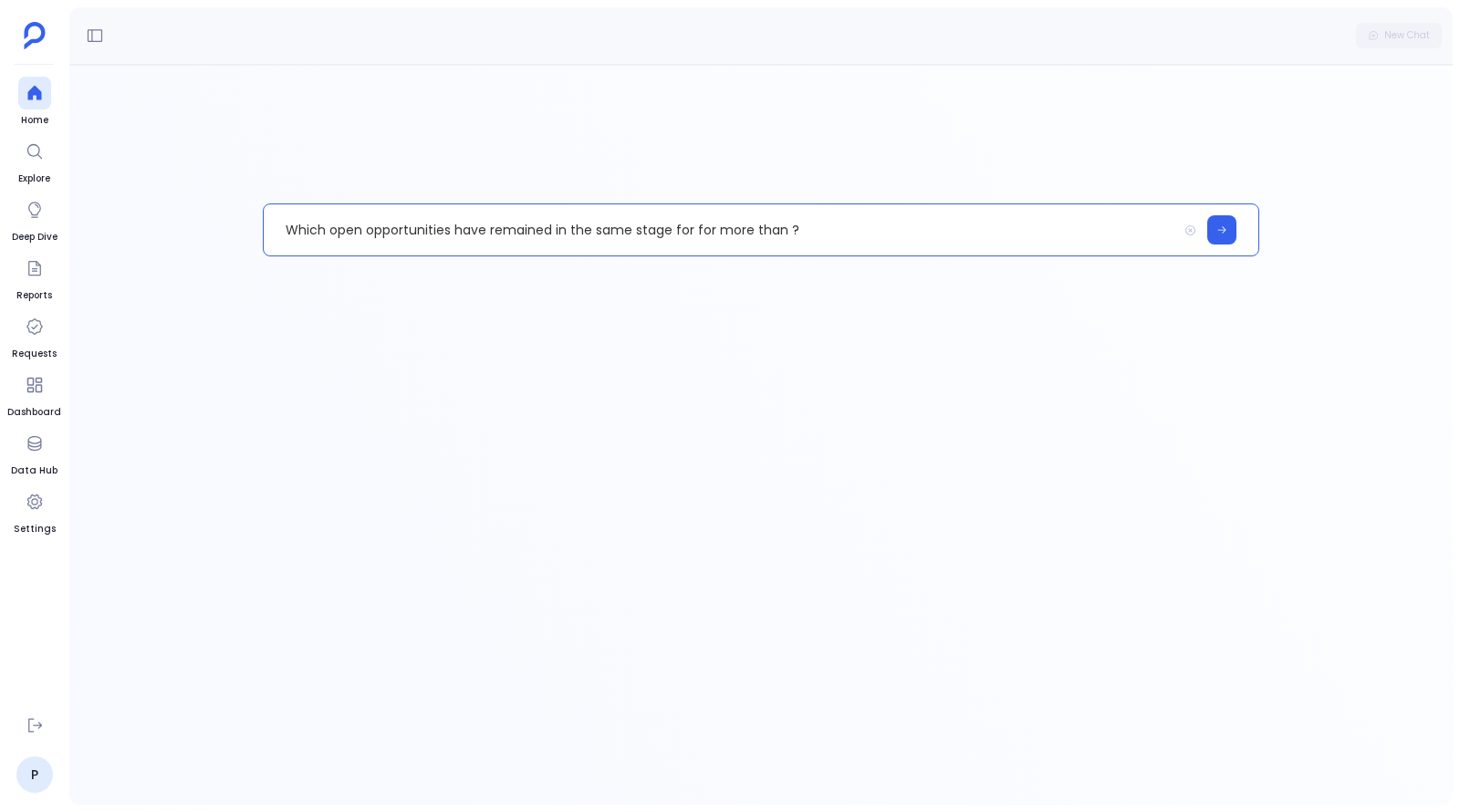 click on "Which open opportunities have remained in the same stage for for more than ?" at bounding box center (720, 230) 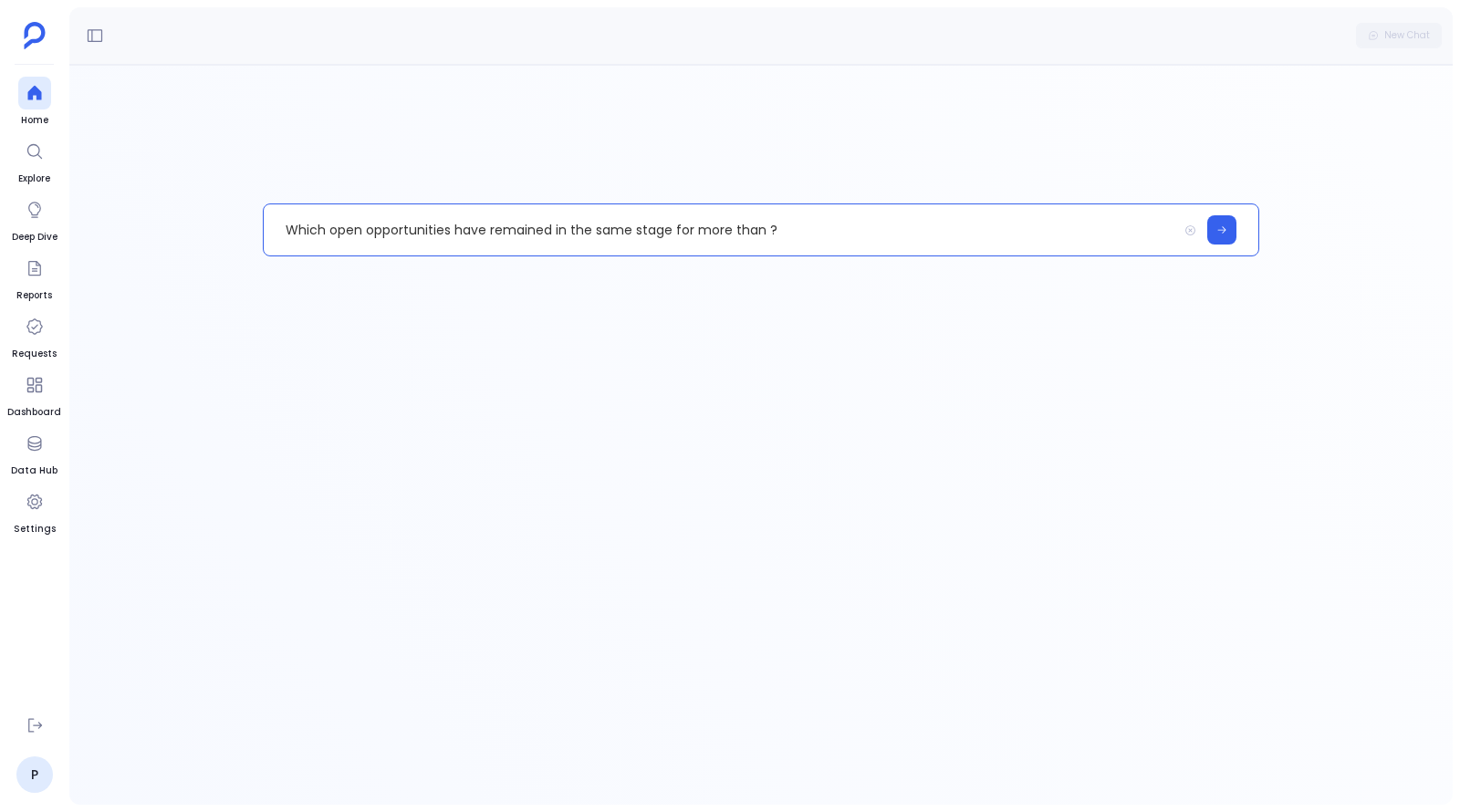 click on "Which open opportunities have remained in the same stage for more than ?" at bounding box center (720, 230) 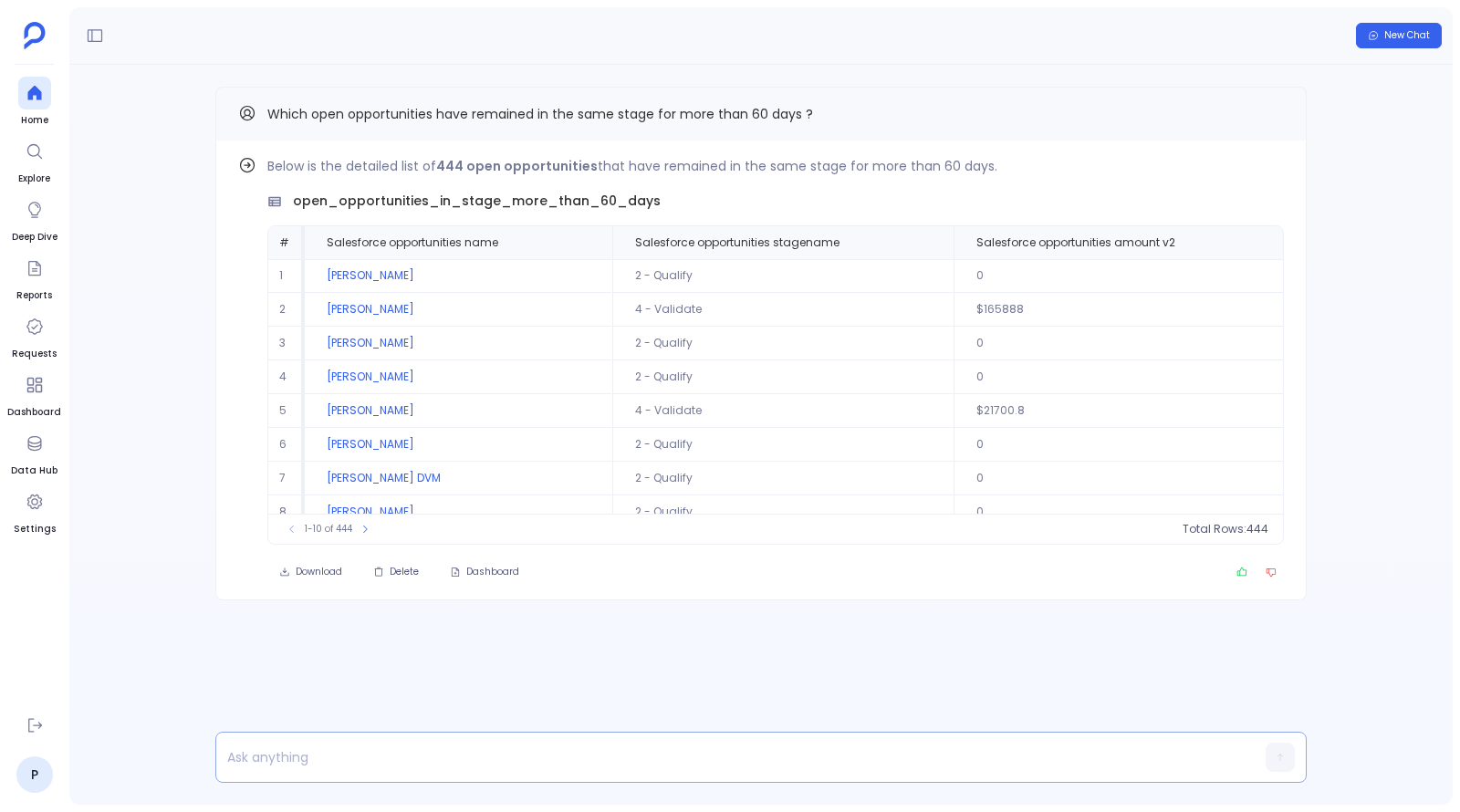 click at bounding box center (725, 757) 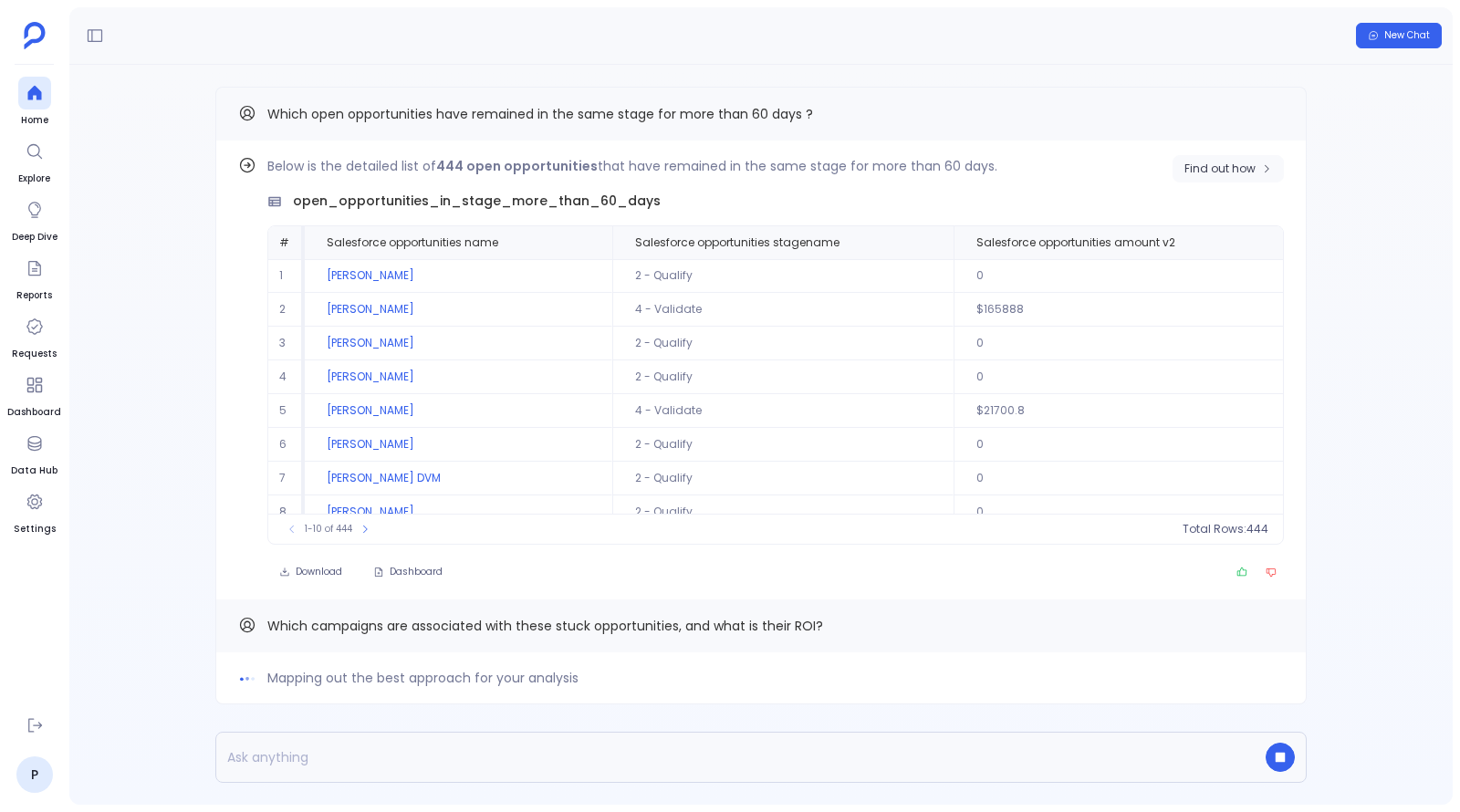 click on "Find out how" at bounding box center [1220, 169] 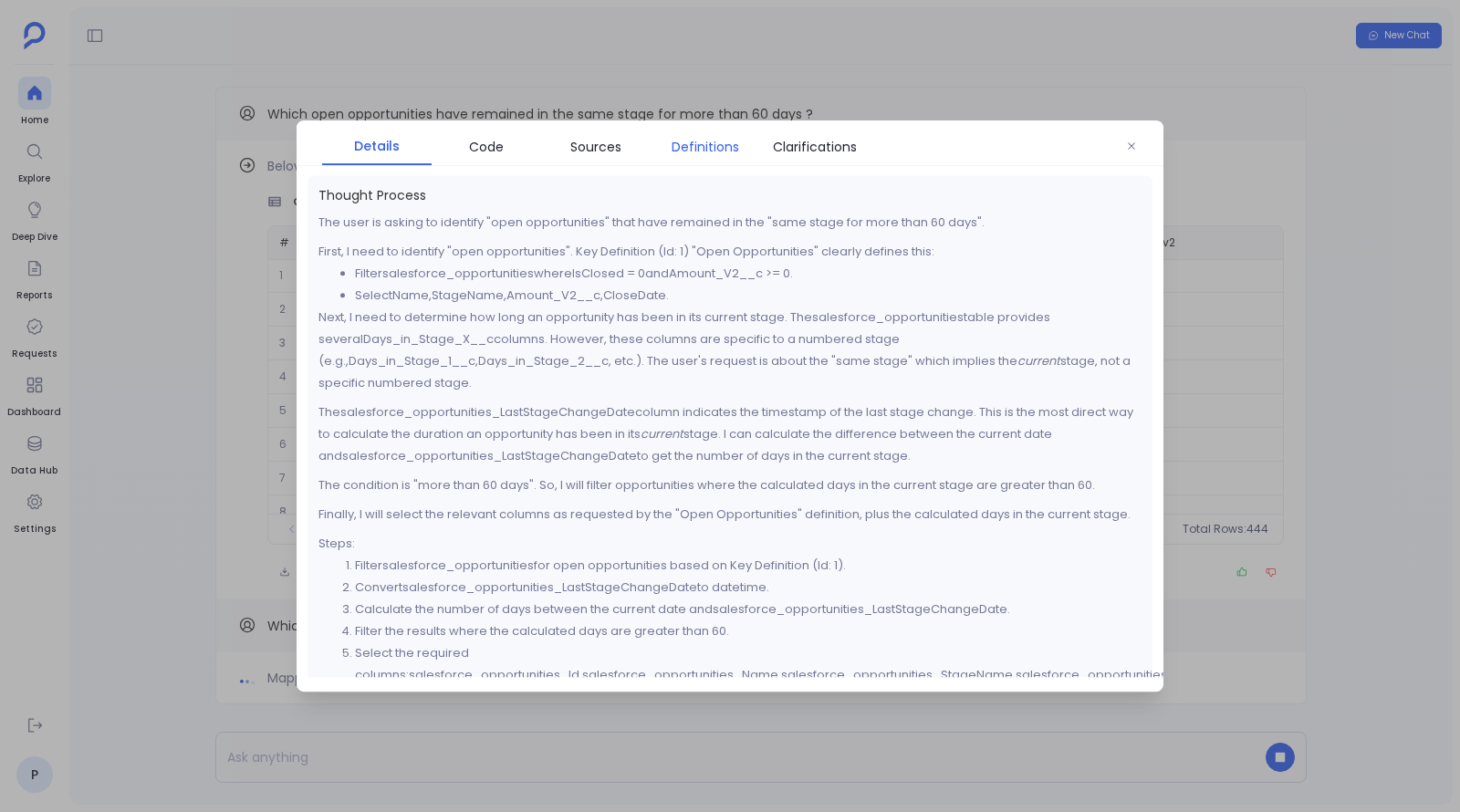 click on "Definitions" at bounding box center [705, 147] 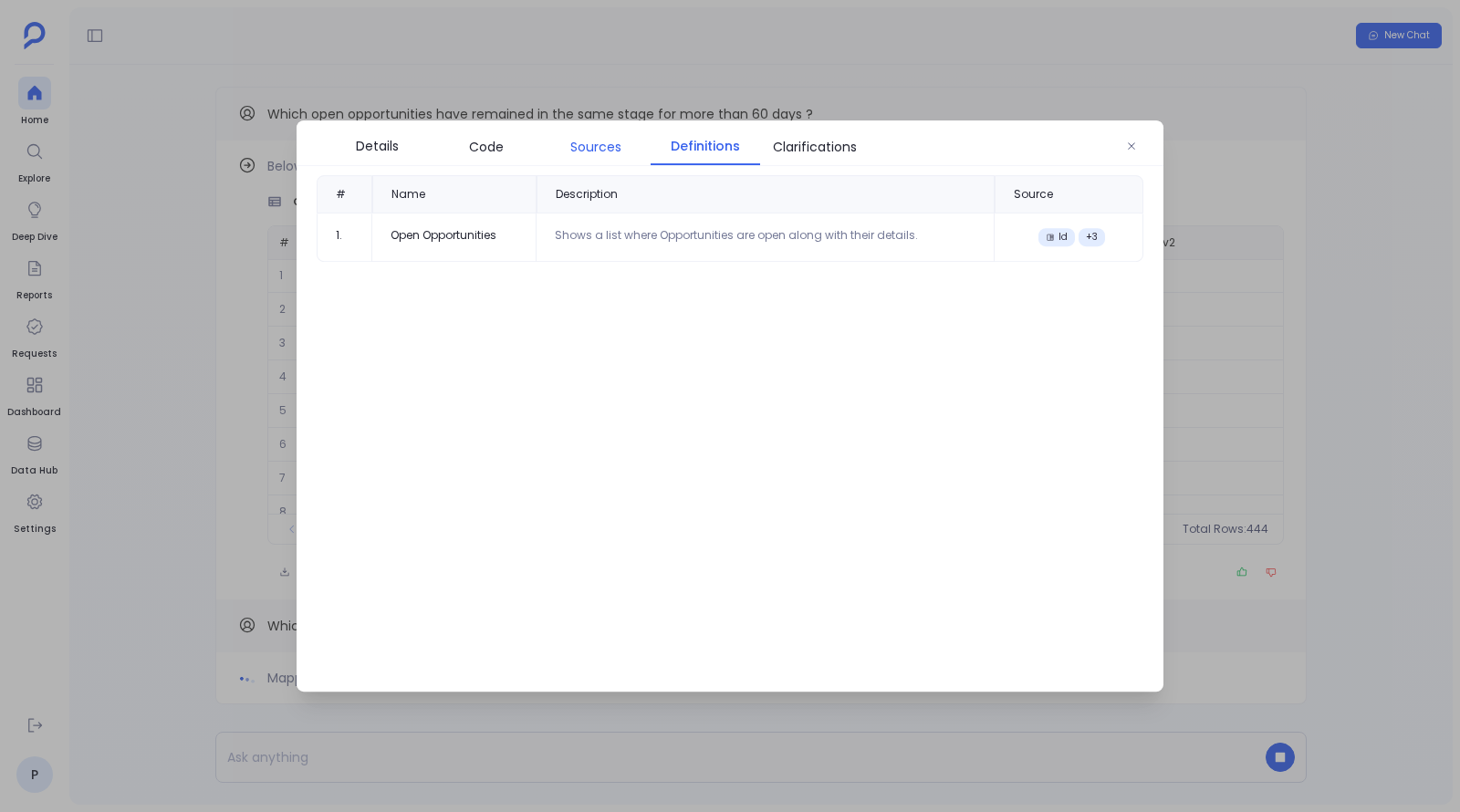 click on "Sources" at bounding box center [596, 147] 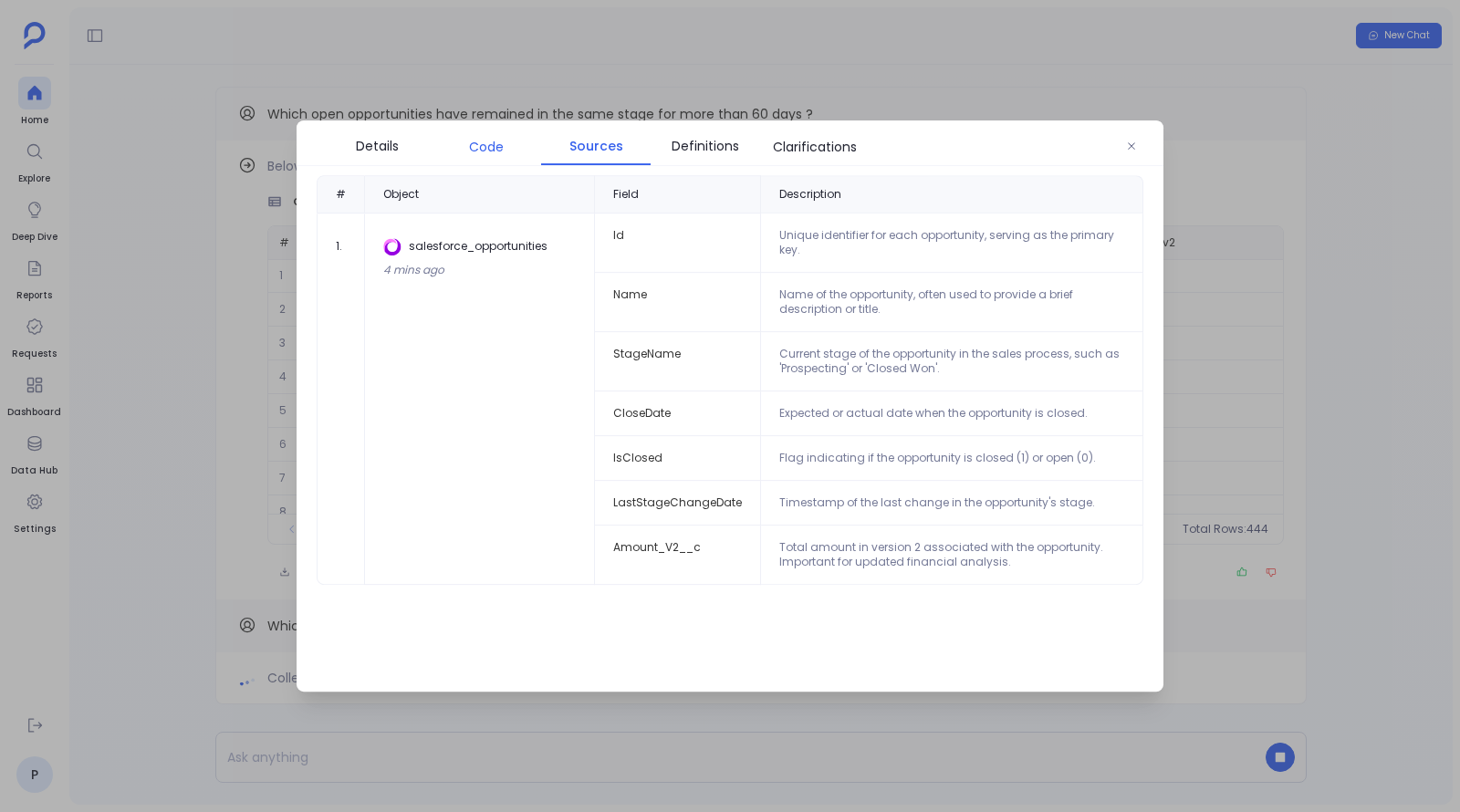 click on "Code" at bounding box center (486, 147) 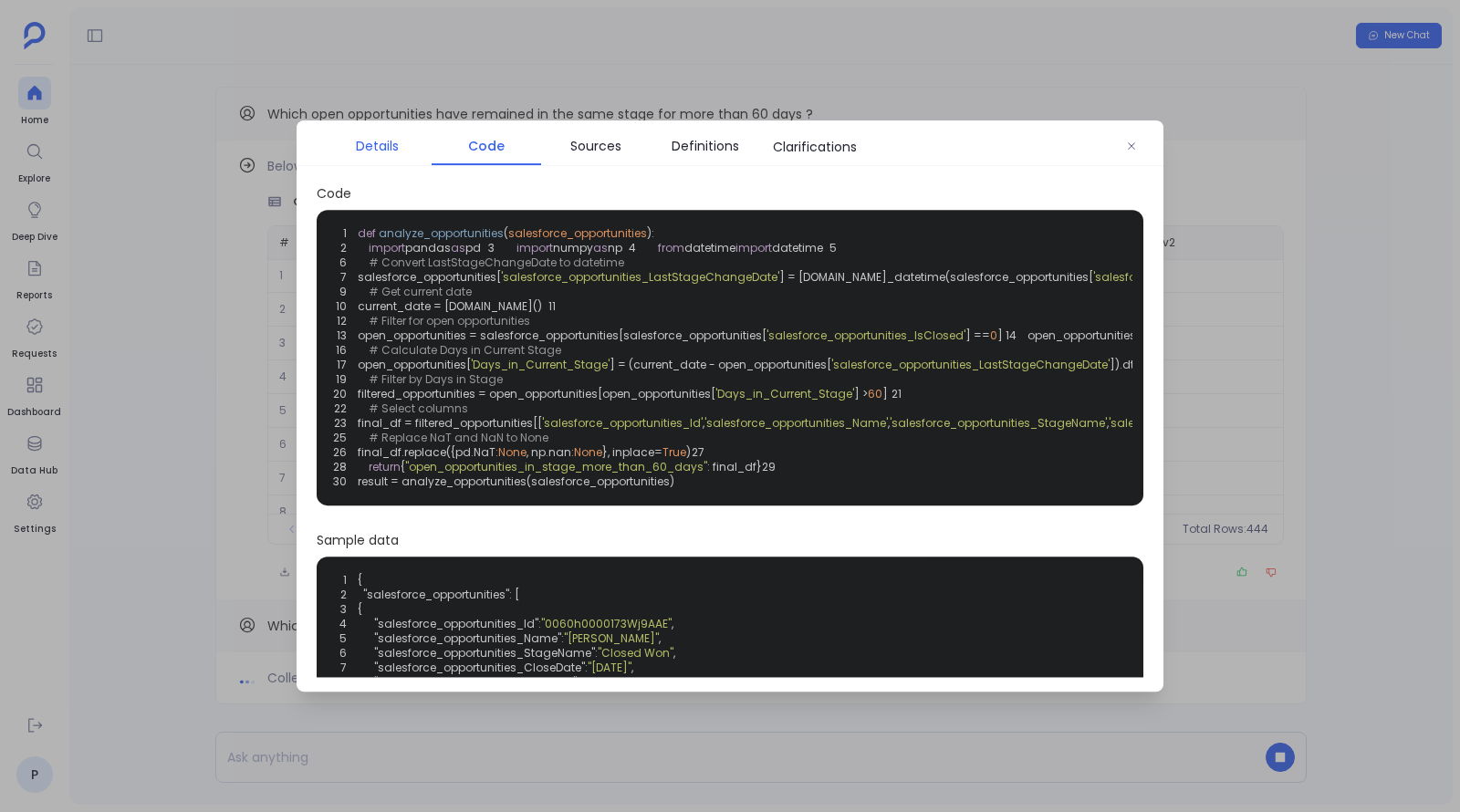 click on "Details" at bounding box center [377, 146] 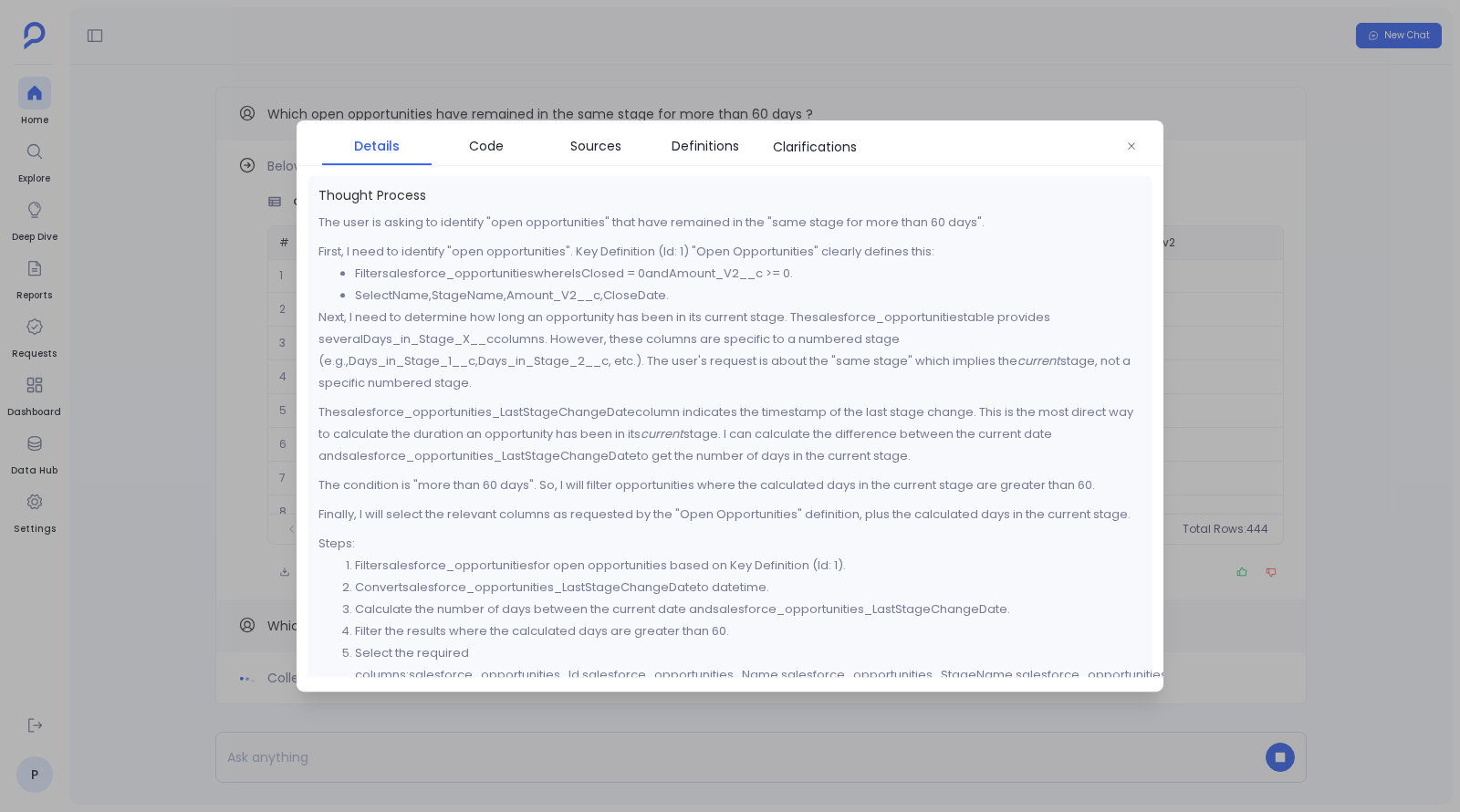 click on "Details Code Sources Definitions Clarifications Thought Process The user is asking to identify "open opportunities" that have remained in the "same stage for more than 60 days".
First, I need to identify "open opportunities". Key Definition (Id: 1) "Open Opportunities" clearly defines this:
Filter  salesforce_opportunities  where  IsClosed = 0  and  Amount_V2__c >= 0 .
Select  Name ,  StageName ,  Amount_V2__c ,  CloseDate .
Next, I need to determine how long an opportunity has been in its current stage. The  salesforce_opportunities  table provides several  Days_in_Stage_X__c  columns. However, these columns are specific to a numbered stage (e.g.,  Days_in_Stage_1__c ,  Days_in_Stage_2__c , etc.). The user's request is about the "same stage" which implies the  current  stage, not a specific numbered stage.
The  salesforce_opportunities_LastStageChangeDate current  stage. I can calculate the difference between the current date and  salesforce_opportunities_LastStageChangeDate
Steps:" at bounding box center [730, 406] 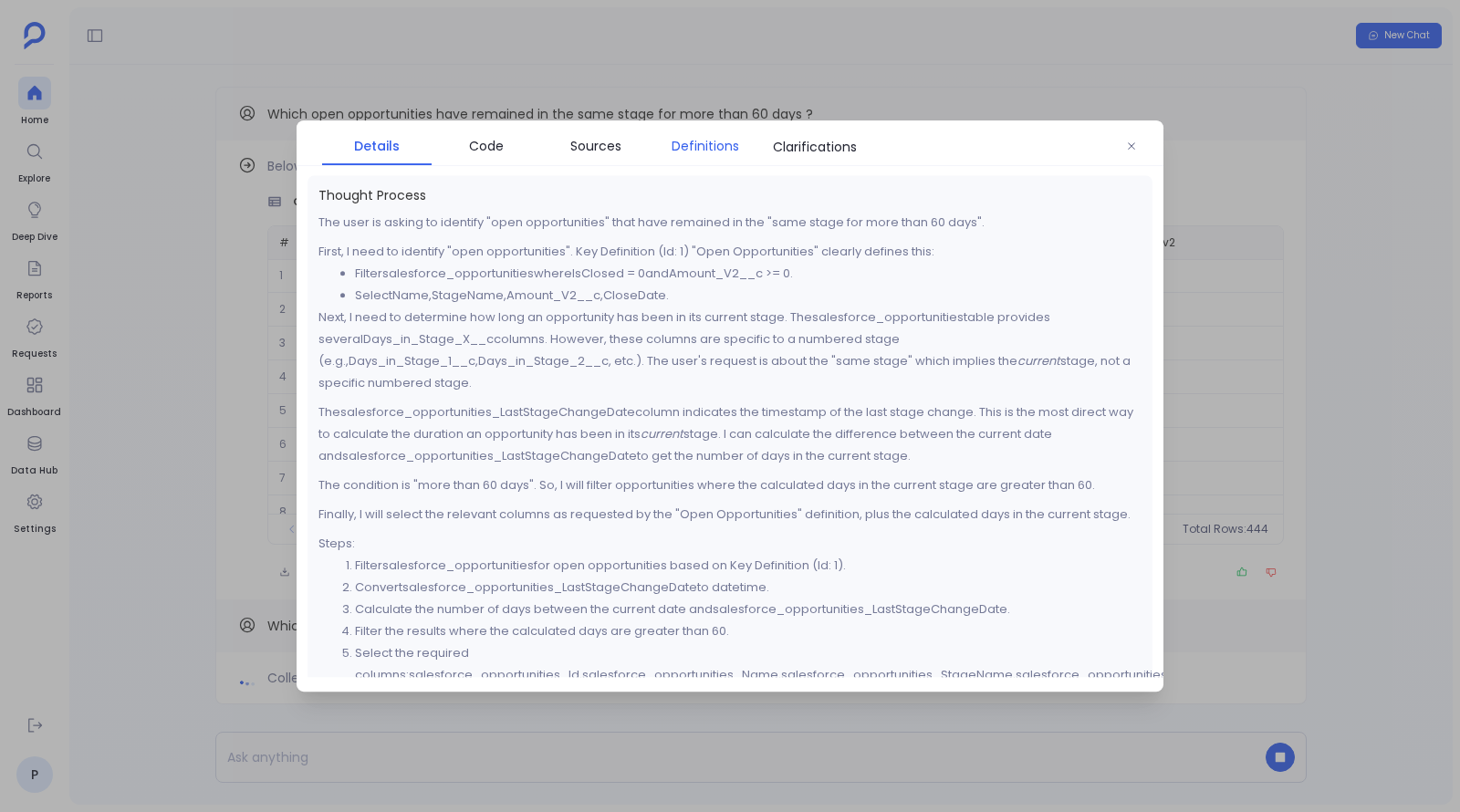 click on "Definitions" at bounding box center (705, 146) 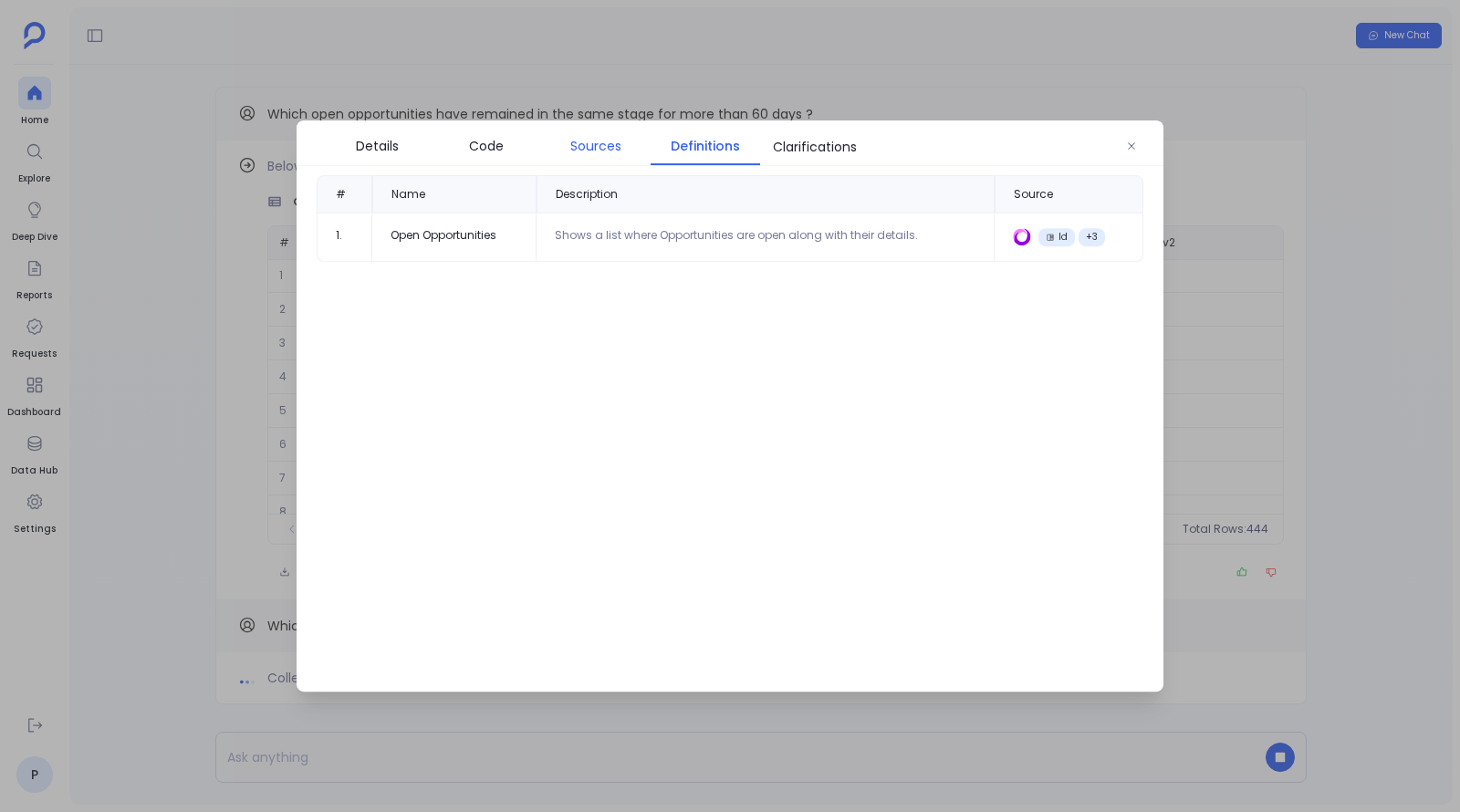 click on "Sources" at bounding box center (596, 146) 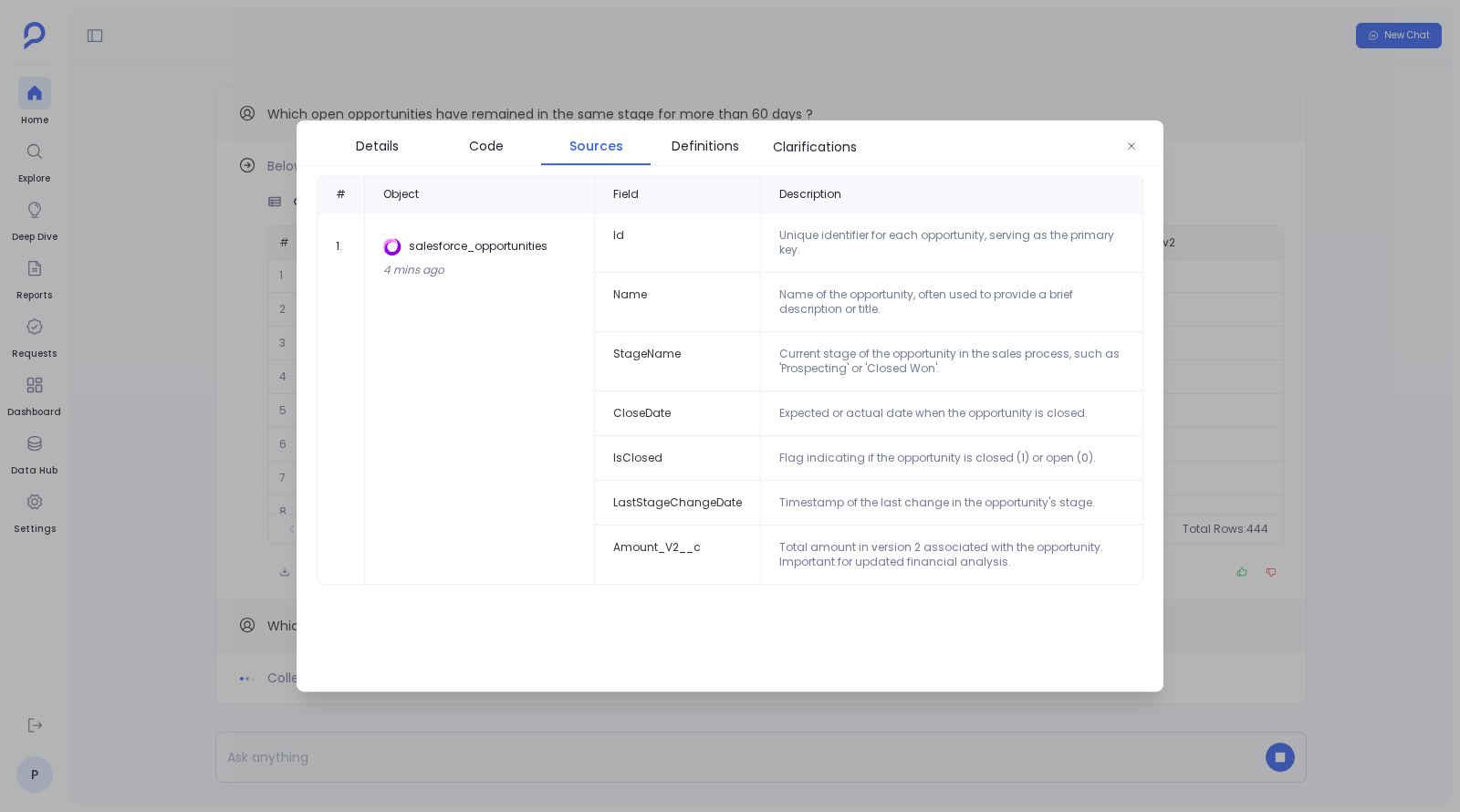 click at bounding box center [730, 406] 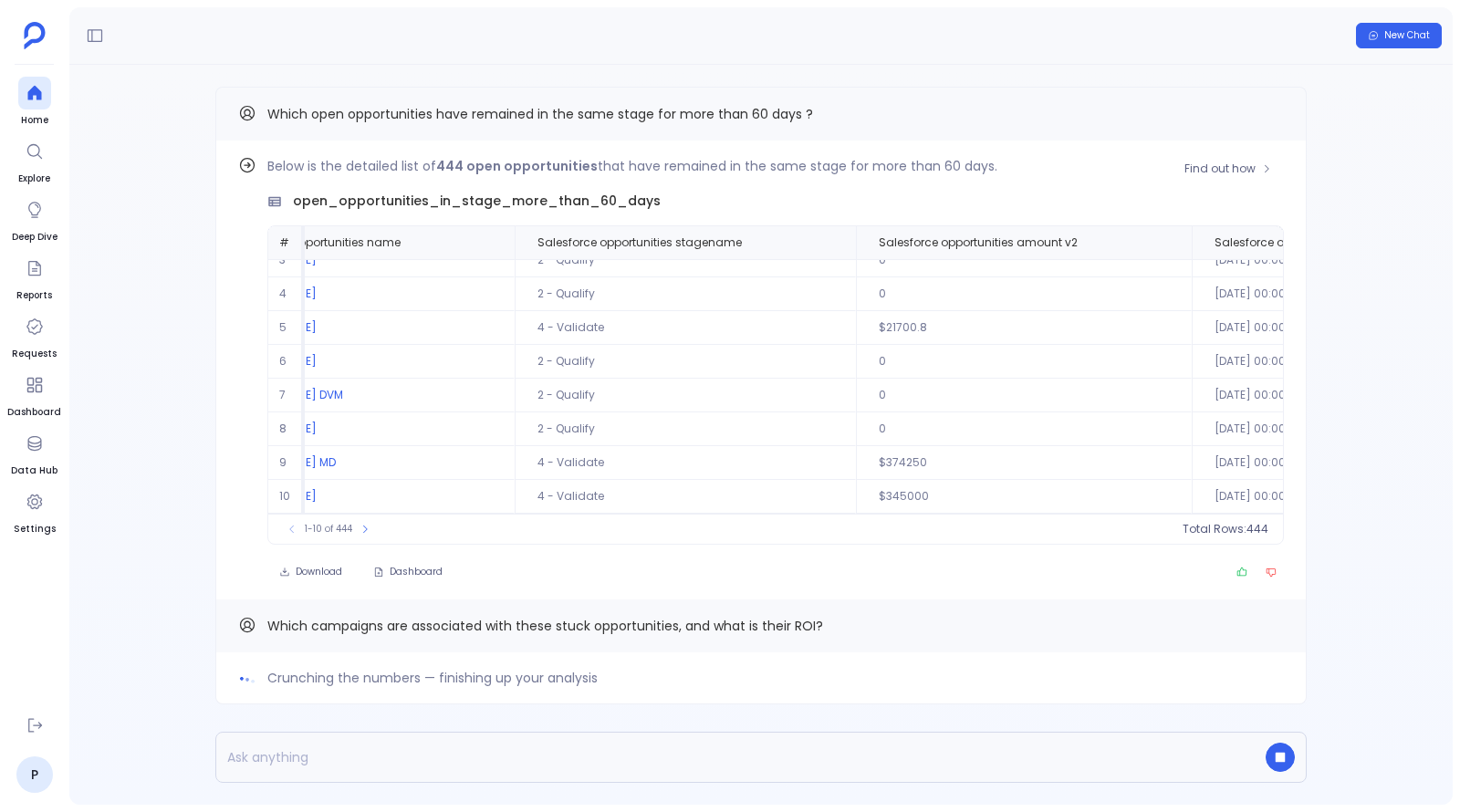 scroll, scrollTop: 0, scrollLeft: 98, axis: horizontal 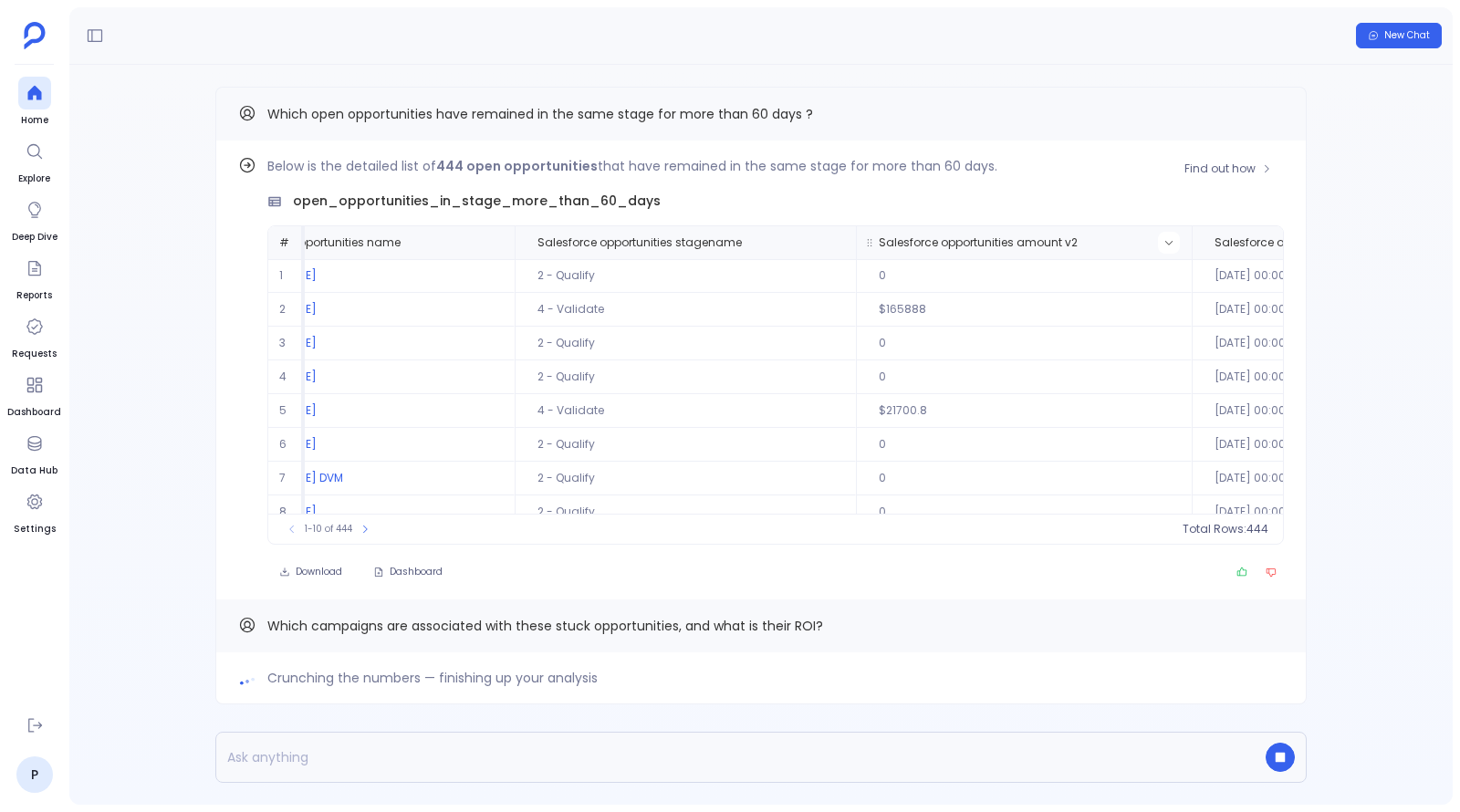 click 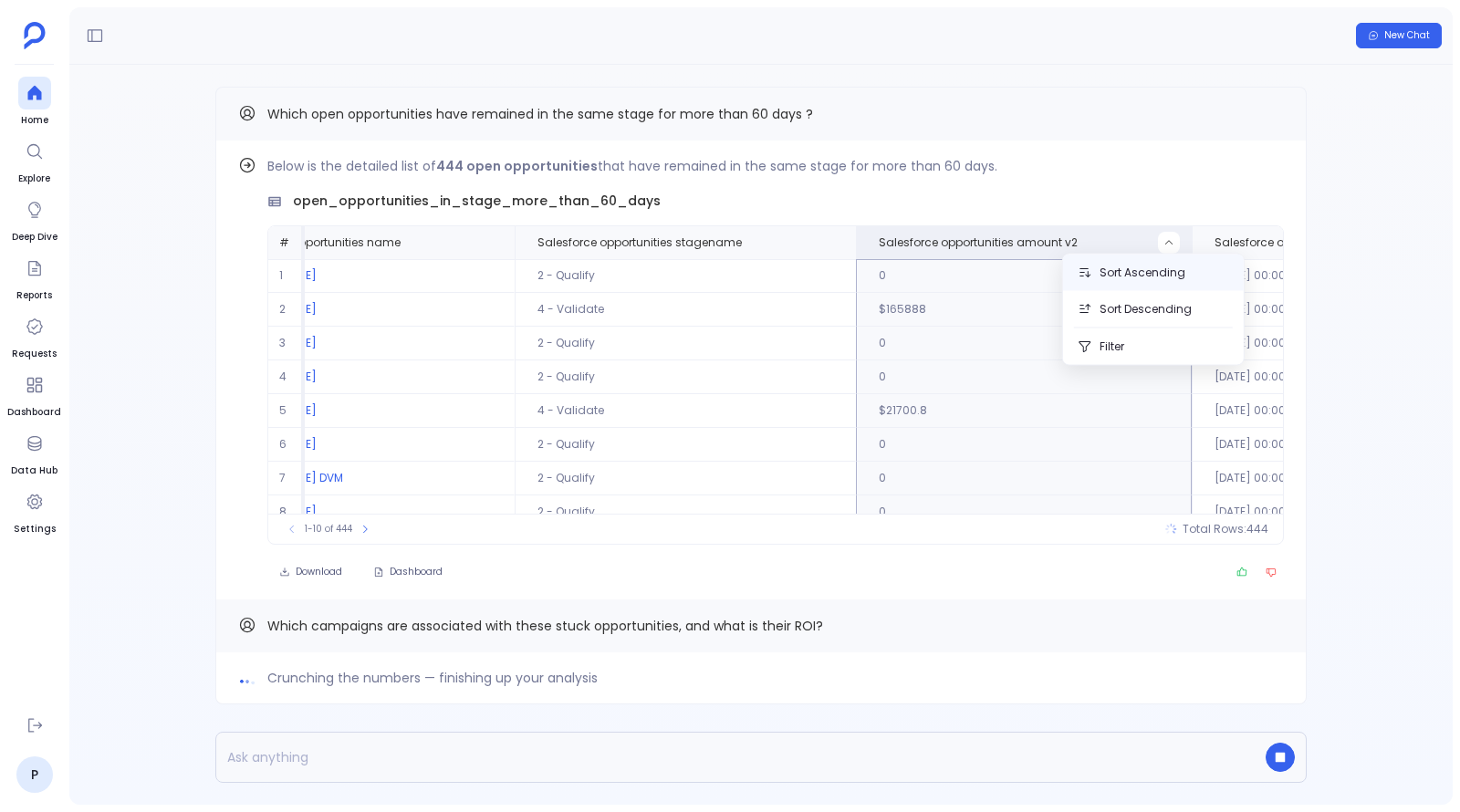 click on "Sort Ascending" at bounding box center (1153, 273) 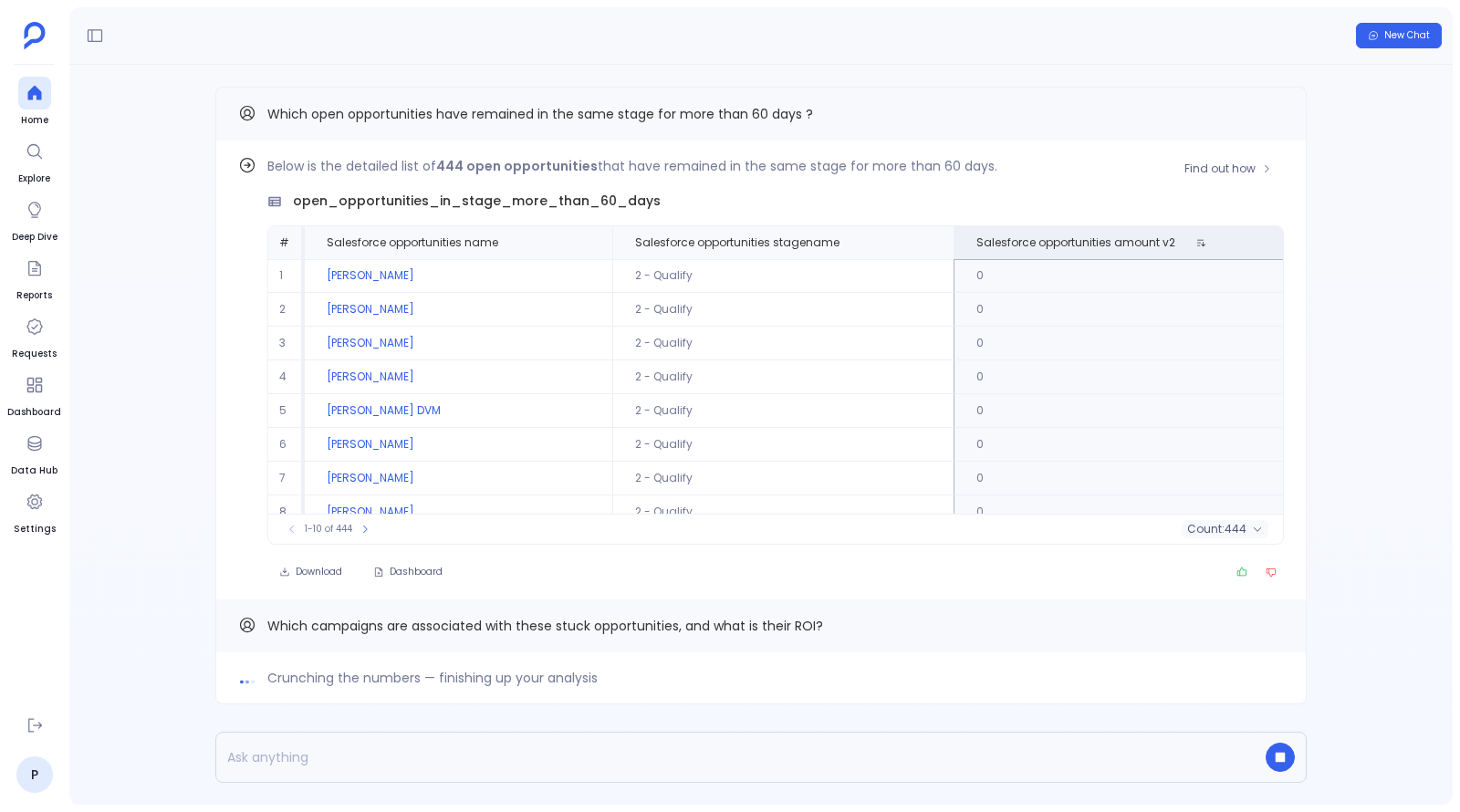 scroll, scrollTop: 83, scrollLeft: 0, axis: vertical 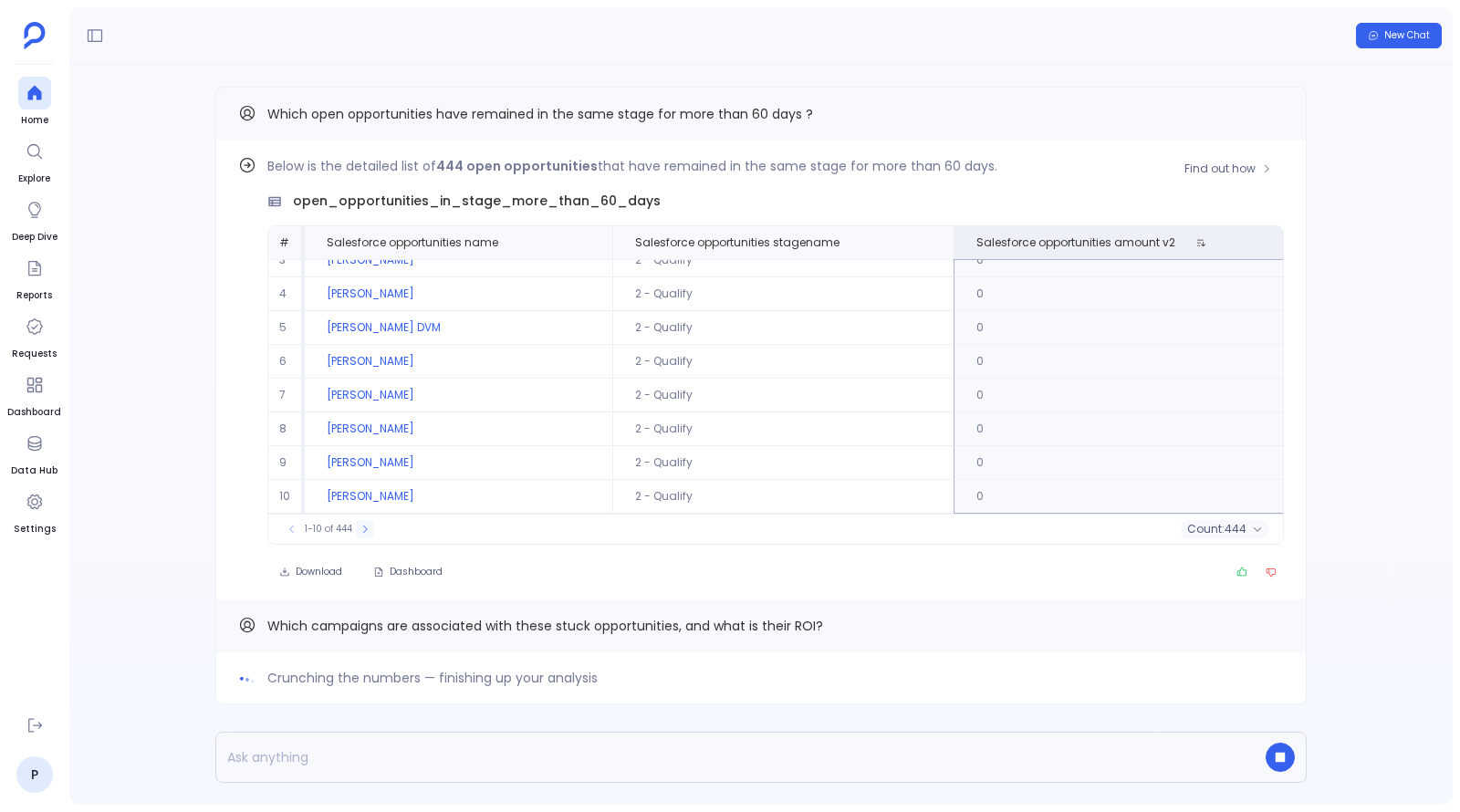 click 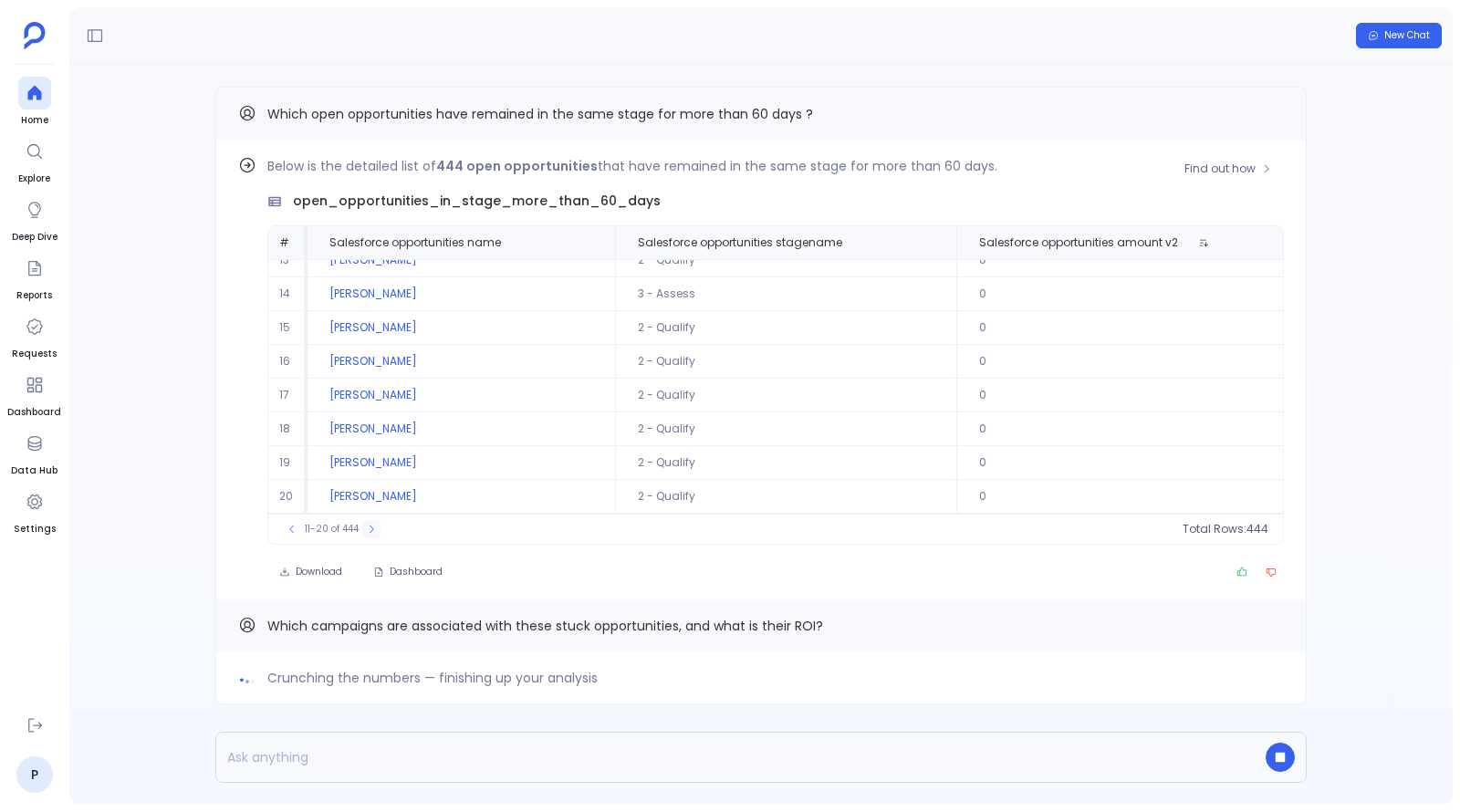 click 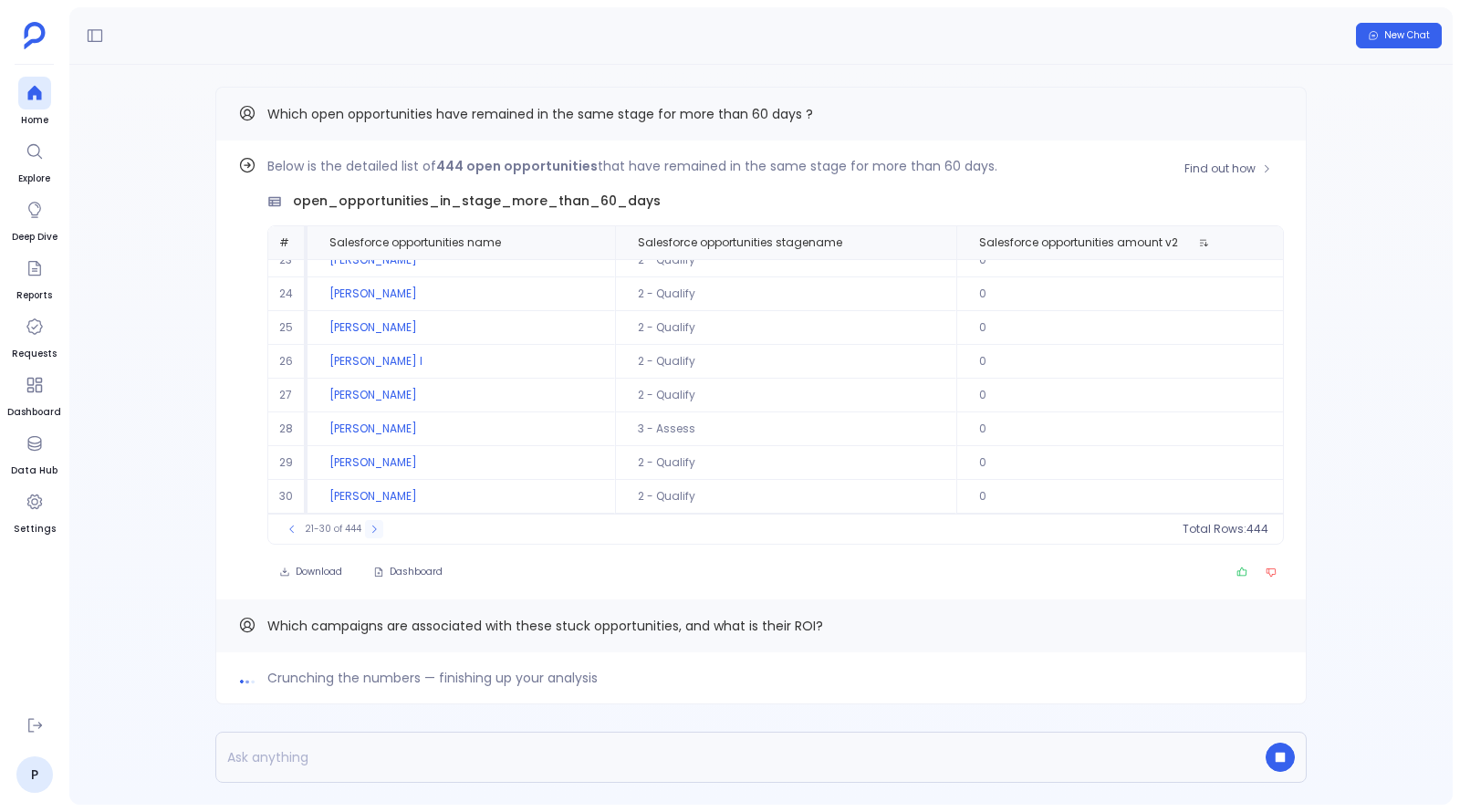 click at bounding box center [374, 529] 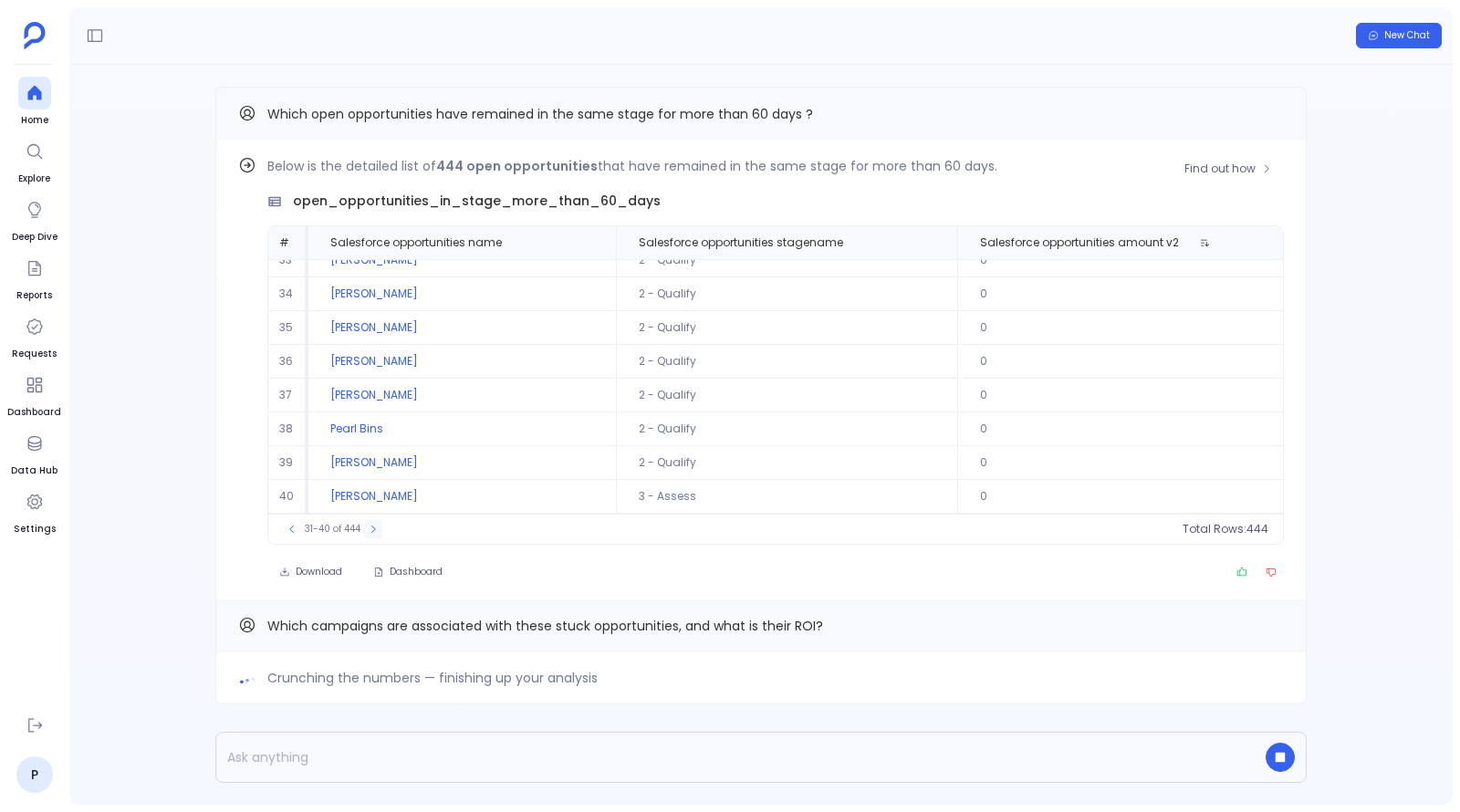 click at bounding box center (373, 529) 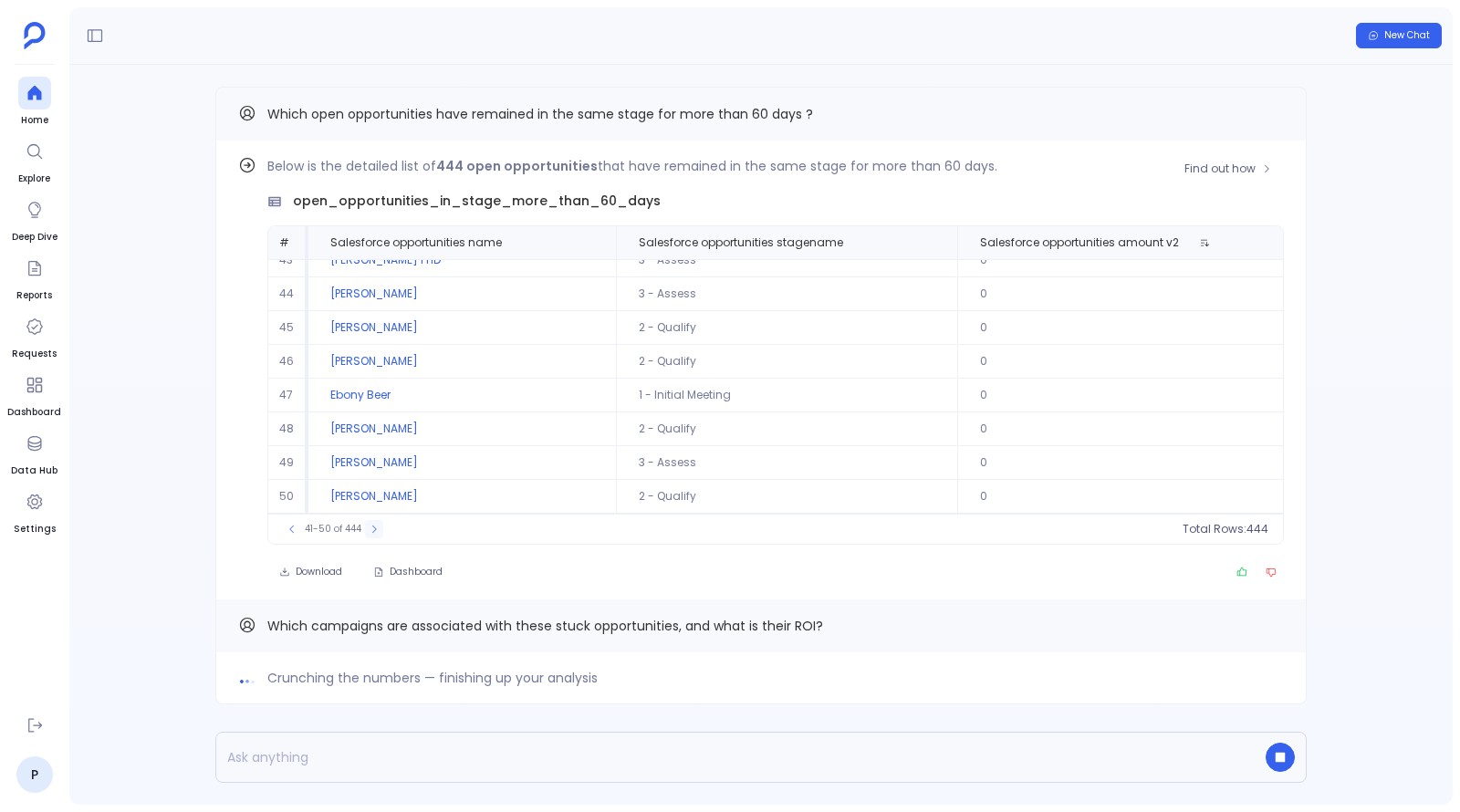 click at bounding box center [374, 529] 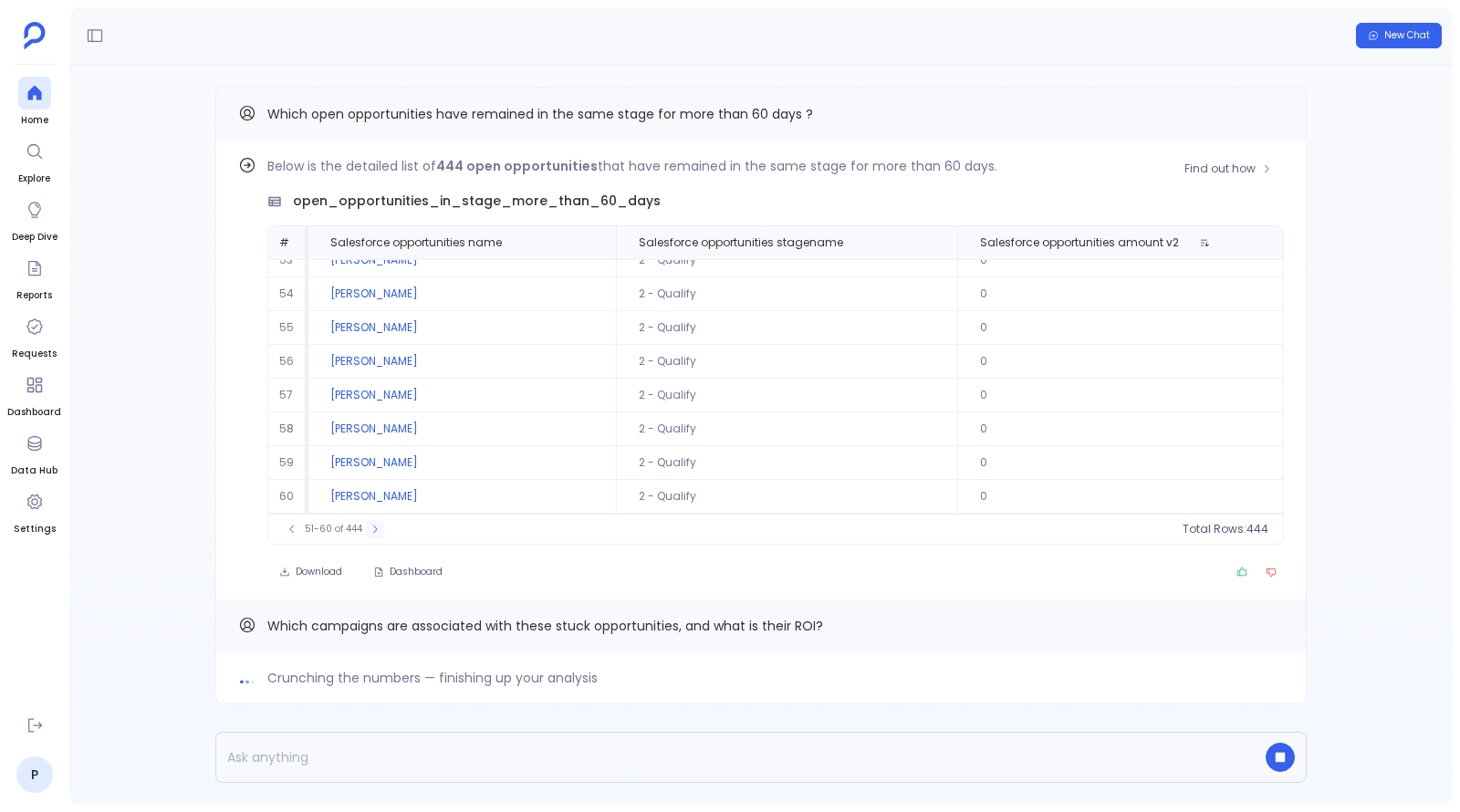 click at bounding box center [375, 529] 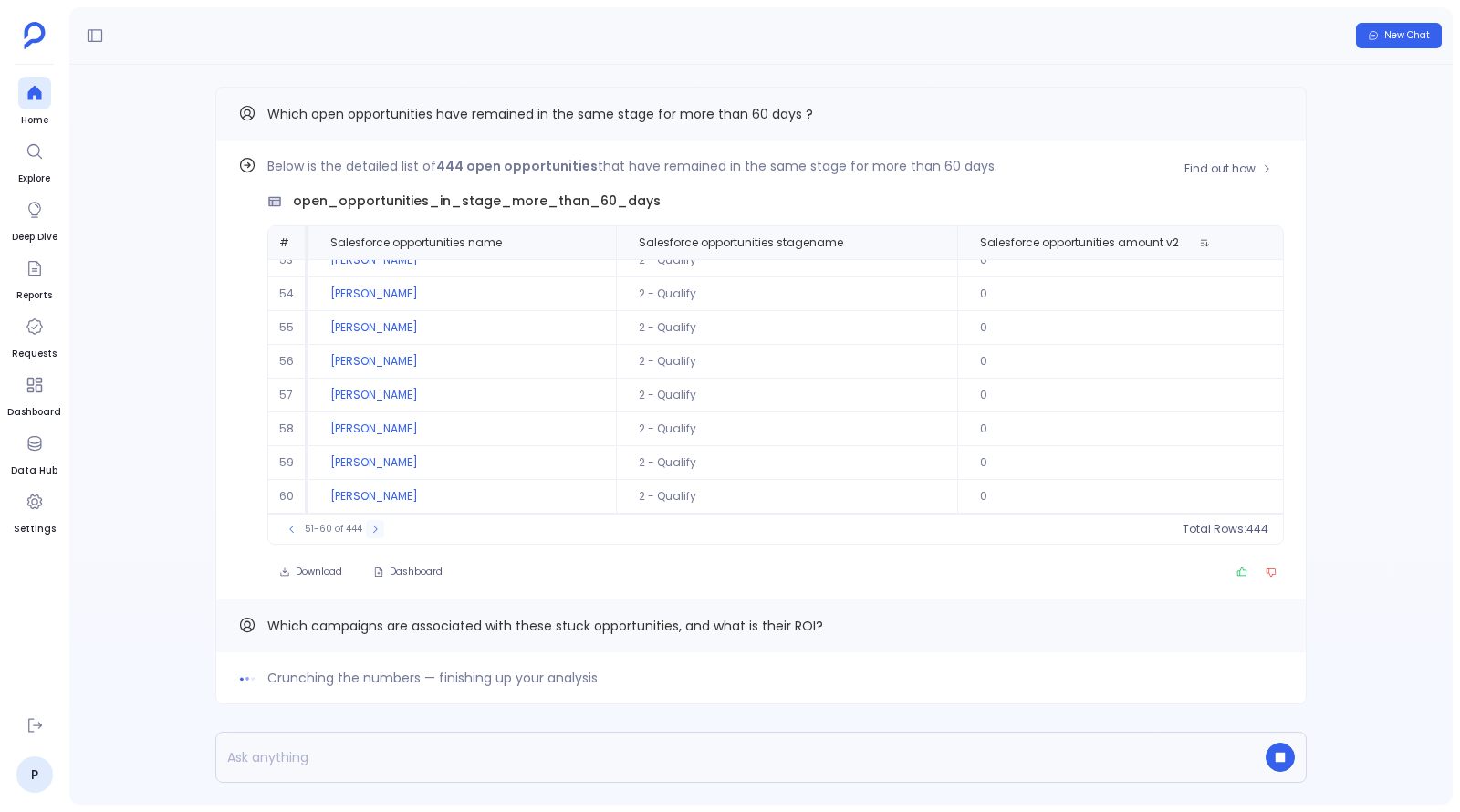 click at bounding box center (375, 529) 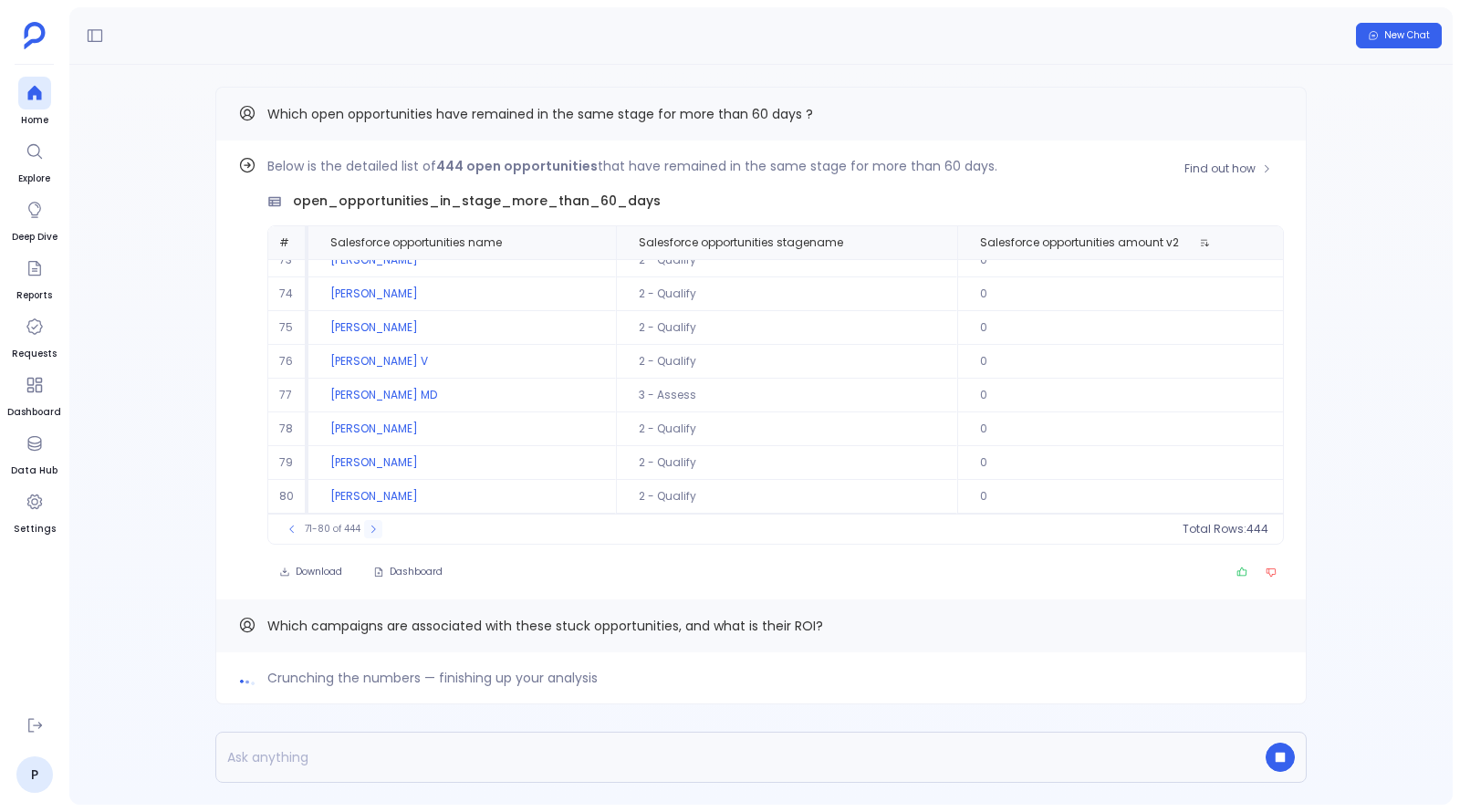 click at bounding box center [373, 529] 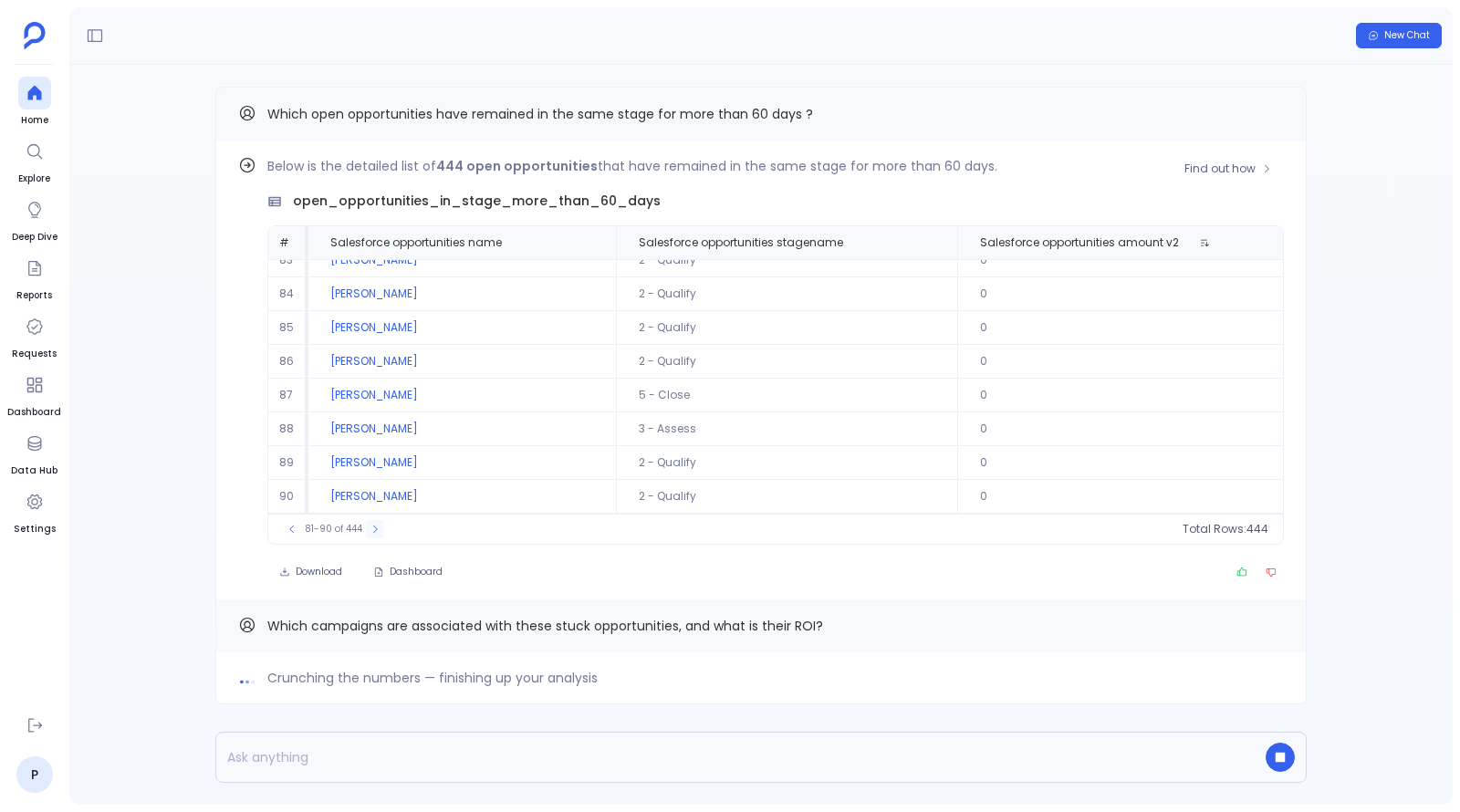 click at bounding box center [375, 529] 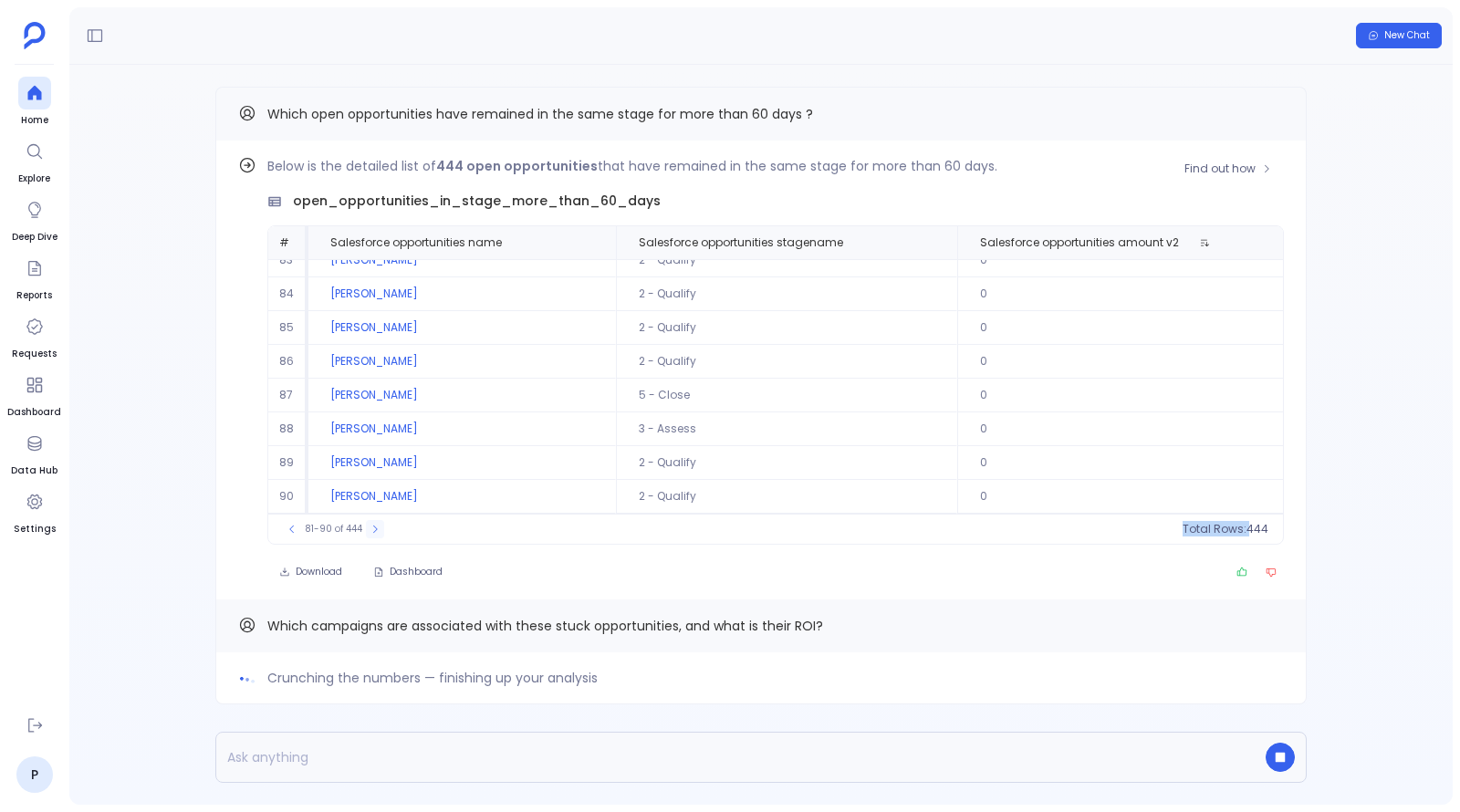 click on "81-90 of 444" at bounding box center [333, 529] 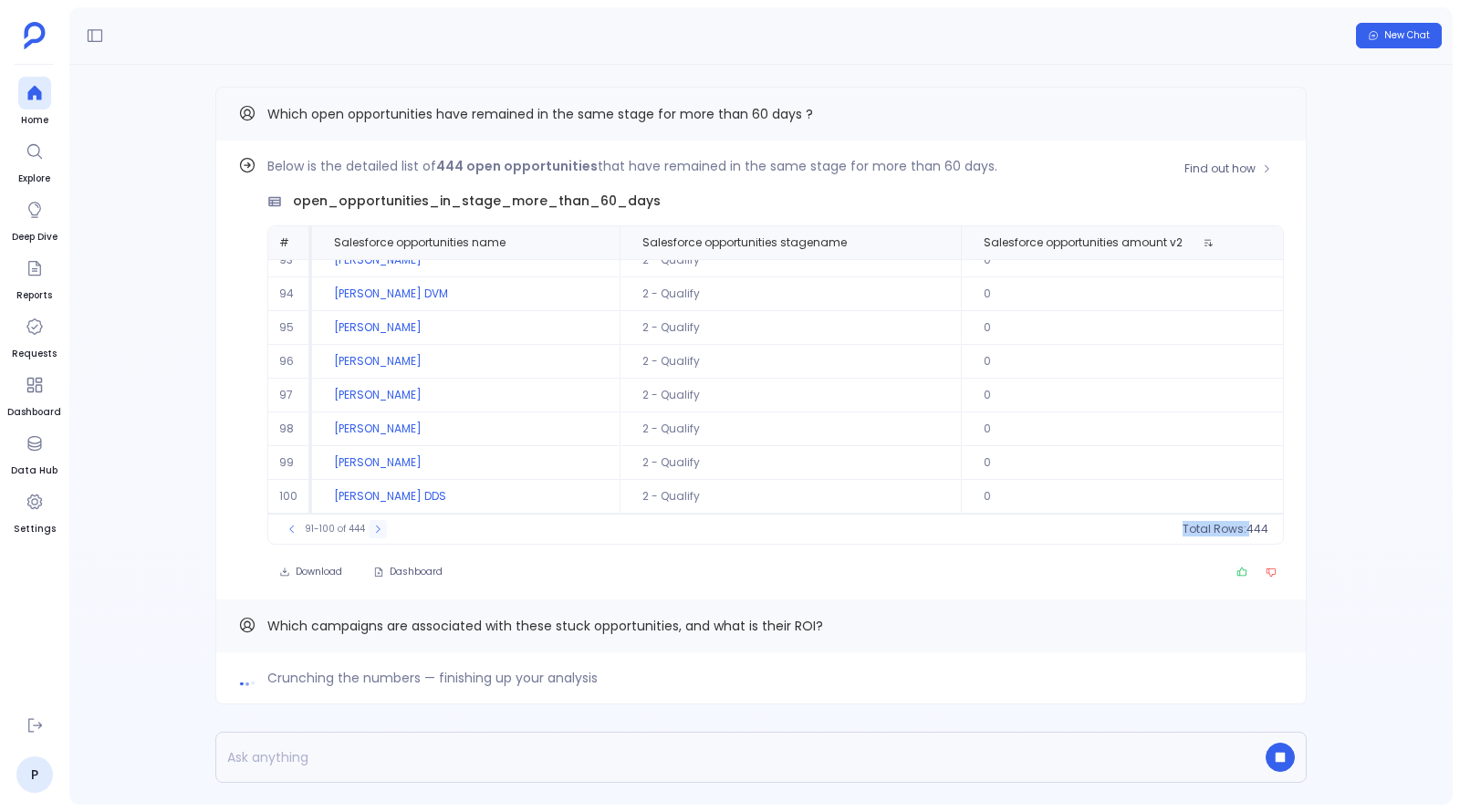 click on "91-100 of 444" at bounding box center (335, 529) 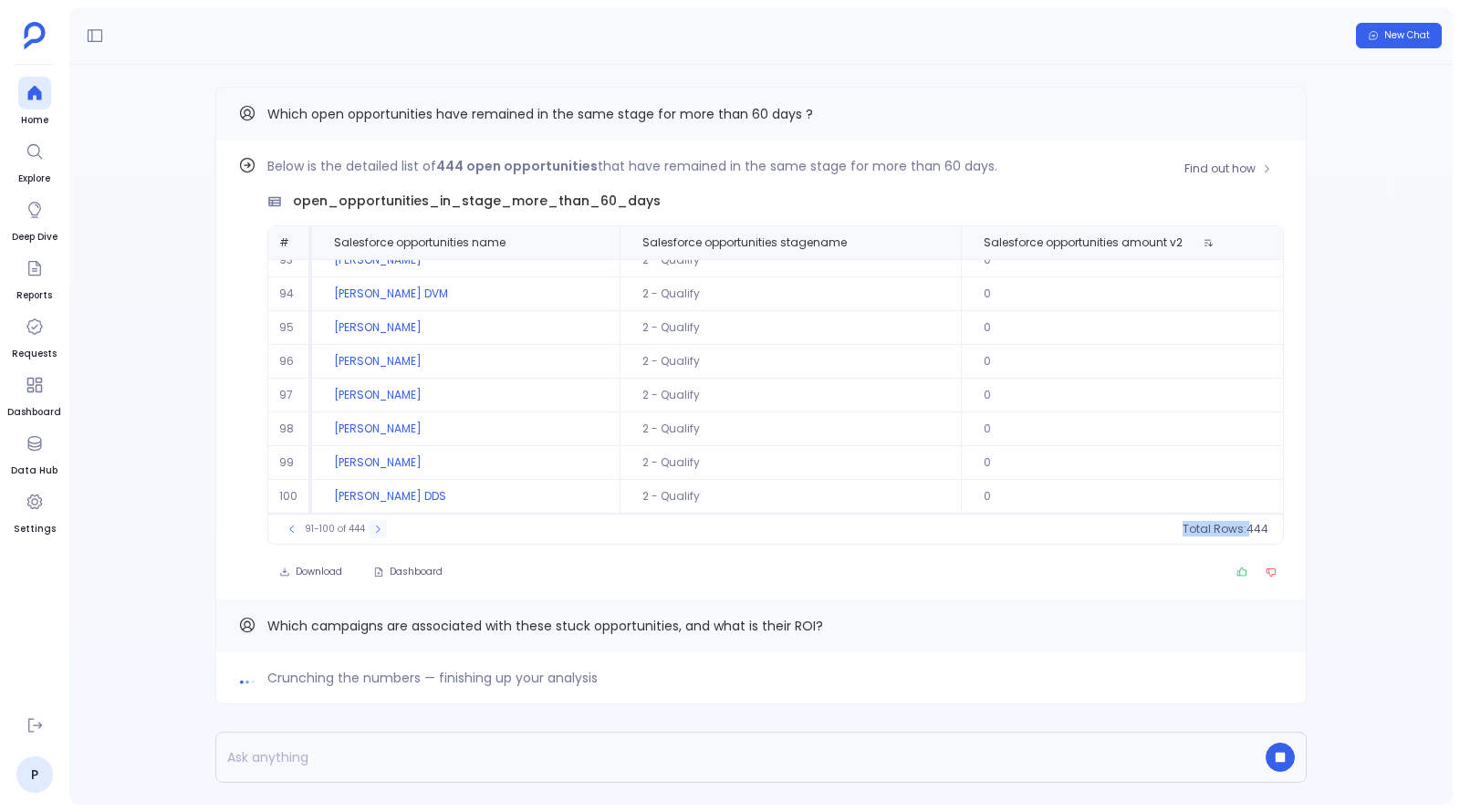 click on "91-100 of 444" at bounding box center [335, 529] 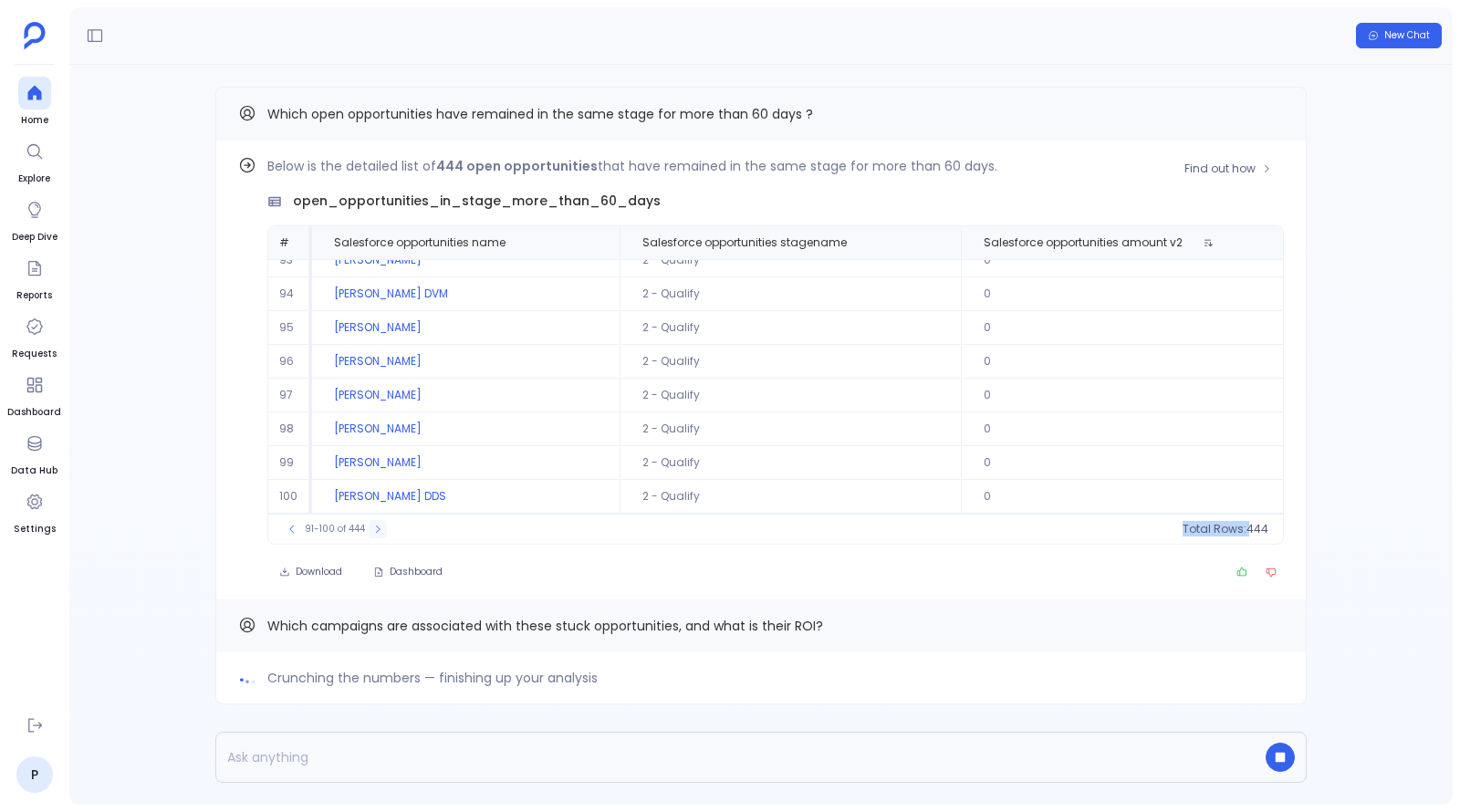 click on "91-100 of 444" at bounding box center [335, 529] 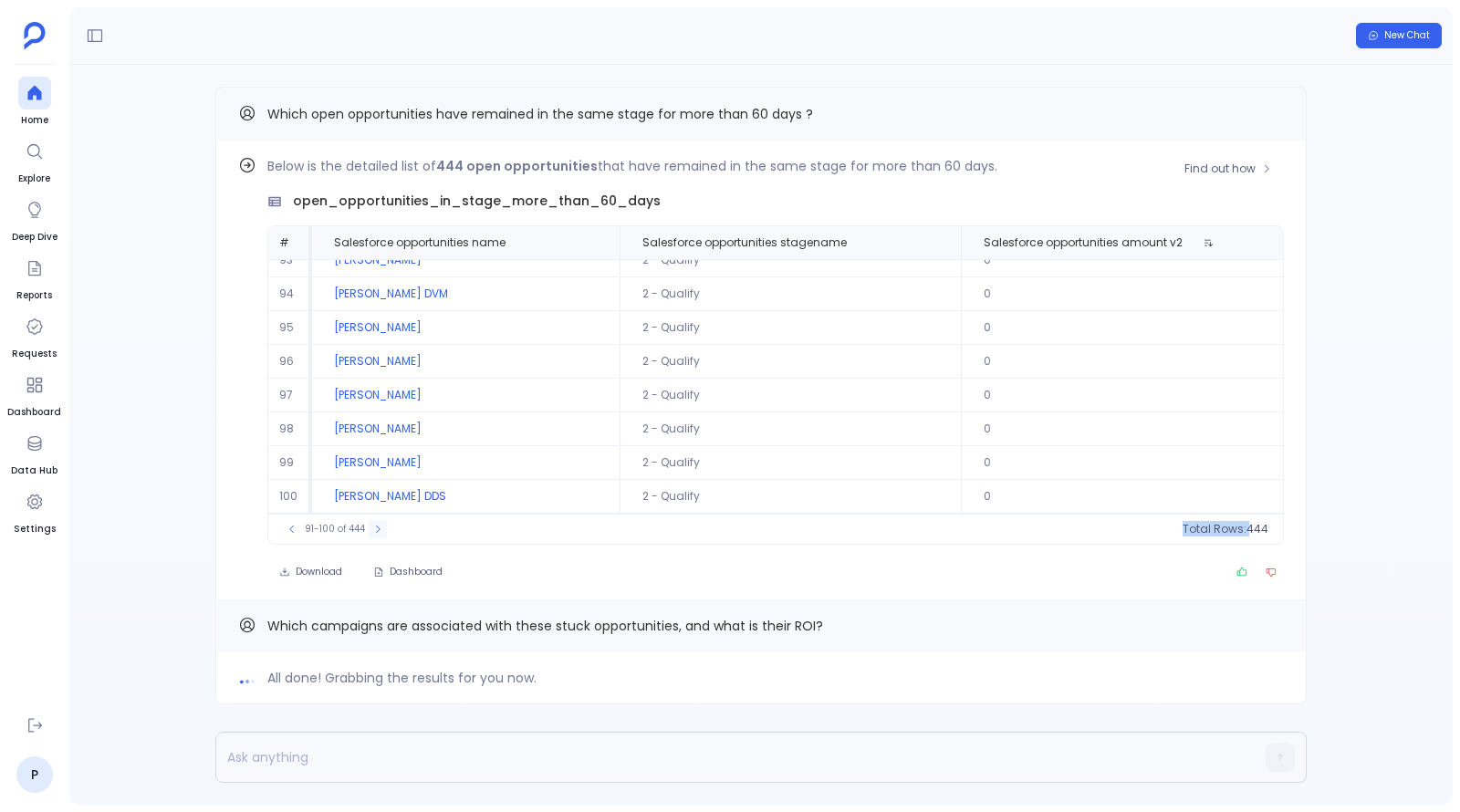 click 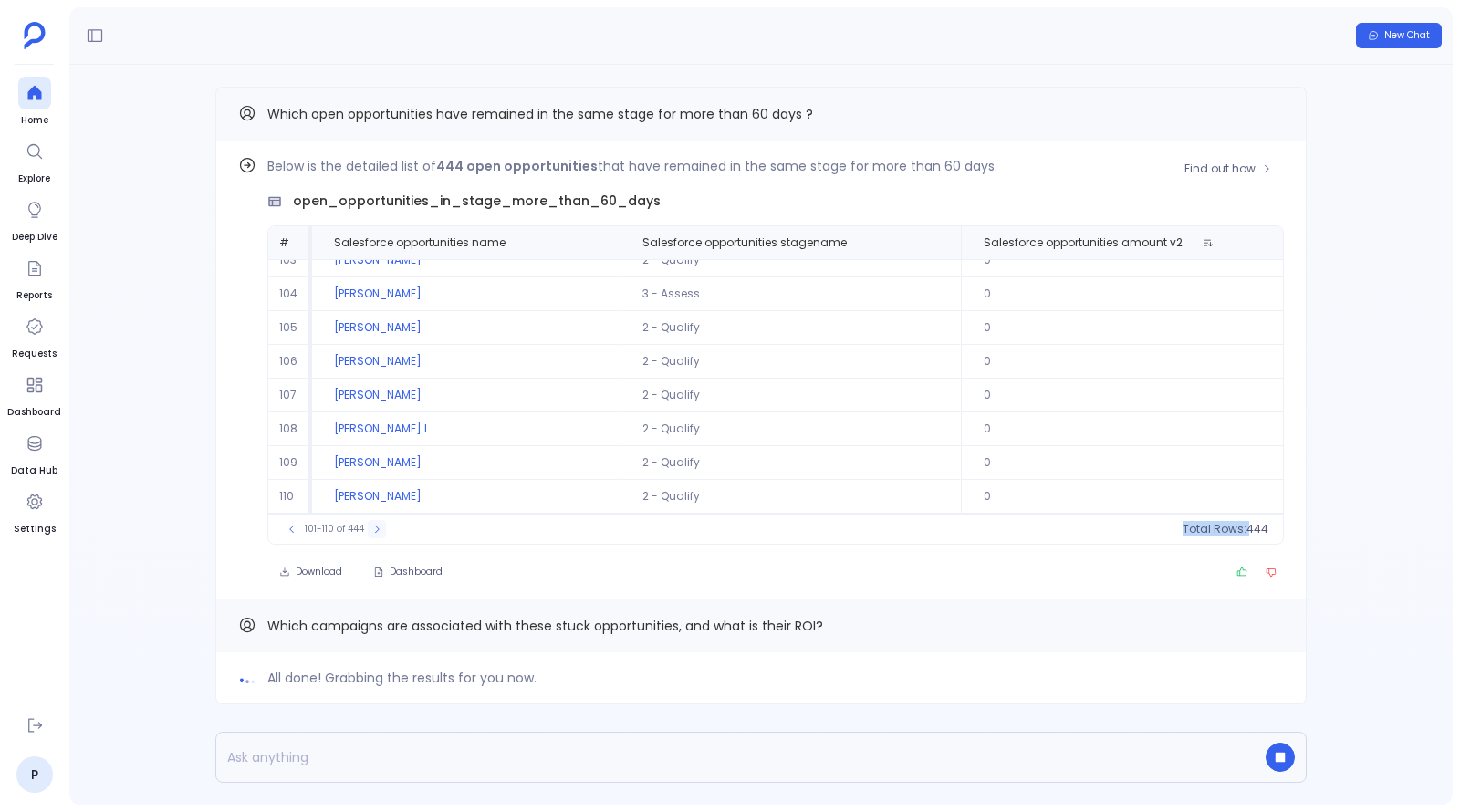 click 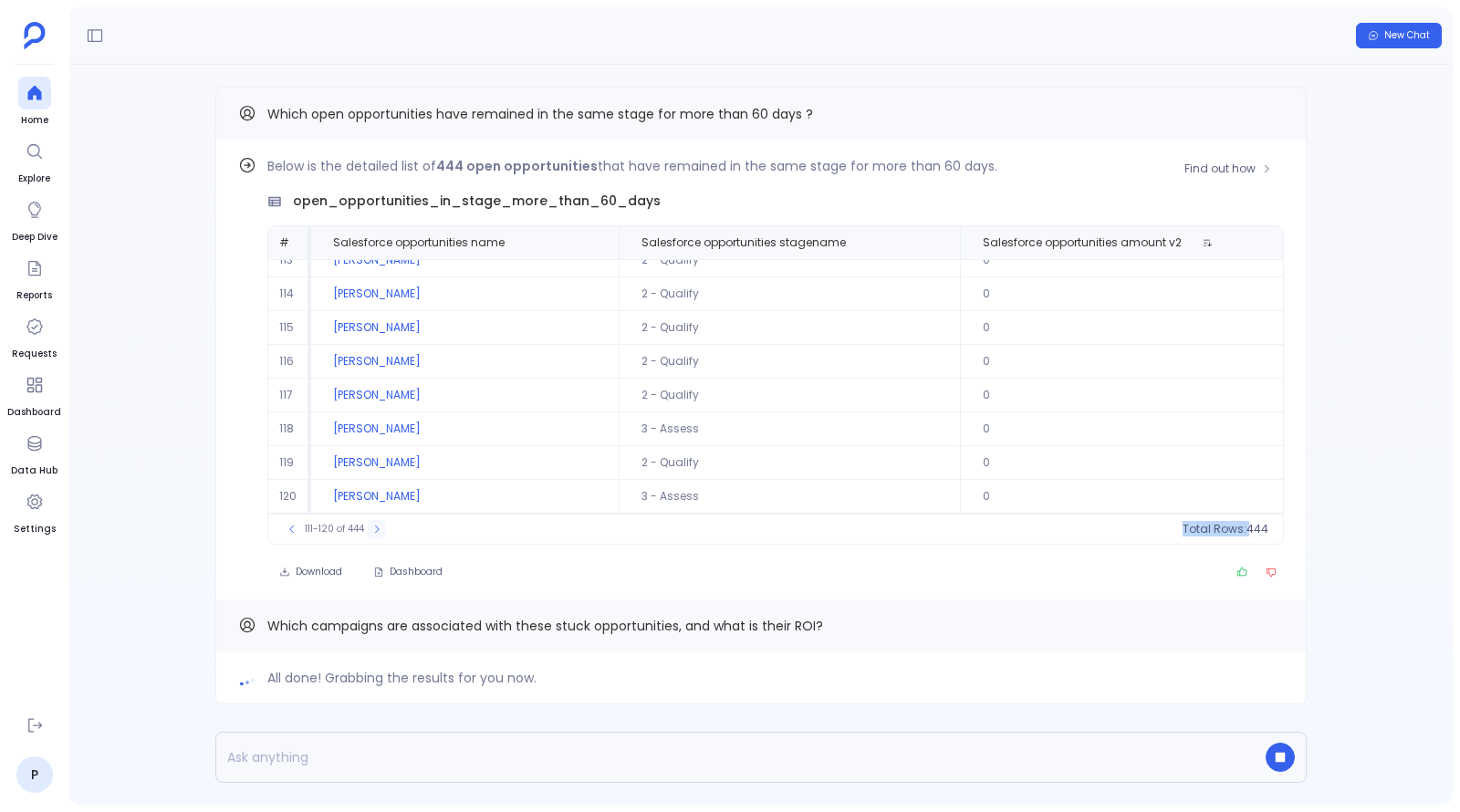 click 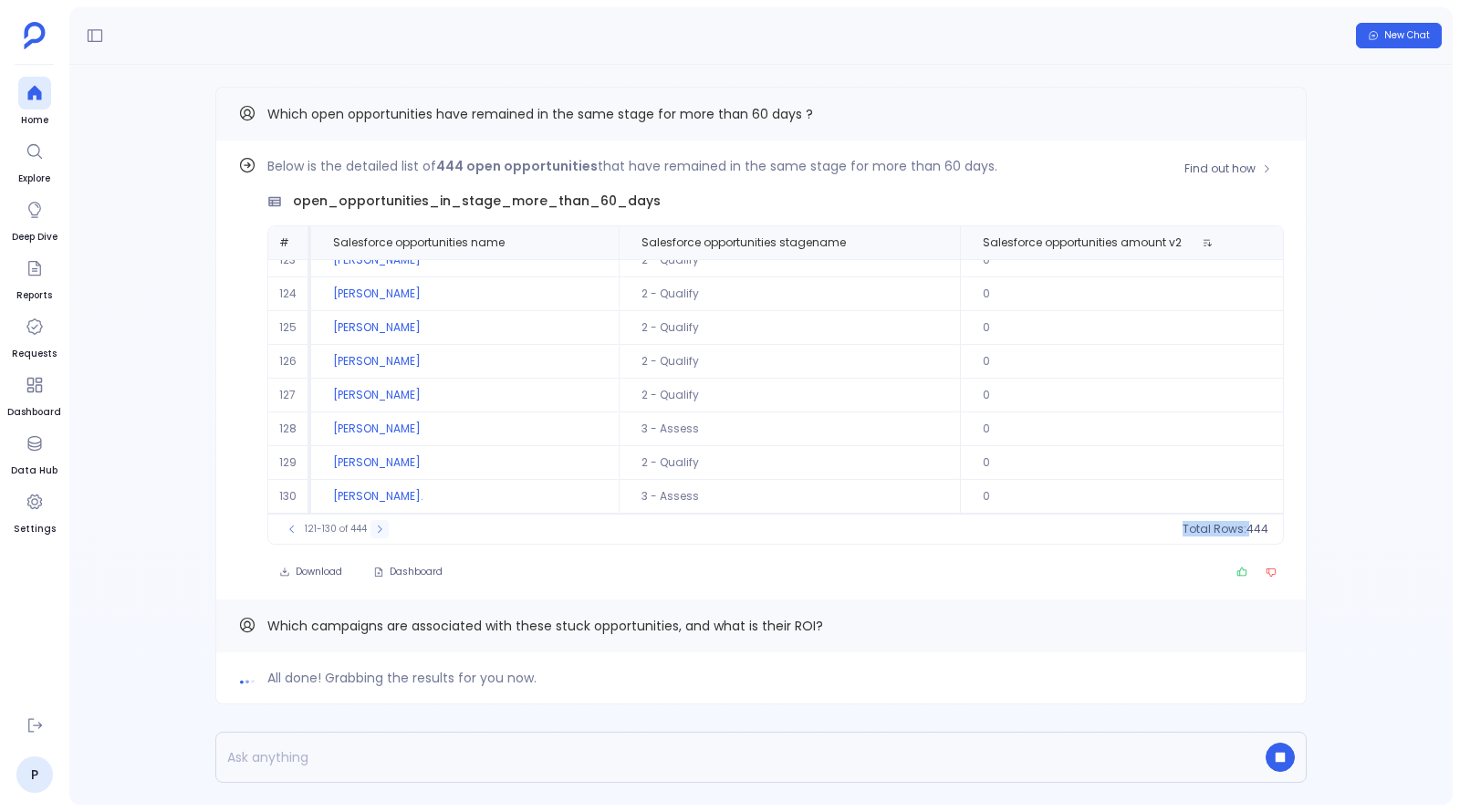click 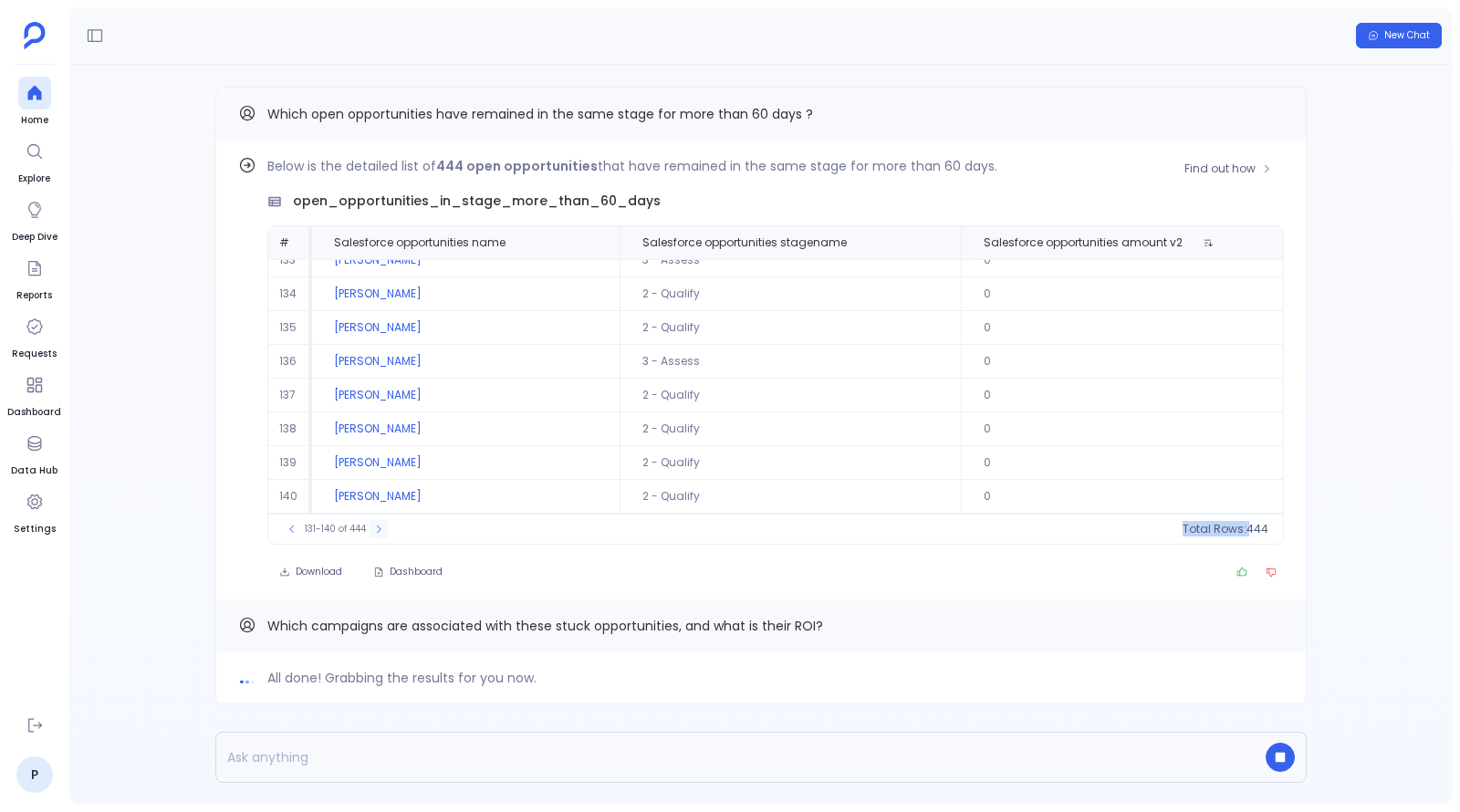 click 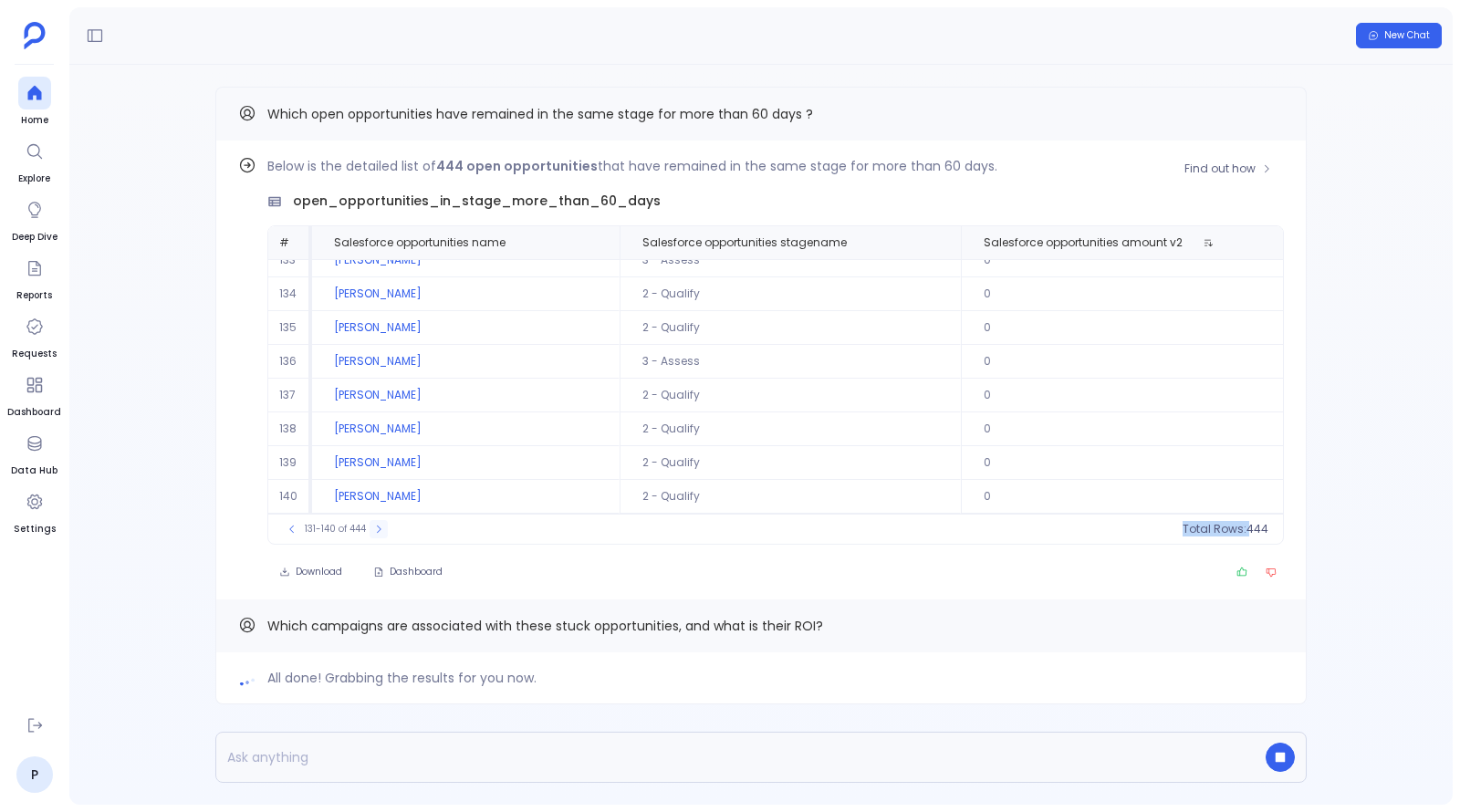 click 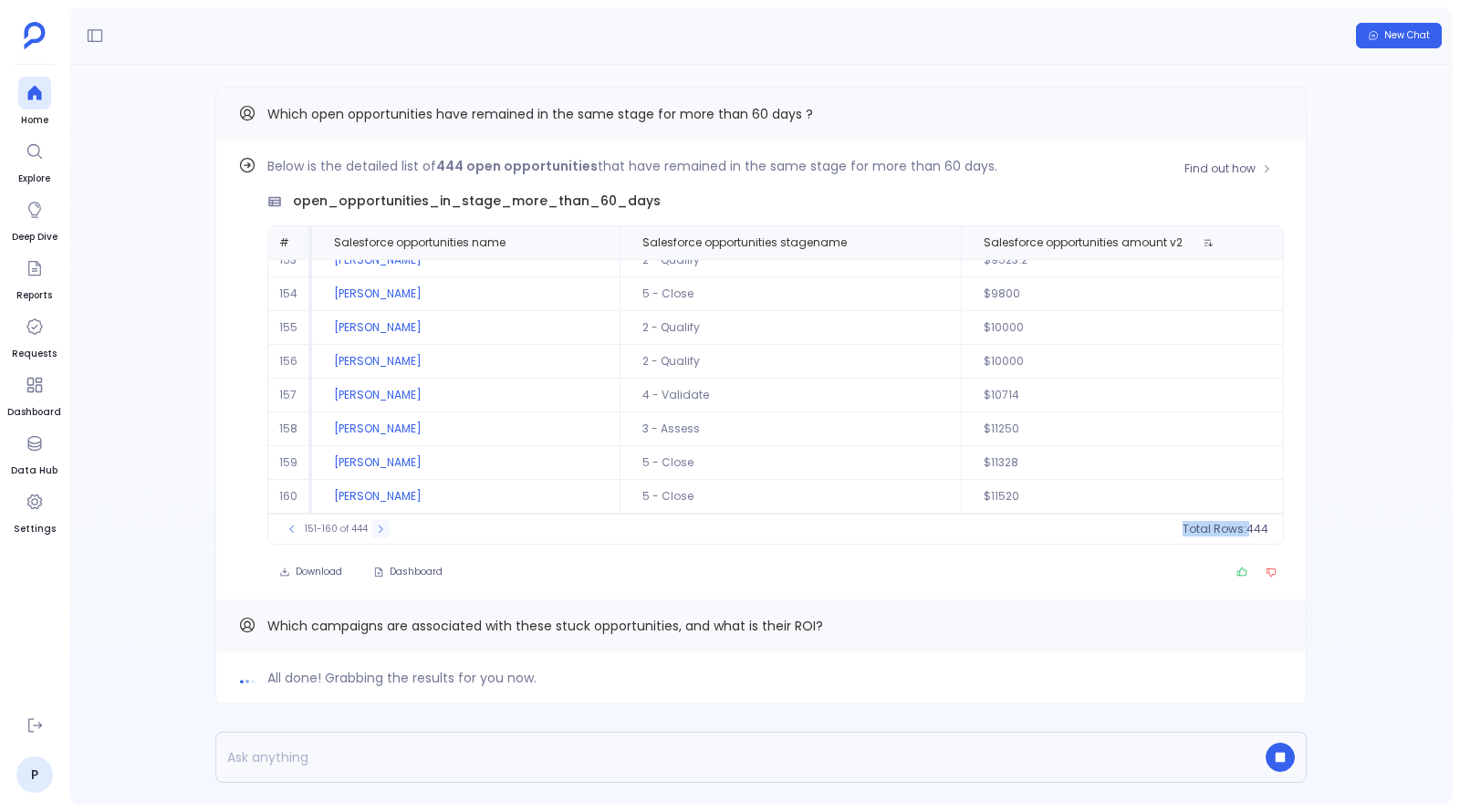 click 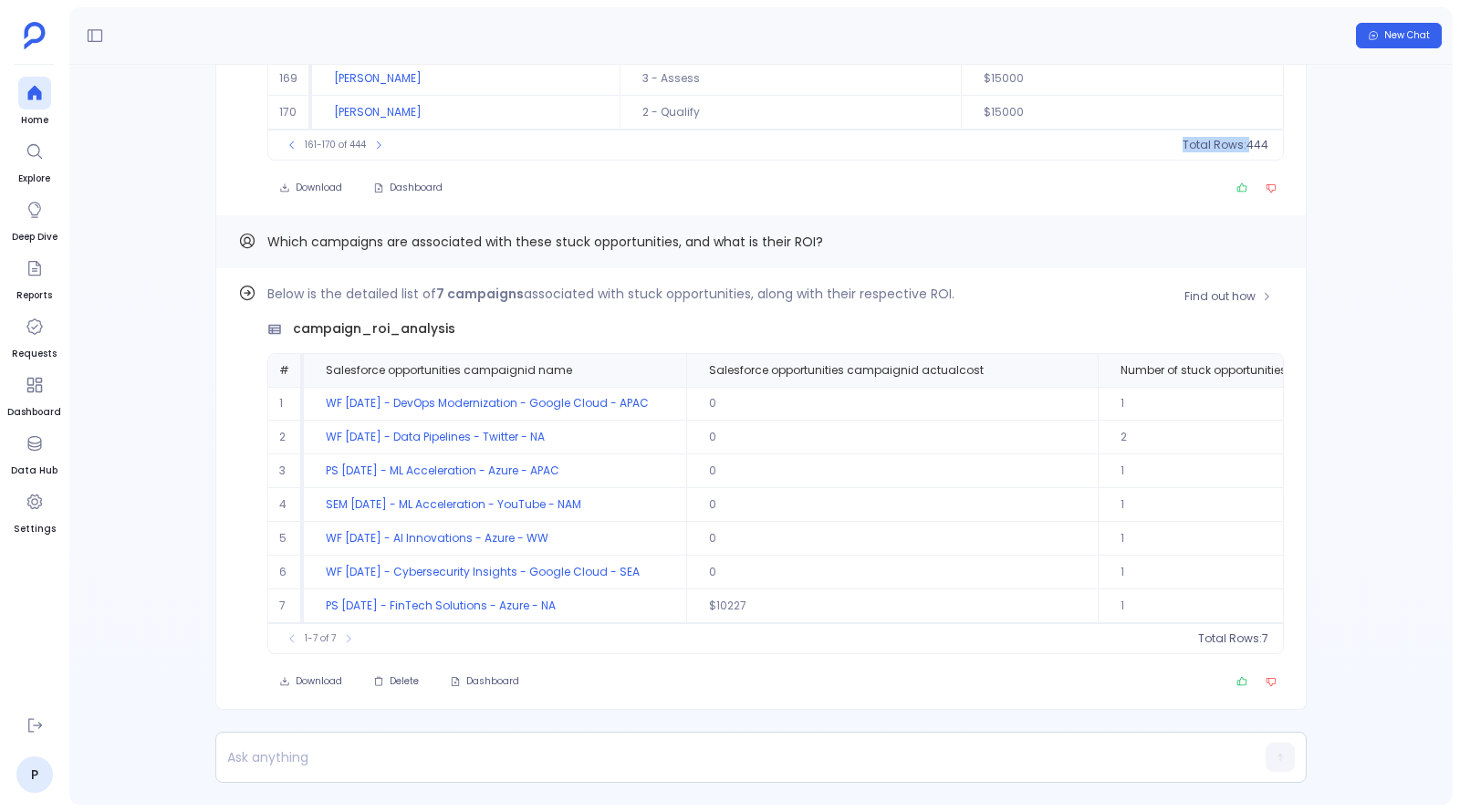 scroll, scrollTop: -48, scrollLeft: 0, axis: vertical 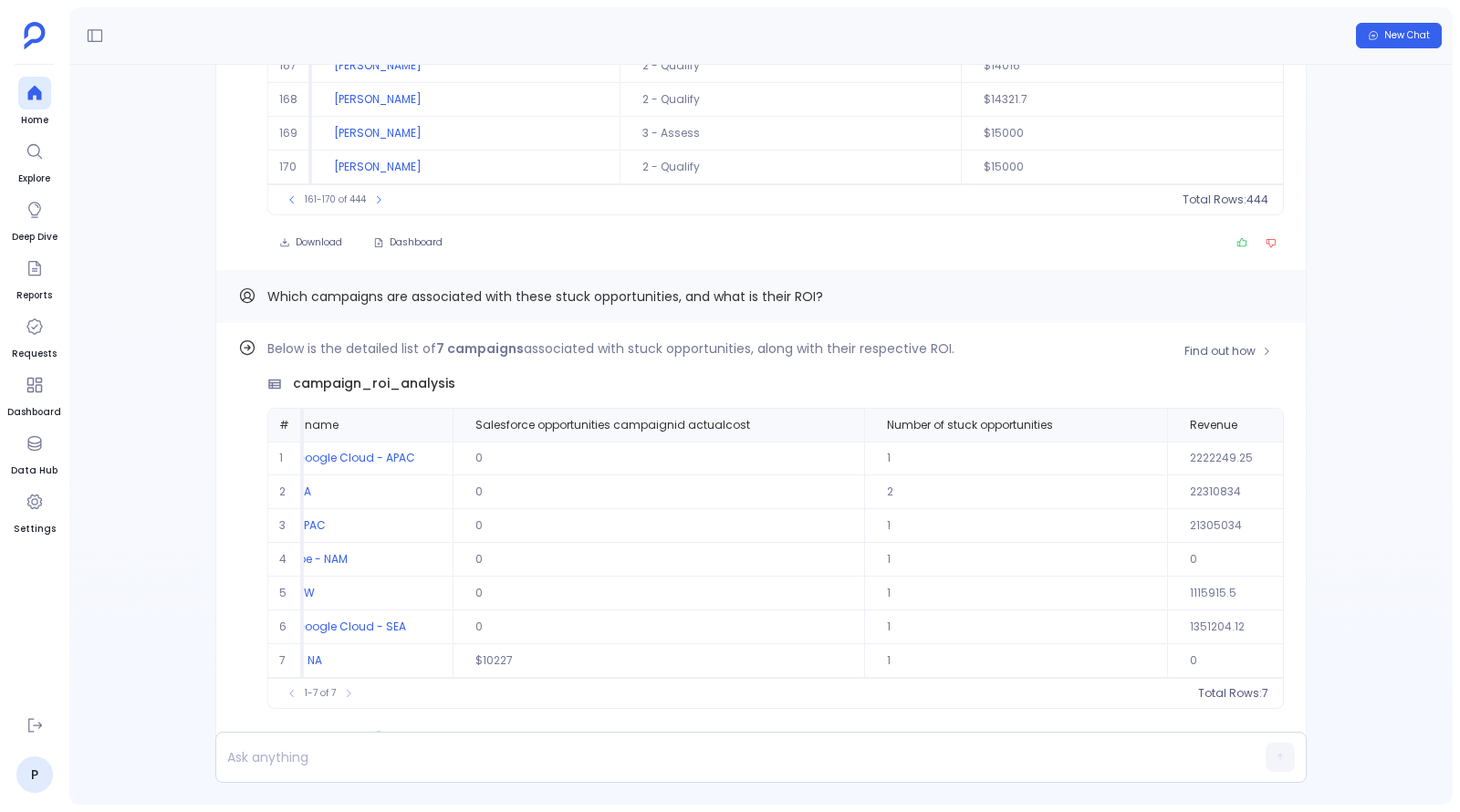 click on "campaign_roi_analysis" at bounding box center (374, 383) 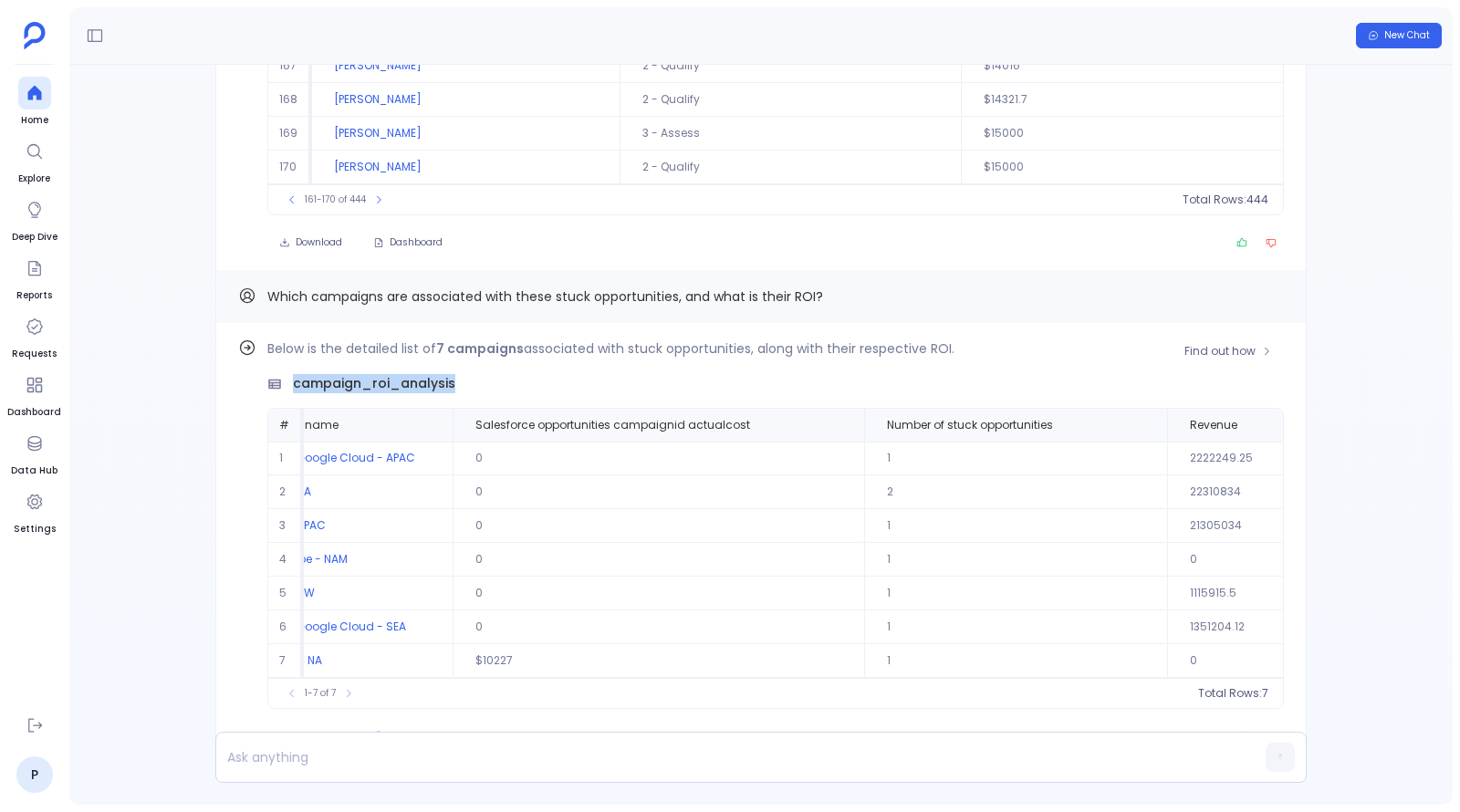 click on "campaign_roi_analysis" at bounding box center [374, 383] 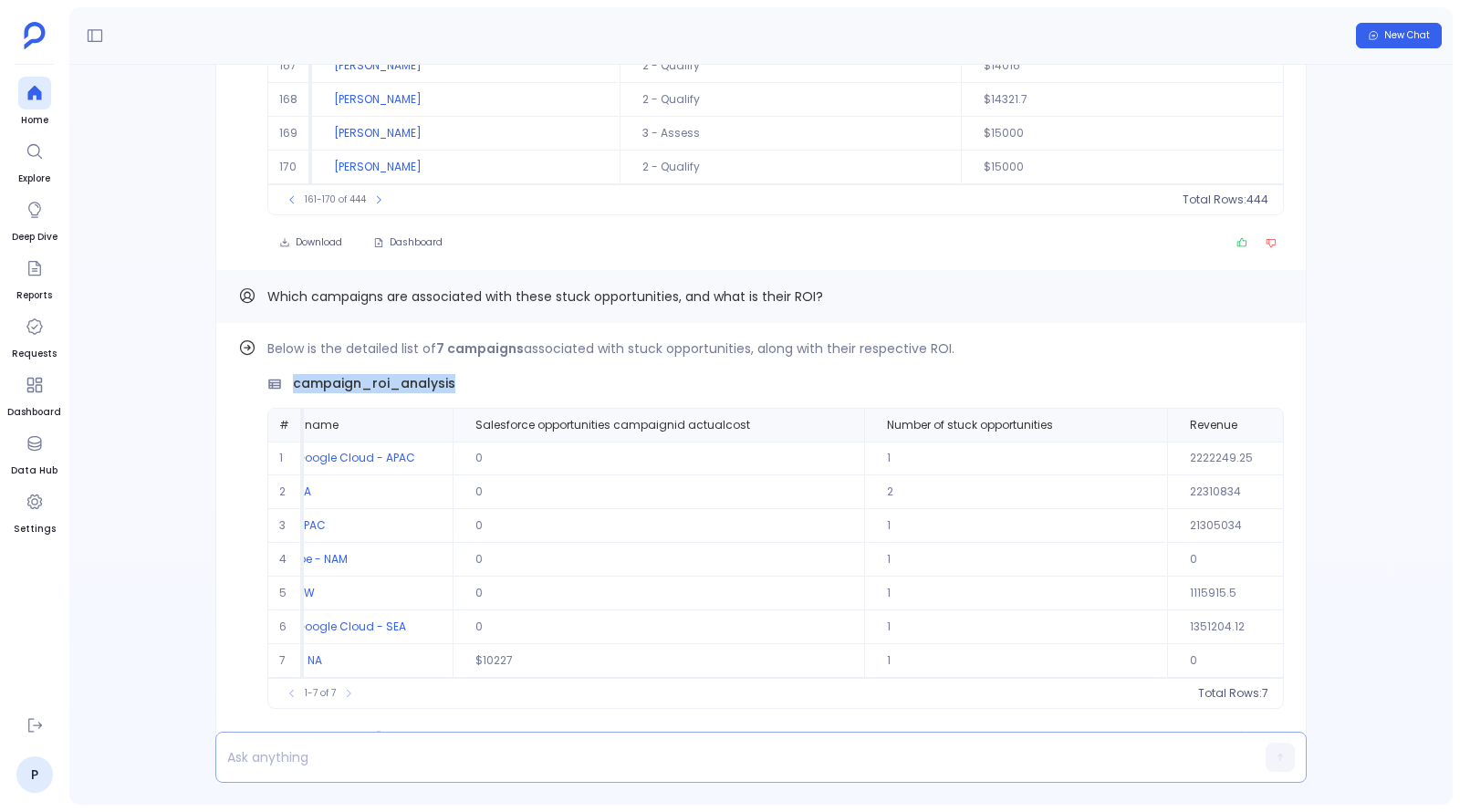 click at bounding box center (725, 757) 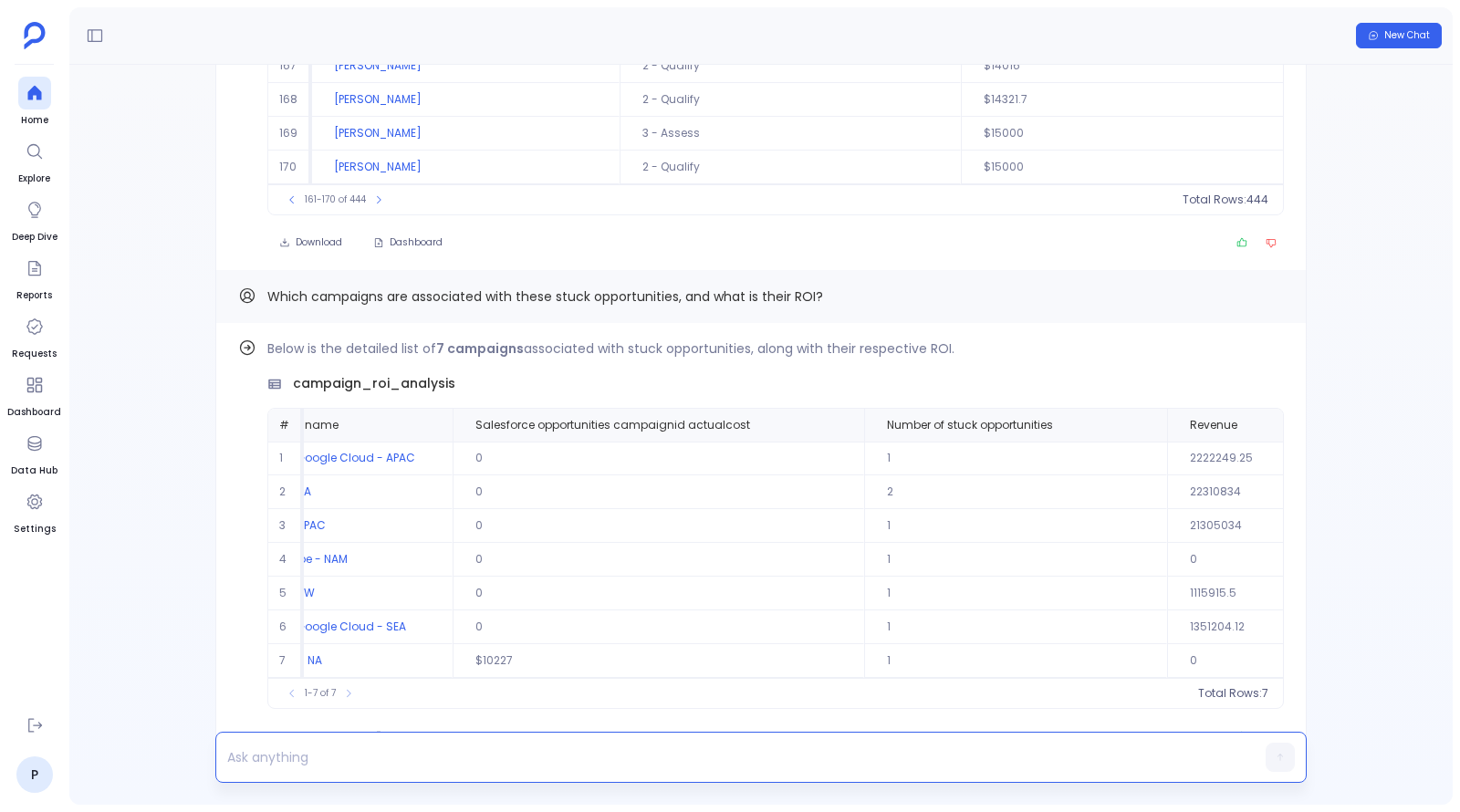 type 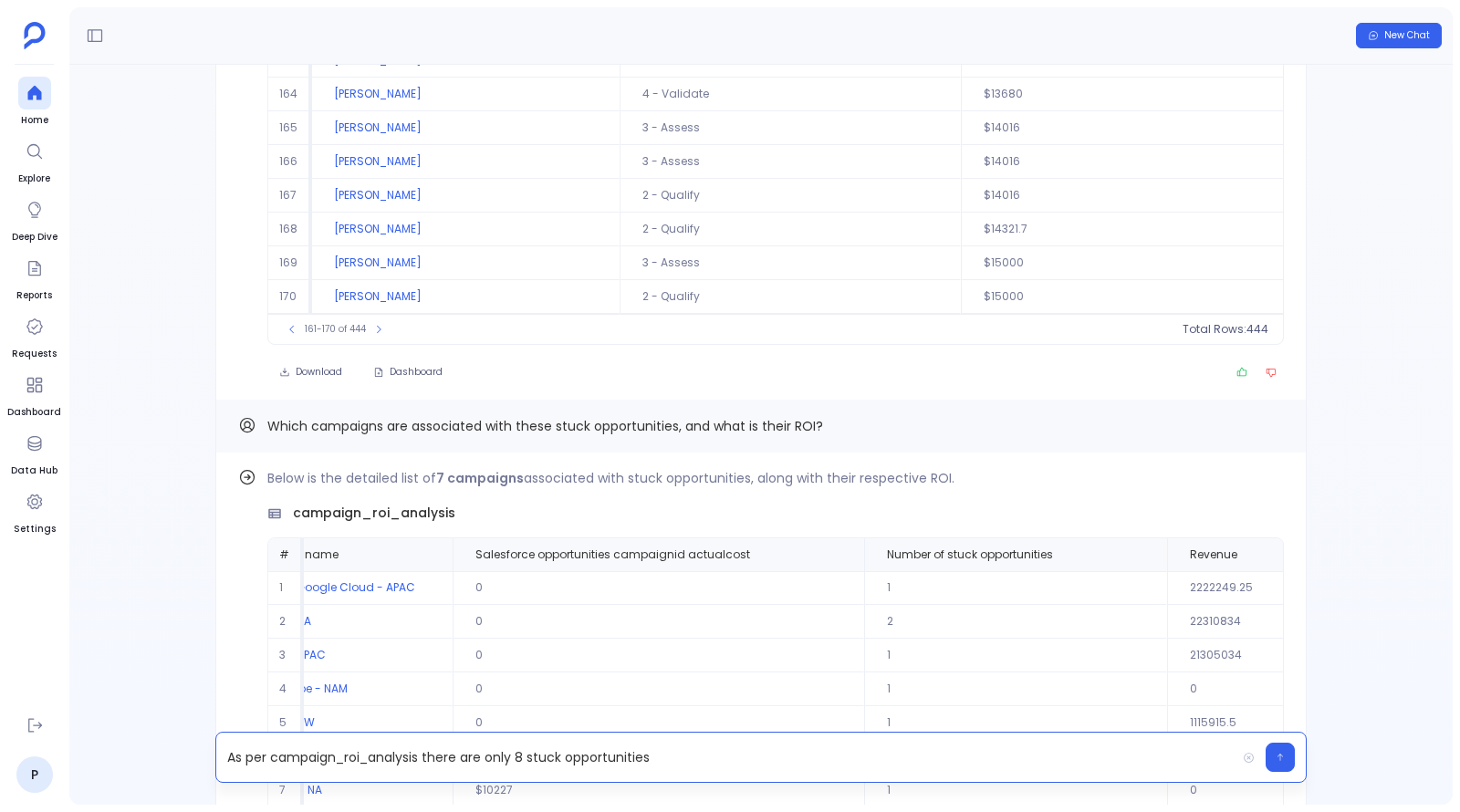 scroll, scrollTop: -310, scrollLeft: 0, axis: vertical 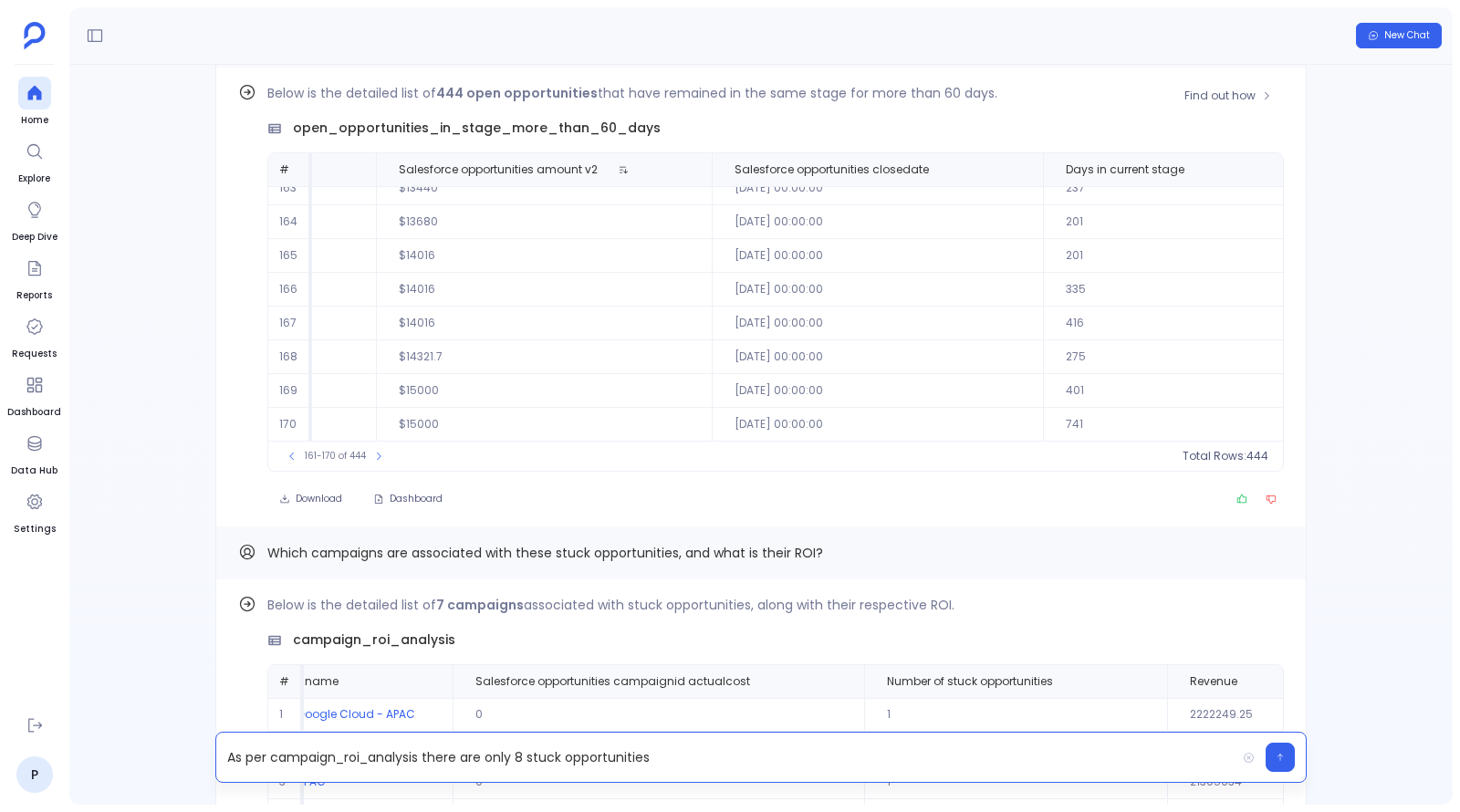 click on "open_opportunities_in_stage_more_than_60_days" at bounding box center [476, 128] 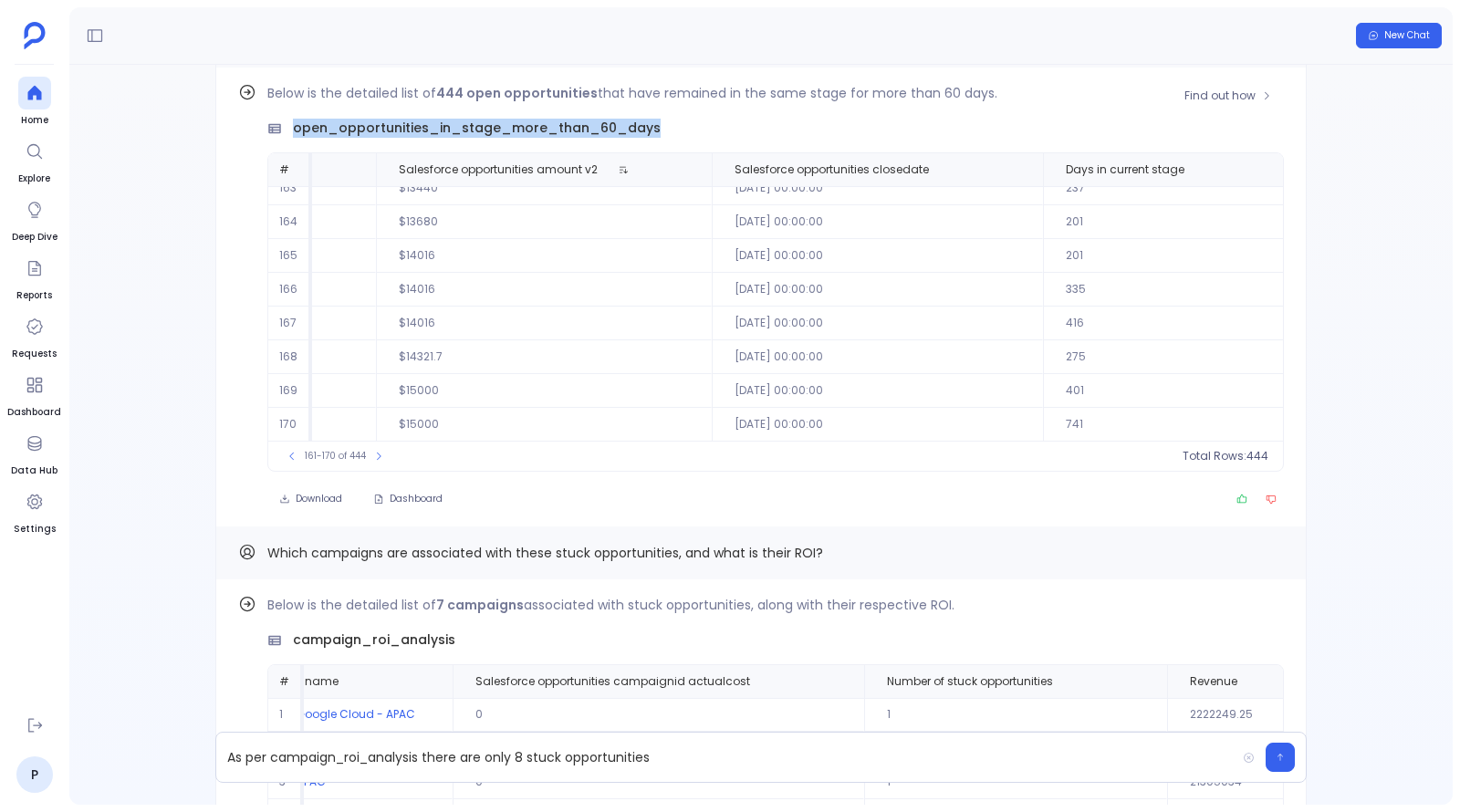 click on "open_opportunities_in_stage_more_than_60_days" at bounding box center [476, 128] 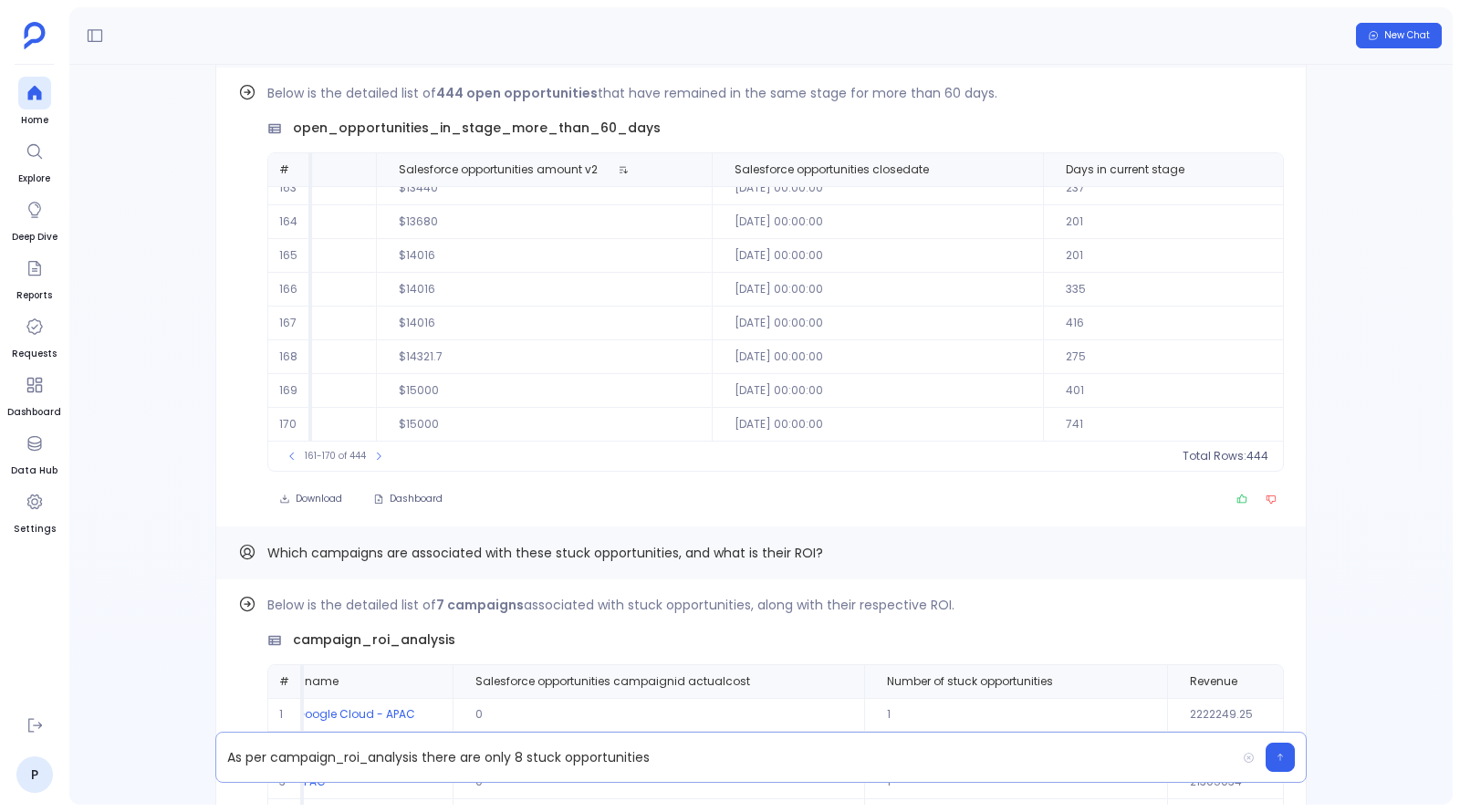click on "As per campaign_roi_analysis there are only 8 stuck opportunities" at bounding box center [725, 757] 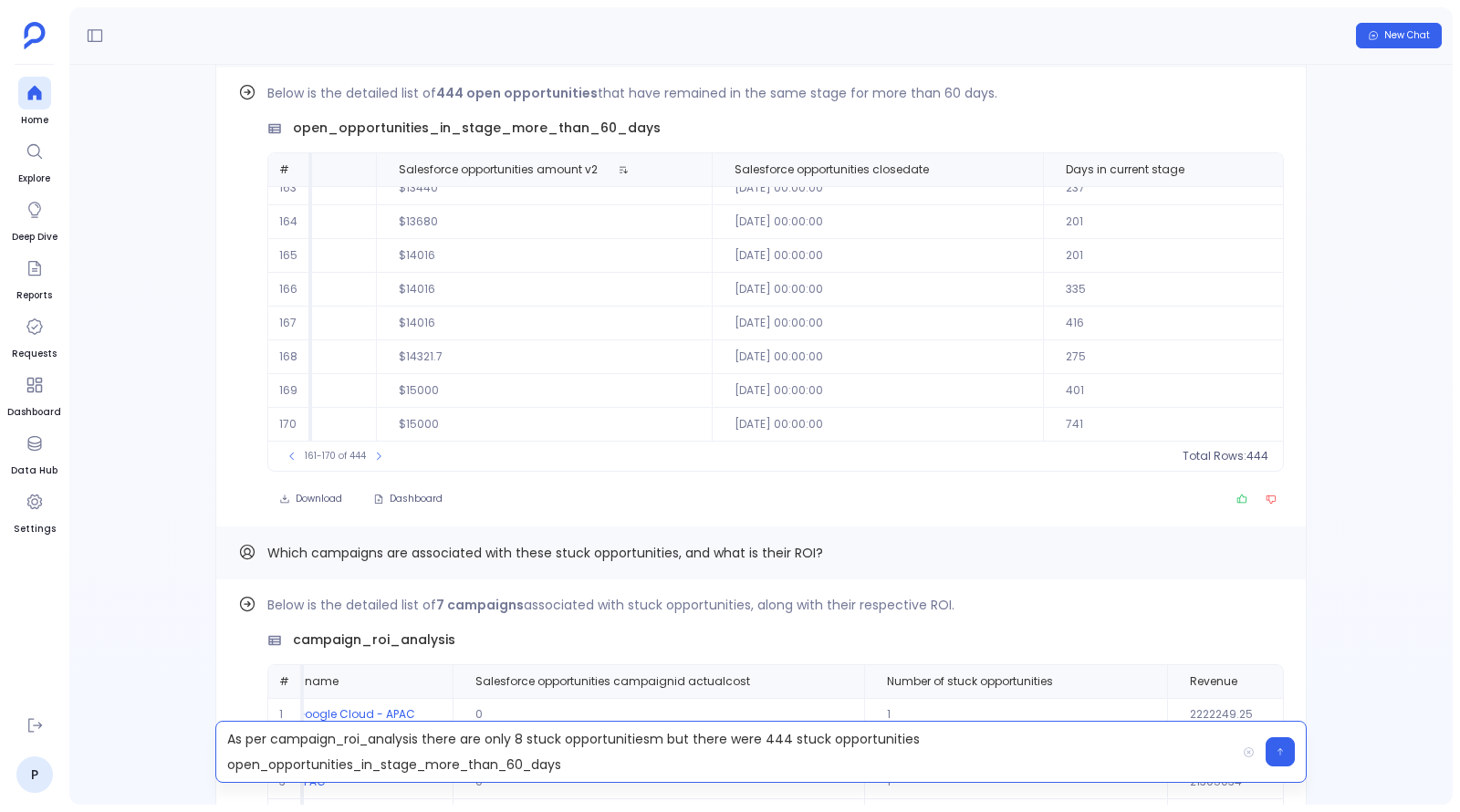 click on "As per campaign_roi_analysis there are only 8 stuck opportunitiesm but there were 444 stuck opportunities open_opportunities_in_stage_more_than_60_days" at bounding box center [725, 752] 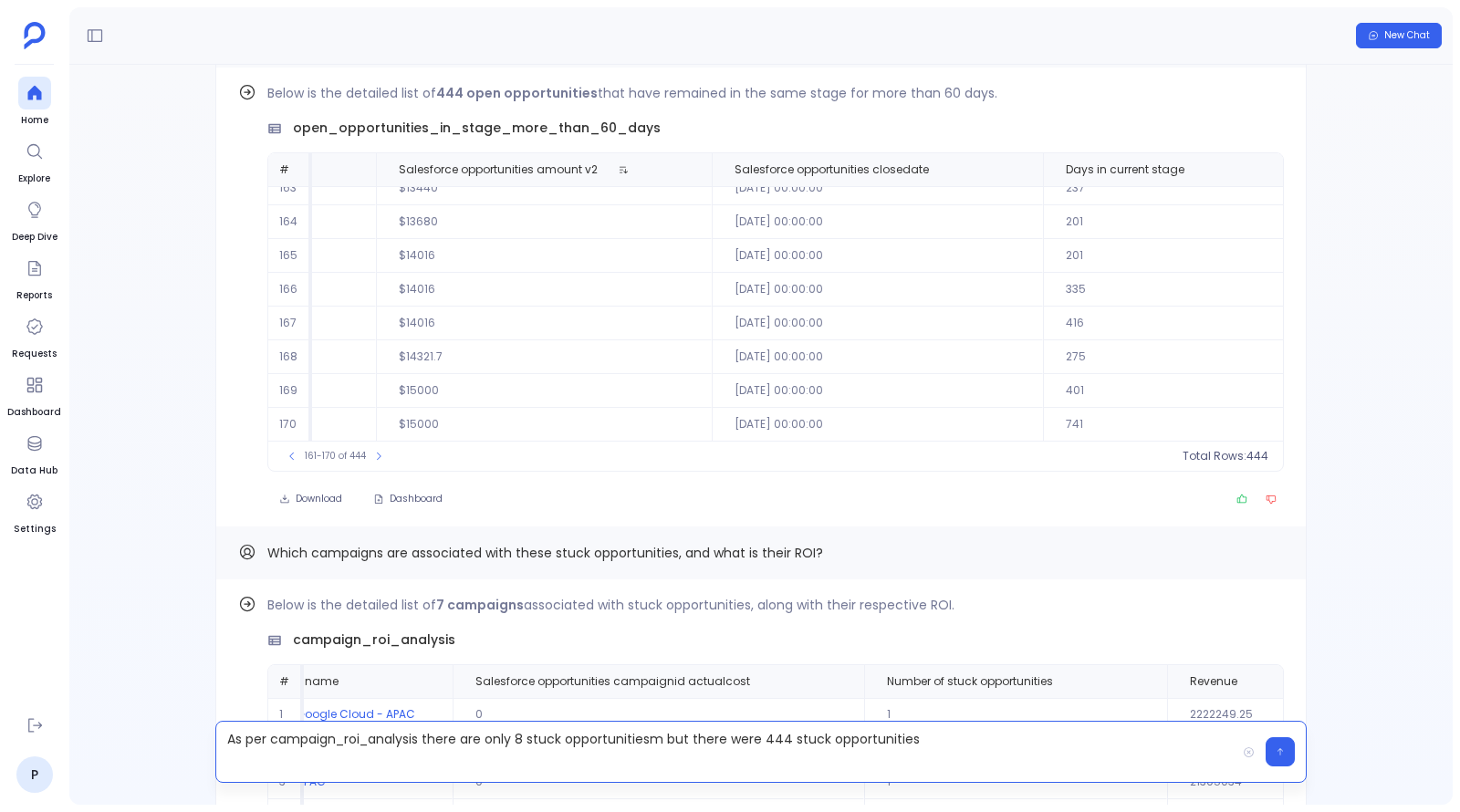 click on "As per campaign_roi_analysis there are only 8 stuck opportunitiesm but there were 444 stuck opportunities" at bounding box center [725, 752] 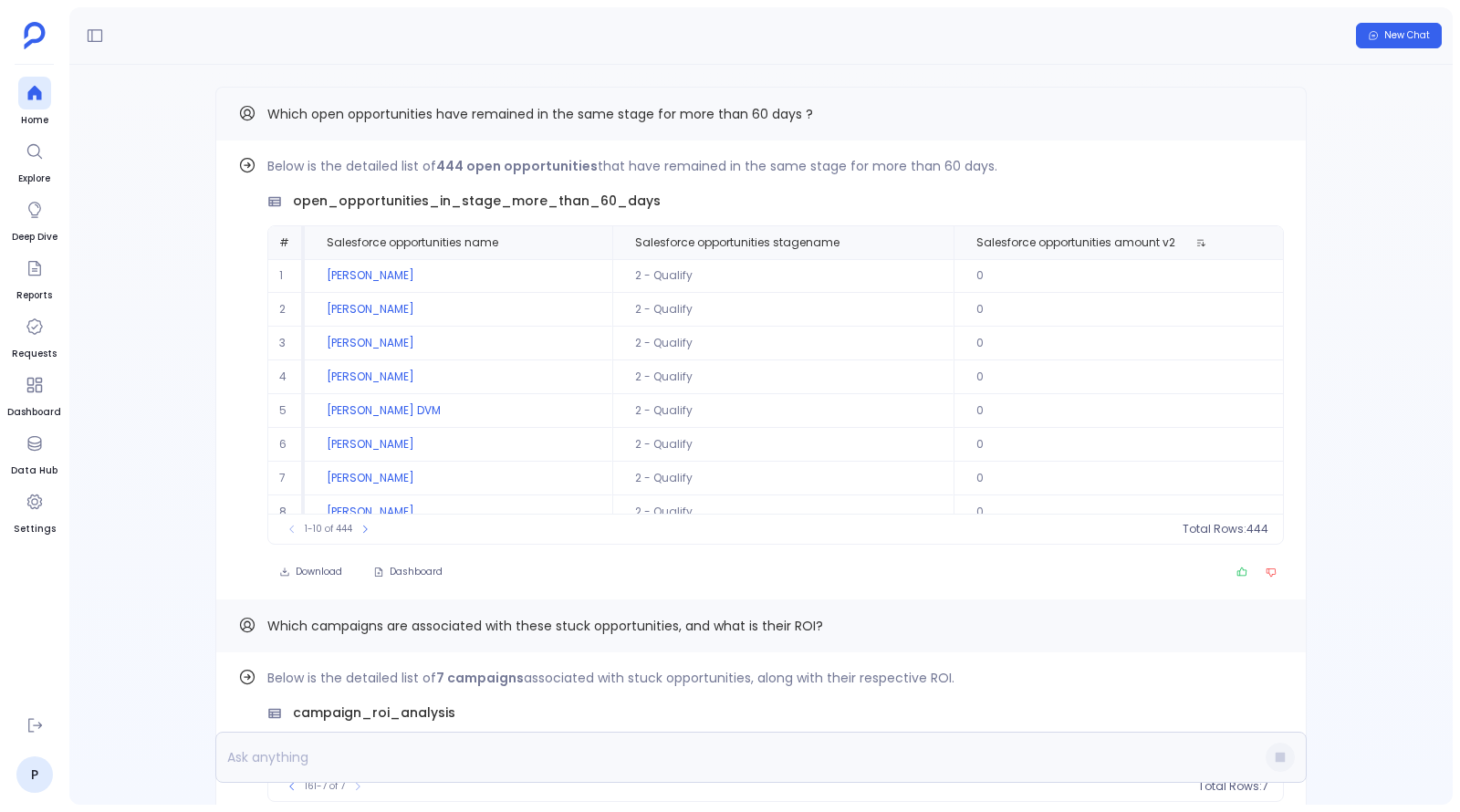 scroll, scrollTop: 0, scrollLeft: 0, axis: both 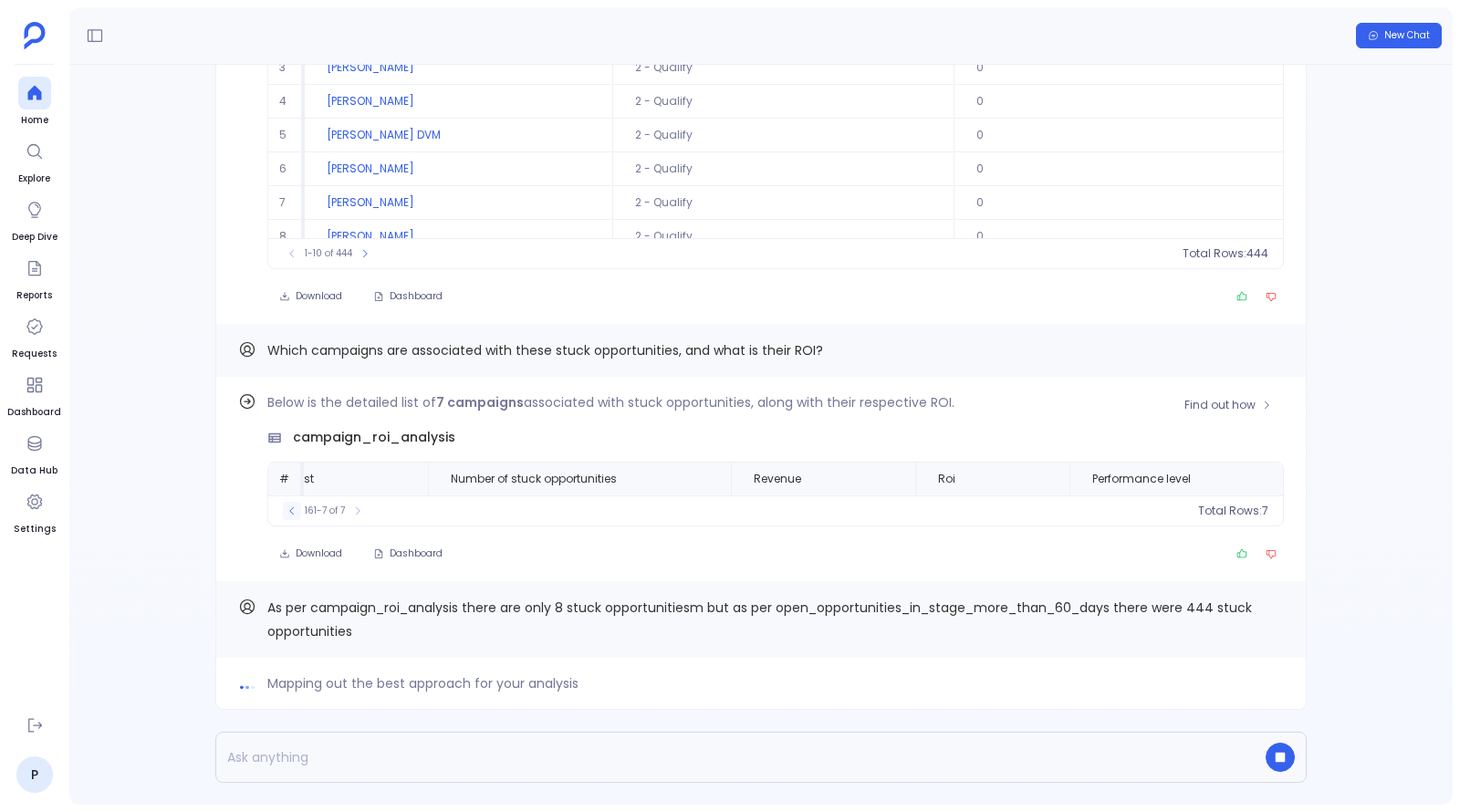 click at bounding box center (292, 511) 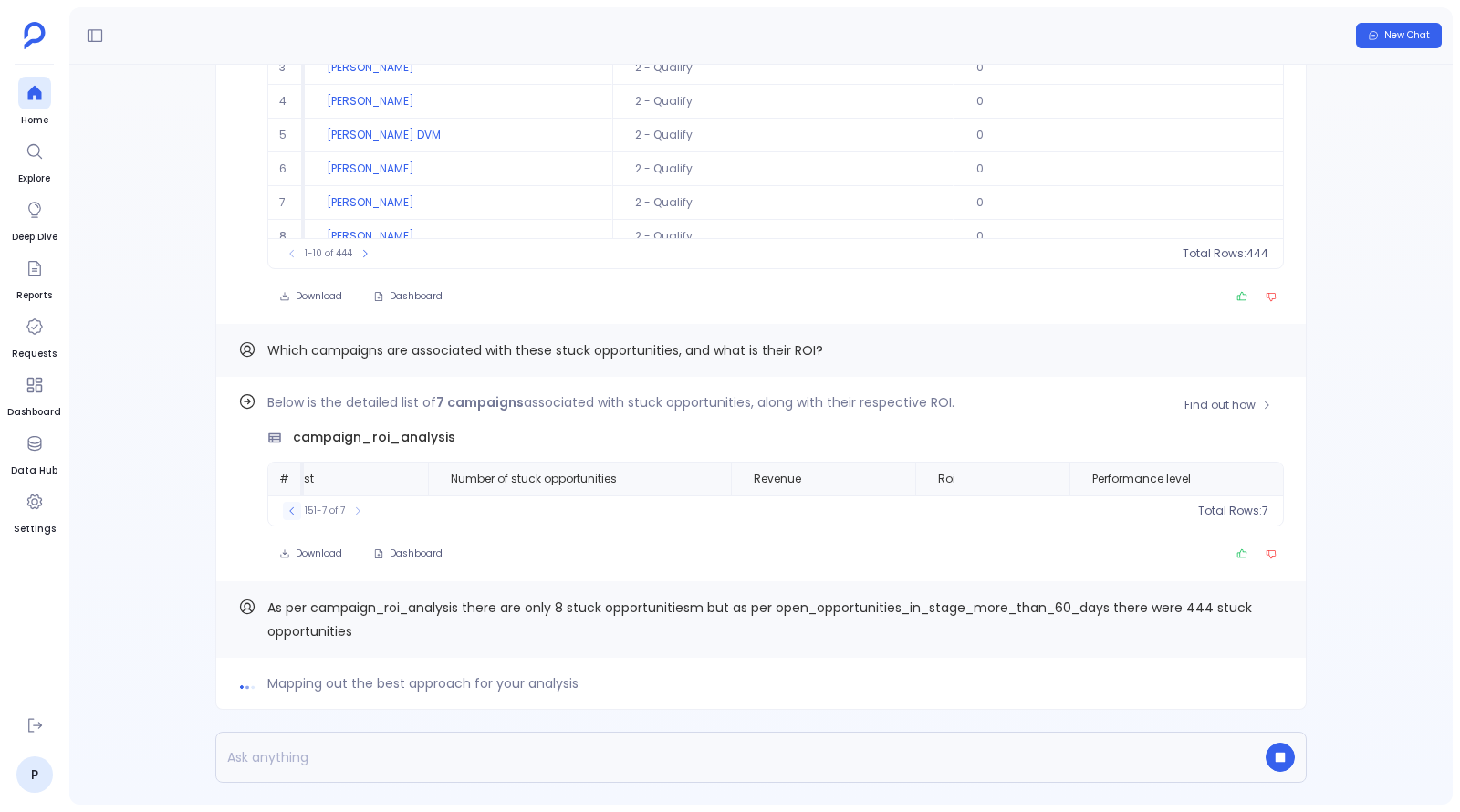 click at bounding box center [292, 511] 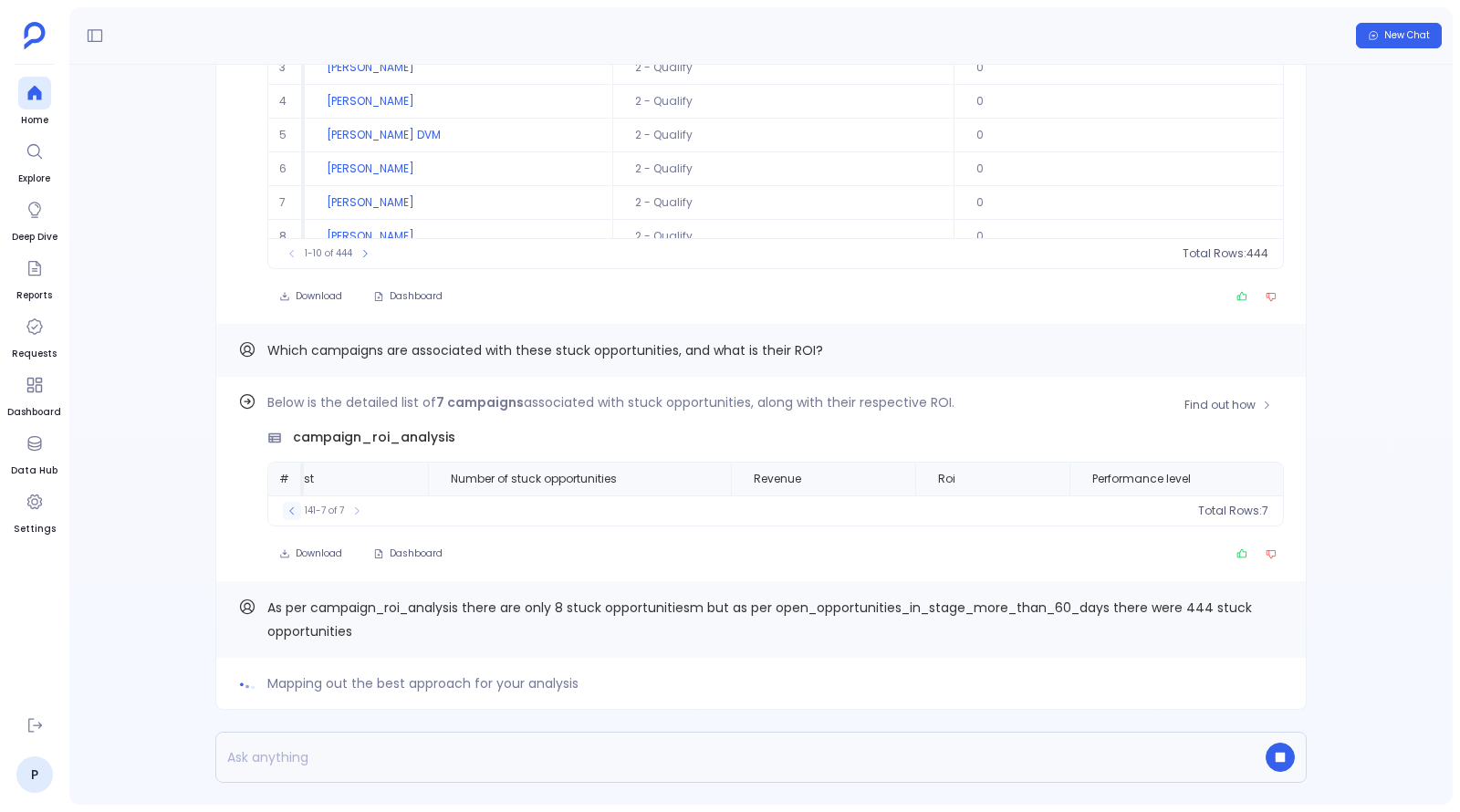 click at bounding box center (292, 511) 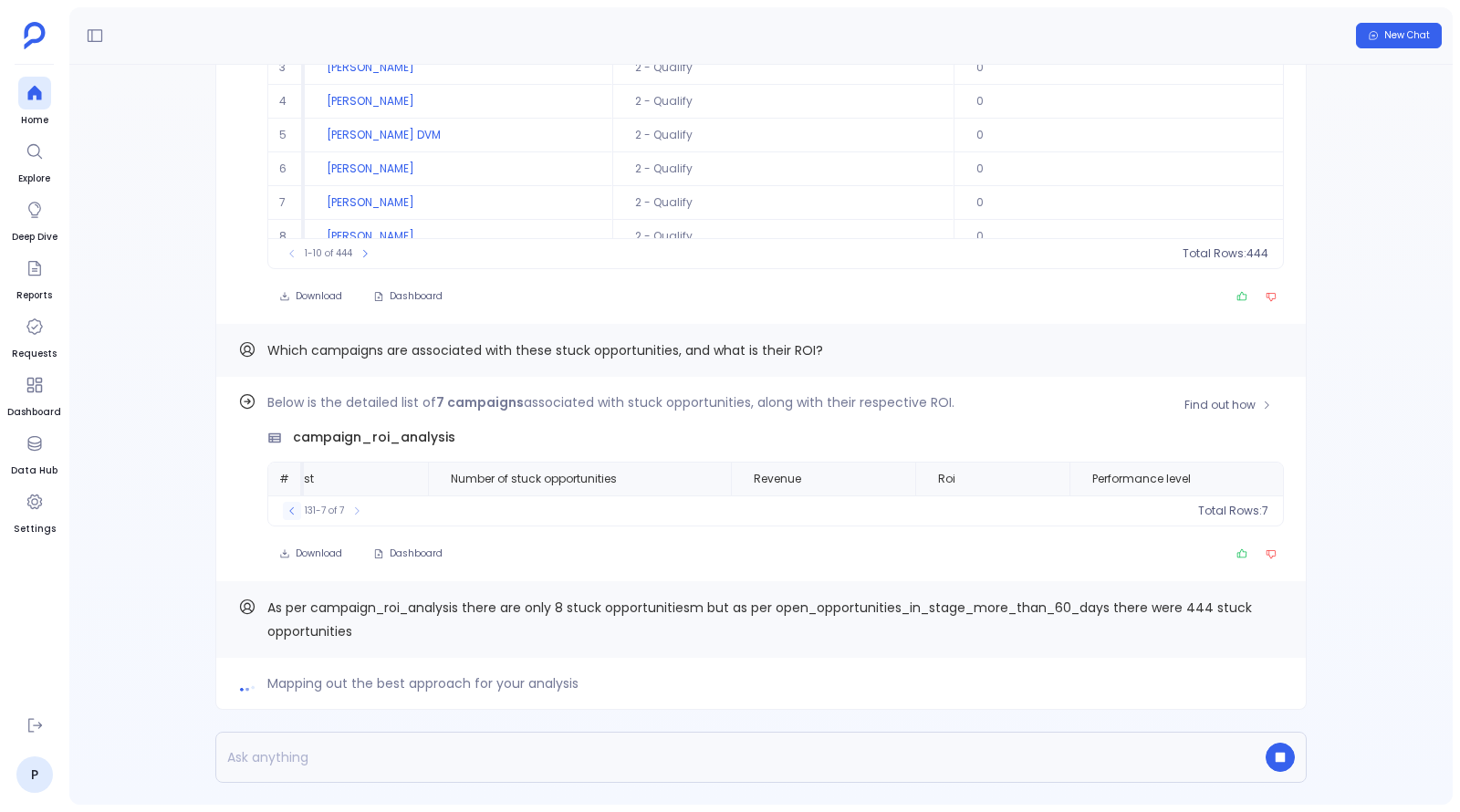click at bounding box center [292, 511] 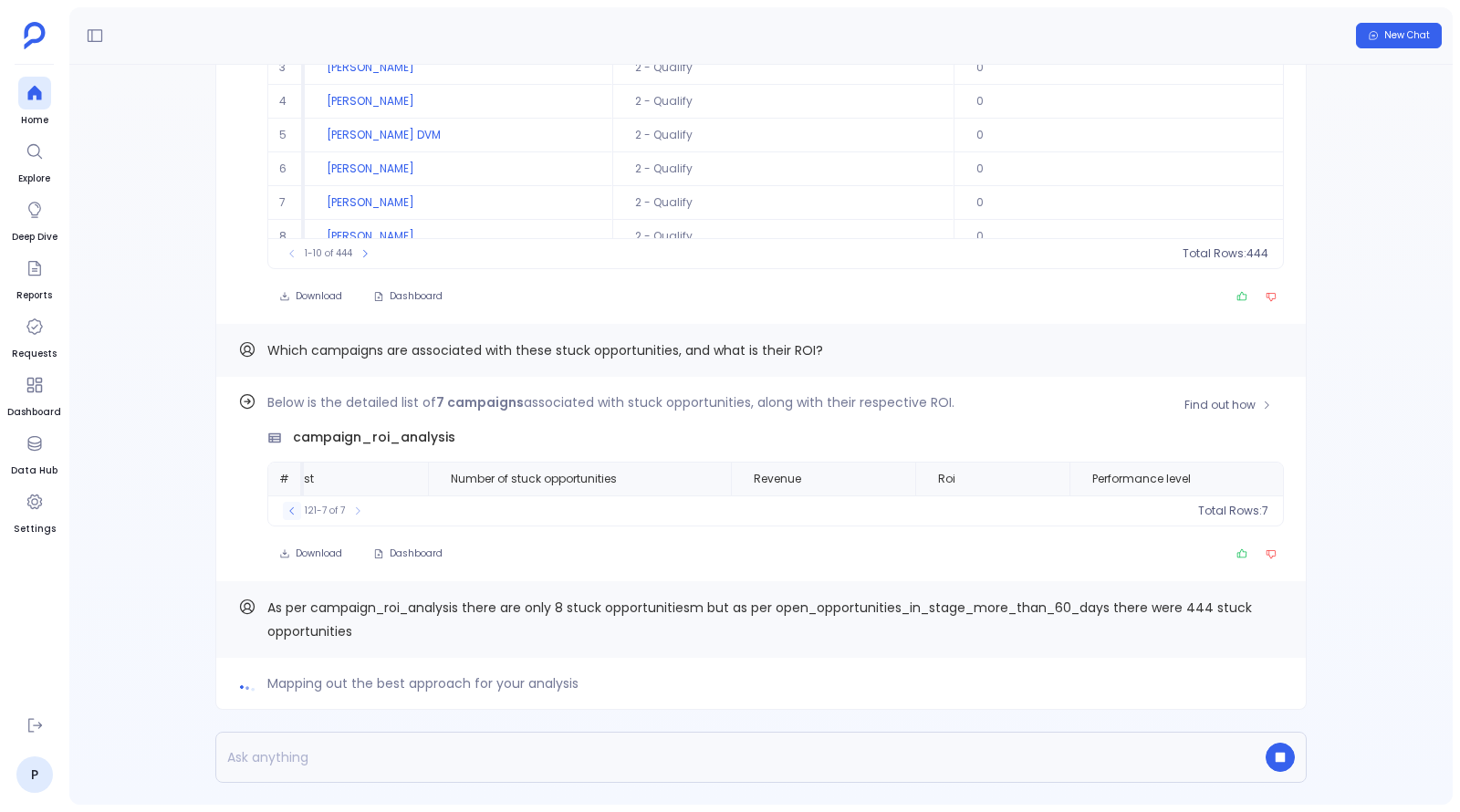 click at bounding box center (292, 511) 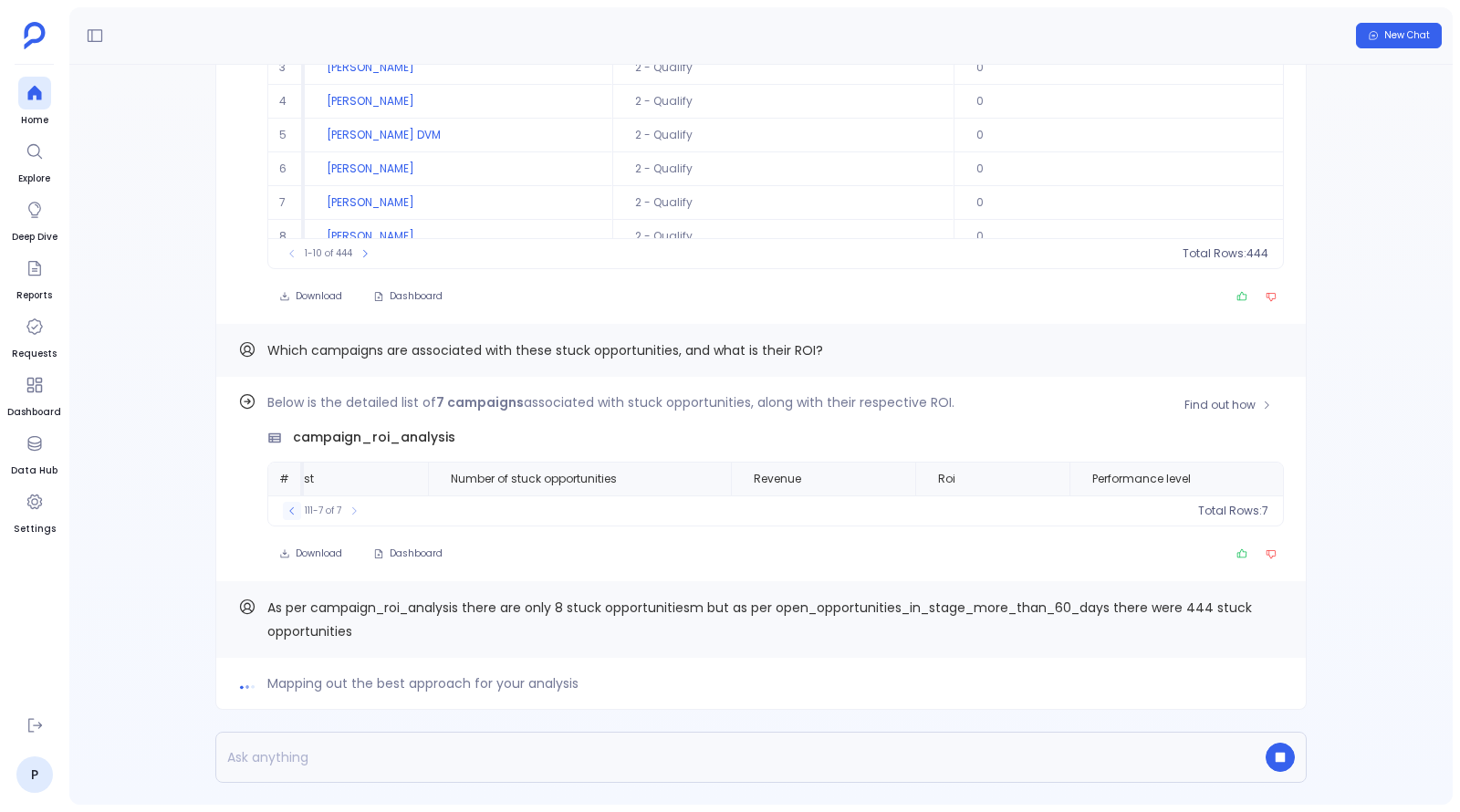 click at bounding box center [292, 511] 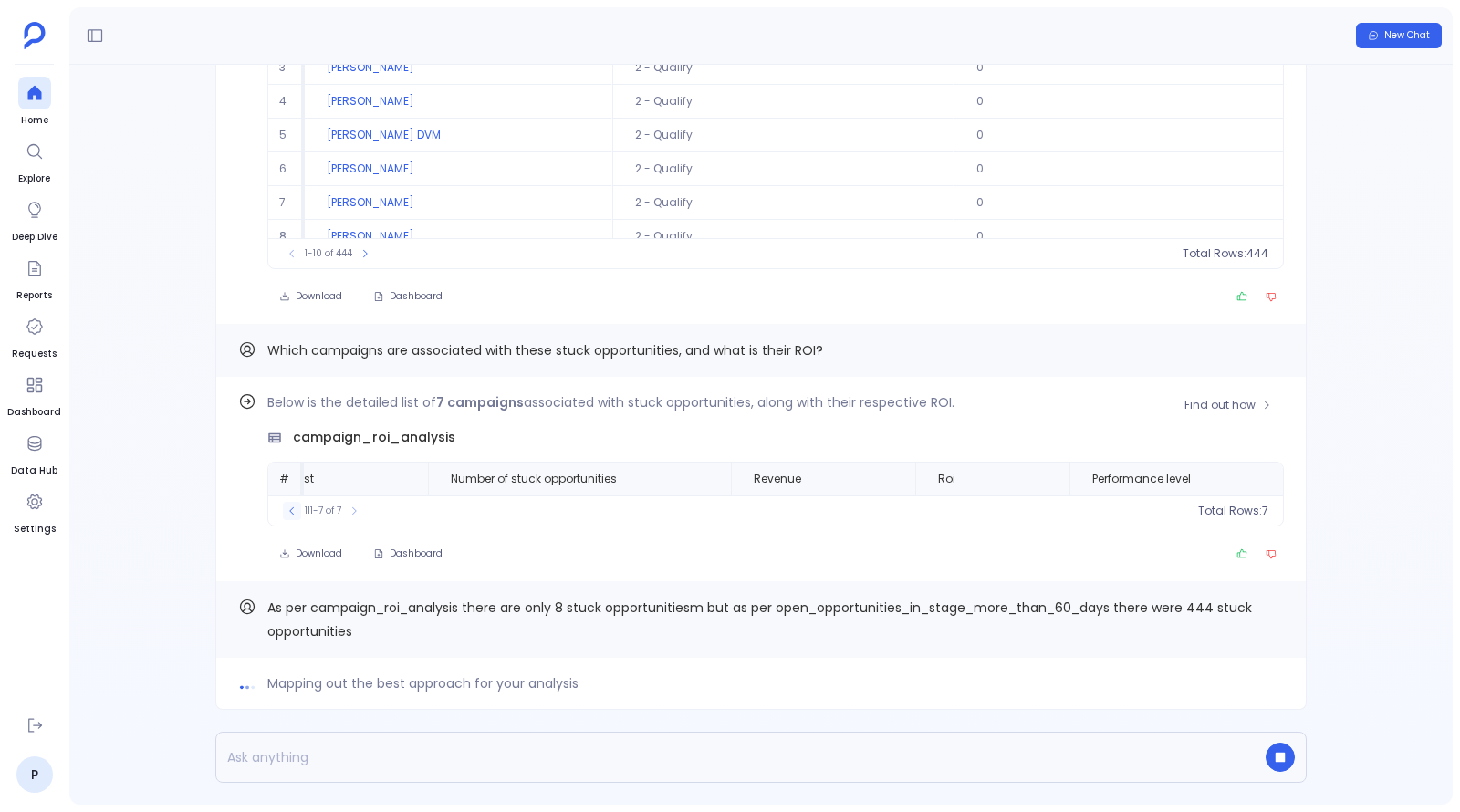 click at bounding box center [292, 511] 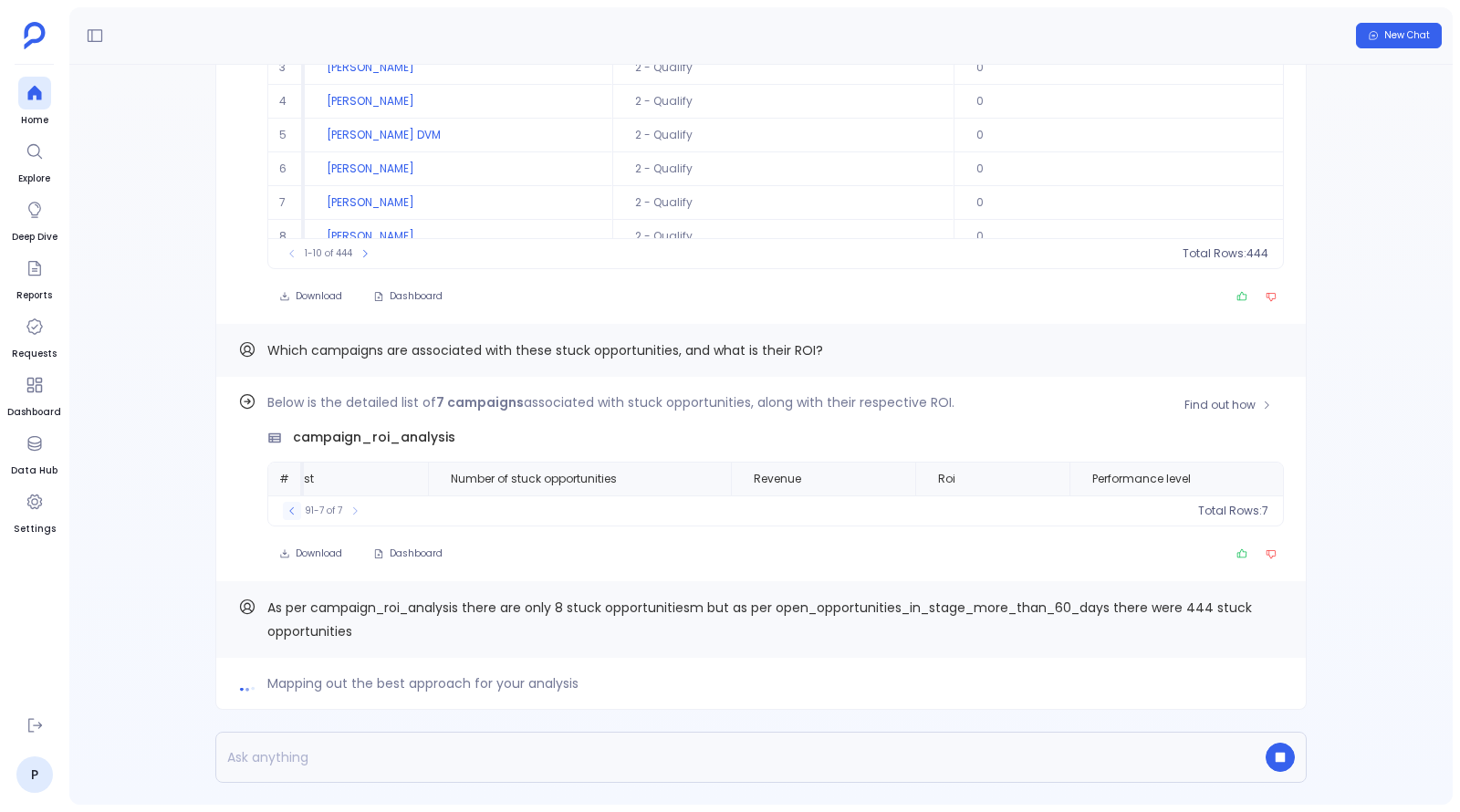 click at bounding box center [292, 511] 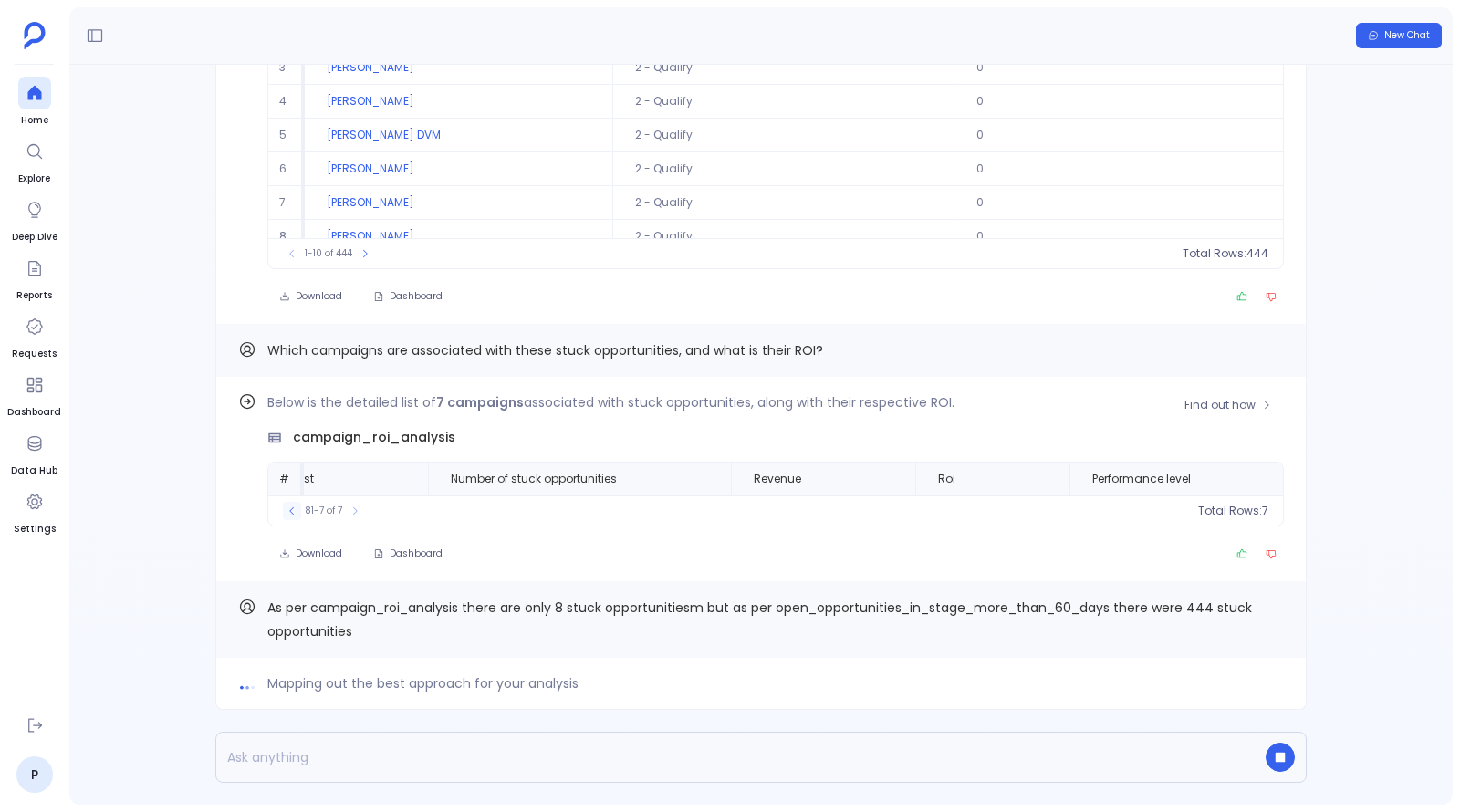 click at bounding box center (292, 511) 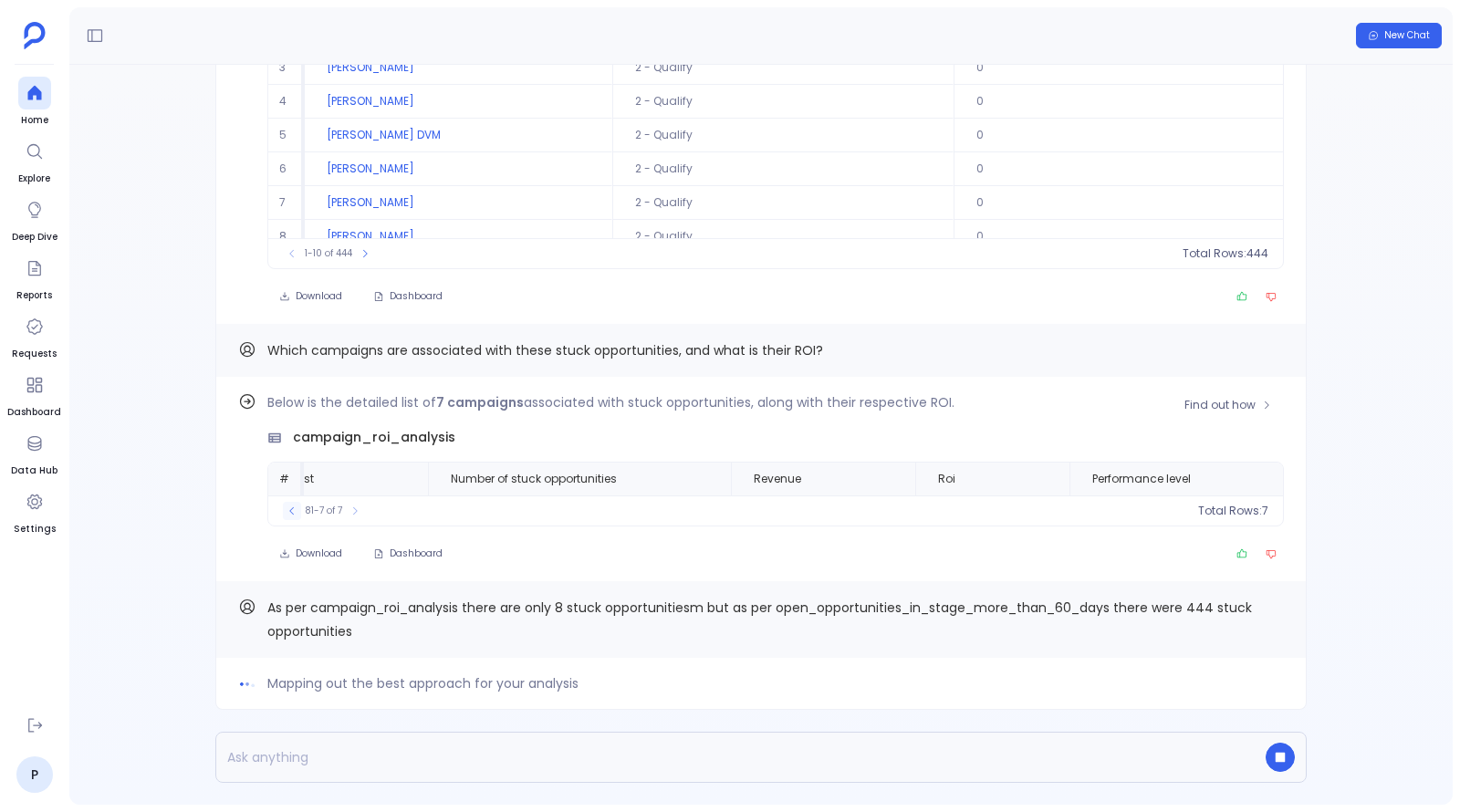 click at bounding box center (292, 511) 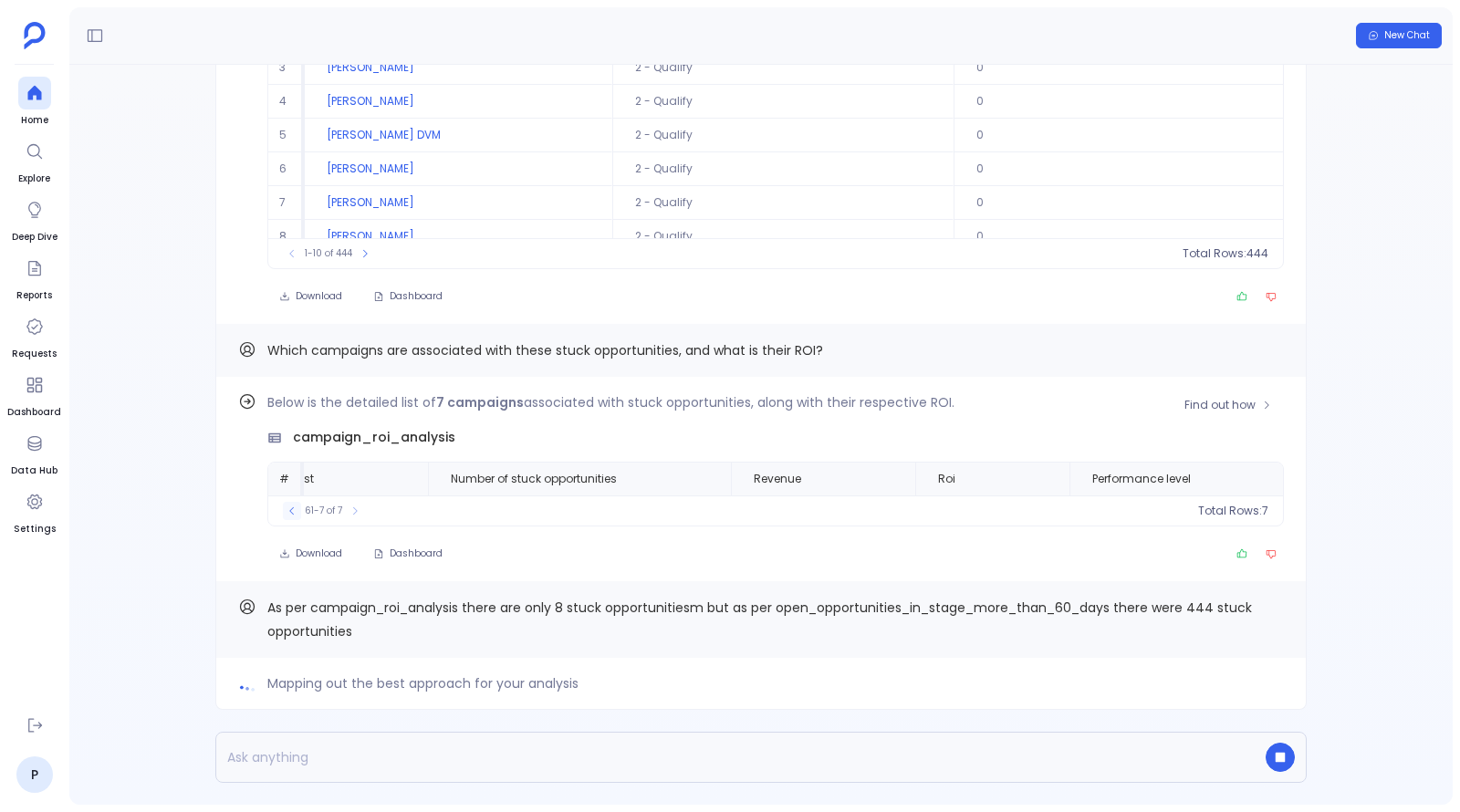 click at bounding box center [292, 511] 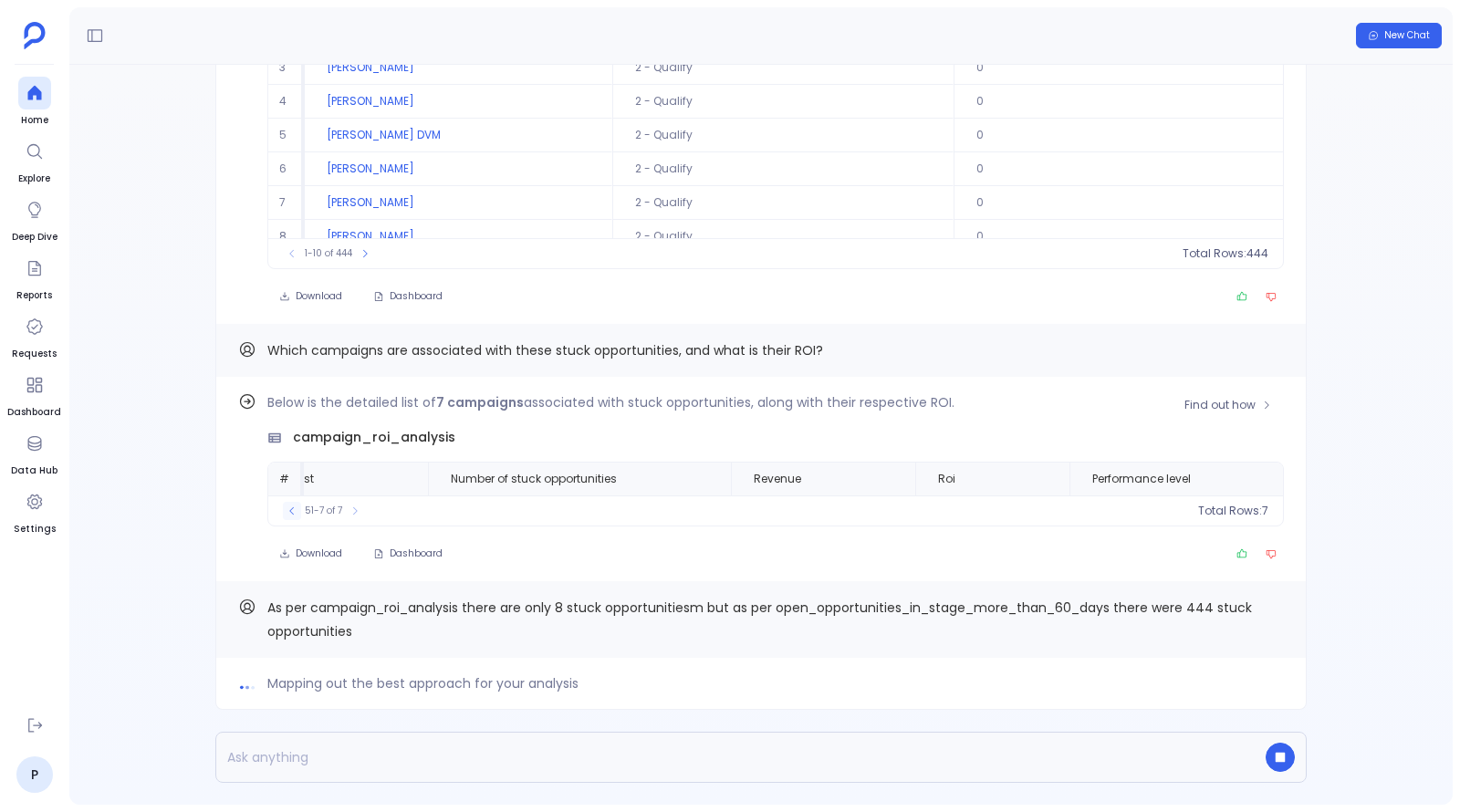 click at bounding box center (292, 511) 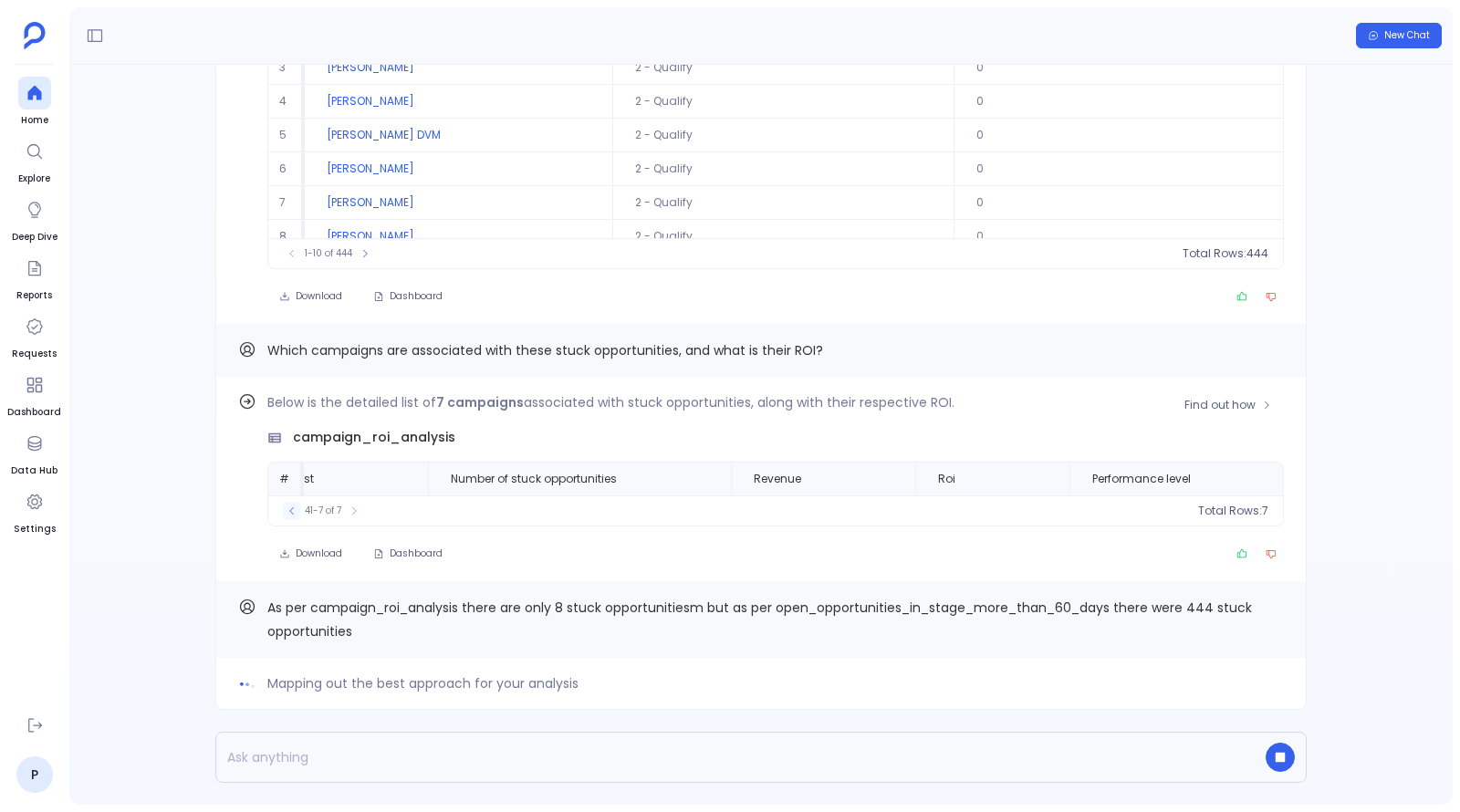 click at bounding box center (292, 511) 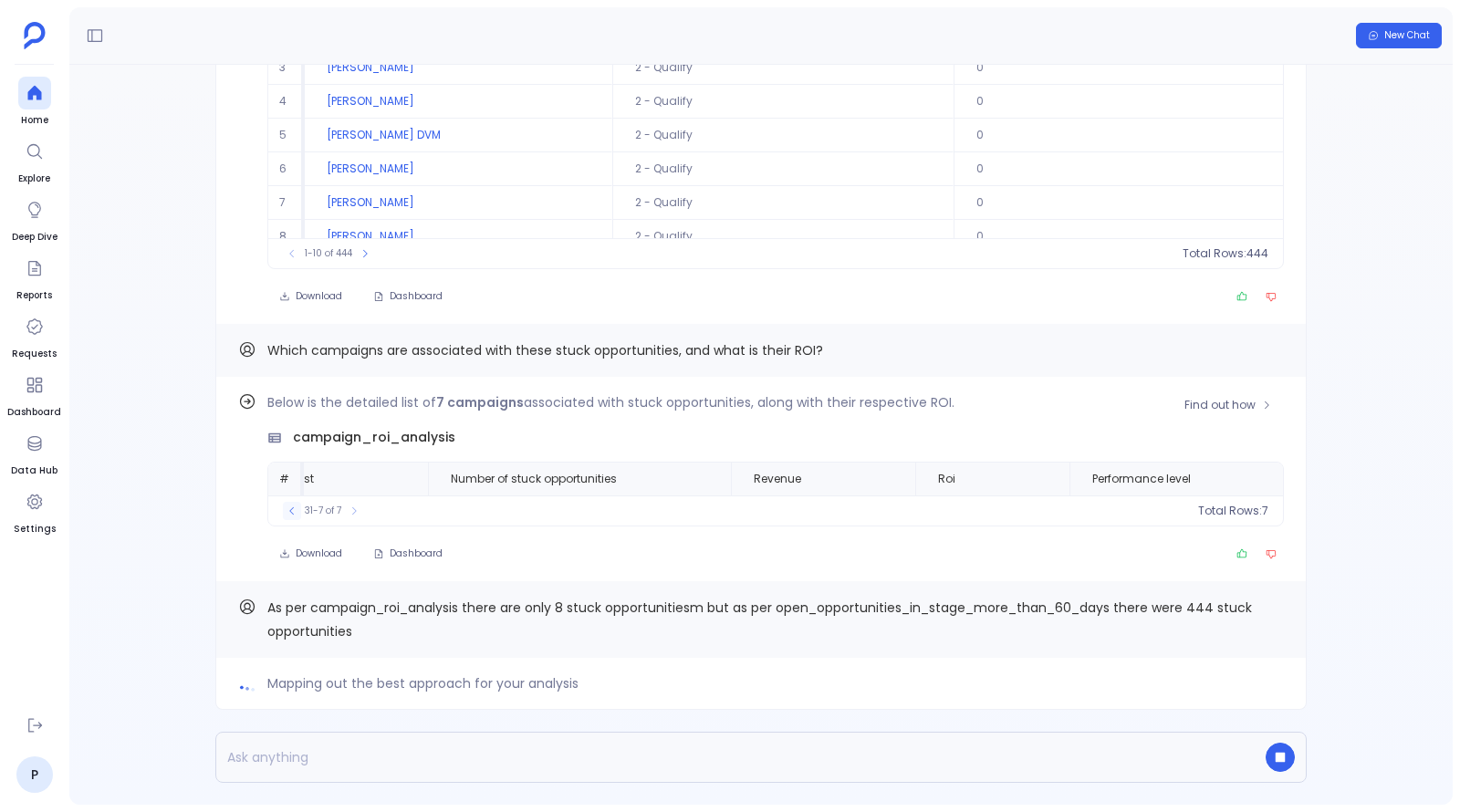 click at bounding box center [292, 511] 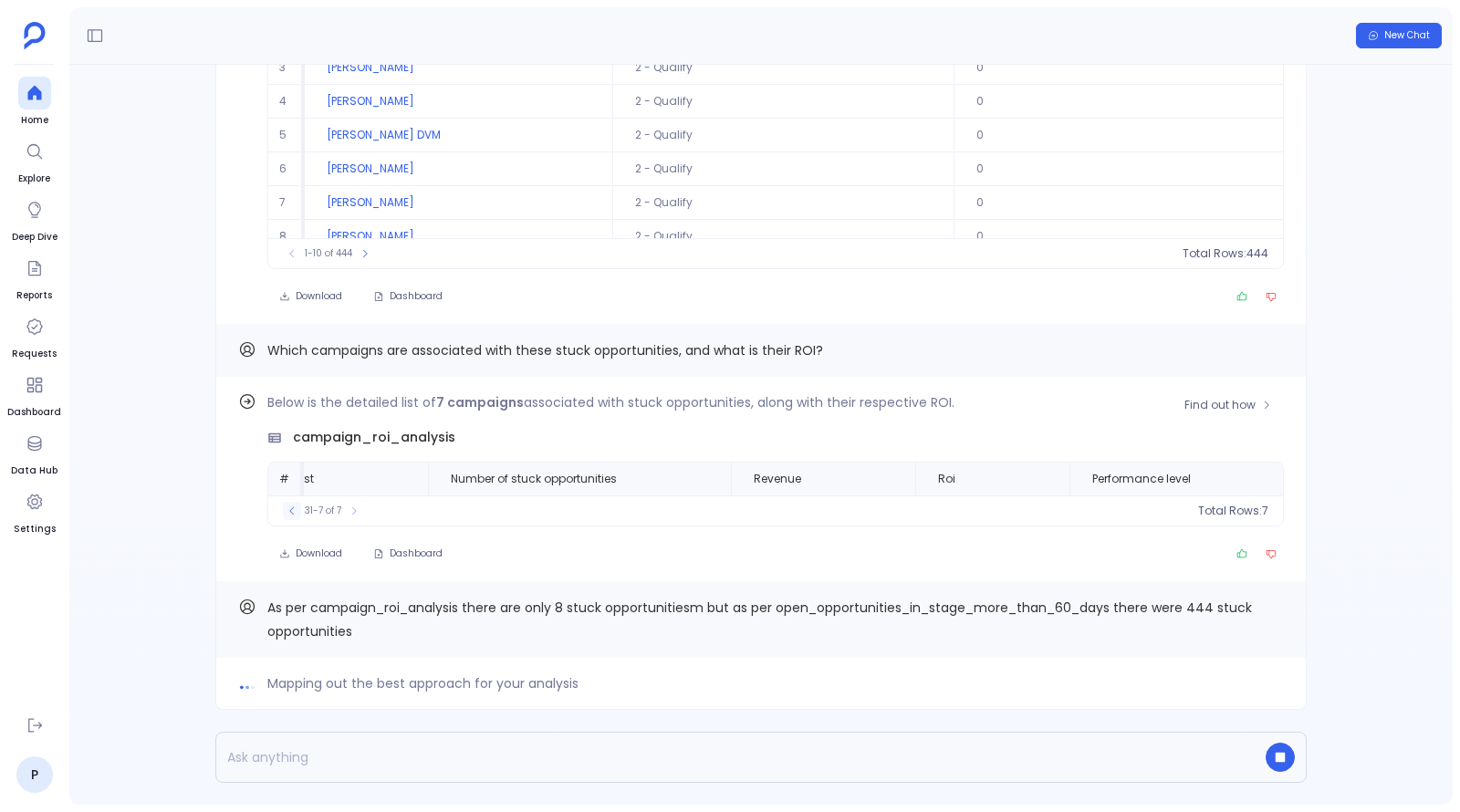 click at bounding box center (292, 511) 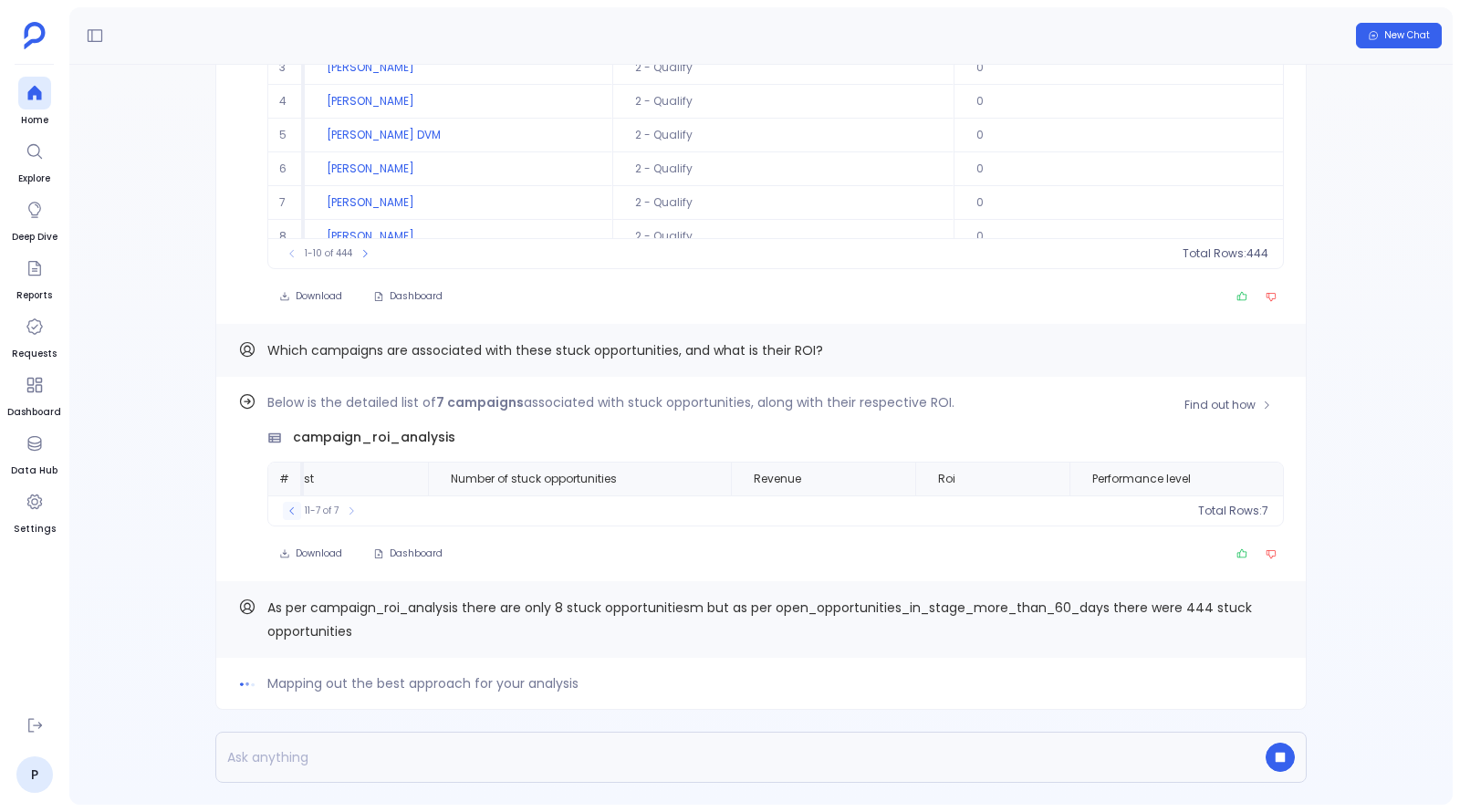 click at bounding box center [292, 511] 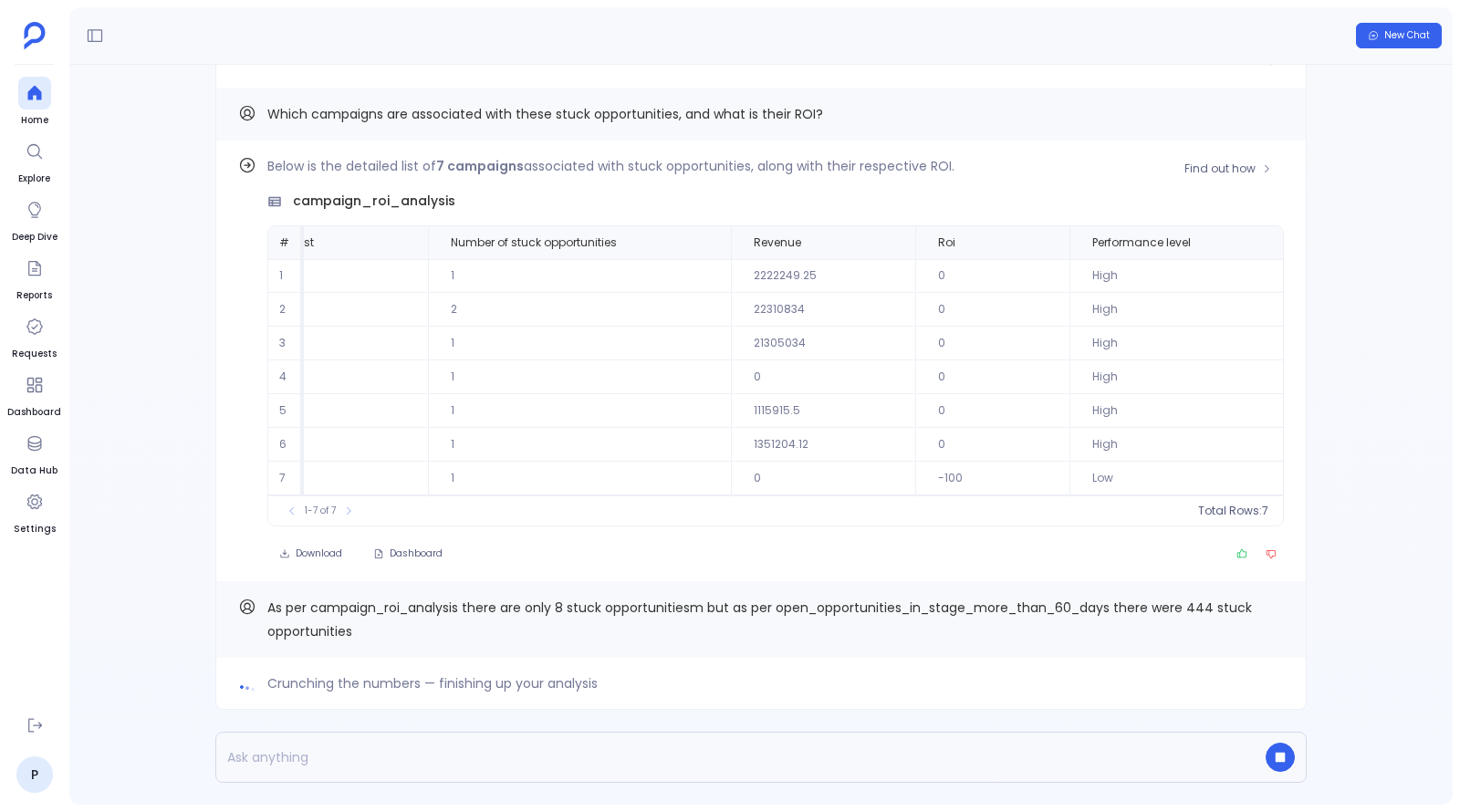 scroll, scrollTop: 0, scrollLeft: 680, axis: horizontal 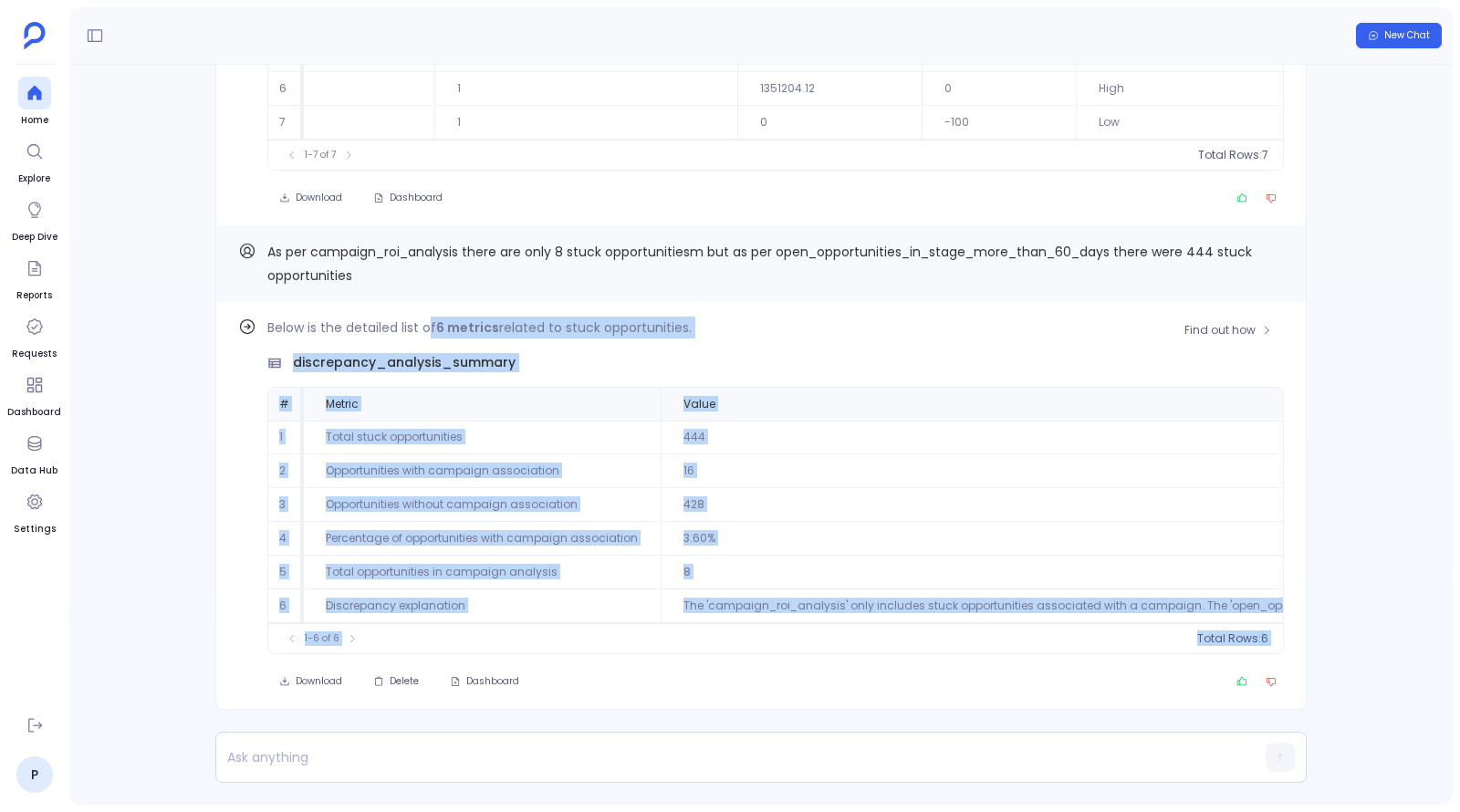 drag, startPoint x: 266, startPoint y: 252, endPoint x: 426, endPoint y: 332, distance: 178.88544 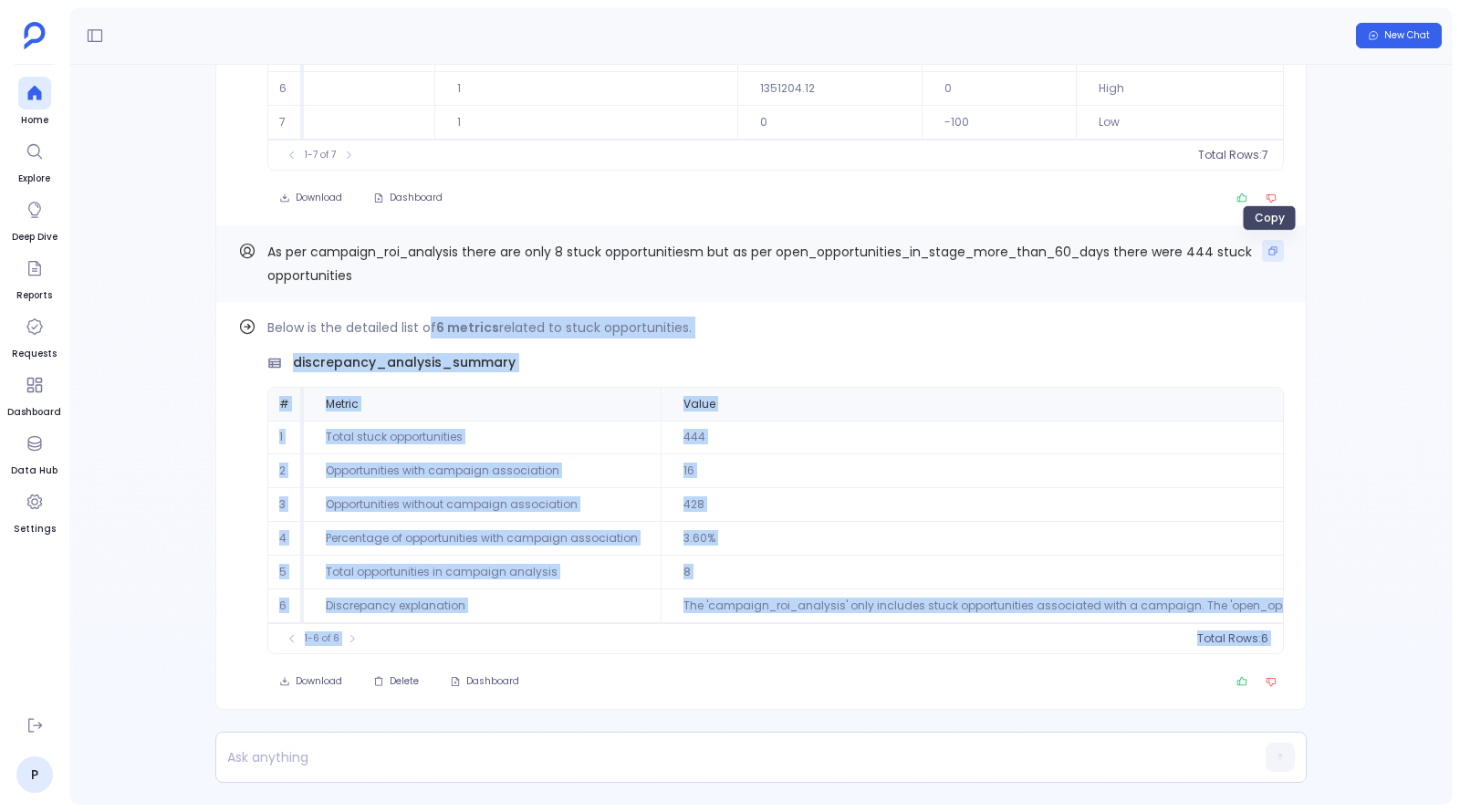 click at bounding box center (1273, 251) 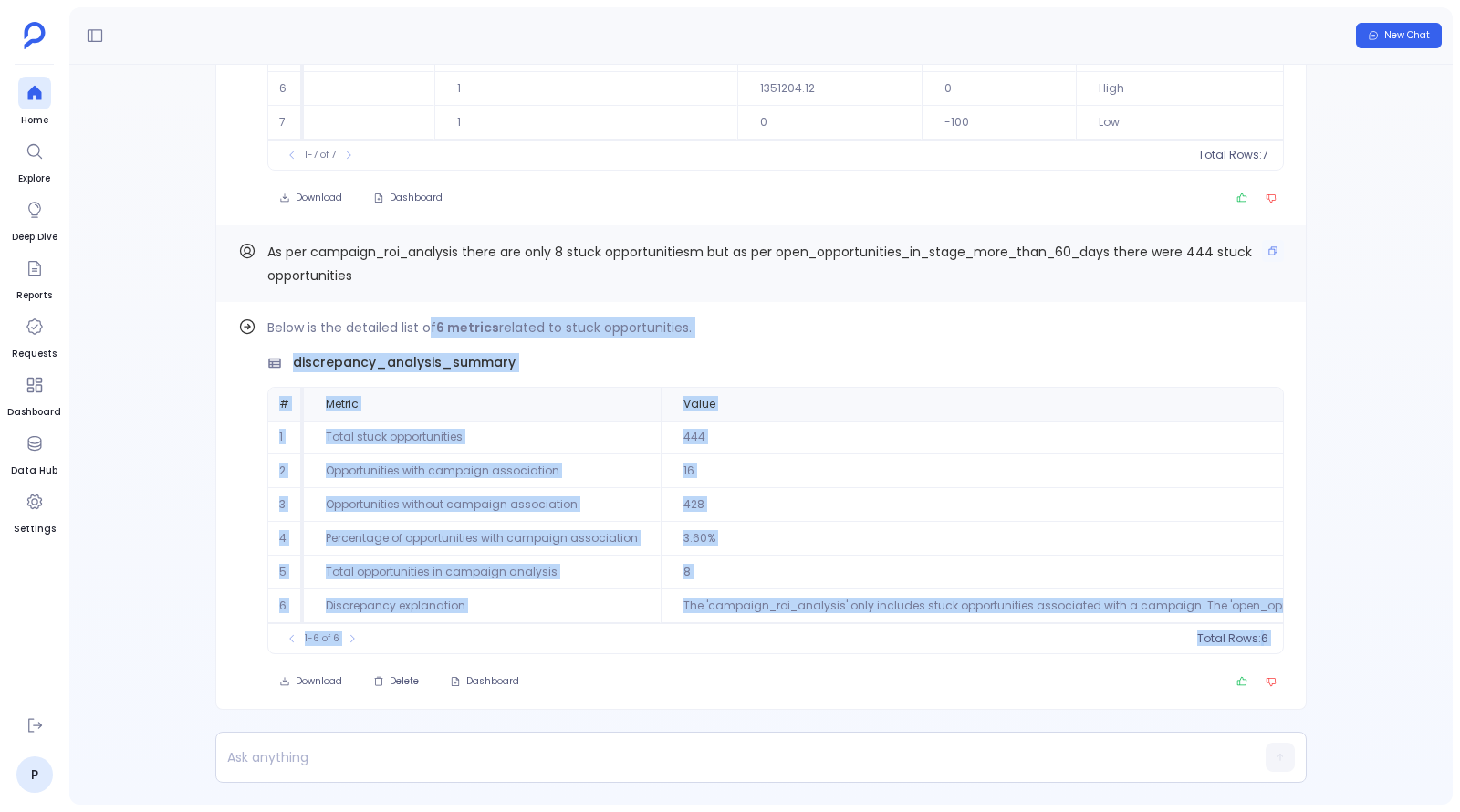 click on "As per campaign_roi_analysis there are only 8 stuck opportunitiesm but as per open_opportunities_in_stage_more_than_60_days there were 444 stuck opportunities" at bounding box center (776, 264) 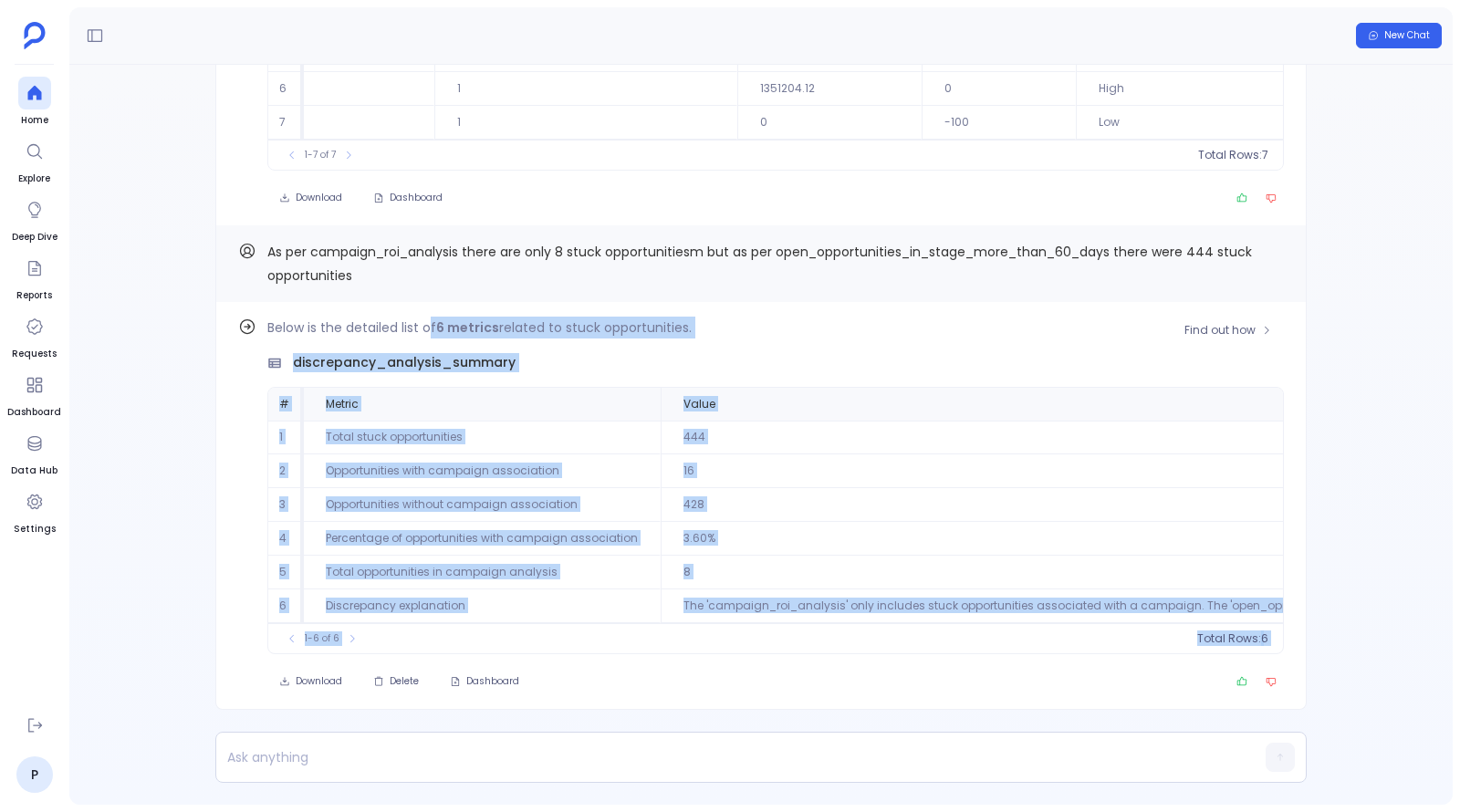 click on "428" at bounding box center [1327, 505] 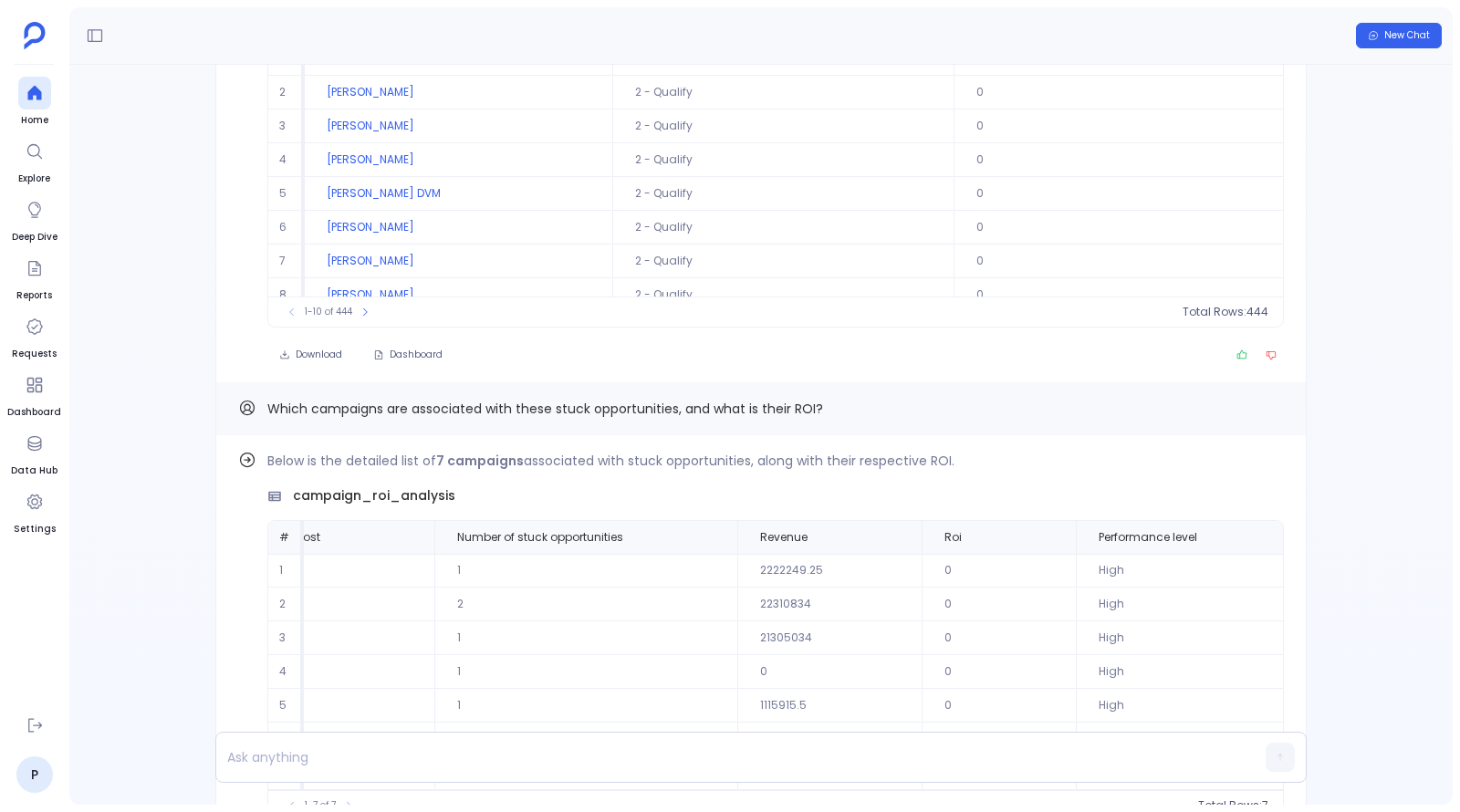 scroll, scrollTop: -867, scrollLeft: 0, axis: vertical 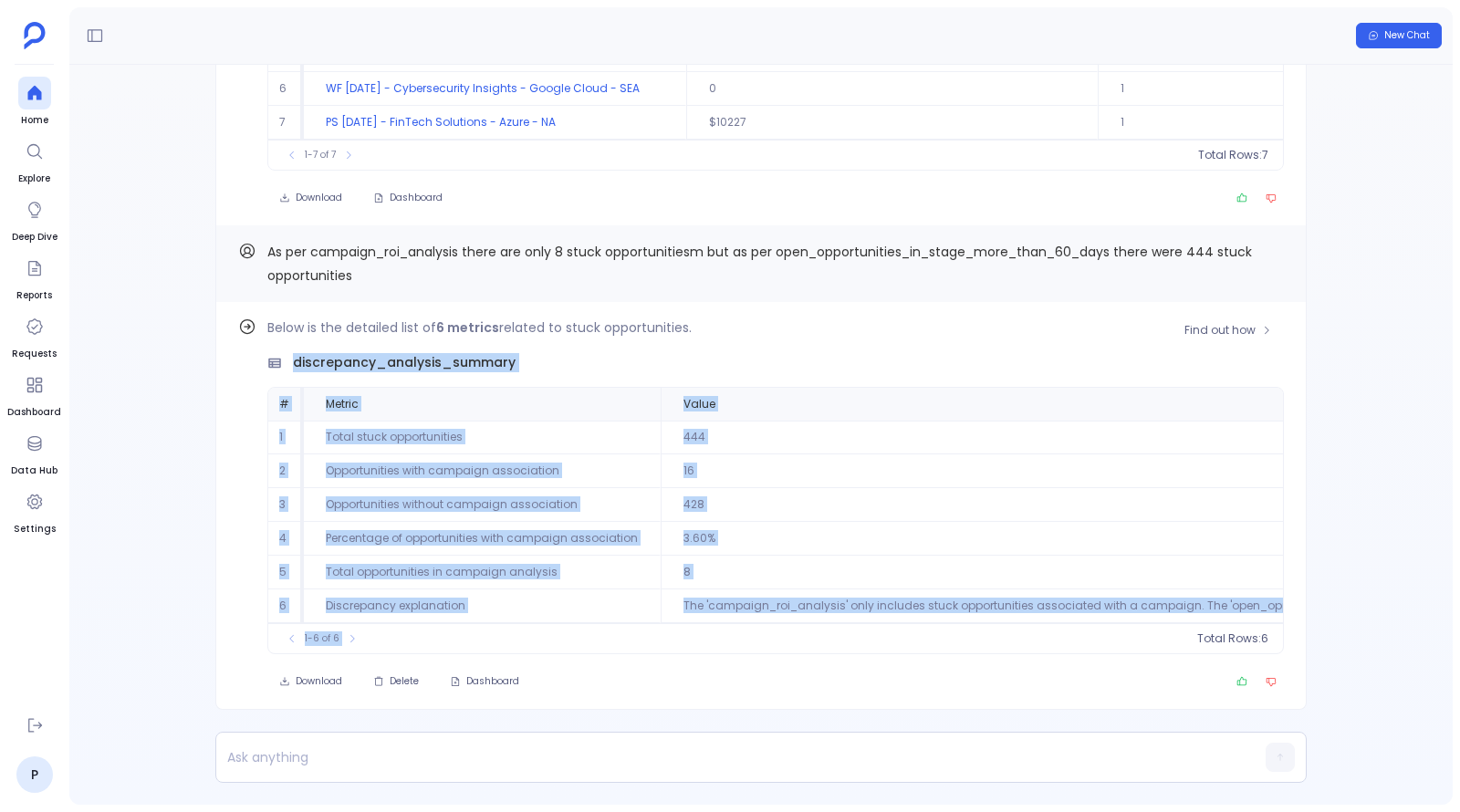drag, startPoint x: 289, startPoint y: 360, endPoint x: 1133, endPoint y: 638, distance: 888.60565 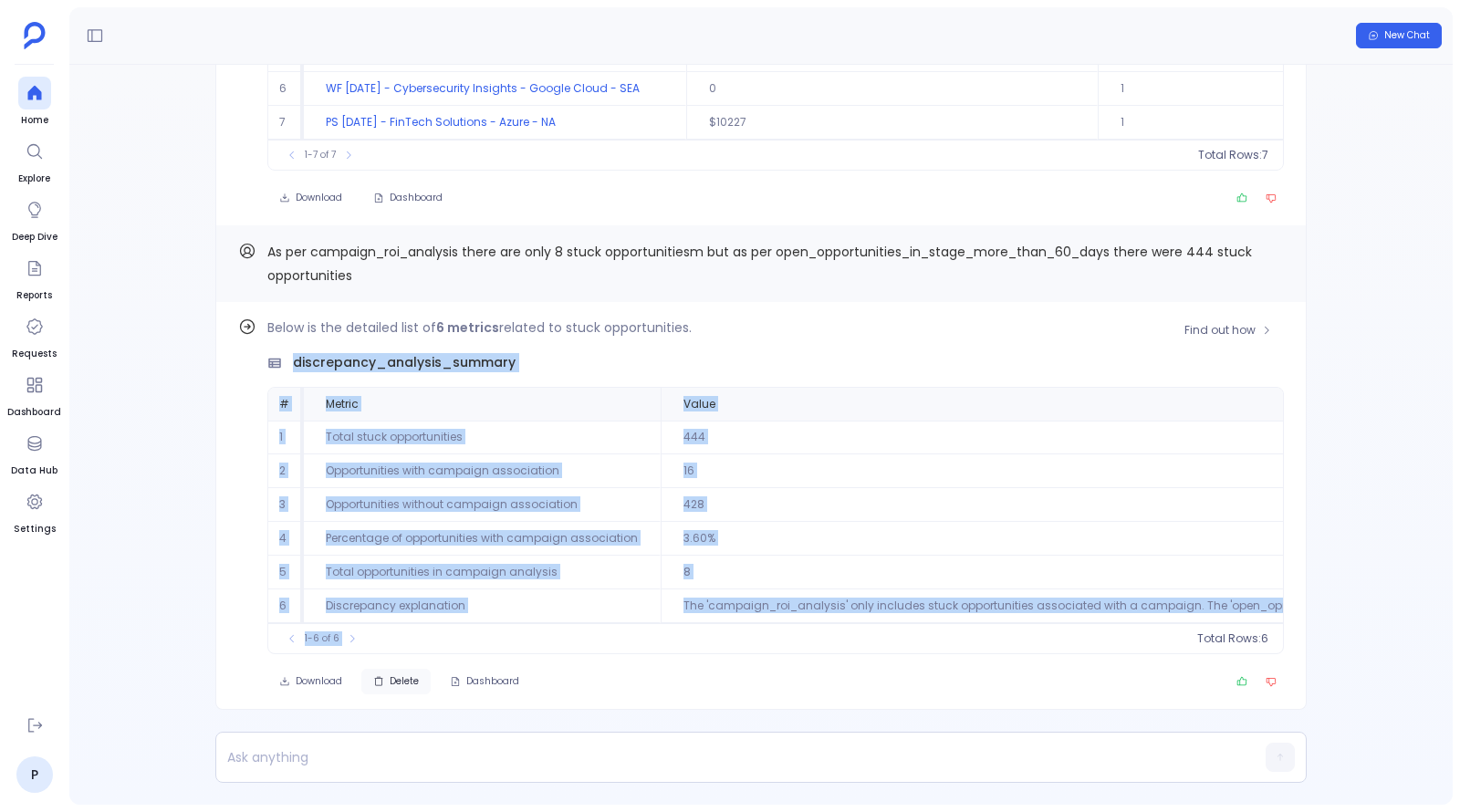 click on "Delete" at bounding box center [404, 682] 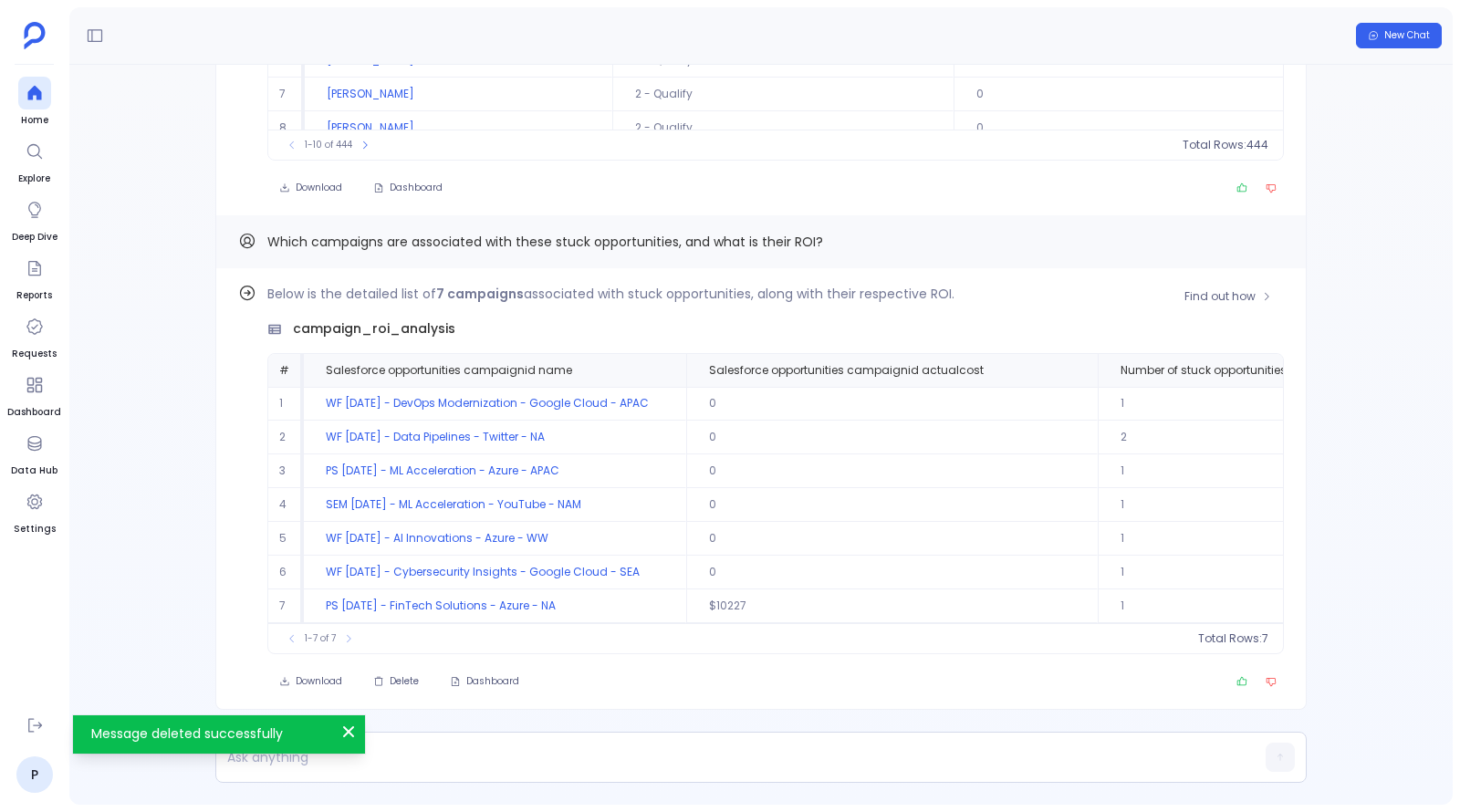 click on "Find out how Below is the detailed list of  7 campaigns  associated with stuck opportunities, along with their respective ROI. campaign_roi_analysis # Salesforce opportunities campaignid name Salesforce opportunities campaignid actualcost Number of stuck opportunities Revenue Roi Performance level 1 WF 2020.05.25 - DevOps Modernization - Google Cloud - APAC 0 1 2222249.25 0 High 2 WF 2025.01.23 - Data Pipelines - Twitter - NA 0 2 22310834 0 High 3 PS 2021.09.27 - ML Acceleration - Azure - APAC 0 1 21305034 0 High 4 SEM 2019.06.10 - ML Acceleration - YouTube - NAM 0 1 0 0 High 5 WF 2021.05.27 - AI Innovations - Azure - WW 0 1 1115915.5 0 High 6 WF 2020.07.23 - Cybersecurity Insights - Google Cloud - SEA 0 1 1351204.12 0 High 7 PS 2019.04.27 - FinTech Solutions - Azure - NA $10227 1 0 -100 Low
To pick up a draggable item, press the space bar.
While dragging, use the arrow keys to move the item.
Press space again to drop the item in its new position, or press escape to cancel.
1-7 of 7 7 Download" at bounding box center (761, 489) 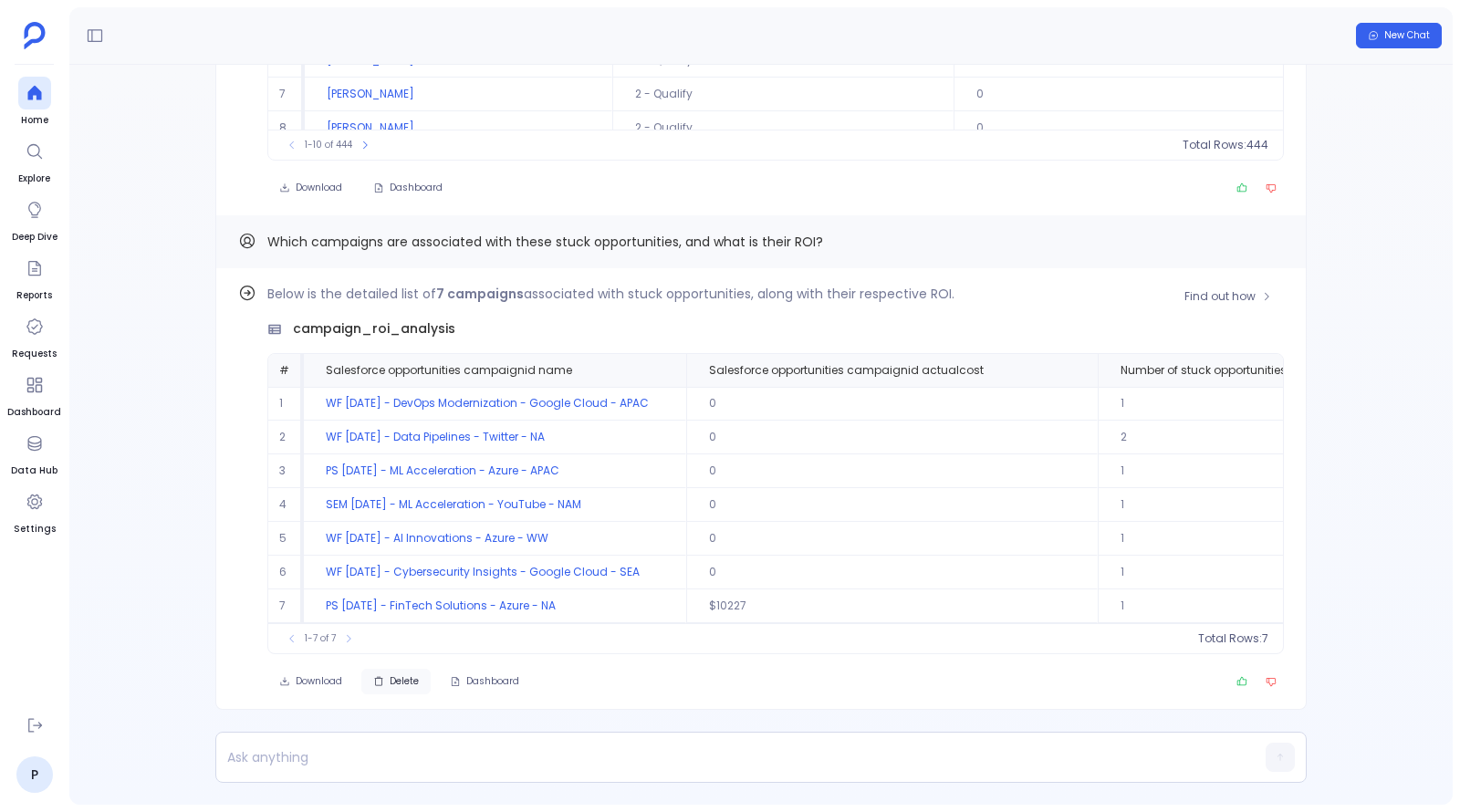 click on "Delete" at bounding box center (404, 682) 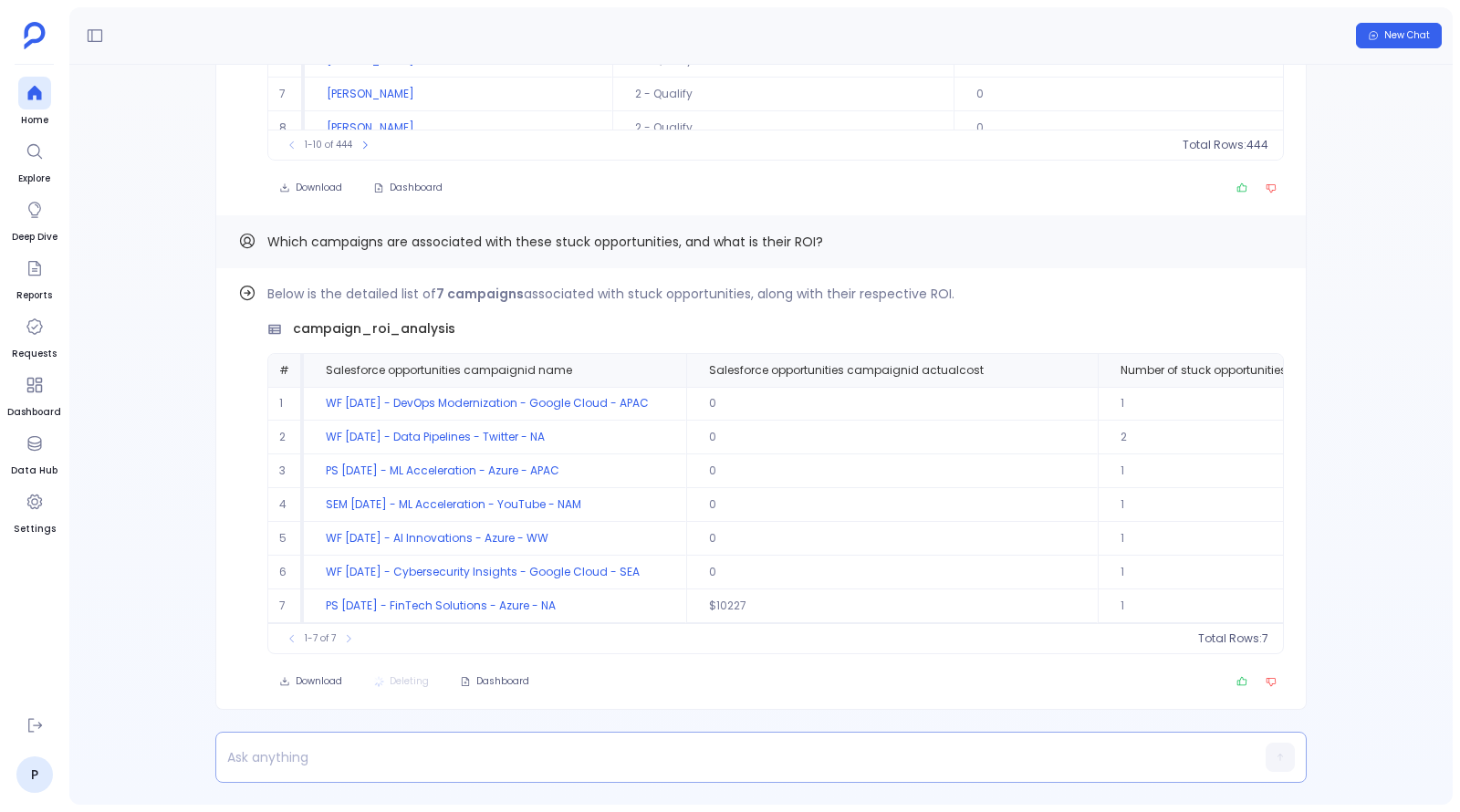 click at bounding box center (725, 757) 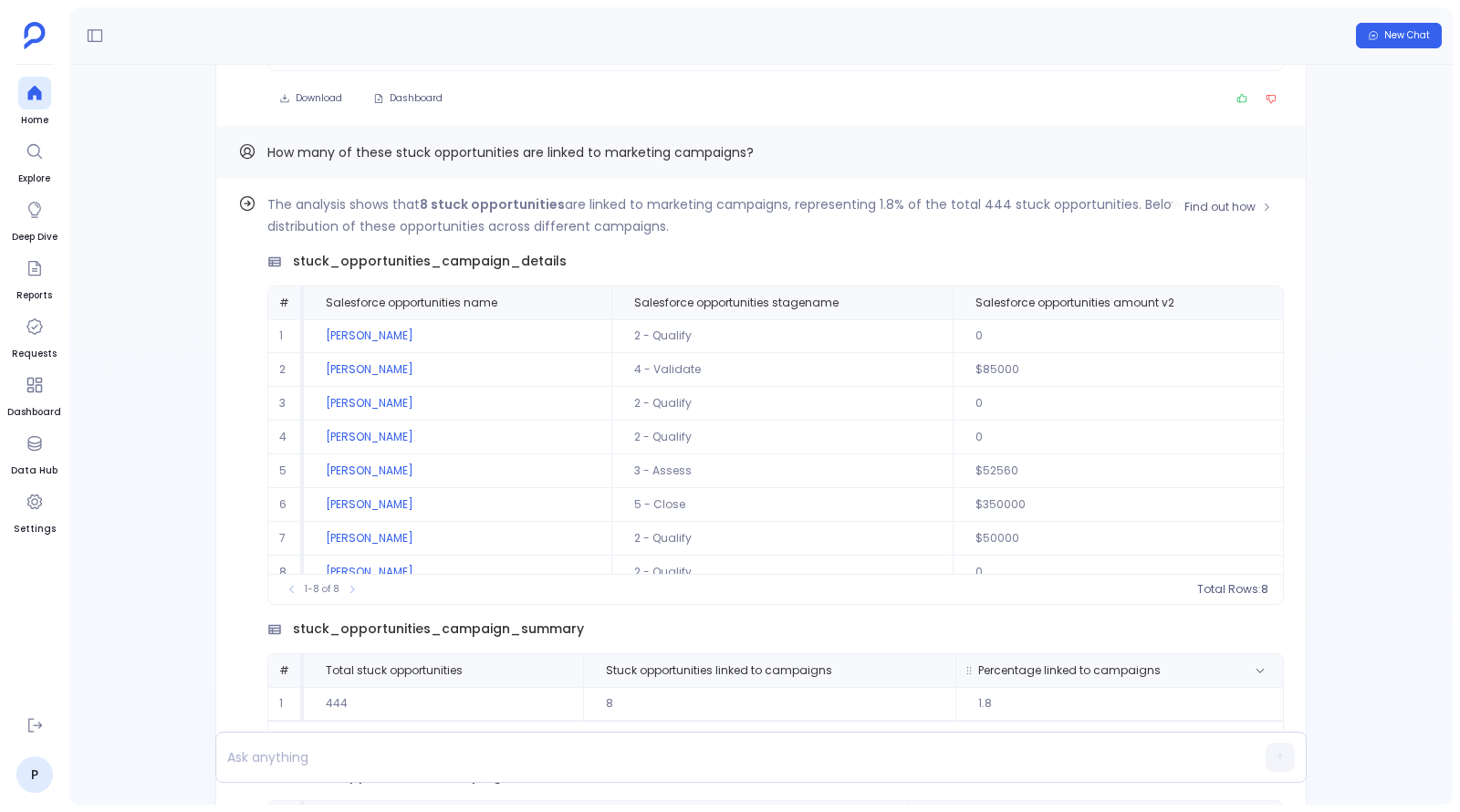 scroll, scrollTop: -454, scrollLeft: 0, axis: vertical 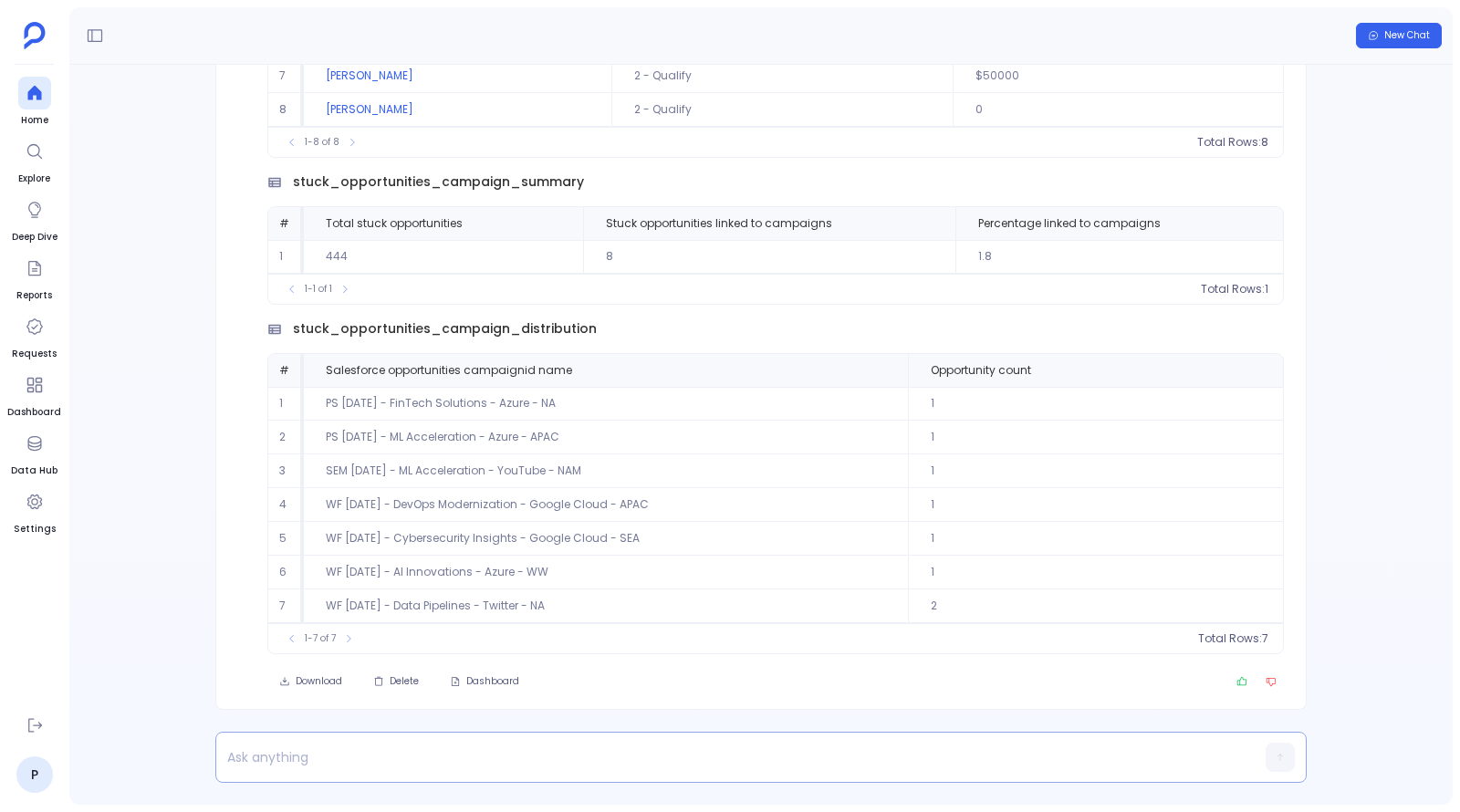click at bounding box center [725, 757] 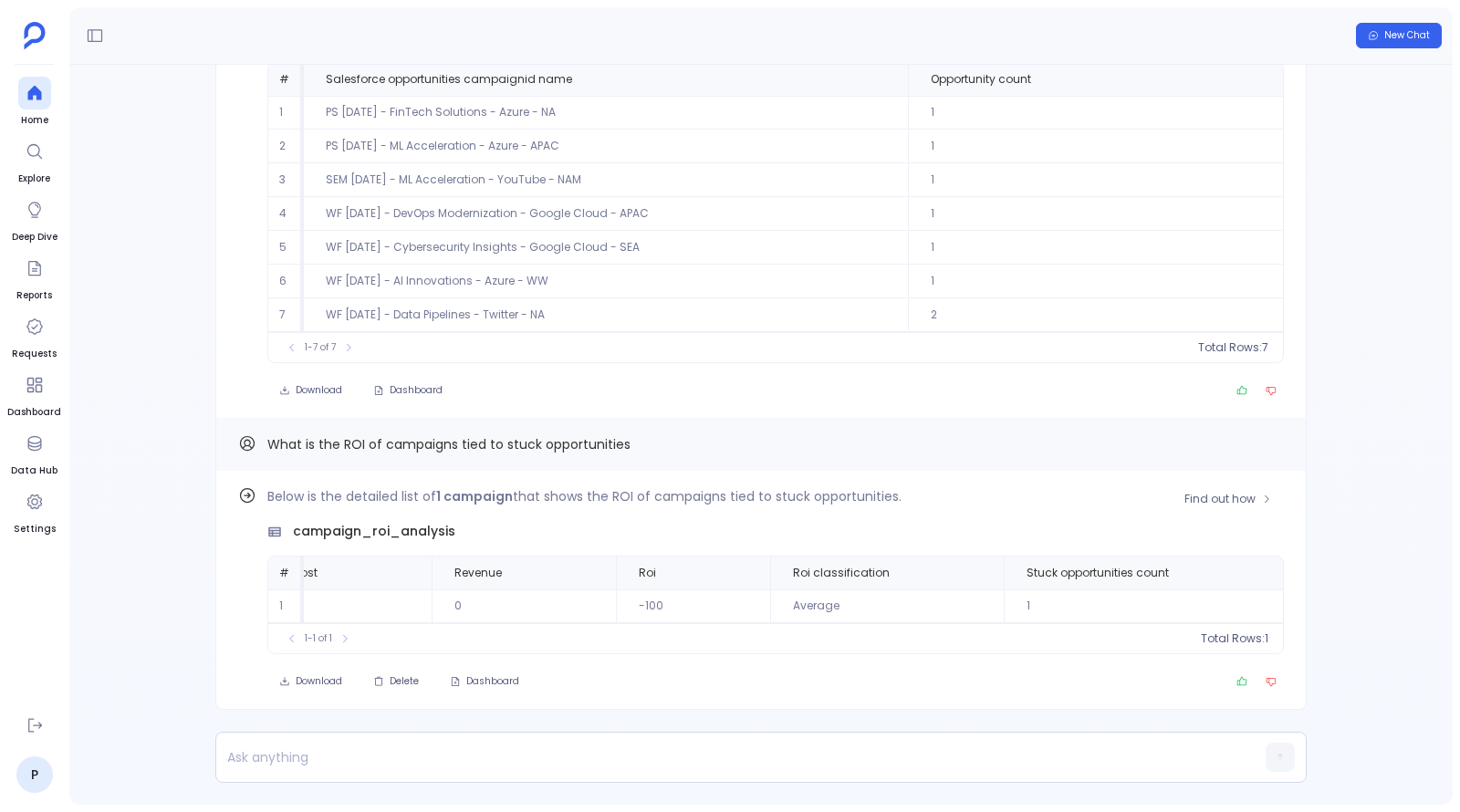 scroll, scrollTop: 0, scrollLeft: 0, axis: both 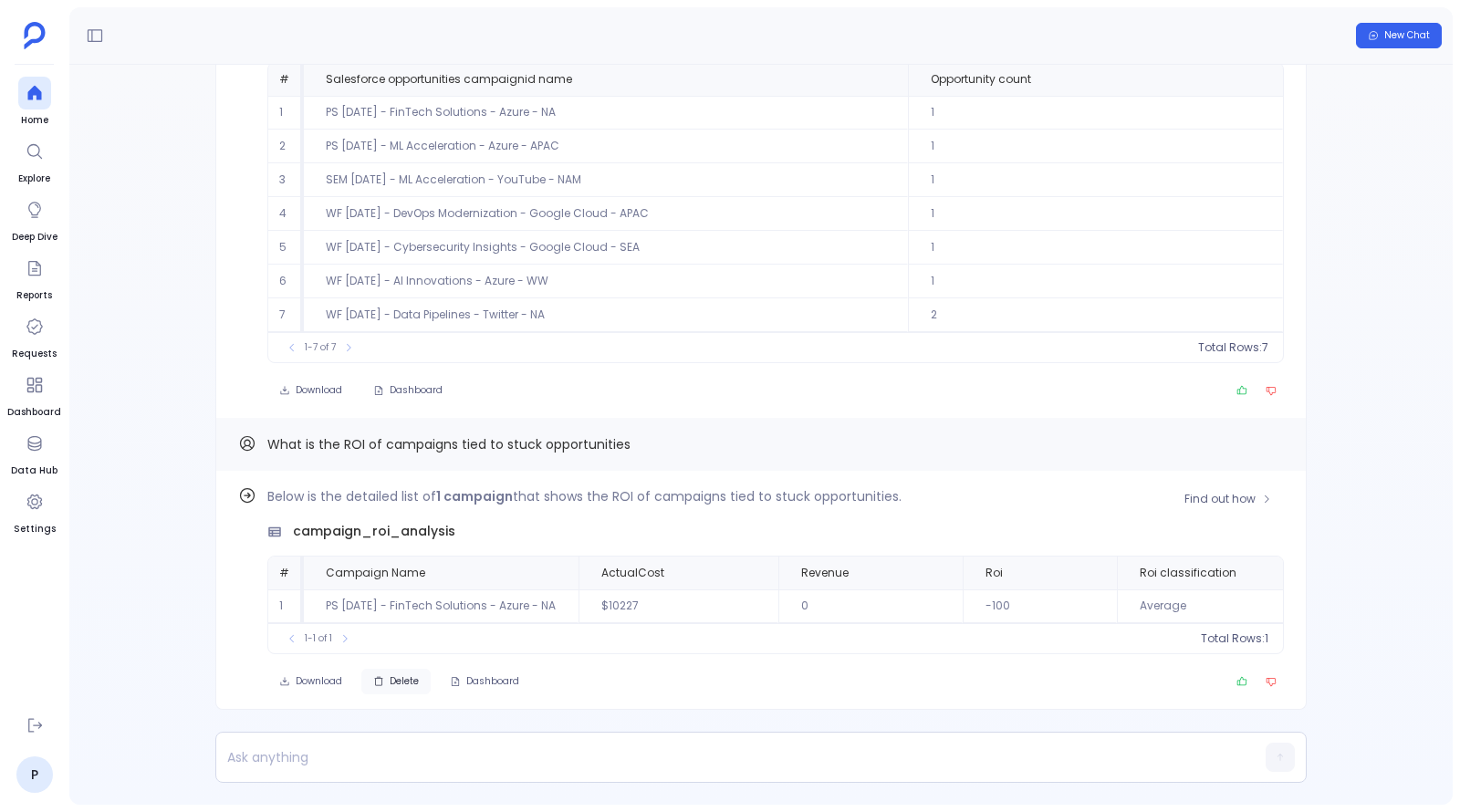 click 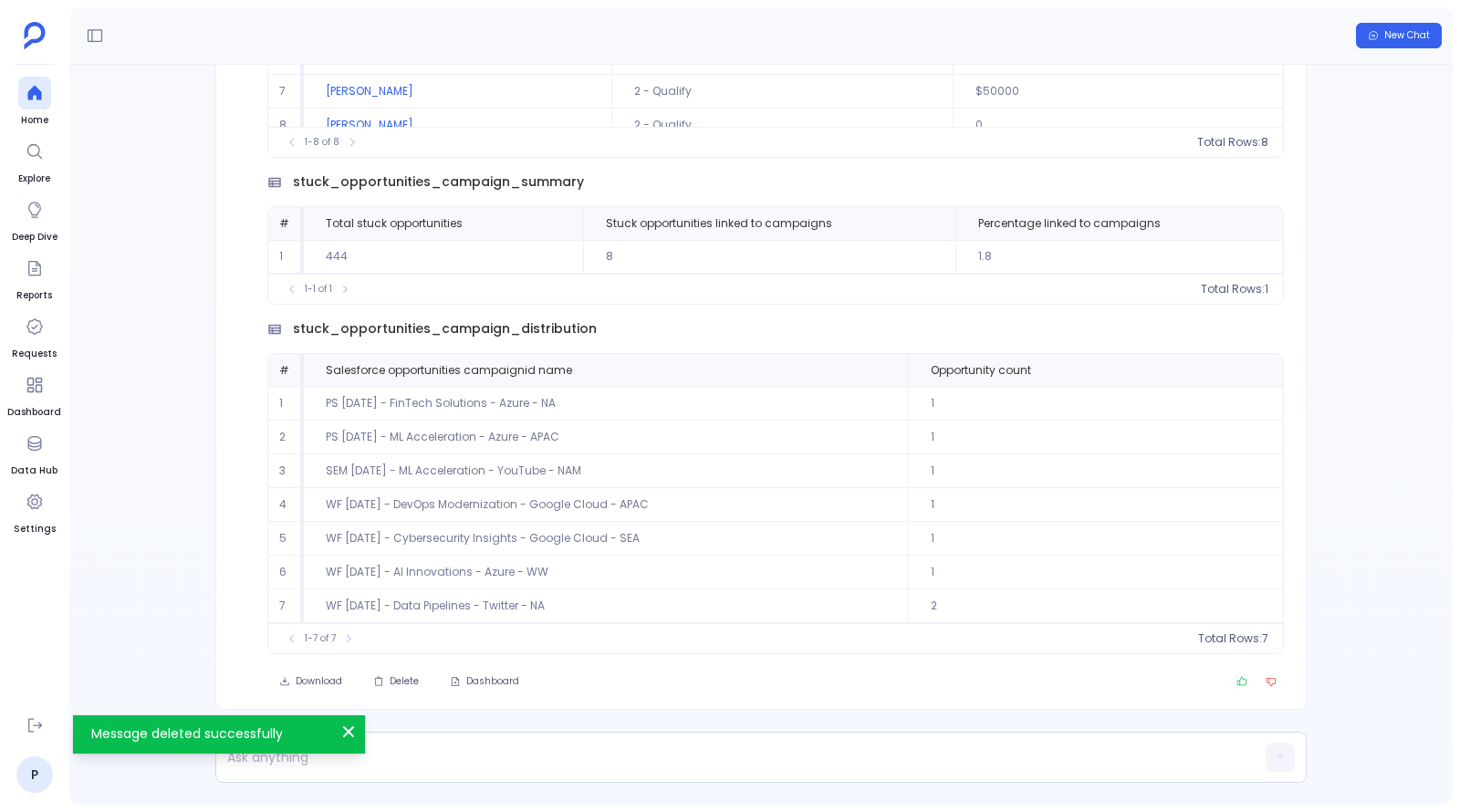 scroll, scrollTop: 0, scrollLeft: 578, axis: horizontal 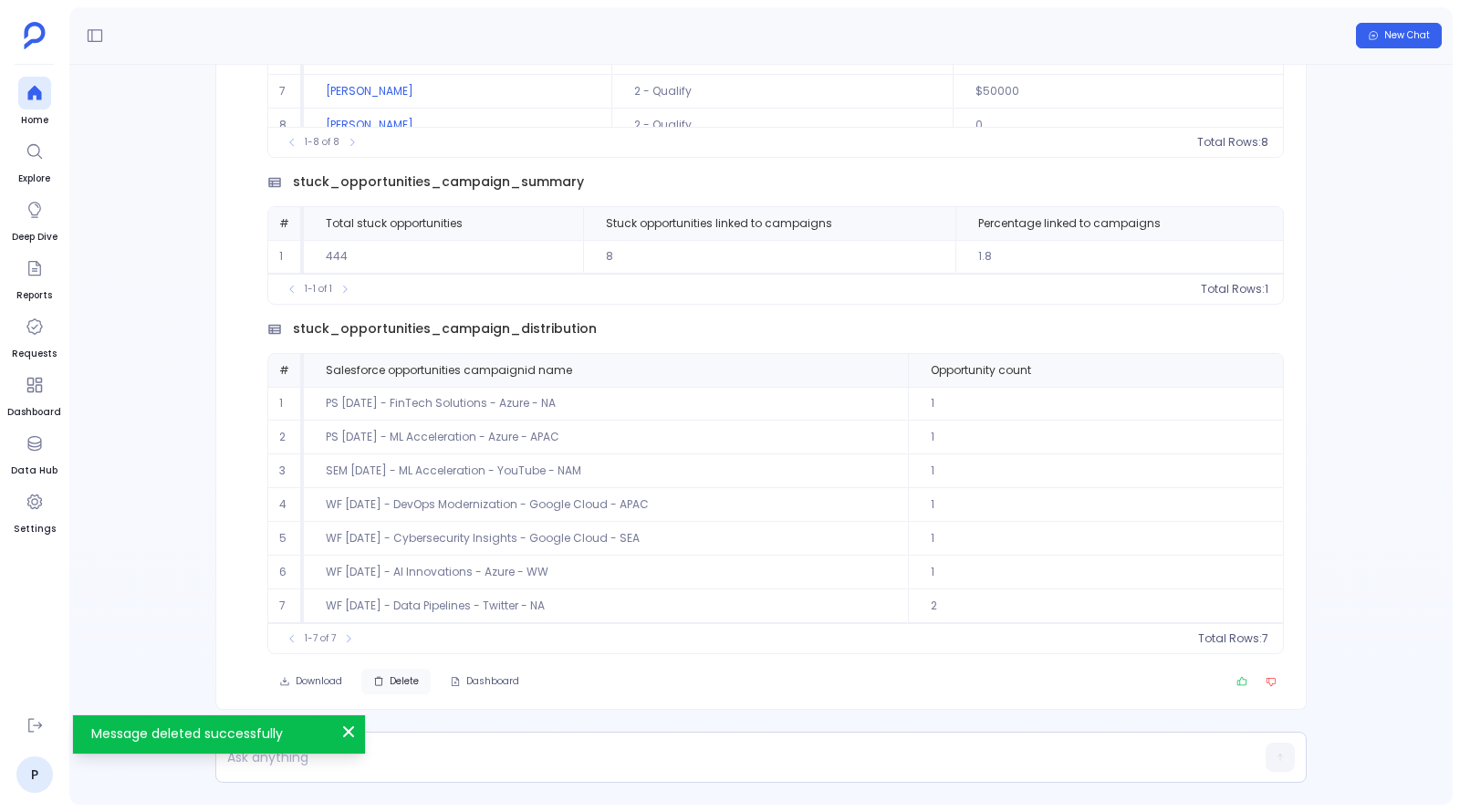click on "Delete" at bounding box center [404, 682] 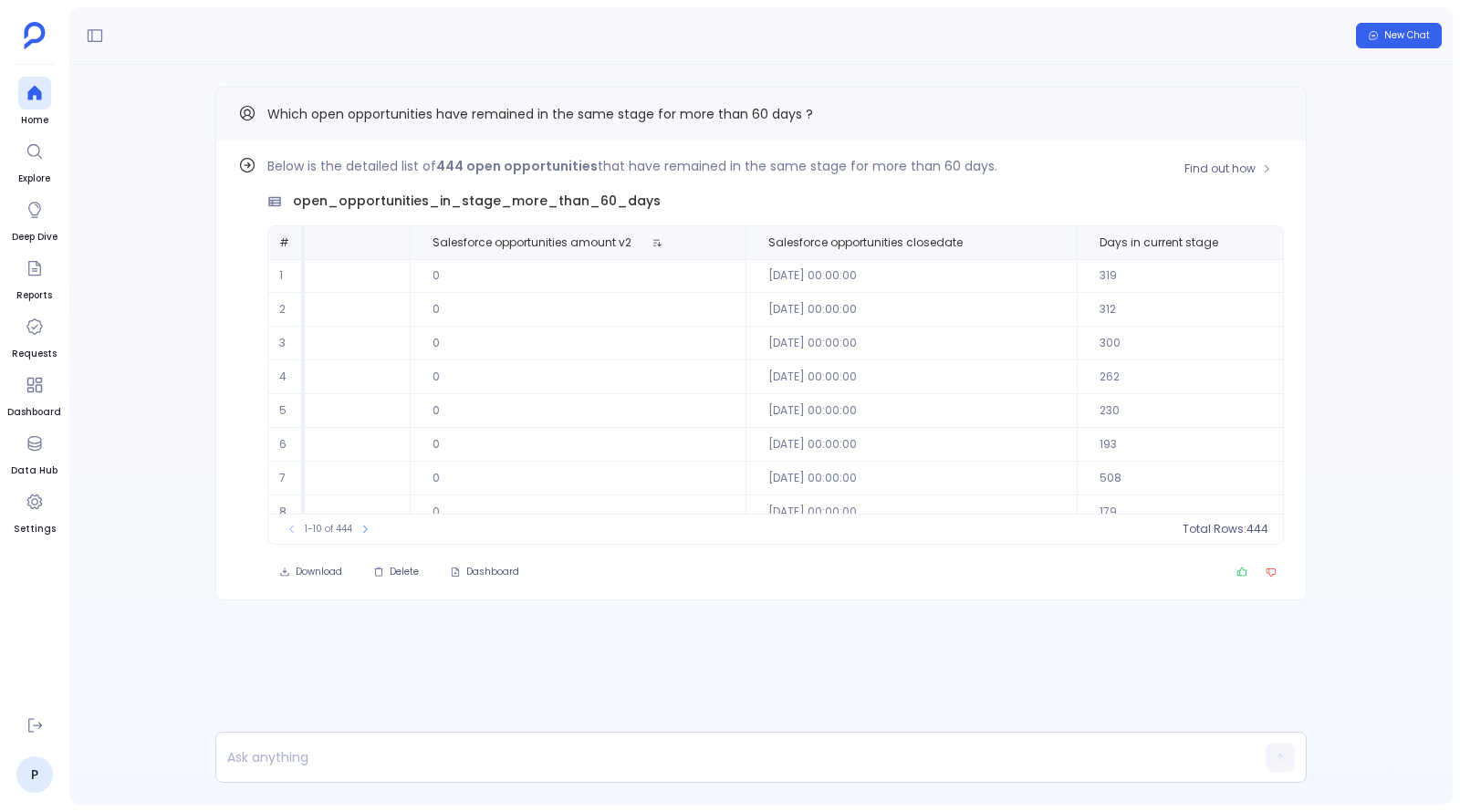 scroll, scrollTop: 0, scrollLeft: 573, axis: horizontal 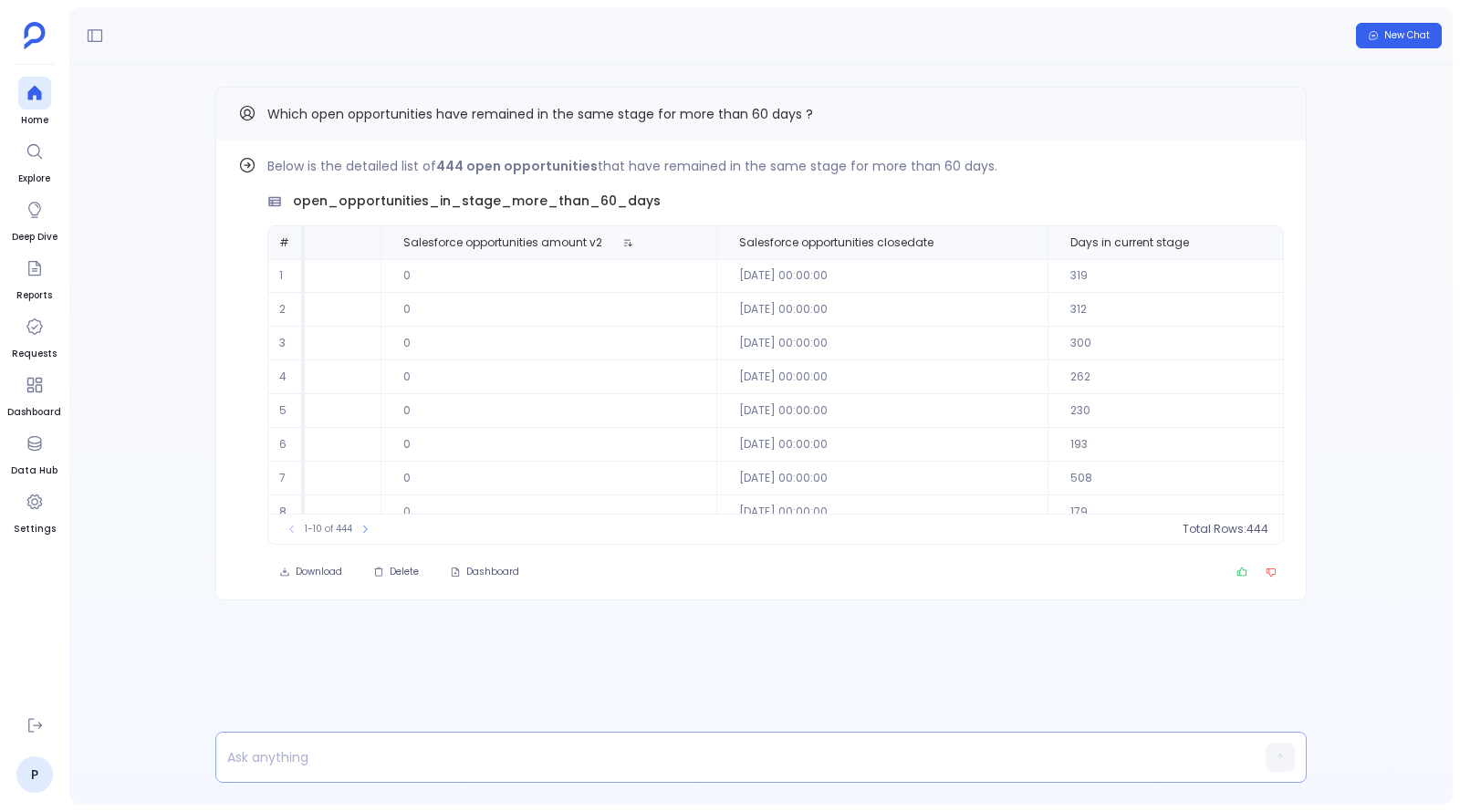 click at bounding box center (725, 757) 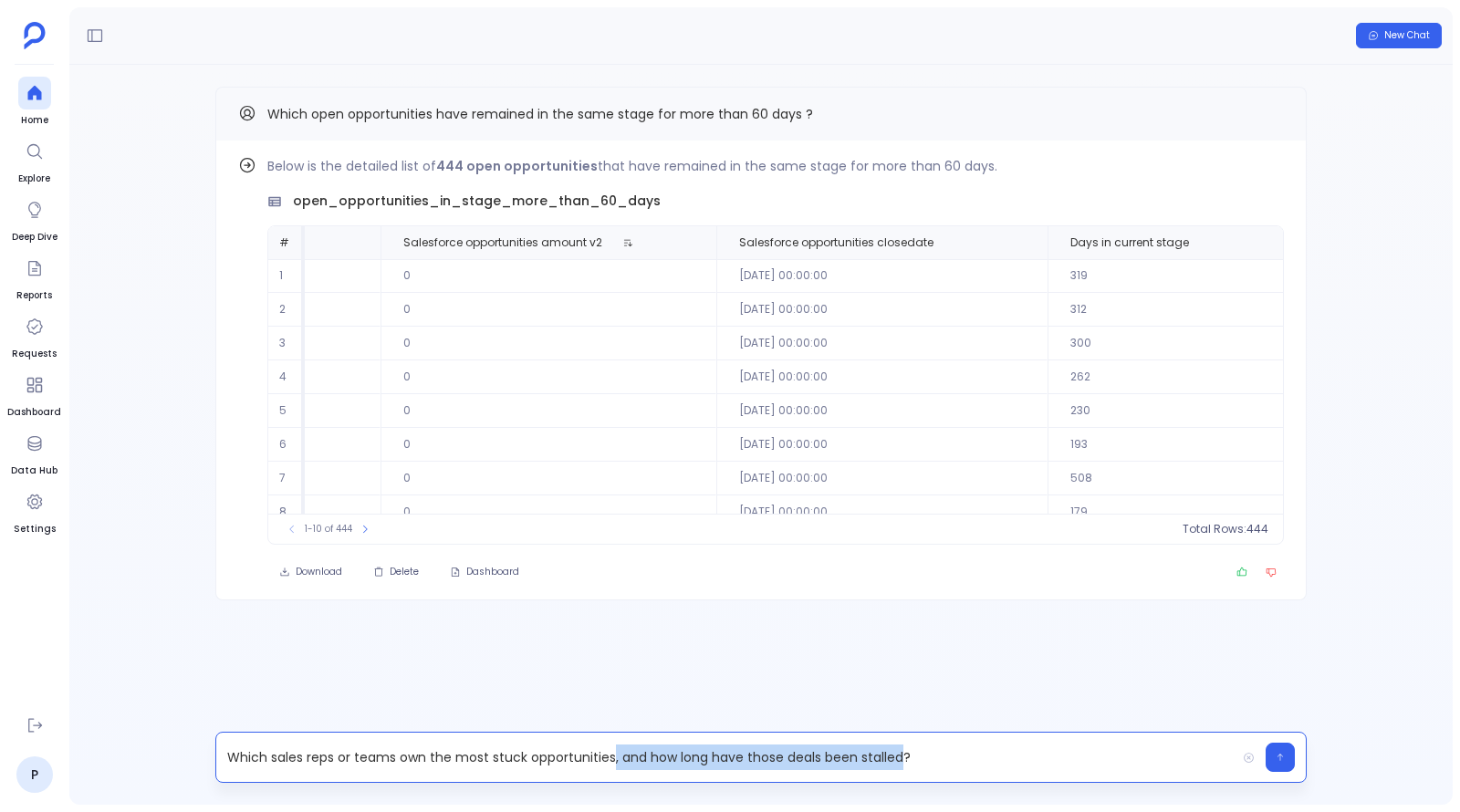 drag, startPoint x: 611, startPoint y: 764, endPoint x: 901, endPoint y: 763, distance: 290.0017 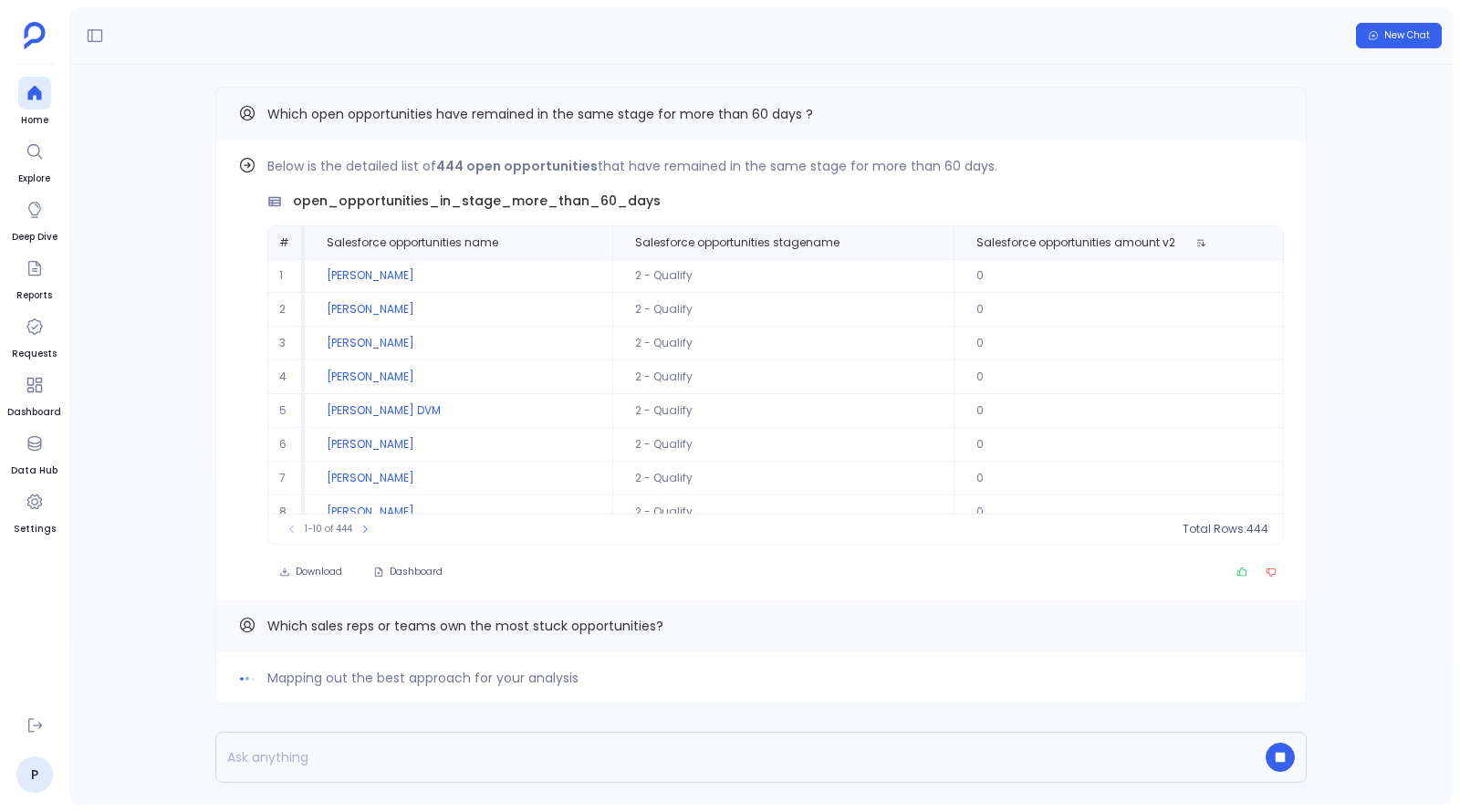 click at bounding box center [725, 757] 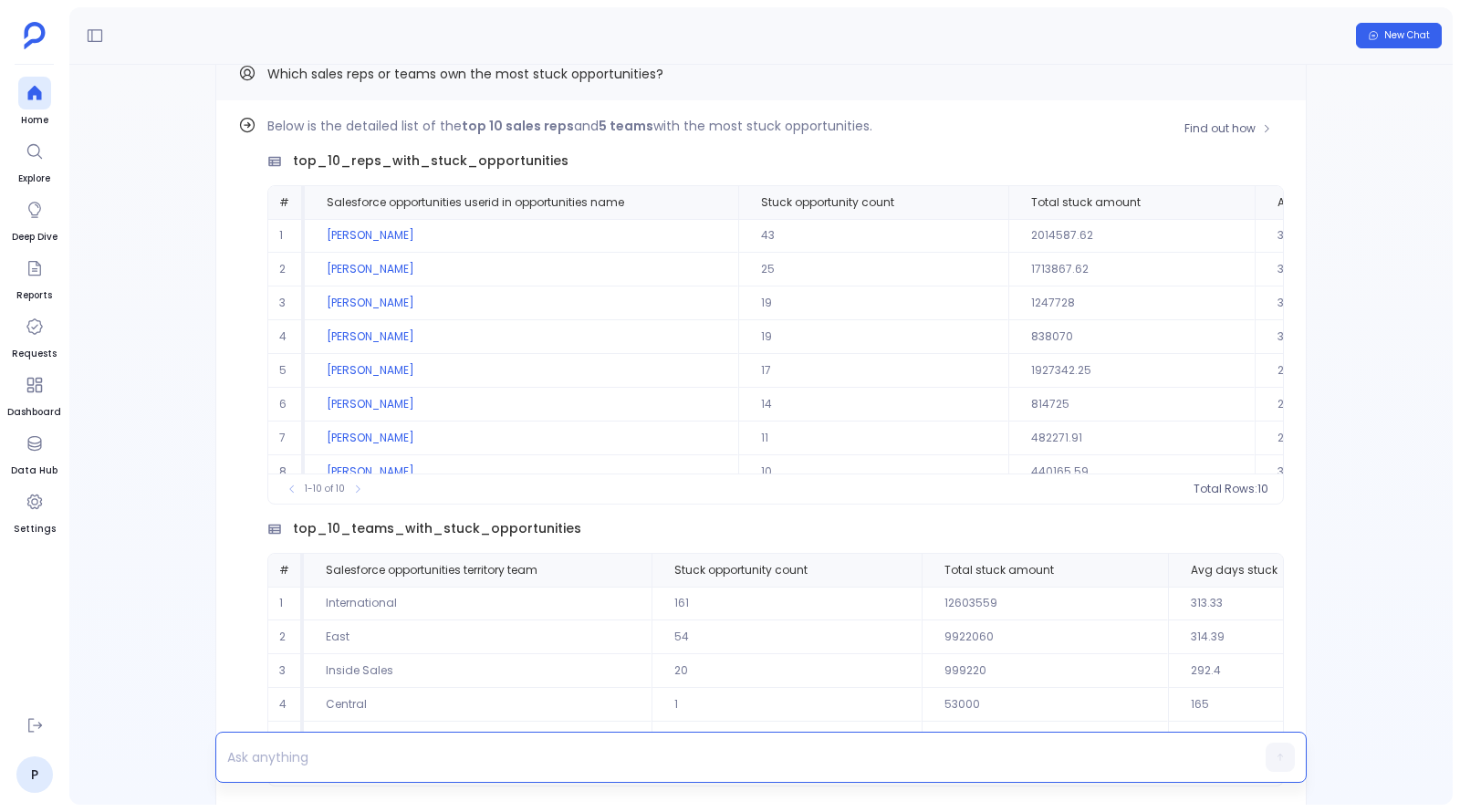 scroll, scrollTop: -141, scrollLeft: 0, axis: vertical 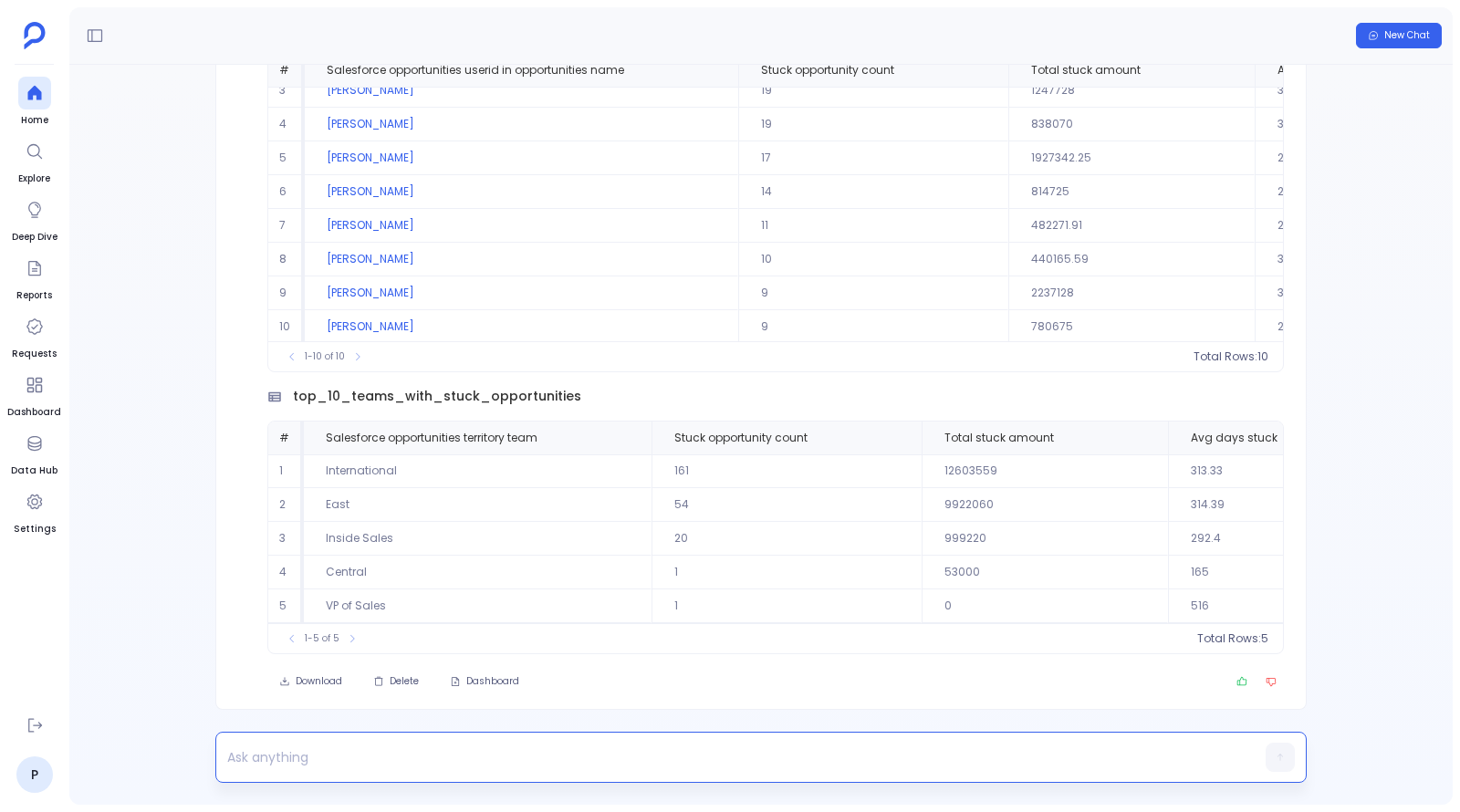 click at bounding box center (761, 757) 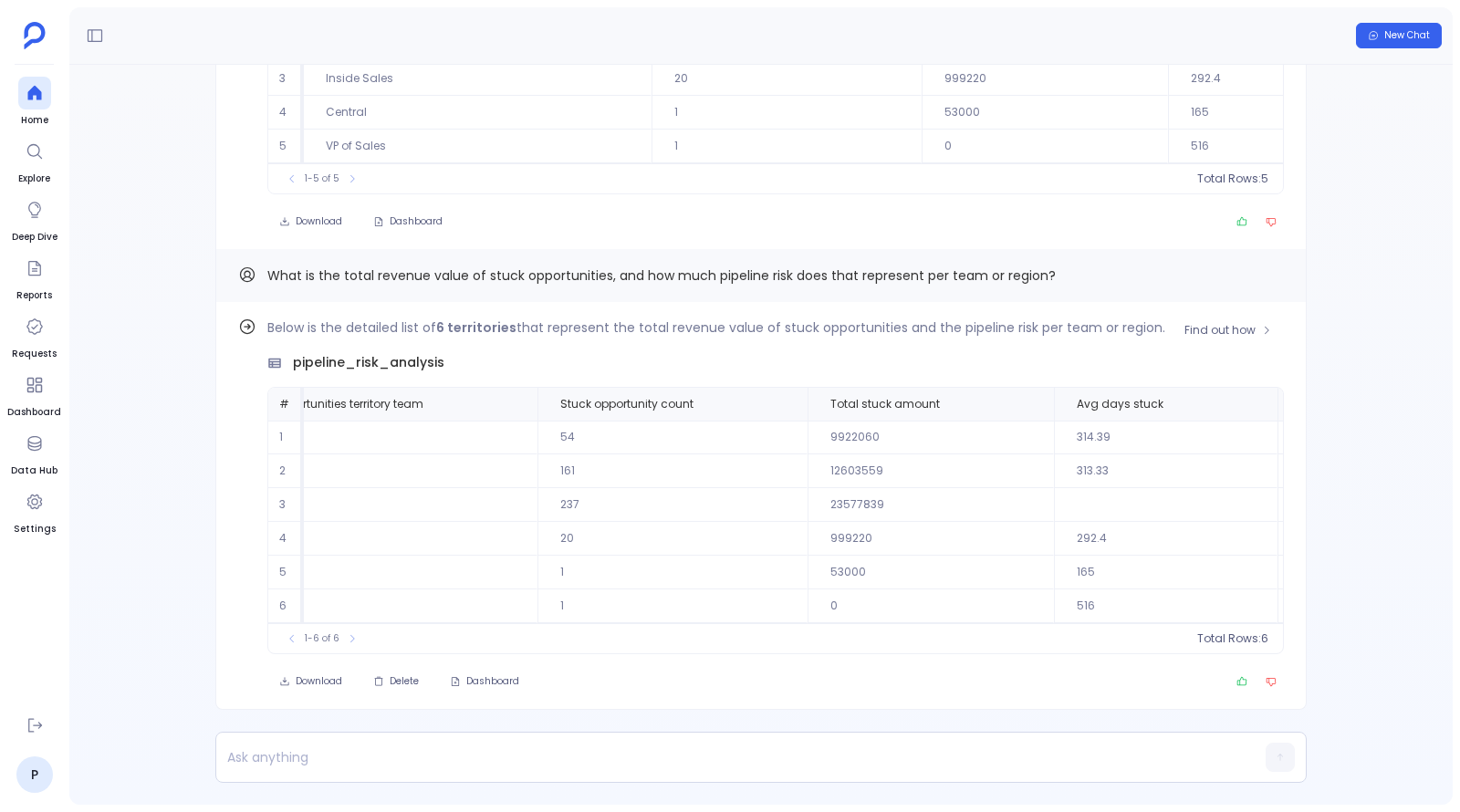 scroll, scrollTop: 0, scrollLeft: 0, axis: both 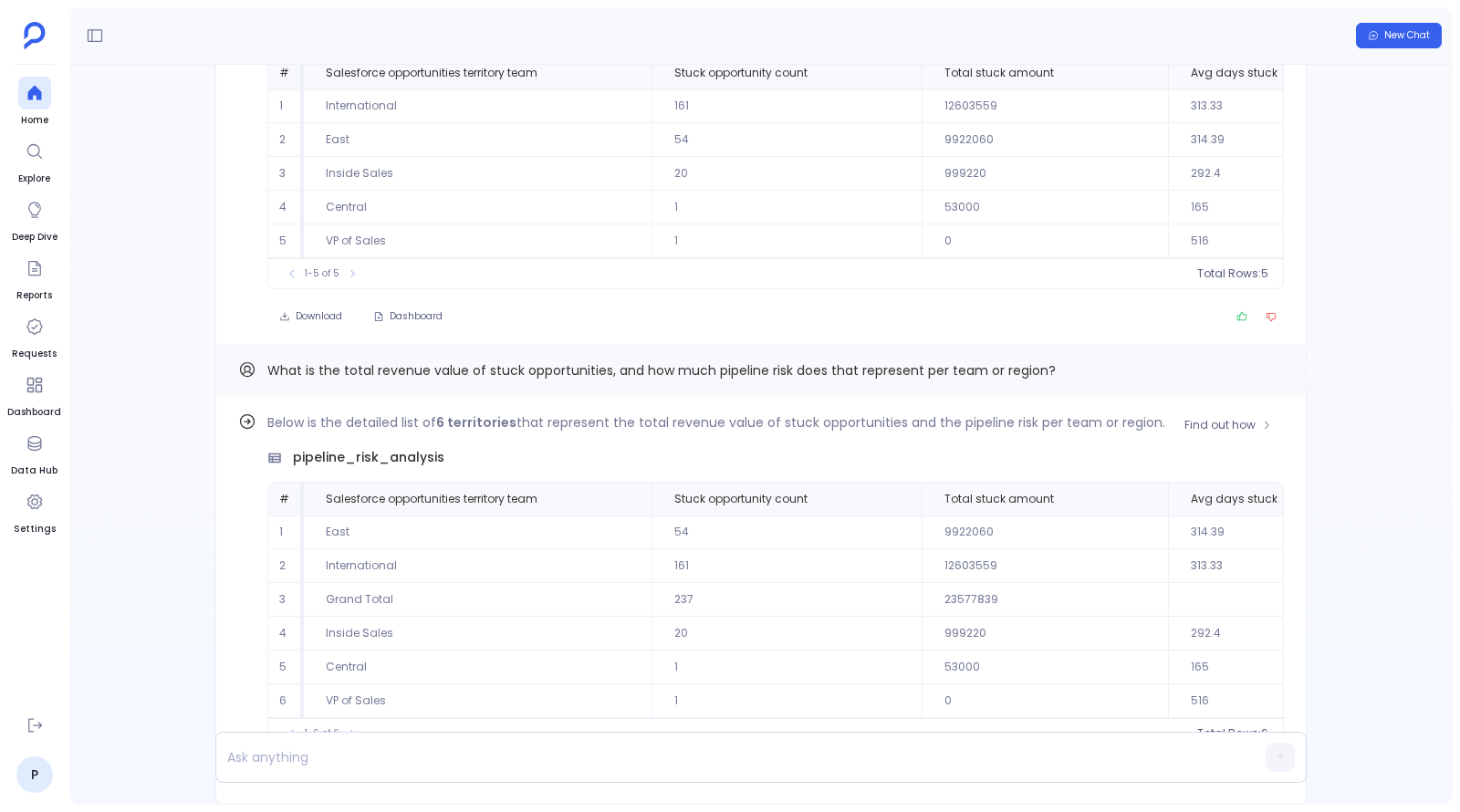 click on "237" at bounding box center (787, 599) 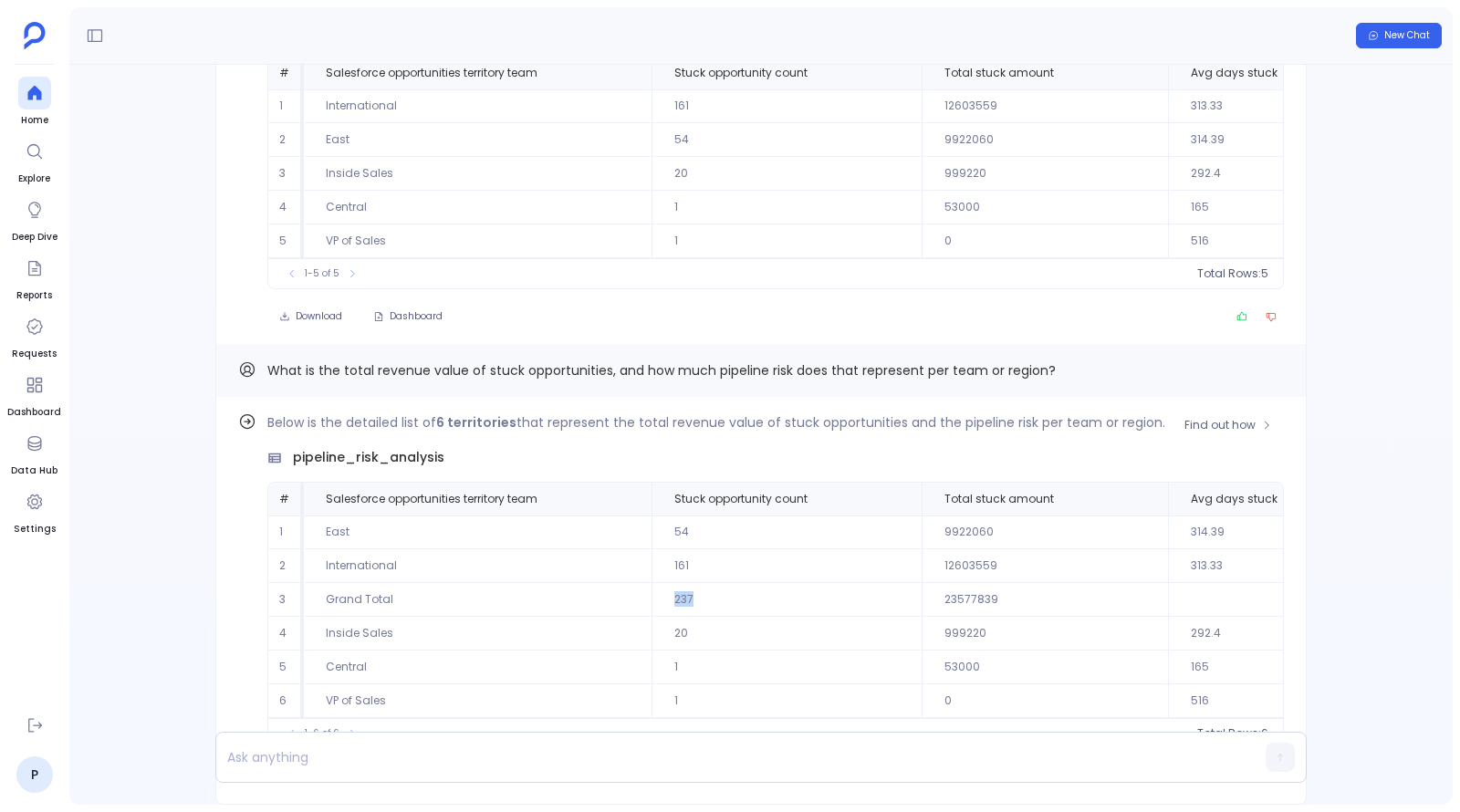 click on "237" at bounding box center [787, 599] 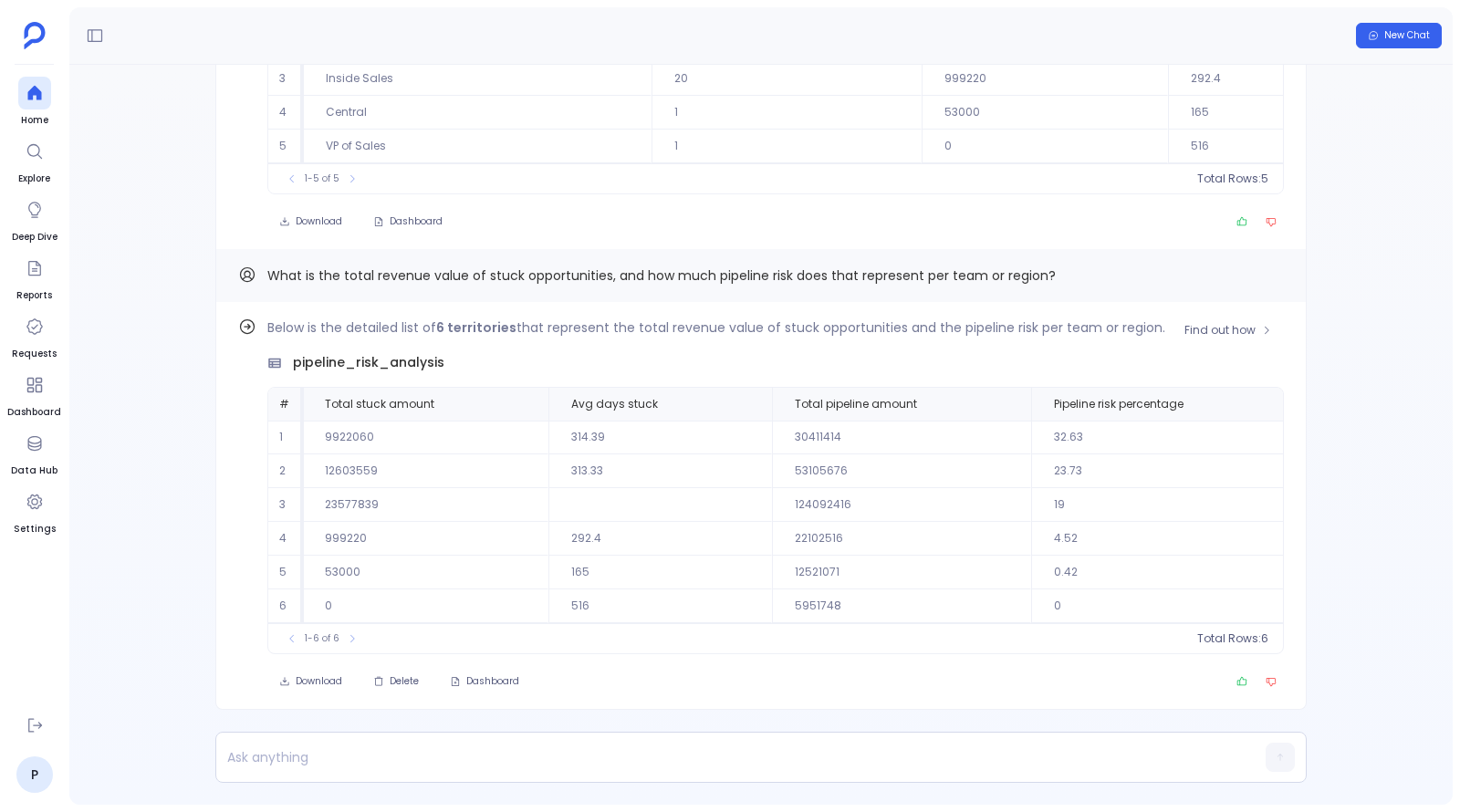 scroll, scrollTop: 0, scrollLeft: 0, axis: both 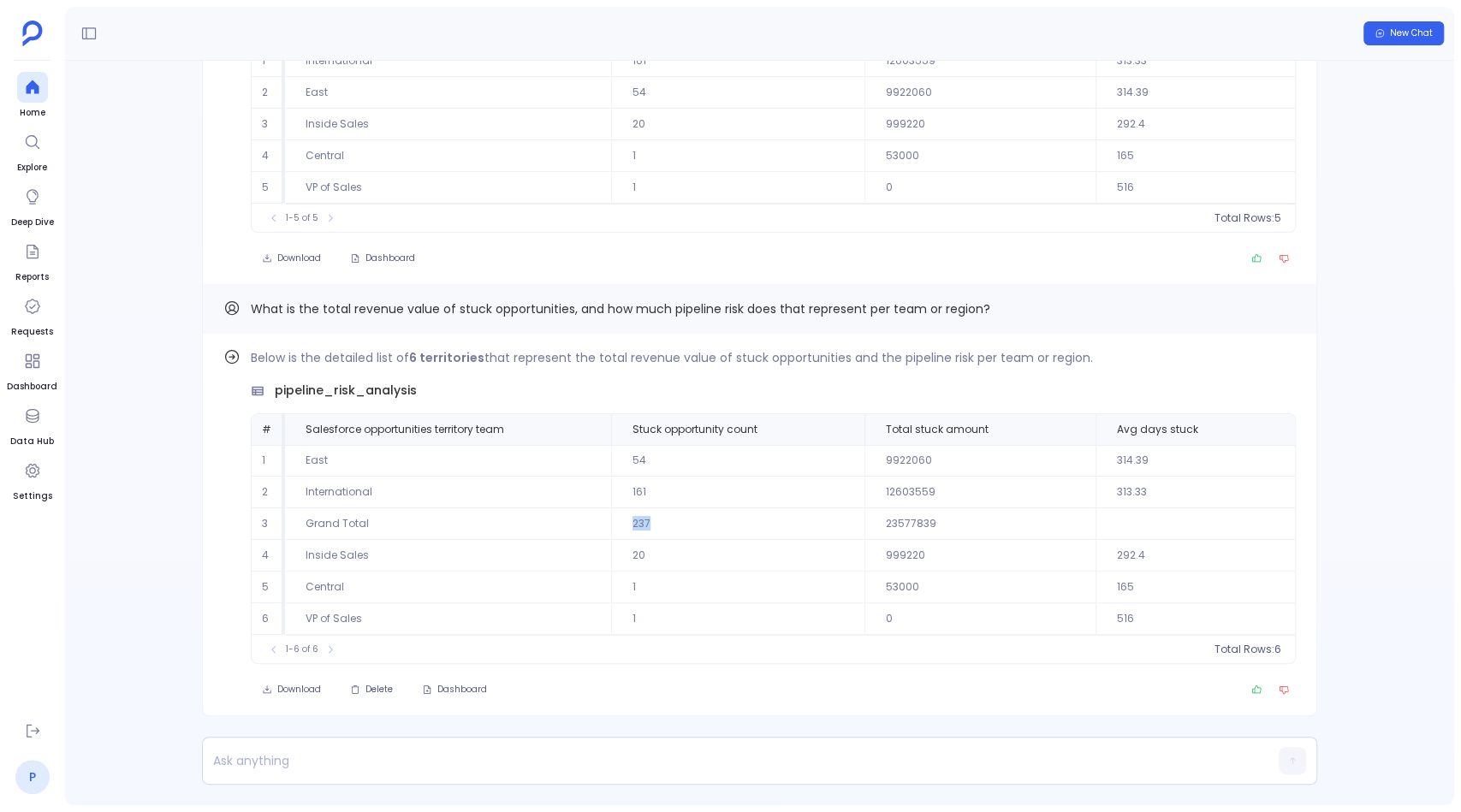 click on "P" at bounding box center (33, 777) 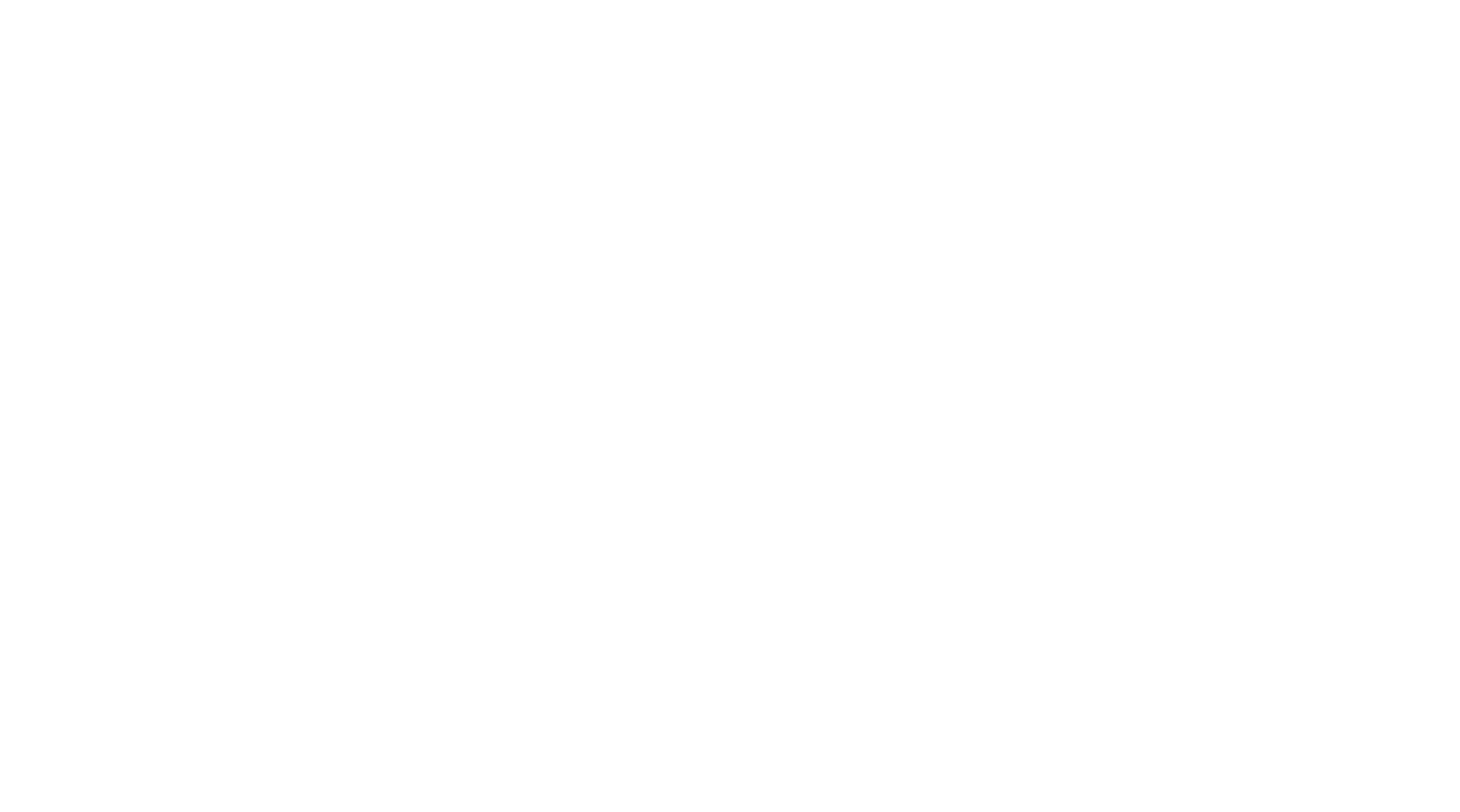 scroll, scrollTop: 0, scrollLeft: 0, axis: both 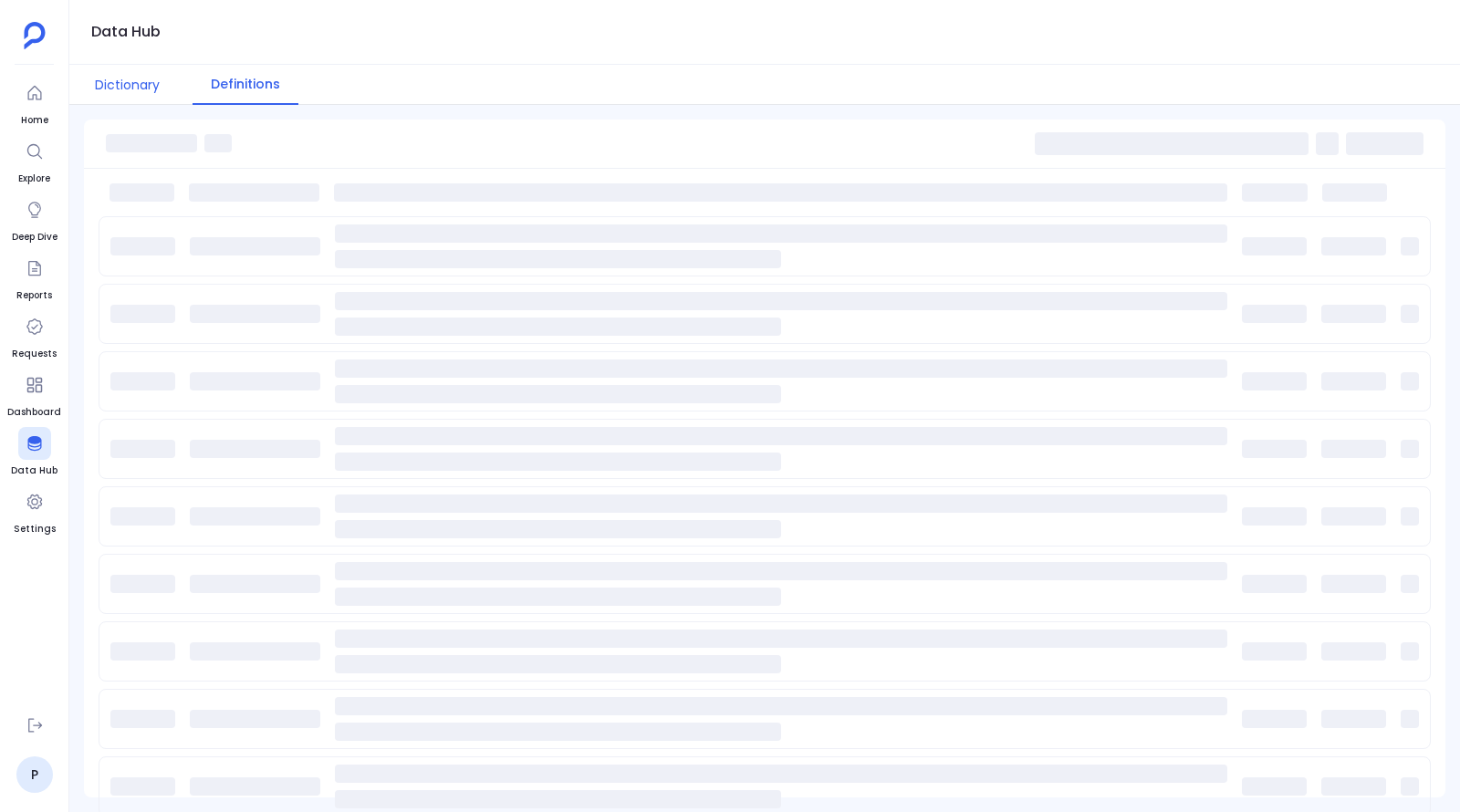 click on "Dictionary" at bounding box center (127, 85) 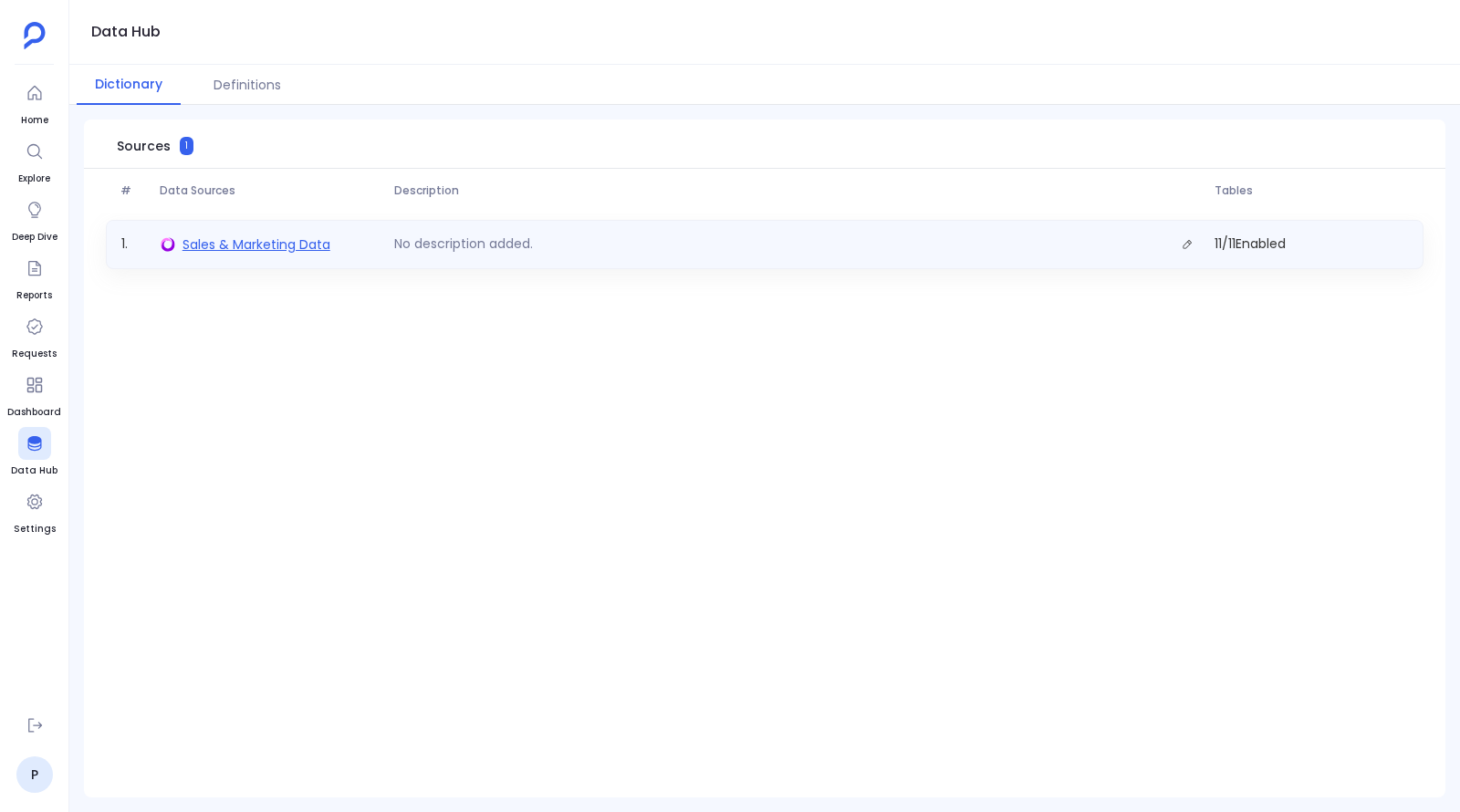 click on "Sales & Marketing Data" at bounding box center [256, 245] 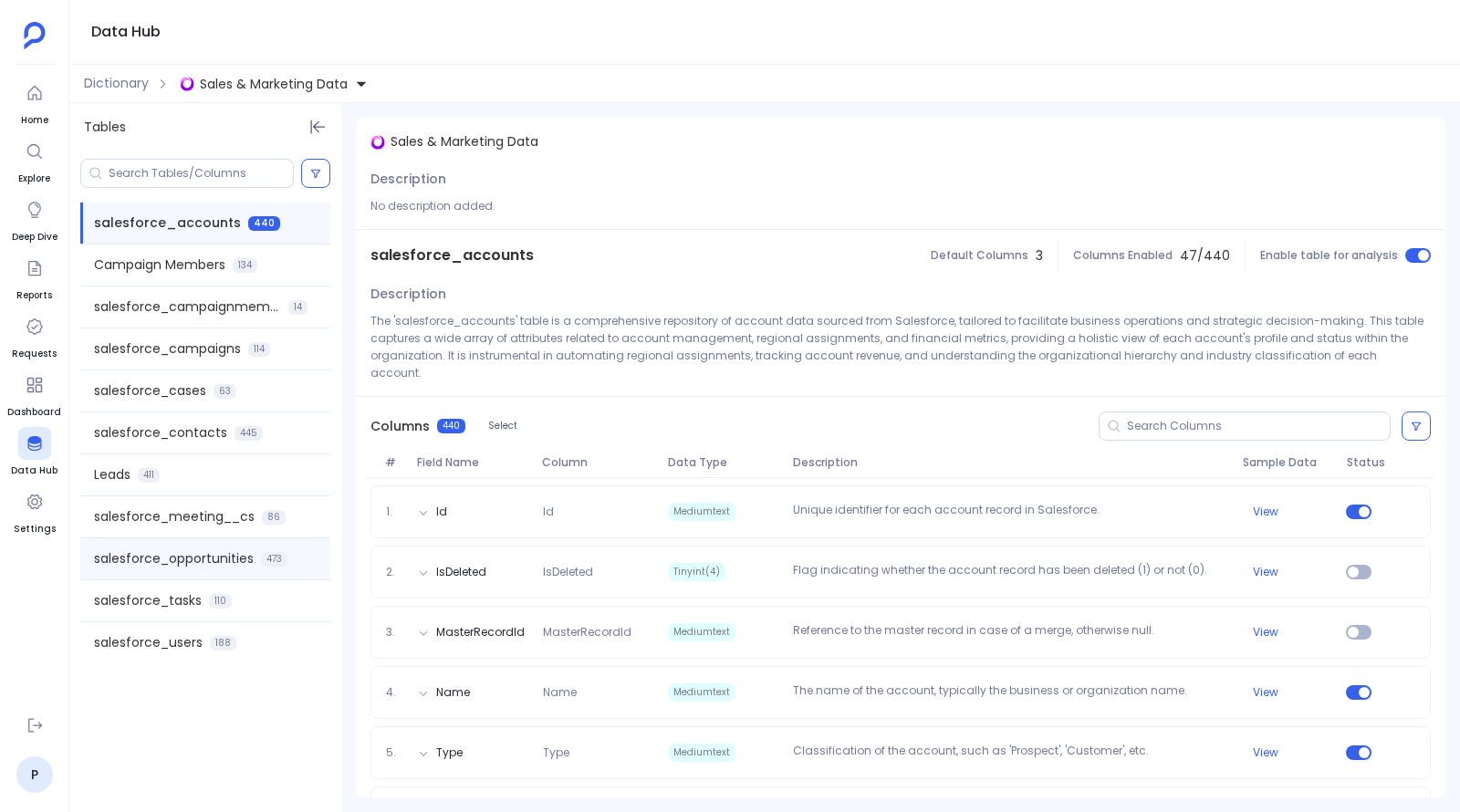 click on "salesforce_opportunities" at bounding box center [173, 558] 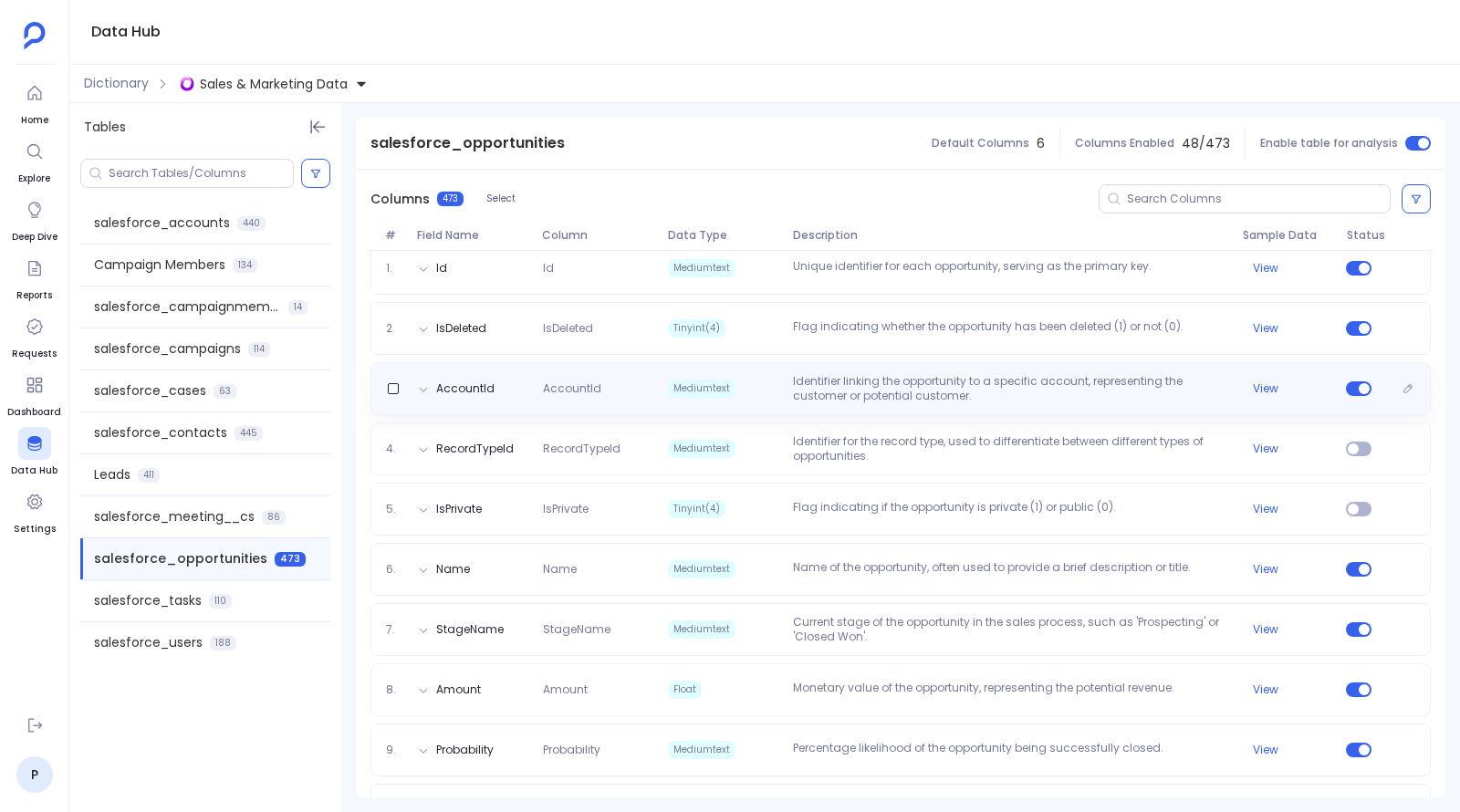 scroll, scrollTop: 304, scrollLeft: 0, axis: vertical 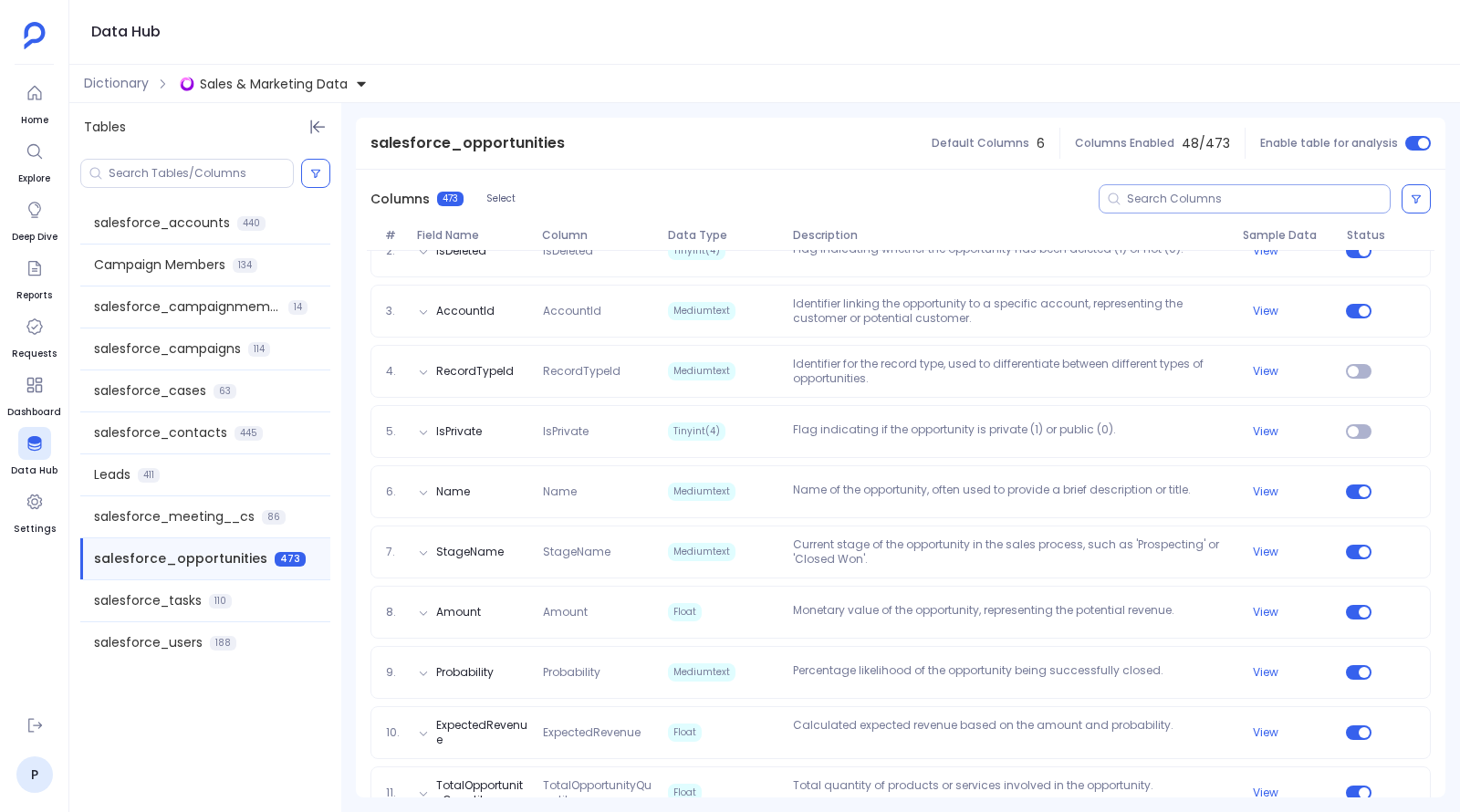 click at bounding box center [1258, 199] 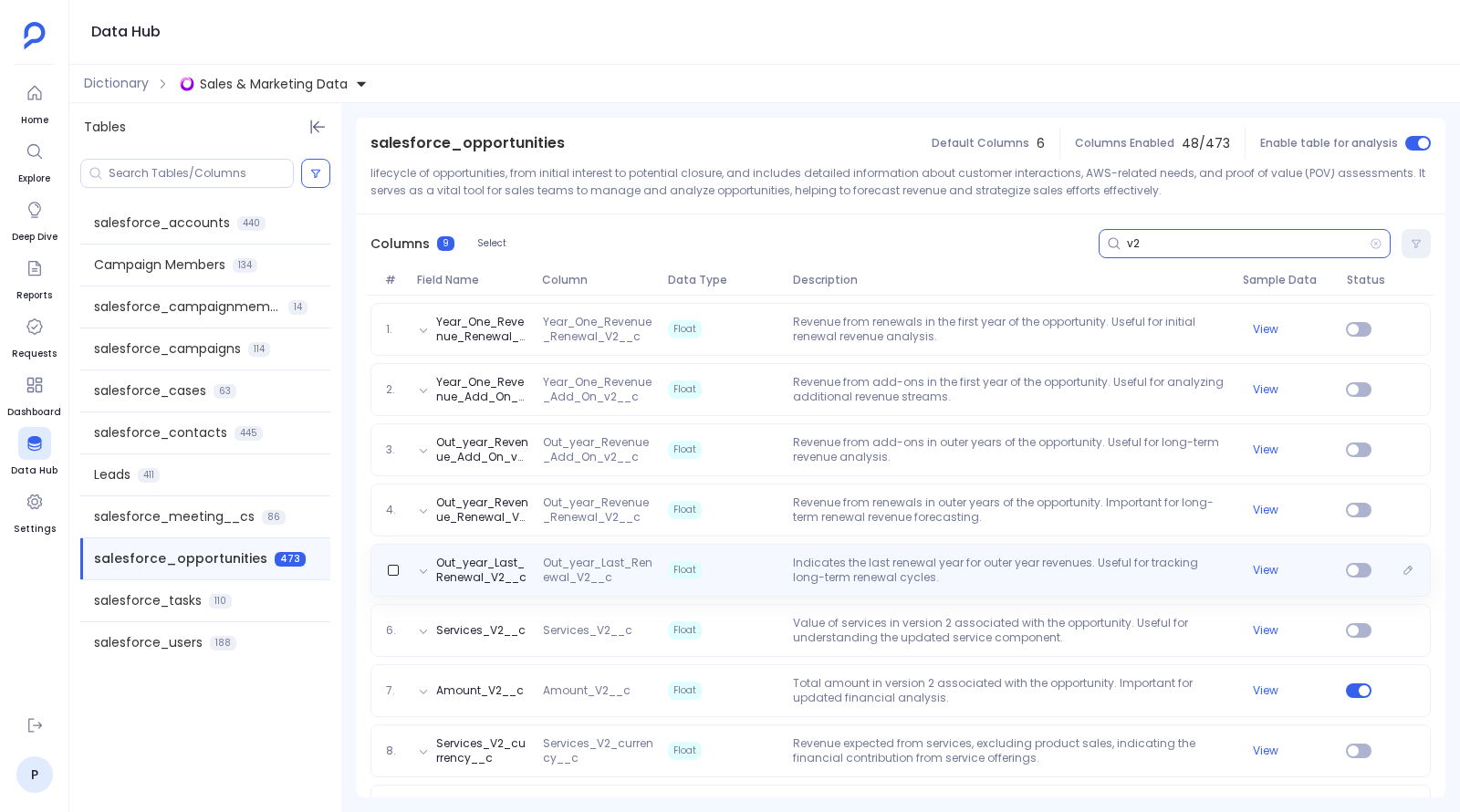 scroll, scrollTop: 219, scrollLeft: 0, axis: vertical 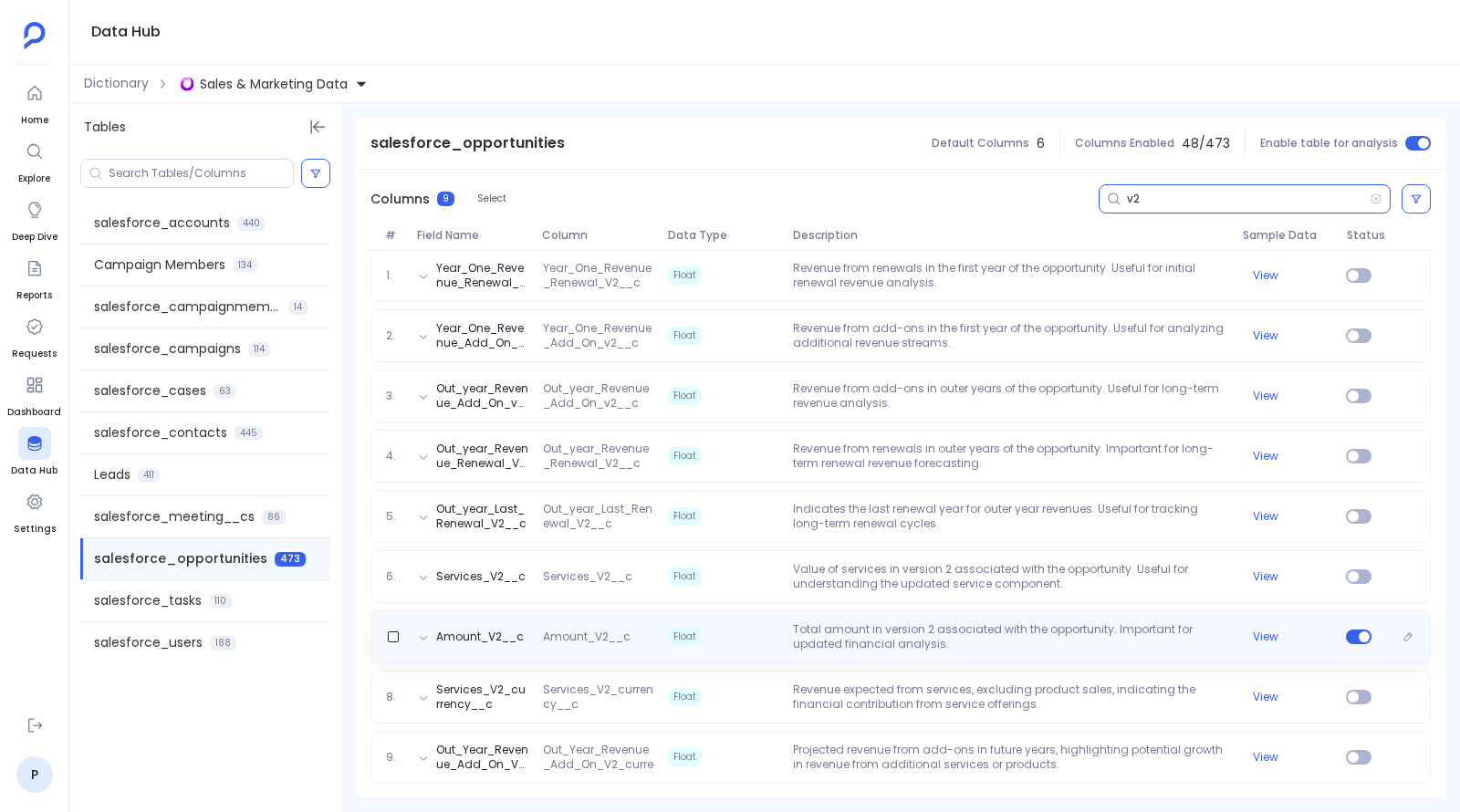 type on "v2" 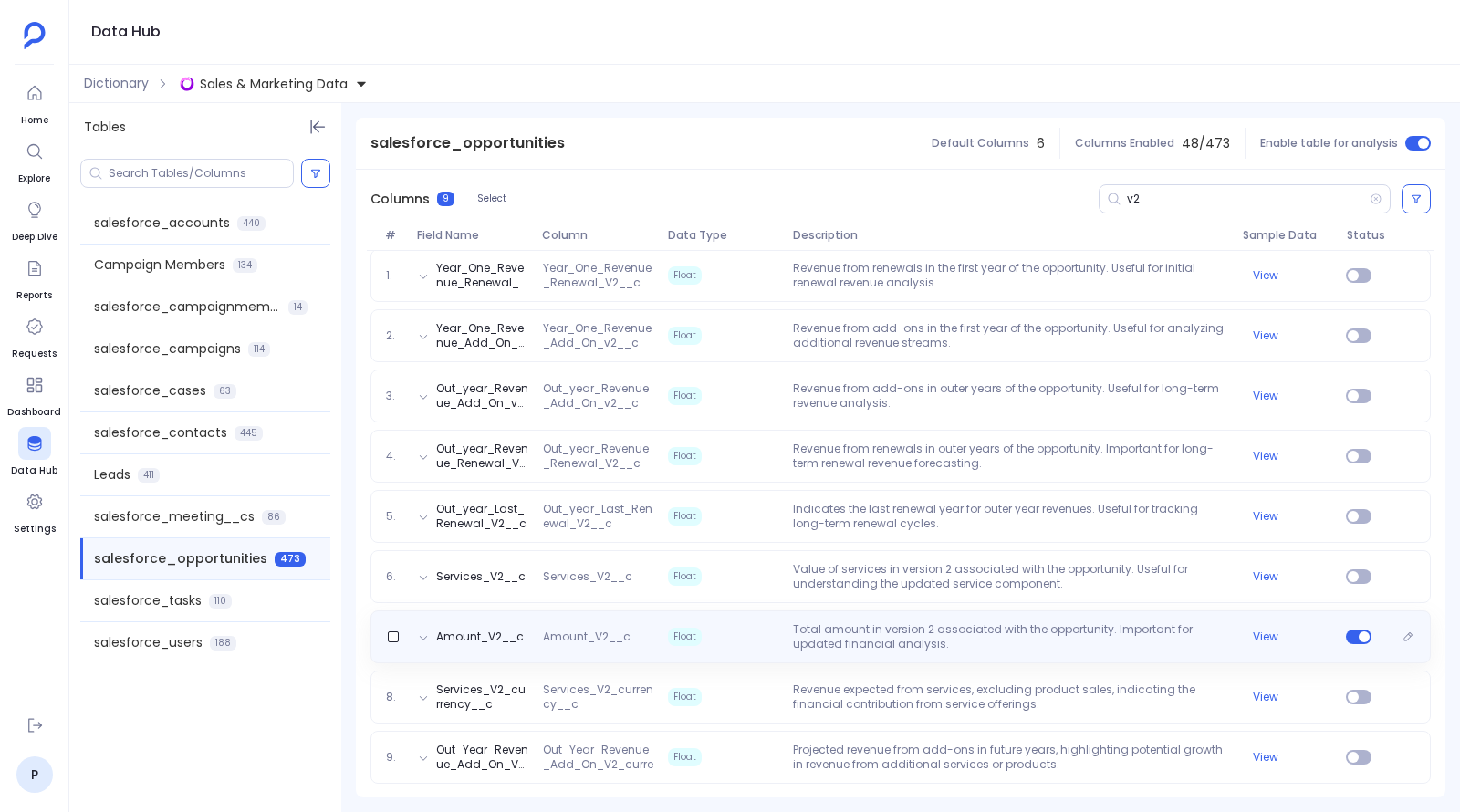 click on "Total amount in version 2 associated with the opportunity. Important for updated financial analysis." at bounding box center [1010, 637] 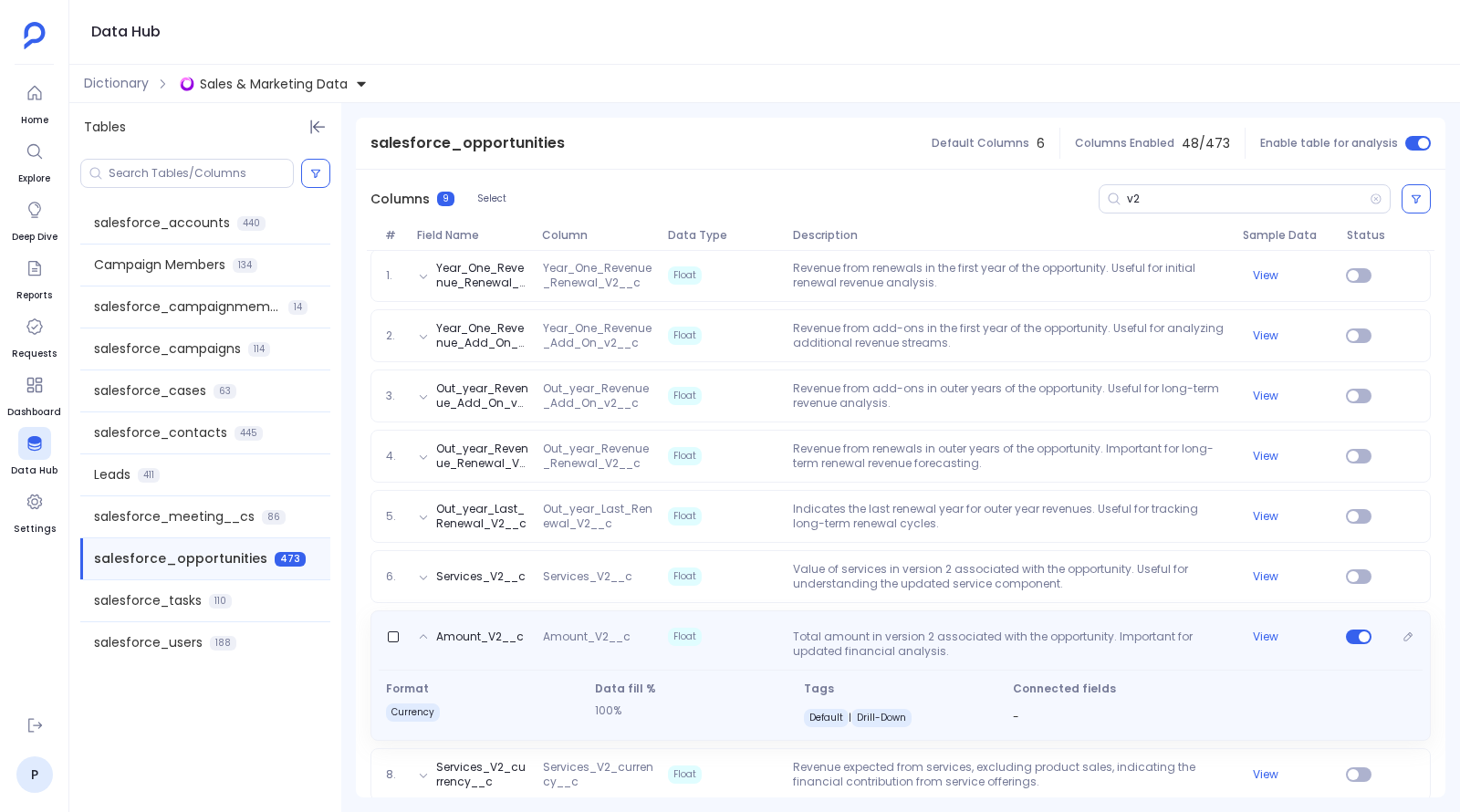 click on "Total amount in version 2 associated with the opportunity. Important for updated financial analysis." at bounding box center (1010, 644) 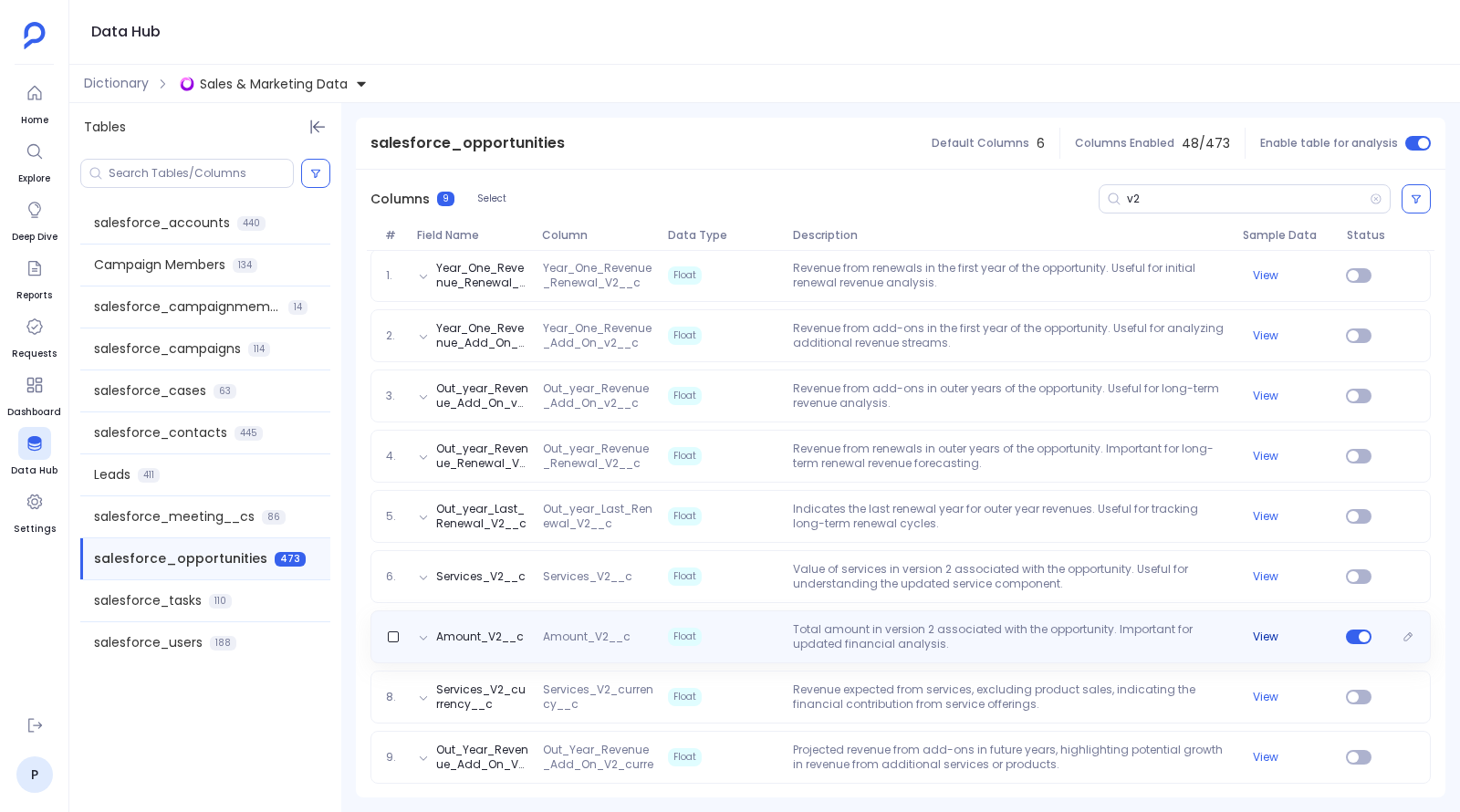 click on "View" at bounding box center (1266, 637) 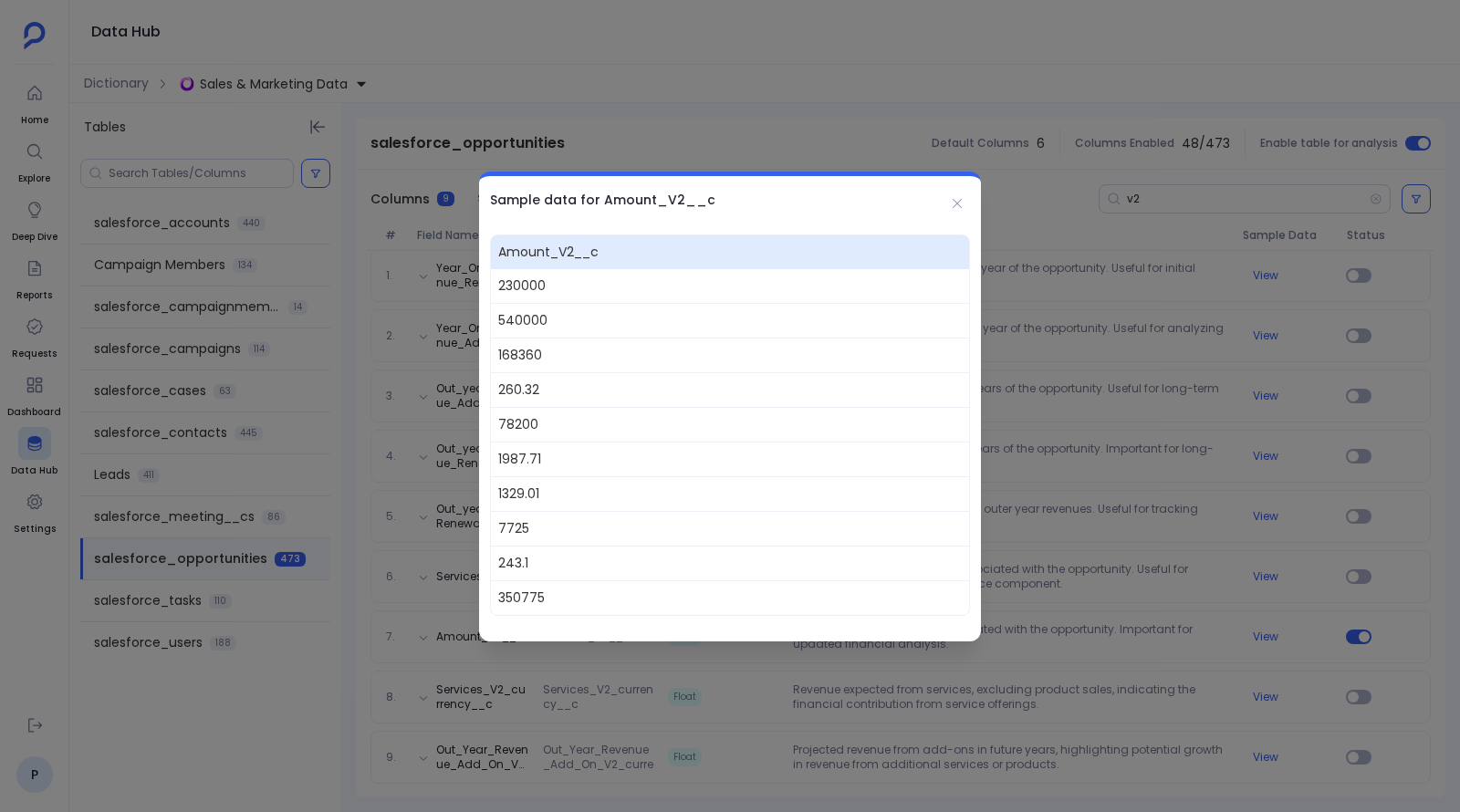 click at bounding box center [730, 406] 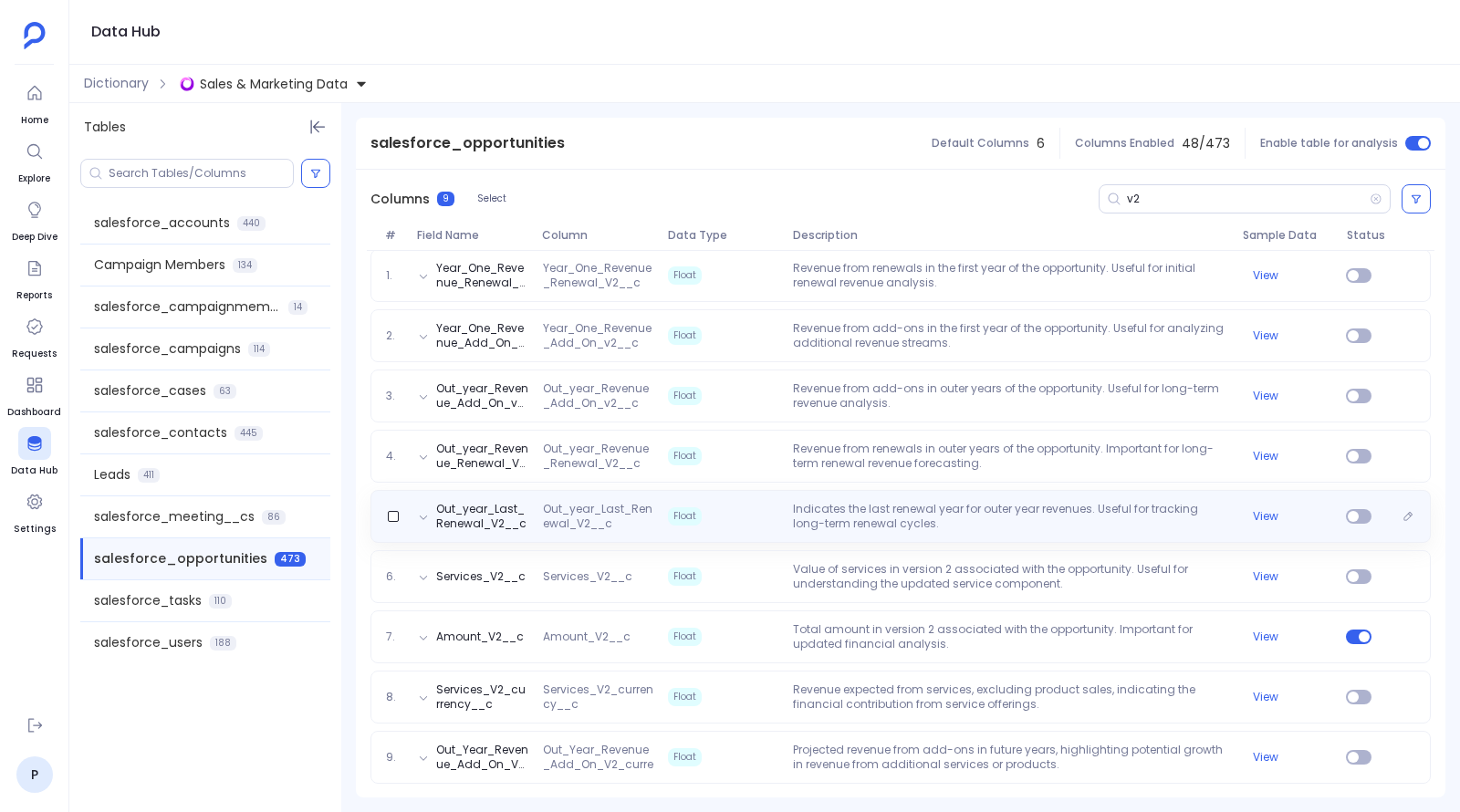 scroll, scrollTop: 0, scrollLeft: 0, axis: both 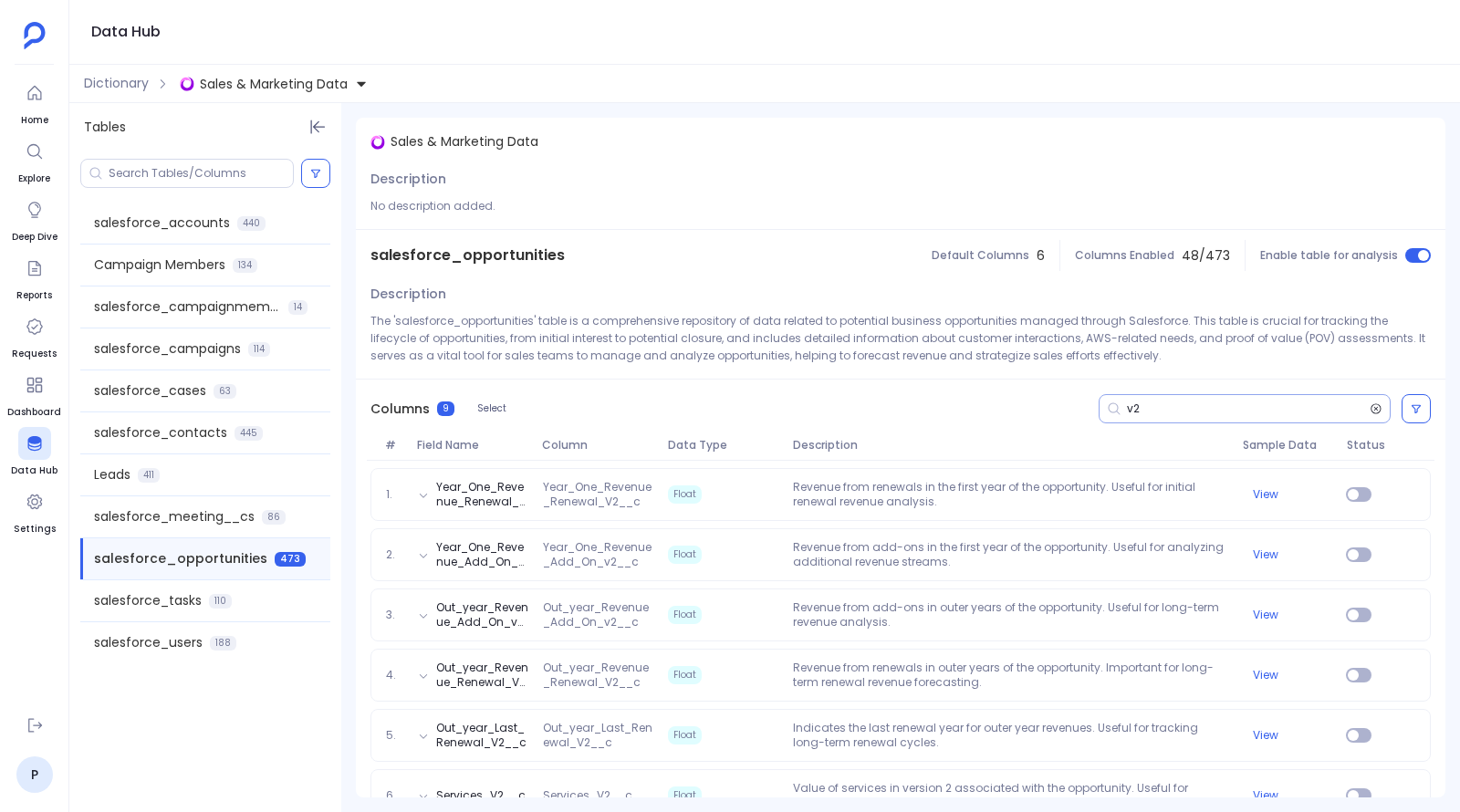 click 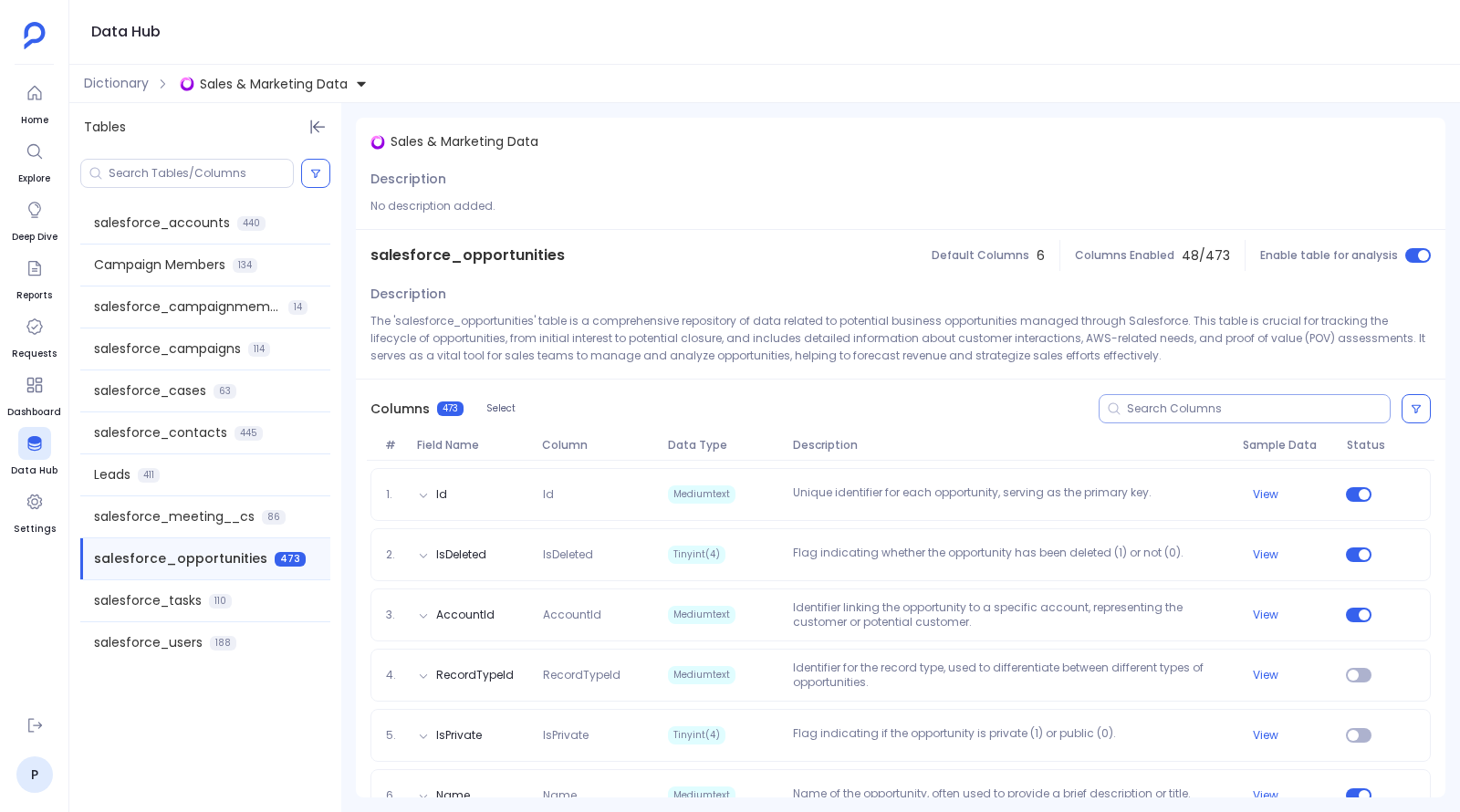 click at bounding box center [1258, 409] 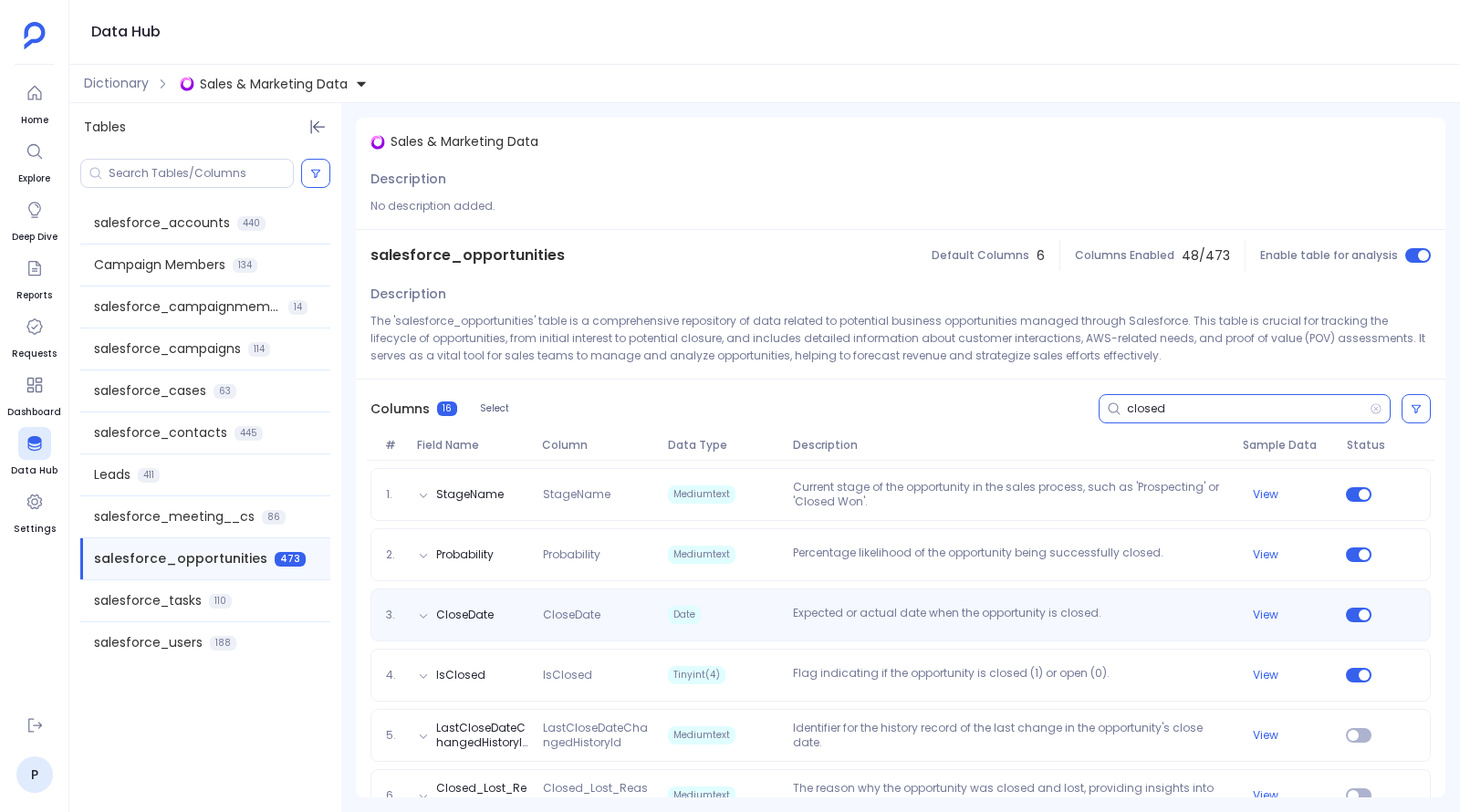 type on "closed" 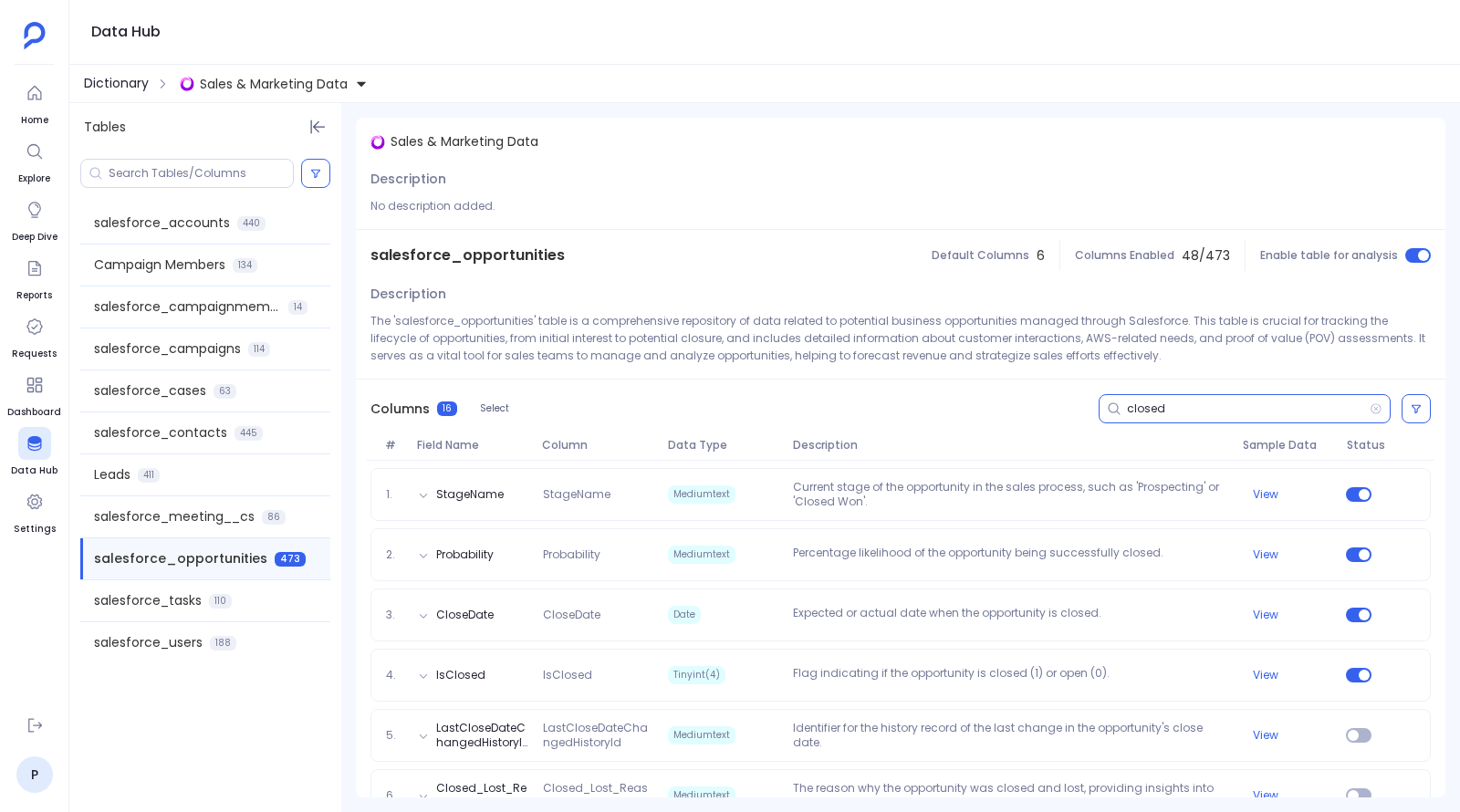 click on "Dictionary" at bounding box center (116, 83) 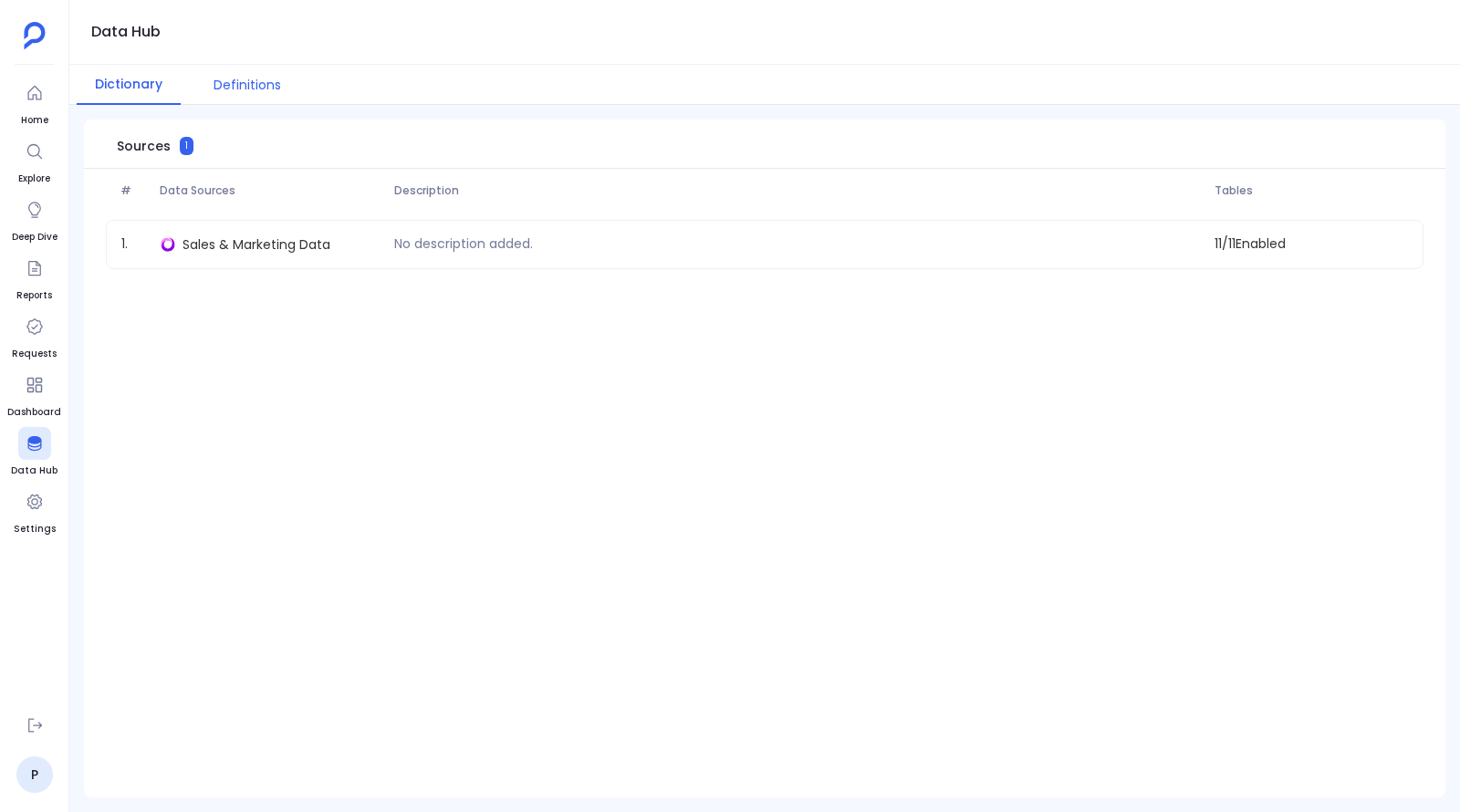 click on "Definitions" at bounding box center (247, 85) 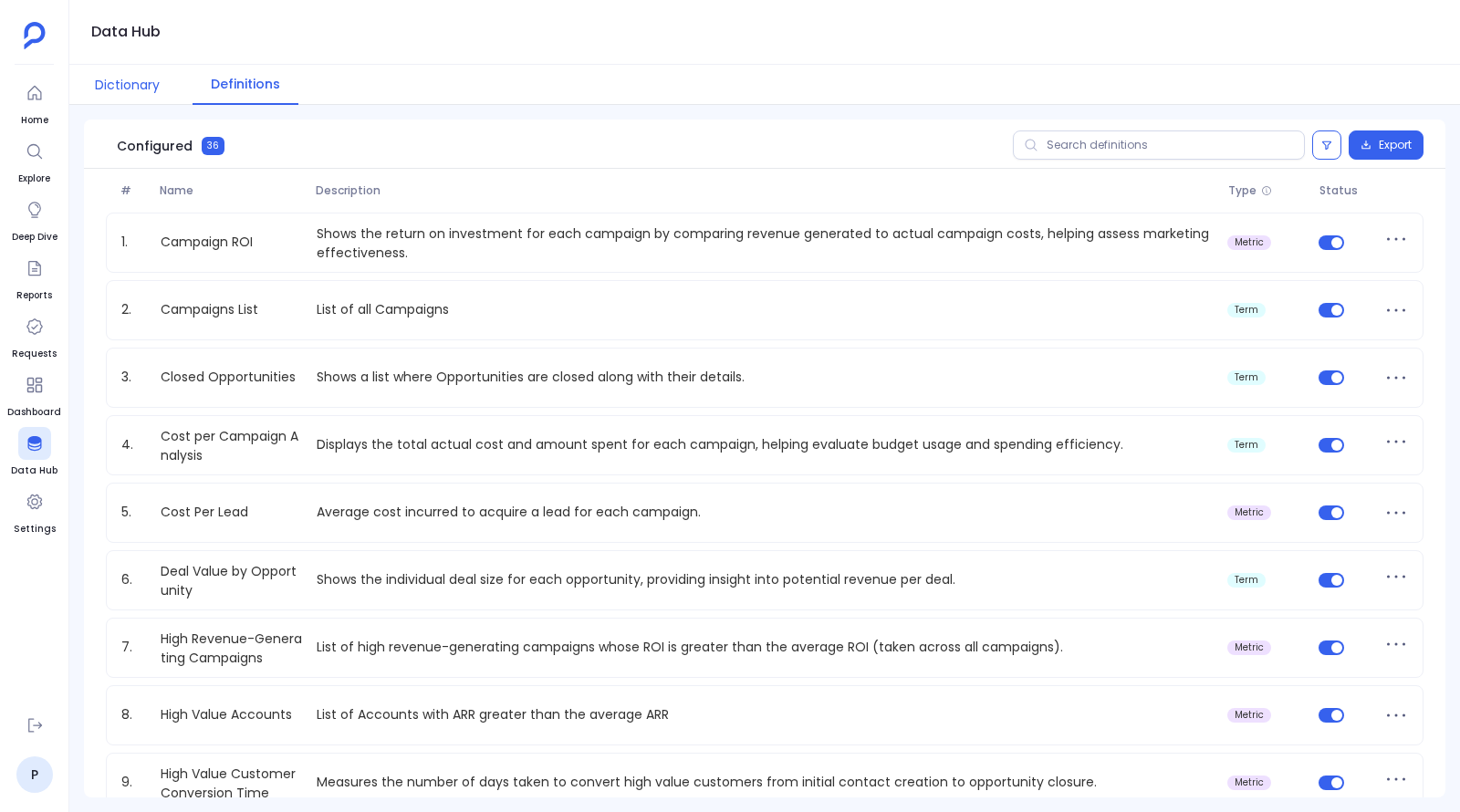 click on "Dictionary" at bounding box center [127, 85] 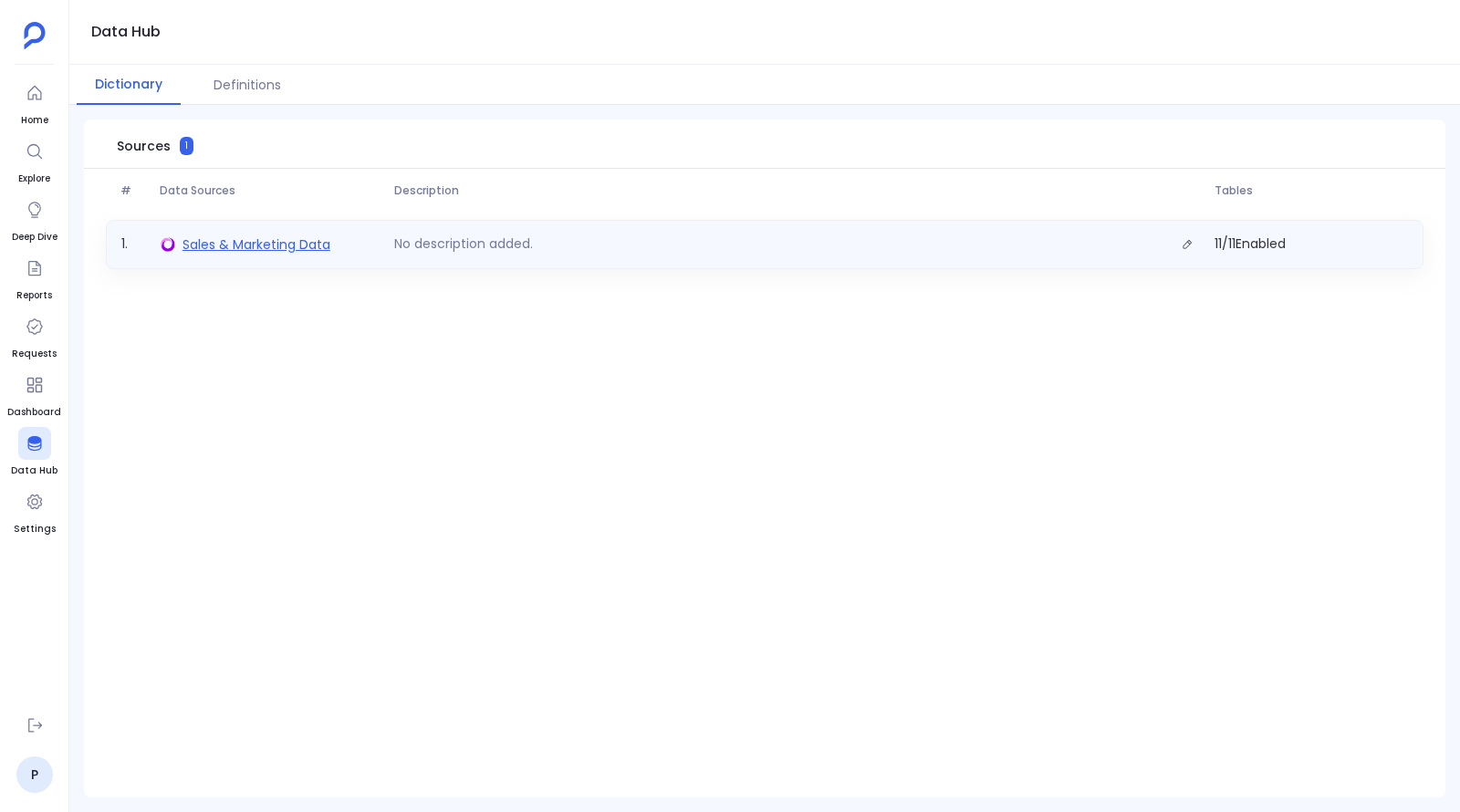 click on "Sales & Marketing Data" at bounding box center (256, 245) 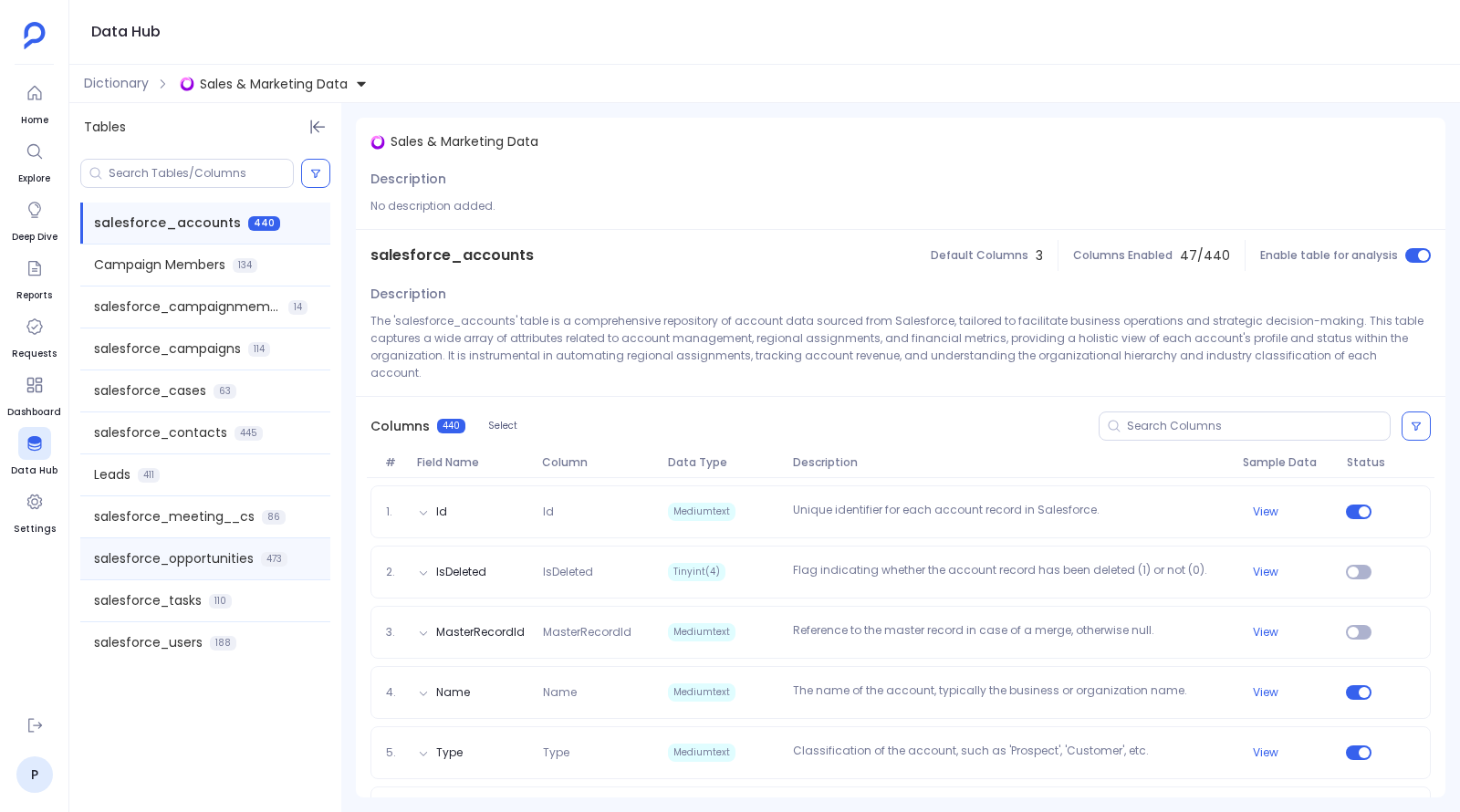 click on "salesforce_opportunities" at bounding box center (173, 558) 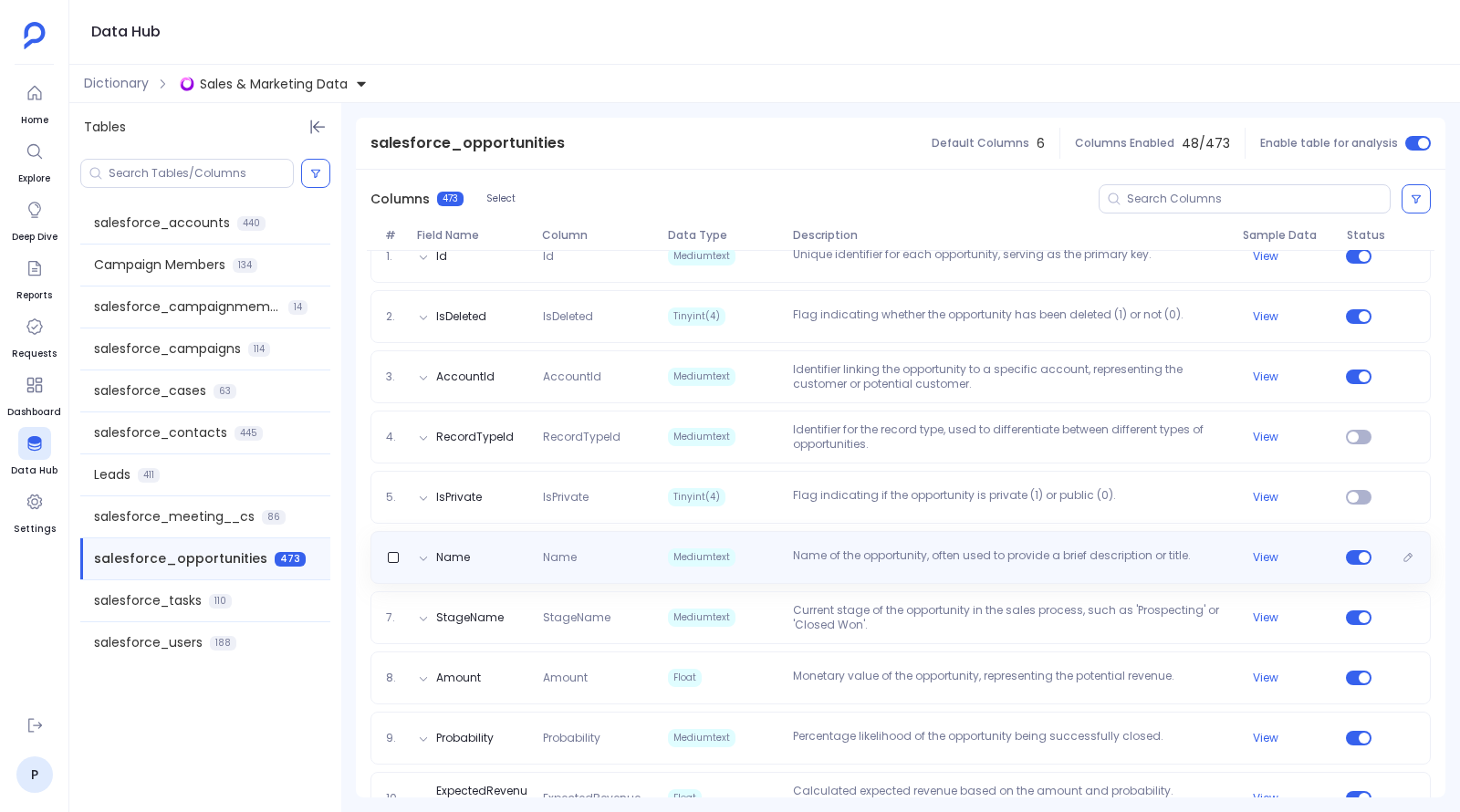 scroll, scrollTop: 299, scrollLeft: 0, axis: vertical 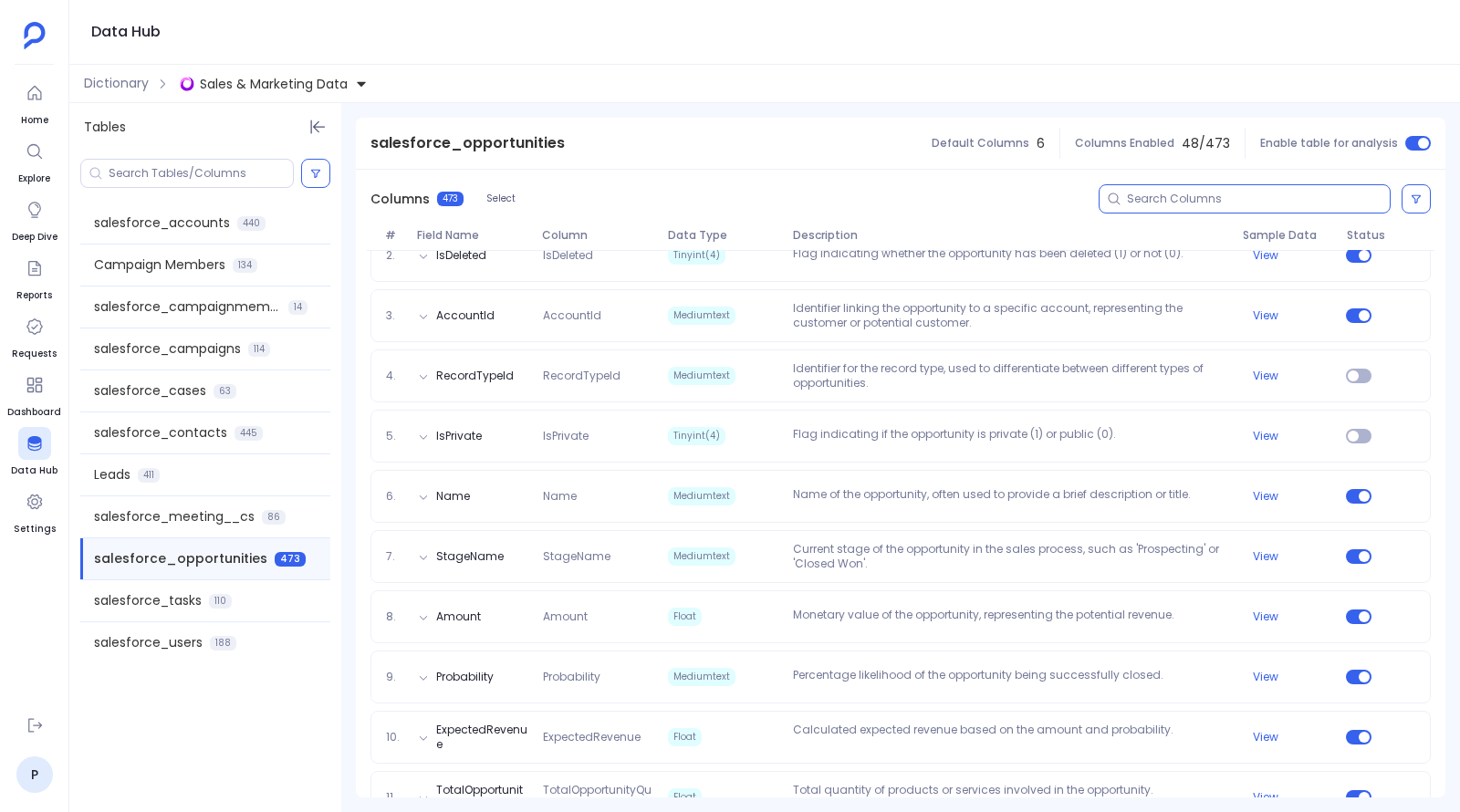 click at bounding box center [1258, 199] 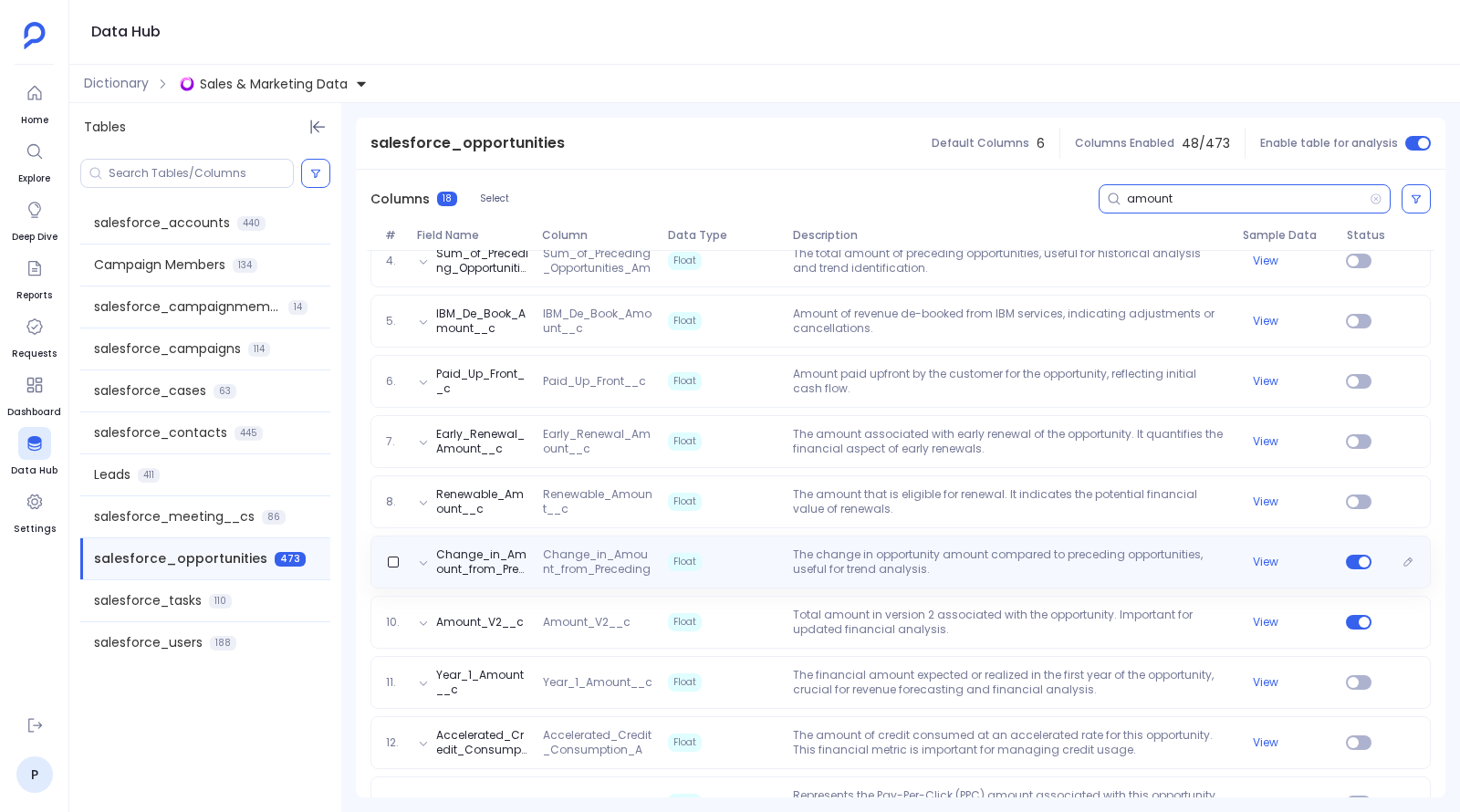 scroll, scrollTop: 427, scrollLeft: 0, axis: vertical 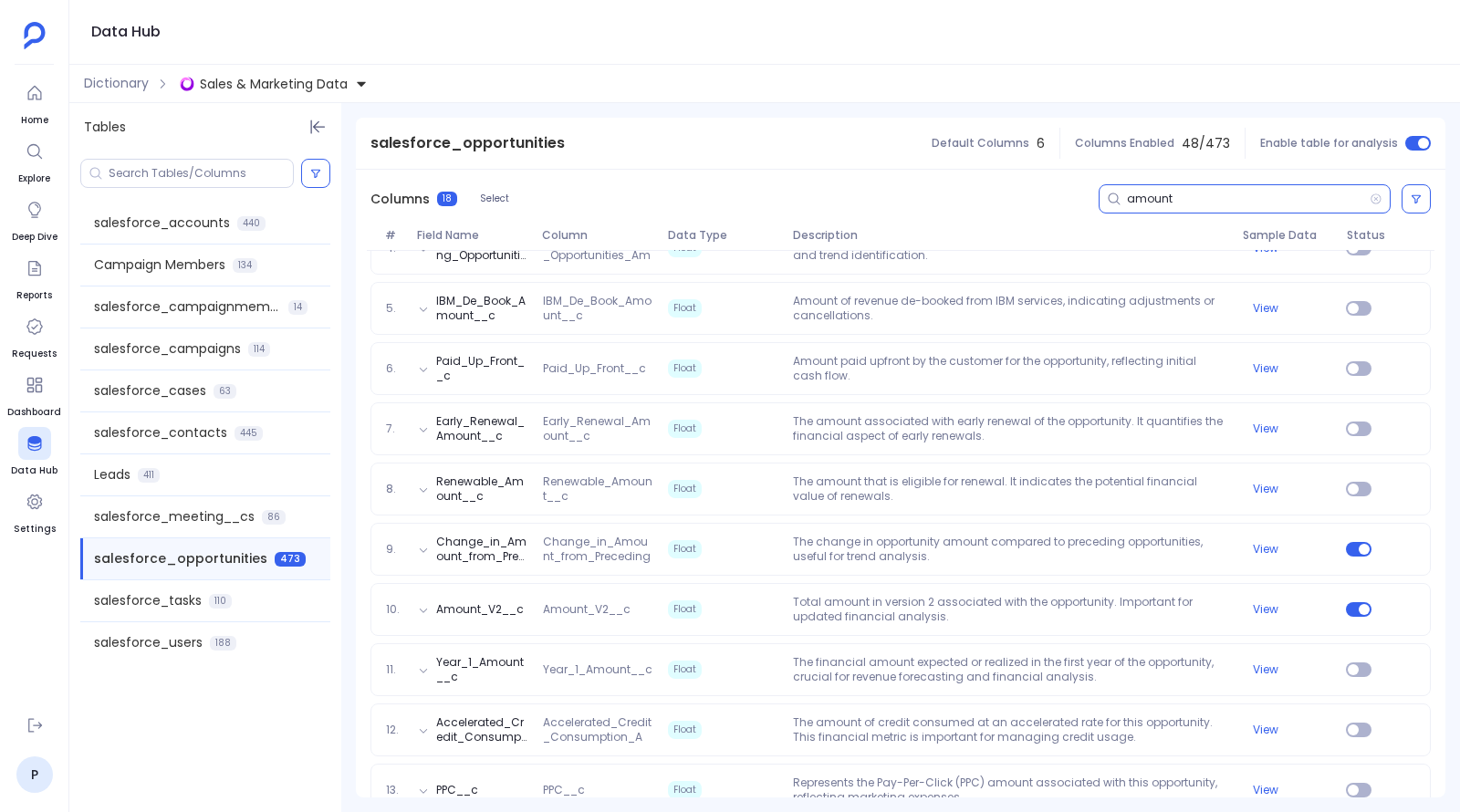 type on "amount" 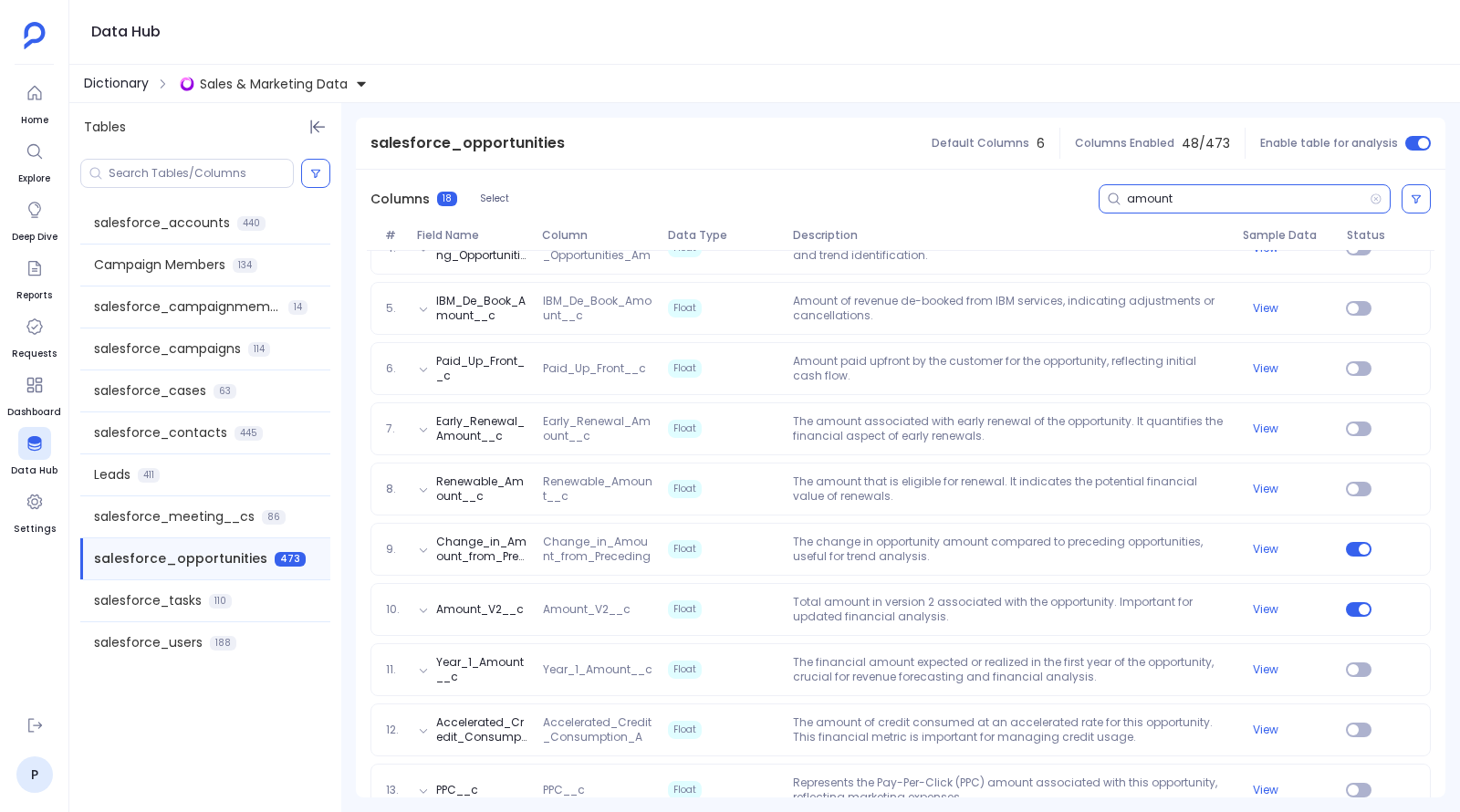 click on "Dictionary" at bounding box center [116, 83] 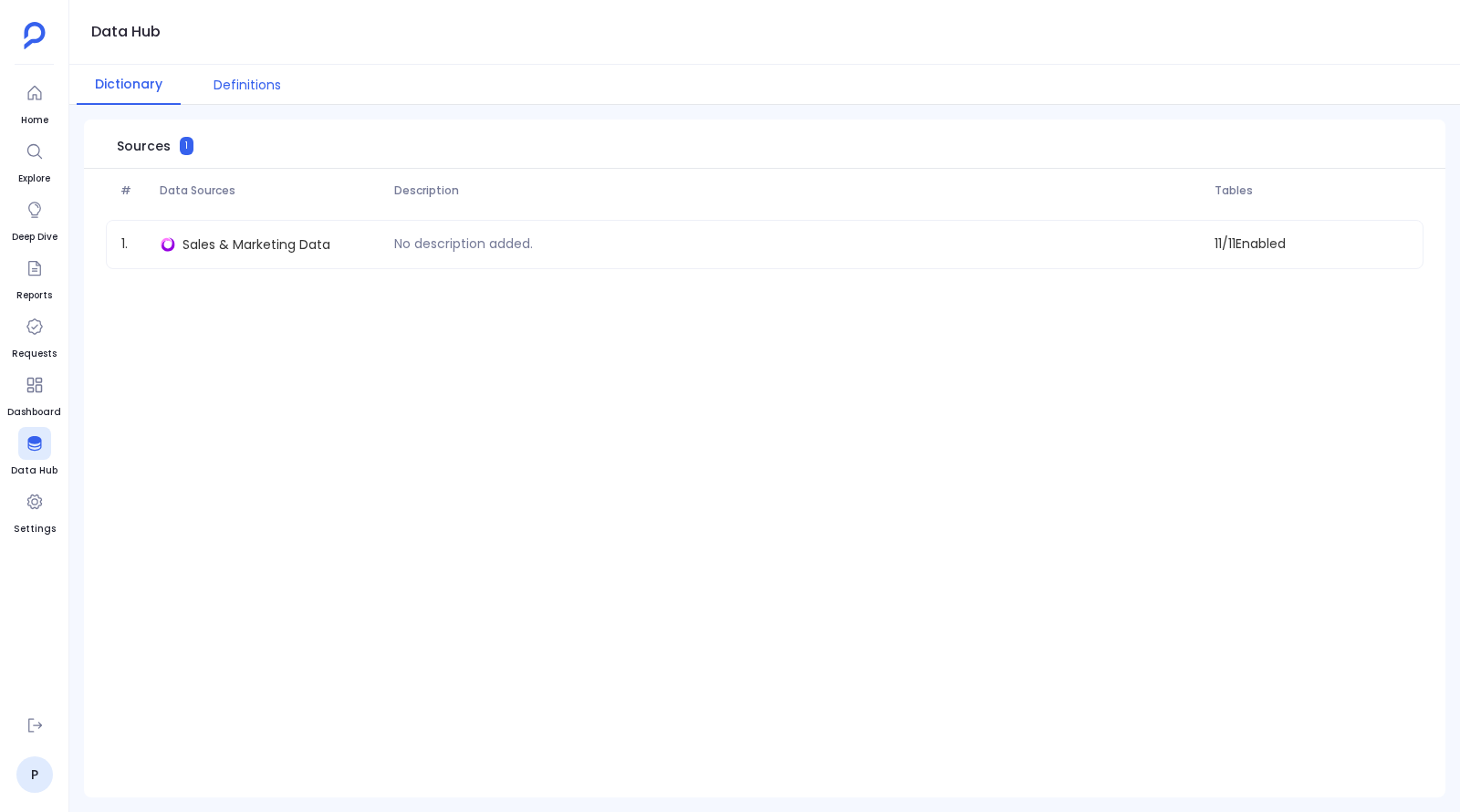 click on "Definitions" at bounding box center (247, 85) 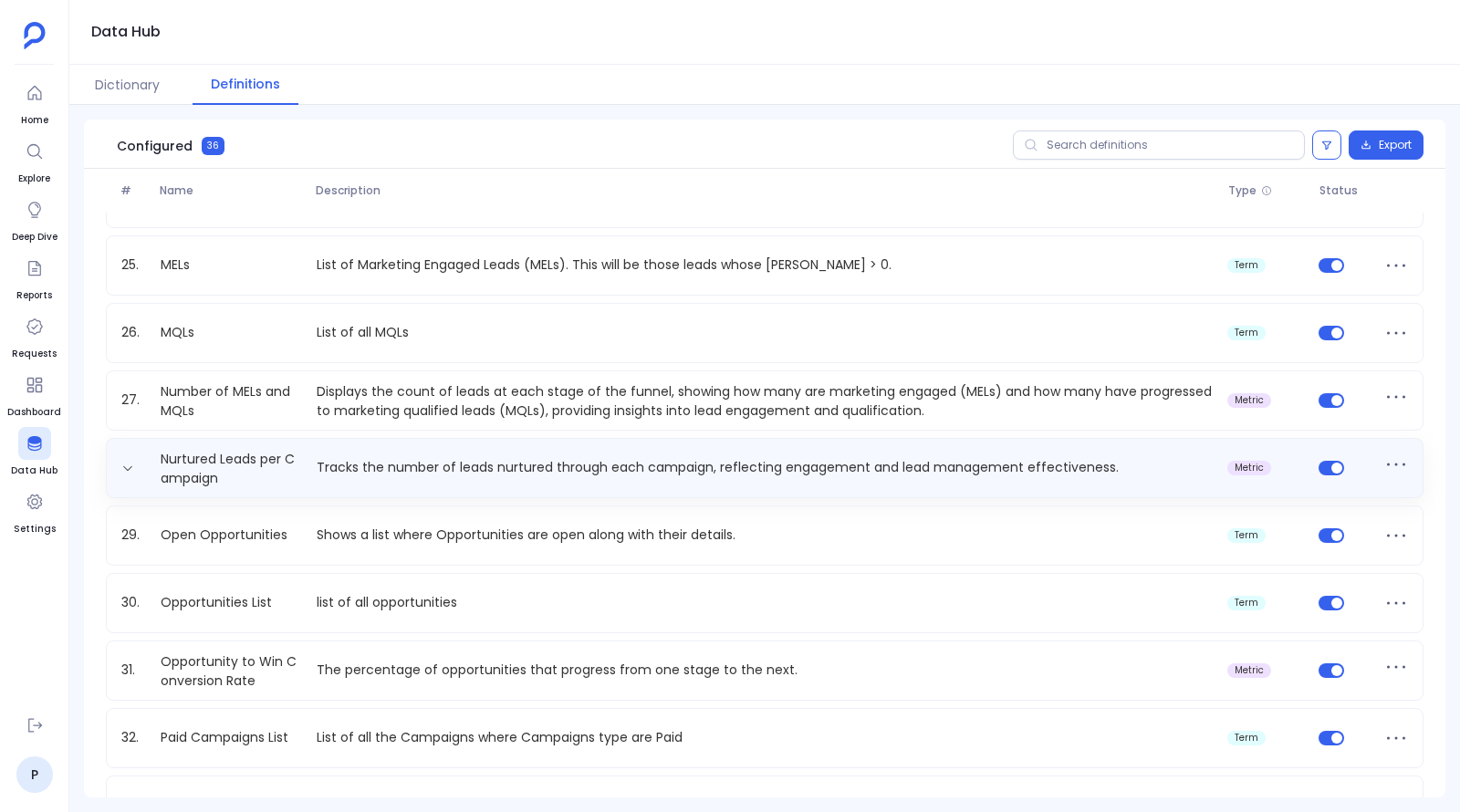 scroll, scrollTop: 1794, scrollLeft: 0, axis: vertical 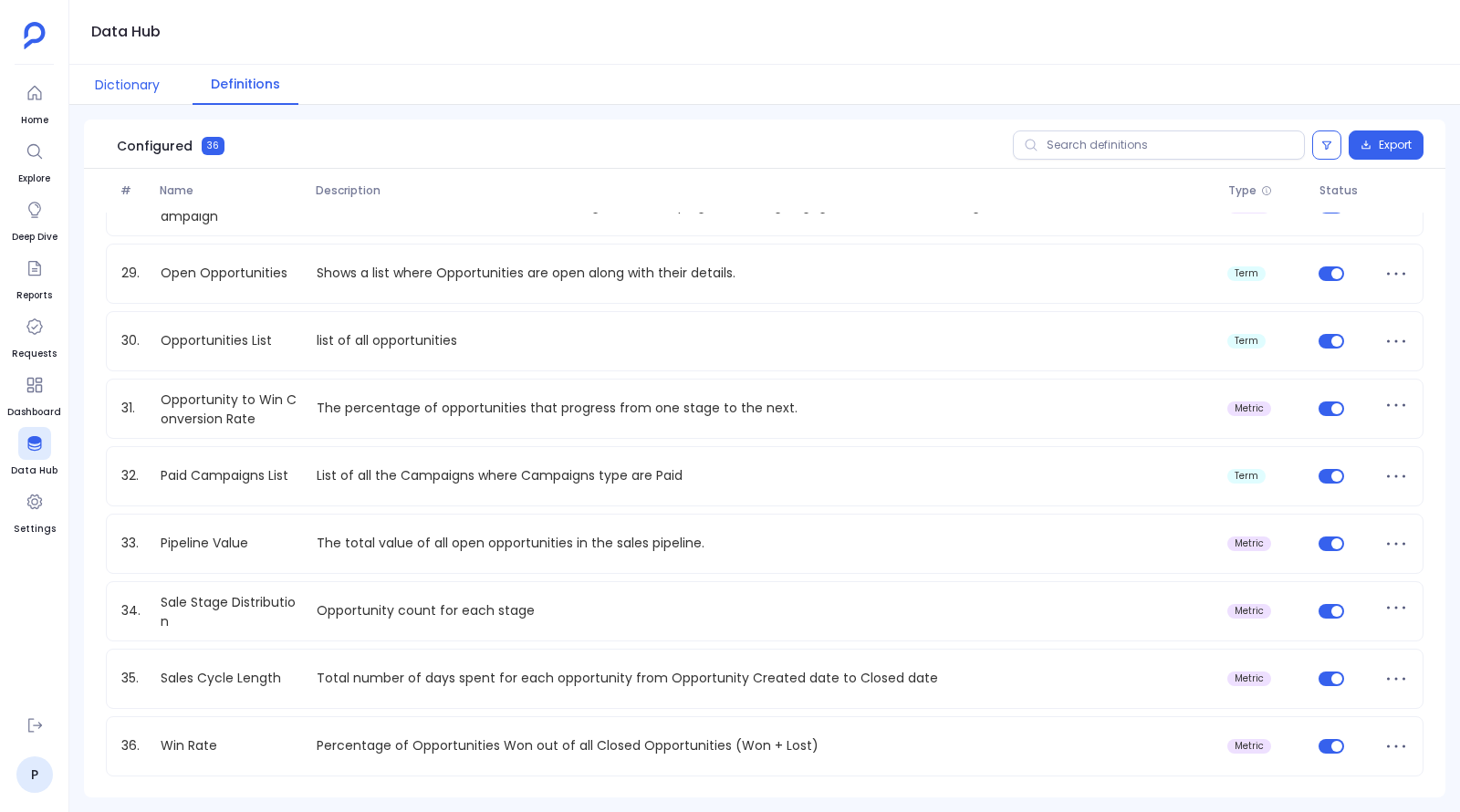 click on "Dictionary" at bounding box center [127, 85] 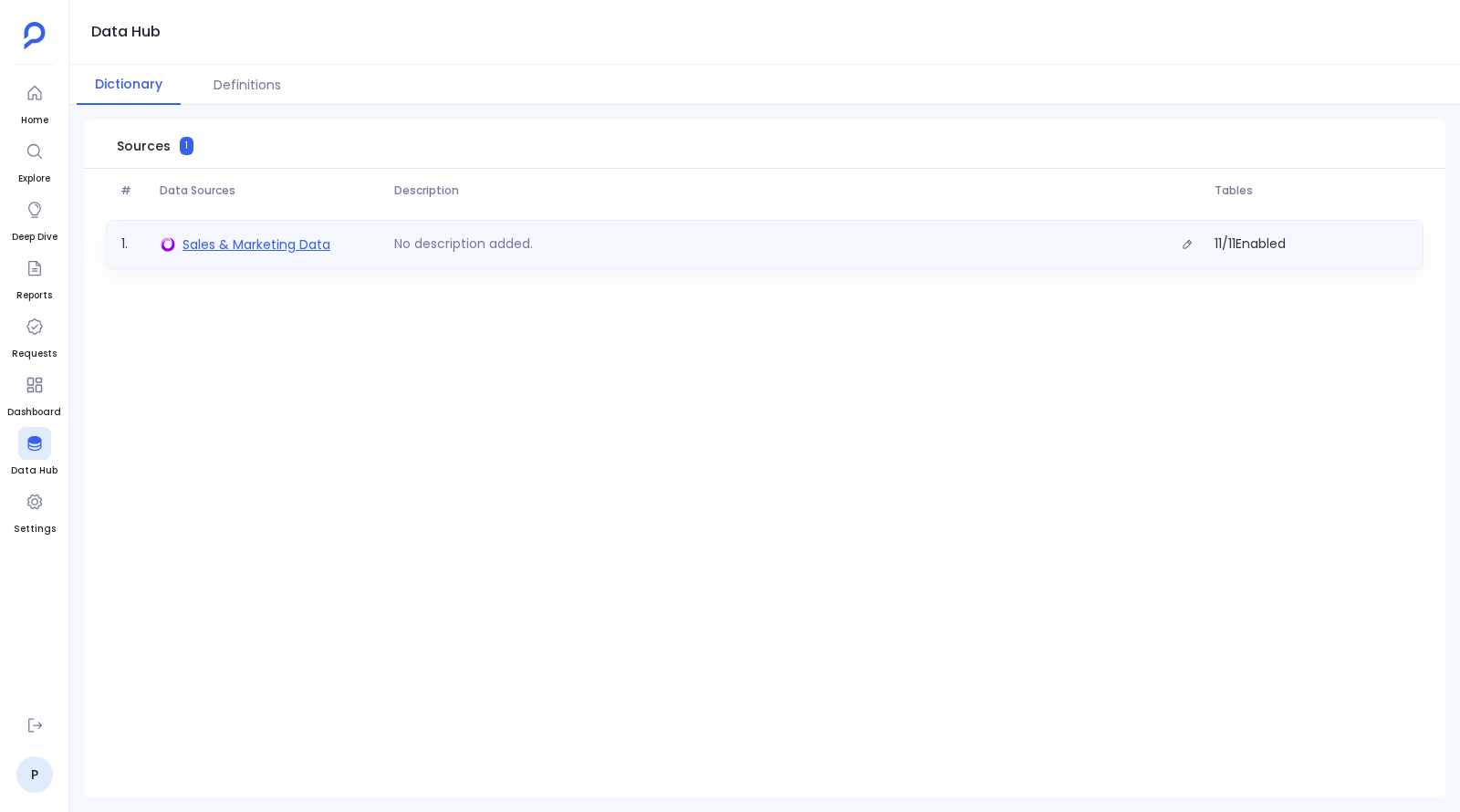 click on "Sales & Marketing Data" at bounding box center (256, 245) 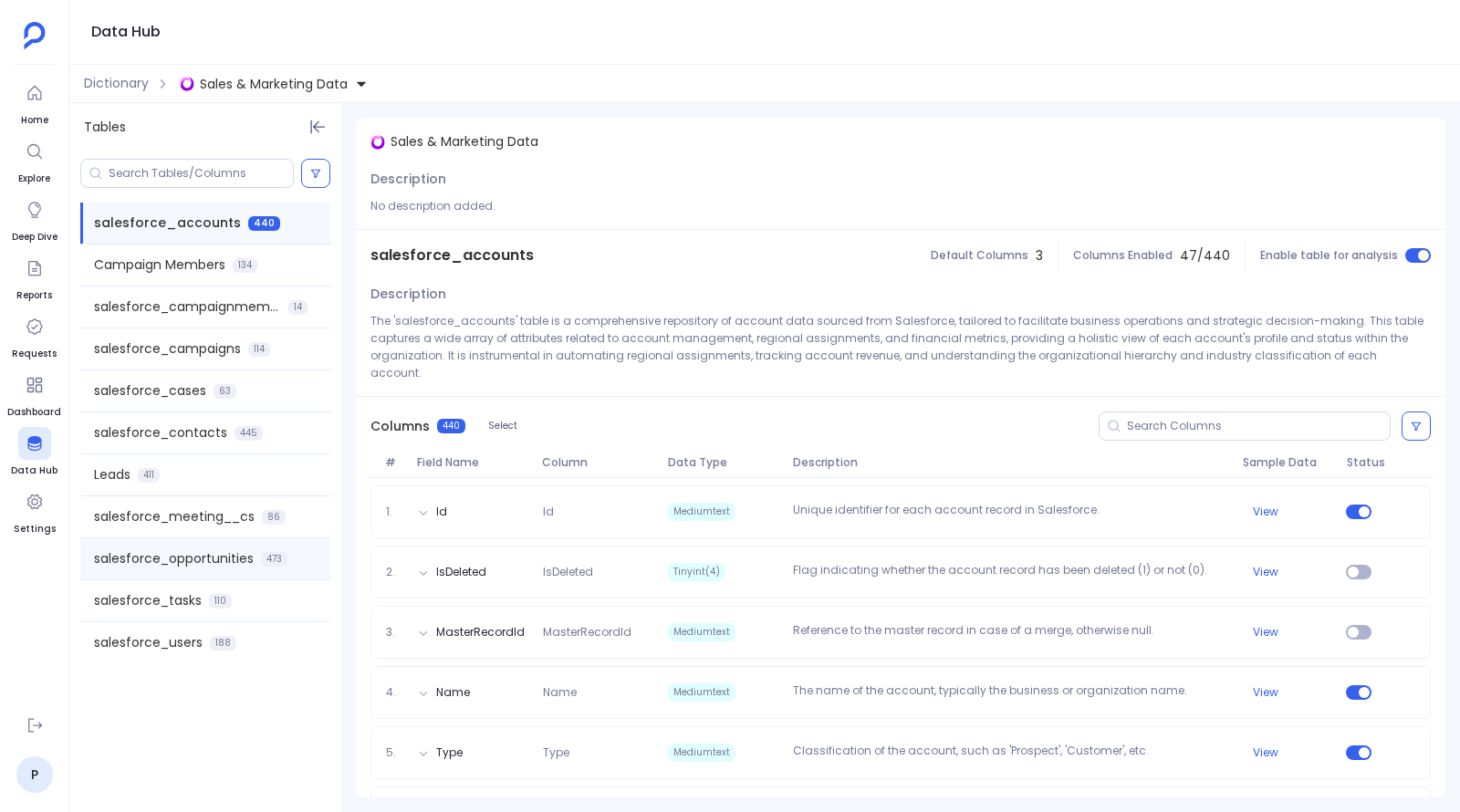 click on "salesforce_opportunities 473" at bounding box center (205, 558) 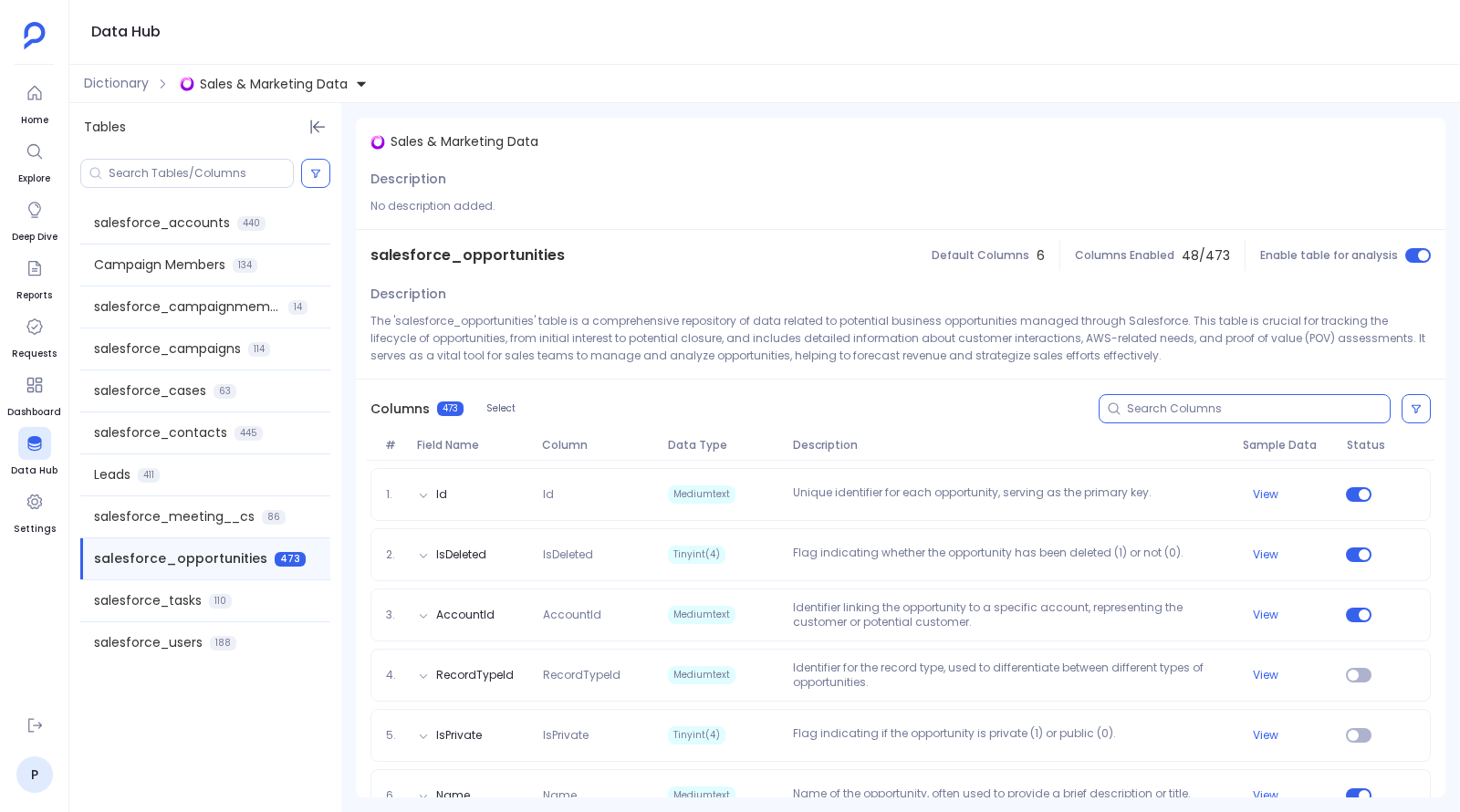 click at bounding box center (1258, 409) 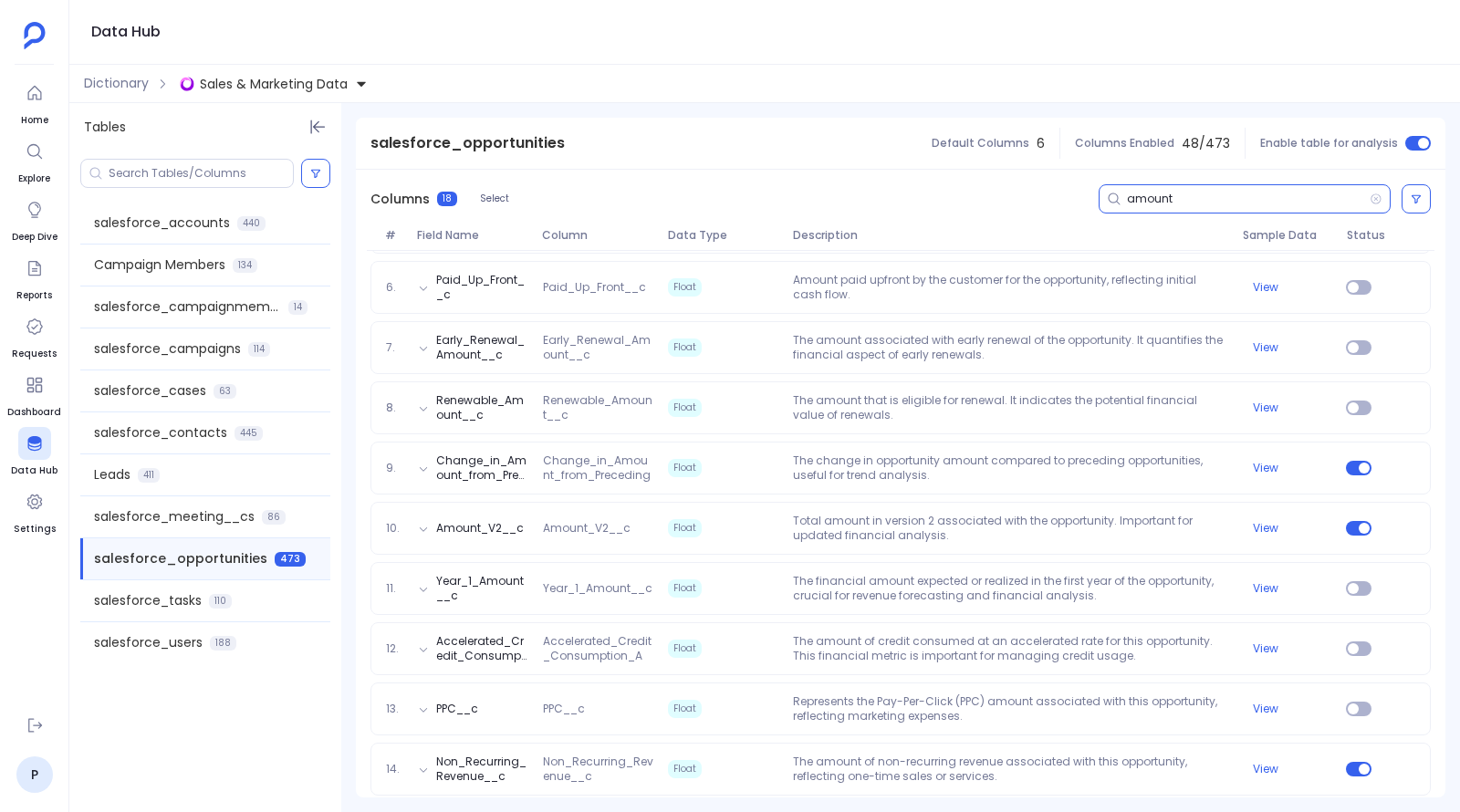 scroll, scrollTop: 527, scrollLeft: 0, axis: vertical 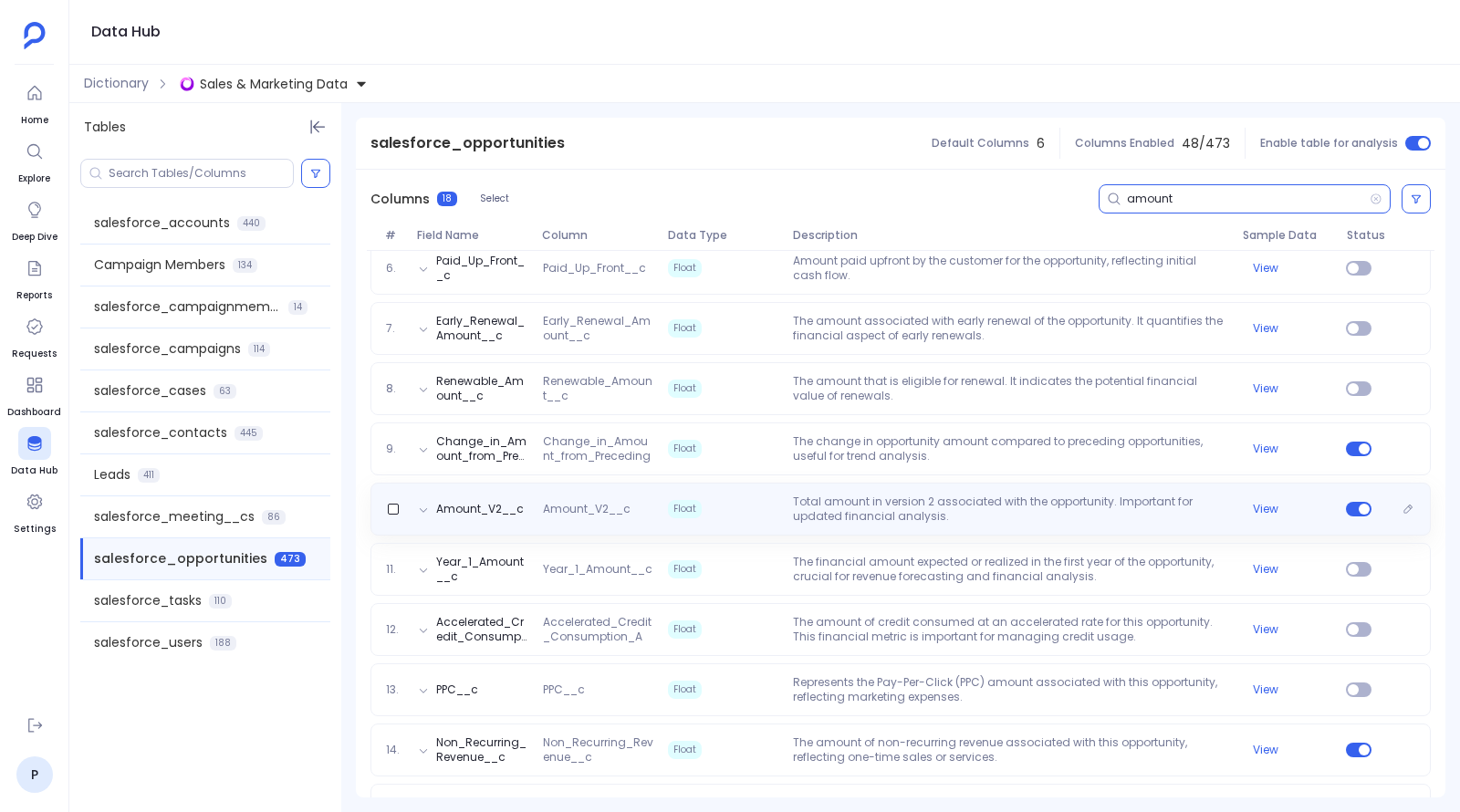 type on "amount" 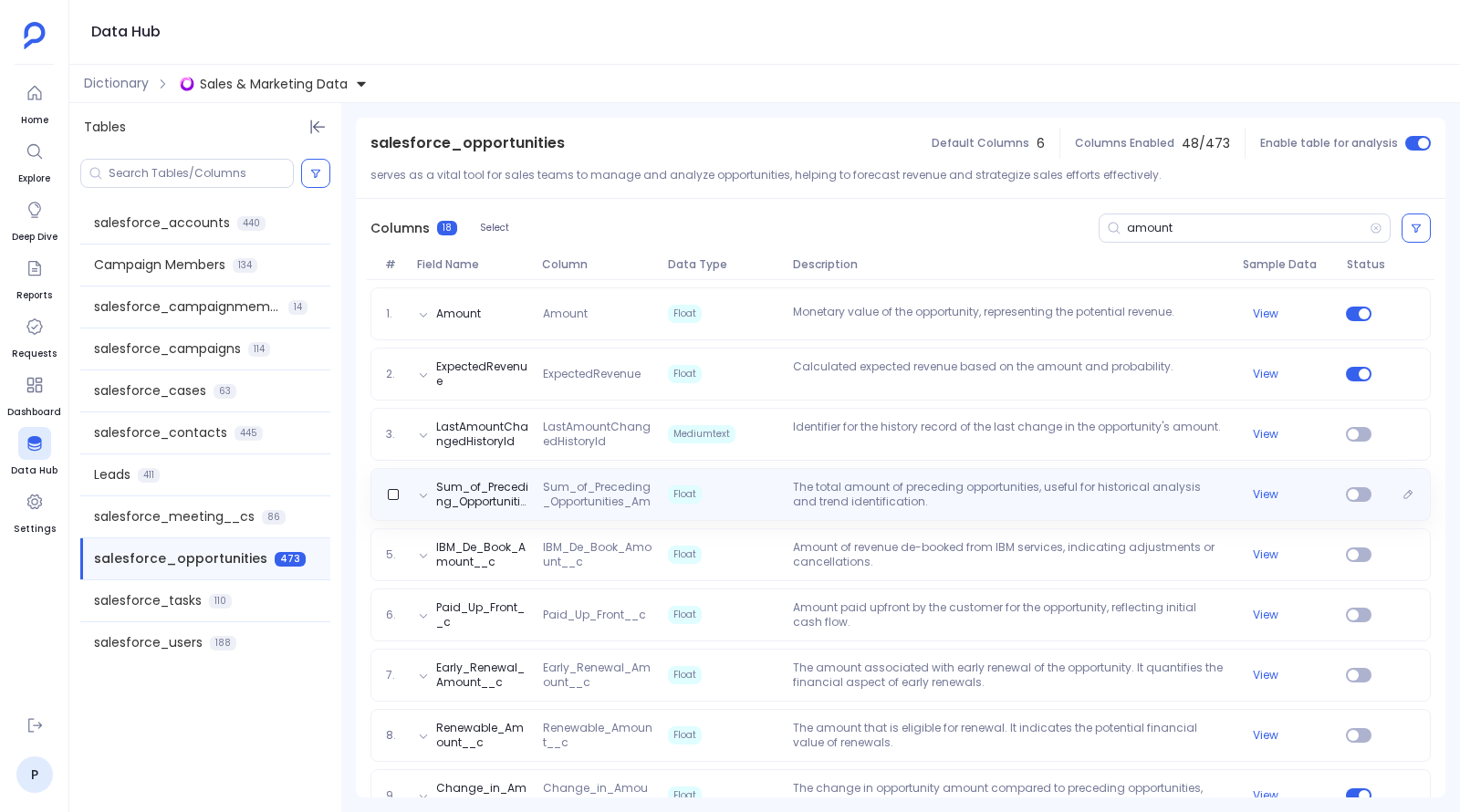 scroll, scrollTop: 180, scrollLeft: 0, axis: vertical 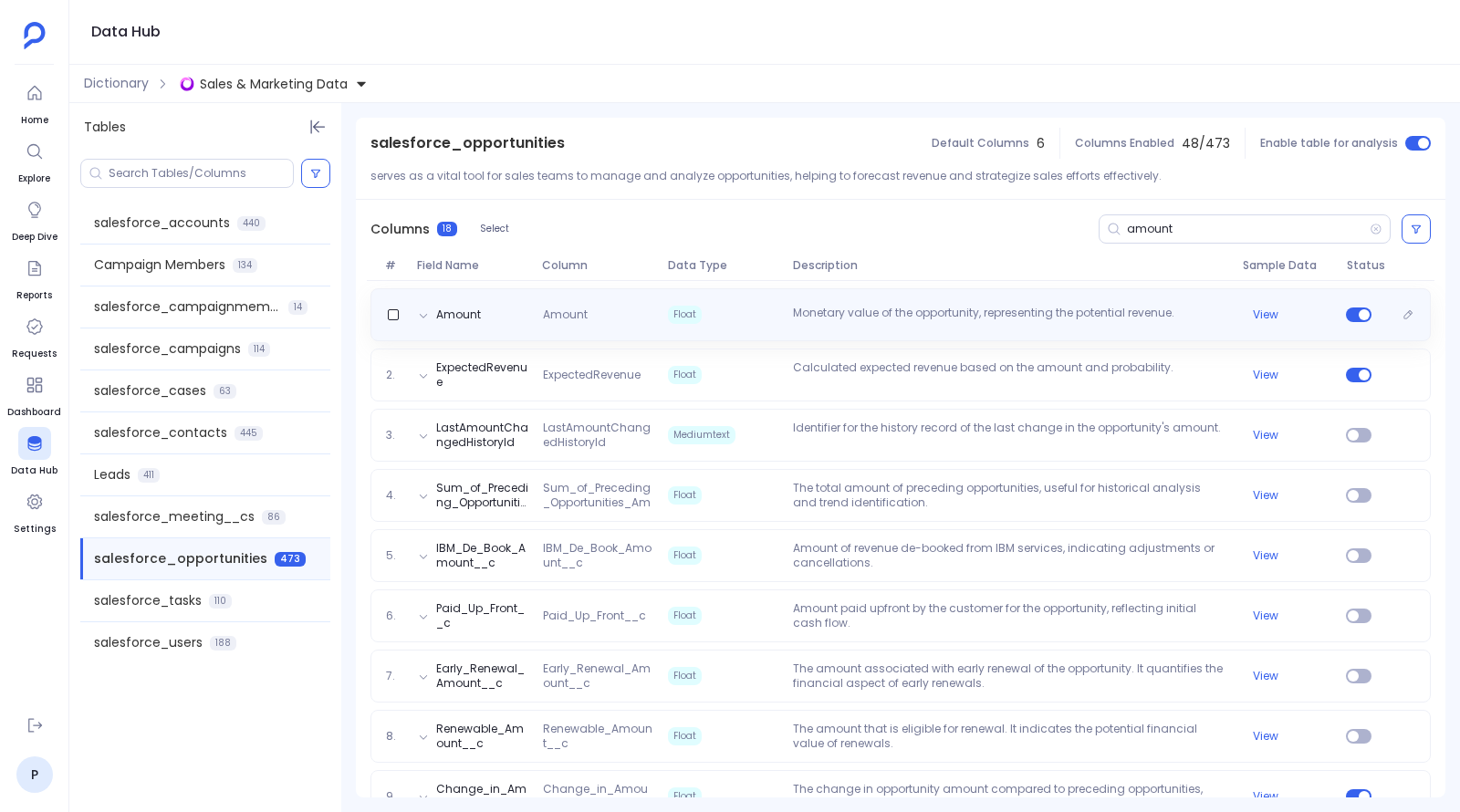 click on "Amount Amount Float Monetary value of the opportunity, representing the potential revenue. View" at bounding box center [901, 315] 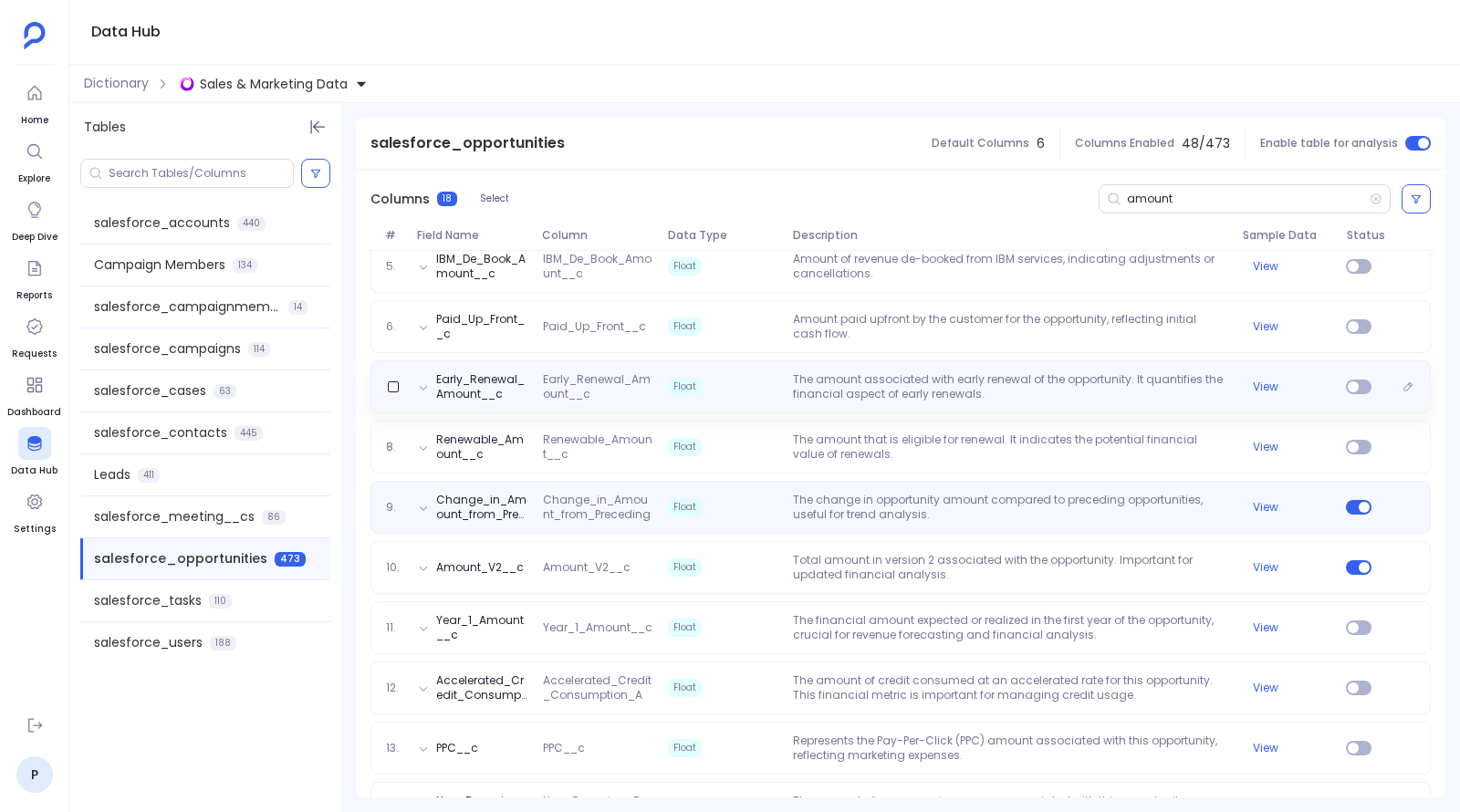 scroll, scrollTop: 593, scrollLeft: 0, axis: vertical 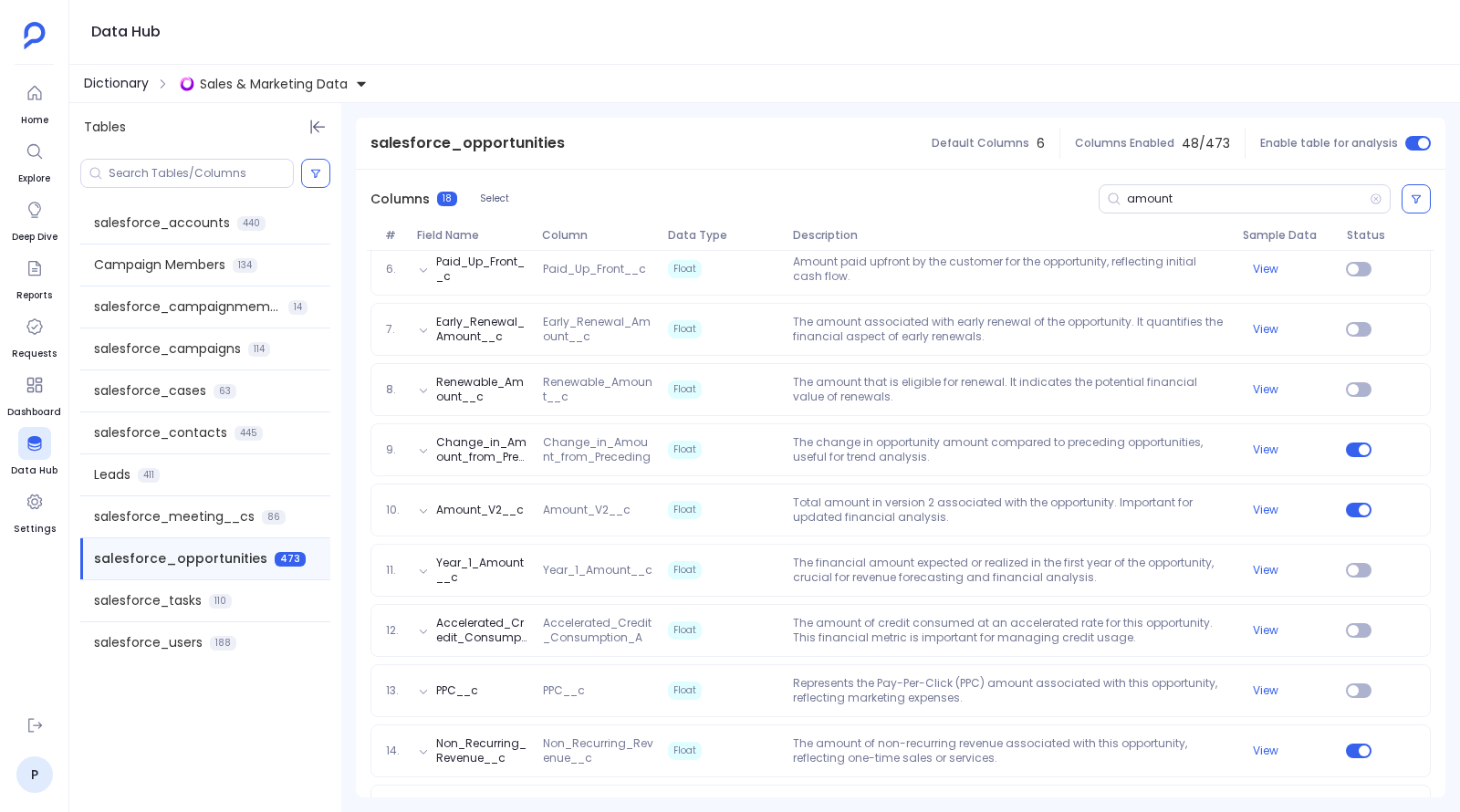 click on "Dictionary" at bounding box center [116, 83] 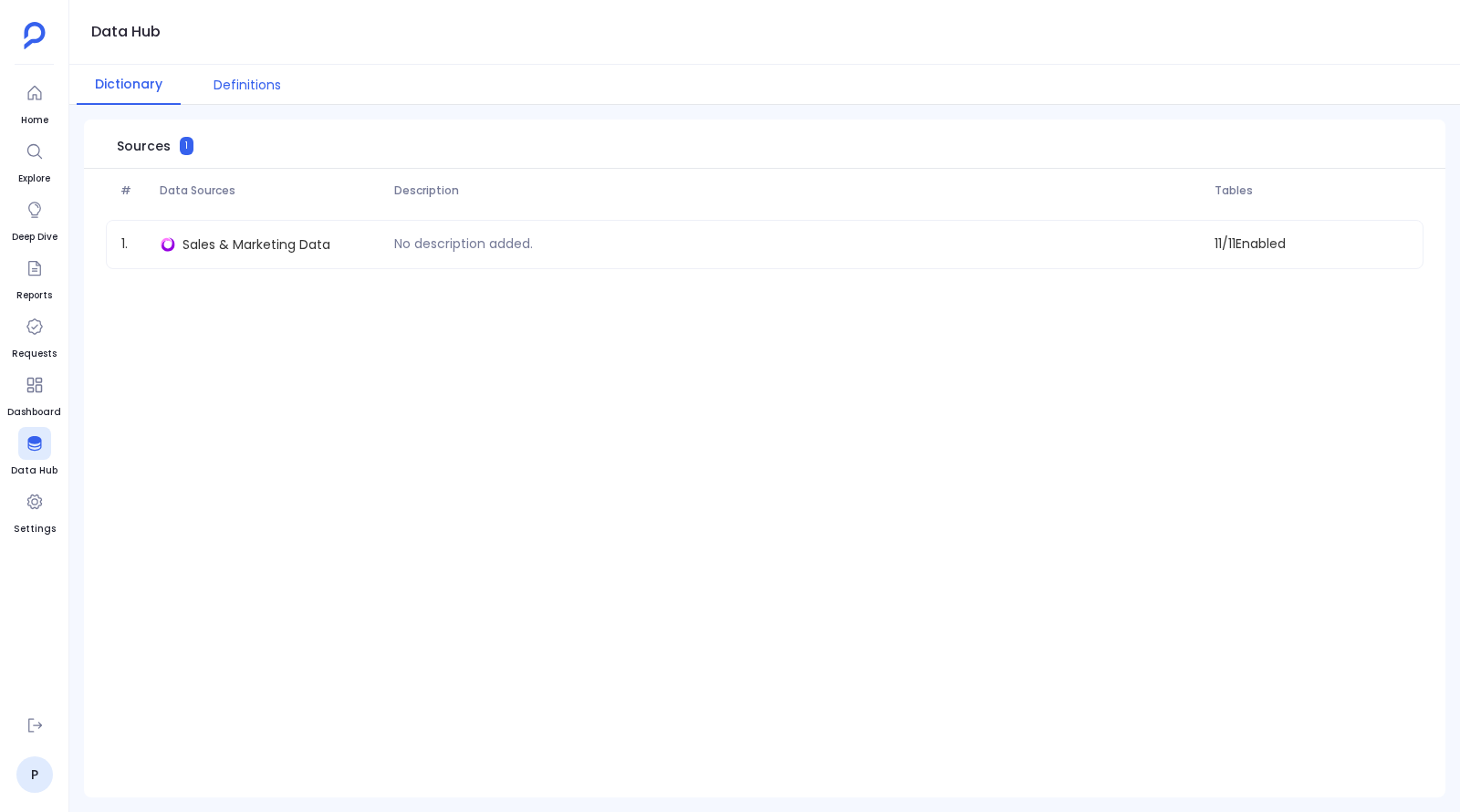 click on "Definitions" at bounding box center [247, 85] 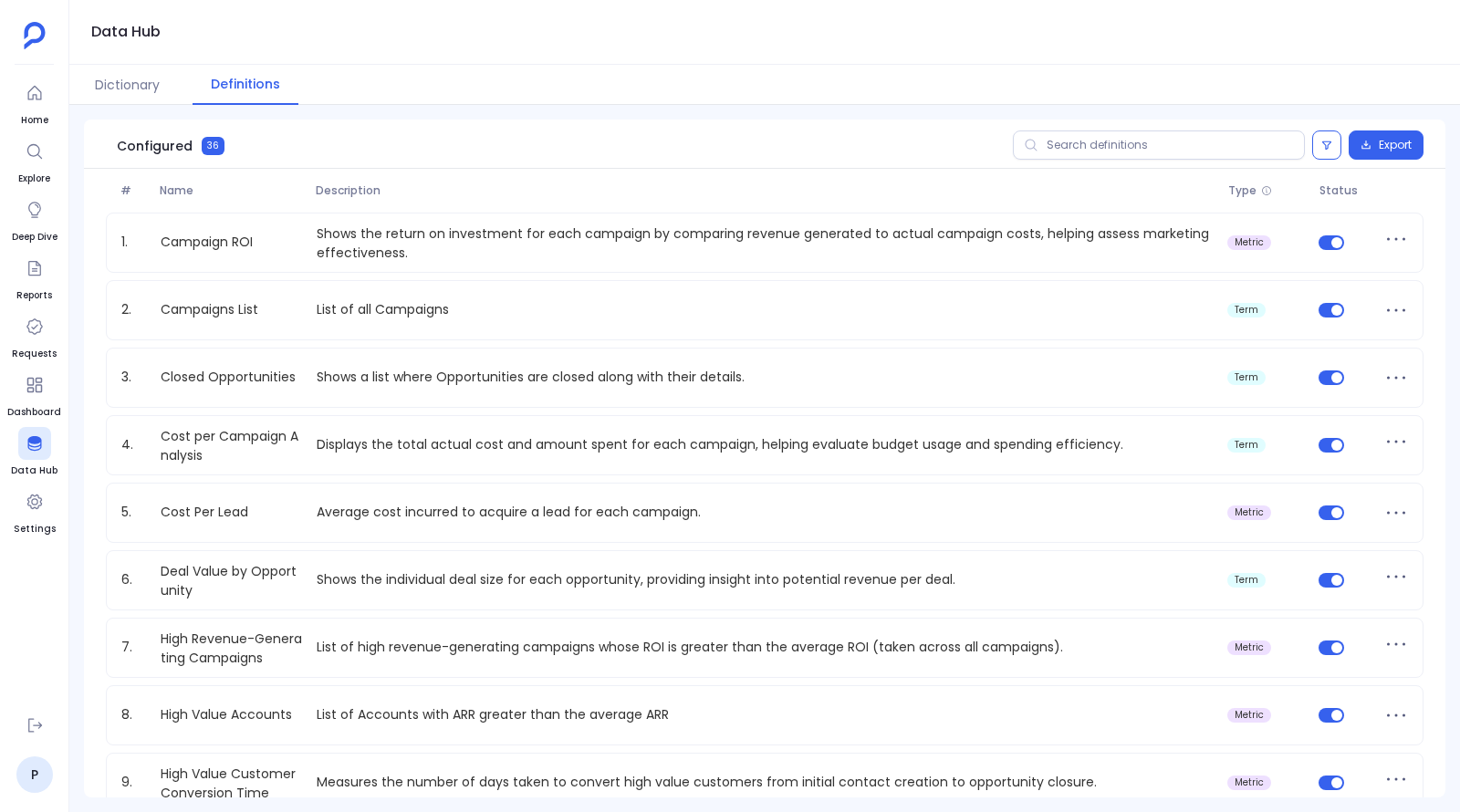 click on "1. Campaign ROI Shows the return on investment for each campaign by comparing revenue generated to actual campaign costs, helping assess marketing effectiveness. metric" at bounding box center (765, 243) 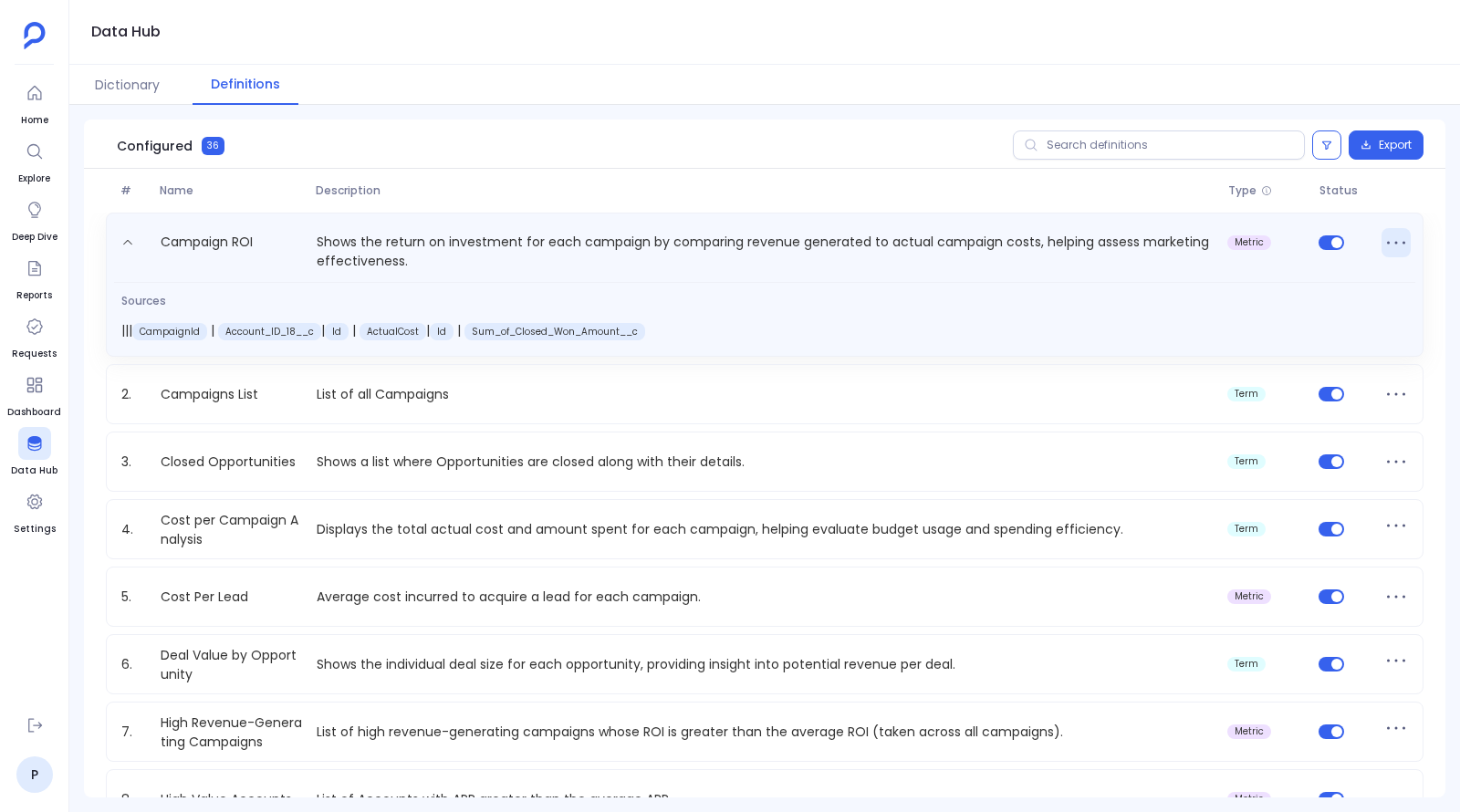 click 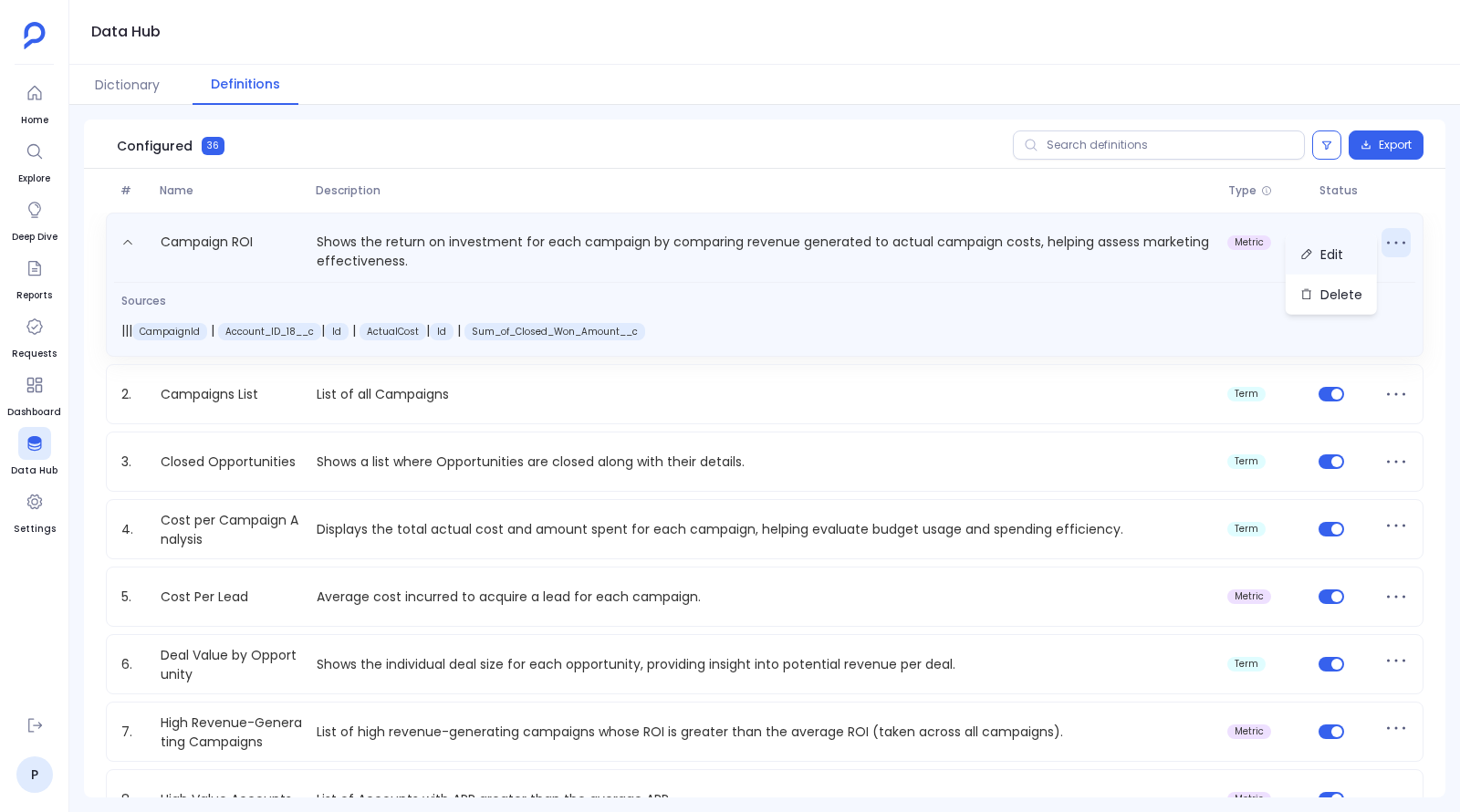 click on "Edit" at bounding box center [1331, 255] 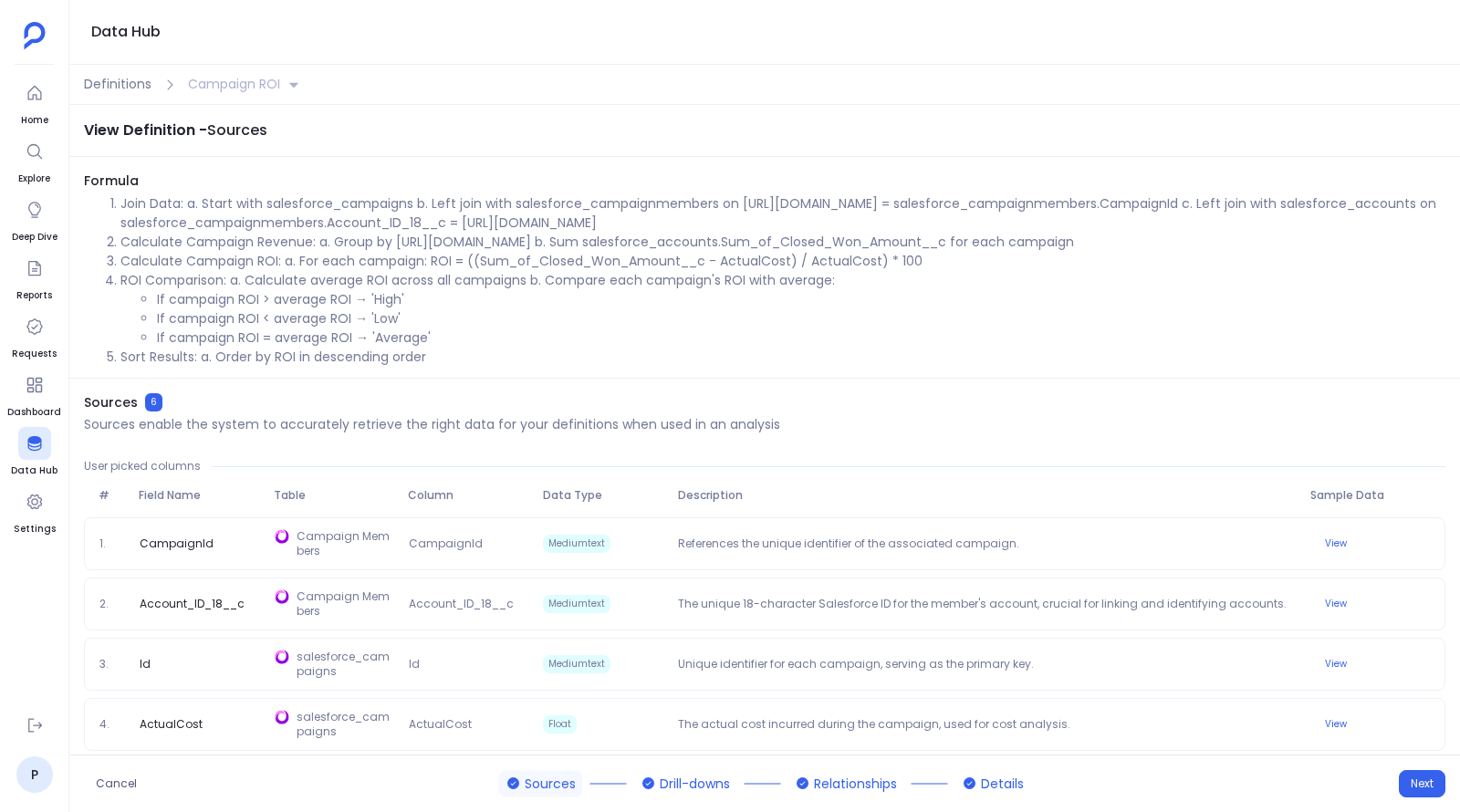 scroll, scrollTop: 130, scrollLeft: 0, axis: vertical 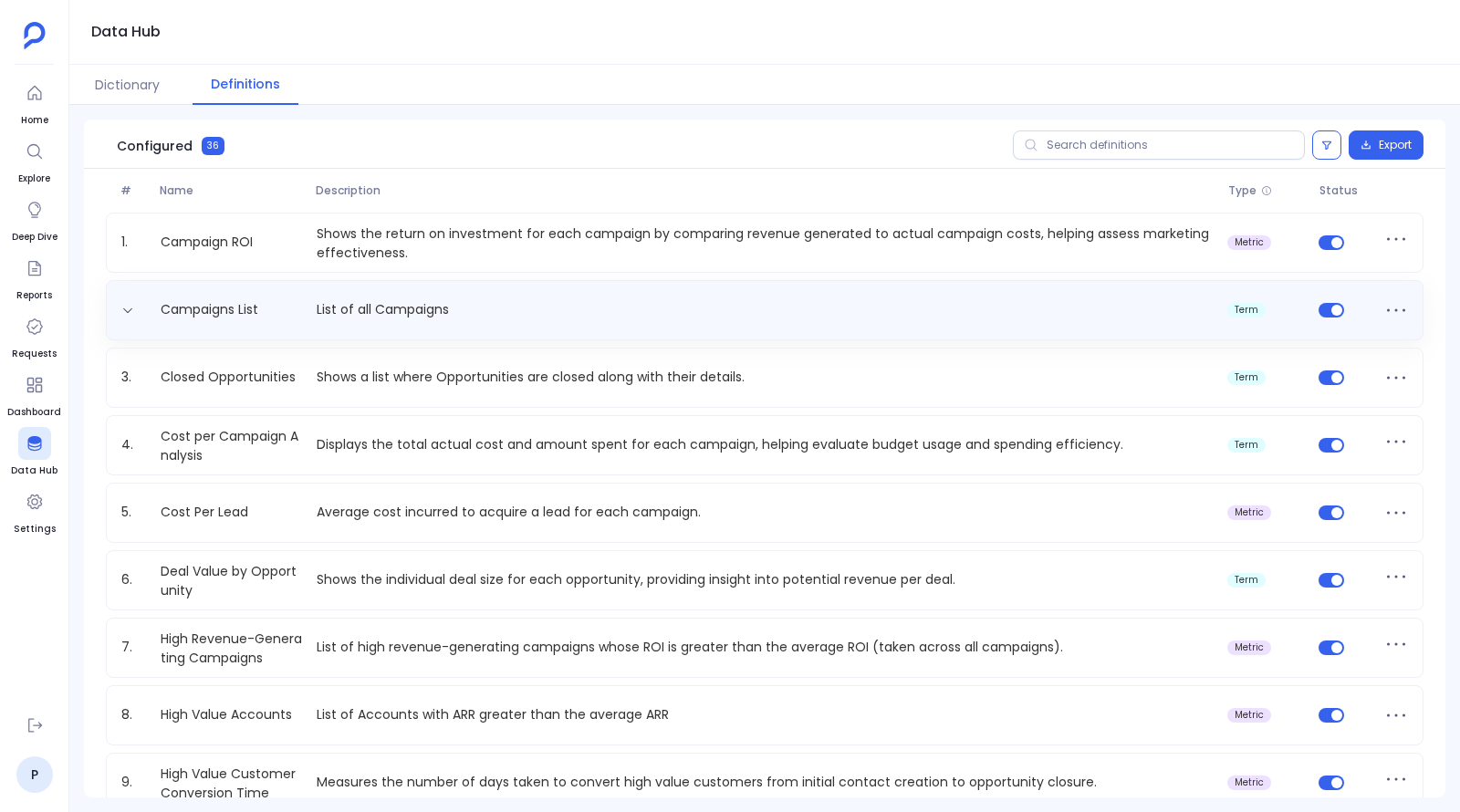 click on "List of all Campaigns" at bounding box center [765, 309] 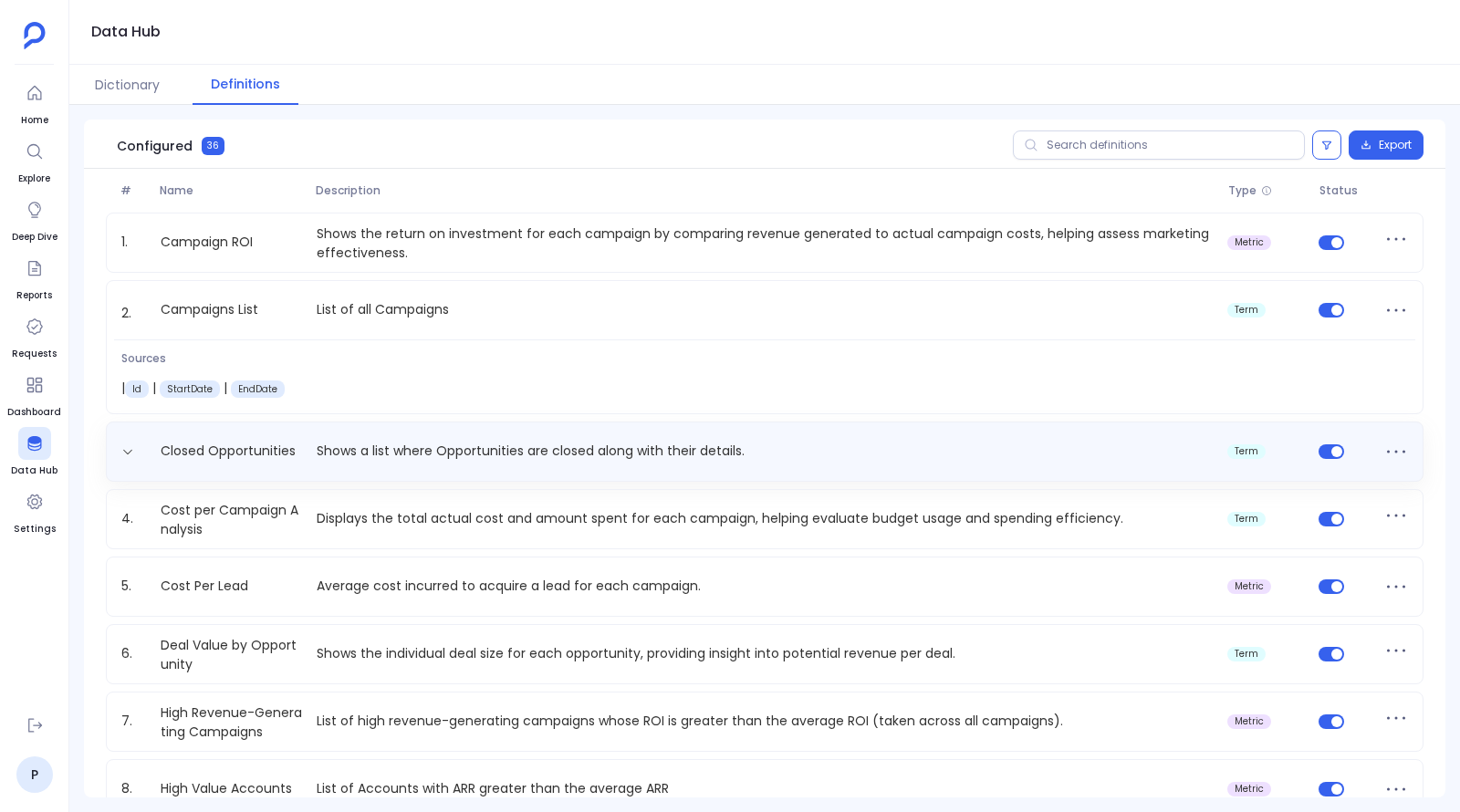 click on "Shows a list where Opportunities are closed along with their details." at bounding box center [765, 451] 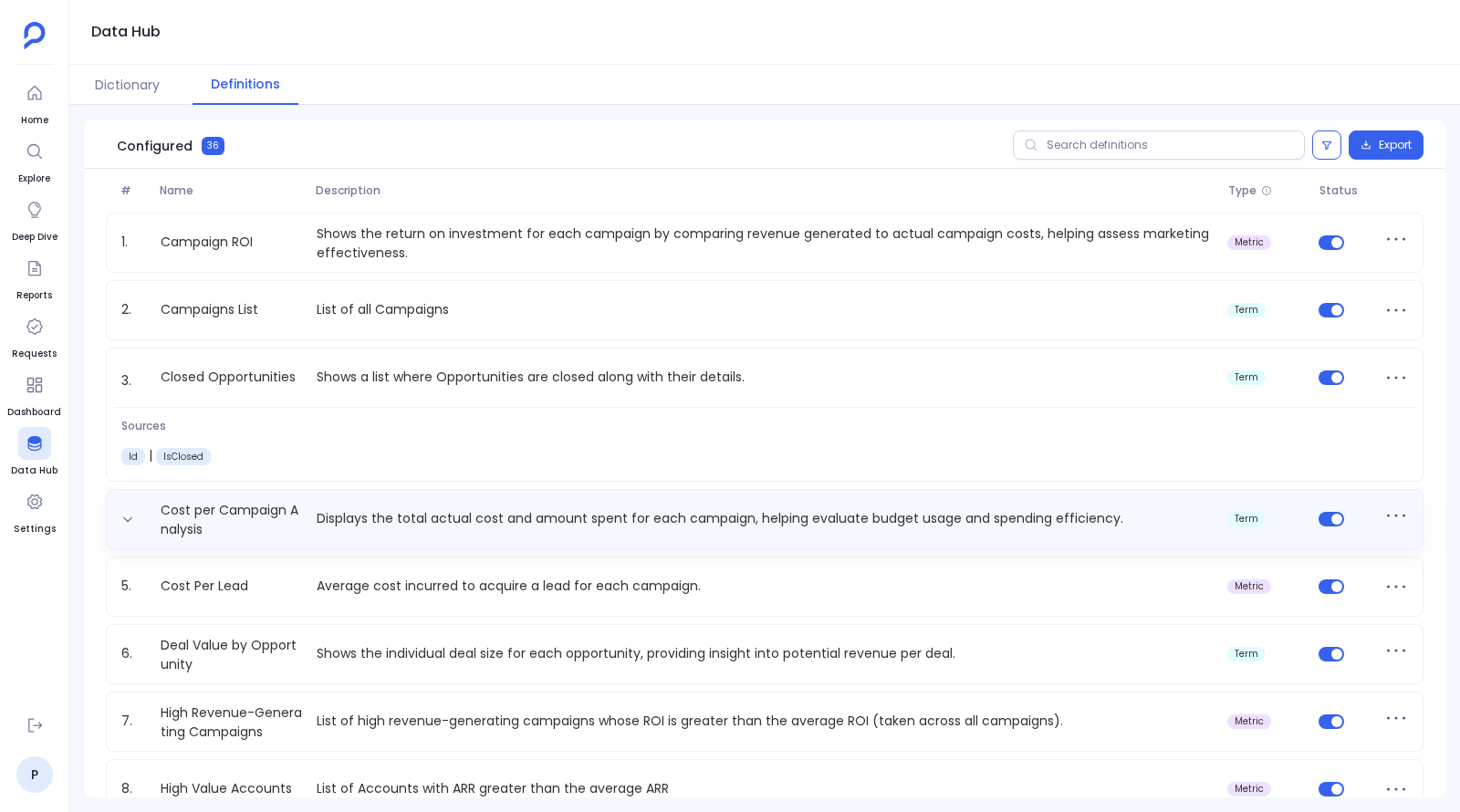 click on "Displays the total actual cost and amount spent for each campaign, helping evaluate budget usage and spending efficiency." at bounding box center (765, 518) 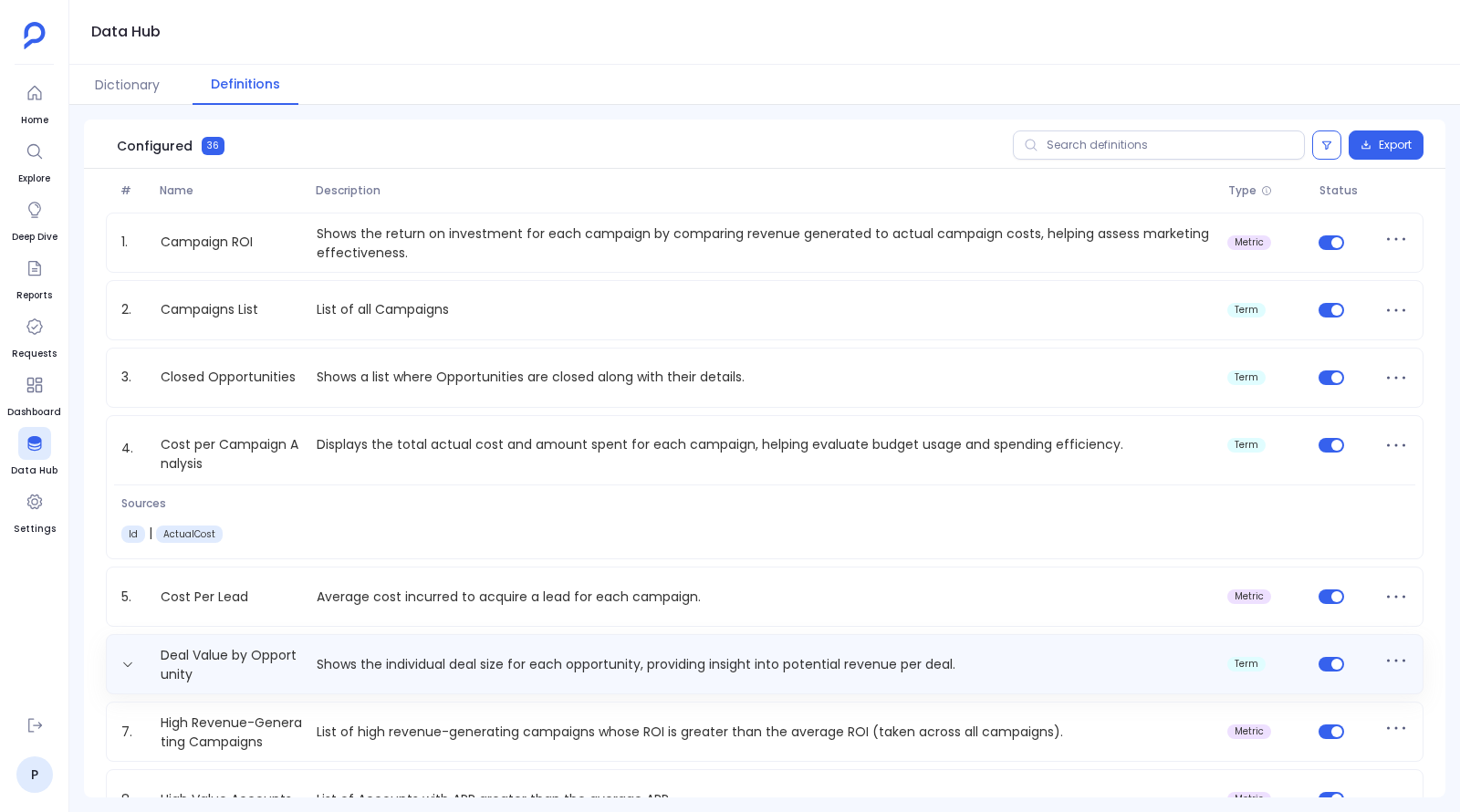 click on "Deal Value by Opportunity Shows the individual deal size for each opportunity, providing insight into potential revenue per deal. term" at bounding box center [765, 664] 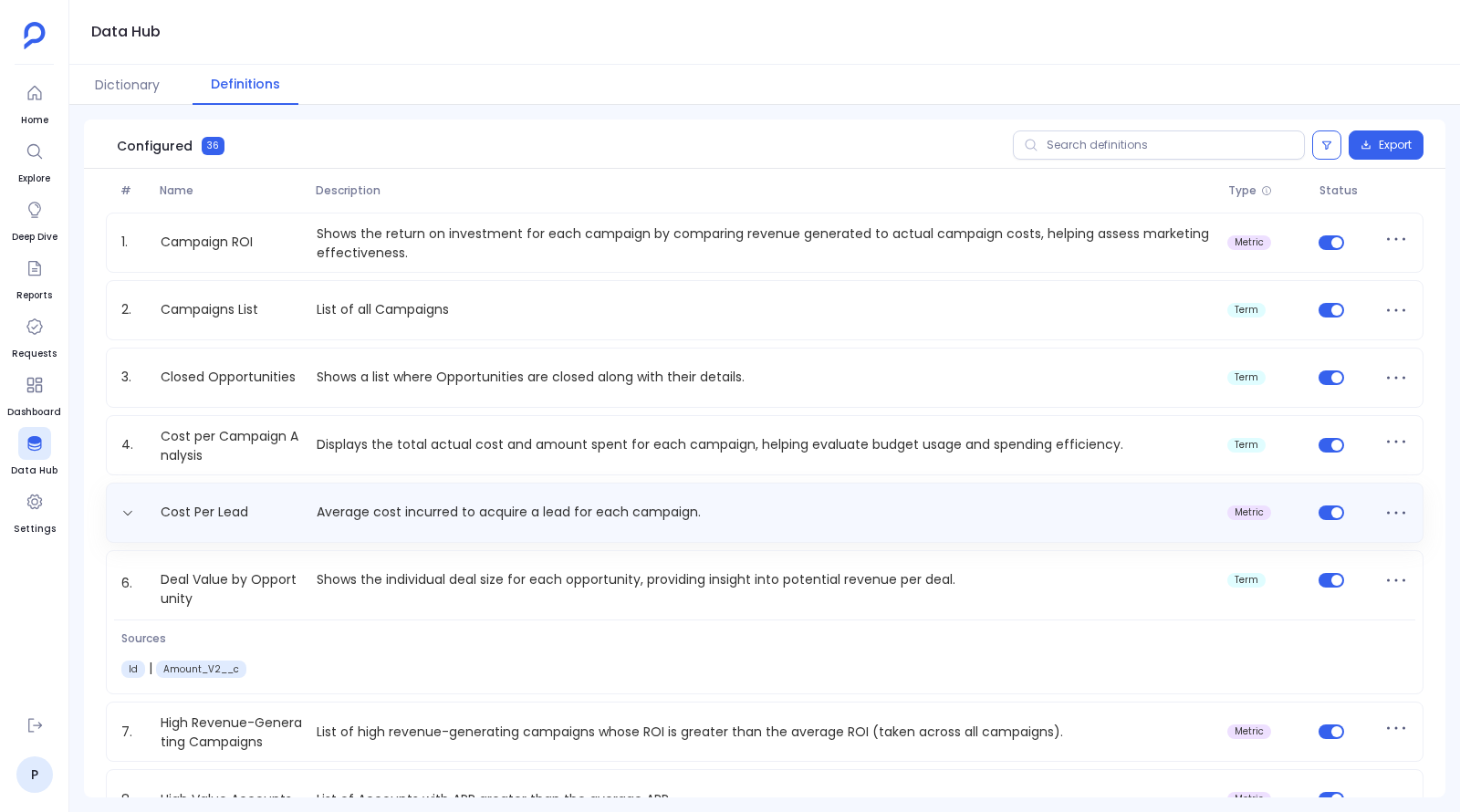 click on "Cost Per Lead Average cost incurred to acquire a lead for each campaign. metric" at bounding box center (765, 513) 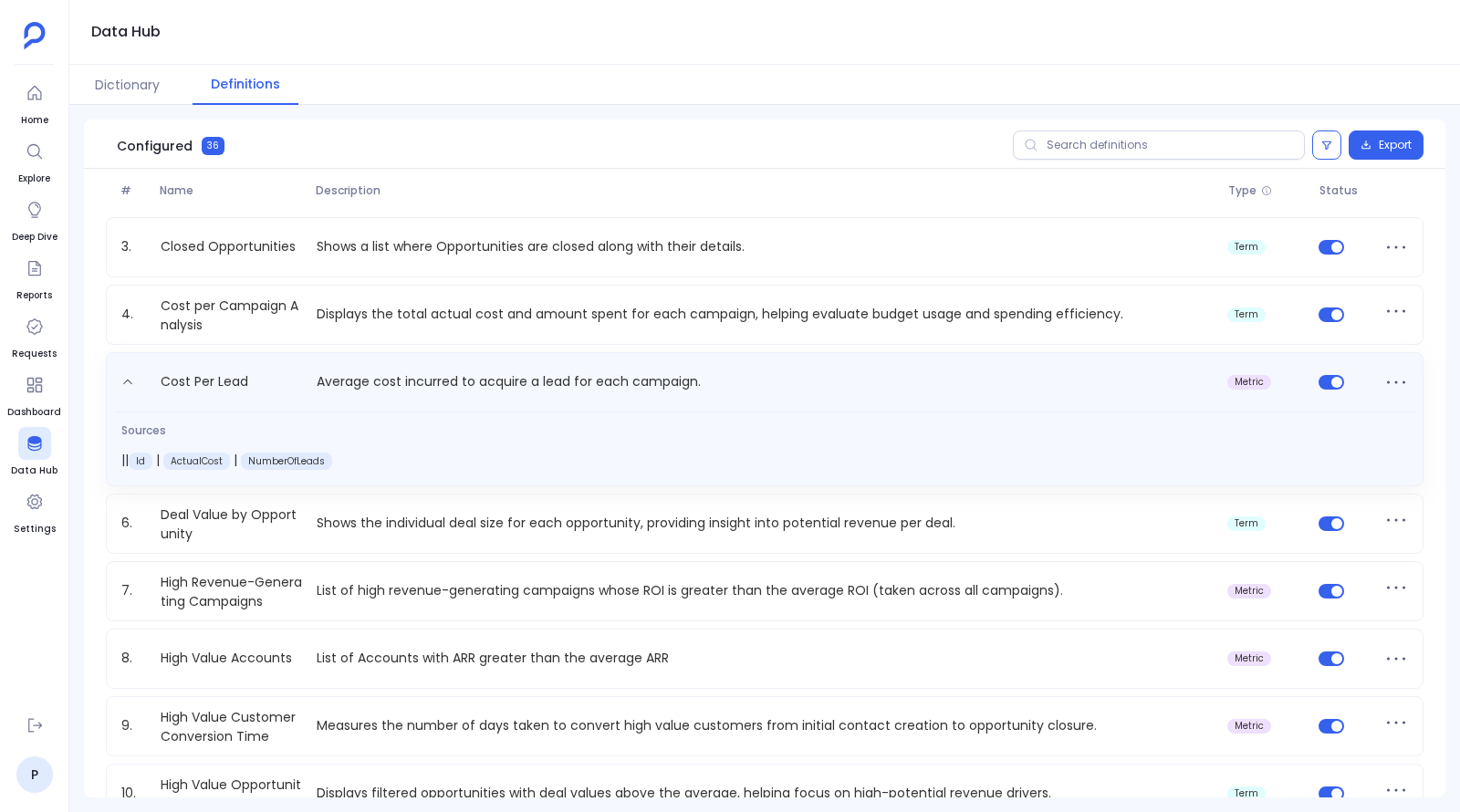 scroll, scrollTop: 132, scrollLeft: 0, axis: vertical 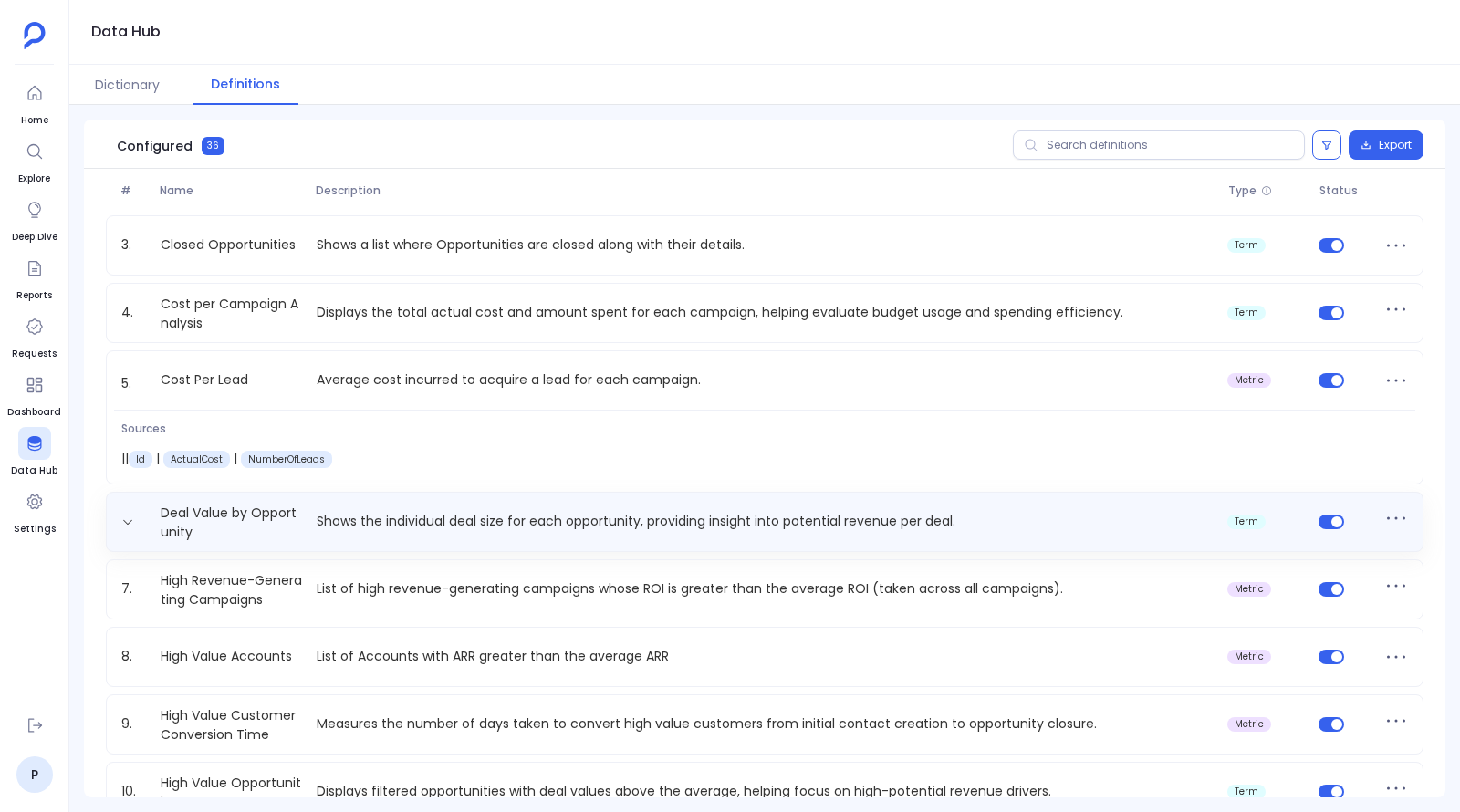 click on "Shows the individual deal size for each opportunity, providing insight into potential revenue per deal." at bounding box center [765, 521] 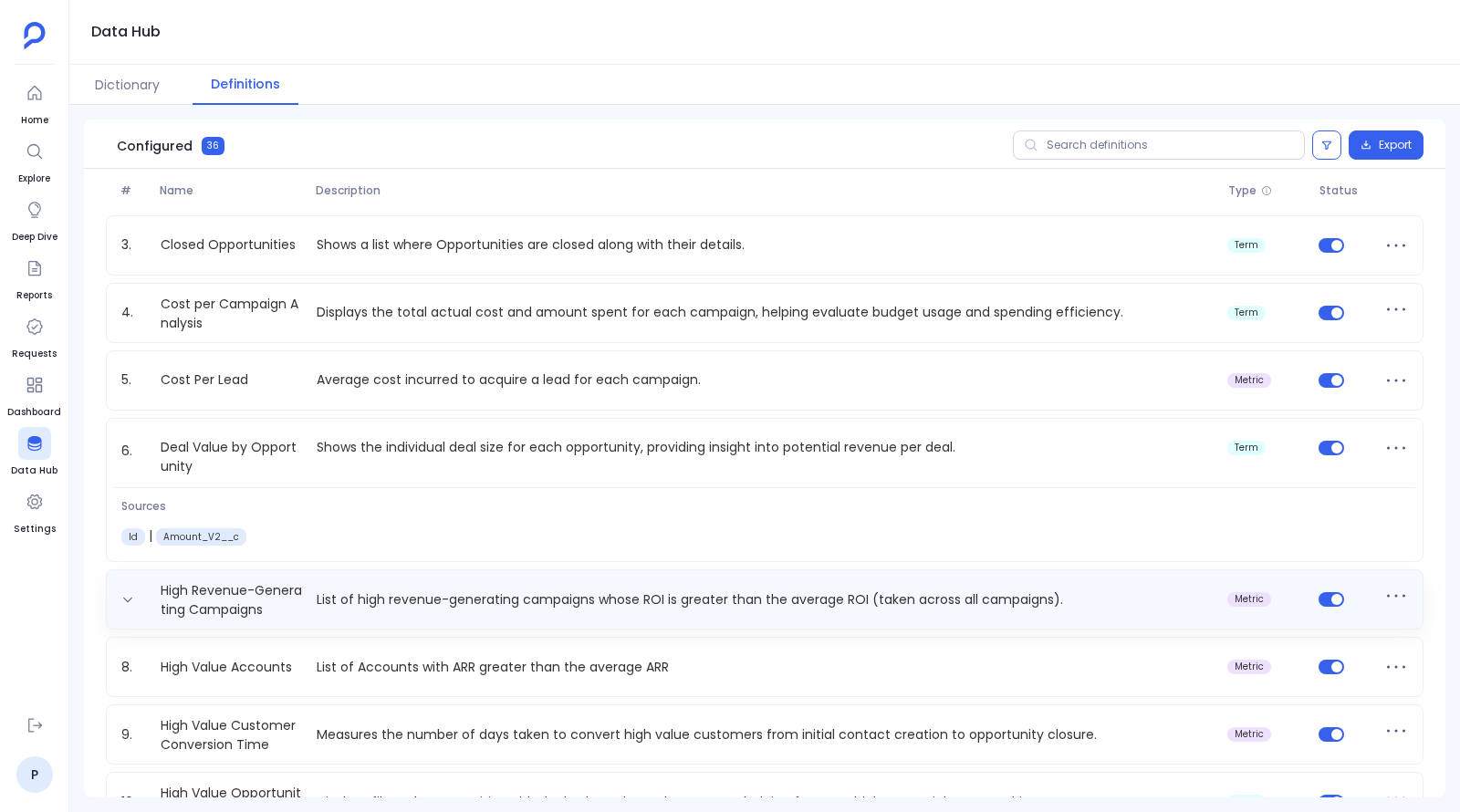 click on "List of high revenue-generating campaigns whose ROI is greater than the average ROI (taken across all campaigns)." at bounding box center [765, 599] 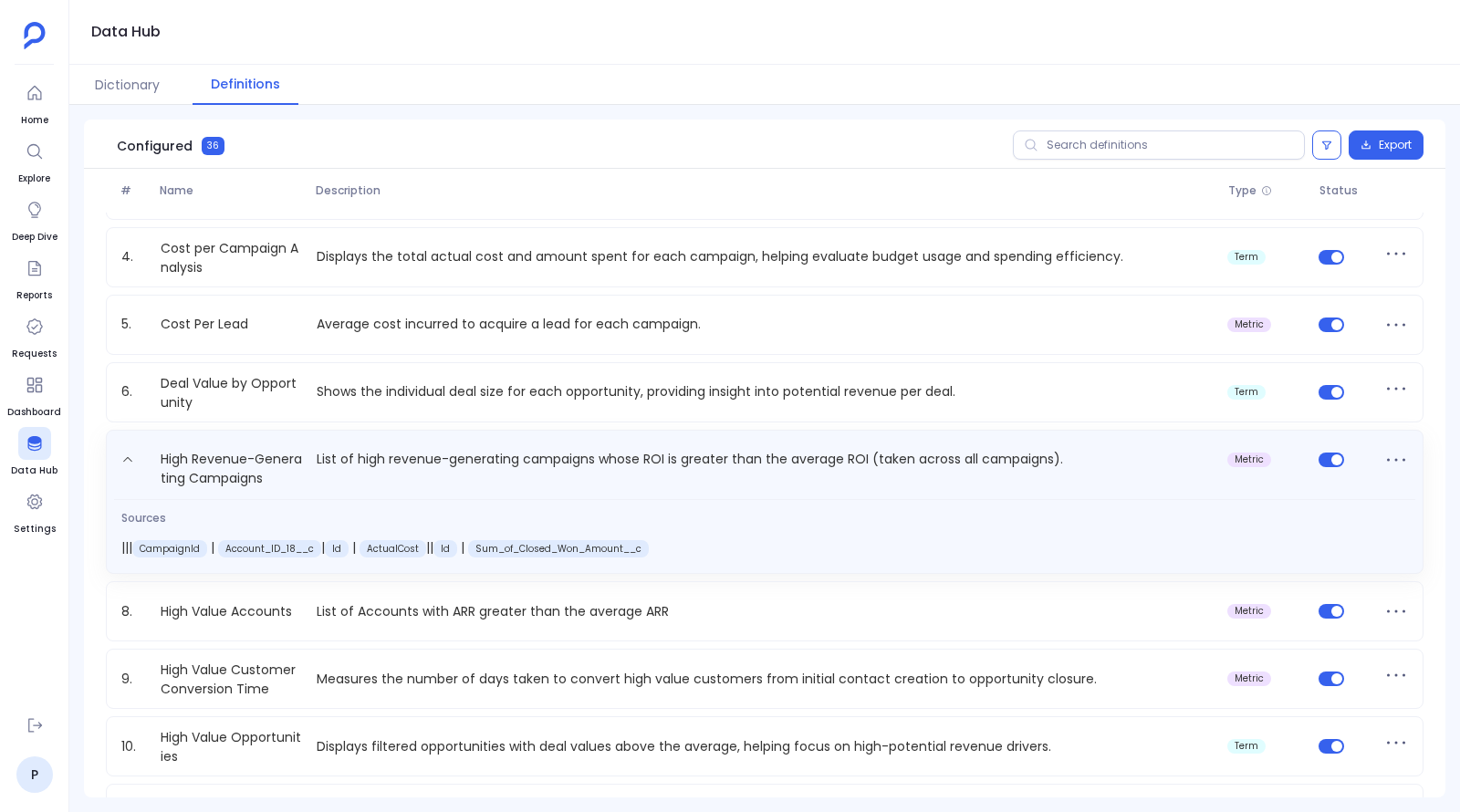 scroll, scrollTop: 194, scrollLeft: 0, axis: vertical 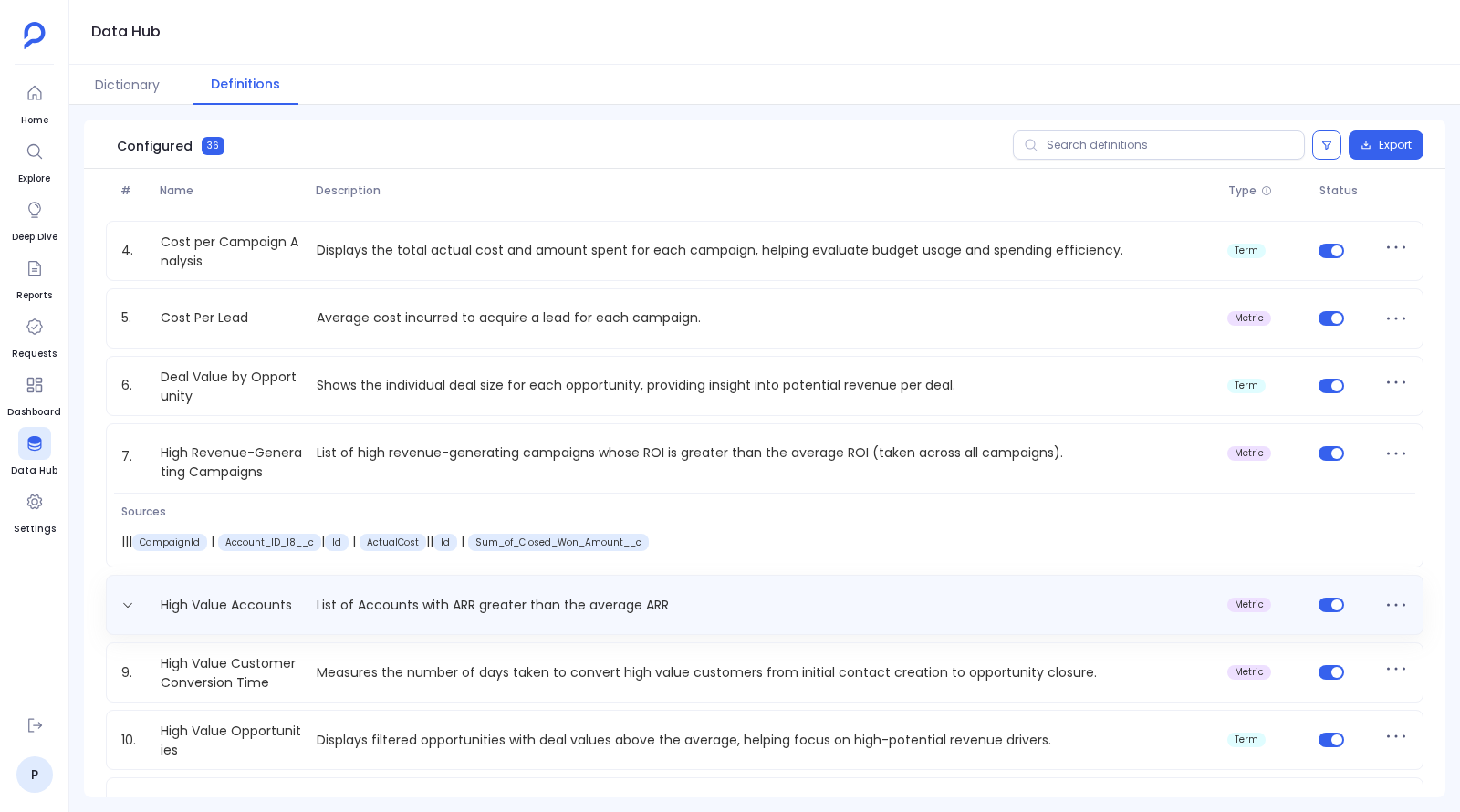 click on "List of Accounts with ARR greater than the average ARR" at bounding box center (765, 605) 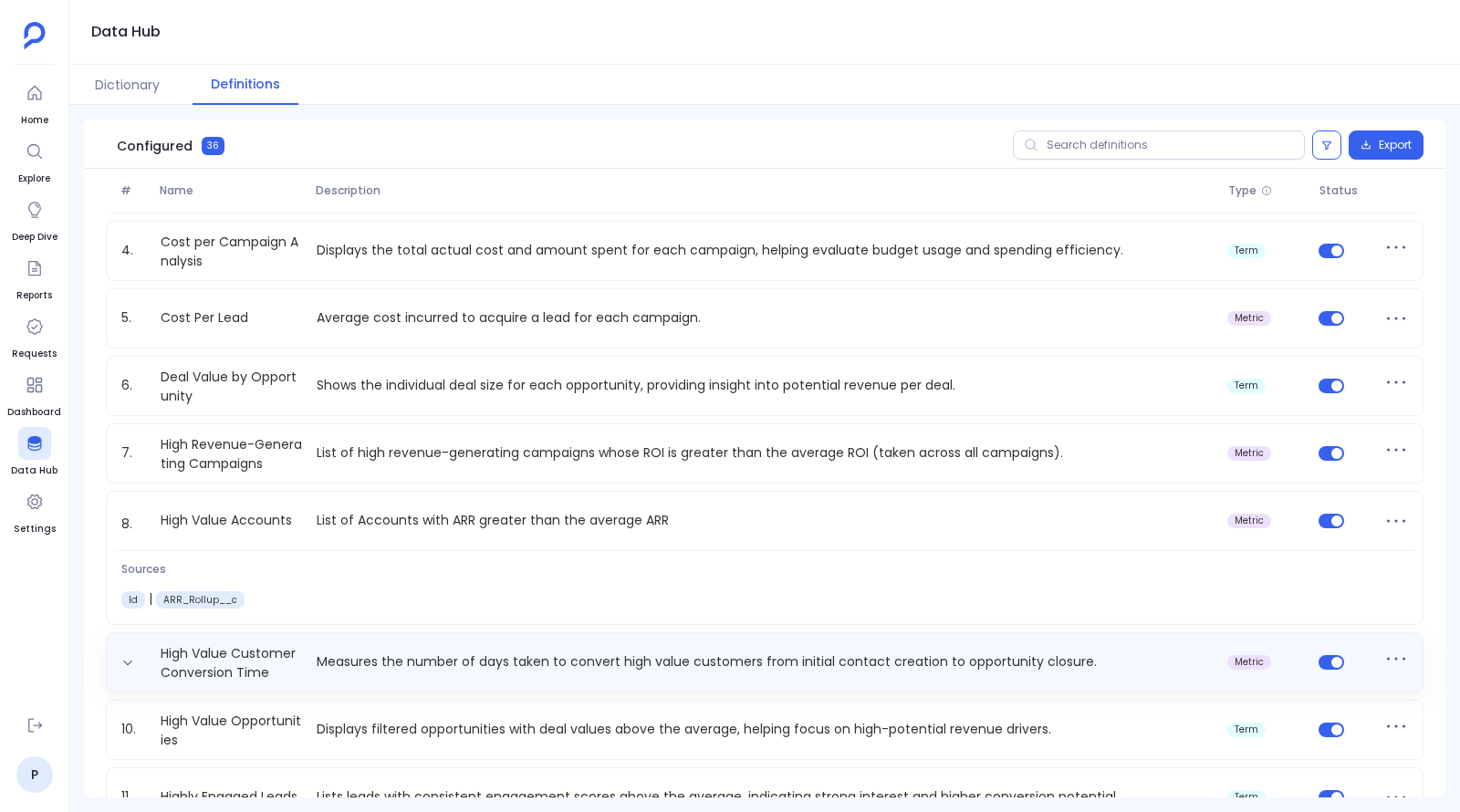 click on "Measures the number of days taken to convert high value customers from initial contact creation to opportunity closure." at bounding box center (765, 661) 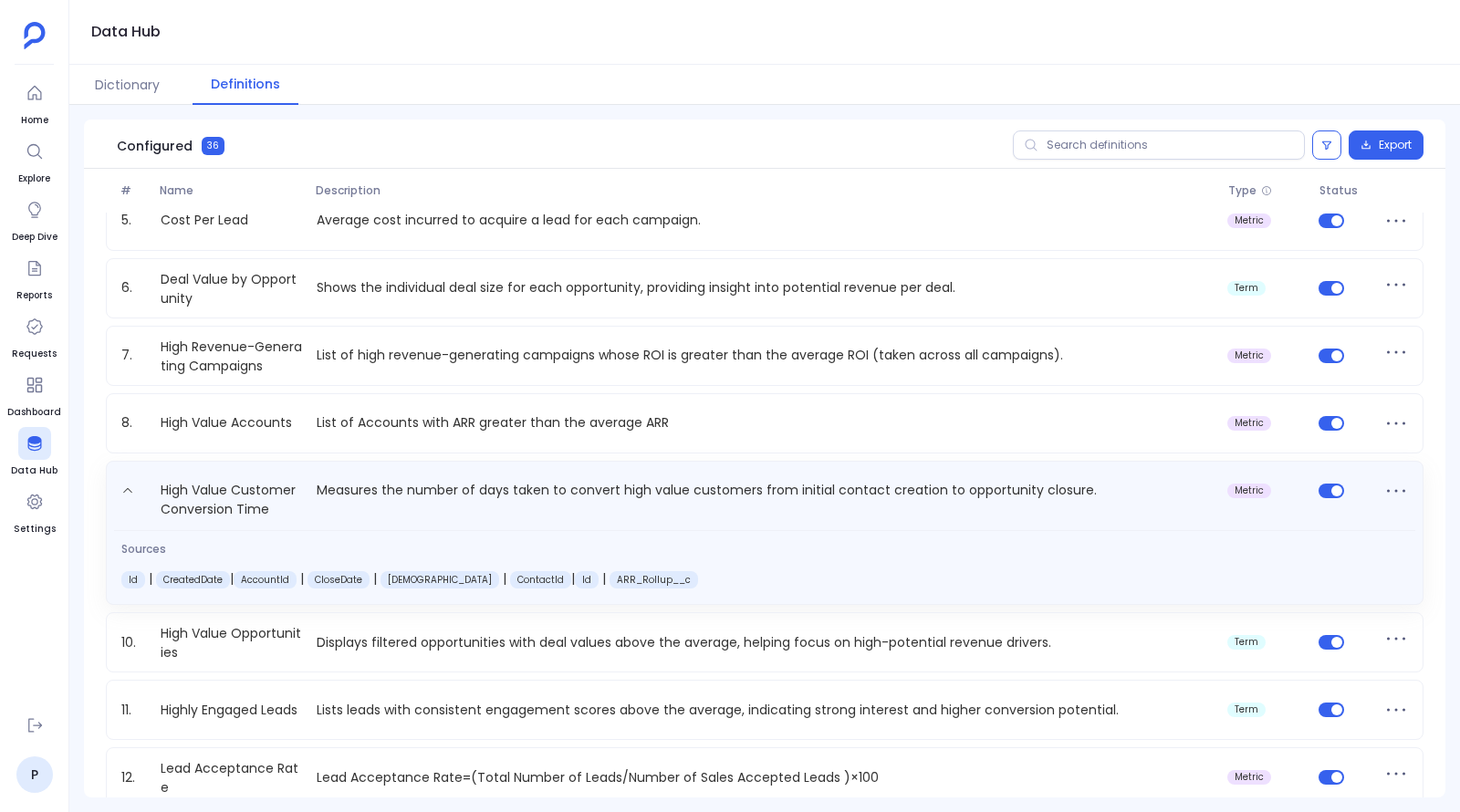 scroll, scrollTop: 316, scrollLeft: 0, axis: vertical 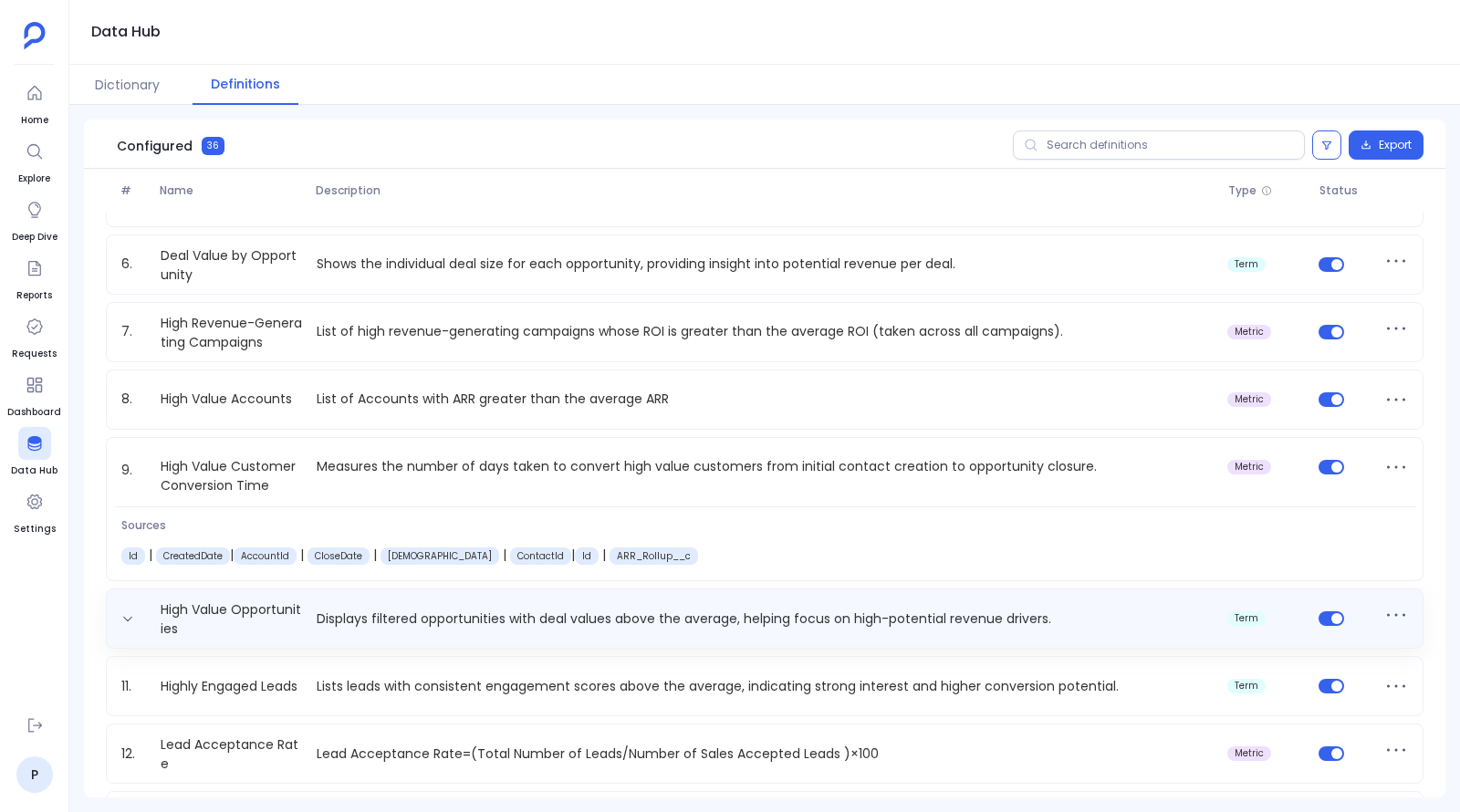 click on "High Value Opportunities Displays filtered opportunities with deal values above the average, helping focus on high-potential revenue drivers. term" at bounding box center [765, 619] 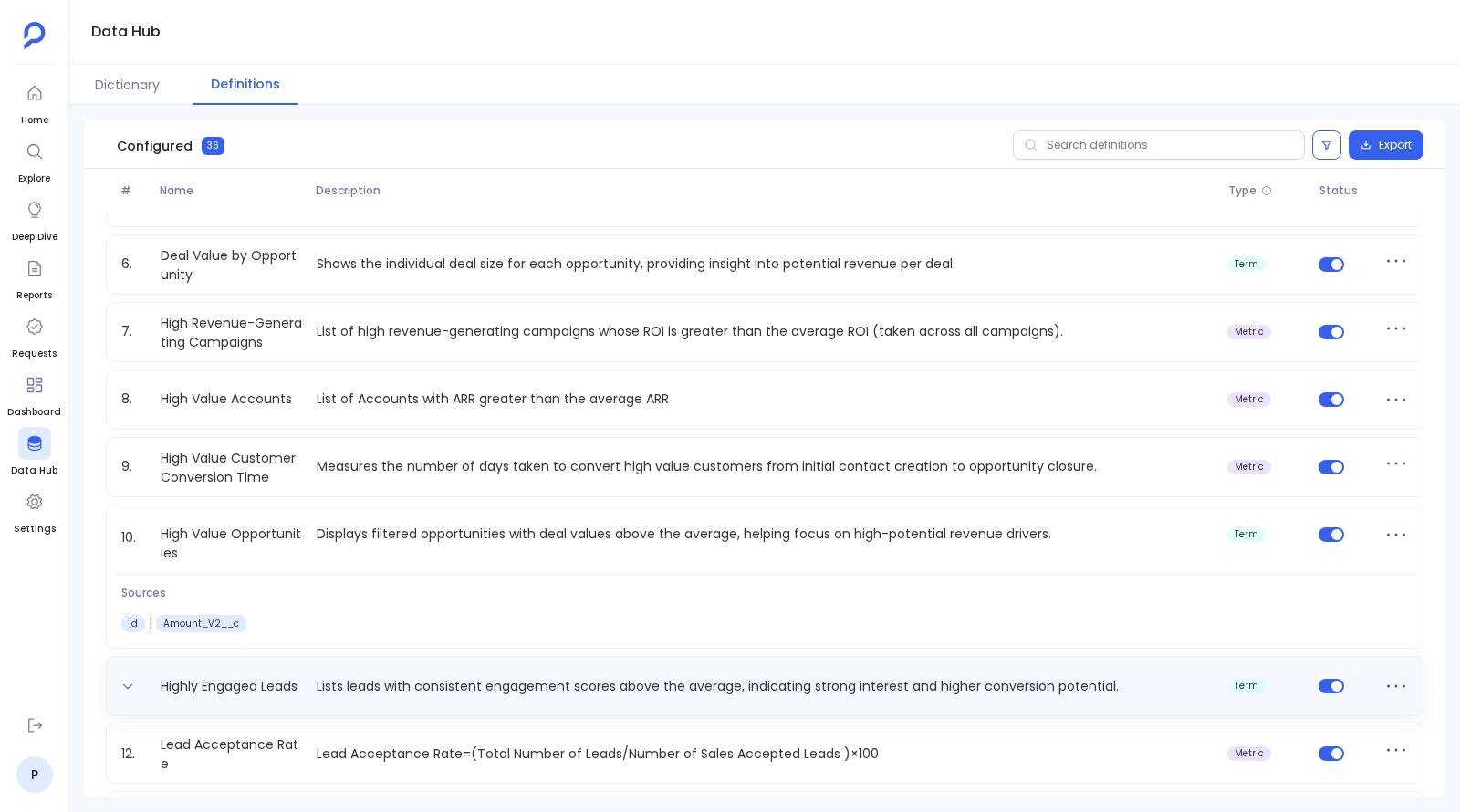 click on "Lists leads with consistent engagement scores above the average, indicating strong interest and higher conversion potential." at bounding box center (765, 686) 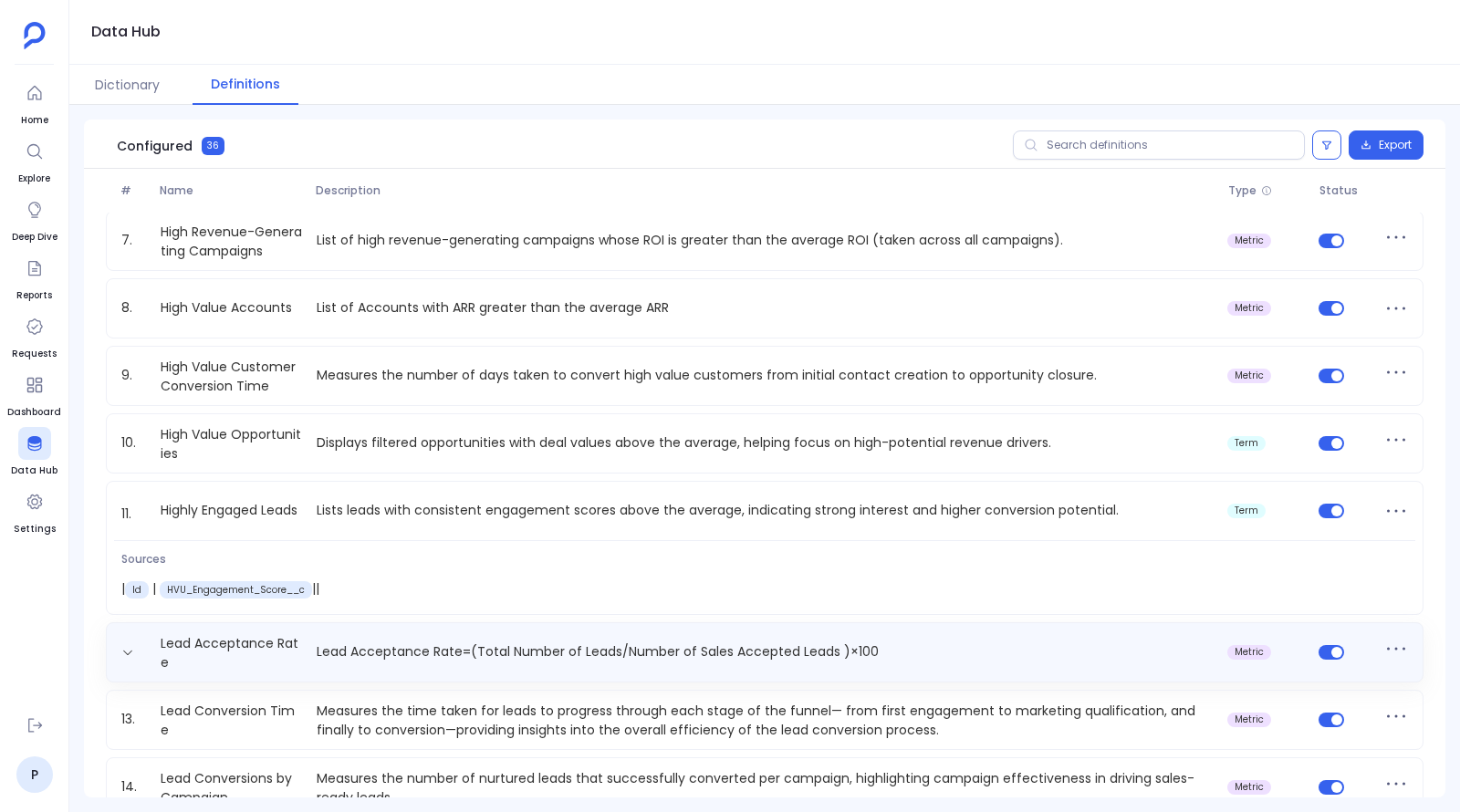 click on "Lead Acceptance Rate=(Total Number of Leads/Number of Sales Accepted Leads )×100" at bounding box center [765, 651] 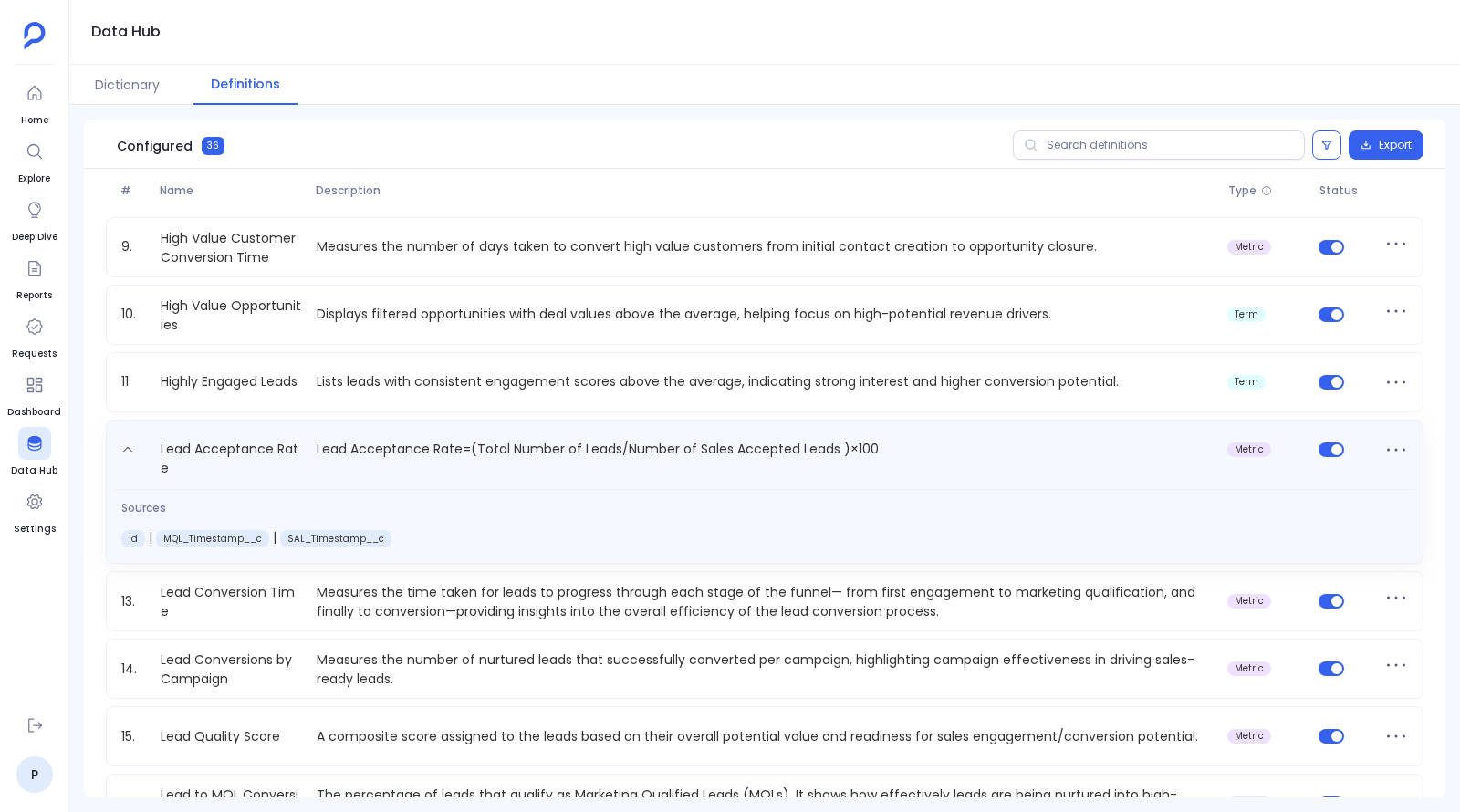 scroll, scrollTop: 568, scrollLeft: 0, axis: vertical 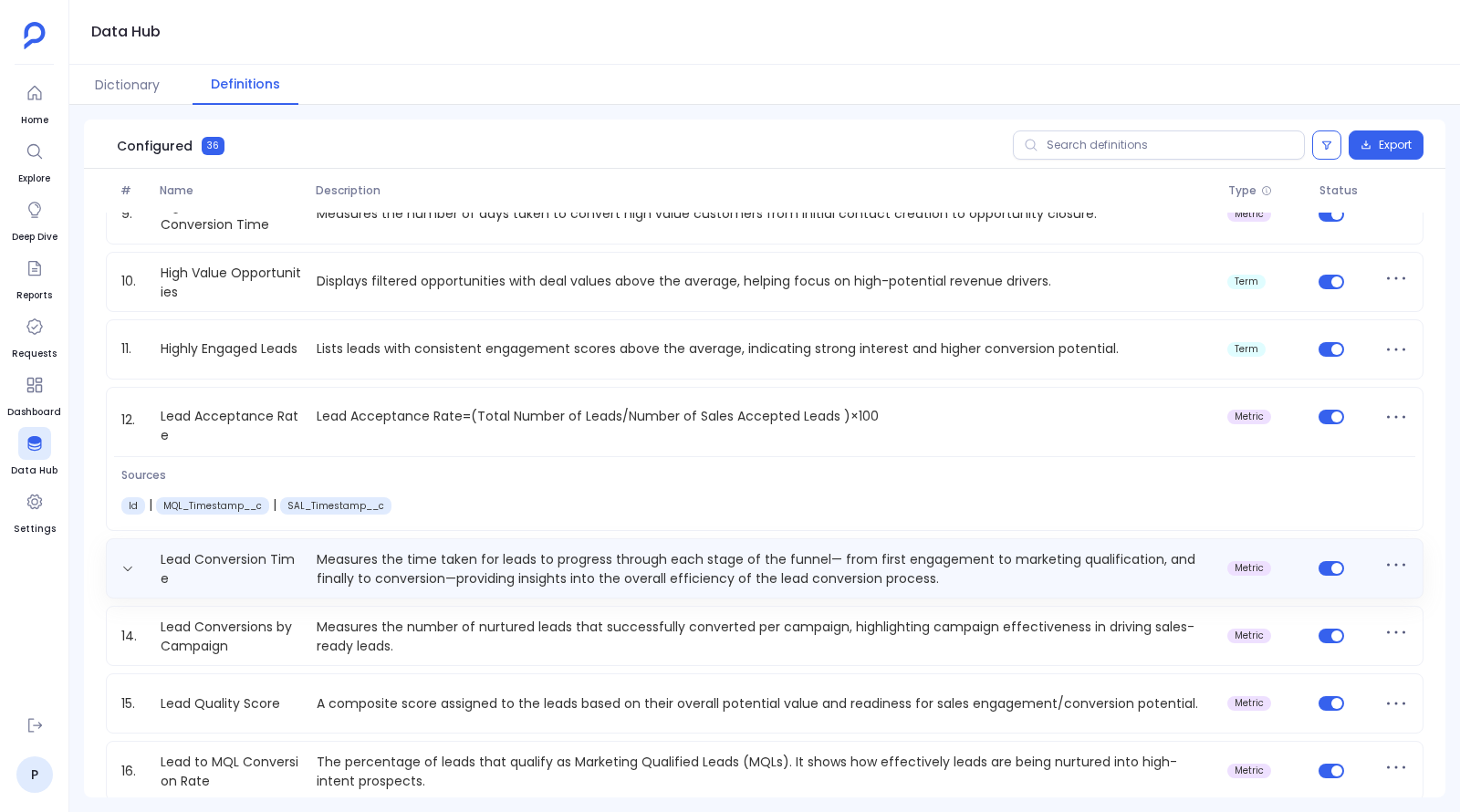 click on "Measures the time taken for leads to progress through each stage of the funnel— from first engagement to marketing qualification, and finally to conversion—providing insights into the overall efficiency of the lead conversion process." at bounding box center [765, 568] 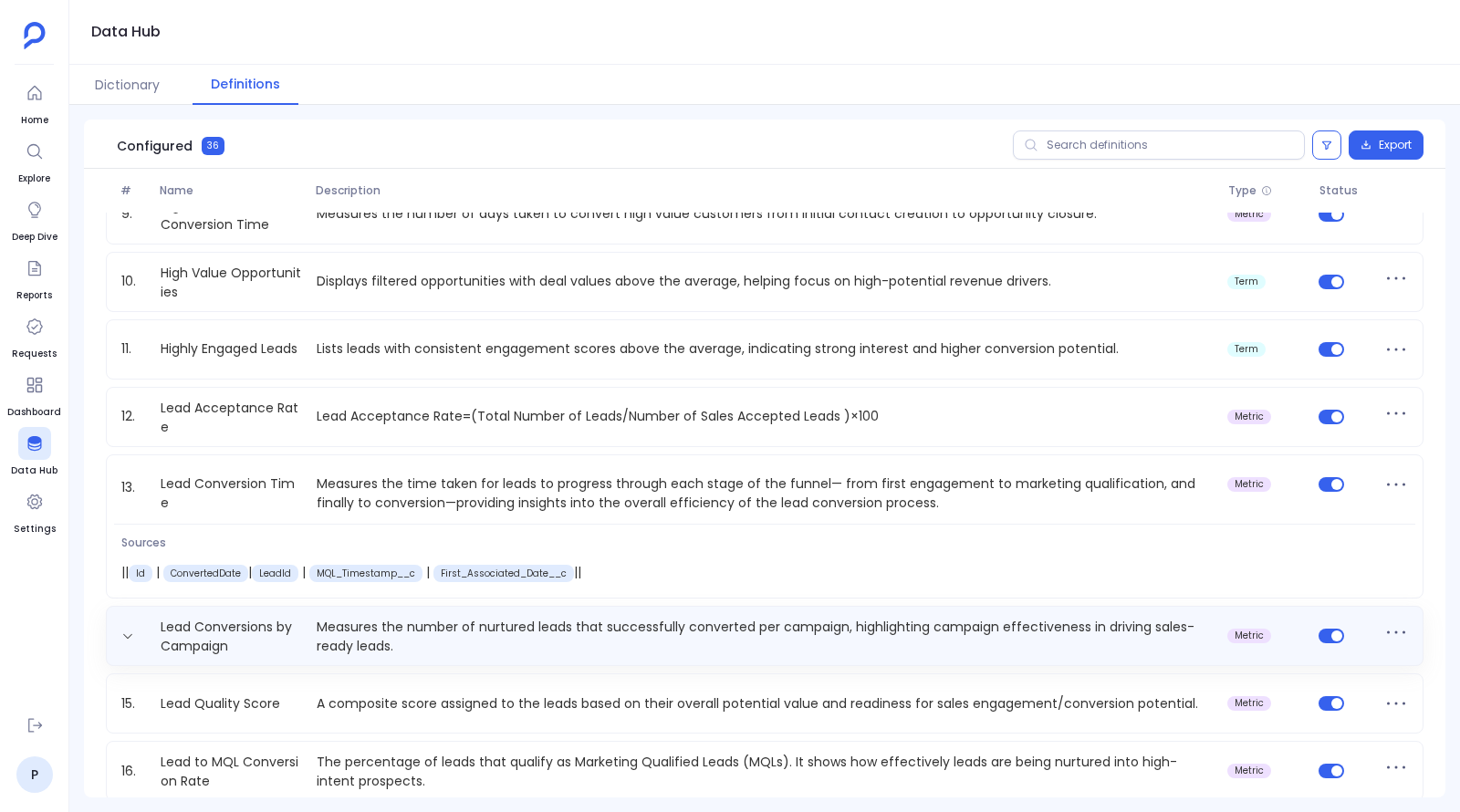click on "Measures the number of nurtured leads that successfully converted per campaign, highlighting campaign effectiveness in driving sales-ready leads." at bounding box center (765, 636) 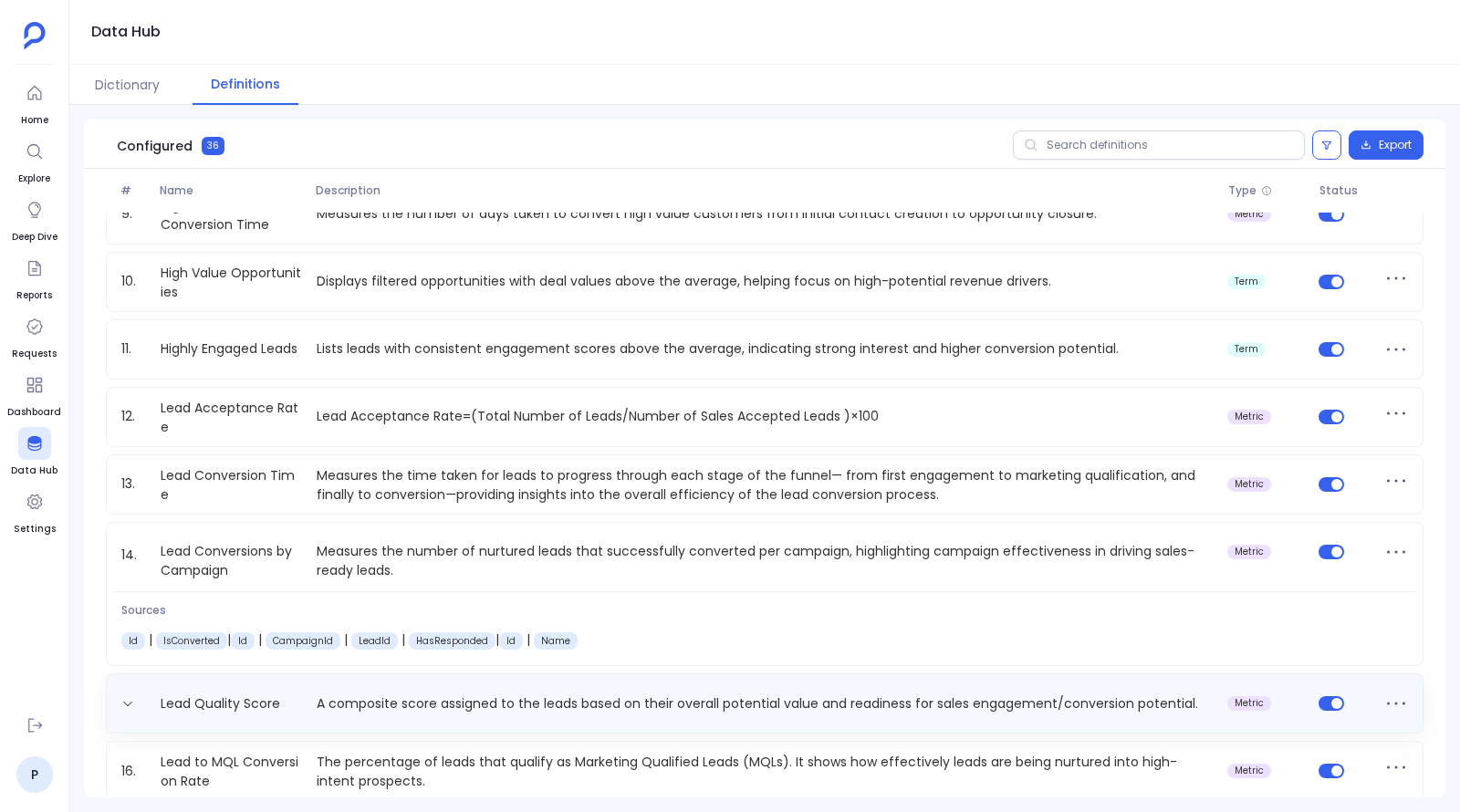 click on "A composite score assigned to the leads based on their overall potential value and readiness for sales engagement/conversion potential." at bounding box center [765, 703] 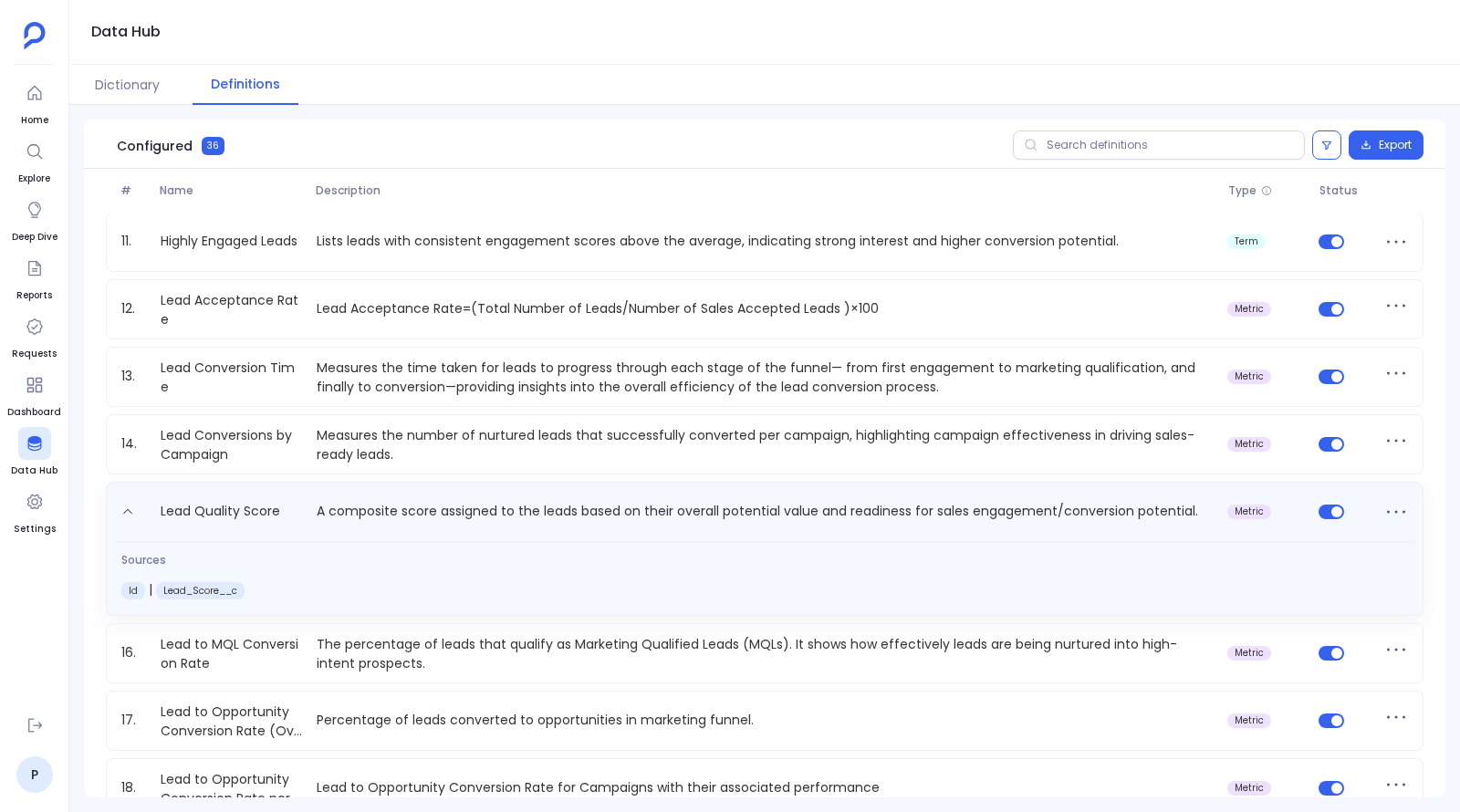 scroll, scrollTop: 708, scrollLeft: 0, axis: vertical 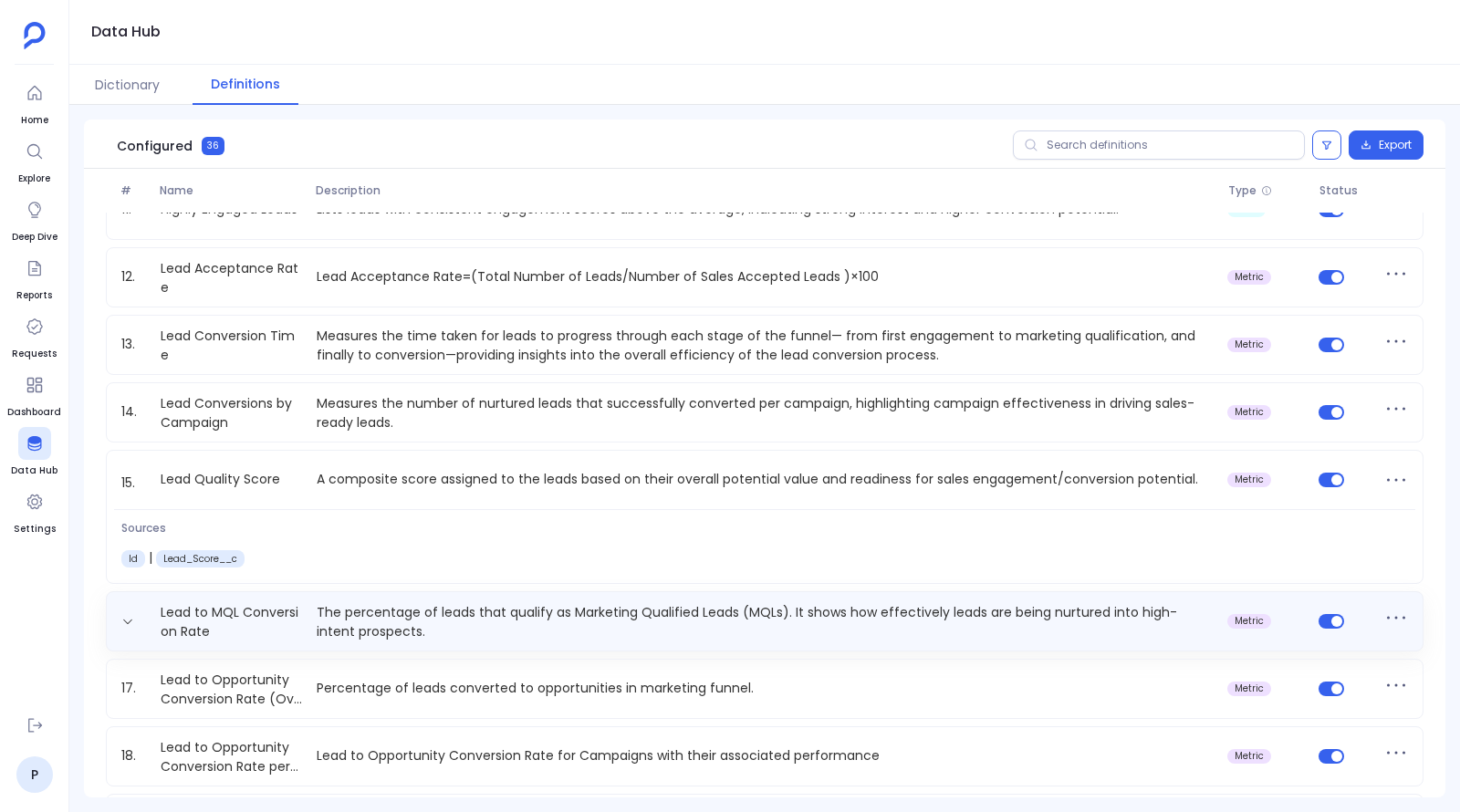 click on "The percentage of leads that qualify as Marketing Qualified Leads (MQLs). It shows how effectively leads are being nurtured into high-intent prospects." at bounding box center (765, 621) 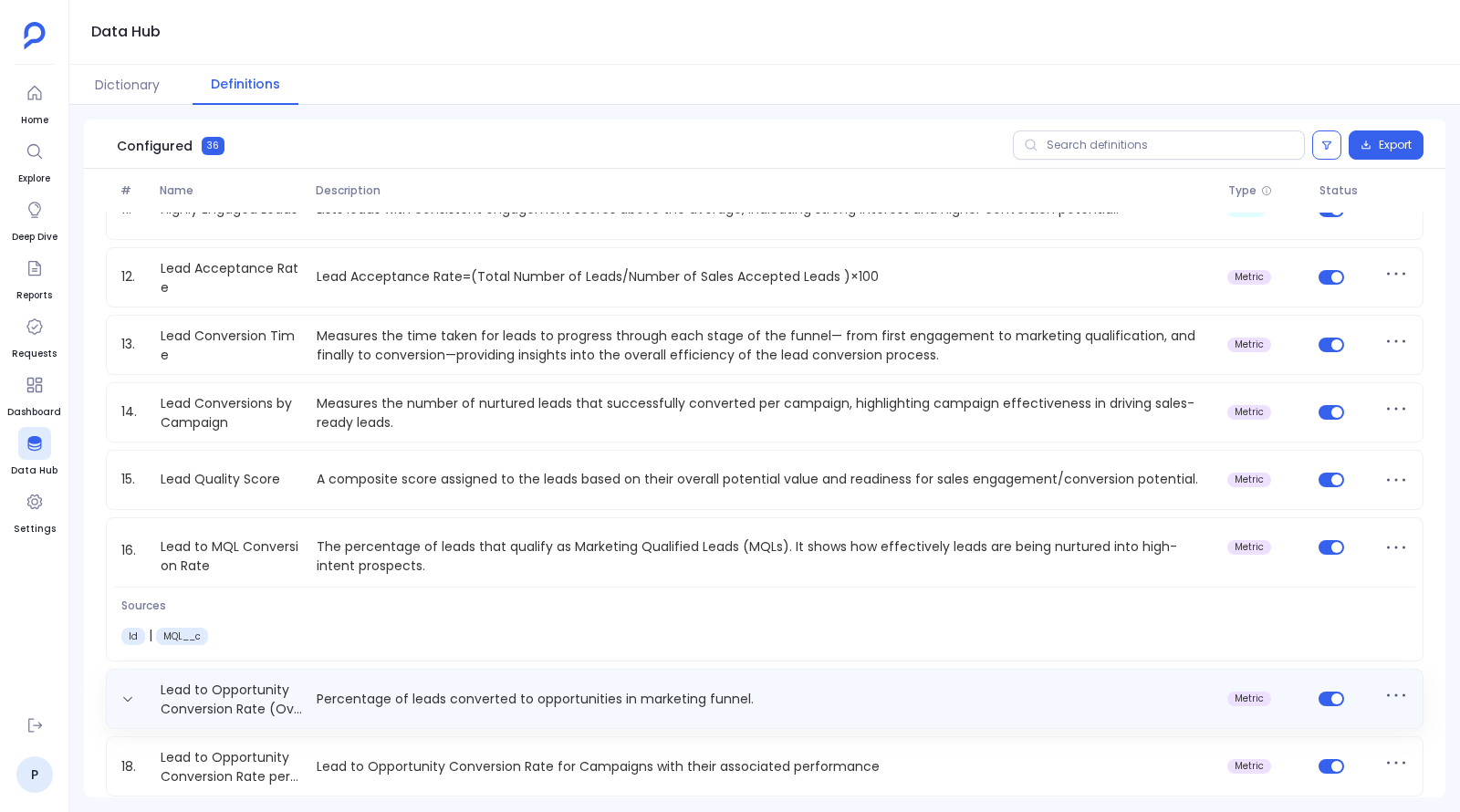 click on "Lead to Opportunity Conversion Rate (Overall) Percentage of leads converted to opportunities in marketing funnel. metric" at bounding box center (765, 699) 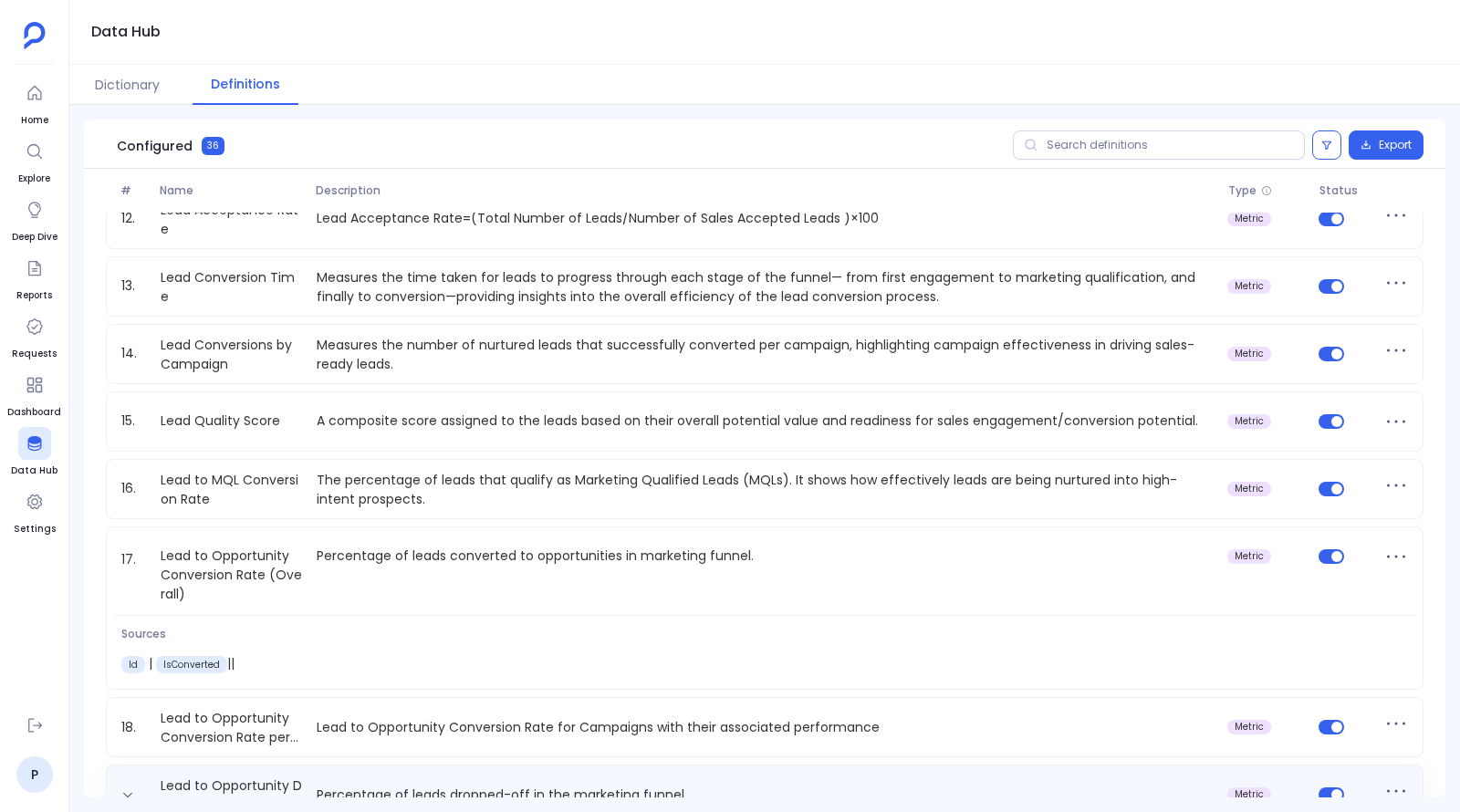 scroll, scrollTop: 883, scrollLeft: 0, axis: vertical 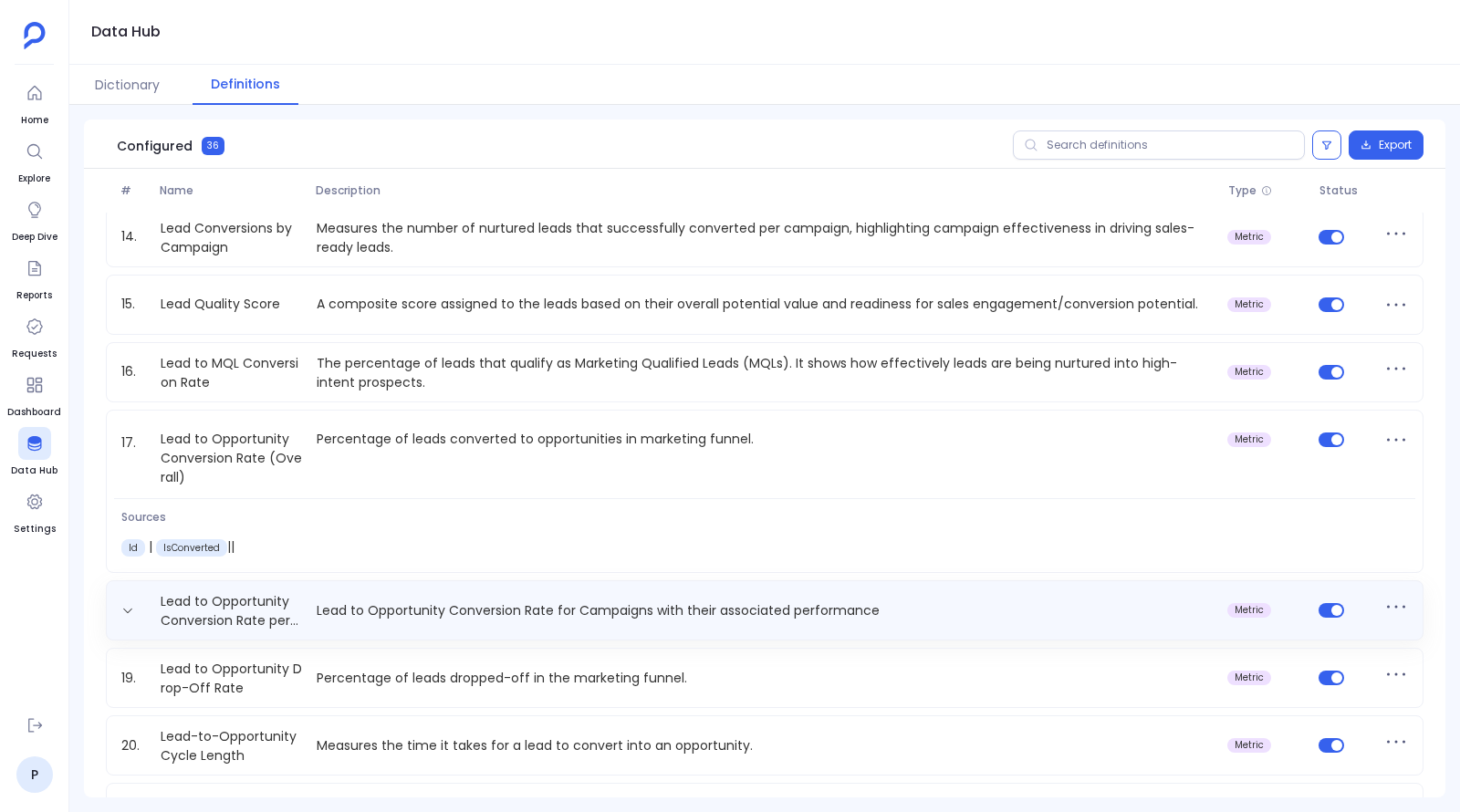 click on "Lead to Opportunity Conversion Rate for Campaigns with their associated performance" at bounding box center [765, 610] 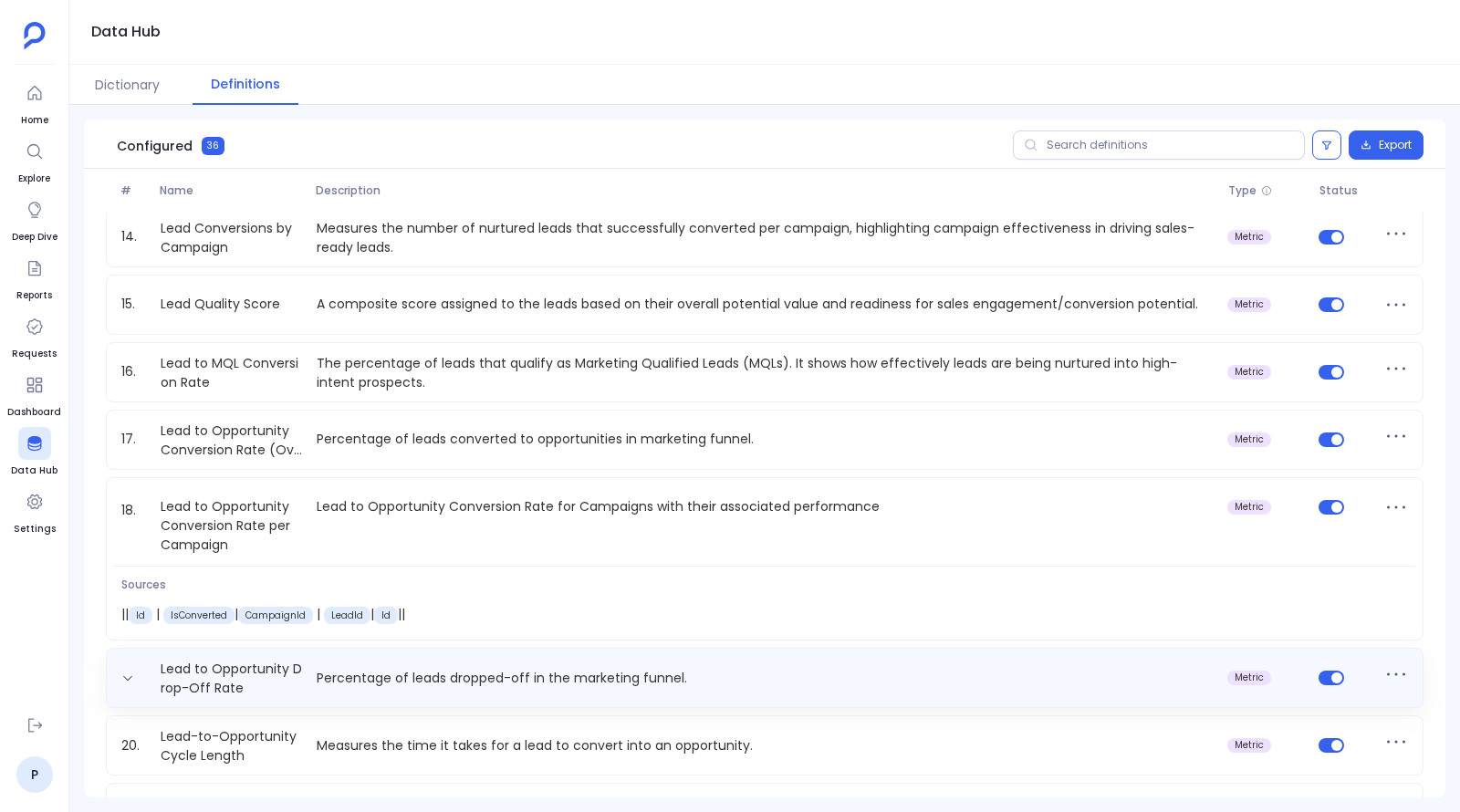 click on "Lead to Opportunity Drop-Off Rate Percentage of leads dropped-off in the marketing funnel.  metric" at bounding box center (765, 678) 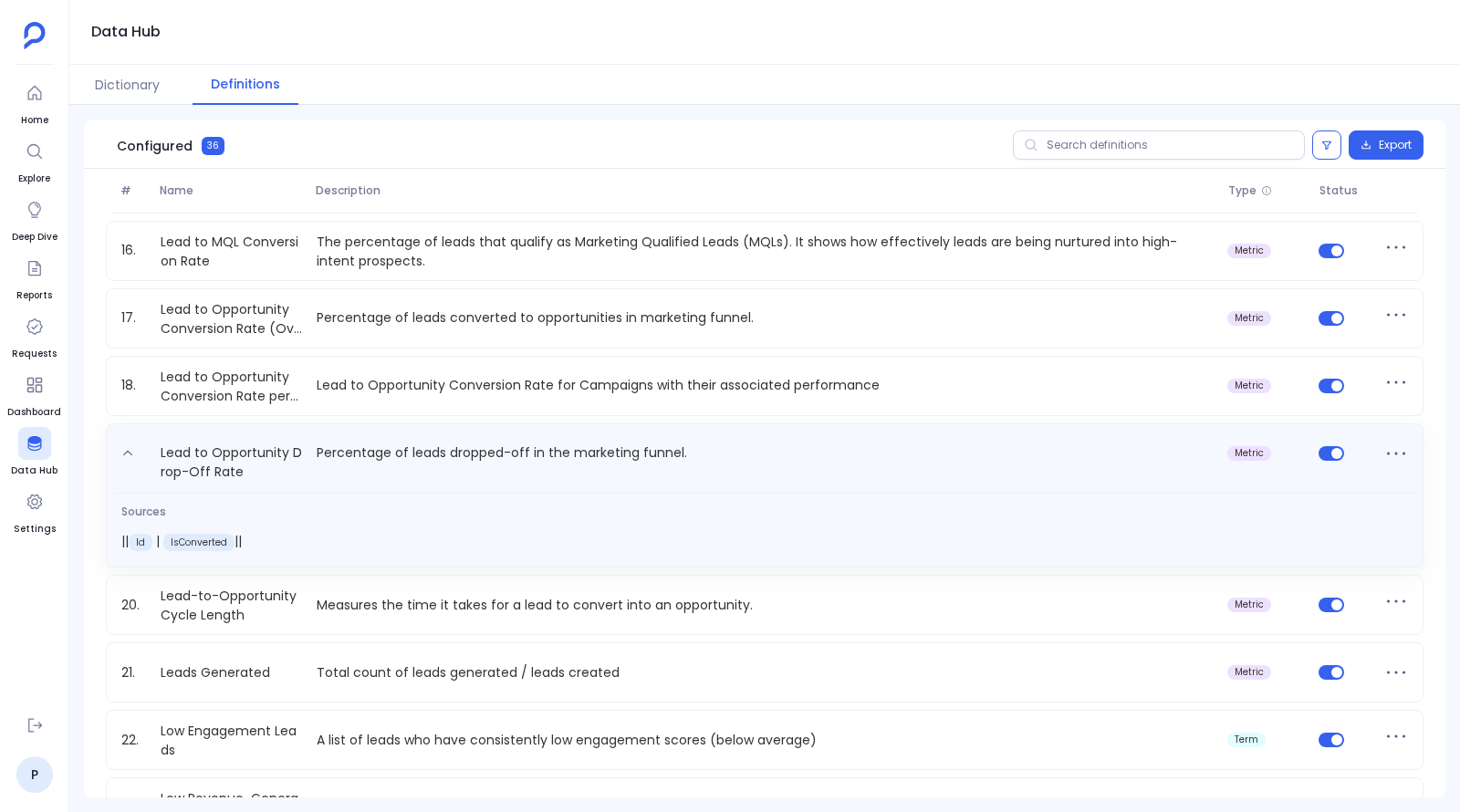 scroll, scrollTop: 1018, scrollLeft: 0, axis: vertical 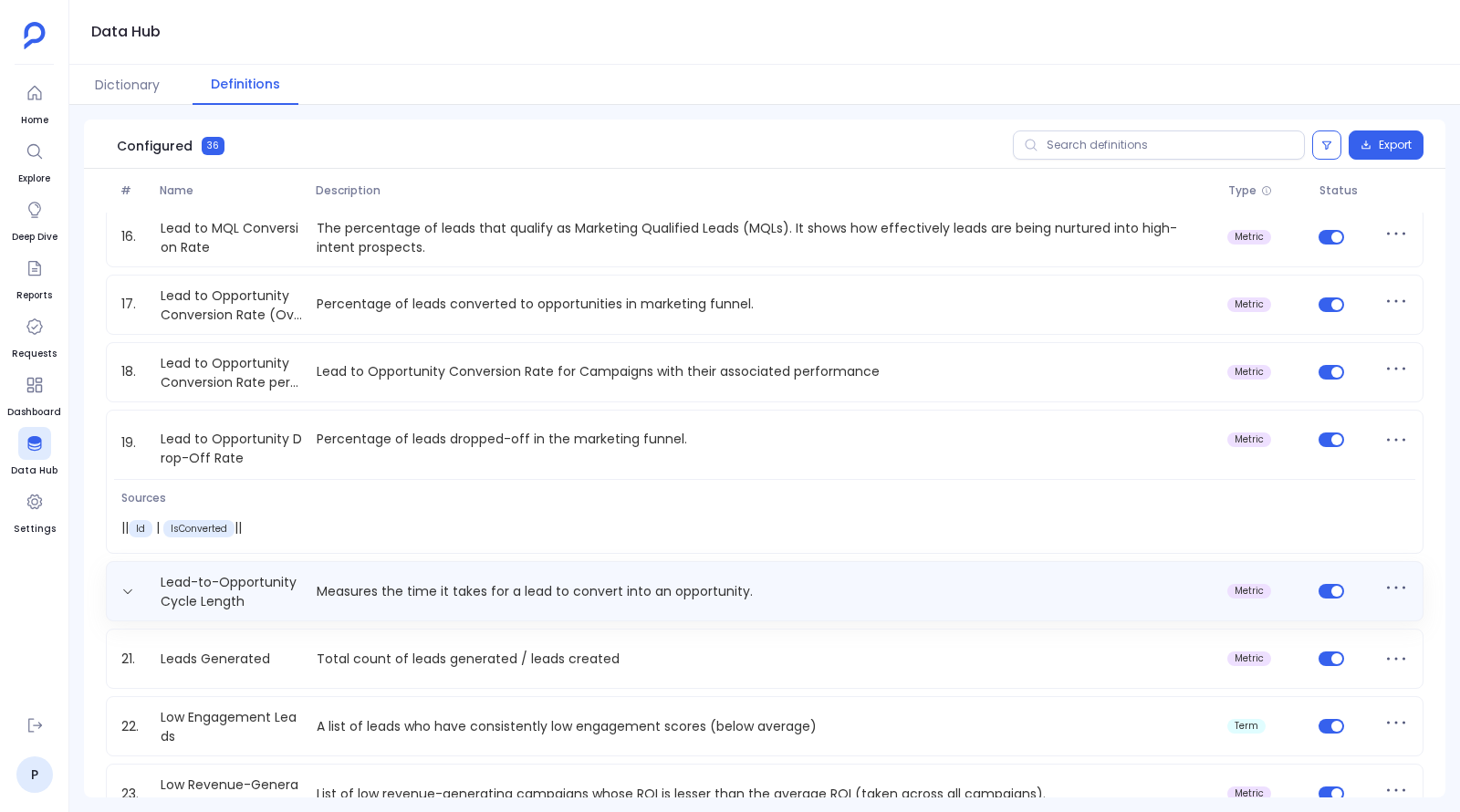 click on "Measures the time it takes for a lead to convert into an opportunity." at bounding box center [765, 591] 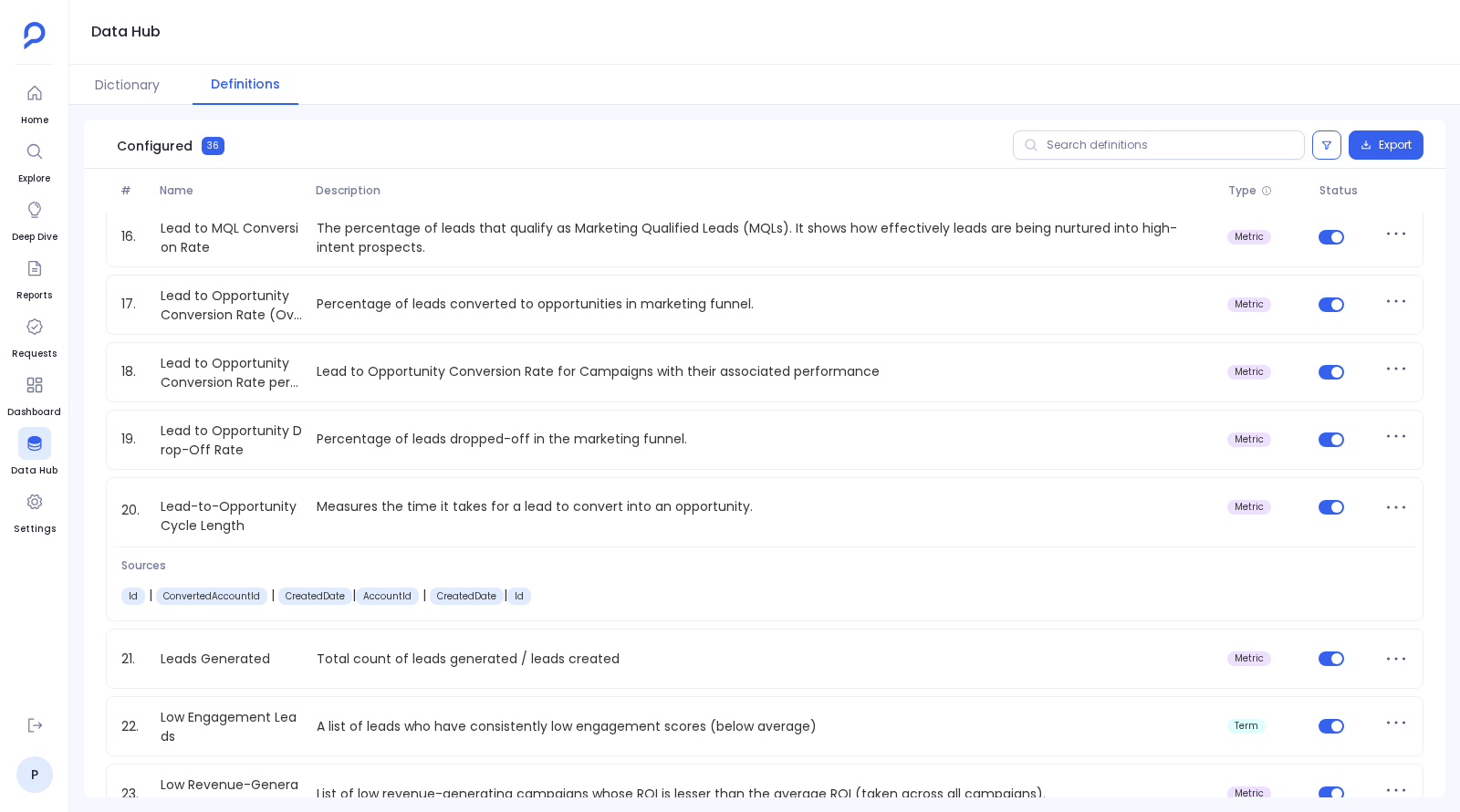 click on "1. Campaign ROI Shows the return on investment for each campaign by comparing revenue generated to actual campaign costs, helping assess marketing effectiveness. metric 2. Campaigns List List of all Campaigns term 3. Closed Opportunities Shows a list where Opportunities are closed along with their details. term 4. Cost per Campaign Analysis Displays the total actual cost and amount spent for each campaign, helping evaluate budget usage and spending efficiency. term 5. Cost Per Lead Average cost incurred to acquire a lead for each campaign. metric 6. Deal Value by Opportunity Shows the individual deal size for each opportunity, providing insight into potential revenue per deal. term 7. High Revenue-Generating Campaigns List of high revenue-generating campaigns whose ROI is greater than the average ROI (taken across all campaigns).  metric 8. High Value Accounts List of Accounts with ARR greater than the average ARR metric 9. High Value Customer Conversion Time metric 10. High Value Opportunities term 11. term" at bounding box center [765, 448] 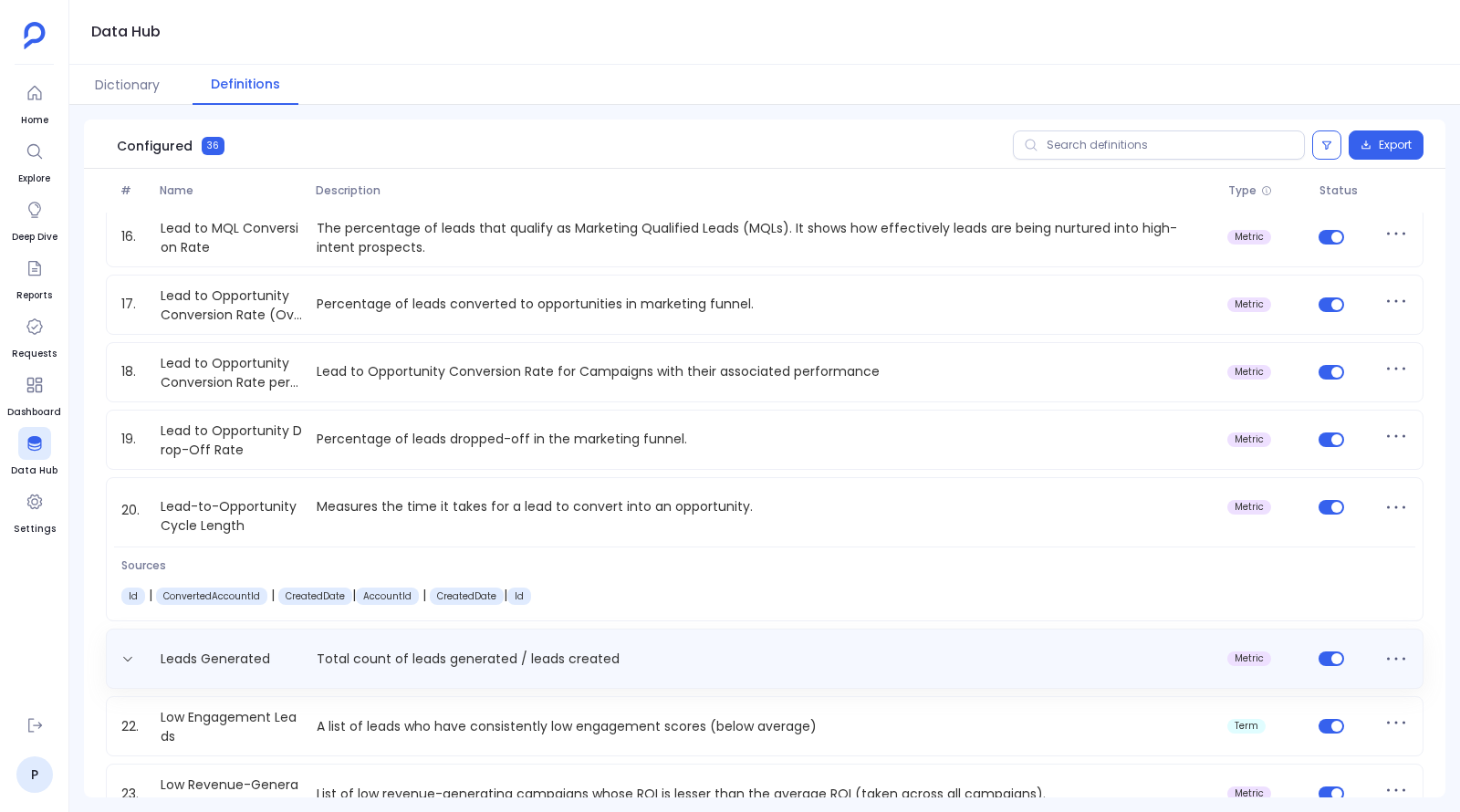 click on "Leads Generated Total count of leads generated / leads created metric" at bounding box center [765, 659] 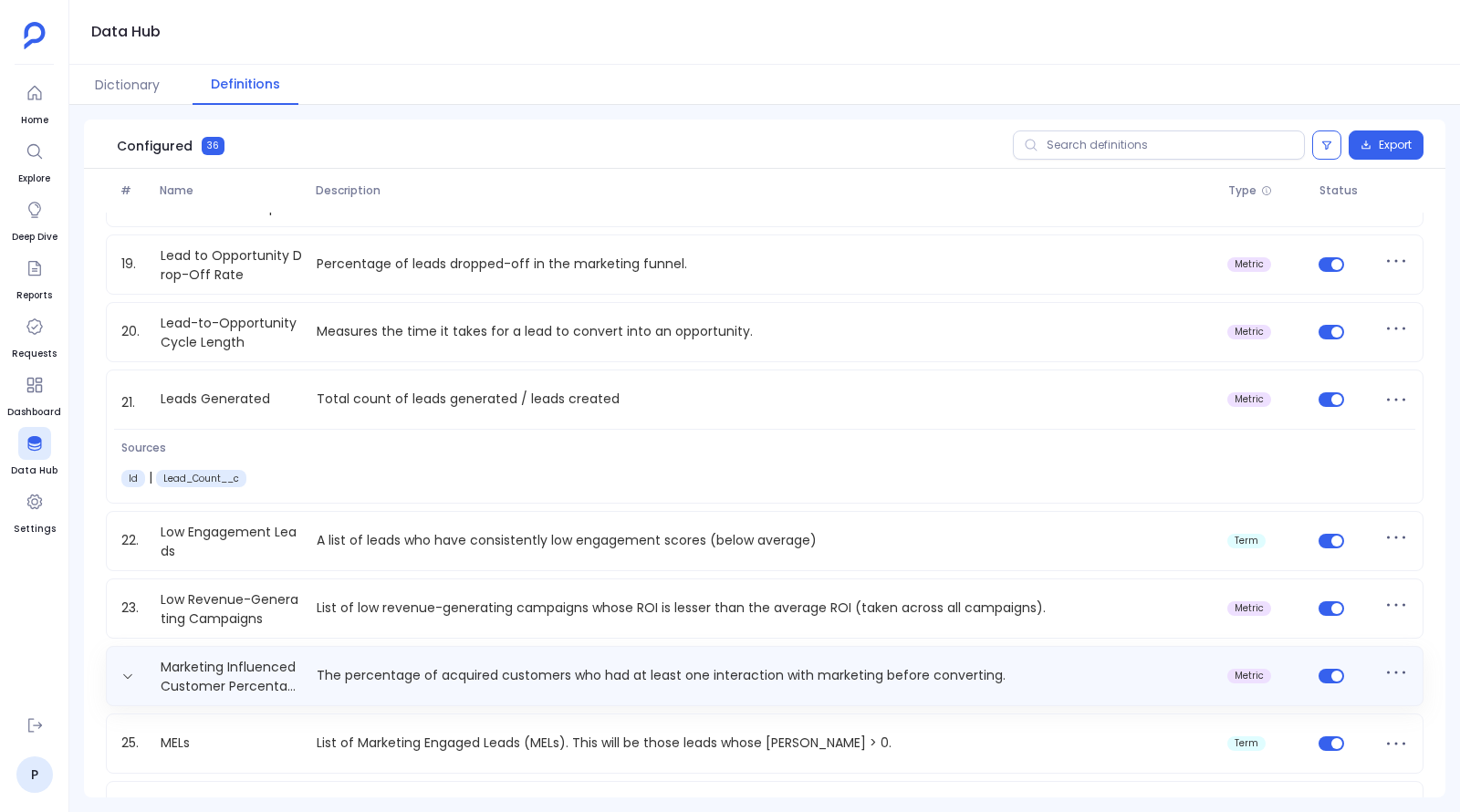 scroll, scrollTop: 1213, scrollLeft: 0, axis: vertical 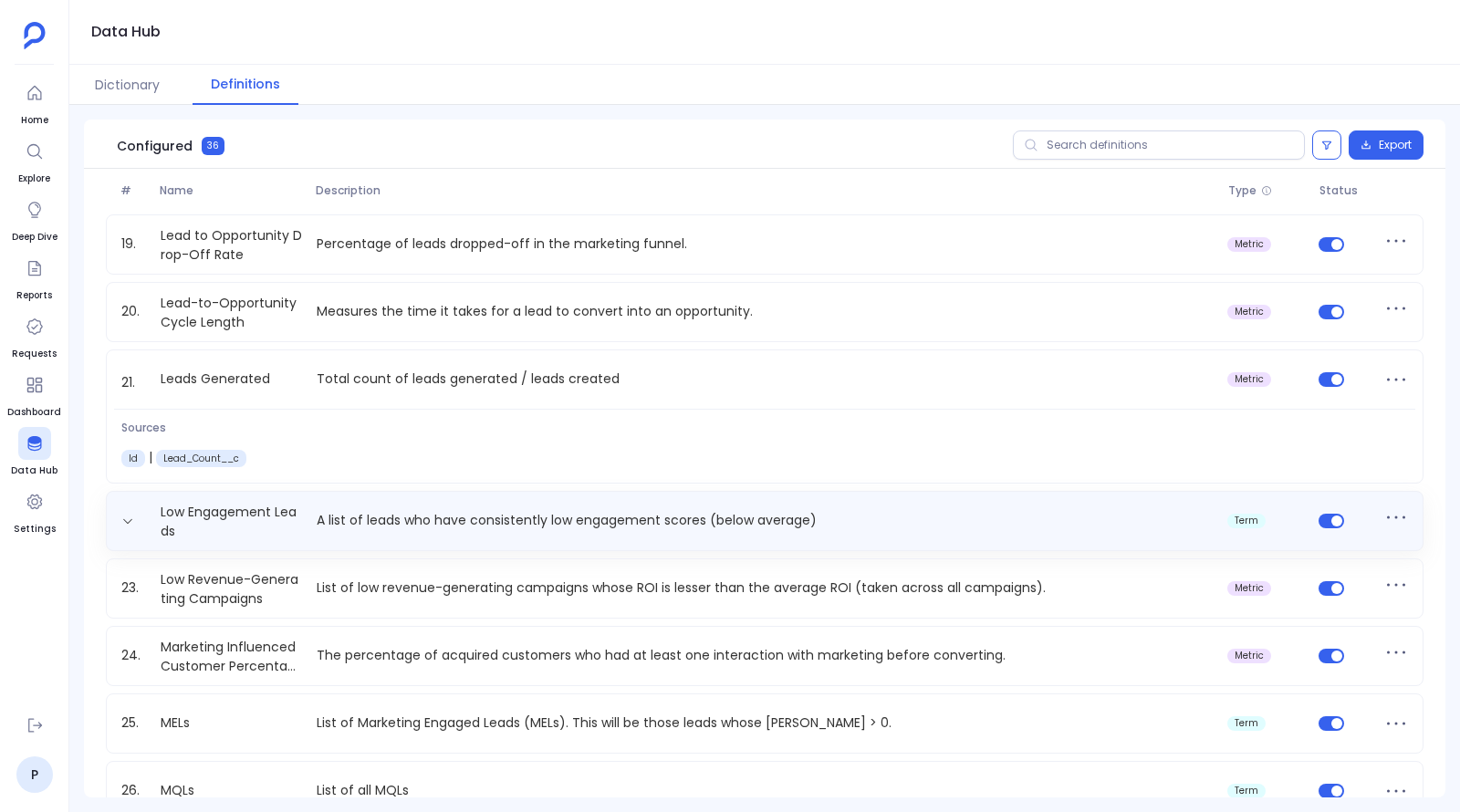 click on "A list of leads who have consistently low engagement scores (below average)" at bounding box center (765, 520) 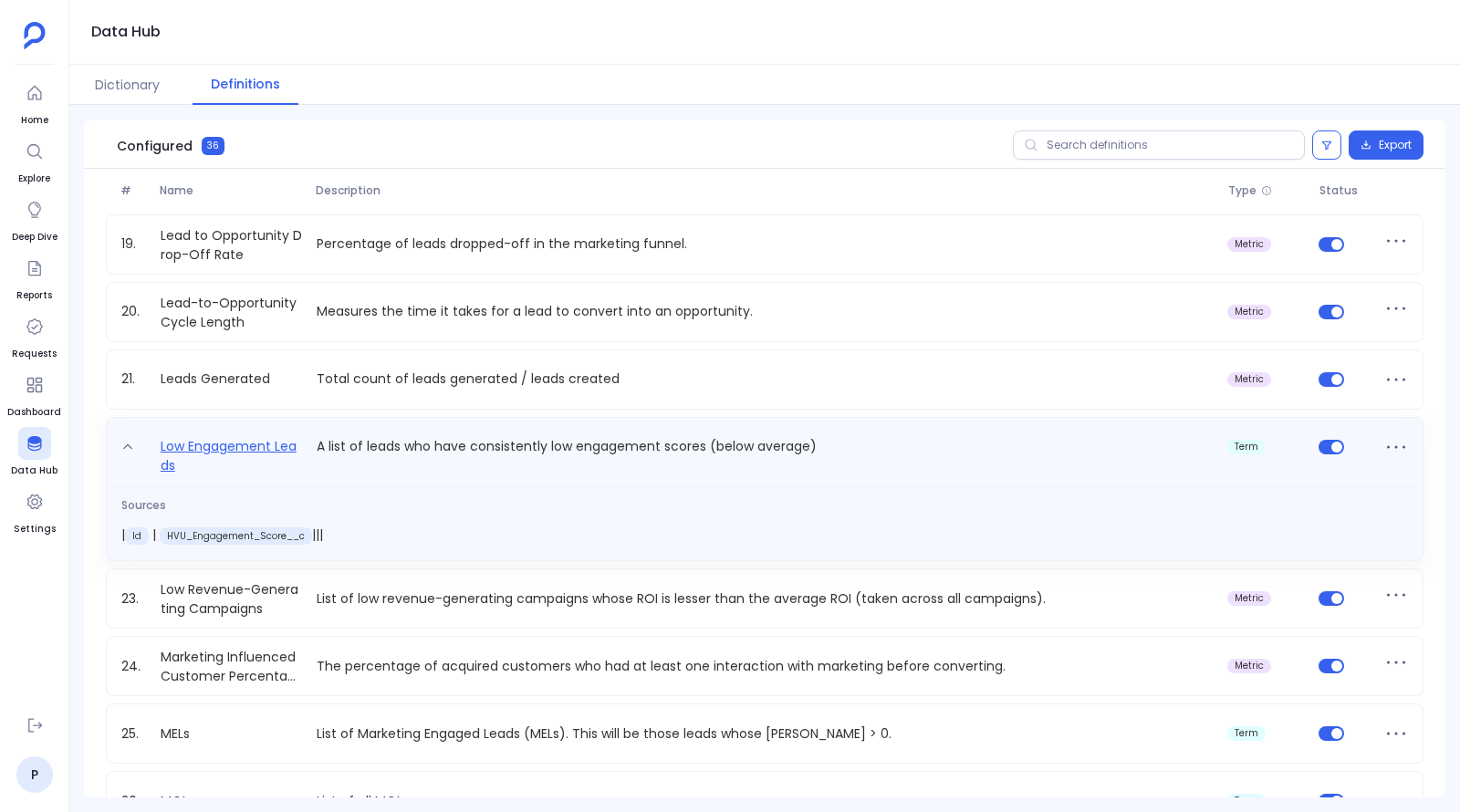 click on "Low Engagement Leads" at bounding box center (231, 456) 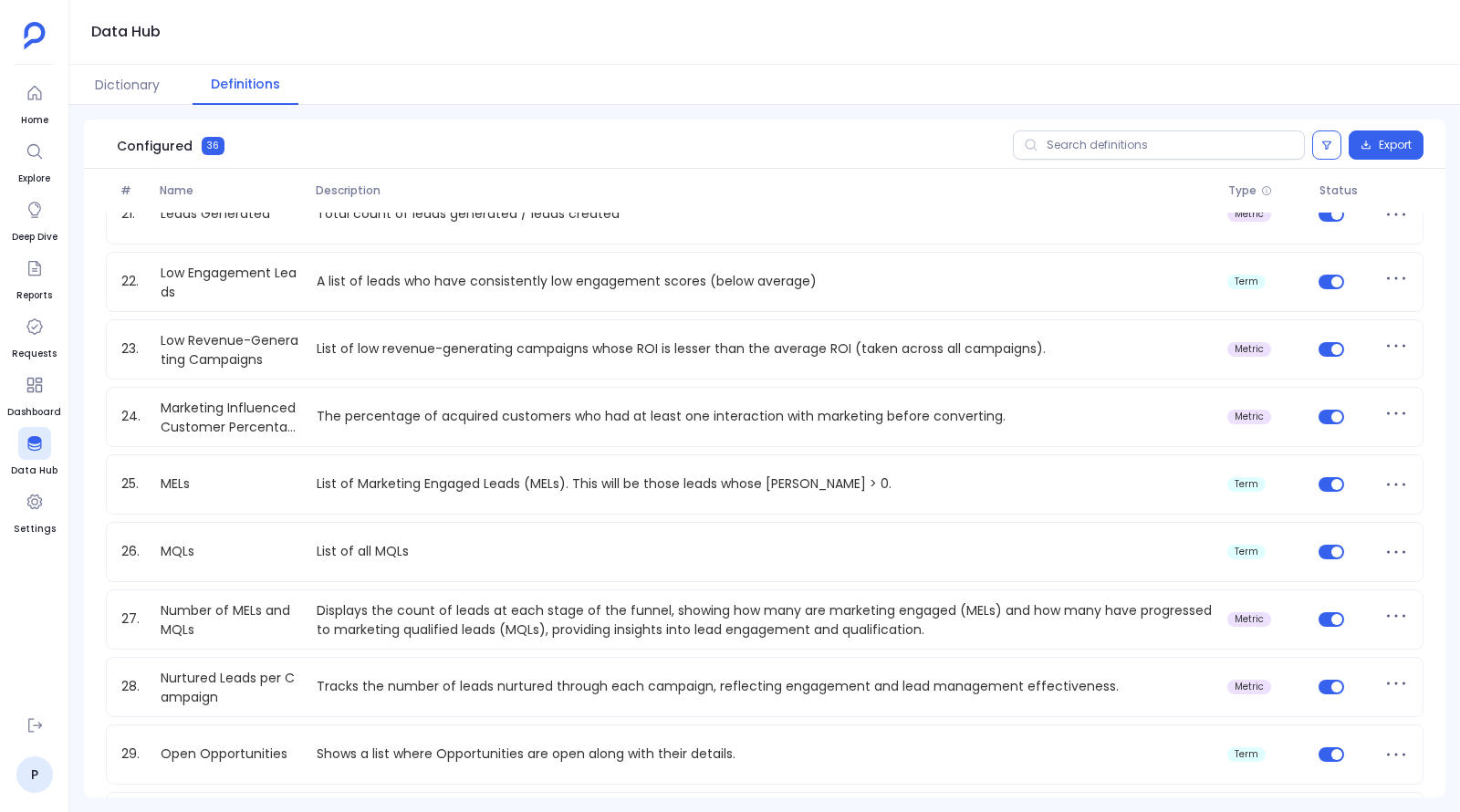 scroll, scrollTop: 1365, scrollLeft: 0, axis: vertical 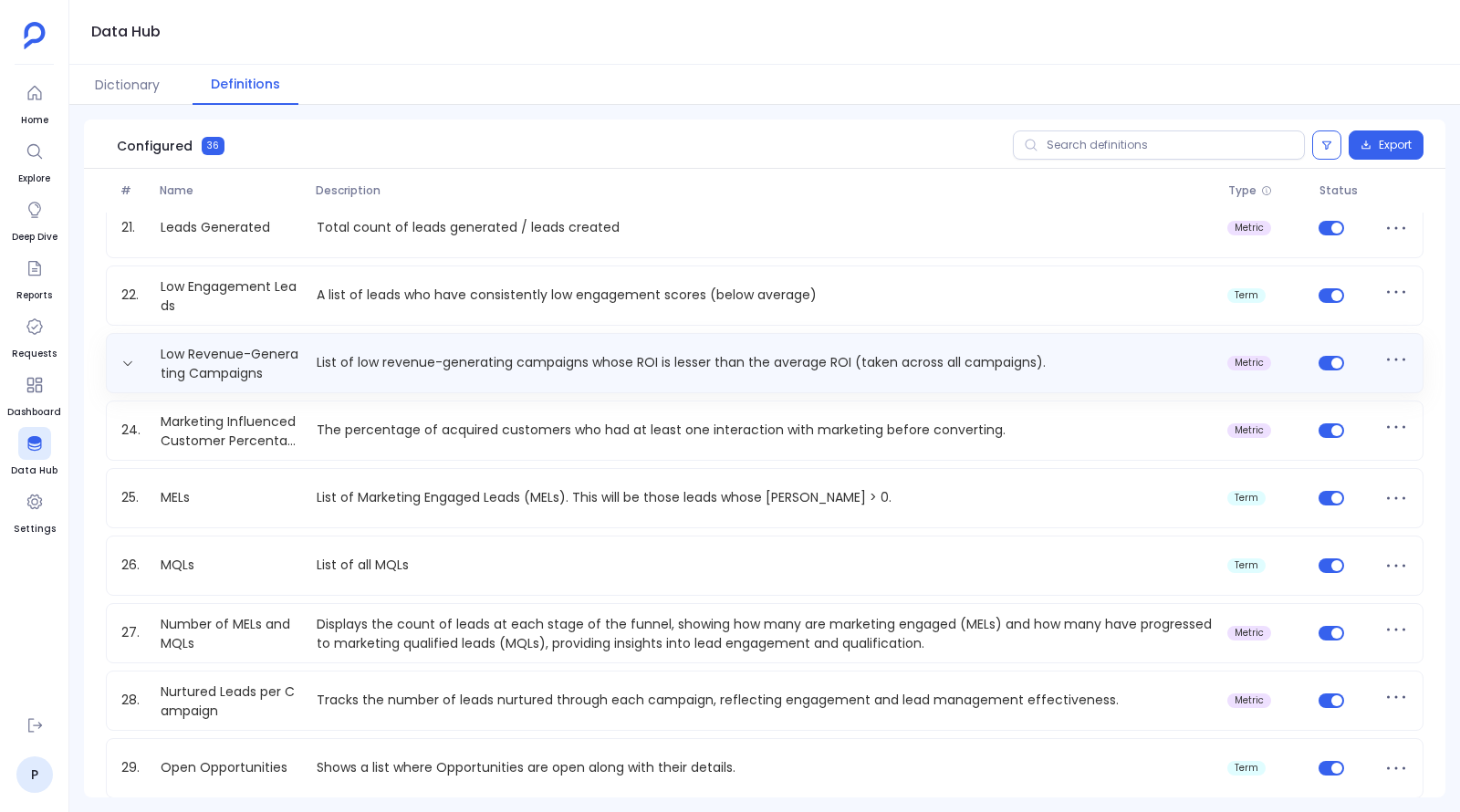 click on "List of low revenue-generating campaigns whose ROI is lesser than the average ROI (taken across all campaigns)." at bounding box center (765, 362) 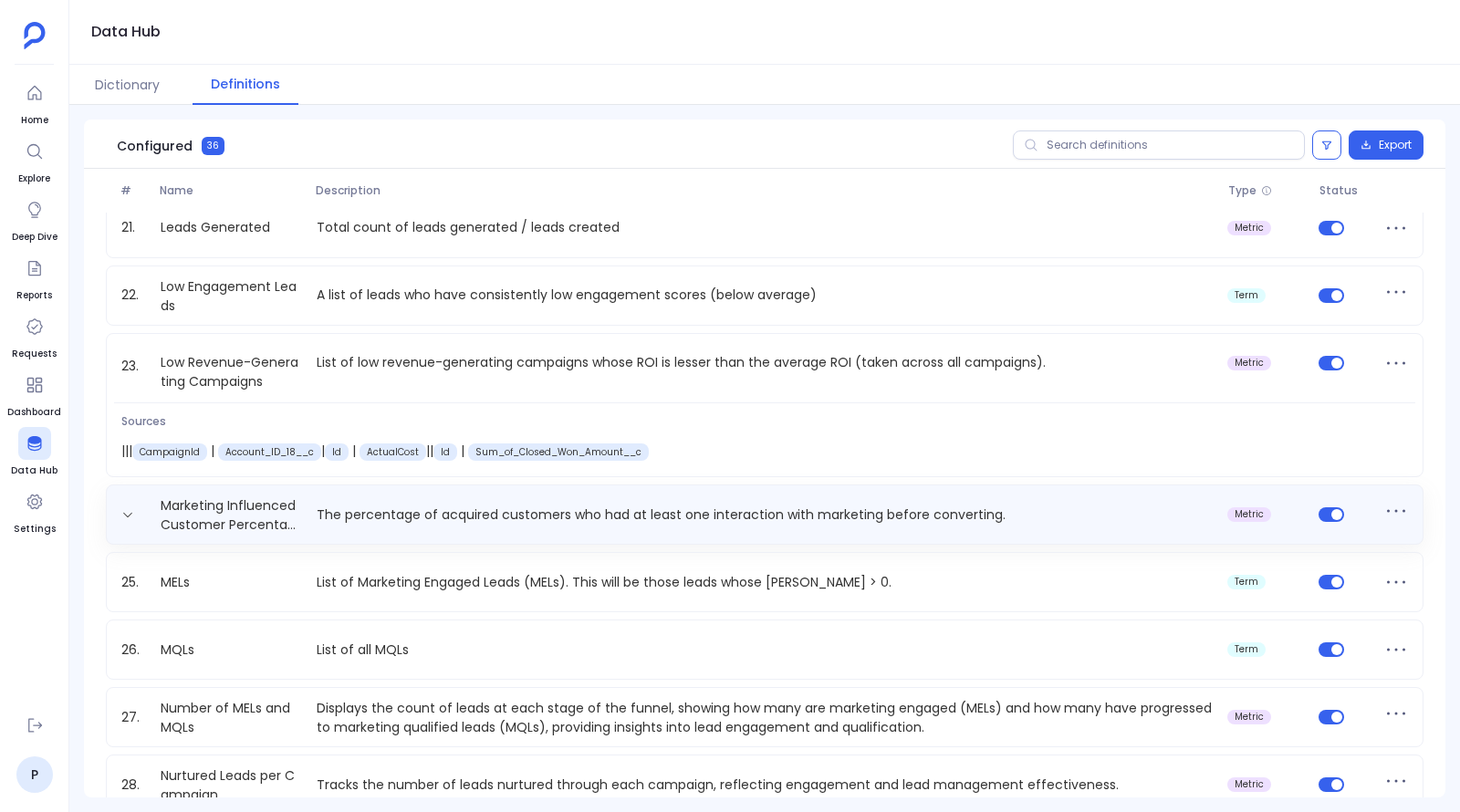click on "The percentage of acquired customers who had at least one interaction with marketing before converting." at bounding box center [765, 515] 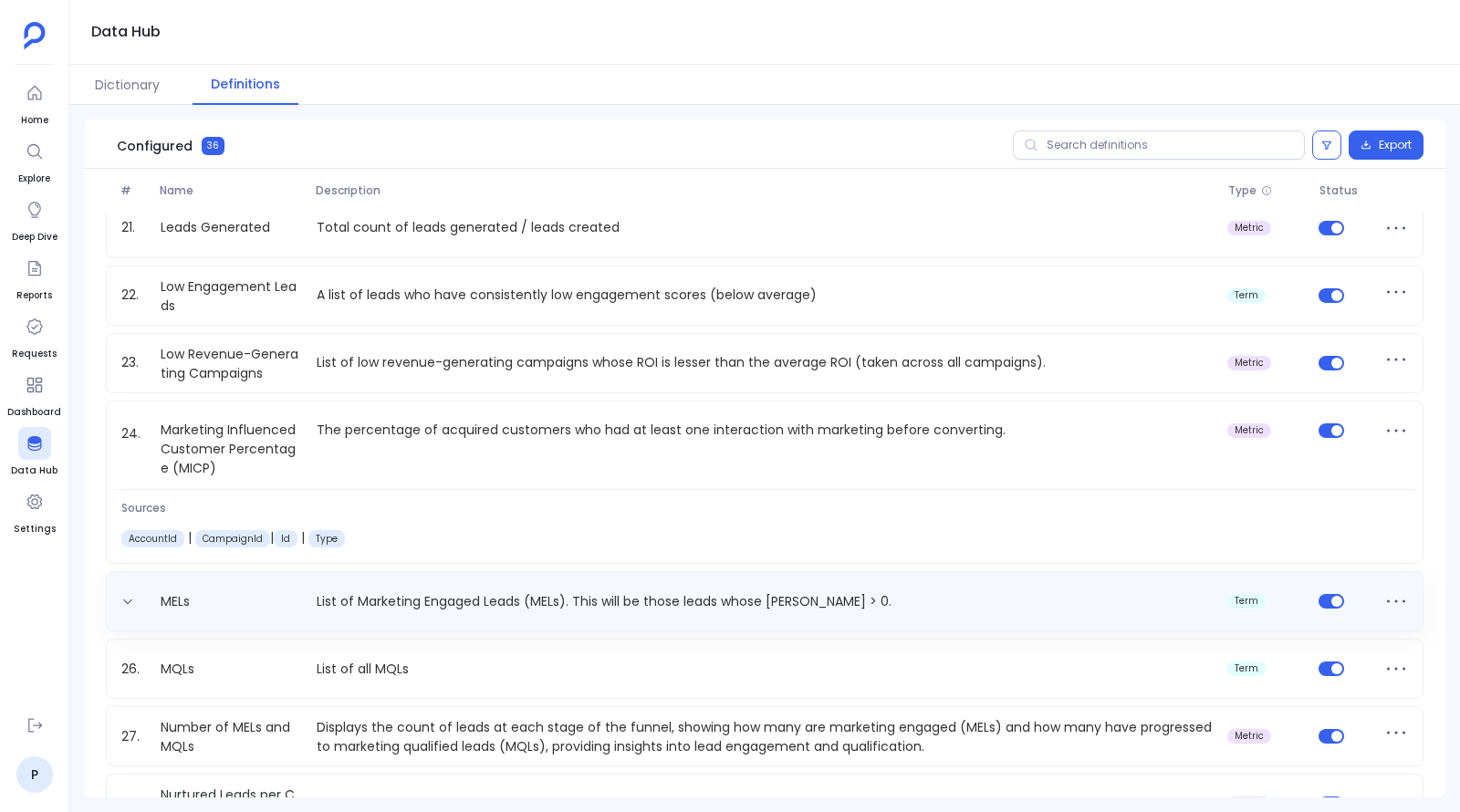 click on "MELs List of Marketing Engaged Leads (MELs). This will be those leads whose MEL > 0.  term" at bounding box center [765, 601] 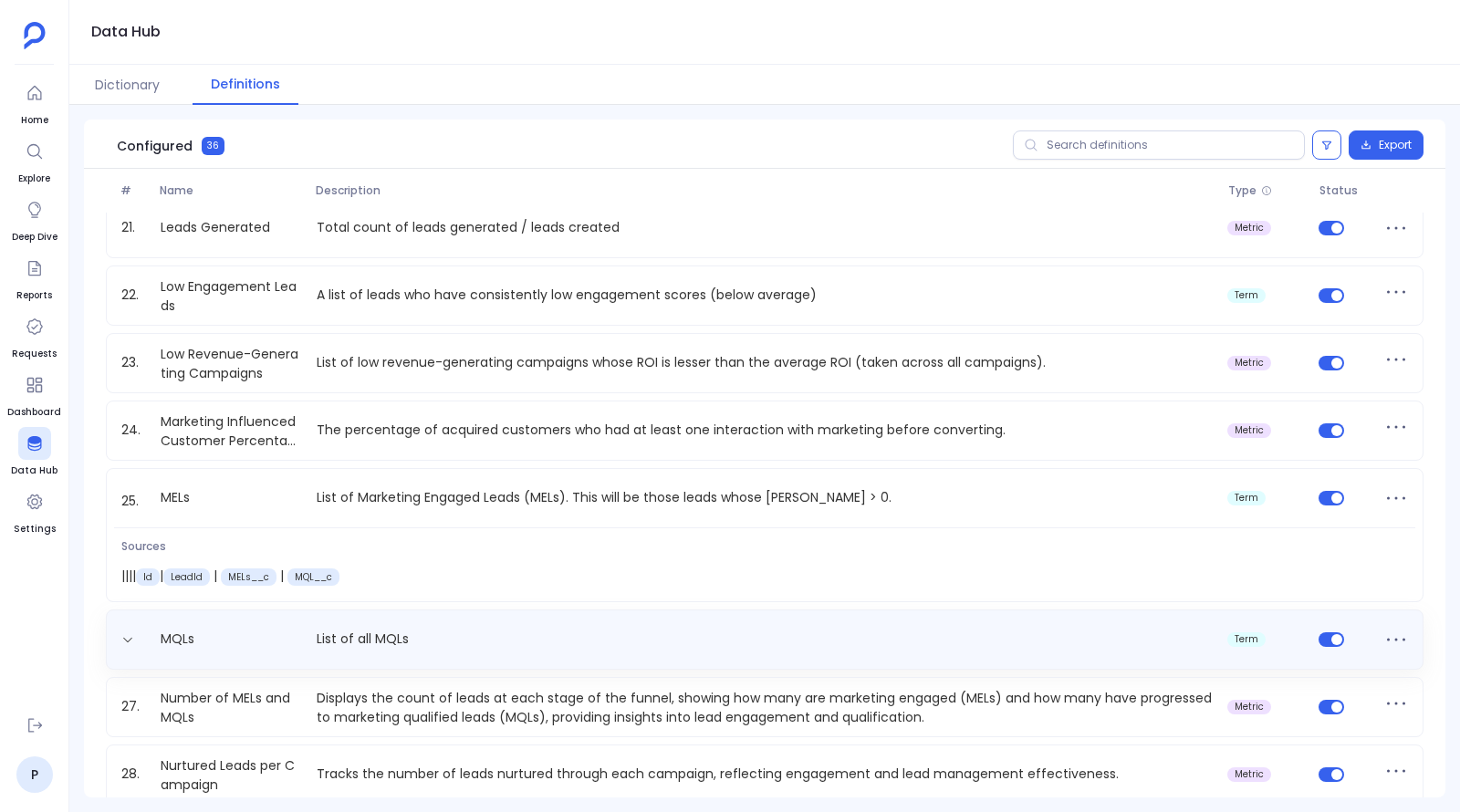 click on "List of all MQLs" at bounding box center (765, 639) 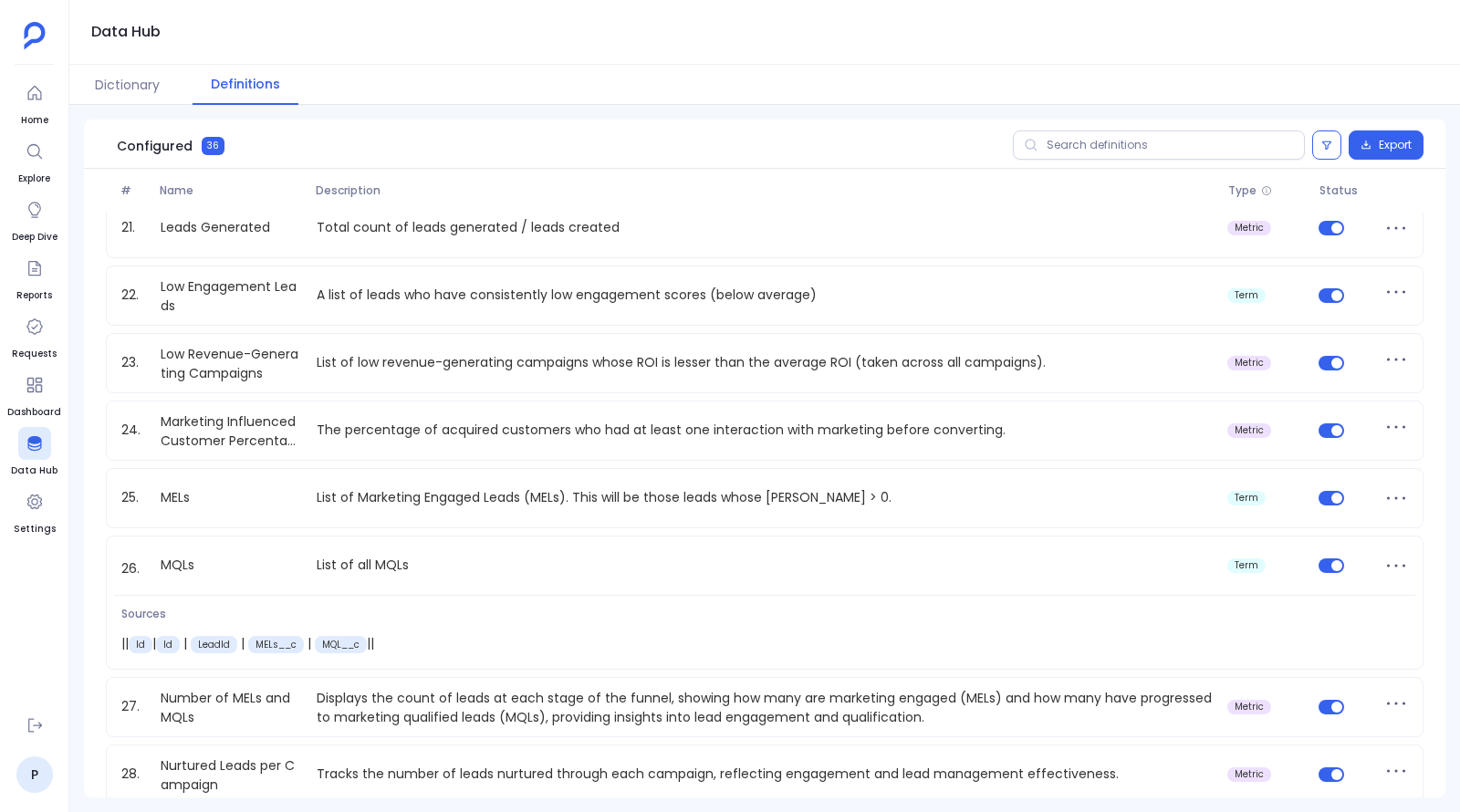 click on "27. Number of MELs and MQLs Displays the count of leads at each stage of the funnel, showing how many are marketing engaged (MELs) and how many have progressed to marketing qualified leads (MQLs), providing insights into lead engagement and qualification. metric" at bounding box center (765, 707) 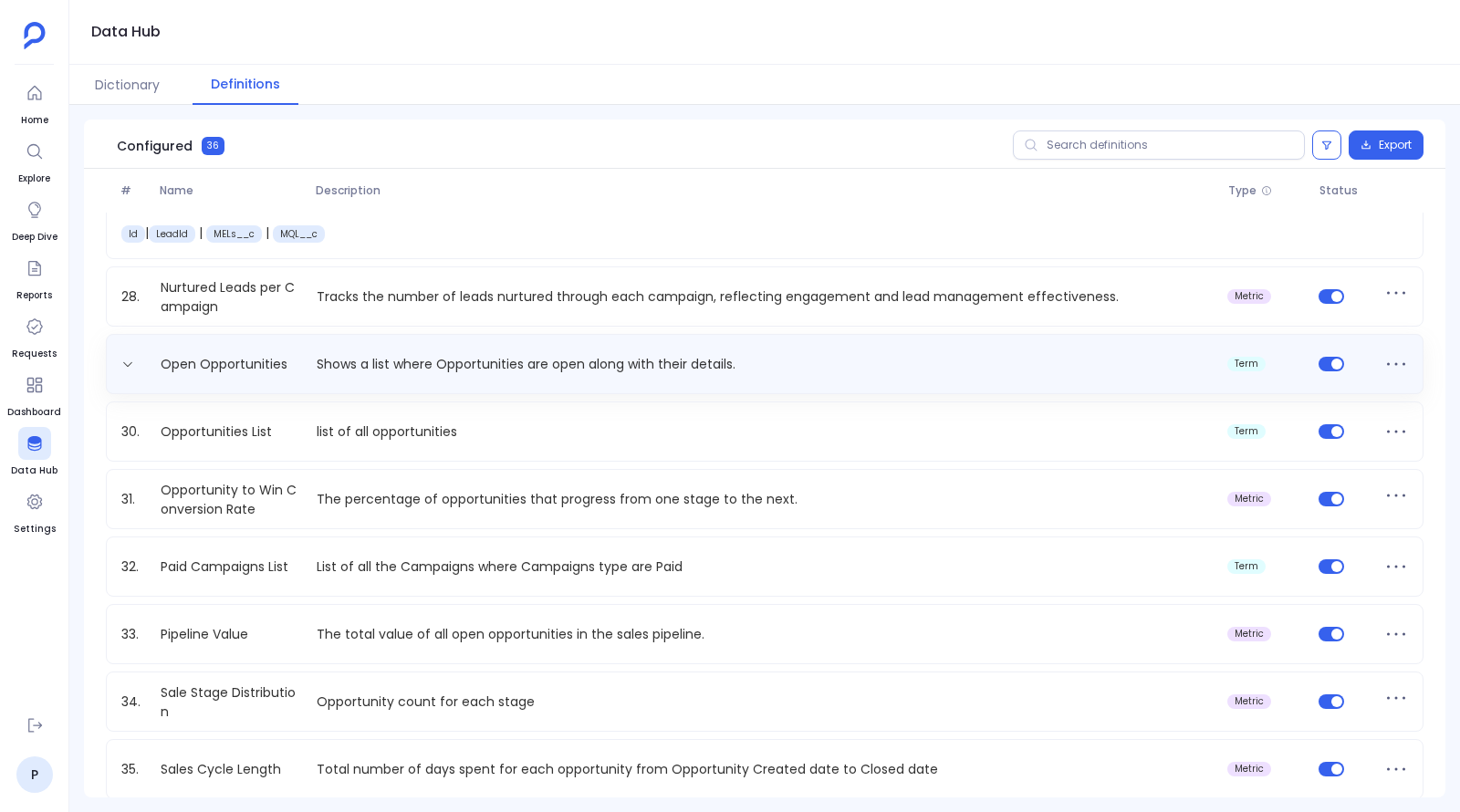 scroll, scrollTop: 1942, scrollLeft: 0, axis: vertical 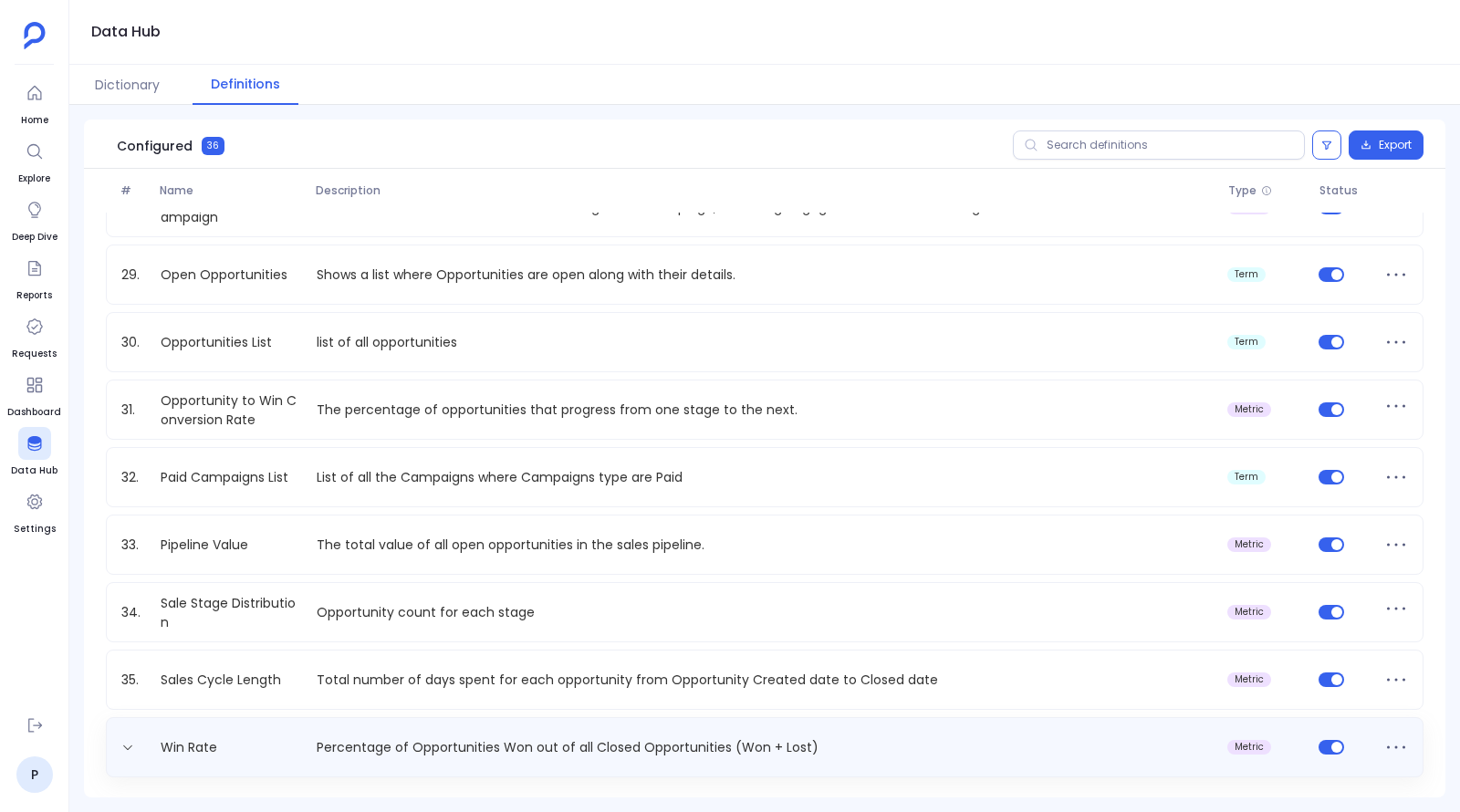 click on "Percentage of Opportunities Won out of all Closed Opportunities (Won + Lost)" at bounding box center [765, 747] 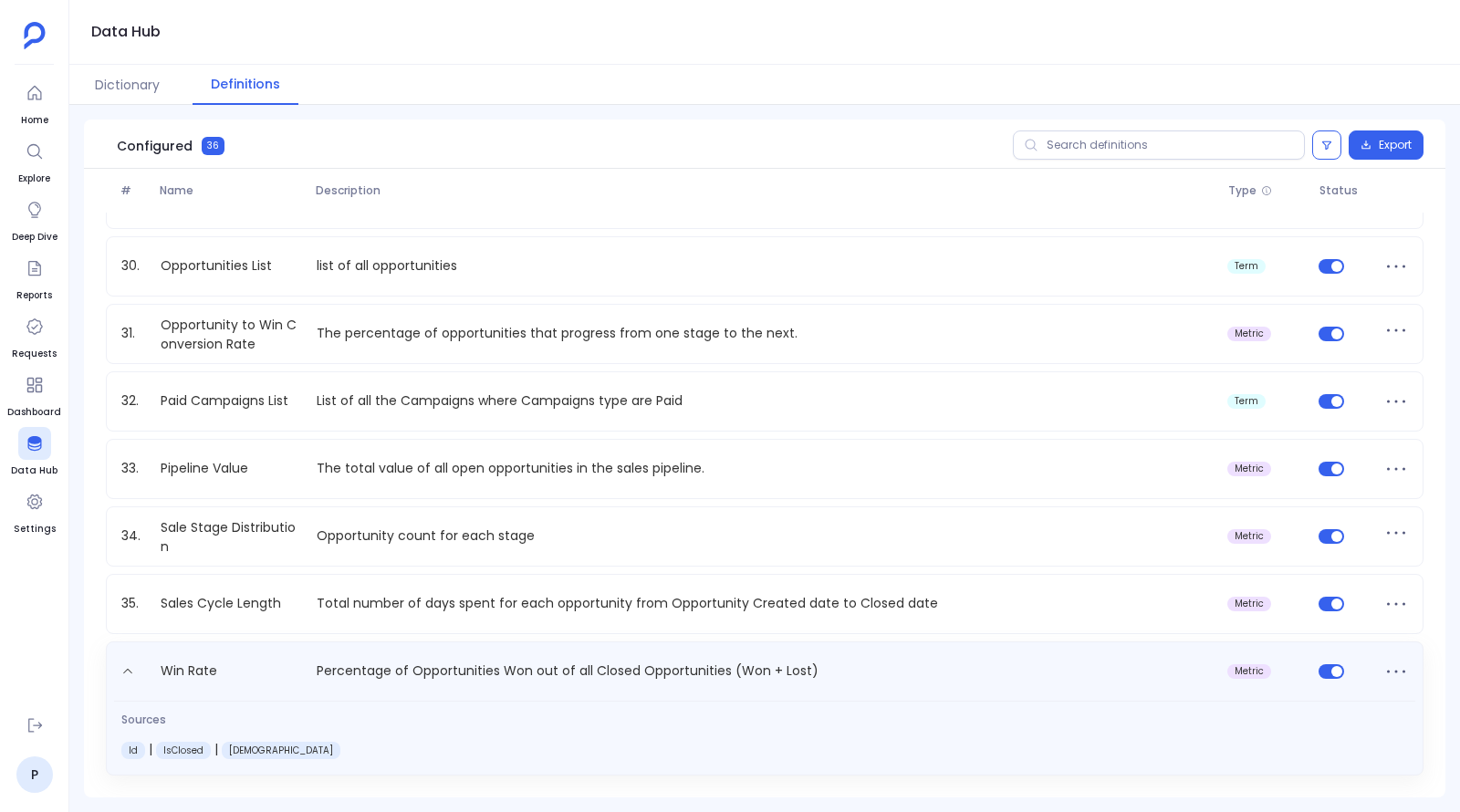 scroll, scrollTop: 1932, scrollLeft: 0, axis: vertical 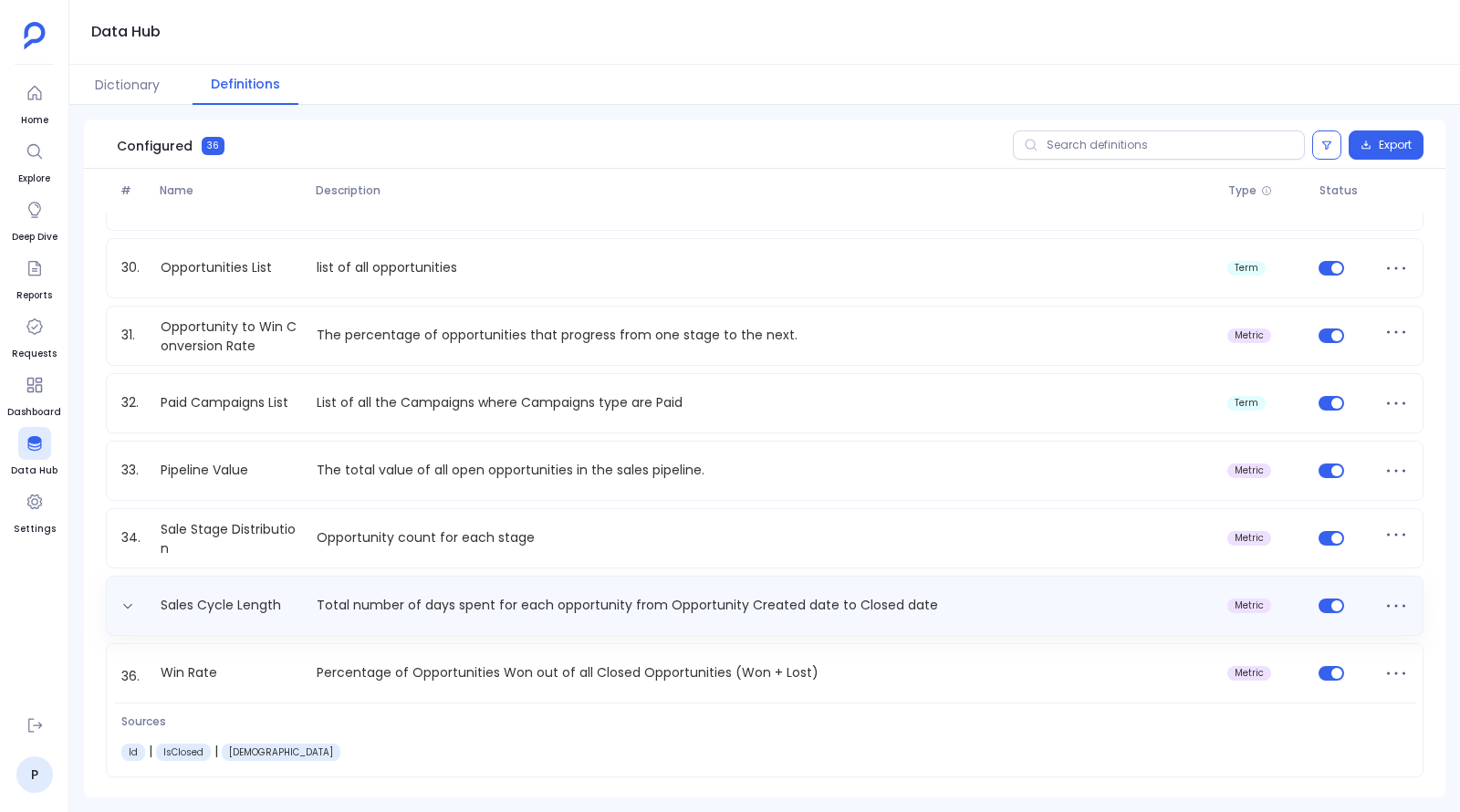 click on "Sales Cycle Length Total number of days spent for each opportunity from Opportunity Created date to Closed date metric" at bounding box center (765, 606) 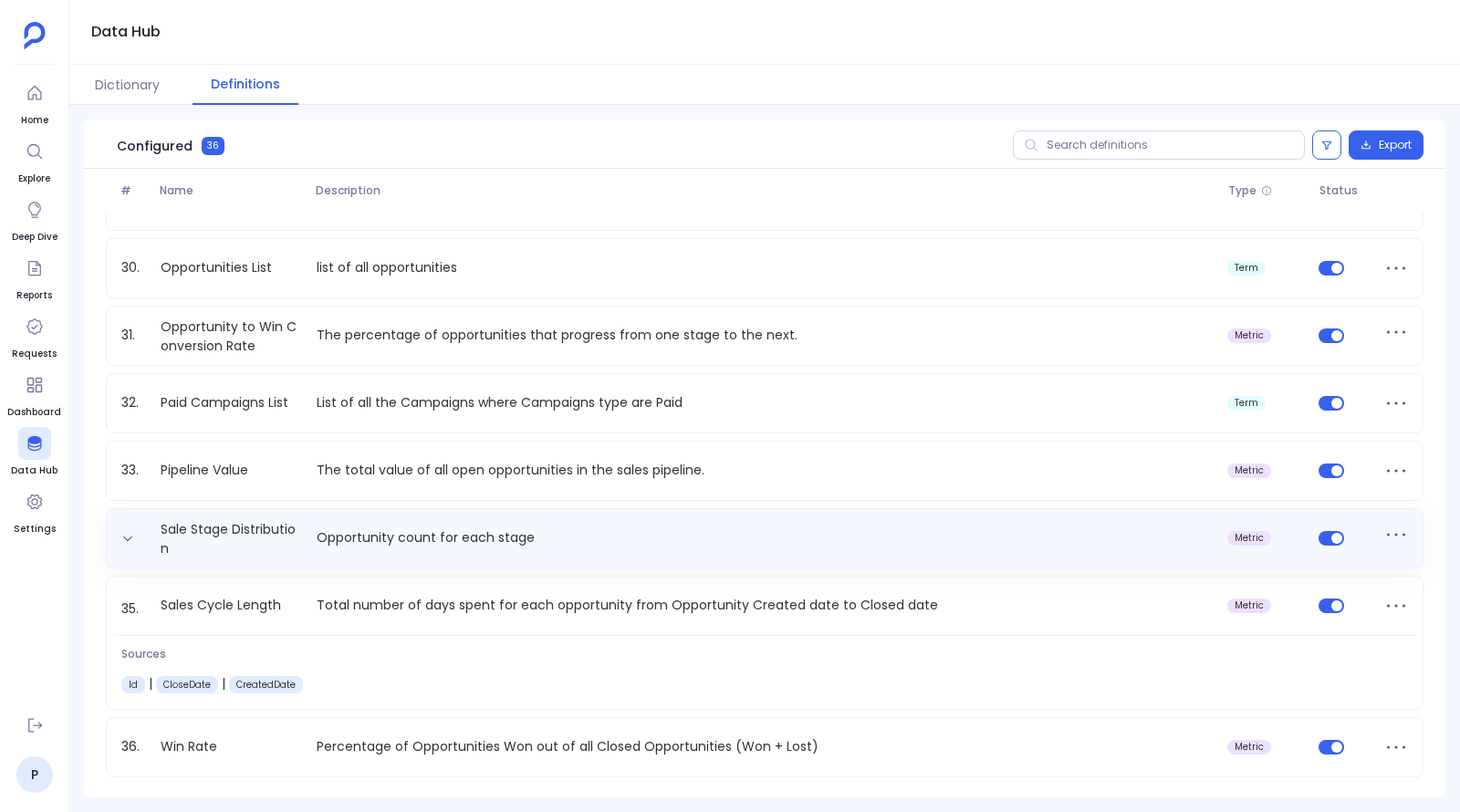 click on "Sale Stage Distribution Opportunity count for each stage metric" at bounding box center [765, 538] 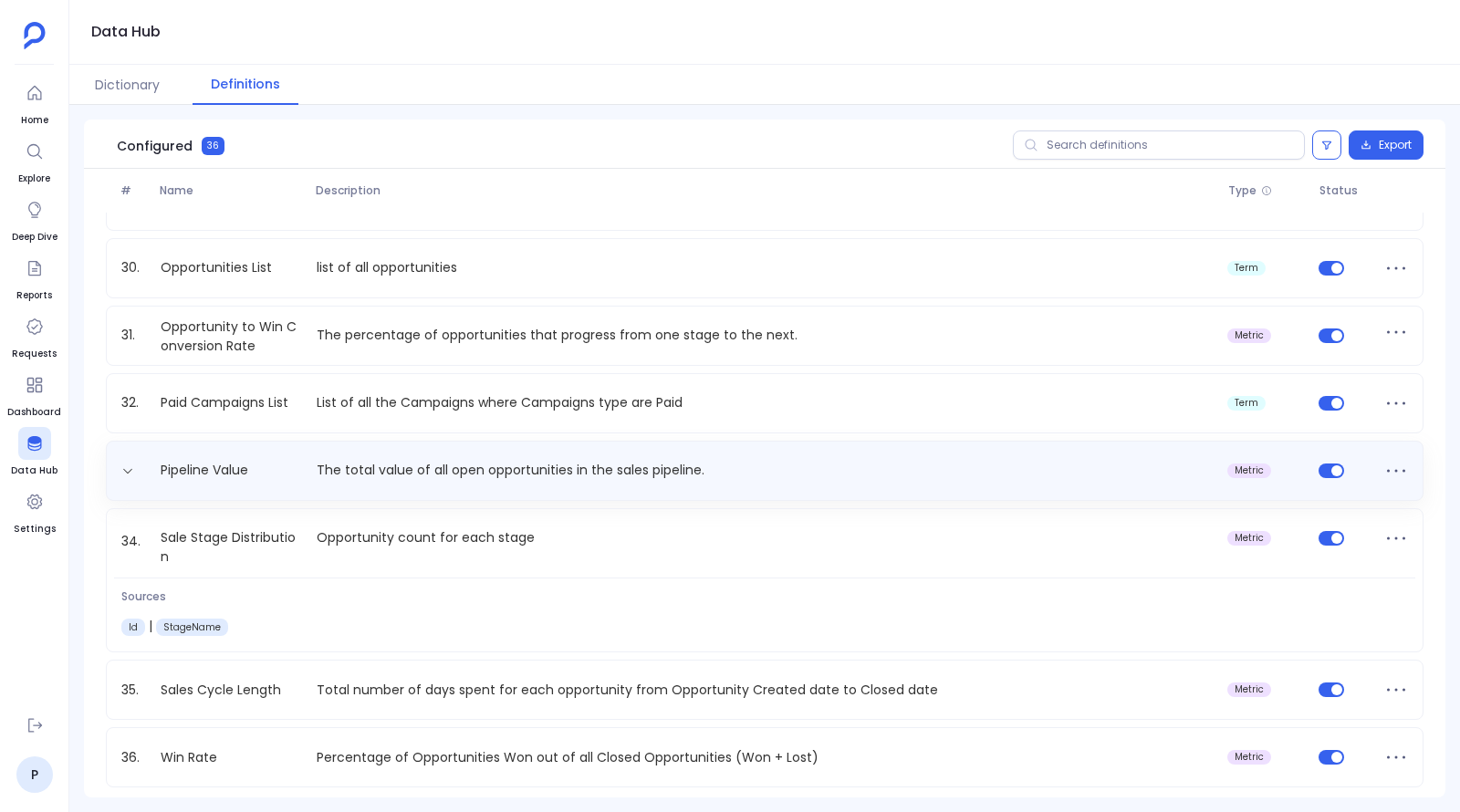 click on "The total value of all open opportunities in the sales pipeline." at bounding box center (765, 470) 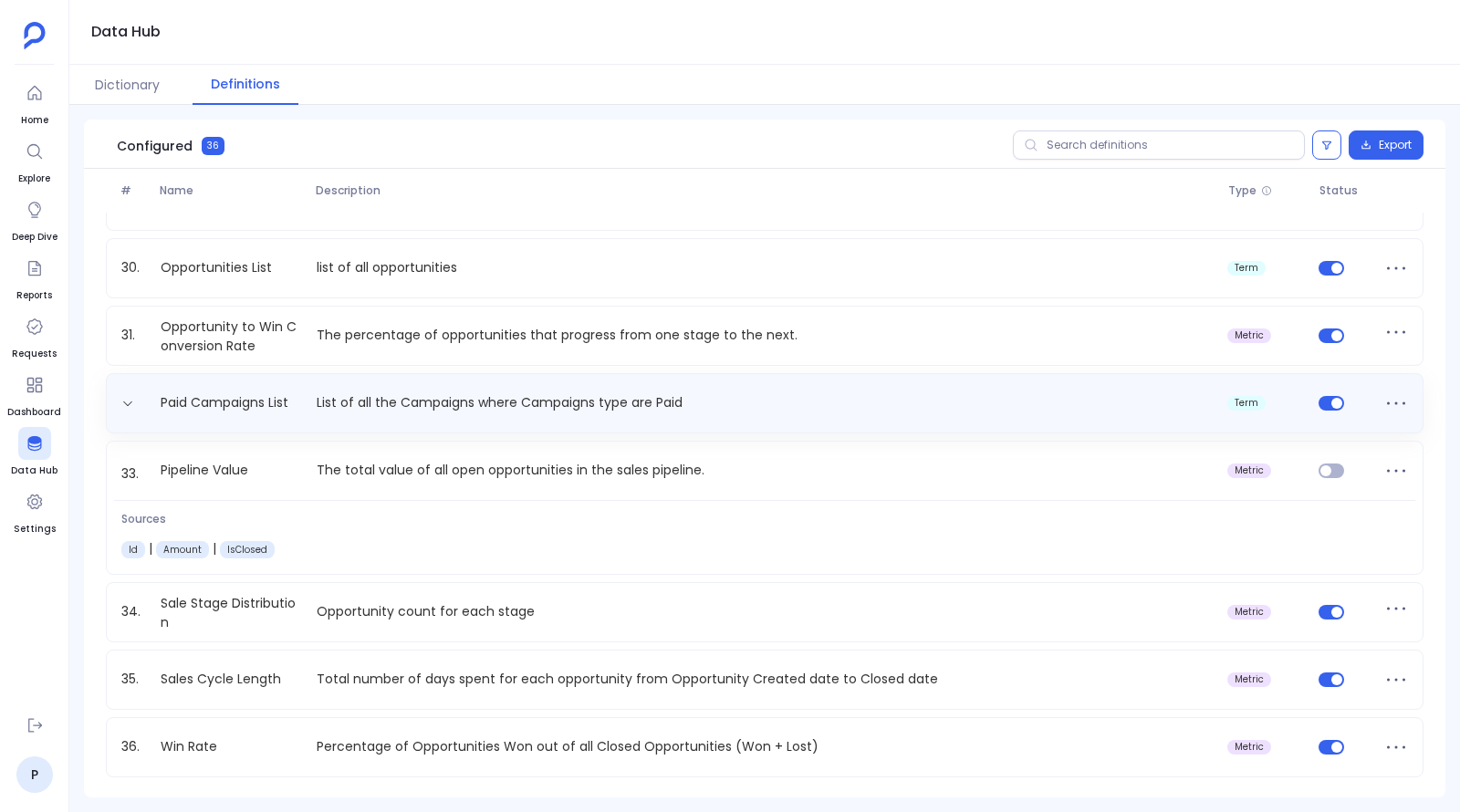 click on "List of all the Campaigns where Campaigns type are Paid" at bounding box center (765, 402) 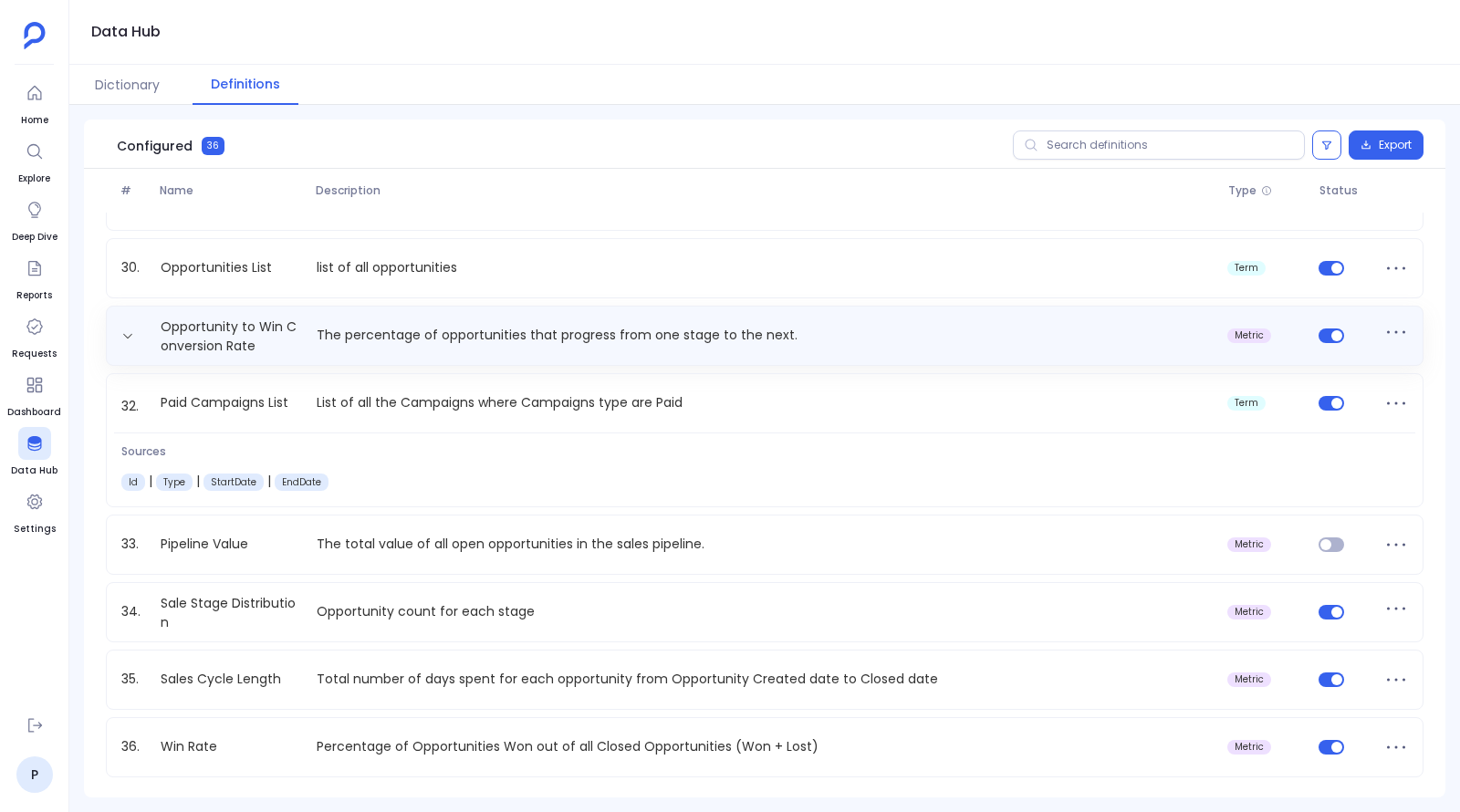 click on "Opportunity to Win Conversion Rate The percentage of opportunities that progress from one stage to the next. metric" at bounding box center [765, 336] 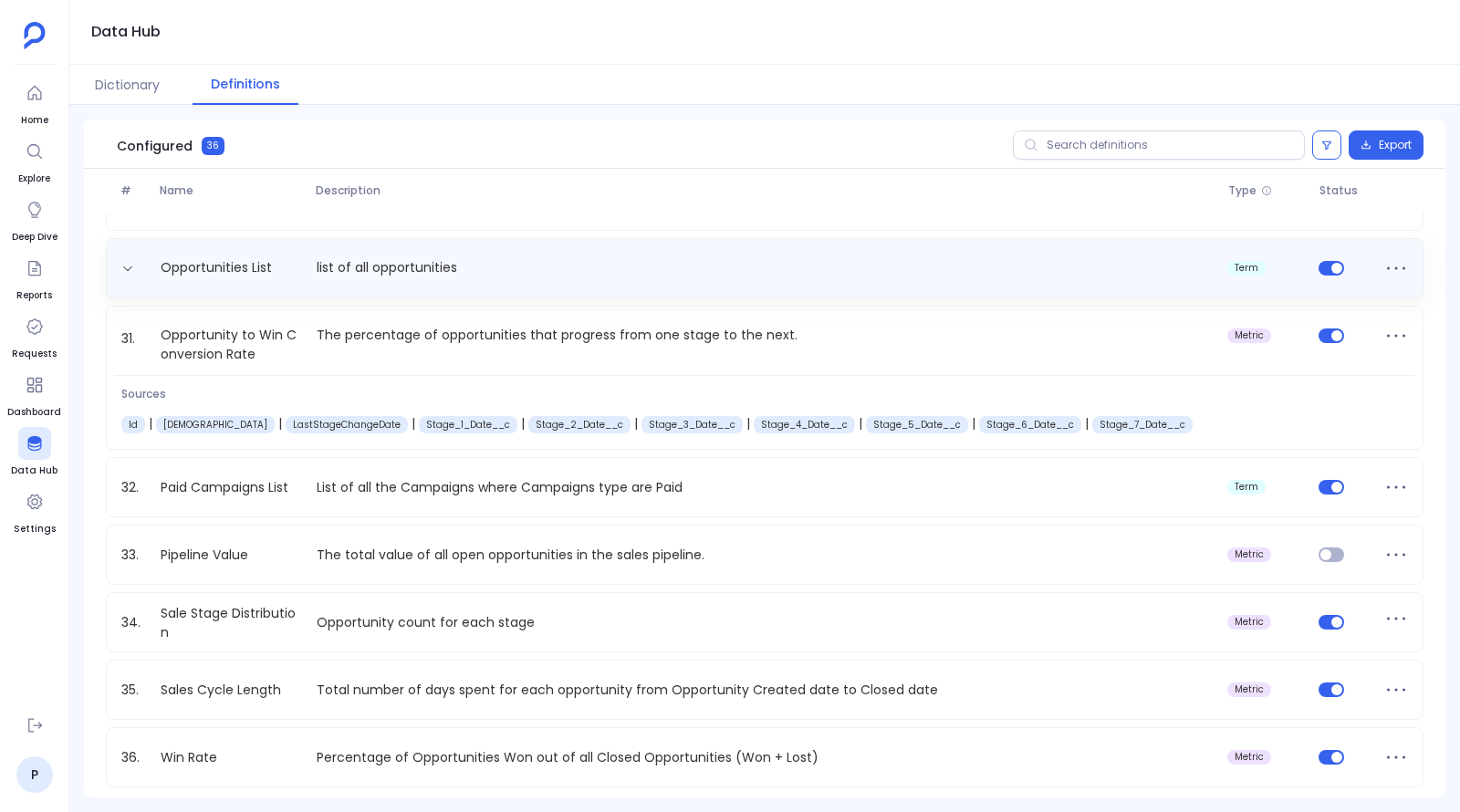 click on "Opportunities List list of all opportunities  term" at bounding box center [765, 268] 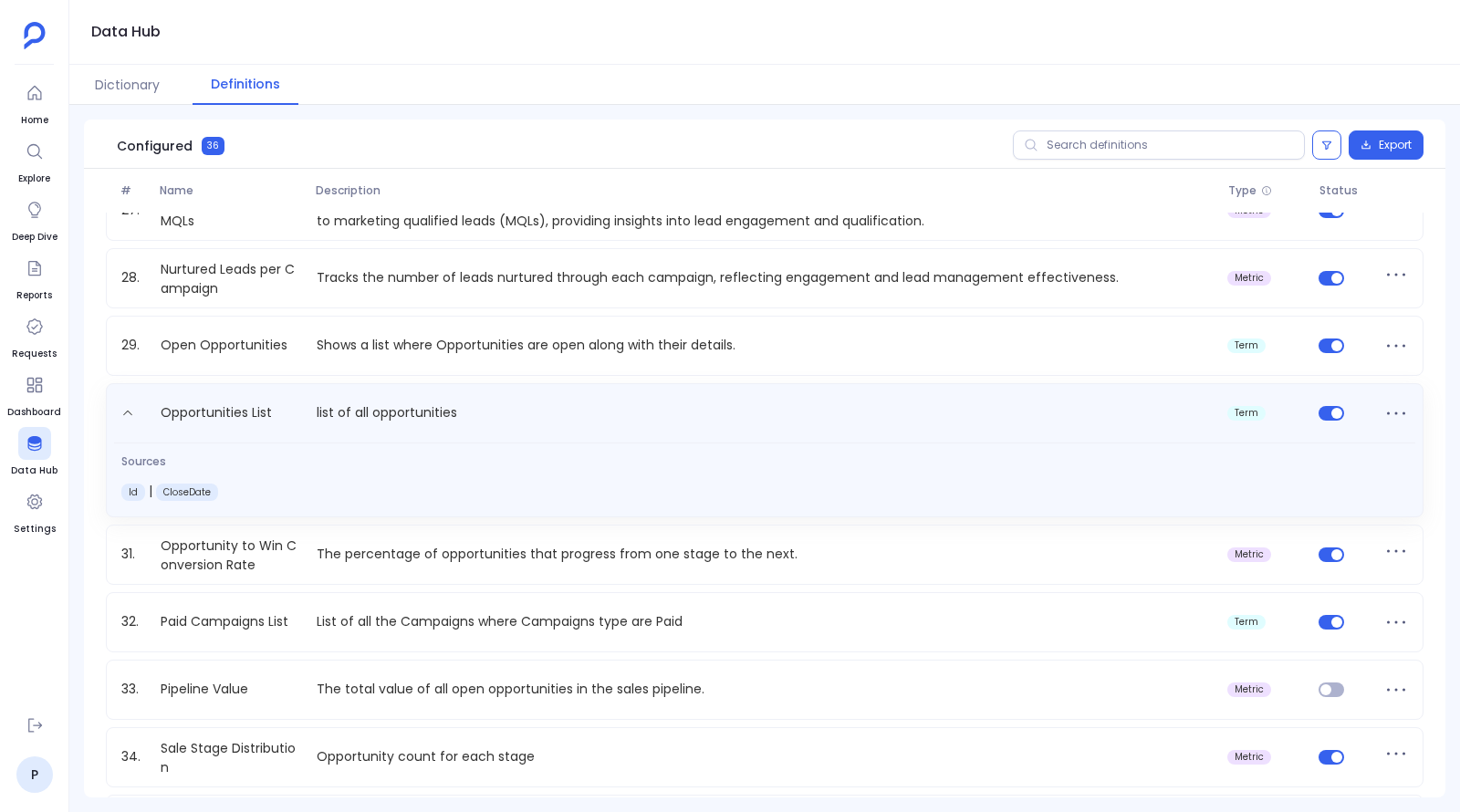 scroll, scrollTop: 1755, scrollLeft: 0, axis: vertical 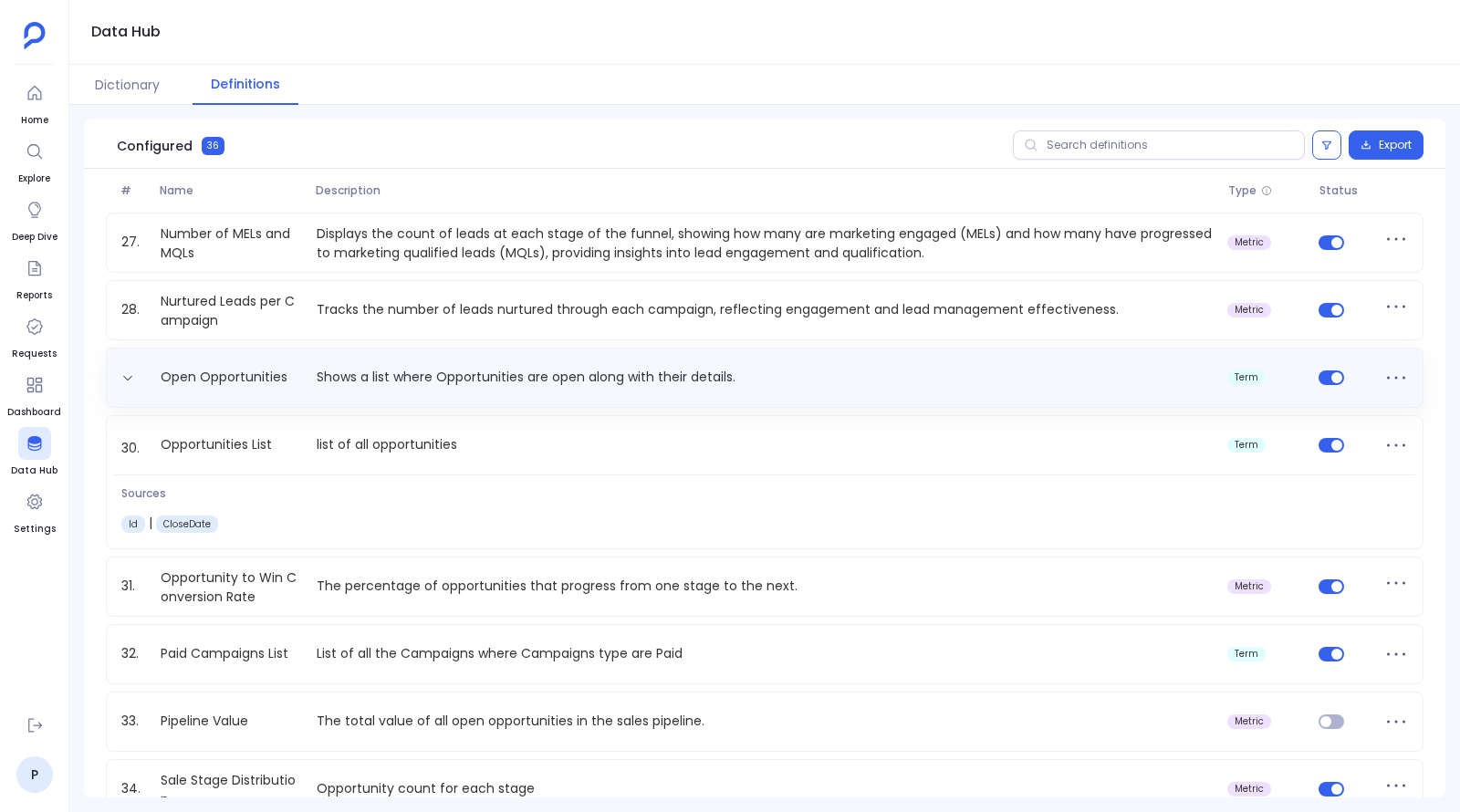 click on "Open Opportunities Shows a list where Opportunities are open along with their details. term" at bounding box center (765, 378) 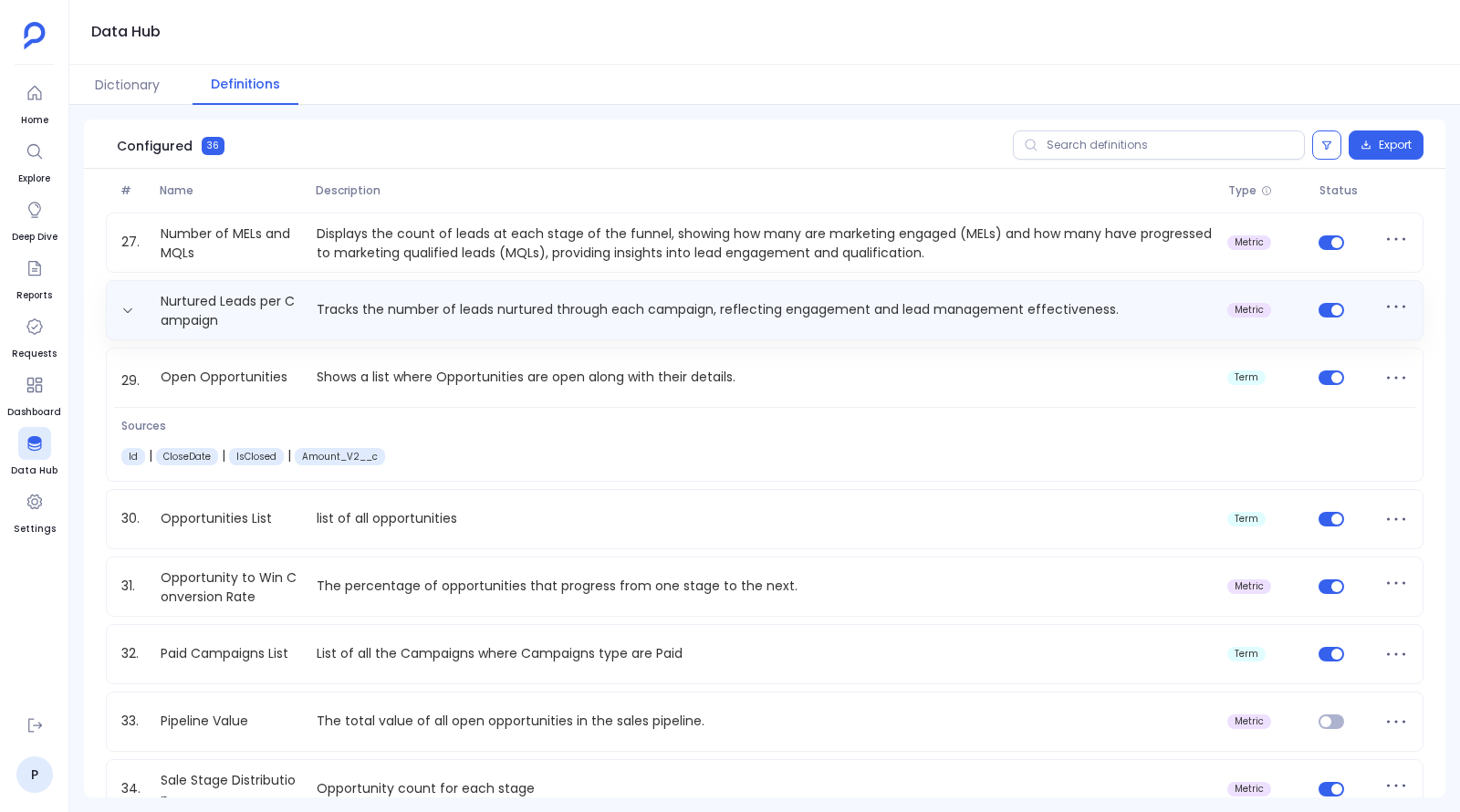 click on "Tracks the number of leads nurtured through each campaign, reflecting engagement and lead management effectiveness." at bounding box center (765, 309) 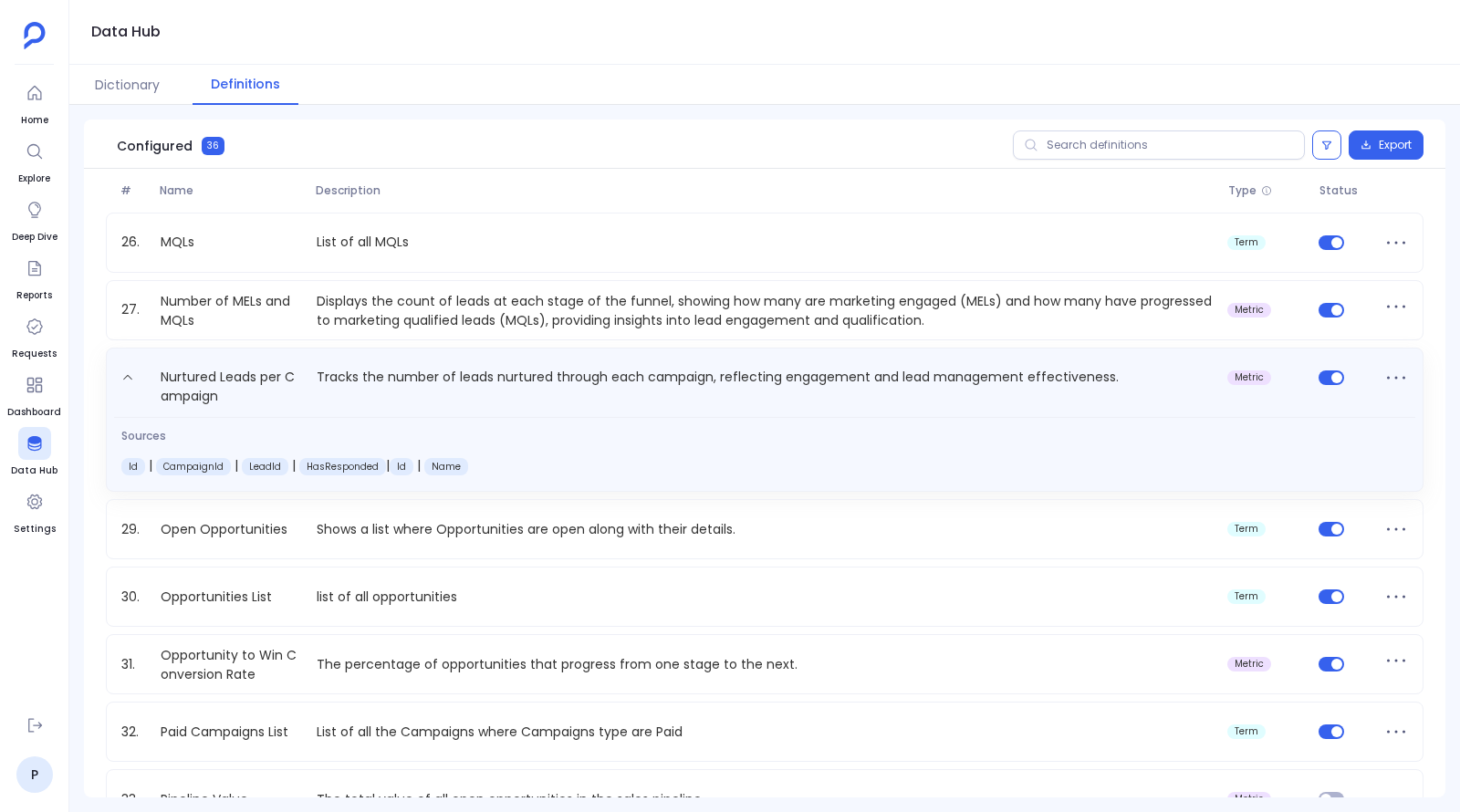 scroll, scrollTop: 1684, scrollLeft: 0, axis: vertical 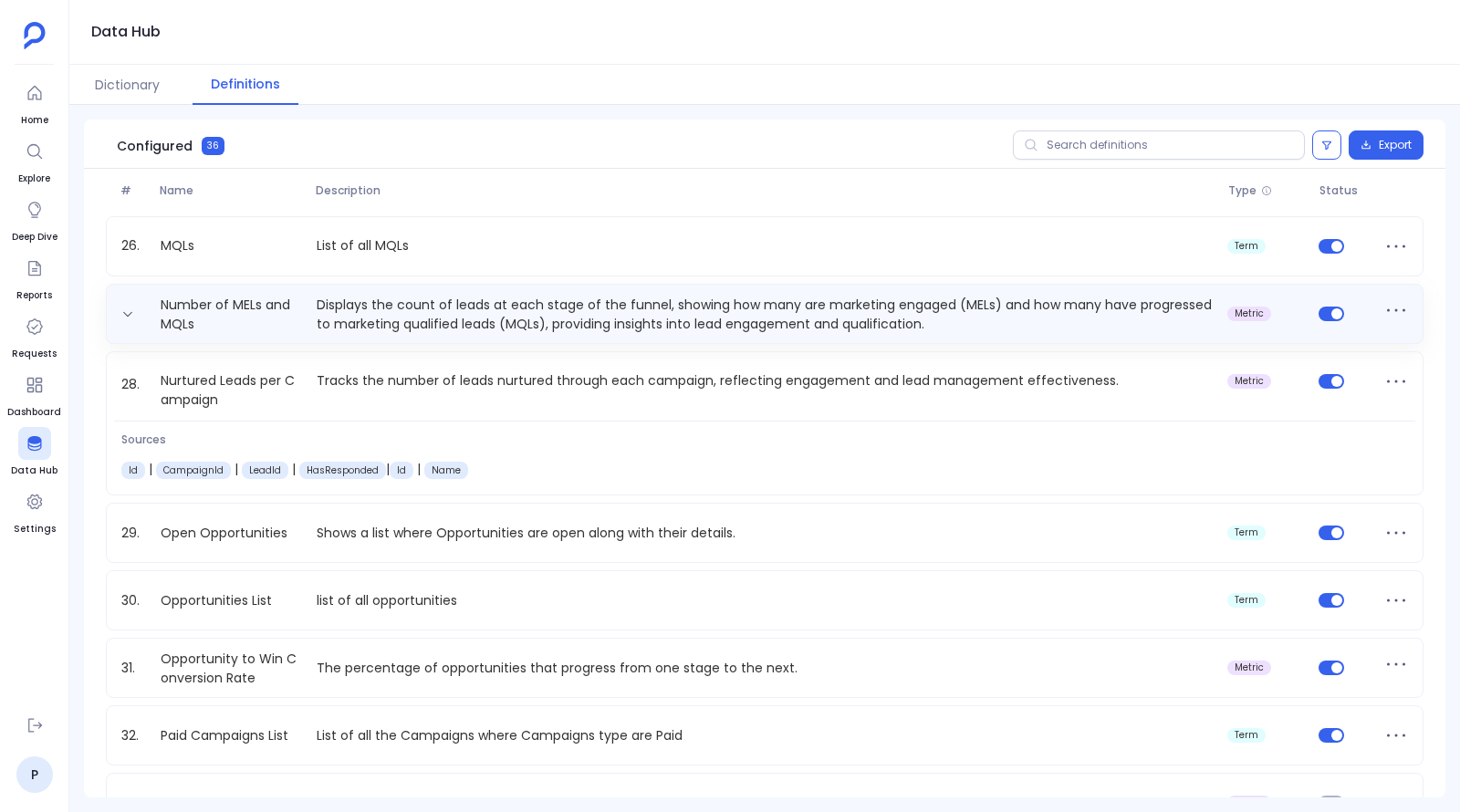 click on "Displays the count of leads at each stage of the funnel, showing how many are marketing engaged (MELs) and how many have progressed to marketing qualified leads (MQLs), providing insights into lead engagement and qualification." at bounding box center (765, 314) 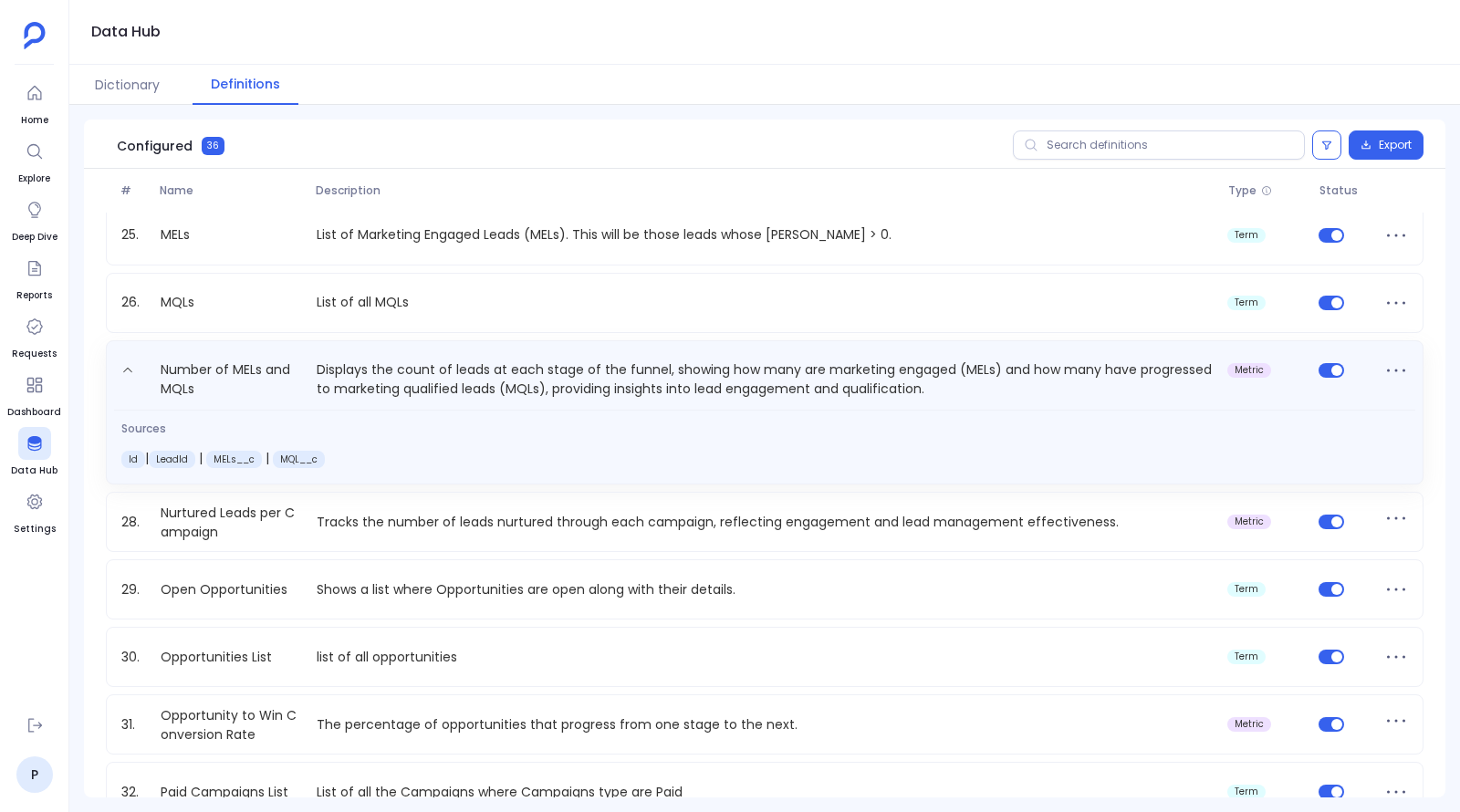 scroll, scrollTop: 1618, scrollLeft: 0, axis: vertical 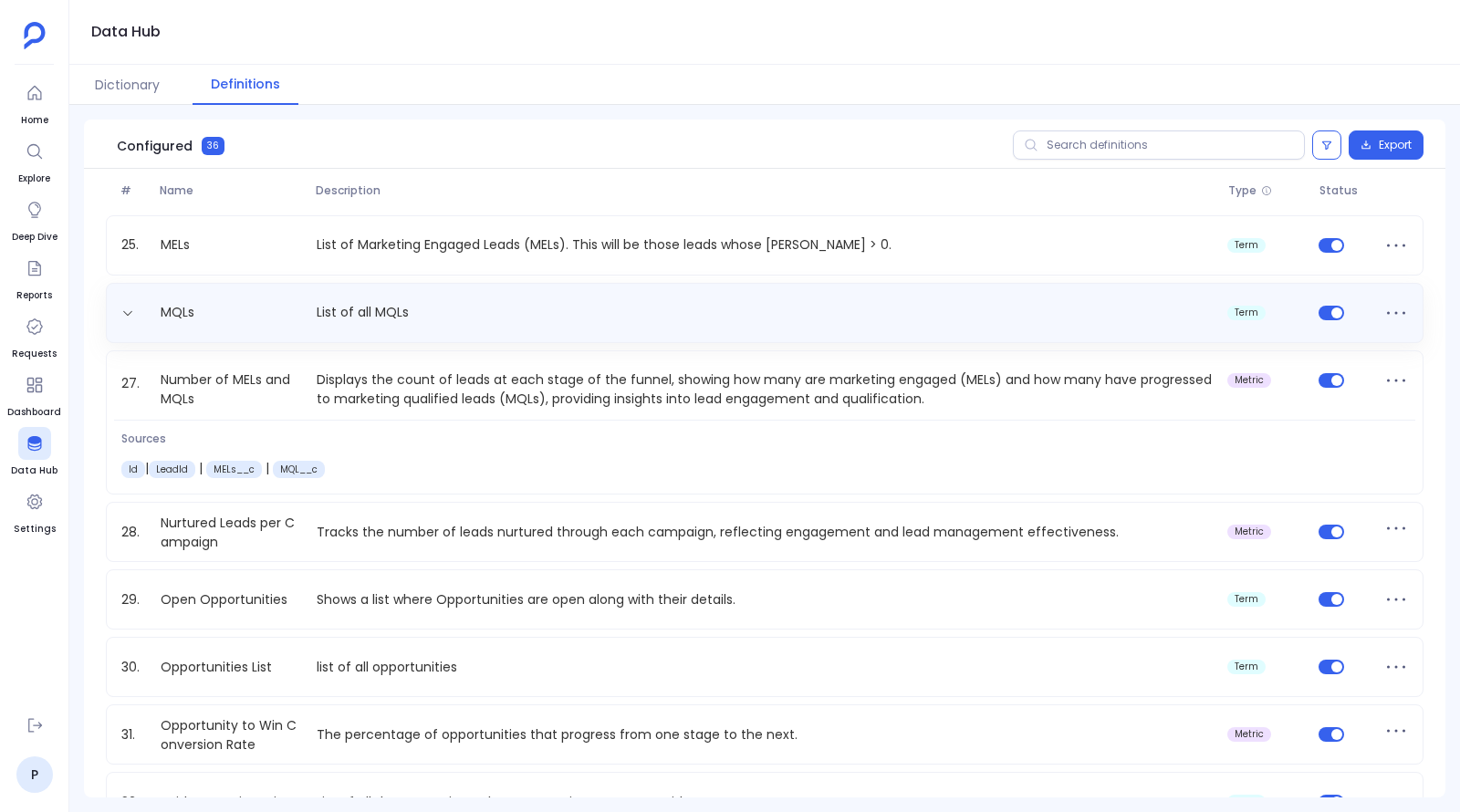 click on "List of all MQLs" at bounding box center [765, 312] 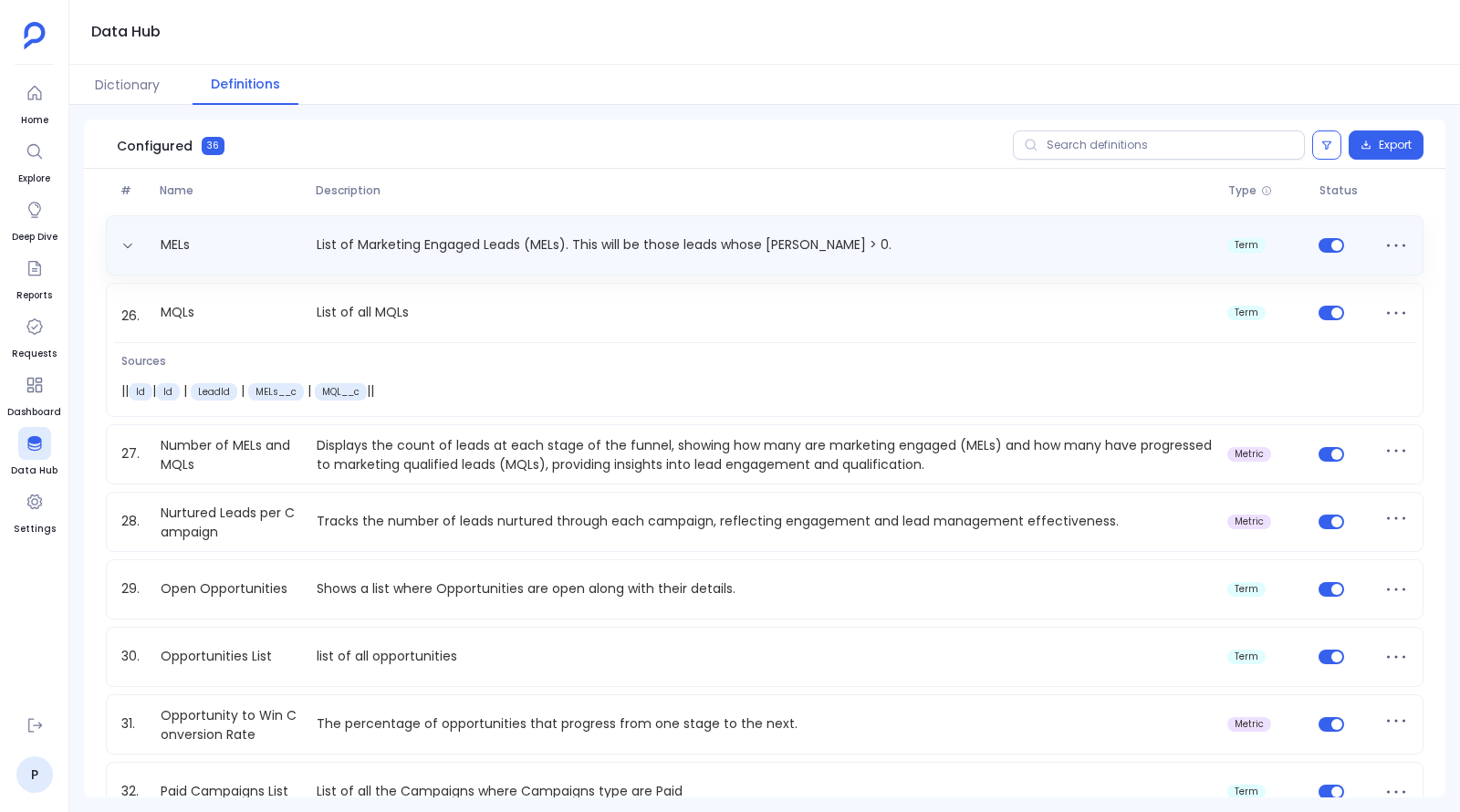 click on "List of Marketing Engaged Leads (MELs). This will be those leads whose MEL > 0." at bounding box center [765, 245] 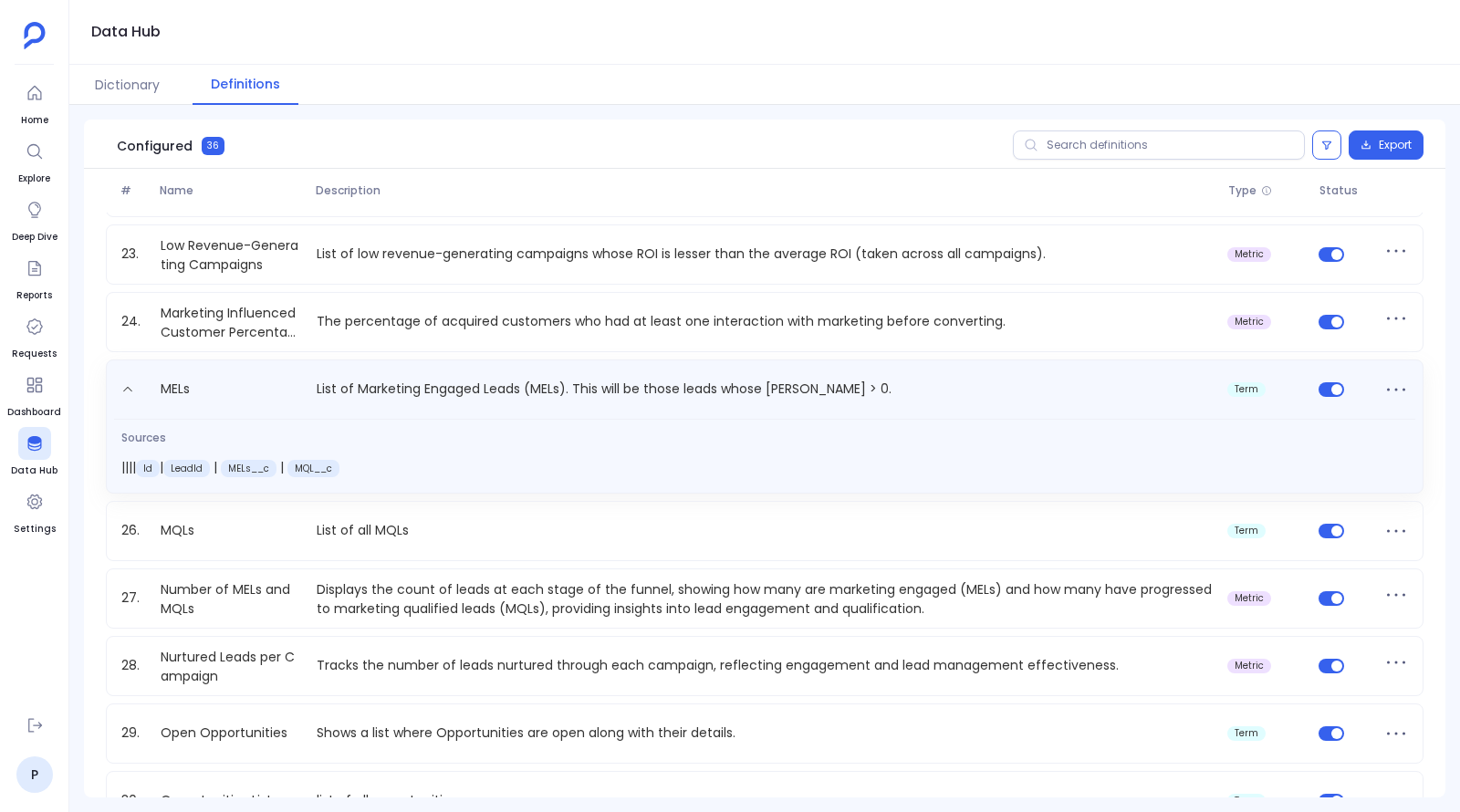 scroll, scrollTop: 1473, scrollLeft: 0, axis: vertical 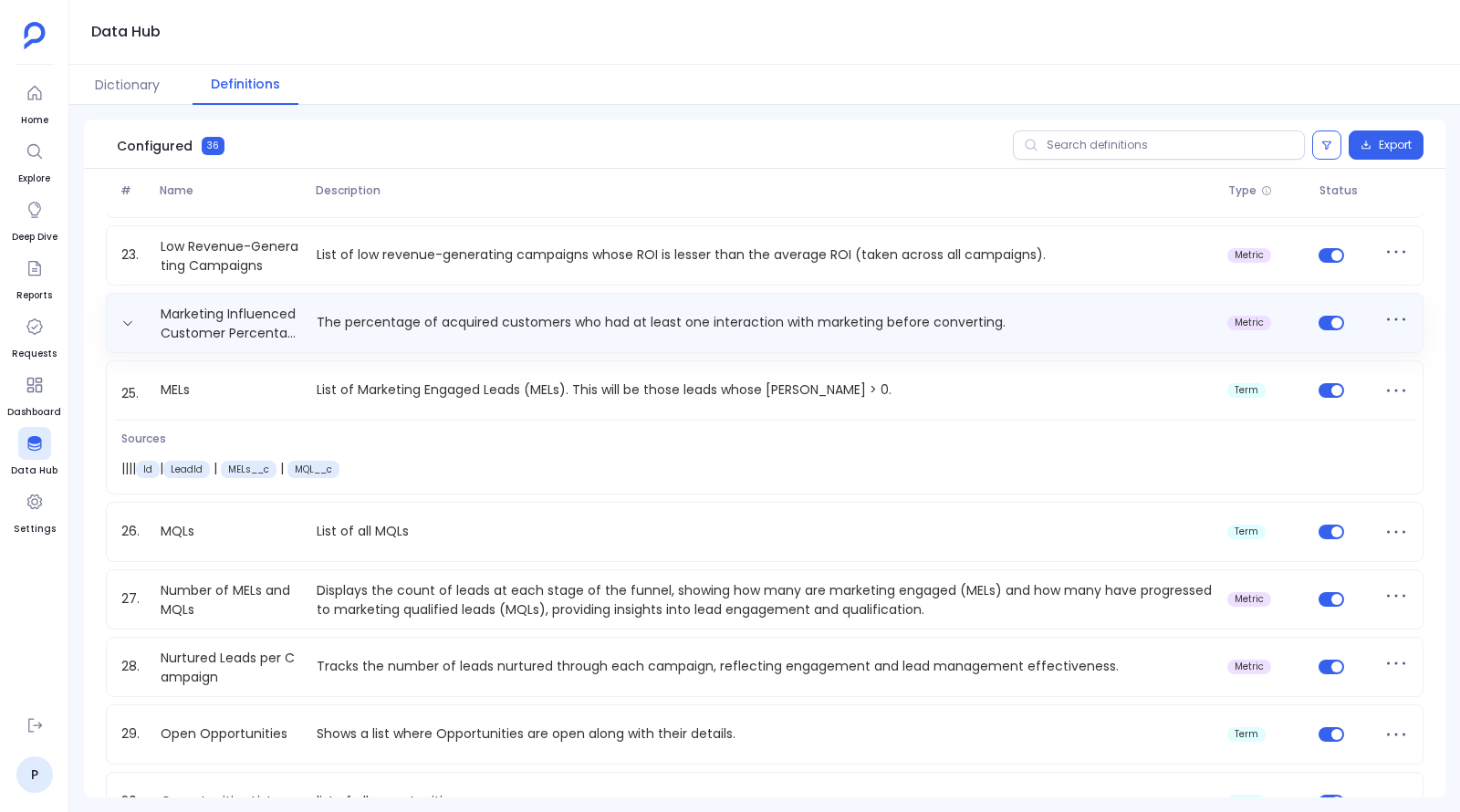 click on "The percentage of acquired customers who had at least one interaction with marketing before converting." at bounding box center [765, 322] 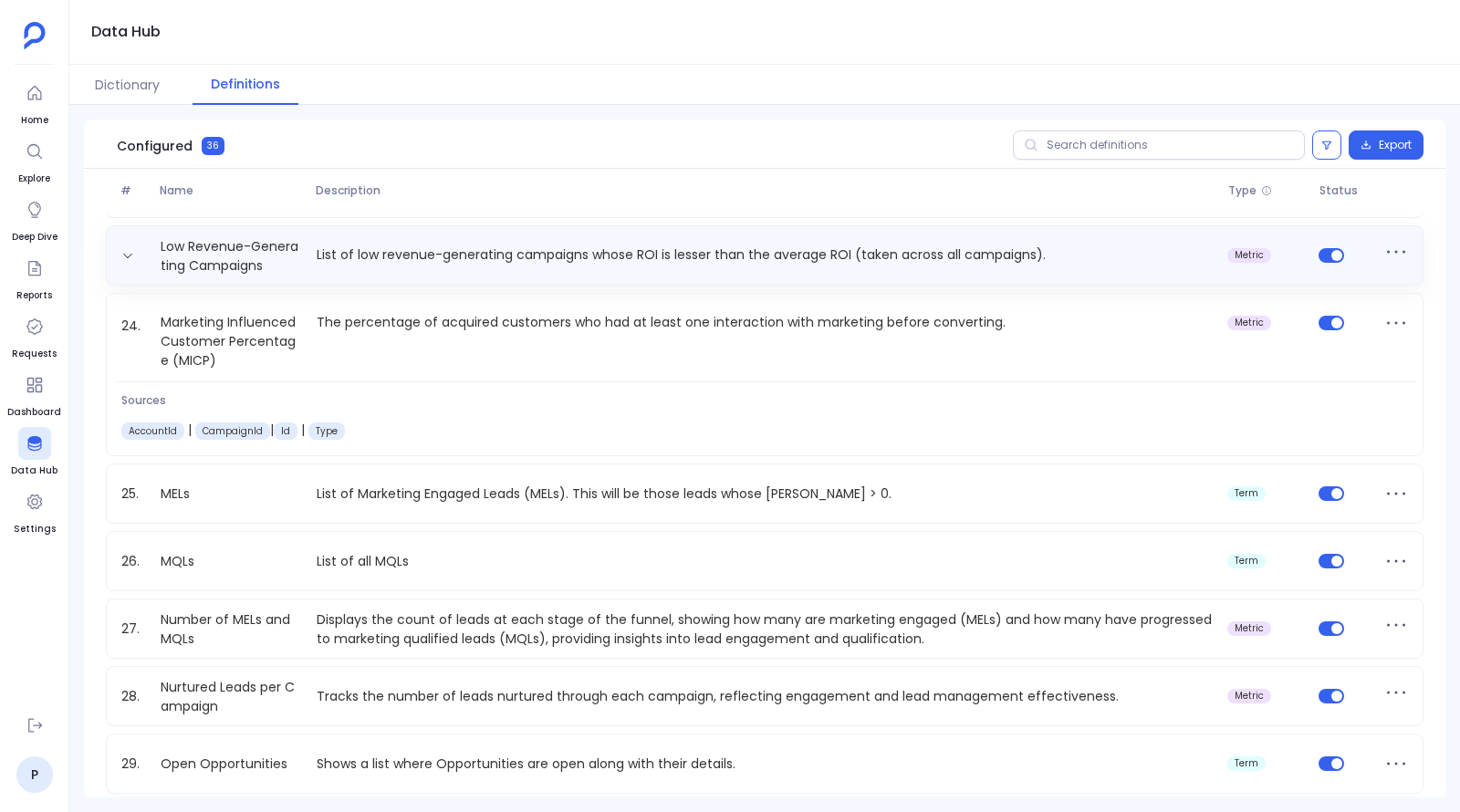click on "List of low revenue-generating campaigns whose ROI is lesser than the average ROI (taken across all campaigns)." at bounding box center [765, 255] 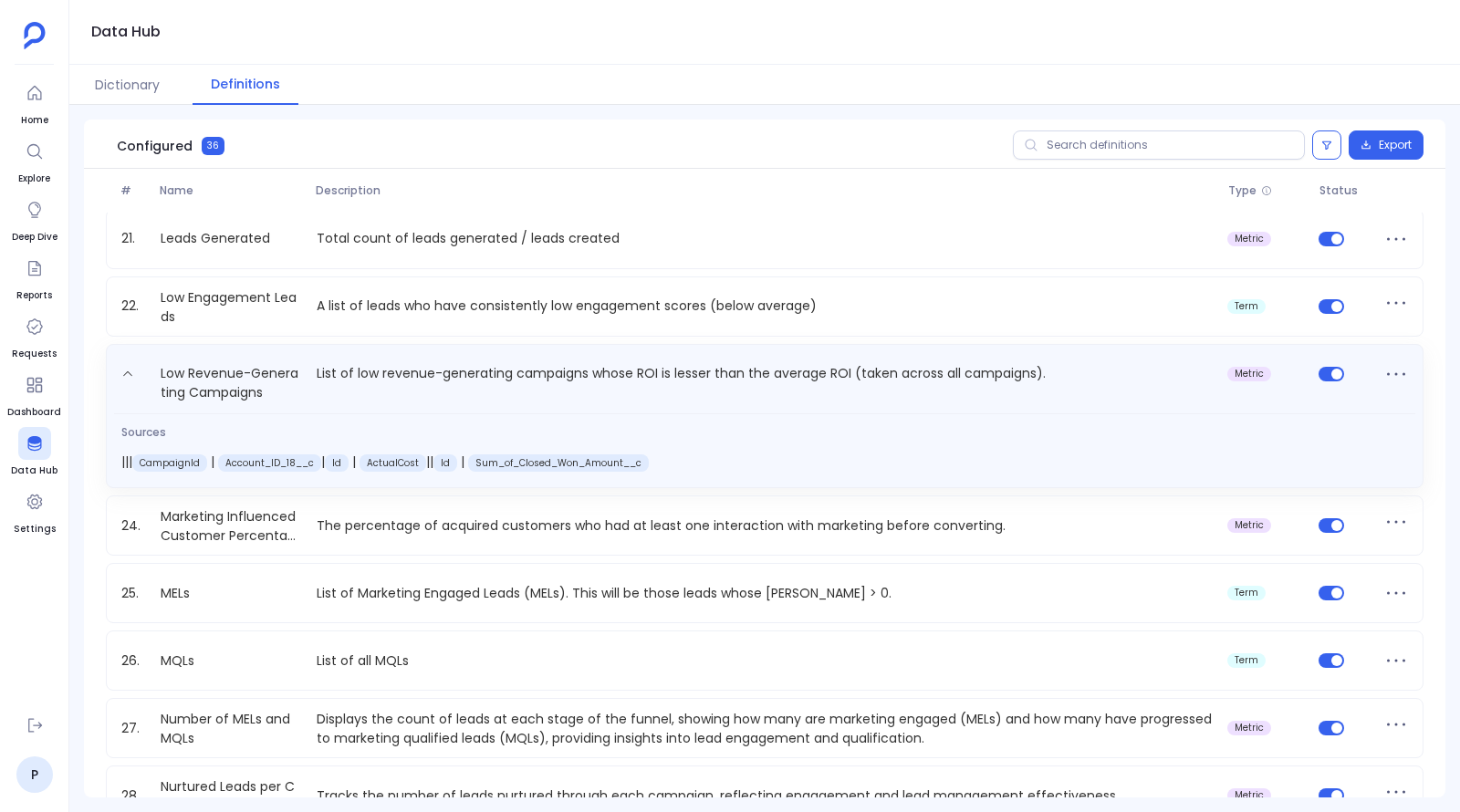 scroll, scrollTop: 1345, scrollLeft: 0, axis: vertical 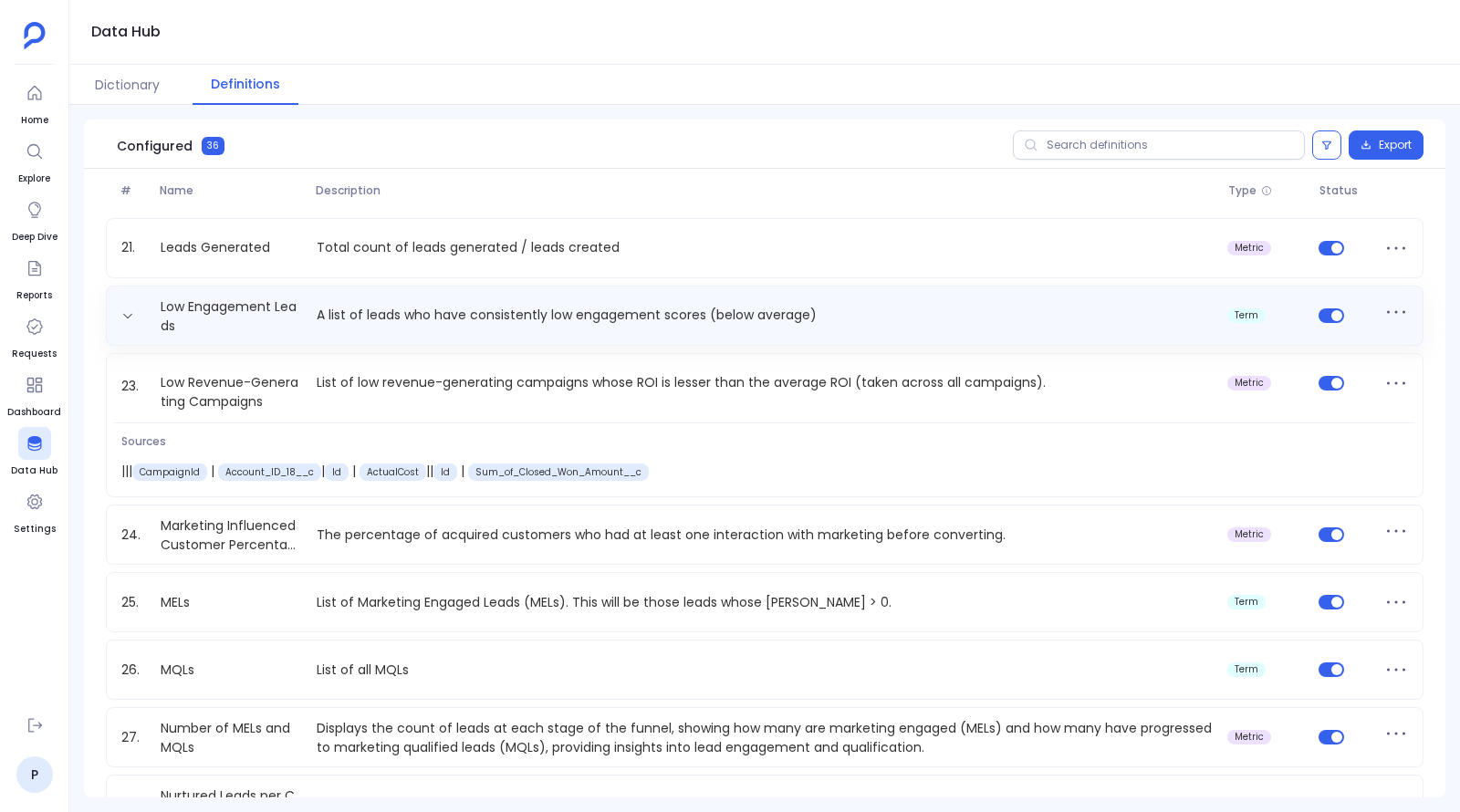 click on "A list of leads who have consistently low engagement scores (below average)" at bounding box center [765, 315] 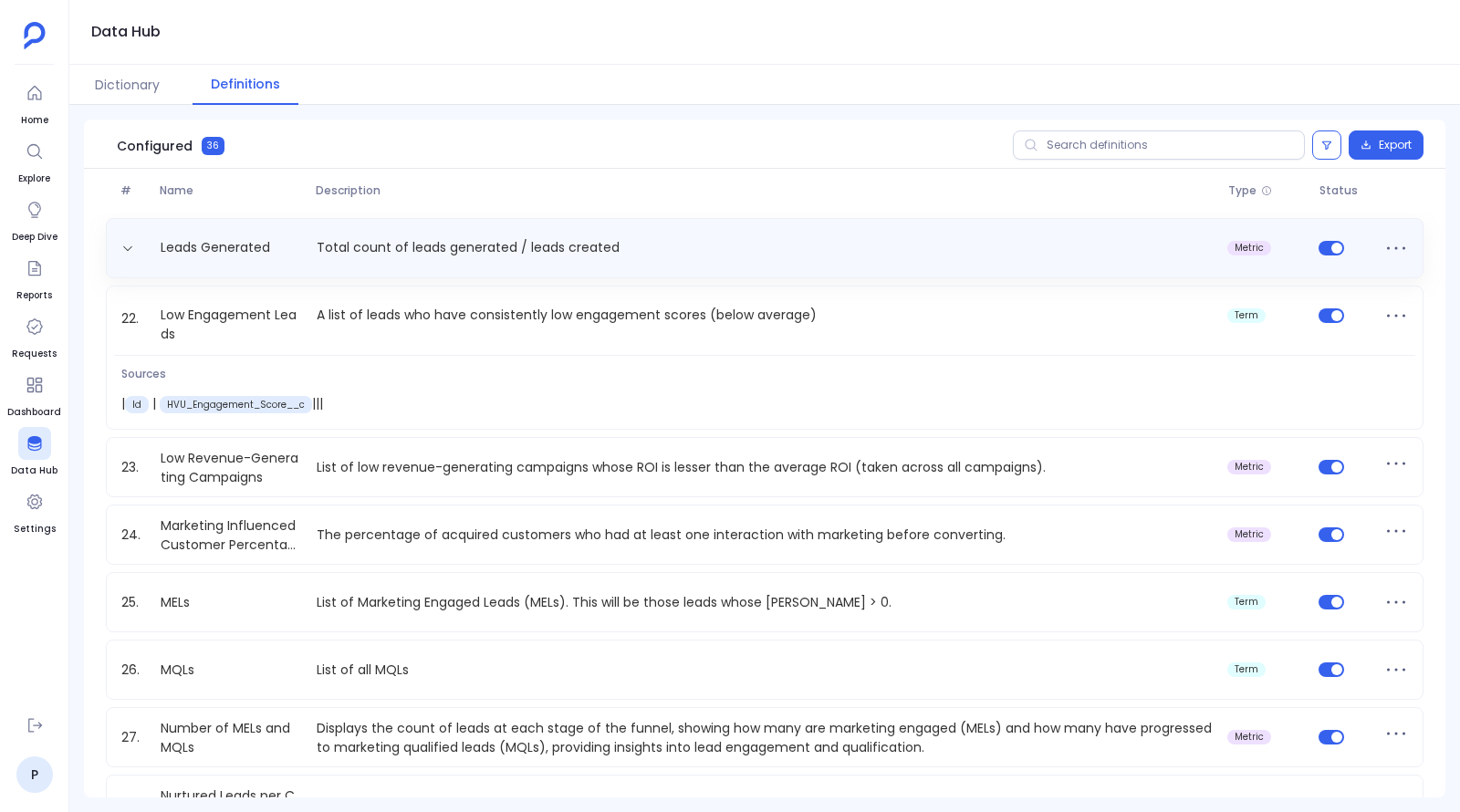 click on "Total count of leads generated / leads created" at bounding box center (765, 247) 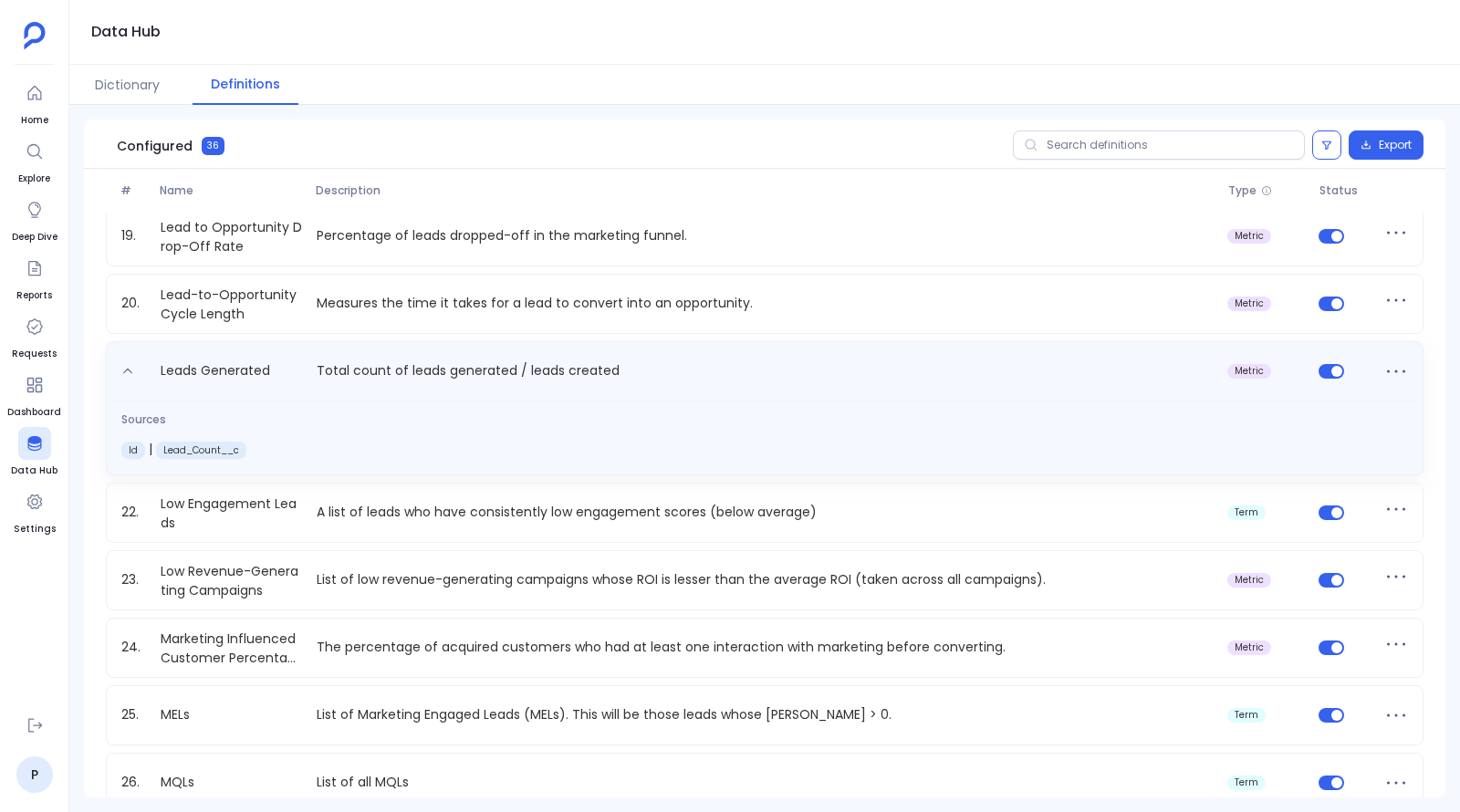scroll, scrollTop: 1195, scrollLeft: 0, axis: vertical 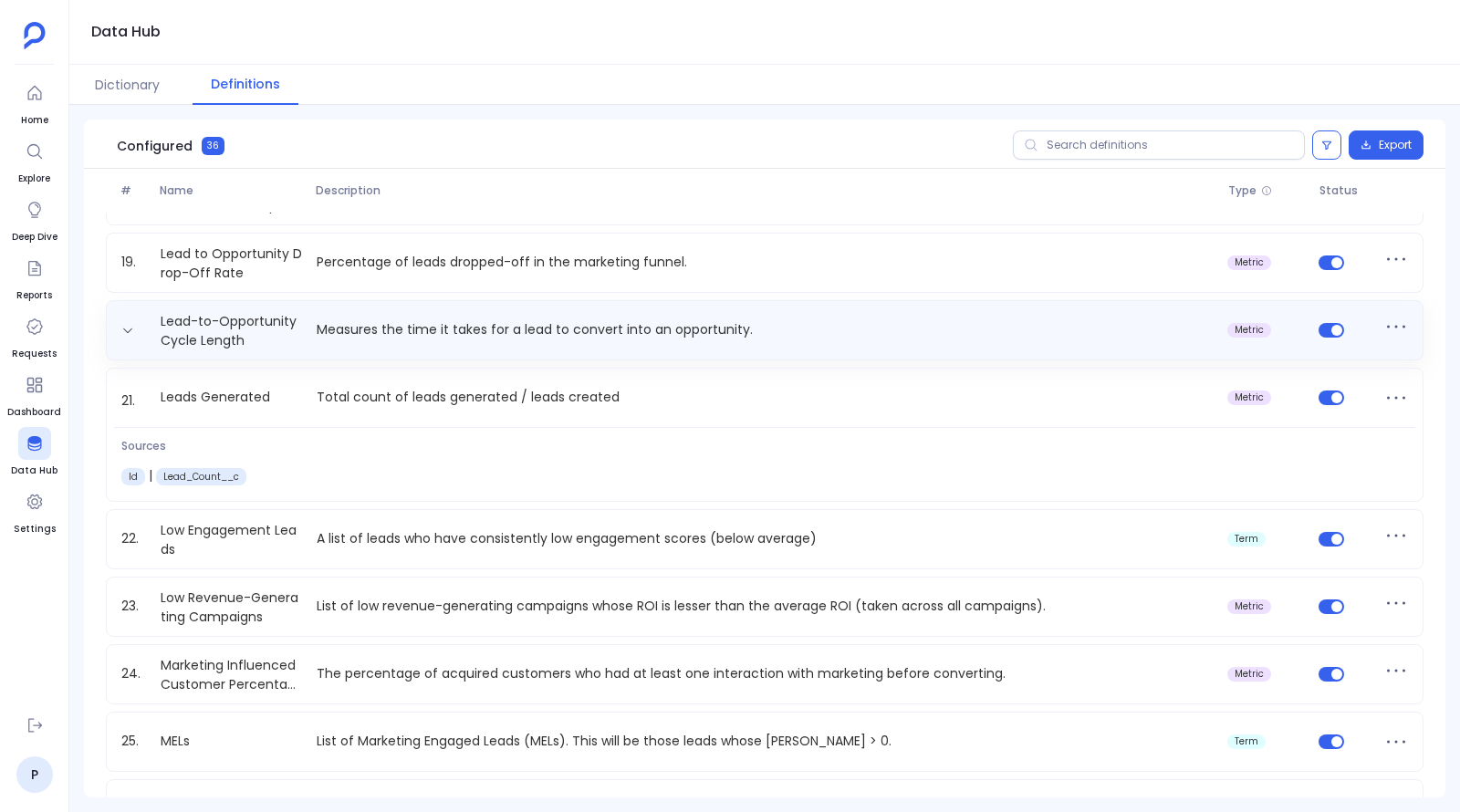 click on "Measures the time it takes for a lead to convert into an opportunity." at bounding box center (765, 329) 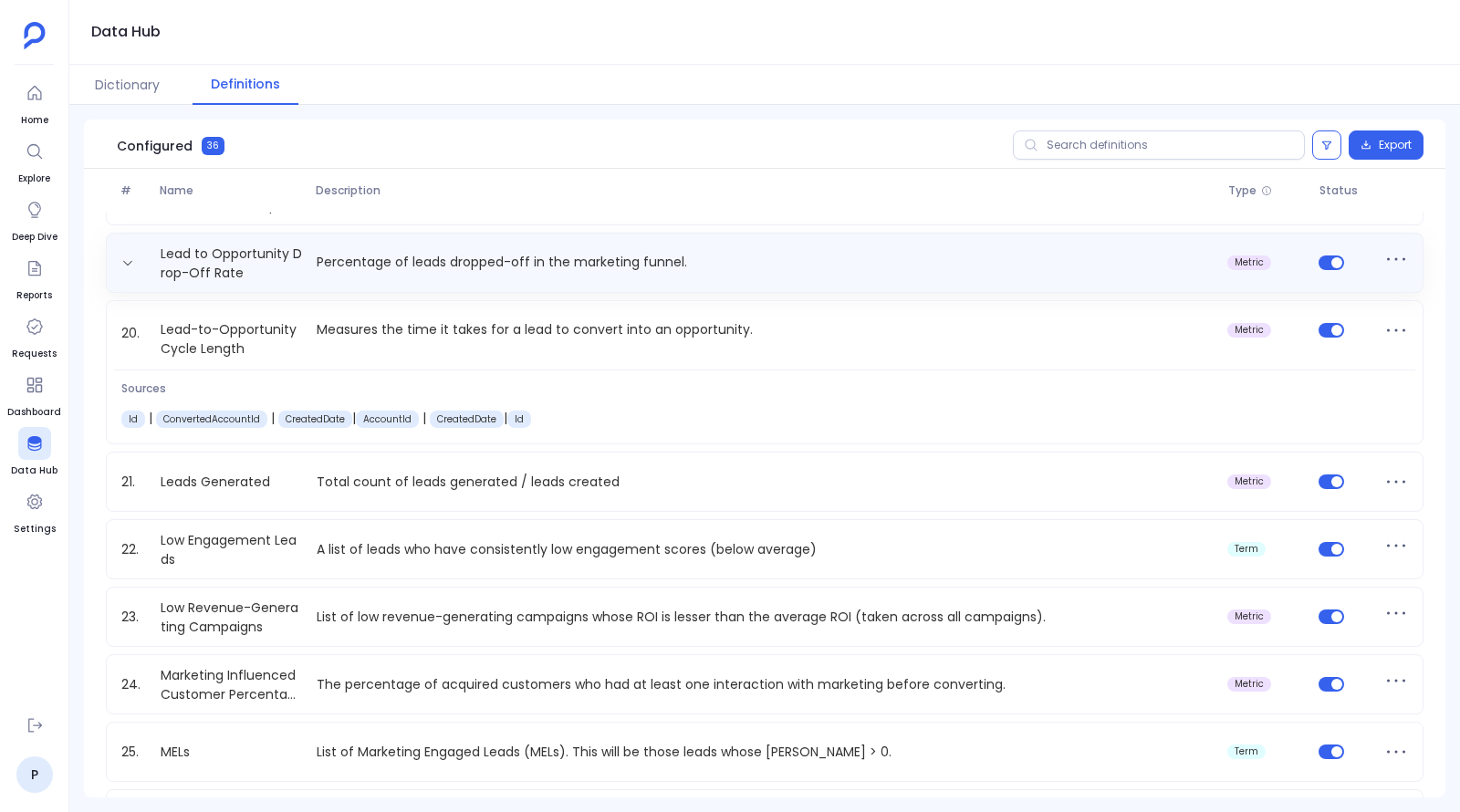 click on "Percentage of leads dropped-off in the marketing funnel." at bounding box center [765, 262] 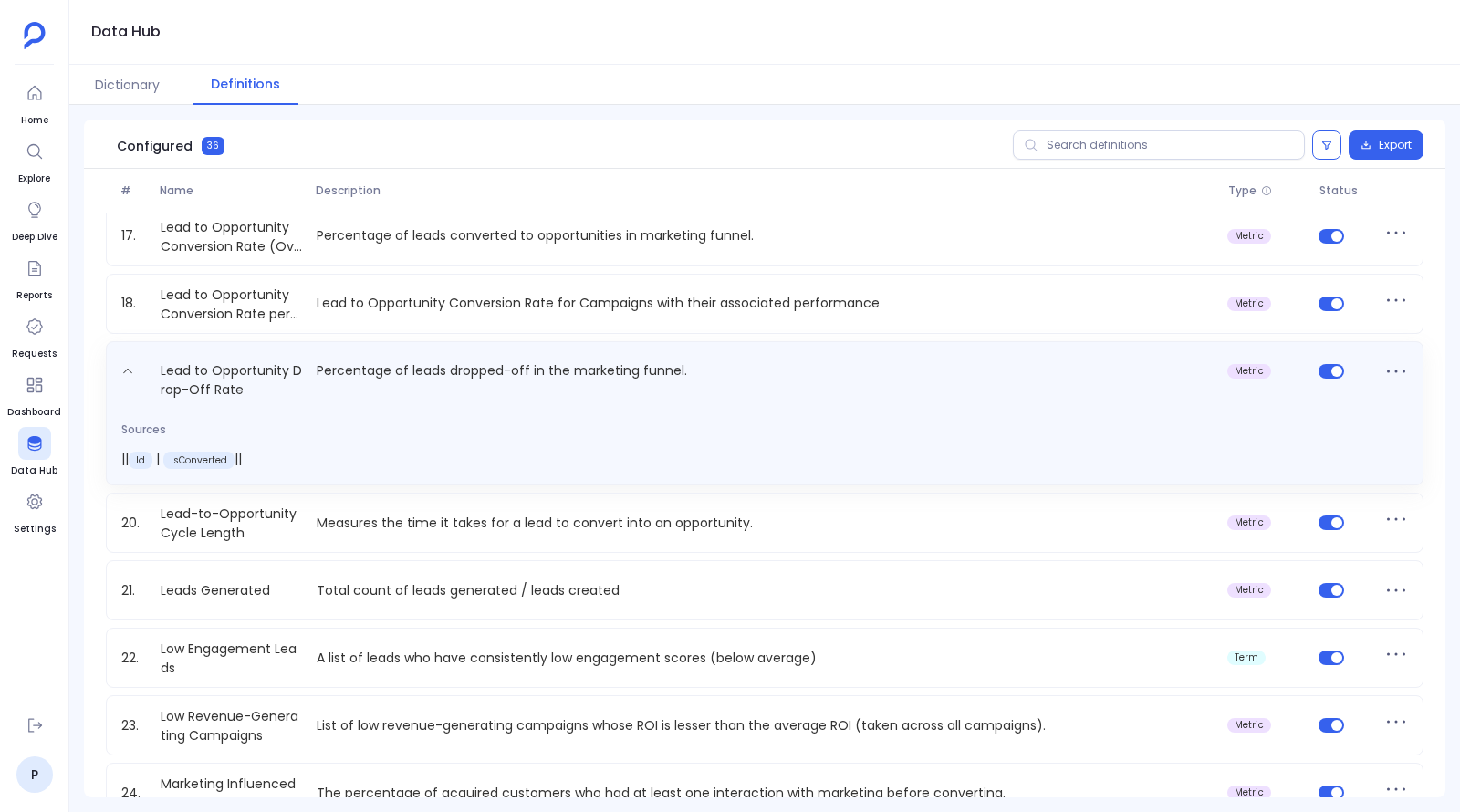 scroll, scrollTop: 1085, scrollLeft: 0, axis: vertical 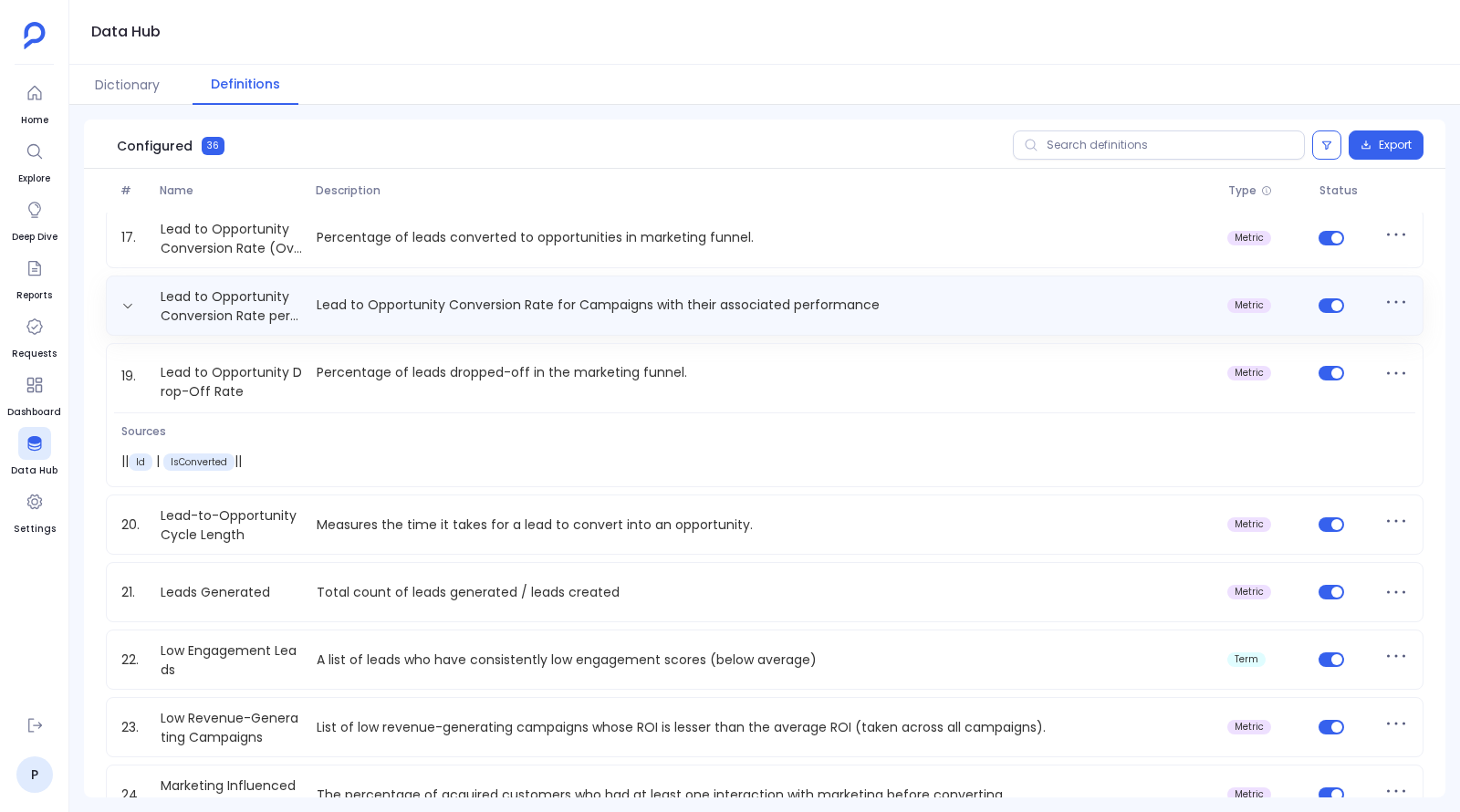click on "Lead to Opportunity Conversion Rate for Campaigns with their associated performance" at bounding box center [765, 305] 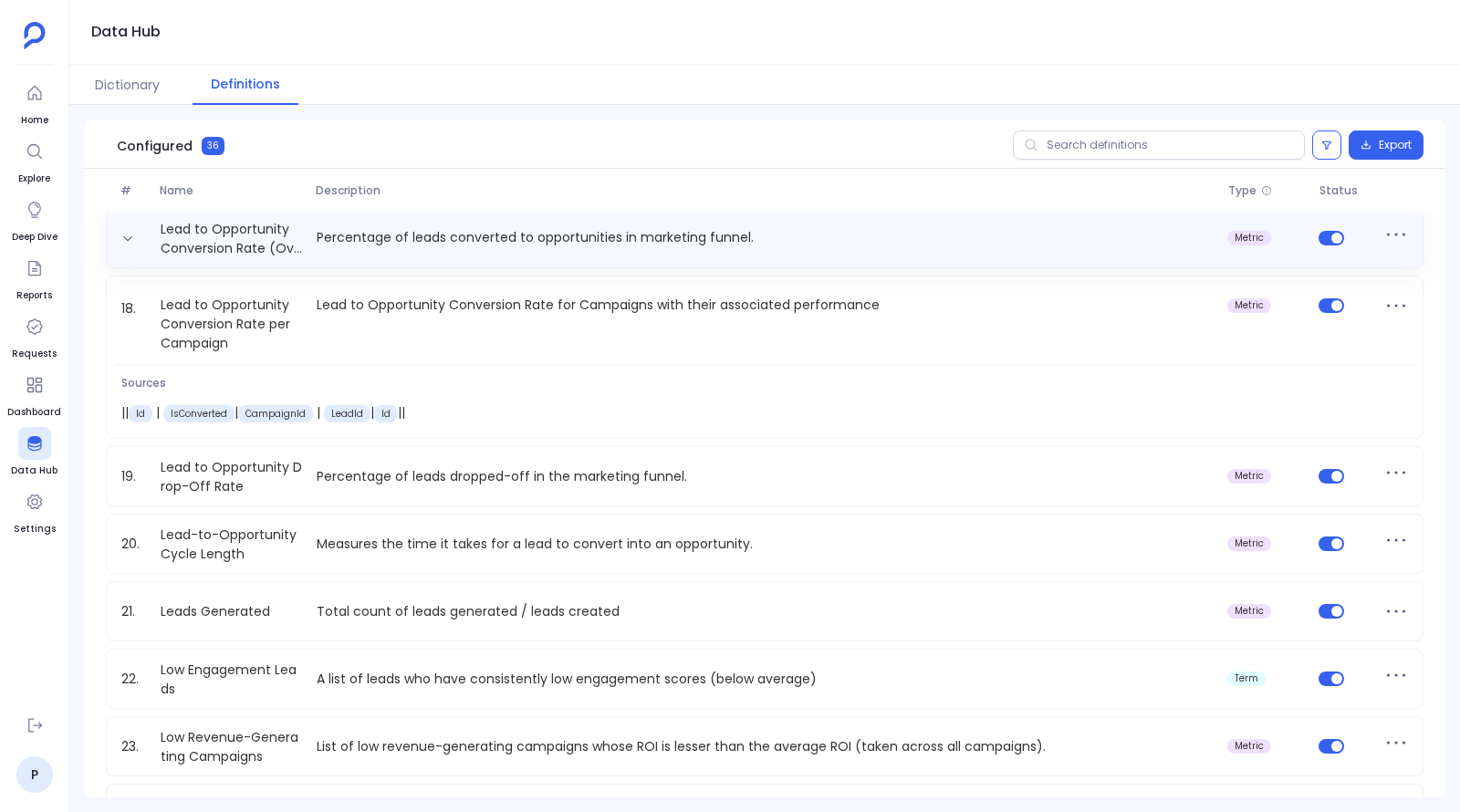click on "Percentage of leads converted to opportunities in marketing funnel." at bounding box center (765, 237) 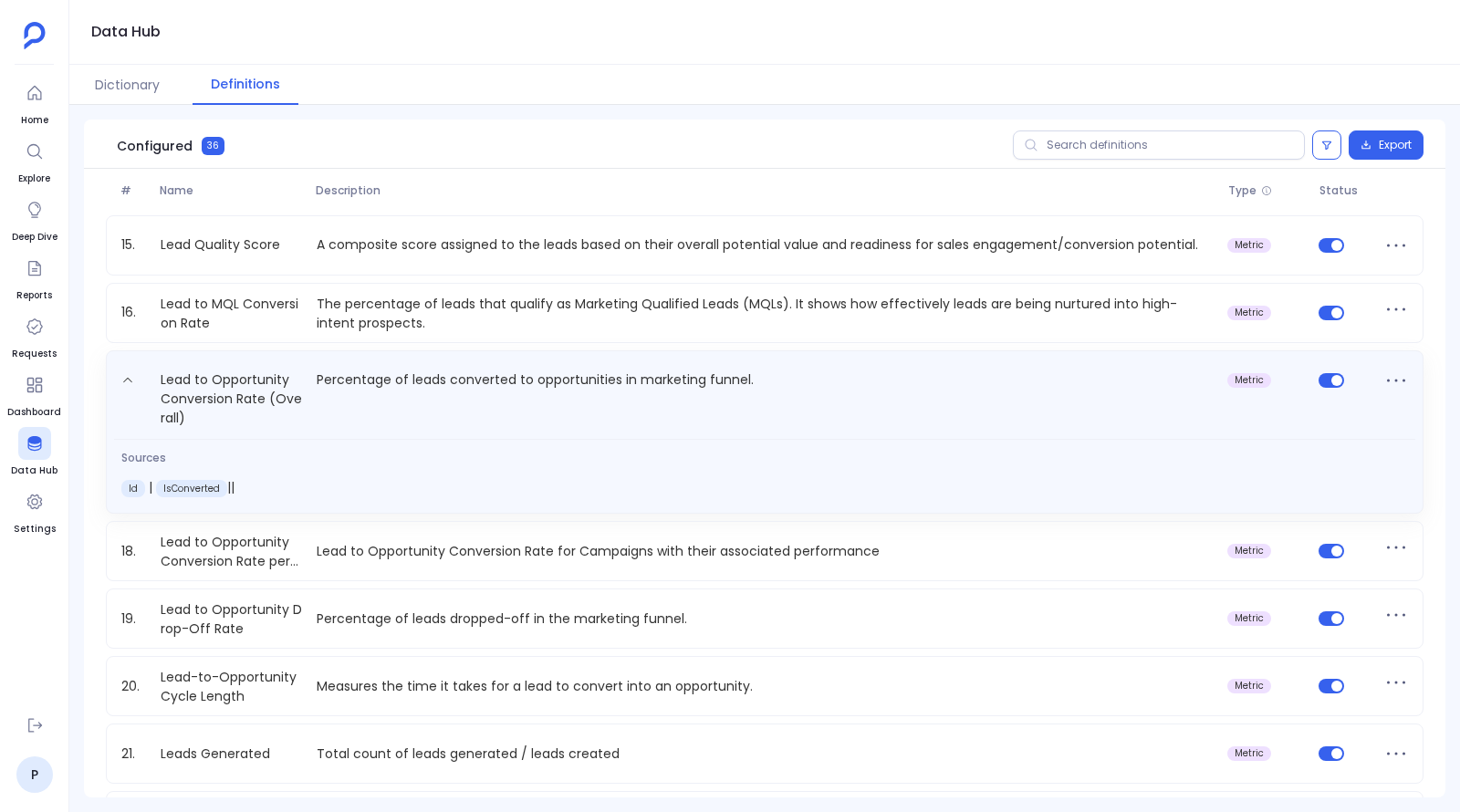 scroll, scrollTop: 939, scrollLeft: 0, axis: vertical 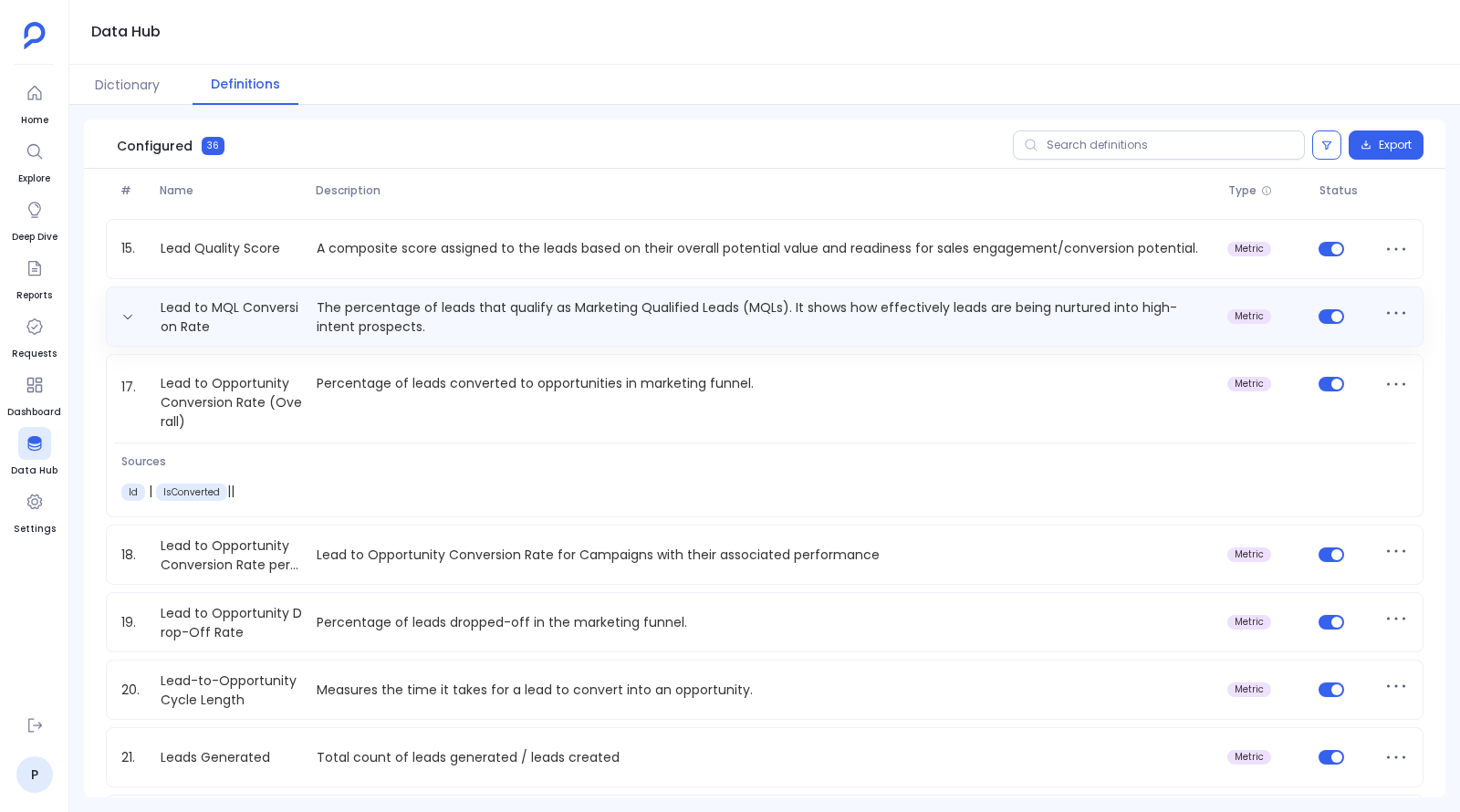 click on "The percentage of leads that qualify as Marketing Qualified Leads (MQLs). It shows how effectively leads are being nurtured into high-intent prospects." at bounding box center (765, 317) 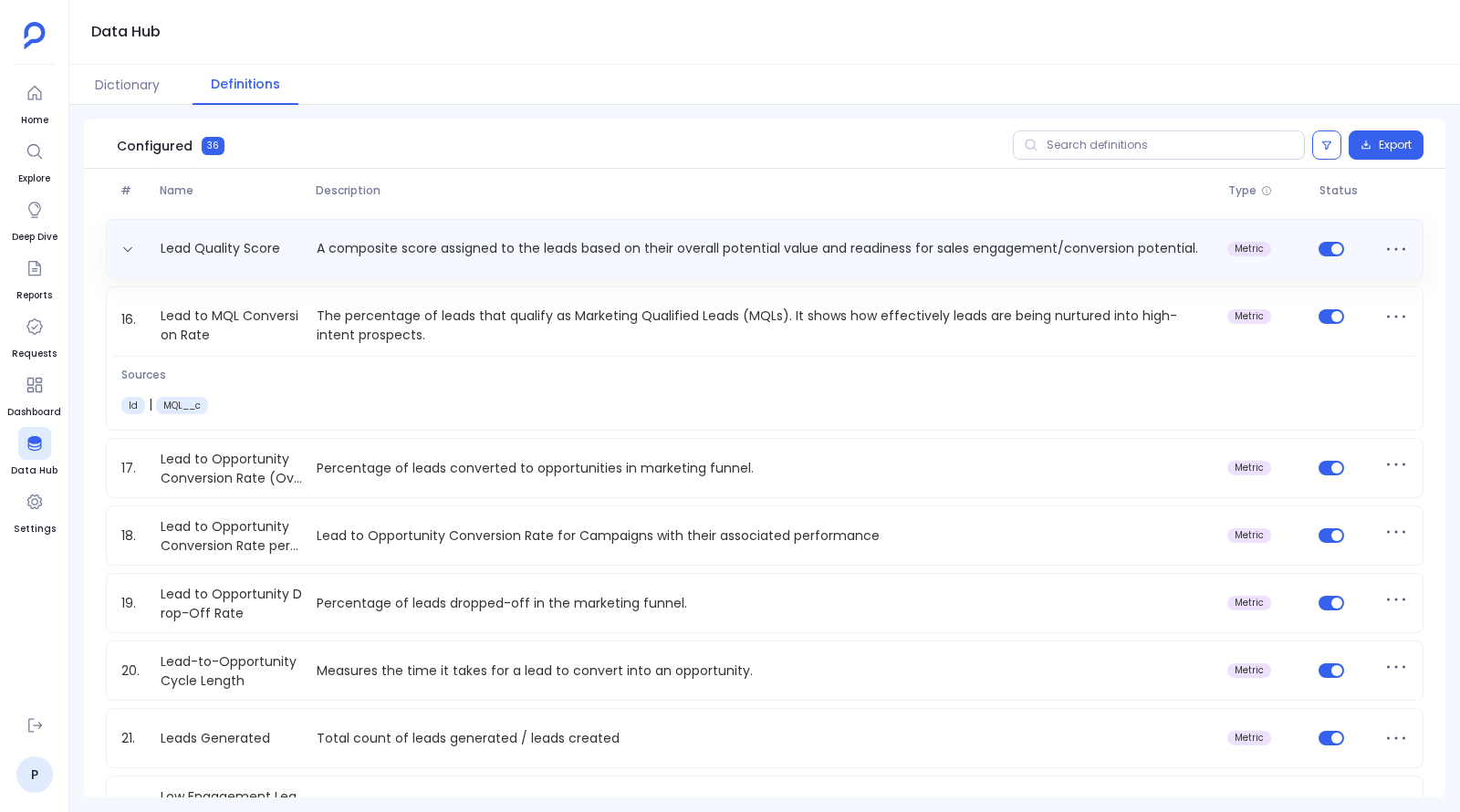 click on "Lead Quality Score A composite score assigned to the leads based on their overall potential value and readiness for sales engagement/conversion potential. metric" at bounding box center [765, 249] 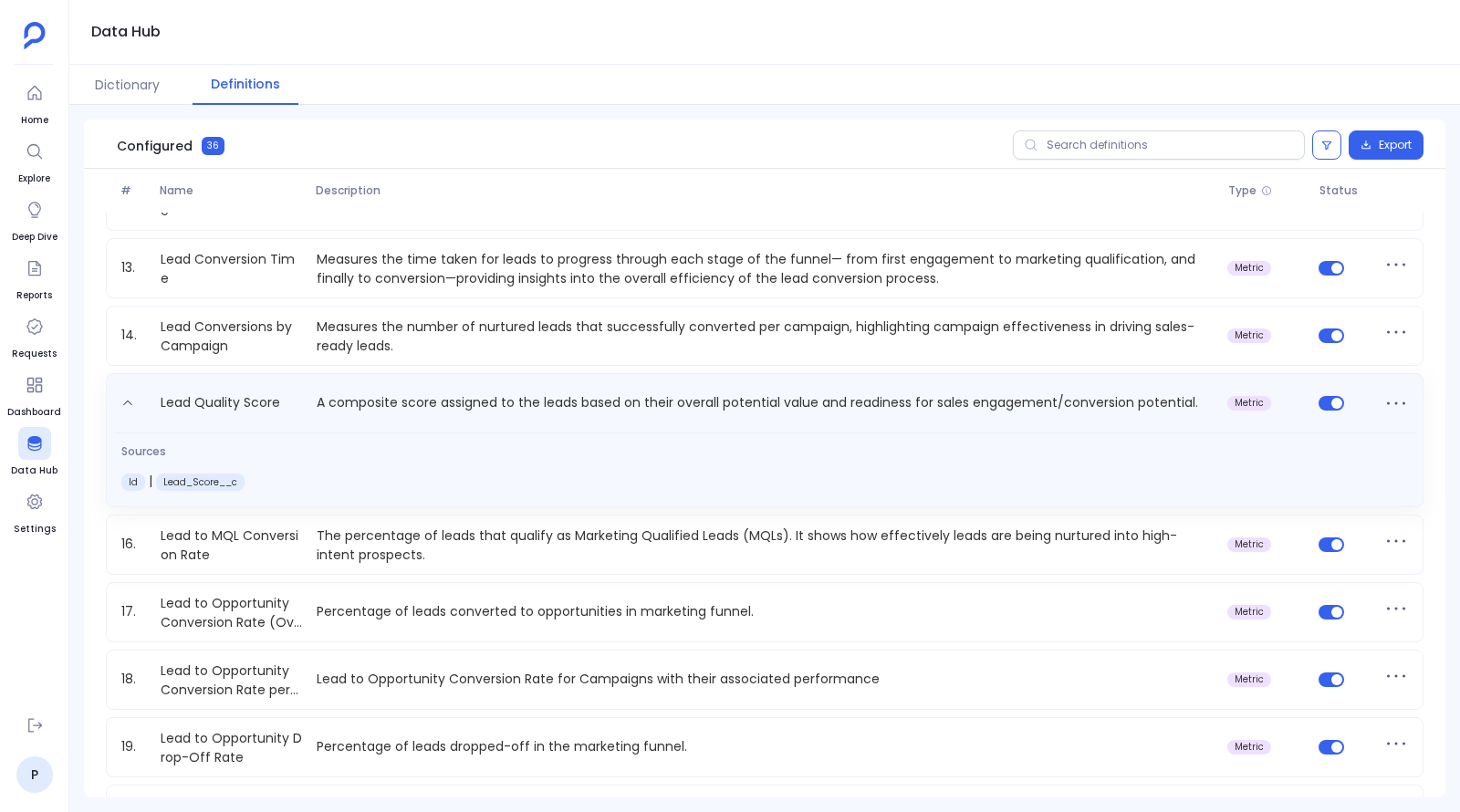 scroll, scrollTop: 783, scrollLeft: 0, axis: vertical 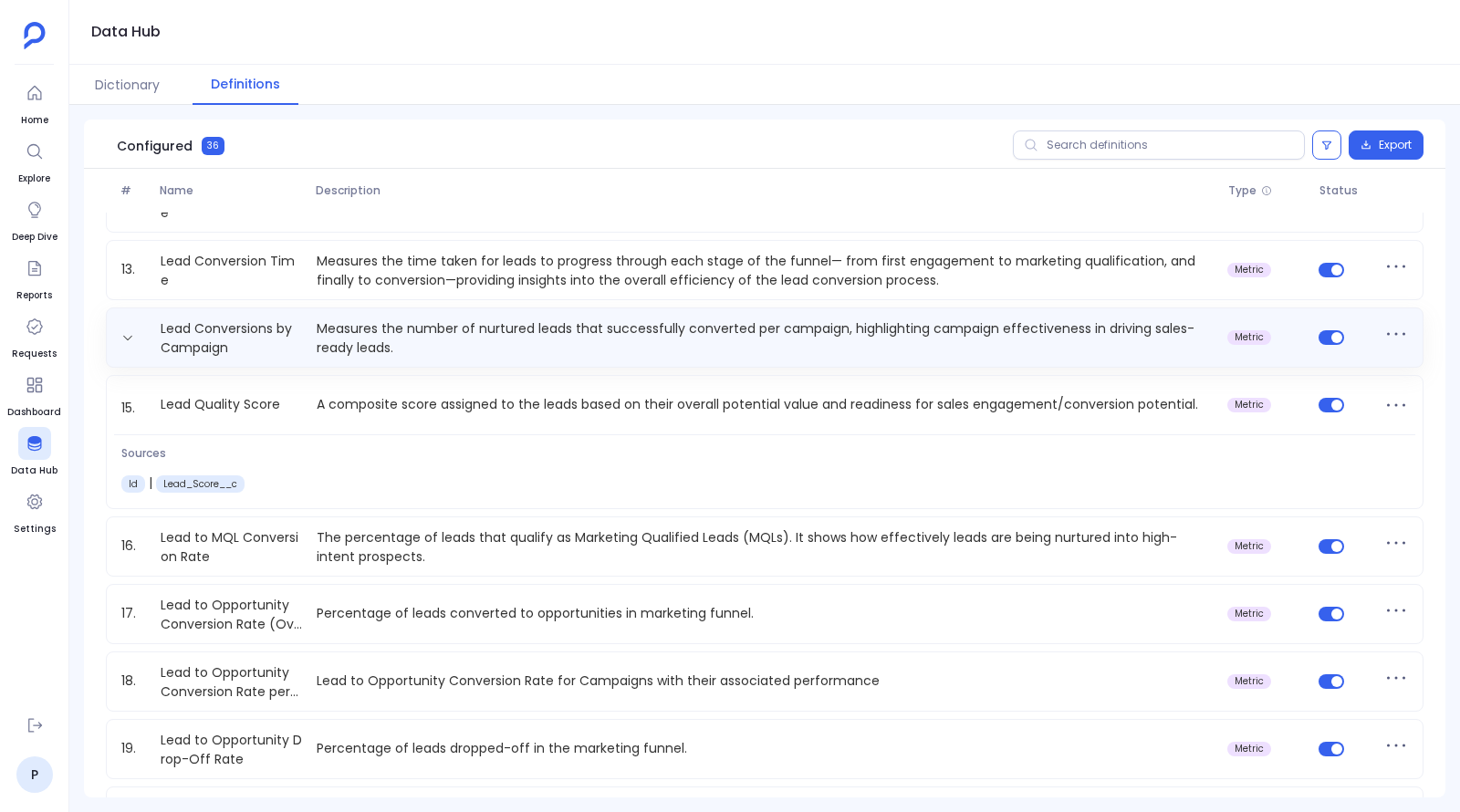 click on "Measures the number of nurtured leads that successfully converted per campaign, highlighting campaign effectiveness in driving sales-ready leads." at bounding box center (765, 338) 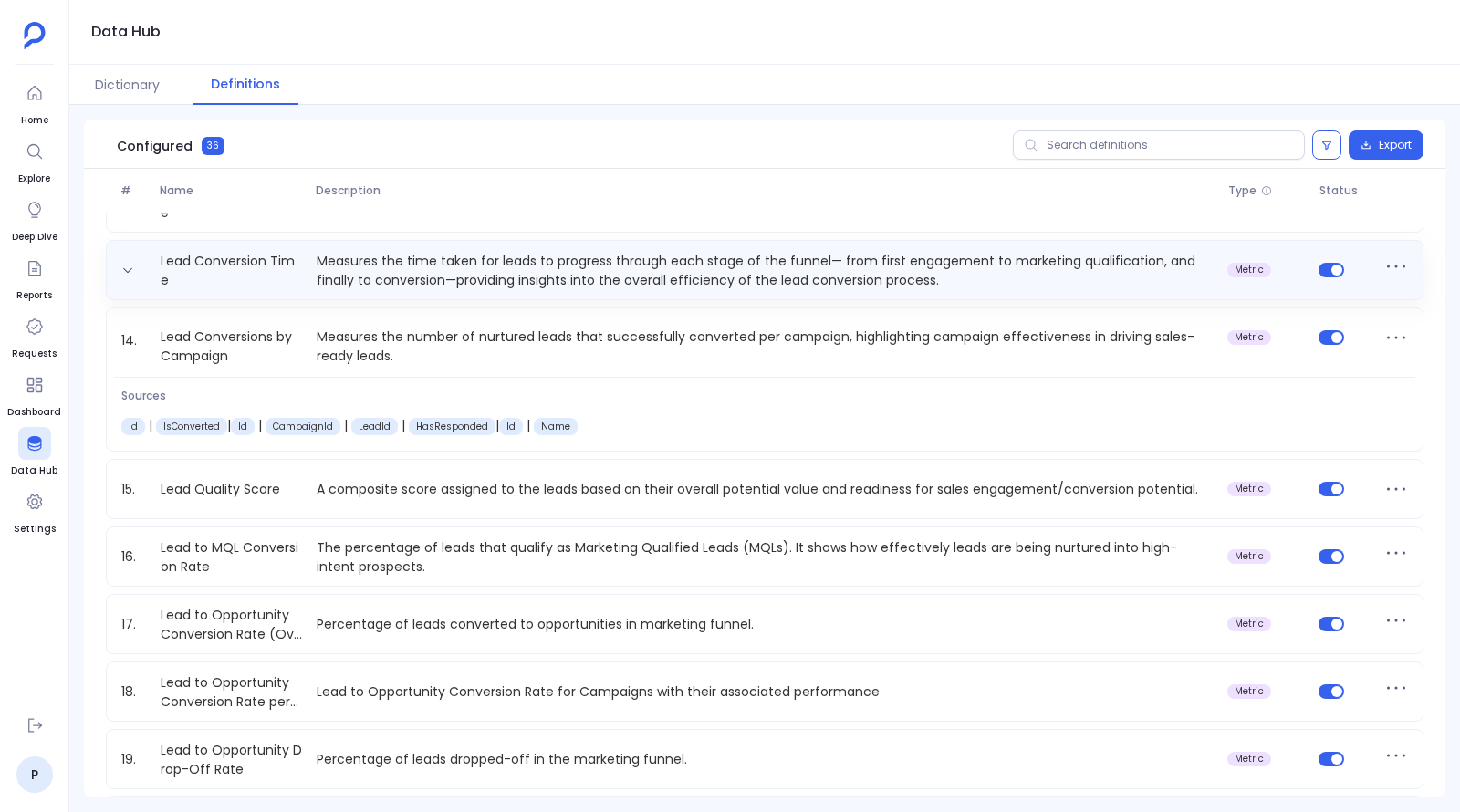 click on "Measures the time taken for leads to progress through each stage of the funnel— from first engagement to marketing qualification, and finally to conversion—providing insights into the overall efficiency of the lead conversion process." at bounding box center (765, 270) 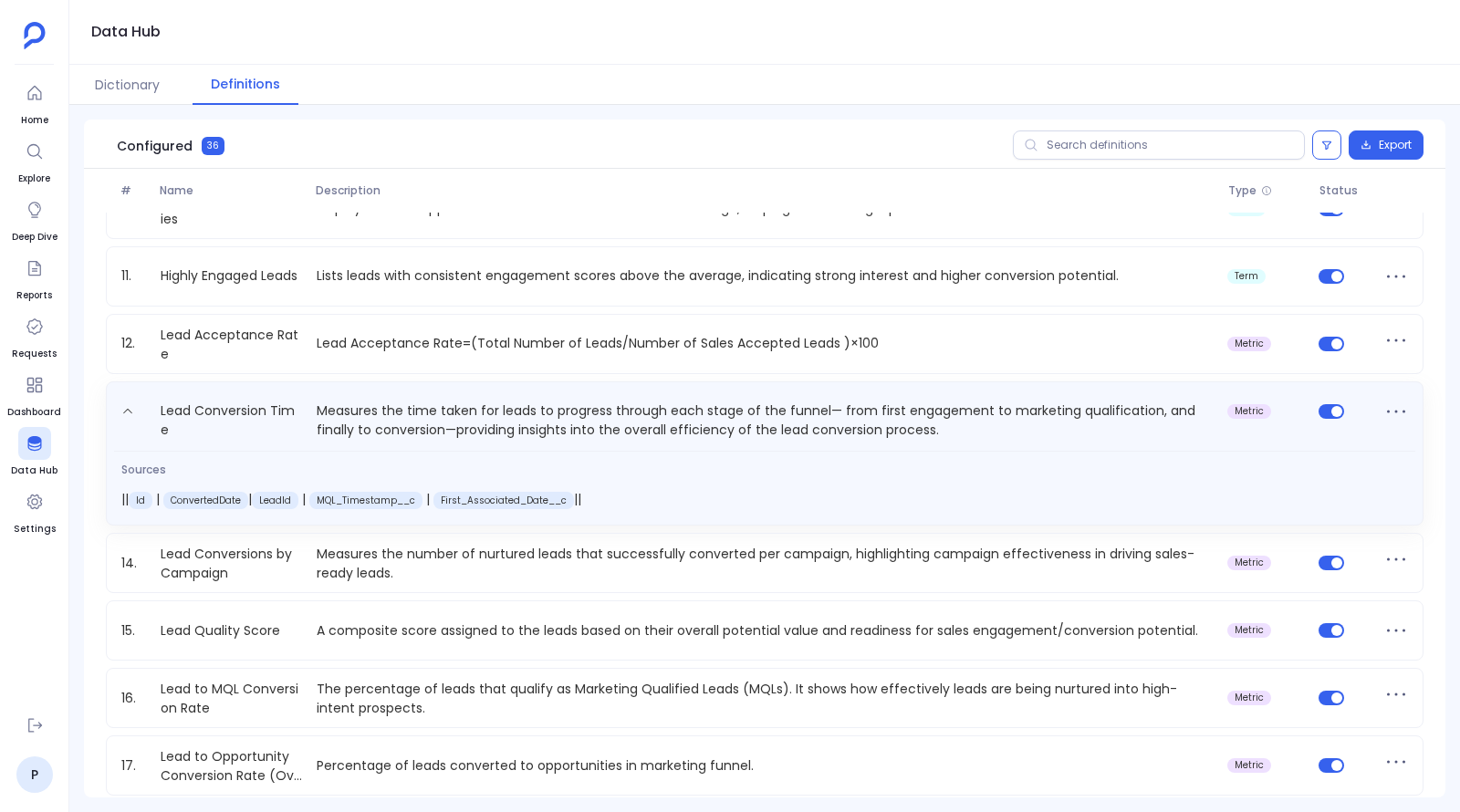 scroll, scrollTop: 634, scrollLeft: 0, axis: vertical 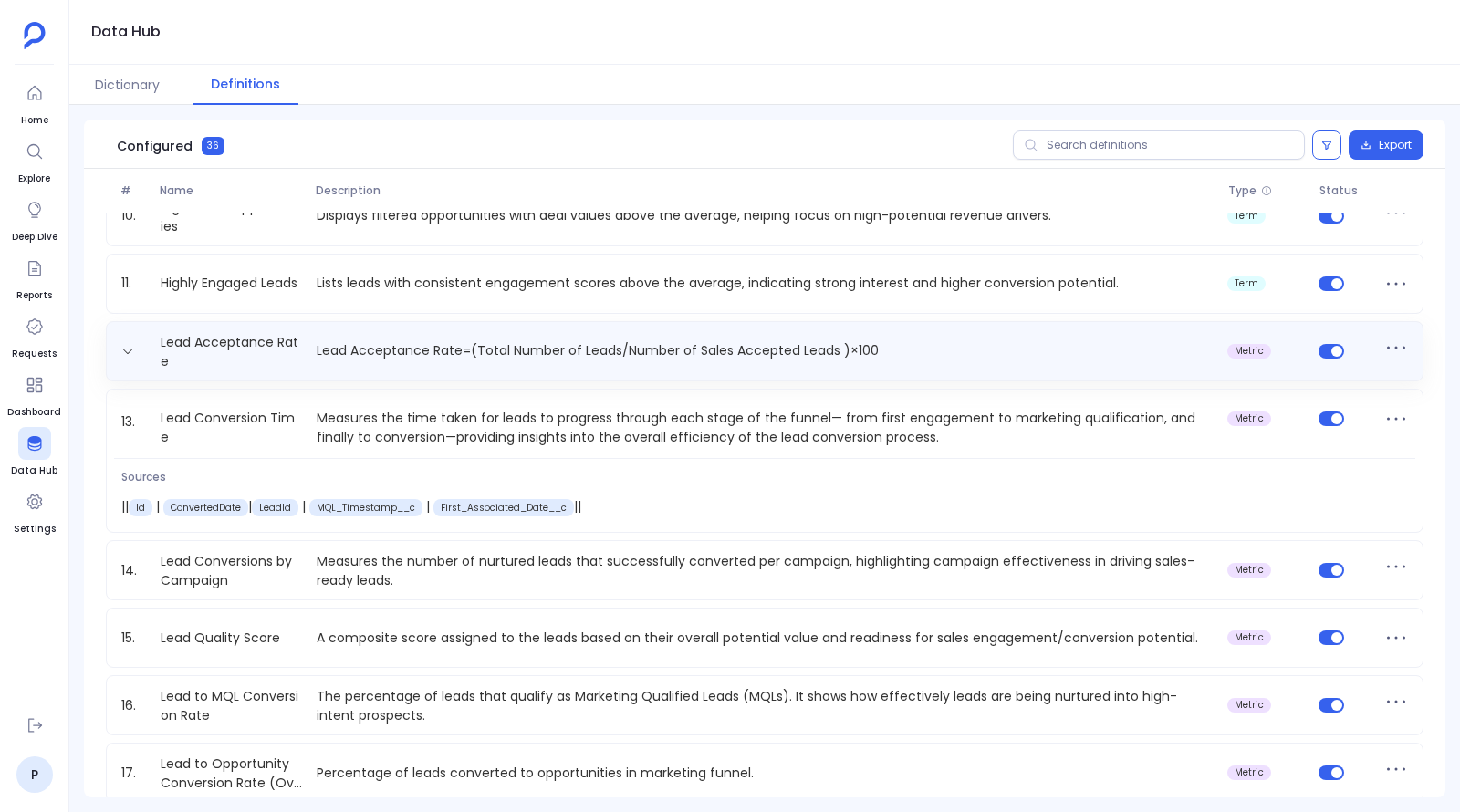 click on "Lead Acceptance Rate=(Total Number of Leads/Number of Sales Accepted Leads )×100" at bounding box center [765, 350] 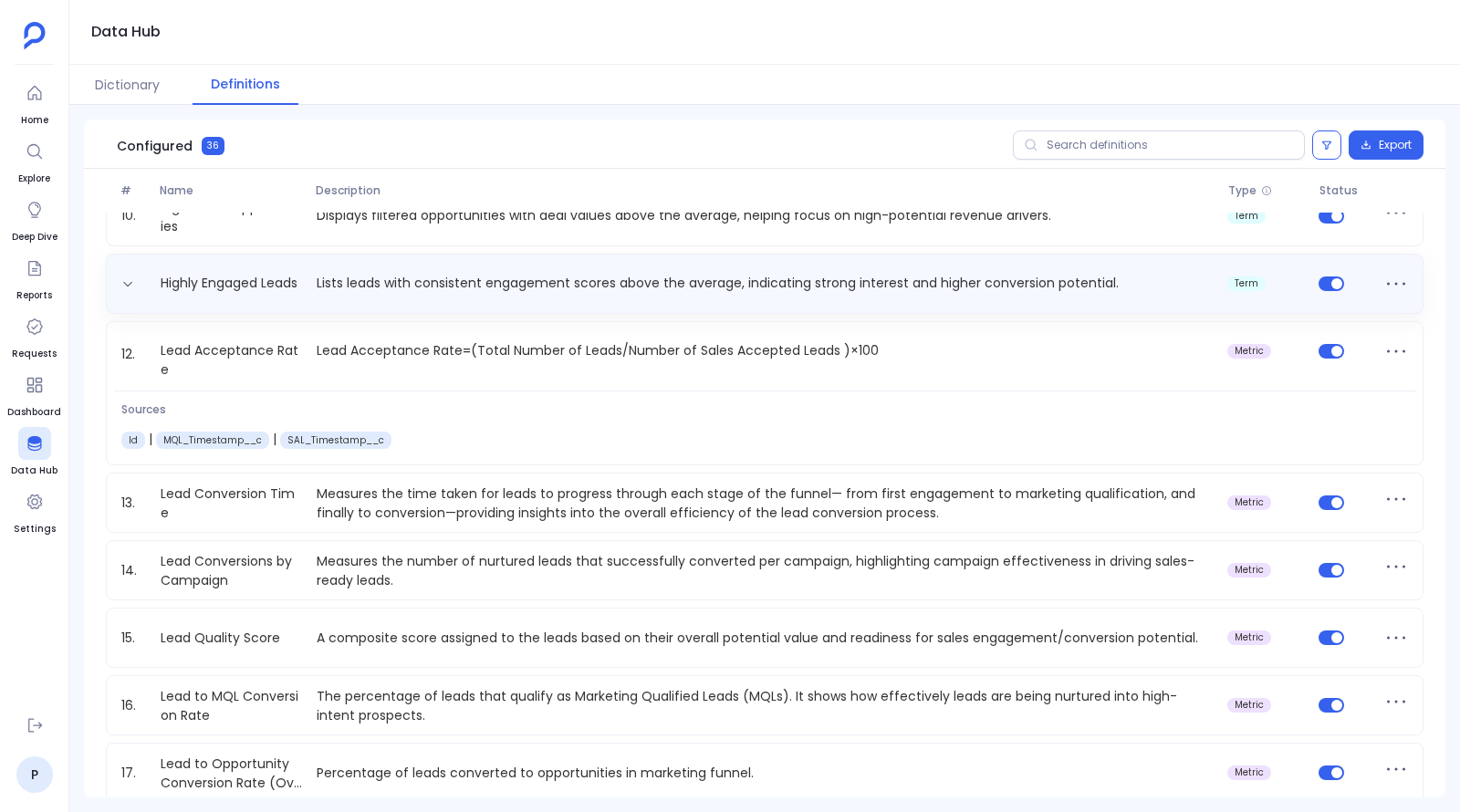 click on "Lists leads with consistent engagement scores above the average, indicating strong interest and higher conversion potential." at bounding box center [765, 283] 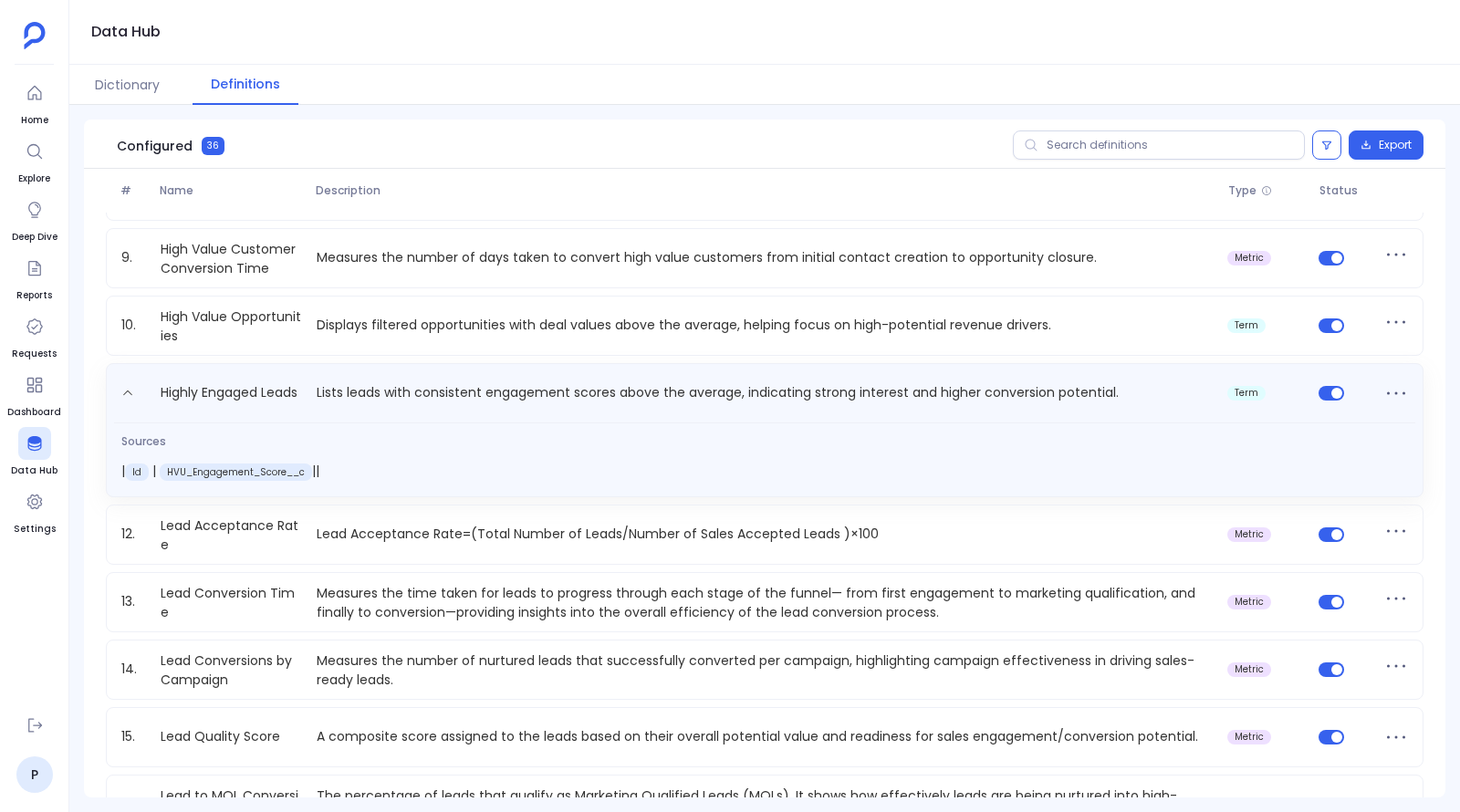 scroll, scrollTop: 511, scrollLeft: 0, axis: vertical 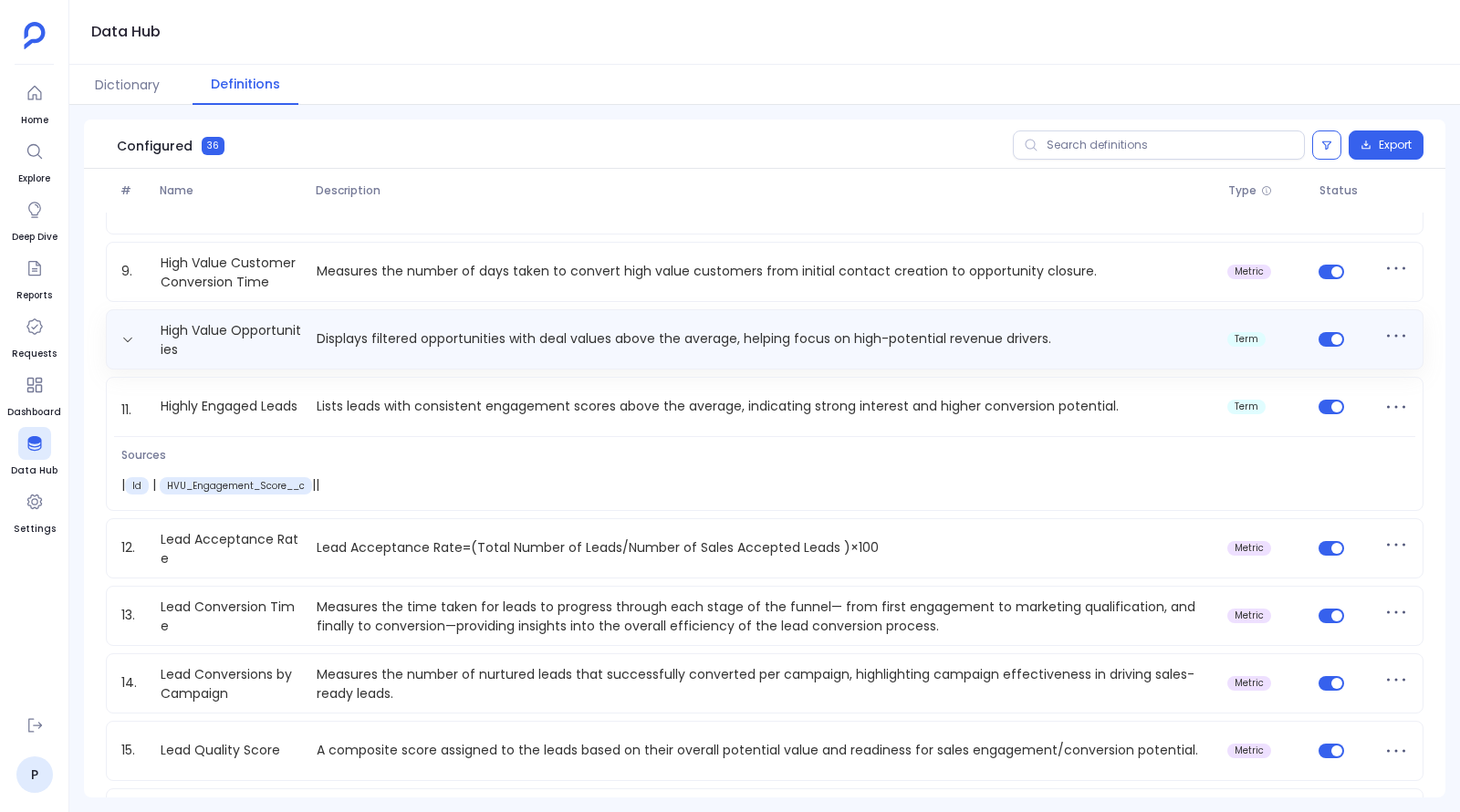 click on "High Value Opportunities Displays filtered opportunities with deal values above the average, helping focus on high-potential revenue drivers. term" at bounding box center [765, 339] 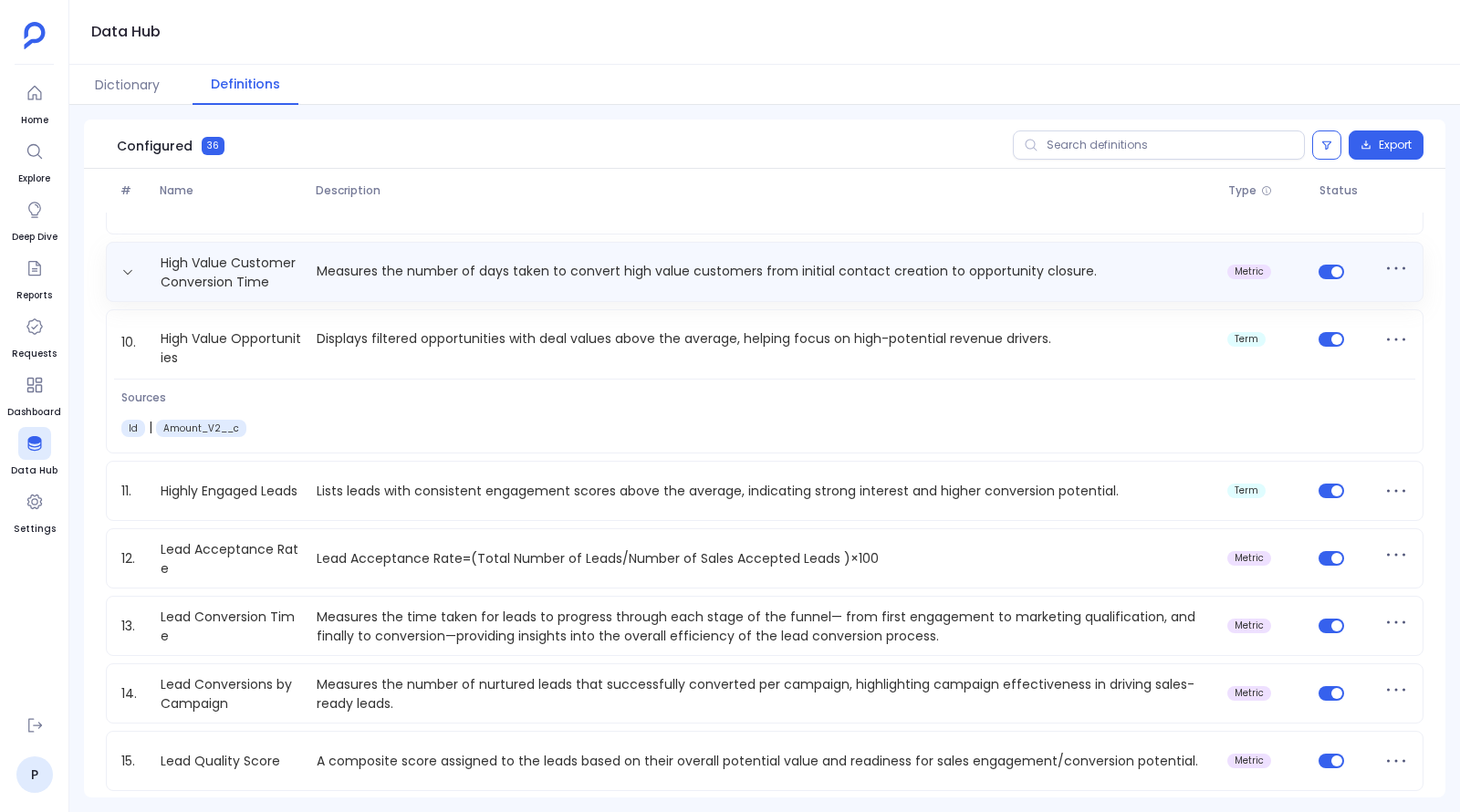 click on "High Value Customer Conversion Time Measures the number of days taken to convert high value customers from initial contact creation to opportunity closure. metric" at bounding box center (765, 272) 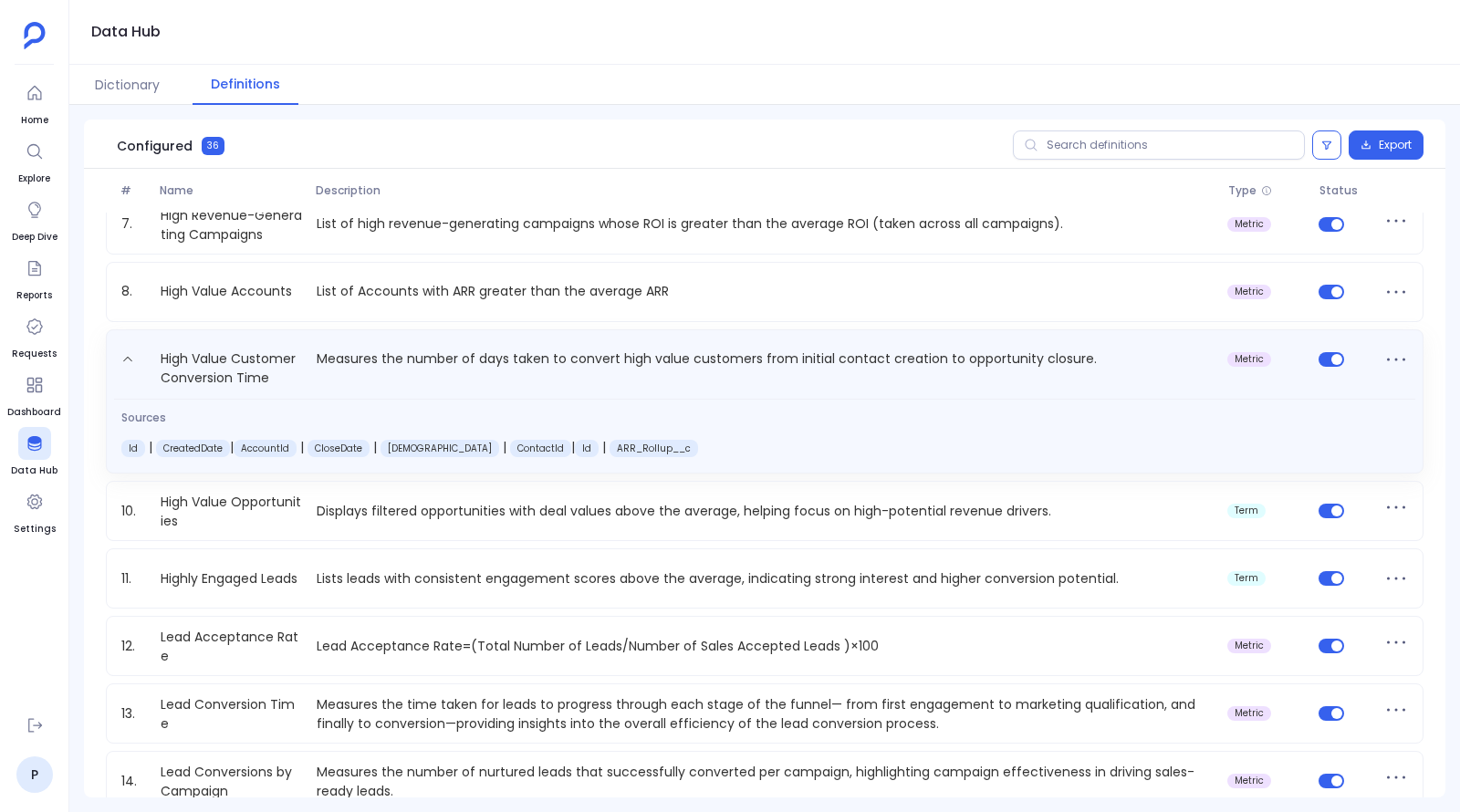 scroll, scrollTop: 411, scrollLeft: 0, axis: vertical 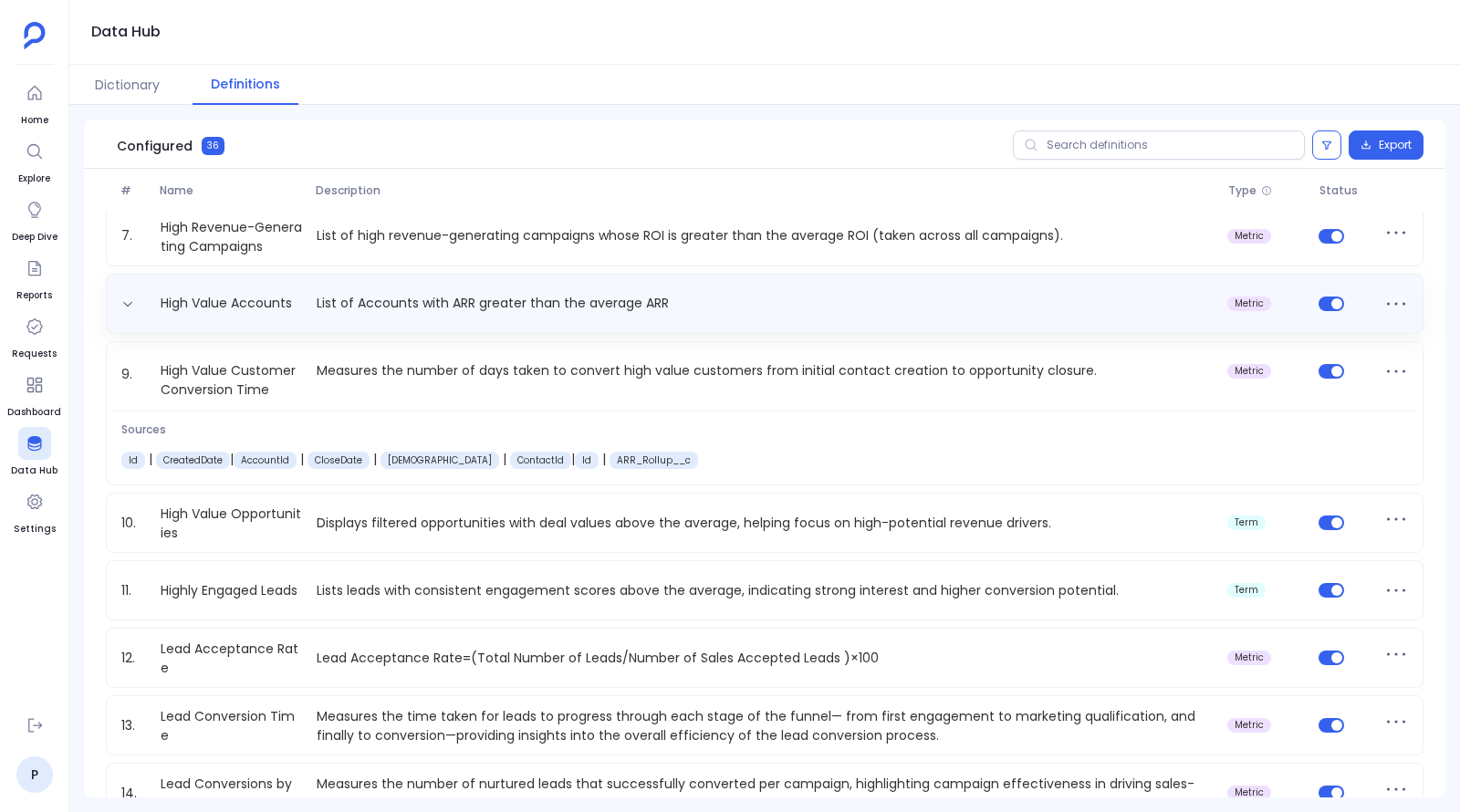 click on "List of Accounts with ARR greater than the average ARR" at bounding box center [765, 303] 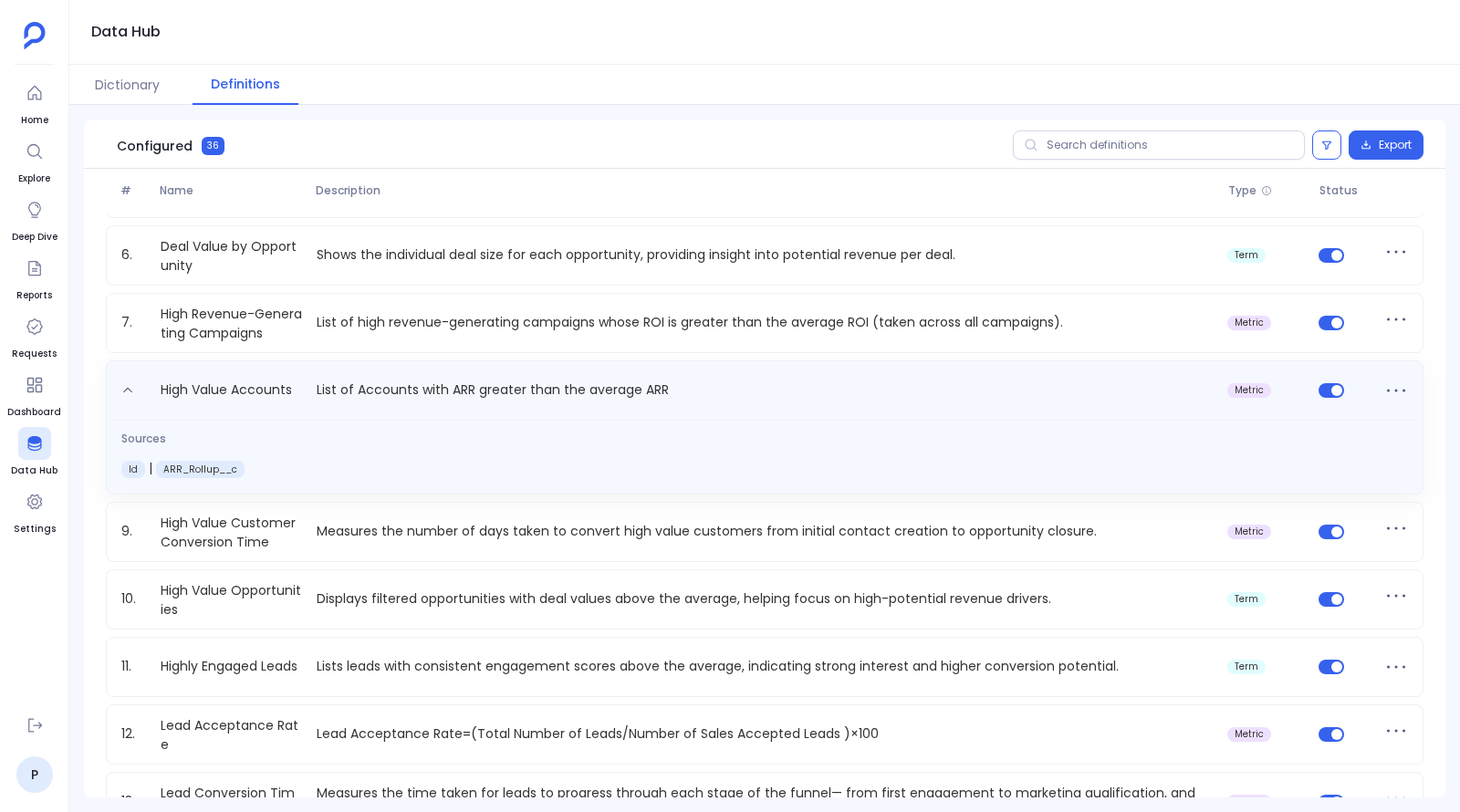 scroll, scrollTop: 316, scrollLeft: 0, axis: vertical 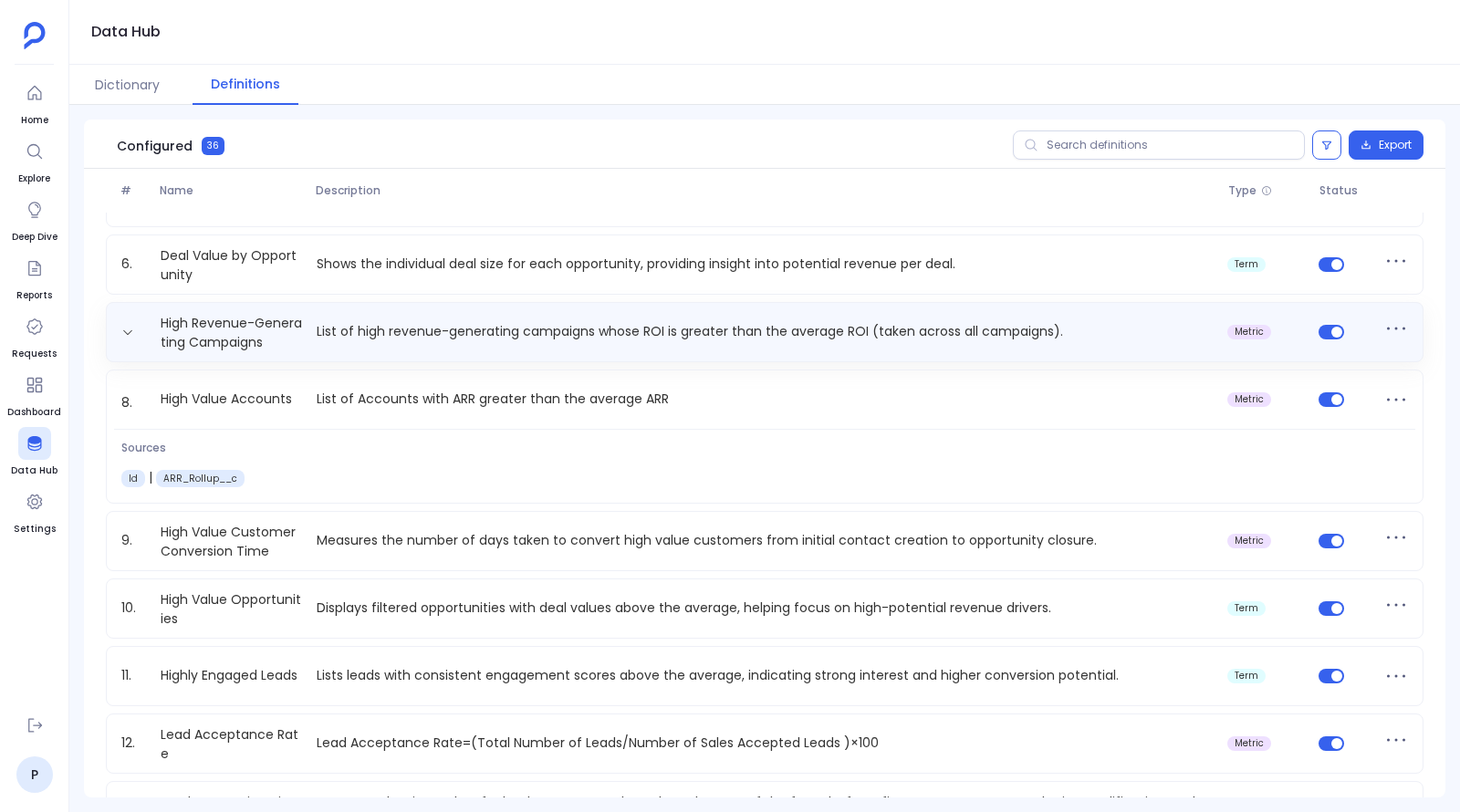 click on "High Revenue-Generating Campaigns List of high revenue-generating campaigns whose ROI is greater than the average ROI (taken across all campaigns).  metric" at bounding box center [765, 332] 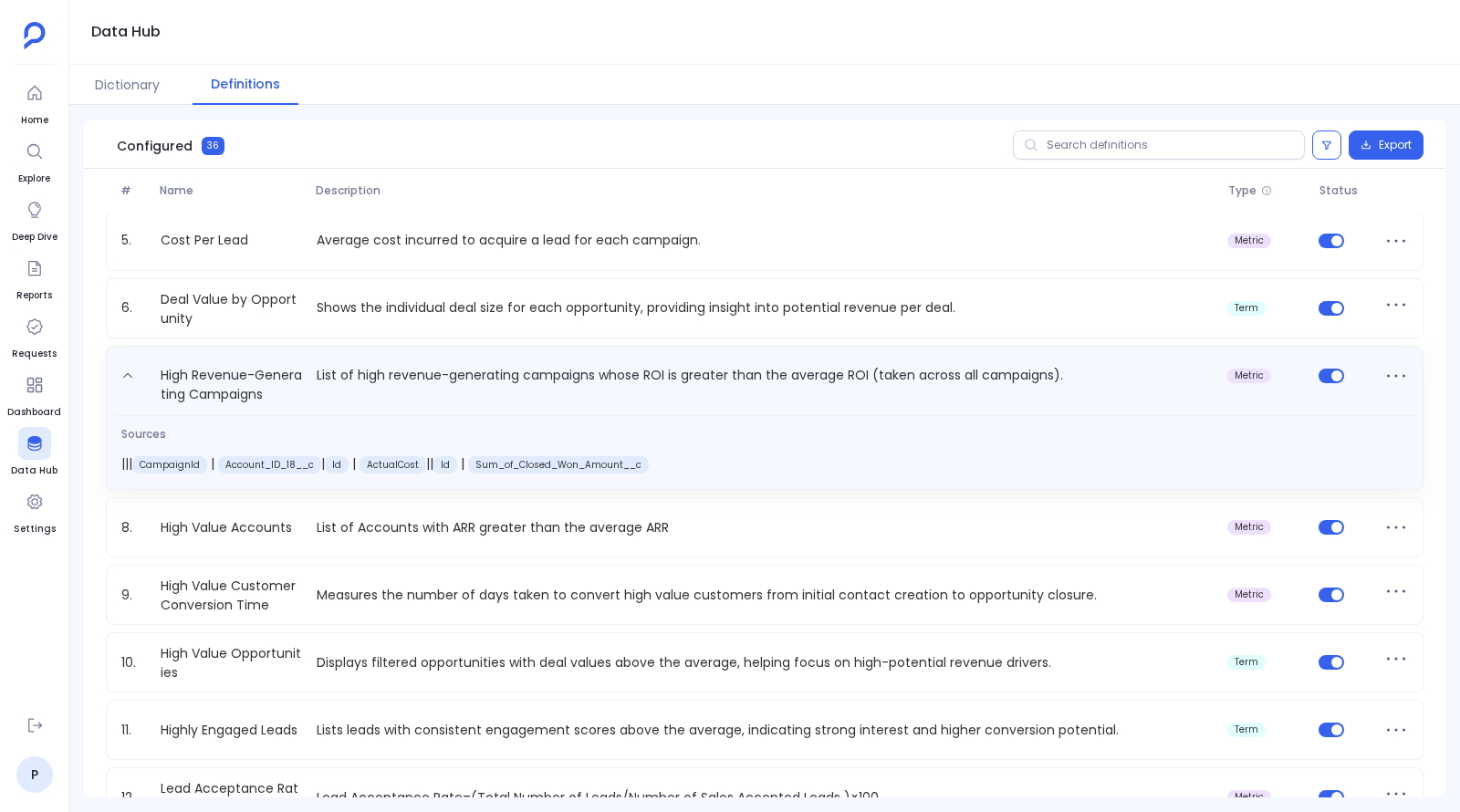 scroll, scrollTop: 267, scrollLeft: 0, axis: vertical 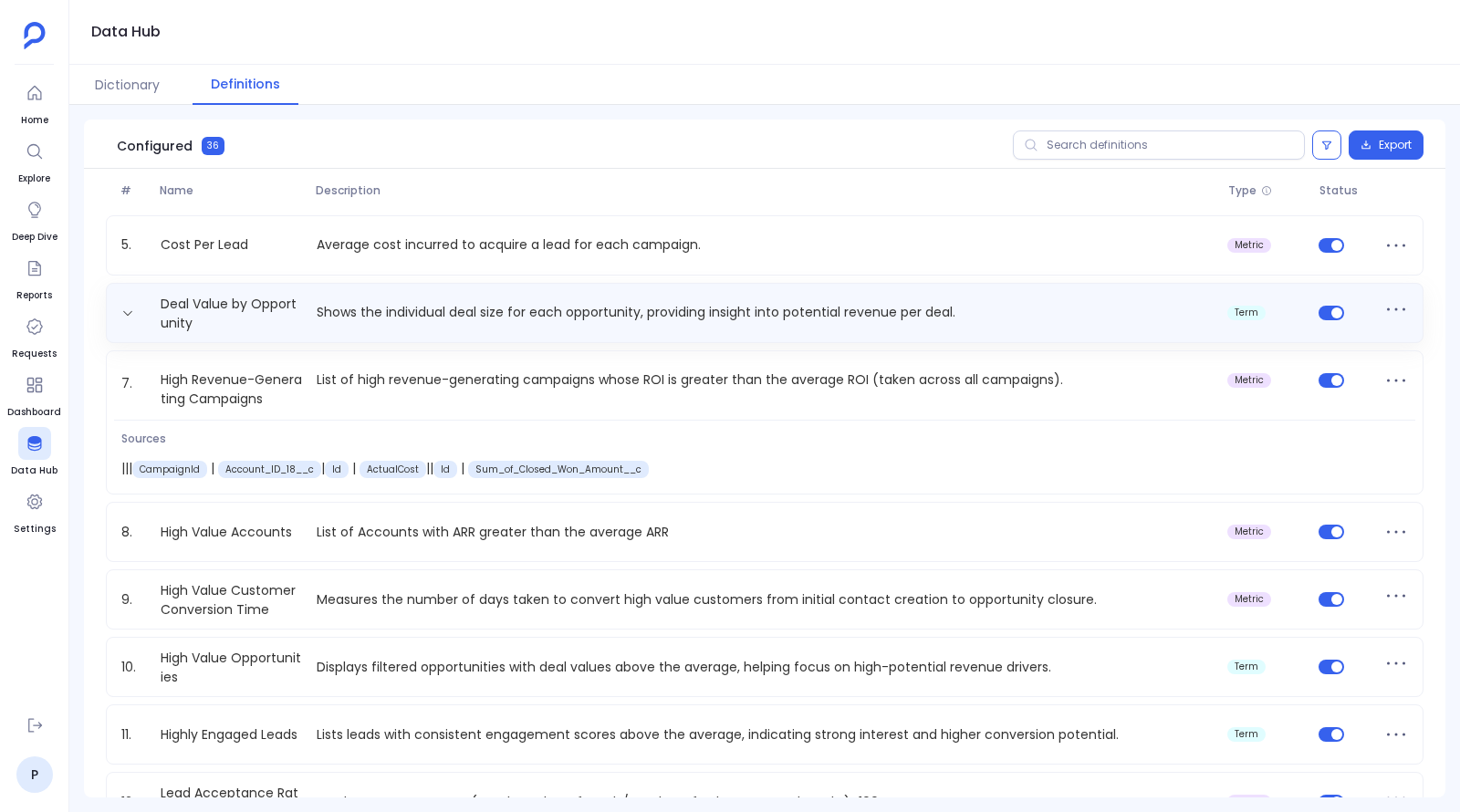 click on "Shows the individual deal size for each opportunity, providing insight into potential revenue per deal." at bounding box center [765, 312] 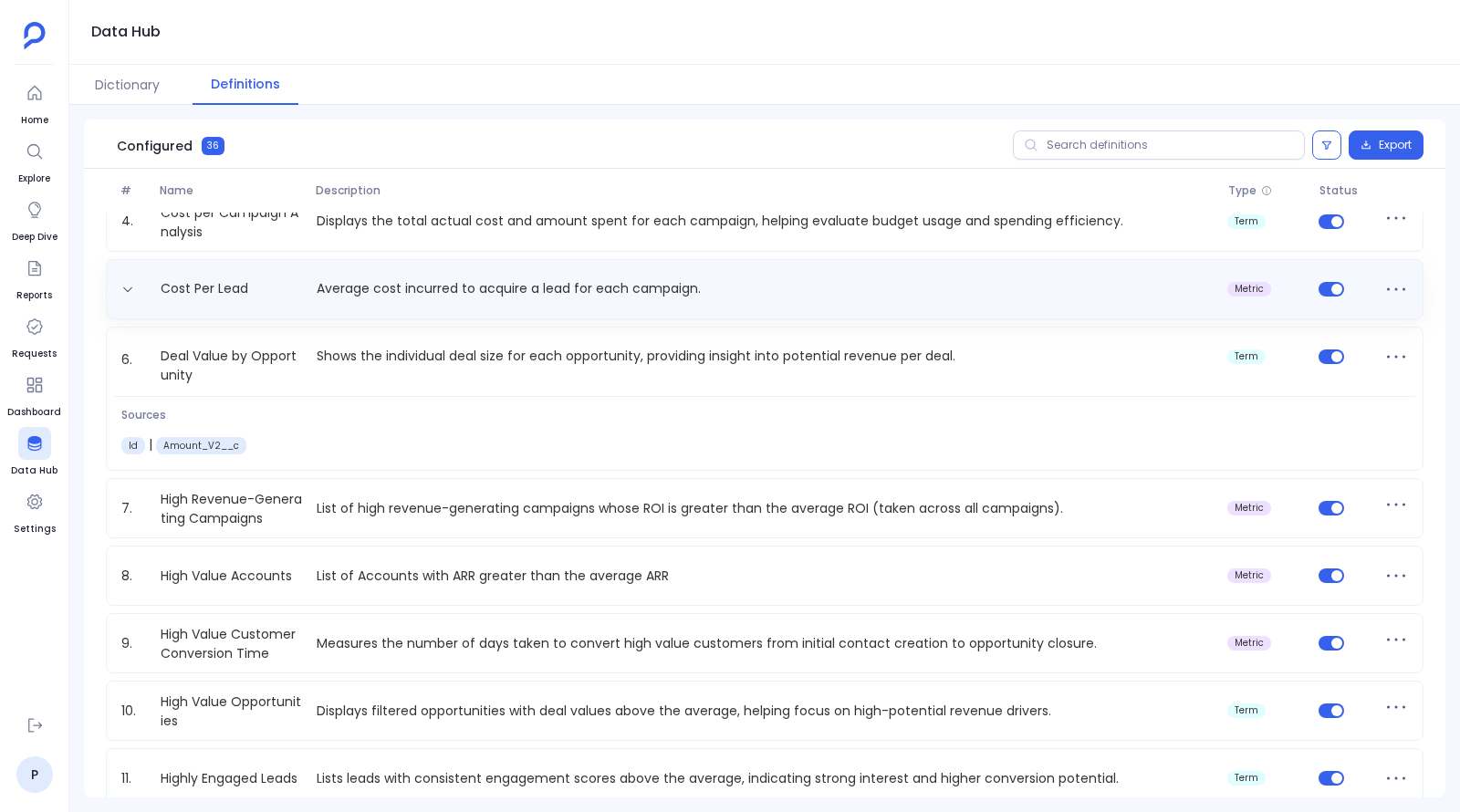 scroll, scrollTop: 205, scrollLeft: 0, axis: vertical 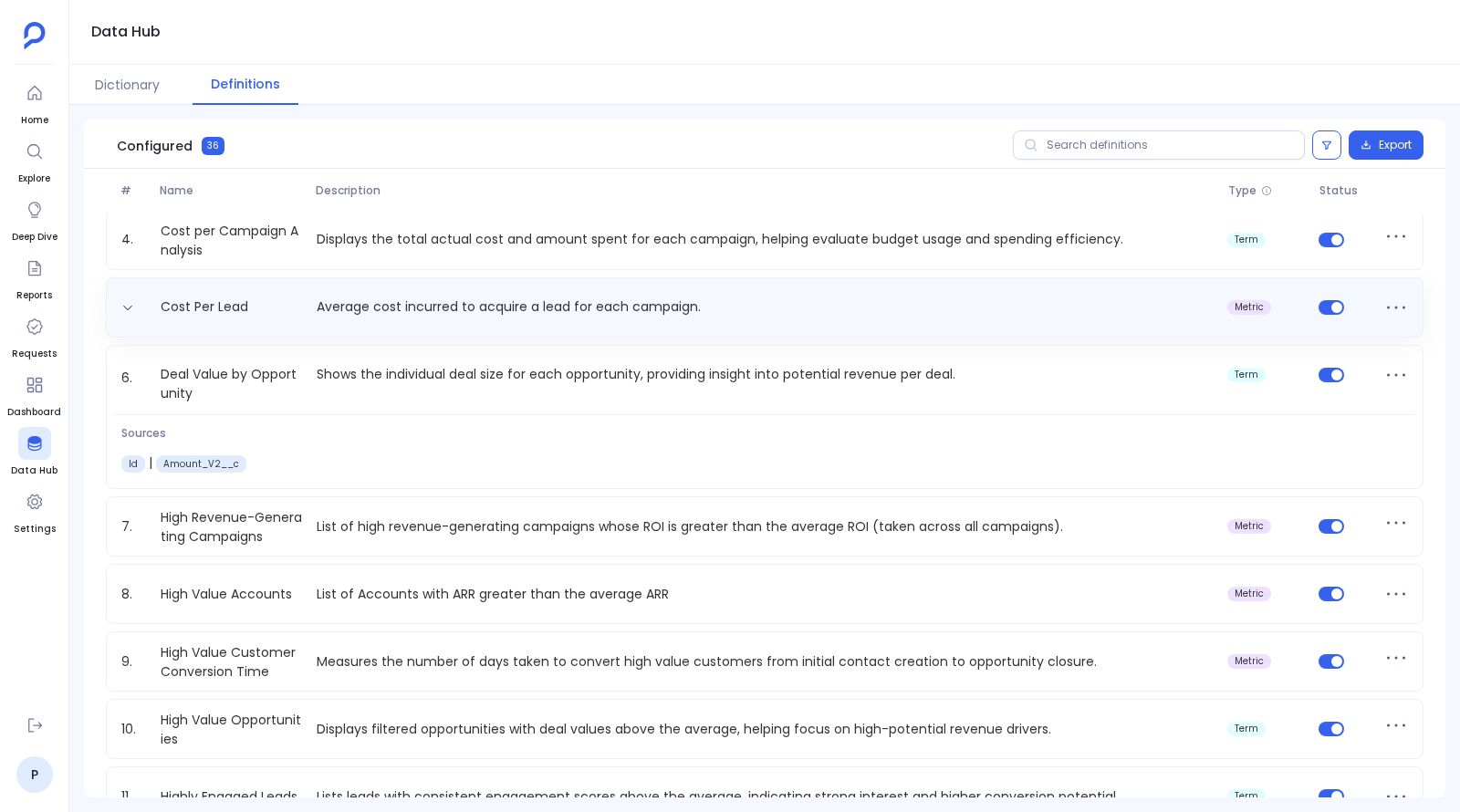 click on "Average cost incurred to acquire a lead for each campaign." at bounding box center (765, 307) 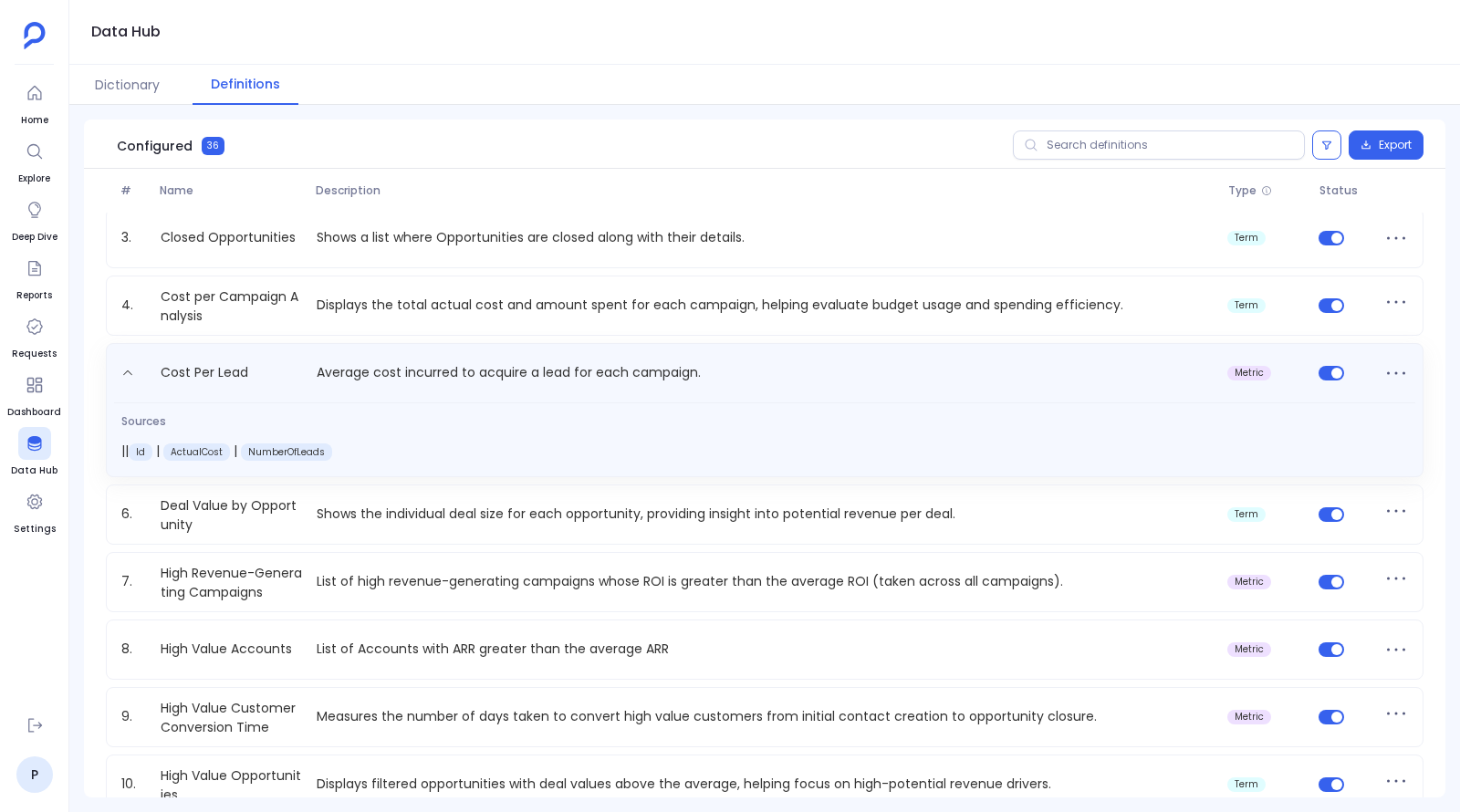 scroll, scrollTop: 136, scrollLeft: 0, axis: vertical 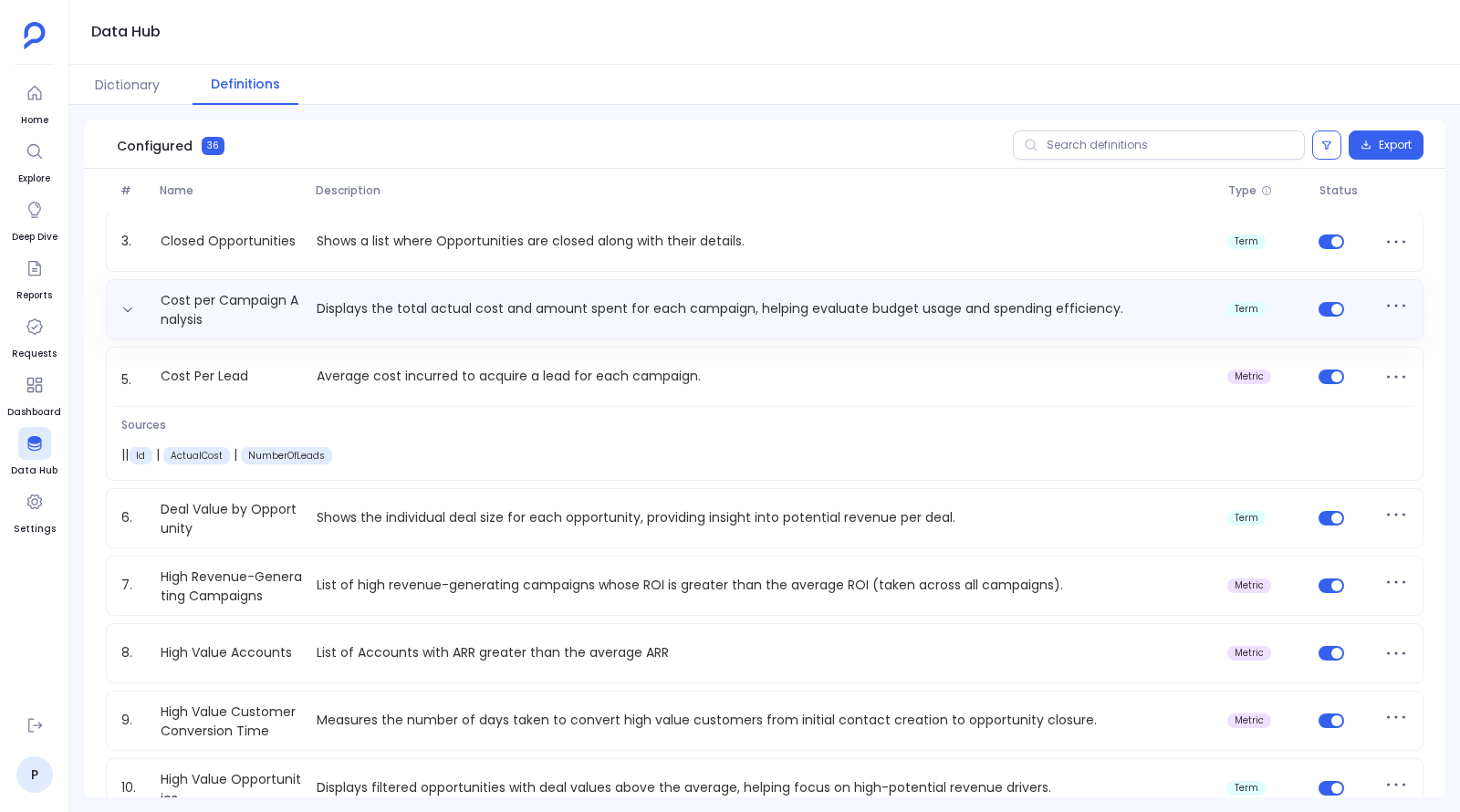 click on "Displays the total actual cost and amount spent for each campaign, helping evaluate budget usage and spending efficiency." at bounding box center [765, 308] 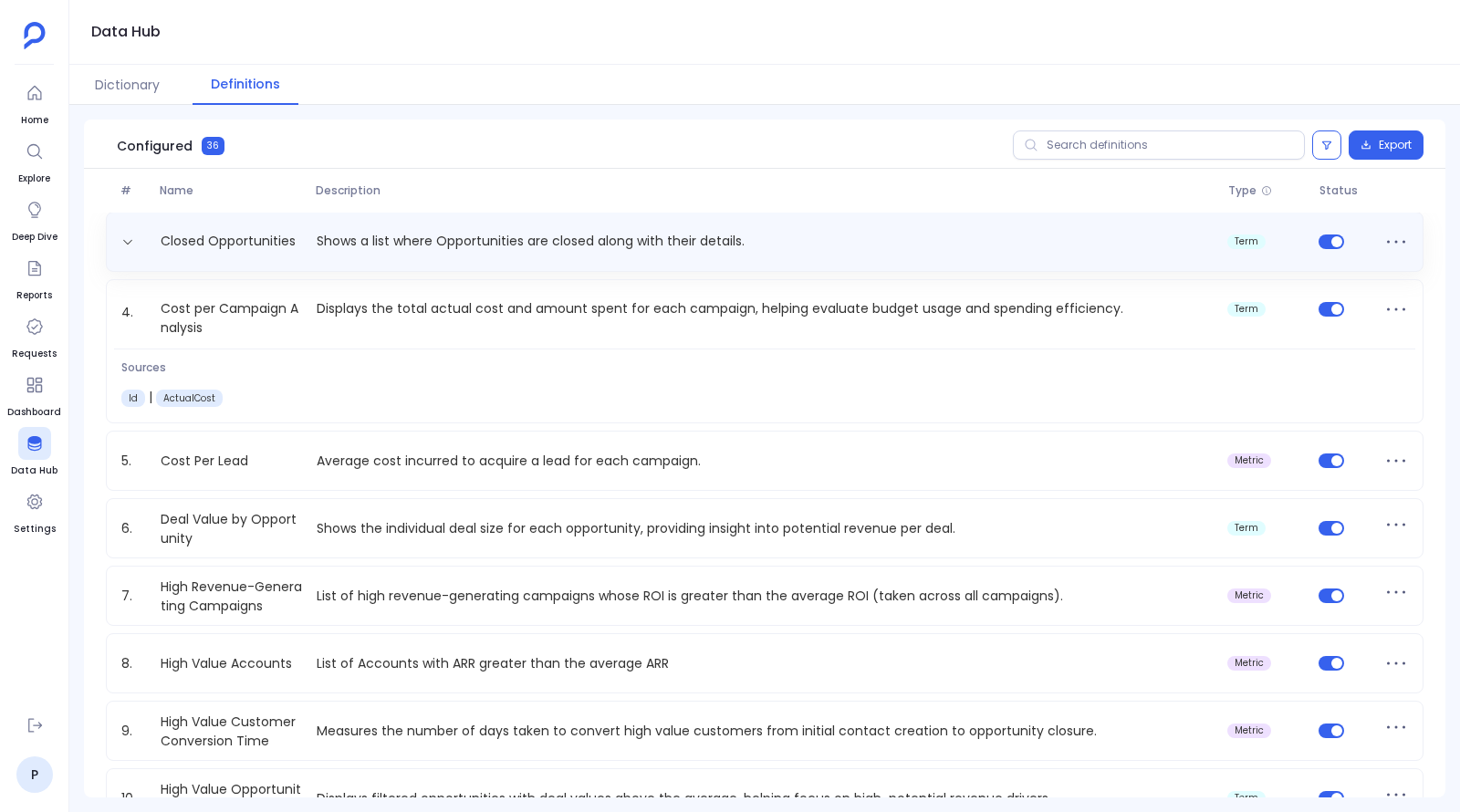 click on "Shows a list where Opportunities are closed along with their details." at bounding box center (765, 241) 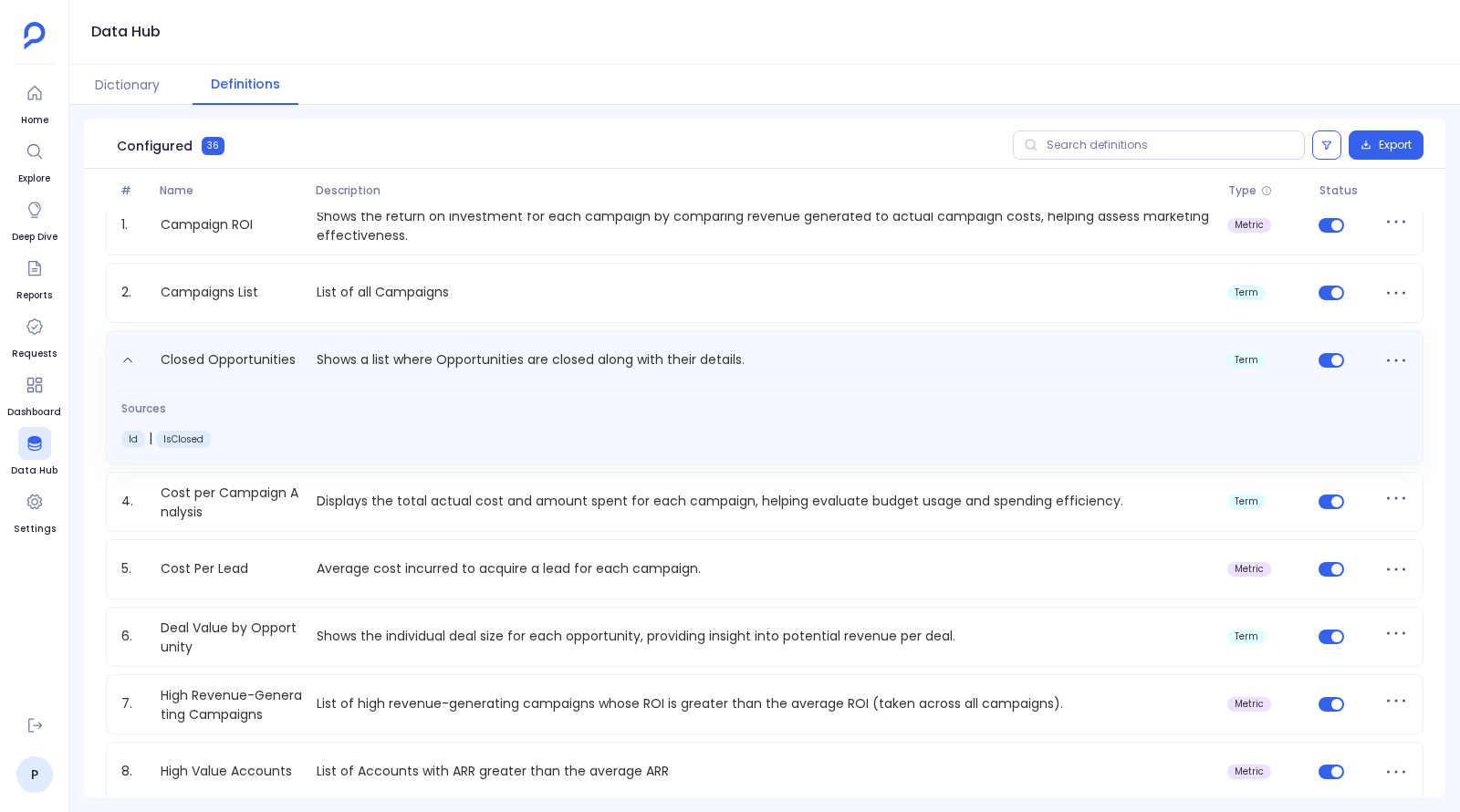 scroll, scrollTop: 4, scrollLeft: 0, axis: vertical 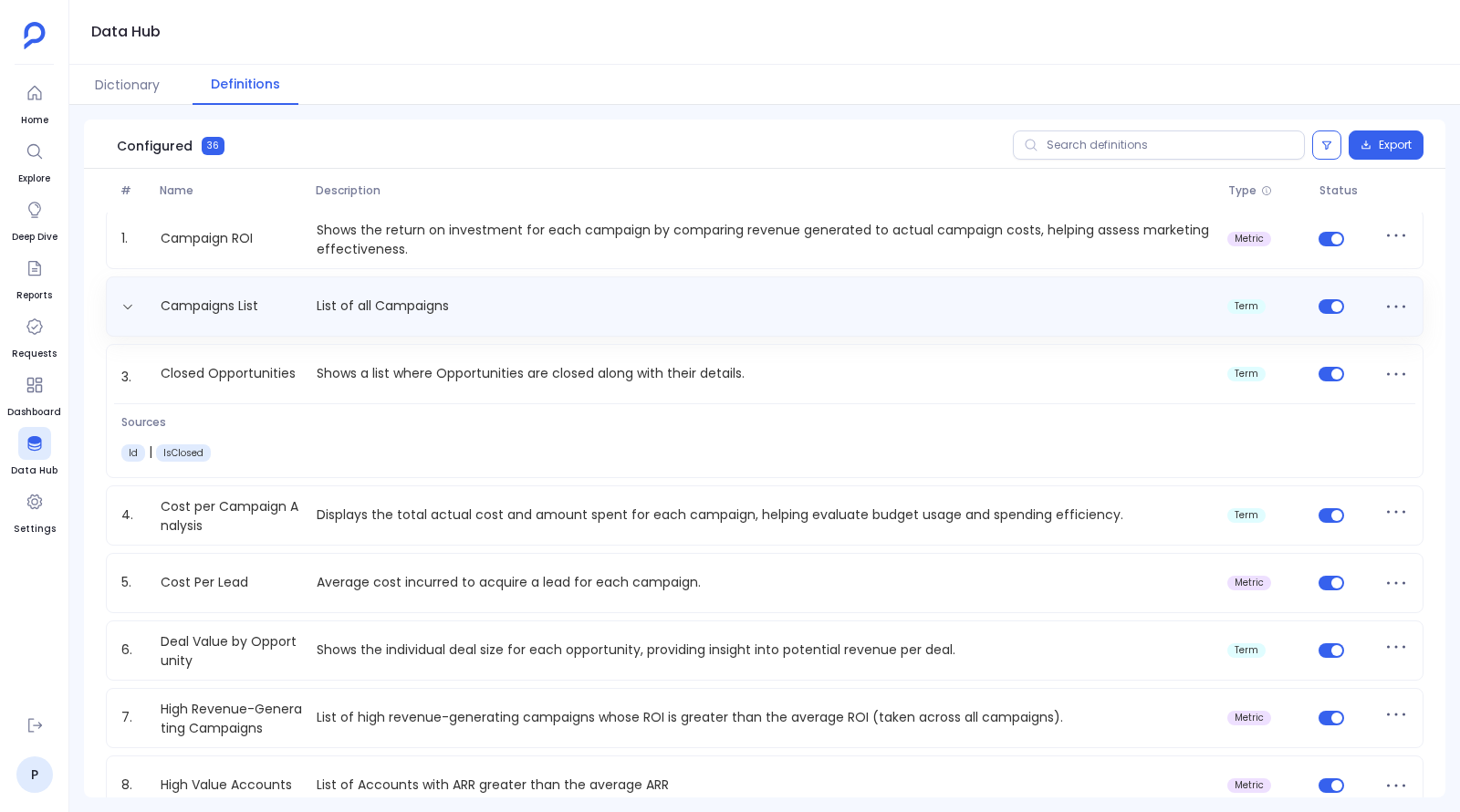 click on "List of all Campaigns" at bounding box center [765, 306] 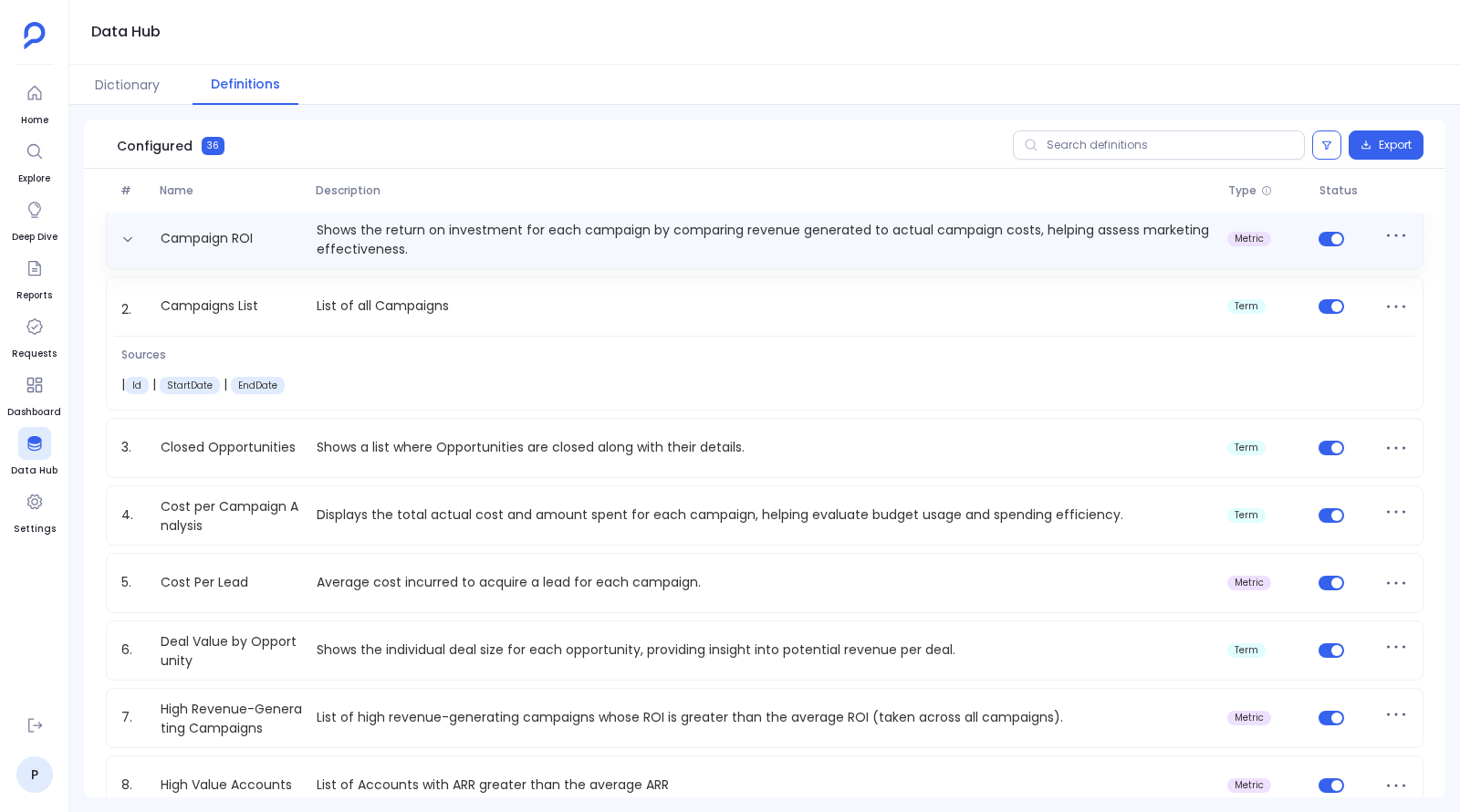 click on "Shows the return on investment for each campaign by comparing revenue generated to actual campaign costs, helping assess marketing effectiveness." at bounding box center (765, 239) 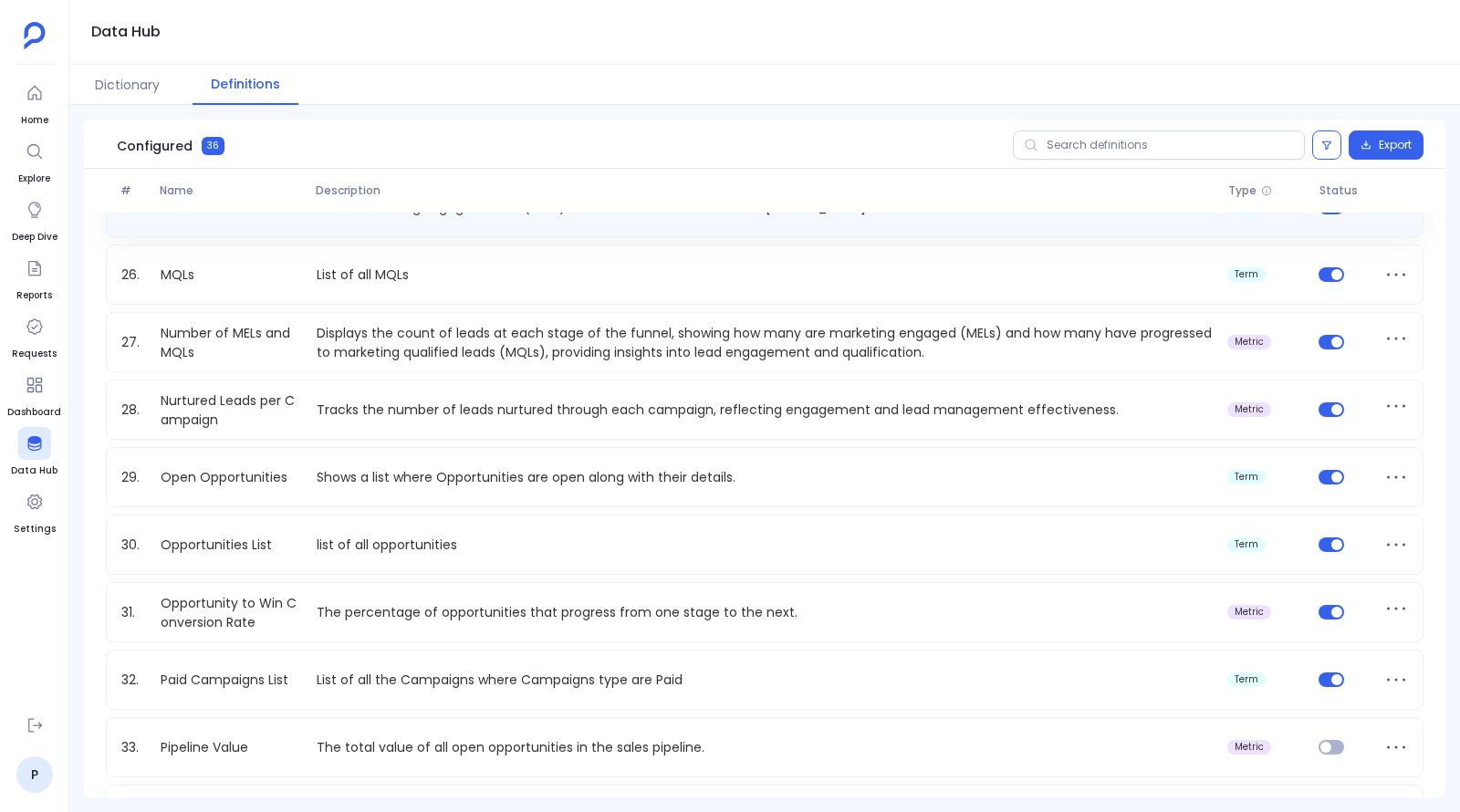 scroll, scrollTop: 1942, scrollLeft: 0, axis: vertical 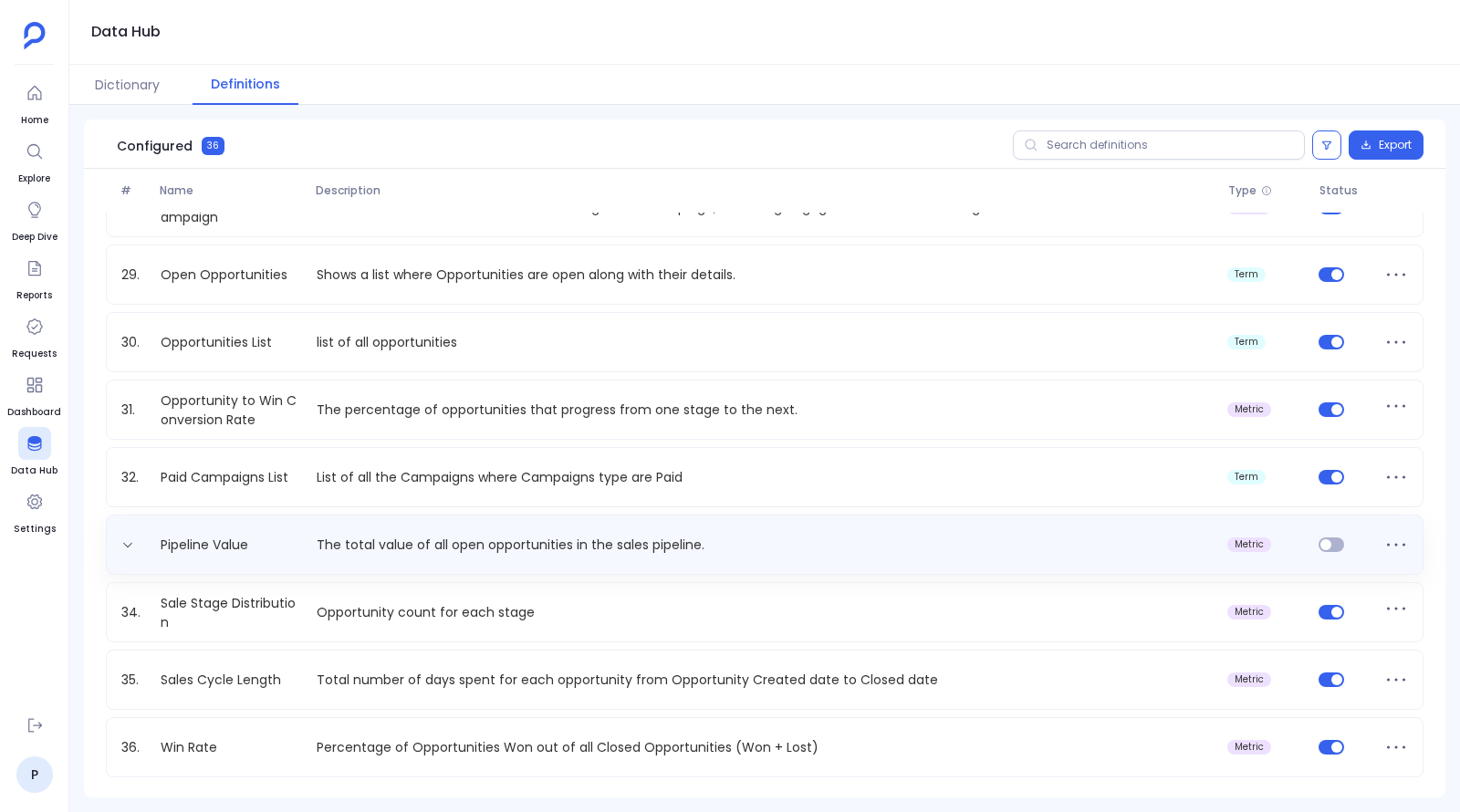 click on "The total value of all open opportunities in the sales pipeline." at bounding box center [765, 545] 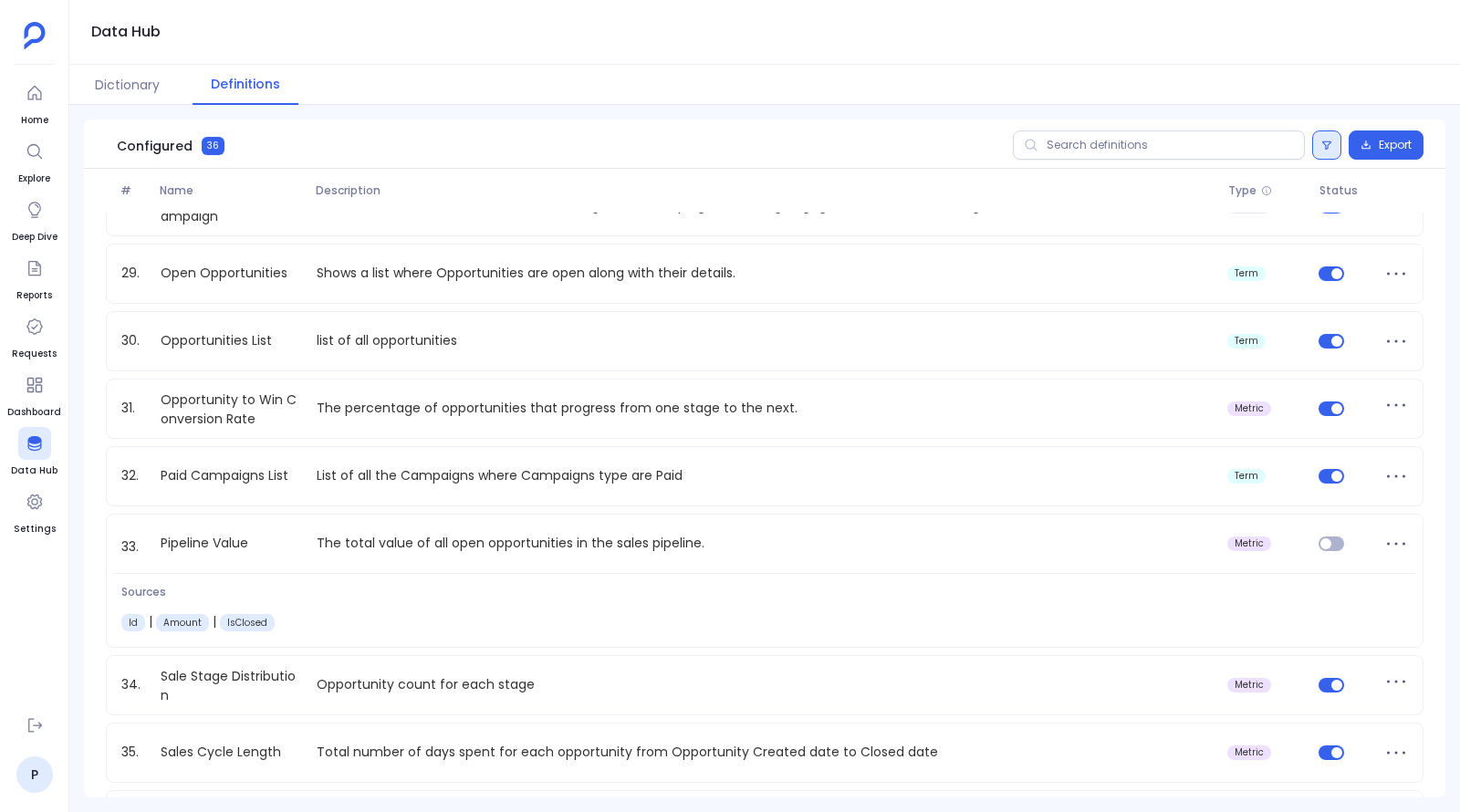 click at bounding box center (1327, 145) 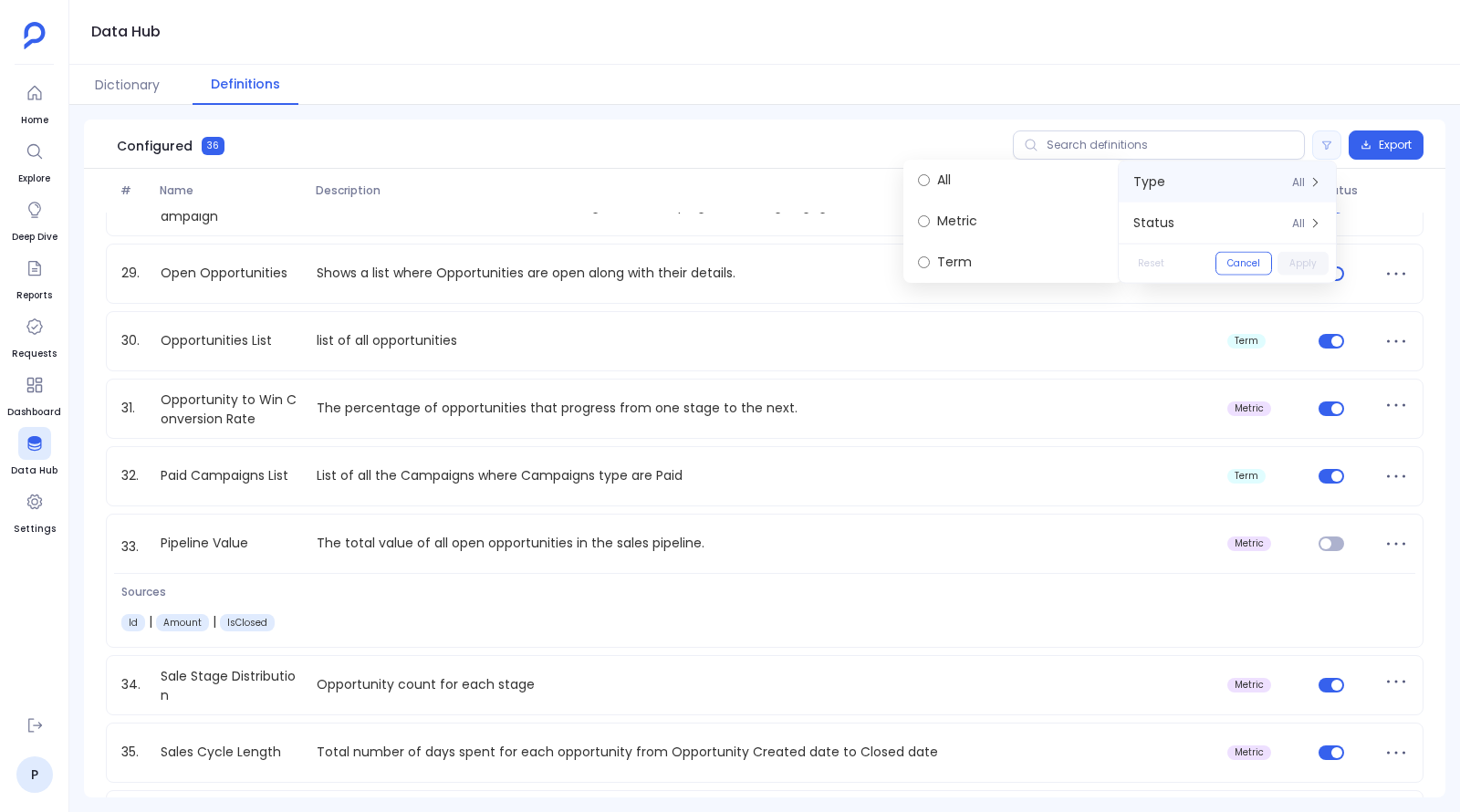 click on "Dictionary Definitions" at bounding box center [765, 85] 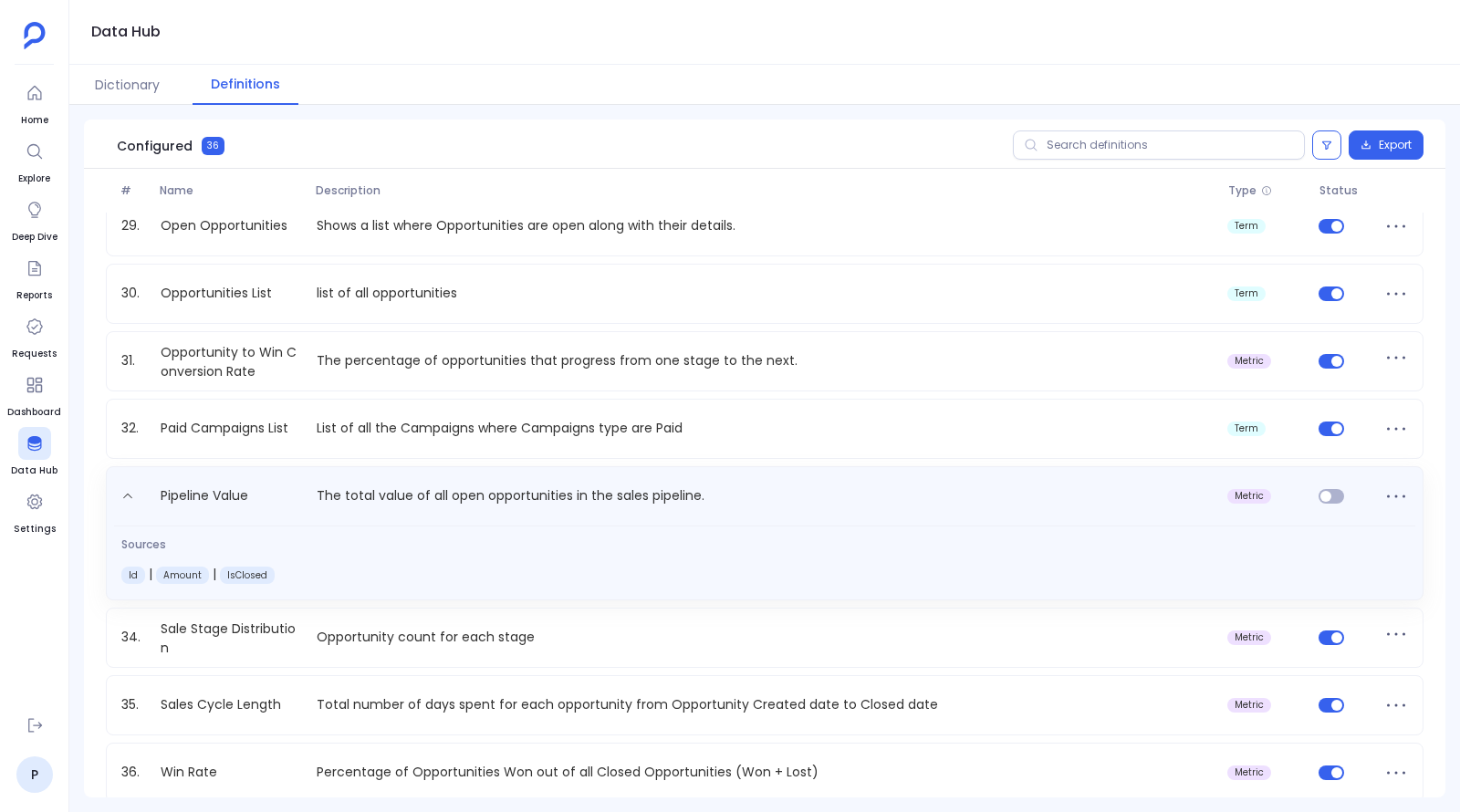 scroll, scrollTop: 1914, scrollLeft: 0, axis: vertical 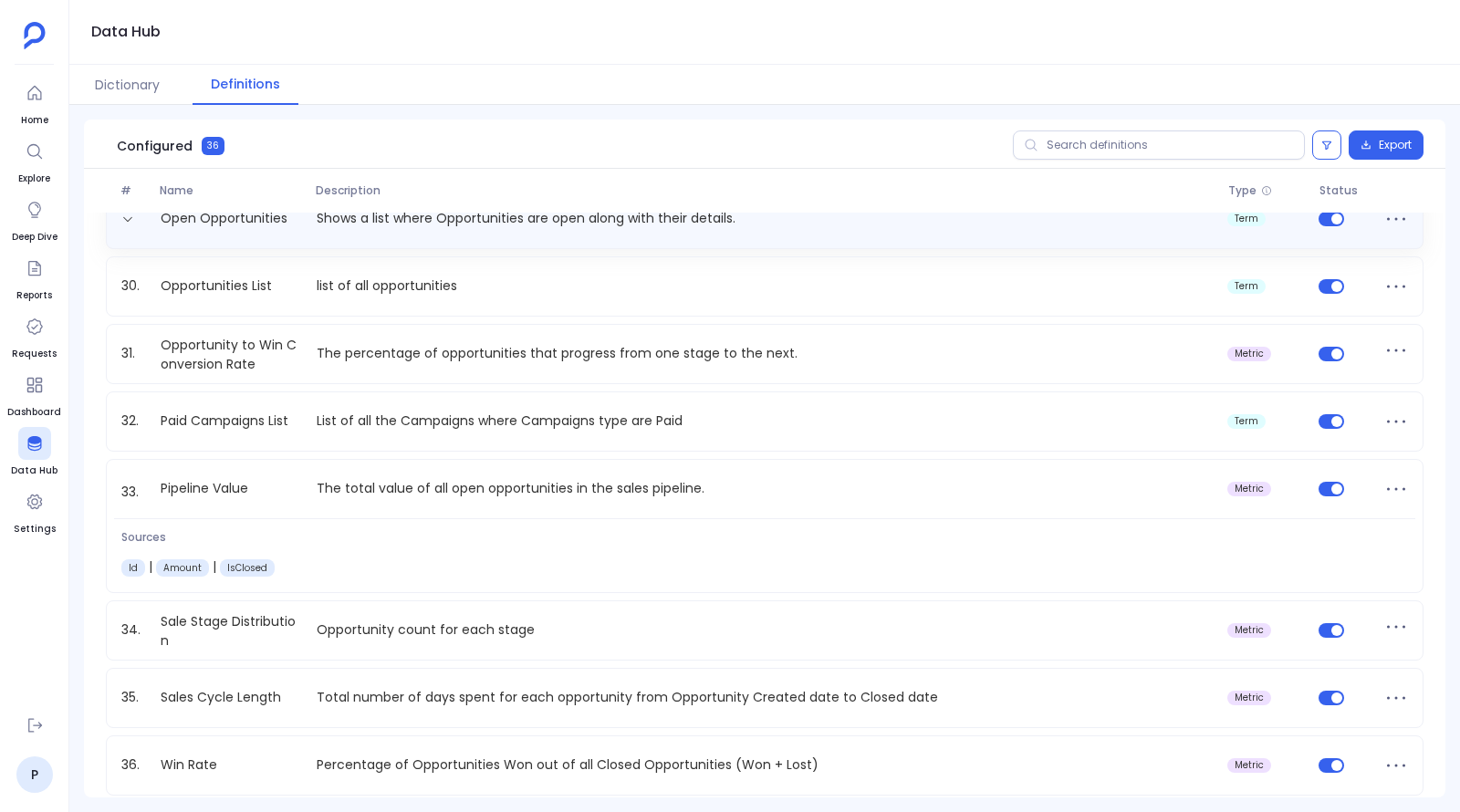 click on "Shows a list where Opportunities are open along with their details." at bounding box center (765, 218) 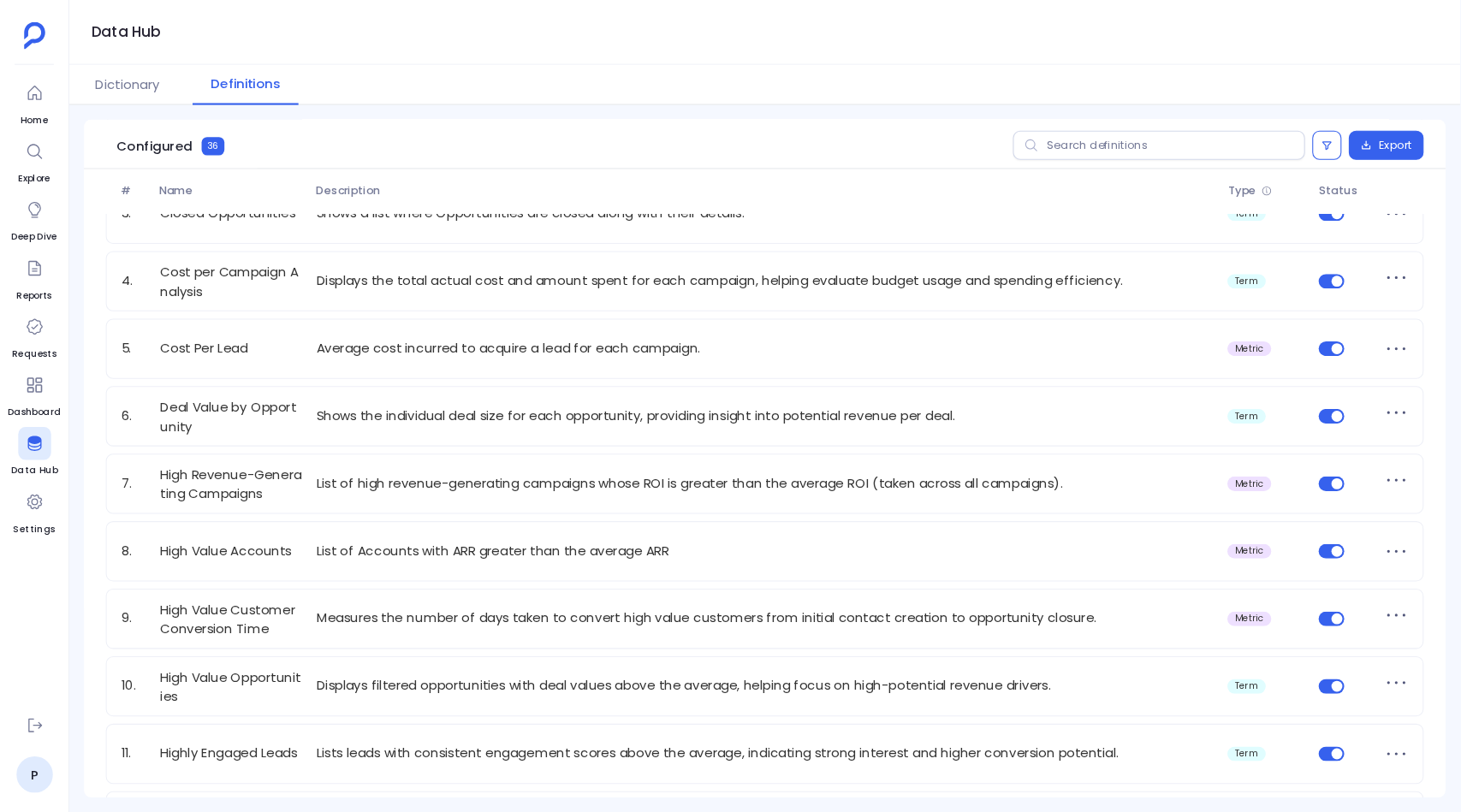 scroll, scrollTop: 0, scrollLeft: 0, axis: both 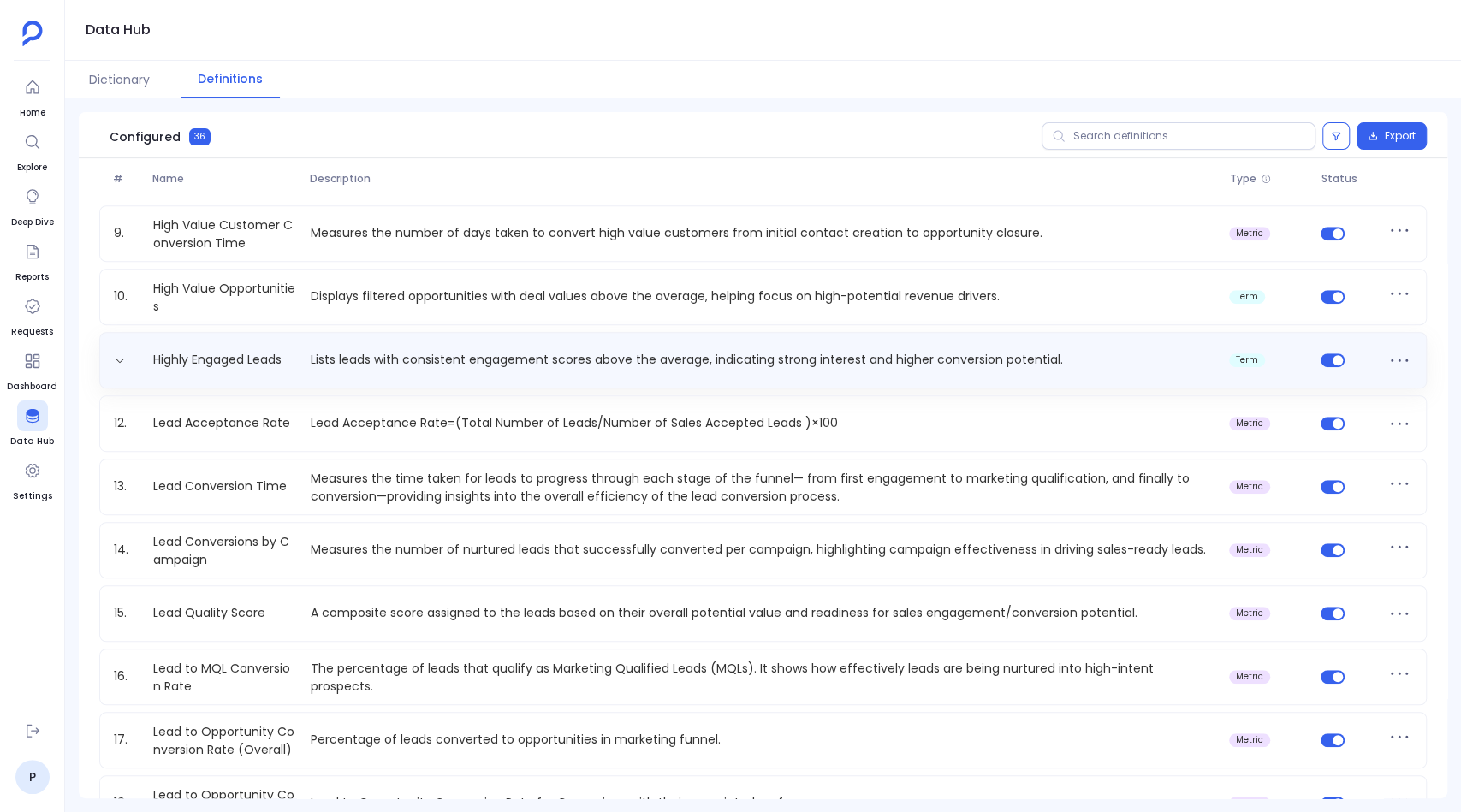click on "Highly Engaged Leads Lists leads with consistent engagement scores above the average, indicating strong interest and higher conversion potential. term" at bounding box center [763, 360] 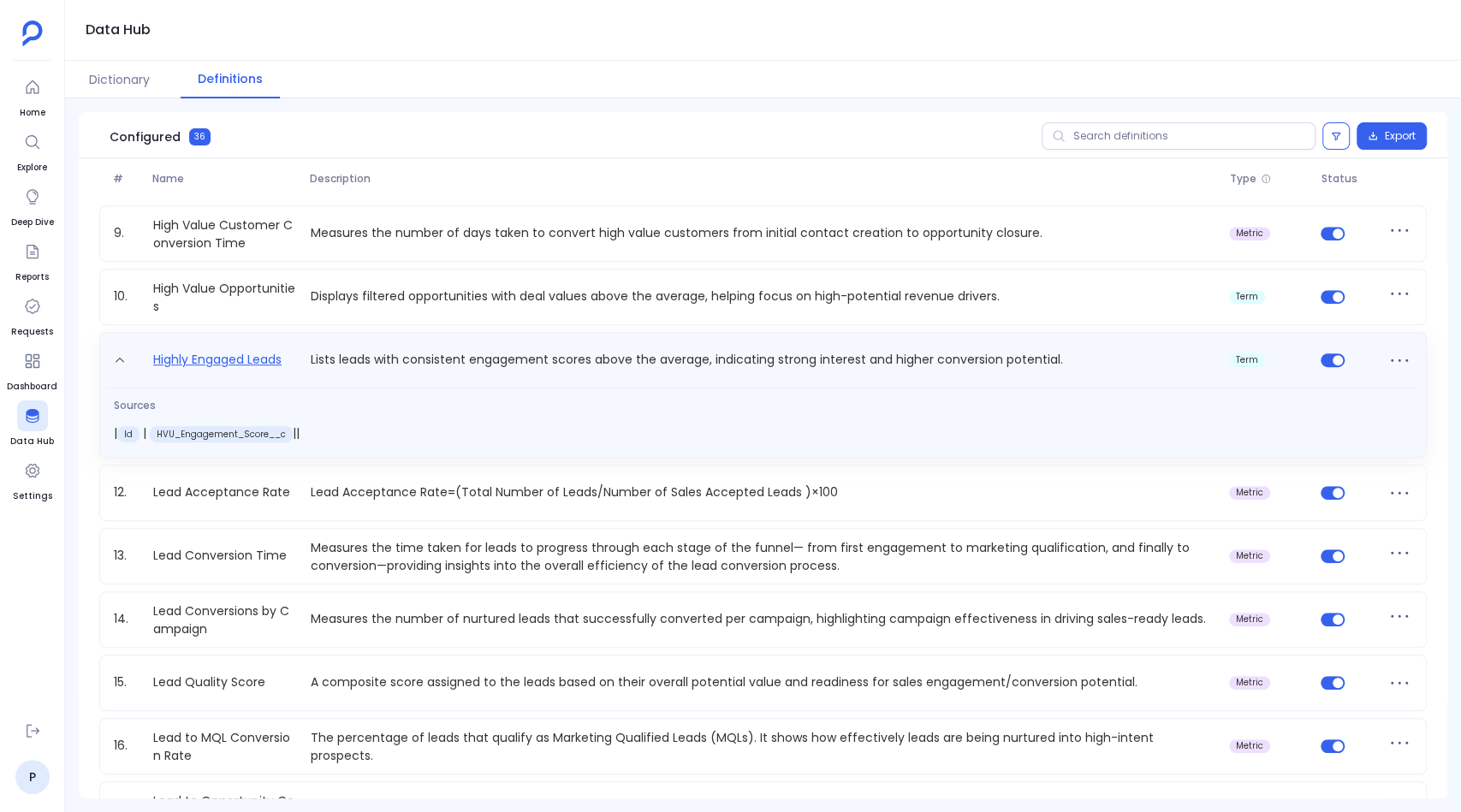 click on "Highly Engaged Leads" at bounding box center (217, 364) 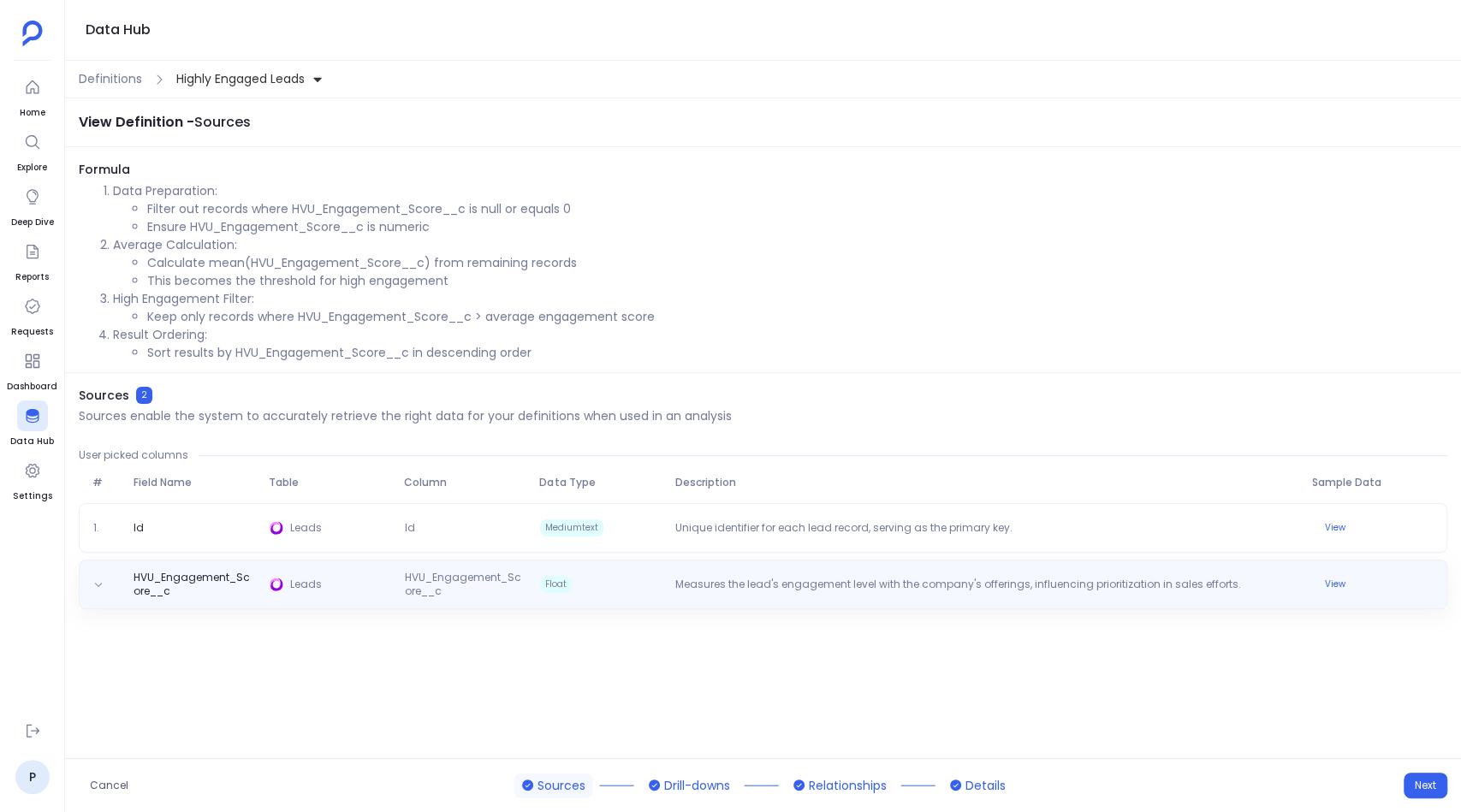 click on "HVU_Engagement_Score__c Leads HVU_Engagement_Score__c Float Measures the lead's engagement level with the company's offerings, influencing prioritization in sales efforts. View" at bounding box center (763, 584) 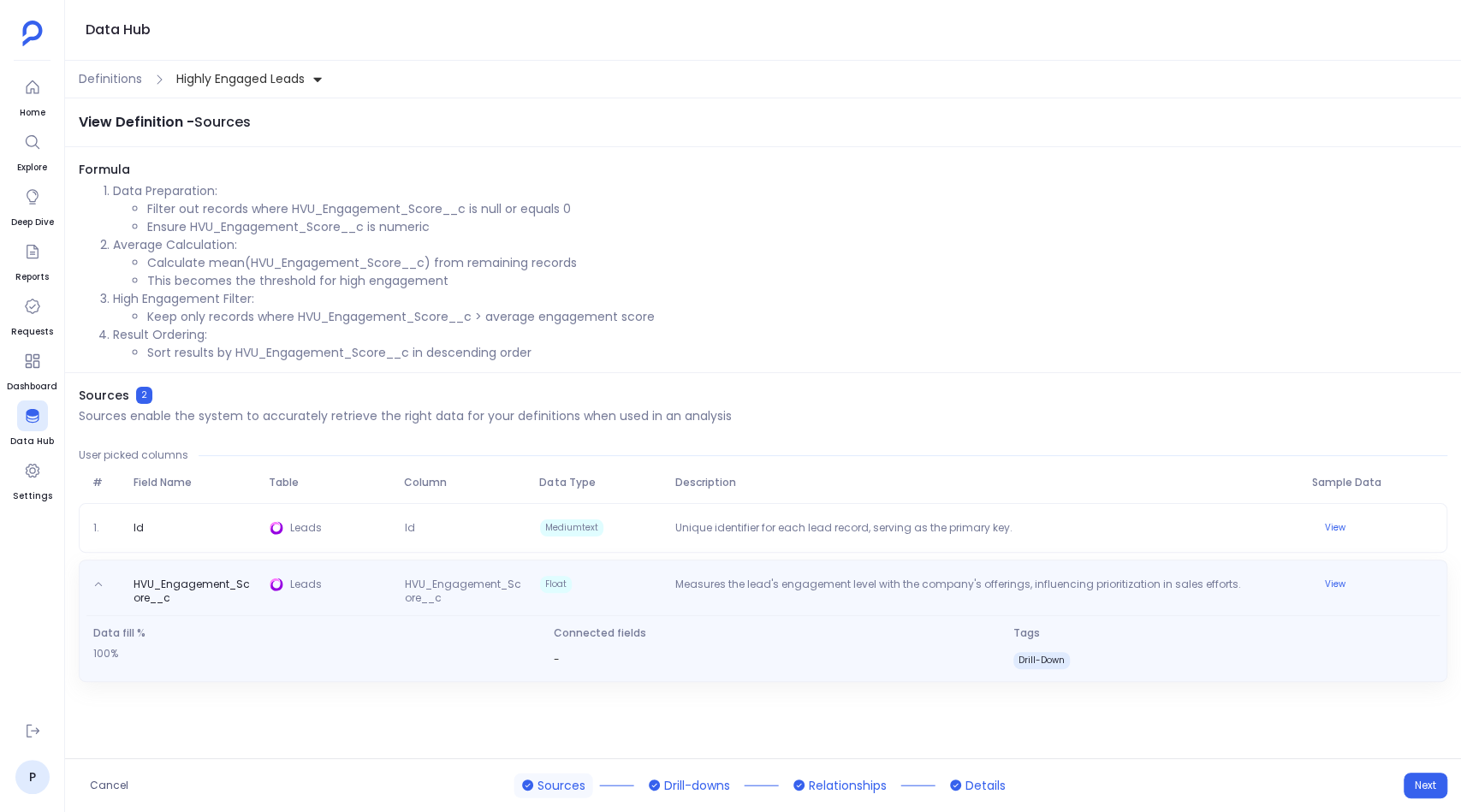 click on "HVU_Engagement_Score__c Leads HVU_Engagement_Score__c Float Measures the lead's engagement level with the company's offerings, influencing prioritization in sales efforts. View Data fill % 100% Connected fields - Tags Drill-Down" at bounding box center (763, 620) 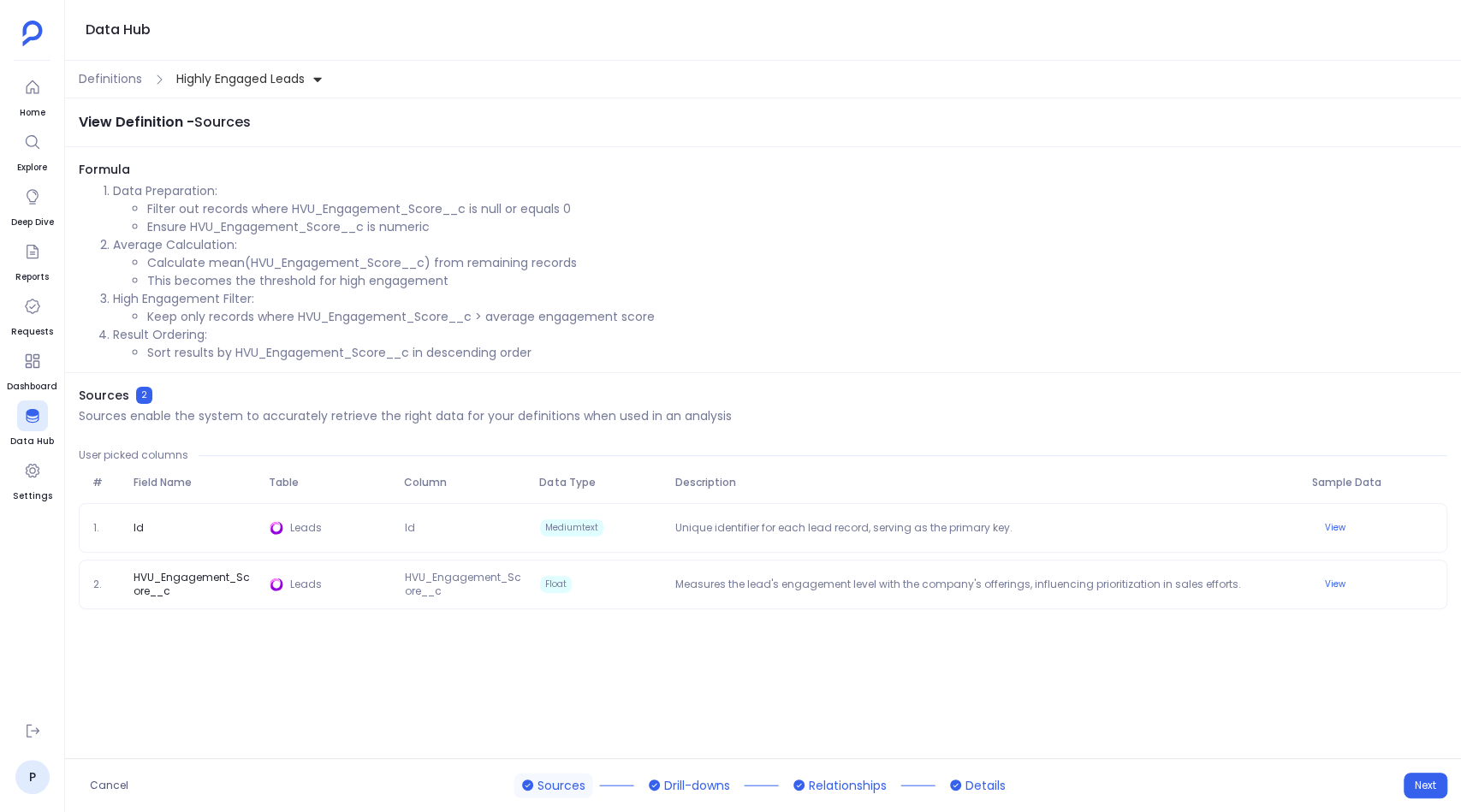 click on "Highly Engaged Leads" at bounding box center (241, 79) 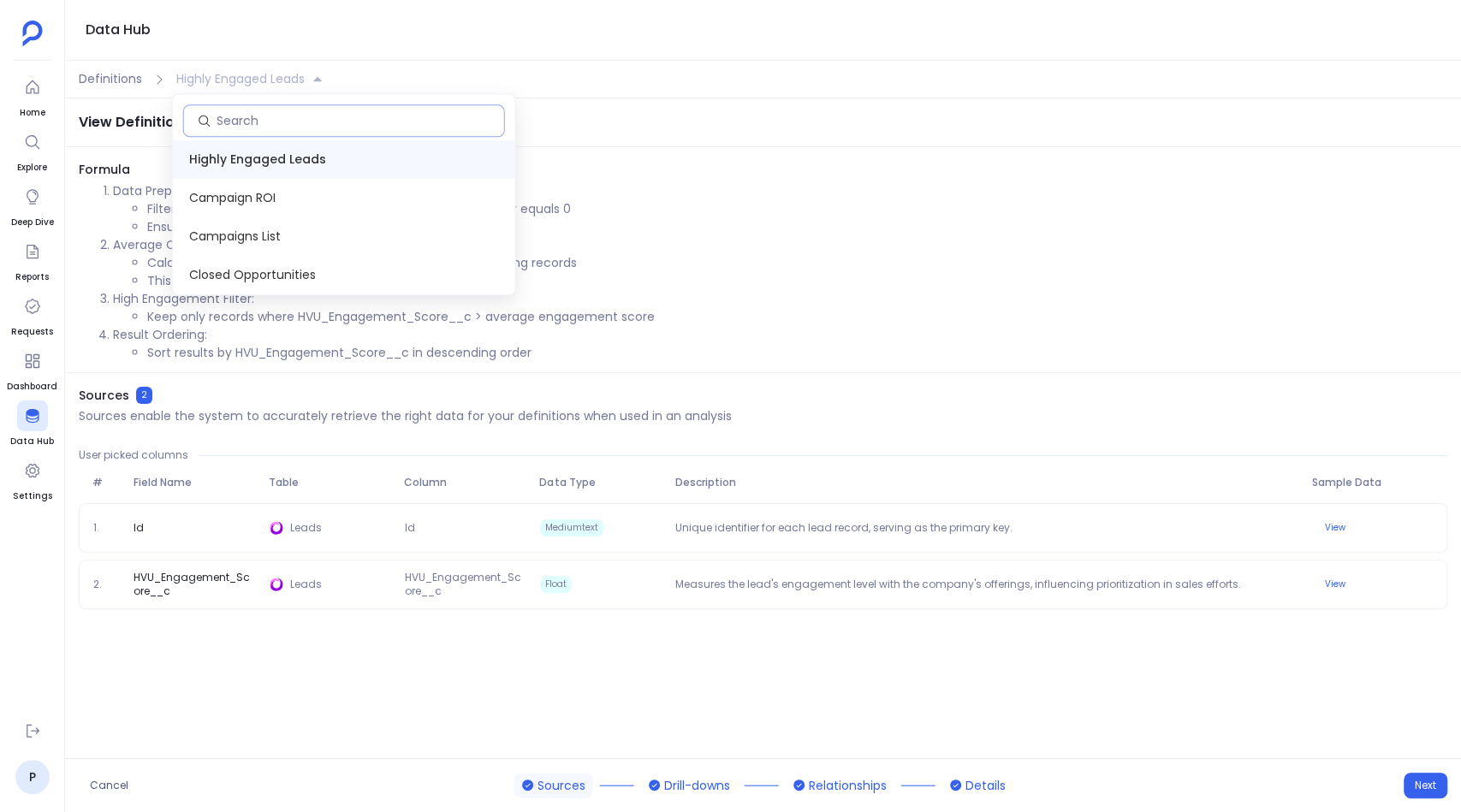 click at bounding box center [360, 121] 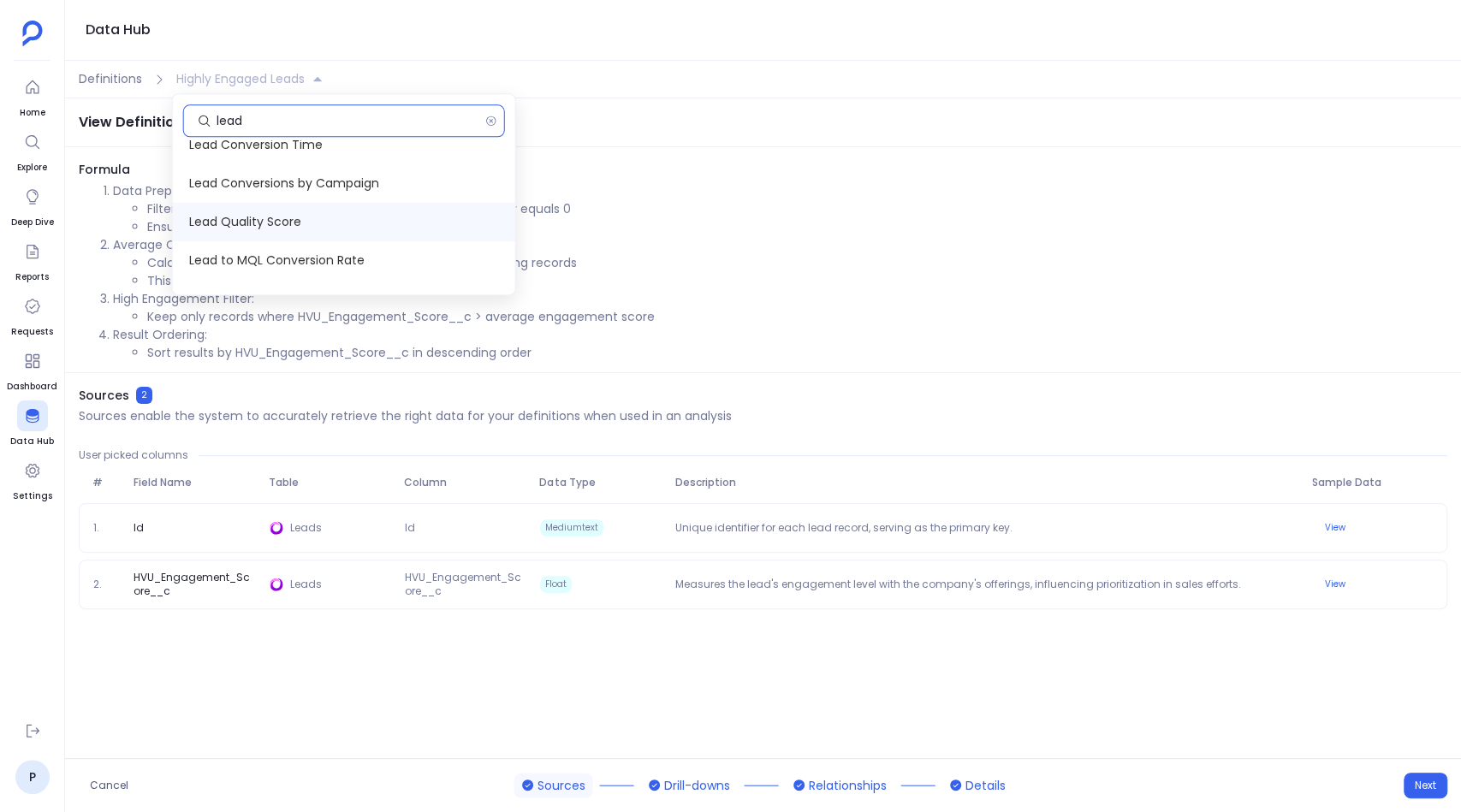 type on "lead" 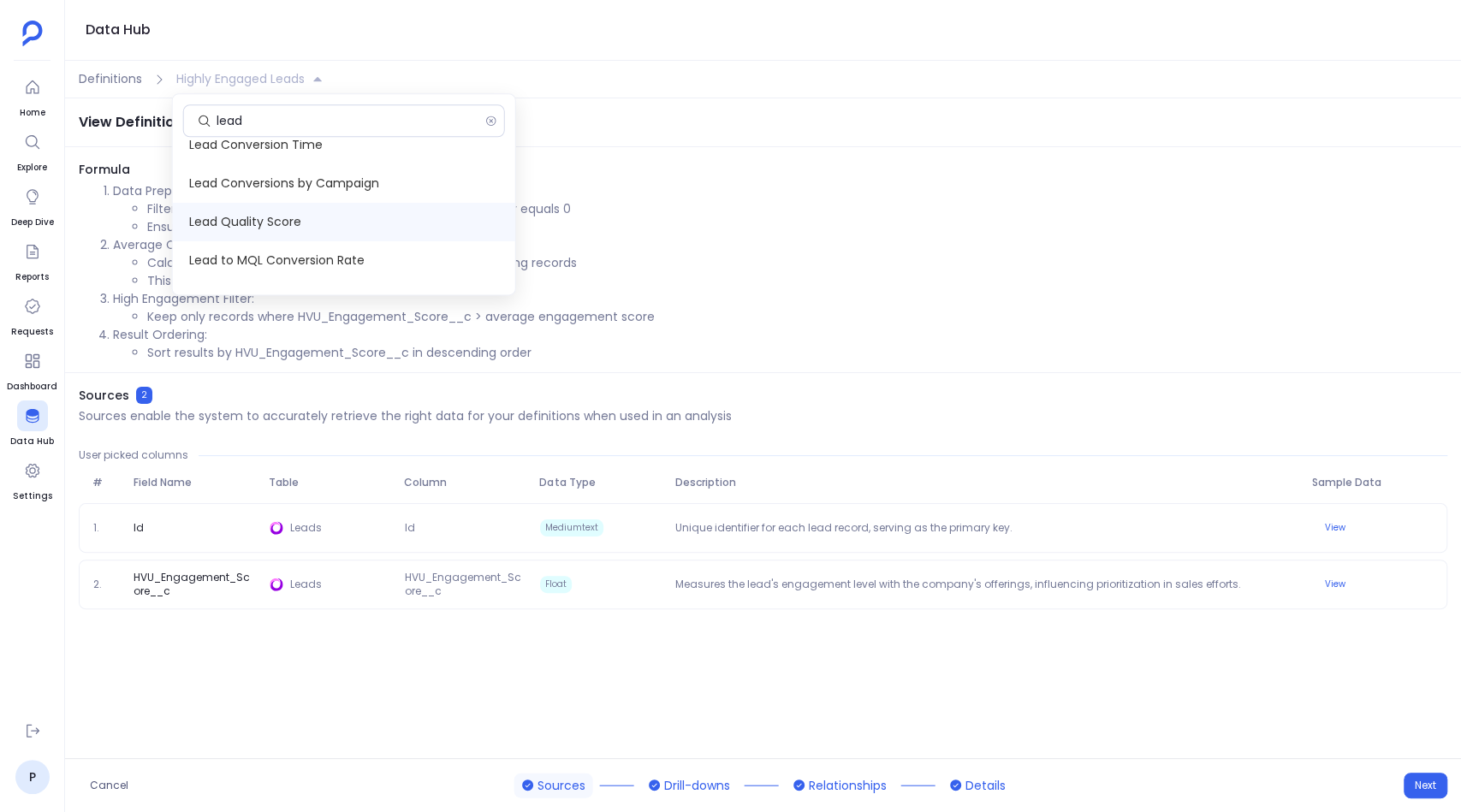 click on "Lead Quality Score" at bounding box center (344, 222) 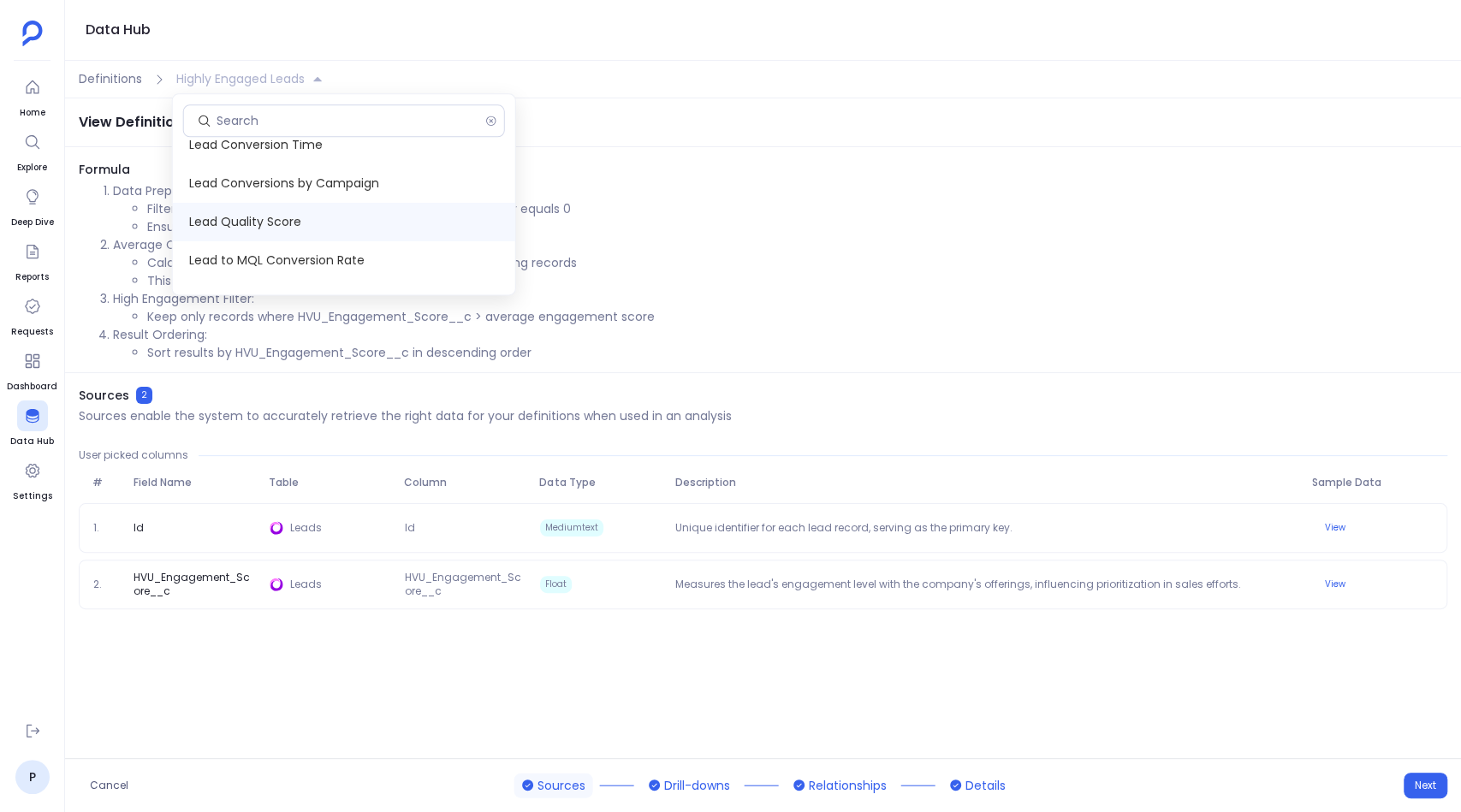 scroll, scrollTop: 130, scrollLeft: 0, axis: vertical 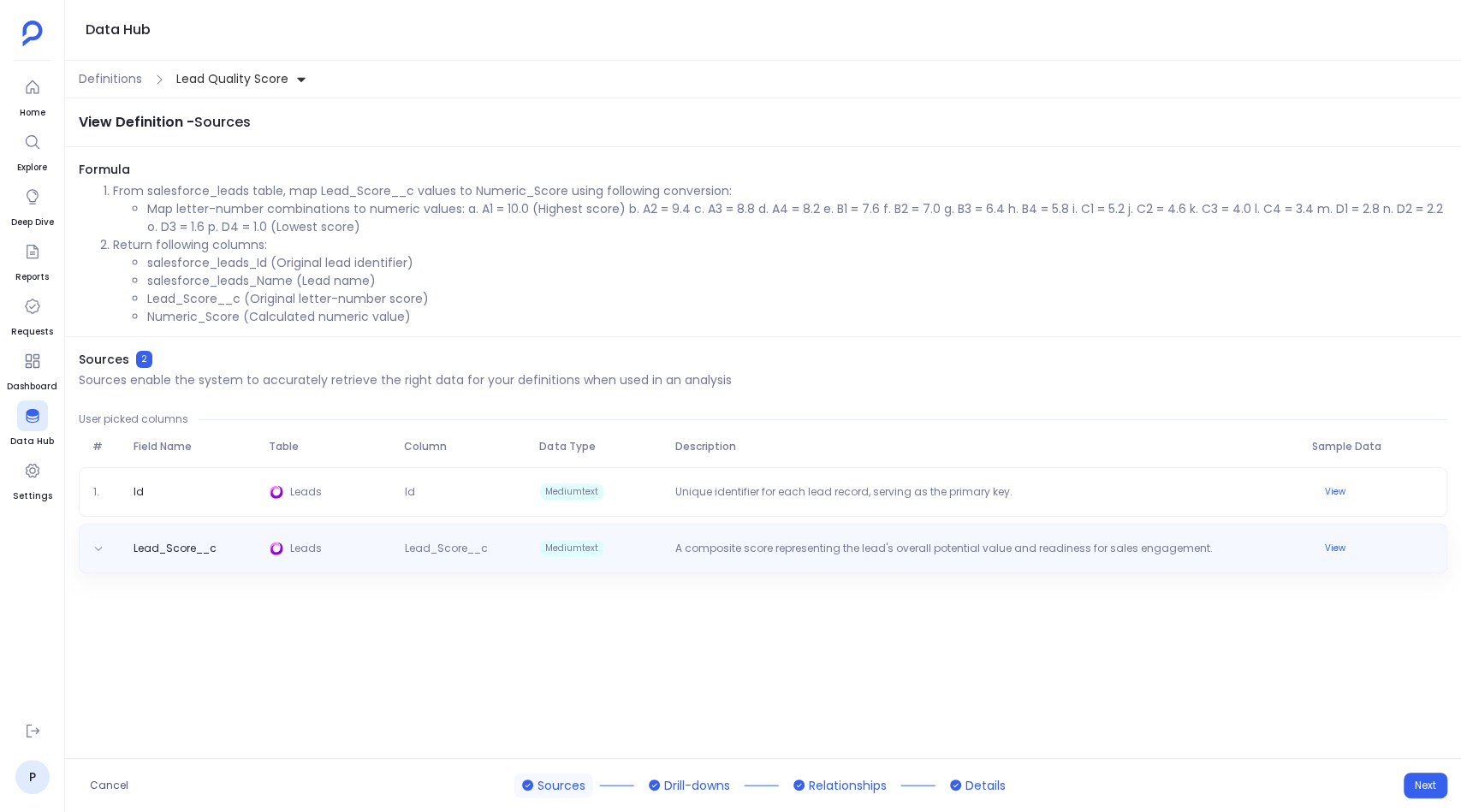 click on "Leads" at bounding box center (341, 548) 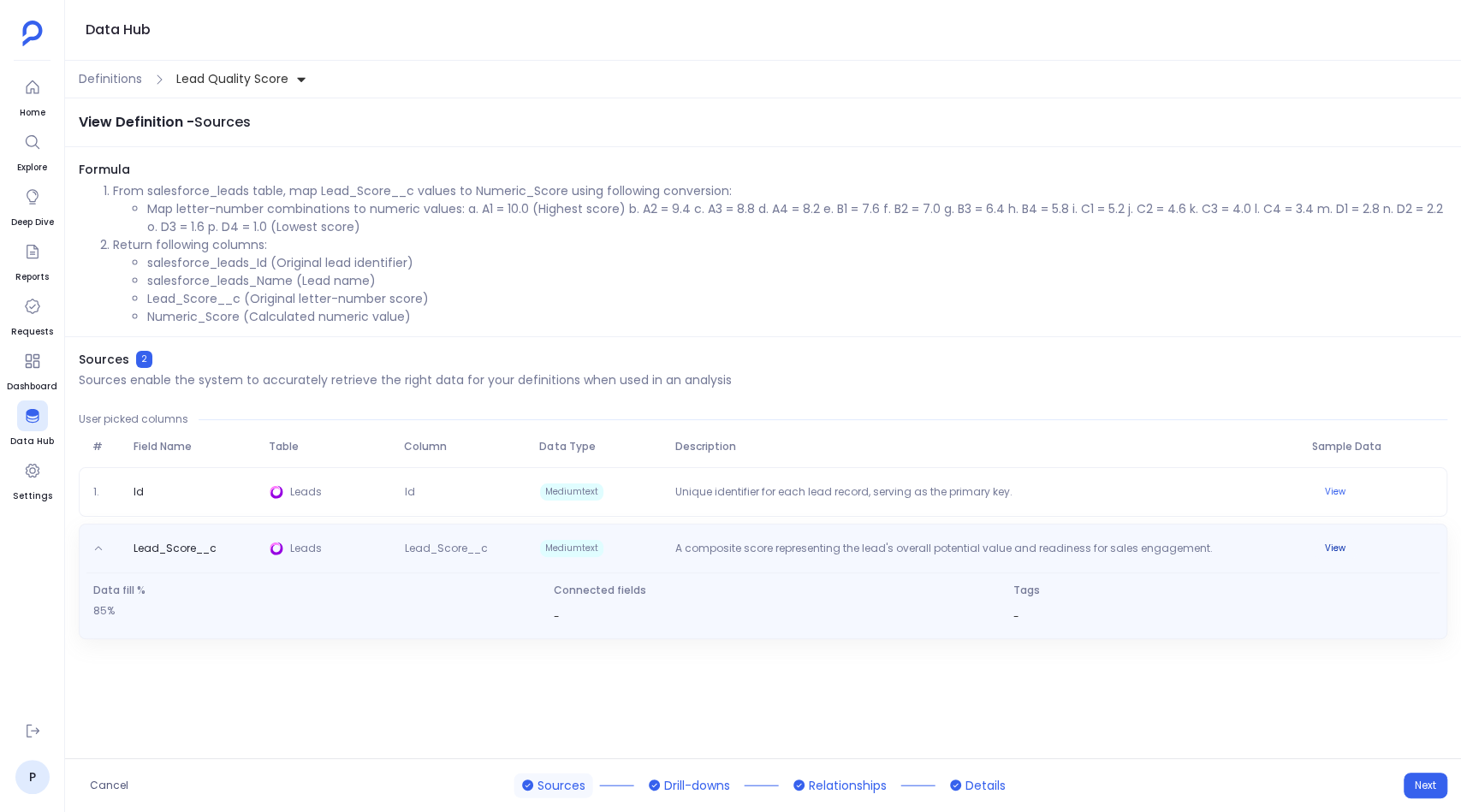 click on "View" at bounding box center [1335, 548] 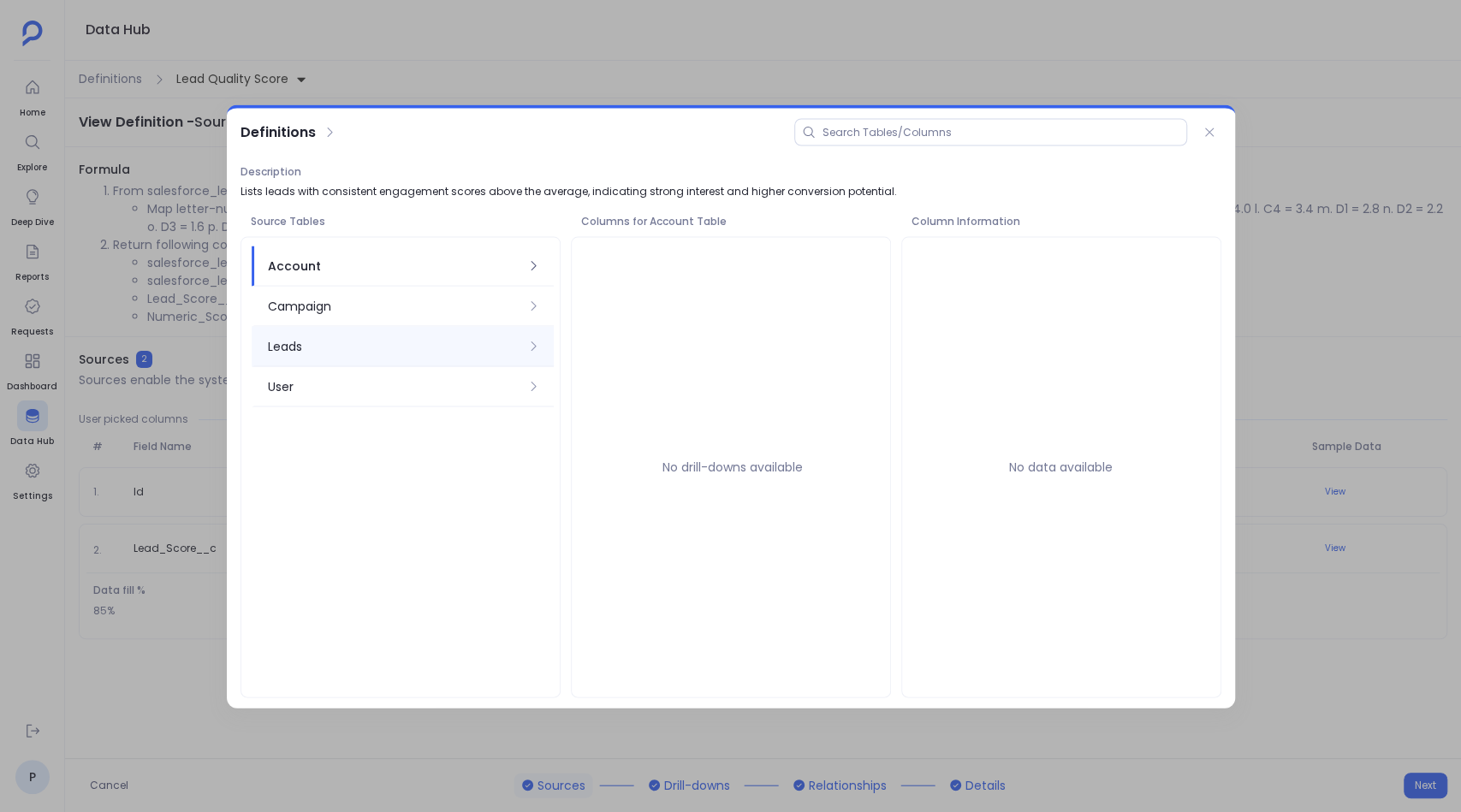 click on "Leads" at bounding box center (402, 346) 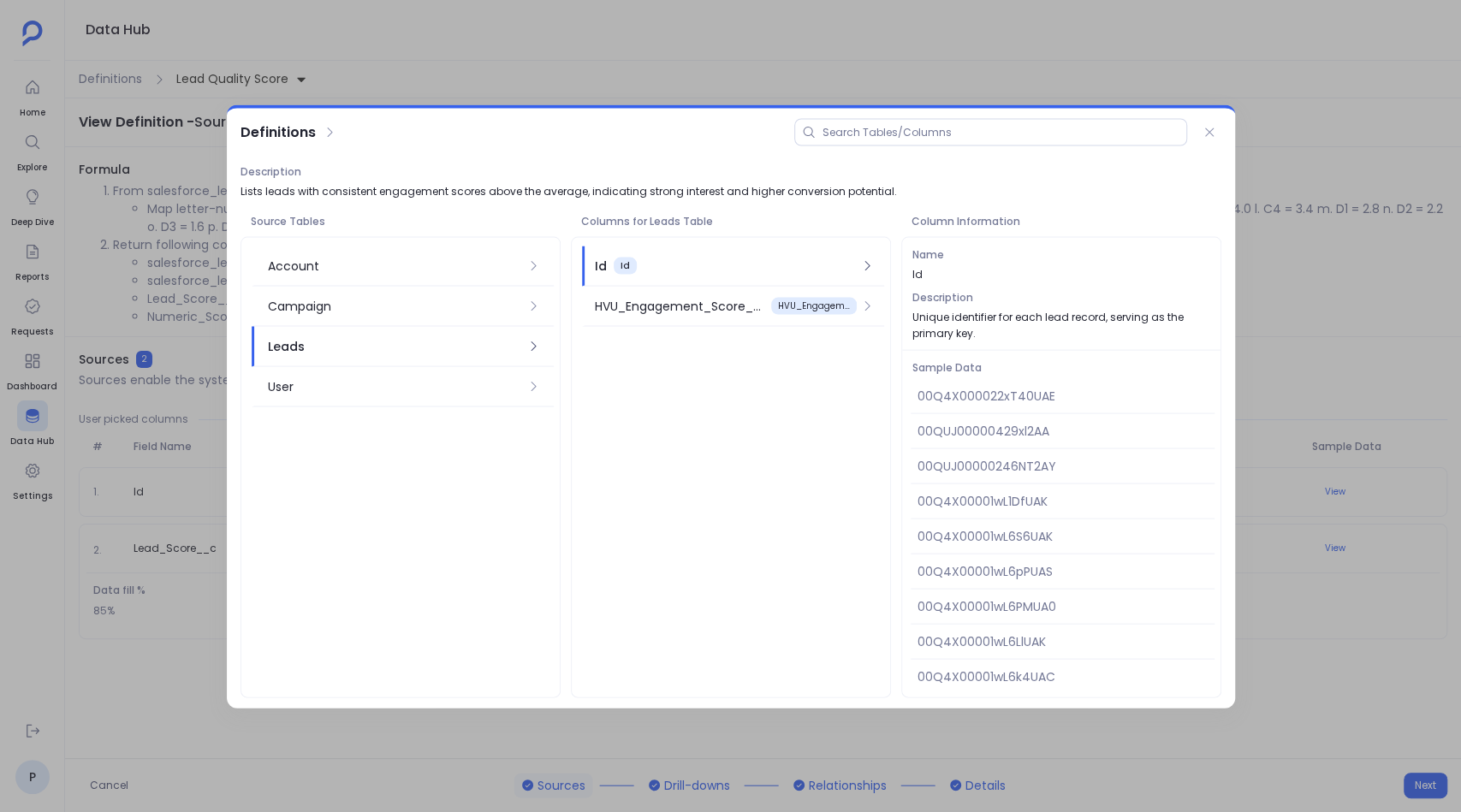 click at bounding box center [730, 406] 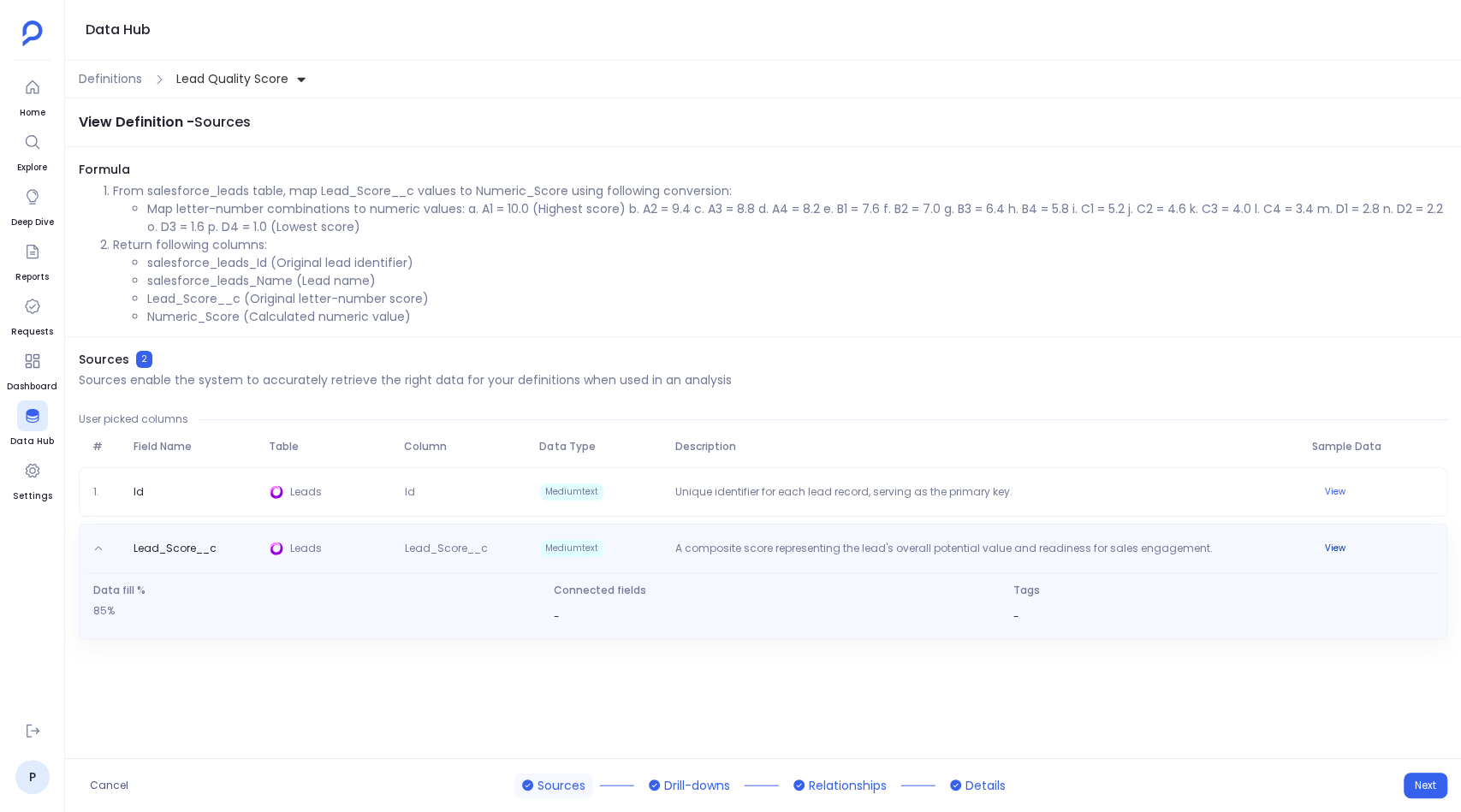 click on "View" at bounding box center (1335, 548) 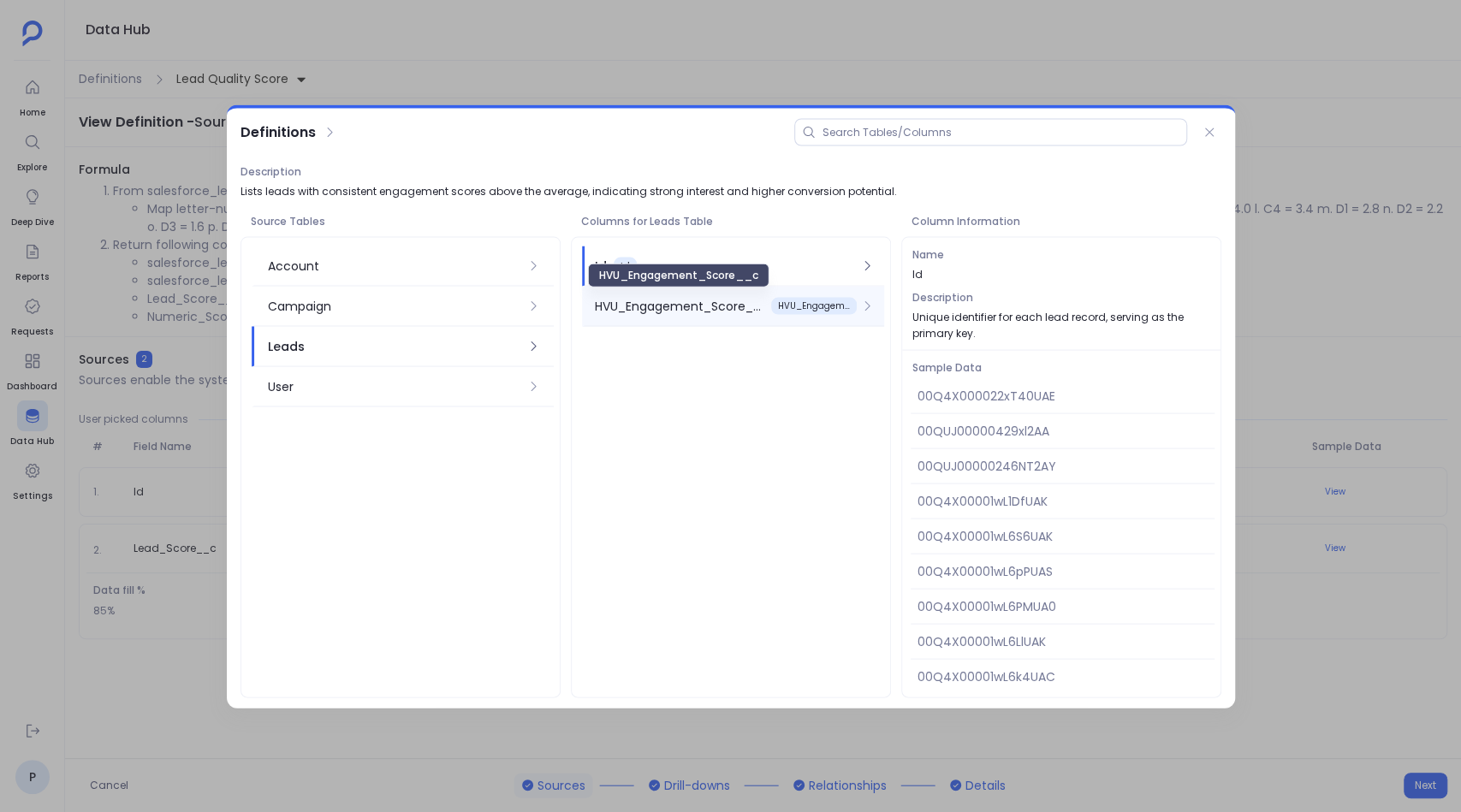 click on "HVU_Engagement_Score__c" at bounding box center [680, 305] 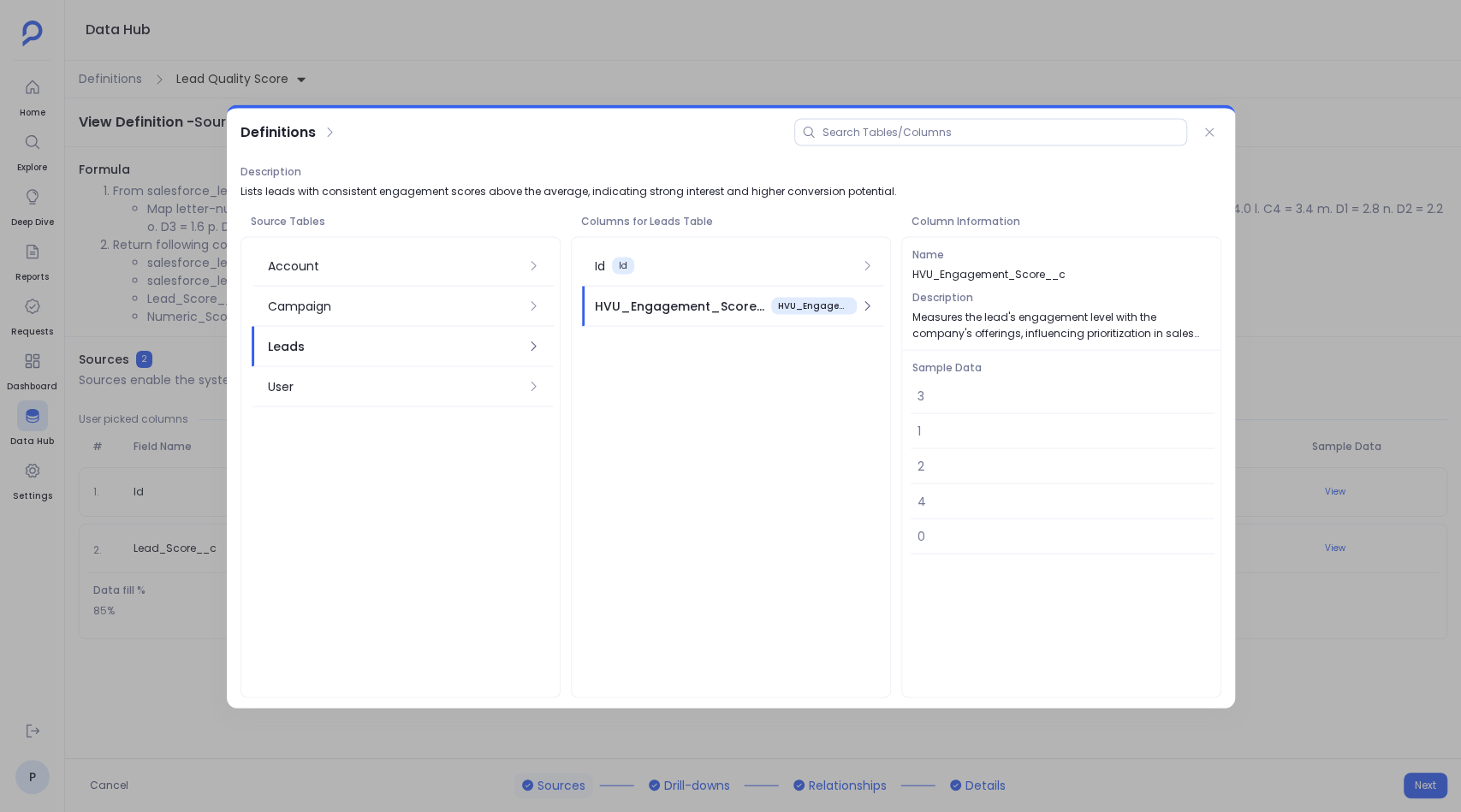 click at bounding box center (730, 406) 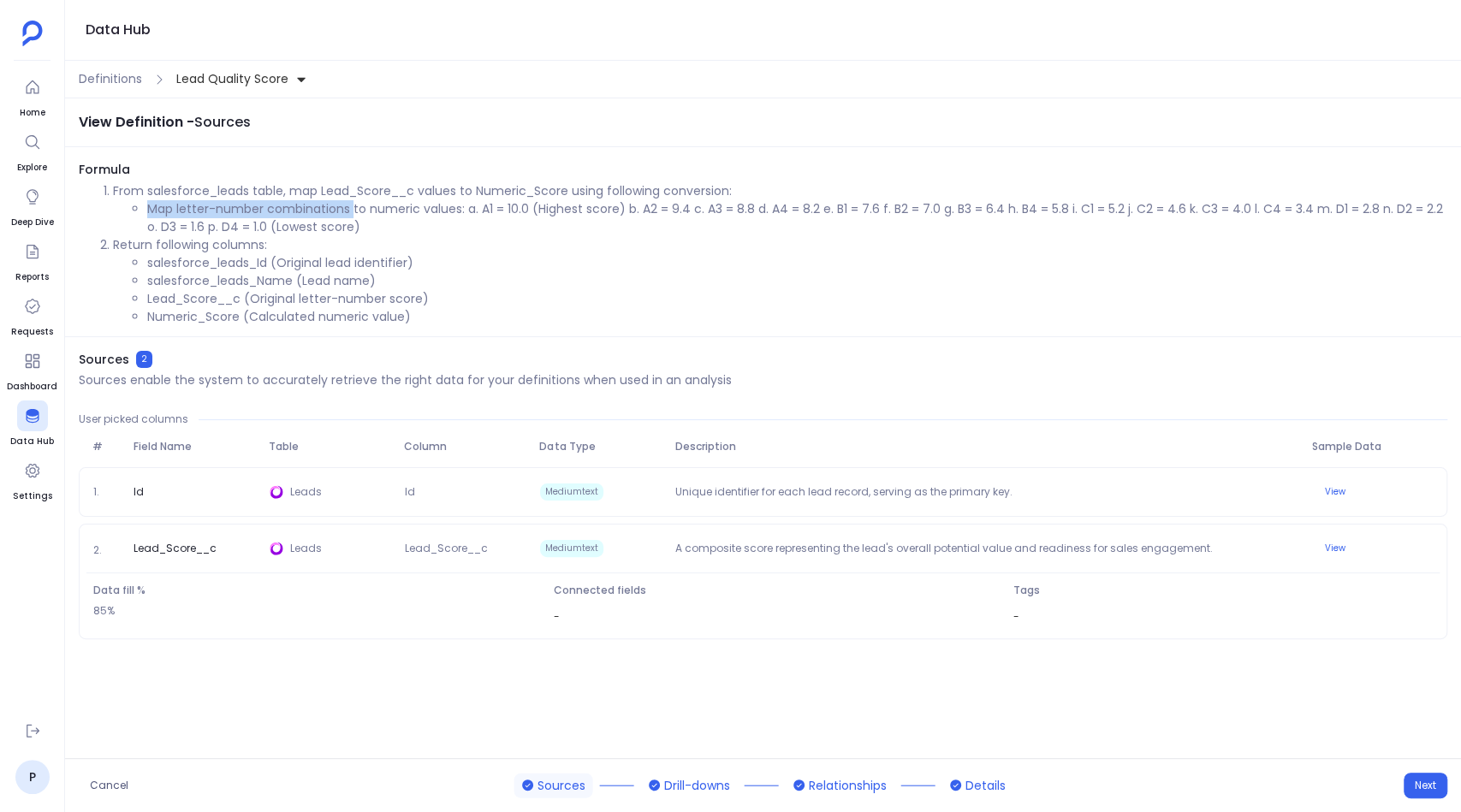 drag, startPoint x: 145, startPoint y: 205, endPoint x: 367, endPoint y: 220, distance: 222.50618 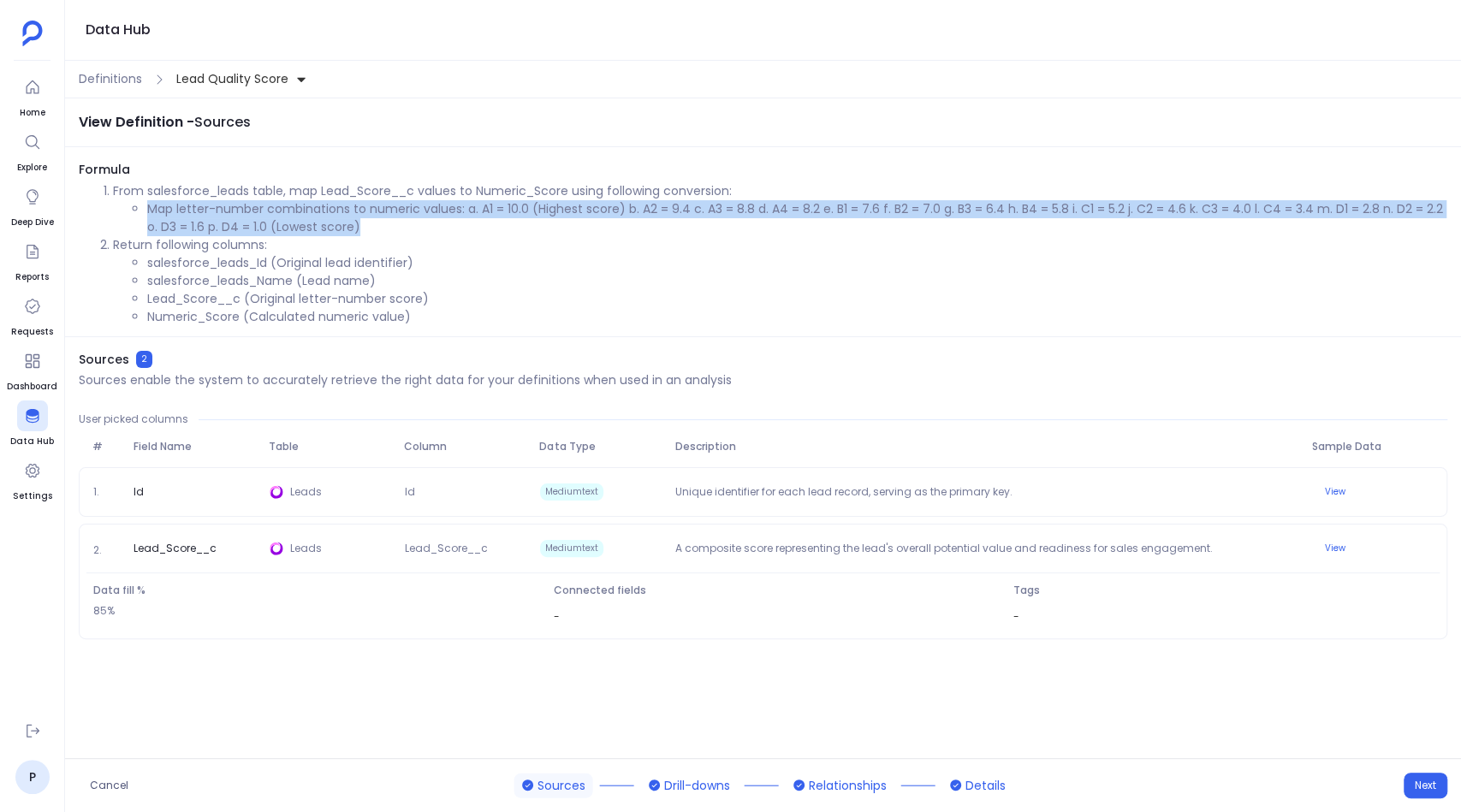 click on "Map letter-number combinations to numeric values:
a. A1 = 10.0 (Highest score)
b. A2 = 9.4
c. A3 = 8.8
d. A4 = 8.2
e. B1 = 7.6
f. B2 = 7.0
g. B3 = 6.4
h. B4 = 5.8
i. C1 = 5.2
j. C2 = 4.6
k. C3 = 4.0
l. C4 = 3.4
m. D1 = 2.8
n. D2 = 2.2
o. D3 = 1.6
p. D4 = 1.0 (Lowest score)" at bounding box center (797, 218) 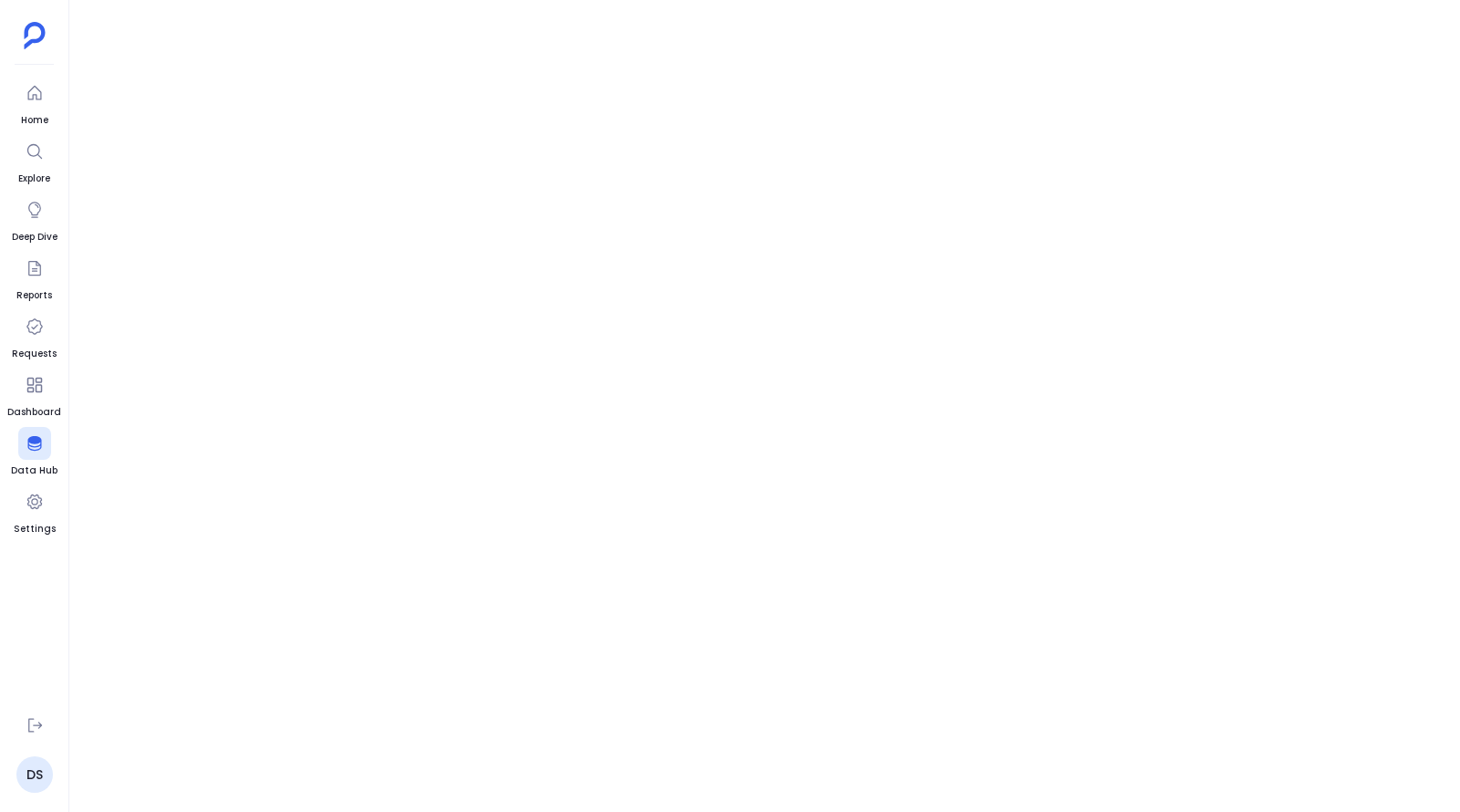 scroll, scrollTop: 0, scrollLeft: 0, axis: both 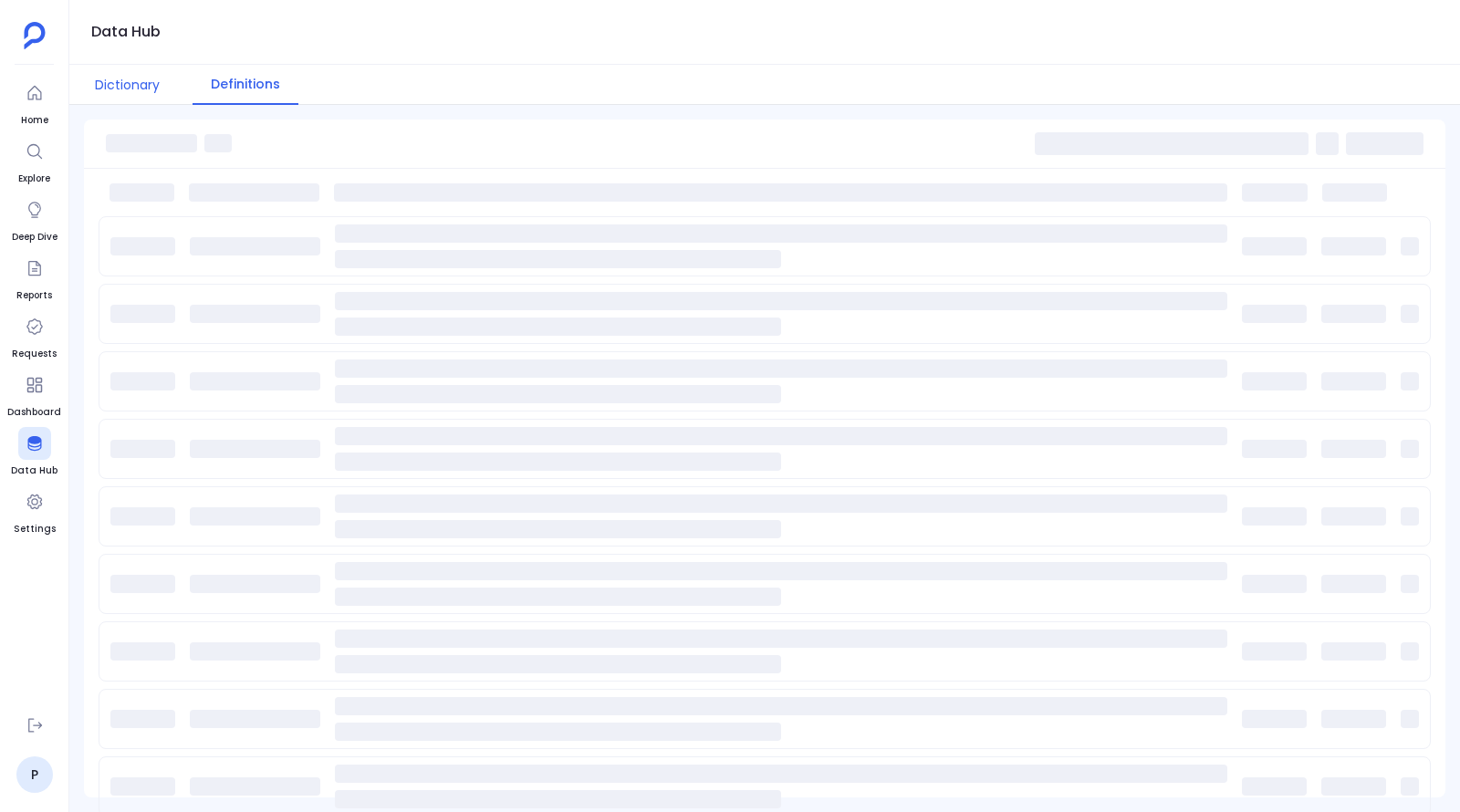 click on "Dictionary" at bounding box center (127, 85) 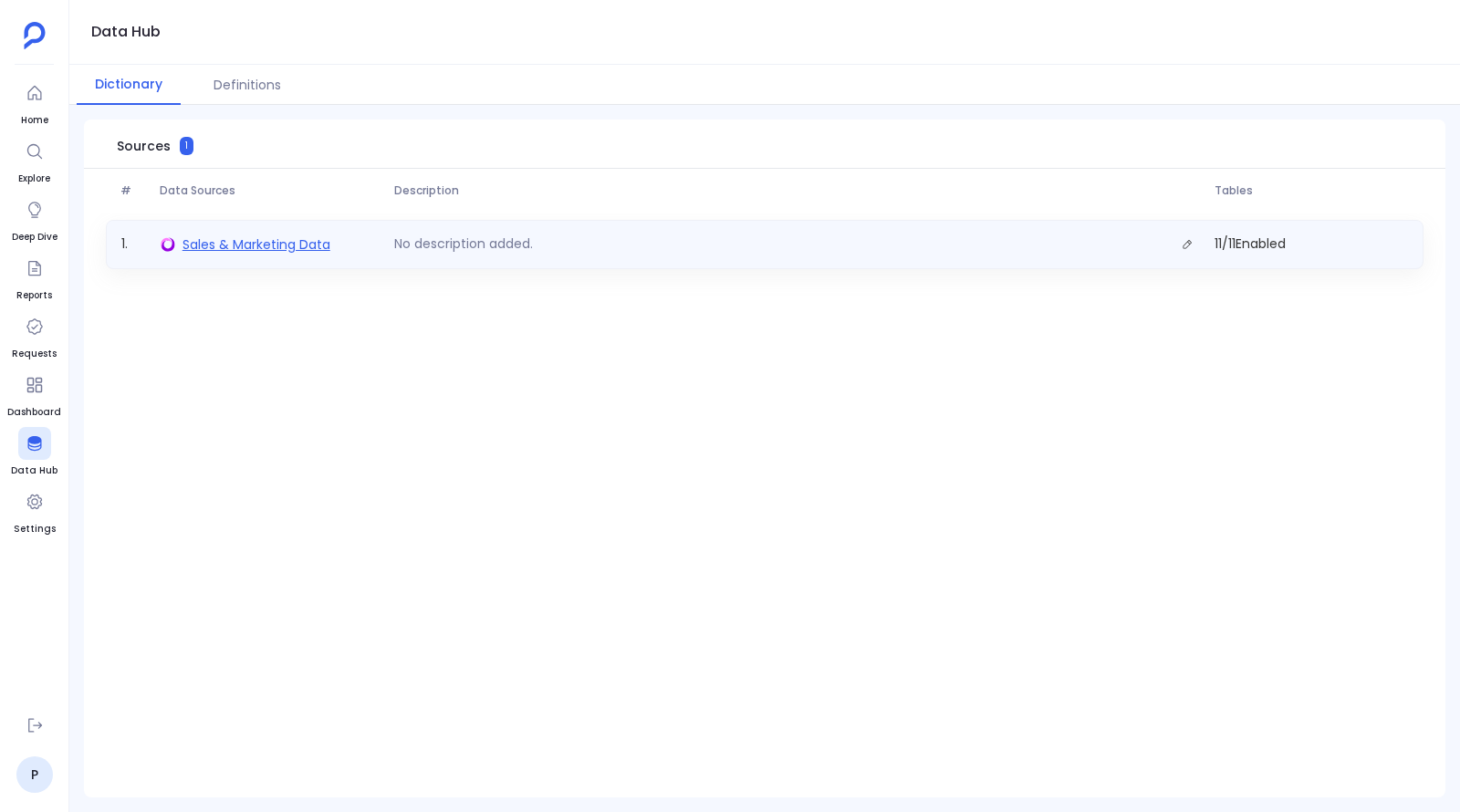 click on "Sales & Marketing Data" at bounding box center (256, 245) 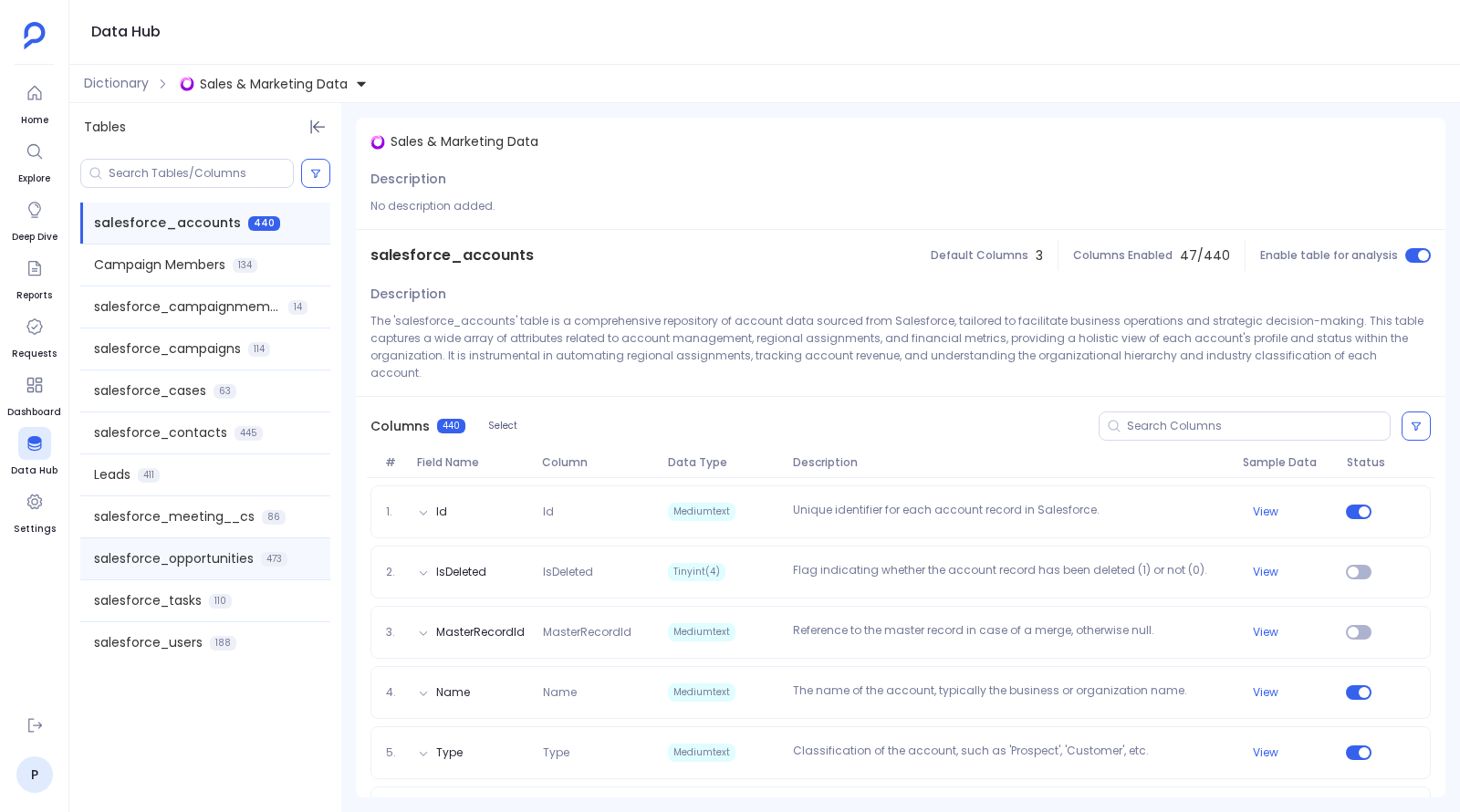 click on "salesforce_opportunities" at bounding box center (173, 558) 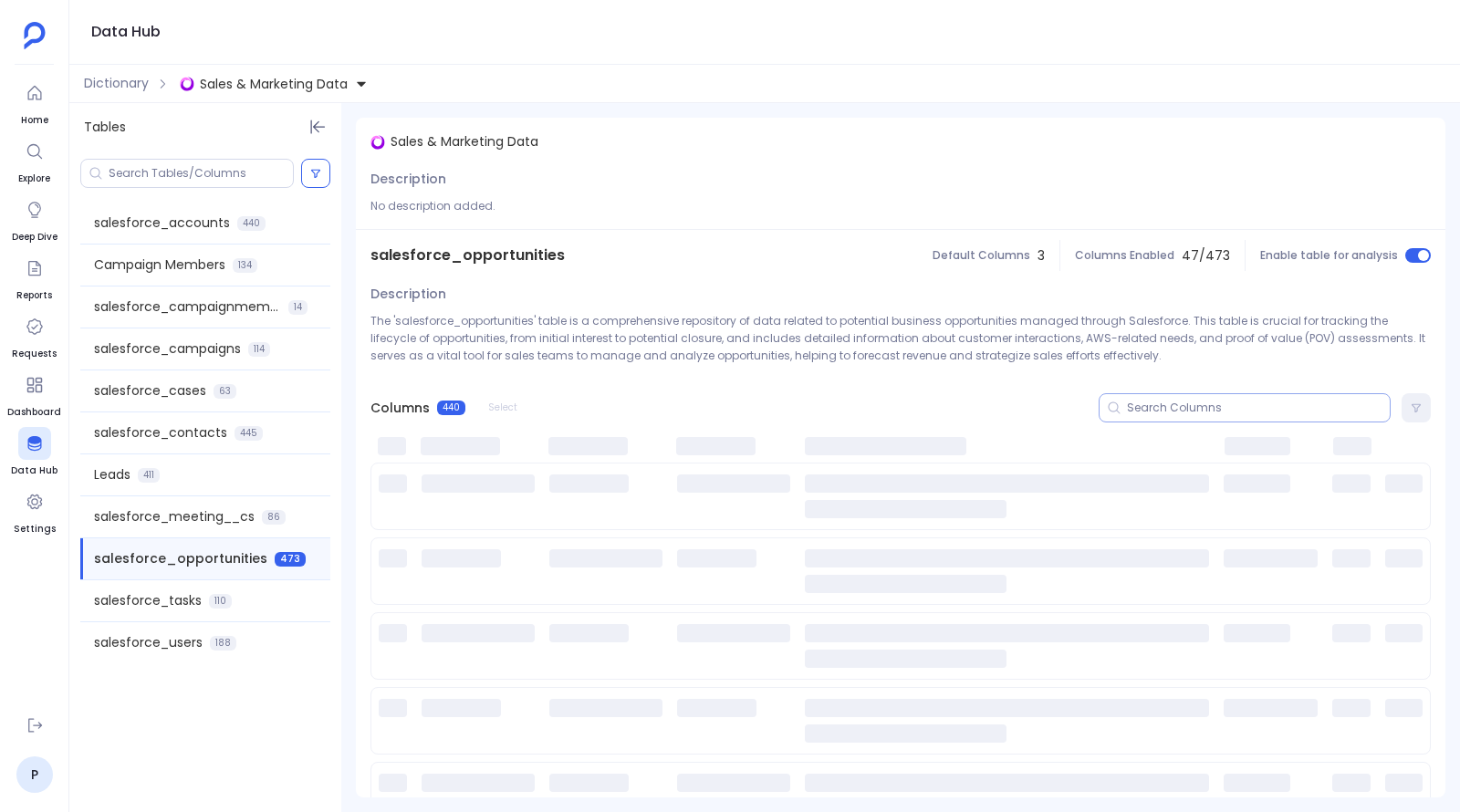 click at bounding box center (1245, 408) 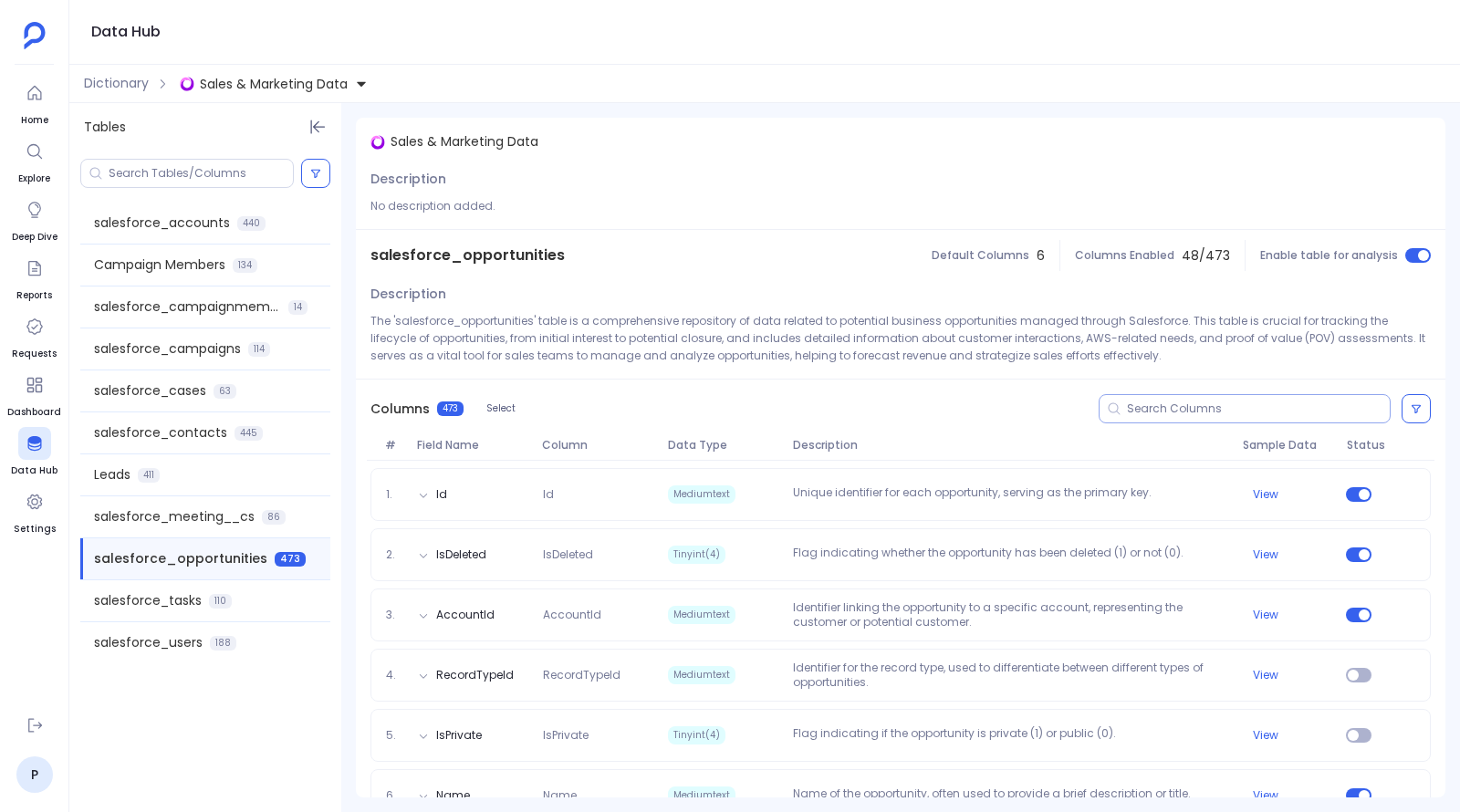 click at bounding box center (1258, 409) 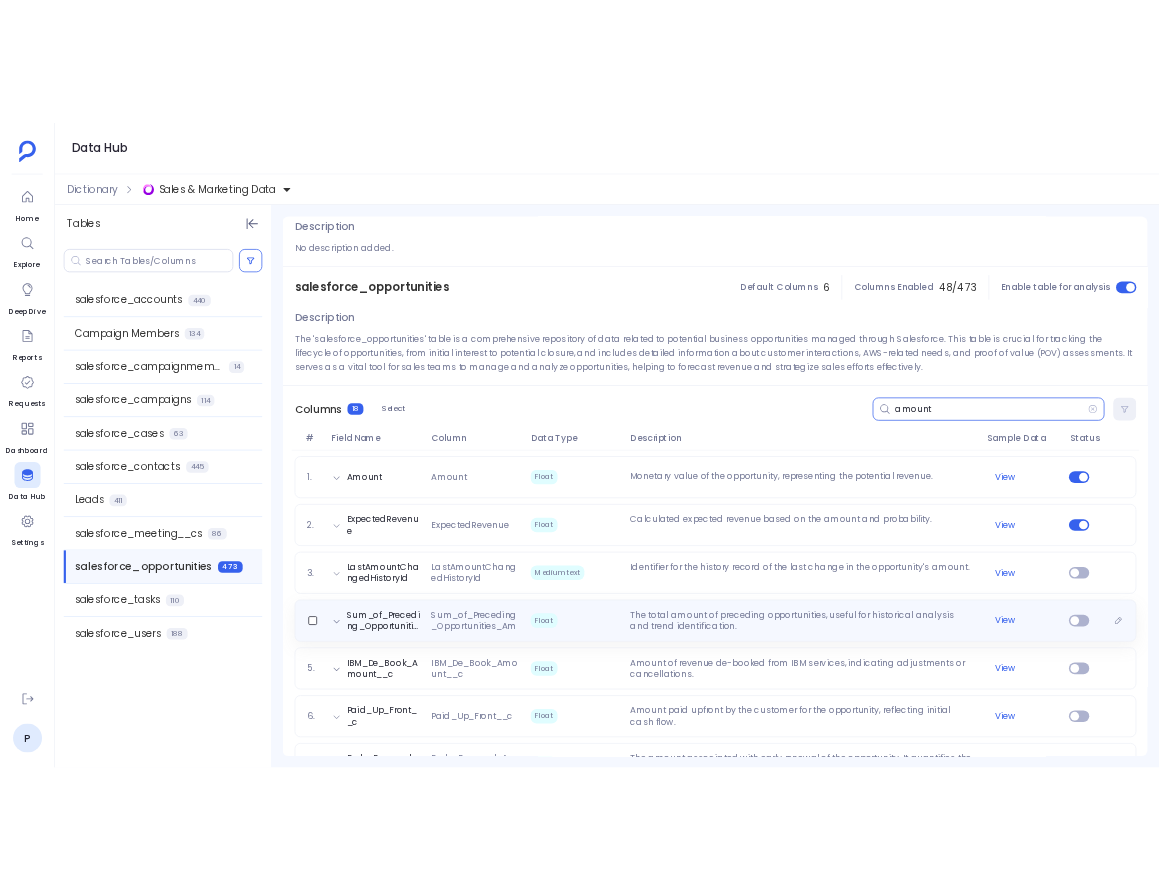 scroll, scrollTop: 48, scrollLeft: 0, axis: vertical 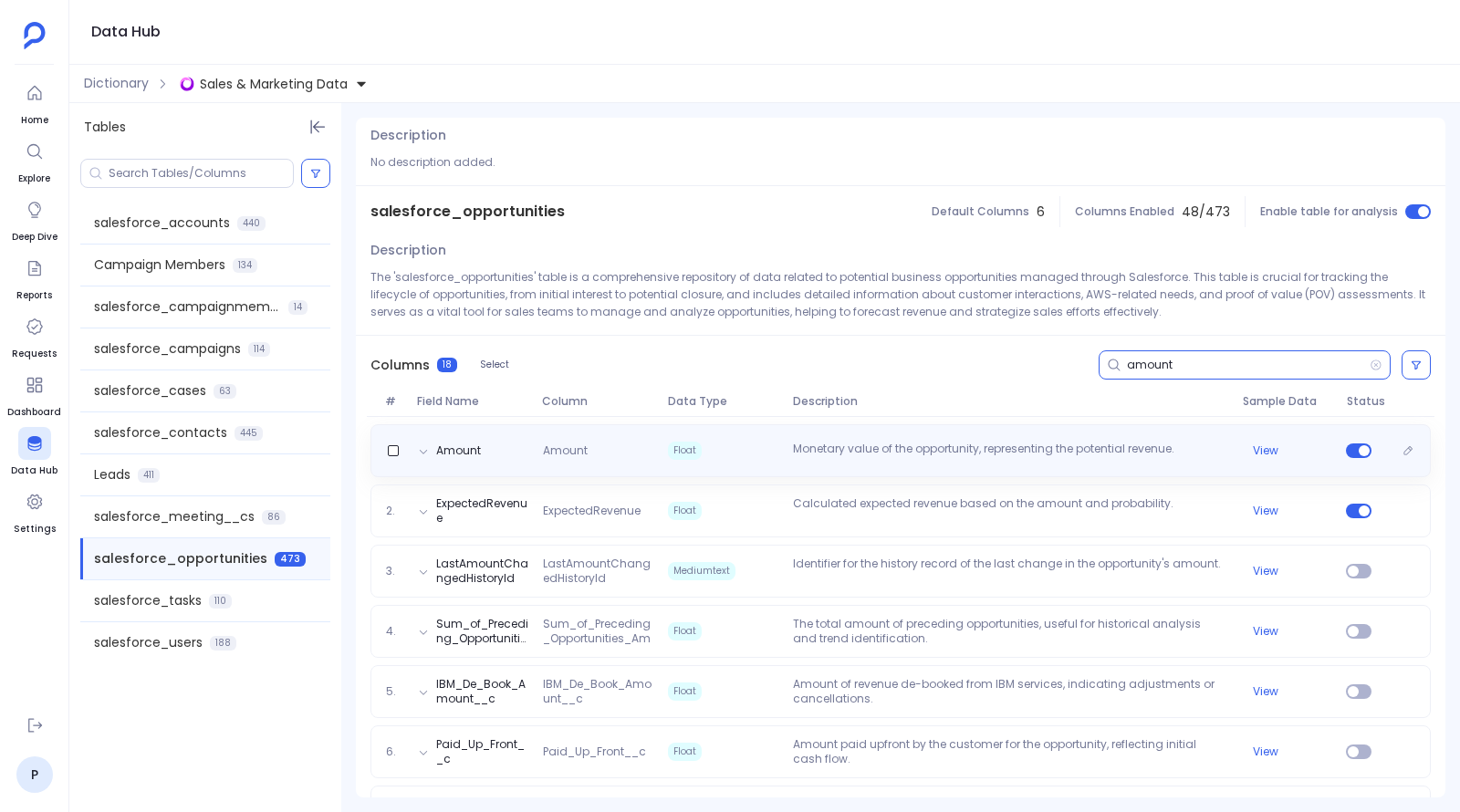type on "amount" 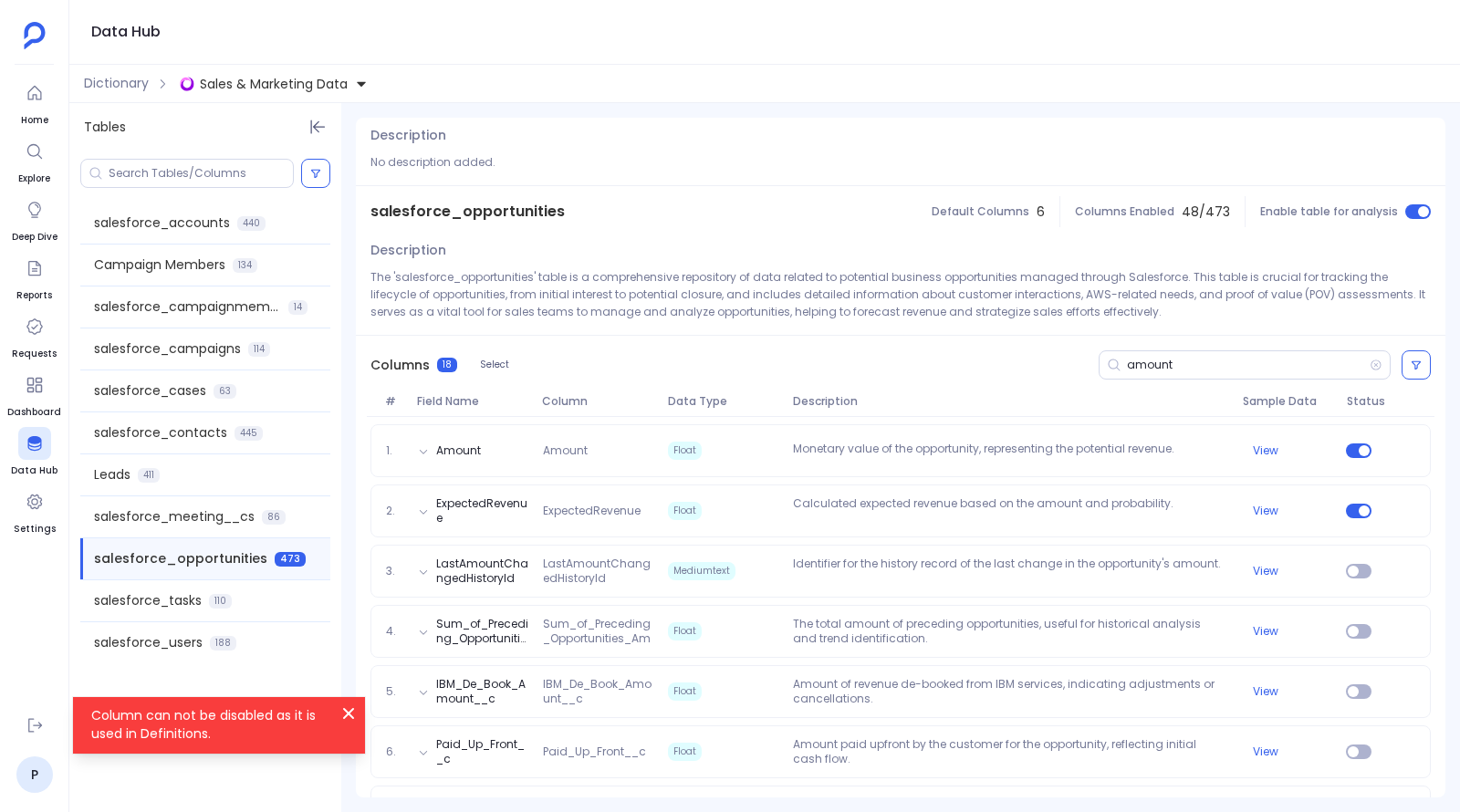 click on "Column can not be disabled as it is used in Definitions." at bounding box center [208, 724] 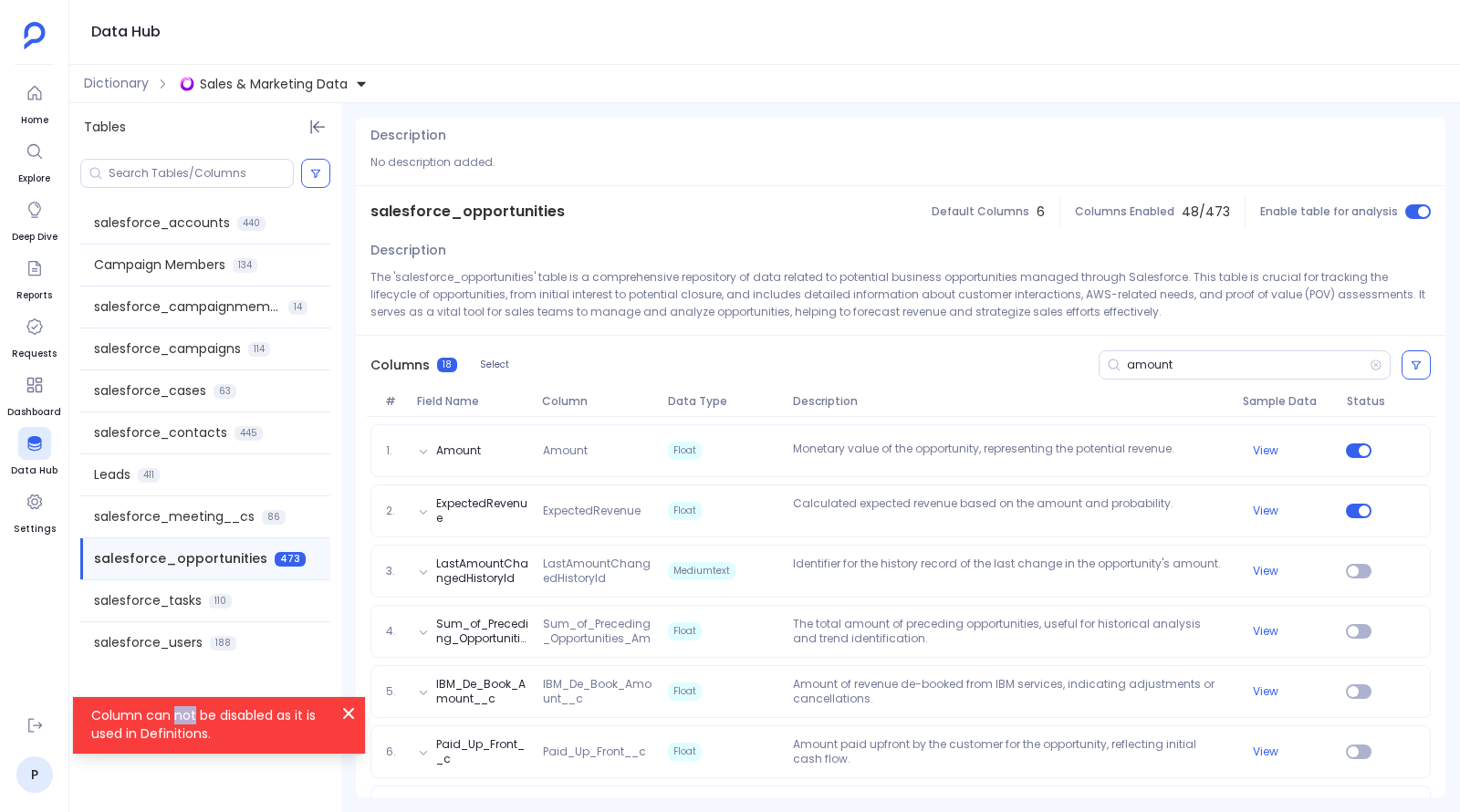 click on "Column can not be disabled as it is used in Definitions." at bounding box center (208, 724) 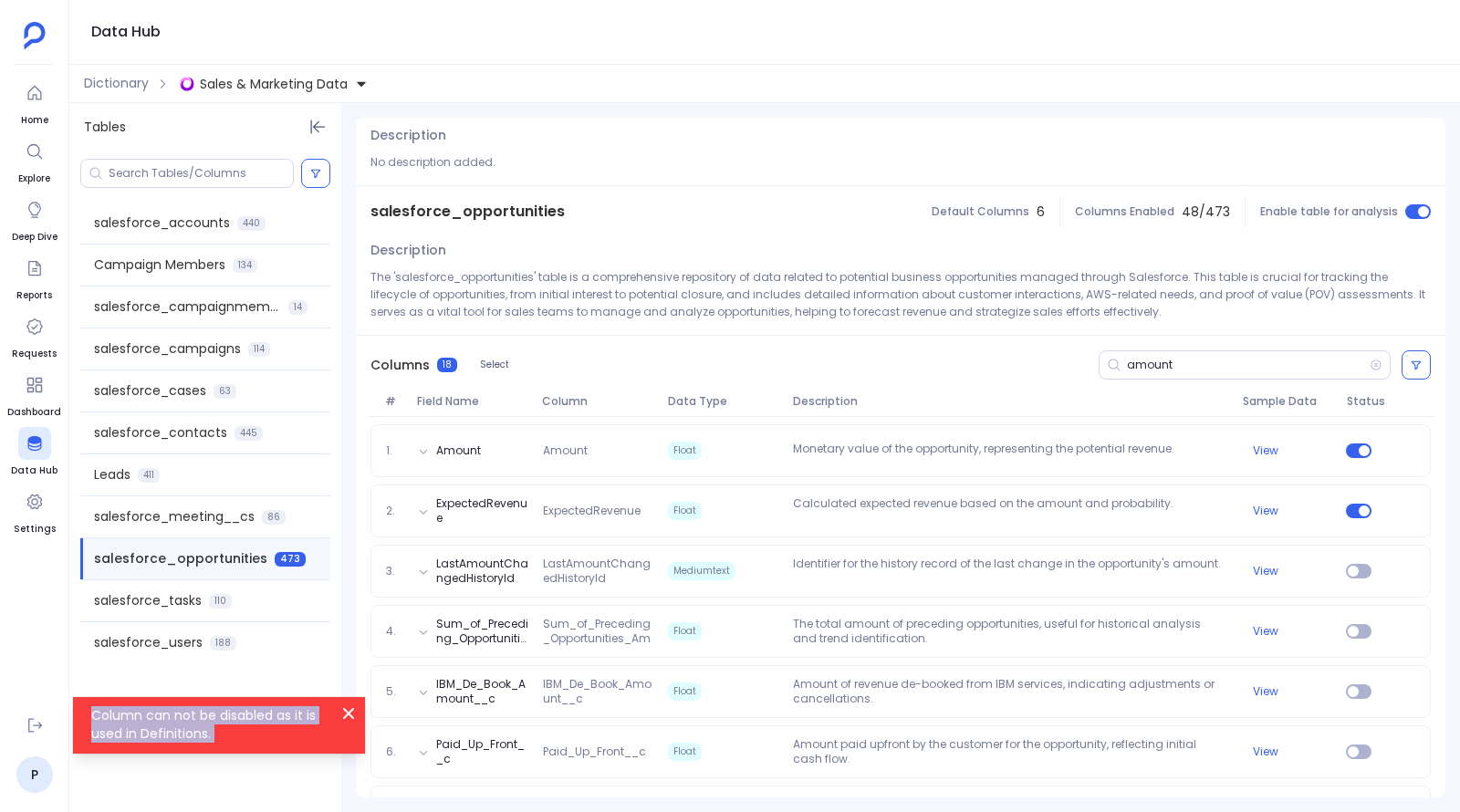 click on "Column can not be disabled as it is used in Definitions." at bounding box center (208, 724) 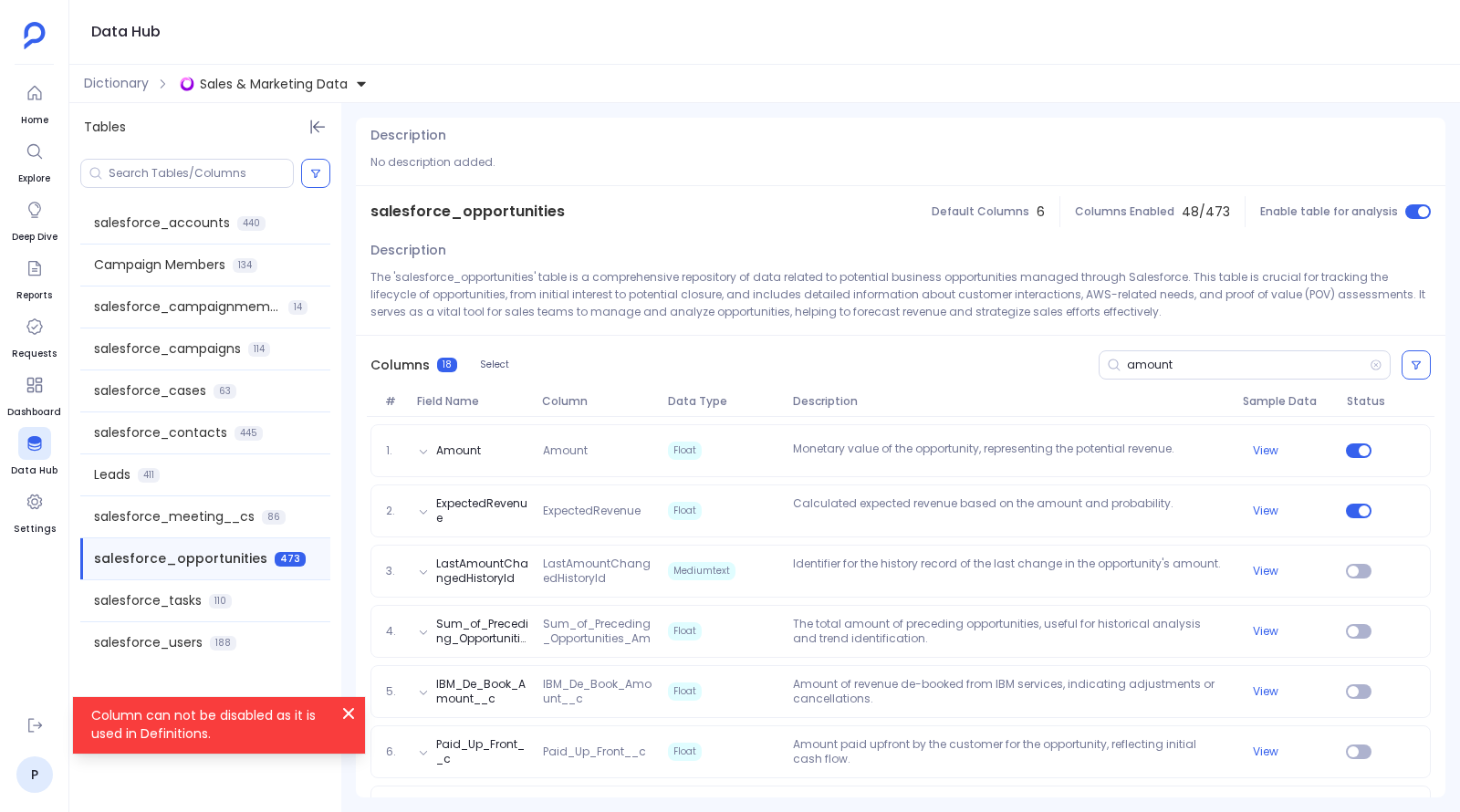 click on "salesforce_accounts 440 Campaign Members 134 salesforce_campaignmemberstatuses 14 salesforce_campaigns 114 salesforce_cases 63 salesforce_contacts 445 Leads 411 salesforce_meeting__cs 86 salesforce_opportunities 473 salesforce_tasks 110 salesforce_users 188" at bounding box center [205, 482] 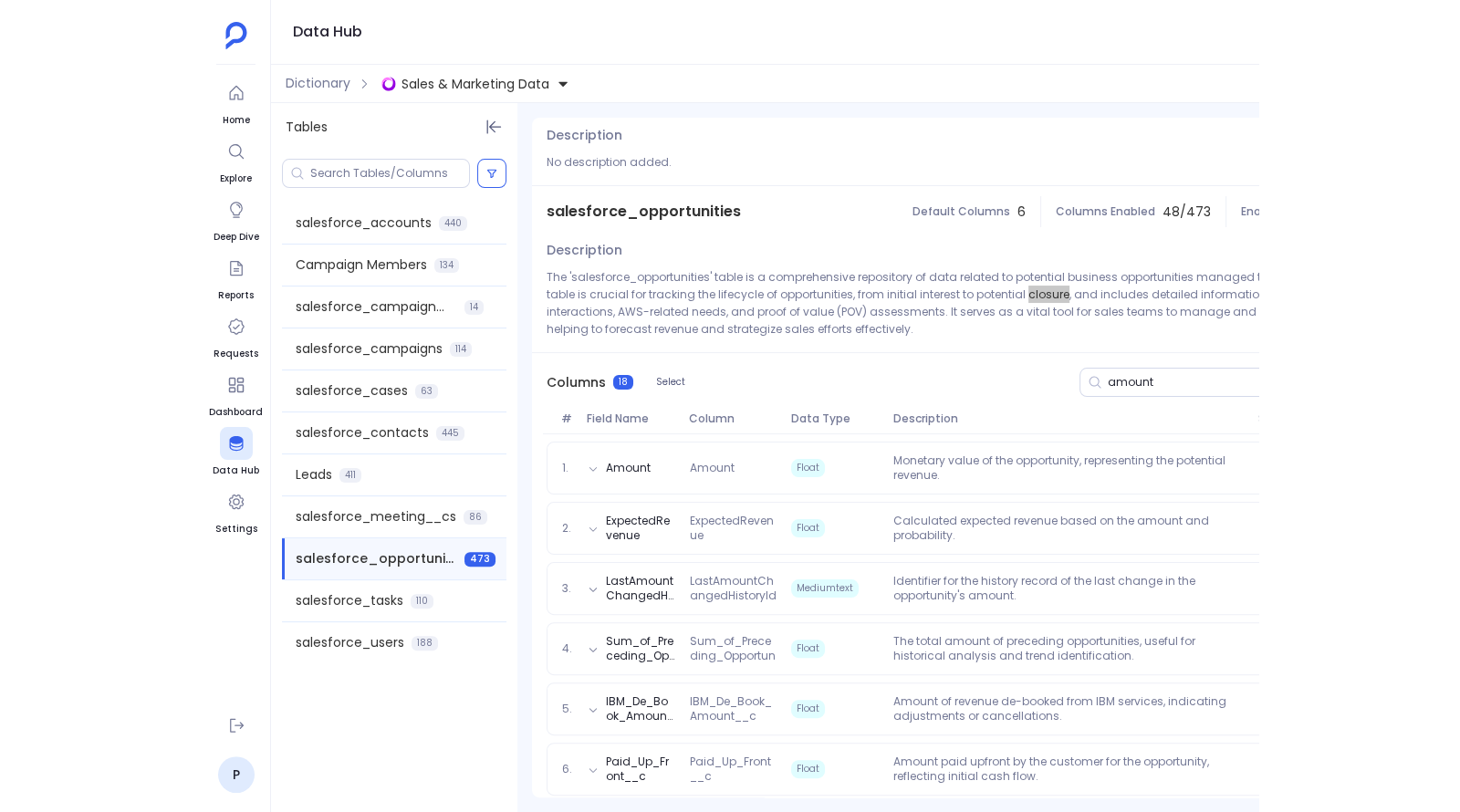 scroll, scrollTop: 0, scrollLeft: 156, axis: horizontal 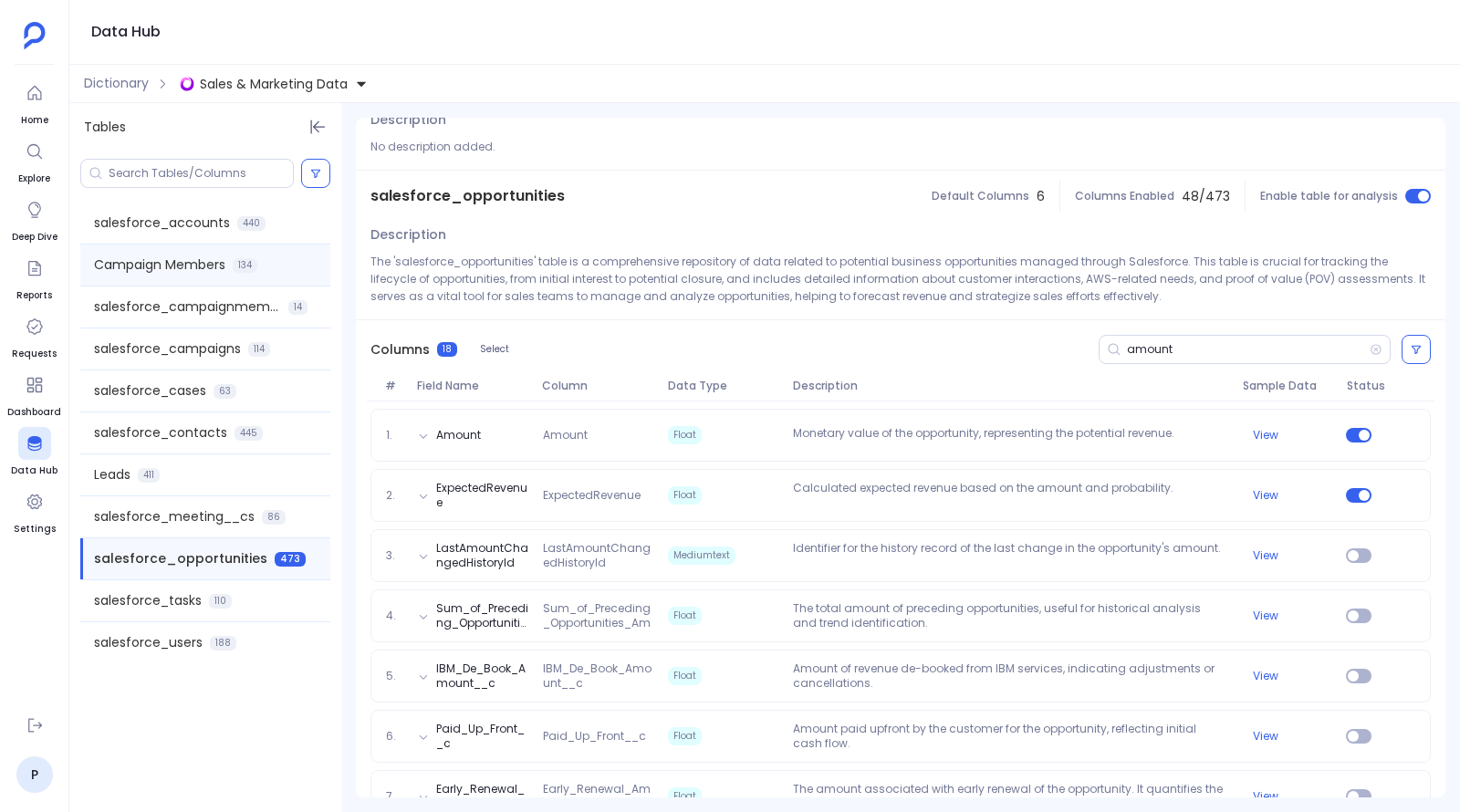 click on "Campaign Members" at bounding box center [160, 265] 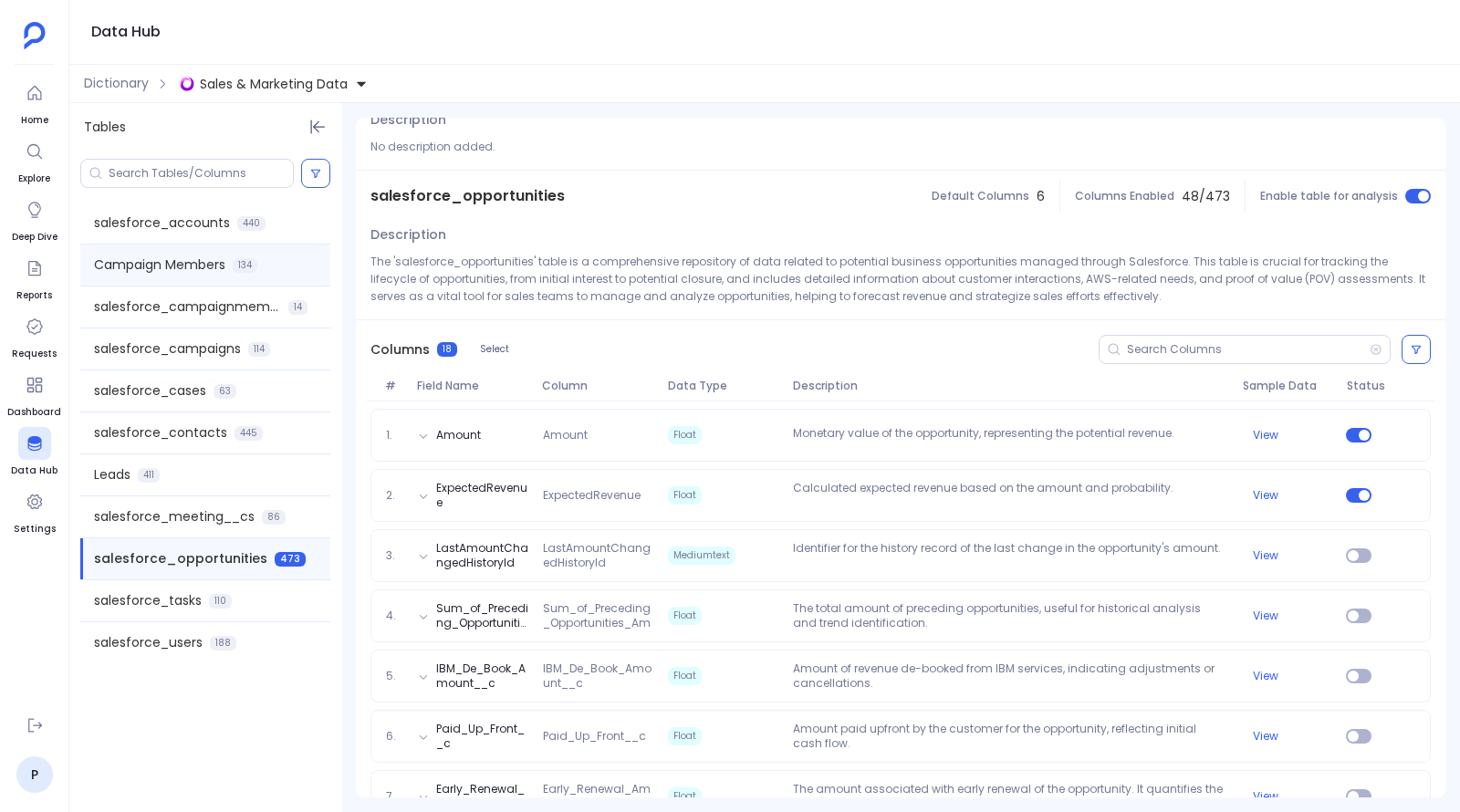 scroll, scrollTop: 0, scrollLeft: 0, axis: both 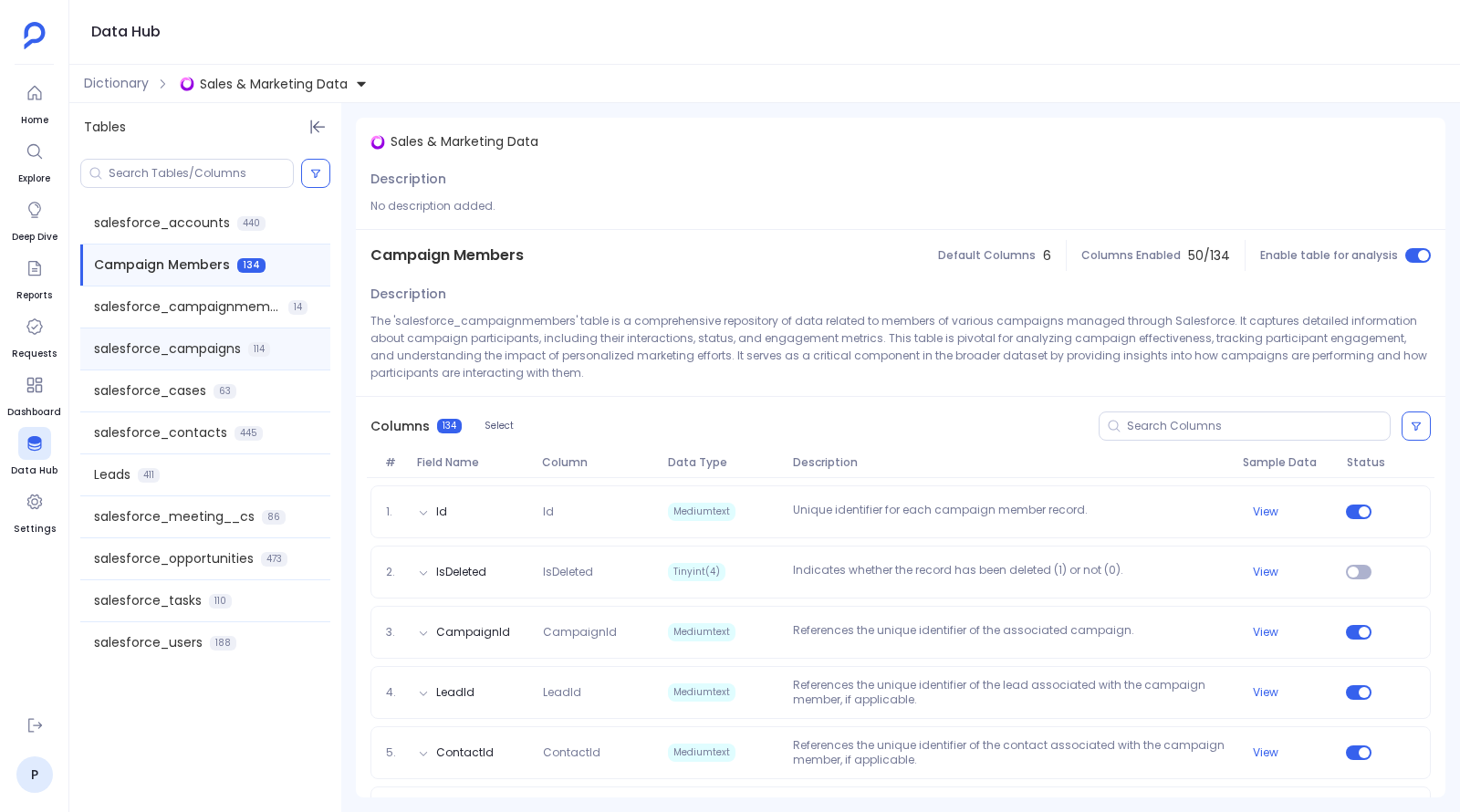 click on "salesforce_campaigns 114" at bounding box center (205, 349) 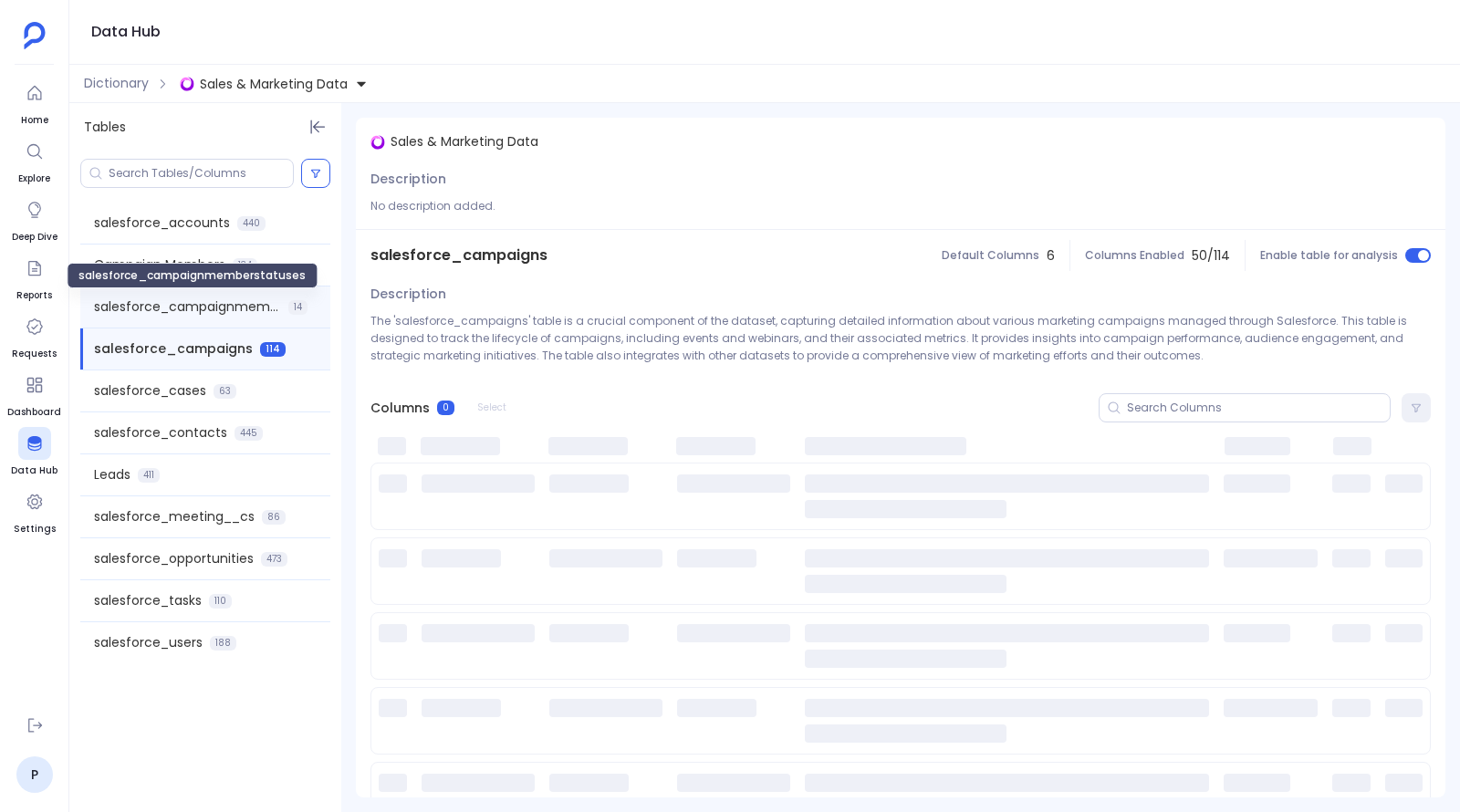 click on "salesforce_campaignmemberstatuses" at bounding box center [187, 307] 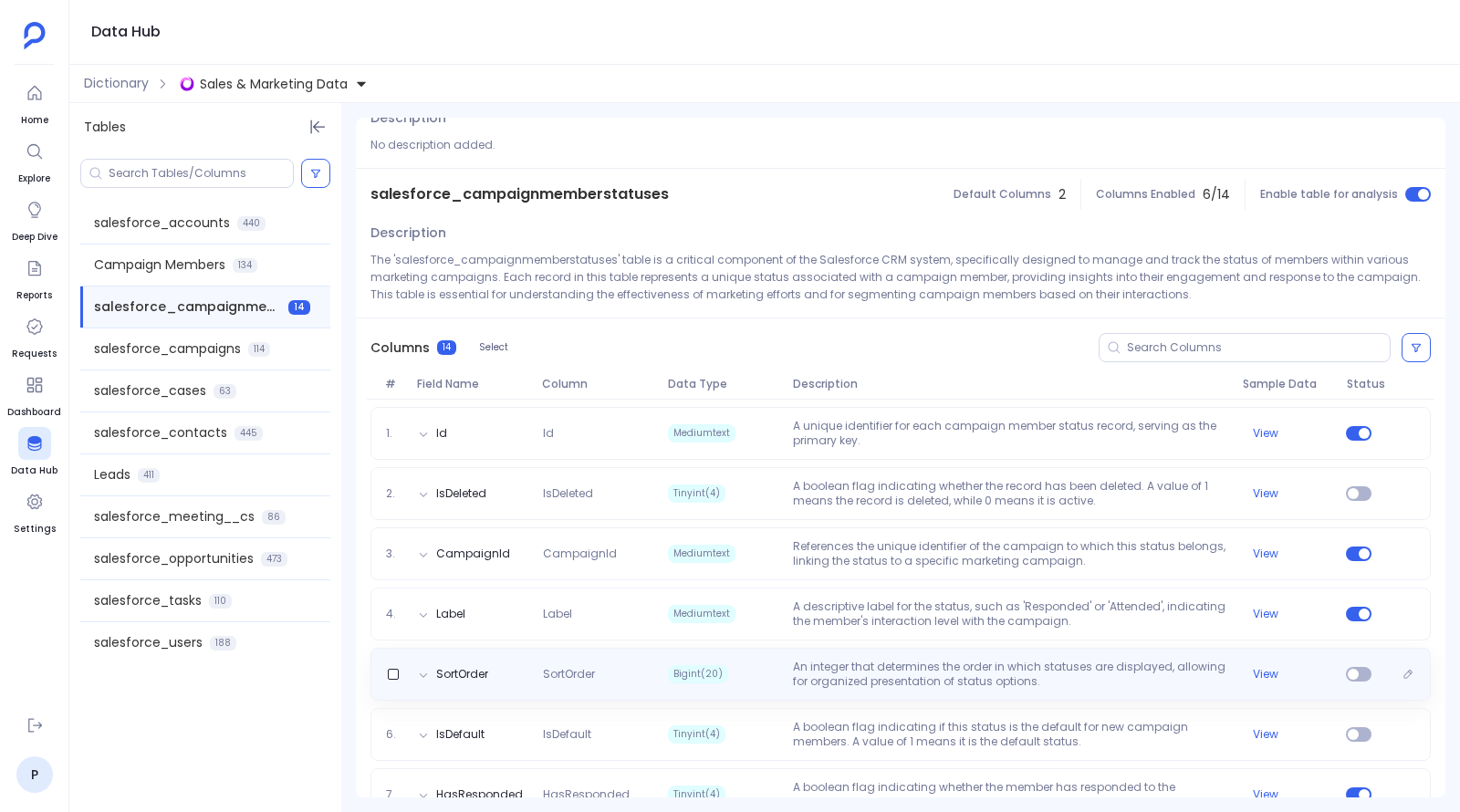 scroll, scrollTop: 0, scrollLeft: 0, axis: both 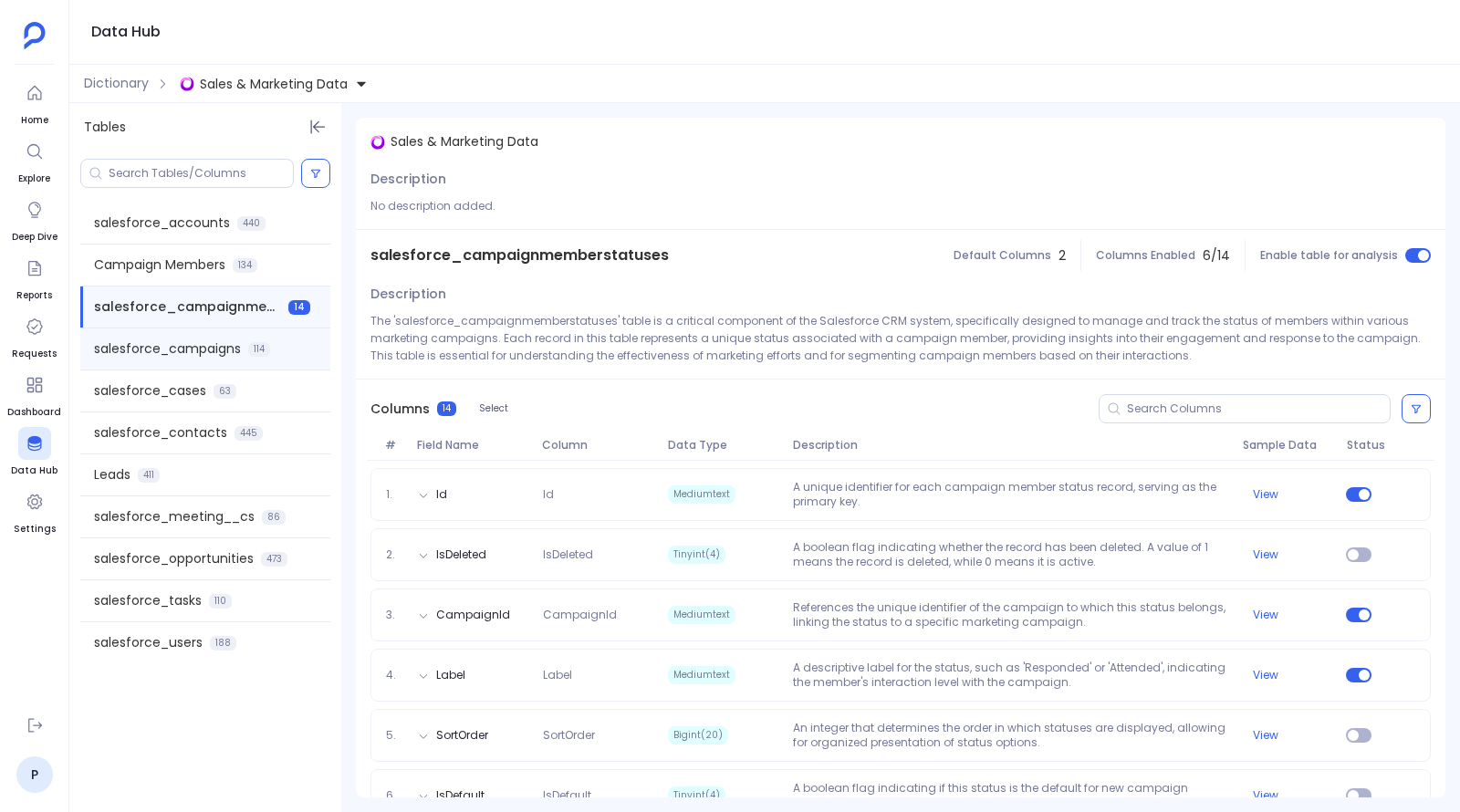 click on "salesforce_campaigns 114" at bounding box center (205, 349) 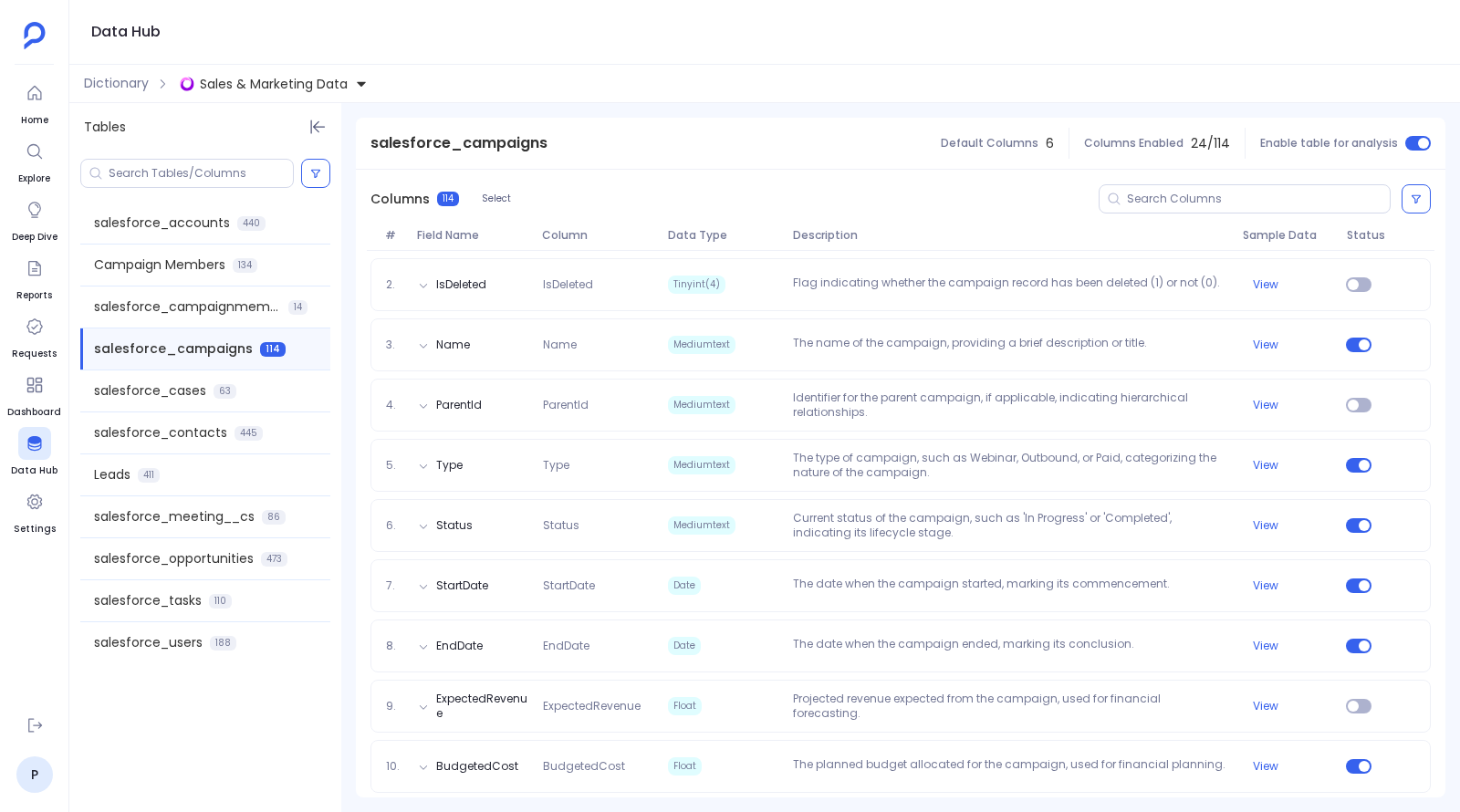 scroll, scrollTop: 0, scrollLeft: 0, axis: both 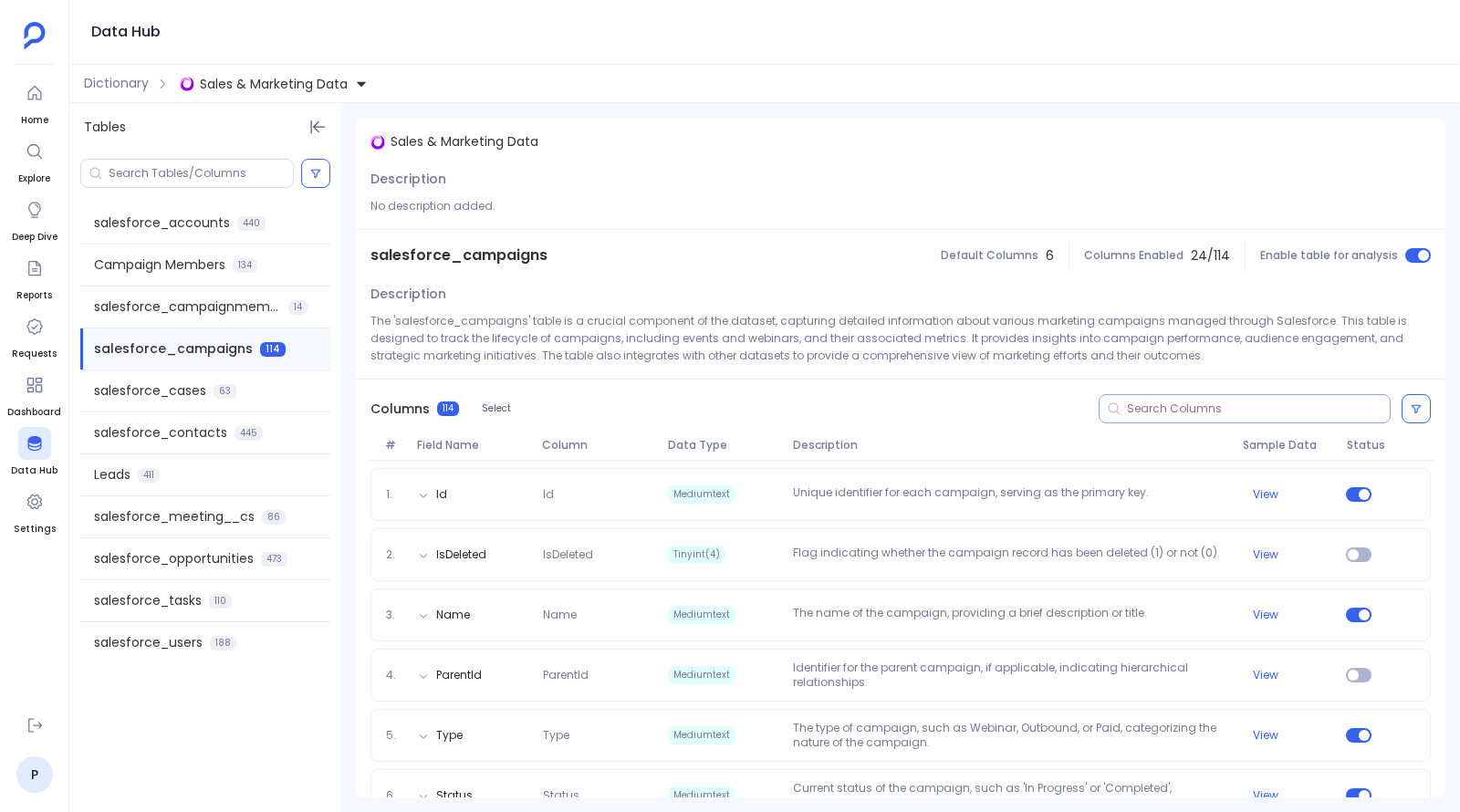 click at bounding box center (1258, 409) 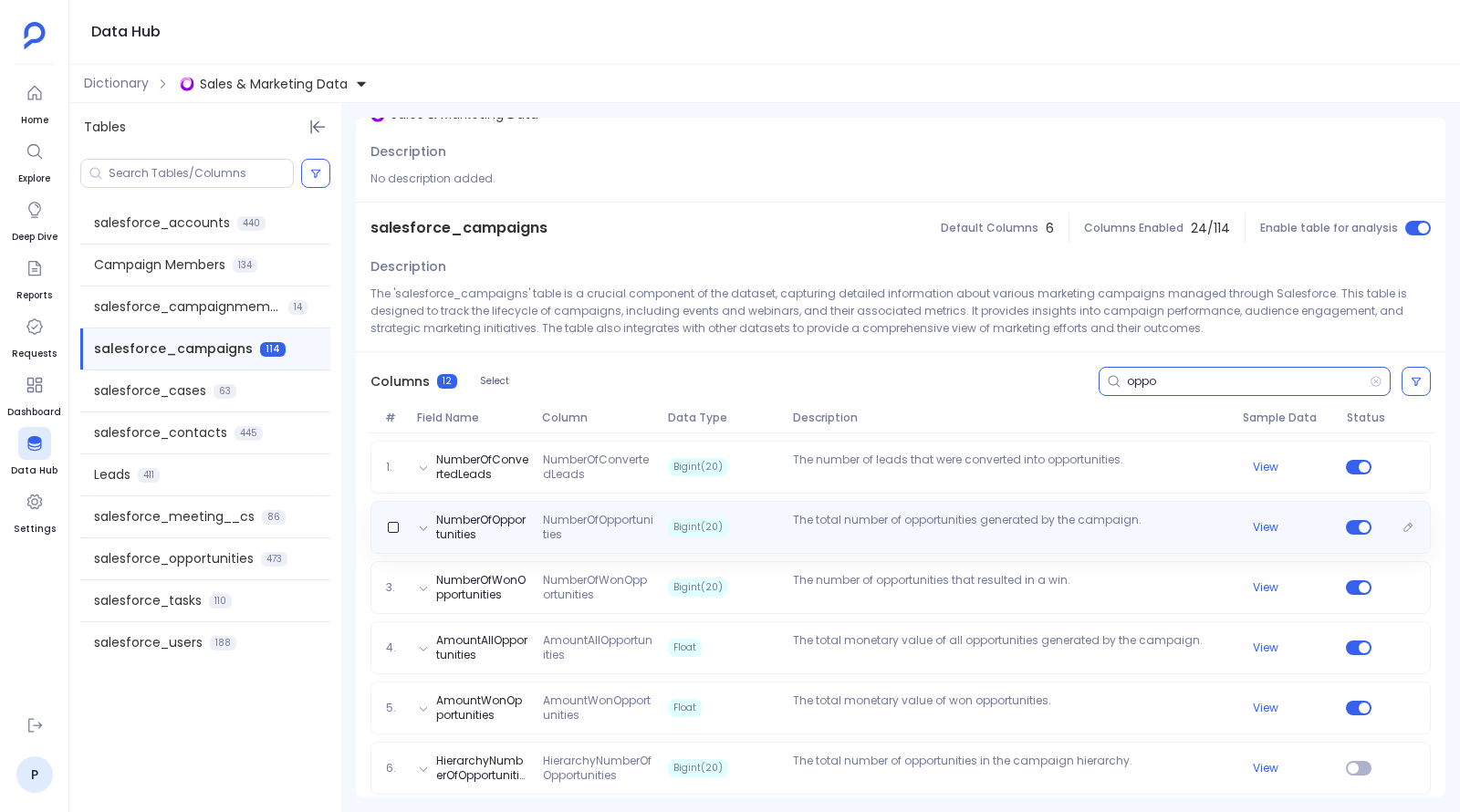 scroll, scrollTop: 0, scrollLeft: 0, axis: both 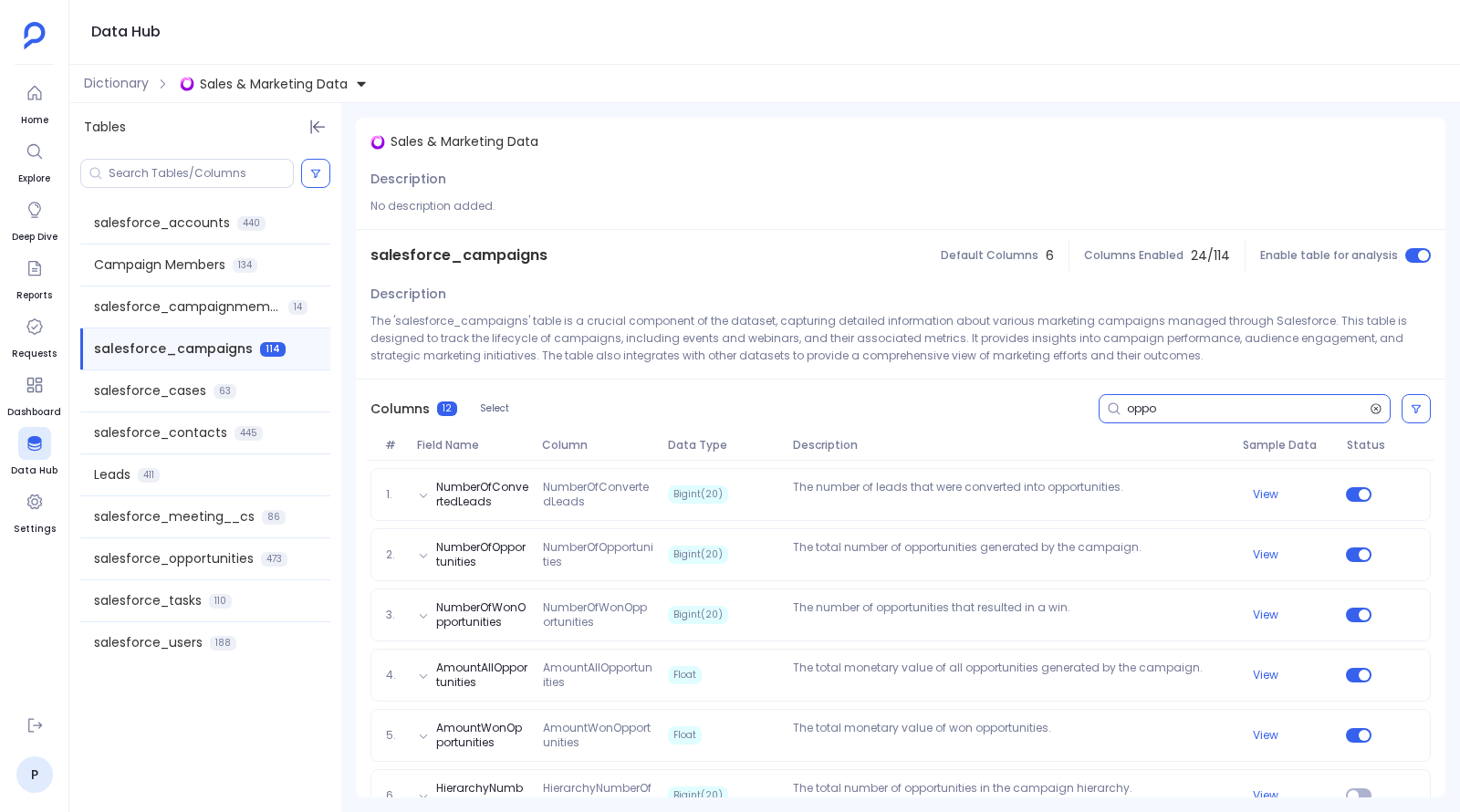 type on "oppo" 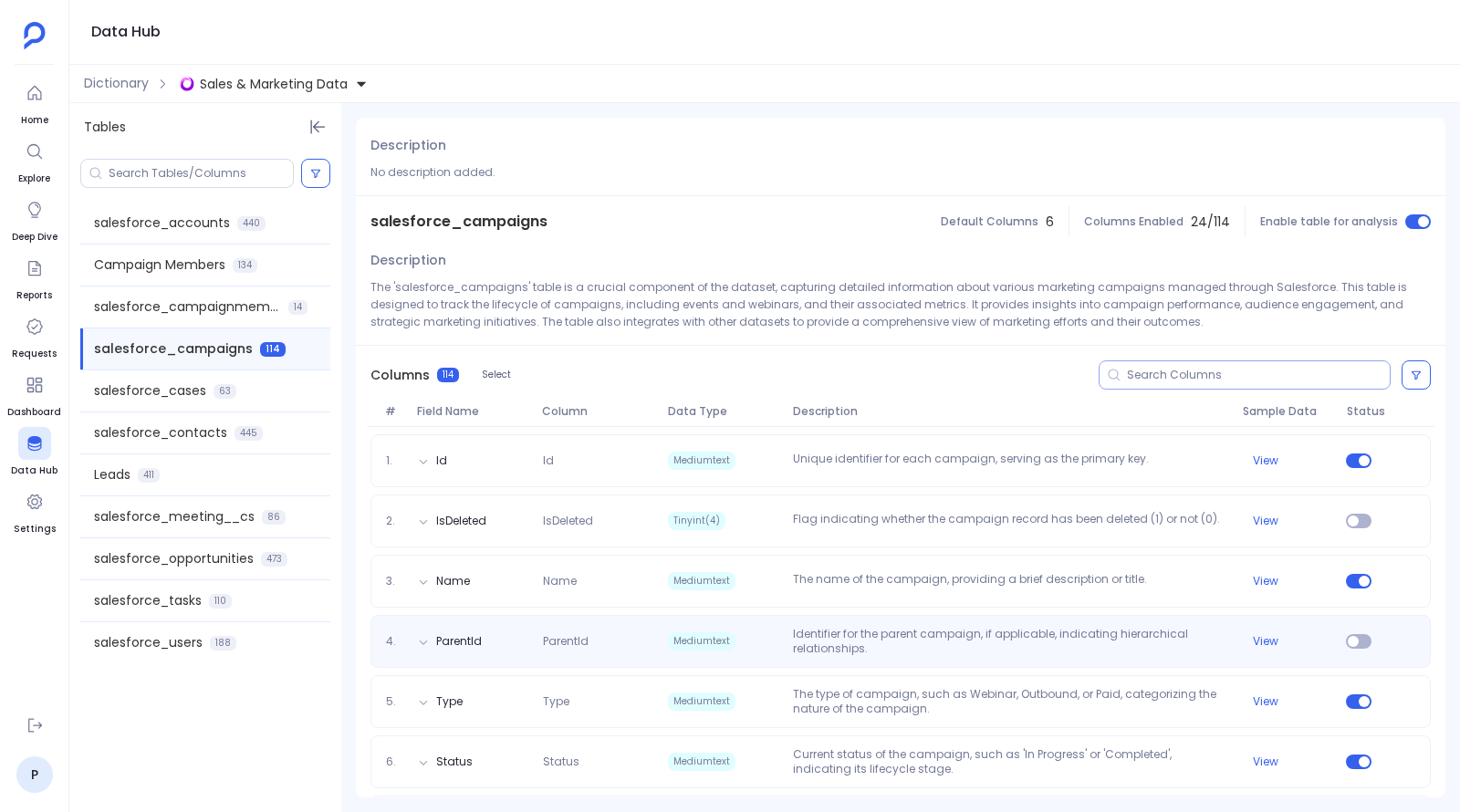 scroll, scrollTop: 0, scrollLeft: 0, axis: both 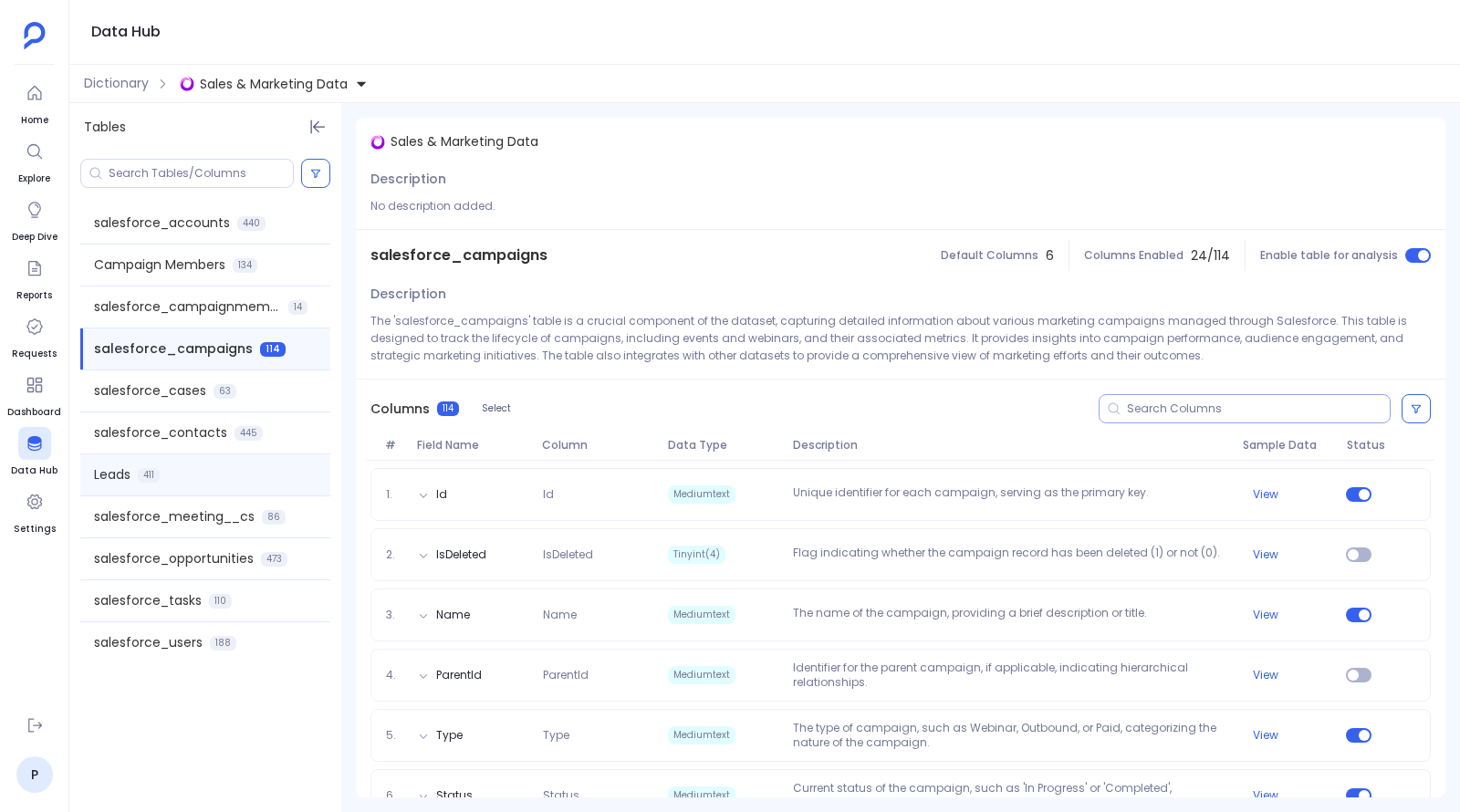 click on "Leads 411" at bounding box center [205, 474] 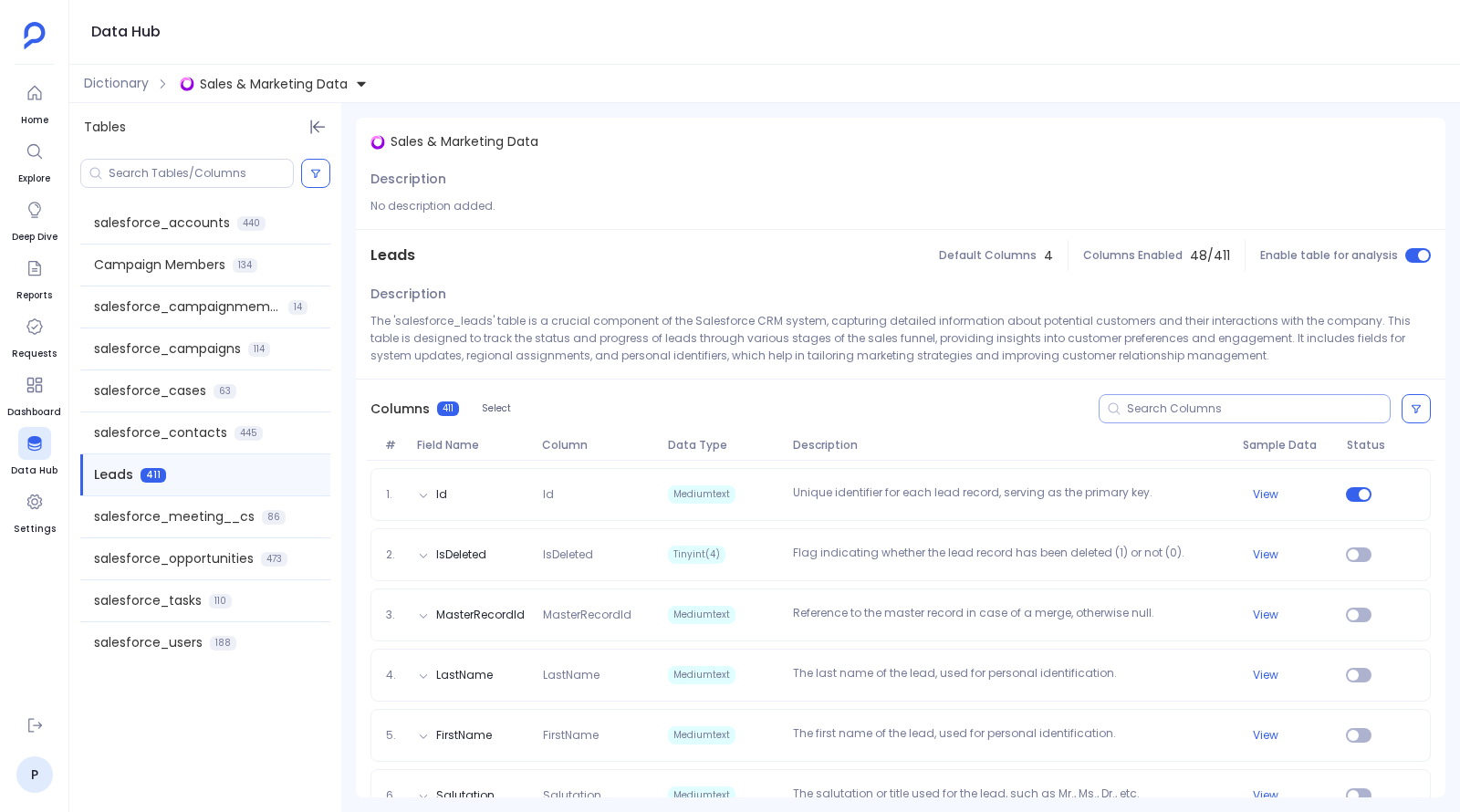 click at bounding box center (1258, 409) 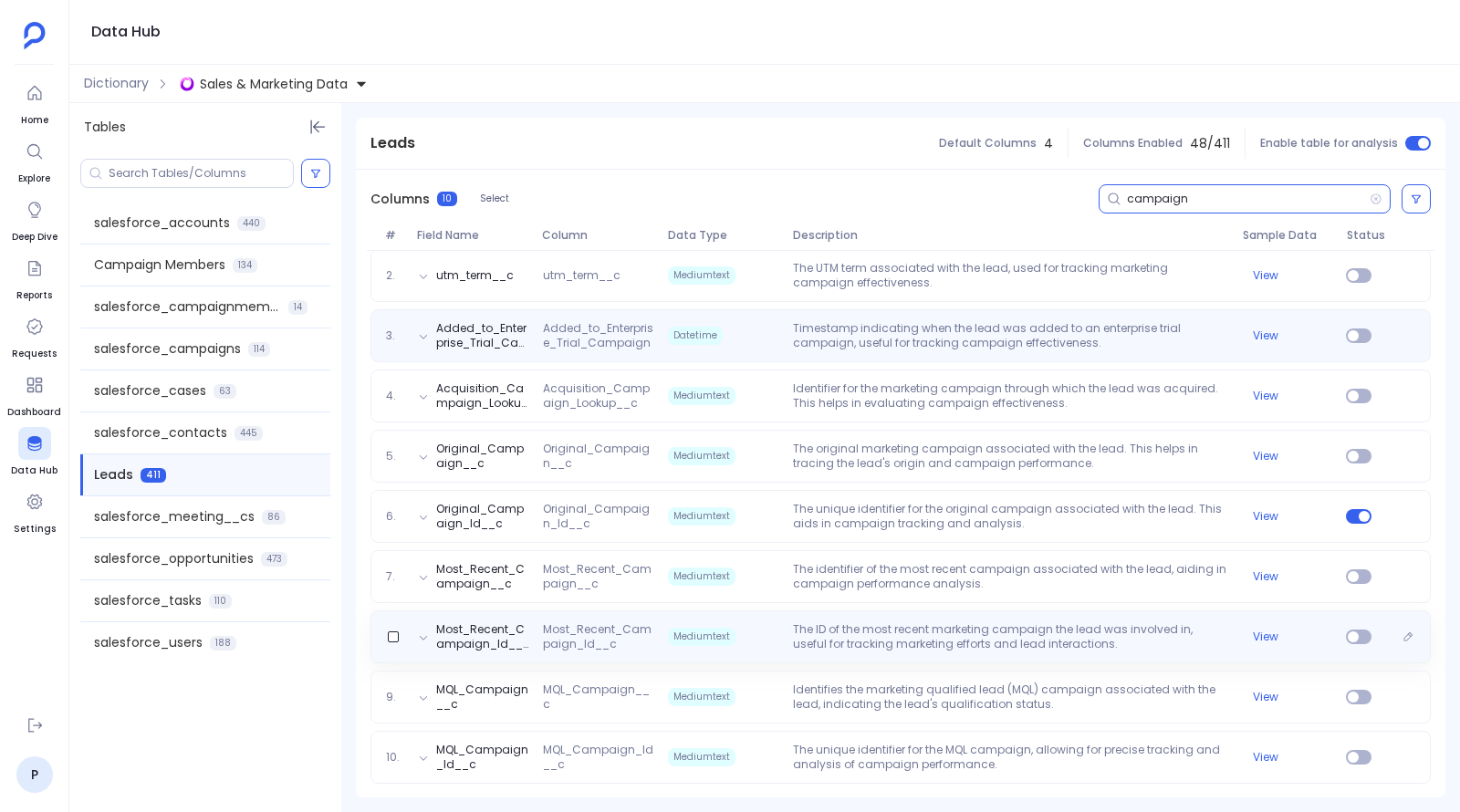 scroll, scrollTop: 0, scrollLeft: 0, axis: both 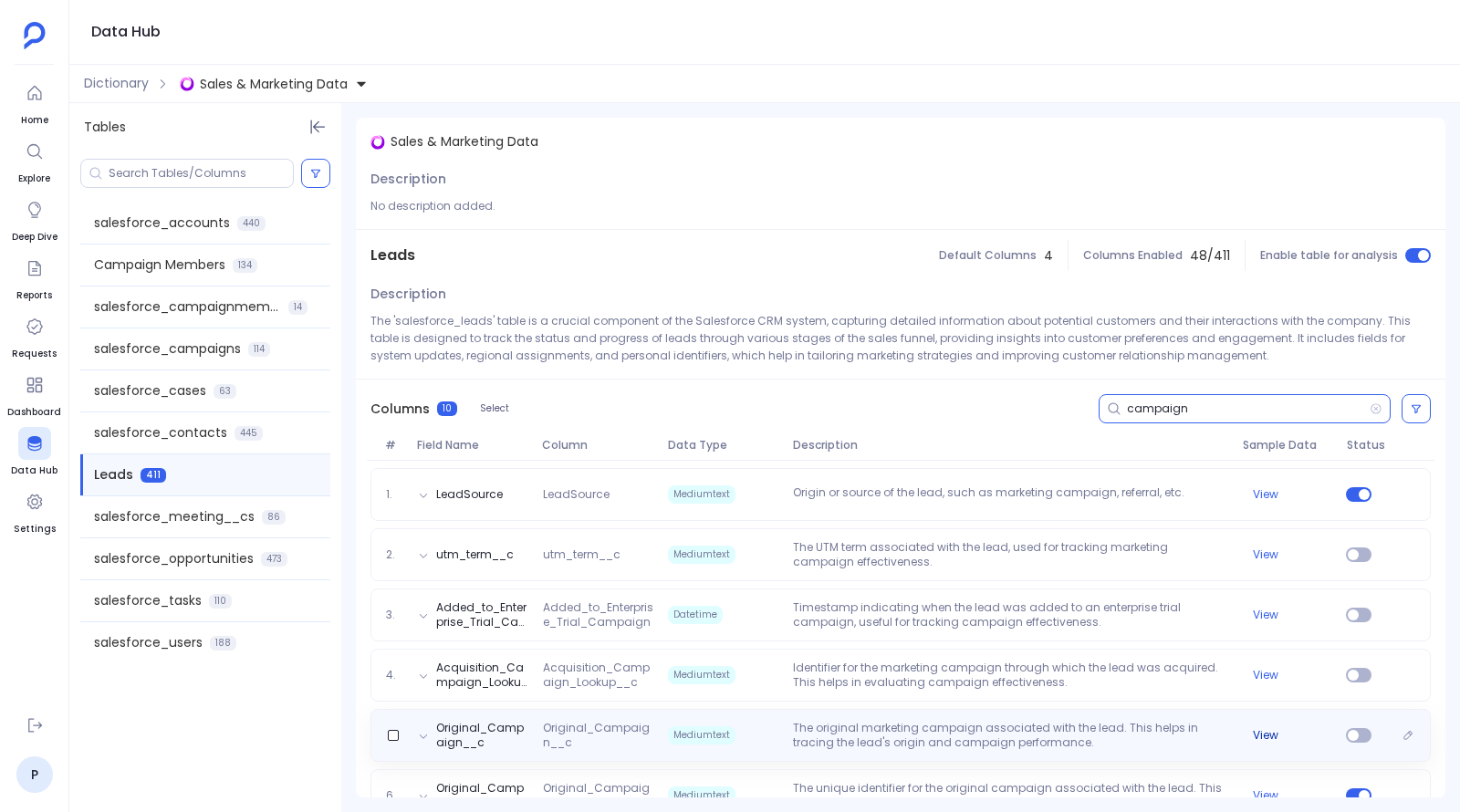 type on "campaign" 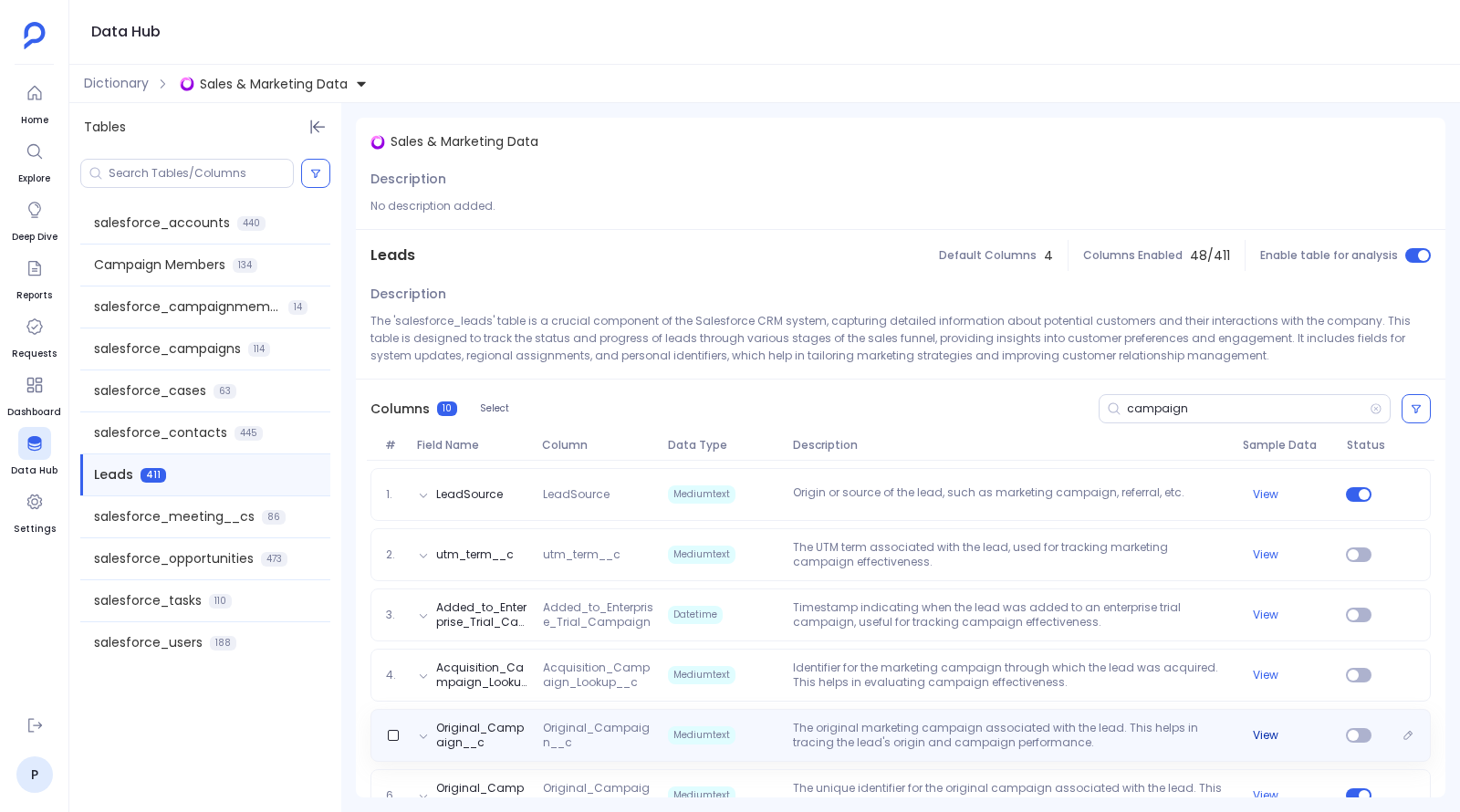 click on "View" at bounding box center [1266, 735] 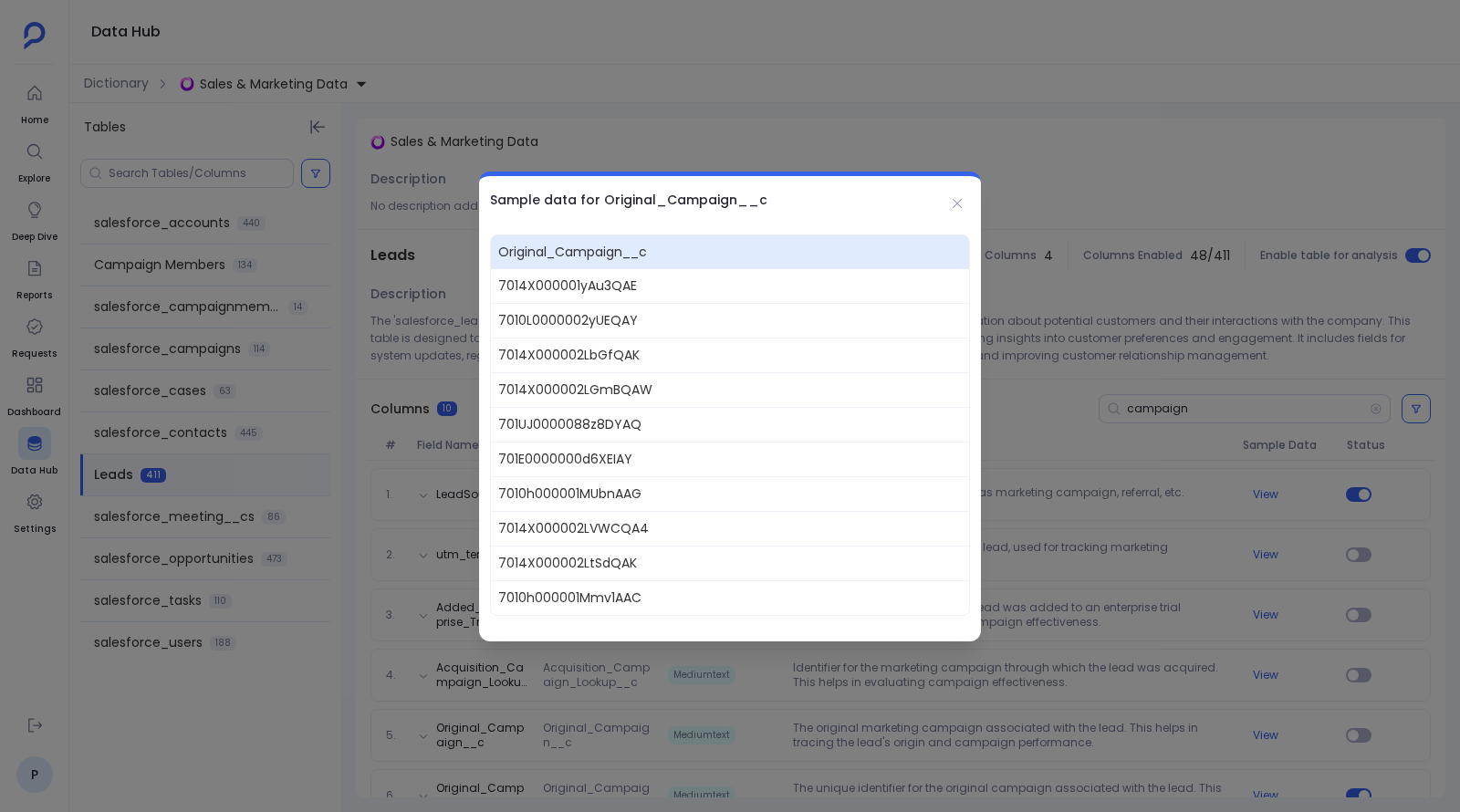 click at bounding box center (730, 406) 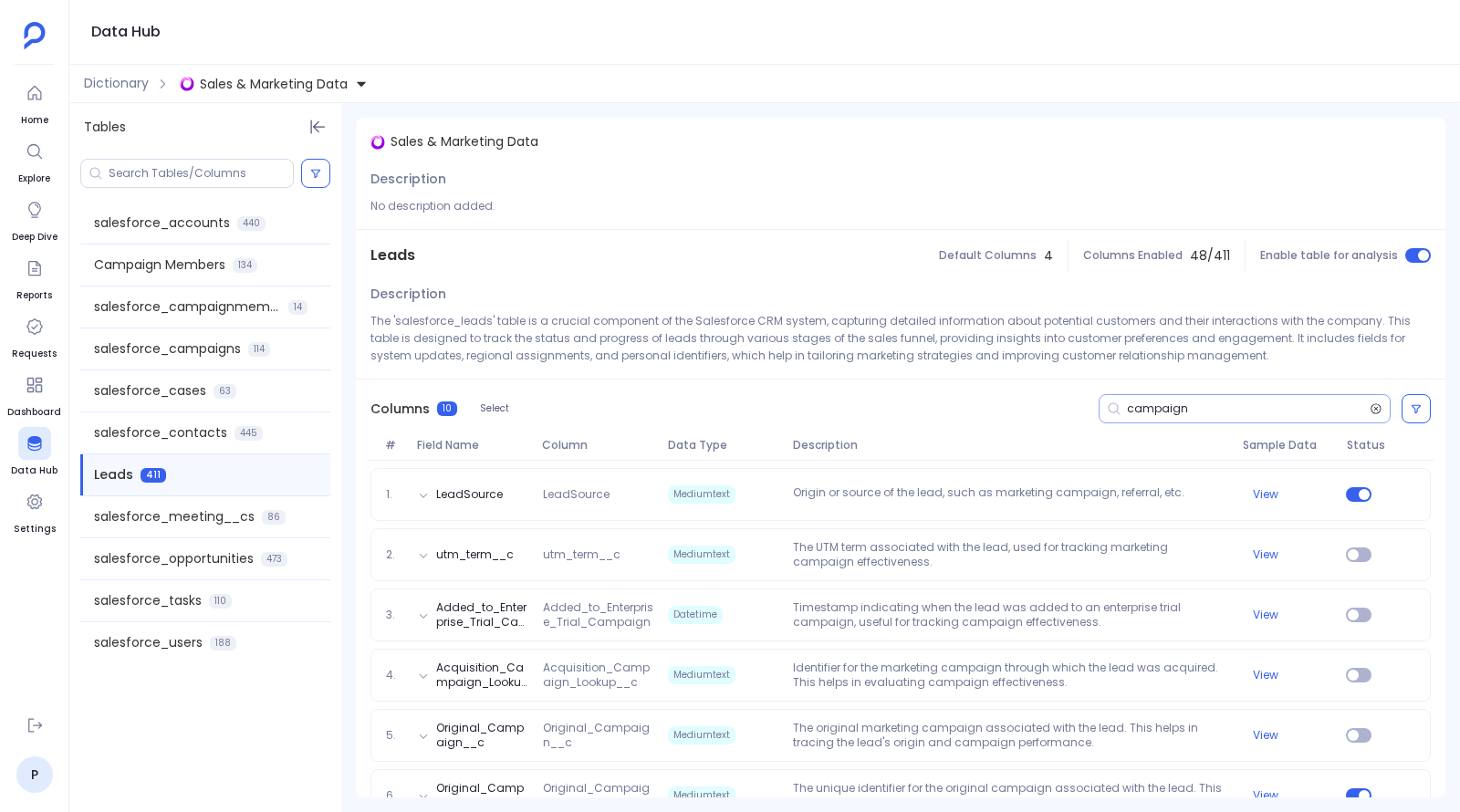 click 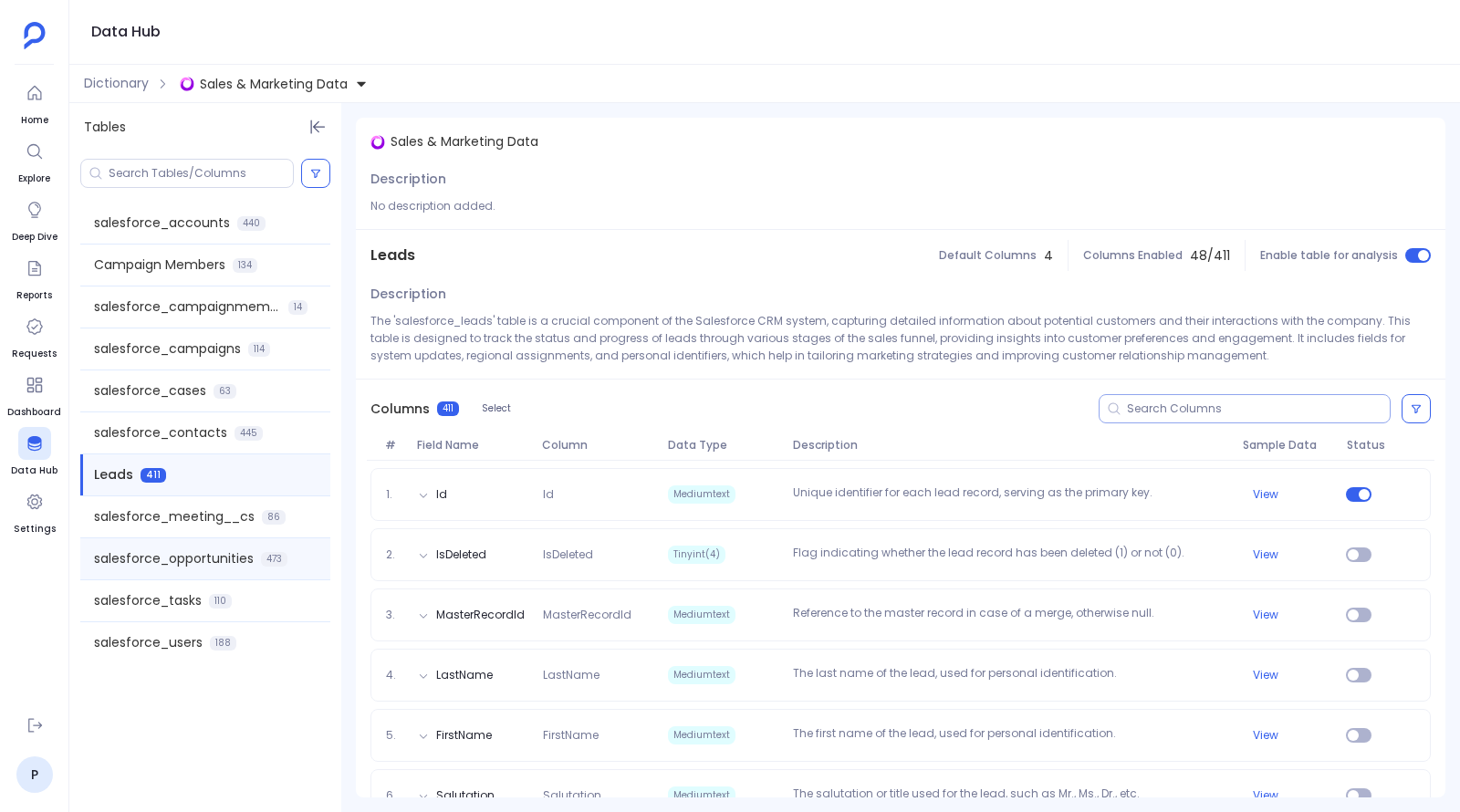 click on "salesforce_opportunities" at bounding box center [173, 558] 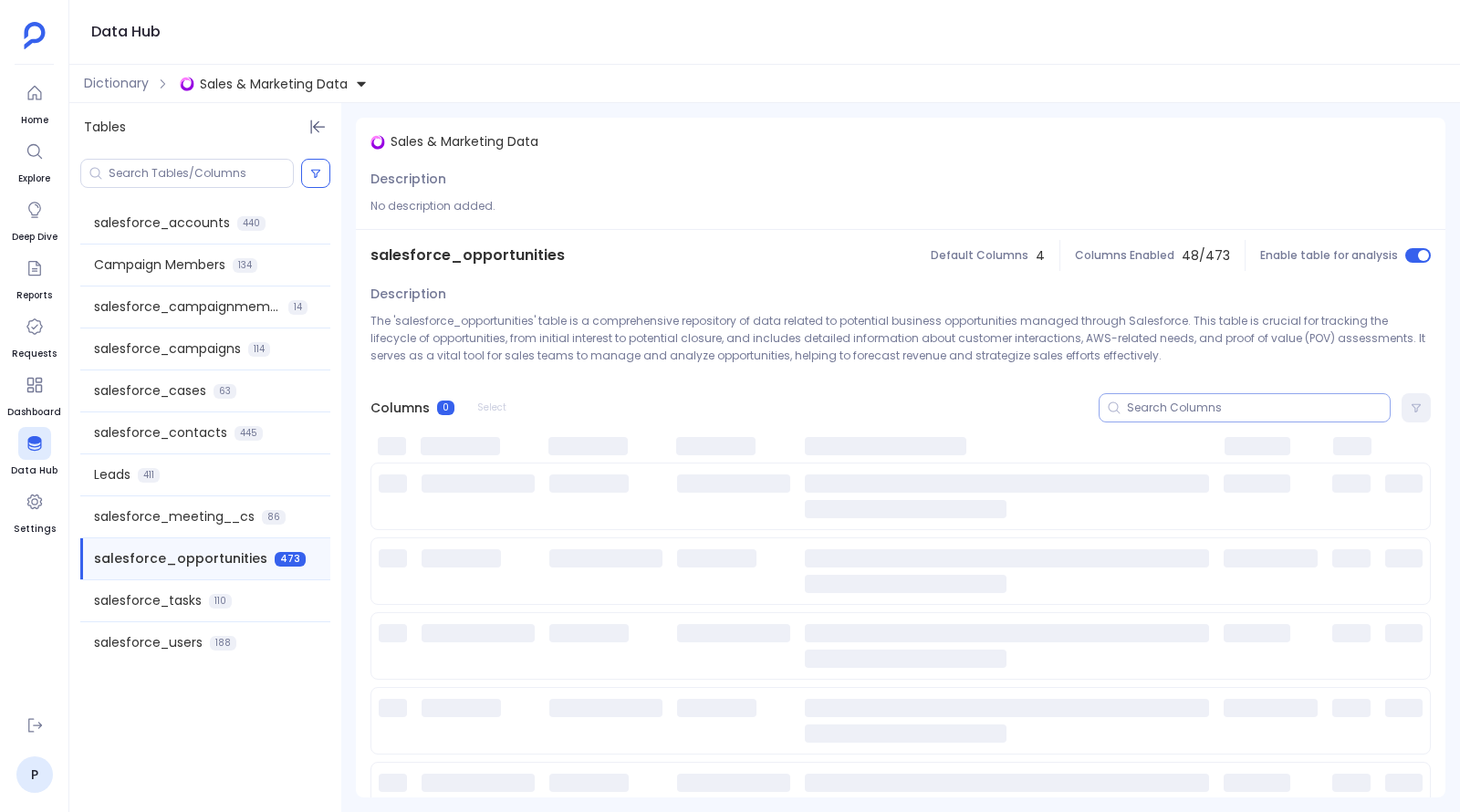 click at bounding box center (1258, 408) 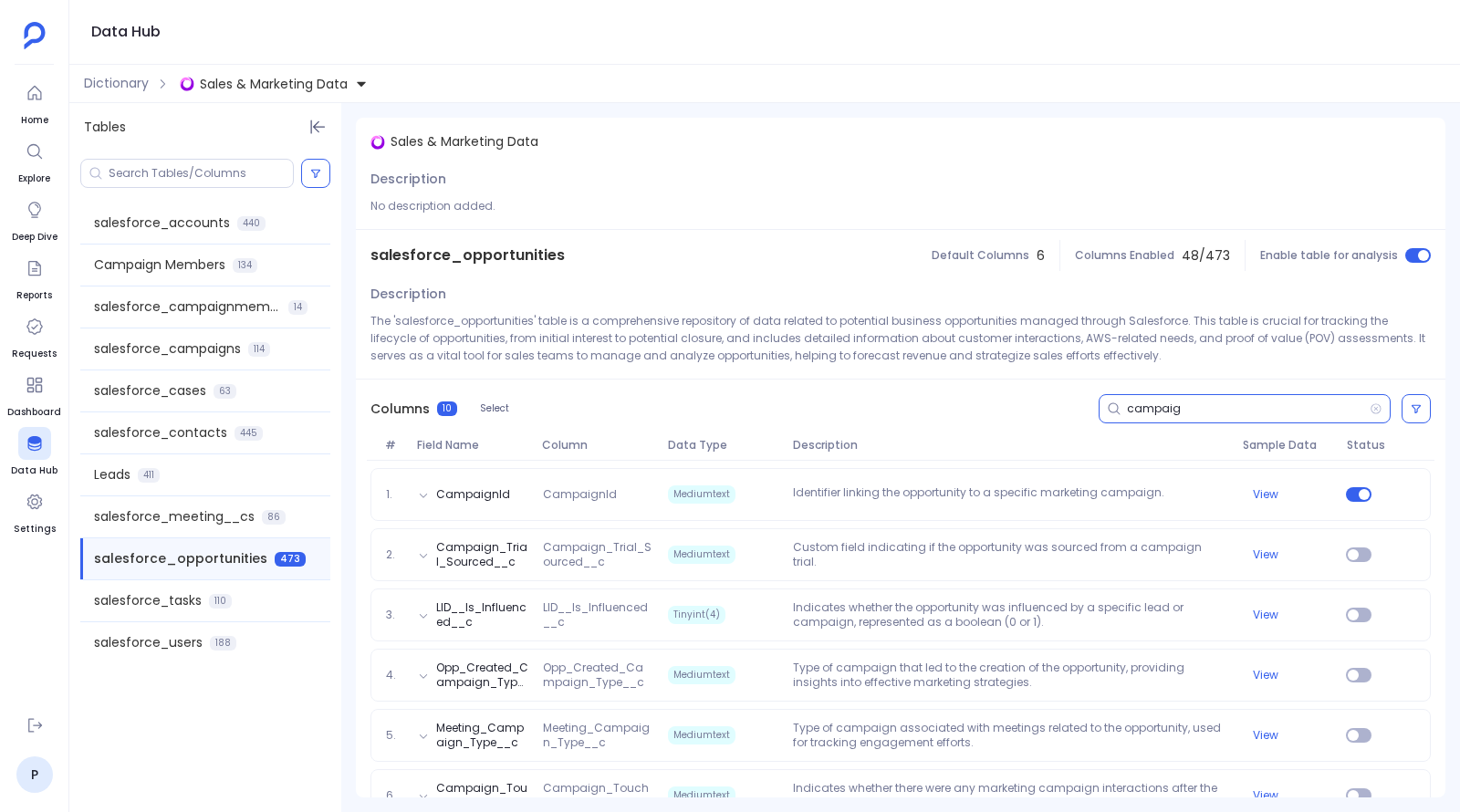 type on "campaig" 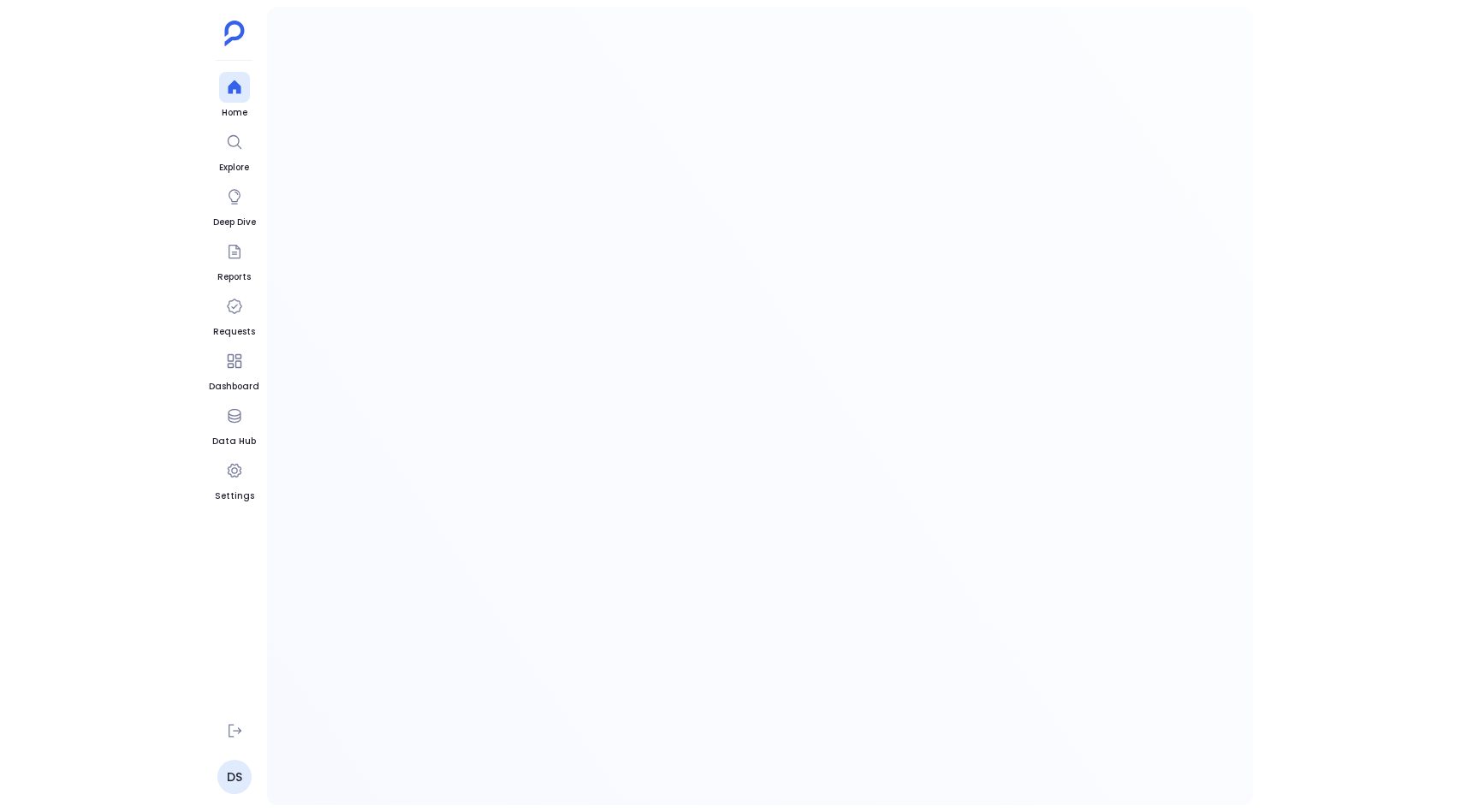 scroll, scrollTop: 0, scrollLeft: 0, axis: both 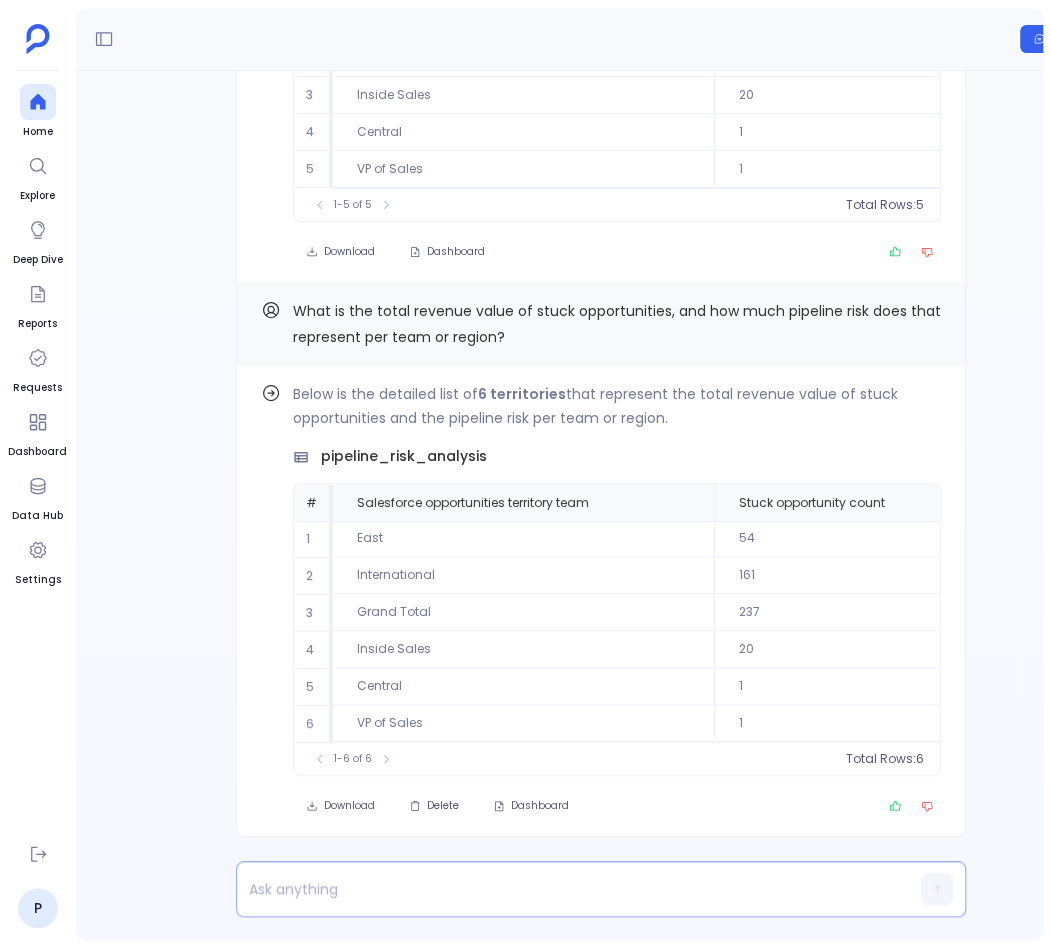 click at bounding box center [562, 889] 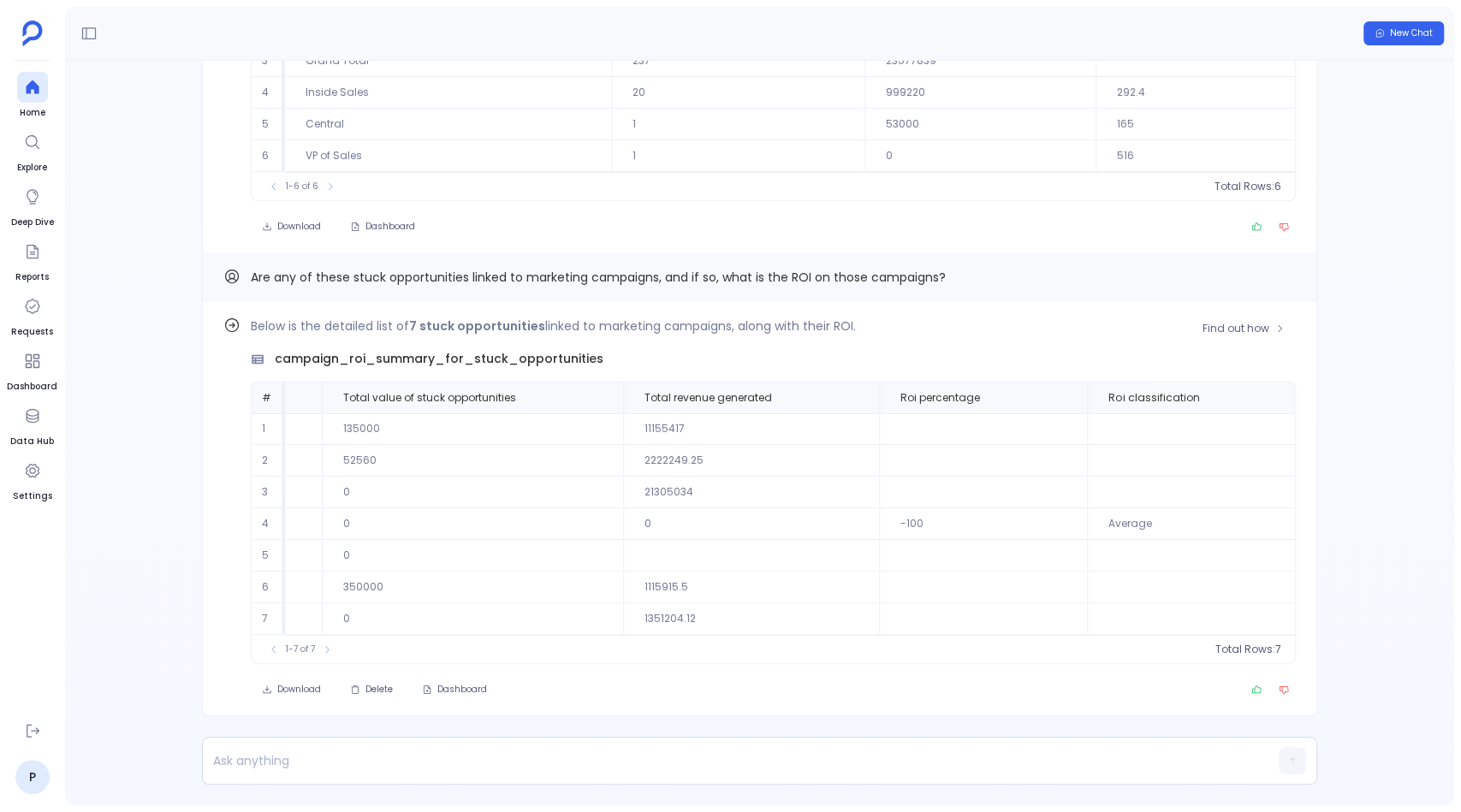 scroll, scrollTop: 0, scrollLeft: 0, axis: both 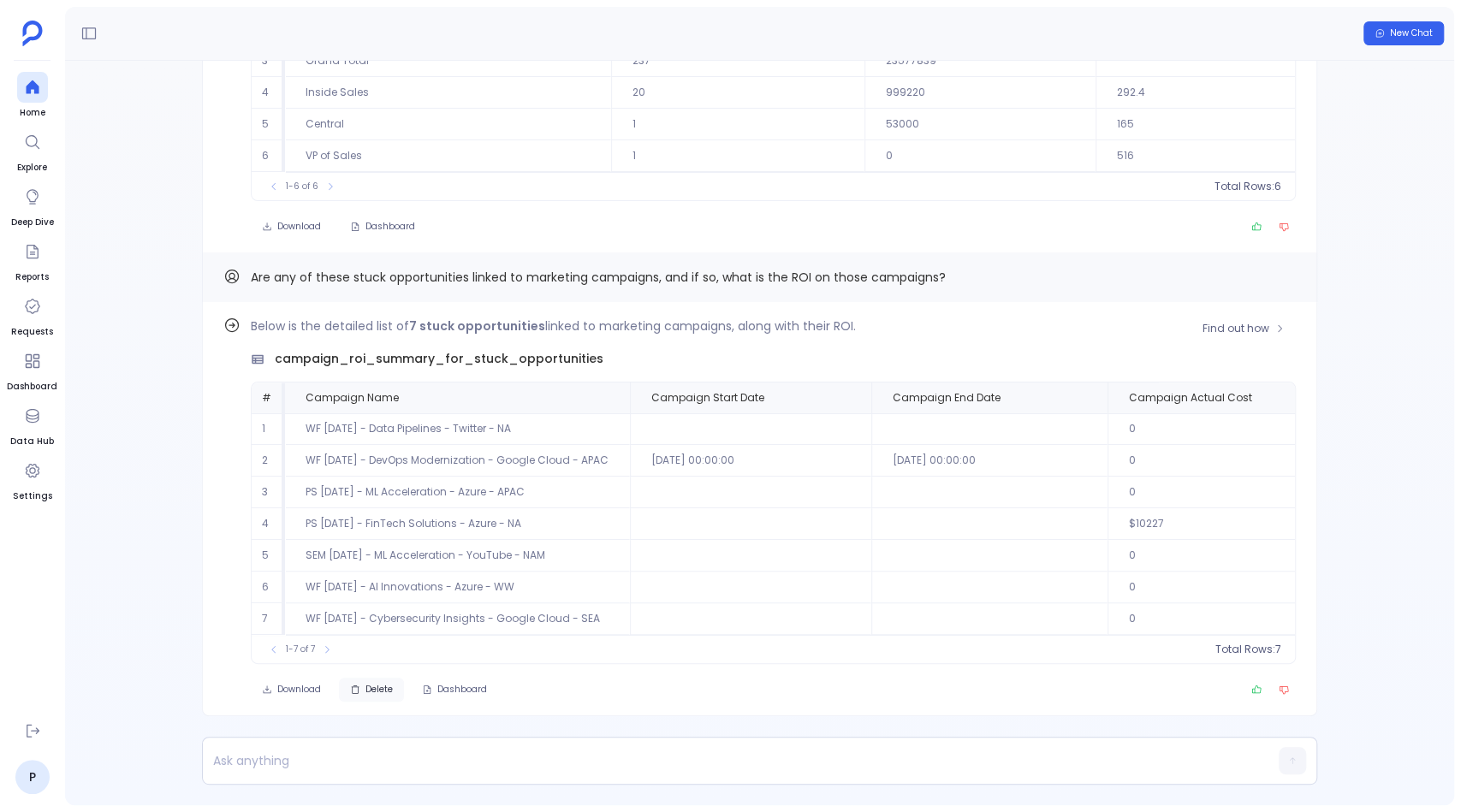 click on "Delete" at bounding box center (379, 690) 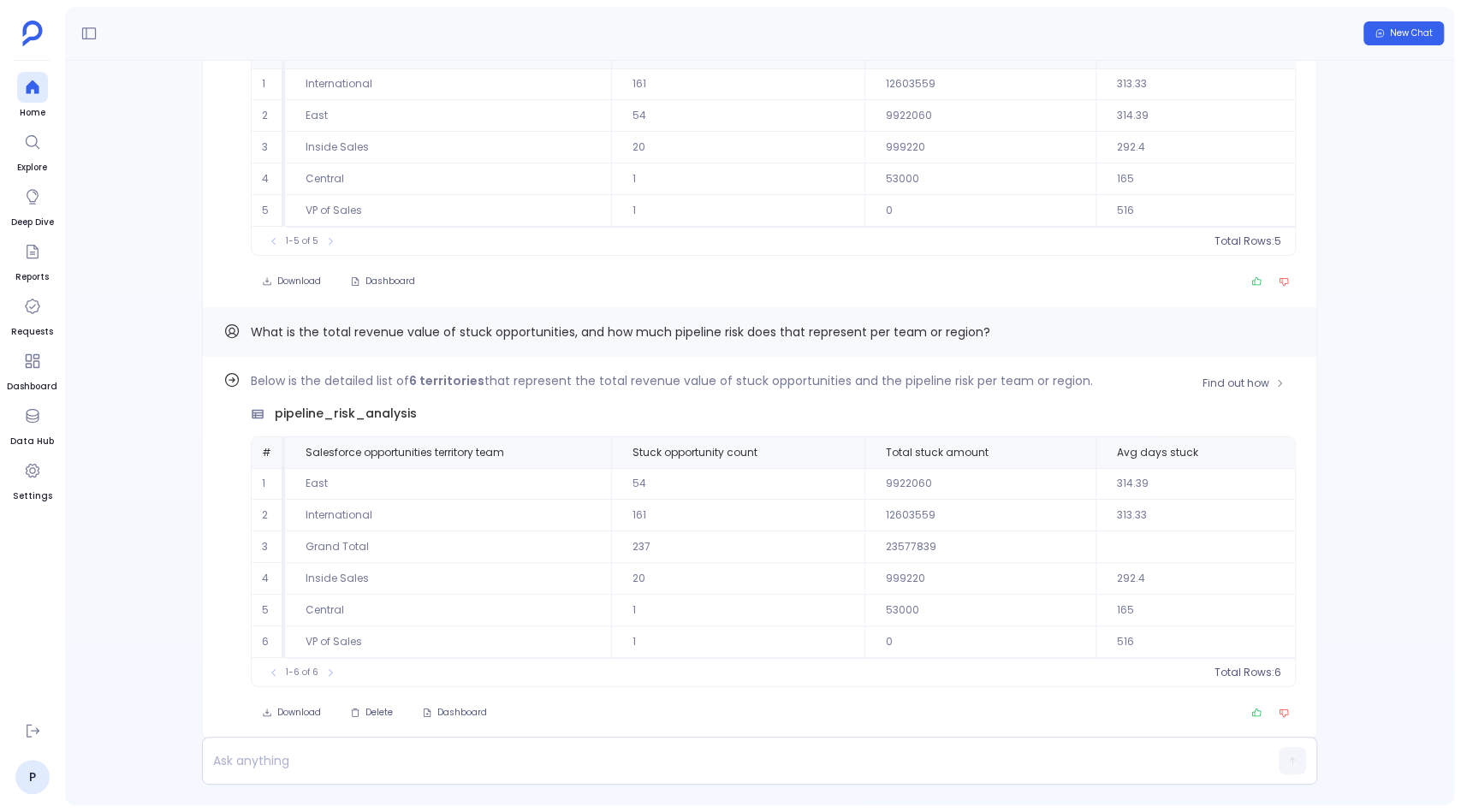 scroll, scrollTop: 0, scrollLeft: 0, axis: both 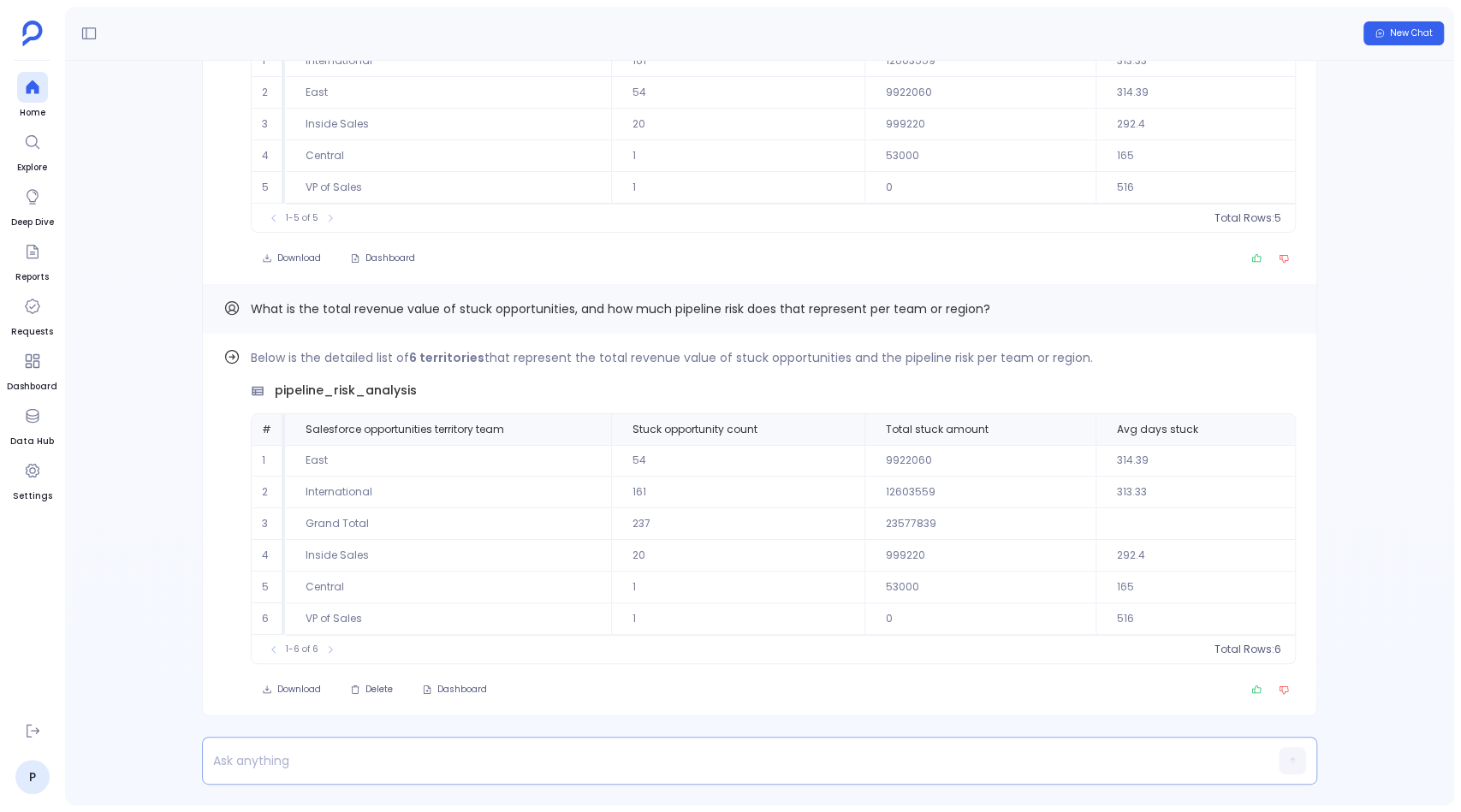 click at bounding box center (727, 761) 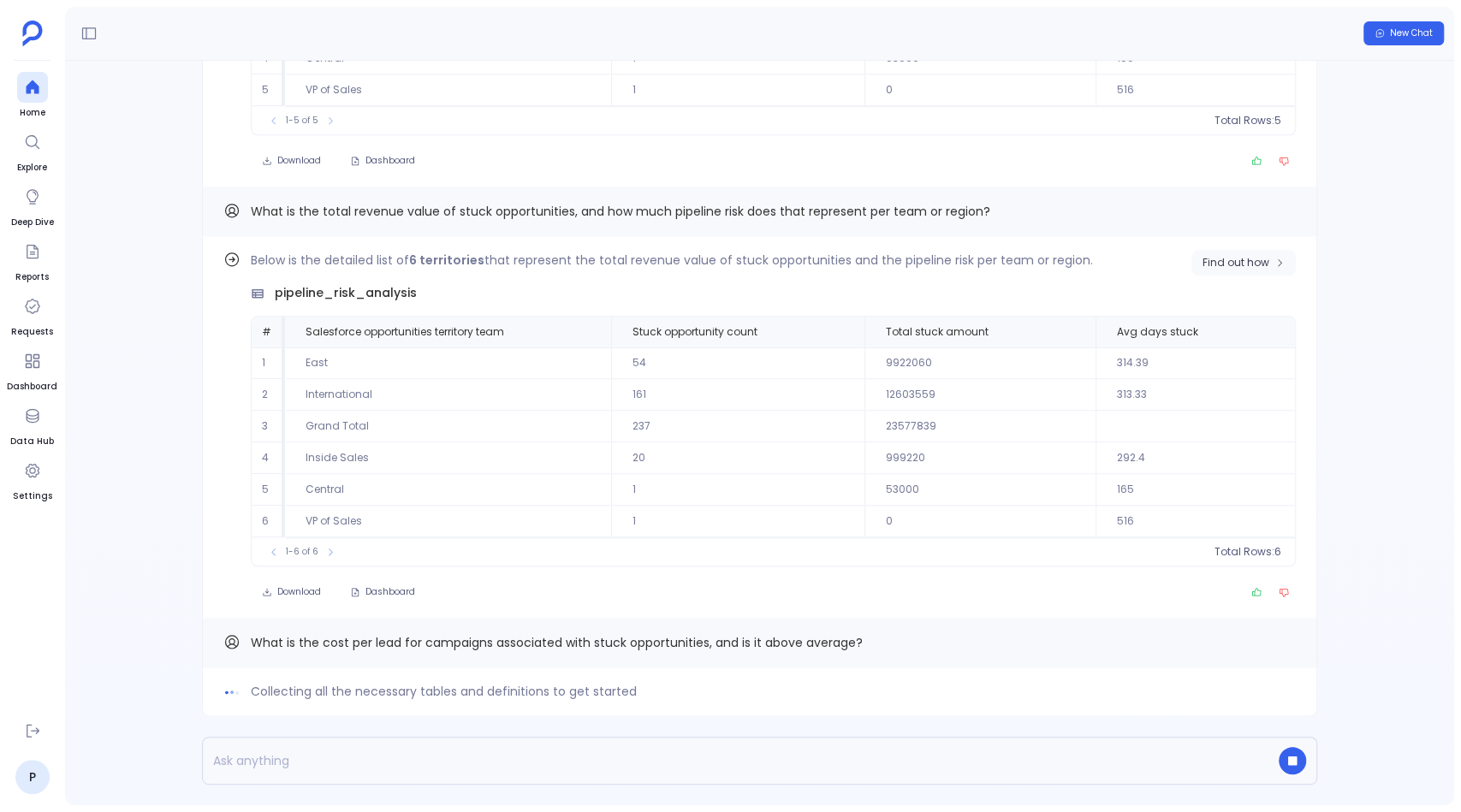 click on "Find out how" at bounding box center (1236, 263) 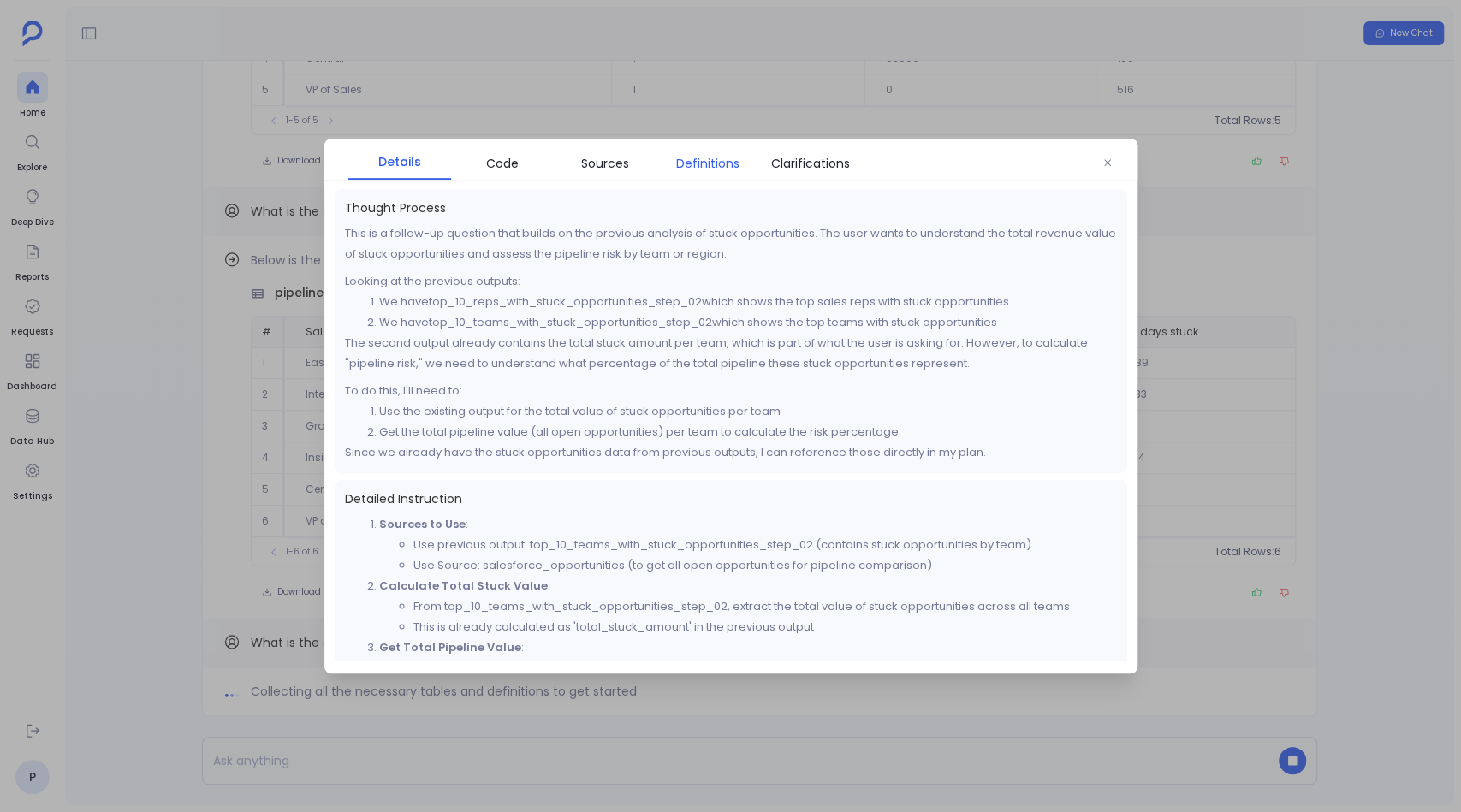 click on "Definitions" at bounding box center (708, 163) 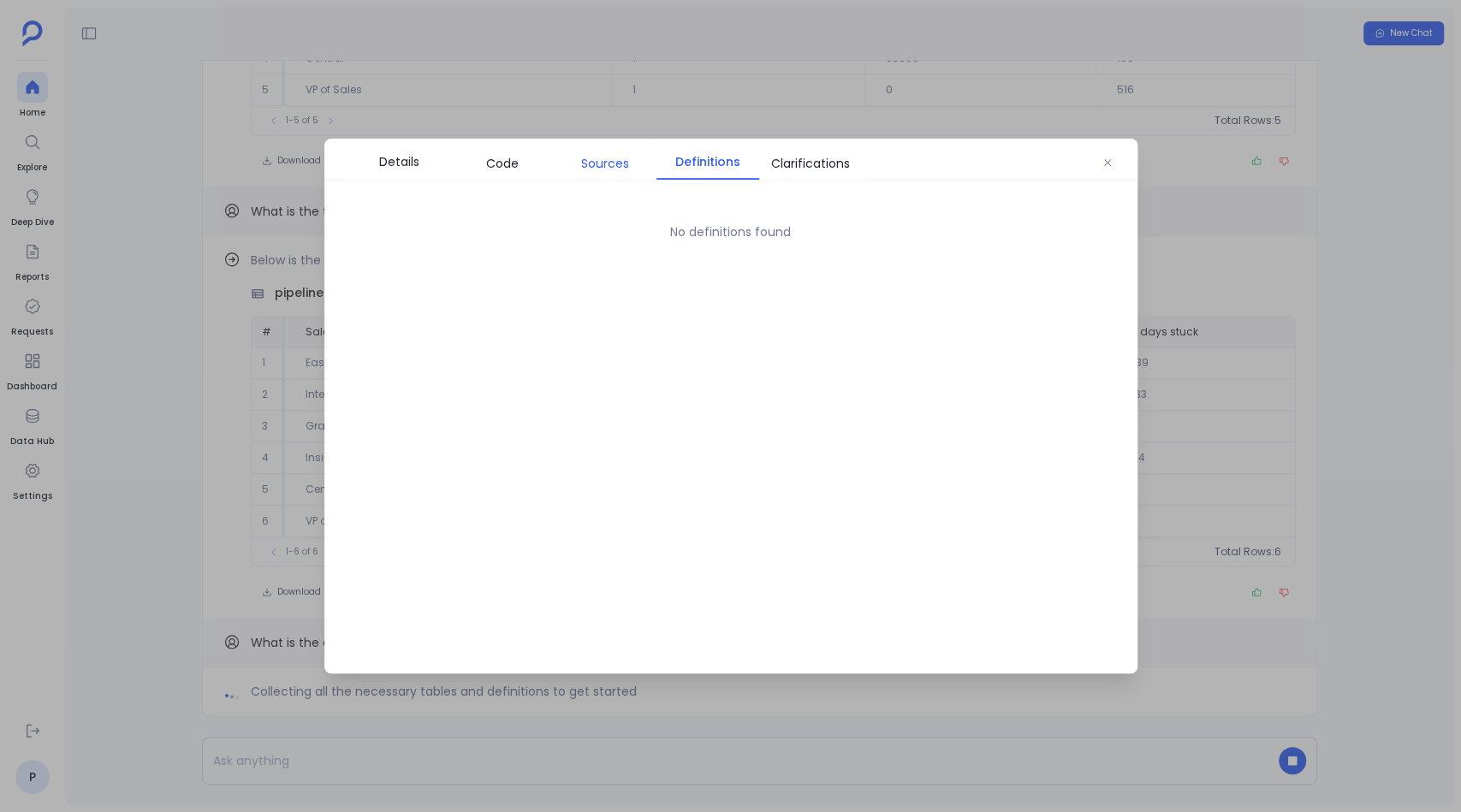 click on "Sources" at bounding box center (605, 163) 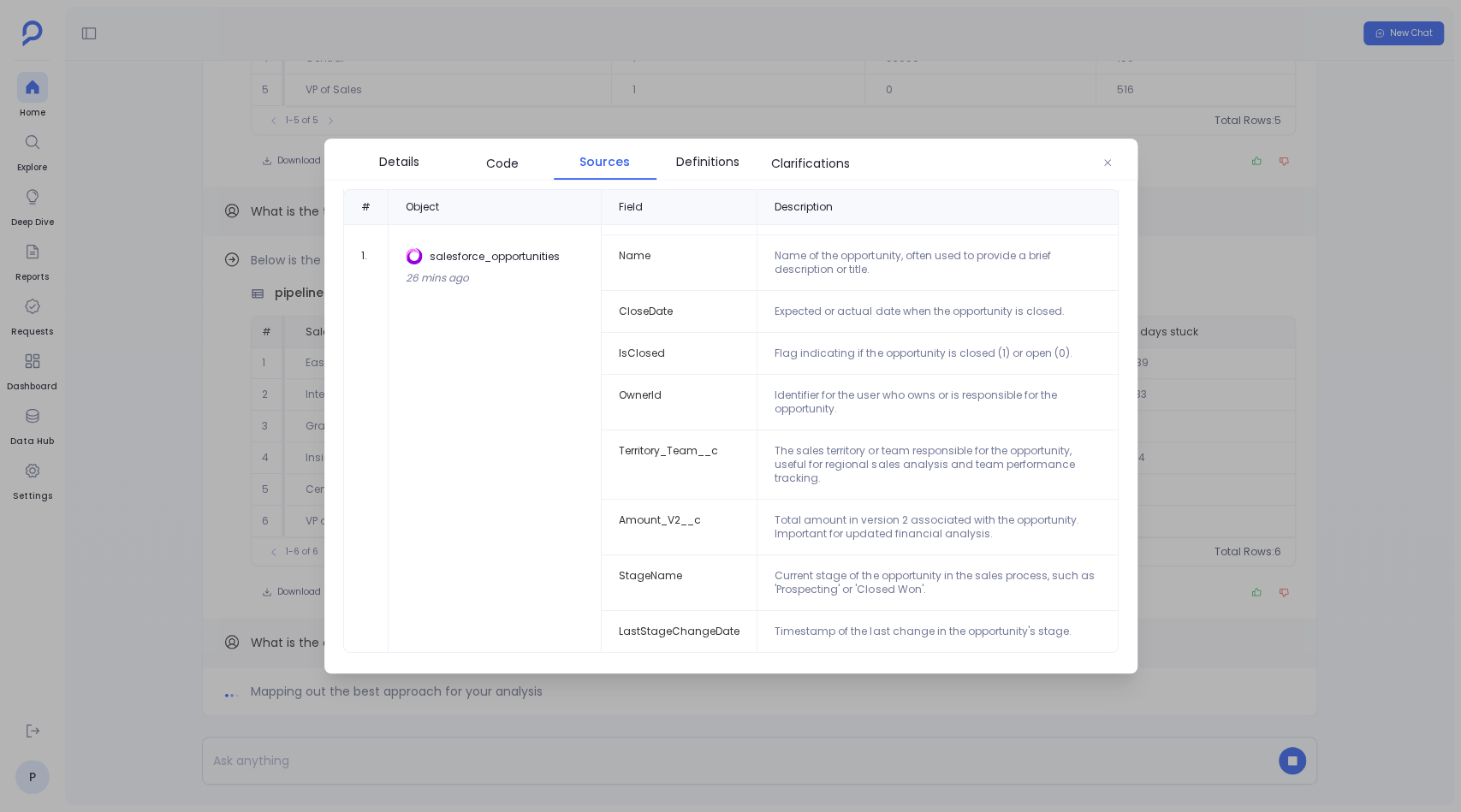scroll, scrollTop: 0, scrollLeft: 0, axis: both 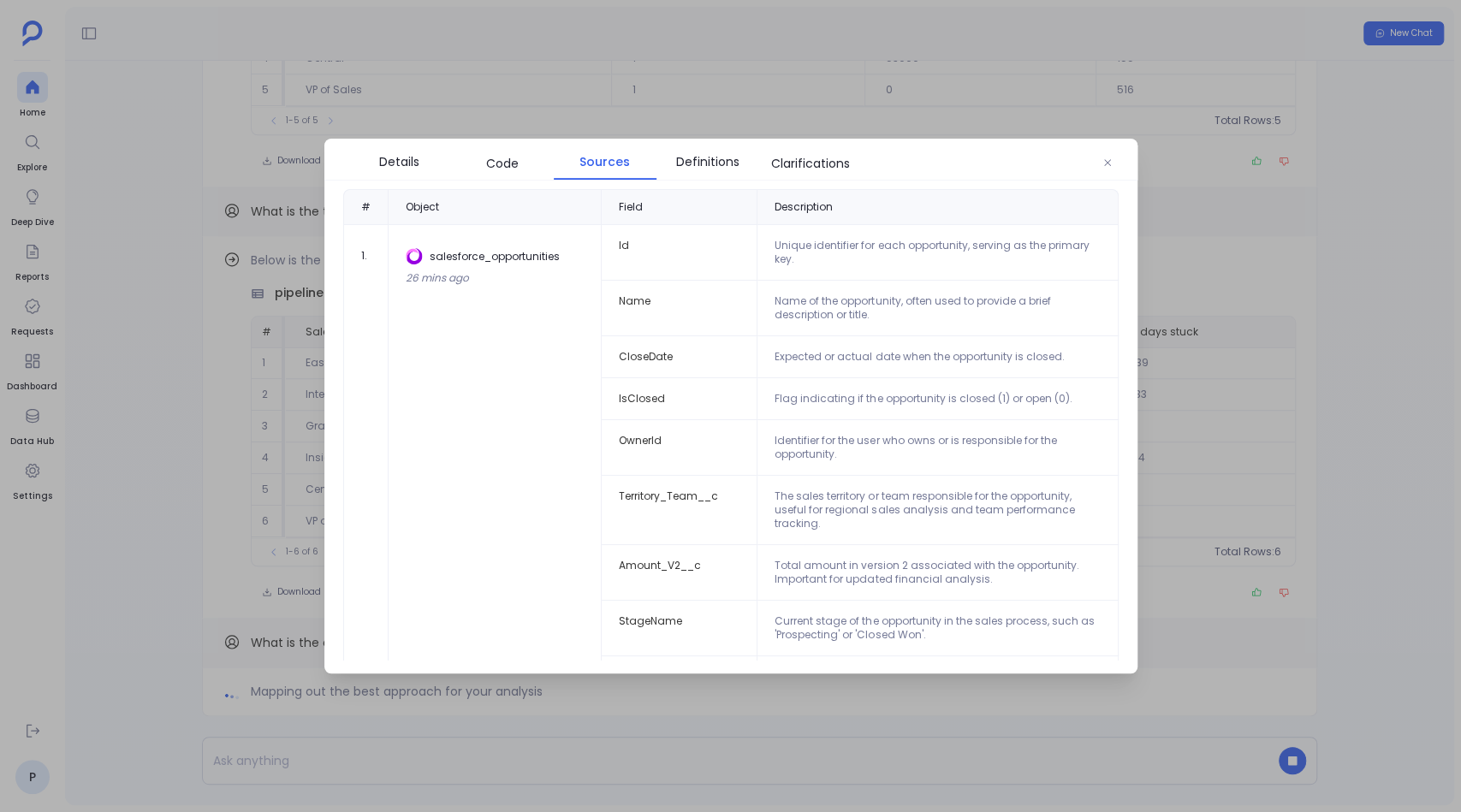 click at bounding box center (730, 406) 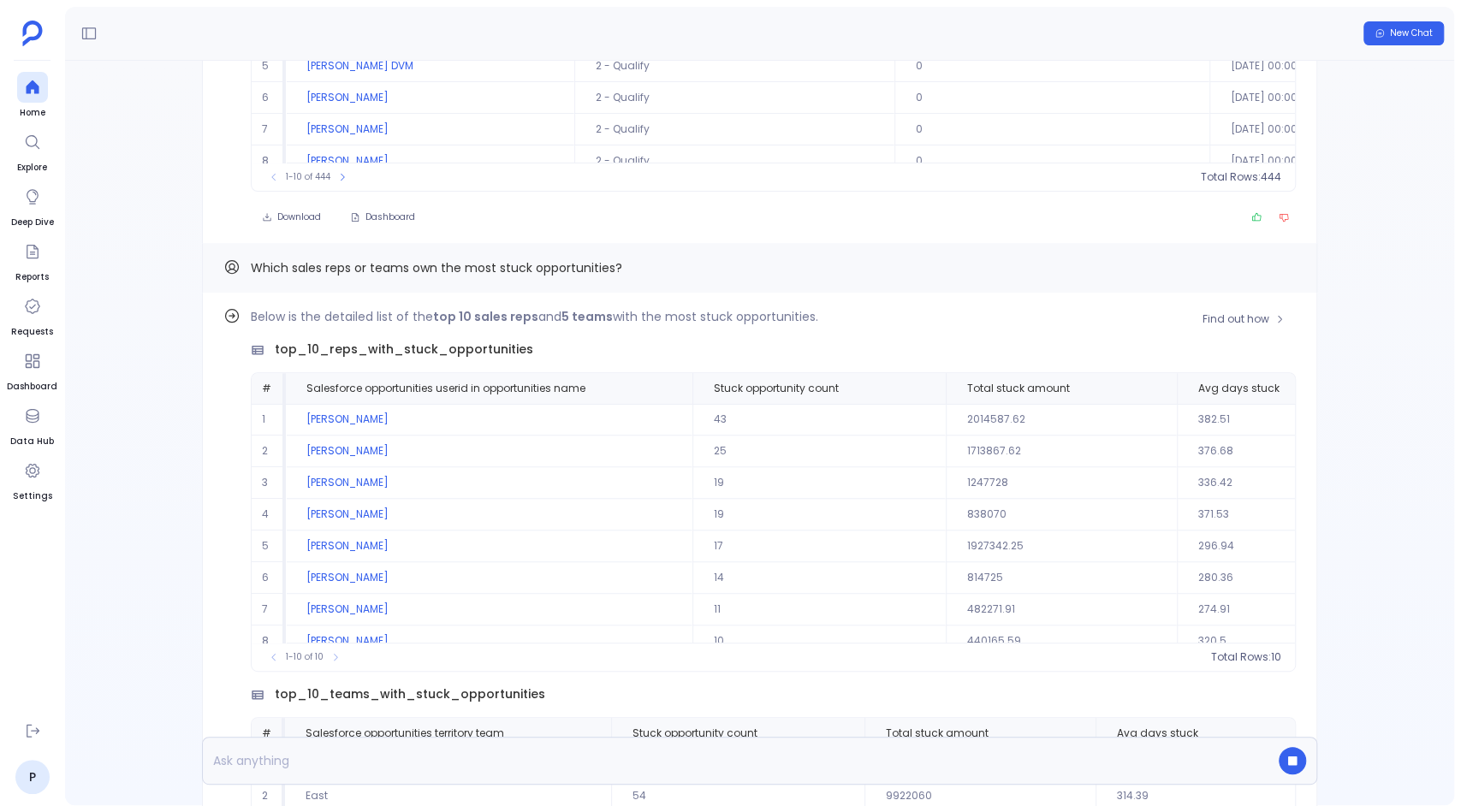 scroll, scrollTop: -819, scrollLeft: 0, axis: vertical 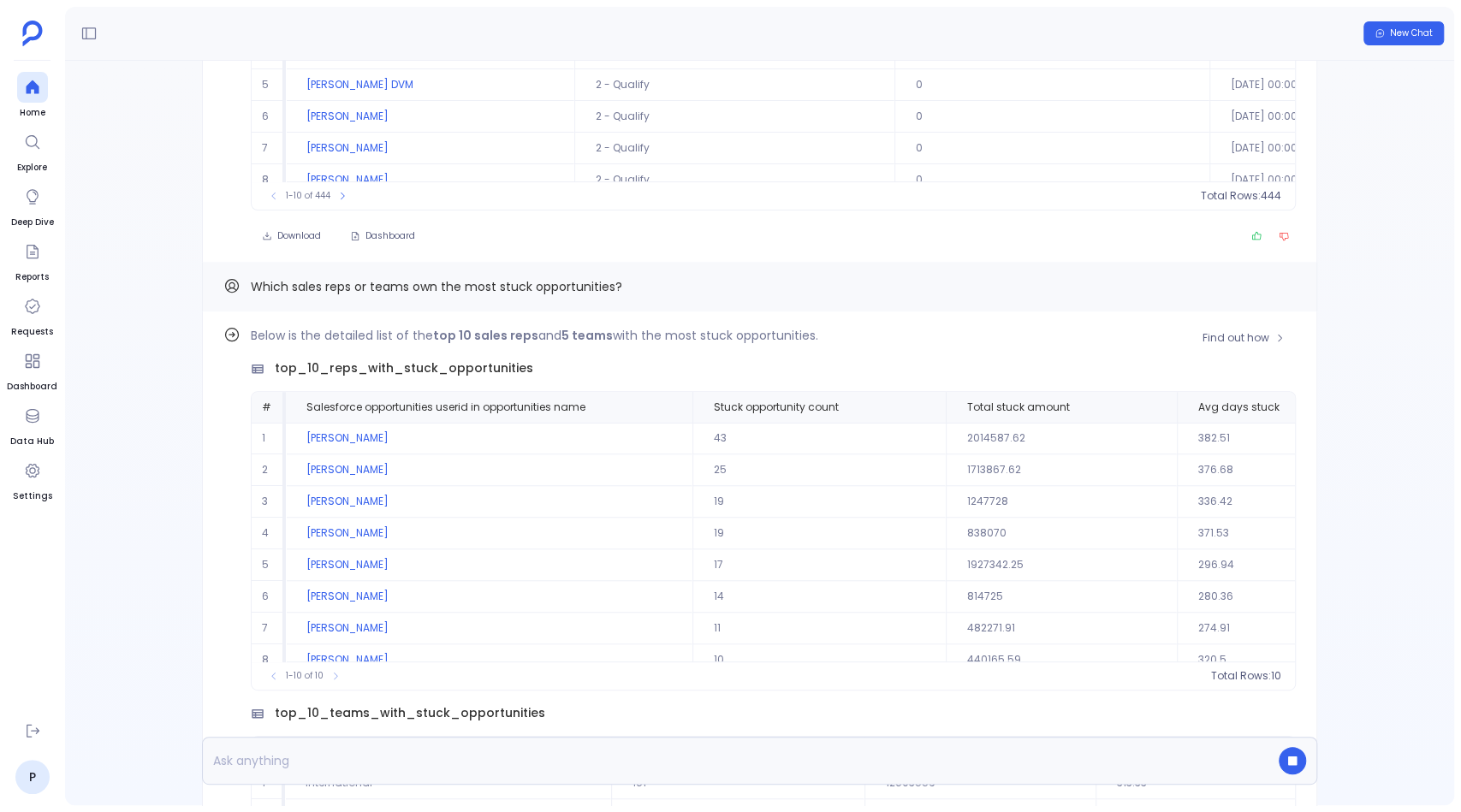 click on "Find out how Below is the detailed list of the  top 10 sales reps  and  5 teams  with the most stuck opportunities. top_10_reps_with_stuck_opportunities # Salesforce opportunities userid in opportunities name Stuck opportunity count Total stuck amount Avg days stuck 1 [PERSON_NAME] 43 2014587.62 382.51 2 [PERSON_NAME] 25 1713867.62 376.68 3 [PERSON_NAME] 19 1247728 336.42 4 [PERSON_NAME] 19 838070 371.53 5 [PERSON_NAME] 17 1927342.25 296.94 6 [PERSON_NAME] 14 814725 280.36 7 [PERSON_NAME] 11 482271.91 274.91 8 [PERSON_NAME] 10 440165.59 320.5 9 [PERSON_NAME] 9 2237128 303 10 [PERSON_NAME] 9 780675 250.67
To pick up a draggable item, press the space bar.
While dragging, use the arrow keys to move the item.
Press space again to drop the item in its new position, or press escape to cancel.
1-10 of 10 Total Rows:  10 top_10_teams_with_stuck_opportunities # Salesforce opportunities territory team Stuck opportunity count Total stuck amount Avg days stuck 1 International 161 12603559 2" at bounding box center (759, 659) 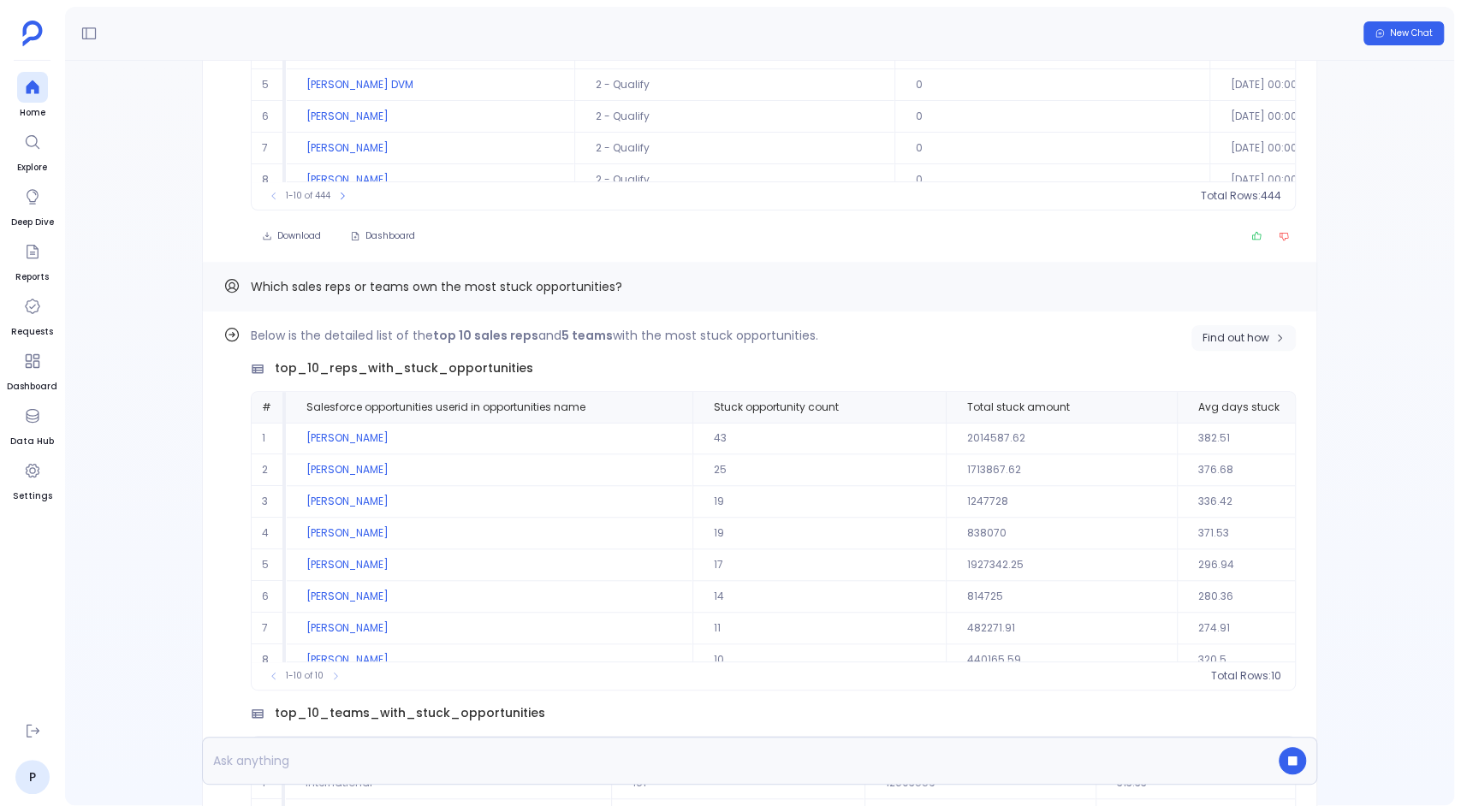 click on "Find out how" at bounding box center [1236, 338] 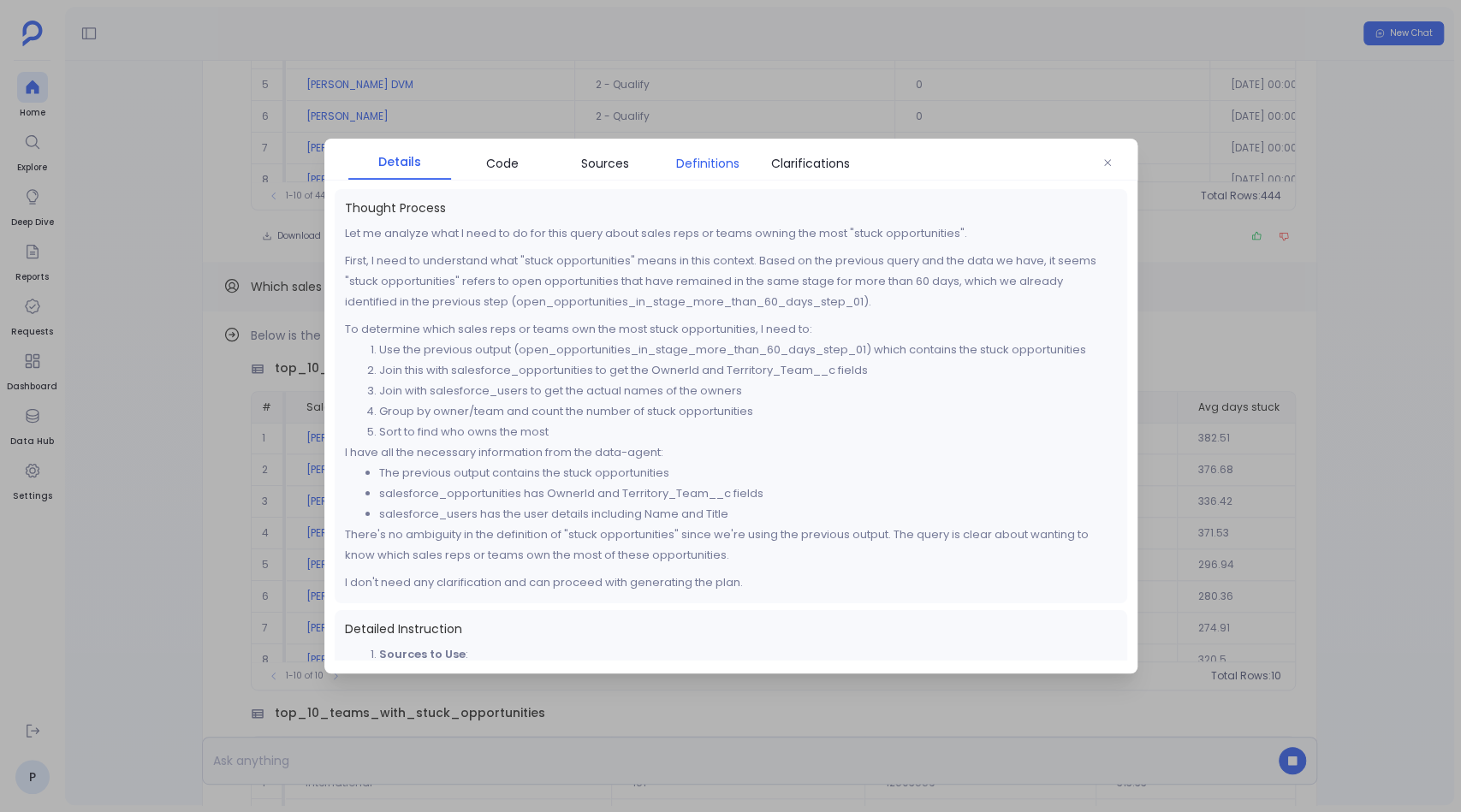 click on "Definitions" at bounding box center (708, 163) 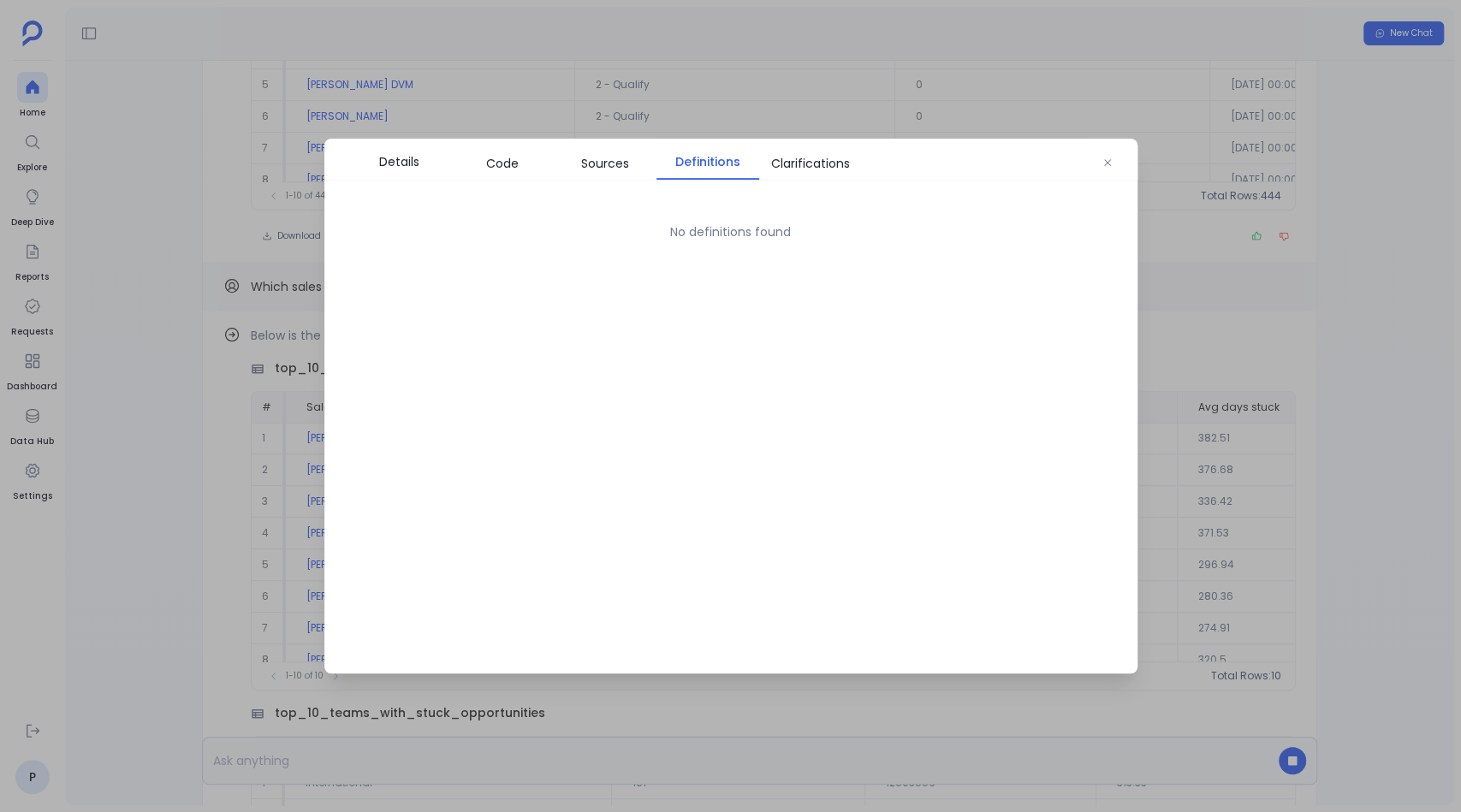 click at bounding box center (730, 406) 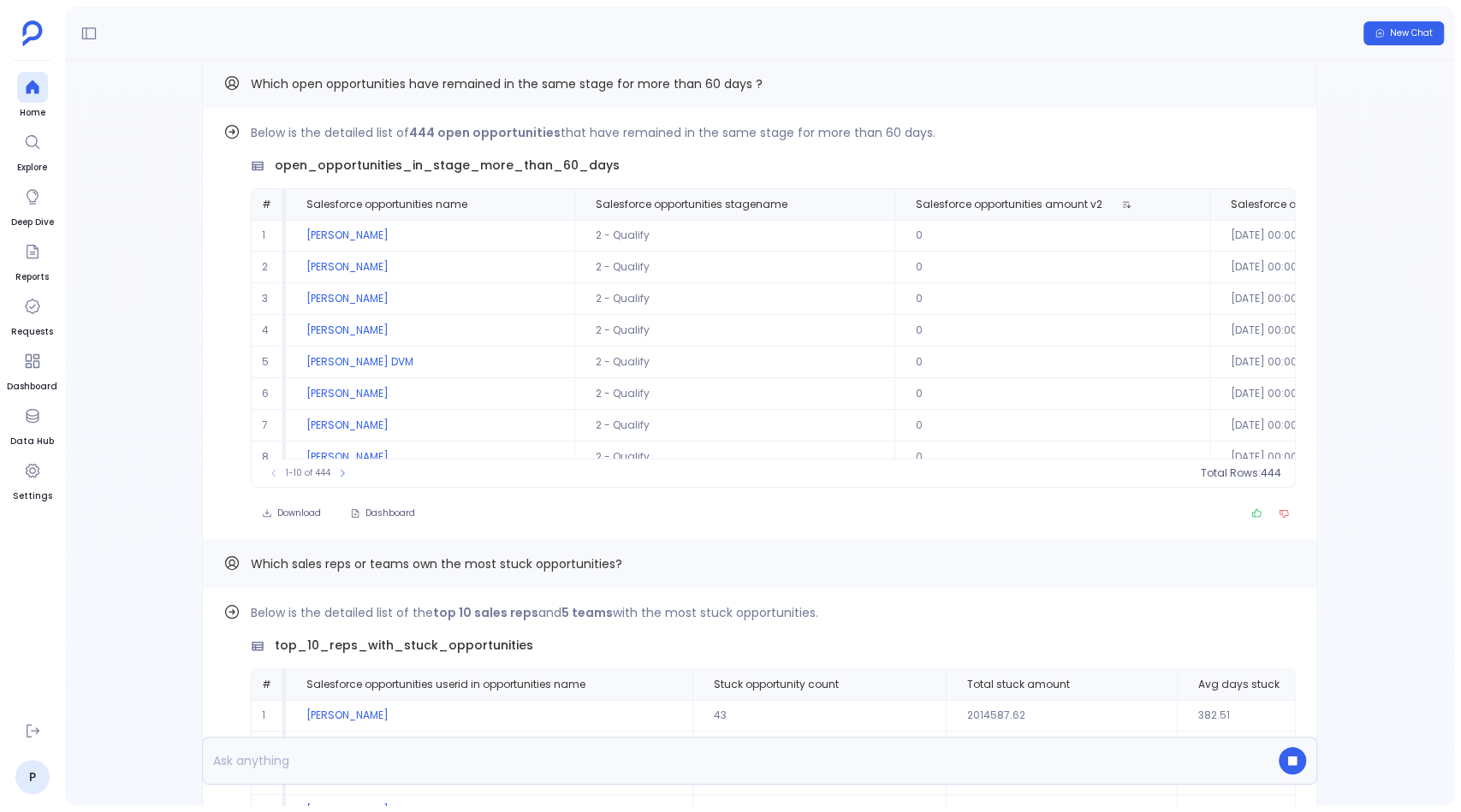 scroll, scrollTop: -1116, scrollLeft: 0, axis: vertical 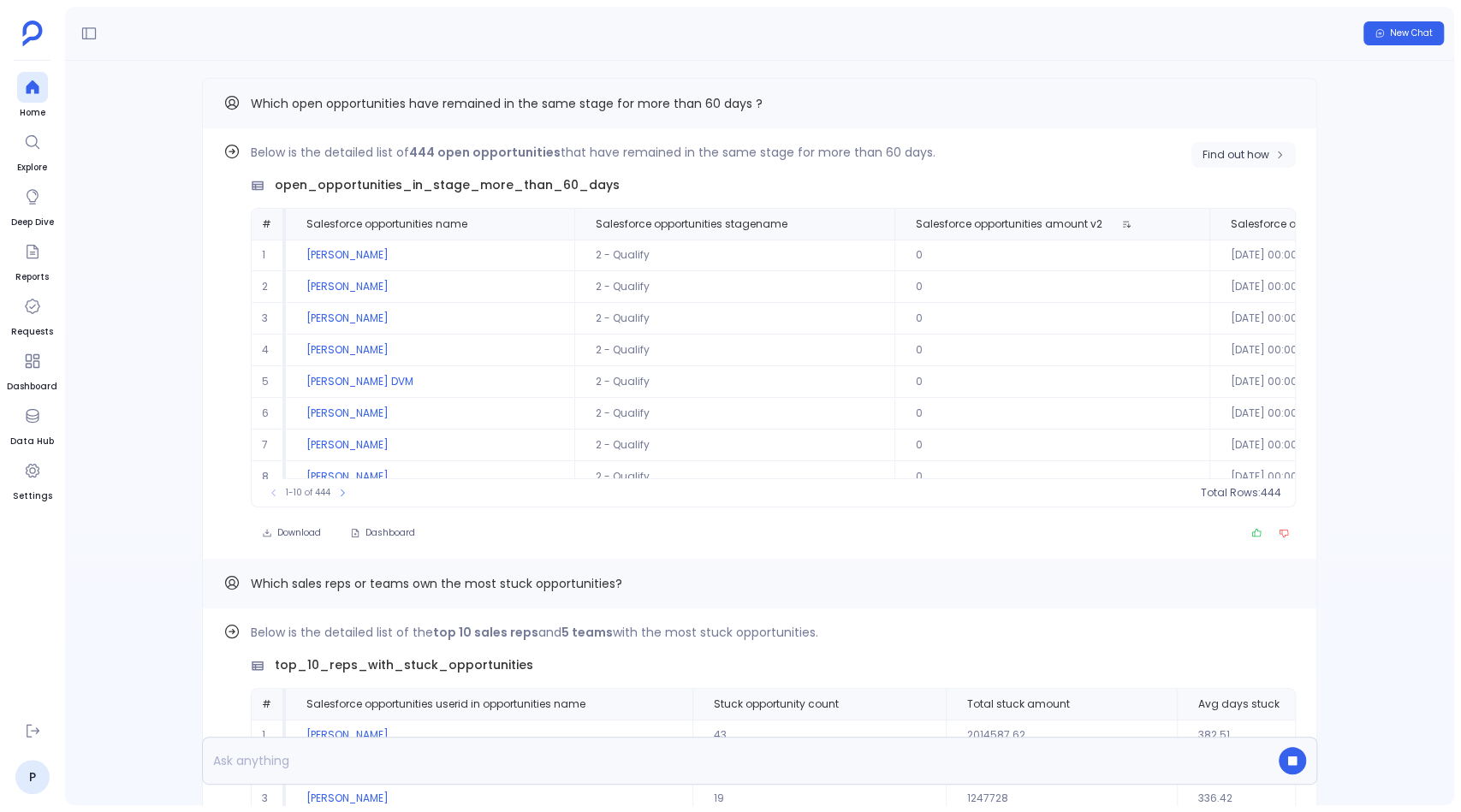 click on "Find out how" at bounding box center [1244, 155] 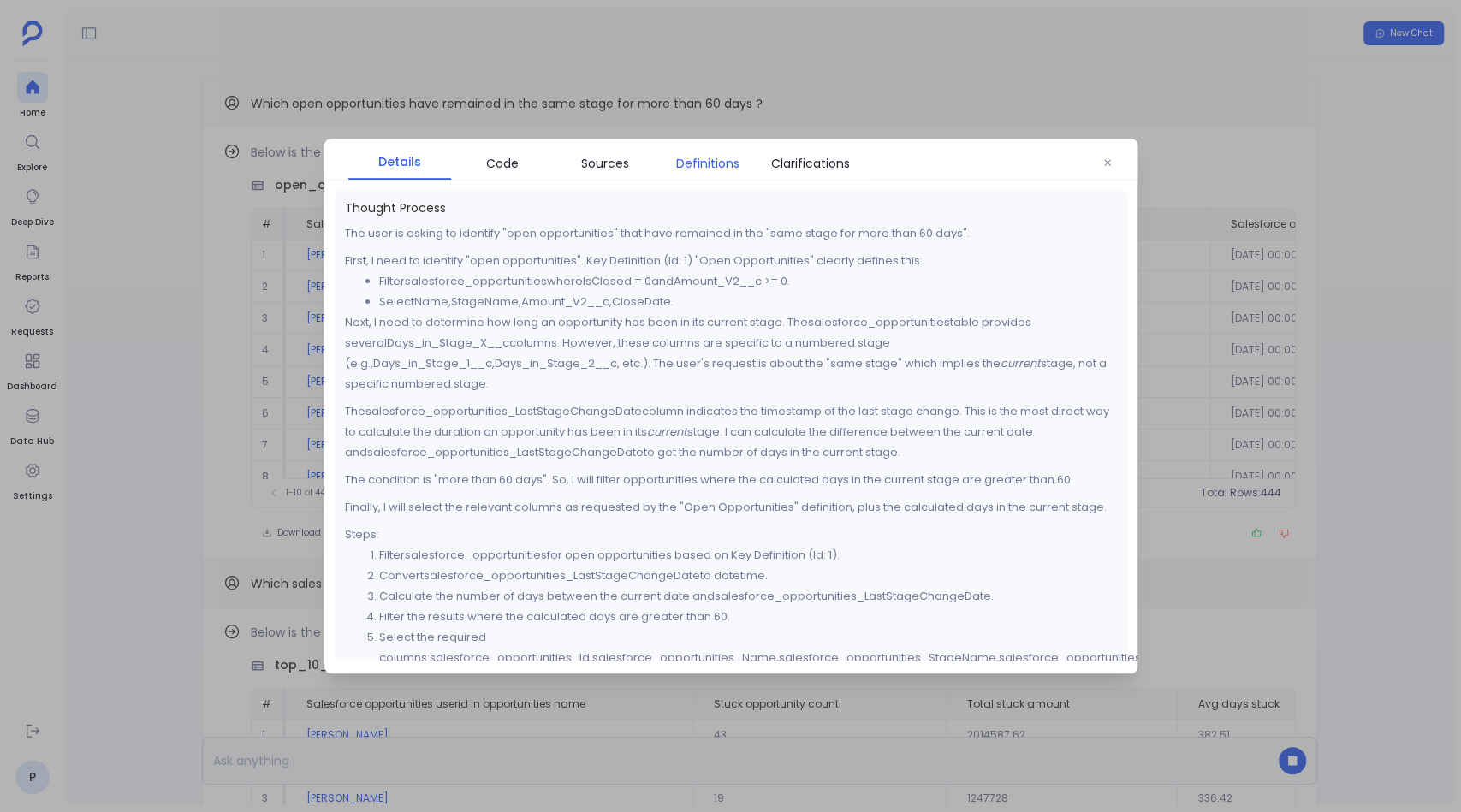 click on "Definitions" at bounding box center (708, 163) 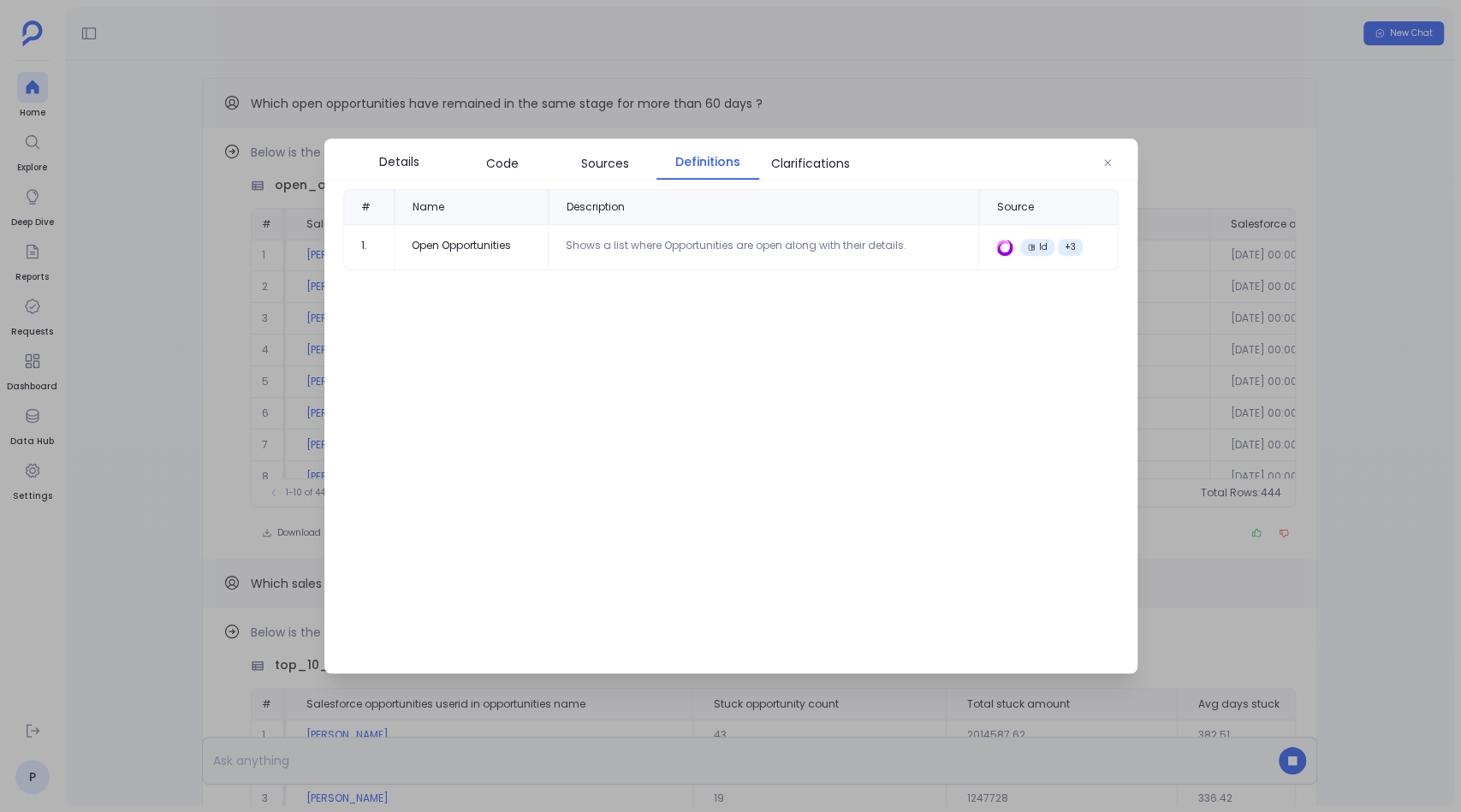 click at bounding box center (730, 406) 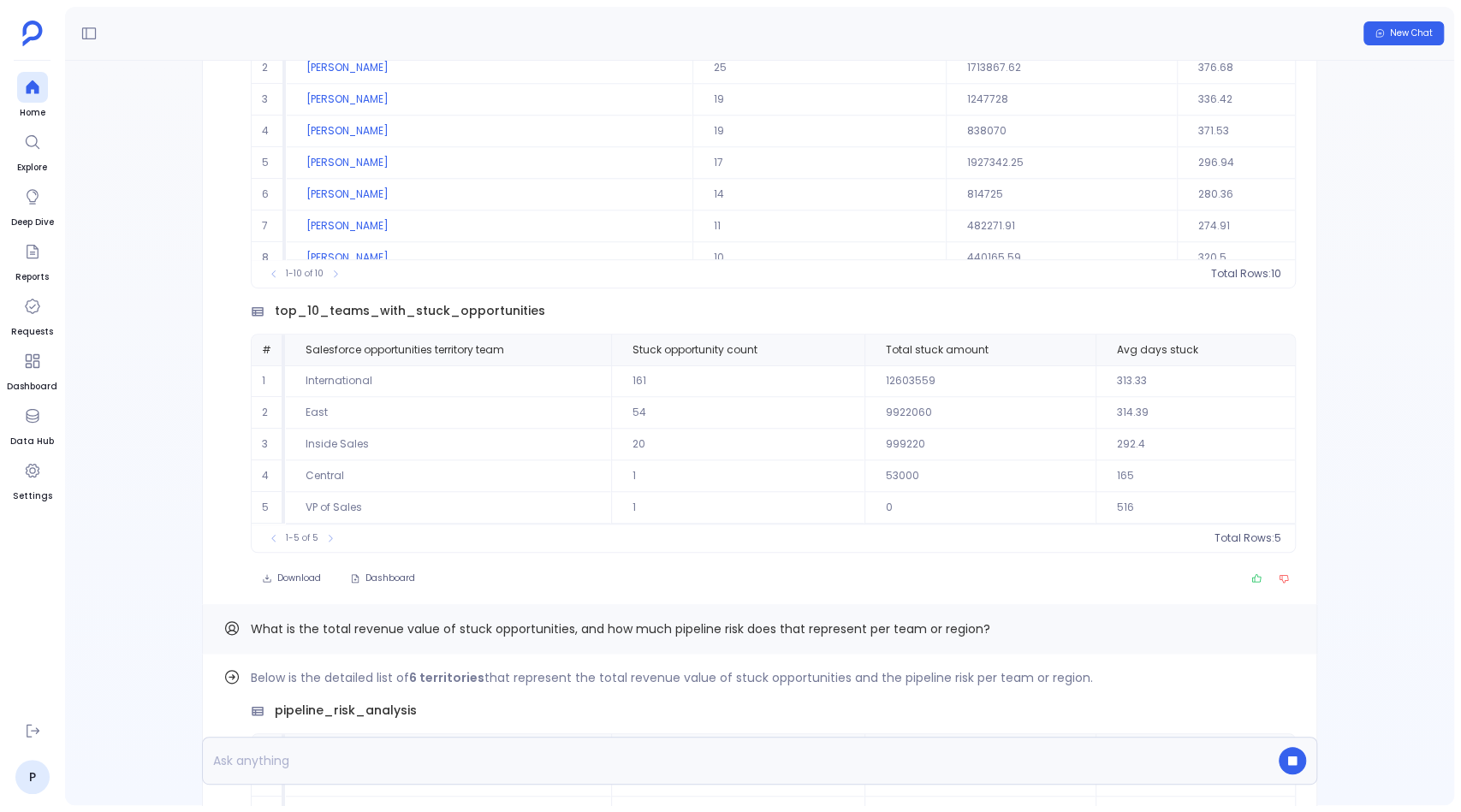 scroll, scrollTop: 0, scrollLeft: 0, axis: both 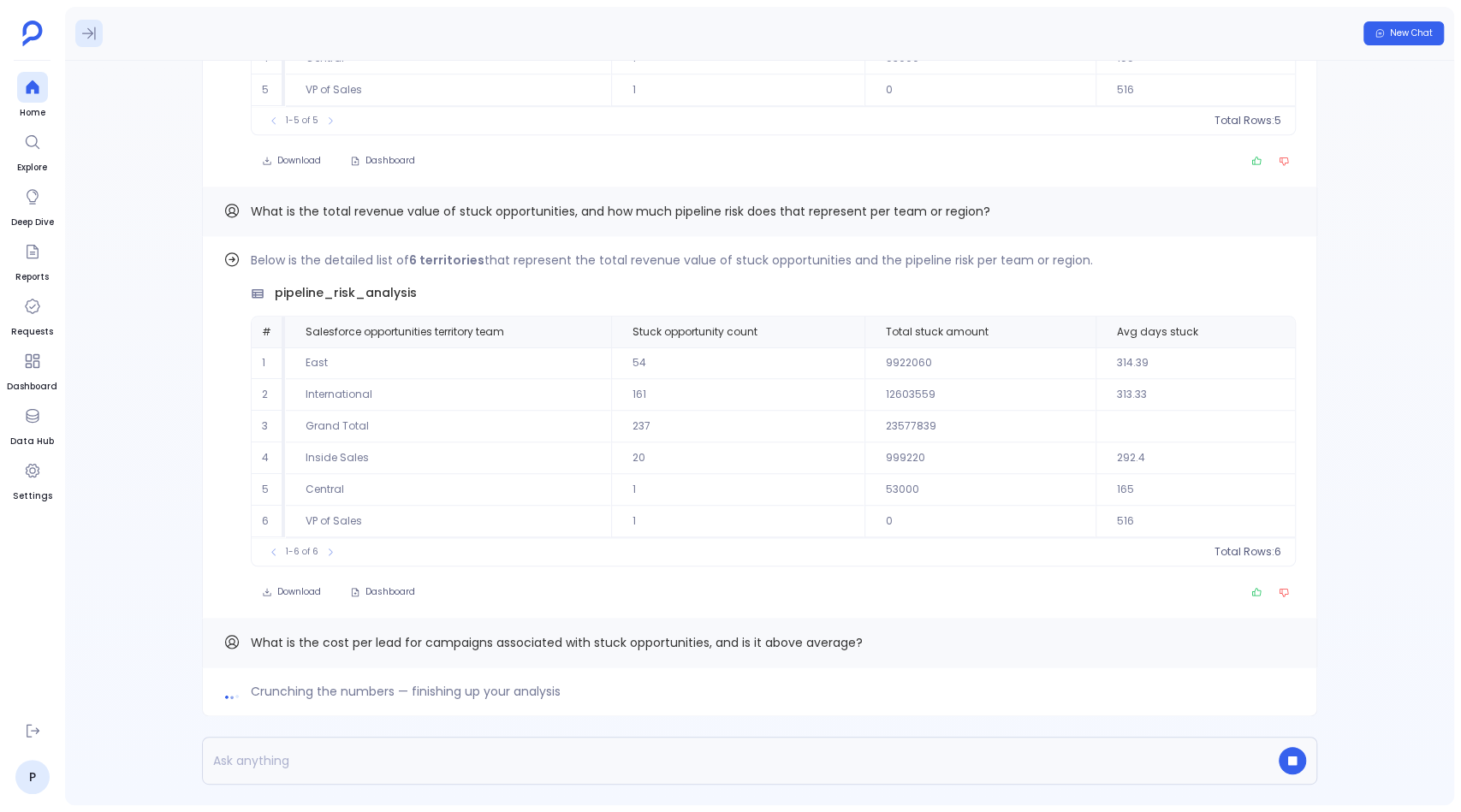 click 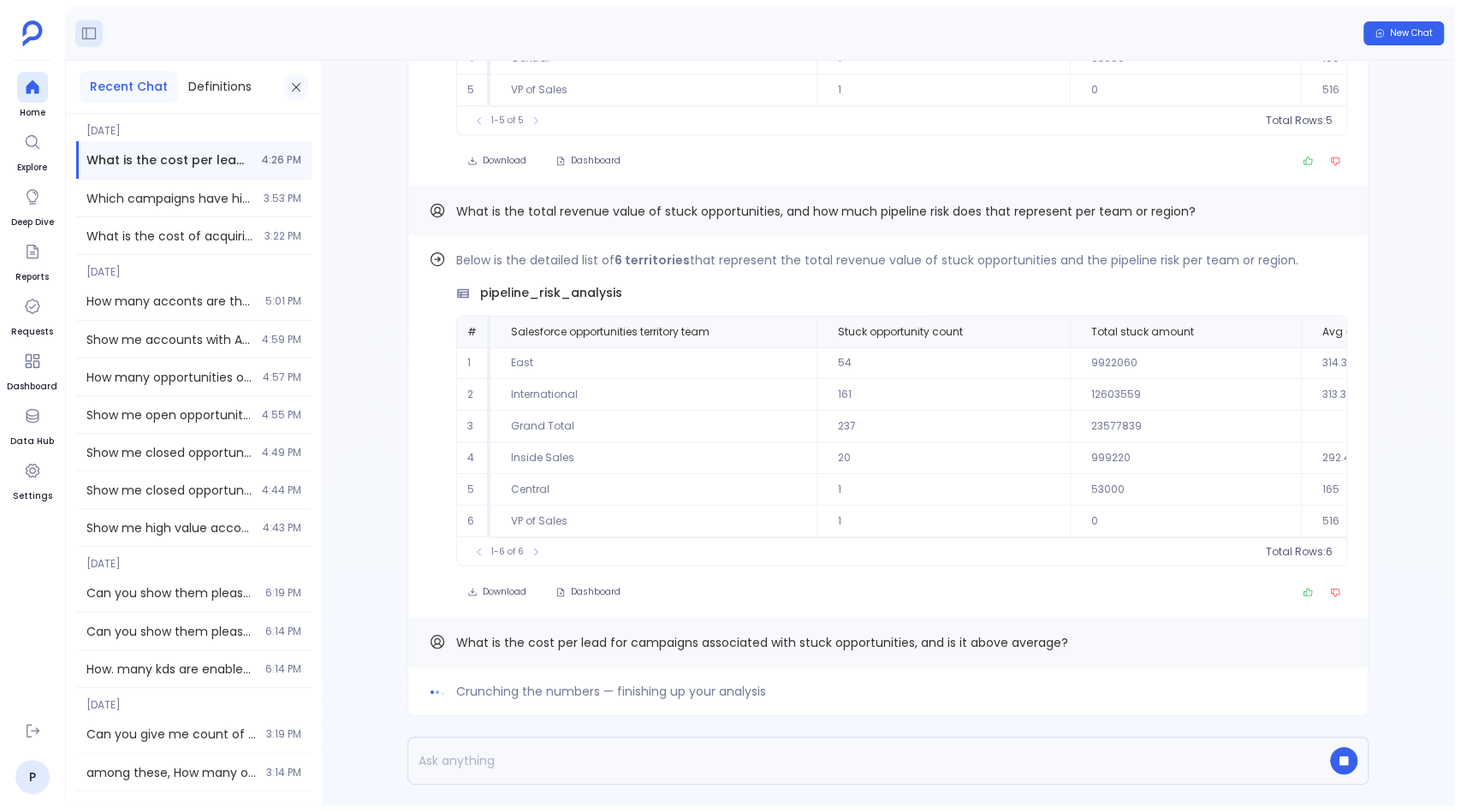 click 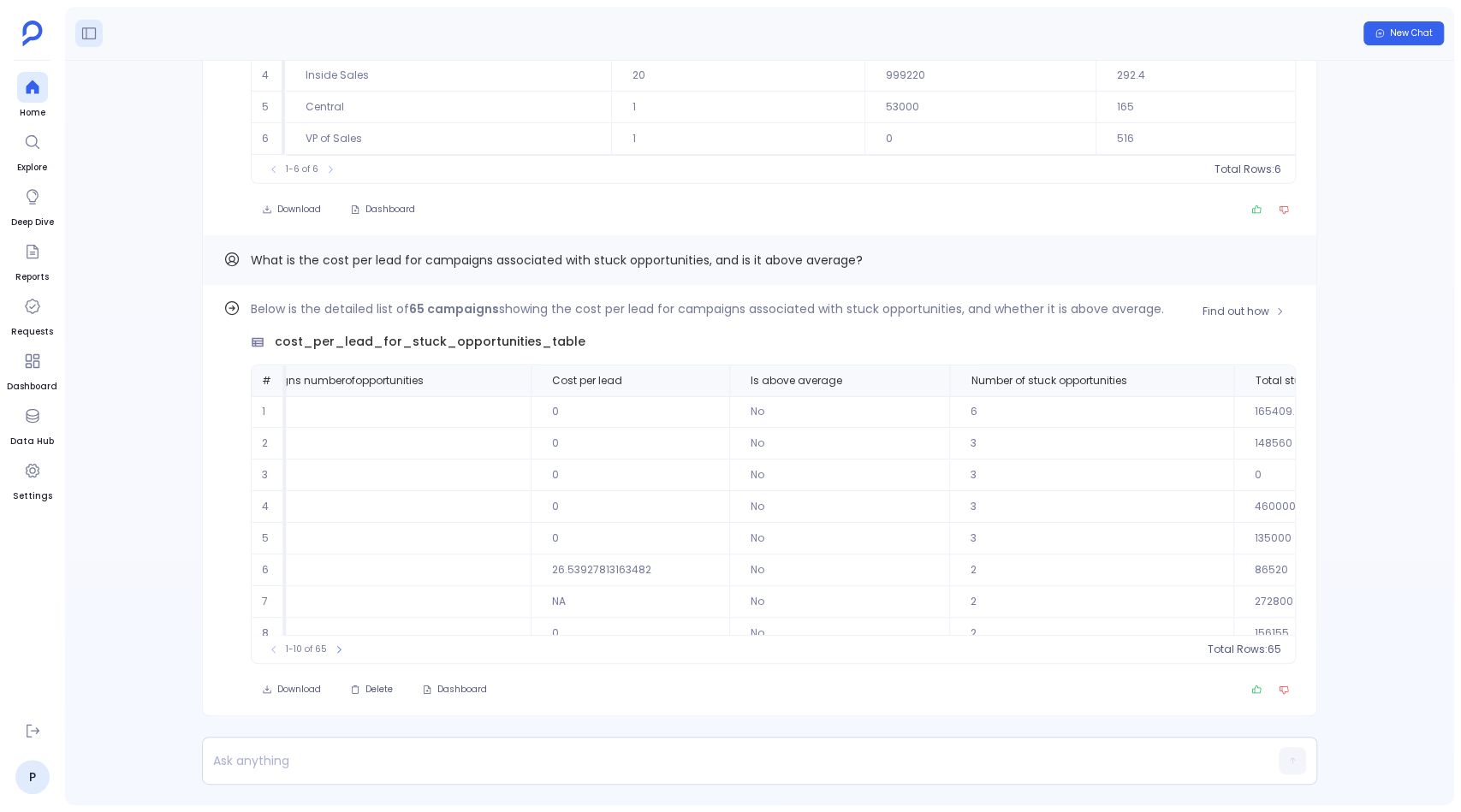 scroll, scrollTop: 0, scrollLeft: 1681, axis: horizontal 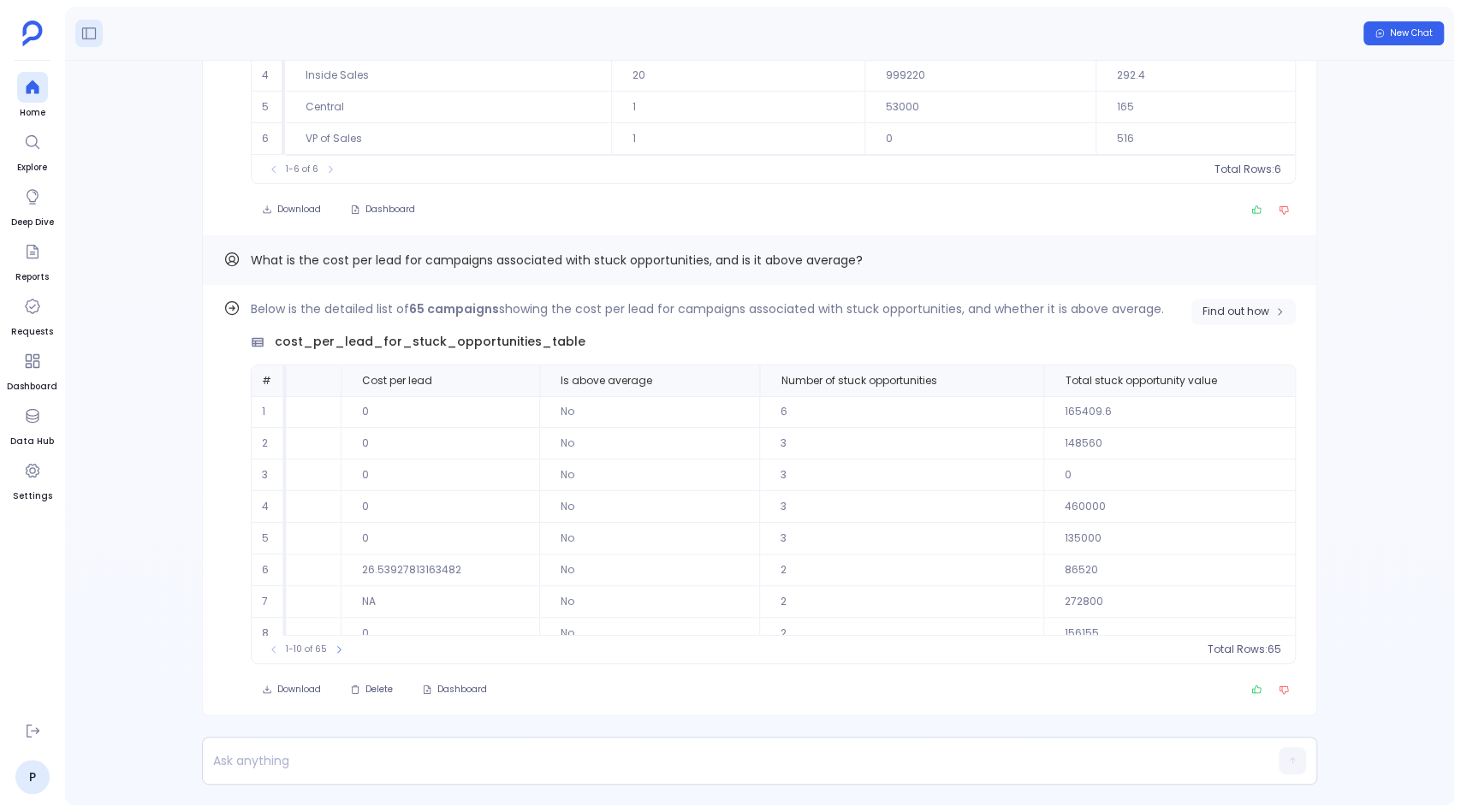click on "Find out how" at bounding box center [1236, 311] 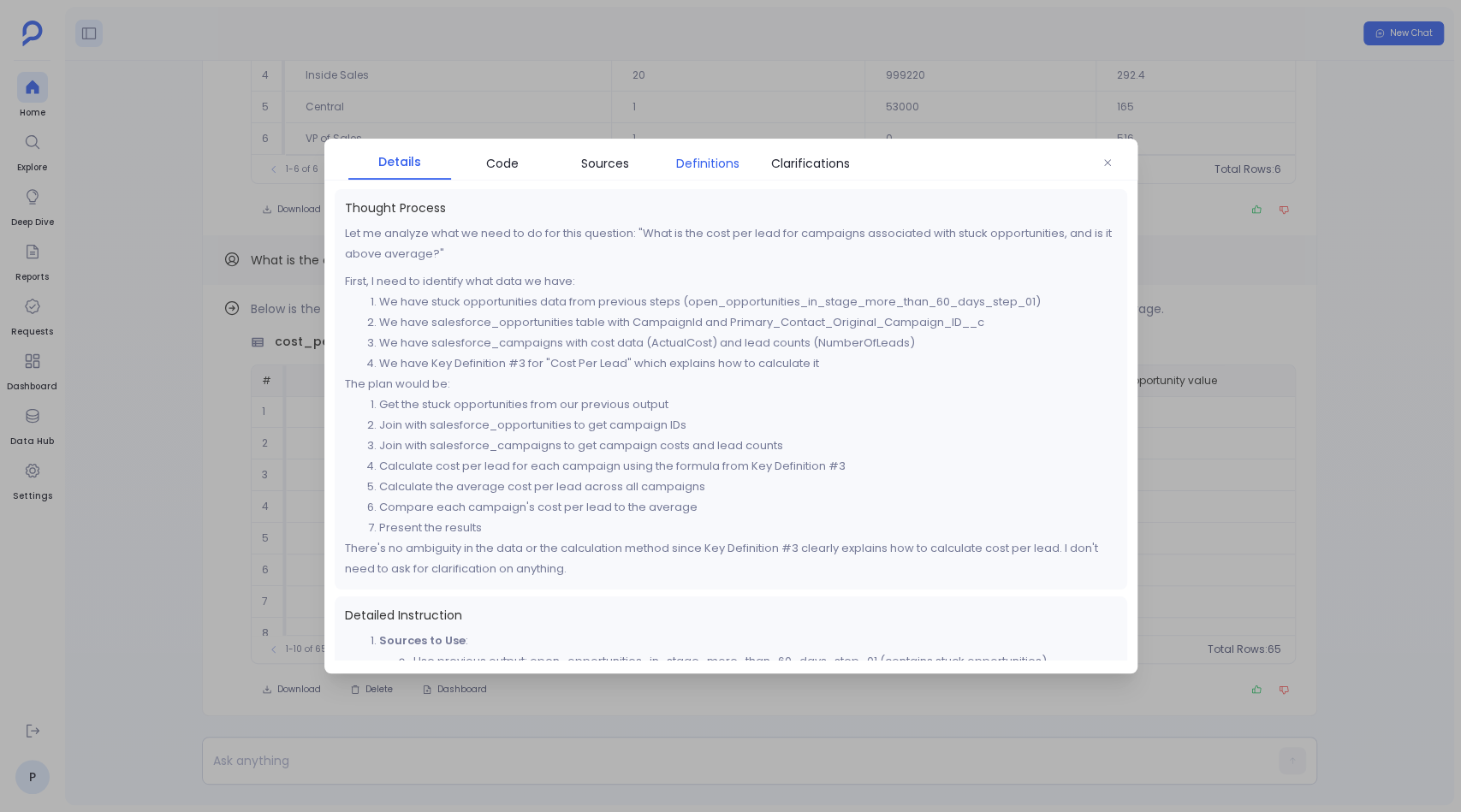 click on "Definitions" at bounding box center (708, 163) 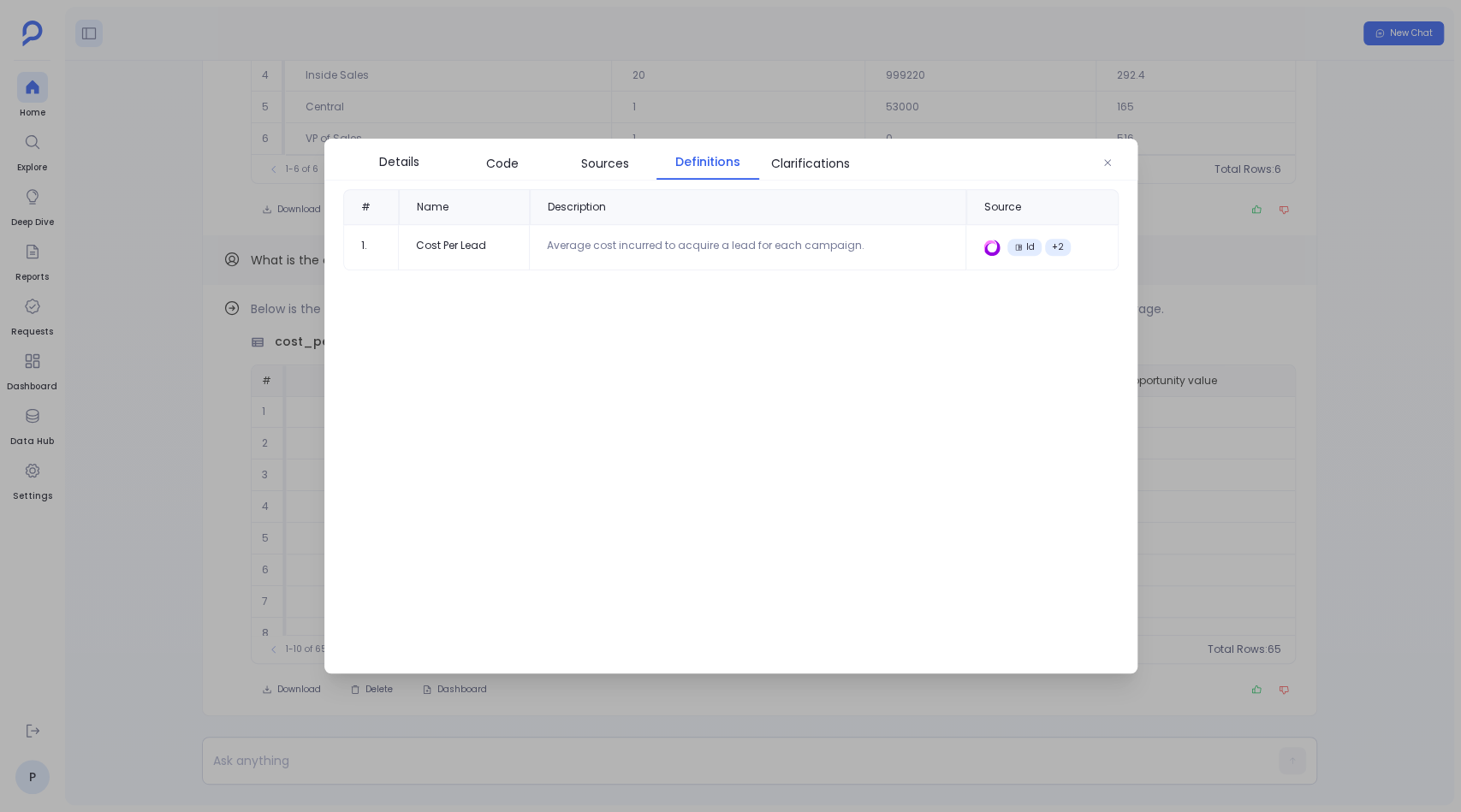 click at bounding box center (730, 406) 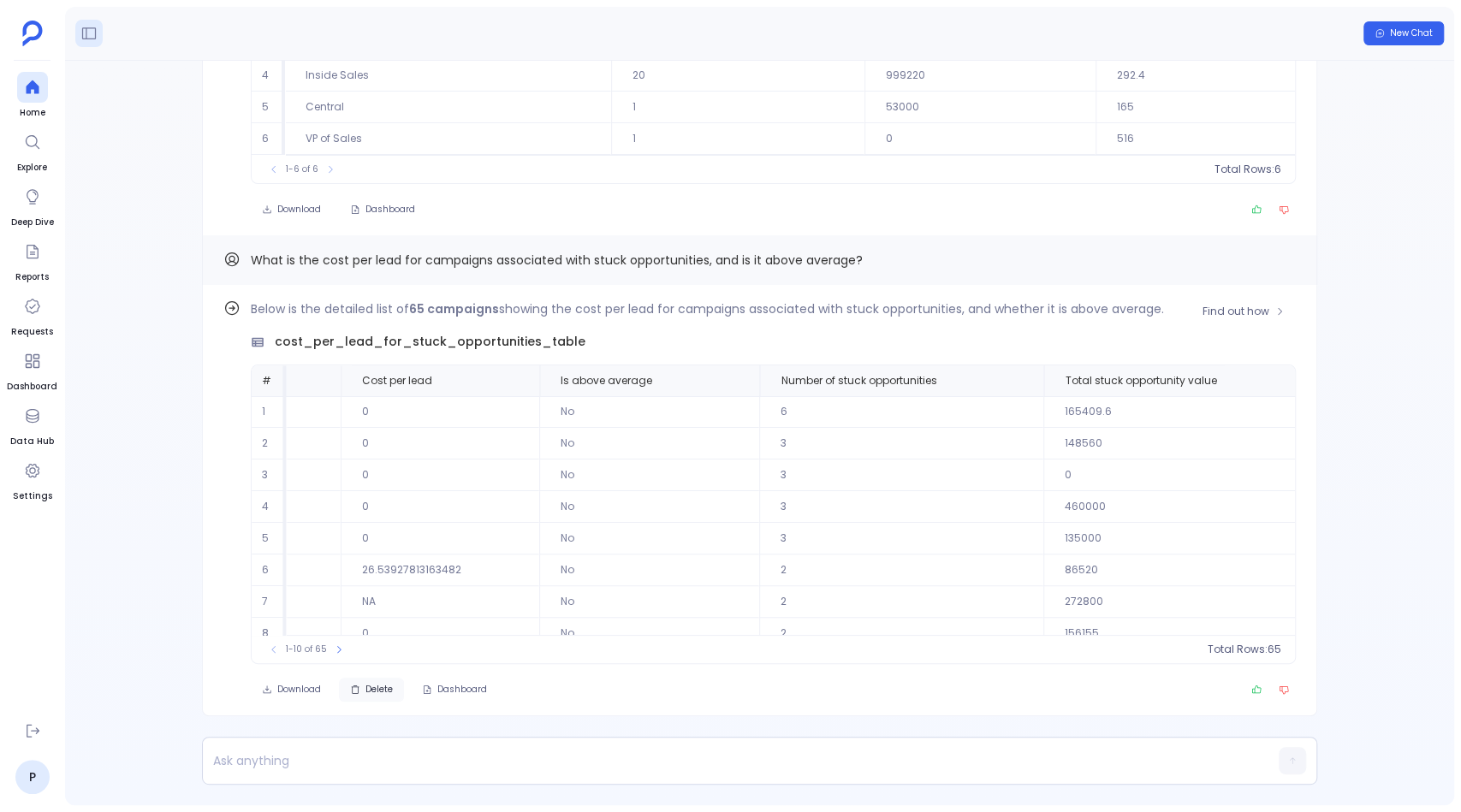 click on "Delete" at bounding box center [379, 690] 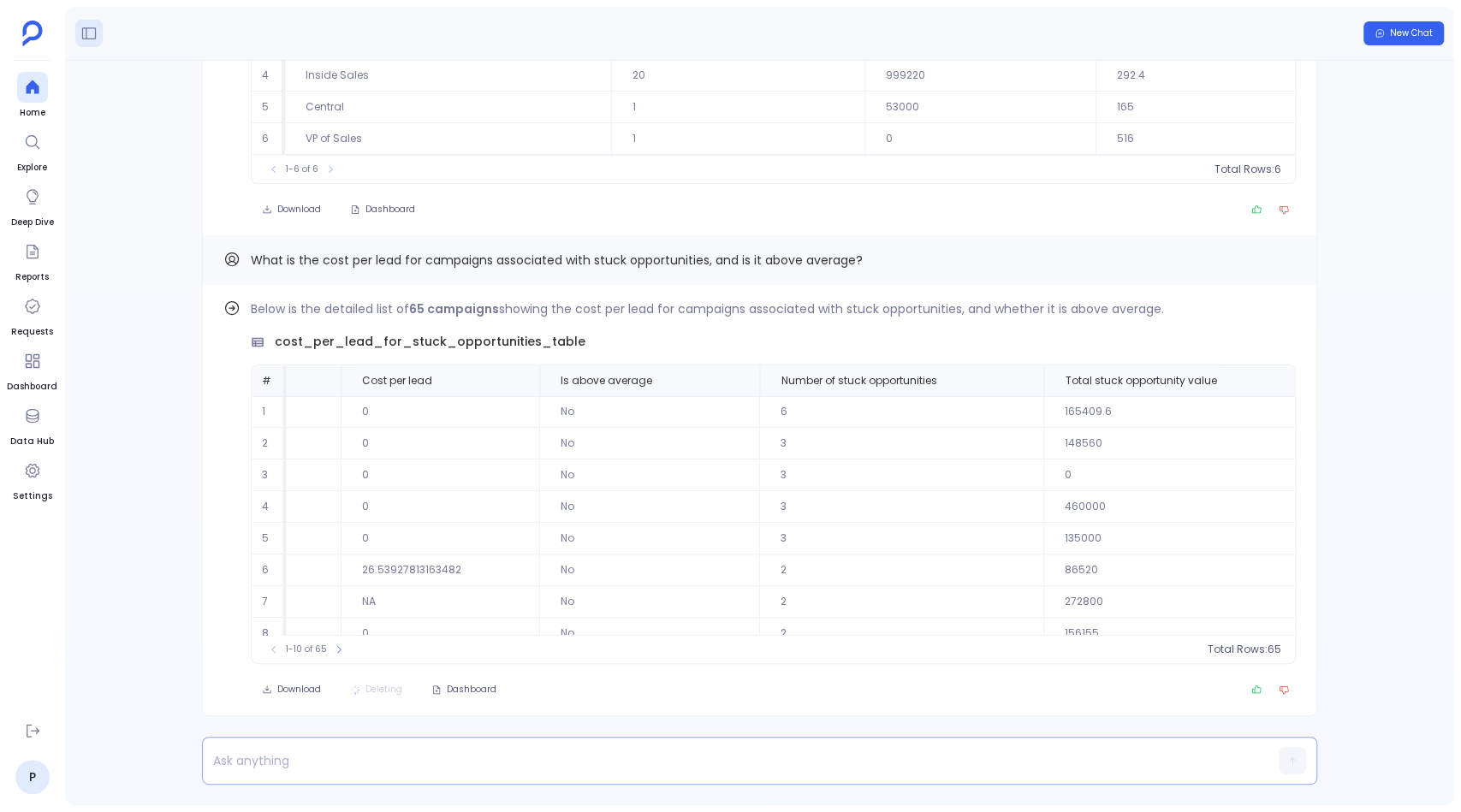 click at bounding box center (727, 761) 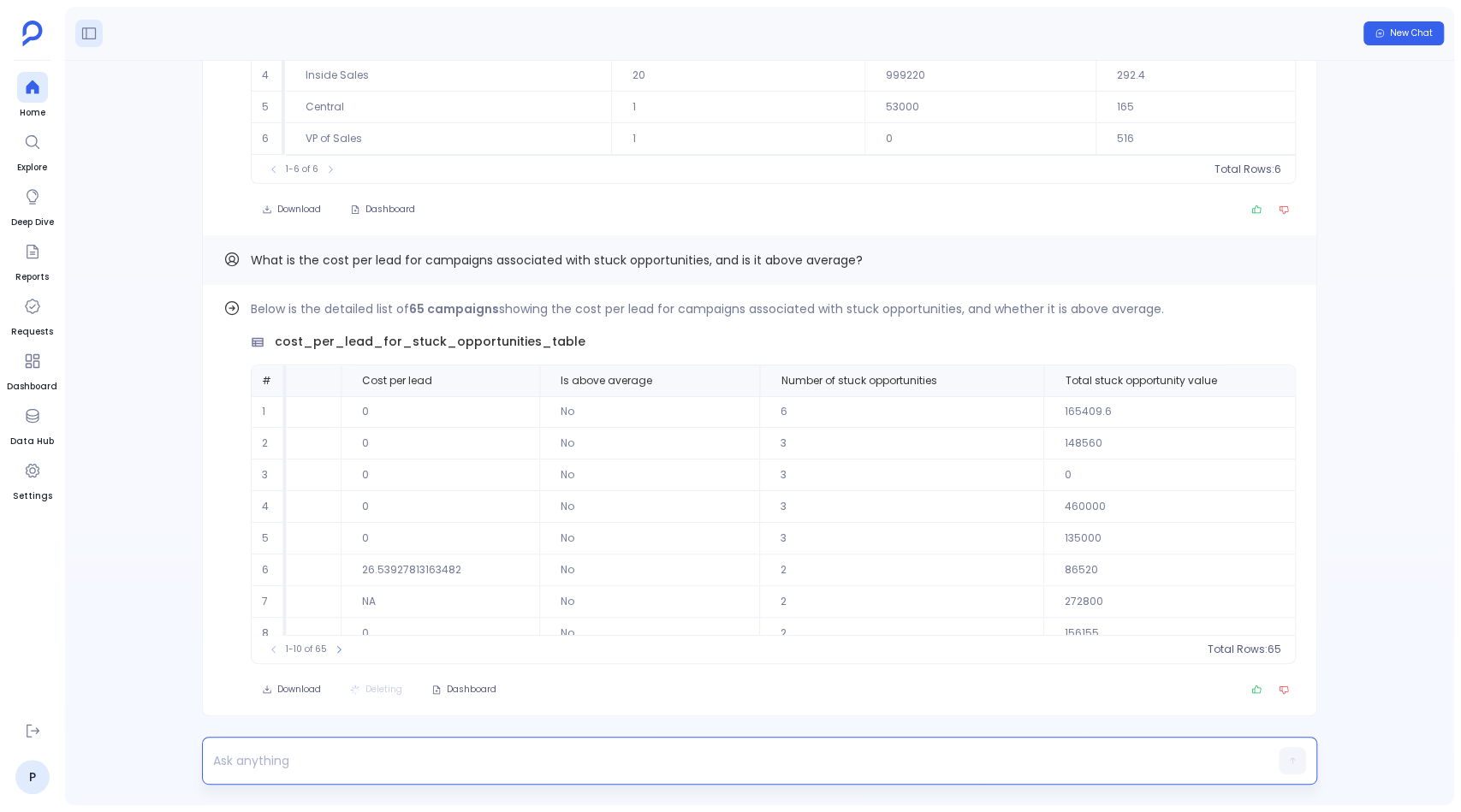 paste 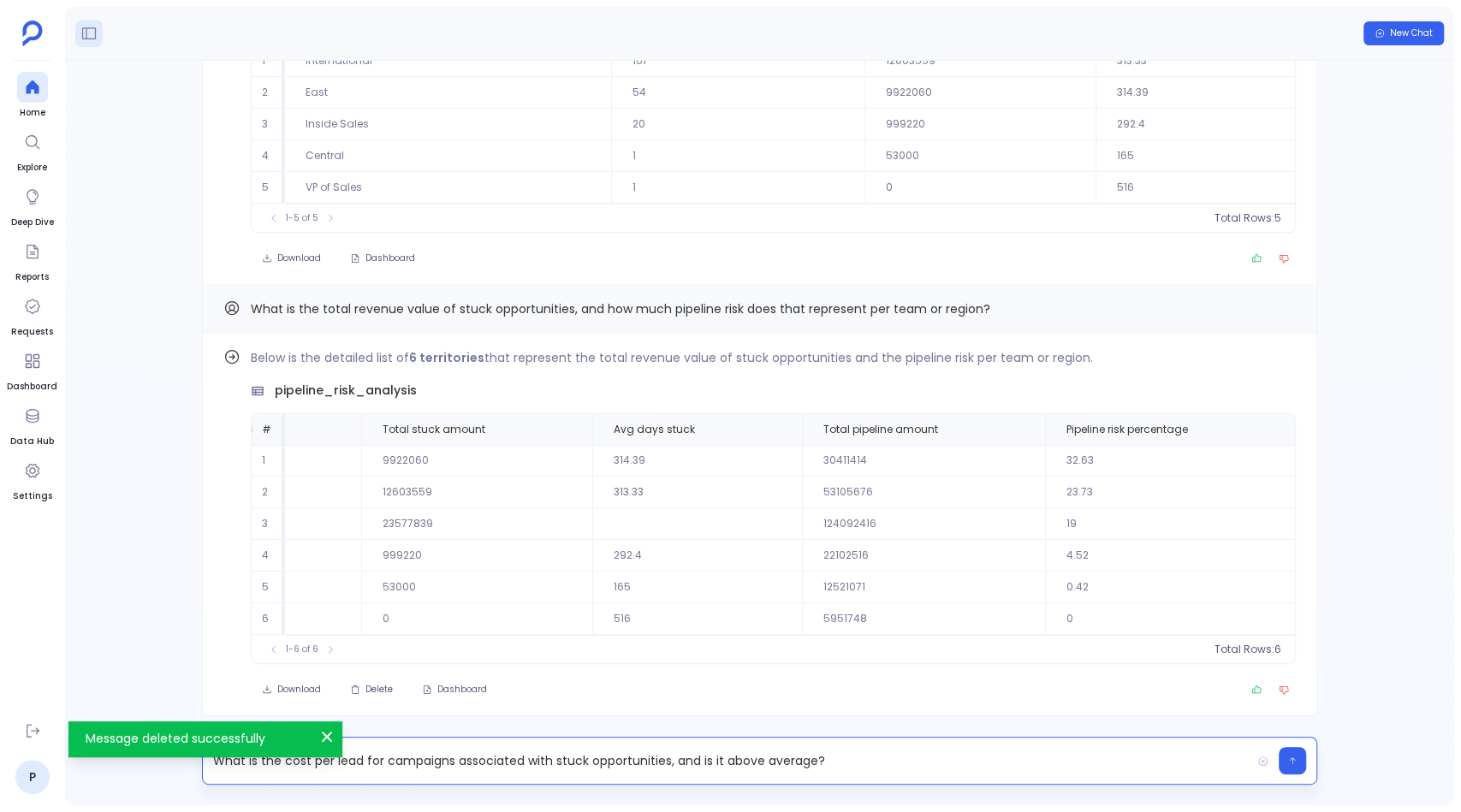 scroll, scrollTop: 0, scrollLeft: 491, axis: horizontal 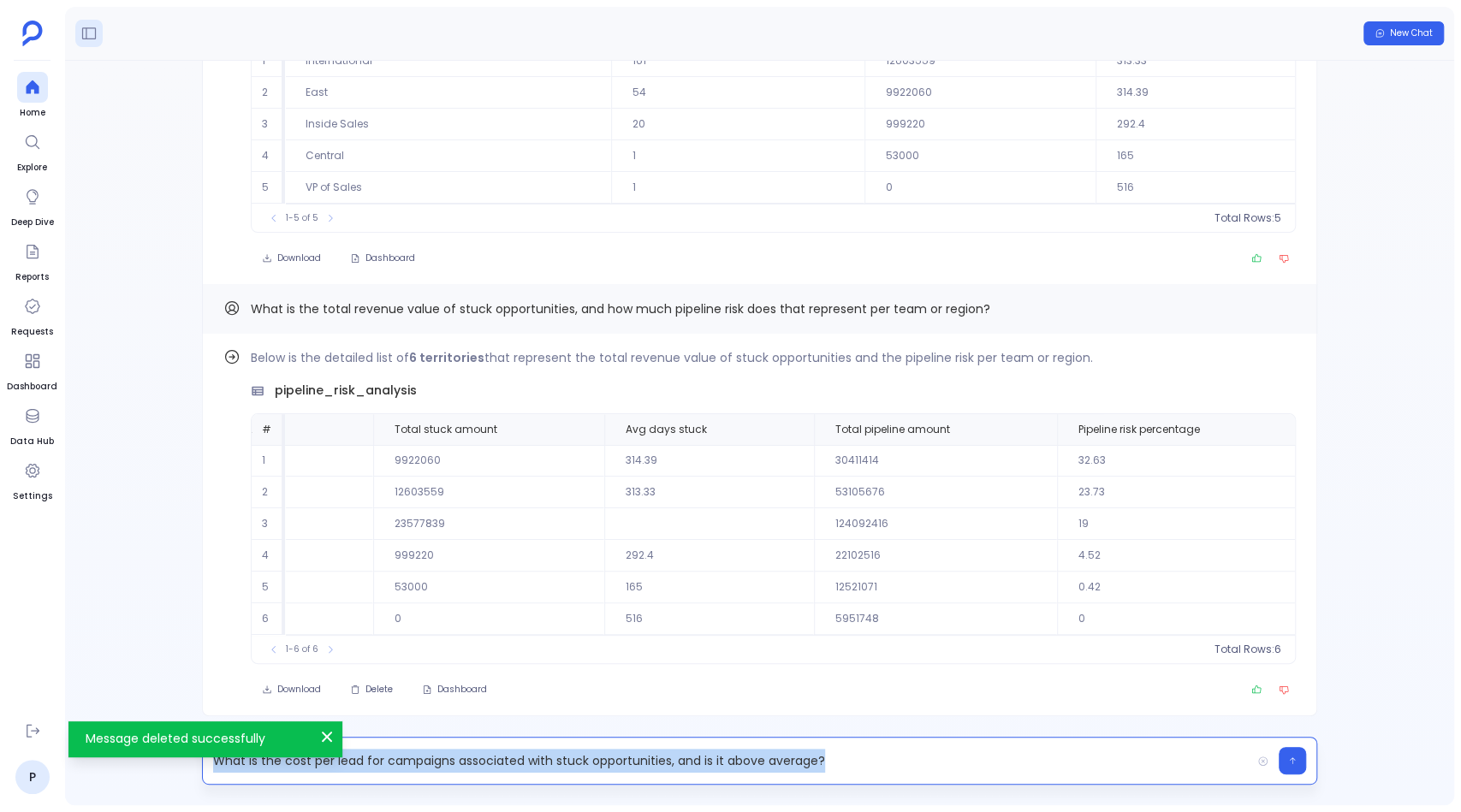 type 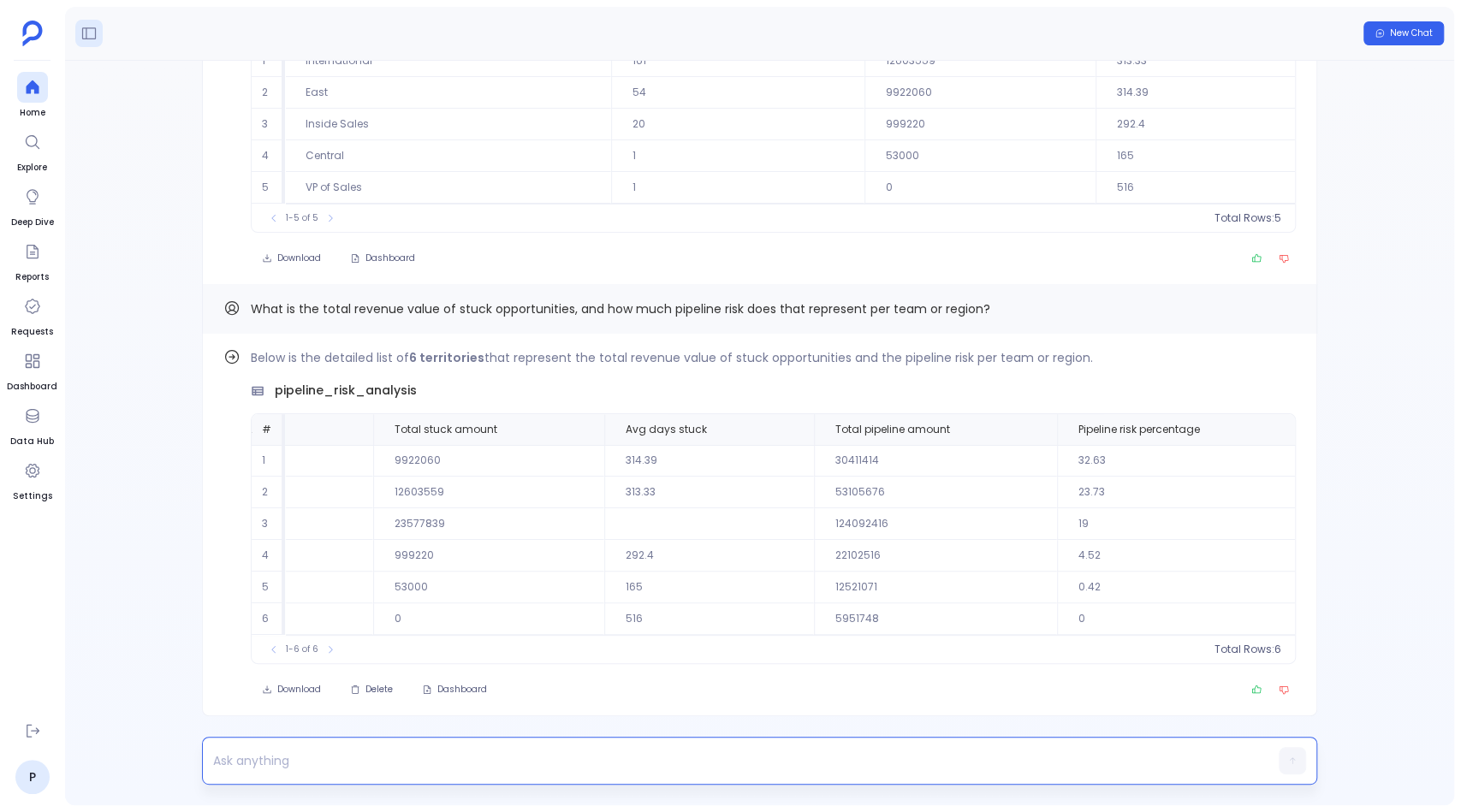 click at bounding box center (727, 761) 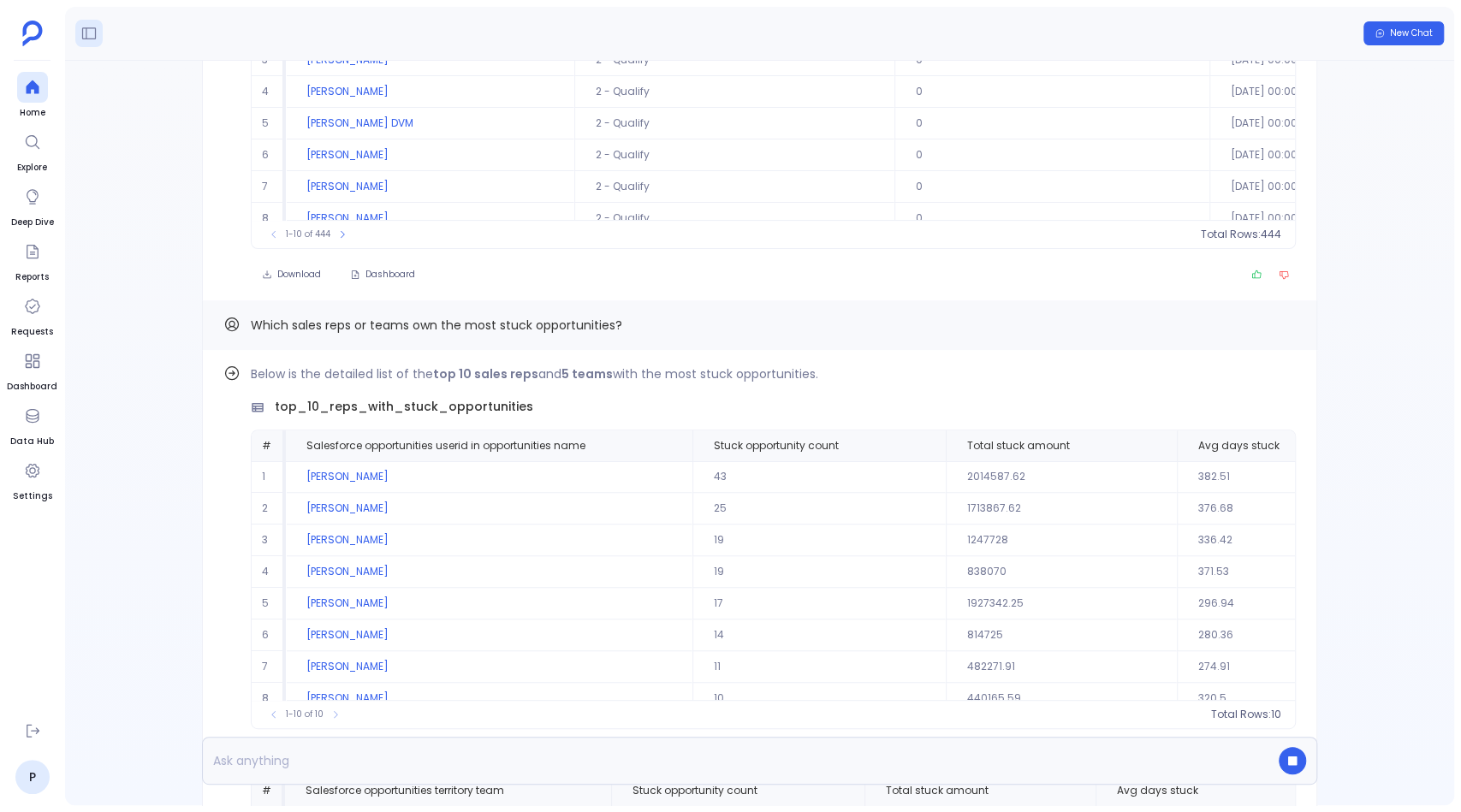 scroll, scrollTop: -1116, scrollLeft: 0, axis: vertical 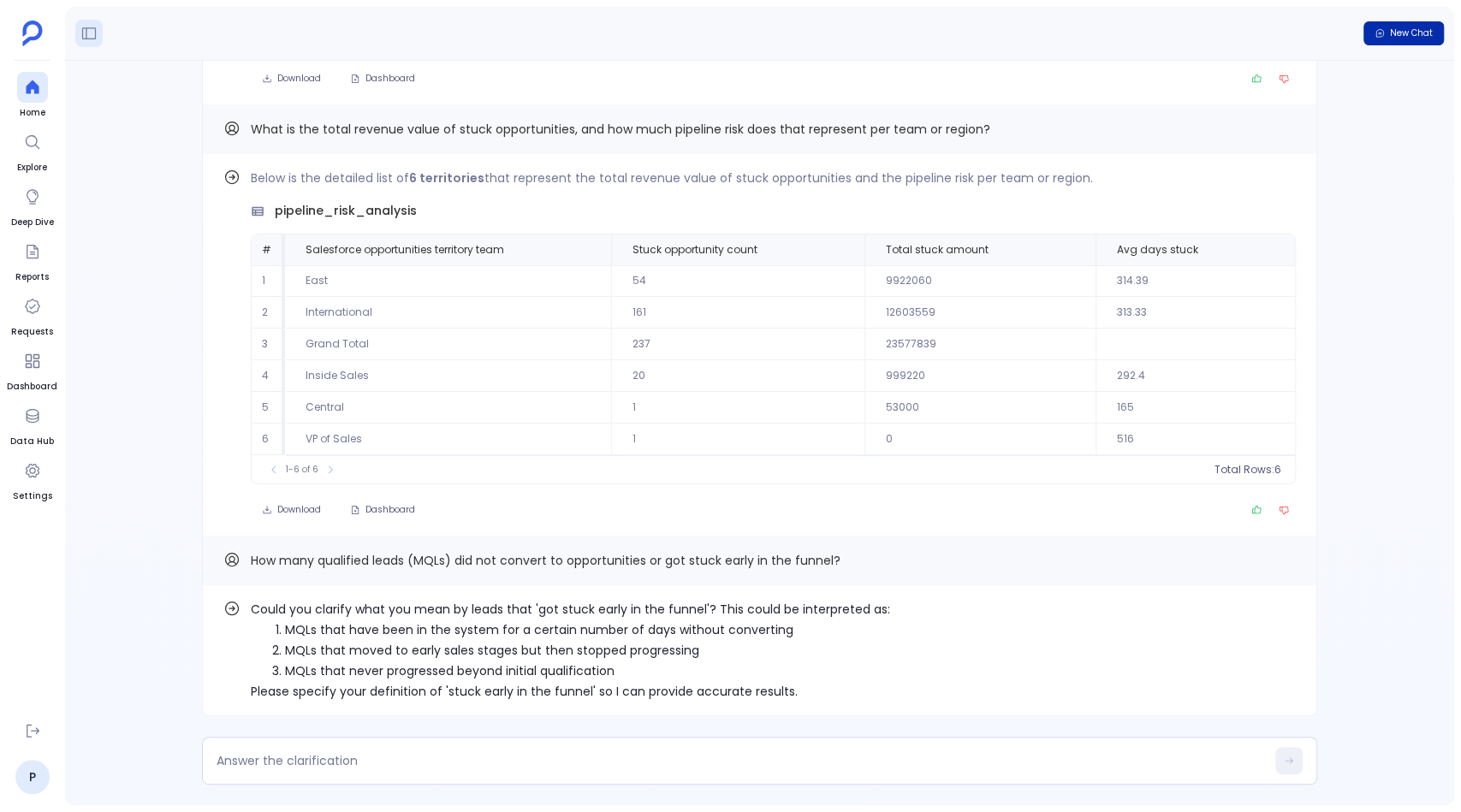 click on "New Chat" at bounding box center [1411, 33] 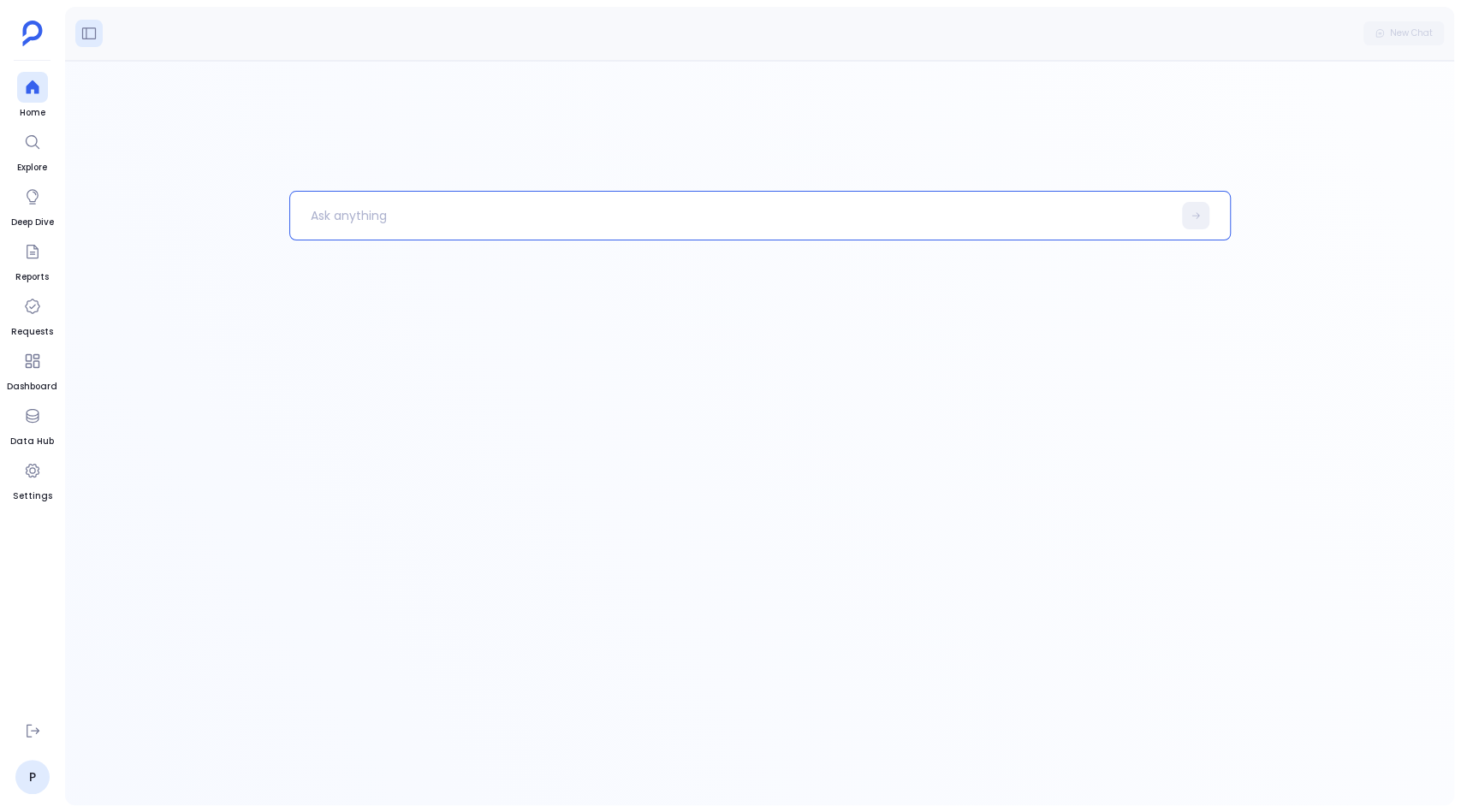 click at bounding box center [731, 216] 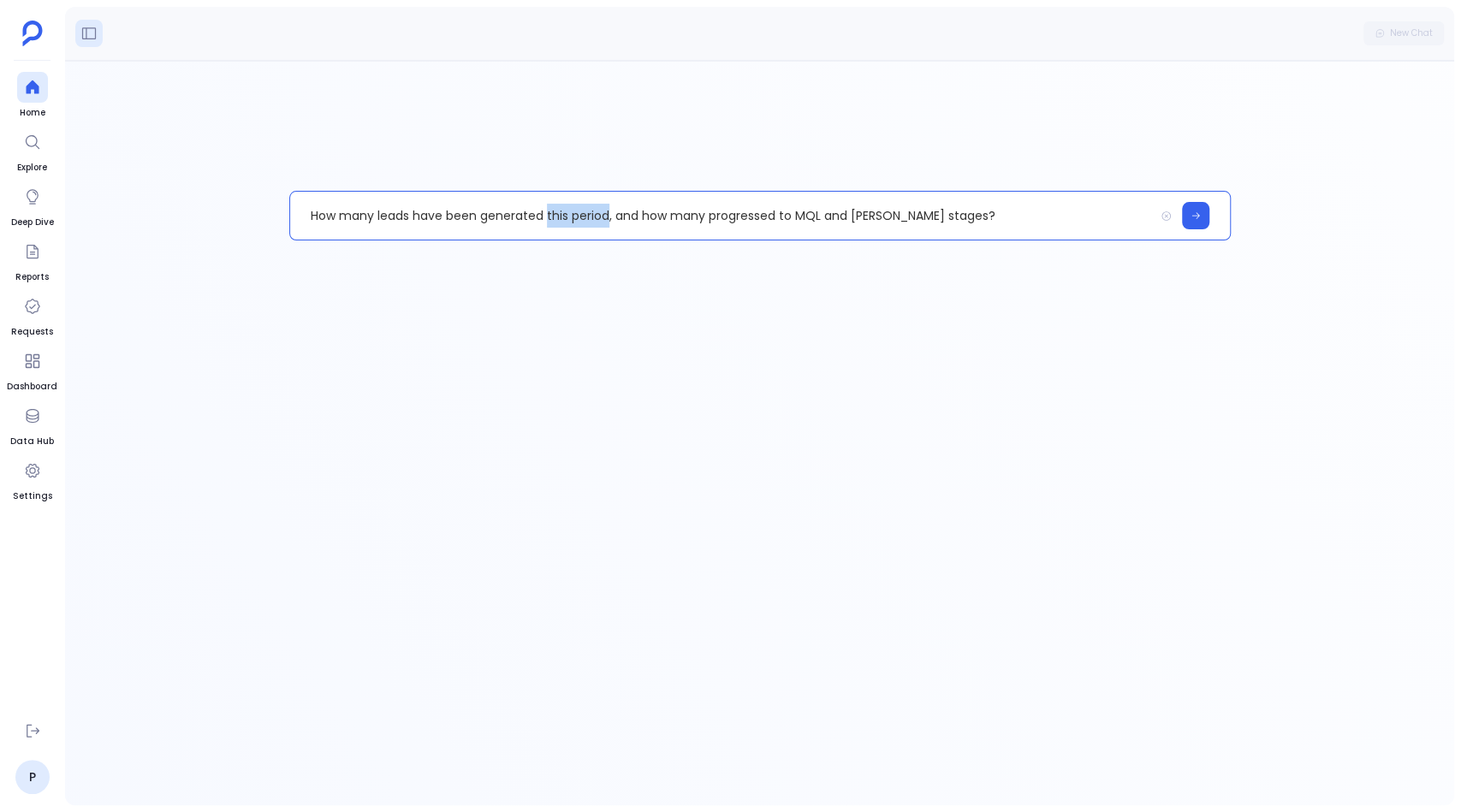 drag, startPoint x: 545, startPoint y: 215, endPoint x: 609, endPoint y: 218, distance: 64.07027 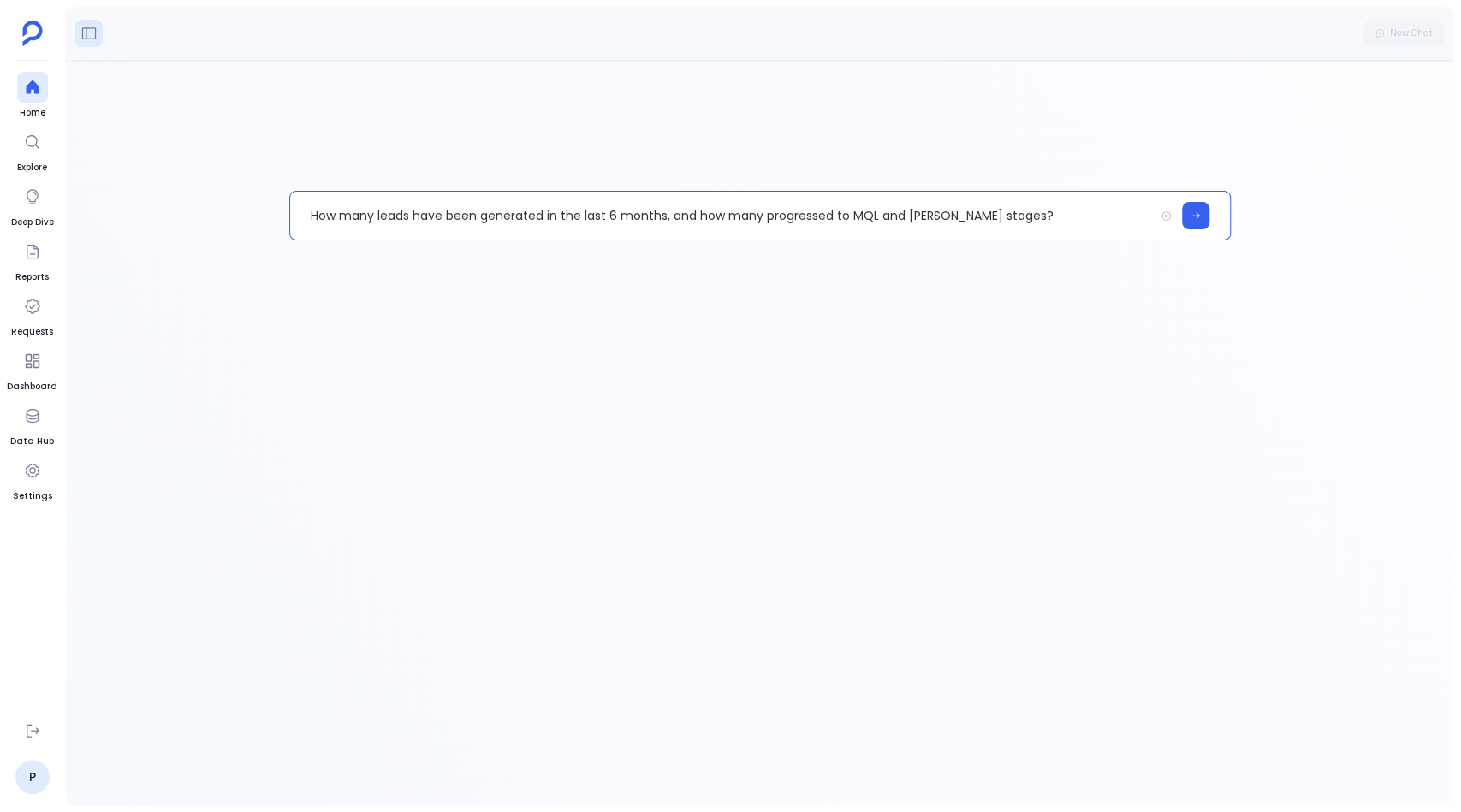 click on "How many leads have been generated in the last 6 months, and how many progressed to MQL and MEL stages?" at bounding box center [722, 216] 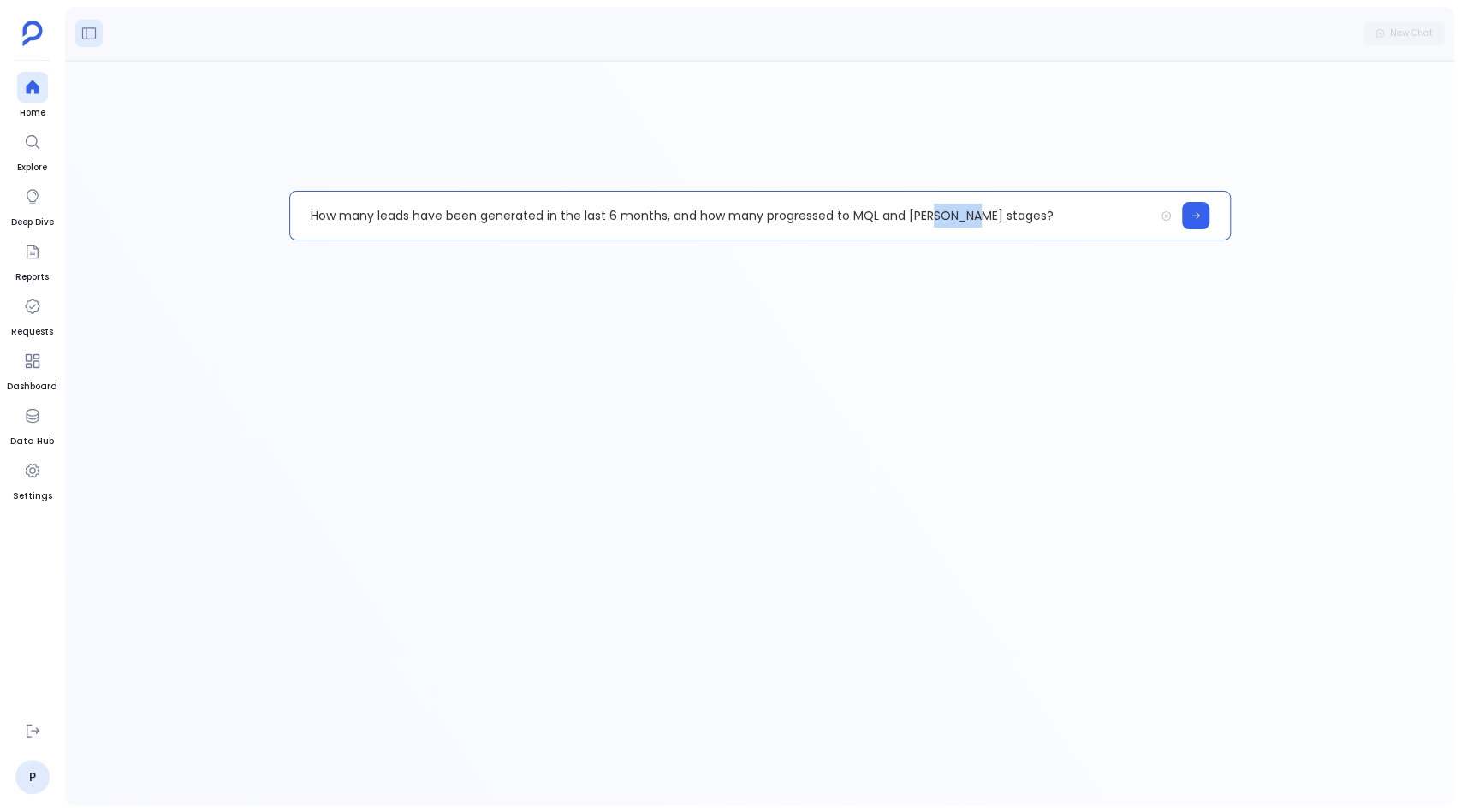 click on "How many leads have been generated in the last 6 months, and how many progressed to MQL and MEL stages?" at bounding box center (722, 216) 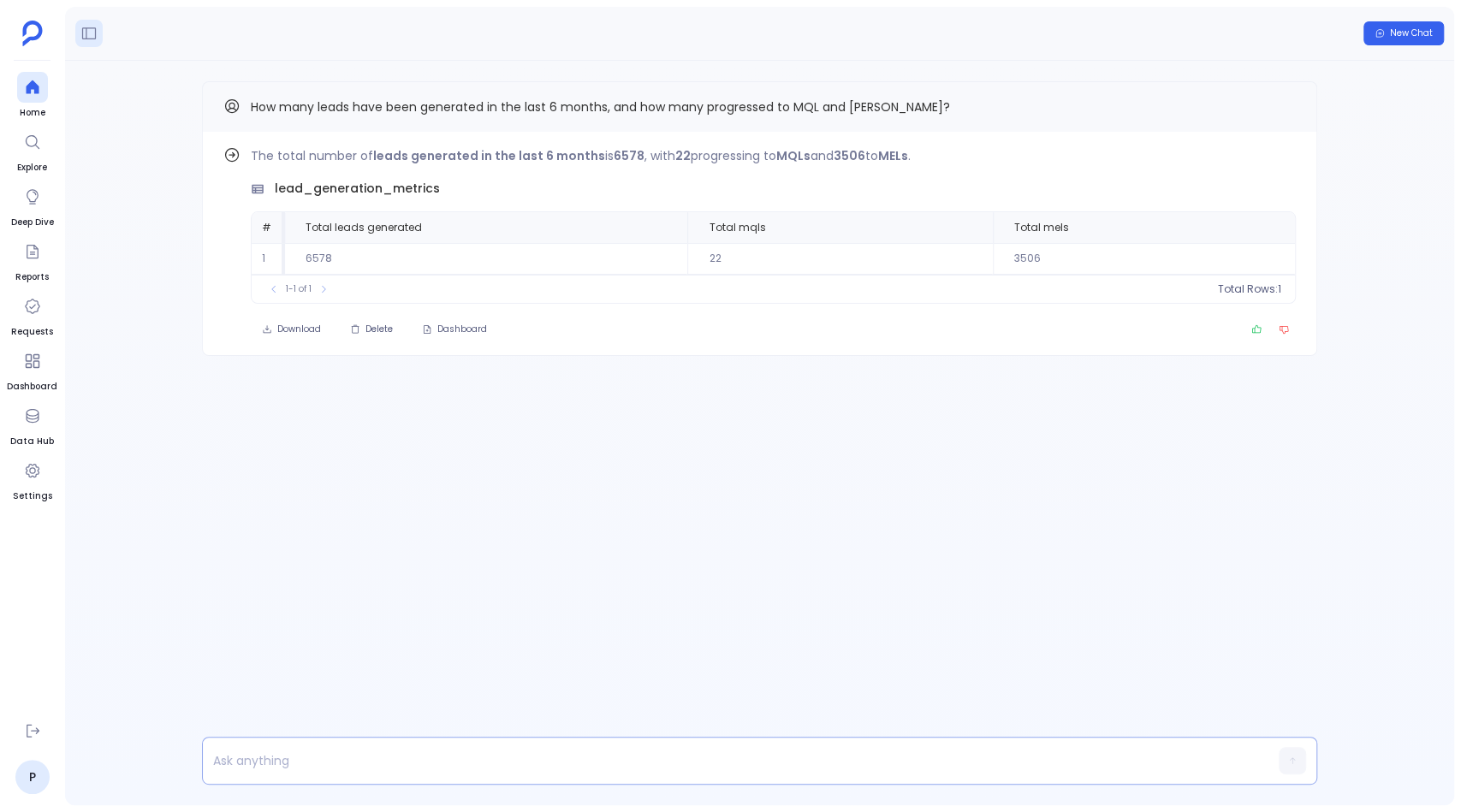 click at bounding box center (759, 761) 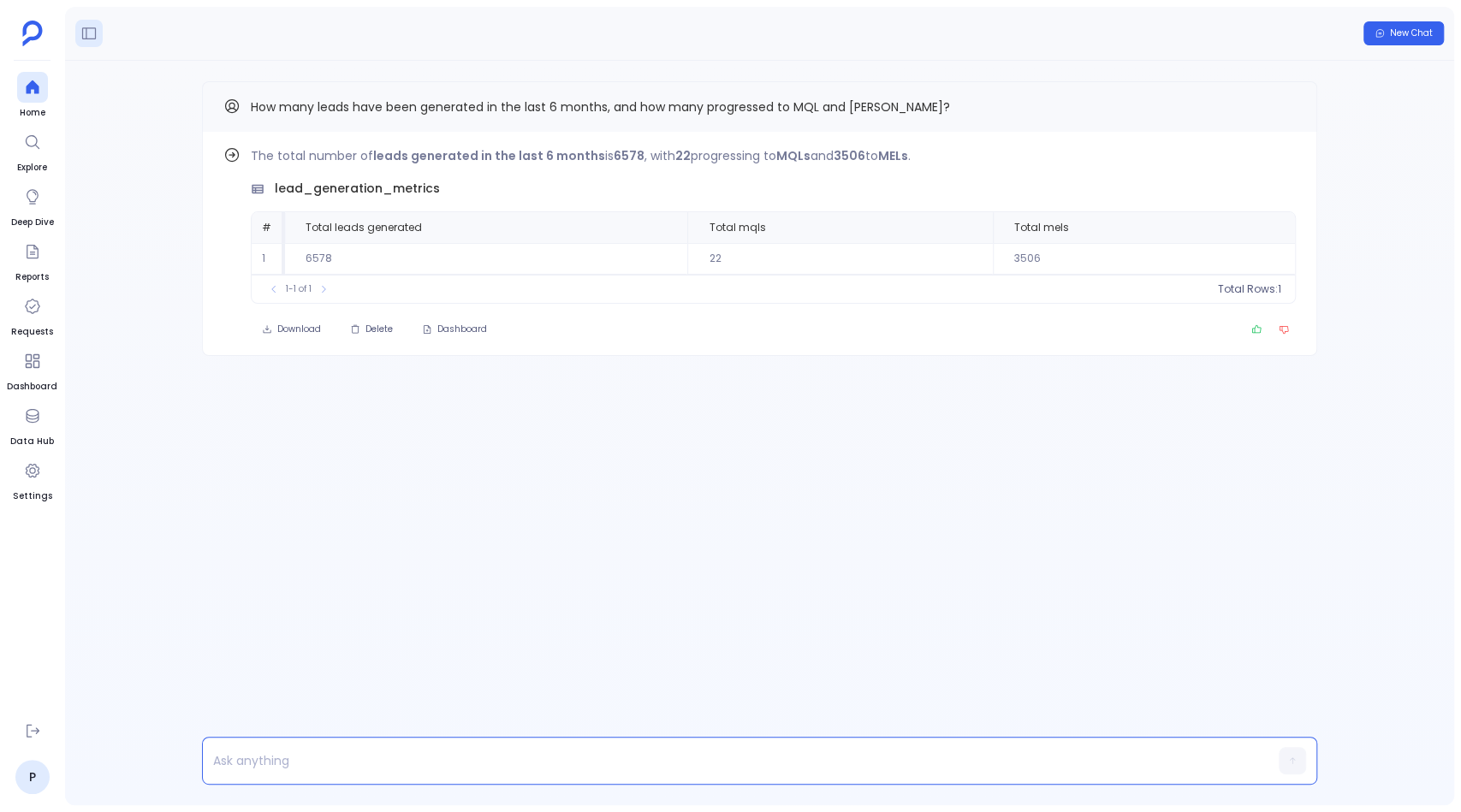 click at bounding box center (727, 761) 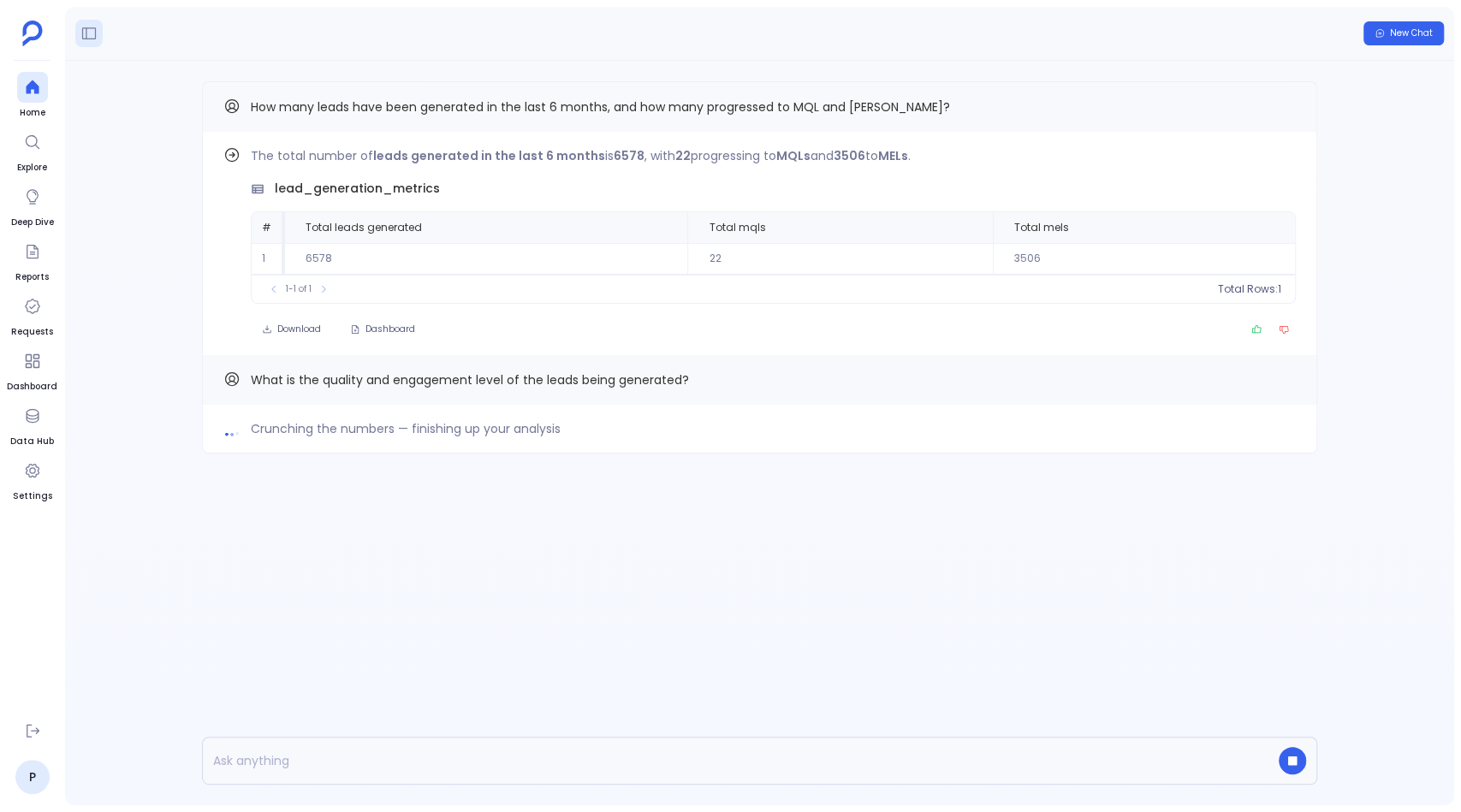 click at bounding box center (727, 761) 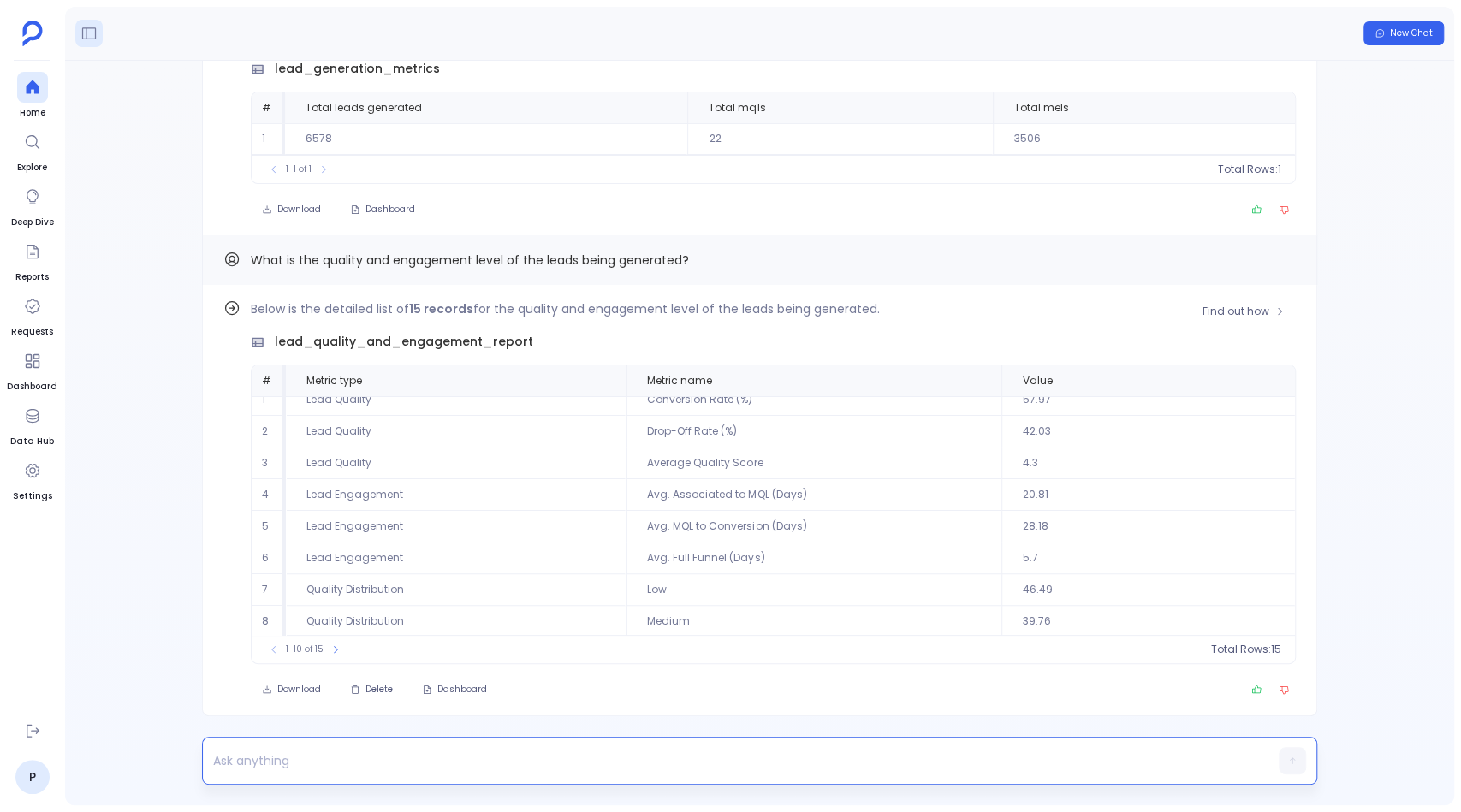 scroll, scrollTop: 0, scrollLeft: 0, axis: both 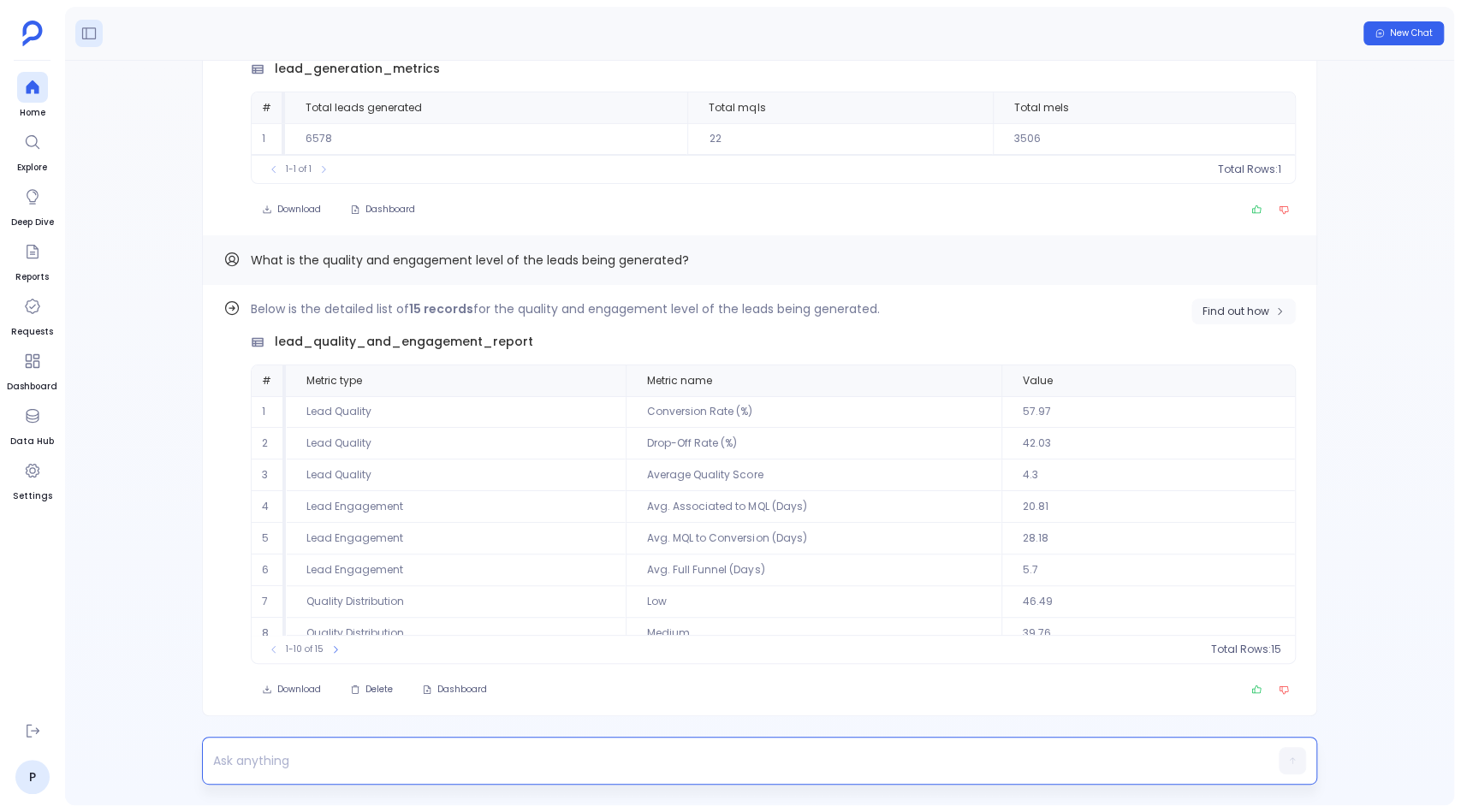 click on "Find out how" at bounding box center (1244, 311) 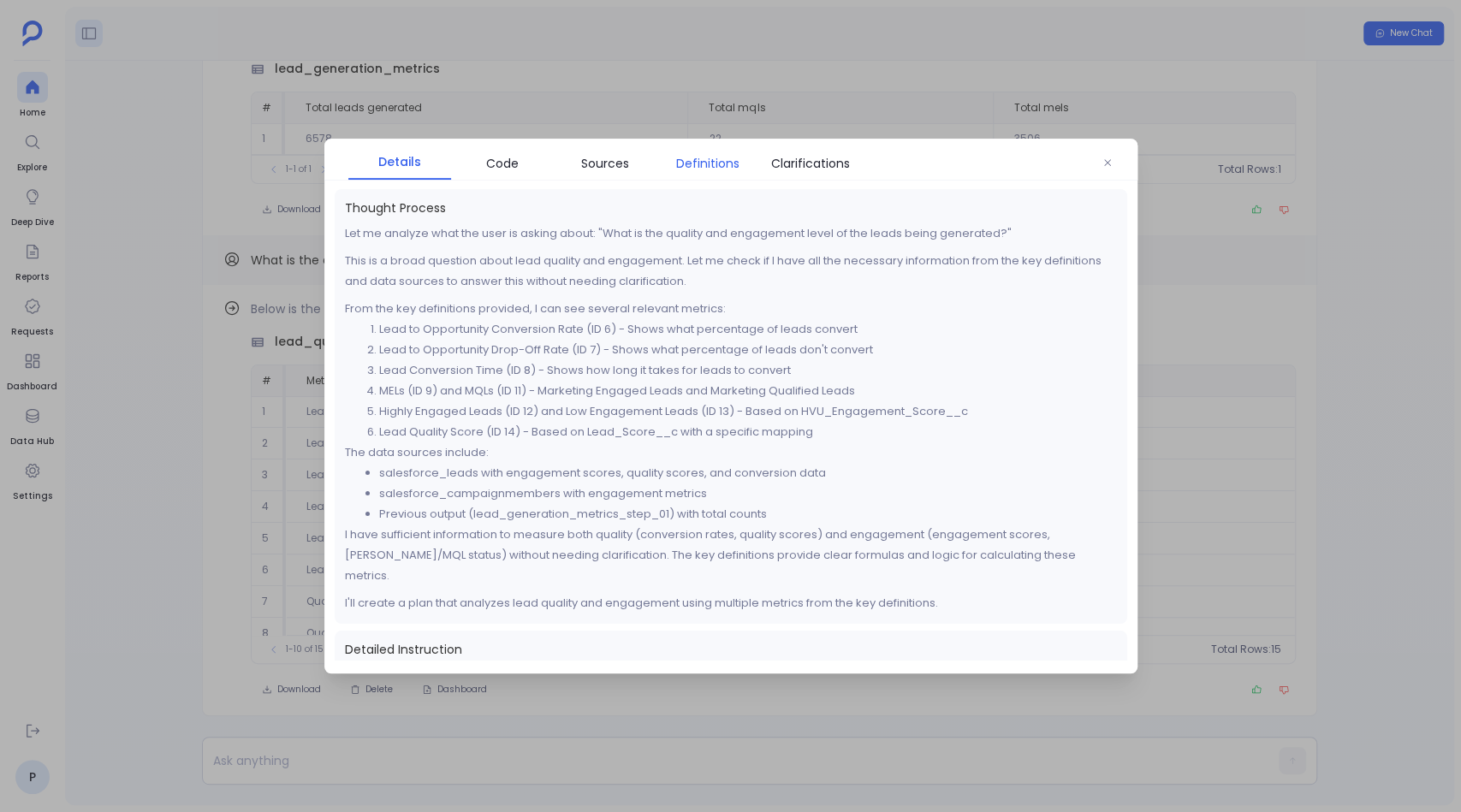 click on "Definitions" at bounding box center [708, 163] 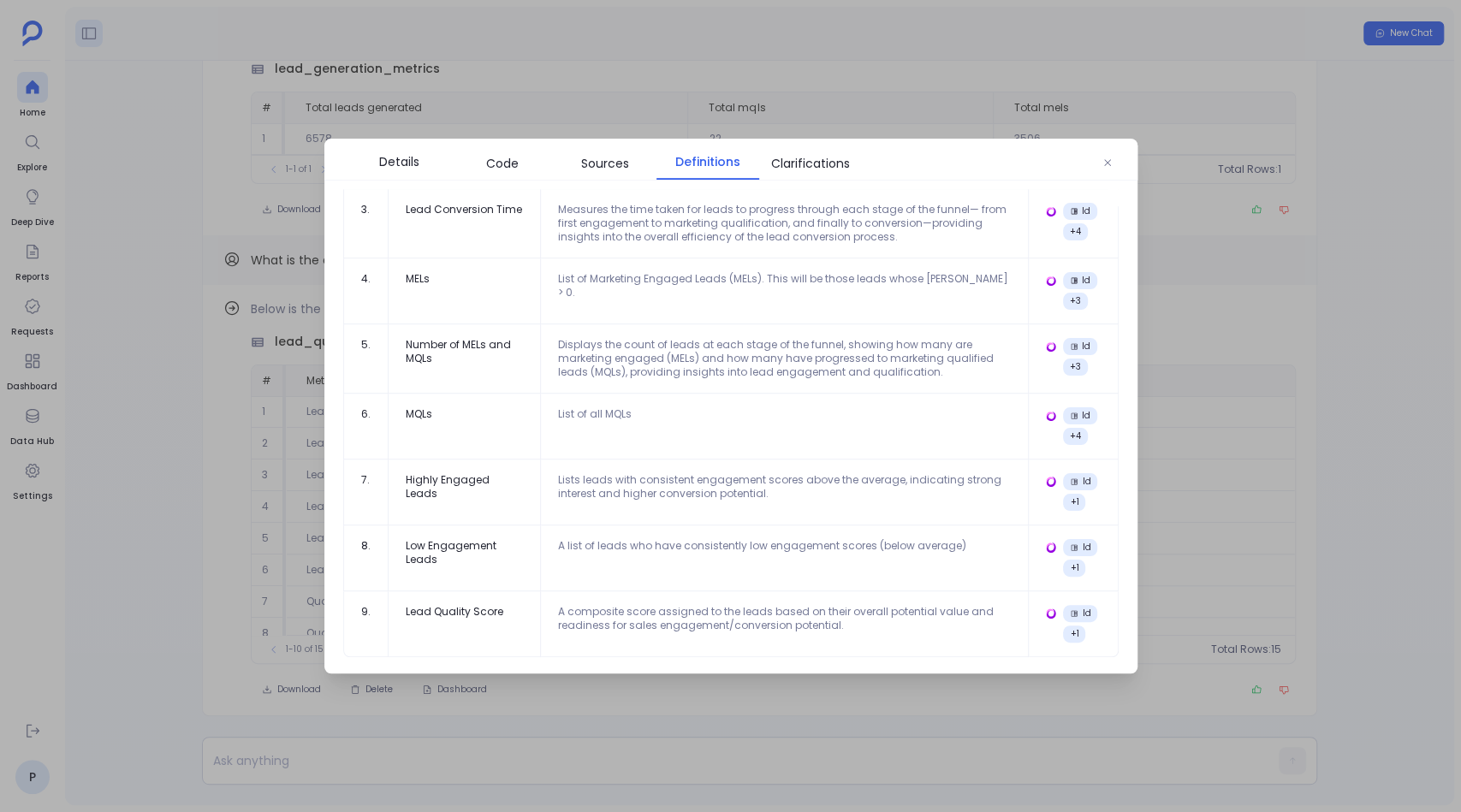 scroll, scrollTop: 175, scrollLeft: 0, axis: vertical 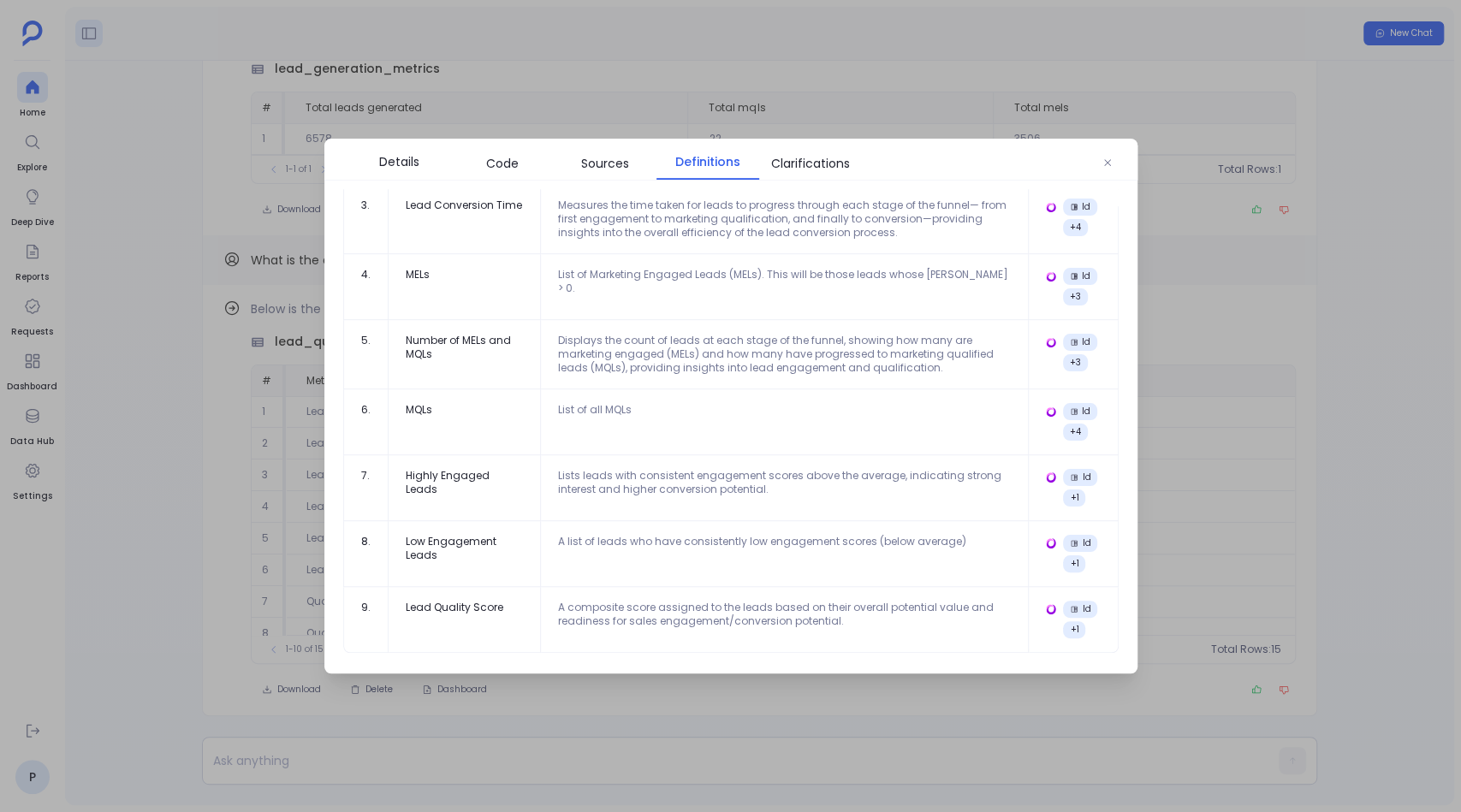 click at bounding box center (730, 406) 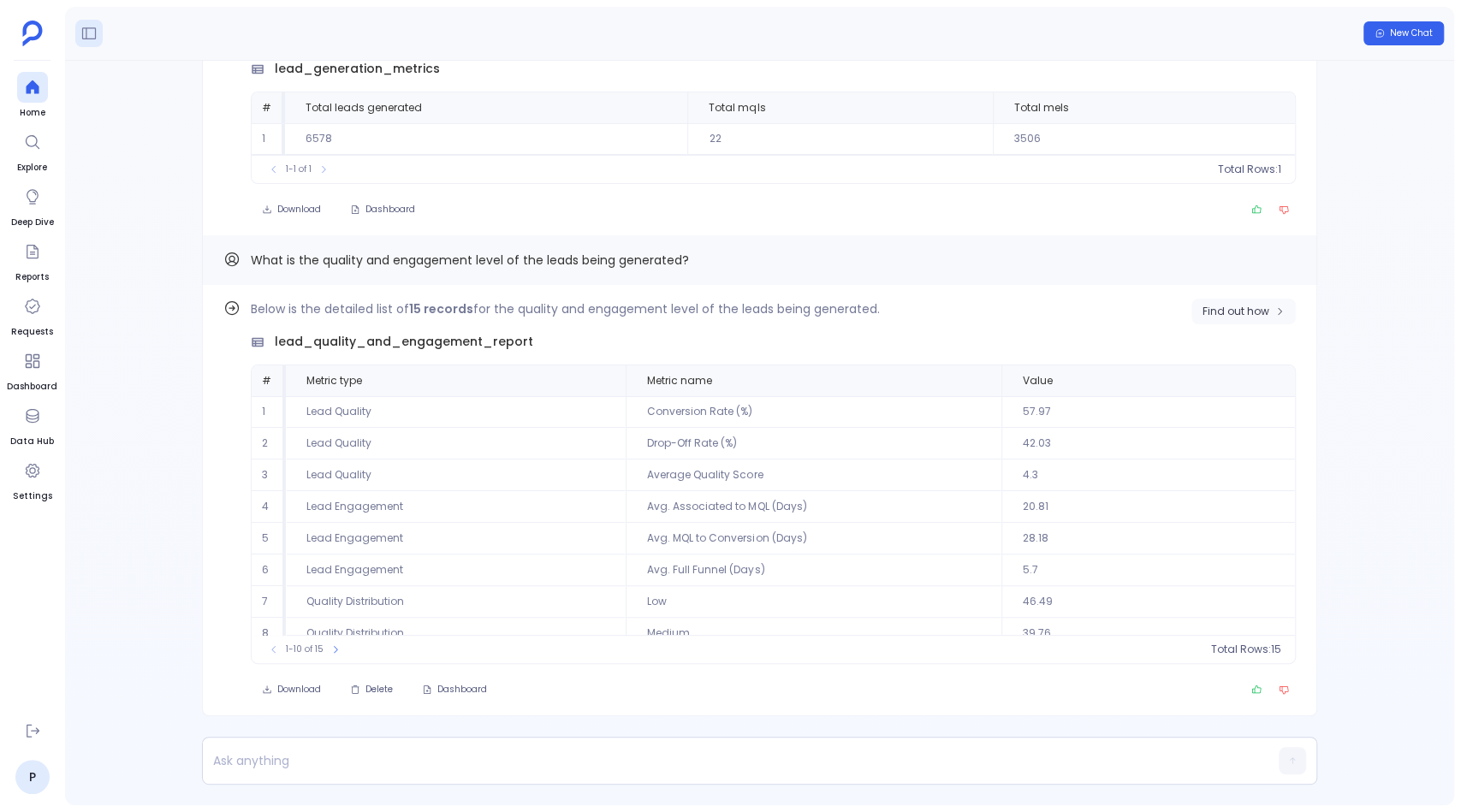 click on "Find out how" at bounding box center (1244, 311) 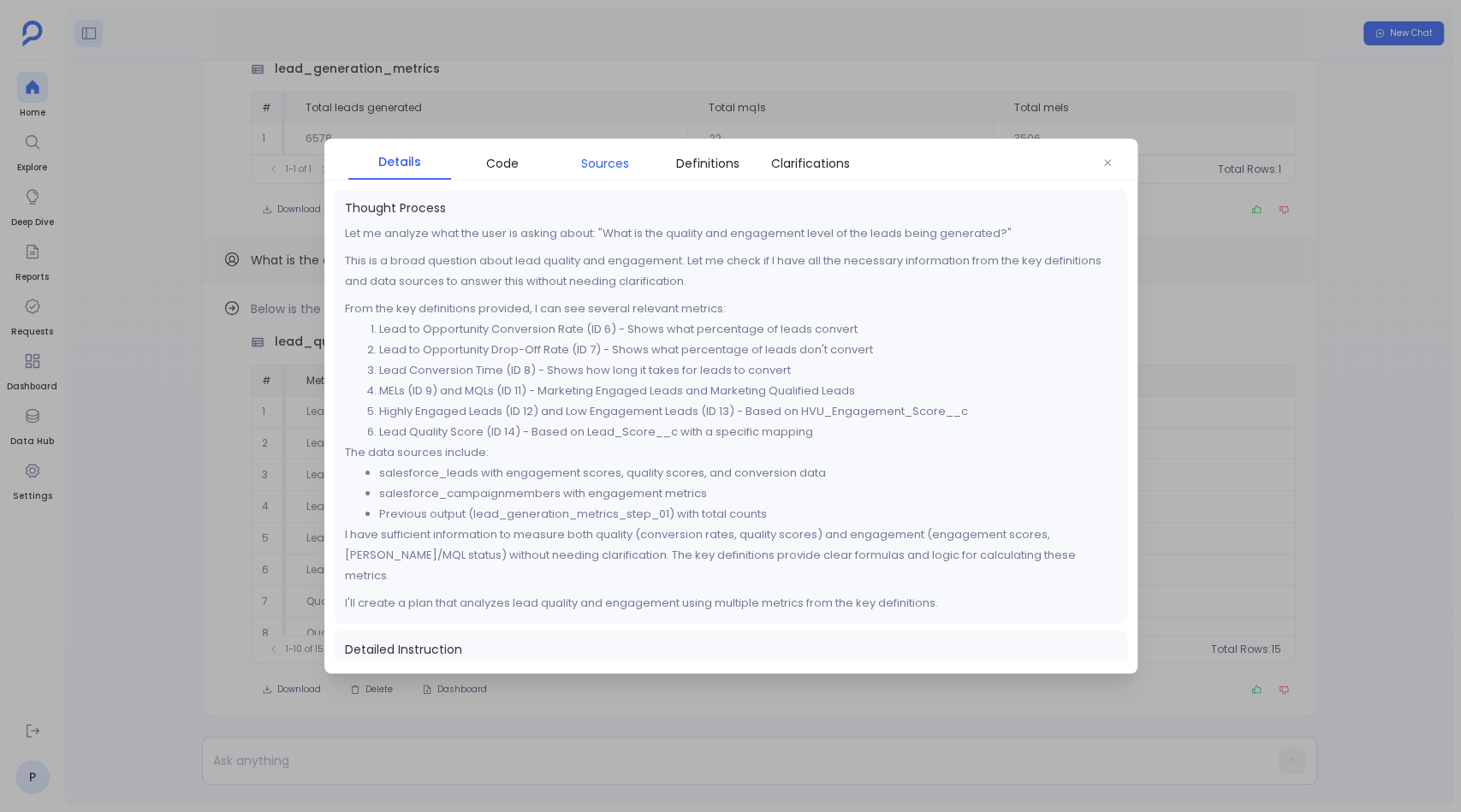 click on "Sources" at bounding box center (605, 163) 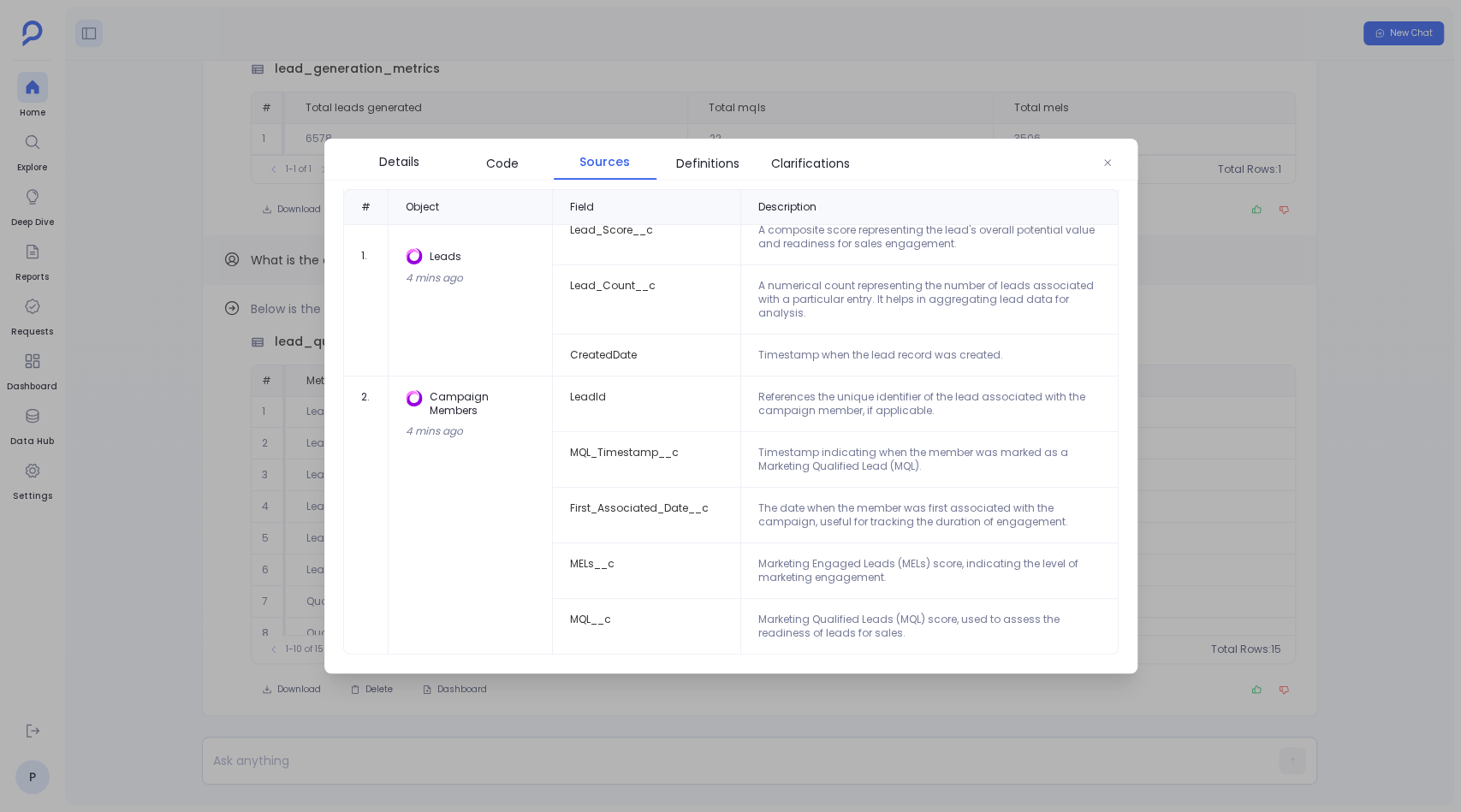 scroll, scrollTop: 225, scrollLeft: 0, axis: vertical 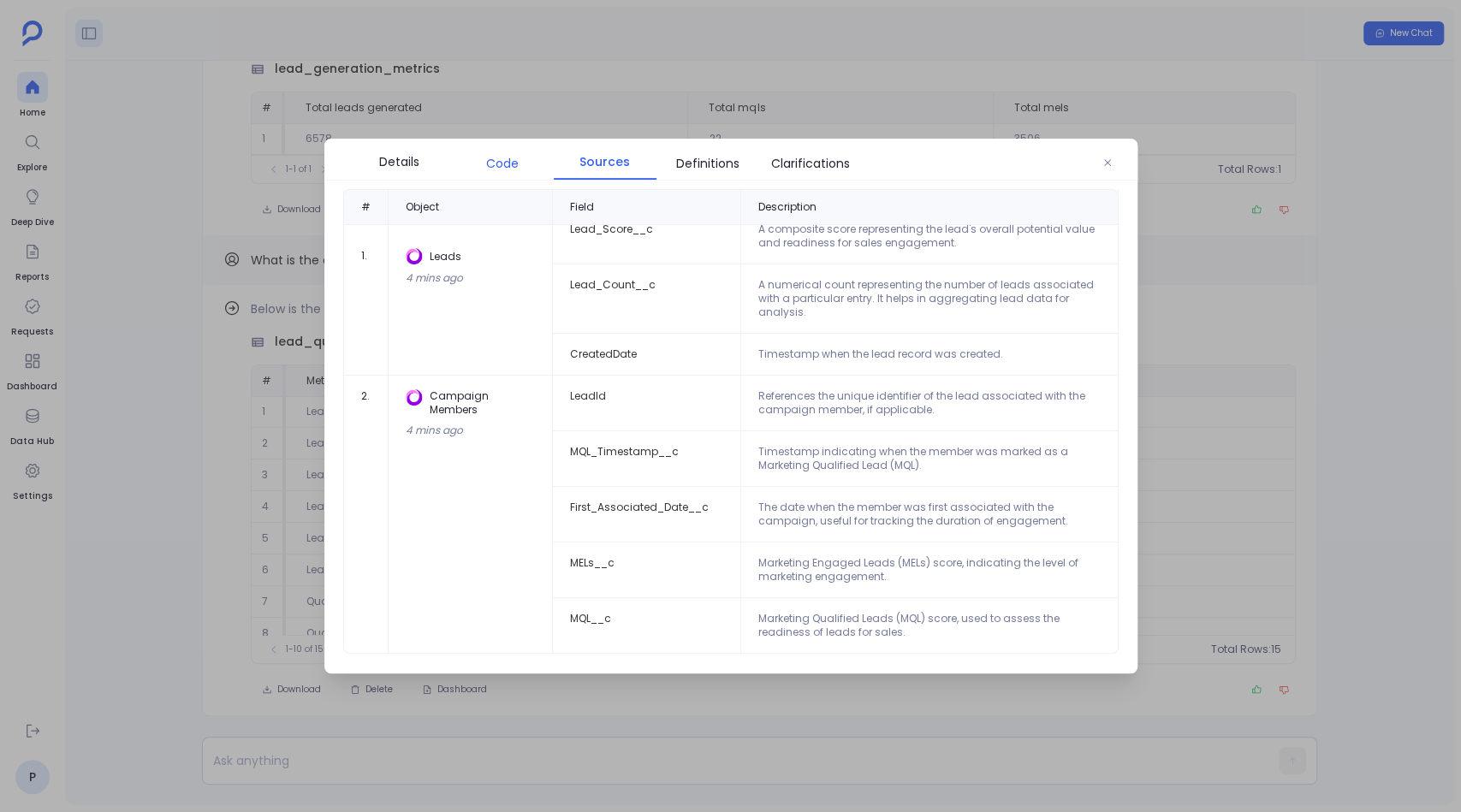 click on "Code" at bounding box center (502, 163) 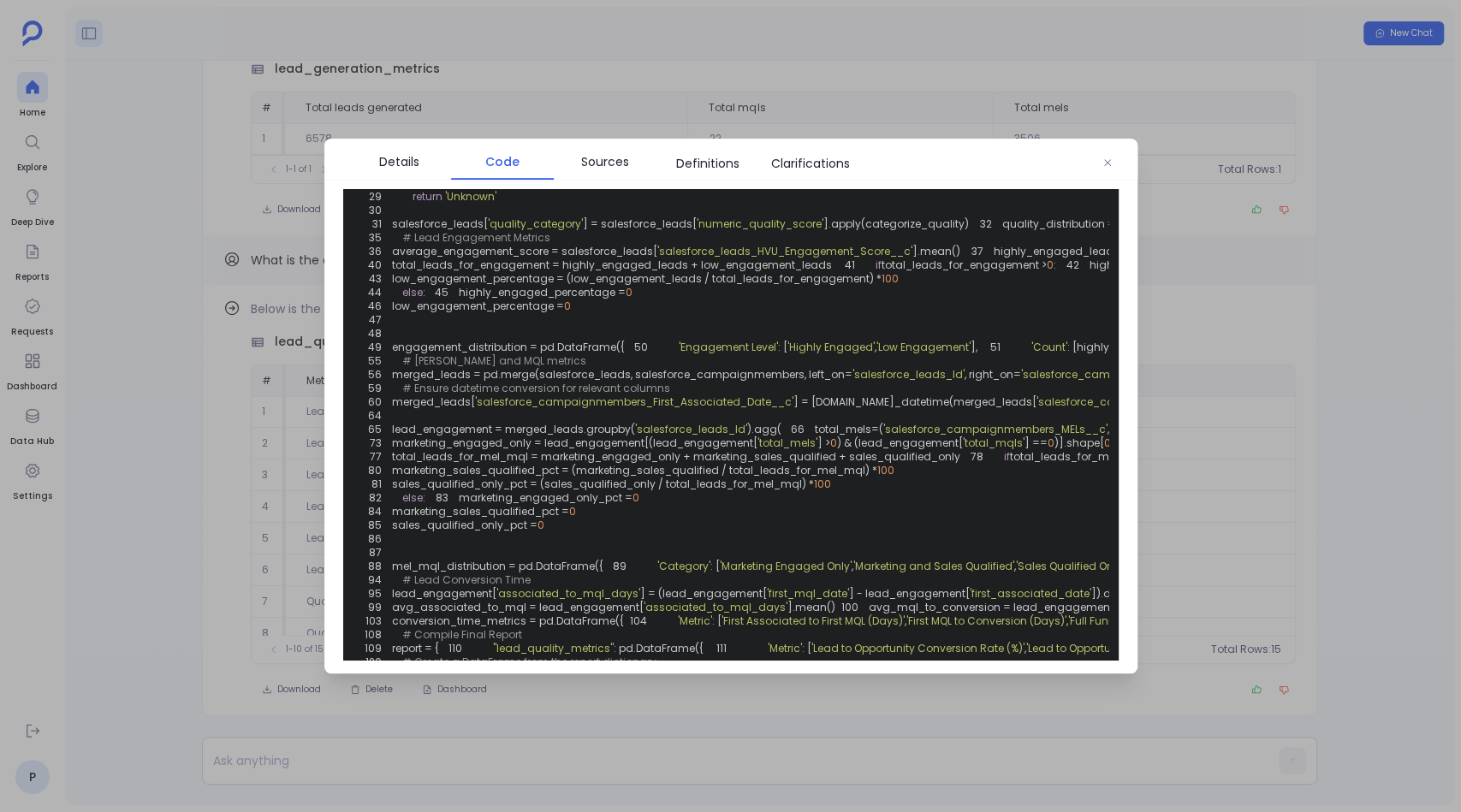 scroll, scrollTop: 0, scrollLeft: 0, axis: both 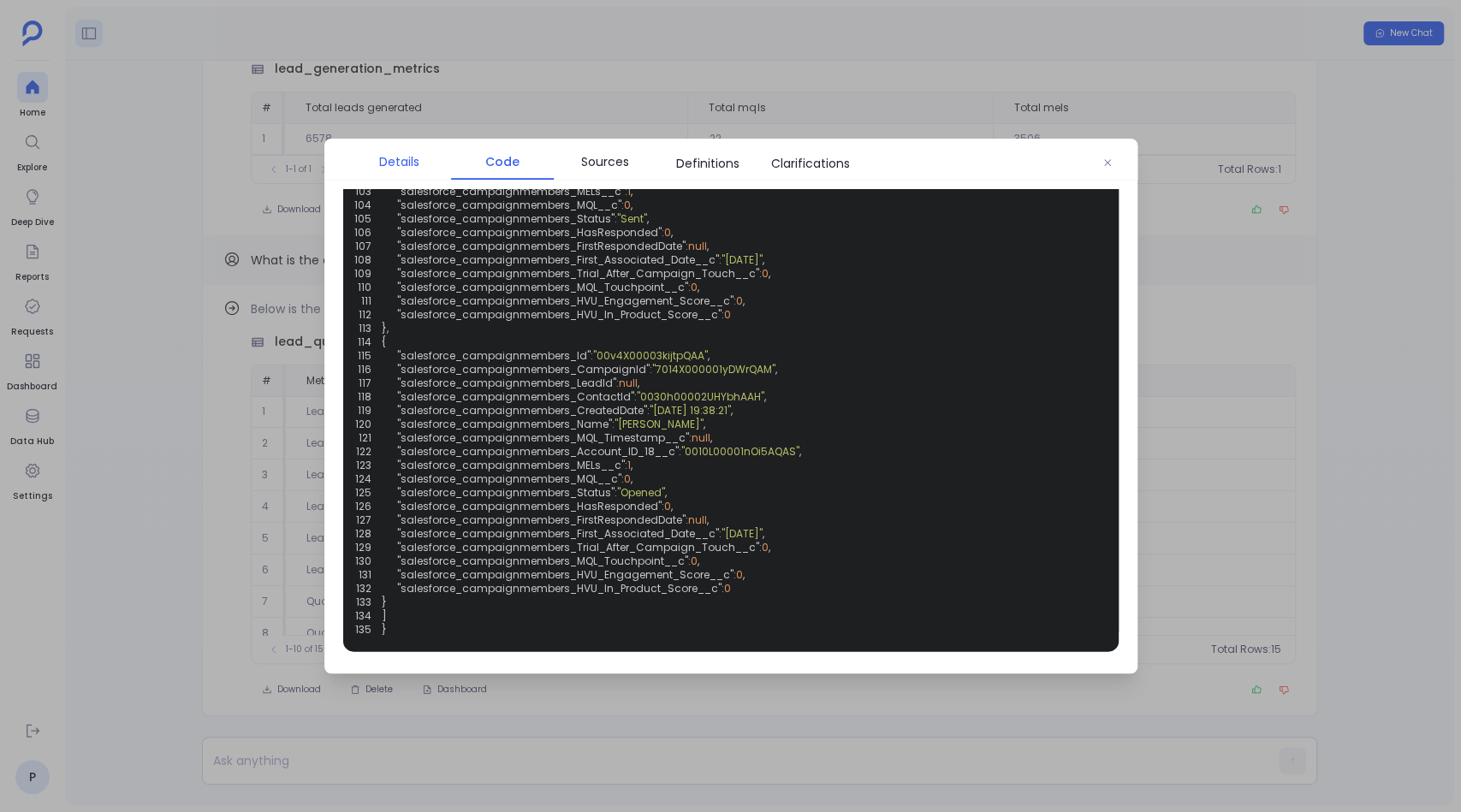 click on "Details" at bounding box center [399, 162] 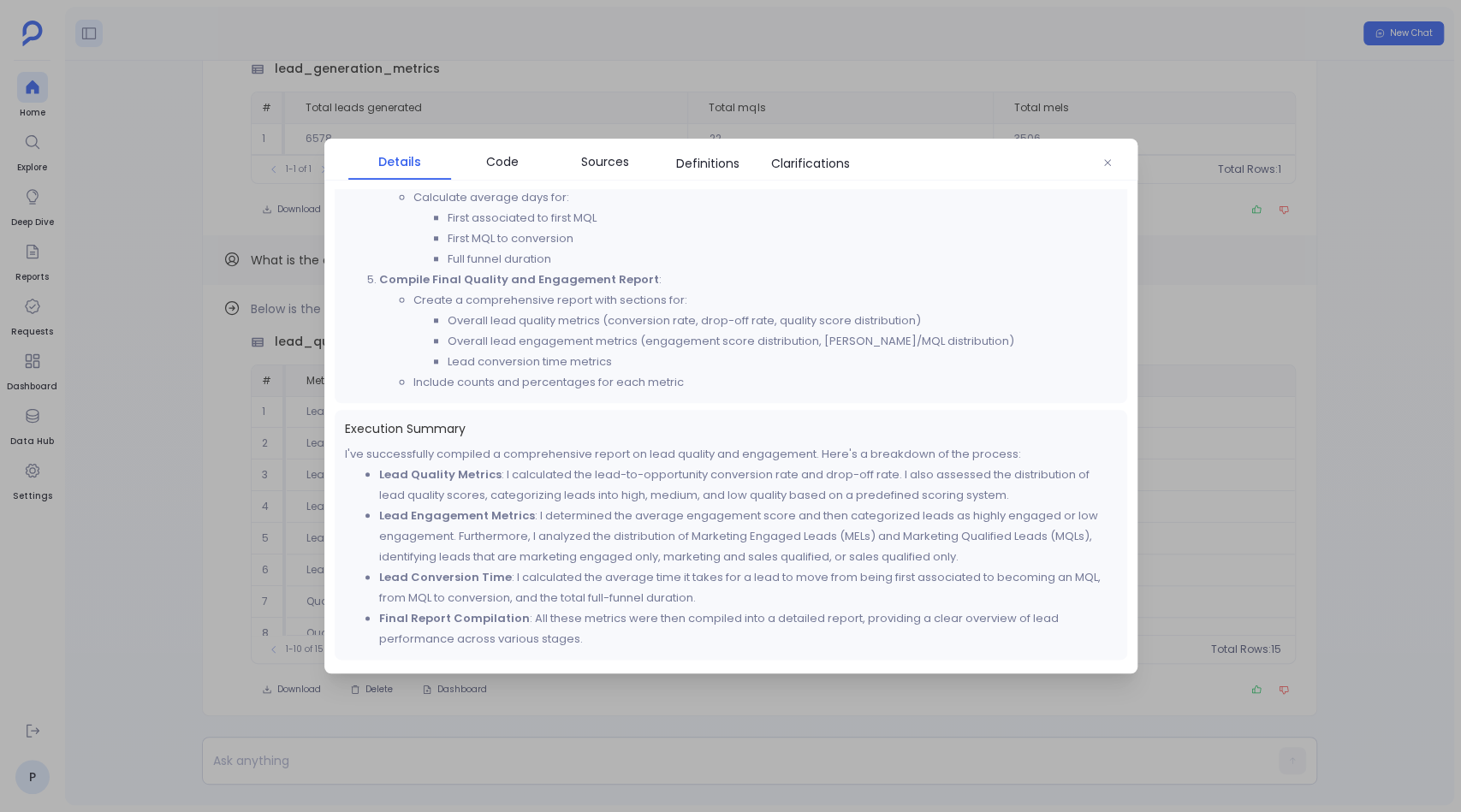 scroll, scrollTop: 1237, scrollLeft: 0, axis: vertical 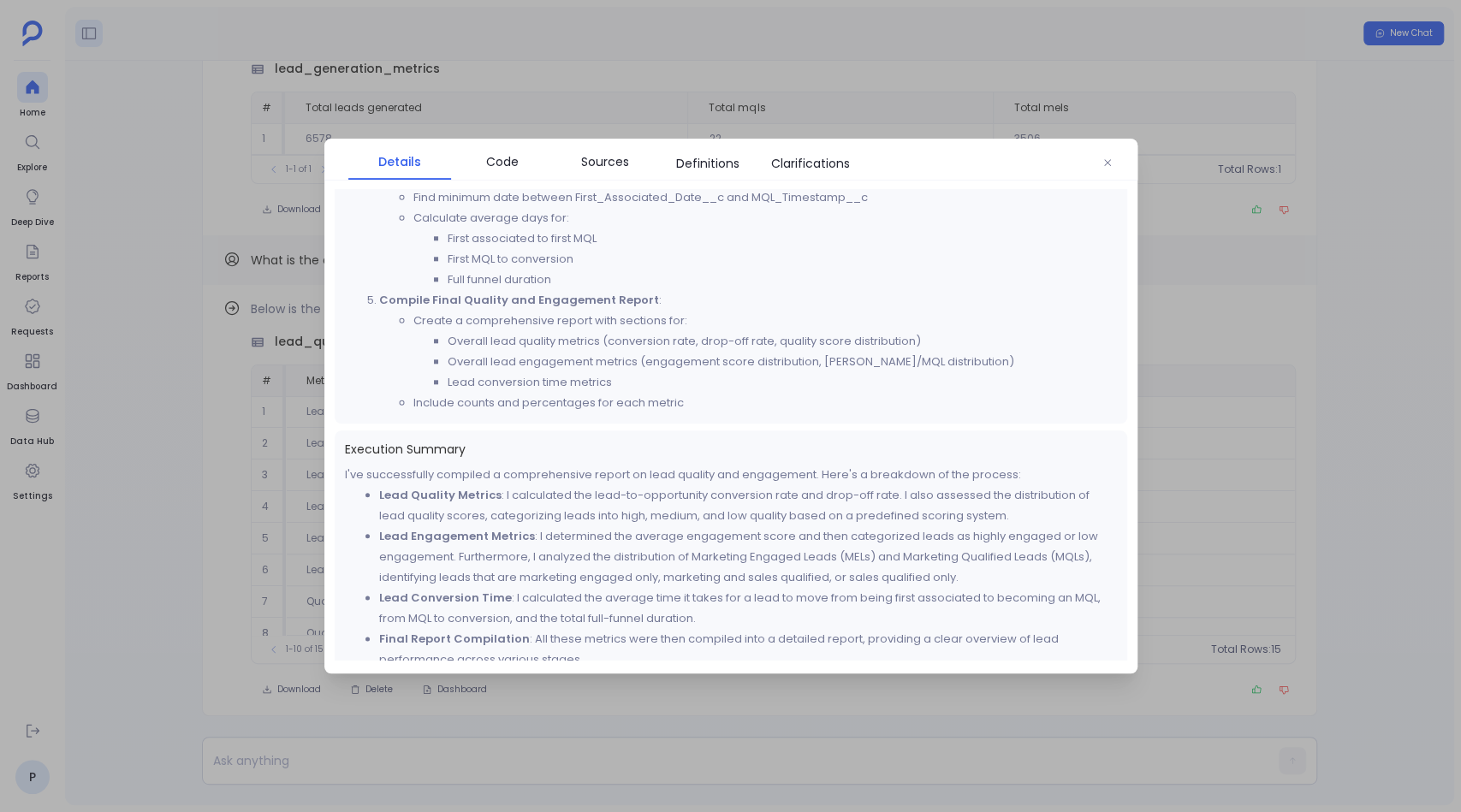 click at bounding box center [730, 406] 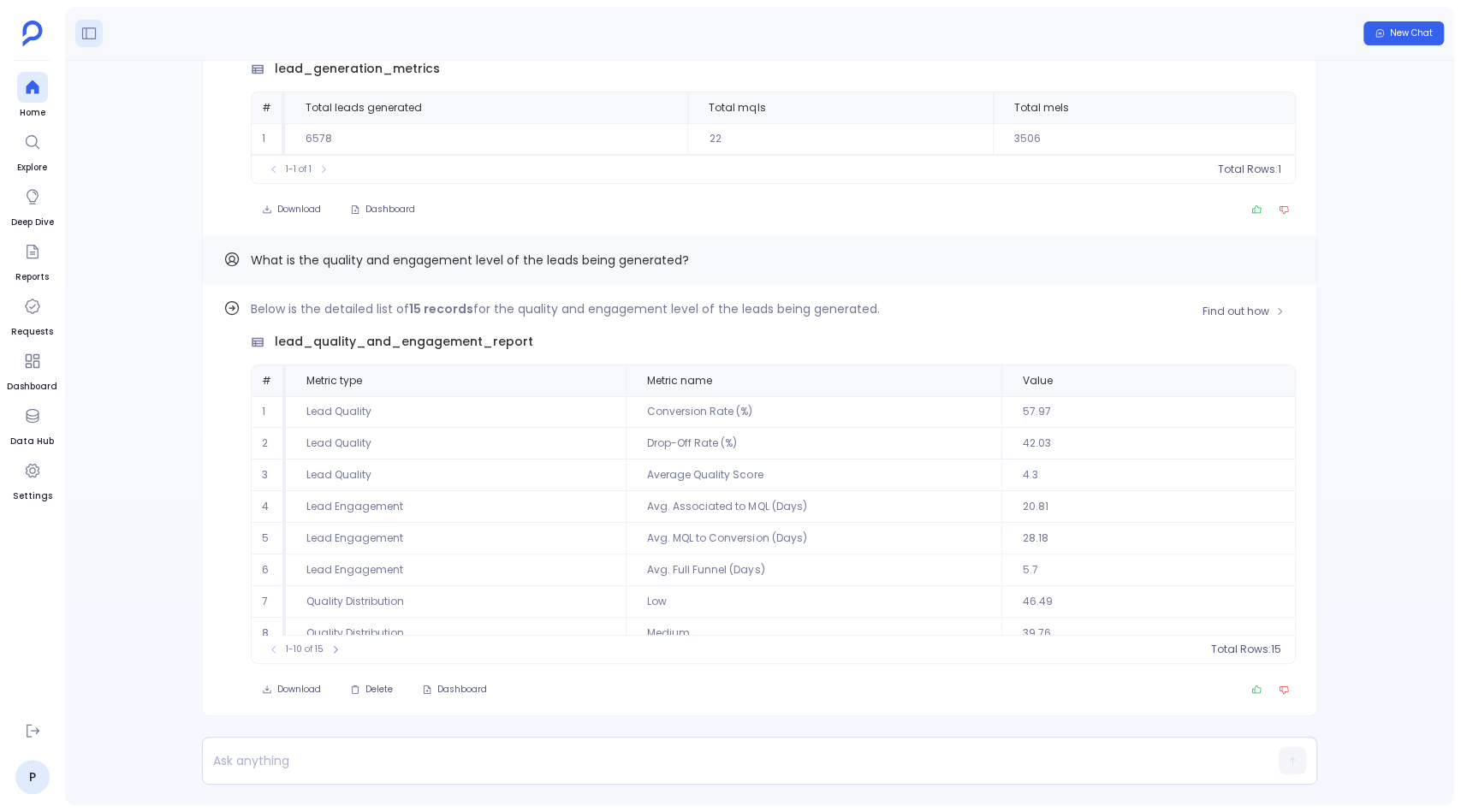 click on "Below is the detailed list of  15 records  for the quality and engagement level of the leads being generated. lead_quality_and_engagement_report # Metric type Metric name Value 1 Lead Quality Conversion Rate (%) 57.97 2 Lead Quality Drop-Off Rate (%) 42.03 3 Lead Quality Average Quality Score 4.3 4 Lead Engagement Avg. Associated to MQL (Days) 20.81 5 Lead Engagement Avg. MQL to Conversion (Days) 28.18 6 Lead Engagement Avg. Full Funnel (Days) 5.7 7 Quality Distribution Low 46.49 8 Quality Distribution Medium 39.76 9 Quality Distribution High 7.14 10 Quality Distribution Unknown 6.62
To pick up a draggable item, press the space bar.
While dragging, use the arrow keys to move the item.
Press space again to drop the item in its new position, or press escape to cancel.
1-10 of 15 Total Rows:  15" at bounding box center (773, 481) 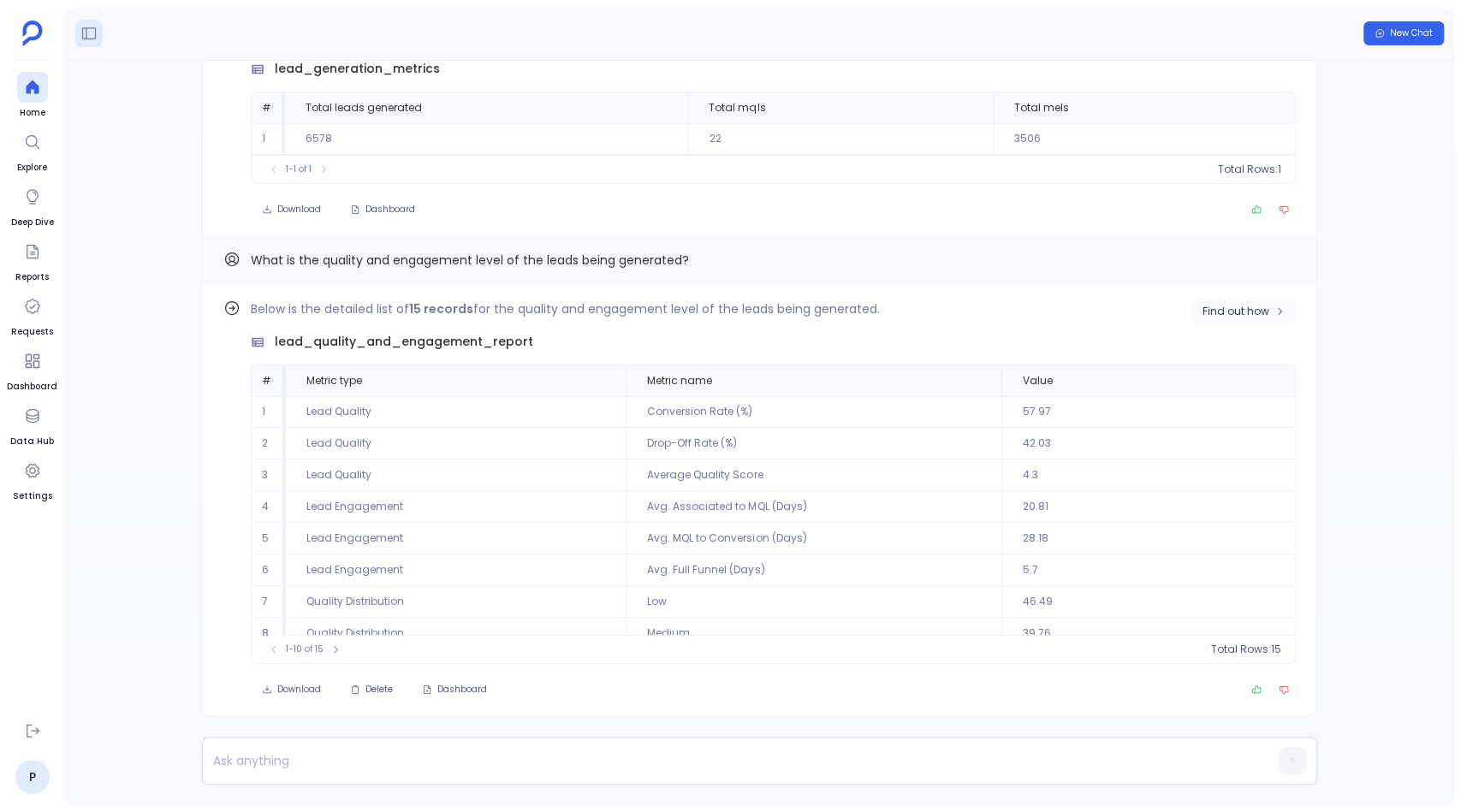 click on "Find out how" at bounding box center (1236, 311) 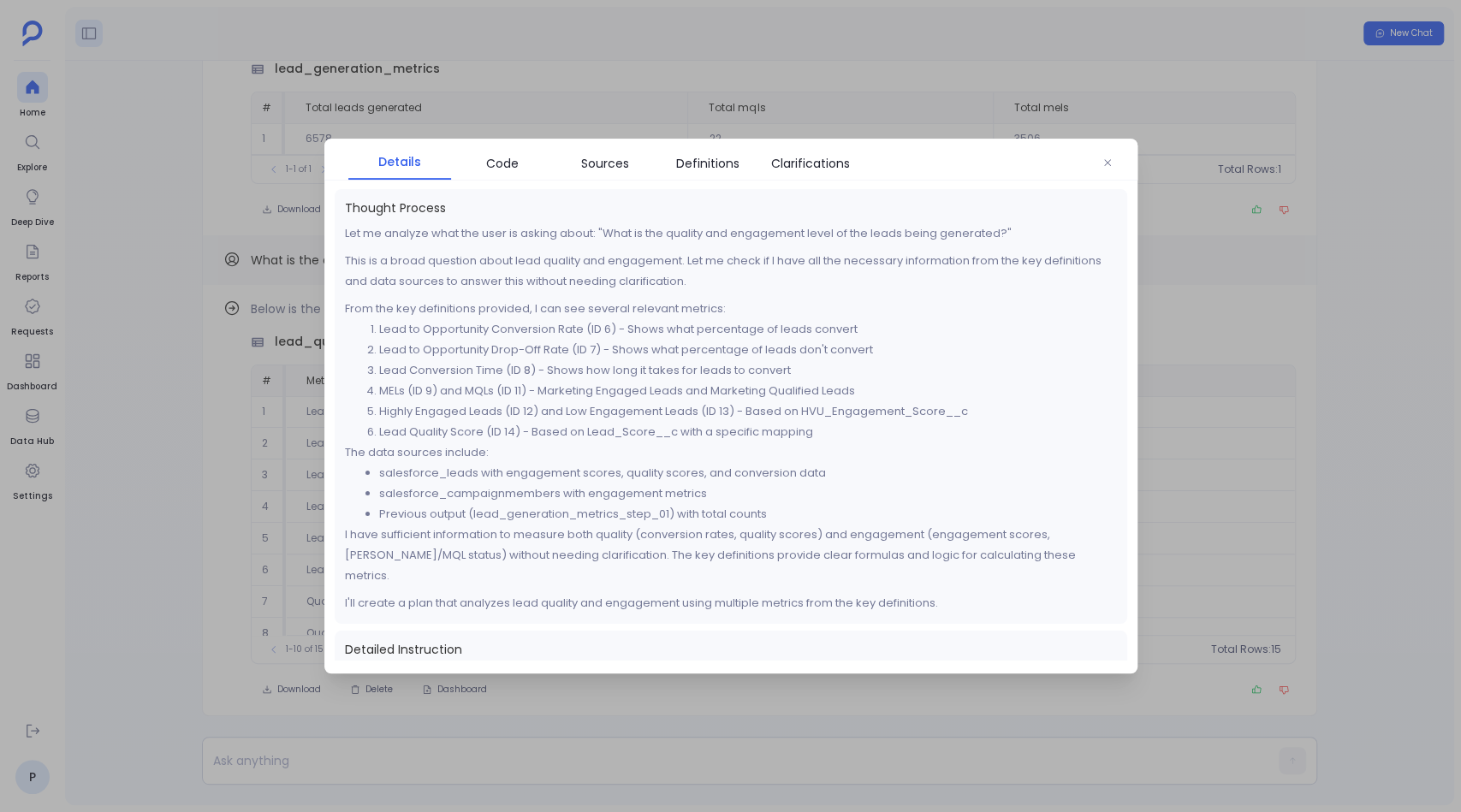 click at bounding box center (730, 406) 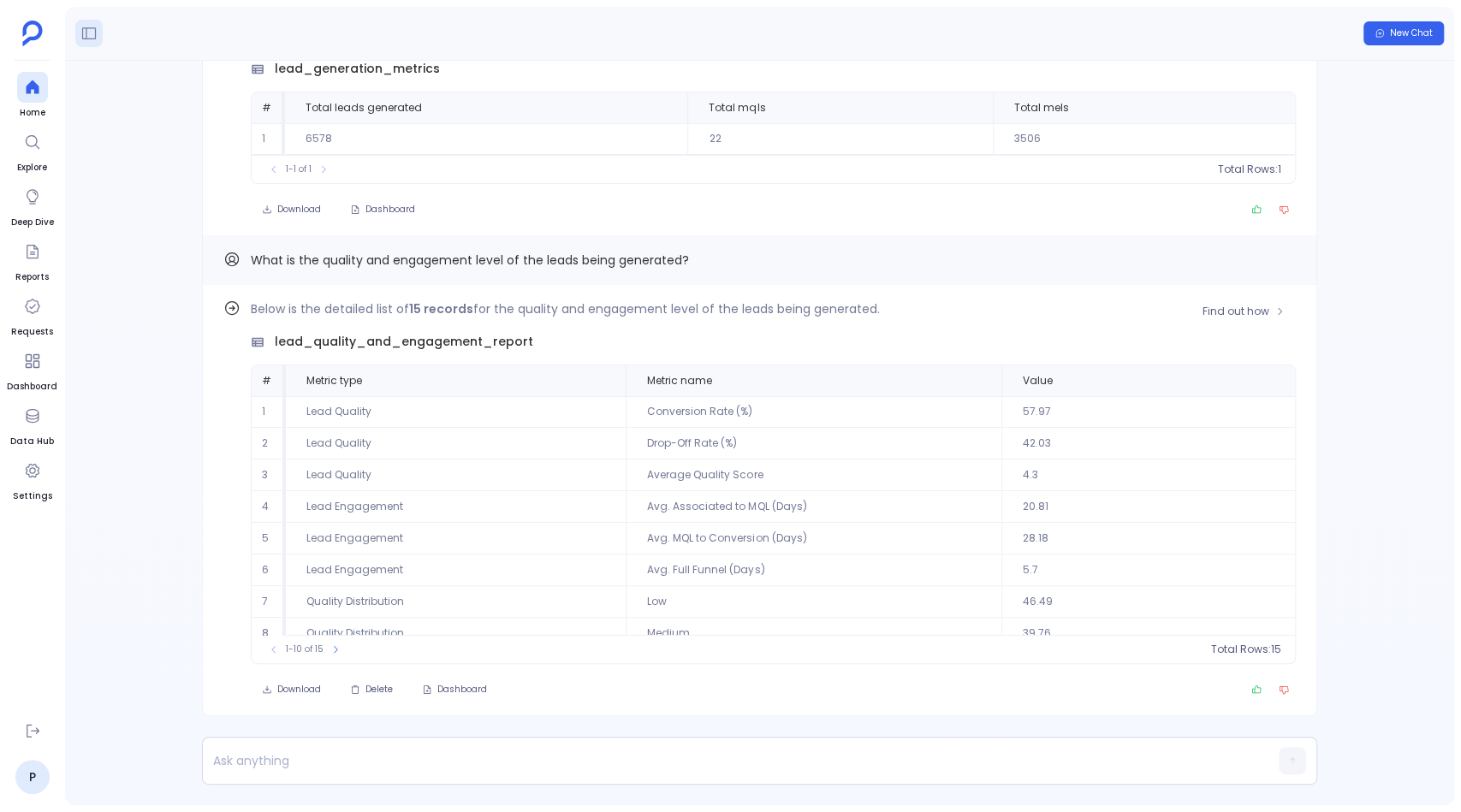 scroll, scrollTop: 74, scrollLeft: 0, axis: vertical 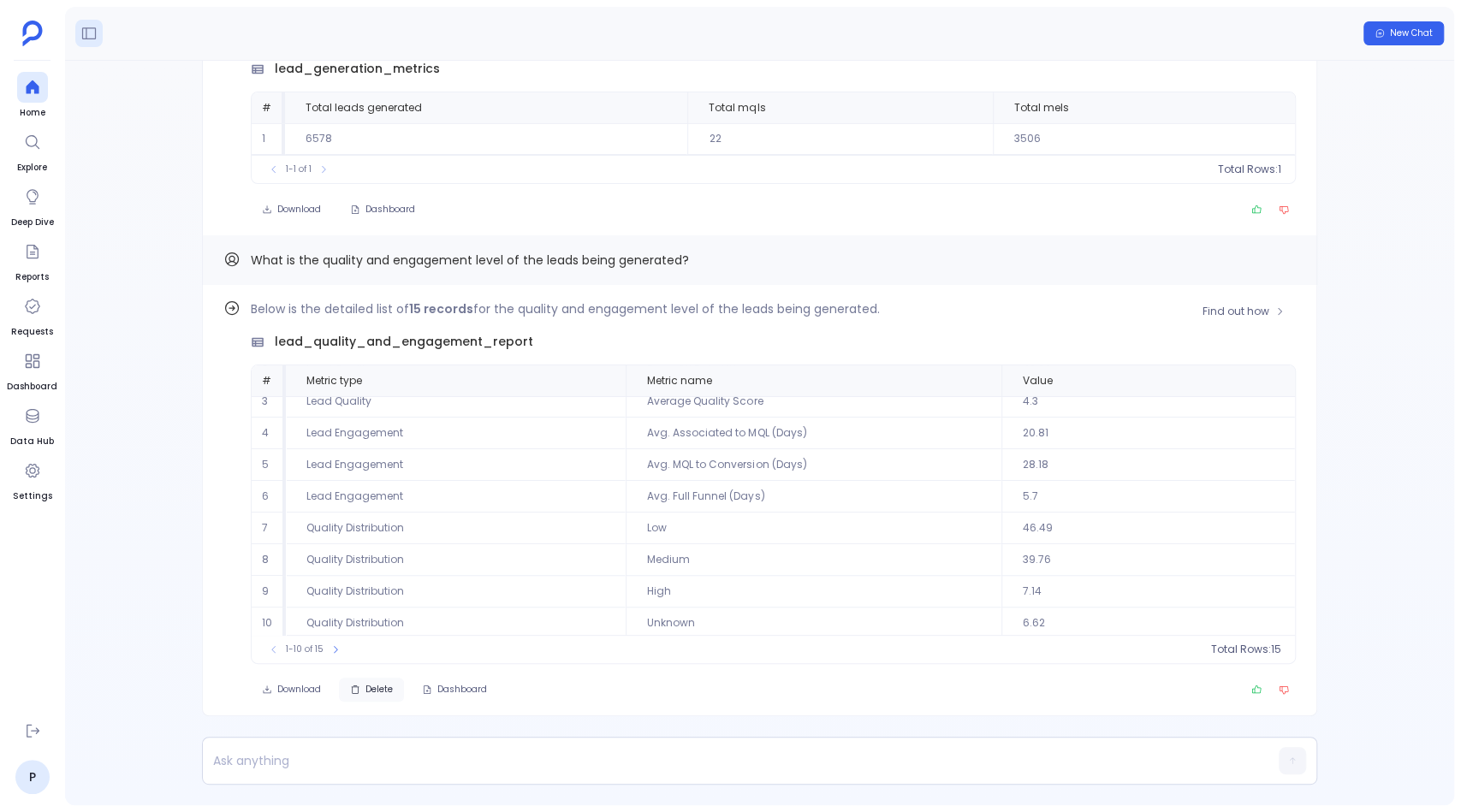 click on "Delete" at bounding box center [379, 690] 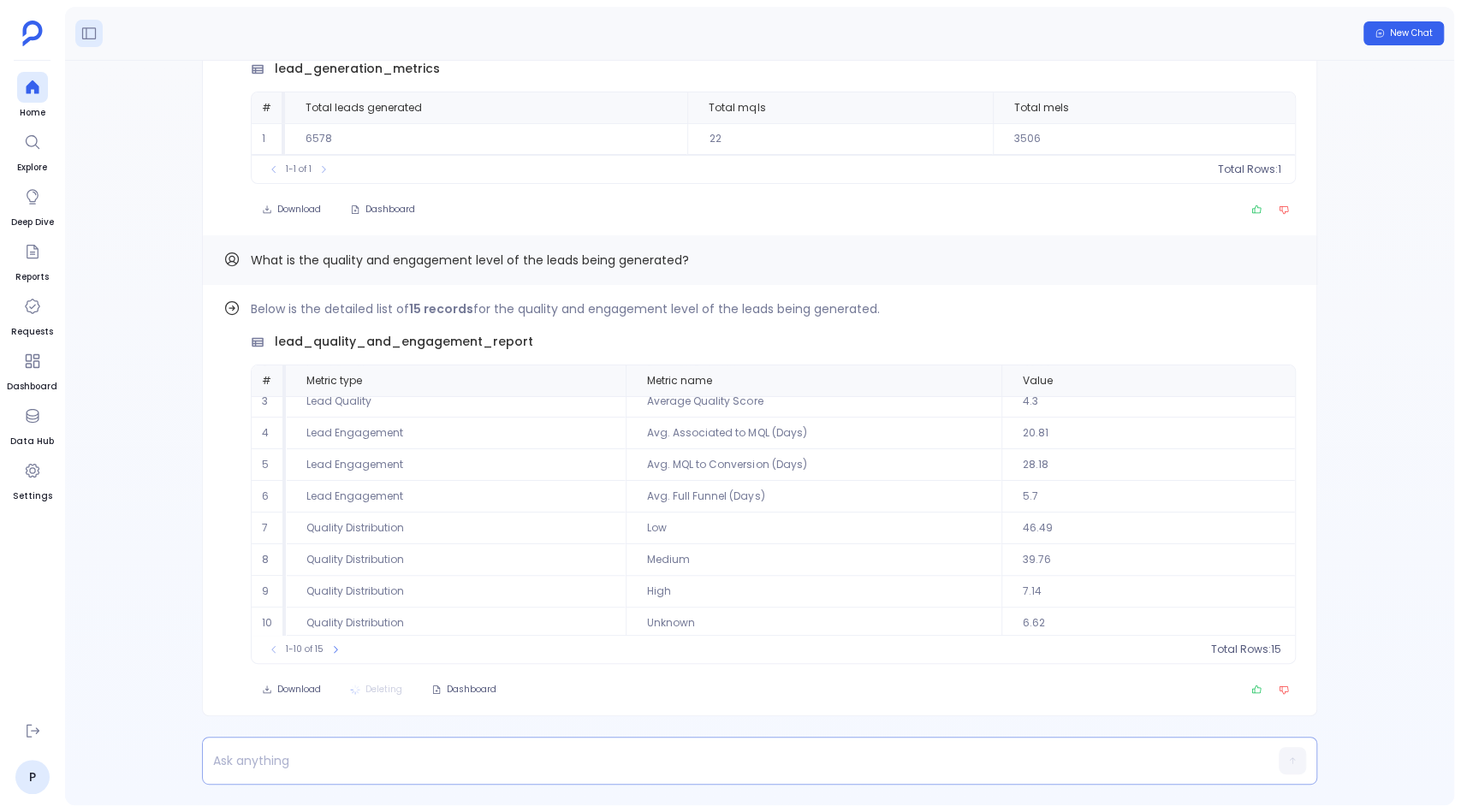 click at bounding box center [727, 761] 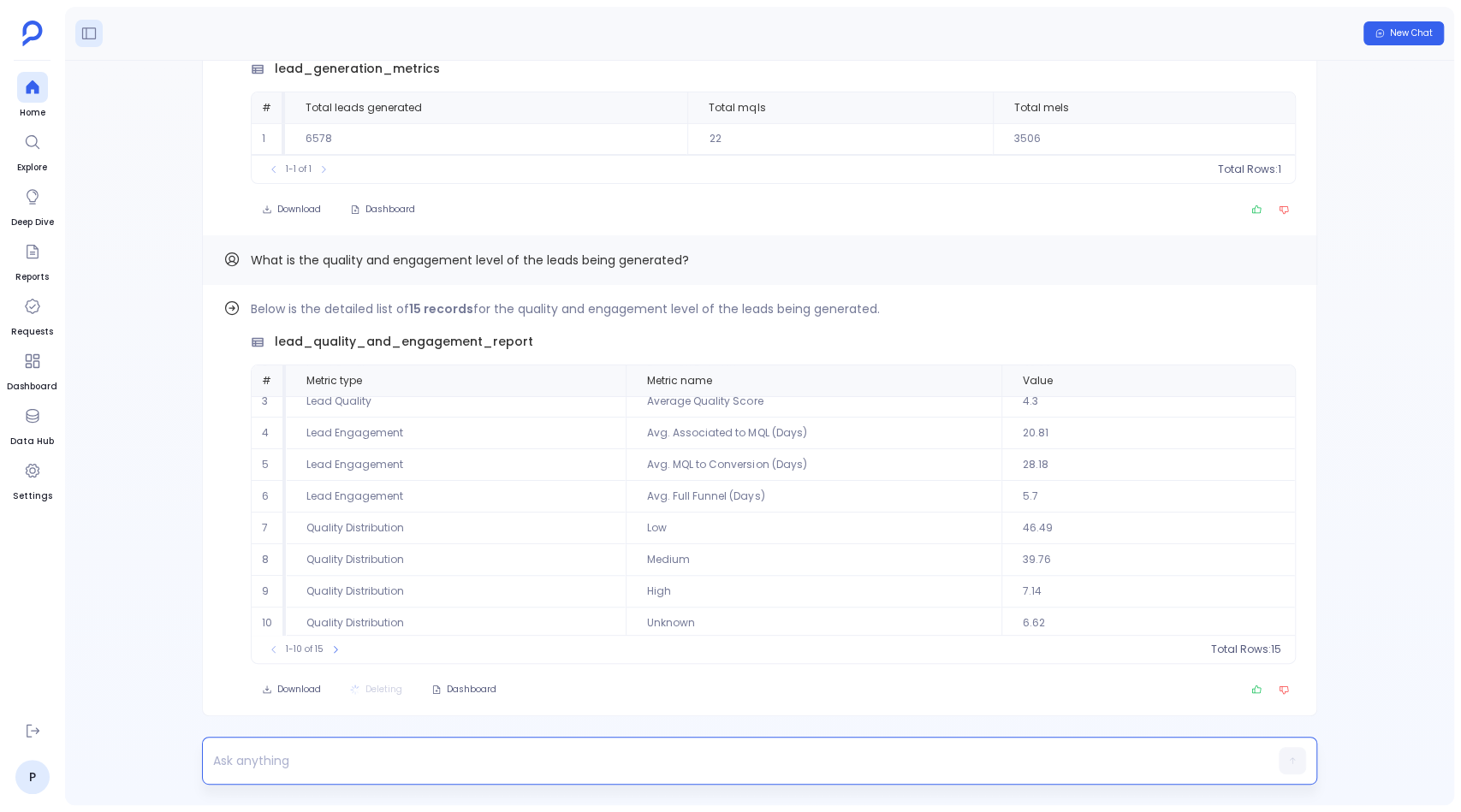 scroll, scrollTop: 0, scrollLeft: 0, axis: both 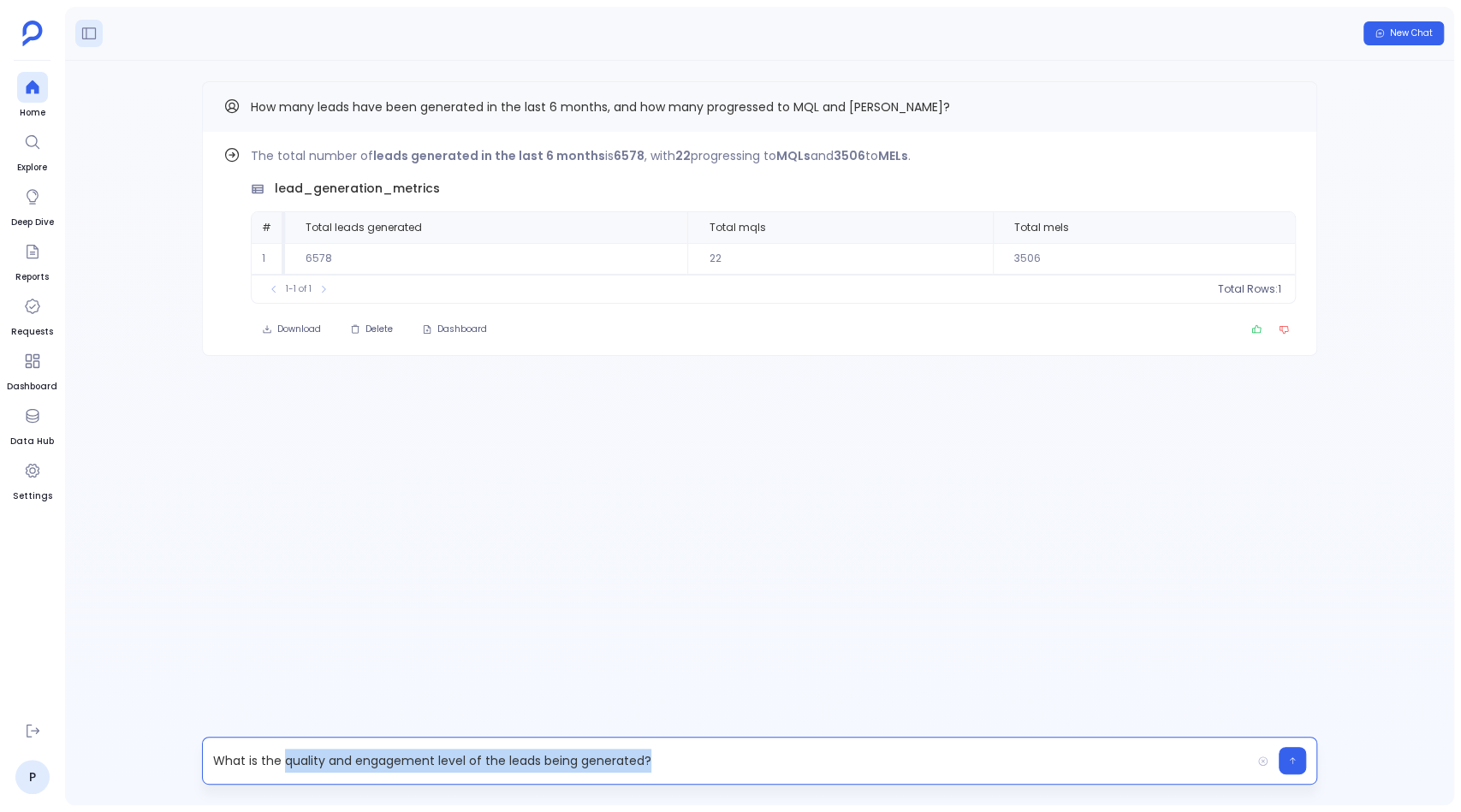 drag, startPoint x: 283, startPoint y: 762, endPoint x: 645, endPoint y: 757, distance: 362.03453 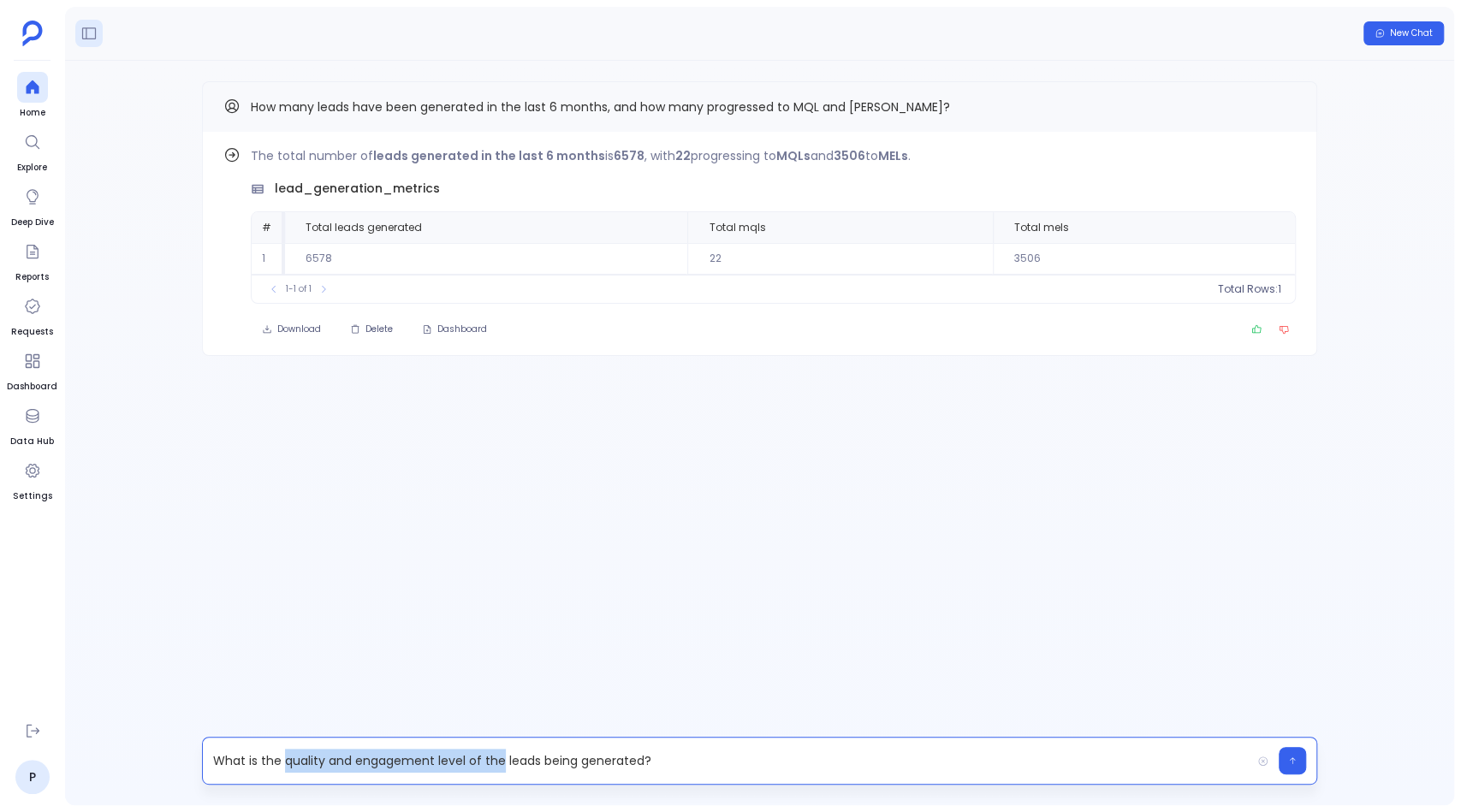 type 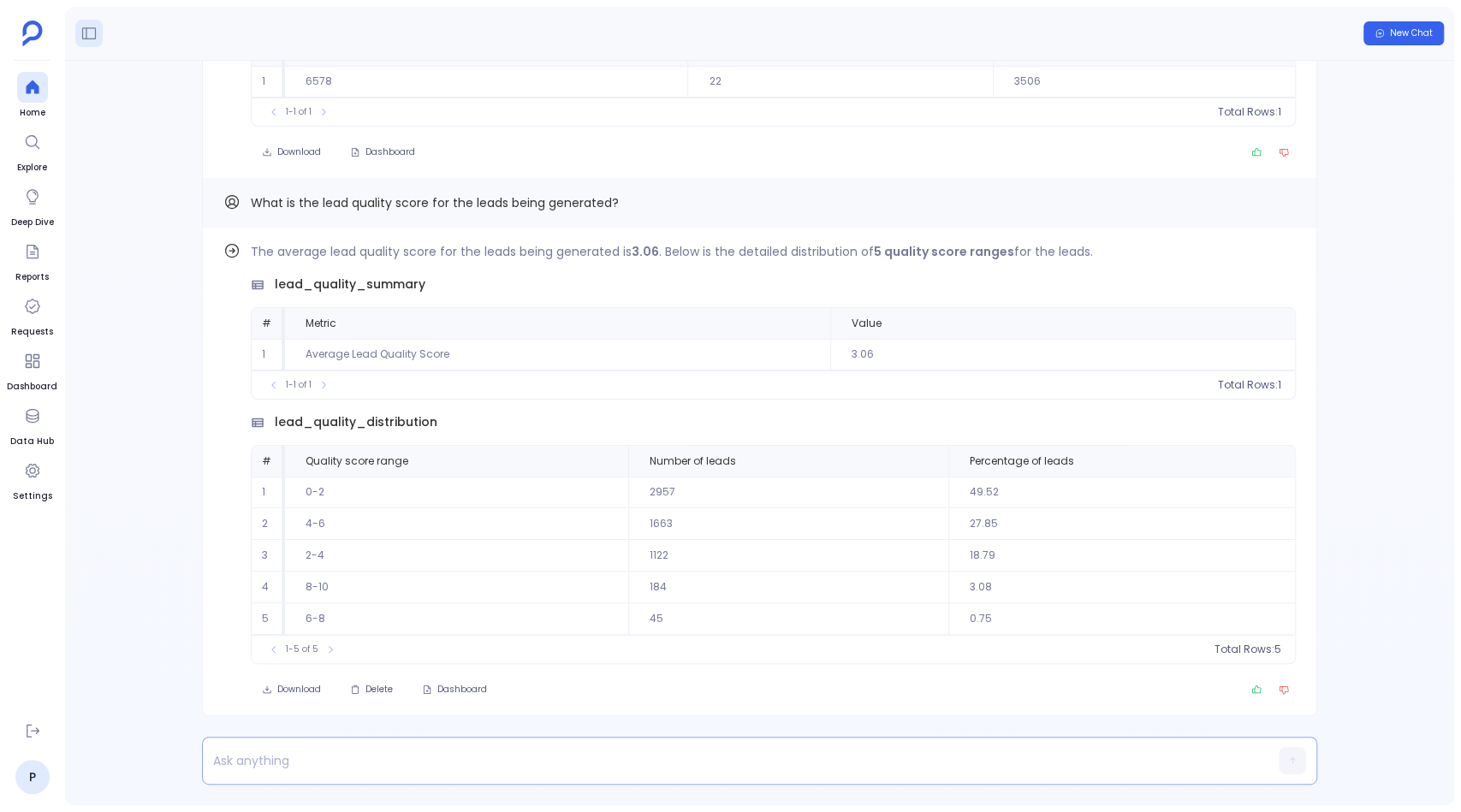 click at bounding box center (727, 761) 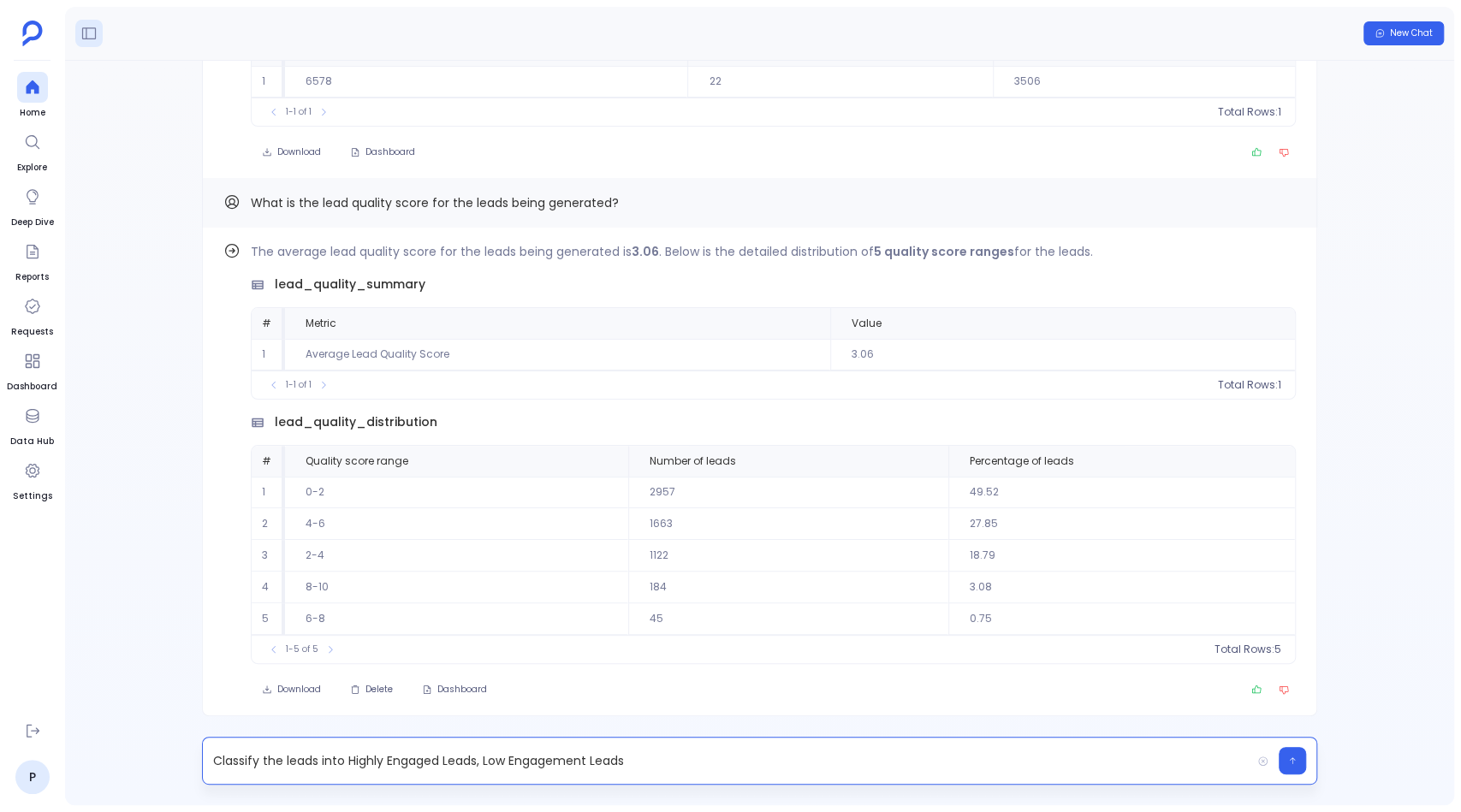 click on "Classify the leads into Highly Engaged Leads, Low Engagement Leads" at bounding box center [727, 761] 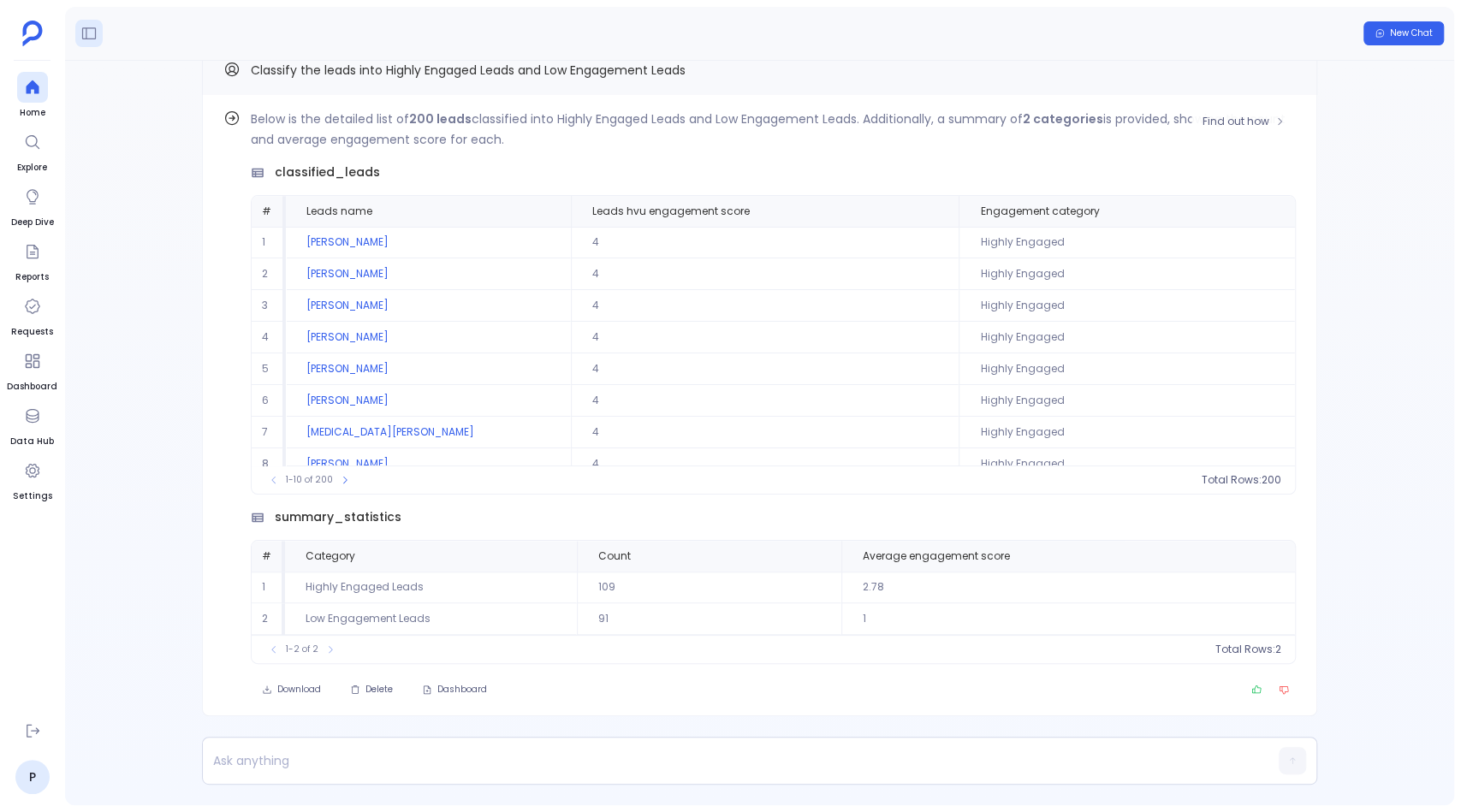 scroll, scrollTop: 18, scrollLeft: 0, axis: vertical 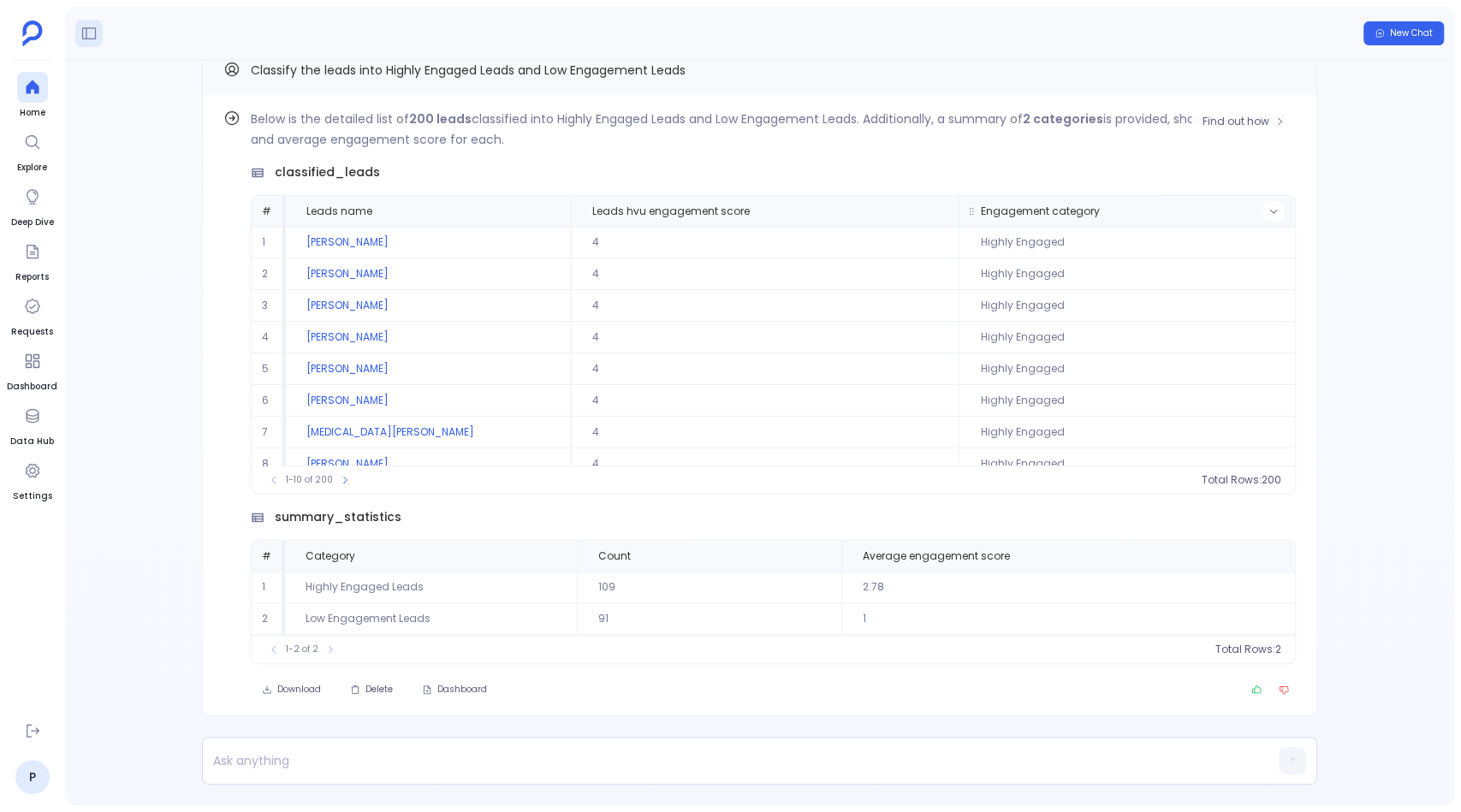 click at bounding box center (1274, 211) 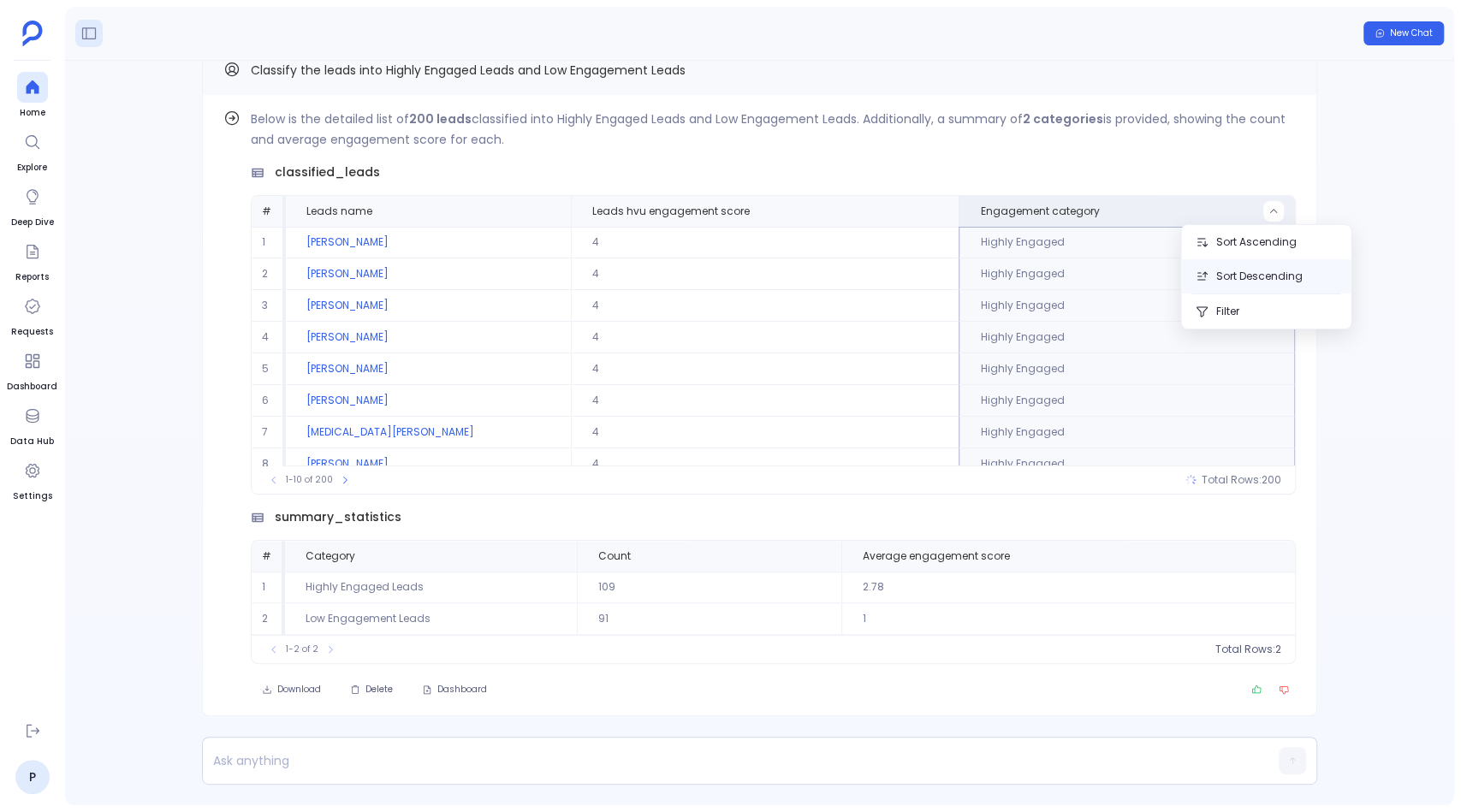 click on "Sort Descending" at bounding box center [1266, 276] 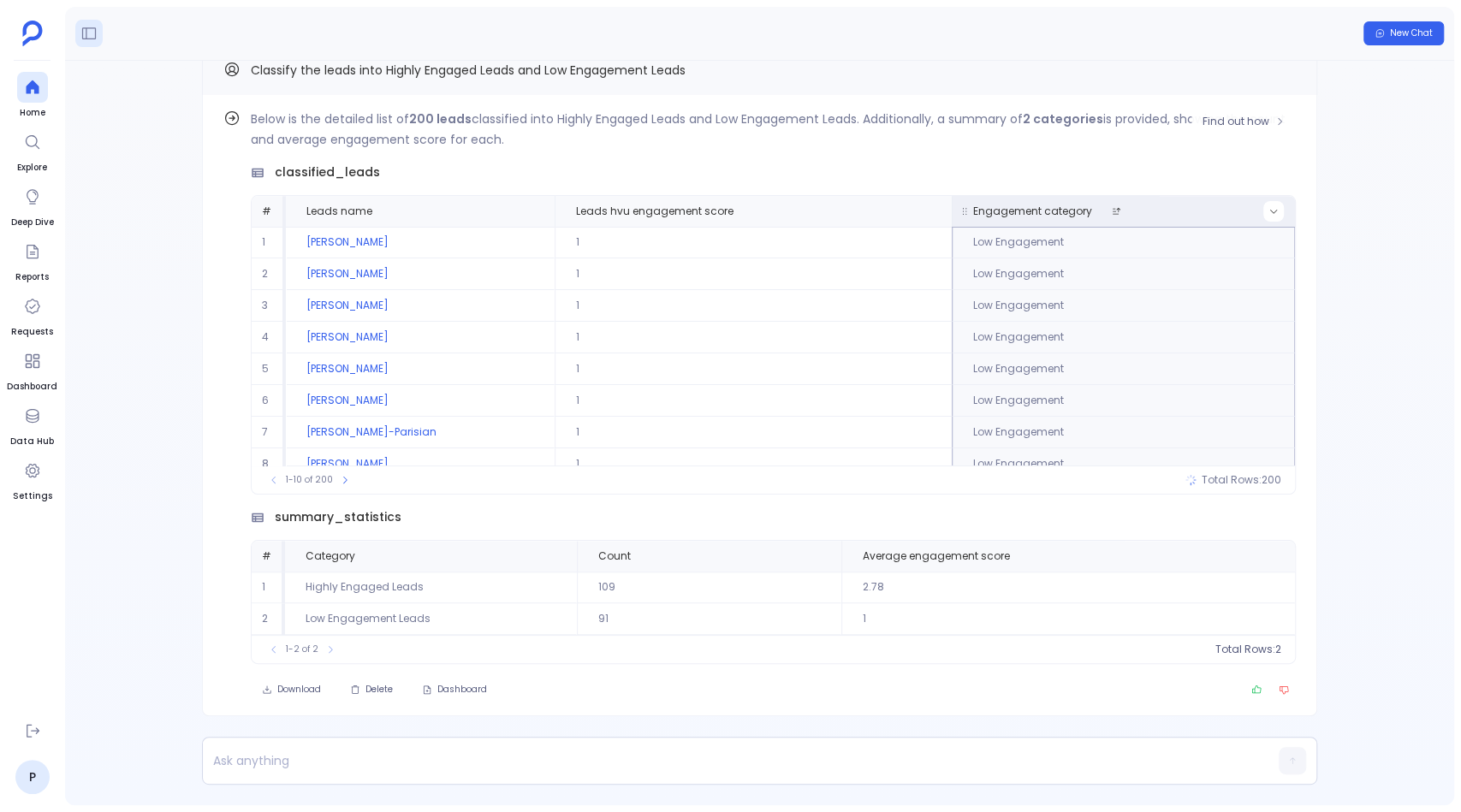 click 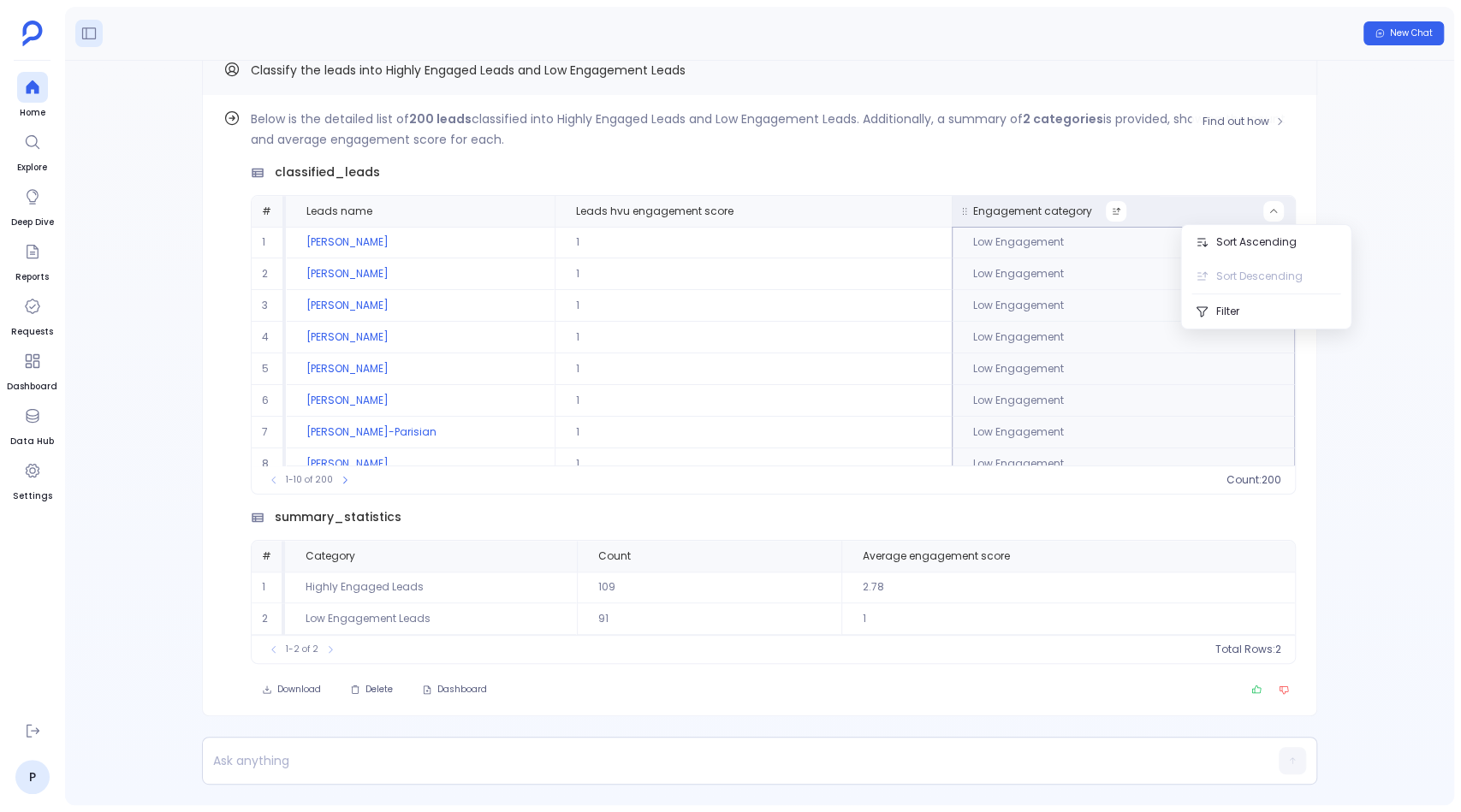 click 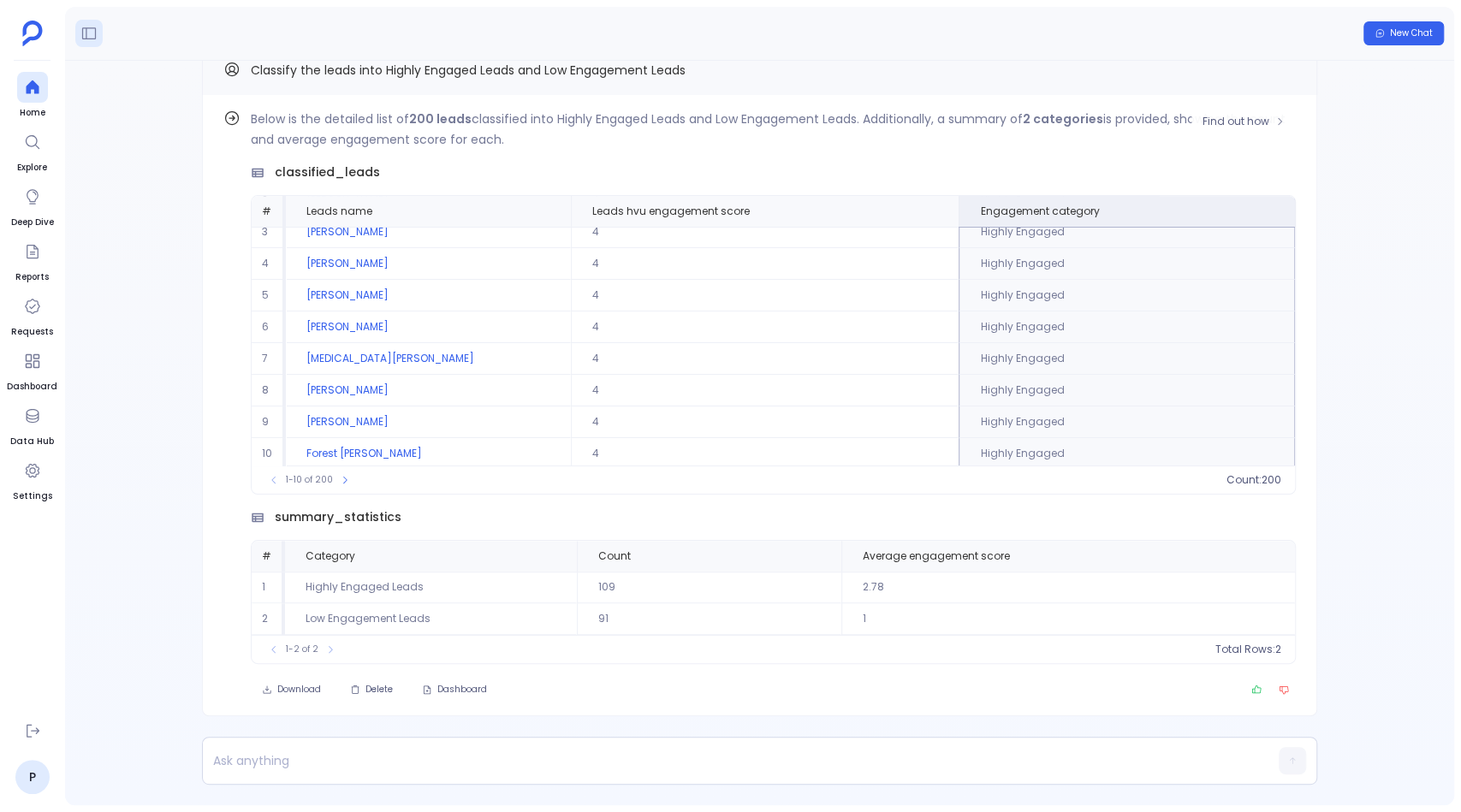scroll, scrollTop: 0, scrollLeft: 0, axis: both 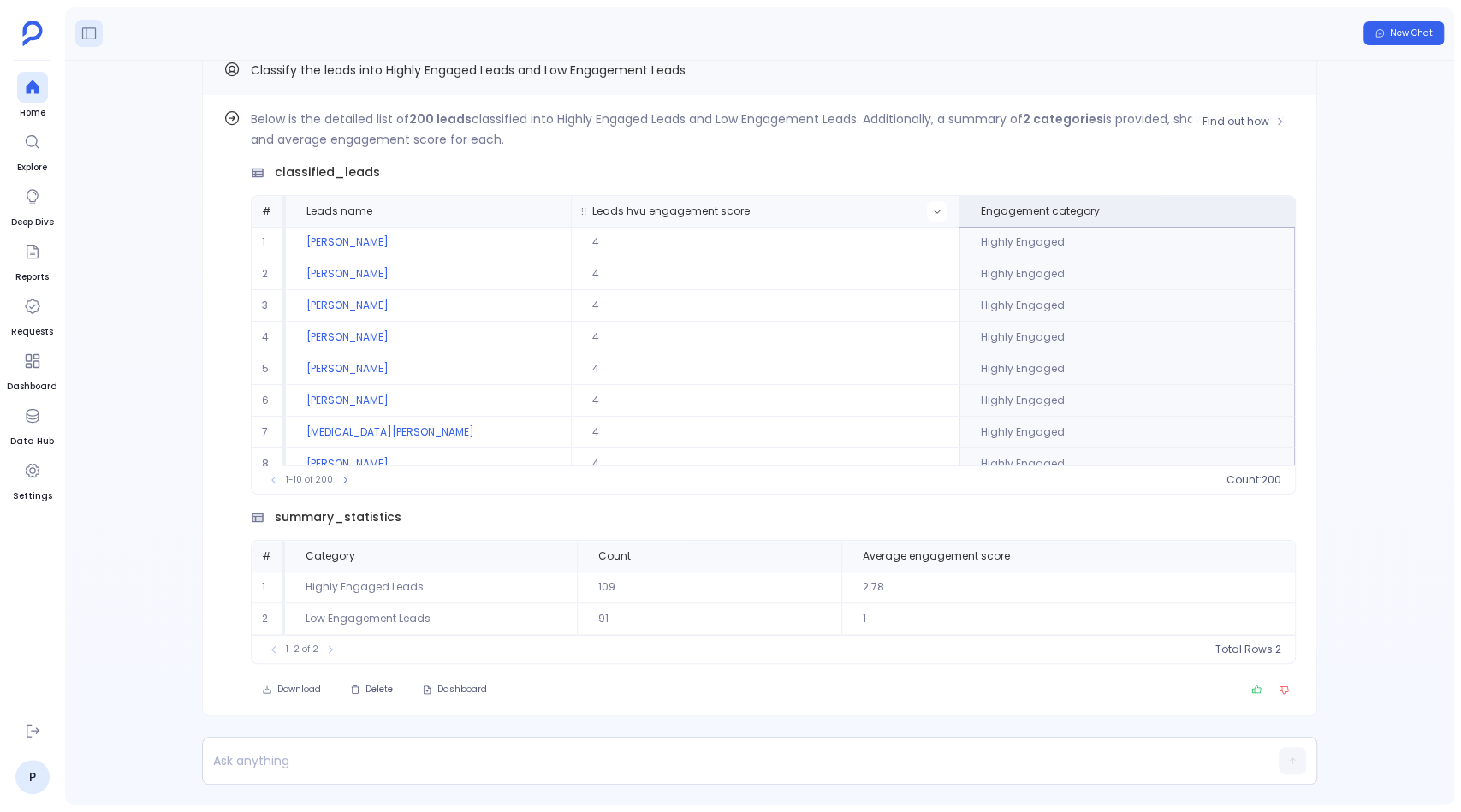 click 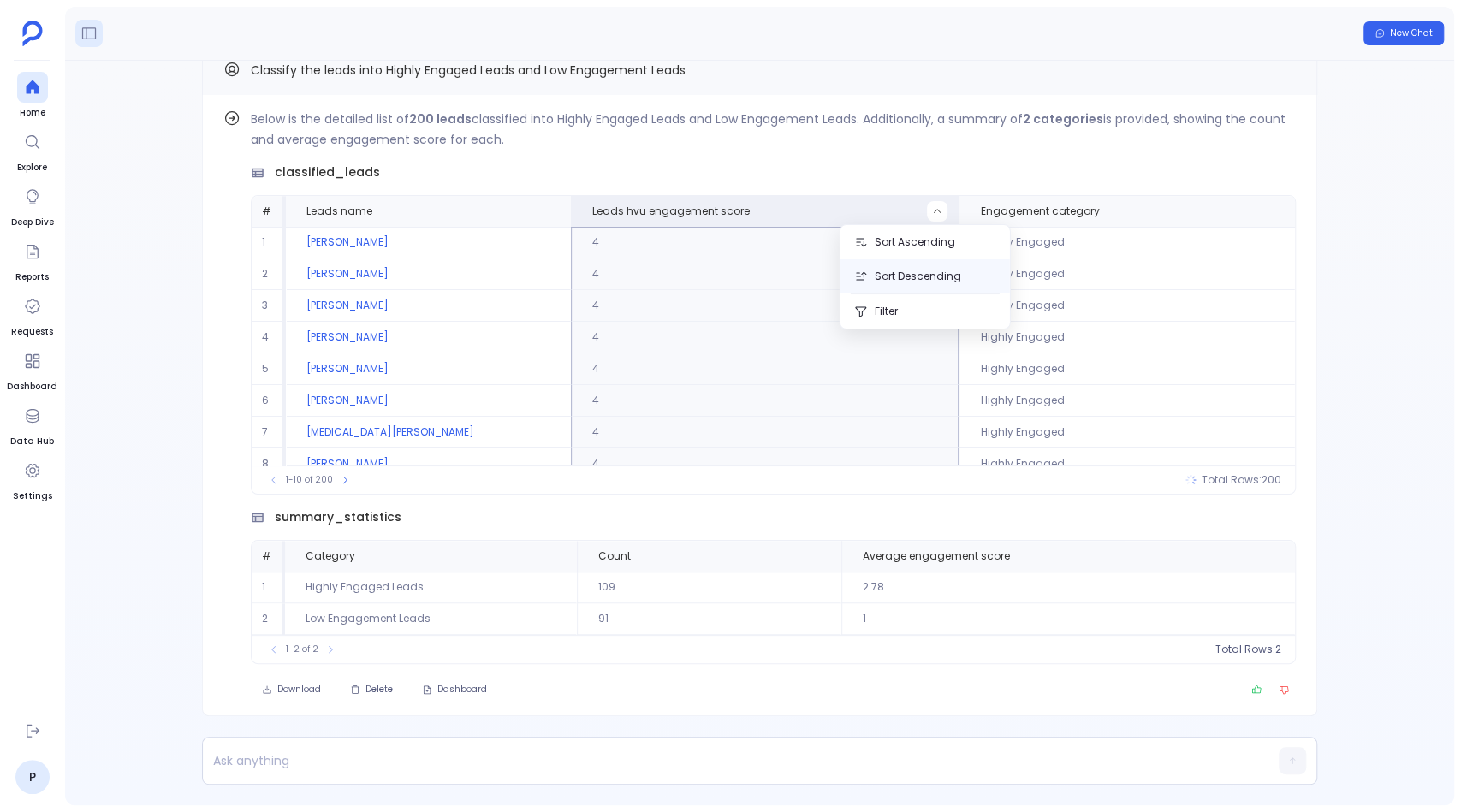 click on "Sort Descending" at bounding box center (925, 276) 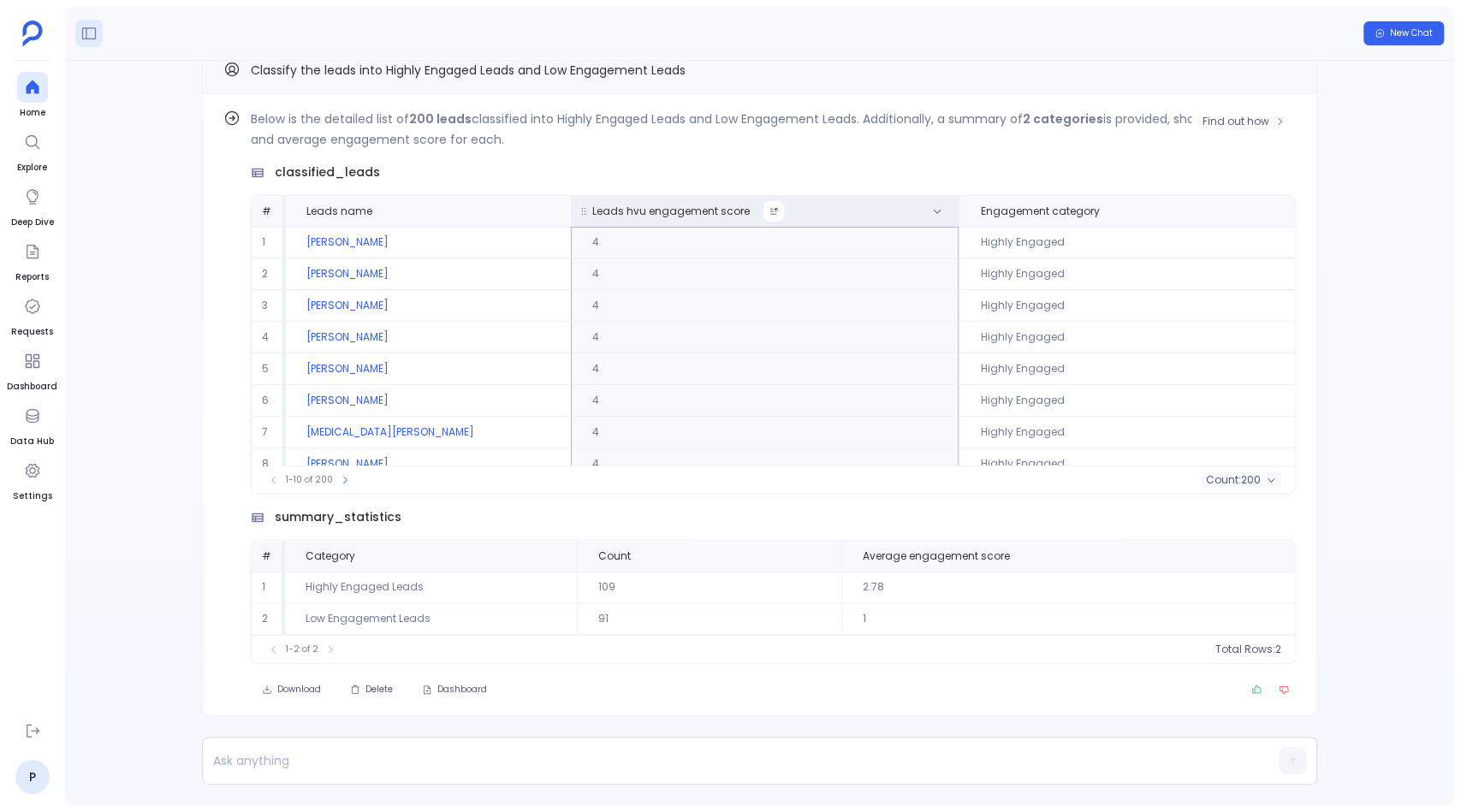 click 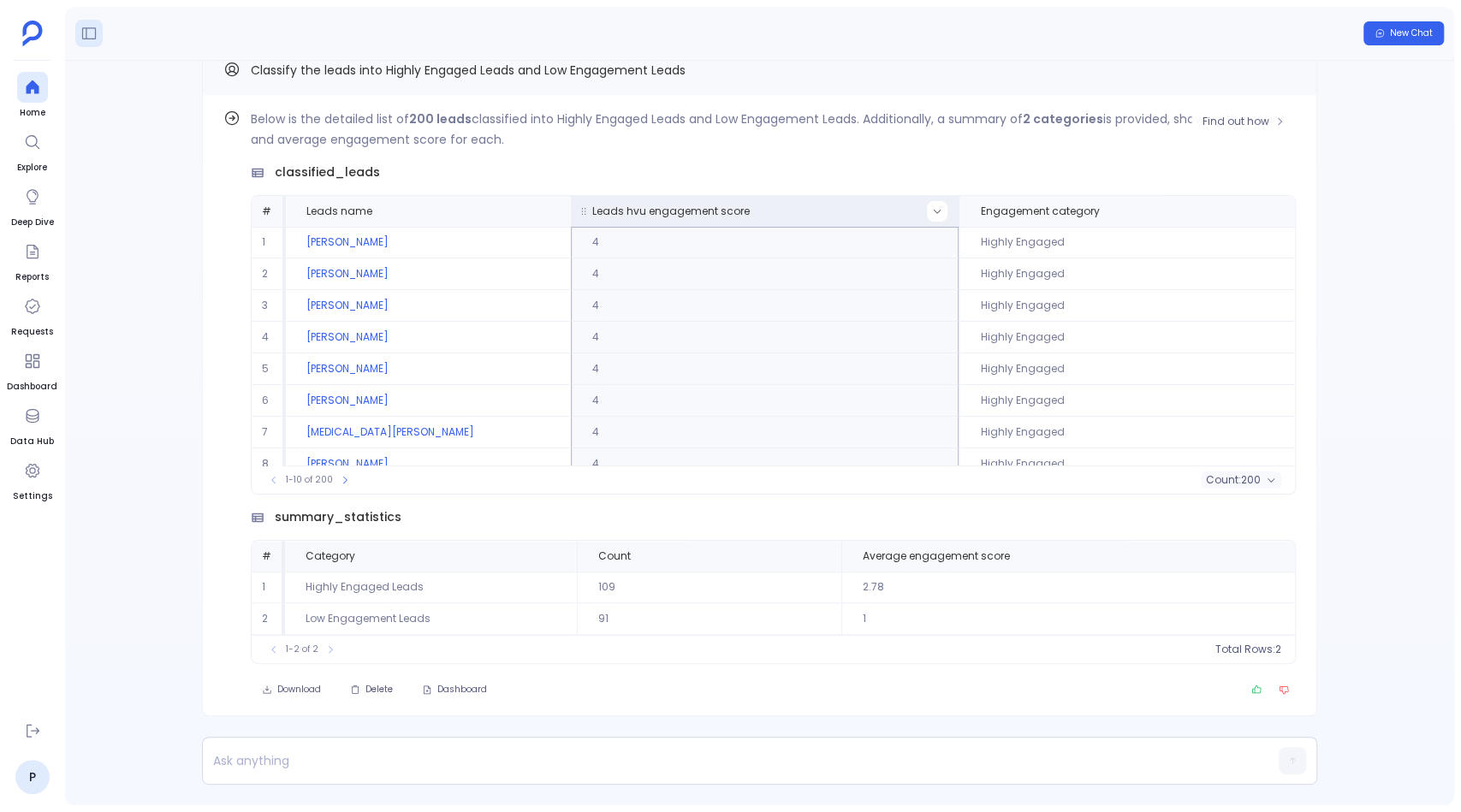 click at bounding box center (937, 211) 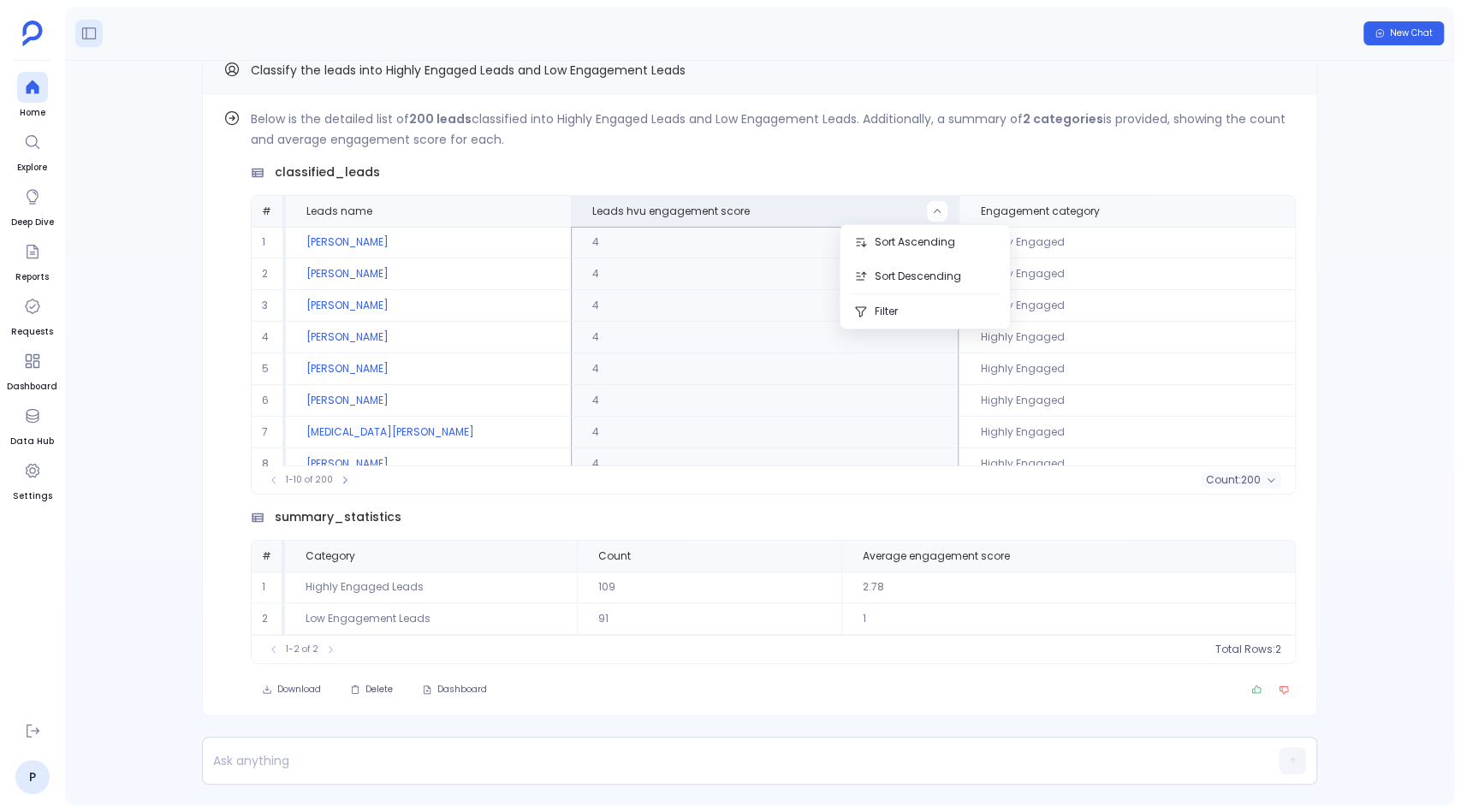 click on "Find out how Below is the detailed list of  200 leads  classified into Highly Engaged Leads and Low Engagement Leads. Additionally, a summary of  2 categories  is provided, showing the count and average engagement score for each. classified_leads # Leads name Leads hvu engagement score Engagement category 1 Ms. Jacqueline Langworth 4 Highly Engaged 2 Celia Mayer 4 Highly Engaged 3 Alda Marks-Pollich 4 Highly Engaged 4 Luke Dicki 4 Highly Engaged 5 Phyllis Grady 4 Highly Engaged 6 Javier Dach 4 Highly Engaged 7 Yasmin Littel 4 Highly Engaged 8 Leslie Hilll 4 Highly Engaged 9 Giles Mosciski 4 Highly Engaged 10 Forest Willms 4 Highly Engaged
To pick up a draggable item, press the space bar.
While dragging, use the arrow keys to move the item.
Press space again to drop the item in its new position, or press escape to cancel.
1-10 of 200 count :  200 summary_statistics # Category Count Average engagement score 1 Highly Engaged Leads 109 2.78 2 Low Engagement Leads 91 1 1-2 of 2 Total Rows:  2 3.06" at bounding box center (759, 433) 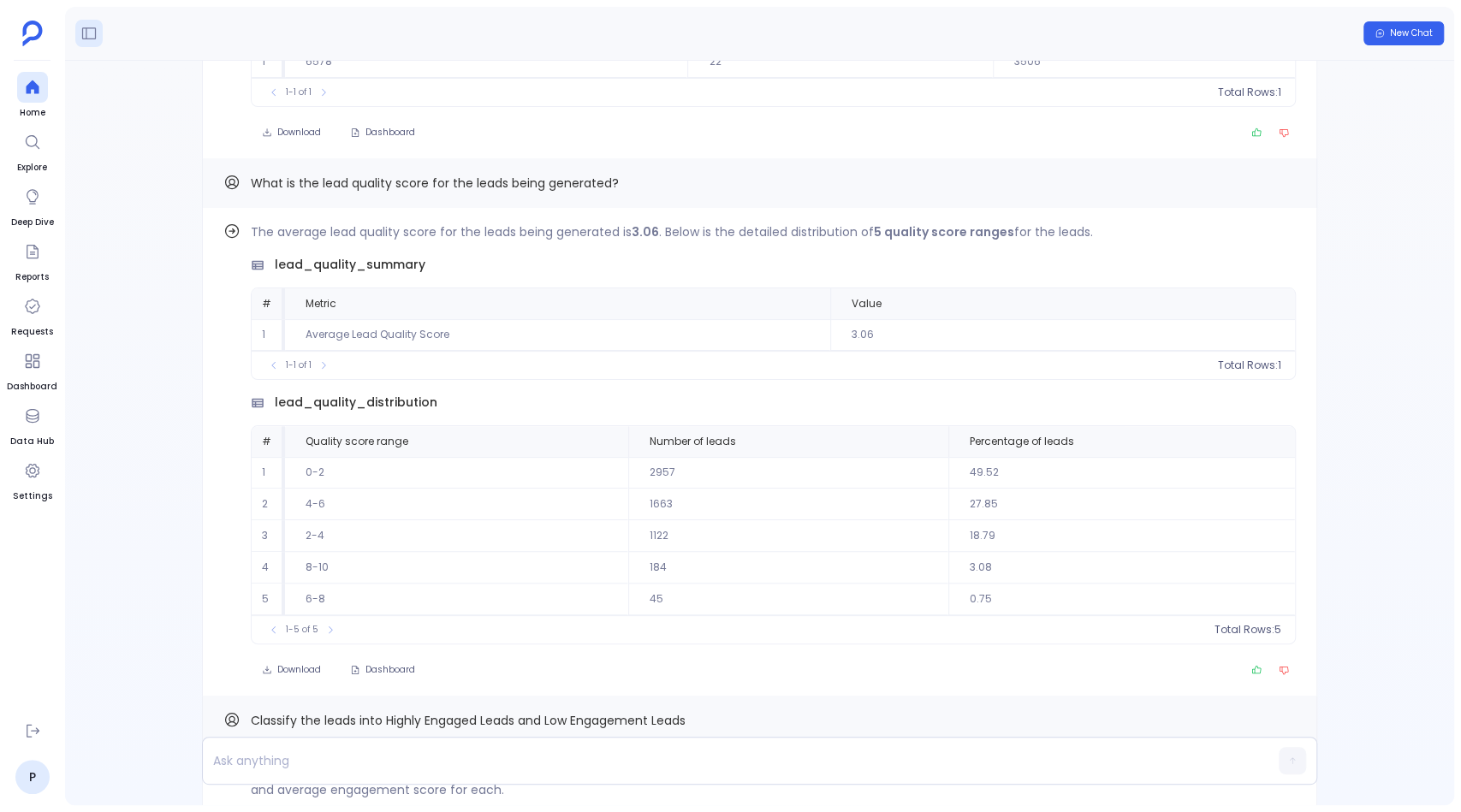 scroll, scrollTop: -654, scrollLeft: 0, axis: vertical 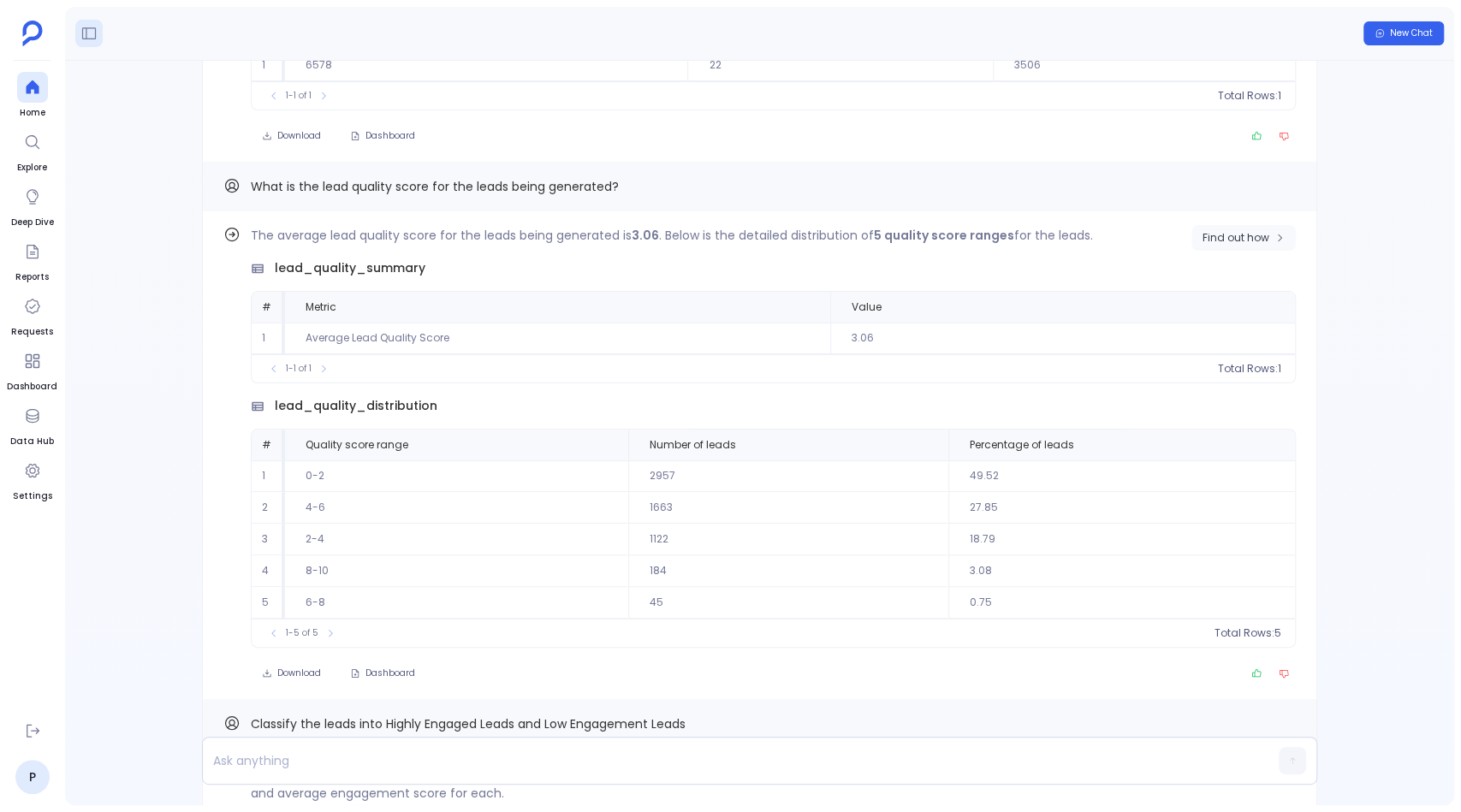 click on "Find out how" at bounding box center (1244, 238) 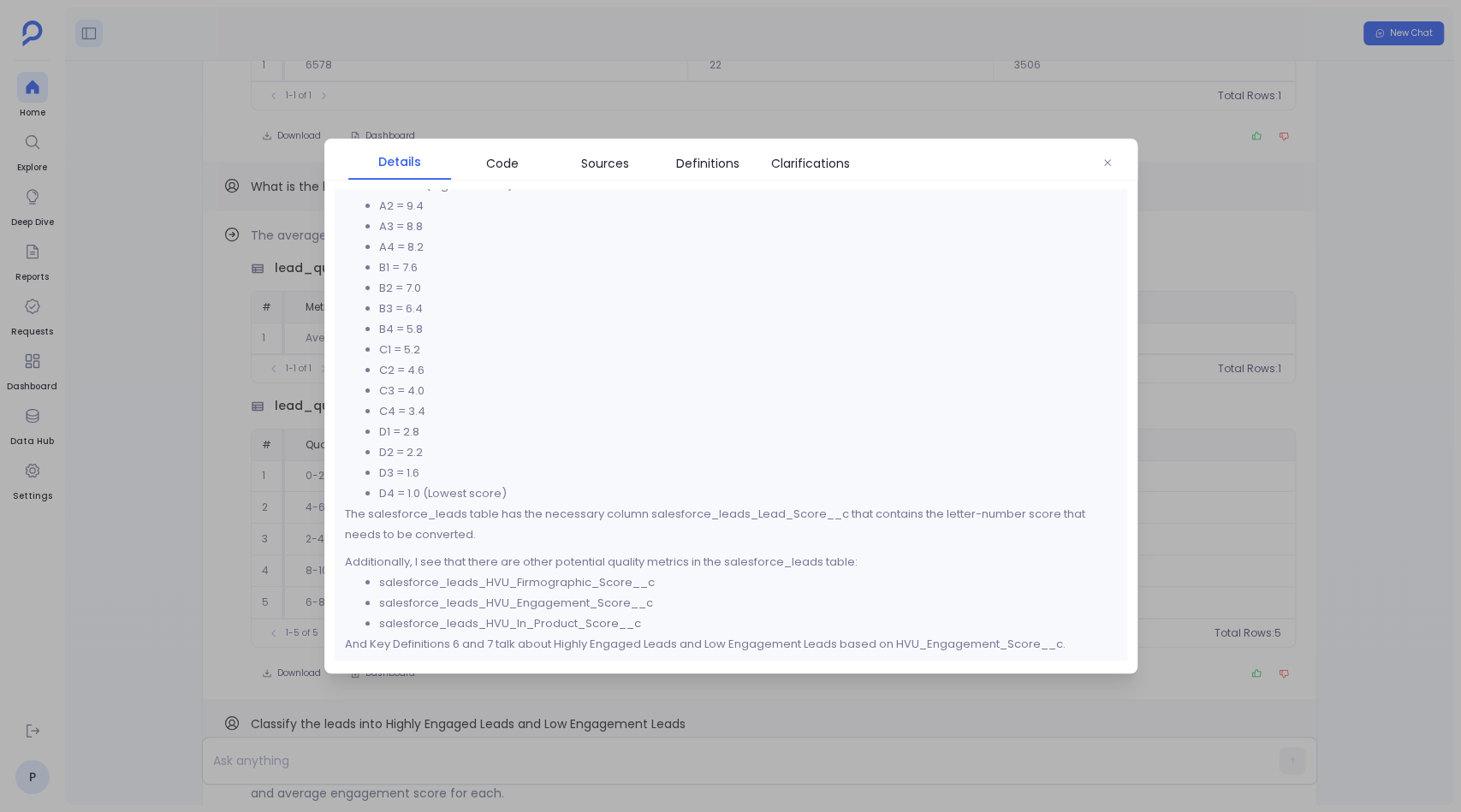 scroll, scrollTop: 222, scrollLeft: 0, axis: vertical 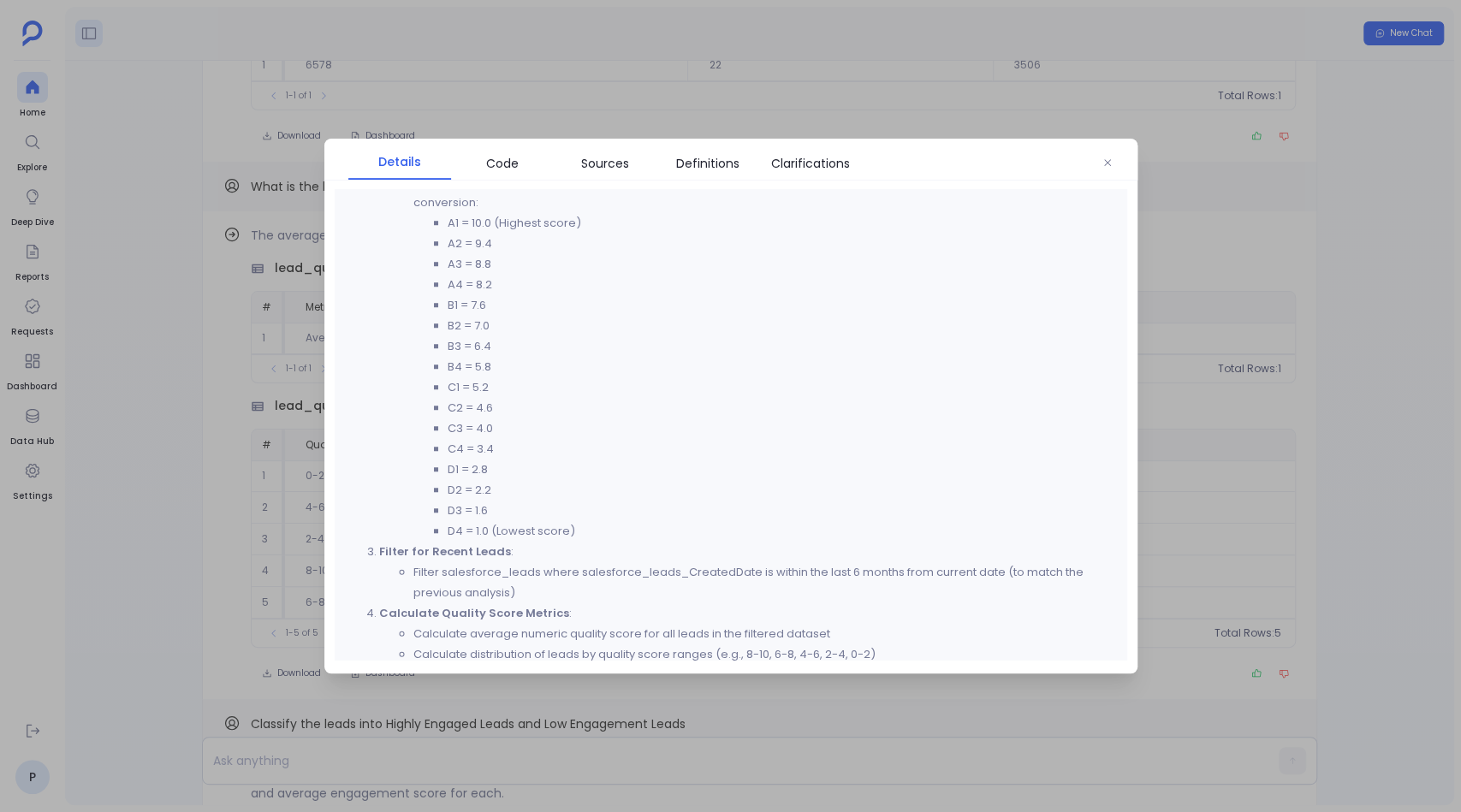 click at bounding box center (730, 406) 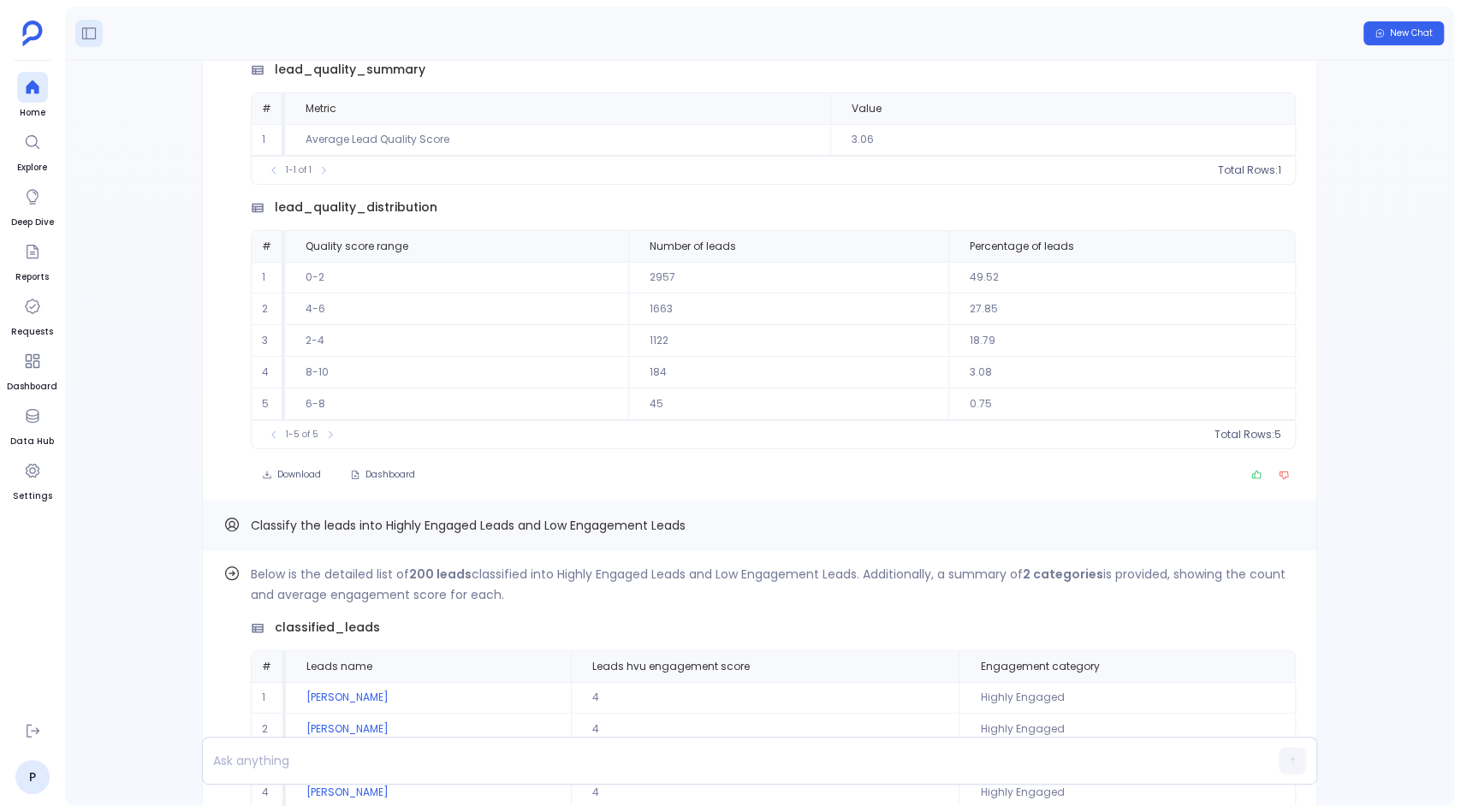 scroll, scrollTop: -296, scrollLeft: 0, axis: vertical 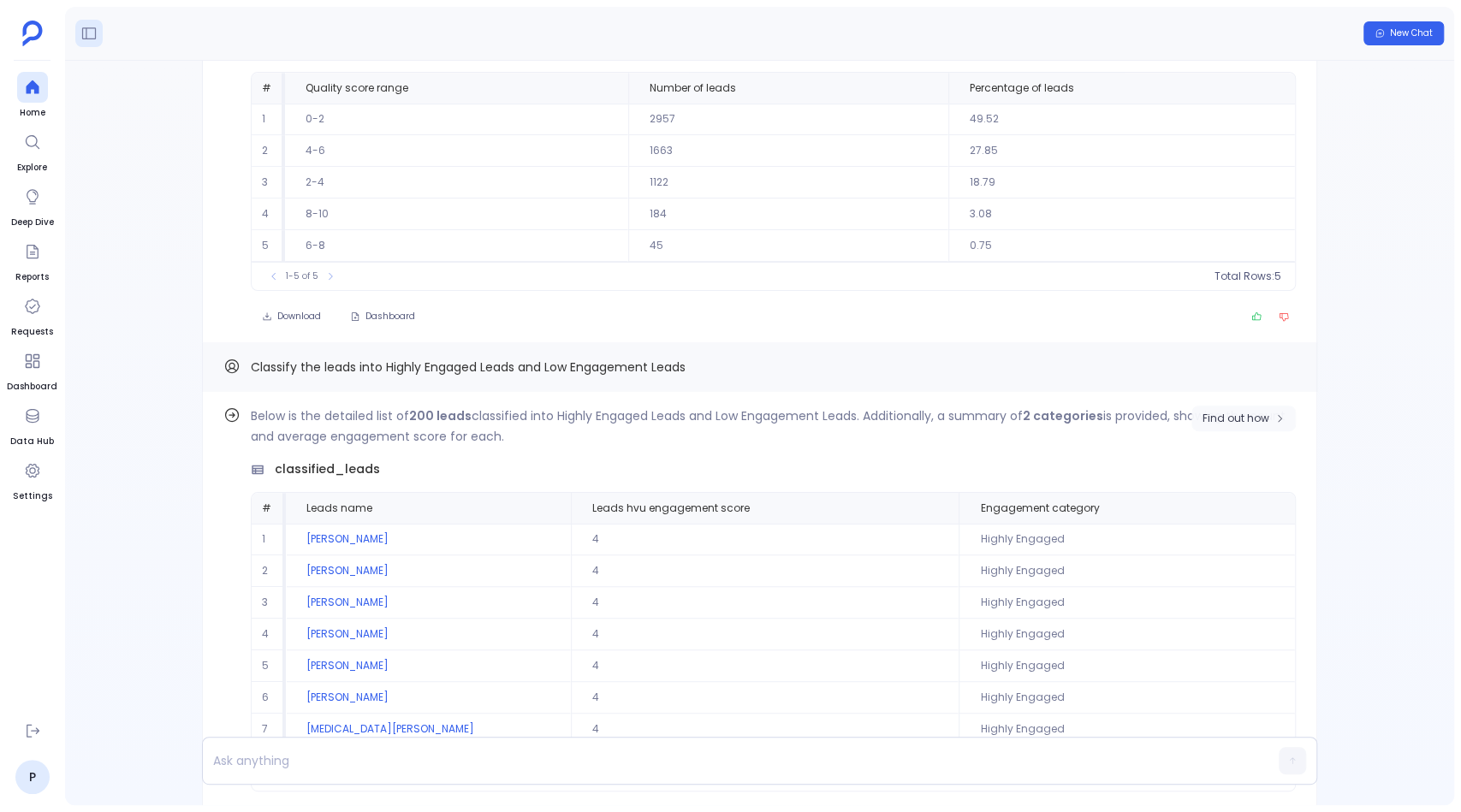 click on "Find out how" at bounding box center [1236, 418] 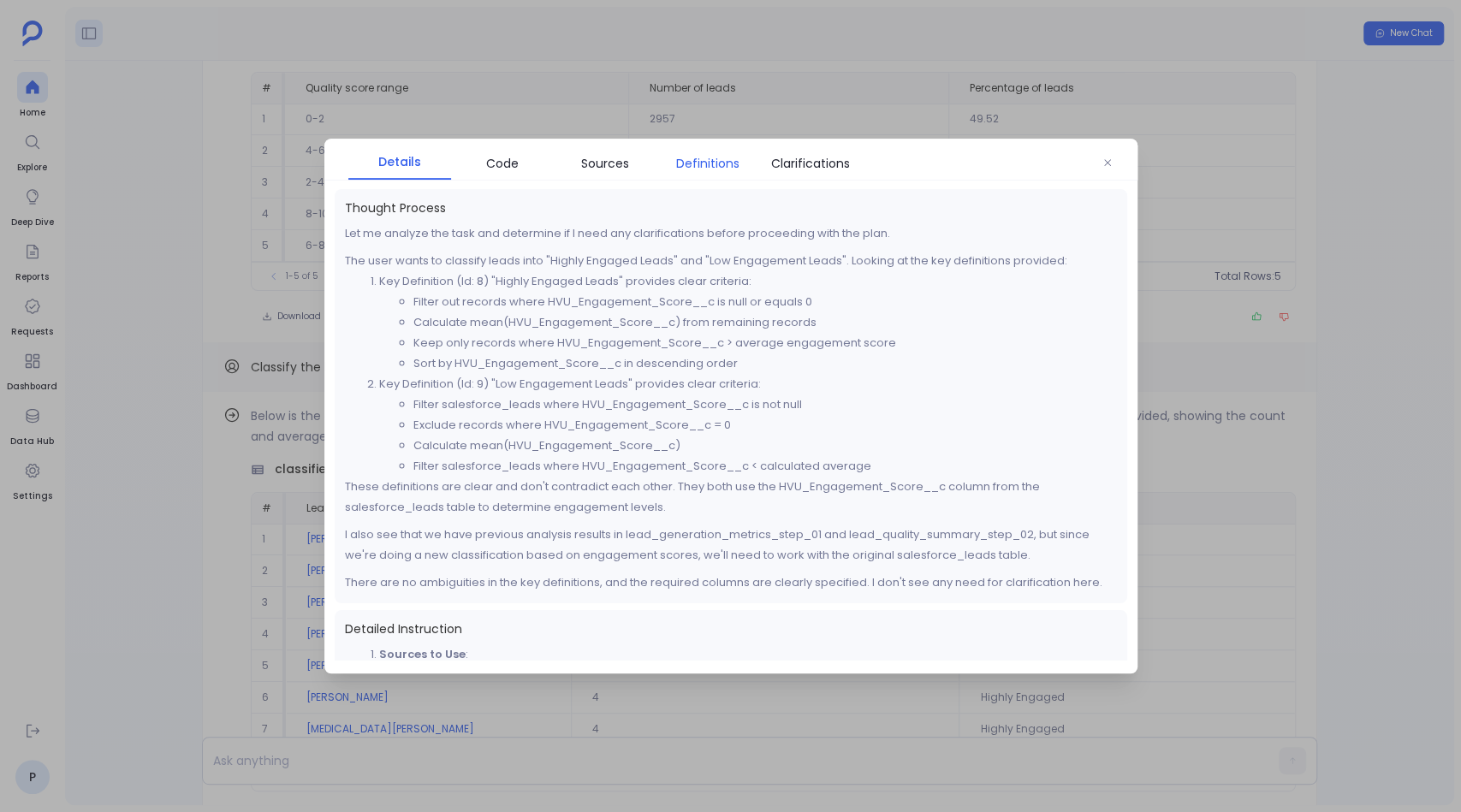 click on "Definitions" at bounding box center (708, 163) 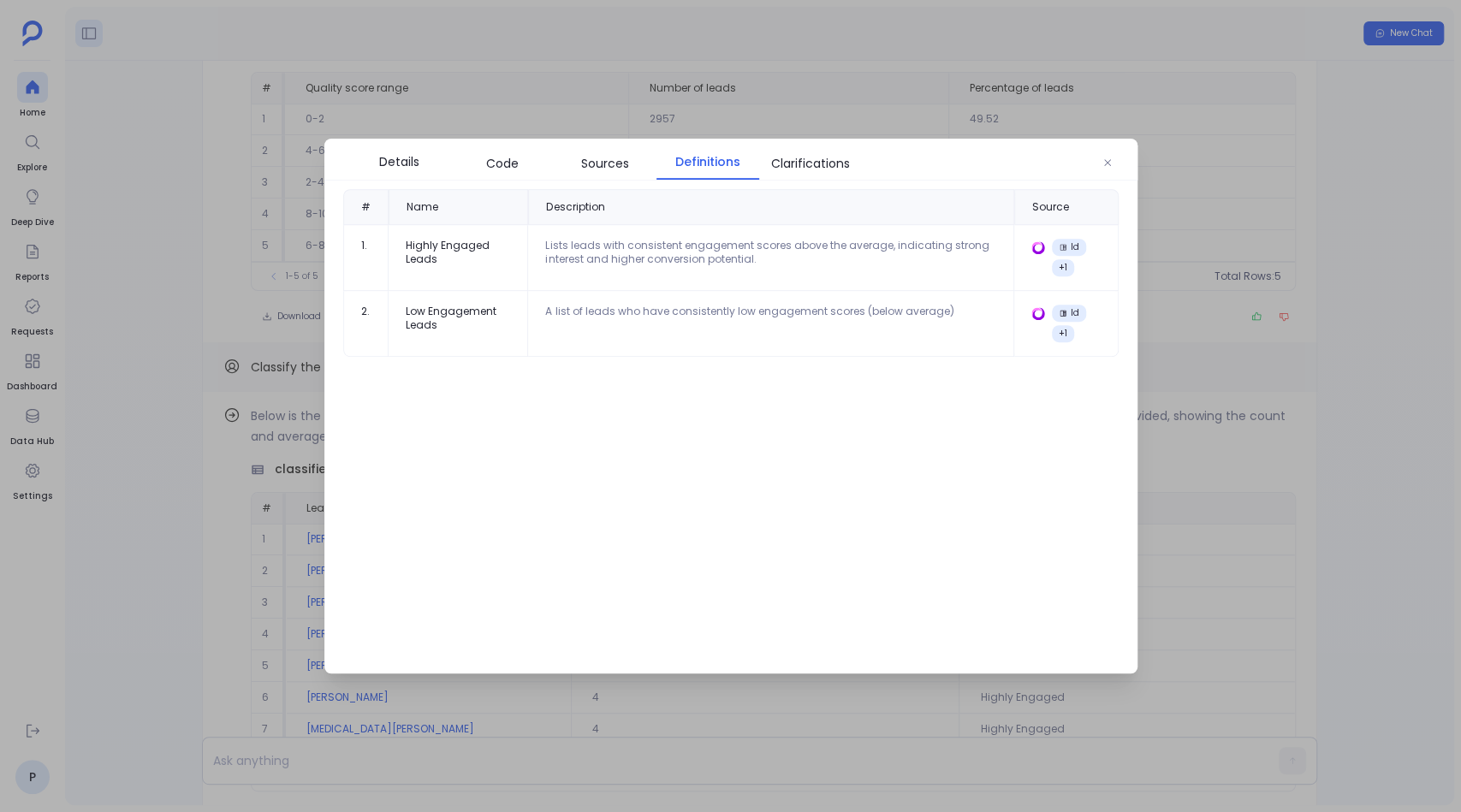 click at bounding box center [730, 406] 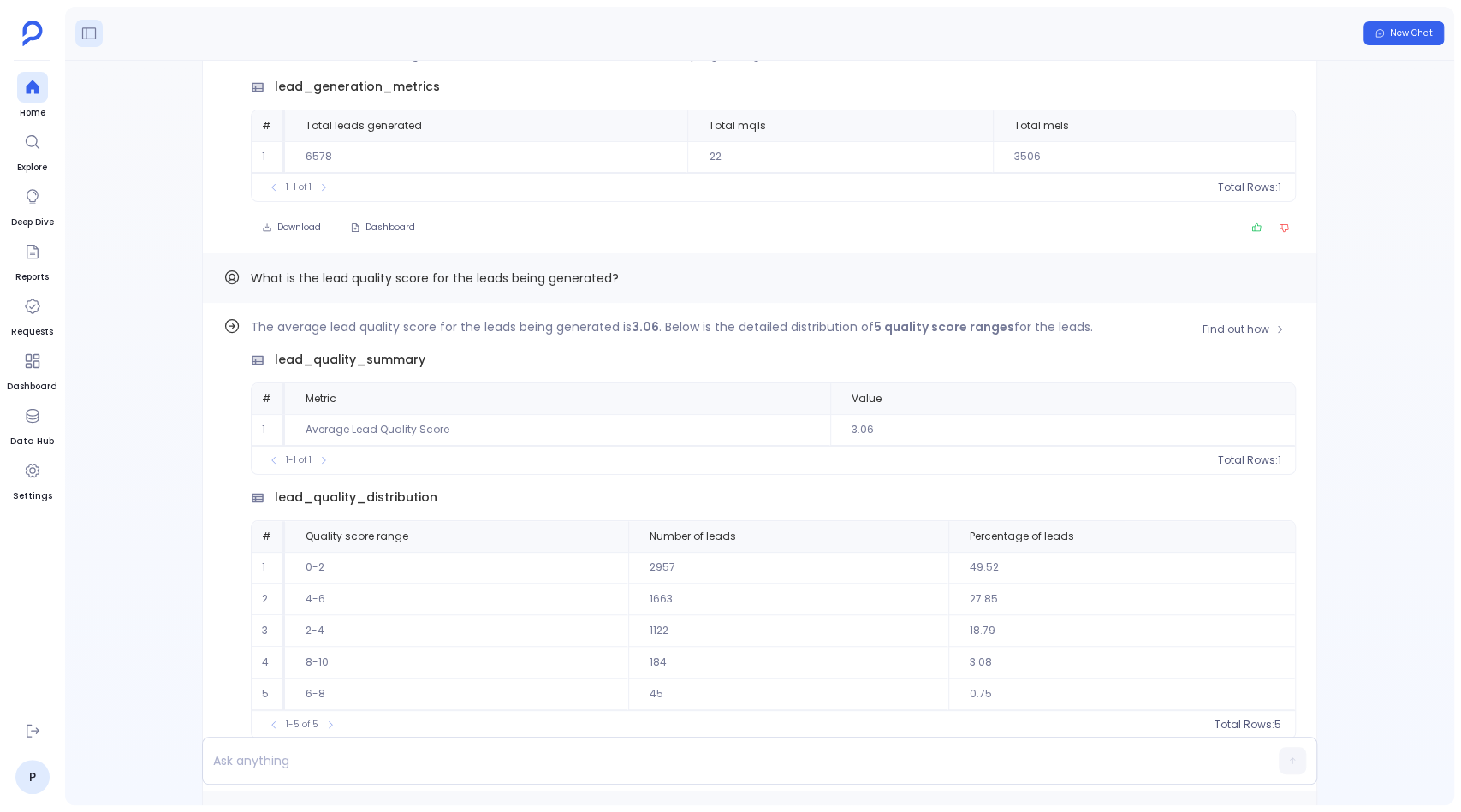 scroll, scrollTop: -839, scrollLeft: 0, axis: vertical 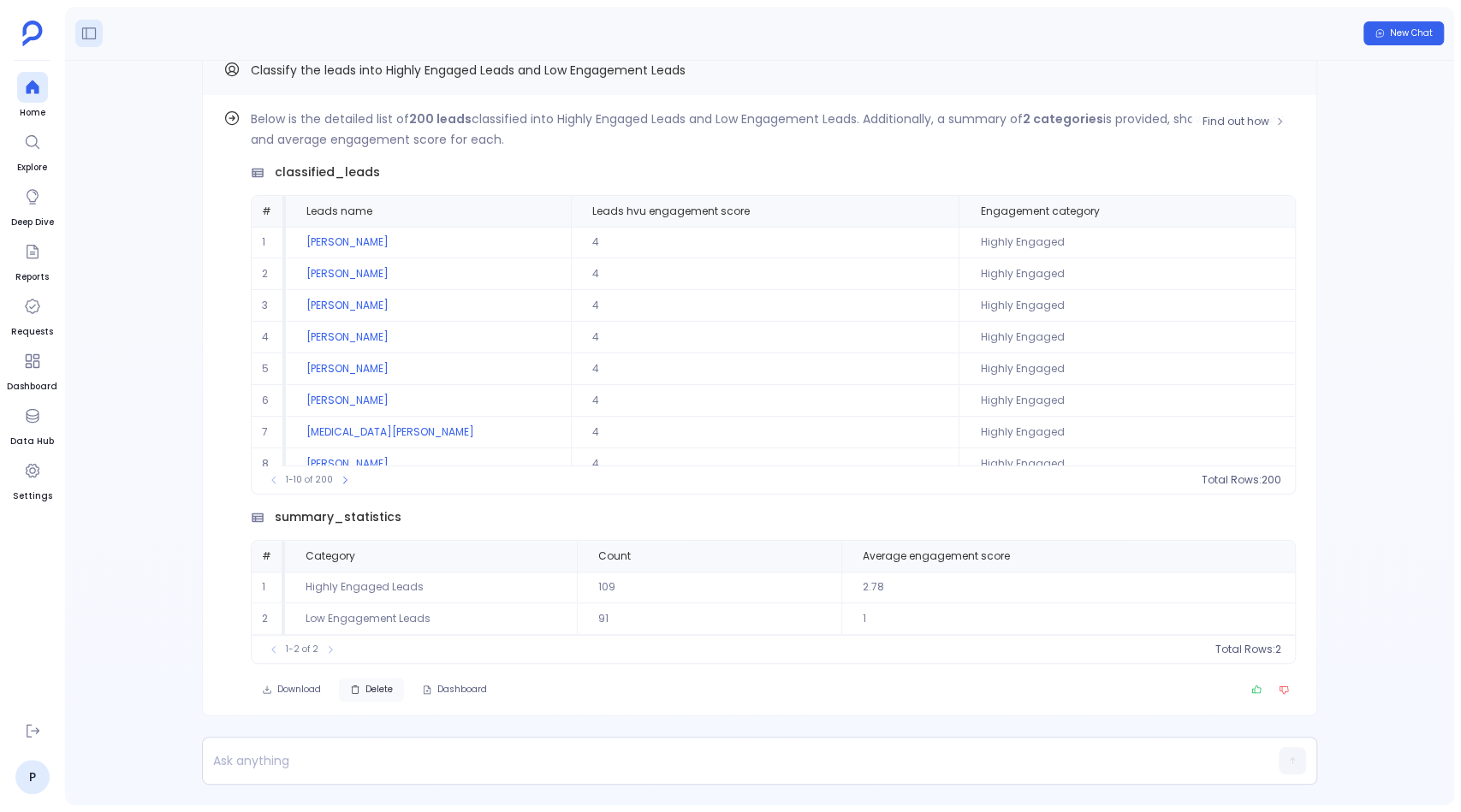 click on "Delete" at bounding box center (379, 690) 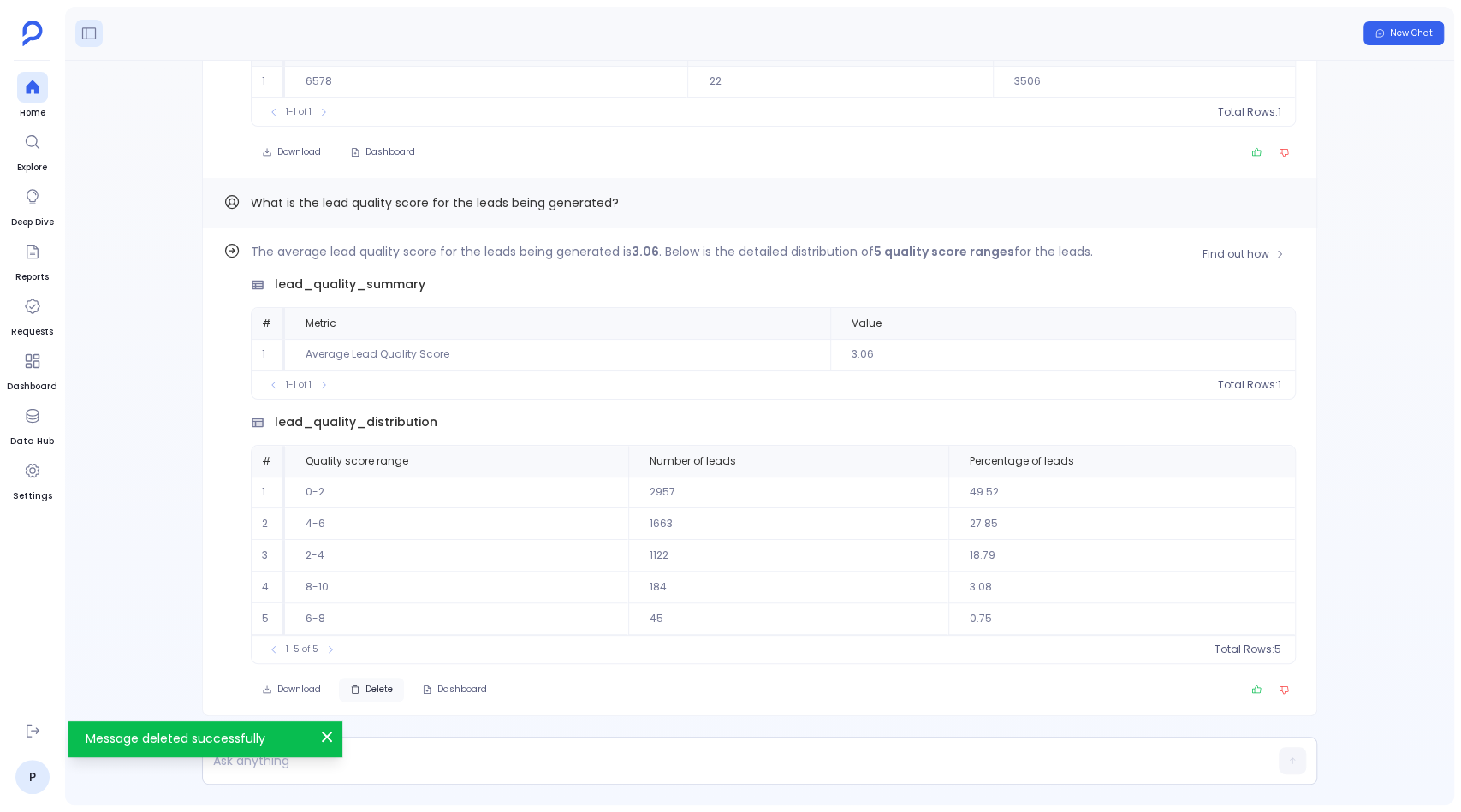click on "Delete" at bounding box center [379, 690] 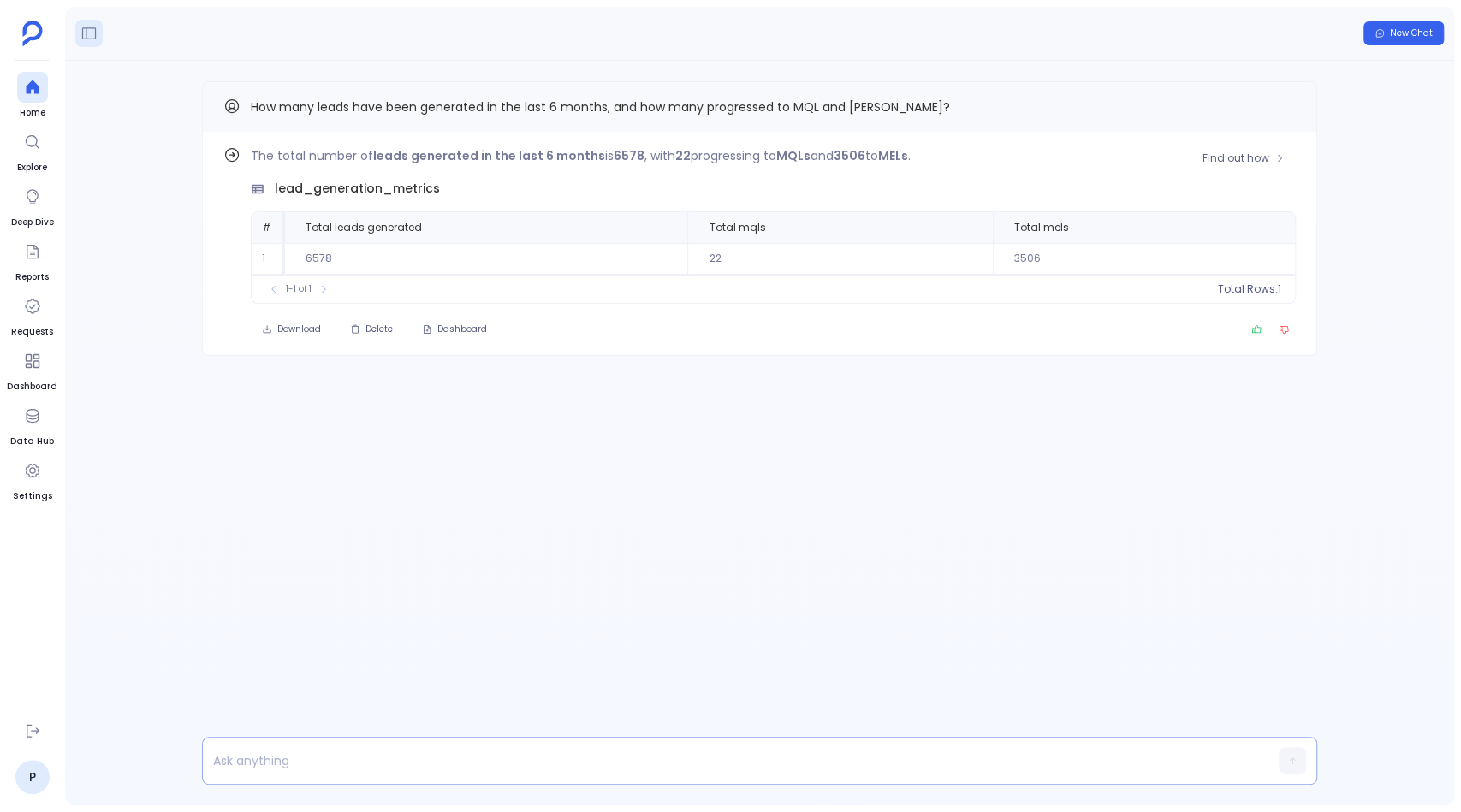click at bounding box center (727, 761) 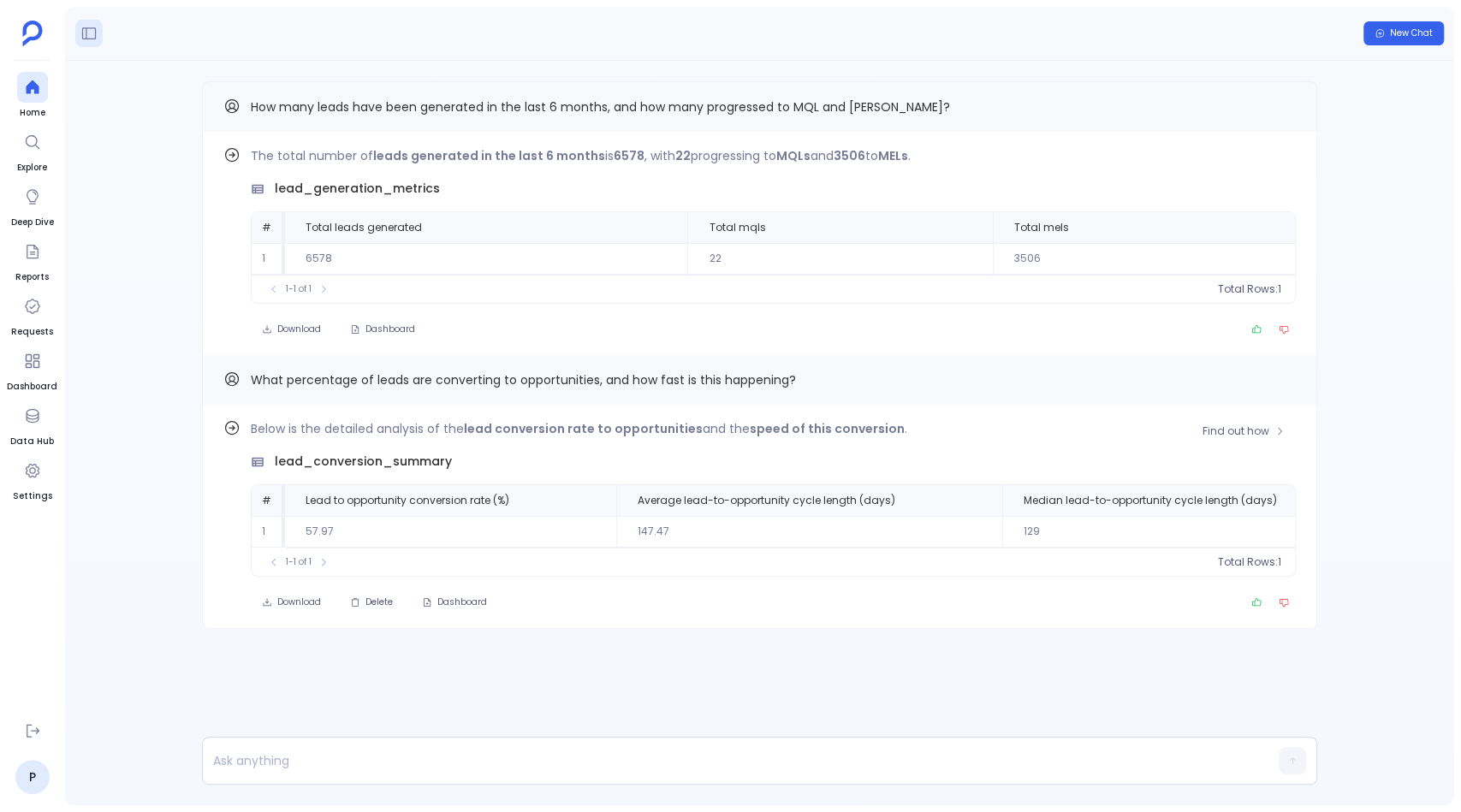 click on "New Chat" at bounding box center [759, 33] 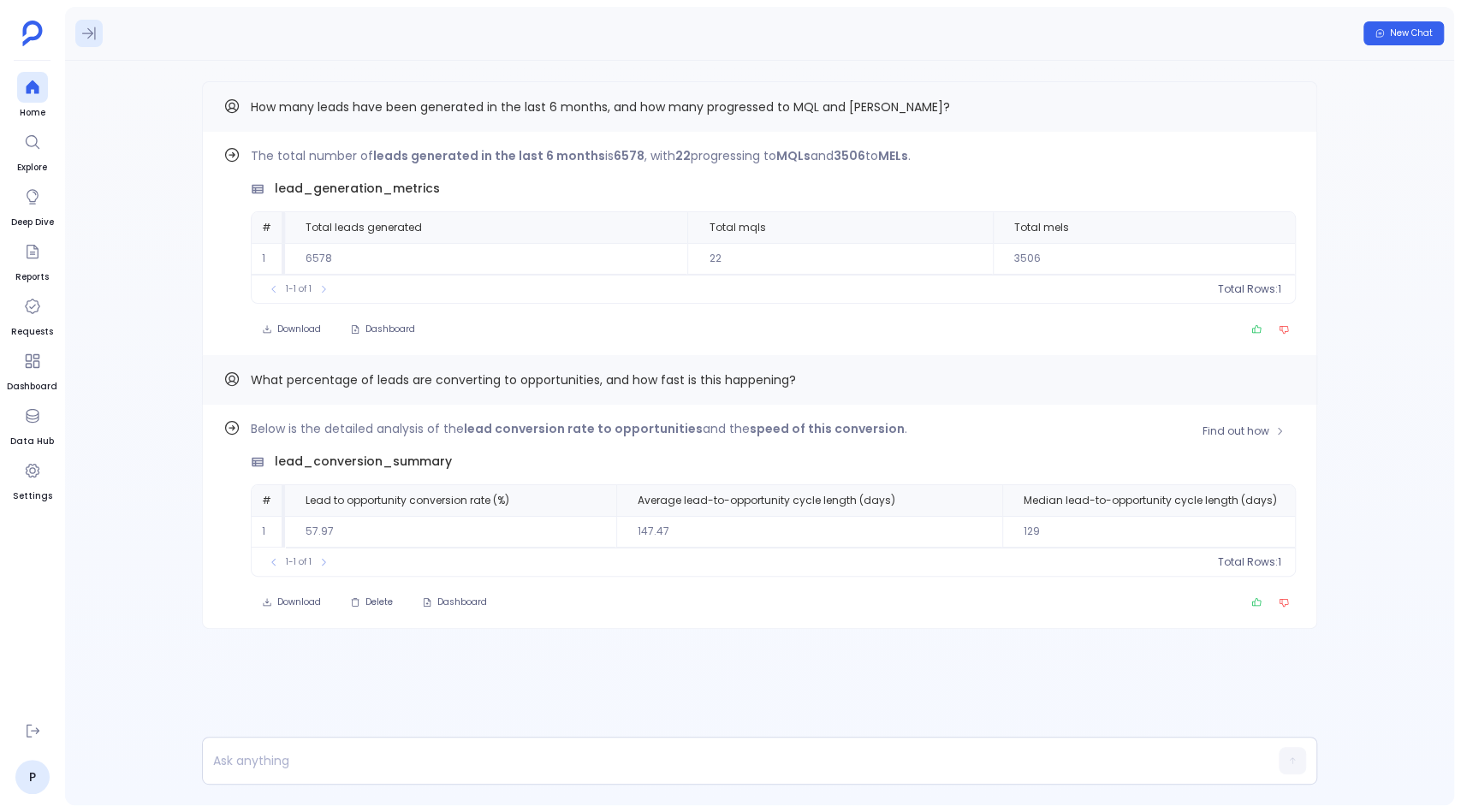 click 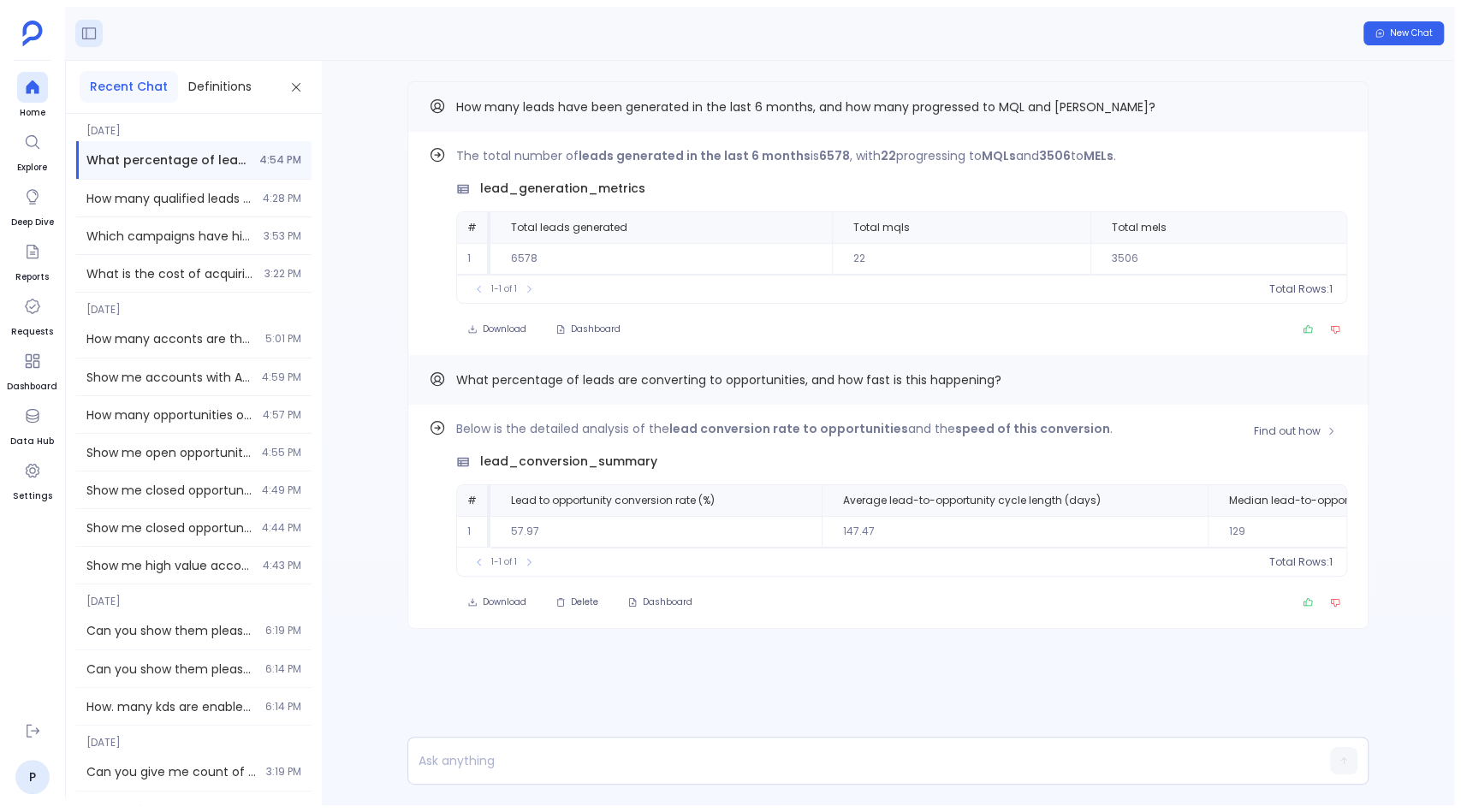click on "Find out how Below is the detailed analysis of the  lead conversion rate to opportunities  and the  speed of this conversion . lead_conversion_summary # Lead to opportunity conversion rate (%) Average lead-to-opportunity cycle length (days) Median lead-to-opportunity cycle length (days) Average time from first touch to mql (days) Average time from mql to conversion (days) Average full funnel duration (days) 1 57.97 147.47 129 34.23 22.93 13.9
To pick up a draggable item, press the space bar.
While dragging, use the arrow keys to move the item.
Press space again to drop the item in its new position, or press escape to cancel.
1-1 of 1 Total Rows:  1 Download Delete Dashboard What percentage of leads are converting to opportunities, and how fast is this happening? Find out how The total number of  leads generated in the last 6 months  is  6578 , with  22  progressing to  MQLs  and  3506  to  MELs . lead_generation_metrics # Total leads generated Total mqls Total mels 1 6578 22 3506 1-1 of 1 1" at bounding box center [888, 389] 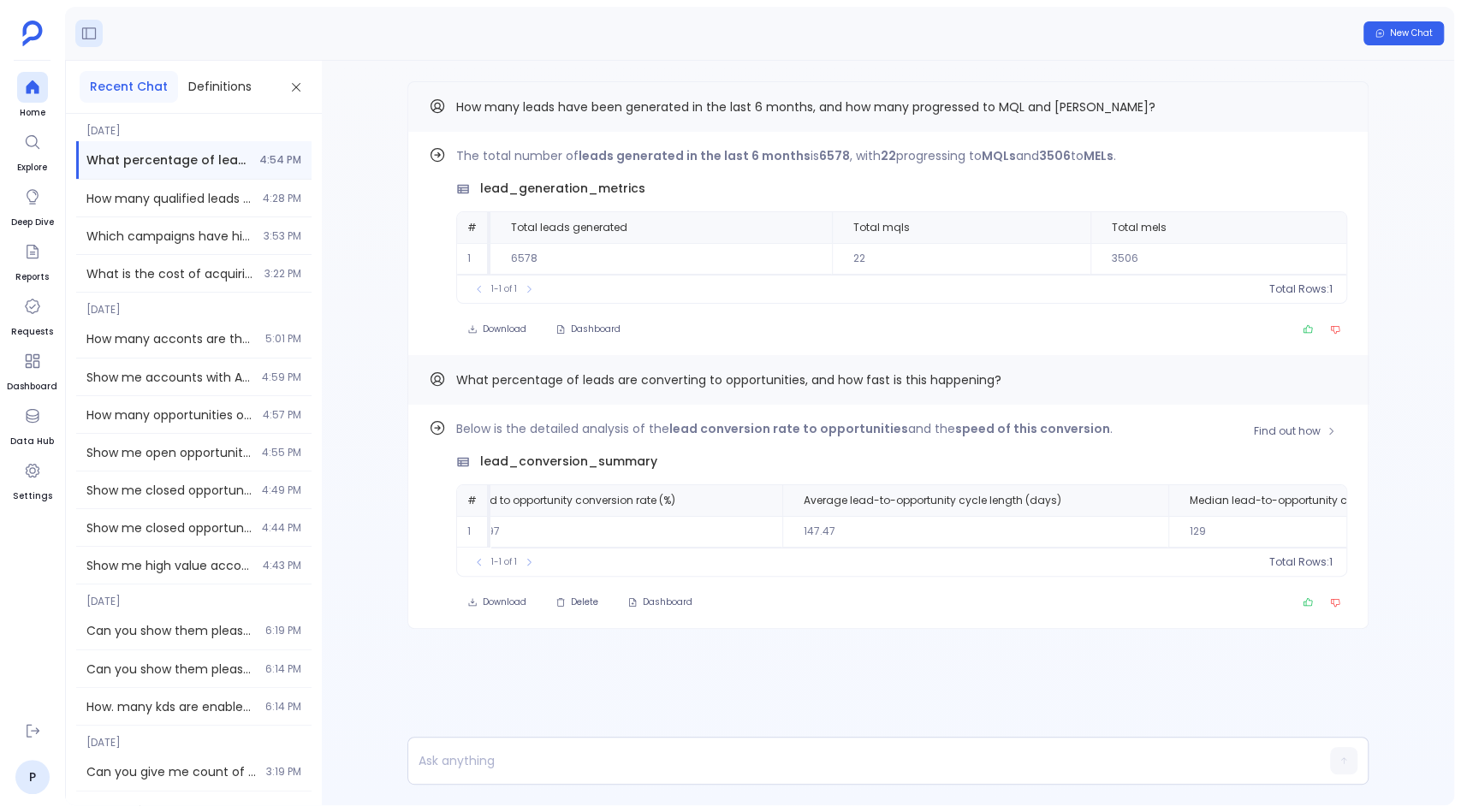 scroll, scrollTop: 0, scrollLeft: 43, axis: horizontal 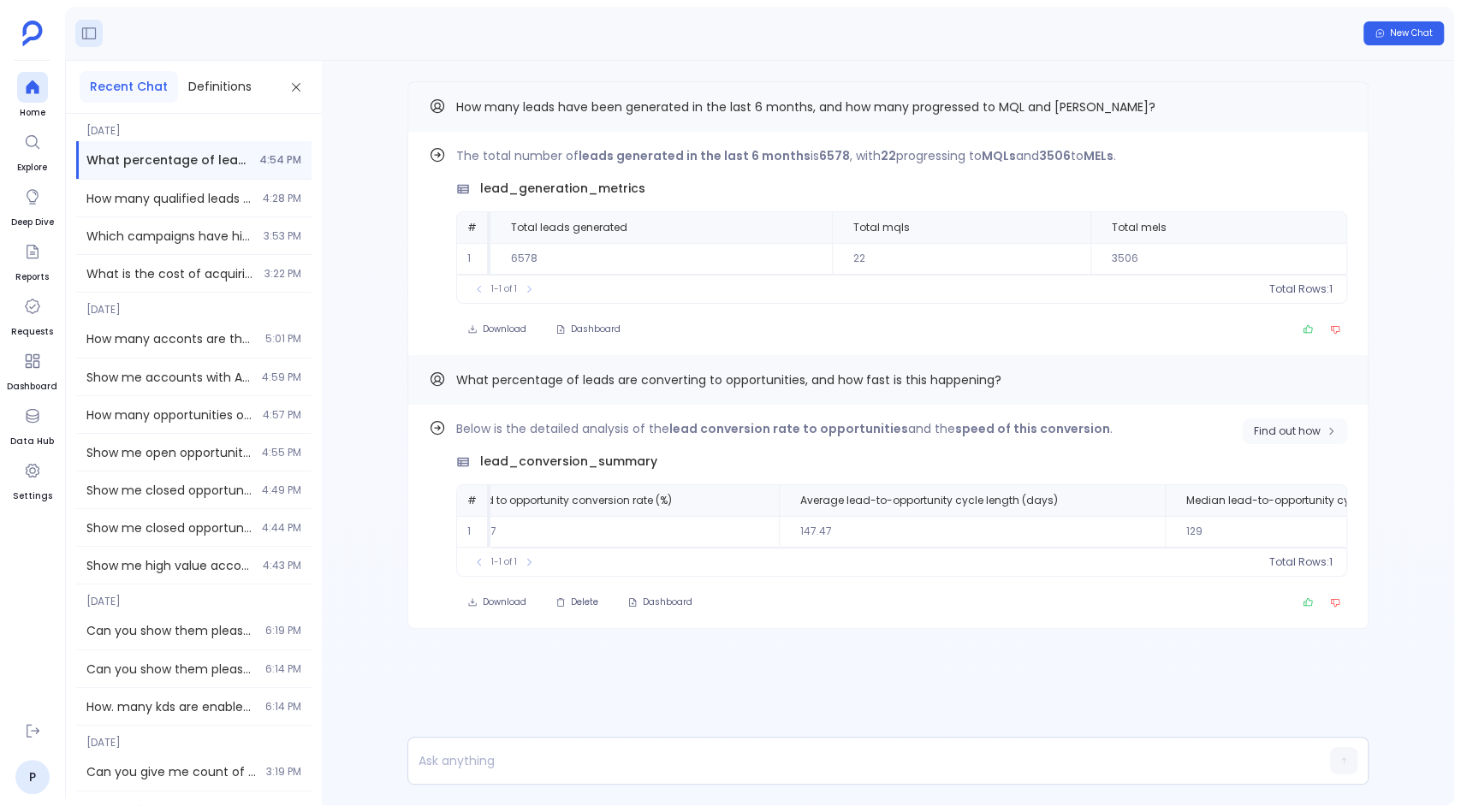 click on "Find out how" at bounding box center [1287, 431] 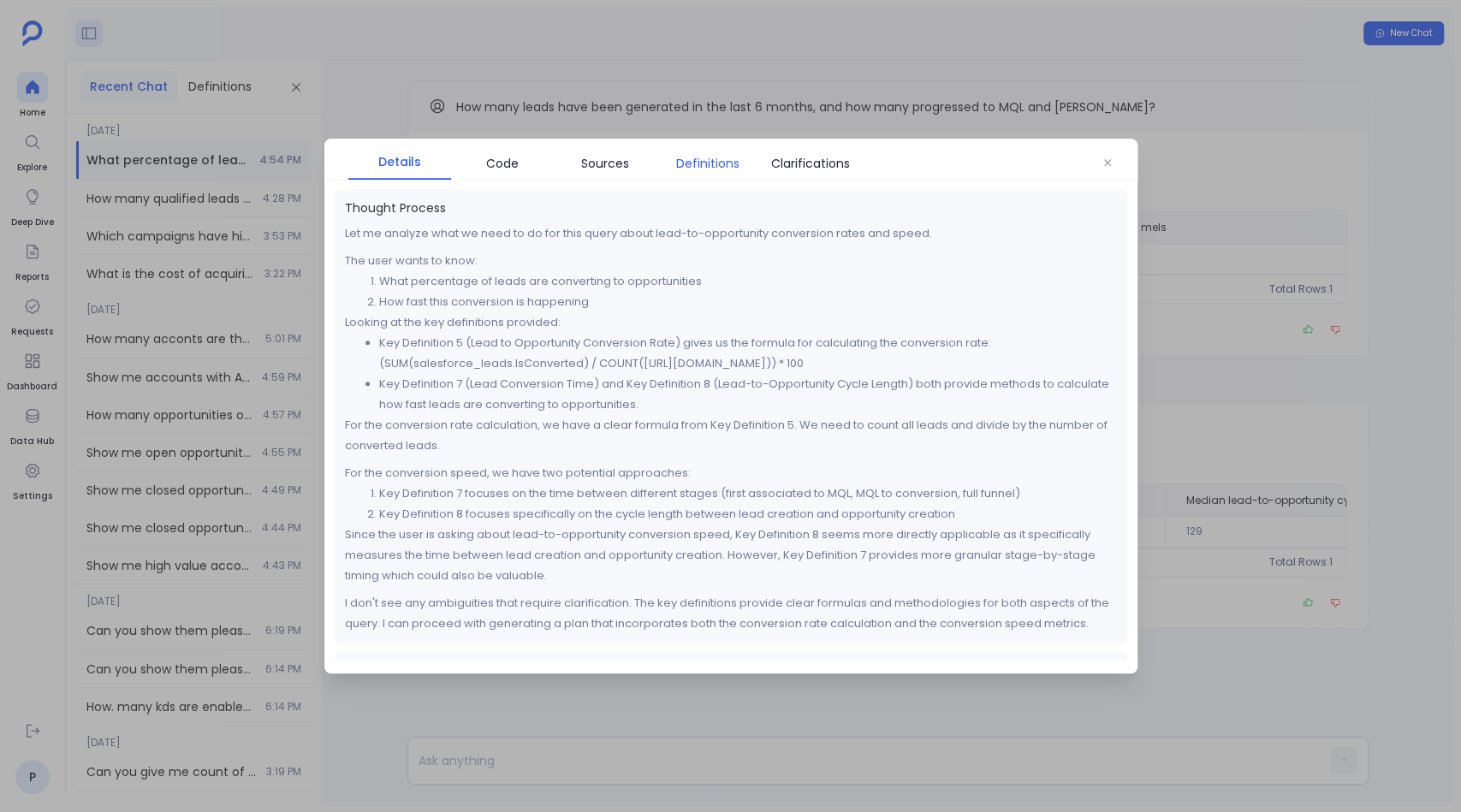 click on "Definitions" at bounding box center [708, 163] 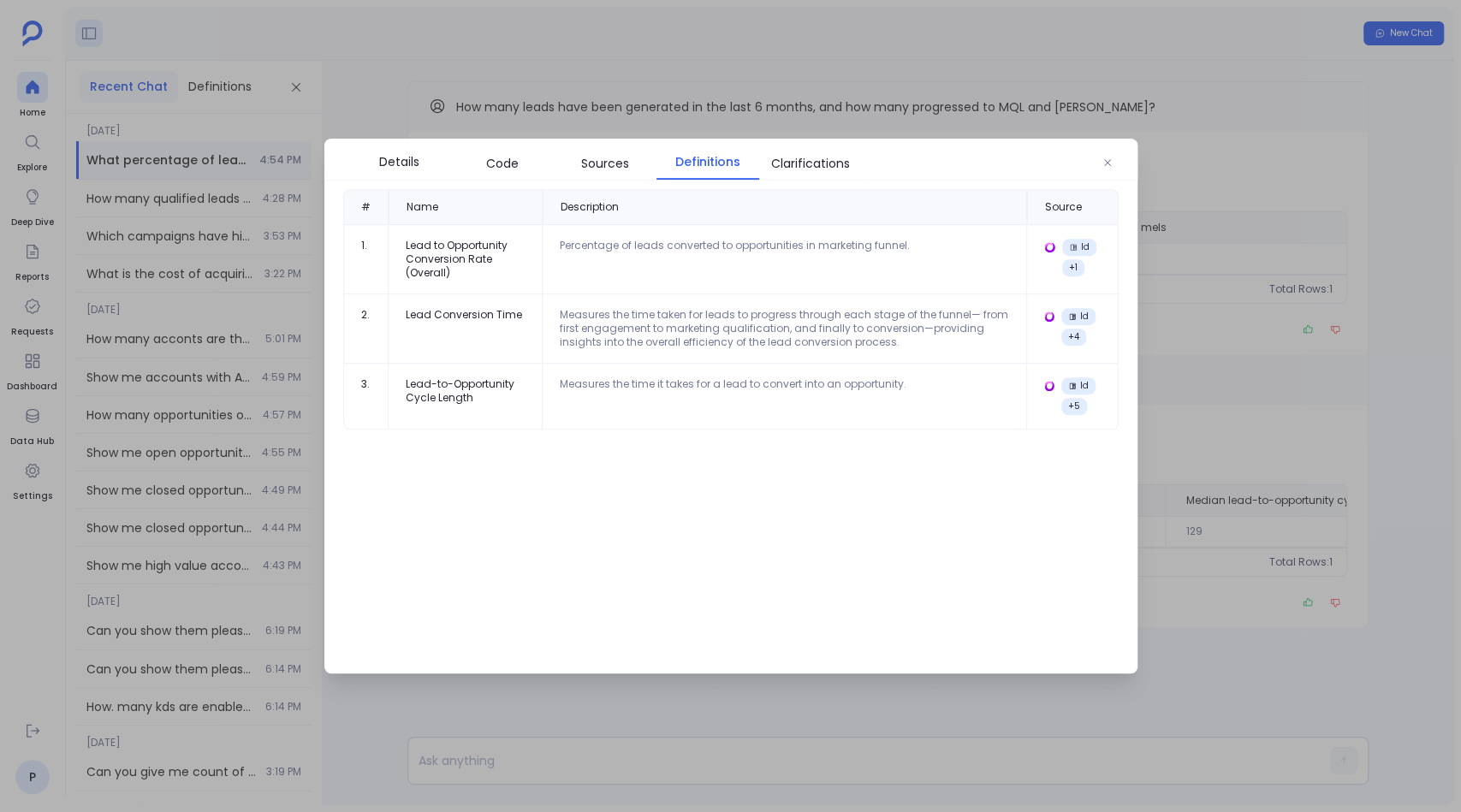 click at bounding box center (730, 406) 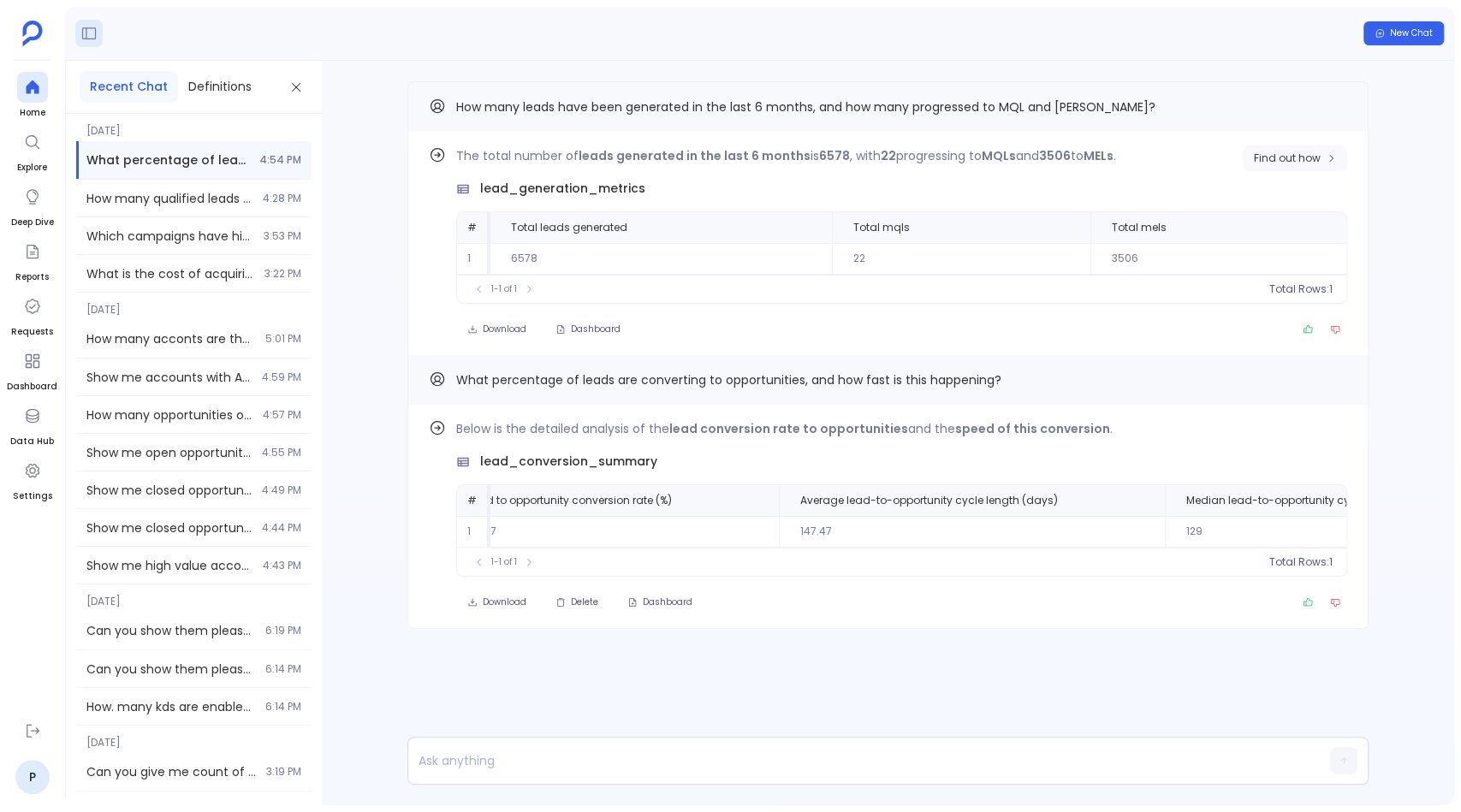 click on "Find out how" at bounding box center (1295, 158) 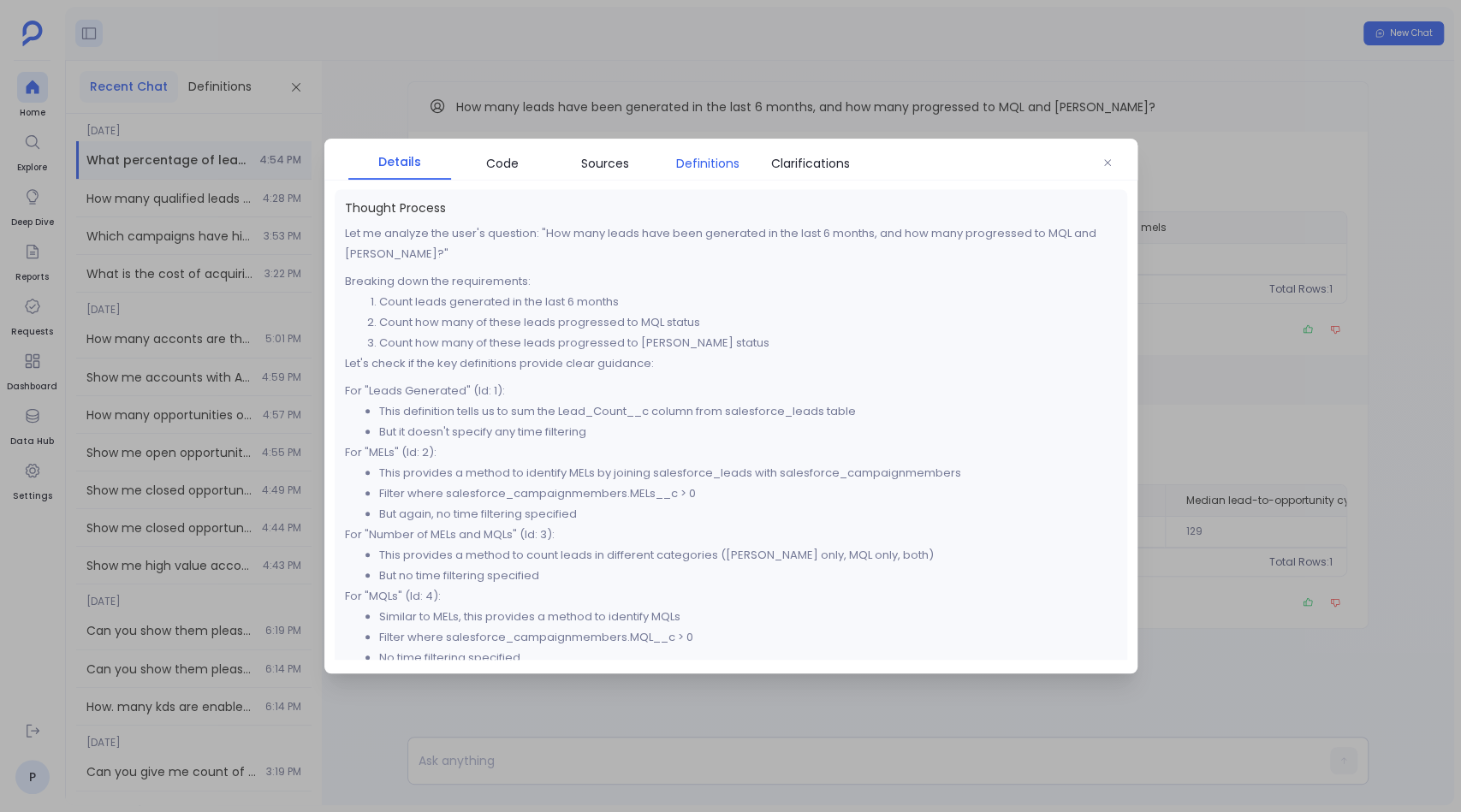 click on "Definitions" at bounding box center [708, 163] 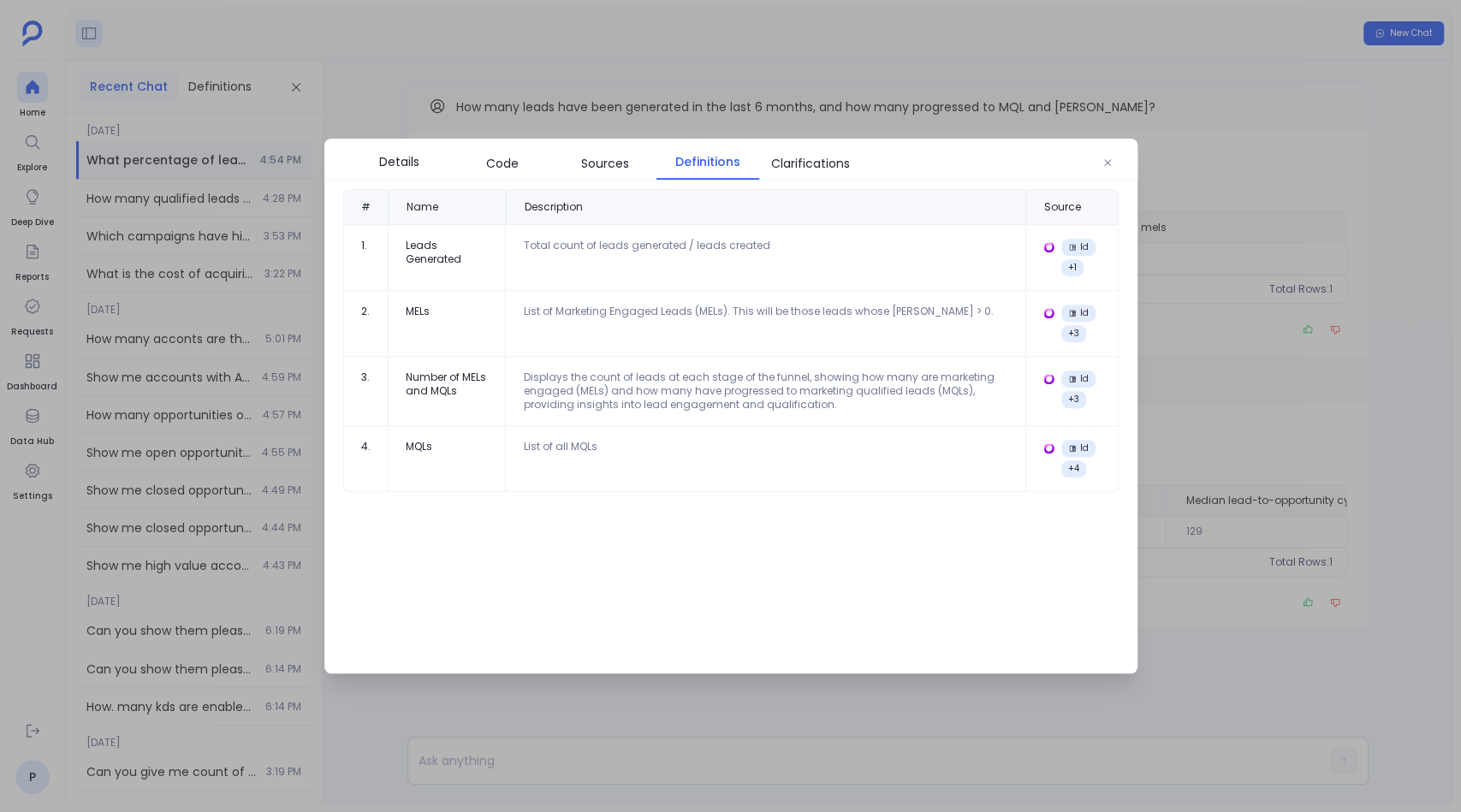 click at bounding box center [730, 406] 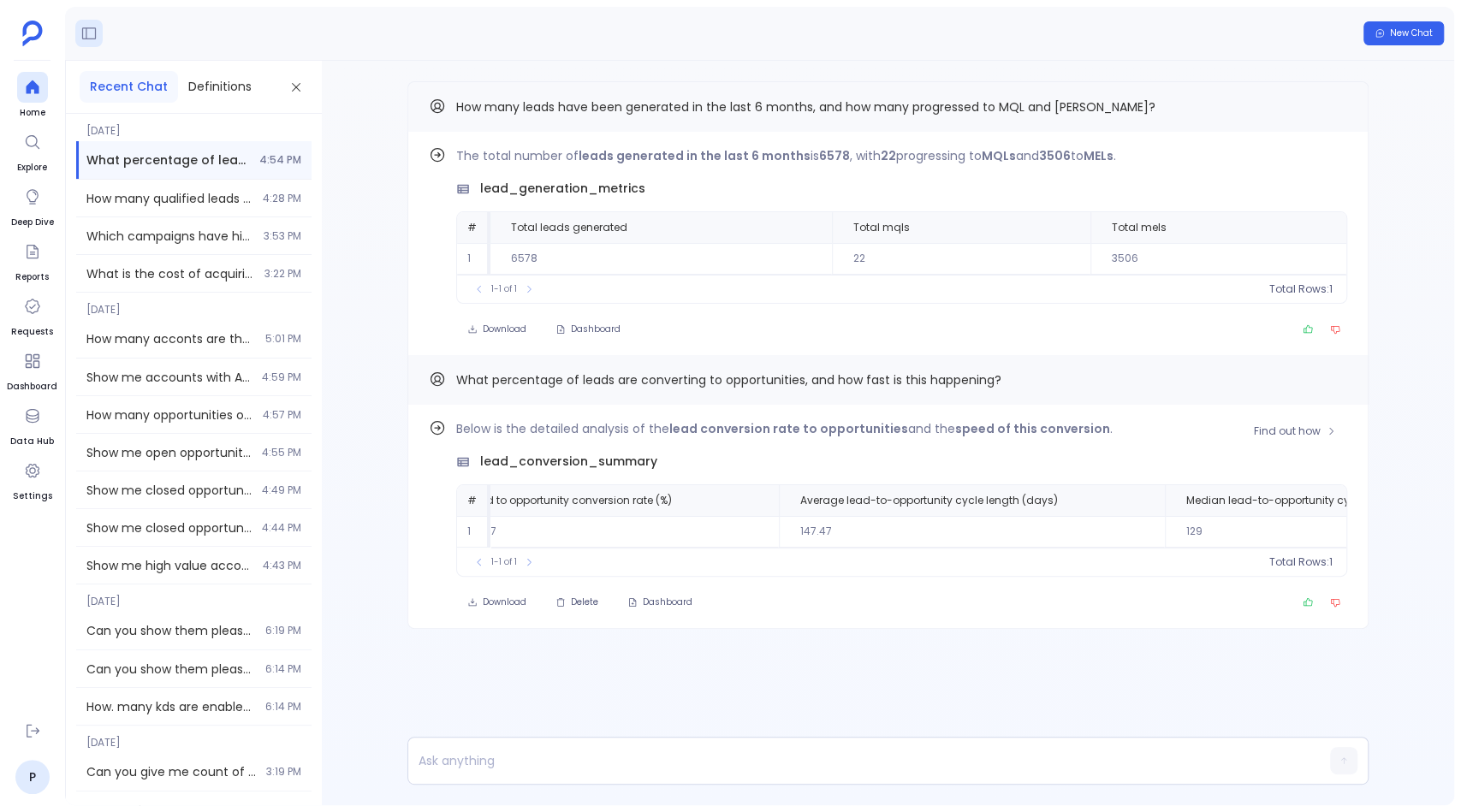 scroll, scrollTop: 0, scrollLeft: 0, axis: both 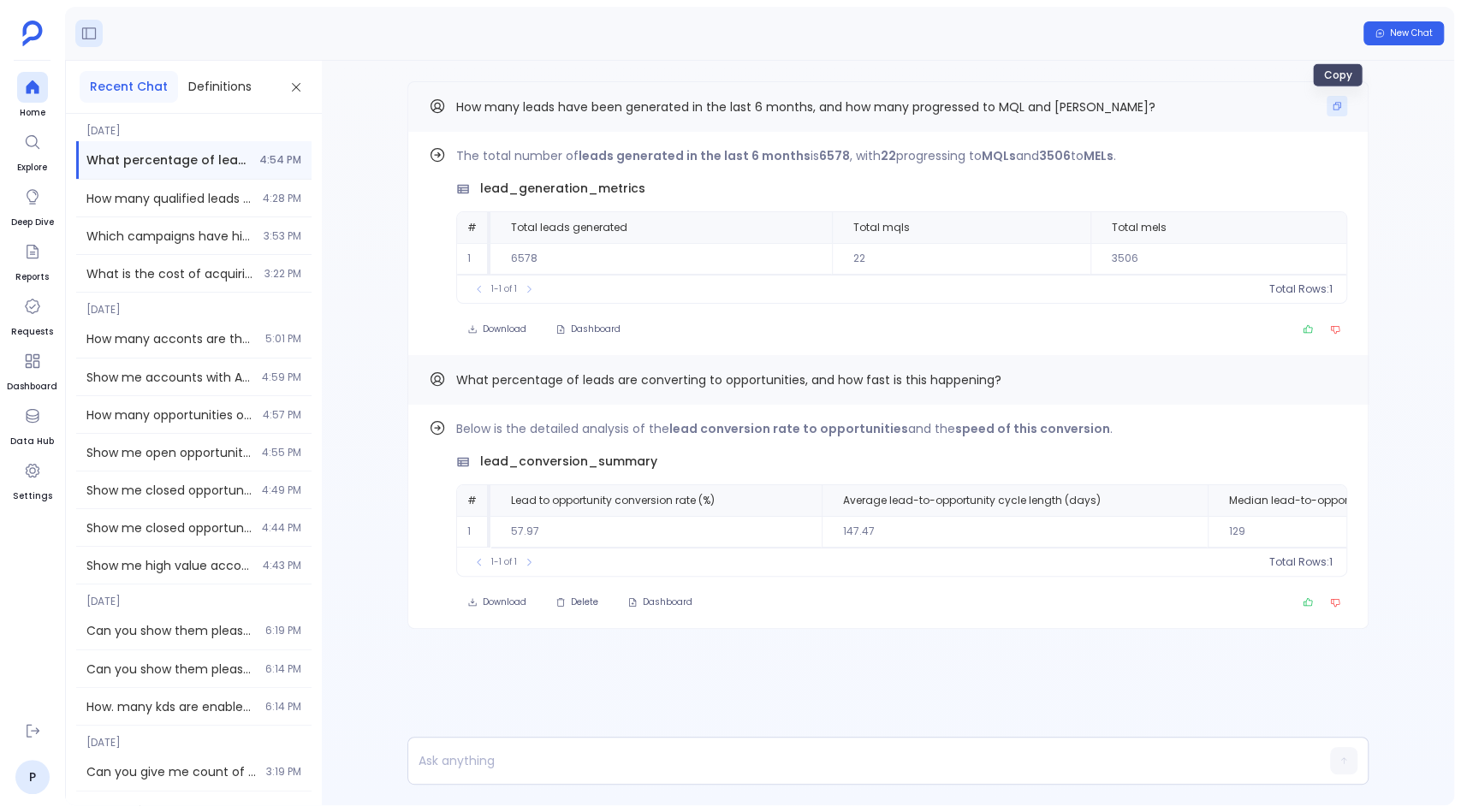 click 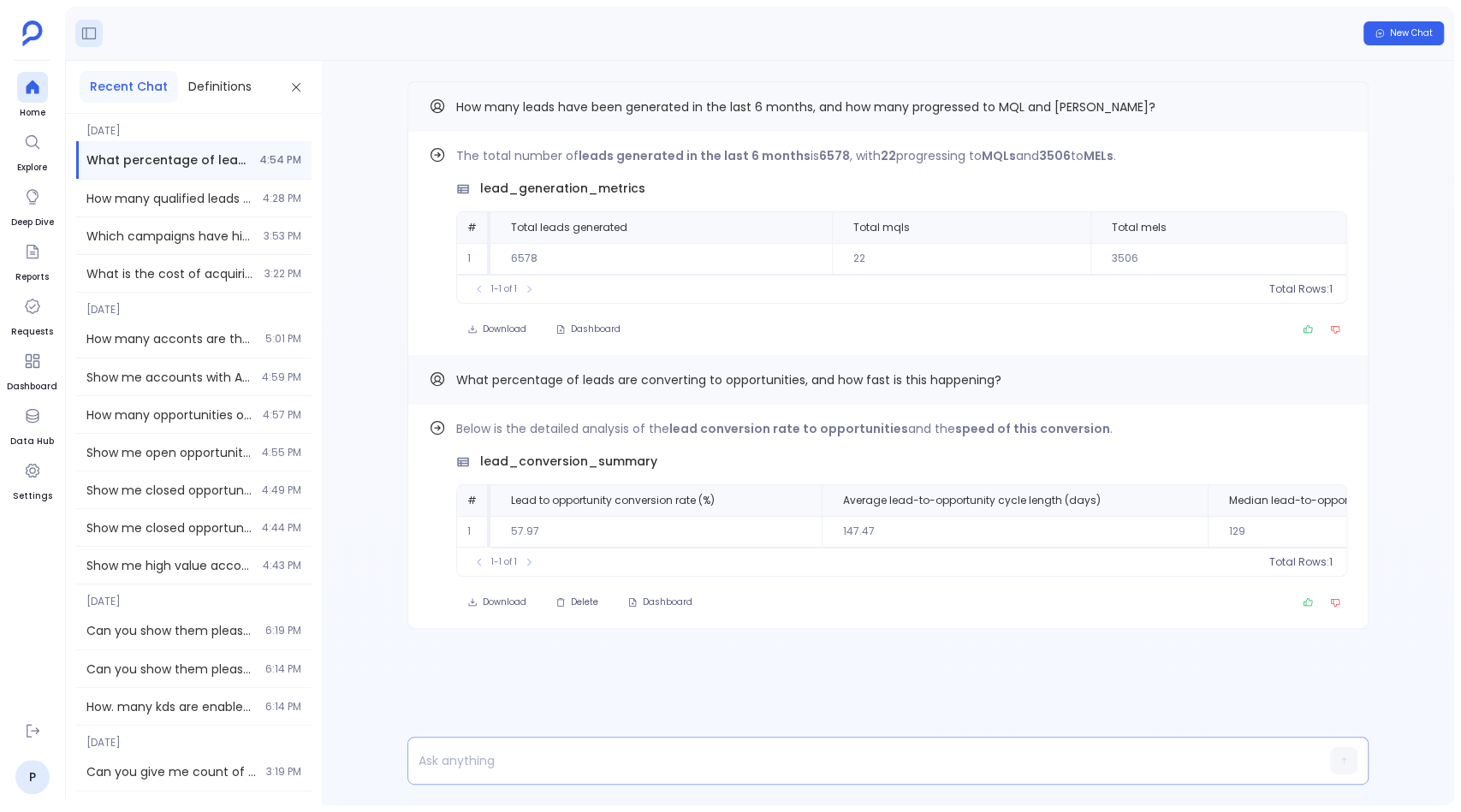 click at bounding box center (855, 761) 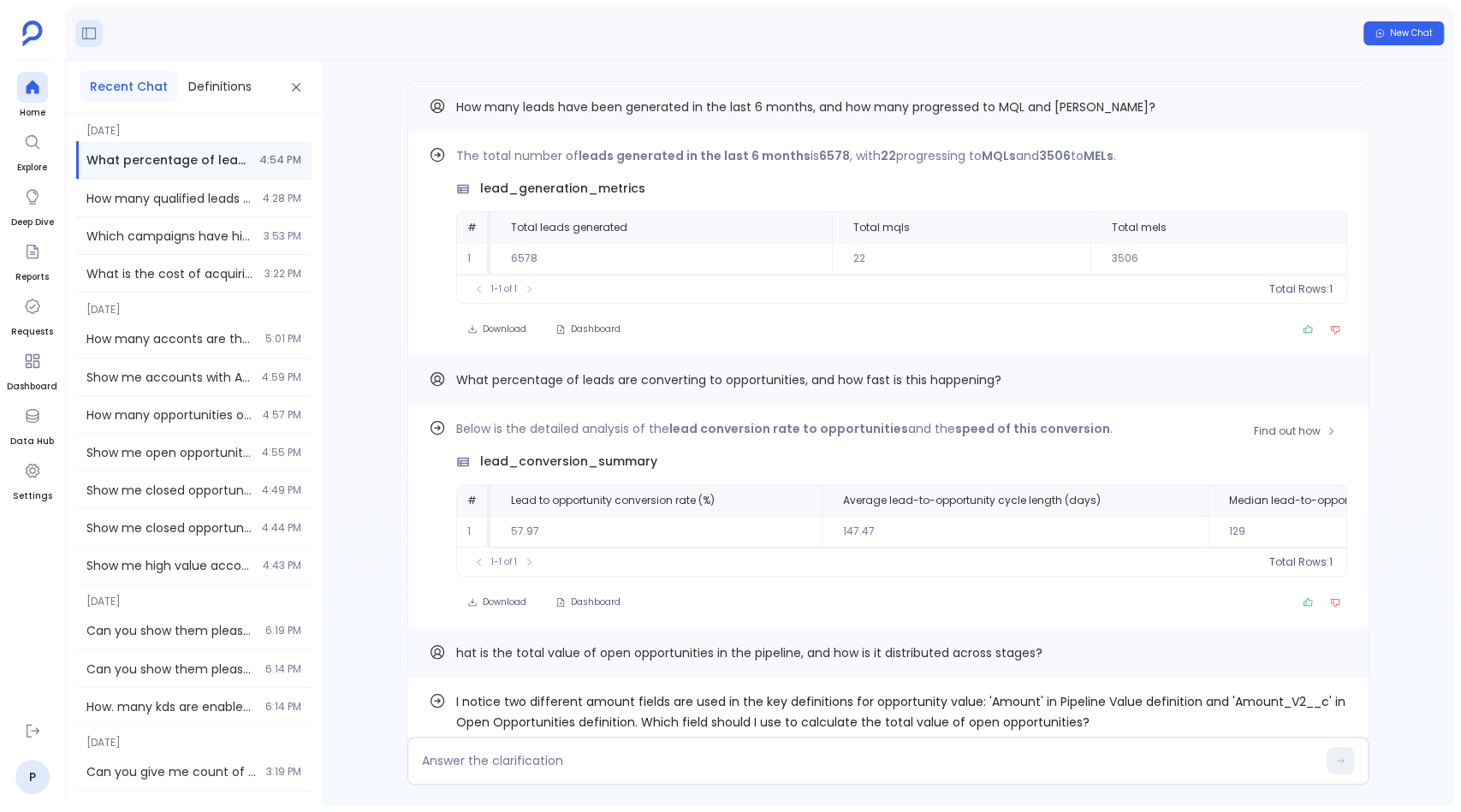 scroll, scrollTop: 0, scrollLeft: 0, axis: both 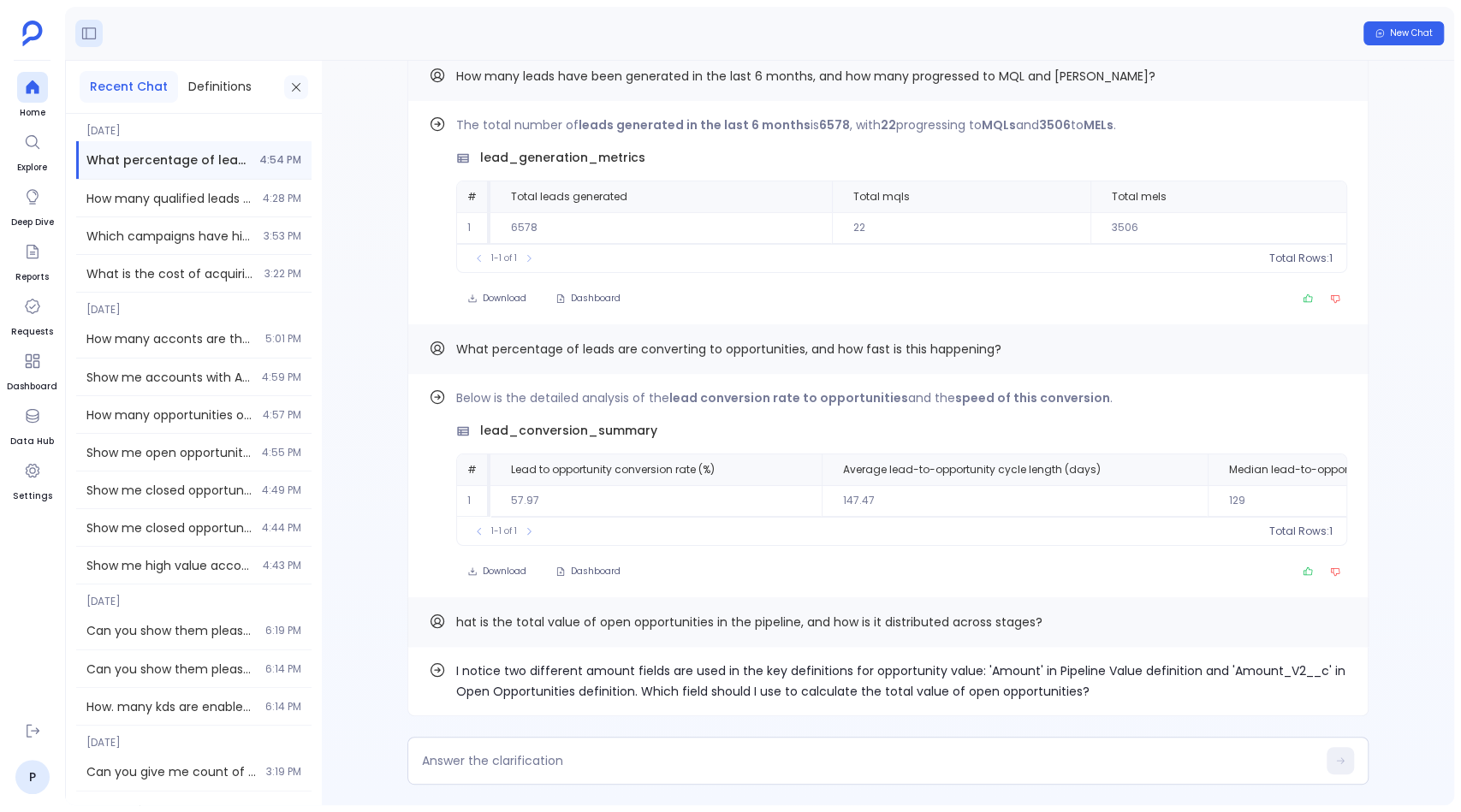 click 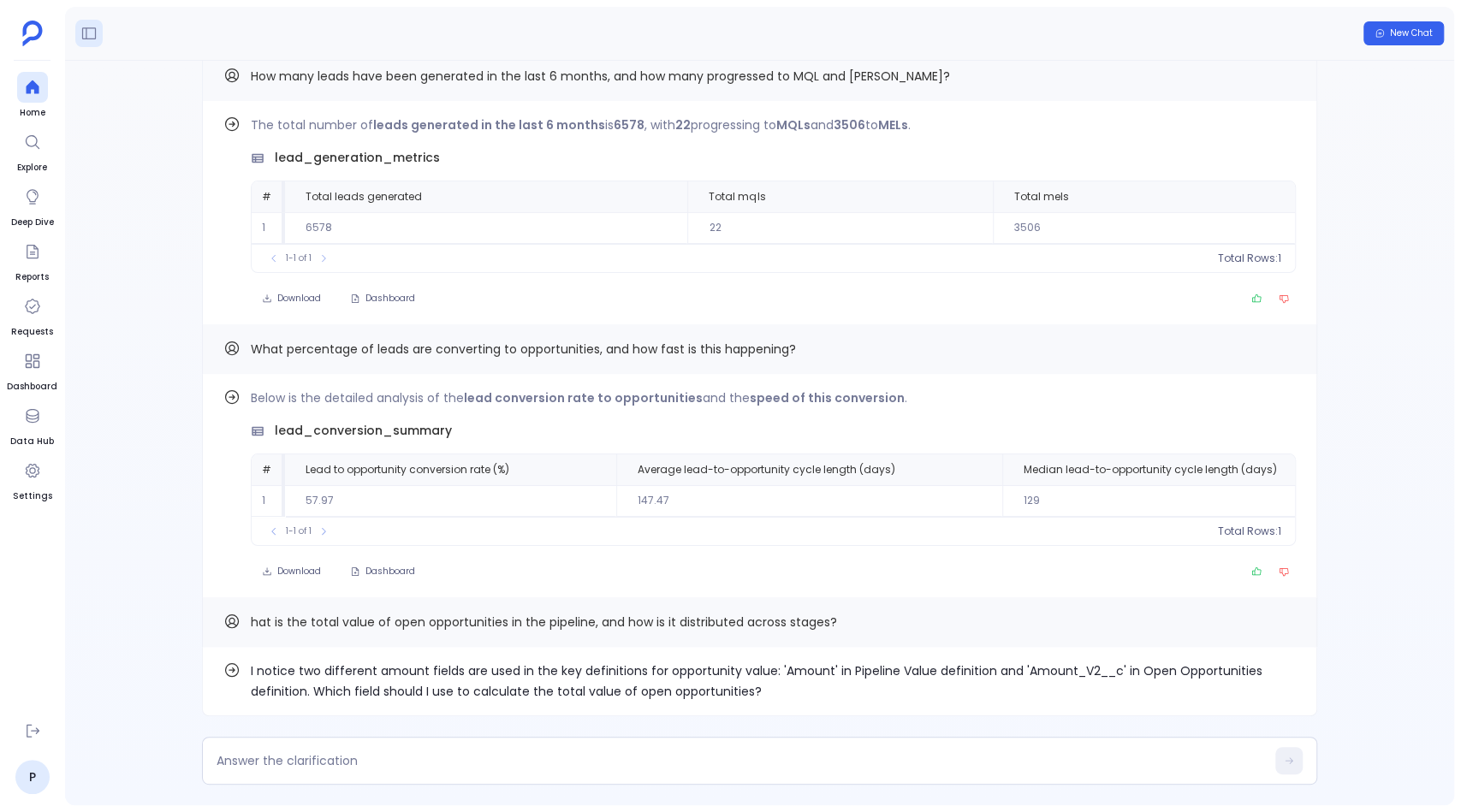 click on "I notice two different amount fields are used in the key definitions for opportunity value: 'Amount' in Pipeline Value definition and 'Amount_V2__c' in Open Opportunities definition. Which field should I use to calculate the total value of open opportunities?" at bounding box center (773, 681) 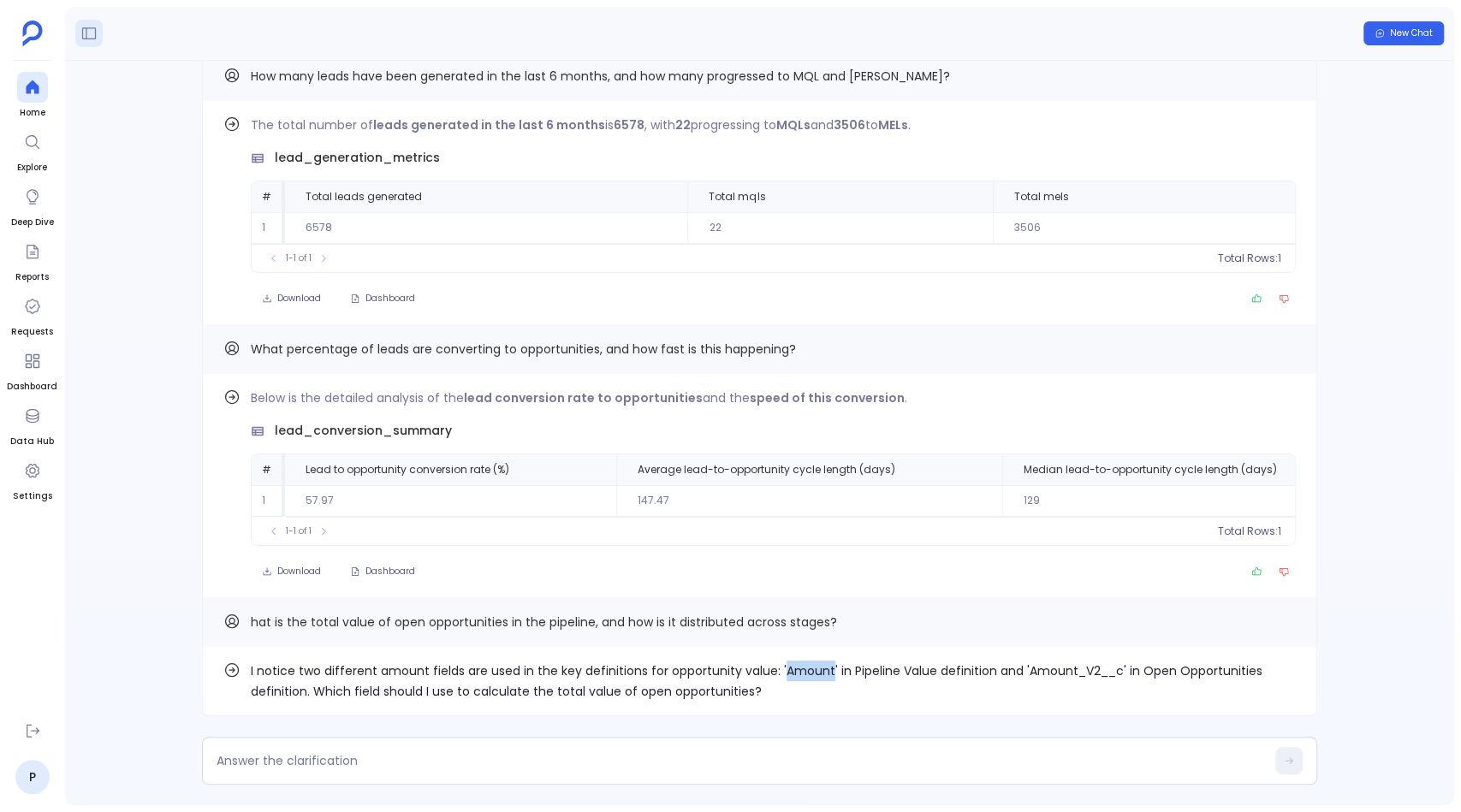 click on "I notice two different amount fields are used in the key definitions for opportunity value: 'Amount' in Pipeline Value definition and 'Amount_V2__c' in Open Opportunities definition. Which field should I use to calculate the total value of open opportunities?" at bounding box center (773, 681) 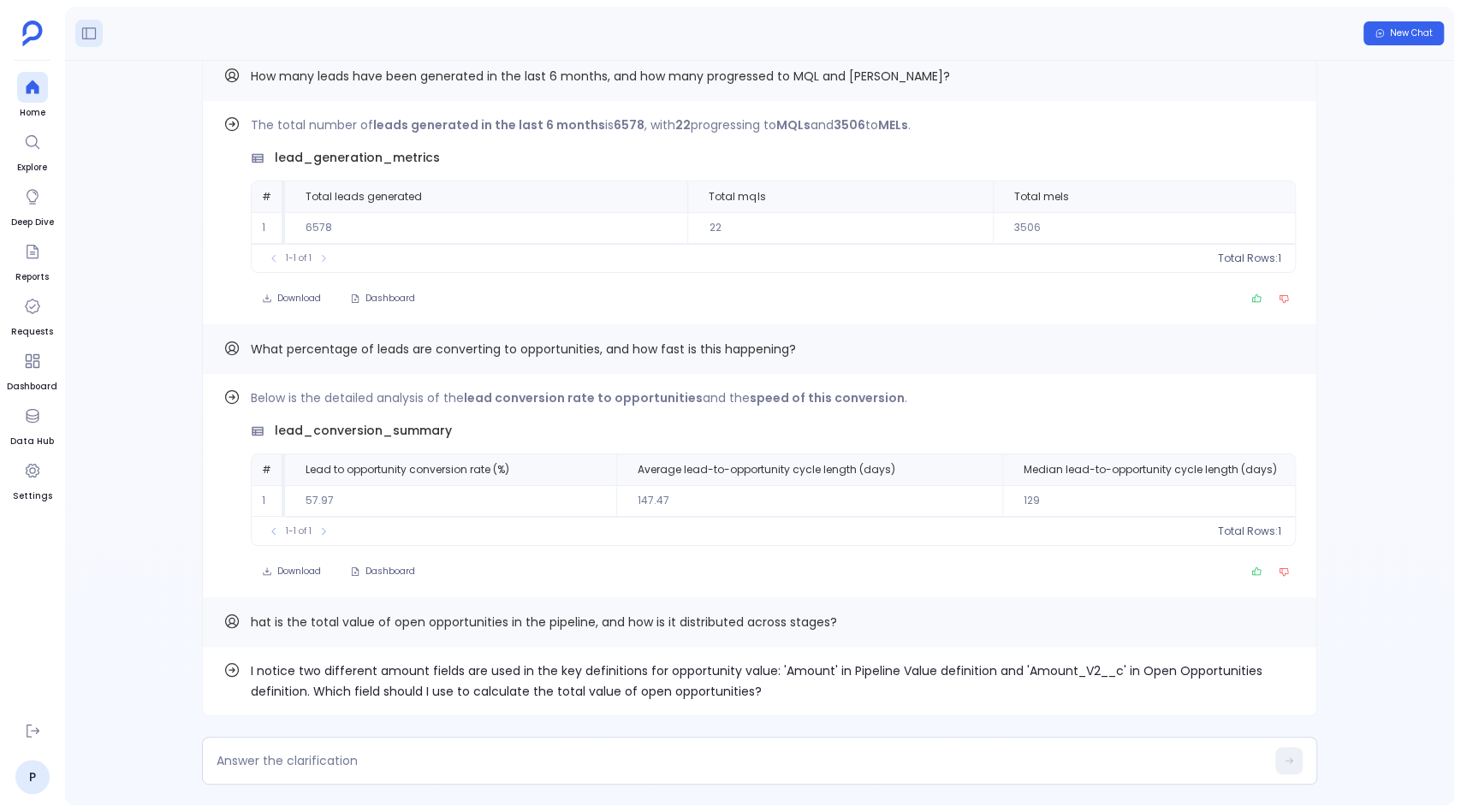 click on "I notice two different amount fields are used in the key definitions for opportunity value: 'Amount' in Pipeline Value definition and 'Amount_V2__c' in Open Opportunities definition. Which field should I use to calculate the total value of open opportunities?" at bounding box center (773, 681) 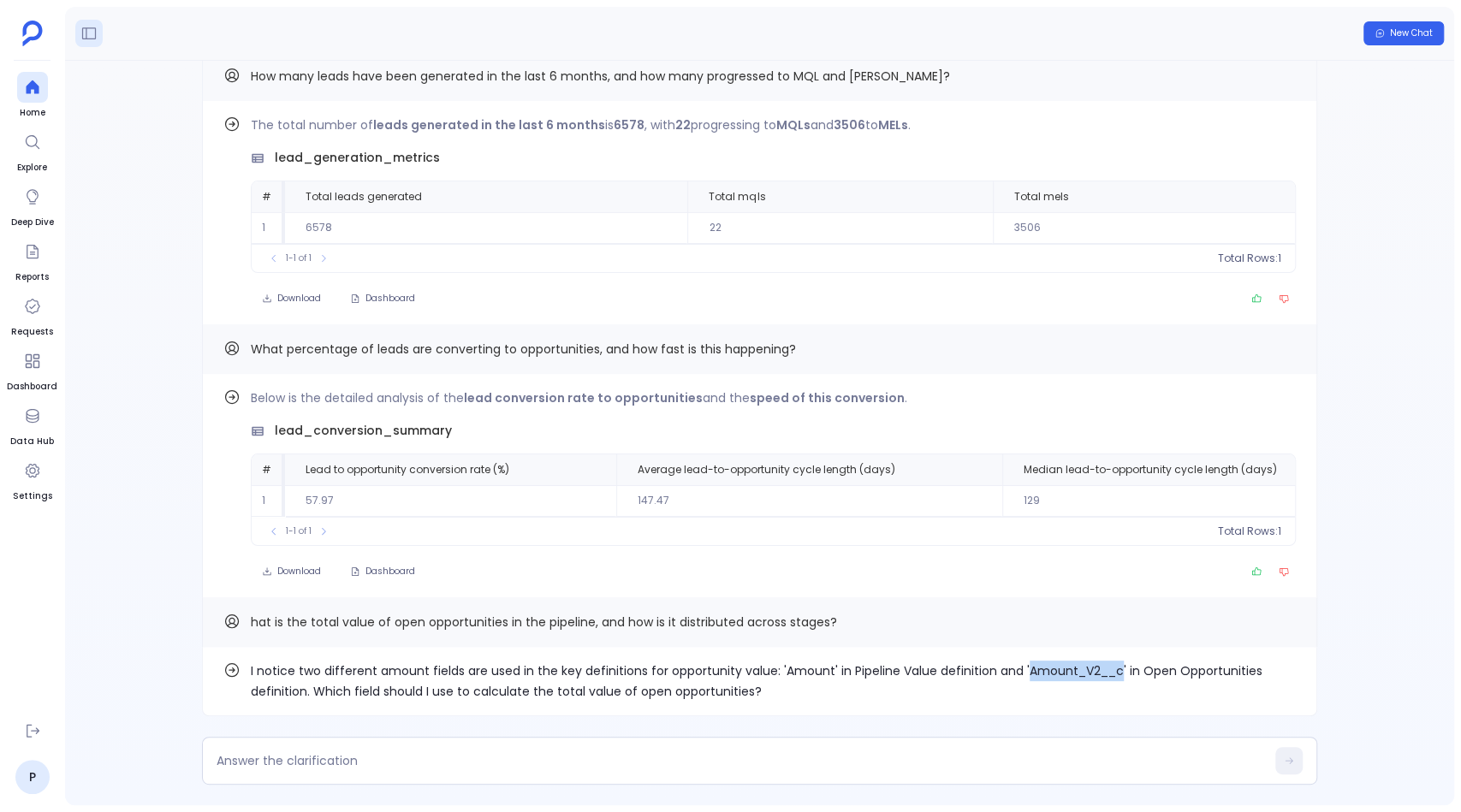 click on "I notice two different amount fields are used in the key definitions for opportunity value: 'Amount' in Pipeline Value definition and 'Amount_V2__c' in Open Opportunities definition. Which field should I use to calculate the total value of open opportunities?" at bounding box center [773, 681] 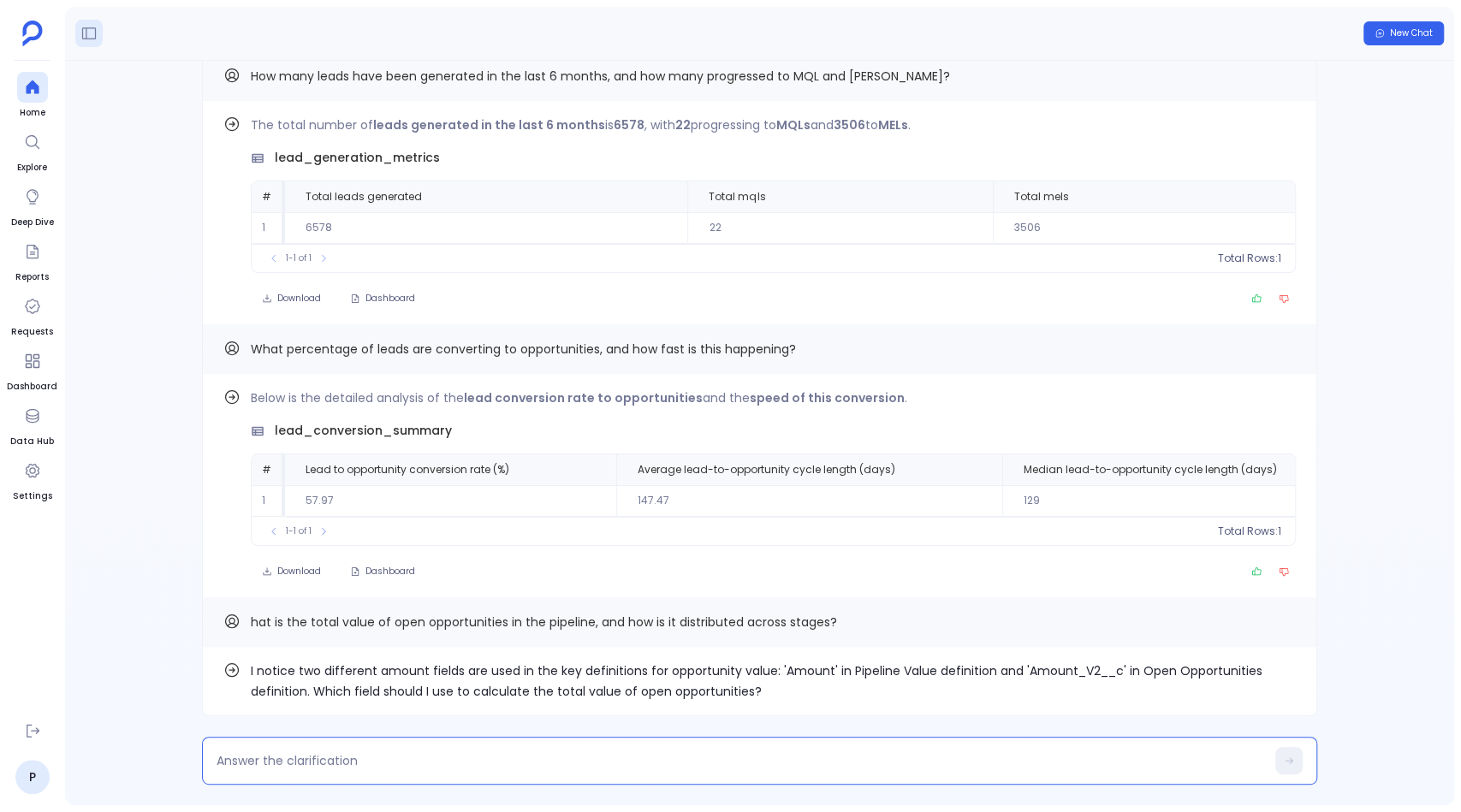 click at bounding box center [740, 761] 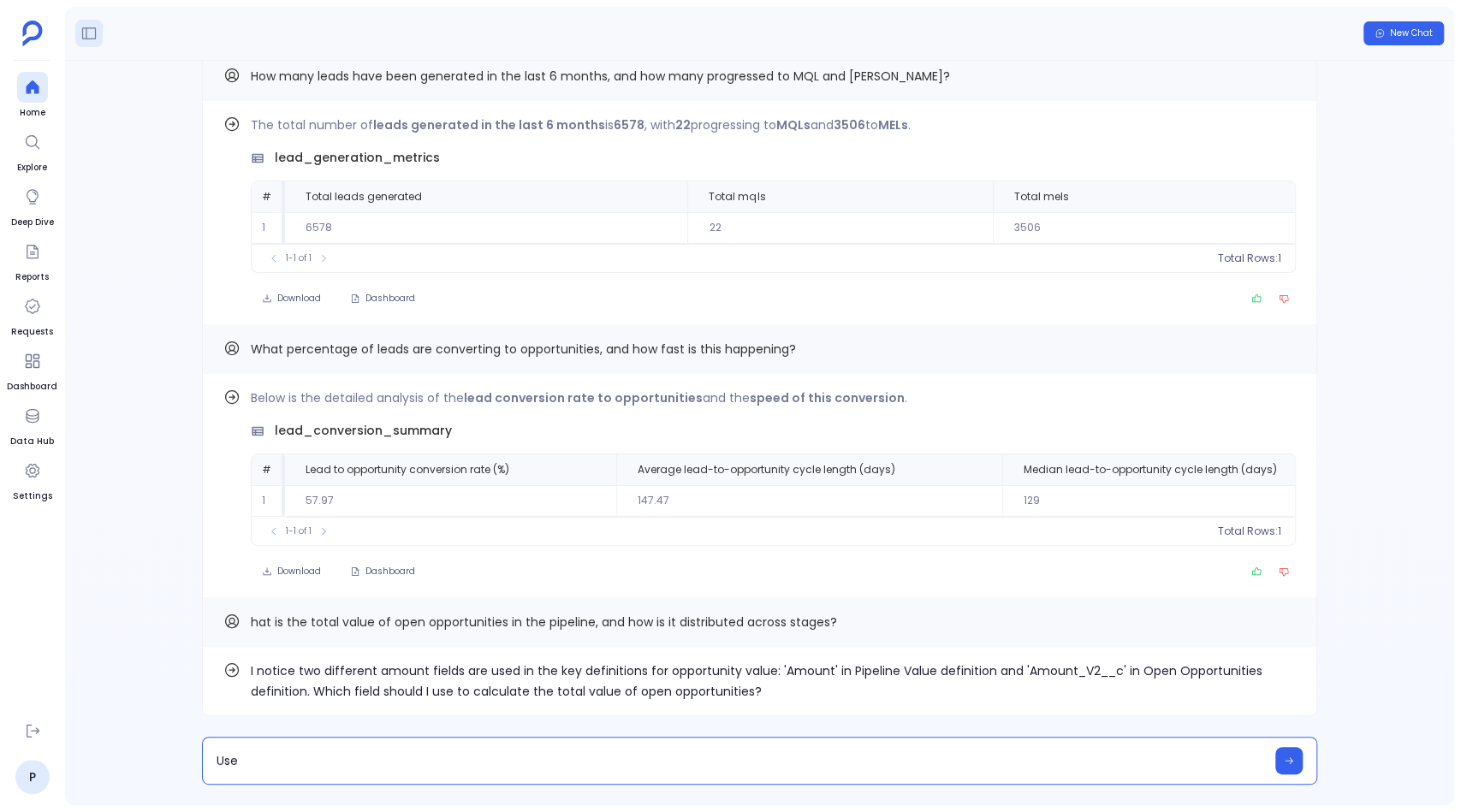 type on "Use Amount_V2__c" 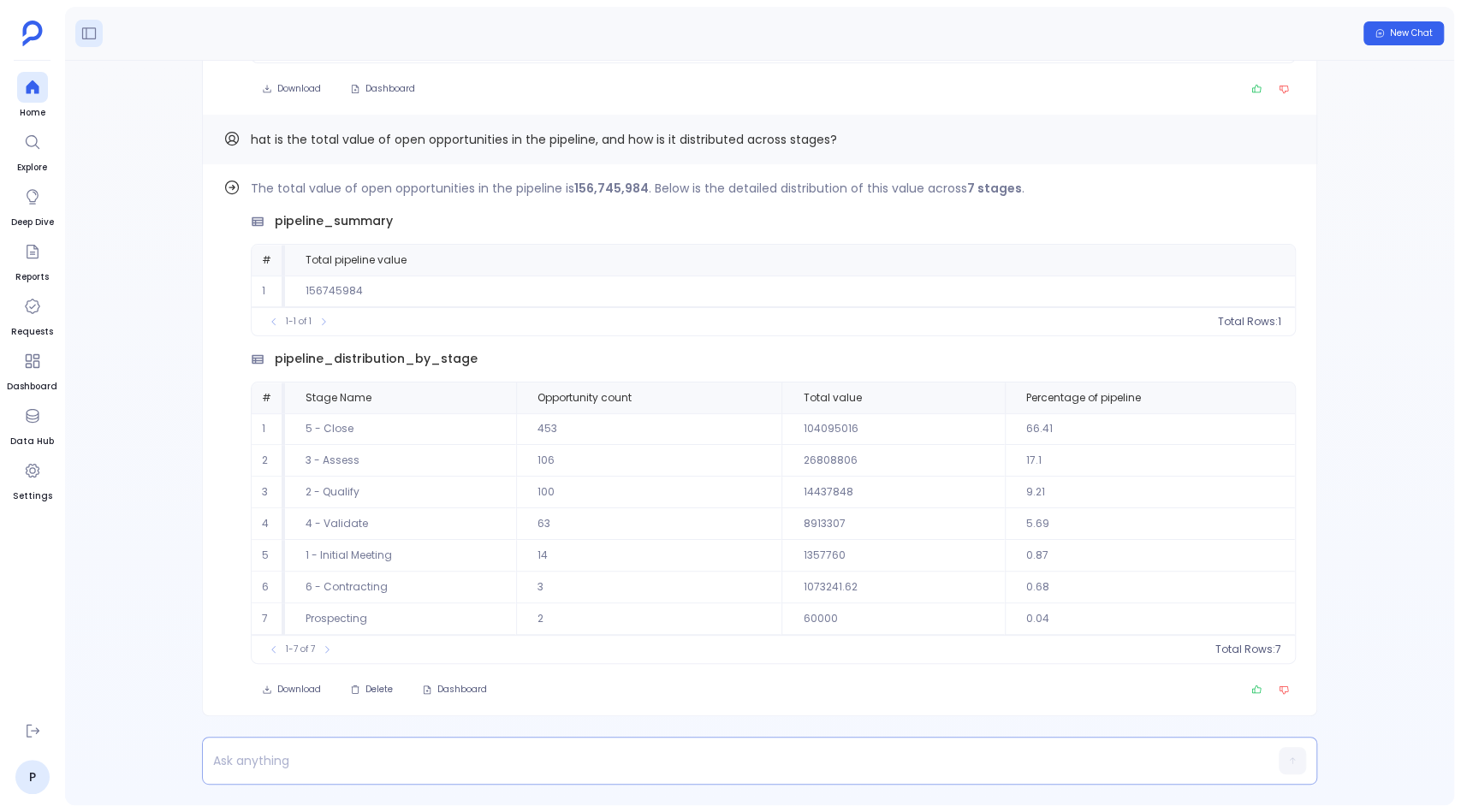 click at bounding box center [727, 761] 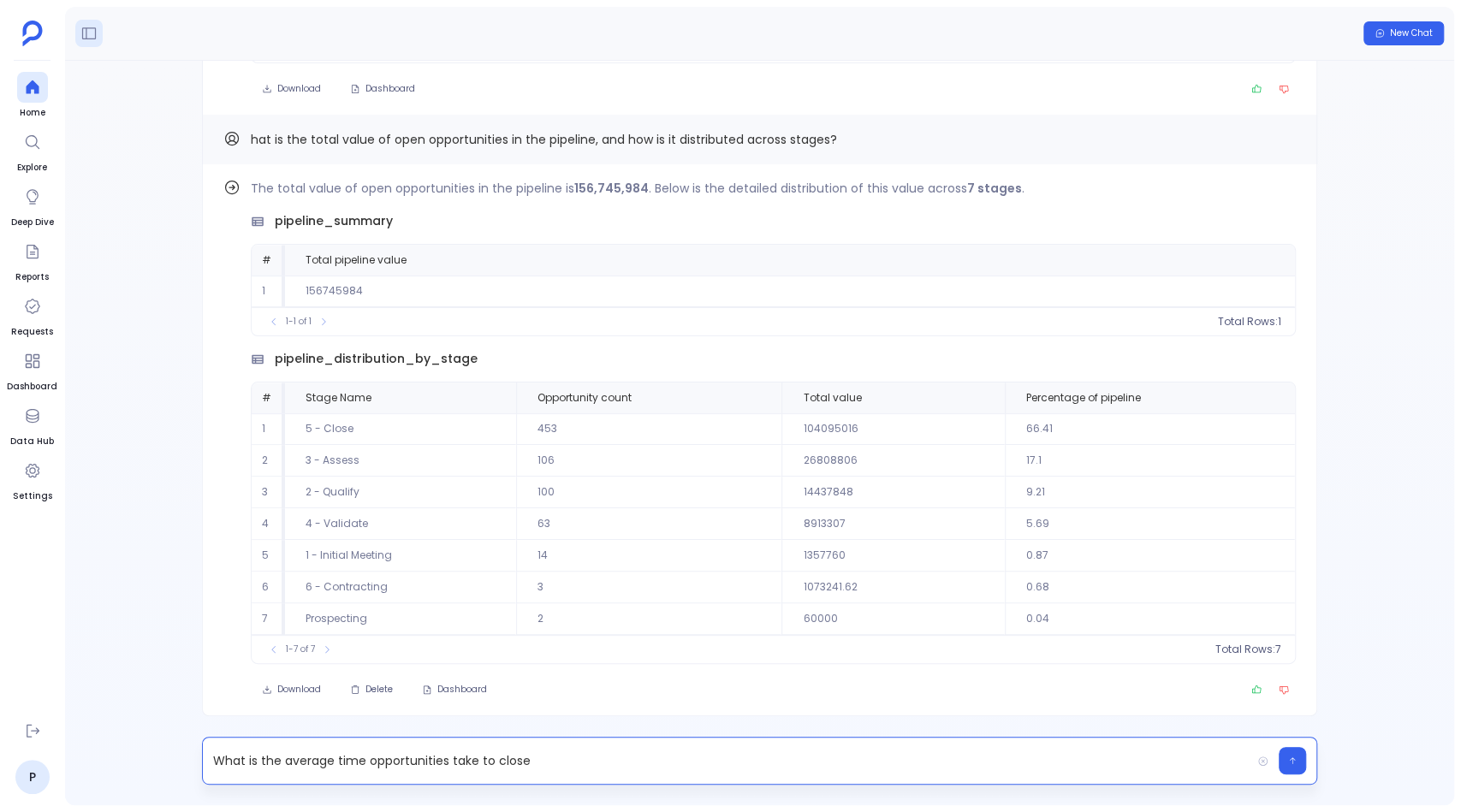 type 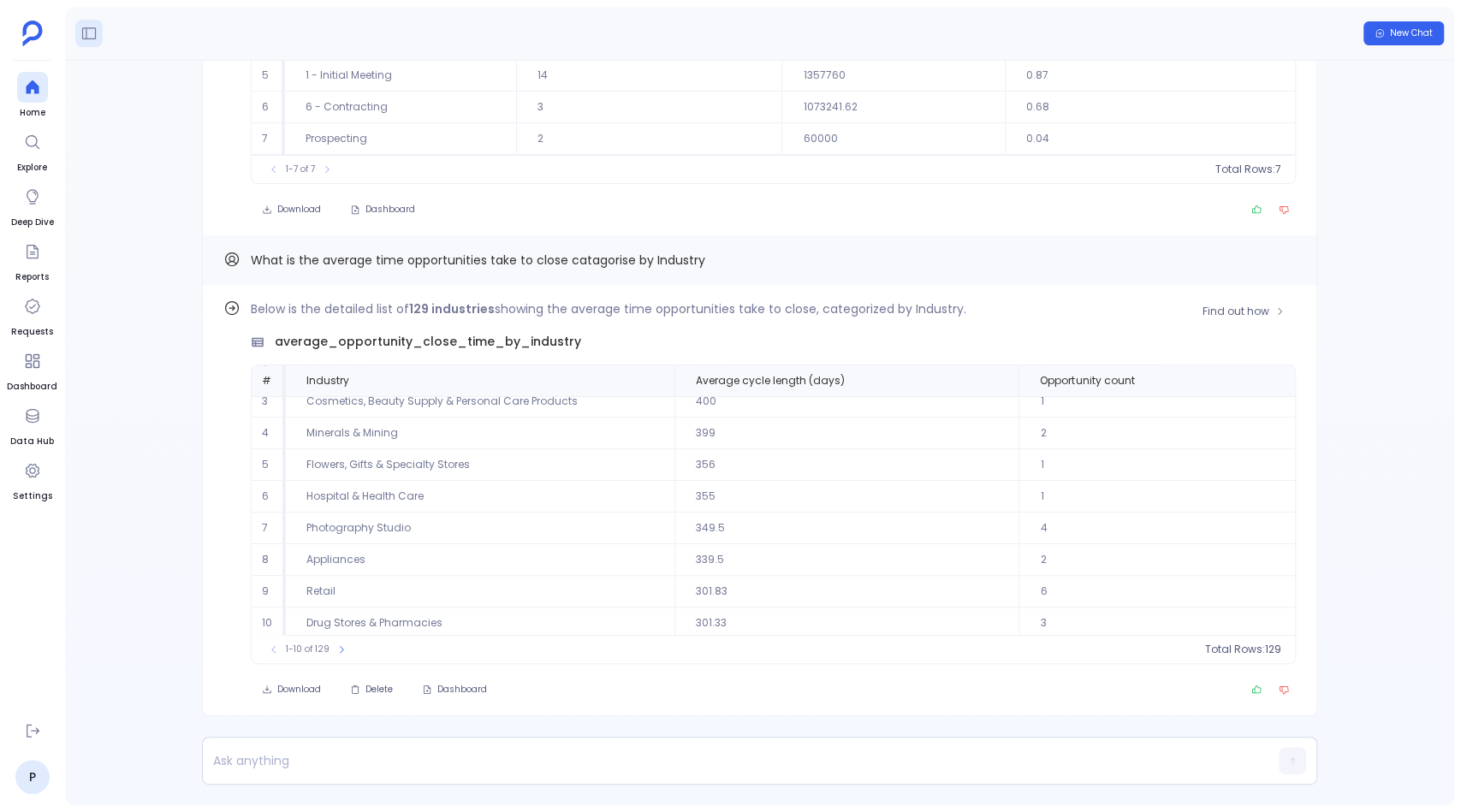 scroll, scrollTop: 0, scrollLeft: 0, axis: both 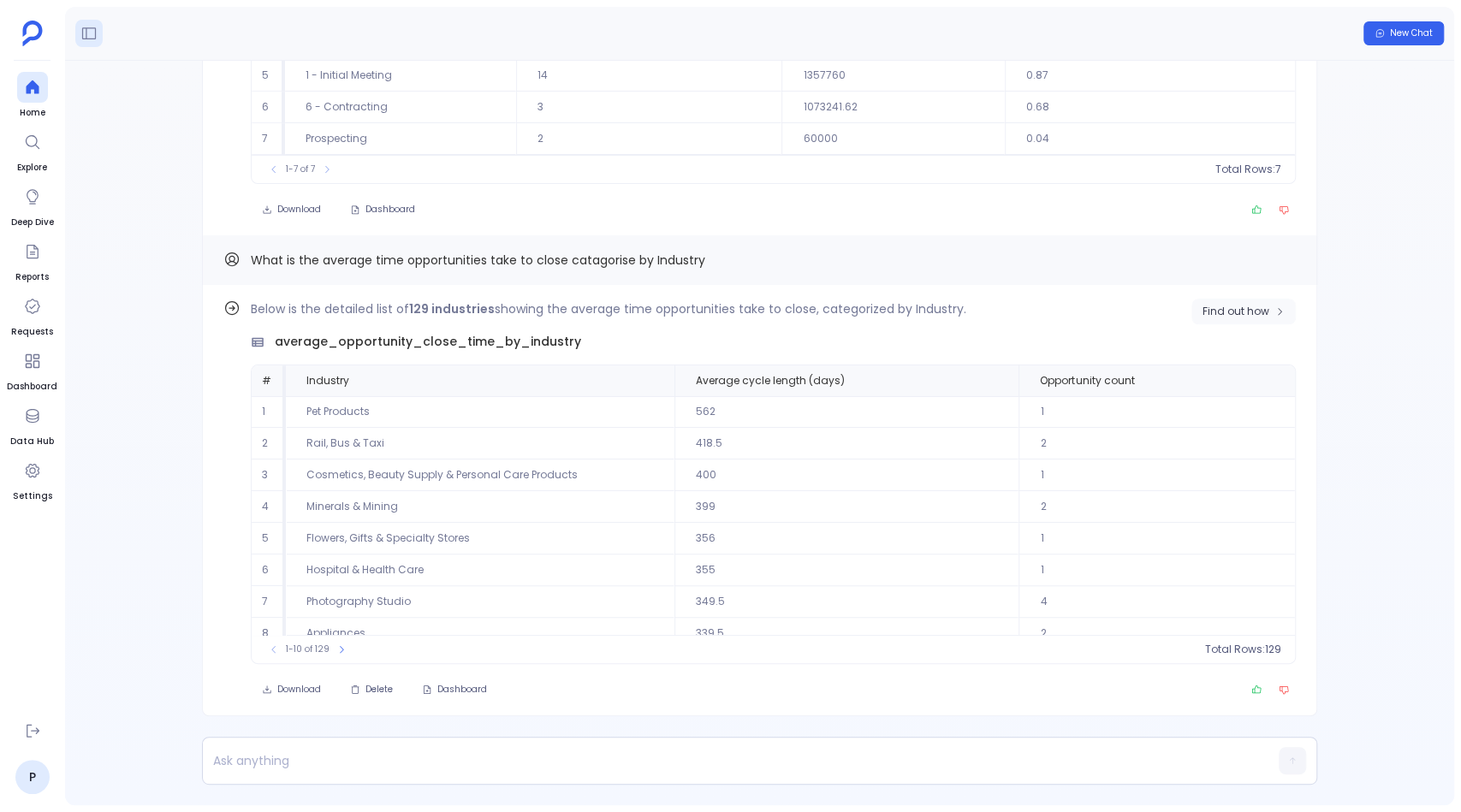 click on "Find out how" at bounding box center (1236, 311) 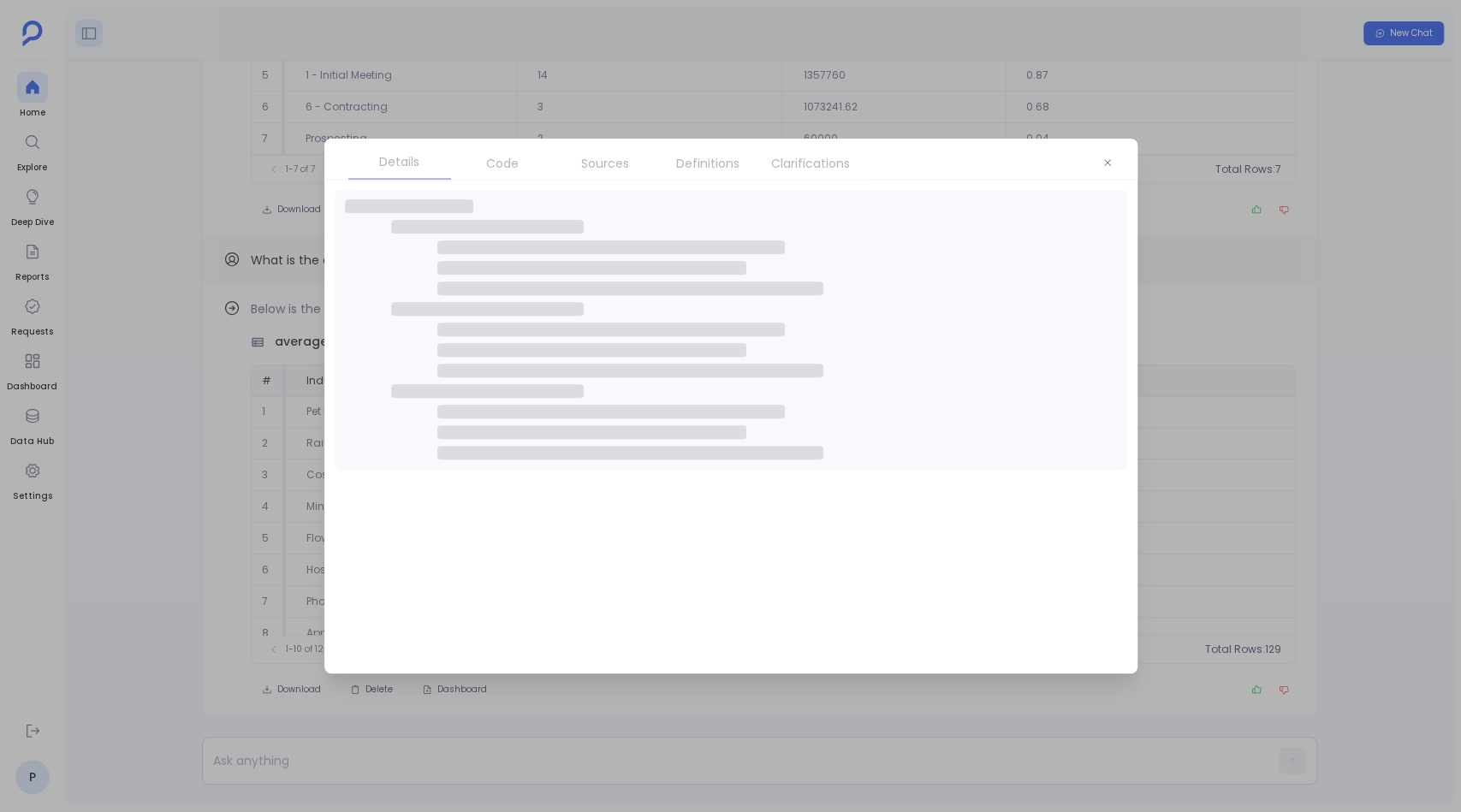 click on "Sources" at bounding box center [605, 163] 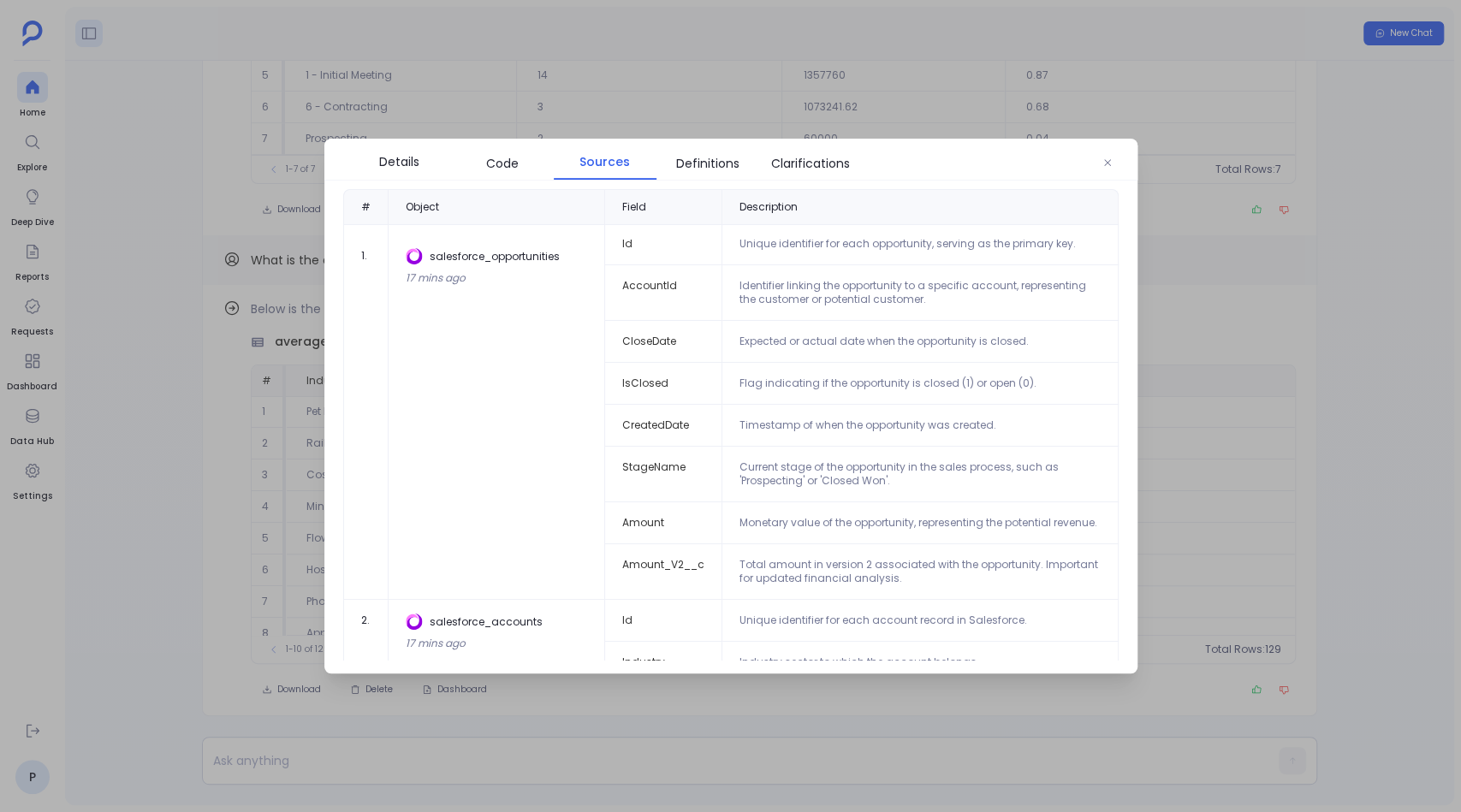 scroll, scrollTop: 0, scrollLeft: 0, axis: both 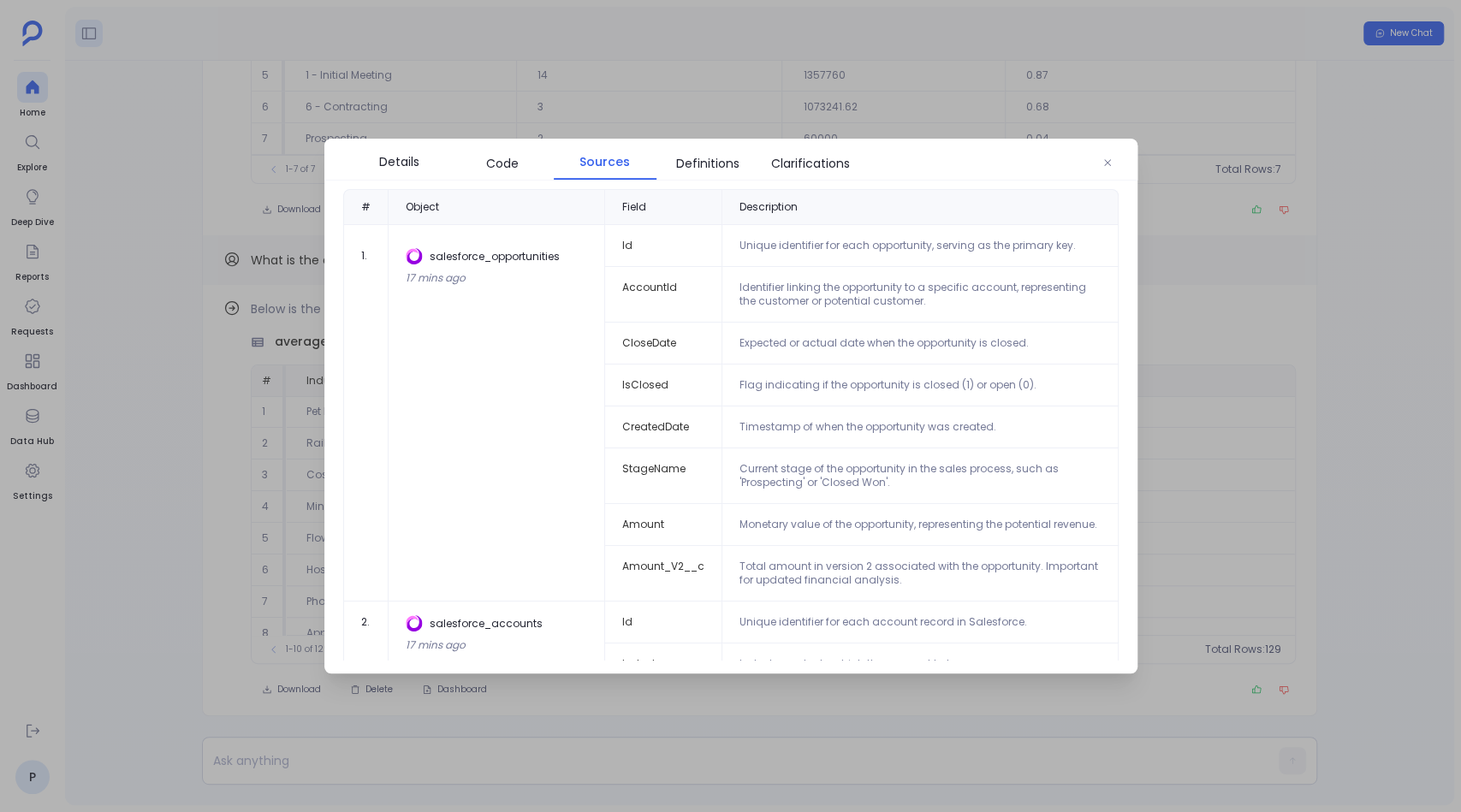 click at bounding box center [730, 406] 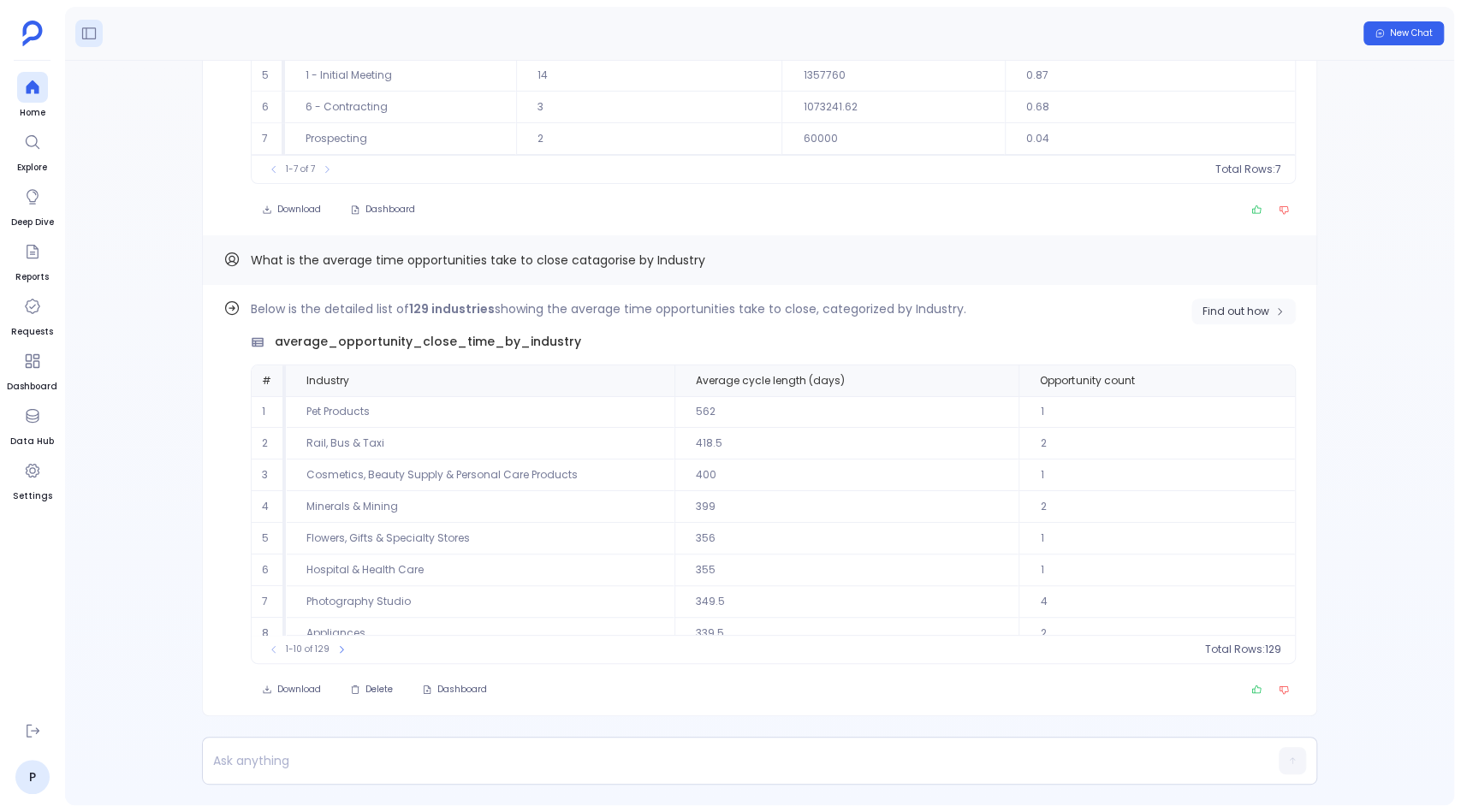 click on "Find out how" at bounding box center [1236, 311] 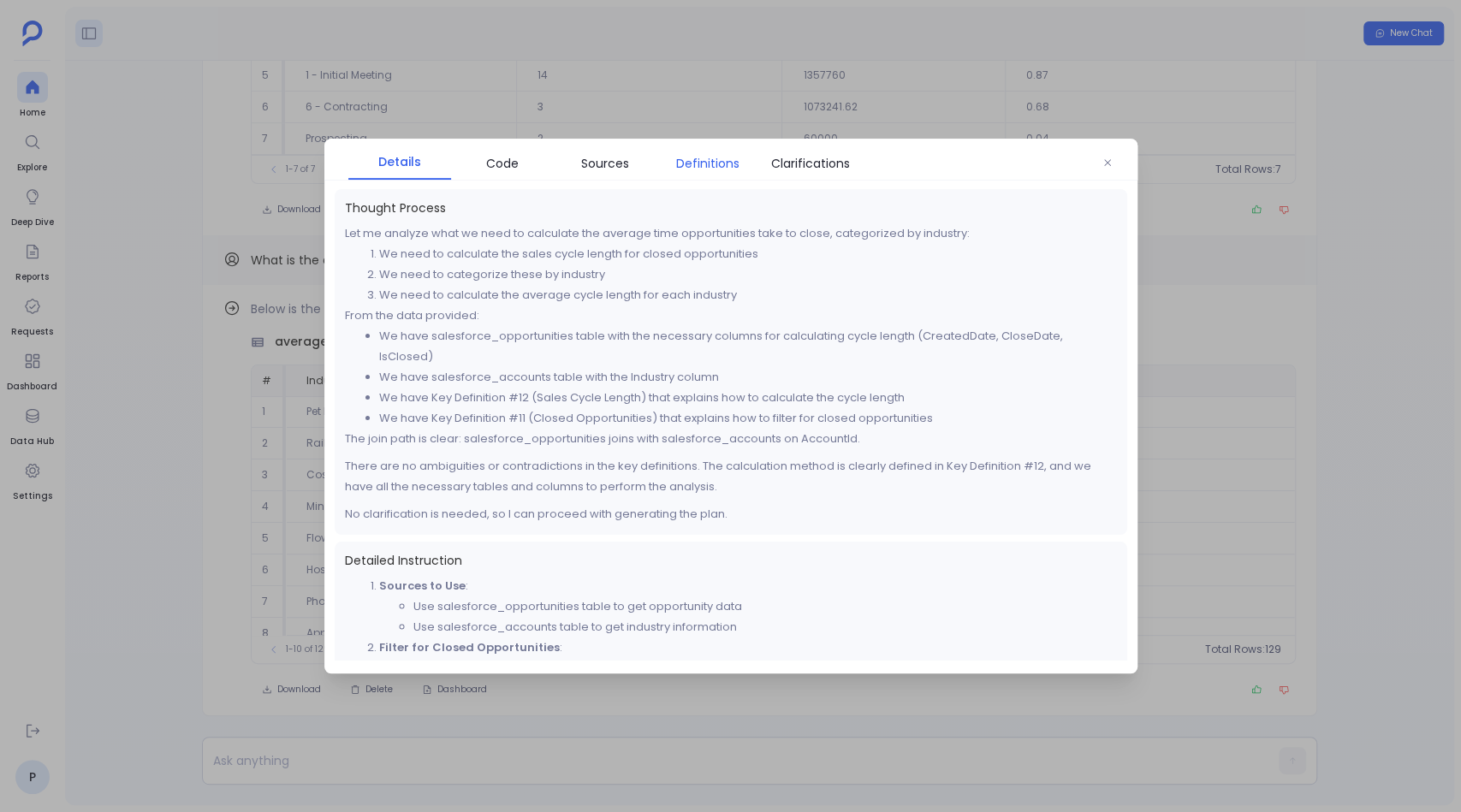 click on "Definitions" at bounding box center (708, 163) 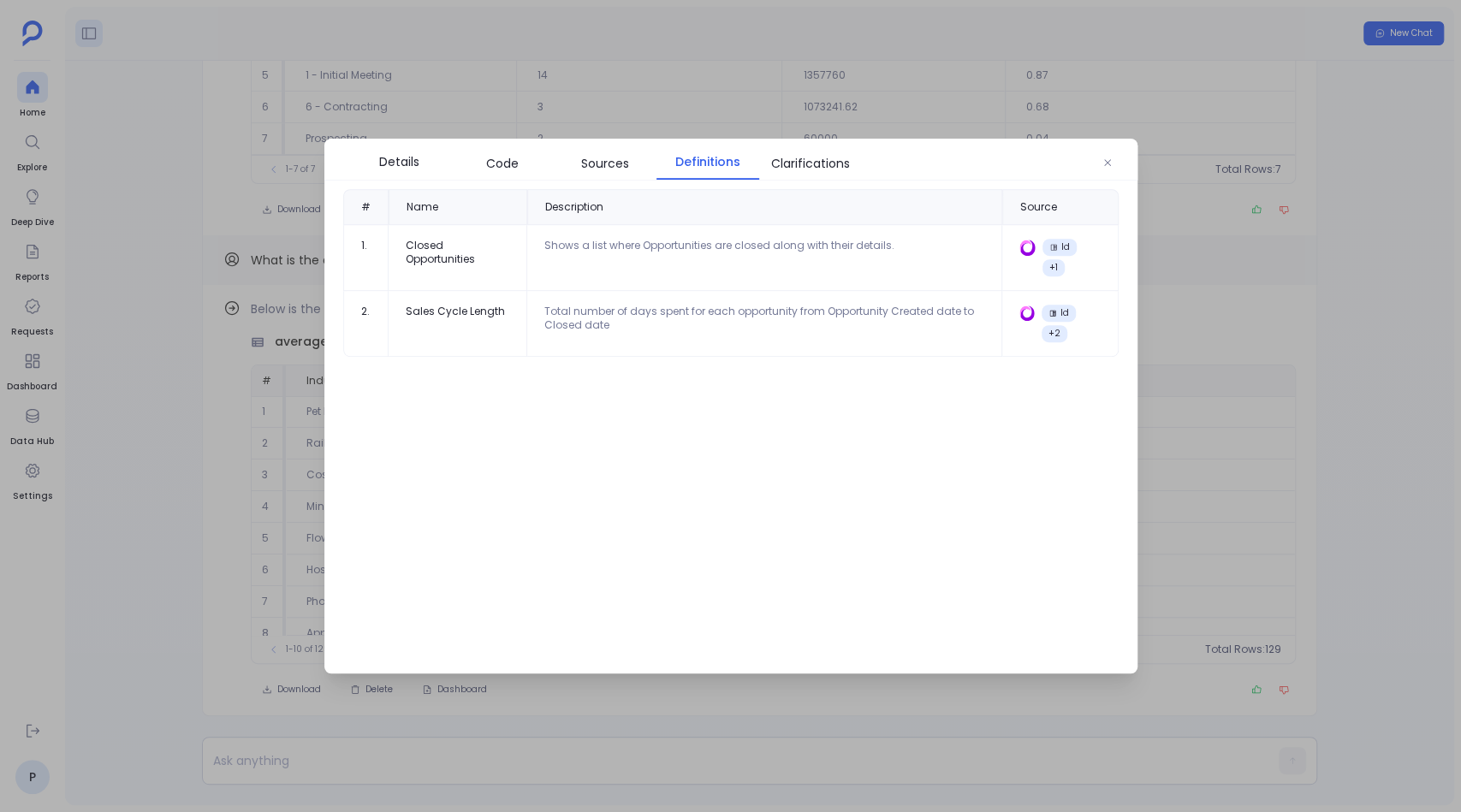 click at bounding box center [730, 406] 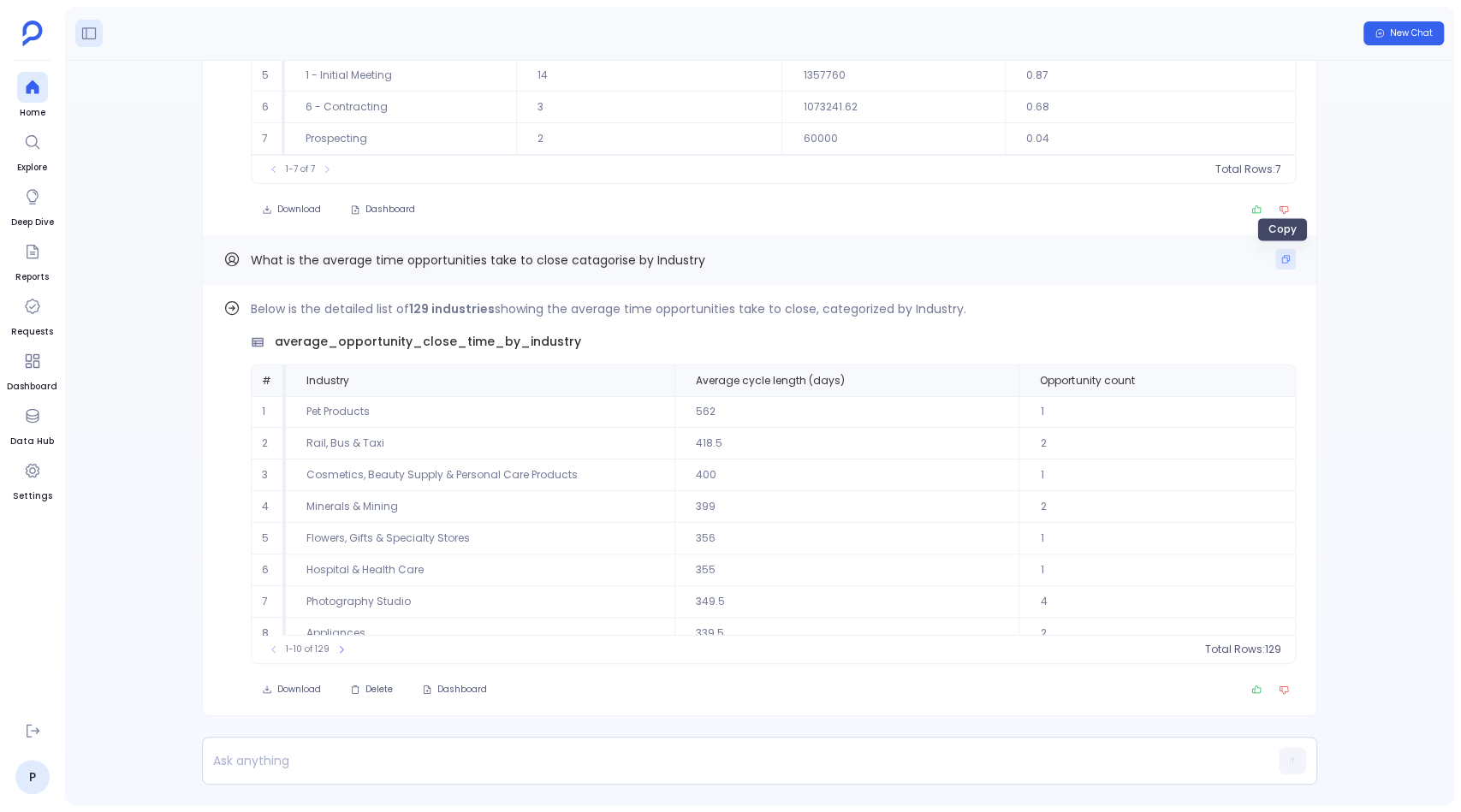 click 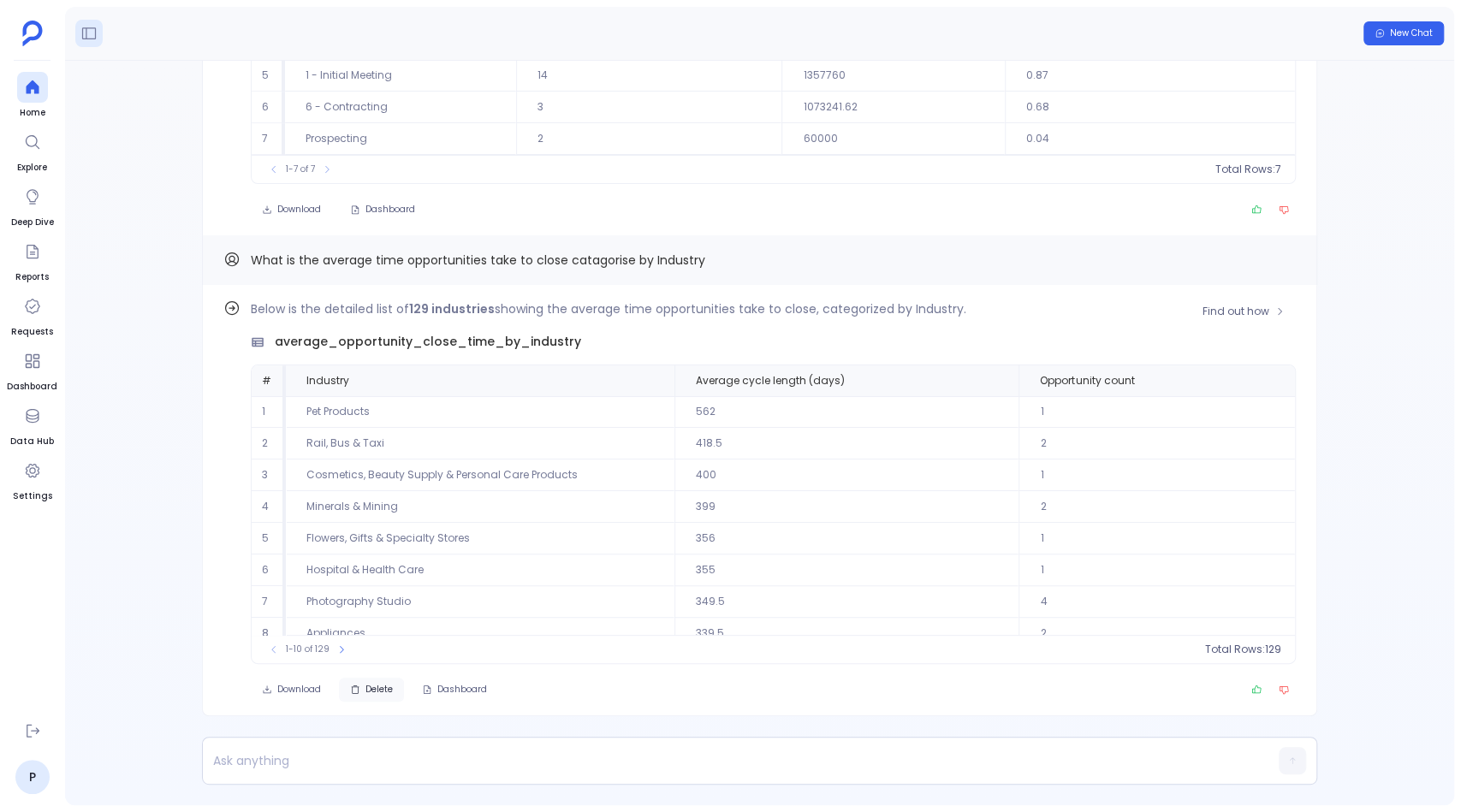 click on "Delete" at bounding box center [379, 690] 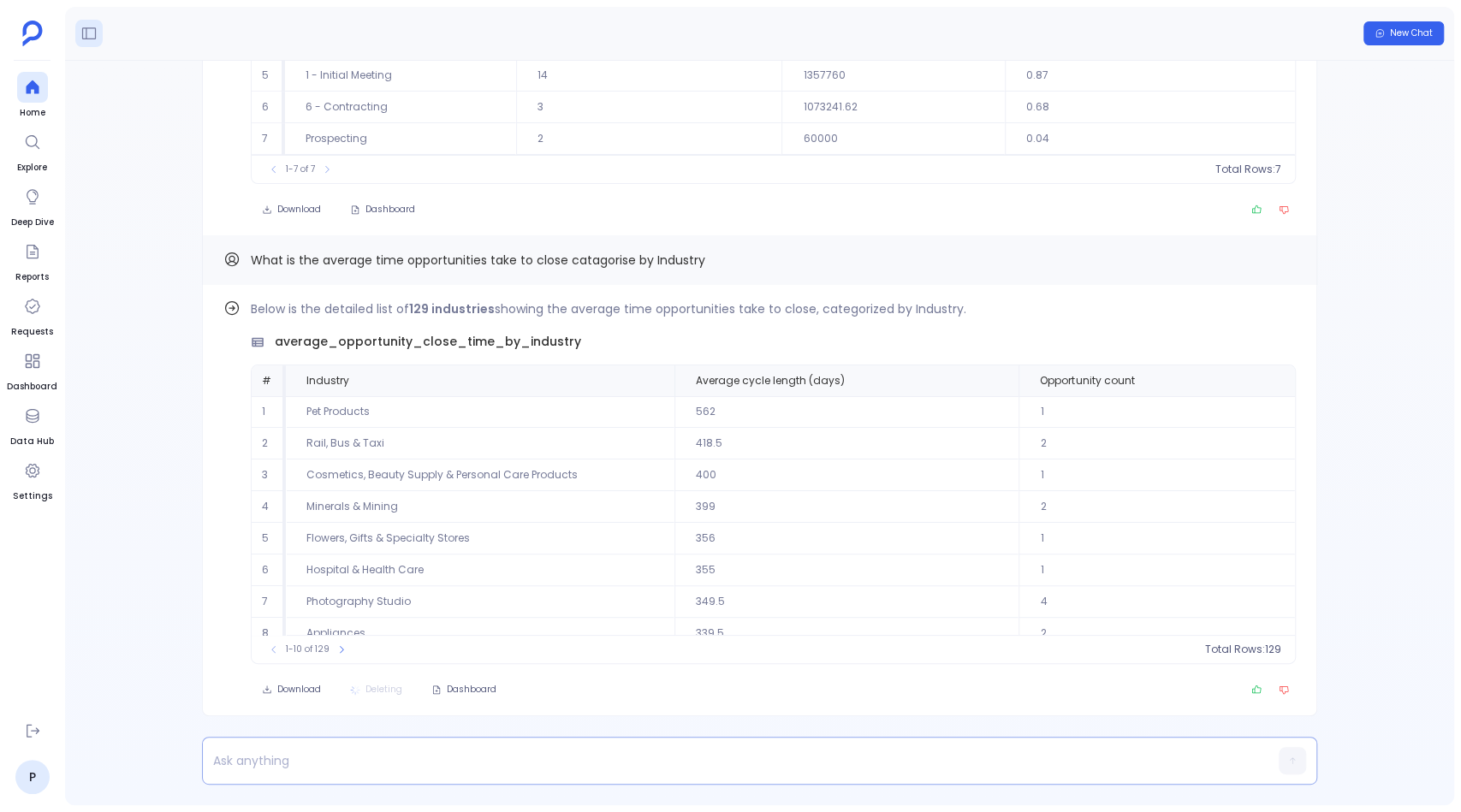 click at bounding box center (727, 761) 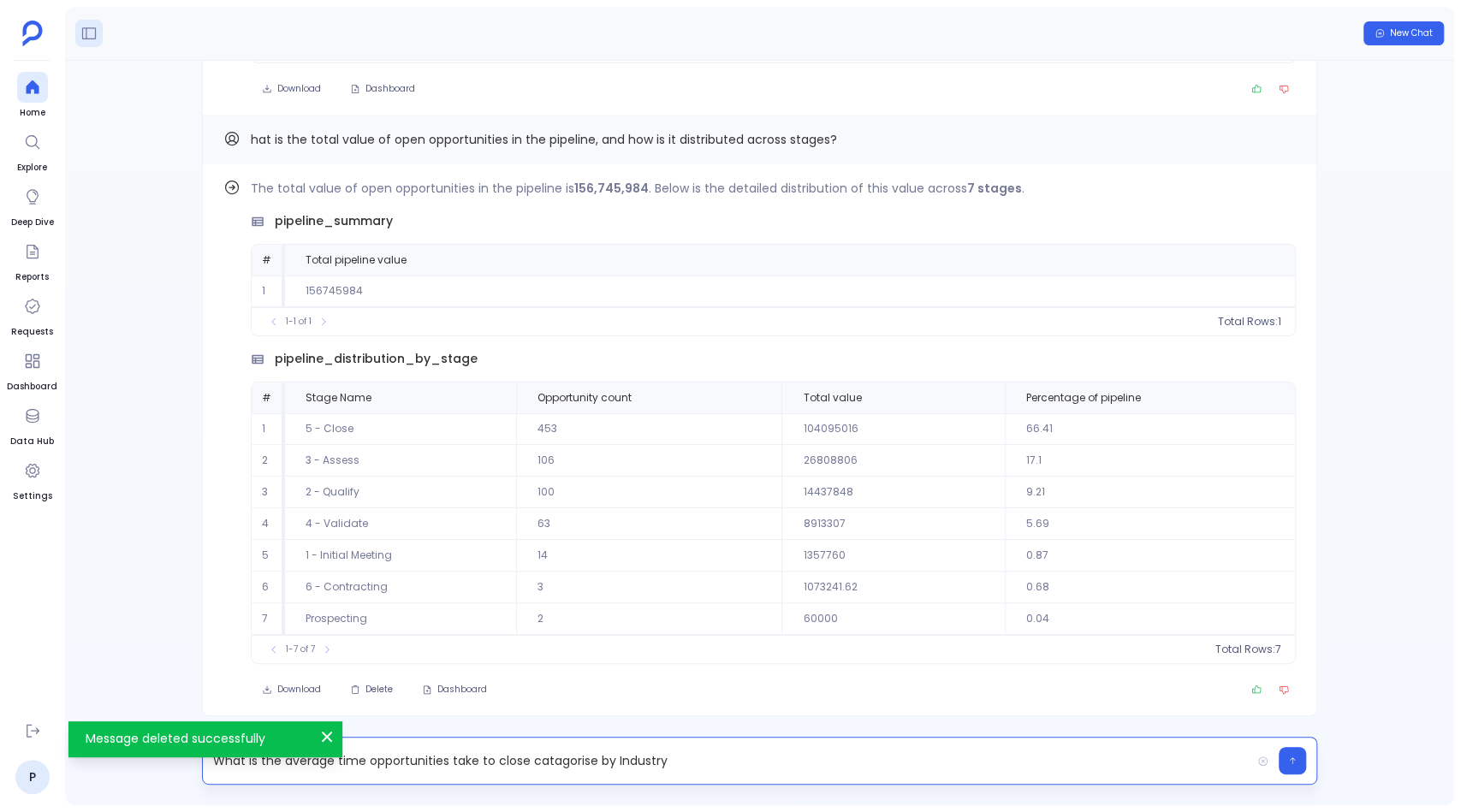 click on "What is the average time opportunities take to close catagorise by Industry" at bounding box center [727, 761] 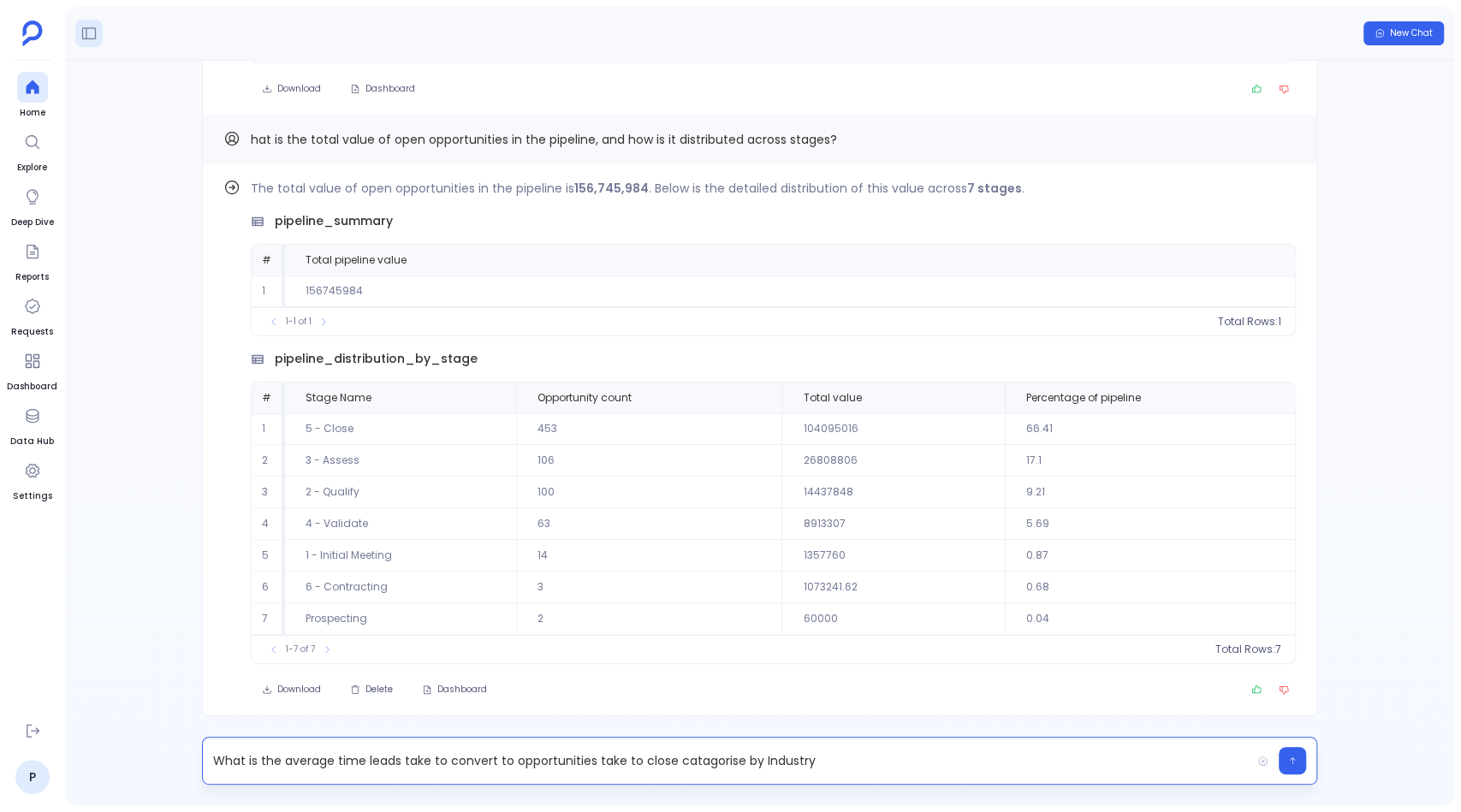 drag, startPoint x: 592, startPoint y: 762, endPoint x: 669, endPoint y: 762, distance: 77 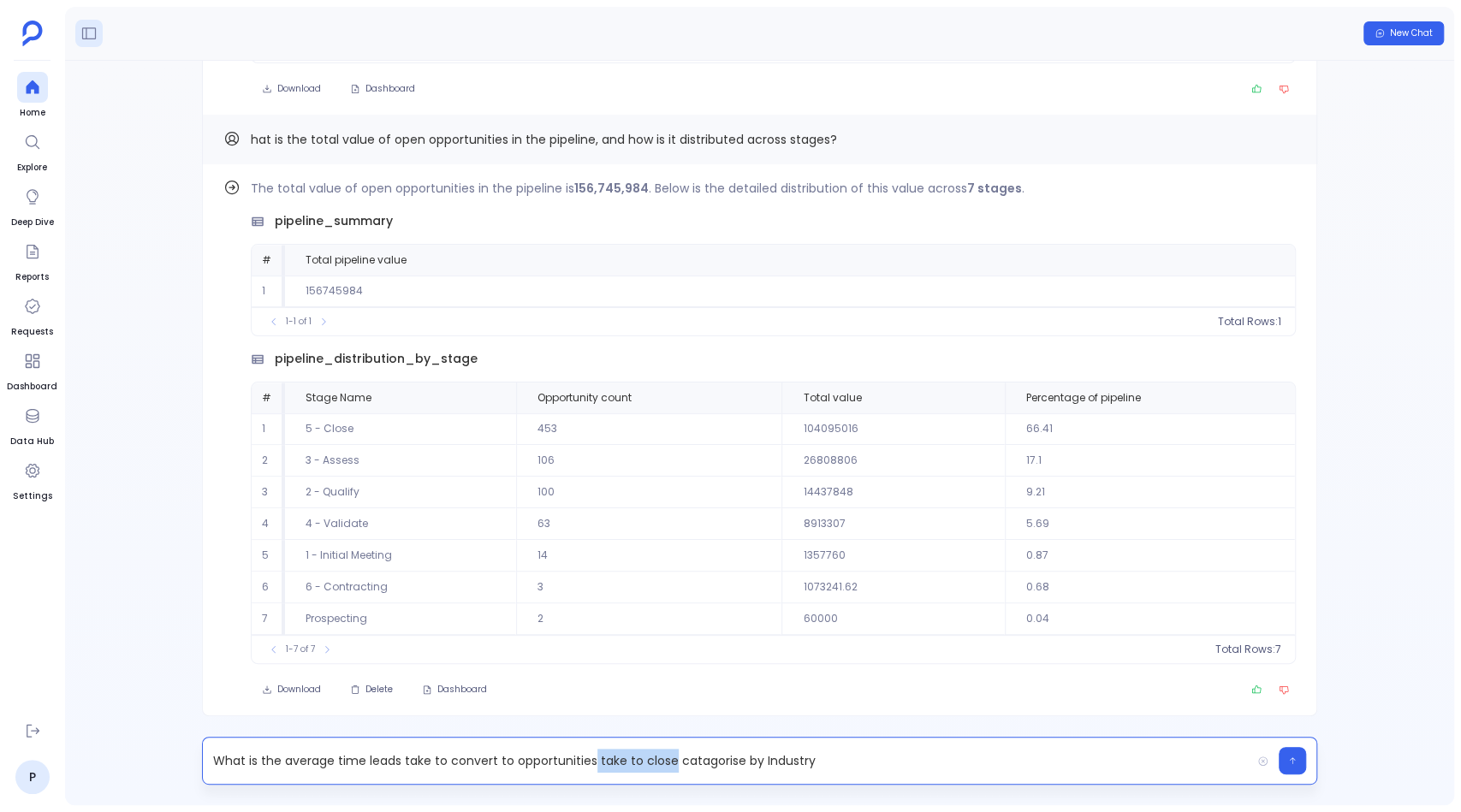 drag, startPoint x: 669, startPoint y: 762, endPoint x: 588, endPoint y: 761, distance: 81.006173 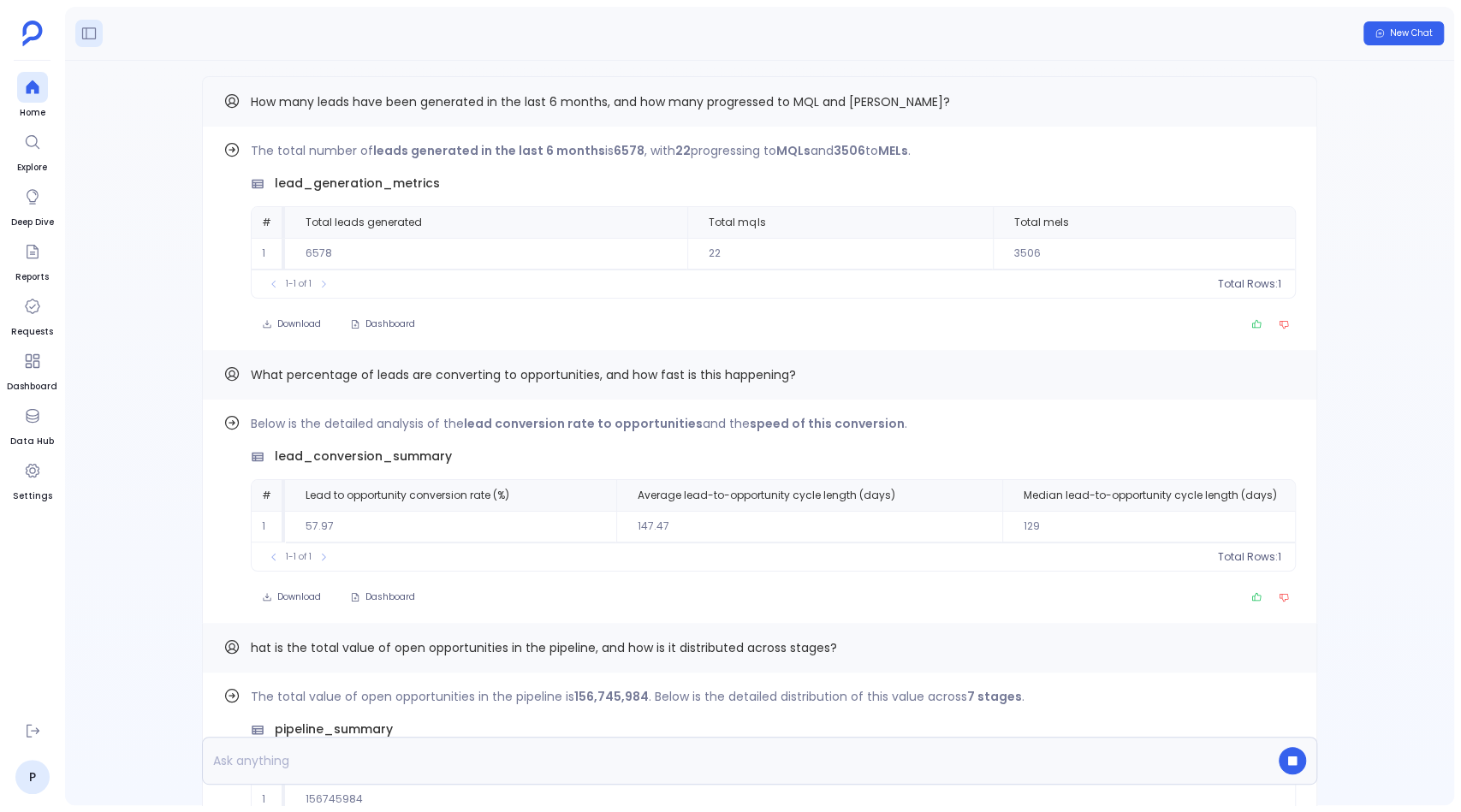 scroll, scrollTop: 0, scrollLeft: 0, axis: both 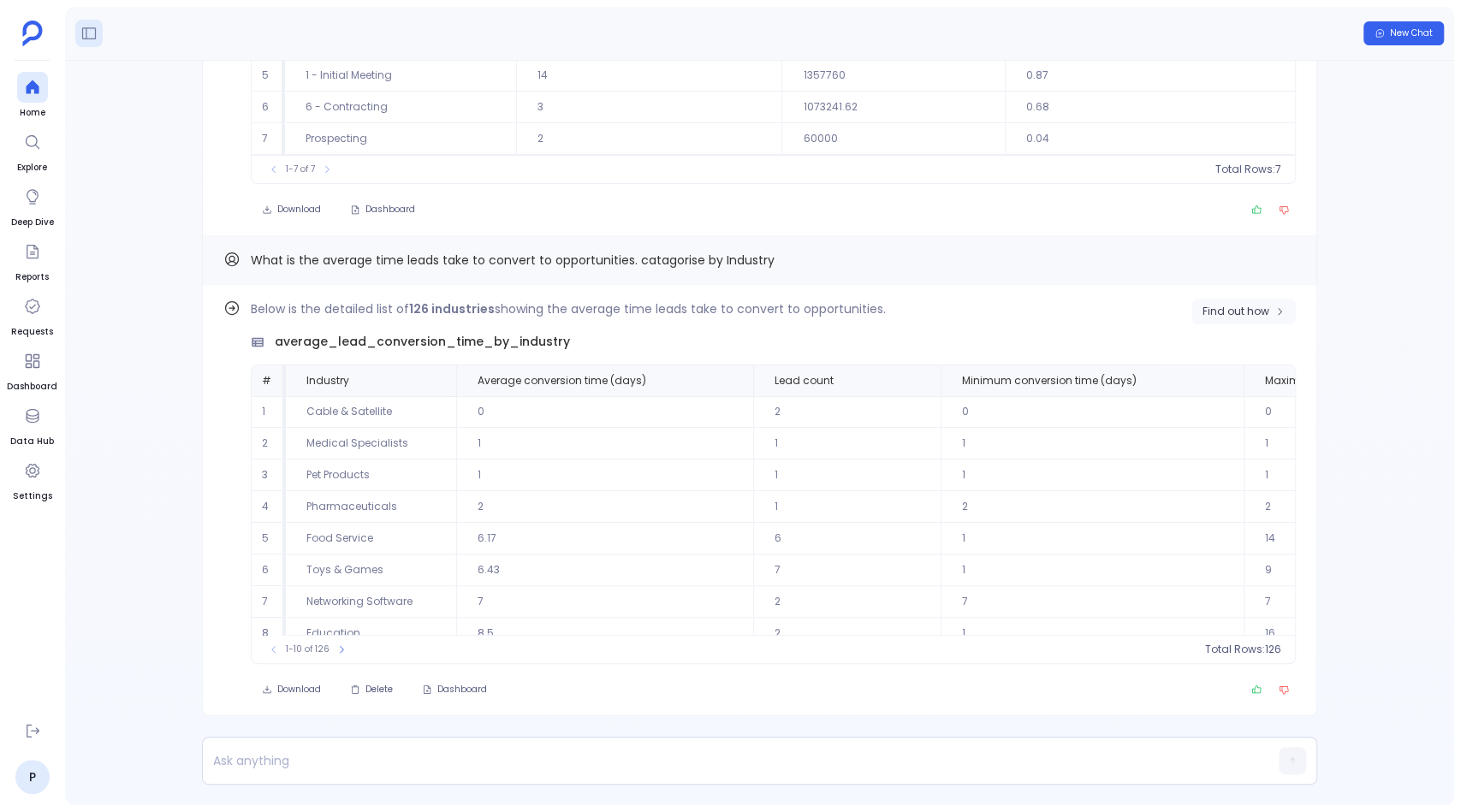 click on "Find out how" at bounding box center [1236, 311] 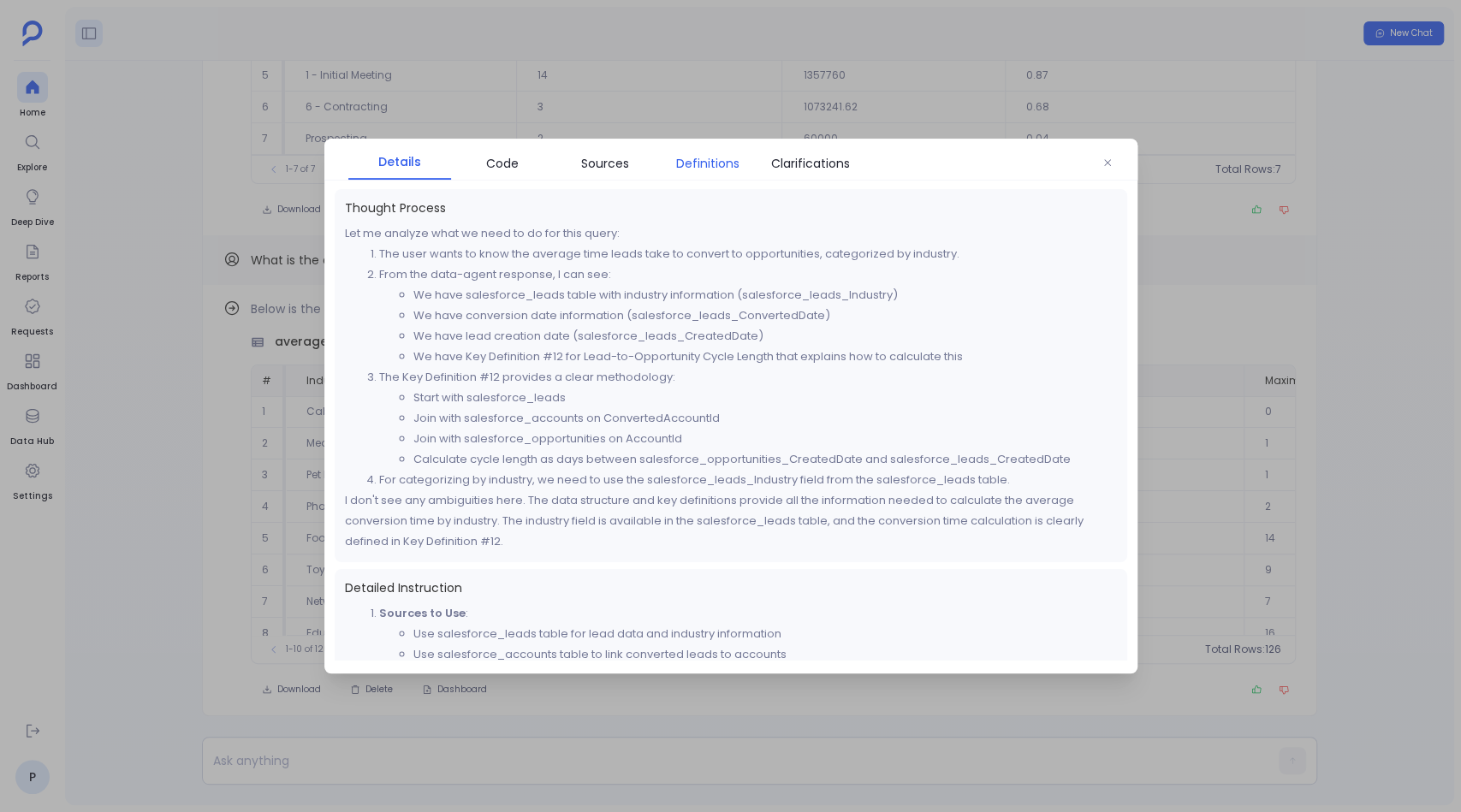 click on "Definitions" at bounding box center [708, 163] 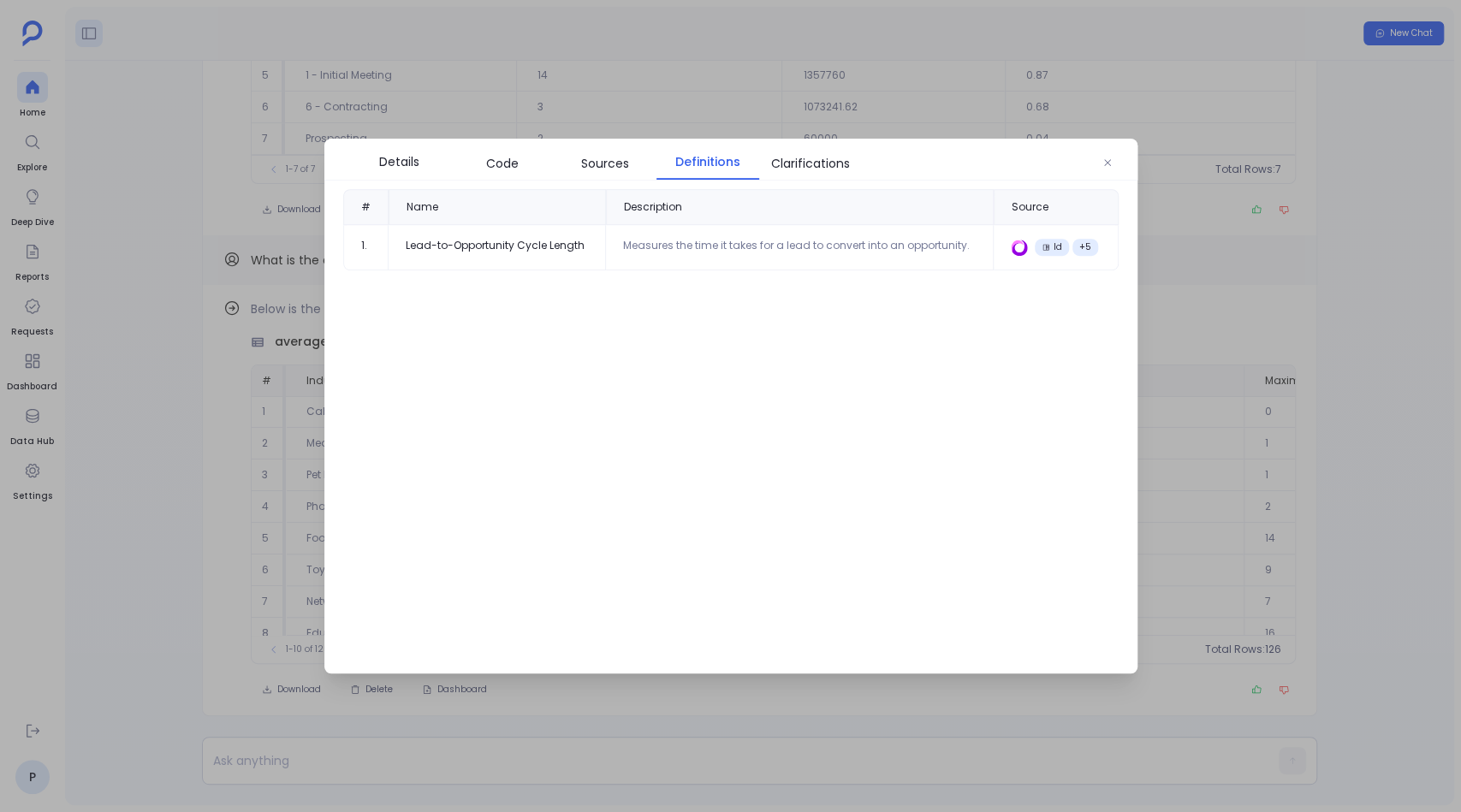 click at bounding box center (730, 406) 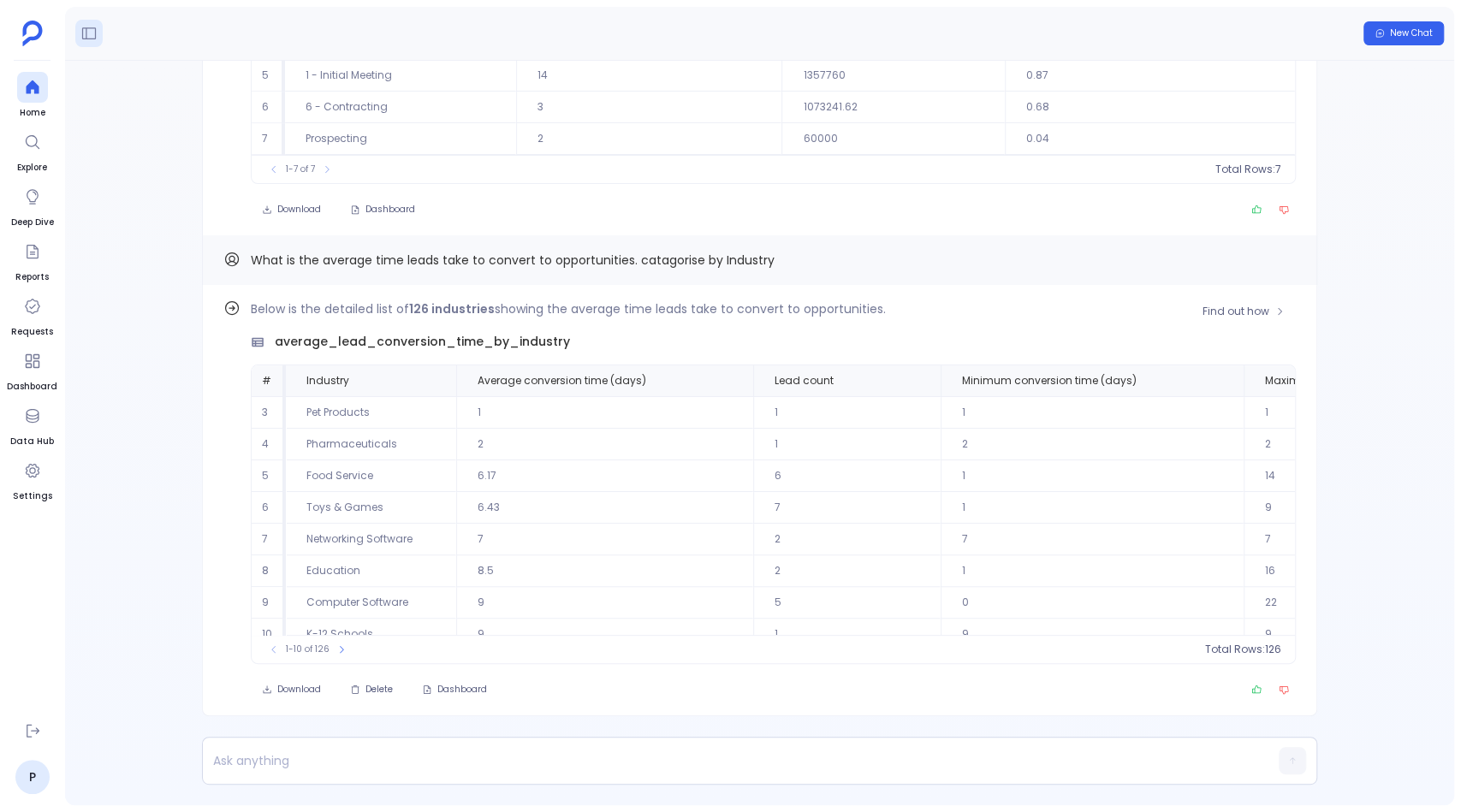 scroll, scrollTop: 78, scrollLeft: 0, axis: vertical 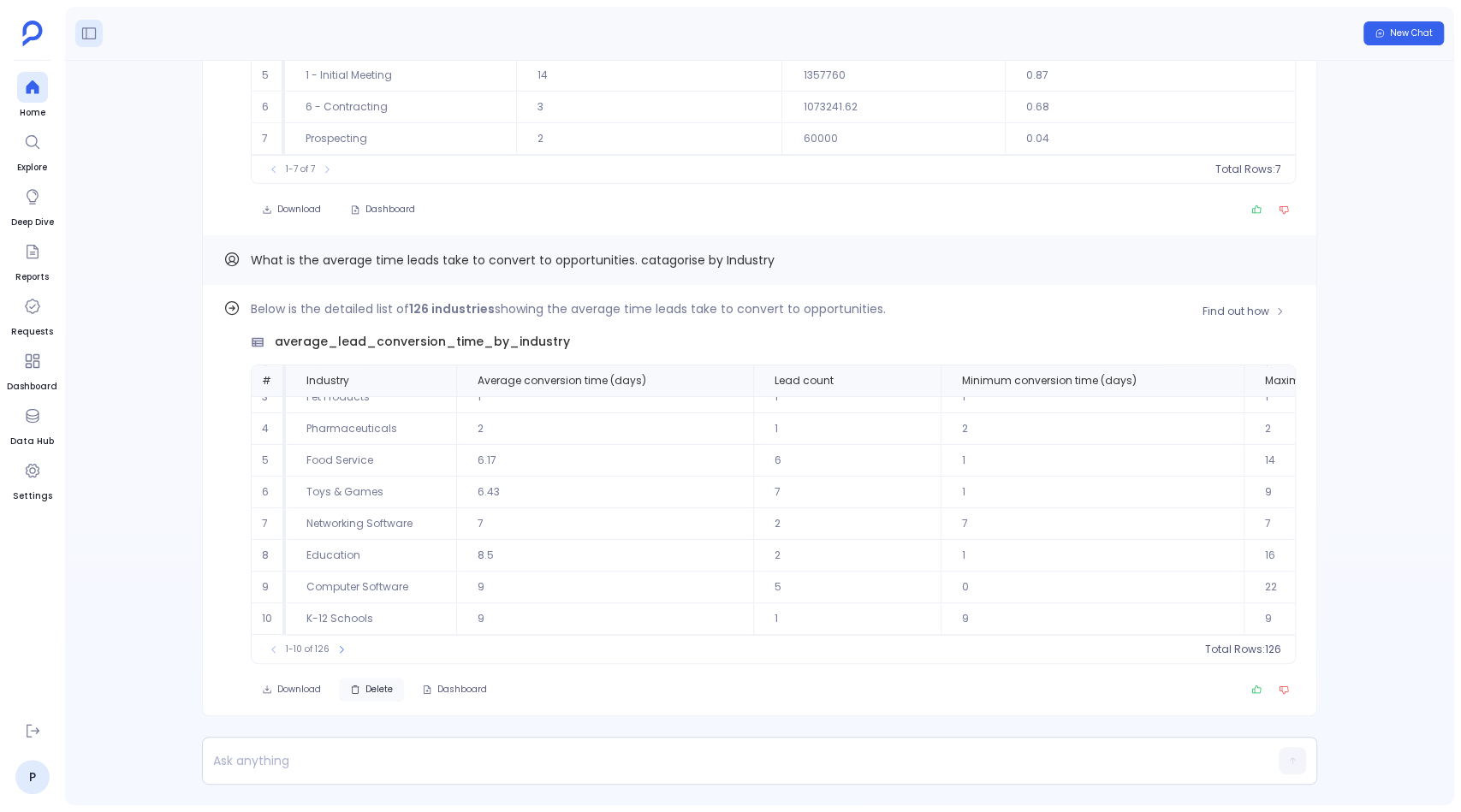 click on "Delete" at bounding box center [379, 690] 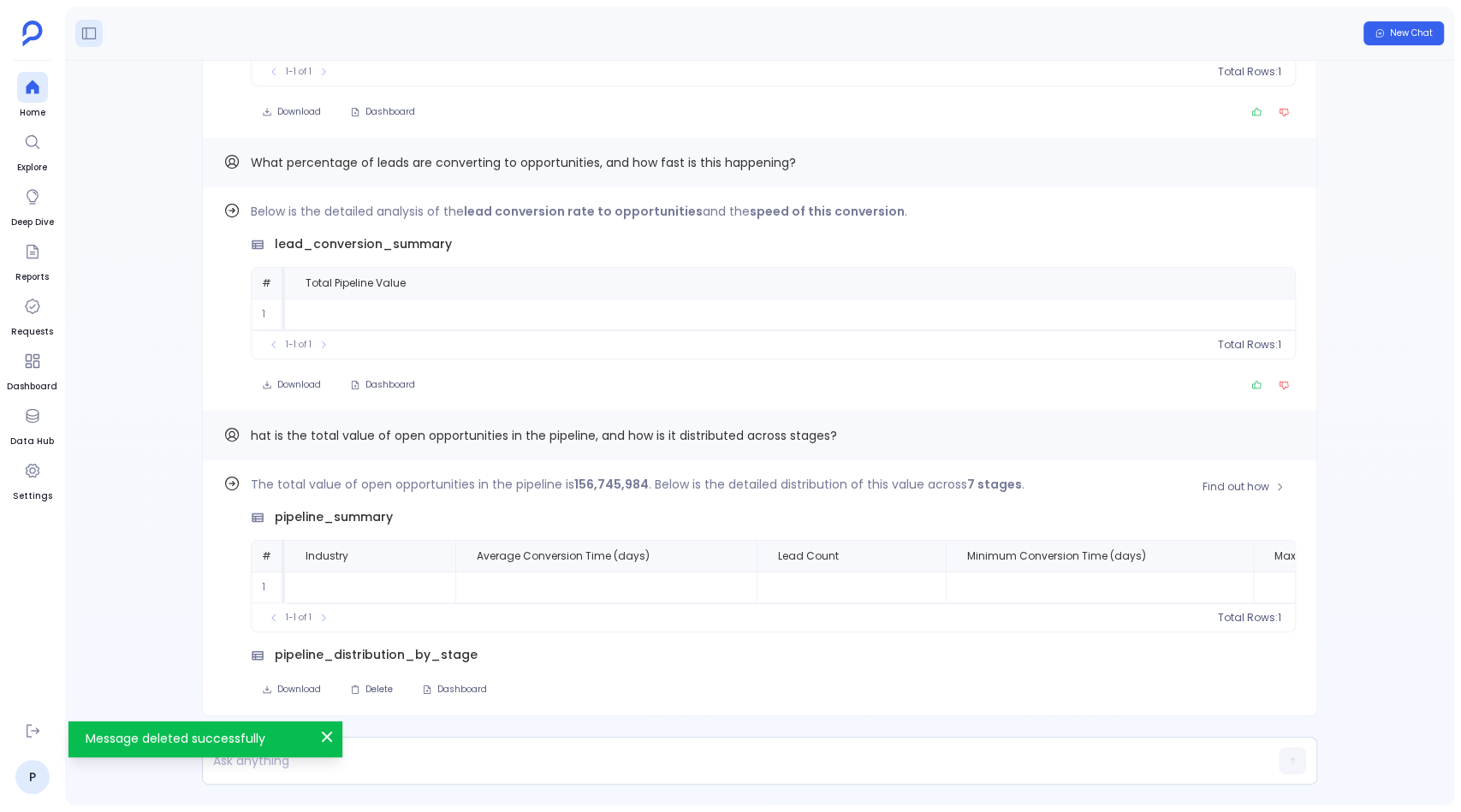 scroll, scrollTop: 0, scrollLeft: 0, axis: both 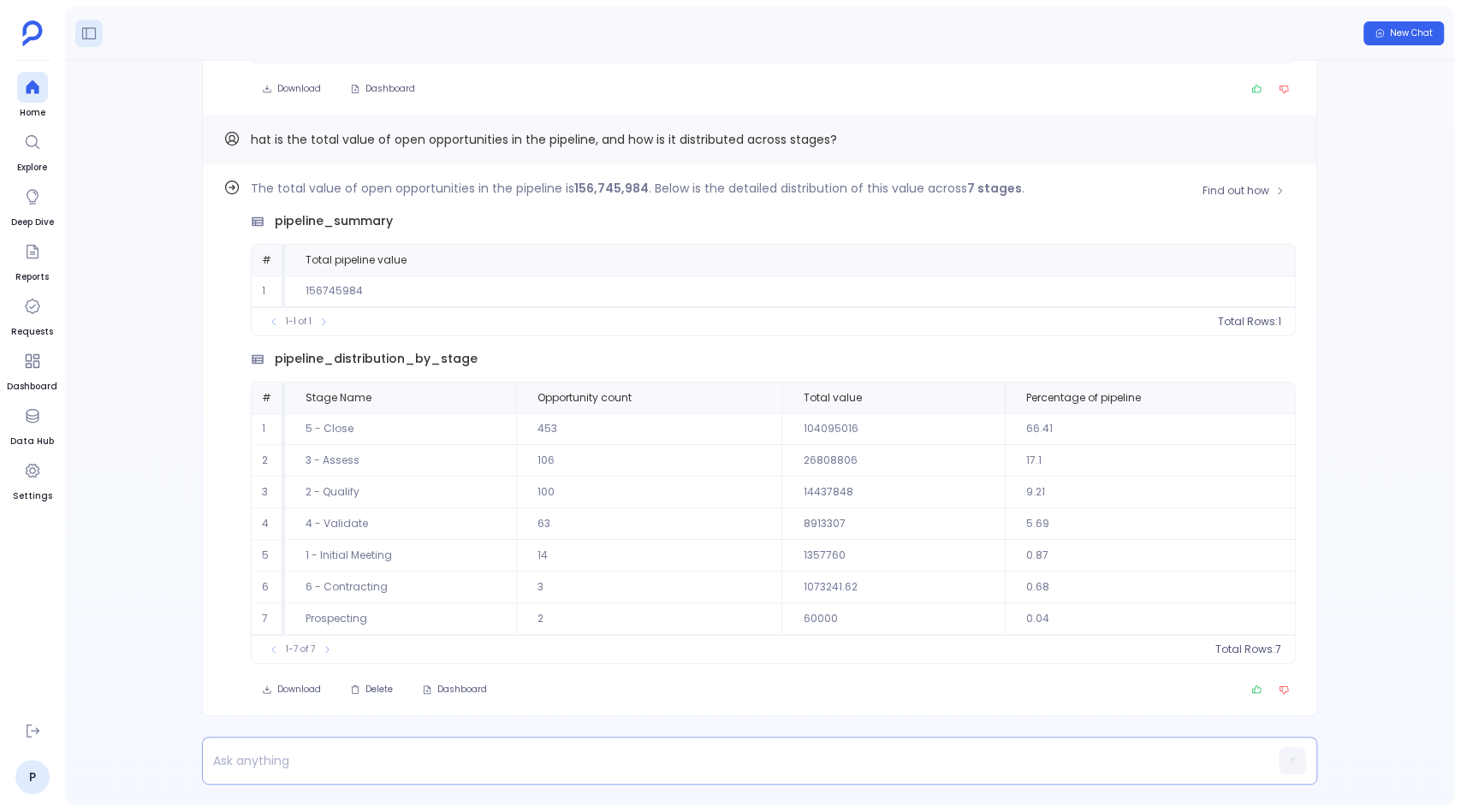 click at bounding box center (727, 761) 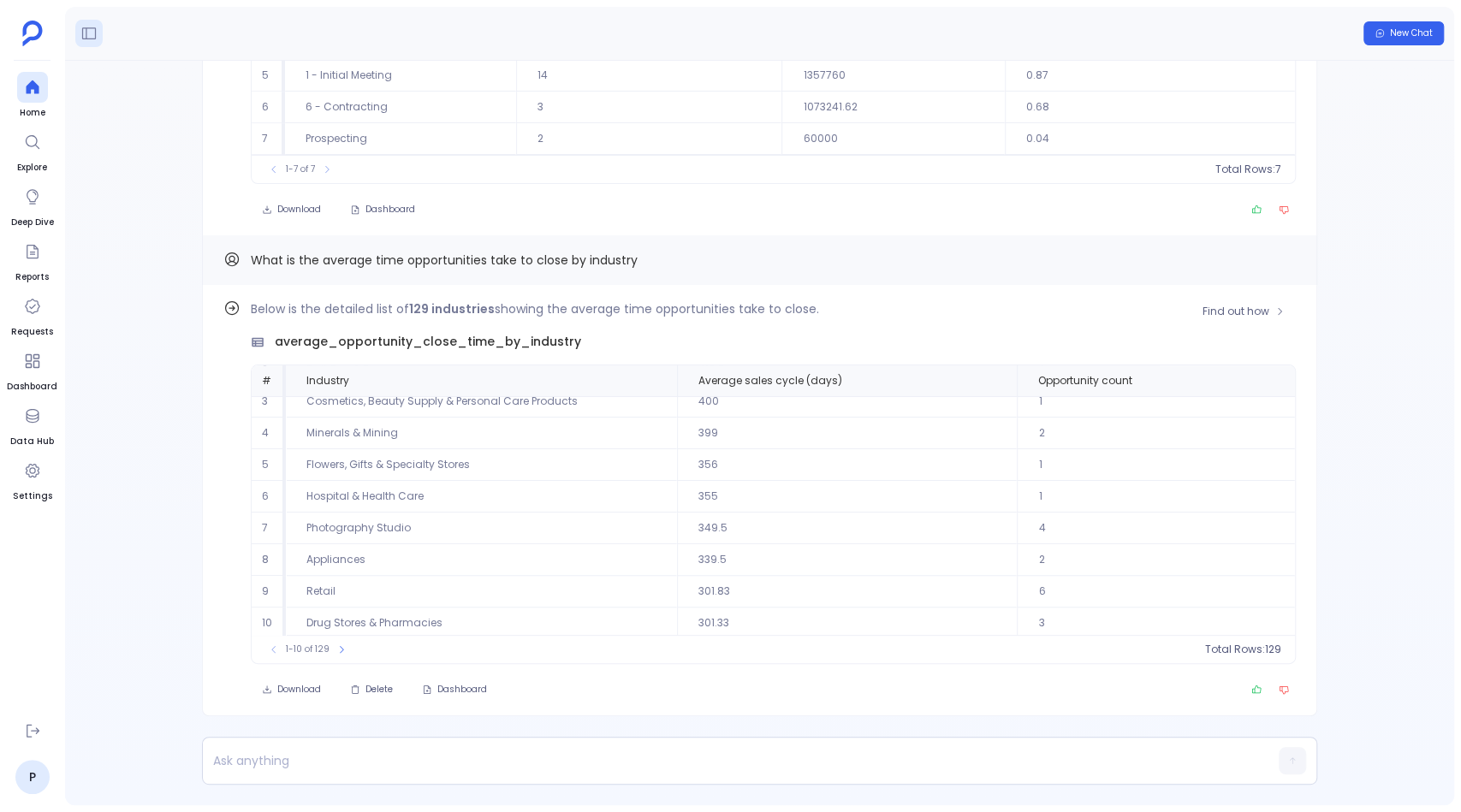 scroll, scrollTop: 0, scrollLeft: 0, axis: both 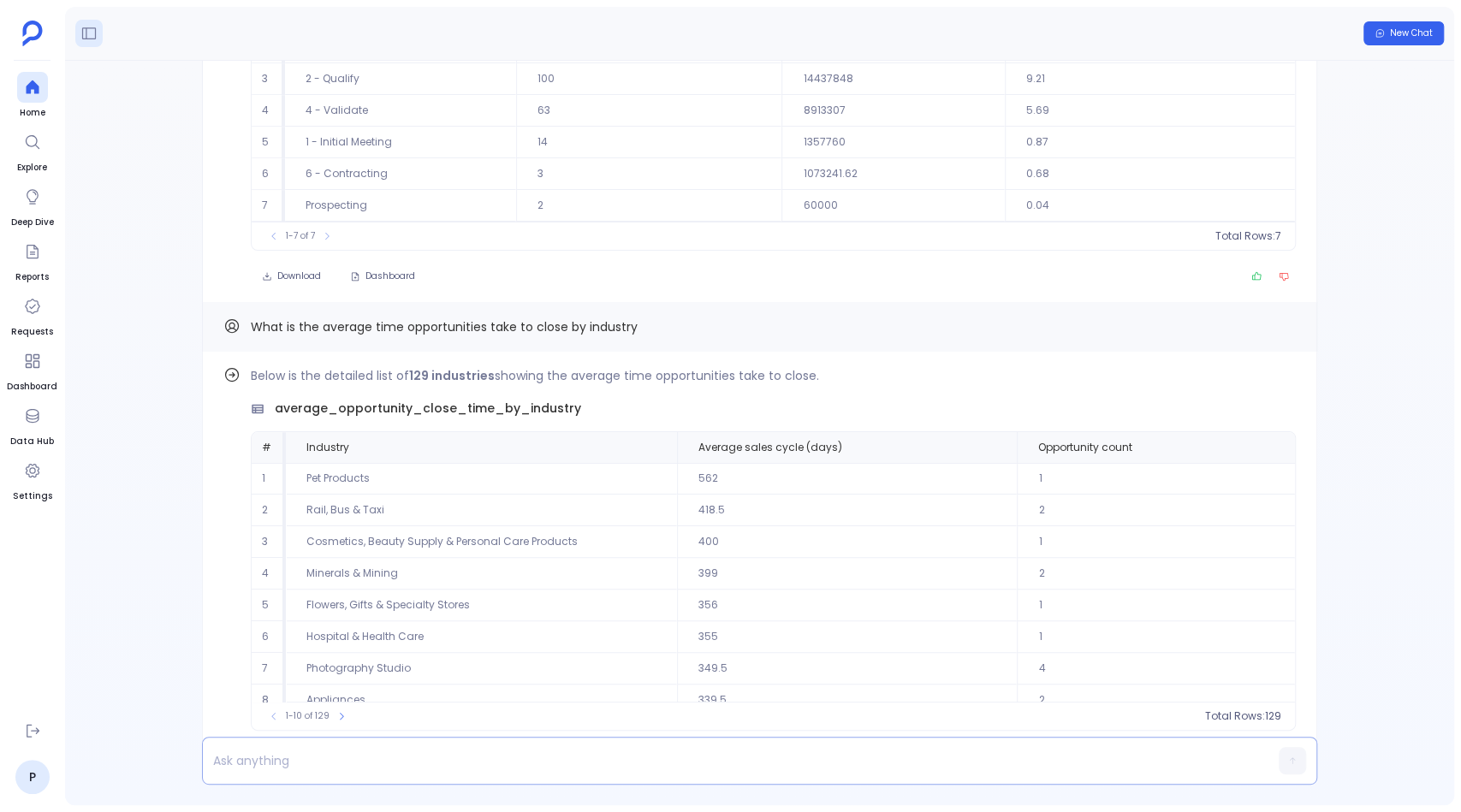click at bounding box center (727, 761) 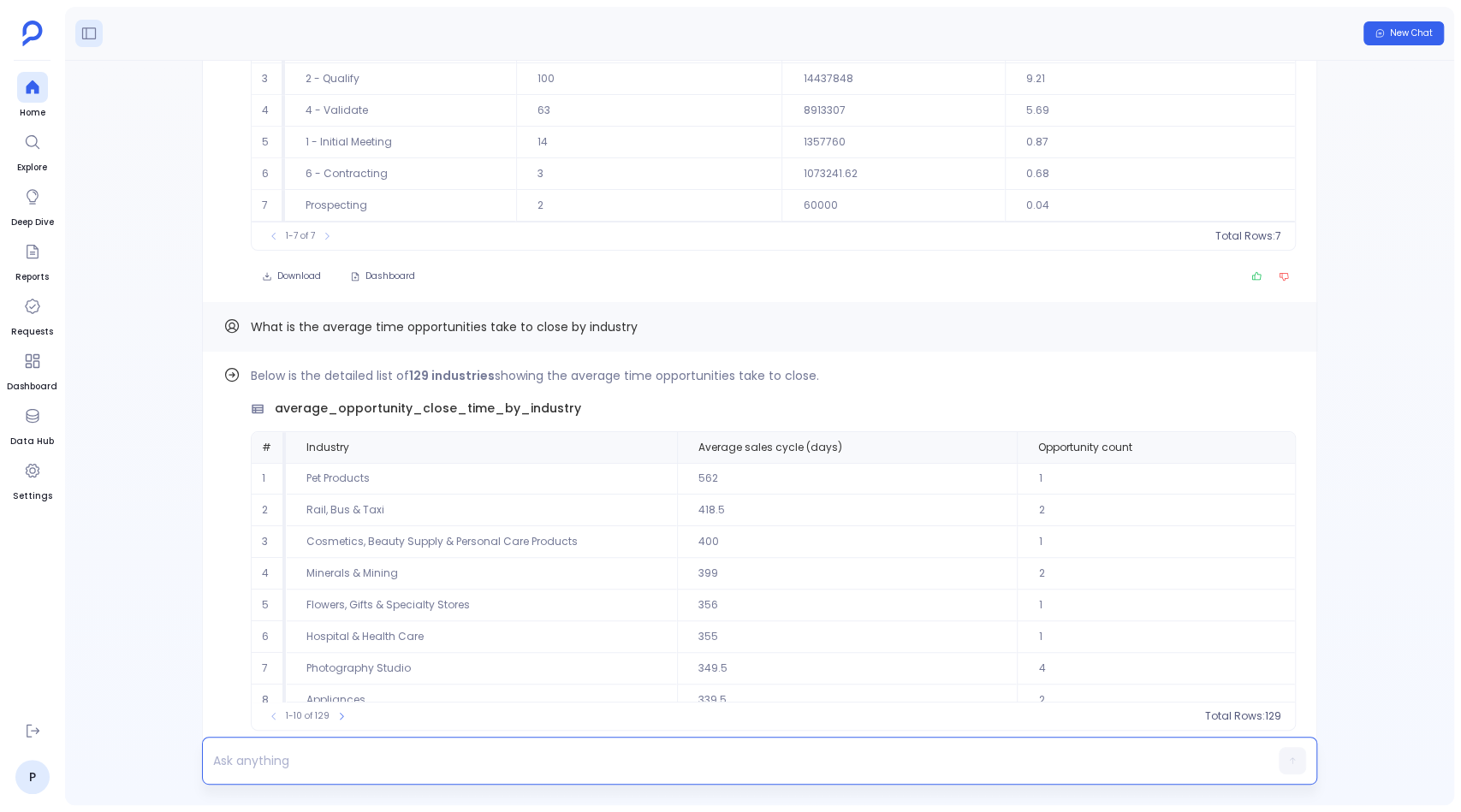 click at bounding box center (727, 761) 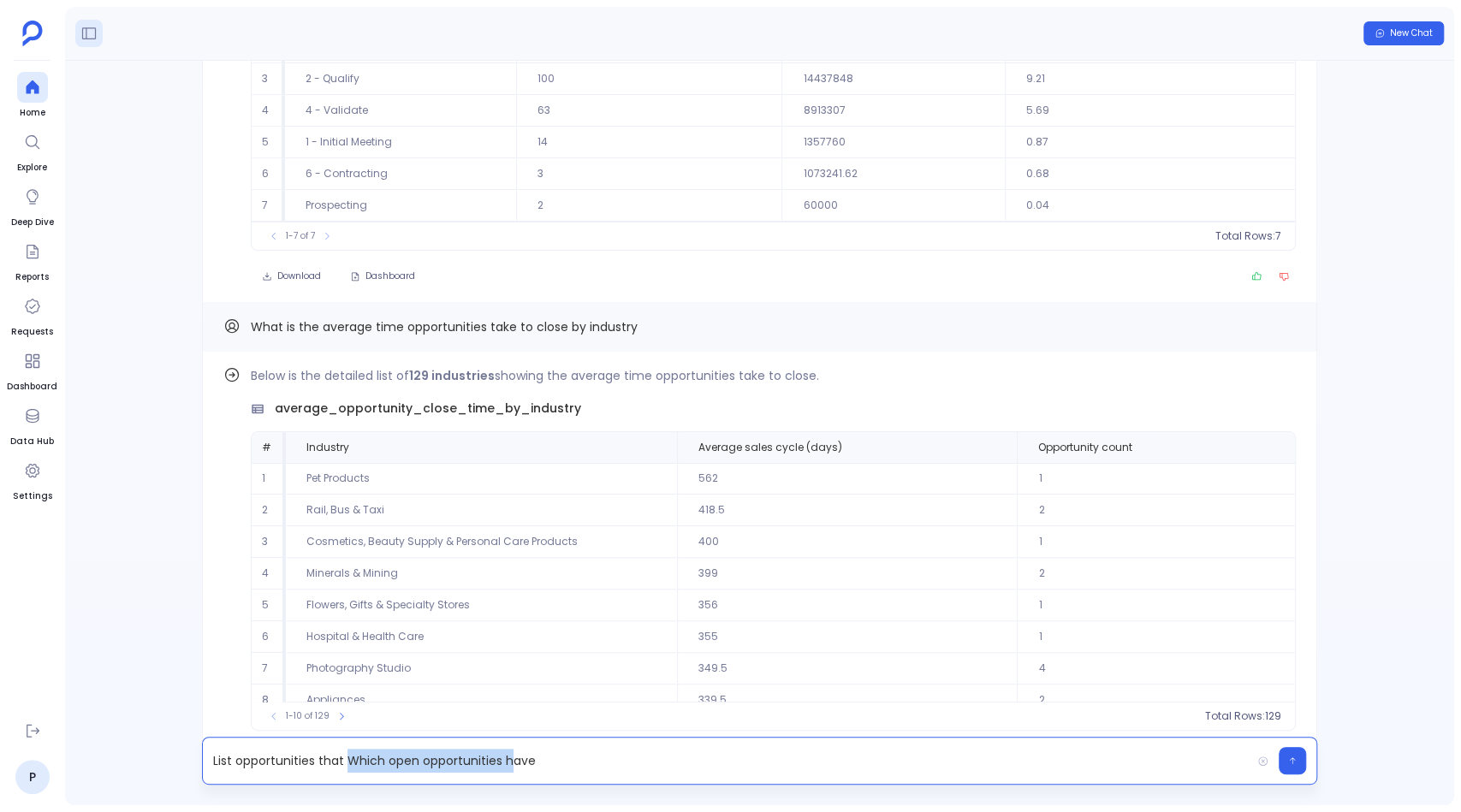 drag, startPoint x: 344, startPoint y: 759, endPoint x: 506, endPoint y: 762, distance: 162.02778 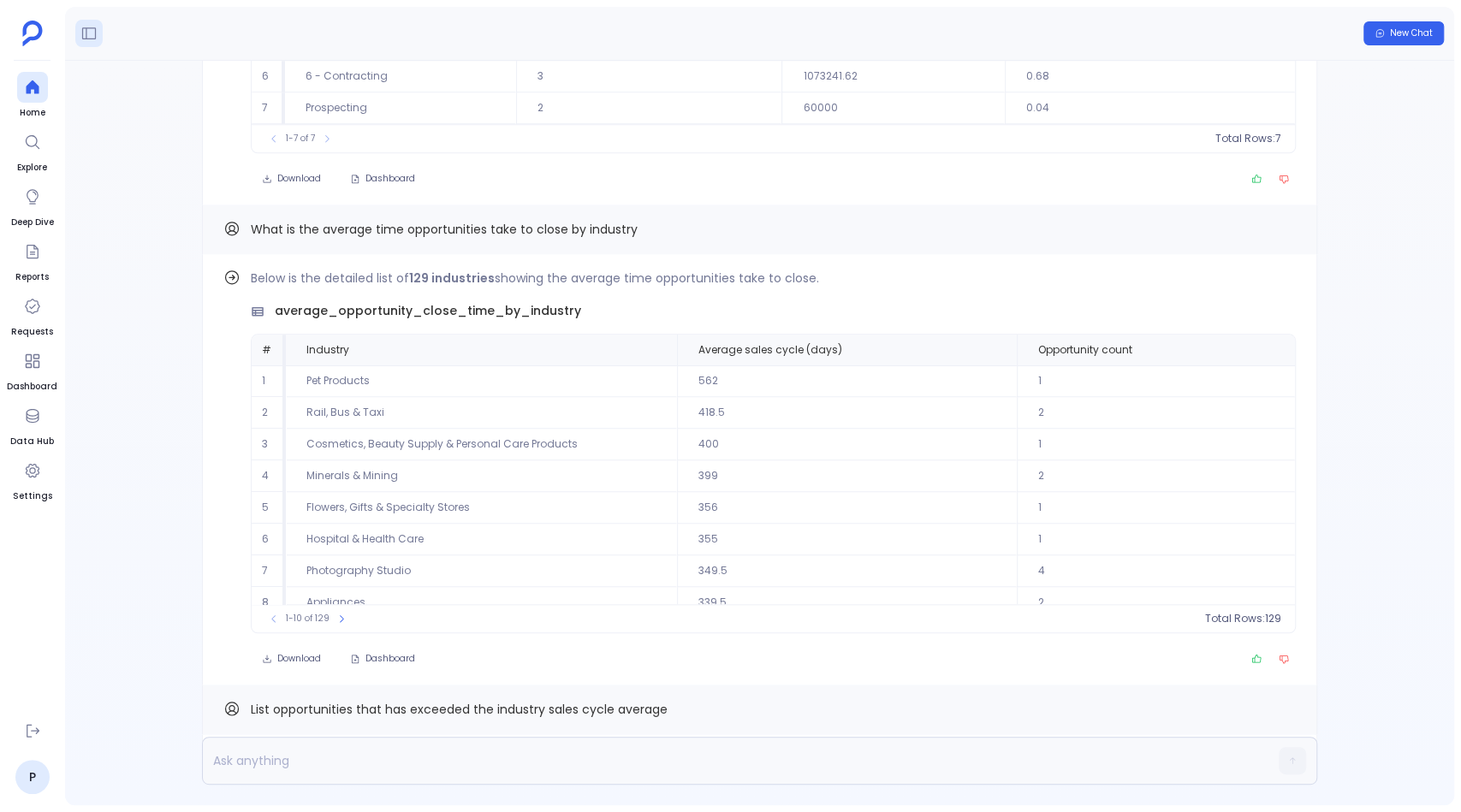 scroll, scrollTop: 0, scrollLeft: 0, axis: both 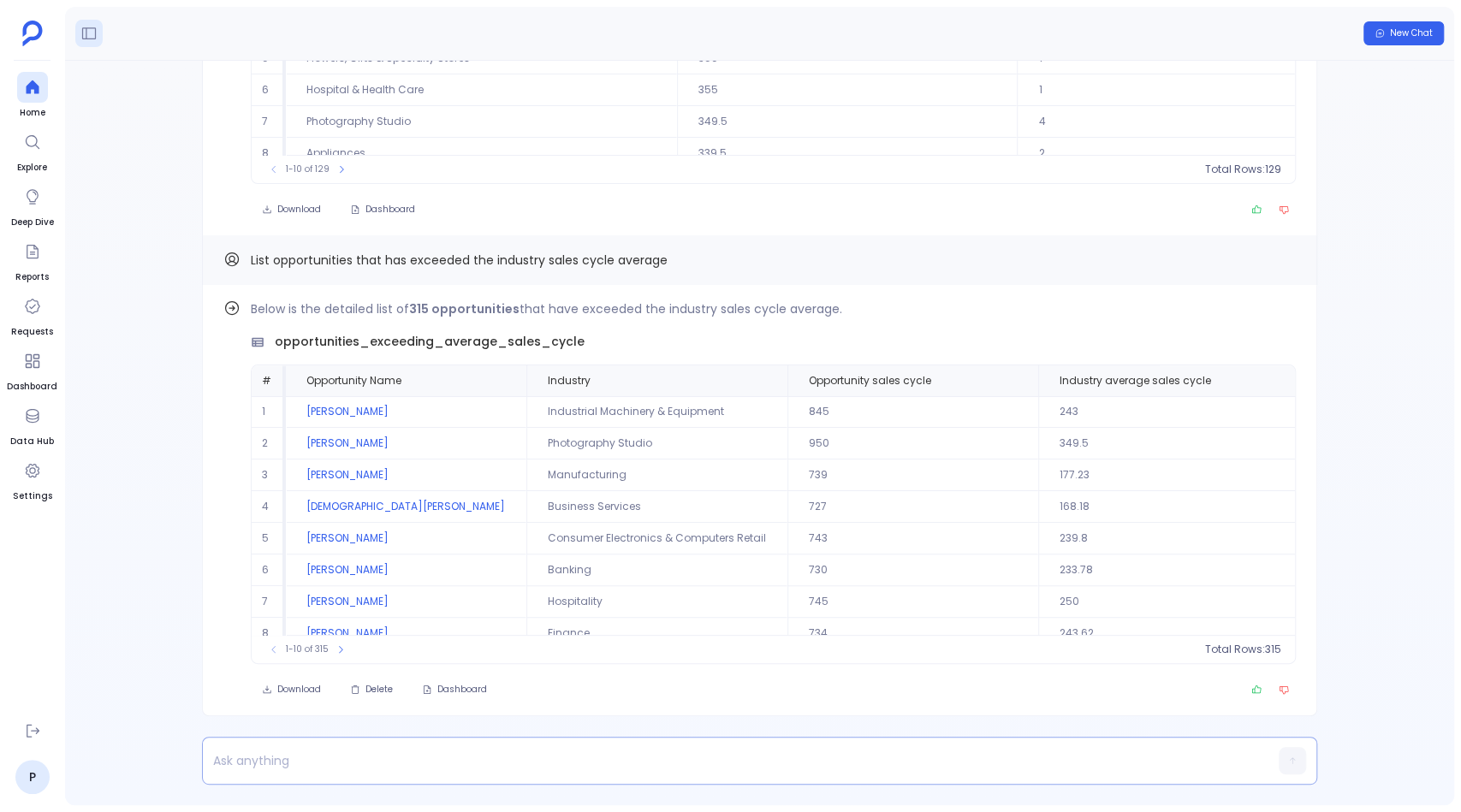 click at bounding box center [727, 761] 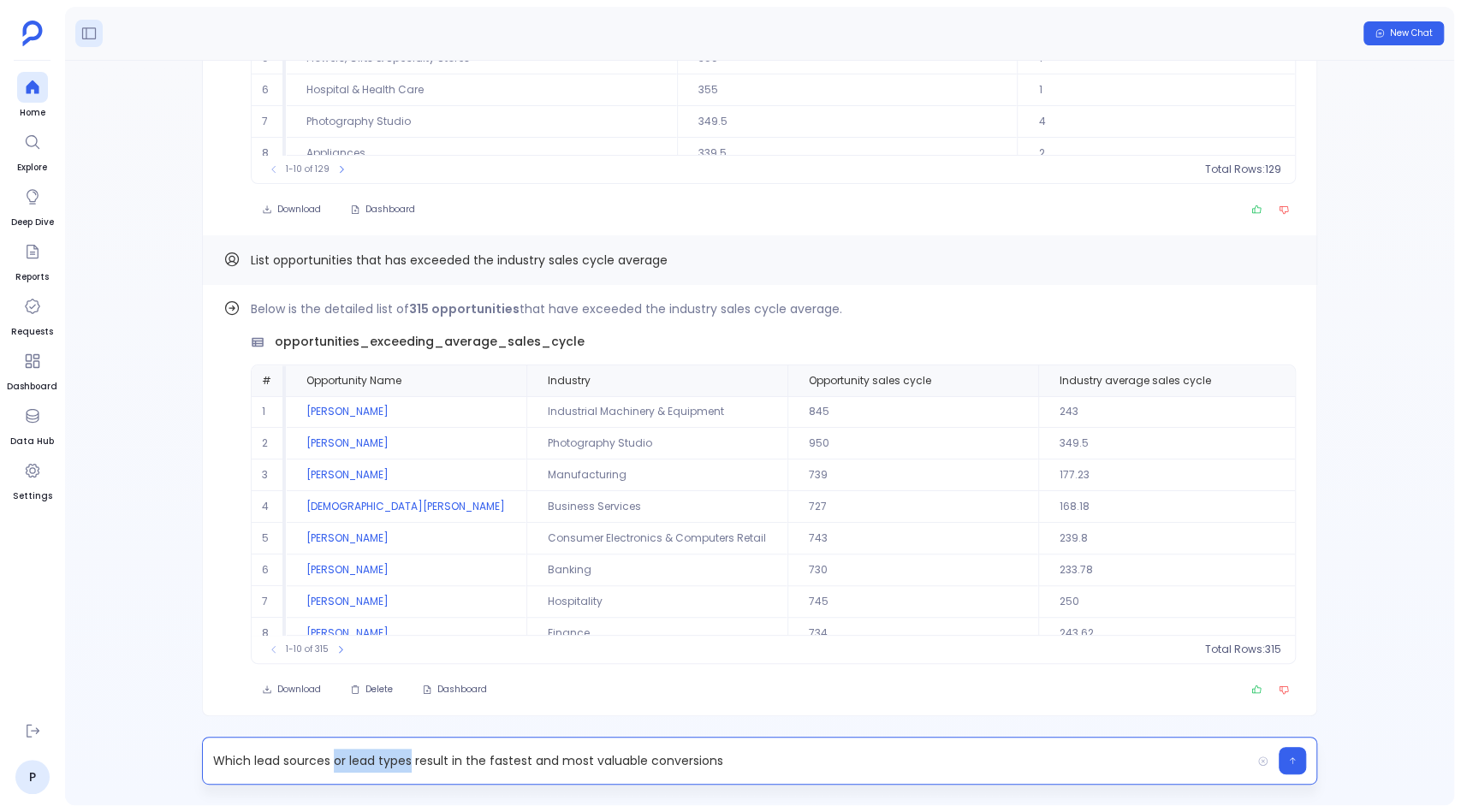 drag, startPoint x: 334, startPoint y: 762, endPoint x: 410, endPoint y: 757, distance: 76.164296 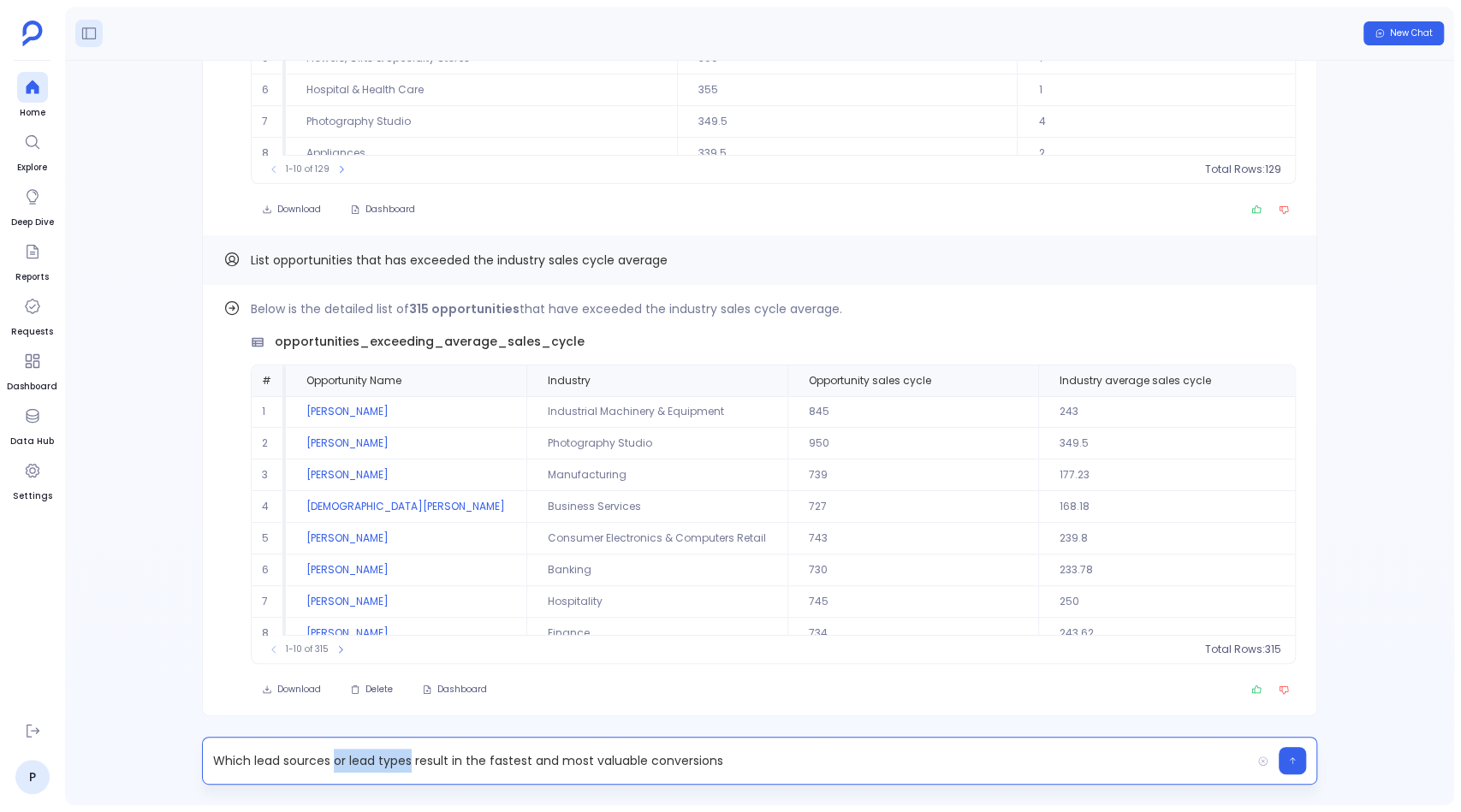 click on "Which lead sources or lead types result in the fastest and most valuable conversions" at bounding box center (727, 761) 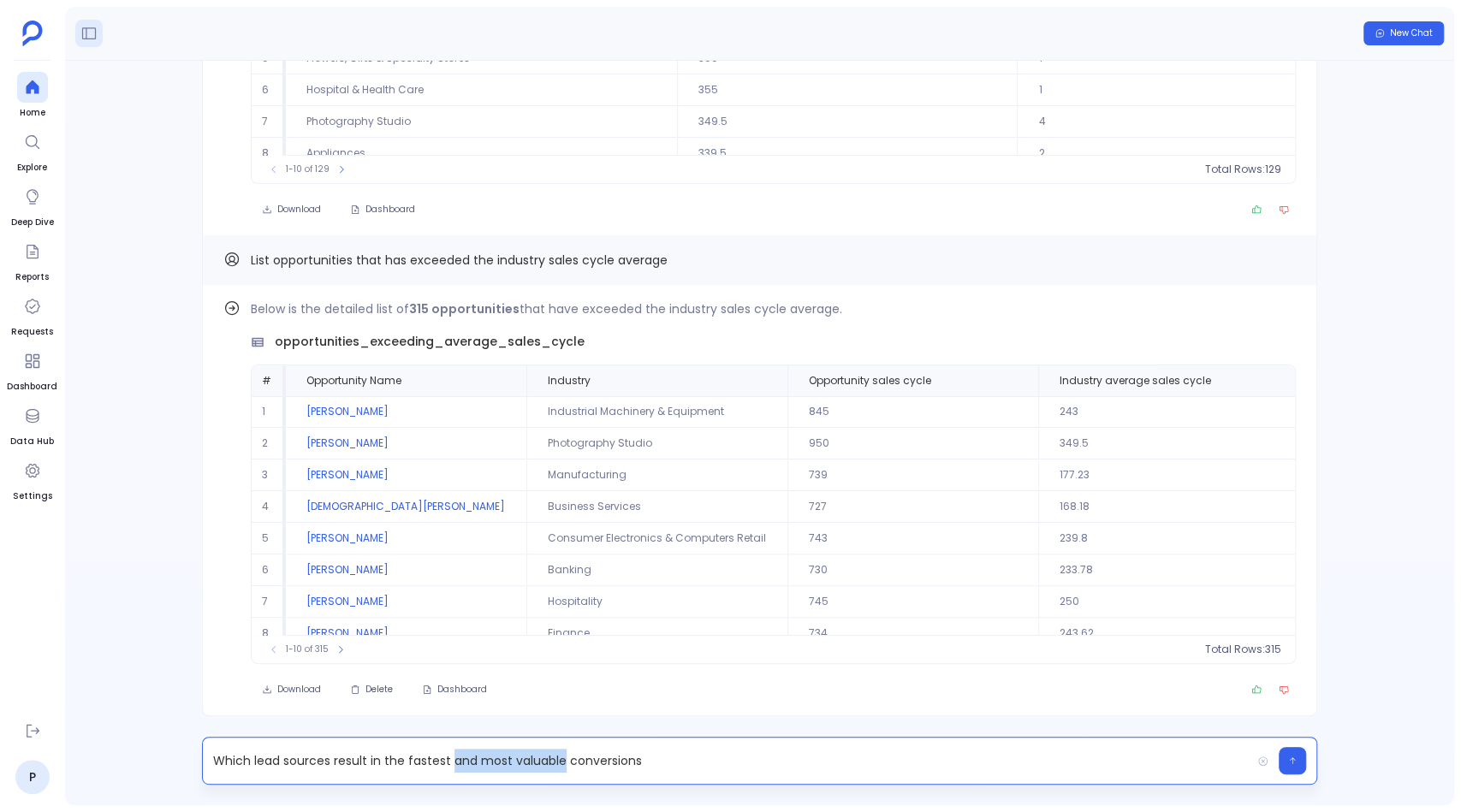 drag, startPoint x: 450, startPoint y: 766, endPoint x: 561, endPoint y: 756, distance: 111.44954 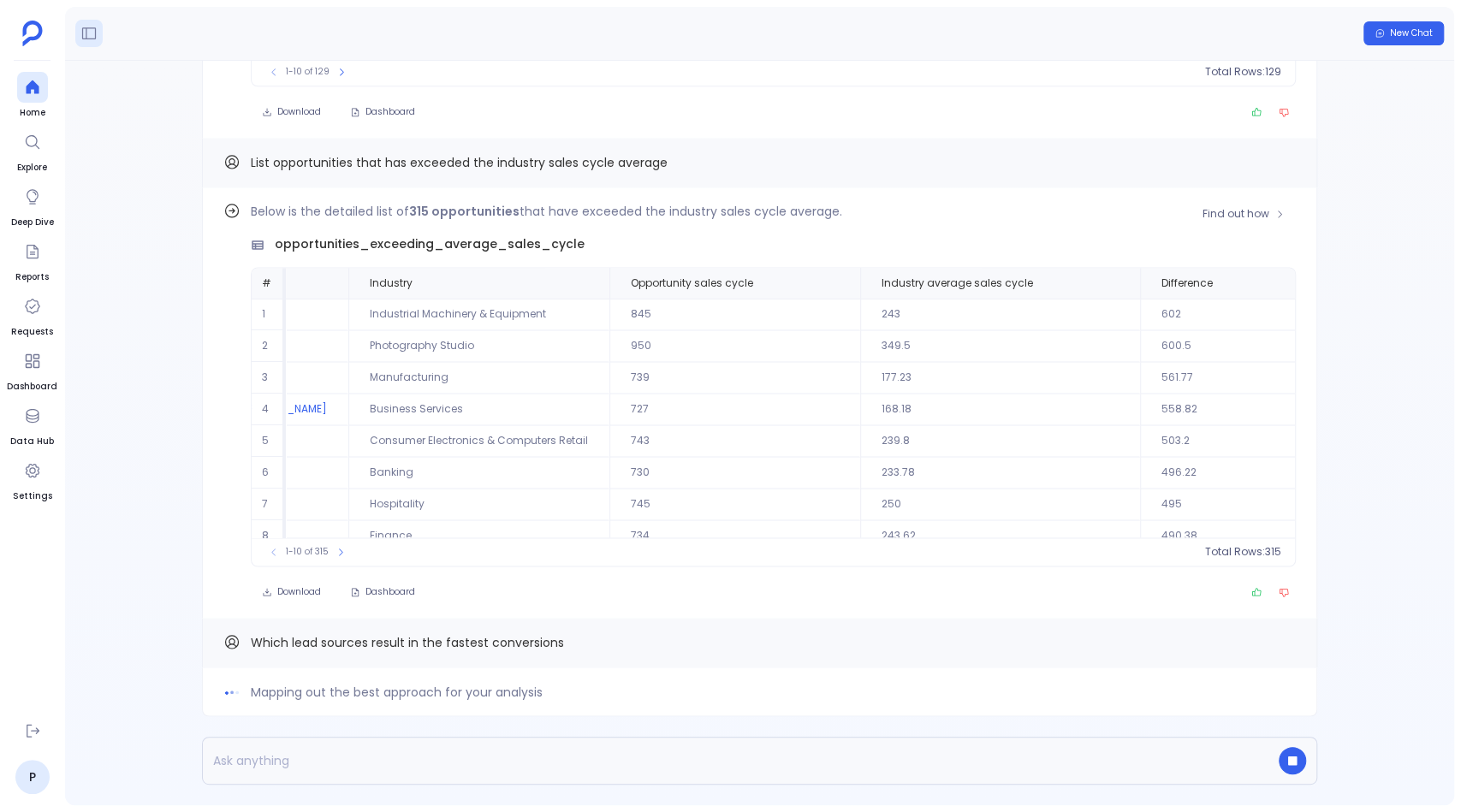 scroll, scrollTop: 0, scrollLeft: 0, axis: both 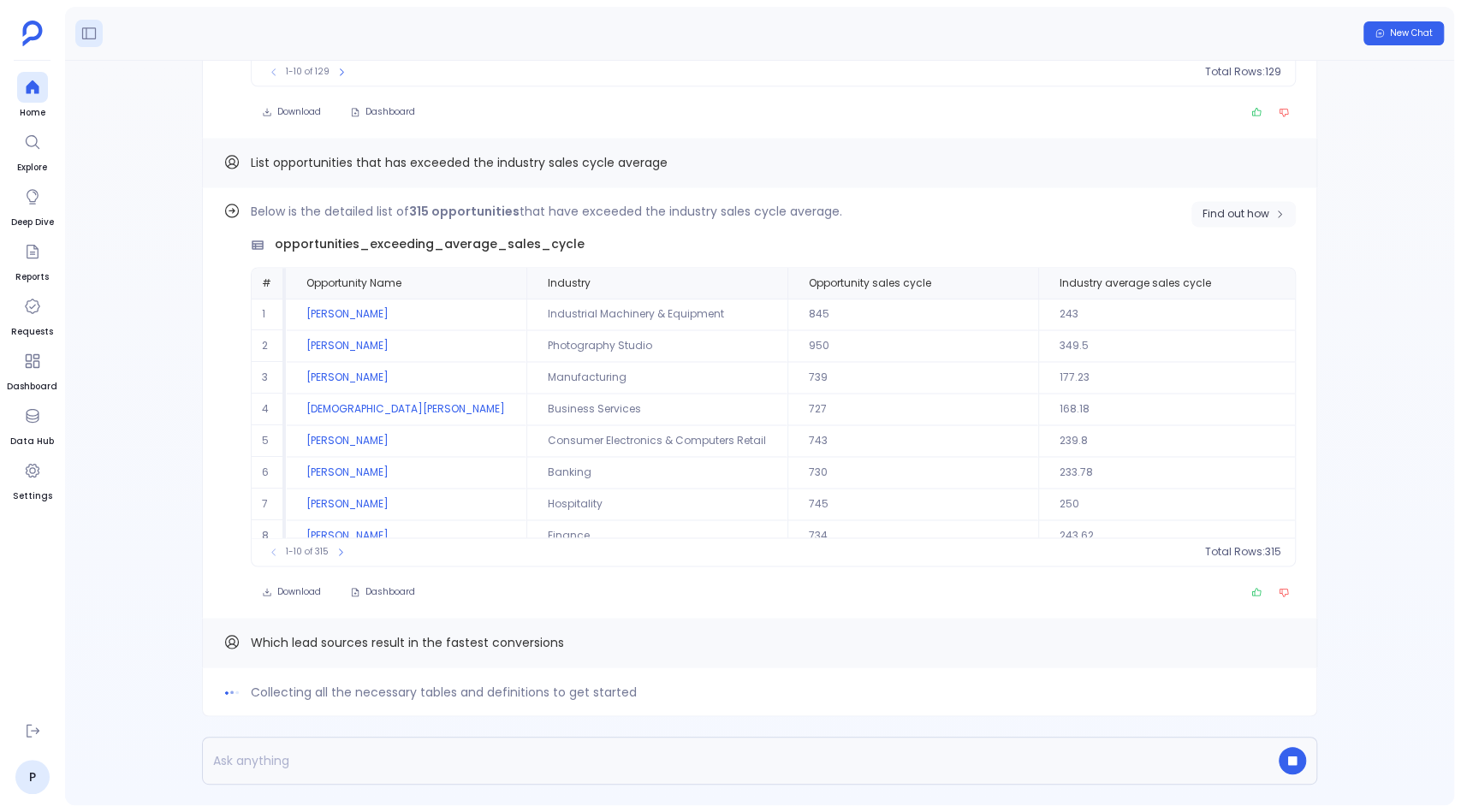 click on "Find out how" at bounding box center [1236, 214] 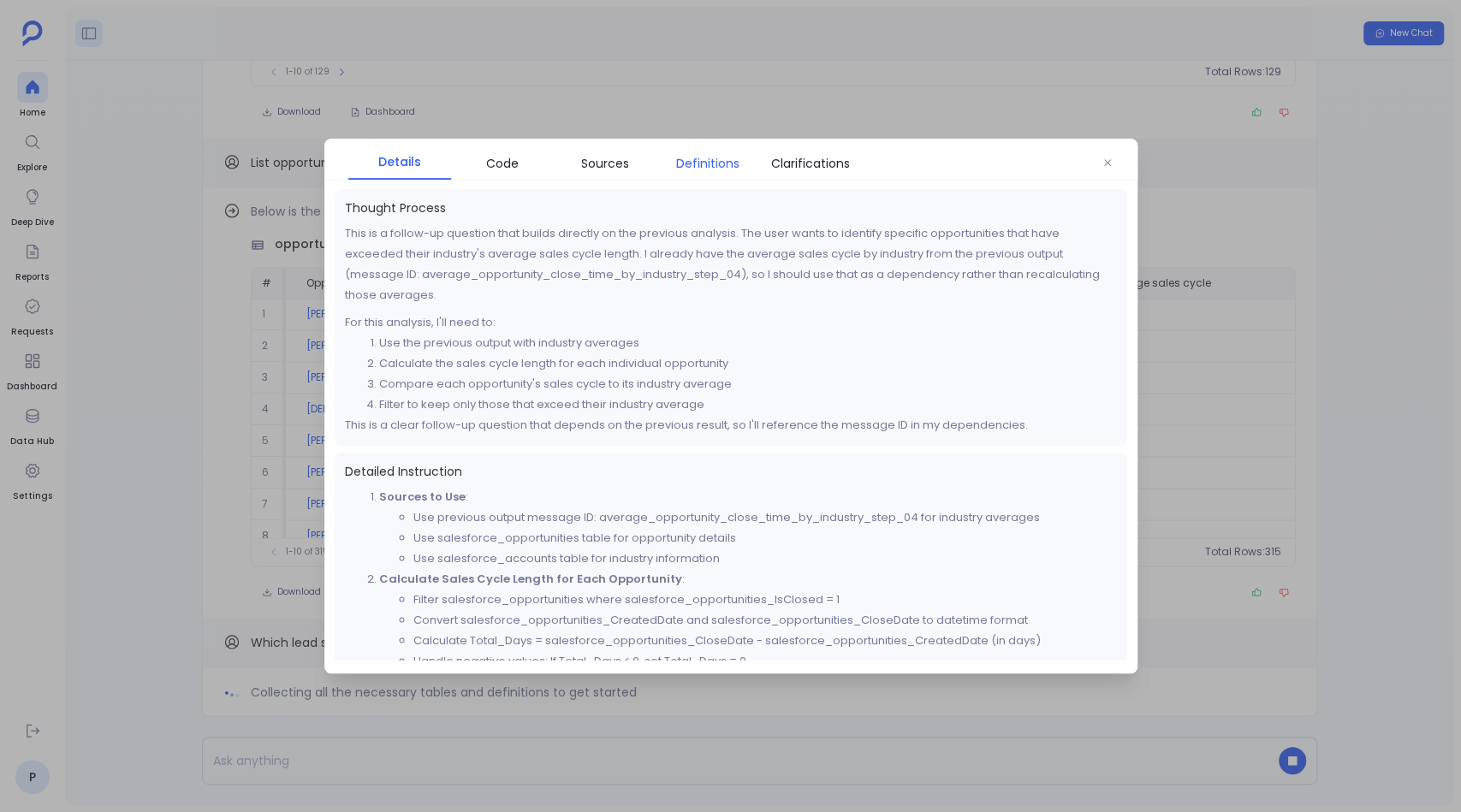 click on "Definitions" at bounding box center [708, 163] 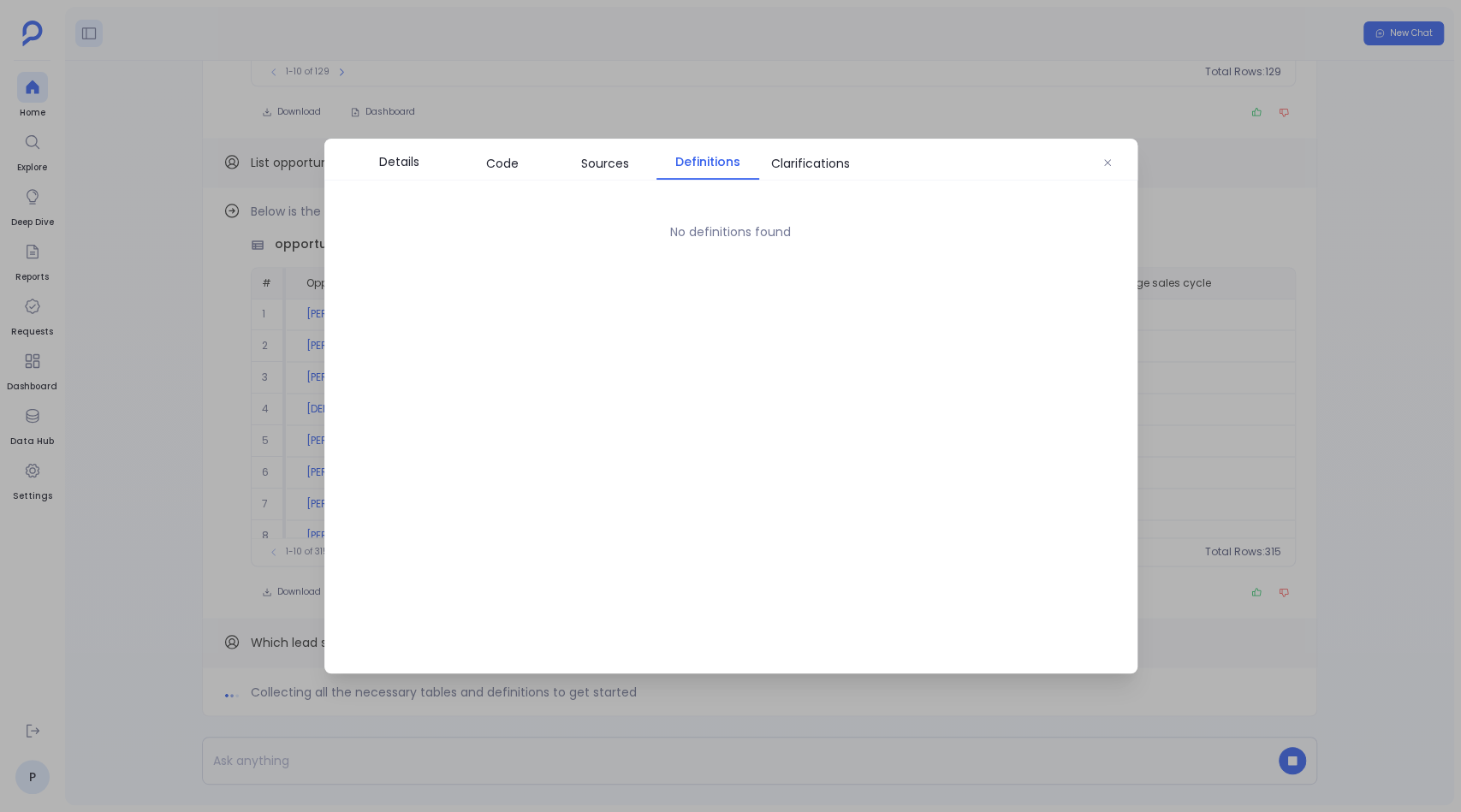 click at bounding box center [730, 406] 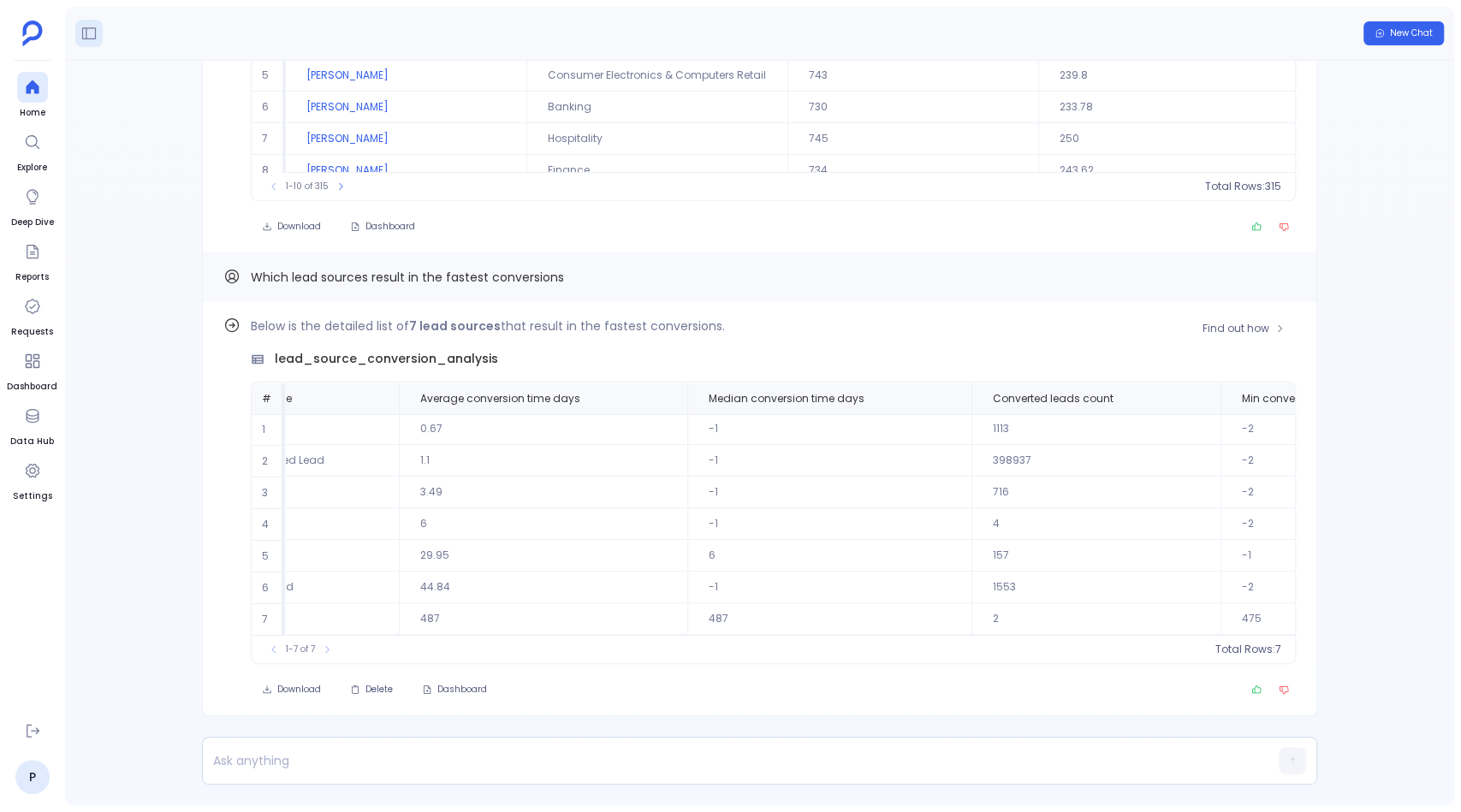 scroll, scrollTop: 0, scrollLeft: 0, axis: both 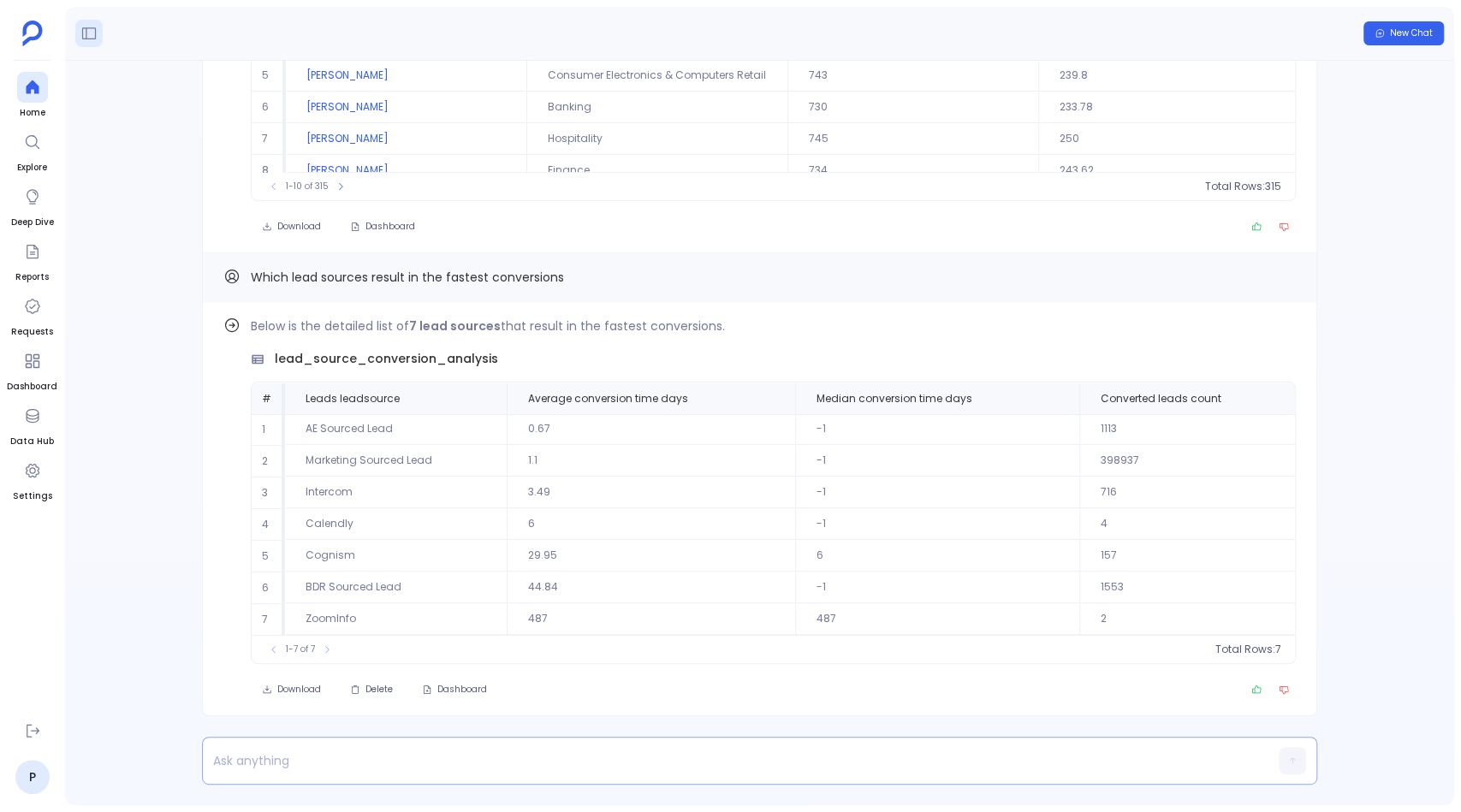 click at bounding box center (727, 761) 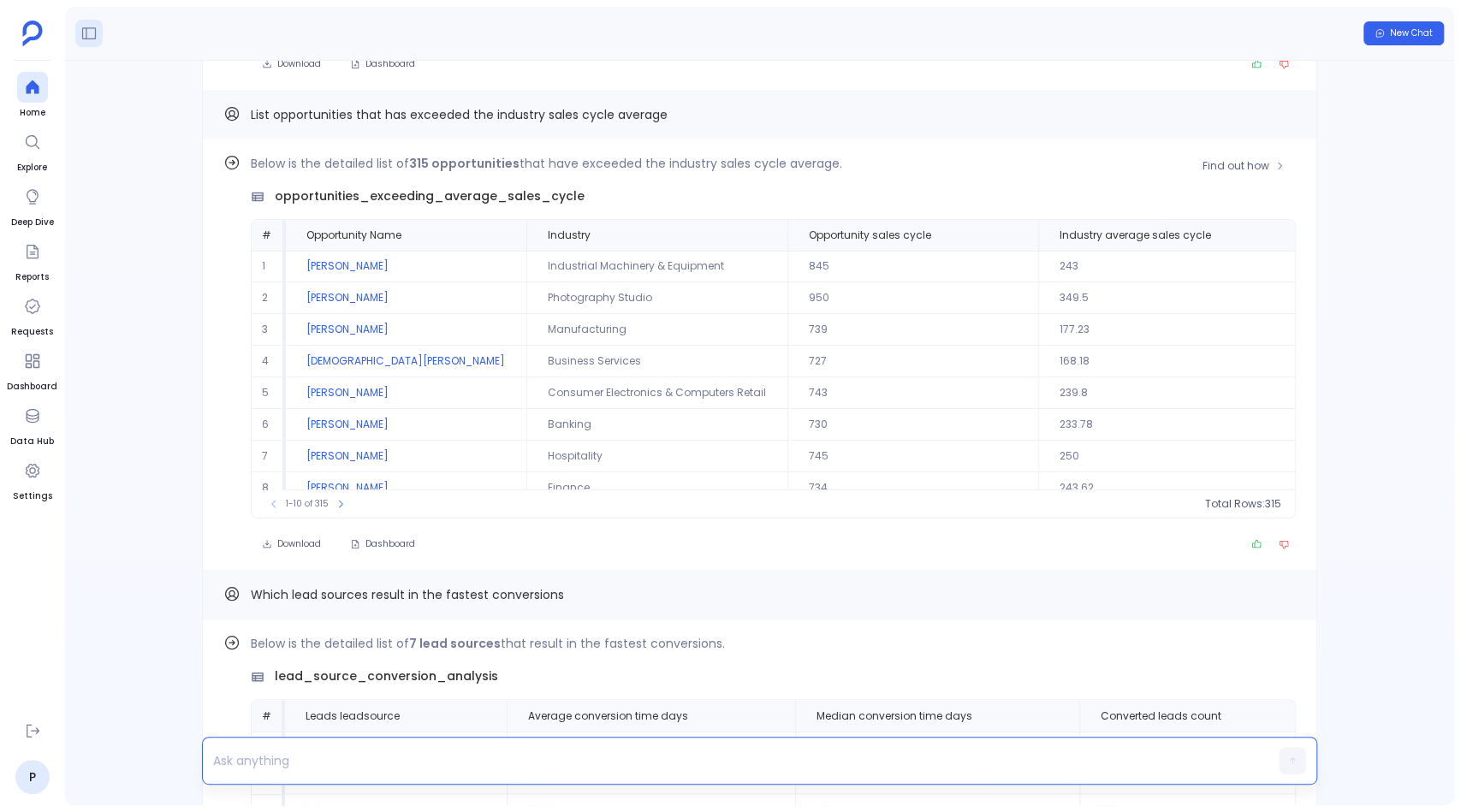 scroll, scrollTop: 0, scrollLeft: 0, axis: both 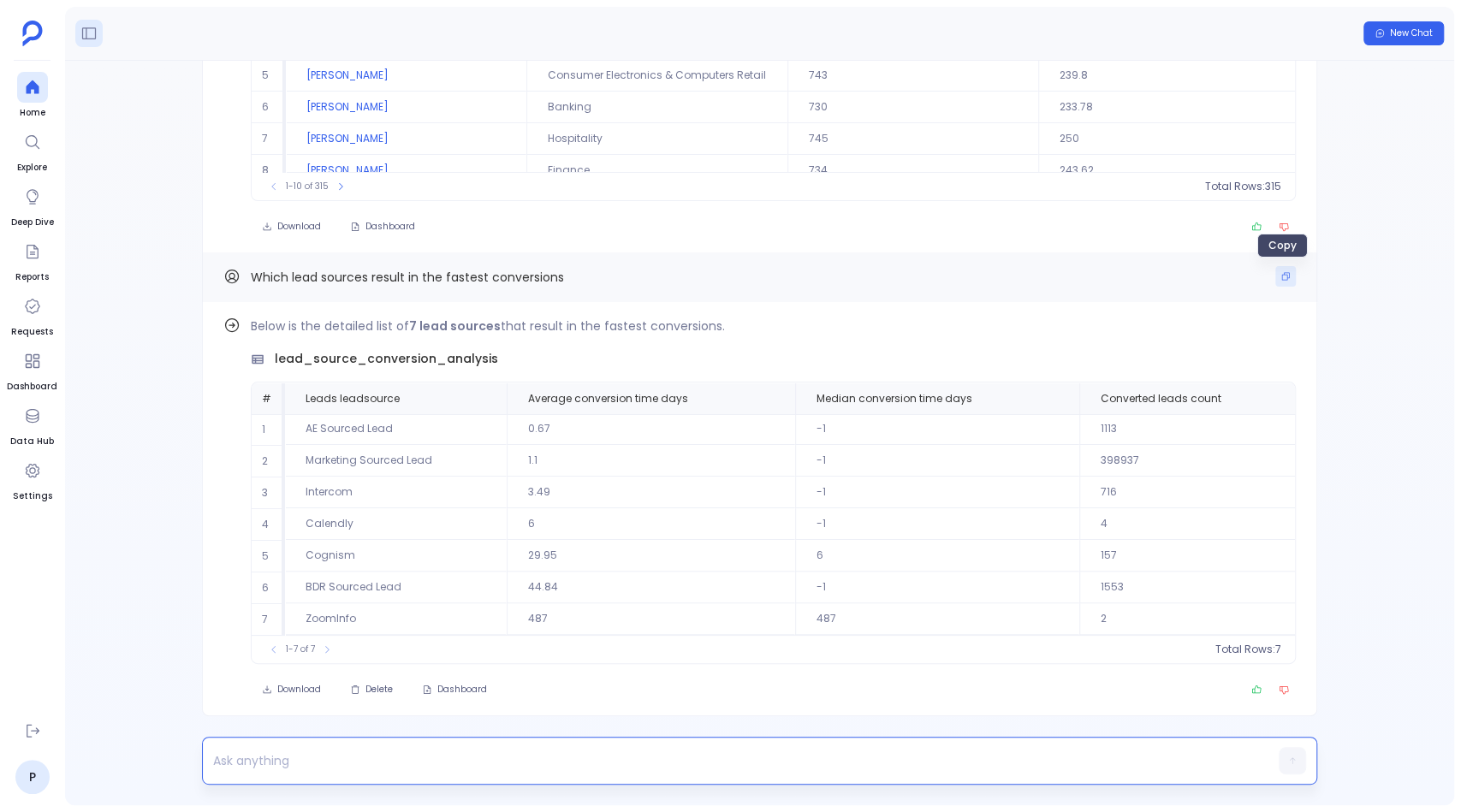 click 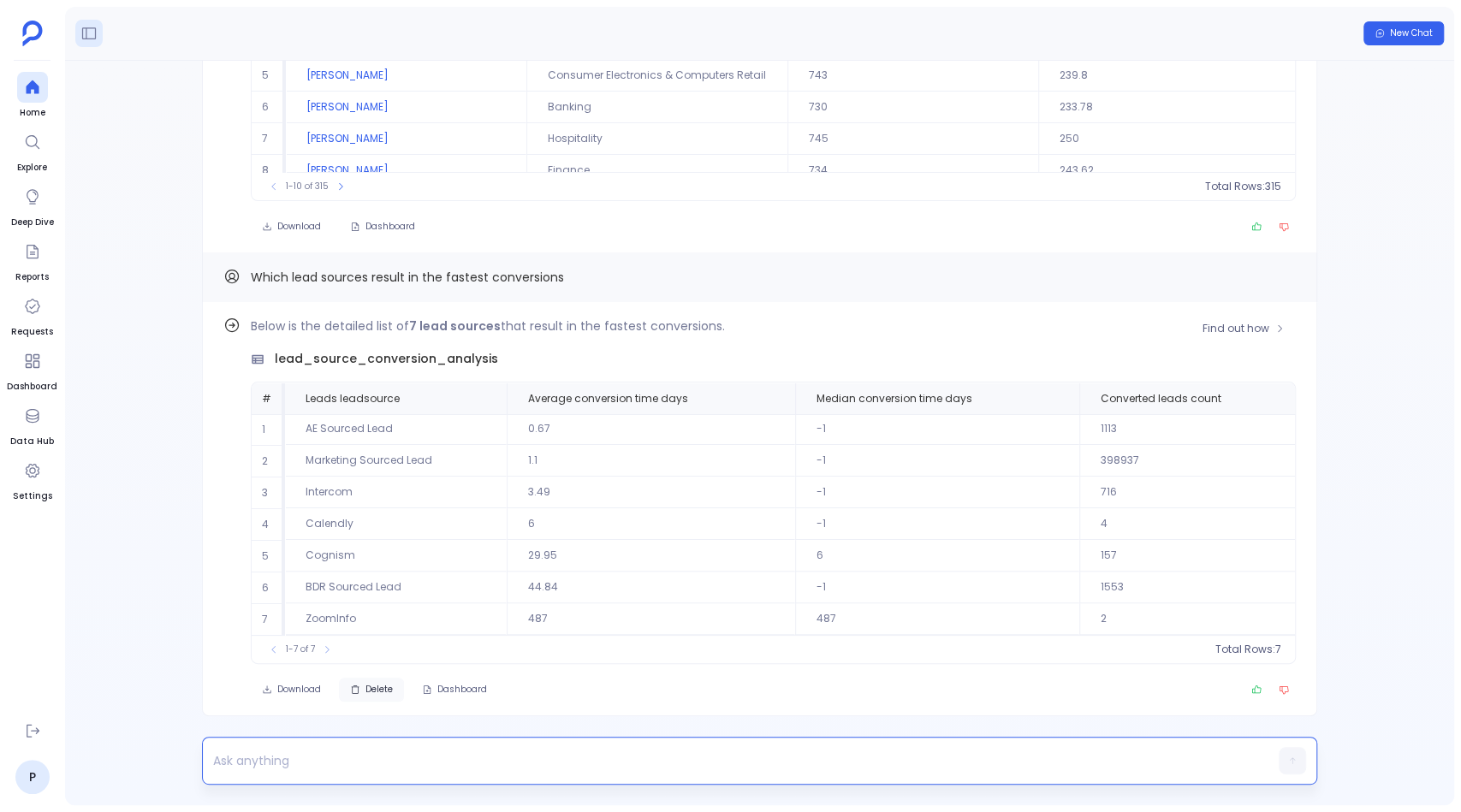click on "Delete" at bounding box center (371, 690) 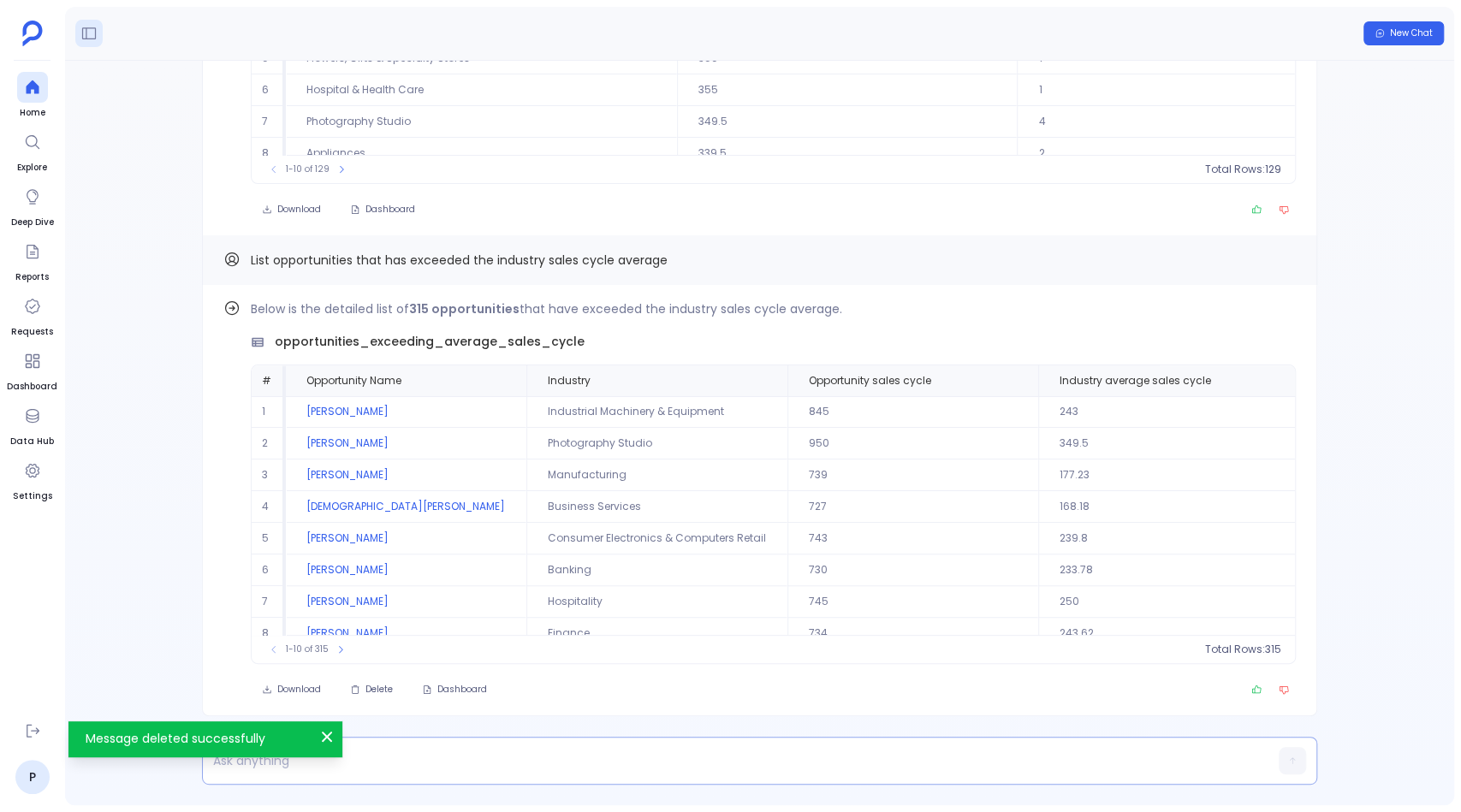 click at bounding box center (727, 761) 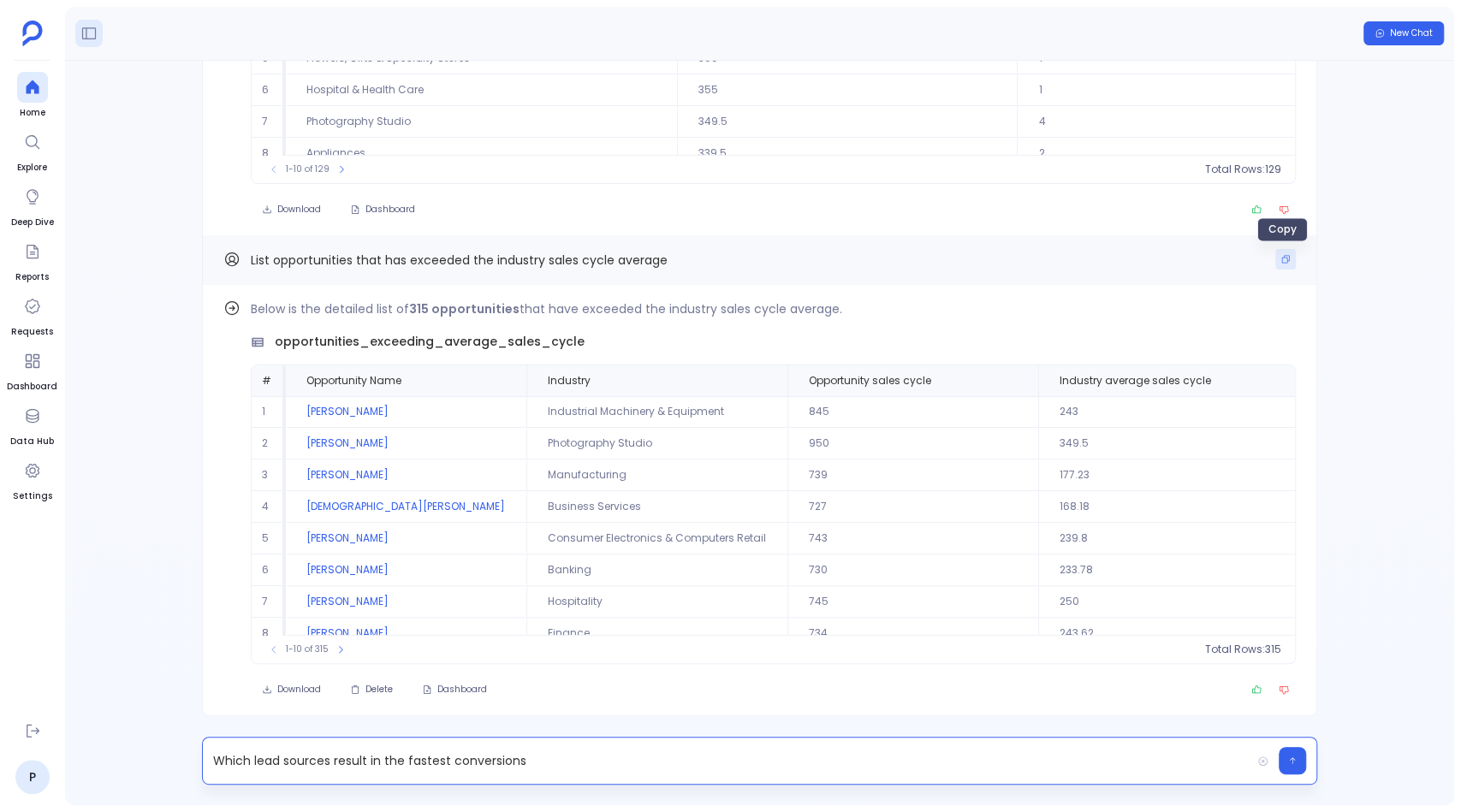 click 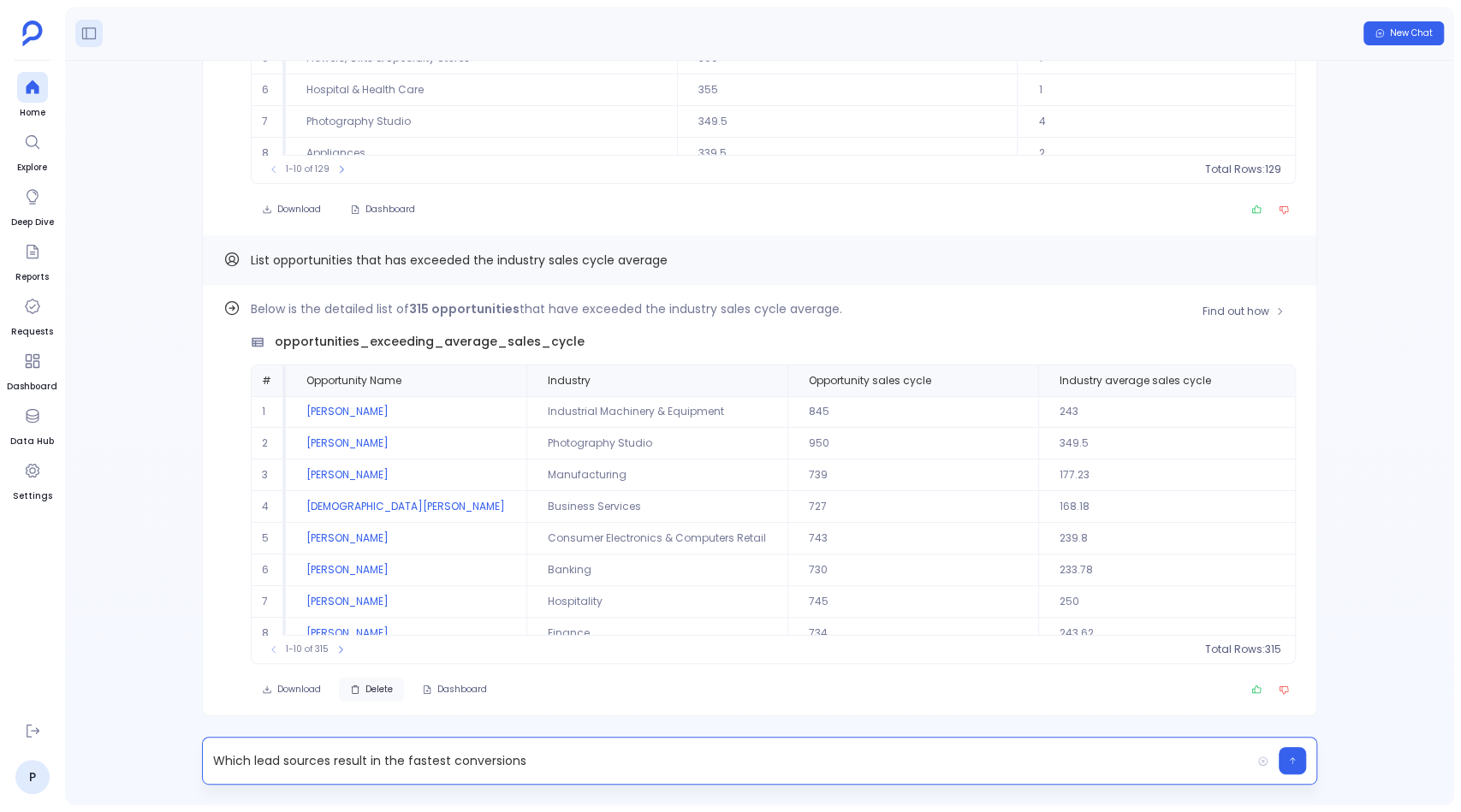 click on "Delete" at bounding box center (379, 690) 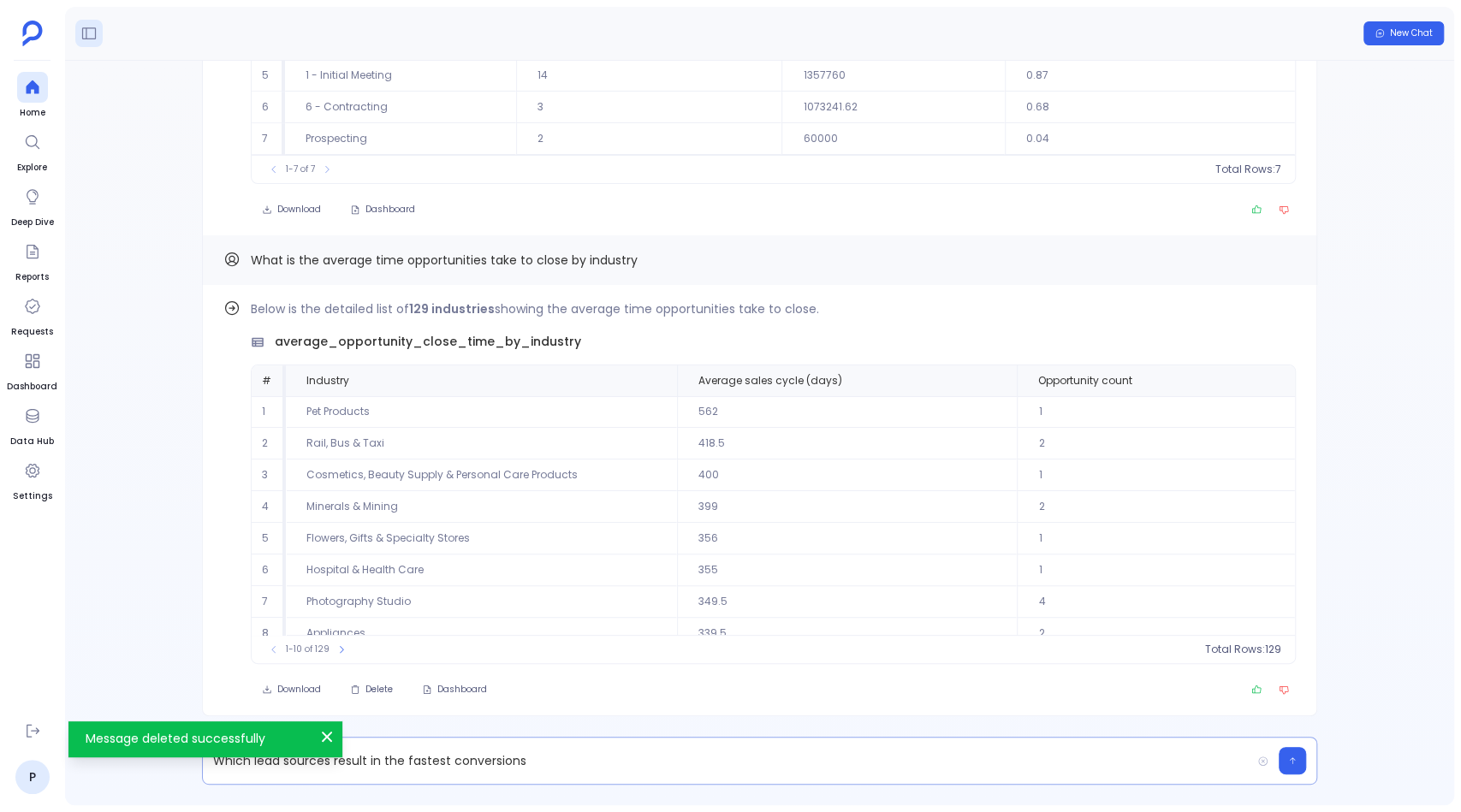 click on "Which lead sources result in the fastest conversions" at bounding box center (727, 761) 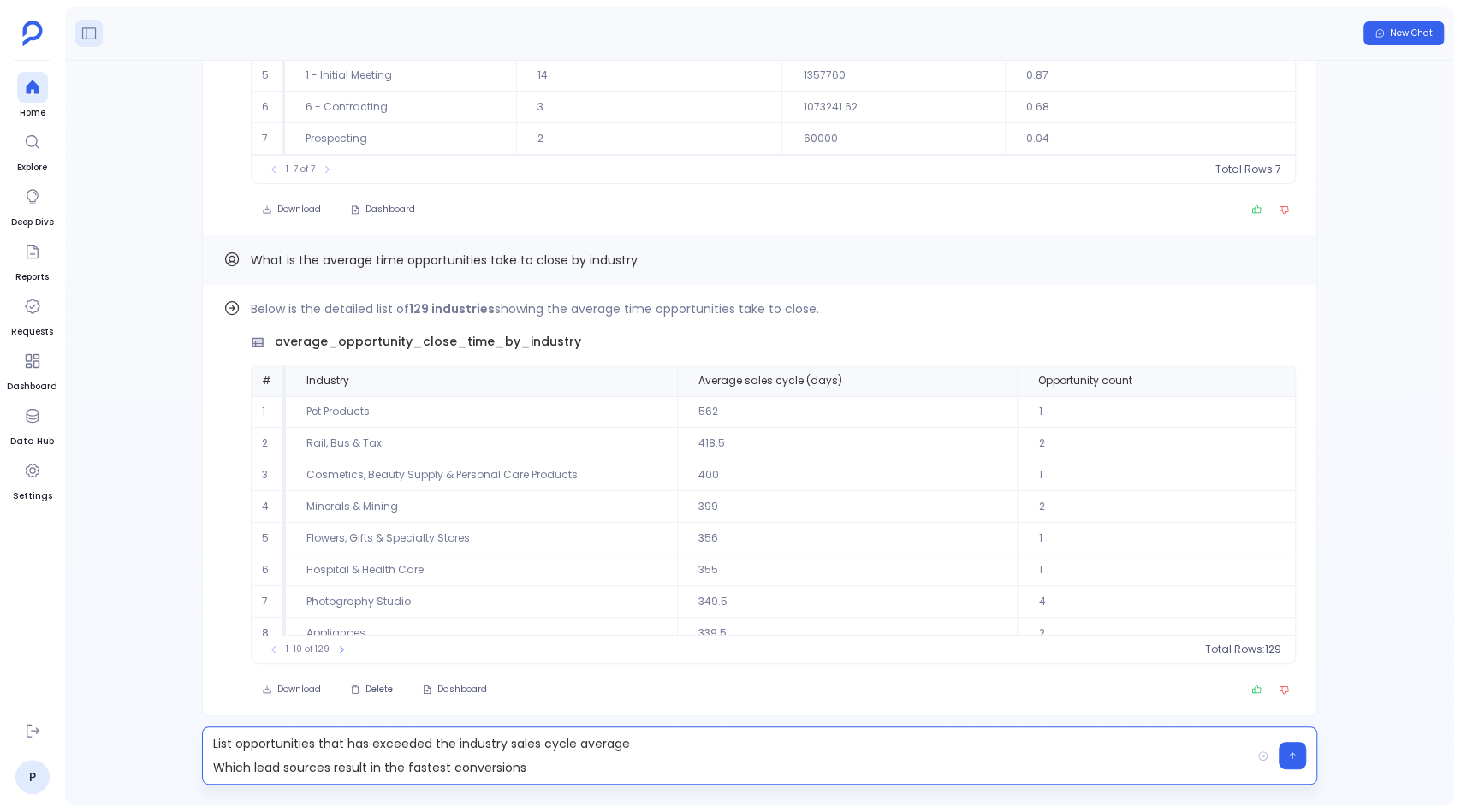 click on "List opportunities that has exceeded the industry sales cycle average Which lead sources result in the fastest conversions" at bounding box center (727, 756) 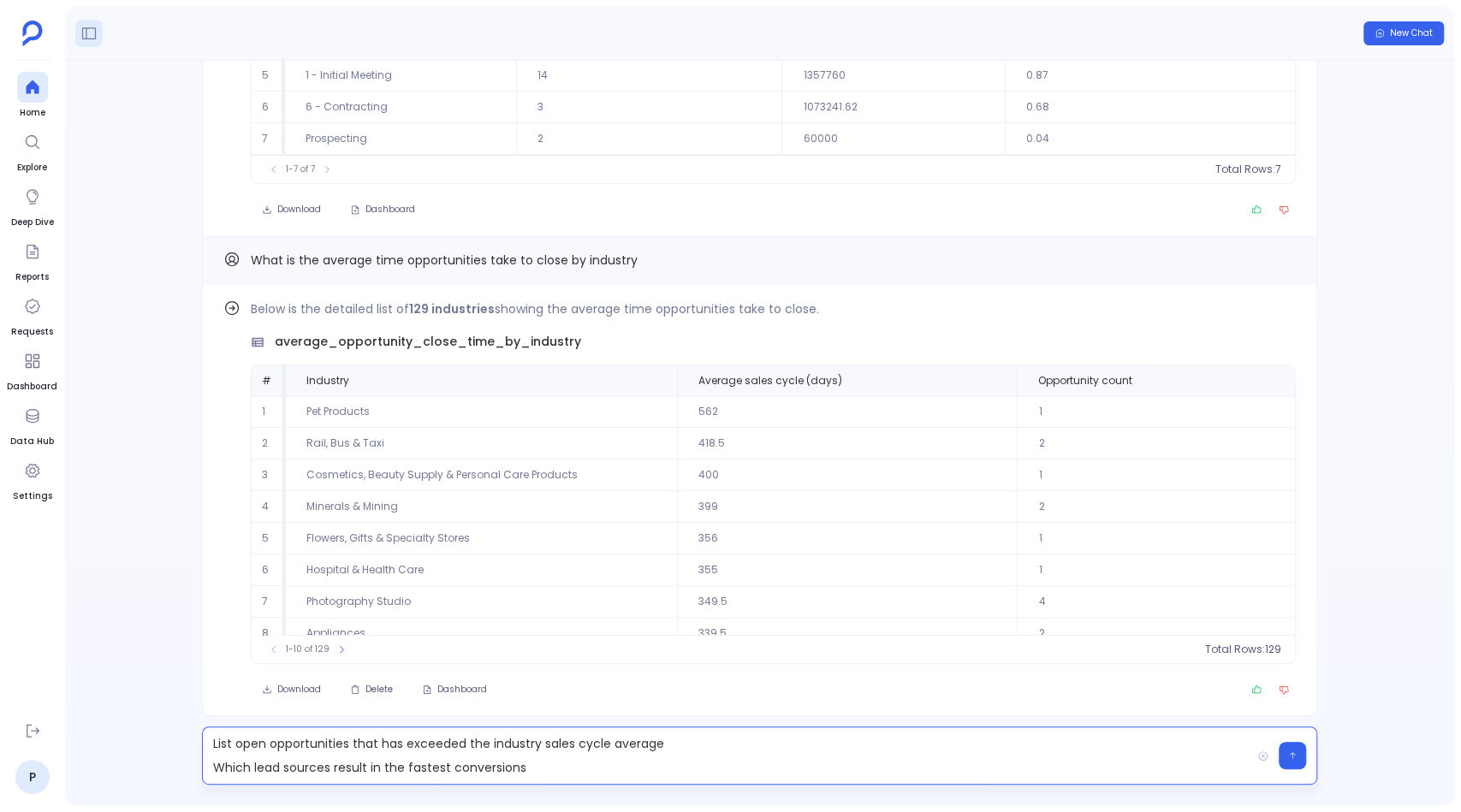 click on "List open opportunities that has exceeded the industry sales cycle average Which lead sources result in the fastest conversions" at bounding box center [727, 756] 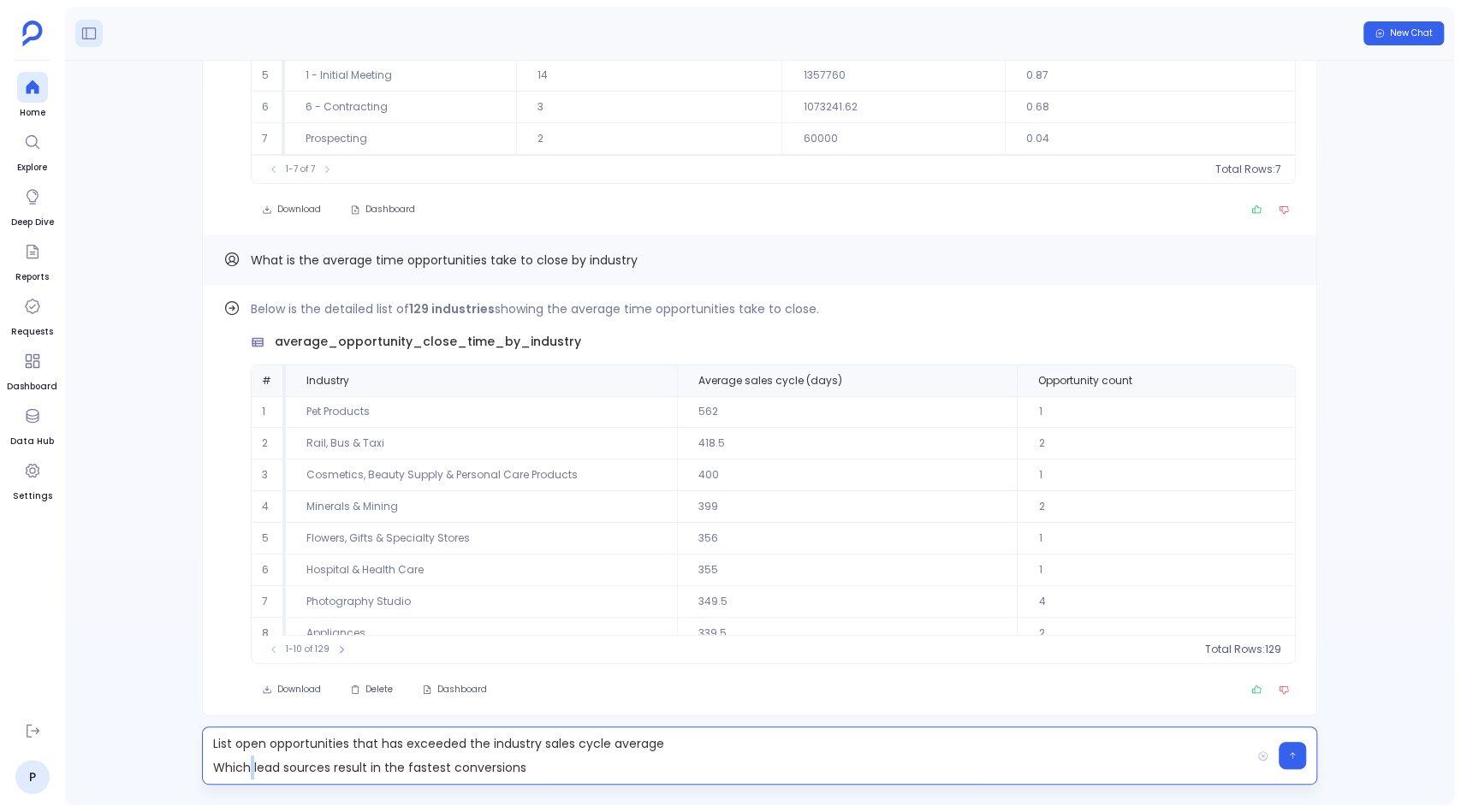 click on "List open opportunities that has exceeded the industry sales cycle average Which lead sources result in the fastest conversions" at bounding box center [727, 756] 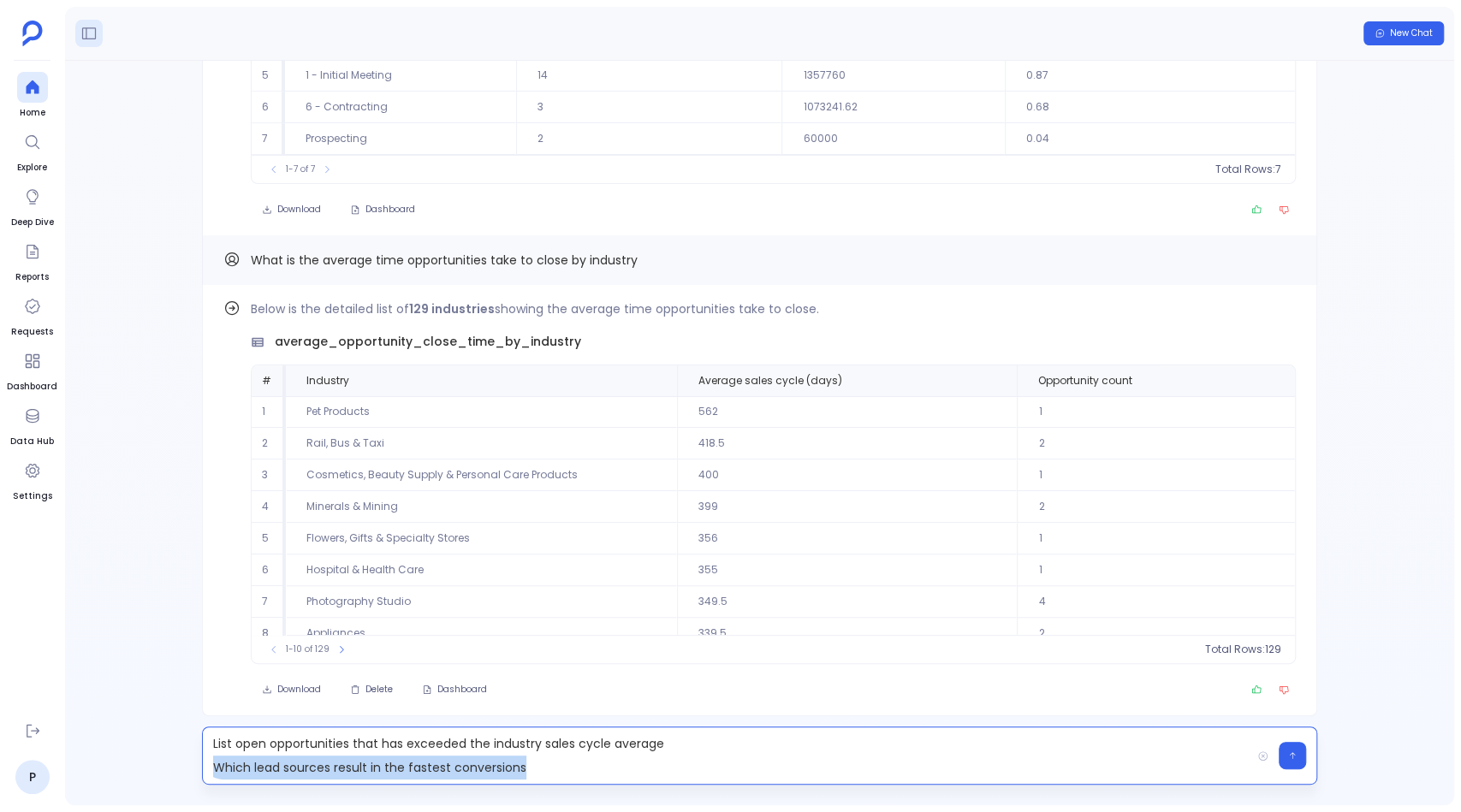 click on "List open opportunities that has exceeded the industry sales cycle average Which lead sources result in the fastest conversions" at bounding box center [727, 756] 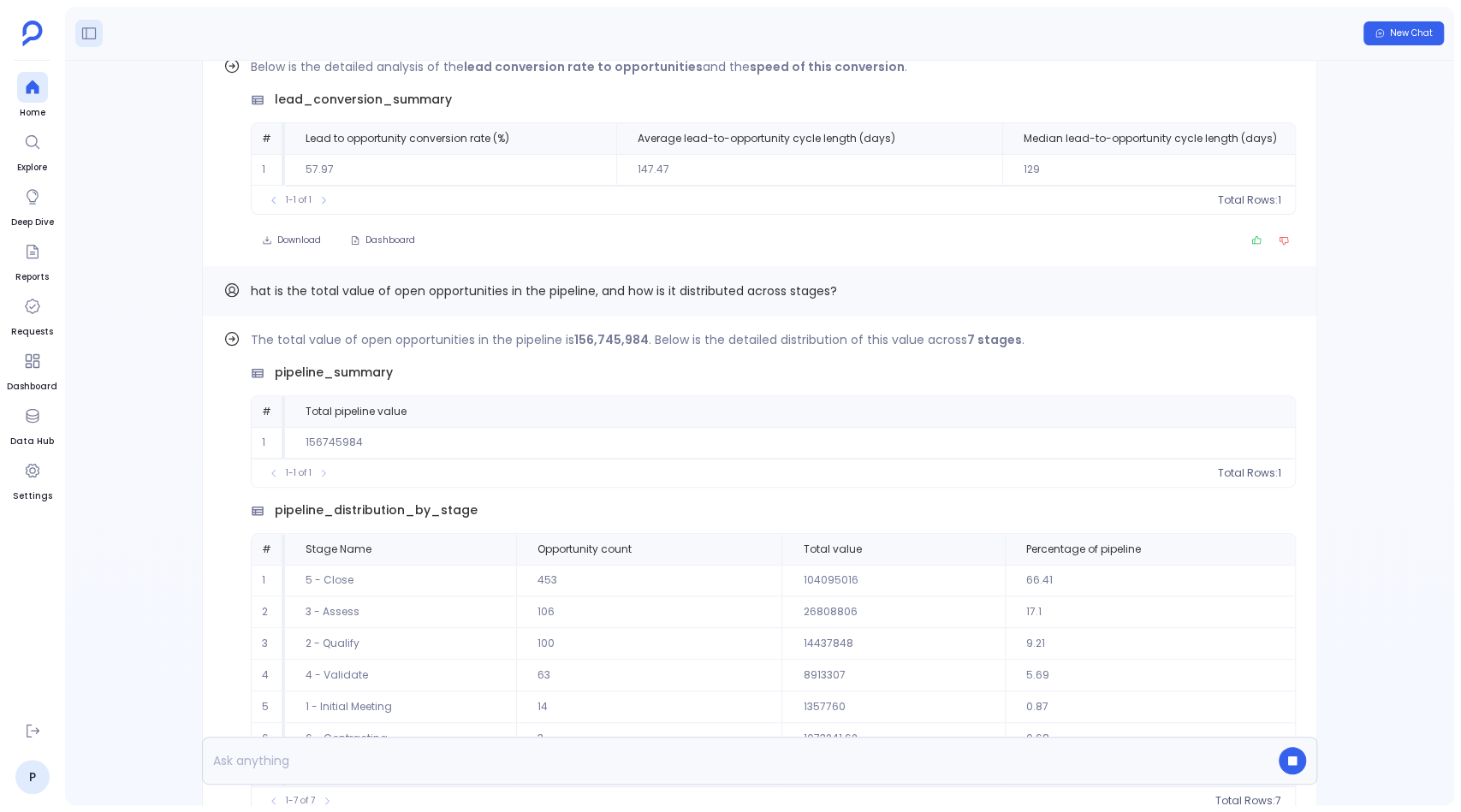 scroll, scrollTop: -1085, scrollLeft: 0, axis: vertical 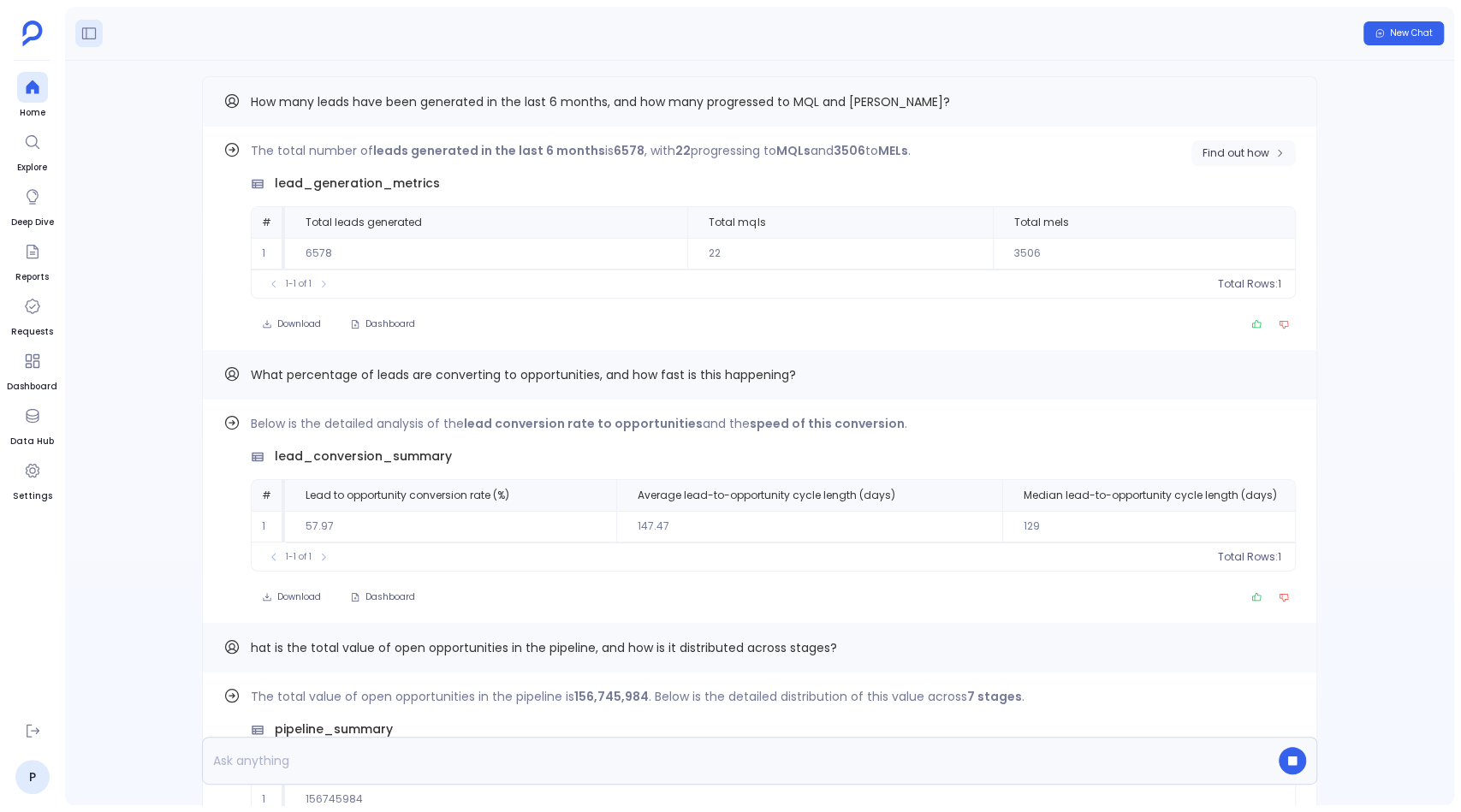 click on "Find out how" at bounding box center (1236, 153) 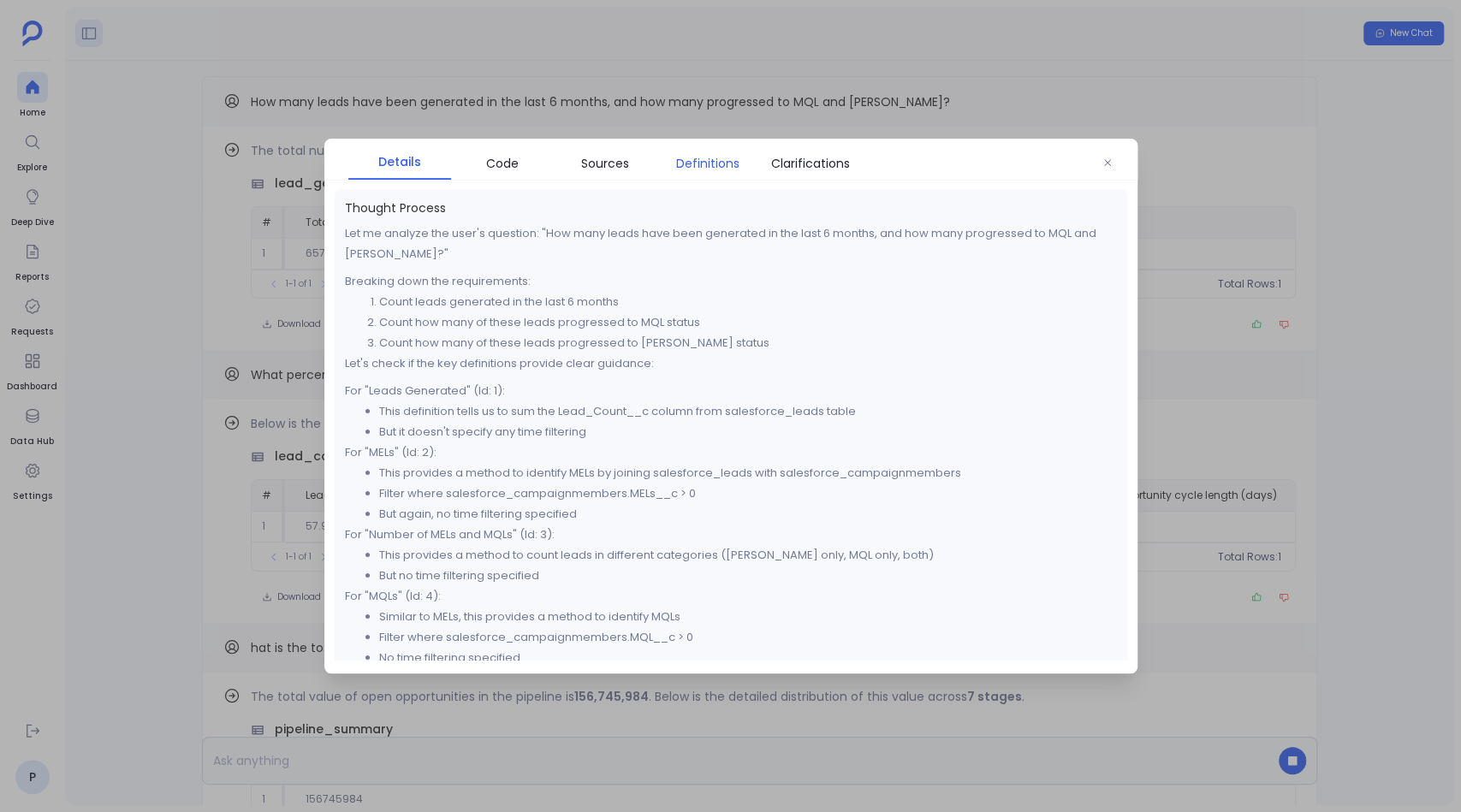 click on "Definitions" at bounding box center [708, 163] 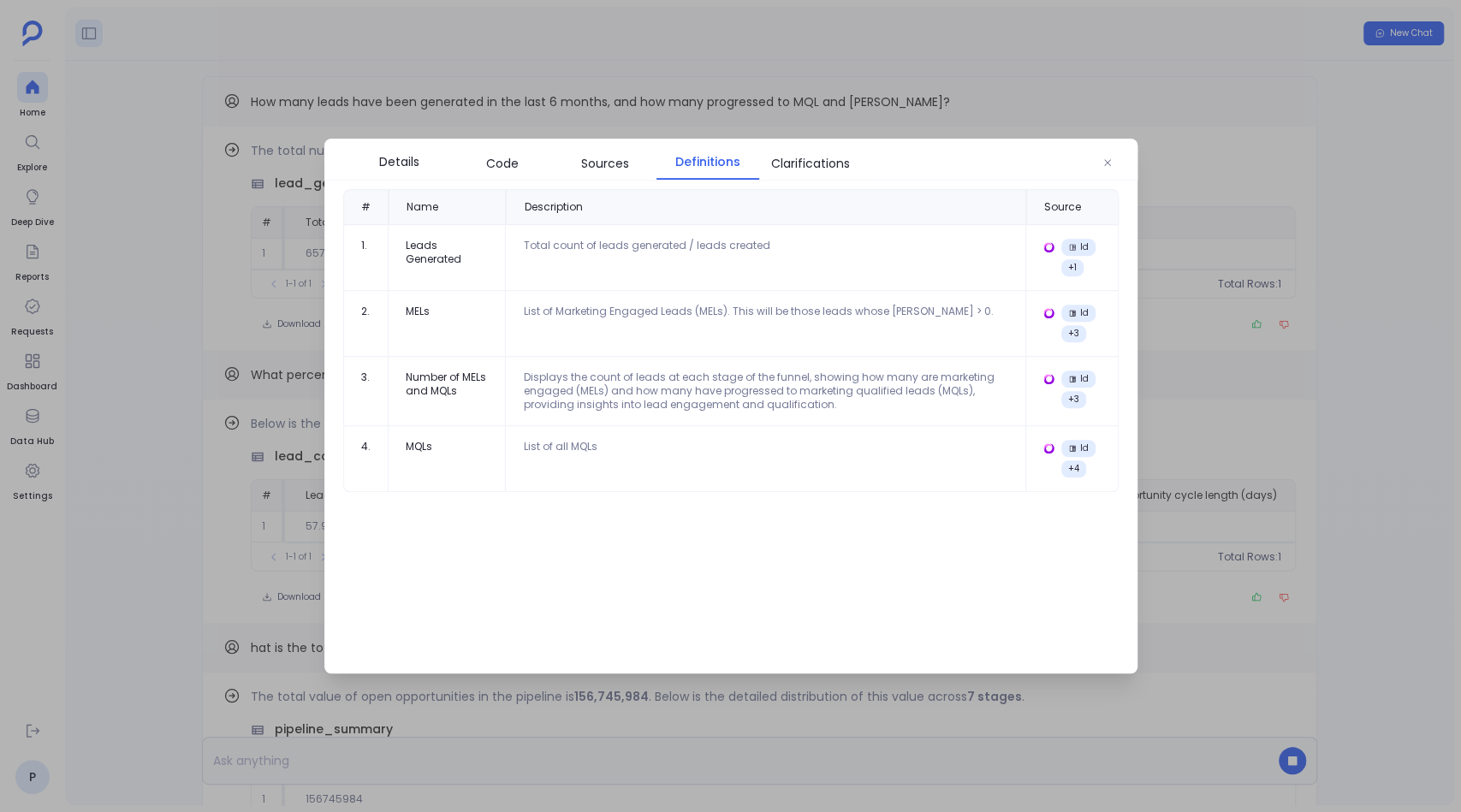 click at bounding box center [730, 406] 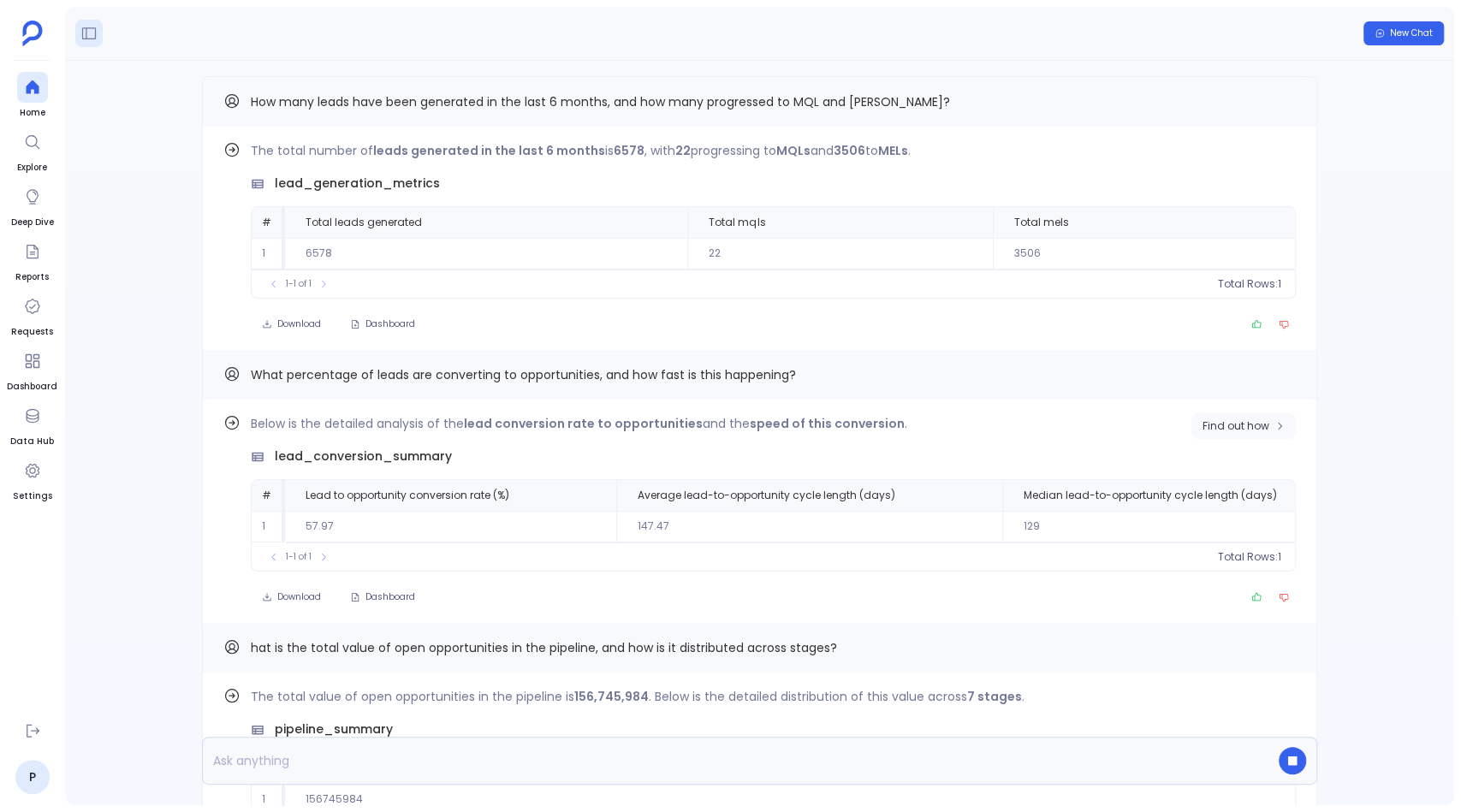 click on "Find out how" at bounding box center (1236, 426) 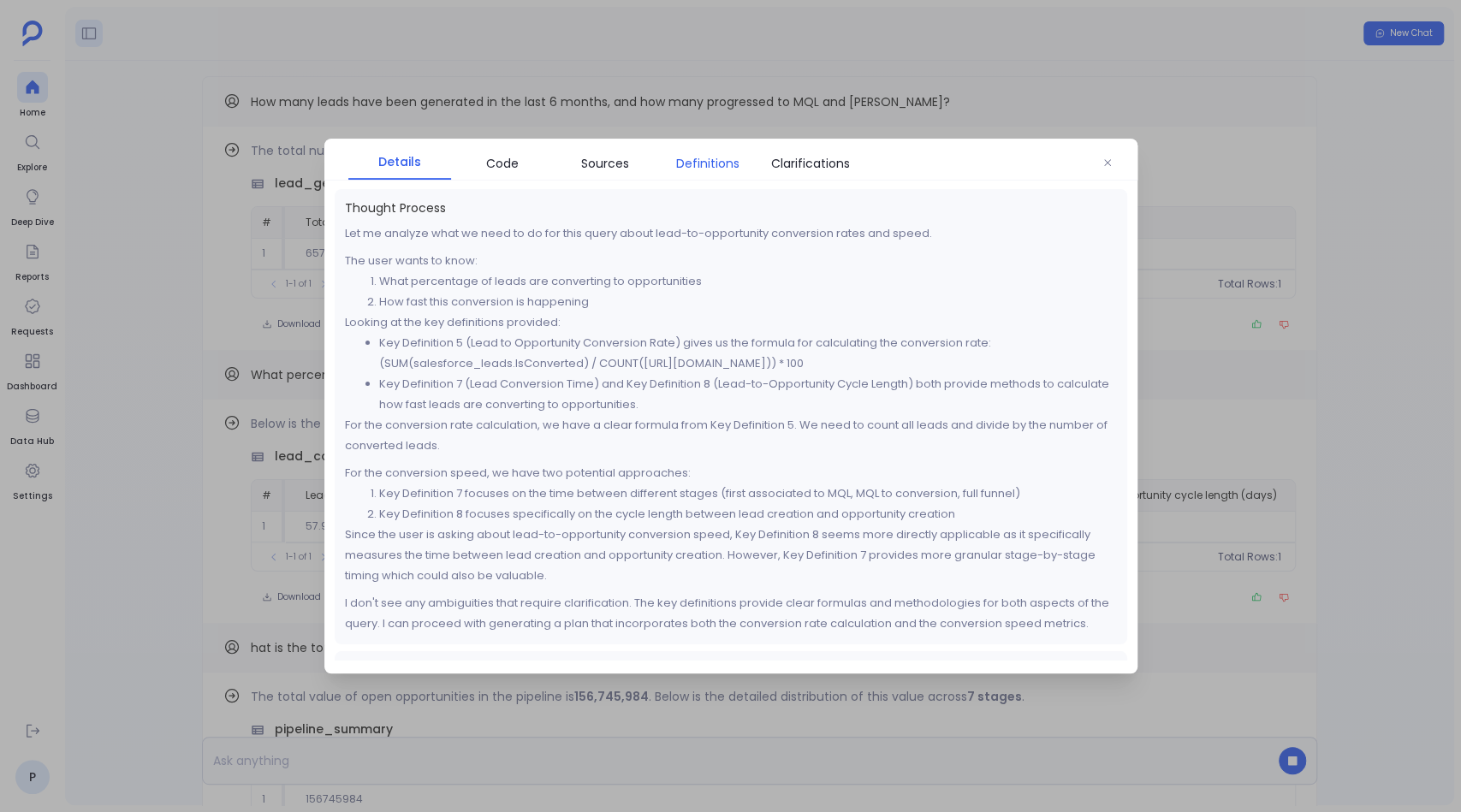 click on "Definitions" at bounding box center (708, 163) 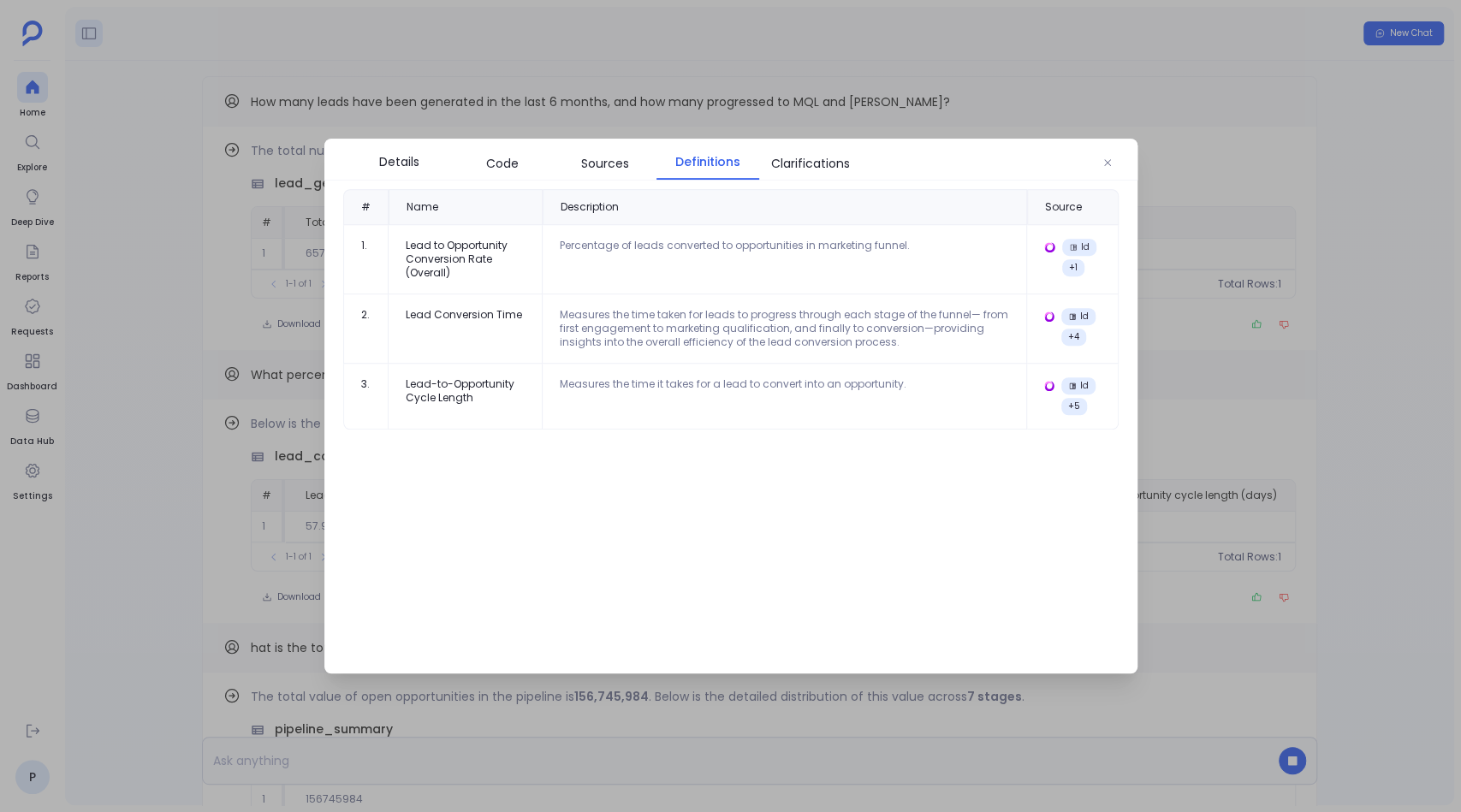click at bounding box center (730, 406) 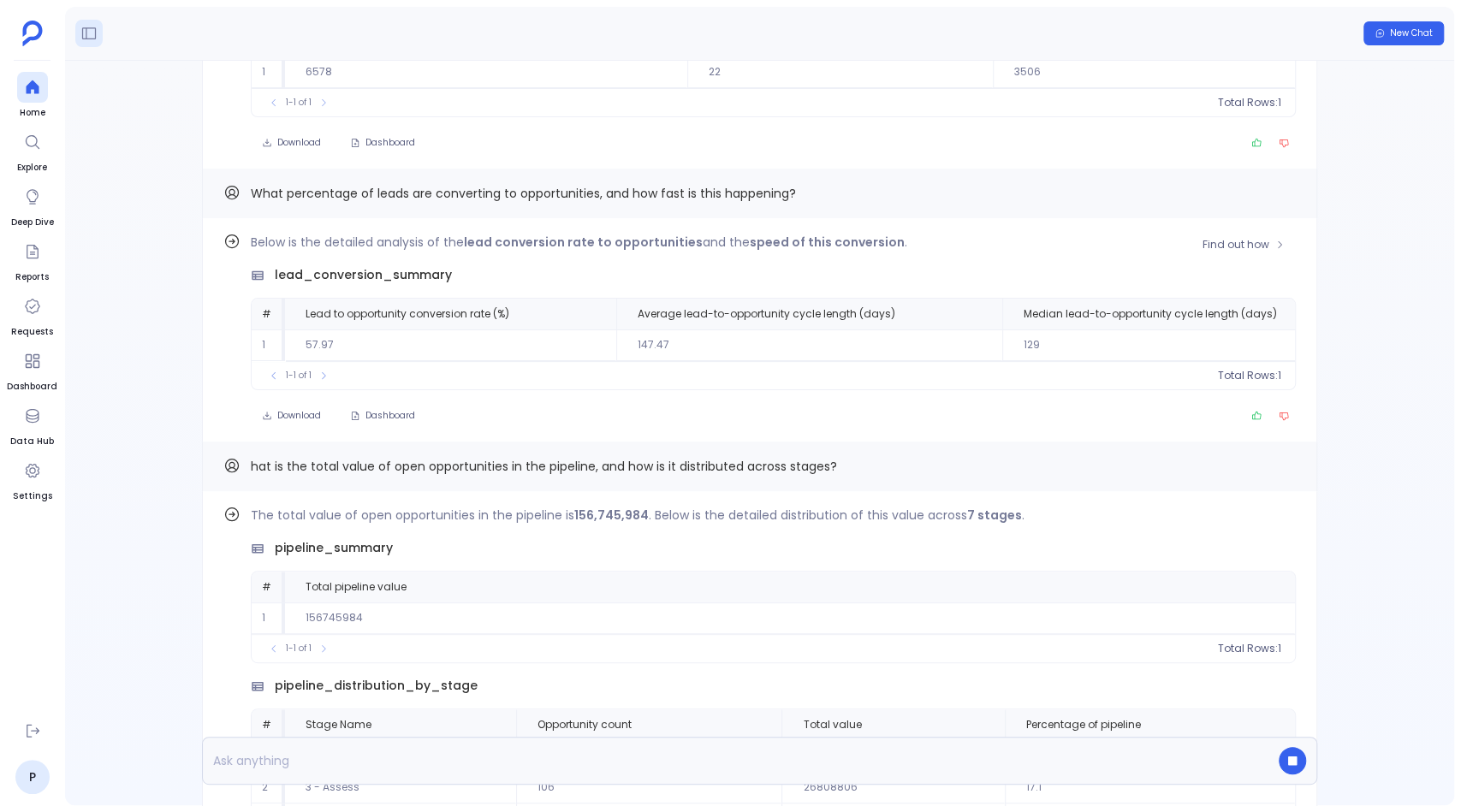 scroll, scrollTop: -903, scrollLeft: 0, axis: vertical 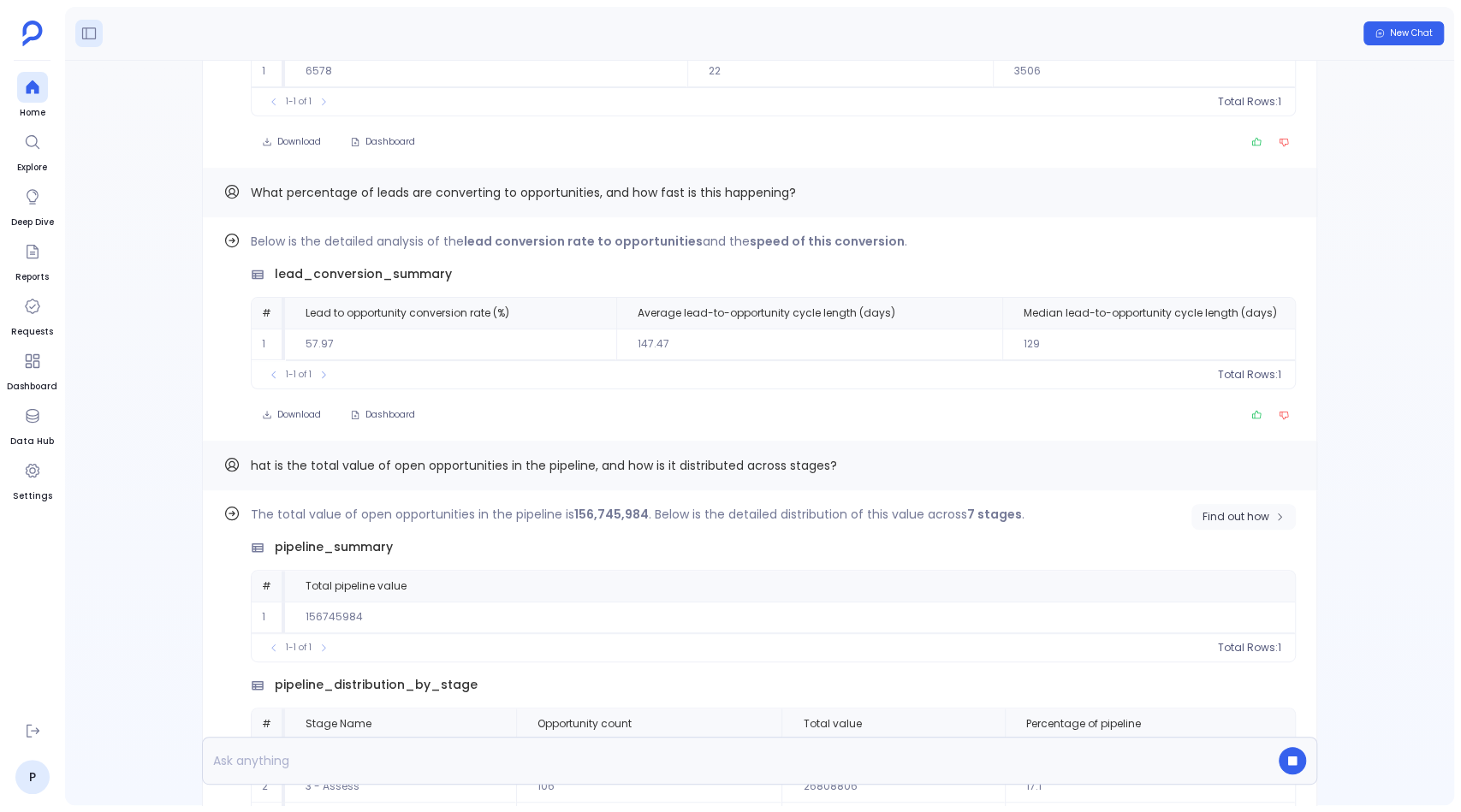 click on "Find out how" at bounding box center (1244, 517) 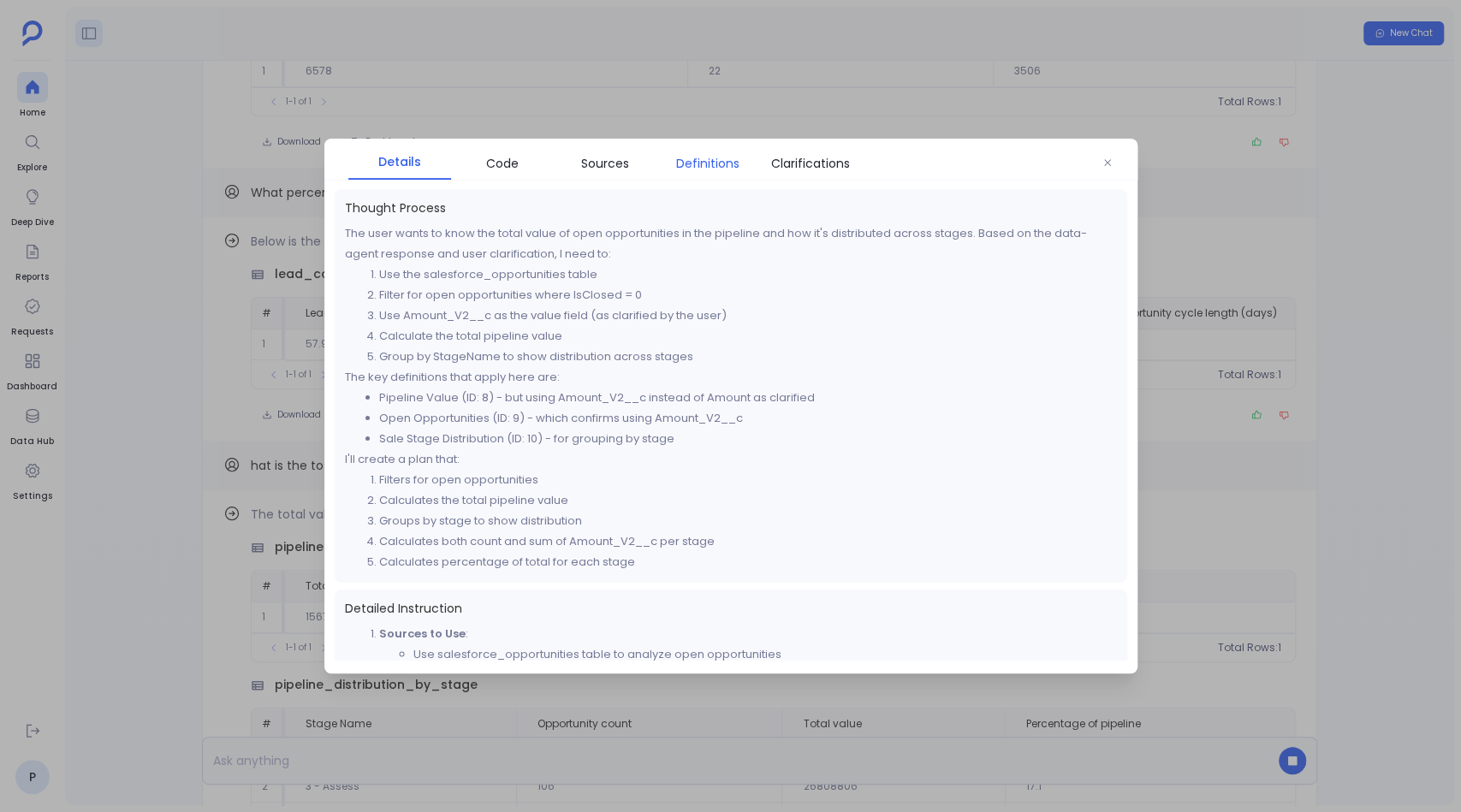 click on "Definitions" at bounding box center [708, 163] 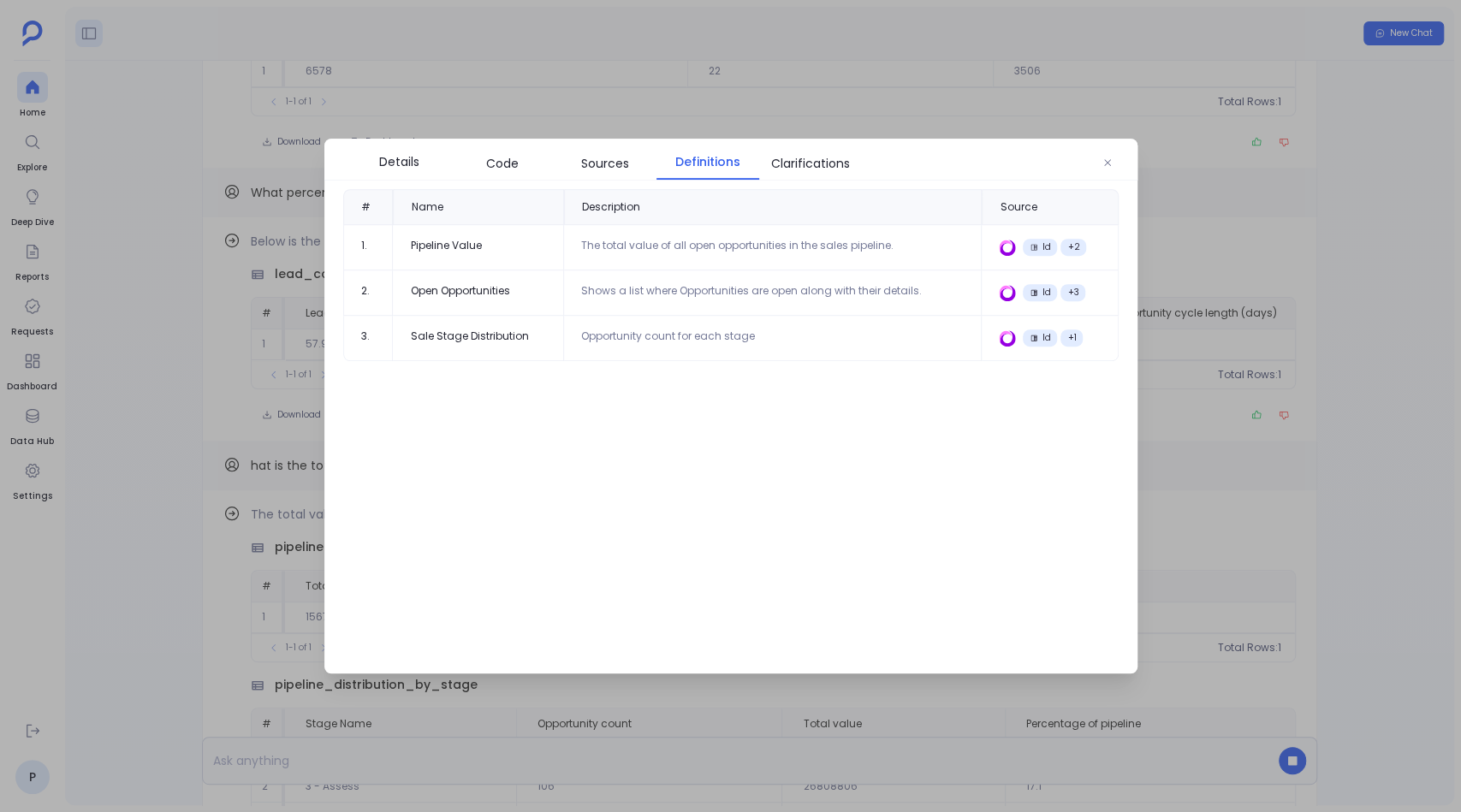 click at bounding box center [730, 406] 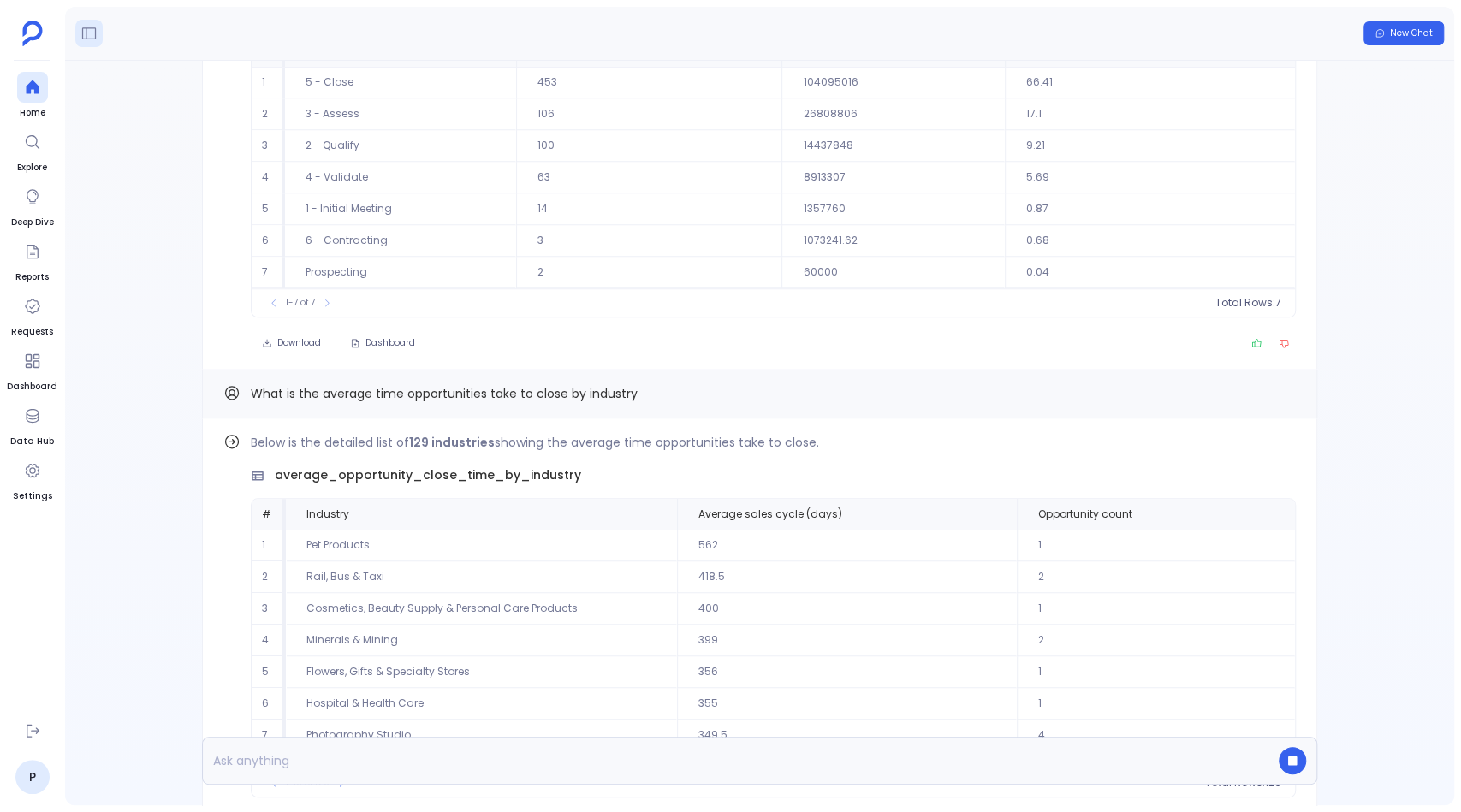 scroll, scrollTop: -187, scrollLeft: 0, axis: vertical 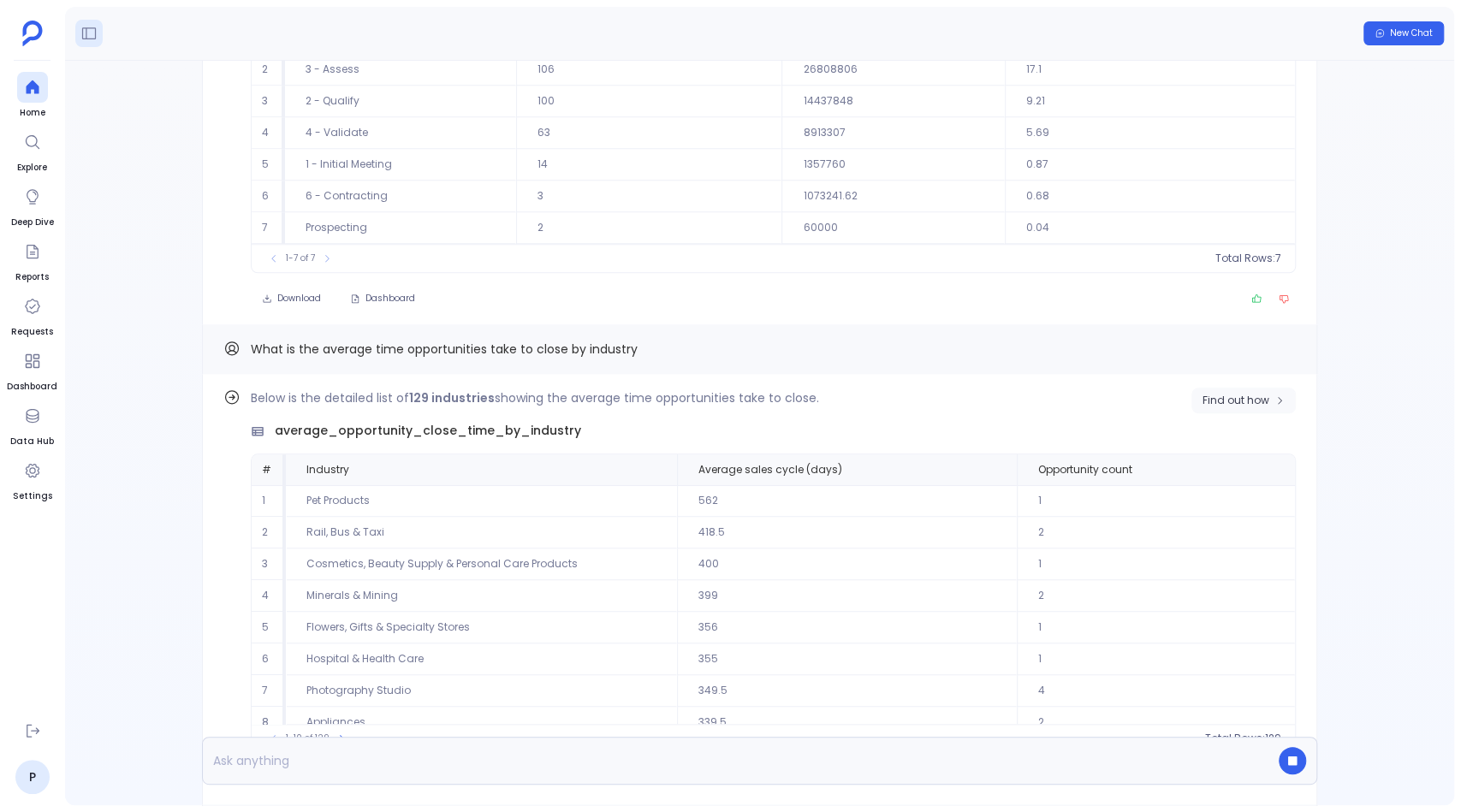 click on "Find out how" at bounding box center (1236, 400) 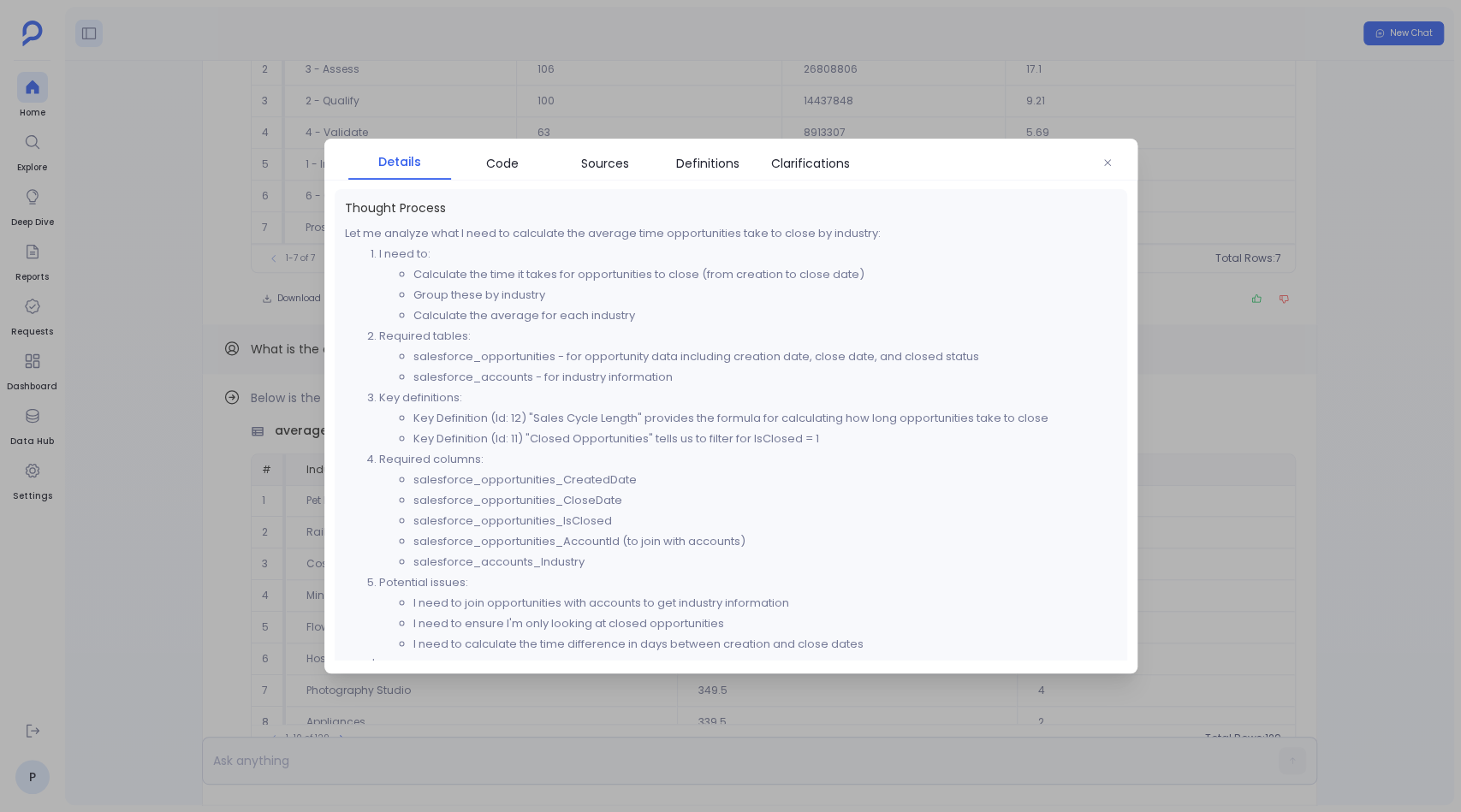 click at bounding box center (730, 406) 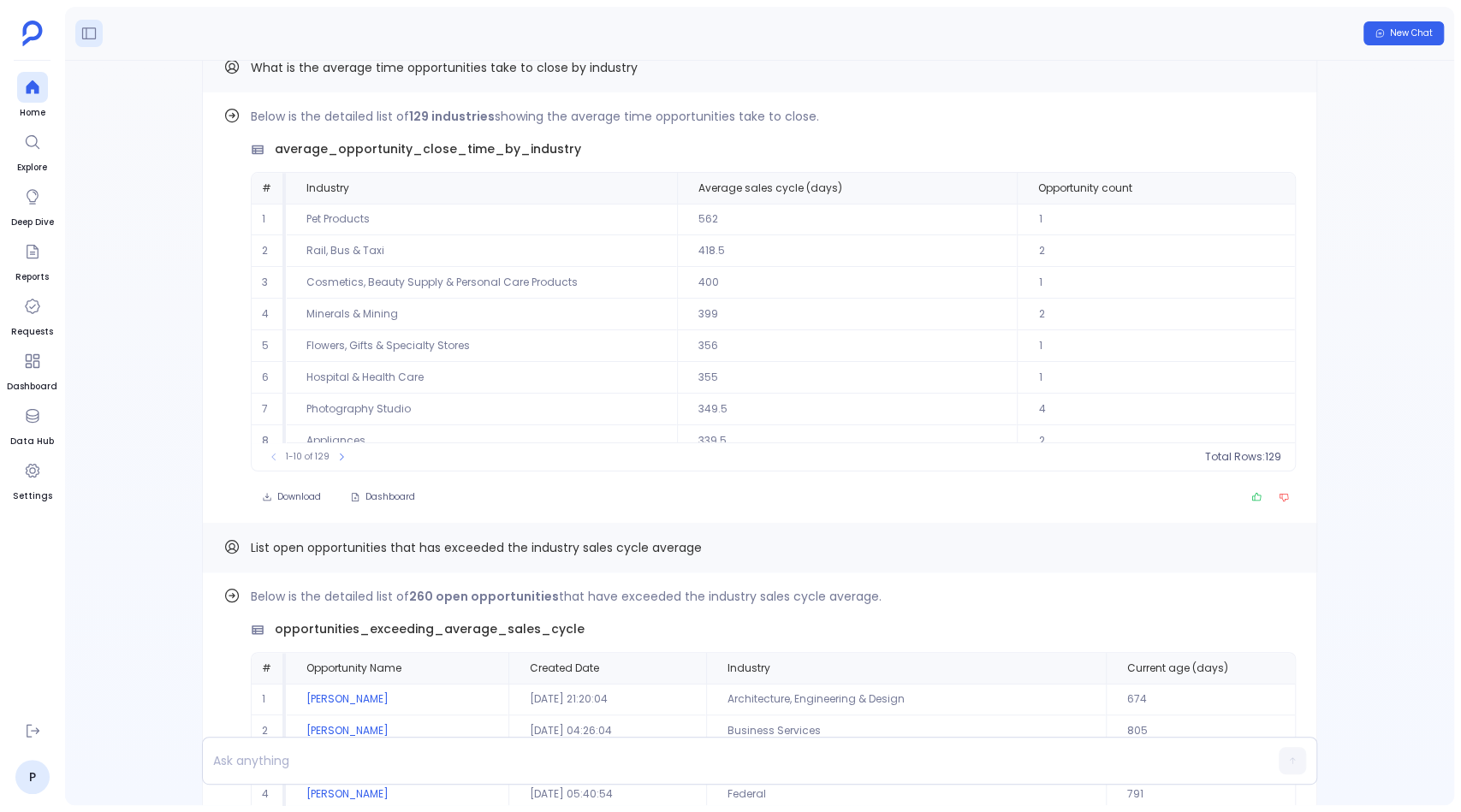 scroll, scrollTop: -299, scrollLeft: 0, axis: vertical 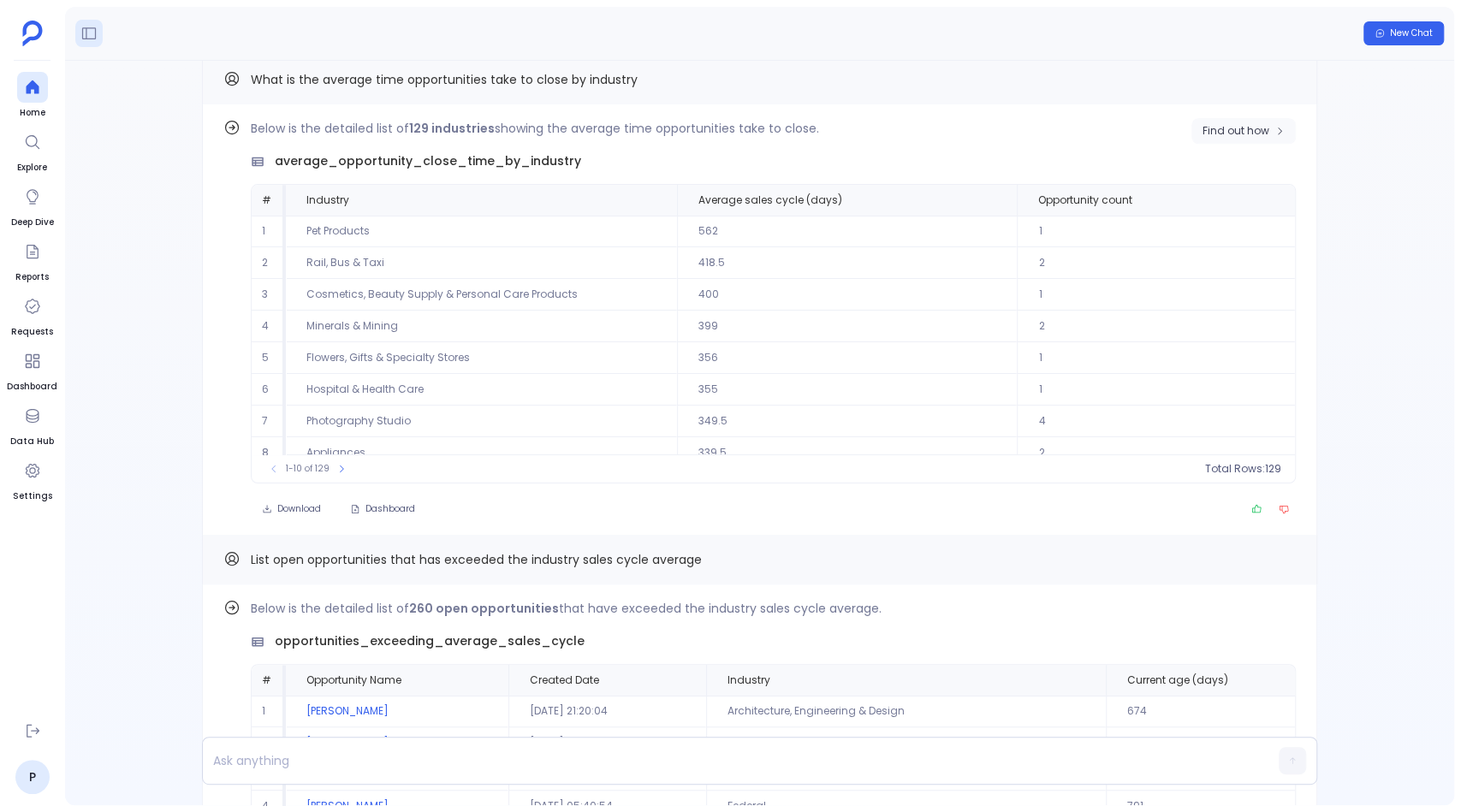 click on "Find out how" at bounding box center [1236, 131] 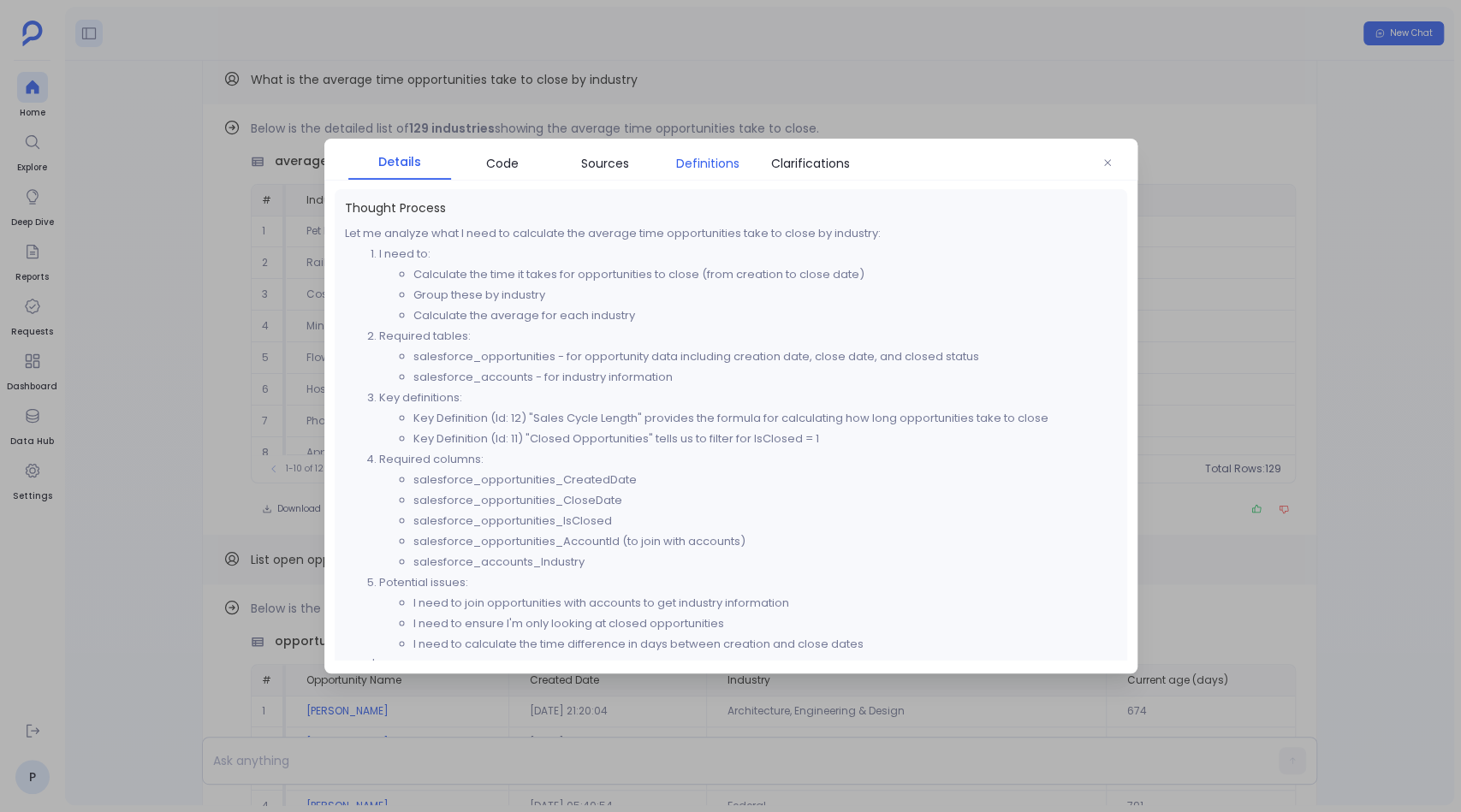 click on "Definitions" at bounding box center [708, 163] 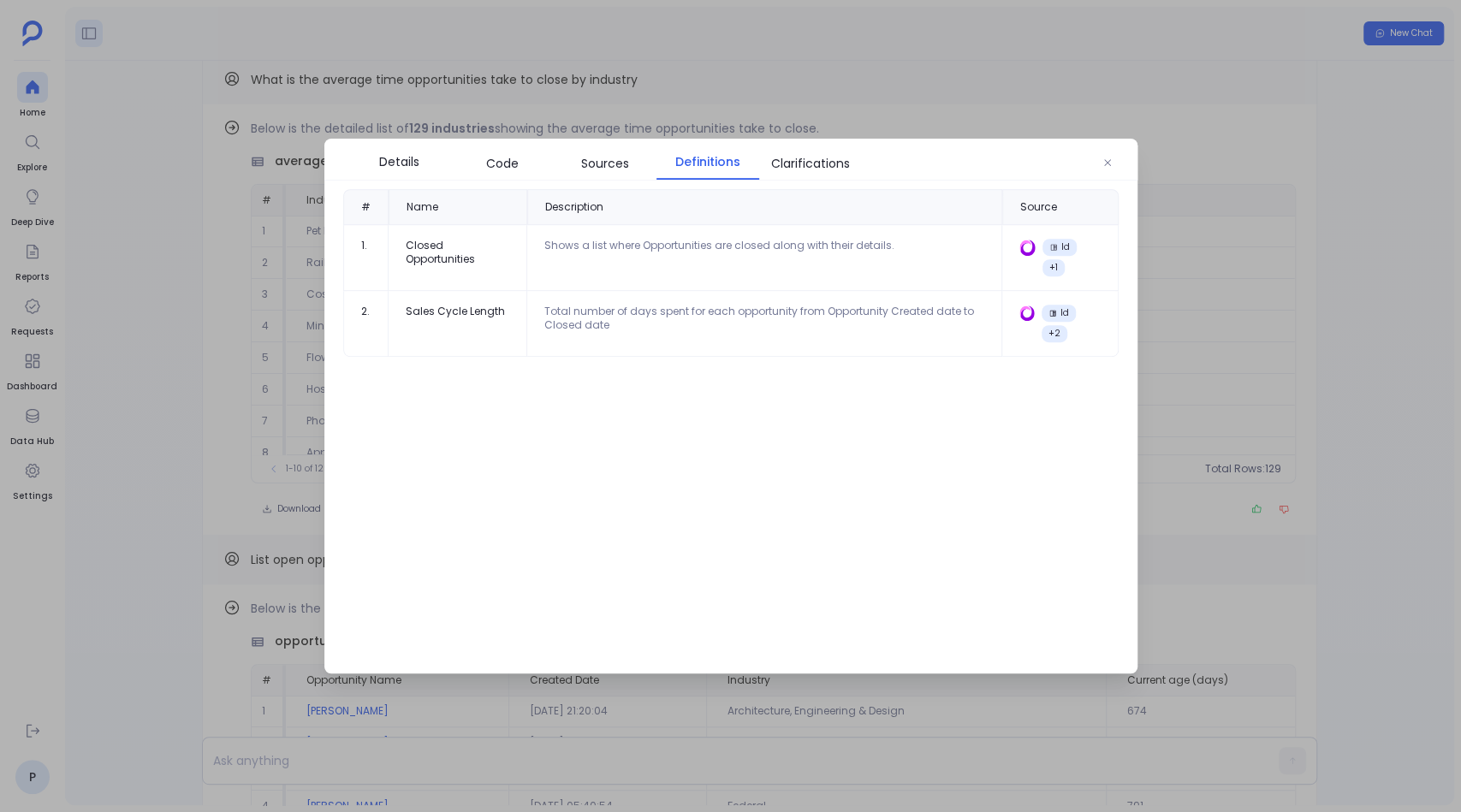 click at bounding box center (730, 406) 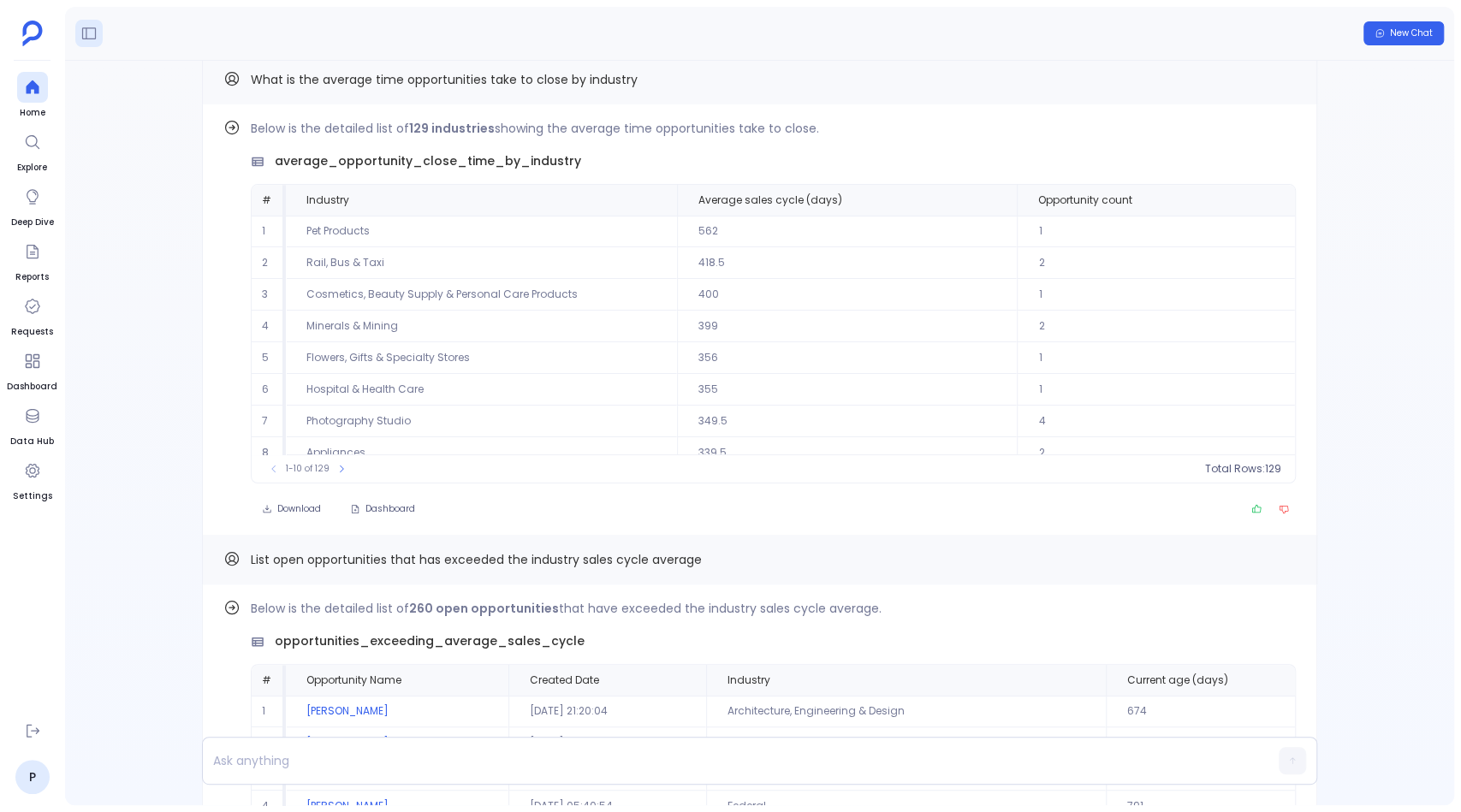 scroll, scrollTop: 0, scrollLeft: 0, axis: both 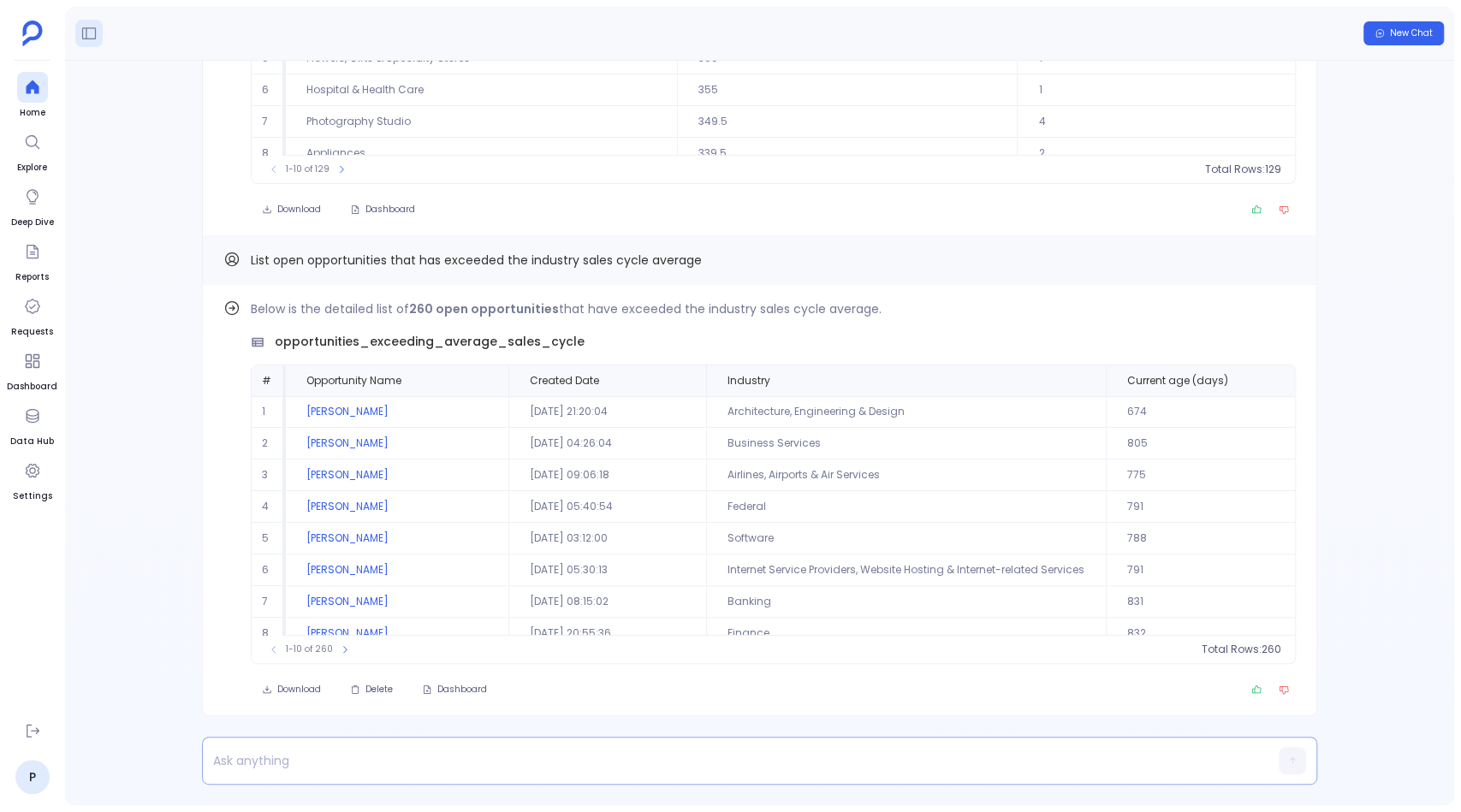click at bounding box center [727, 761] 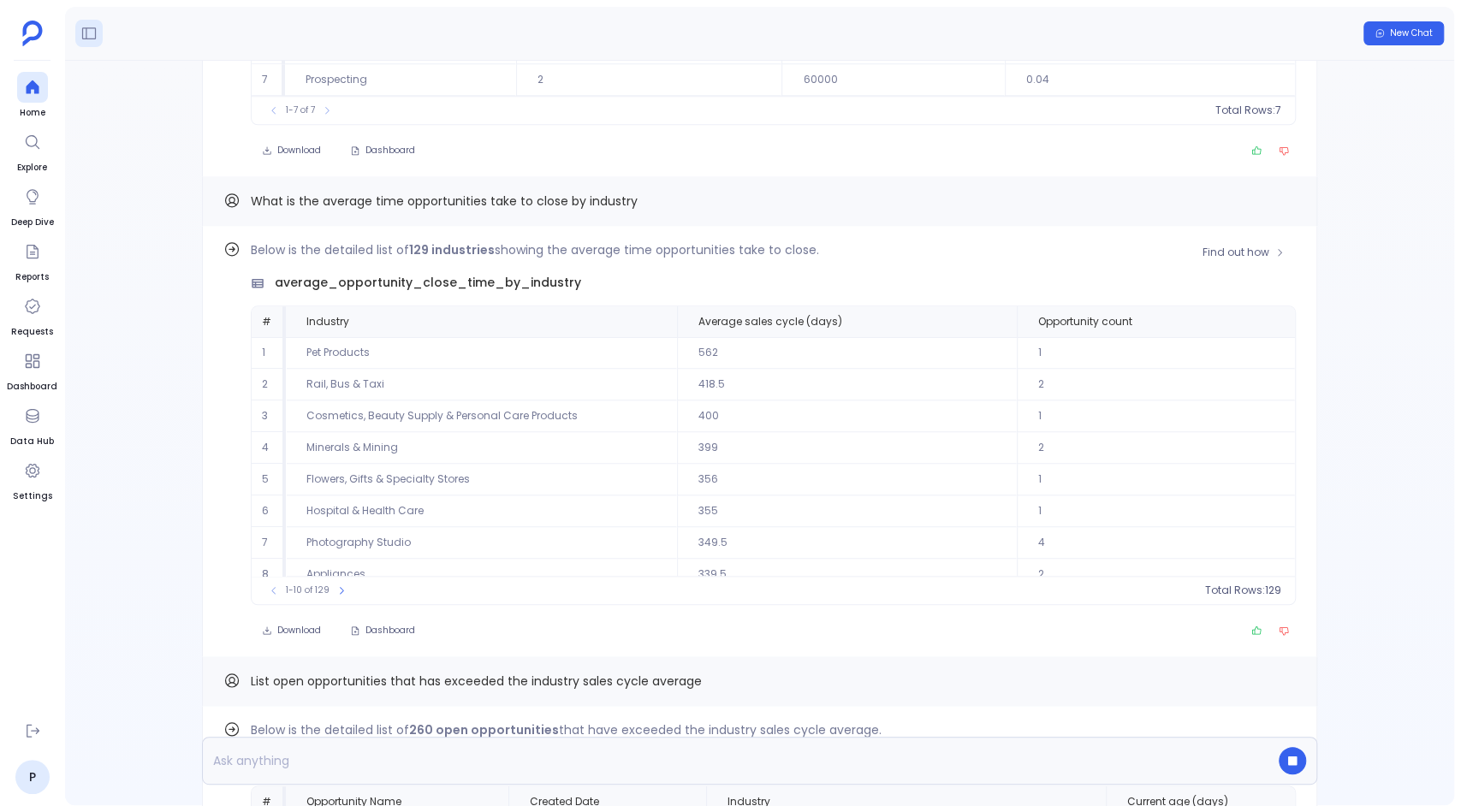 scroll, scrollTop: -488, scrollLeft: 0, axis: vertical 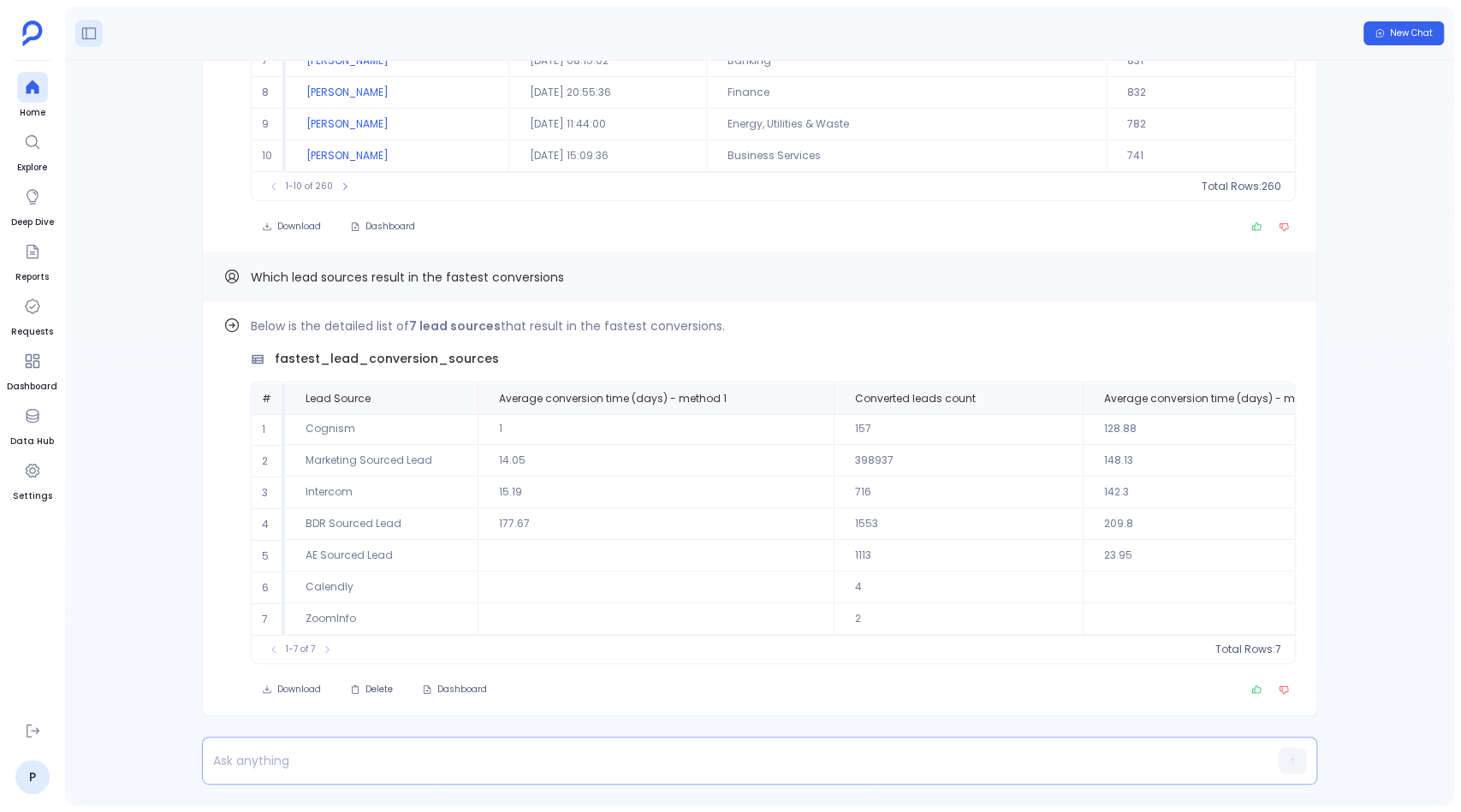 click at bounding box center [727, 761] 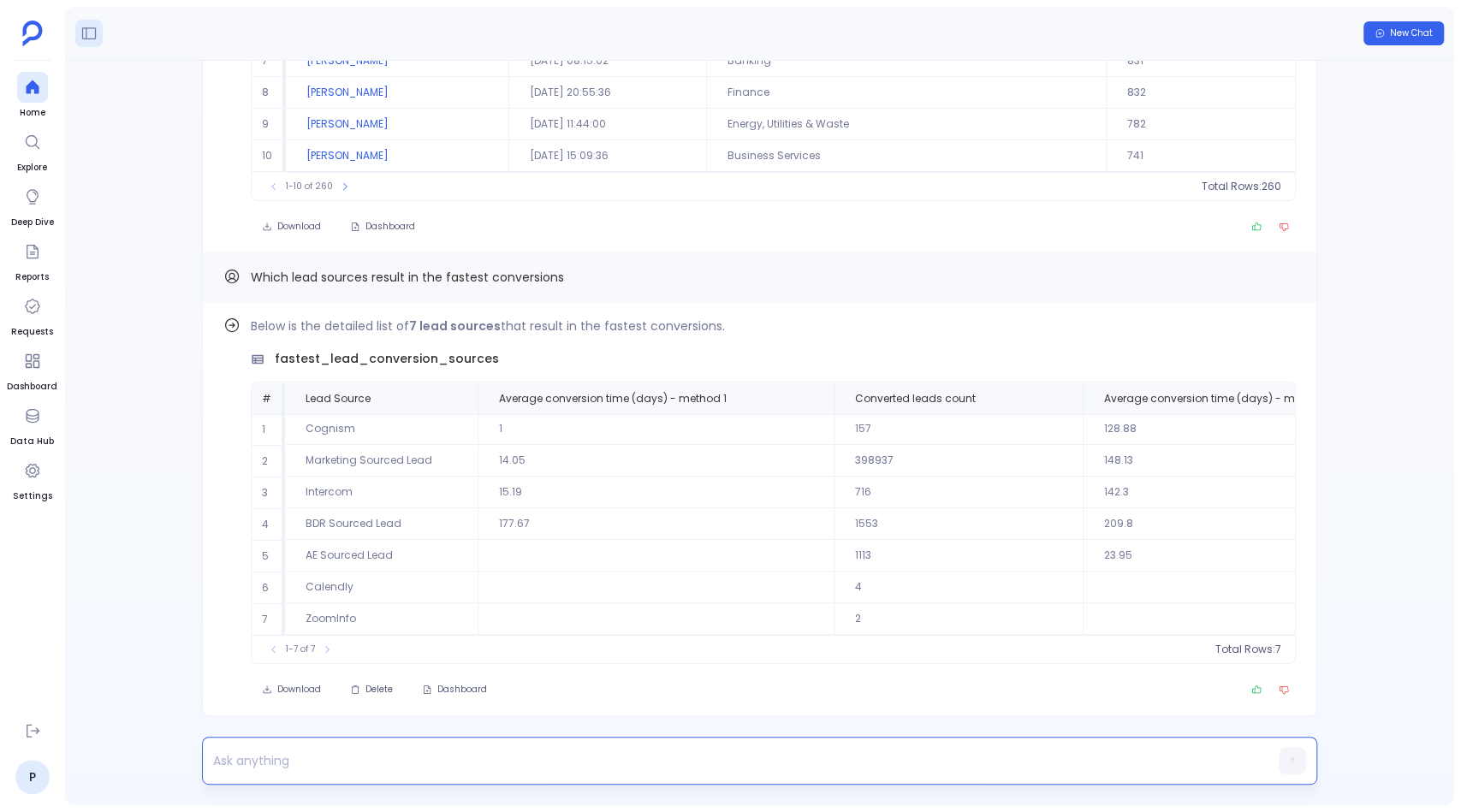 click at bounding box center [727, 761] 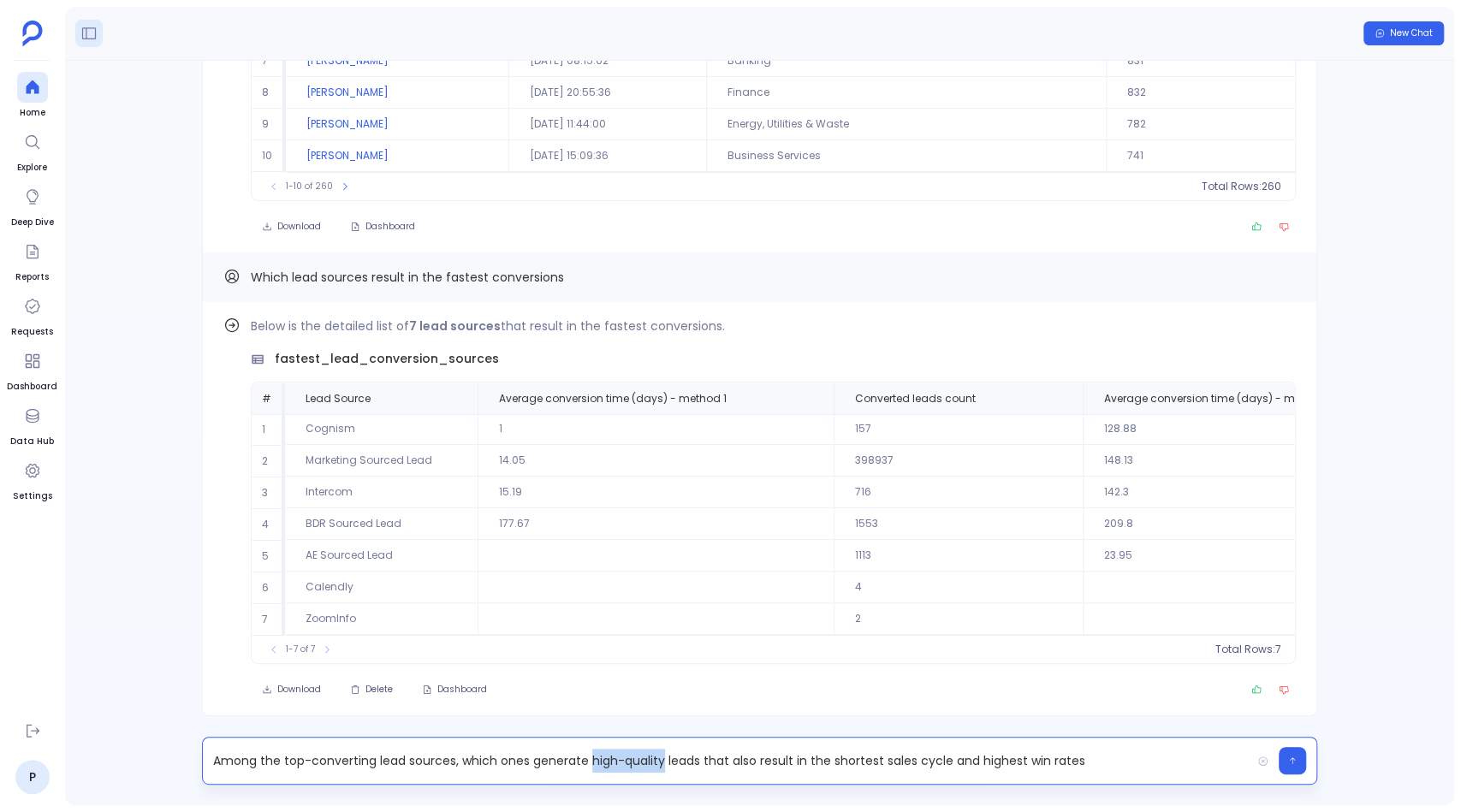 drag, startPoint x: 587, startPoint y: 760, endPoint x: 662, endPoint y: 763, distance: 75.06 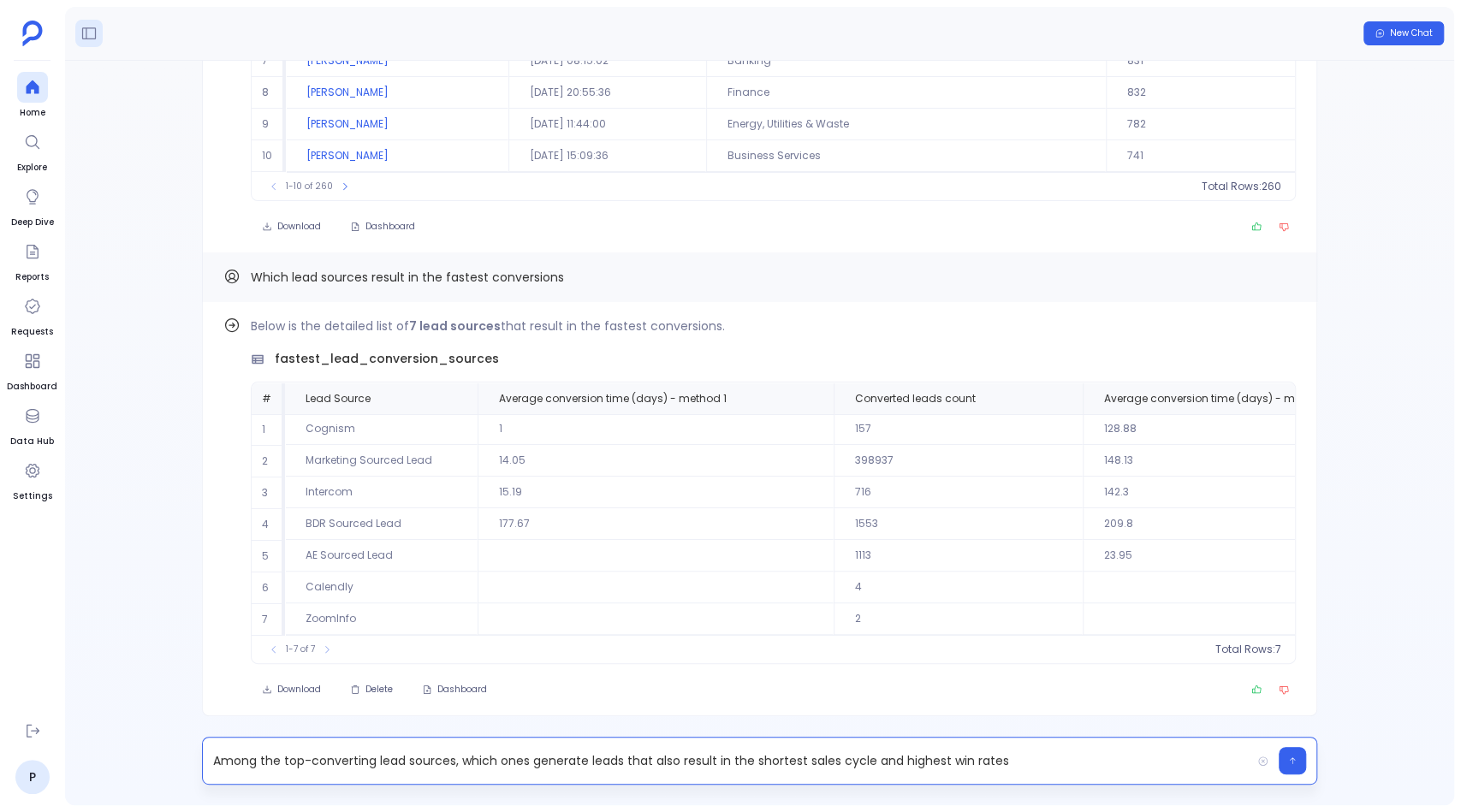 click on "Among the top-converting lead sources, which ones generate leads that also result in the shortest sales cycle and highest win rates" at bounding box center [727, 761] 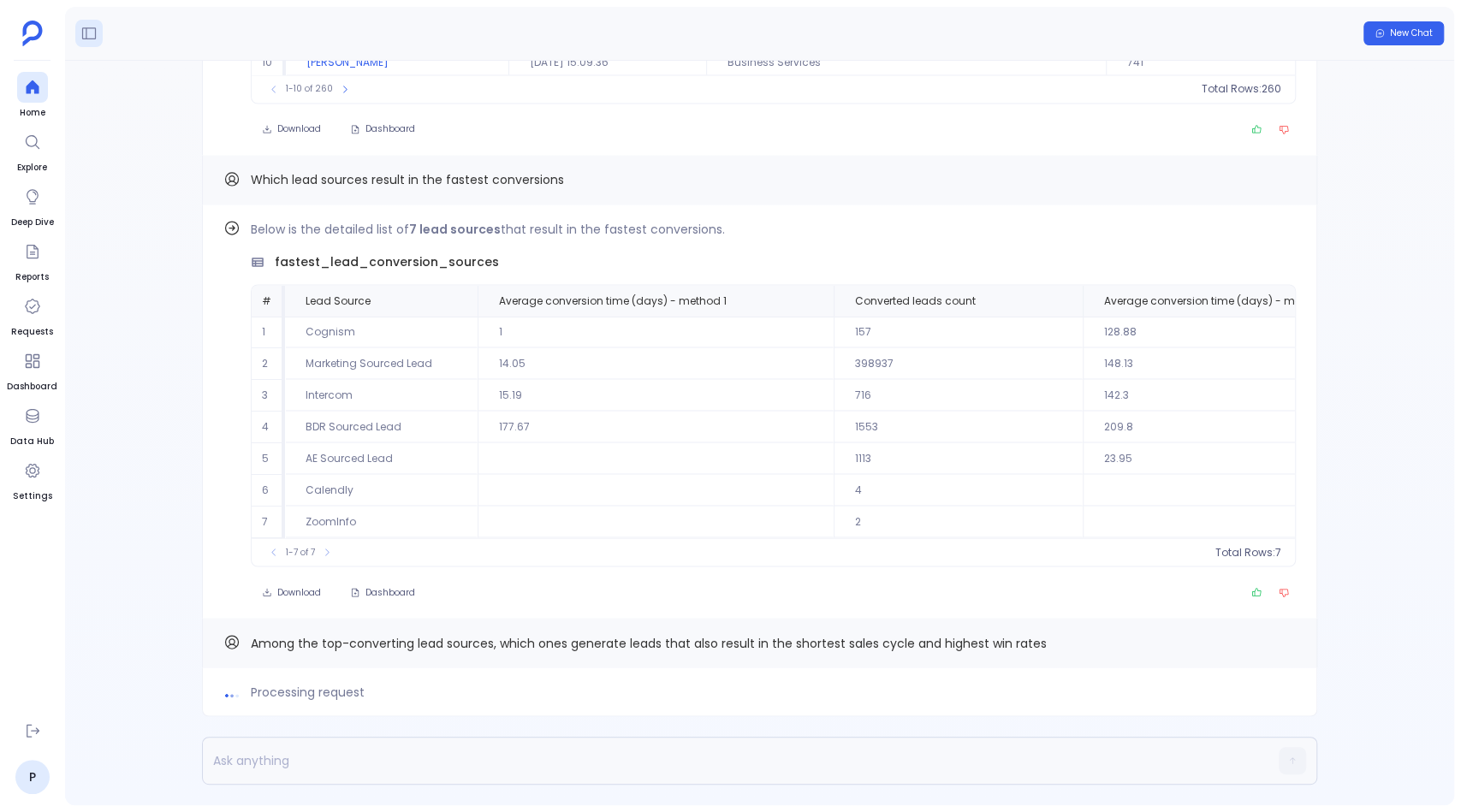 scroll, scrollTop: 0, scrollLeft: 0, axis: both 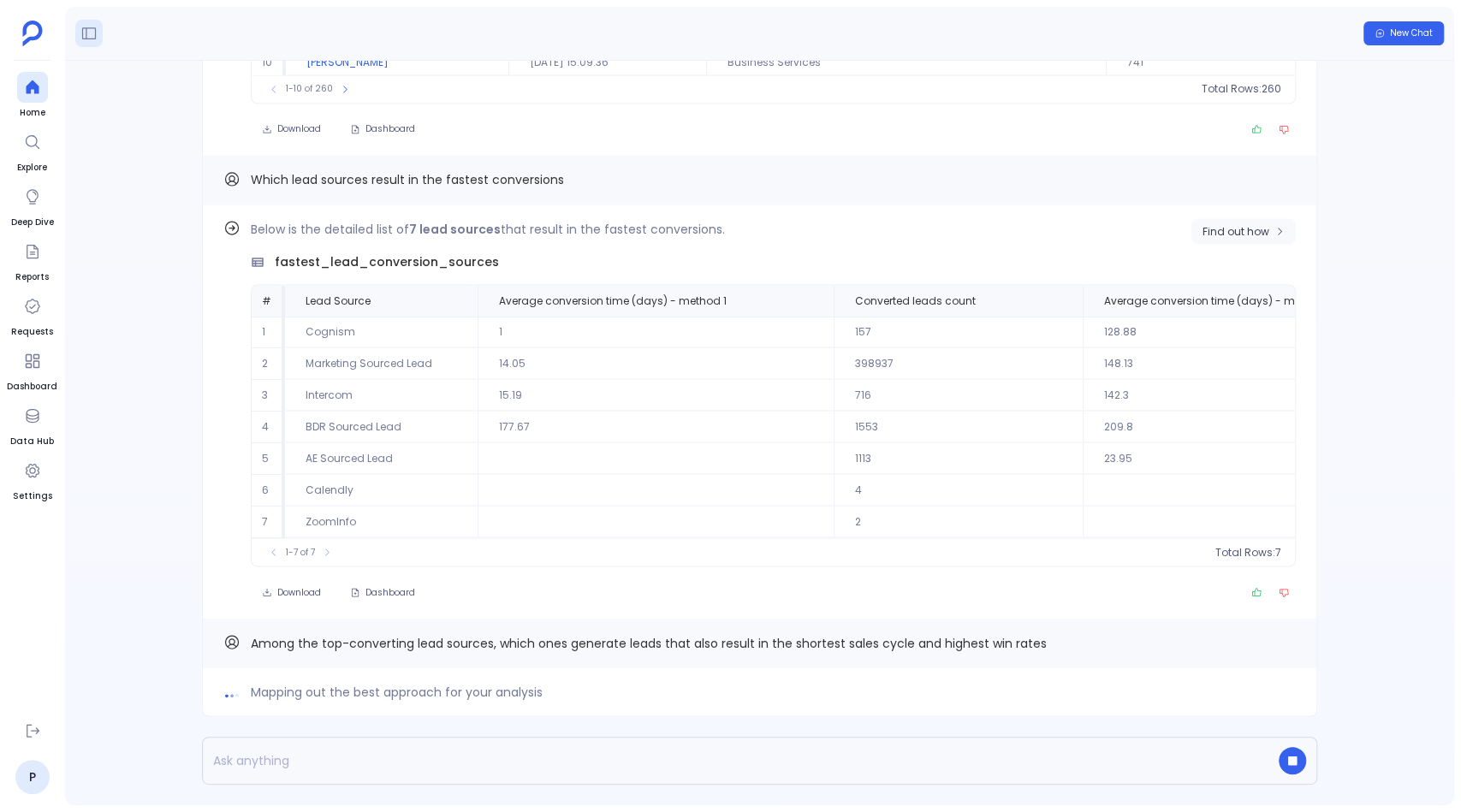 click on "Find out how" at bounding box center [1236, 231] 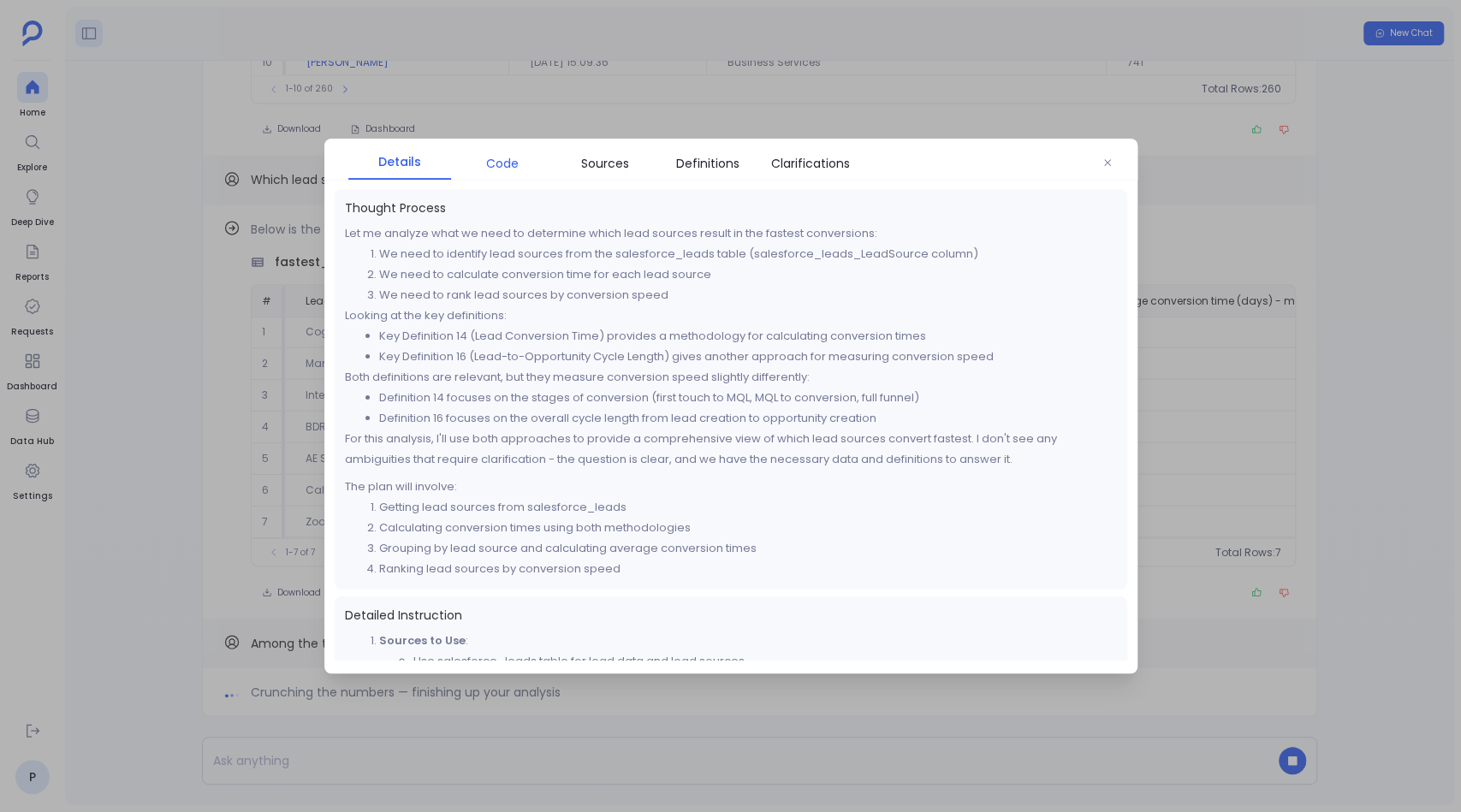 click on "Code" at bounding box center [502, 163] 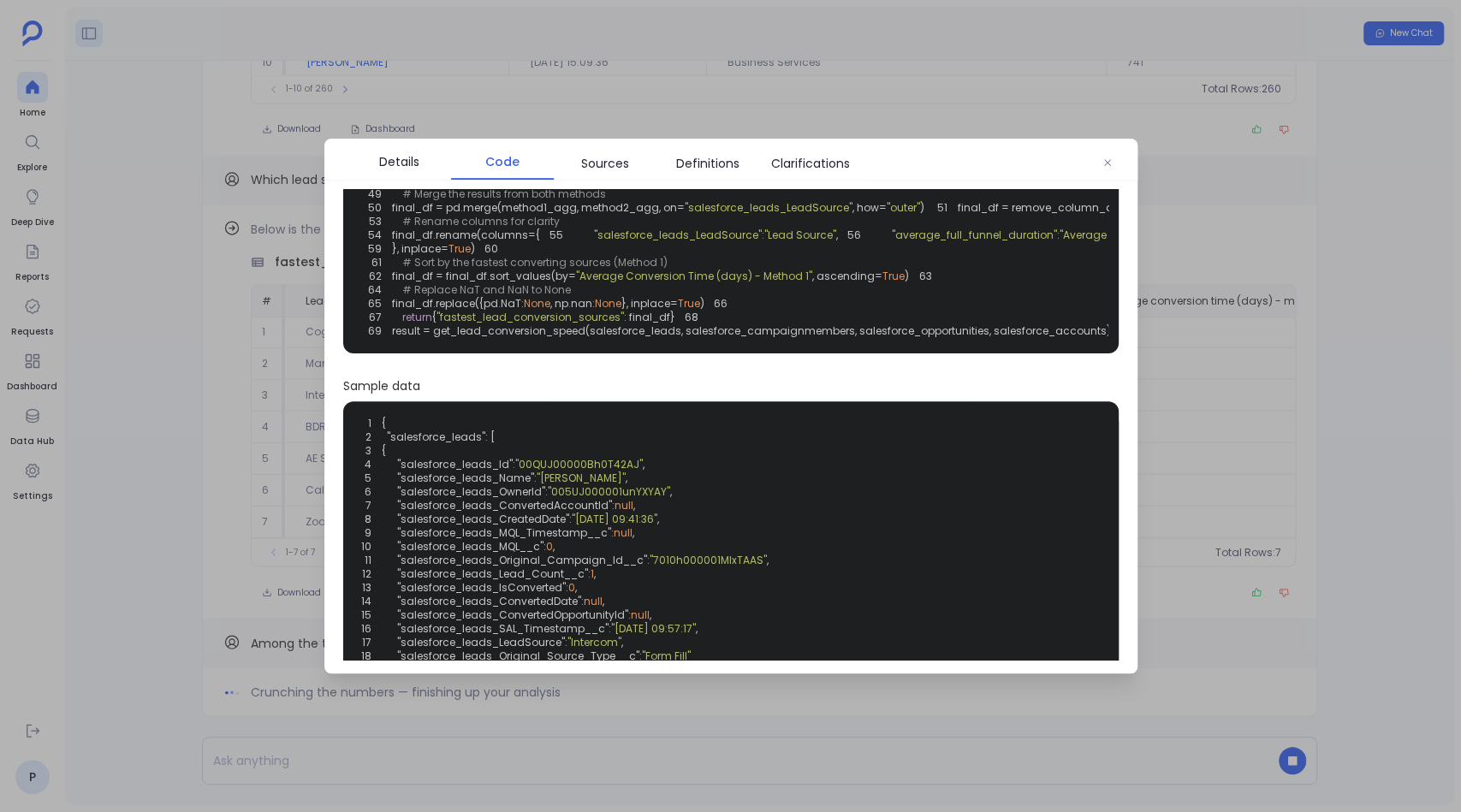 scroll, scrollTop: 367, scrollLeft: 0, axis: vertical 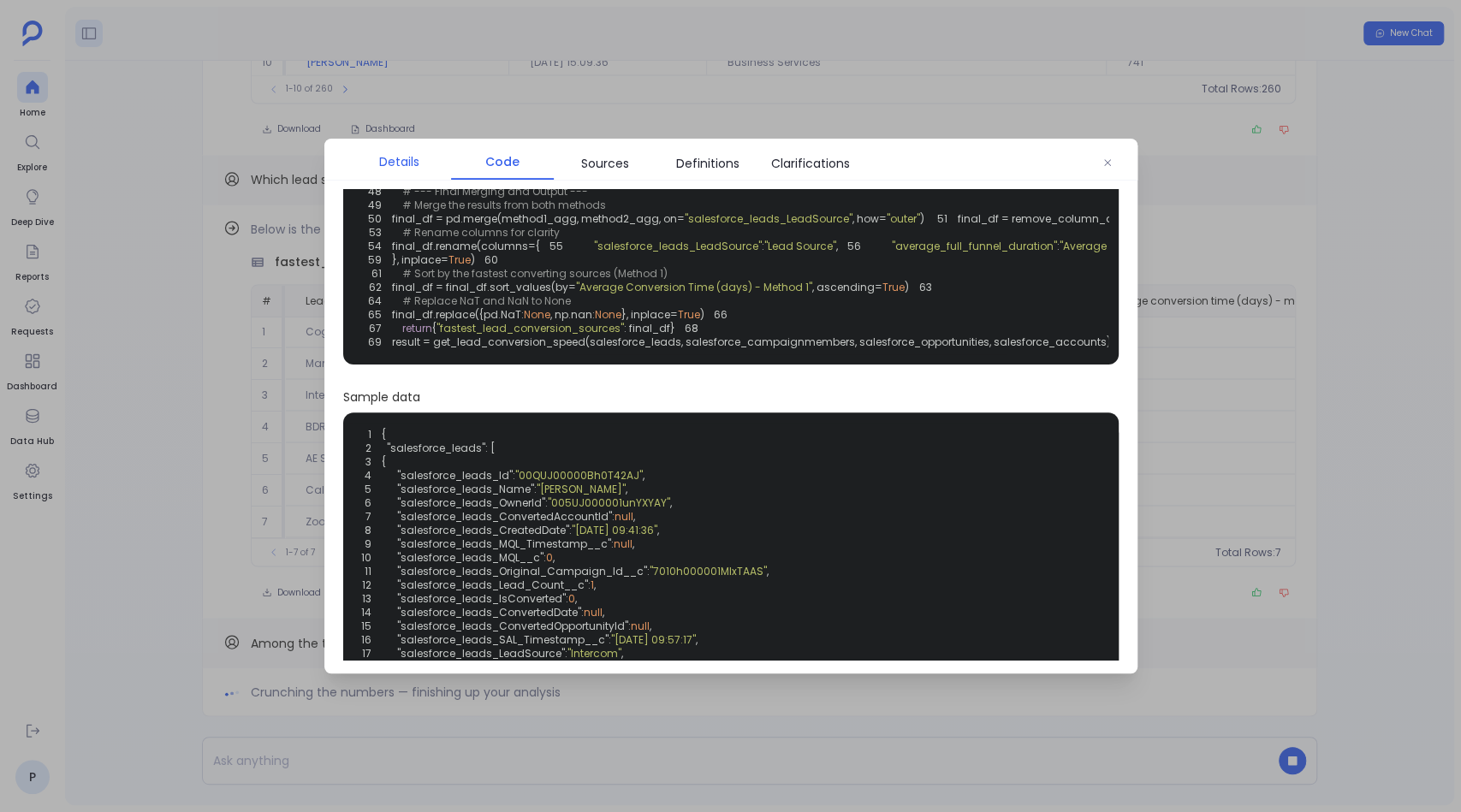 click on "Details" at bounding box center (399, 162) 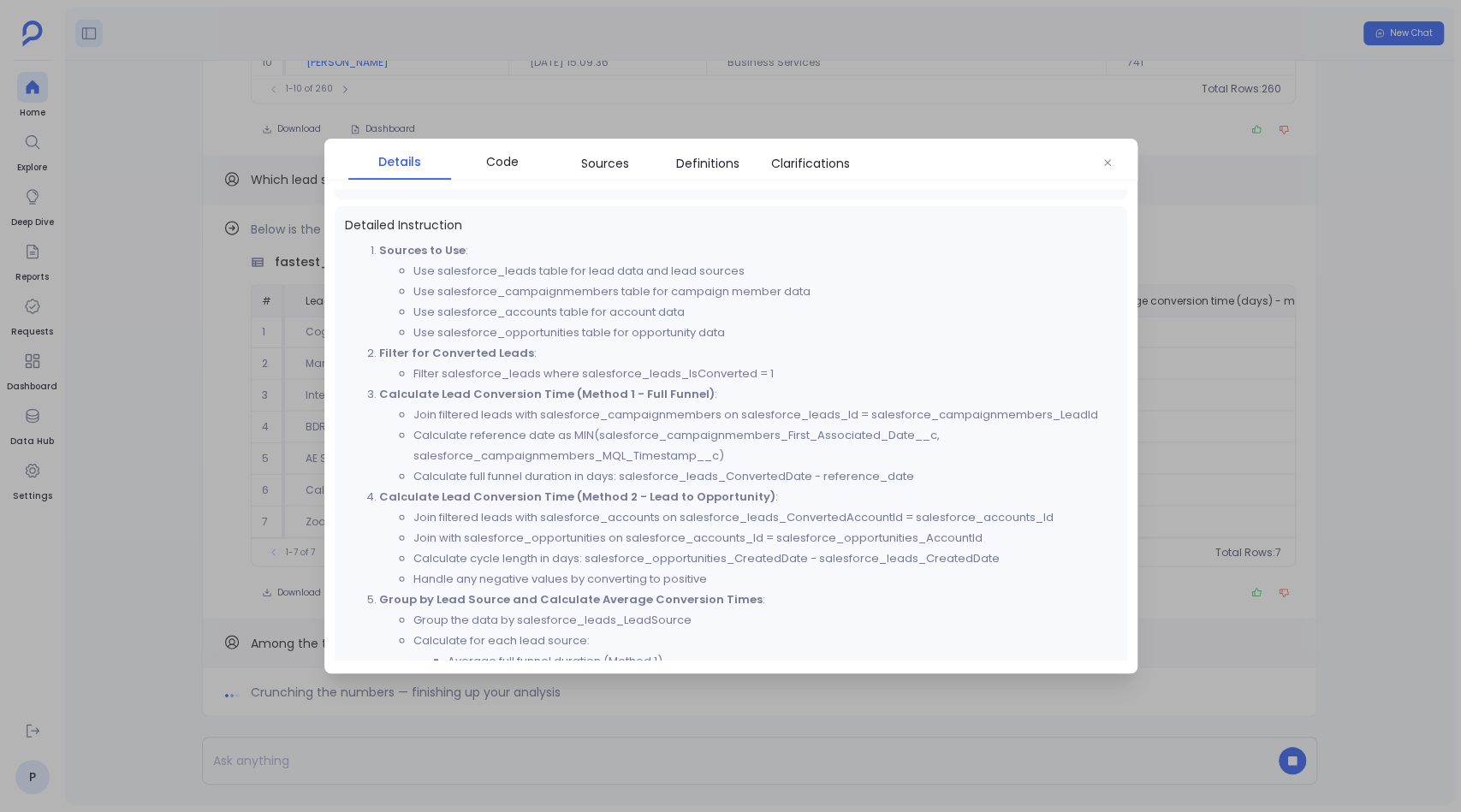 scroll, scrollTop: 394, scrollLeft: 0, axis: vertical 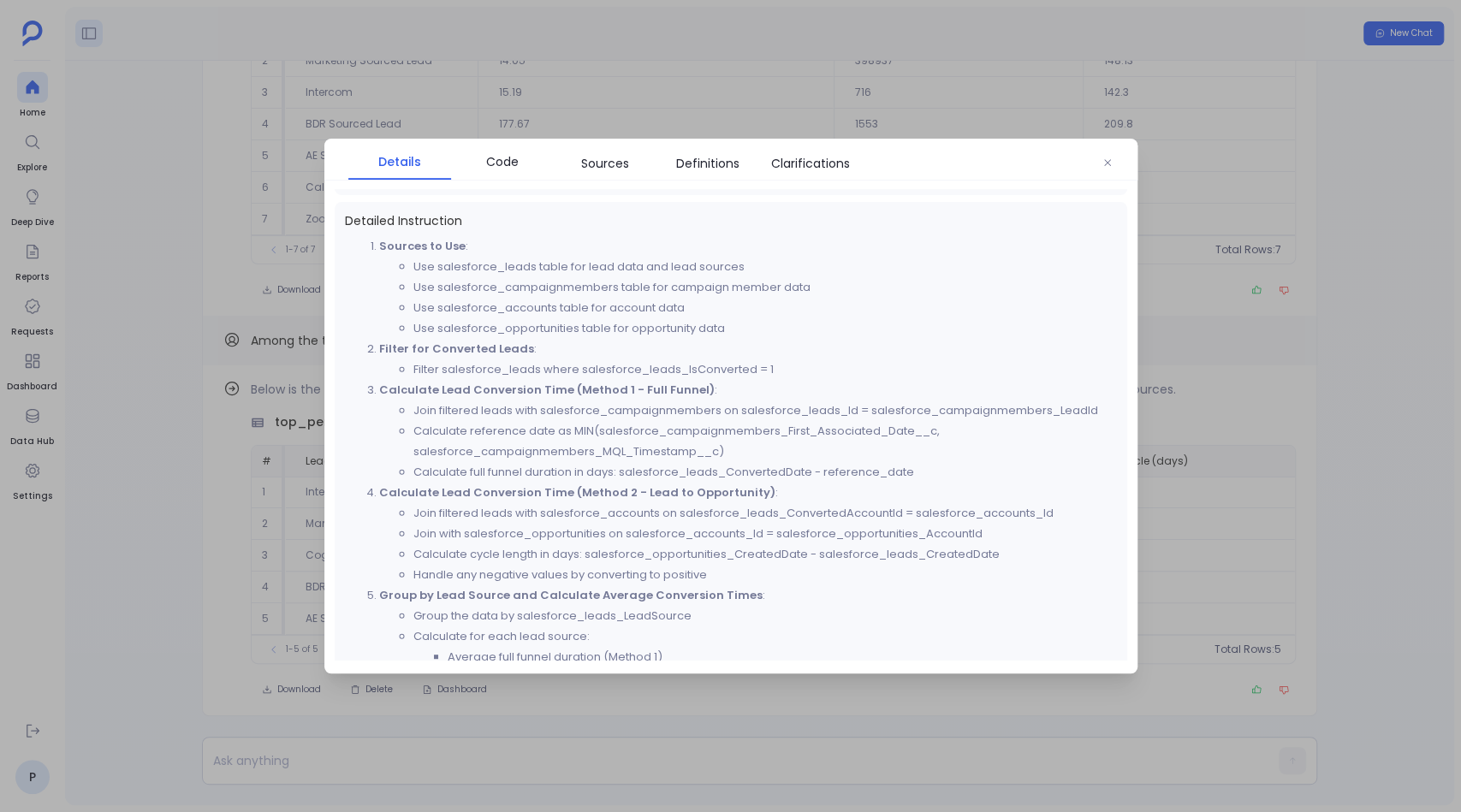 click at bounding box center (730, 406) 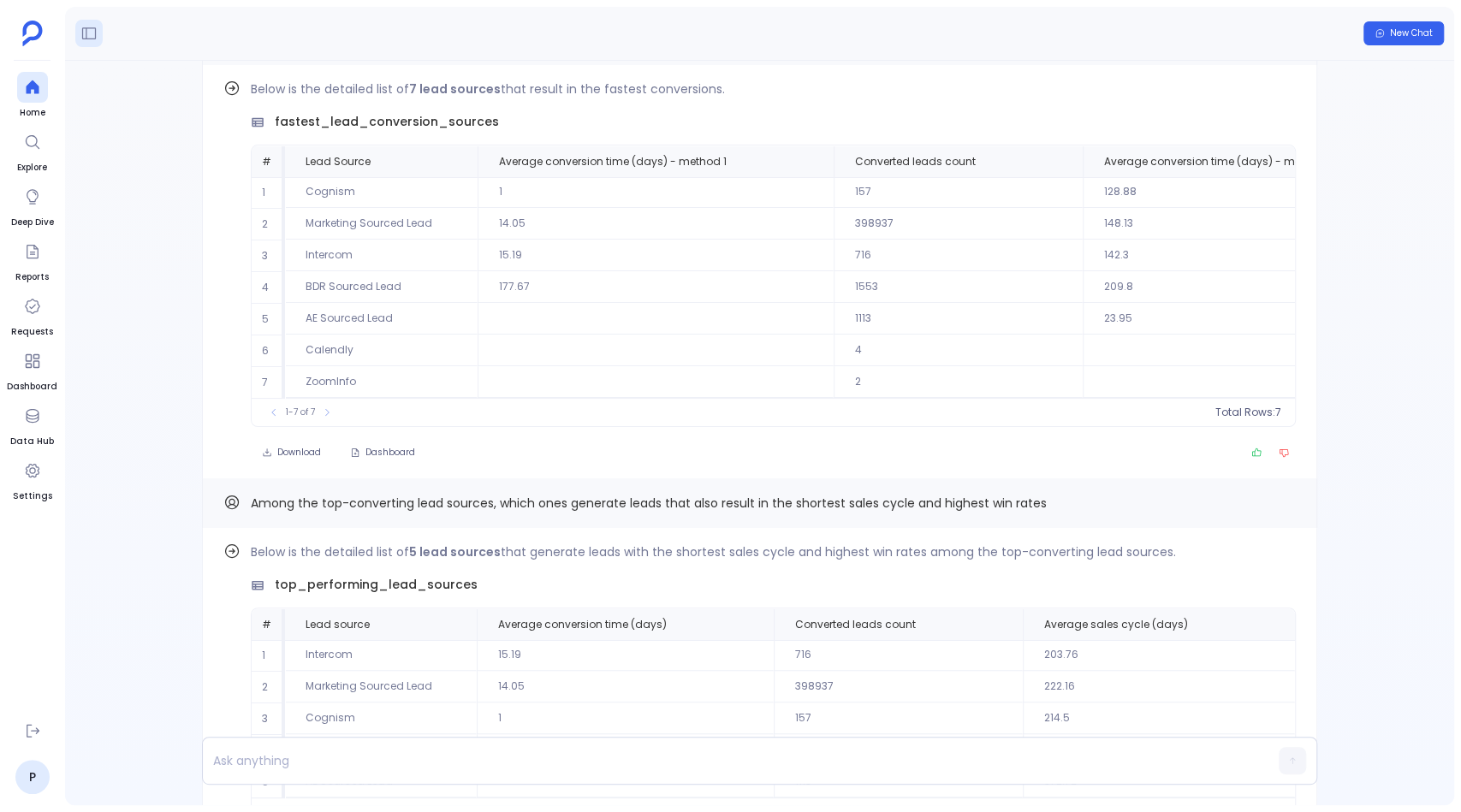 scroll, scrollTop: 0, scrollLeft: 0, axis: both 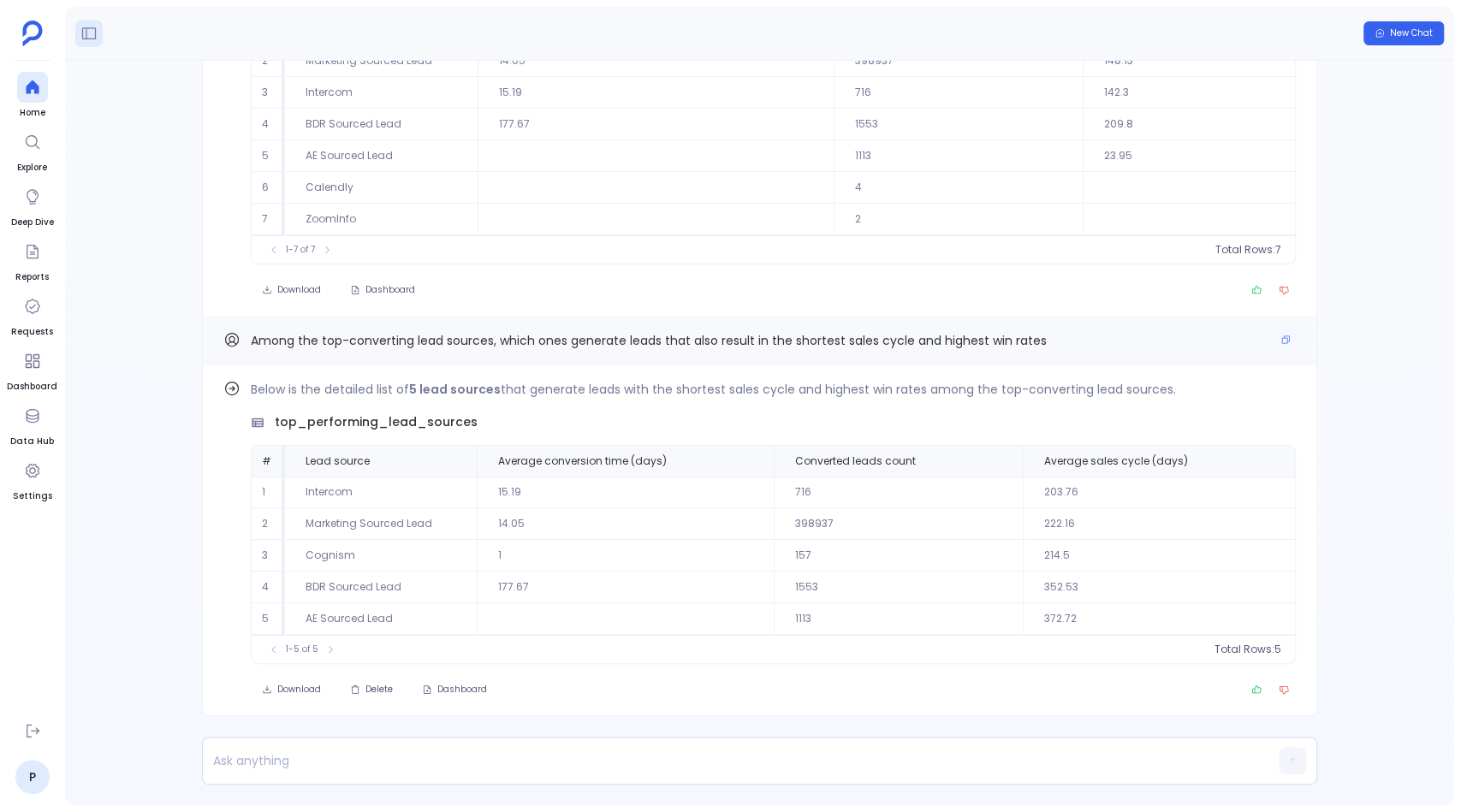 drag, startPoint x: 252, startPoint y: 336, endPoint x: 633, endPoint y: 333, distance: 381.01181 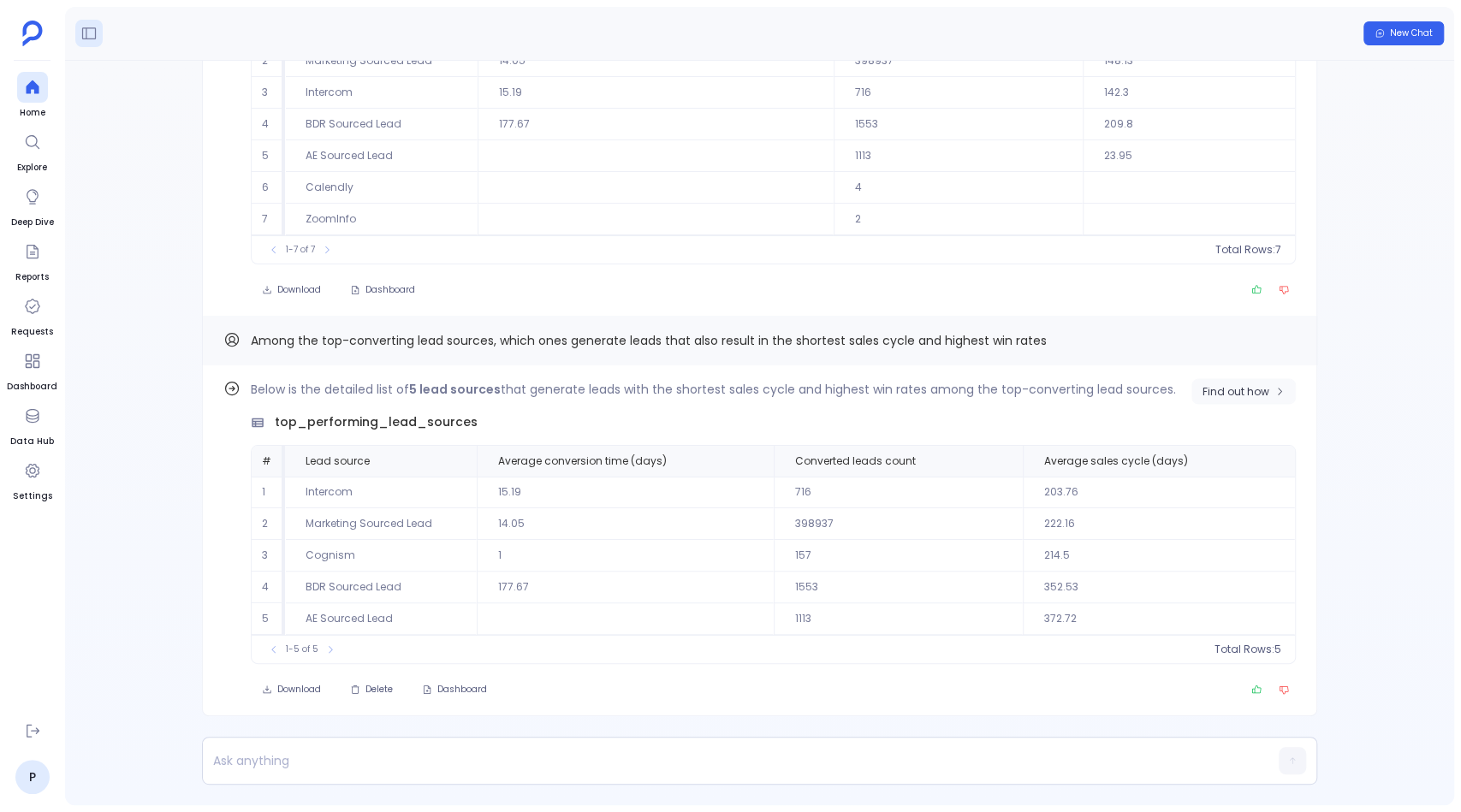 click 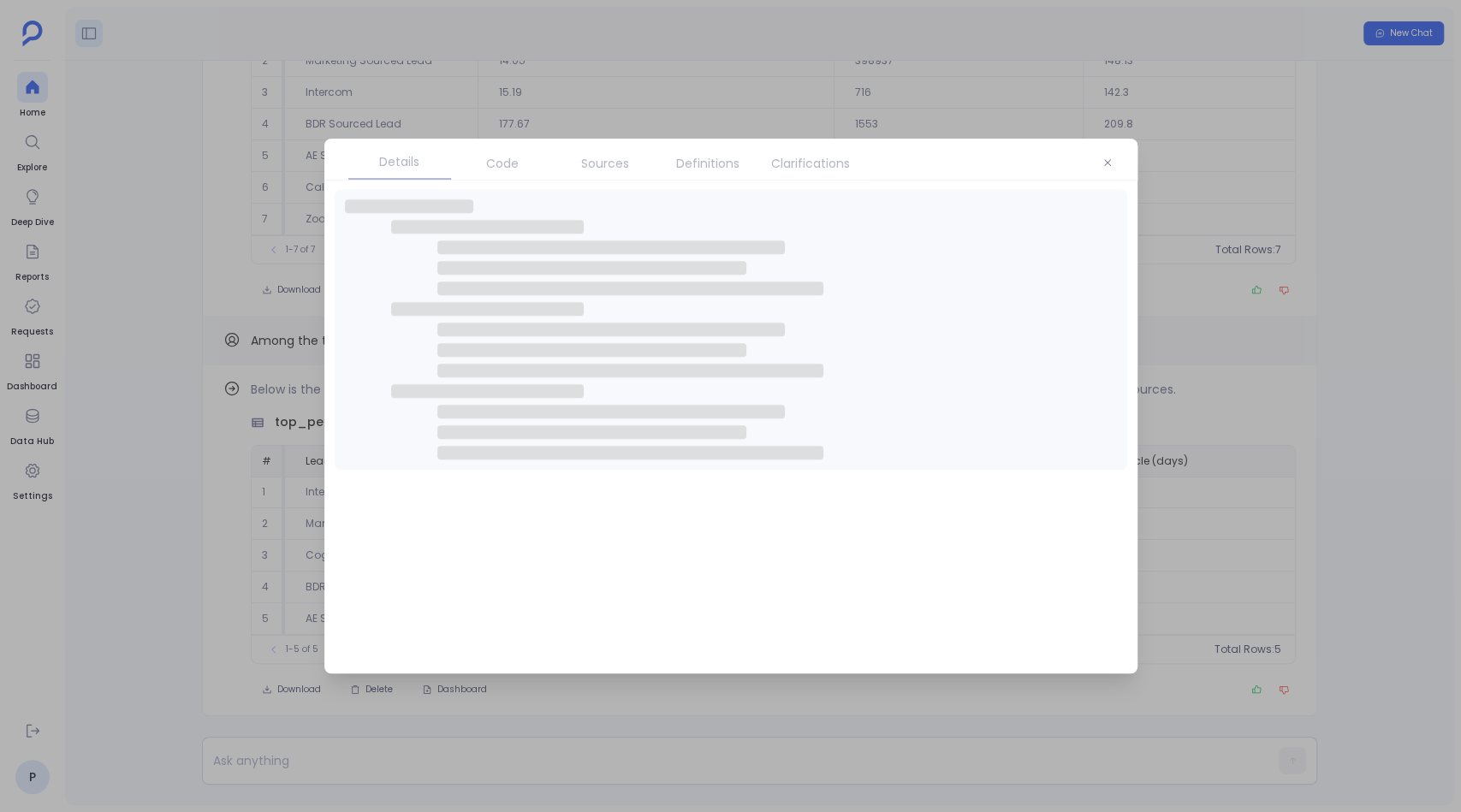 click on "Definitions" at bounding box center [708, 163] 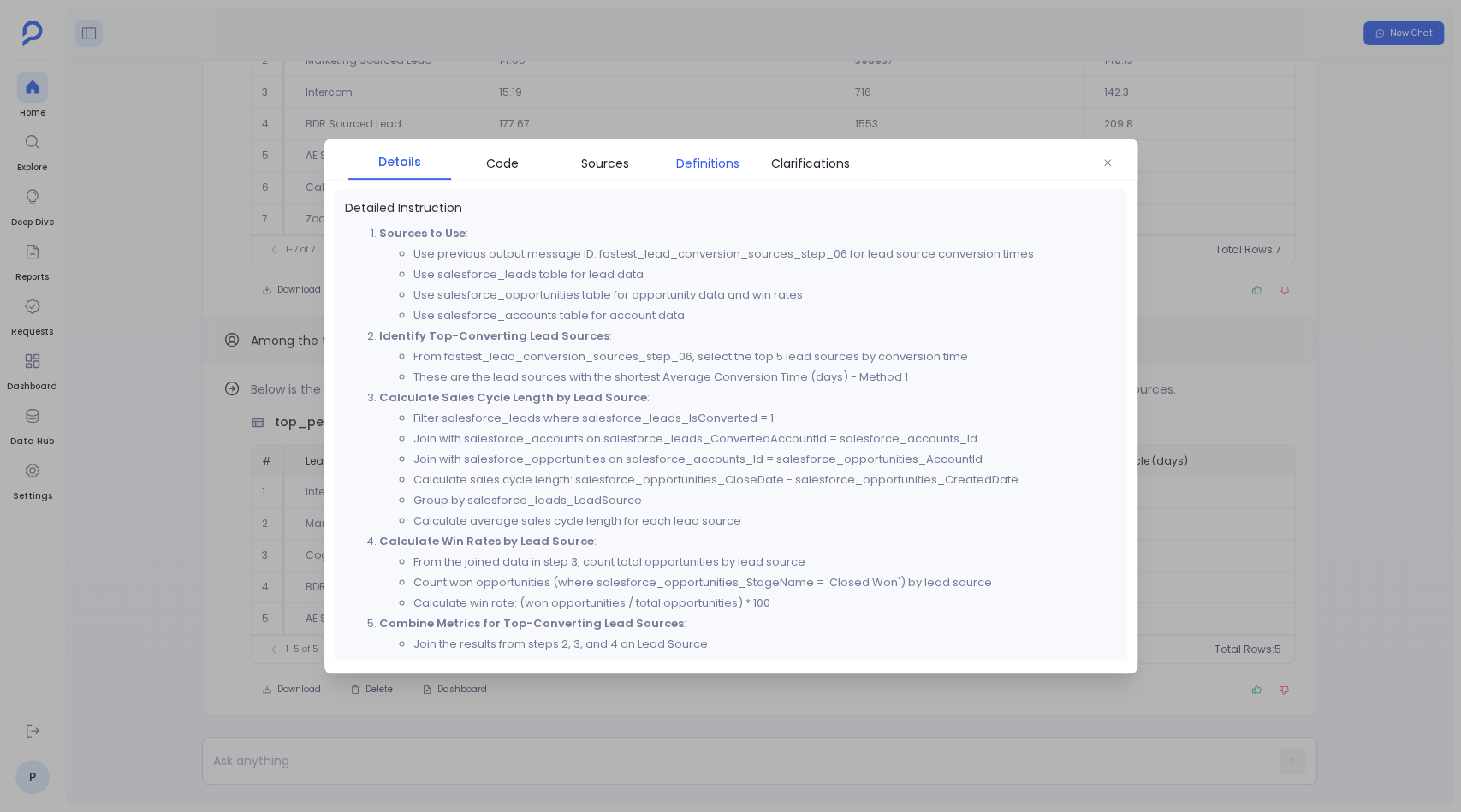 click on "Definitions" at bounding box center [708, 163] 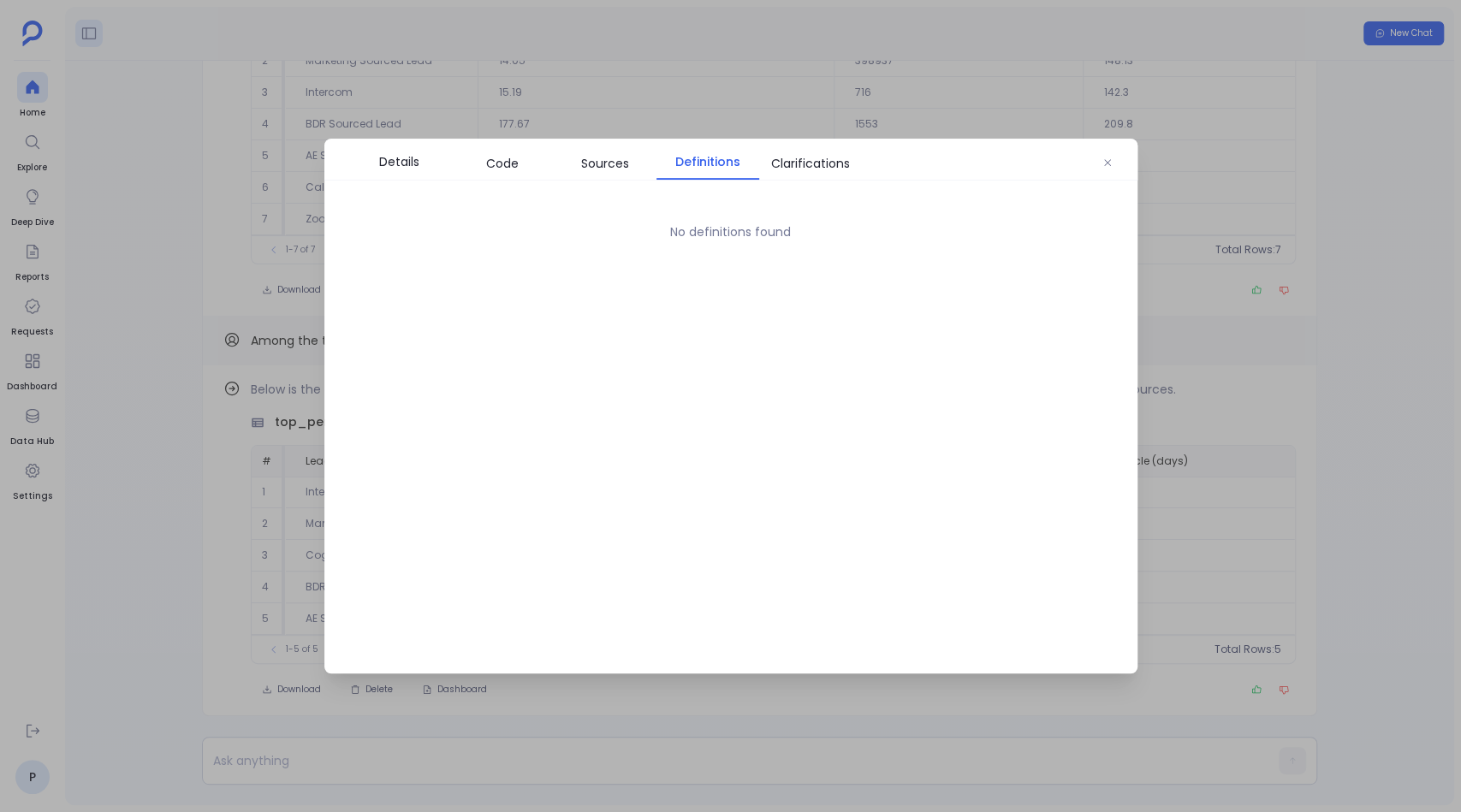 click at bounding box center (730, 406) 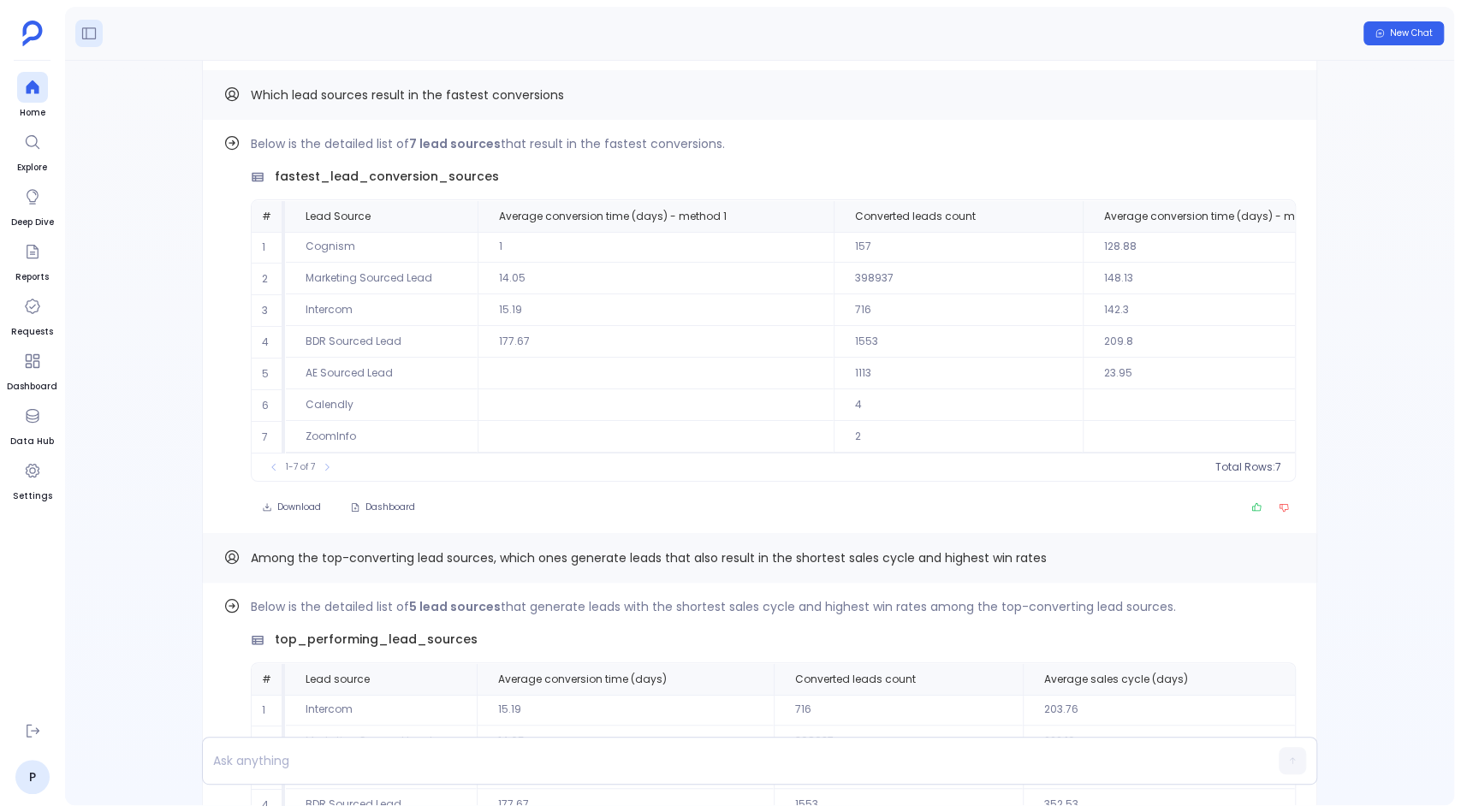 scroll, scrollTop: 0, scrollLeft: 0, axis: both 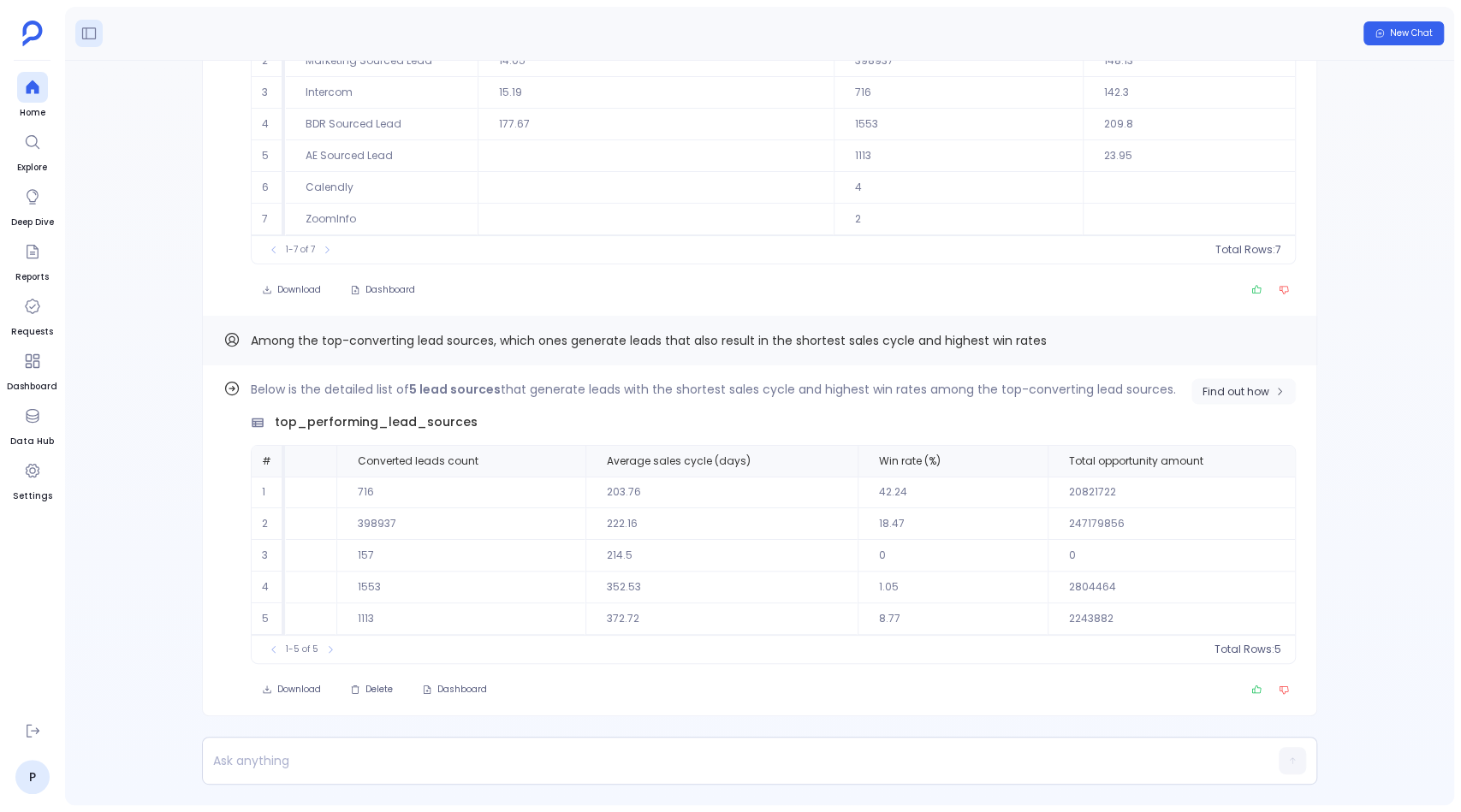 click on "Find out how" at bounding box center [1244, 392] 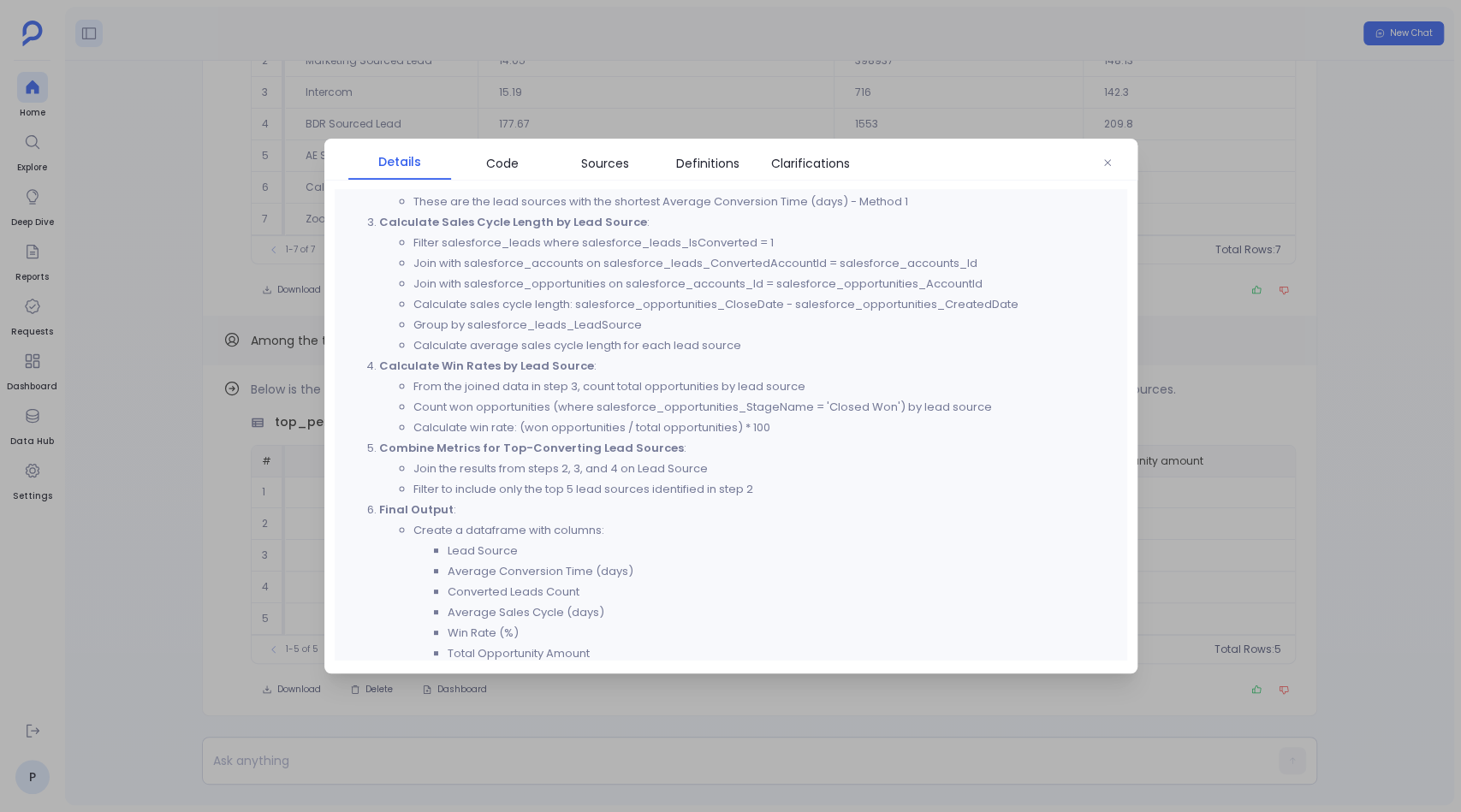 scroll, scrollTop: 529, scrollLeft: 0, axis: vertical 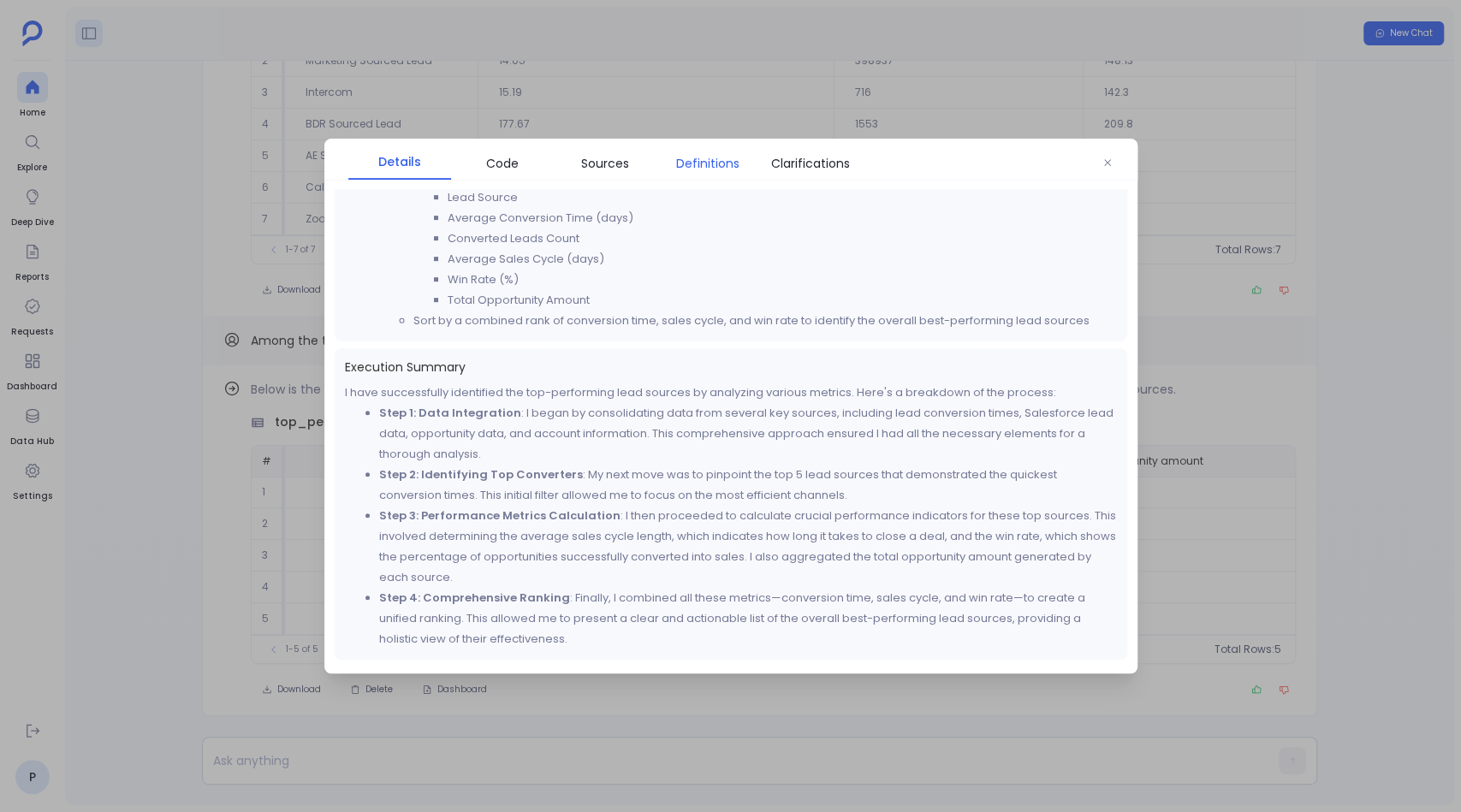 click on "Definitions" at bounding box center (708, 163) 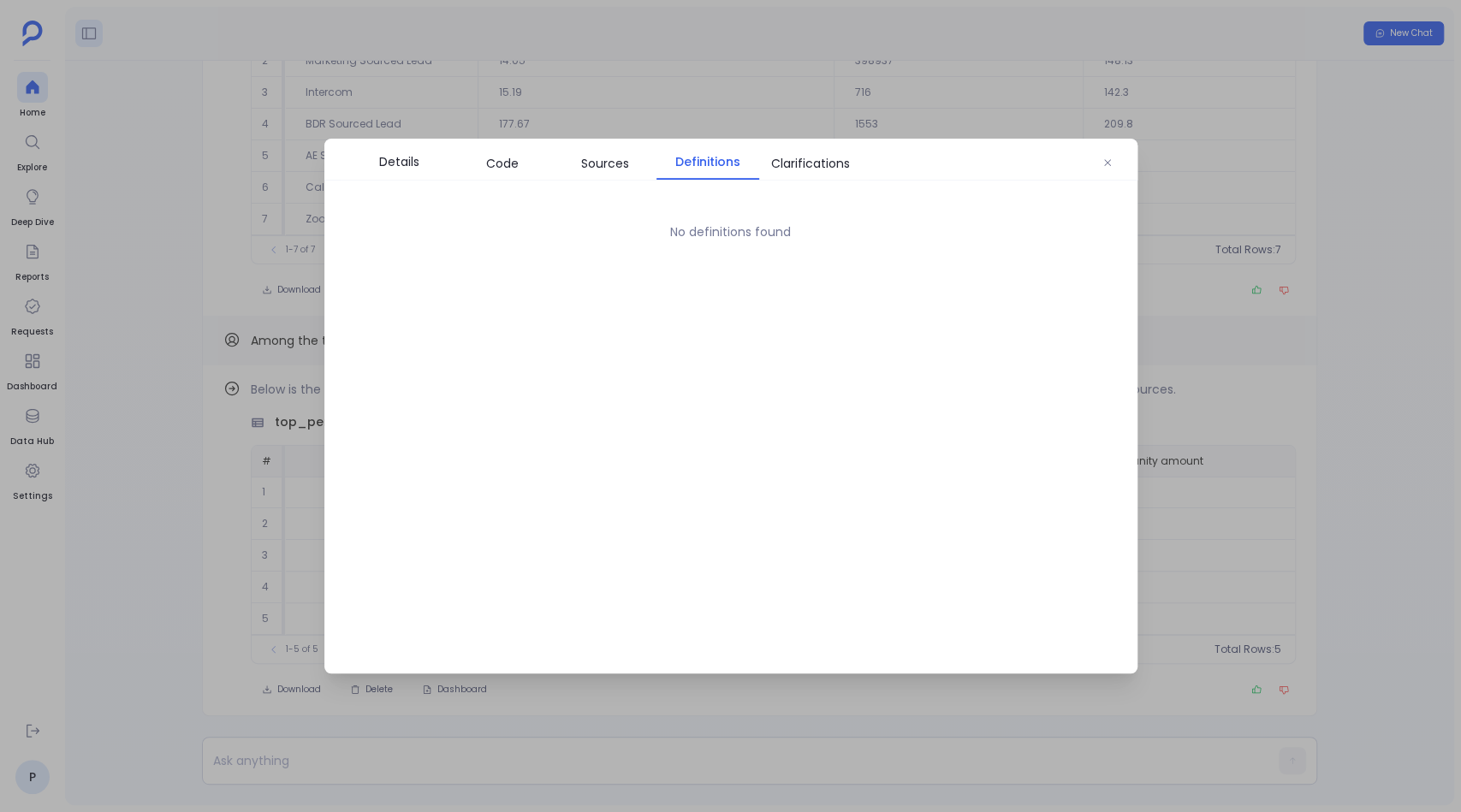 scroll, scrollTop: 0, scrollLeft: 0, axis: both 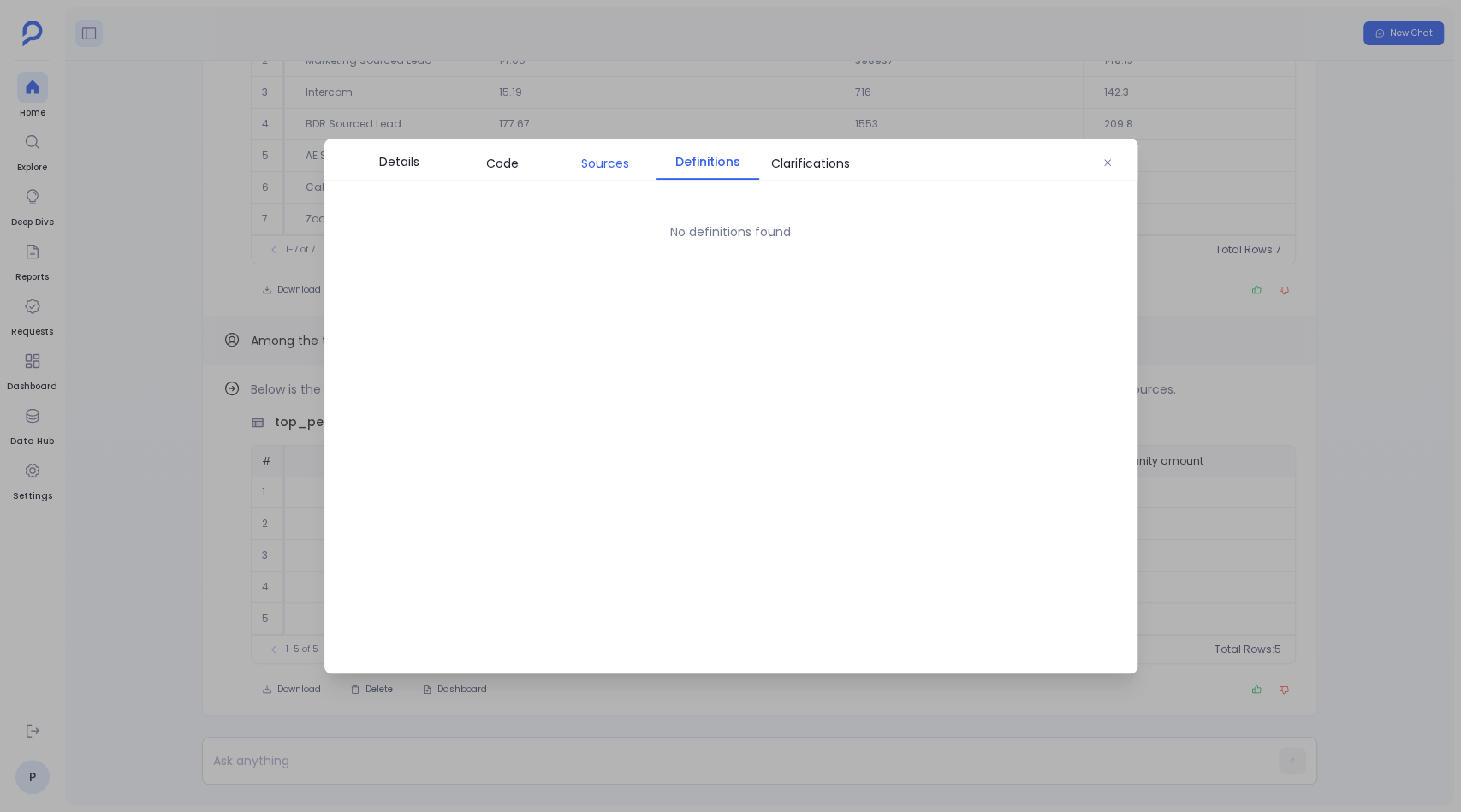 click on "Sources" at bounding box center (605, 163) 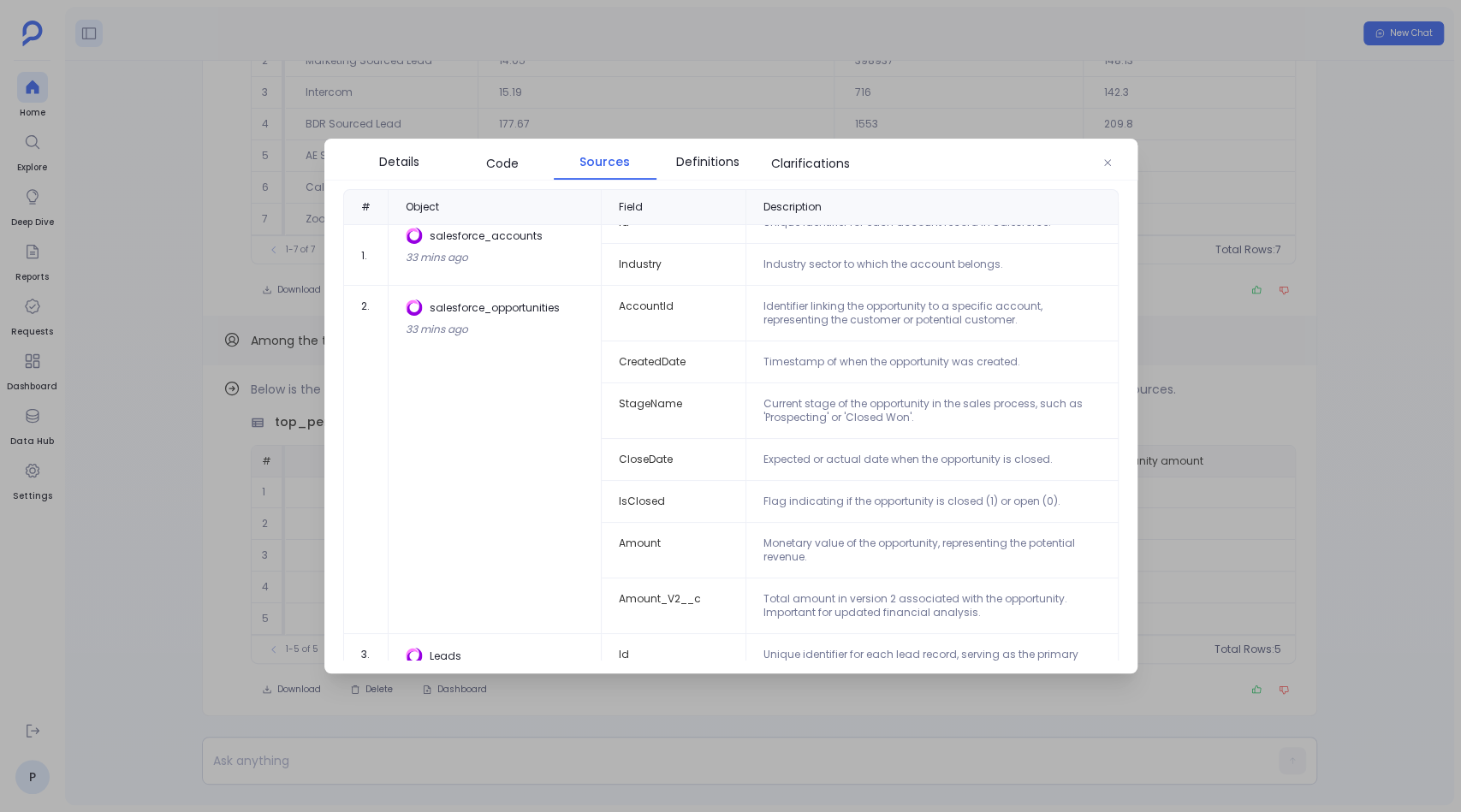 scroll, scrollTop: 0, scrollLeft: 0, axis: both 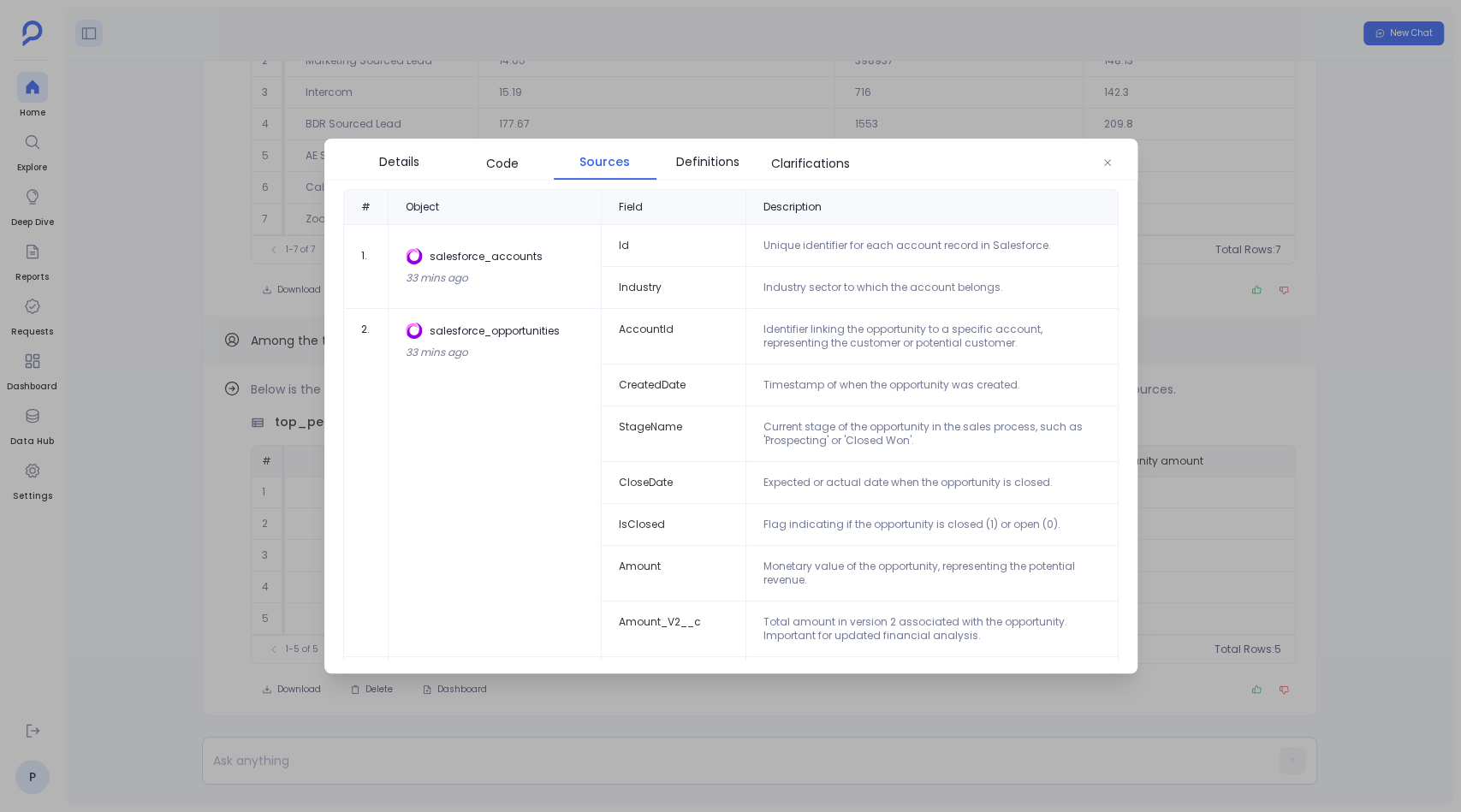 click at bounding box center [730, 406] 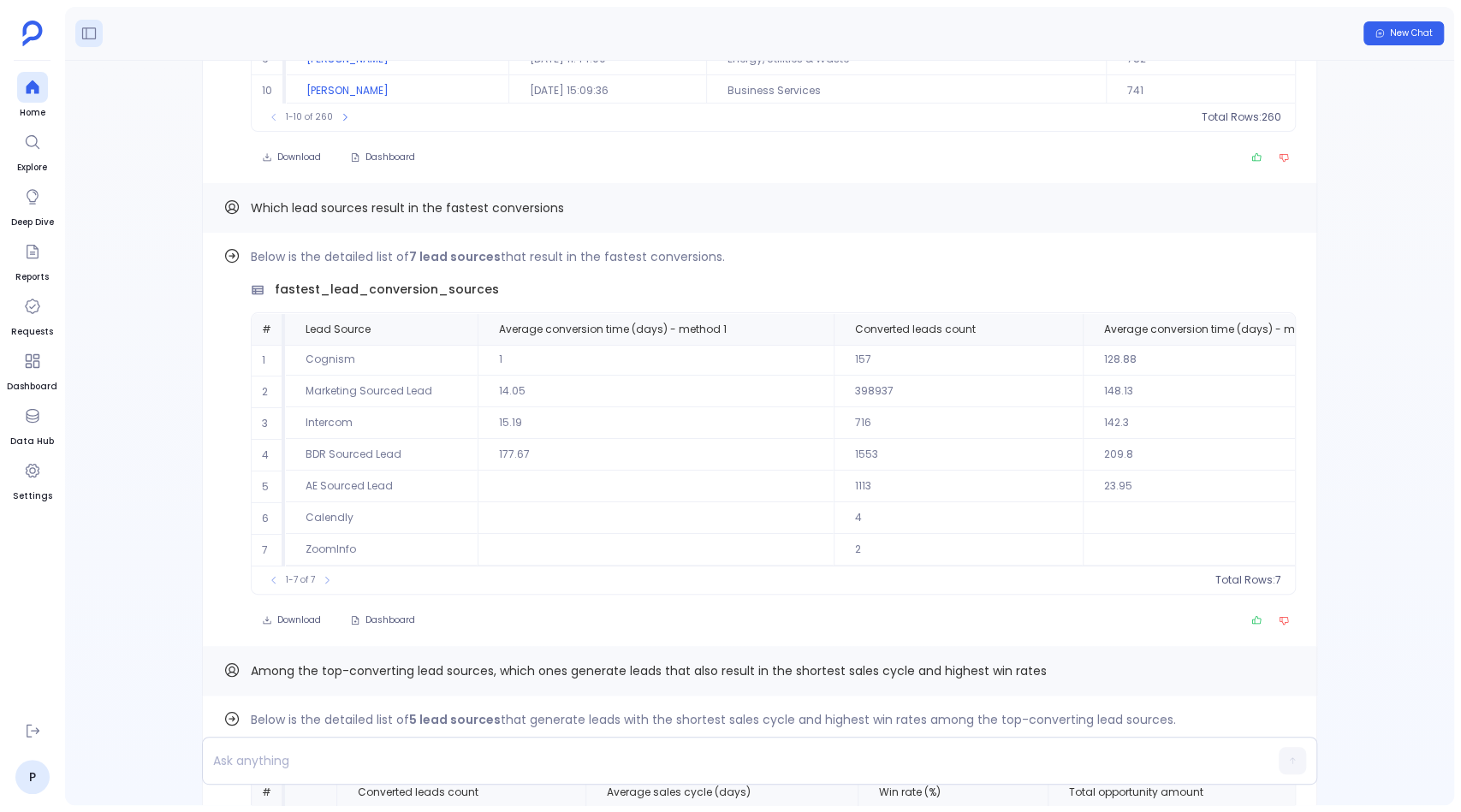 scroll, scrollTop: -330, scrollLeft: 0, axis: vertical 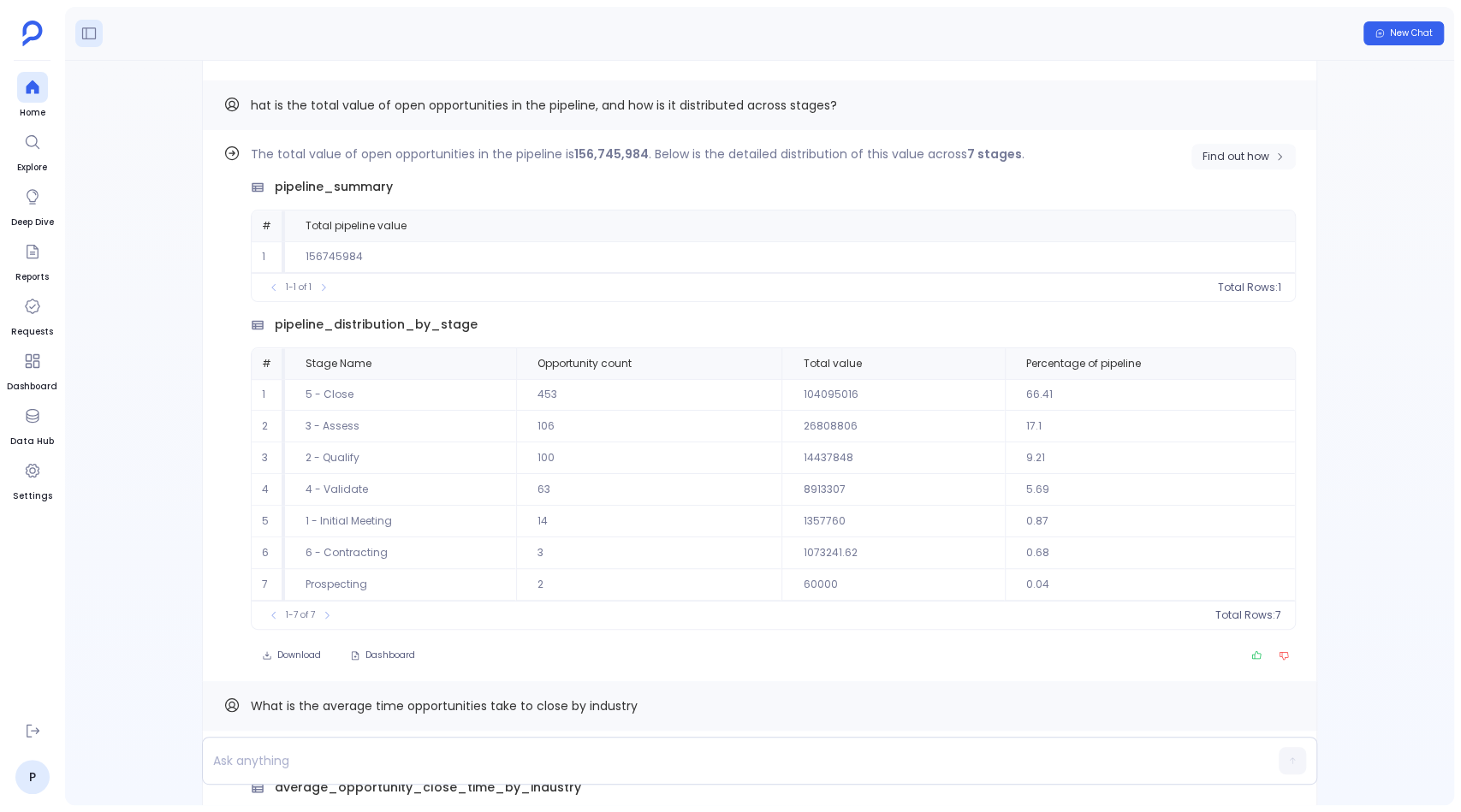 click on "Find out how" at bounding box center (1236, 157) 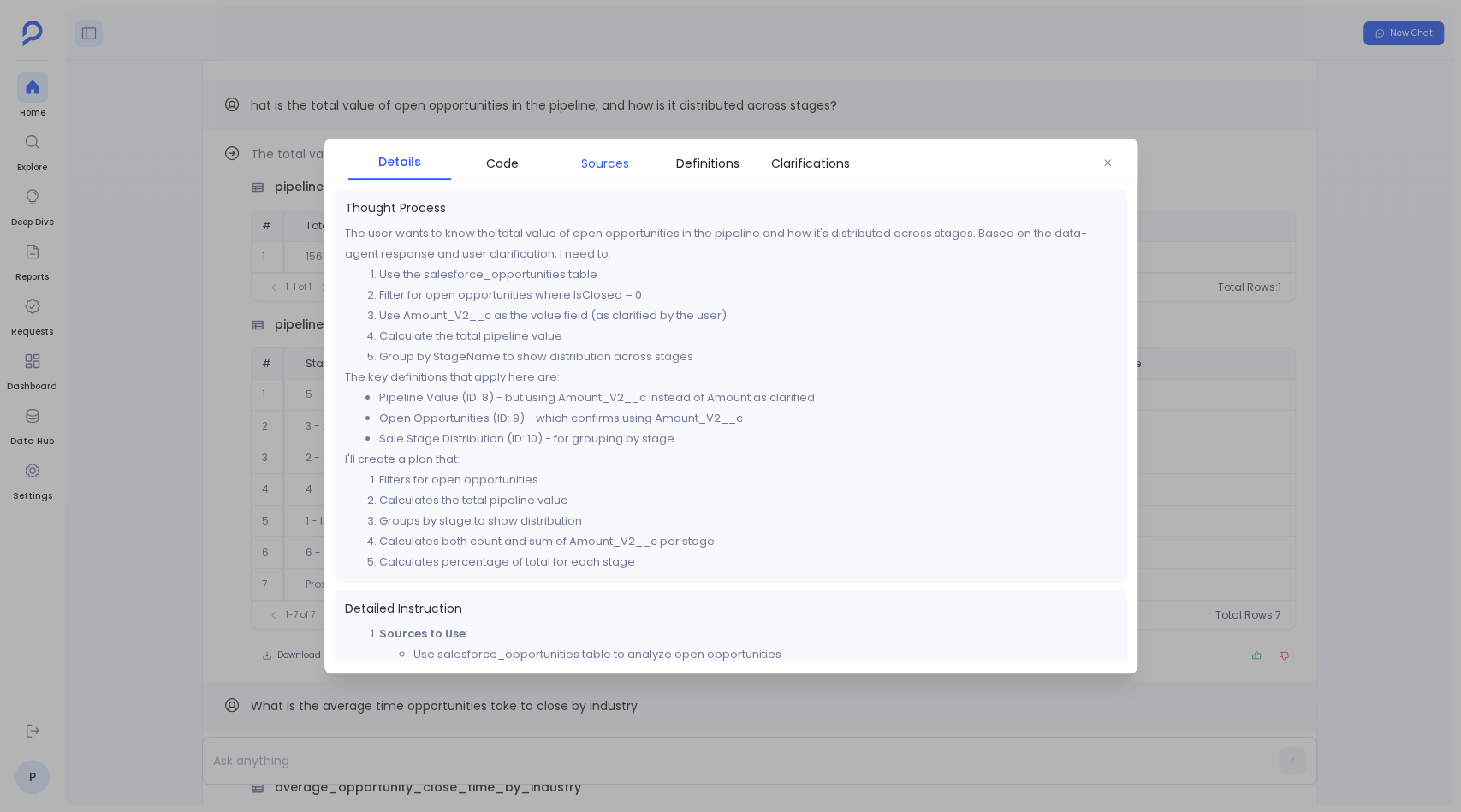 click on "Sources" at bounding box center [605, 163] 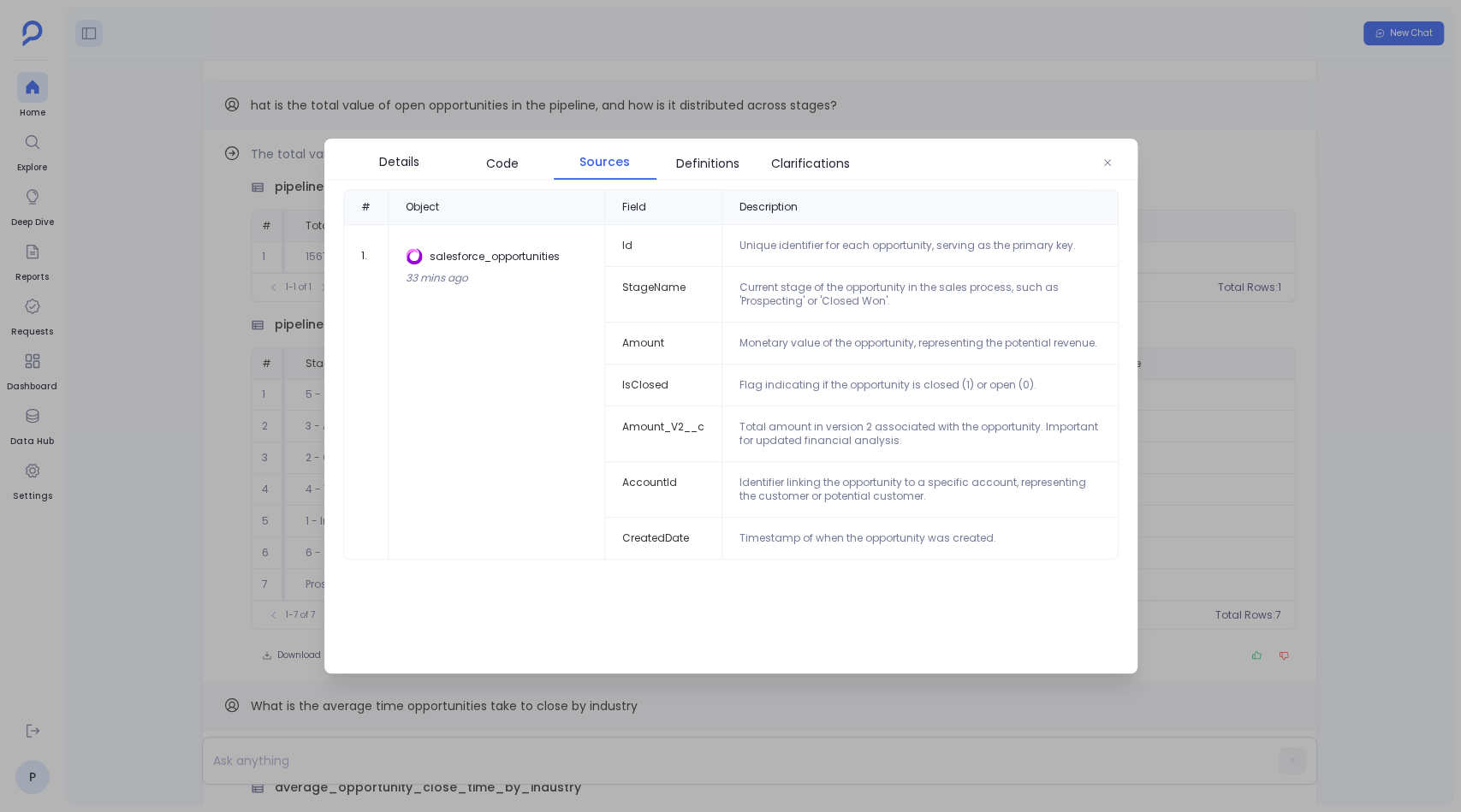 click at bounding box center [730, 406] 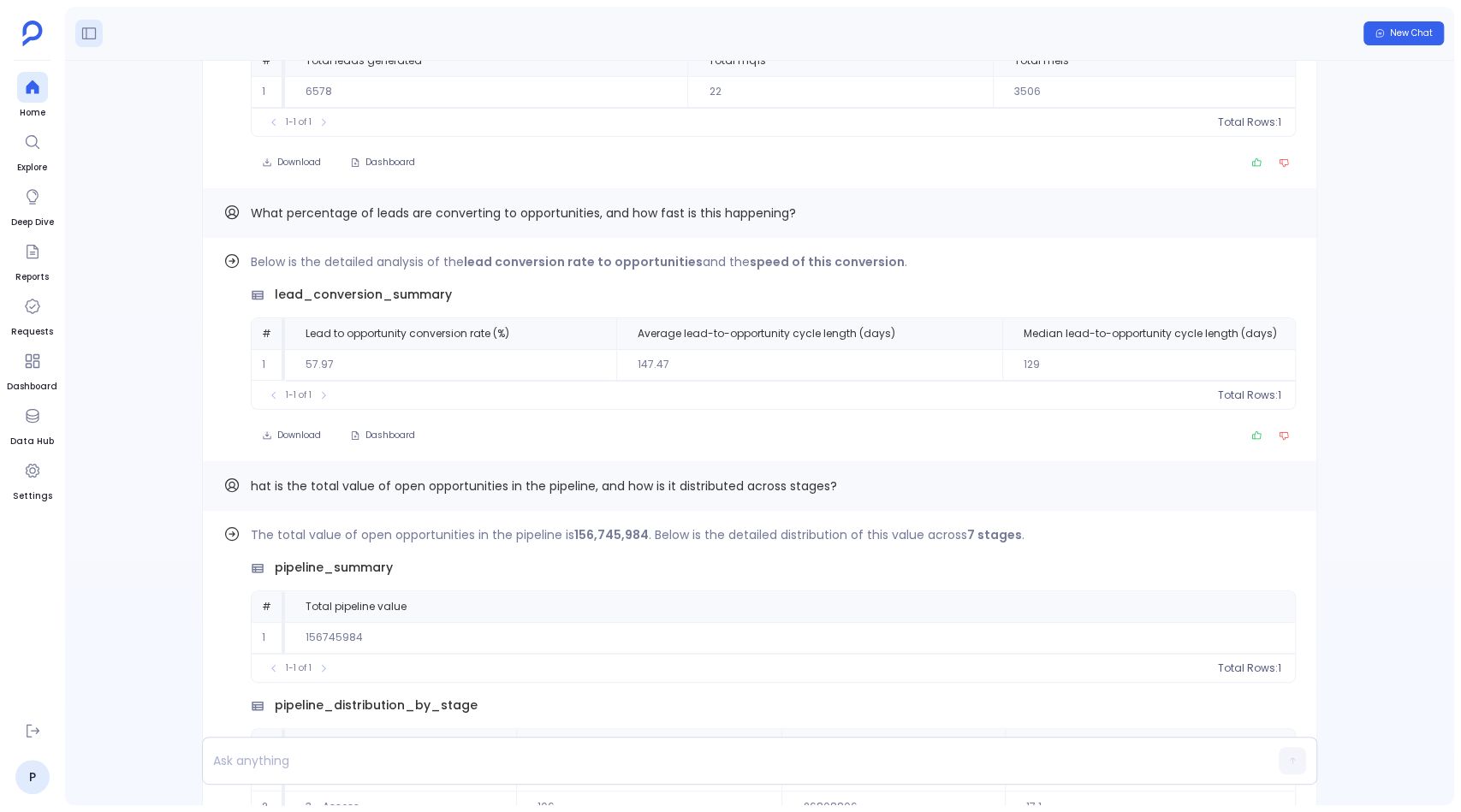 scroll, scrollTop: -2181, scrollLeft: 0, axis: vertical 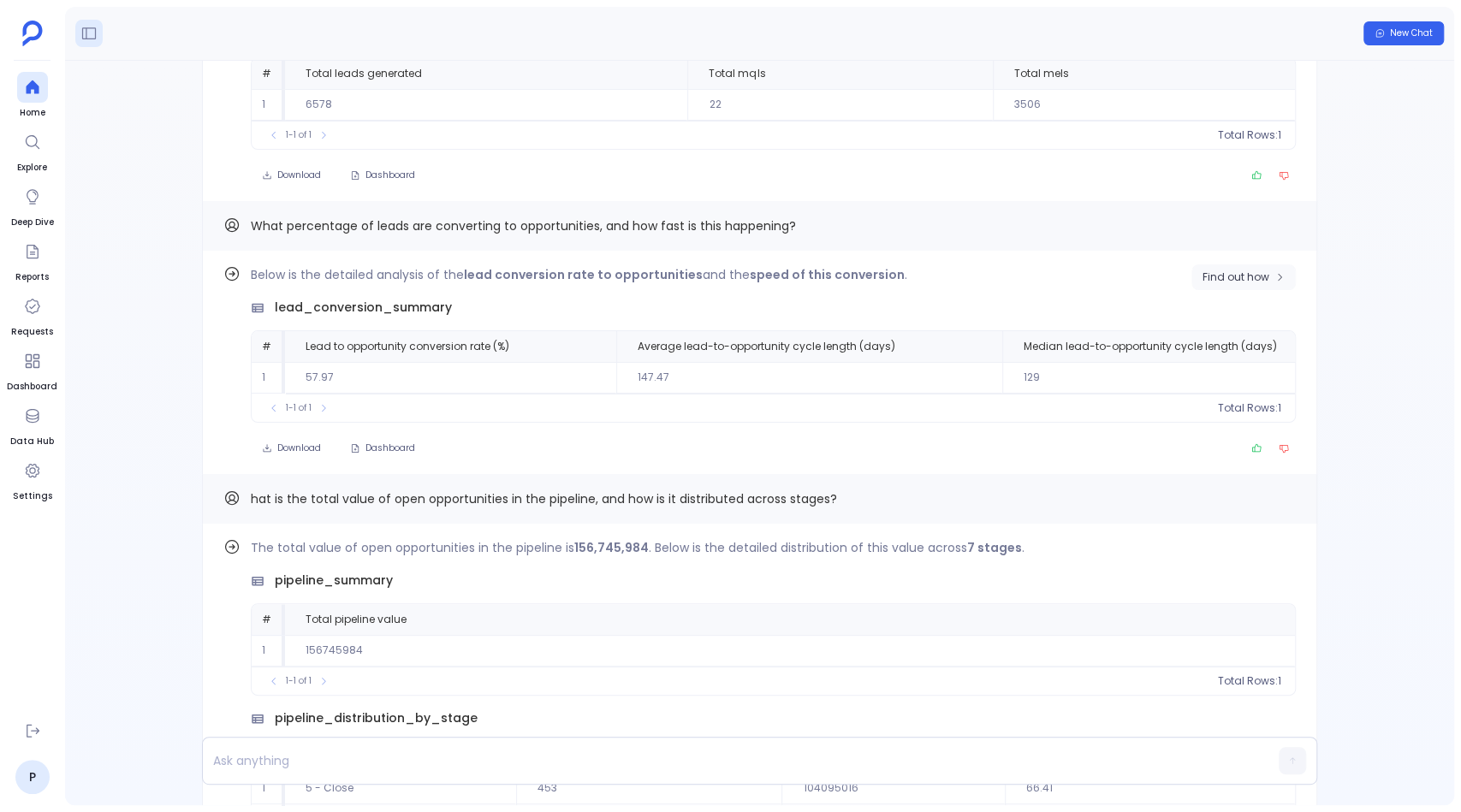 click on "Find out how" at bounding box center [1236, 277] 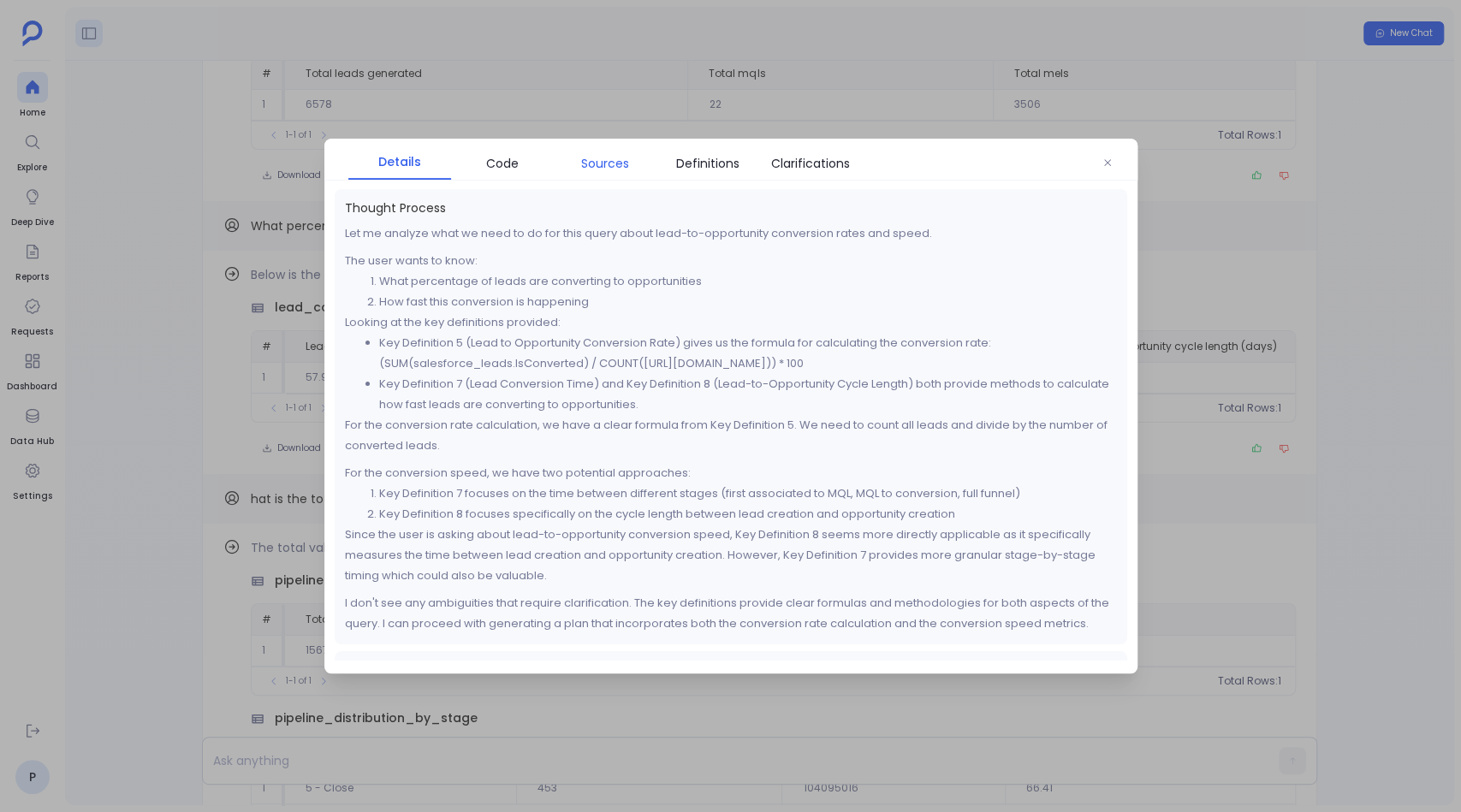 click on "Sources" at bounding box center [605, 163] 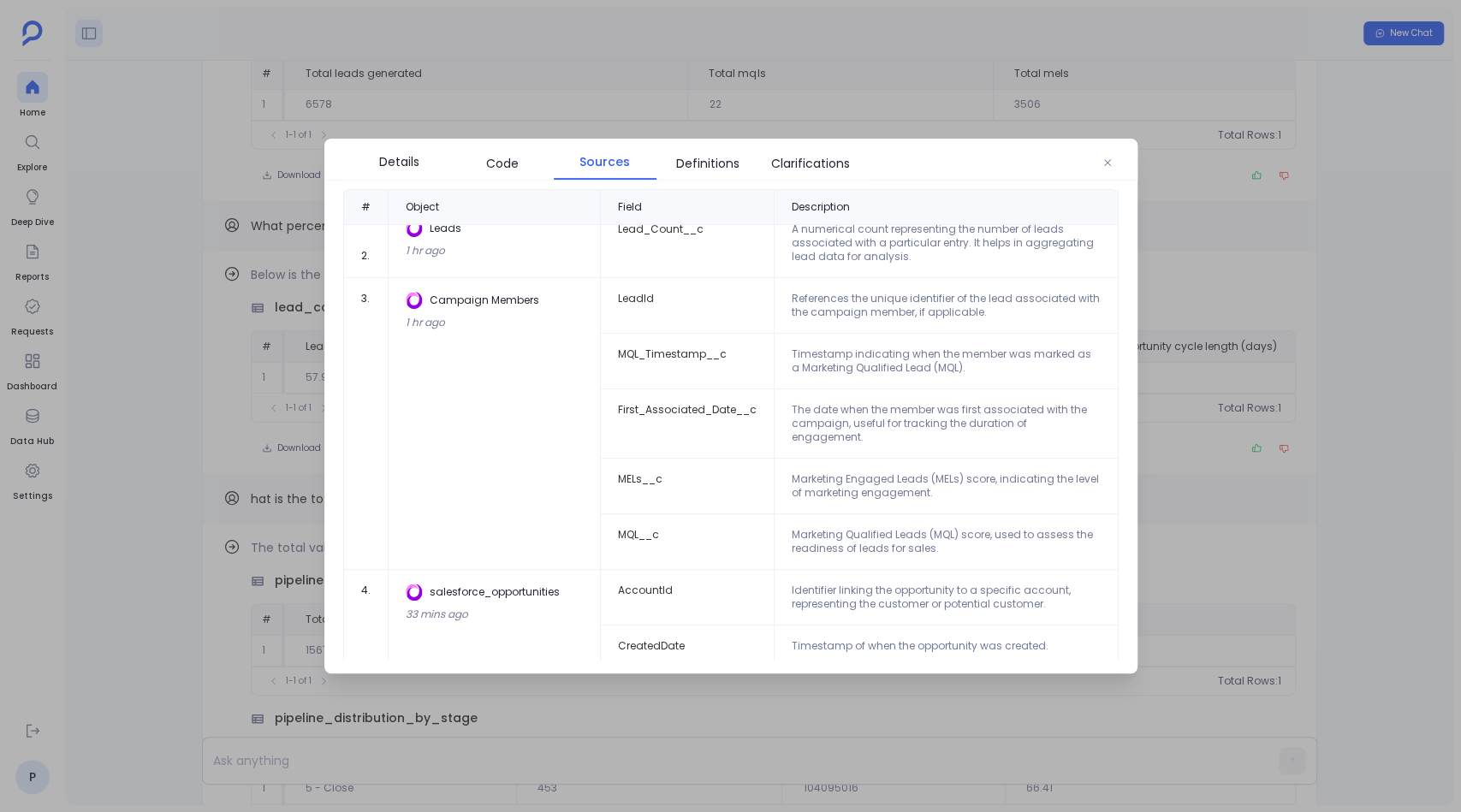 scroll, scrollTop: 0, scrollLeft: 0, axis: both 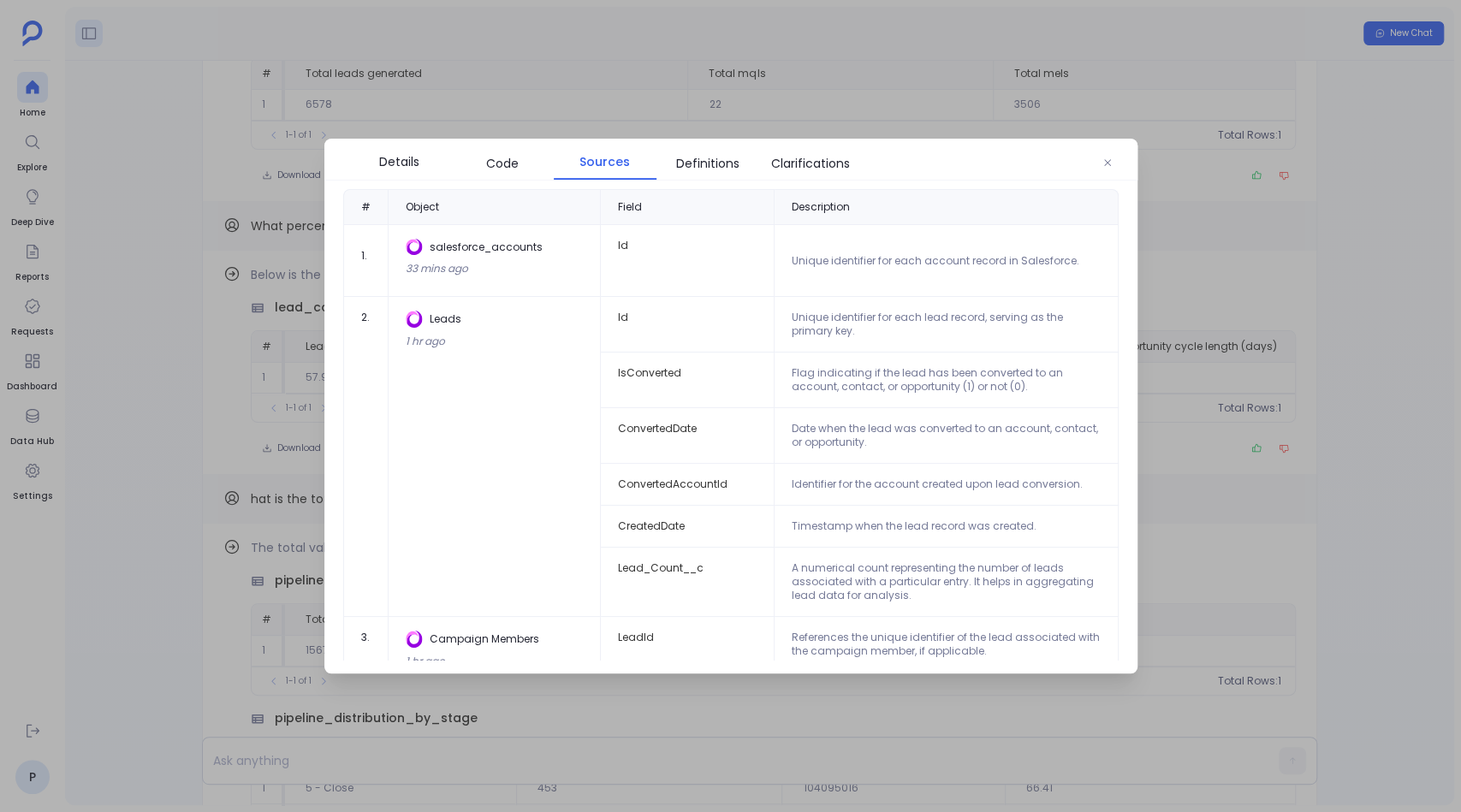 click at bounding box center (730, 406) 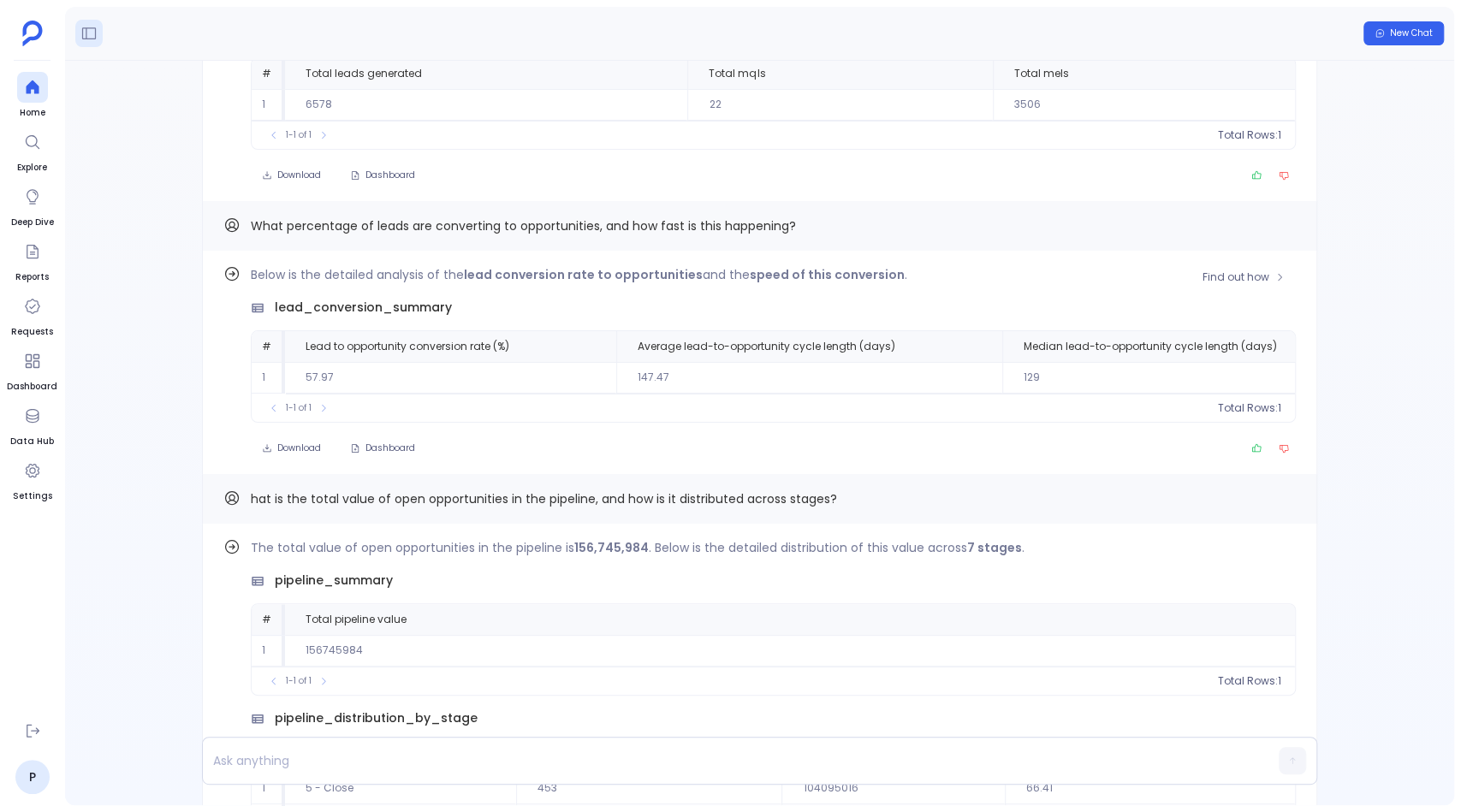 scroll, scrollTop: -2331, scrollLeft: 0, axis: vertical 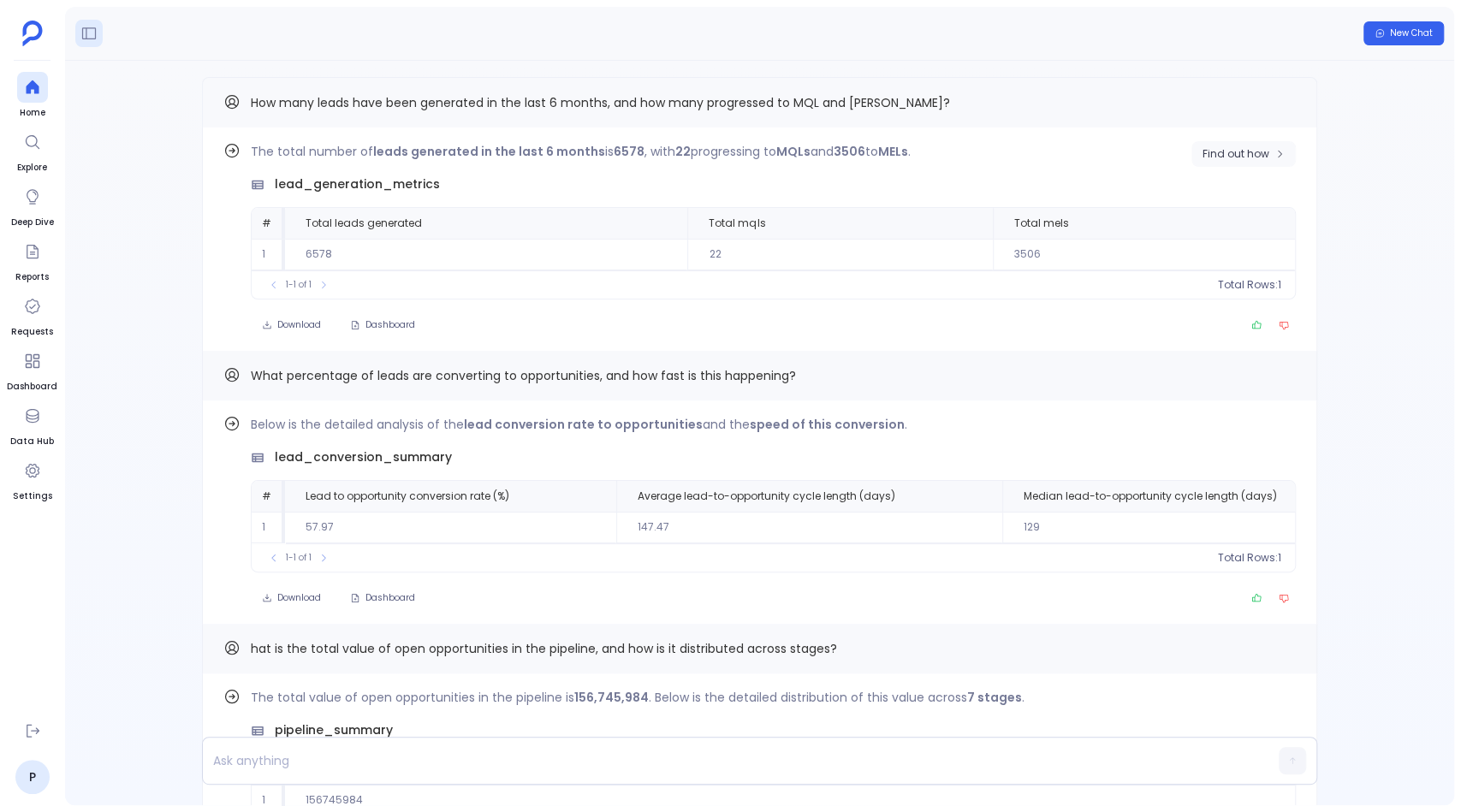 click on "Find out how" at bounding box center [1236, 154] 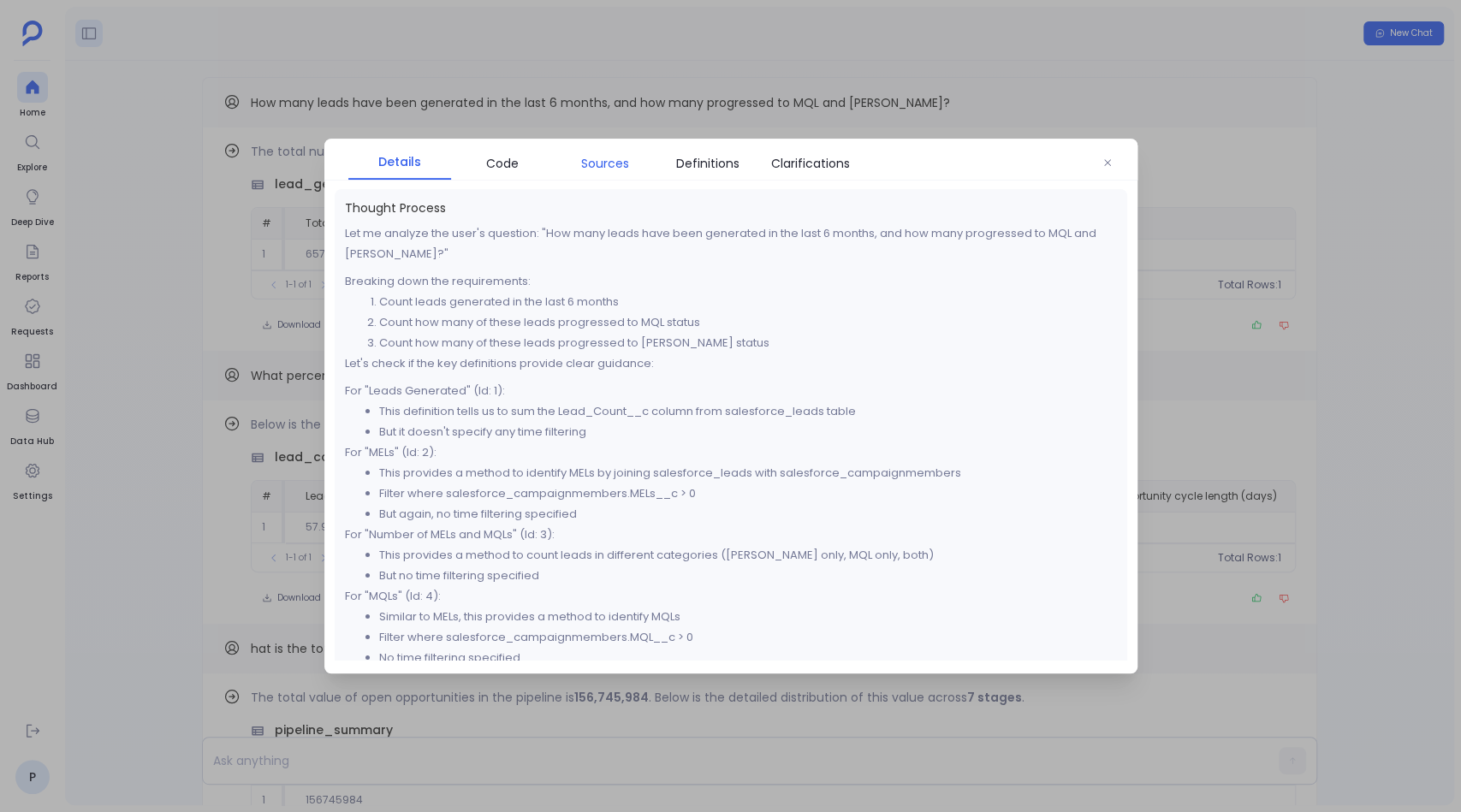 click on "Sources" at bounding box center [605, 163] 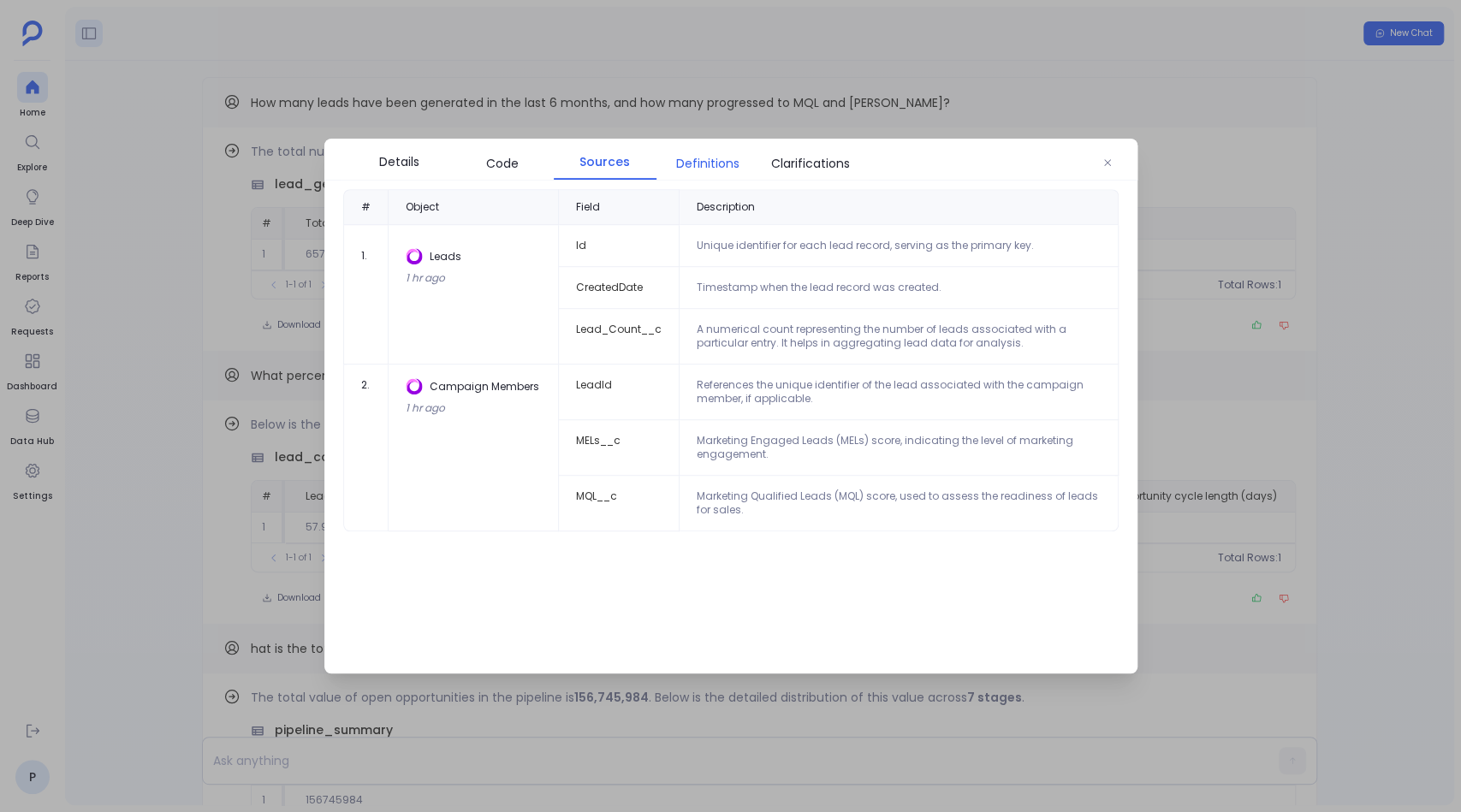 click on "Definitions" at bounding box center [708, 163] 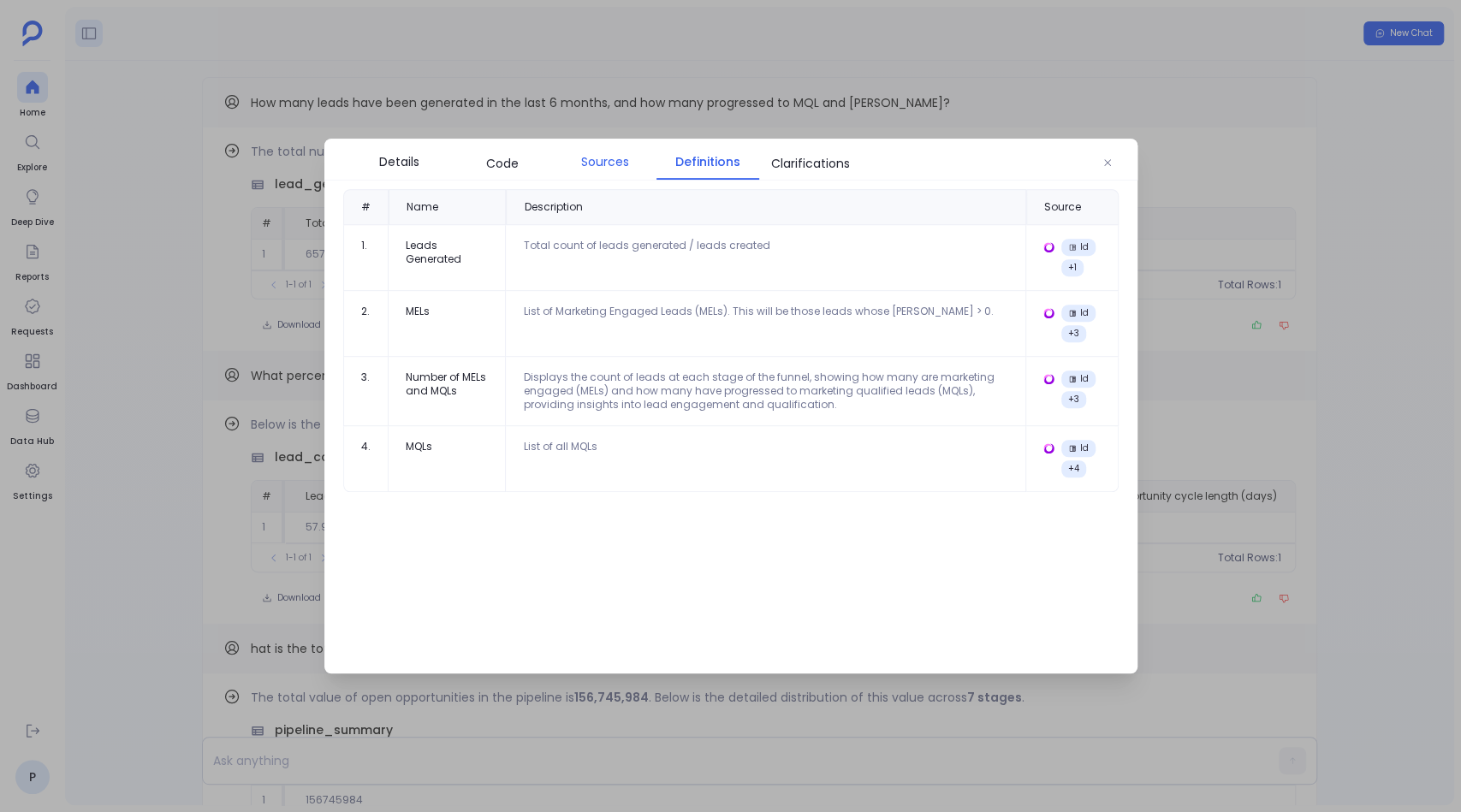 click on "Sources" at bounding box center (605, 162) 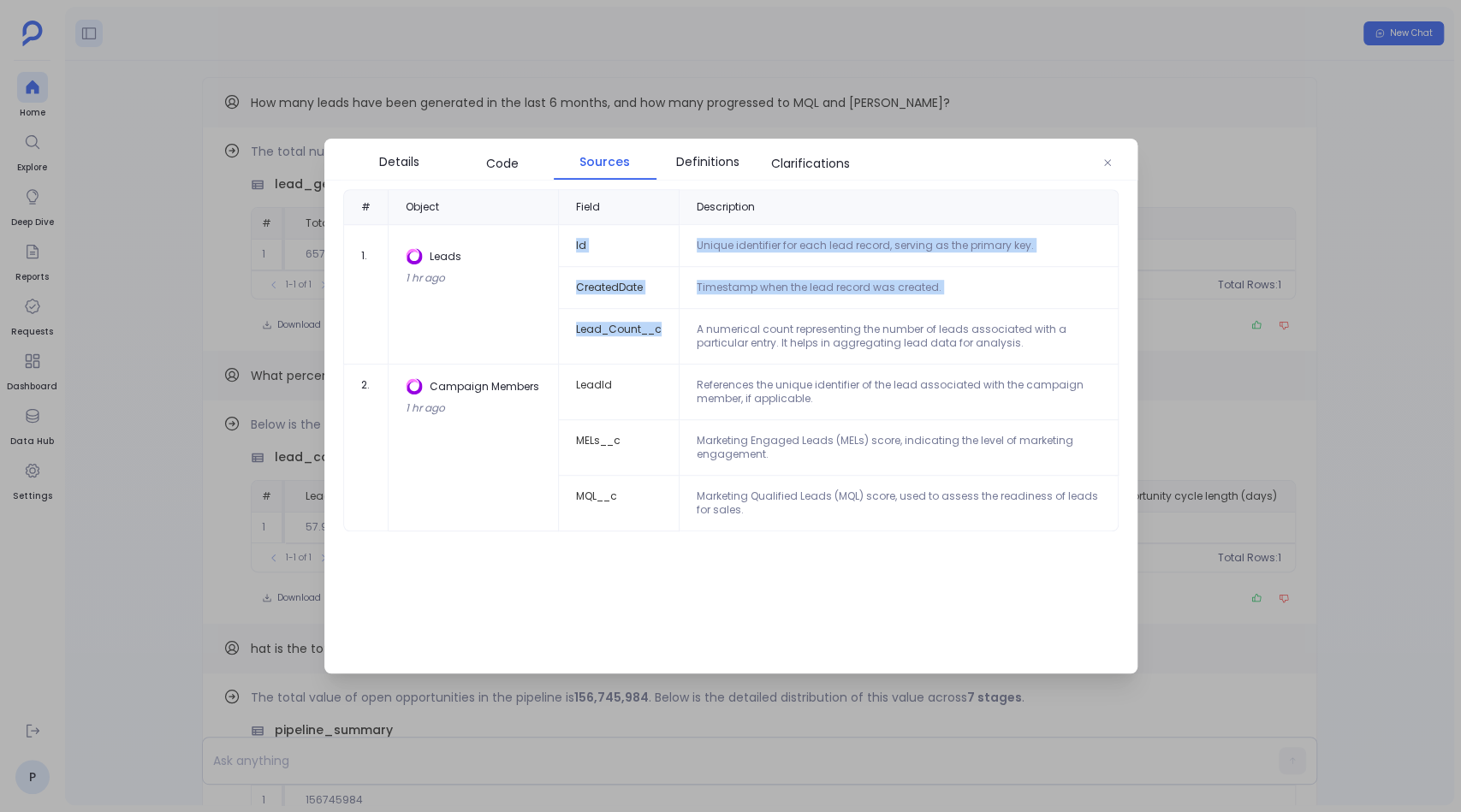 drag, startPoint x: 573, startPoint y: 247, endPoint x: 664, endPoint y: 338, distance: 128.6934 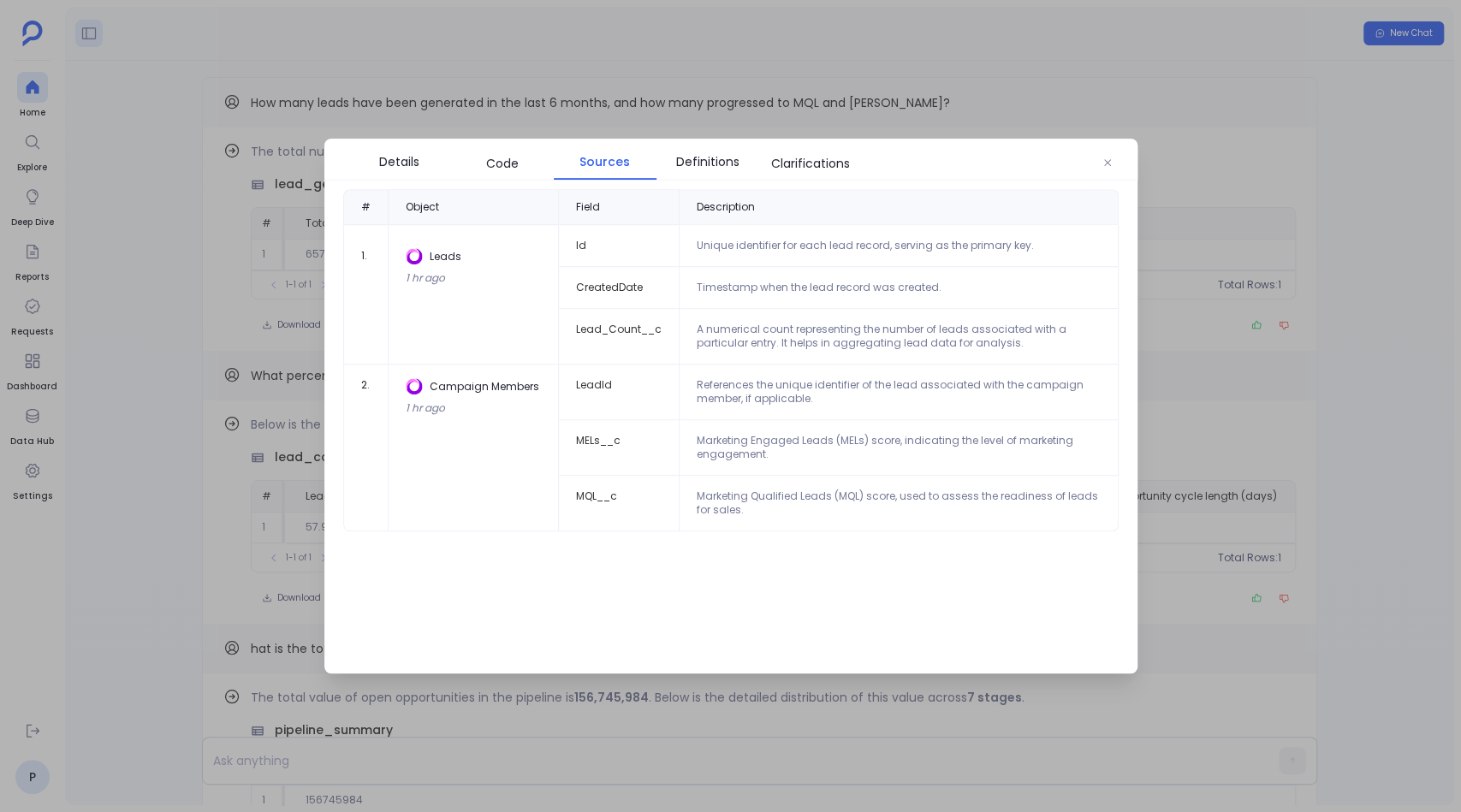 click at bounding box center (730, 406) 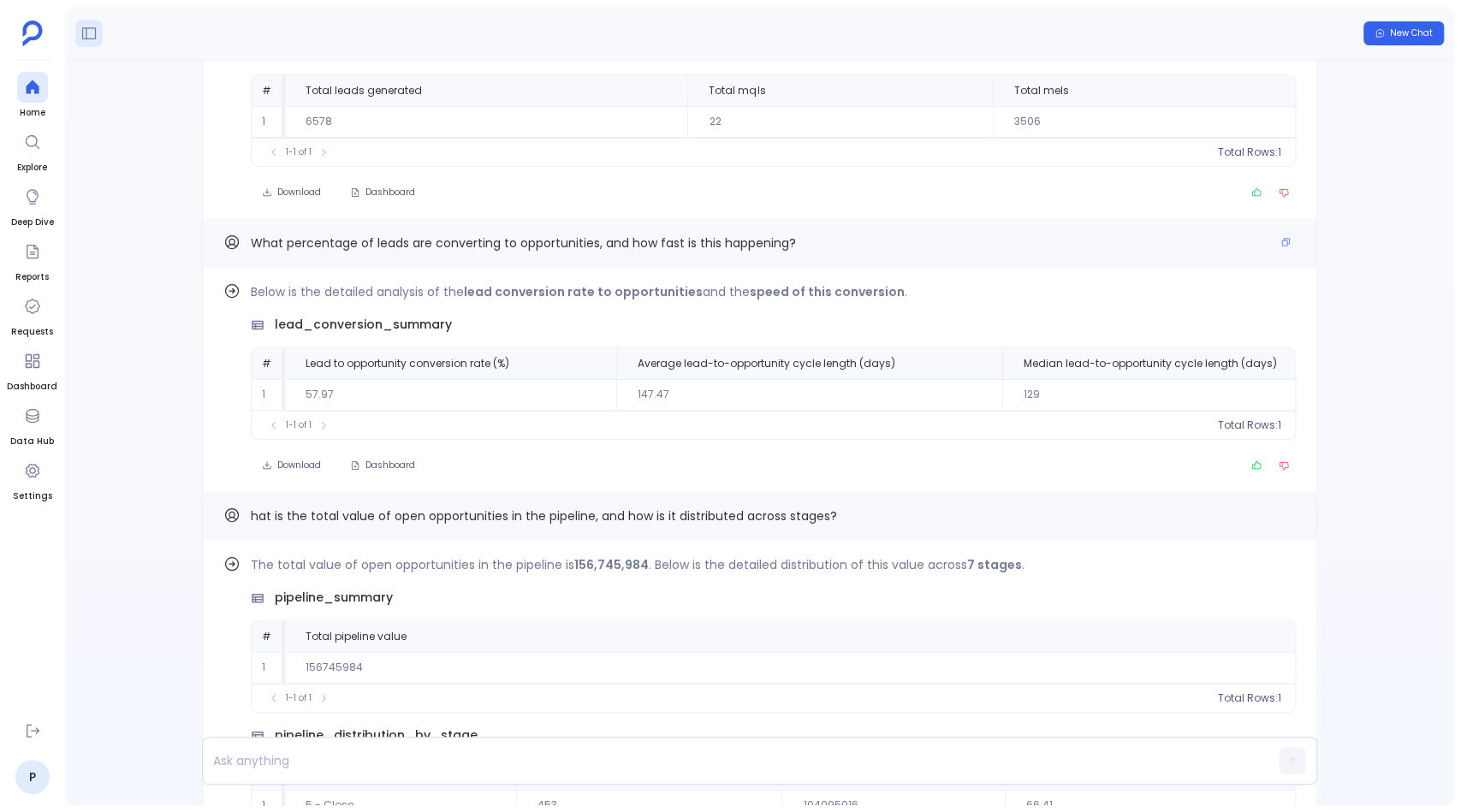 scroll, scrollTop: -2172, scrollLeft: 0, axis: vertical 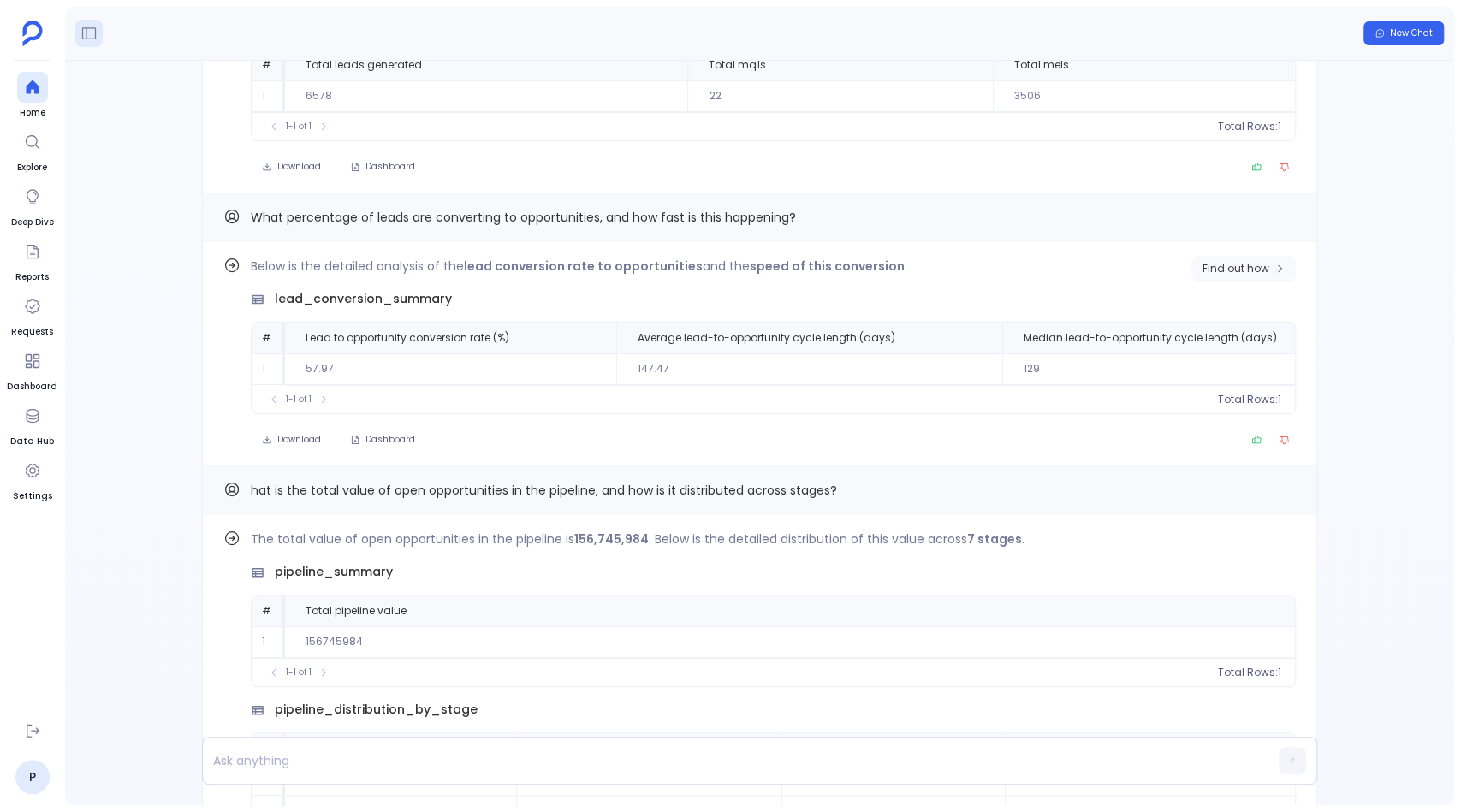 click 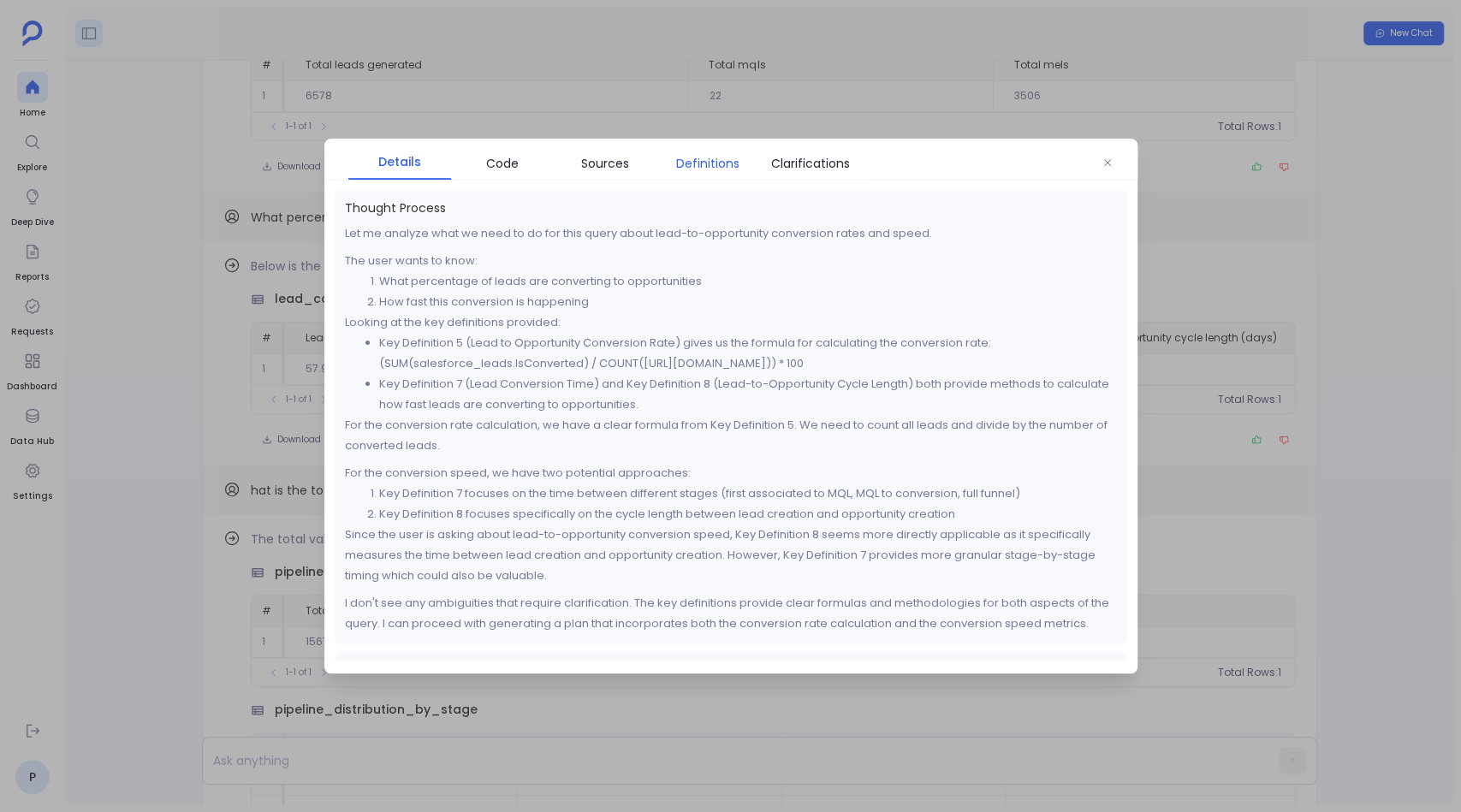 click on "Definitions" at bounding box center (708, 163) 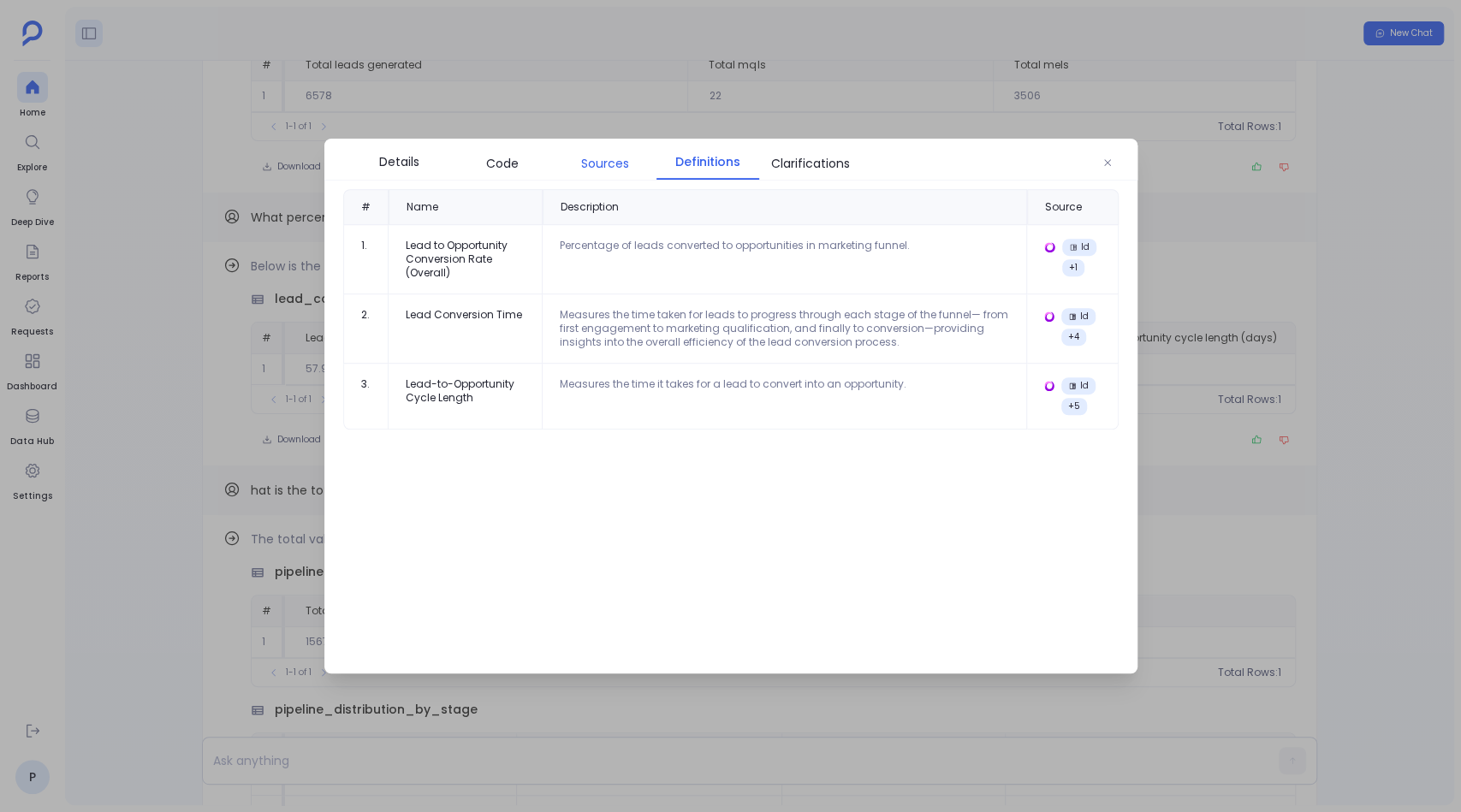 click on "Sources" at bounding box center [605, 163] 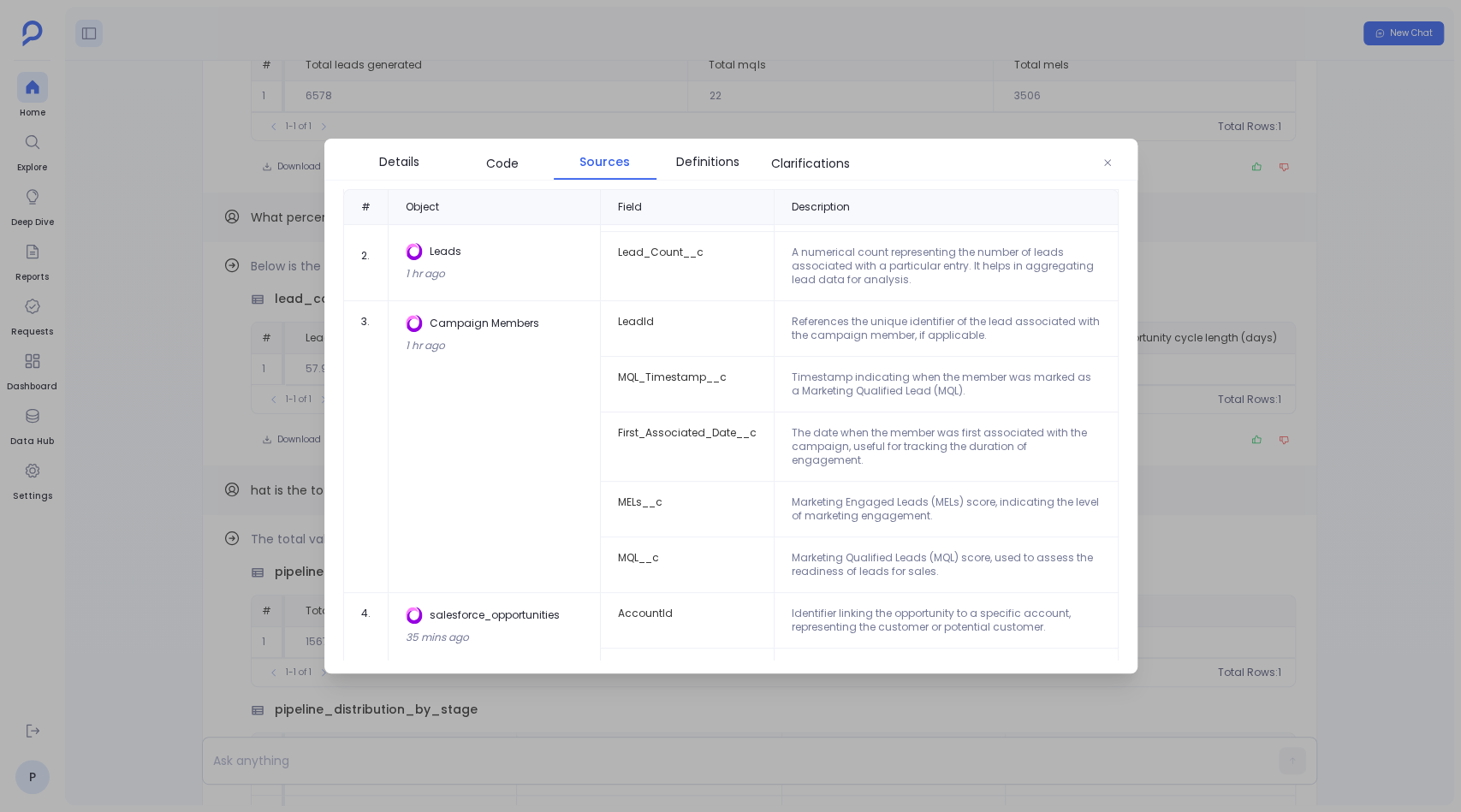 scroll, scrollTop: 0, scrollLeft: 0, axis: both 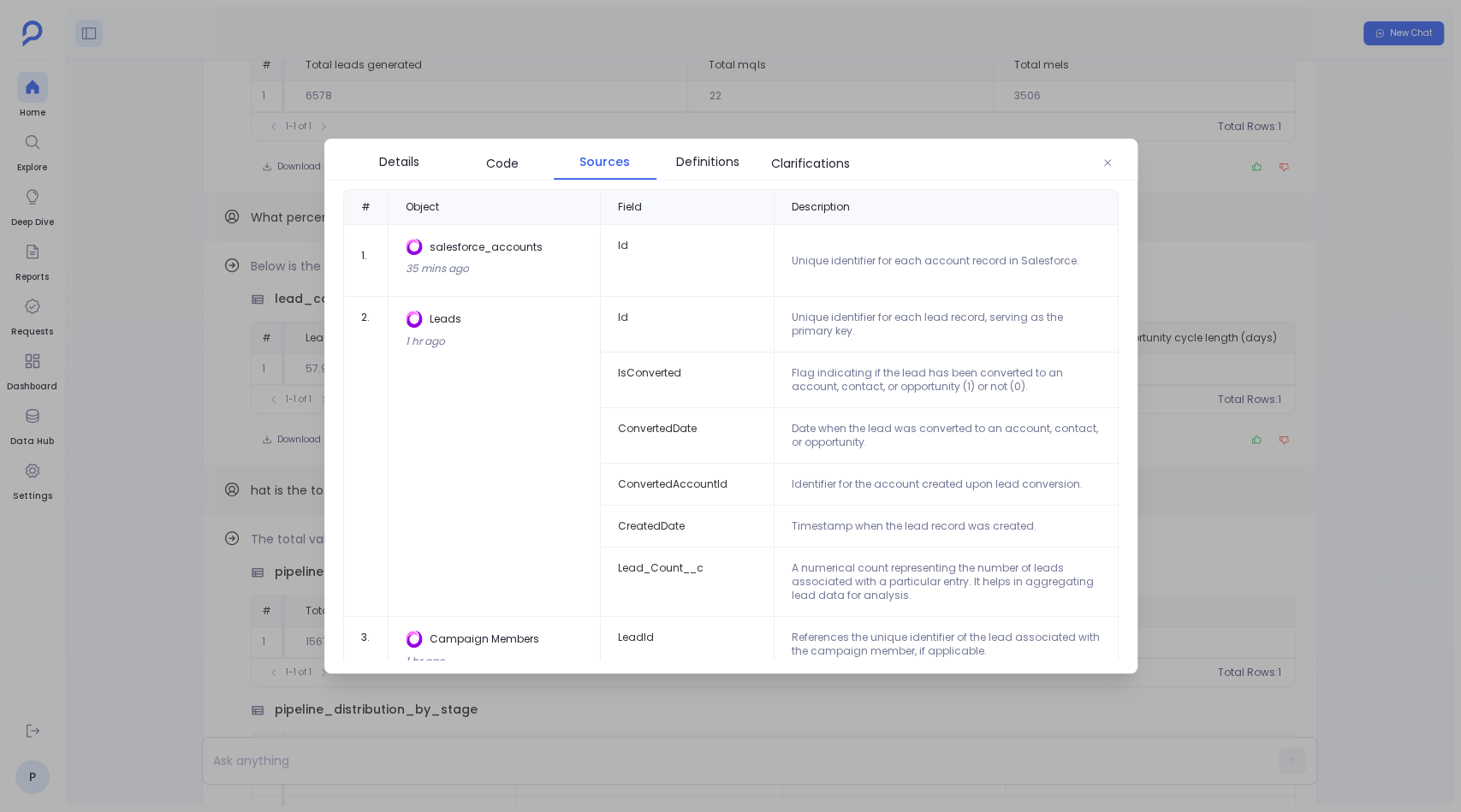 click at bounding box center [730, 406] 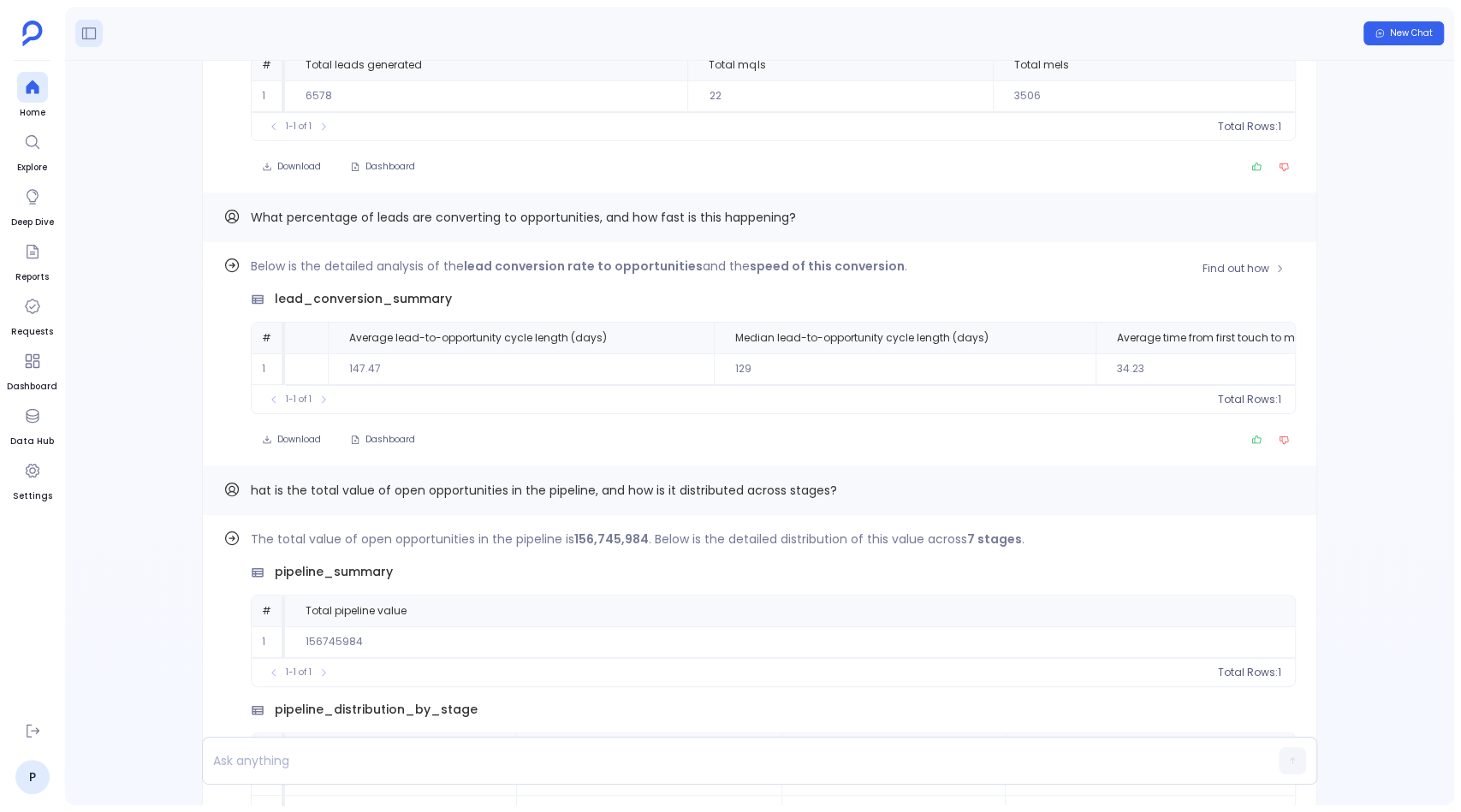 scroll, scrollTop: 0, scrollLeft: 0, axis: both 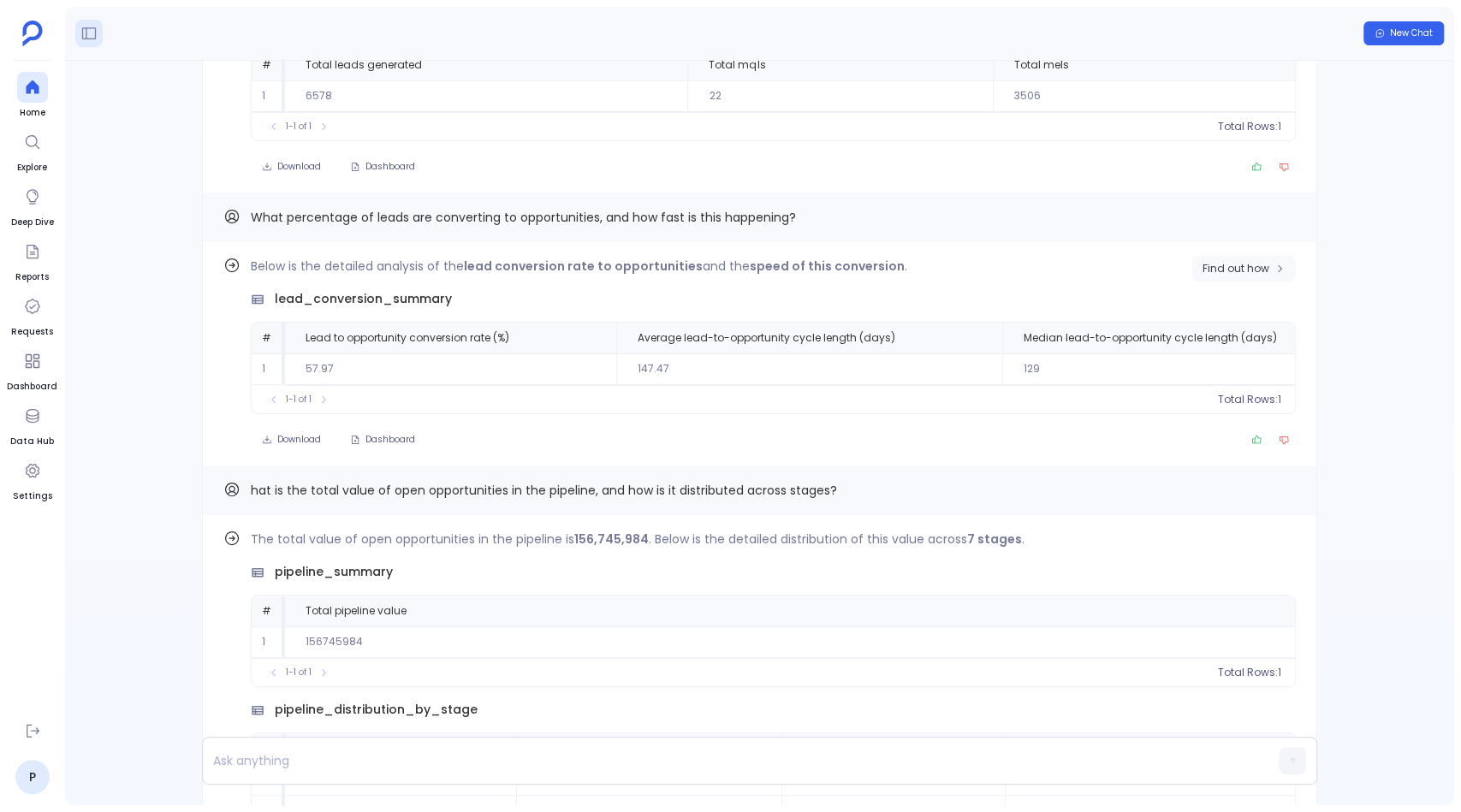 click on "Find out how" at bounding box center (1236, 269) 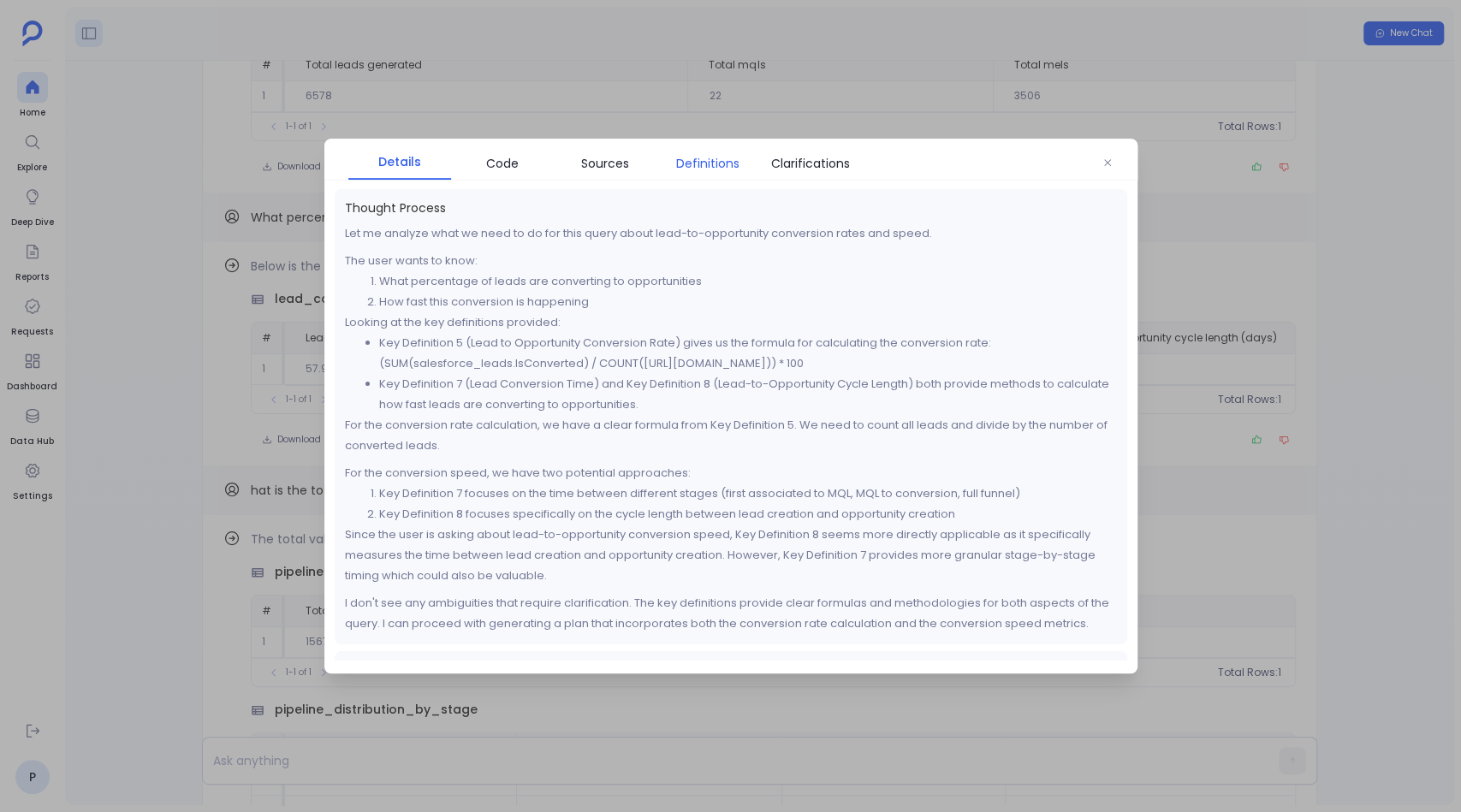 click on "Definitions" at bounding box center [708, 163] 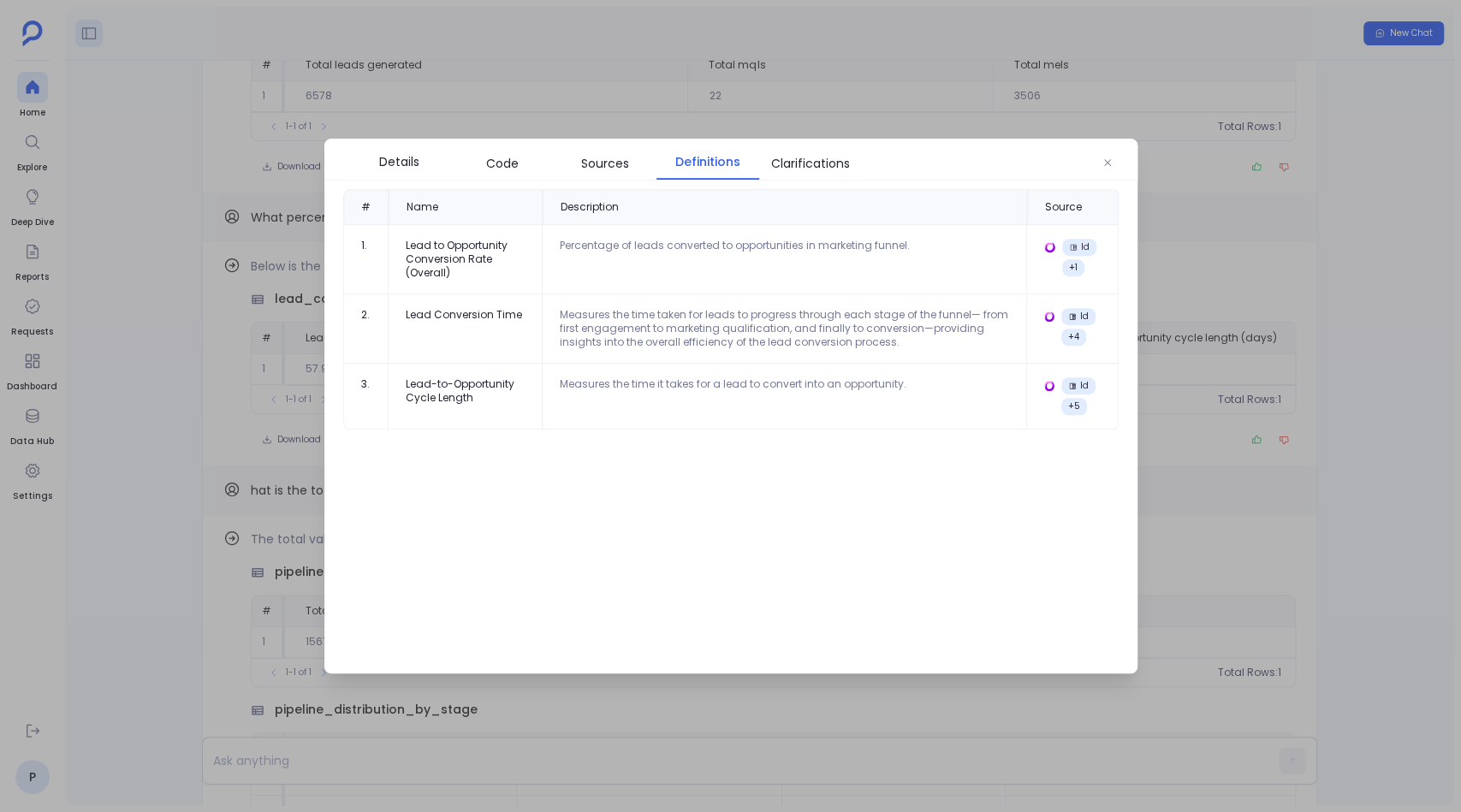 click at bounding box center (730, 406) 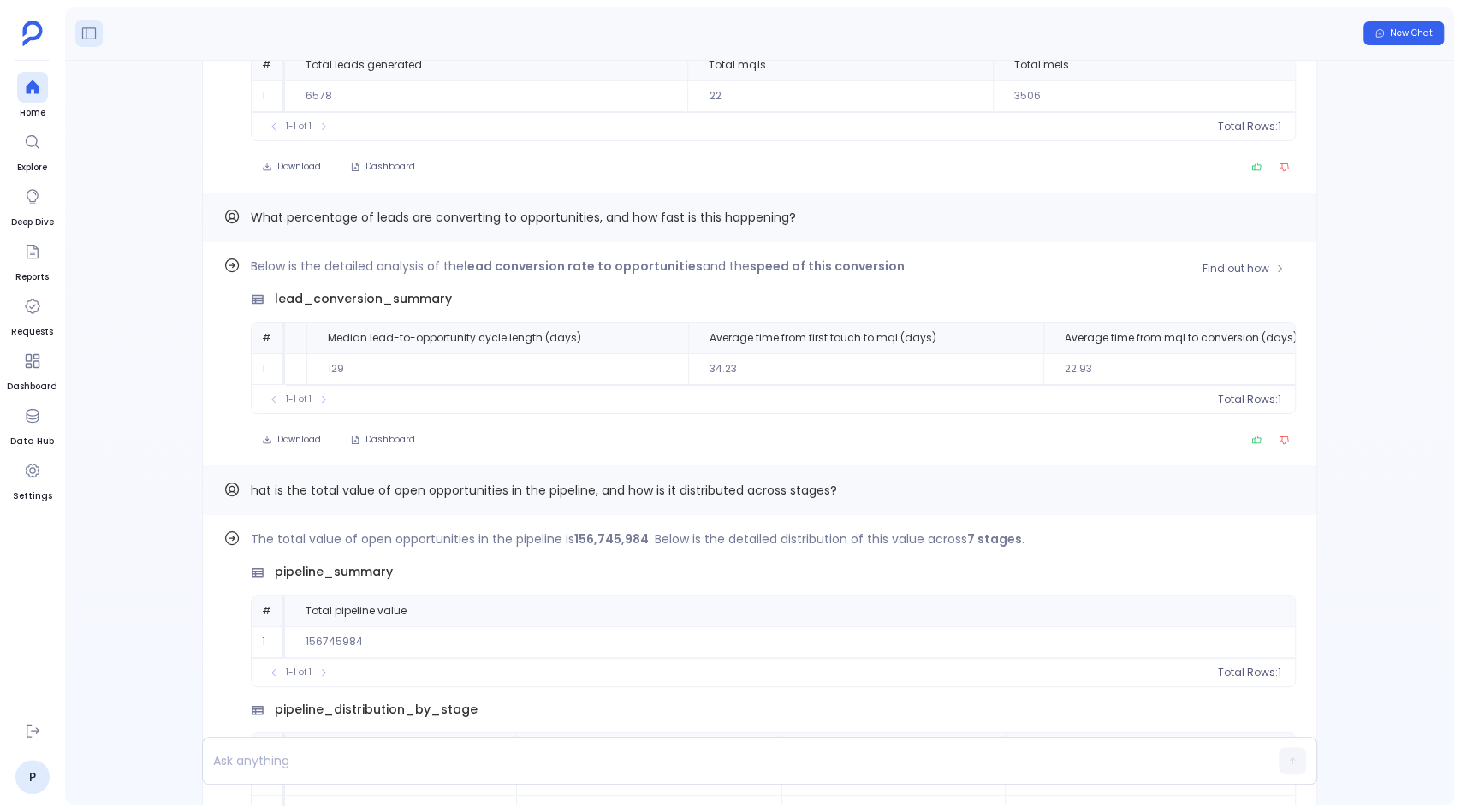 scroll, scrollTop: 0, scrollLeft: 799, axis: horizontal 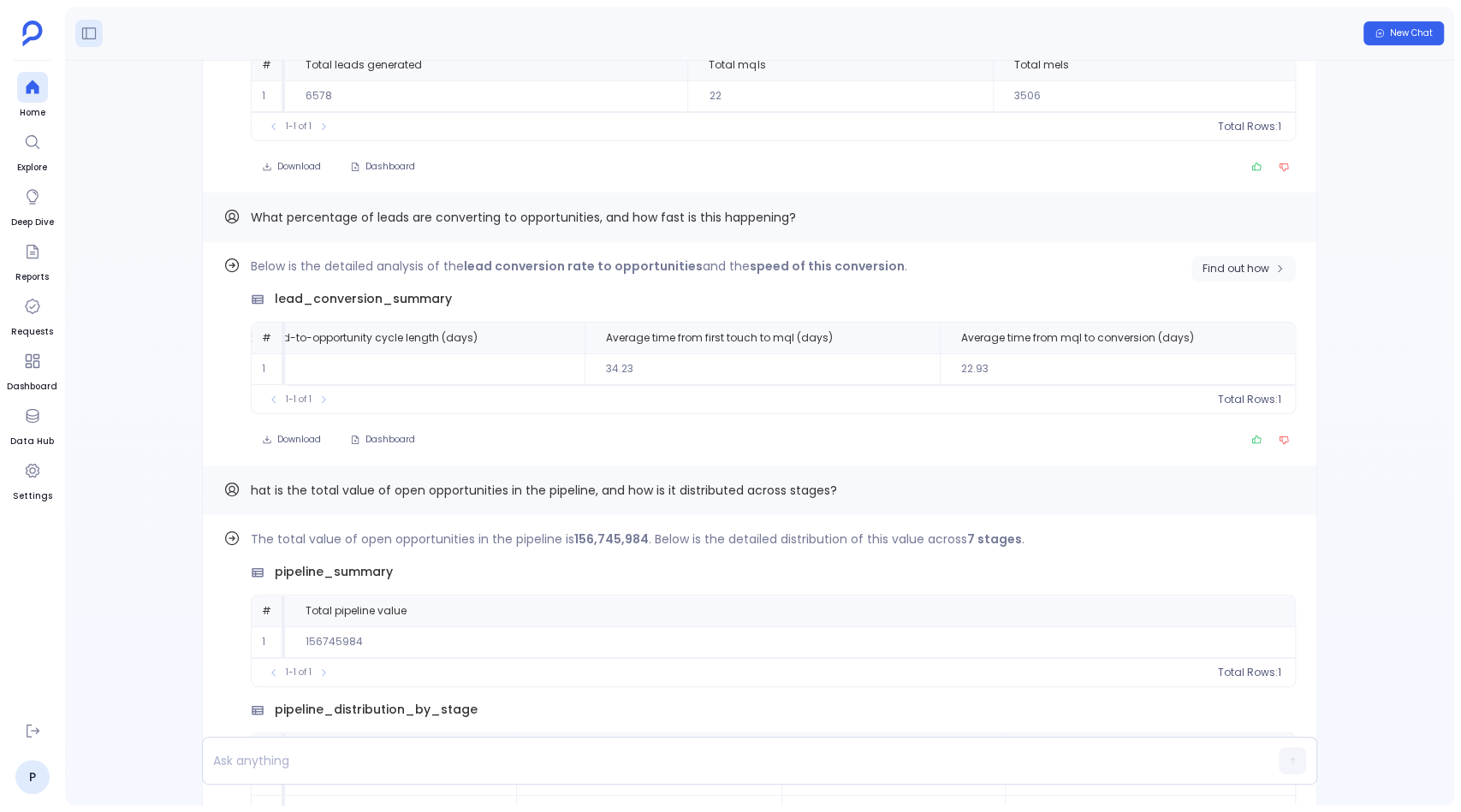 click on "Find out how" at bounding box center [1244, 269] 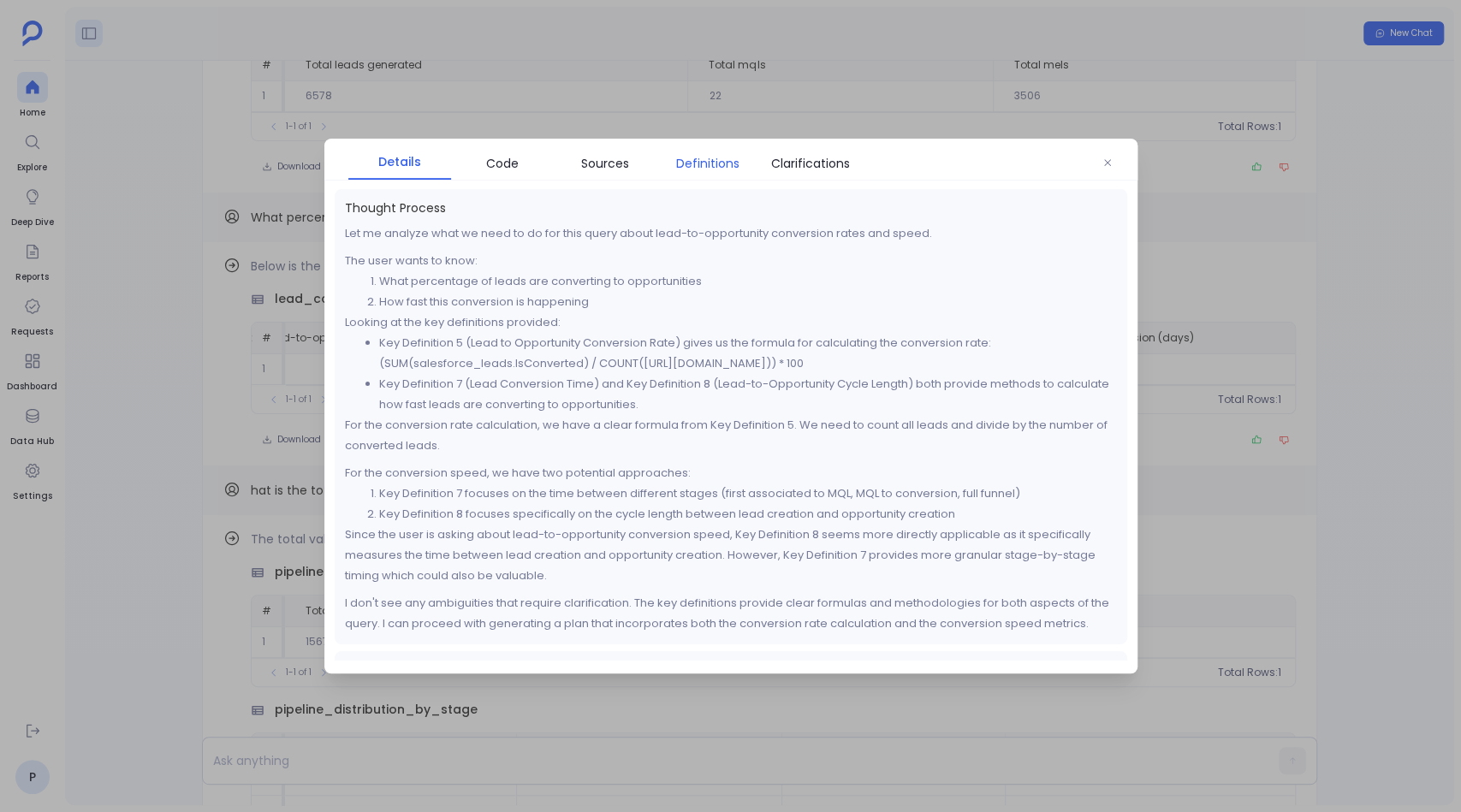 click on "Definitions" at bounding box center [708, 163] 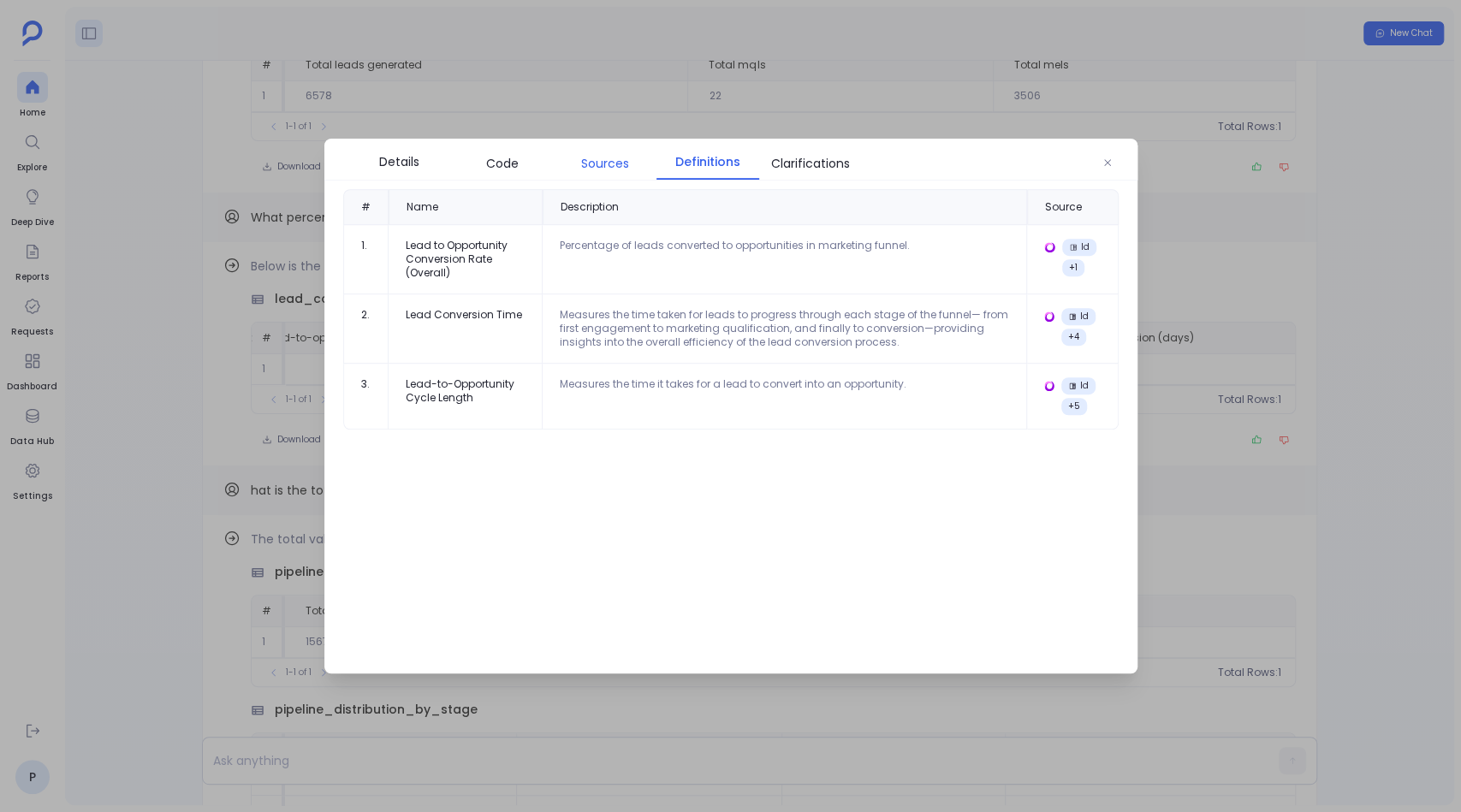 click on "Sources" at bounding box center [605, 163] 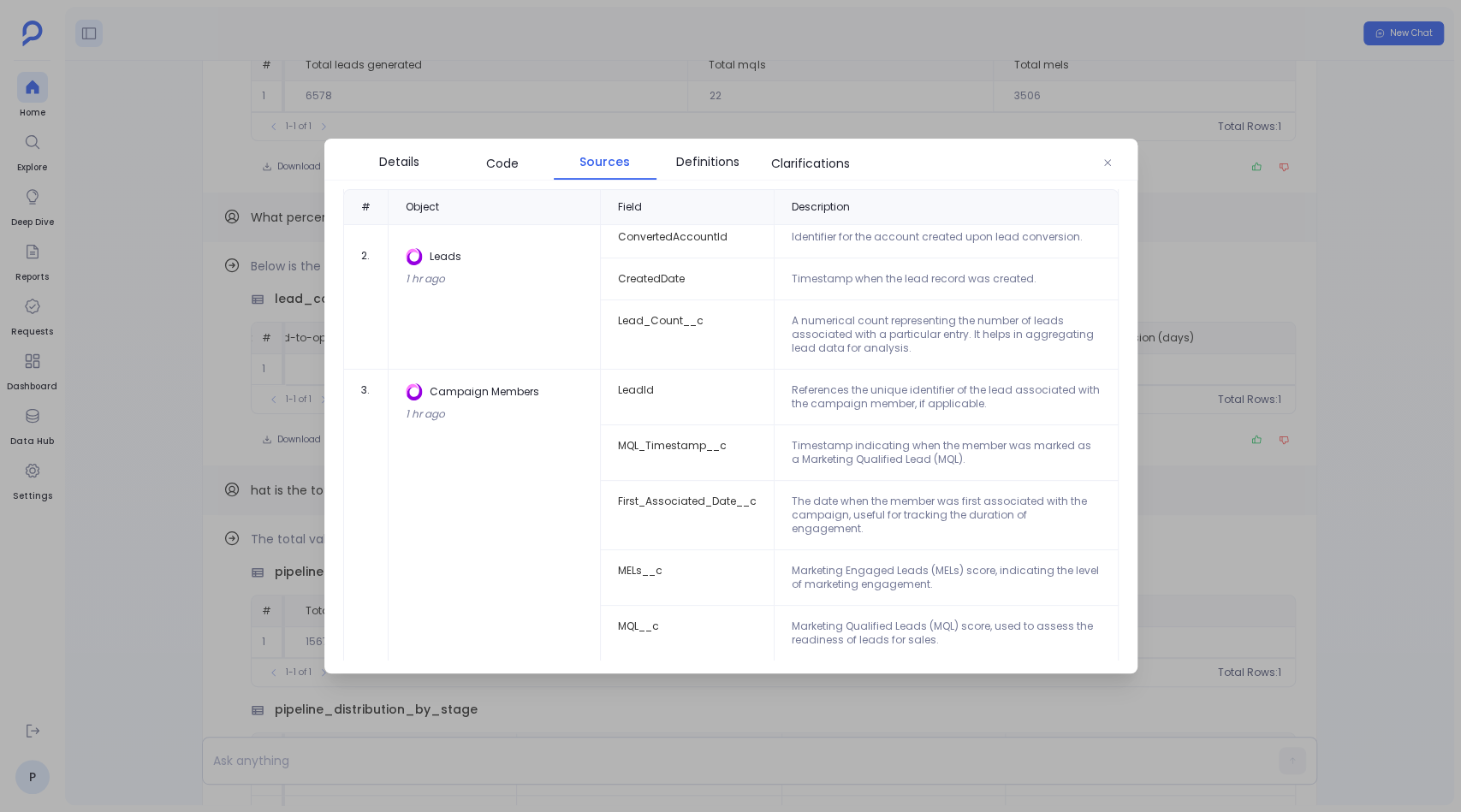 scroll, scrollTop: 339, scrollLeft: 0, axis: vertical 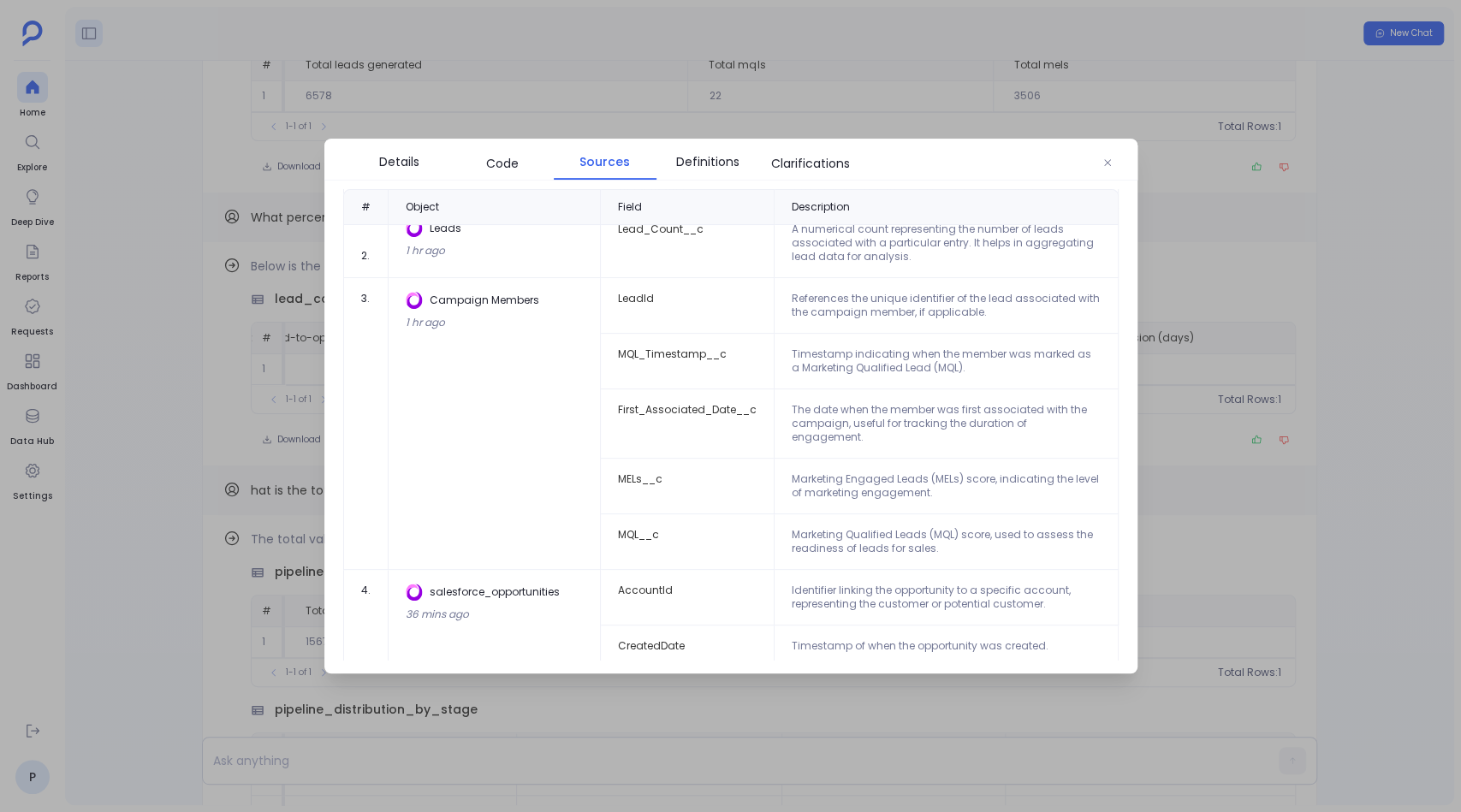click at bounding box center [730, 406] 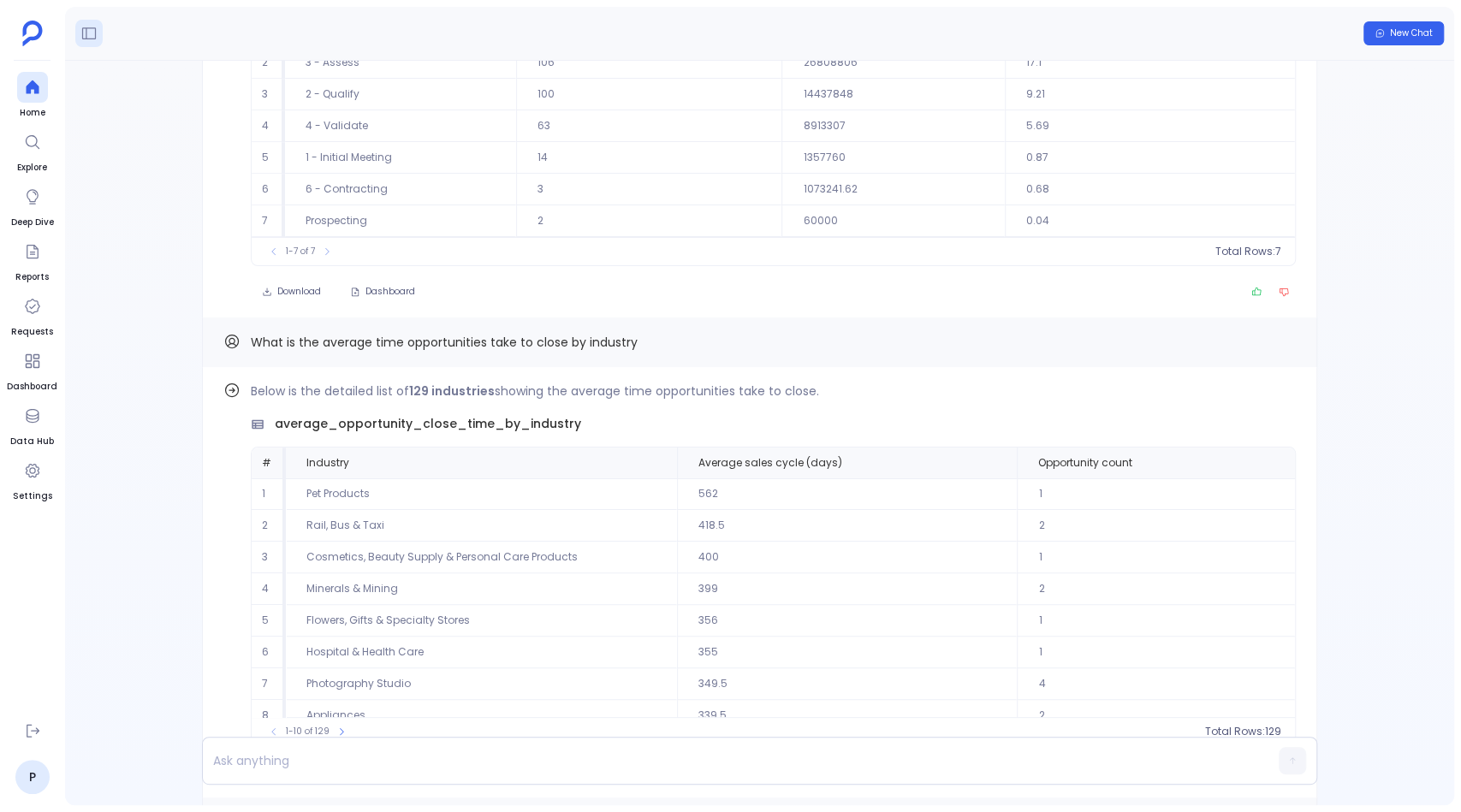 scroll, scrollTop: -1248, scrollLeft: 0, axis: vertical 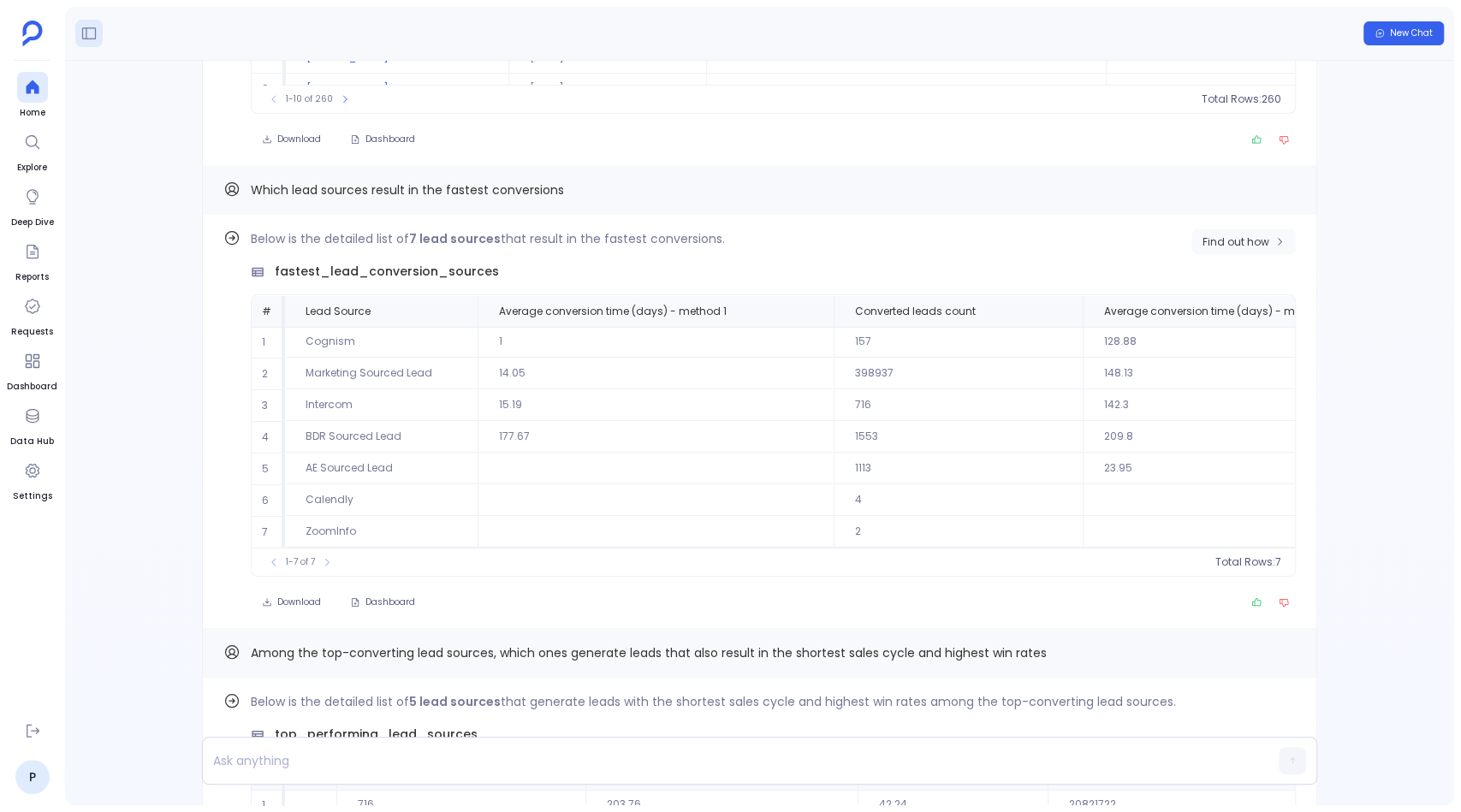 click on "Find out how" at bounding box center (1236, 241) 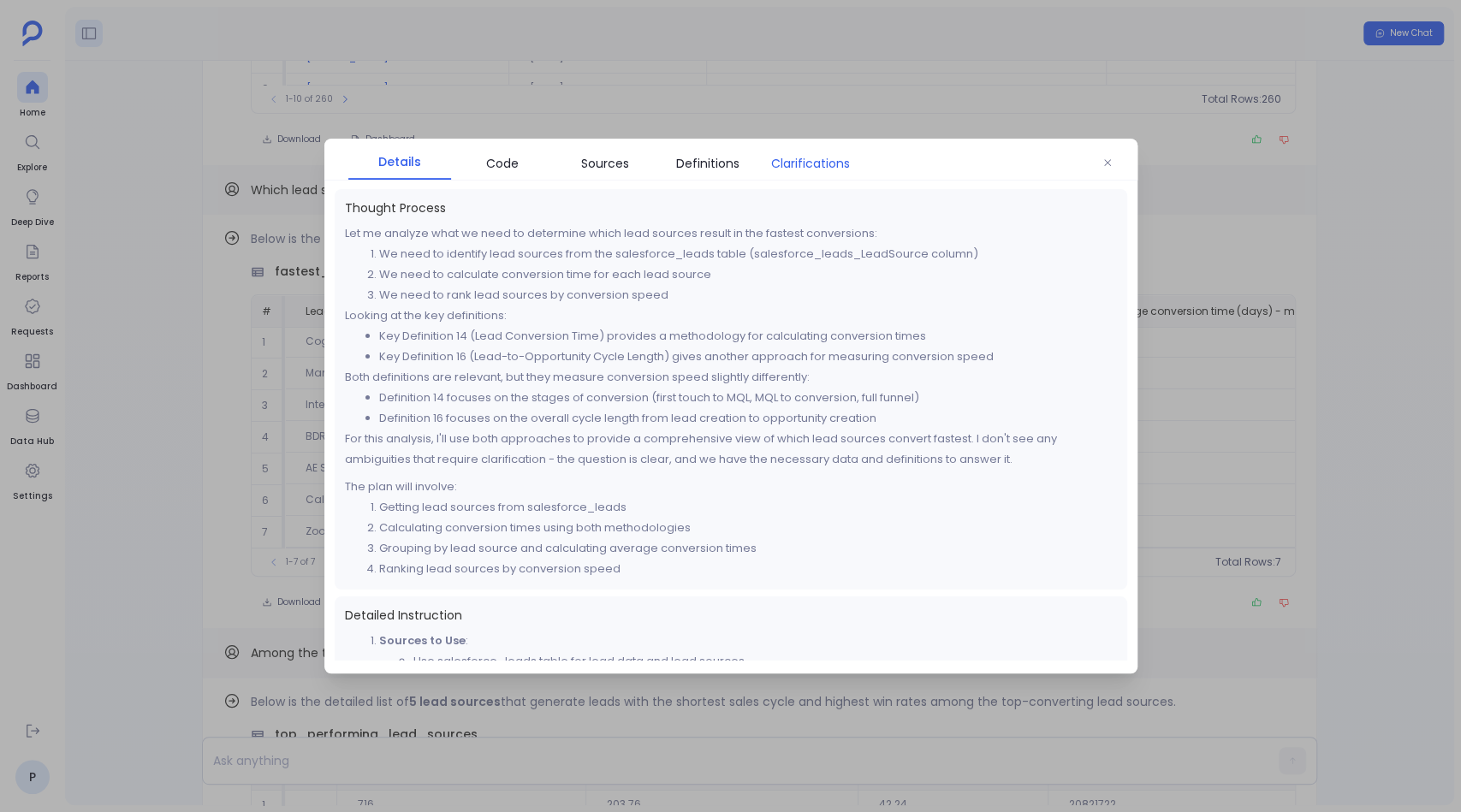 click on "Clarifications" at bounding box center (811, 163) 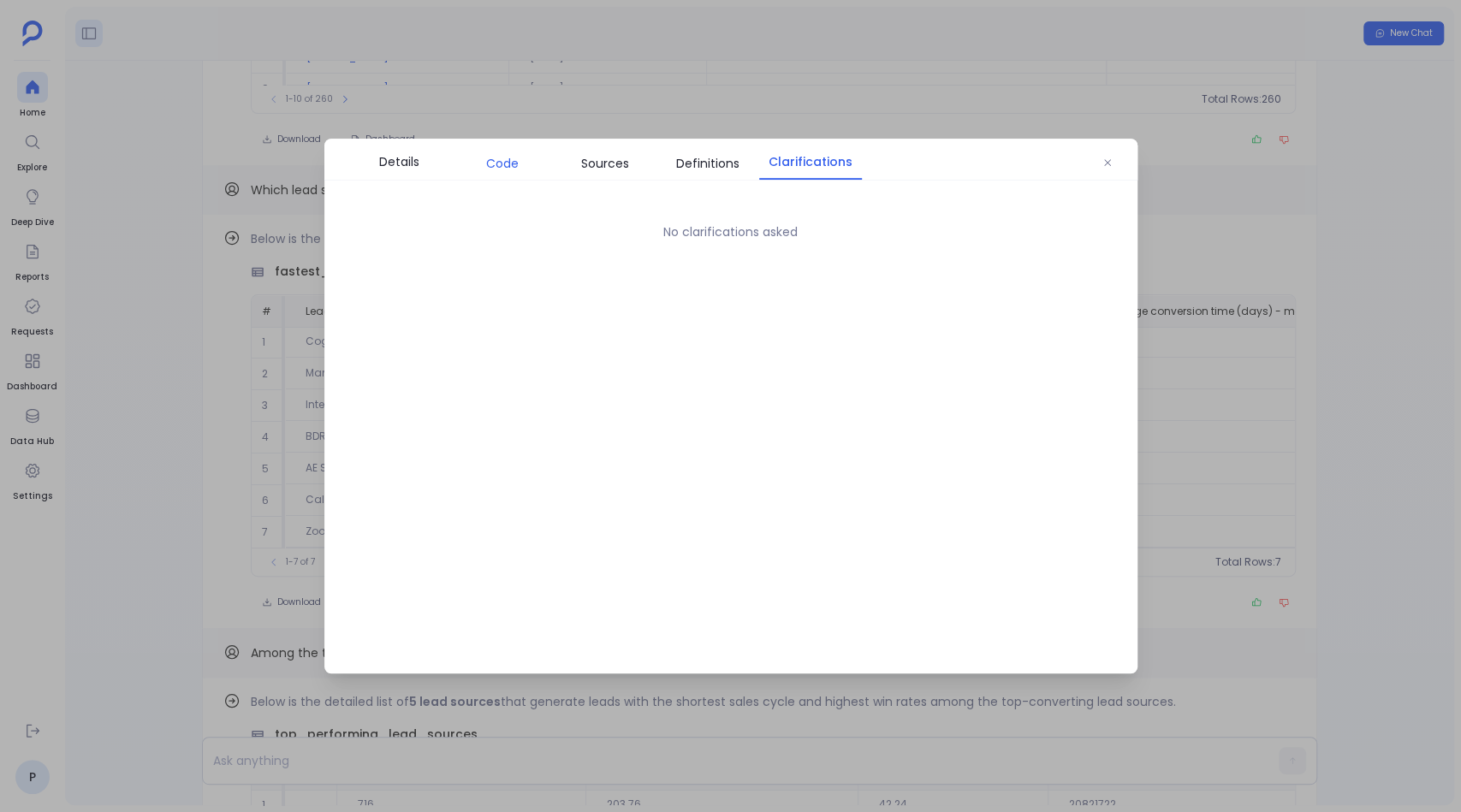 click on "Code" at bounding box center (502, 163) 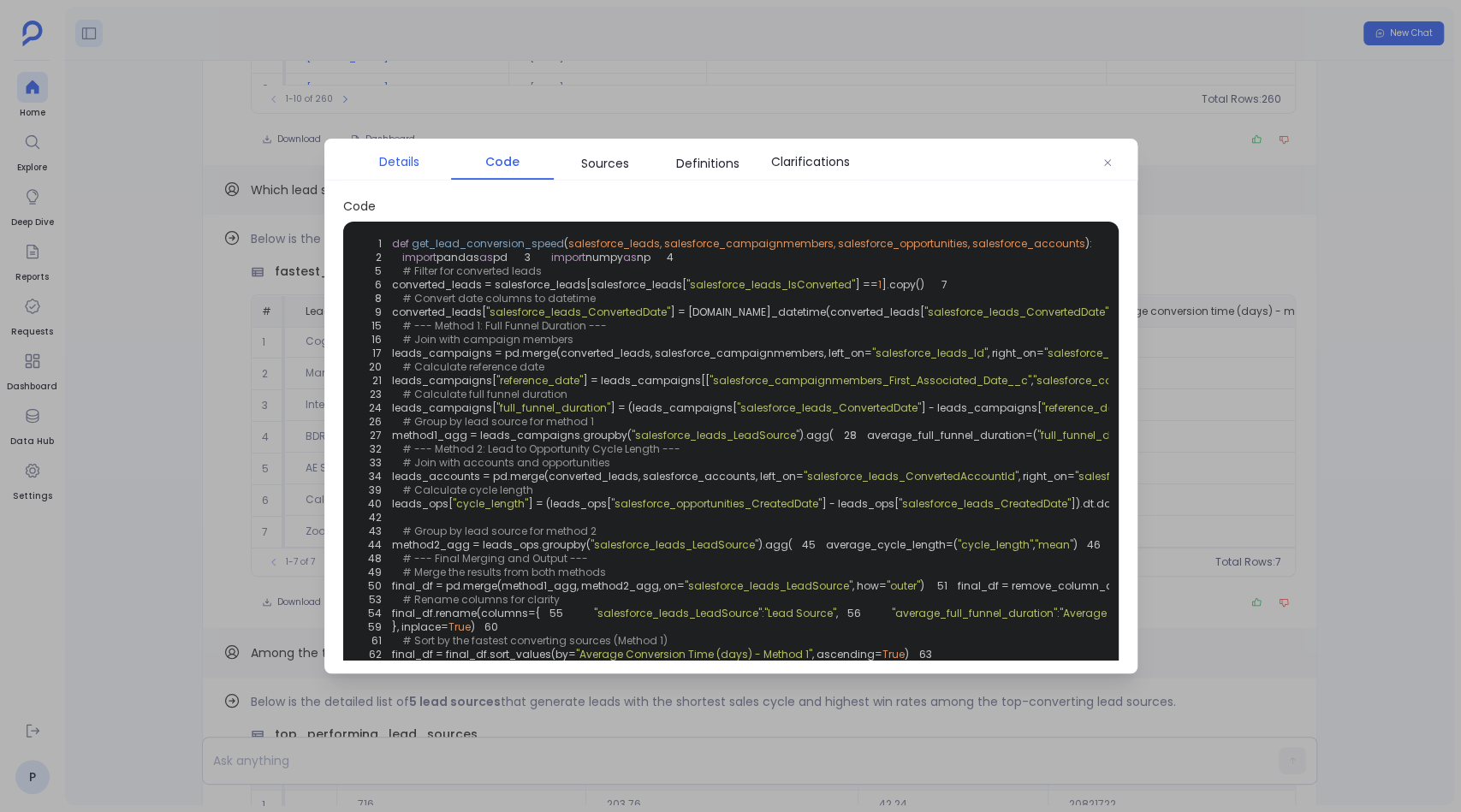 click on "Details" at bounding box center (399, 162) 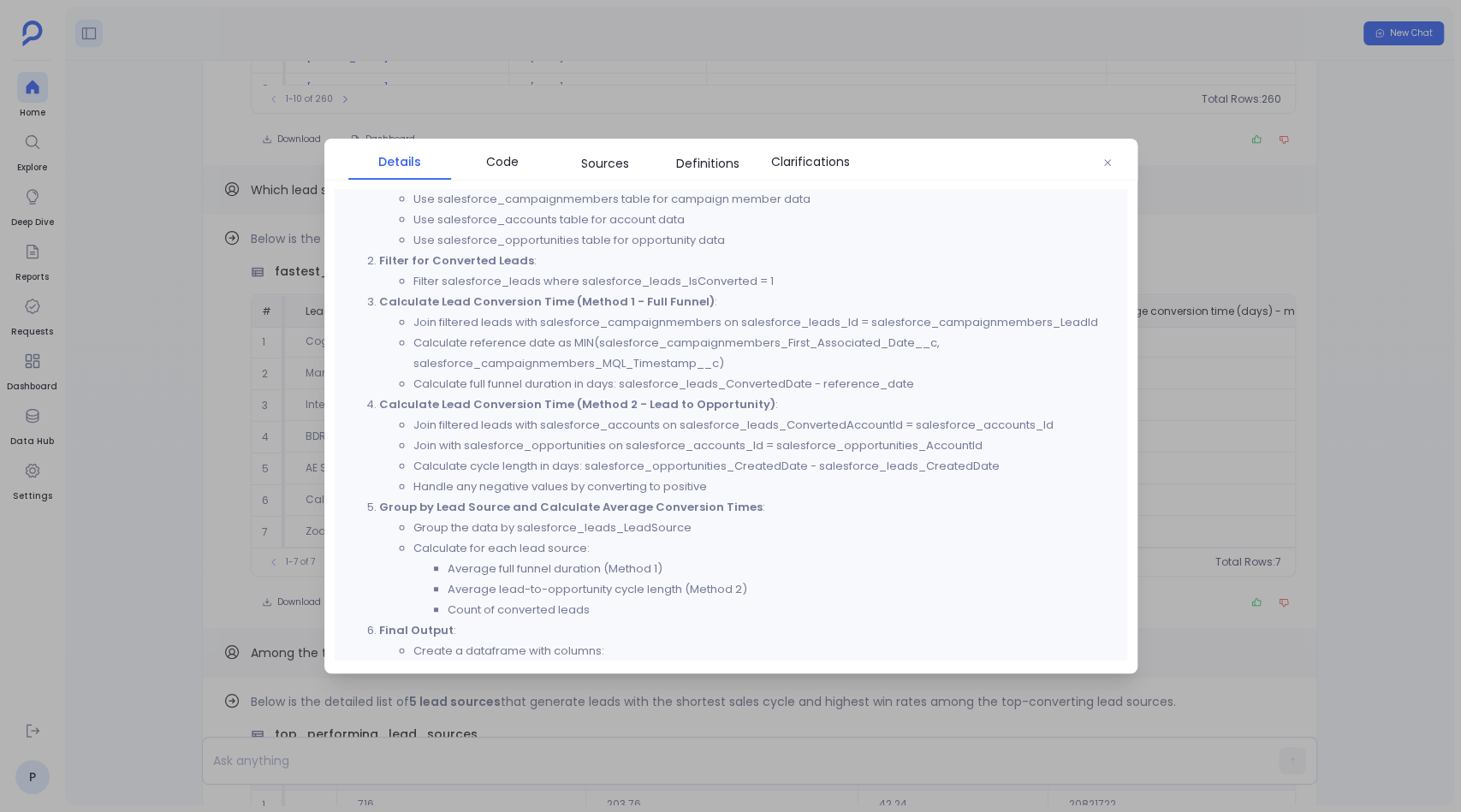 scroll, scrollTop: 490, scrollLeft: 0, axis: vertical 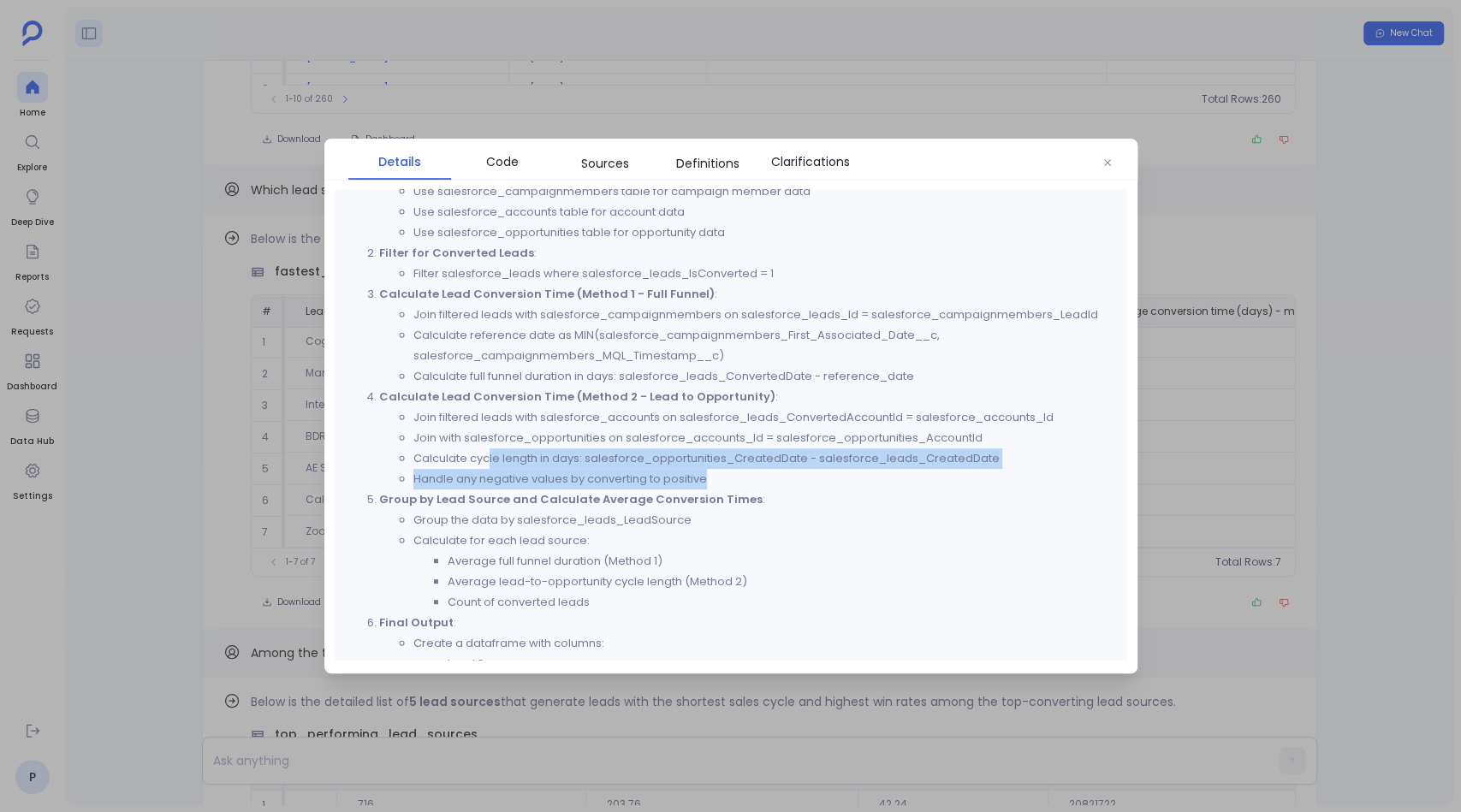 drag, startPoint x: 709, startPoint y: 478, endPoint x: 478, endPoint y: 464, distance: 231.42385 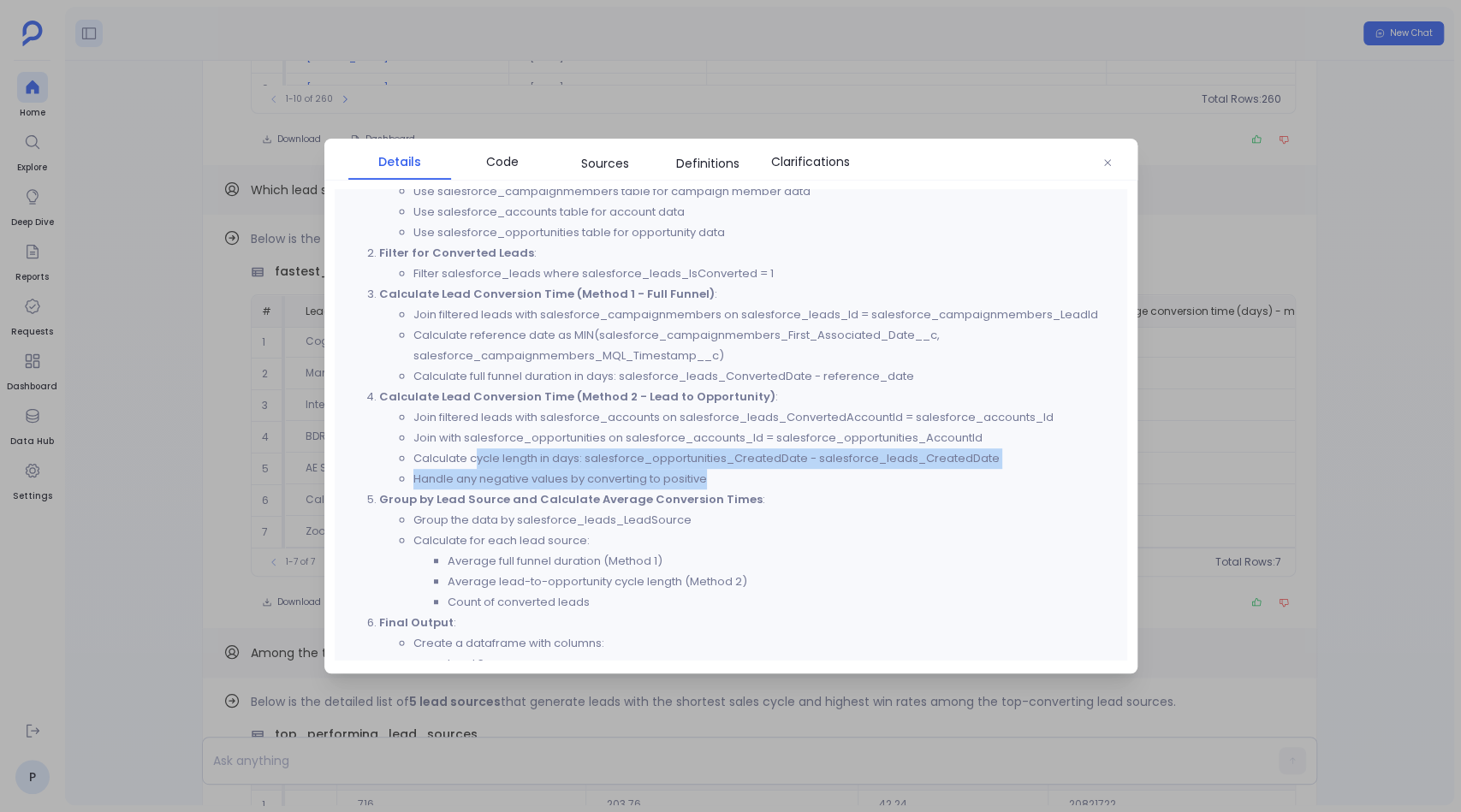 click on "Calculate cycle length in days: salesforce_opportunities_CreatedDate - salesforce_leads_CreatedDate" at bounding box center (765, 459) 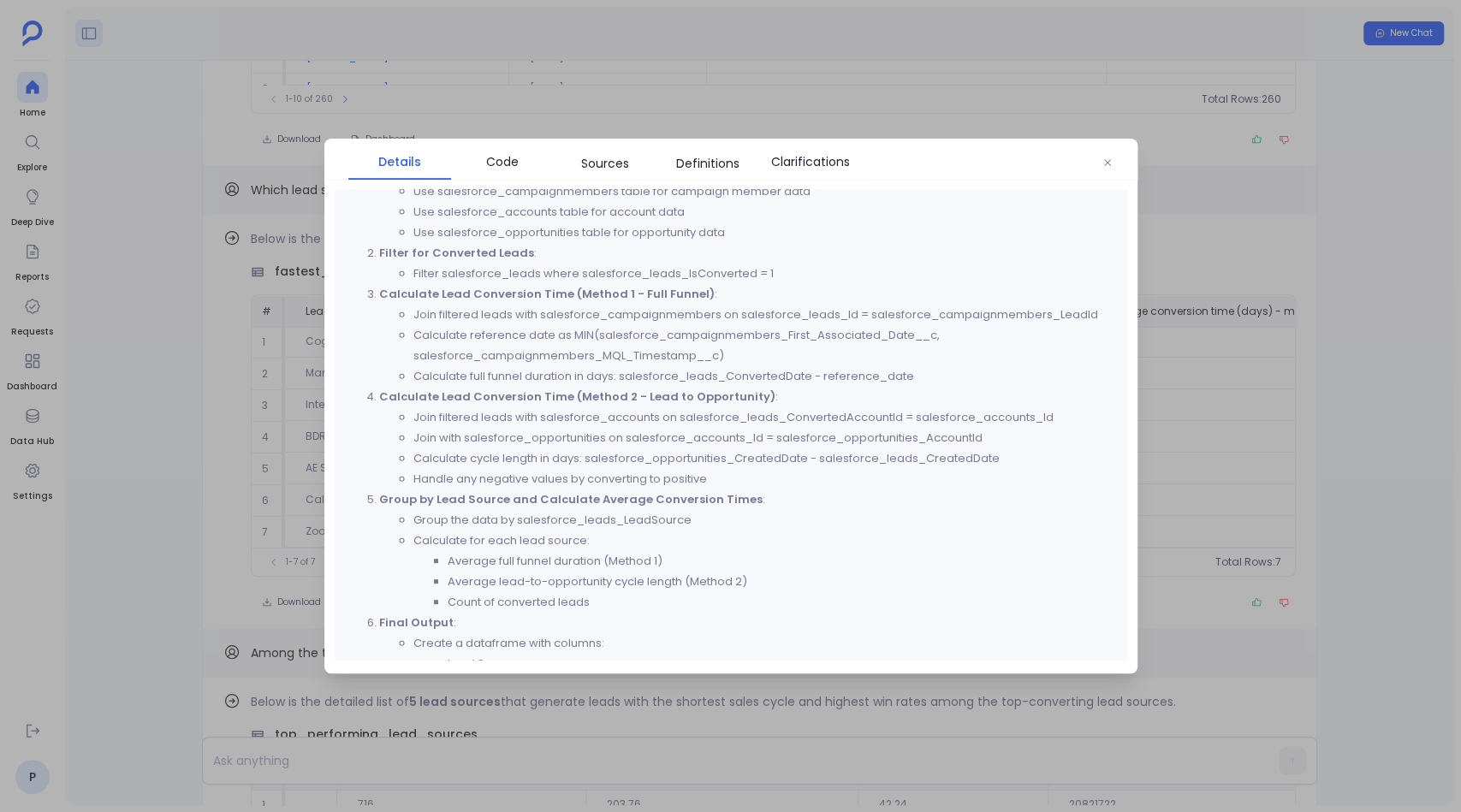 click at bounding box center [730, 406] 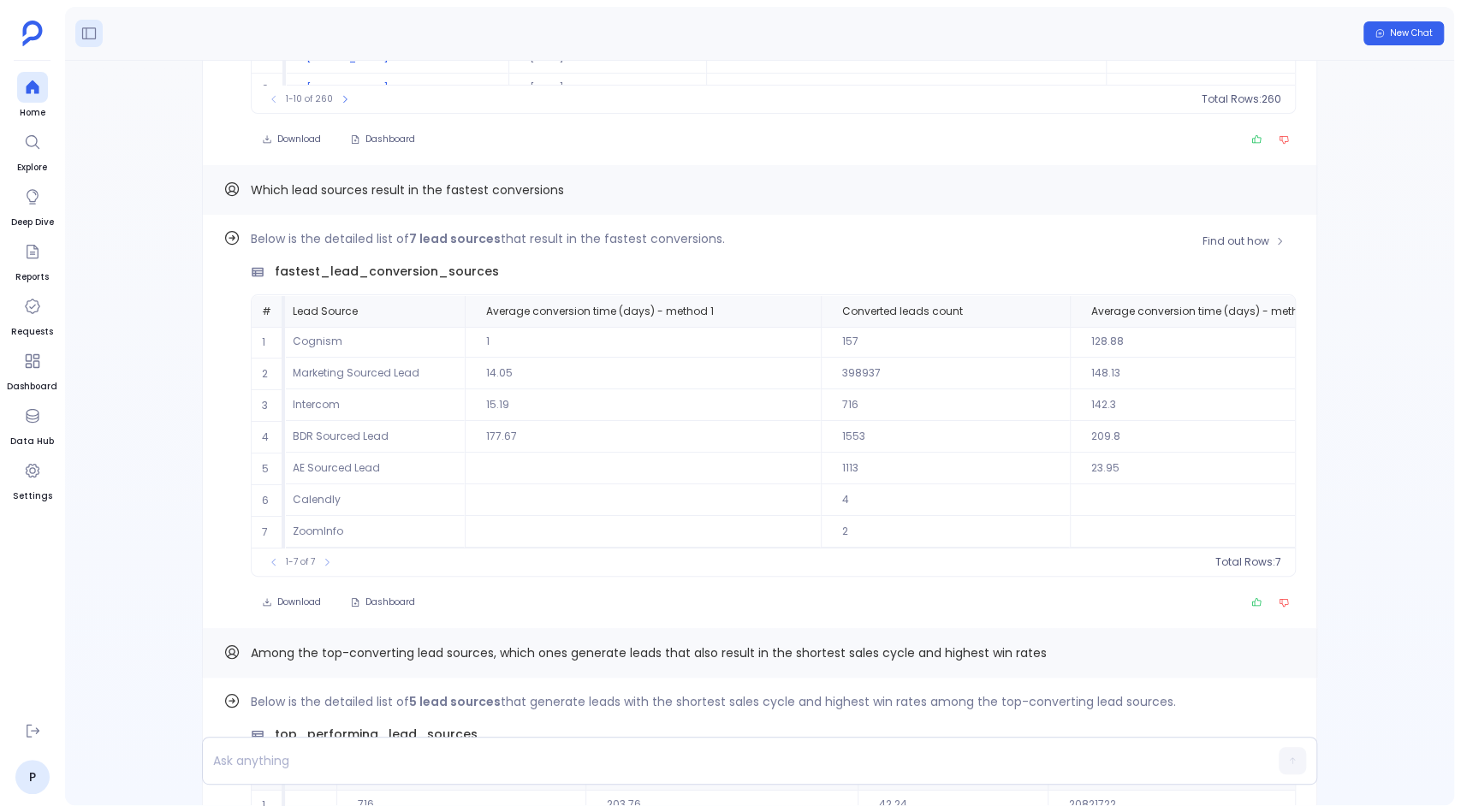 scroll, scrollTop: 0, scrollLeft: 0, axis: both 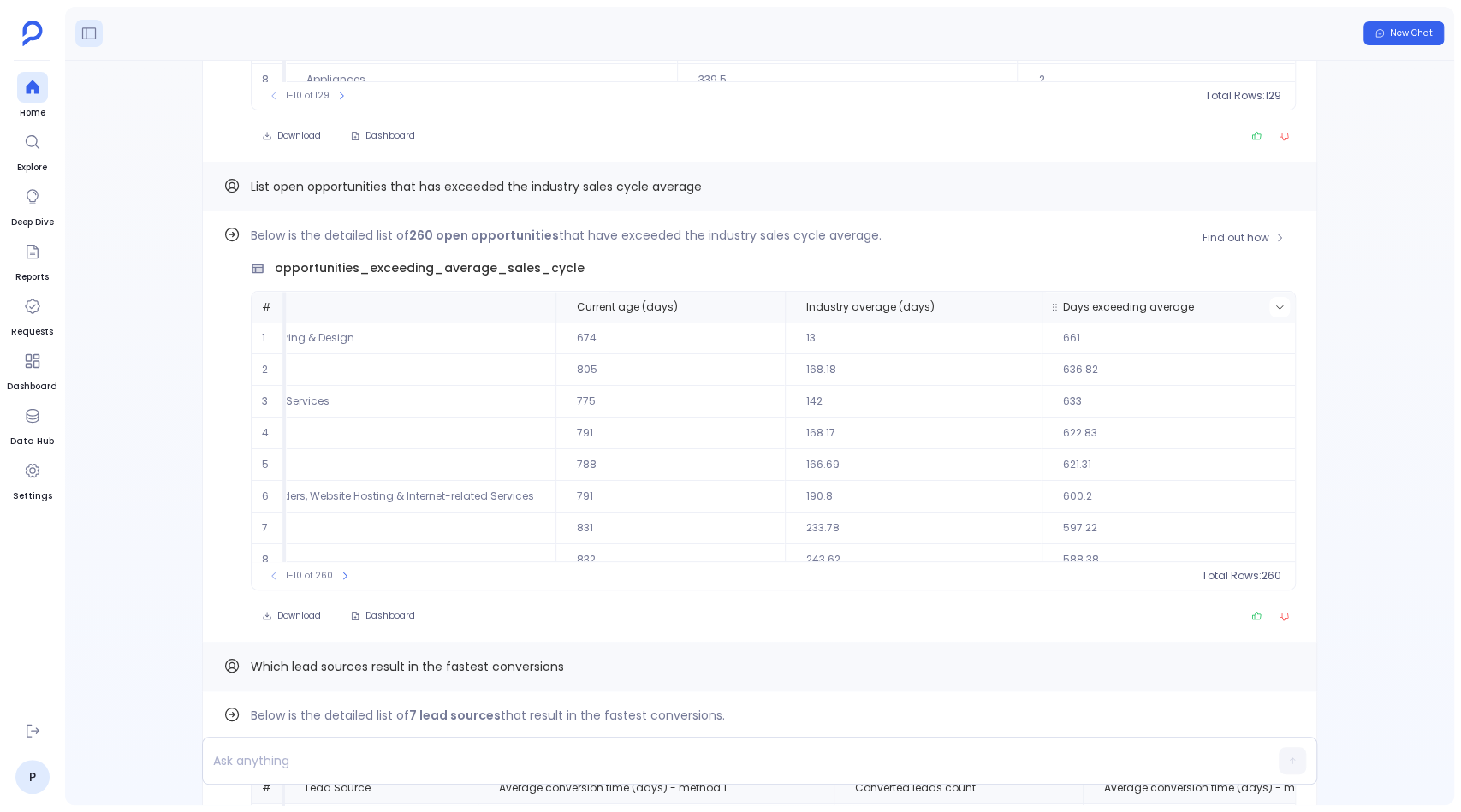 click 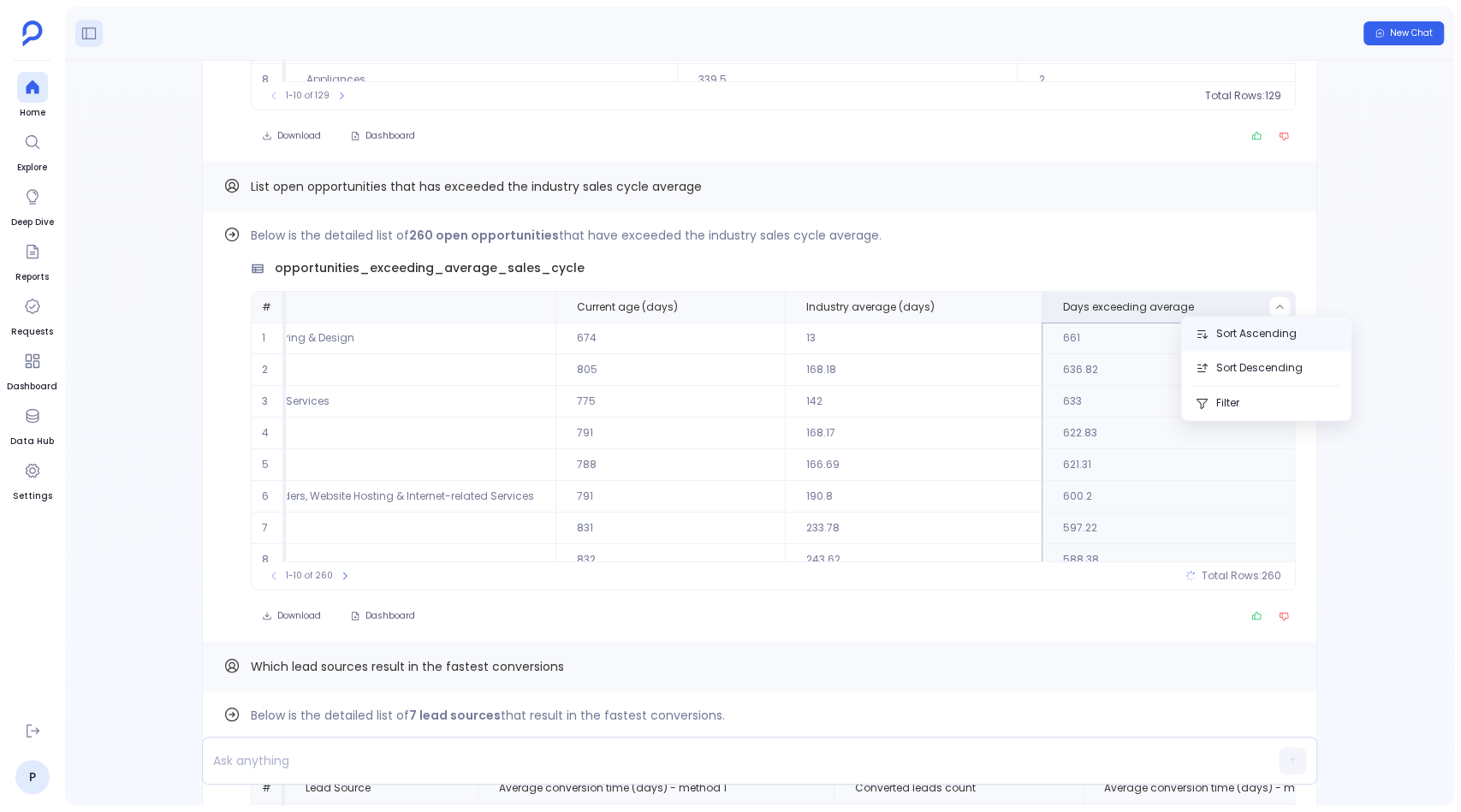click on "Sort Ascending" at bounding box center [1266, 334] 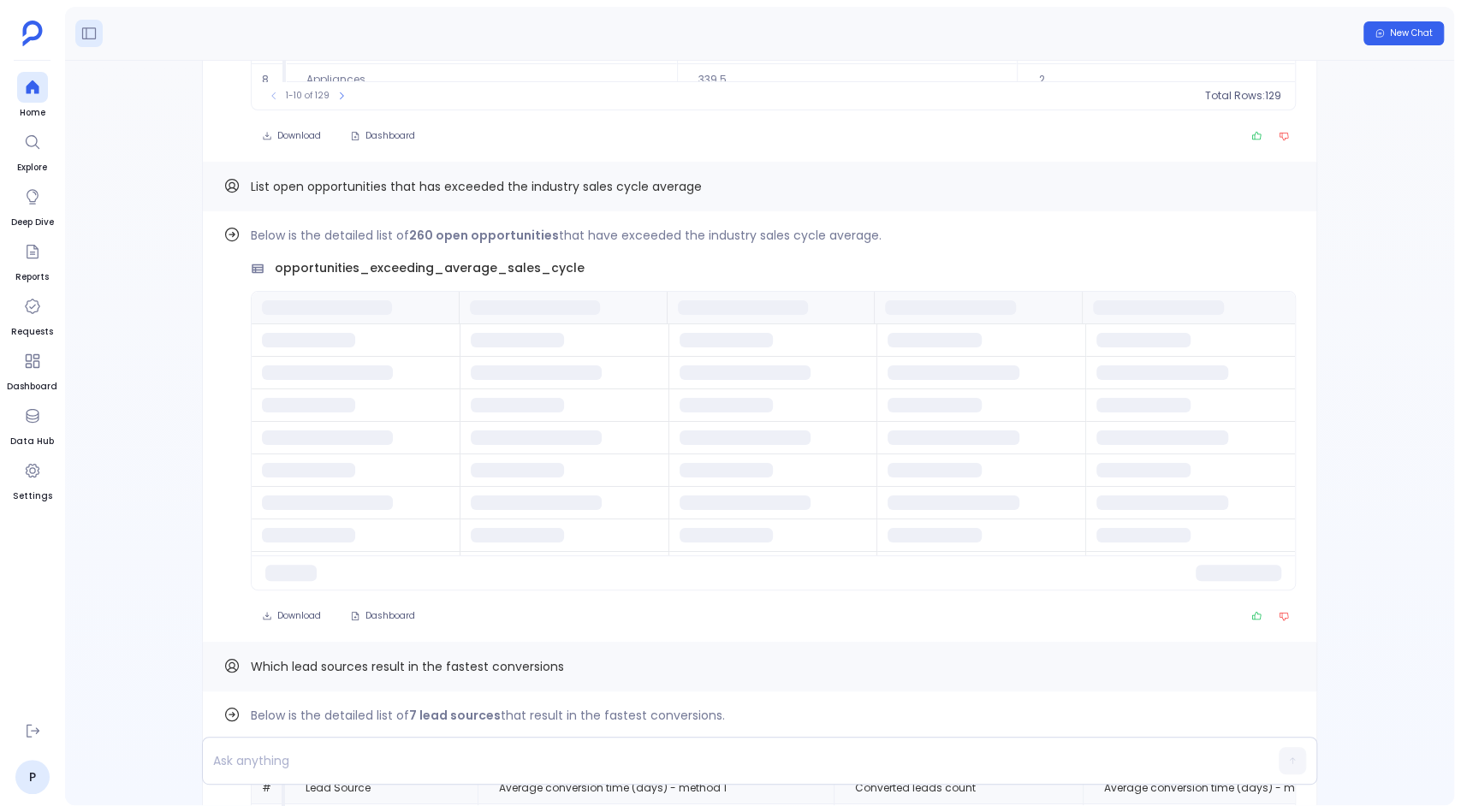 scroll, scrollTop: 0, scrollLeft: 0, axis: both 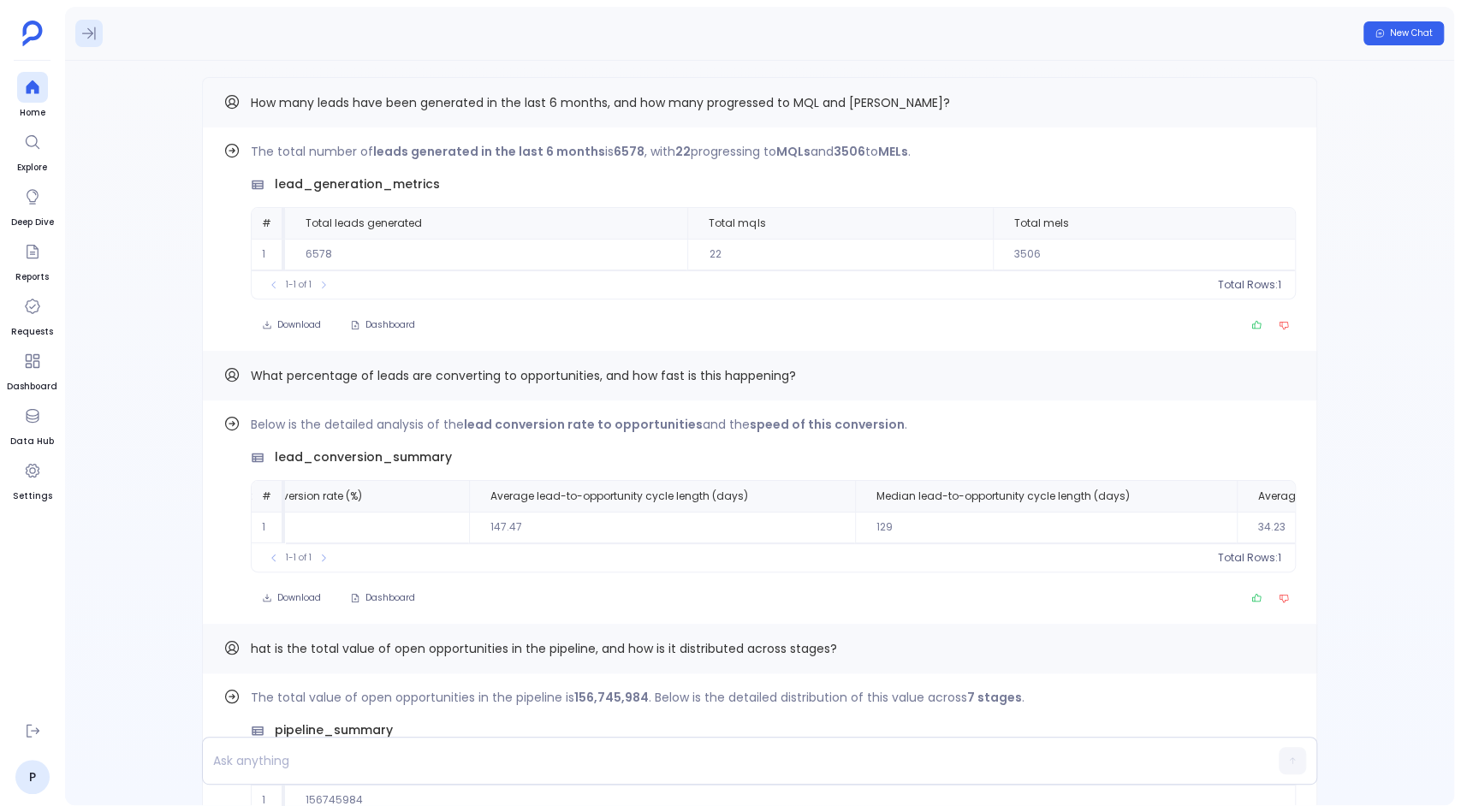 click 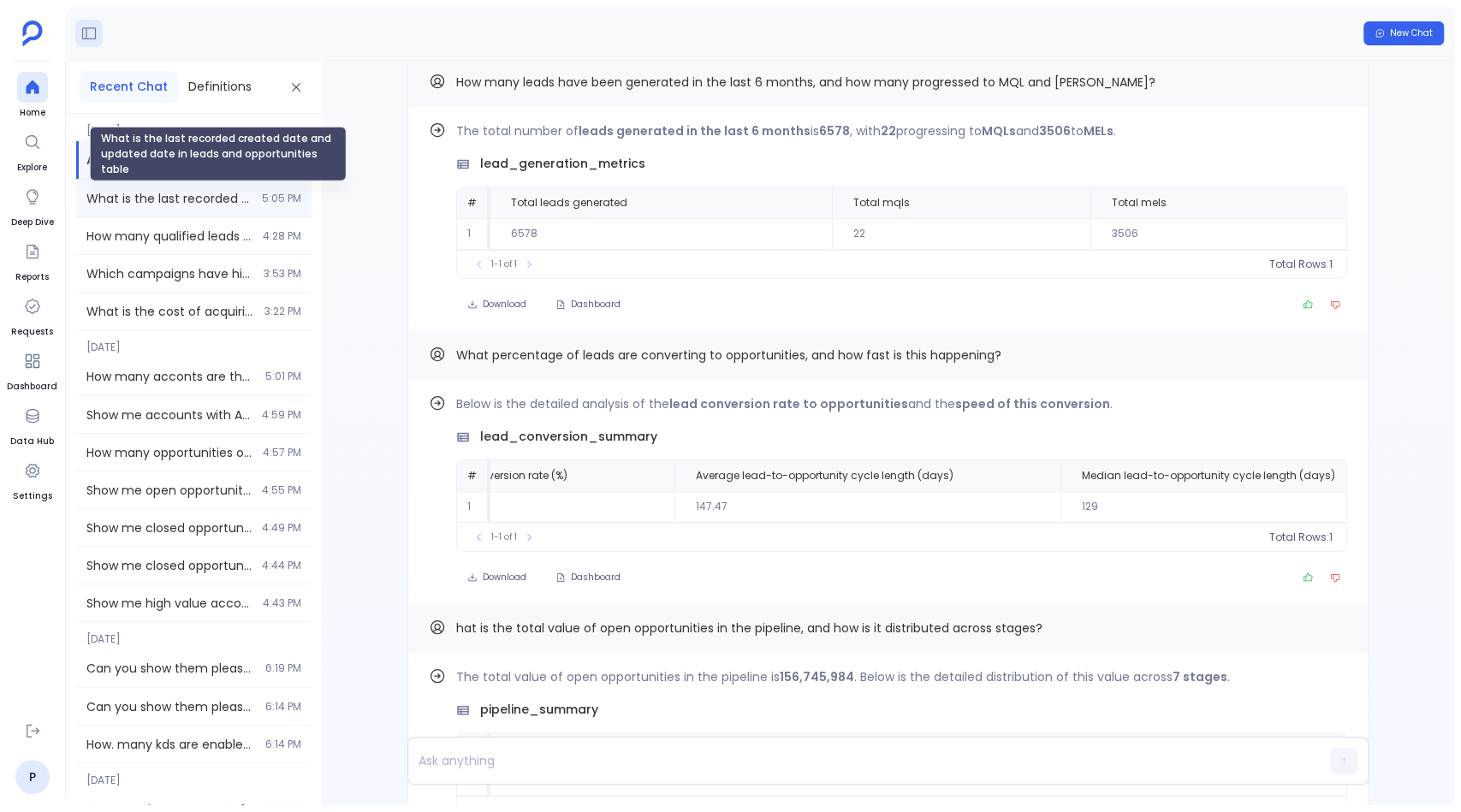 click on "What is the last recorded created date and updated date in leads and opportunities table" at bounding box center (169, 199) 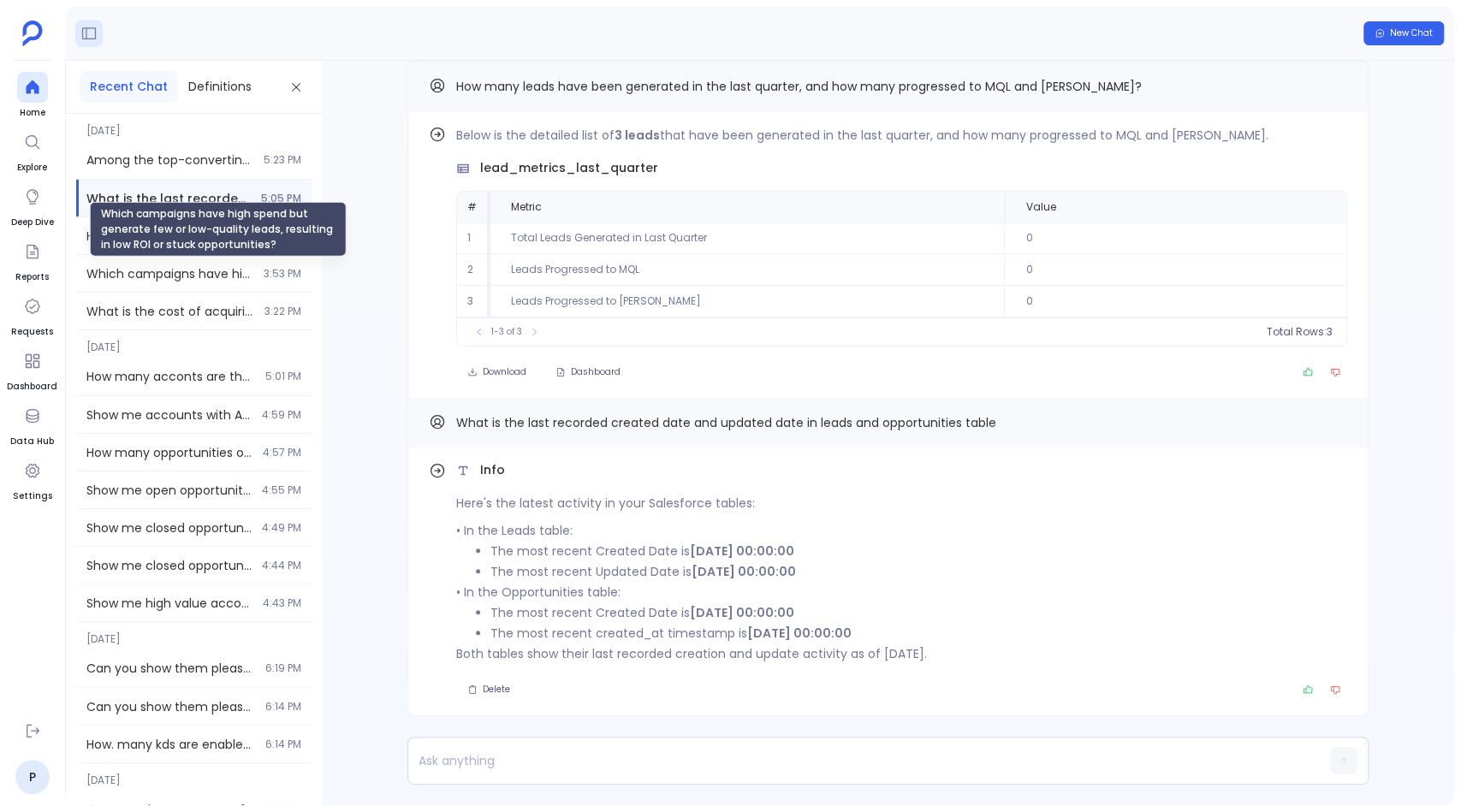 click on "Which campaigns have high spend but generate few or low-quality leads, resulting in low ROI or stuck opportunities?" at bounding box center (218, 229) 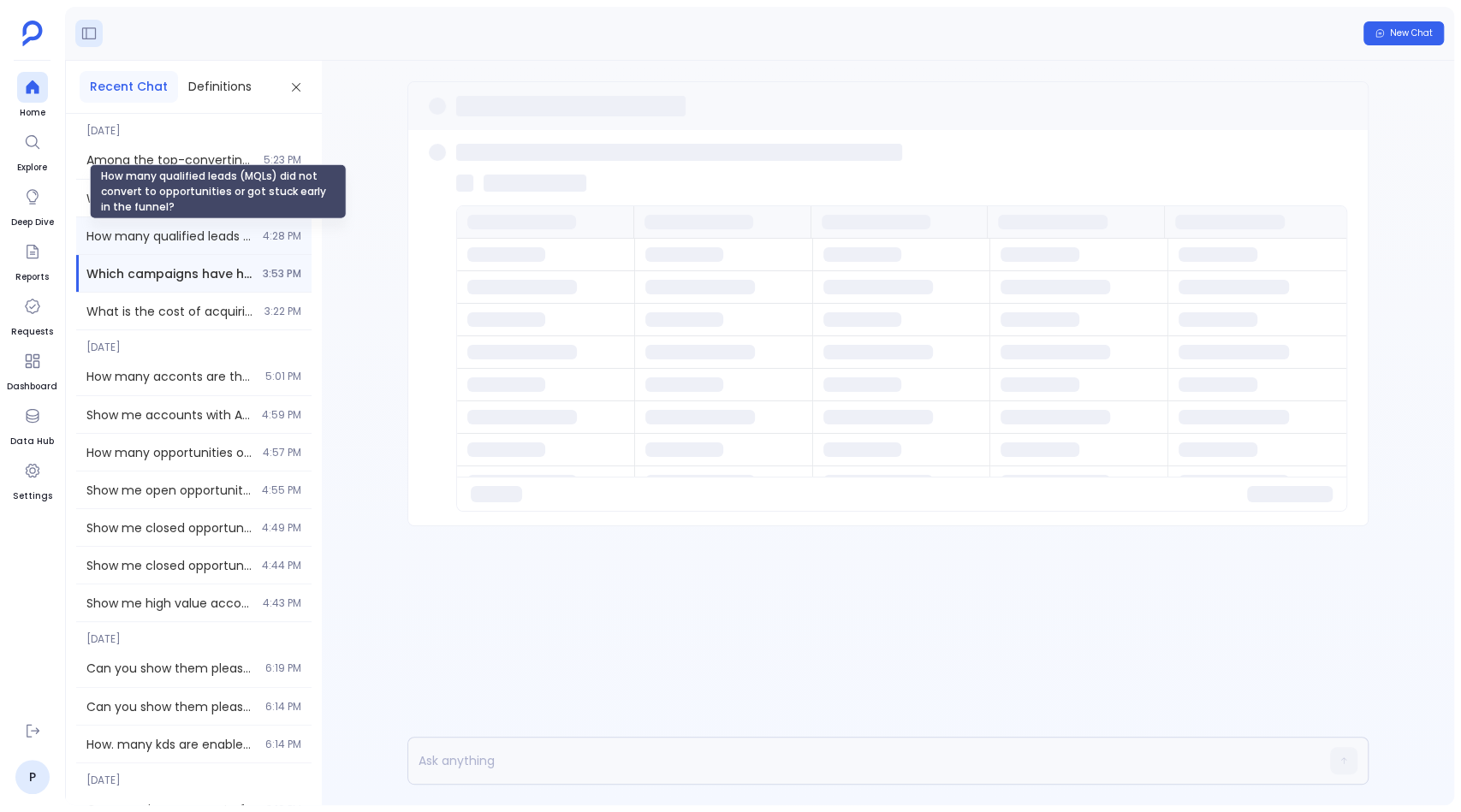 click on "How many qualified leads (MQLs) did not convert to opportunities or got stuck early in the funnel?" at bounding box center [169, 236] 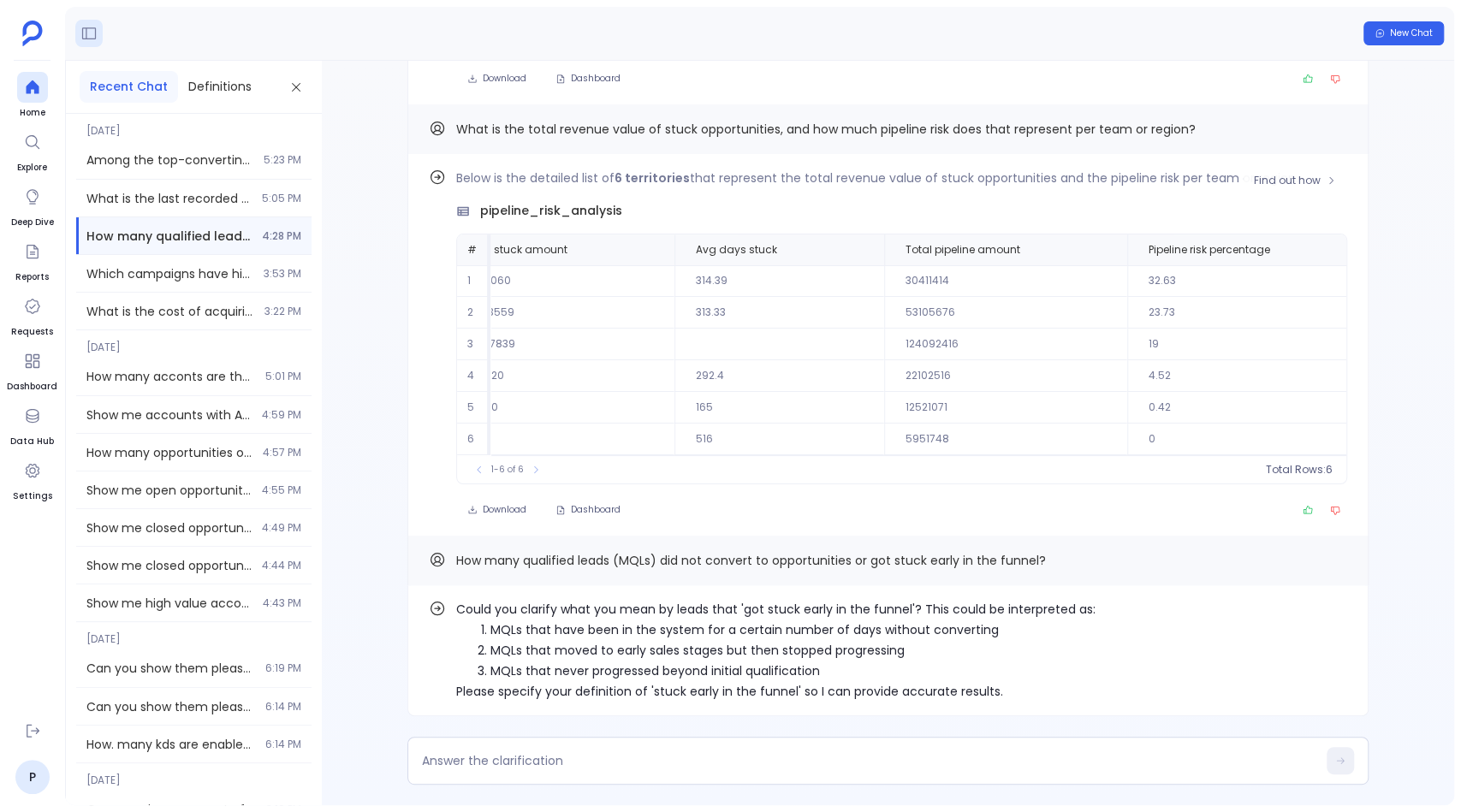 scroll, scrollTop: 0, scrollLeft: 645, axis: horizontal 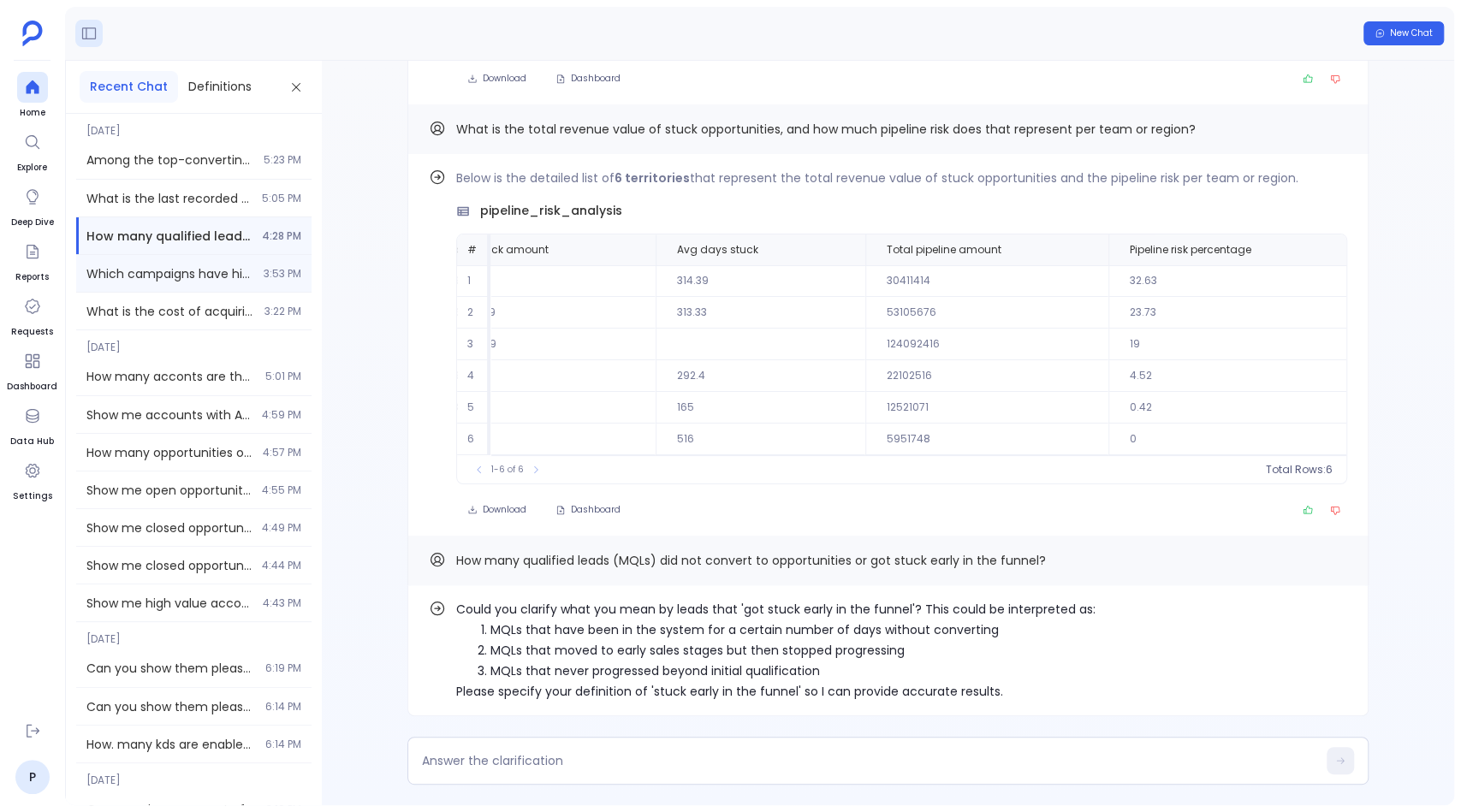 click on "Which campaigns have high spend but generate few or low-quality leads, resulting in low ROI or stuck opportunities? 3:53 PM" at bounding box center [193, 273] 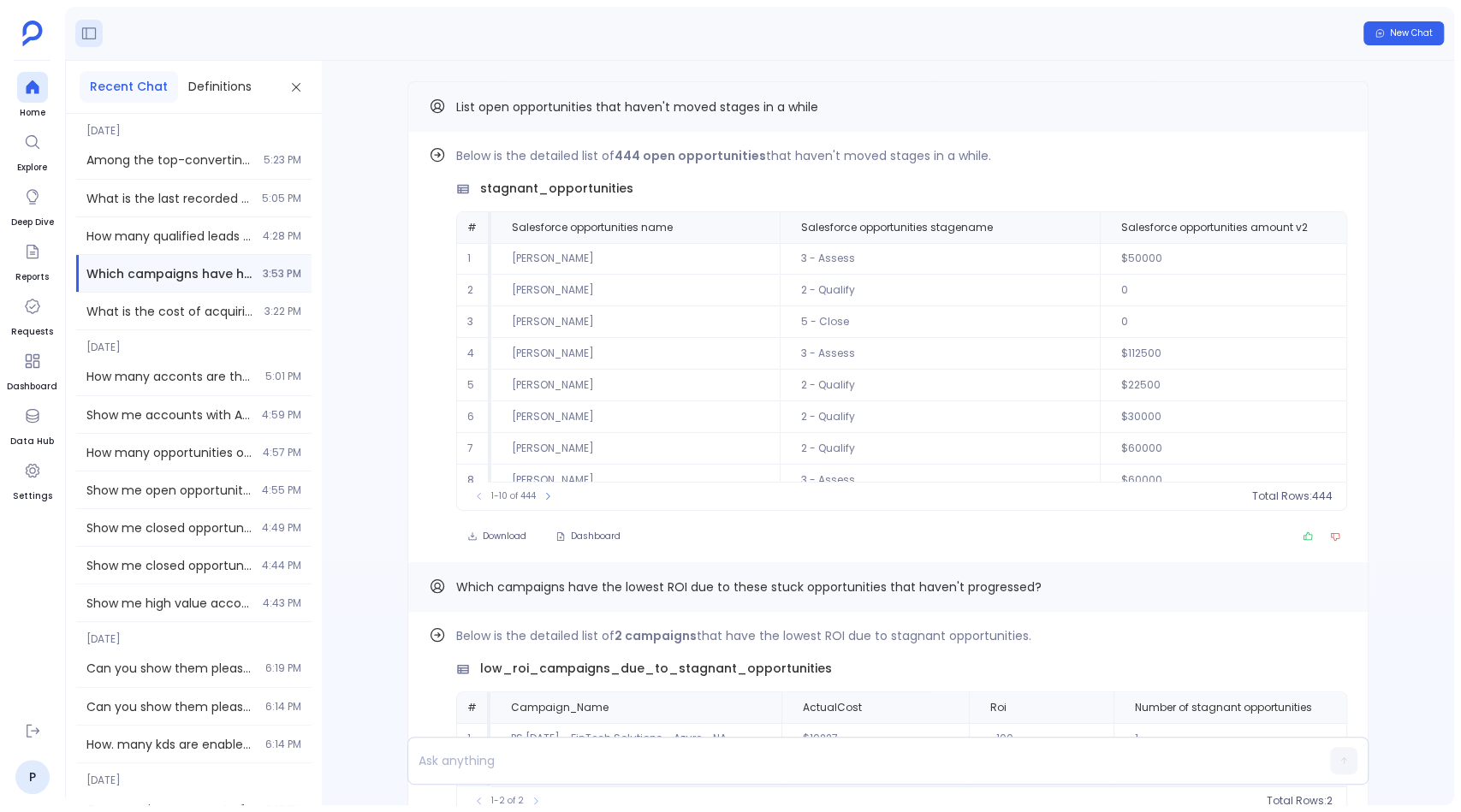 scroll, scrollTop: -2136, scrollLeft: 0, axis: vertical 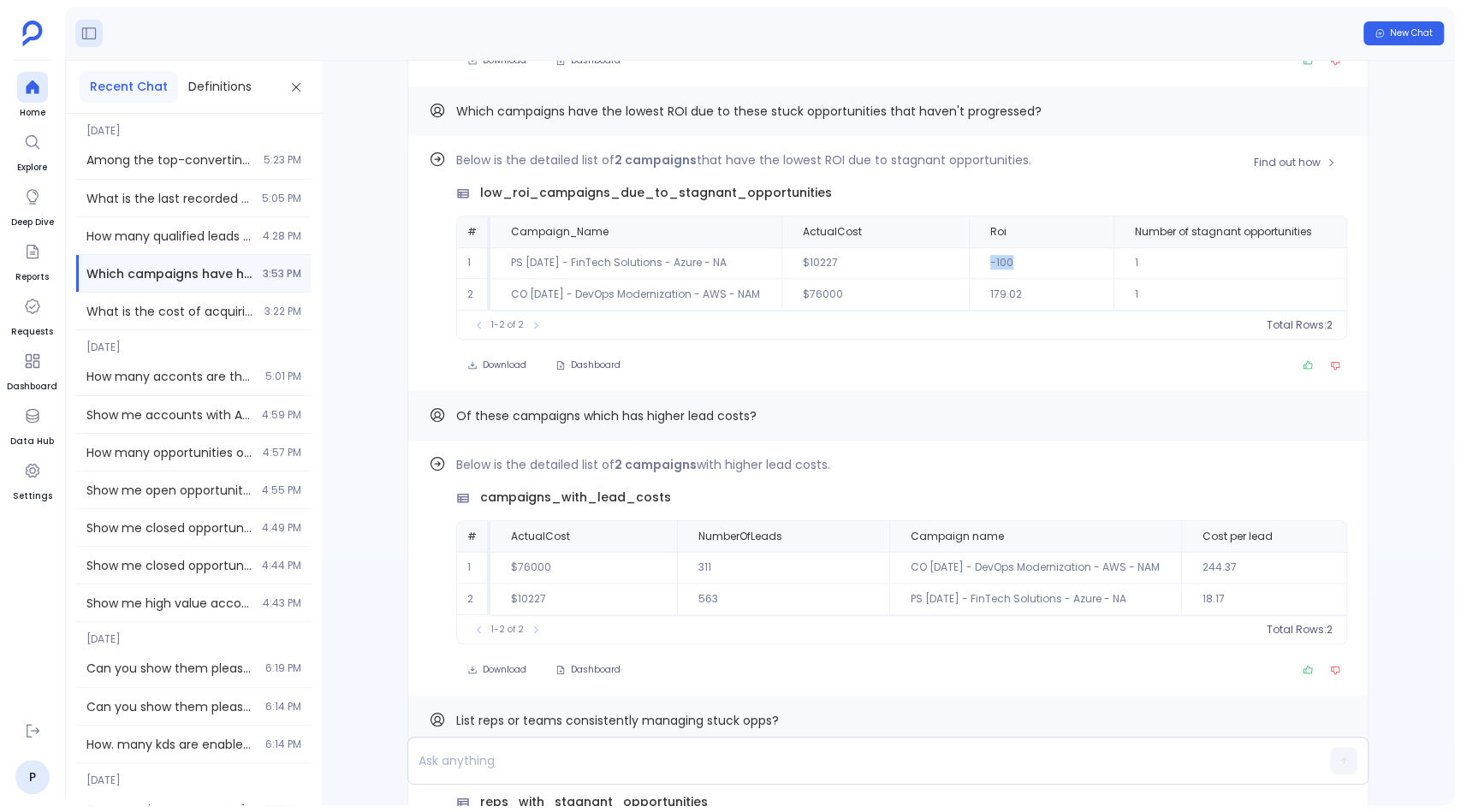 drag, startPoint x: 996, startPoint y: 263, endPoint x: 1048, endPoint y: 263, distance: 52 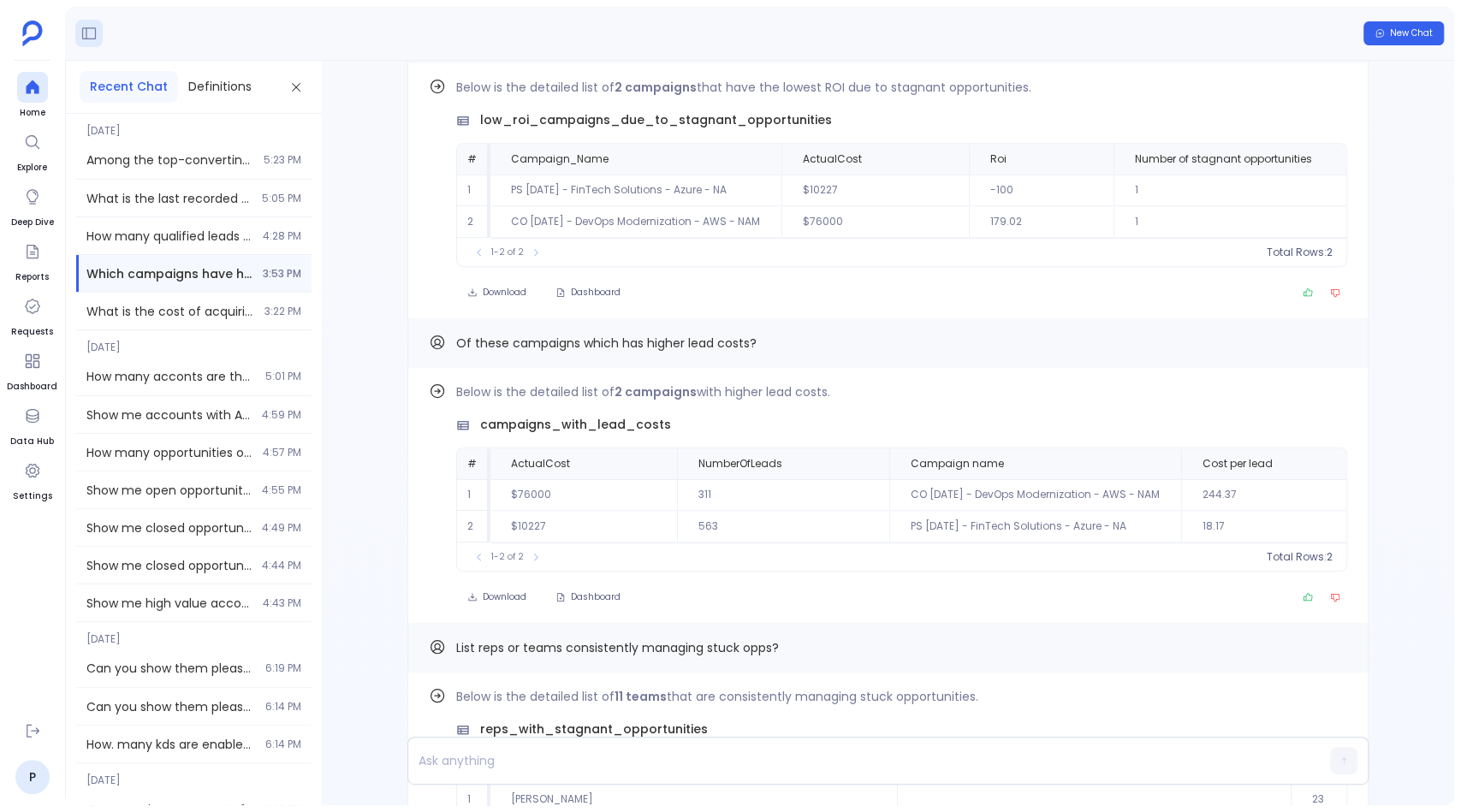scroll, scrollTop: -1475, scrollLeft: 0, axis: vertical 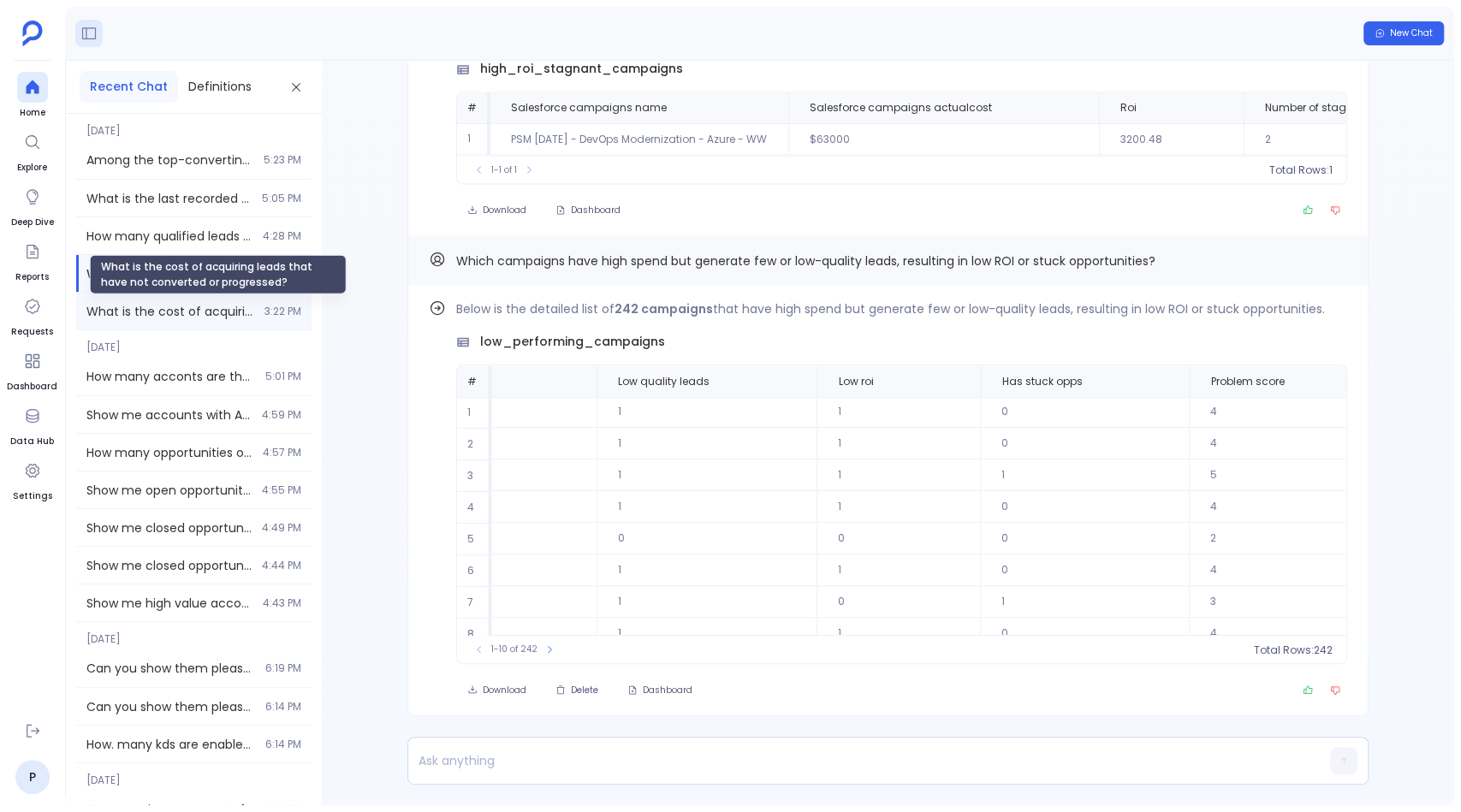 click on "What is the cost of acquiring leads that have not converted or progressed?" at bounding box center [170, 311] 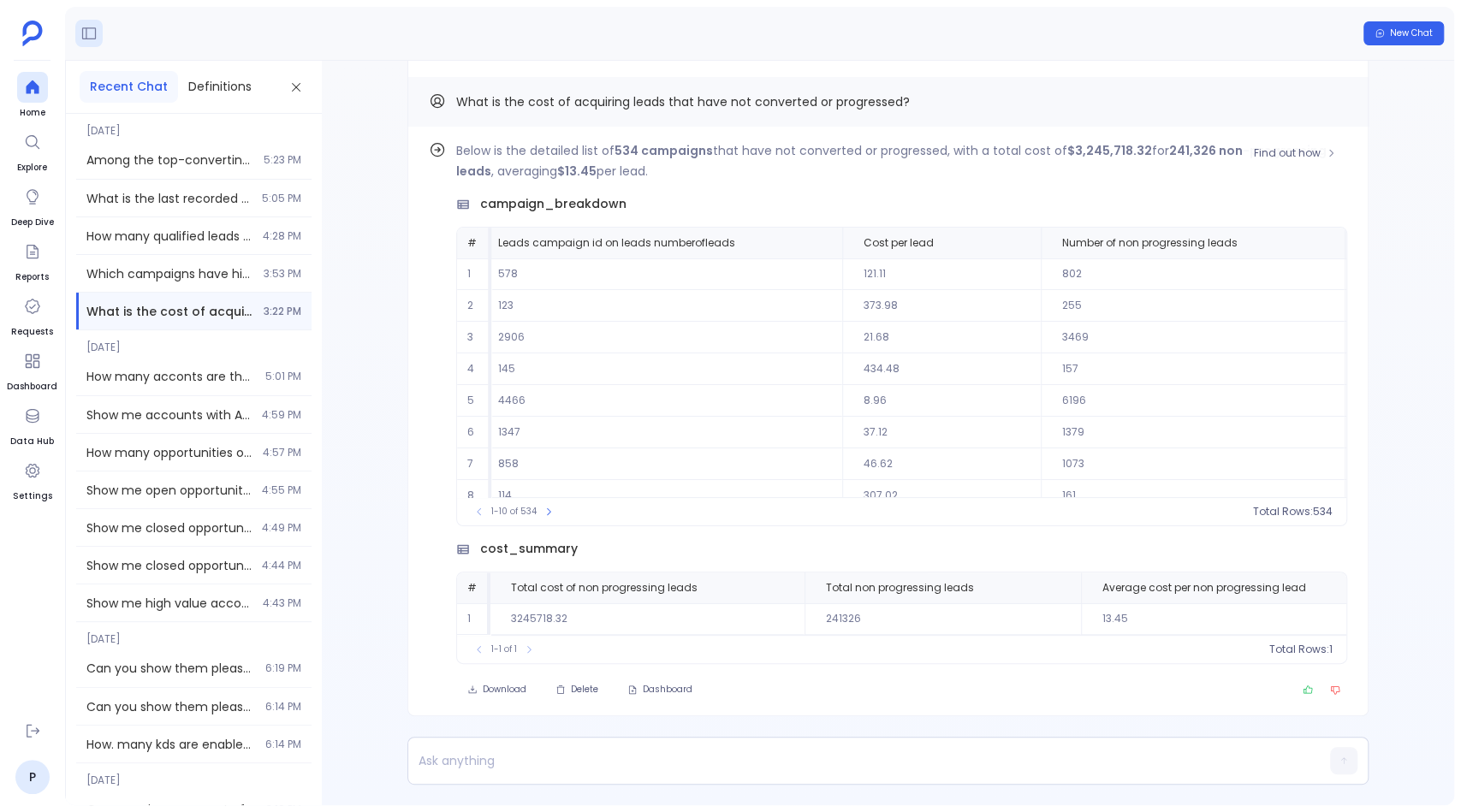 scroll, scrollTop: 0, scrollLeft: 1643, axis: horizontal 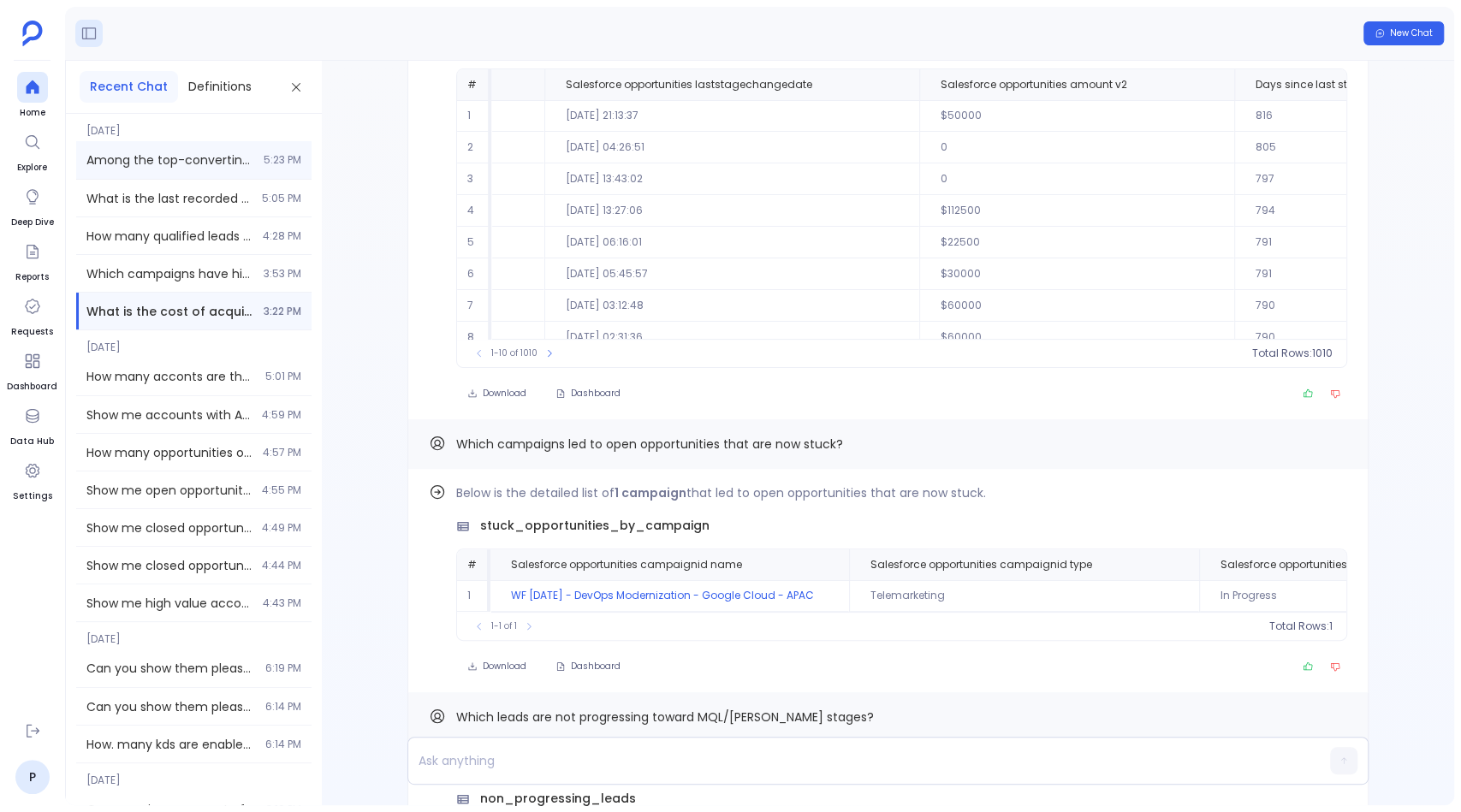 click on "Among the top-converting lead sources, which ones generate leads that also result in the shortest sales cycle and highest win rates" at bounding box center [169, 160] 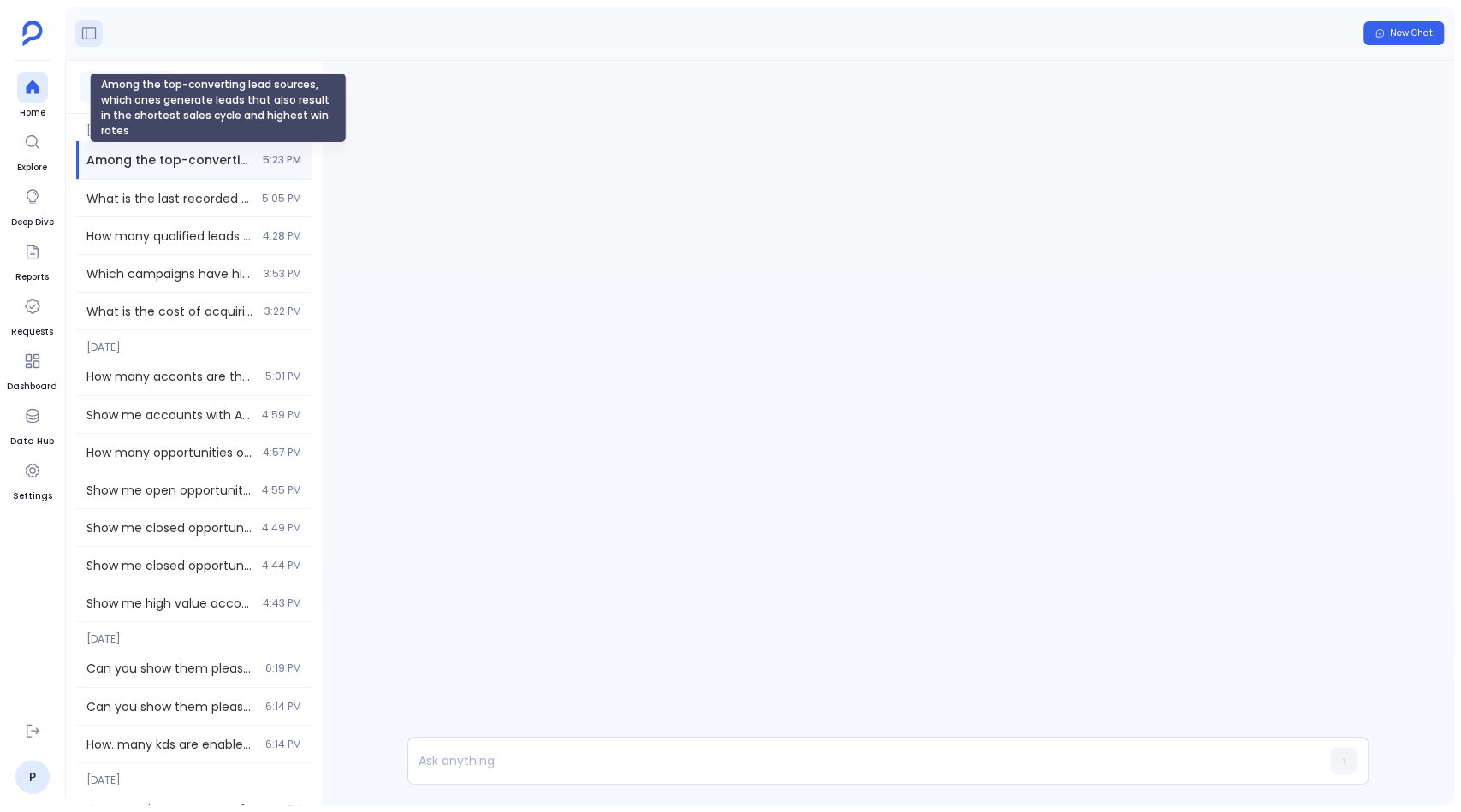 scroll, scrollTop: 0, scrollLeft: 0, axis: both 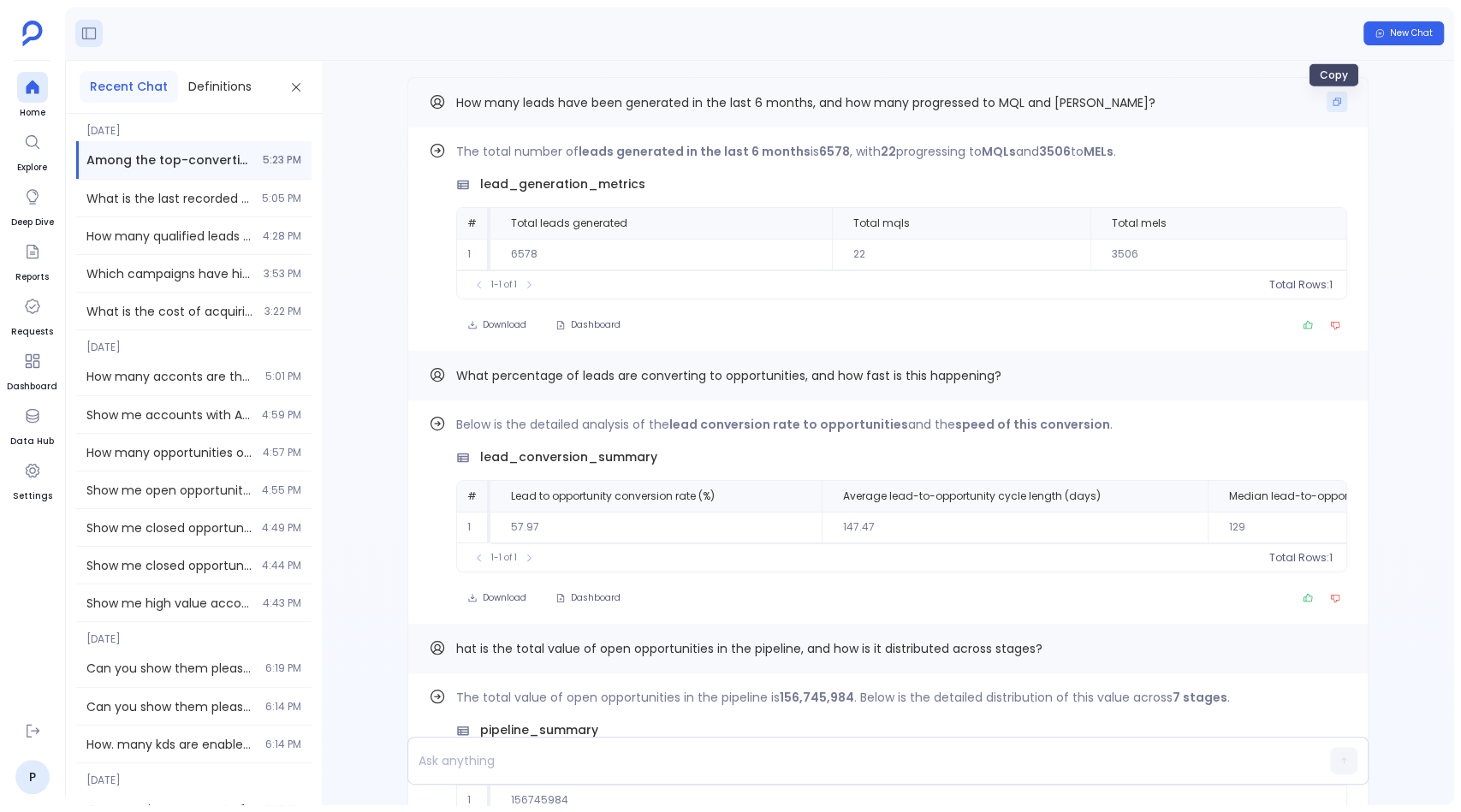 click at bounding box center [1337, 102] 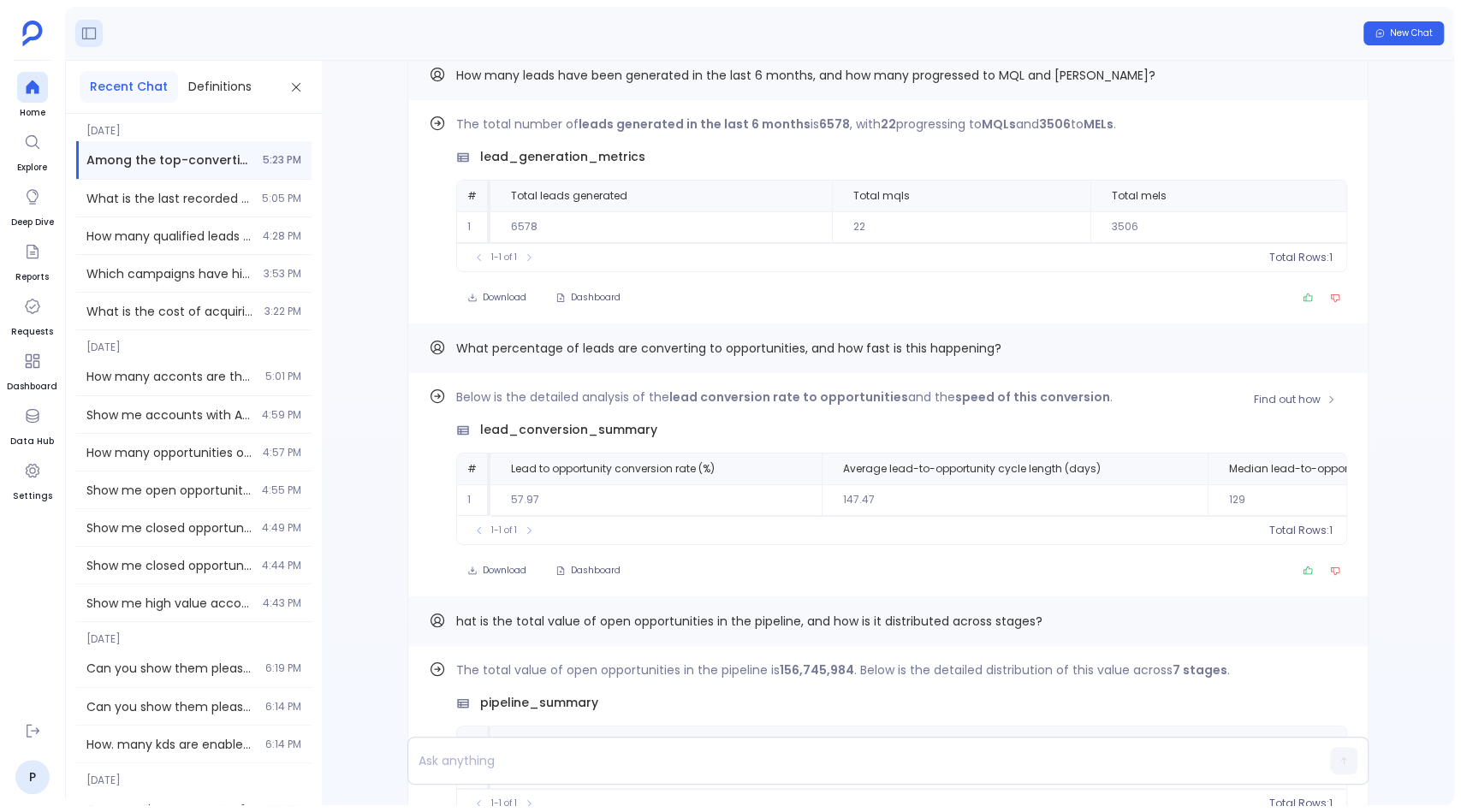 scroll, scrollTop: -2351, scrollLeft: 0, axis: vertical 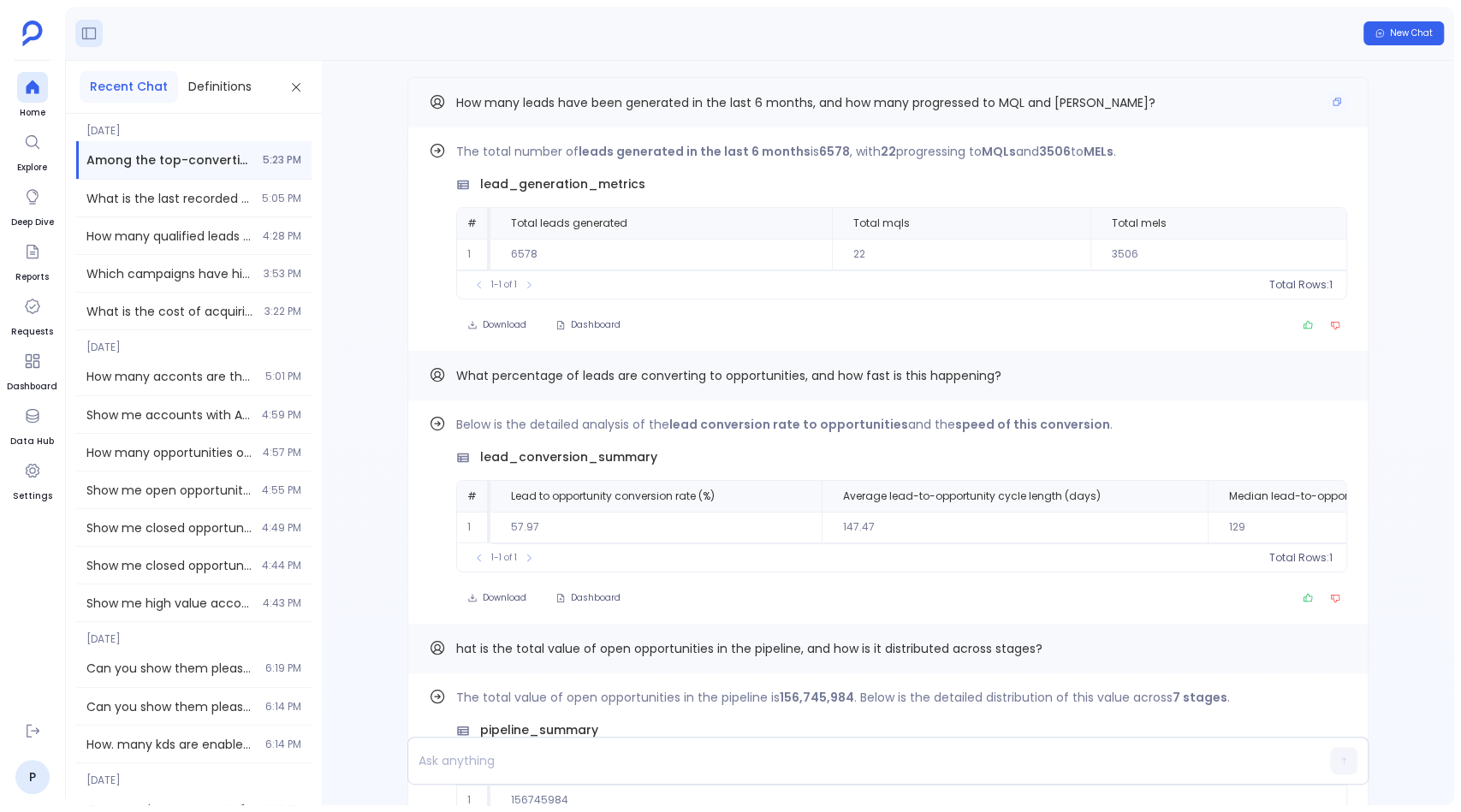 drag, startPoint x: 843, startPoint y: 105, endPoint x: 1004, endPoint y: 106, distance: 161.00311 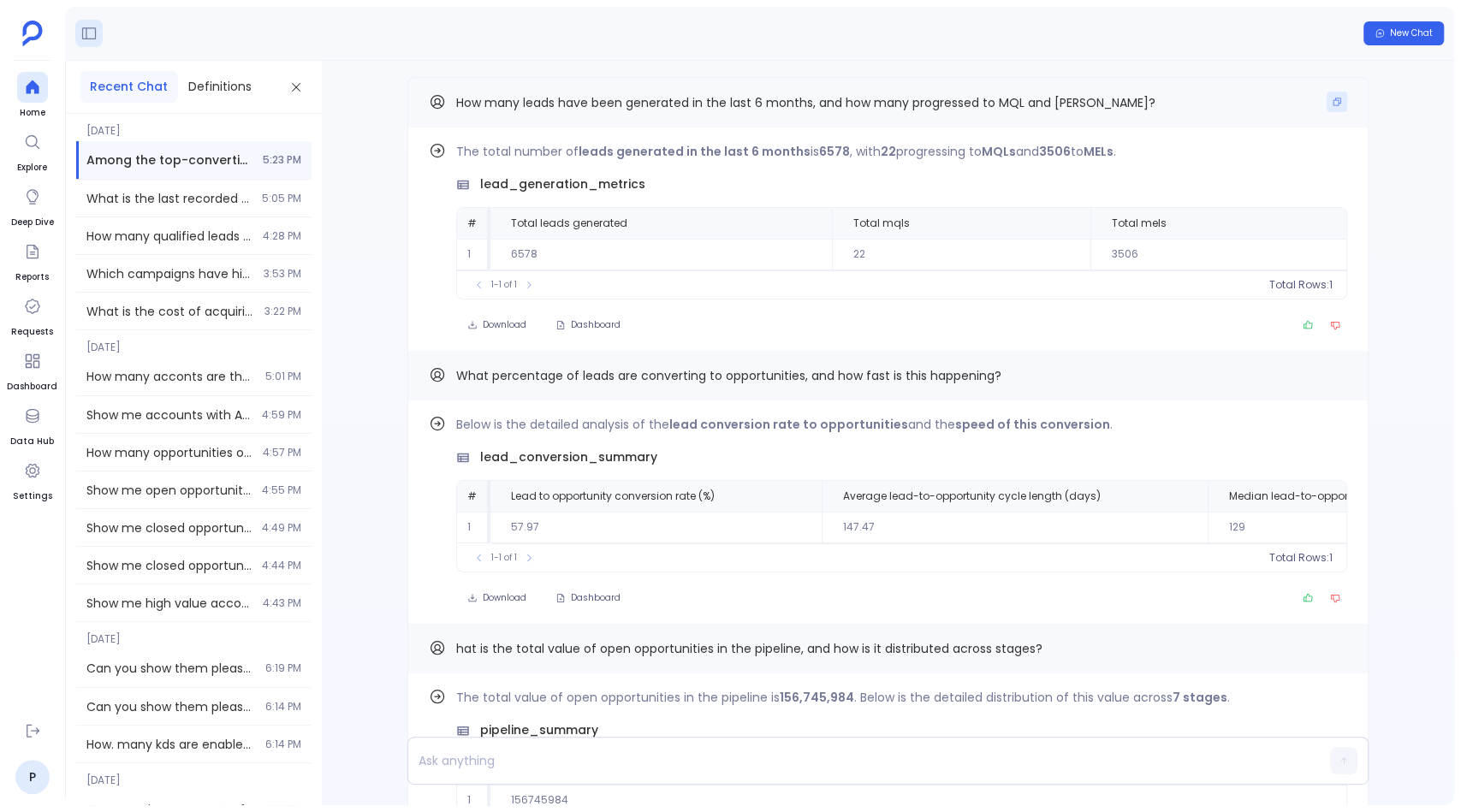 click 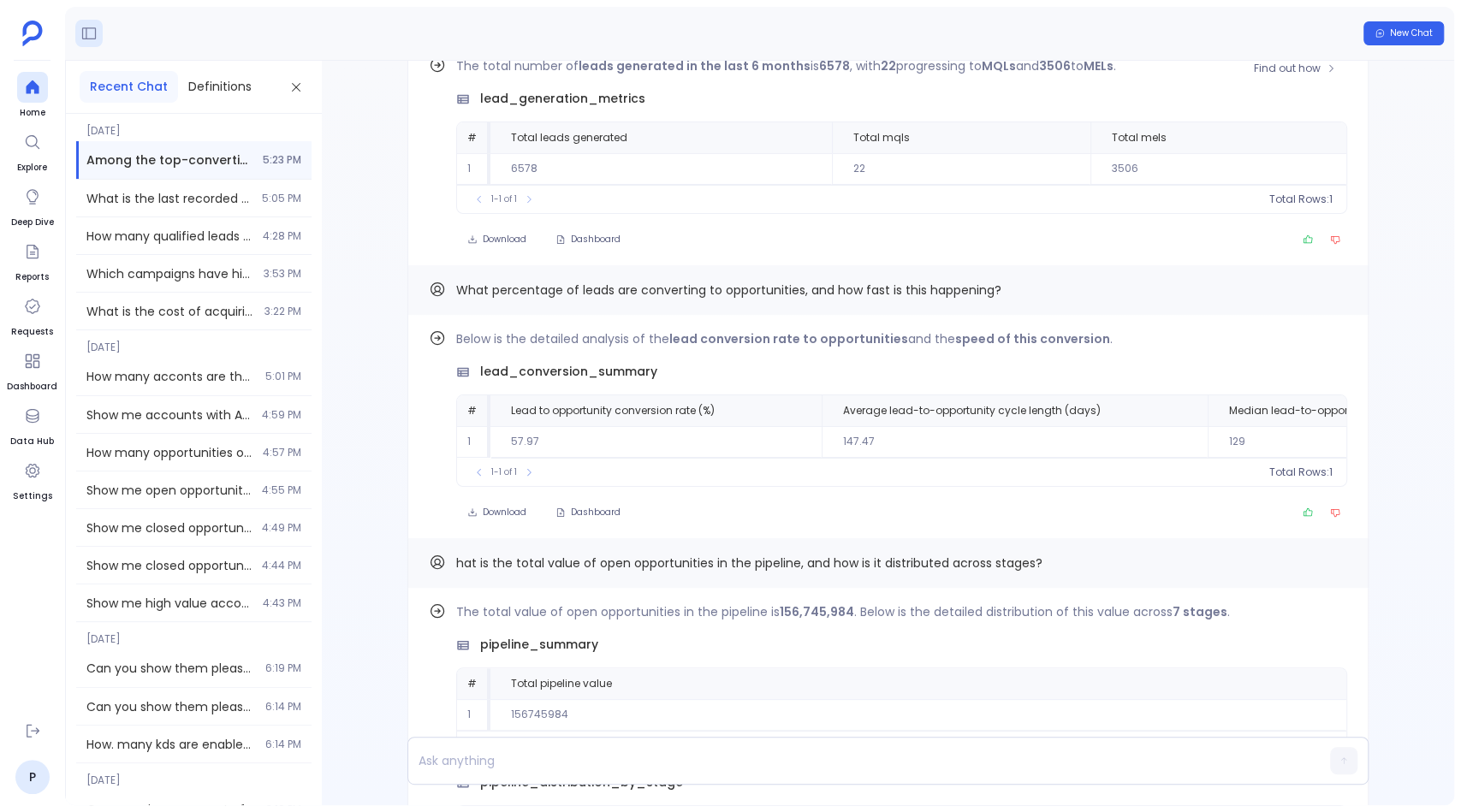 scroll, scrollTop: -2265, scrollLeft: 0, axis: vertical 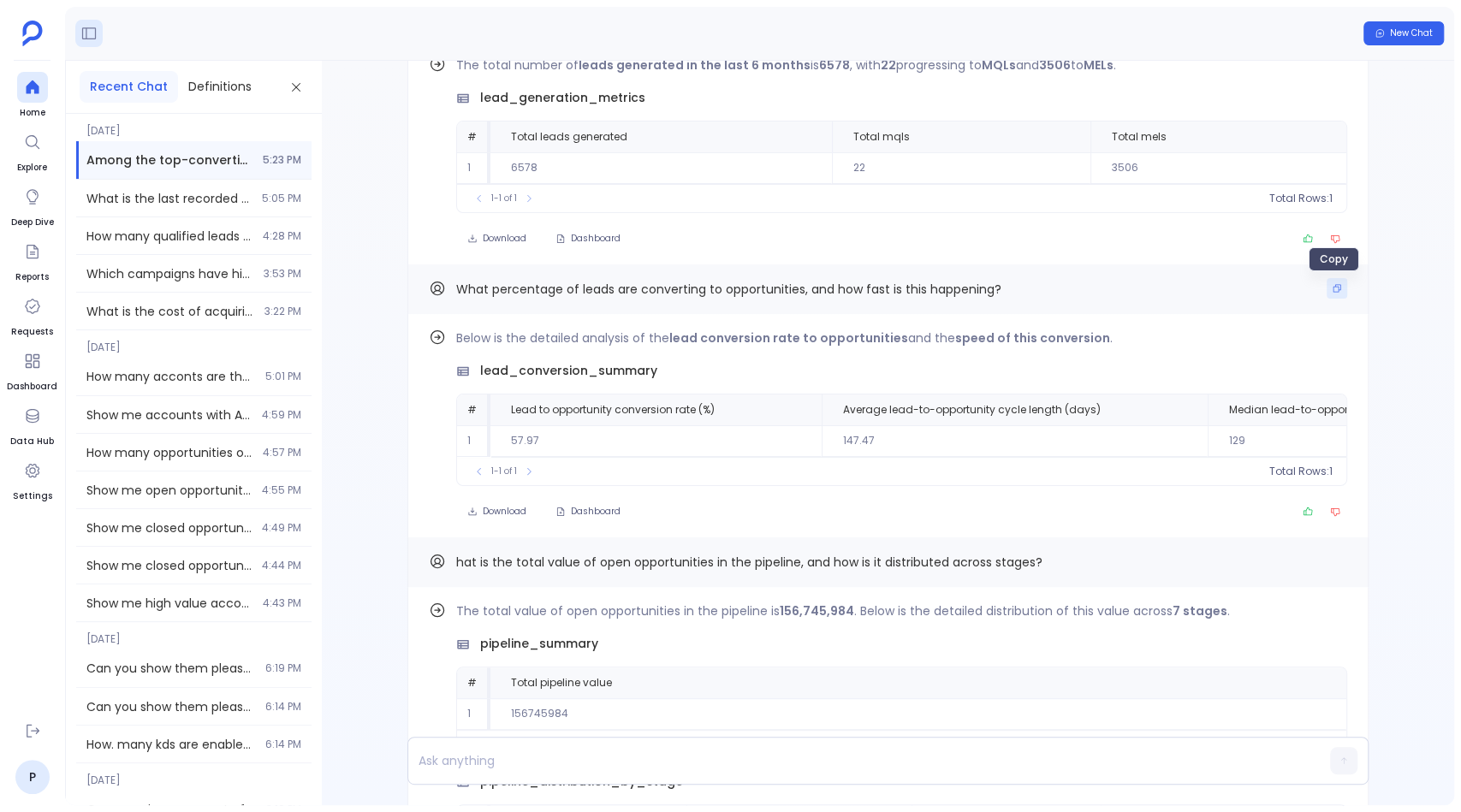 click 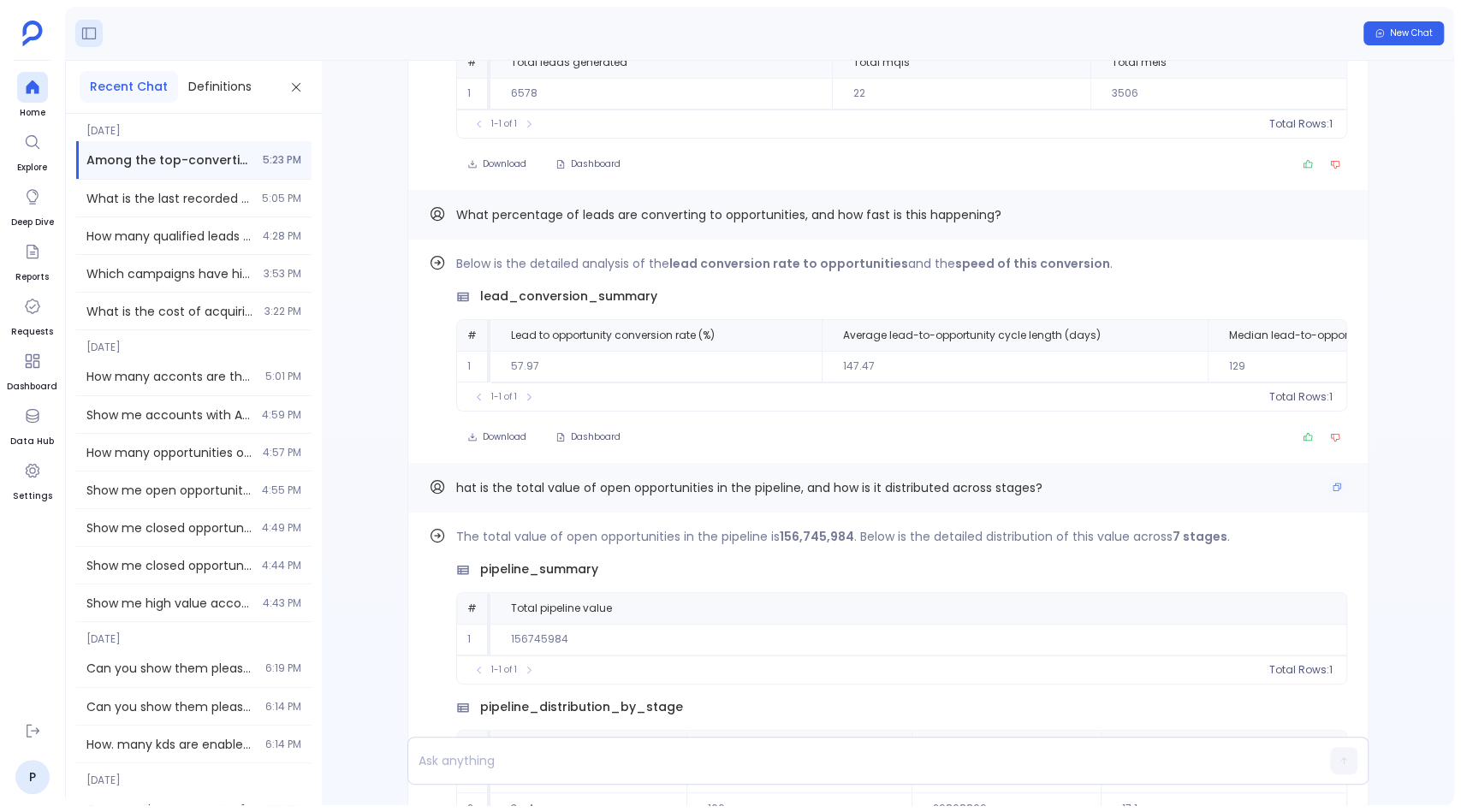 scroll, scrollTop: -2180, scrollLeft: 0, axis: vertical 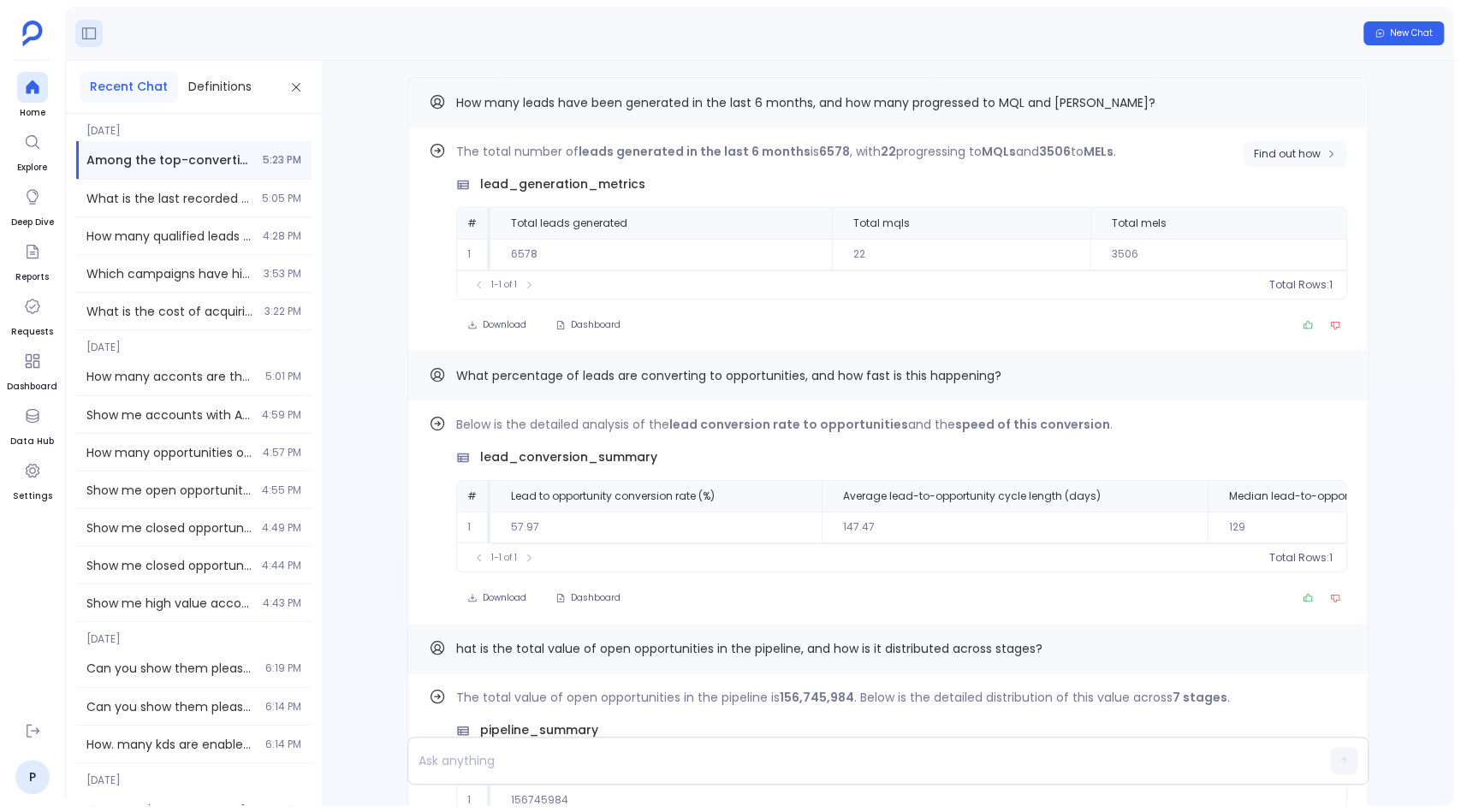click on "Find out how" at bounding box center (1287, 154) 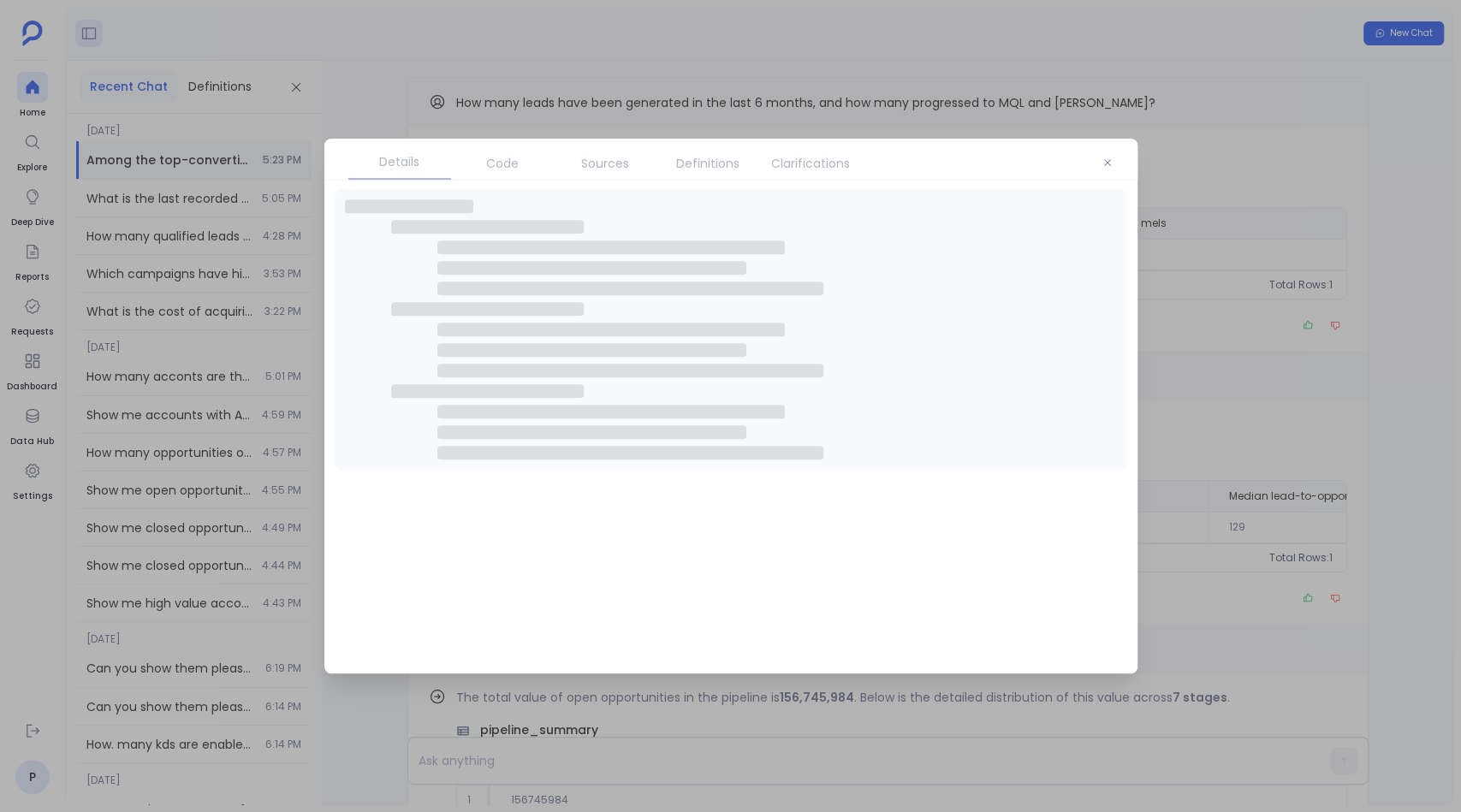 click on "Definitions" at bounding box center (708, 163) 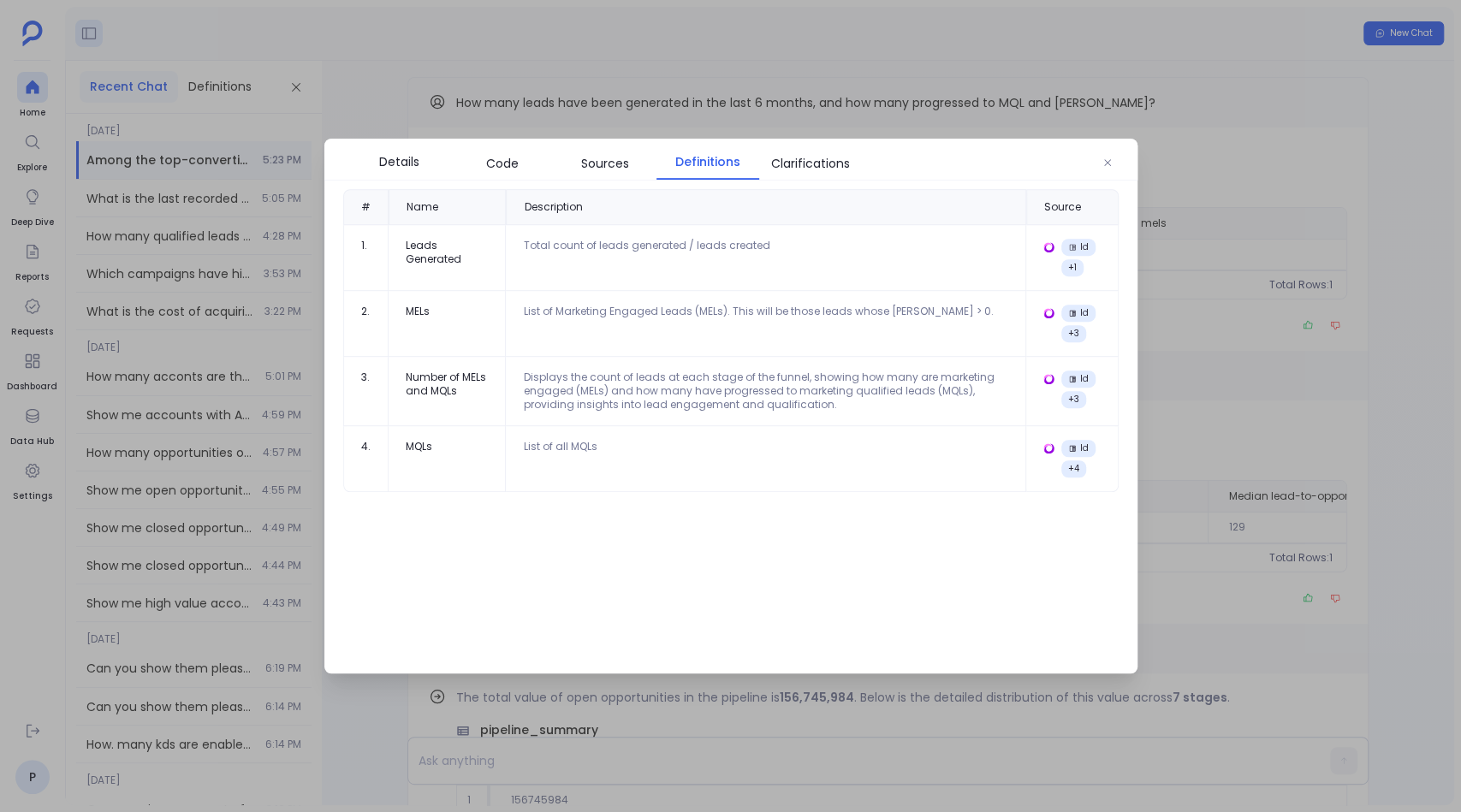 click at bounding box center [730, 406] 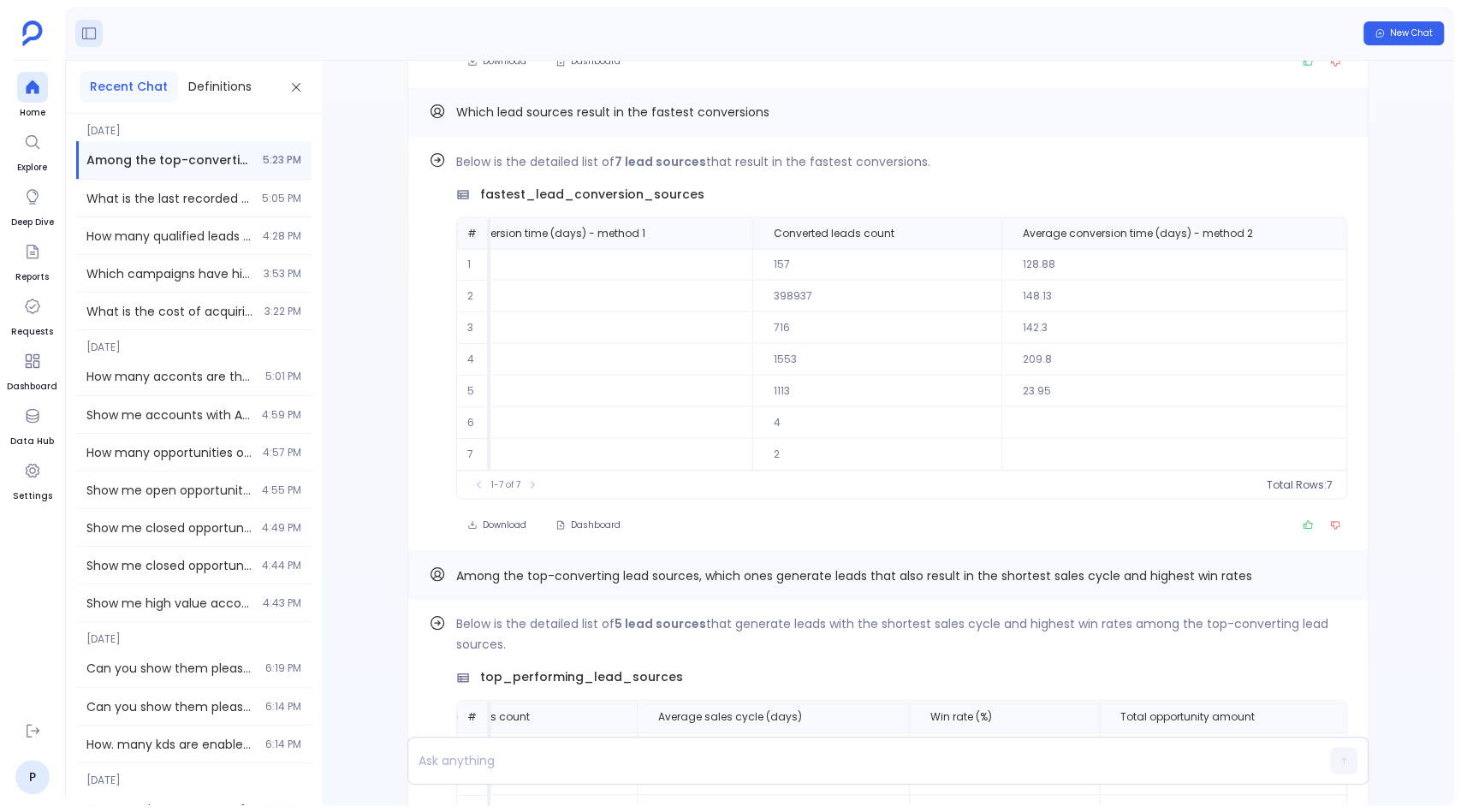 scroll, scrollTop: 0, scrollLeft: 0, axis: both 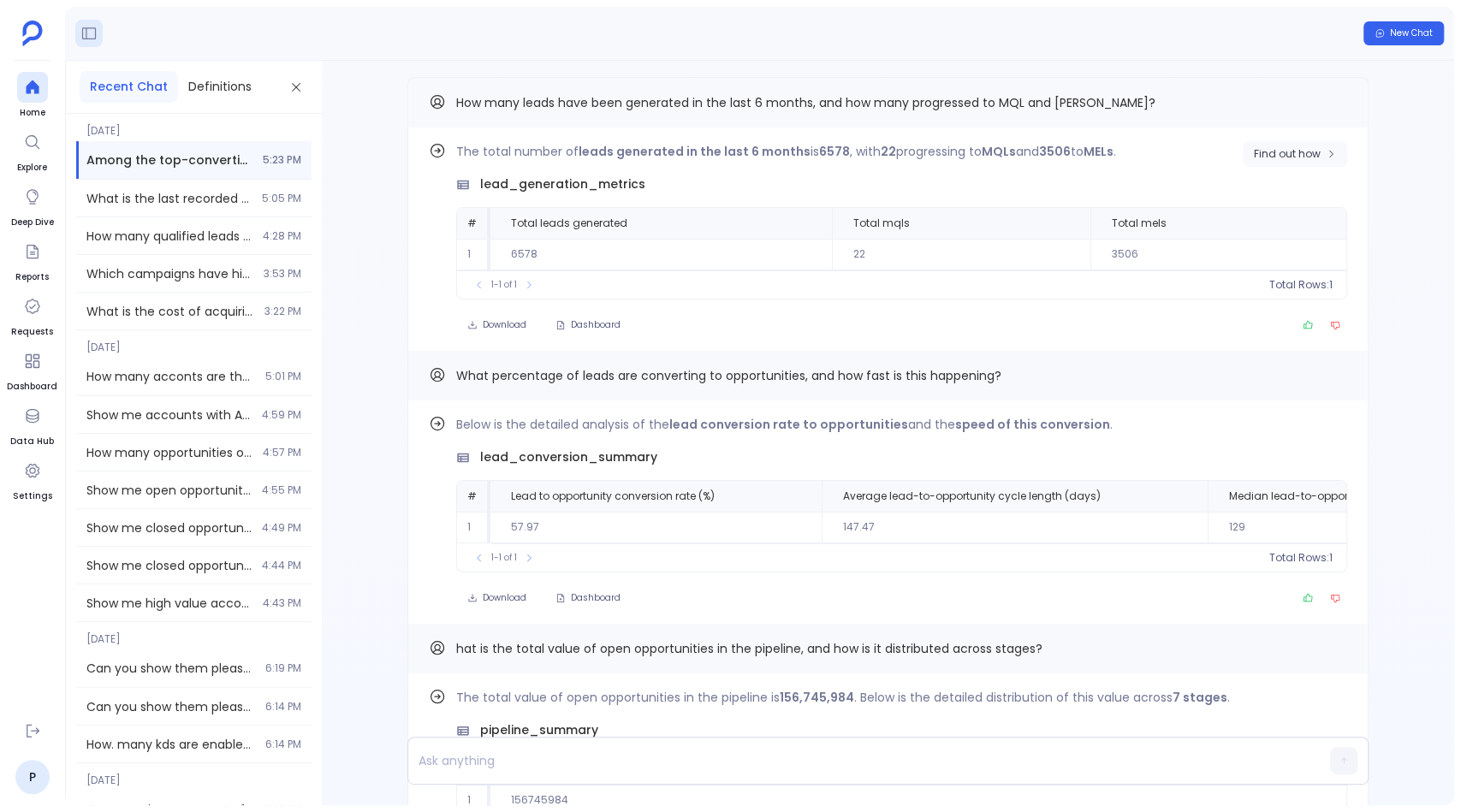 click on "Find out how" at bounding box center (1287, 154) 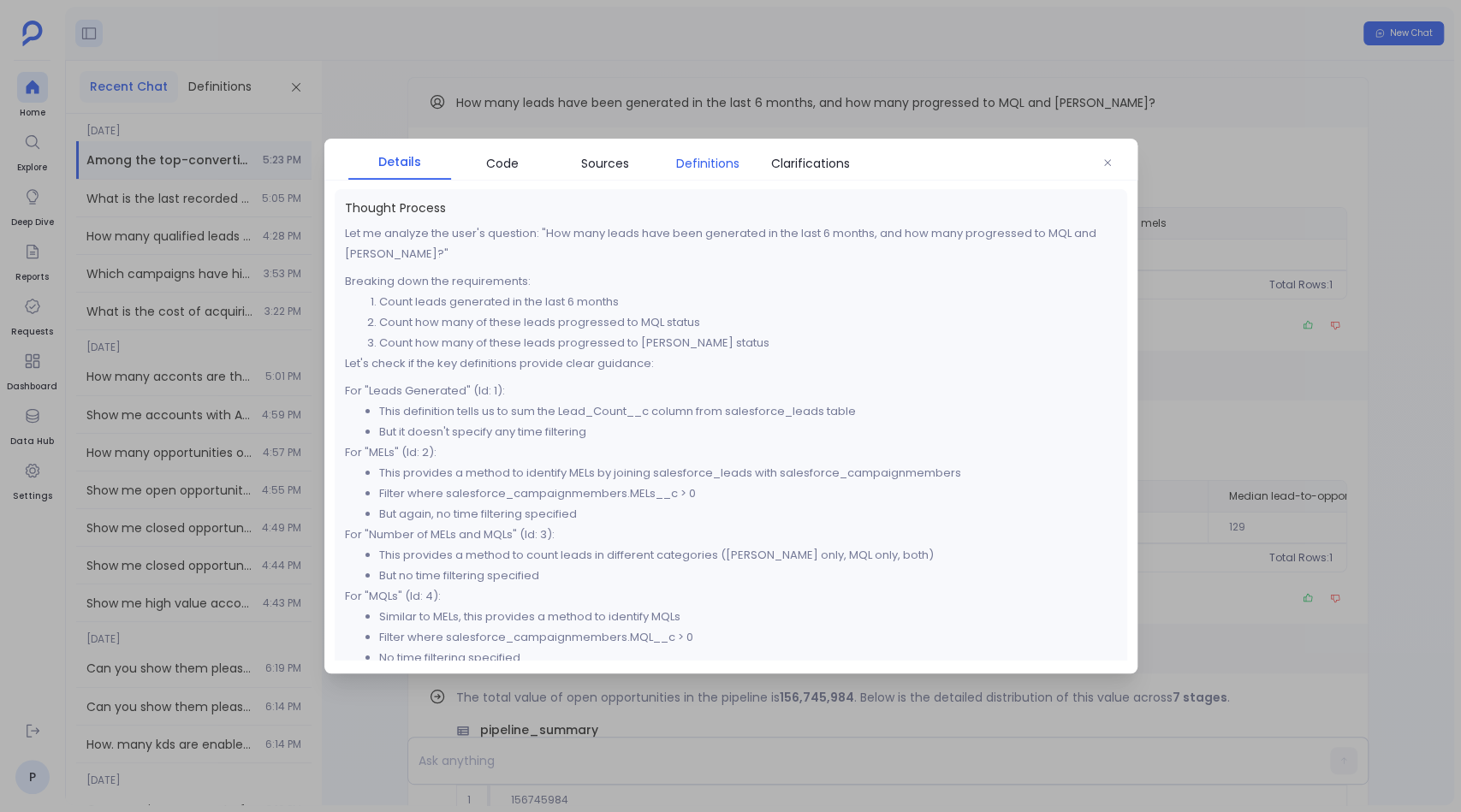 click on "Definitions" at bounding box center [708, 163] 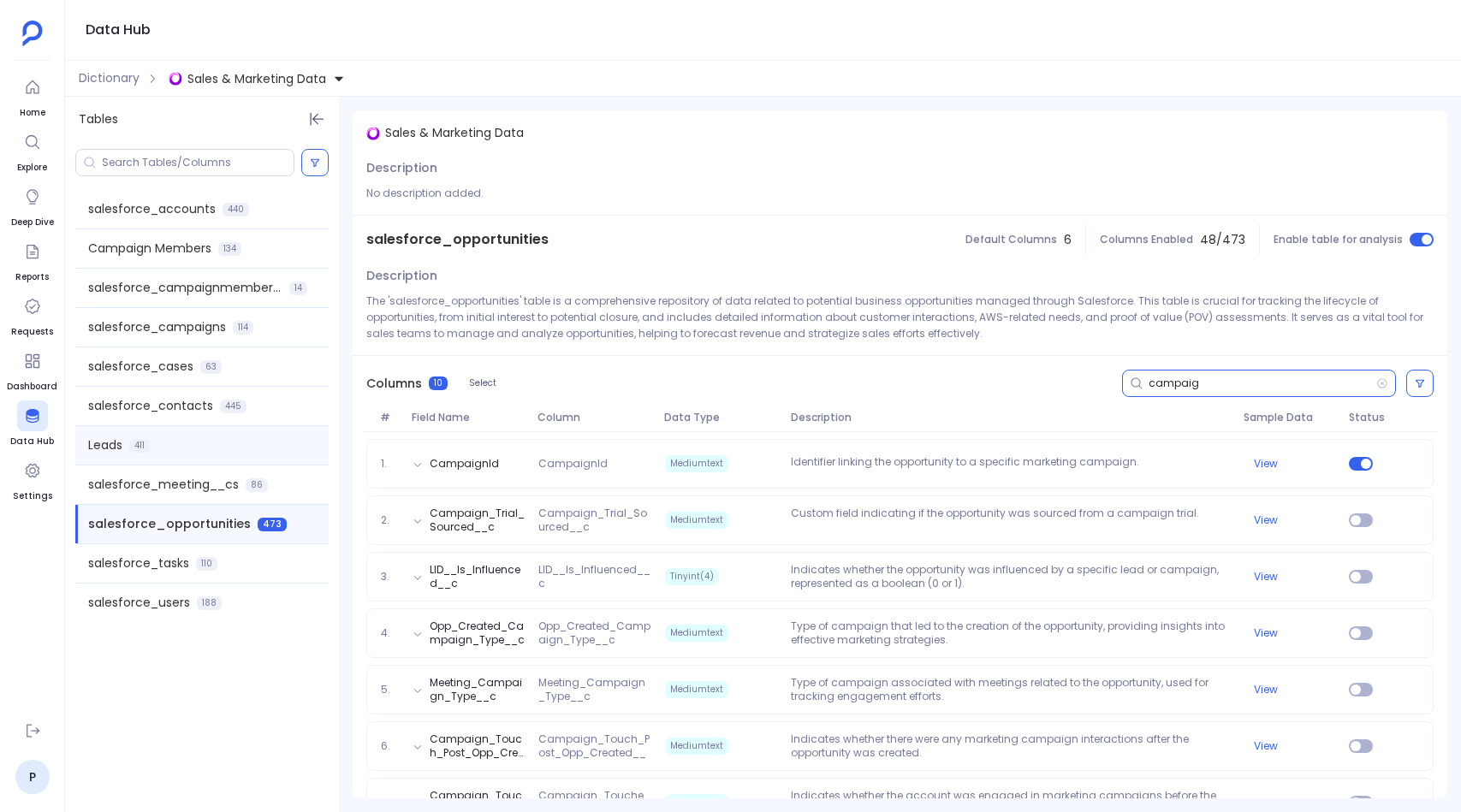 scroll, scrollTop: 0, scrollLeft: 0, axis: both 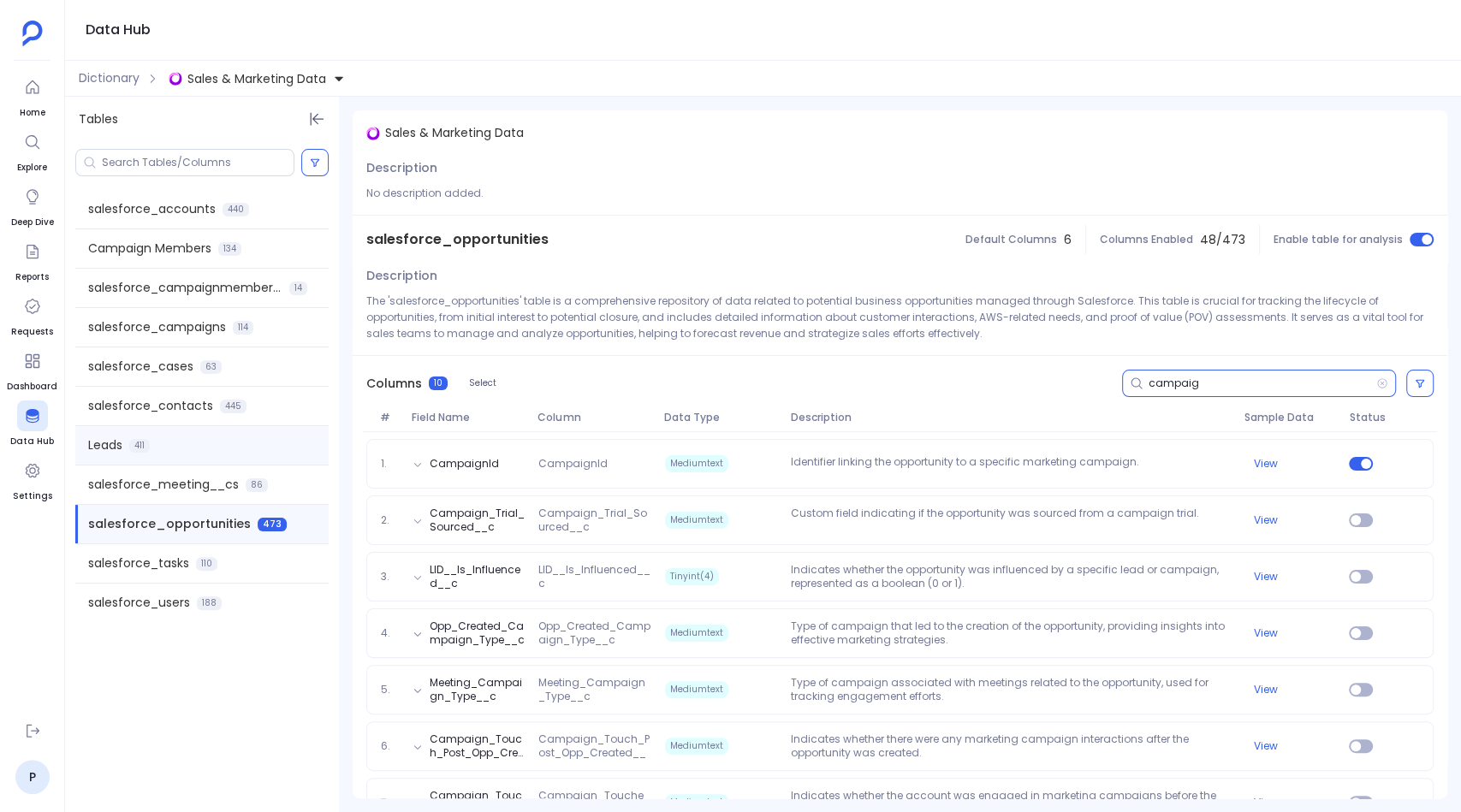 click on "411" at bounding box center [140, 446] 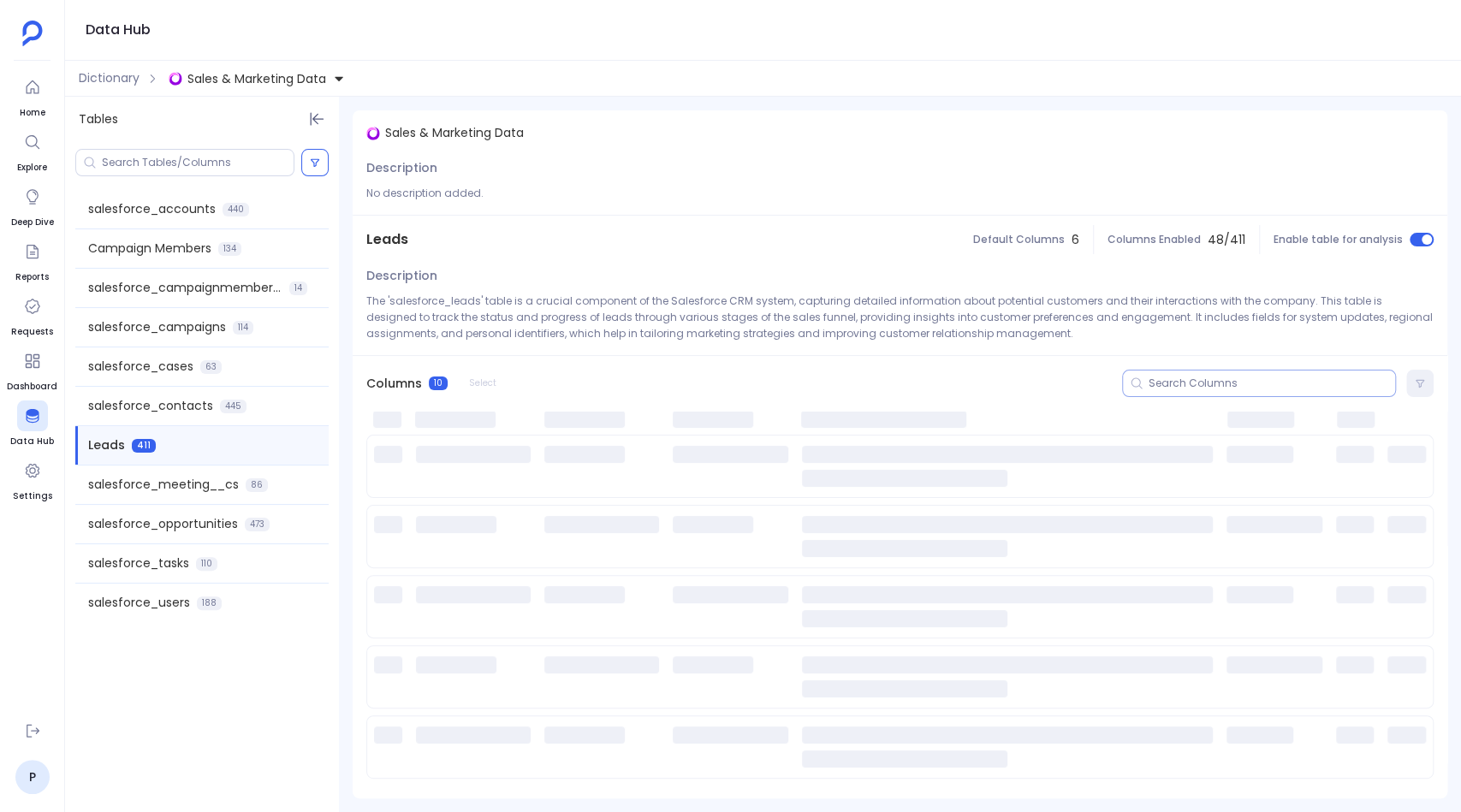 click at bounding box center (1272, 383) 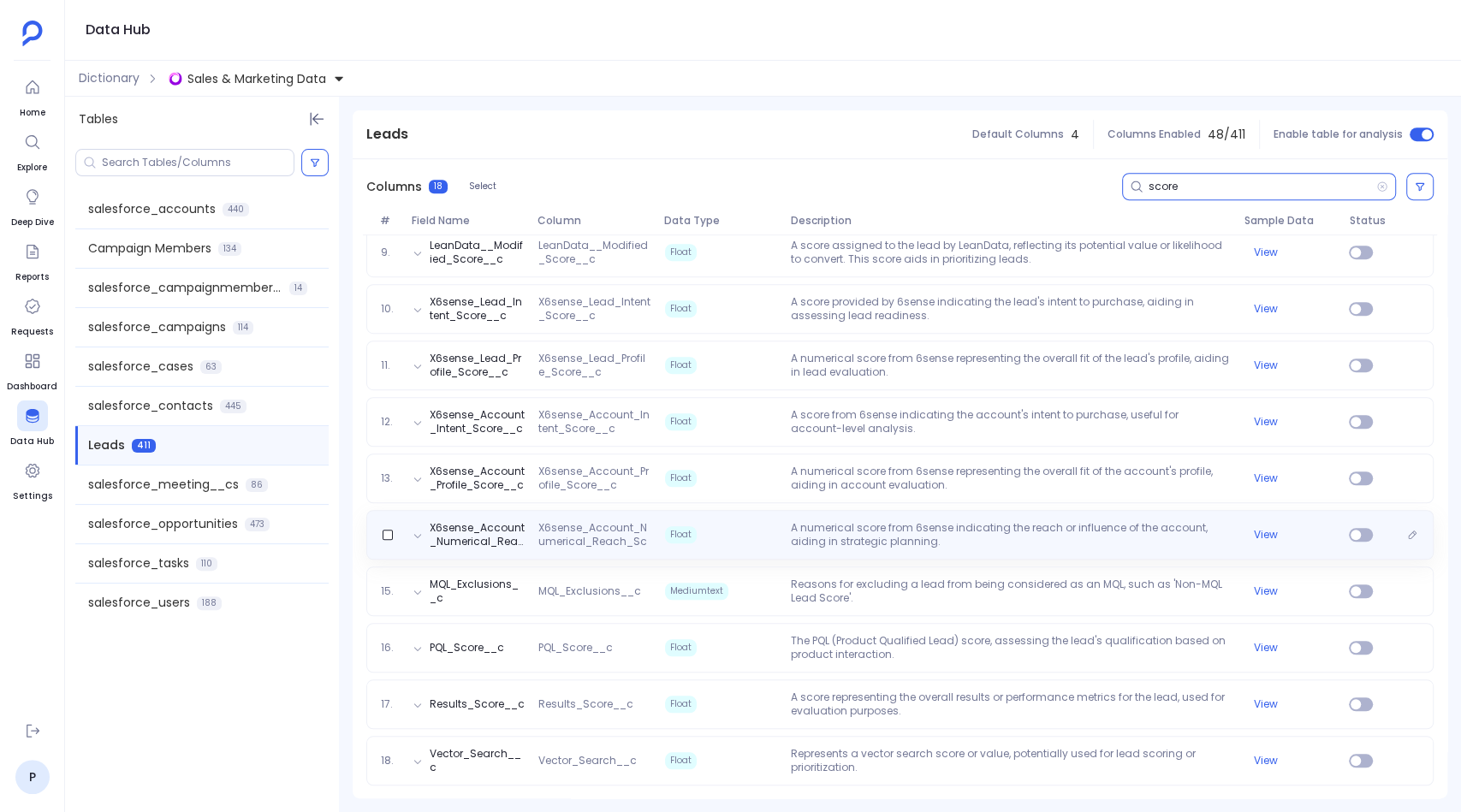 scroll, scrollTop: 0, scrollLeft: 0, axis: both 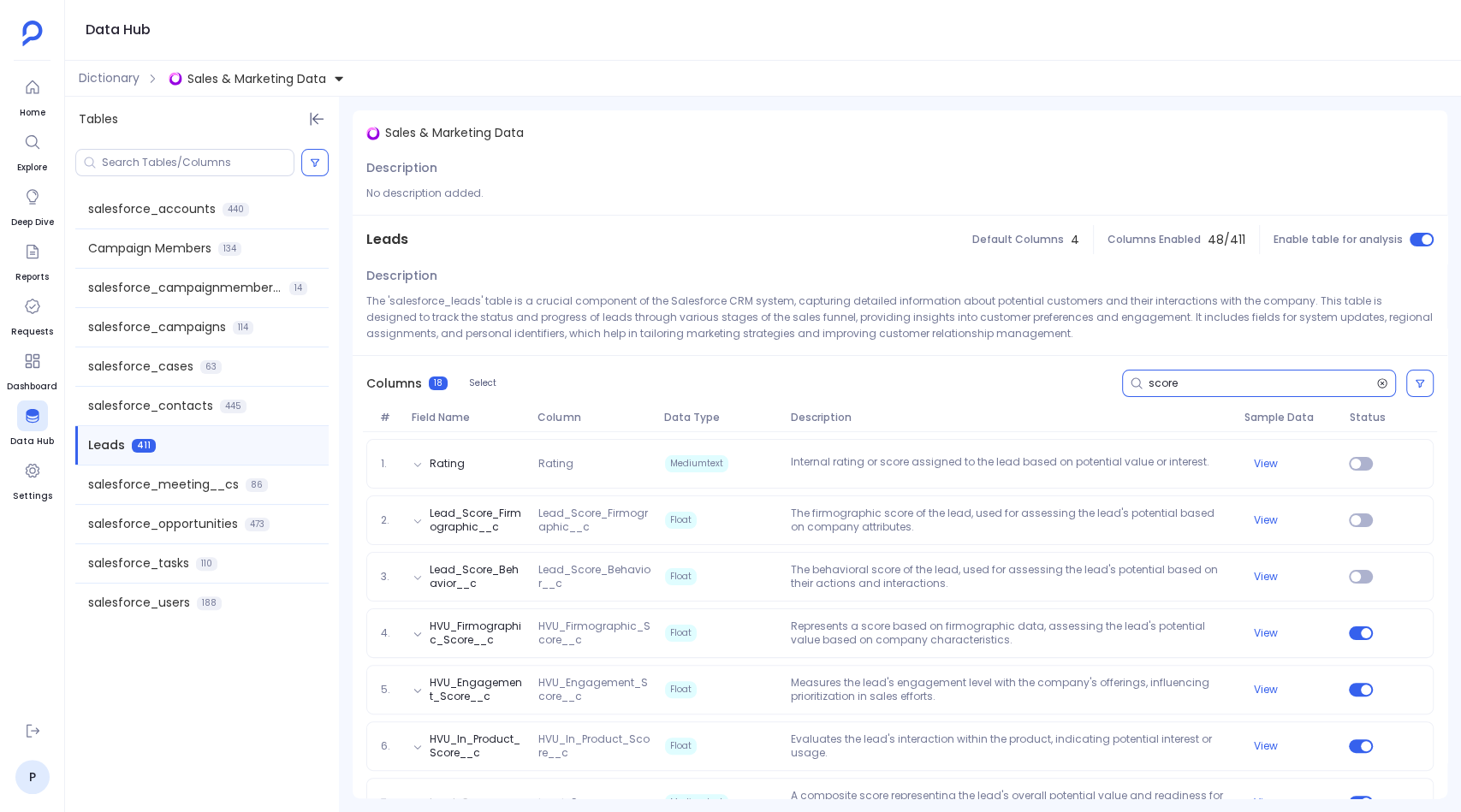 type on "score" 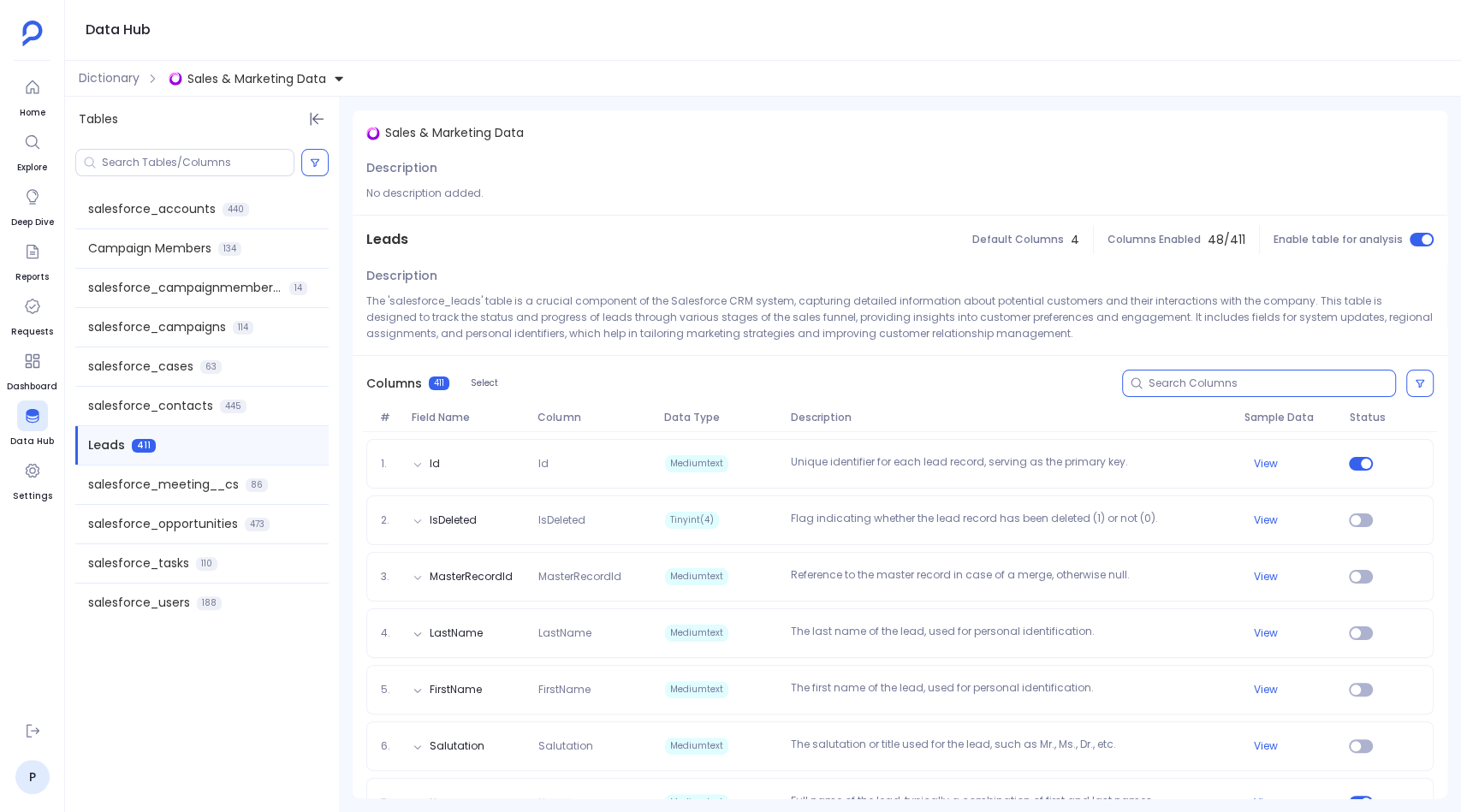 click at bounding box center (1272, 383) 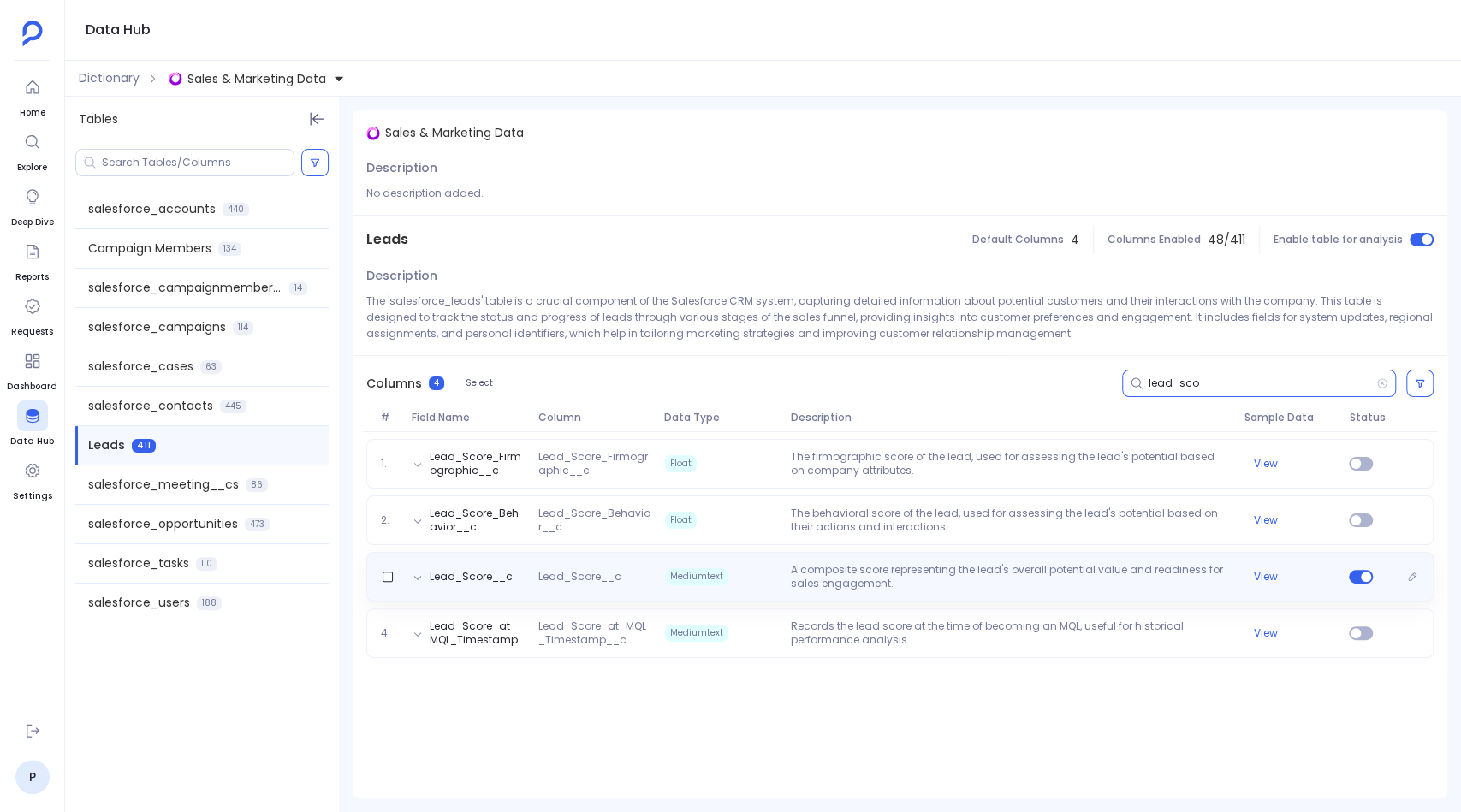 type on "lead_sco" 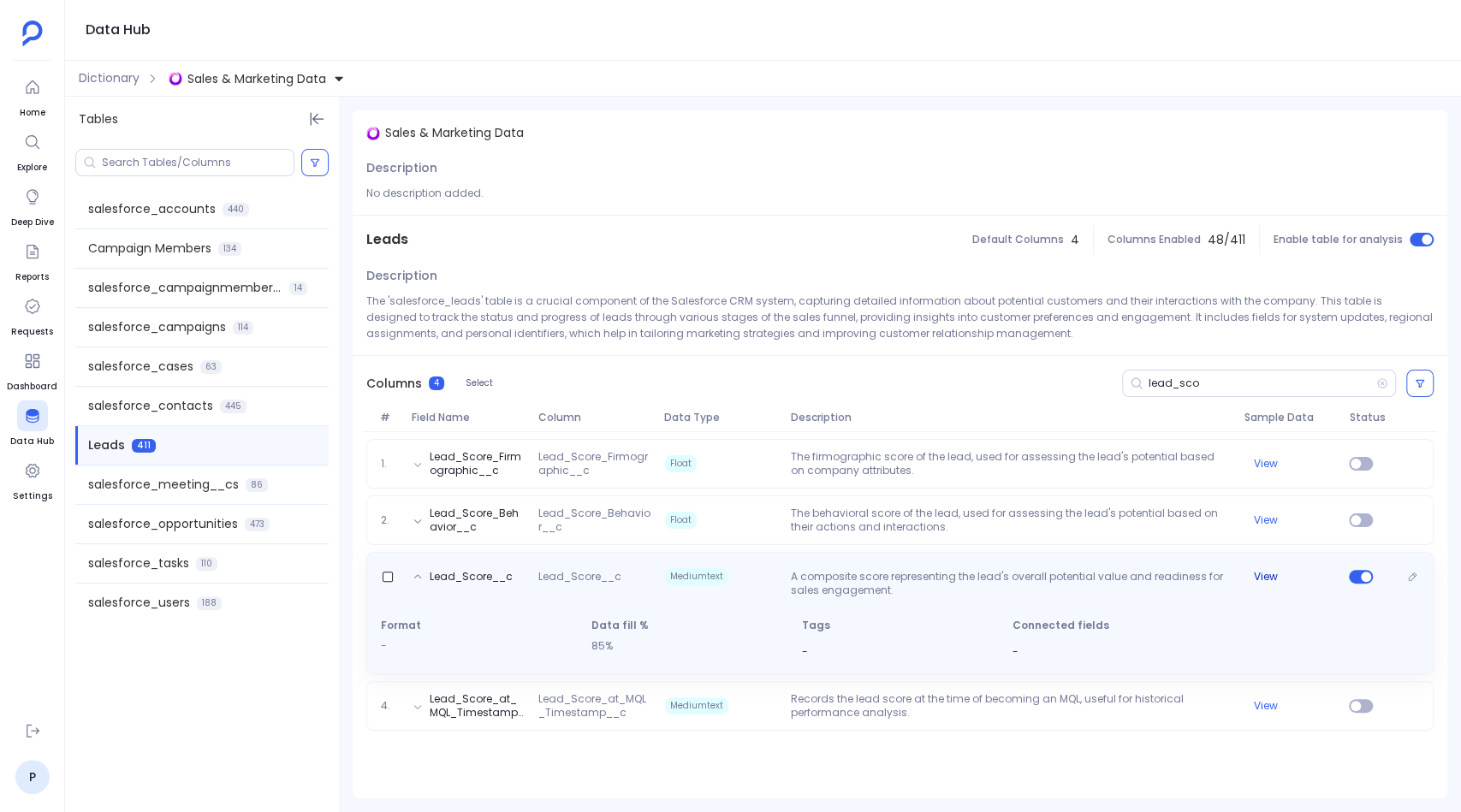 click on "View" at bounding box center [1266, 577] 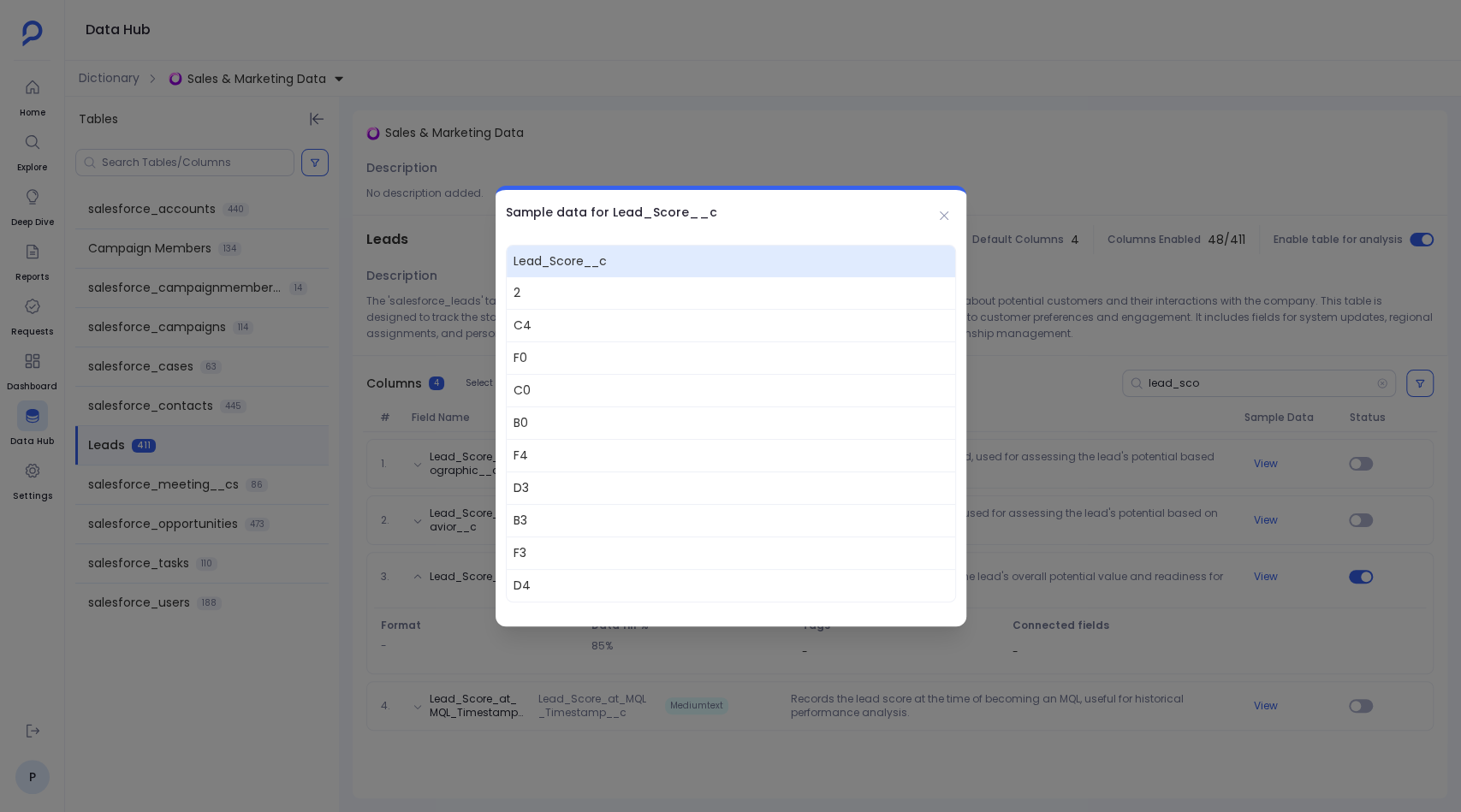click at bounding box center (730, 406) 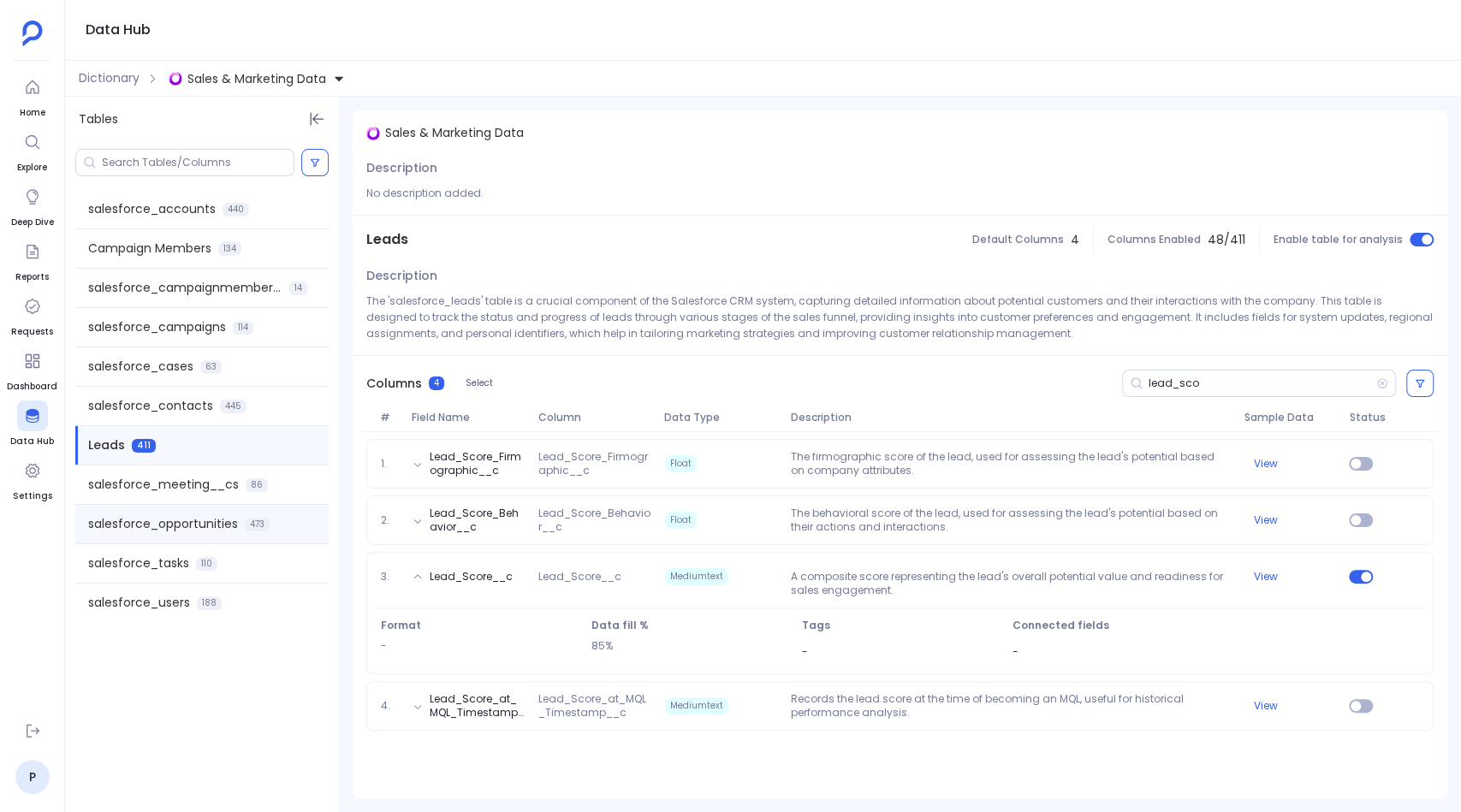 click on "salesforce_opportunities 473" at bounding box center [202, 524] 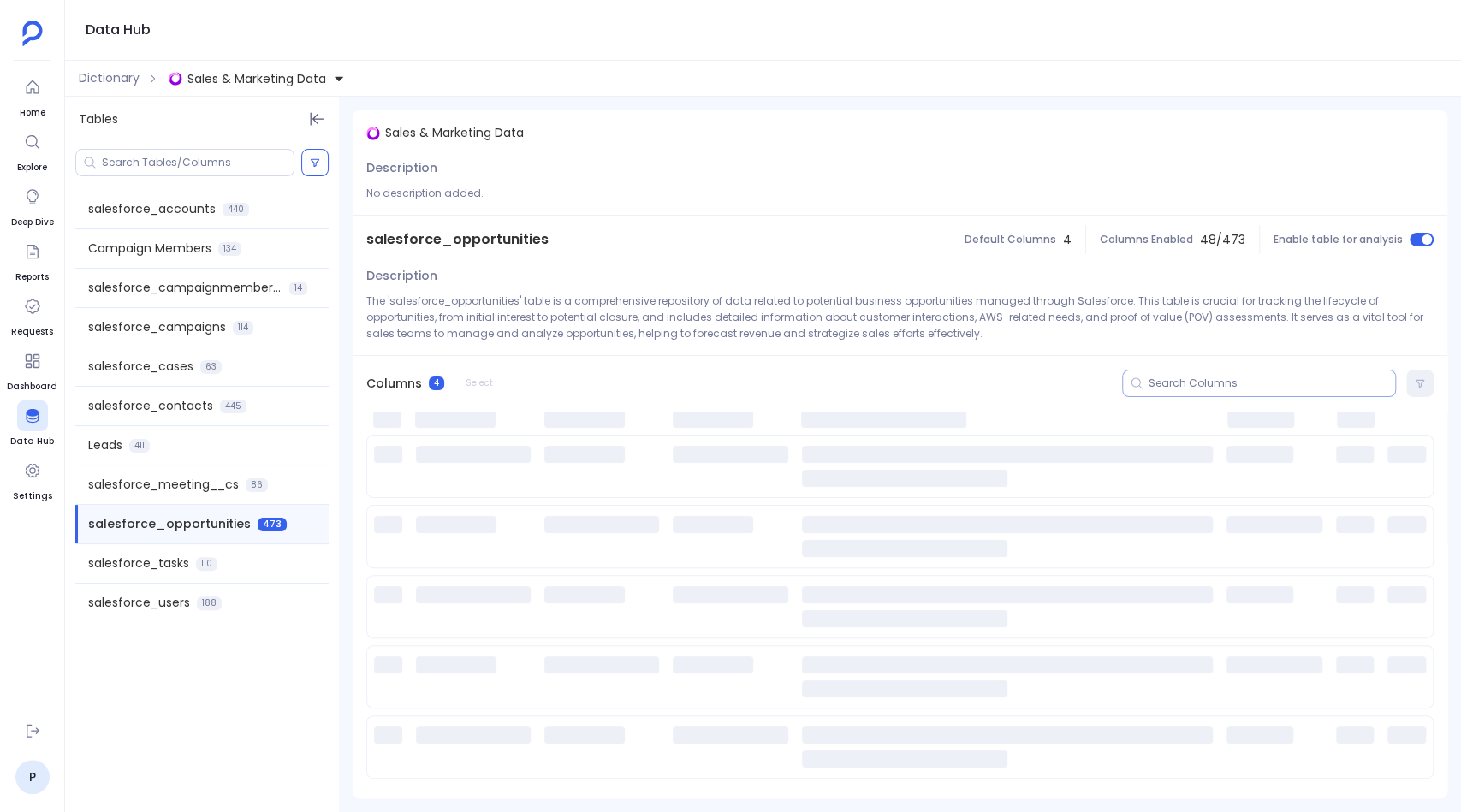 click at bounding box center [1259, 383] 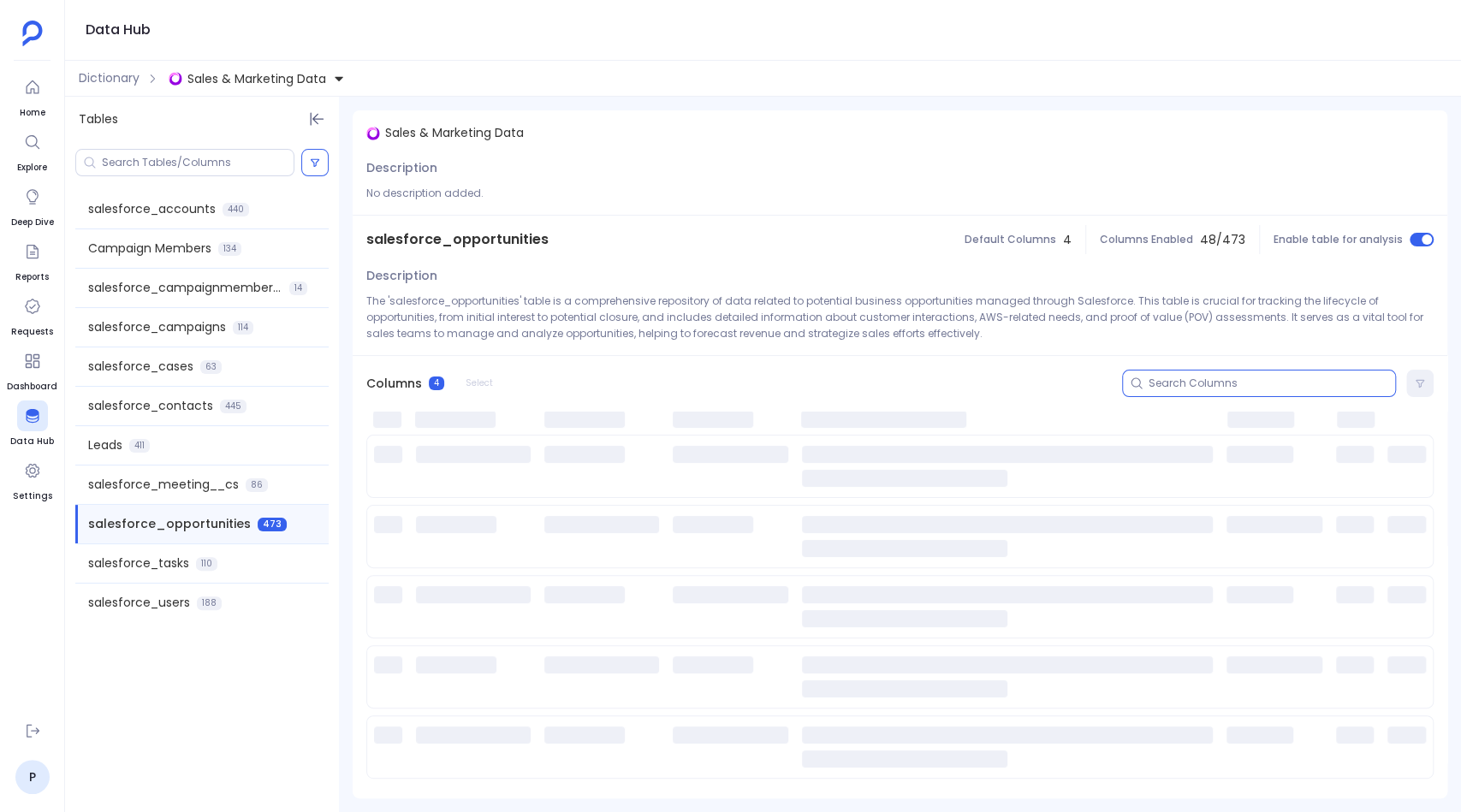 click at bounding box center [1272, 383] 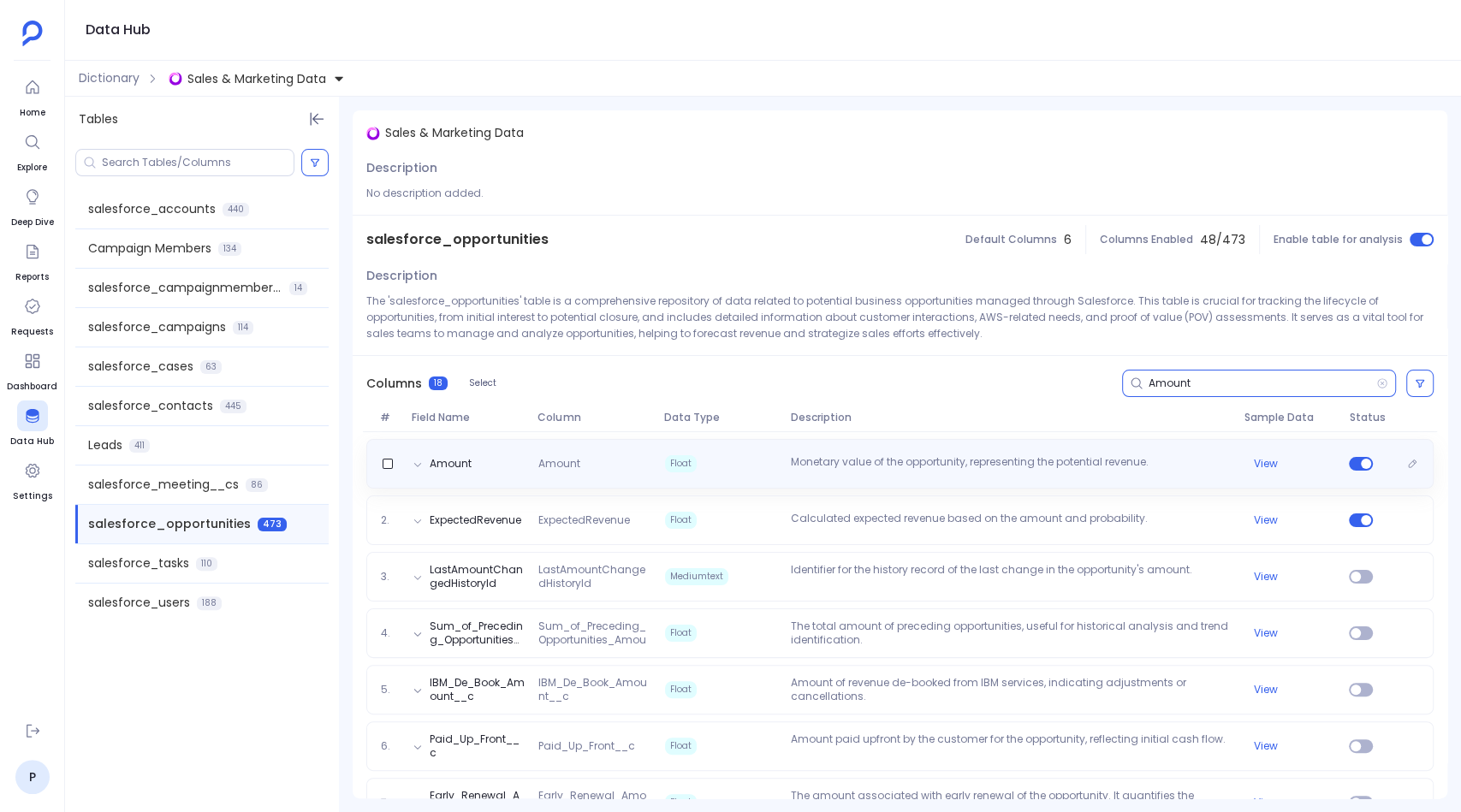 type on "Amount" 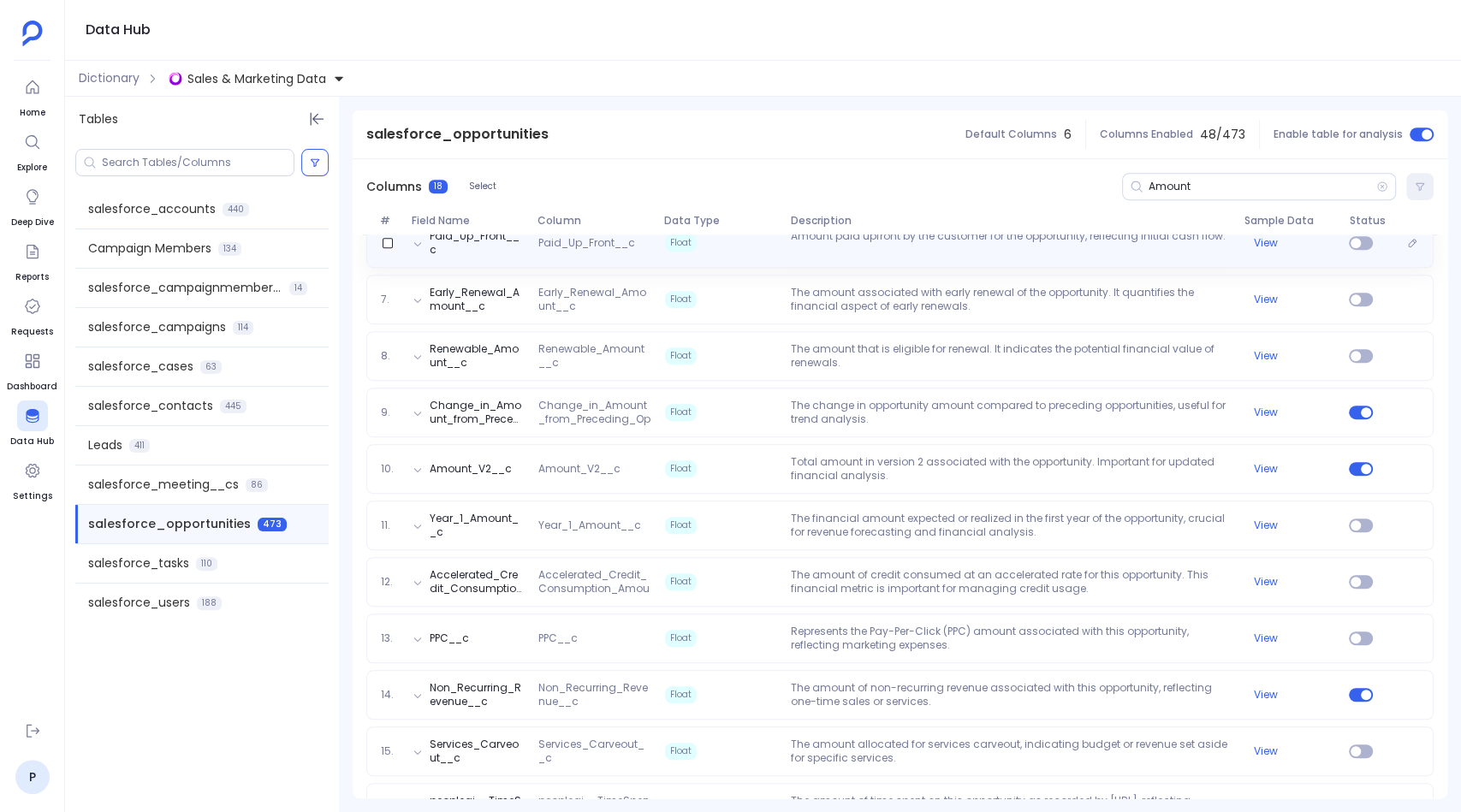 scroll, scrollTop: 725, scrollLeft: 0, axis: vertical 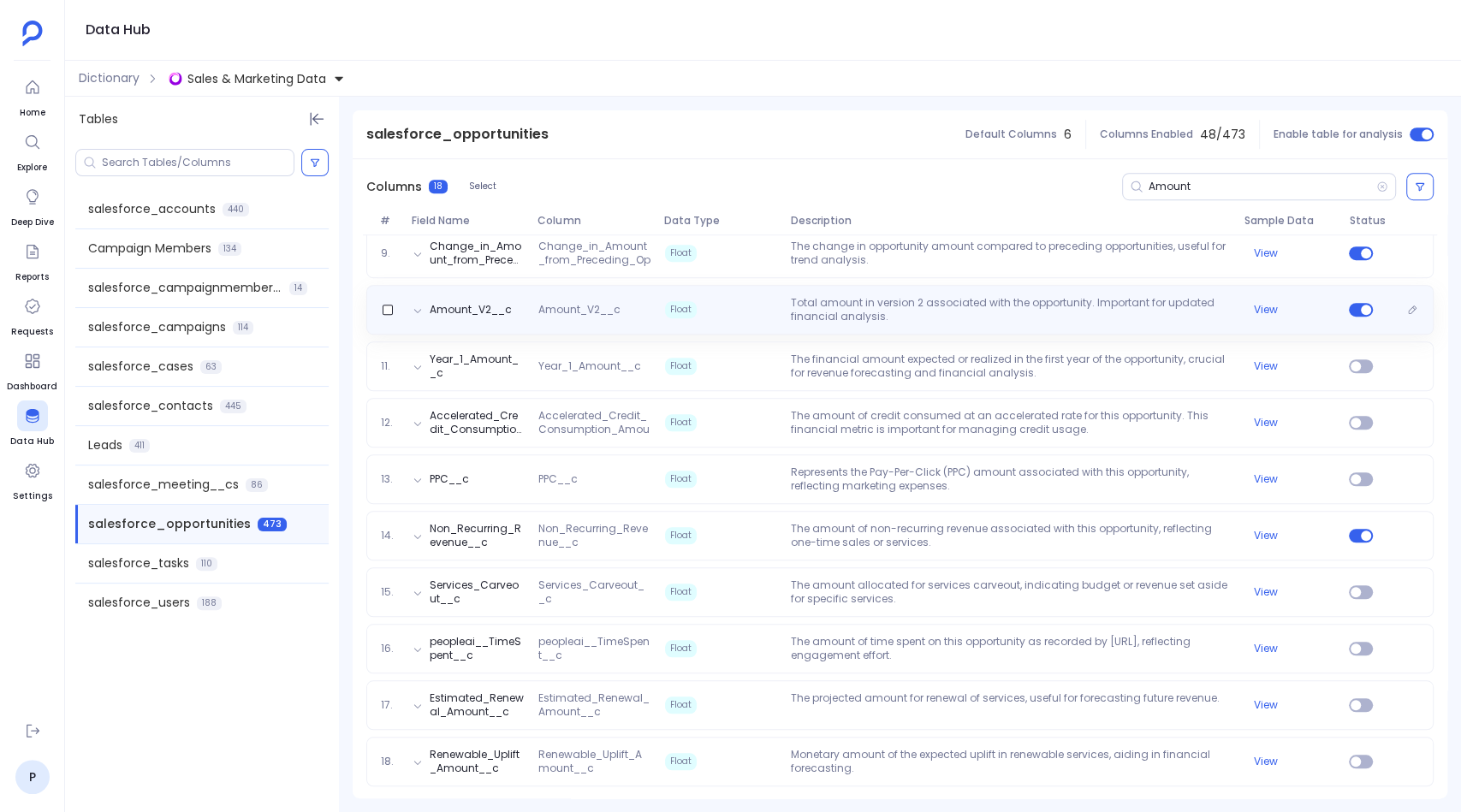 click on "Amount_V2__c" at bounding box center [595, 310] 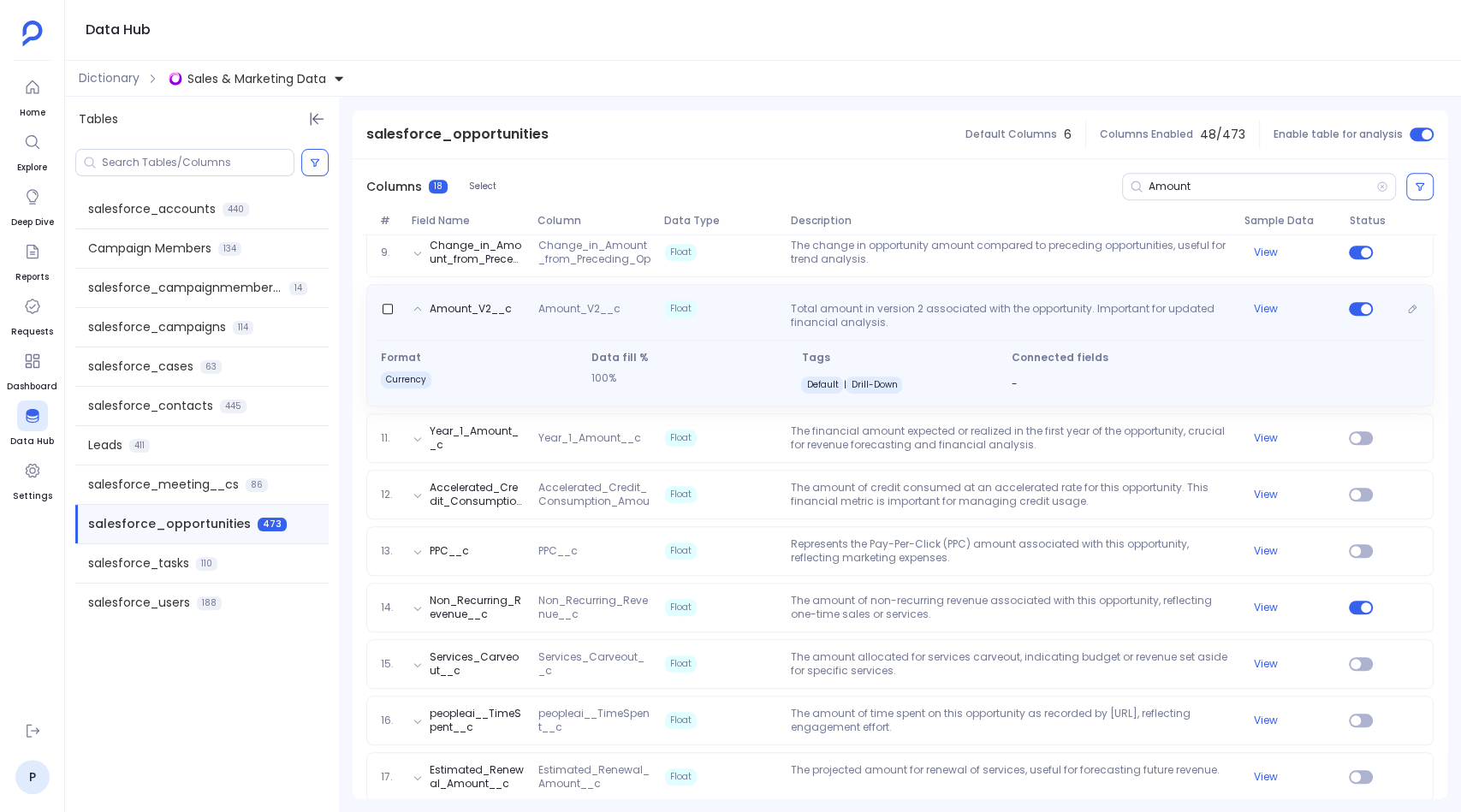 scroll, scrollTop: 0, scrollLeft: 0, axis: both 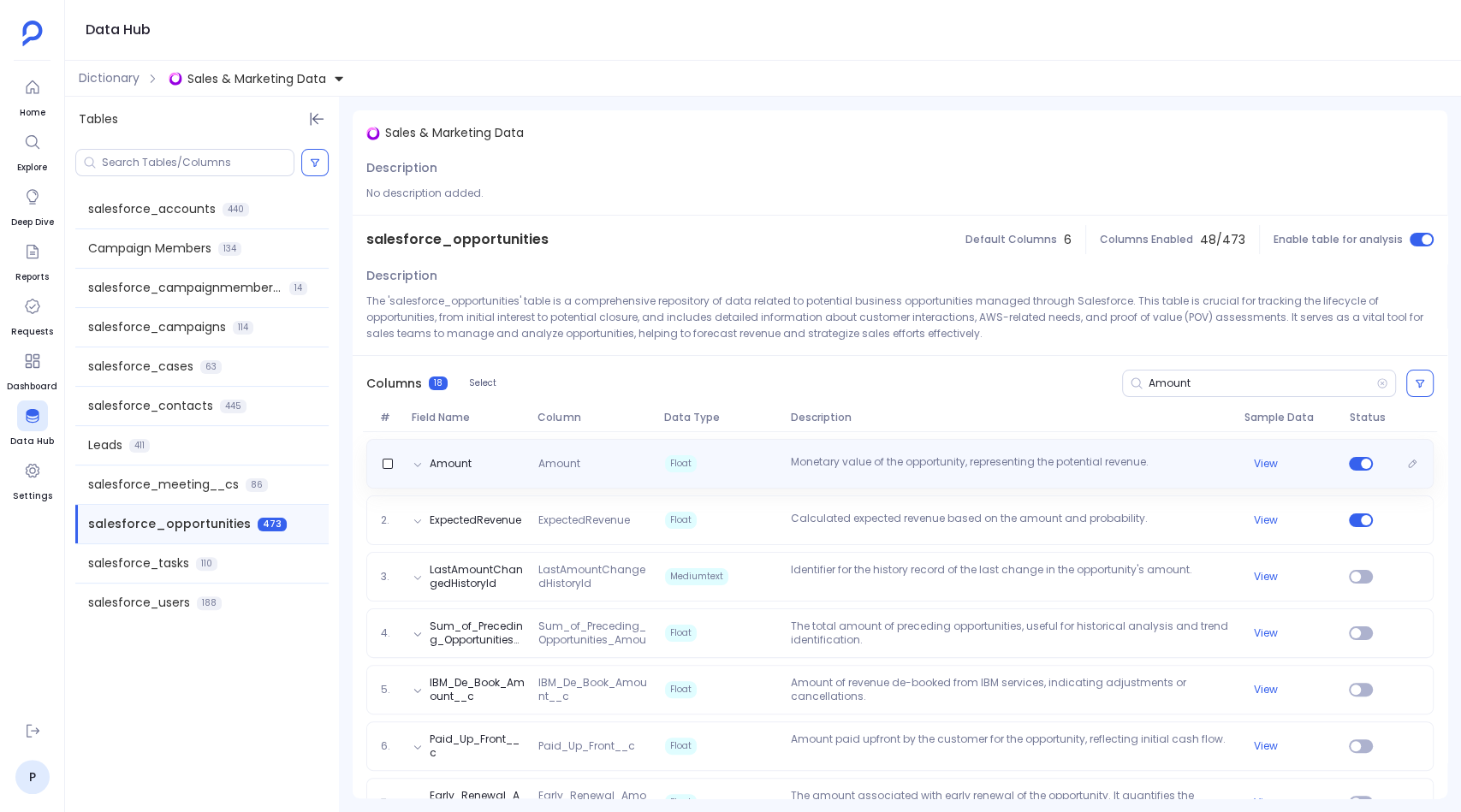 click on "Amount Amount Float Monetary value of the opportunity, representing the potential revenue. View" at bounding box center (900, 464) 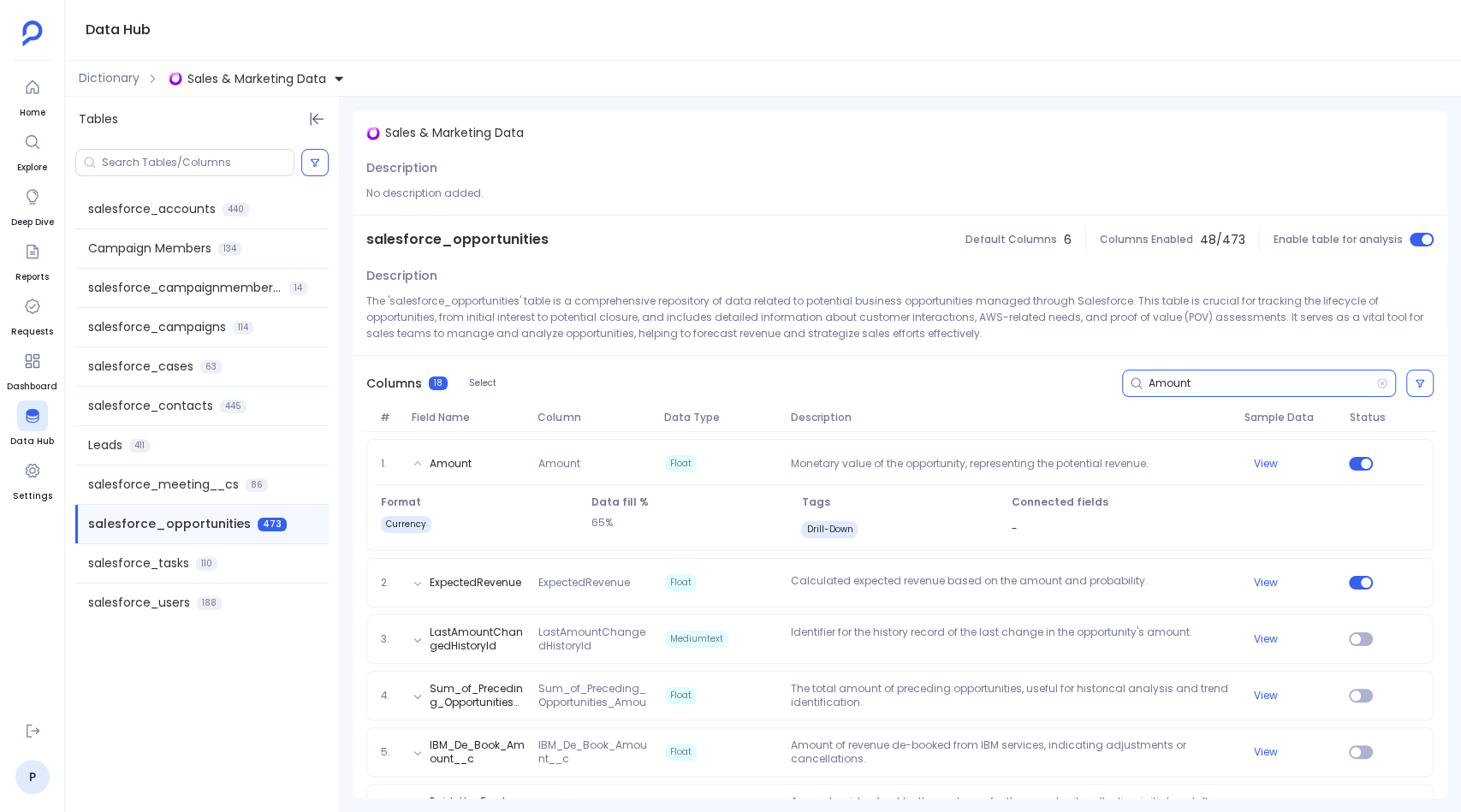 click on "Amount" at bounding box center [1262, 383] 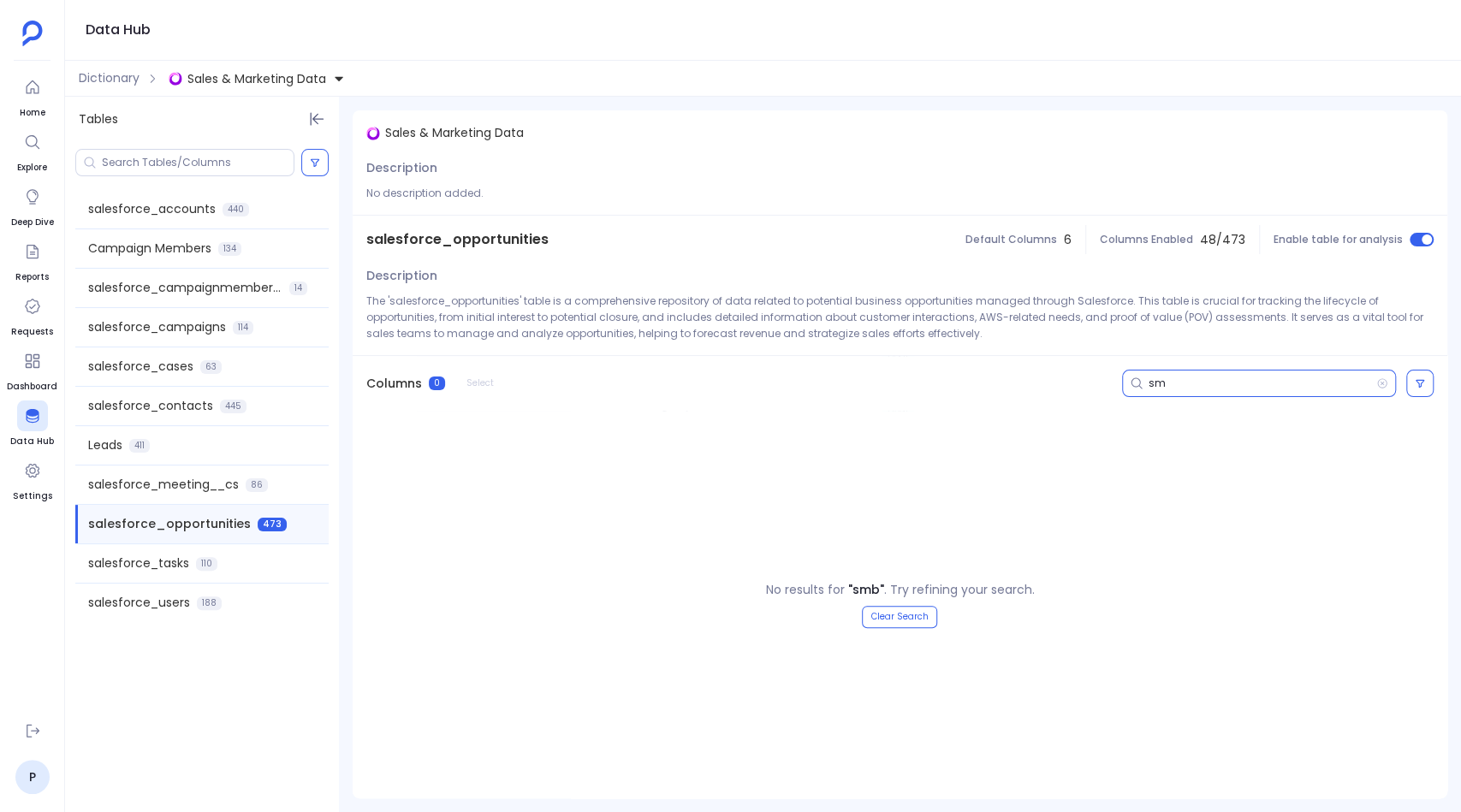 type on "s" 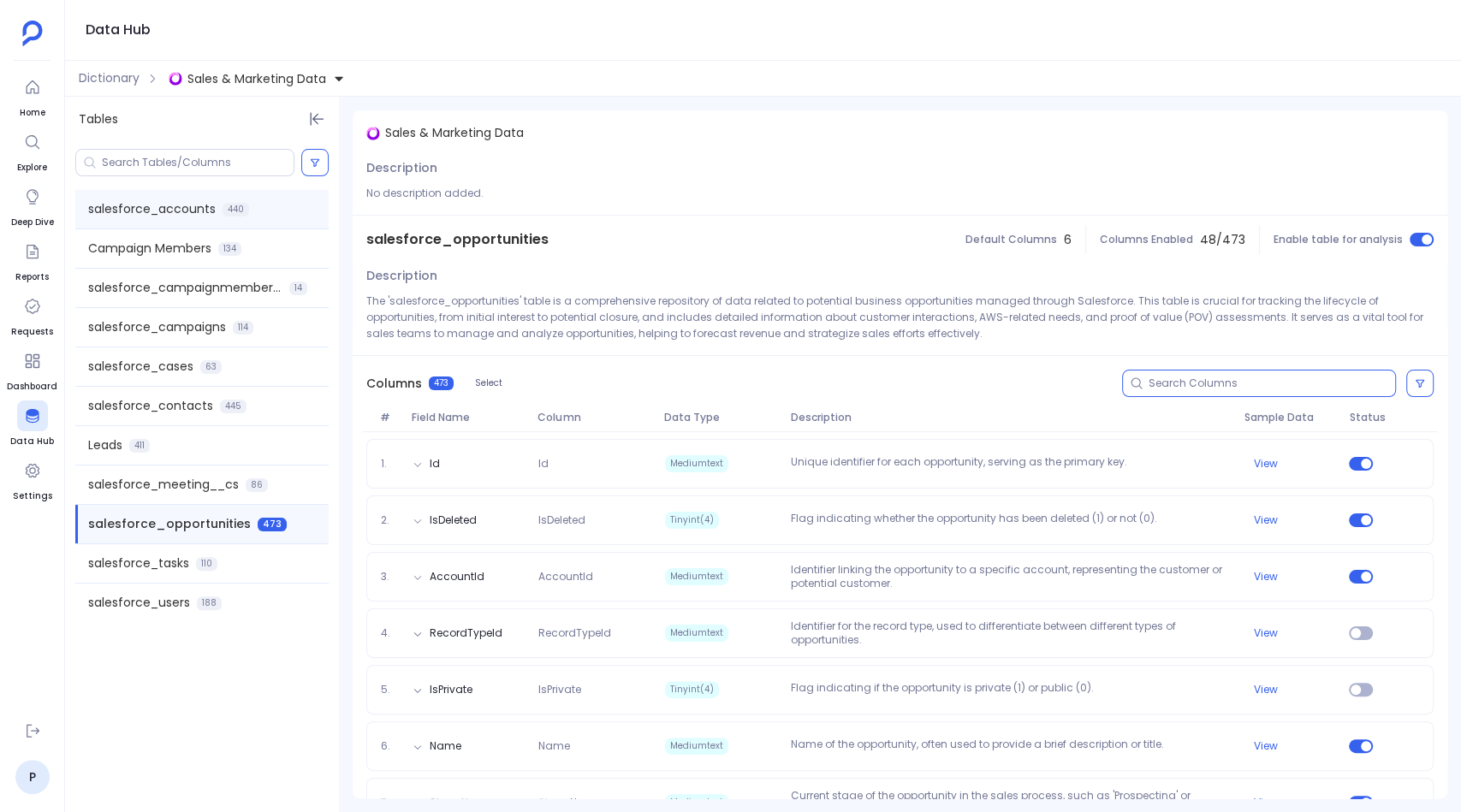 click on "salesforce_accounts 440" at bounding box center (202, 209) 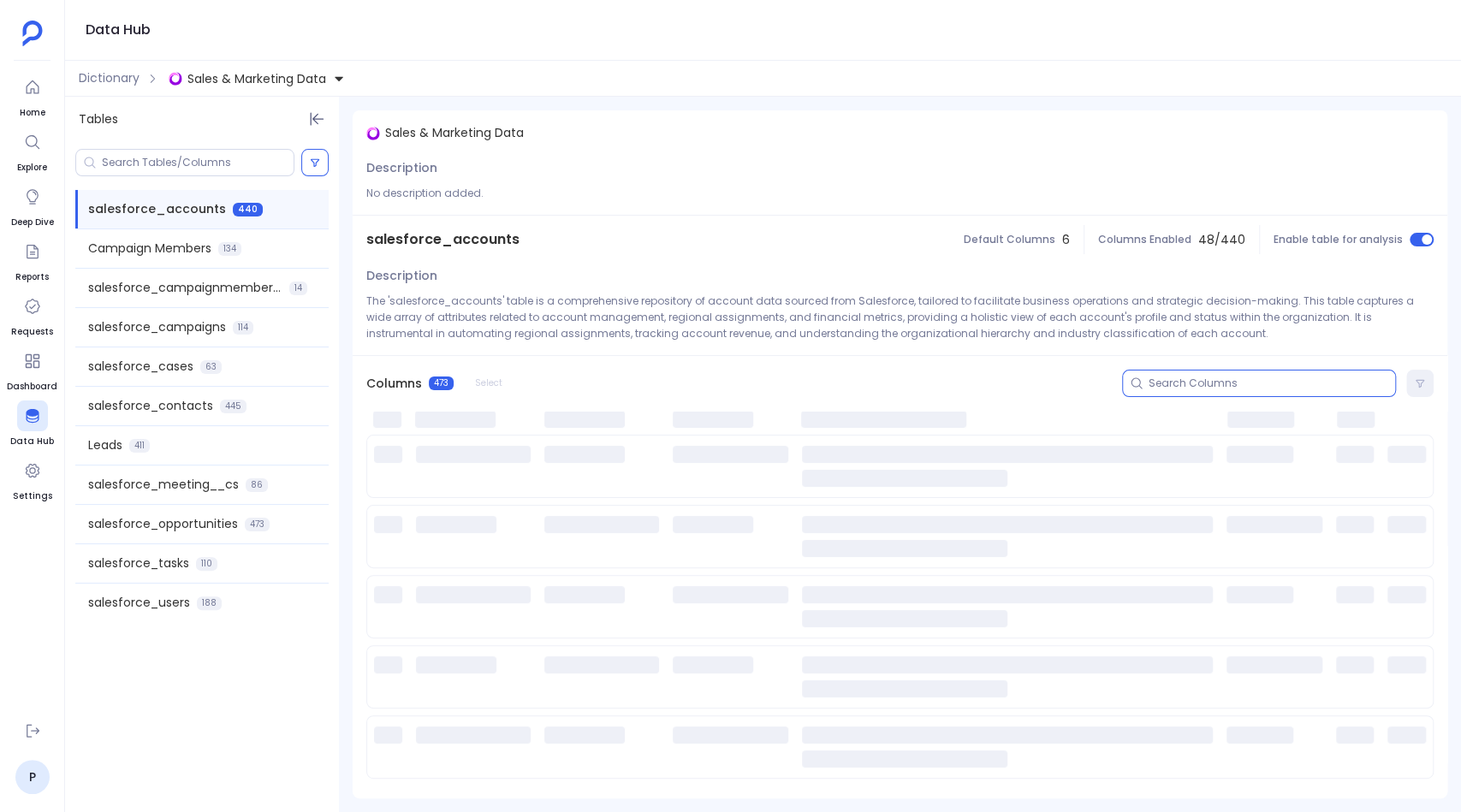 click at bounding box center (1272, 383) 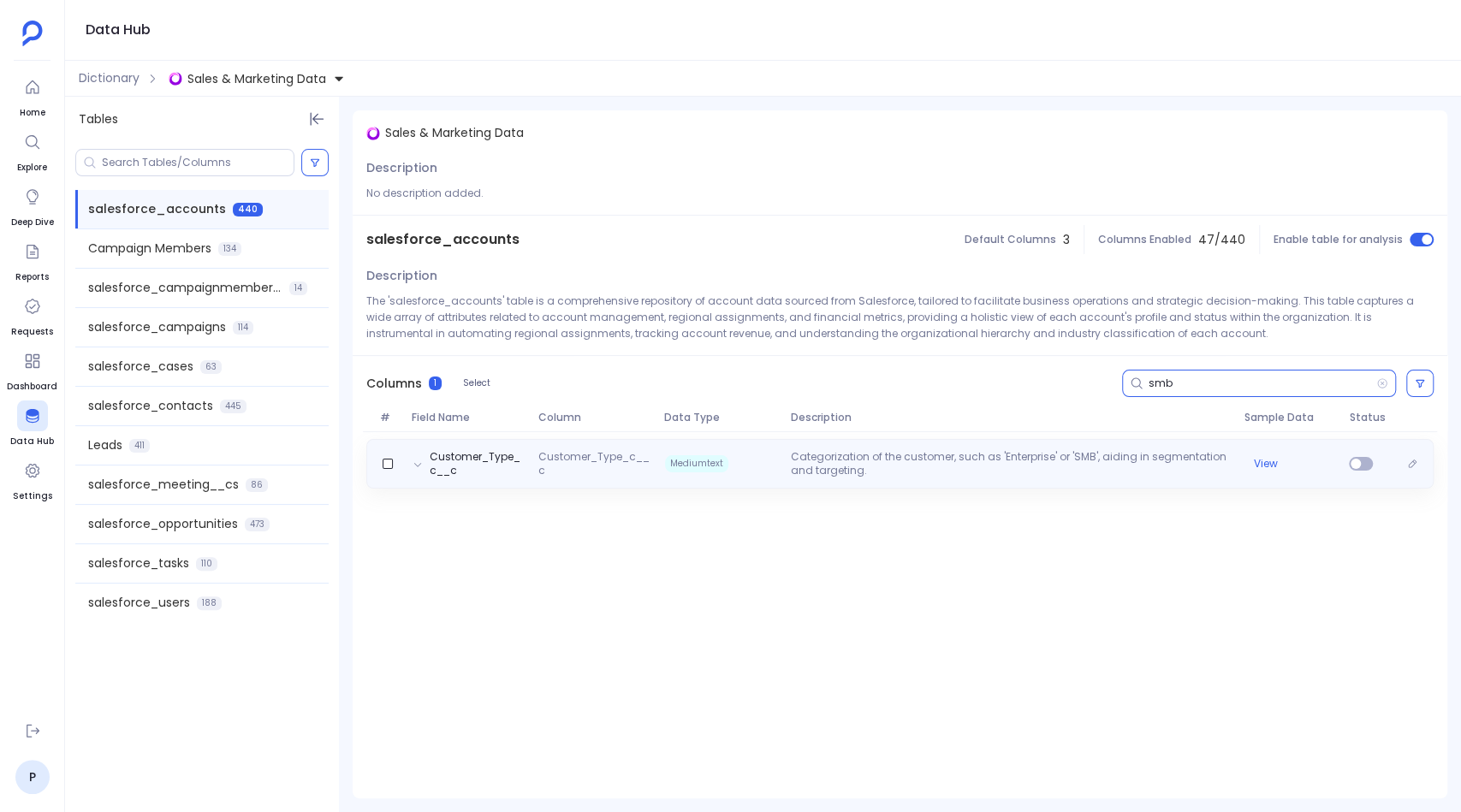 type on "smb" 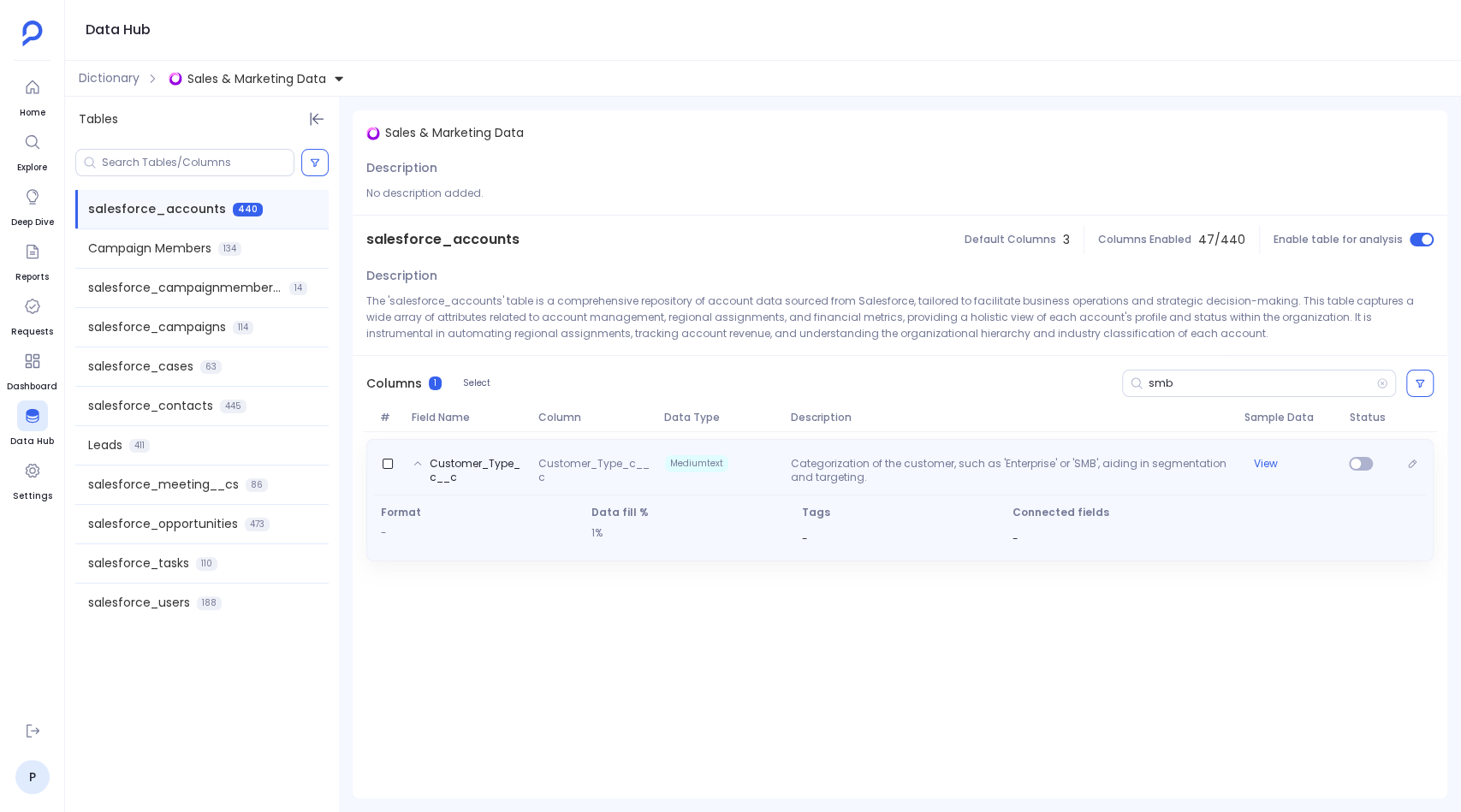 click on "Customer_Type_c__c Customer_Type_c__c Mediumtext Categorization of the customer, such as 'Enterprise' or 'SMB', aiding in segmentation and targeting. View" at bounding box center (900, 467) 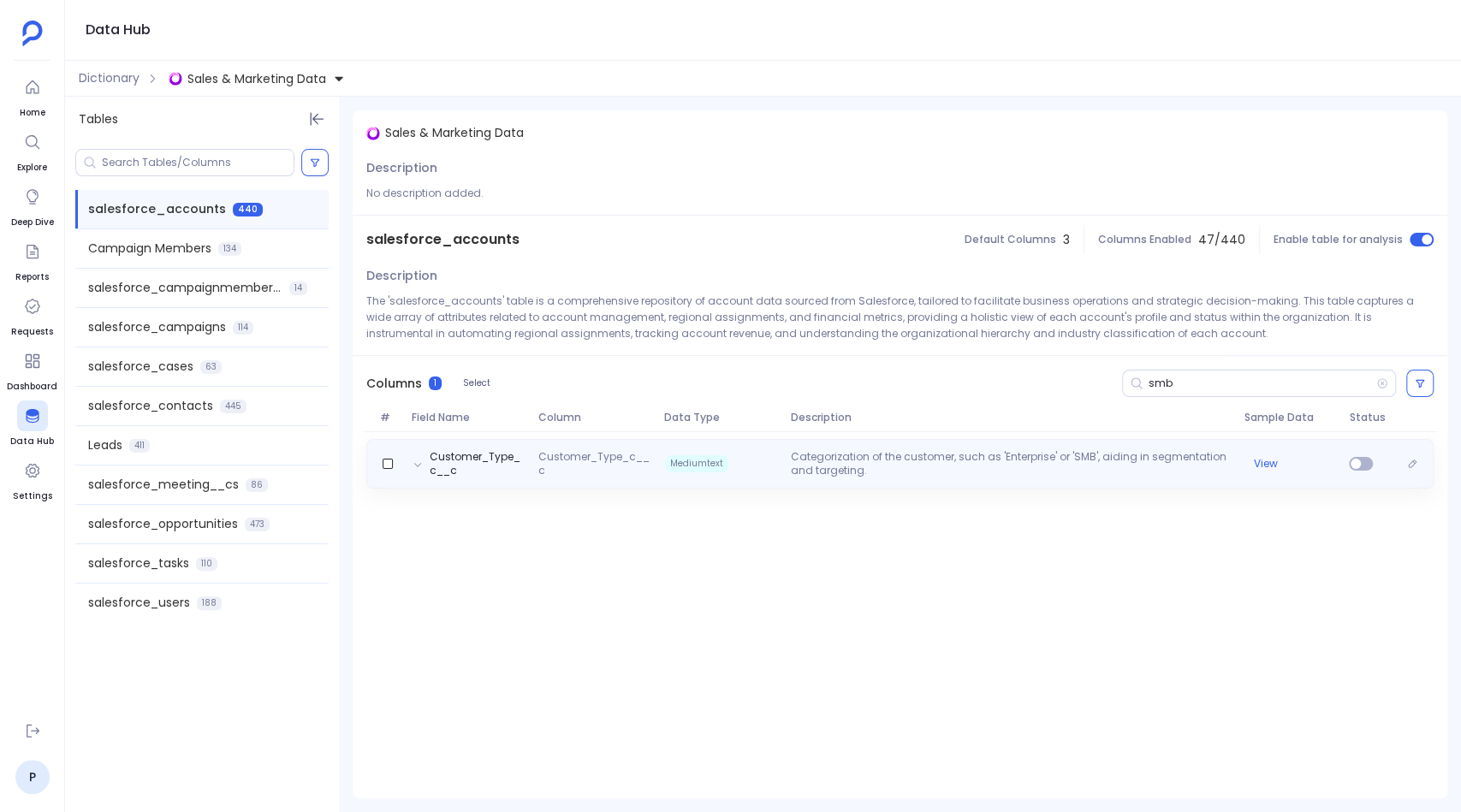 click on "Customer_Type_c__c Customer_Type_c__c Mediumtext Categorization of the customer, such as 'Enterprise' or 'SMB', aiding in segmentation and targeting. View" at bounding box center (900, 464) 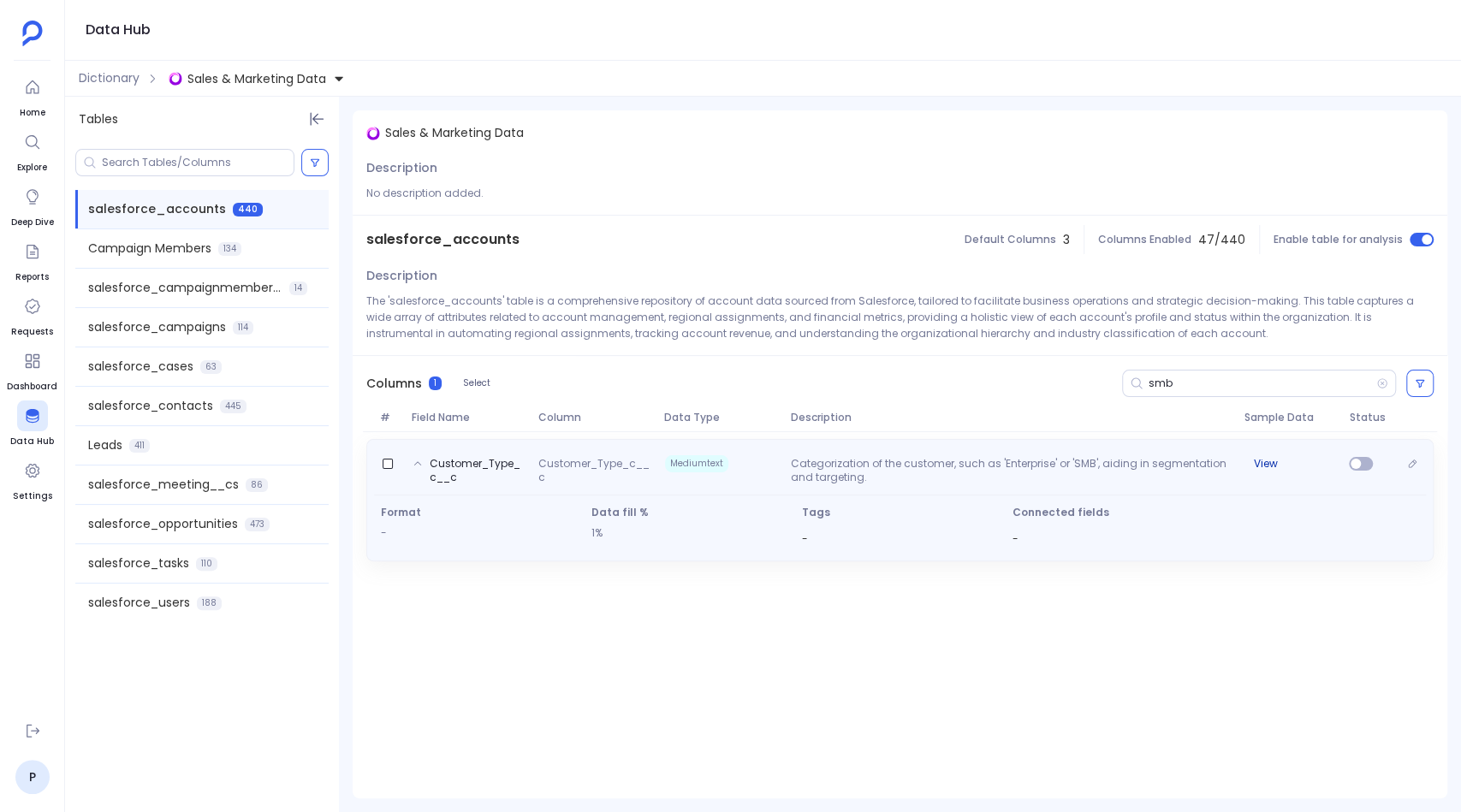 click on "View" at bounding box center (1266, 464) 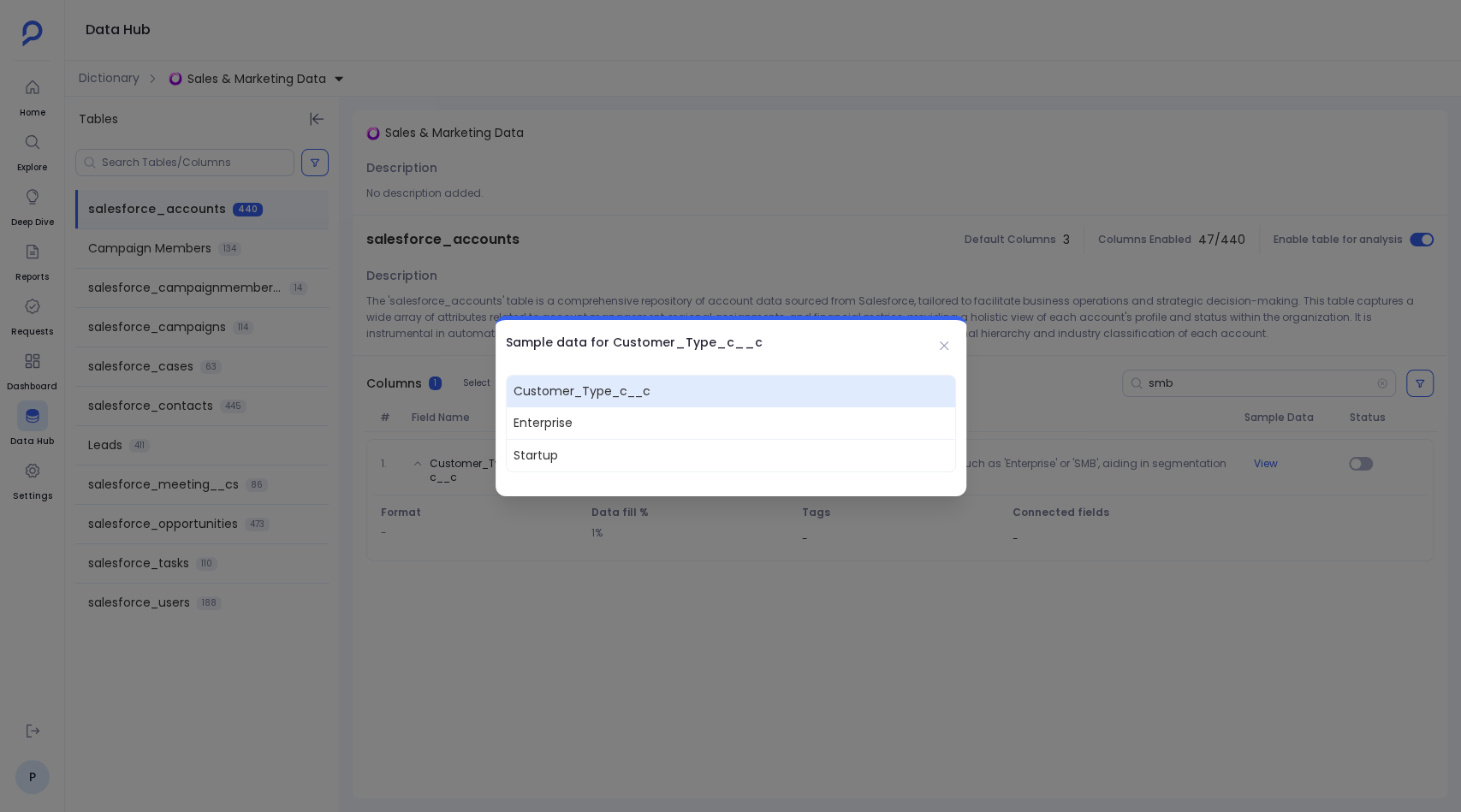 click at bounding box center [730, 406] 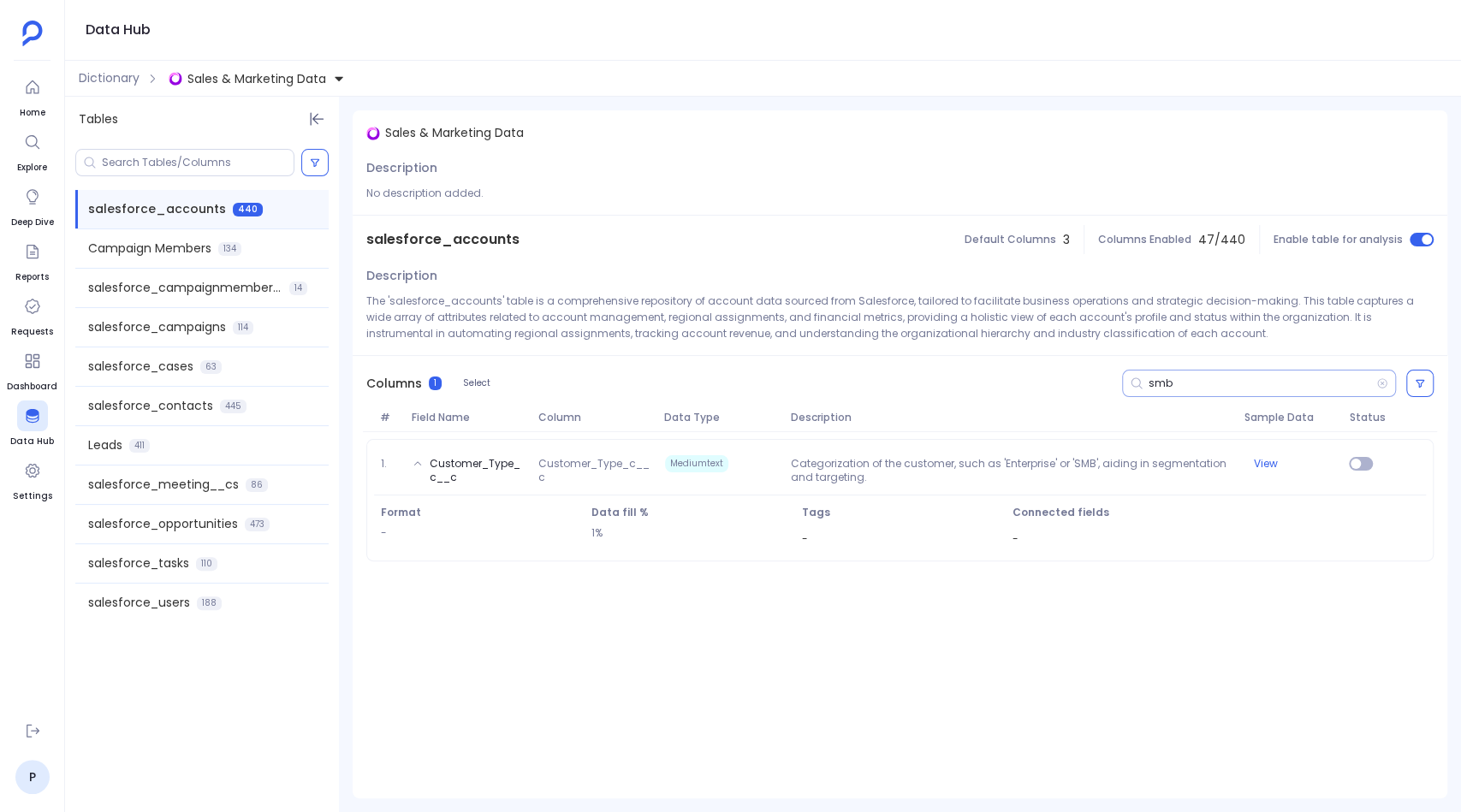 click on "smb" at bounding box center [1262, 383] 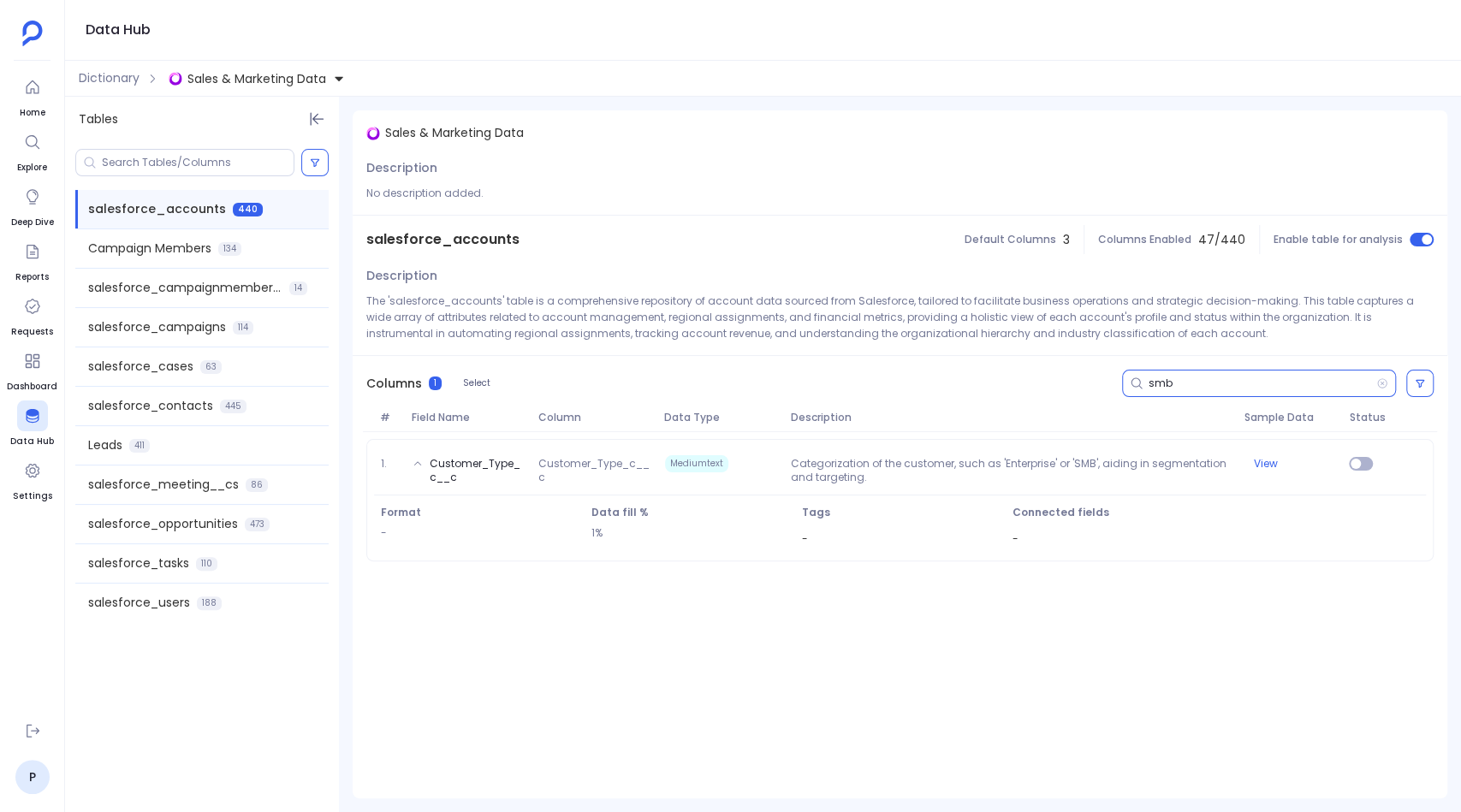 click on "smb" at bounding box center (1262, 383) 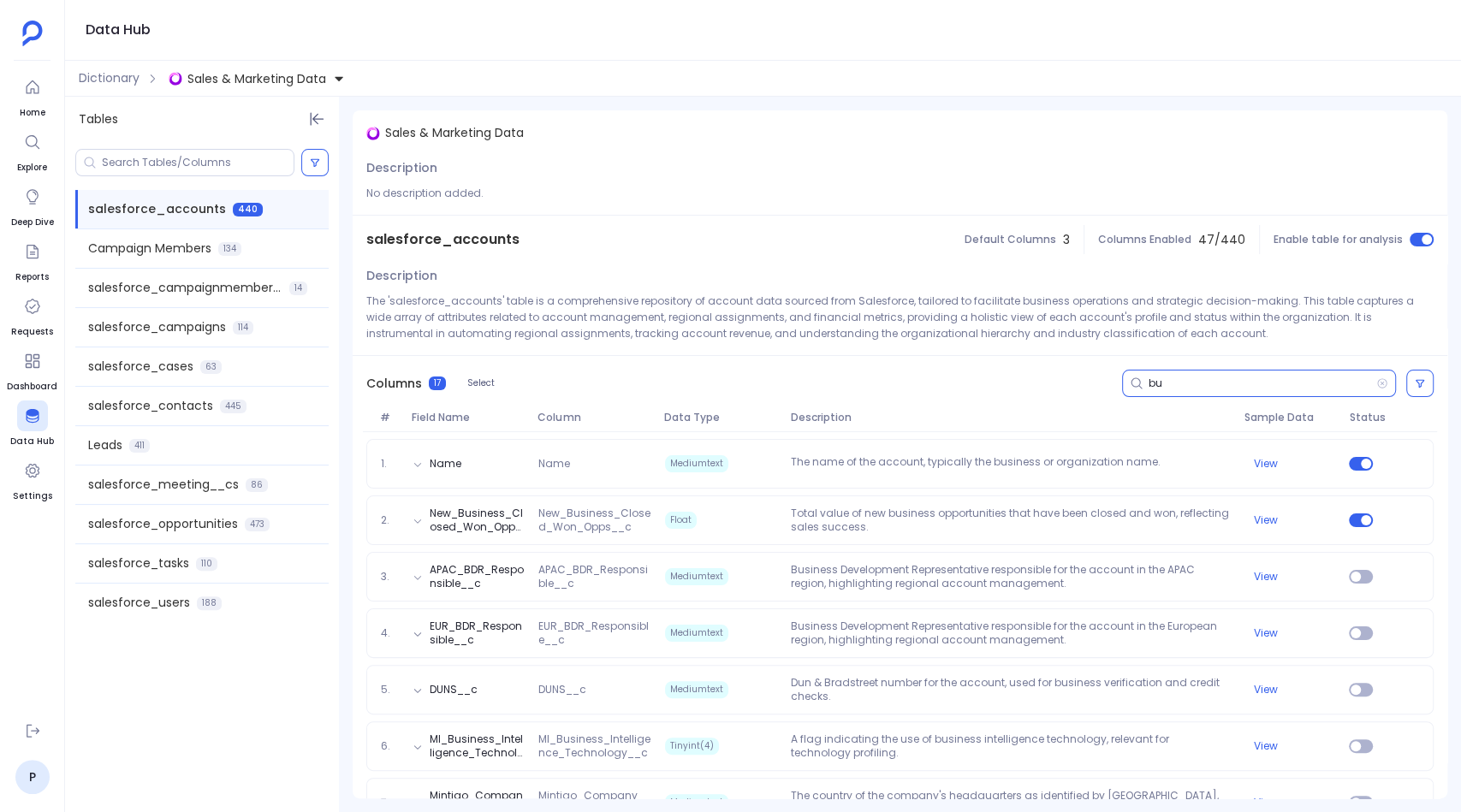 type on "b" 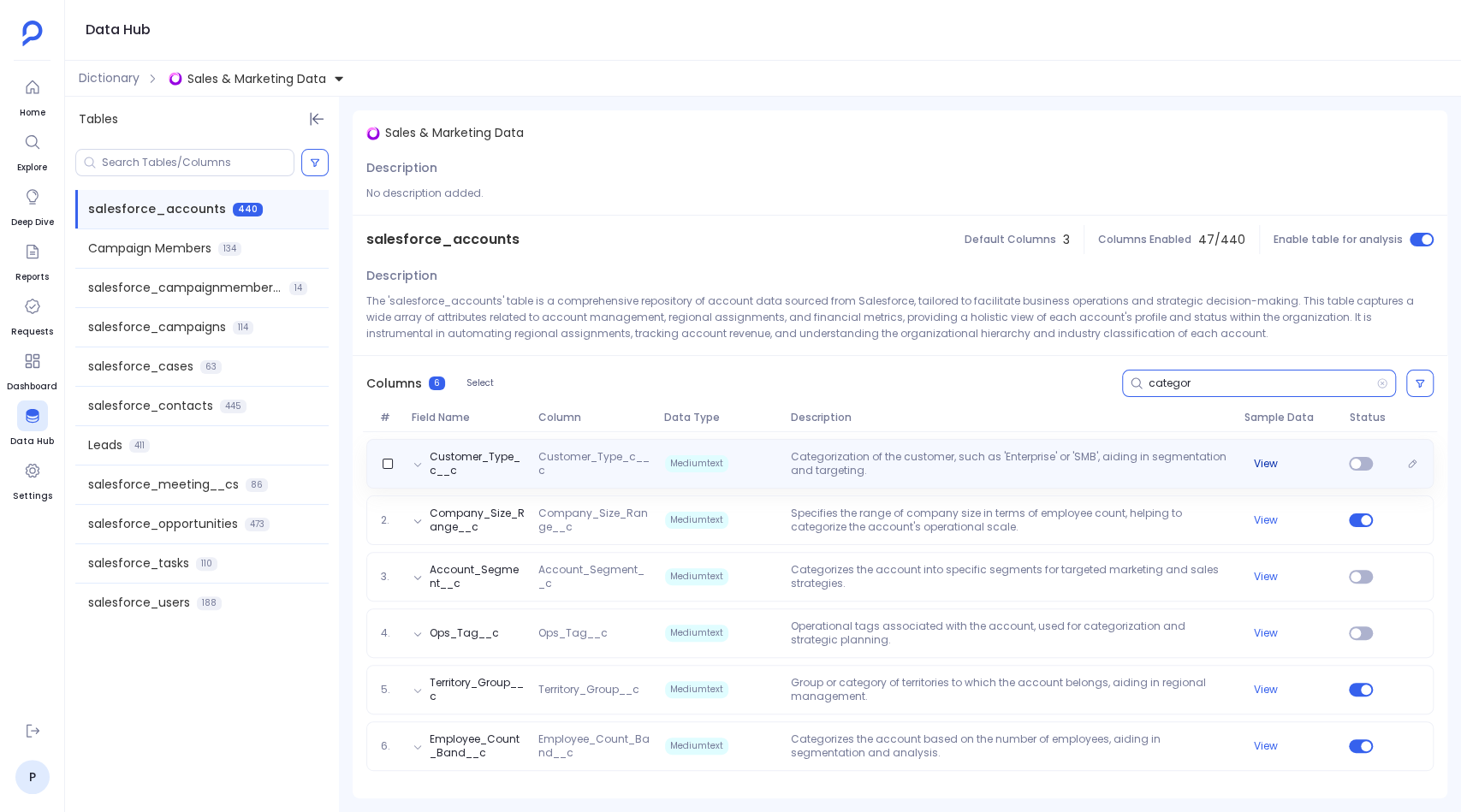 type on "categor" 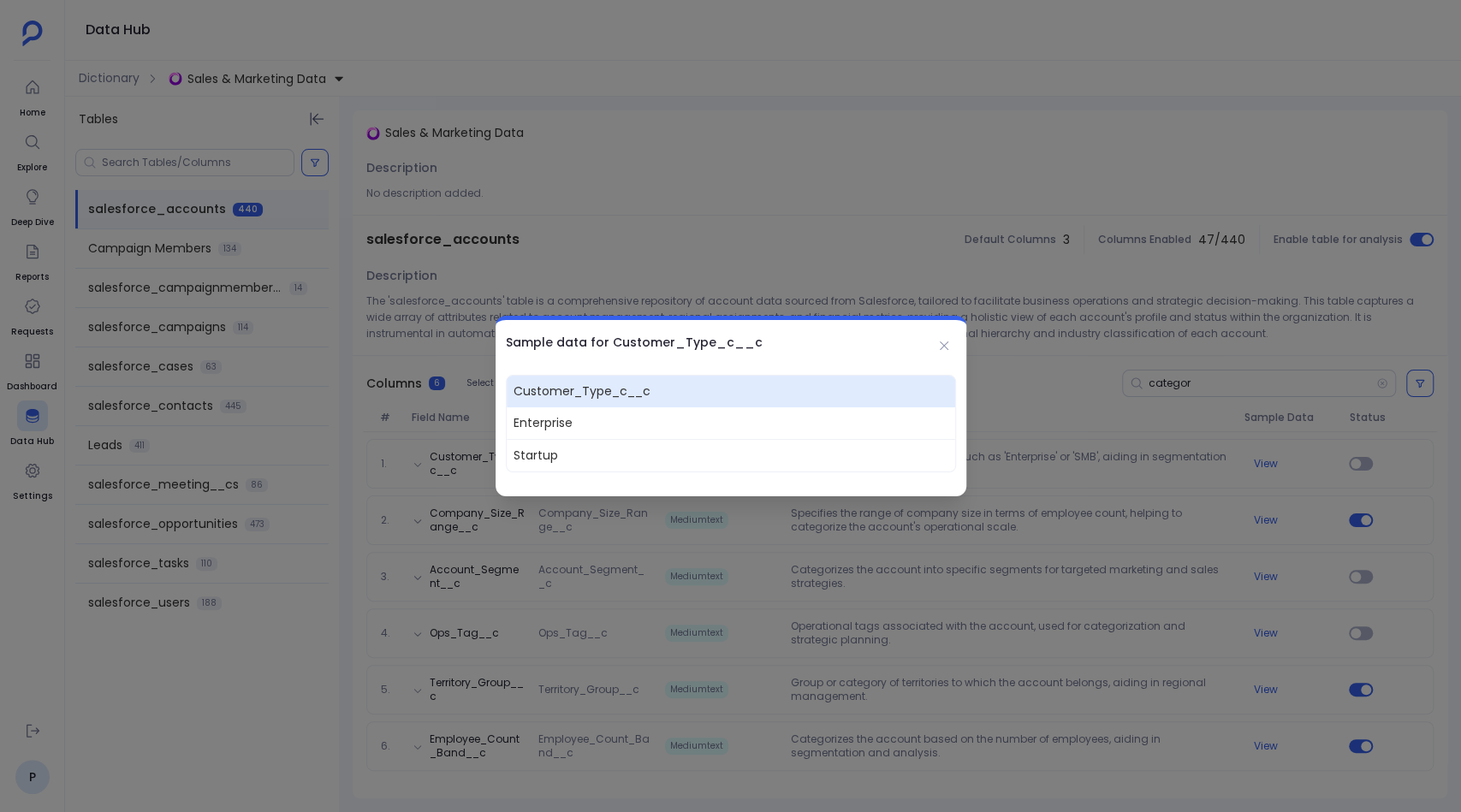 click at bounding box center [730, 406] 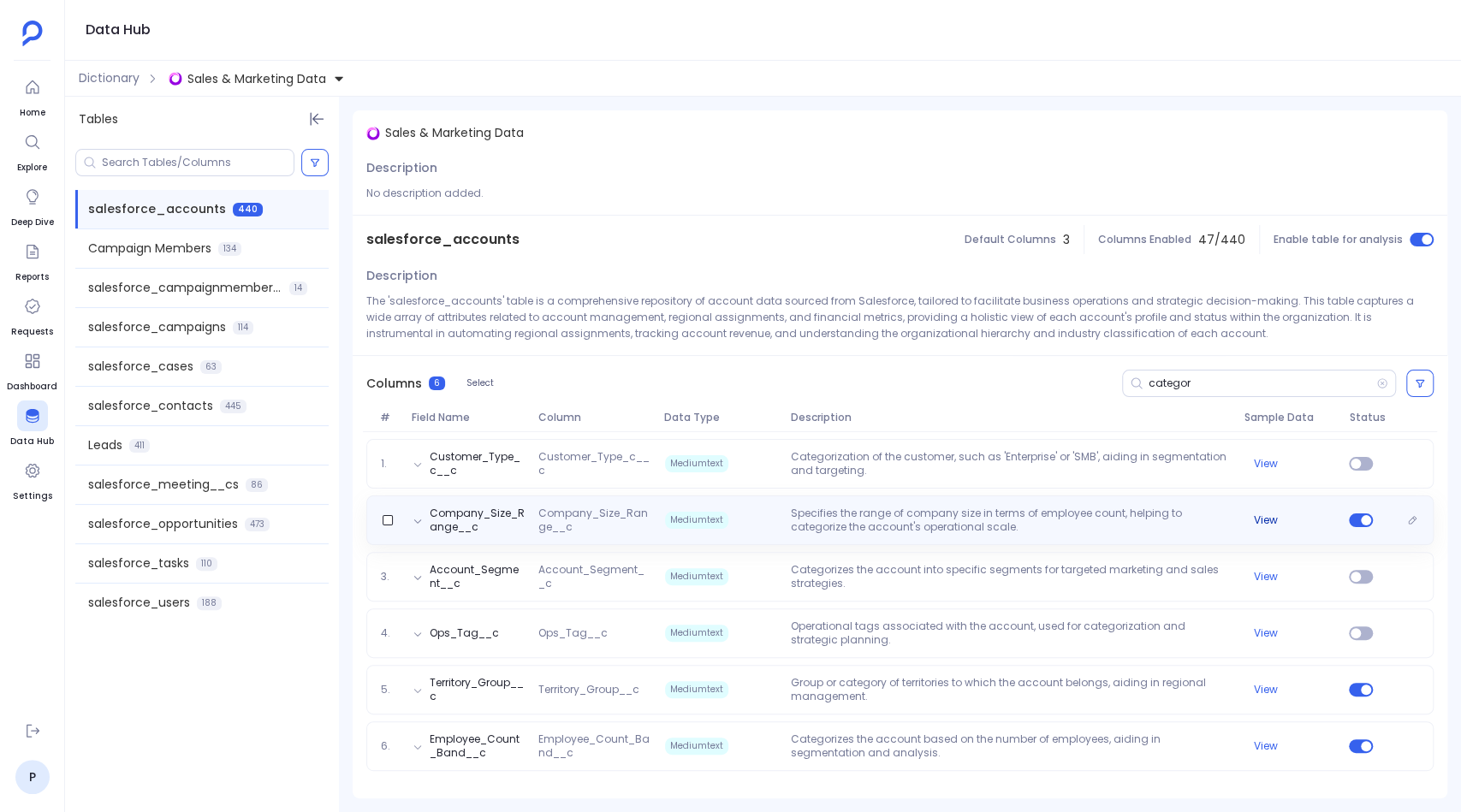 click on "View" at bounding box center (1266, 520) 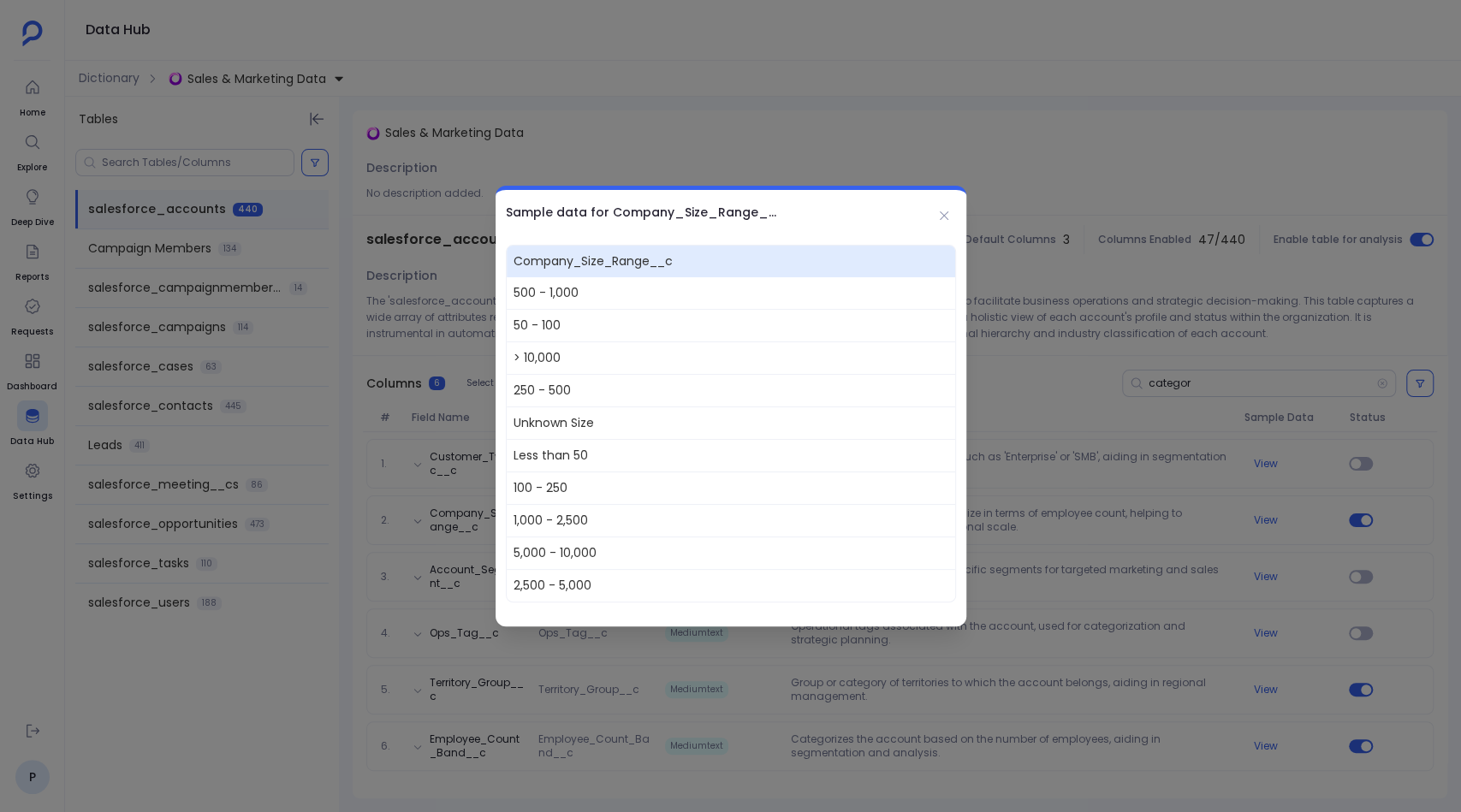 click at bounding box center [730, 406] 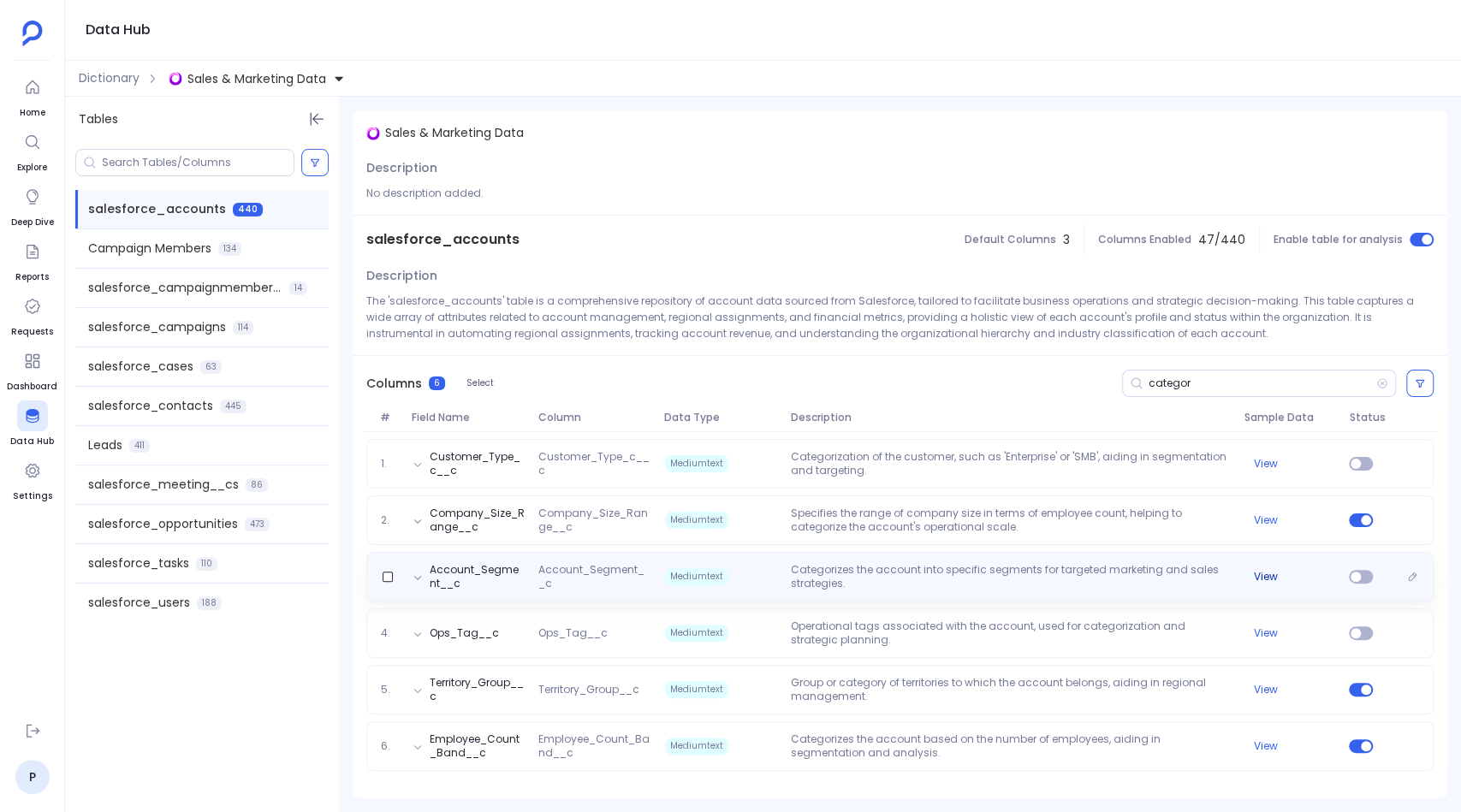 click on "View" at bounding box center (1266, 577) 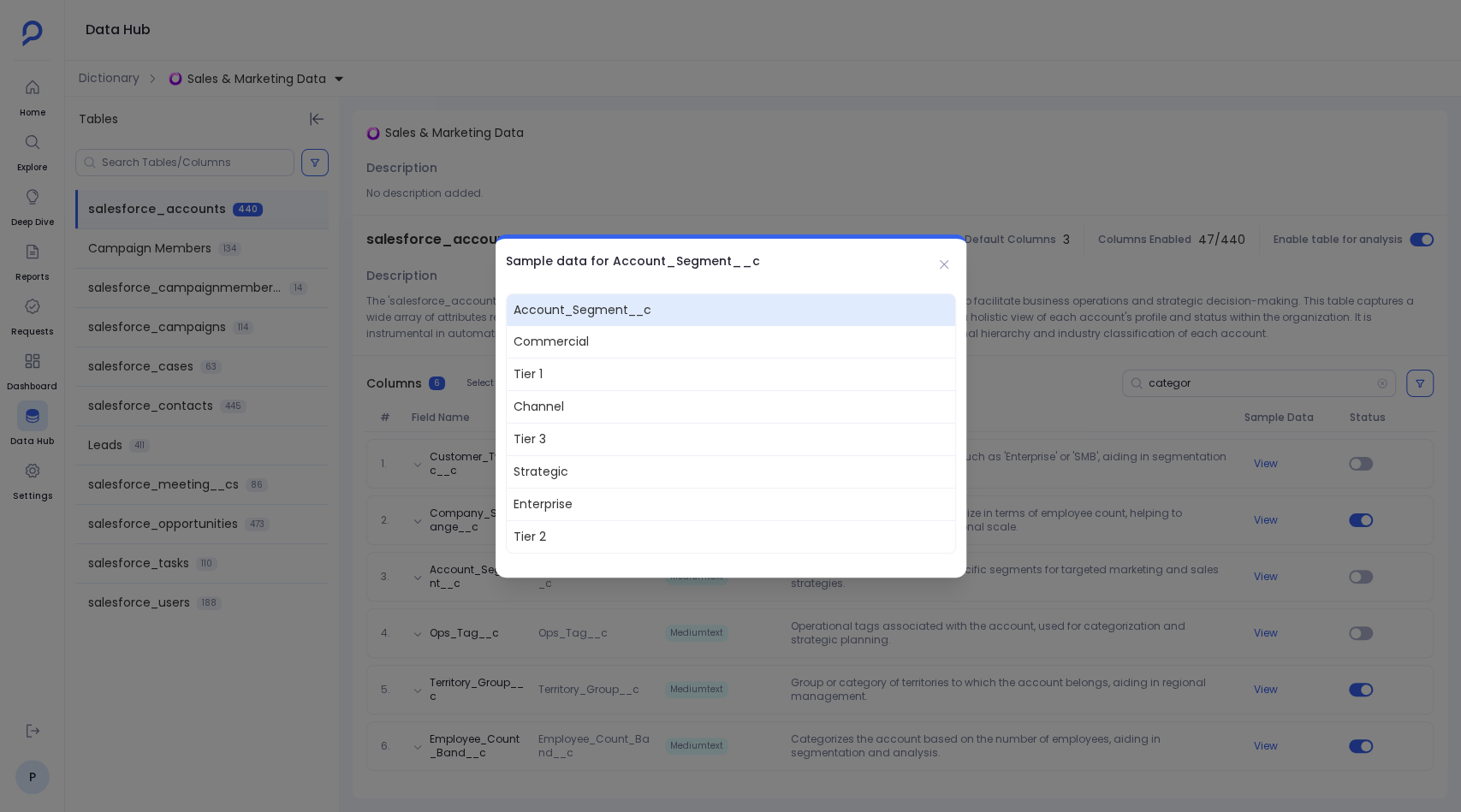 click at bounding box center (730, 406) 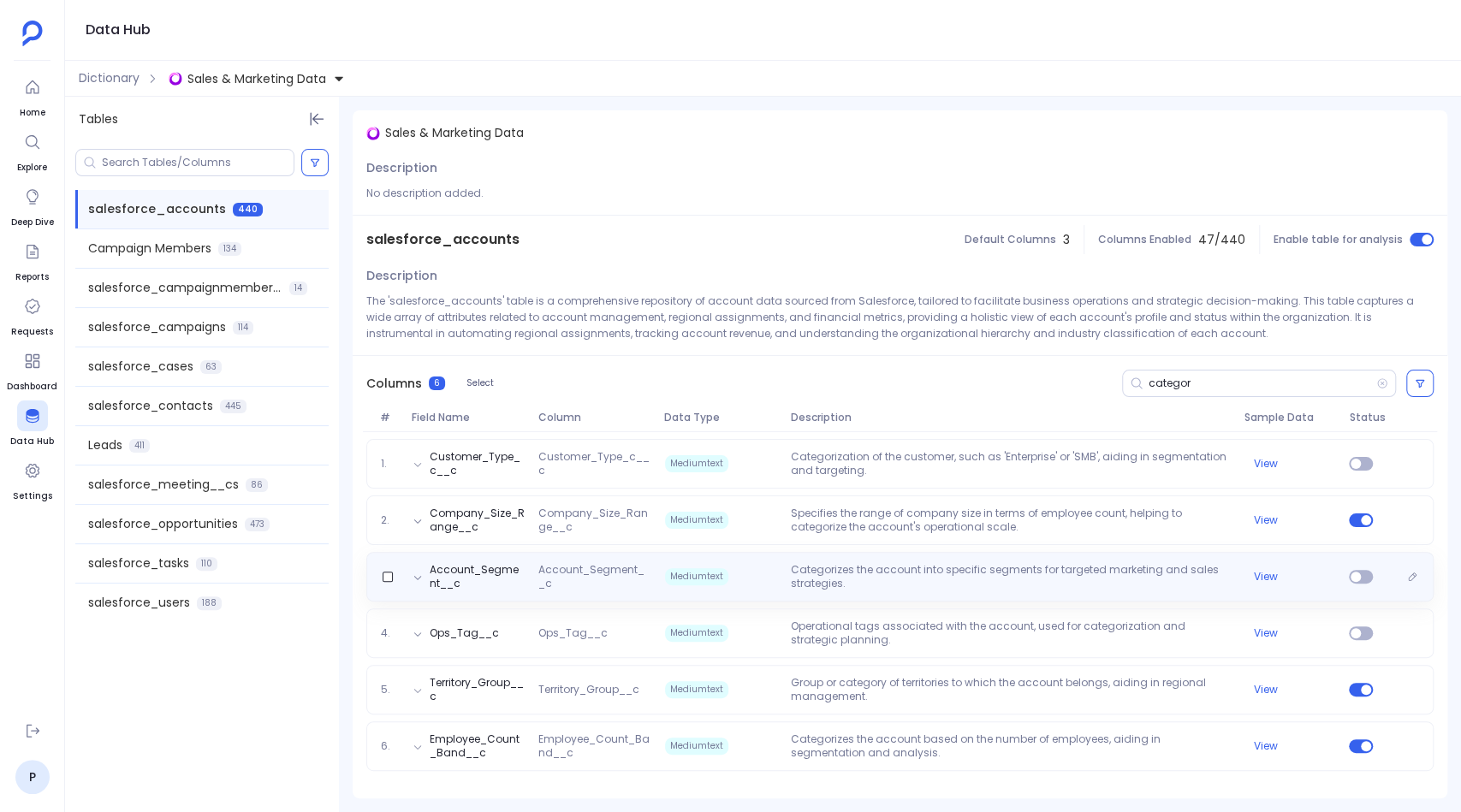 click on "Categorizes the account into specific segments for targeted marketing and sales strategies." at bounding box center [1010, 577] 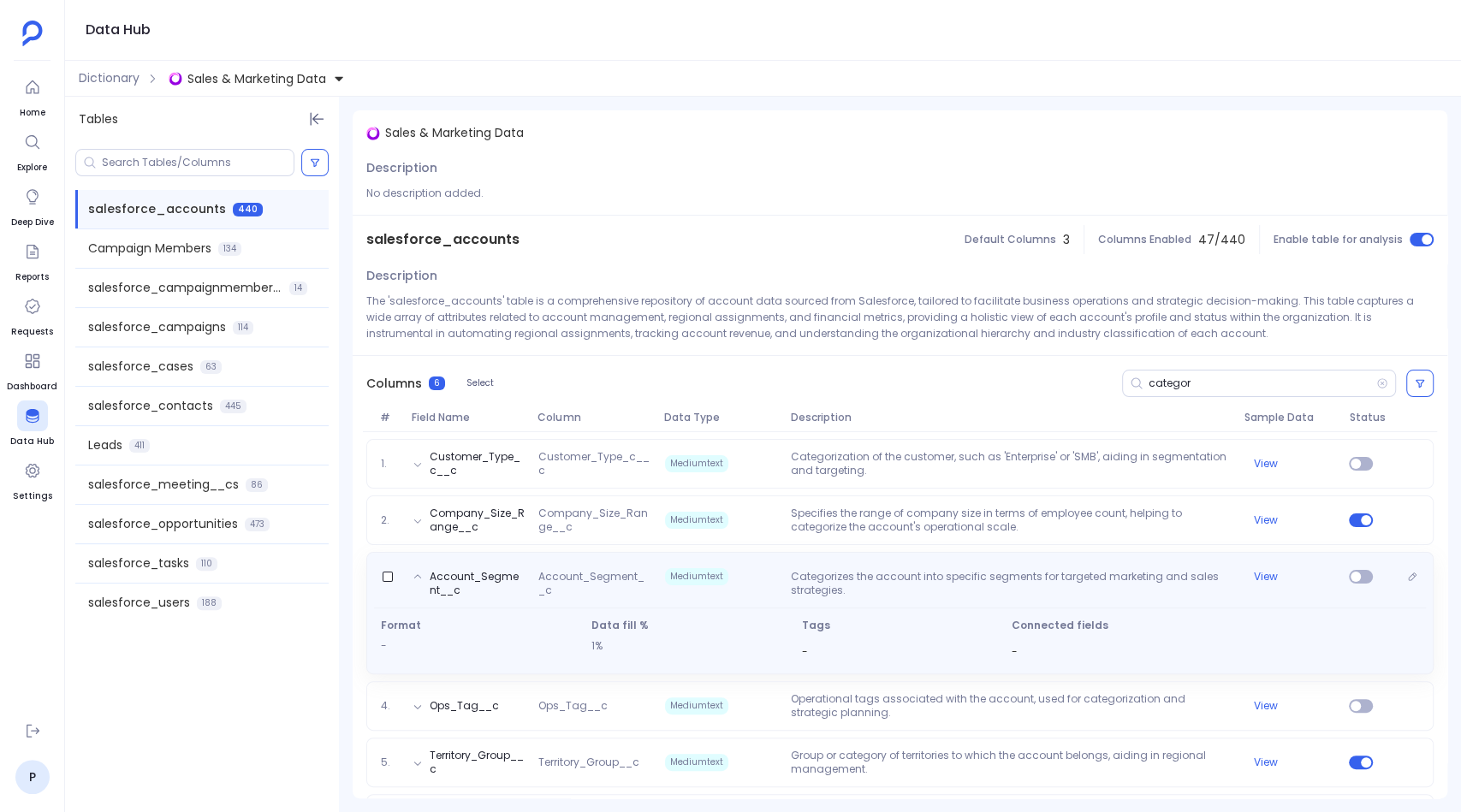 click on "Categorizes the account into specific segments for targeted marketing and sales strategies." at bounding box center [1010, 584] 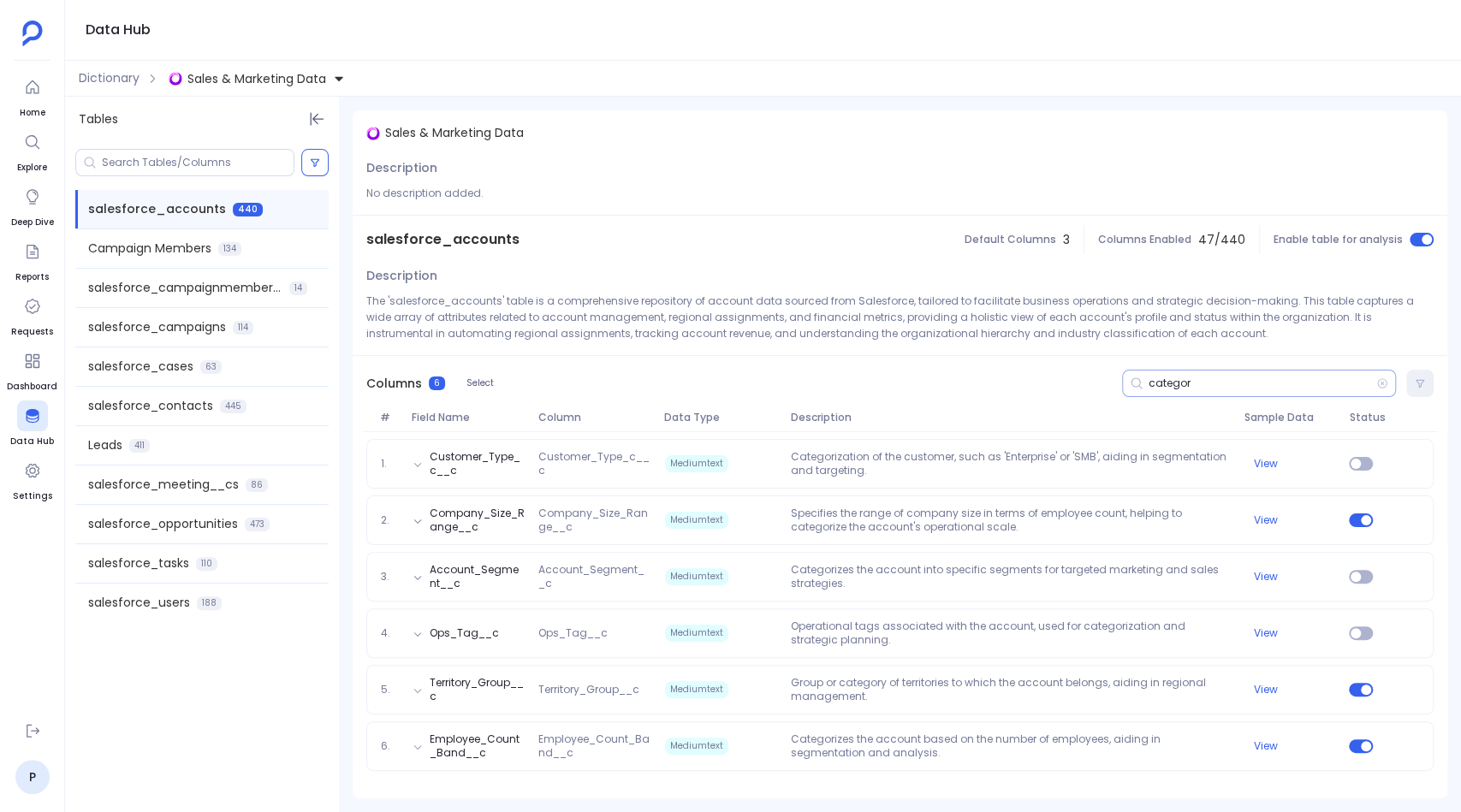 click on "categor" at bounding box center (1262, 383) 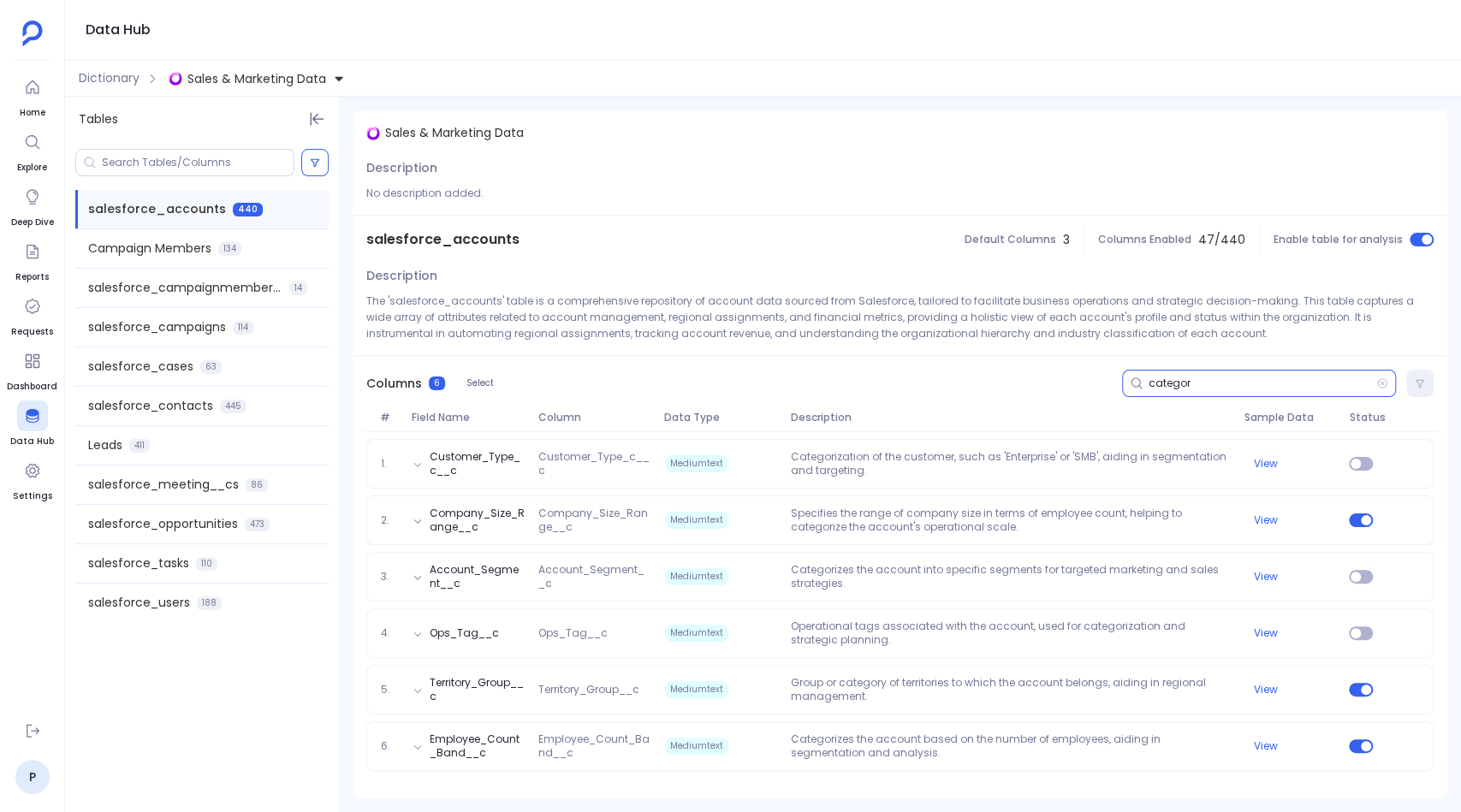 click on "categor" at bounding box center (1262, 383) 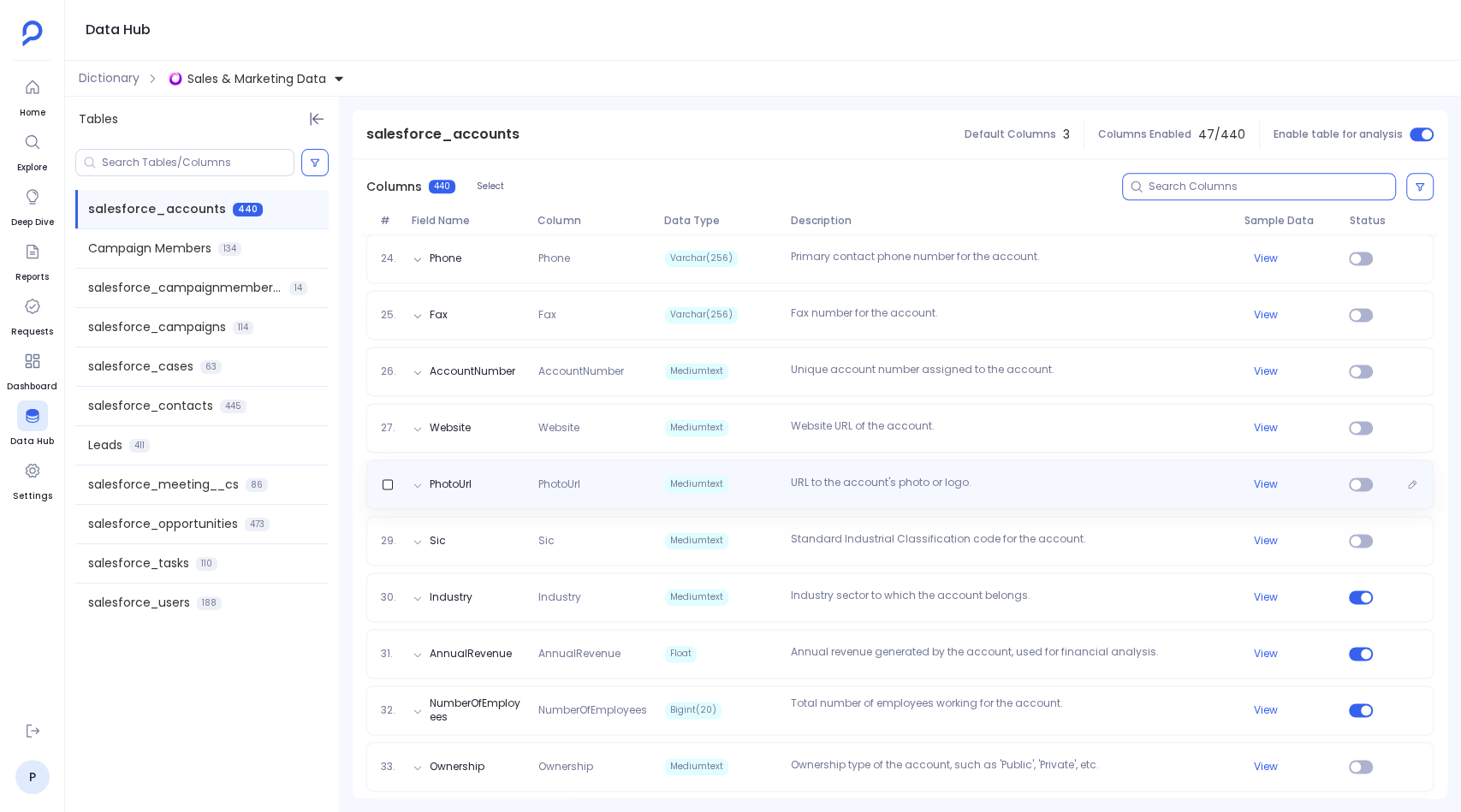 scroll, scrollTop: 1514, scrollLeft: 0, axis: vertical 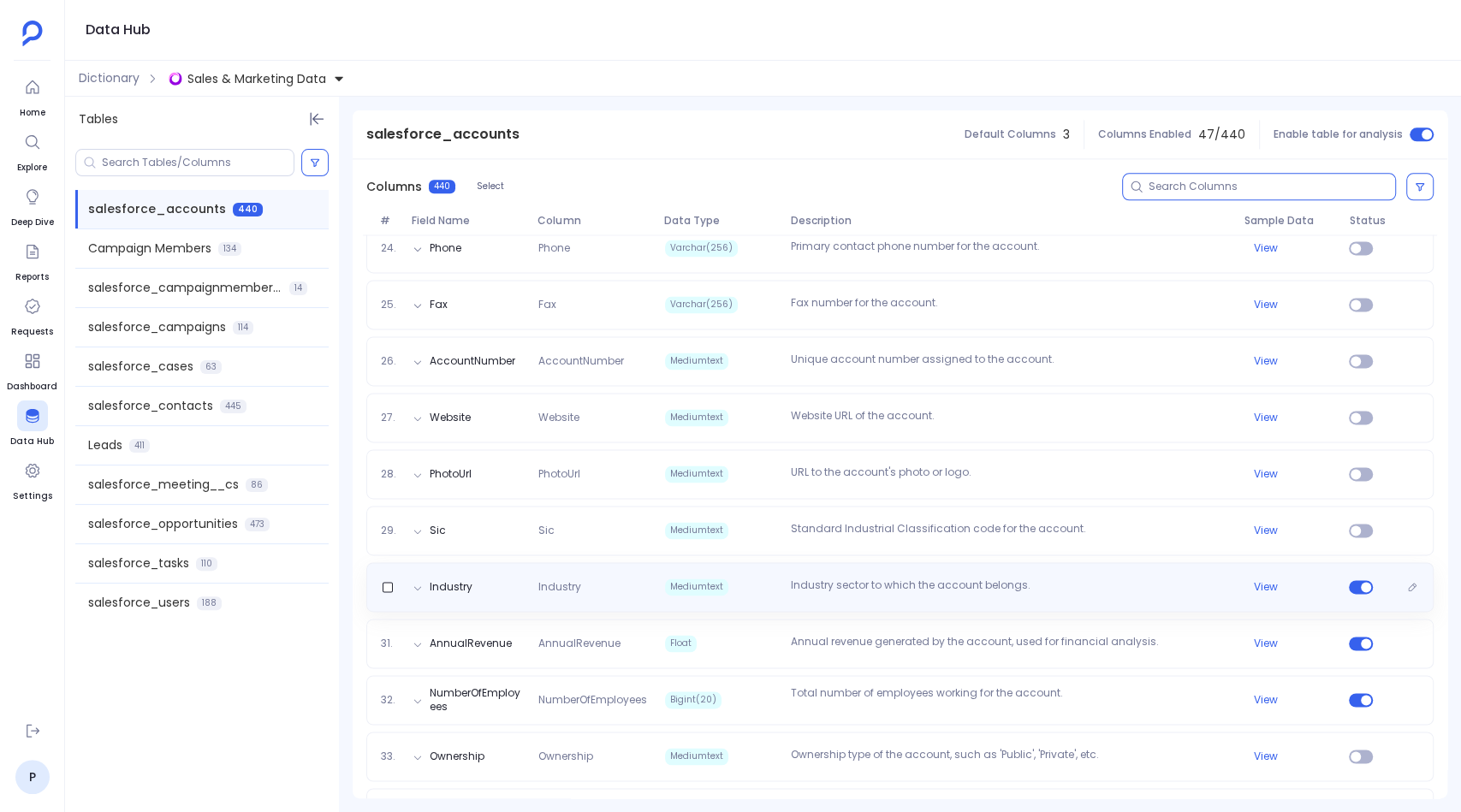 click on "Industry Industry Mediumtext Industry sector to which the account belongs. View" at bounding box center [900, 587] 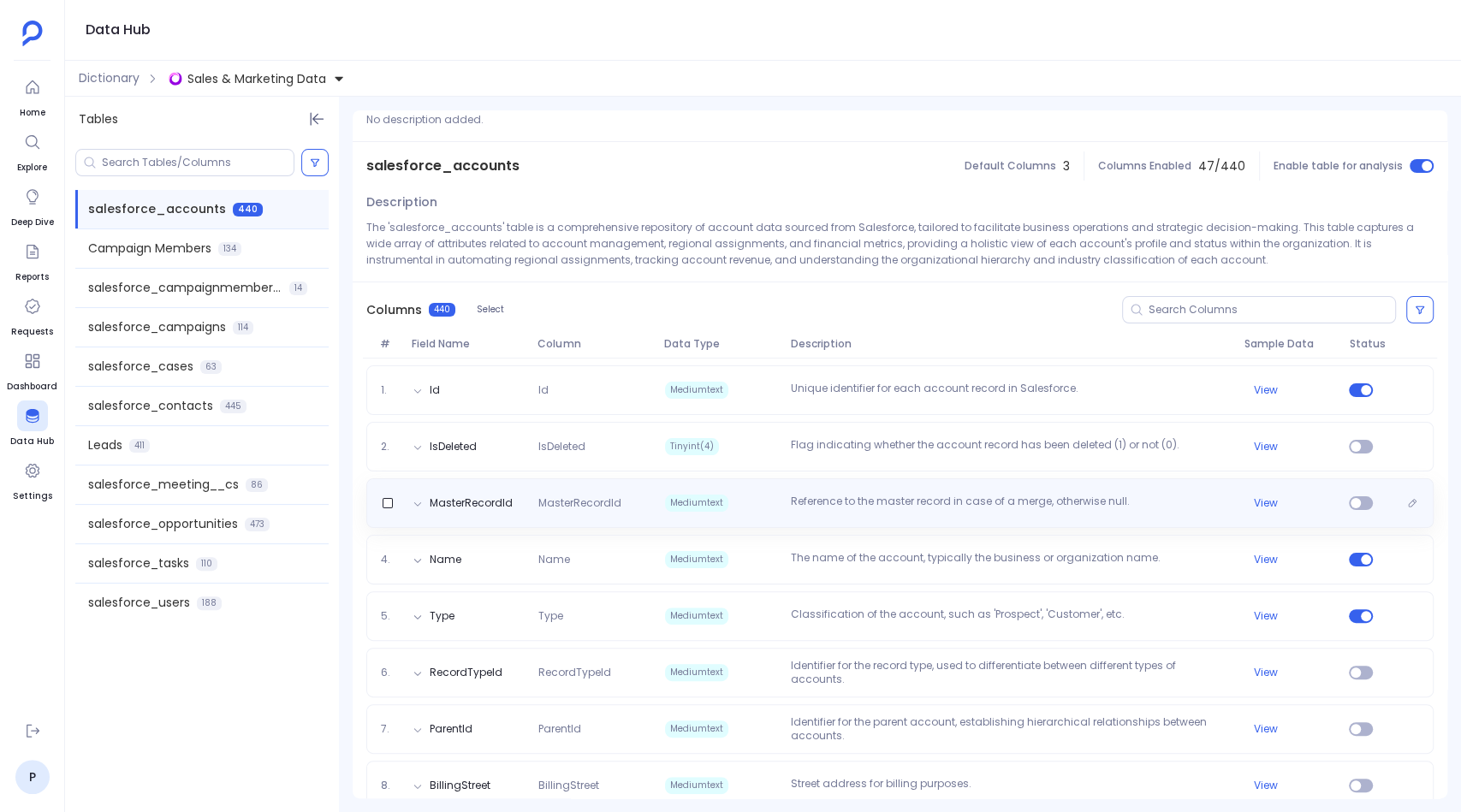 scroll, scrollTop: 75, scrollLeft: 0, axis: vertical 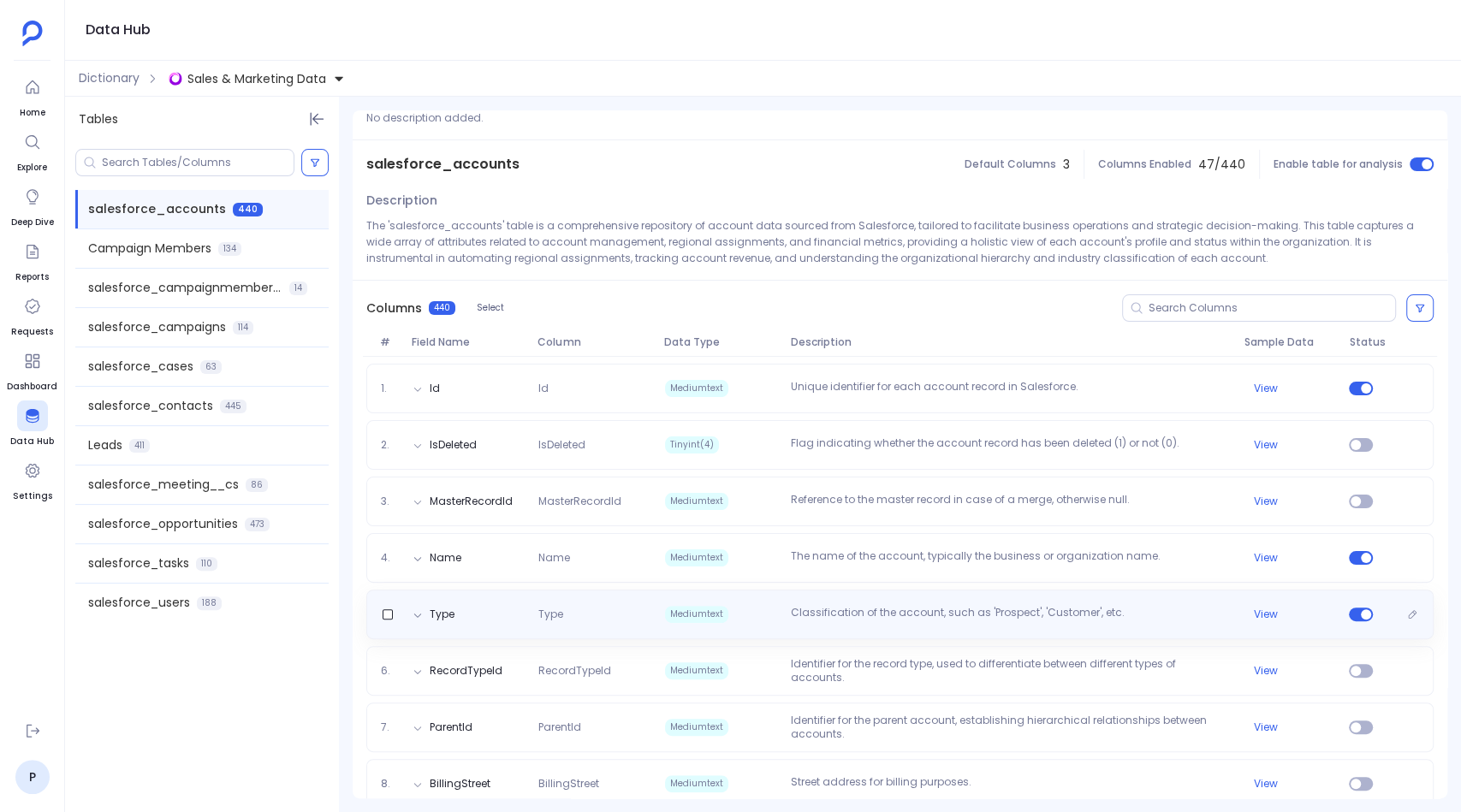click on "Classification of the account, such as 'Prospect', 'Customer', etc." at bounding box center [1010, 614] 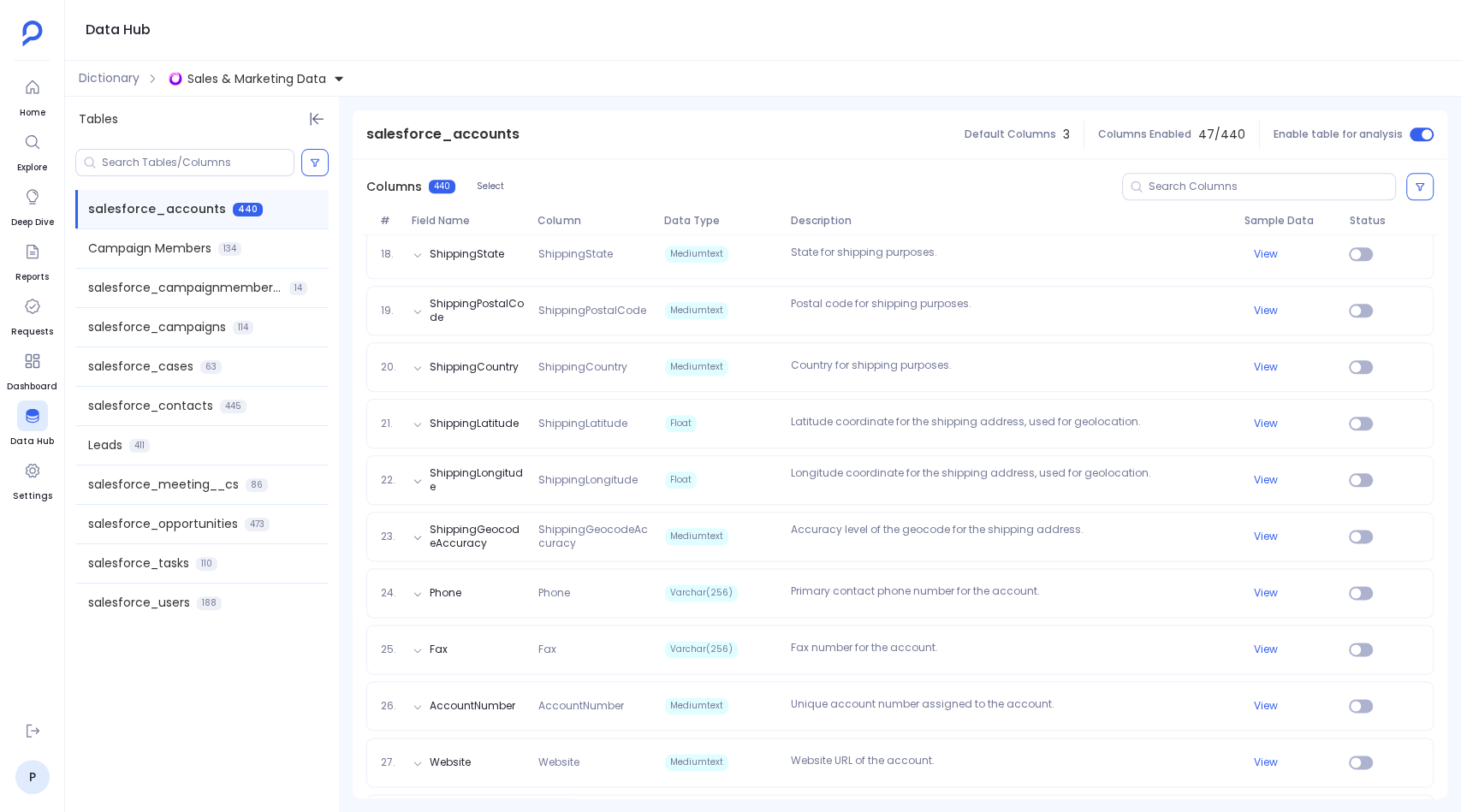 scroll, scrollTop: 0, scrollLeft: 0, axis: both 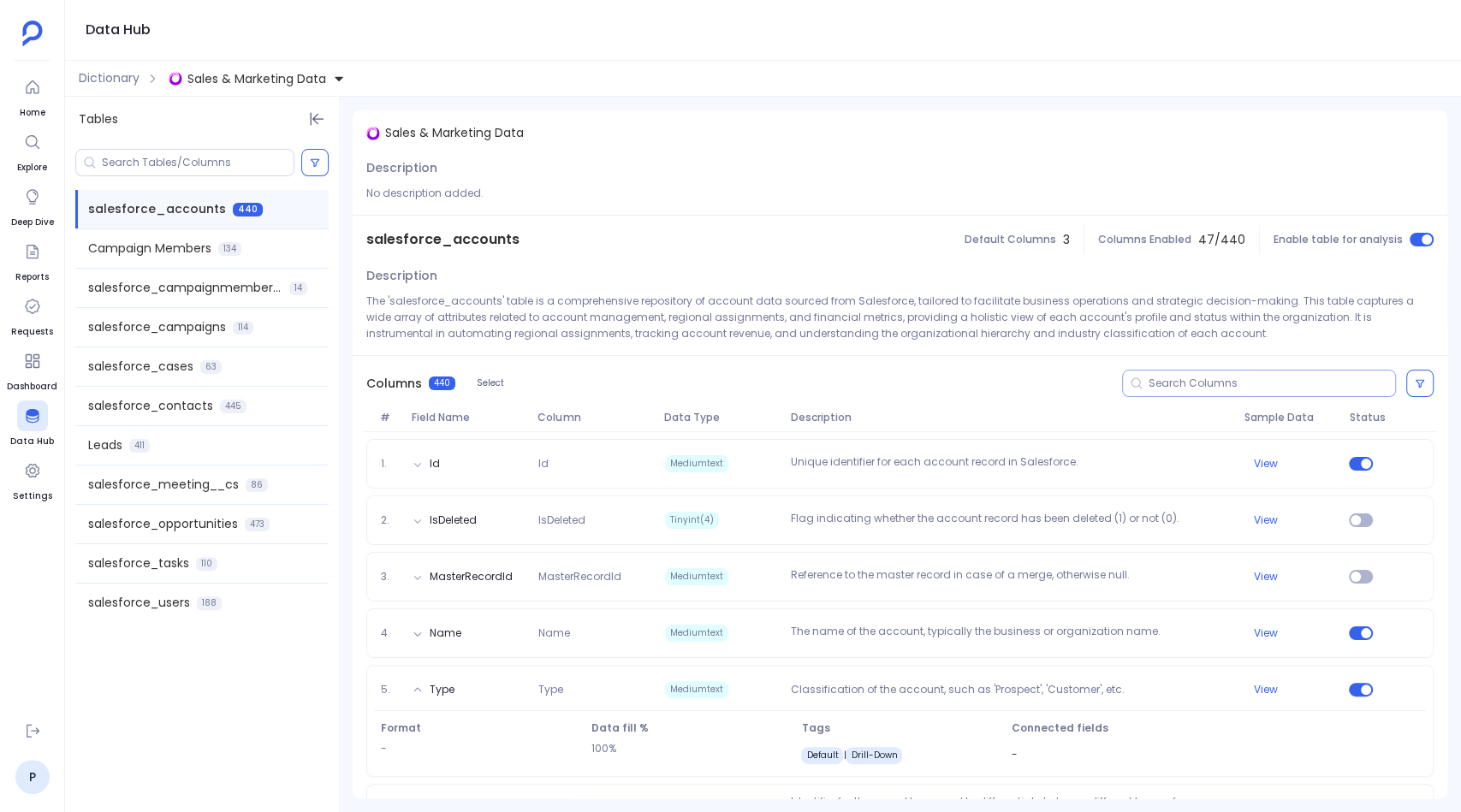 click at bounding box center [1272, 383] 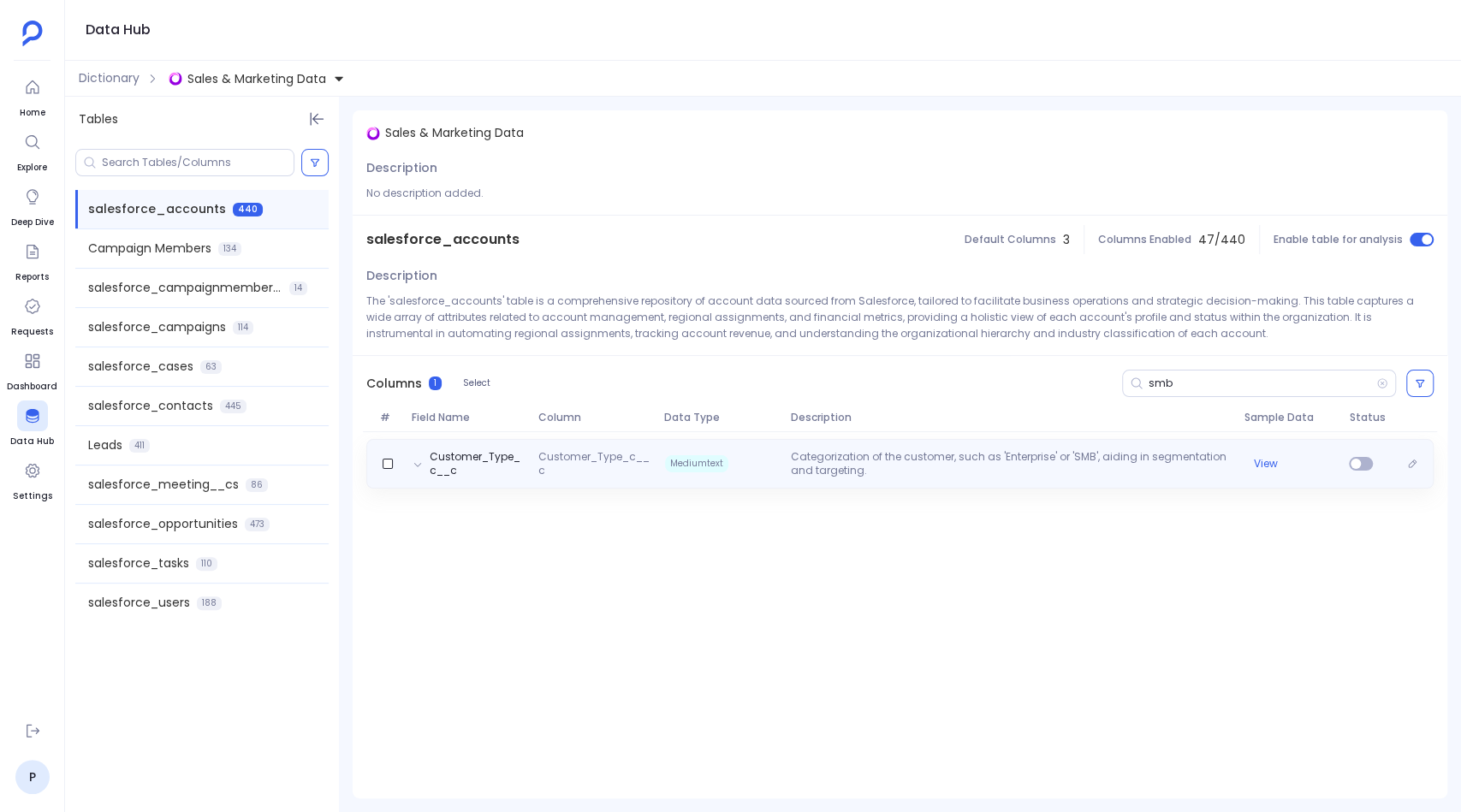 click on "Categorization of the customer, such as 'Enterprise' or 'SMB', aiding in segmentation and targeting." at bounding box center (1010, 464) 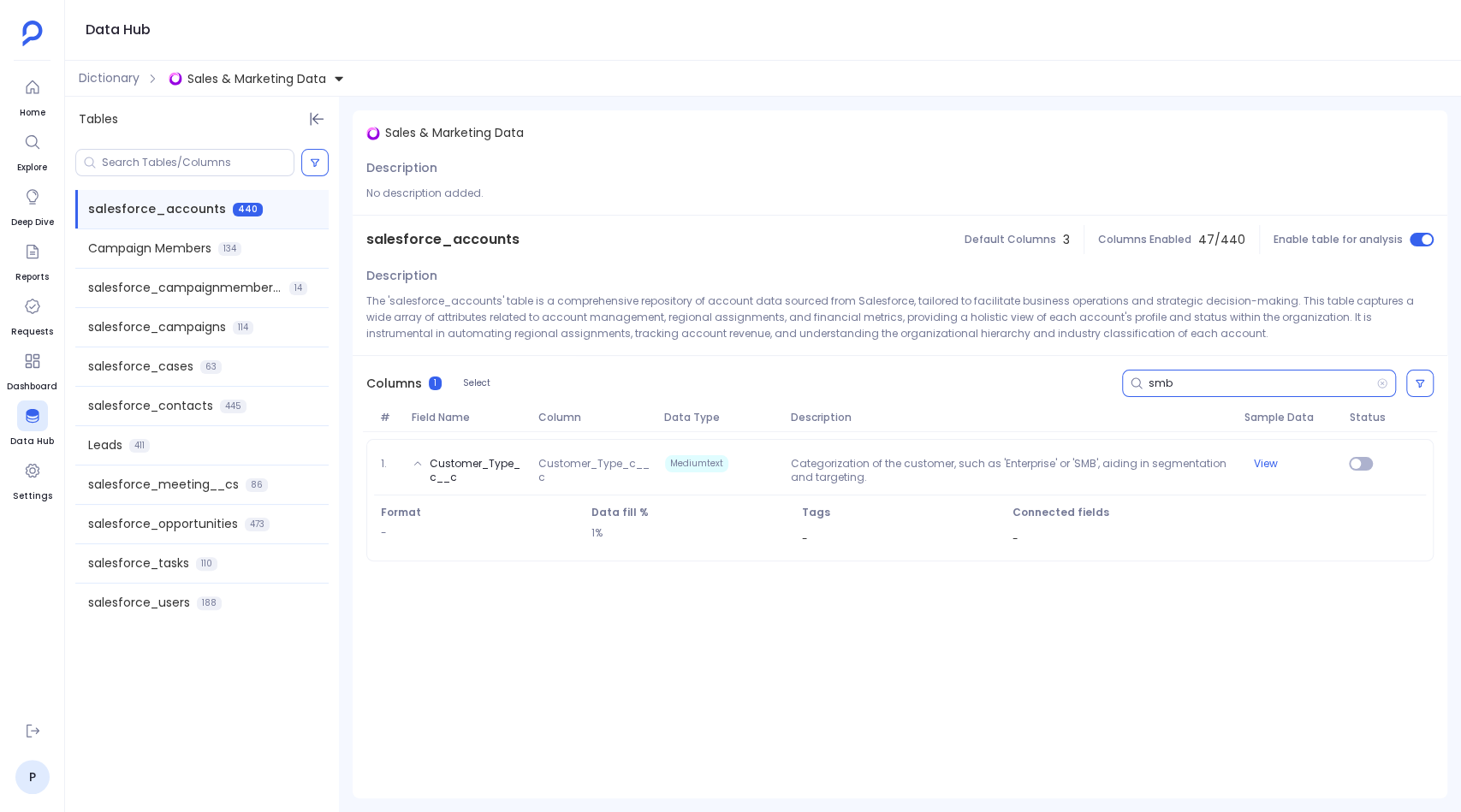 click on "smb" at bounding box center [1262, 383] 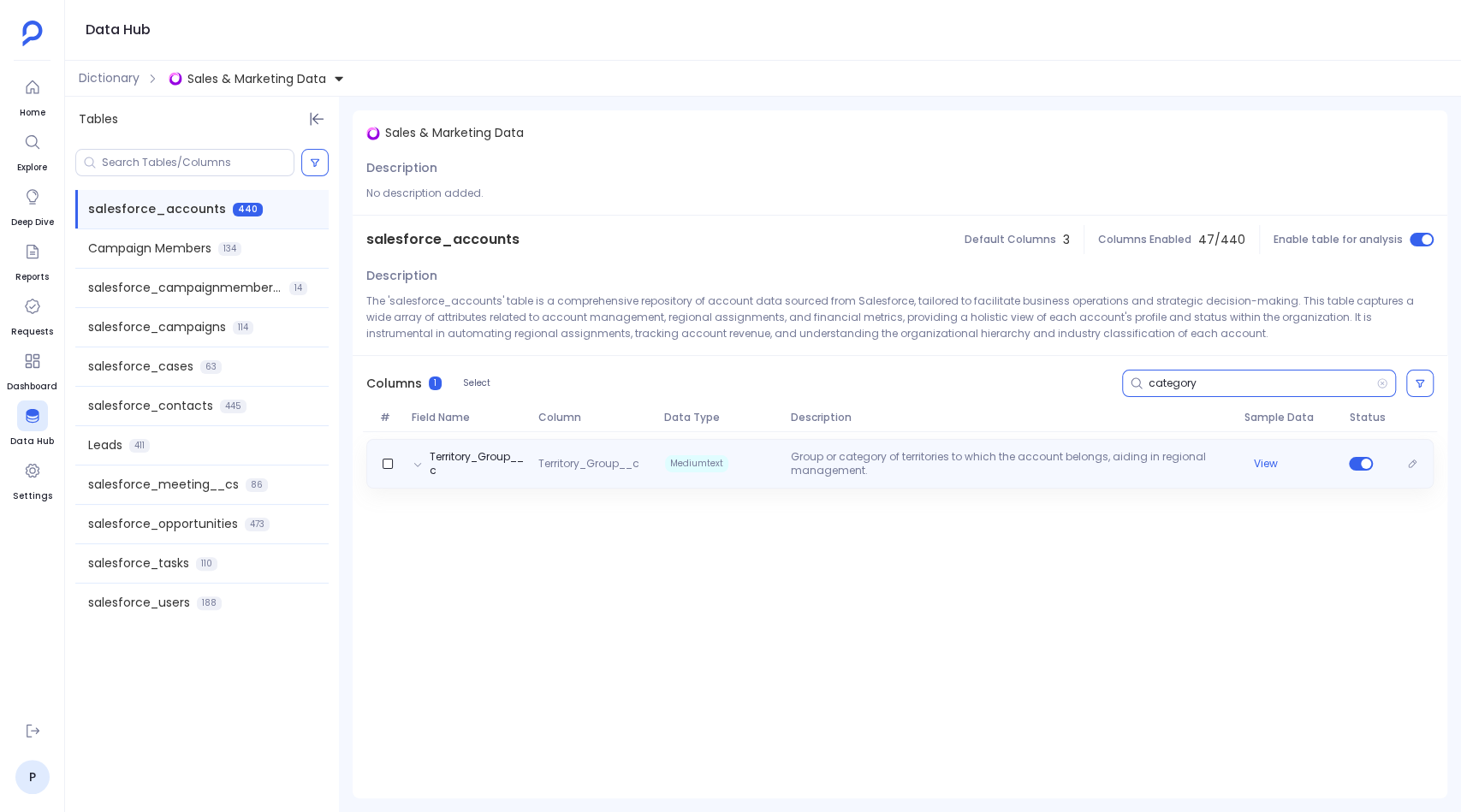 type on "category" 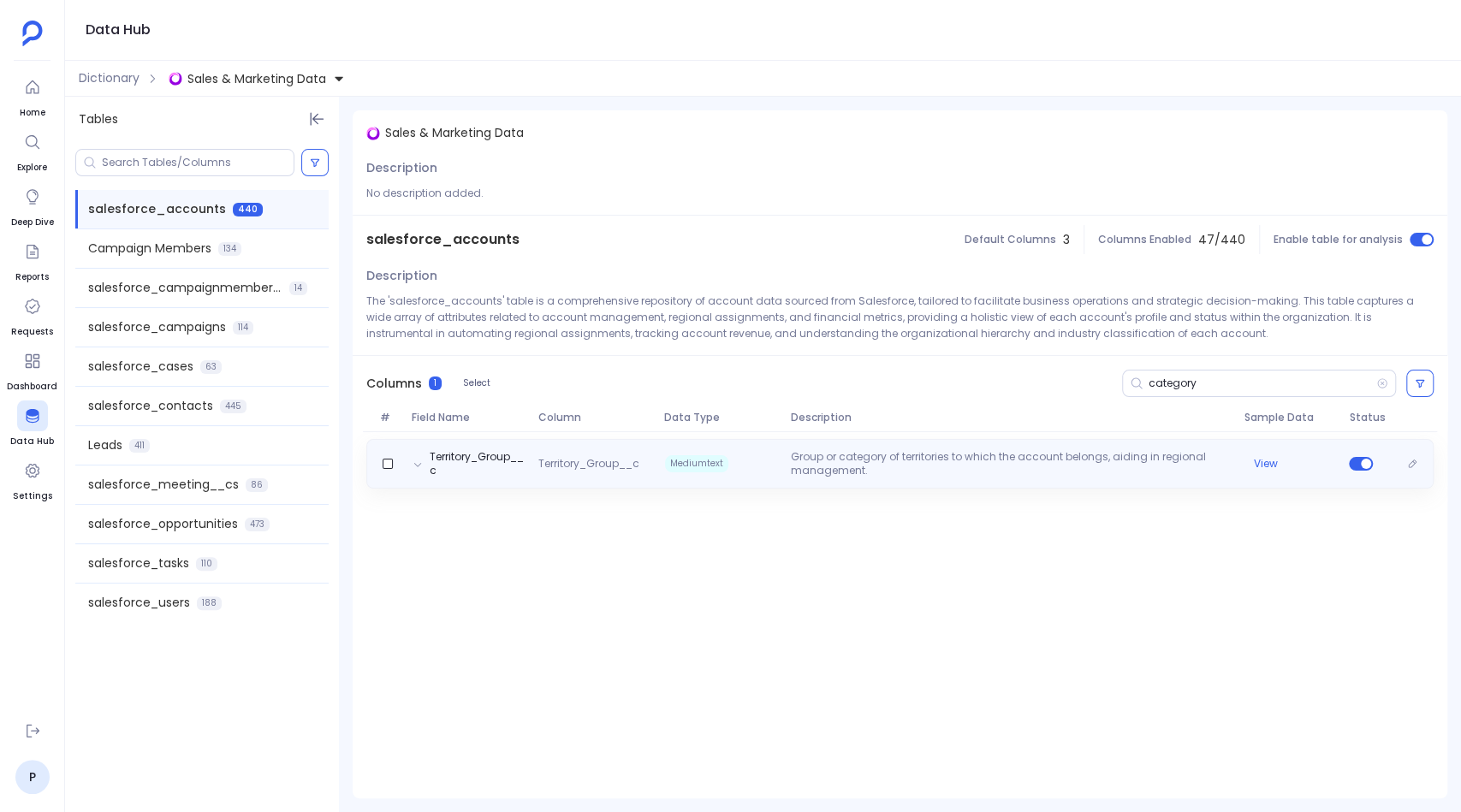 click on "Group or category of territories to which the account belongs, aiding in regional management." at bounding box center [1010, 464] 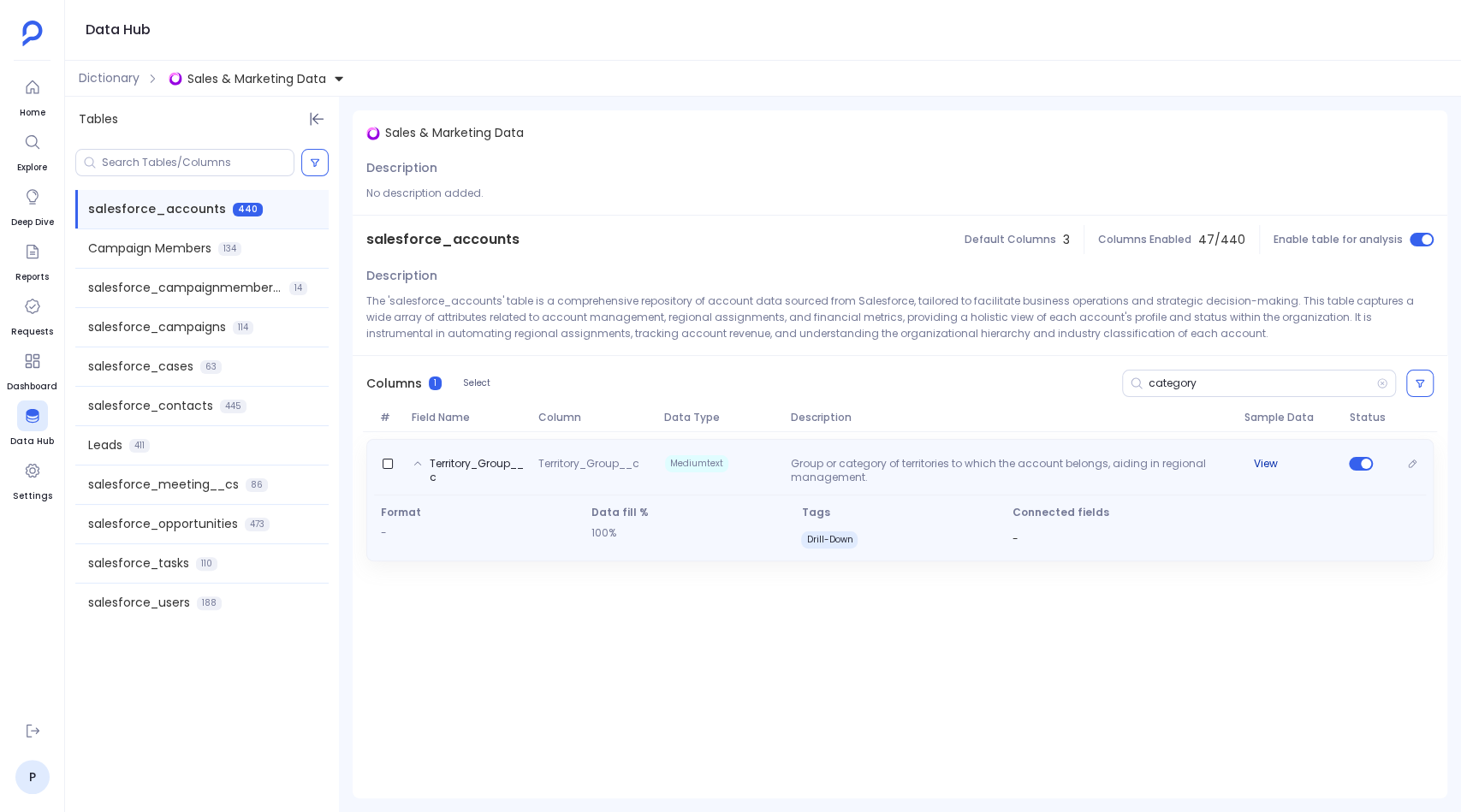 click on "View" at bounding box center [1266, 464] 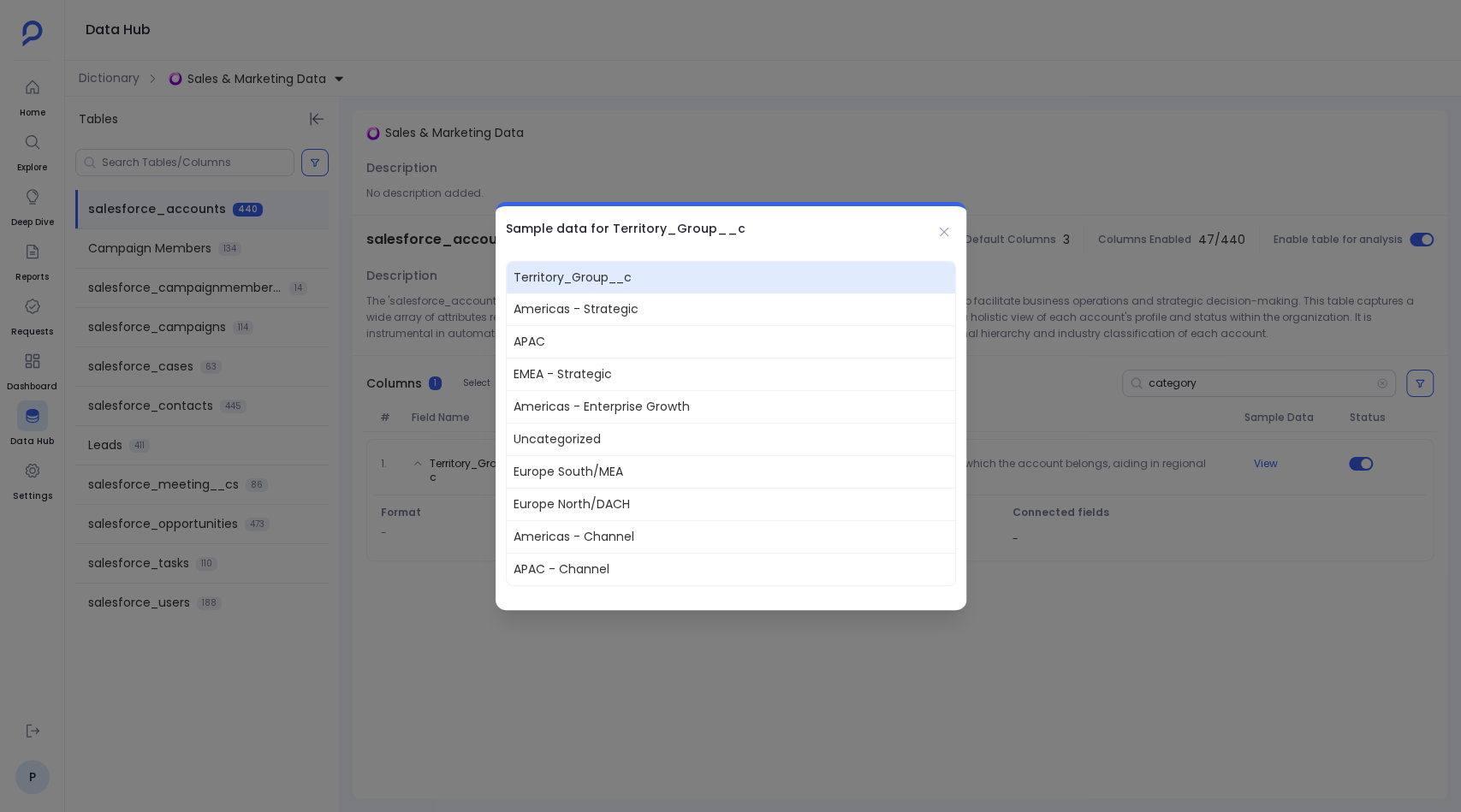 click at bounding box center [730, 406] 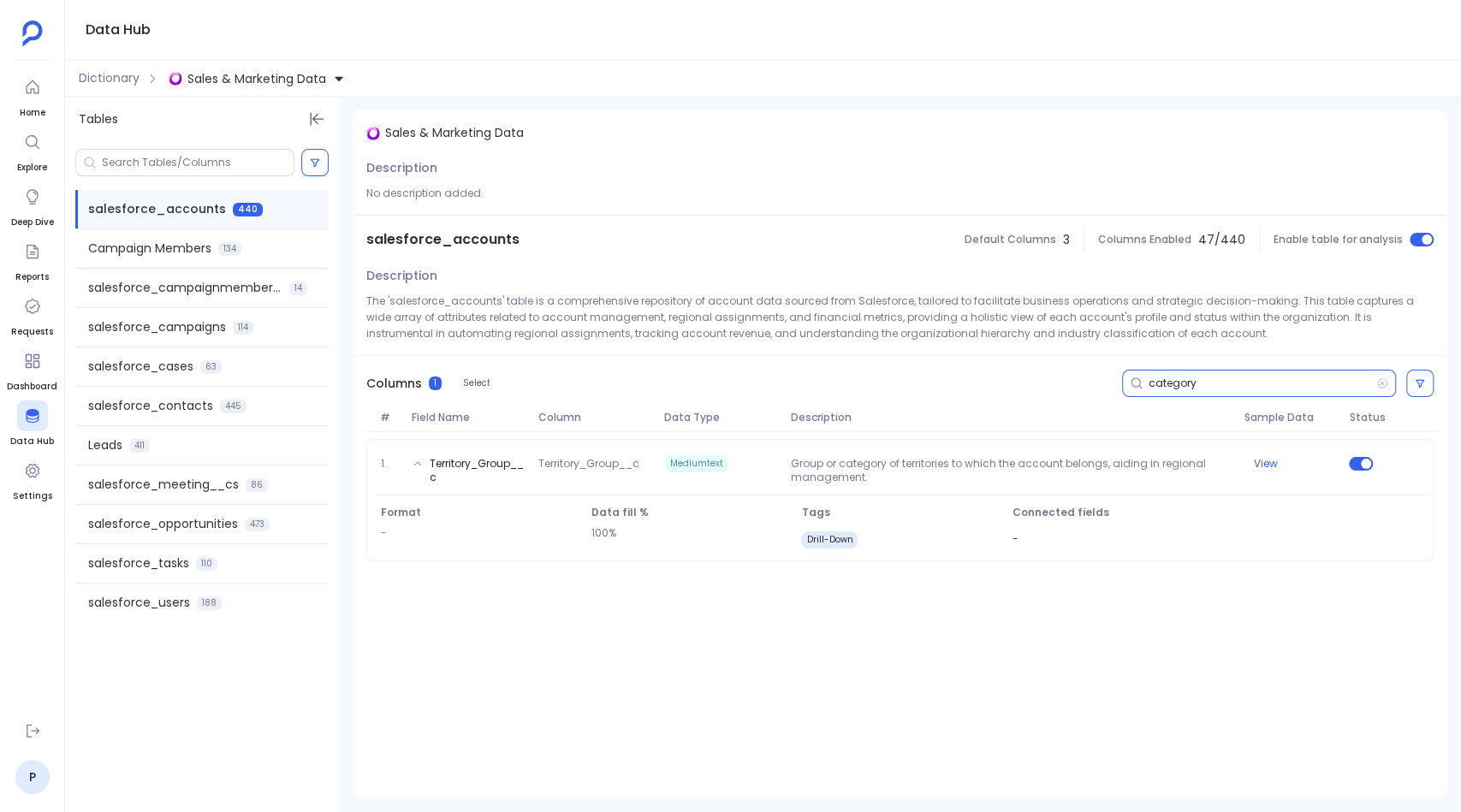 click on "category" at bounding box center [1262, 383] 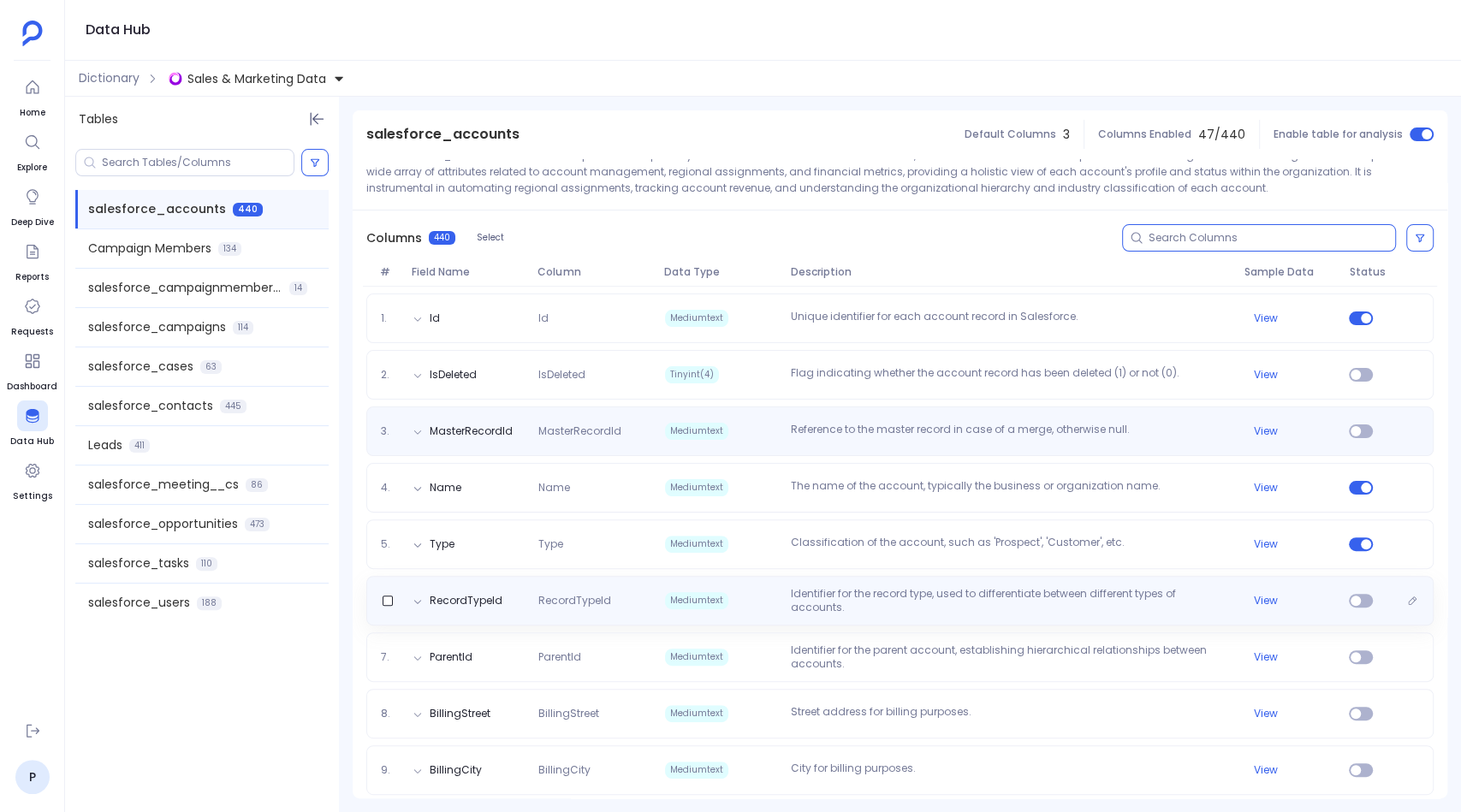 scroll, scrollTop: 0, scrollLeft: 0, axis: both 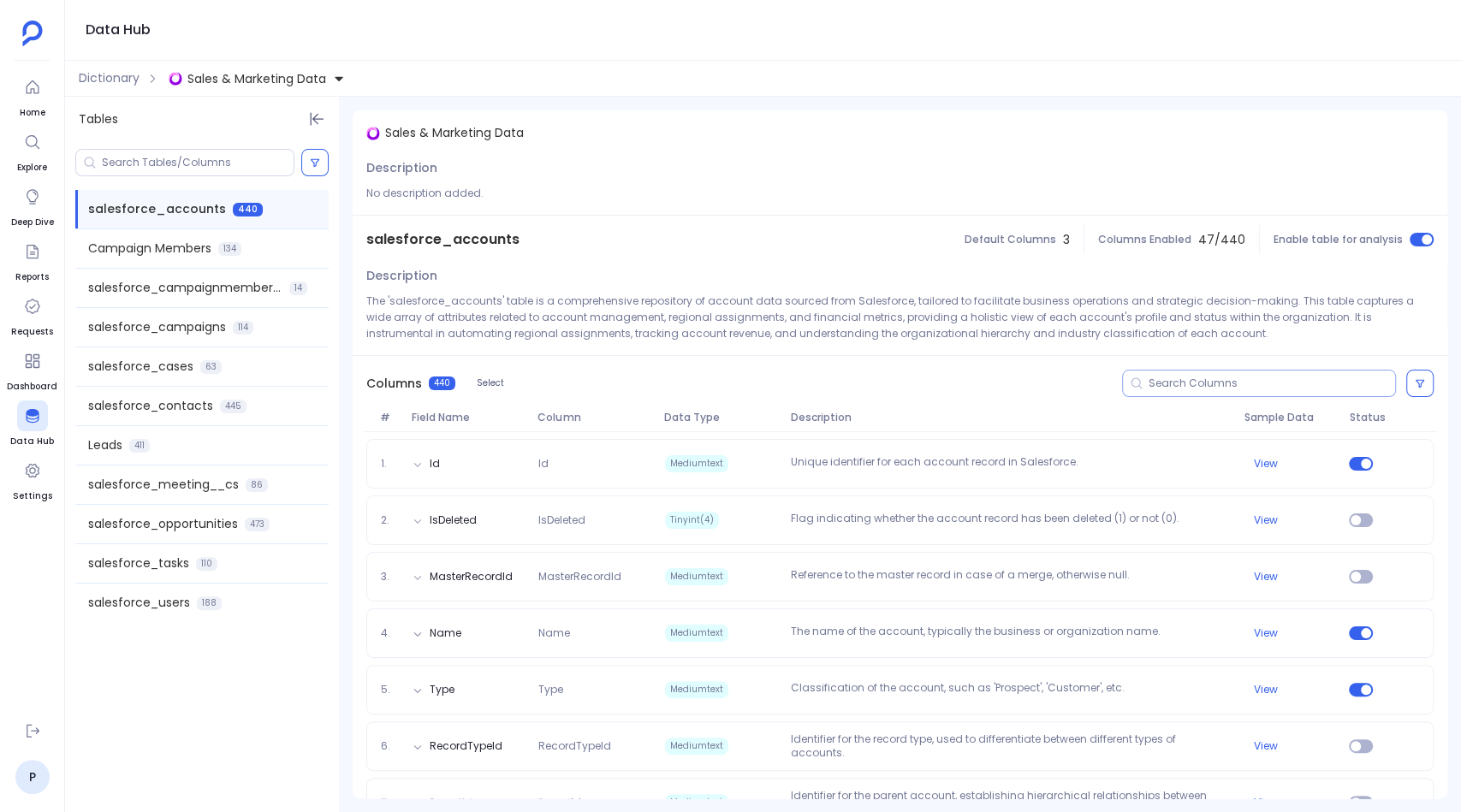 click 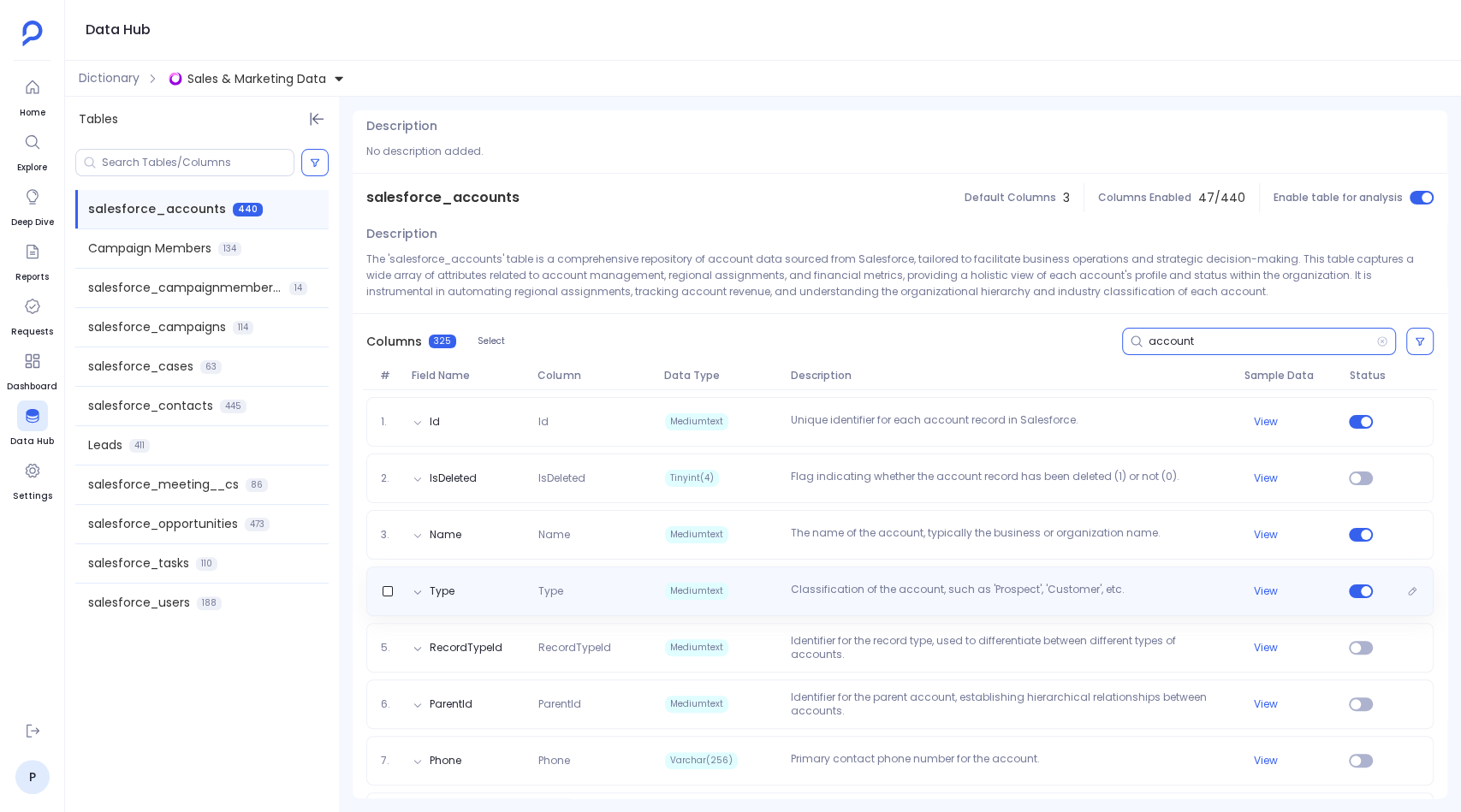 scroll, scrollTop: 0, scrollLeft: 0, axis: both 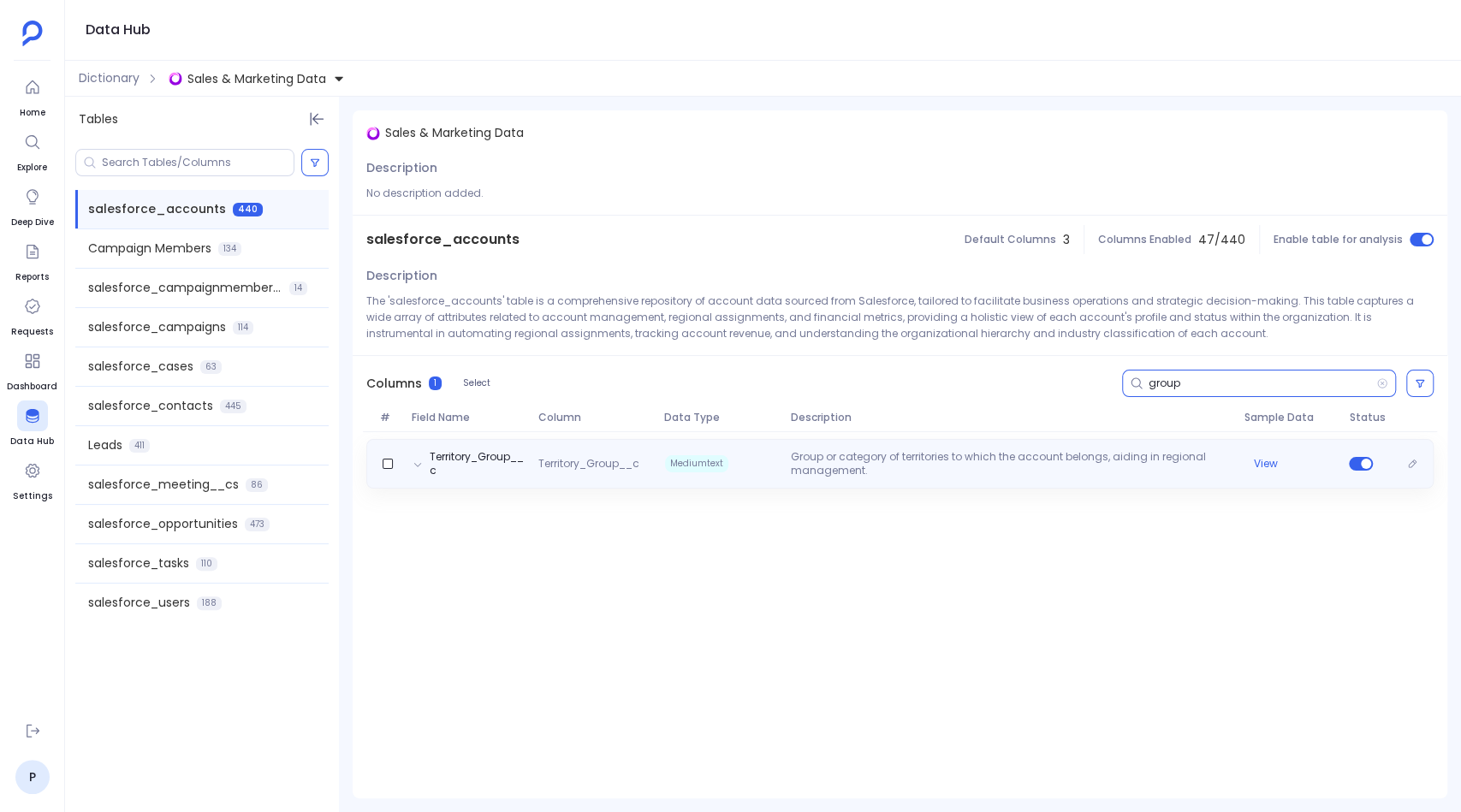 type on "group" 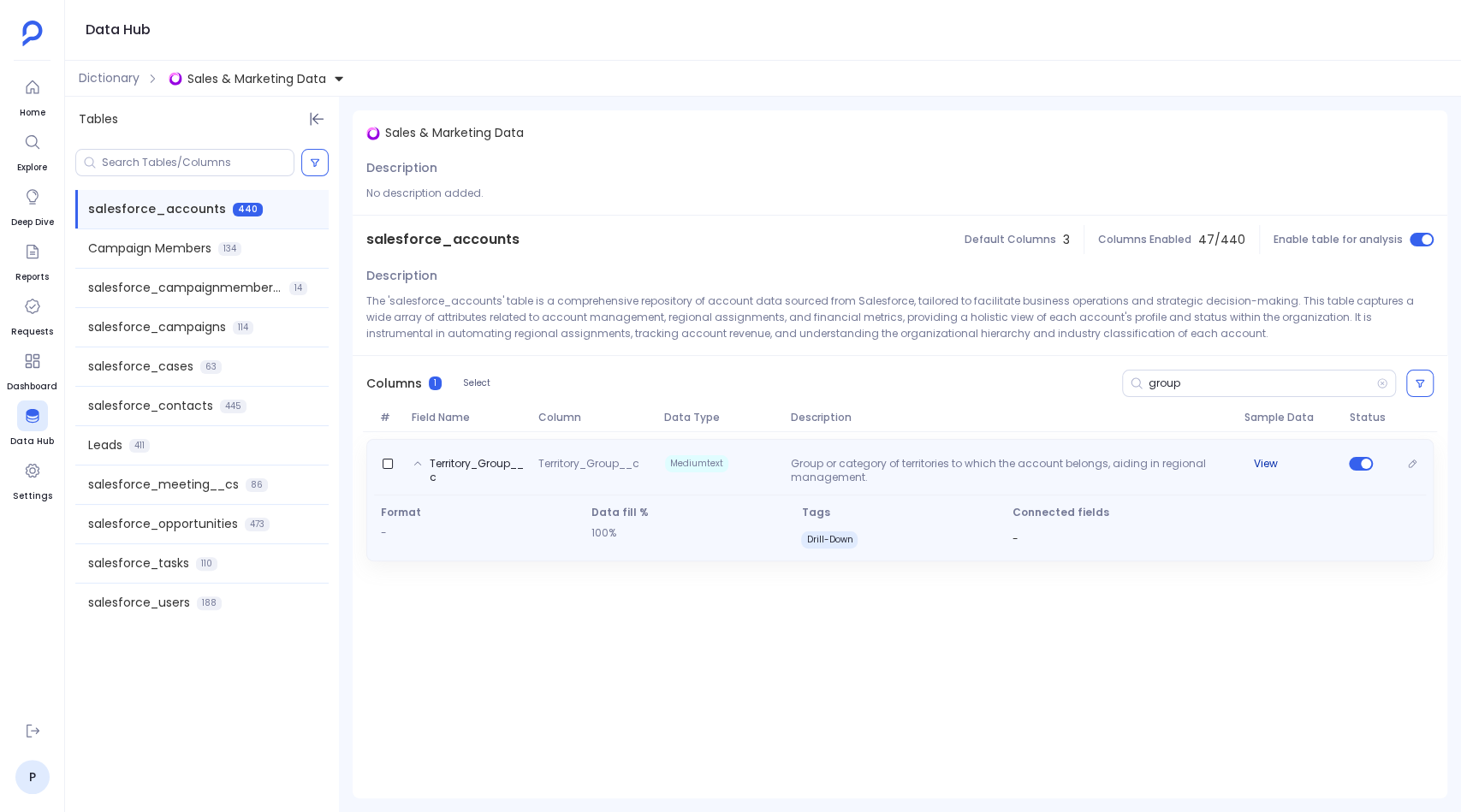 click on "View" at bounding box center (1266, 464) 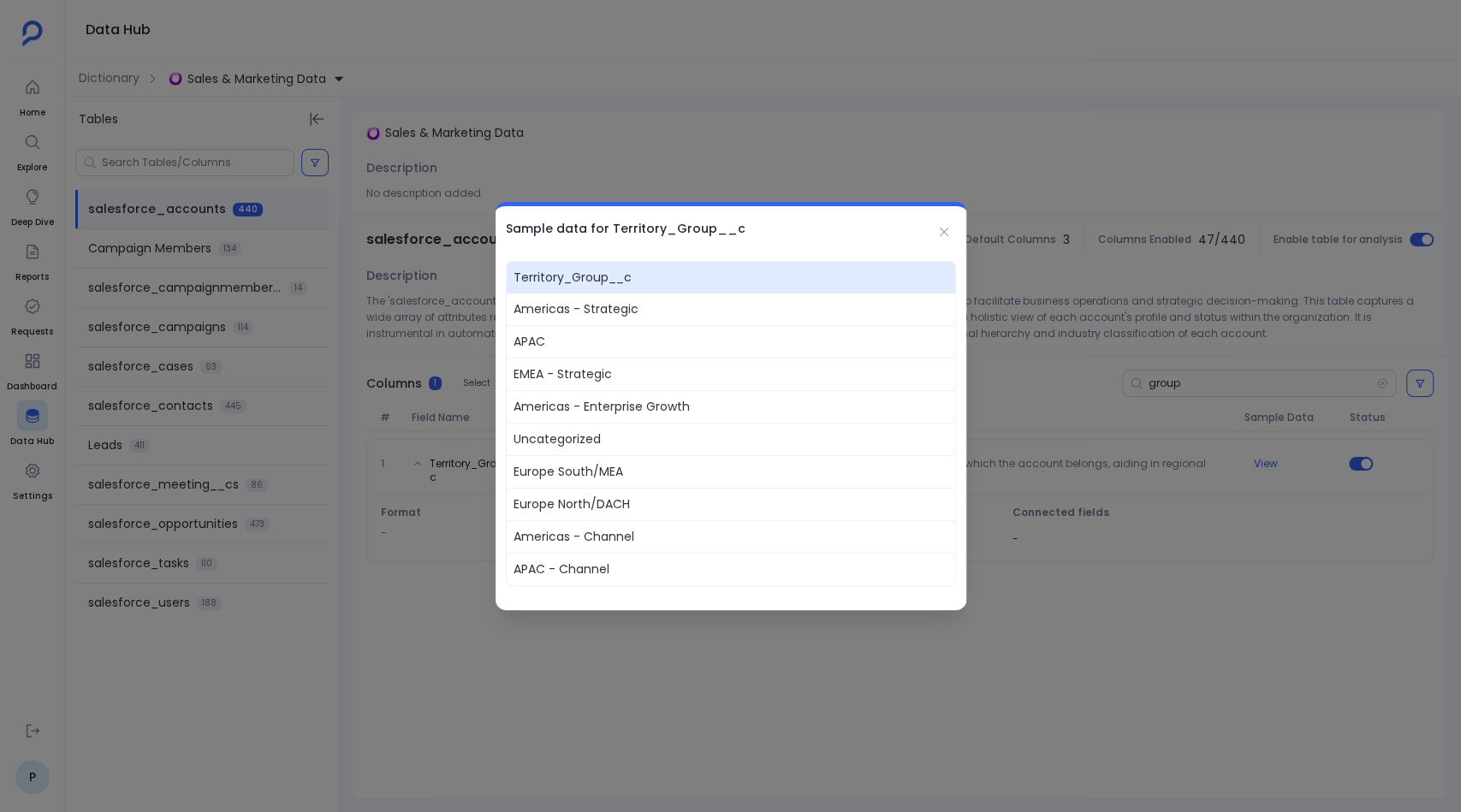 click at bounding box center (730, 406) 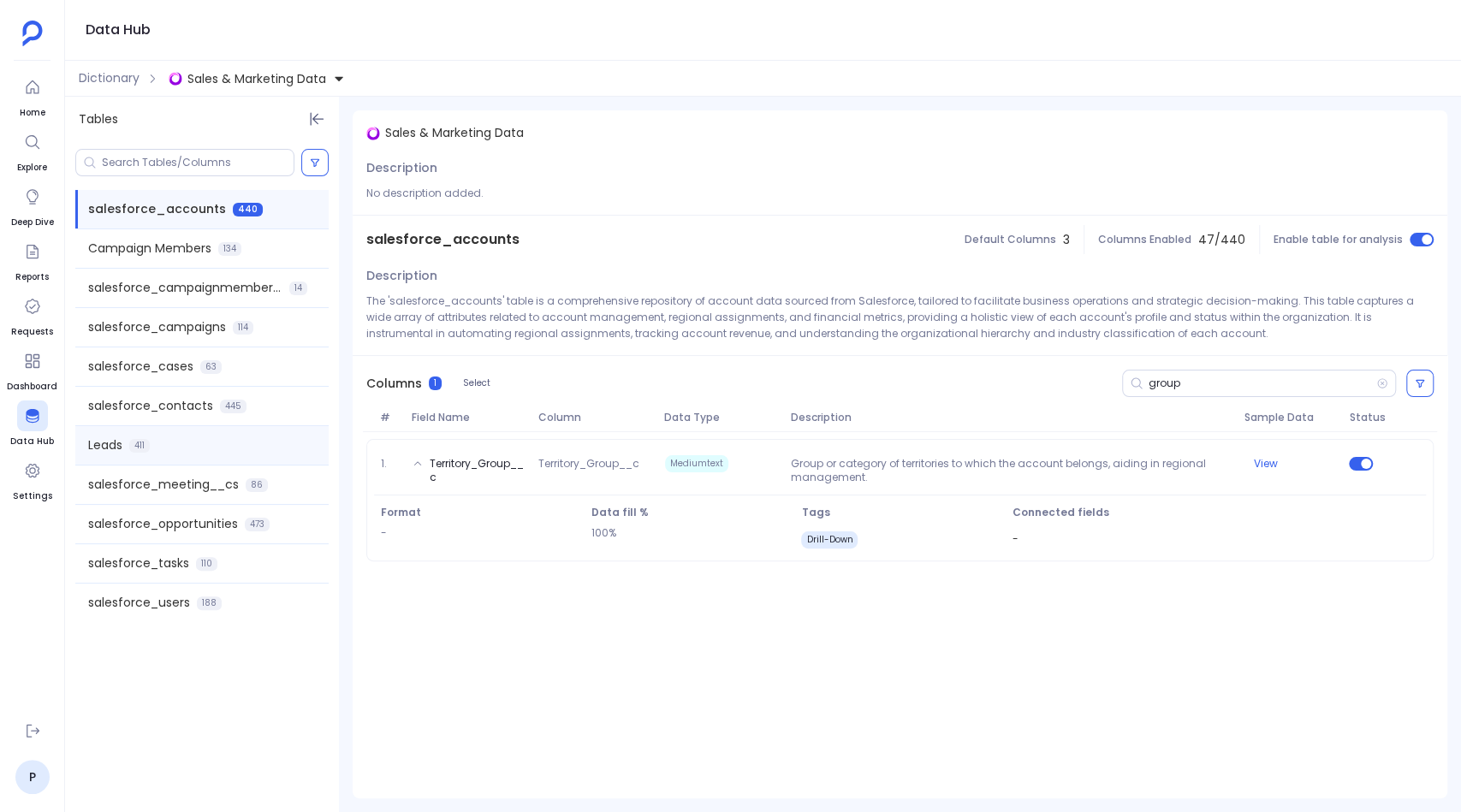 click on "Leads" at bounding box center [105, 445] 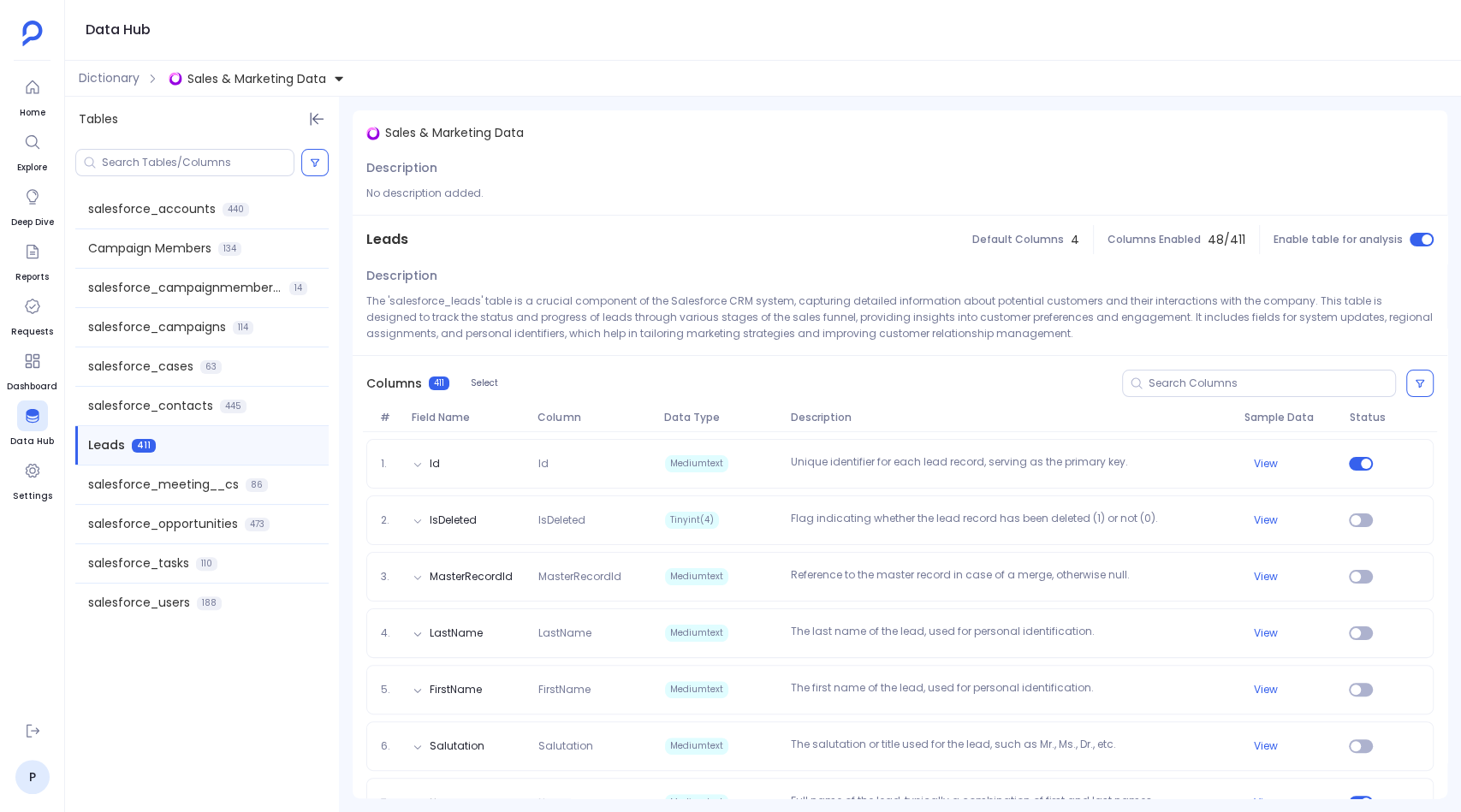 scroll, scrollTop: 87, scrollLeft: 0, axis: vertical 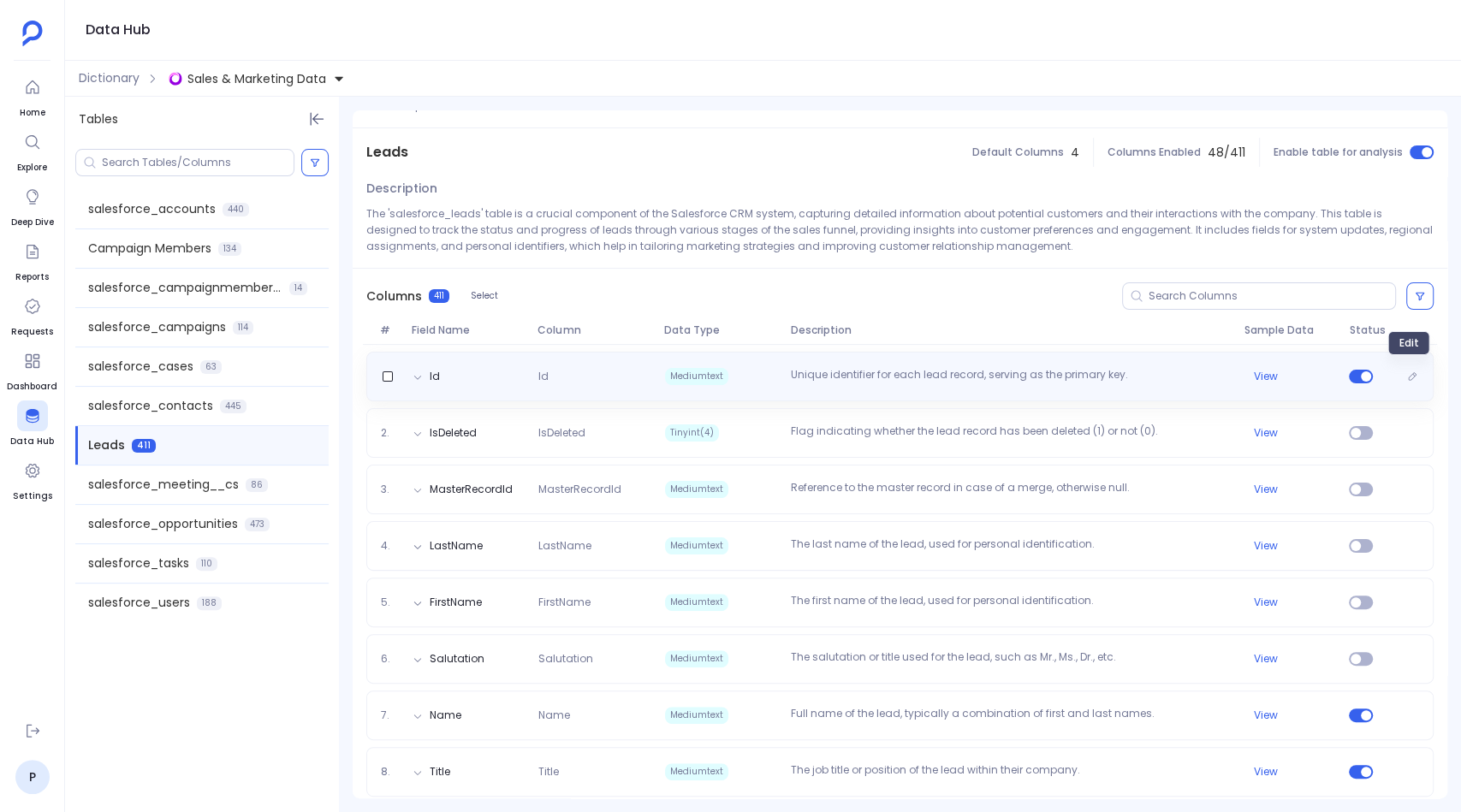 click at bounding box center (1412, 376) 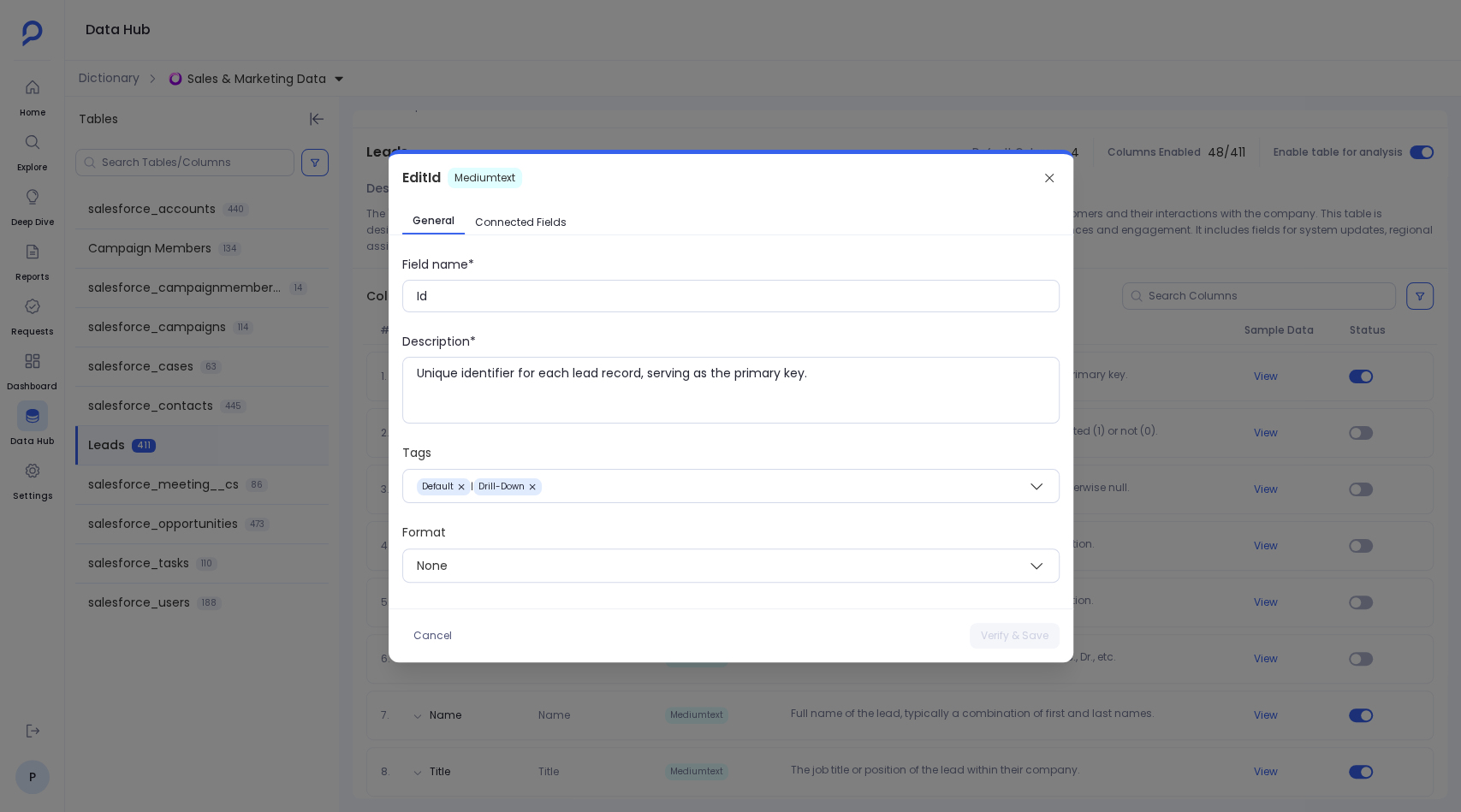 click at bounding box center (730, 406) 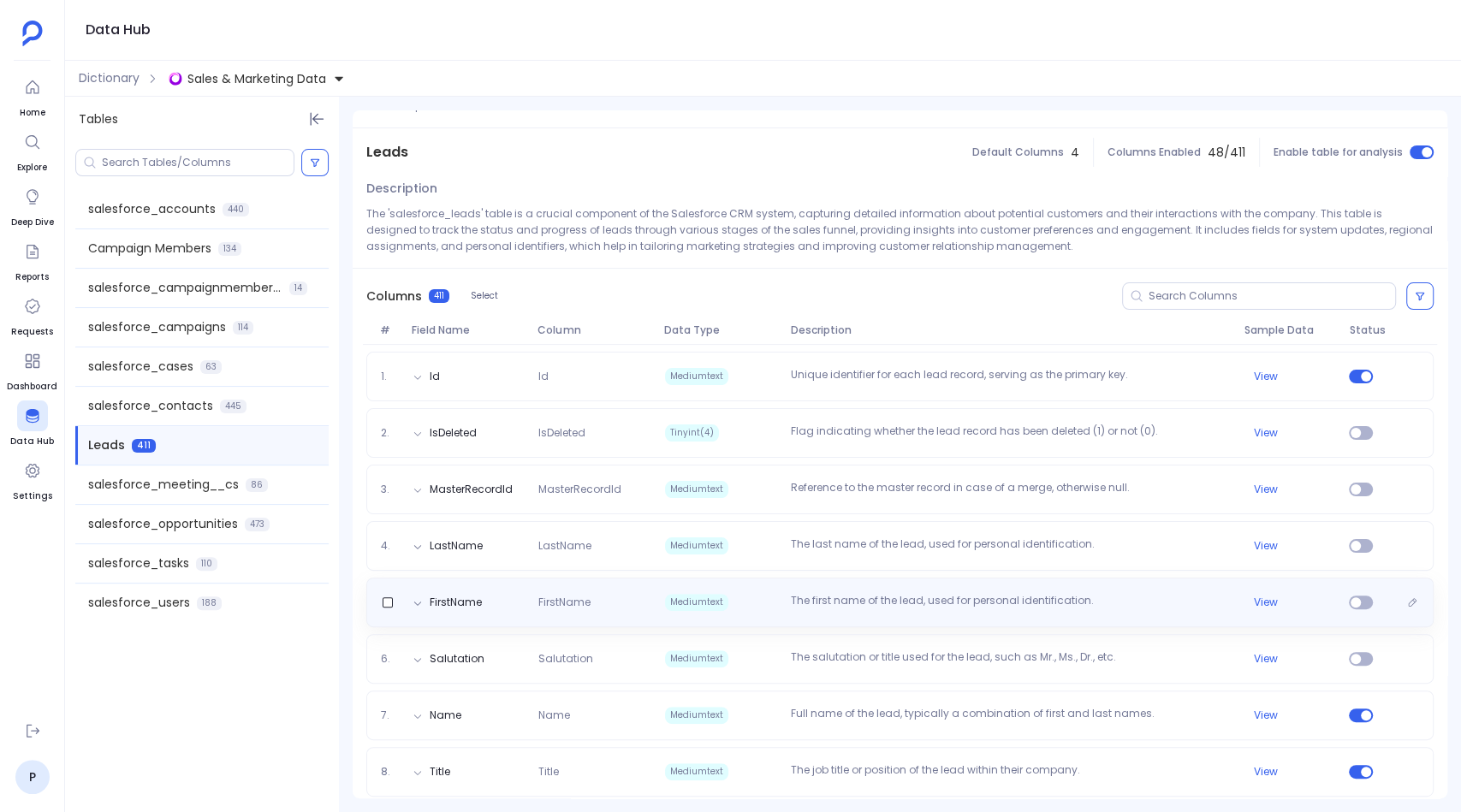 scroll, scrollTop: 145, scrollLeft: 0, axis: vertical 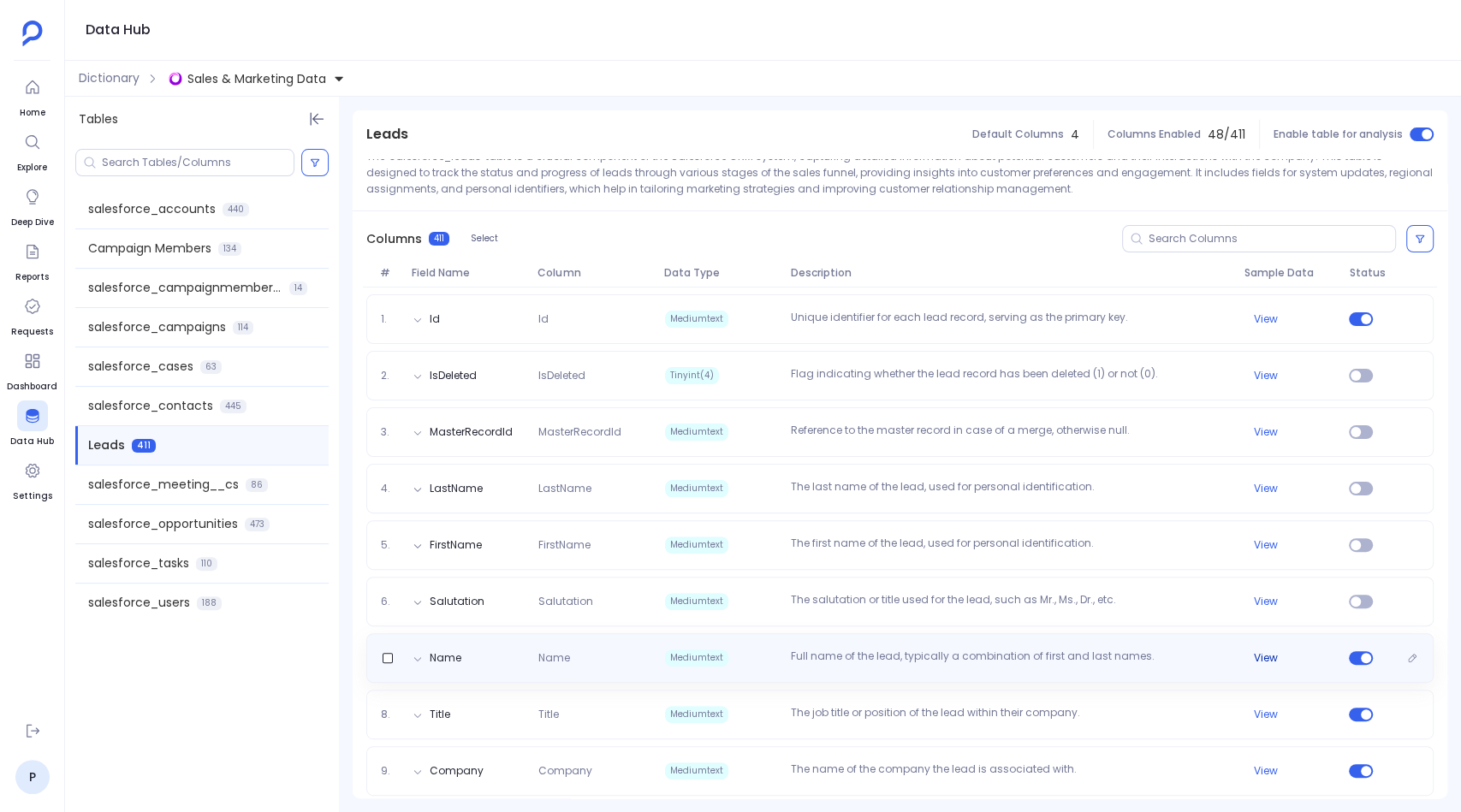 click on "View" at bounding box center (1266, 658) 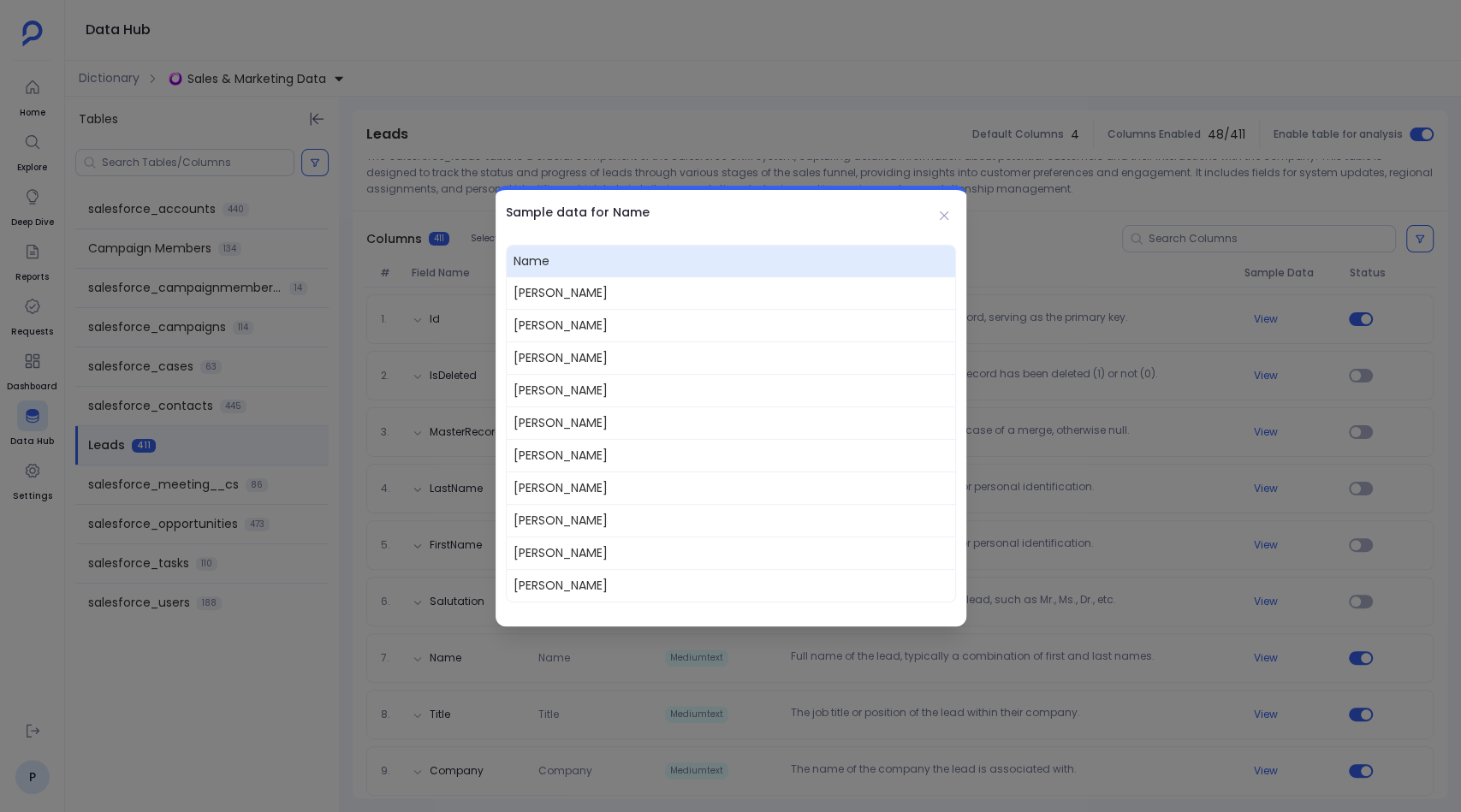 click at bounding box center (730, 406) 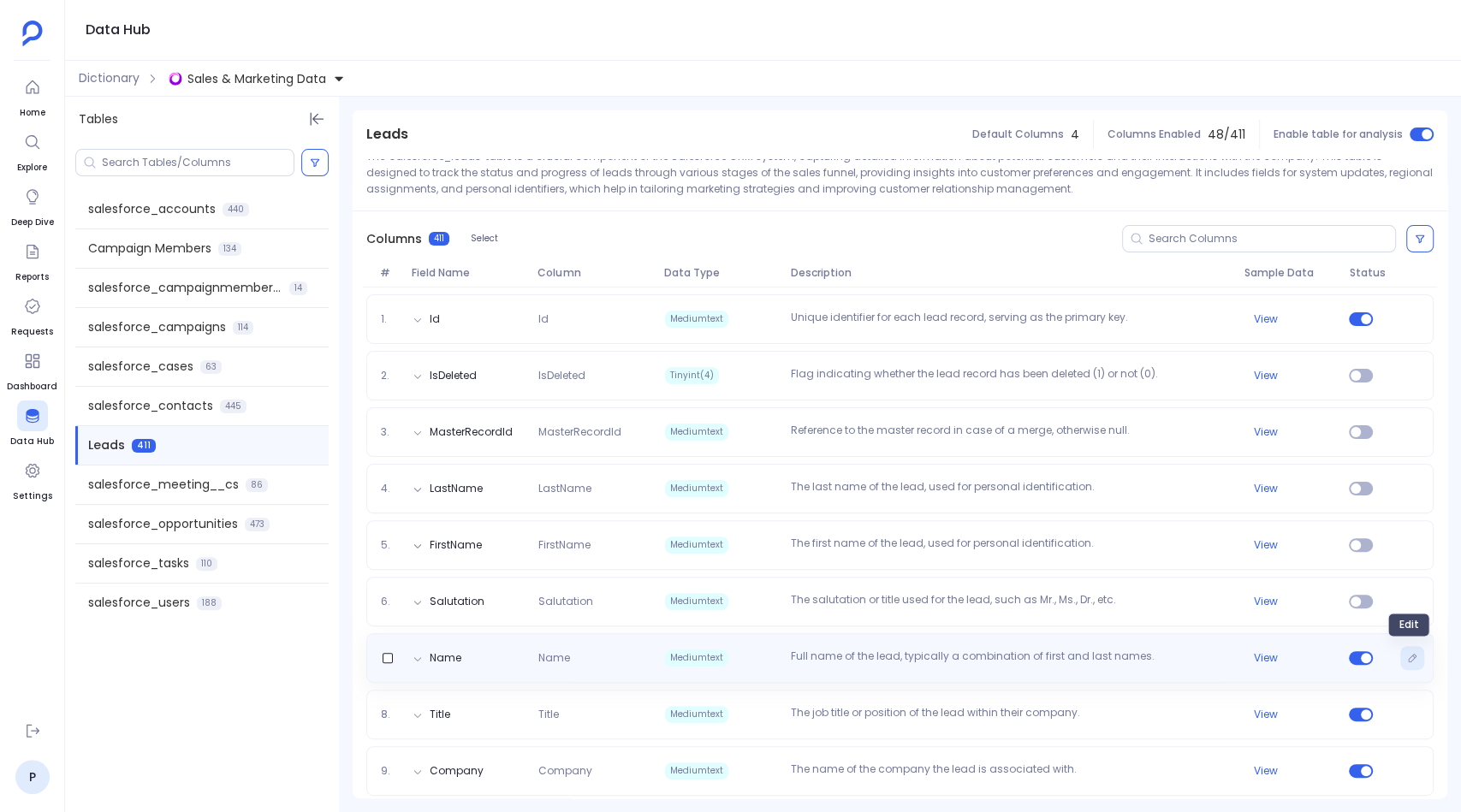 click 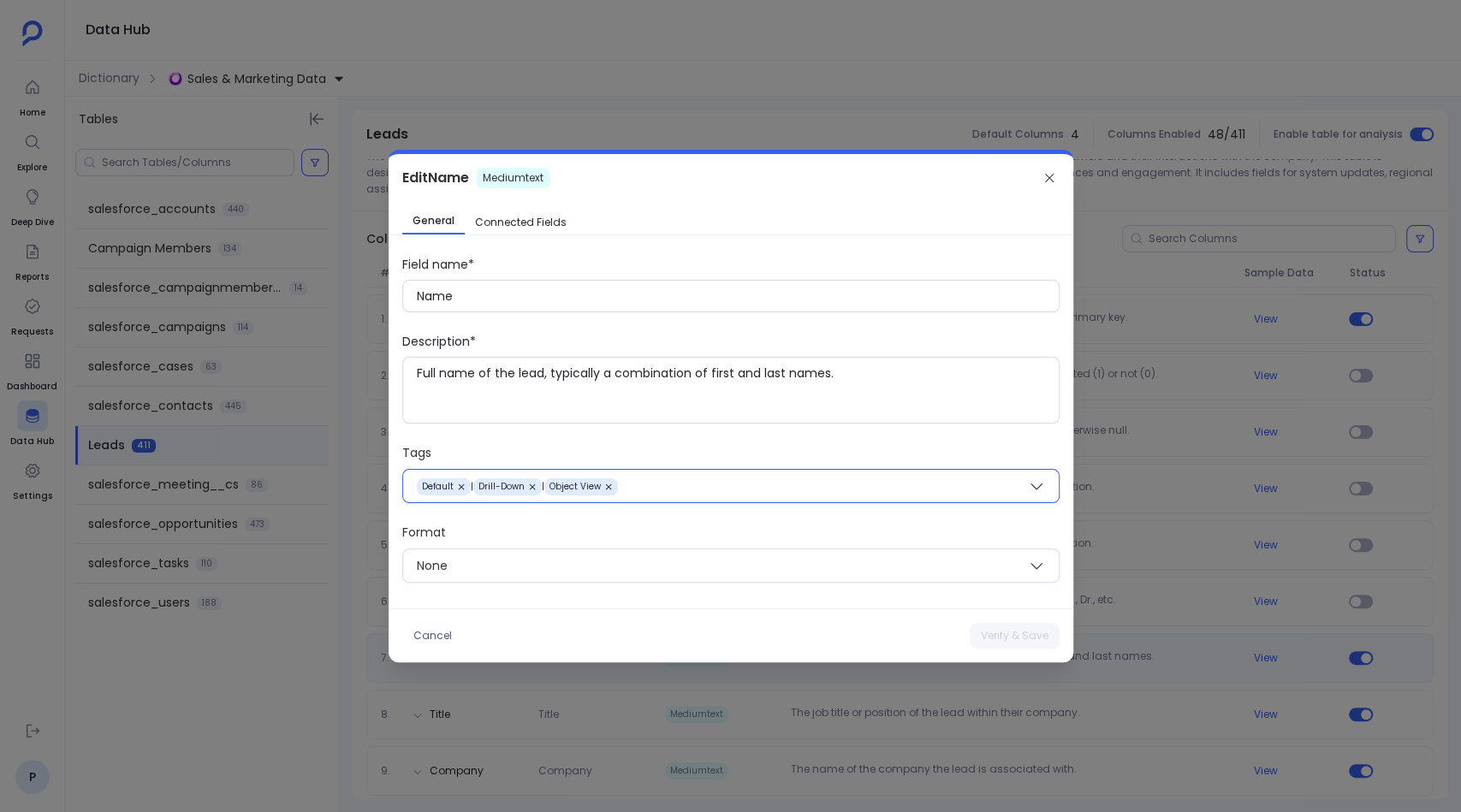click 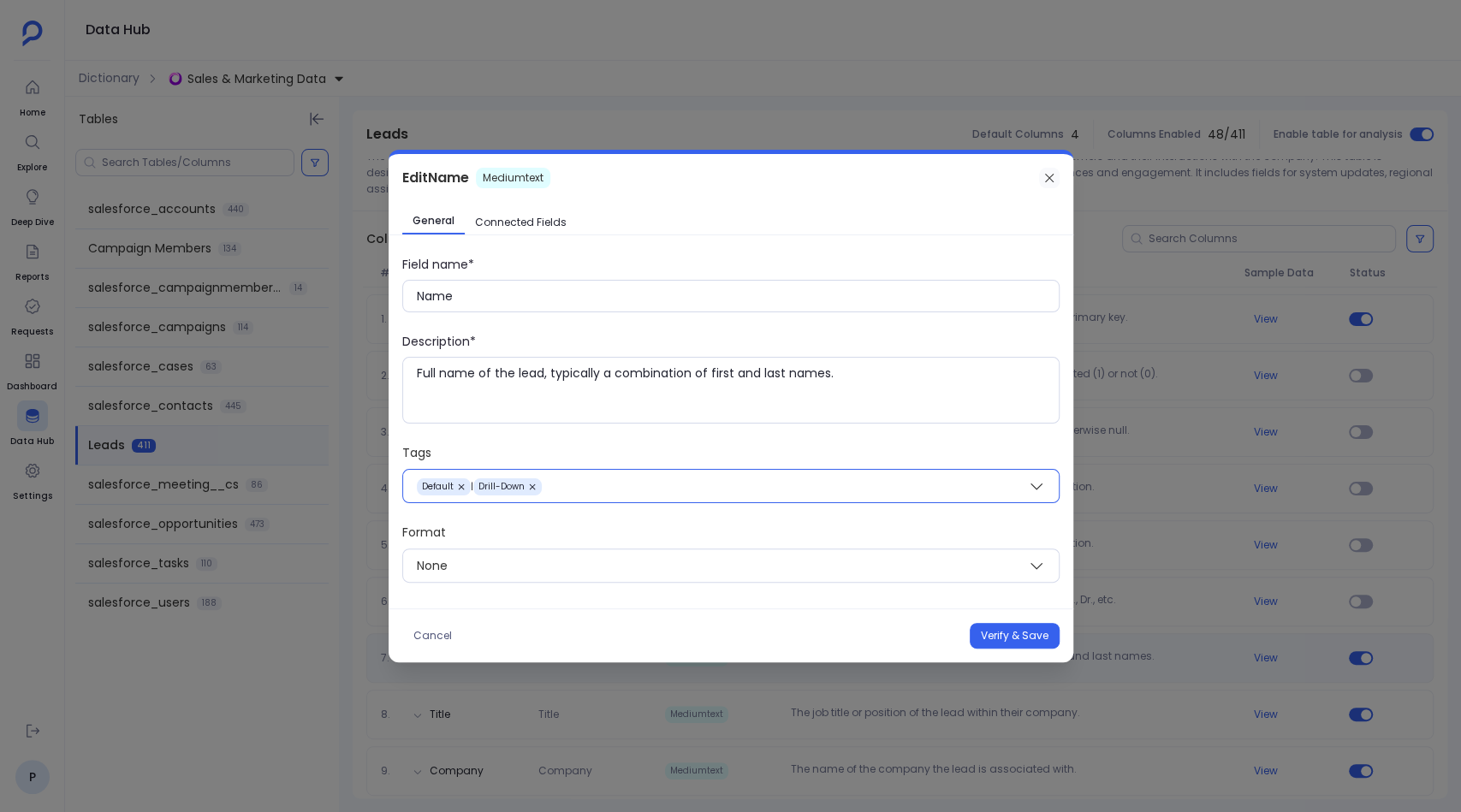 click 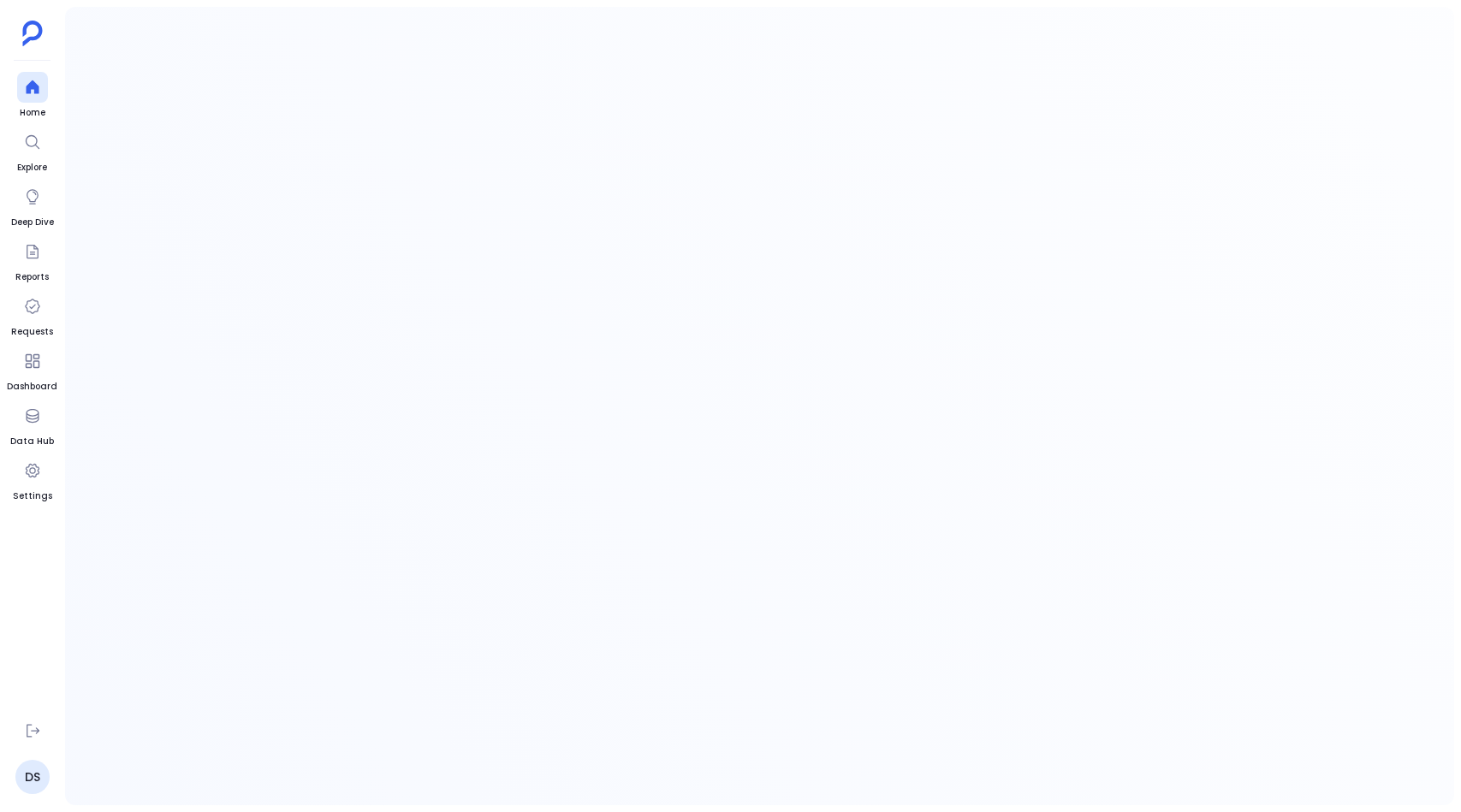 scroll, scrollTop: 0, scrollLeft: 0, axis: both 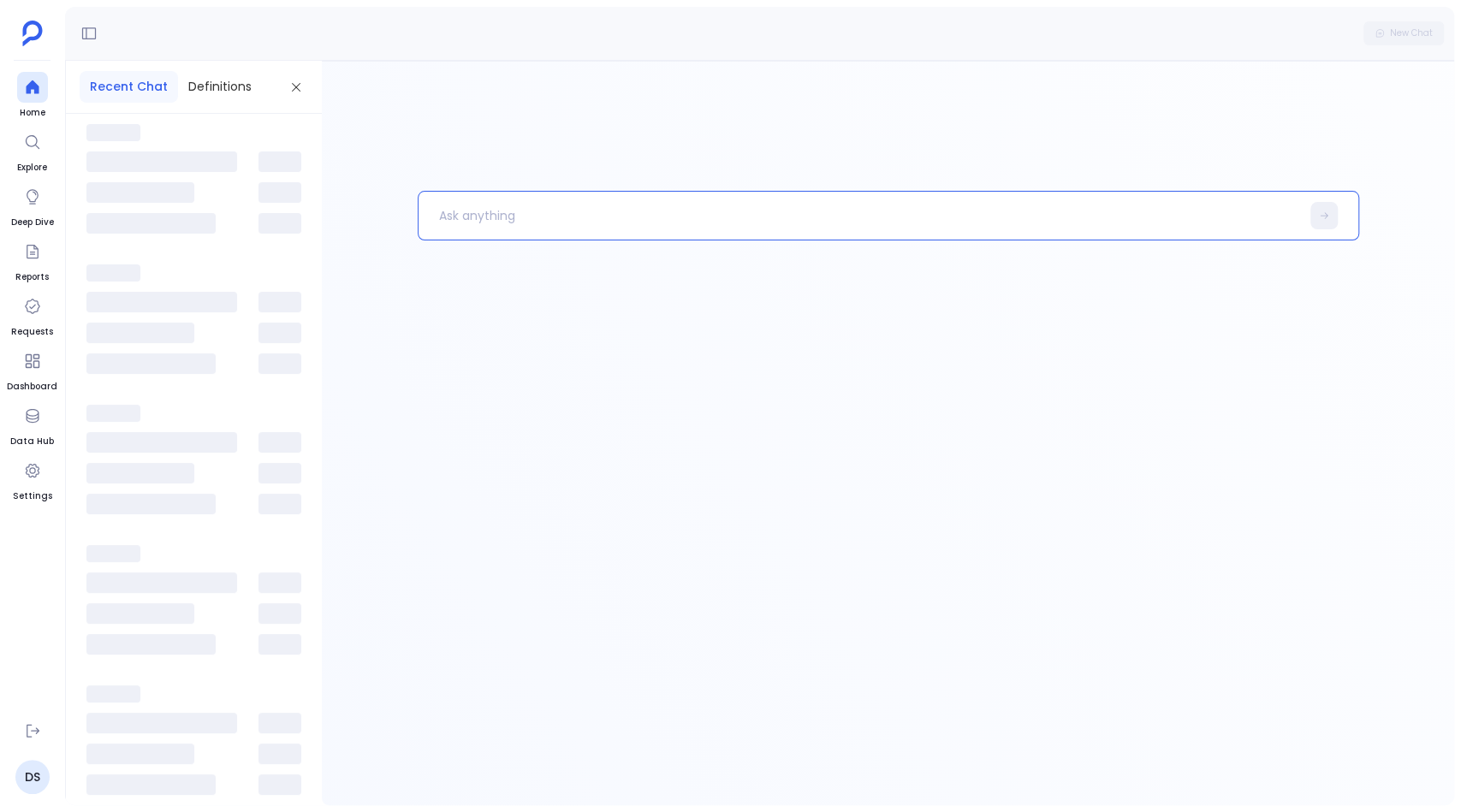 click at bounding box center (859, 216) 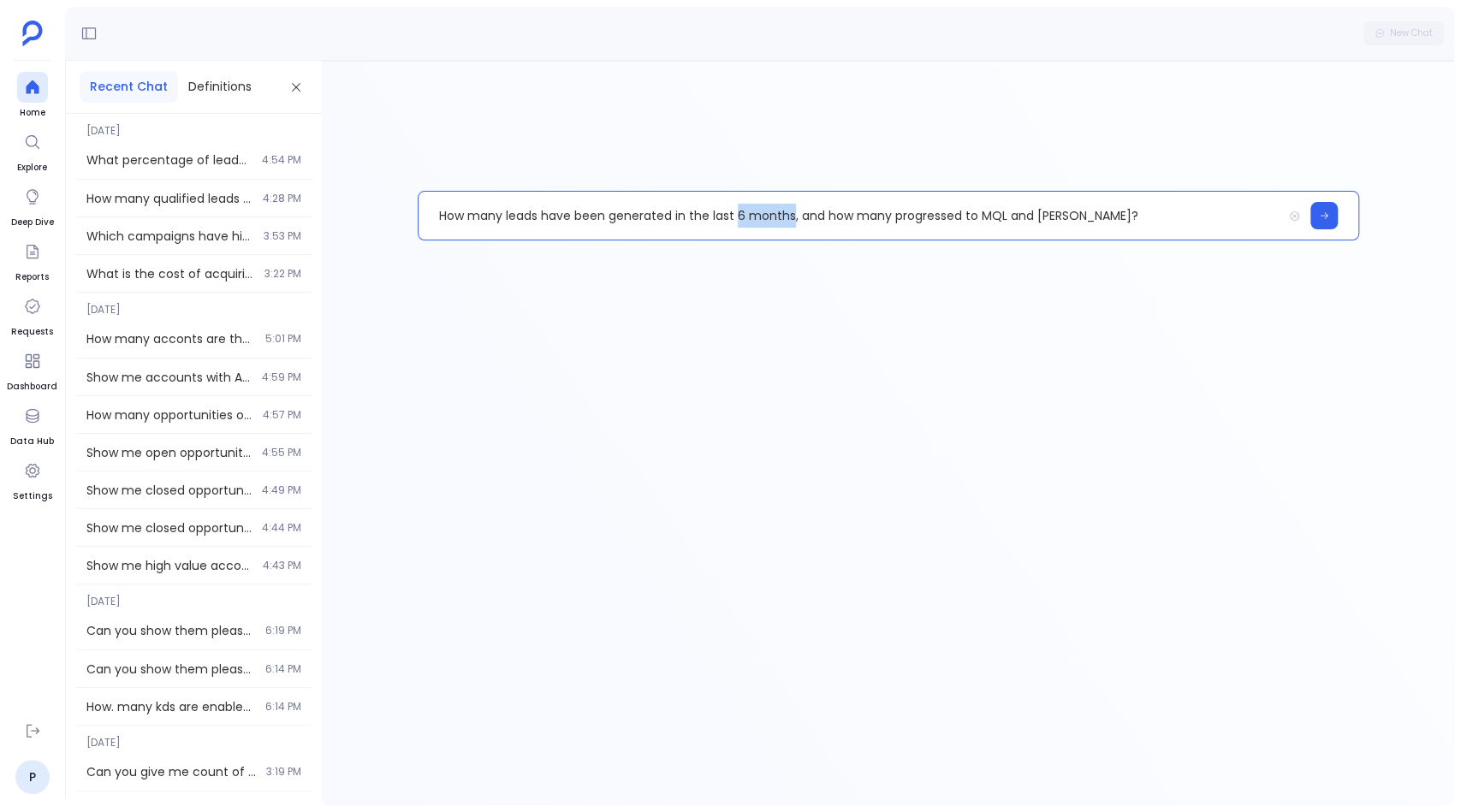 drag, startPoint x: 736, startPoint y: 213, endPoint x: 792, endPoint y: 213, distance: 56 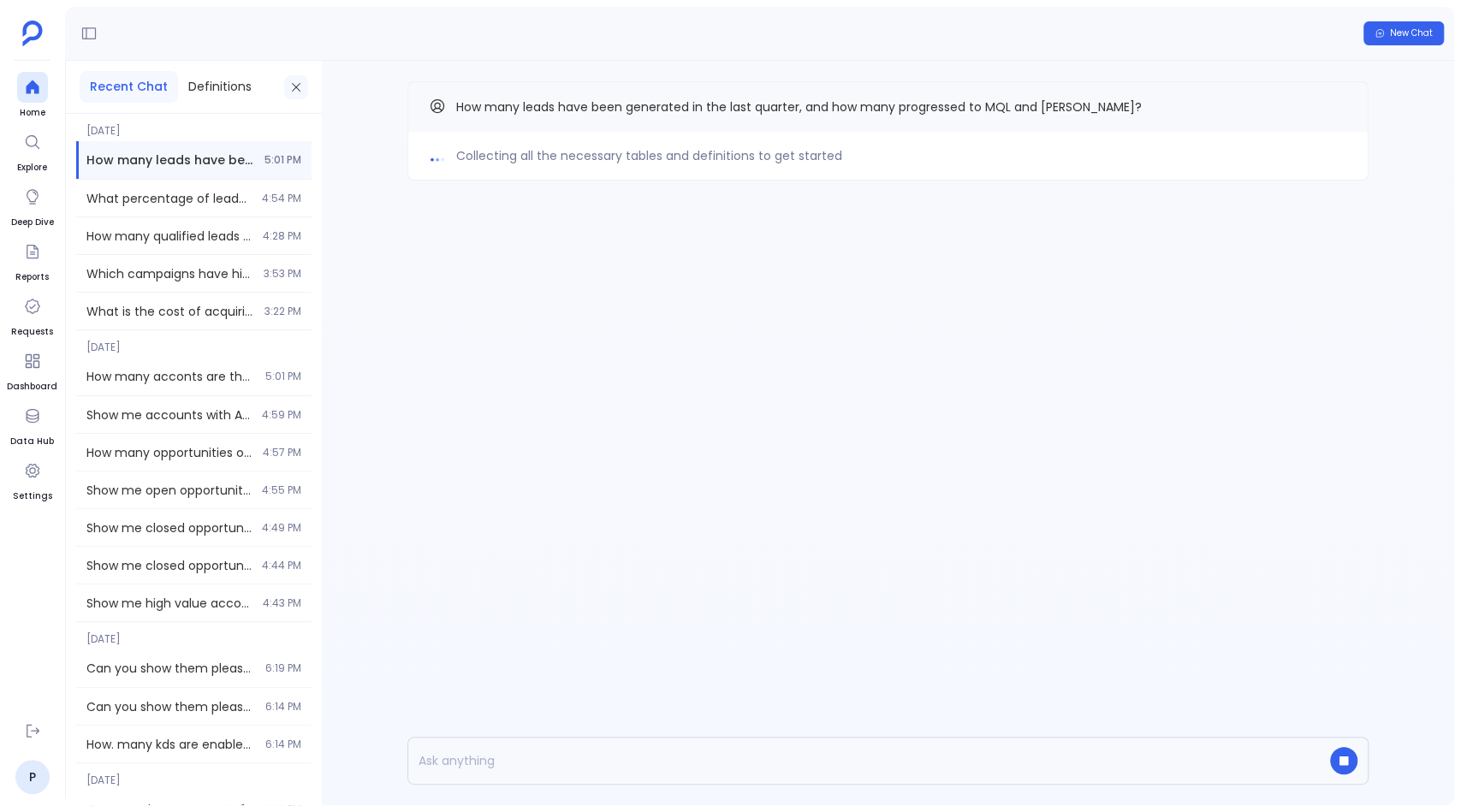 click 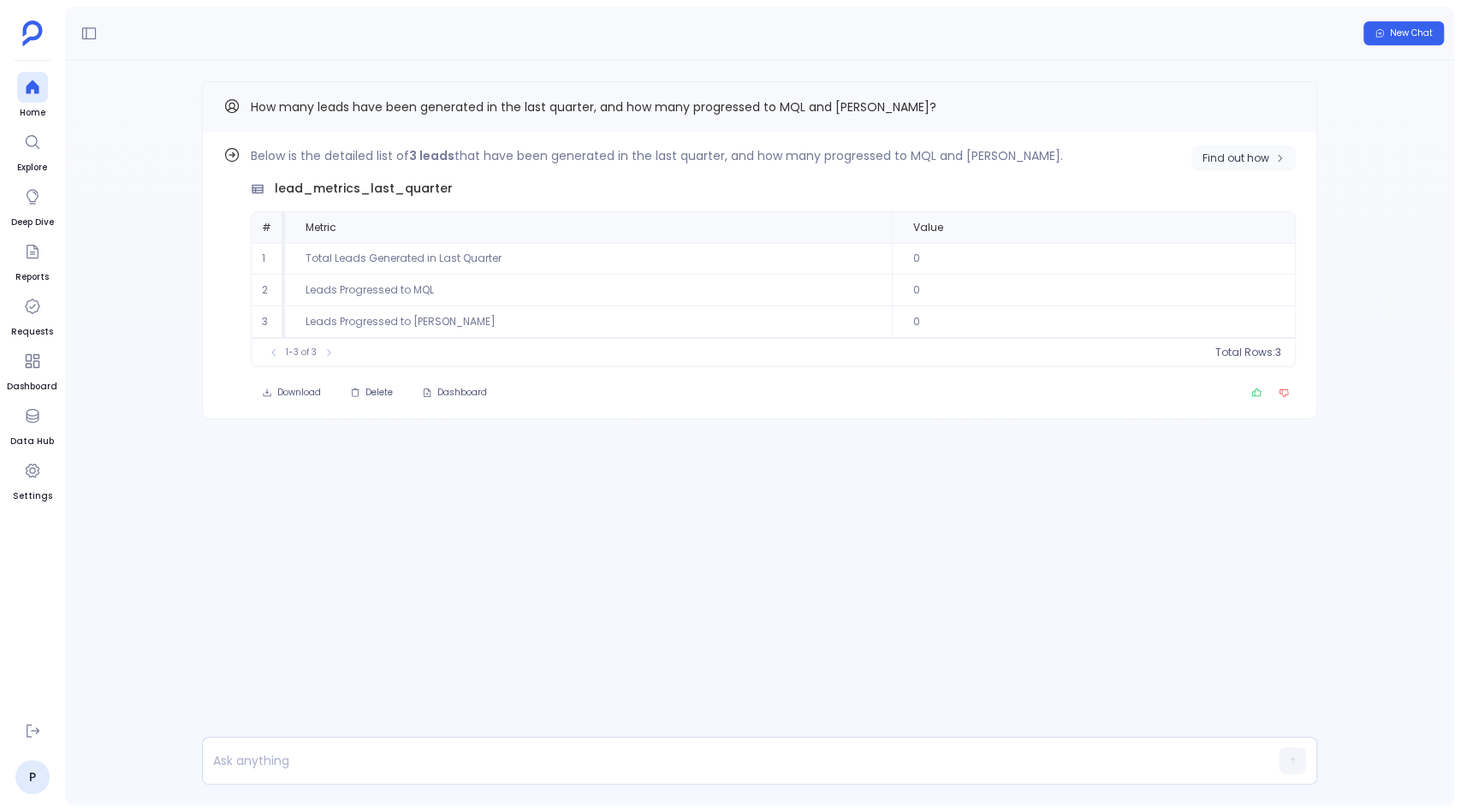 click on "Find out how" at bounding box center (1236, 158) 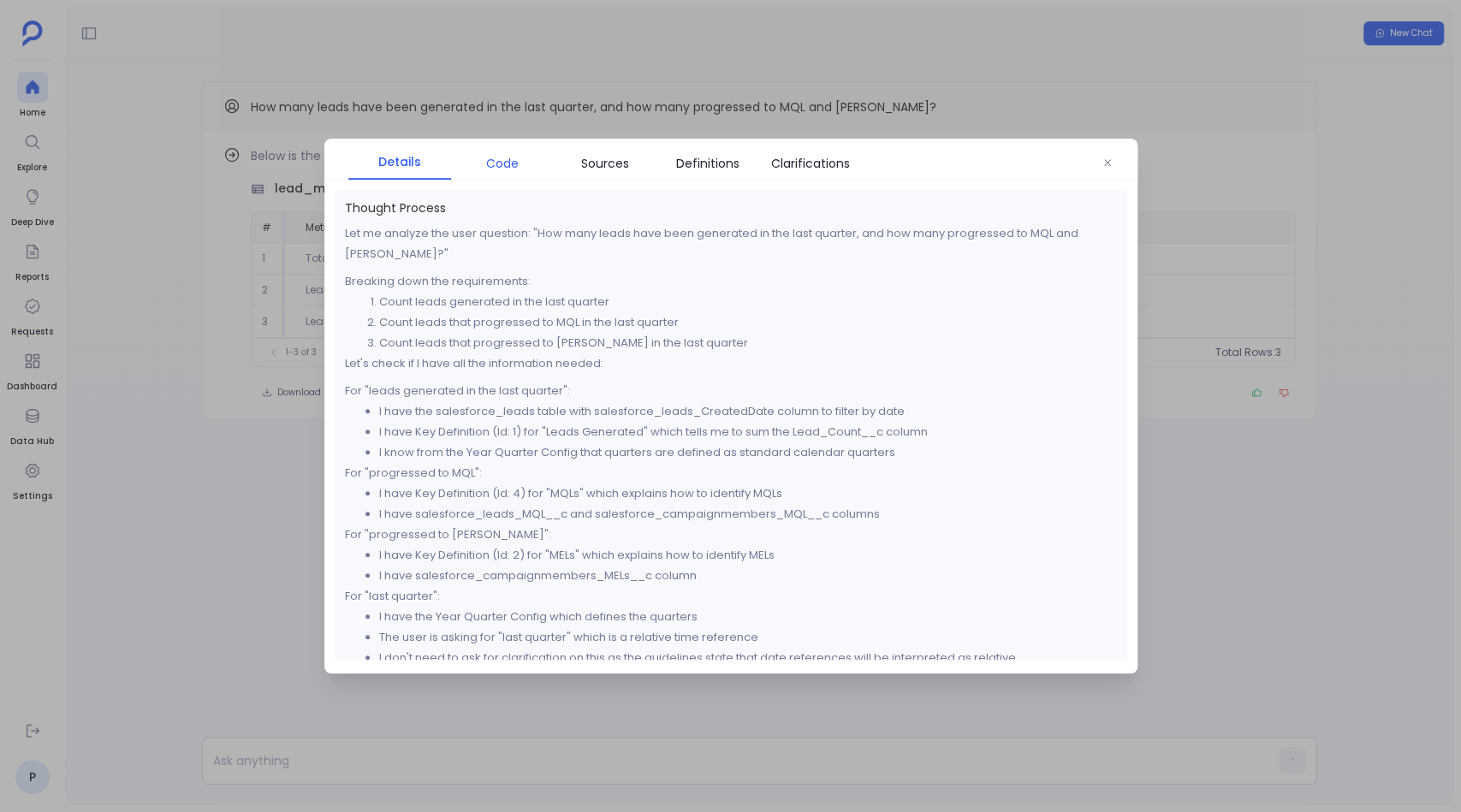 click on "Code" at bounding box center (502, 163) 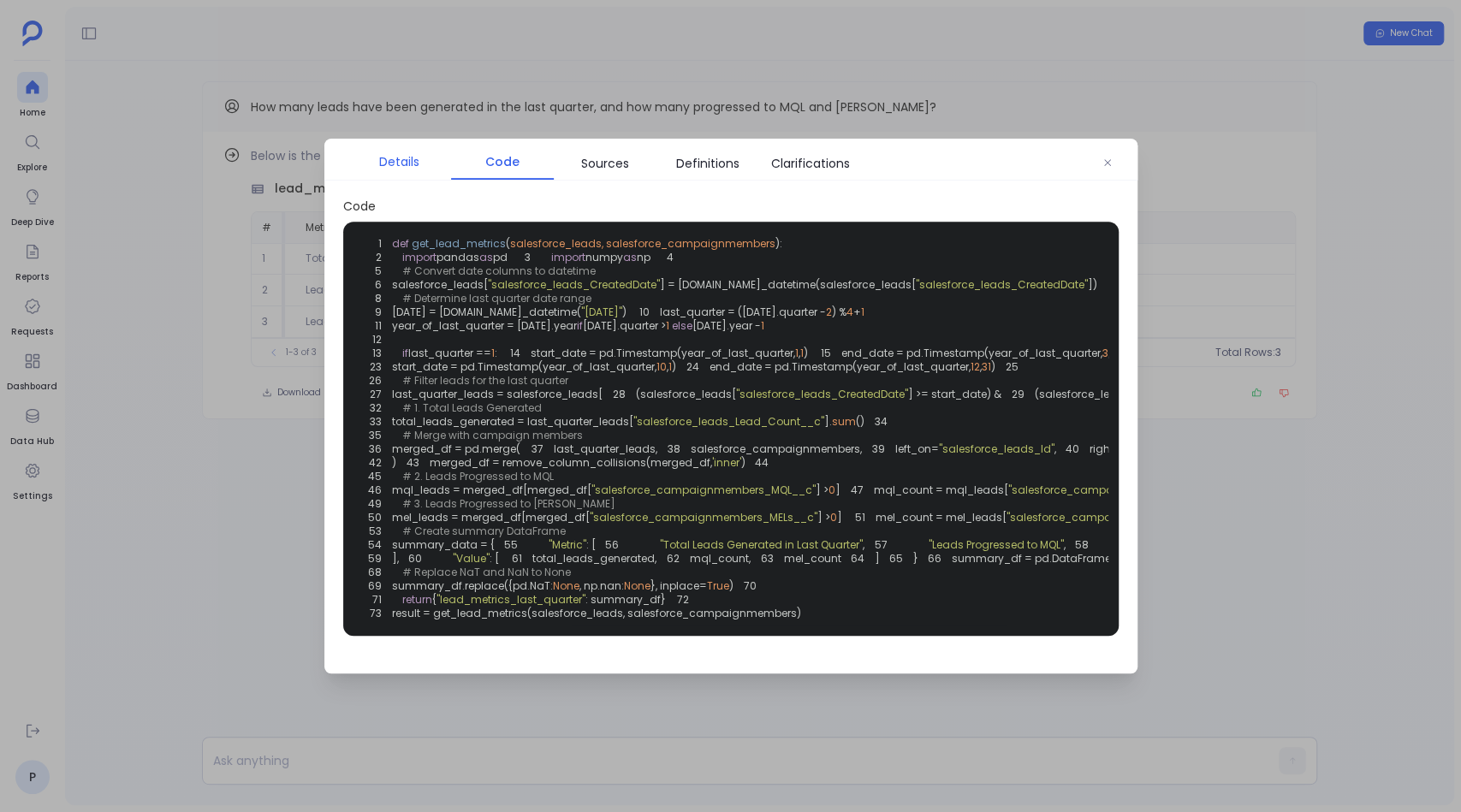 click on "Details" at bounding box center [400, 162] 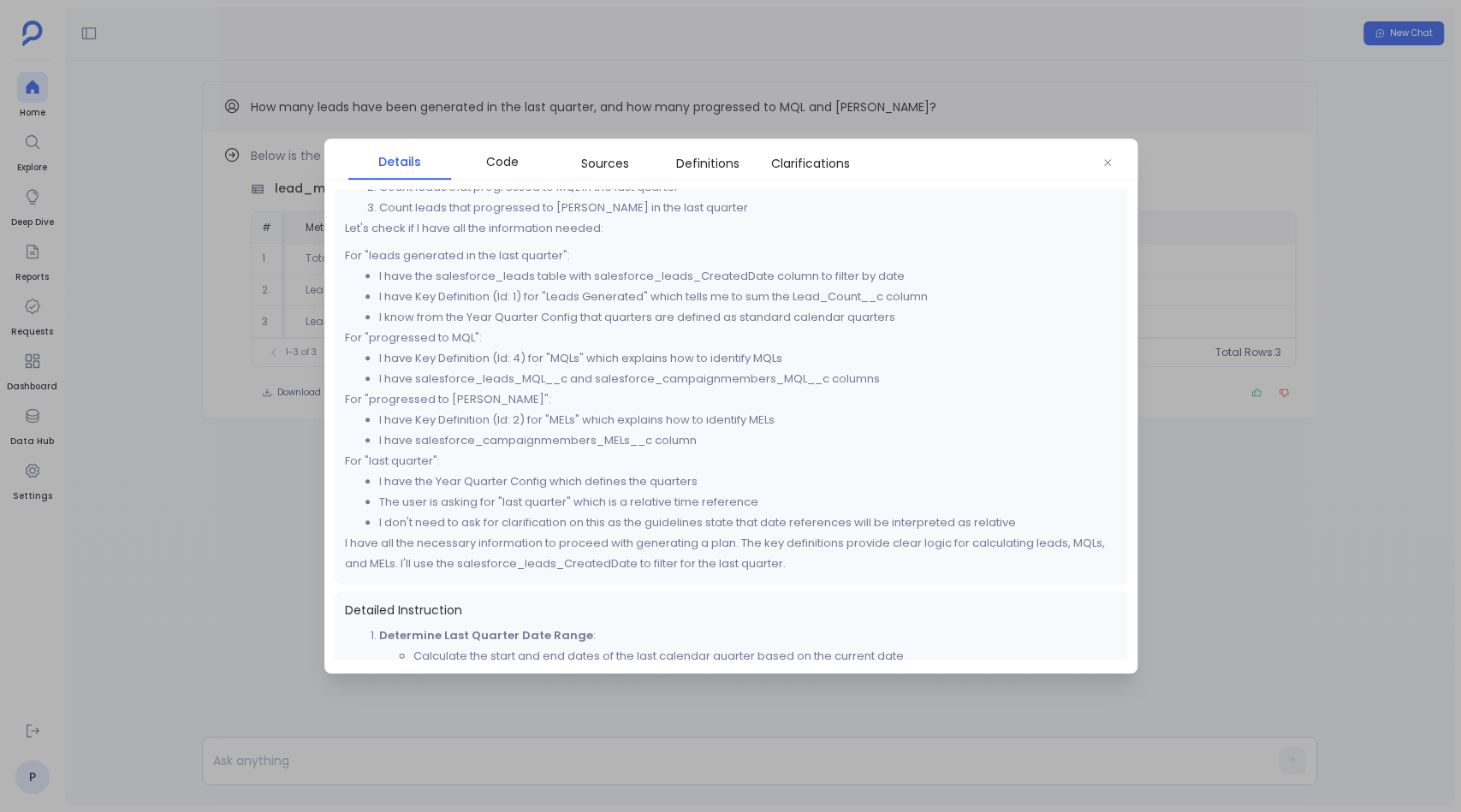 scroll, scrollTop: 0, scrollLeft: 0, axis: both 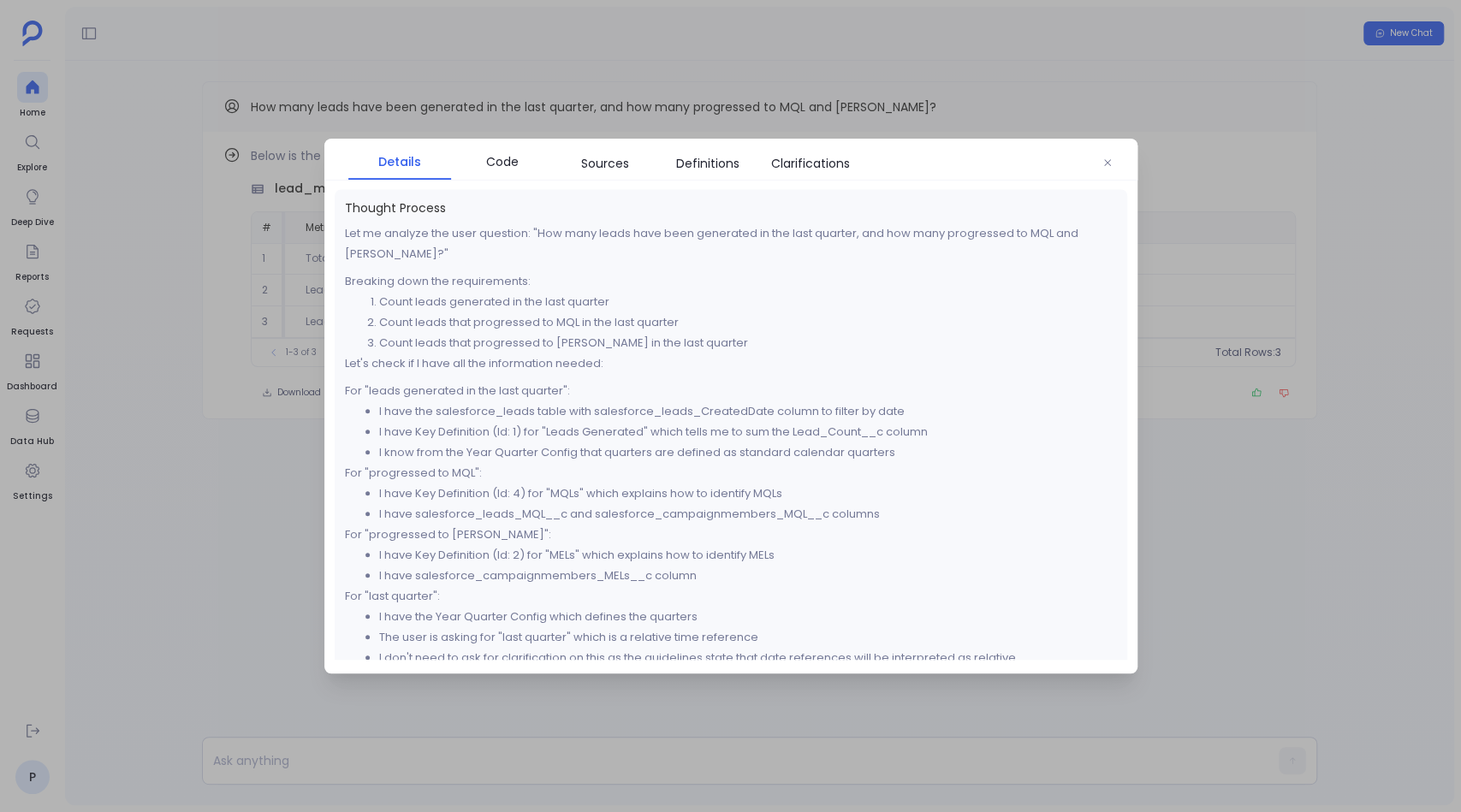 click at bounding box center (730, 406) 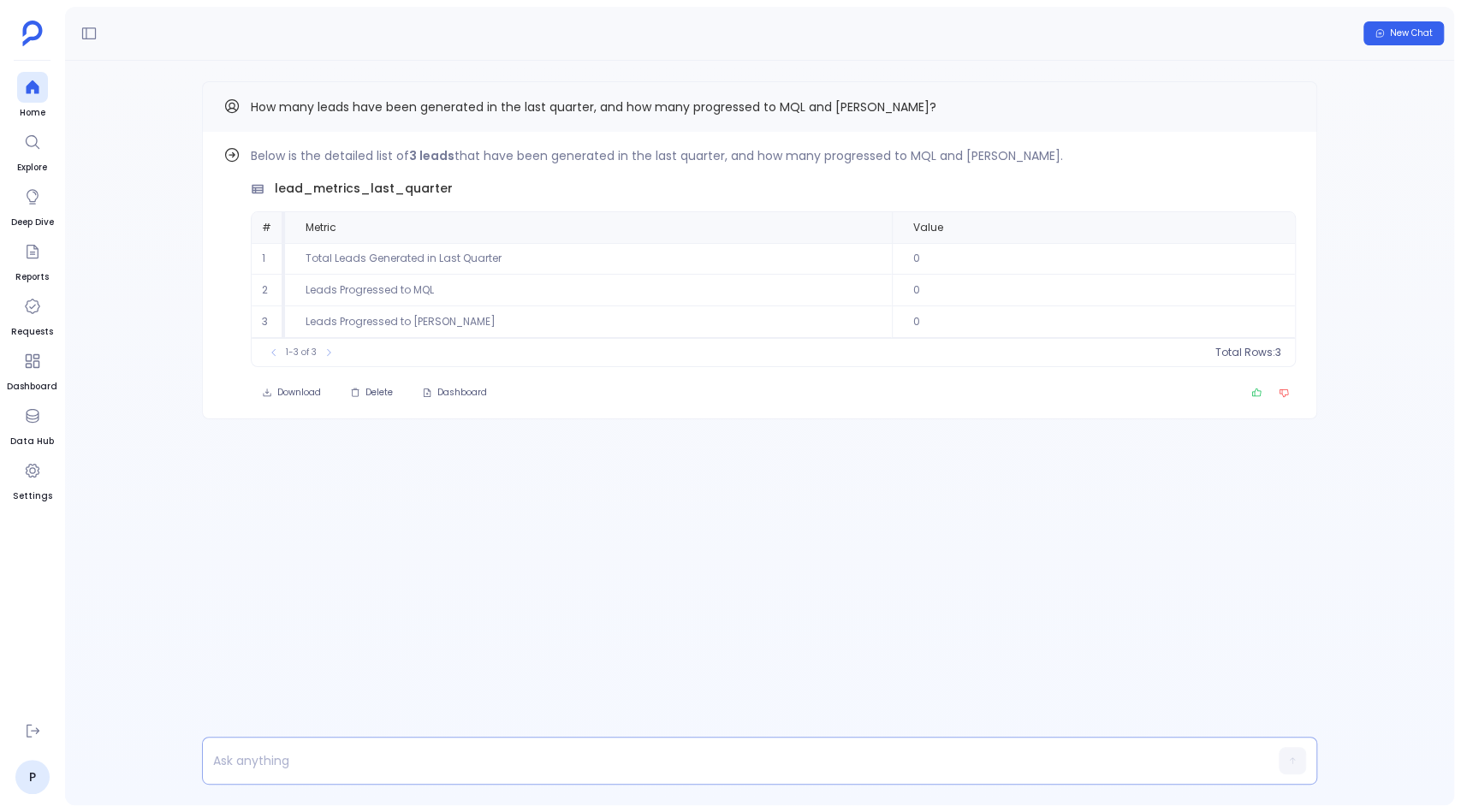 click at bounding box center [727, 761] 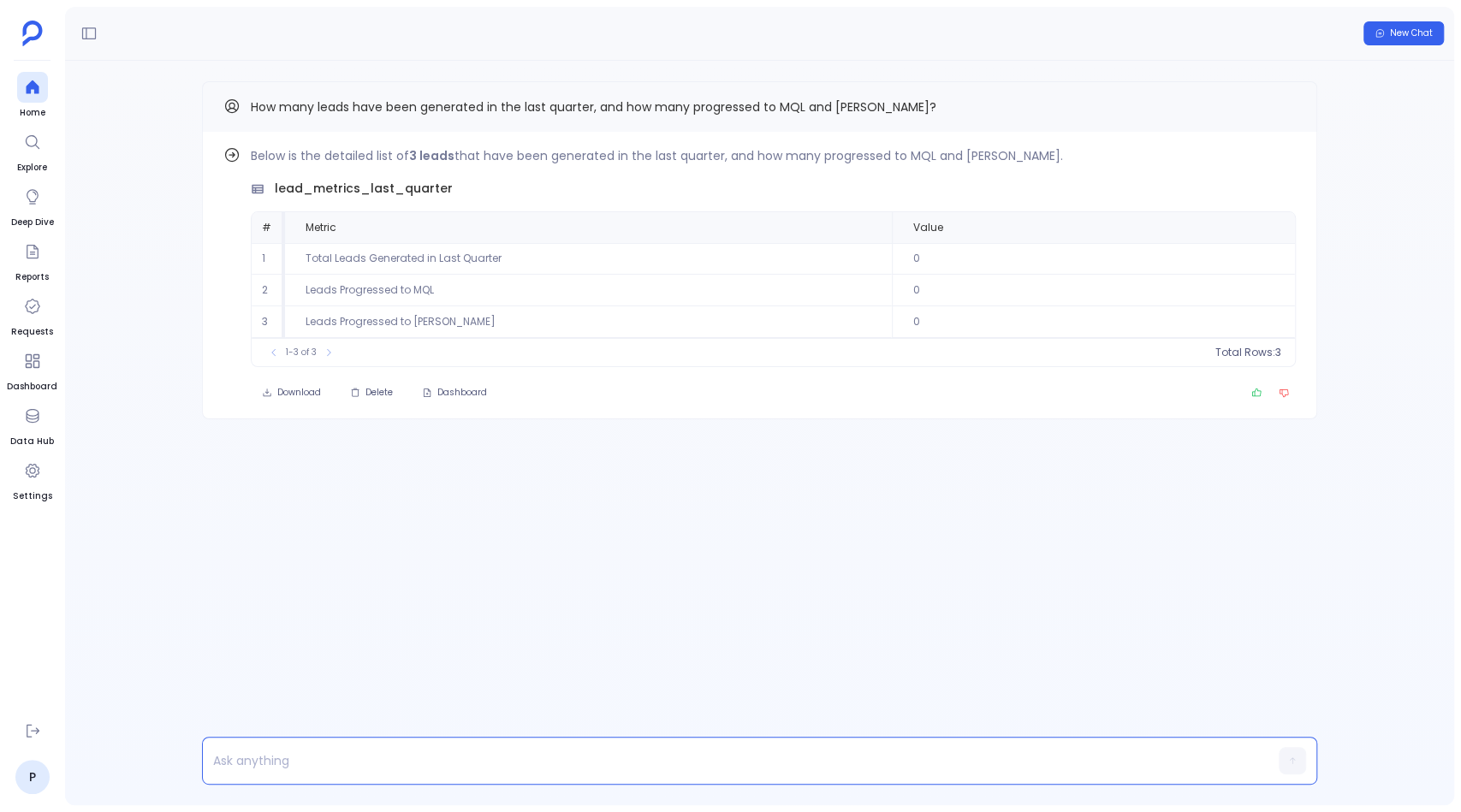 type 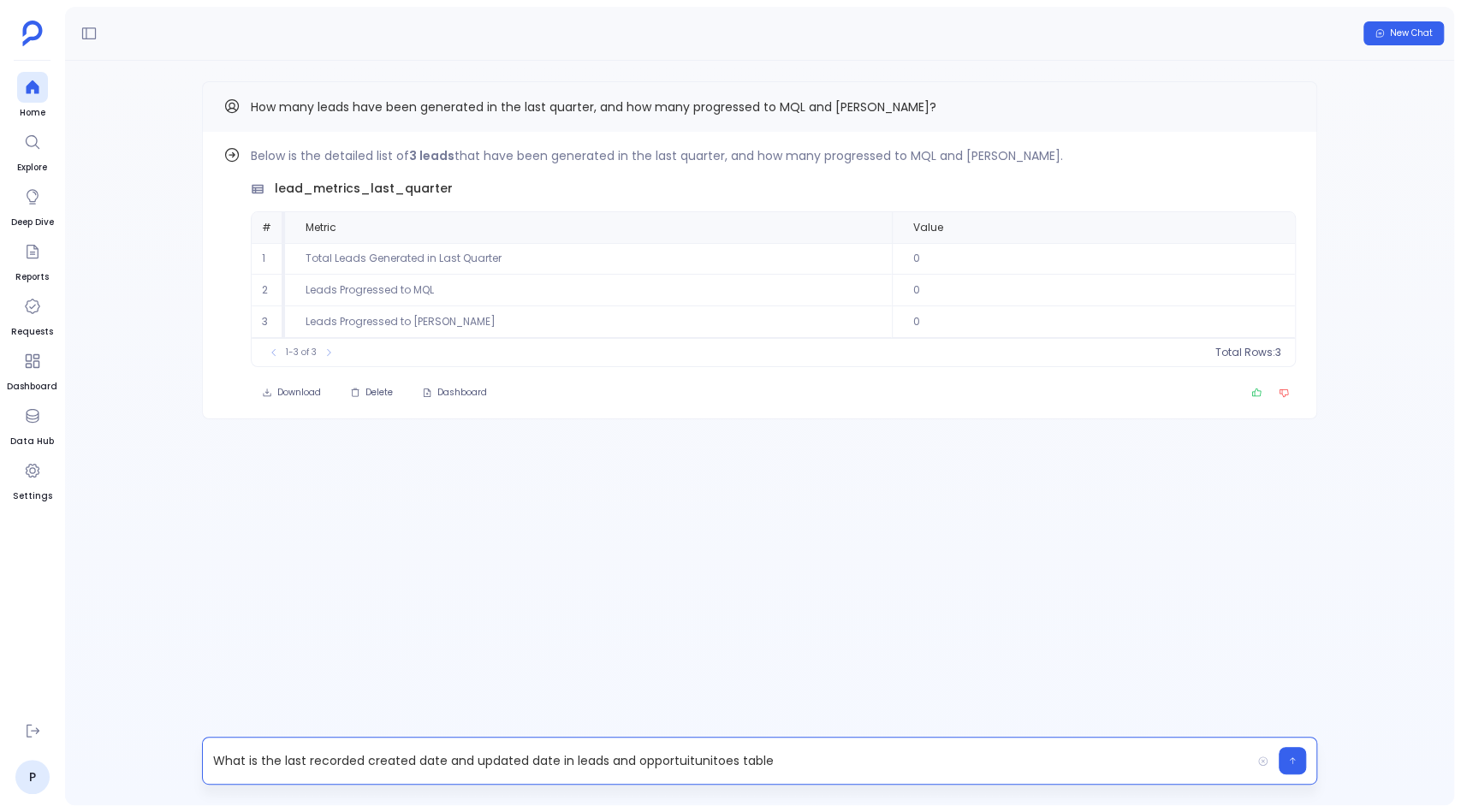 click on "What is the last recorded created date and updated date in leads and opportuitunitoes table" at bounding box center [727, 761] 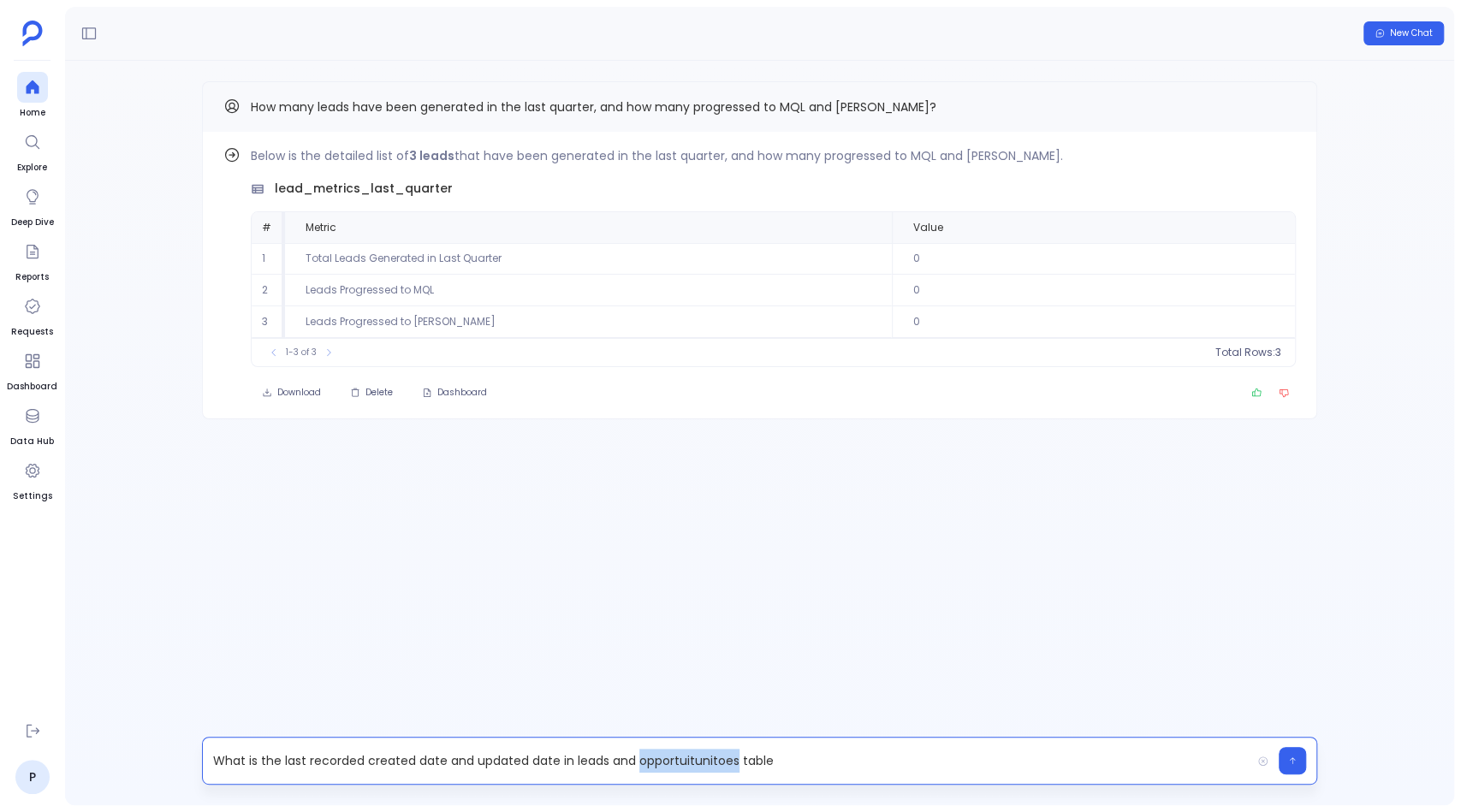click on "What is the last recorded created date and updated date in leads and opportuitunitoes table" at bounding box center (727, 761) 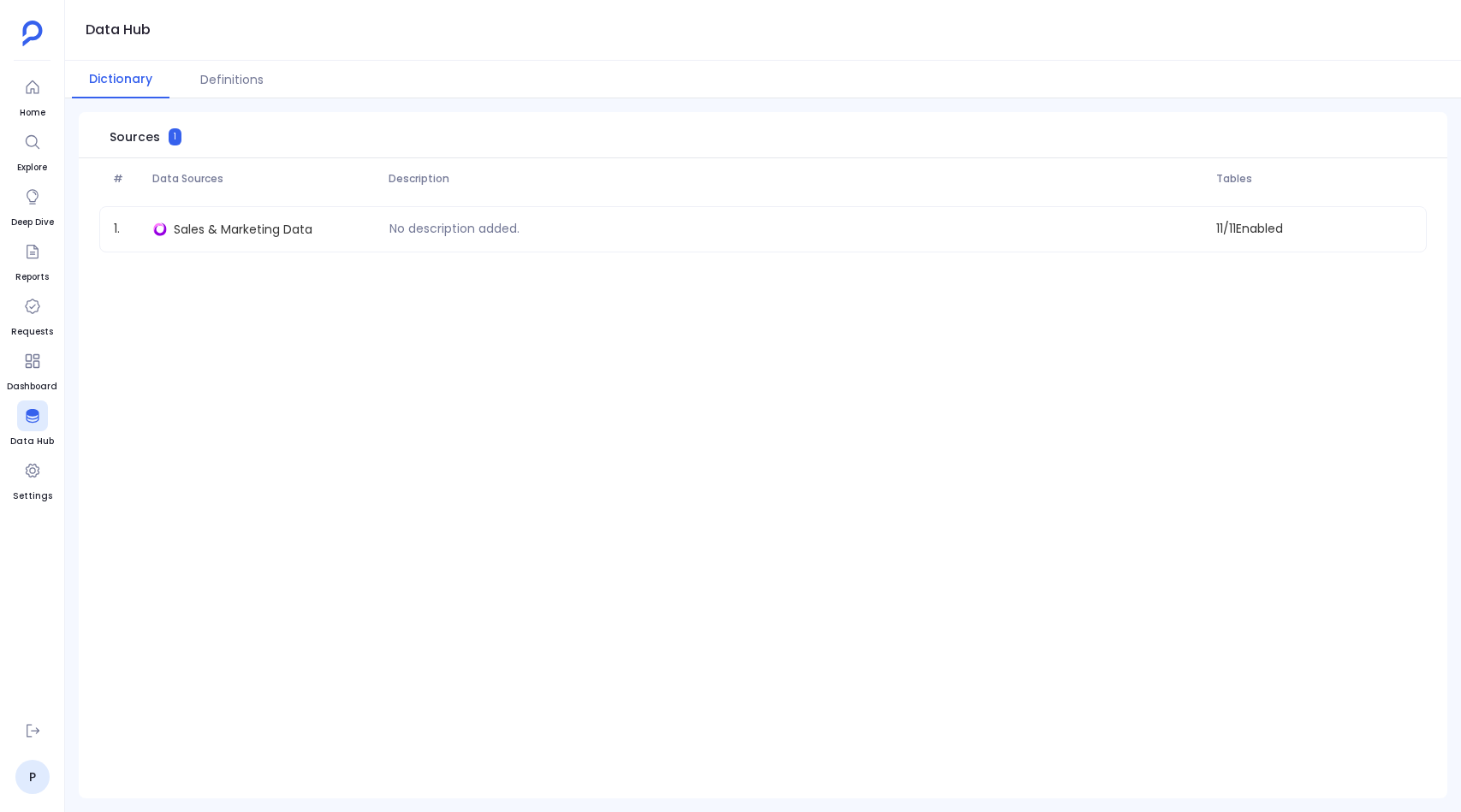 scroll, scrollTop: 0, scrollLeft: 0, axis: both 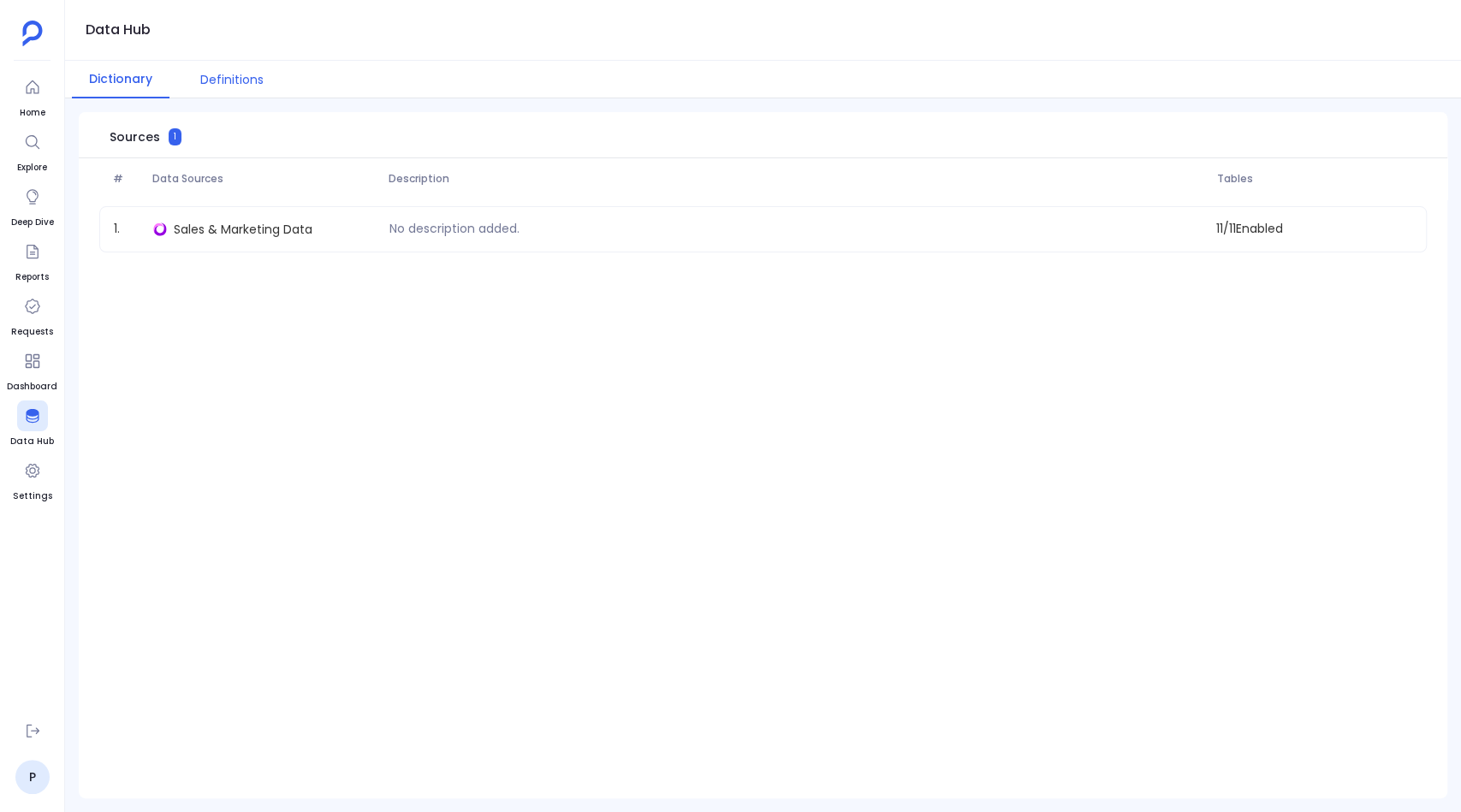 click on "Definitions" at bounding box center [232, 80] 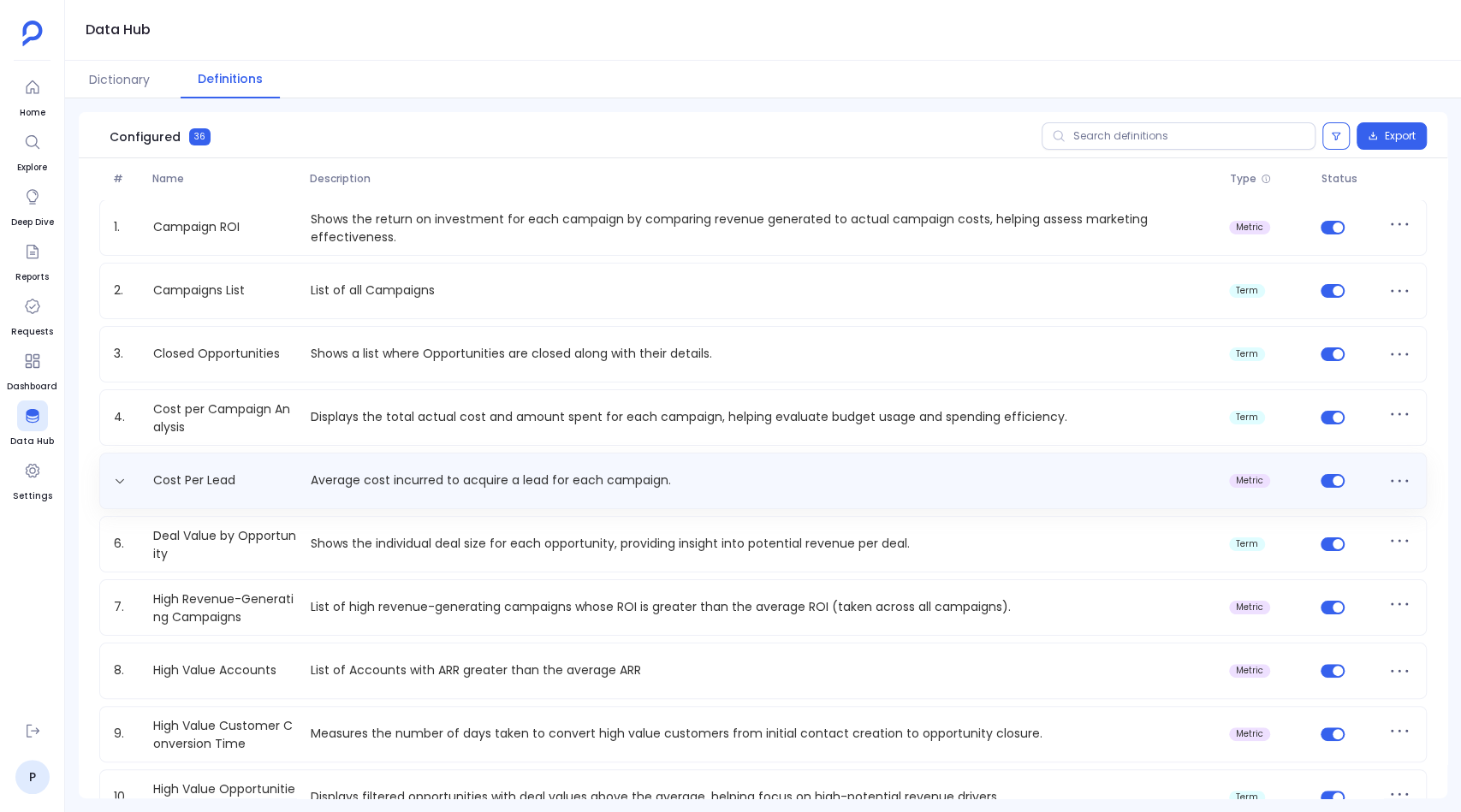 scroll, scrollTop: 1692, scrollLeft: 0, axis: vertical 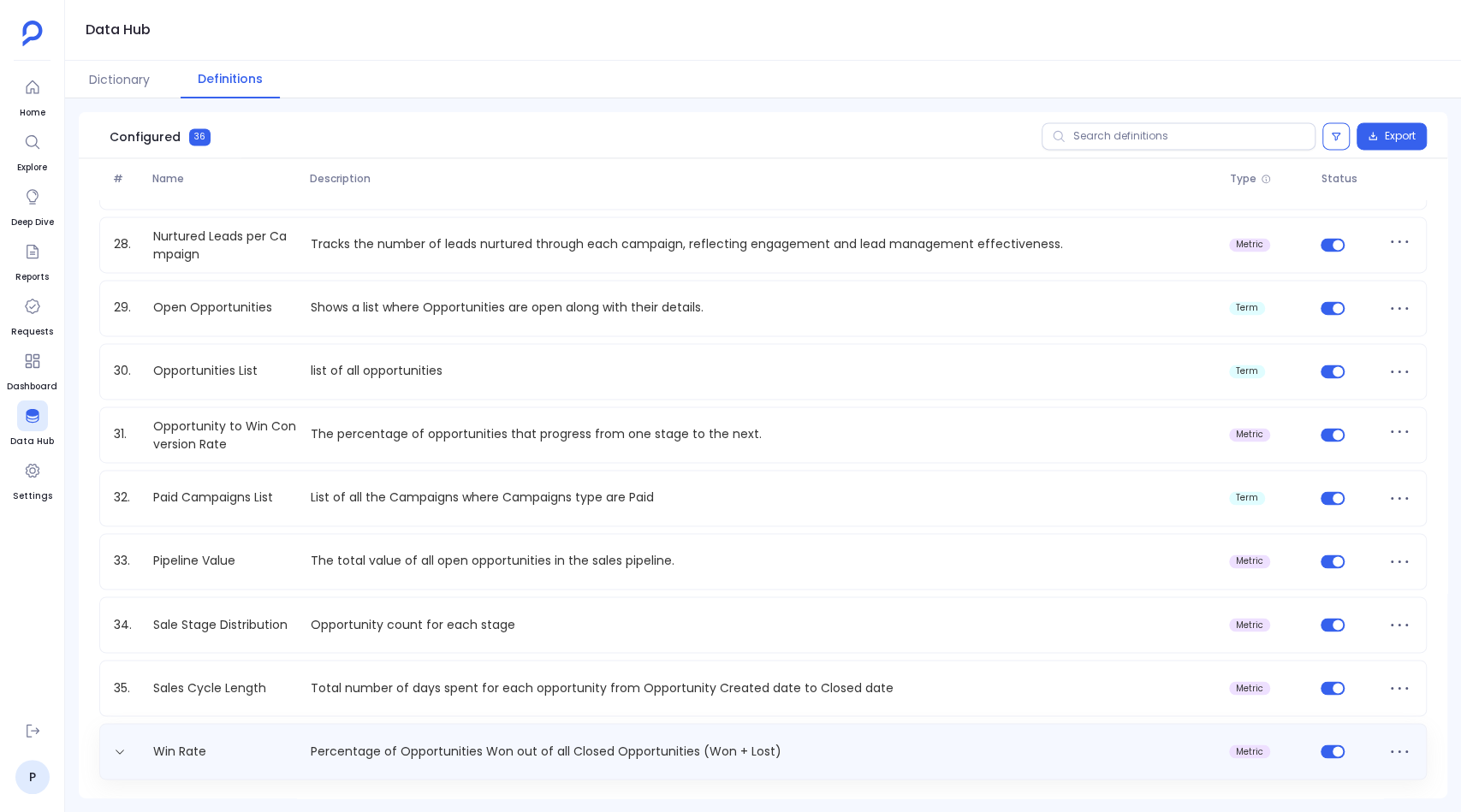 click on "Percentage of Opportunities Won out of all Closed Opportunities (Won + Lost)" at bounding box center (763, 750) 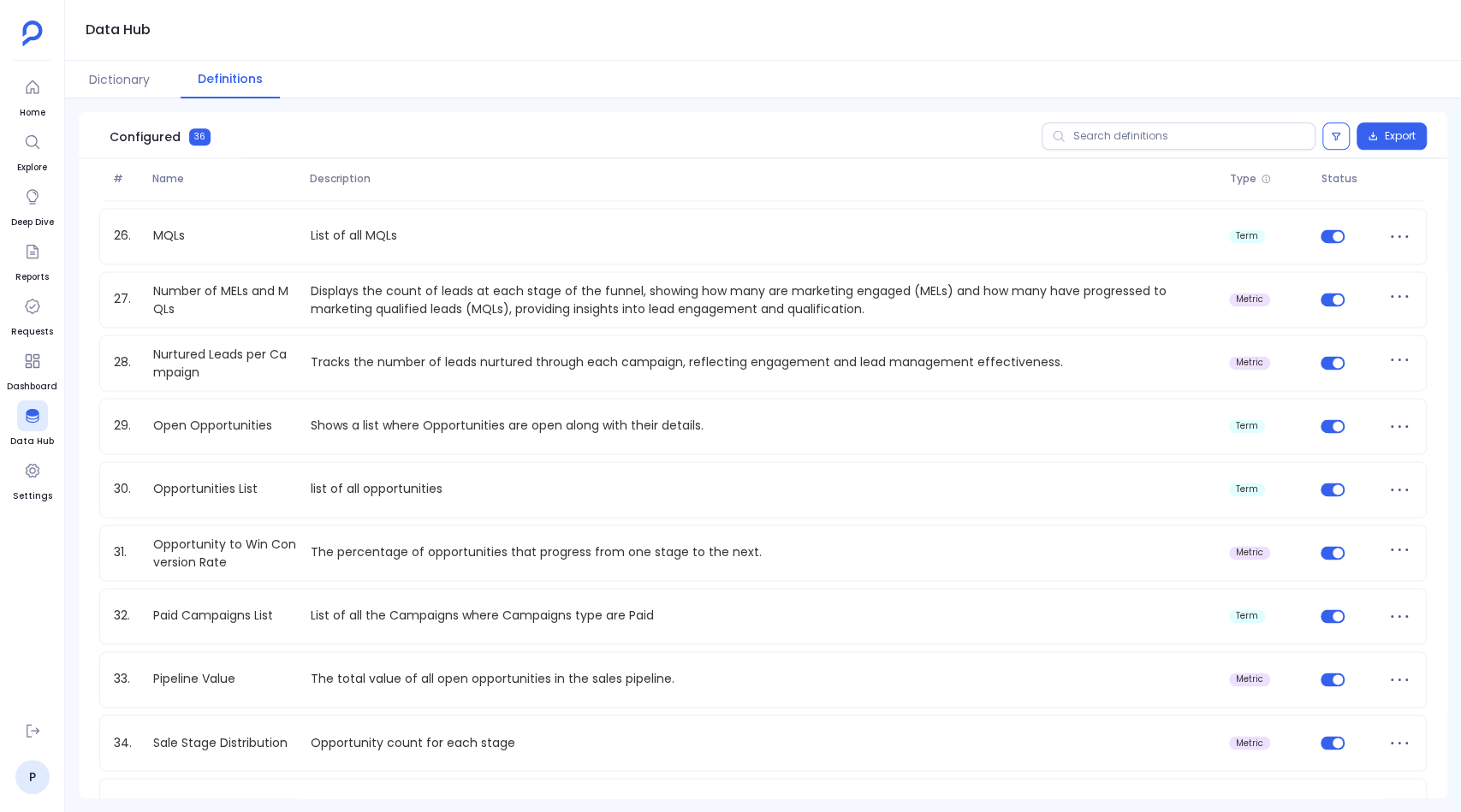 scroll, scrollTop: 1761, scrollLeft: 0, axis: vertical 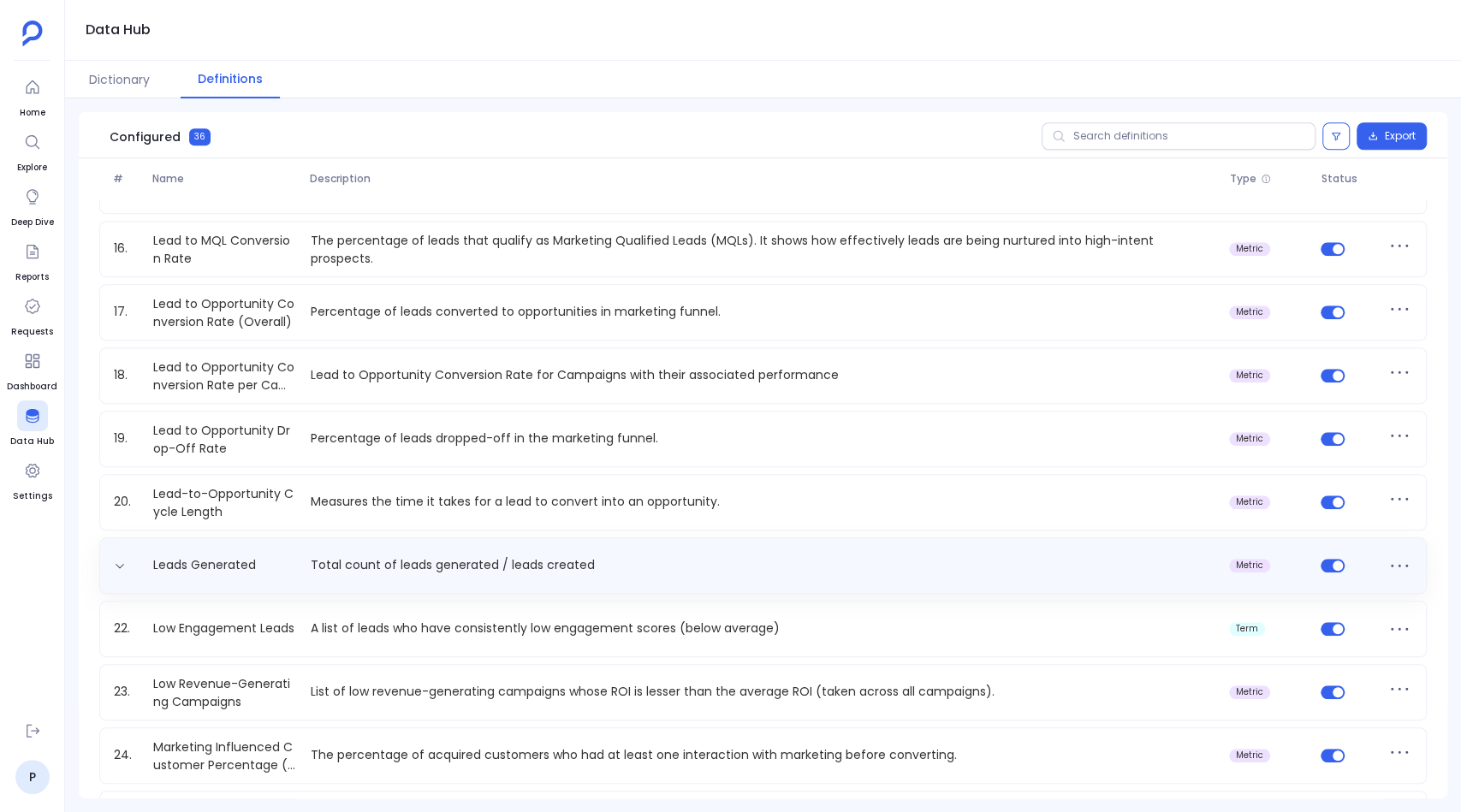 click on "Leads Generated Total count of leads generated / leads created metric" at bounding box center [763, 566] 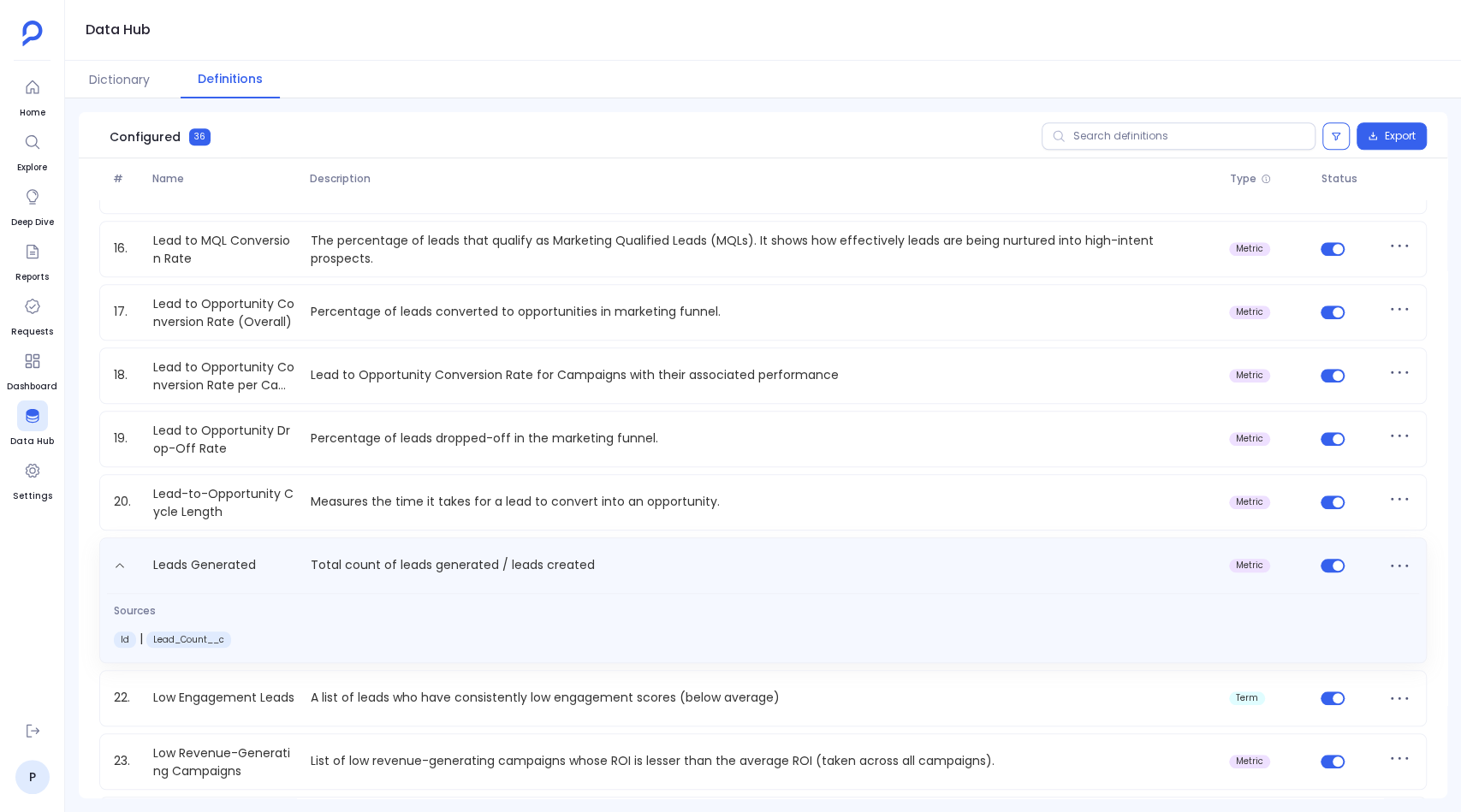 click on "Total count of leads generated / leads created" at bounding box center [763, 569] 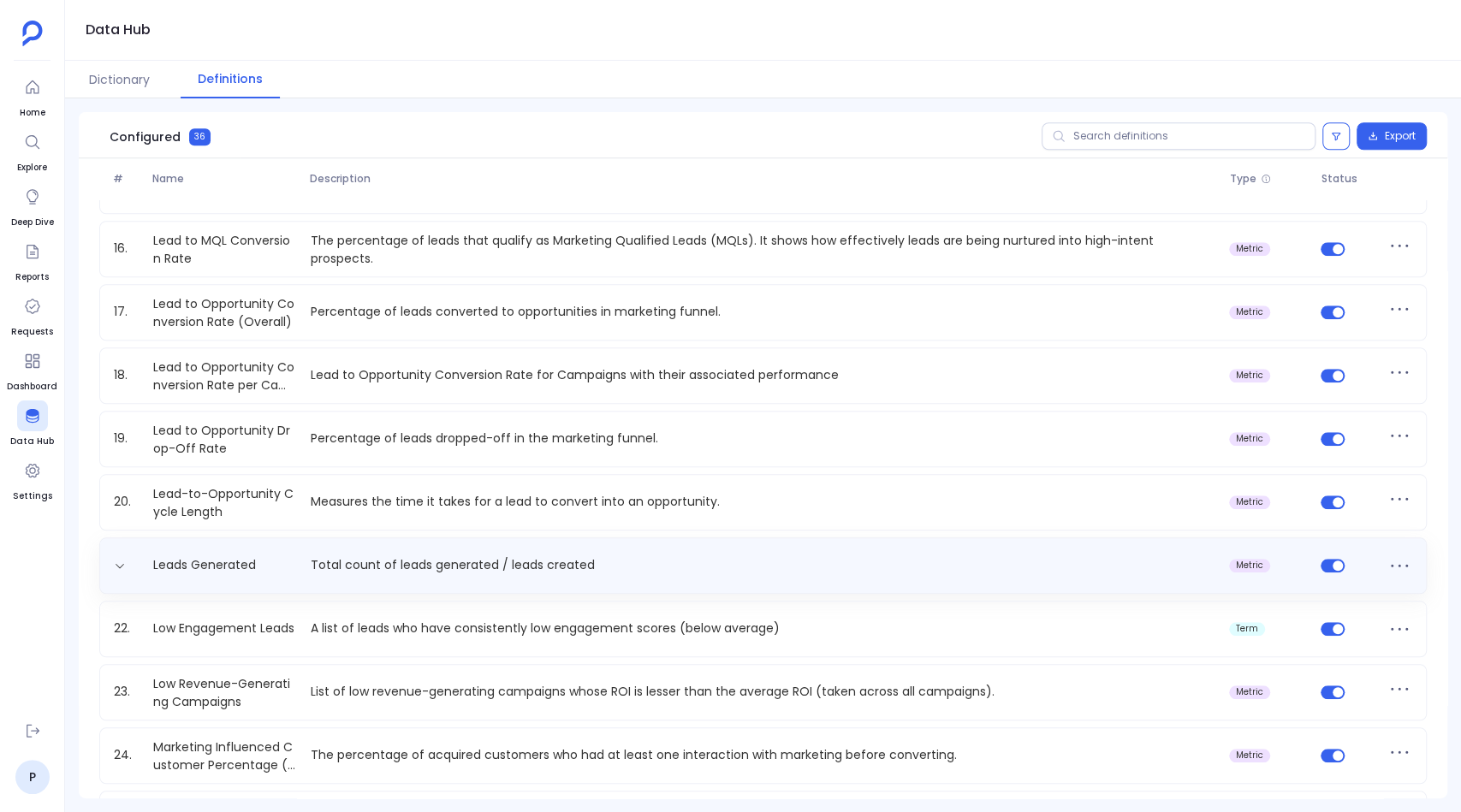 click on "Total count of leads generated / leads created" at bounding box center [763, 565] 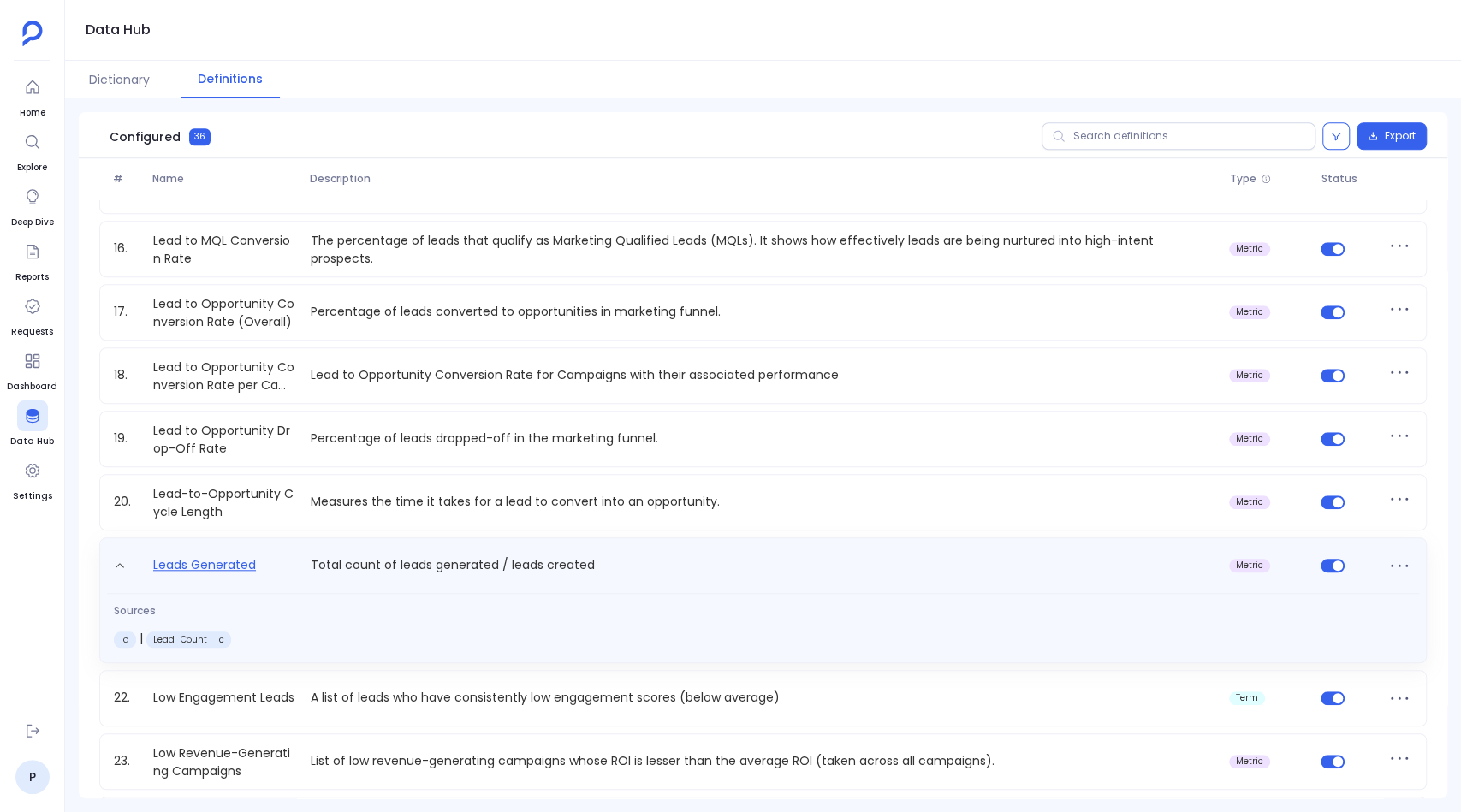 click on "Leads Generated" at bounding box center [205, 569] 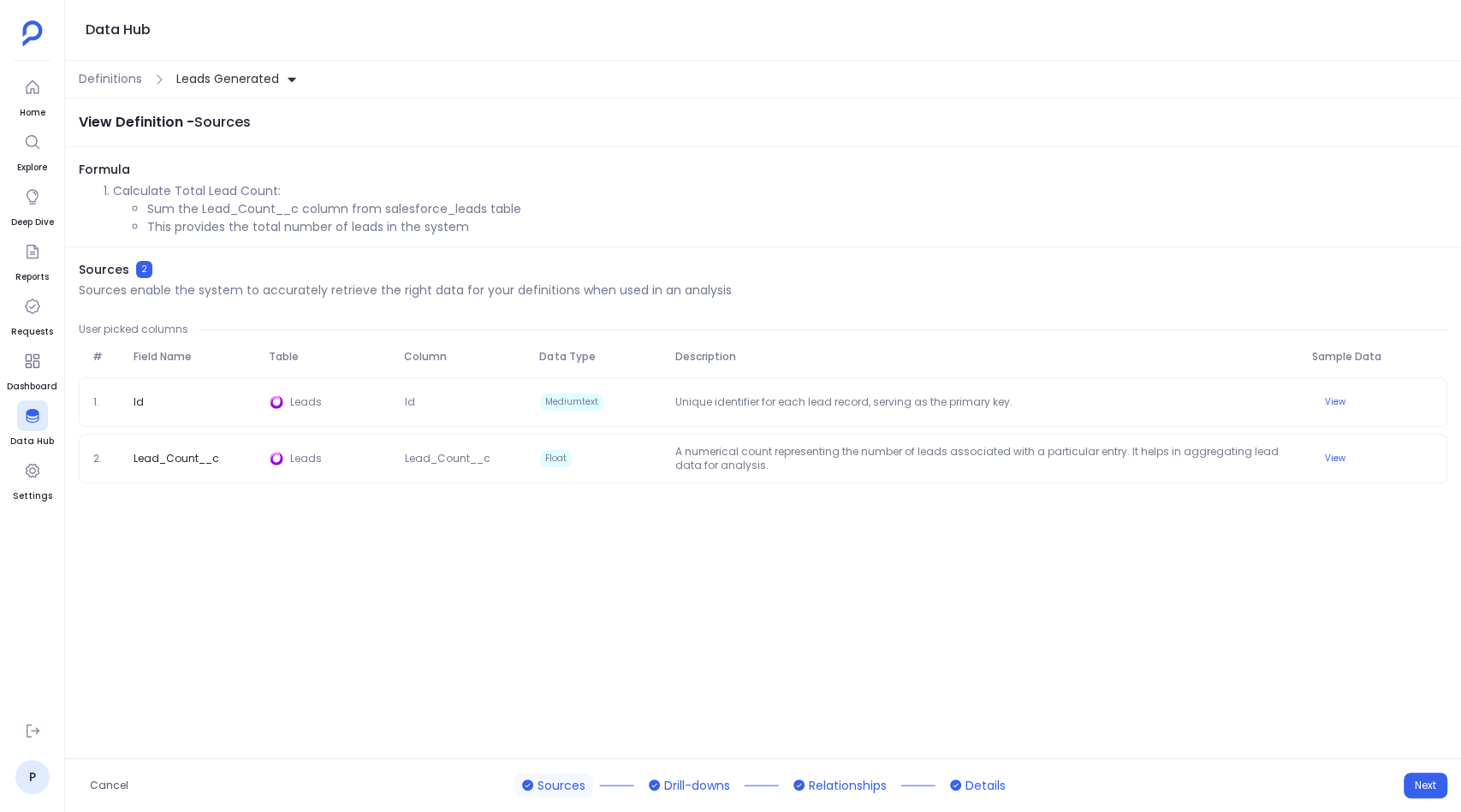 click on "Leads Generated" at bounding box center [228, 79] 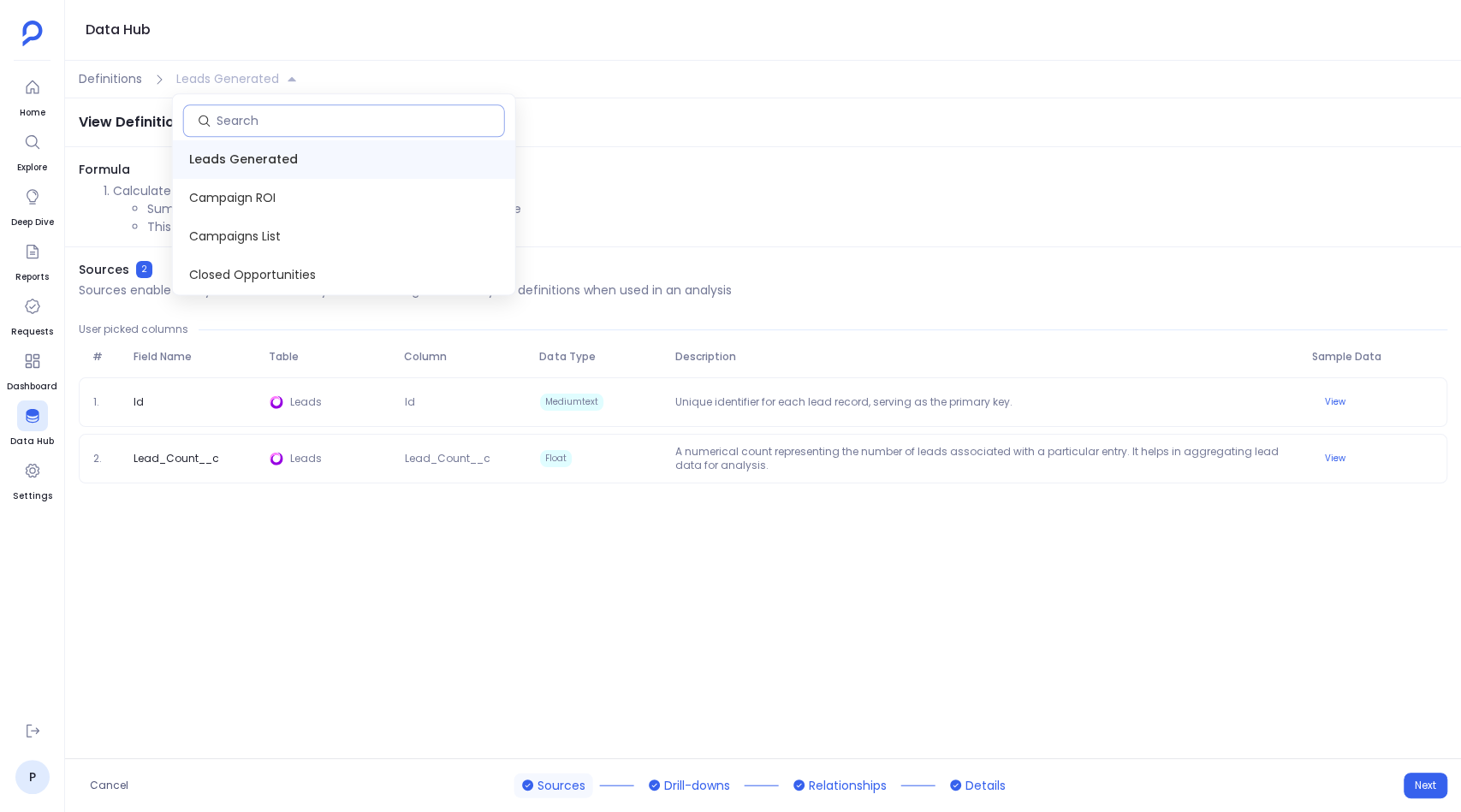 click at bounding box center (360, 121) 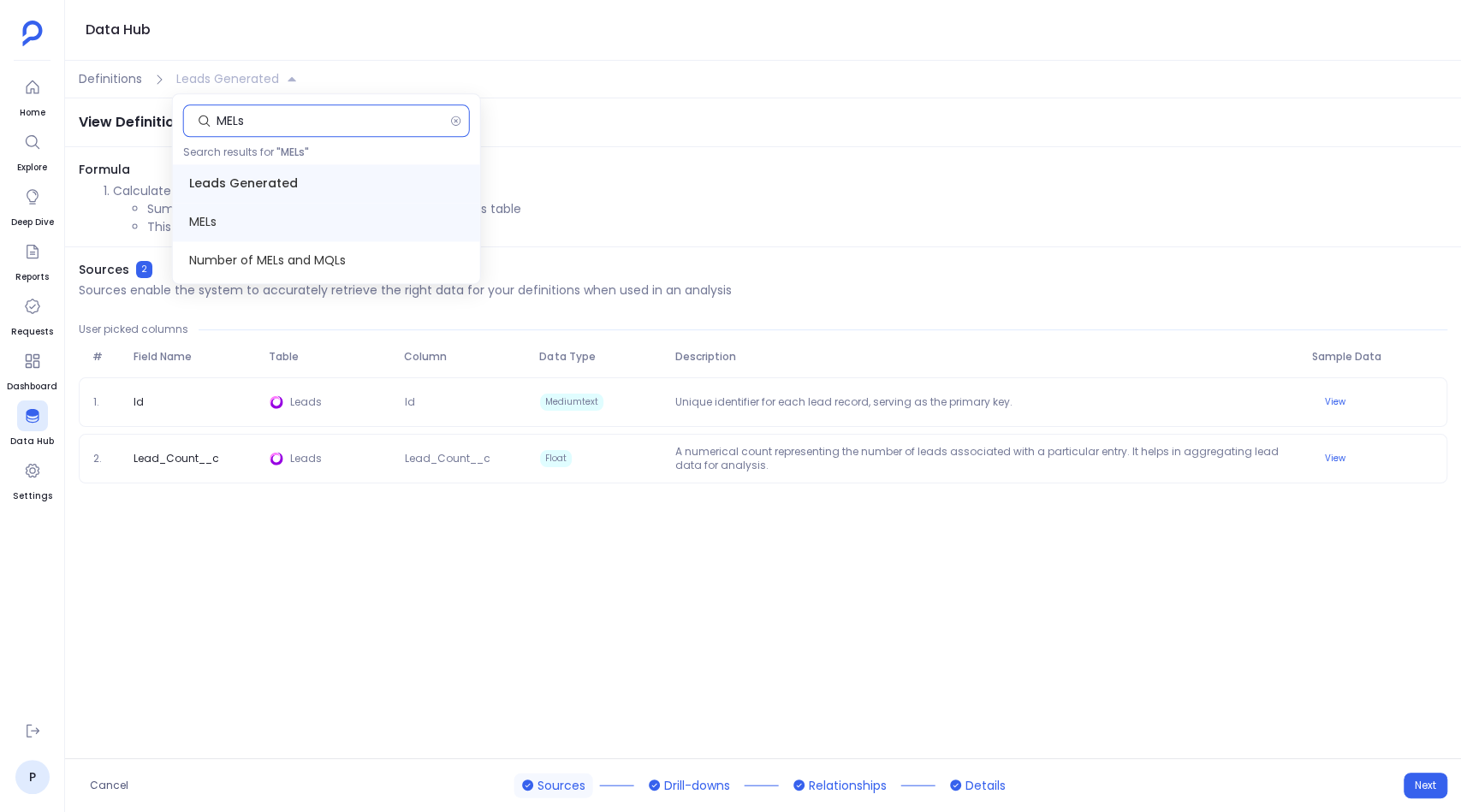 type on "MELs" 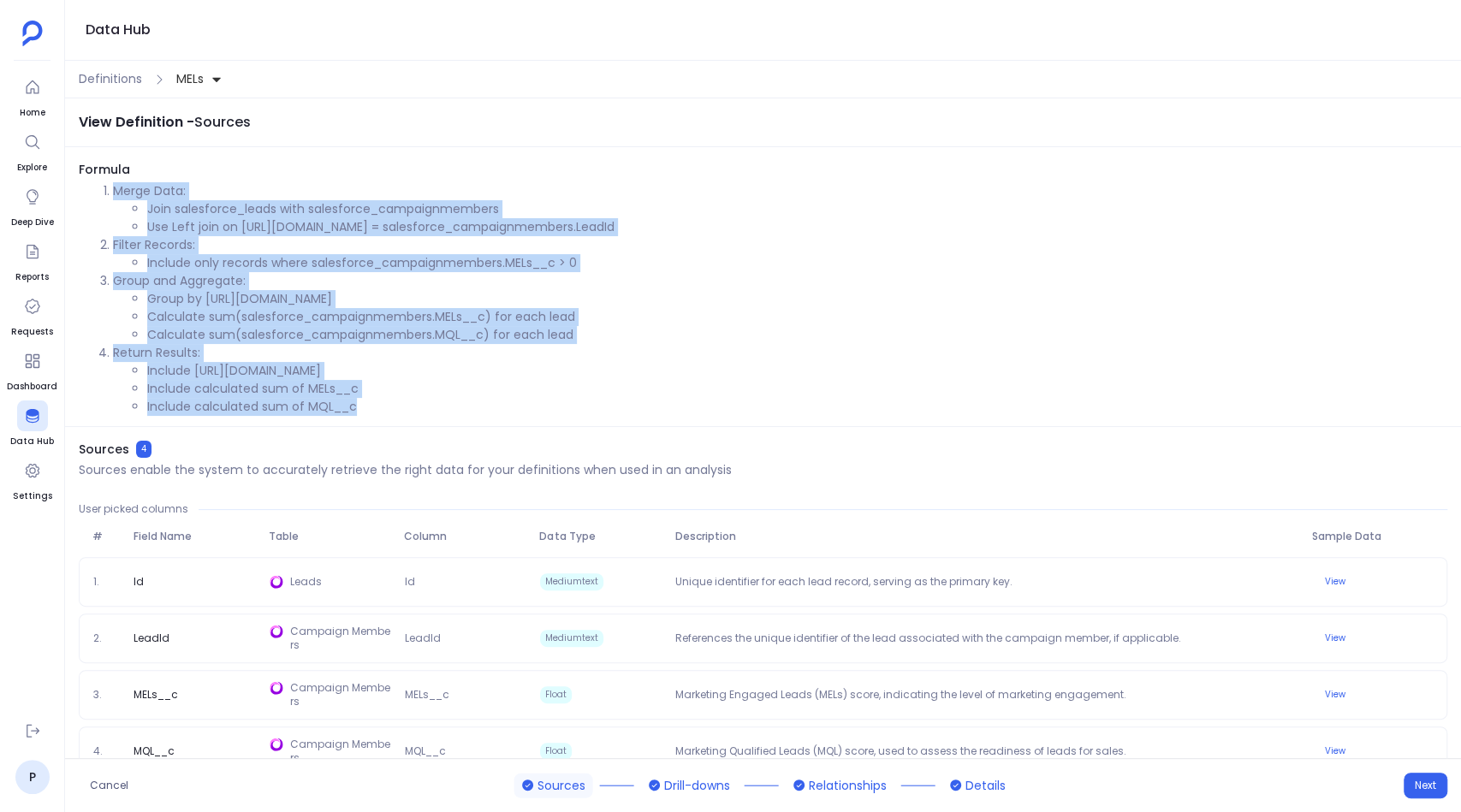 drag, startPoint x: 360, startPoint y: 406, endPoint x: 113, endPoint y: 196, distance: 324.20518 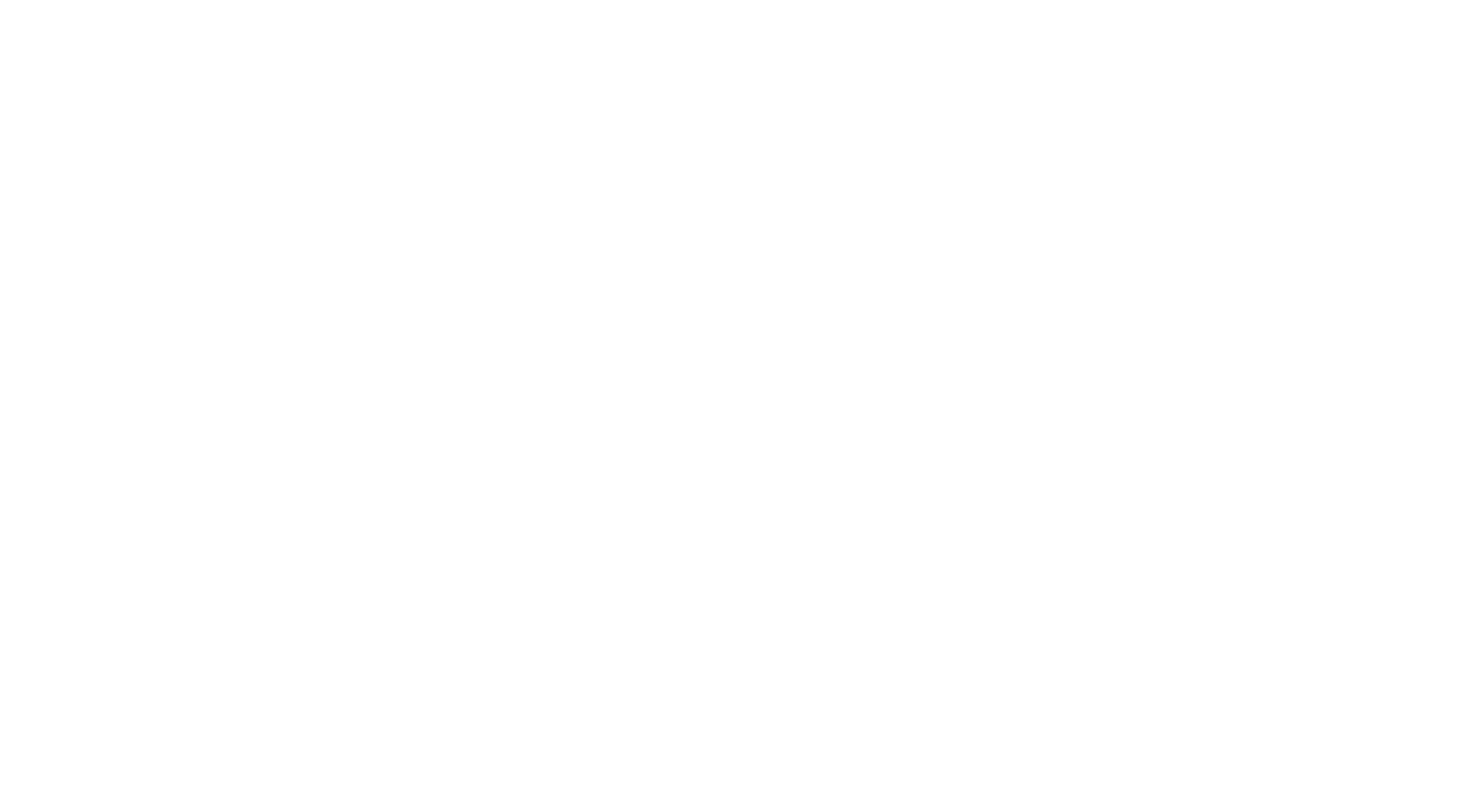 scroll, scrollTop: 0, scrollLeft: 0, axis: both 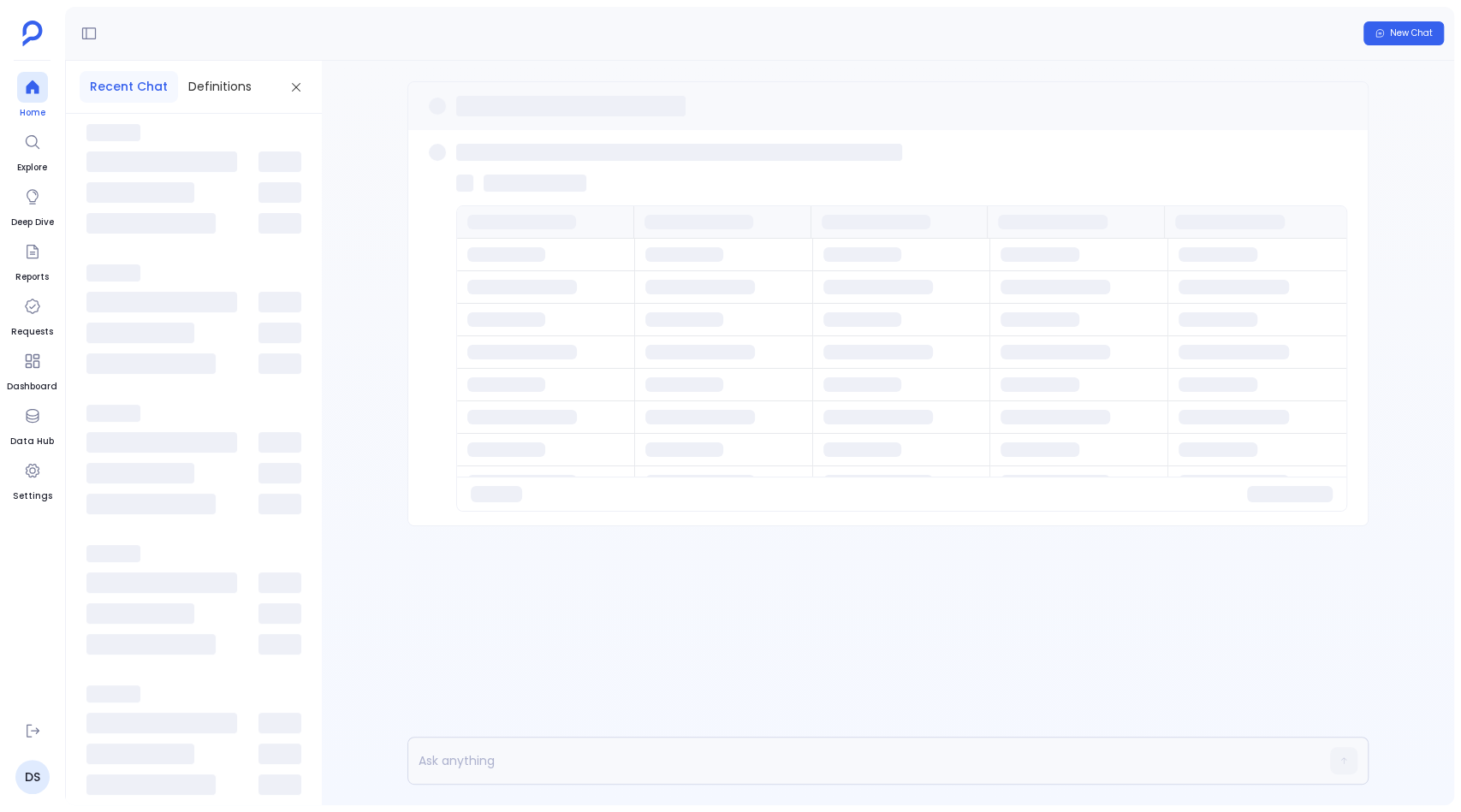 click 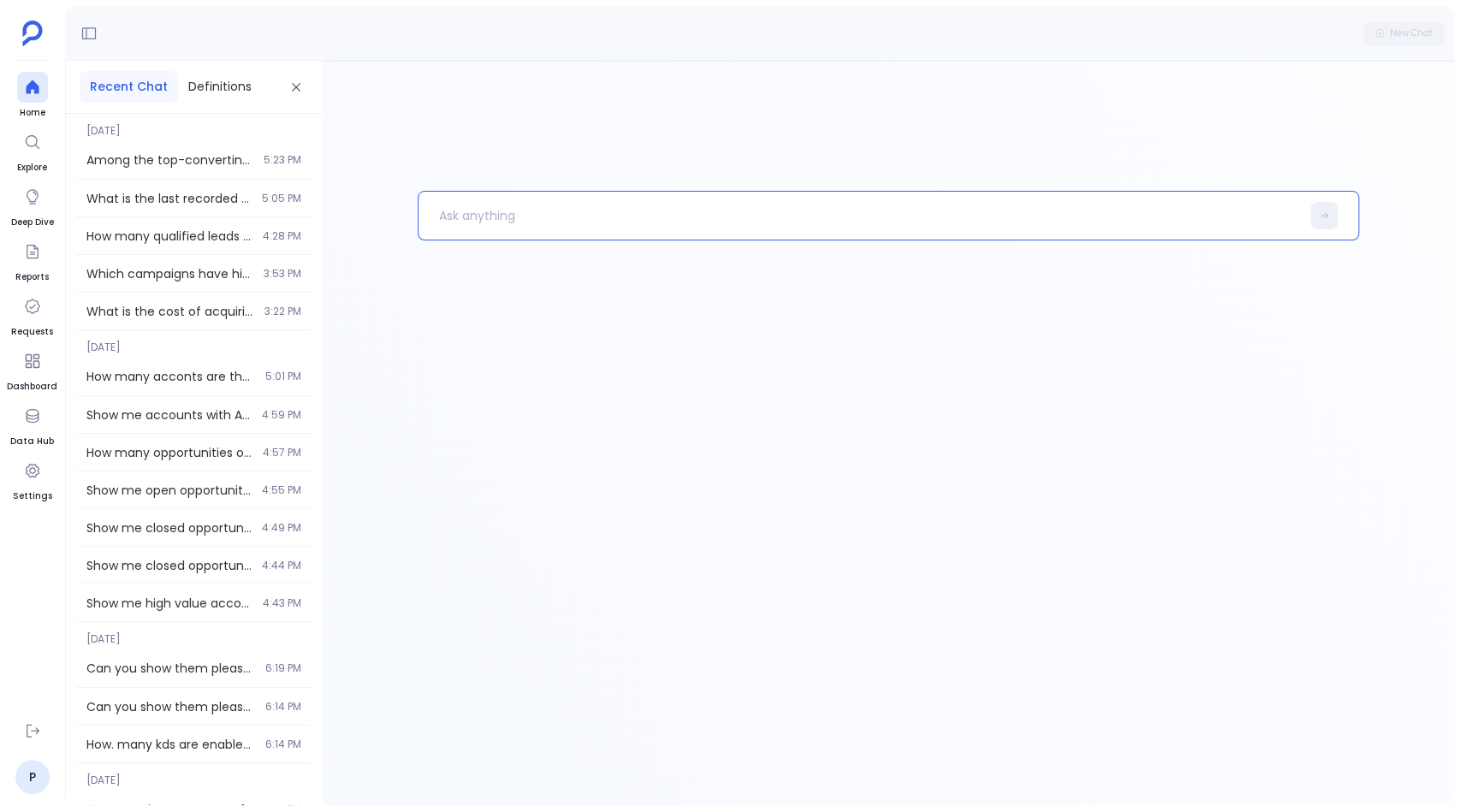 click at bounding box center (859, 216) 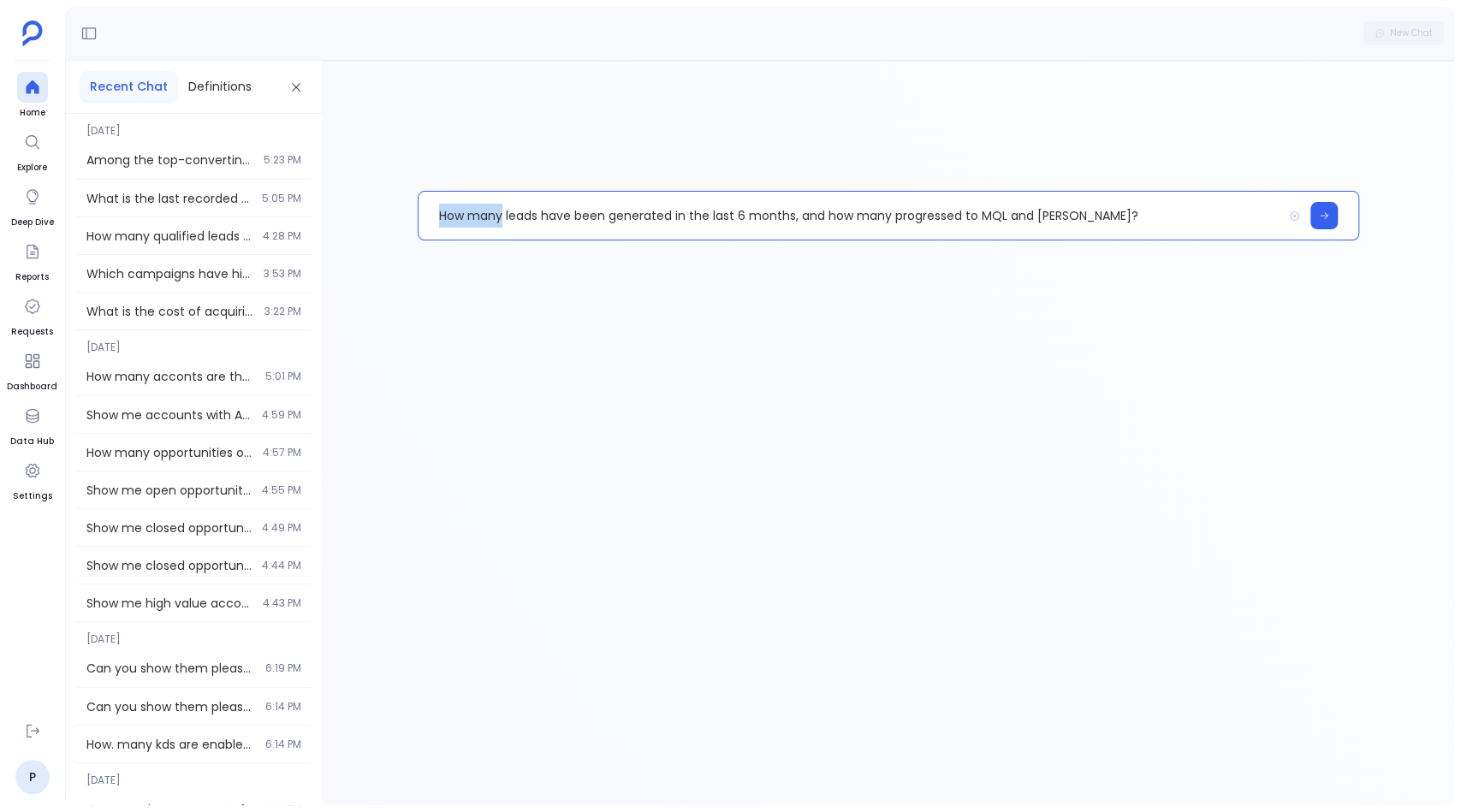drag, startPoint x: 503, startPoint y: 214, endPoint x: 395, endPoint y: 214, distance: 108 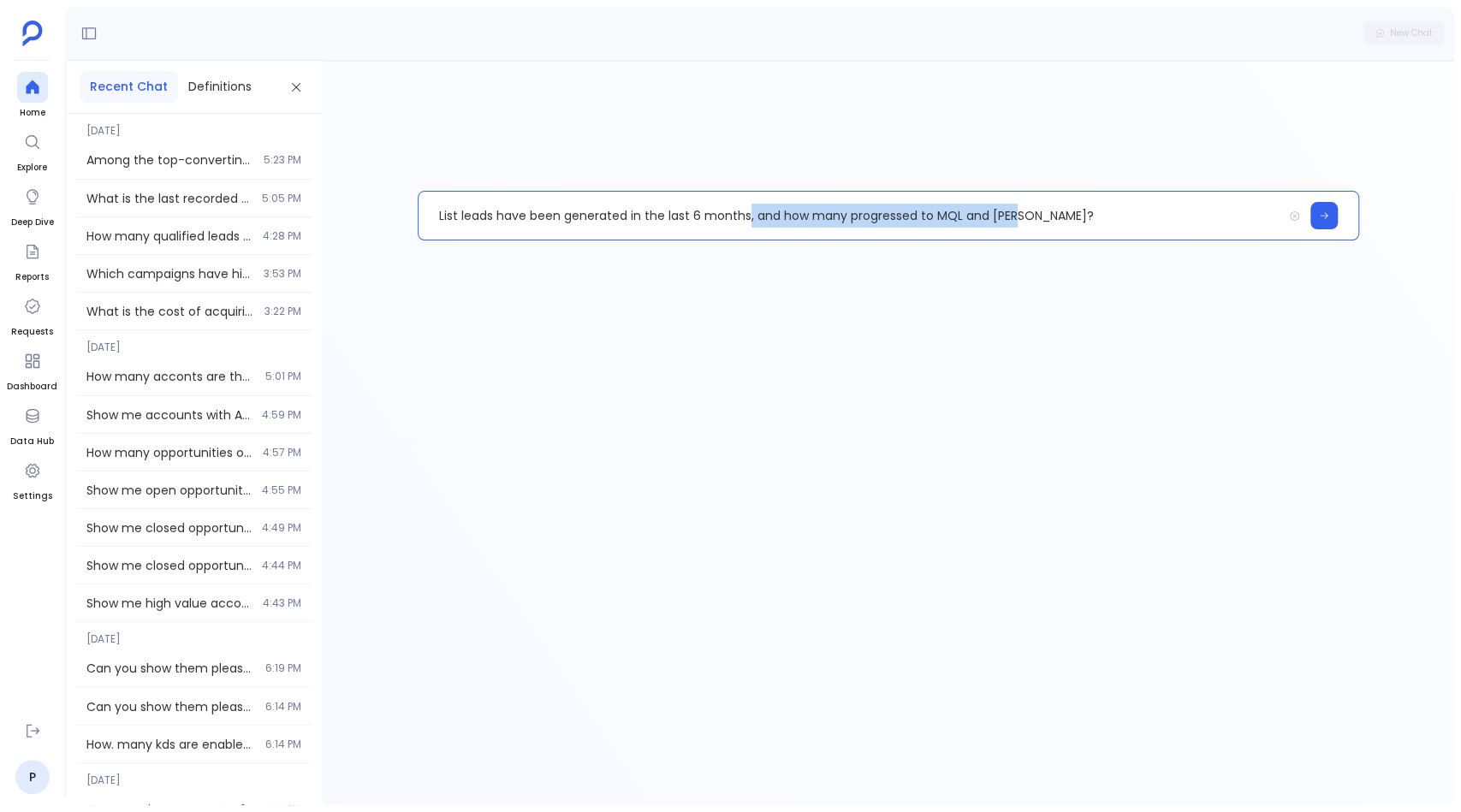 drag, startPoint x: 747, startPoint y: 216, endPoint x: 1084, endPoint y: 220, distance: 337.02374 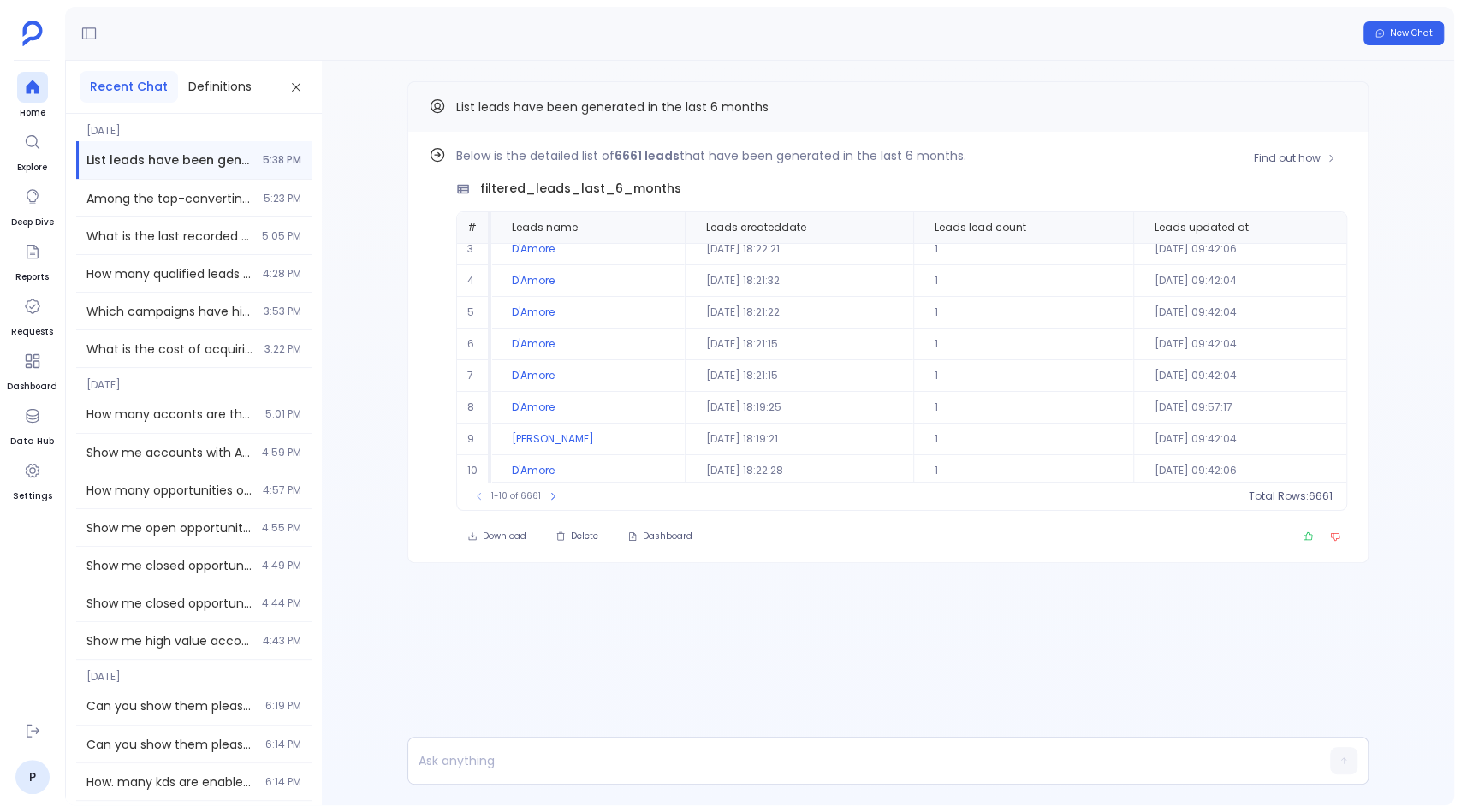 scroll, scrollTop: 0, scrollLeft: 0, axis: both 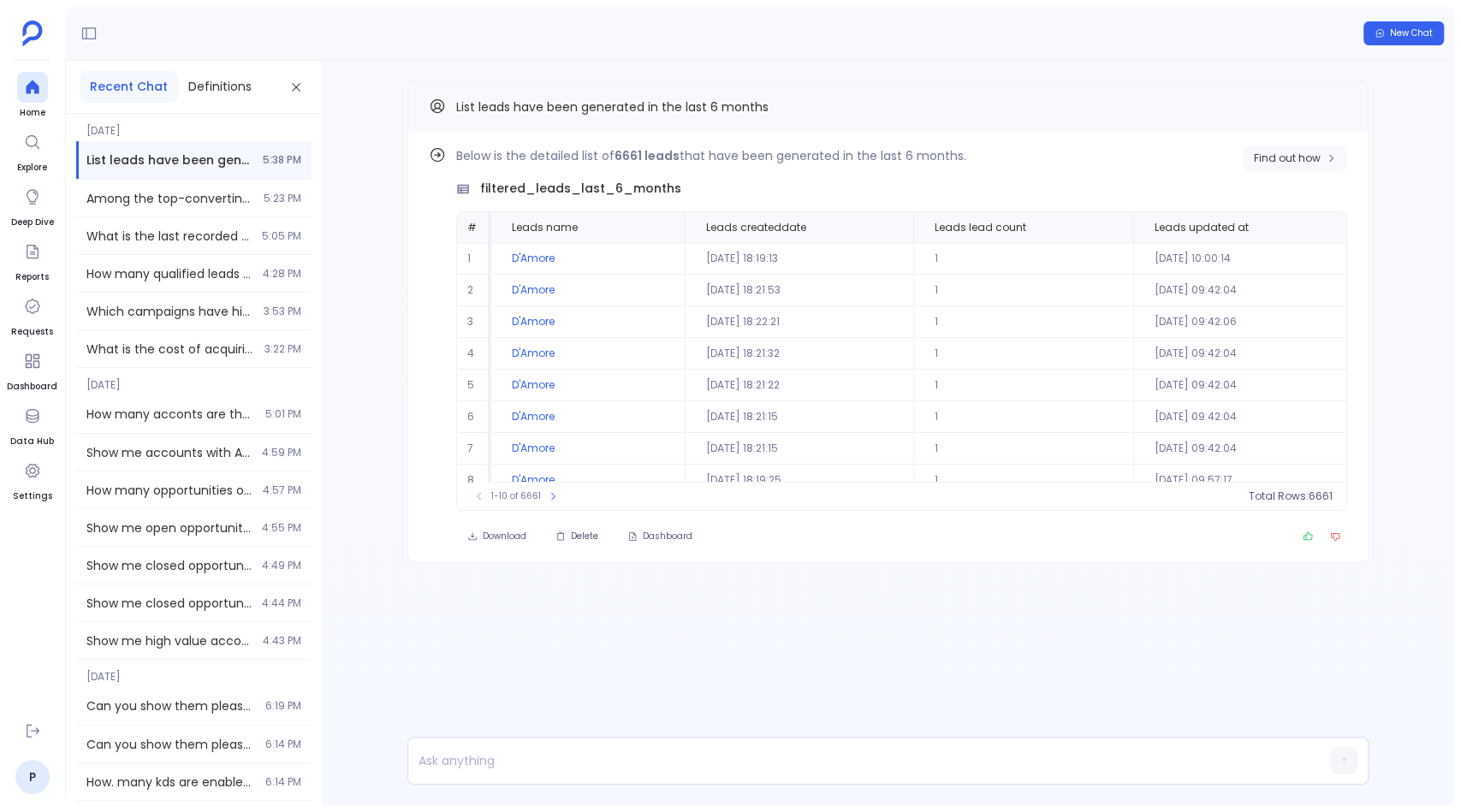 click on "Find out how" at bounding box center [1287, 158] 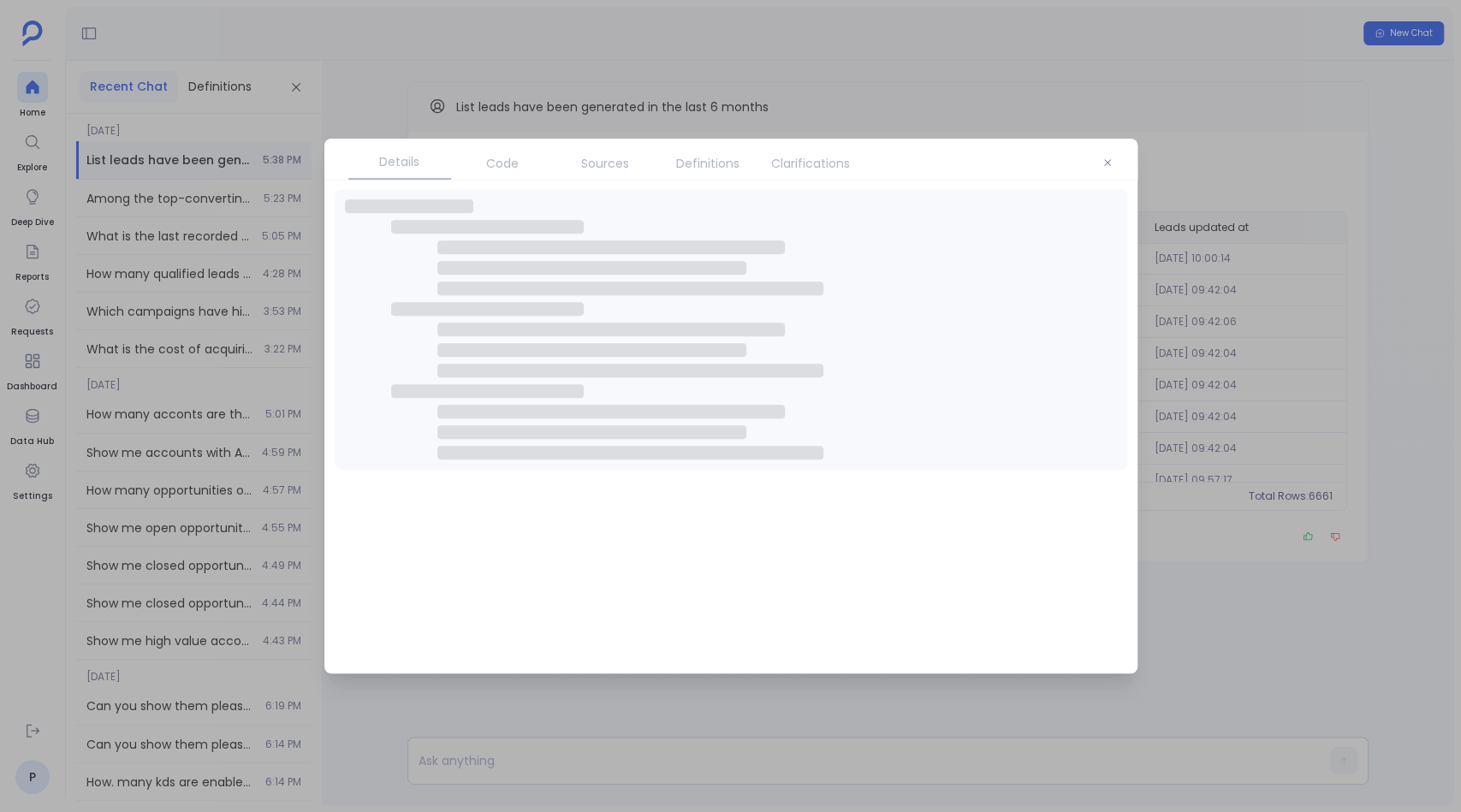 click on "Definitions" at bounding box center [708, 163] 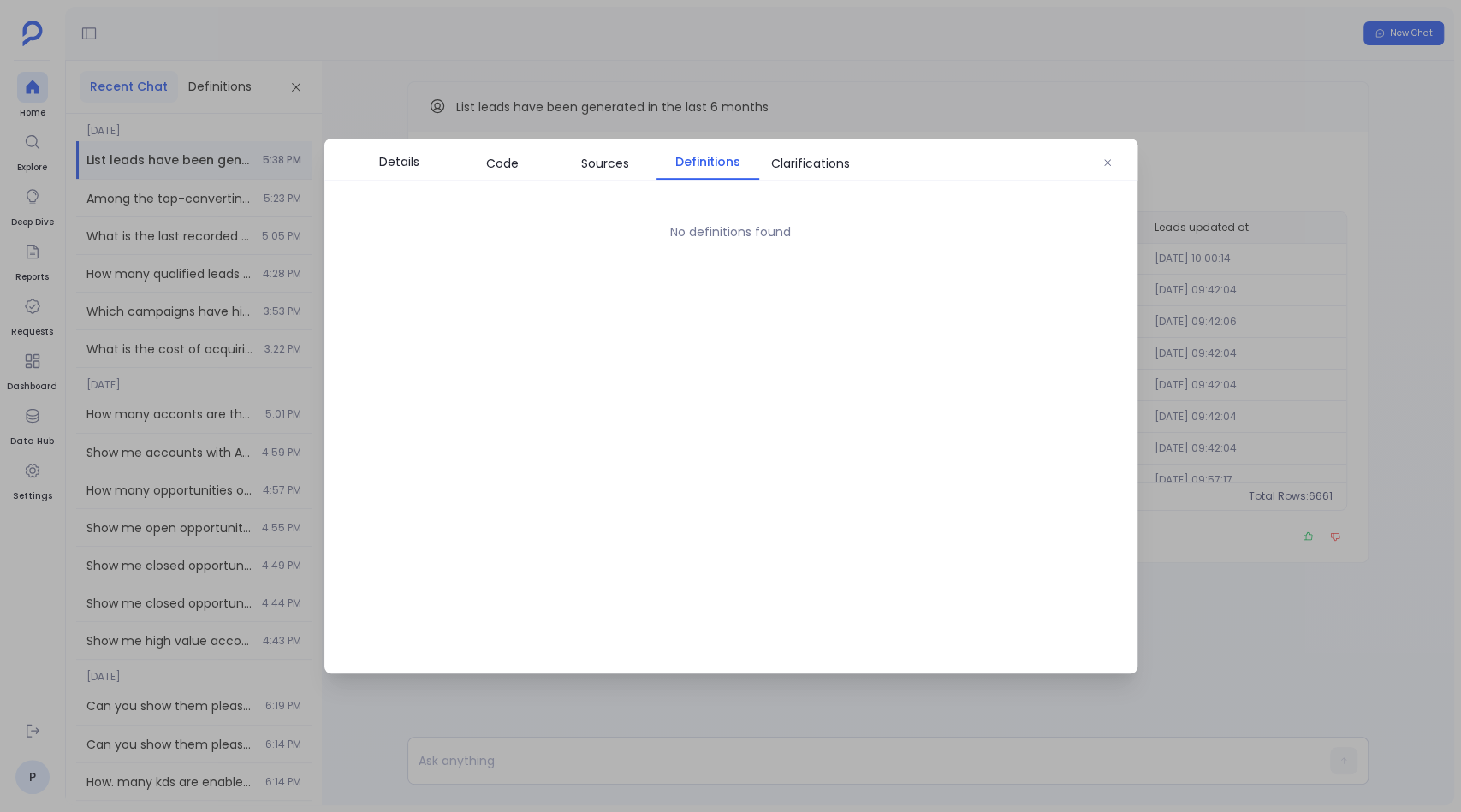 click on "Definitions" at bounding box center [708, 162] 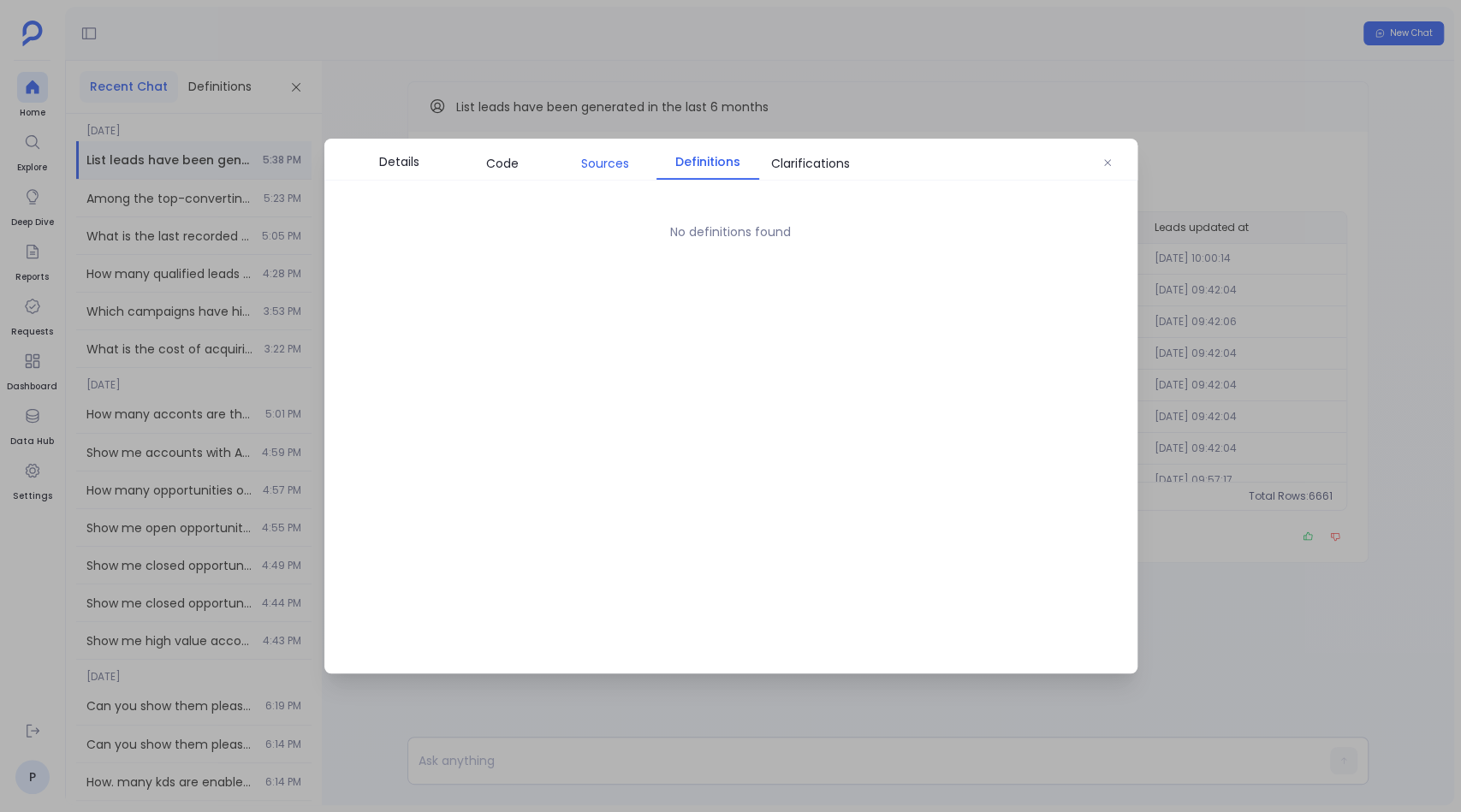 click on "Sources" at bounding box center [605, 163] 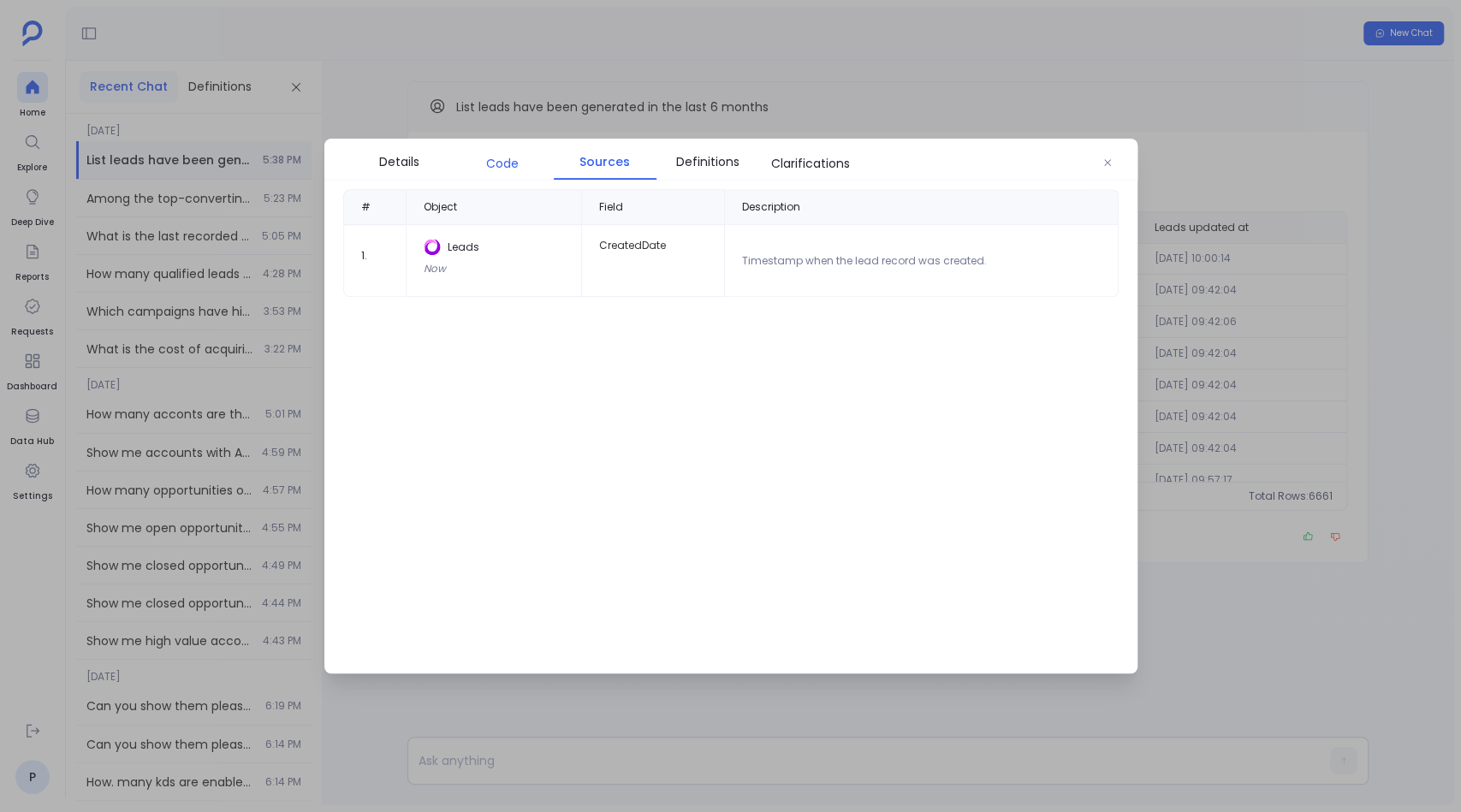 click on "Code" at bounding box center [502, 163] 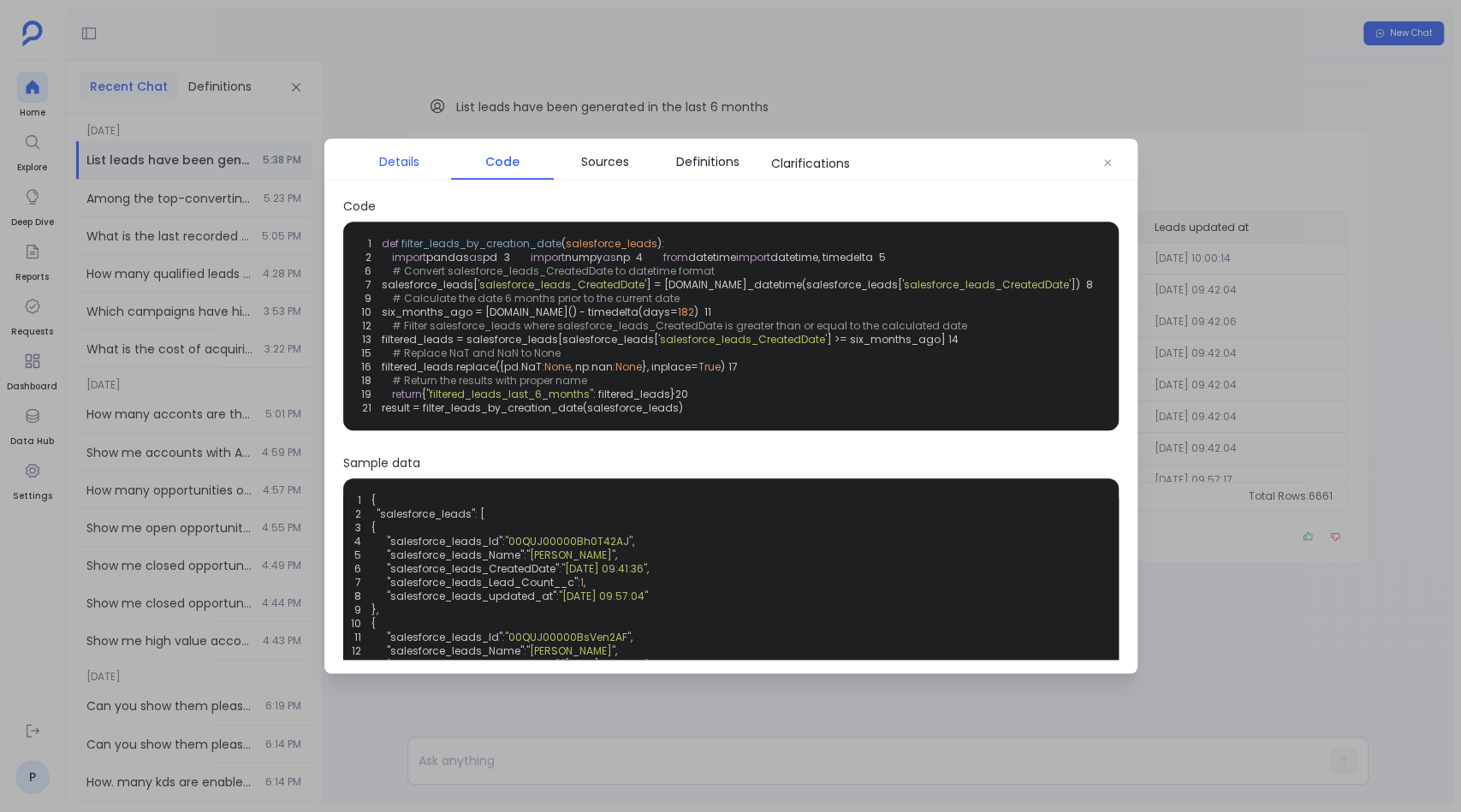 click on "Details" at bounding box center [400, 162] 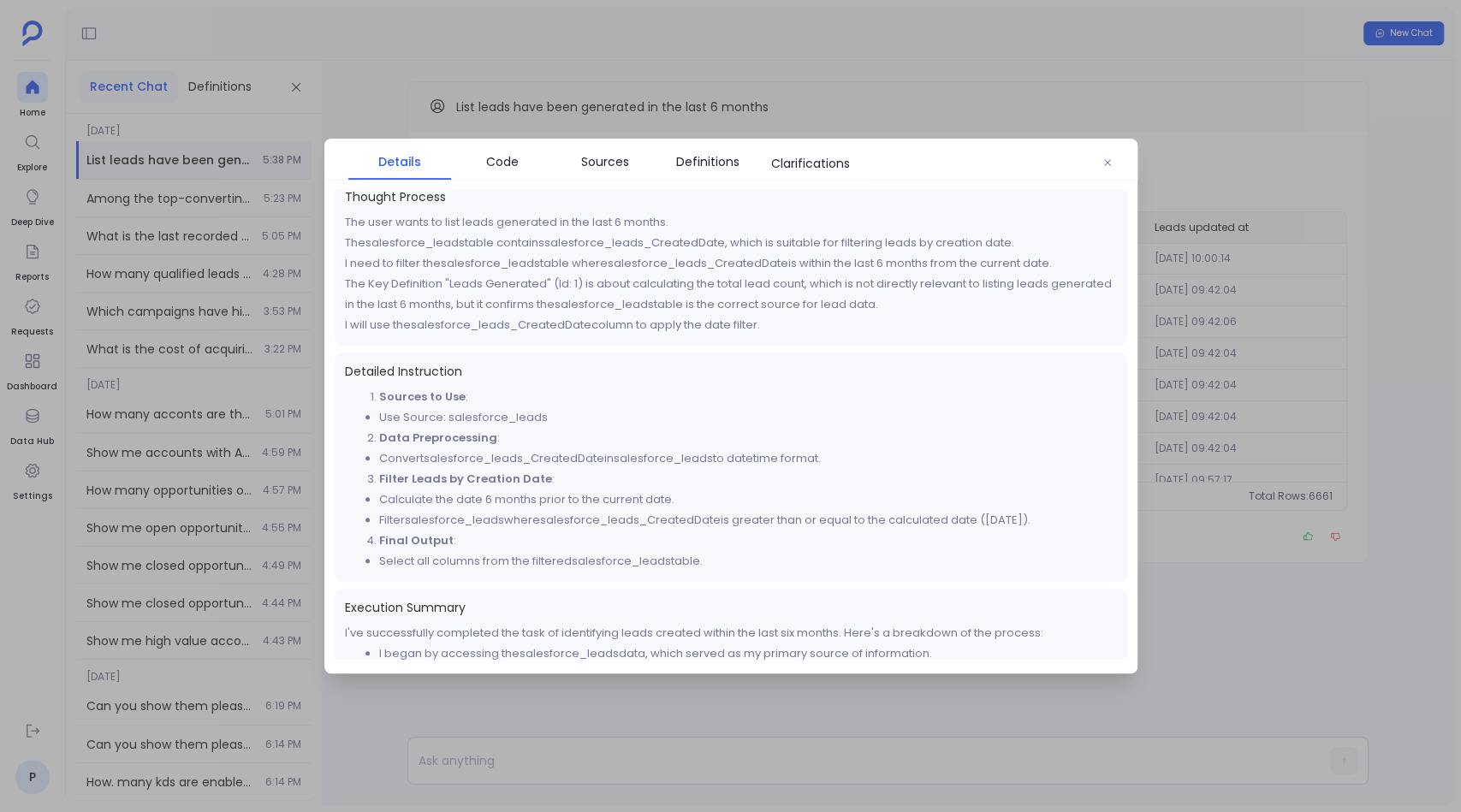 scroll, scrollTop: 0, scrollLeft: 0, axis: both 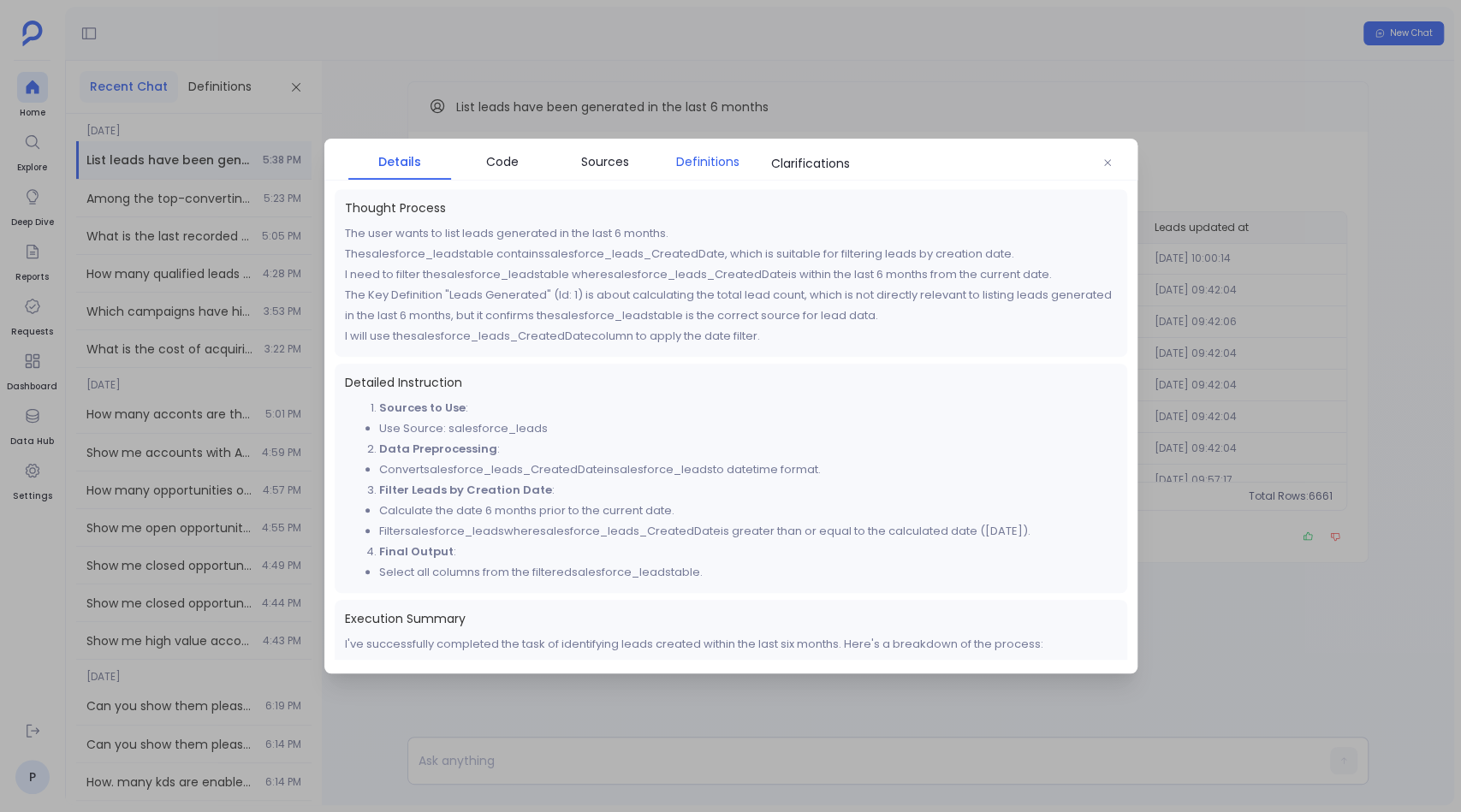 click on "Definitions" at bounding box center [708, 162] 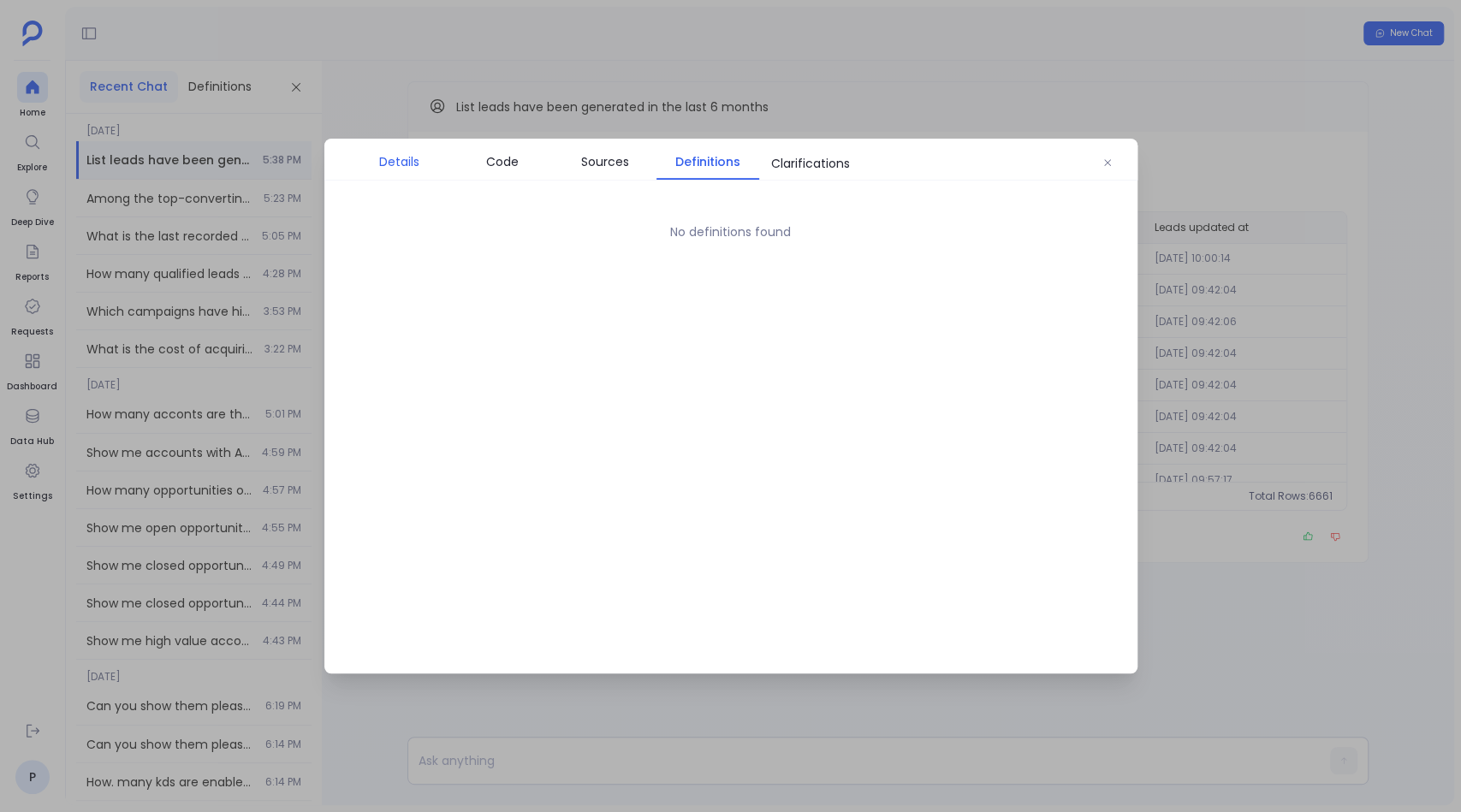 click on "Details" at bounding box center [399, 162] 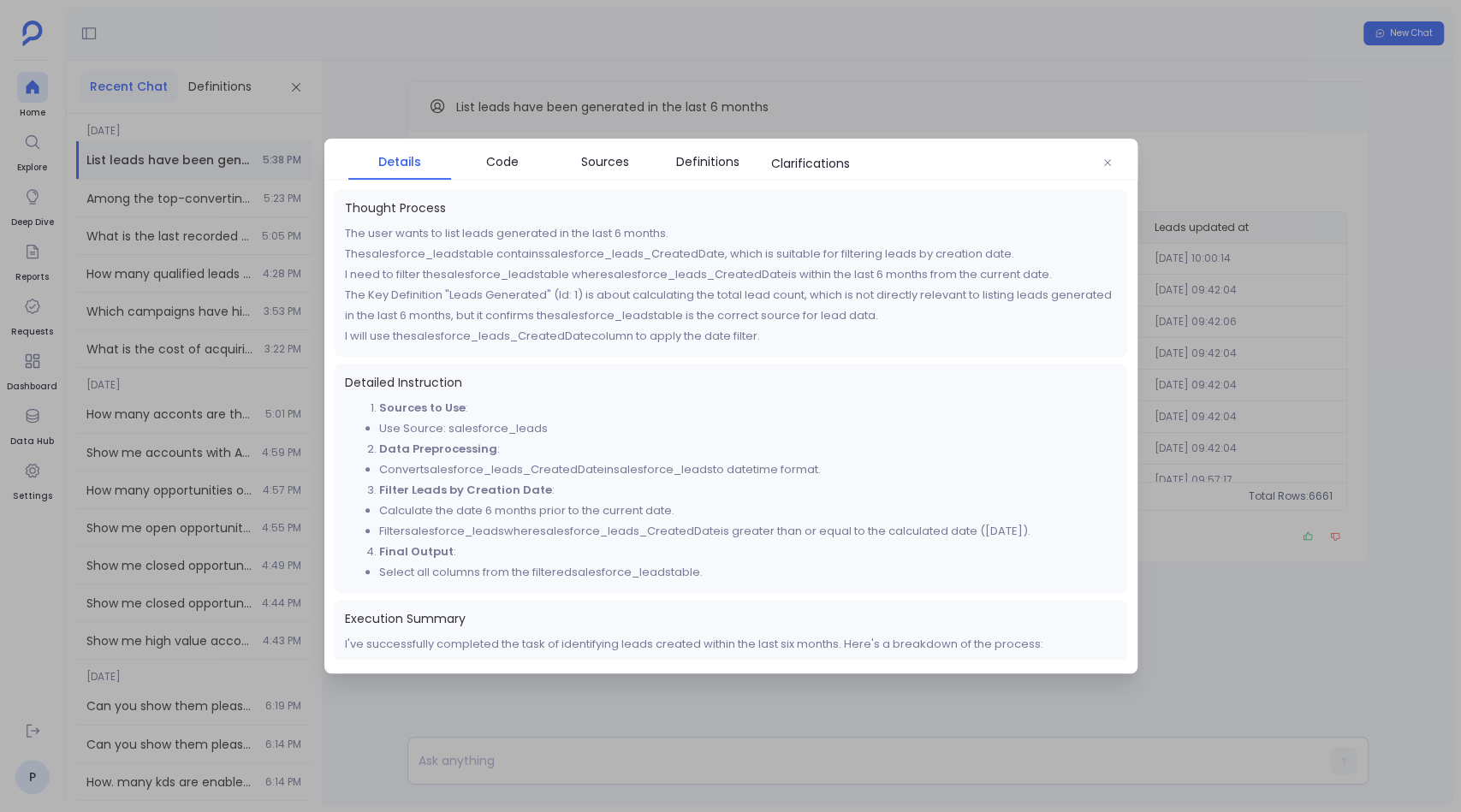 scroll, scrollTop: 128, scrollLeft: 0, axis: vertical 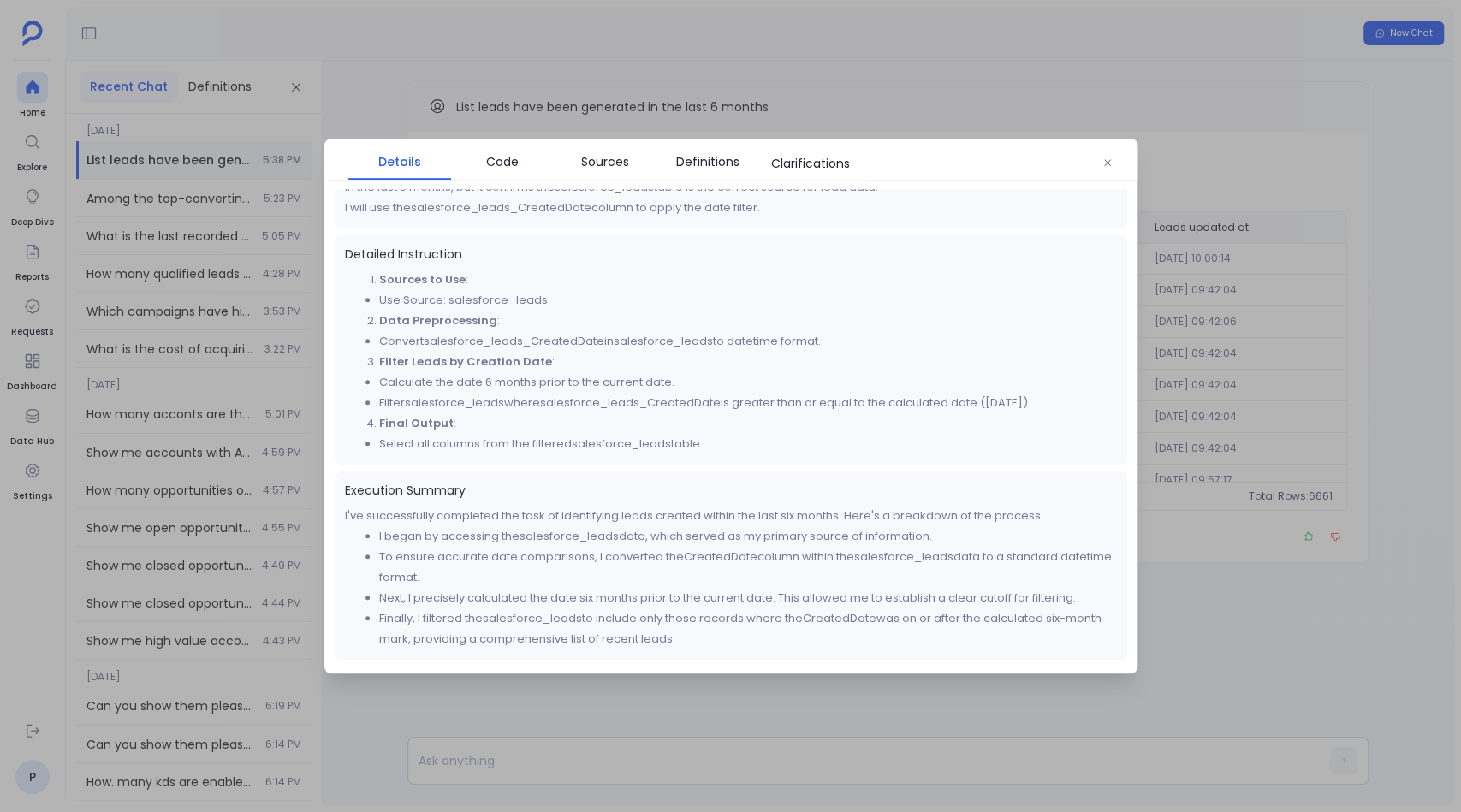 click at bounding box center (730, 406) 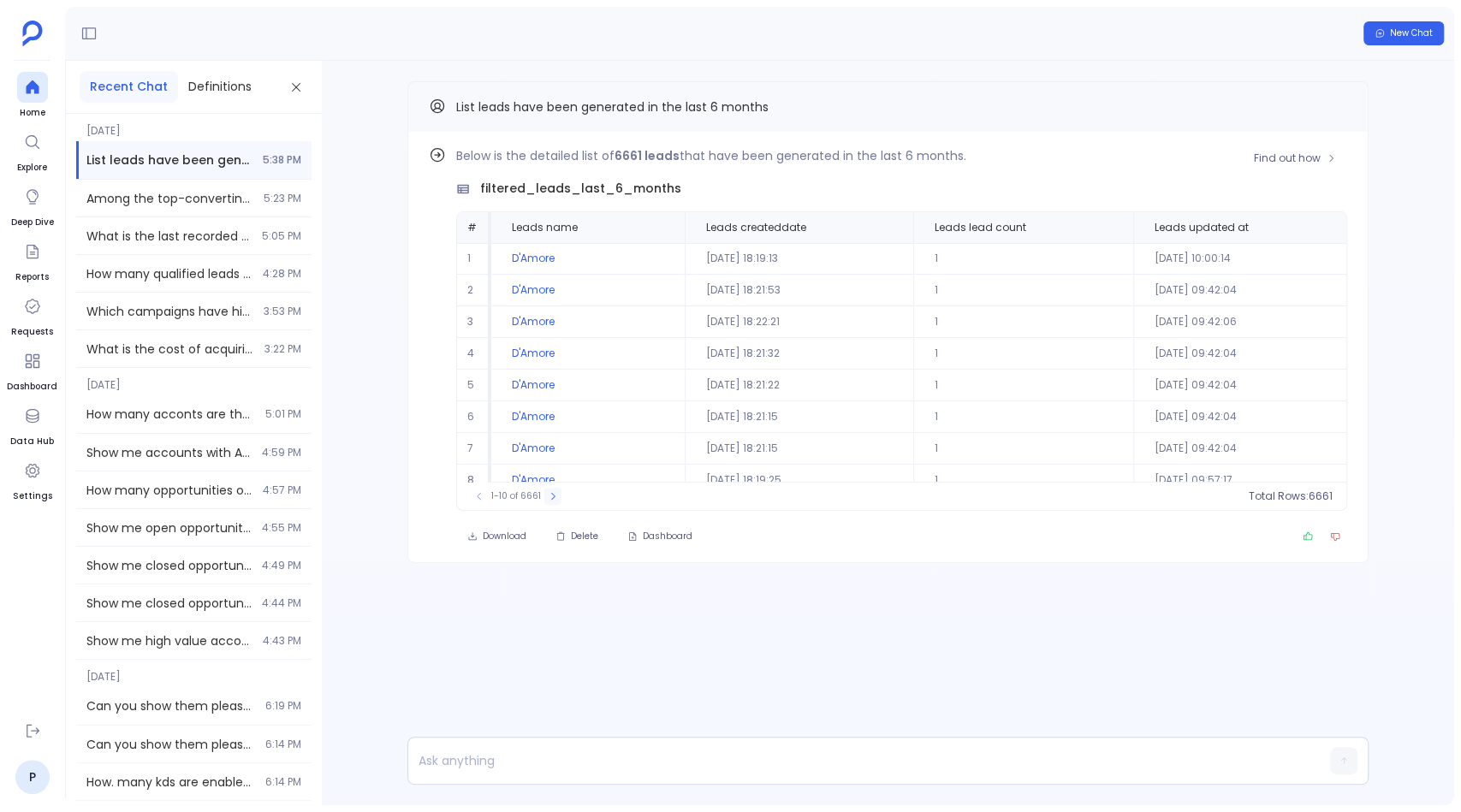 click at bounding box center (553, 496) 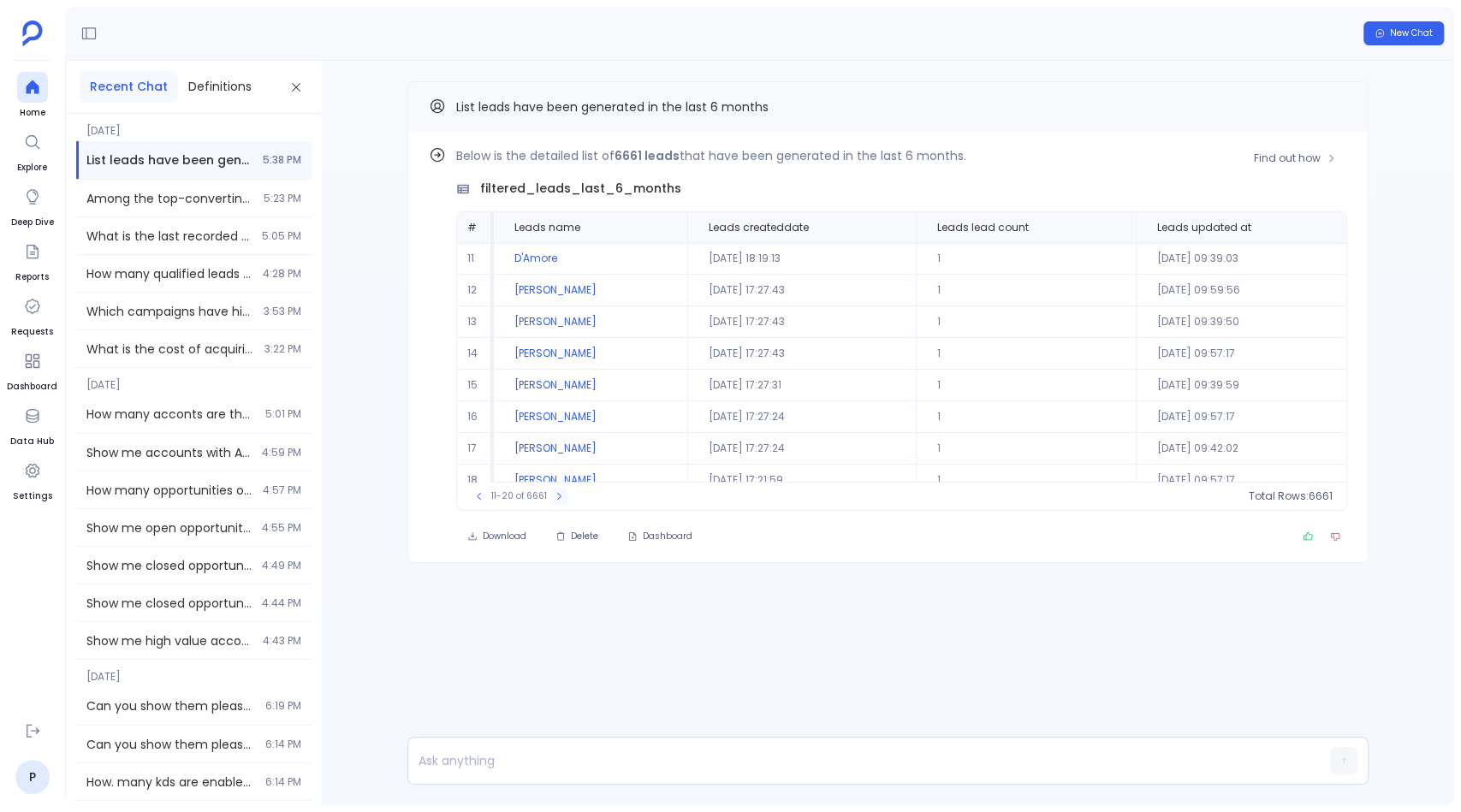 click 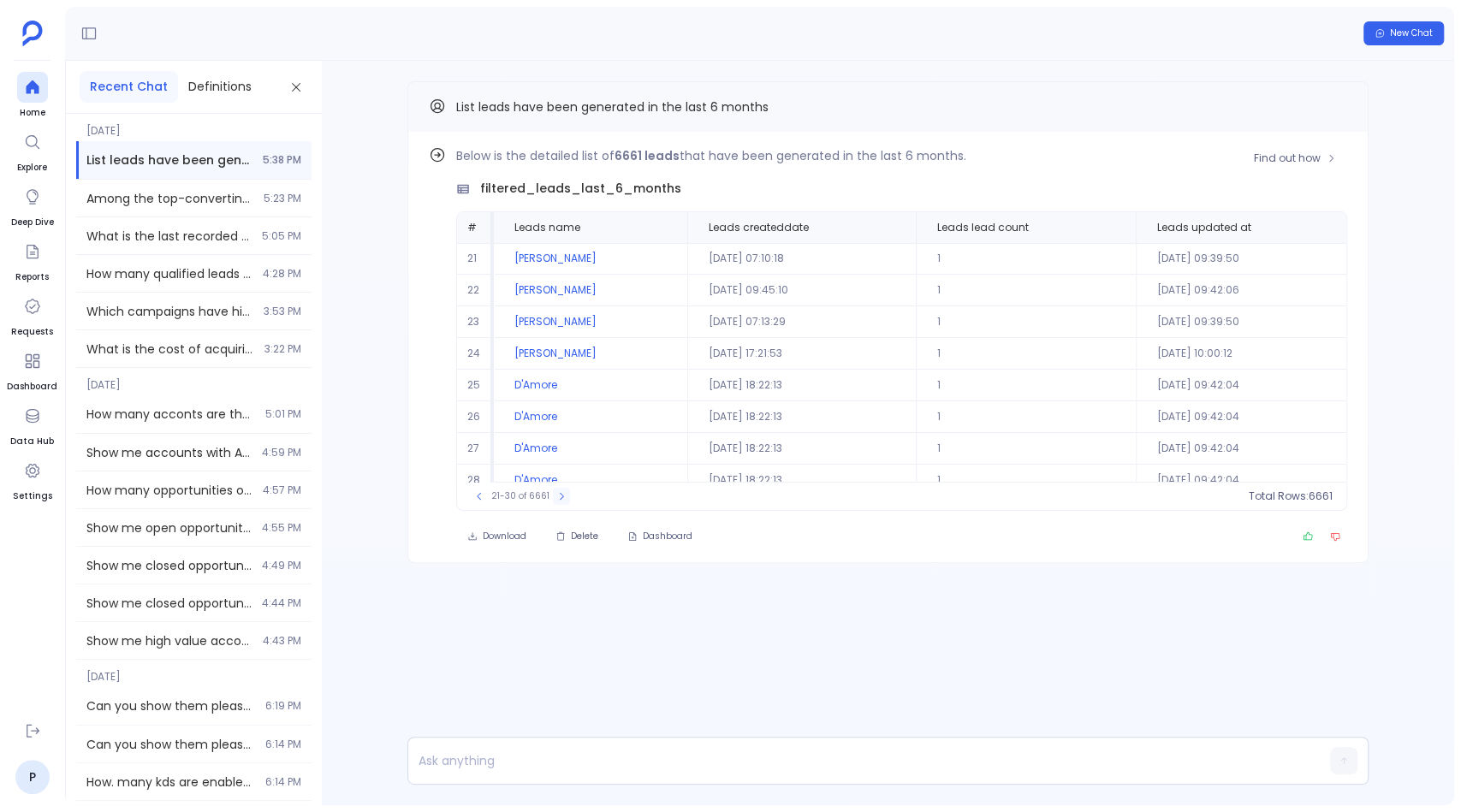 click 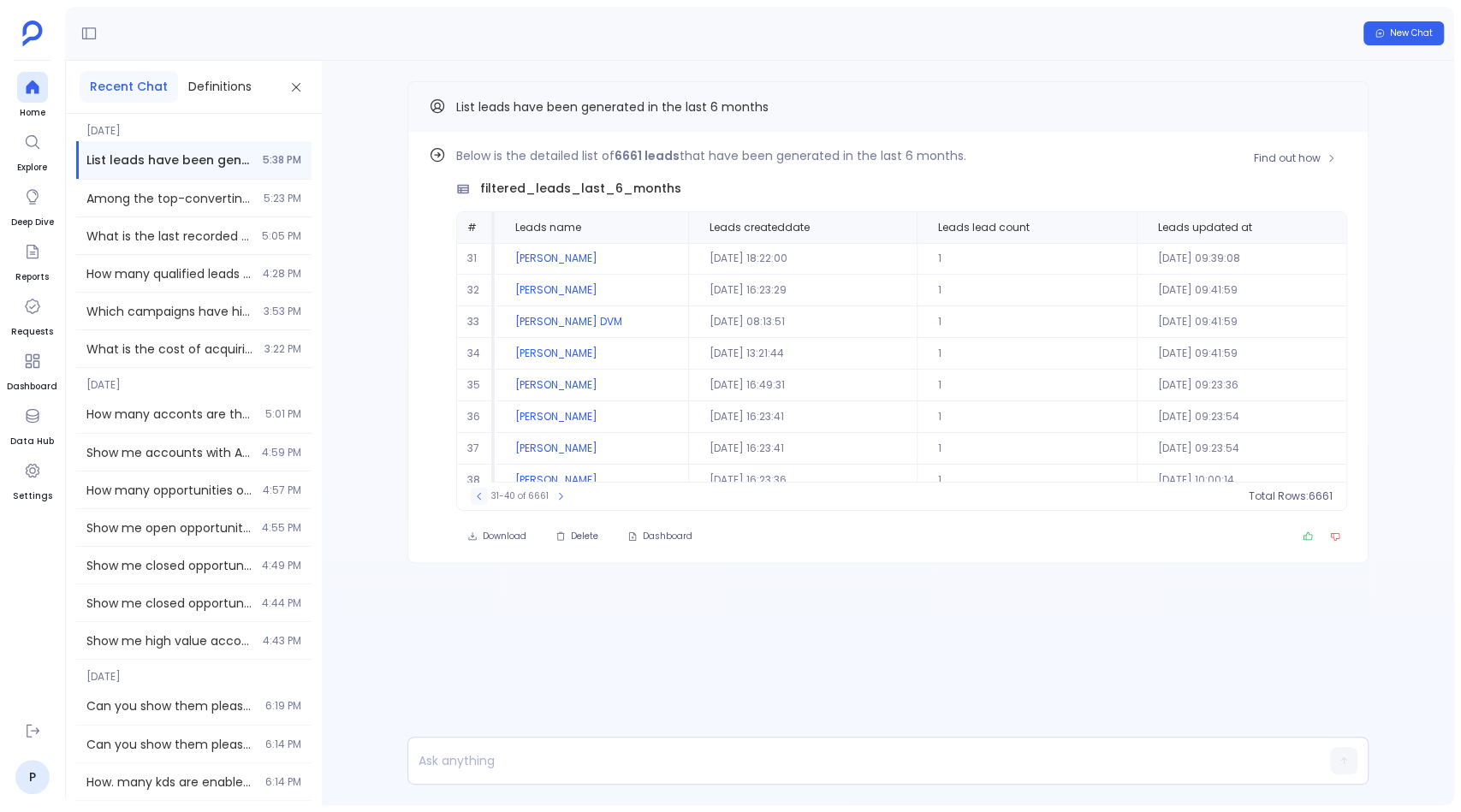 click 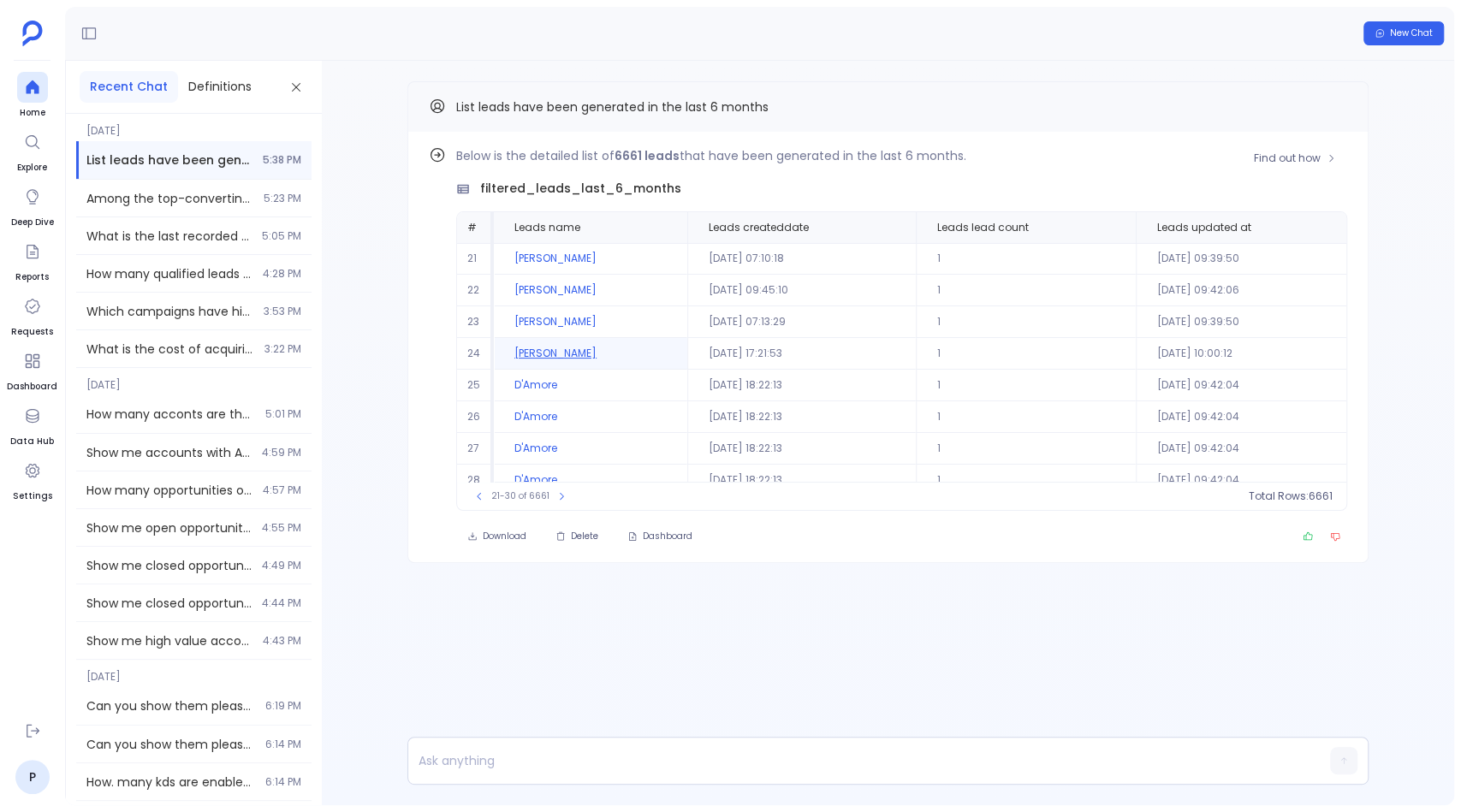 scroll, scrollTop: 33, scrollLeft: 0, axis: vertical 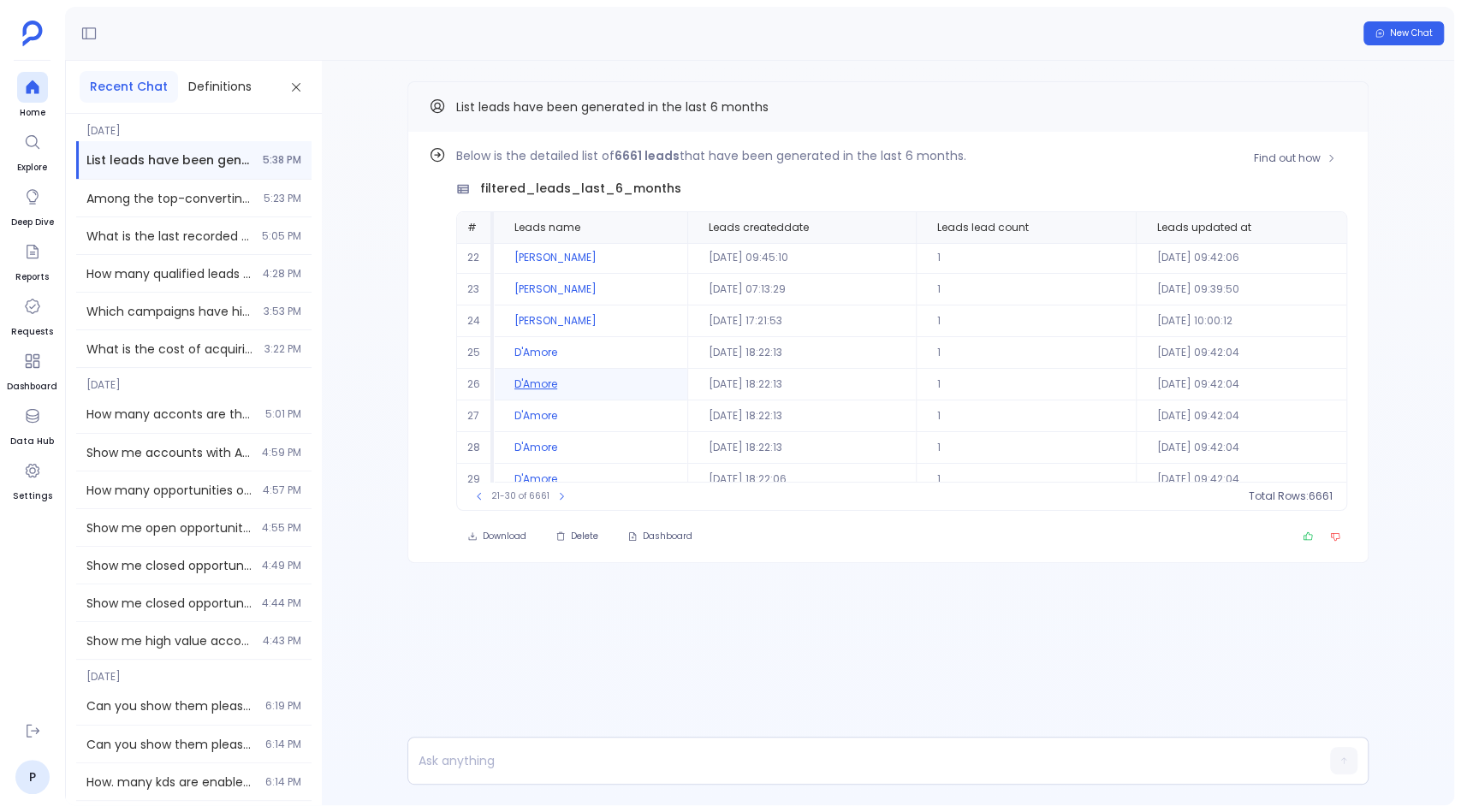 click on "D'Amore" at bounding box center [591, 384] 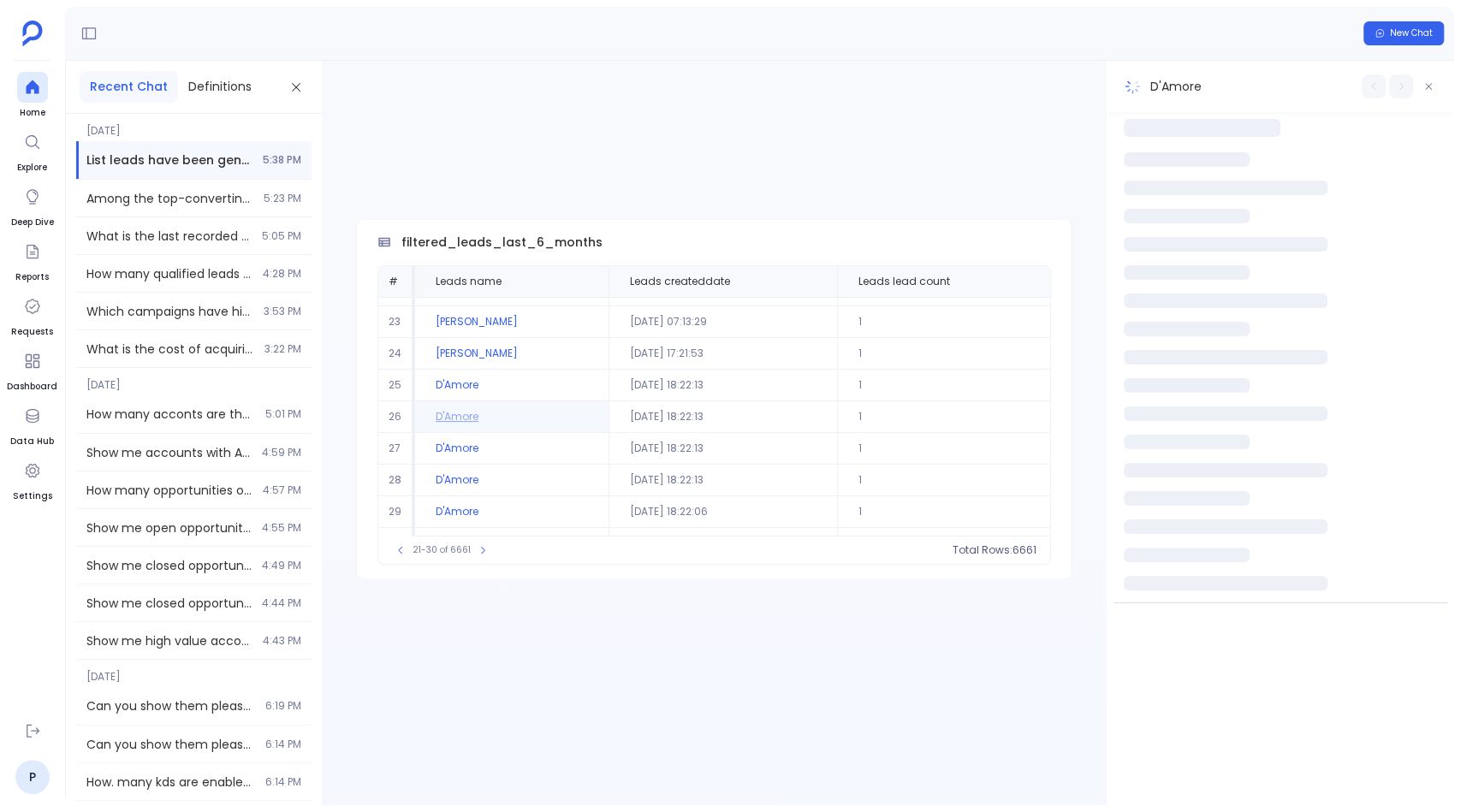 scroll, scrollTop: 70, scrollLeft: 0, axis: vertical 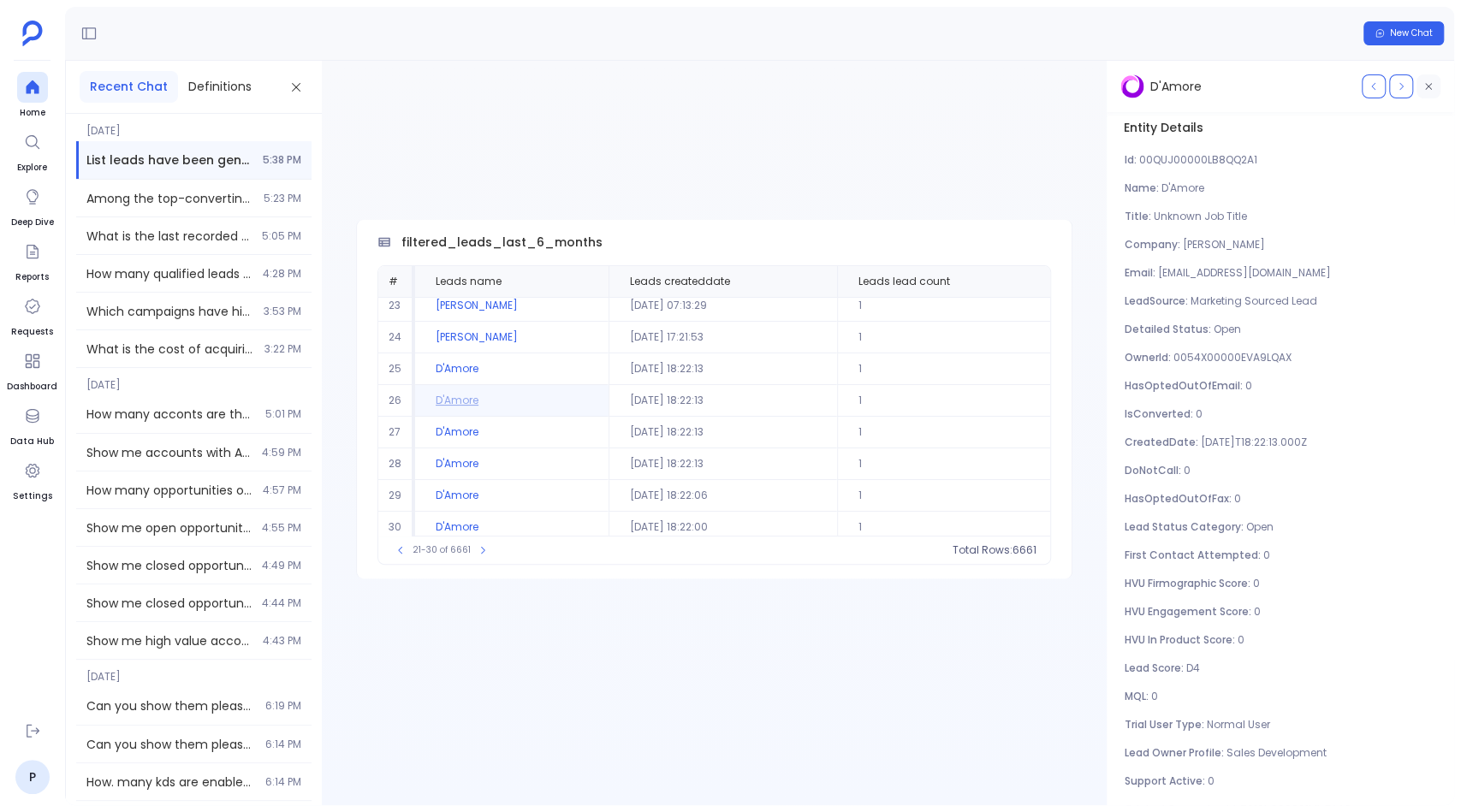 click 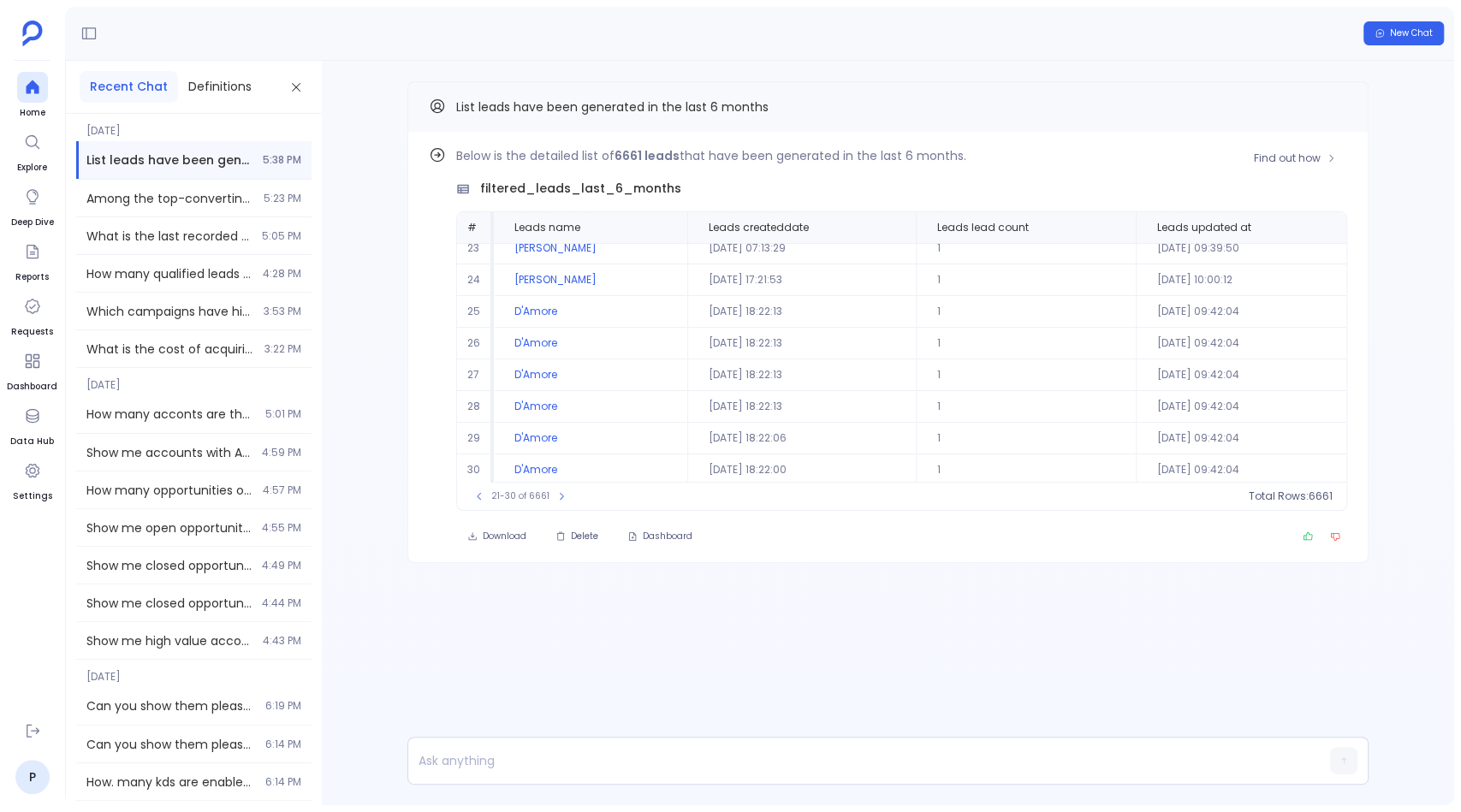 scroll, scrollTop: 0, scrollLeft: 0, axis: both 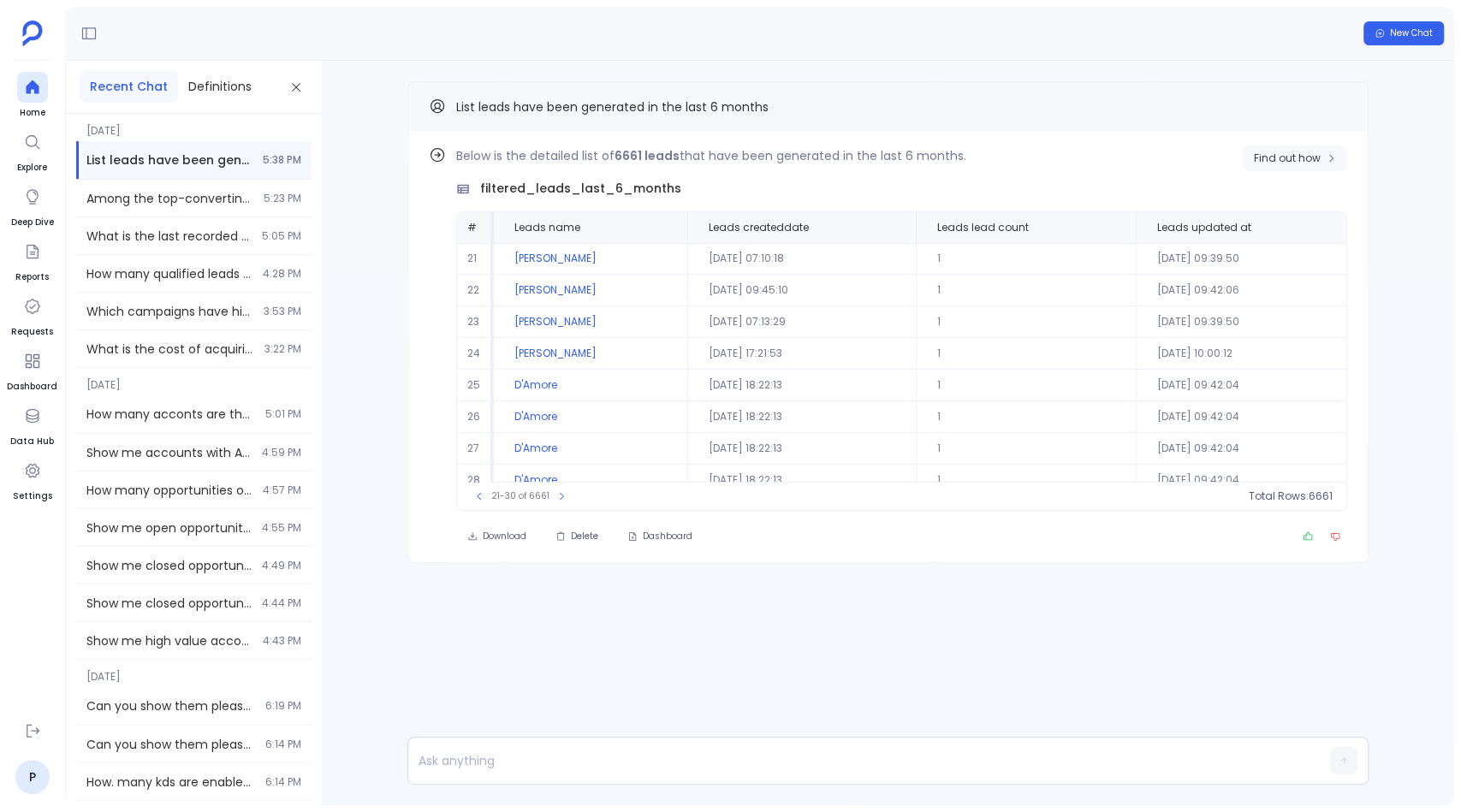 click on "Find out how" at bounding box center (1287, 158) 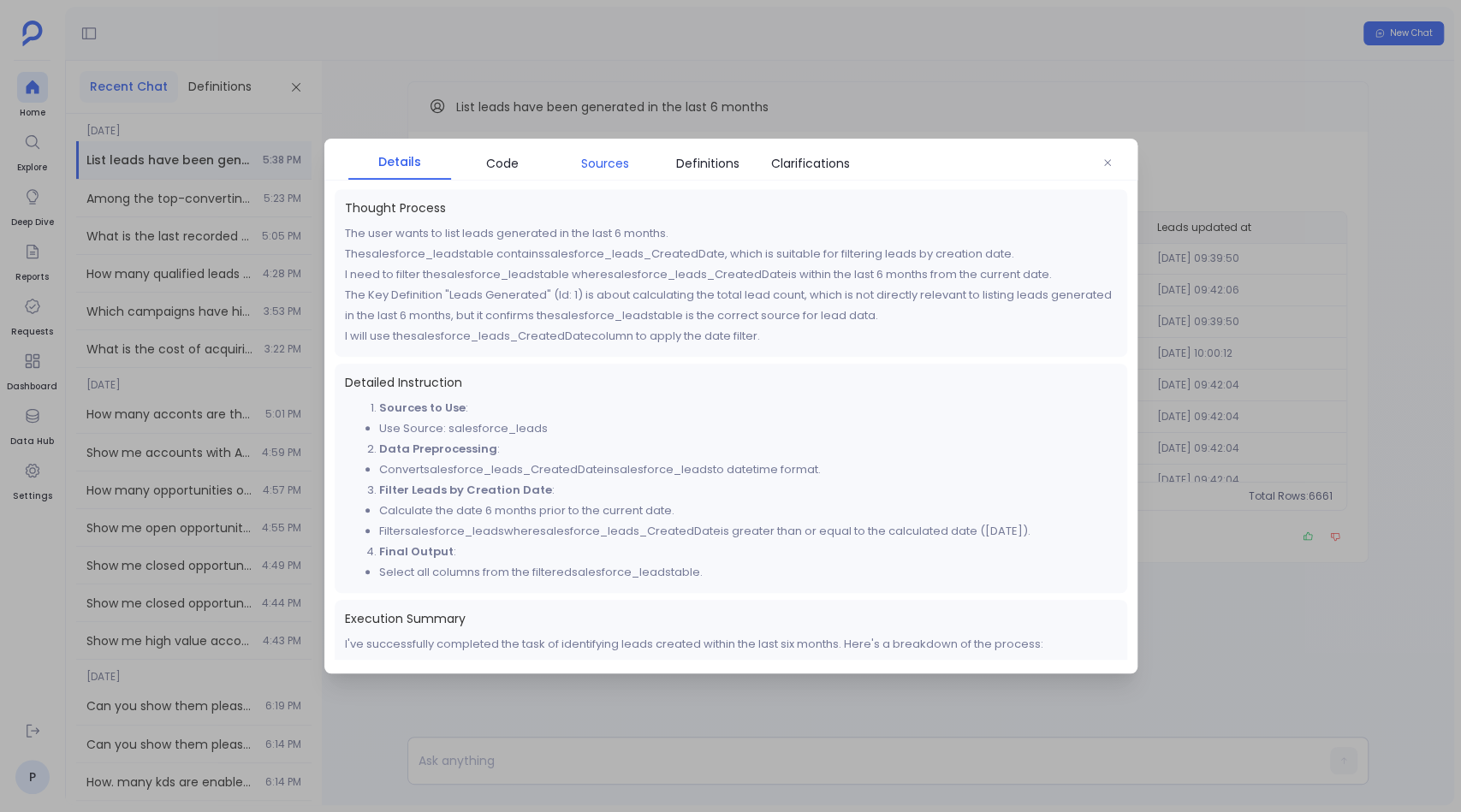 click on "Sources" at bounding box center [605, 163] 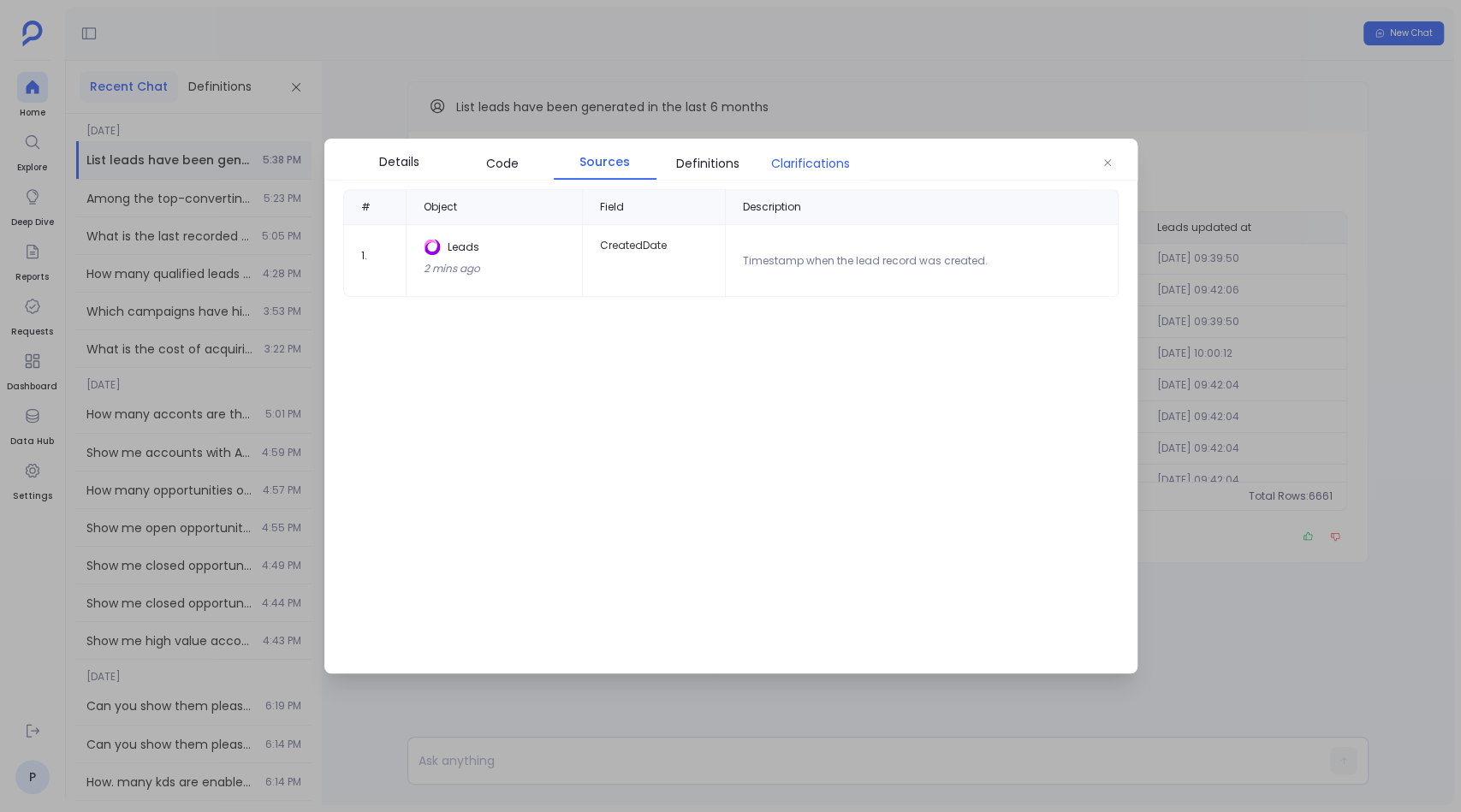 click on "Clarifications" at bounding box center (811, 163) 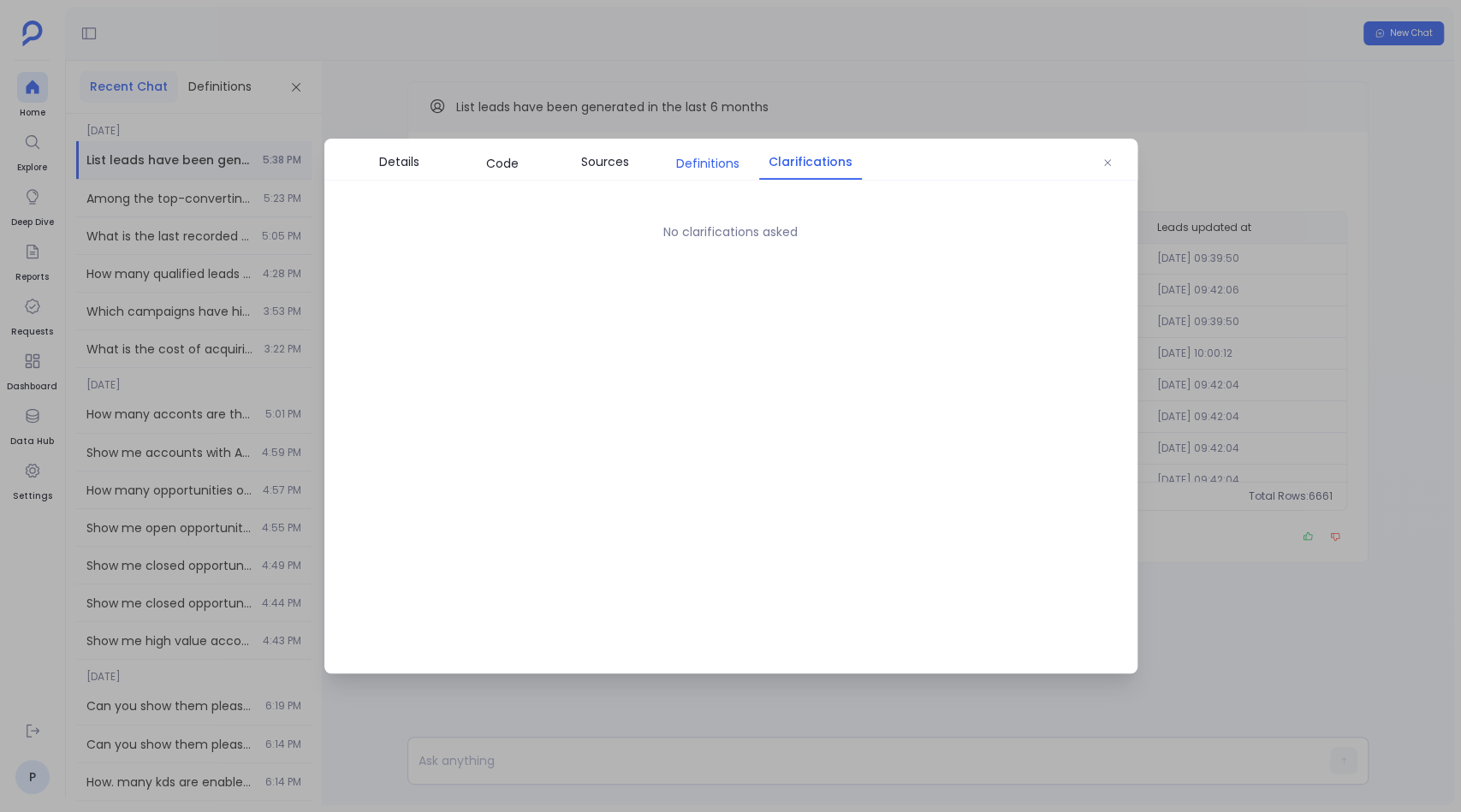 click on "Definitions" at bounding box center [708, 163] 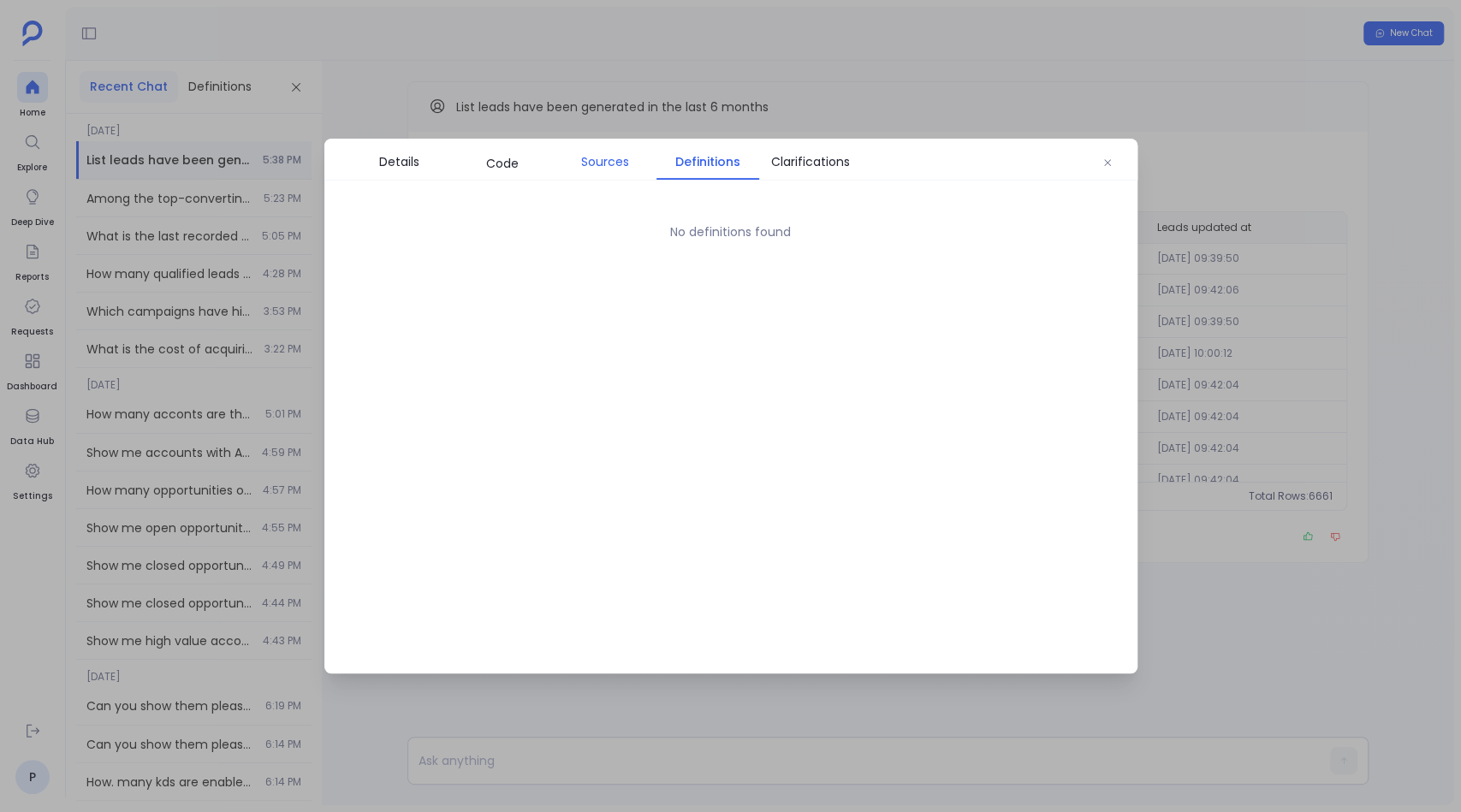 click on "Sources" at bounding box center [605, 162] 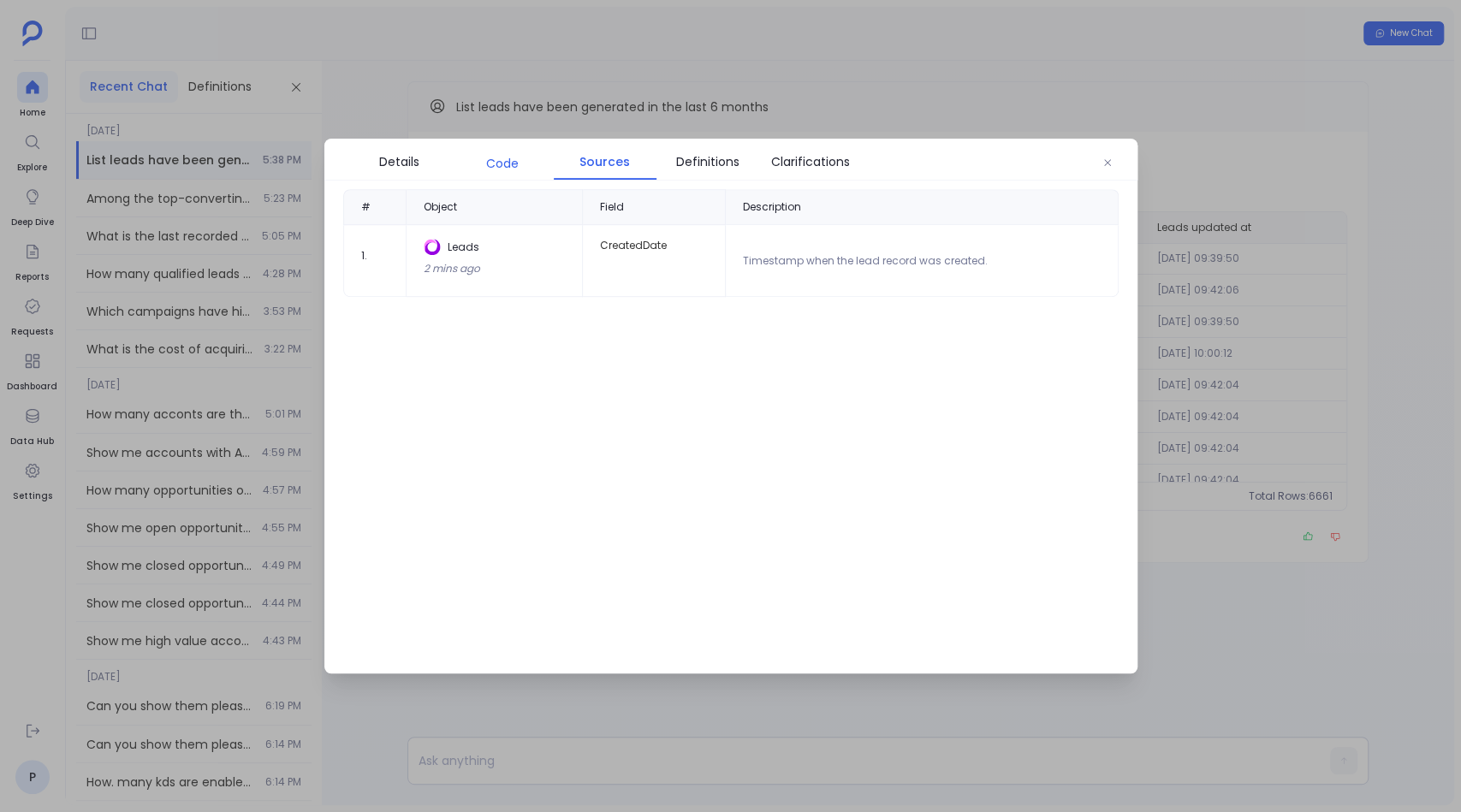 click on "Code" at bounding box center [502, 163] 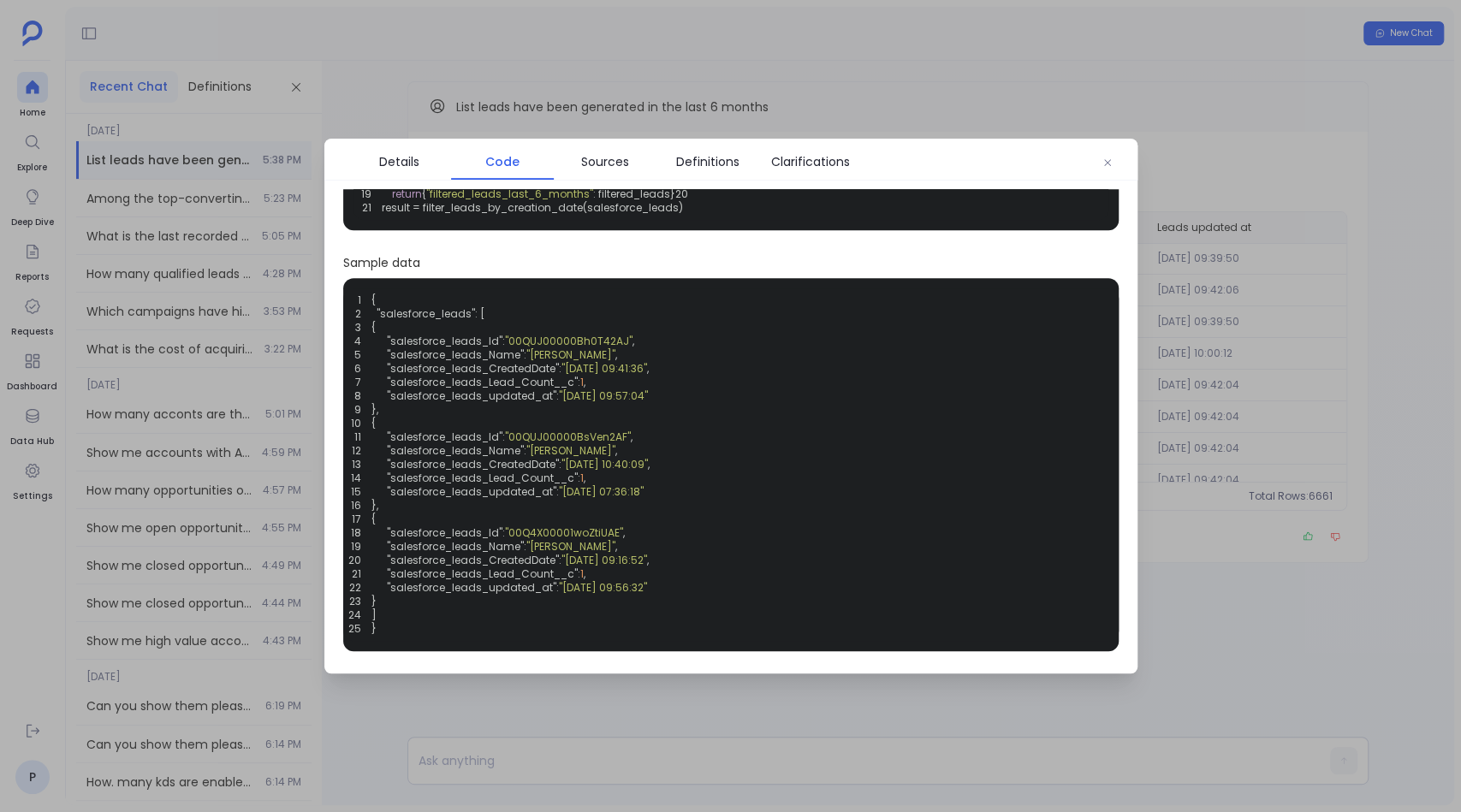scroll, scrollTop: 310, scrollLeft: 0, axis: vertical 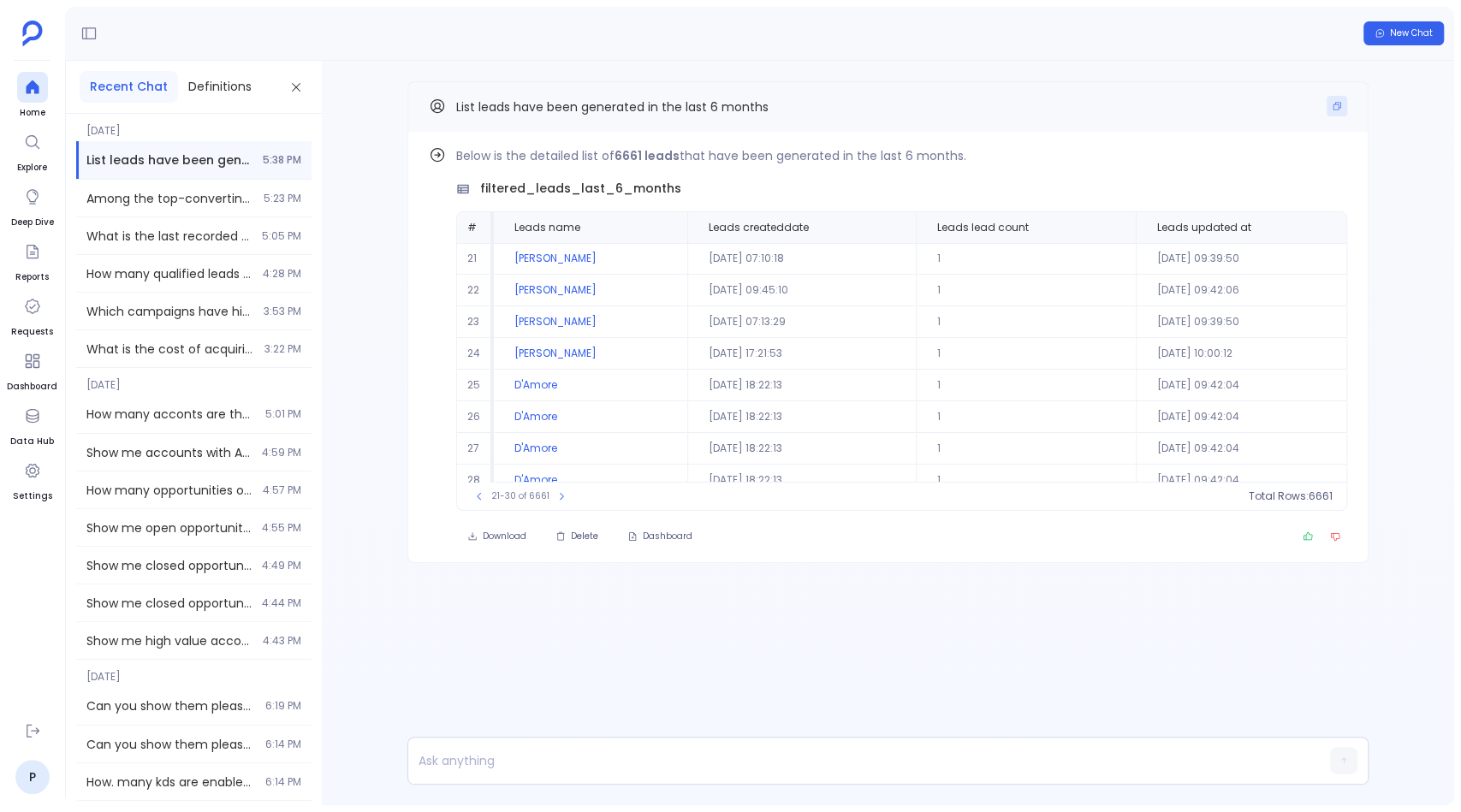 click 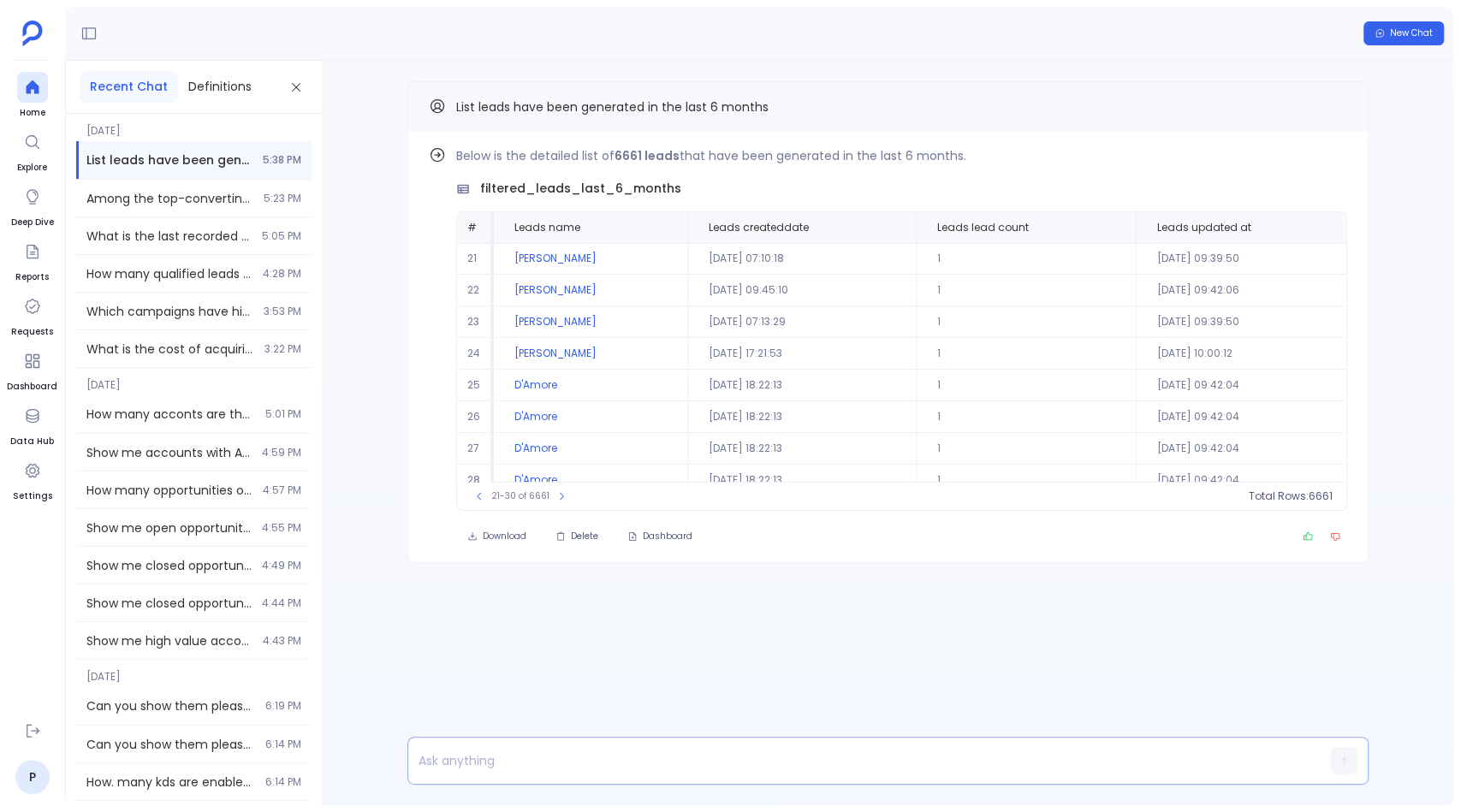 click at bounding box center [855, 761] 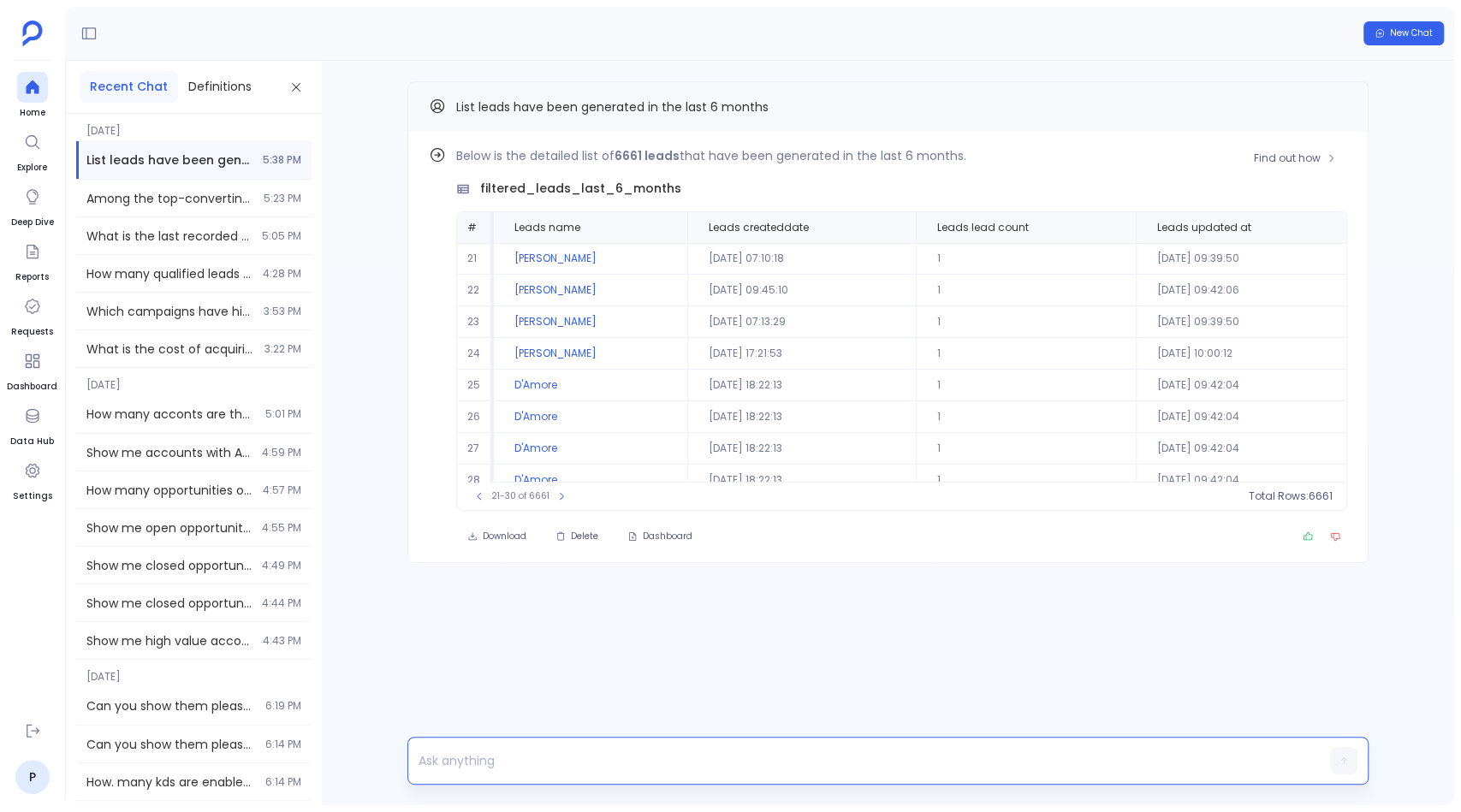 click on "Find out how Below is the detailed list of  6661 leads  that have been generated in the last 6 months. filtered_leads_last_6_months # Leads name Leads createddate Leads lead count Leads updated at 21 [PERSON_NAME] [DATE] 07:10:18 1 [DATE] 09:39:50 22 [PERSON_NAME] [DATE] 09:45:10 1 [DATE] 09:42:06 23 [PERSON_NAME] [DATE] 07:13:29 1 [DATE] 09:39:50 24 [PERSON_NAME] [DATE] 17:21:53 1 [DATE] 10:00:12 25  D'Amore [DATE] 18:22:13 1 [DATE] 09:42:04 26  D'Amore [DATE] 18:22:13 1 [DATE] 09:42:04 27  D'Amore [DATE] 18:22:13 1 [DATE] 09:42:04 28  D'Amore [DATE] 18:22:13 1 [DATE] 09:42:04 29  D'Amore [DATE] 18:22:06 1 [DATE] 09:42:04 30  D'Amore [DATE] 18:22:00 1 [DATE] 09:42:04
To pick up a draggable item, press the space bar.
While dragging, use the arrow keys to move the item.
Press space again to drop the item in its new position, or press escape to cancel.
21-30 of 6661 Total Rows:  6661 Download Delete" at bounding box center [888, 347] 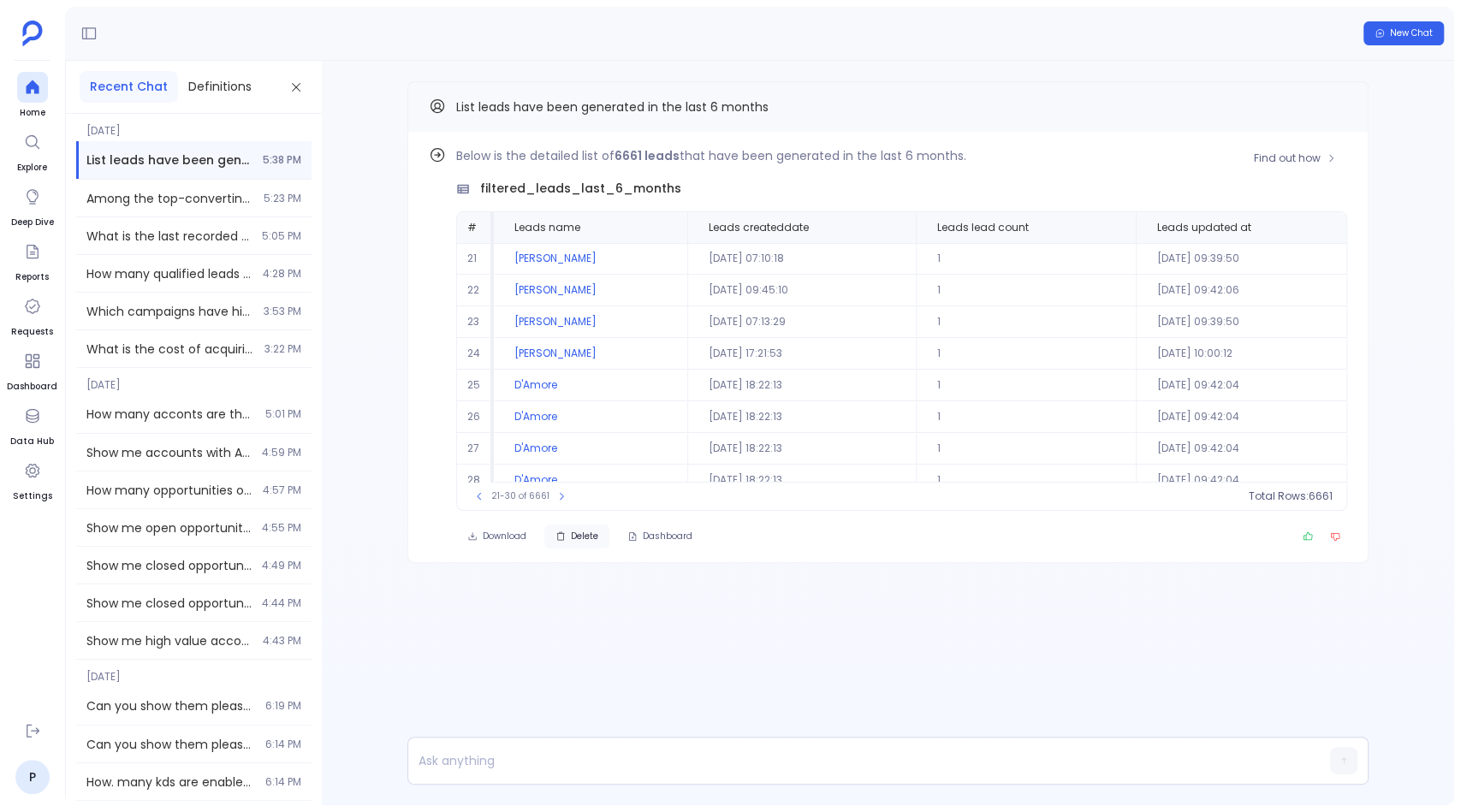 click on "Delete" at bounding box center [585, 536] 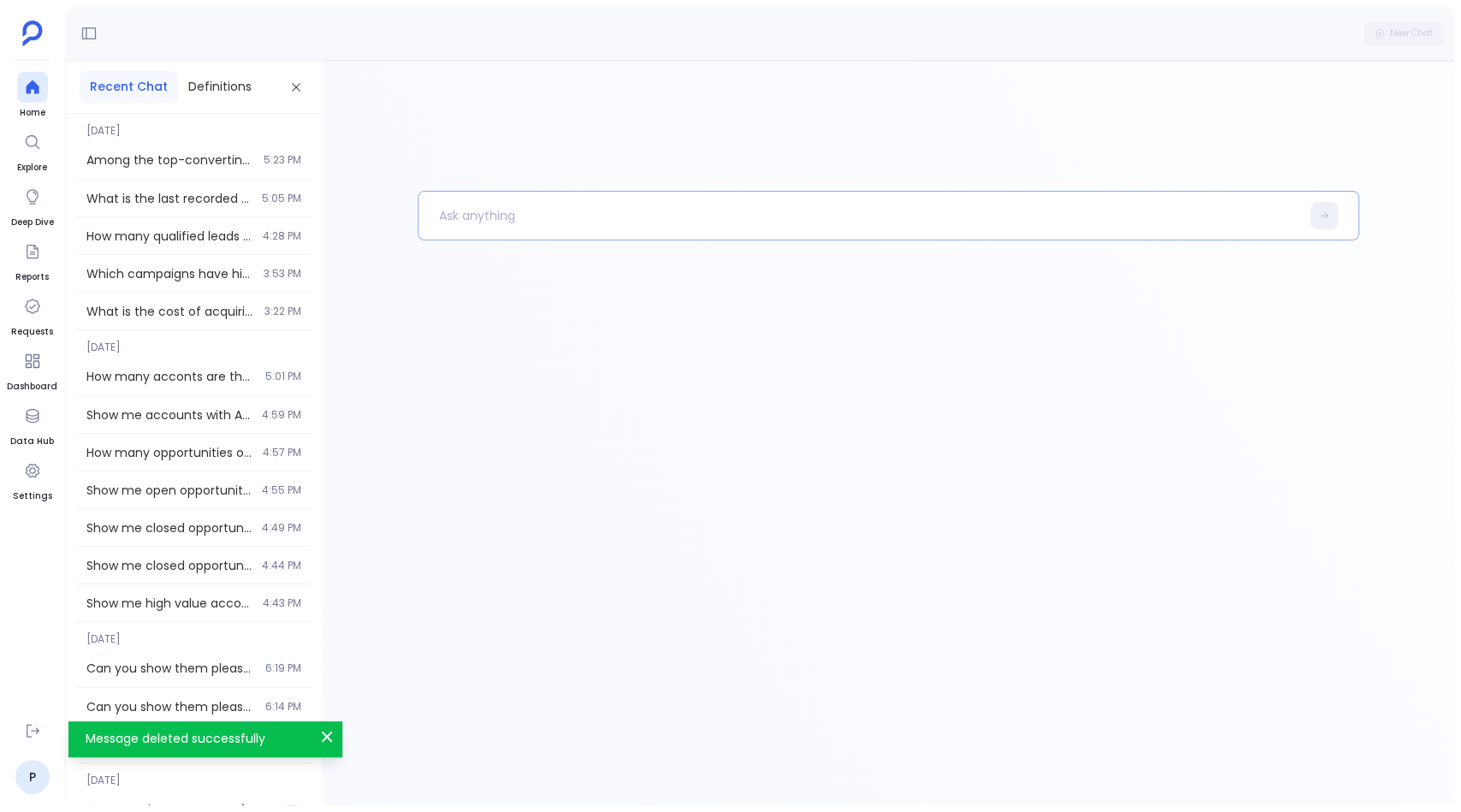 click at bounding box center (859, 216) 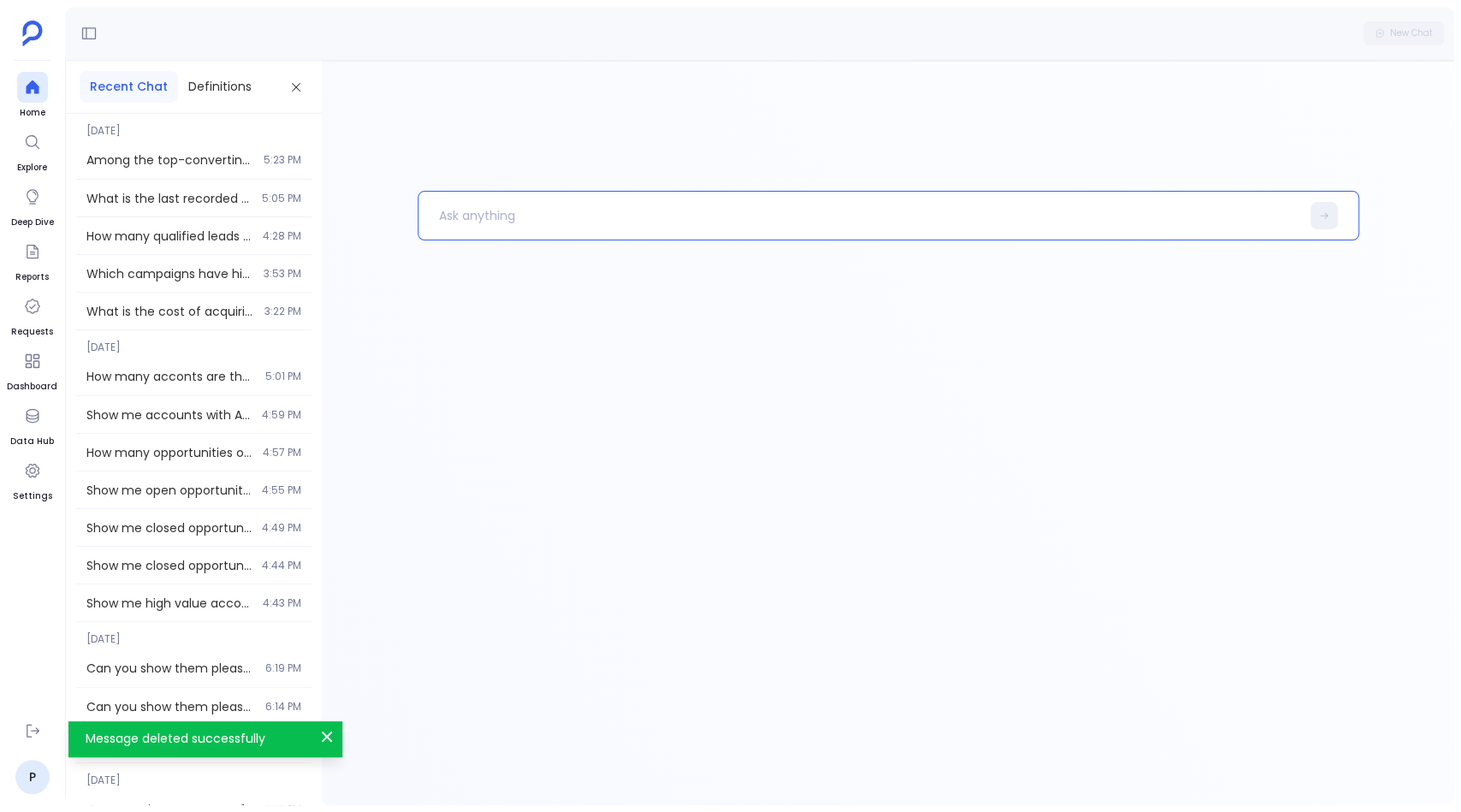 paste 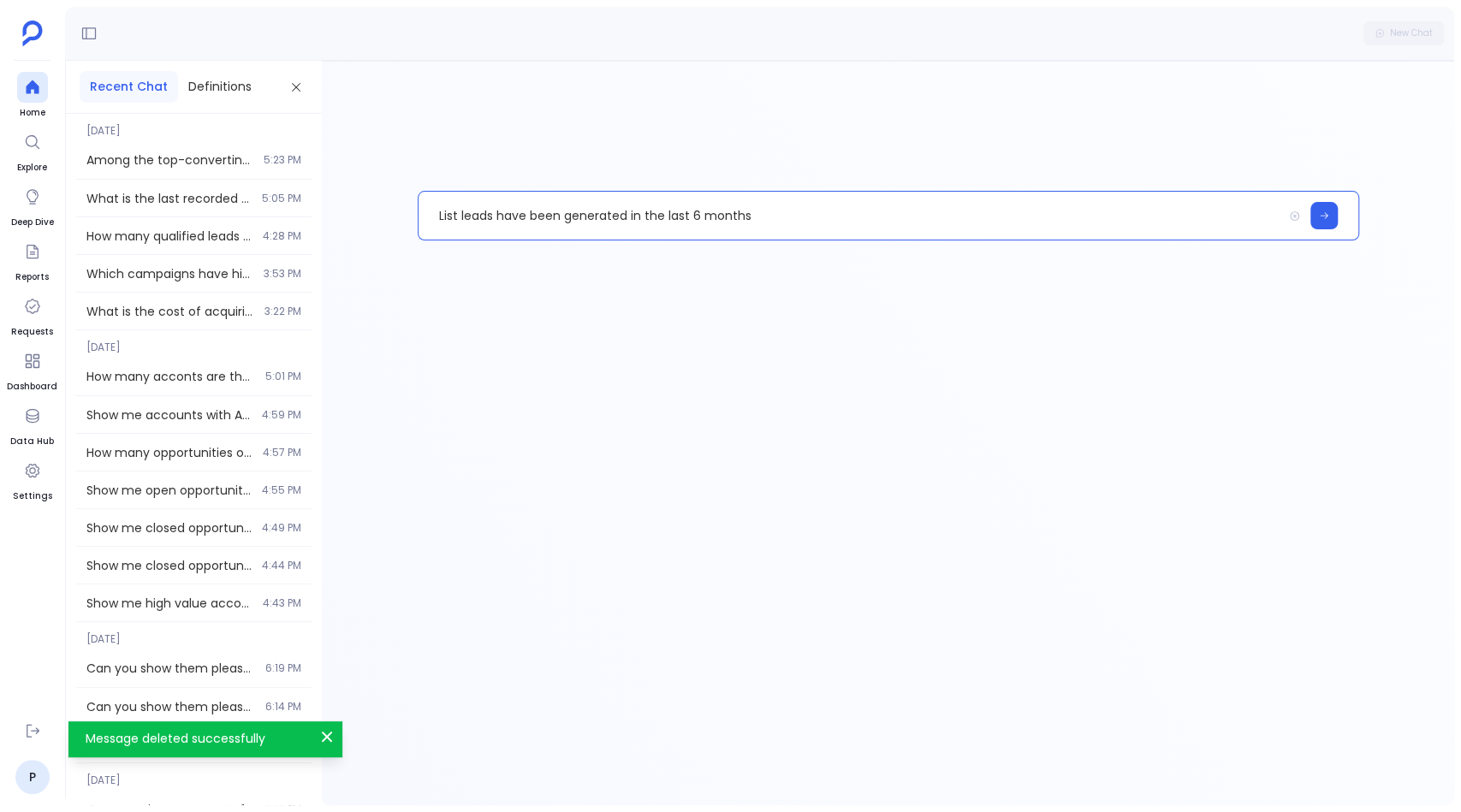 click on "List leads have been generated in the last 6 months" at bounding box center (850, 216) 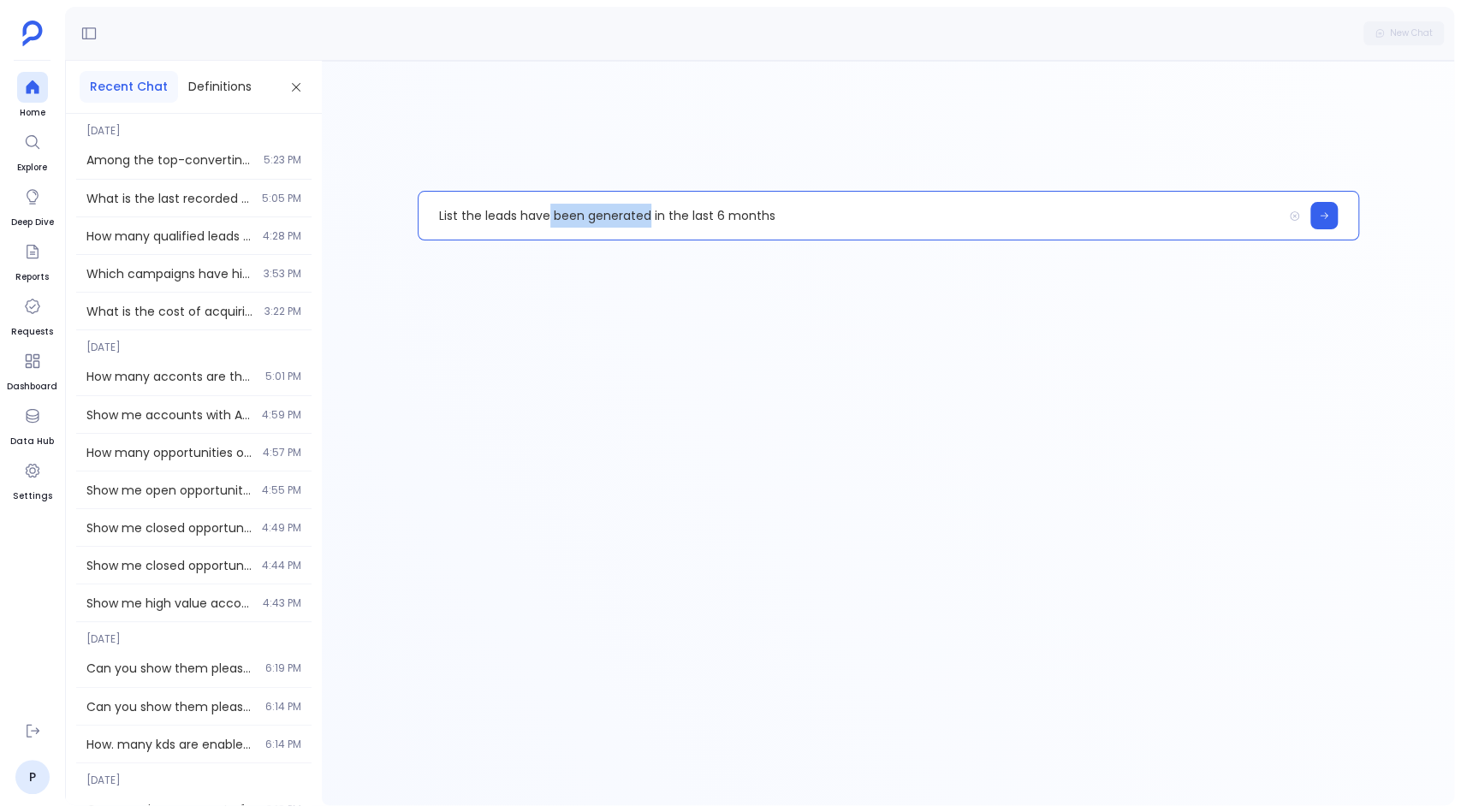 drag, startPoint x: 548, startPoint y: 215, endPoint x: 648, endPoint y: 215, distance: 100 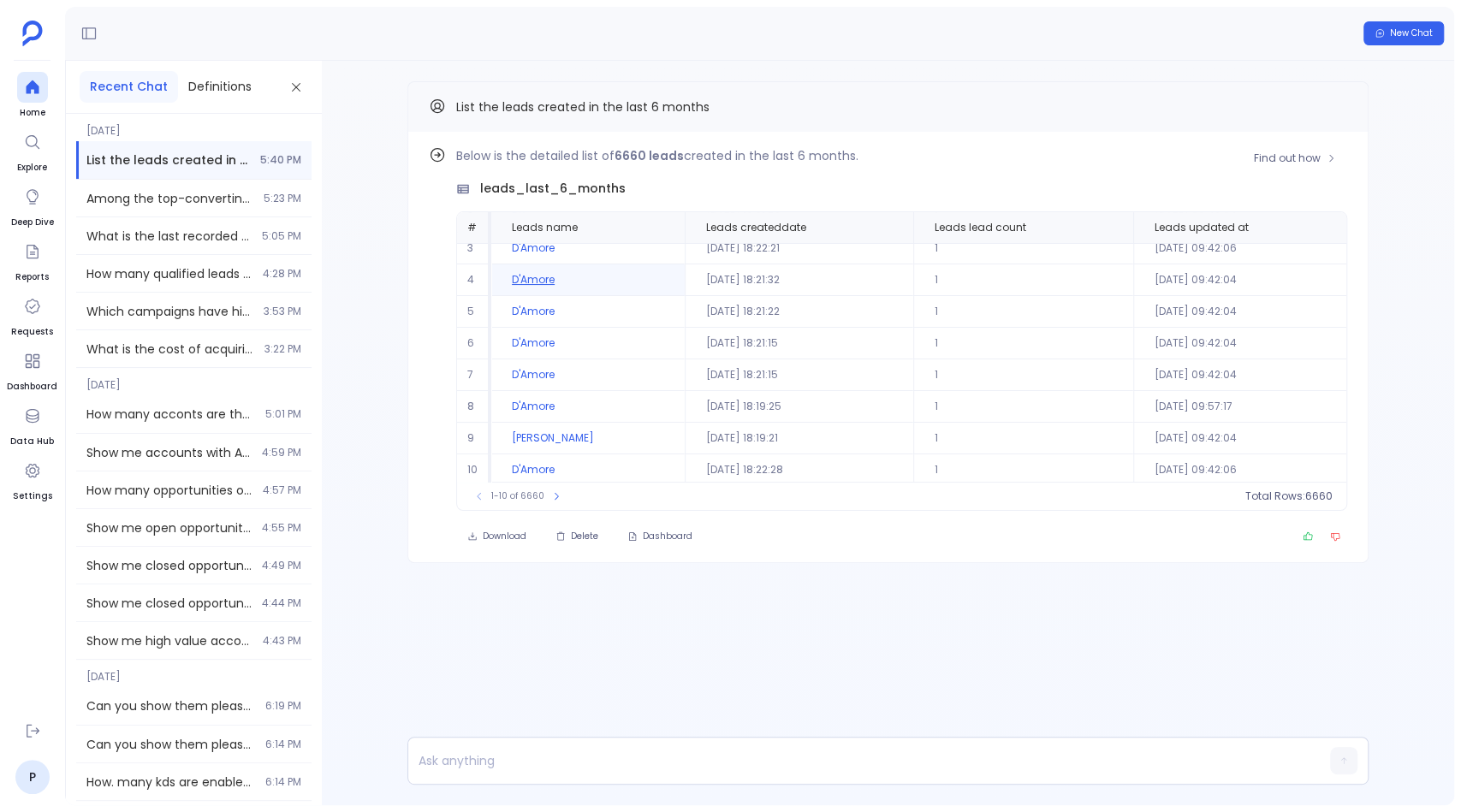 scroll, scrollTop: 0, scrollLeft: 0, axis: both 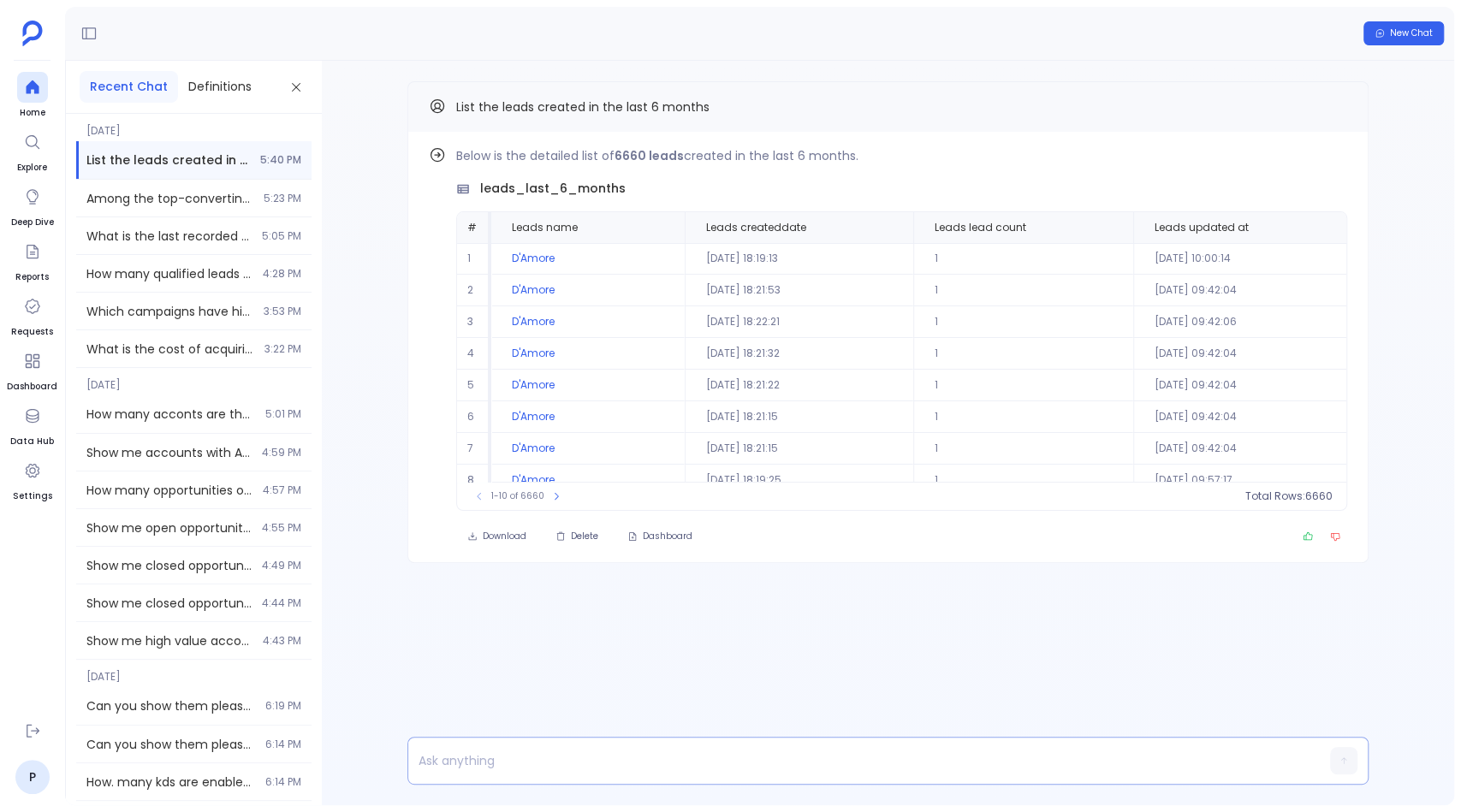 click at bounding box center [855, 761] 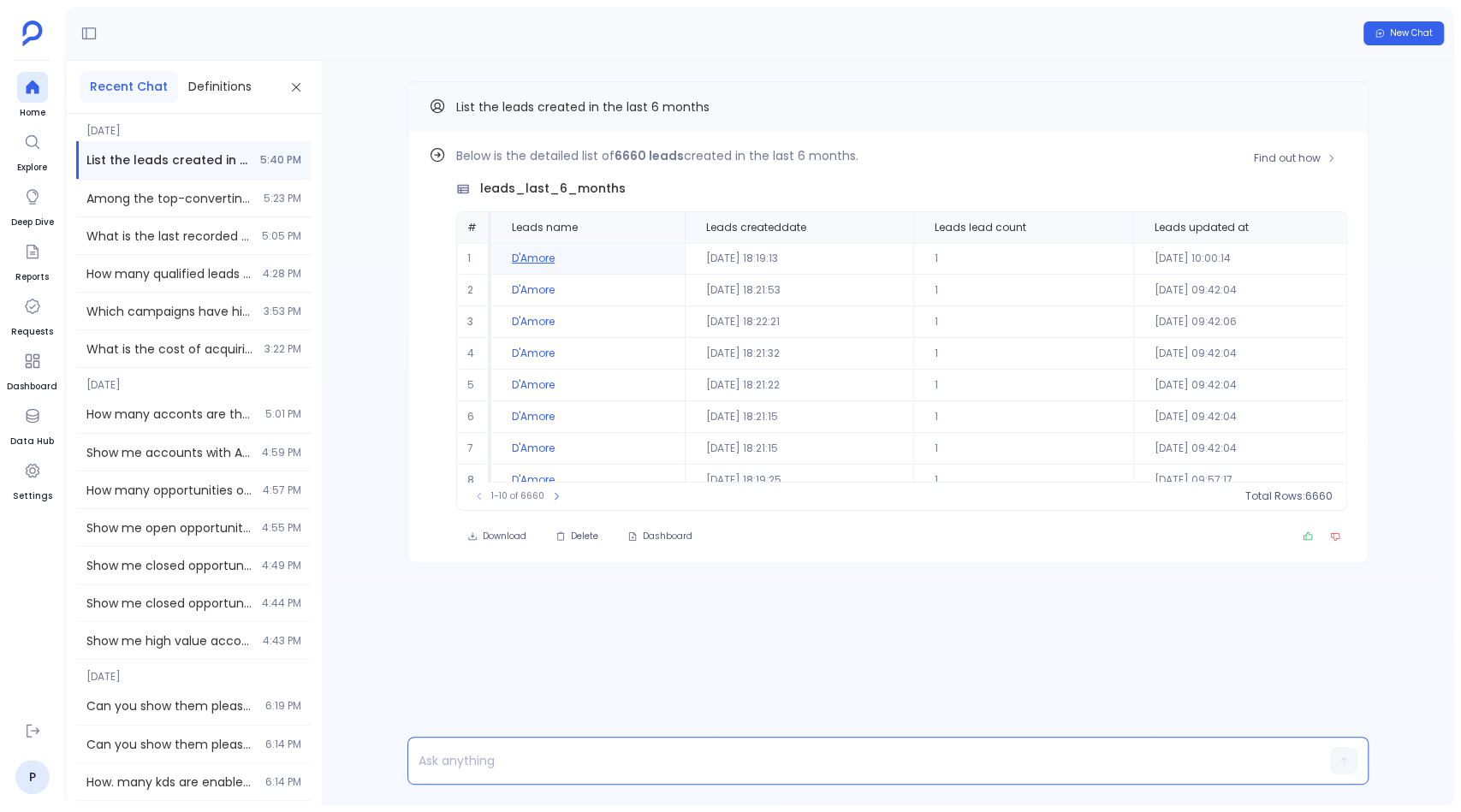 copy on "D'Amore" 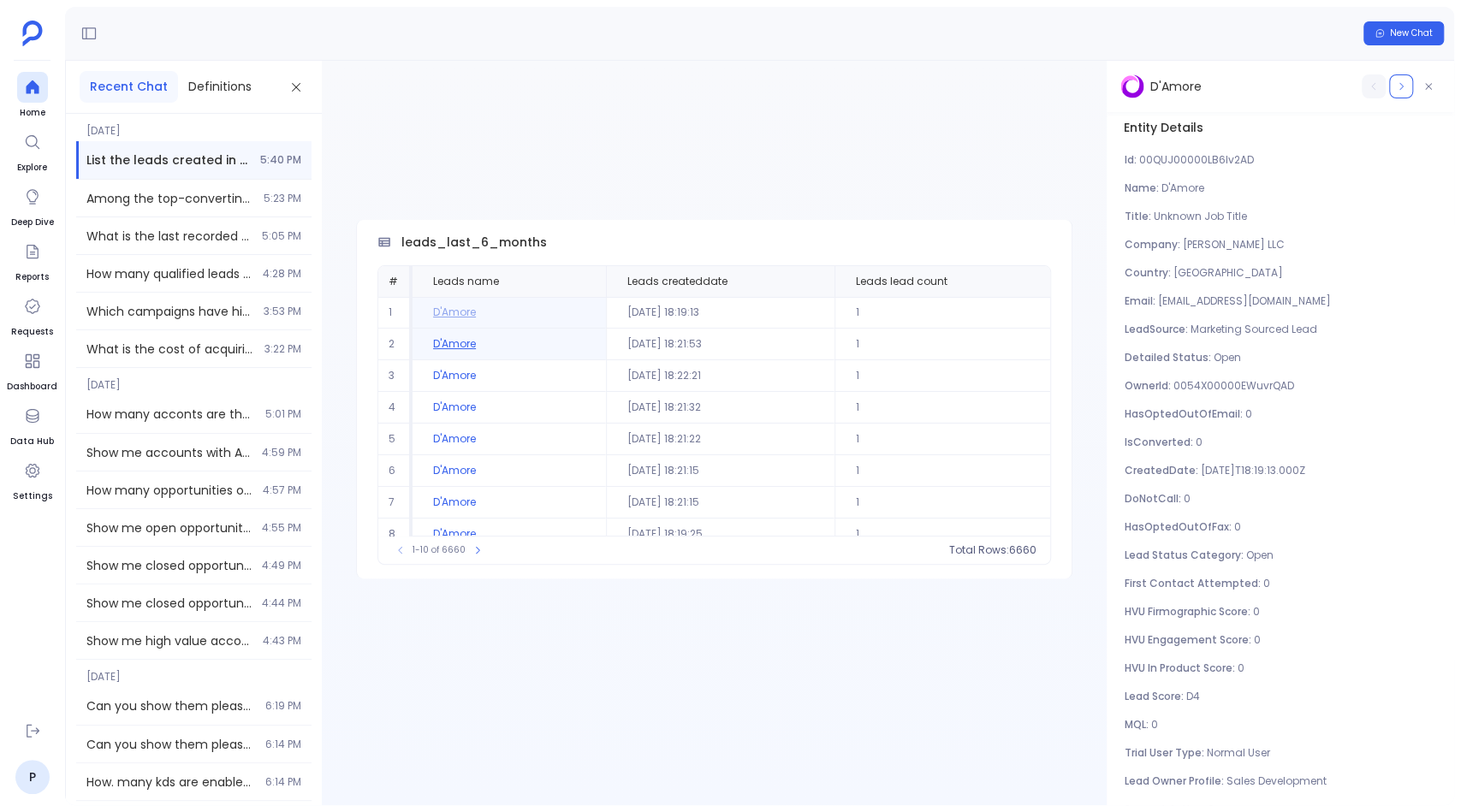 click on "D'Amore" at bounding box center (509, 344) 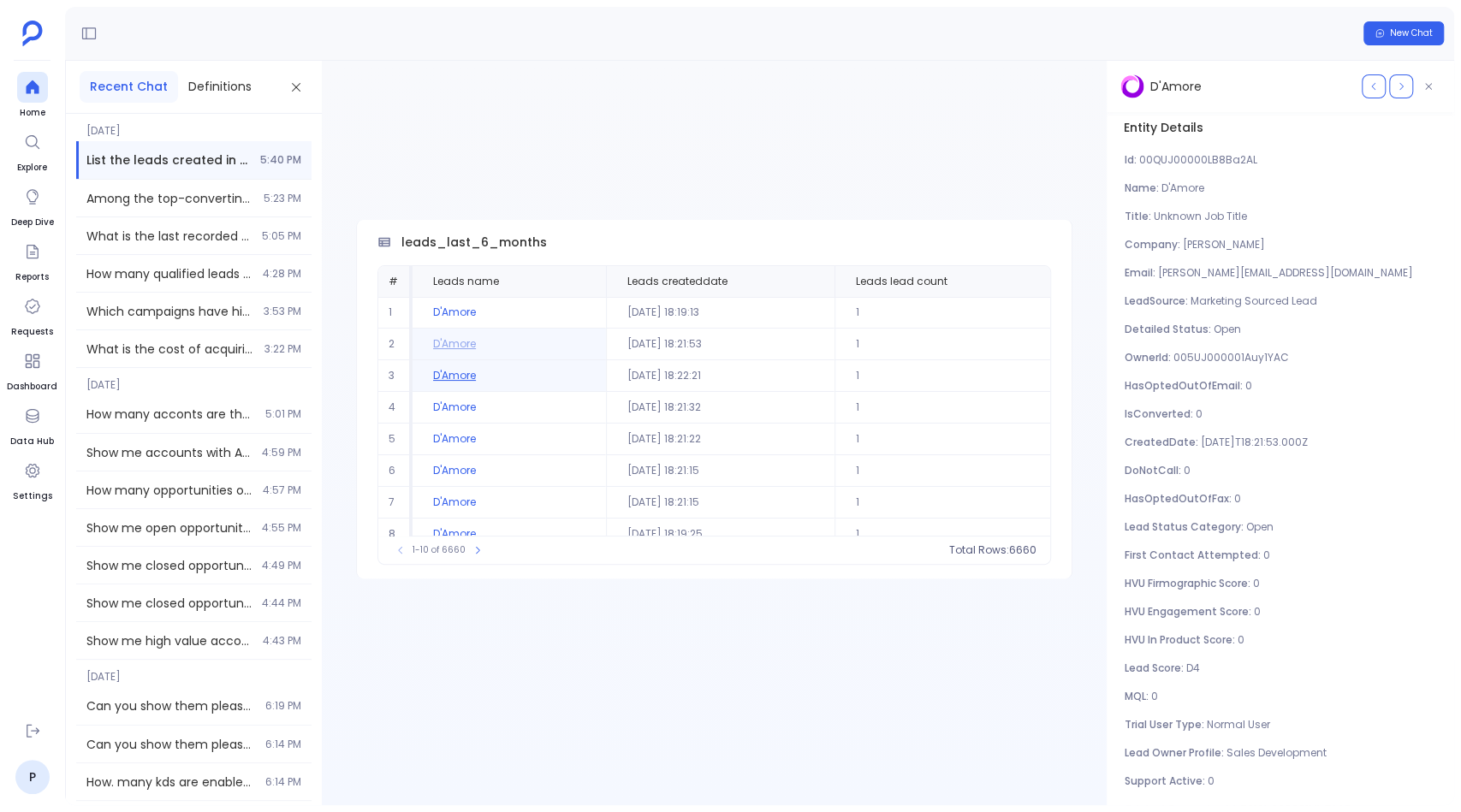 click on "D'Amore" at bounding box center [509, 376] 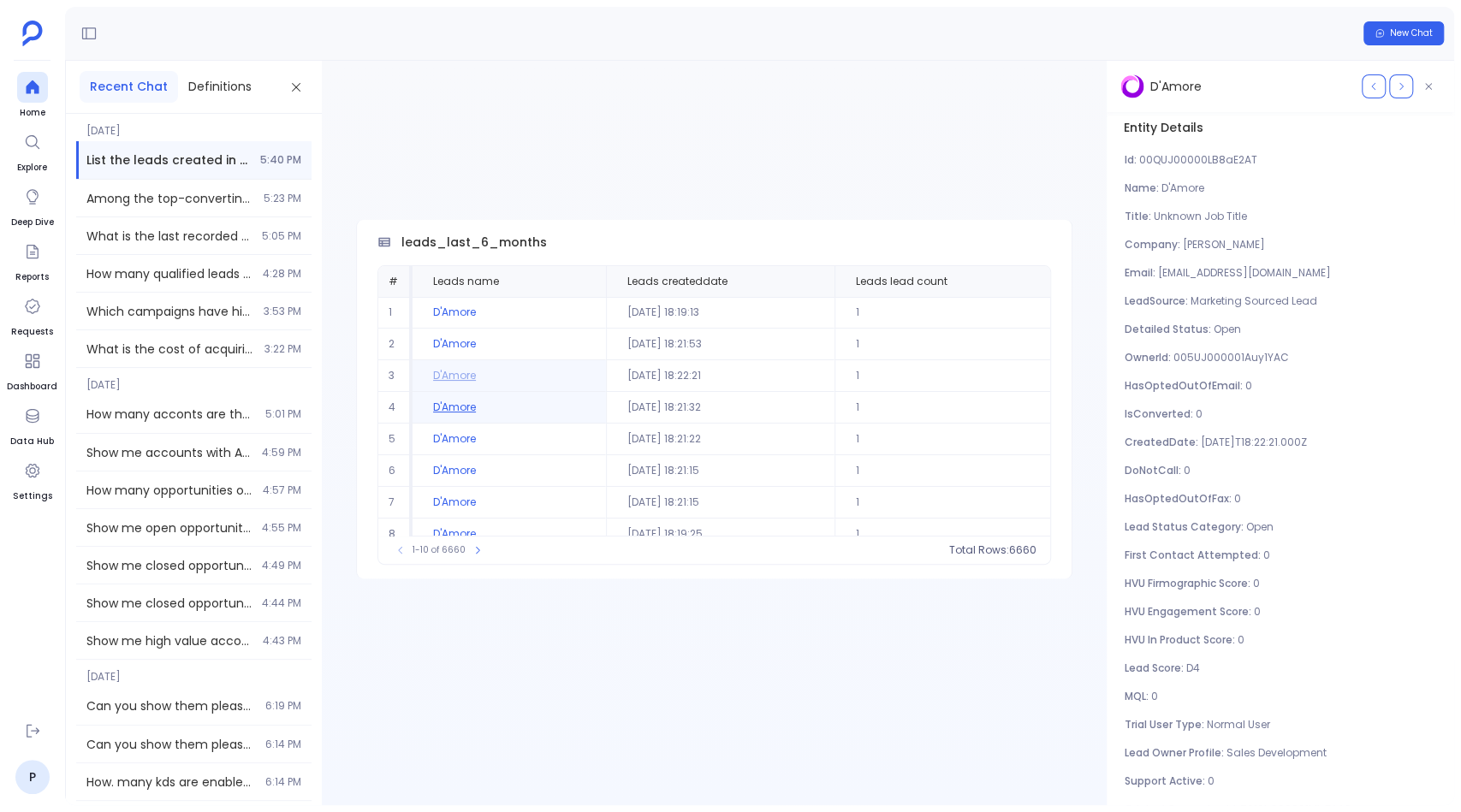 click on "D'Amore" at bounding box center [509, 407] 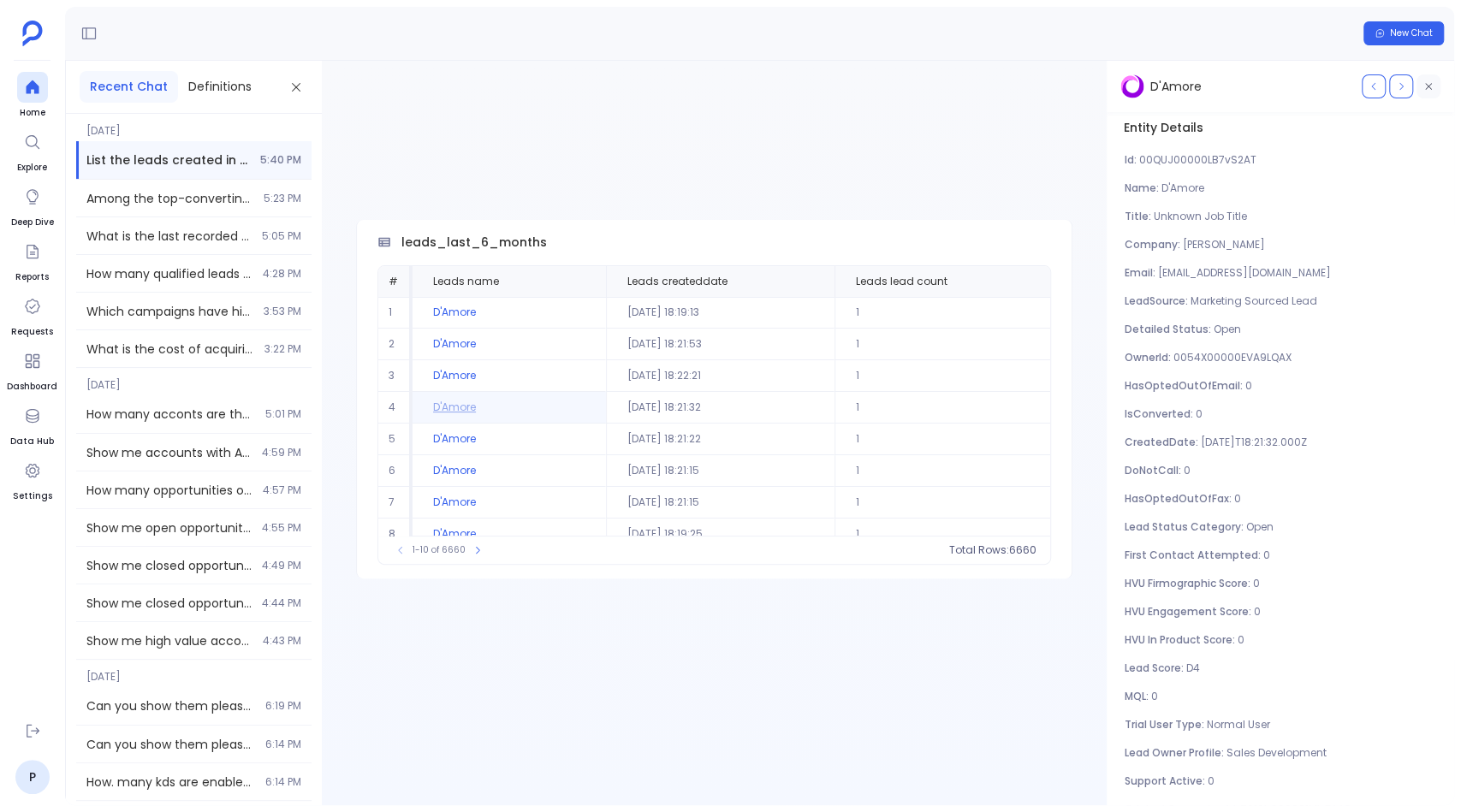click 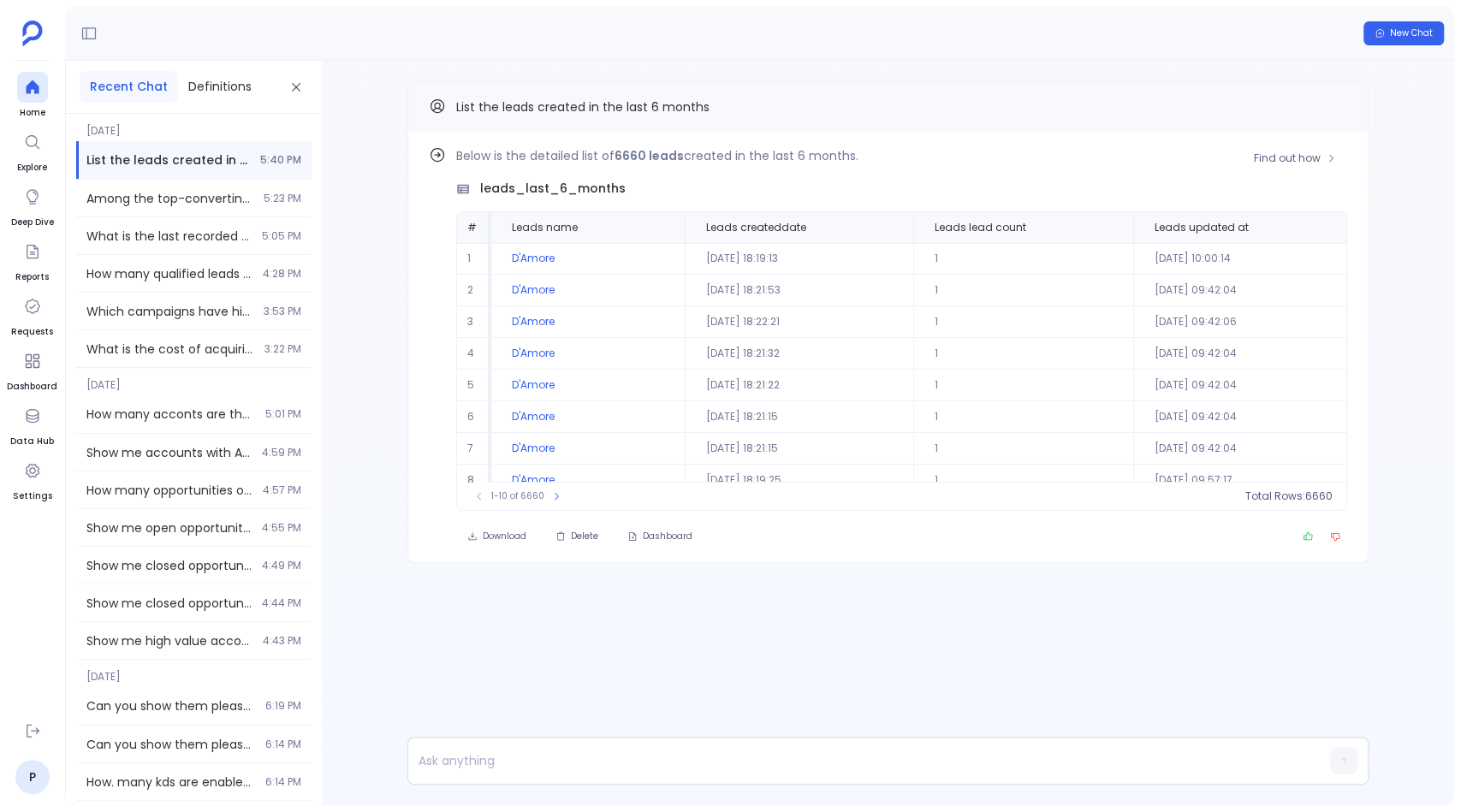 click on "Below is the detailed list of  6660 leads  created in the last 6 months." at bounding box center (901, 156) 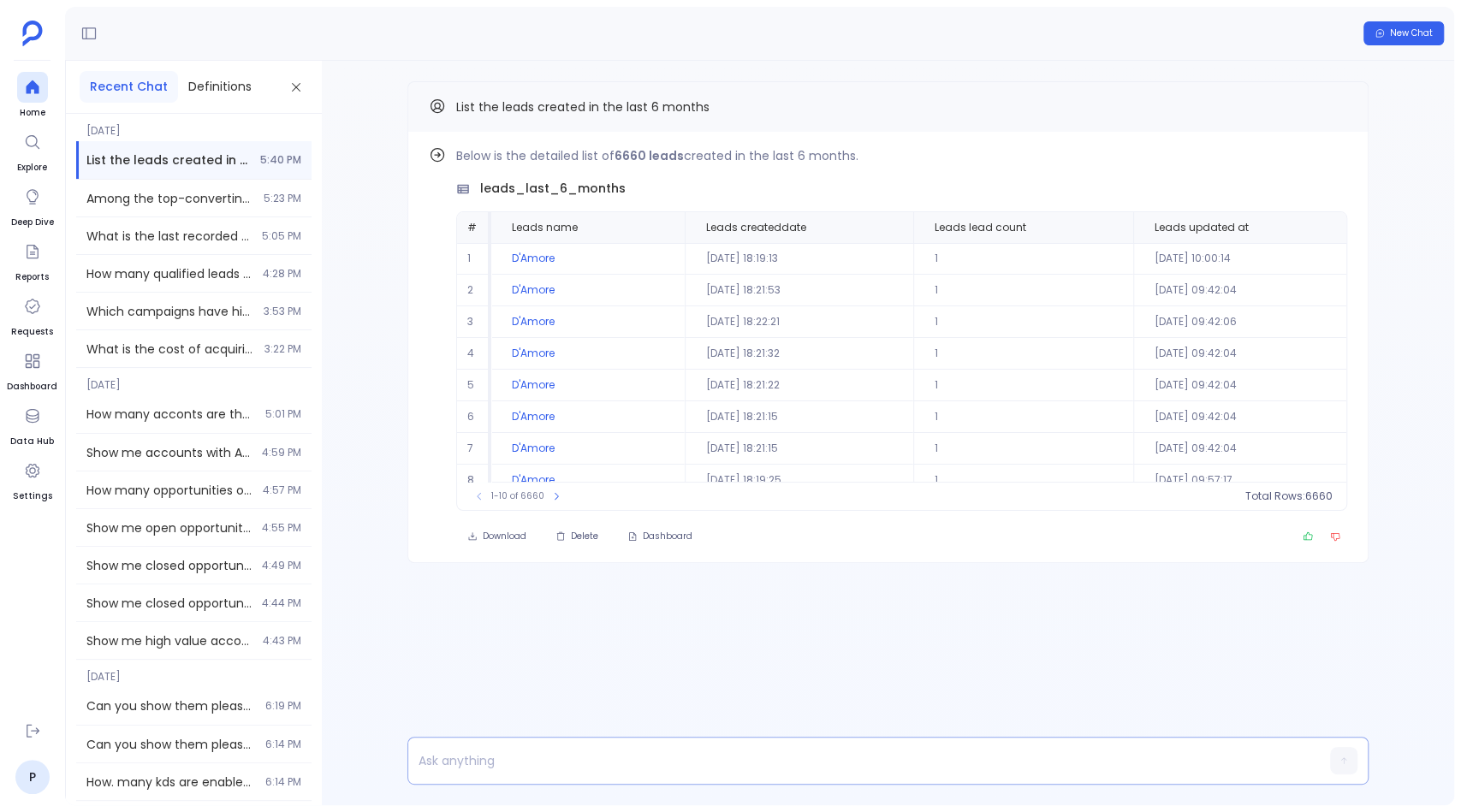 click at bounding box center [855, 761] 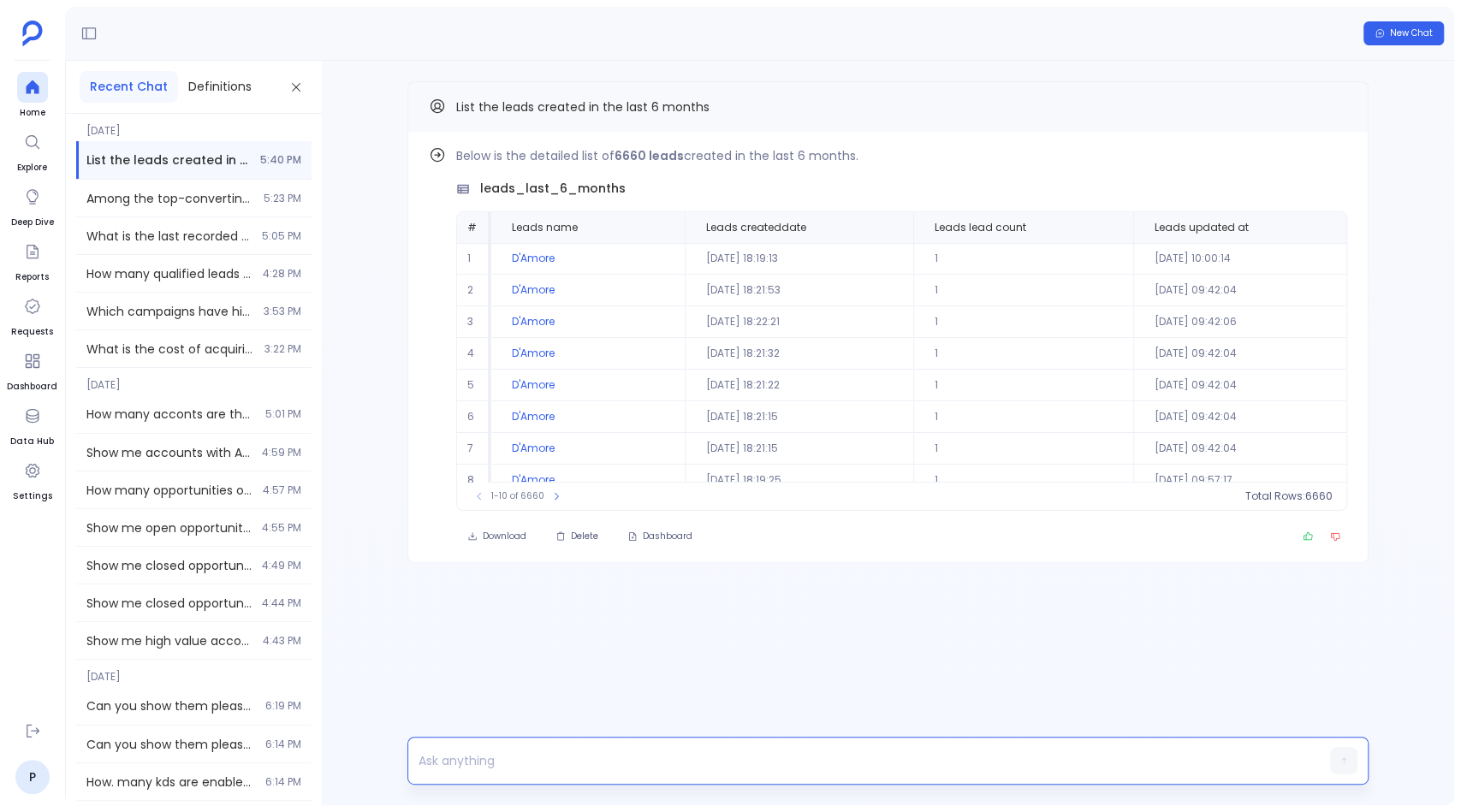 paste 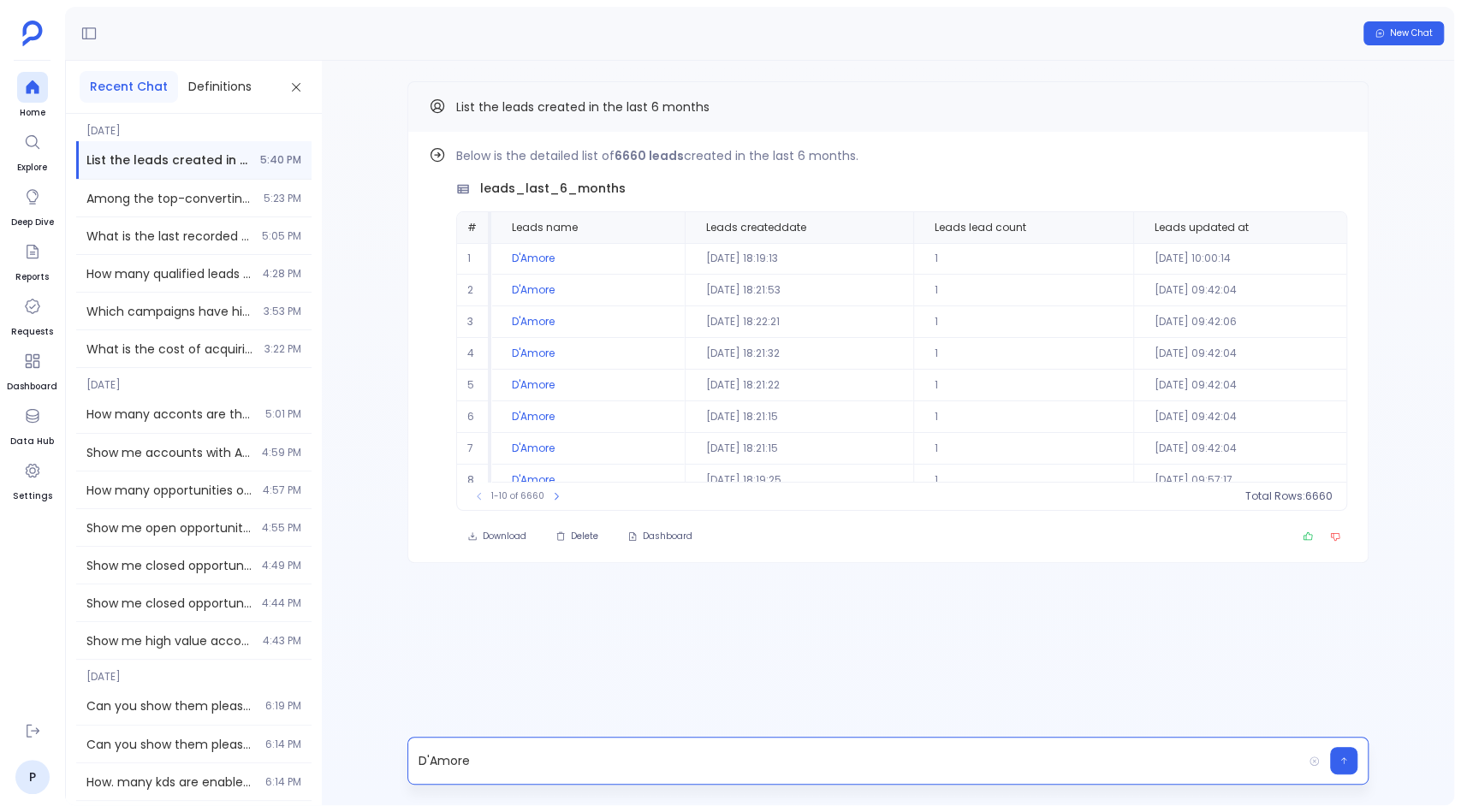 type 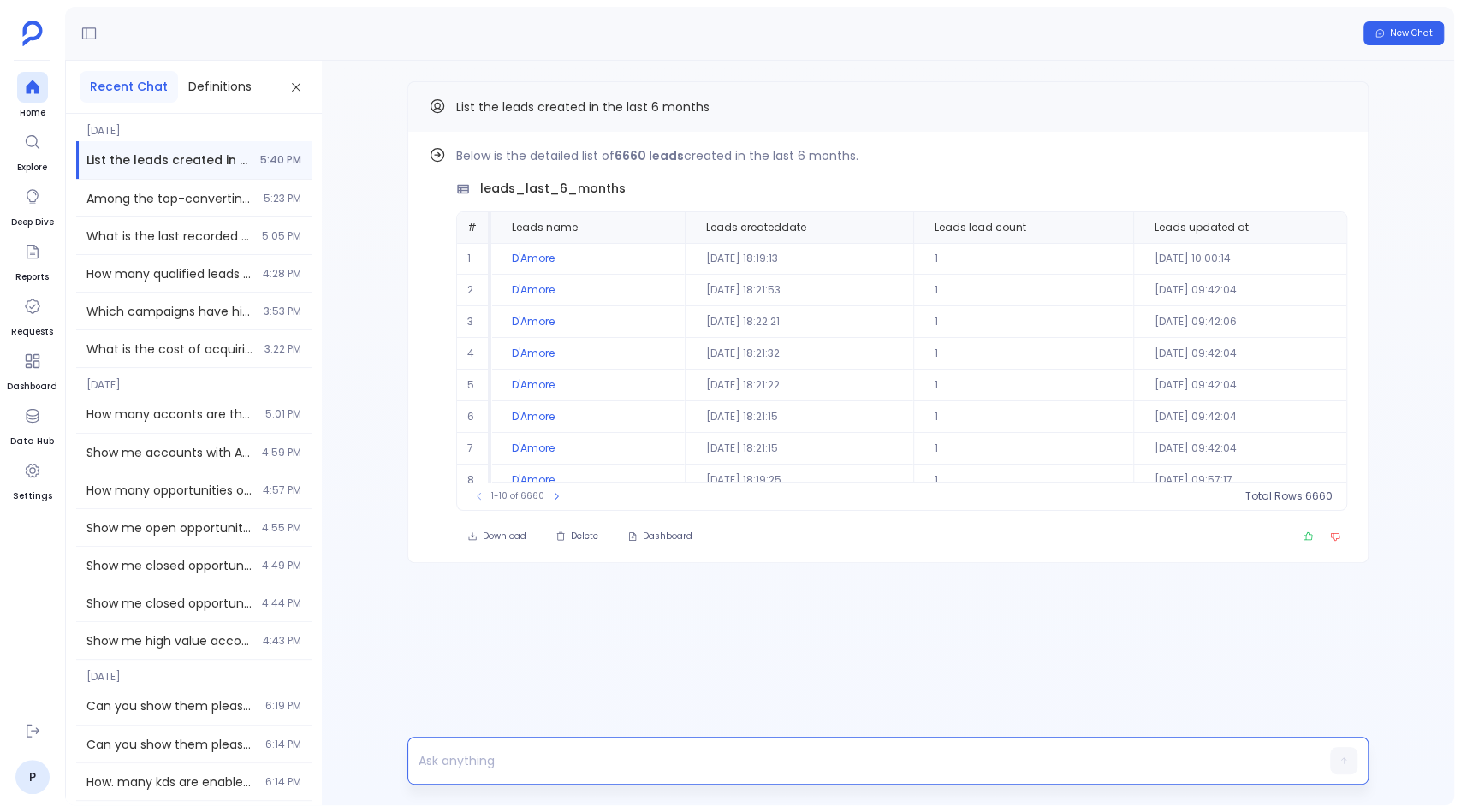 click at bounding box center (855, 761) 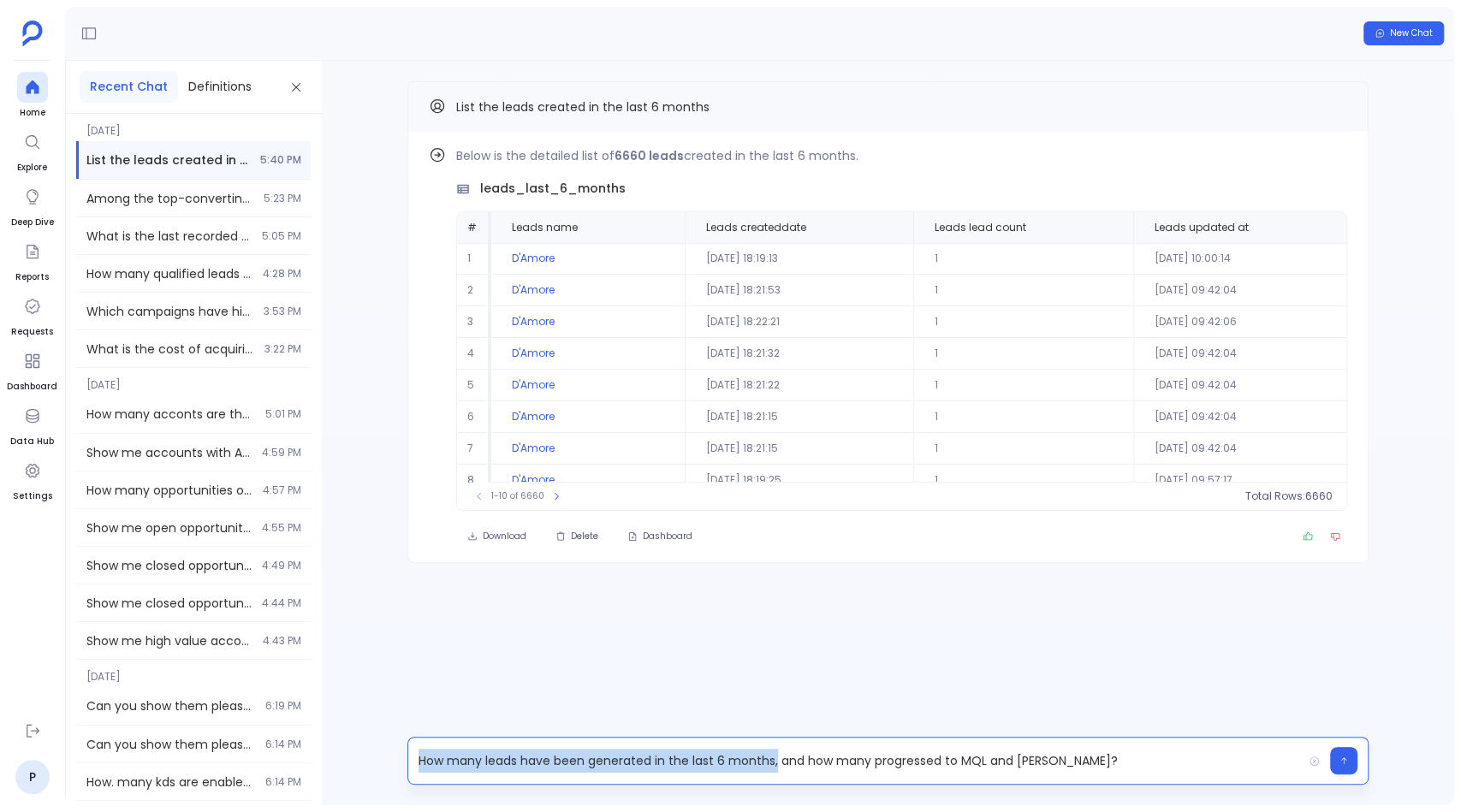 drag, startPoint x: 419, startPoint y: 756, endPoint x: 776, endPoint y: 767, distance: 357.1694 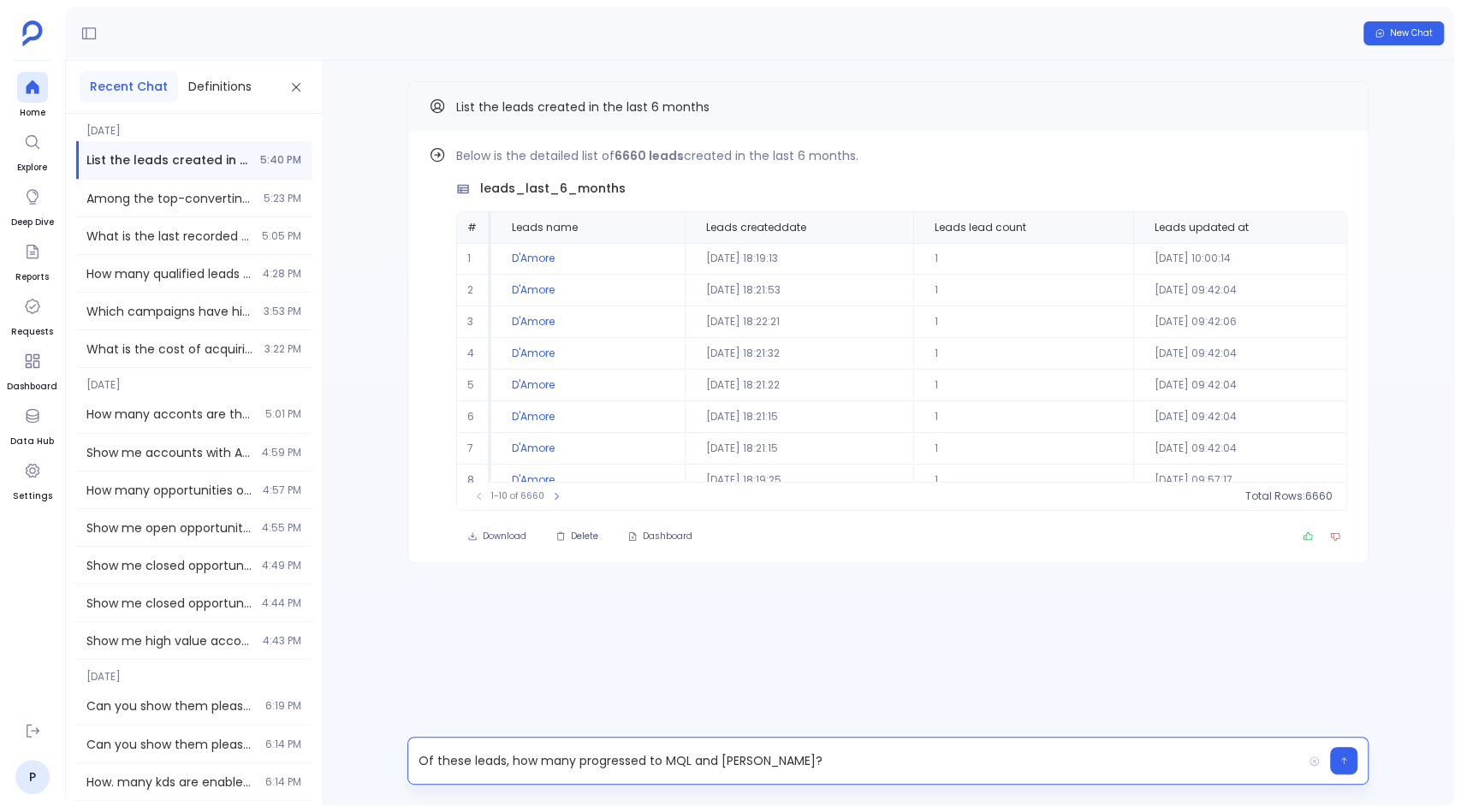 click on "Of these leads, how many progressed to MQL and [PERSON_NAME]?" at bounding box center (855, 761) 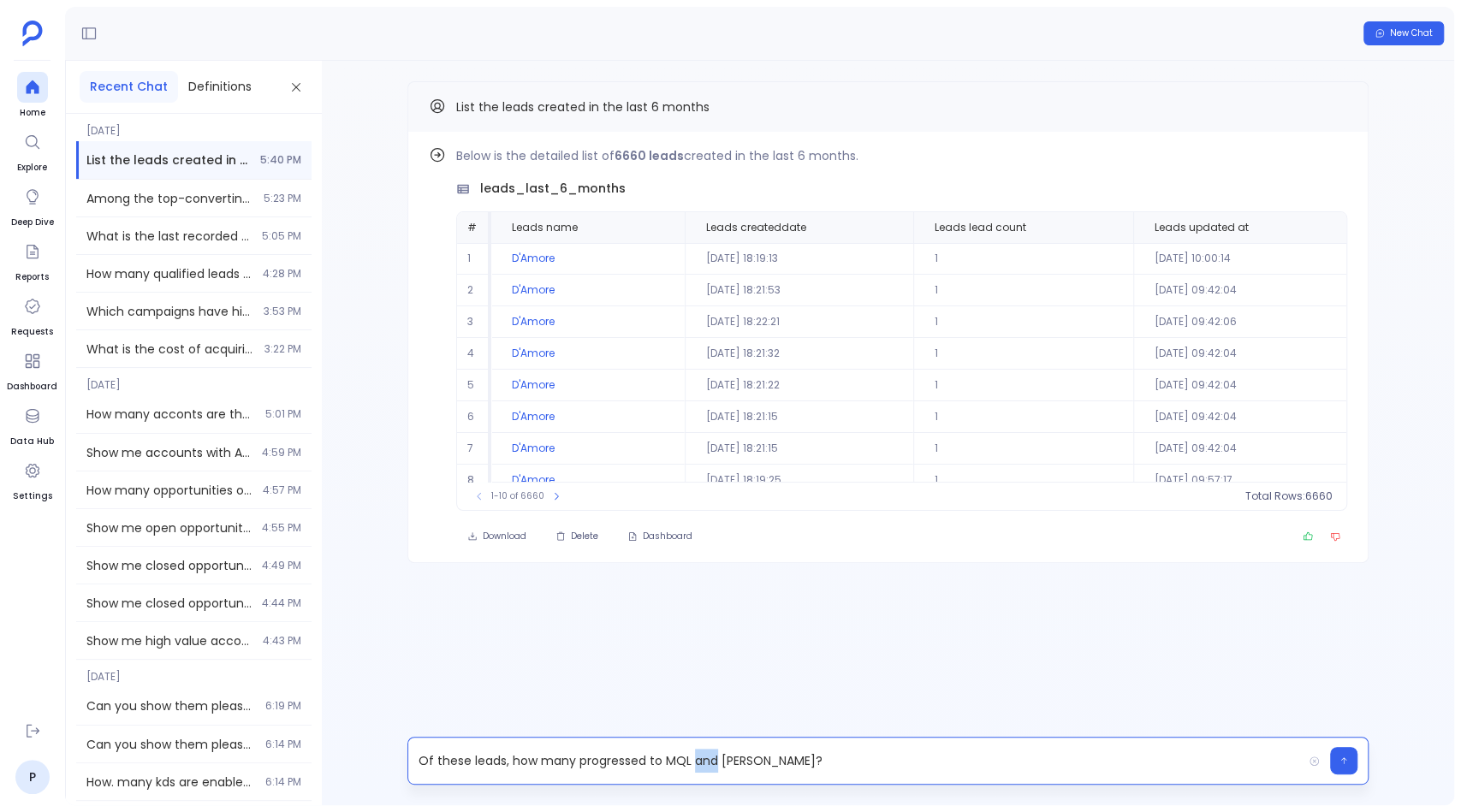 click on "Of these leads, how many progressed to MQL and [PERSON_NAME]?" at bounding box center (855, 761) 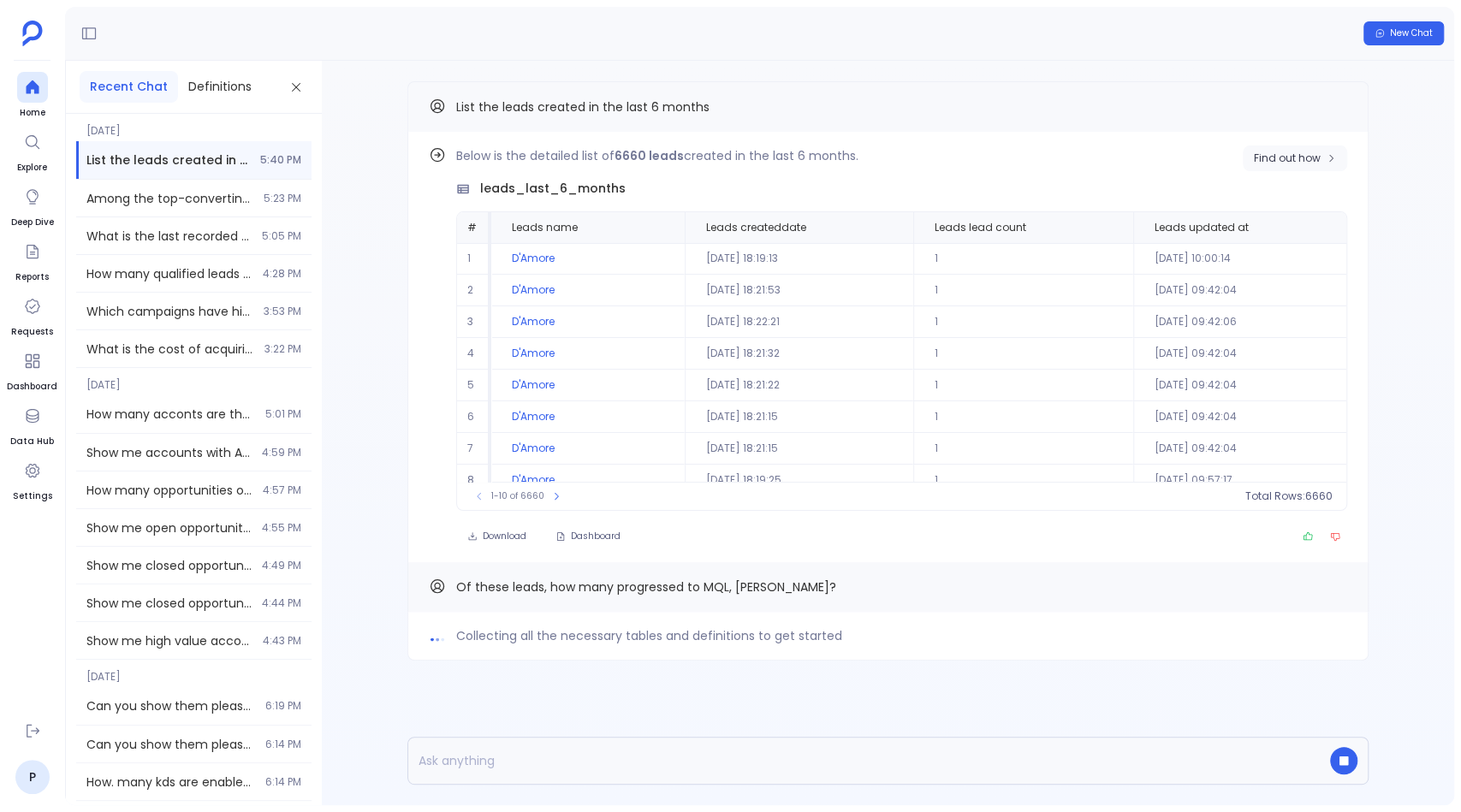 click on "Find out how" at bounding box center [1287, 158] 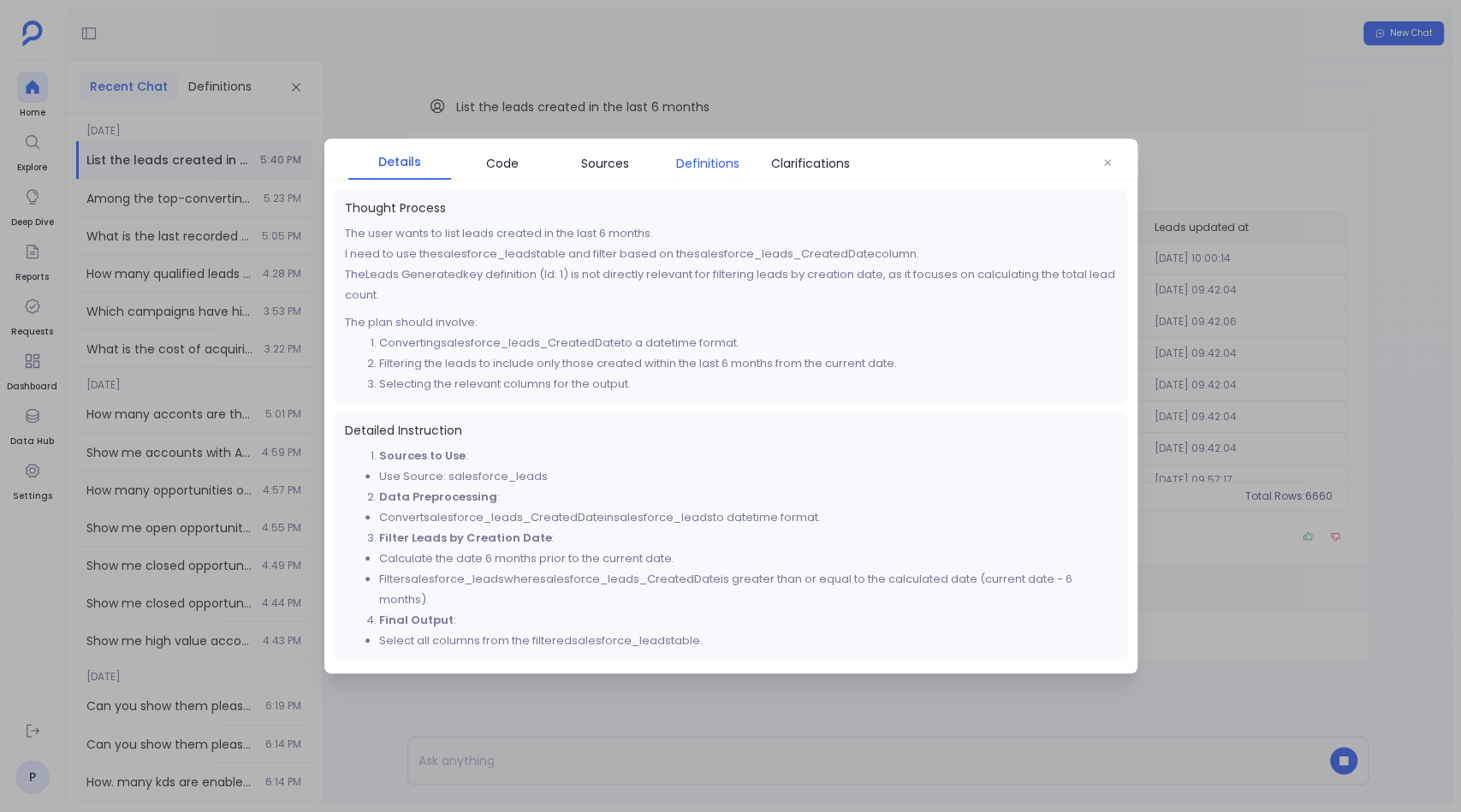 click on "Definitions" at bounding box center [708, 163] 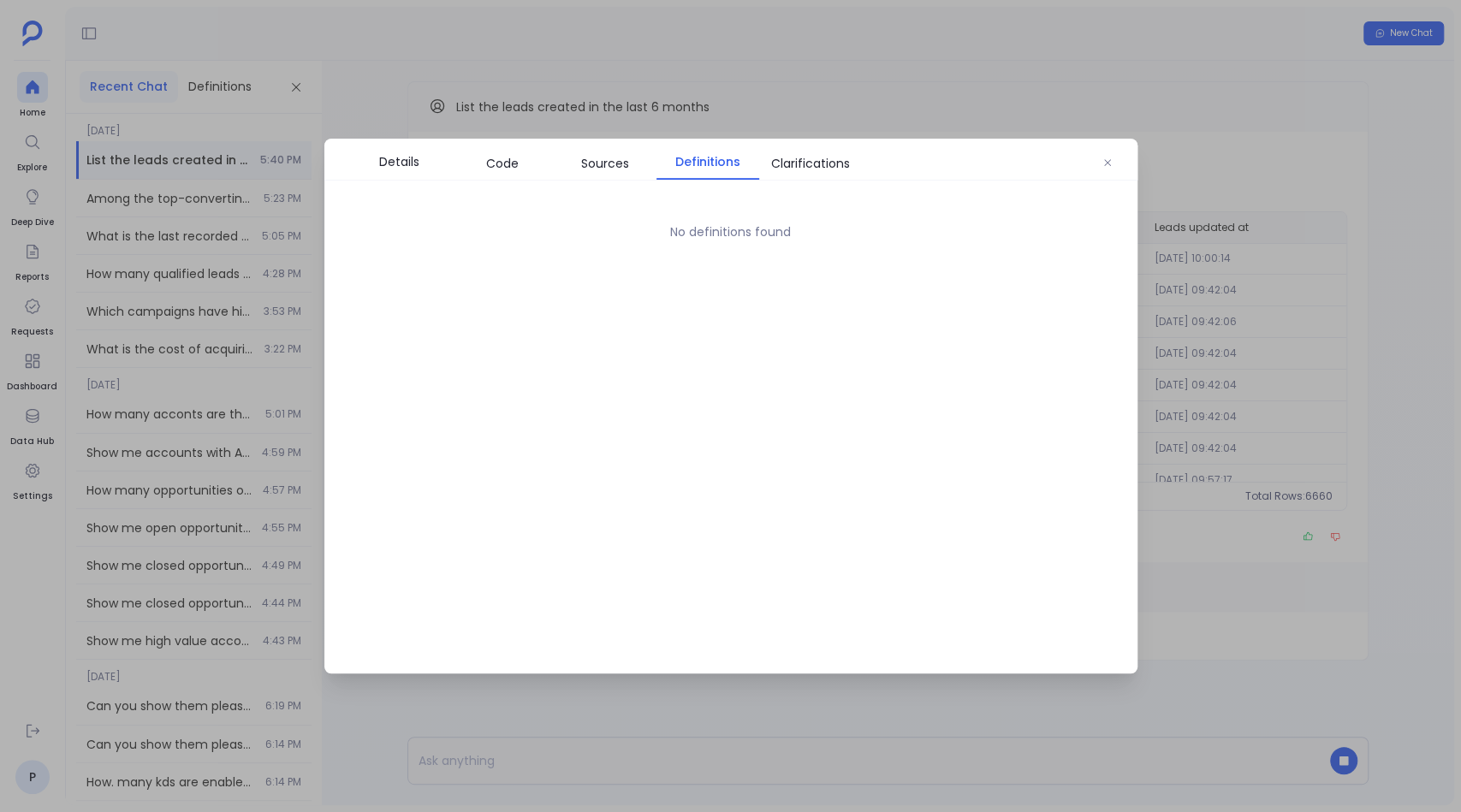 click at bounding box center (730, 406) 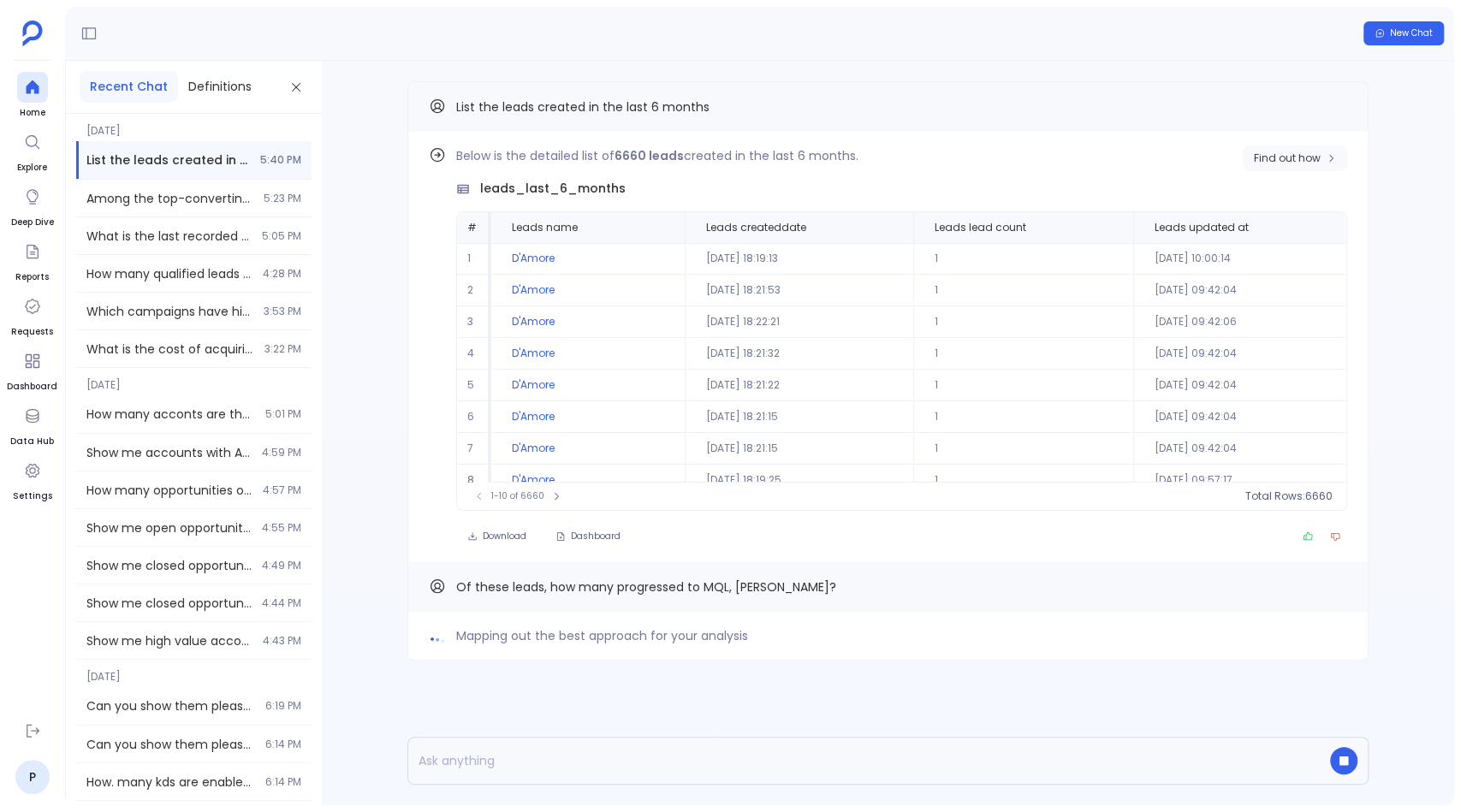 click on "Find out how" at bounding box center (1287, 158) 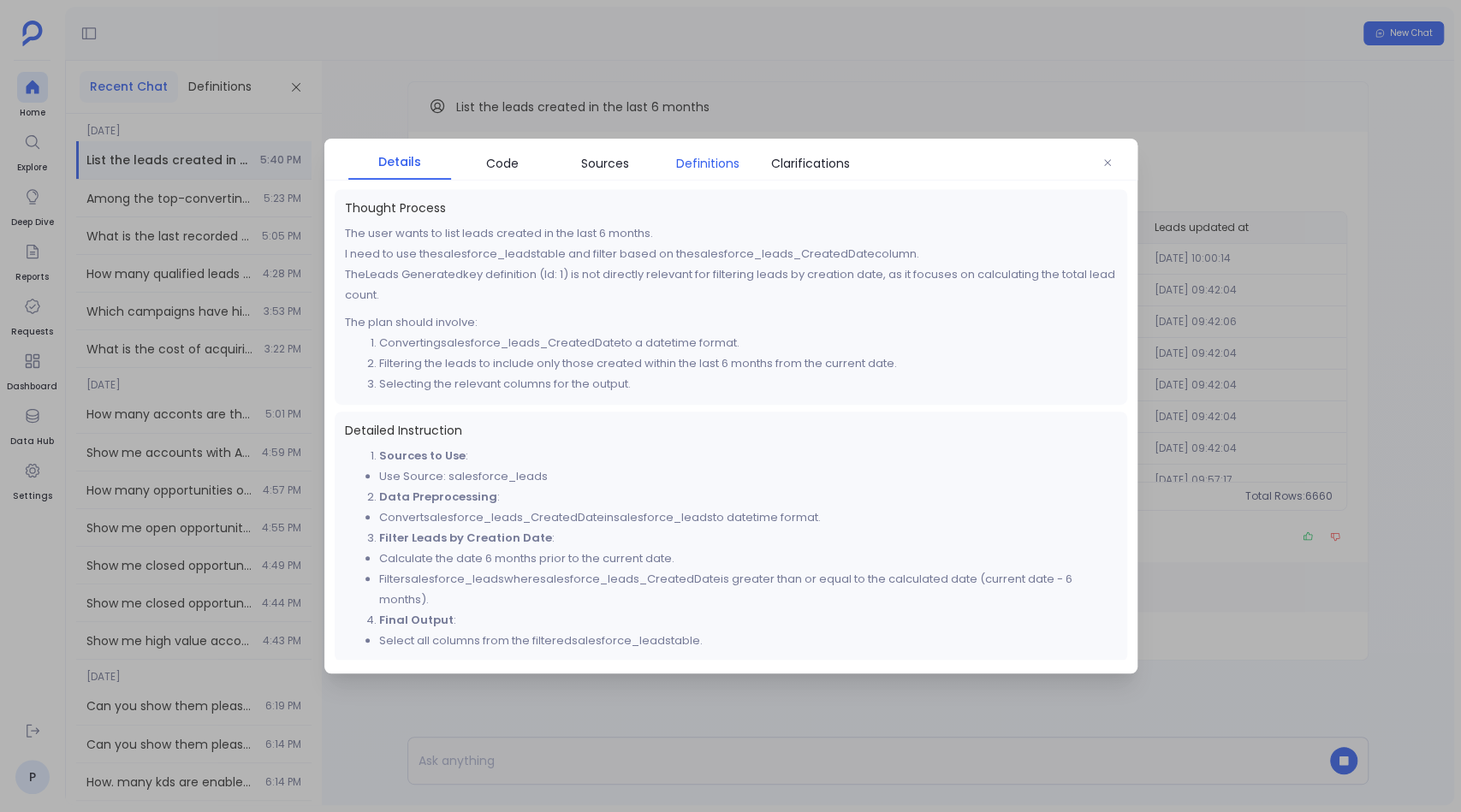 click on "Definitions" at bounding box center (708, 163) 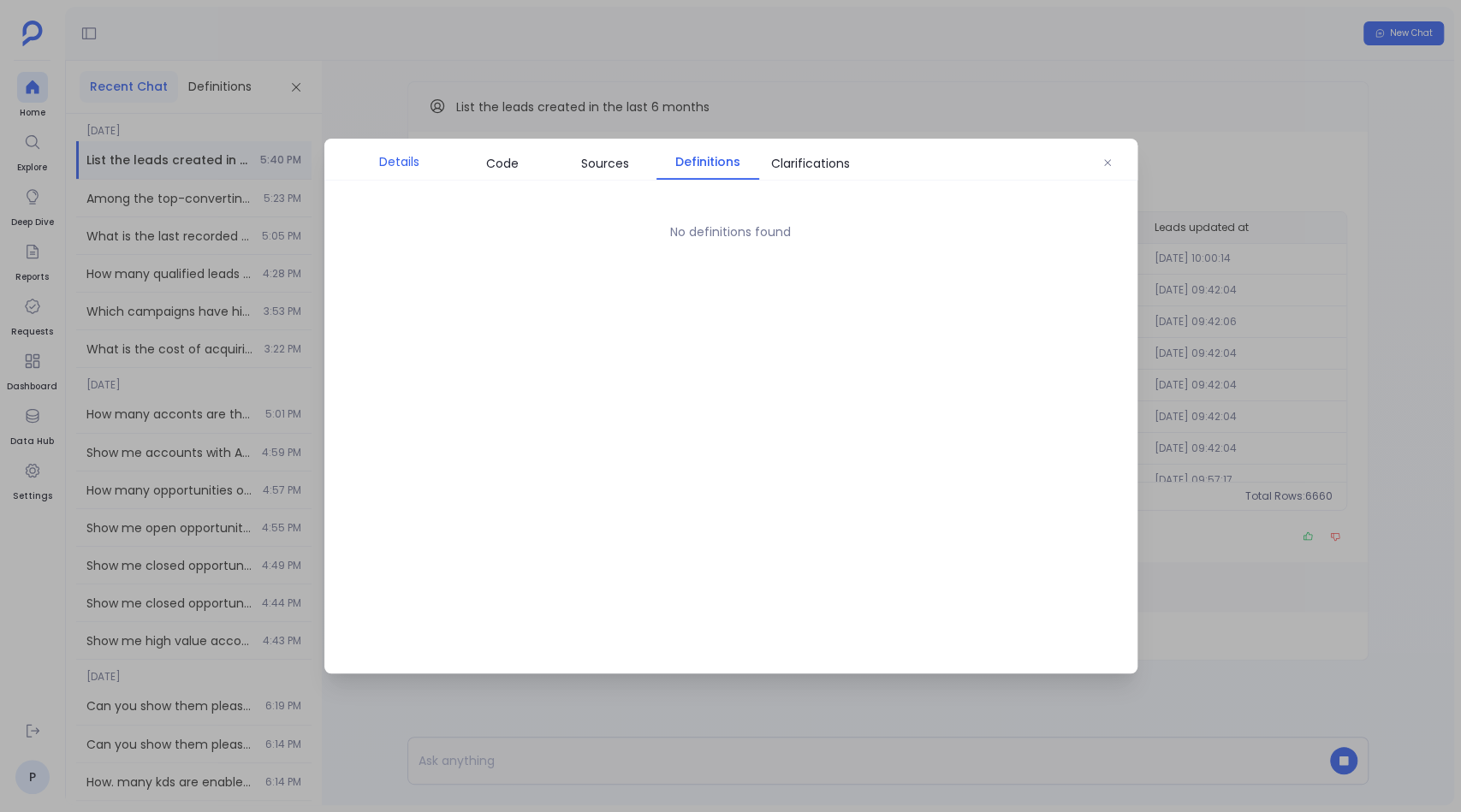 click on "Details" at bounding box center [400, 162] 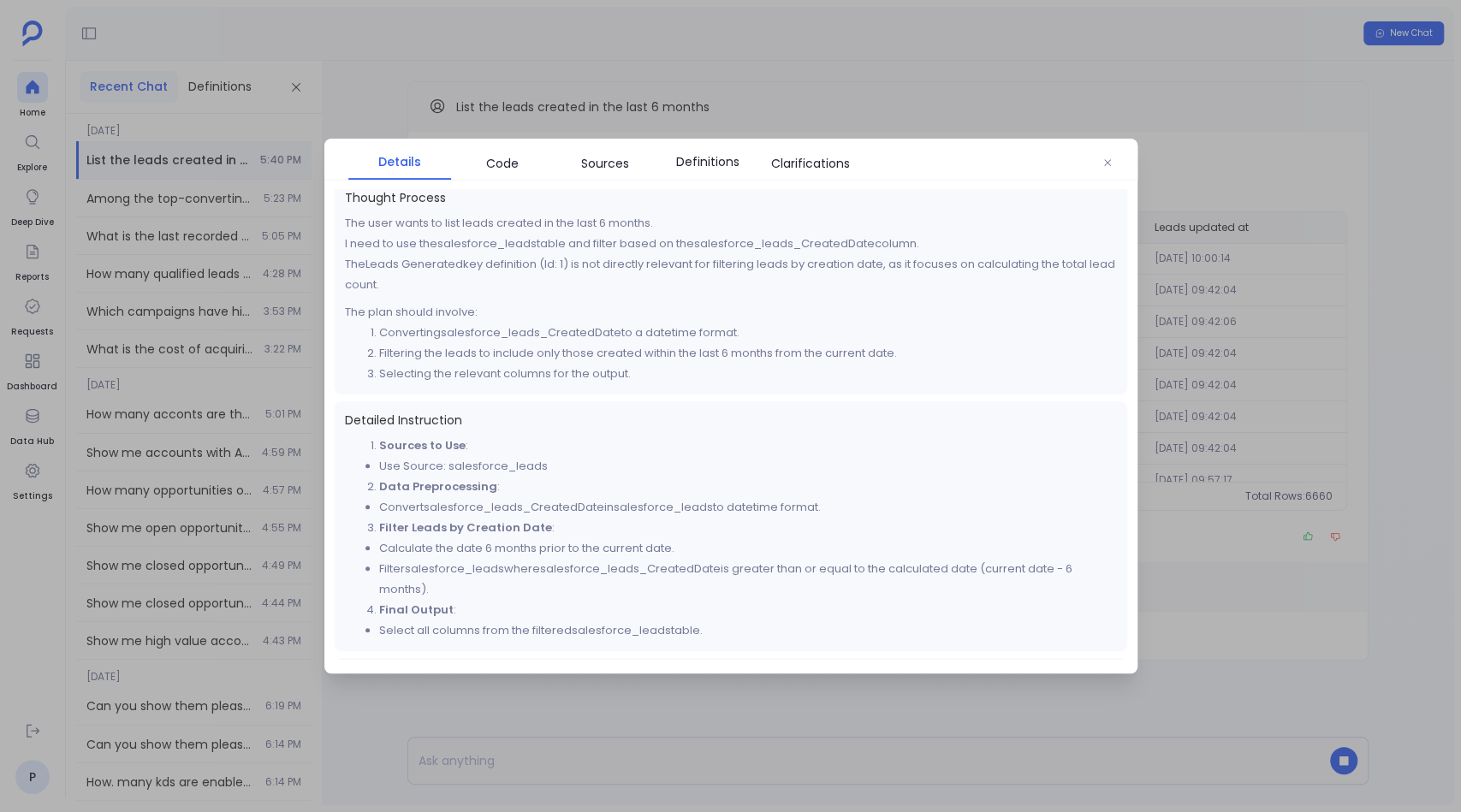 scroll, scrollTop: 0, scrollLeft: 0, axis: both 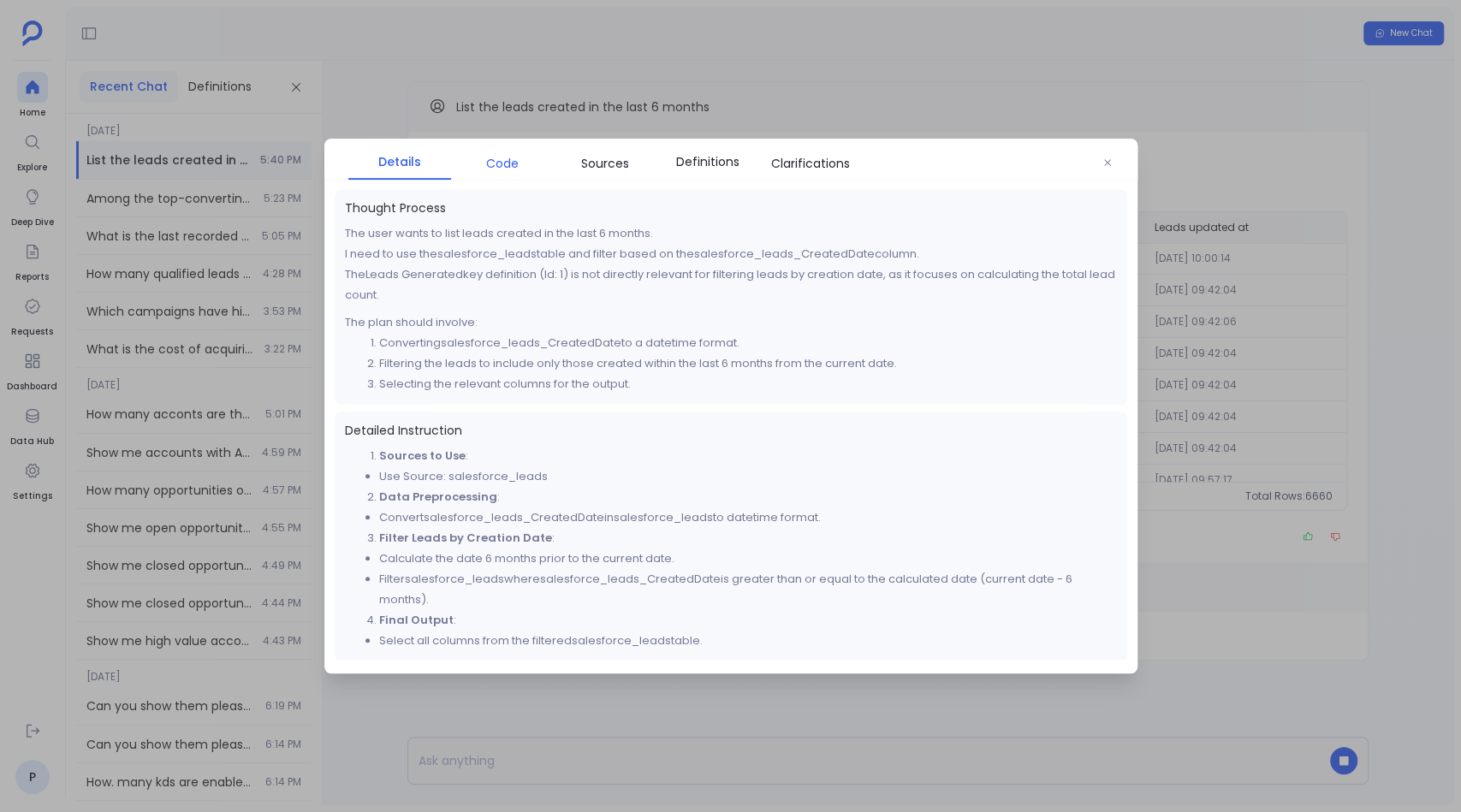 click on "Code" at bounding box center (502, 163) 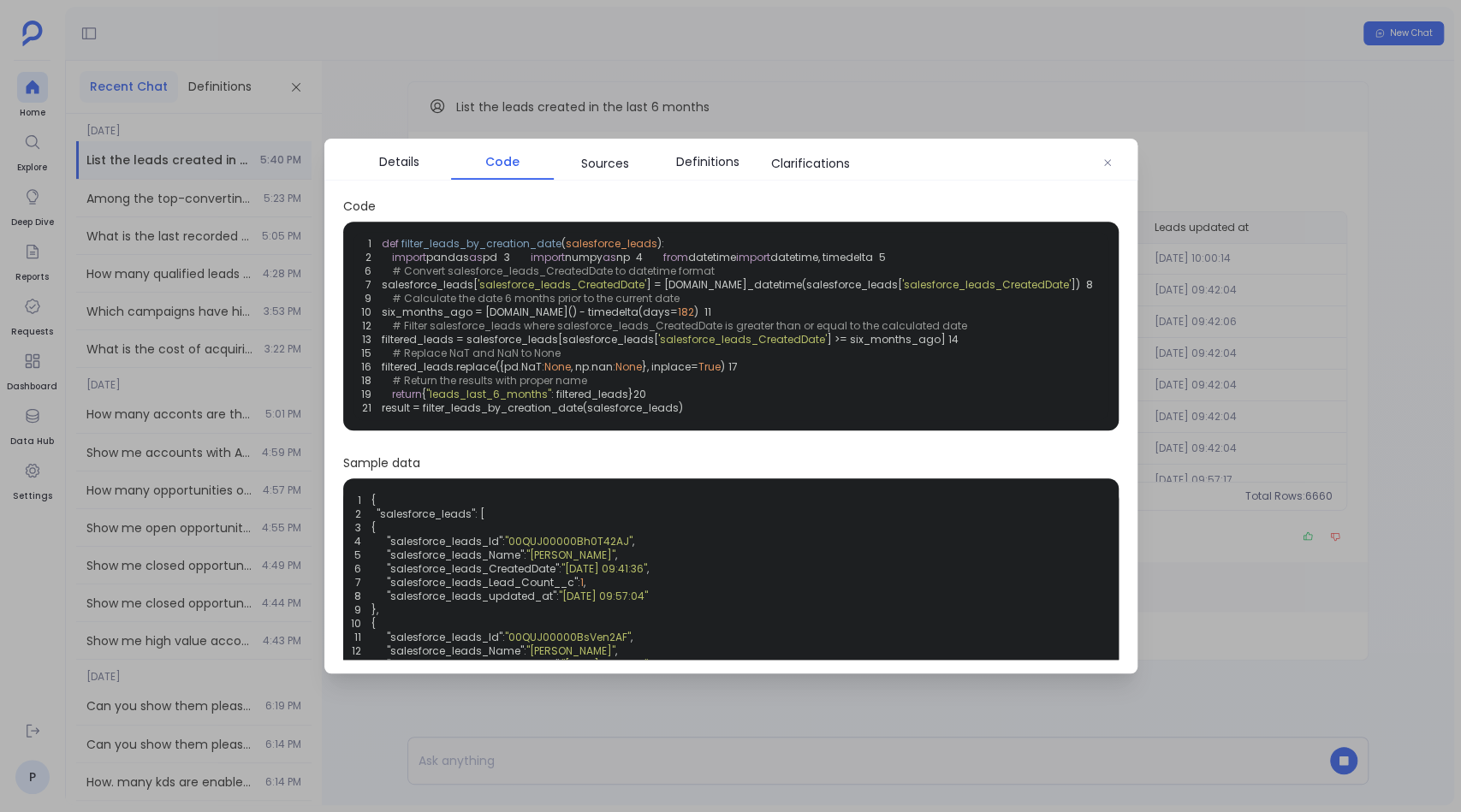 click at bounding box center [730, 406] 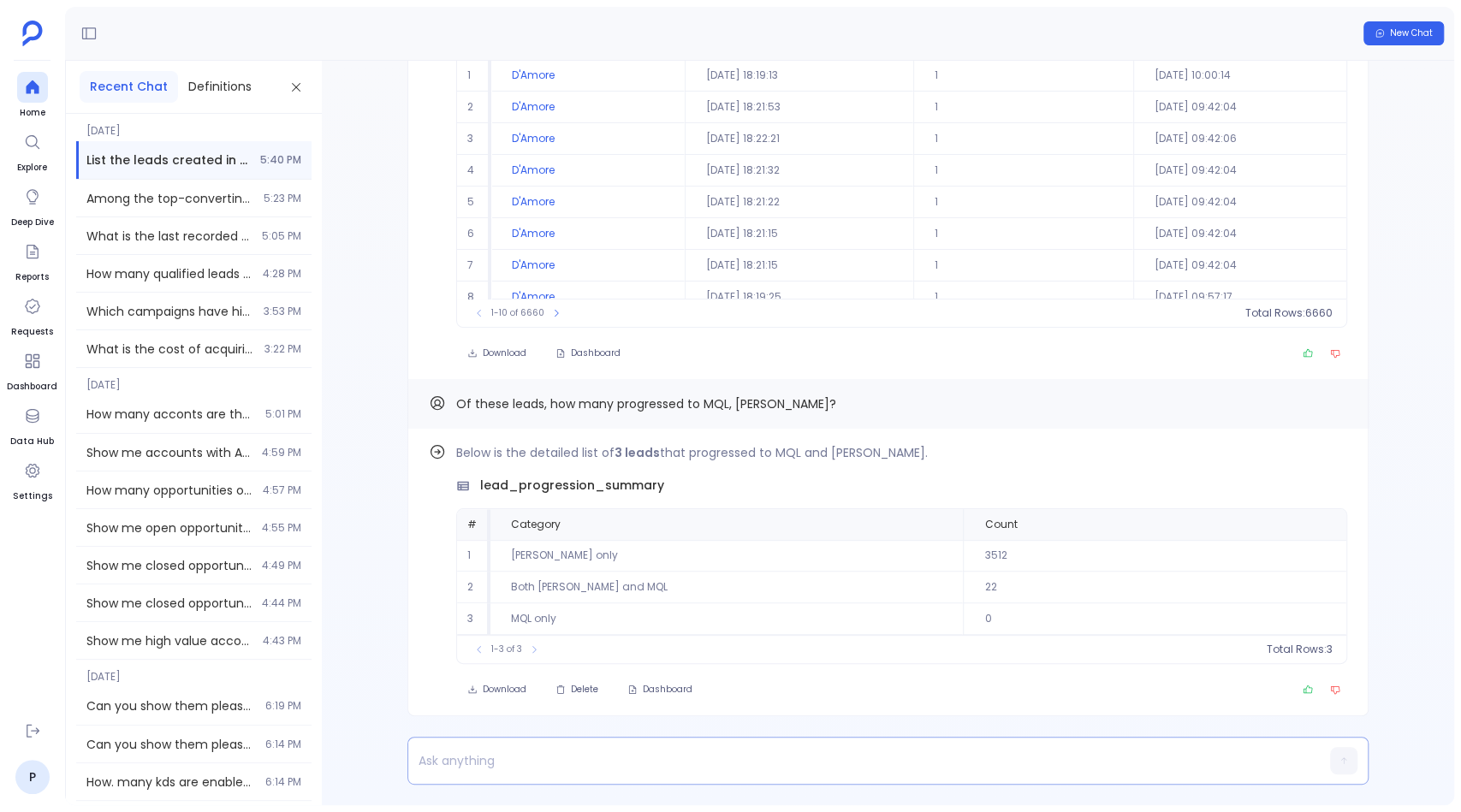 click at bounding box center (855, 761) 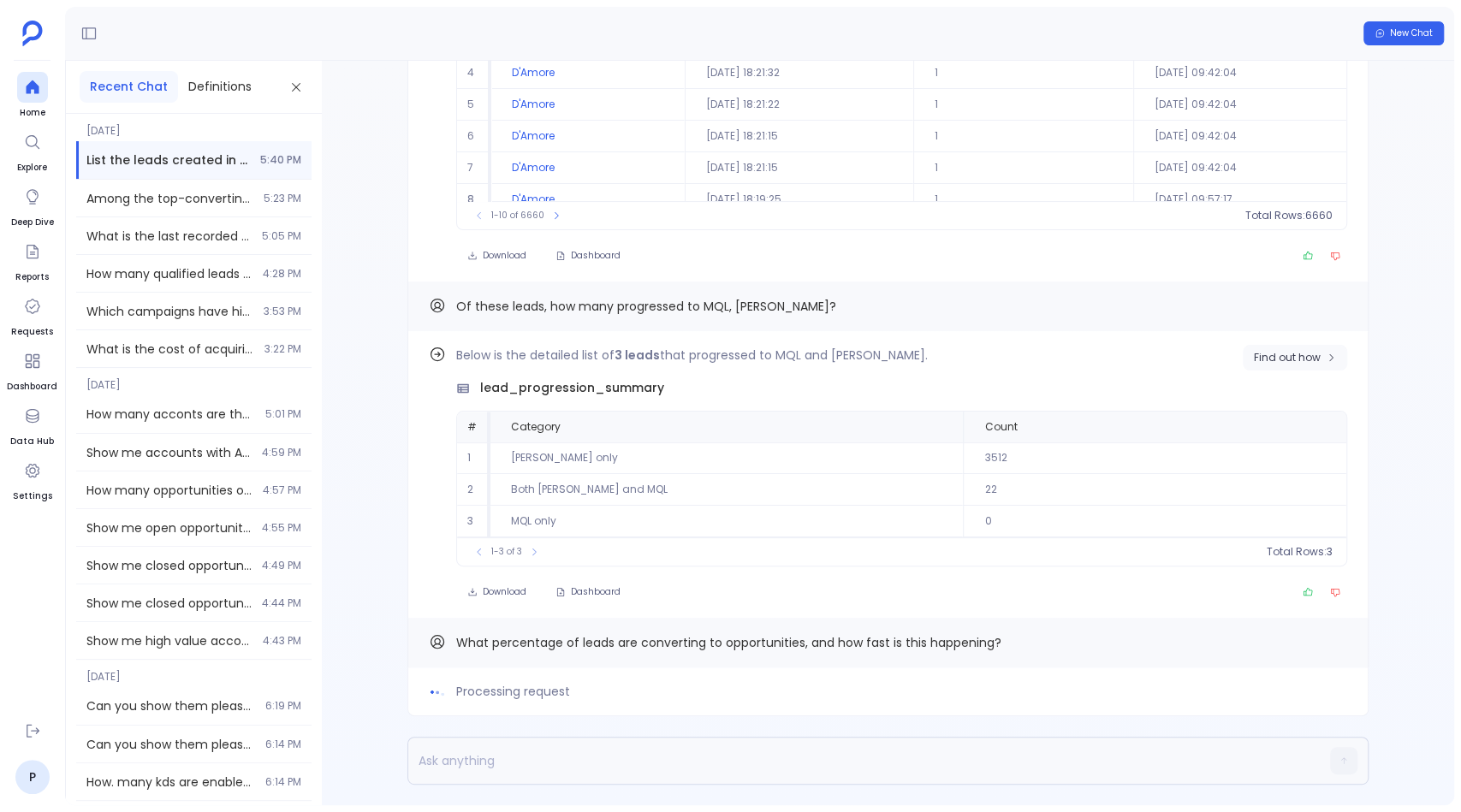 click on "Find out how" at bounding box center (1295, 358) 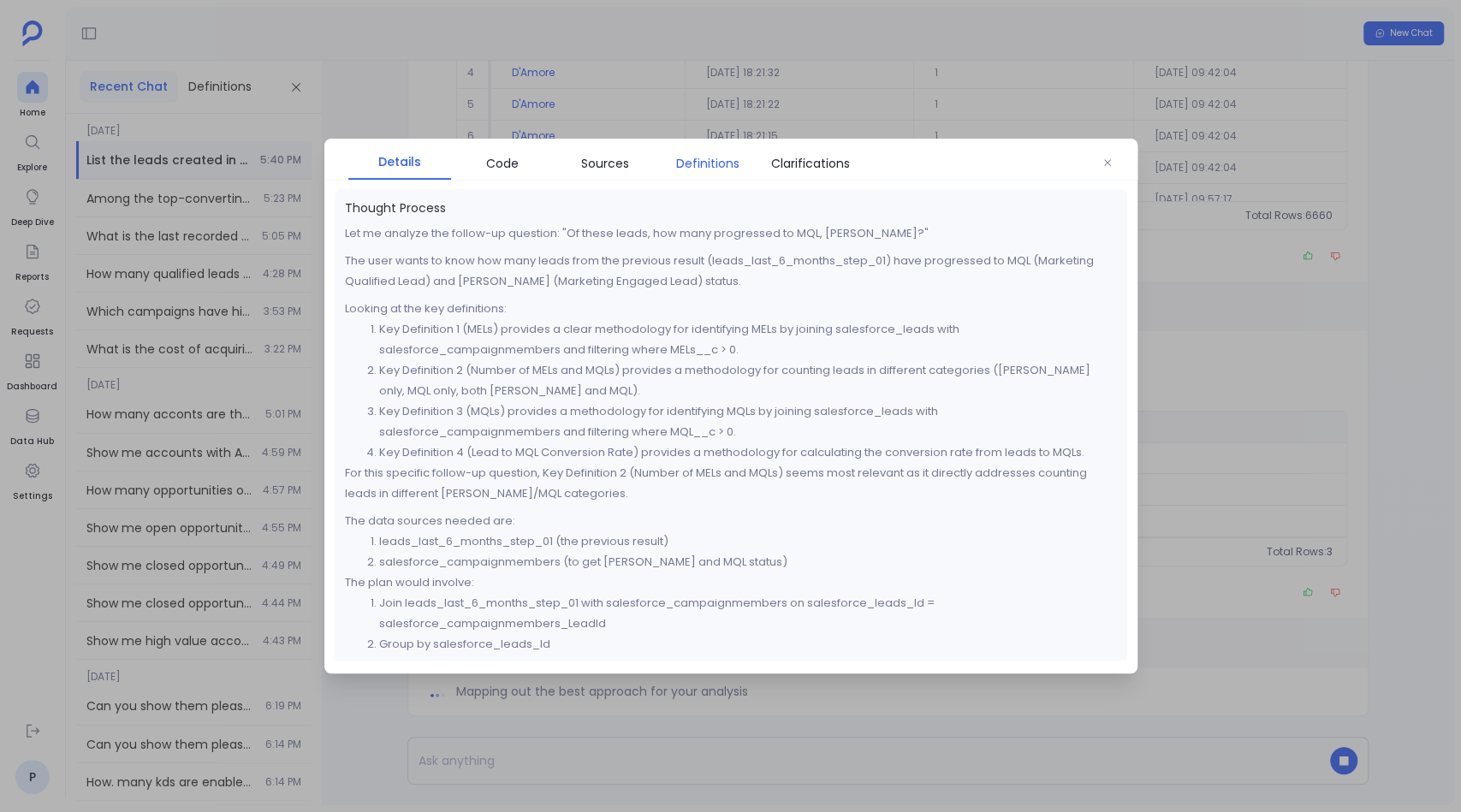 click on "Definitions" at bounding box center [708, 163] 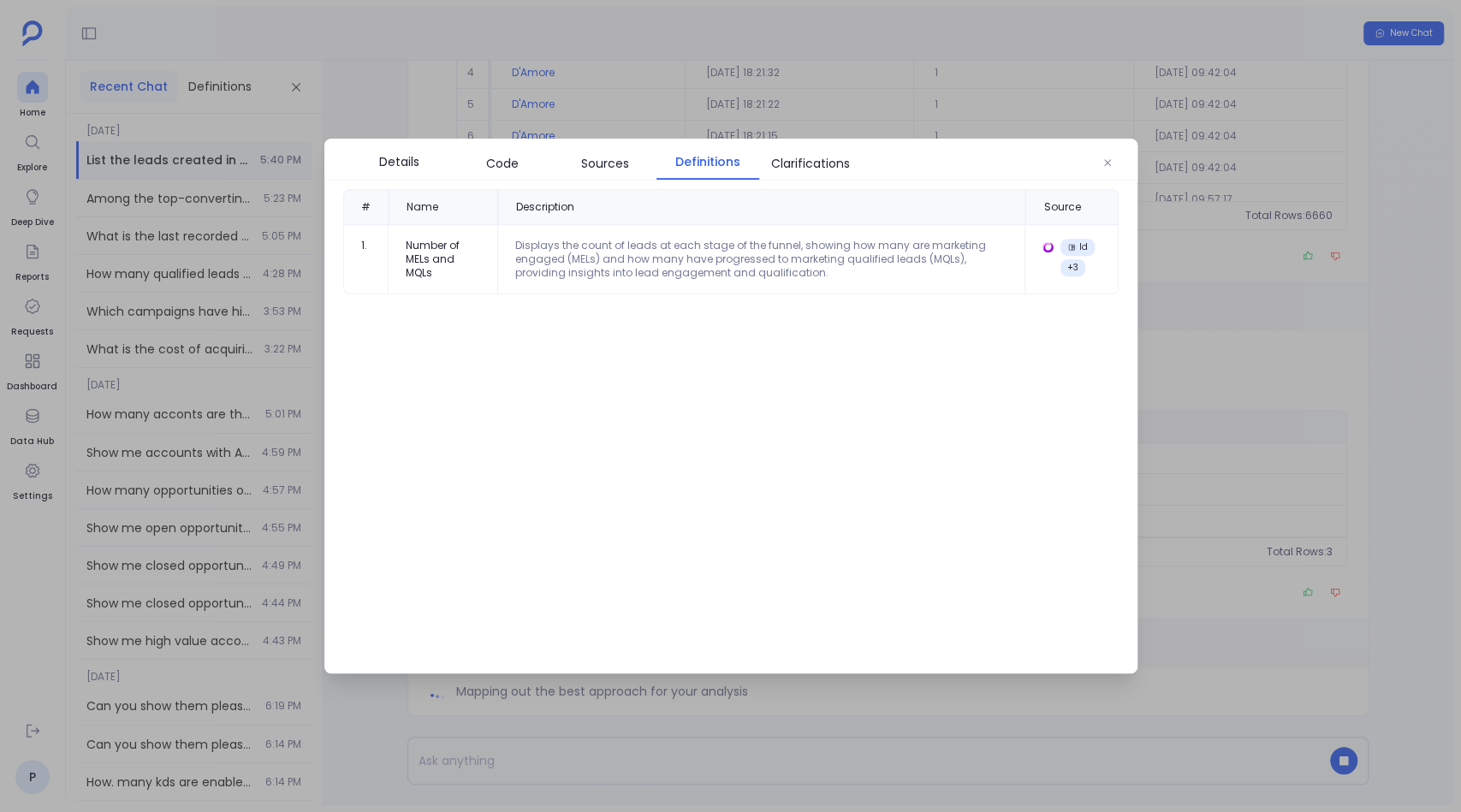 click at bounding box center (730, 406) 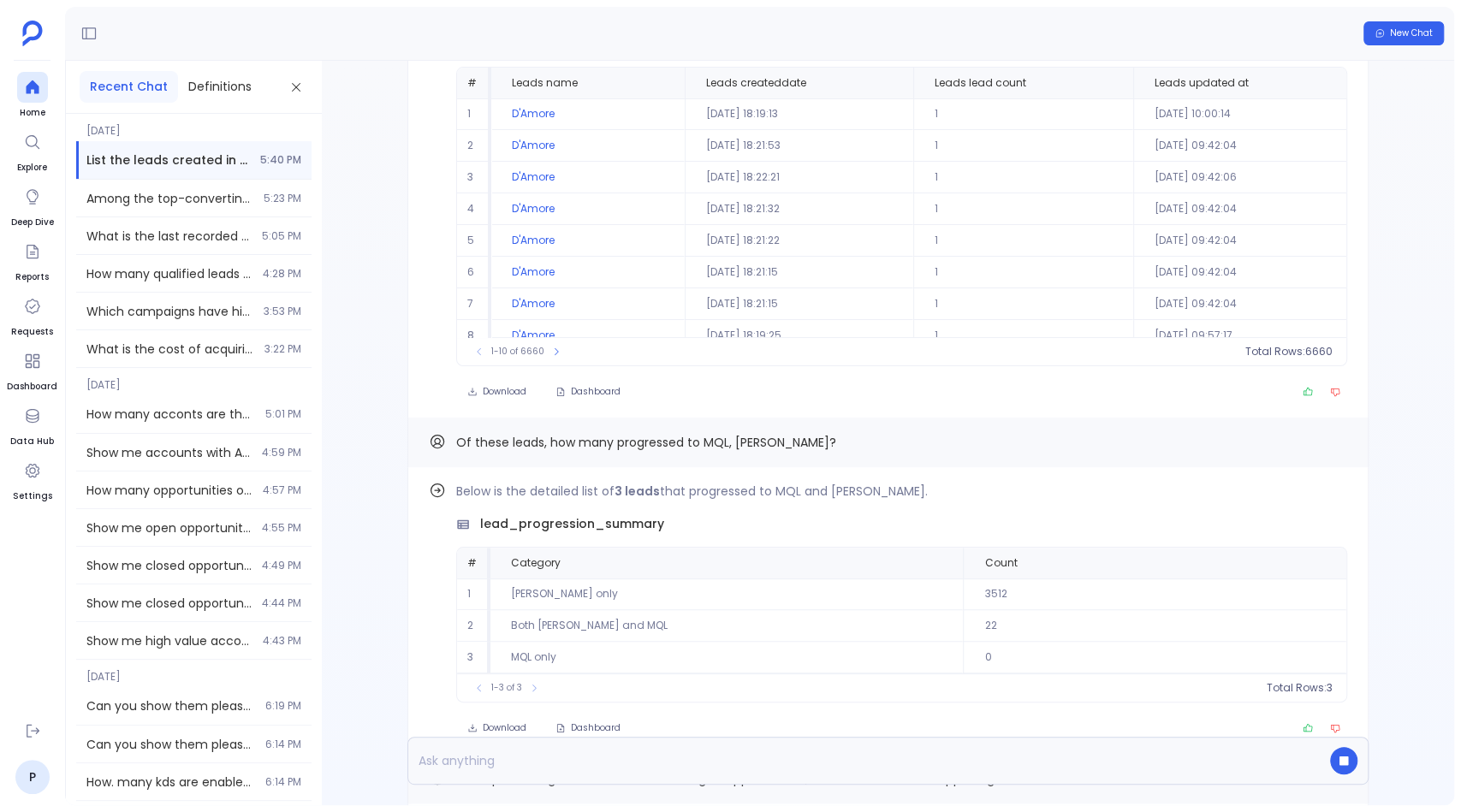 scroll, scrollTop: -276, scrollLeft: 0, axis: vertical 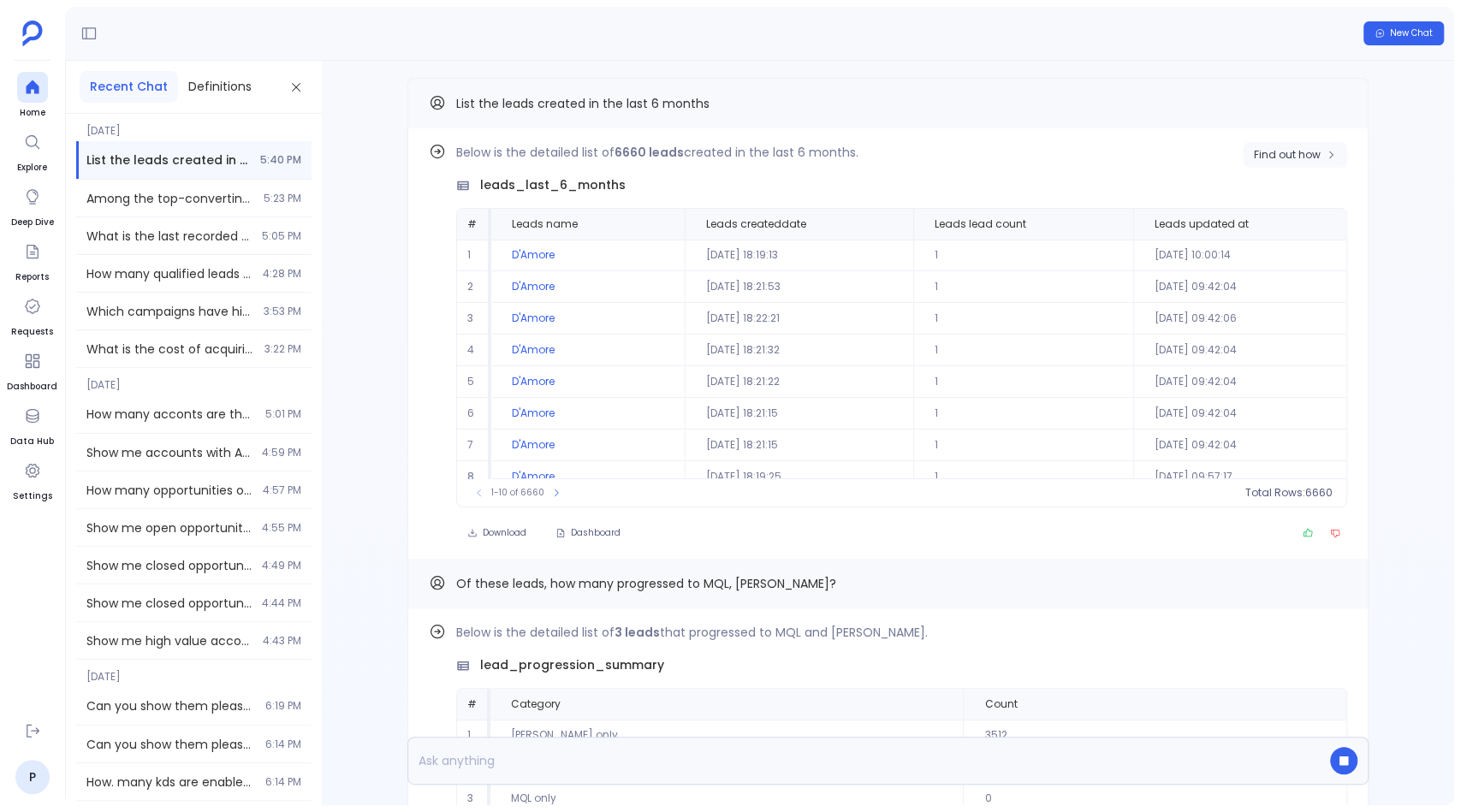 click on "Find out how" at bounding box center (1287, 155) 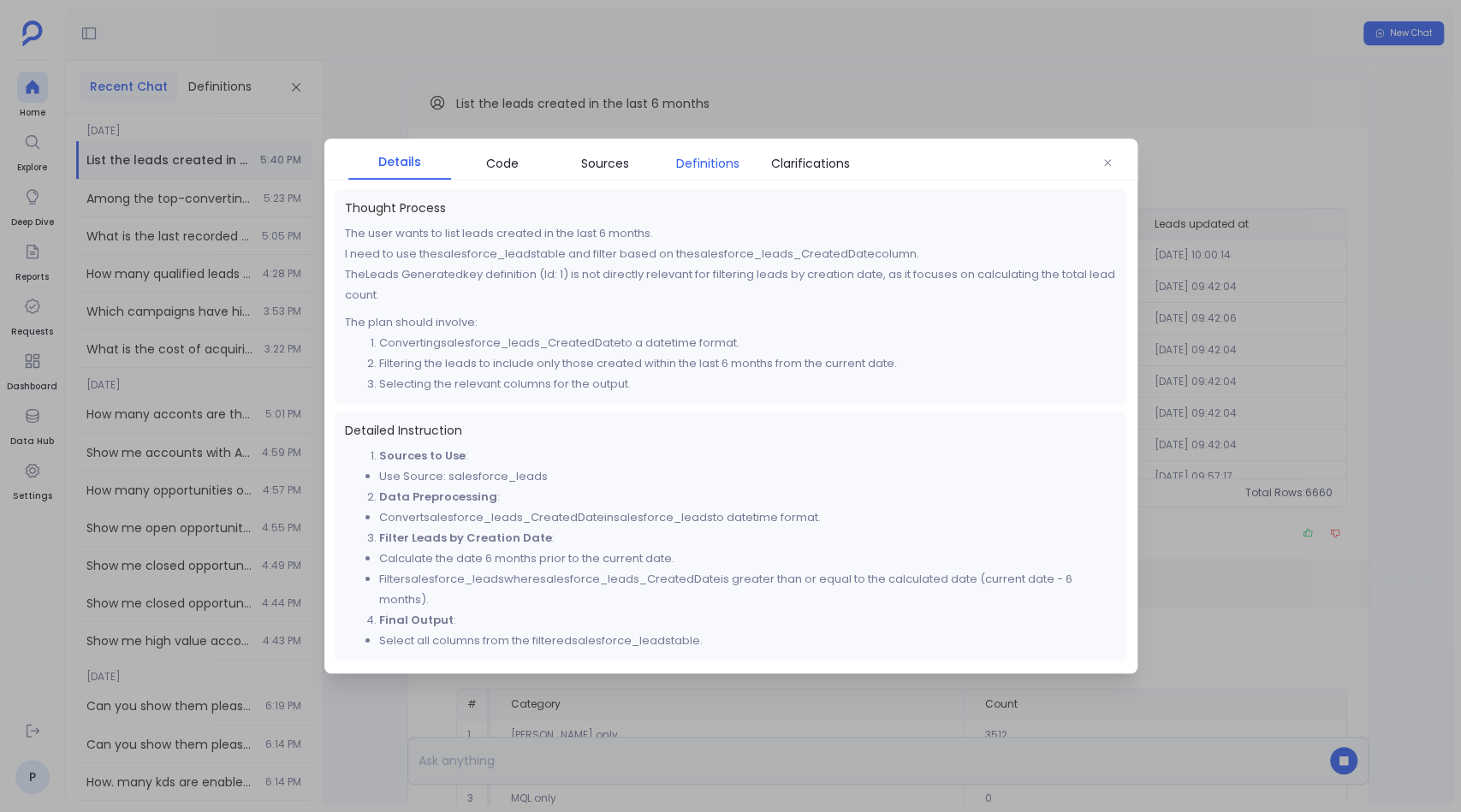 click on "Definitions" at bounding box center [708, 163] 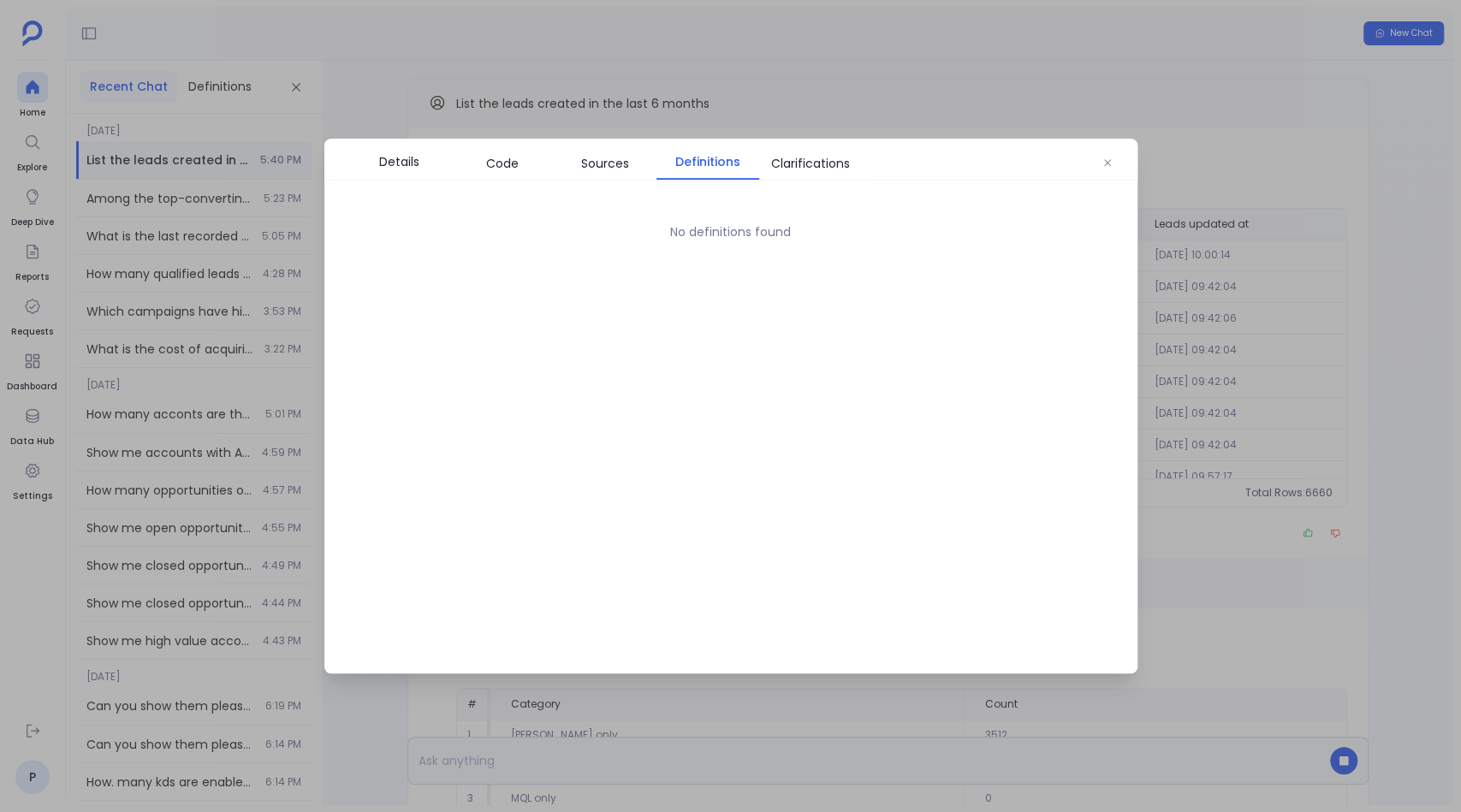 click at bounding box center [730, 406] 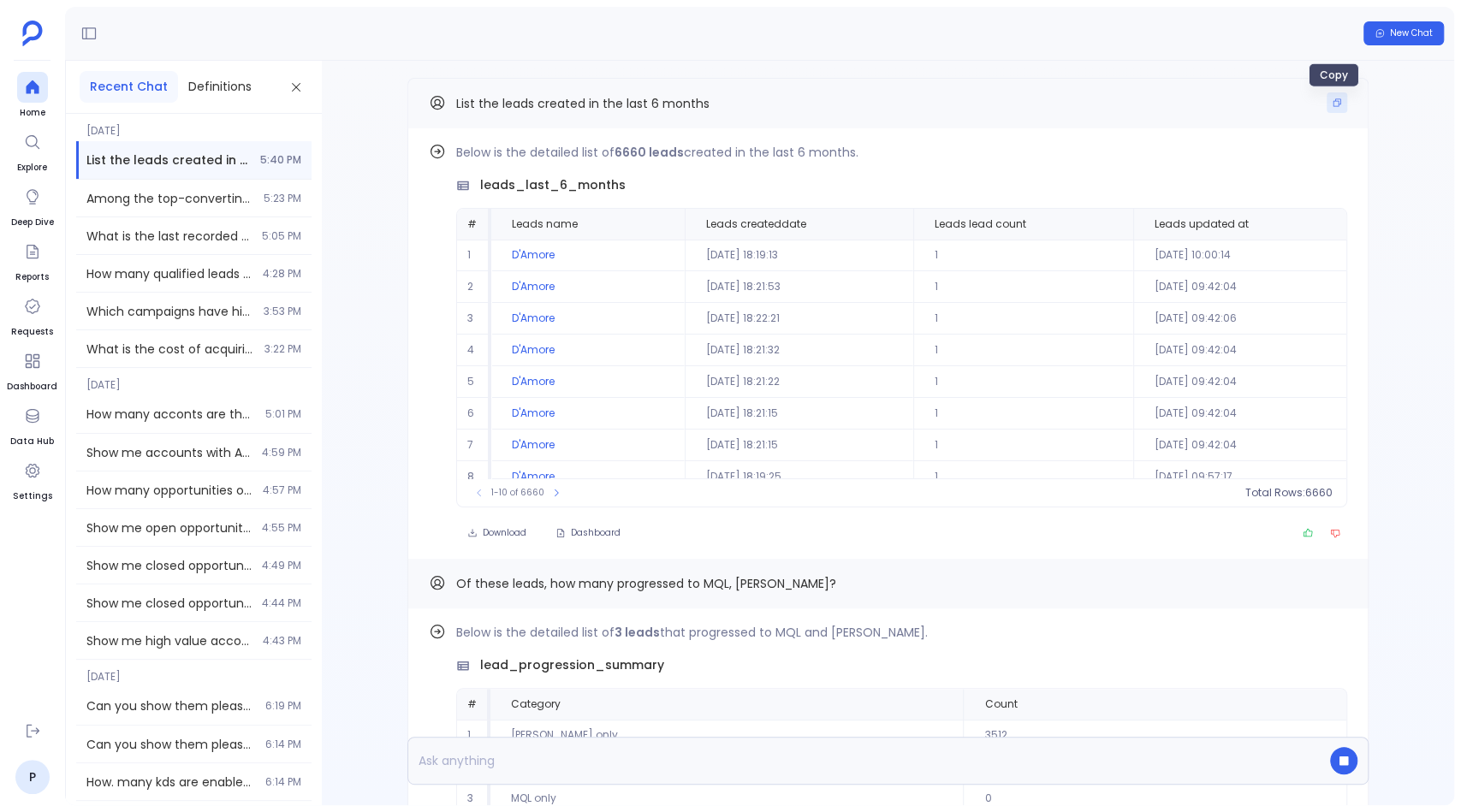 click 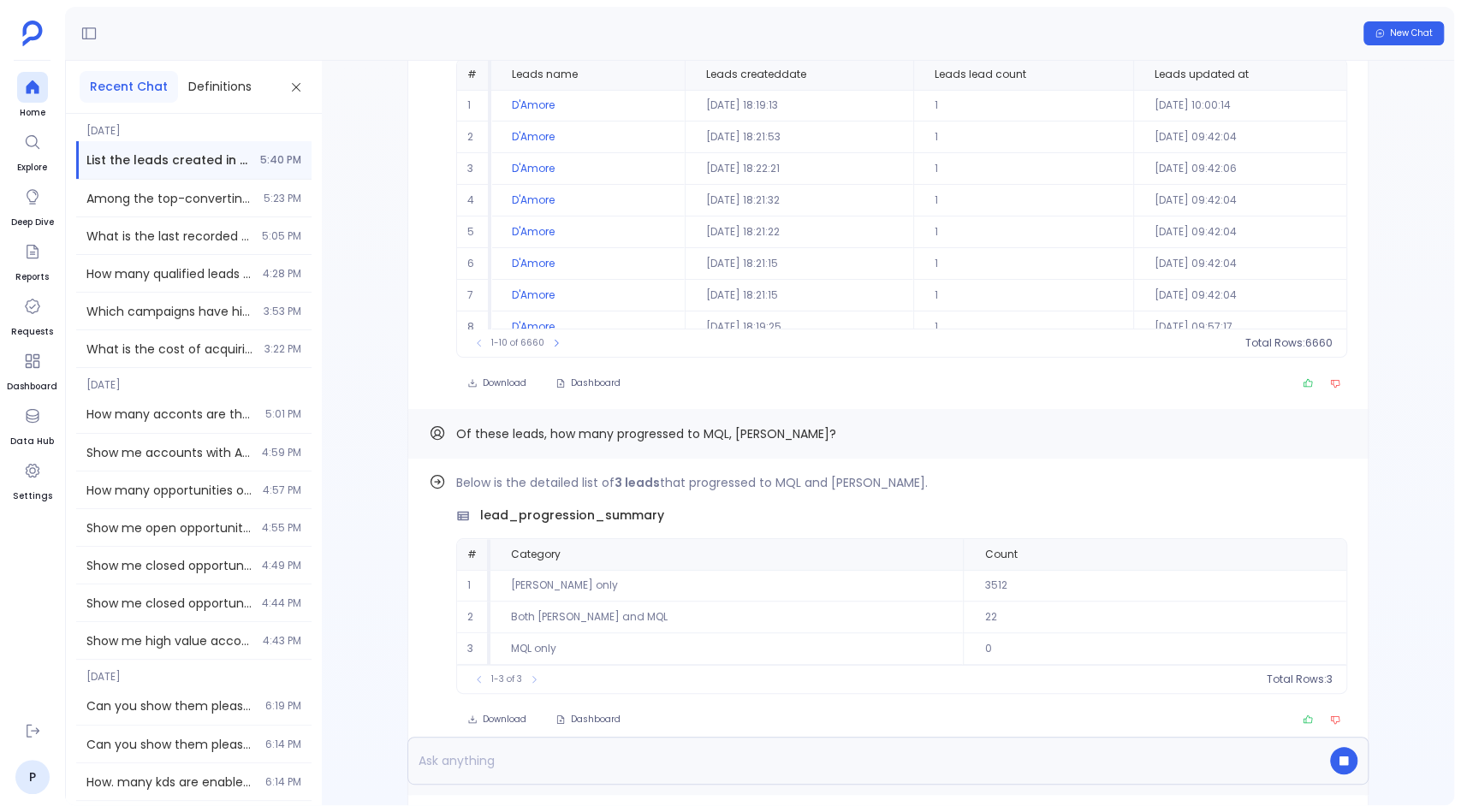 scroll, scrollTop: 0, scrollLeft: 0, axis: both 